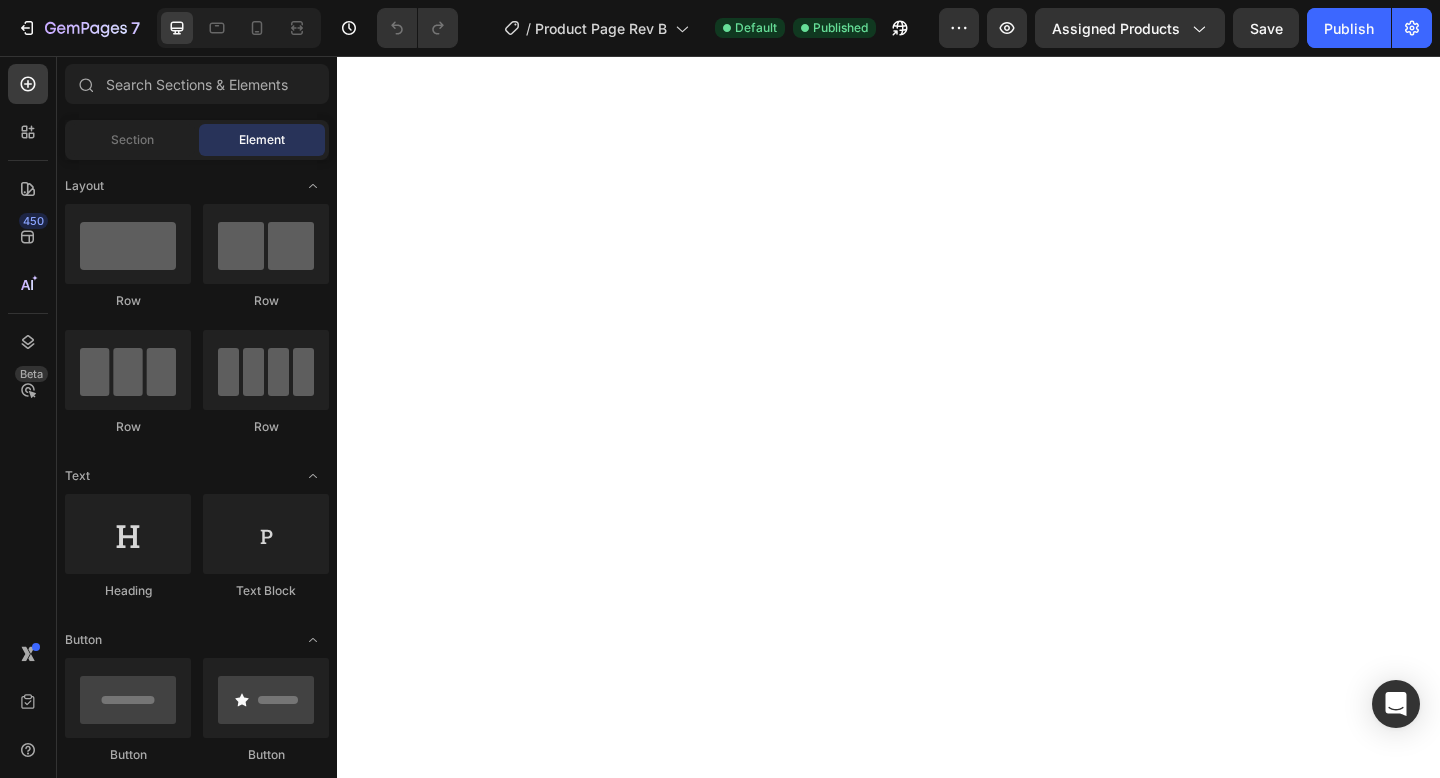 scroll, scrollTop: 0, scrollLeft: 0, axis: both 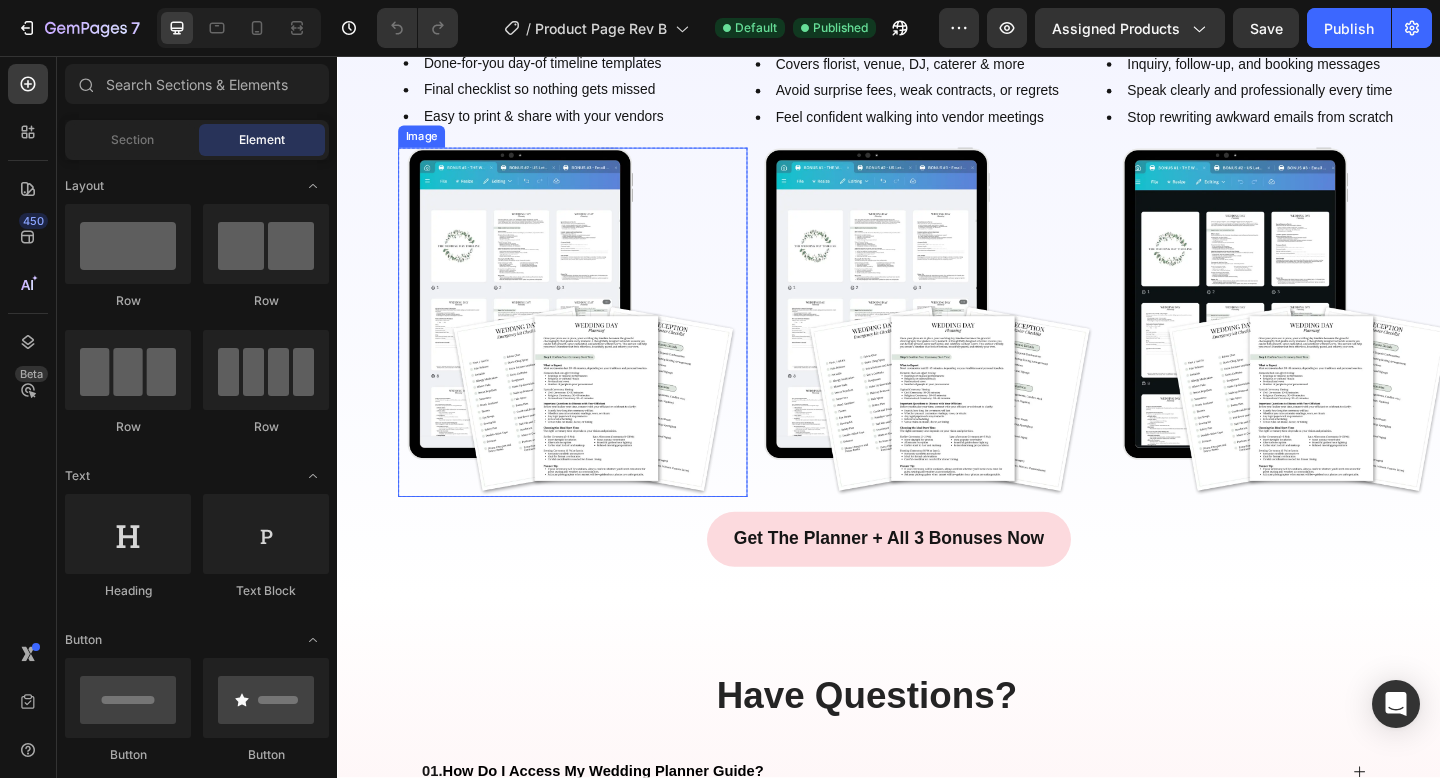 click at bounding box center (593, 346) 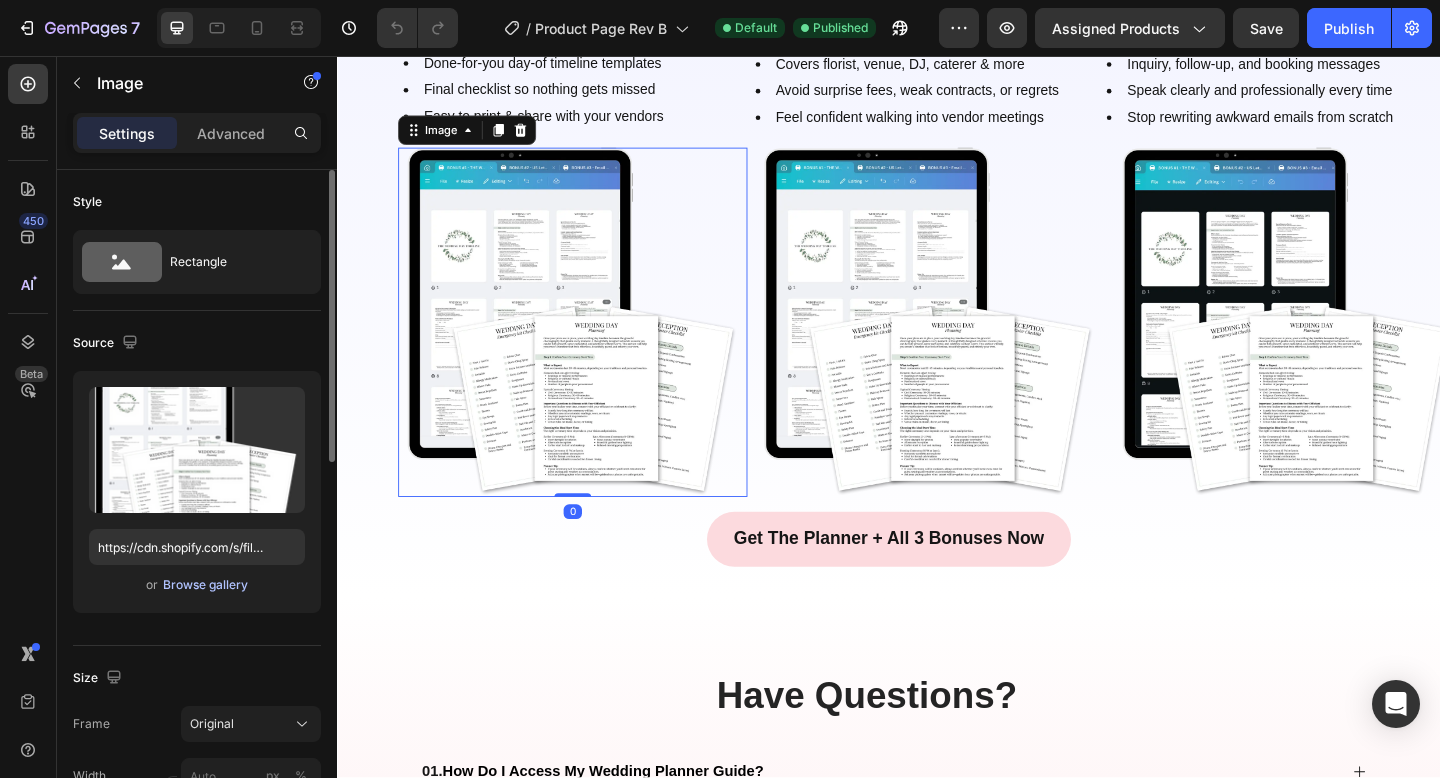 click on "Browse gallery" at bounding box center (205, 585) 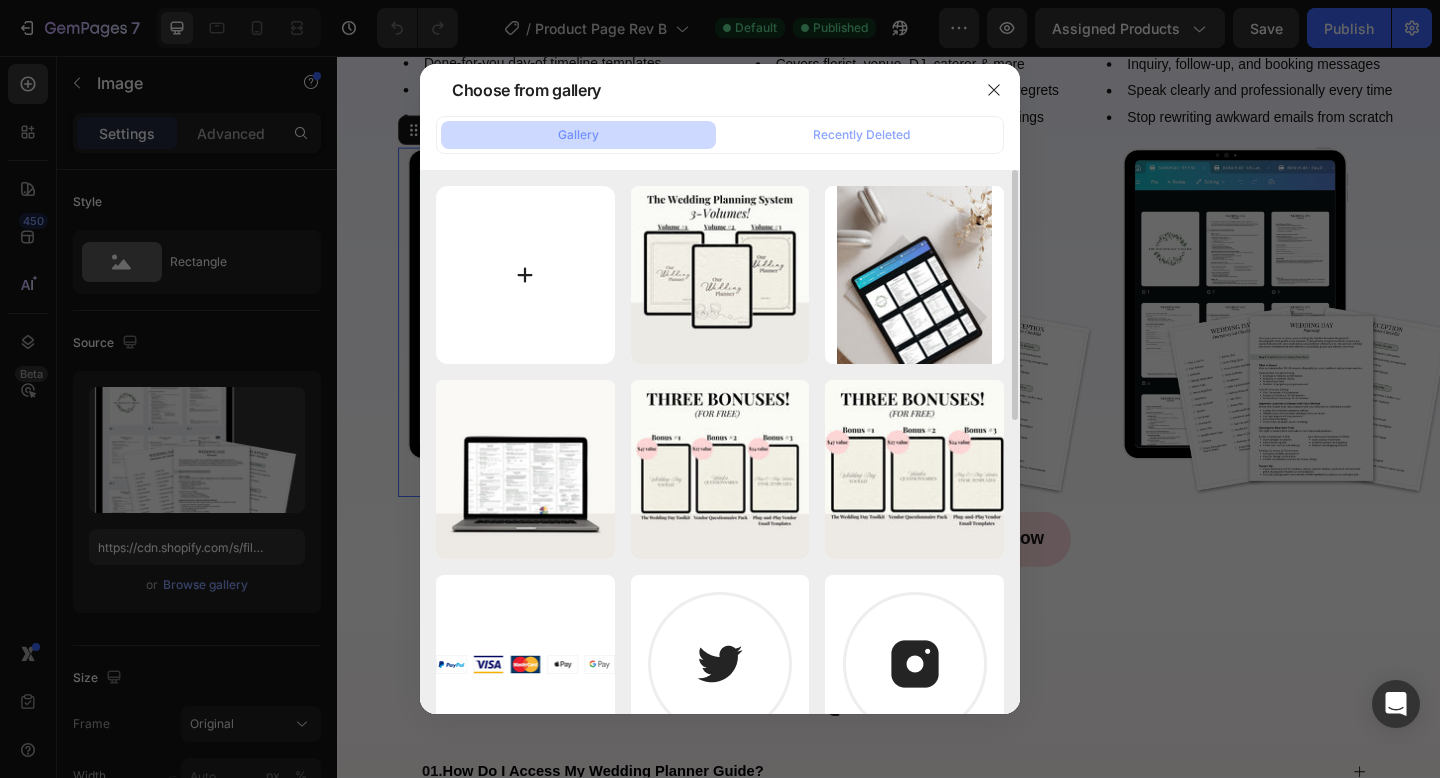 click at bounding box center (525, 275) 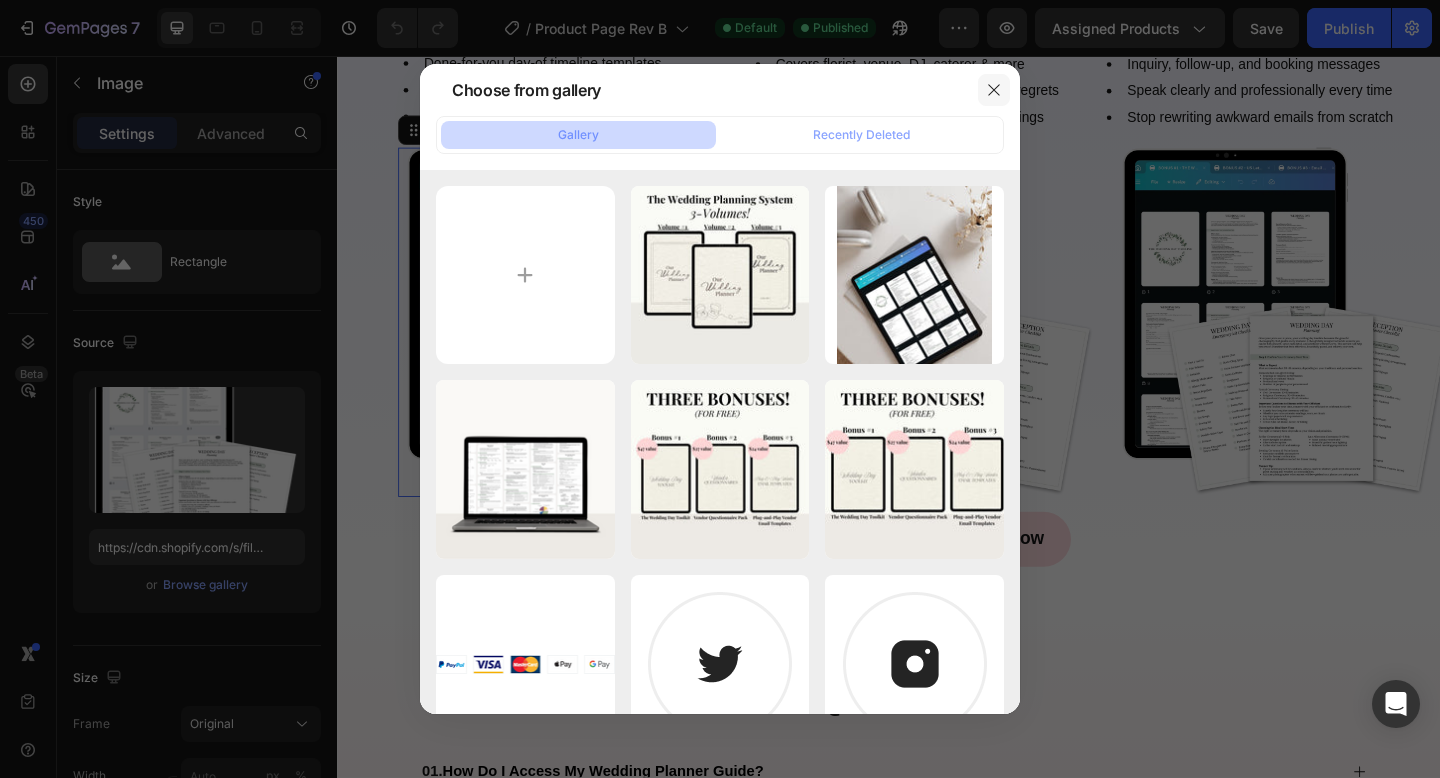 click 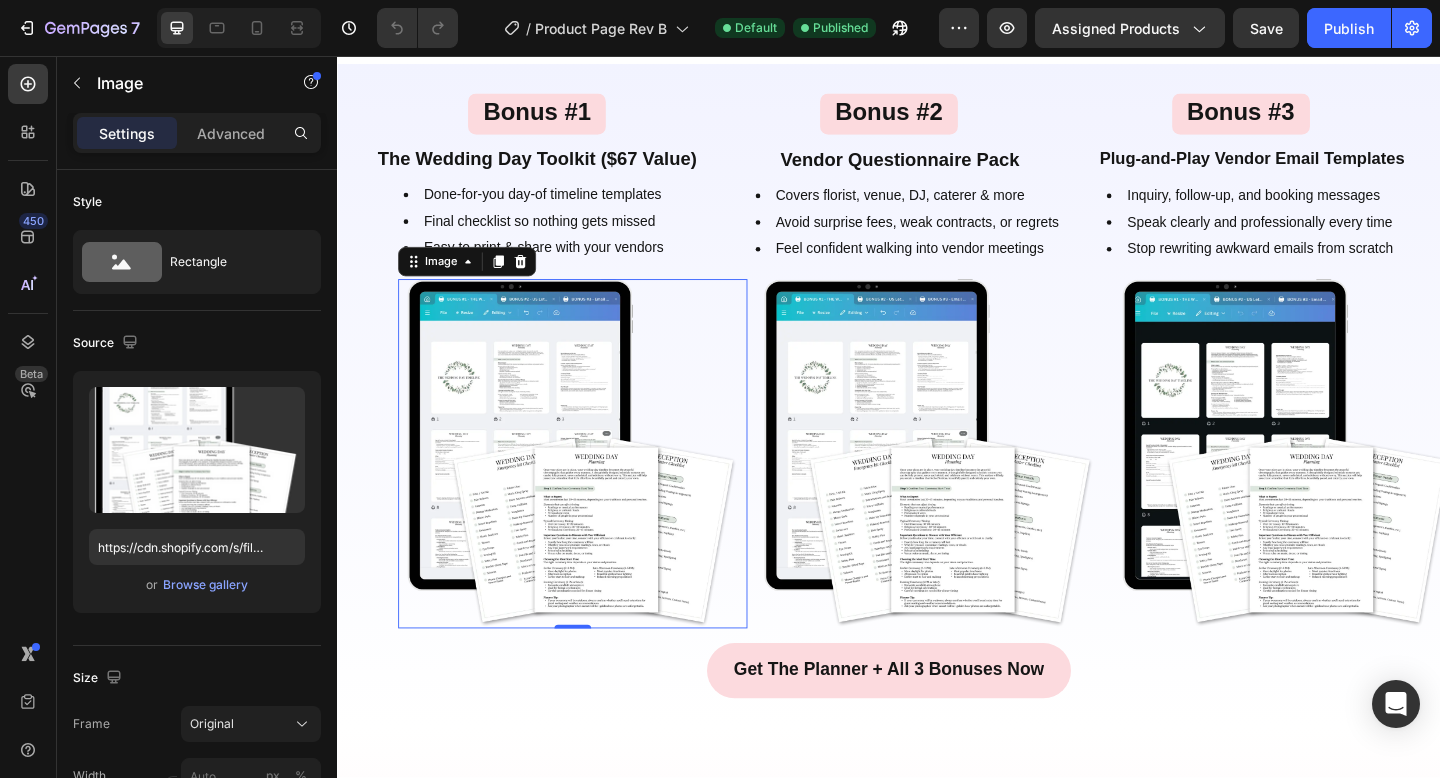 scroll, scrollTop: 2730, scrollLeft: 0, axis: vertical 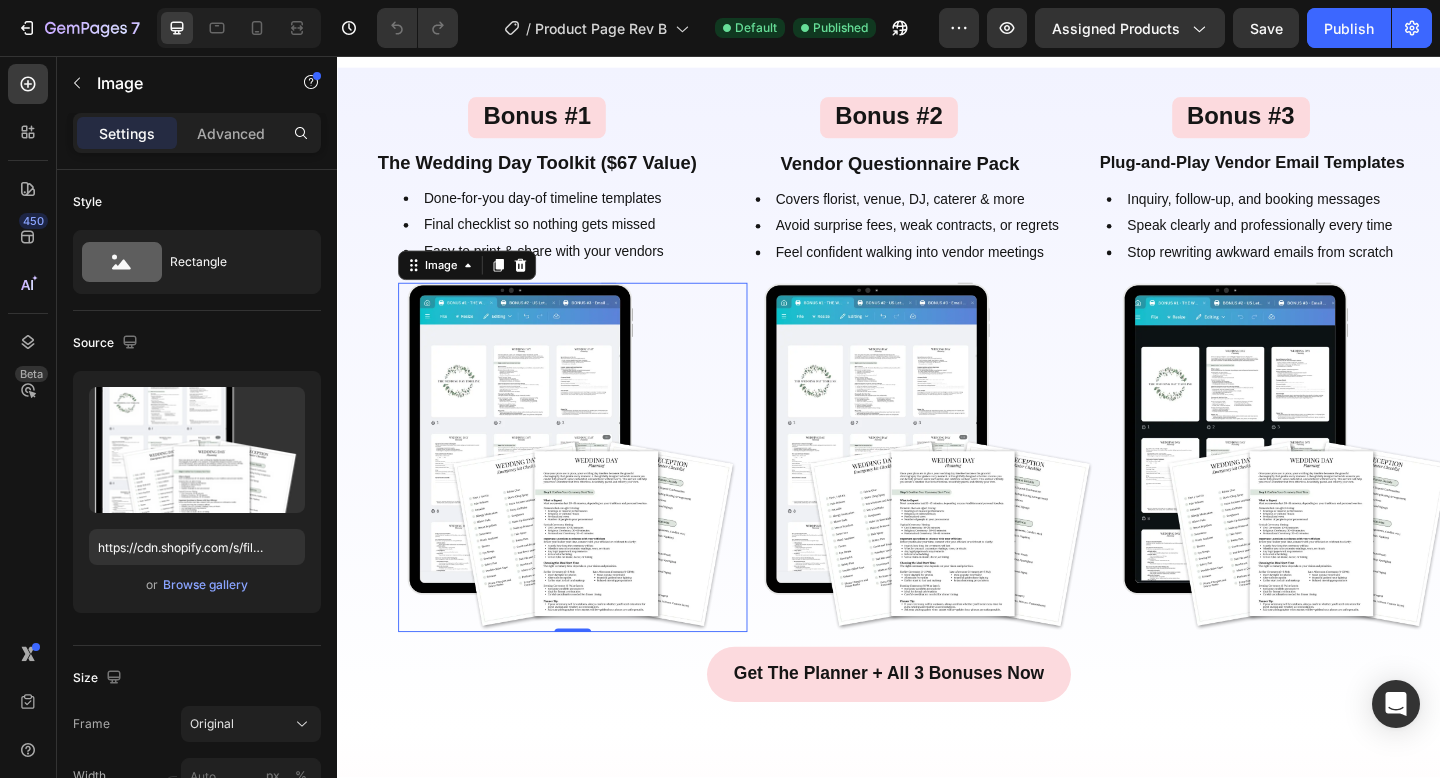 click at bounding box center [593, 493] 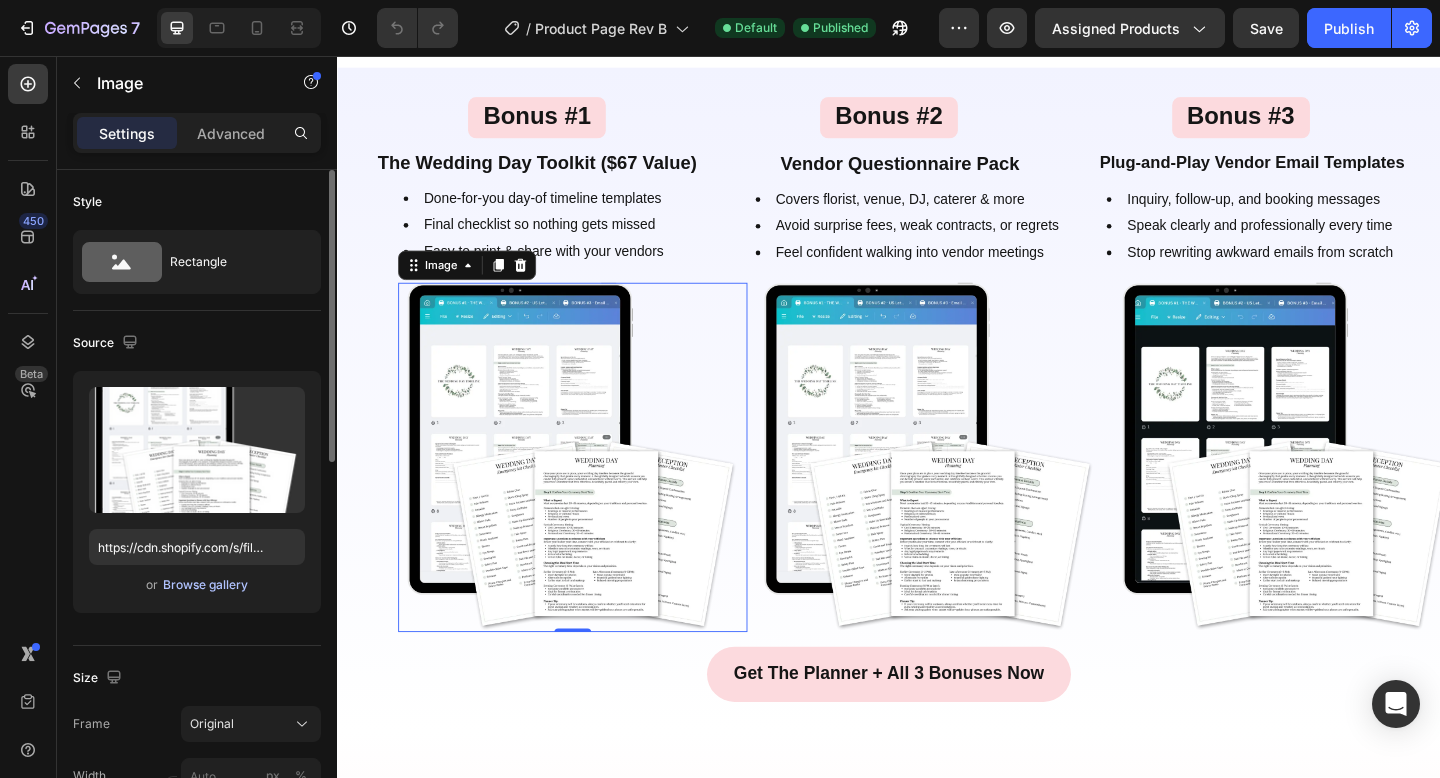 click on "Browse gallery" at bounding box center (205, 585) 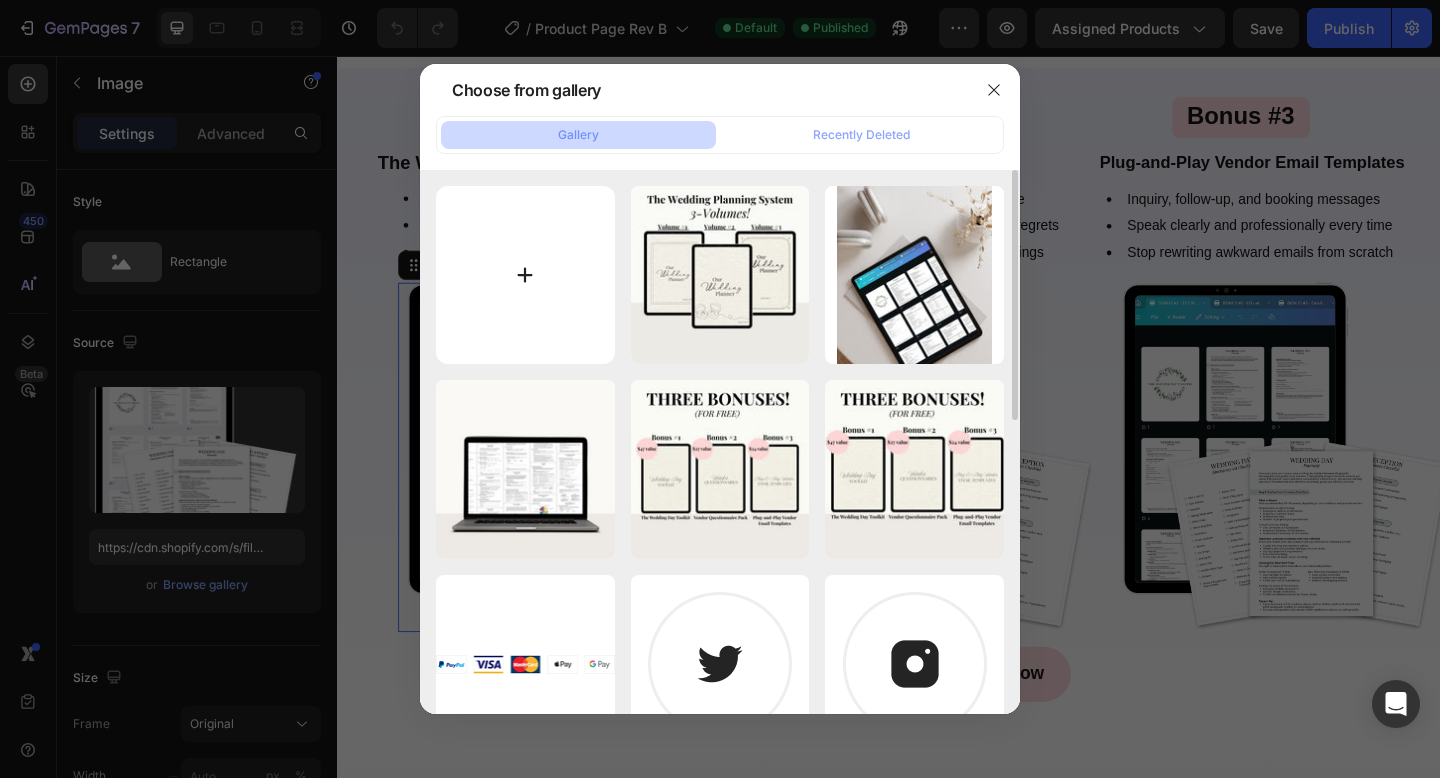 click at bounding box center (525, 275) 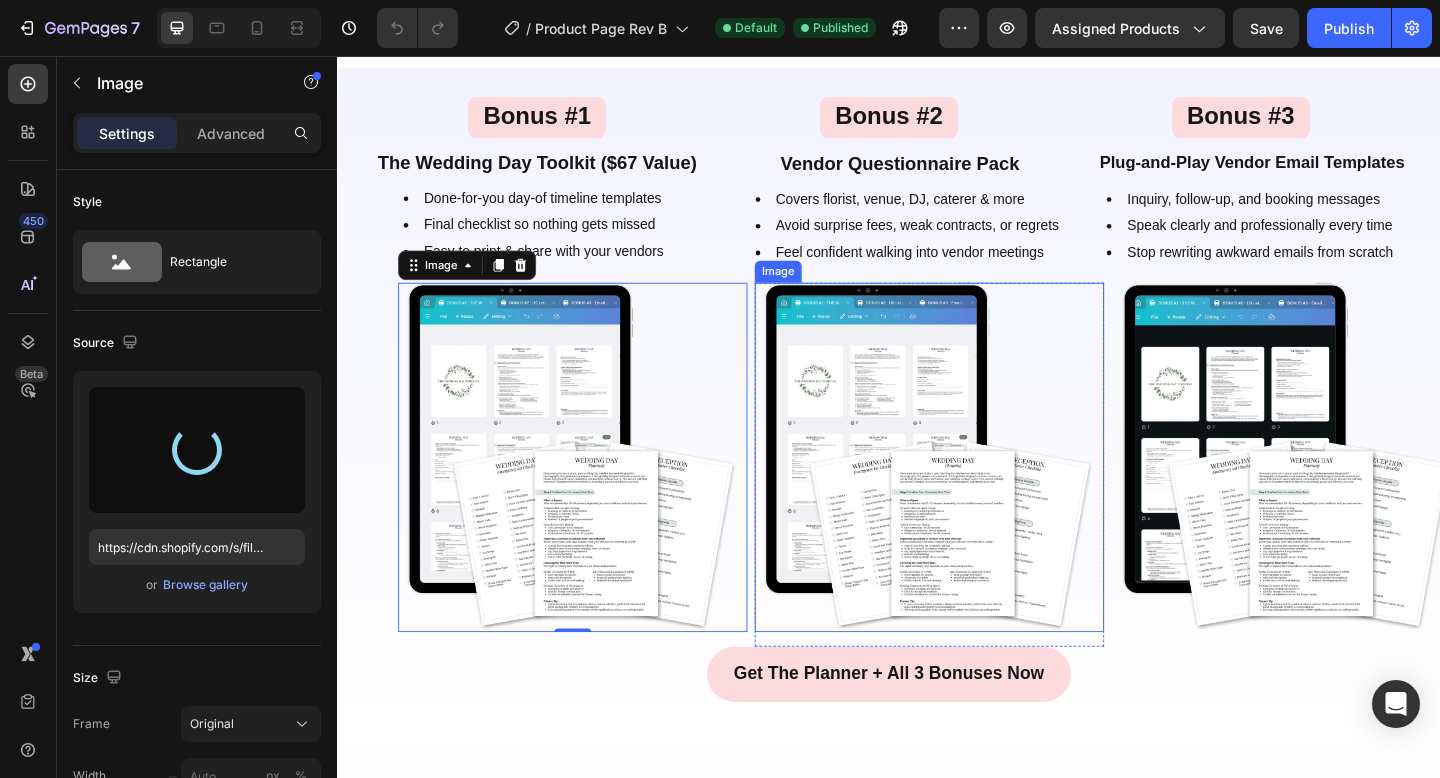 type on "https://cdn.shopify.com/s/files/1/0934/8291/0014/files/gempages_560968813789578096-cb55486b-bce6-4934-b3c7-eda8a17c1485.jpg" 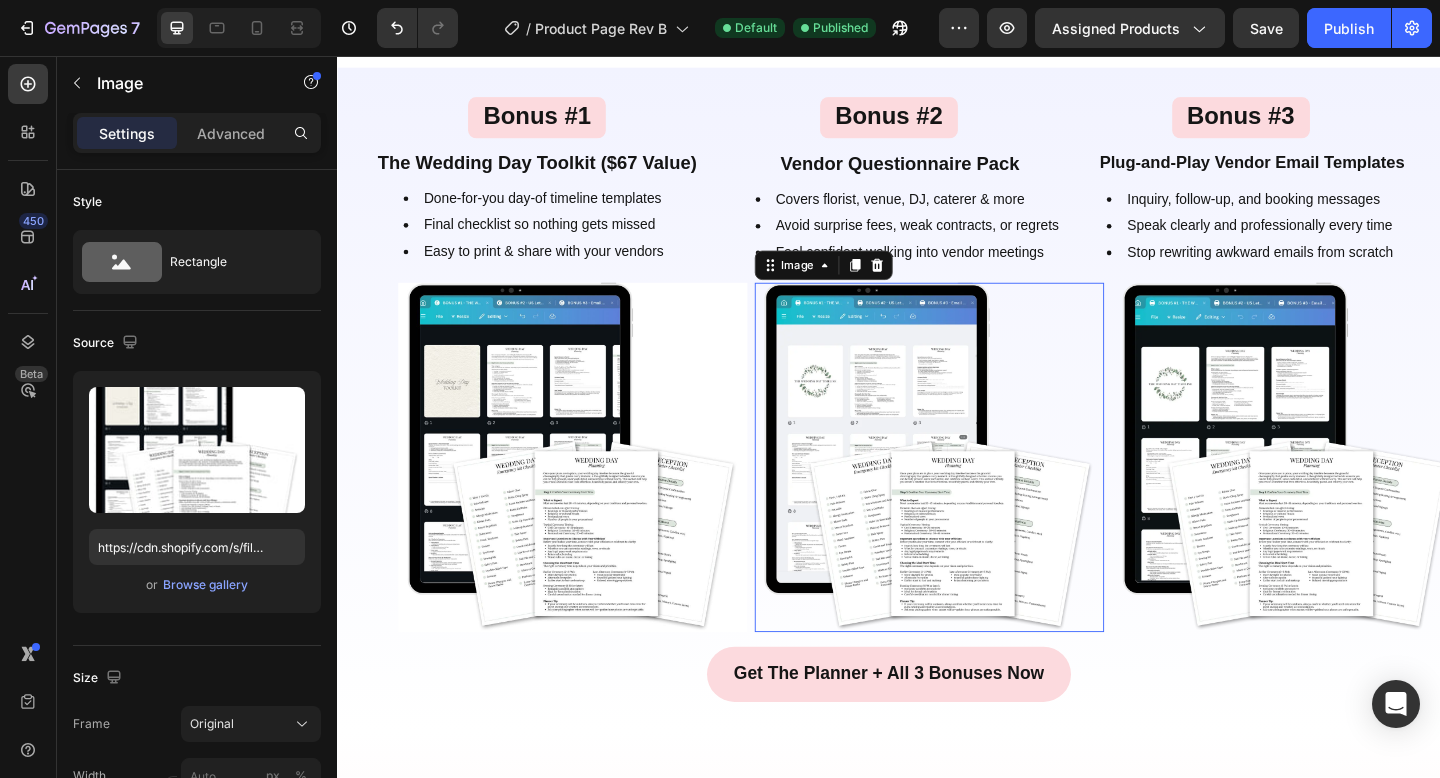 click at bounding box center [981, 493] 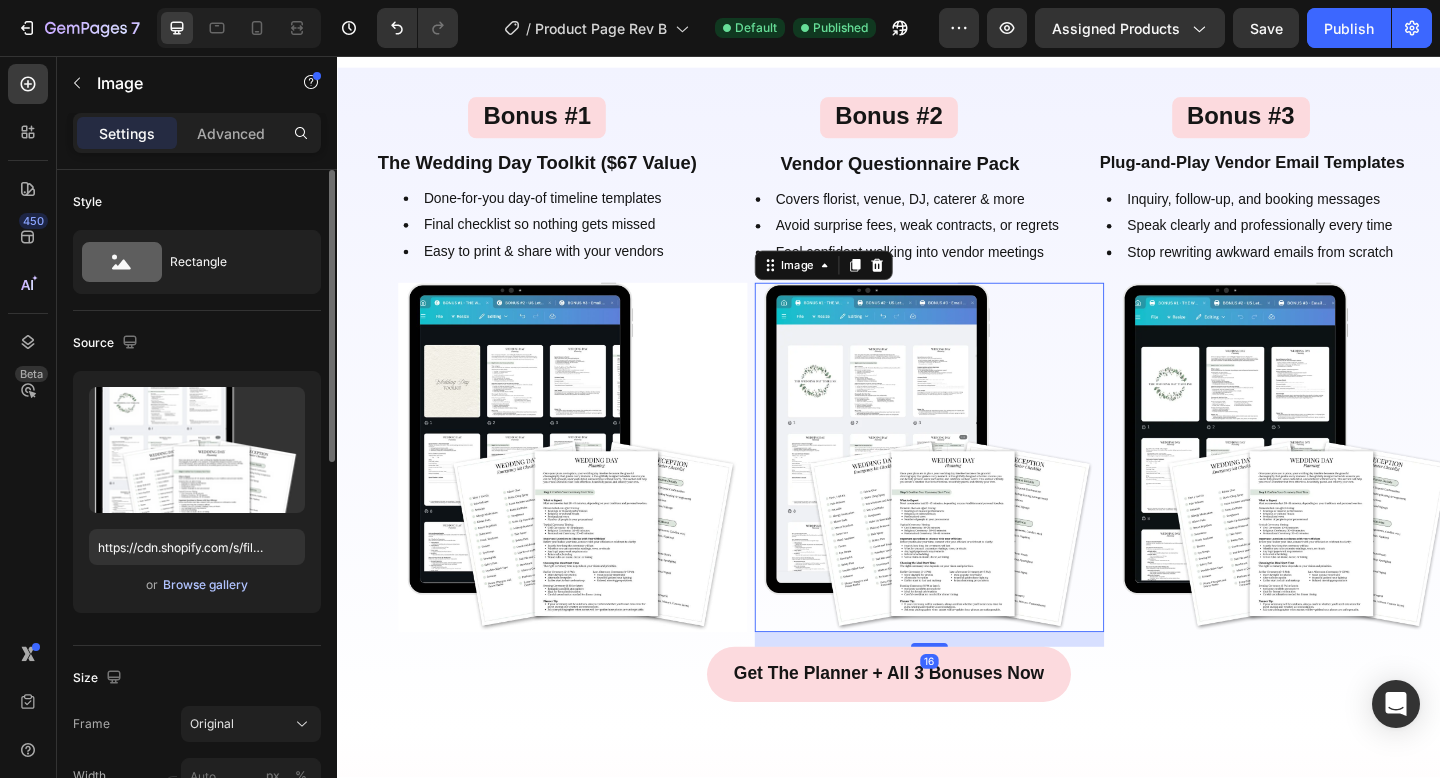 click on "Browse gallery" at bounding box center (205, 585) 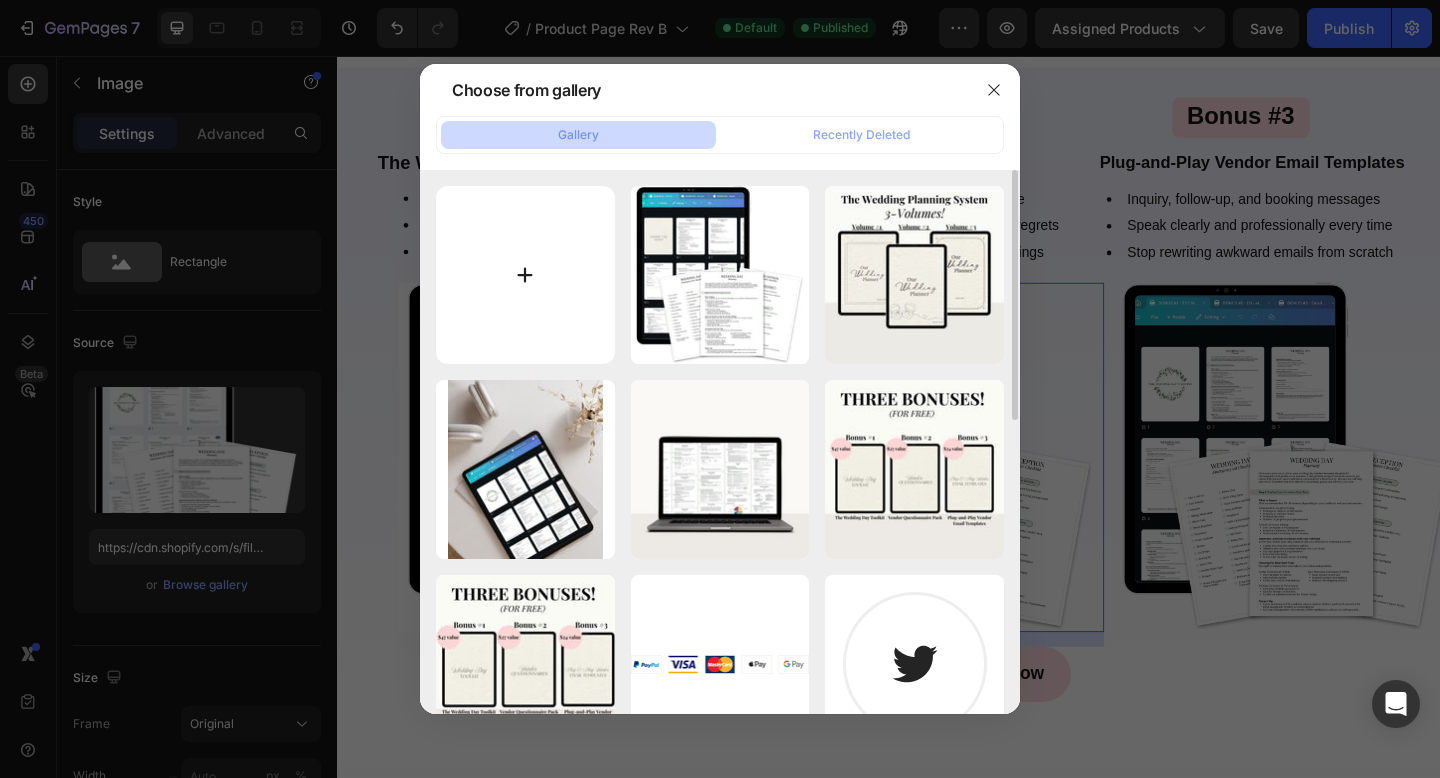 click at bounding box center [525, 275] 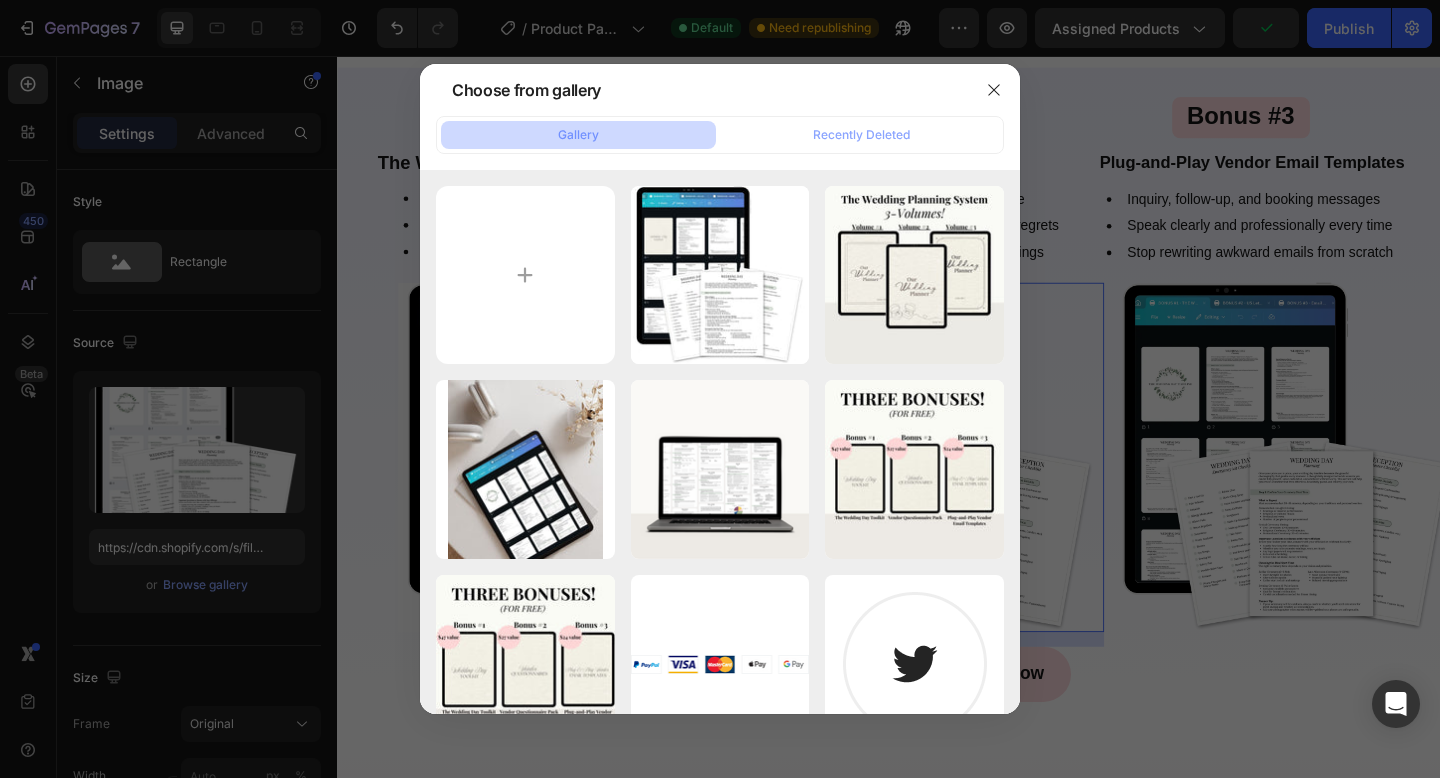 type on "C:\fakepath\BONUS#2-website.jpg" 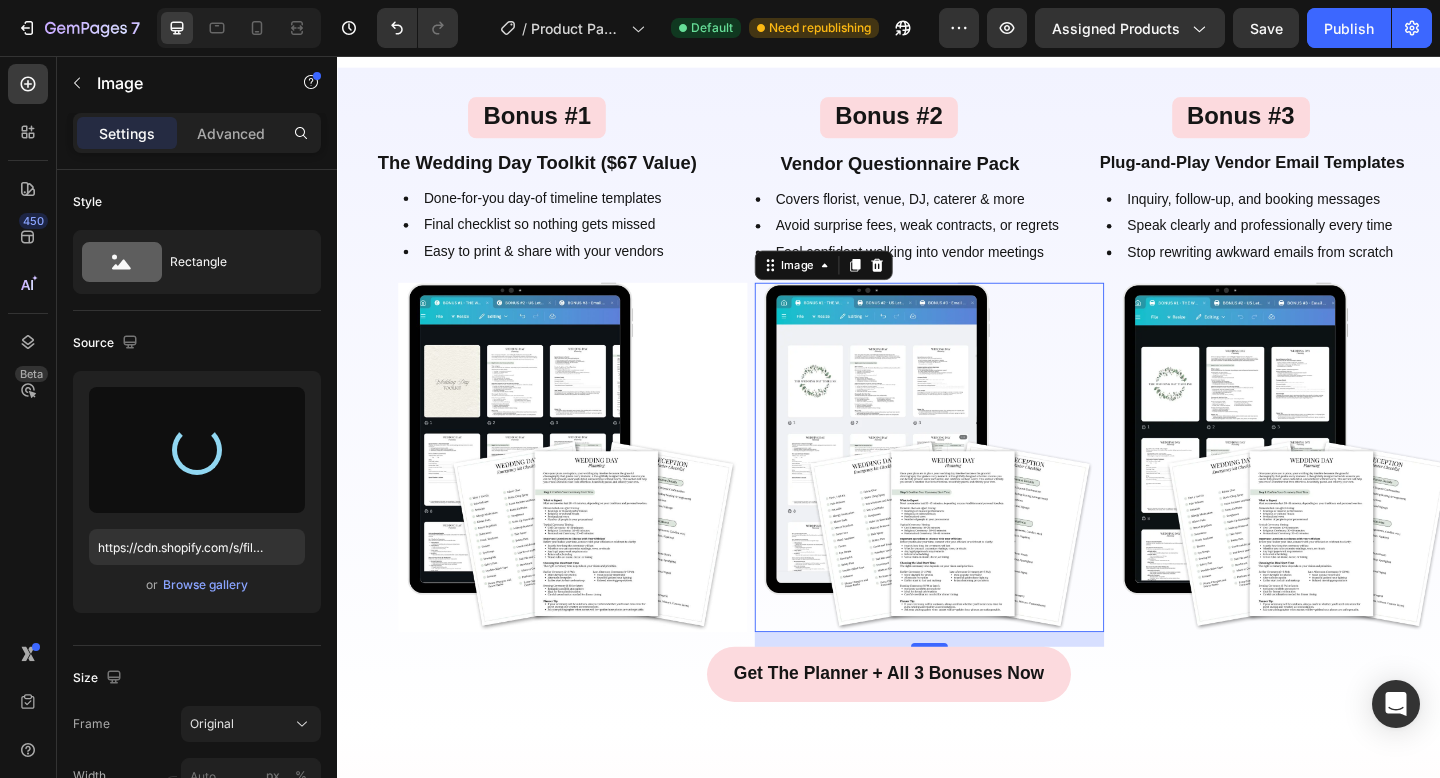 type on "https://cdn.shopify.com/s/files/1/0934/8291/0014/files/gempages_560968813789578096-96d8a6a4-d12e-46e7-9e61-50d22830929c.jpg" 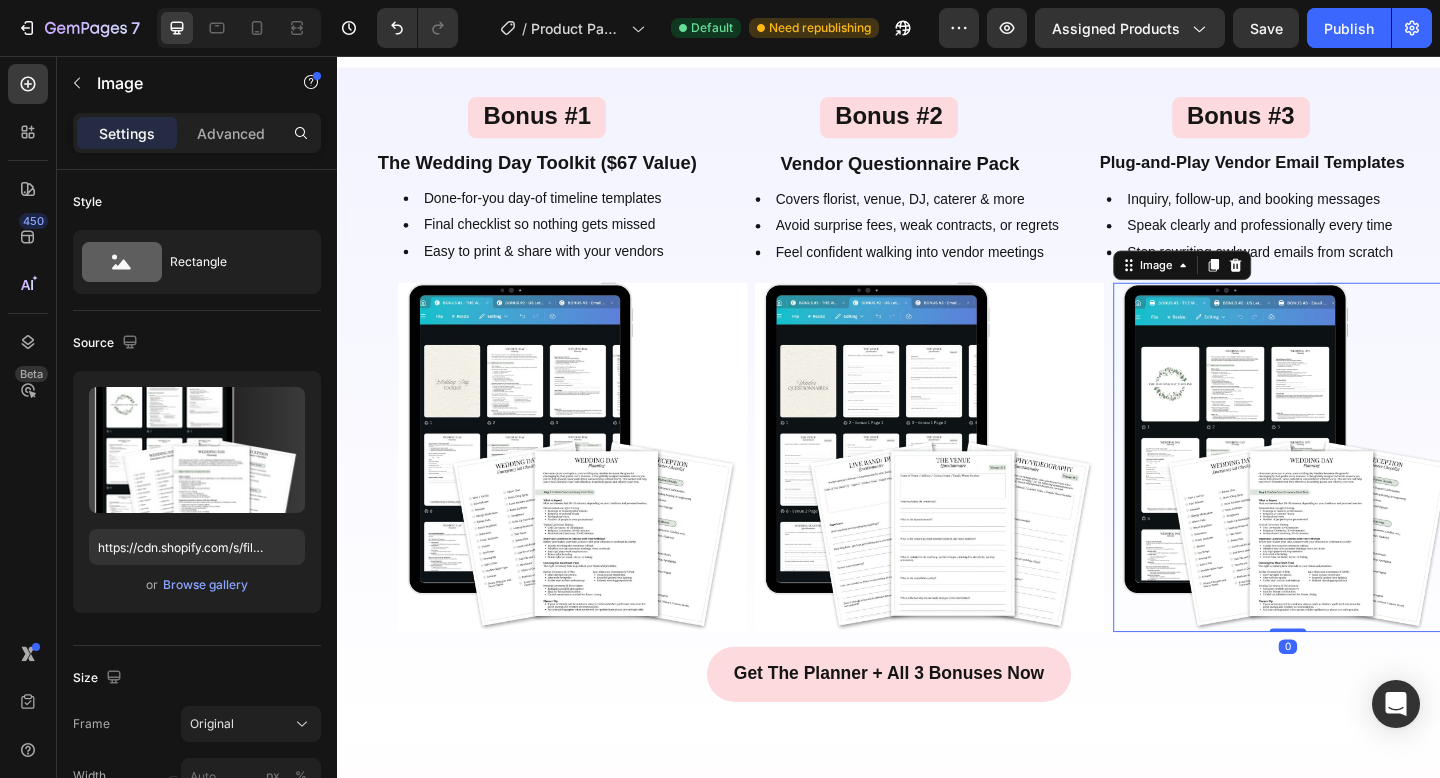 click at bounding box center (1371, 493) 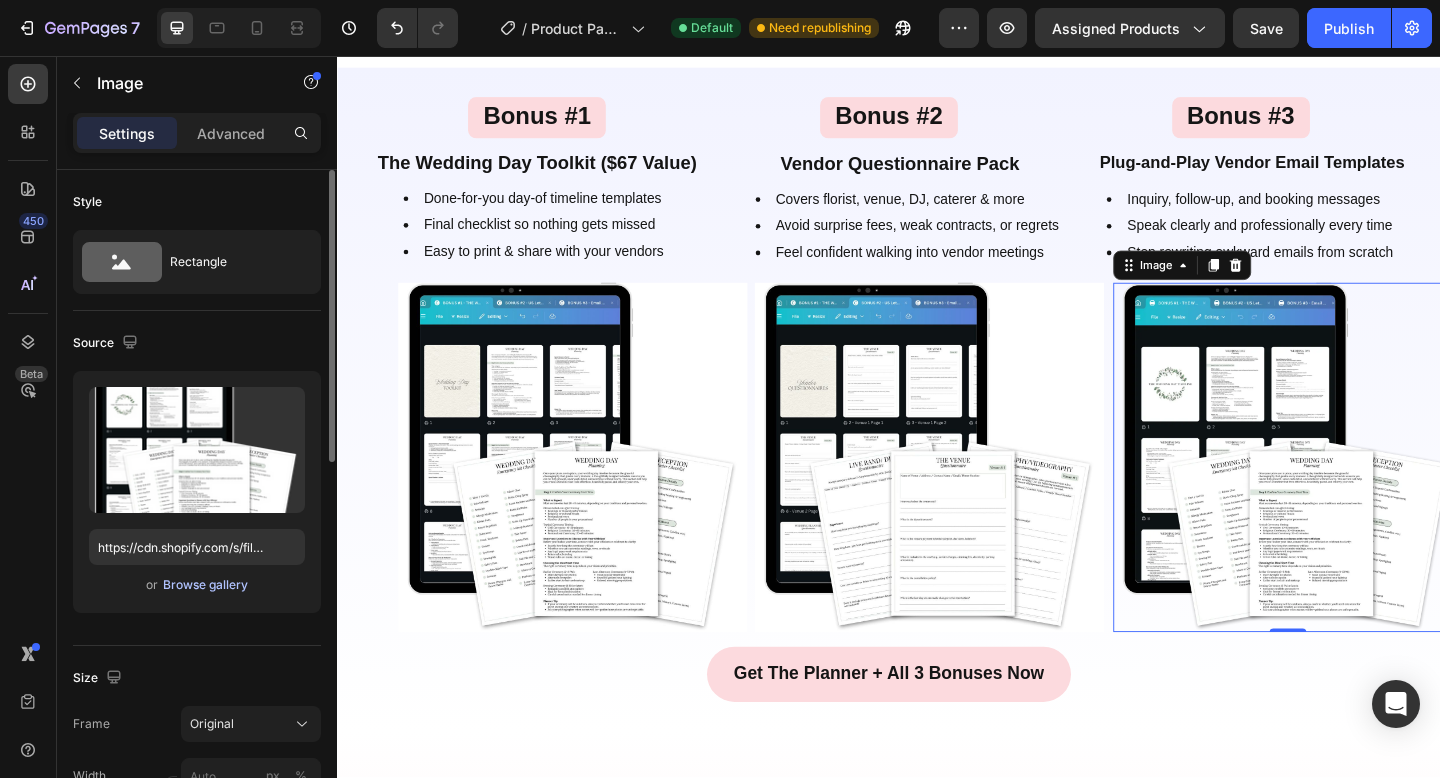 click on "Browse gallery" at bounding box center [205, 585] 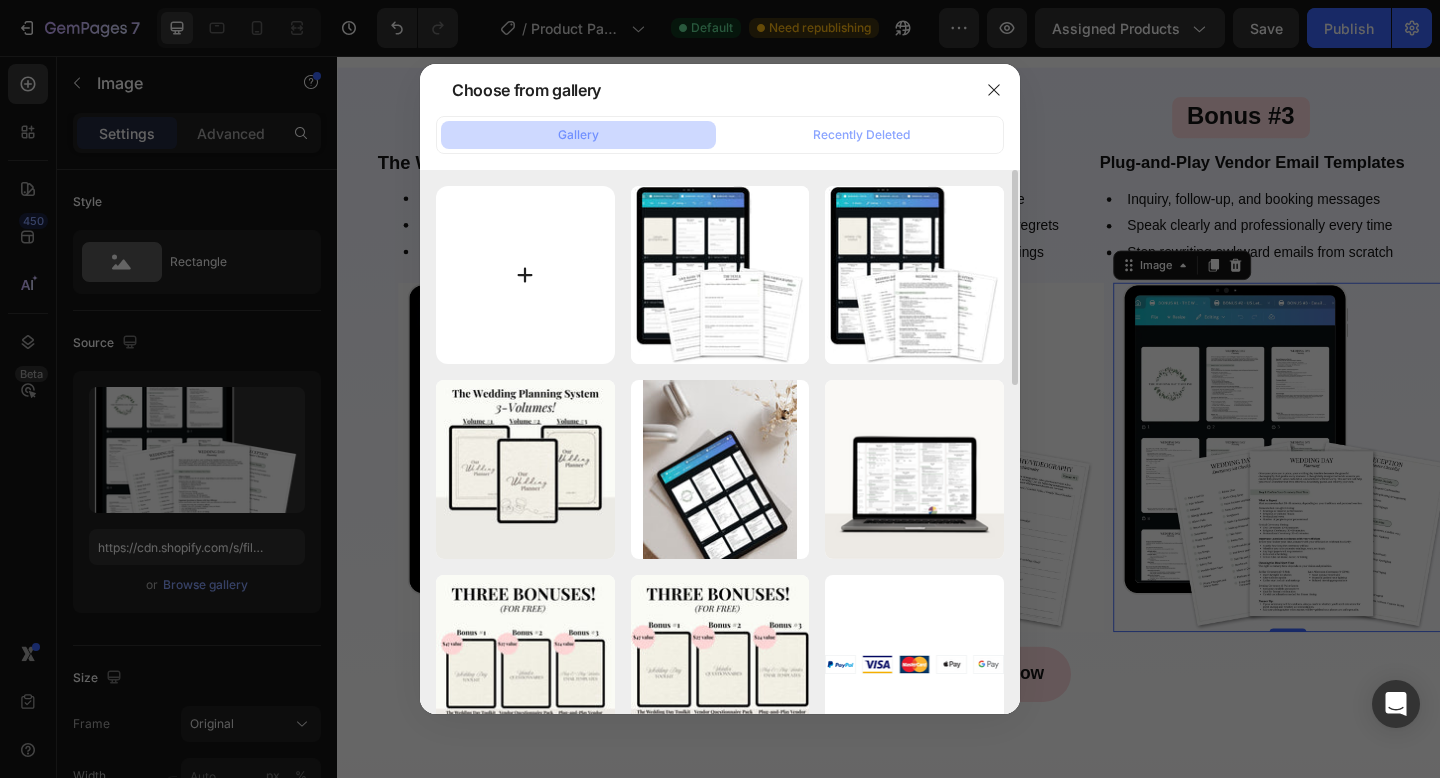 click at bounding box center (525, 275) 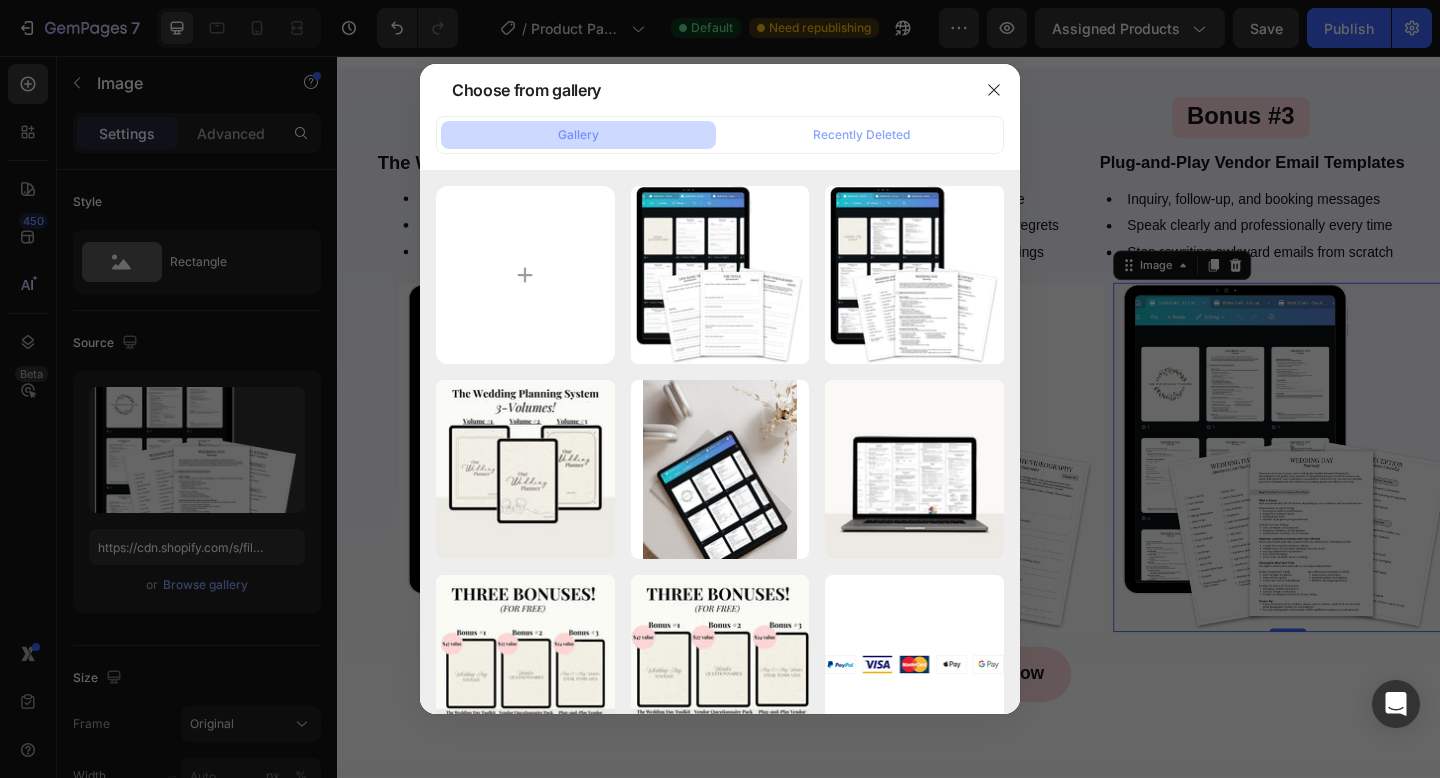type on "C:\fakepath\bonus-website.jpg" 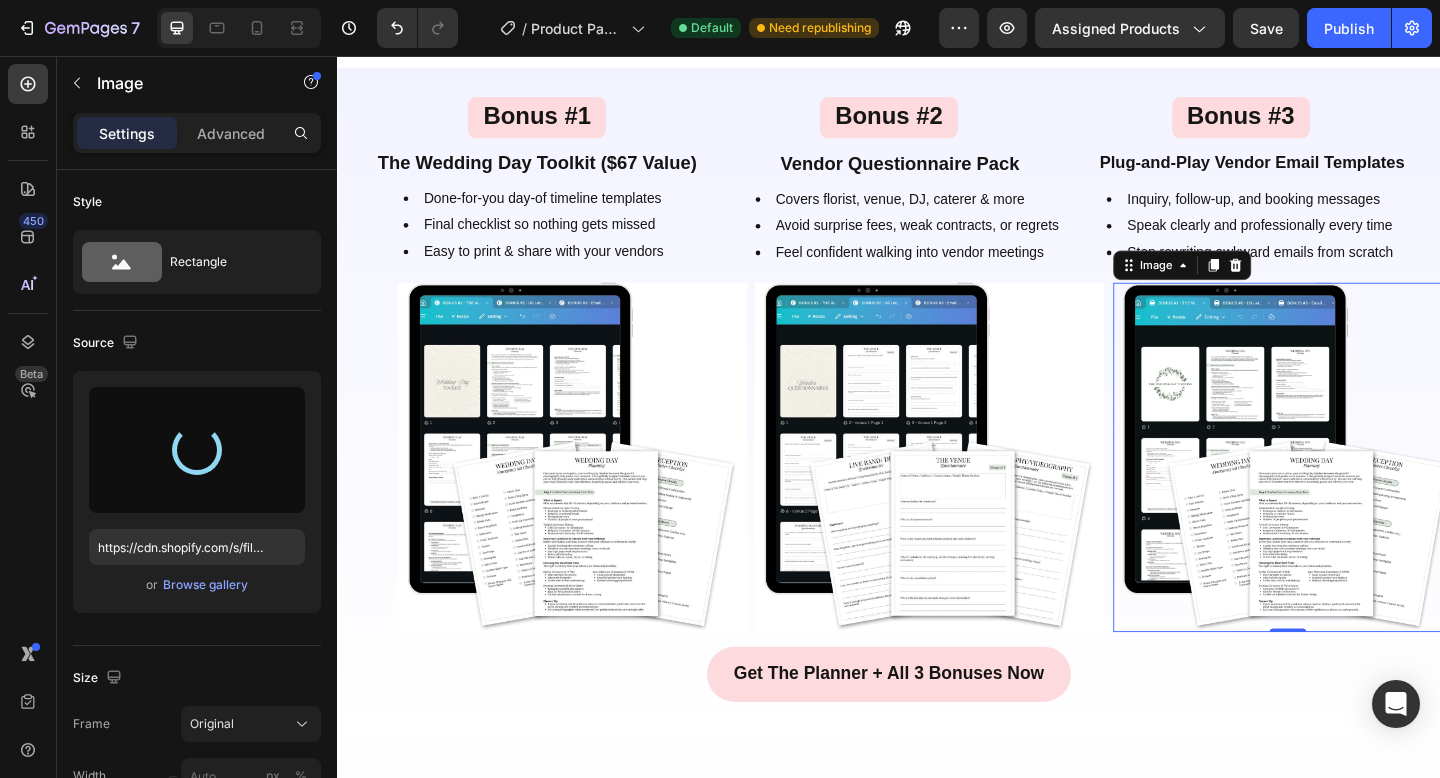 type on "https://cdn.shopify.com/s/files/1/0934/8291/0014/files/gempages_560968813789578096-6843042a-c674-4047-a8f2-141c2c88d57c.jpg" 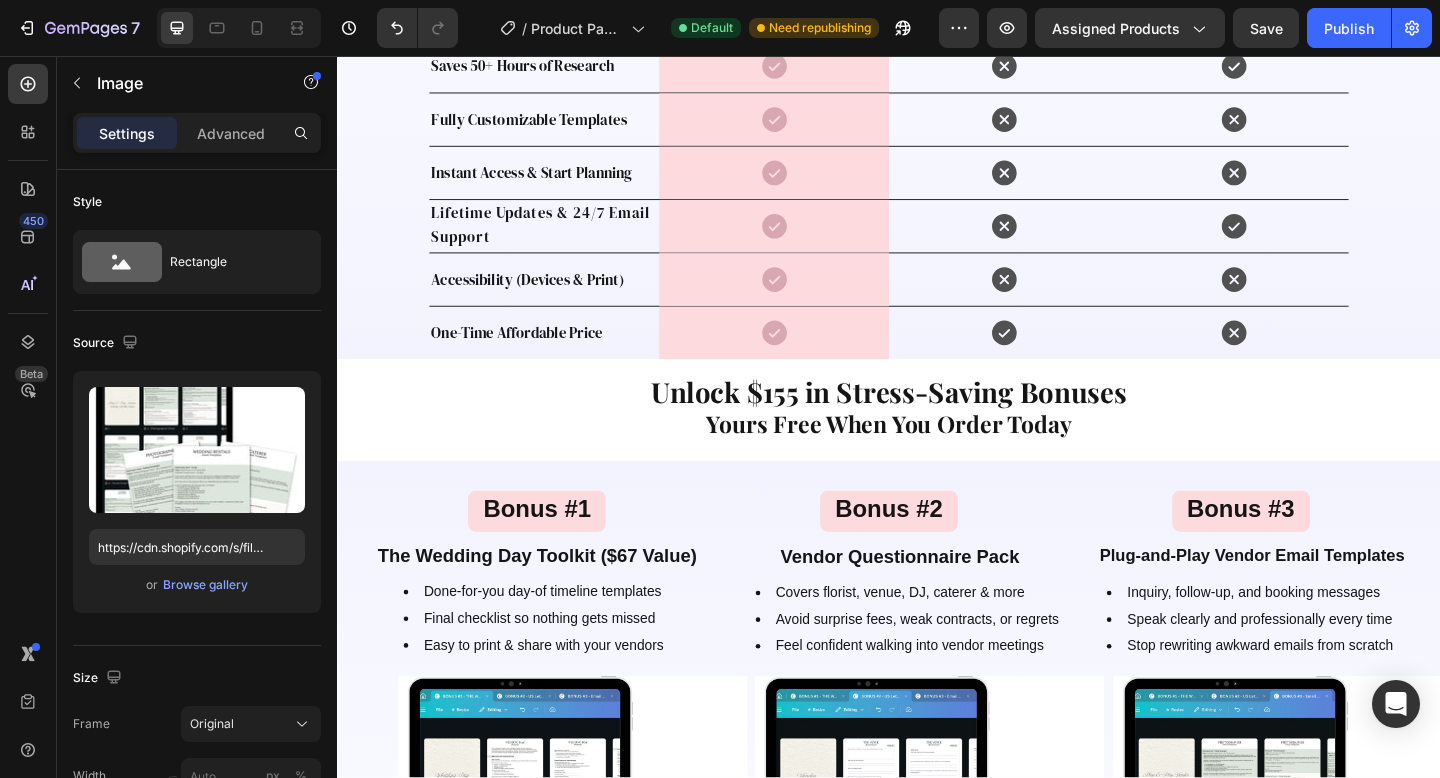 scroll, scrollTop: 2299, scrollLeft: 0, axis: vertical 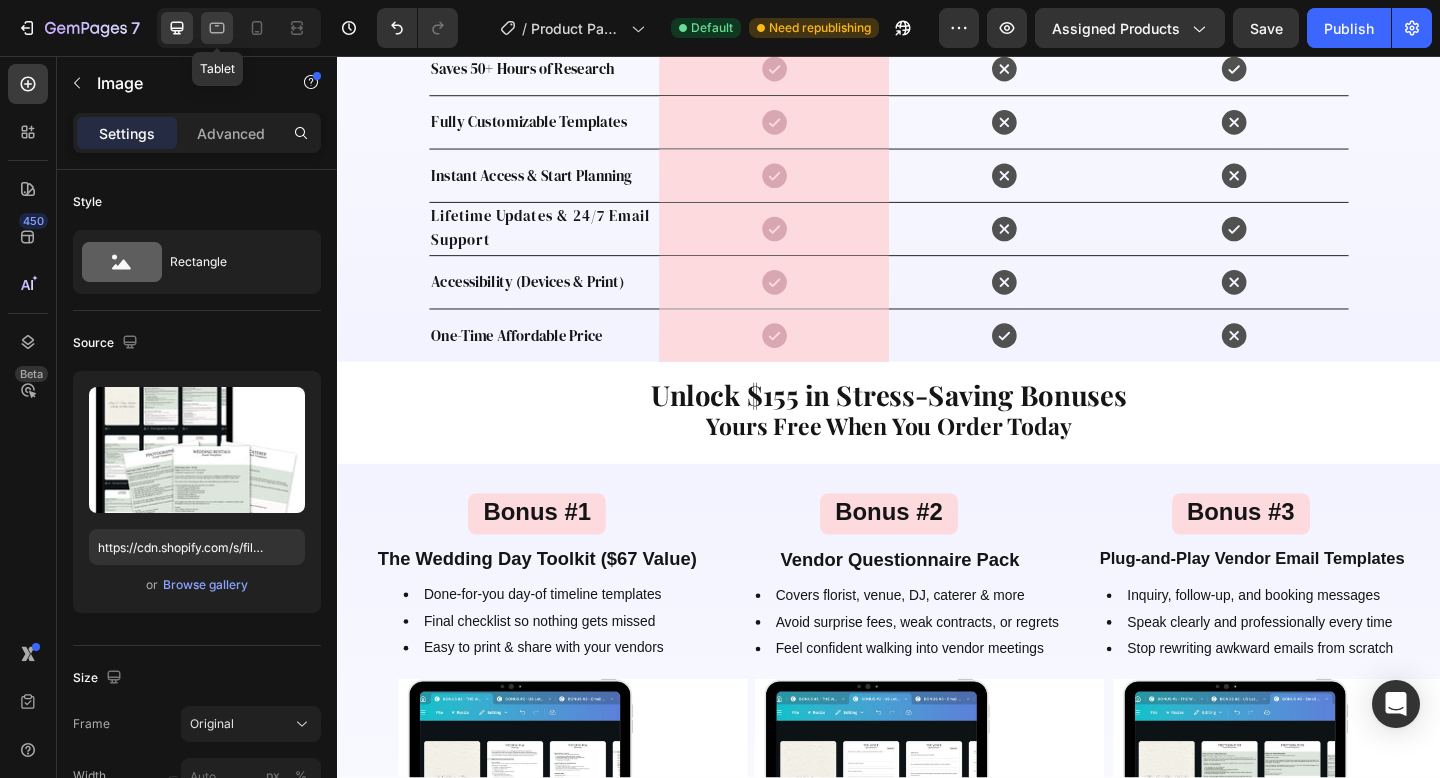 click 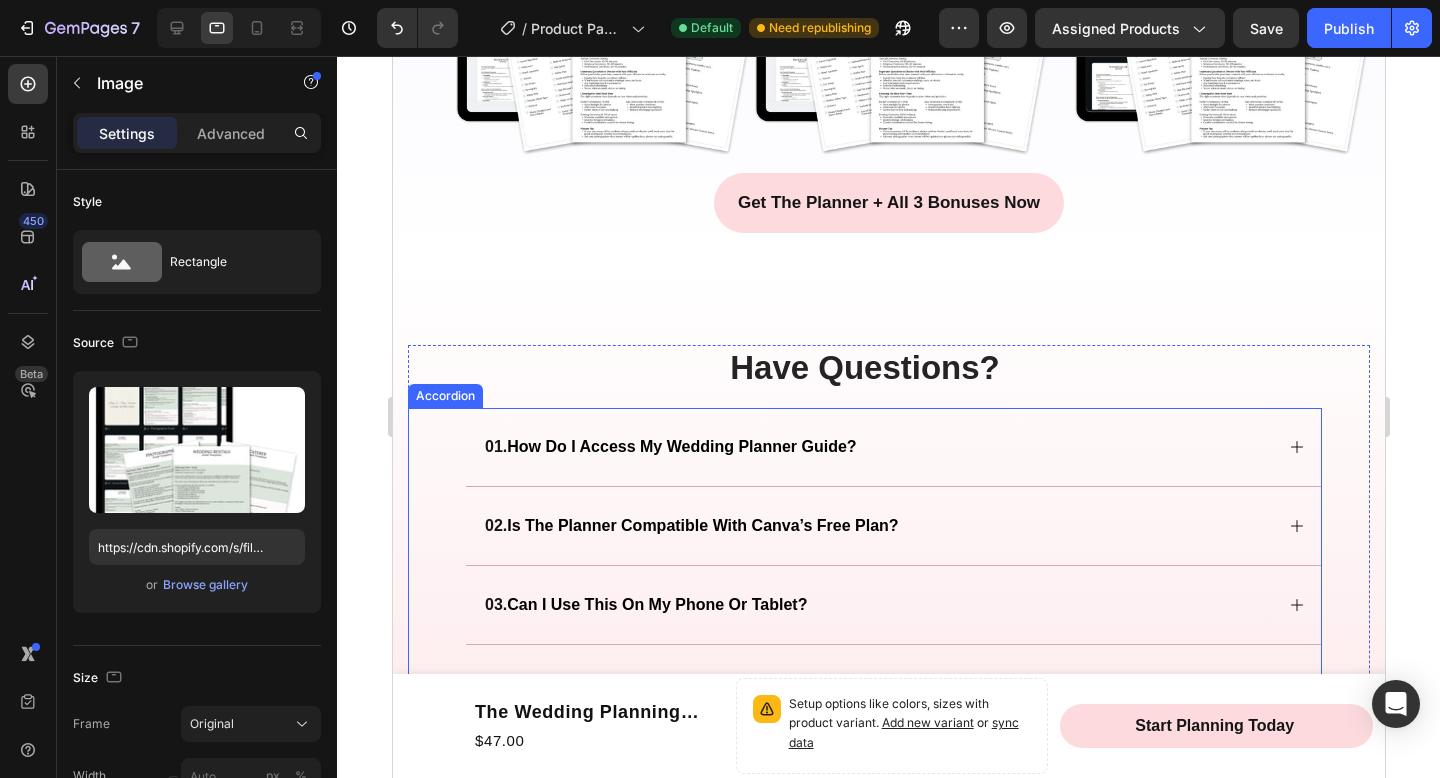 scroll, scrollTop: 3315, scrollLeft: 0, axis: vertical 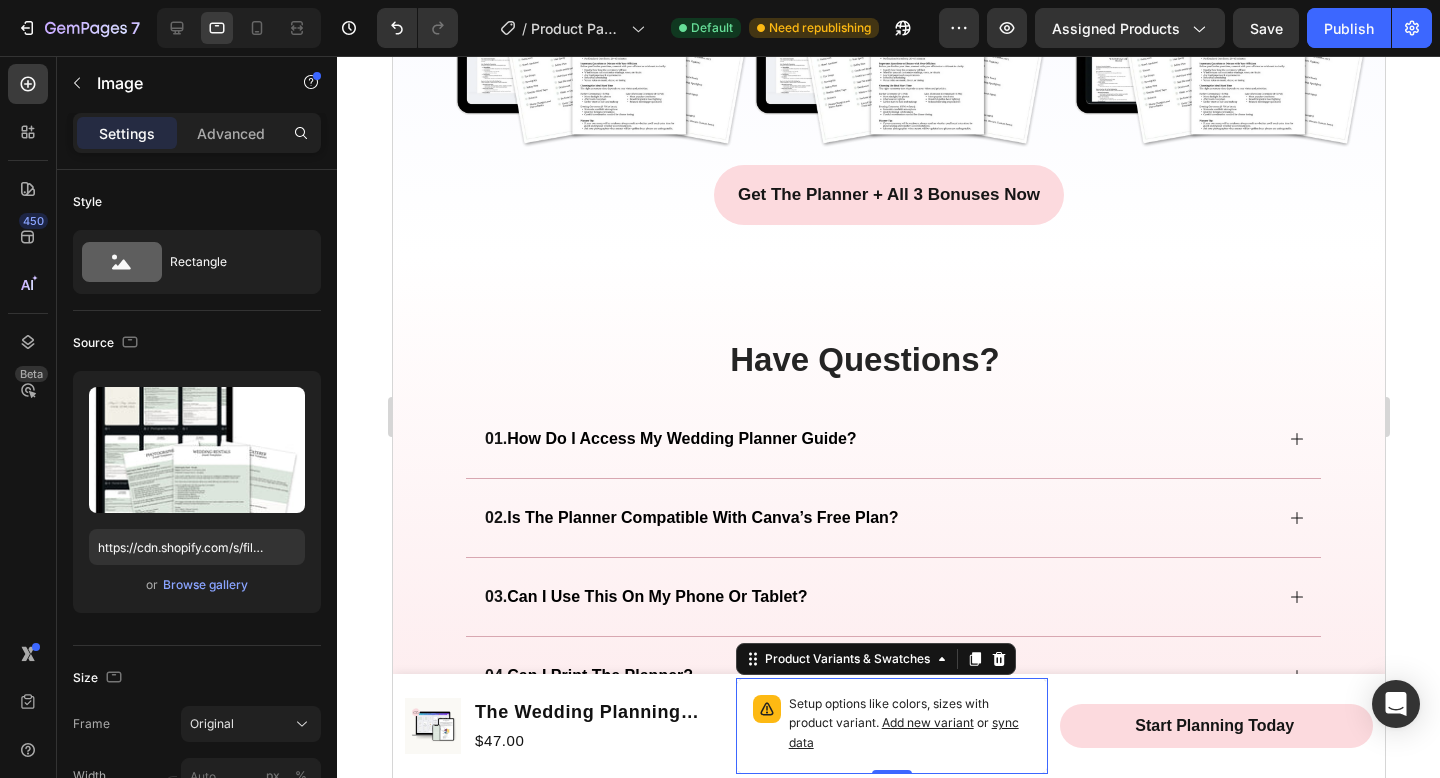 click on "Setup options like colors, sizes with product variant.       Add new variant   or   sync data" at bounding box center (909, 726) 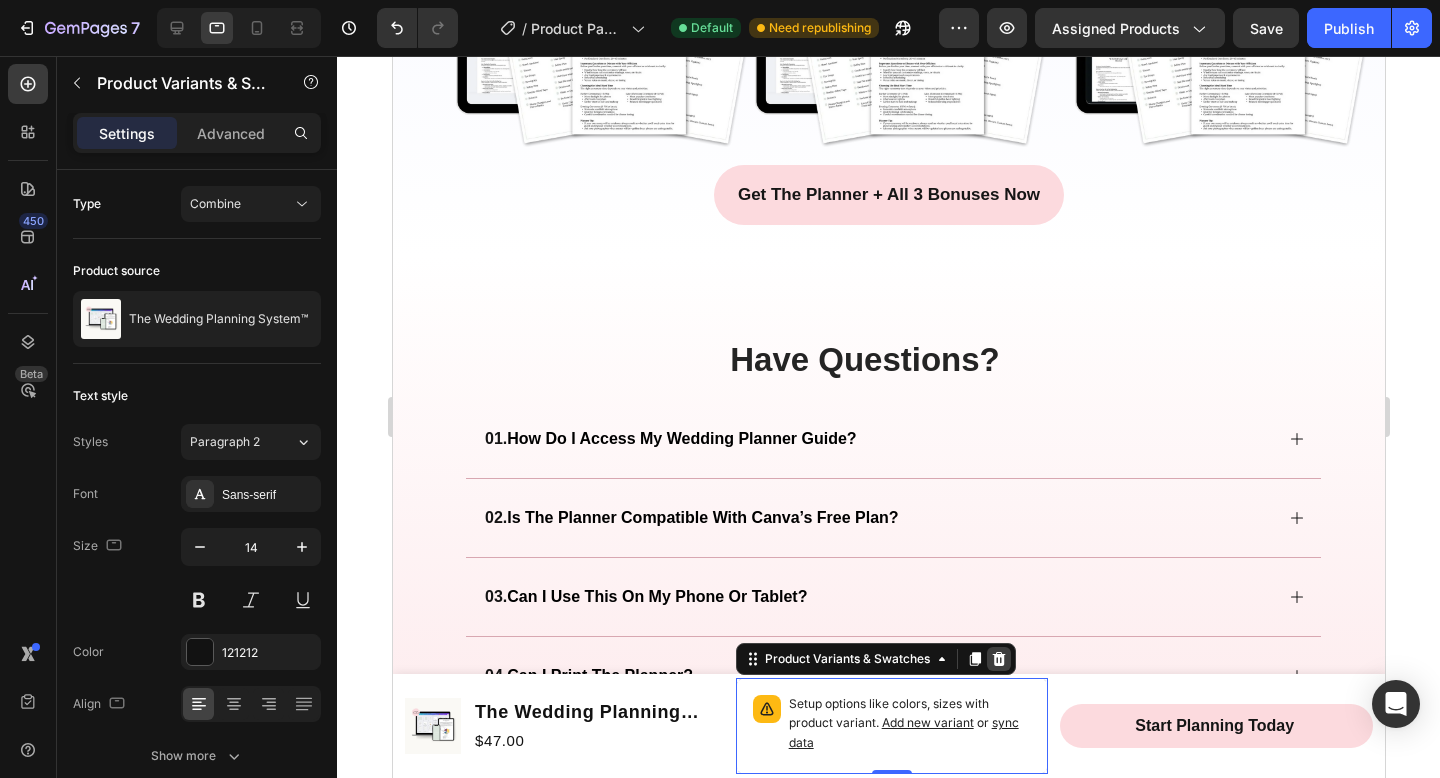 click 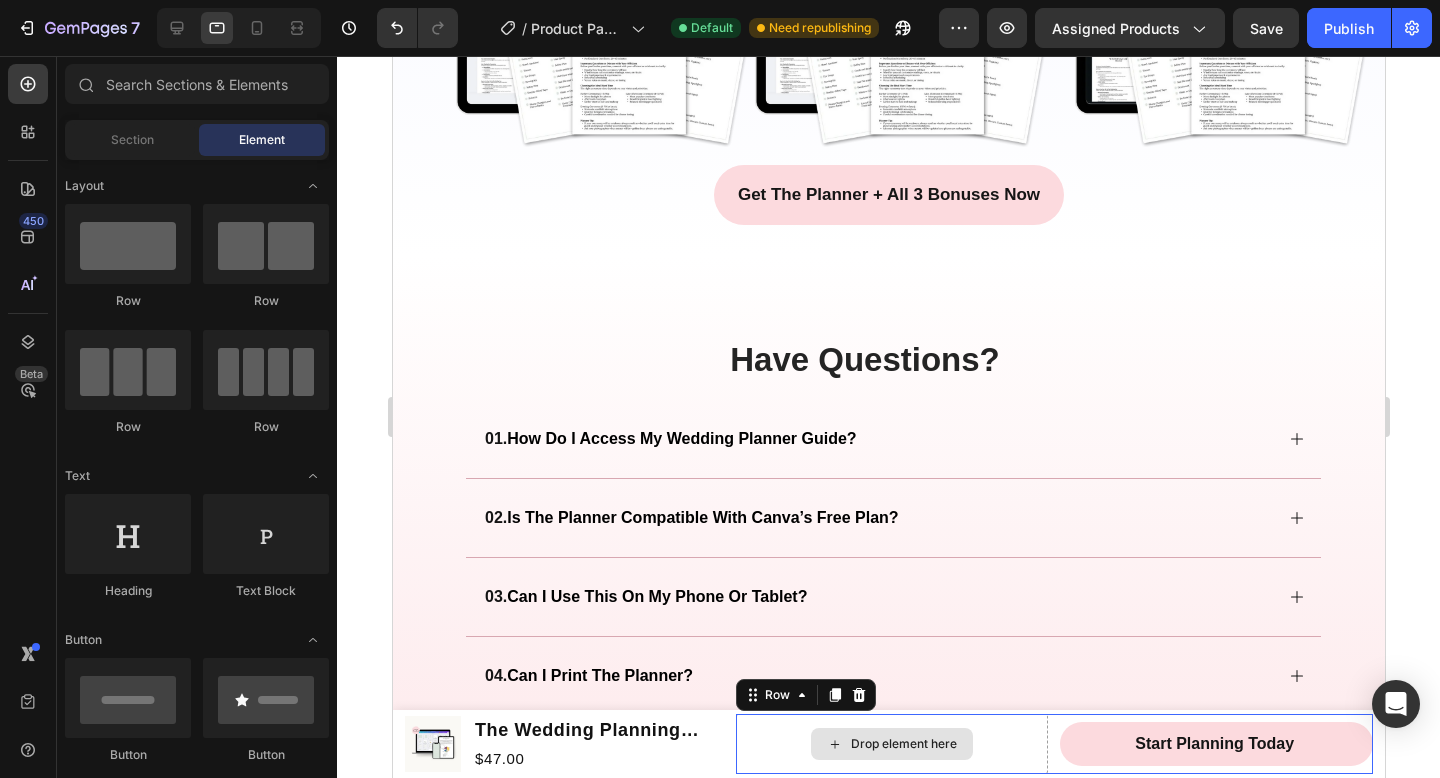 click on "Drop element here" at bounding box center (891, 744) 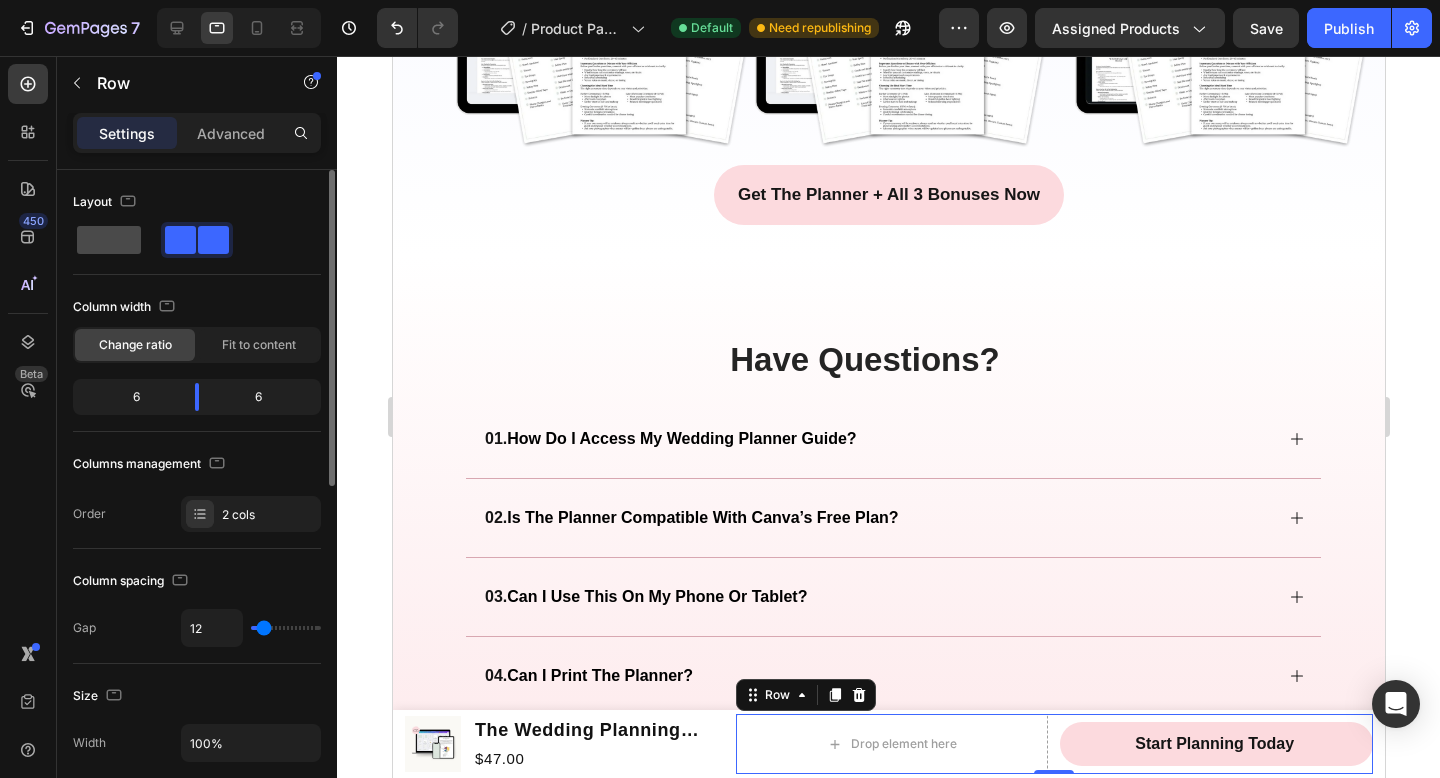 click 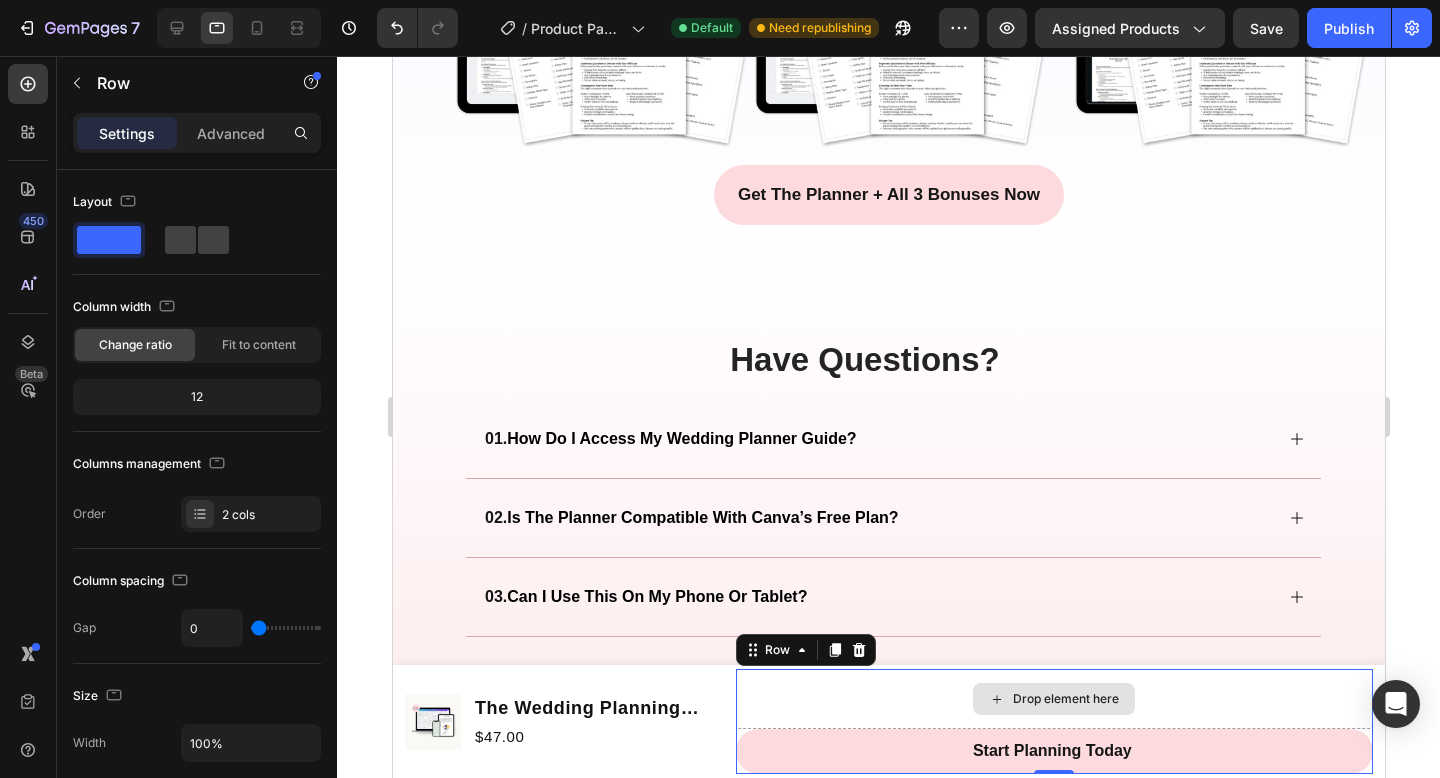 click on "Drop element here" at bounding box center [1053, 699] 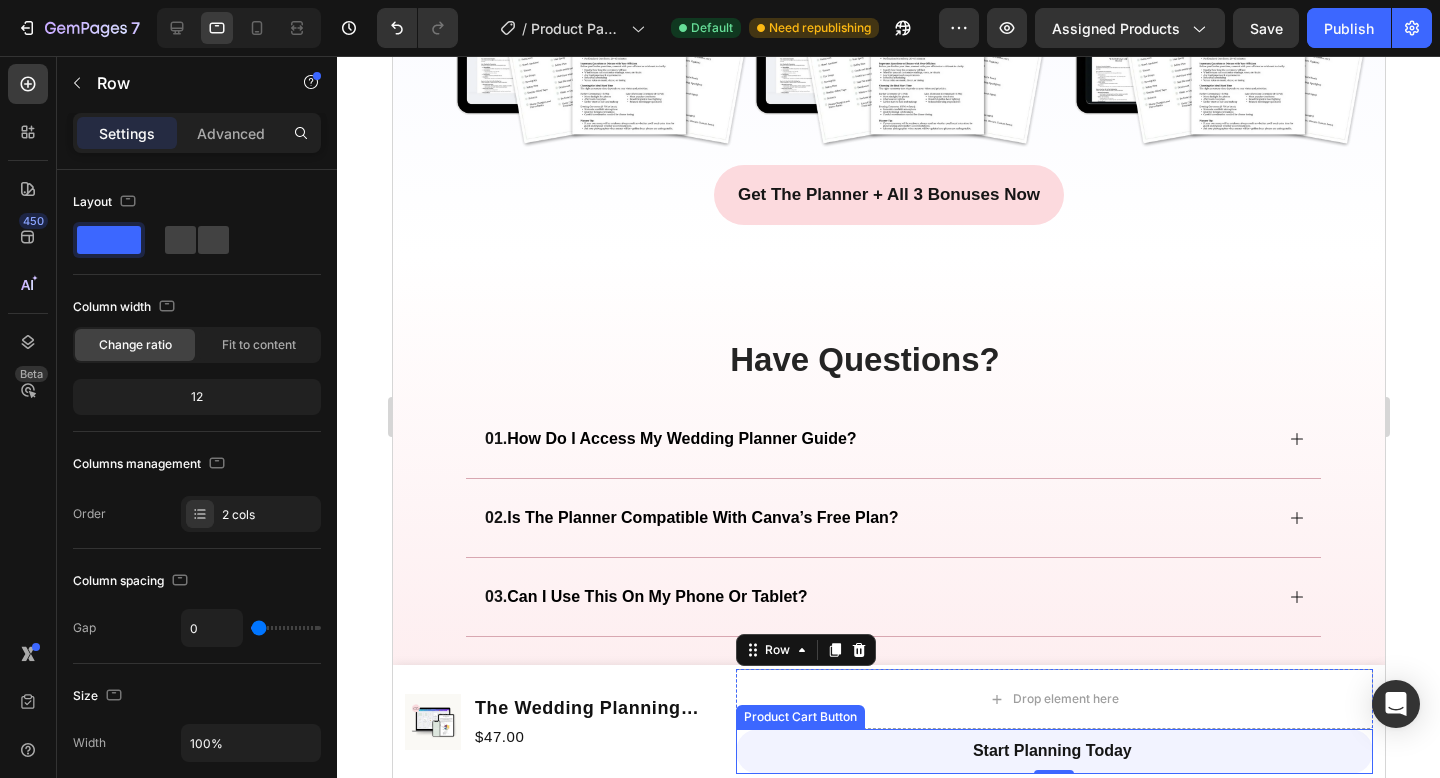 click on "Start Planning Today" at bounding box center [1053, 751] 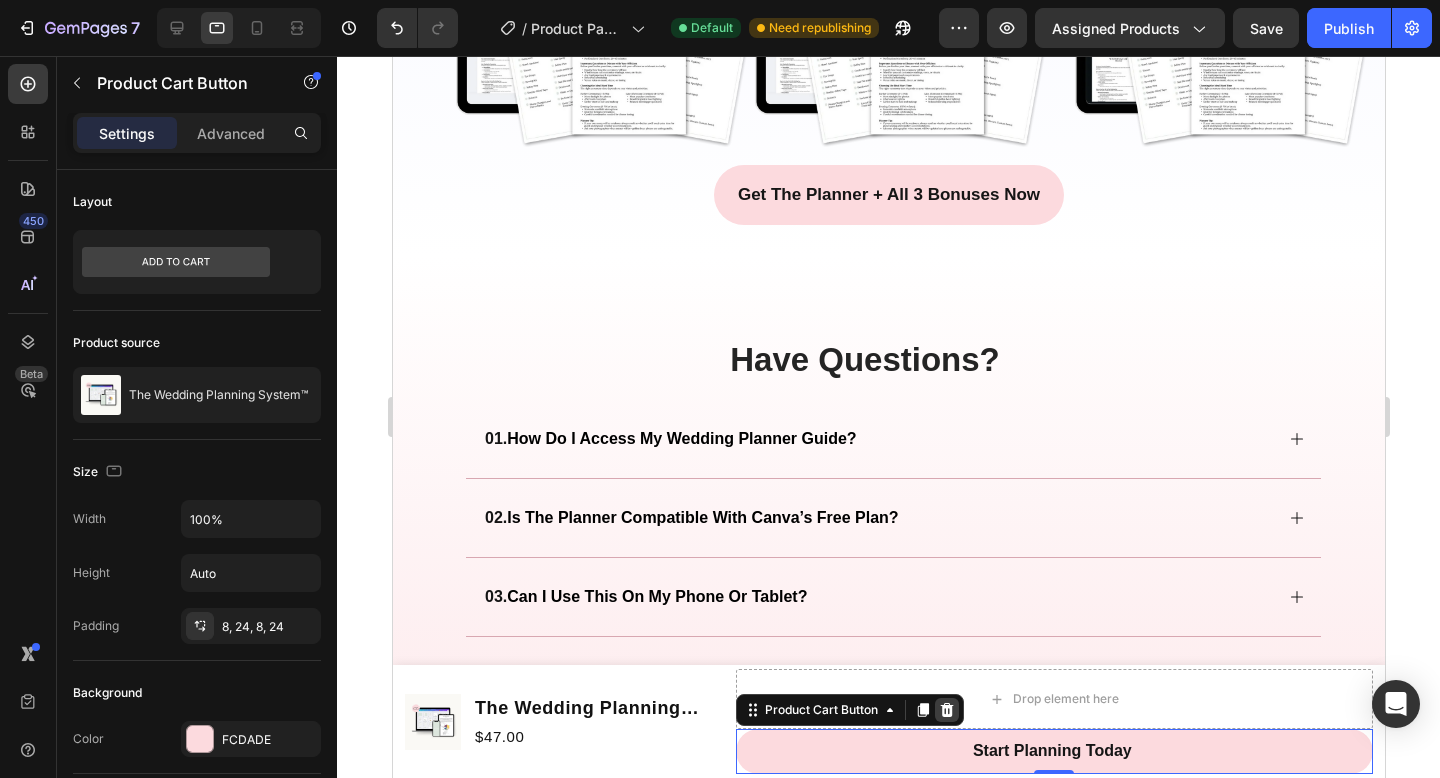 click 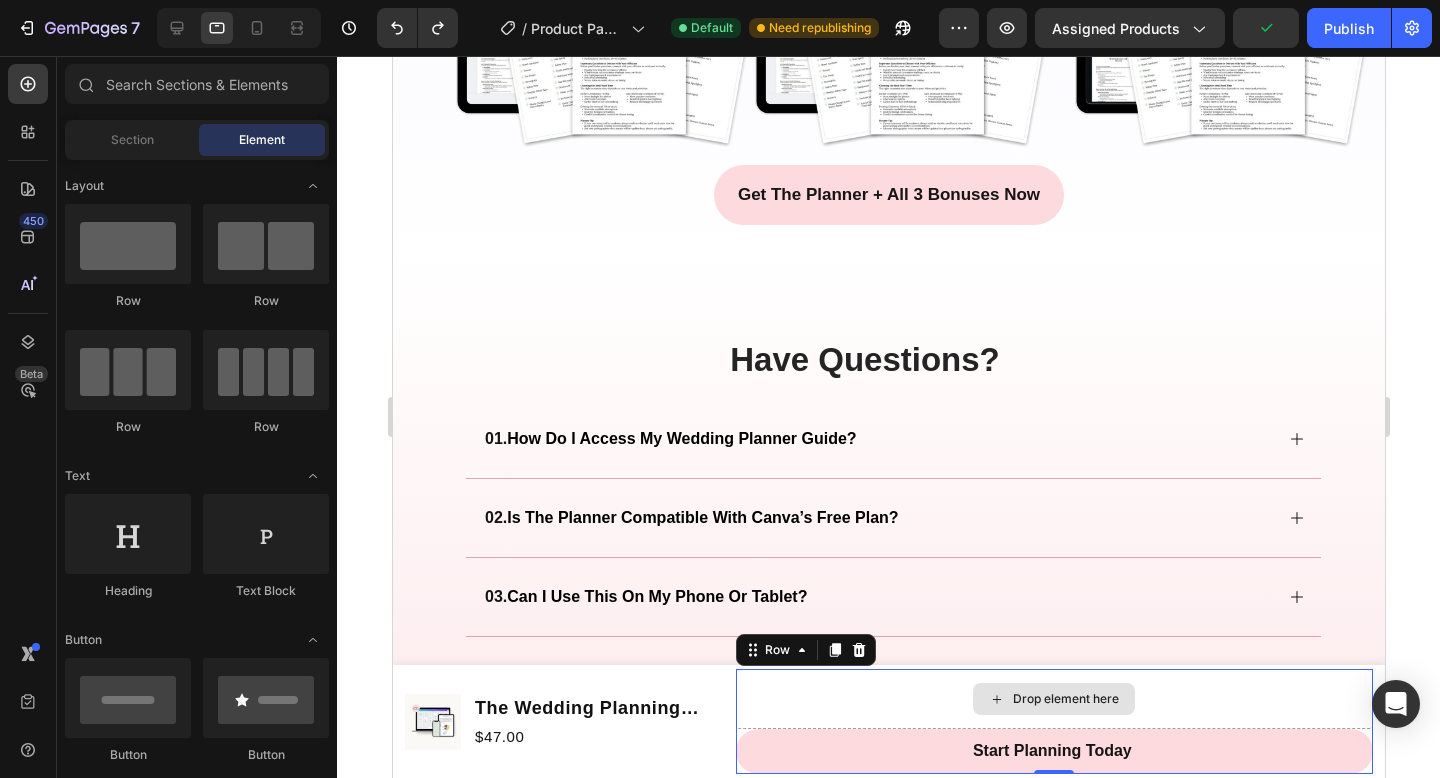 click on "Drop element here" at bounding box center [1053, 699] 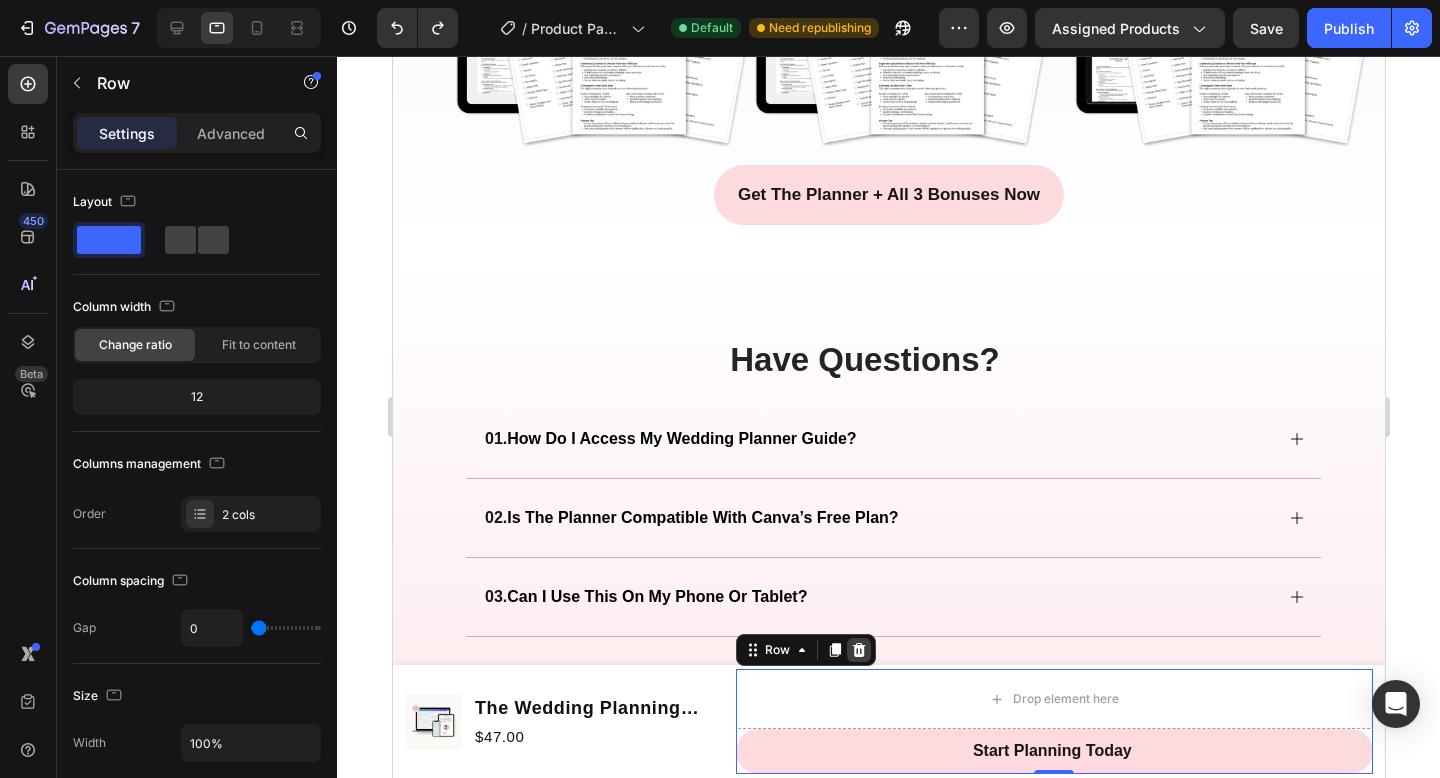 click 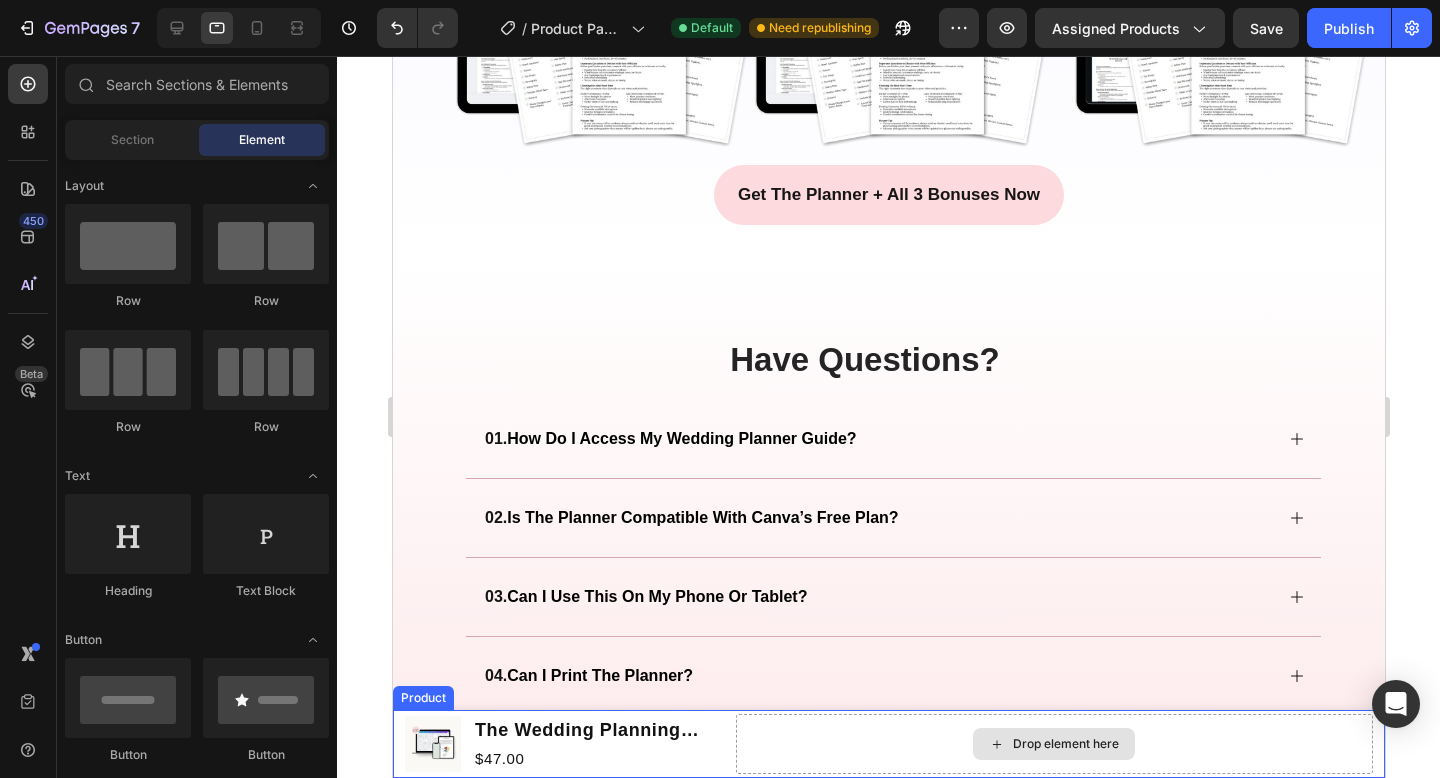 click on "Drop element here" at bounding box center (1065, 744) 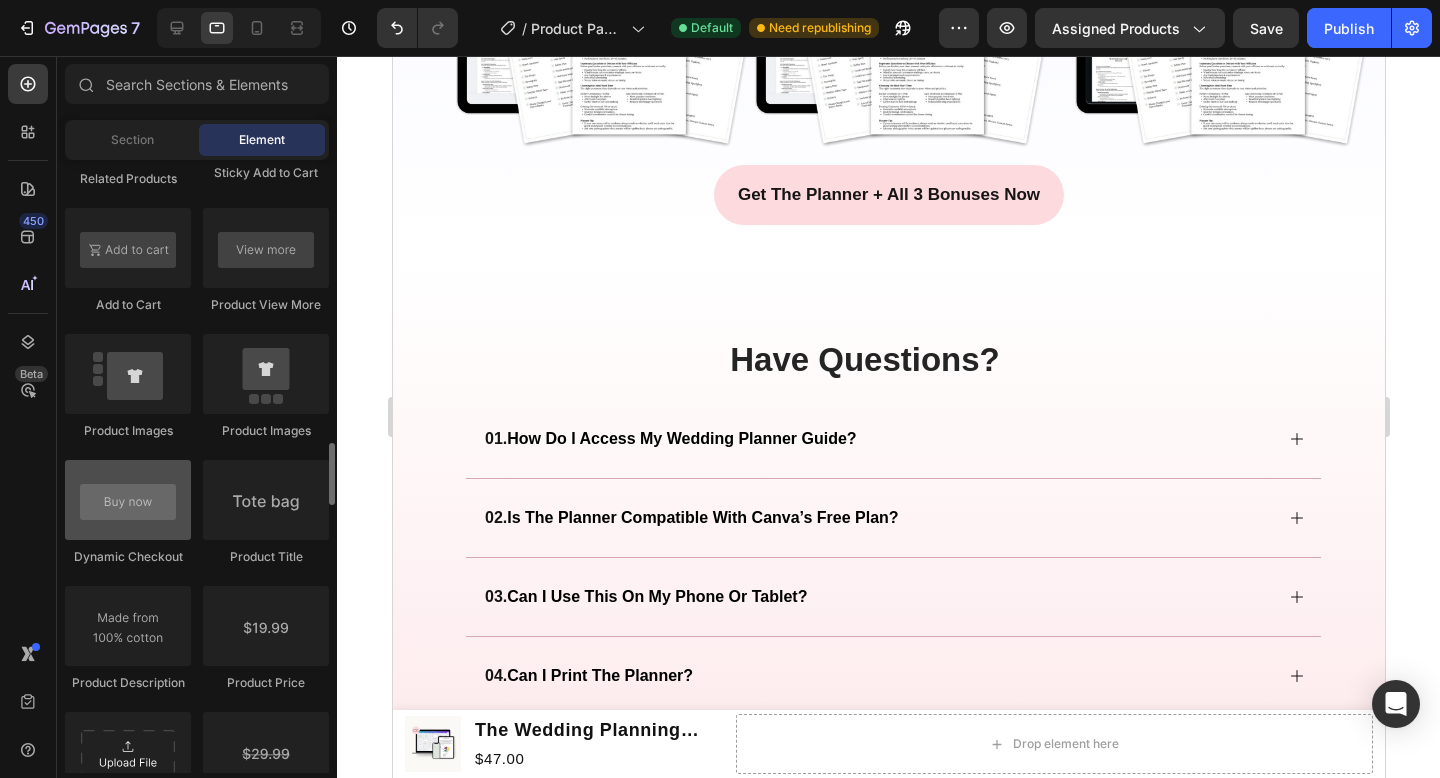 scroll, scrollTop: 2933, scrollLeft: 0, axis: vertical 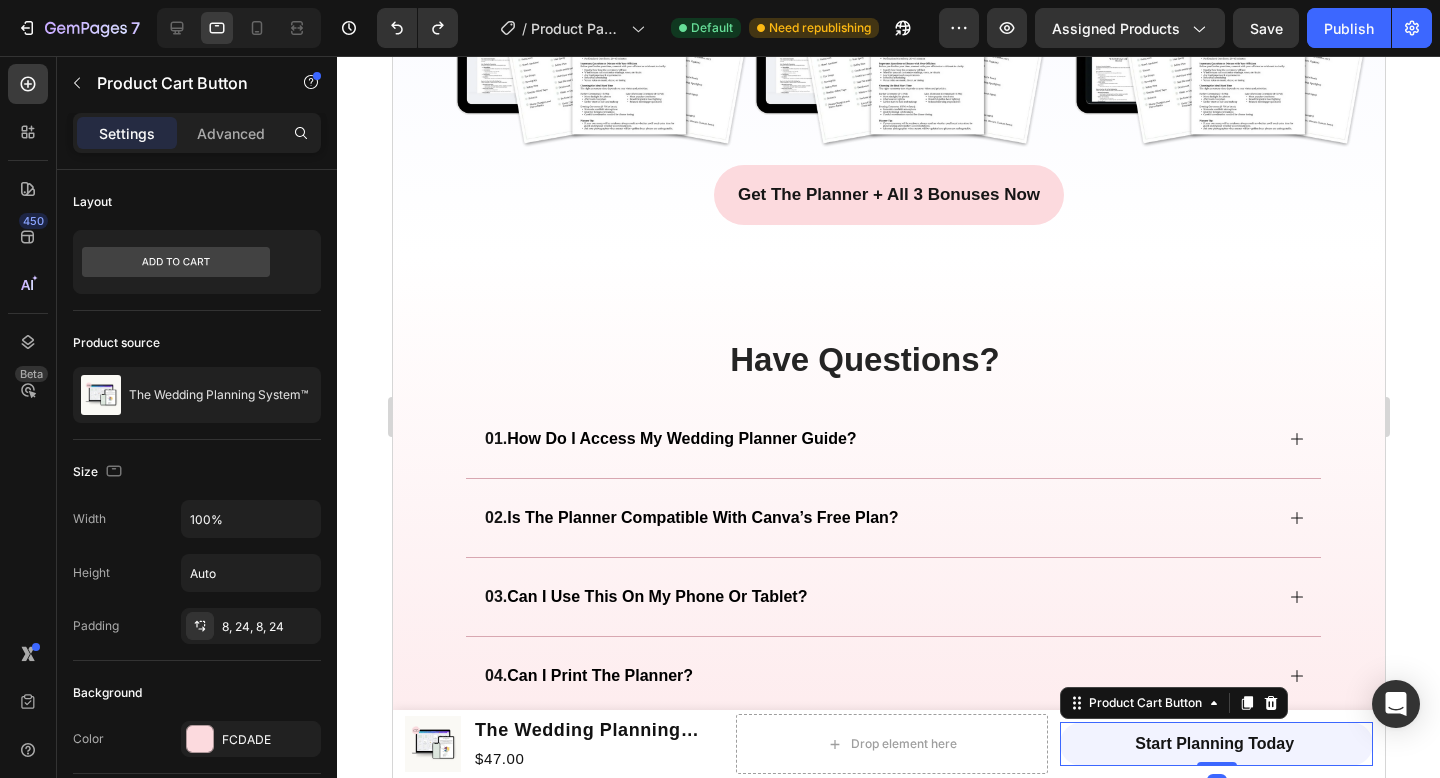 click on "Start Planning Today" at bounding box center [1215, 744] 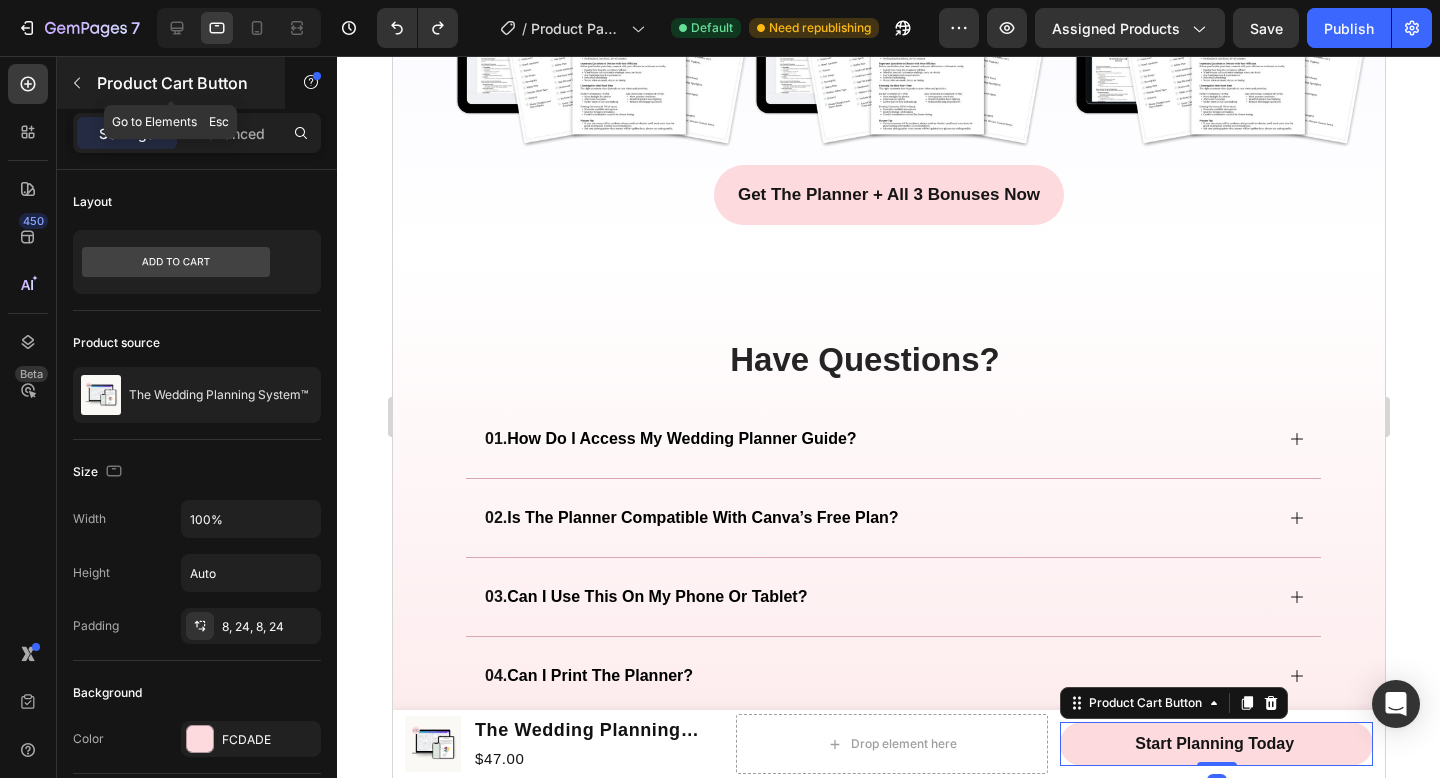 click 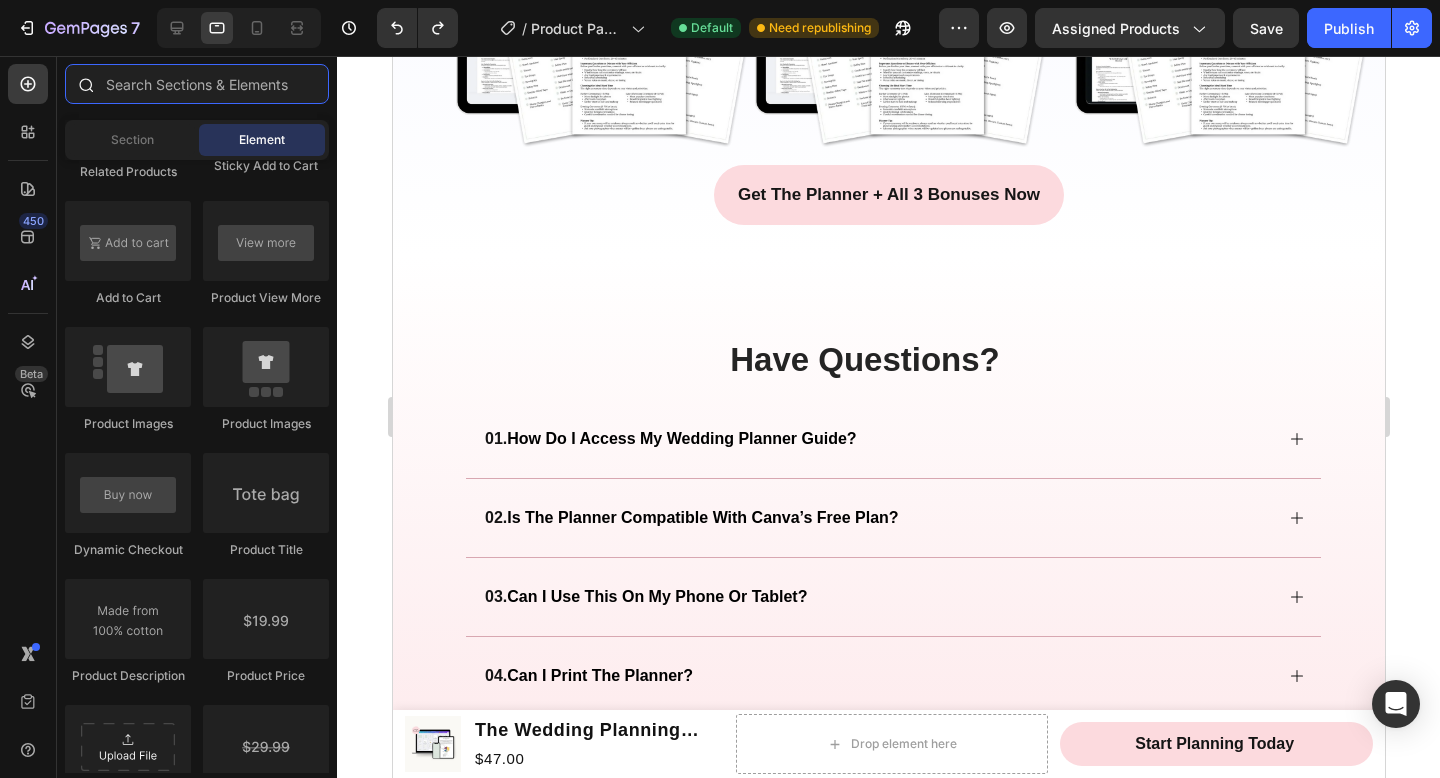 click at bounding box center [197, 84] 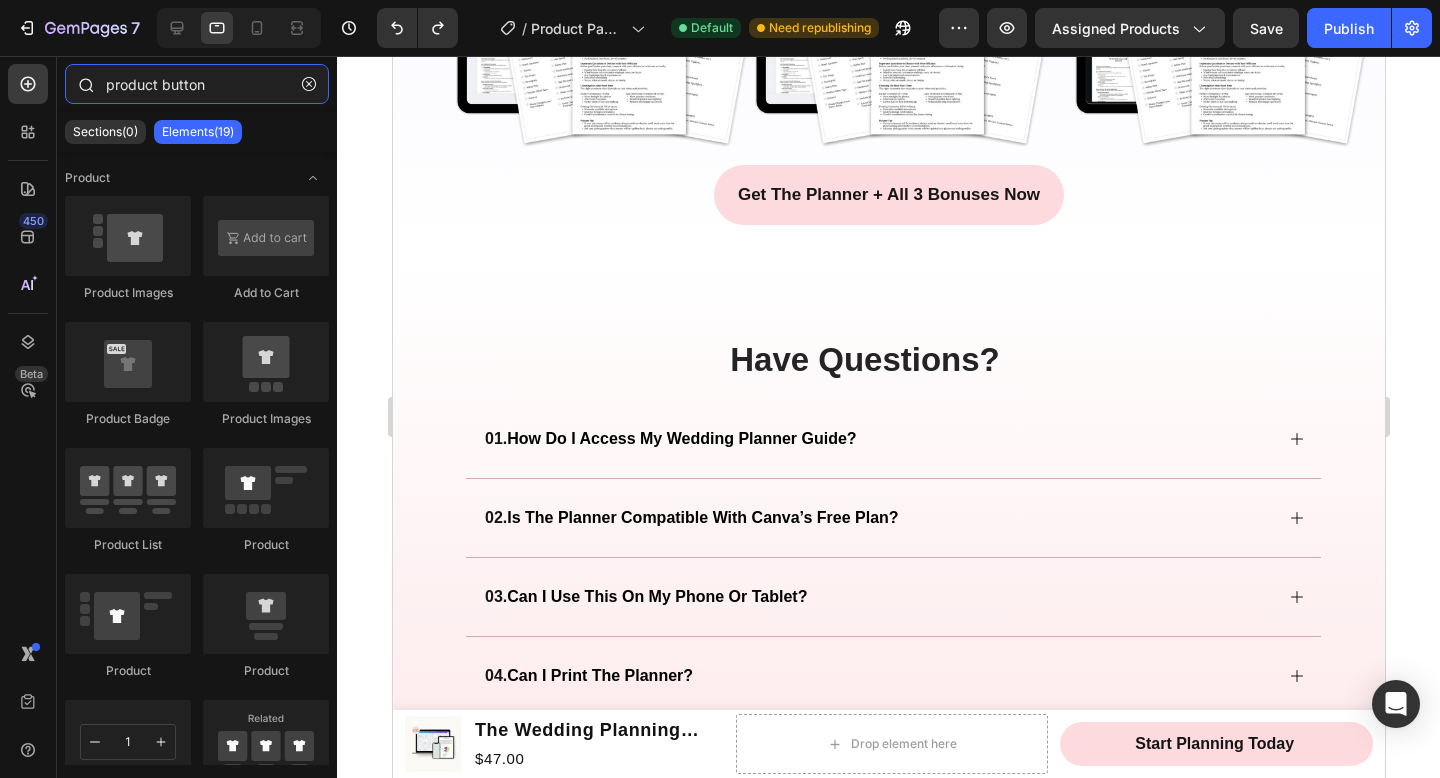 click on "product button" at bounding box center (197, 84) 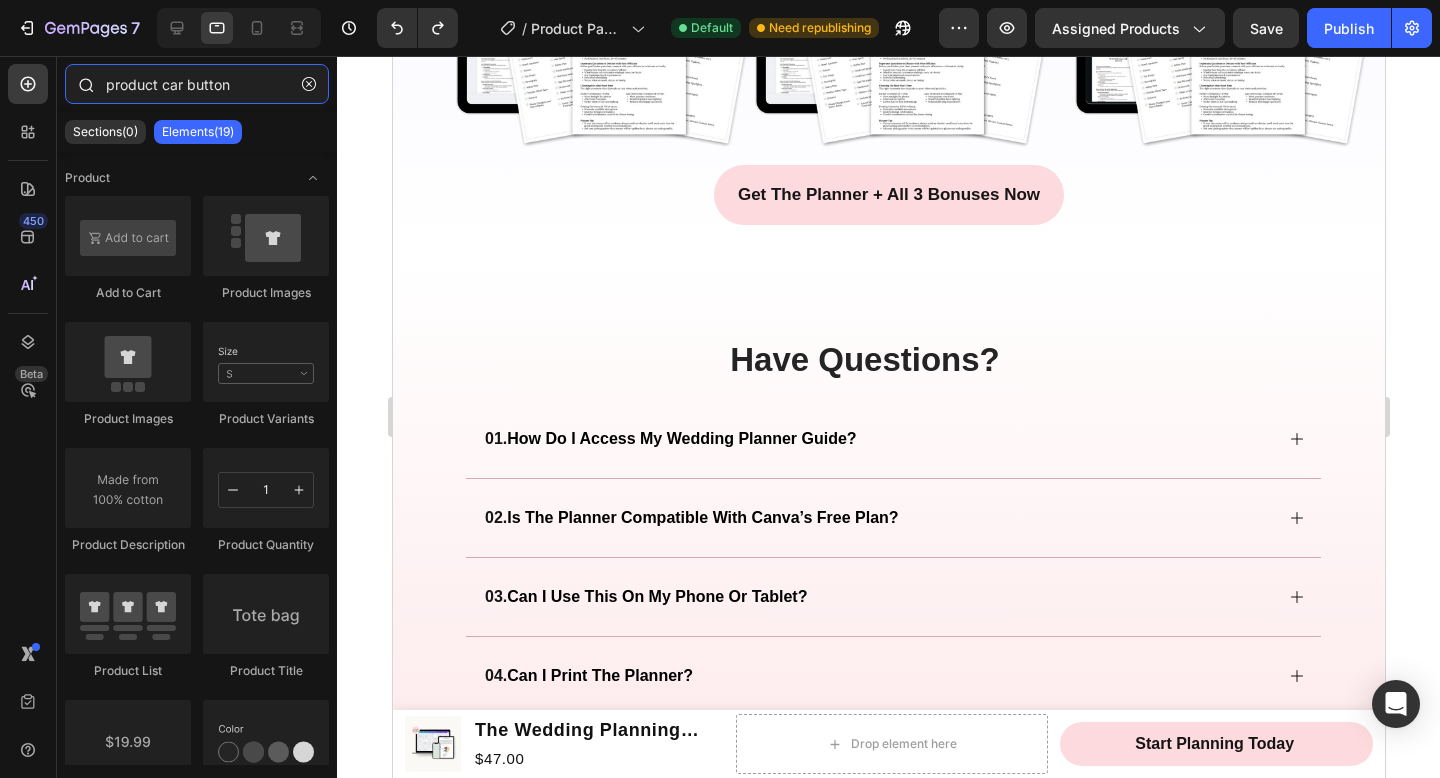 click on "product car button" at bounding box center [197, 84] 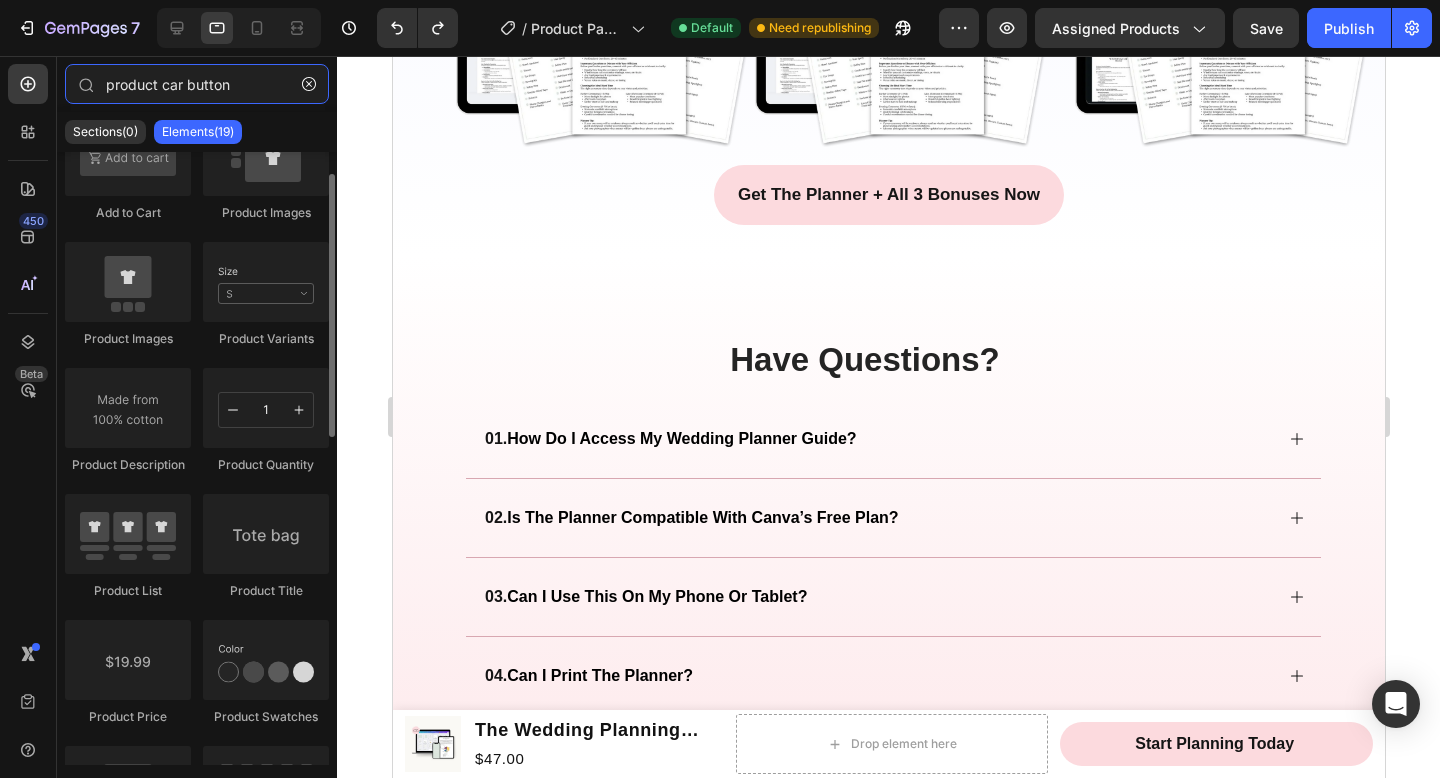 scroll, scrollTop: 0, scrollLeft: 0, axis: both 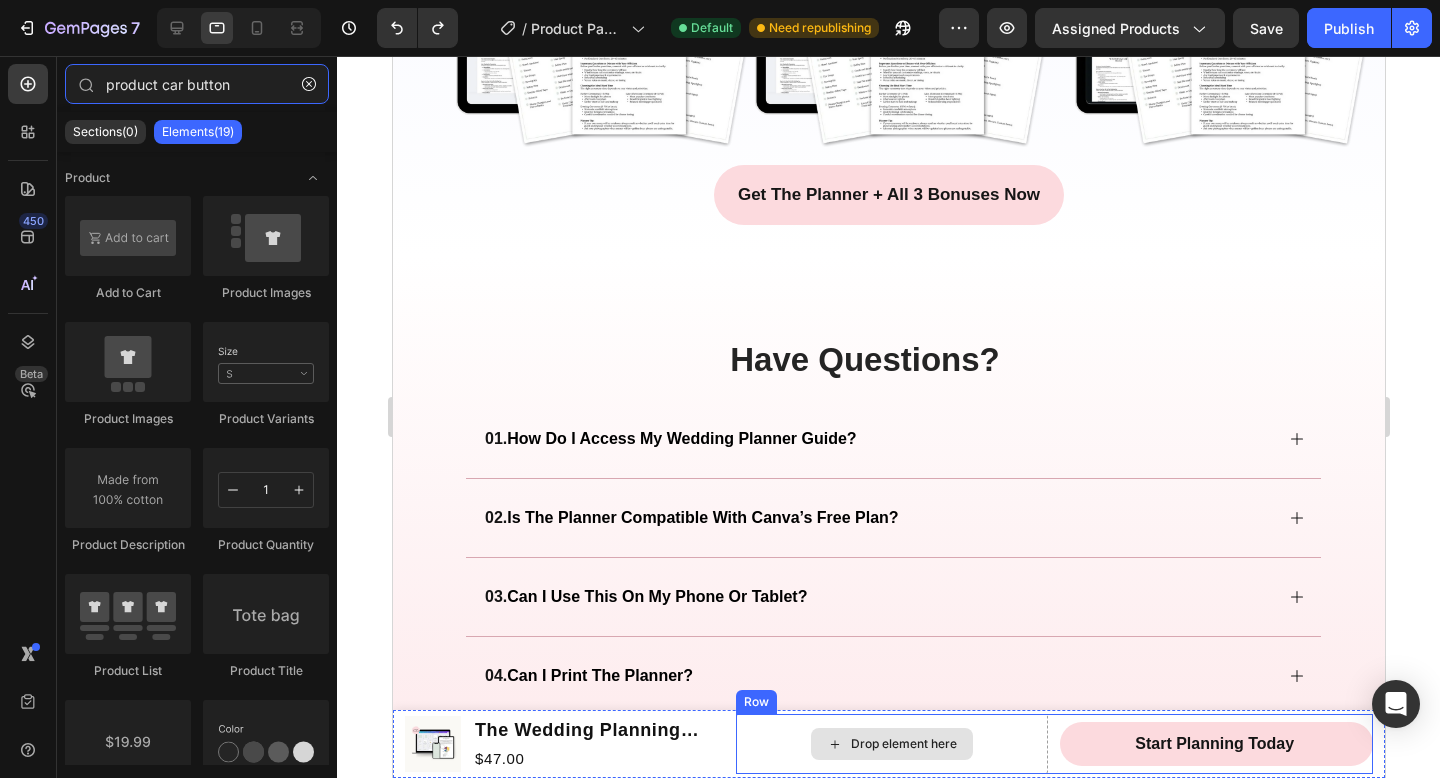 type on "product car button" 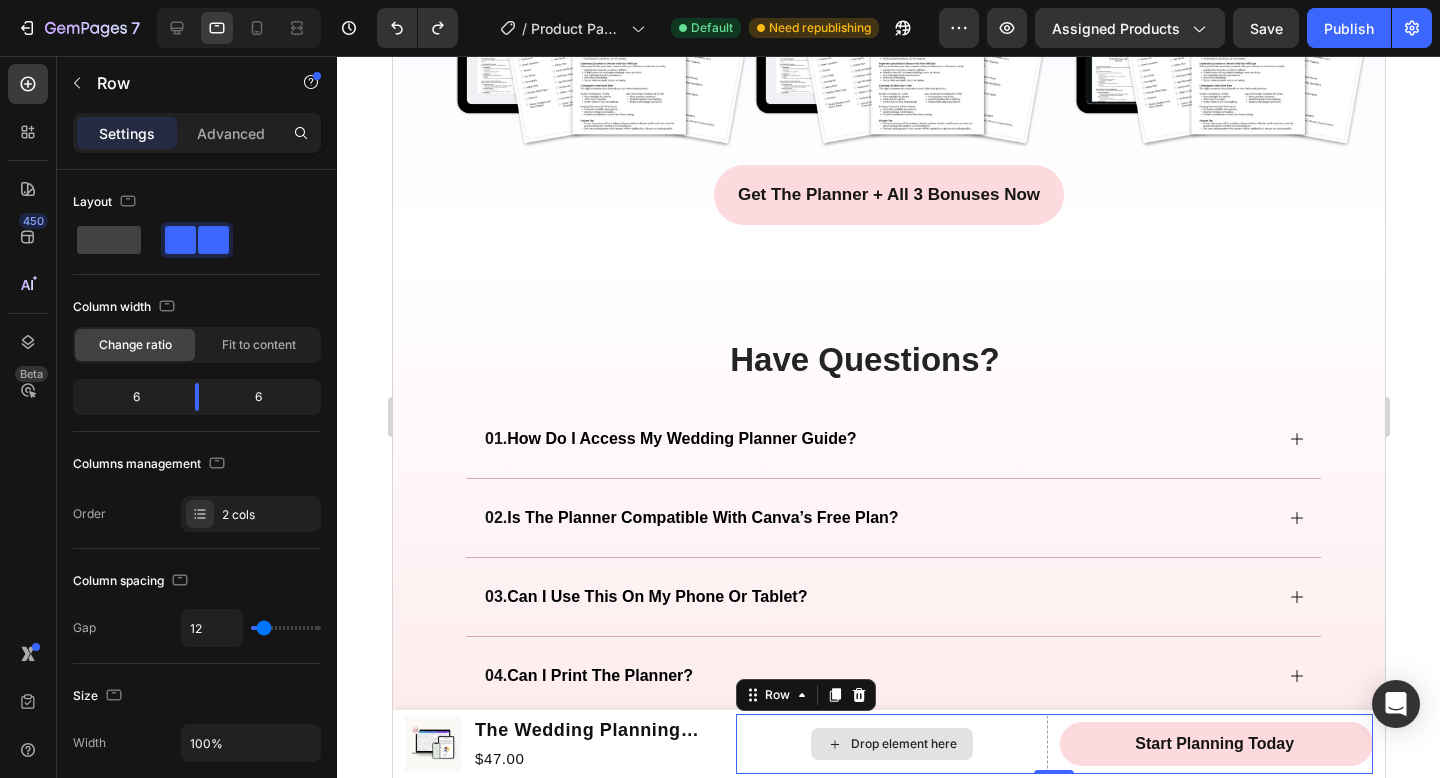 click on "Drop element here" at bounding box center [891, 744] 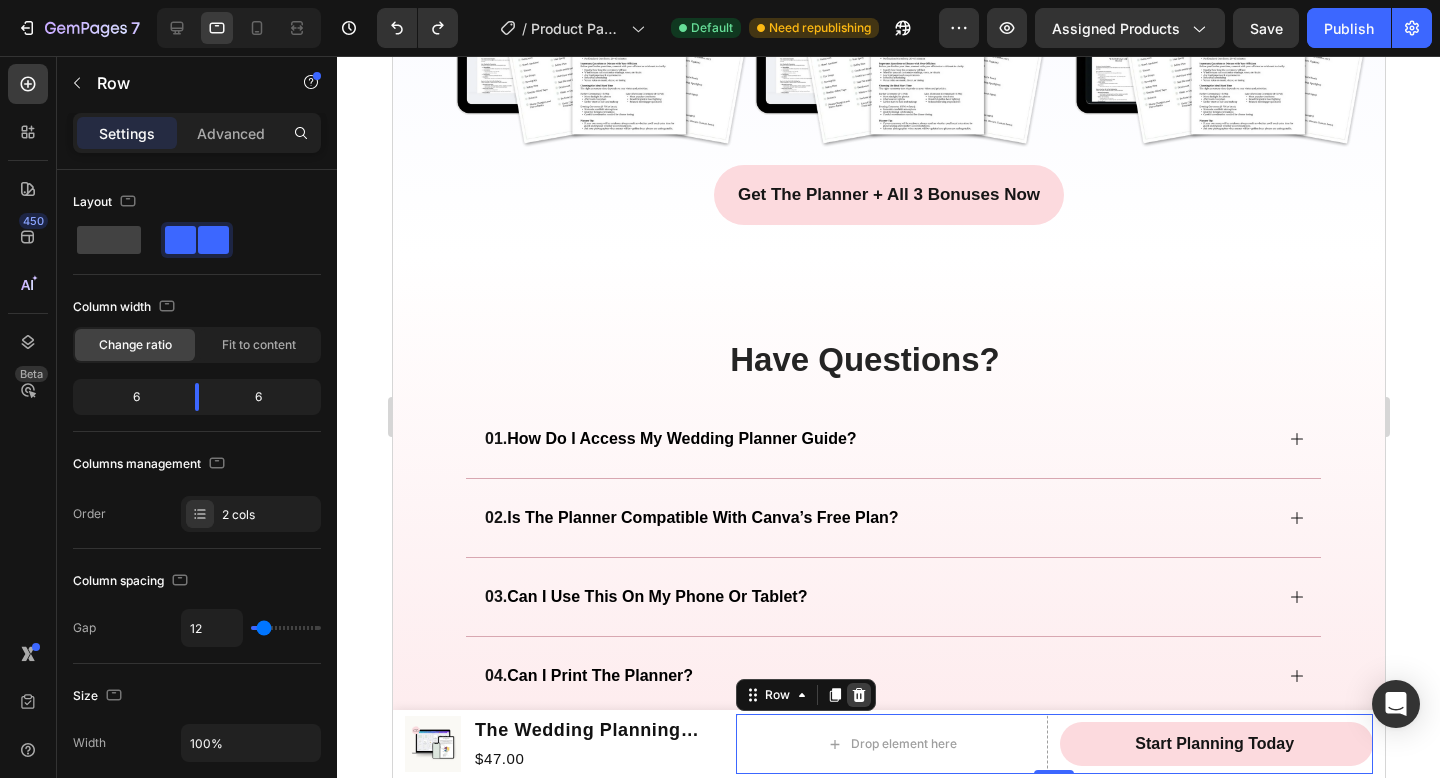 click at bounding box center [858, 695] 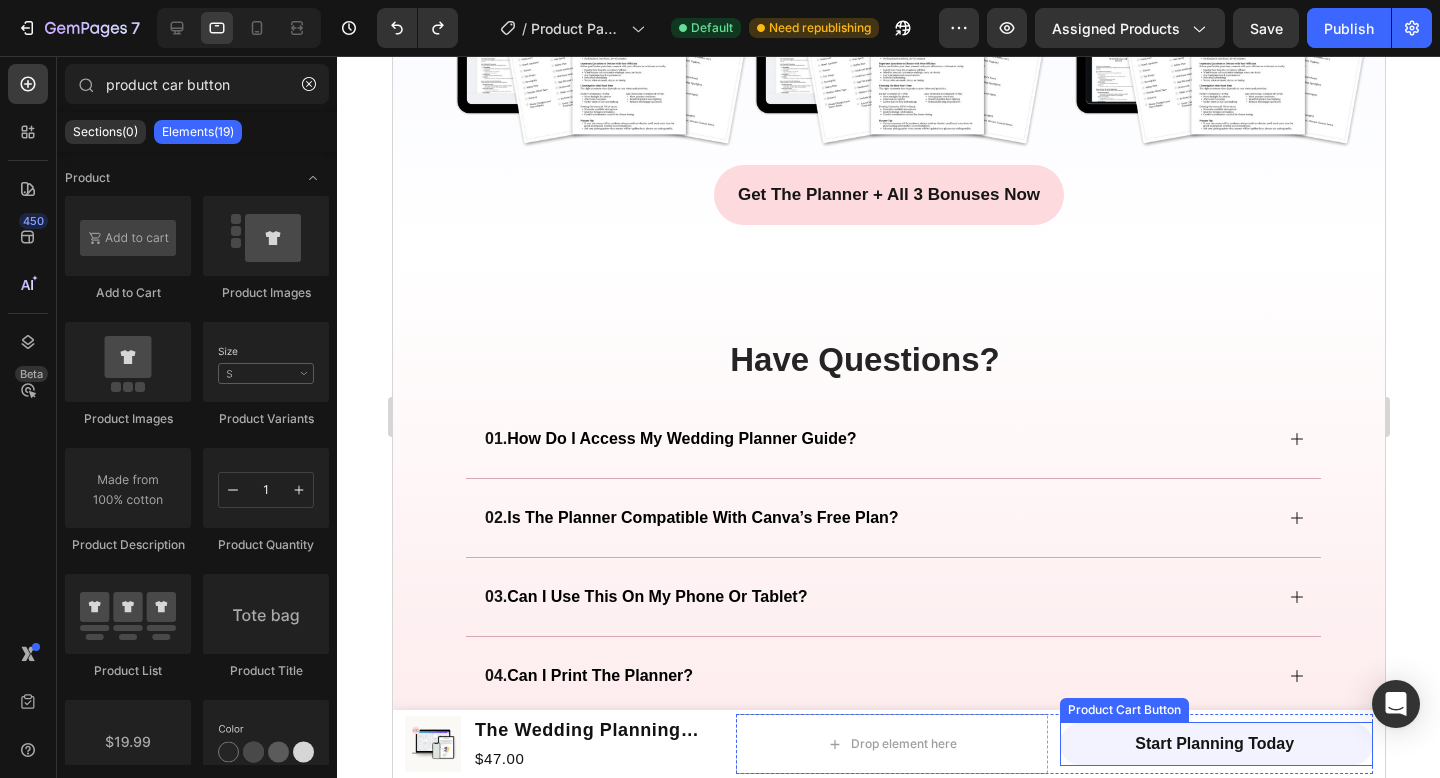 click on "Start Planning Today" at bounding box center [1215, 744] 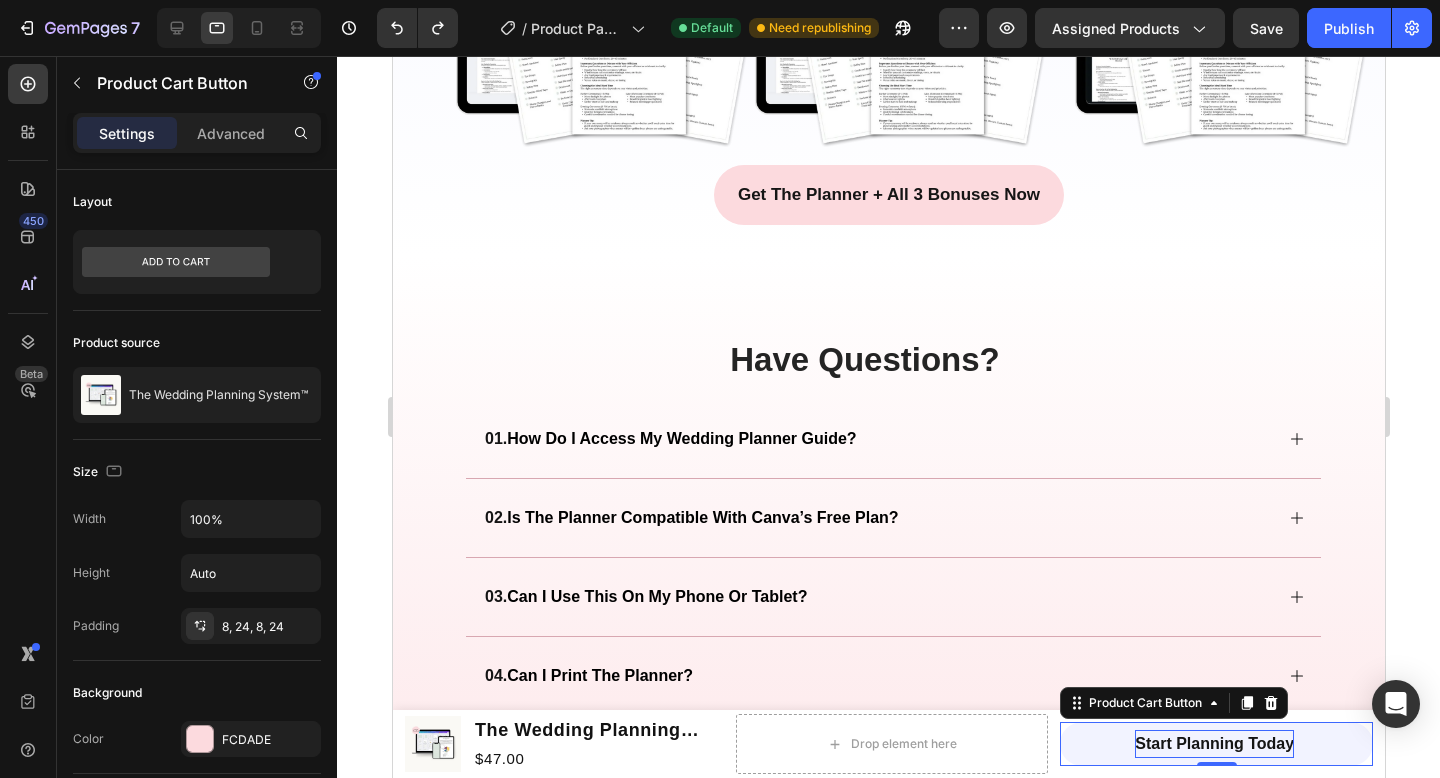 type 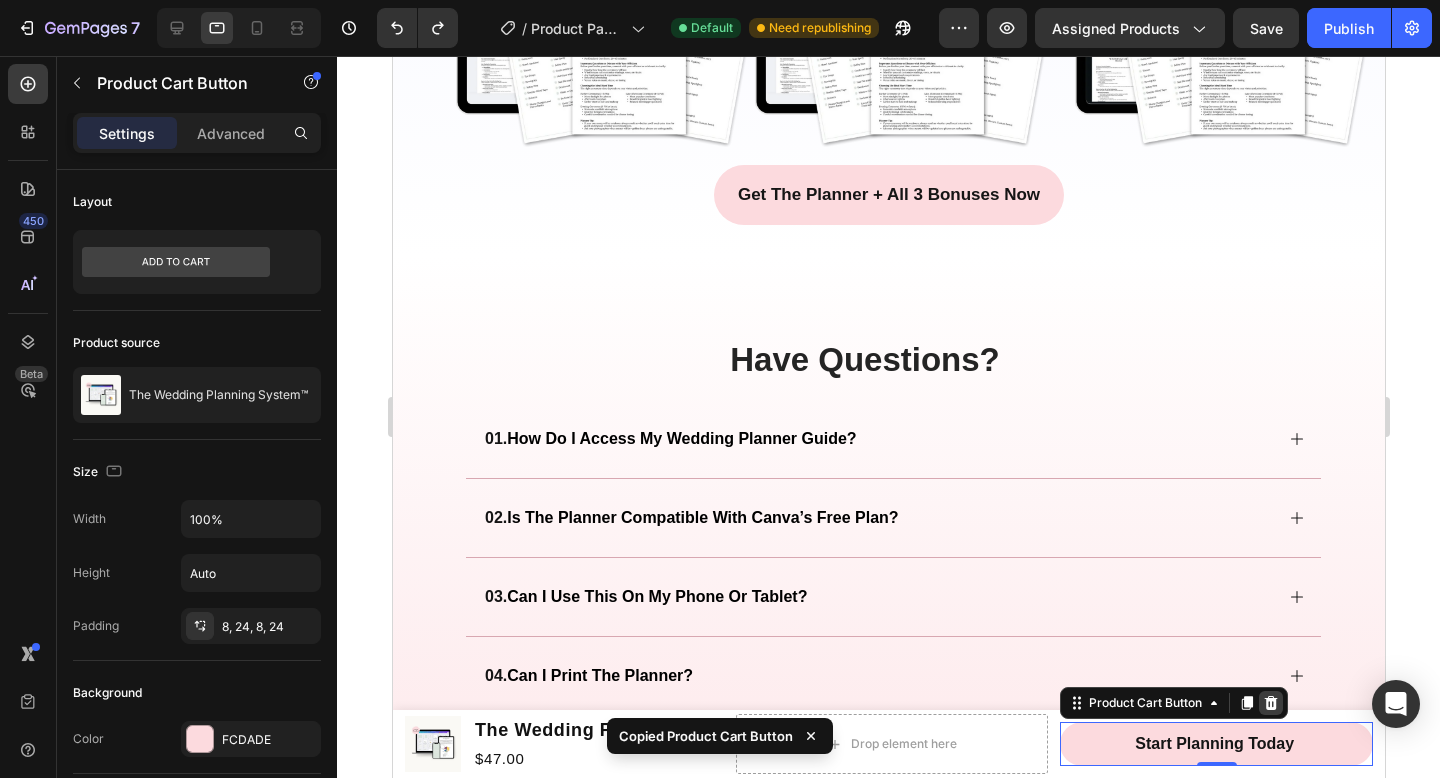 click 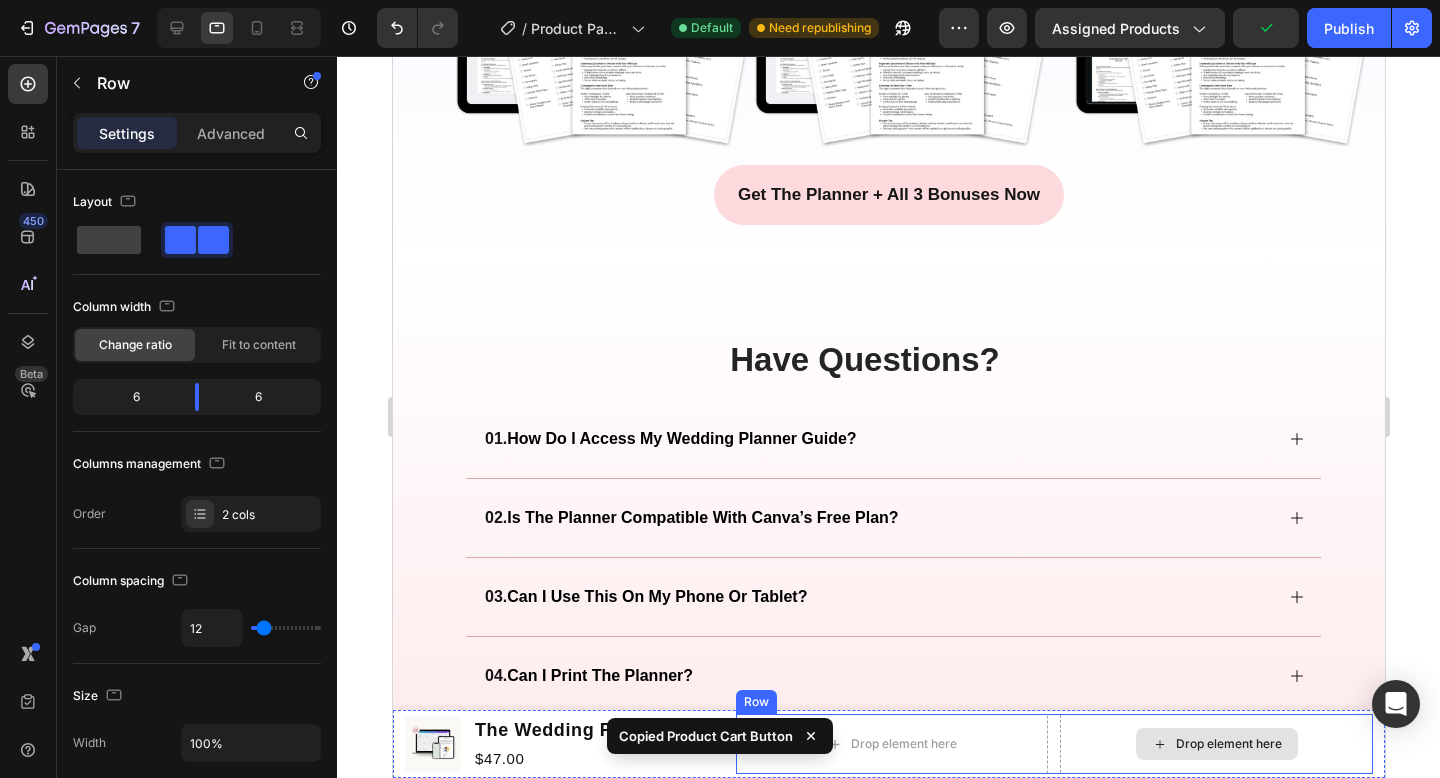 click on "Drop element here" at bounding box center (1215, 744) 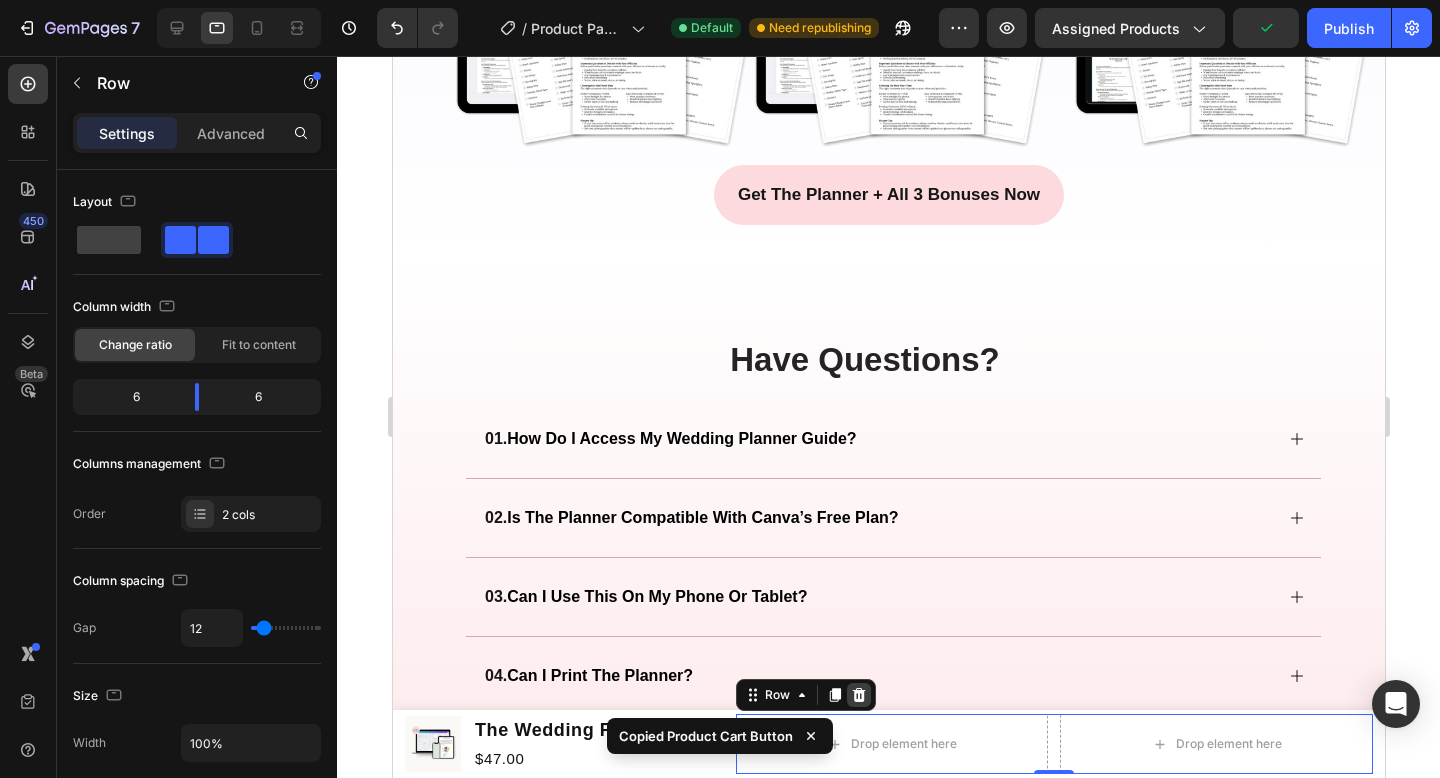 click 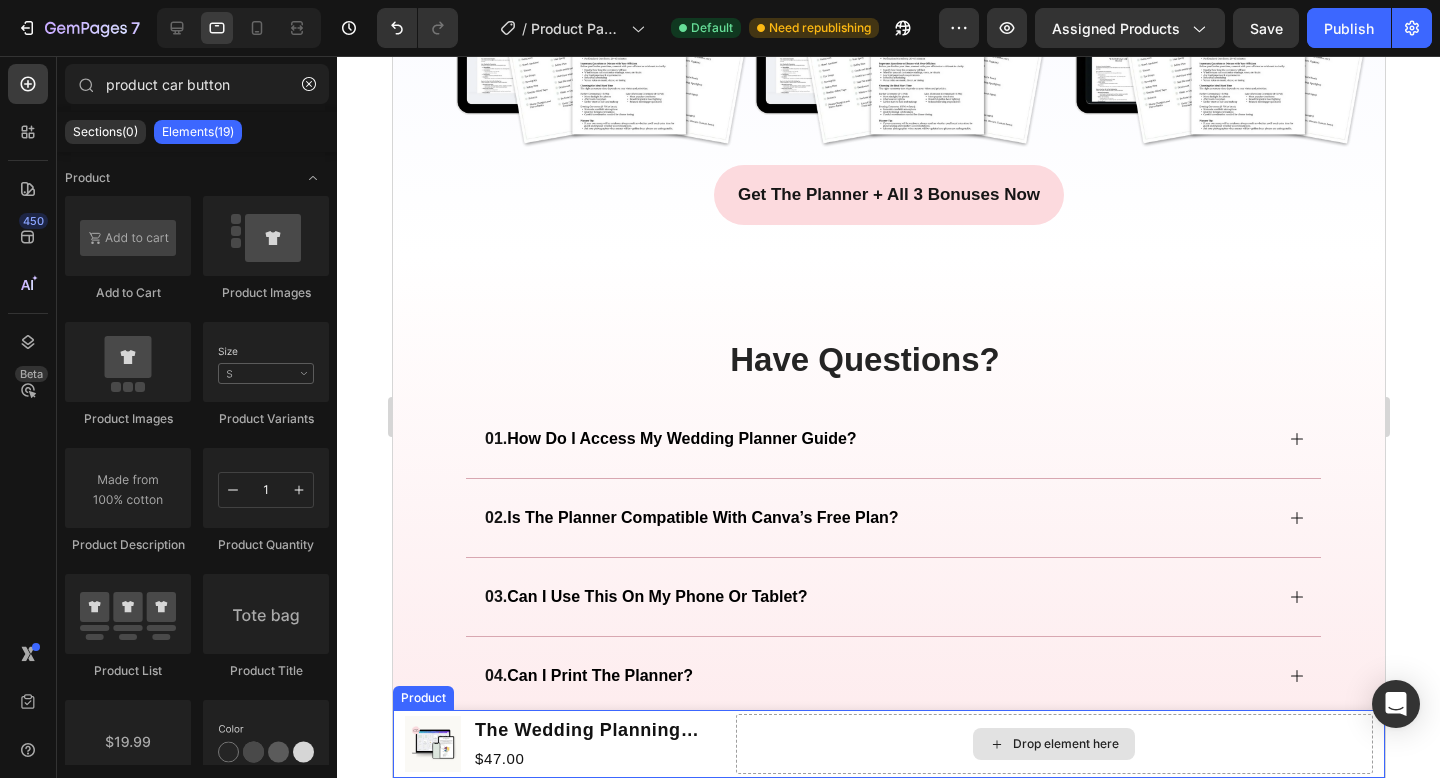 click on "Drop element here" at bounding box center (1065, 744) 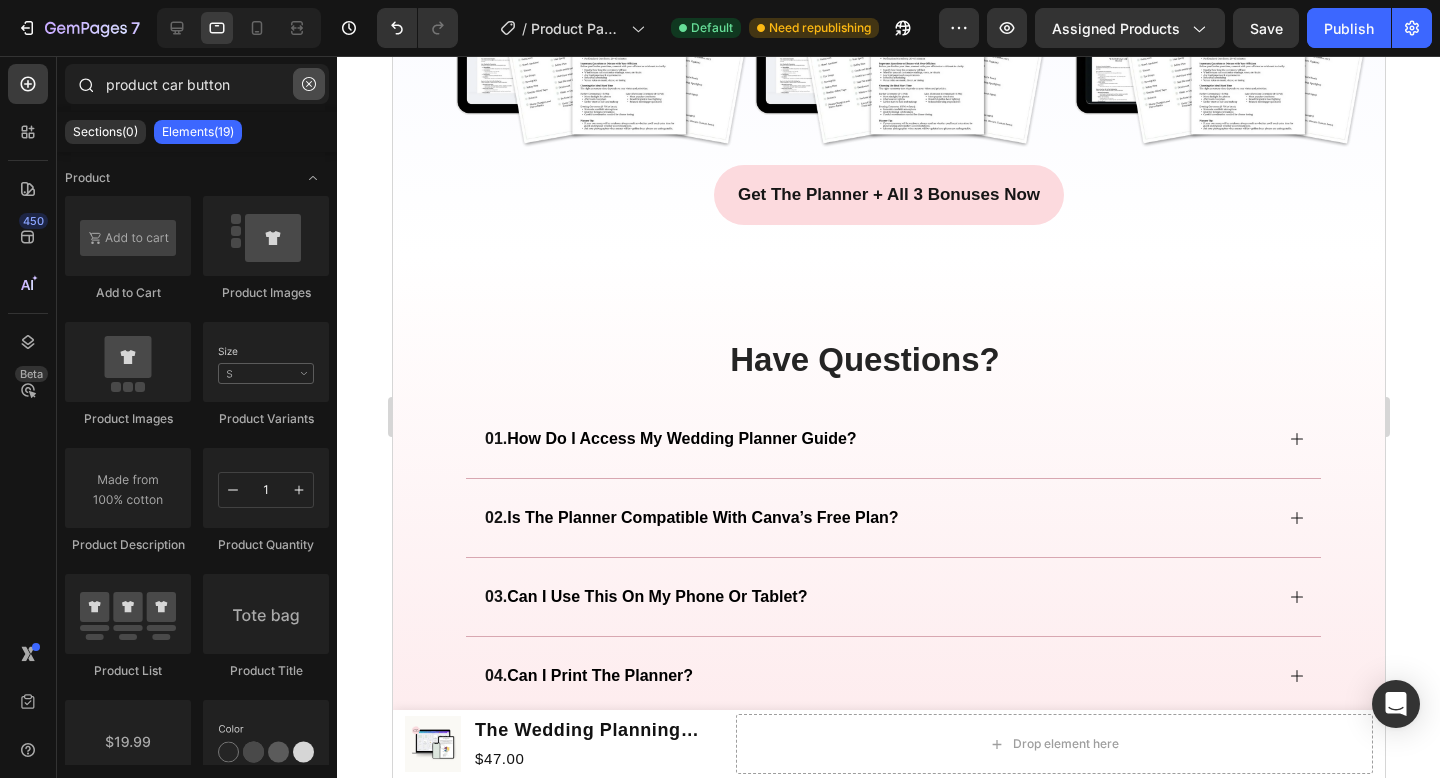 click 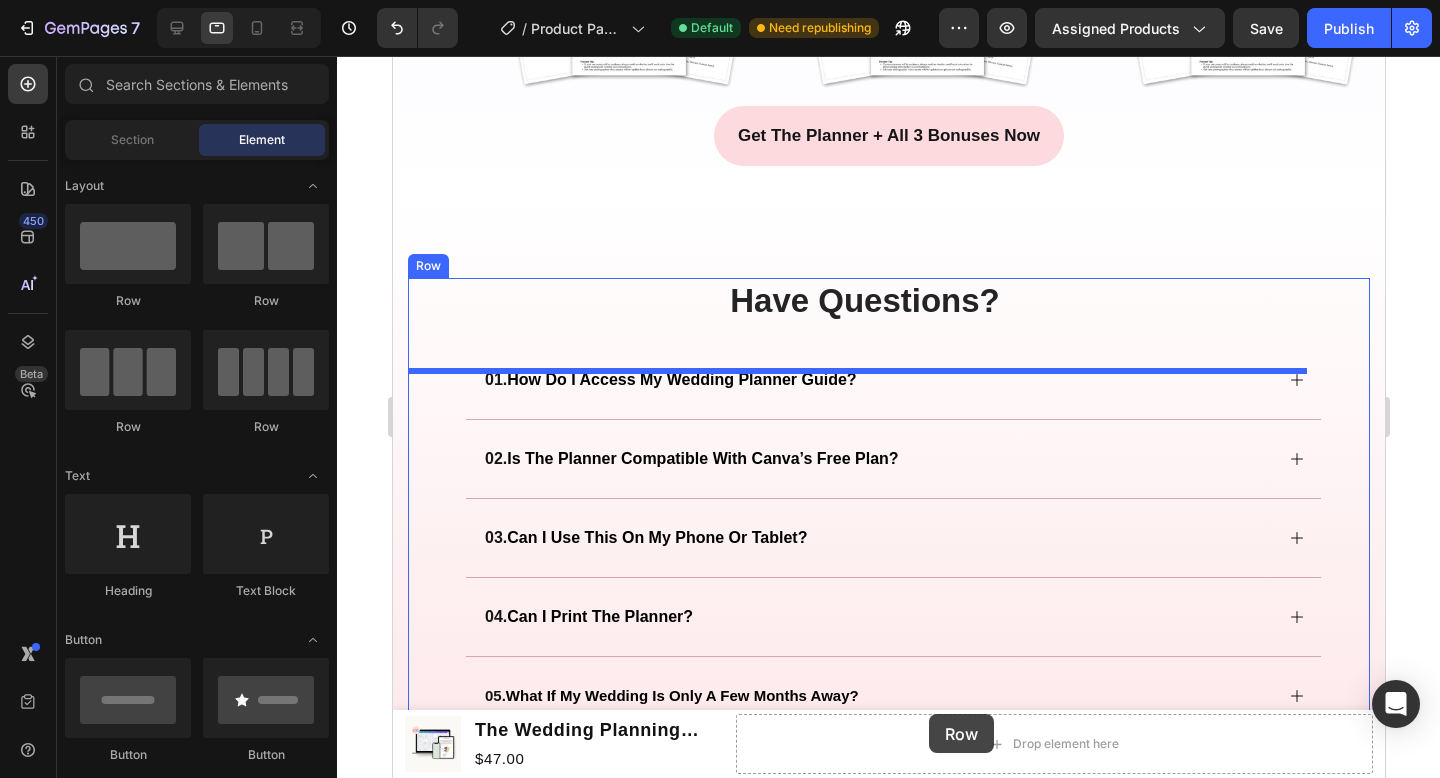 scroll, scrollTop: 3386, scrollLeft: 0, axis: vertical 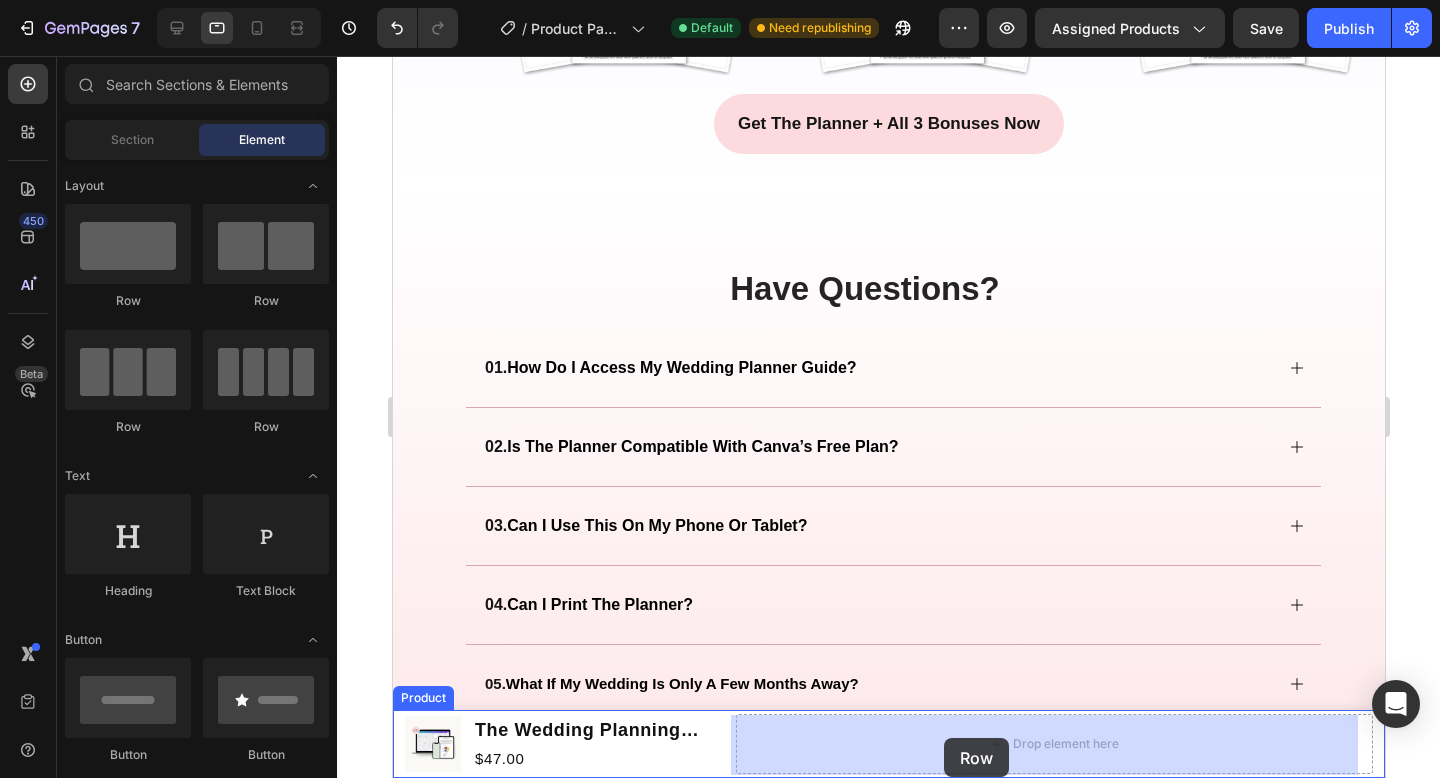 drag, startPoint x: 531, startPoint y: 297, endPoint x: 941, endPoint y: 732, distance: 597.76666 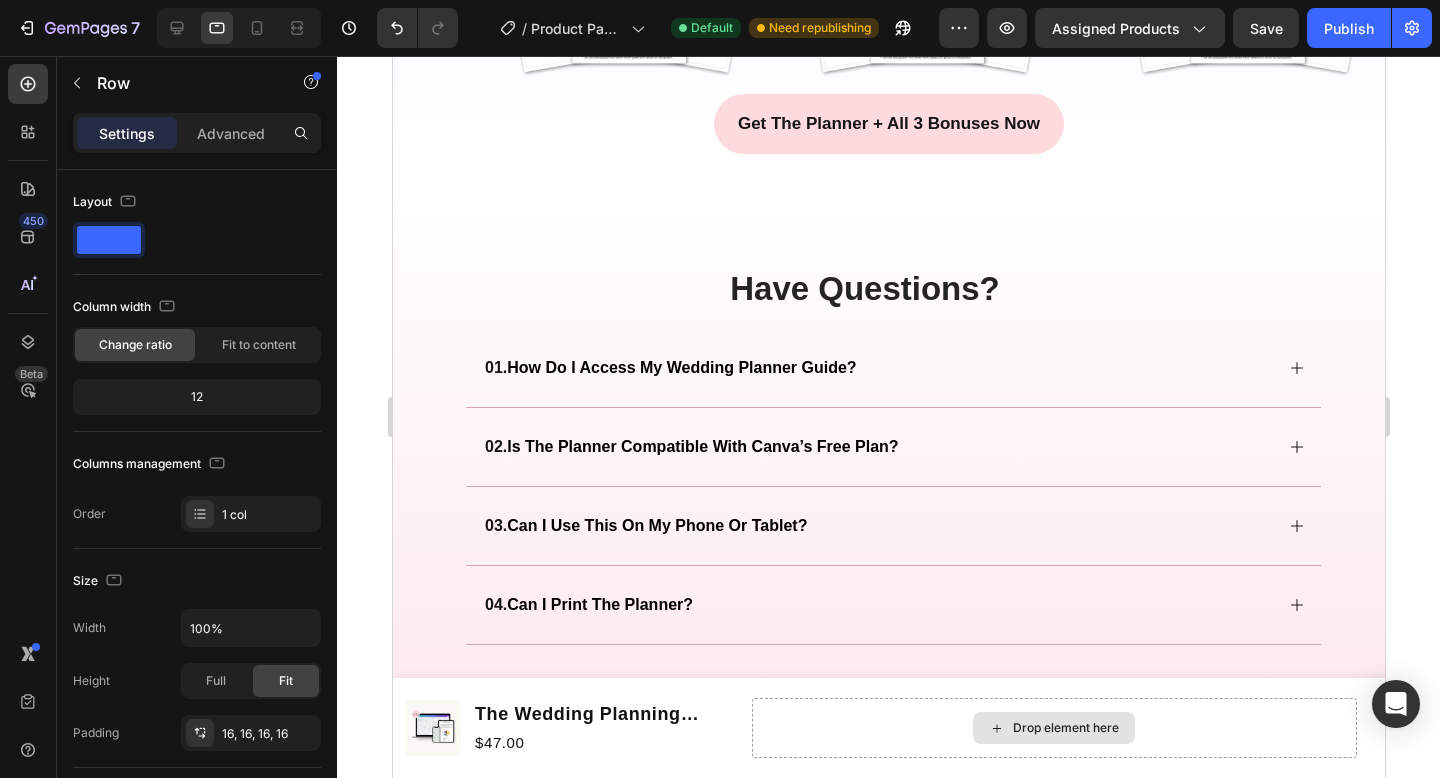 click 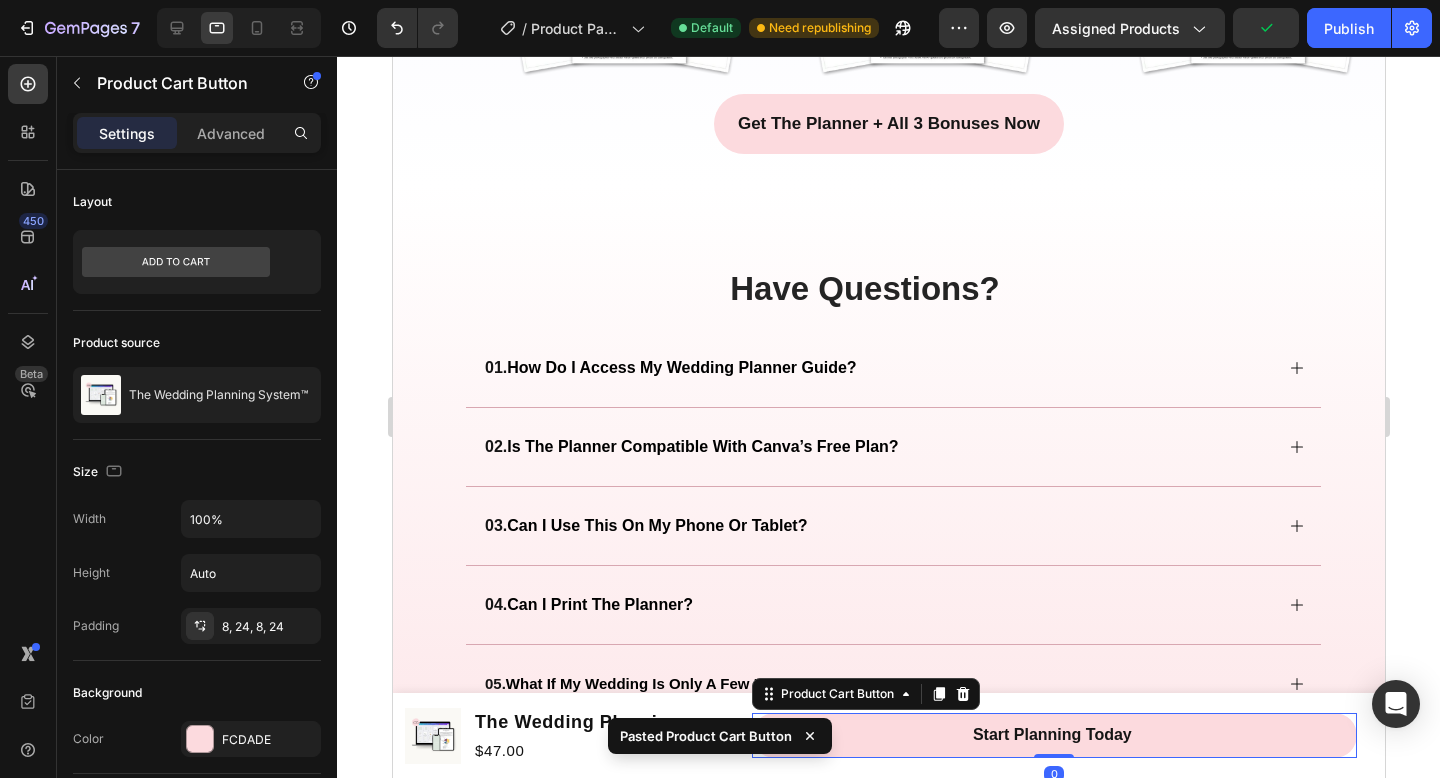 click 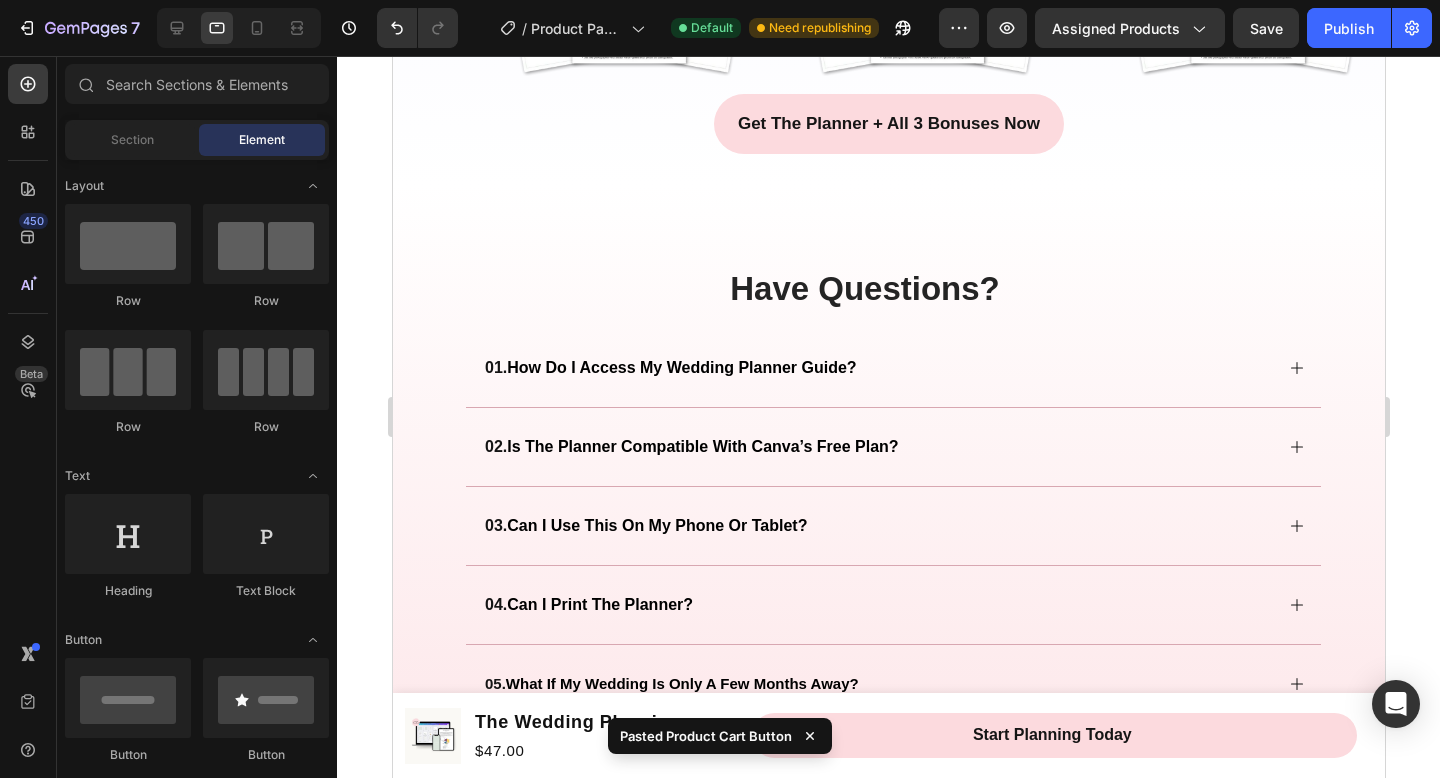 click on "Pasted Product Cart Button" 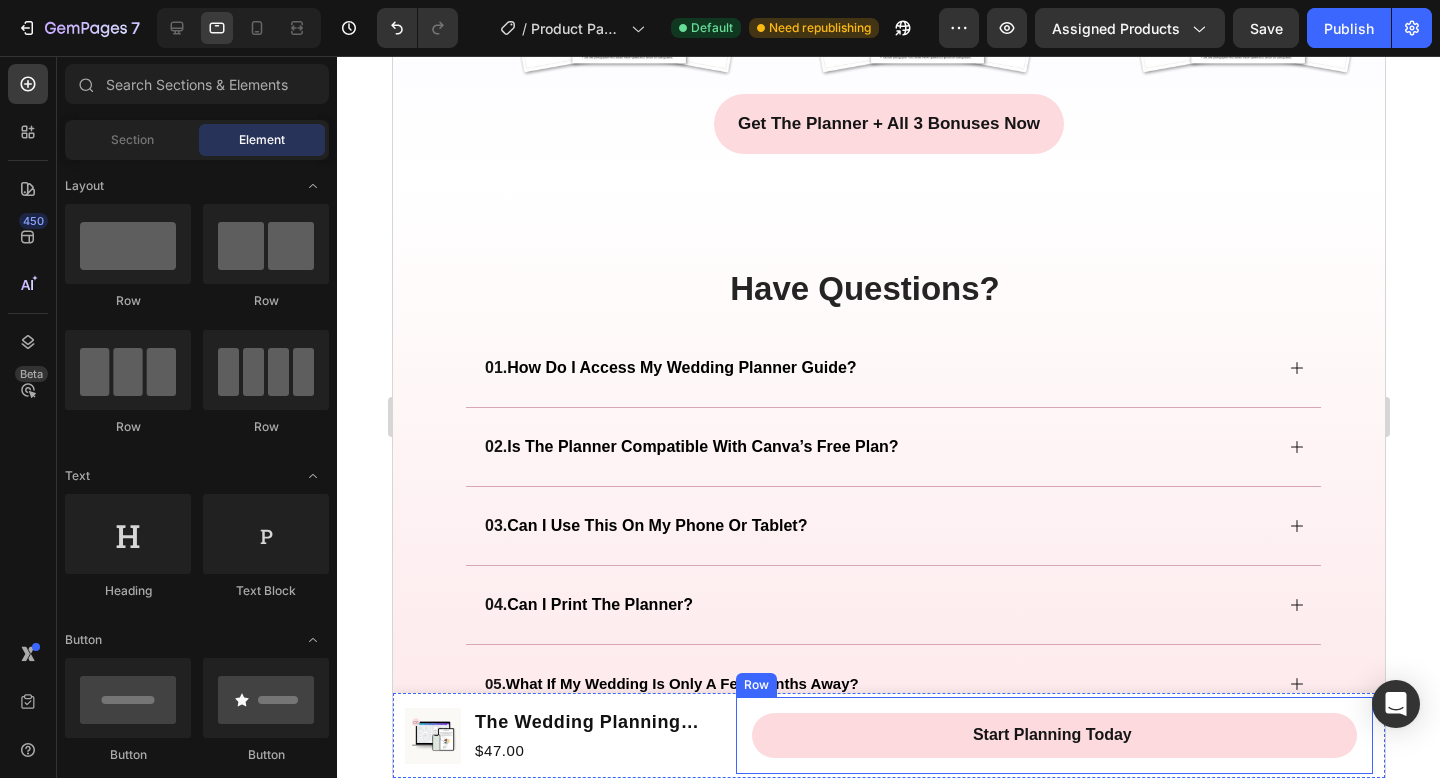 click on "Start Planning Today Product Cart Button Row" at bounding box center [1053, 735] 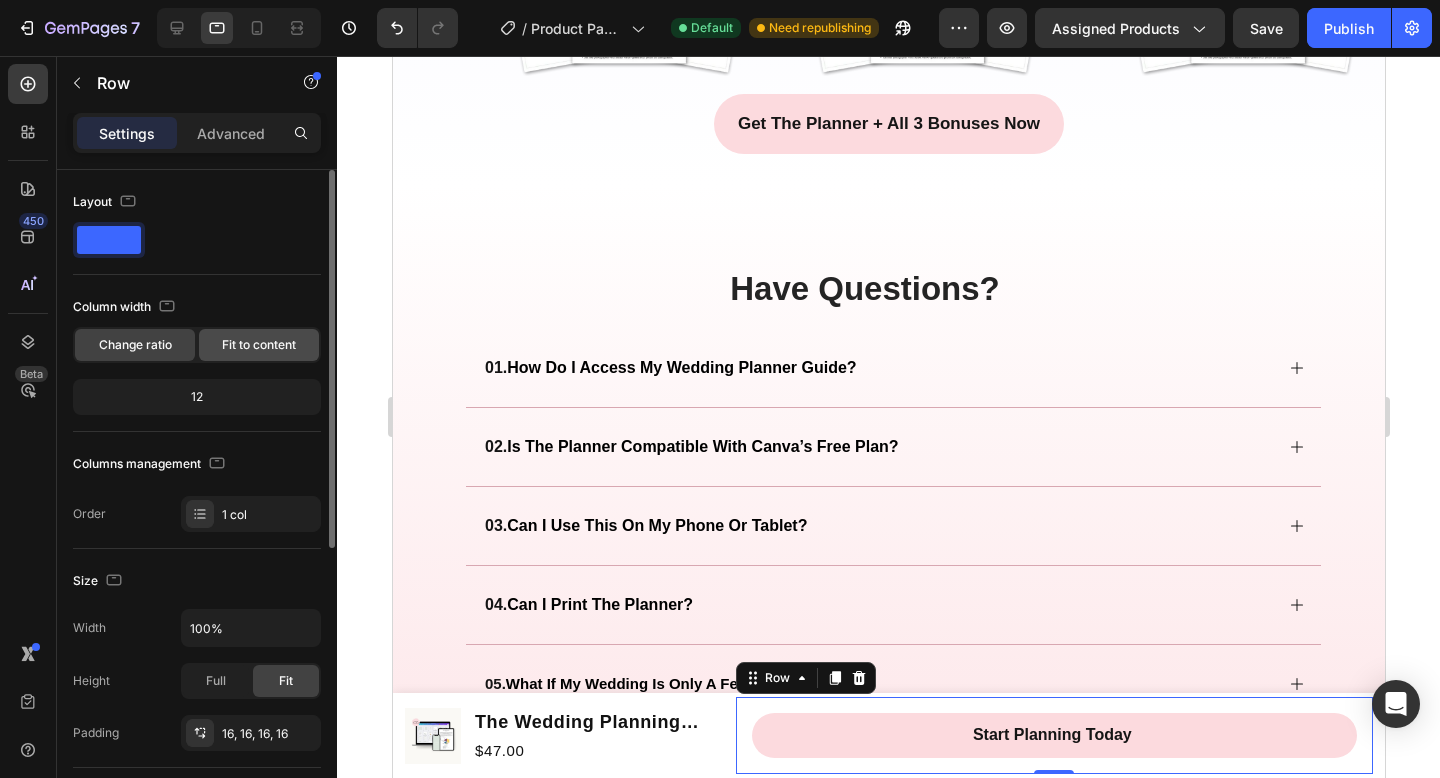 click on "Fit to content" 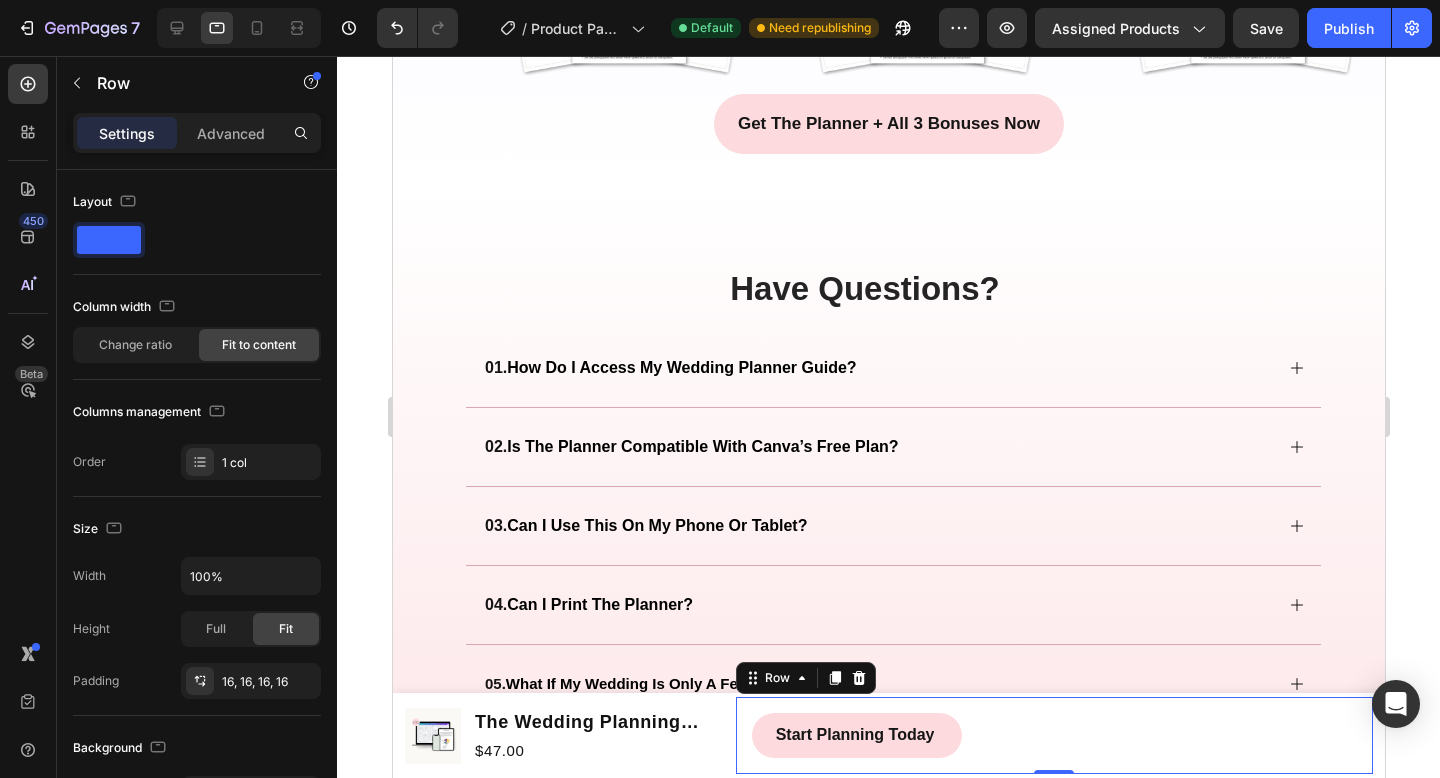 click on "Start Planning Today Product Cart Button Row   0" at bounding box center [1053, 735] 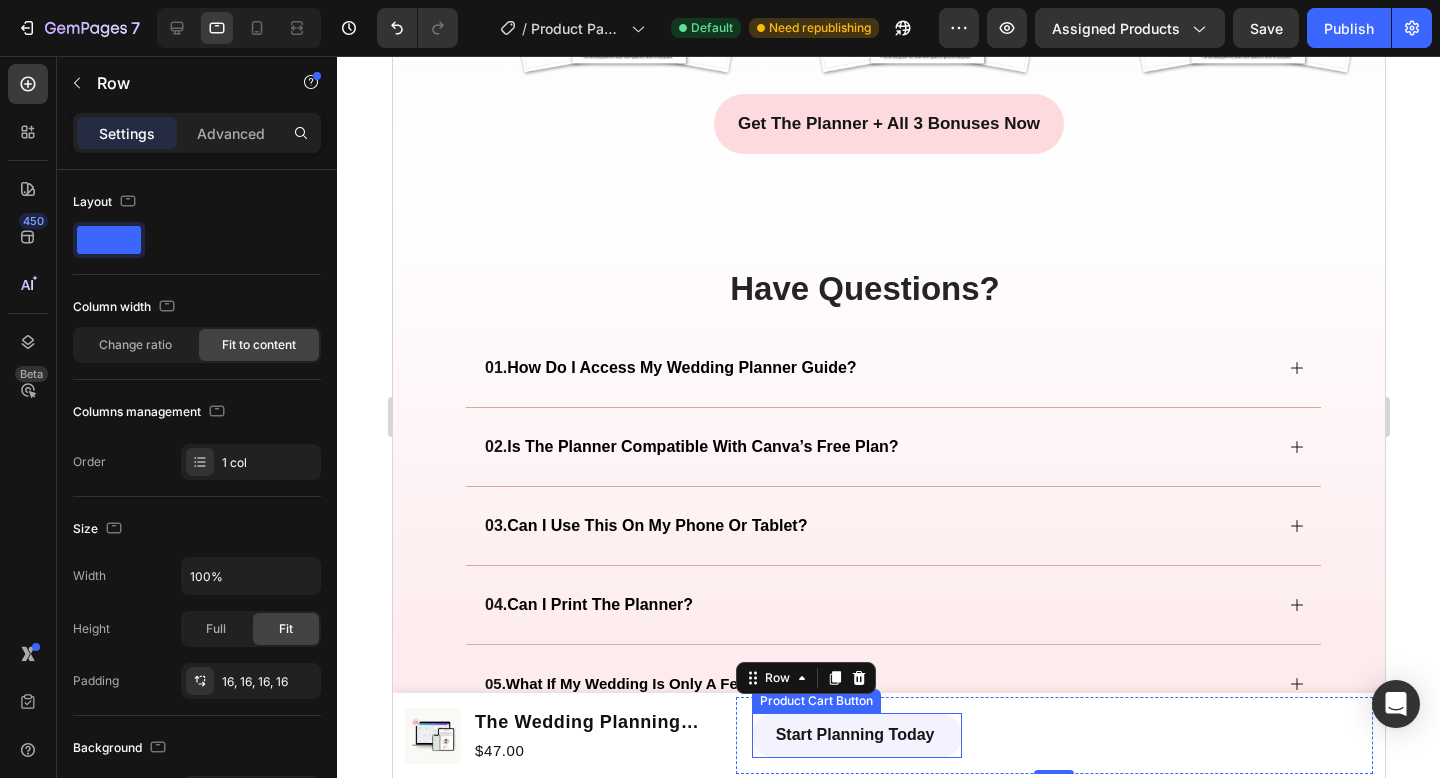 click on "Start Planning Today" at bounding box center (856, 735) 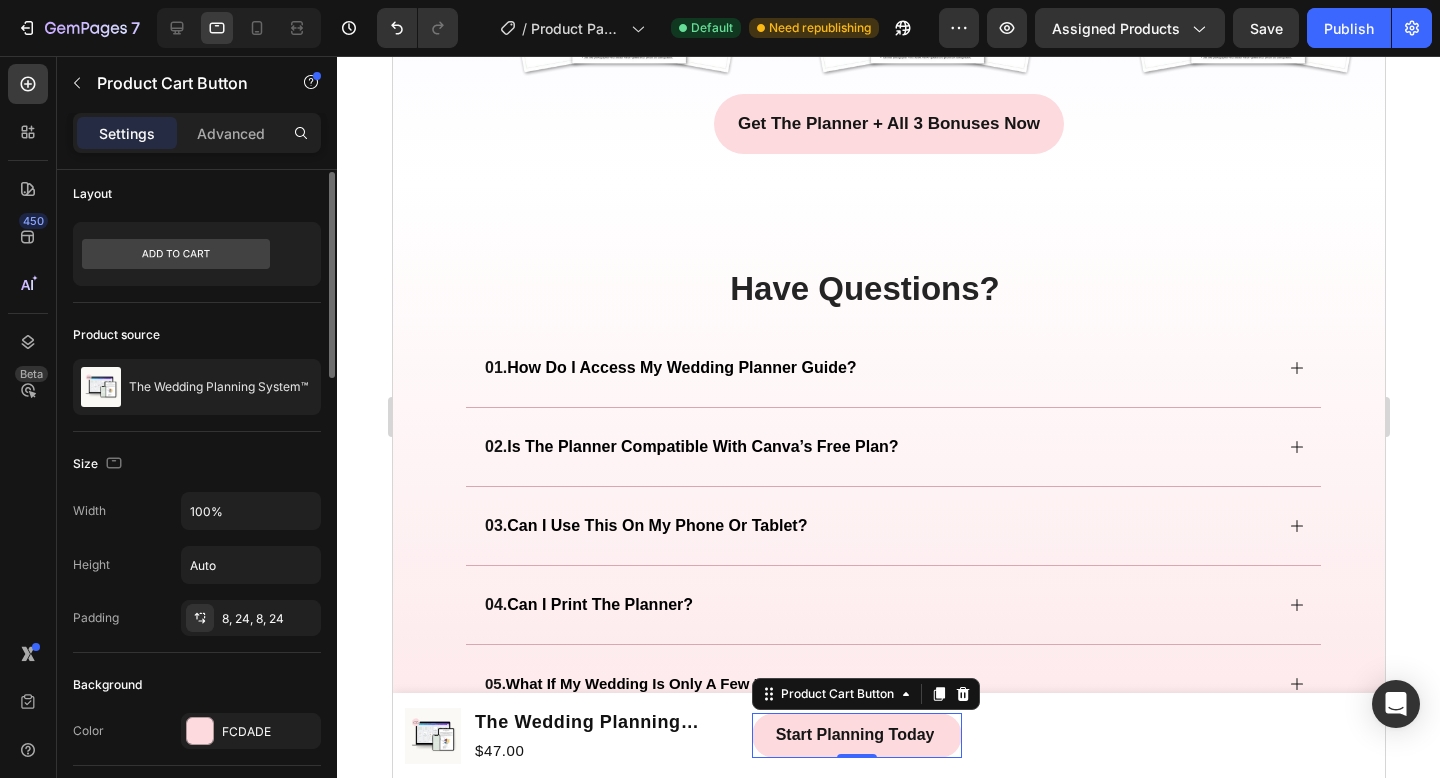 scroll, scrollTop: 0, scrollLeft: 0, axis: both 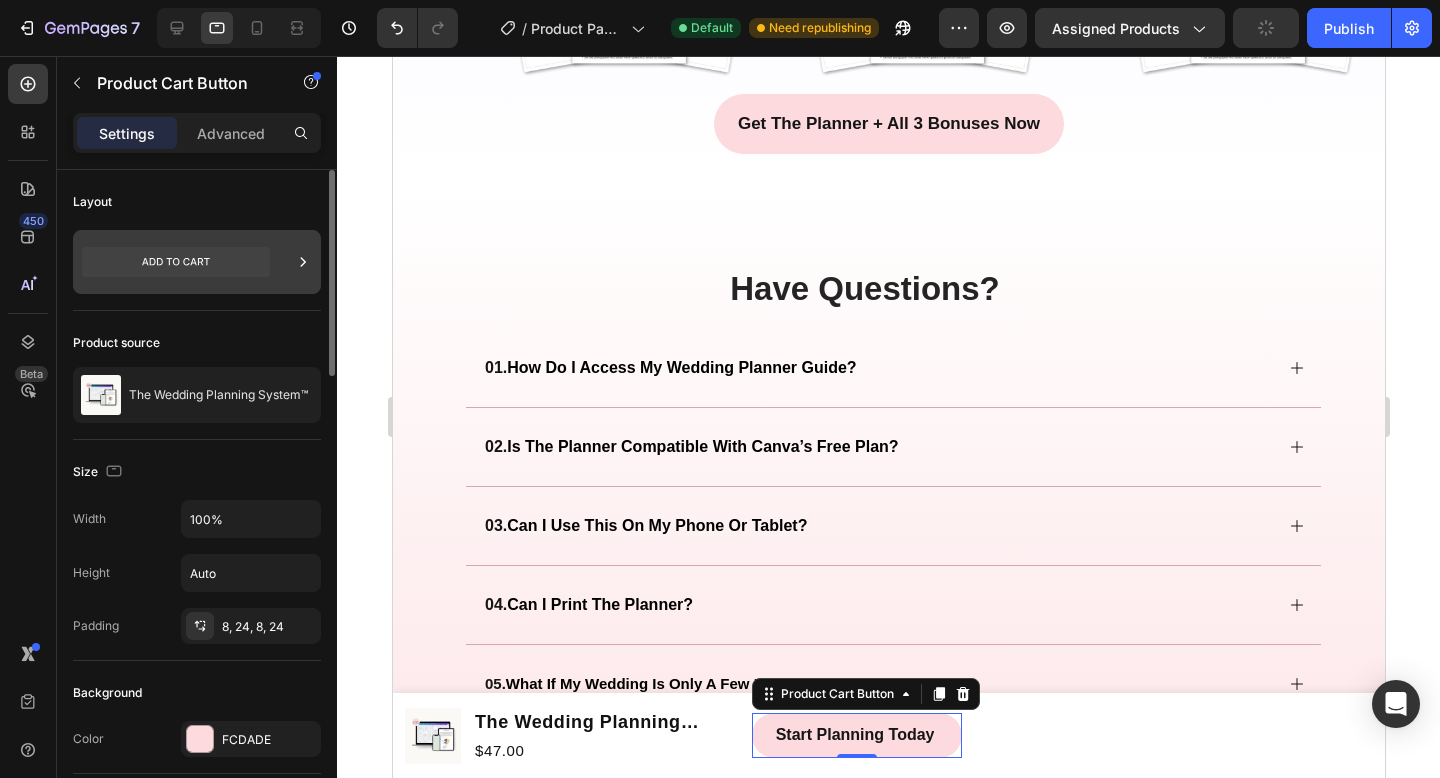 click 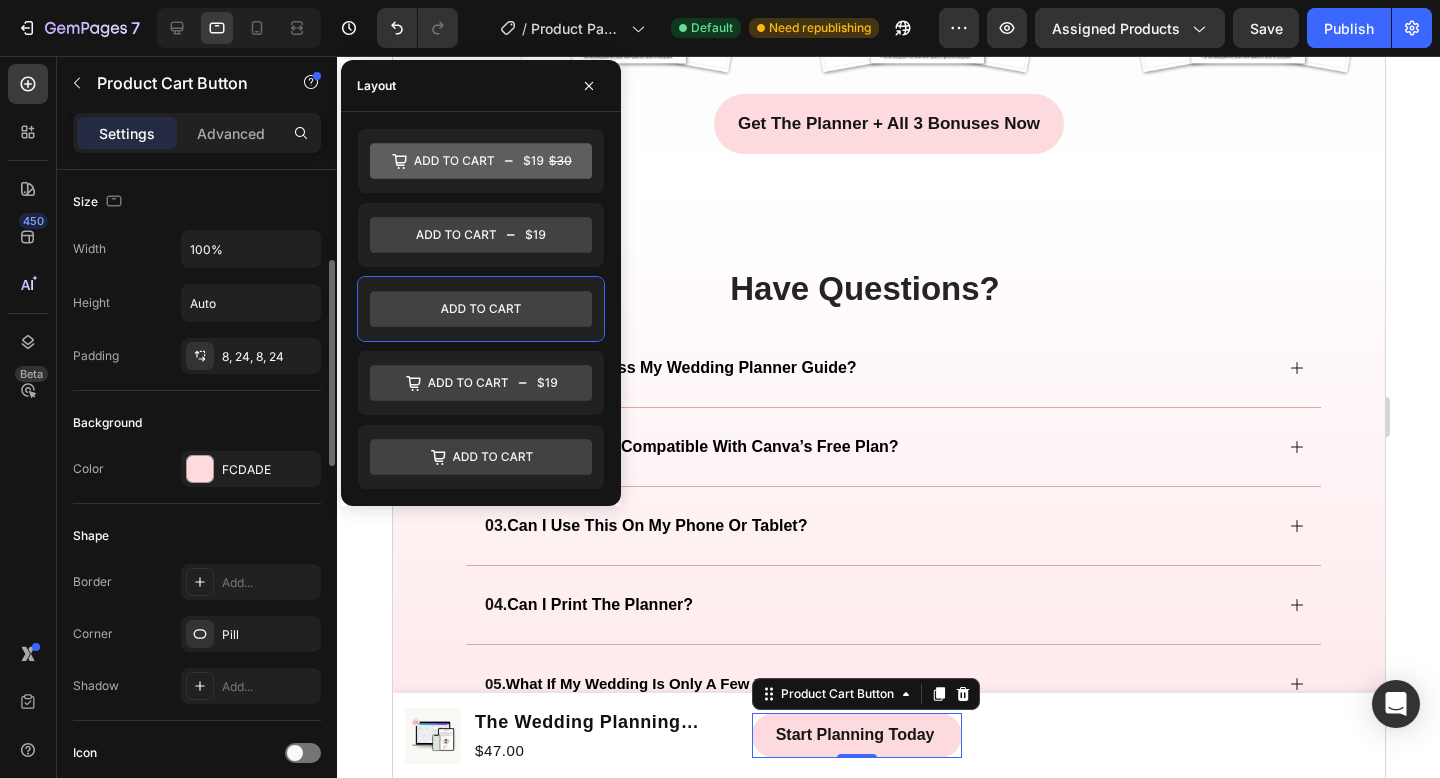 scroll, scrollTop: 275, scrollLeft: 0, axis: vertical 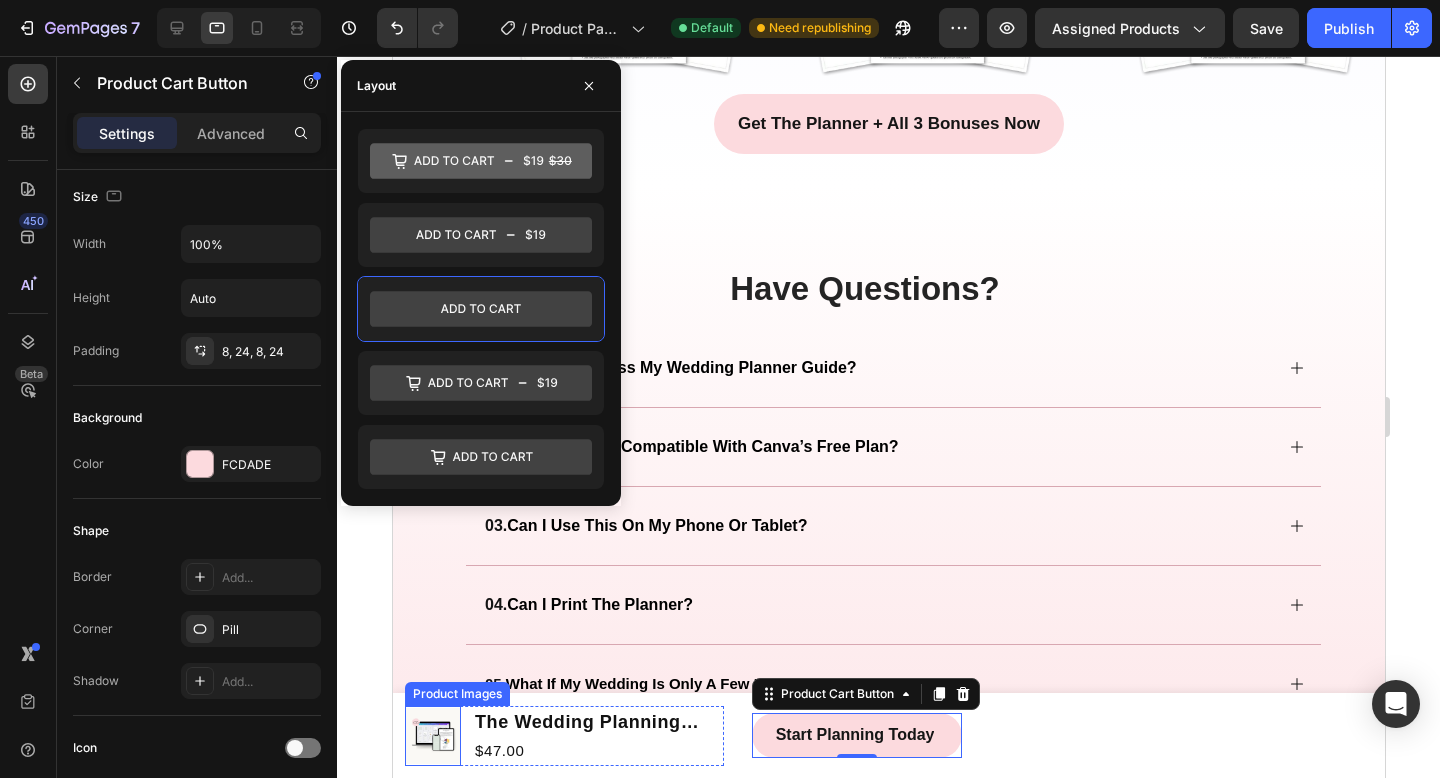 click at bounding box center [432, 736] 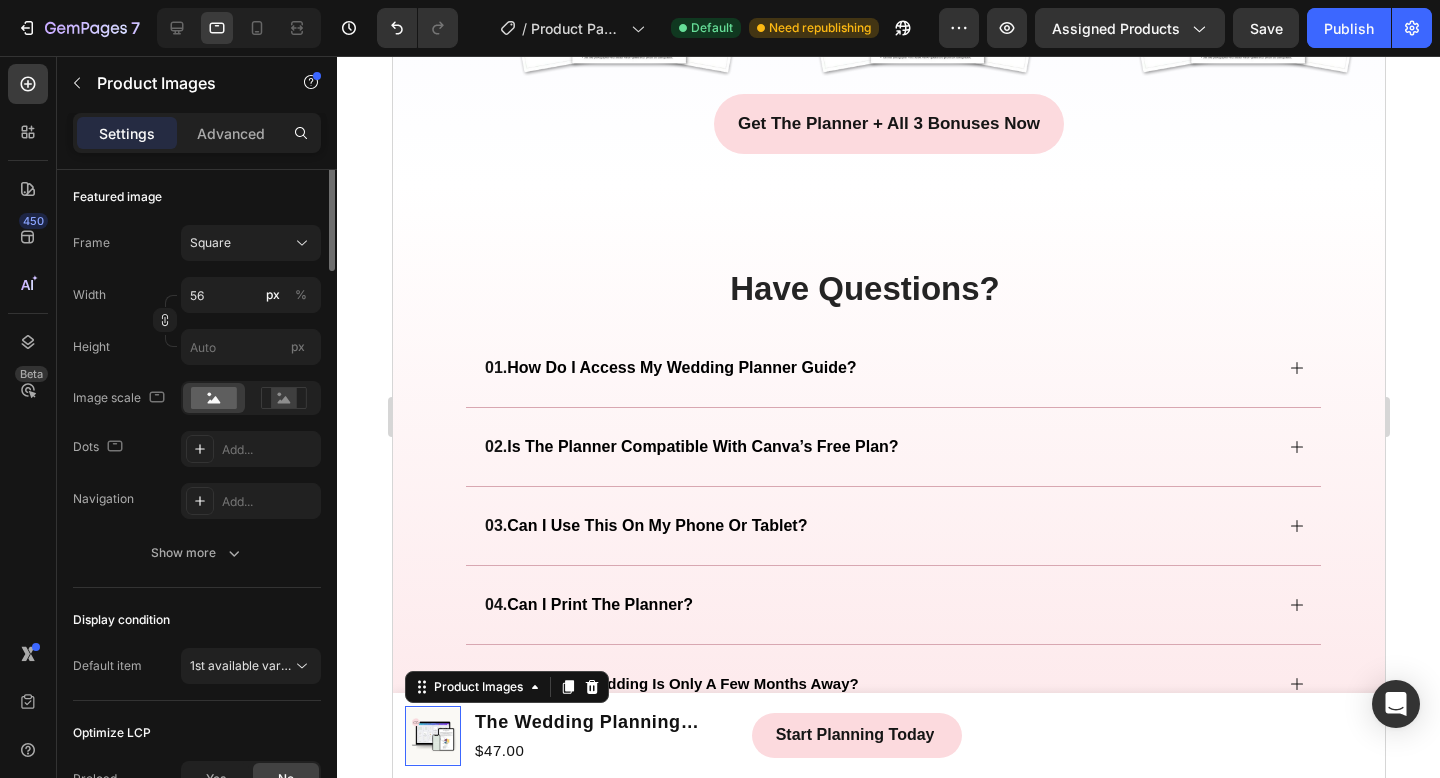 scroll, scrollTop: 0, scrollLeft: 0, axis: both 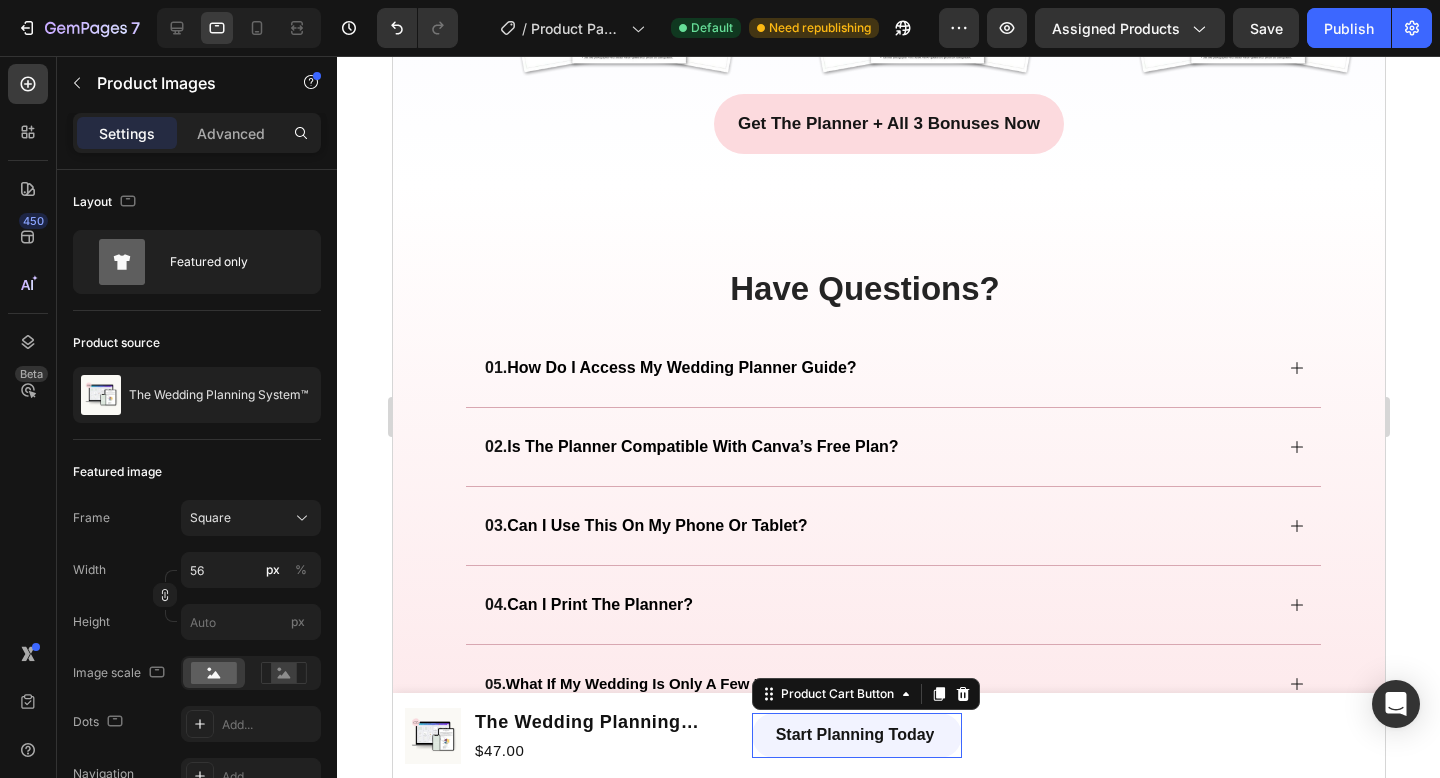 click on "Start Planning Today" at bounding box center (856, 735) 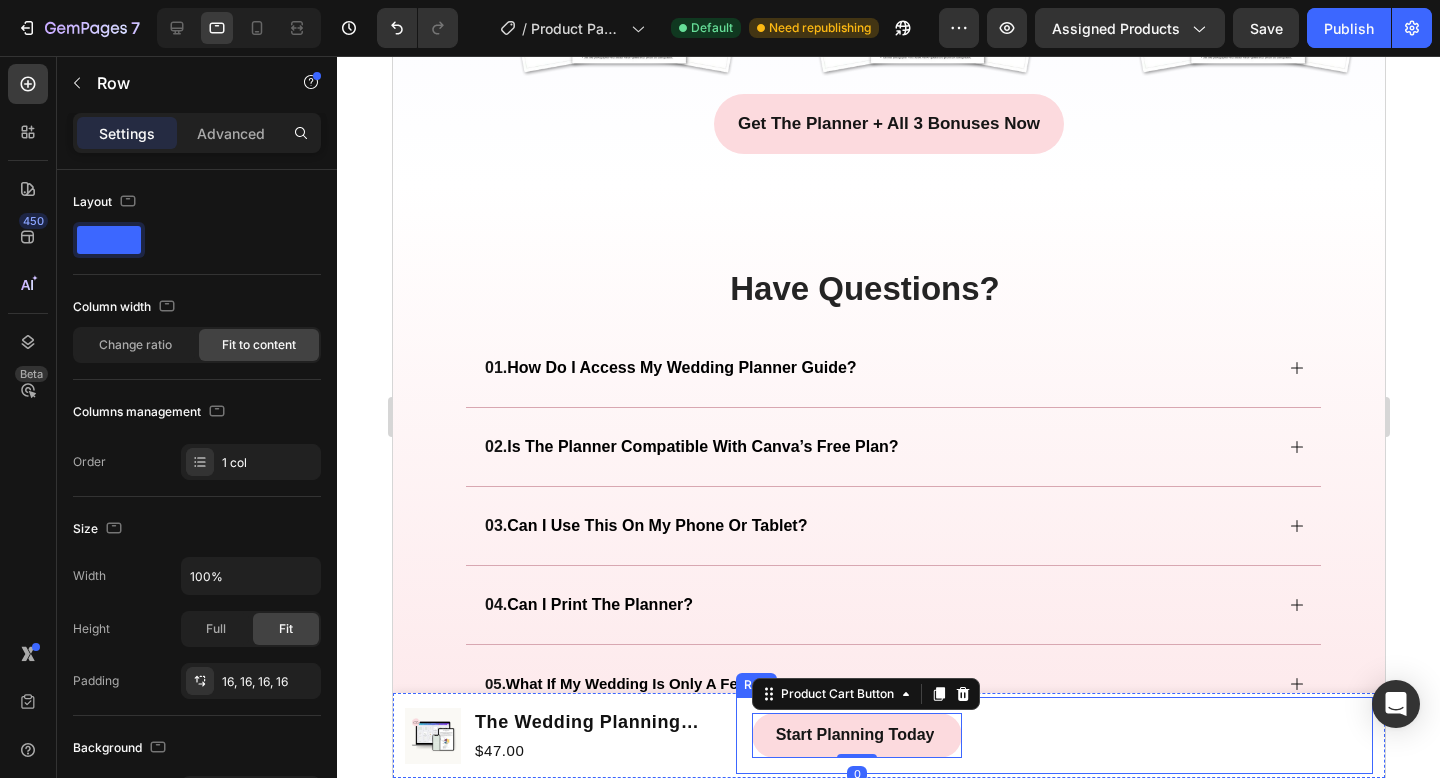 click on "Start Planning Today Product Cart Button   0 Row" at bounding box center [1053, 735] 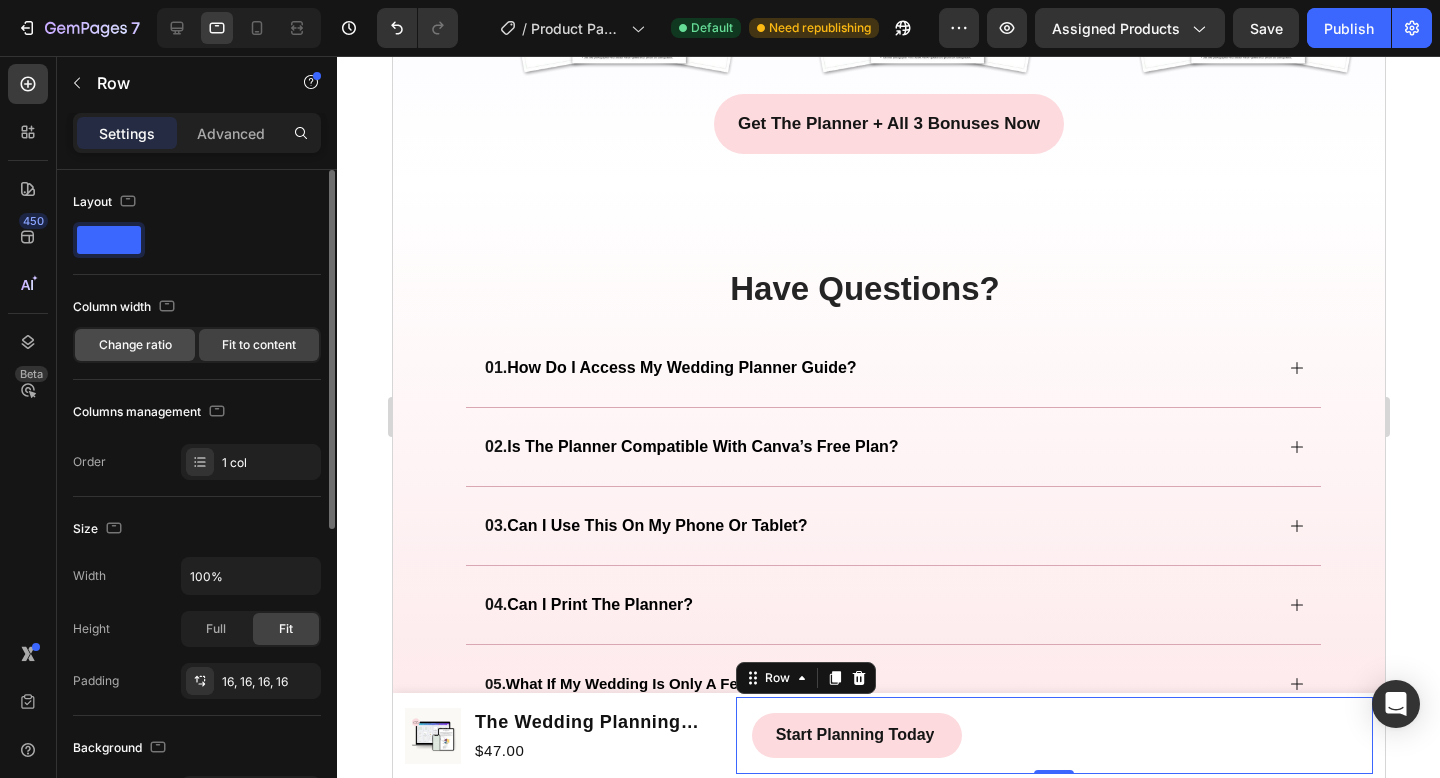 click on "Change ratio" 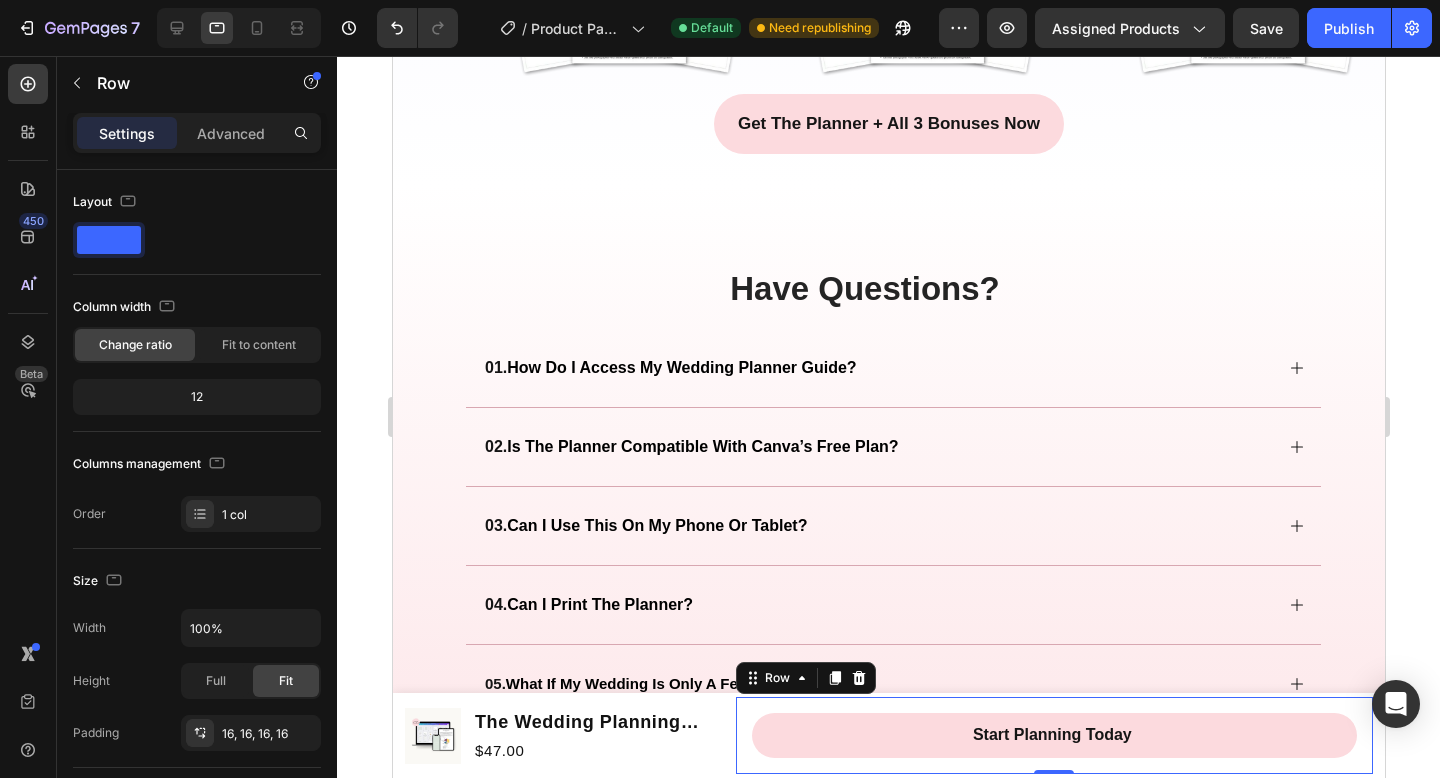 click 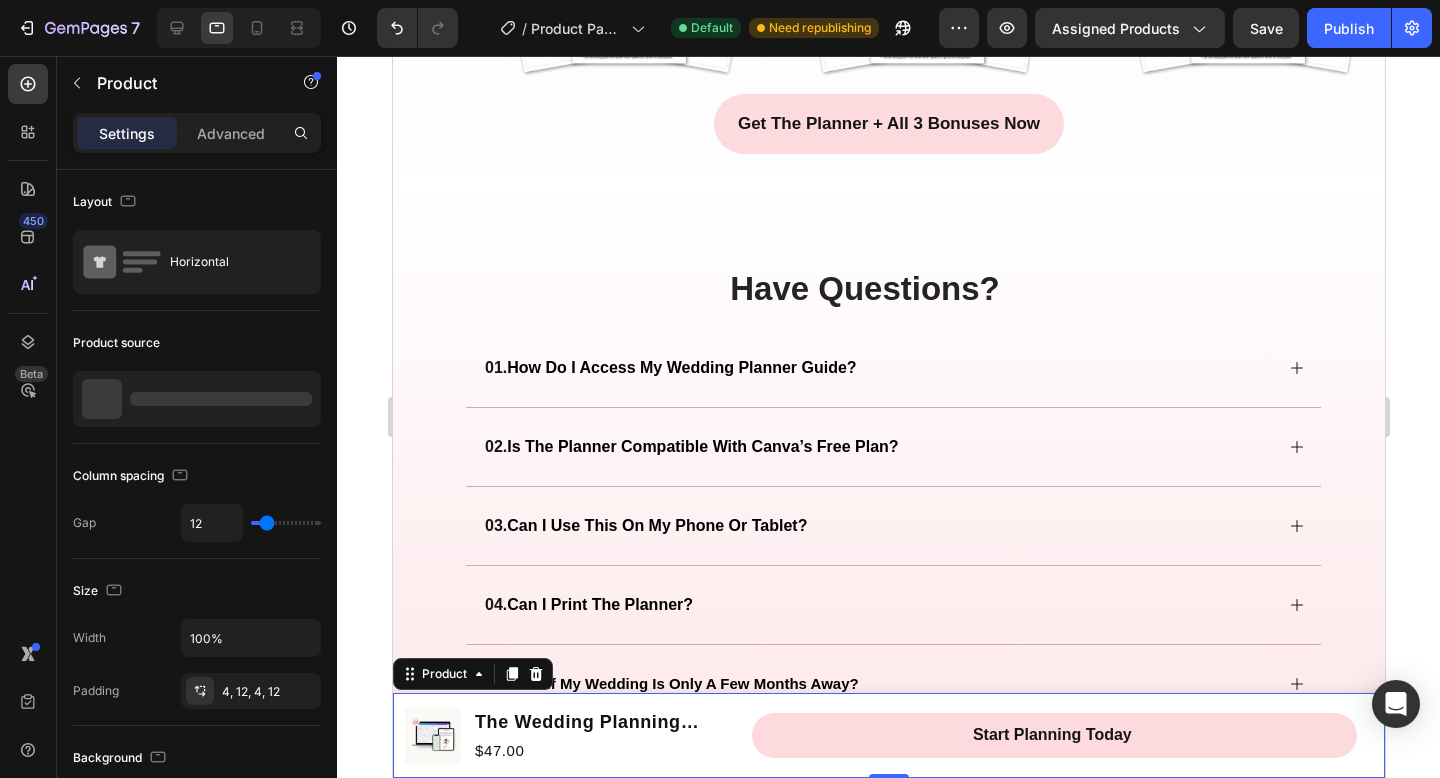 click on "Product Images The Wedding Planning System™ Product Title $47.00 Product Price Product Price Row Start Planning Today Product Cart Button Row Product   0" at bounding box center (888, 735) 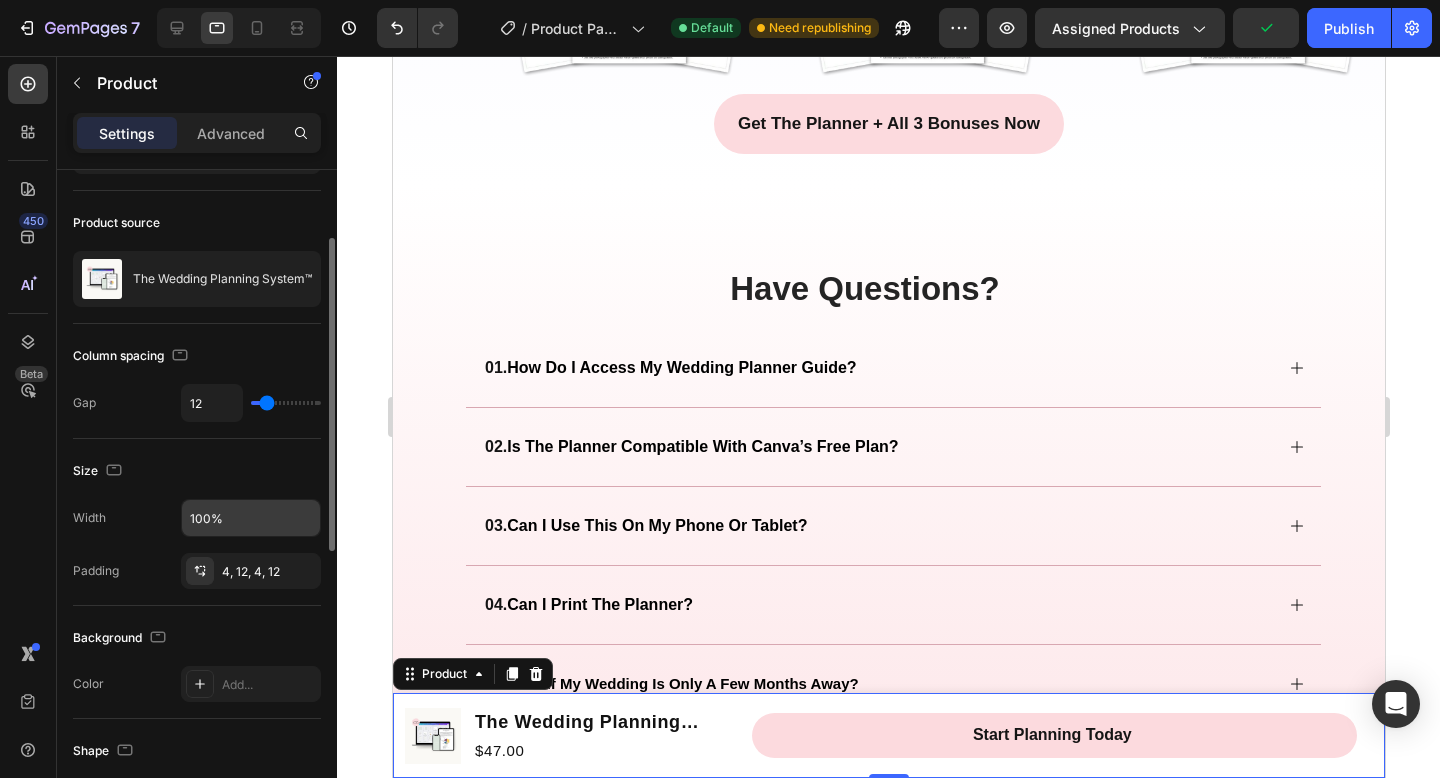 scroll, scrollTop: 134, scrollLeft: 0, axis: vertical 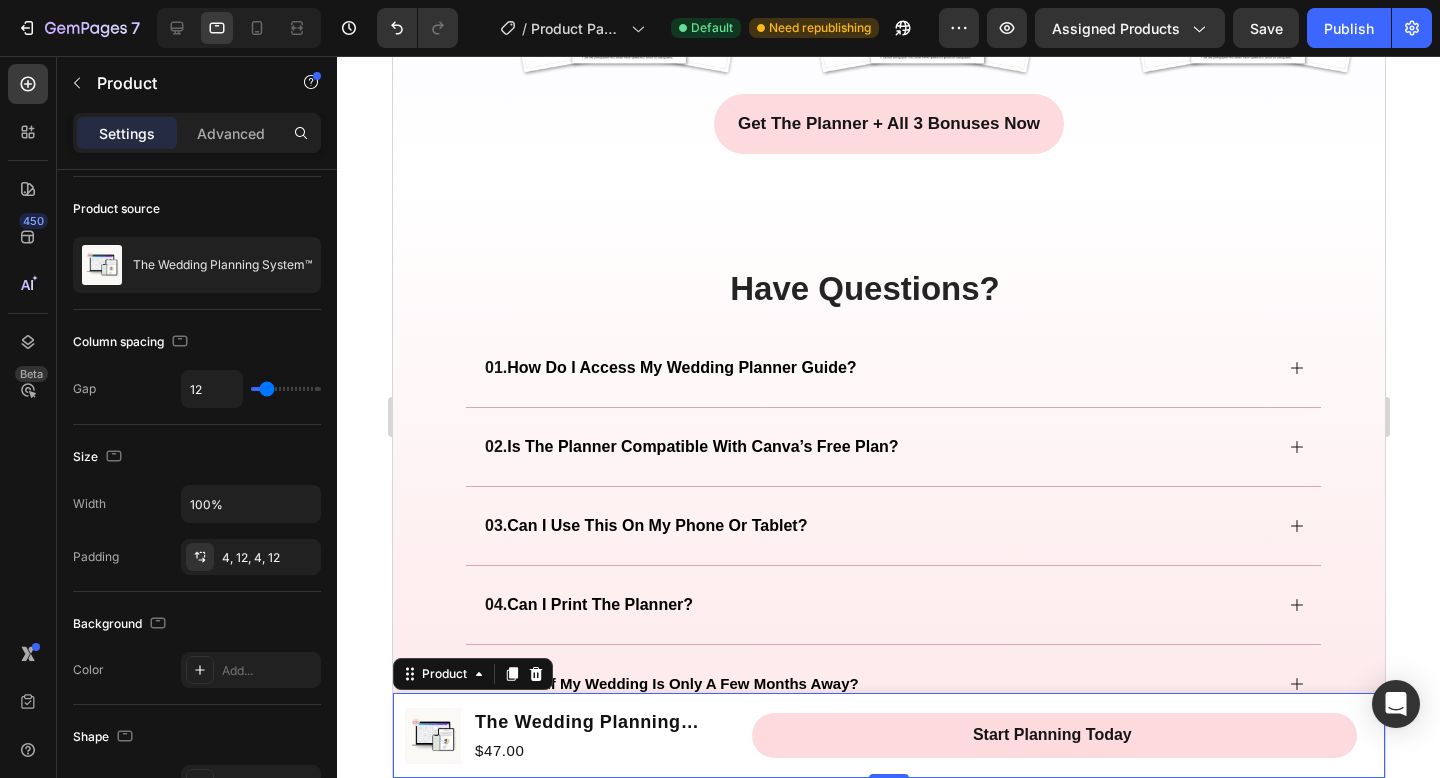 click on "Product Images The Wedding Planning System™ Product Title $47.00 Product Price Product Price Row Start Planning Today Product Cart Button Row Product   0" at bounding box center (888, 735) 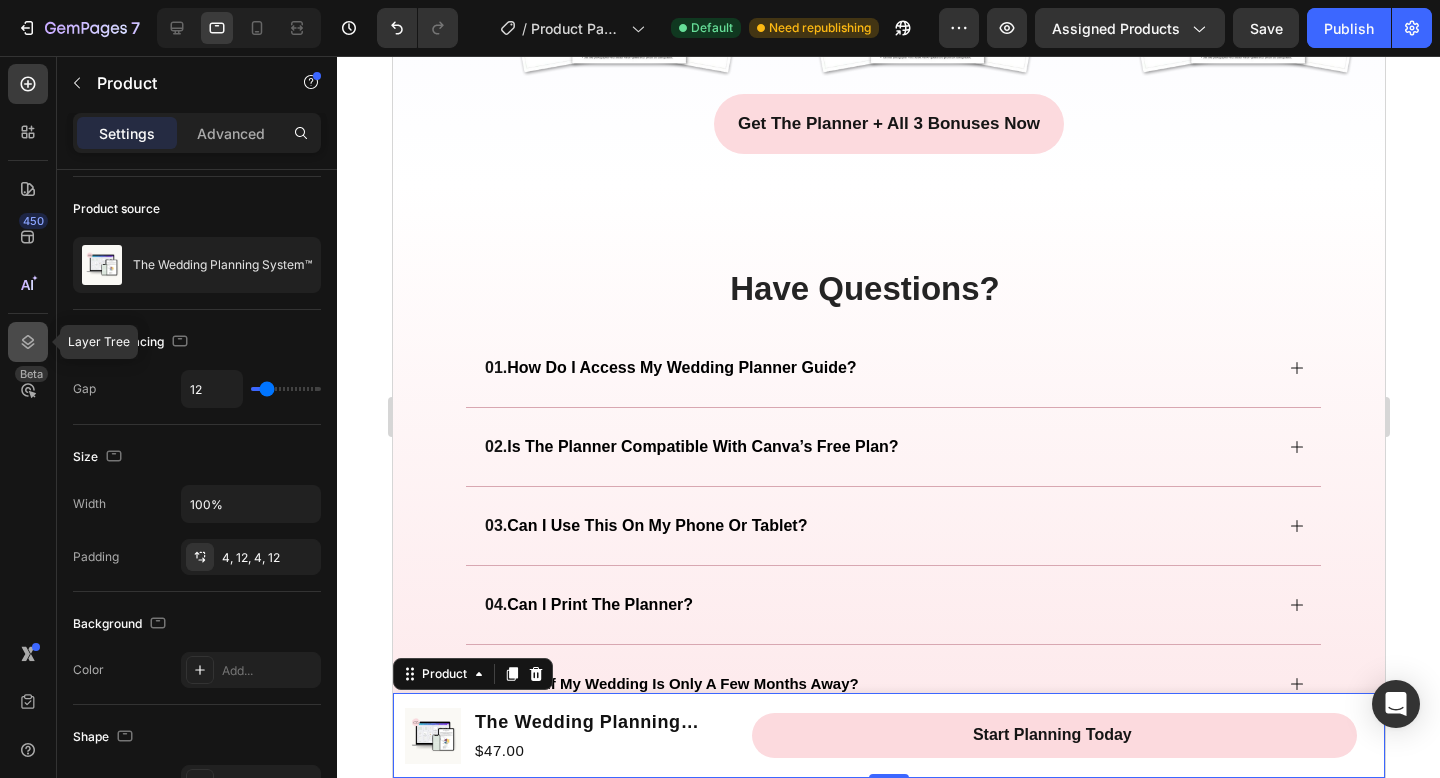 click 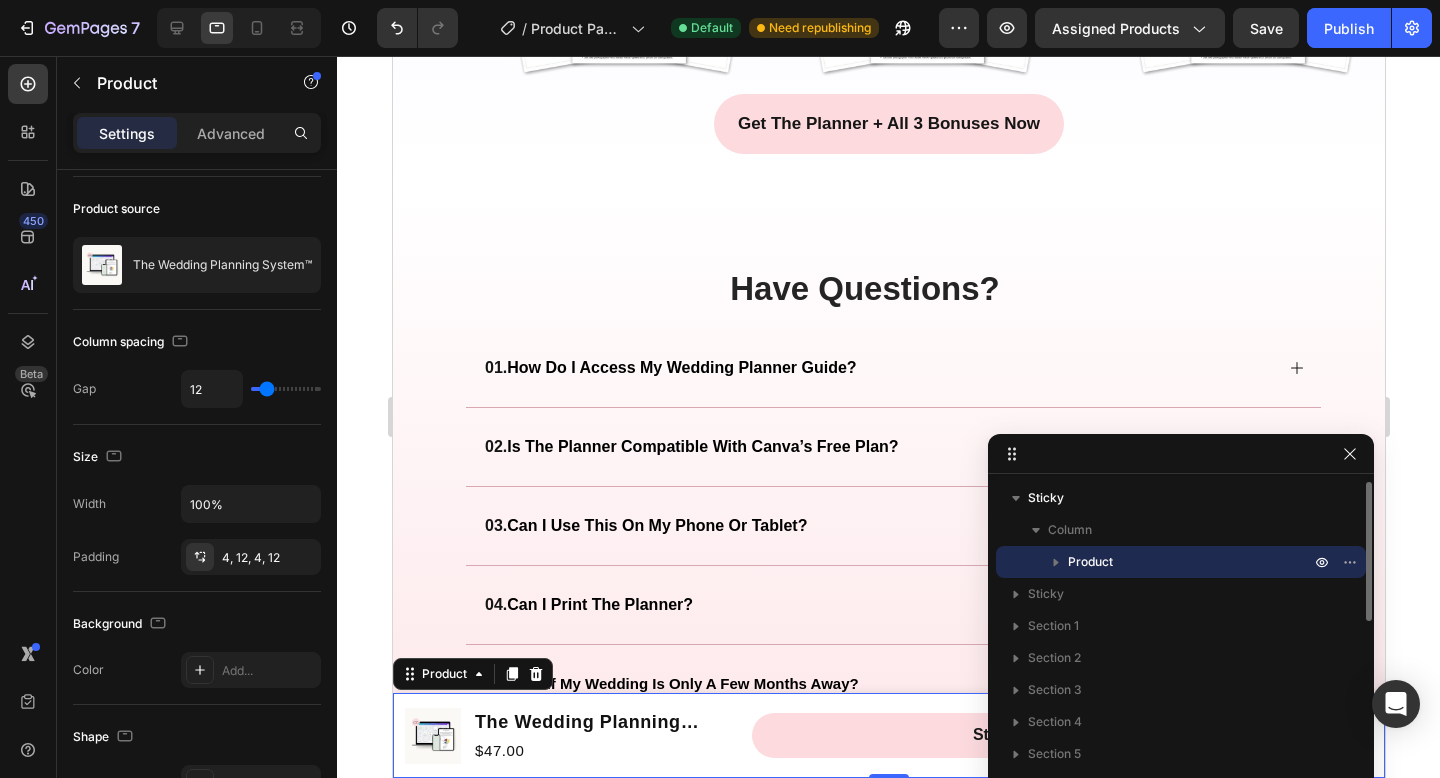 click 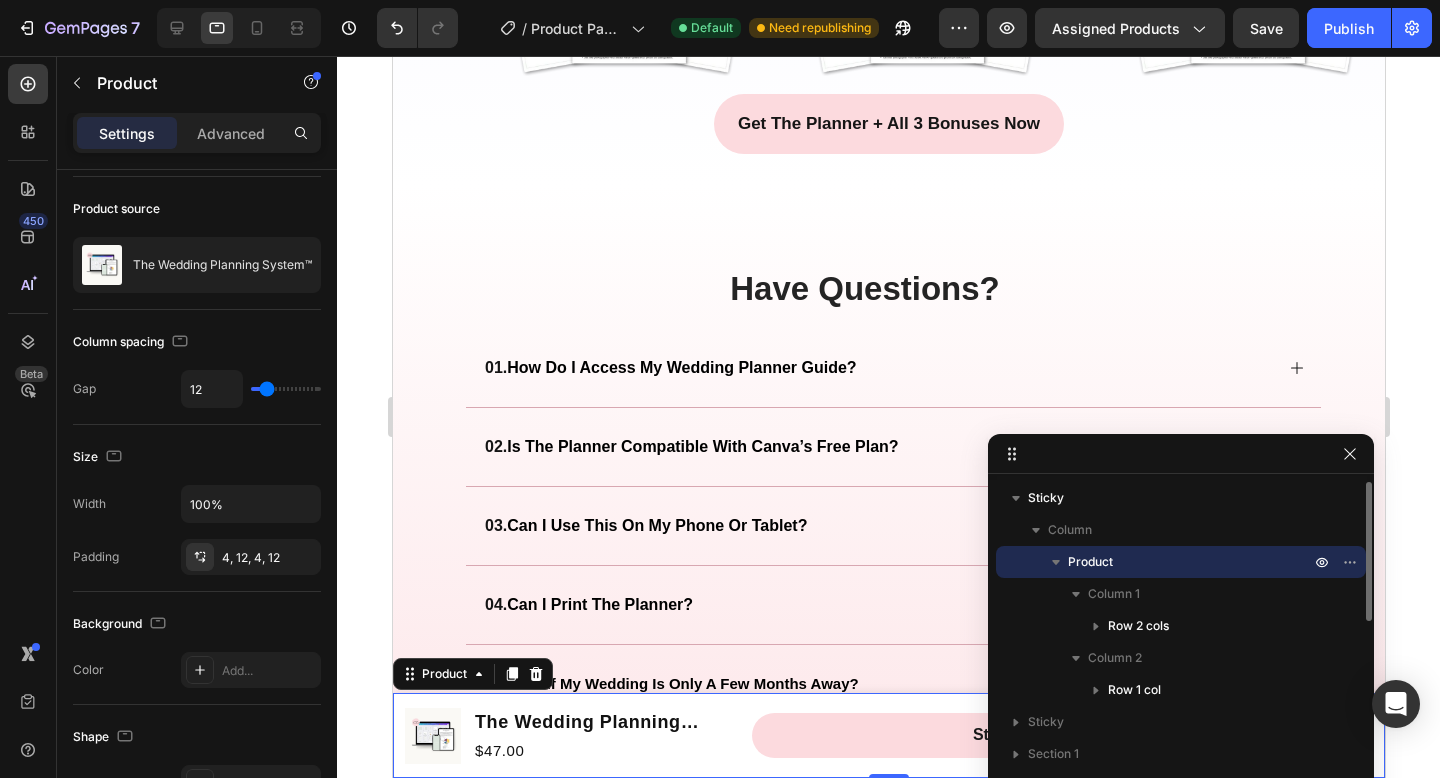 click on "Product" at bounding box center (1191, 562) 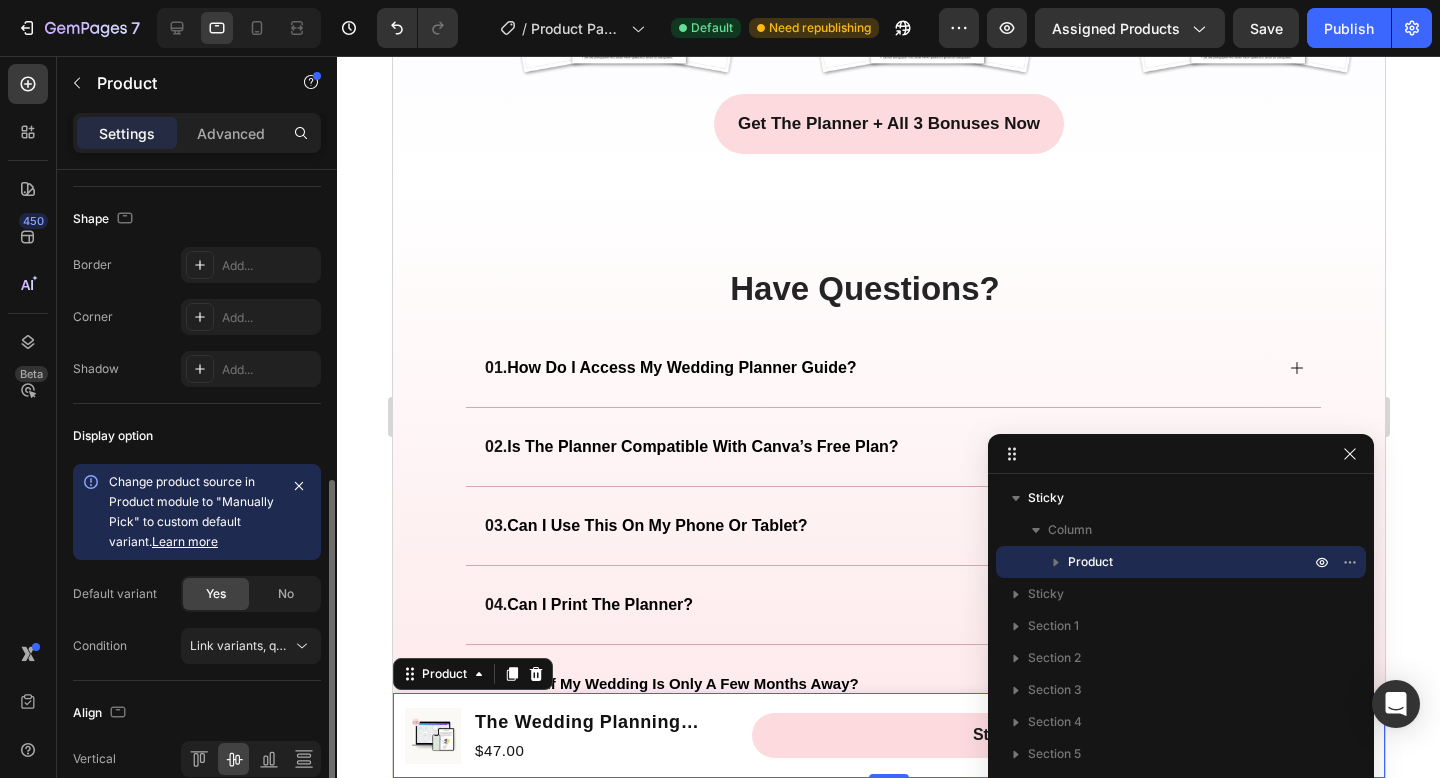 scroll, scrollTop: 679, scrollLeft: 0, axis: vertical 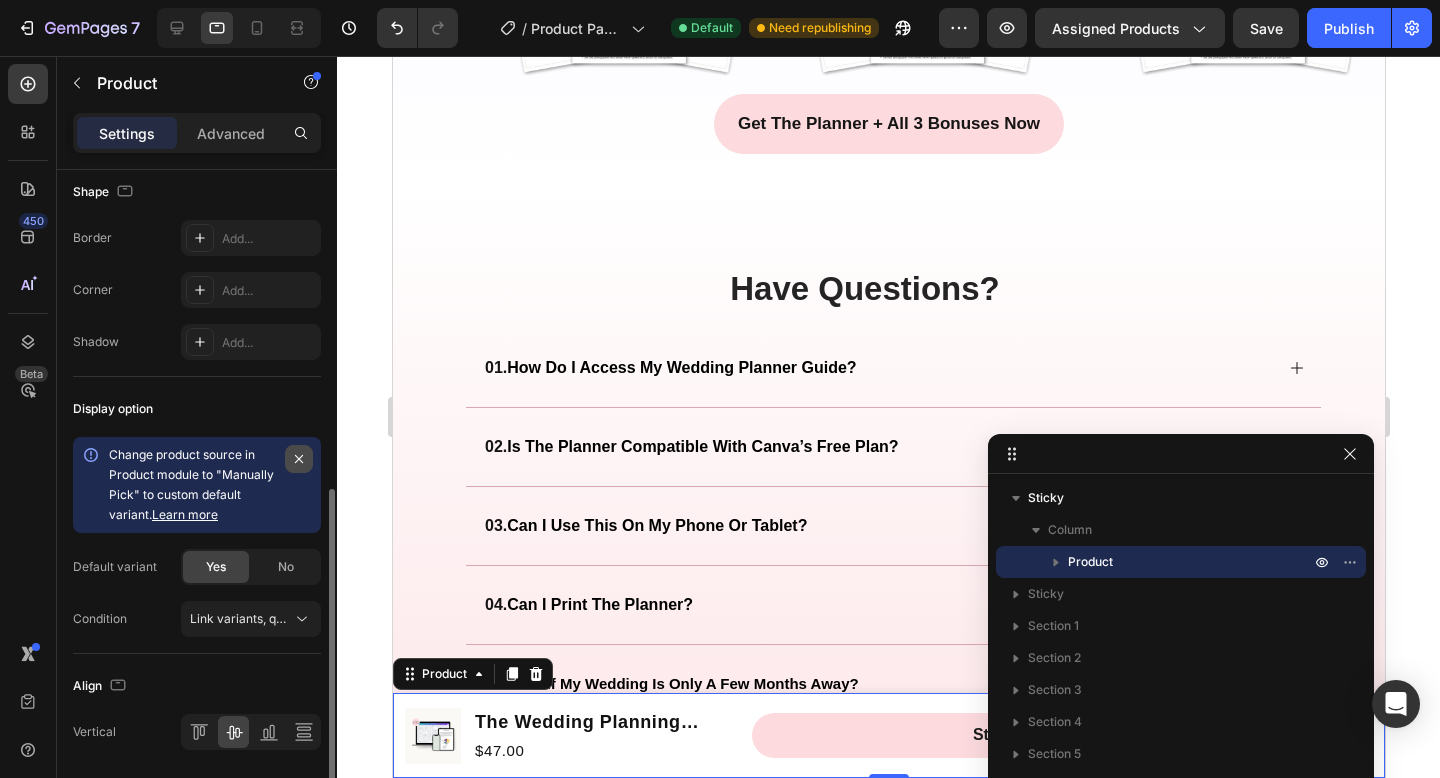 click 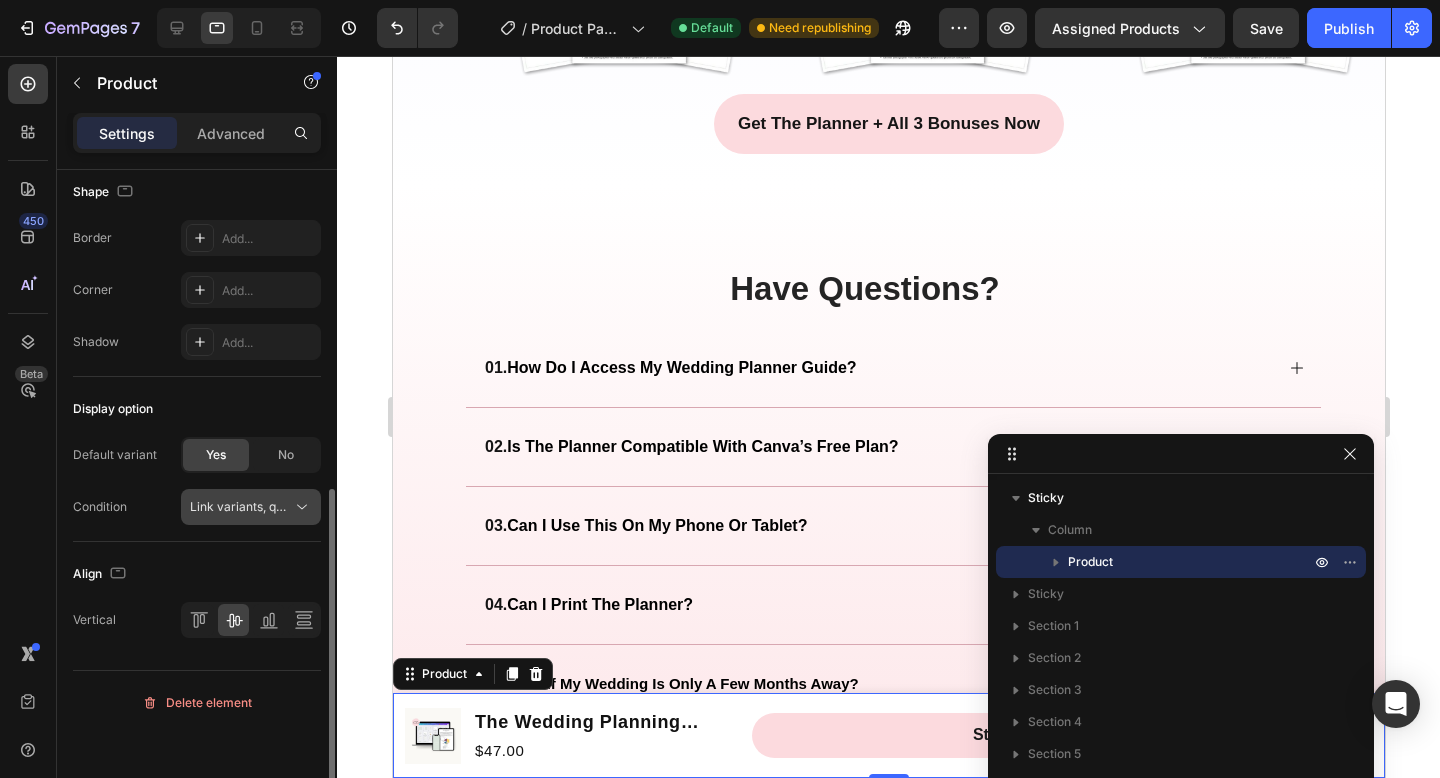 click 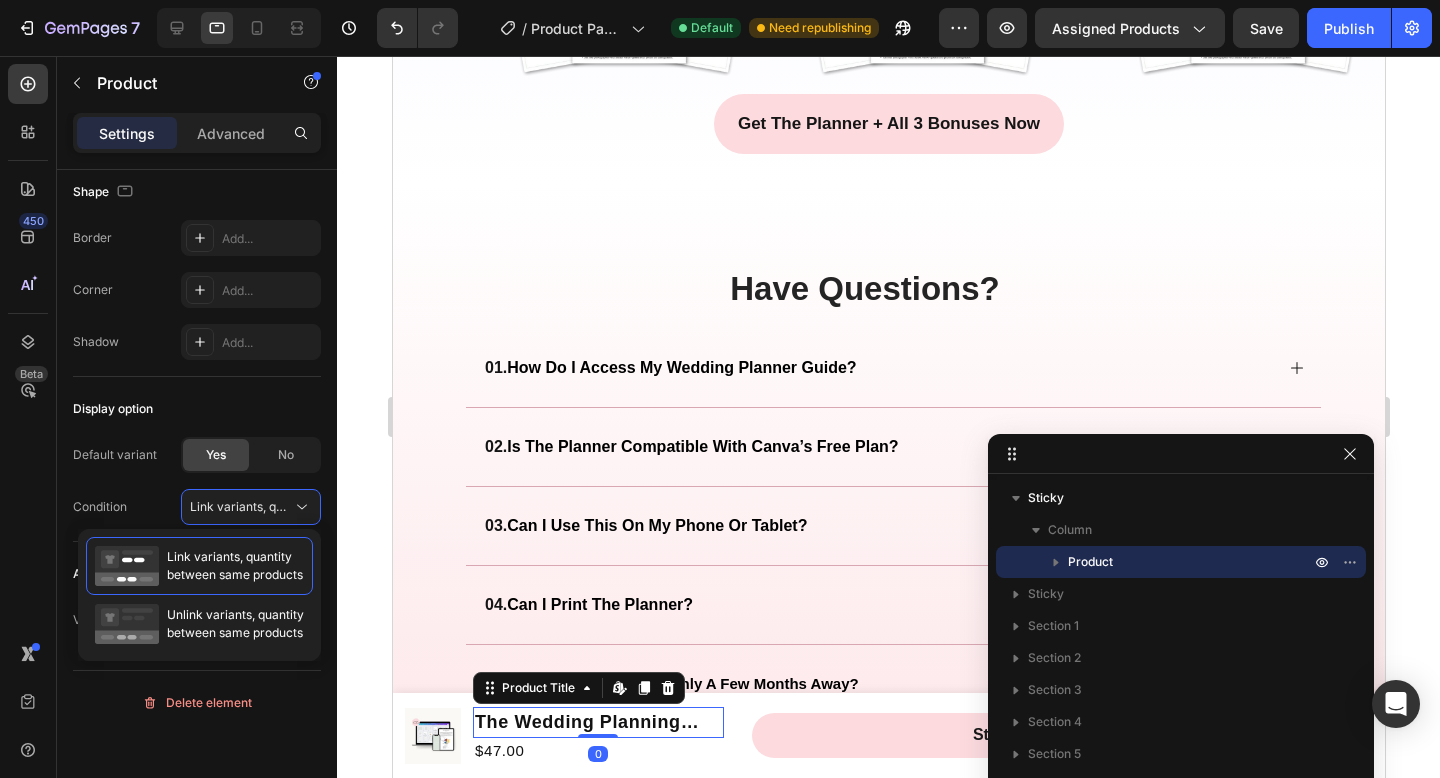 click on "The Wedding Planning System™" at bounding box center [597, 722] 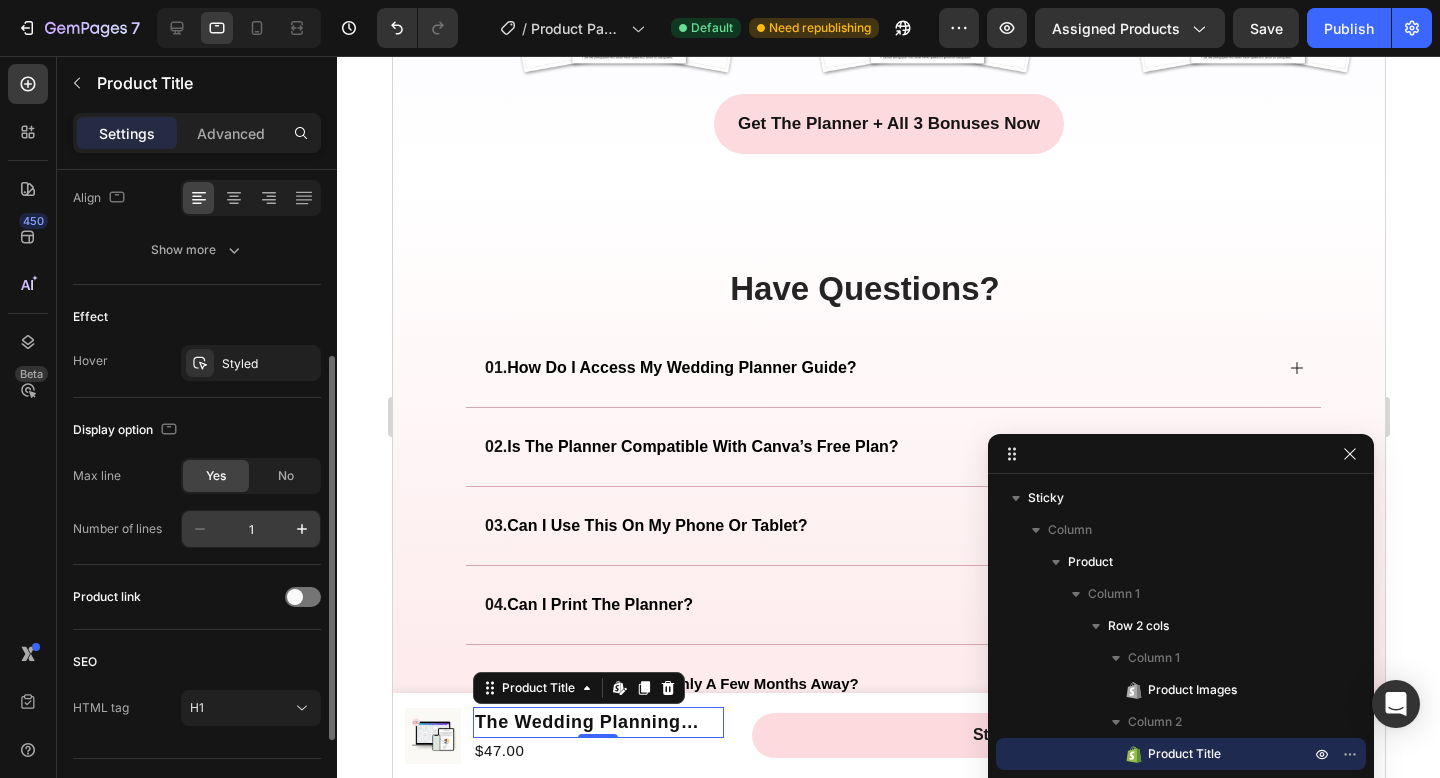 scroll, scrollTop: 449, scrollLeft: 0, axis: vertical 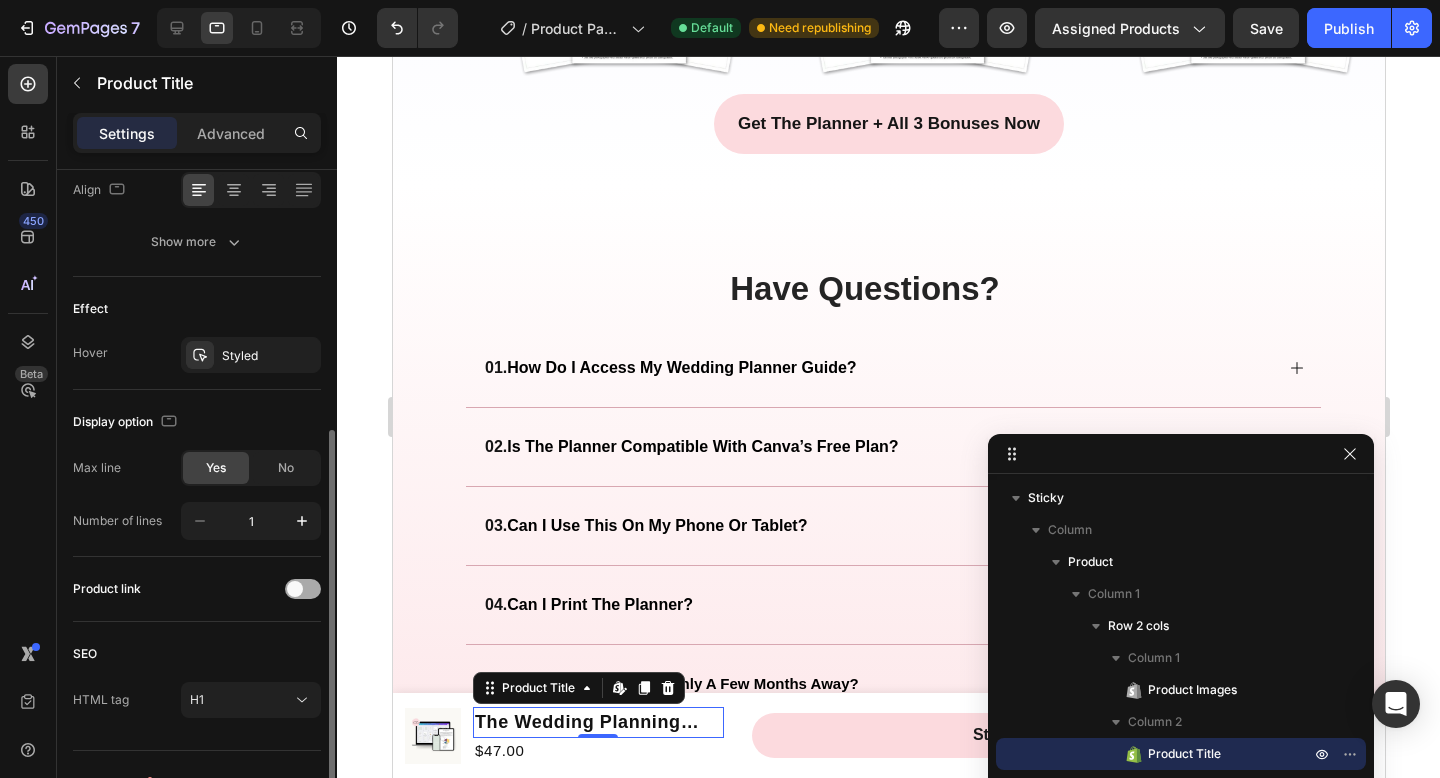 click at bounding box center (295, 589) 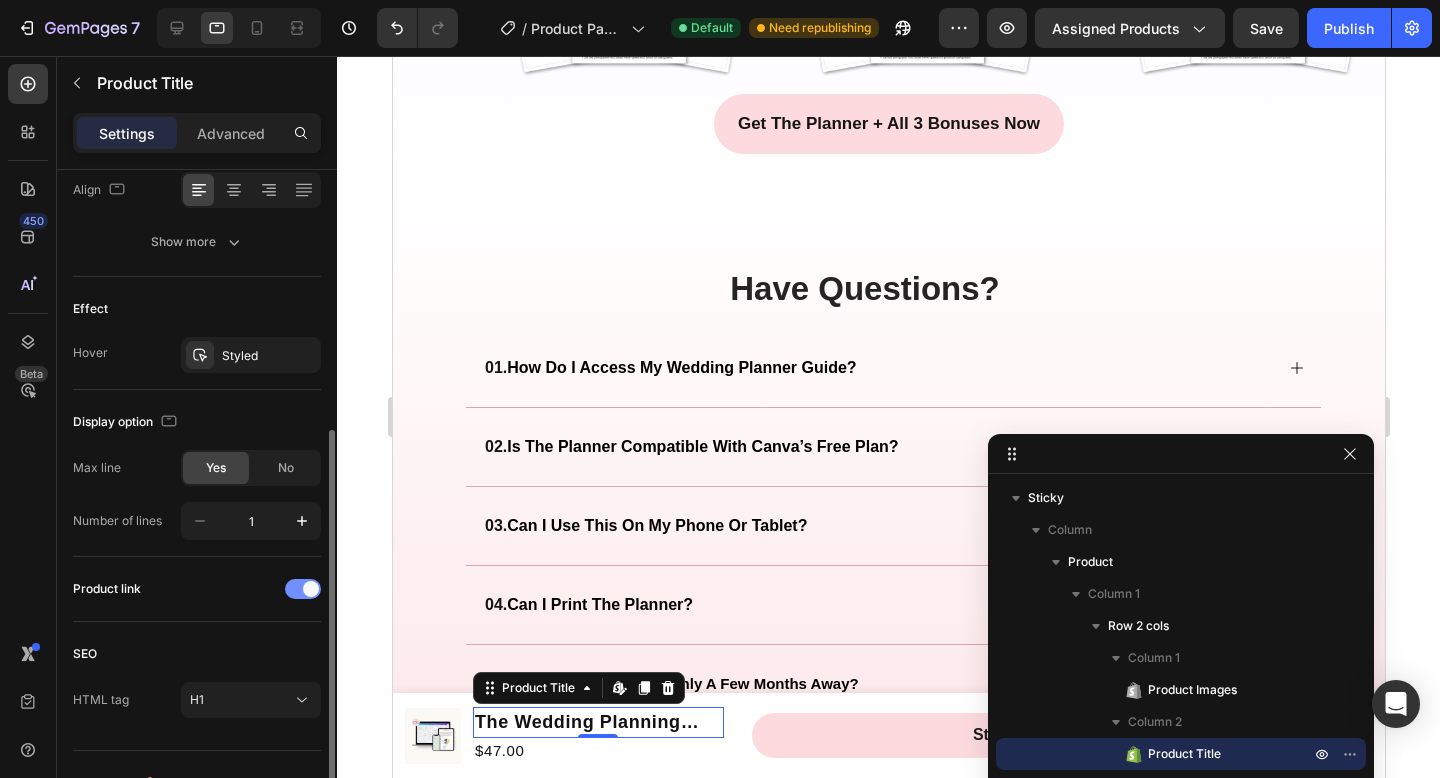 click at bounding box center (303, 589) 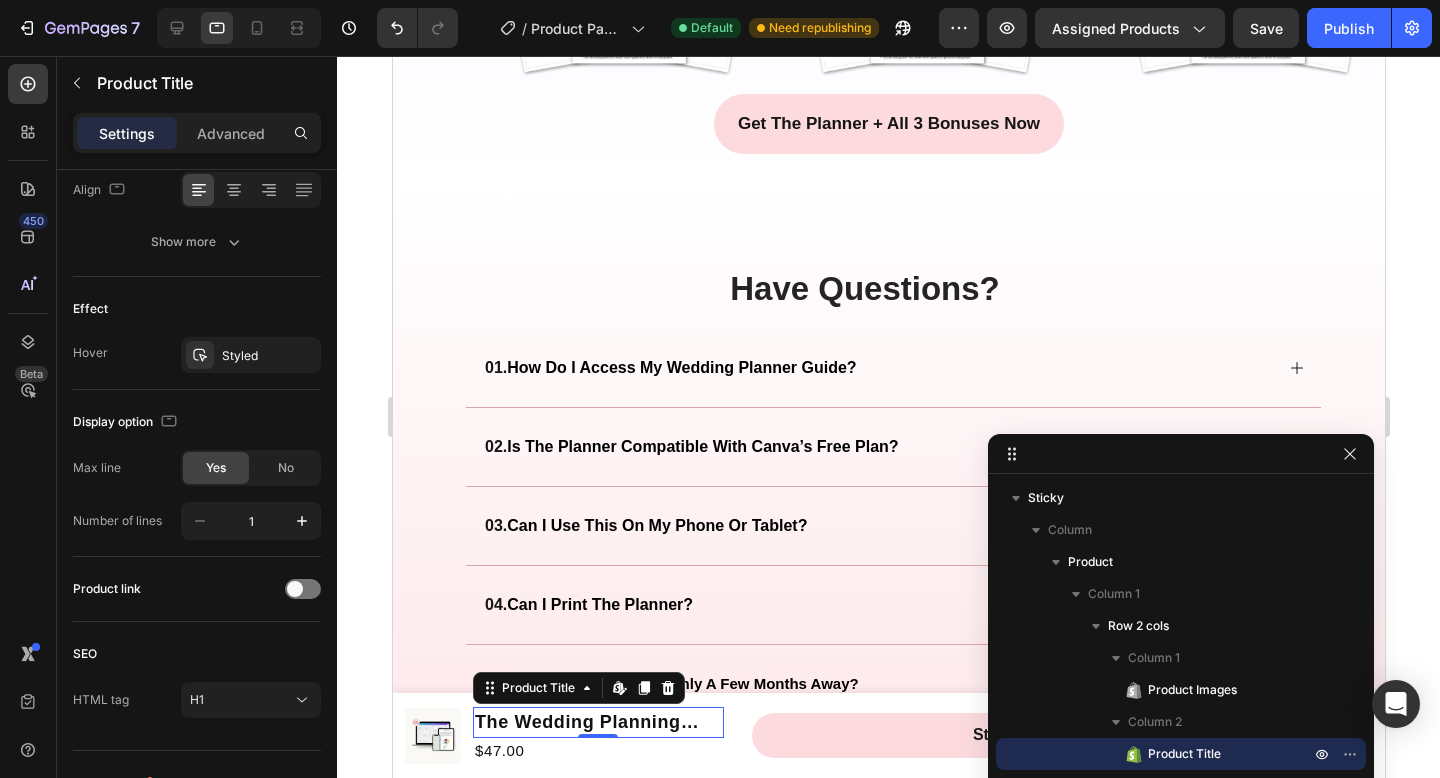 click on "Settings Advanced" at bounding box center (197, 133) 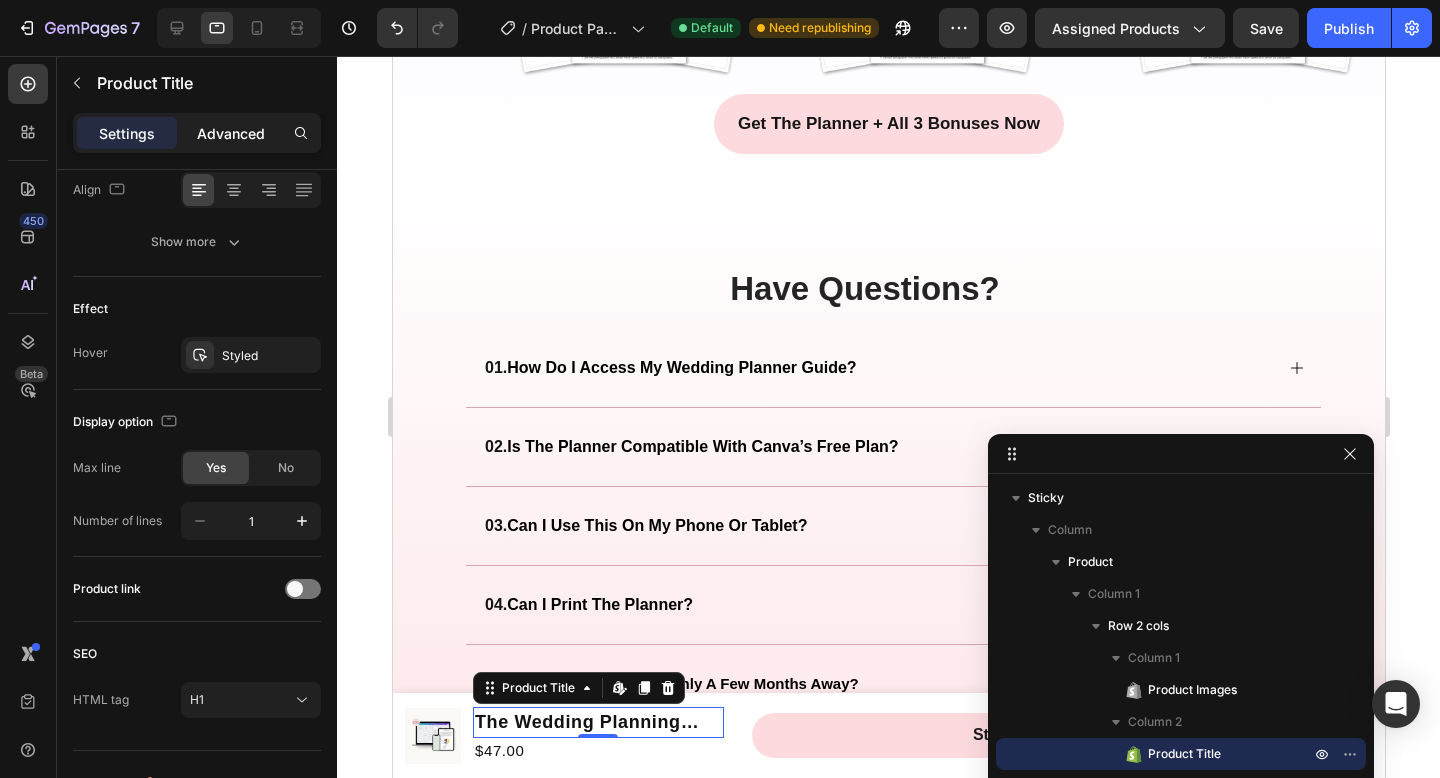 click on "Advanced" at bounding box center (231, 133) 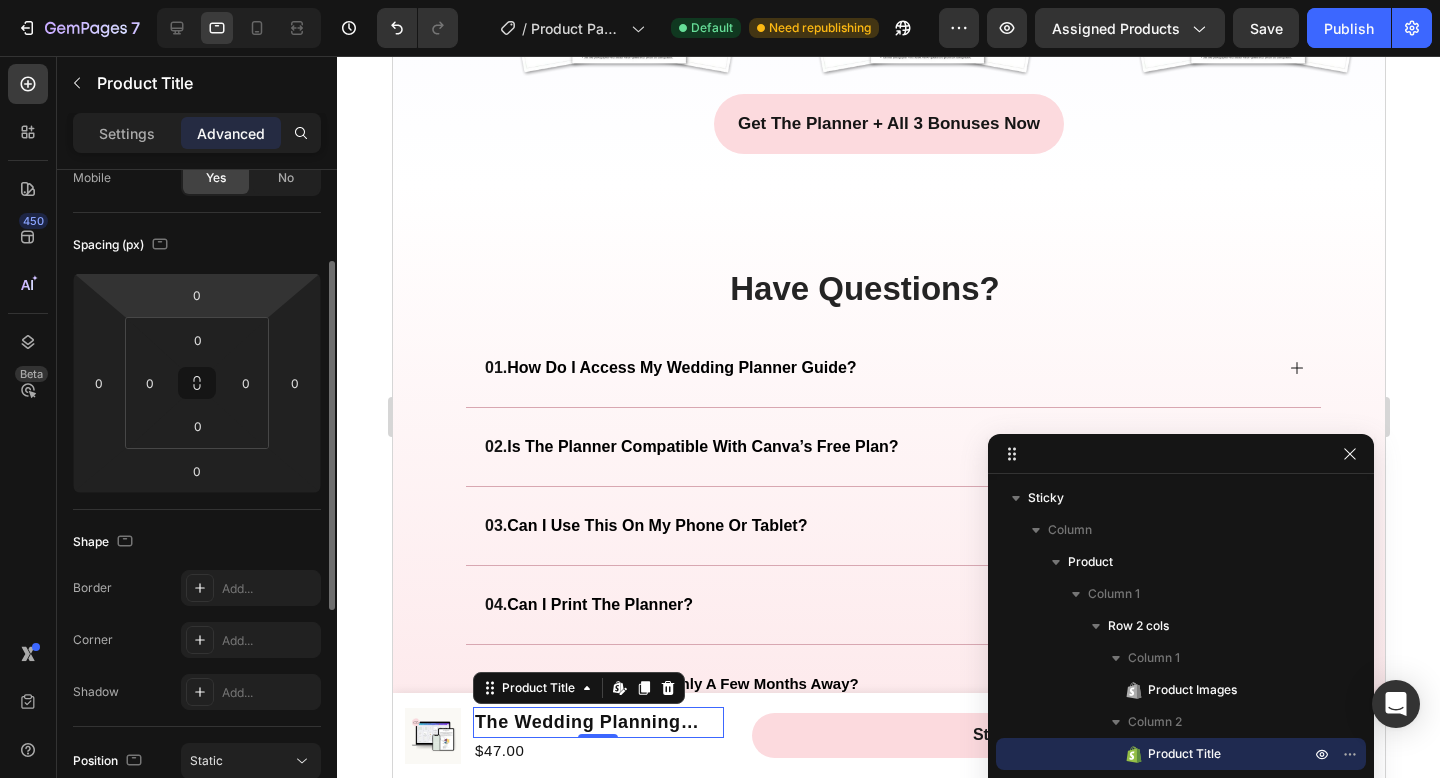 scroll, scrollTop: 0, scrollLeft: 0, axis: both 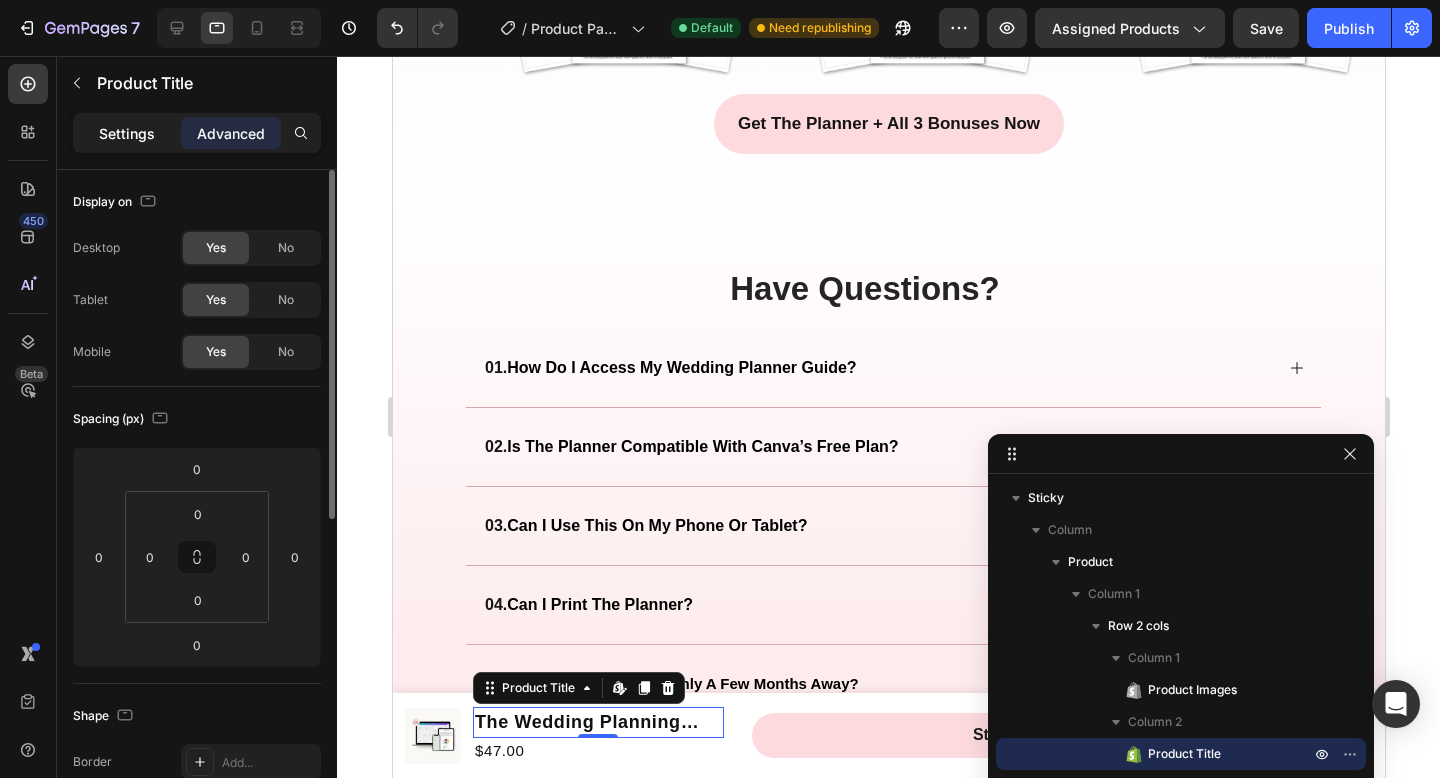 click on "Settings" at bounding box center (127, 133) 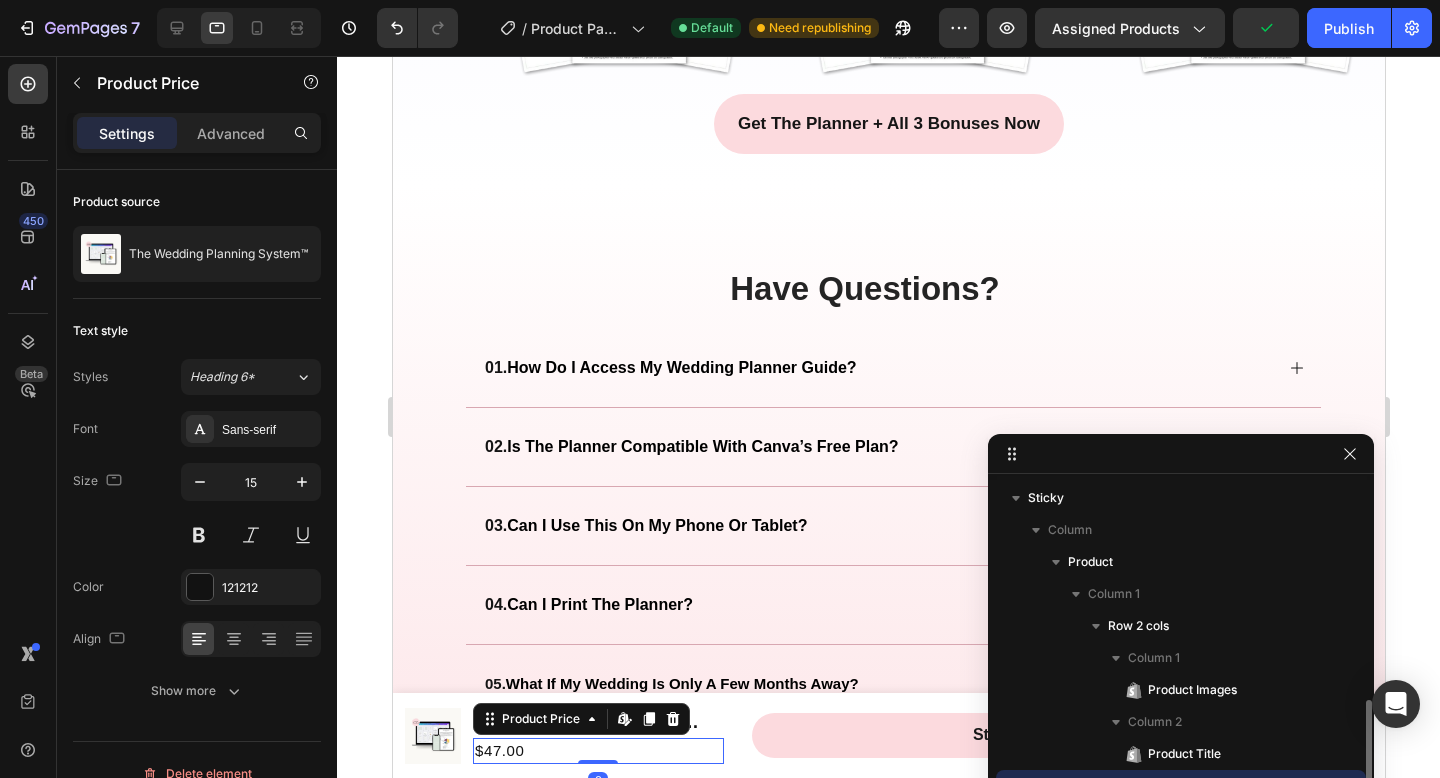 scroll, scrollTop: 165, scrollLeft: 0, axis: vertical 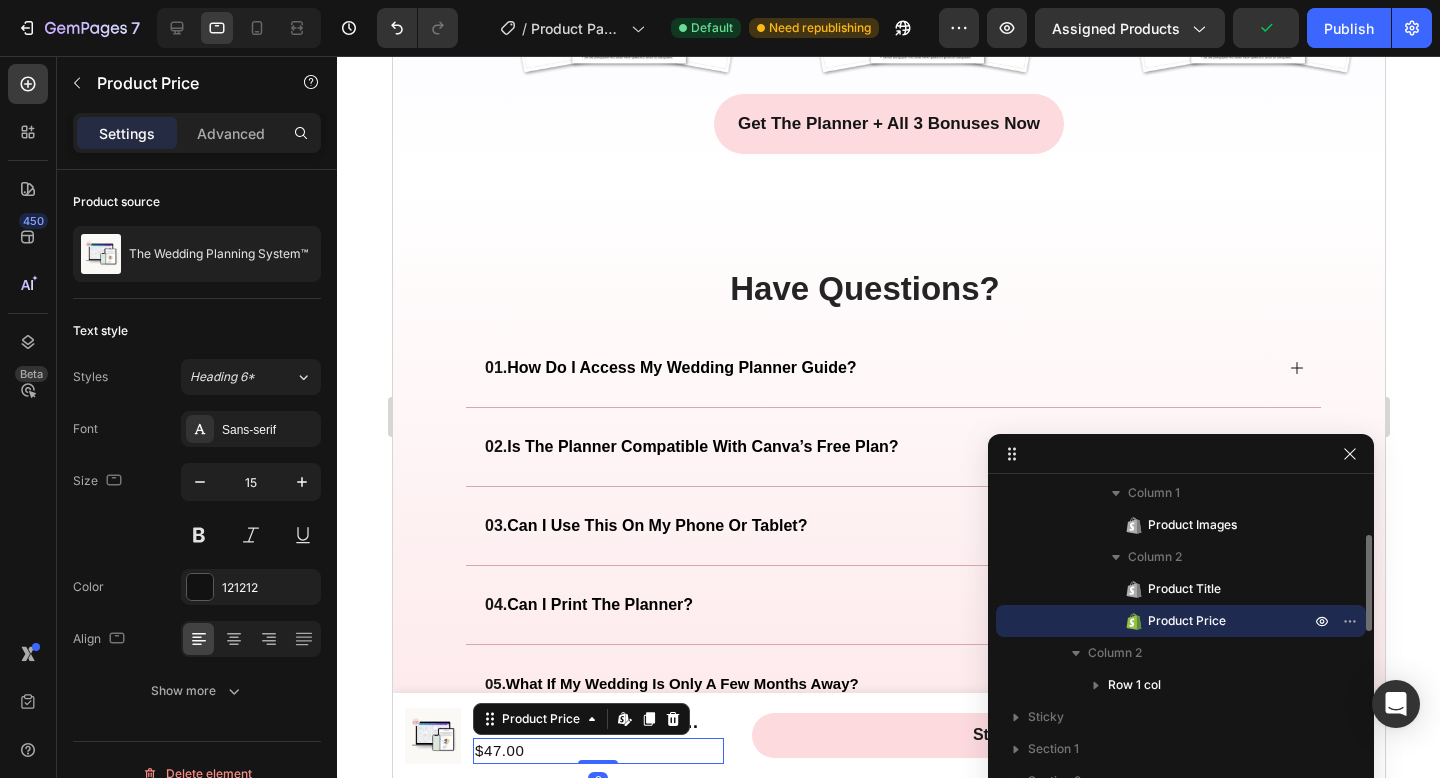 click on "$47.00" at bounding box center (597, 751) 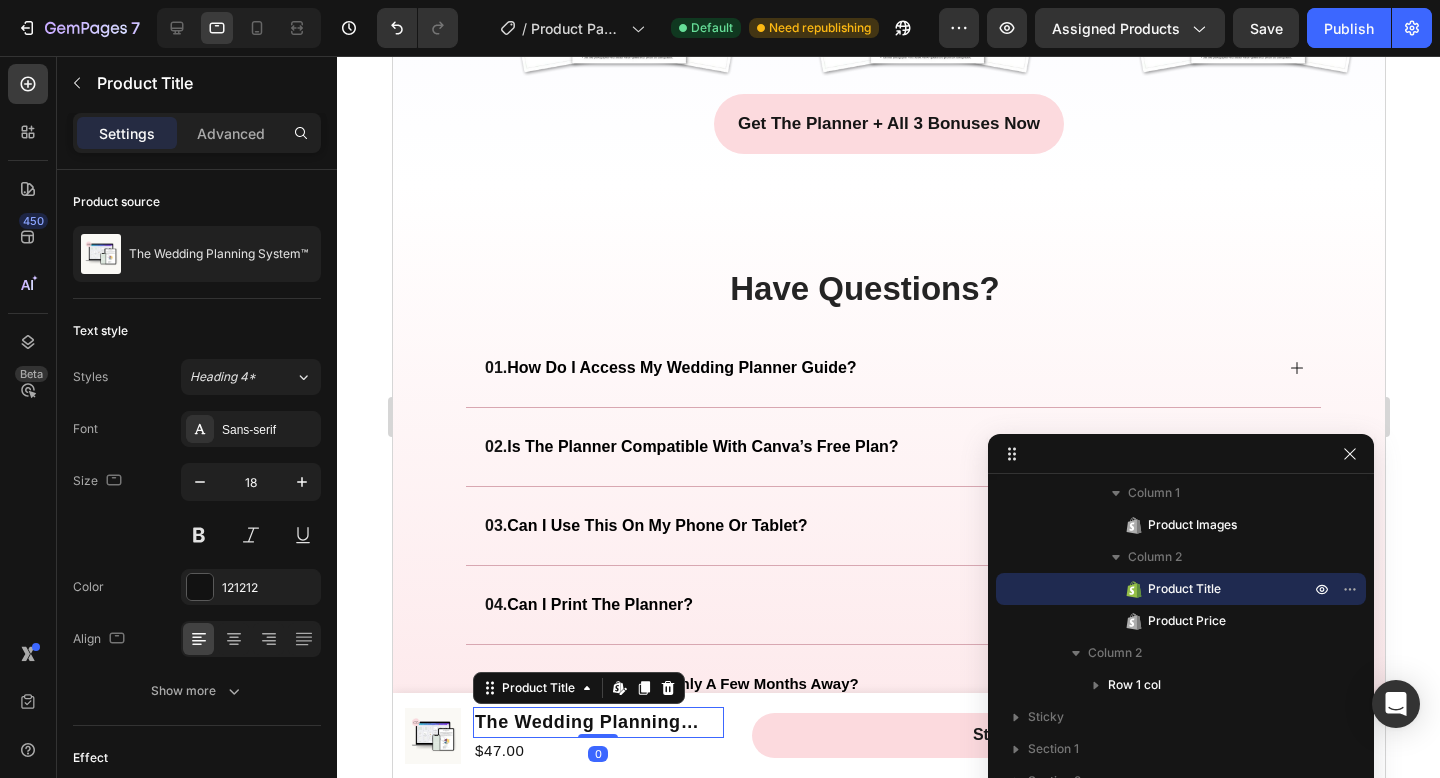 click on "The Wedding Planning System™" at bounding box center (597, 722) 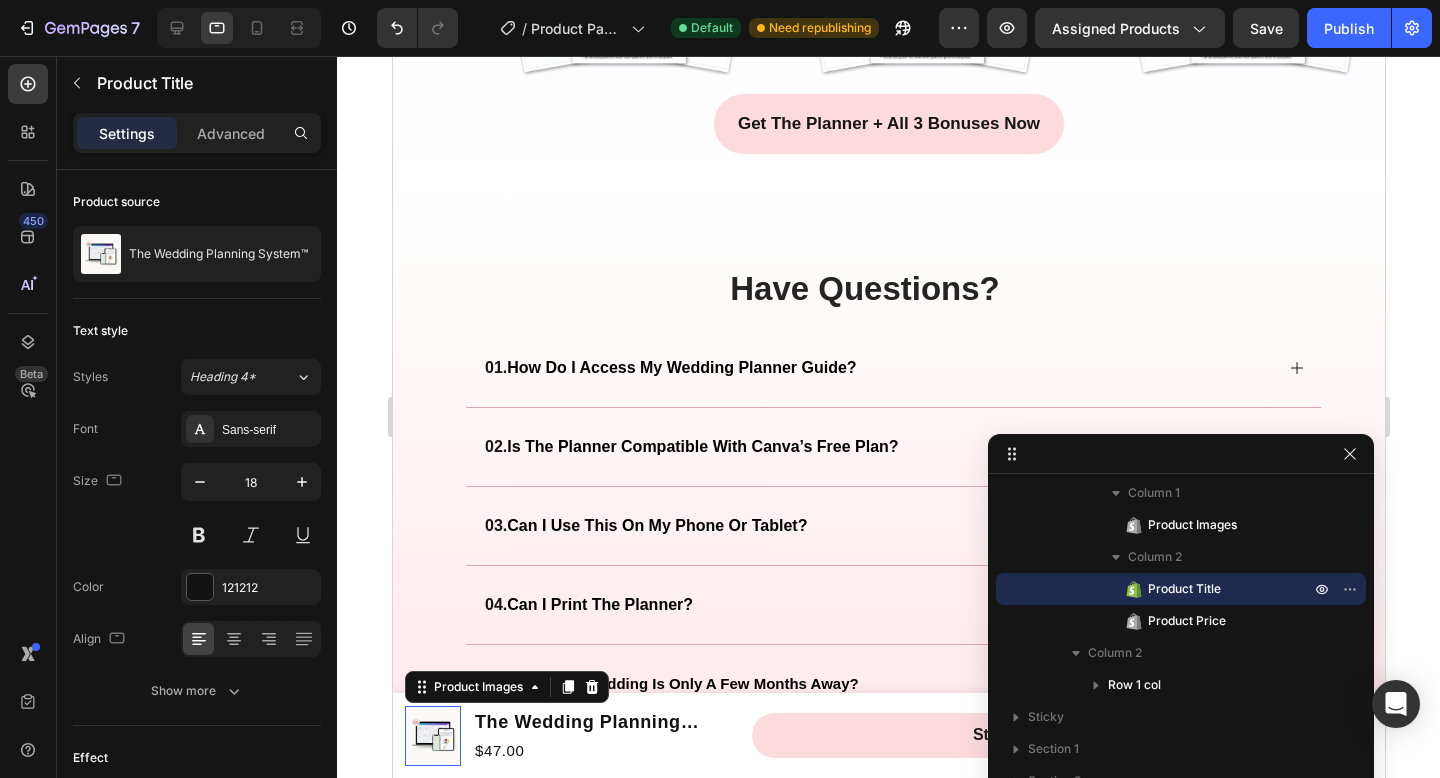 click at bounding box center (432, 736) 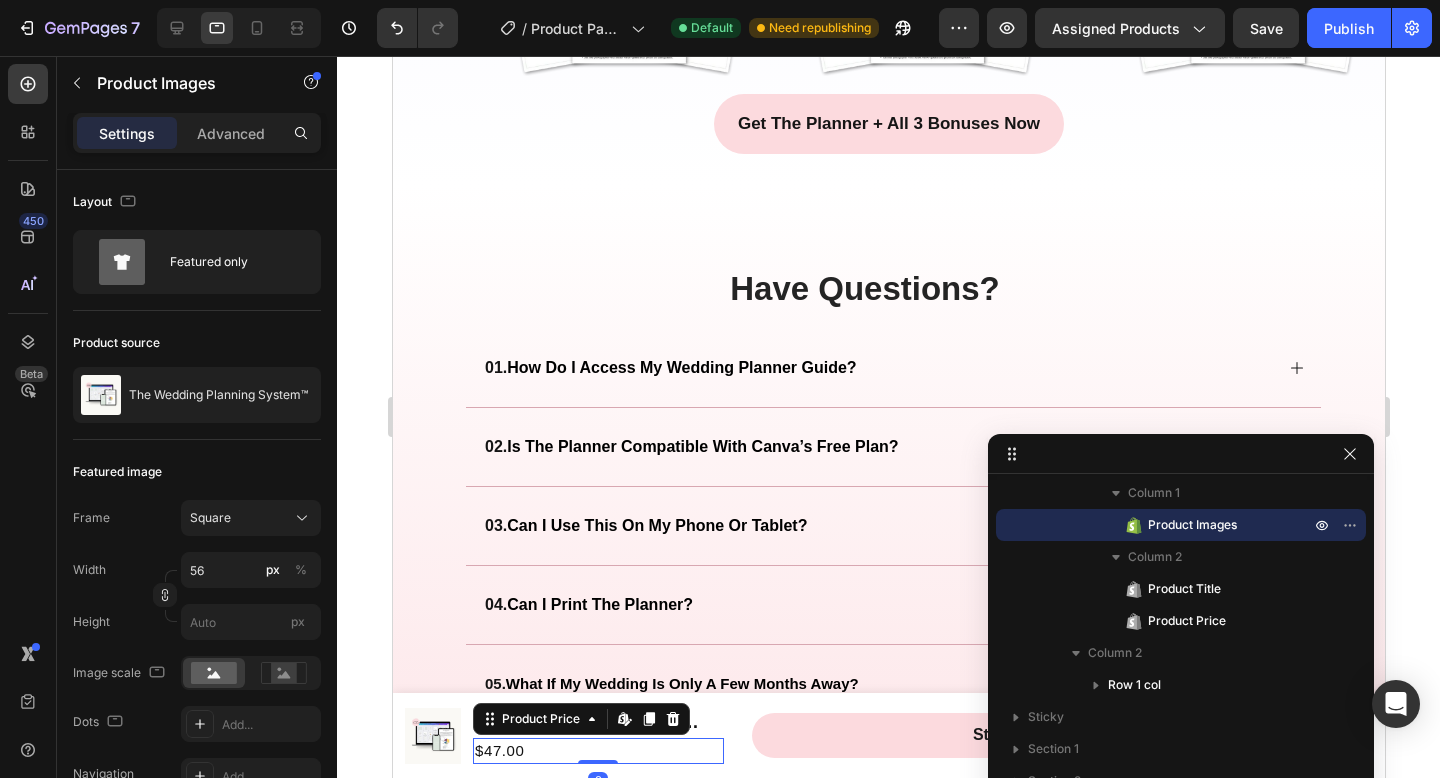 click on "$47.00" at bounding box center (597, 751) 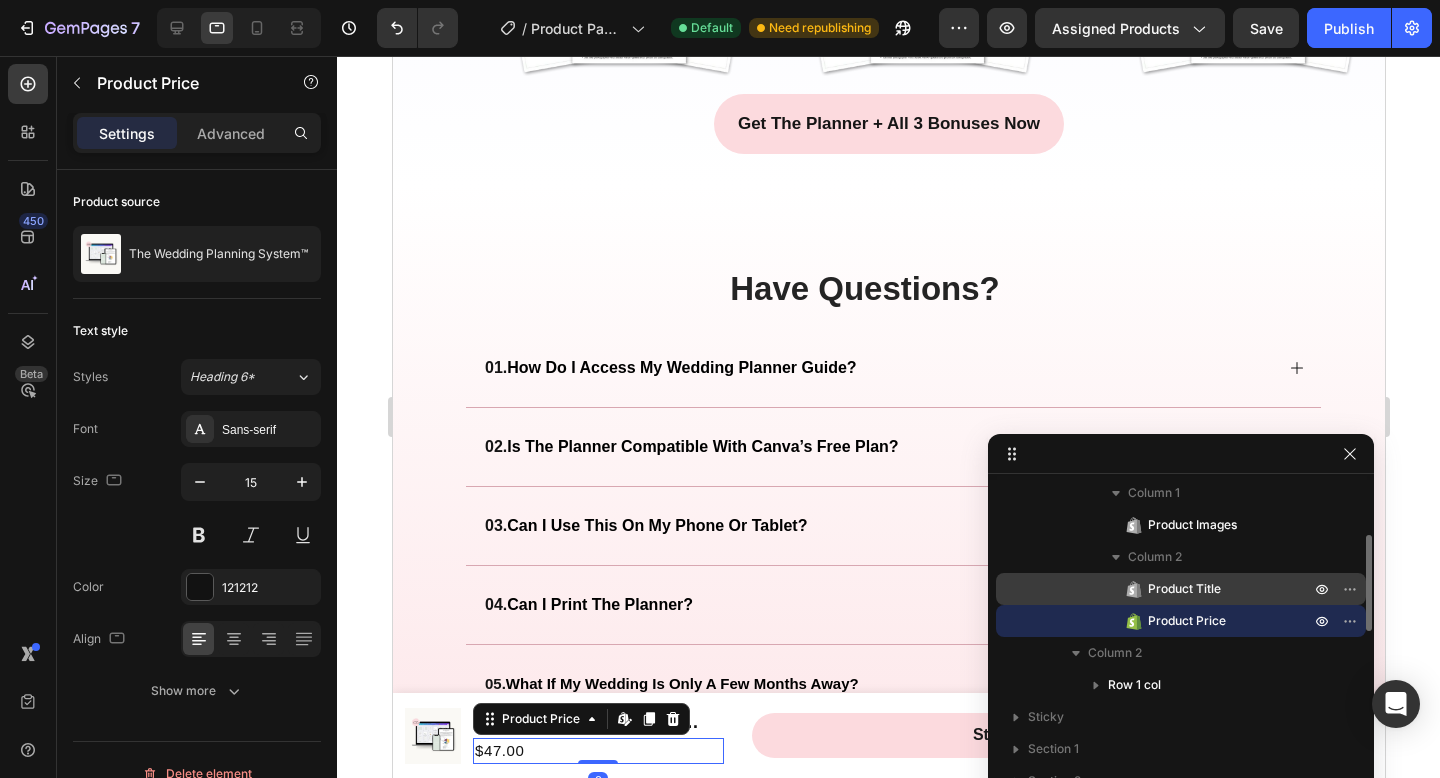 scroll, scrollTop: 122, scrollLeft: 0, axis: vertical 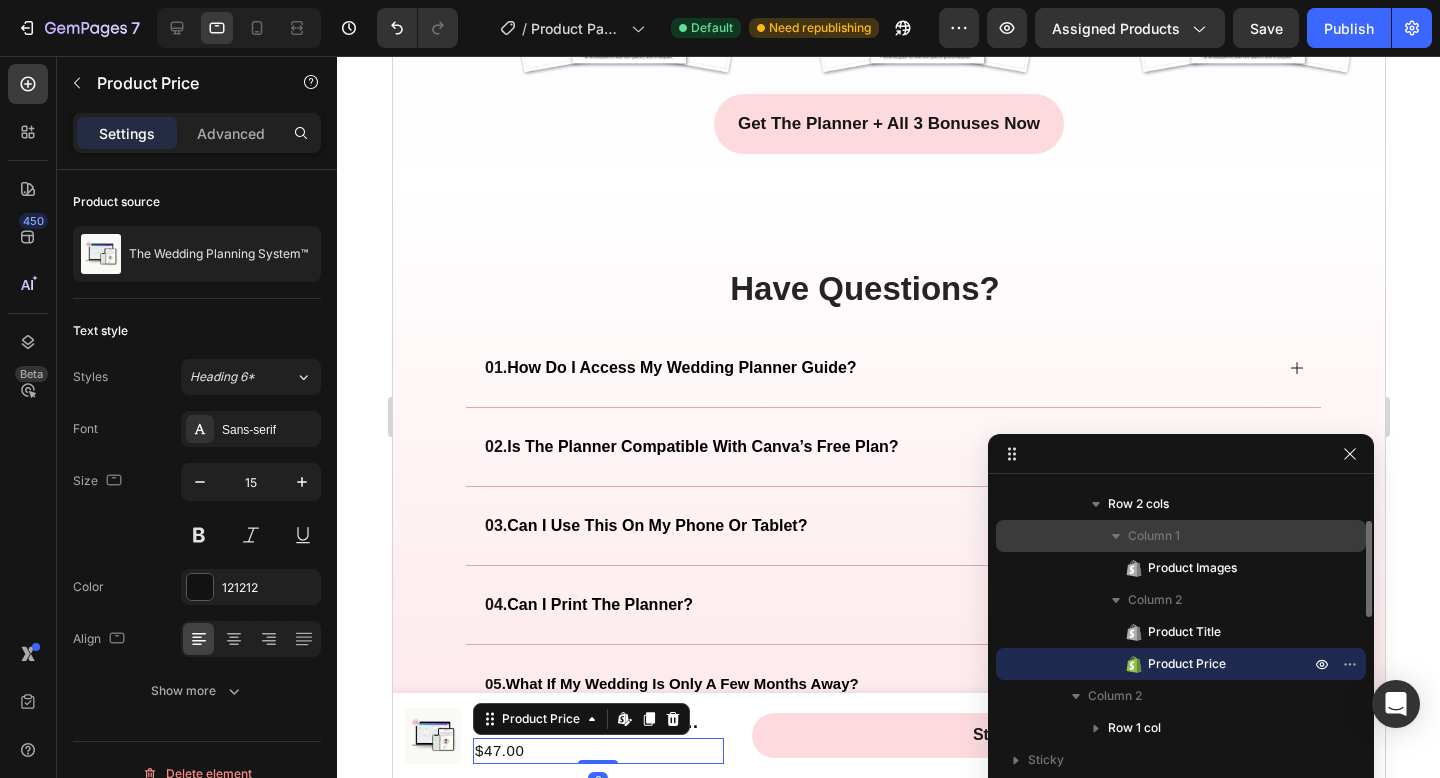 click 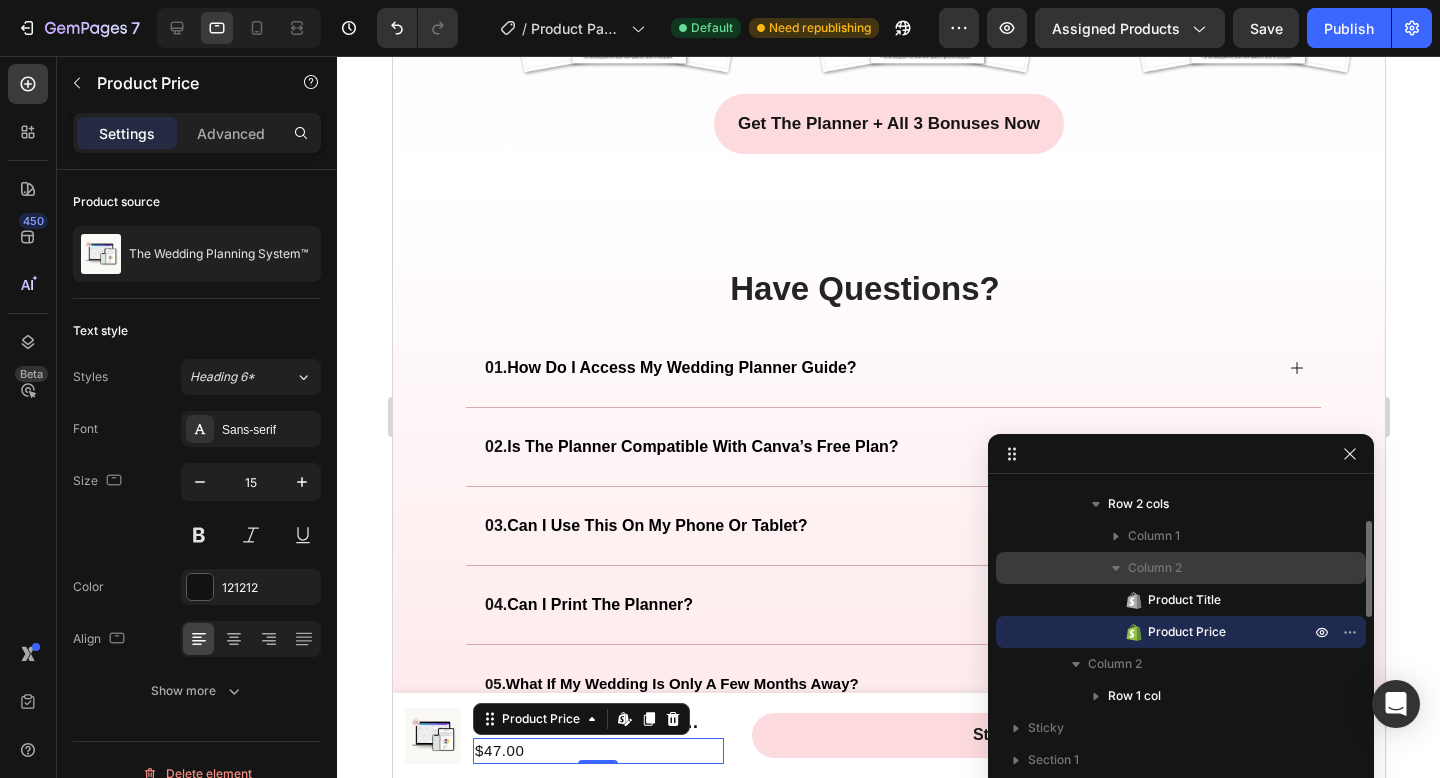 click 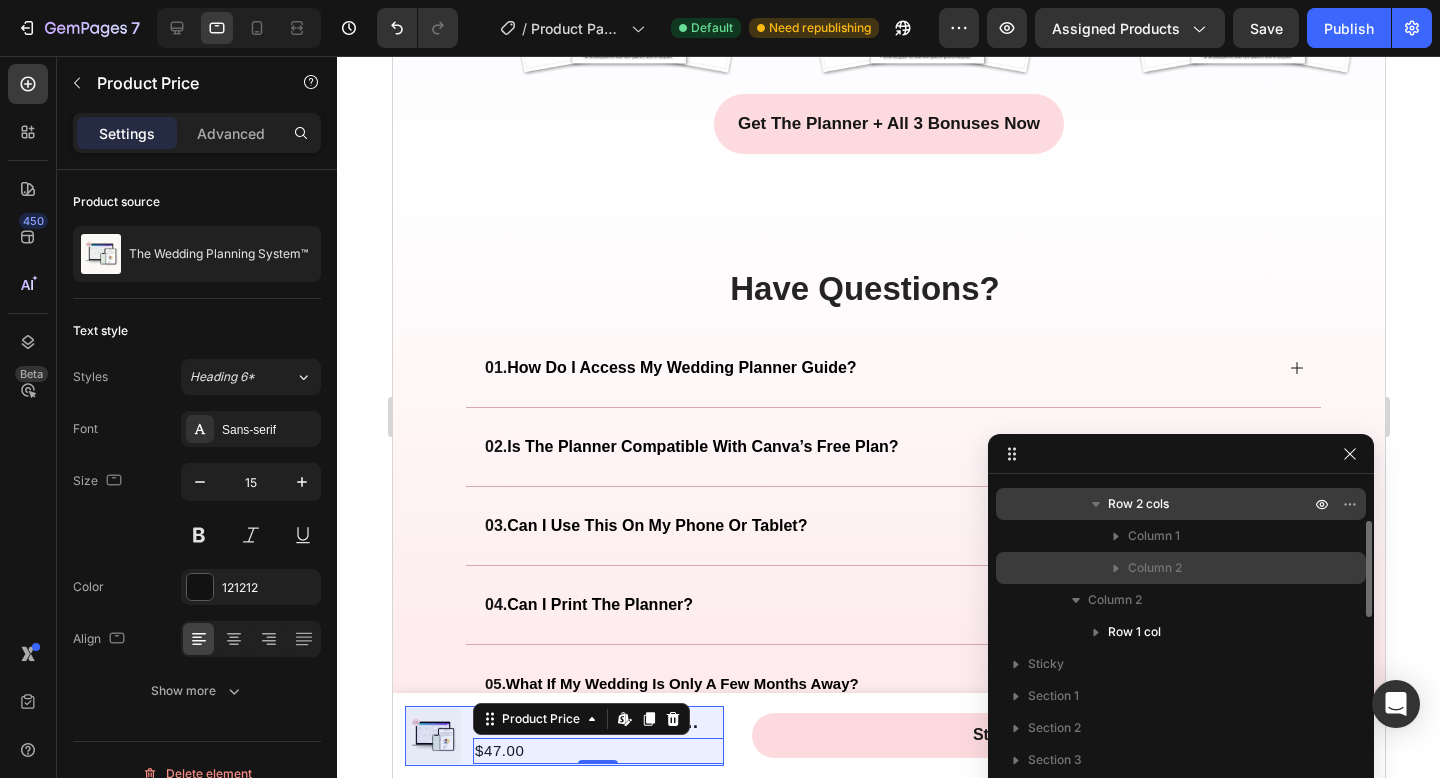 click 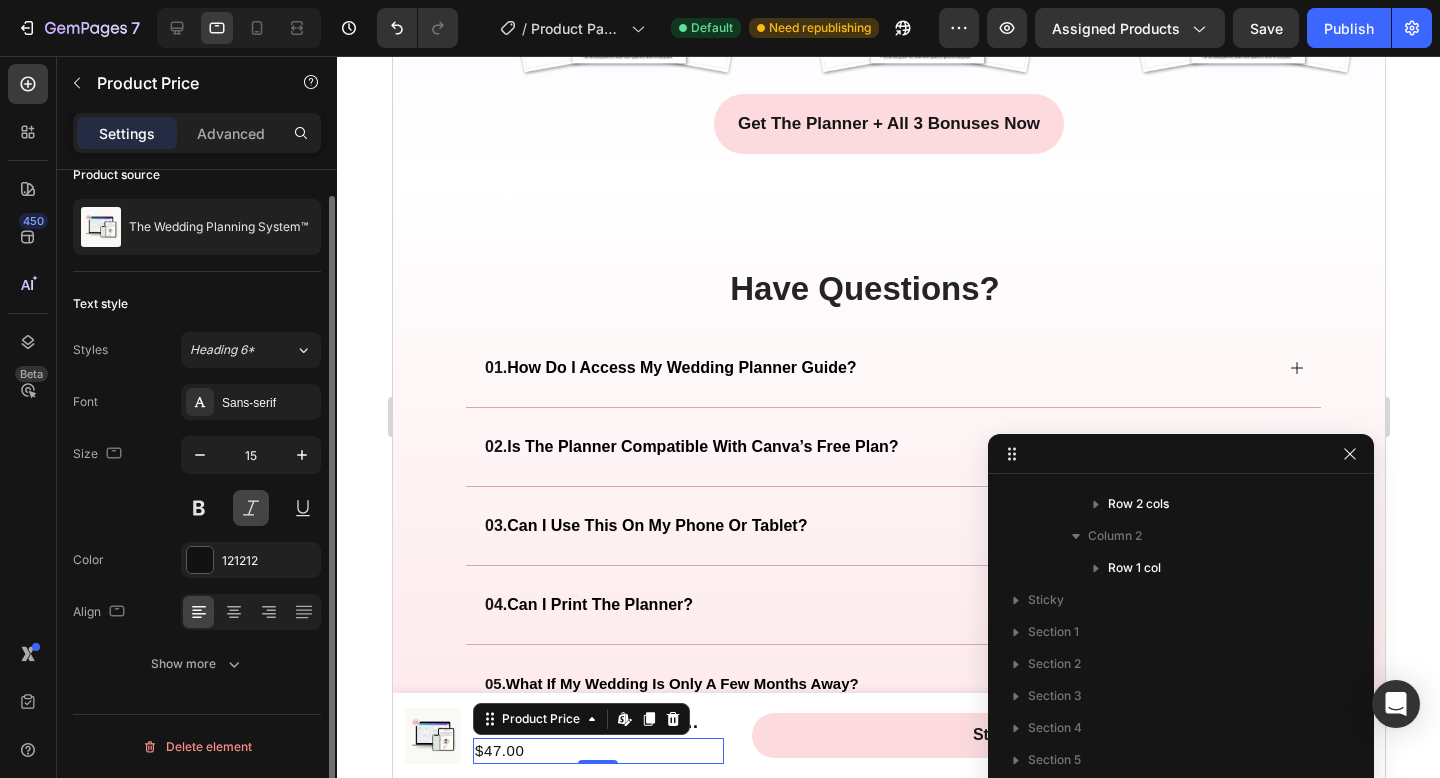 scroll, scrollTop: 0, scrollLeft: 0, axis: both 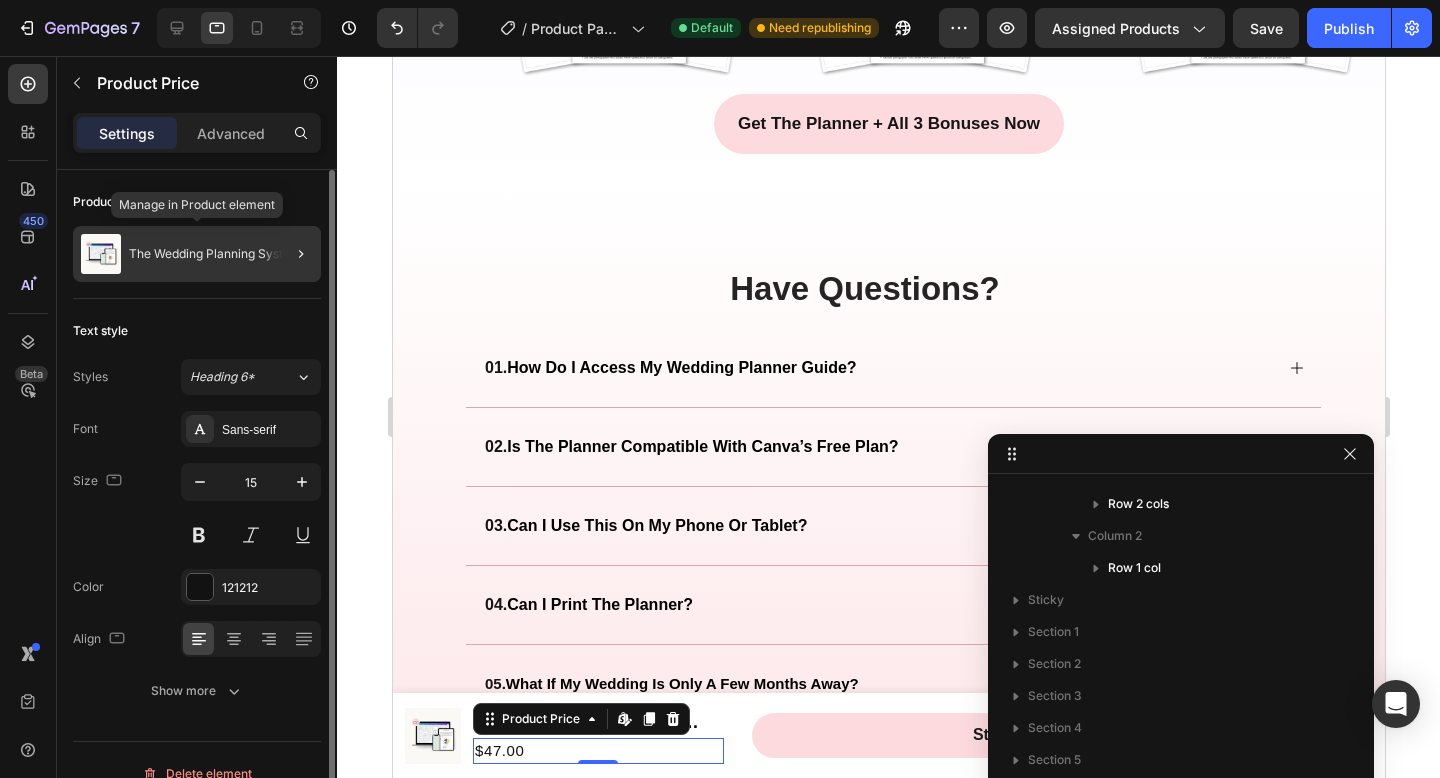 click on "The Wedding Planning System™" 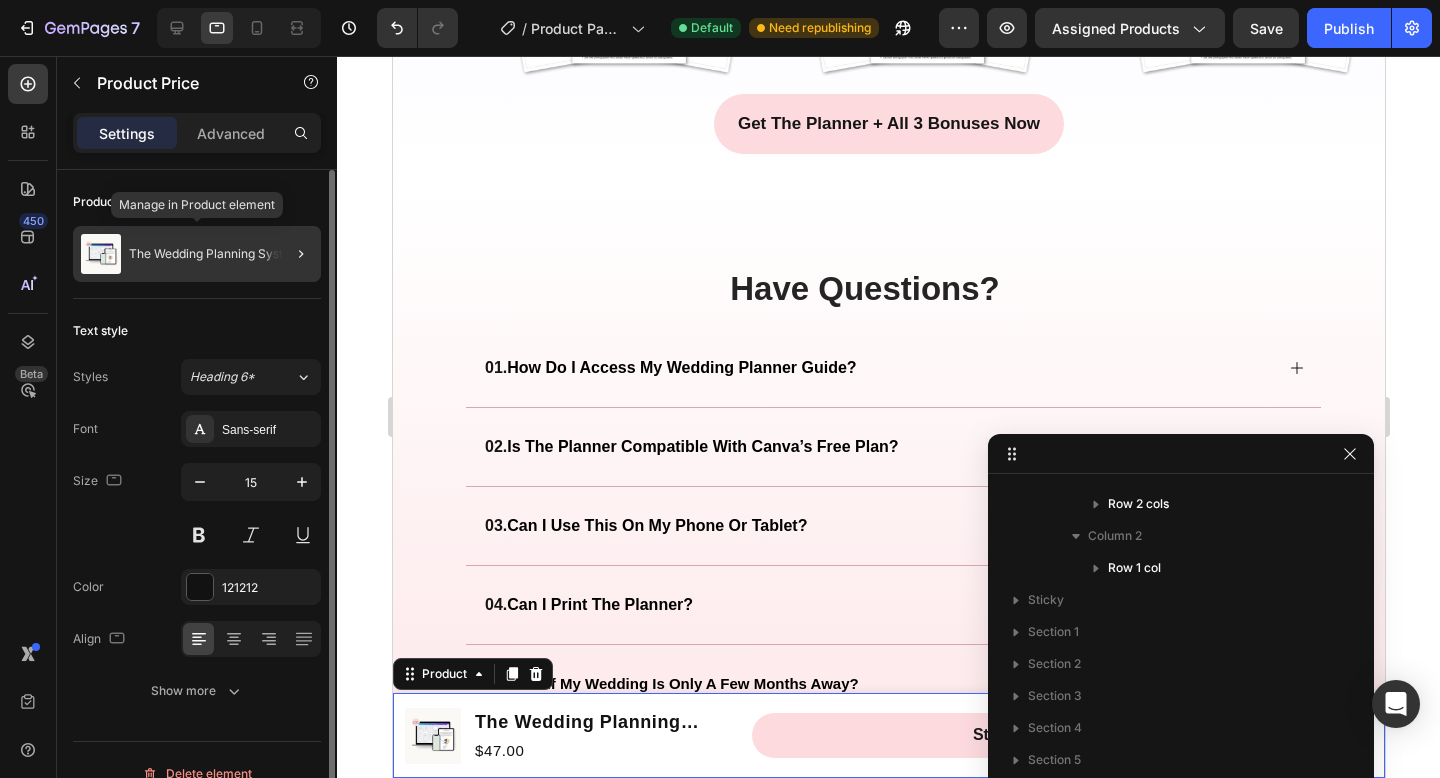 scroll, scrollTop: 0, scrollLeft: 0, axis: both 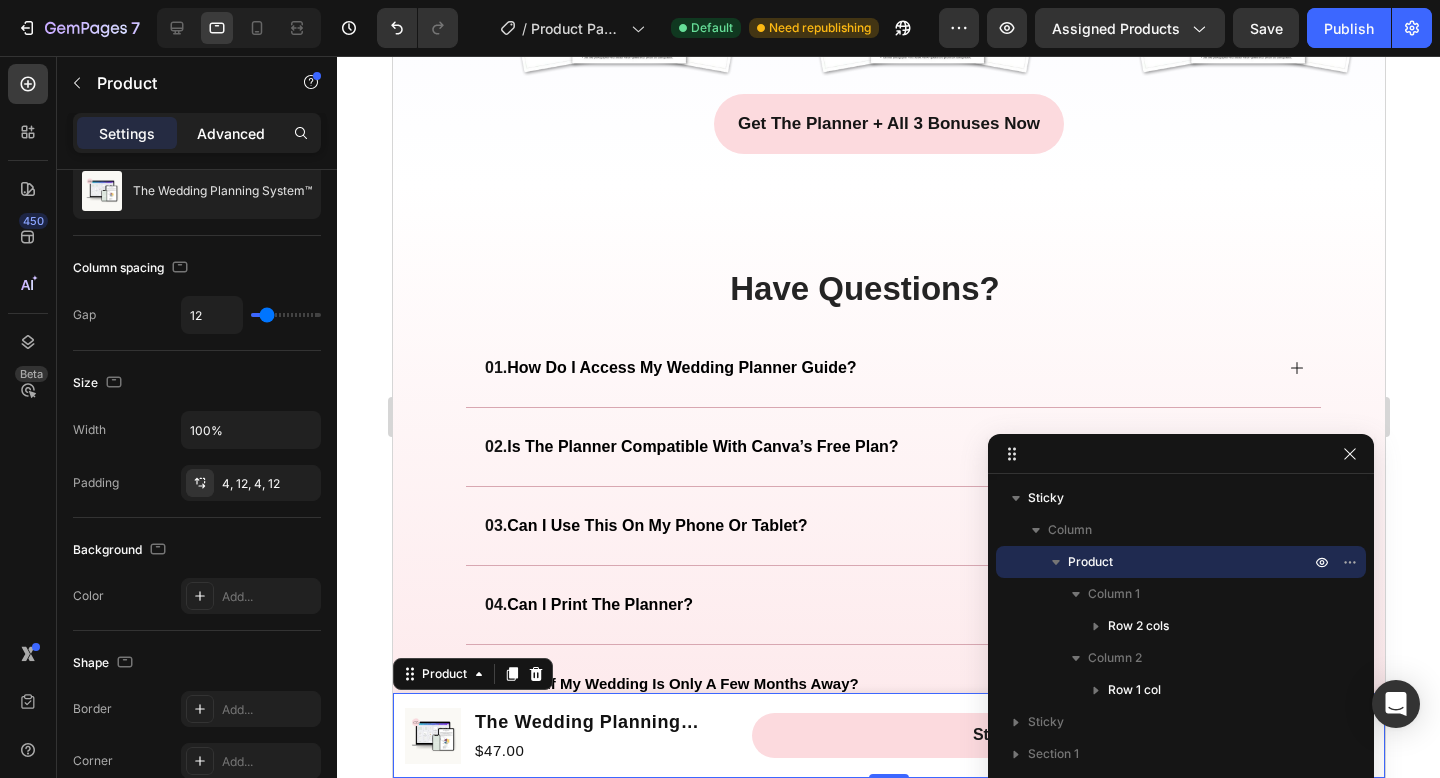click on "Advanced" at bounding box center [231, 133] 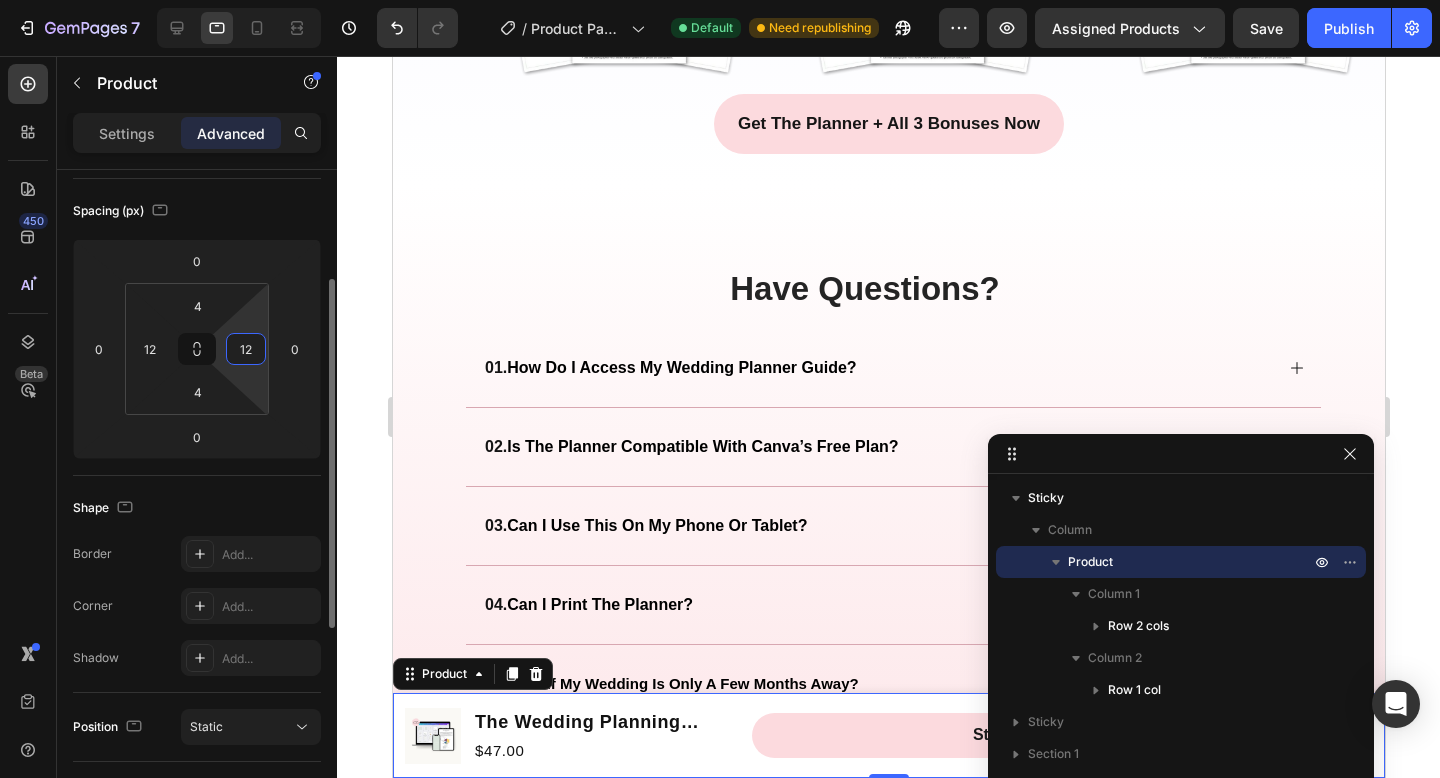 click on "12" at bounding box center [246, 349] 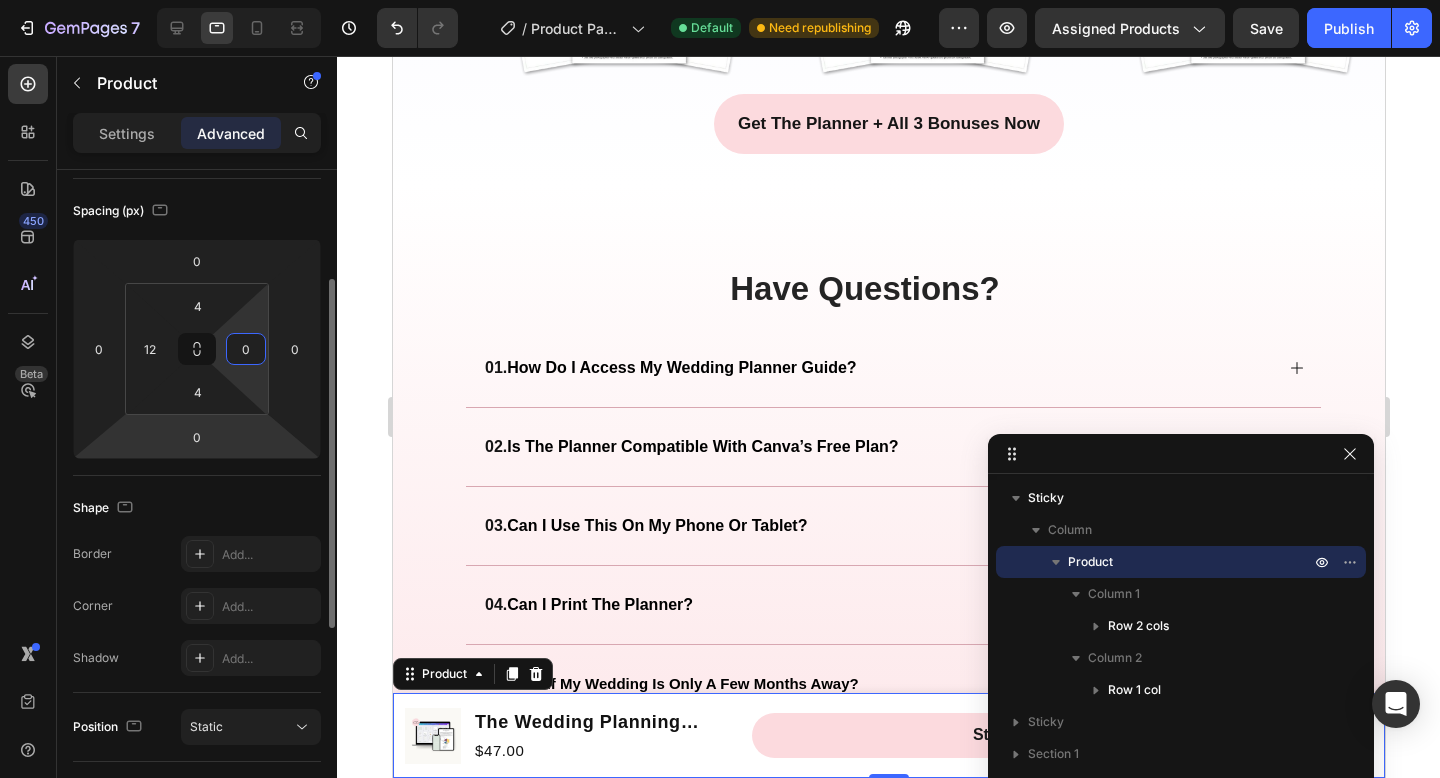 type on "0" 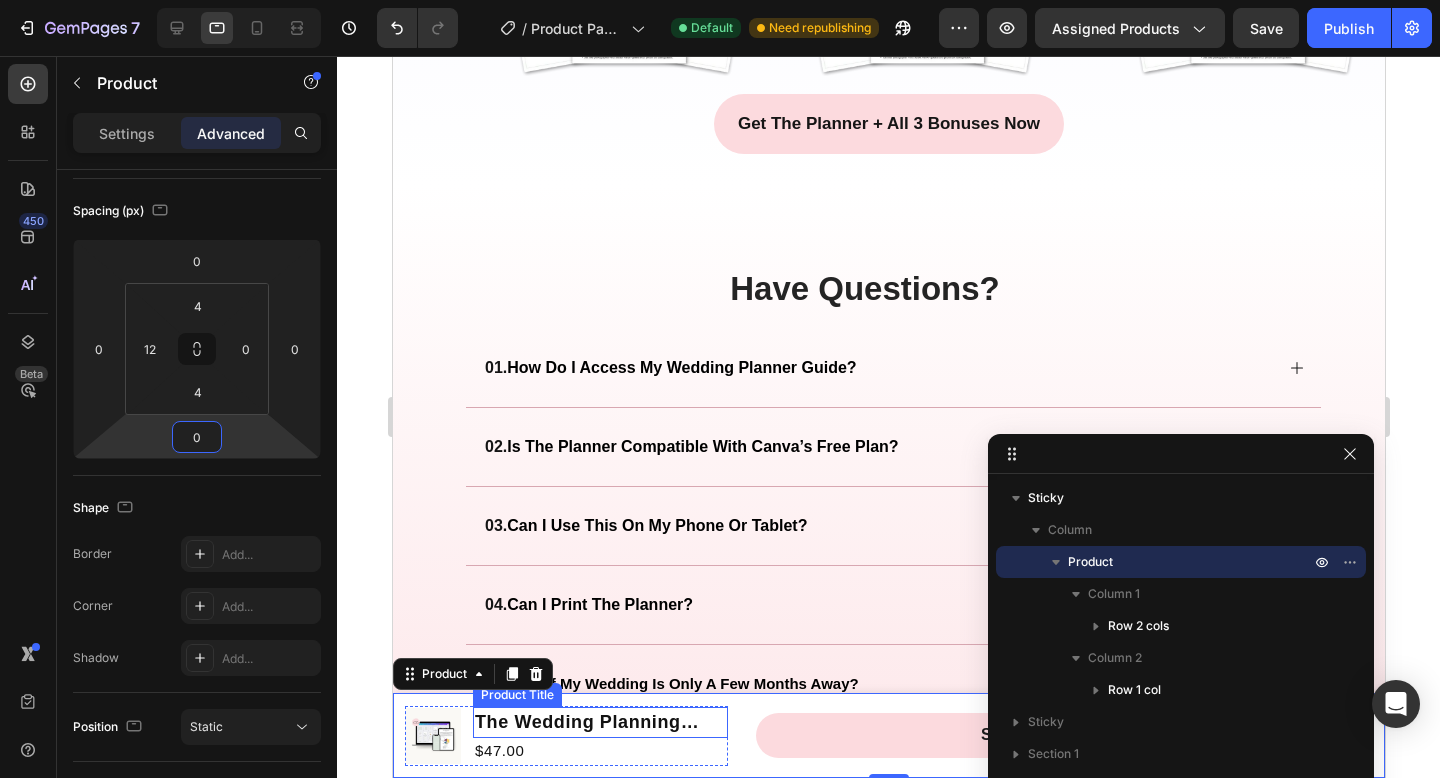 click on "The Wedding Planning System™" at bounding box center [599, 722] 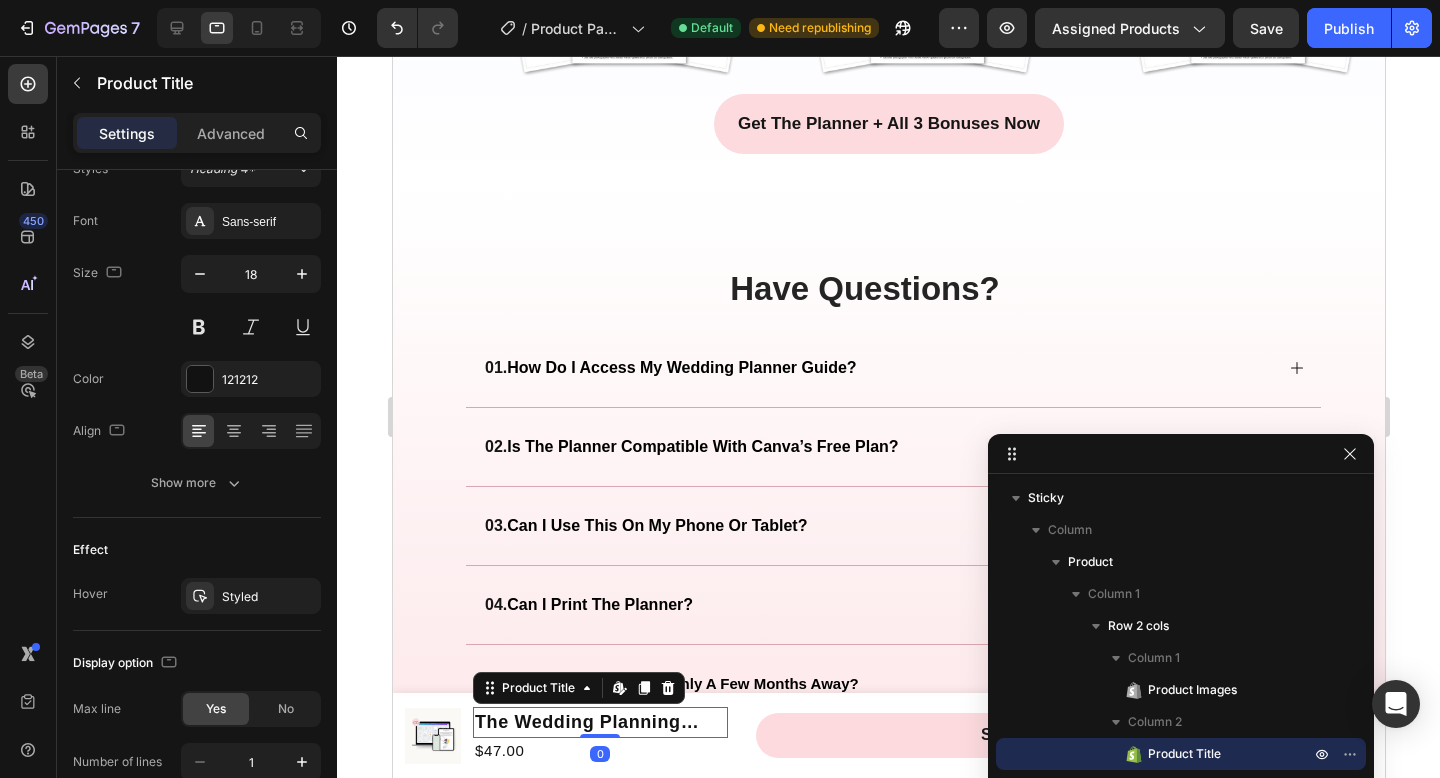 scroll, scrollTop: 0, scrollLeft: 0, axis: both 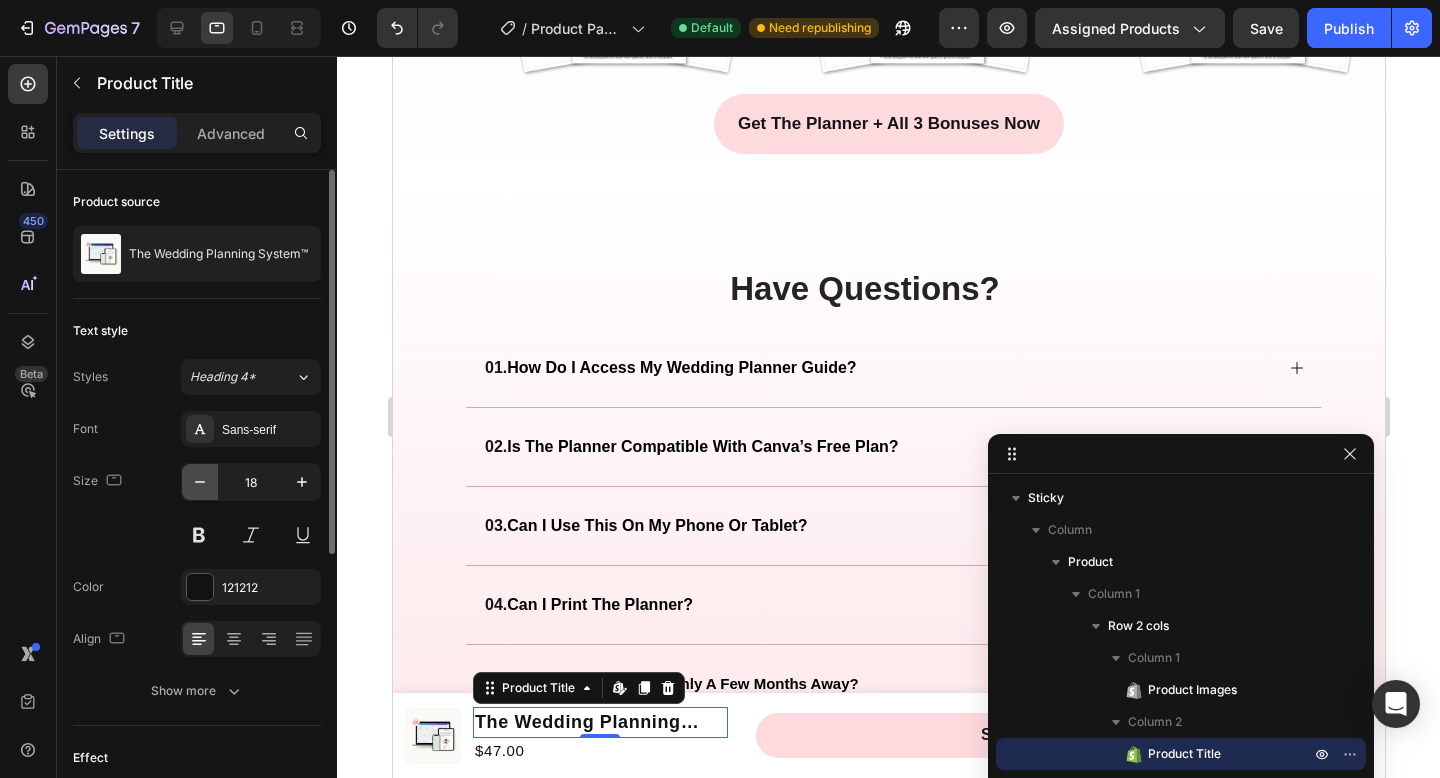 click 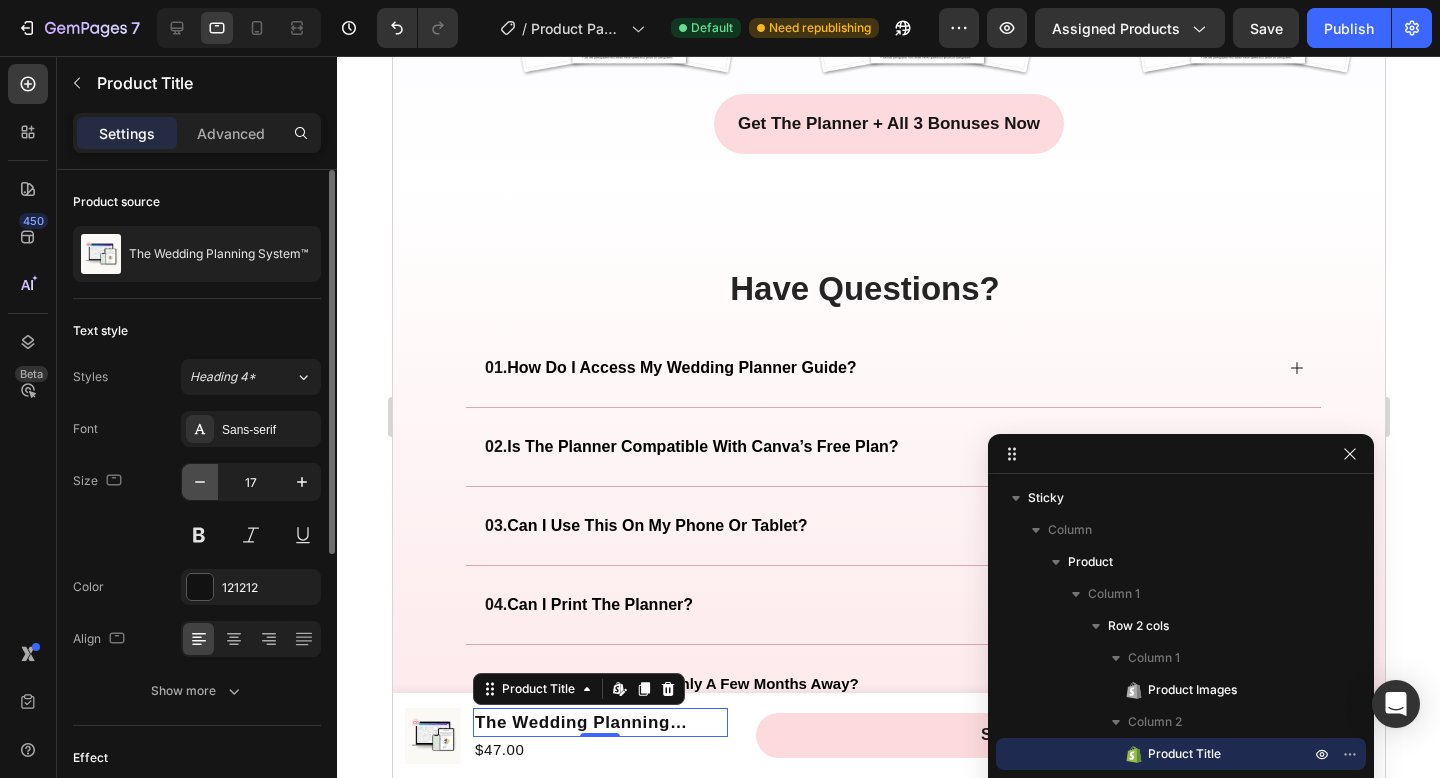 click 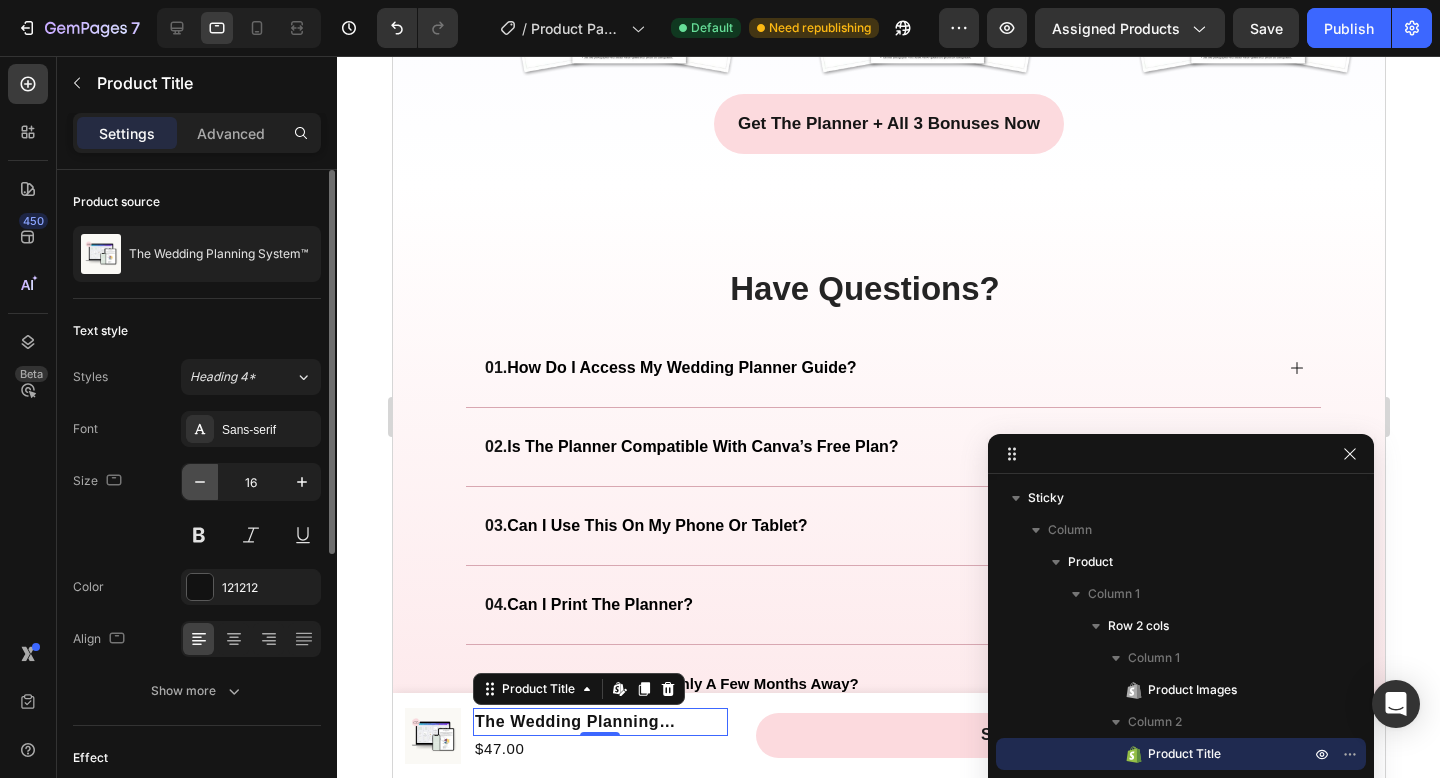 click 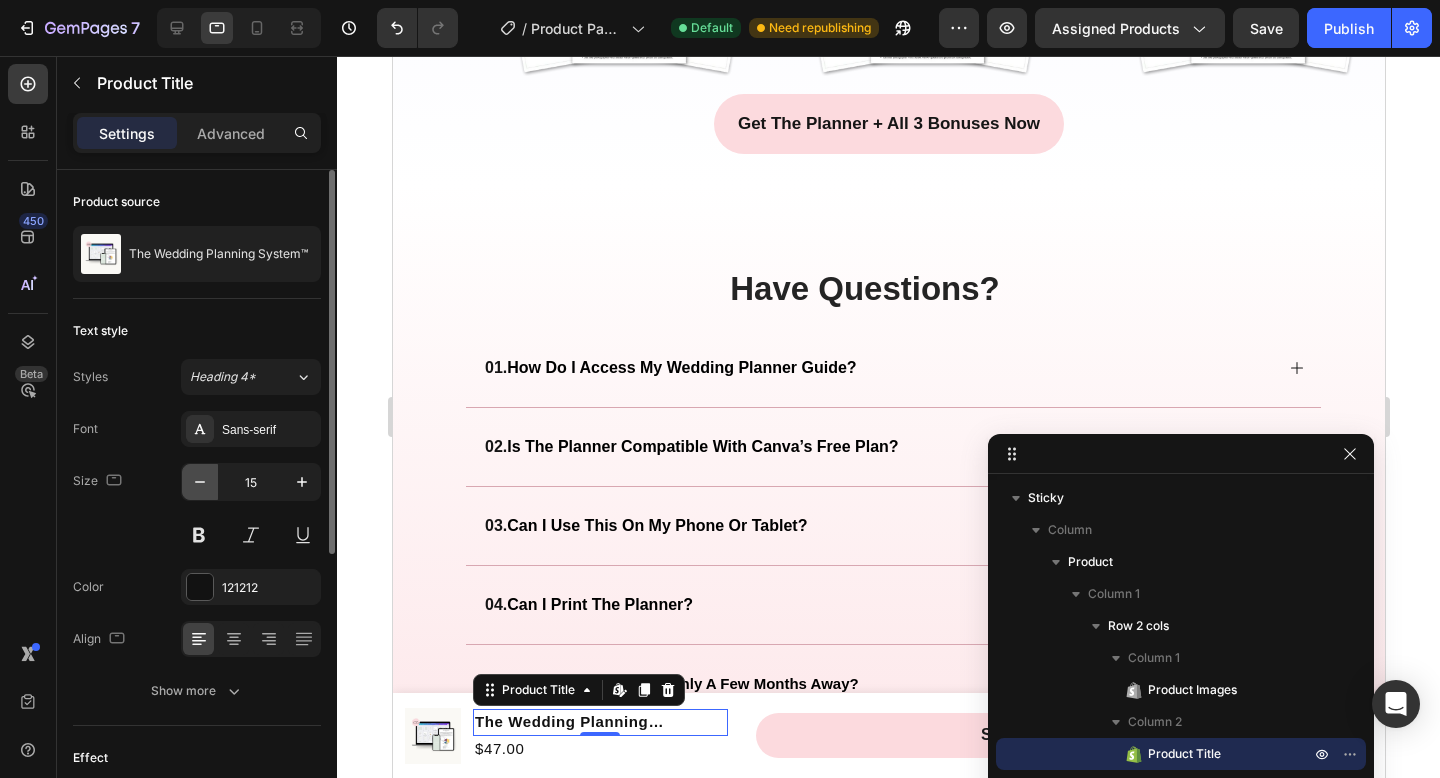 click 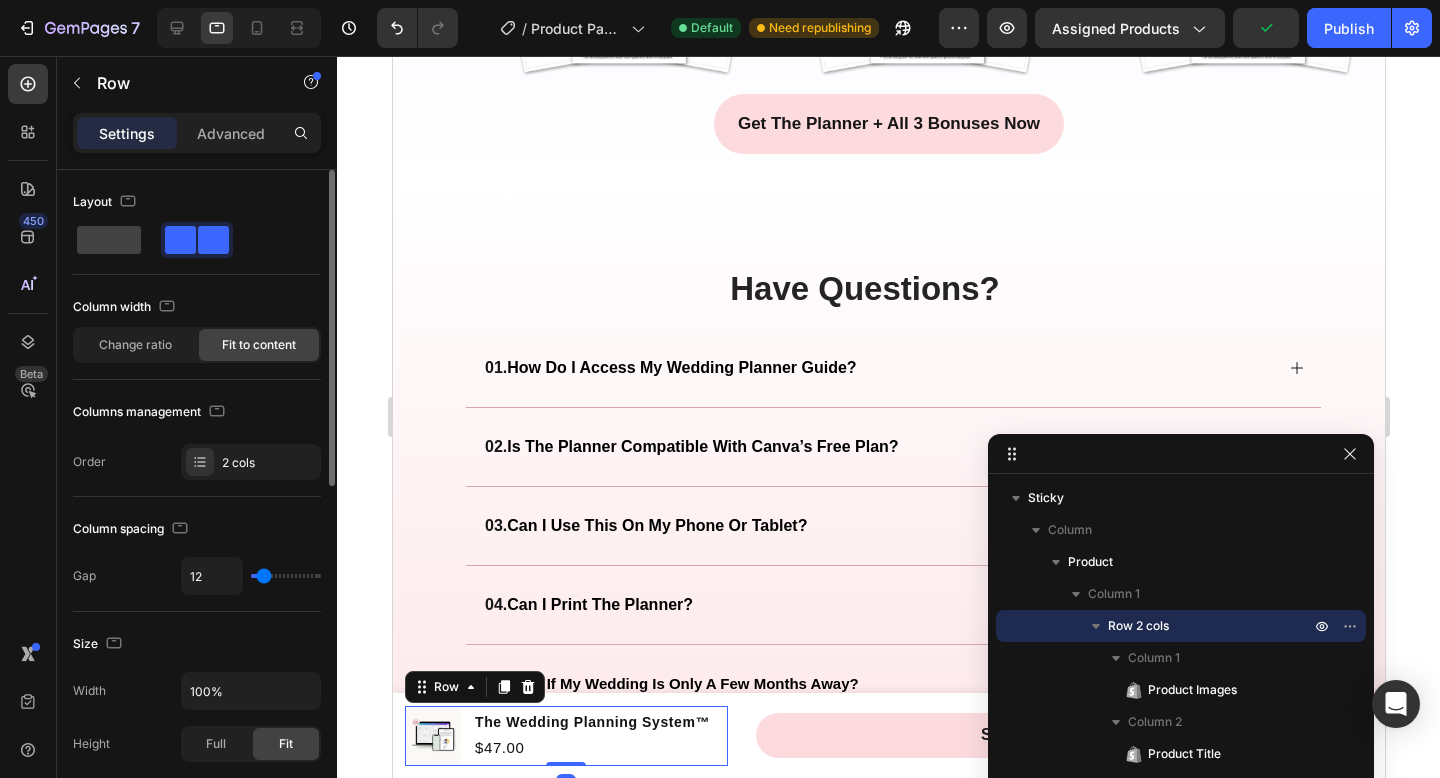 click on "Product Images The Wedding Planning System™ Product Title $47.00 Product Price Product Price Row   0" at bounding box center [565, 736] 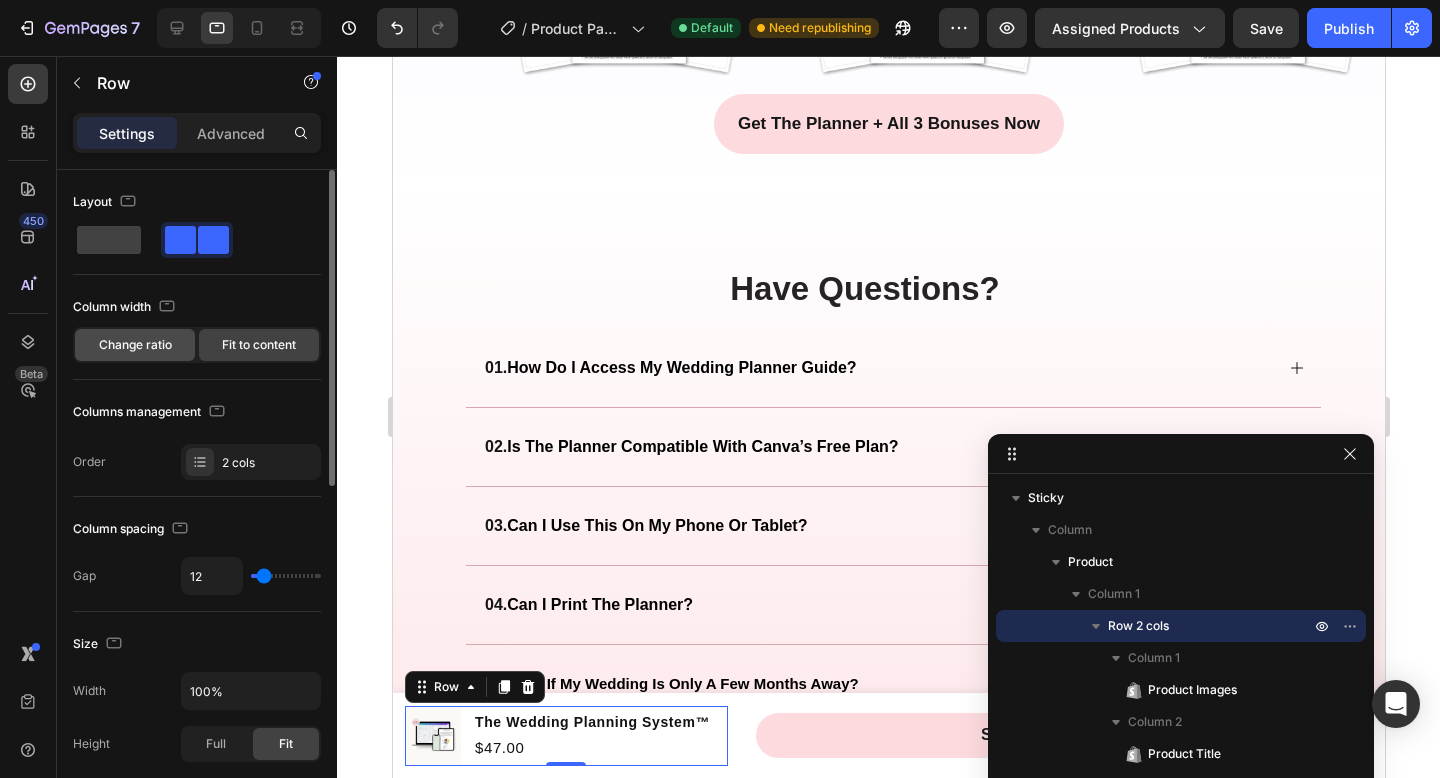 click on "Change ratio" 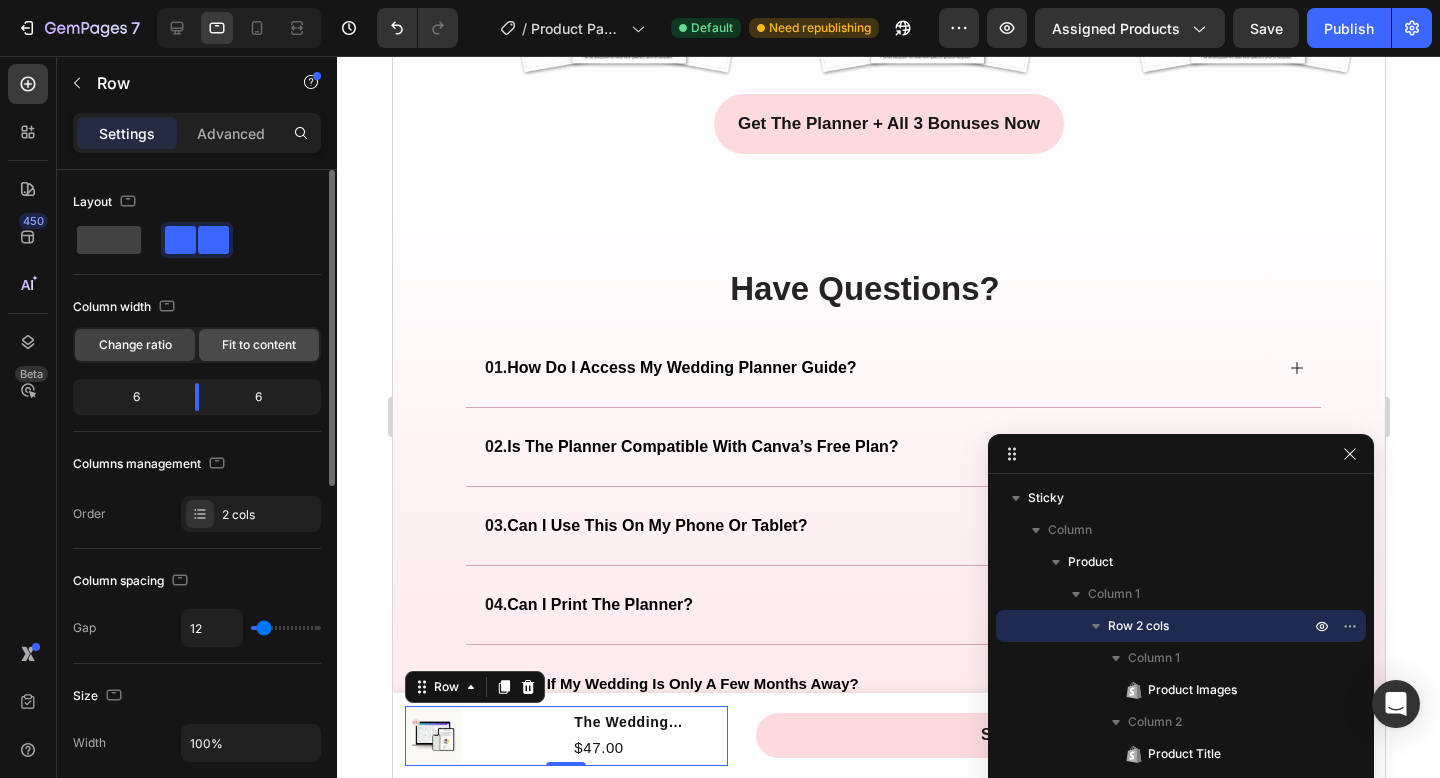 click on "Fit to content" 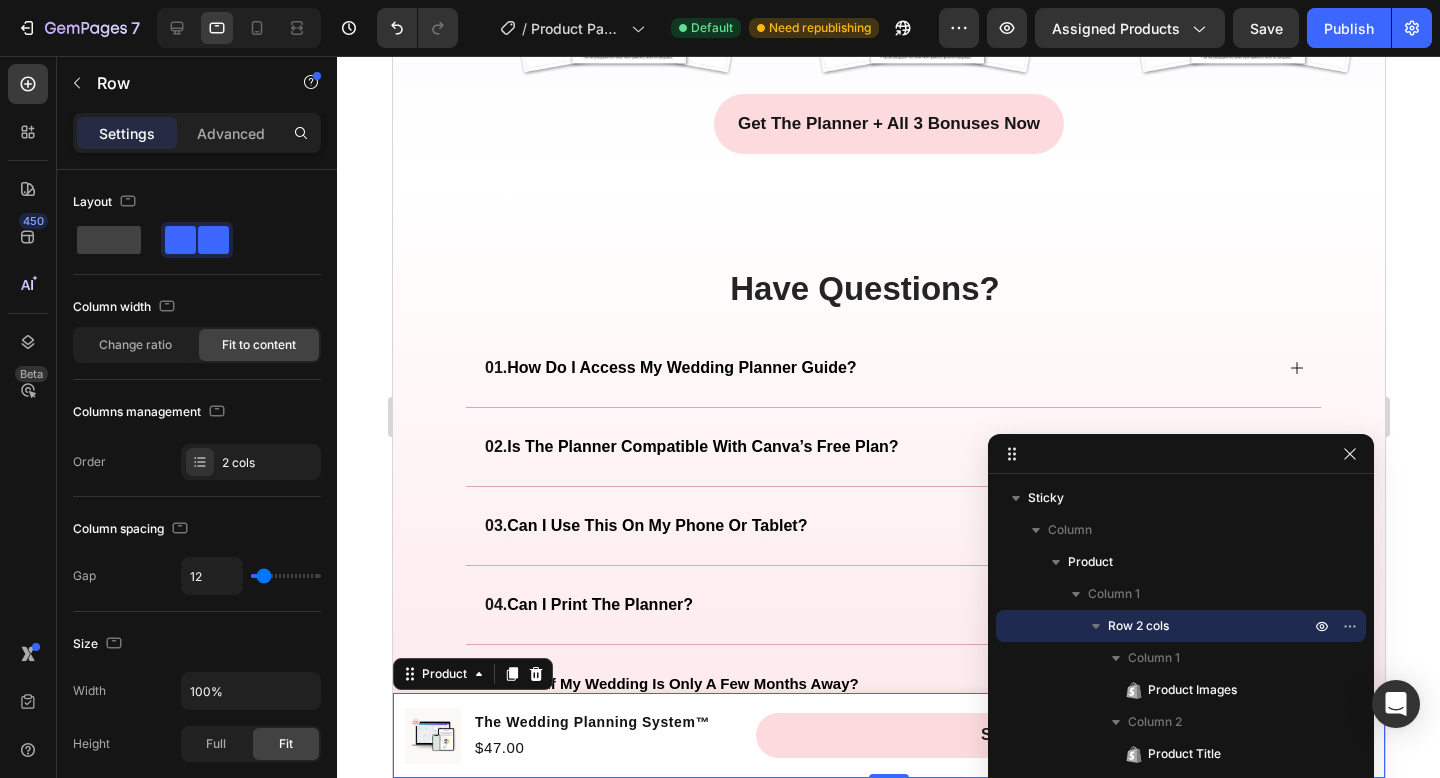 click on "Product Images The Wedding Planning System™ Product Title $47.00 Product Price Product Price Row Start Planning Today Product Cart Button Row Product   0" at bounding box center (888, 735) 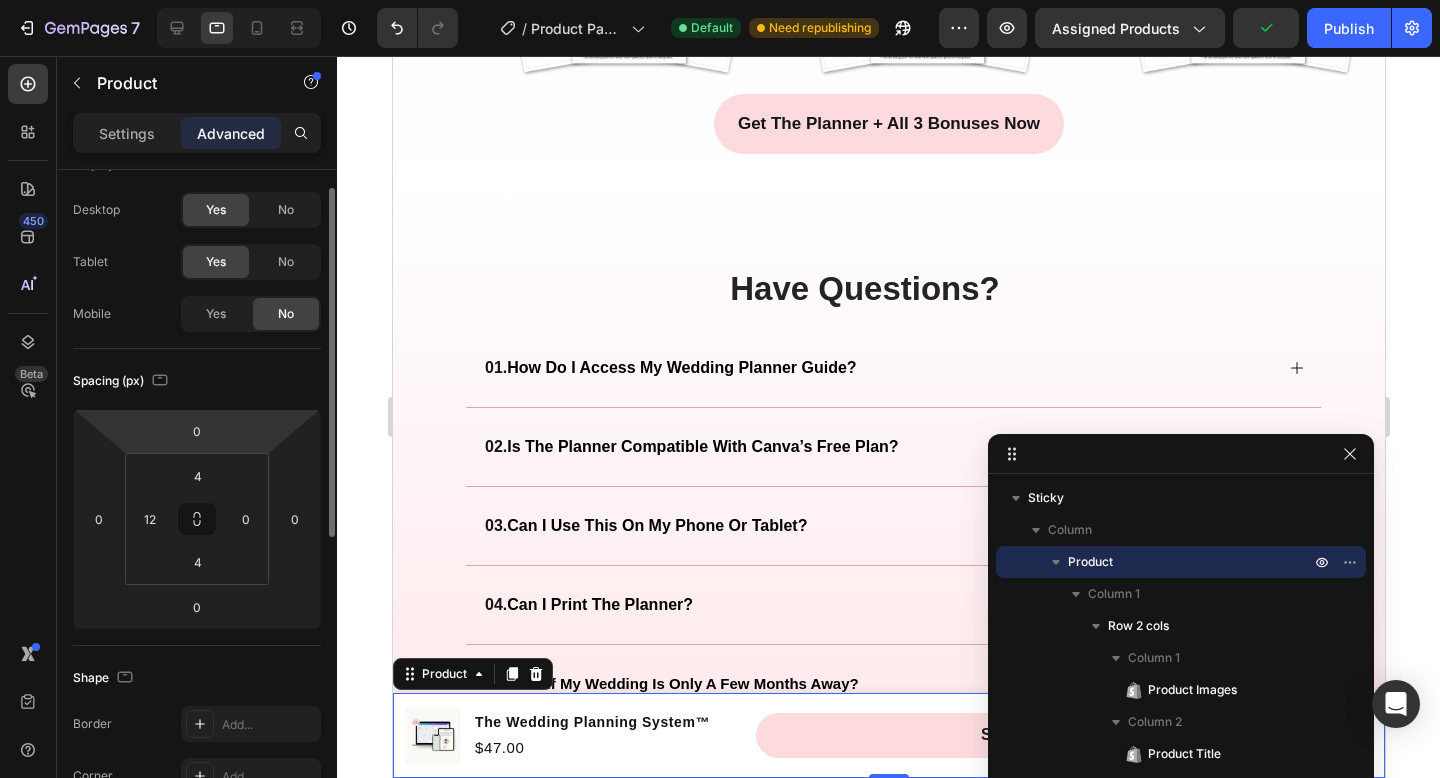 scroll, scrollTop: 37, scrollLeft: 0, axis: vertical 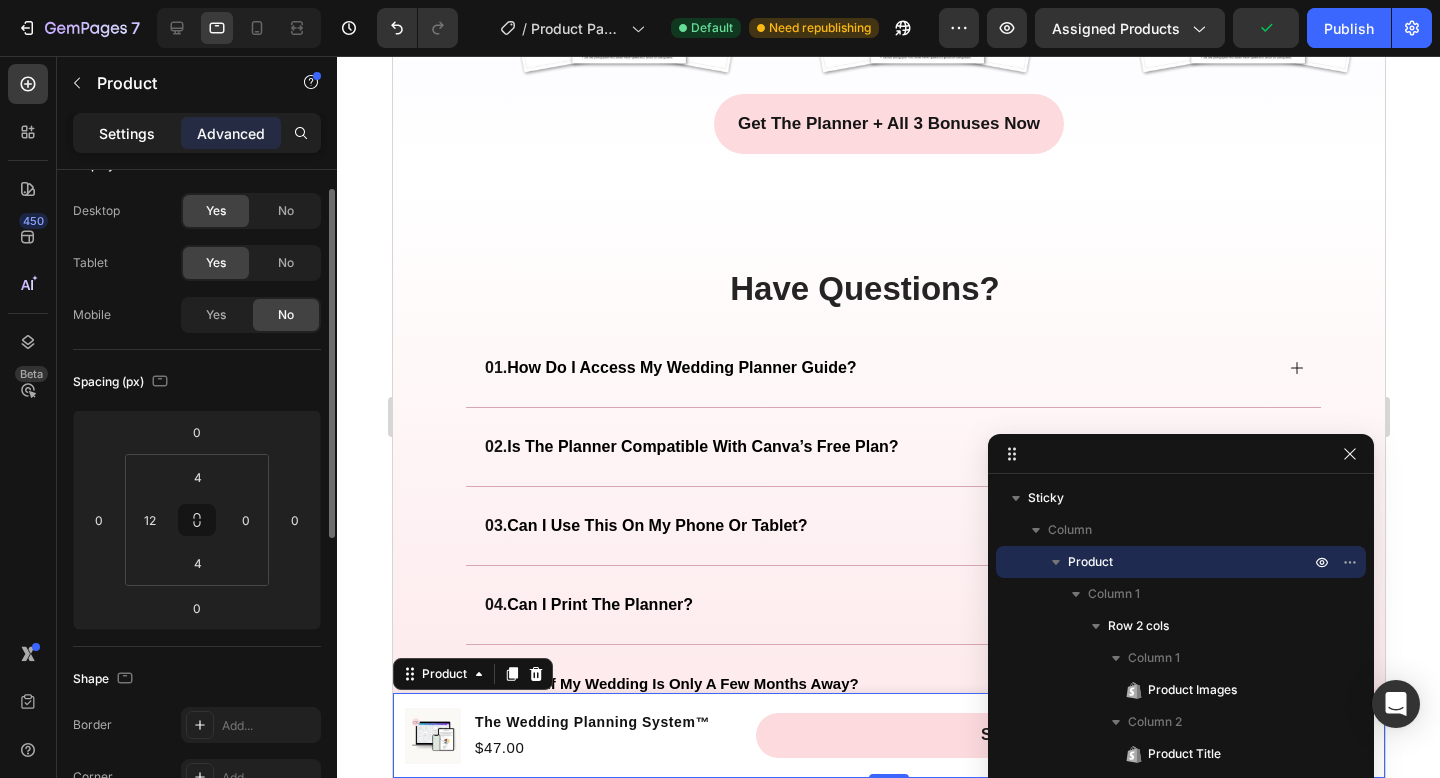 click on "Settings" 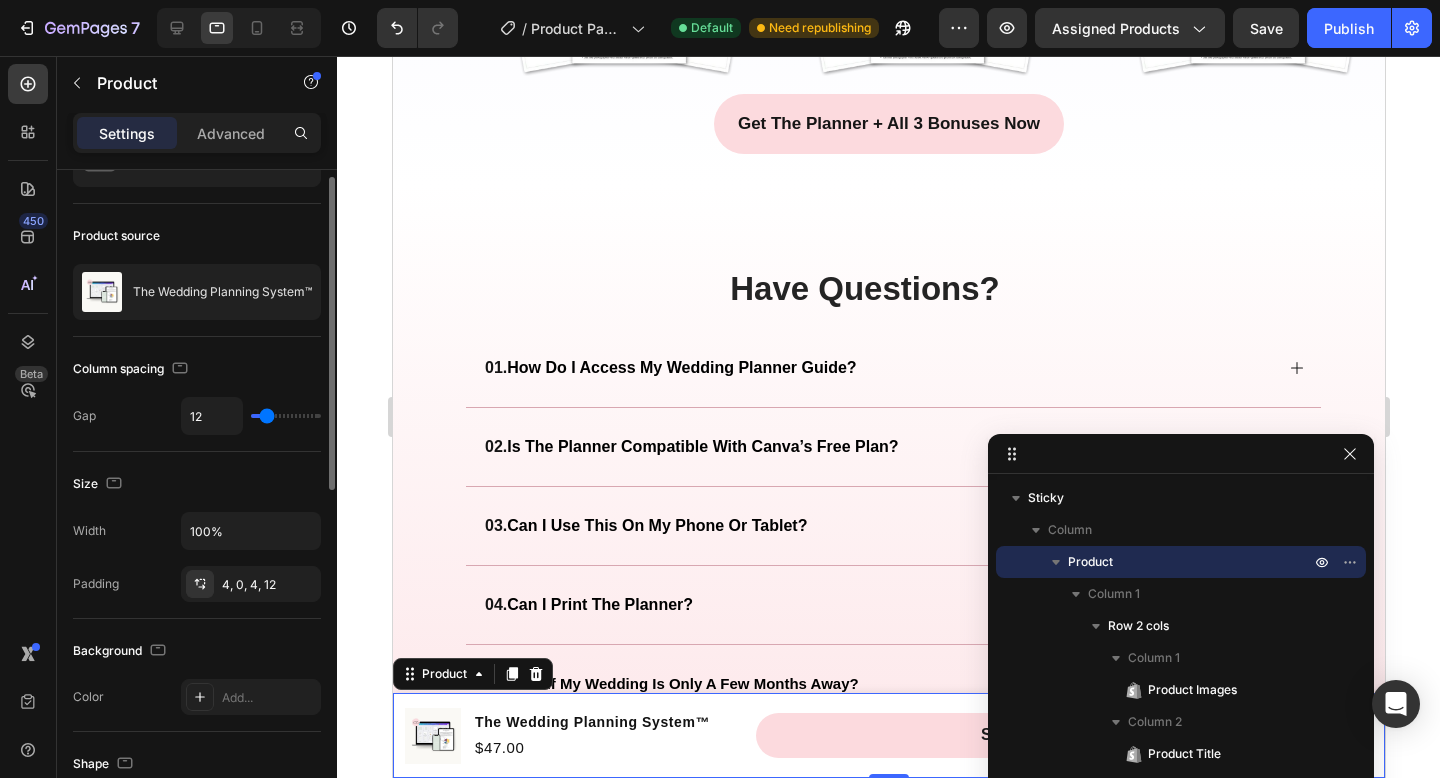 scroll, scrollTop: 117, scrollLeft: 0, axis: vertical 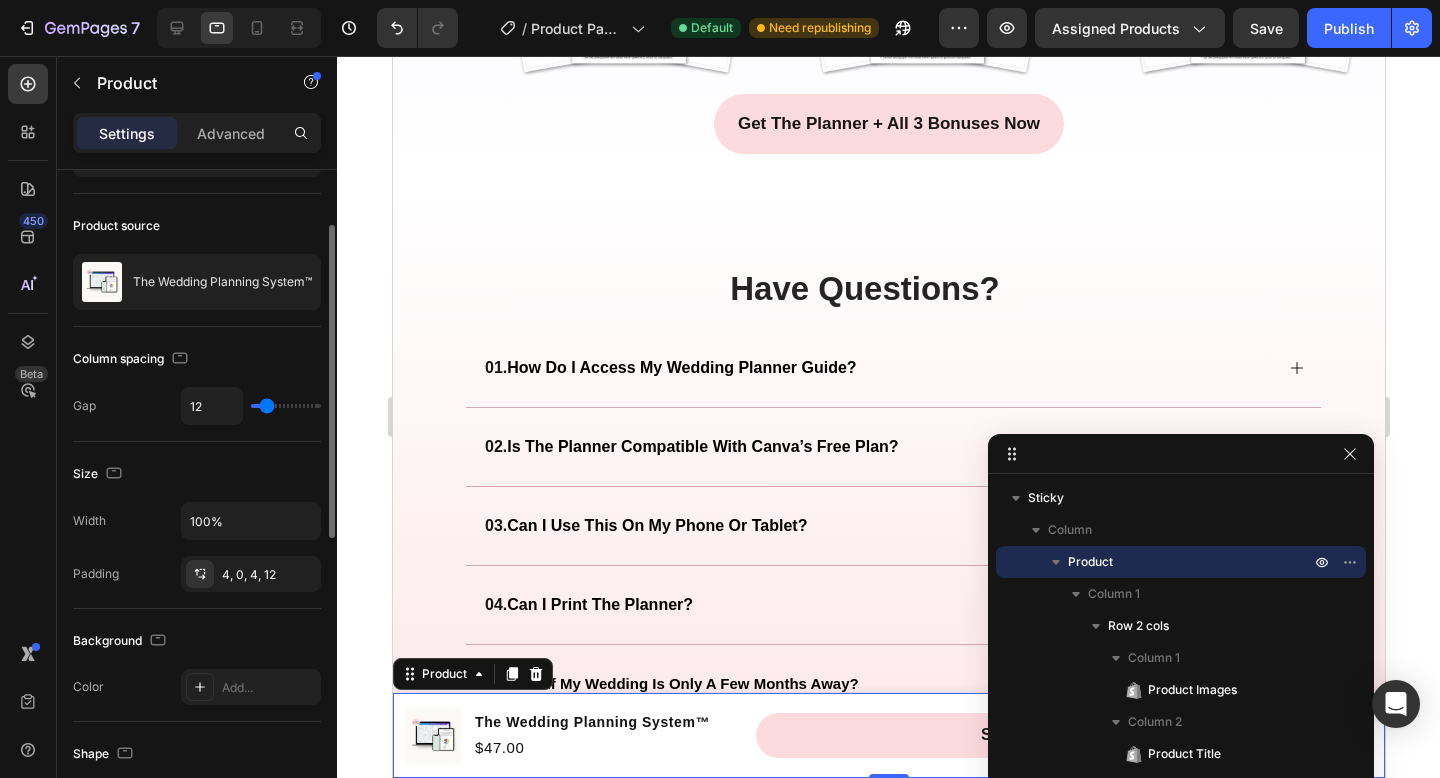 type on "0" 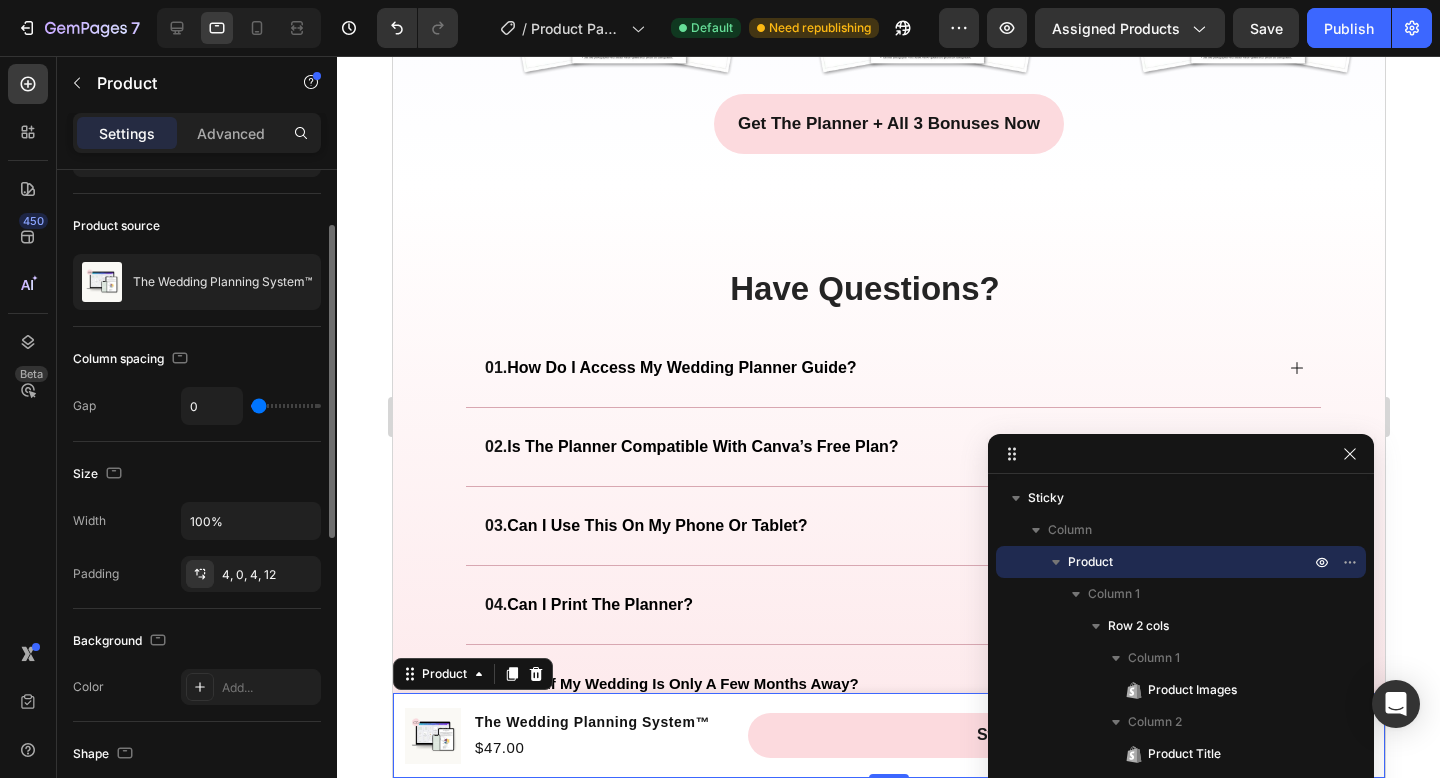 drag, startPoint x: 264, startPoint y: 409, endPoint x: 242, endPoint y: 411, distance: 22.090721 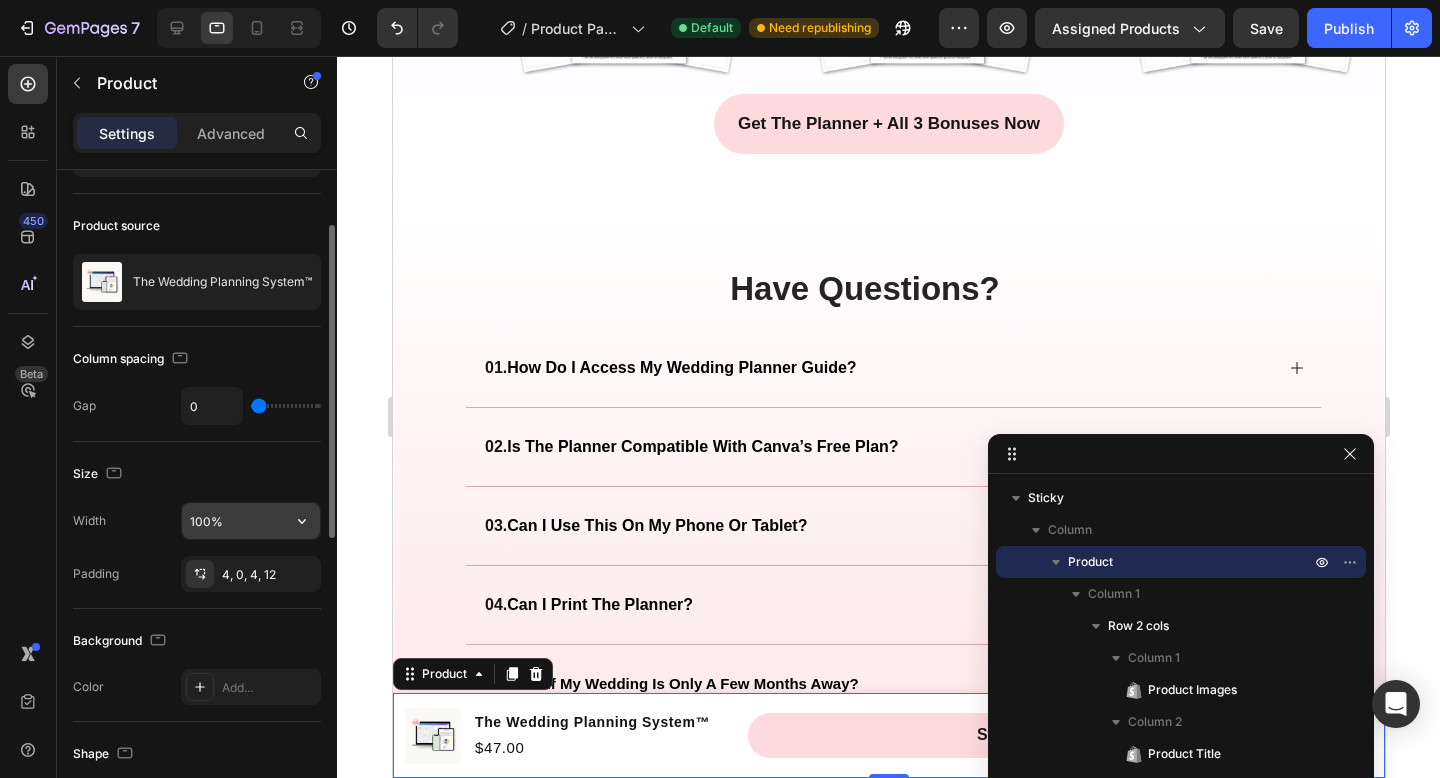 click on "100%" at bounding box center (251, 521) 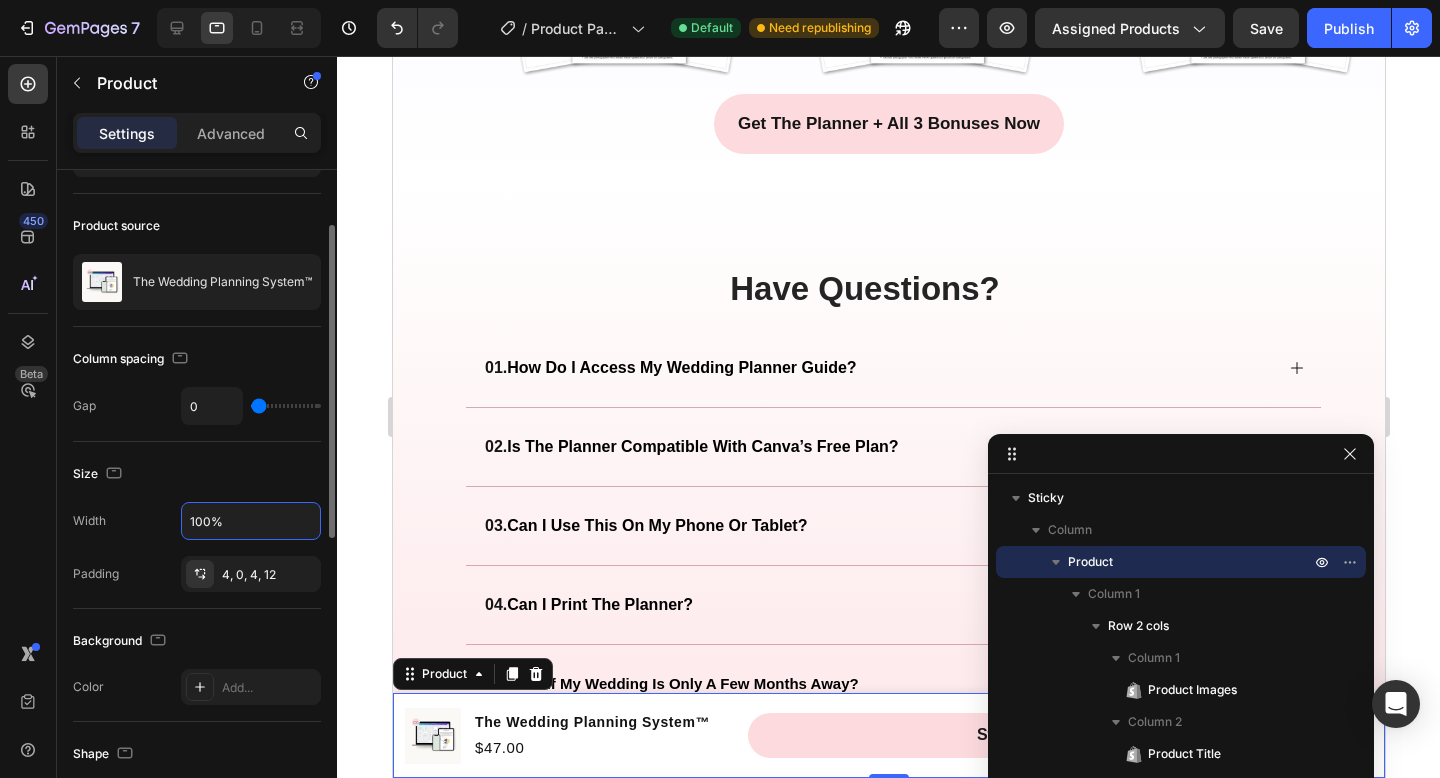 click on "Size" at bounding box center [197, 474] 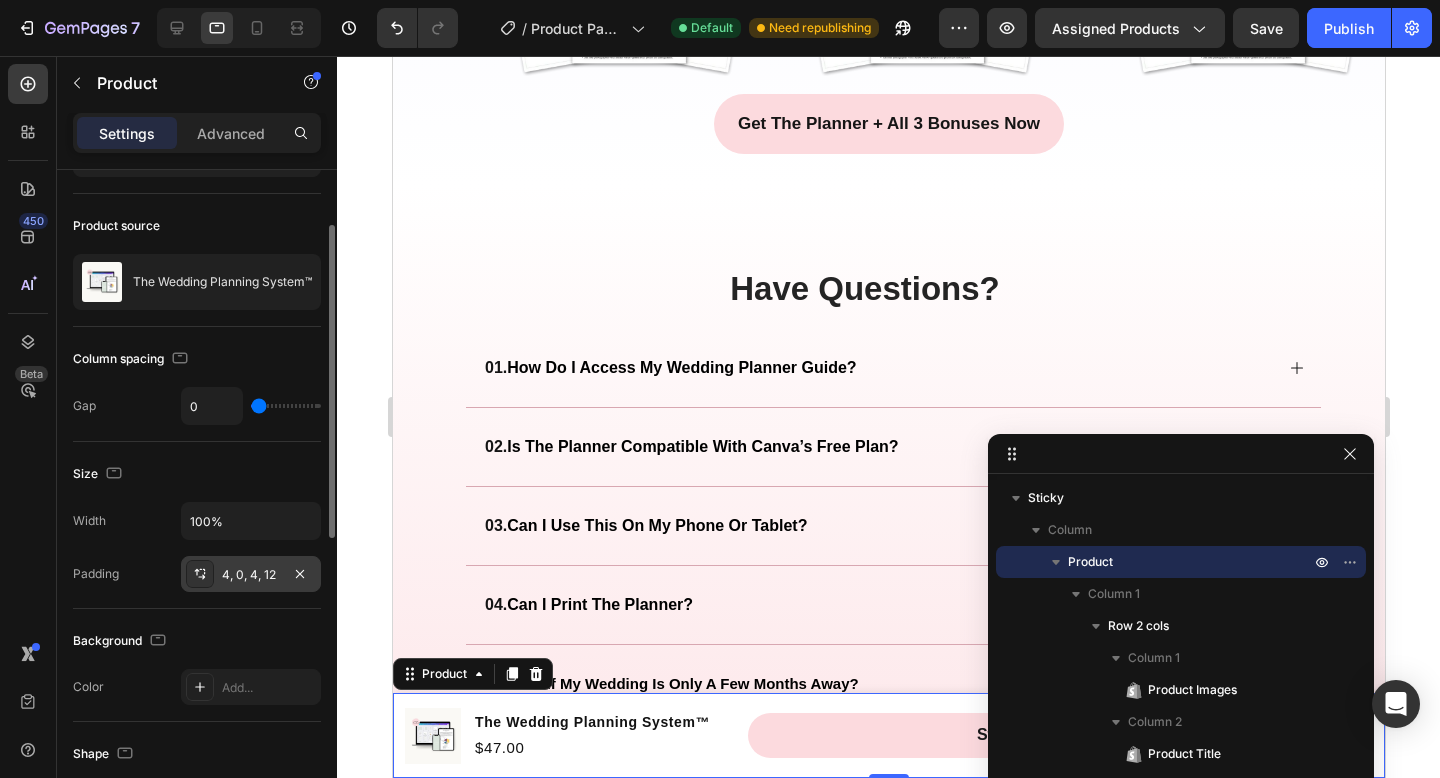 click on "4, 0, 4, 12" at bounding box center (251, 574) 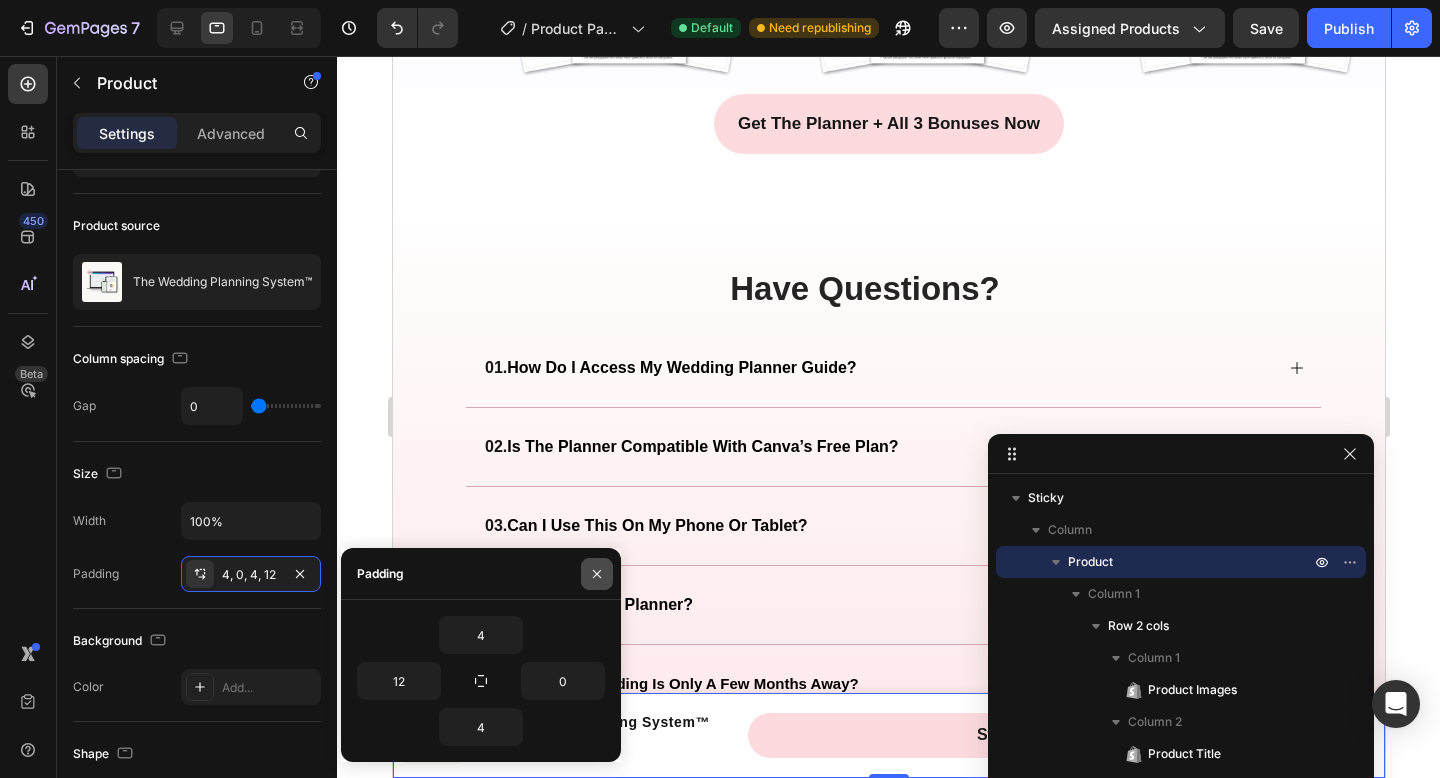 drag, startPoint x: 596, startPoint y: 563, endPoint x: 200, endPoint y: 507, distance: 399.94 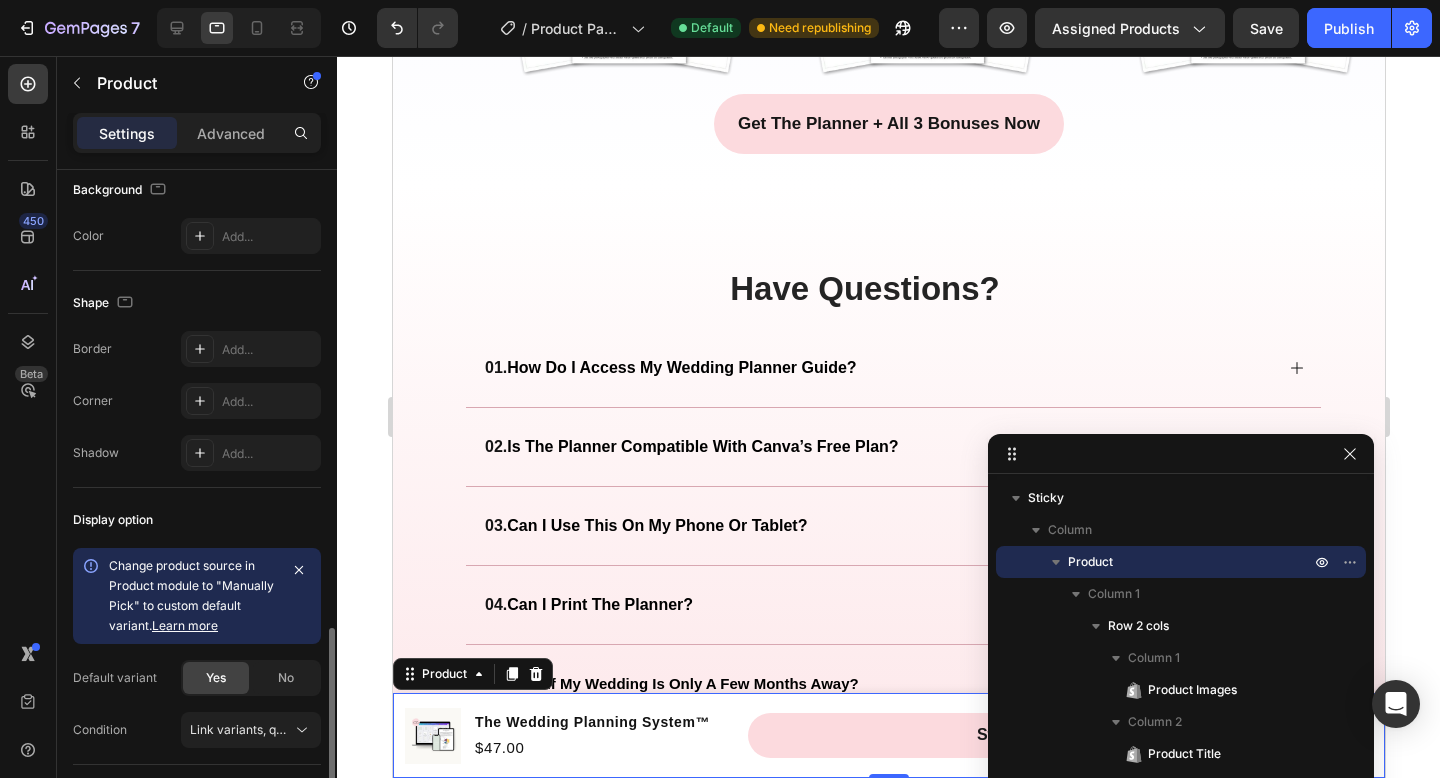 scroll, scrollTop: 747, scrollLeft: 0, axis: vertical 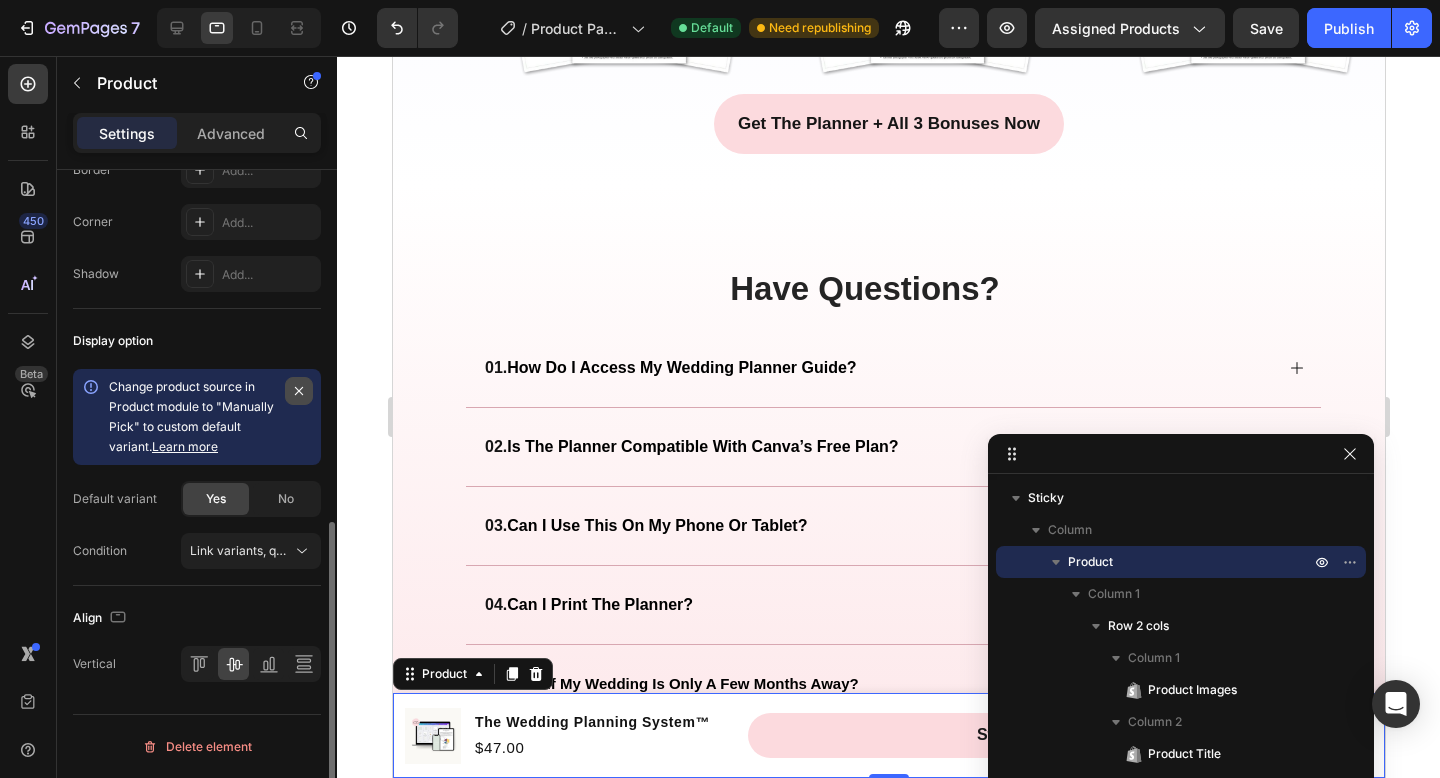 click 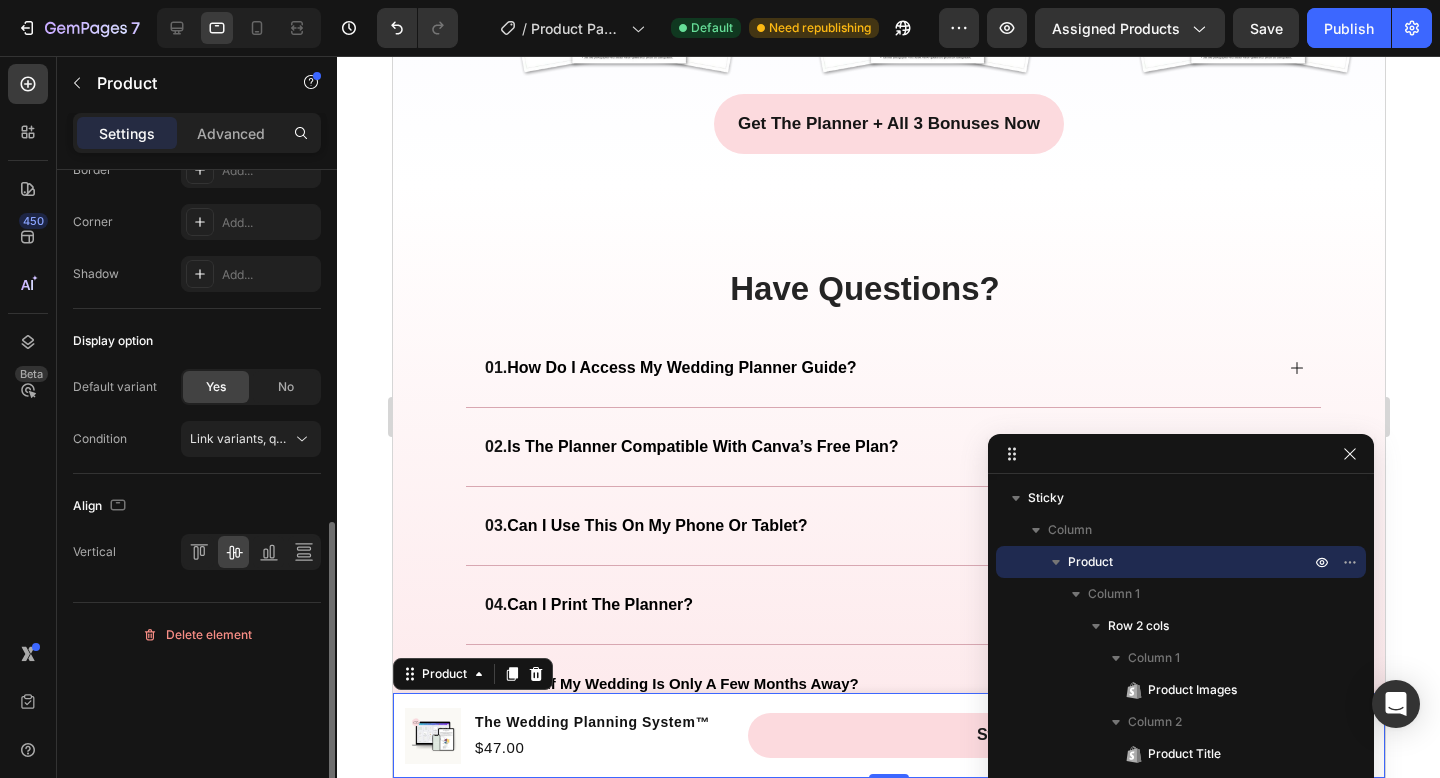 click on "Layout Horizontal Product source The Wedding Planning System™ Column spacing Gap 0 Size Width 100% Padding 4, 0, 4, 12 Background The changes might be hidden by  the video. Color Add... Shape Border Add... Corner Add... Shadow Add... Display option Default variant Yes No Condition Link variants, quantity <br> between same products Align Vertical Delete element" at bounding box center [197, 502] 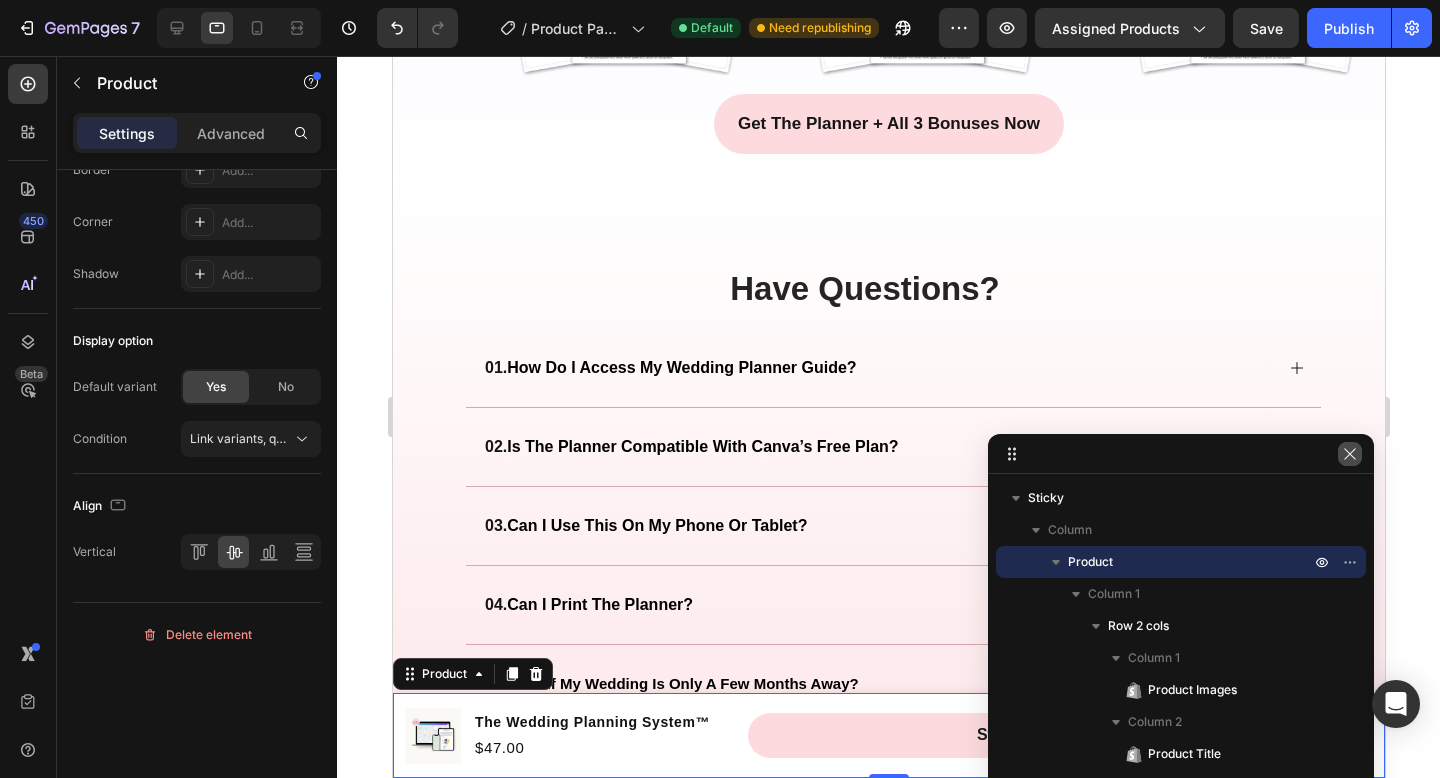 click 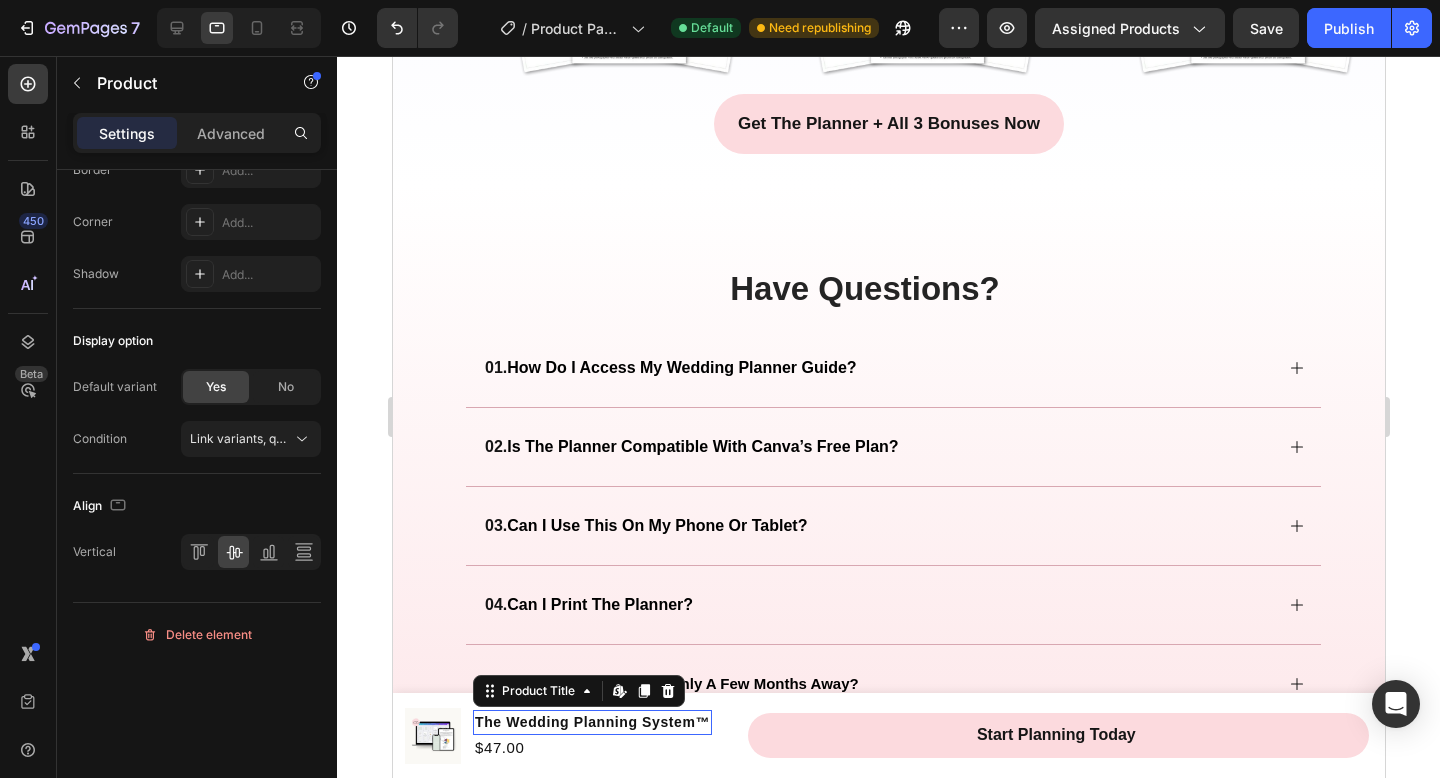 click on "The Wedding Planning System™" at bounding box center (591, 722) 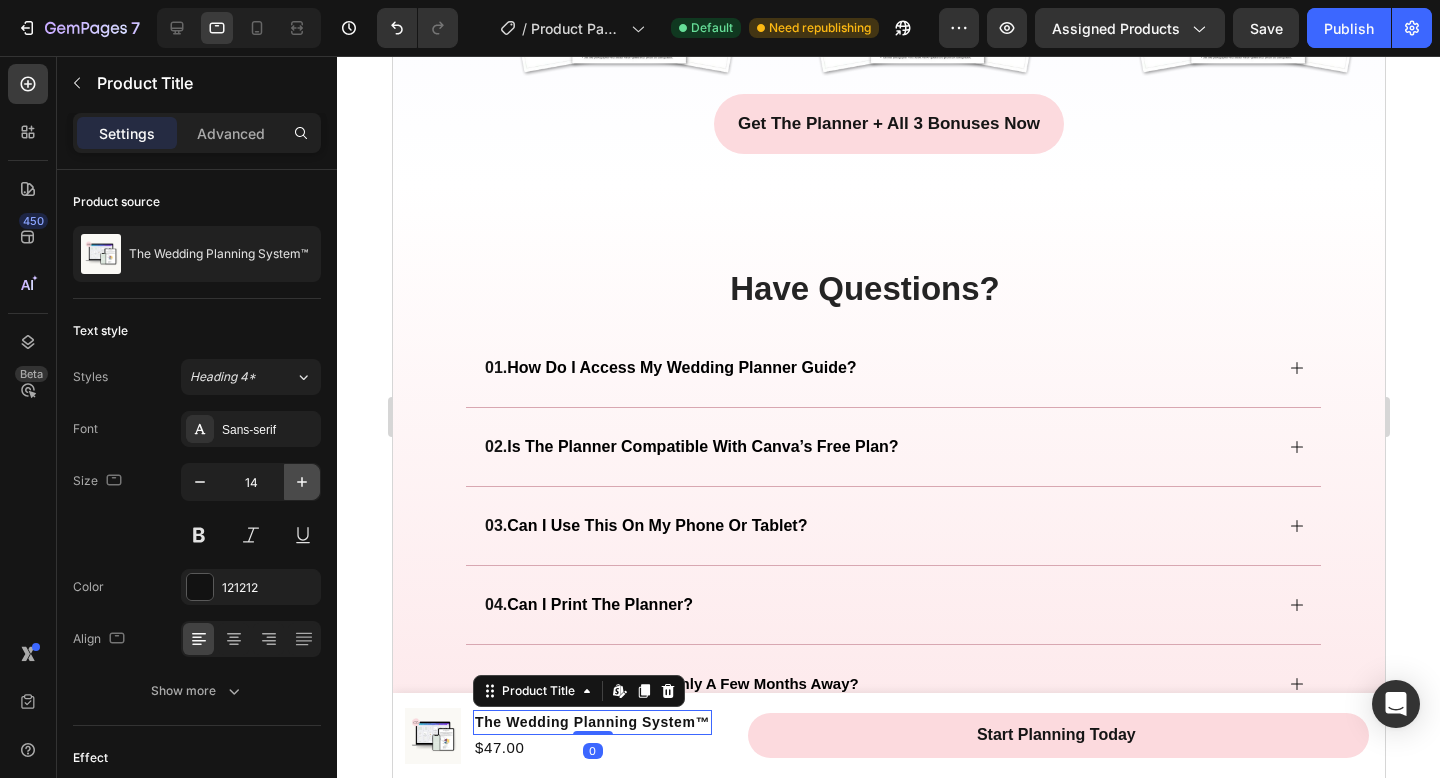 click 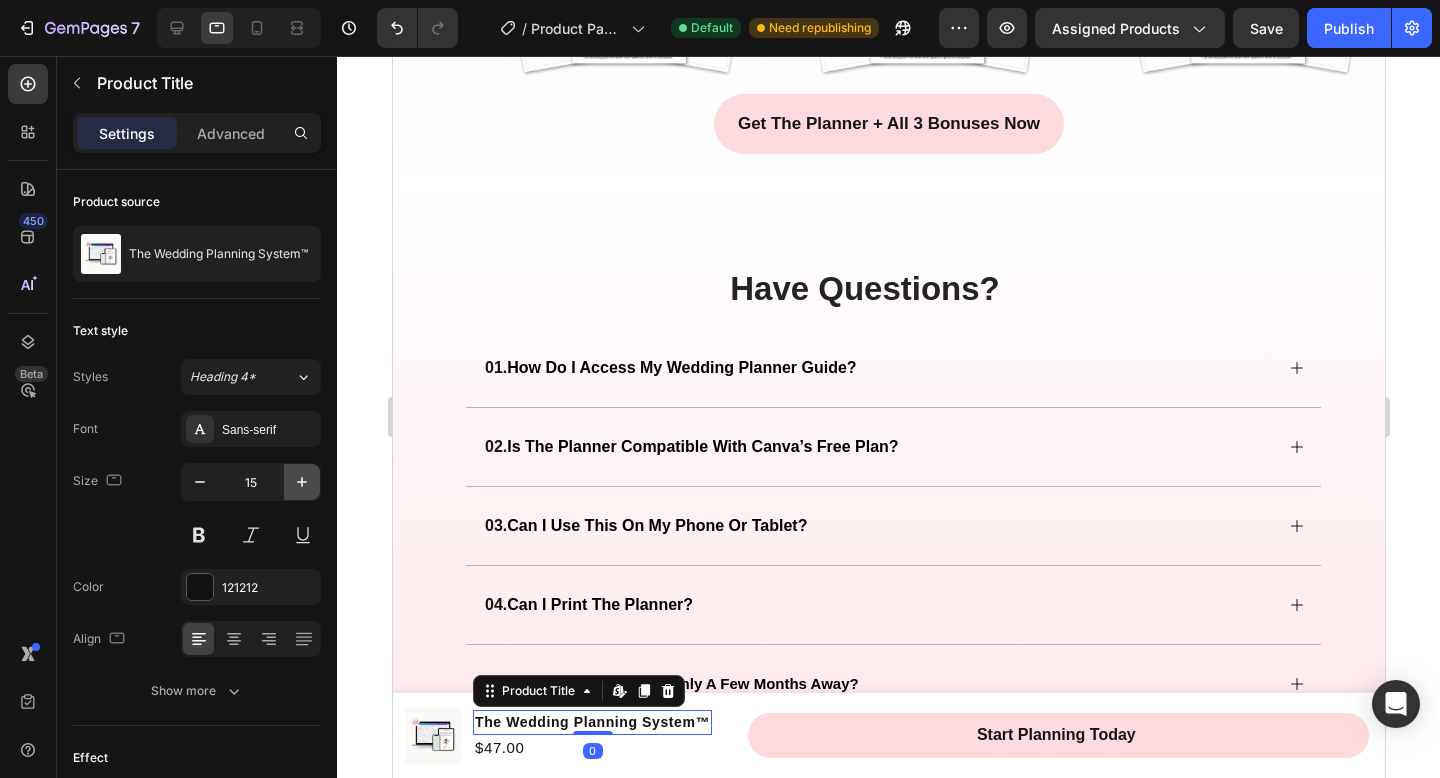 click 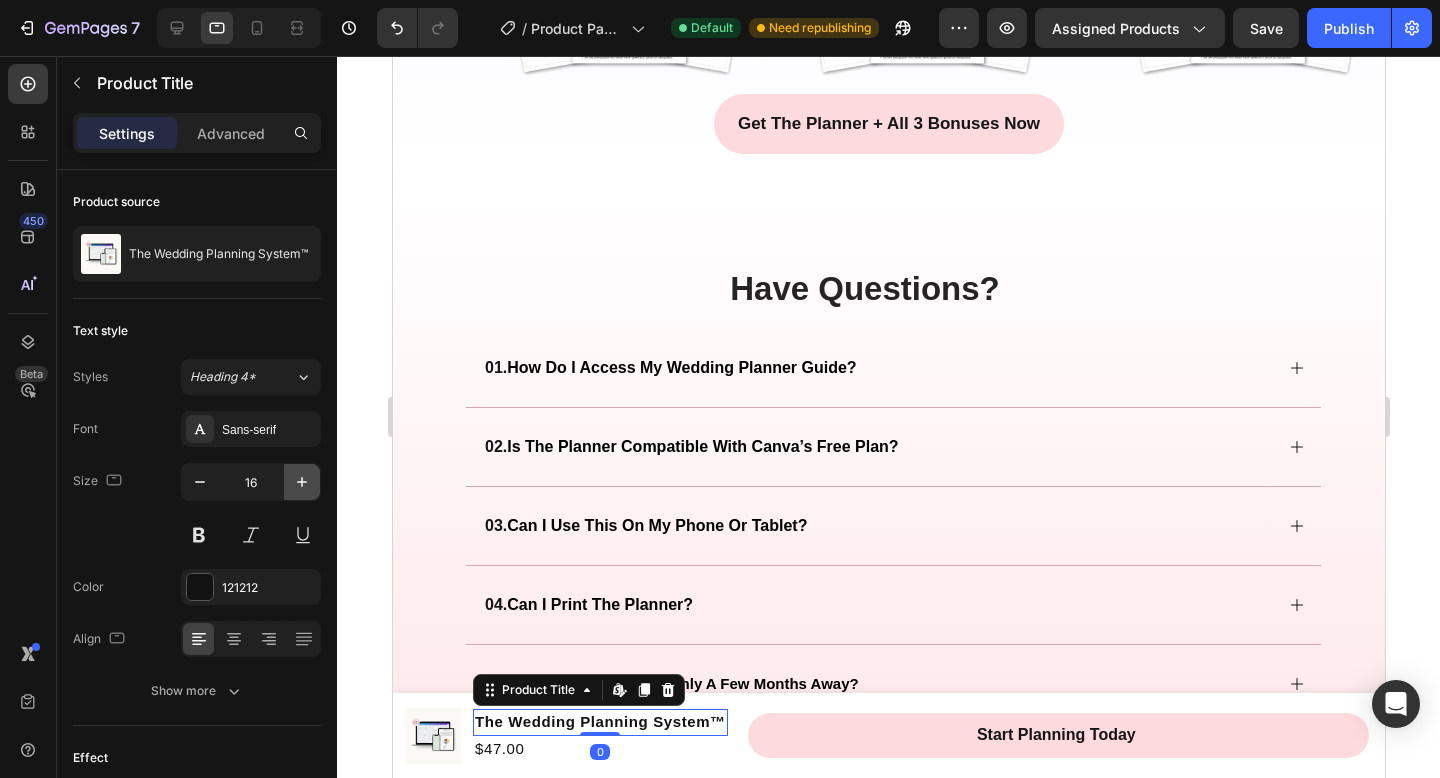 click 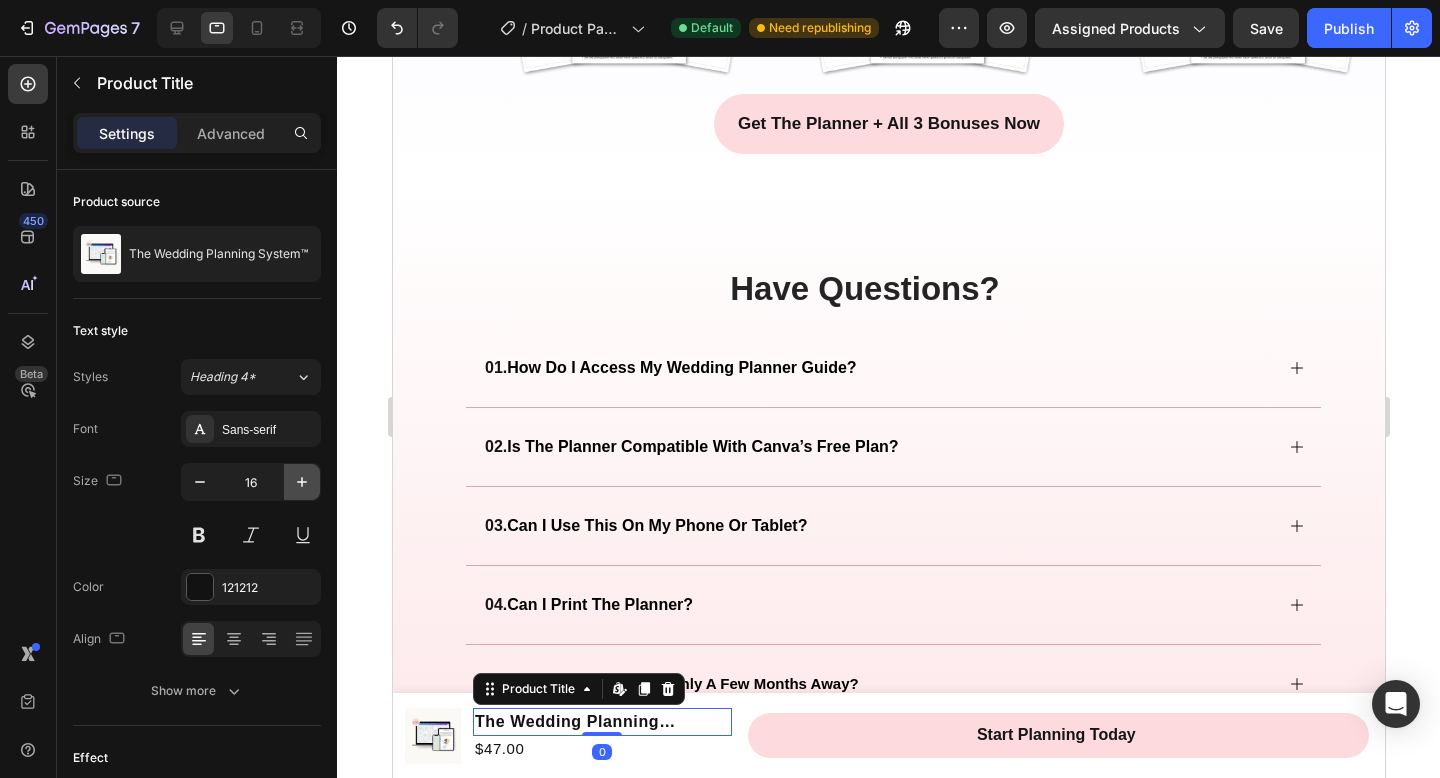 type on "17" 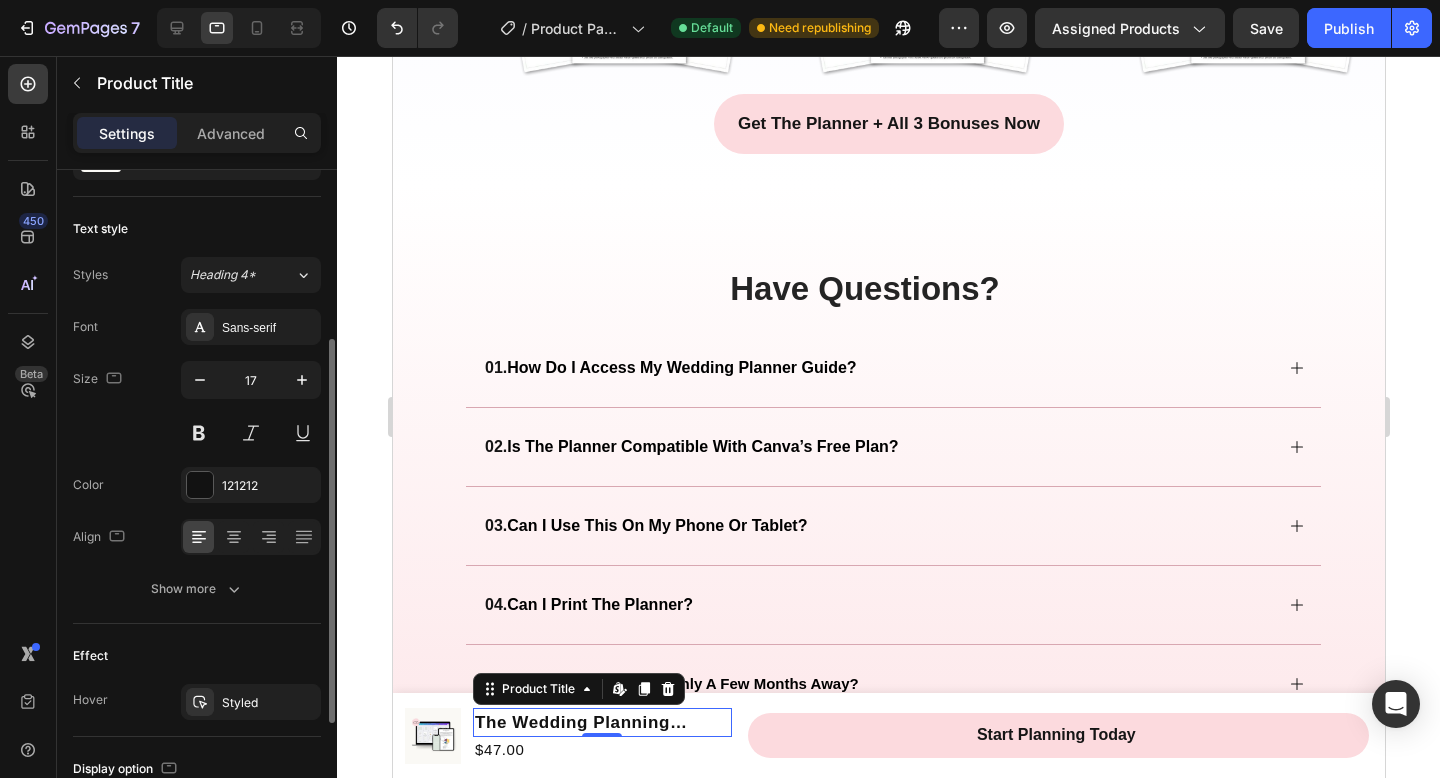 scroll, scrollTop: 184, scrollLeft: 0, axis: vertical 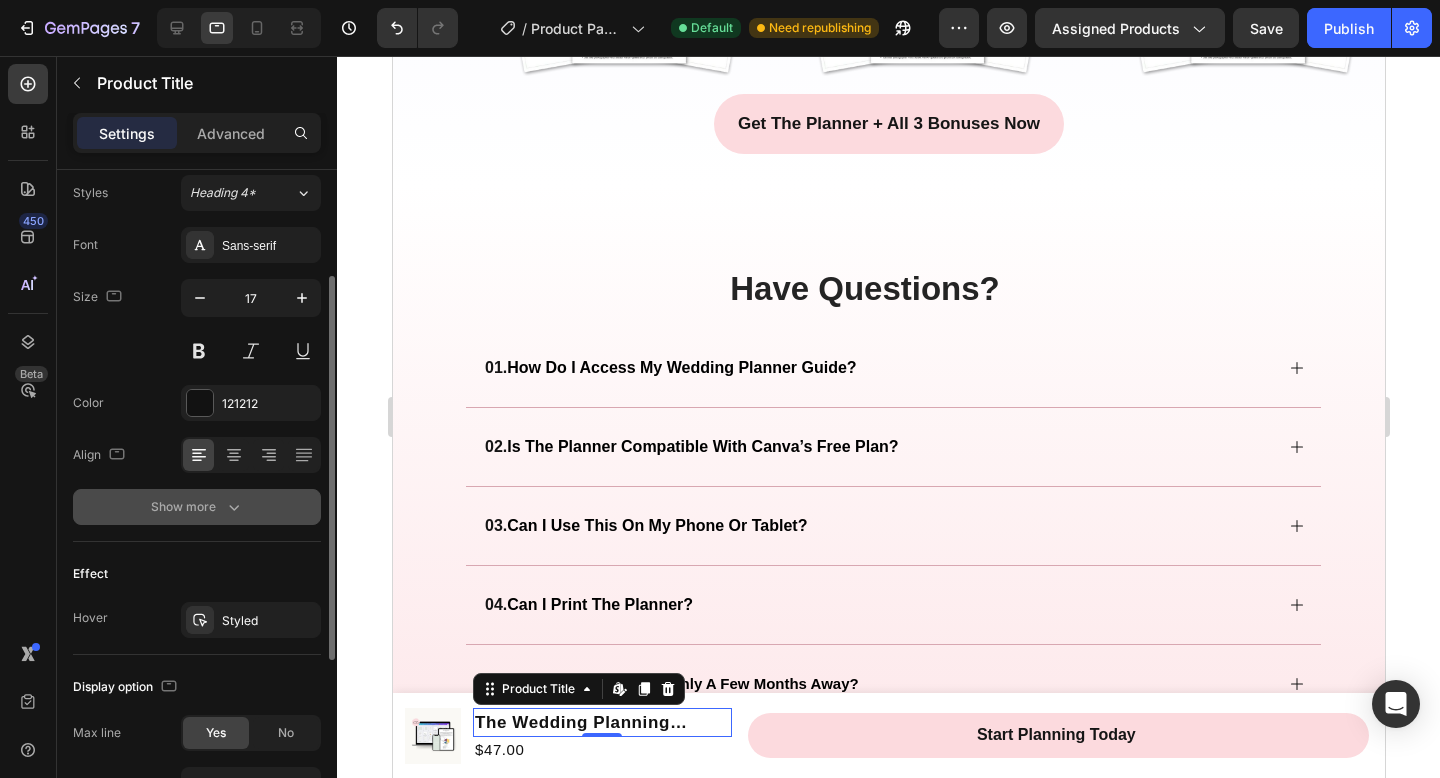 click 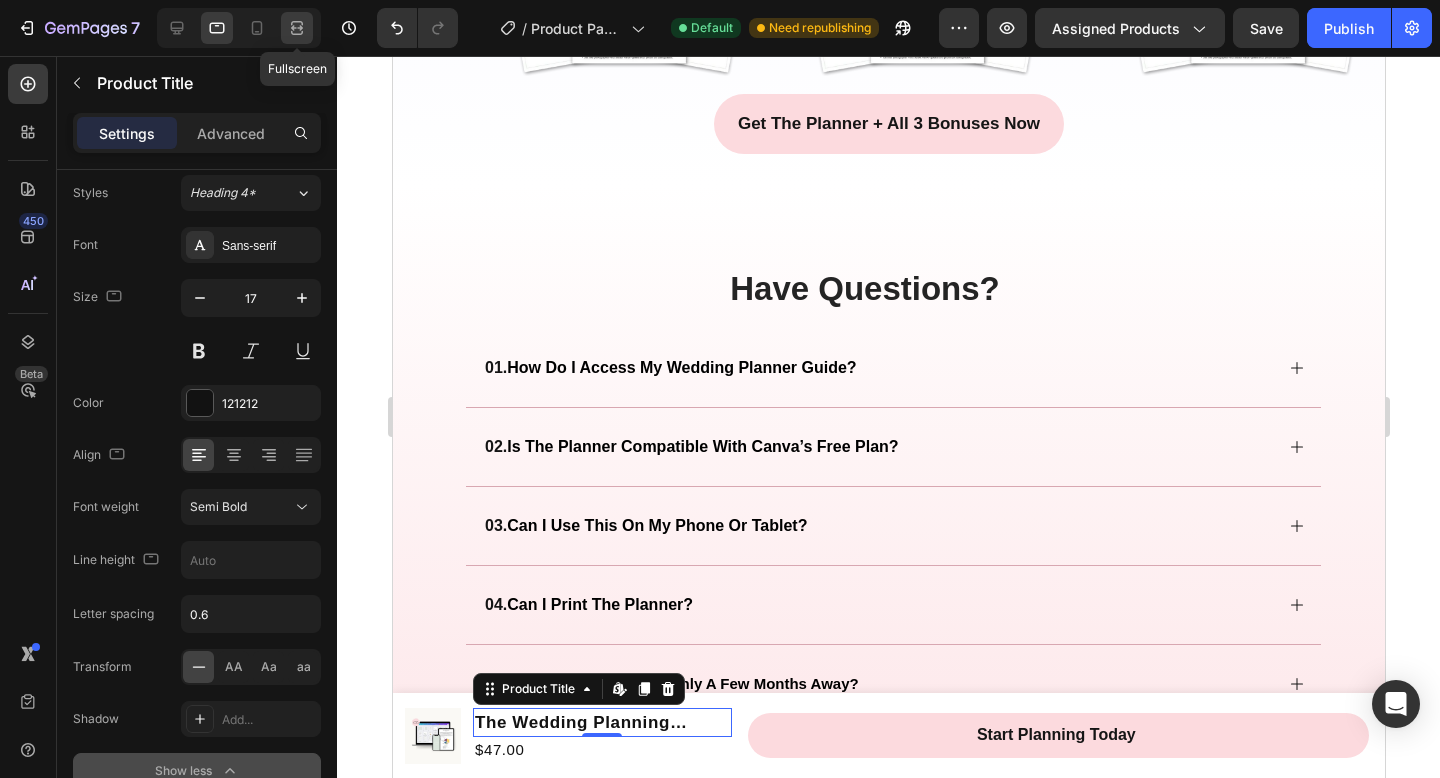 click 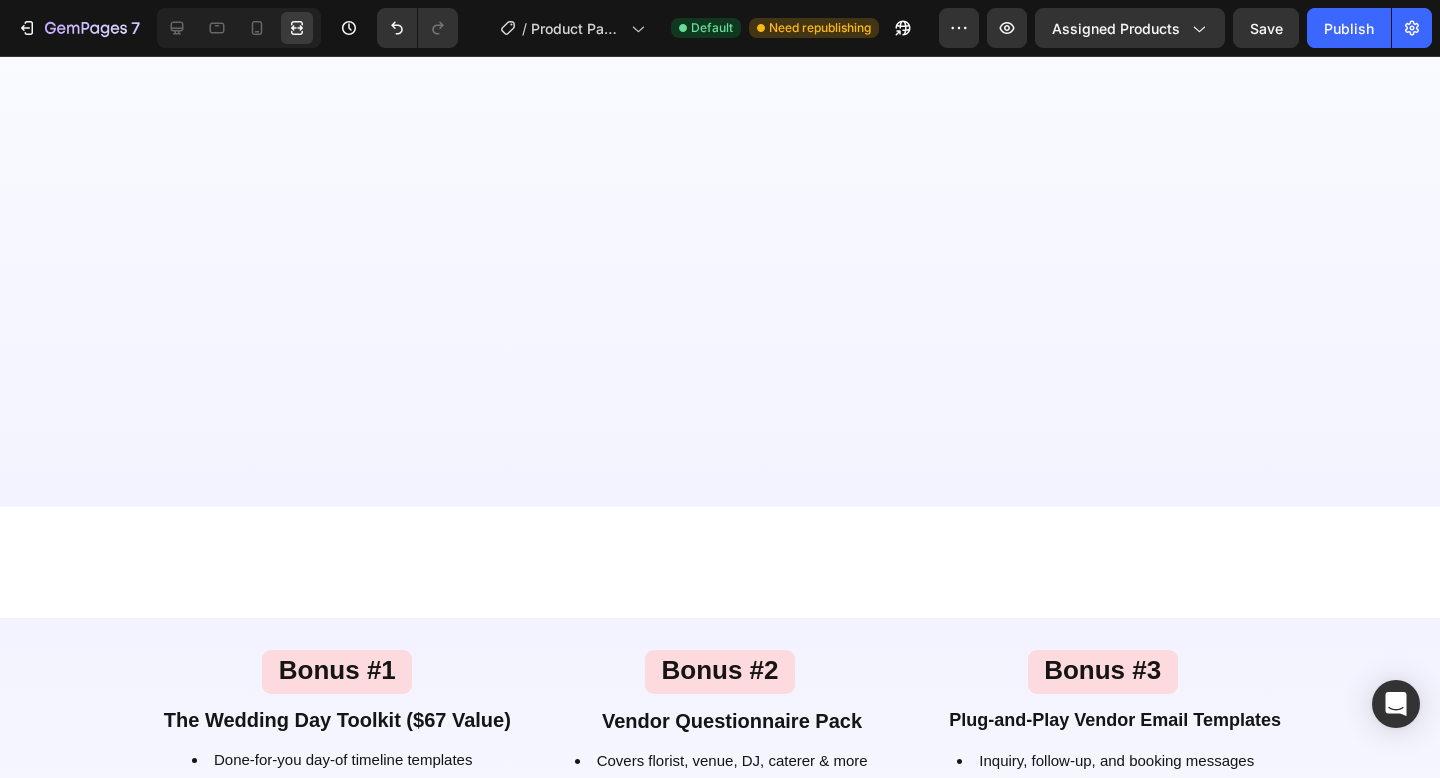 scroll, scrollTop: 4198, scrollLeft: 0, axis: vertical 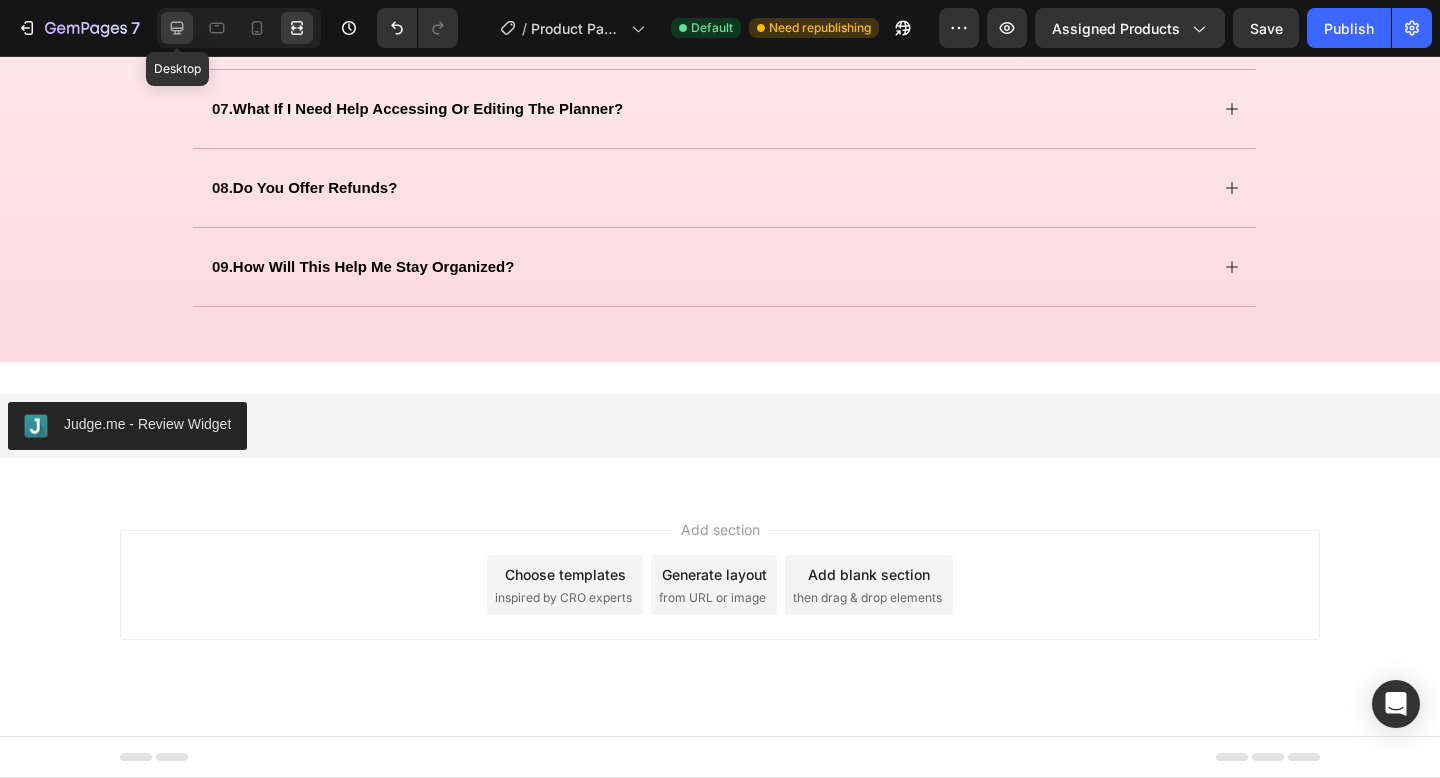 click 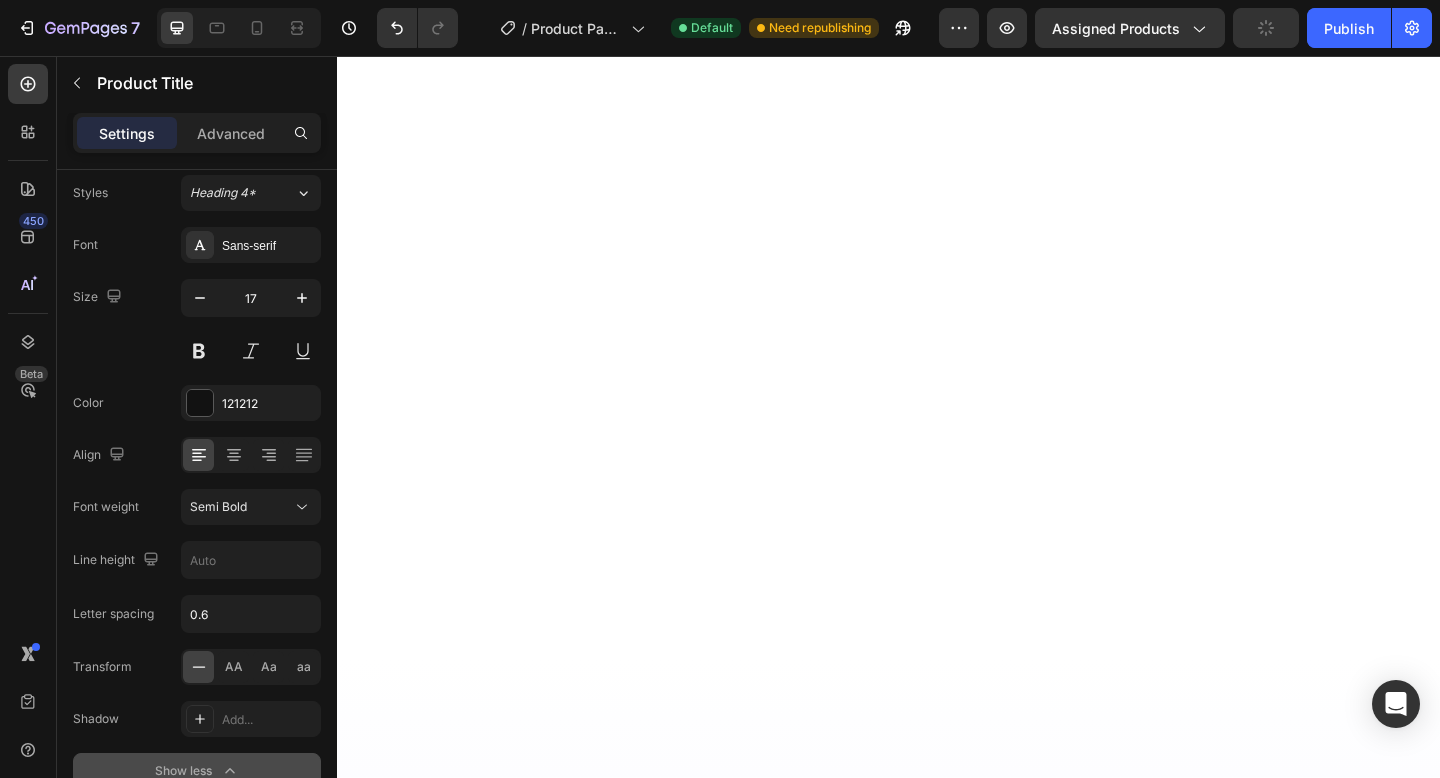 scroll, scrollTop: 0, scrollLeft: 0, axis: both 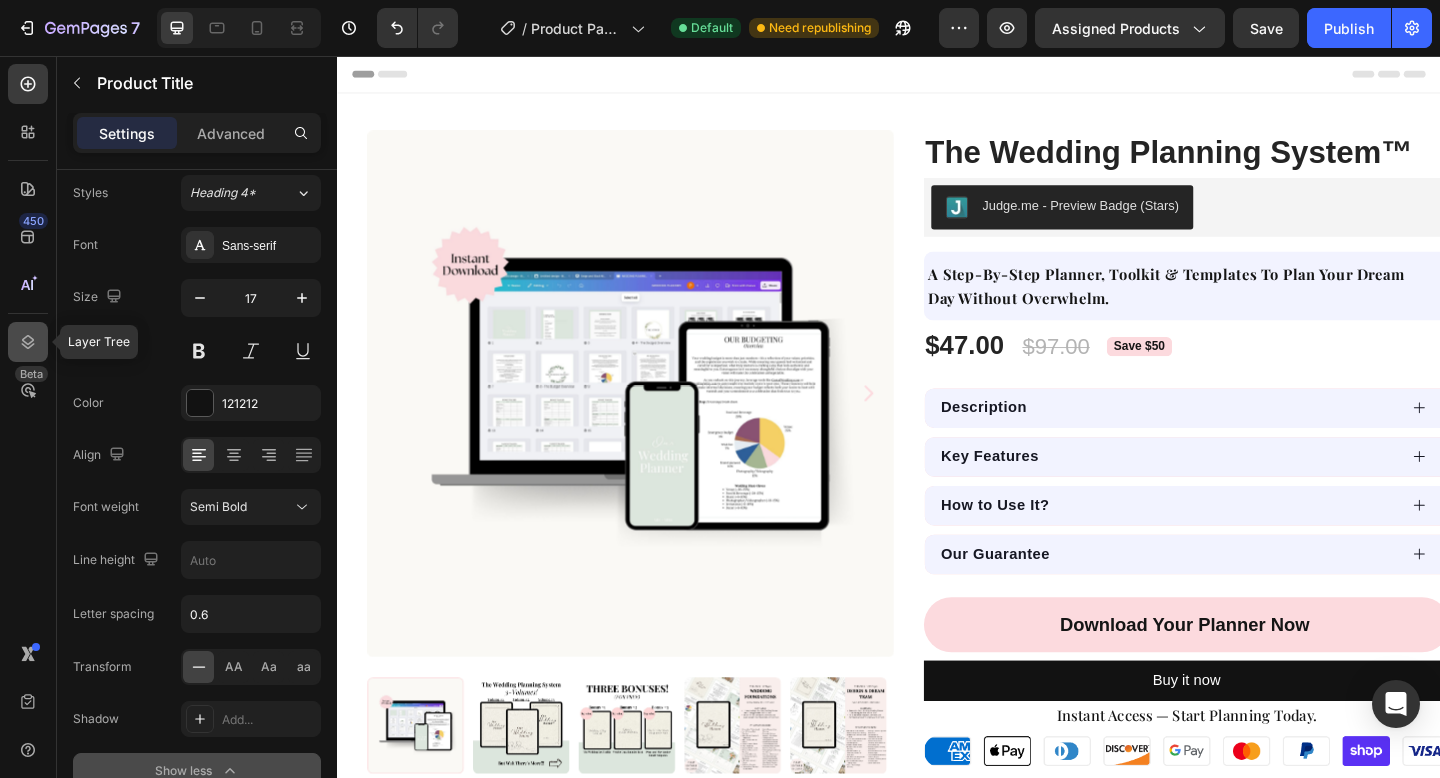 click 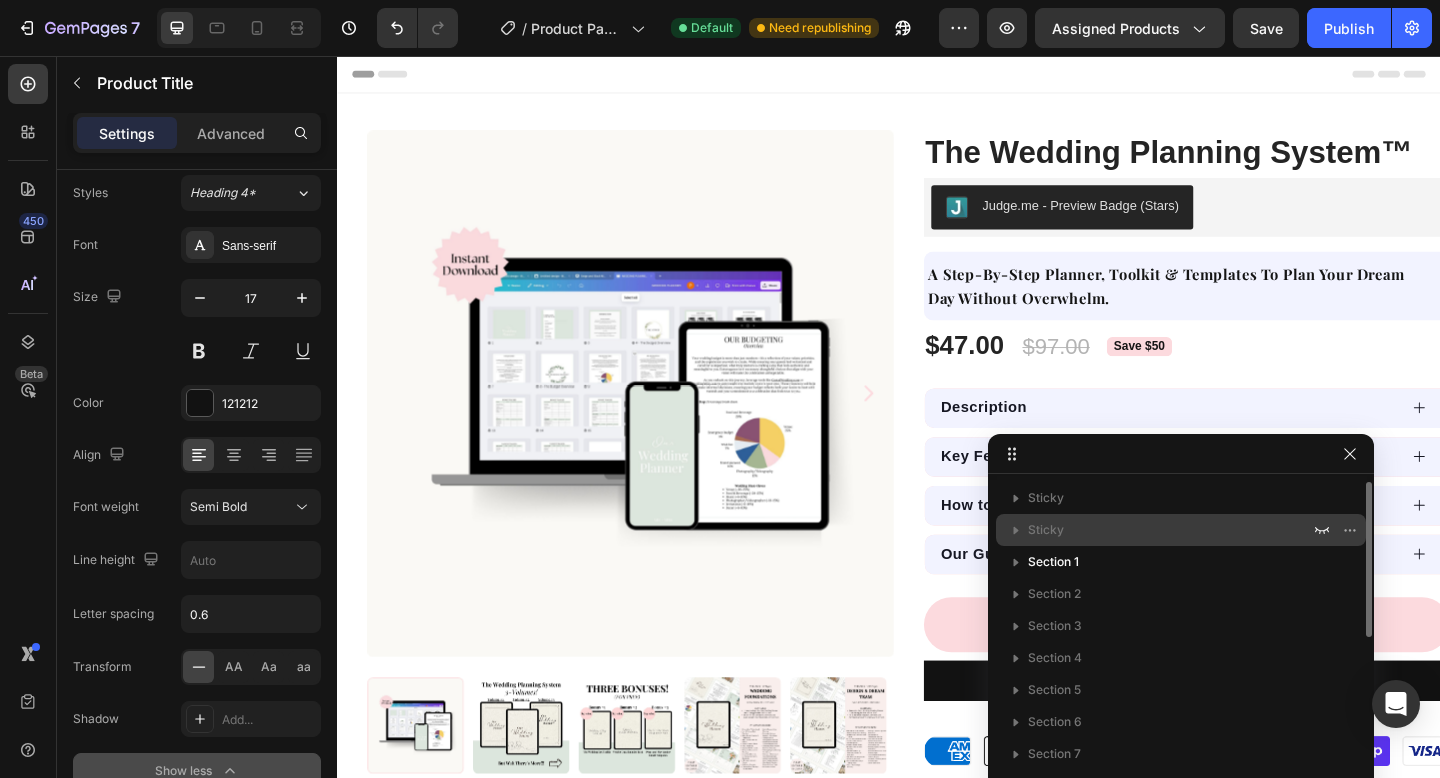 click on "Sticky" at bounding box center (1171, 530) 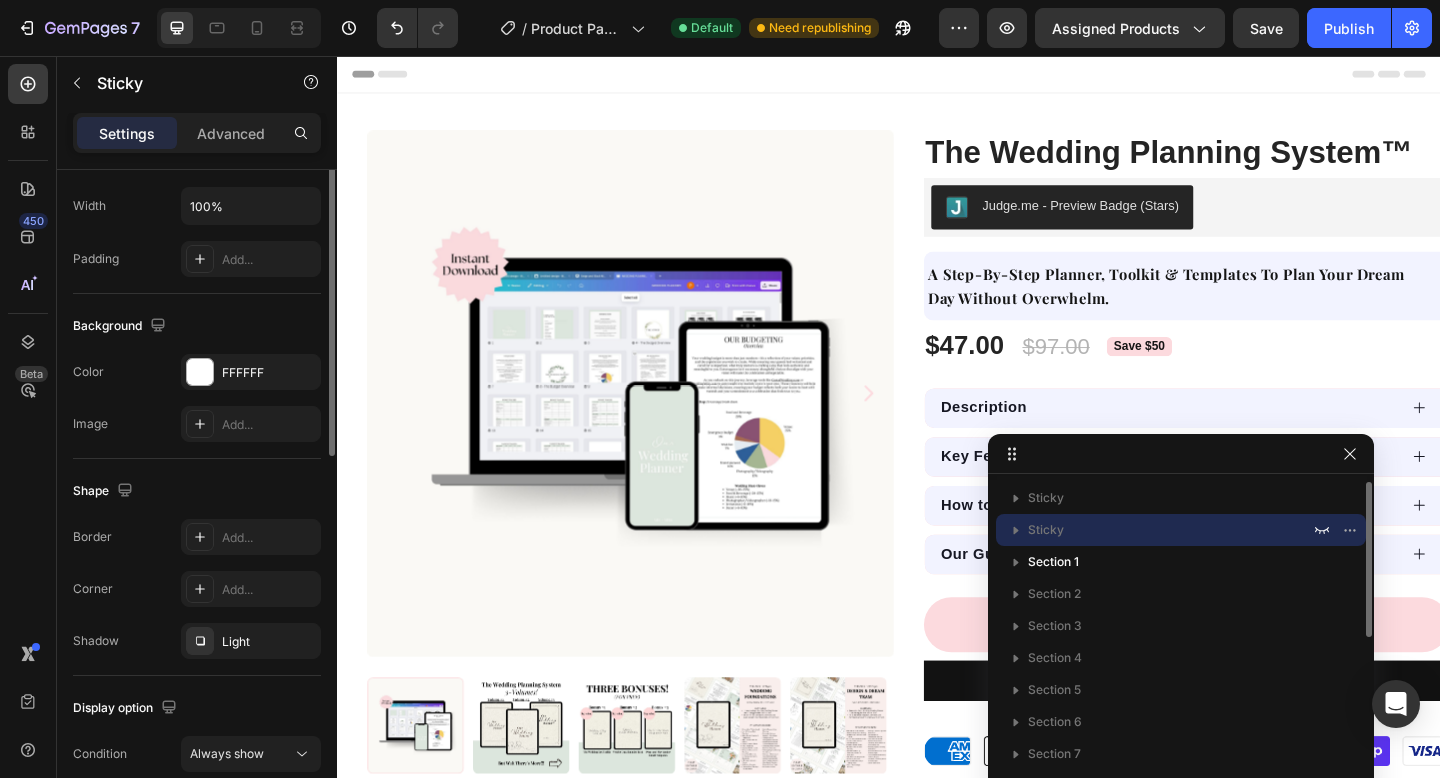 scroll, scrollTop: 0, scrollLeft: 0, axis: both 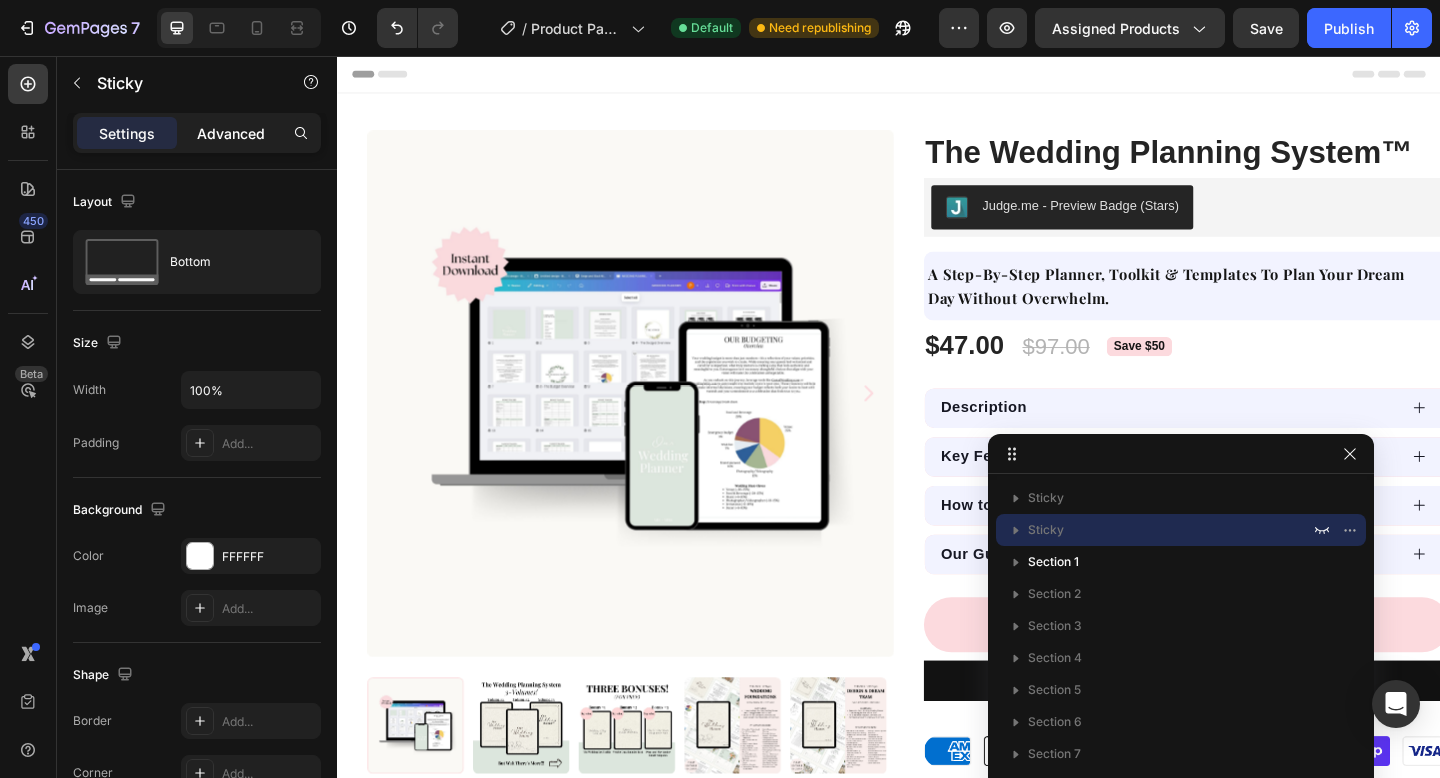 click on "Advanced" at bounding box center [231, 133] 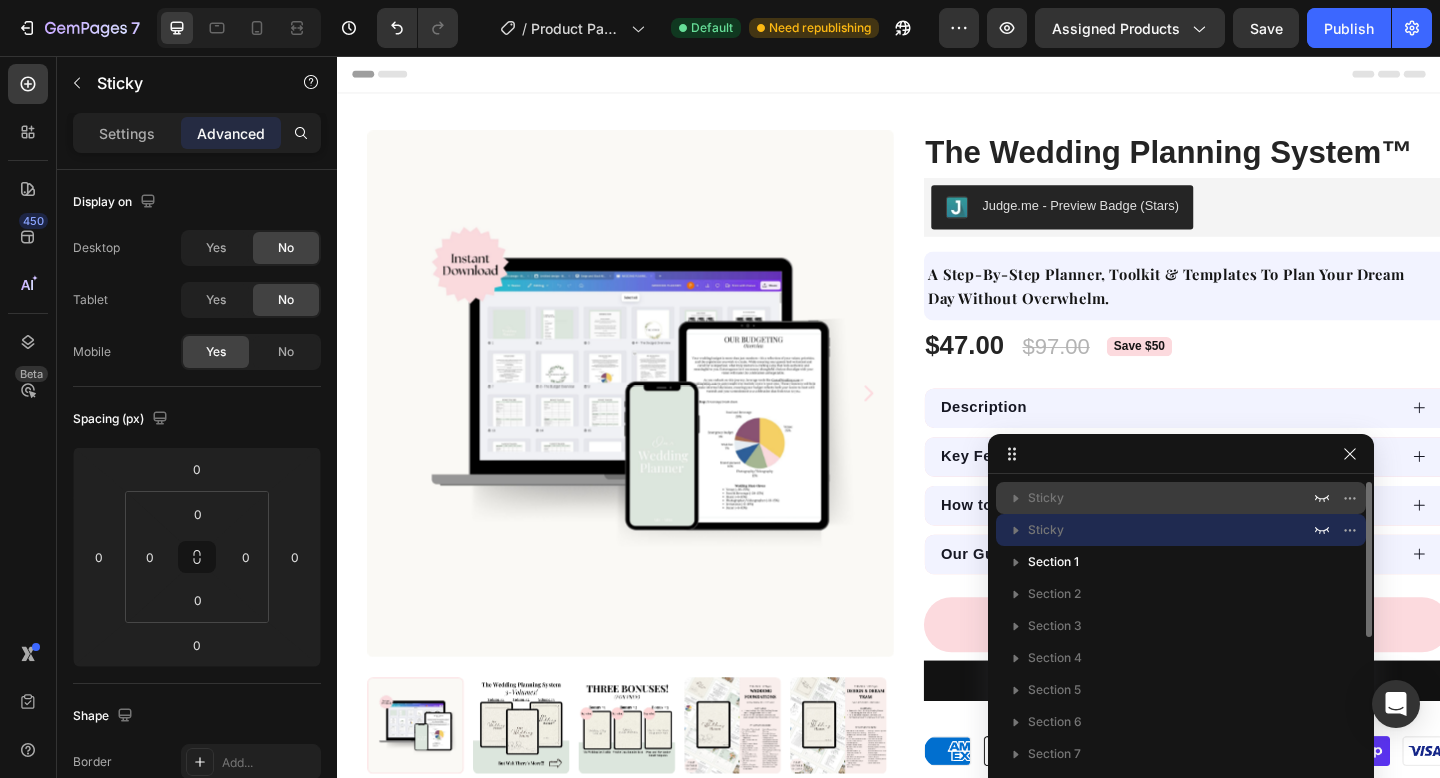 click on "Sticky" at bounding box center [1171, 498] 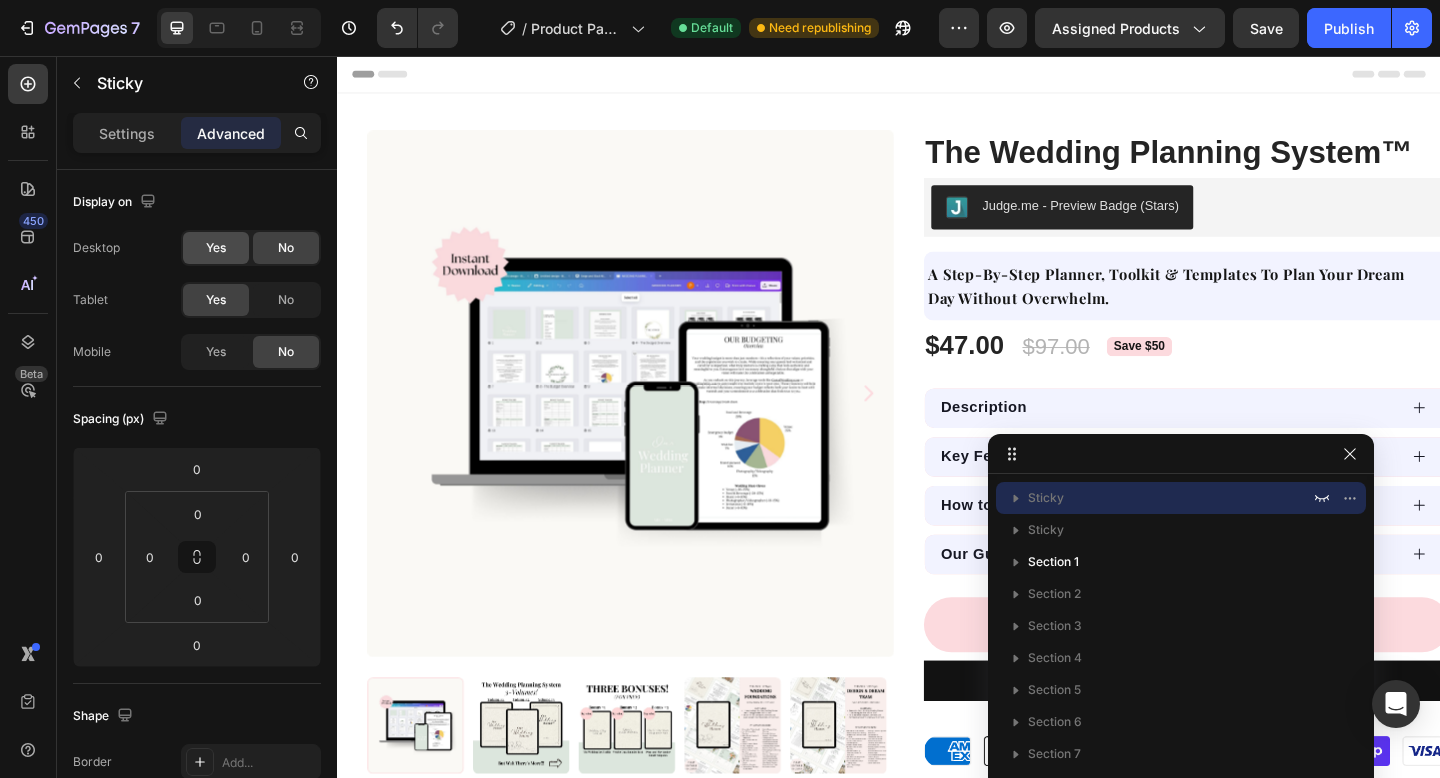 click on "Yes" 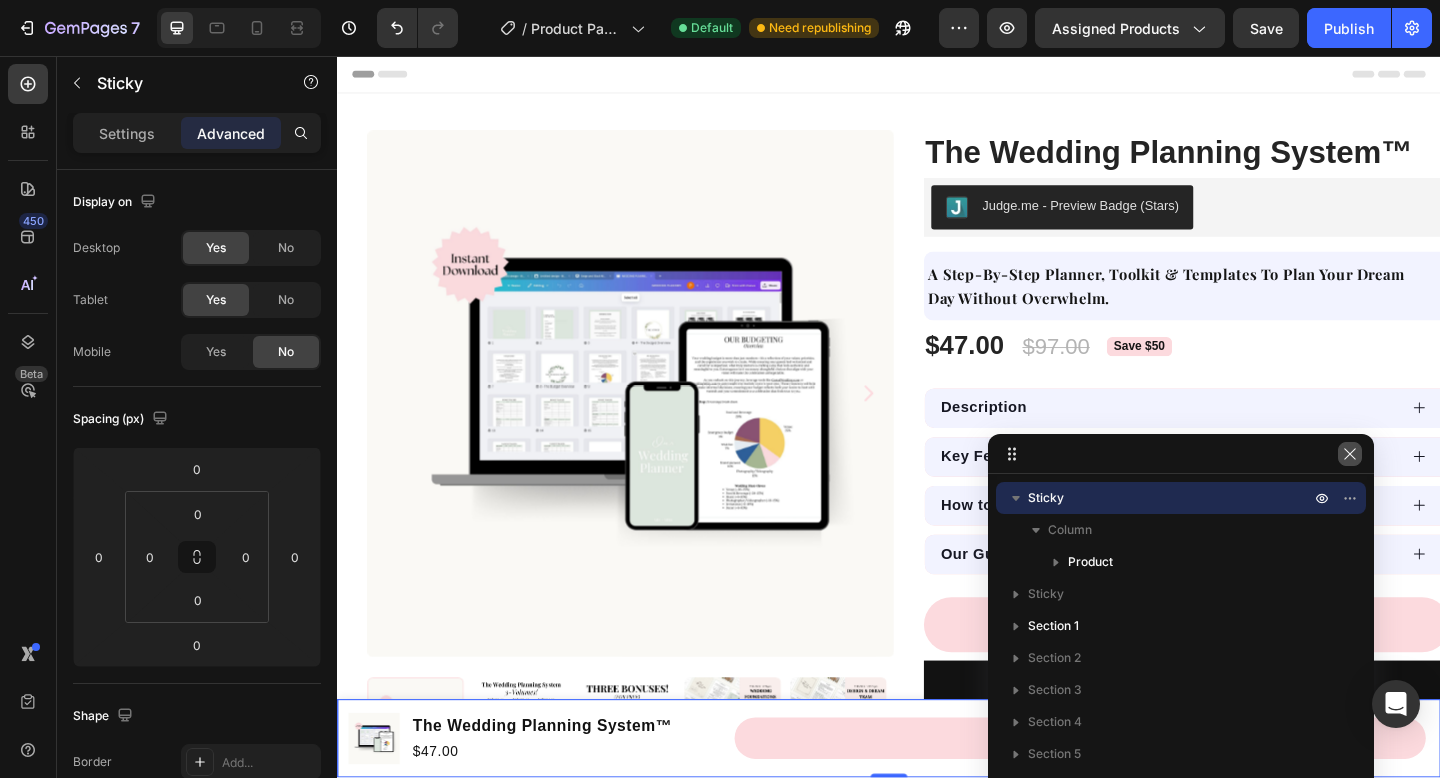 click 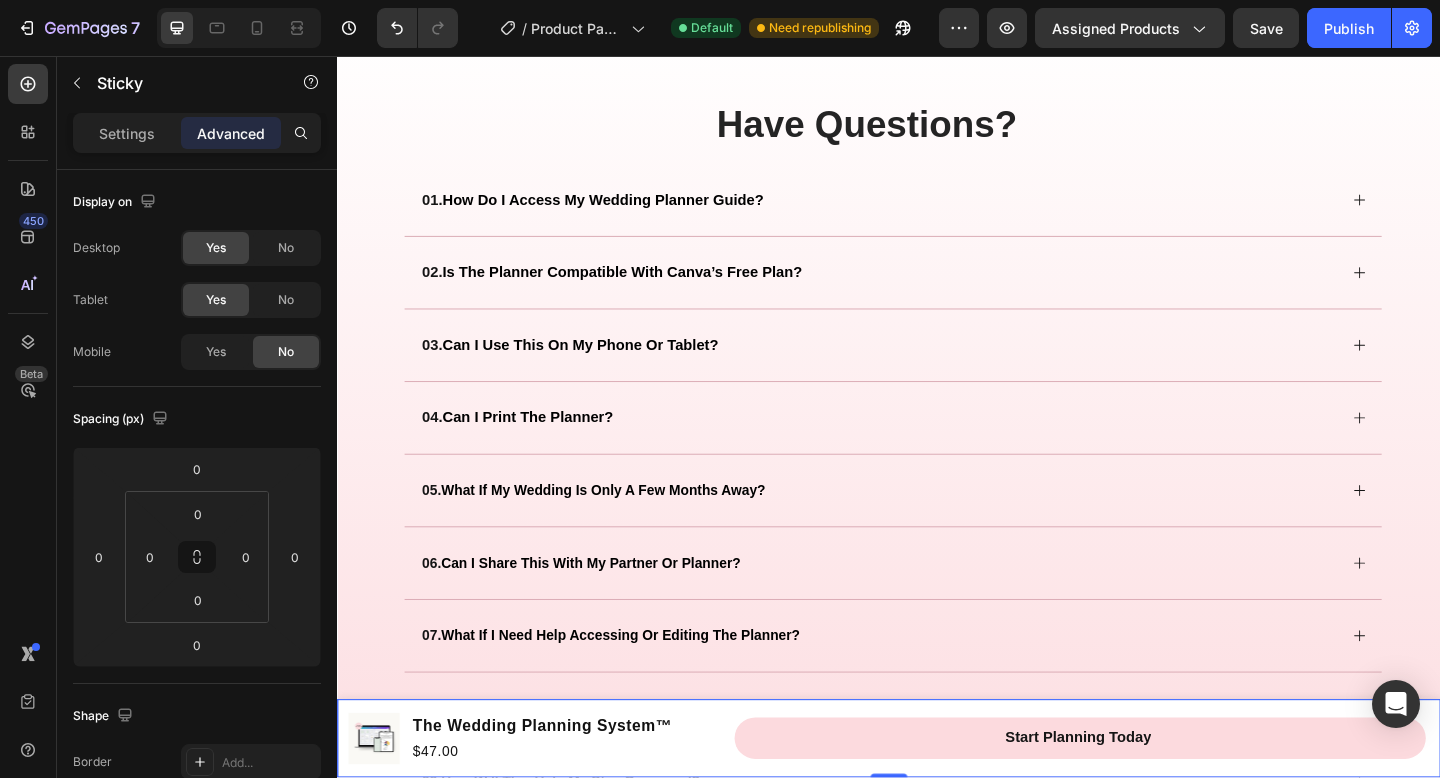 scroll, scrollTop: 4039, scrollLeft: 0, axis: vertical 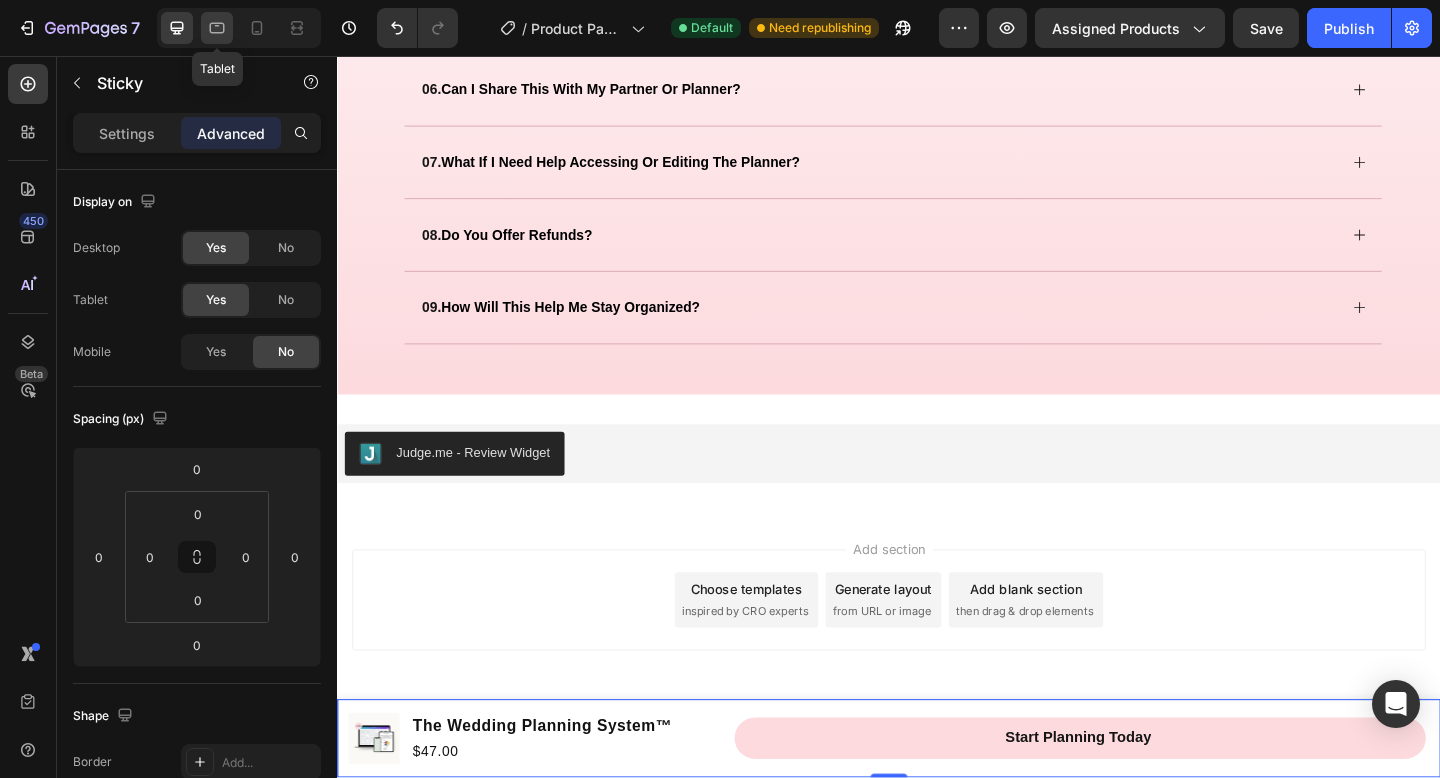 click 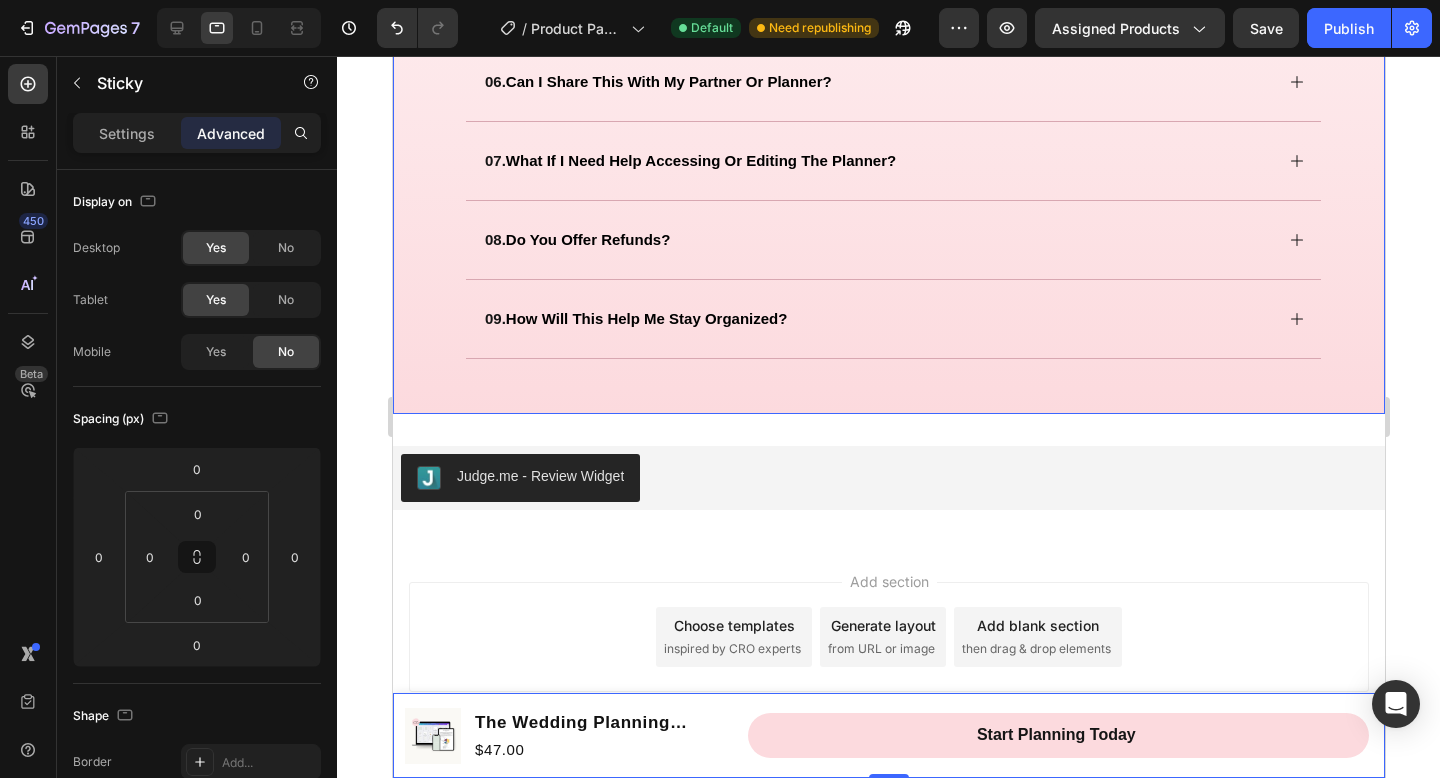 scroll, scrollTop: 4147, scrollLeft: 0, axis: vertical 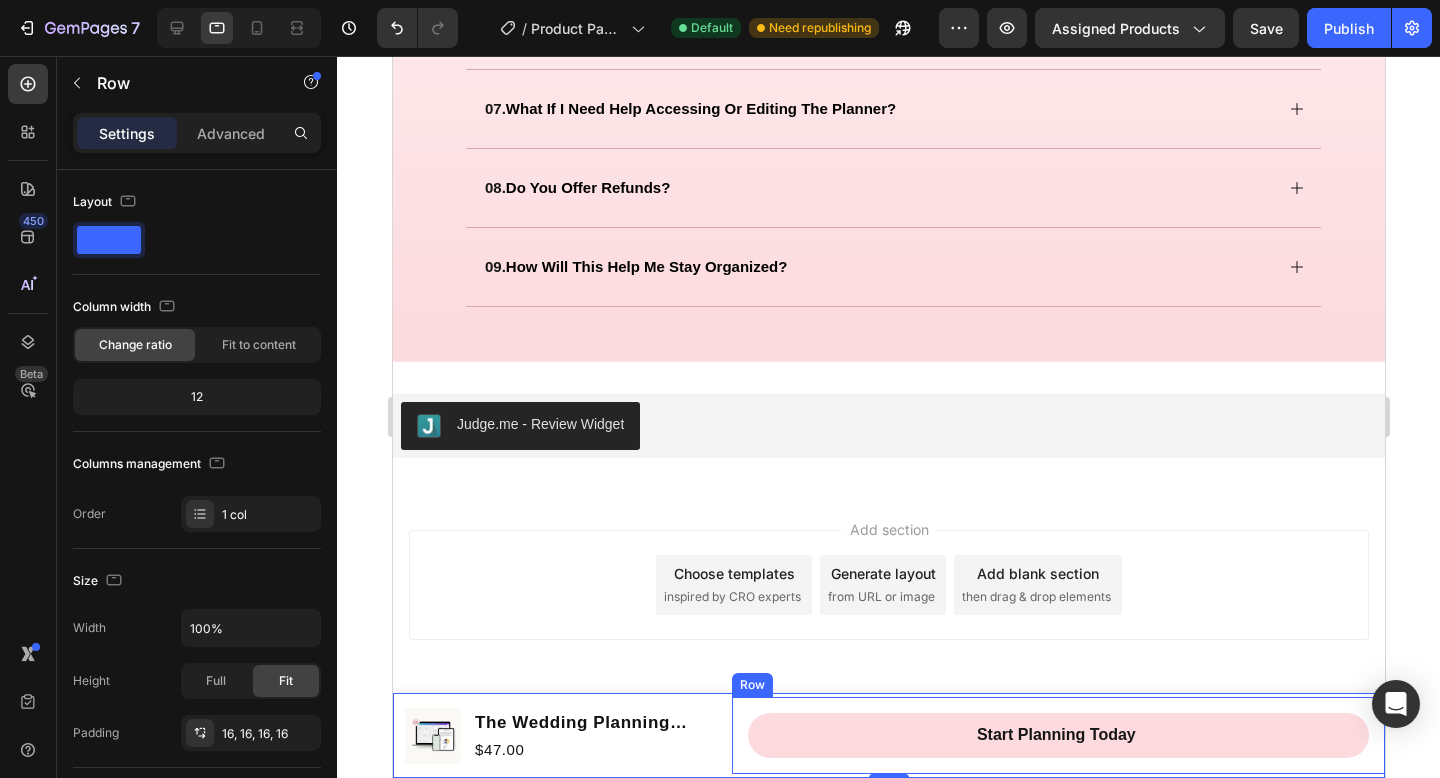 click on "Start Planning Today Product Cart Button Row" at bounding box center [1057, 735] 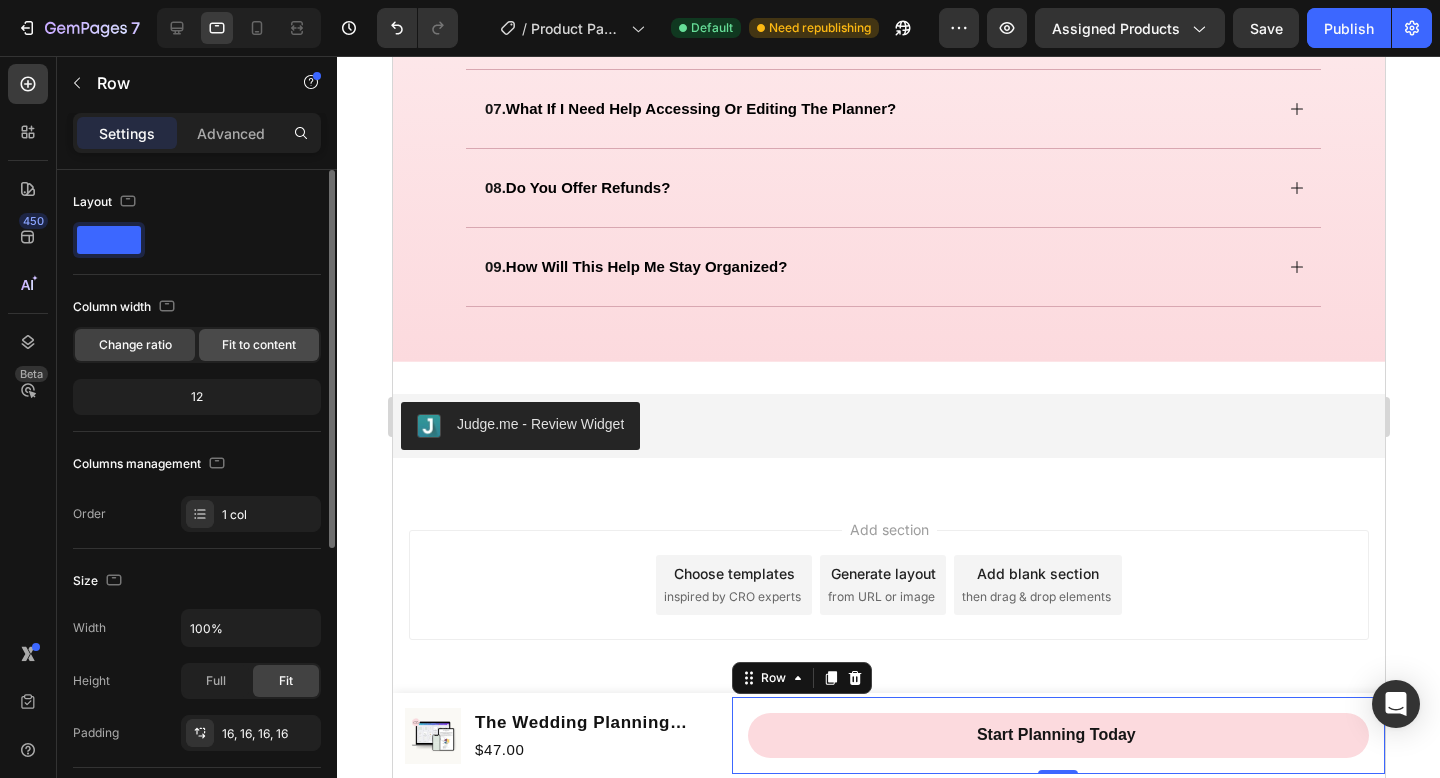 click on "Fit to content" 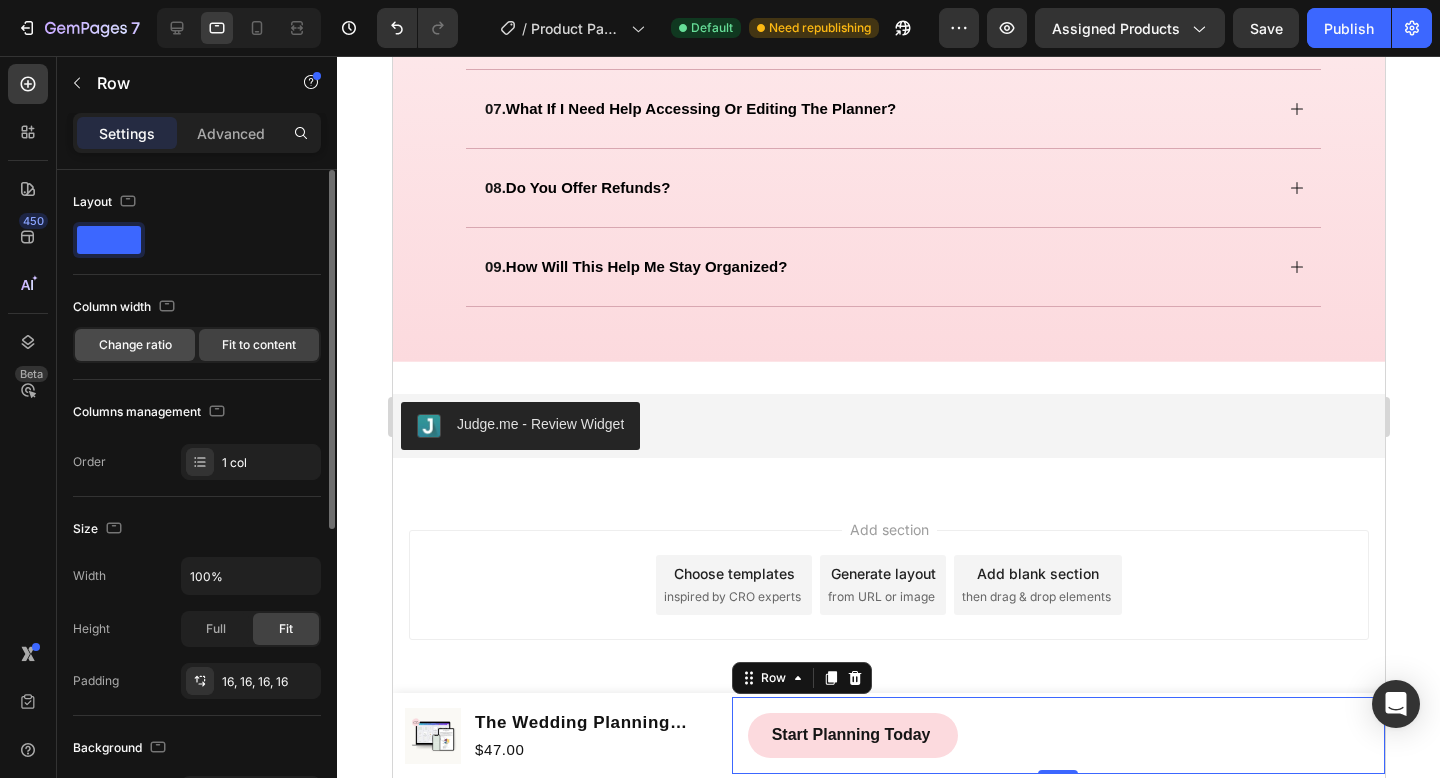 click on "Change ratio" 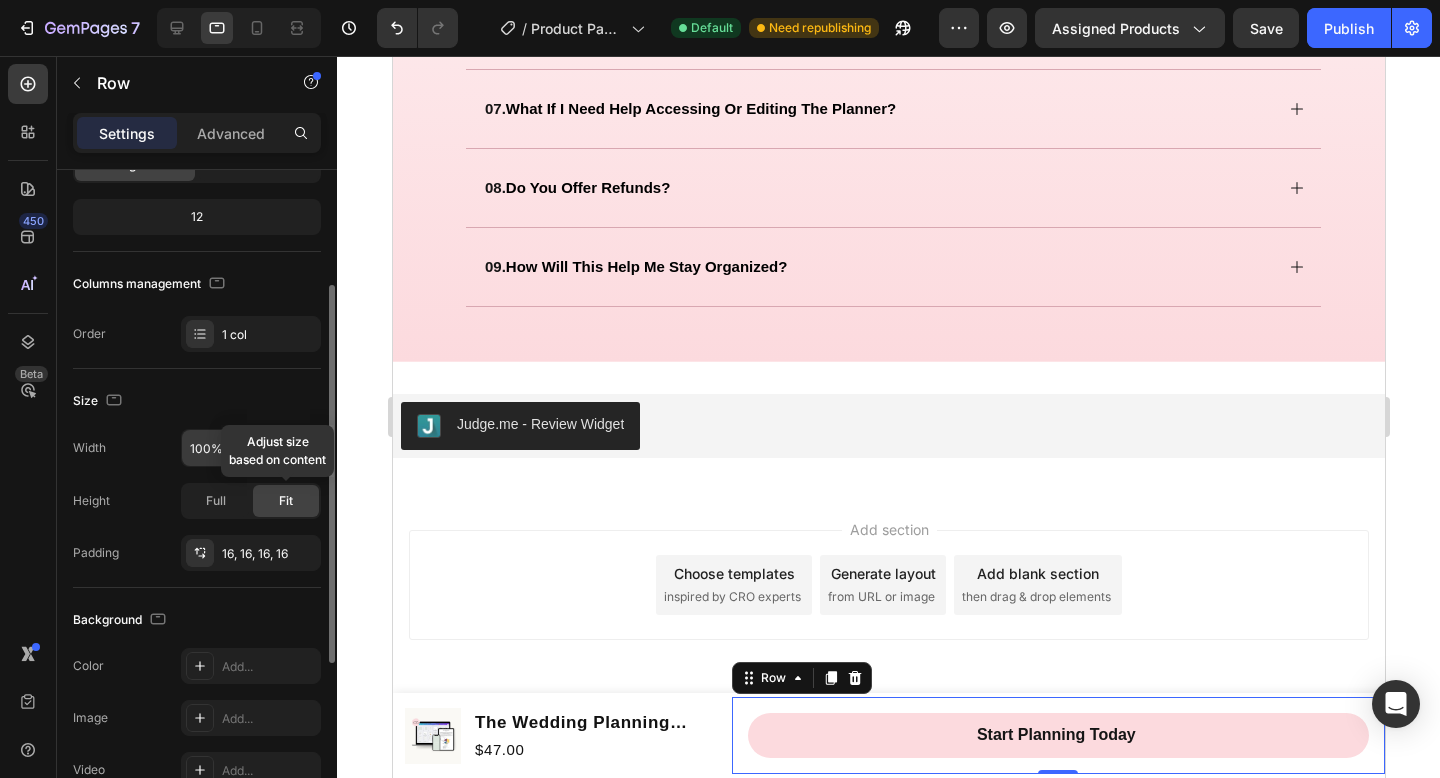scroll, scrollTop: 191, scrollLeft: 0, axis: vertical 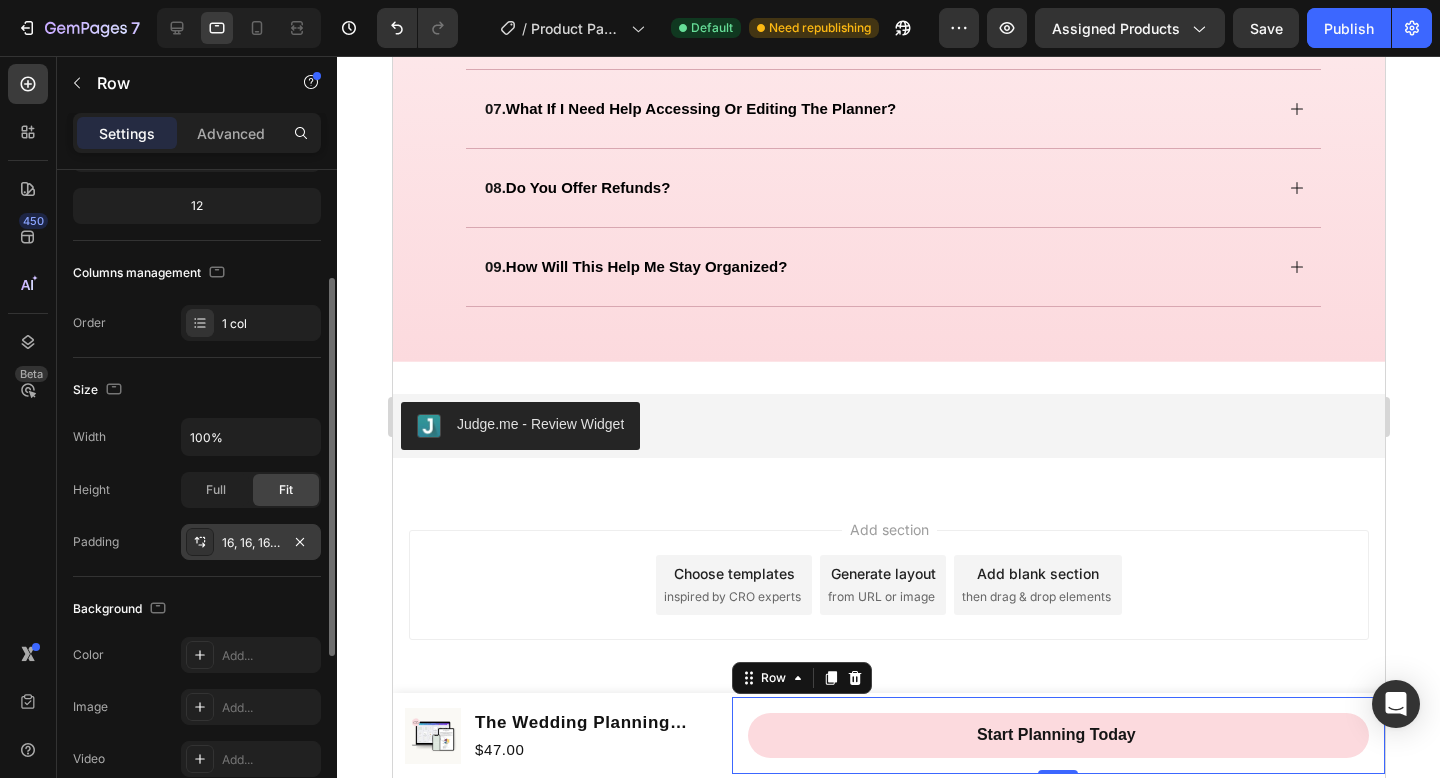 click on "16, 16, 16, 16" at bounding box center [251, 543] 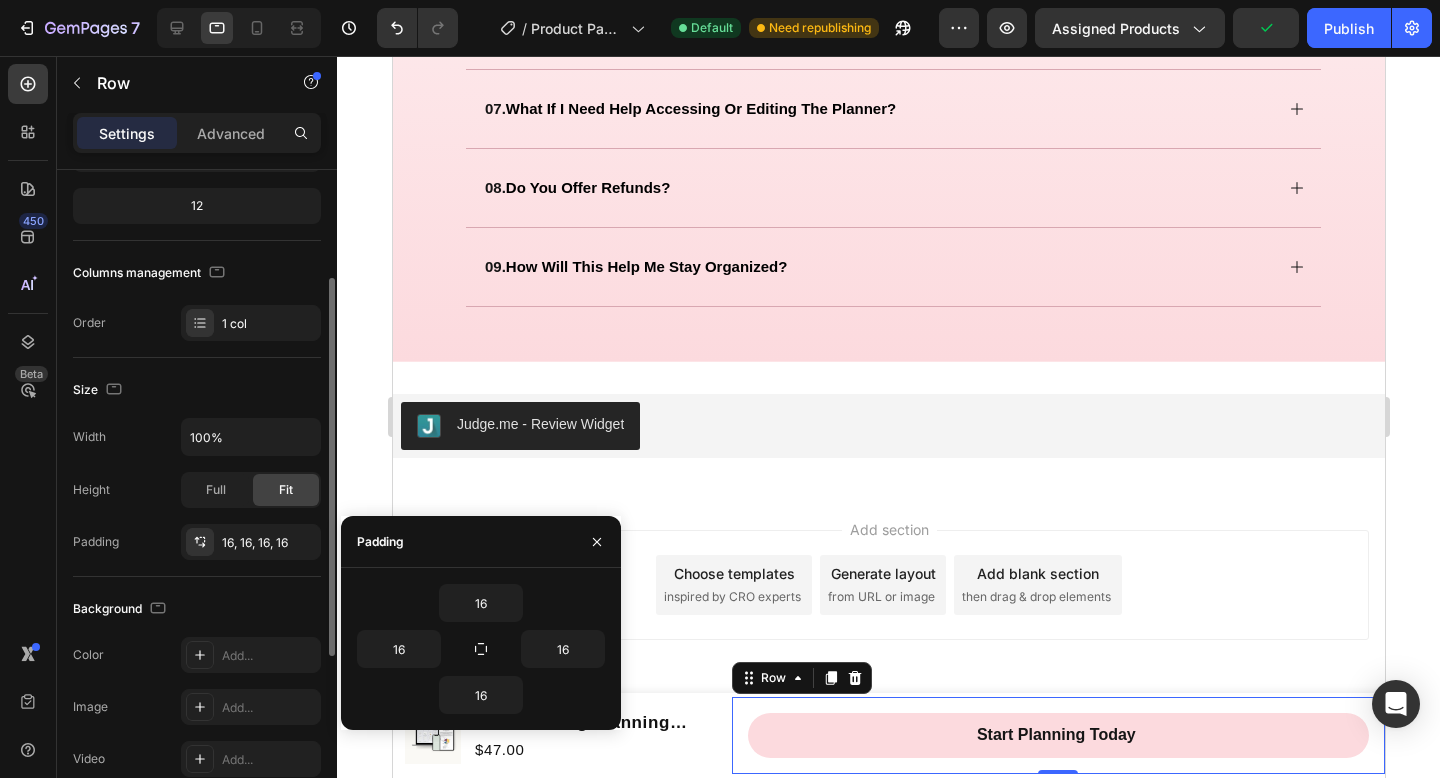click on "Size" at bounding box center (197, 390) 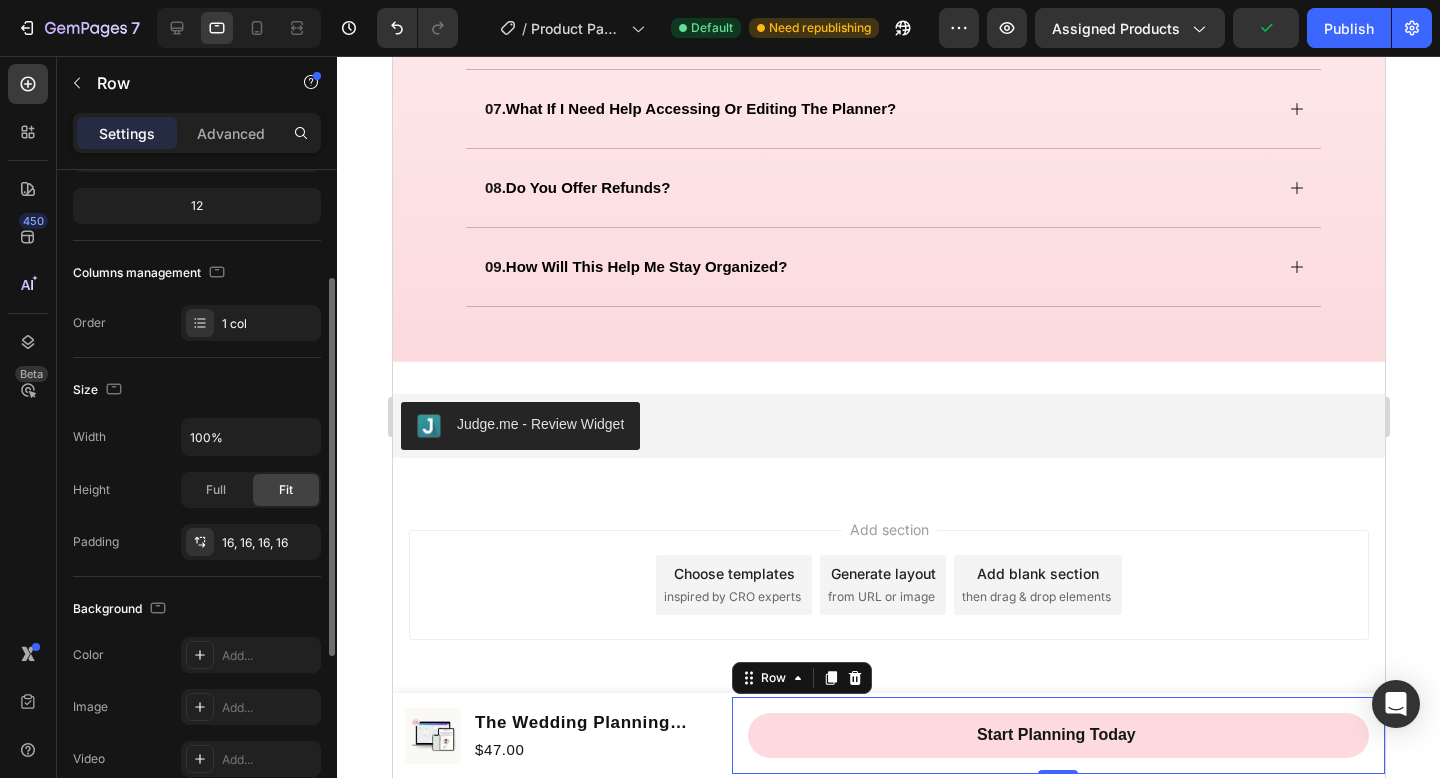 click on "Layout Column width Change ratio Fit to content 12 Columns management Order 1 col" 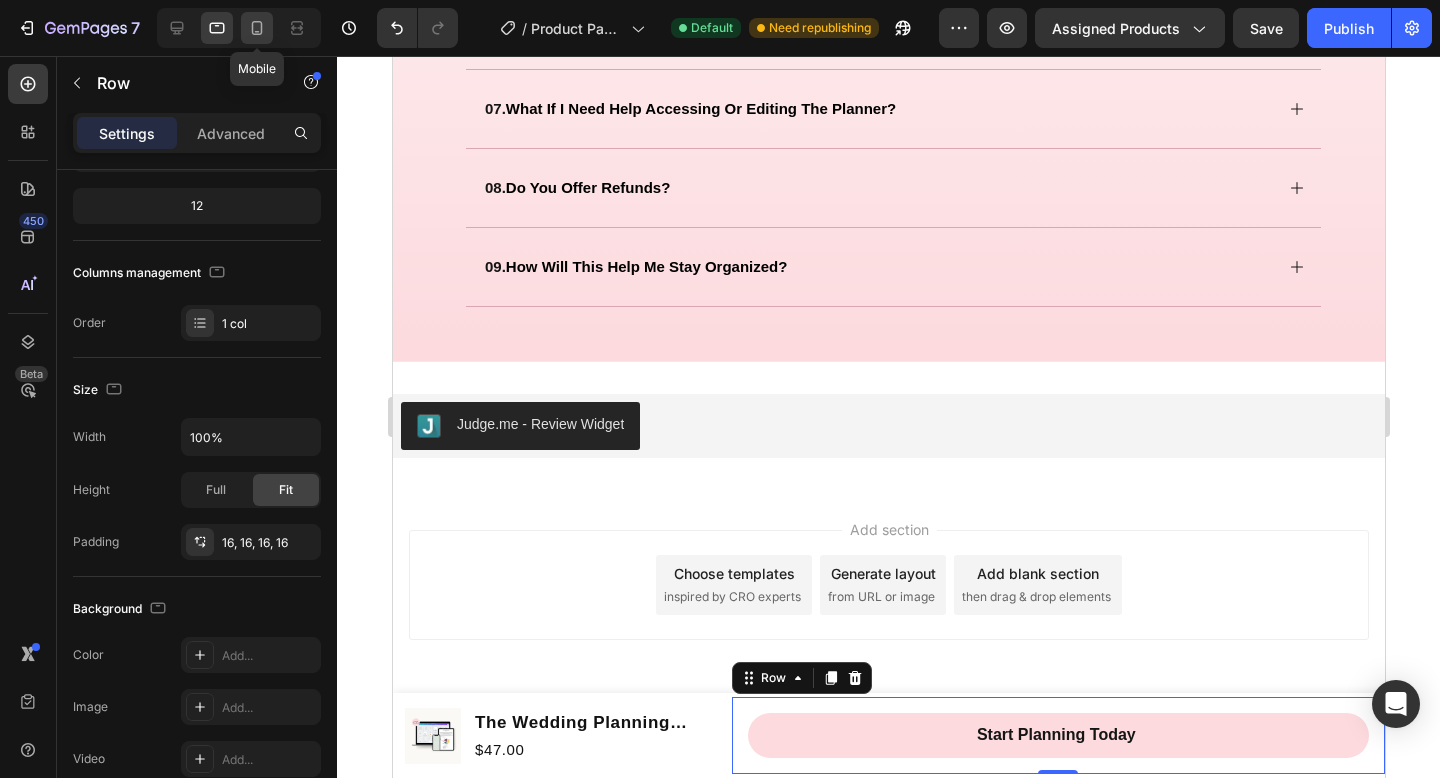click 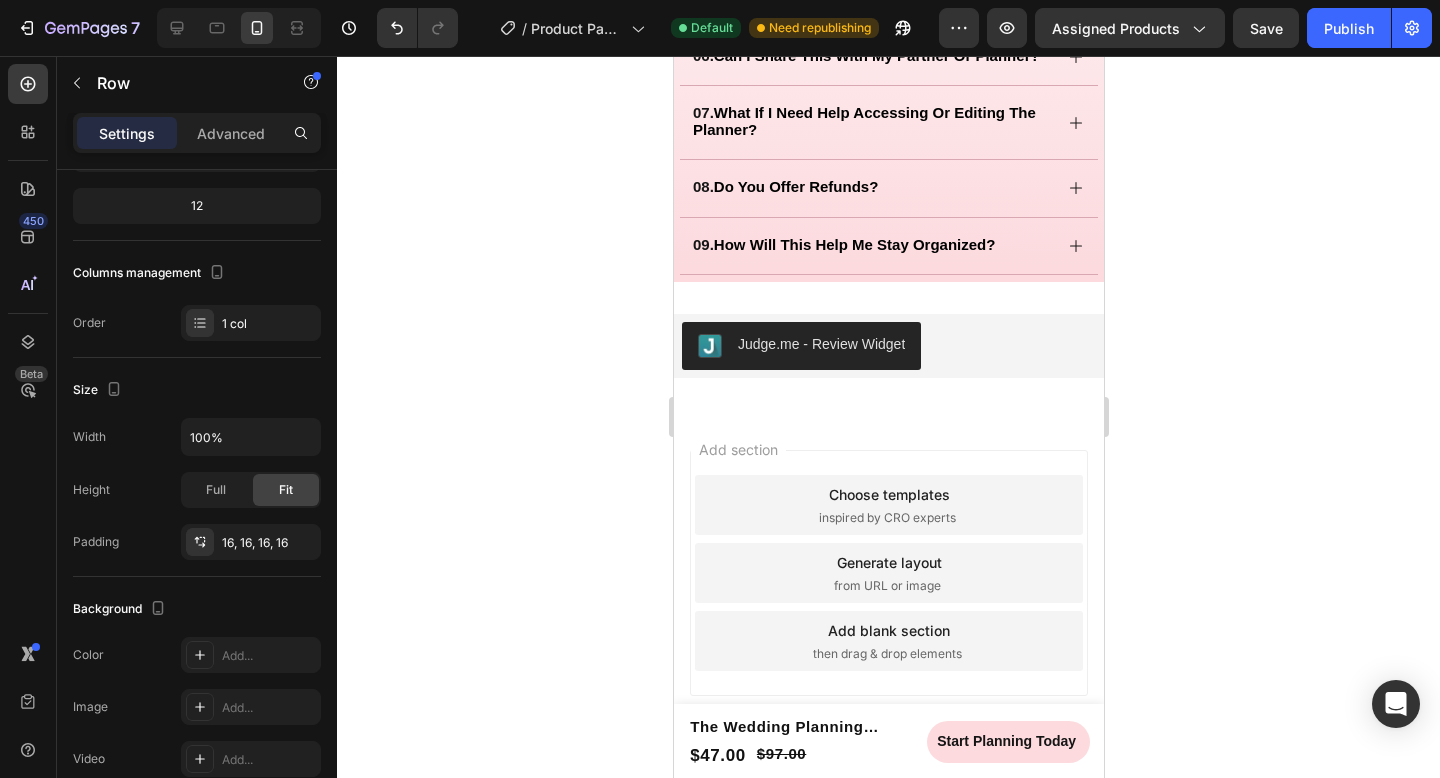 scroll, scrollTop: 5237, scrollLeft: 0, axis: vertical 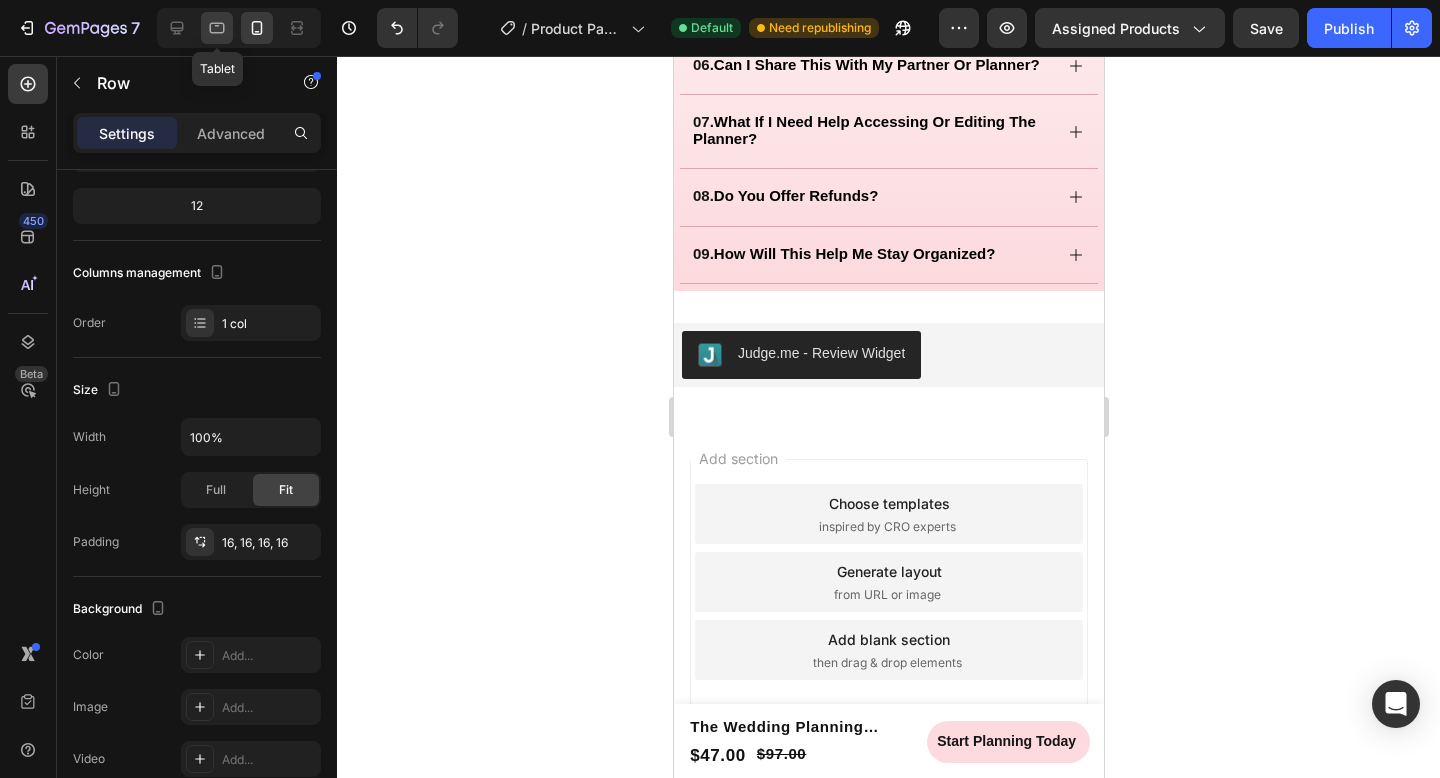 click 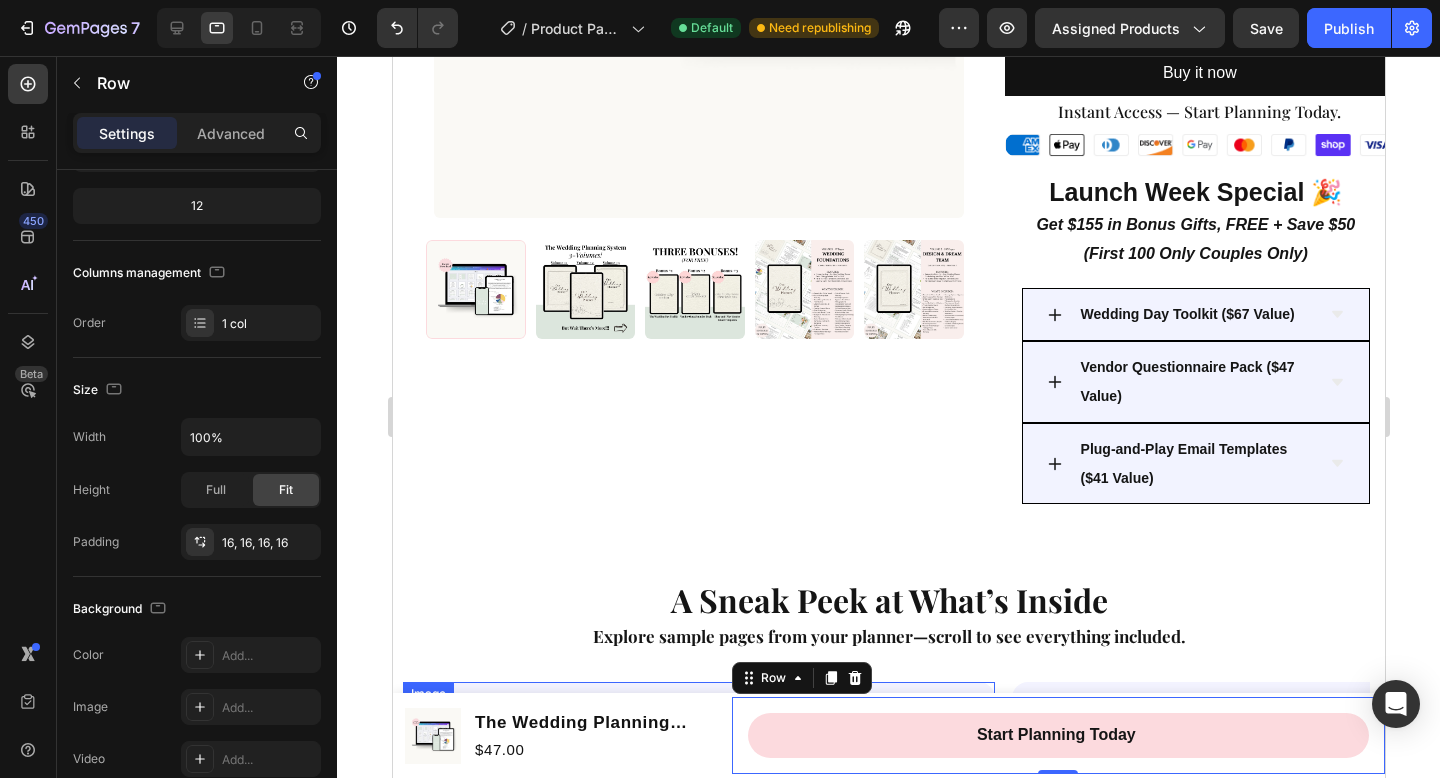 scroll, scrollTop: 789, scrollLeft: 0, axis: vertical 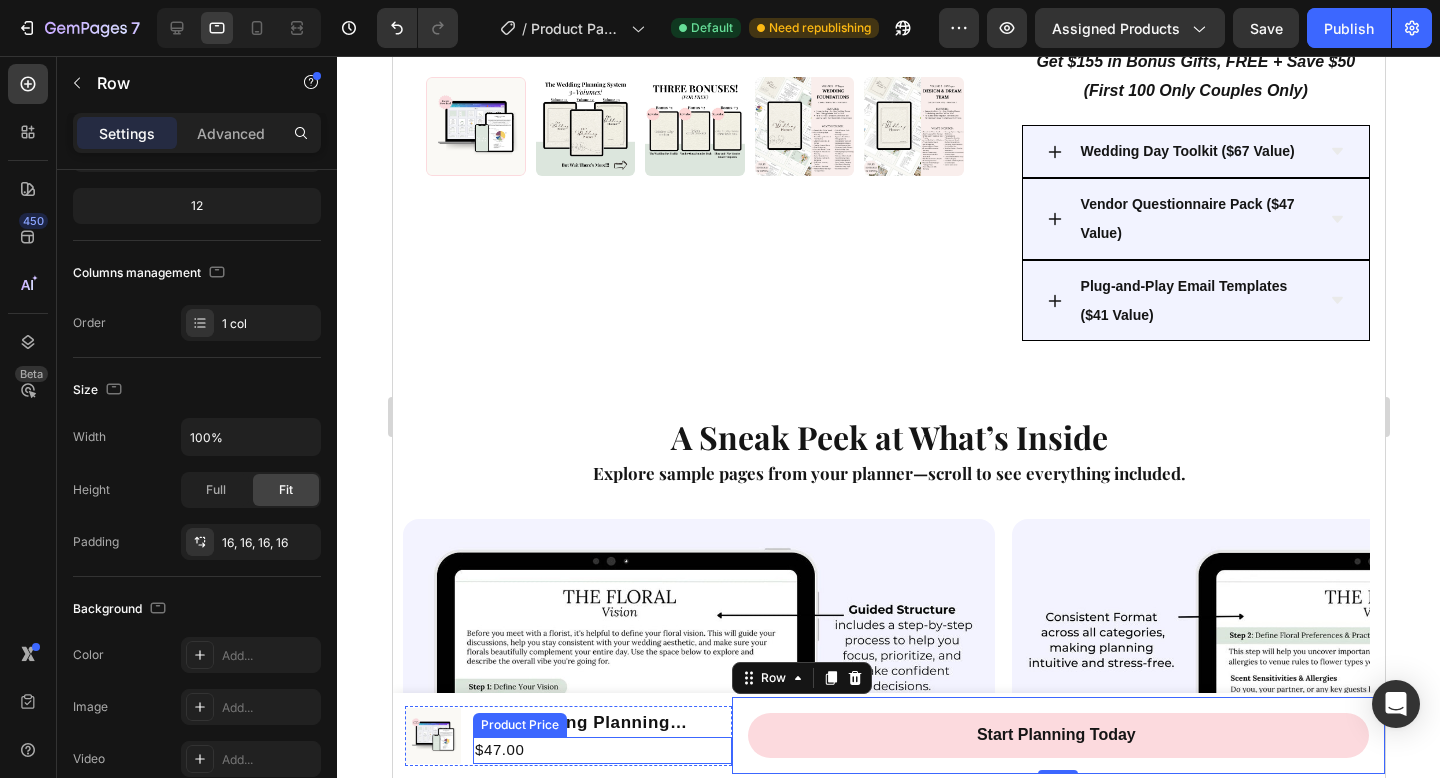 click on "$47.00" at bounding box center (601, 750) 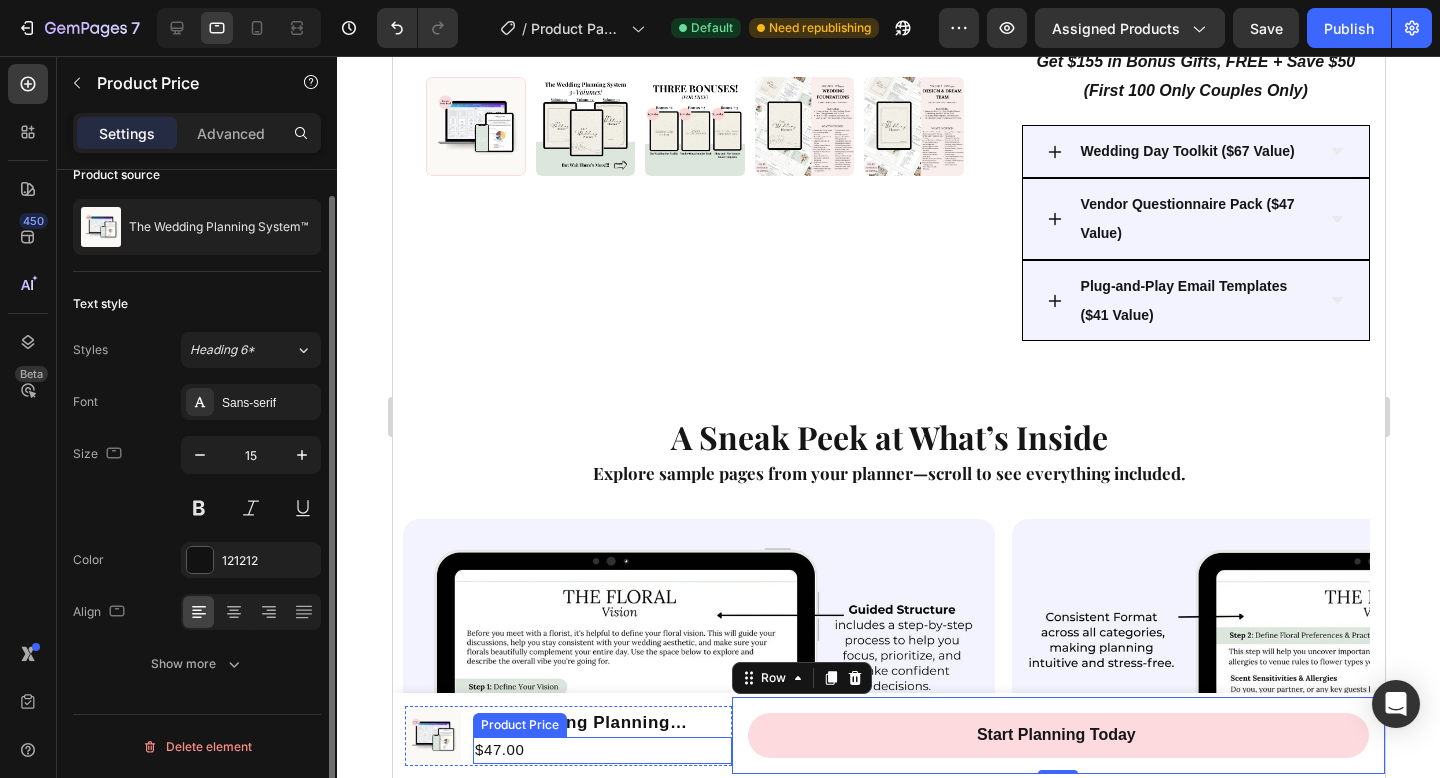 scroll, scrollTop: 0, scrollLeft: 0, axis: both 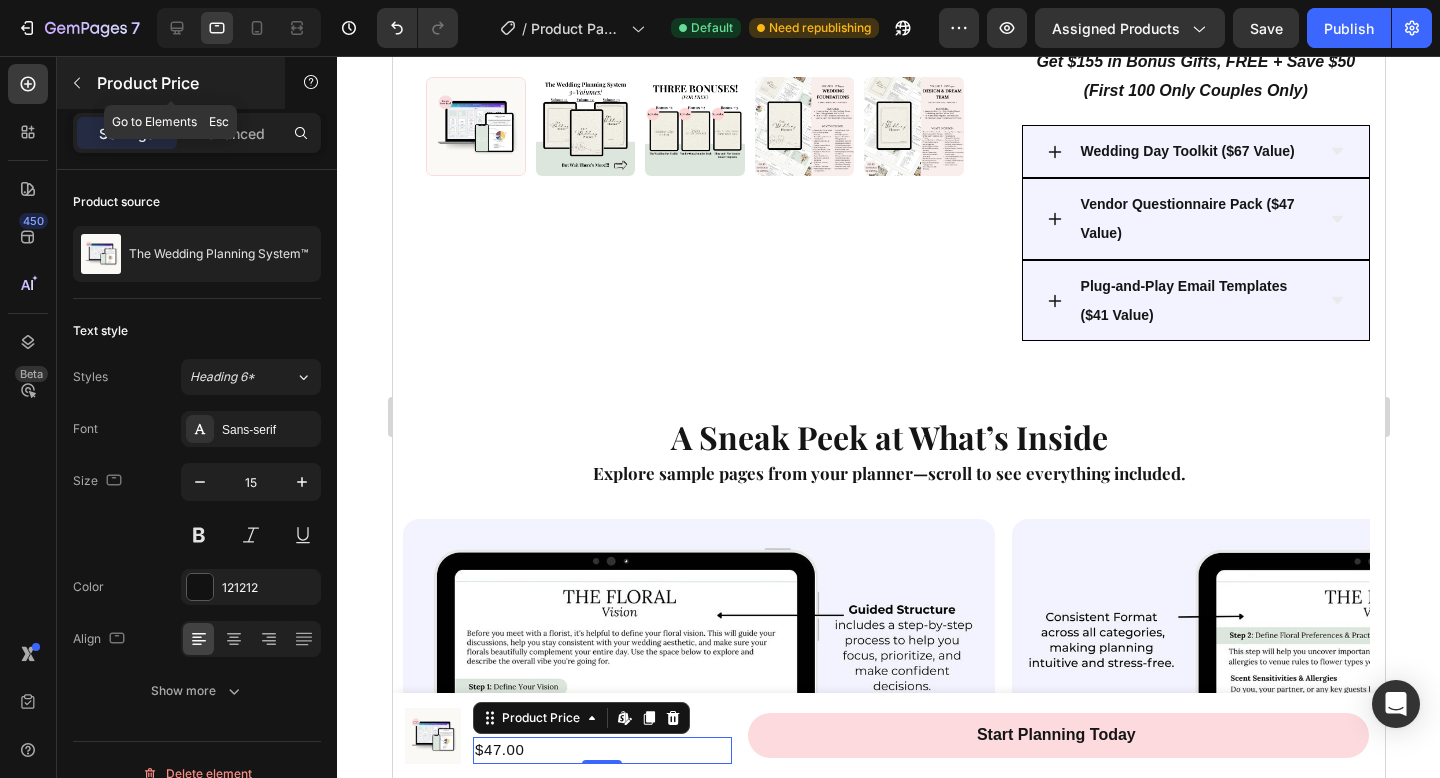 click 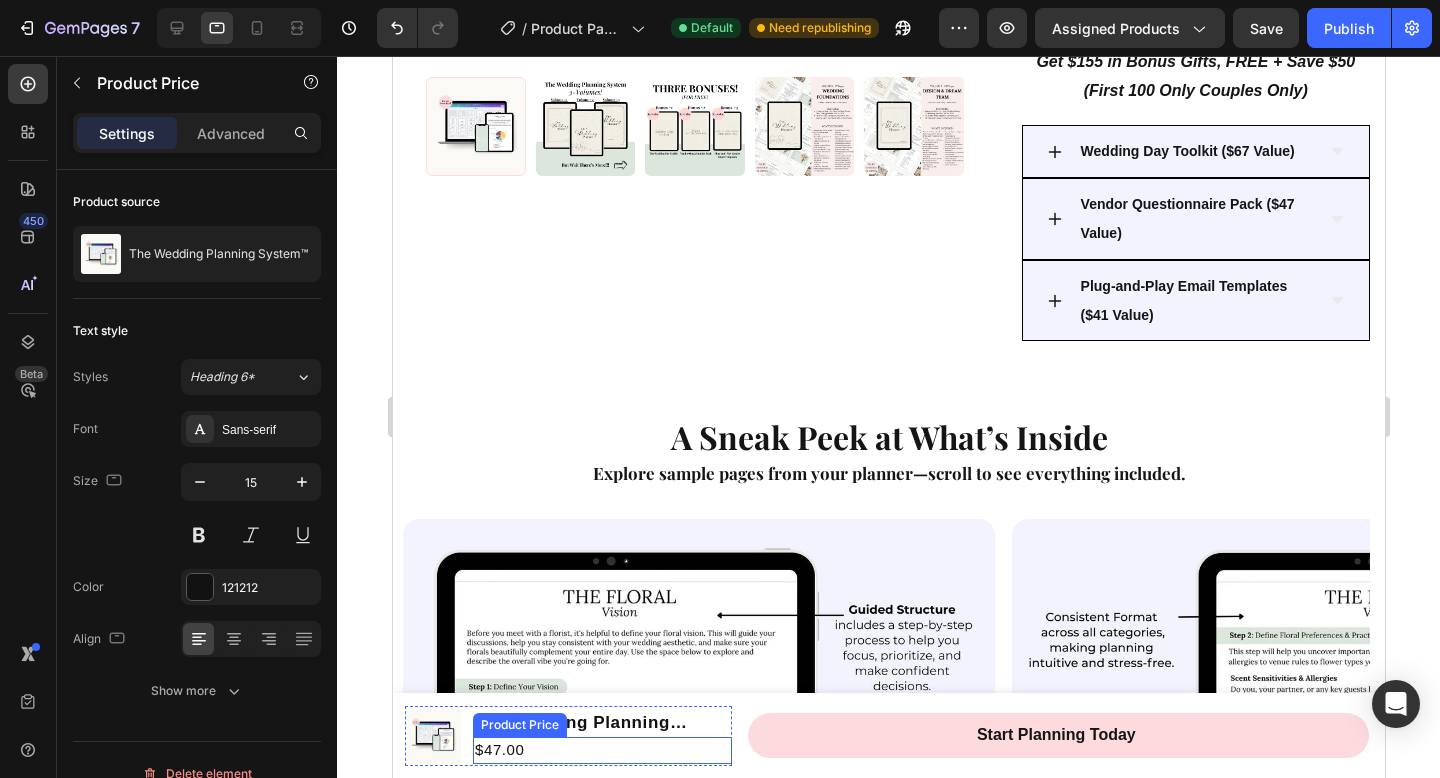 click on "$47.00" at bounding box center [601, 750] 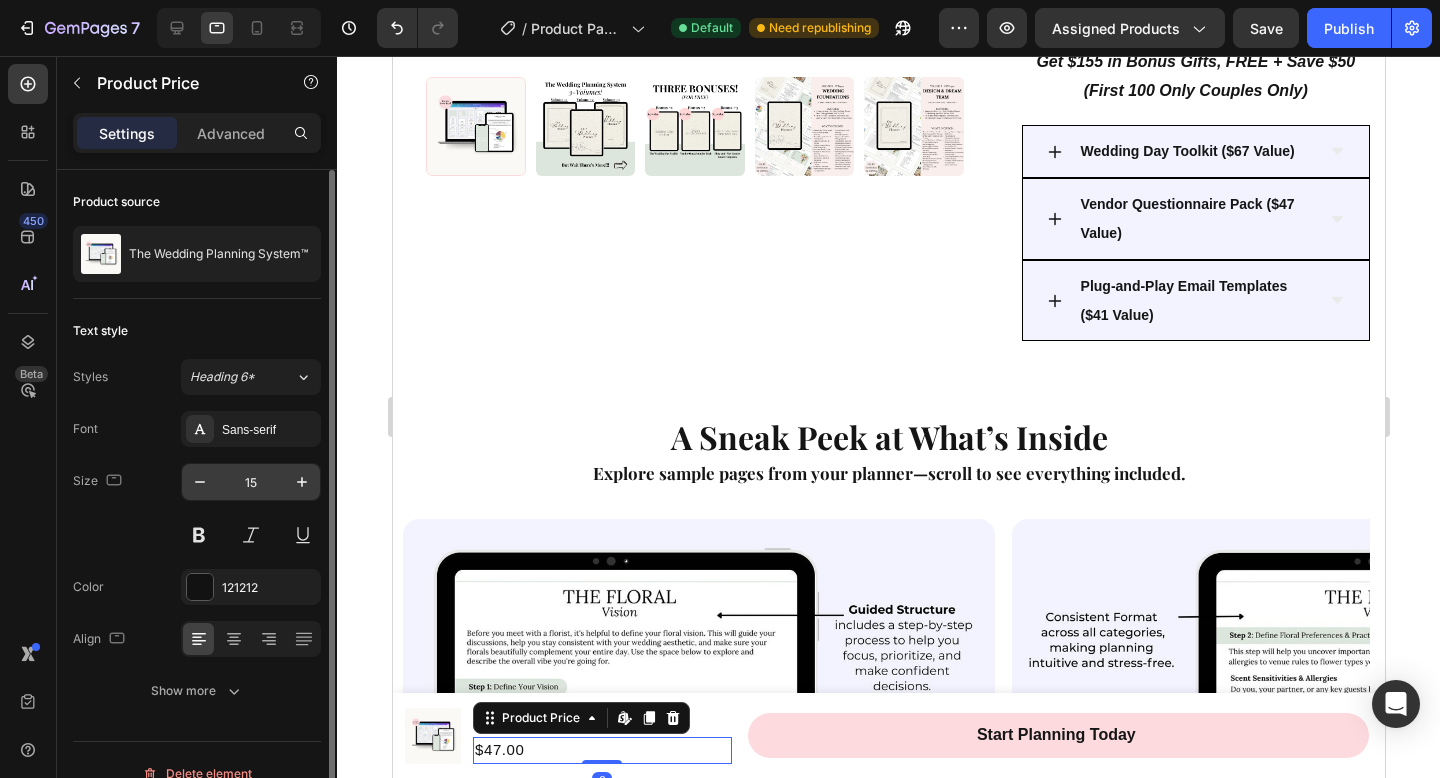 scroll, scrollTop: 27, scrollLeft: 0, axis: vertical 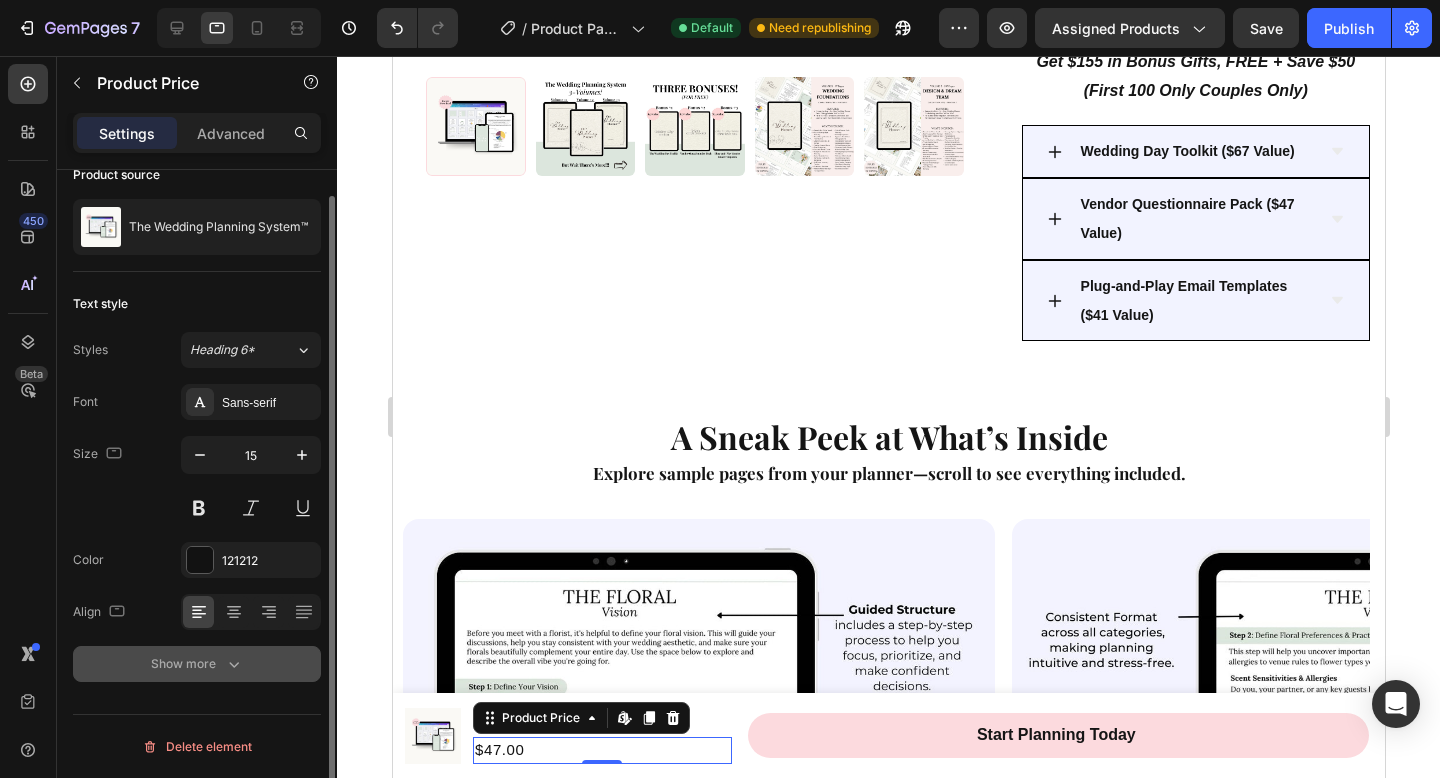 click on "Show more" at bounding box center (197, 664) 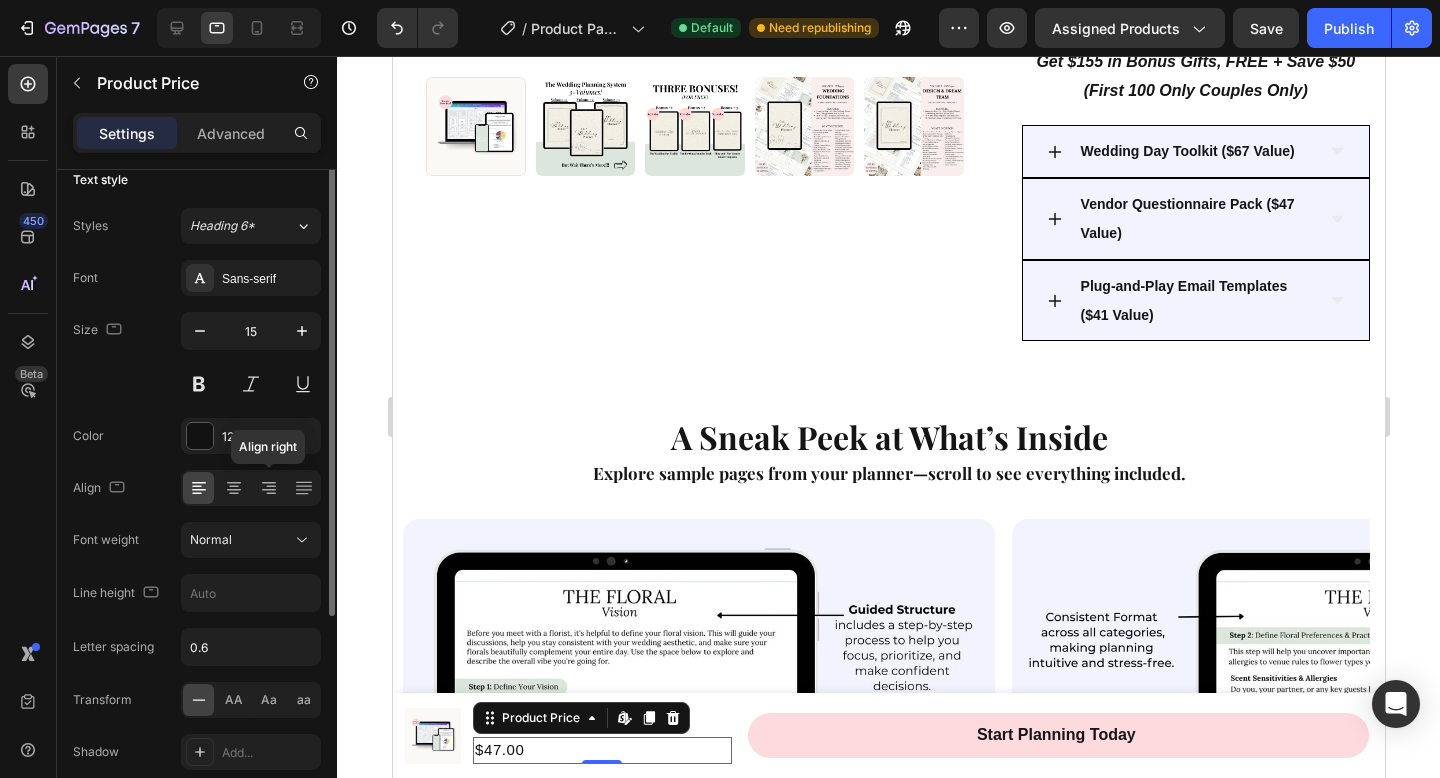 scroll, scrollTop: 0, scrollLeft: 0, axis: both 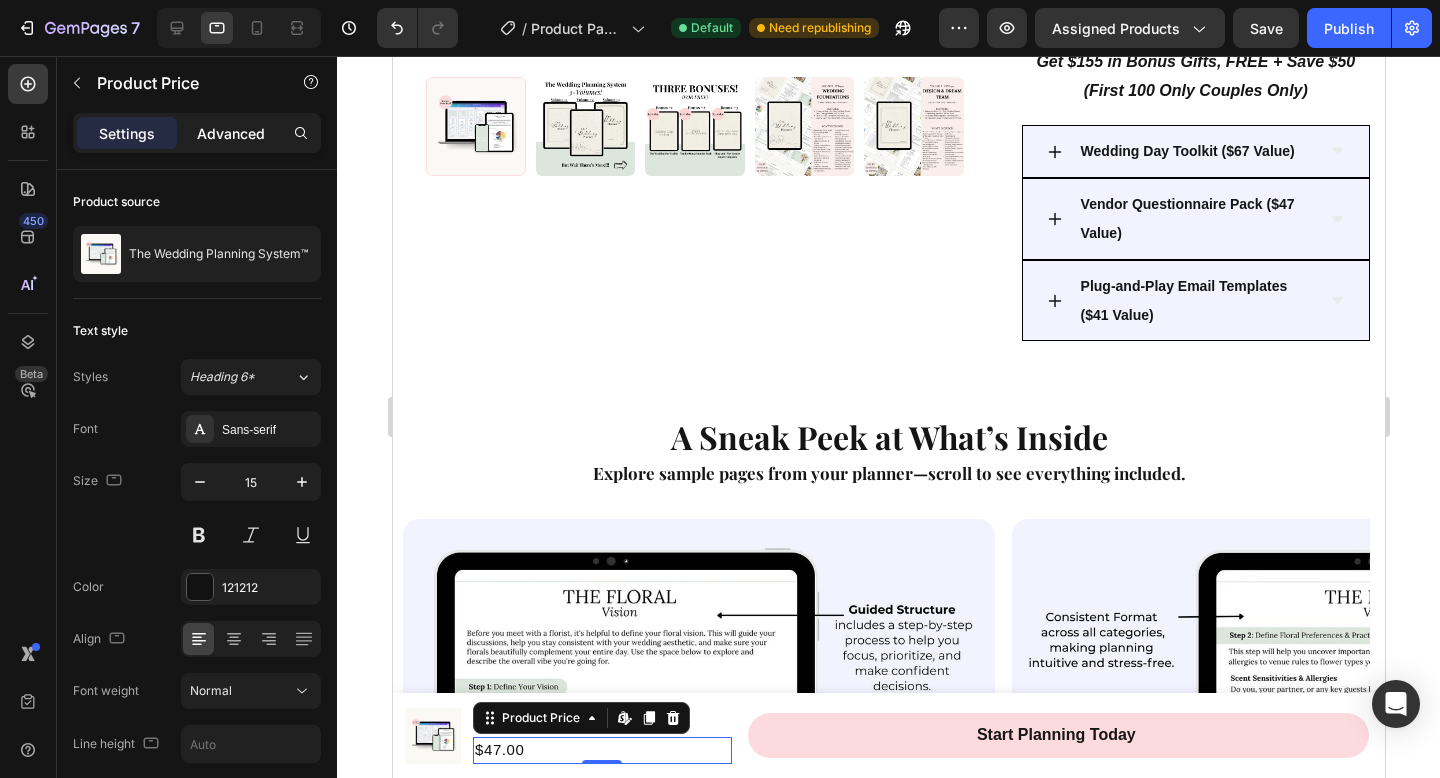click on "Advanced" at bounding box center (231, 133) 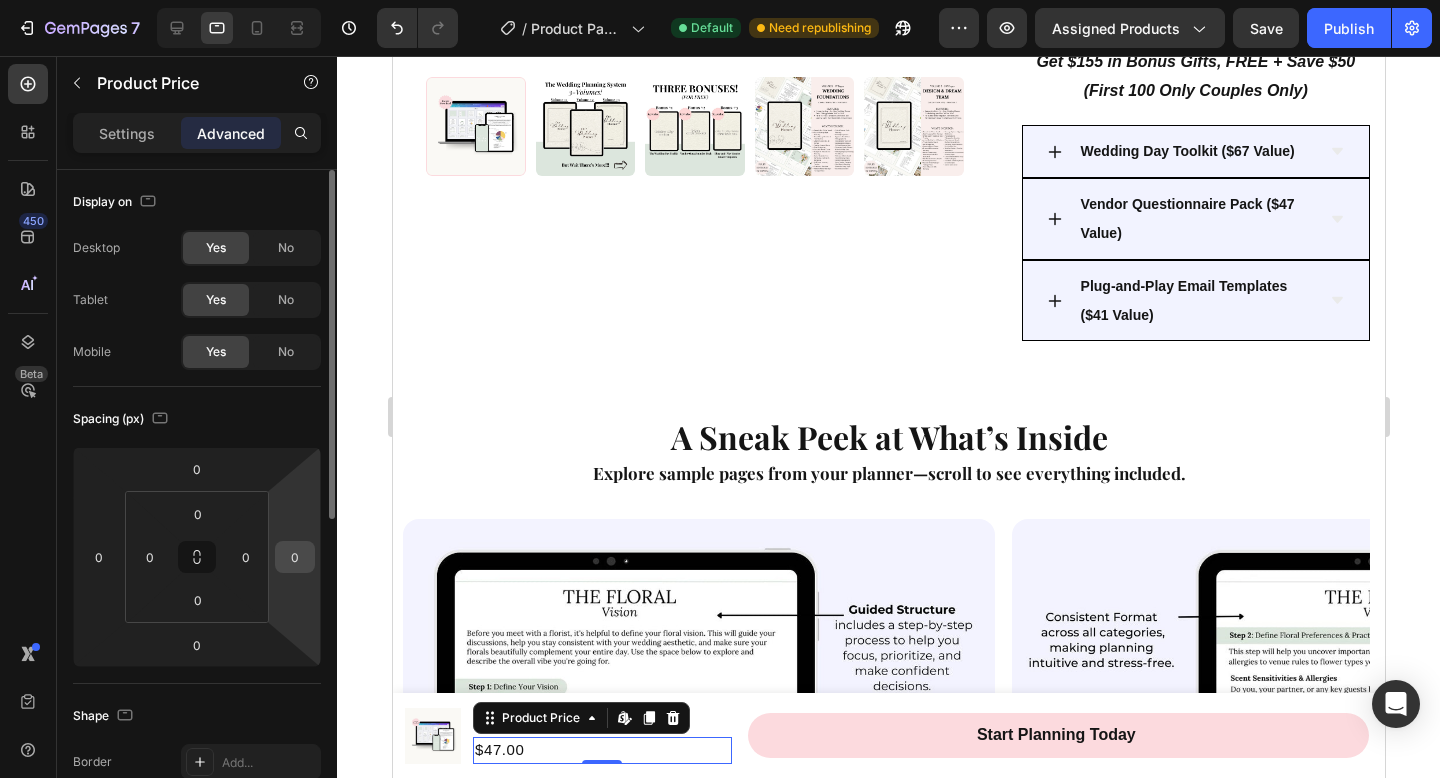 click on "0" at bounding box center [295, 557] 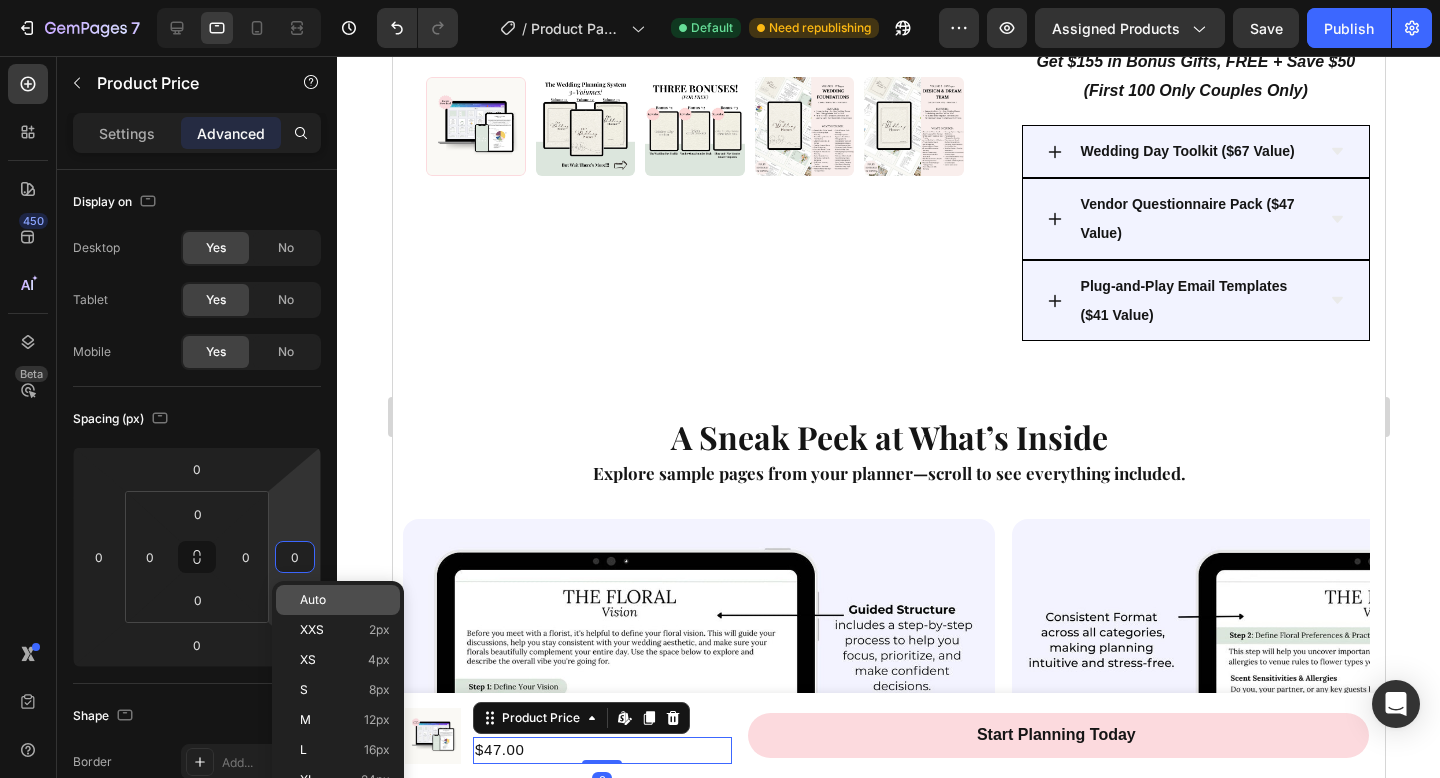 click on "Auto" at bounding box center [313, 600] 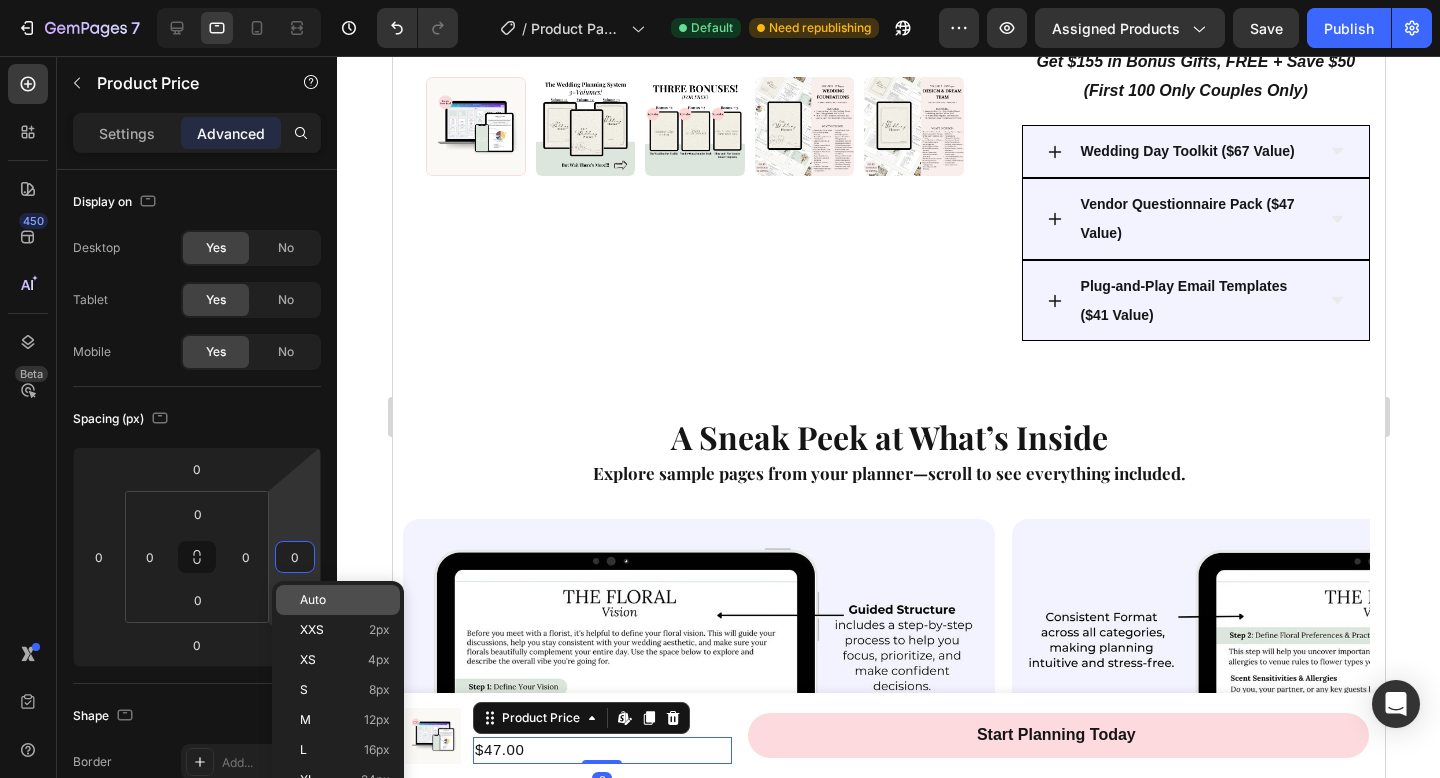 type 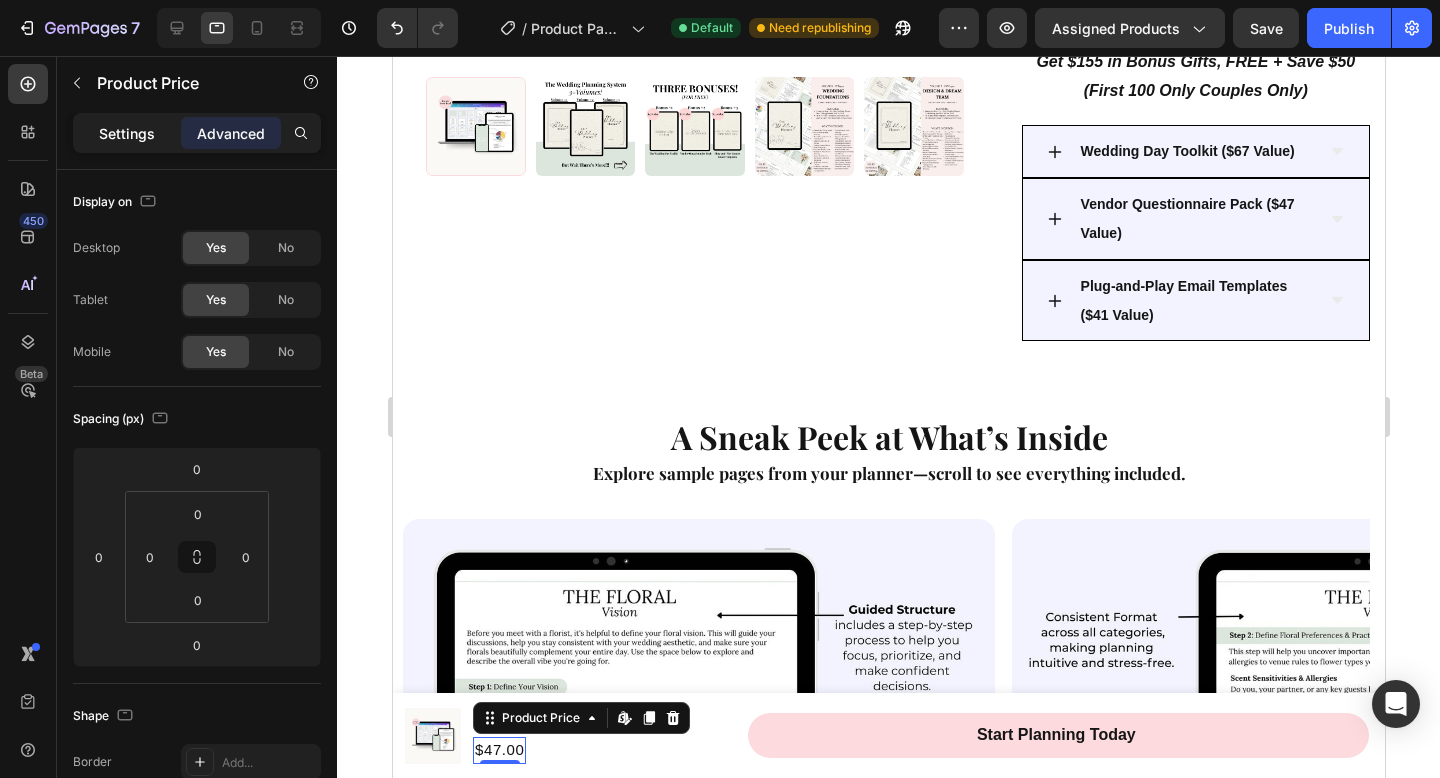 click on "Settings" 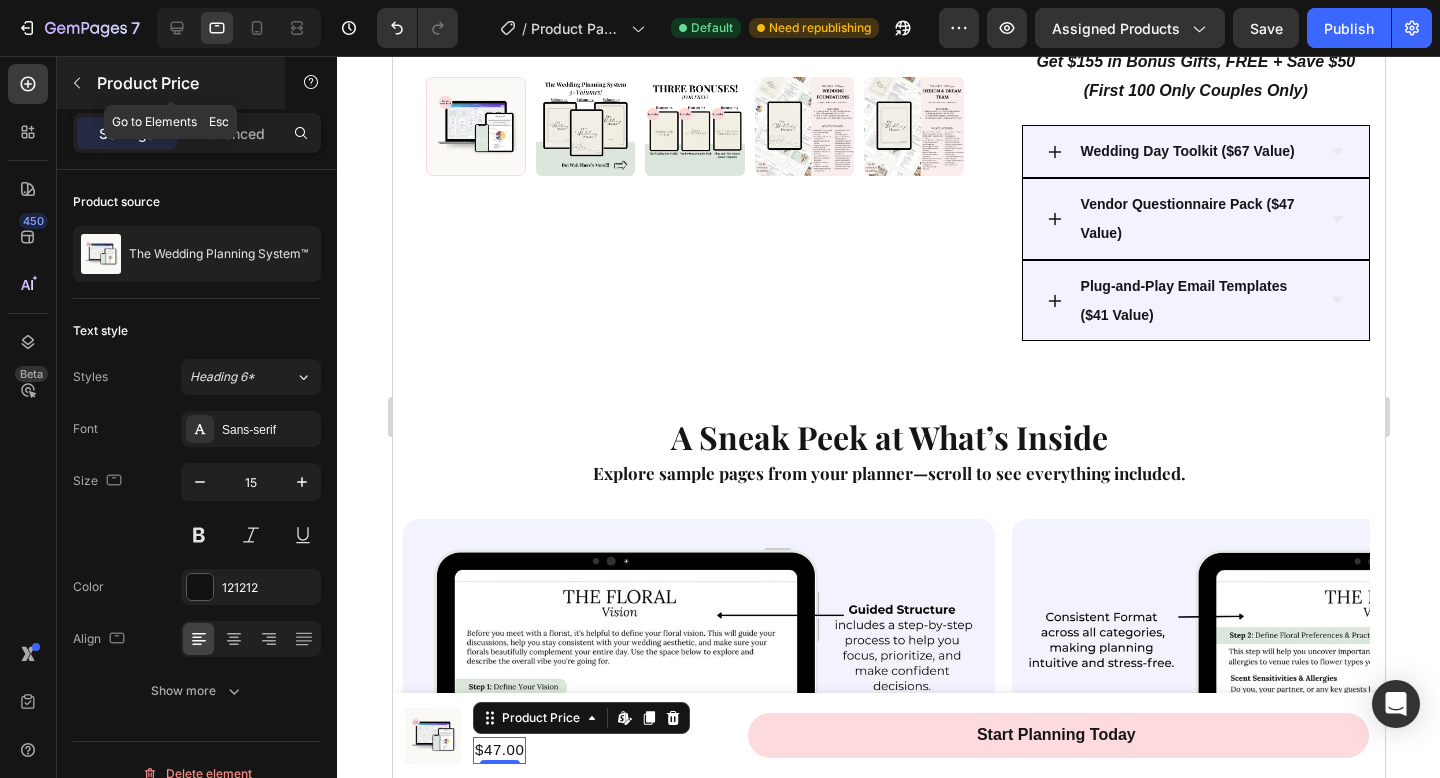 click 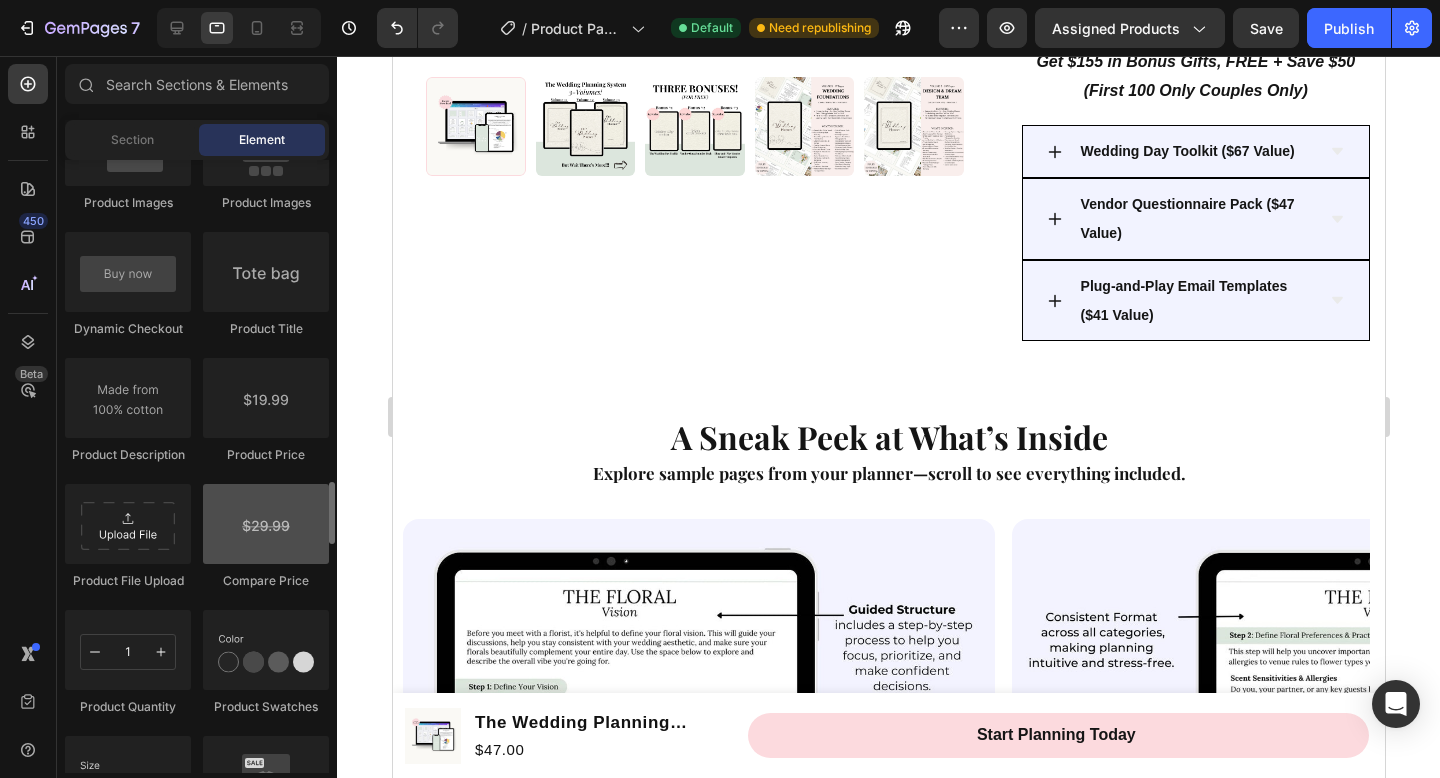 scroll, scrollTop: 3161, scrollLeft: 0, axis: vertical 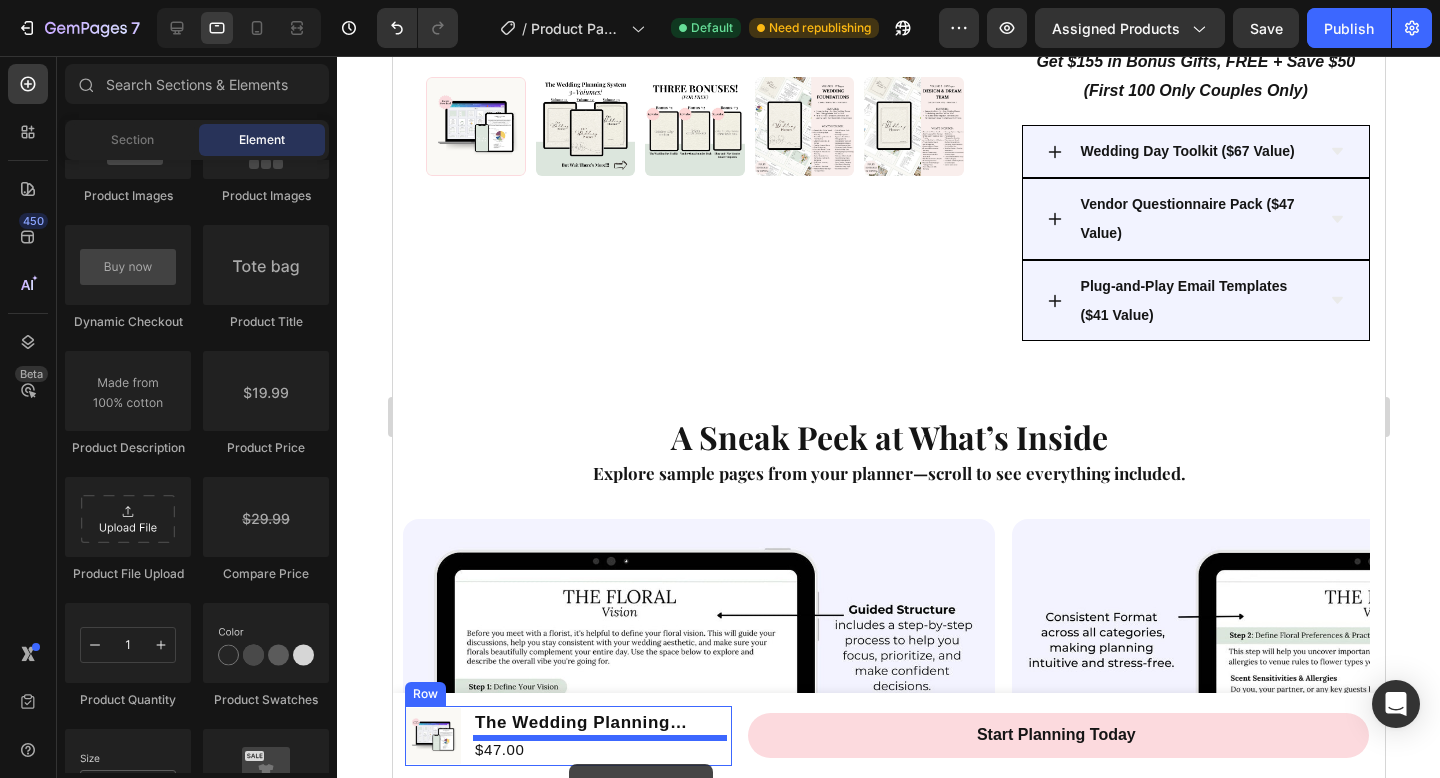 drag, startPoint x: 641, startPoint y: 604, endPoint x: 568, endPoint y: 764, distance: 175.86642 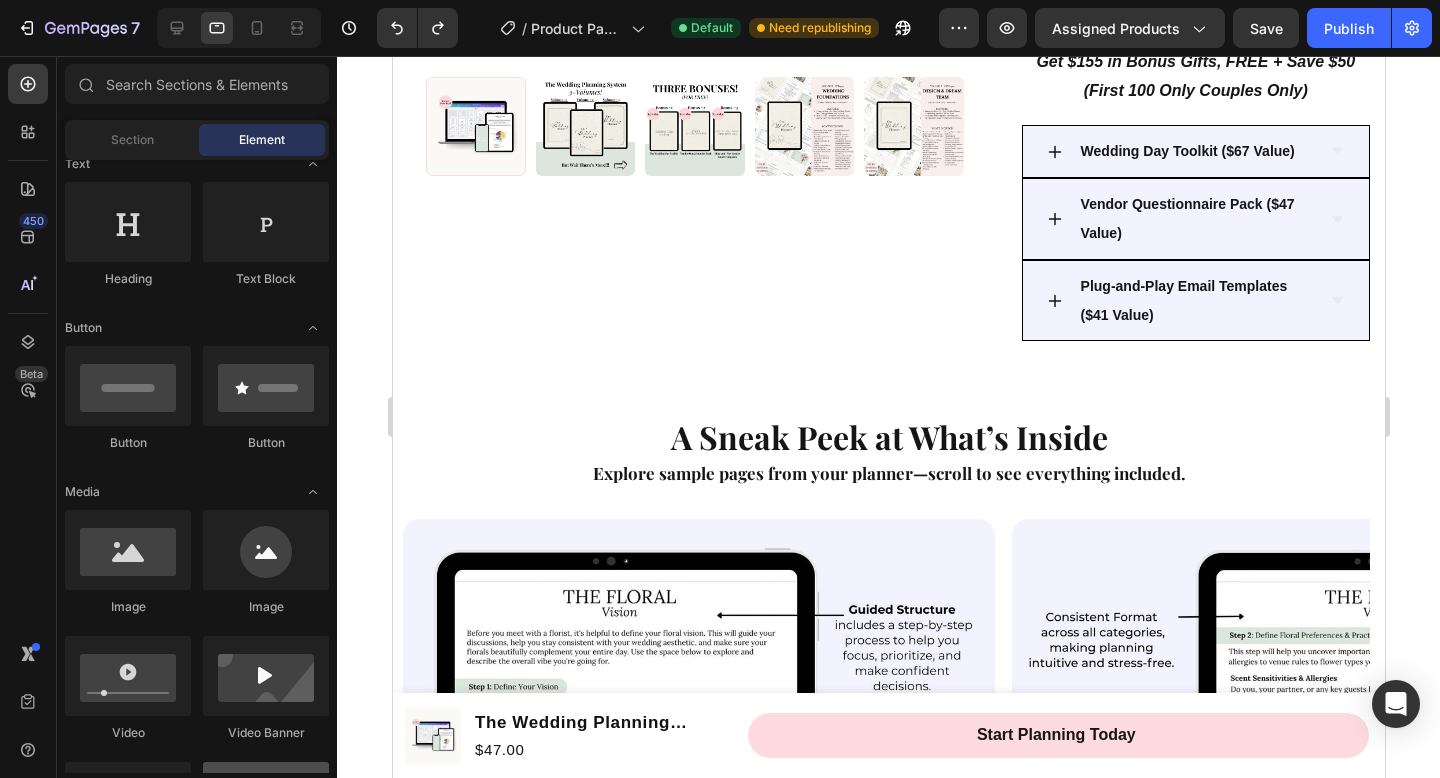 scroll, scrollTop: 0, scrollLeft: 0, axis: both 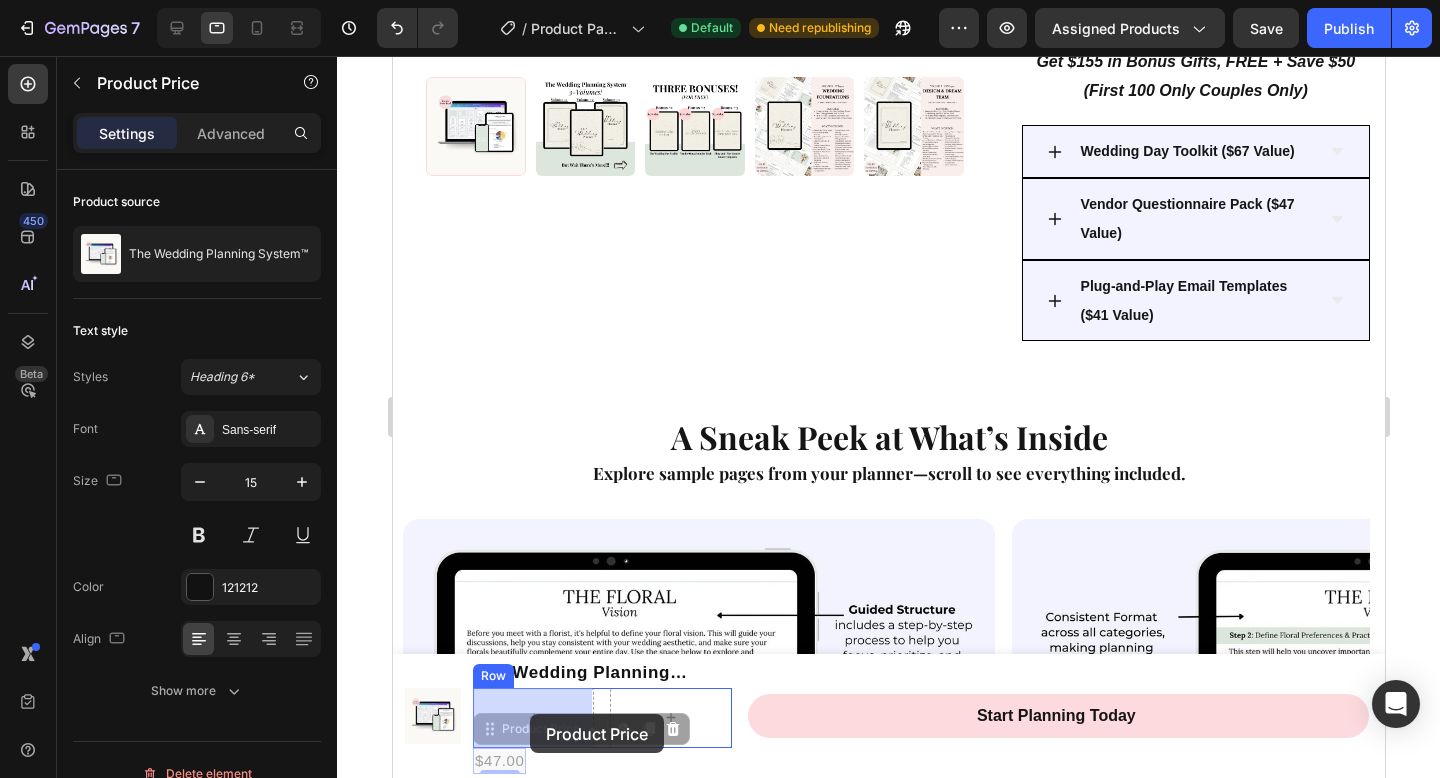 drag, startPoint x: 509, startPoint y: 758, endPoint x: 529, endPoint y: 715, distance: 47.423622 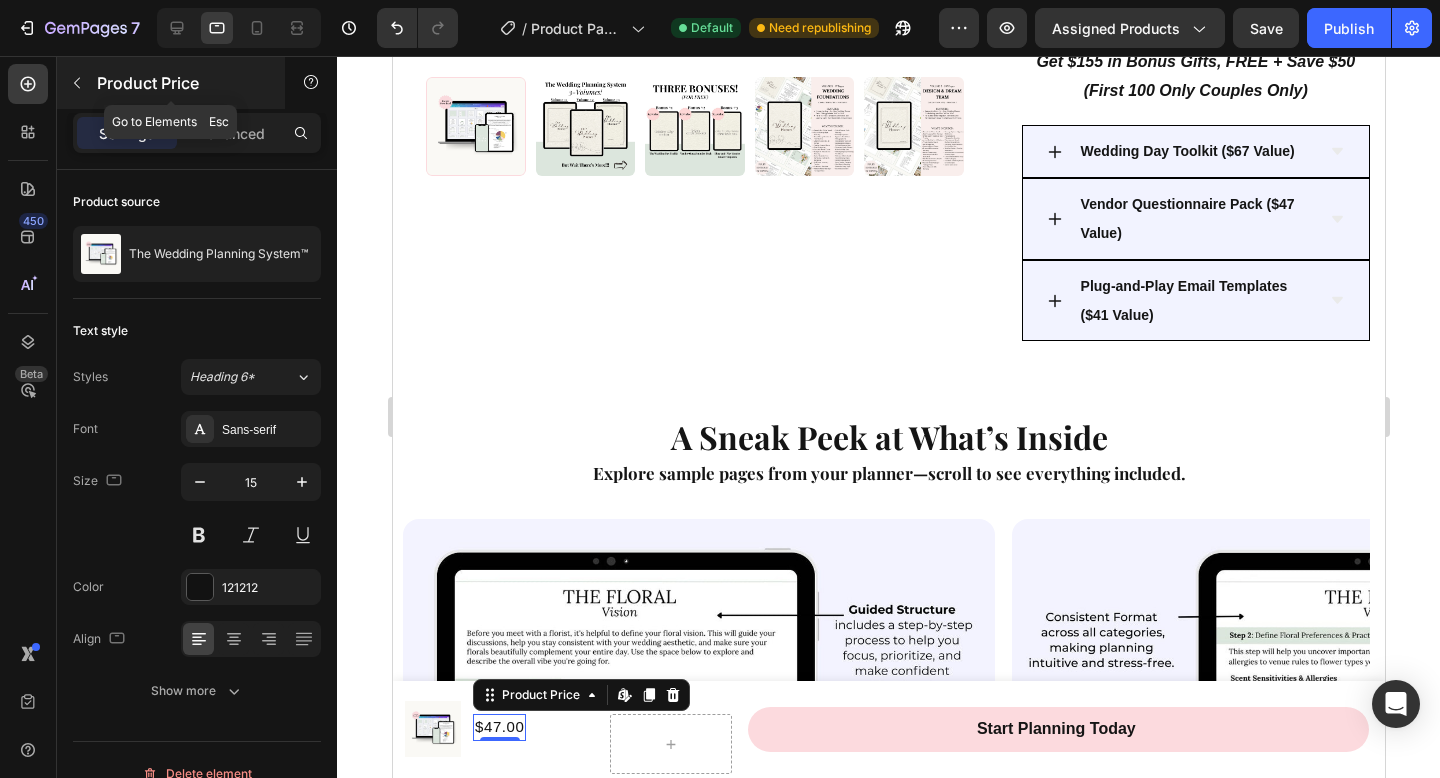 click 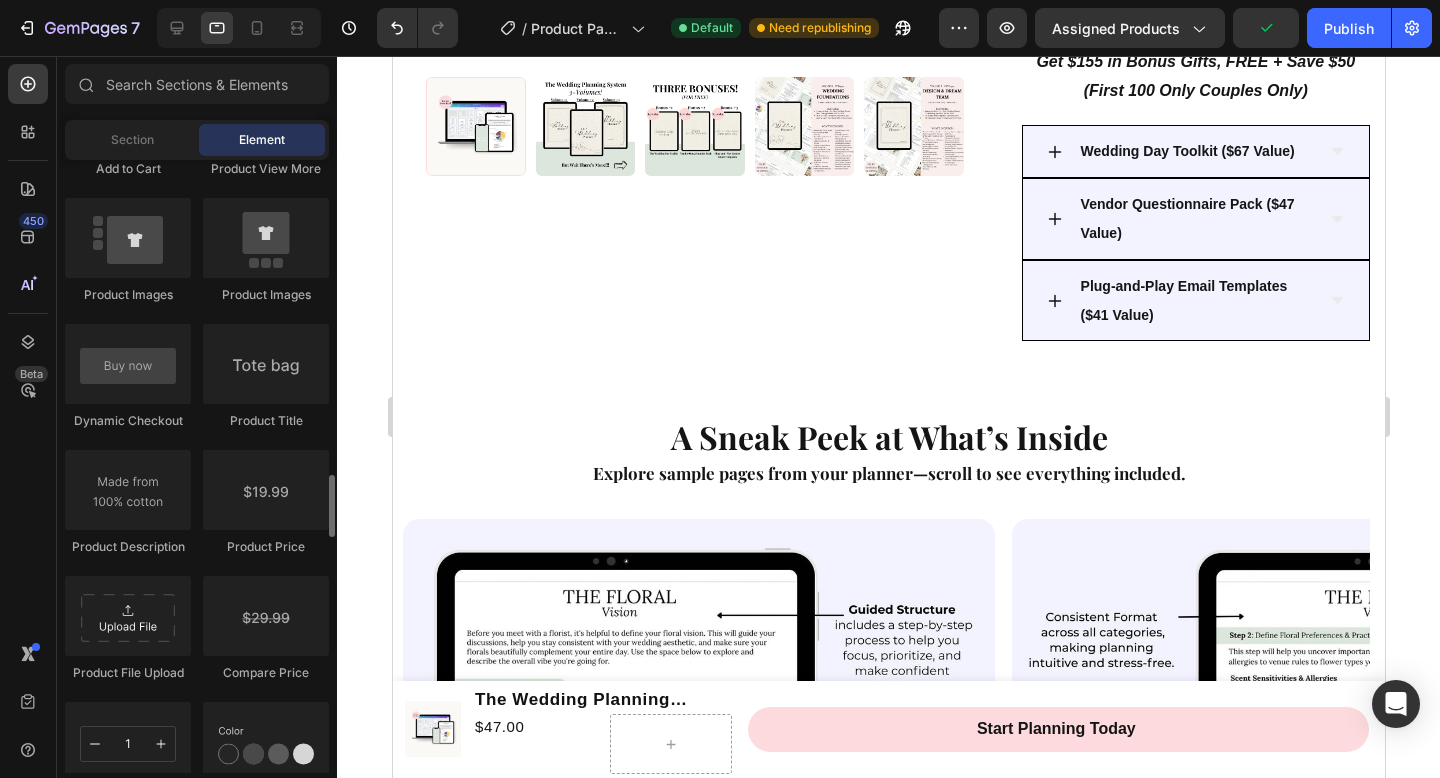 scroll, scrollTop: 3067, scrollLeft: 0, axis: vertical 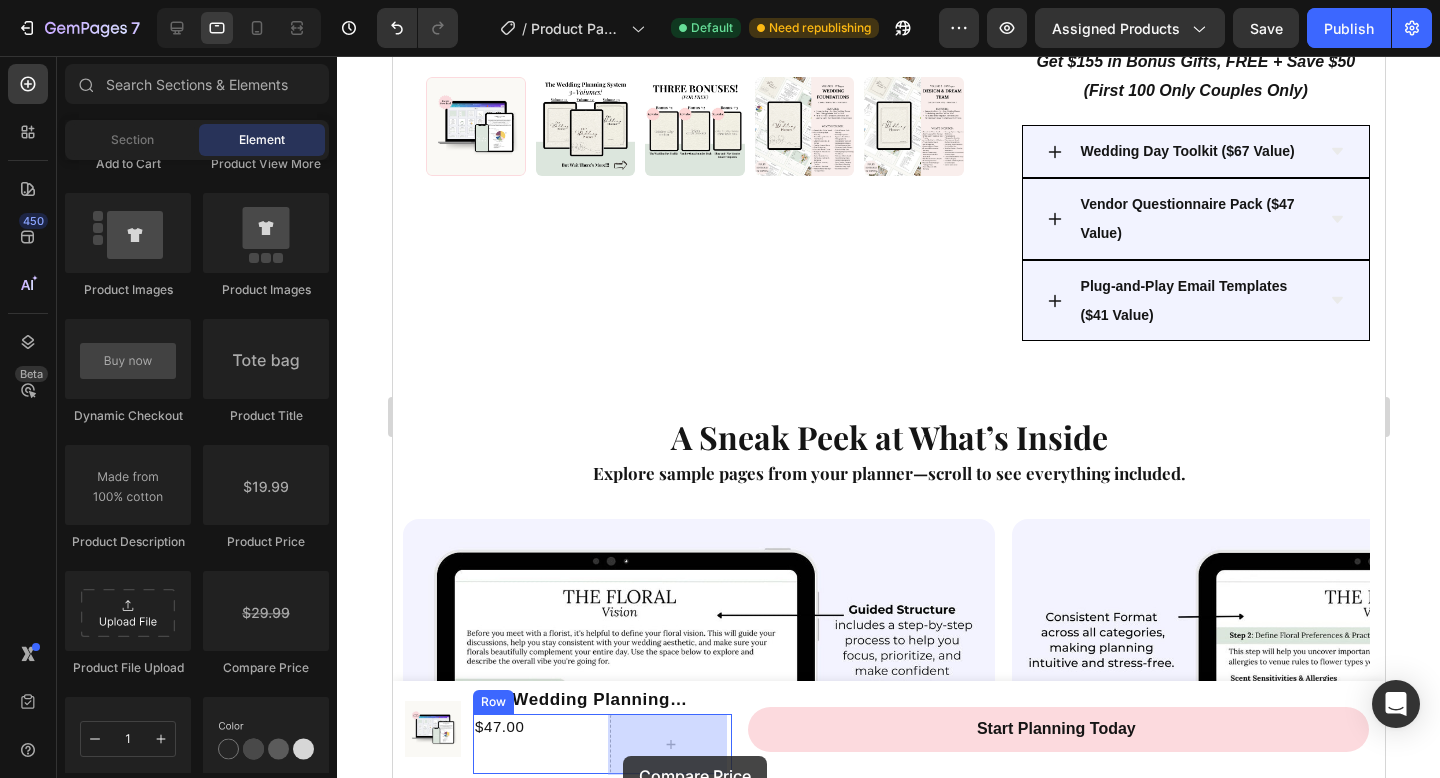 drag, startPoint x: 652, startPoint y: 664, endPoint x: 610, endPoint y: 774, distance: 117.74549 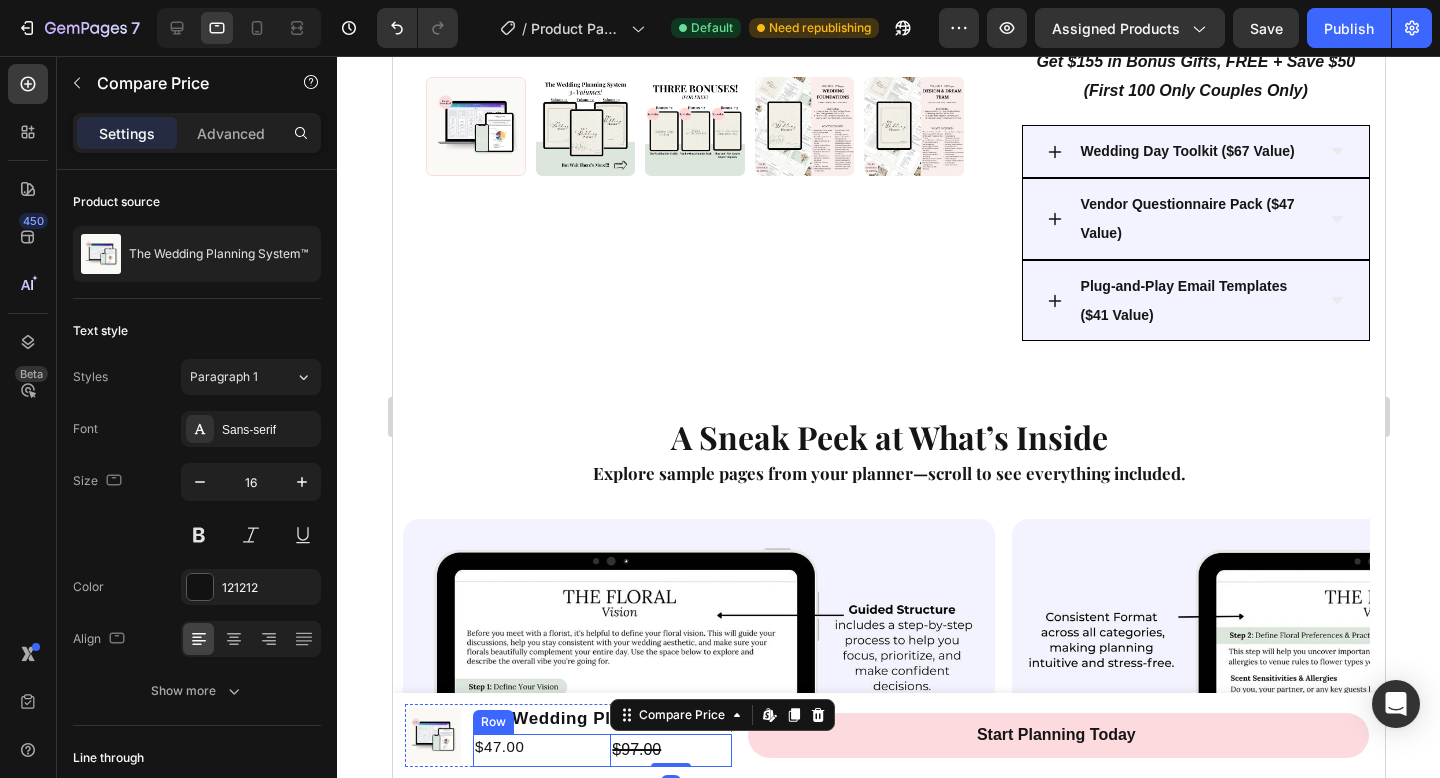 click on "$47.00 Product Price Product Price" at bounding box center (532, 750) 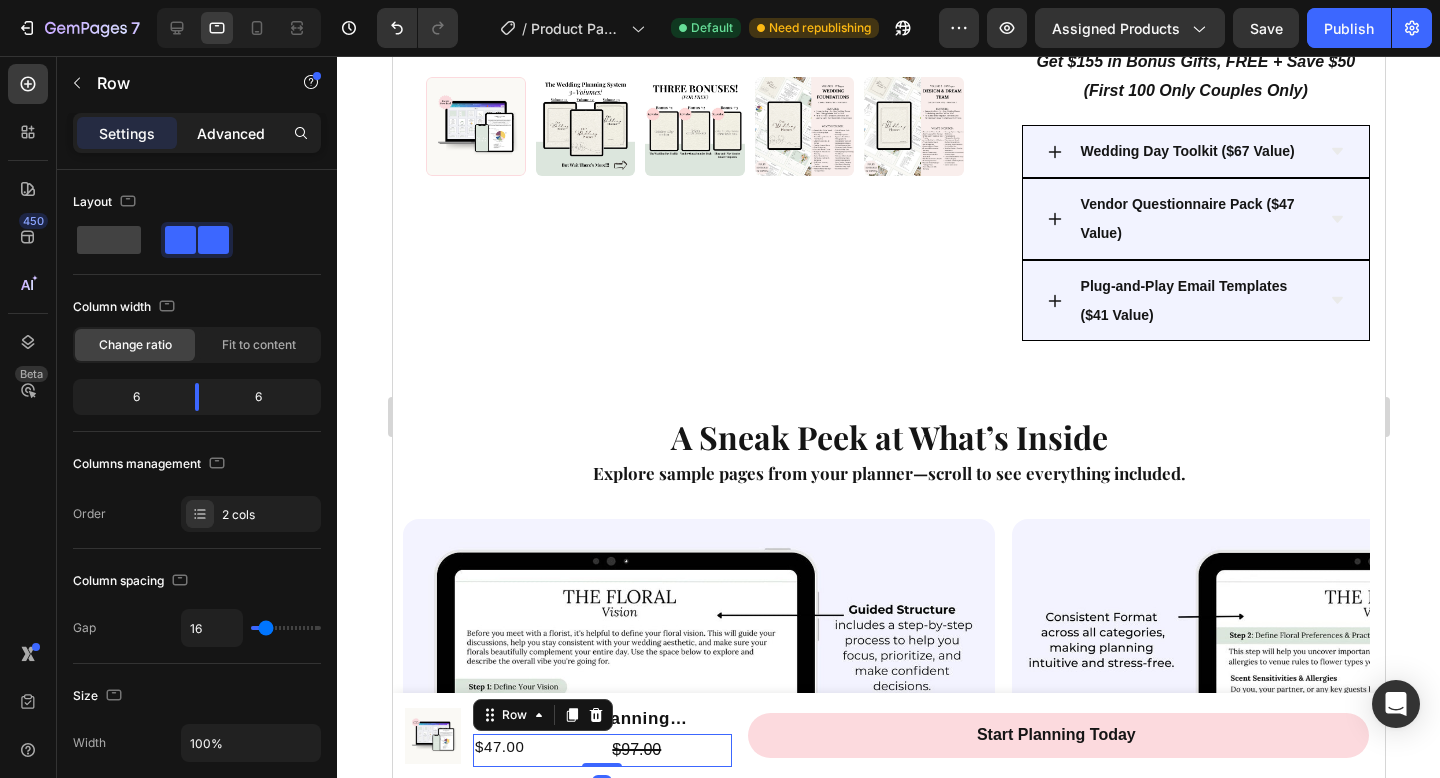 click on "Advanced" at bounding box center [231, 133] 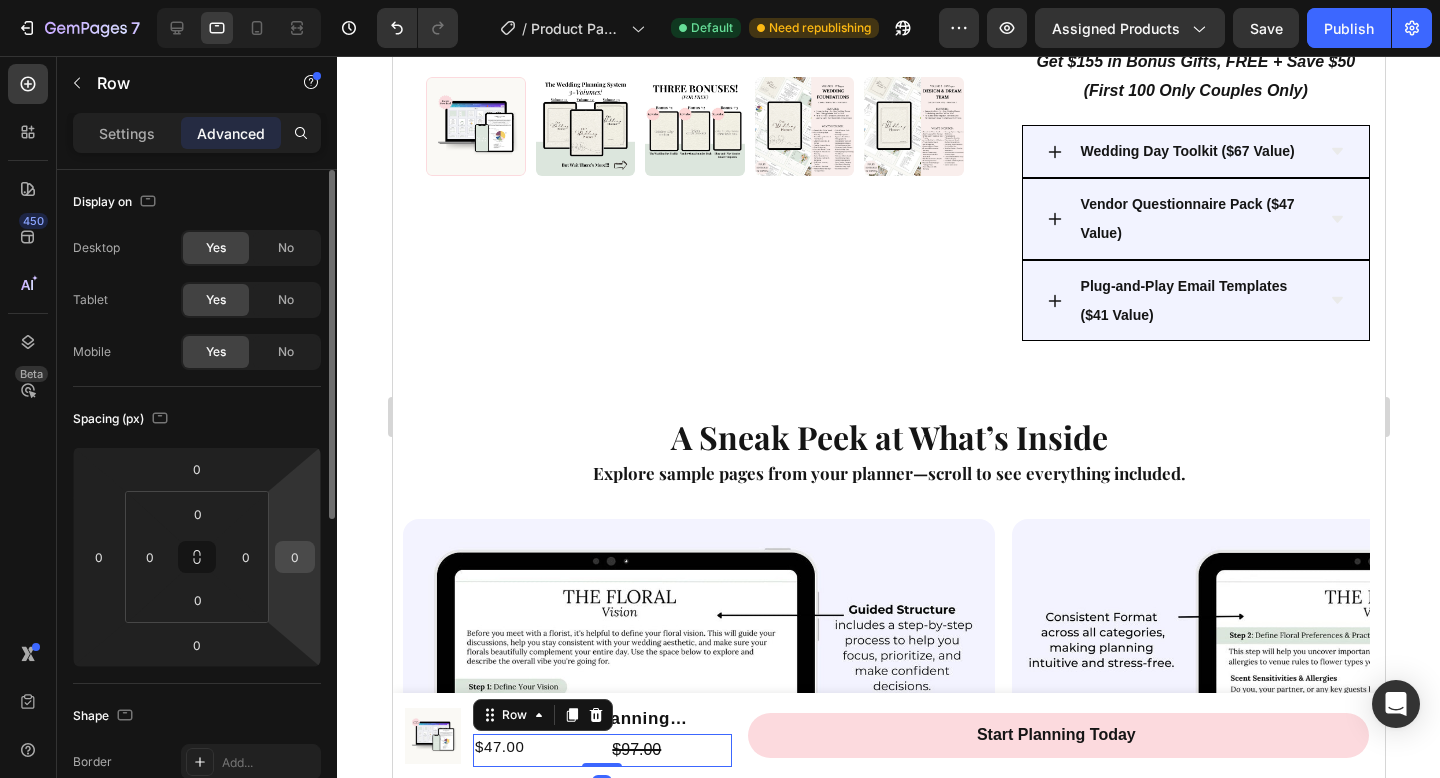 click on "0" at bounding box center (295, 557) 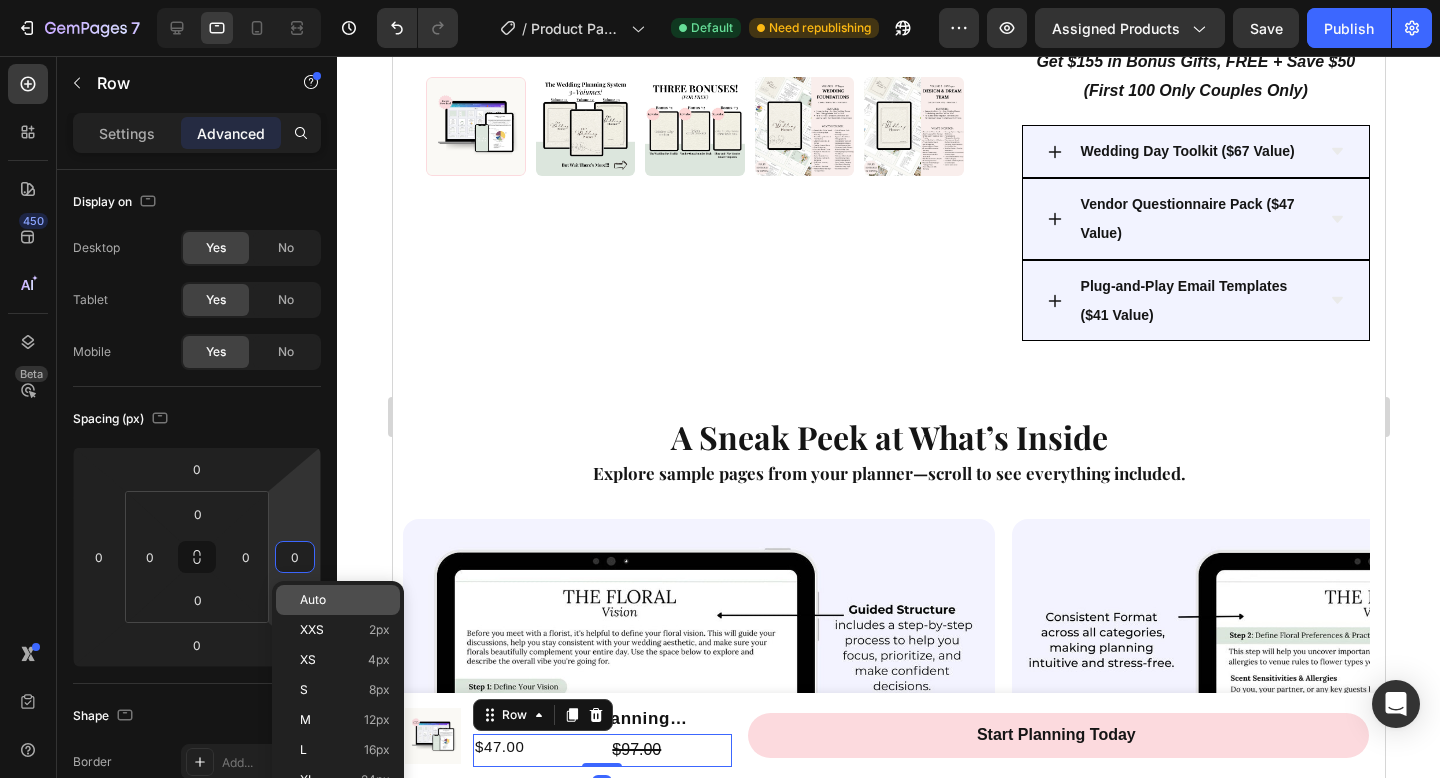 click on "Auto" 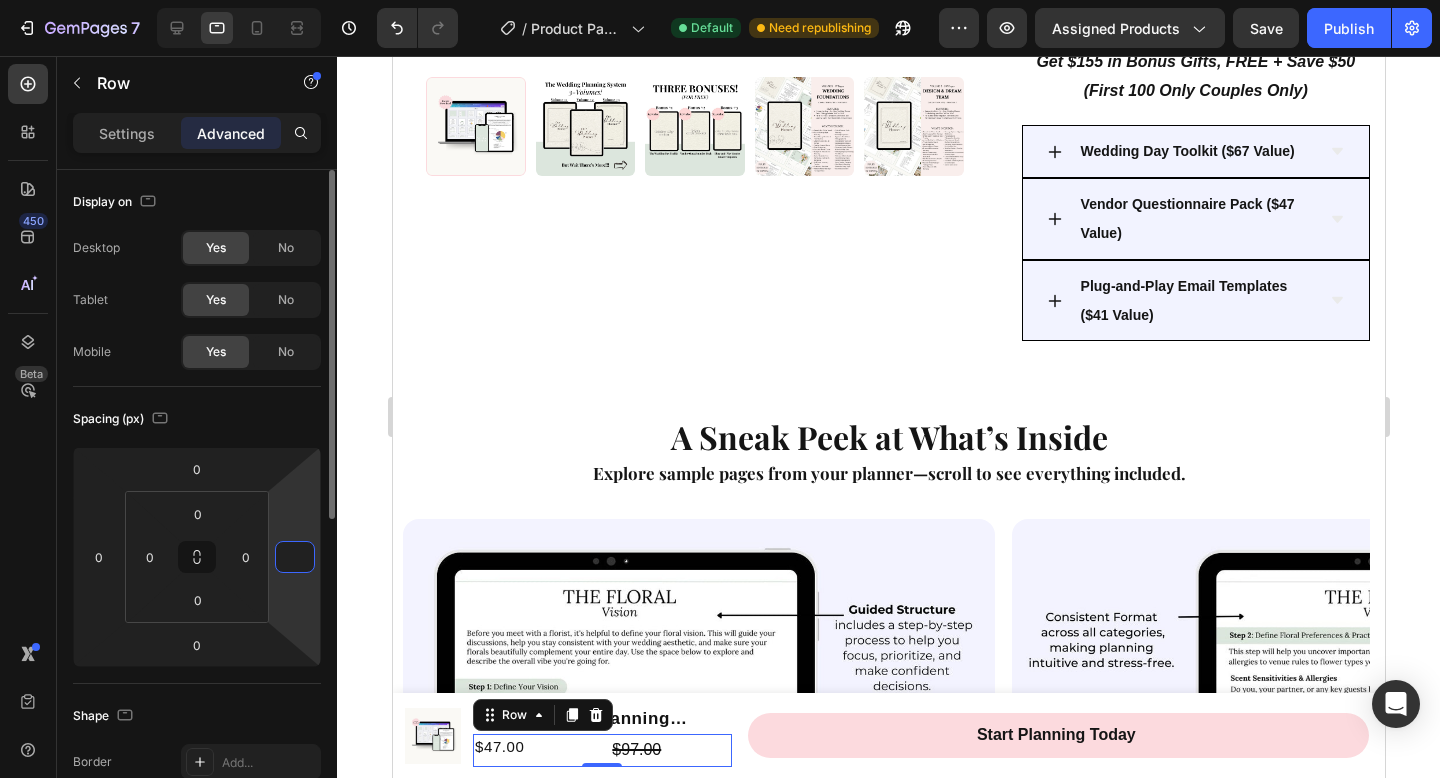 click at bounding box center [295, 557] 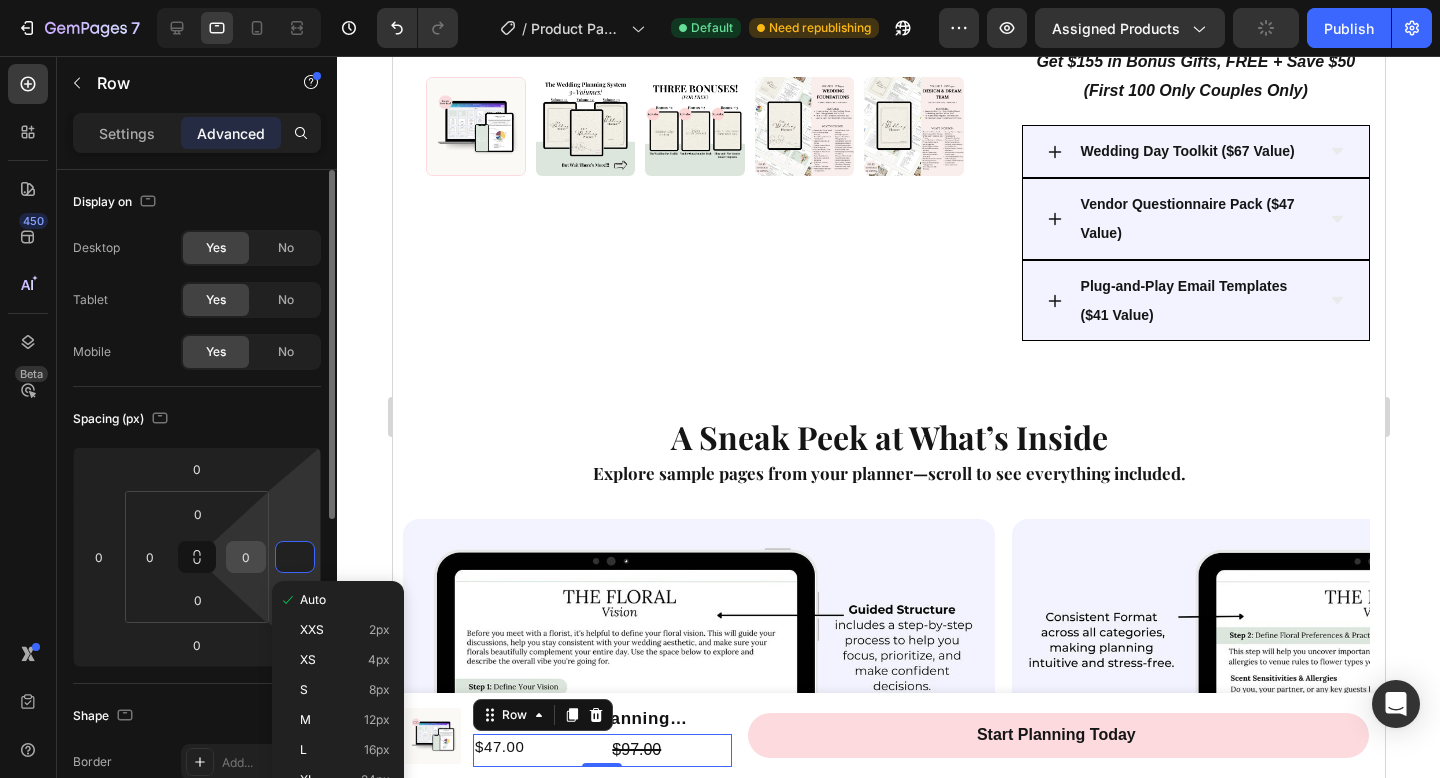 click on "0" at bounding box center (246, 557) 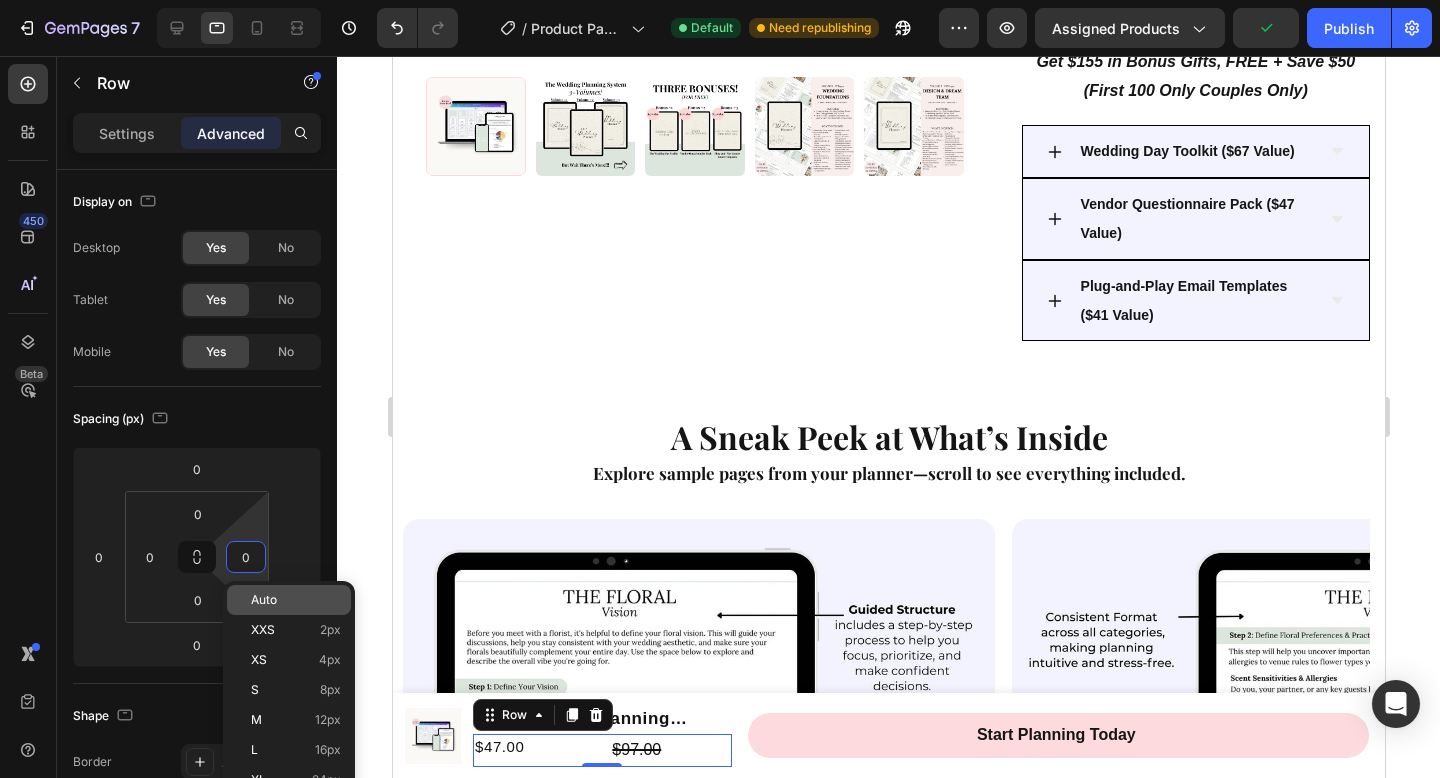click on "Auto" 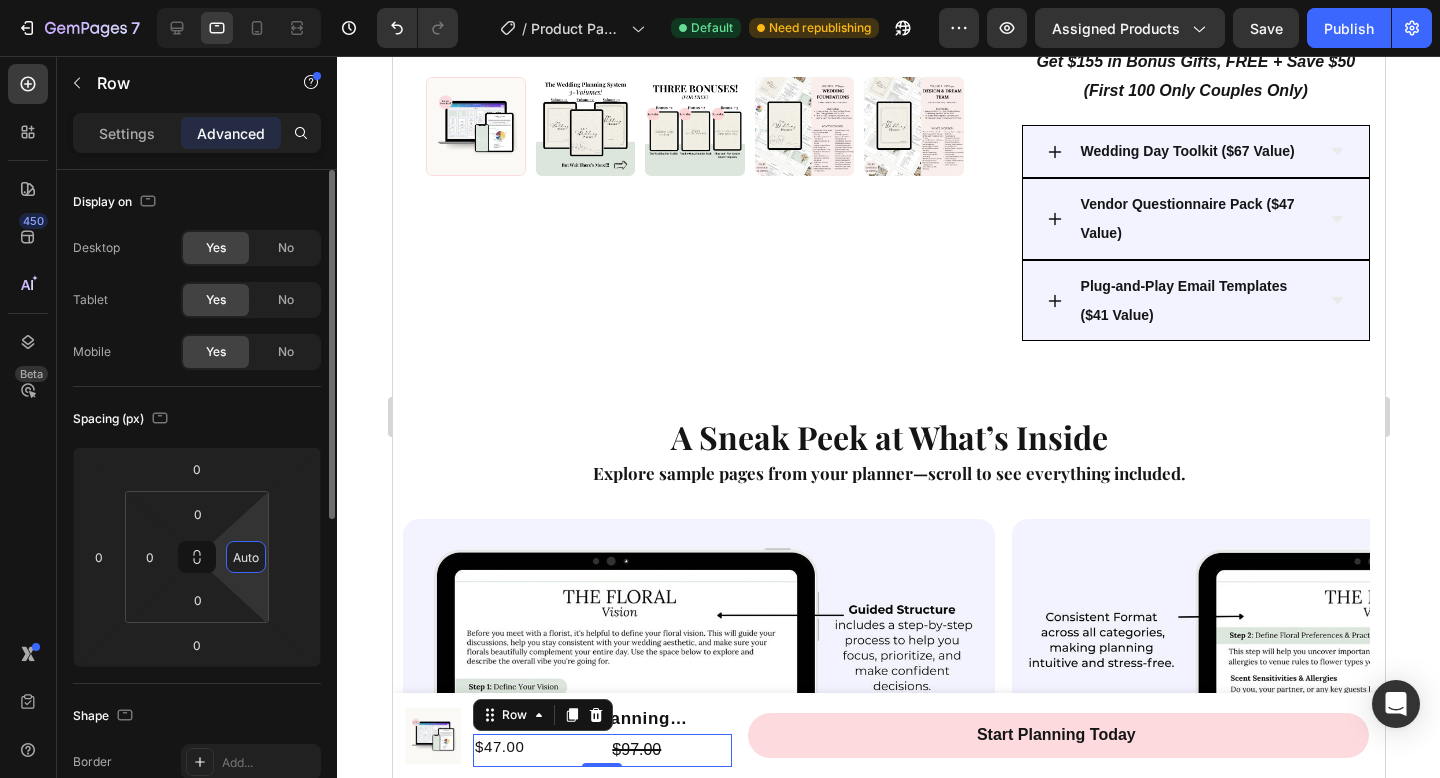 click on "Auto" at bounding box center [246, 557] 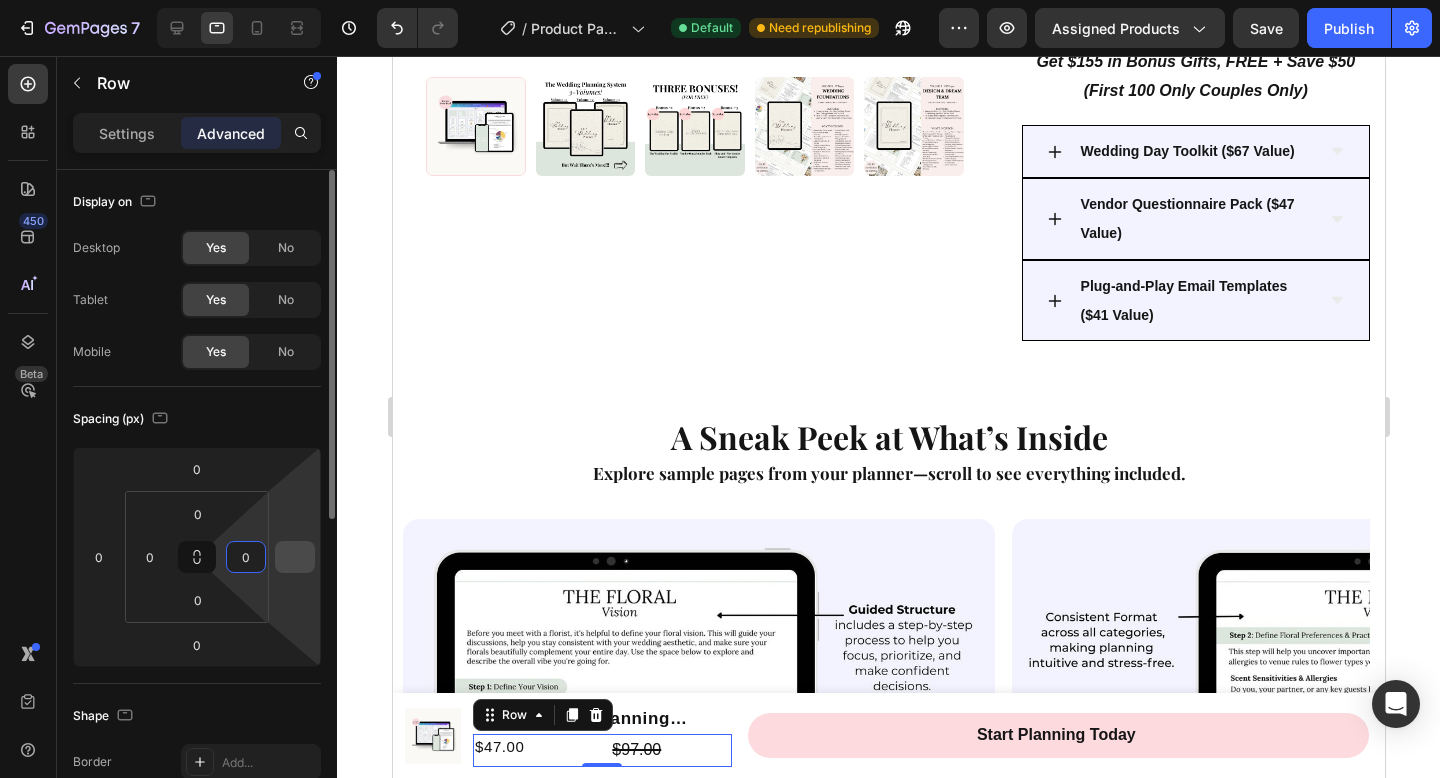 type on "0" 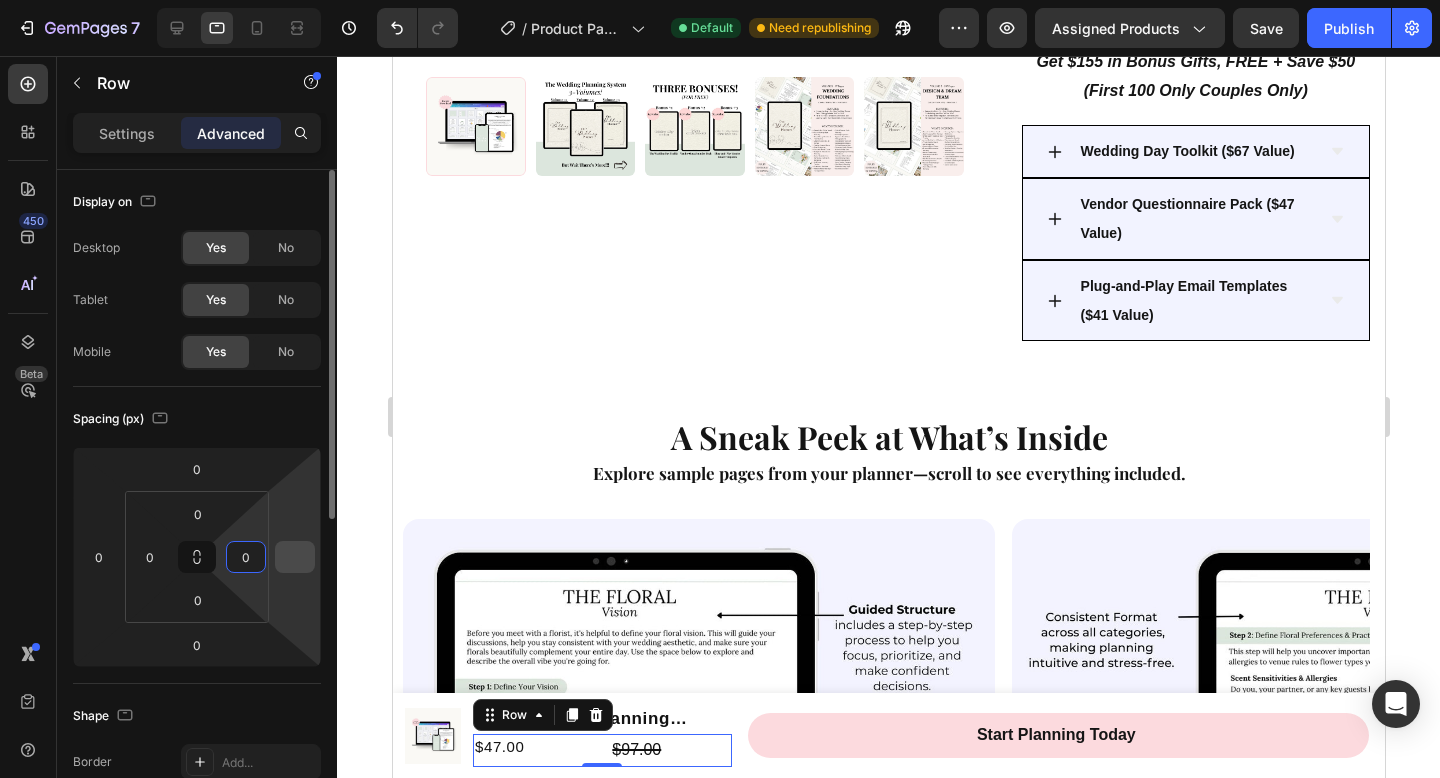 click at bounding box center [295, 557] 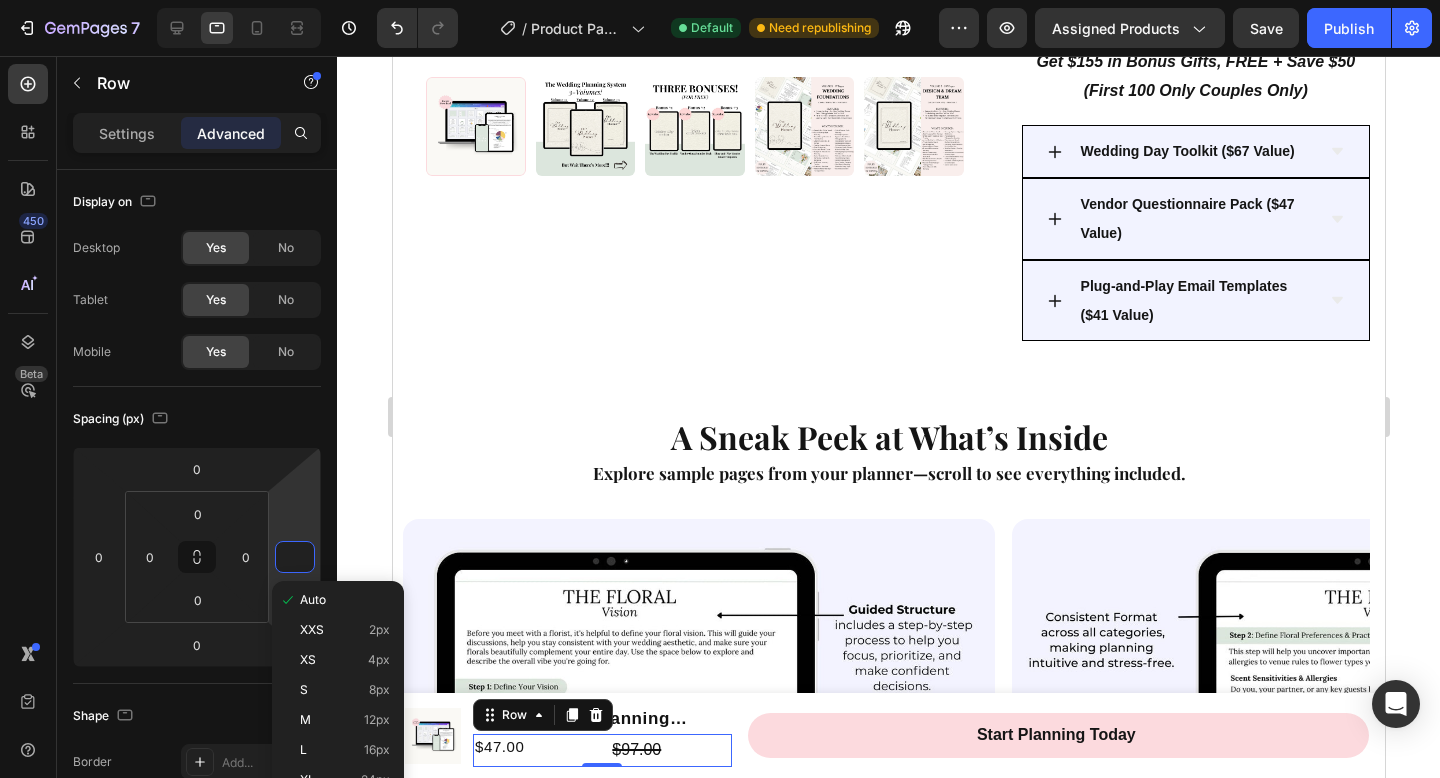 type 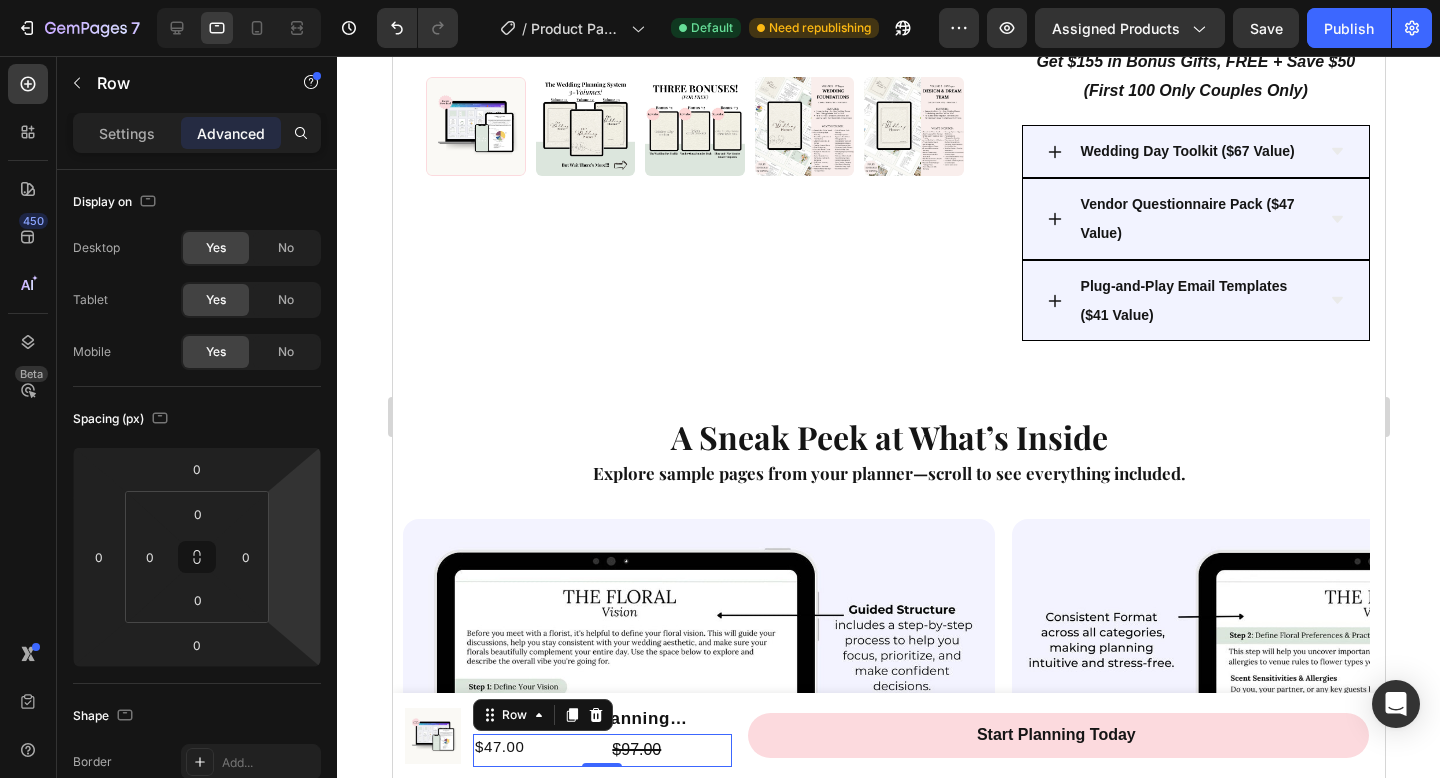 click on "$47.00 Product Price Product Price" at bounding box center [532, 750] 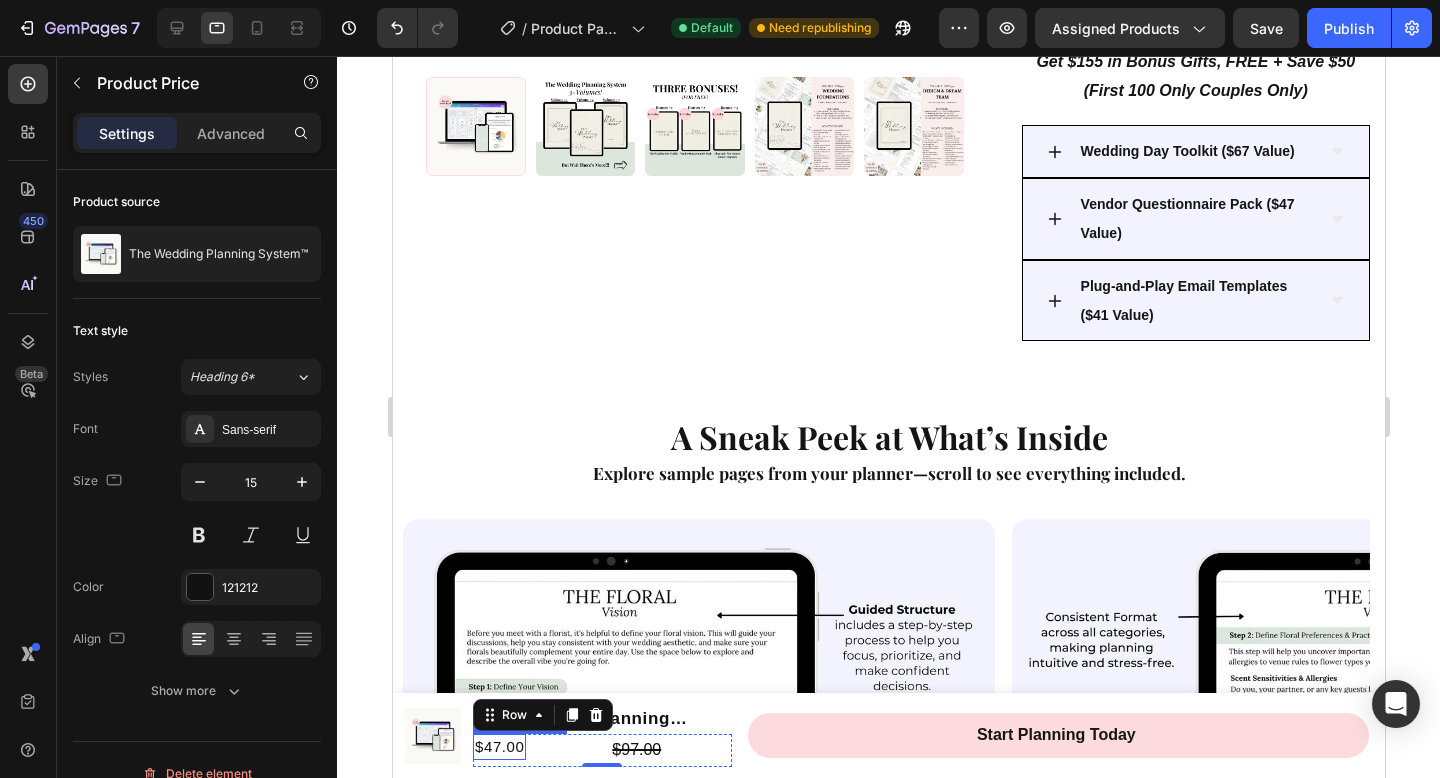 click on "$47.00" at bounding box center [498, 747] 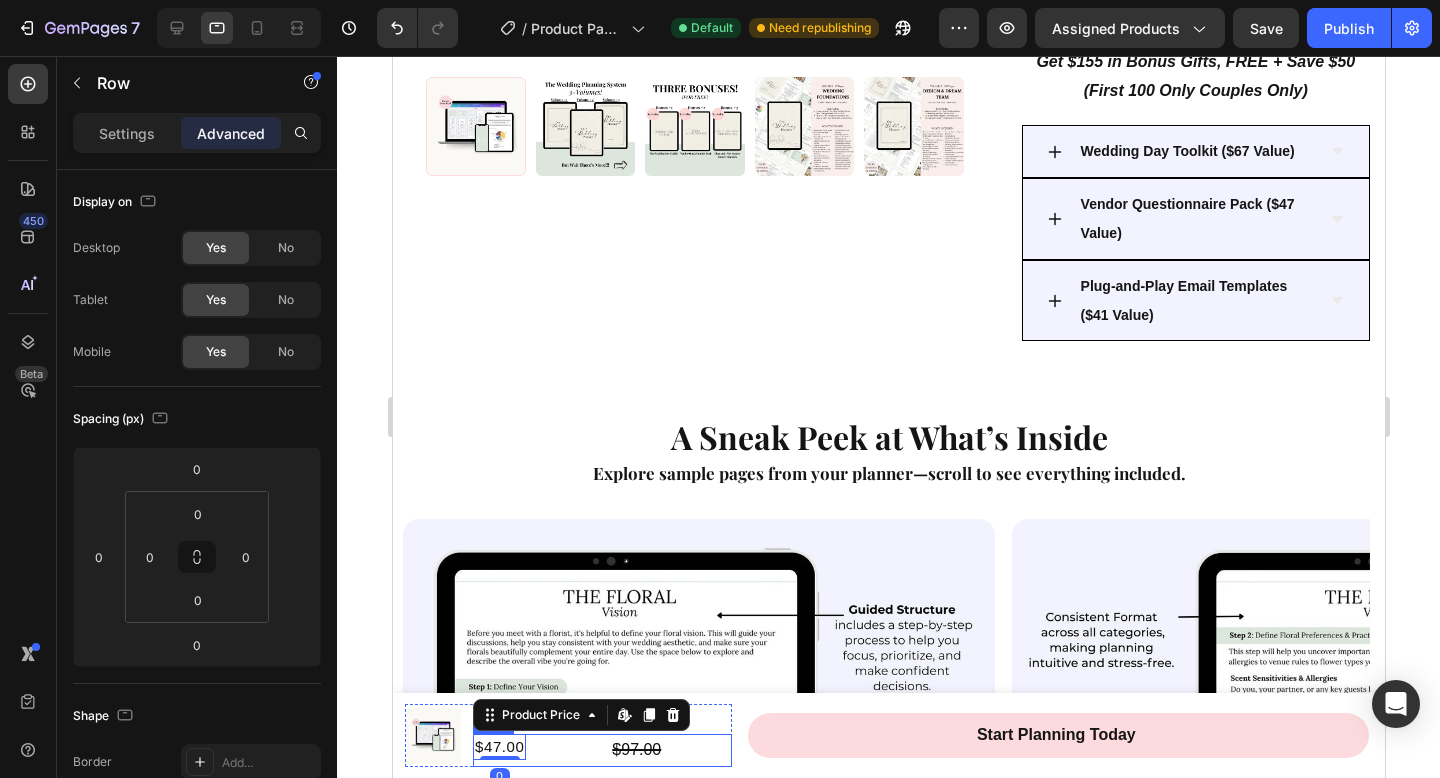 click on "$47.00 Product Price   Edit content in Shopify 0 Product Price   Edit content in Shopify 0" at bounding box center [532, 750] 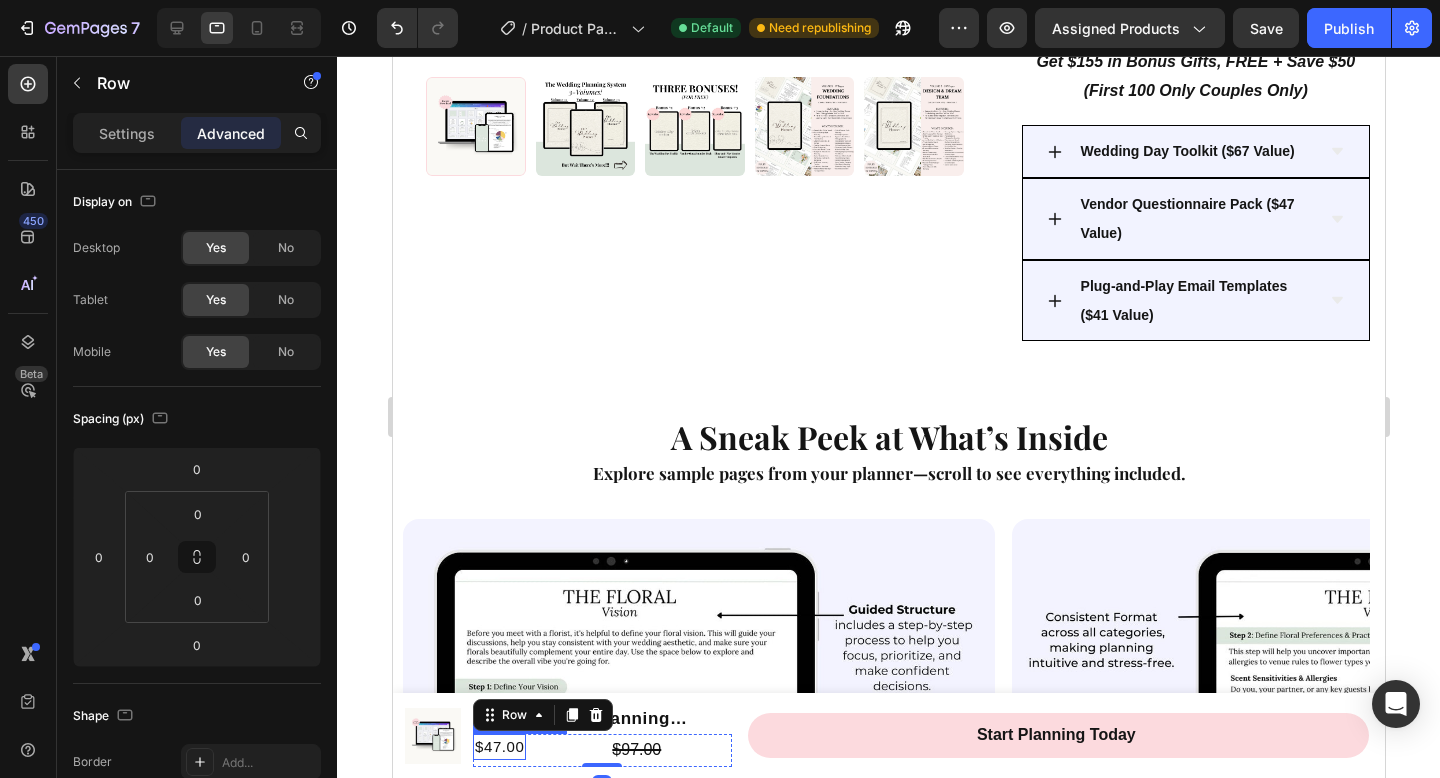 click on "$47.00" at bounding box center [498, 747] 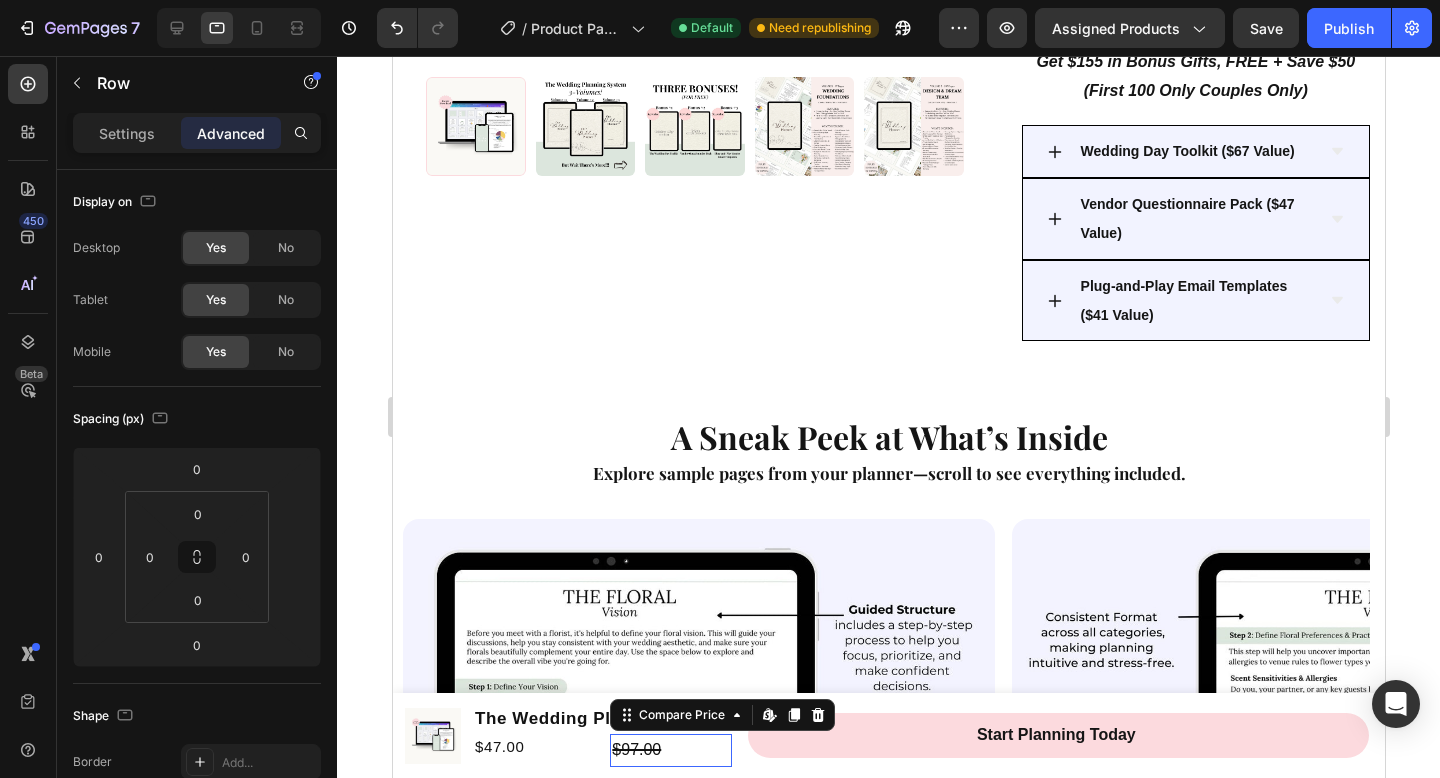click on "$97.00" at bounding box center (669, 750) 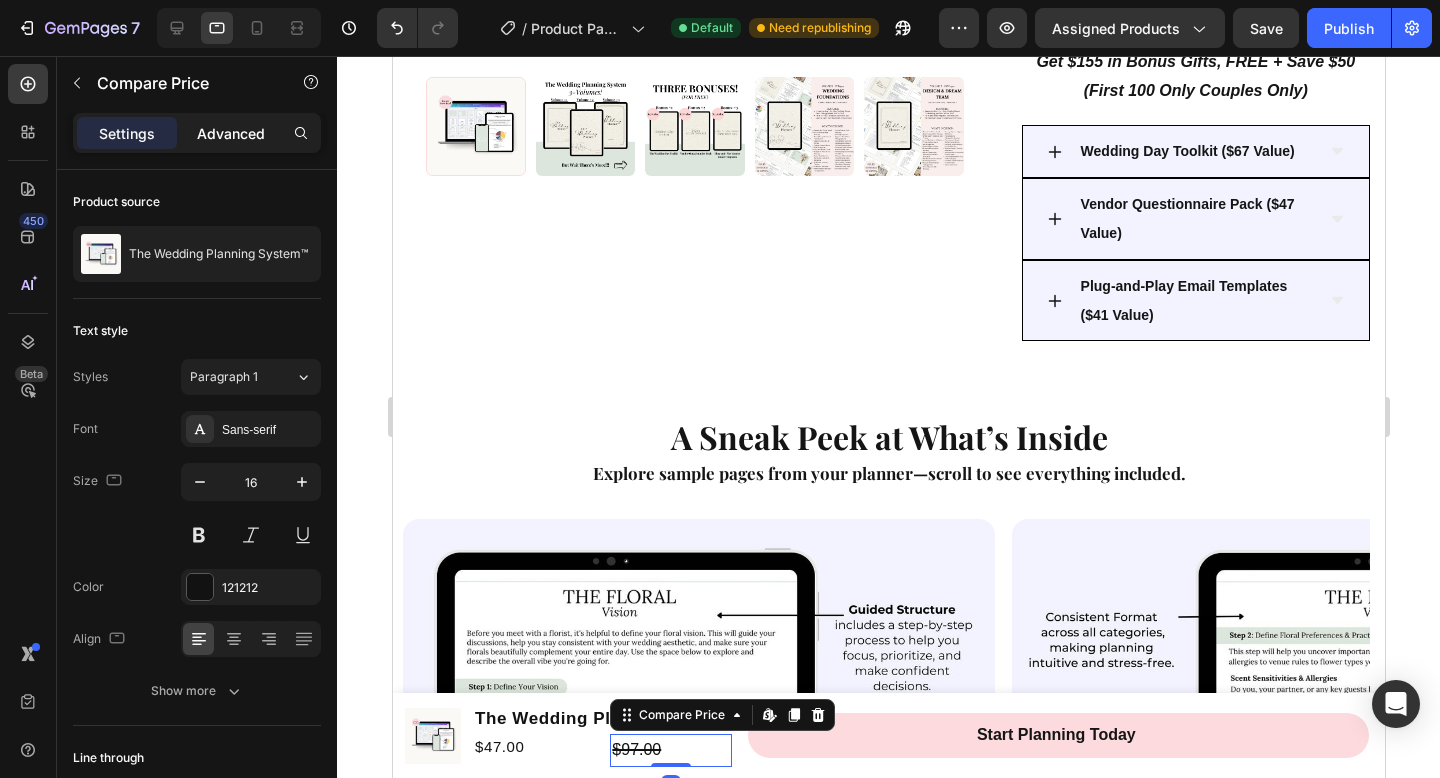 click on "Advanced" at bounding box center [231, 133] 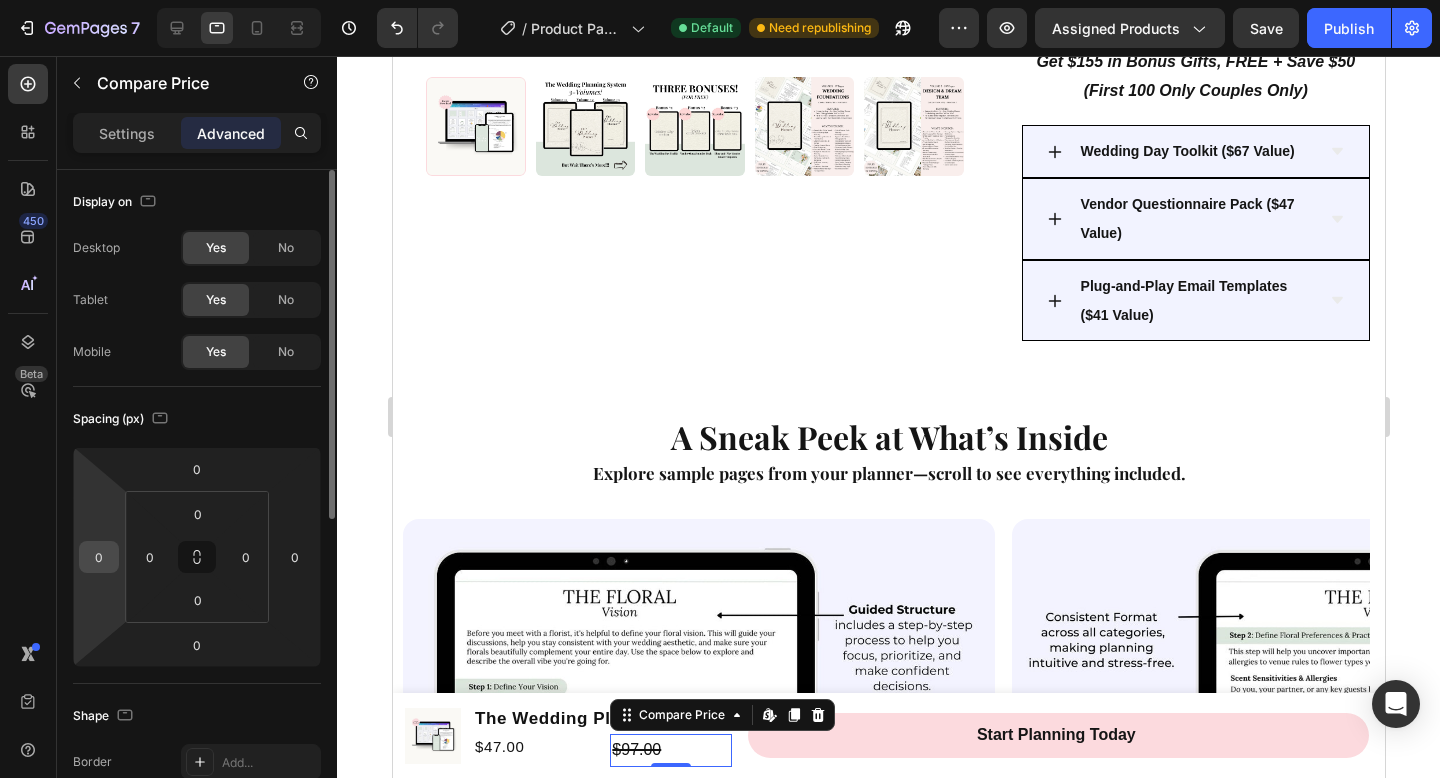 click on "0" at bounding box center (99, 557) 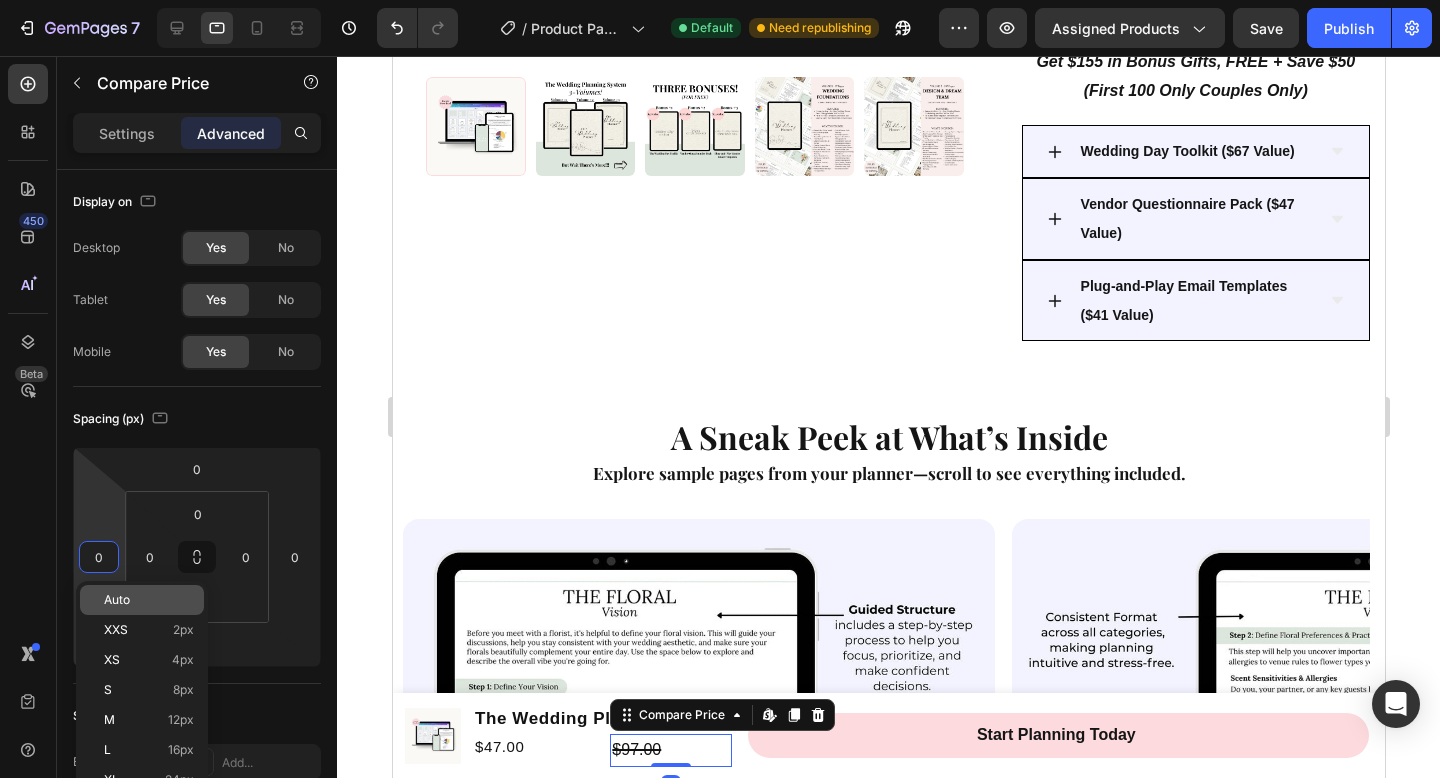 click on "Auto" at bounding box center (117, 600) 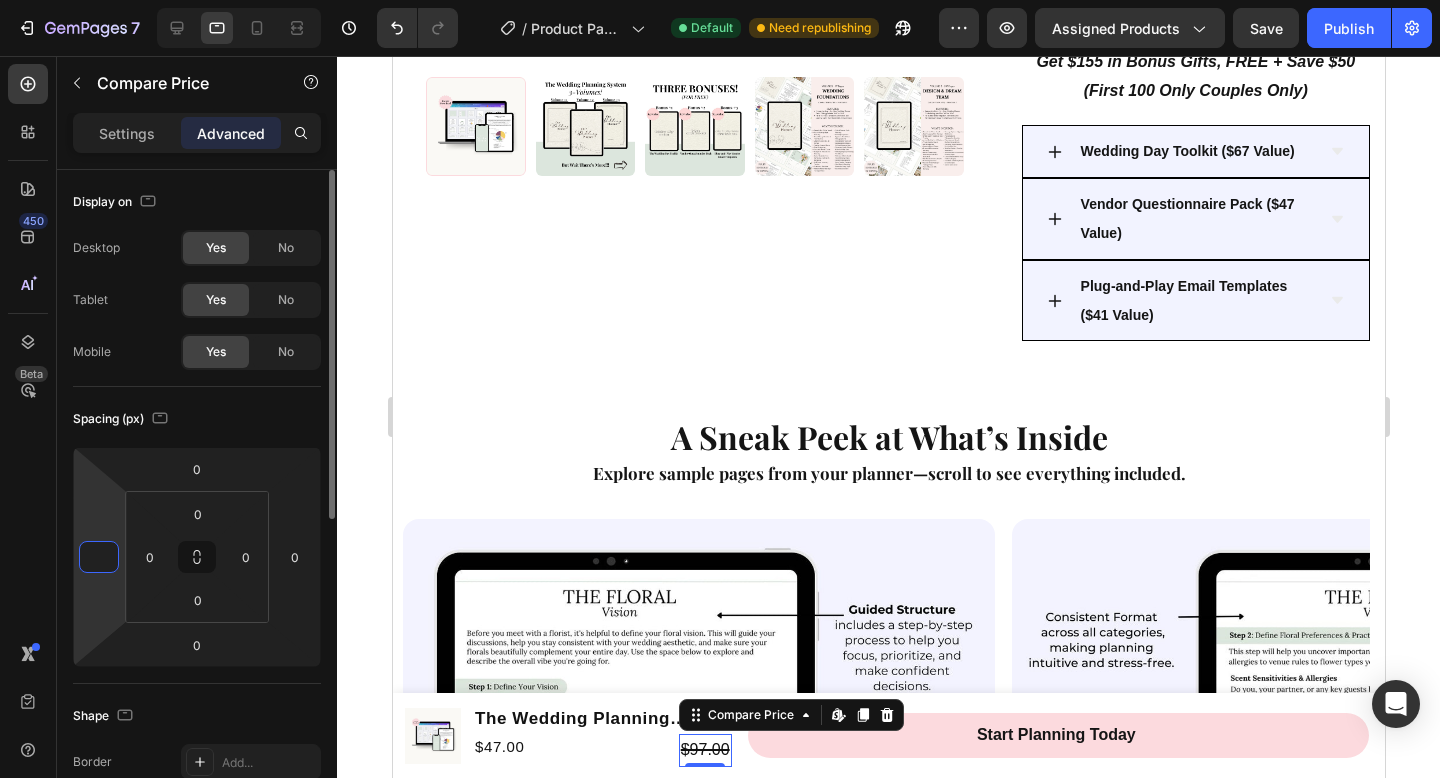 click at bounding box center (99, 557) 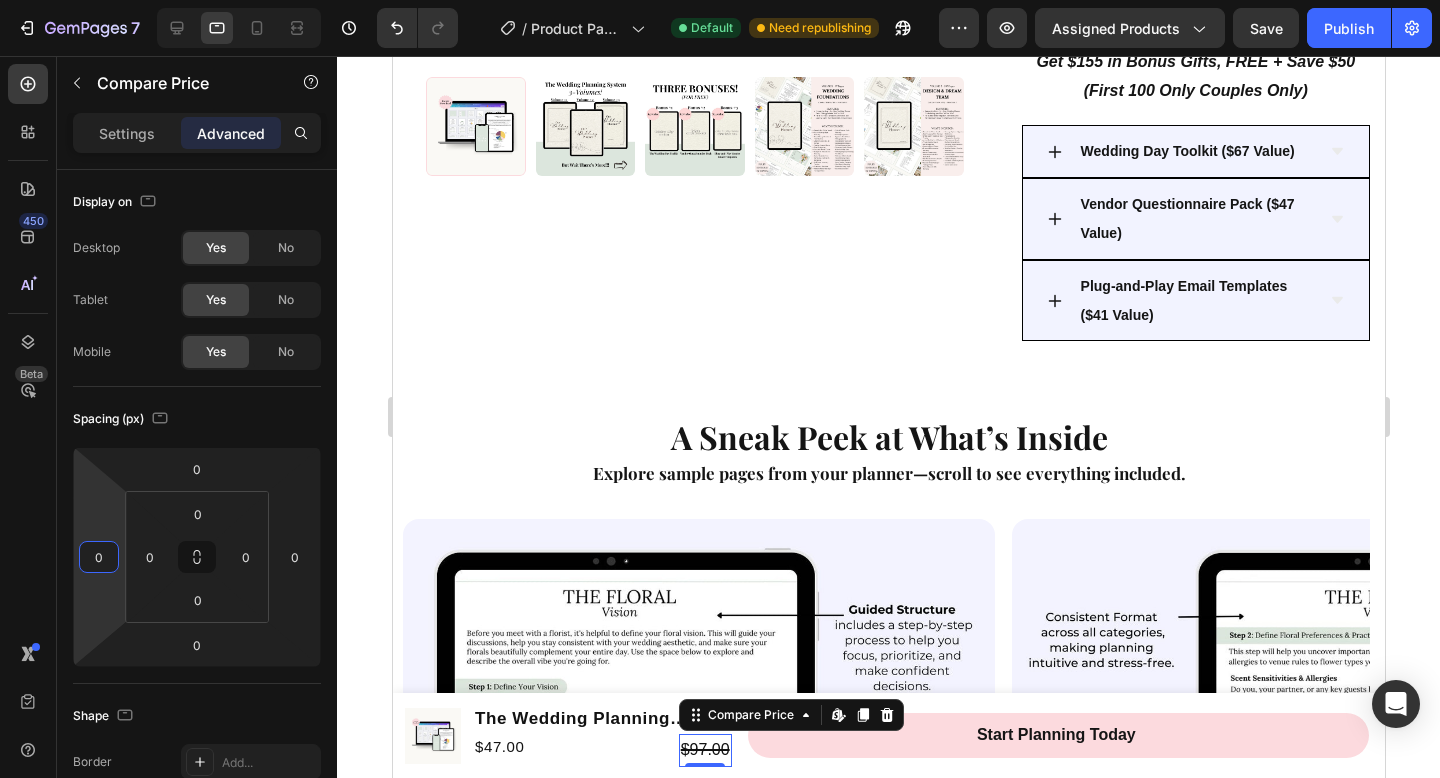 type on "0" 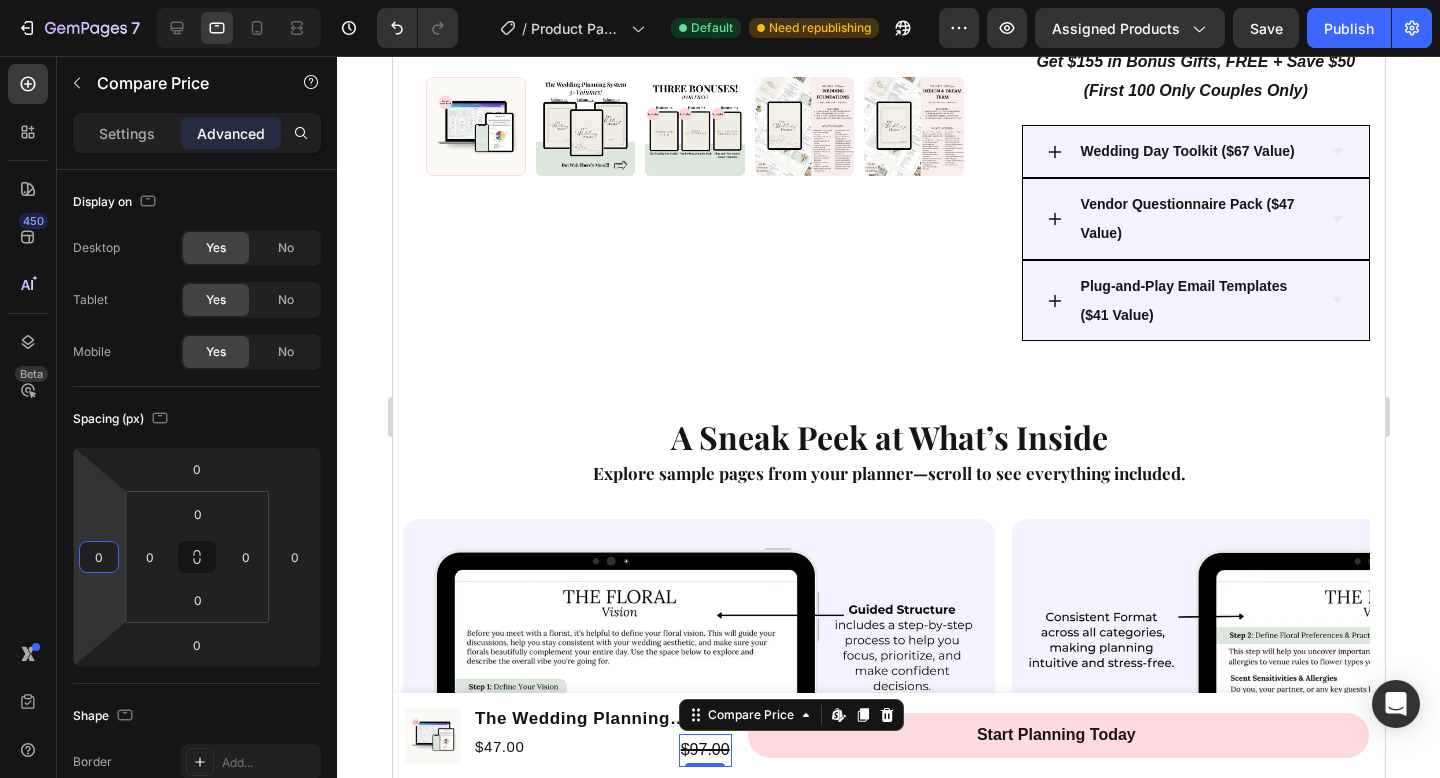 click on "450 Beta" at bounding box center (28, 349) 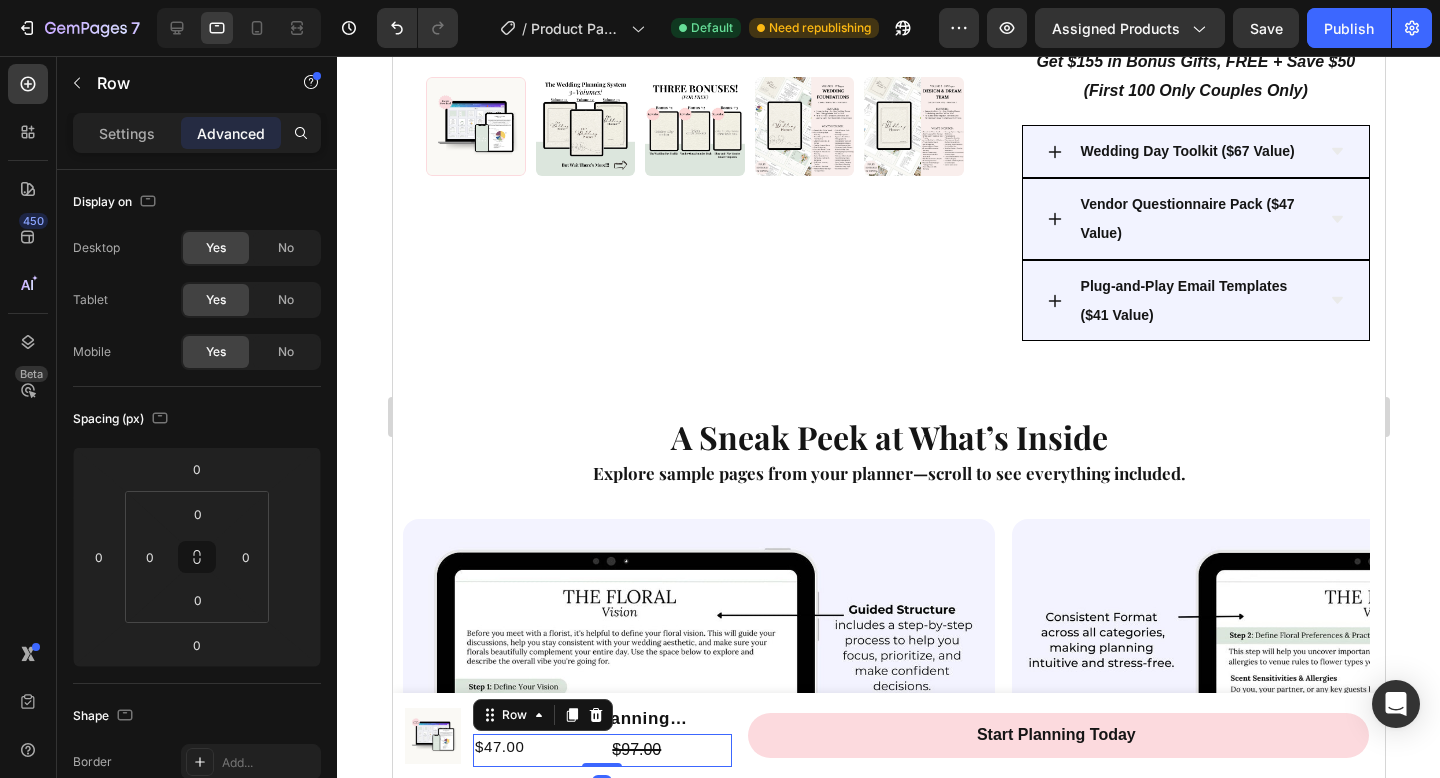 click on "$47.00 Product Price Product Price" at bounding box center [532, 750] 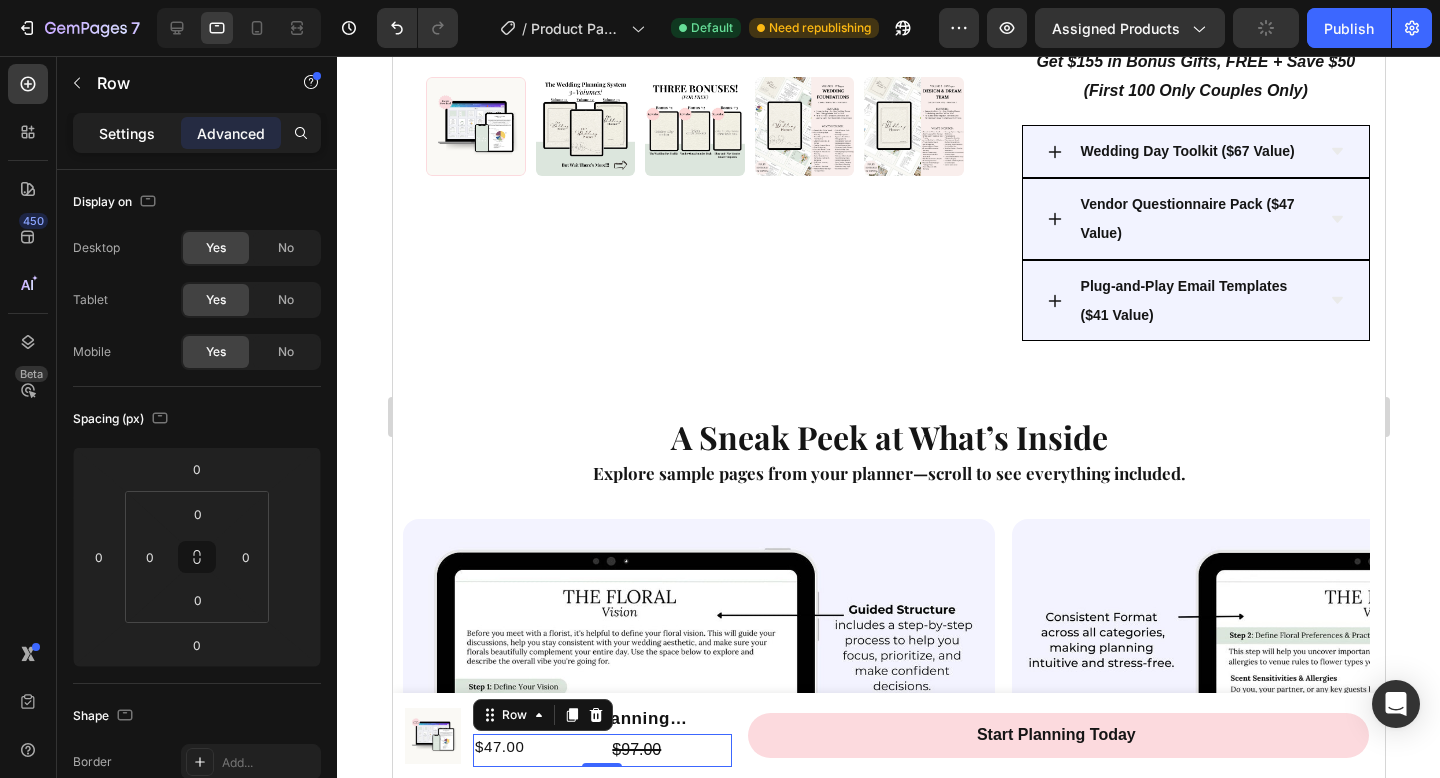click on "Settings" at bounding box center [127, 133] 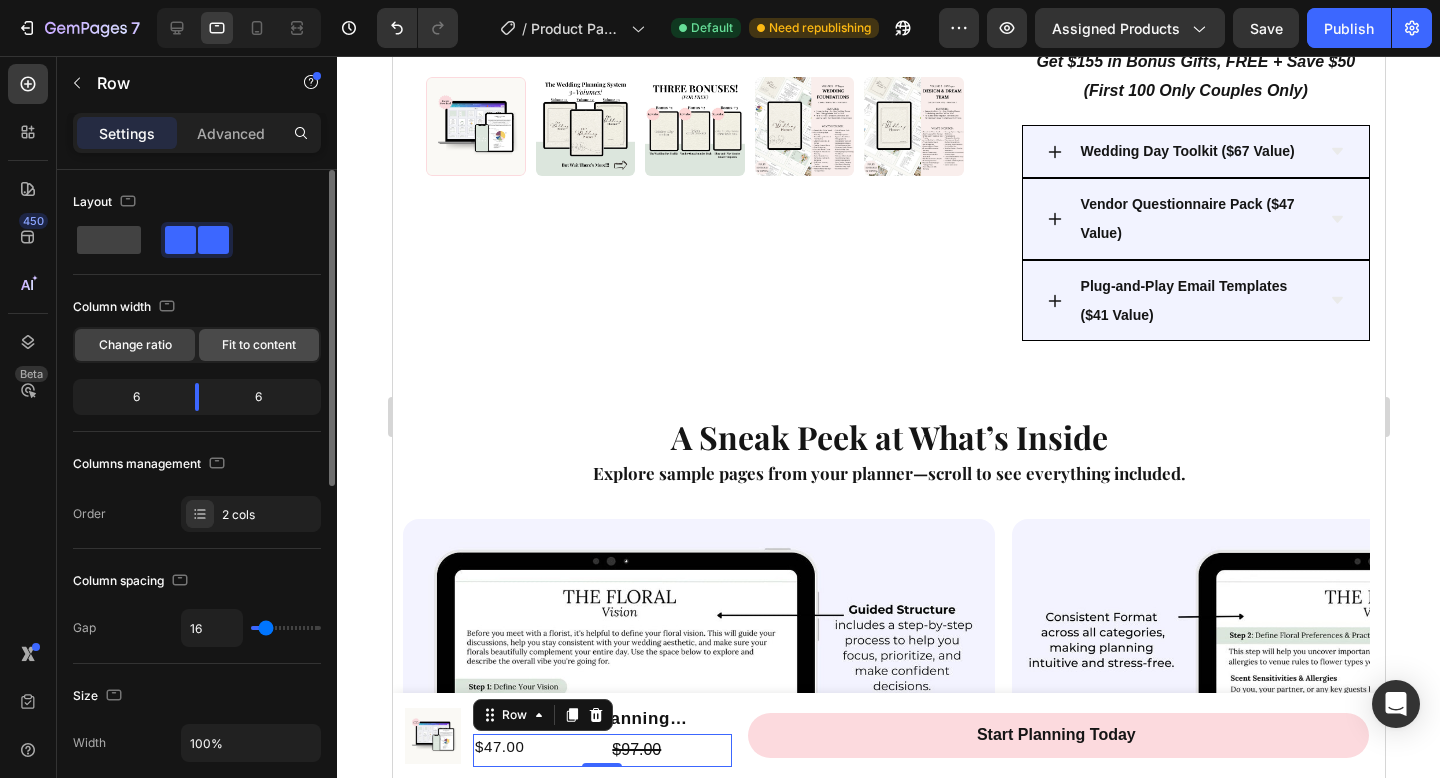 click on "Fit to content" 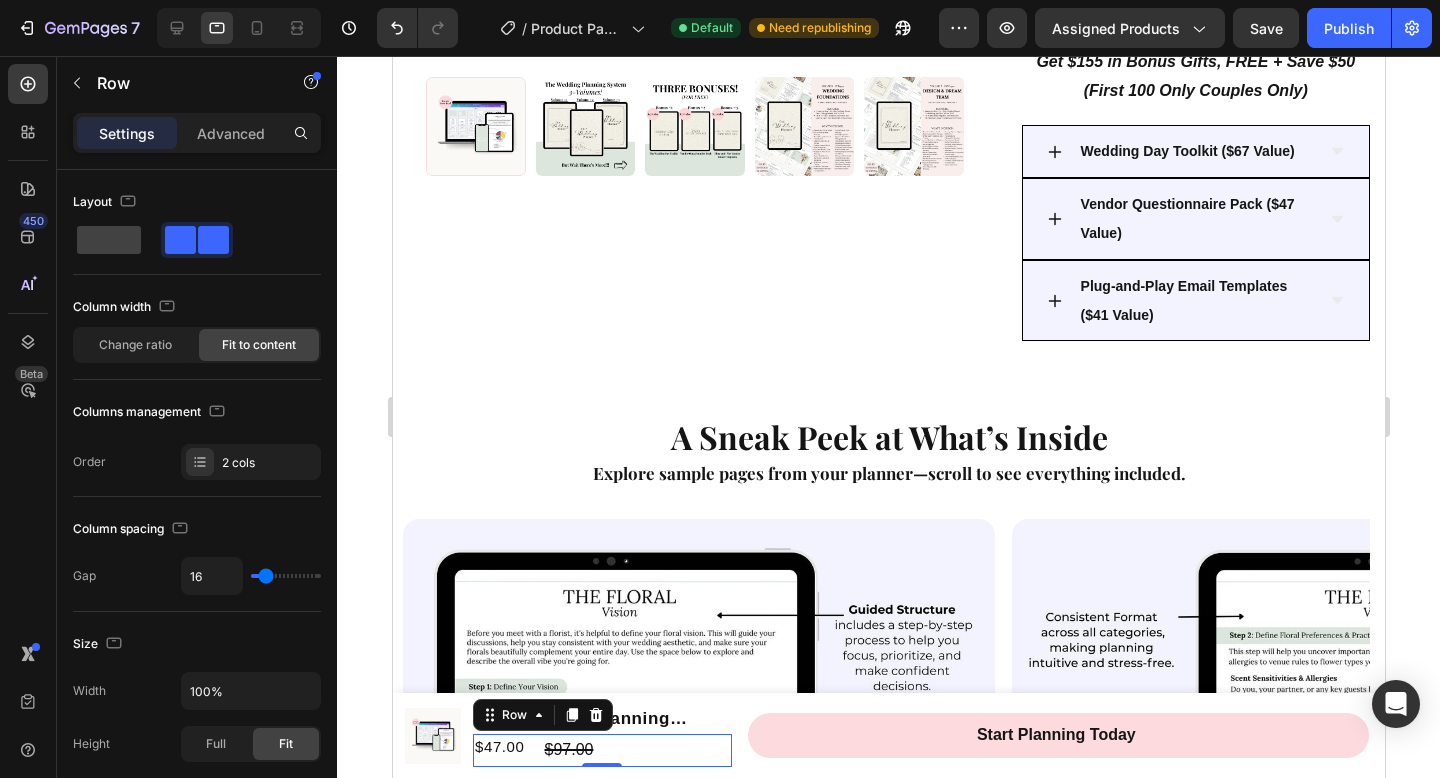 click 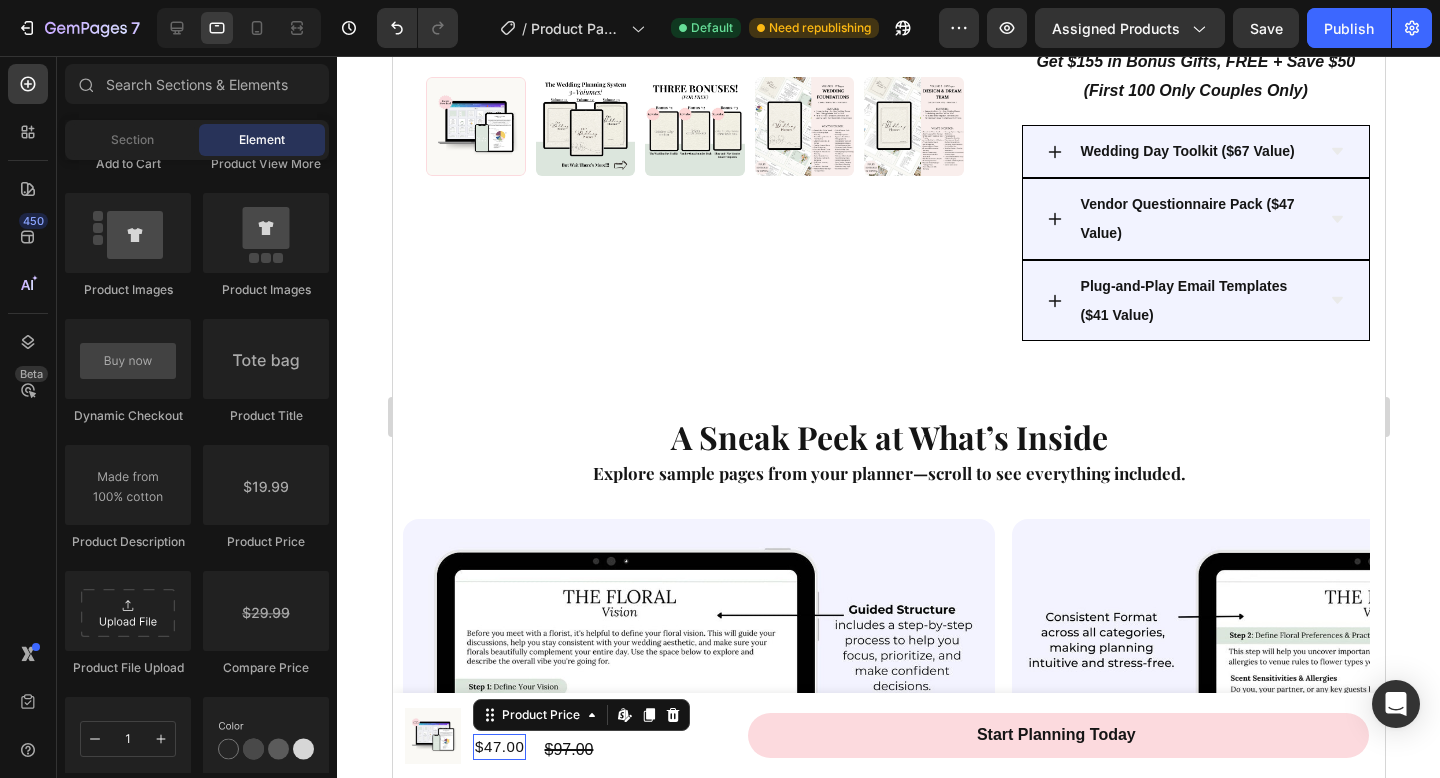 click on "$47.00" at bounding box center (498, 747) 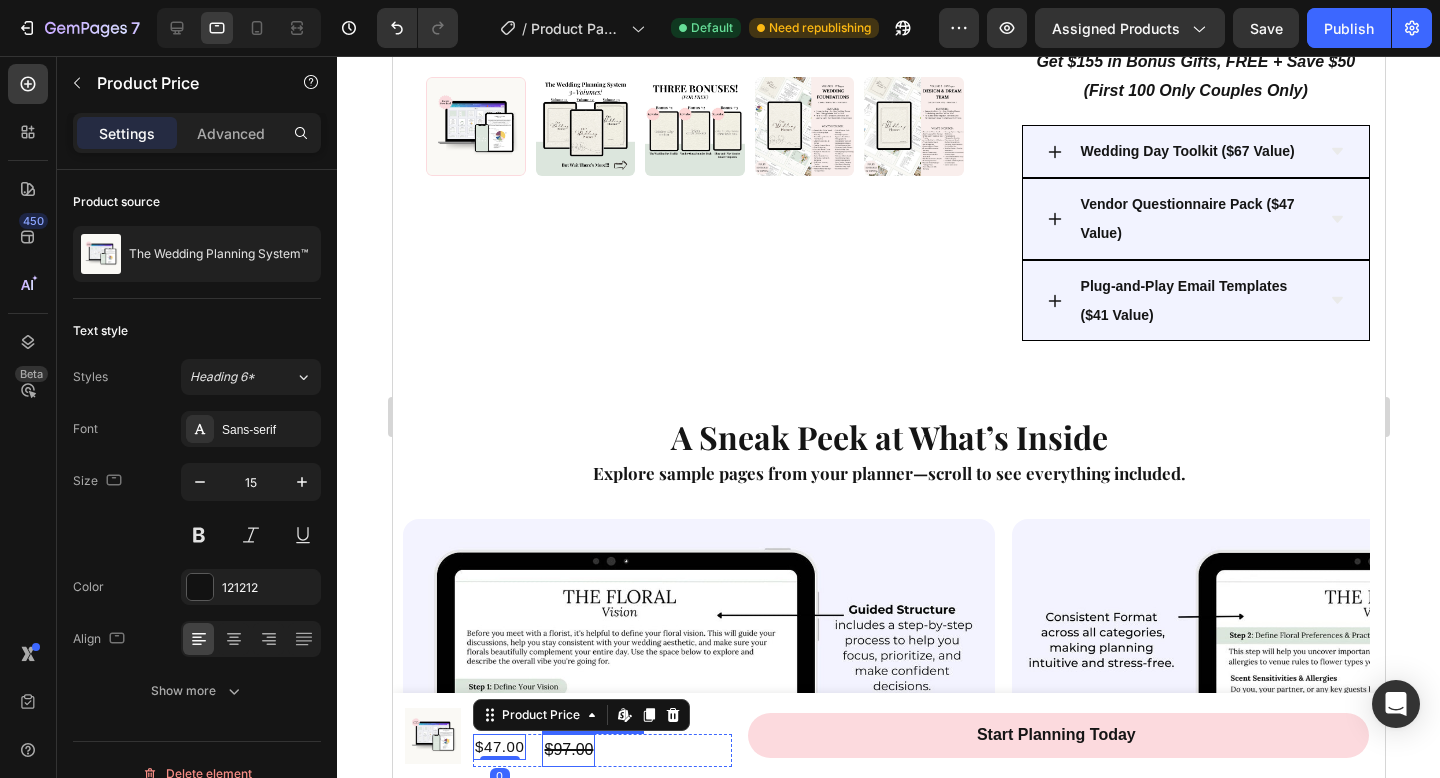 click on "$97.00" at bounding box center (567, 750) 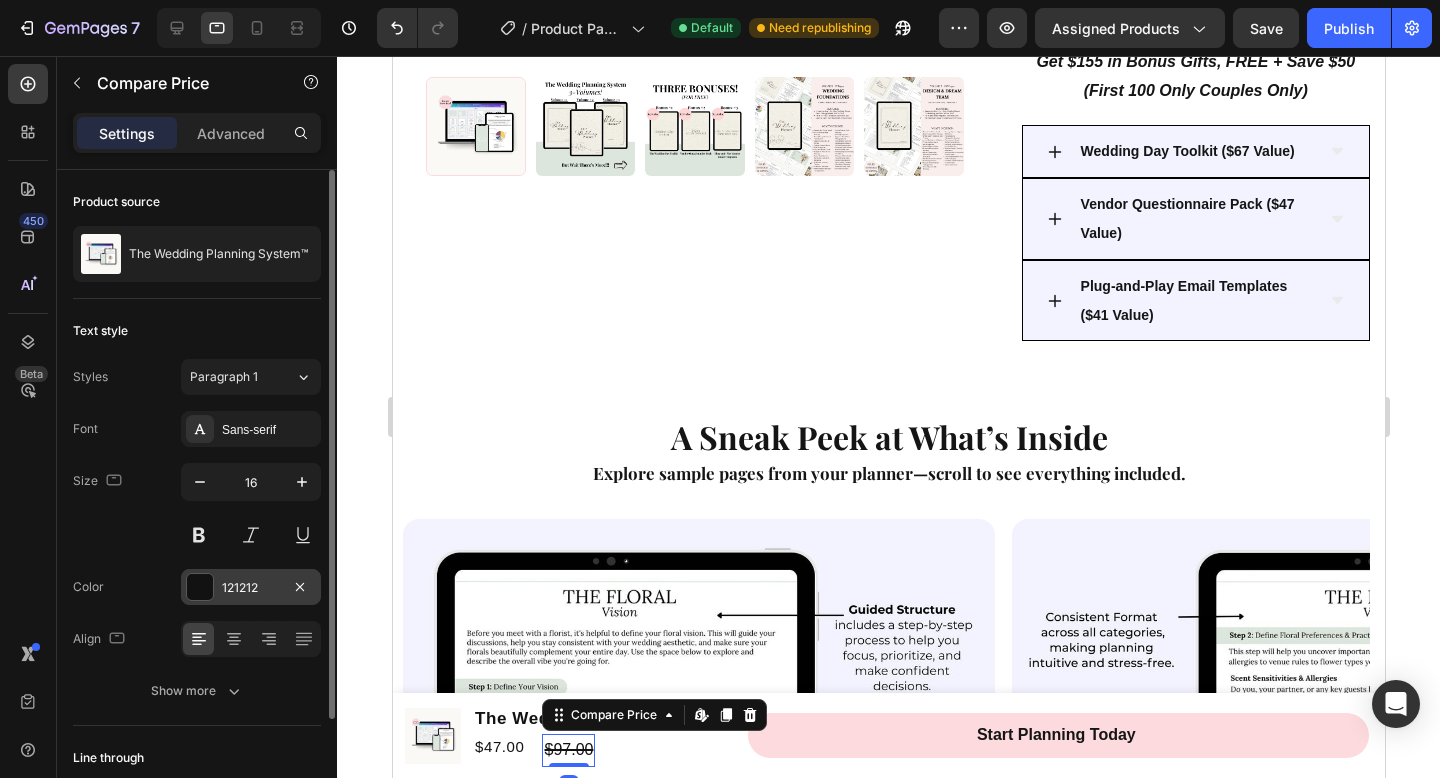 scroll, scrollTop: 140, scrollLeft: 0, axis: vertical 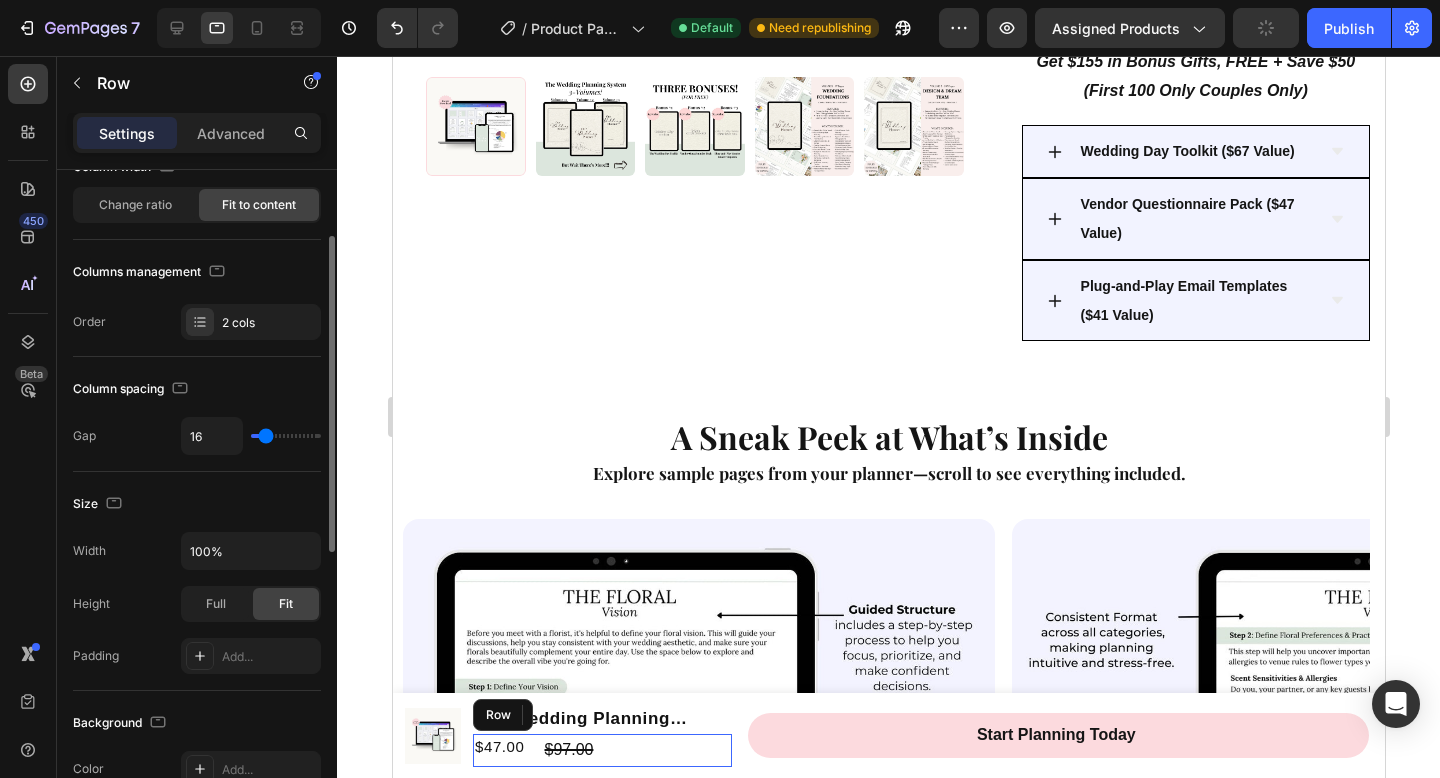 click on "$47.00 Product Price Product Price $97.00 Compare Price   Edit content in Shopify 0 Compare Price   Edit content in Shopify 0 Row" at bounding box center [601, 750] 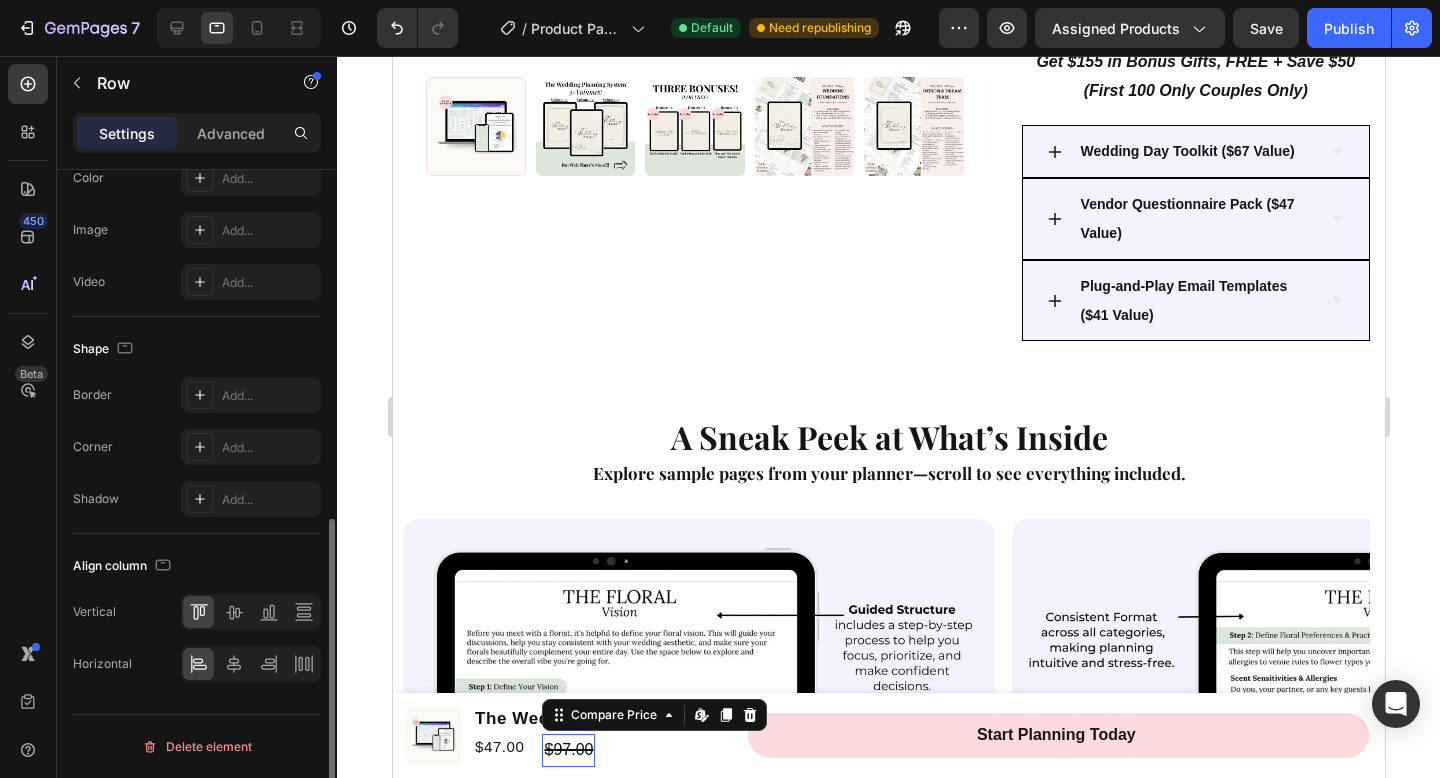 scroll, scrollTop: 140, scrollLeft: 0, axis: vertical 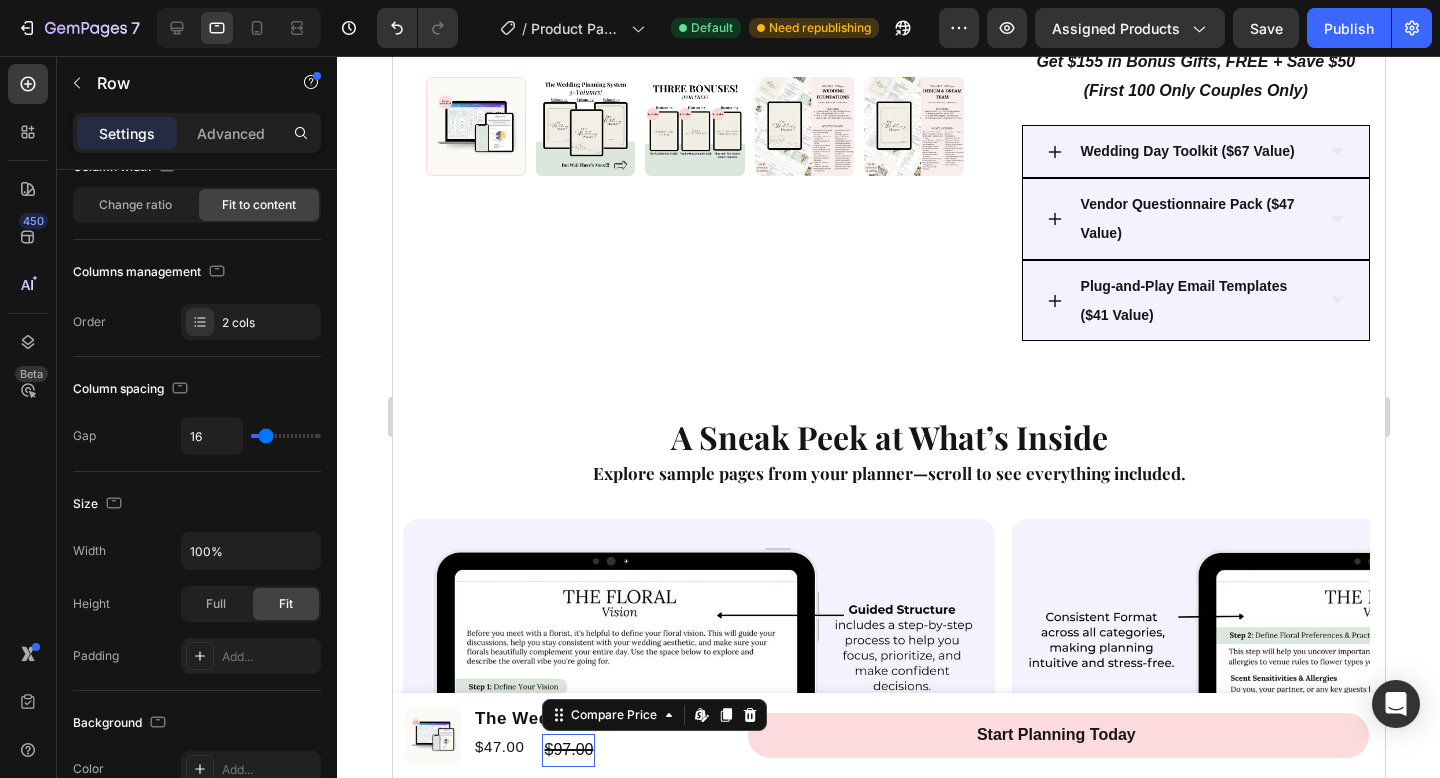 click on "$97.00" at bounding box center [567, 750] 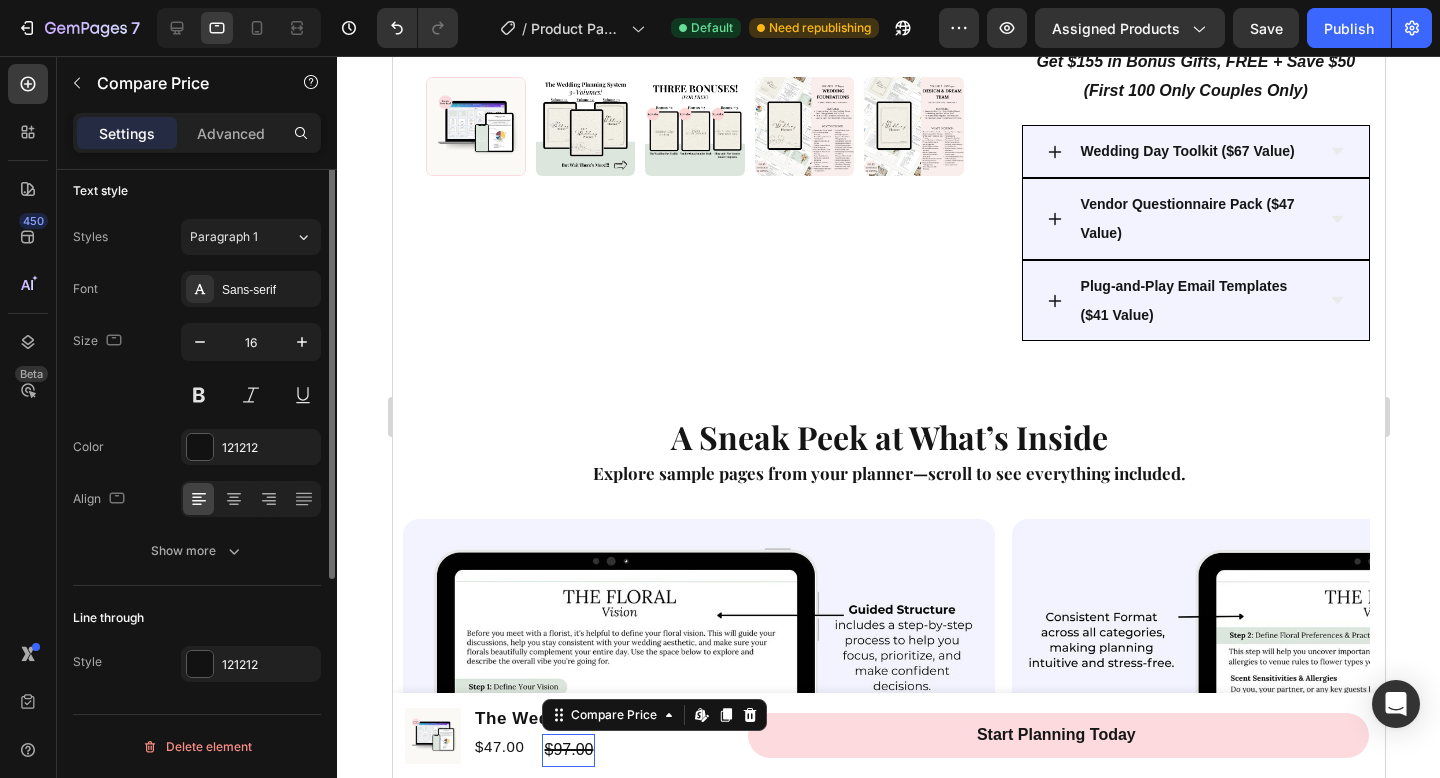 scroll, scrollTop: 0, scrollLeft: 0, axis: both 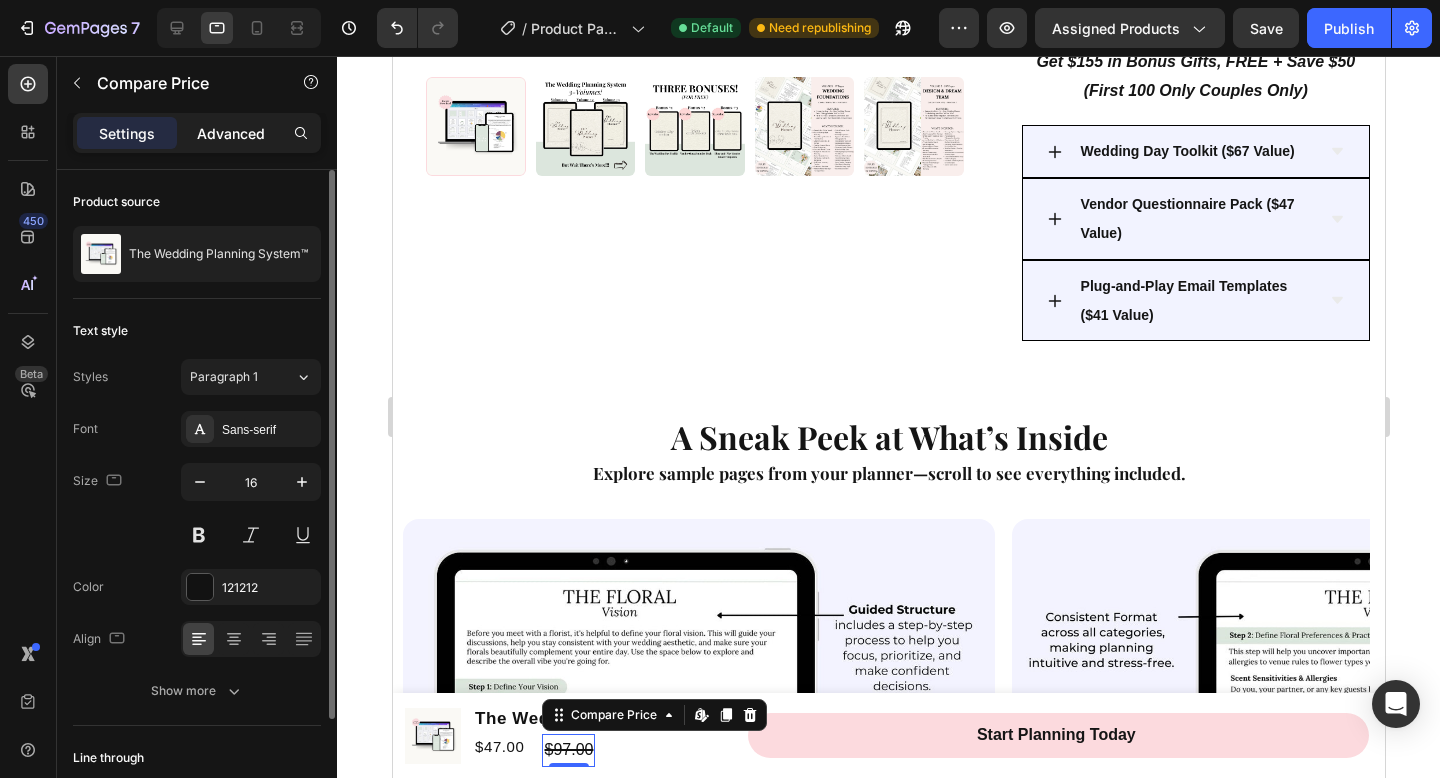 click on "Advanced" at bounding box center (231, 133) 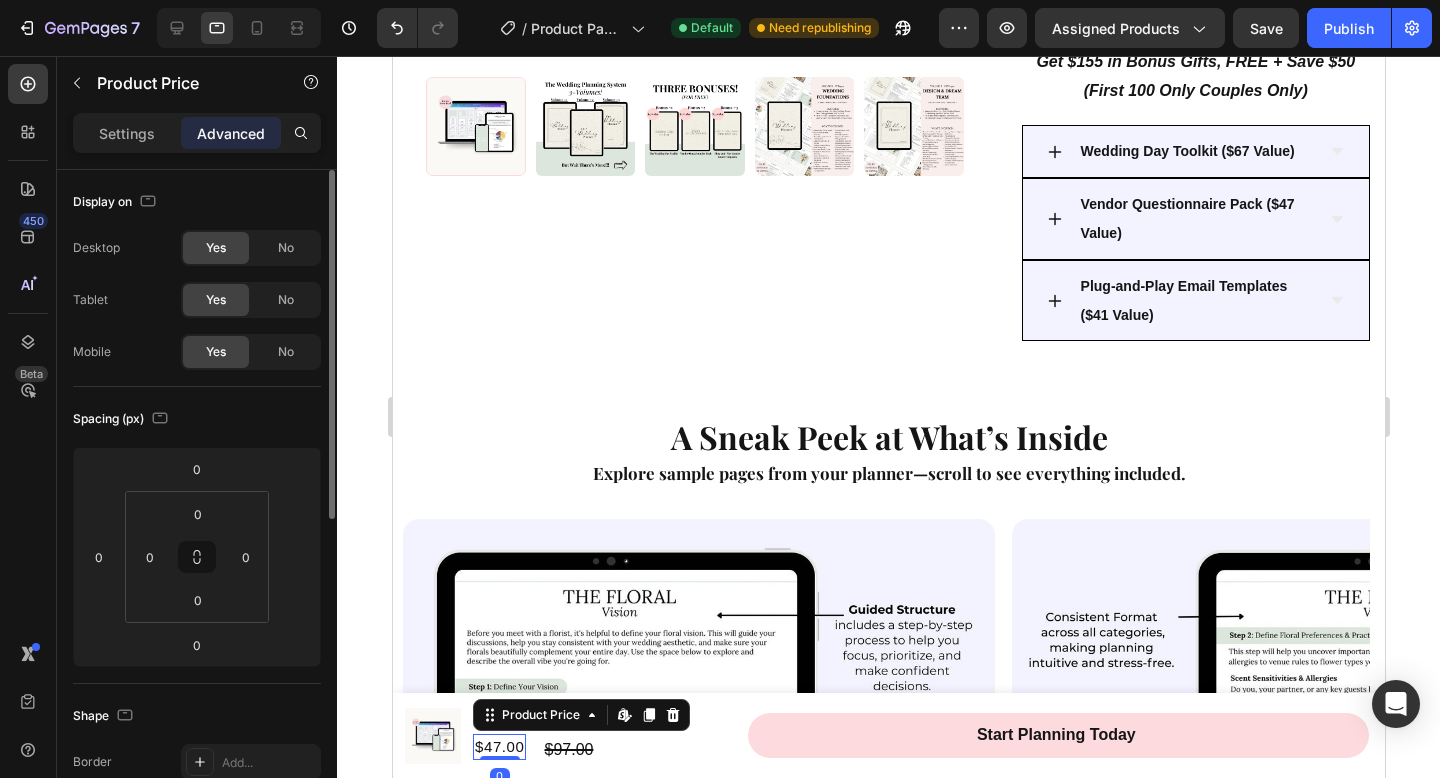click on "$47.00" at bounding box center [498, 747] 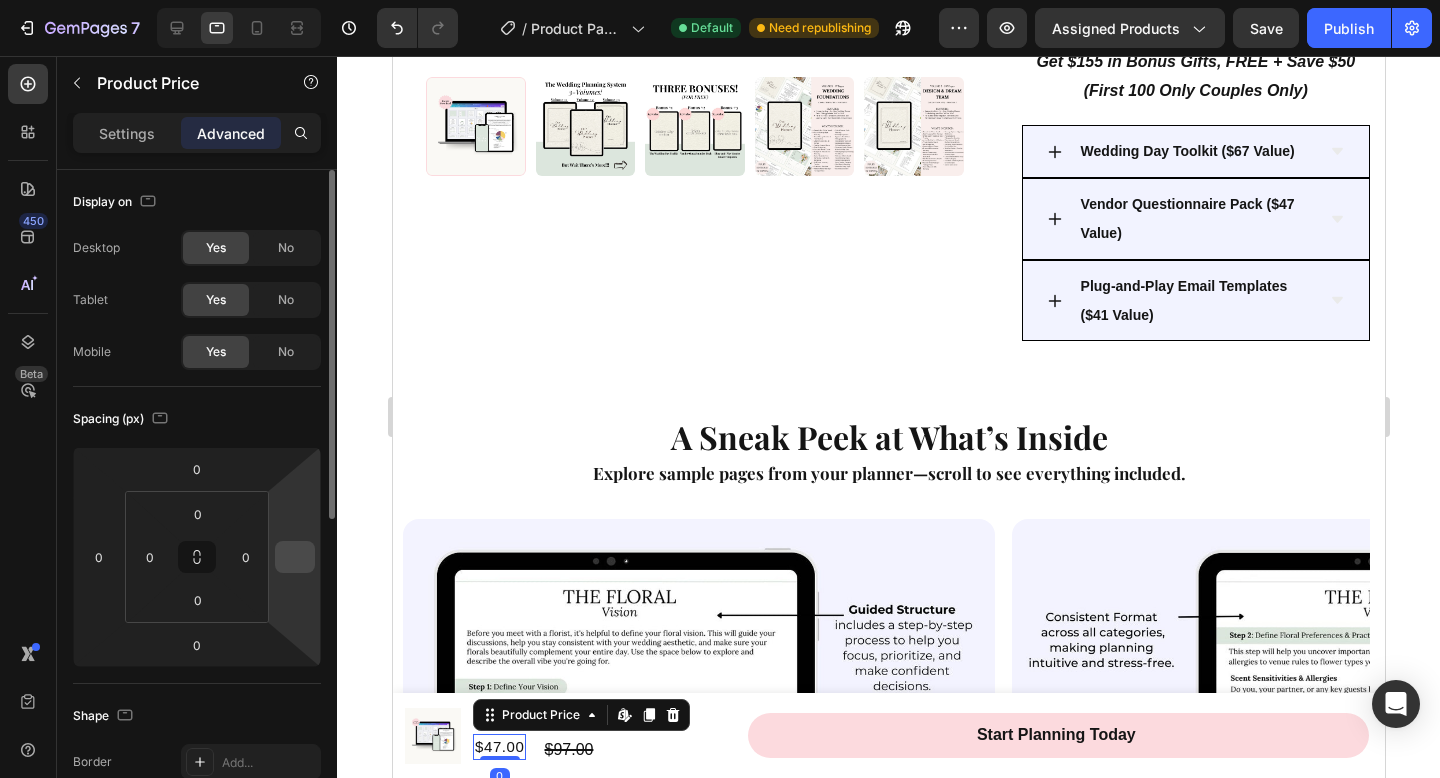 click at bounding box center [295, 557] 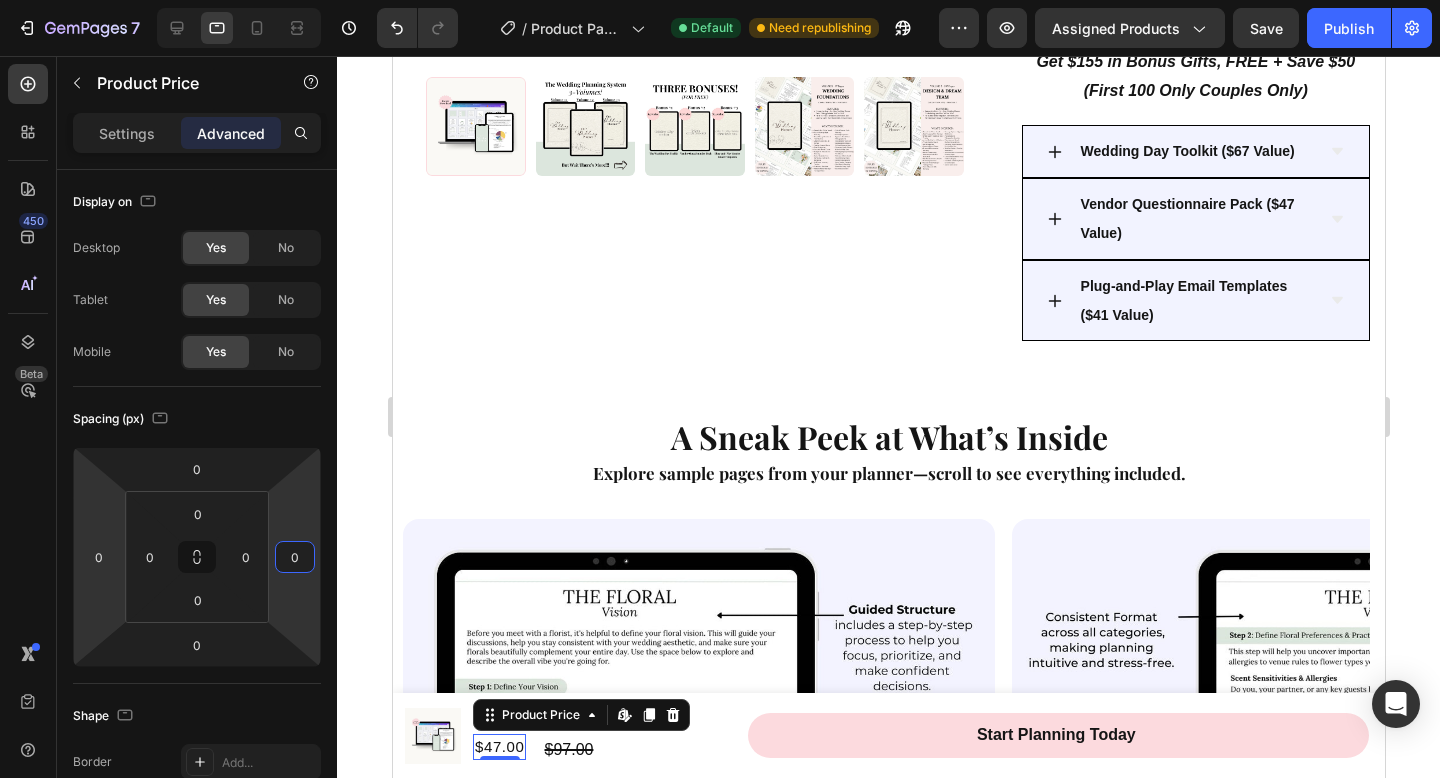 type on "0" 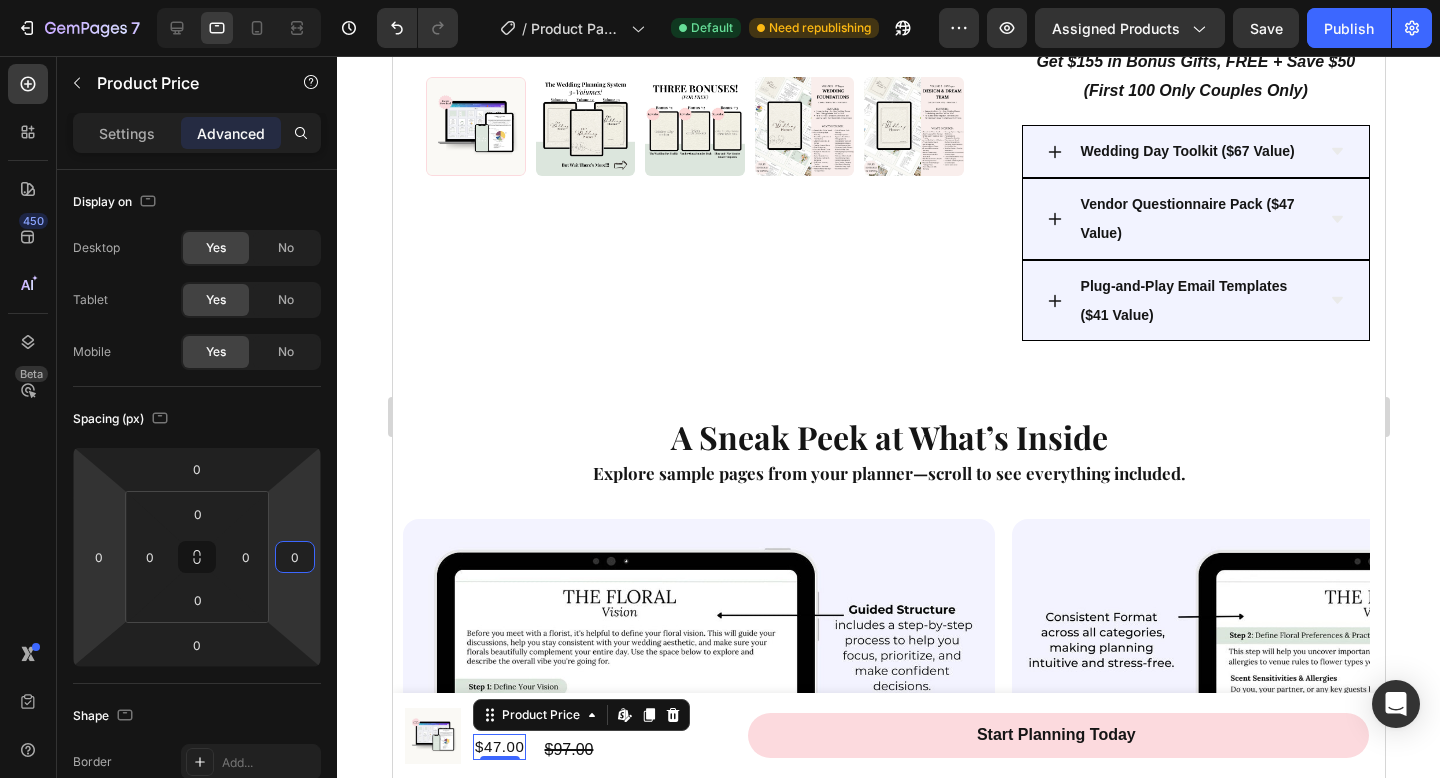 click on "450 Beta" at bounding box center [28, 349] 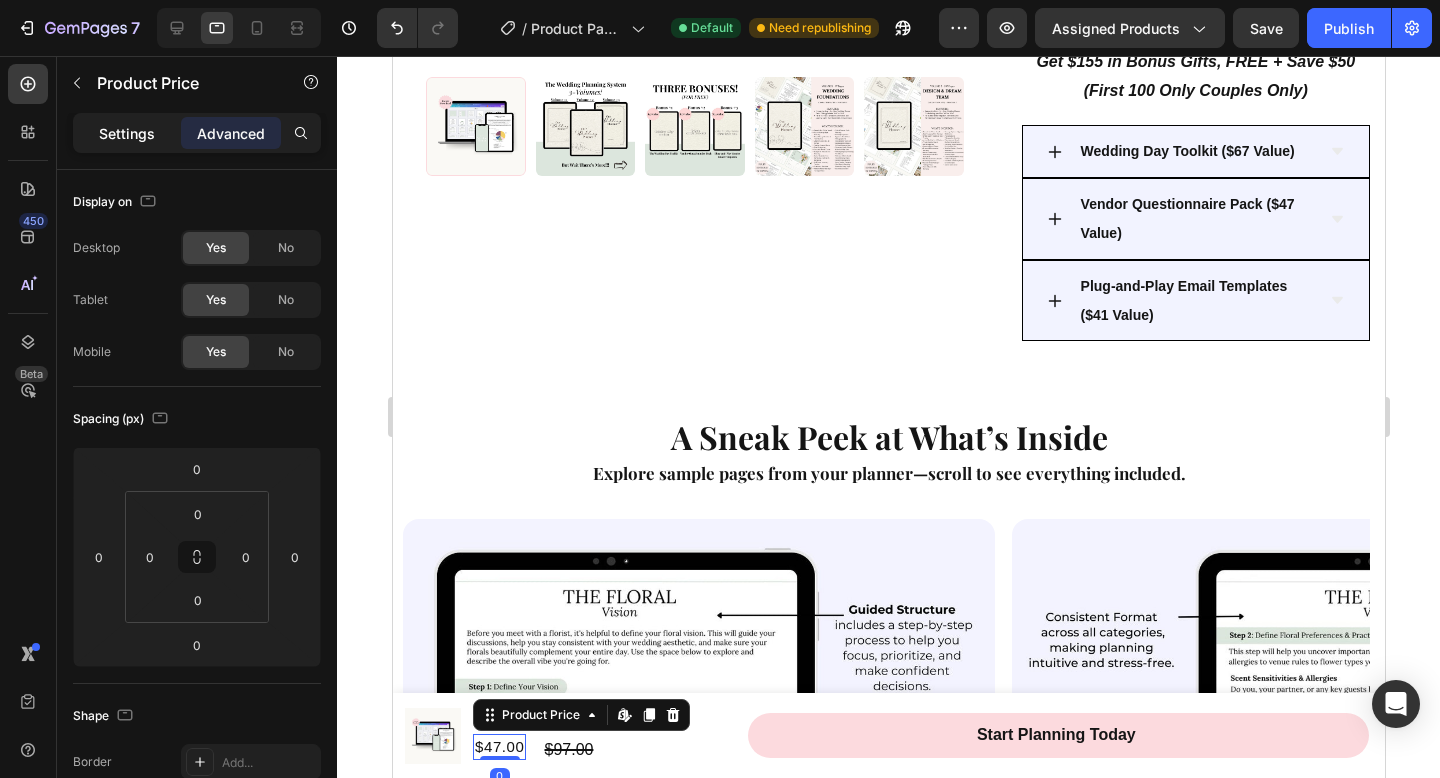 click on "Settings" at bounding box center (127, 133) 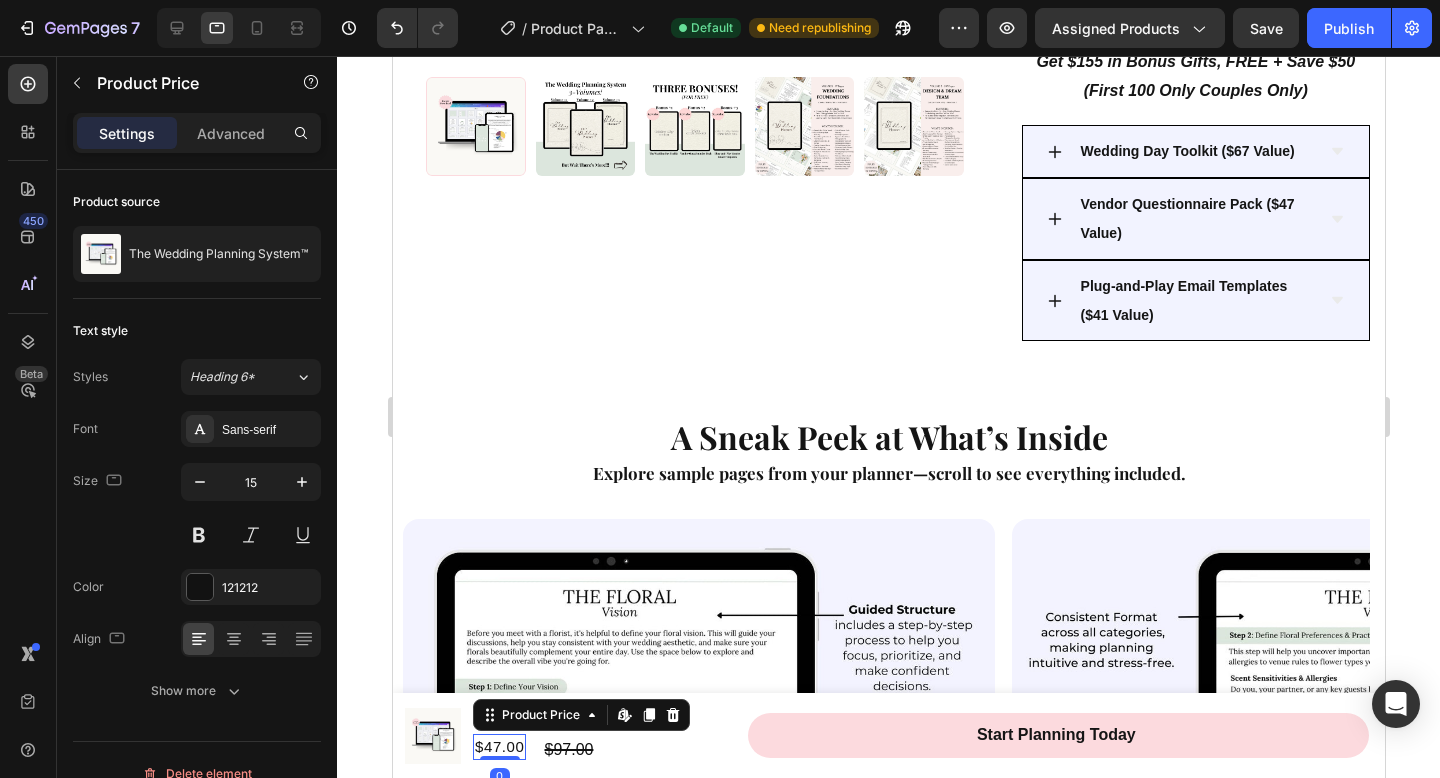 scroll, scrollTop: 27, scrollLeft: 0, axis: vertical 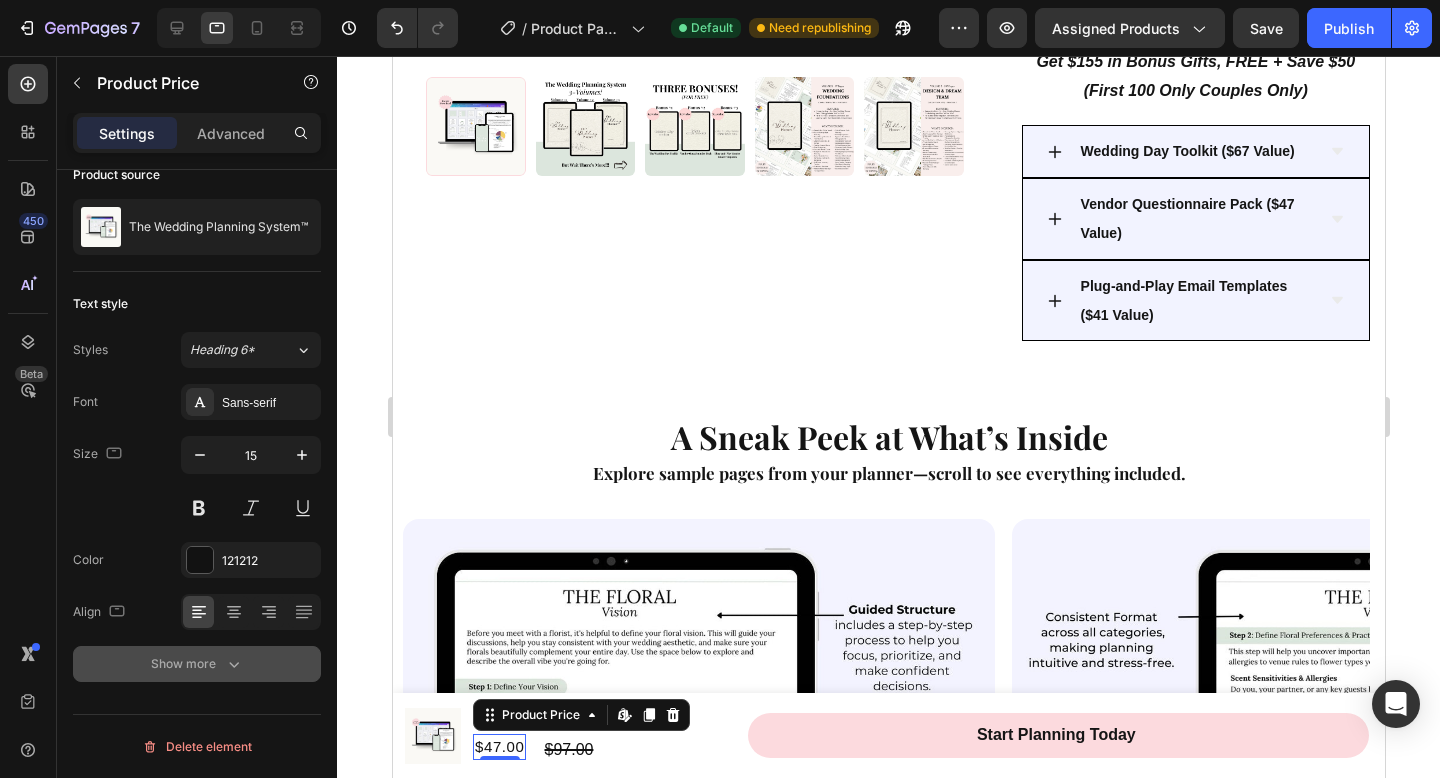 click 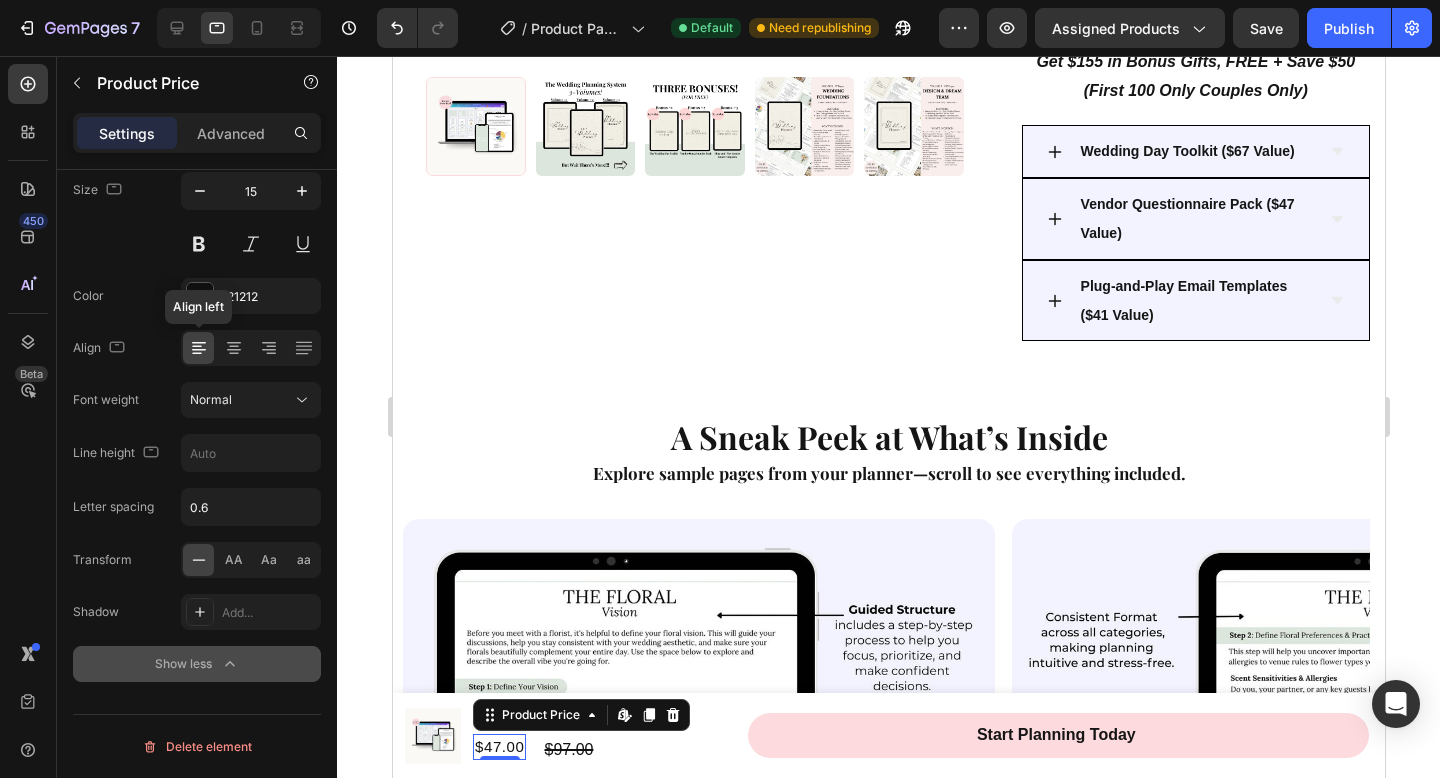 scroll, scrollTop: 0, scrollLeft: 0, axis: both 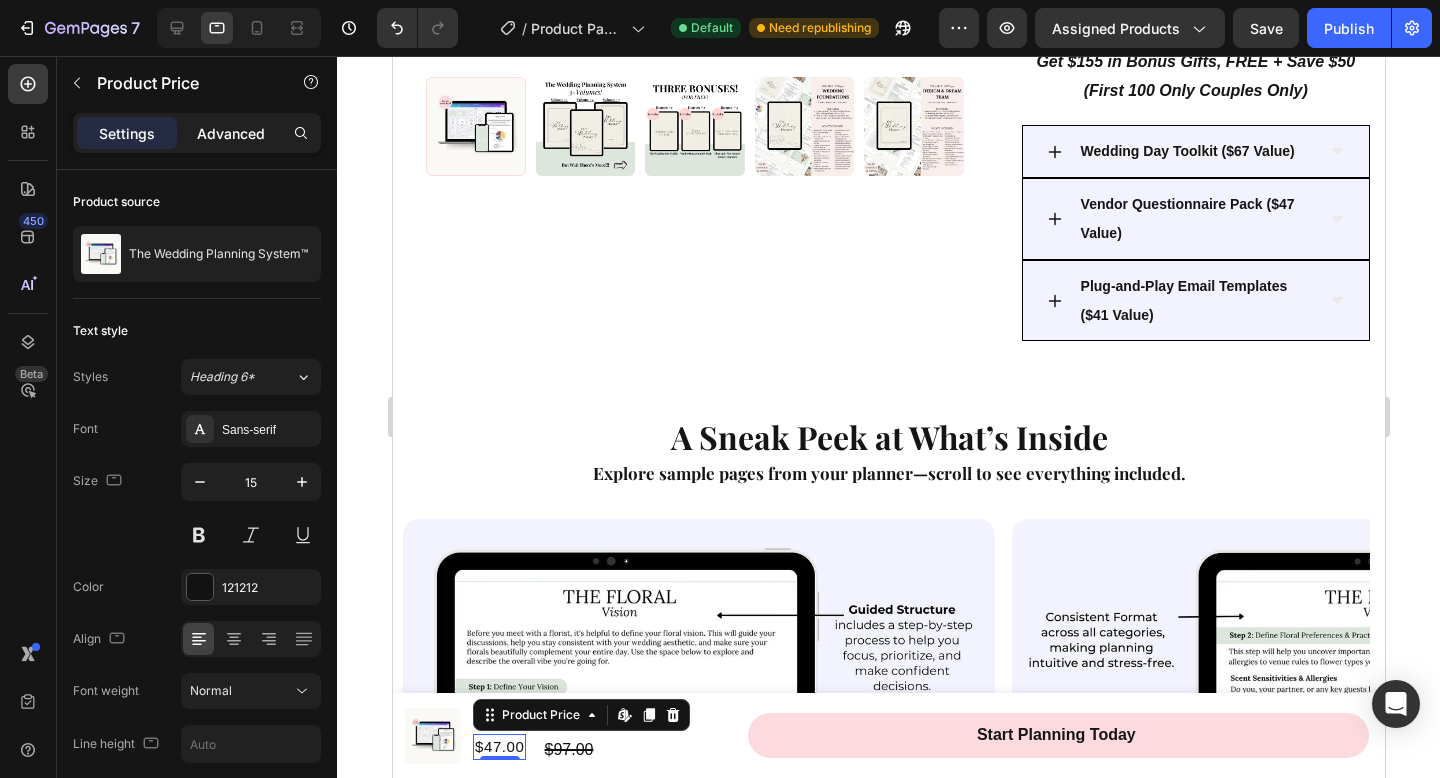 click on "Advanced" at bounding box center (231, 133) 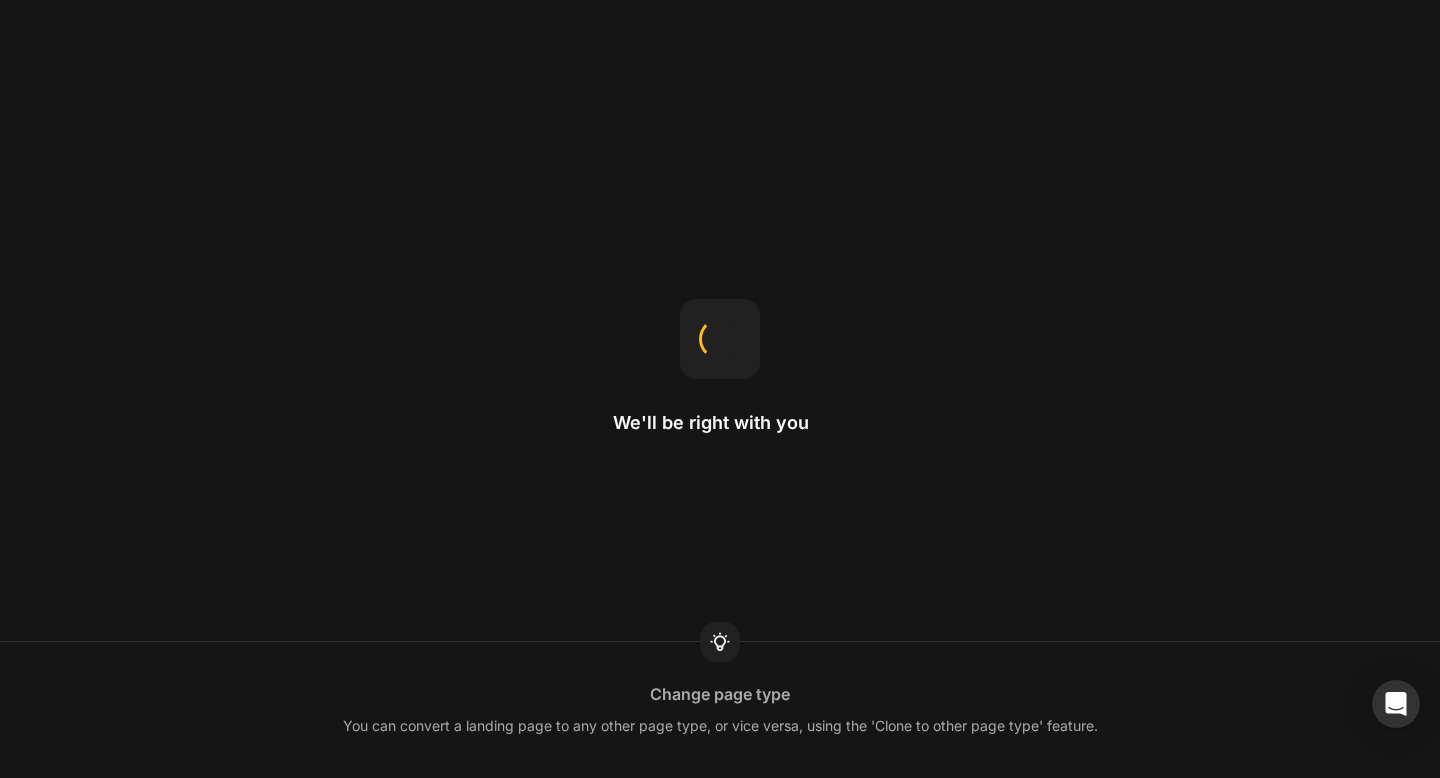 scroll, scrollTop: 0, scrollLeft: 0, axis: both 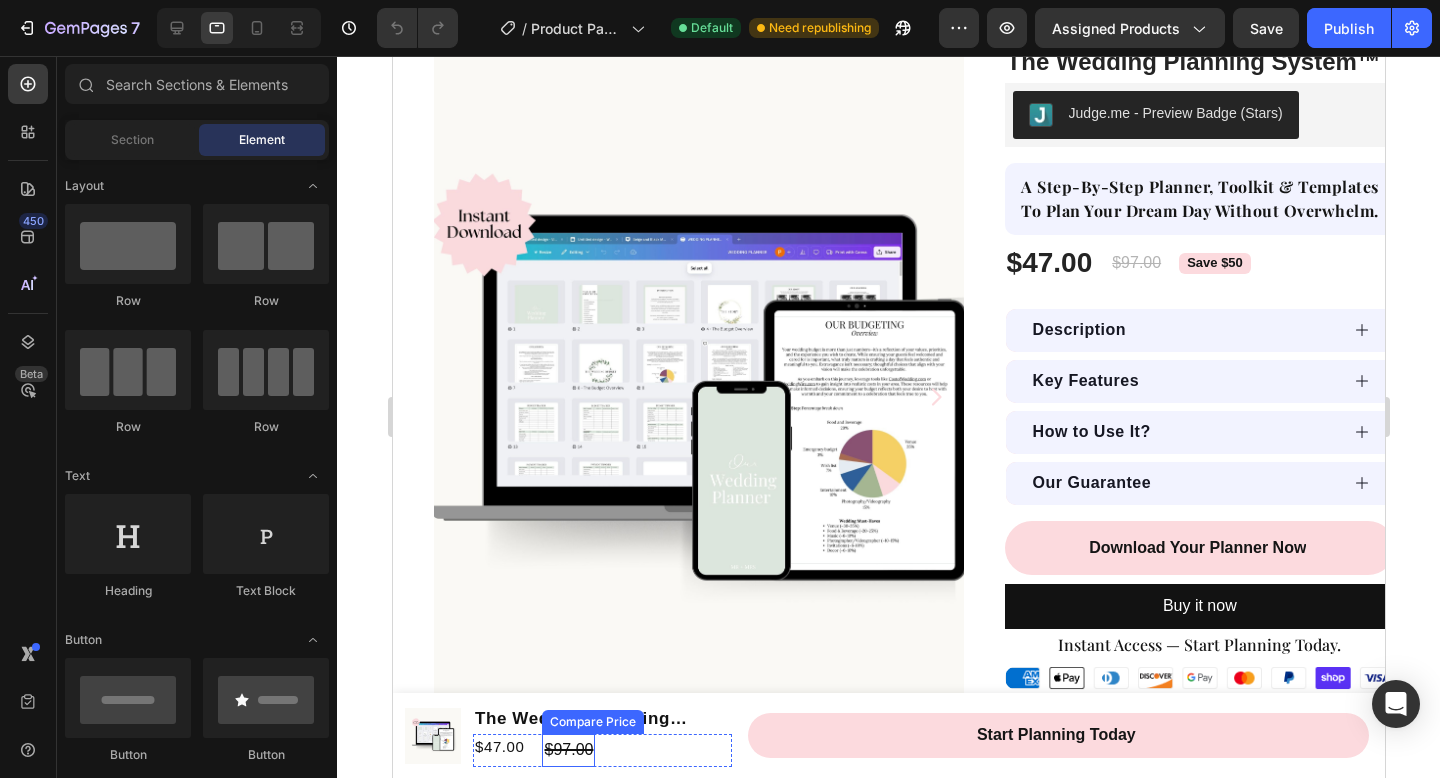 click on "$97.00" at bounding box center [567, 750] 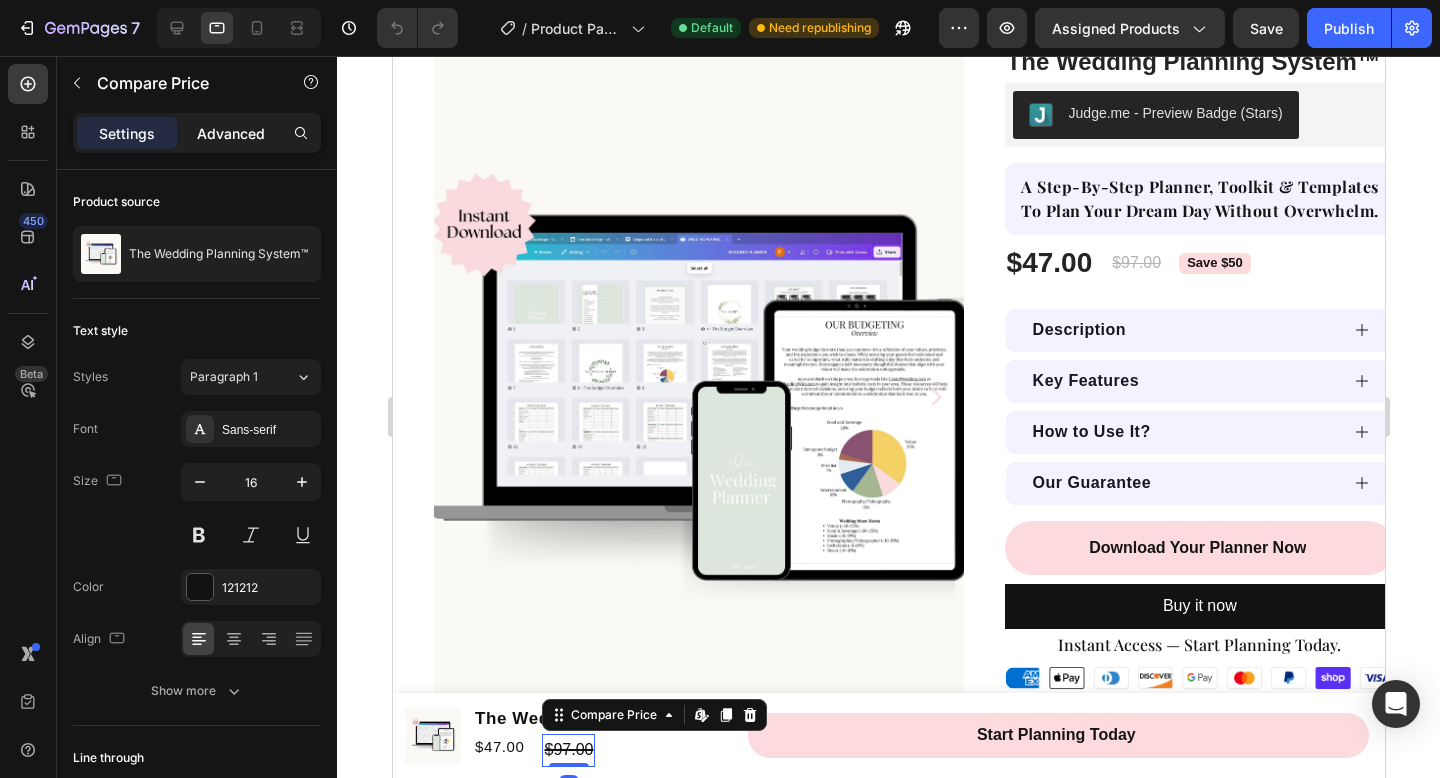 click on "Advanced" at bounding box center [231, 133] 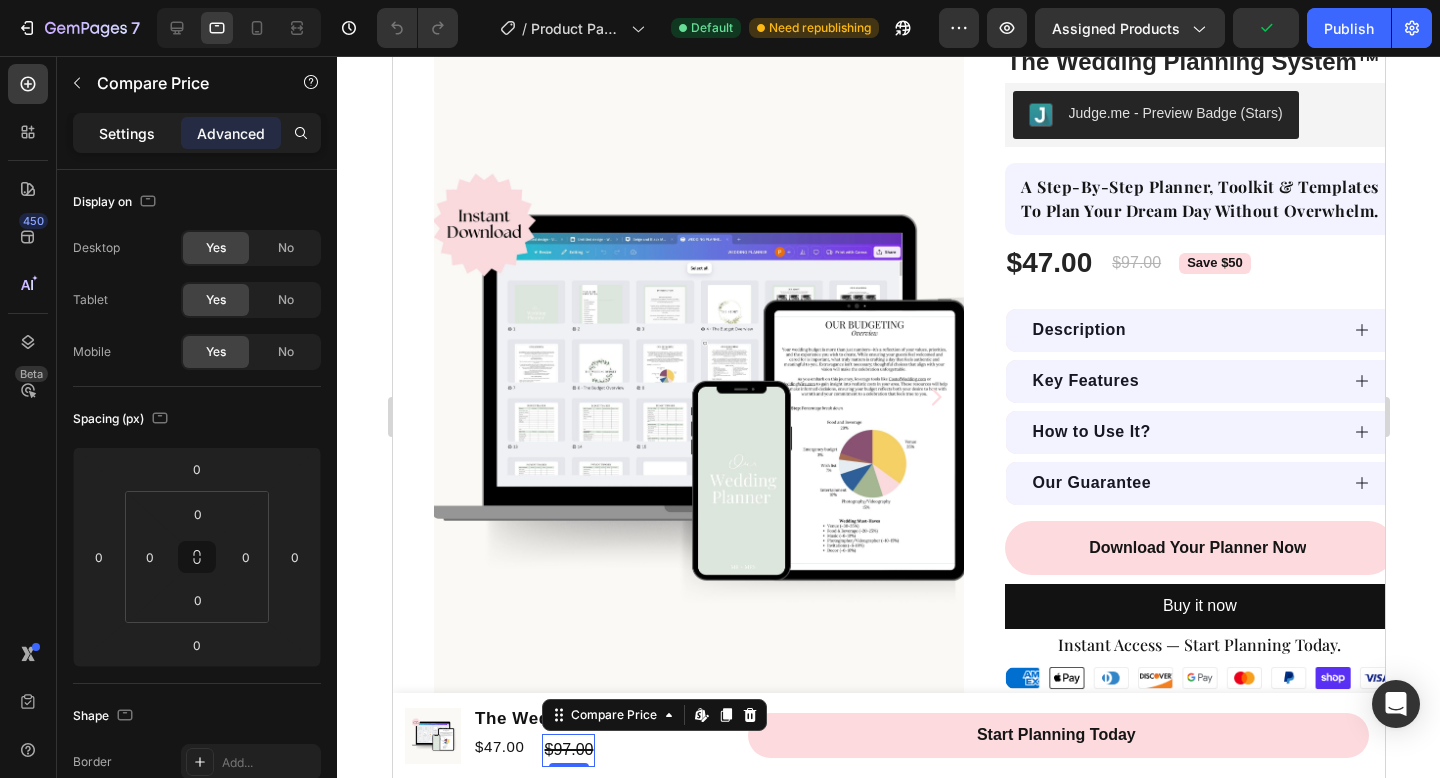 click on "Settings" 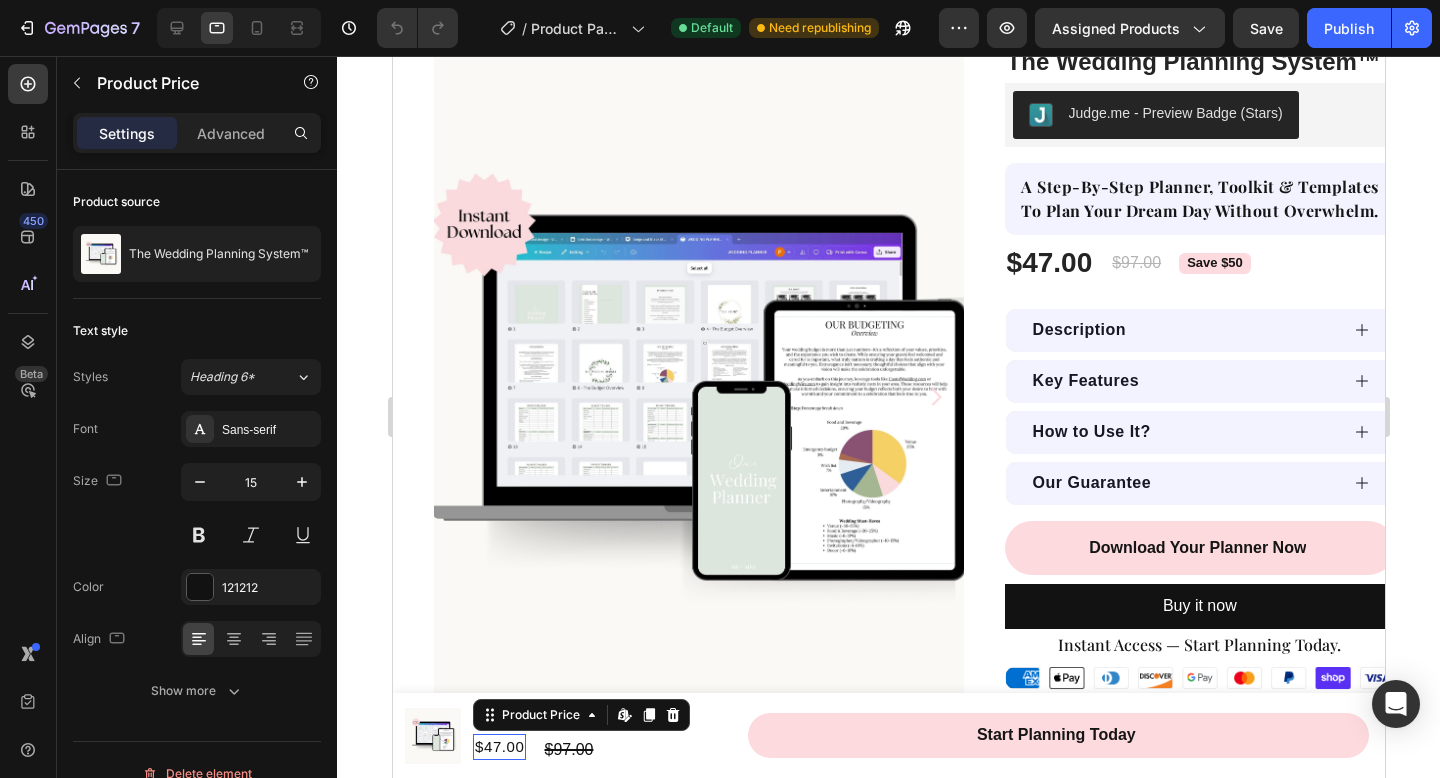click on "$47.00" at bounding box center (498, 747) 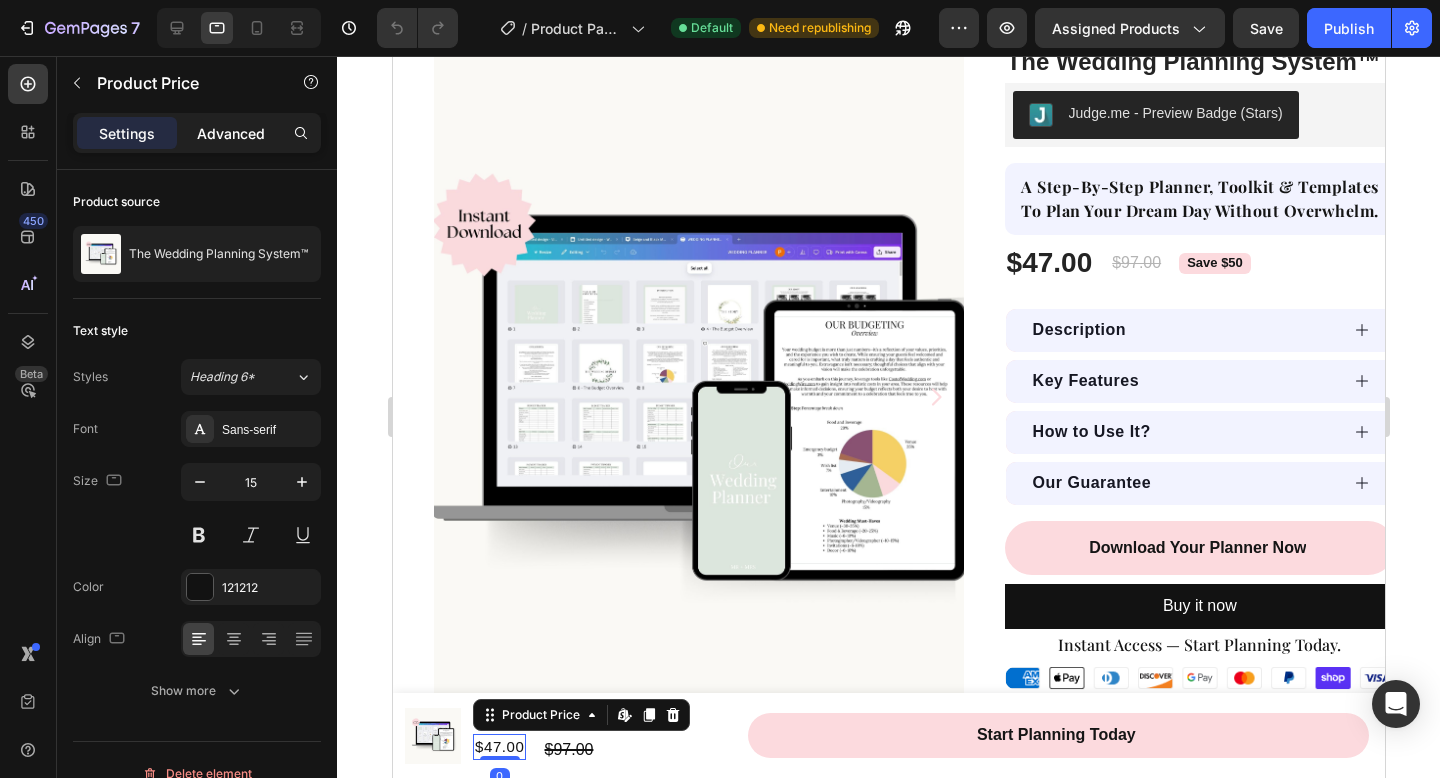 click on "Advanced" at bounding box center [231, 133] 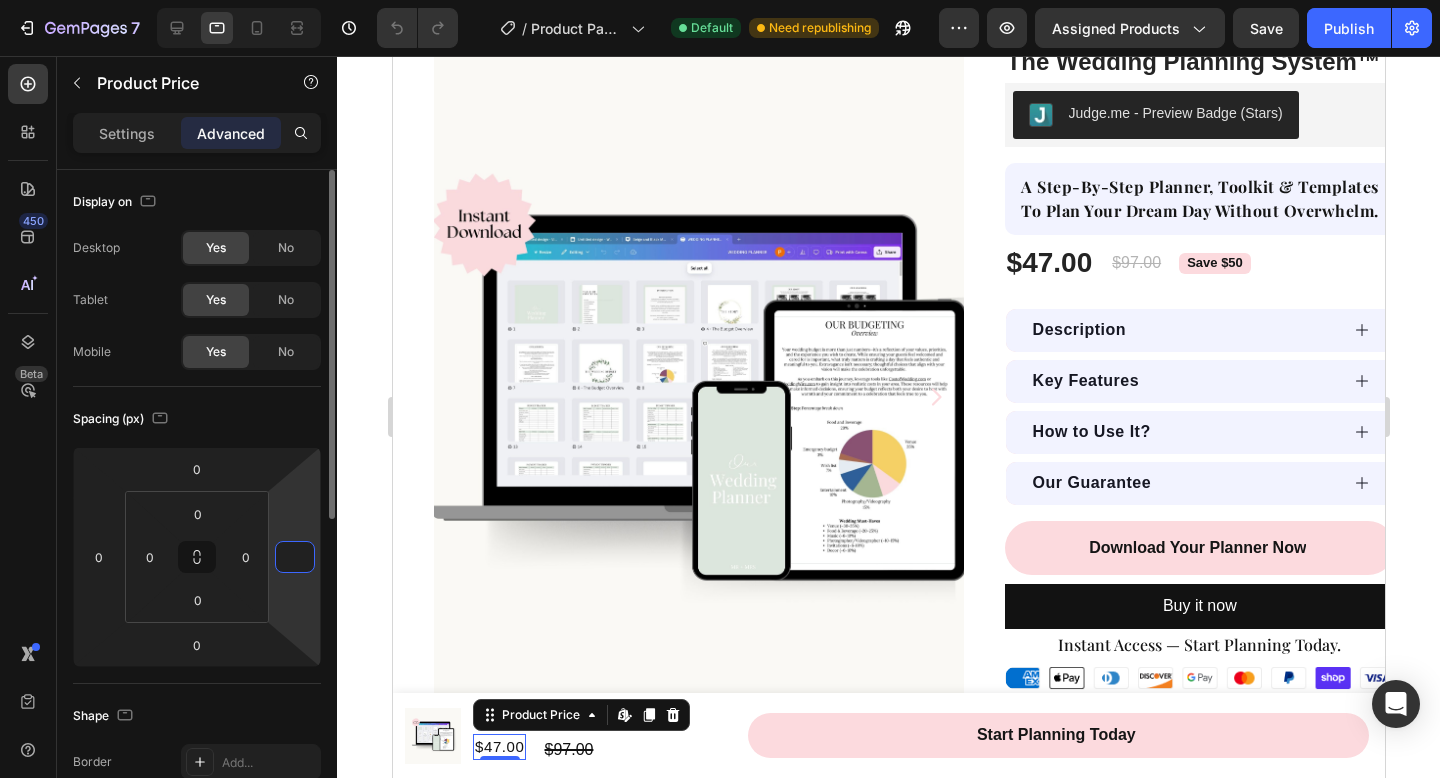 click at bounding box center (295, 557) 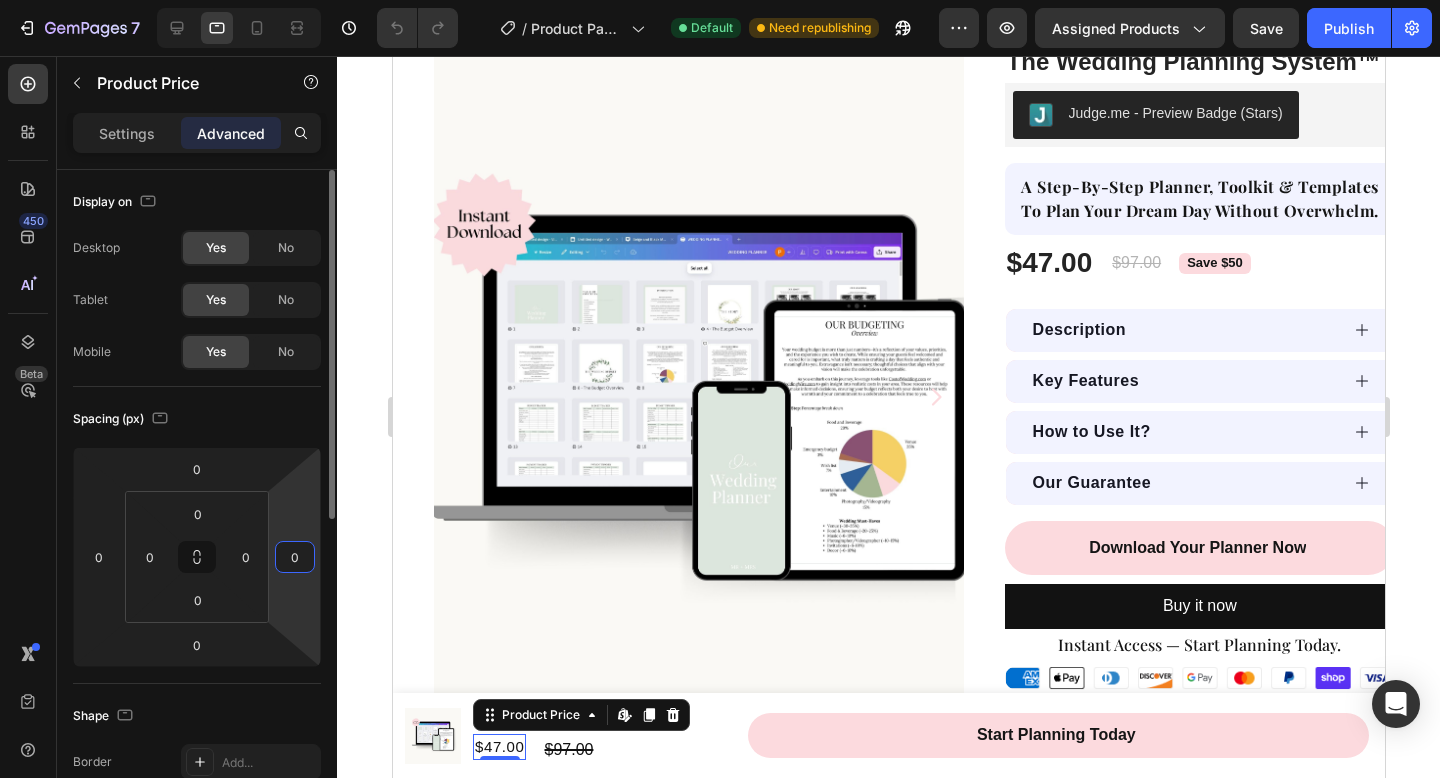 type on "0" 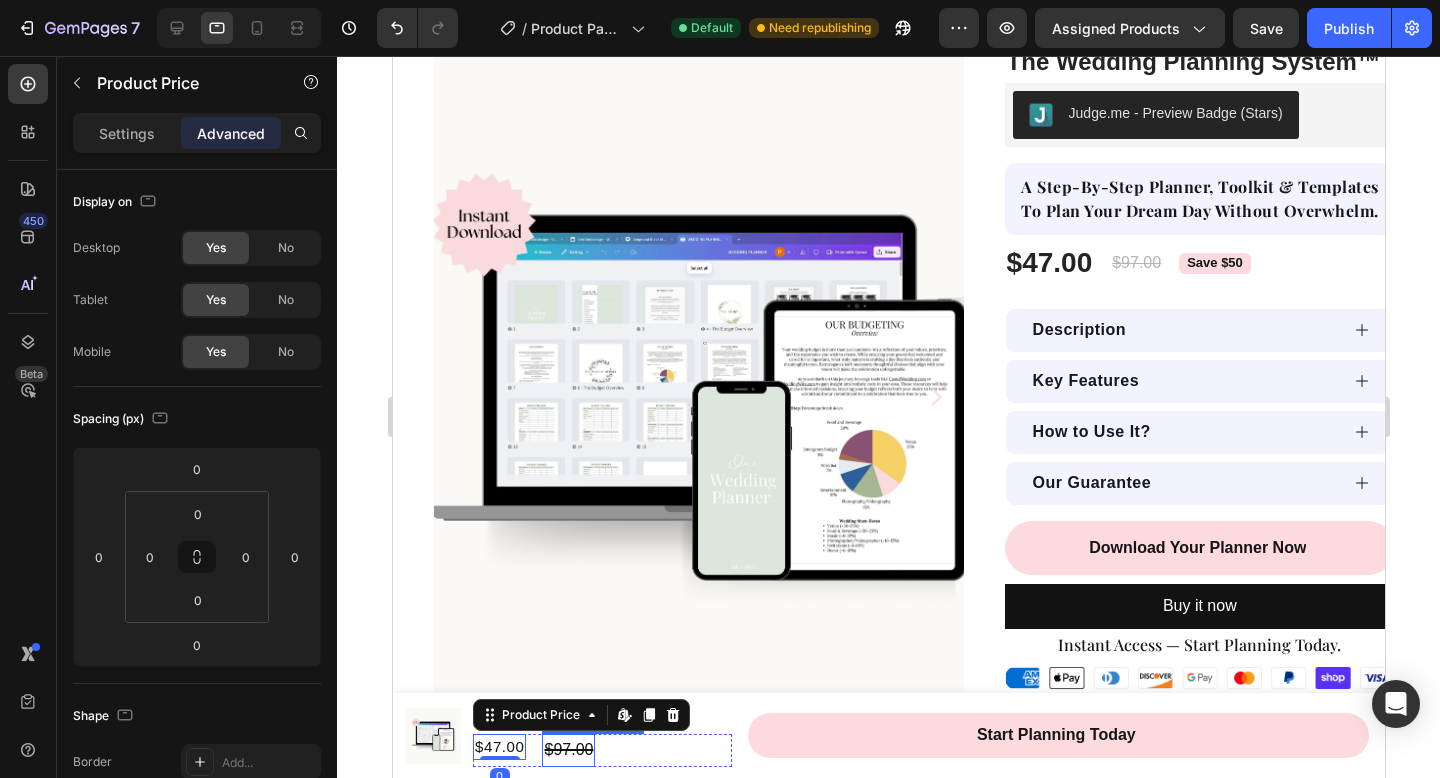 click on "$97.00" at bounding box center [567, 750] 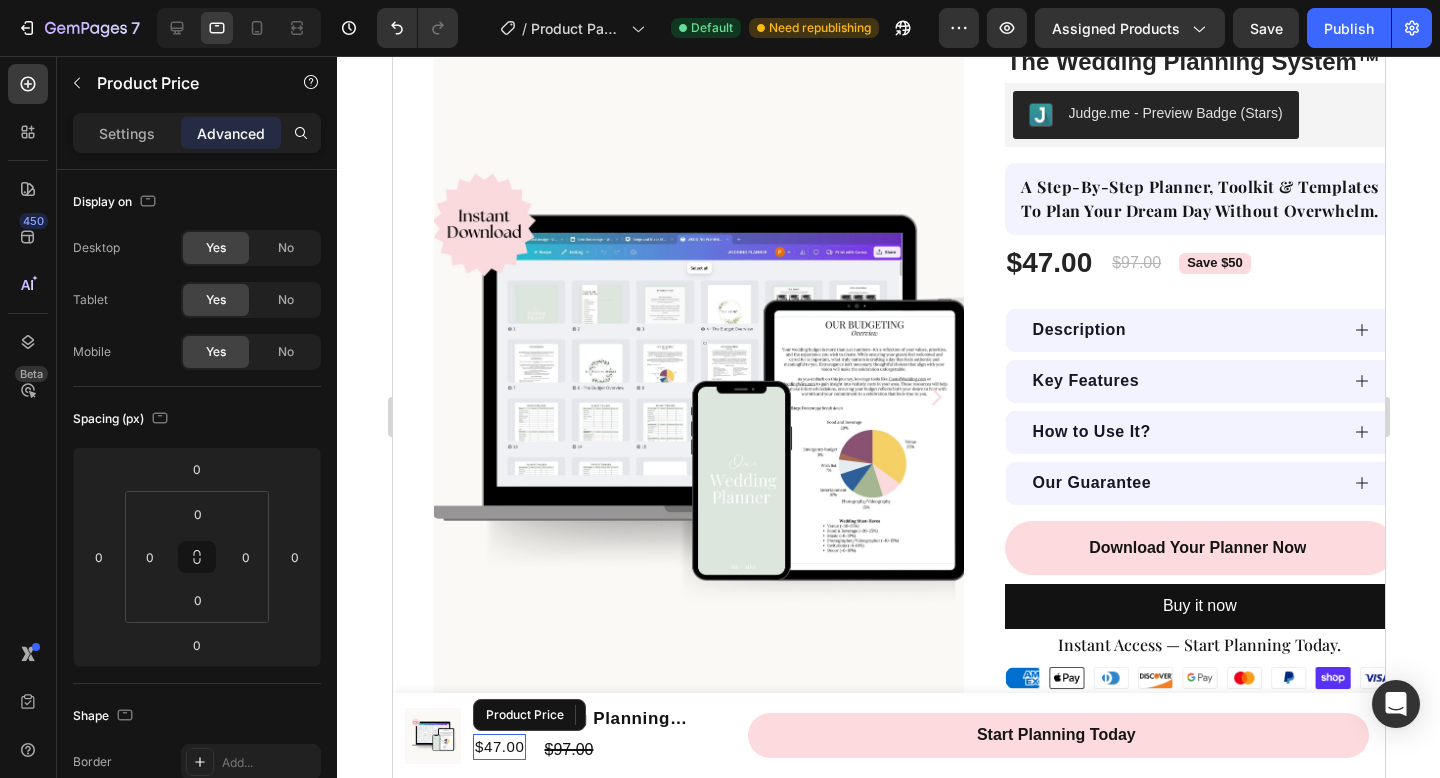 click on "$47.00" at bounding box center [498, 747] 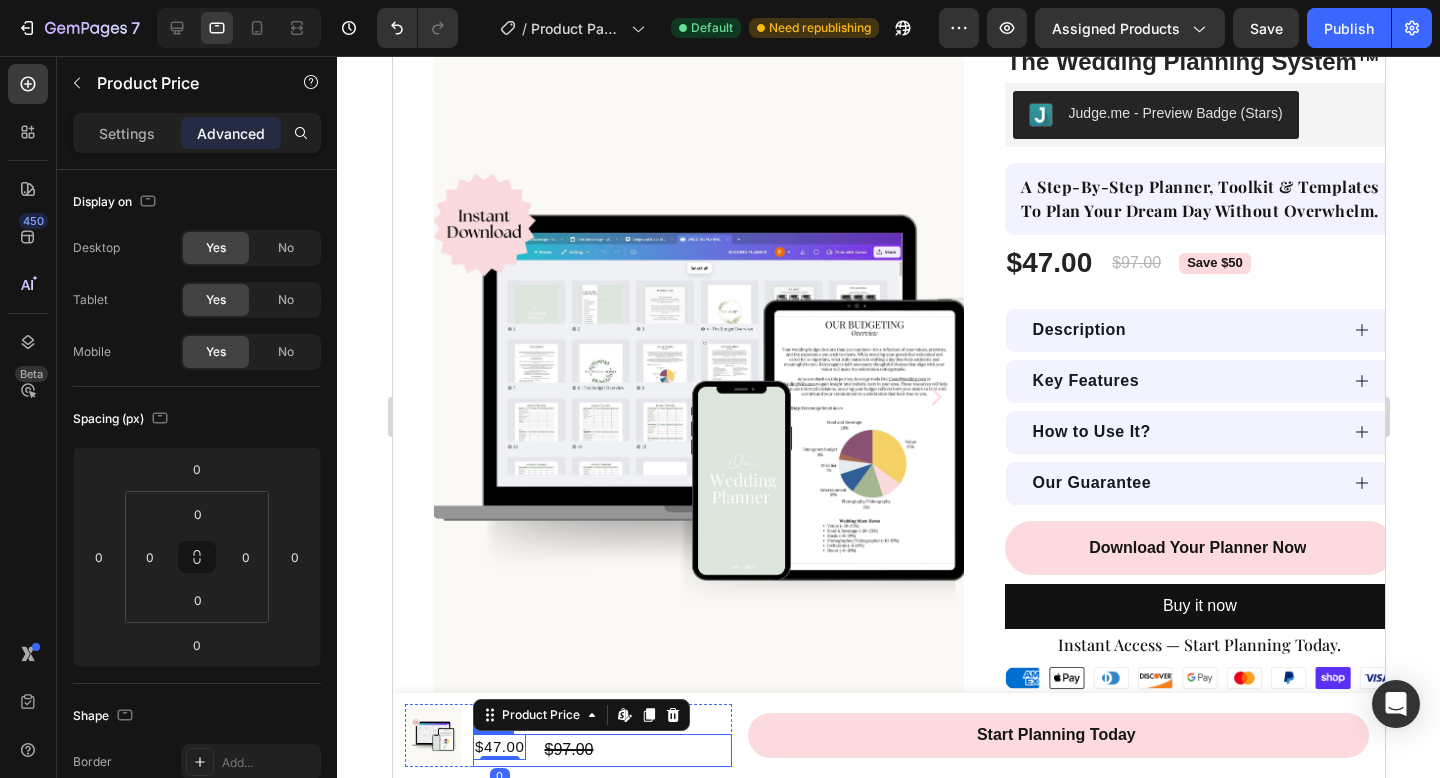 click on "$47.00 Product Price   Edit content in Shopify 0 Product Price   Edit content in Shopify 0 $97.00 Compare Price Compare Price Row" at bounding box center (601, 750) 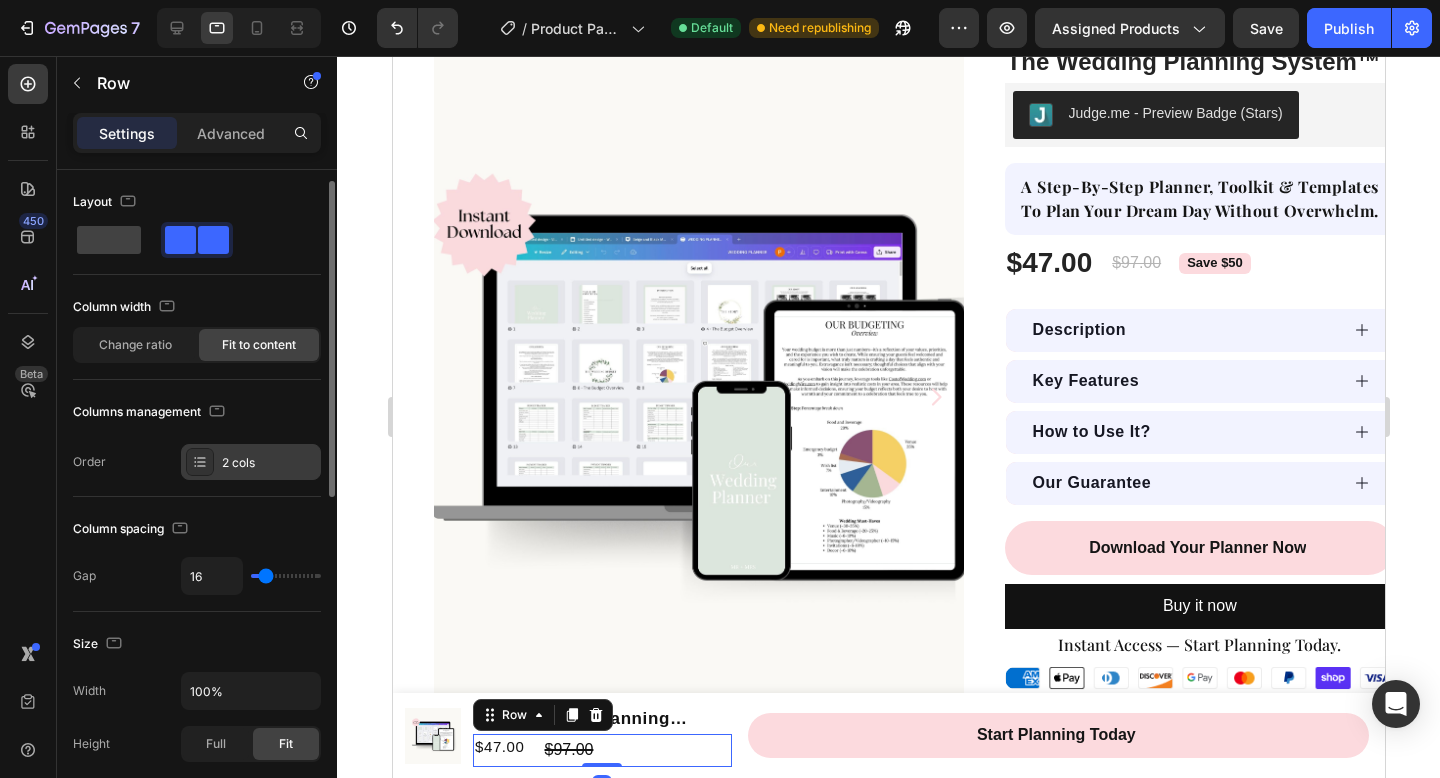 scroll, scrollTop: 731, scrollLeft: 0, axis: vertical 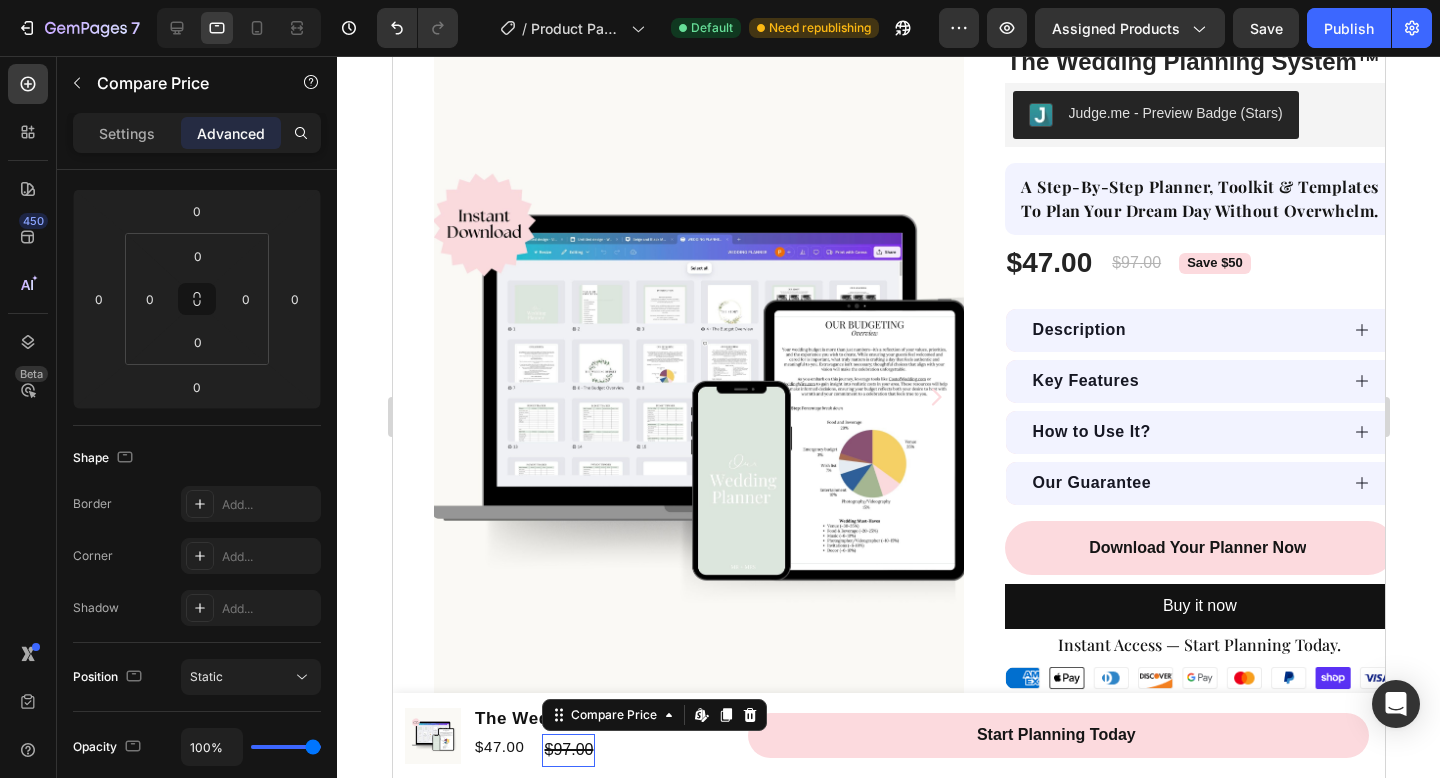 click on "$97.00" at bounding box center (567, 750) 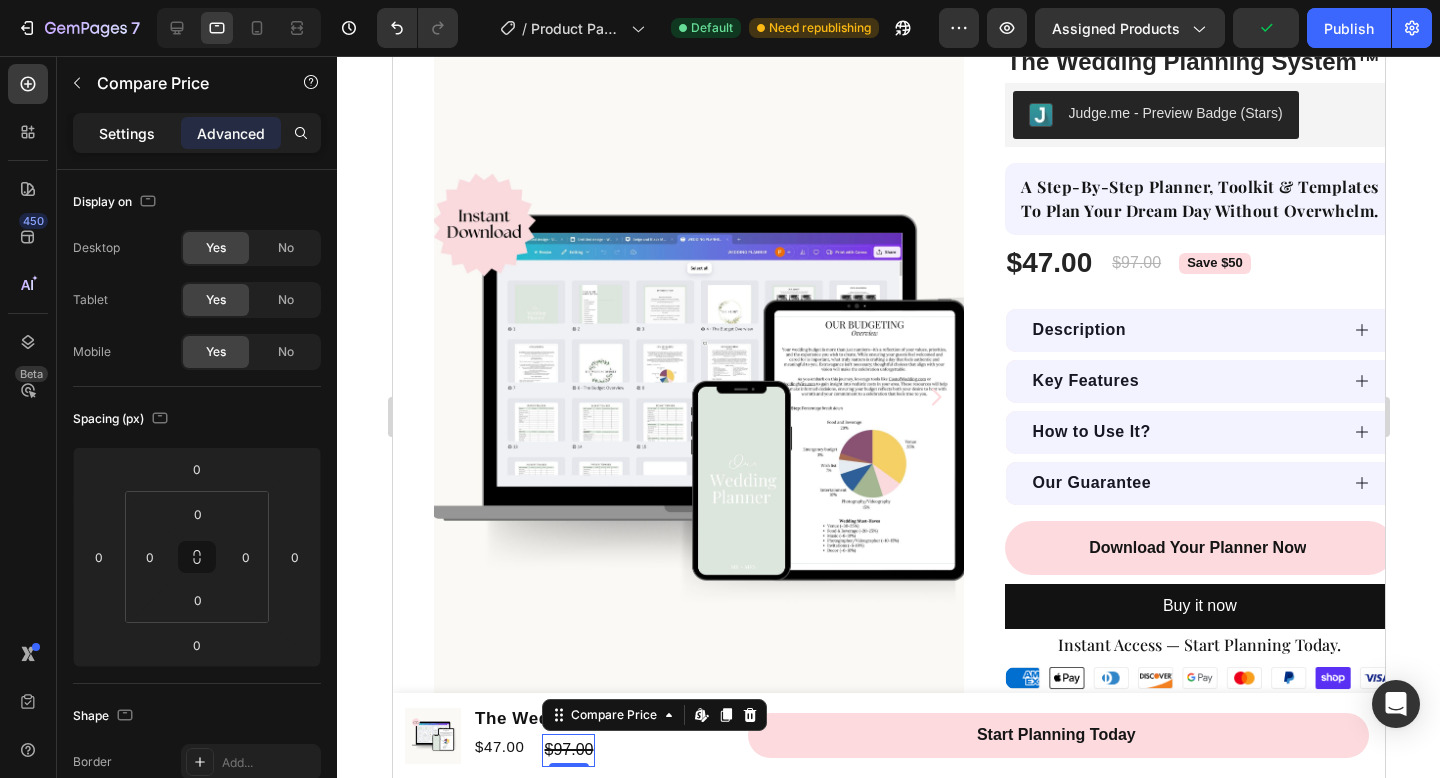 click on "Settings" at bounding box center (127, 133) 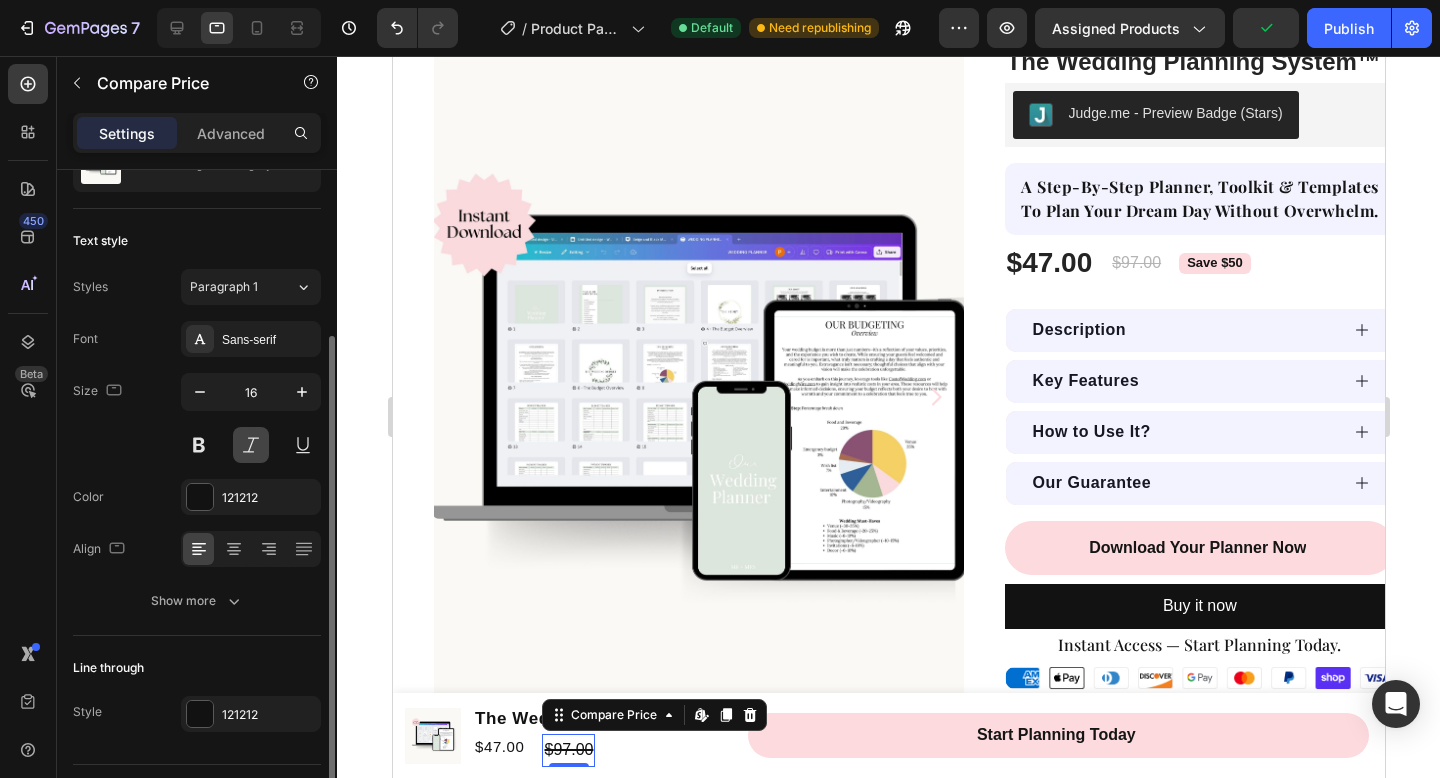 scroll, scrollTop: 140, scrollLeft: 0, axis: vertical 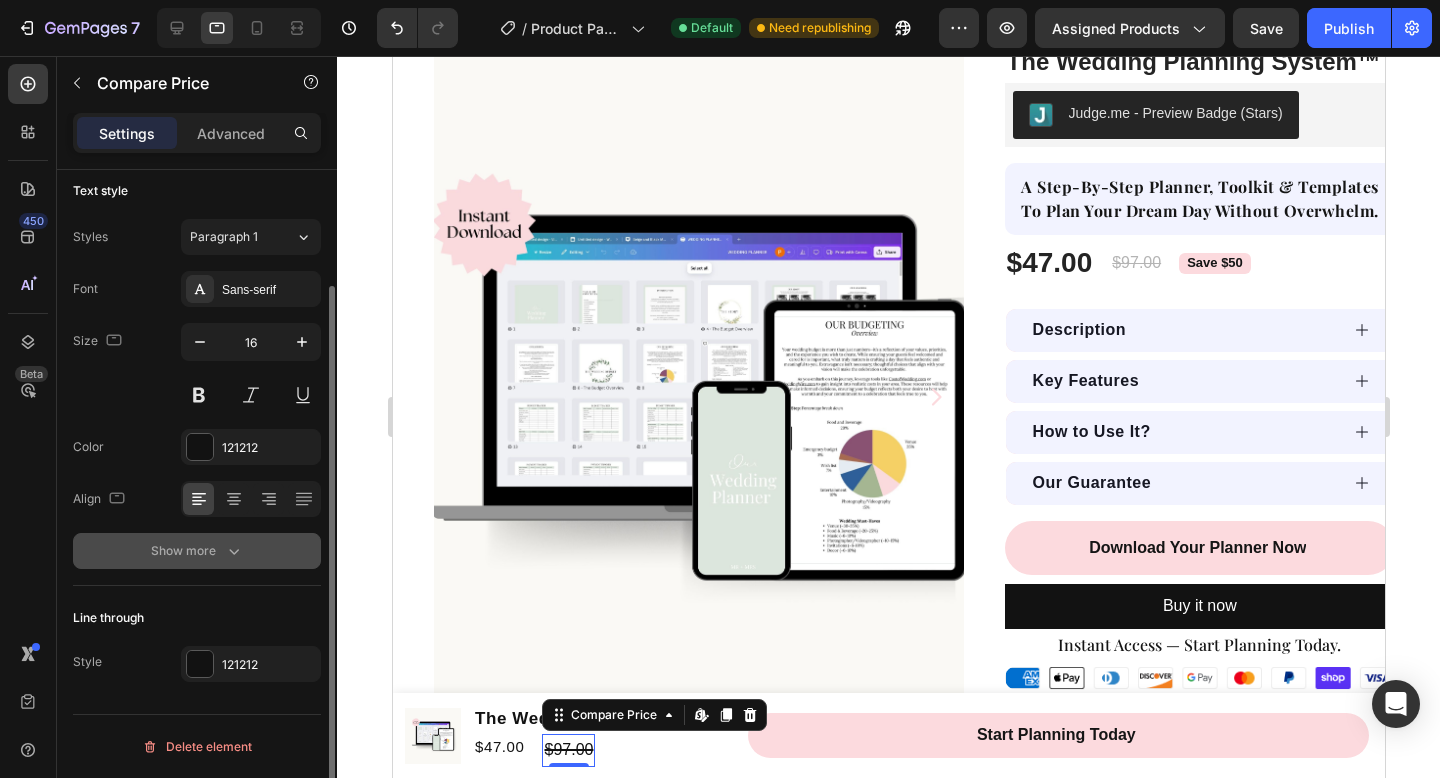click 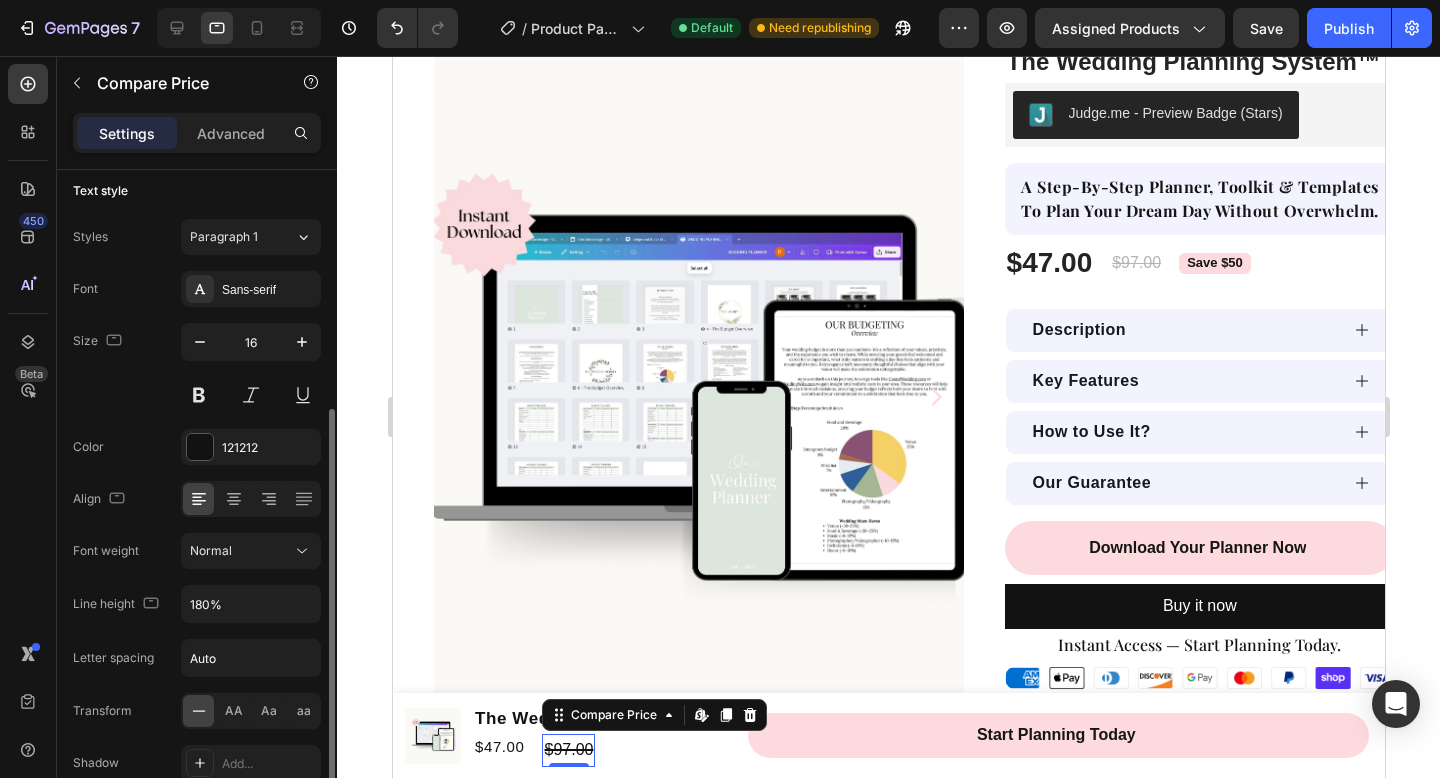 scroll, scrollTop: 404, scrollLeft: 0, axis: vertical 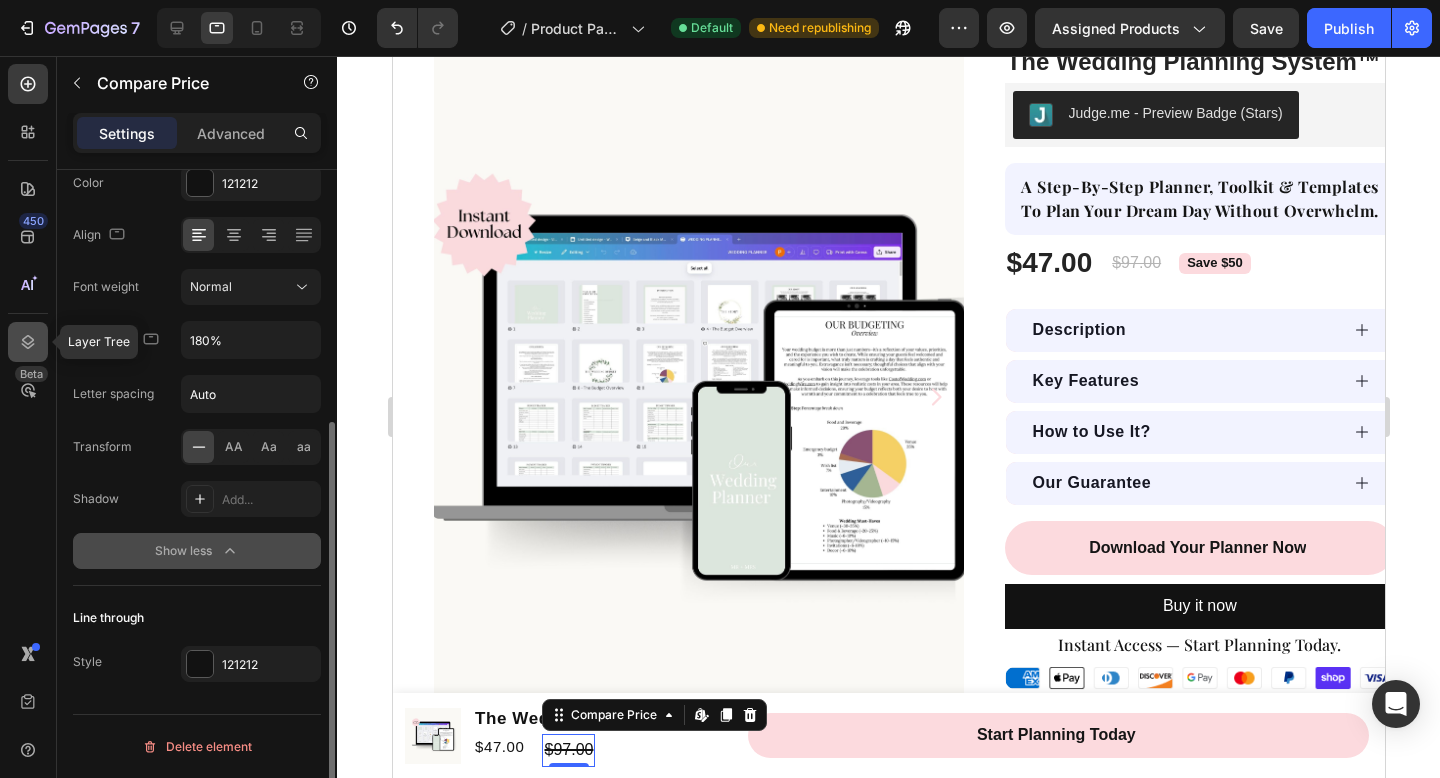 click 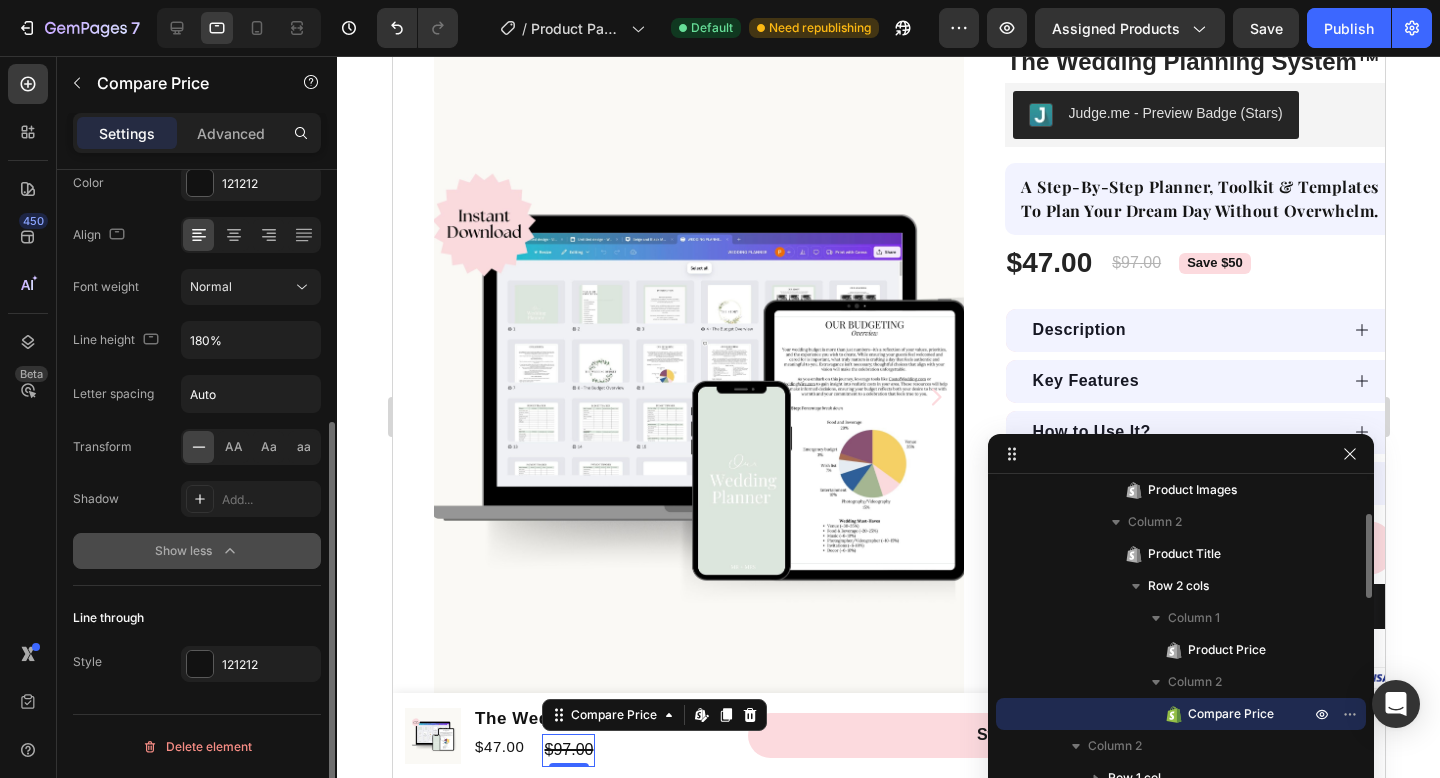 scroll, scrollTop: 181, scrollLeft: 0, axis: vertical 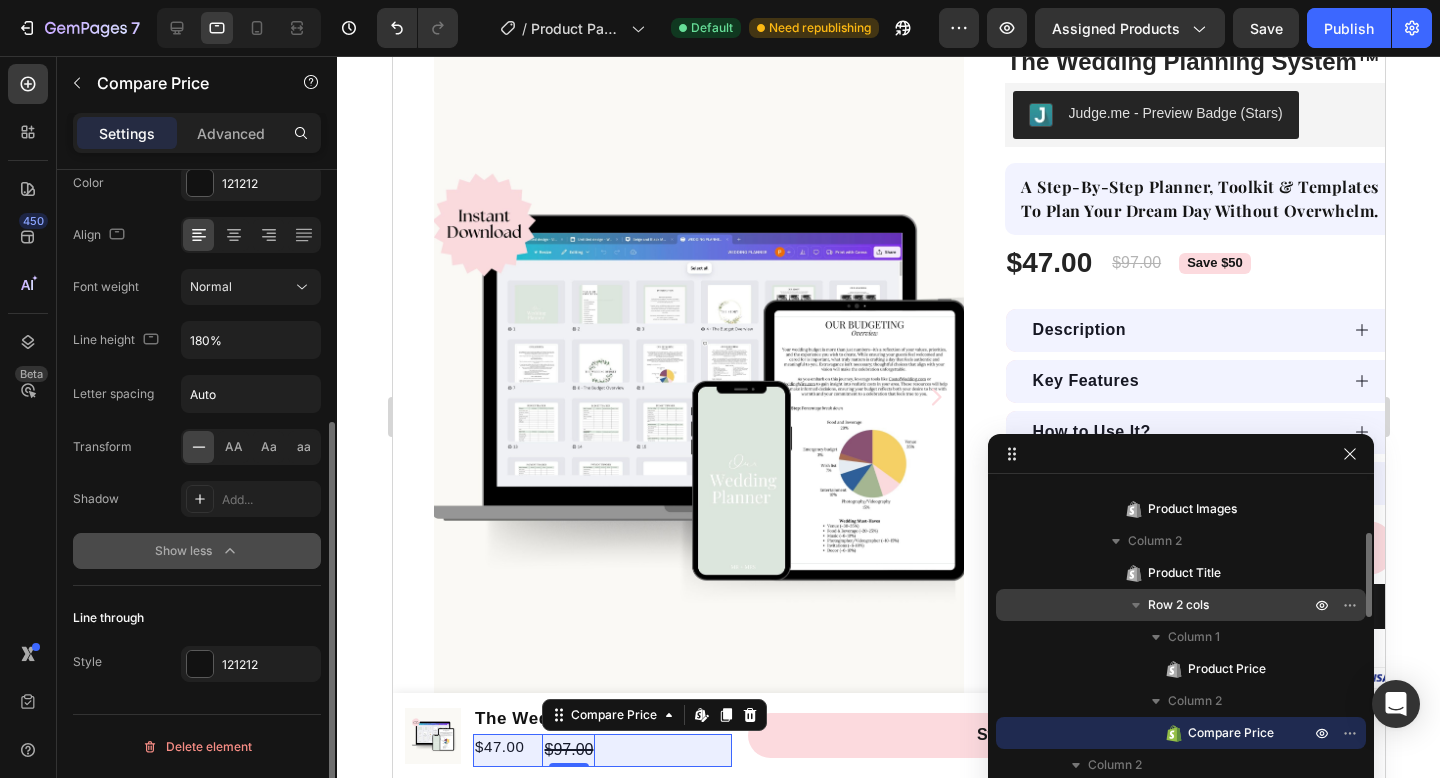 click 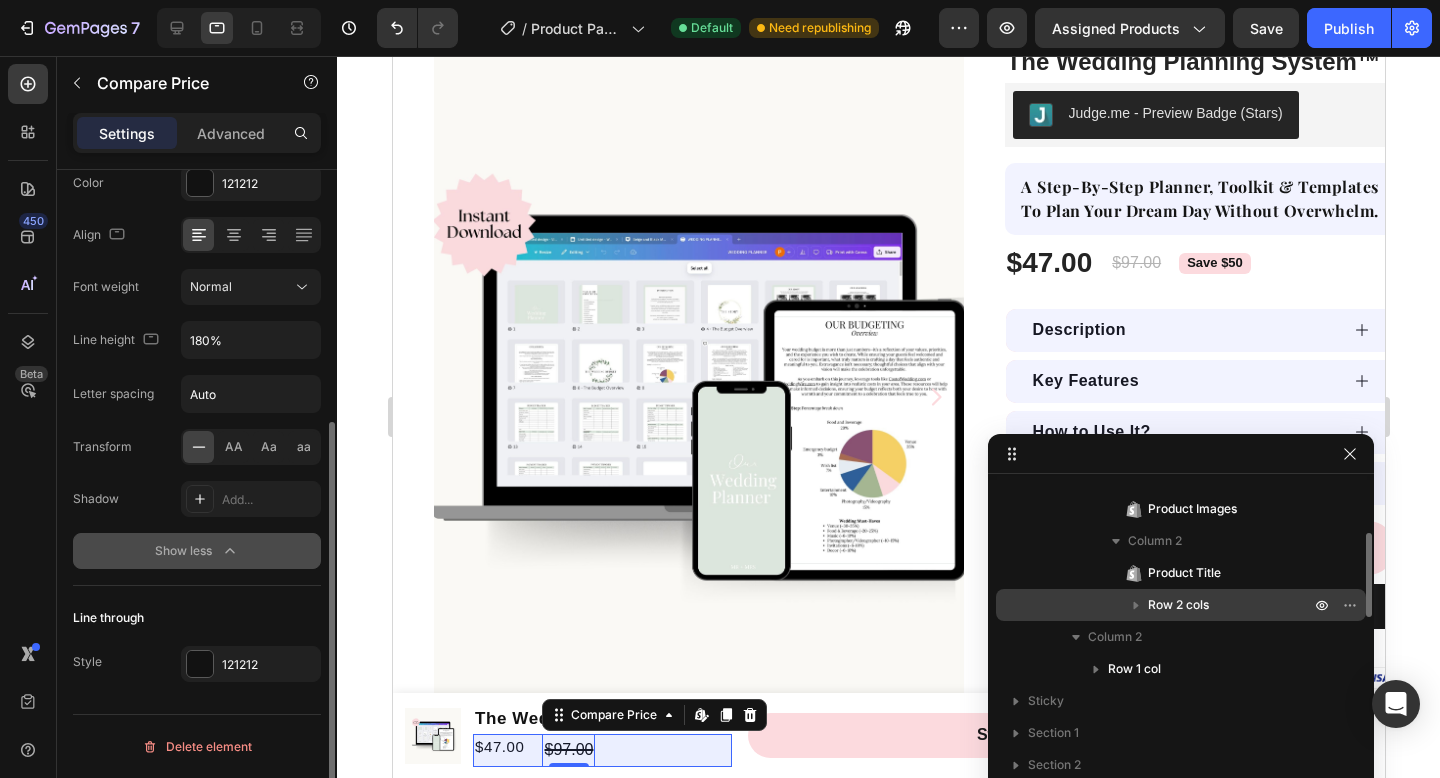 click on "Row 2 cols" at bounding box center [1231, 605] 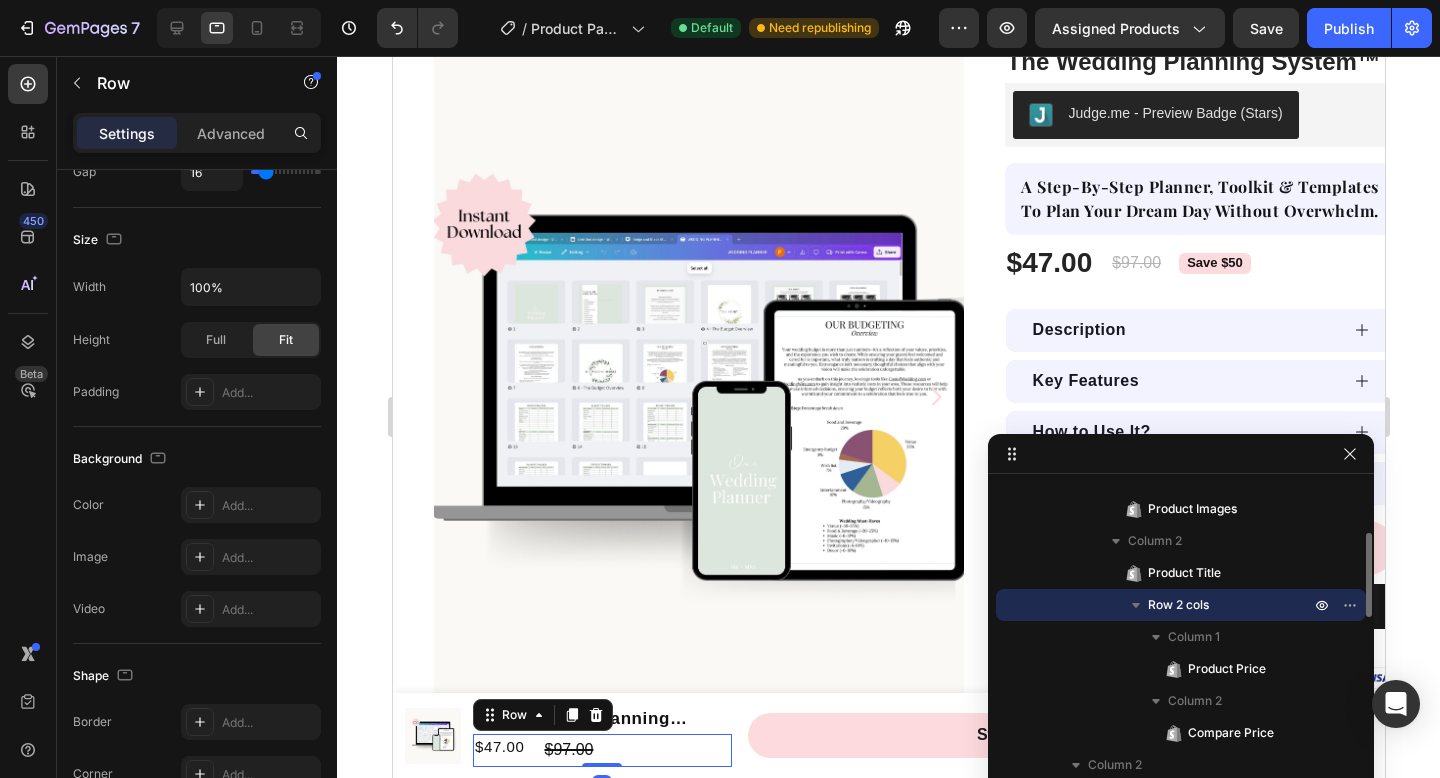 scroll, scrollTop: 0, scrollLeft: 0, axis: both 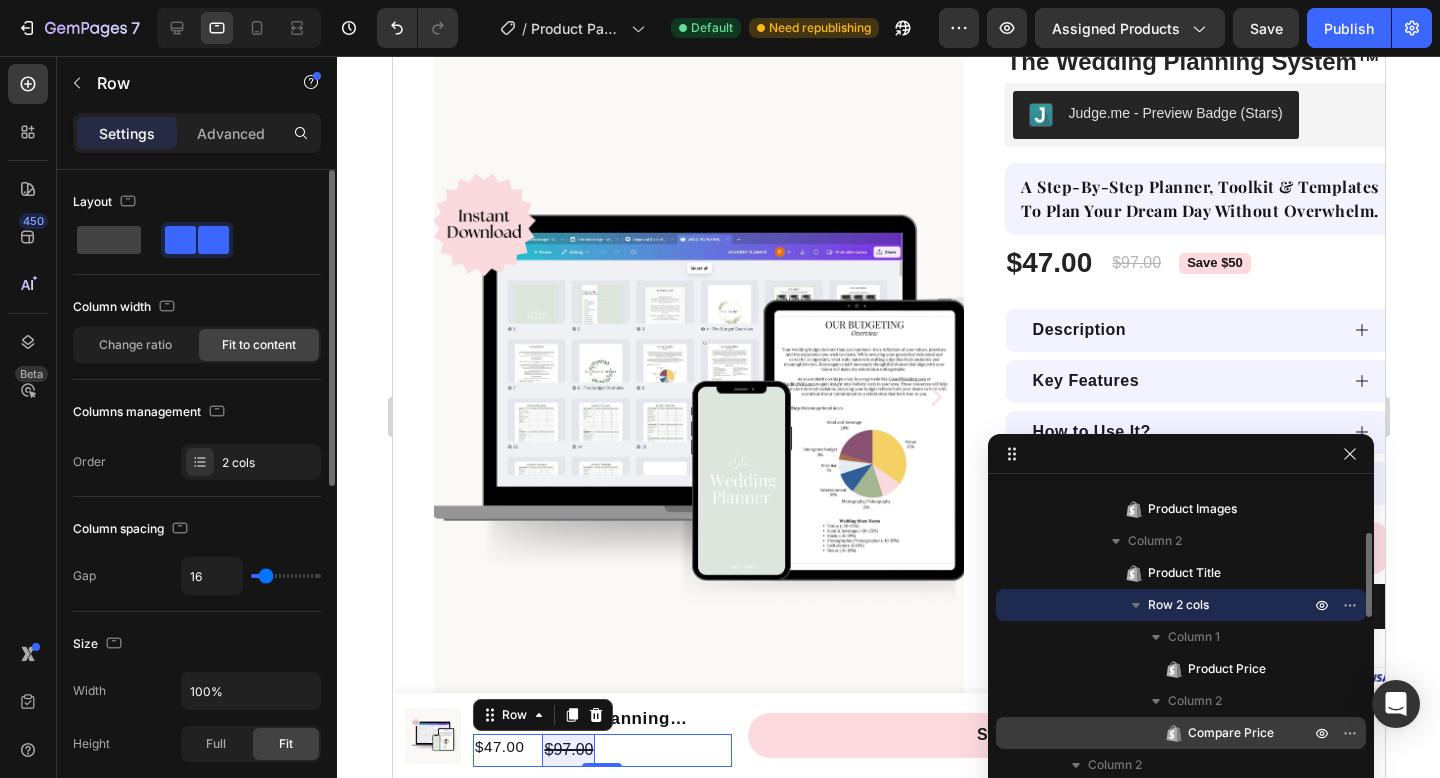 click on "Compare Price" at bounding box center (1231, 733) 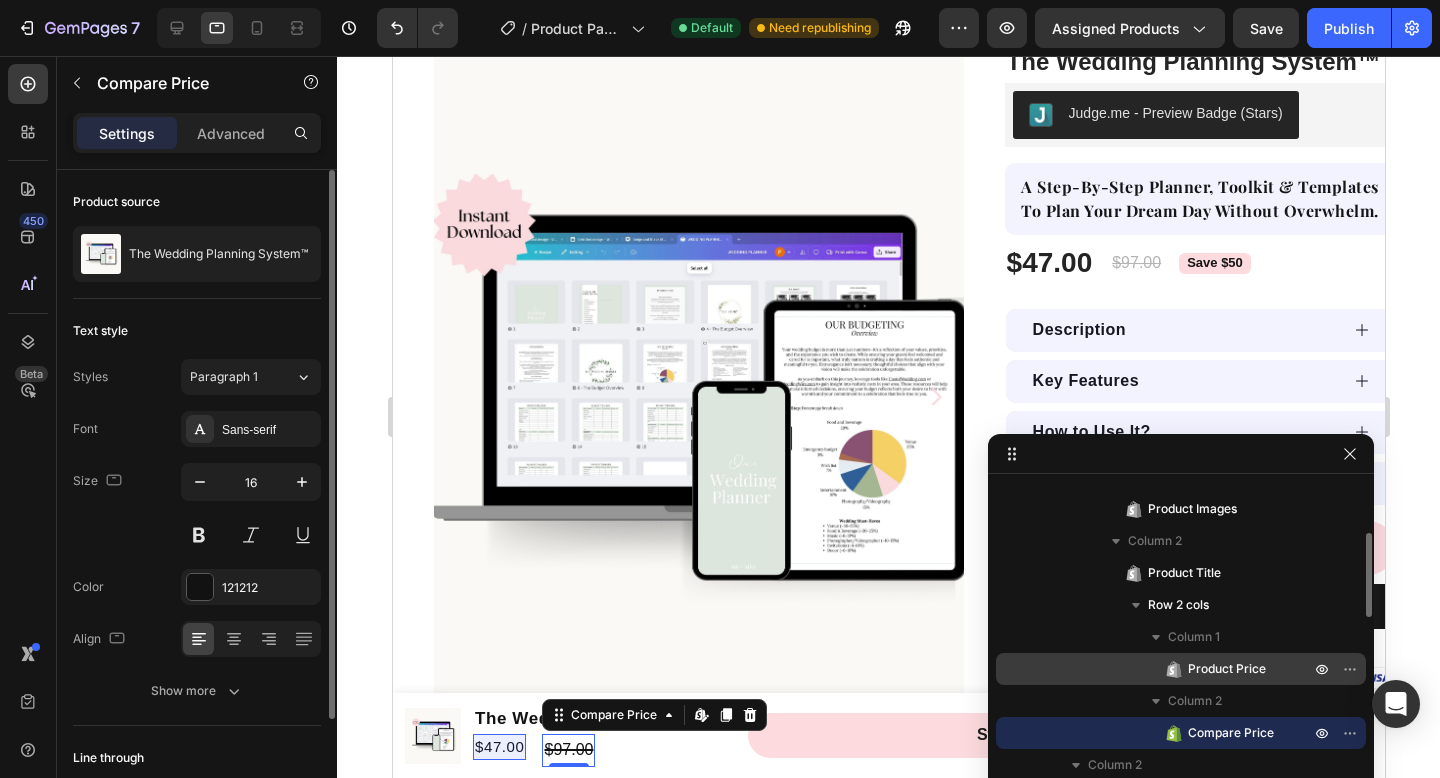 click on "Product Price" at bounding box center [1181, 669] 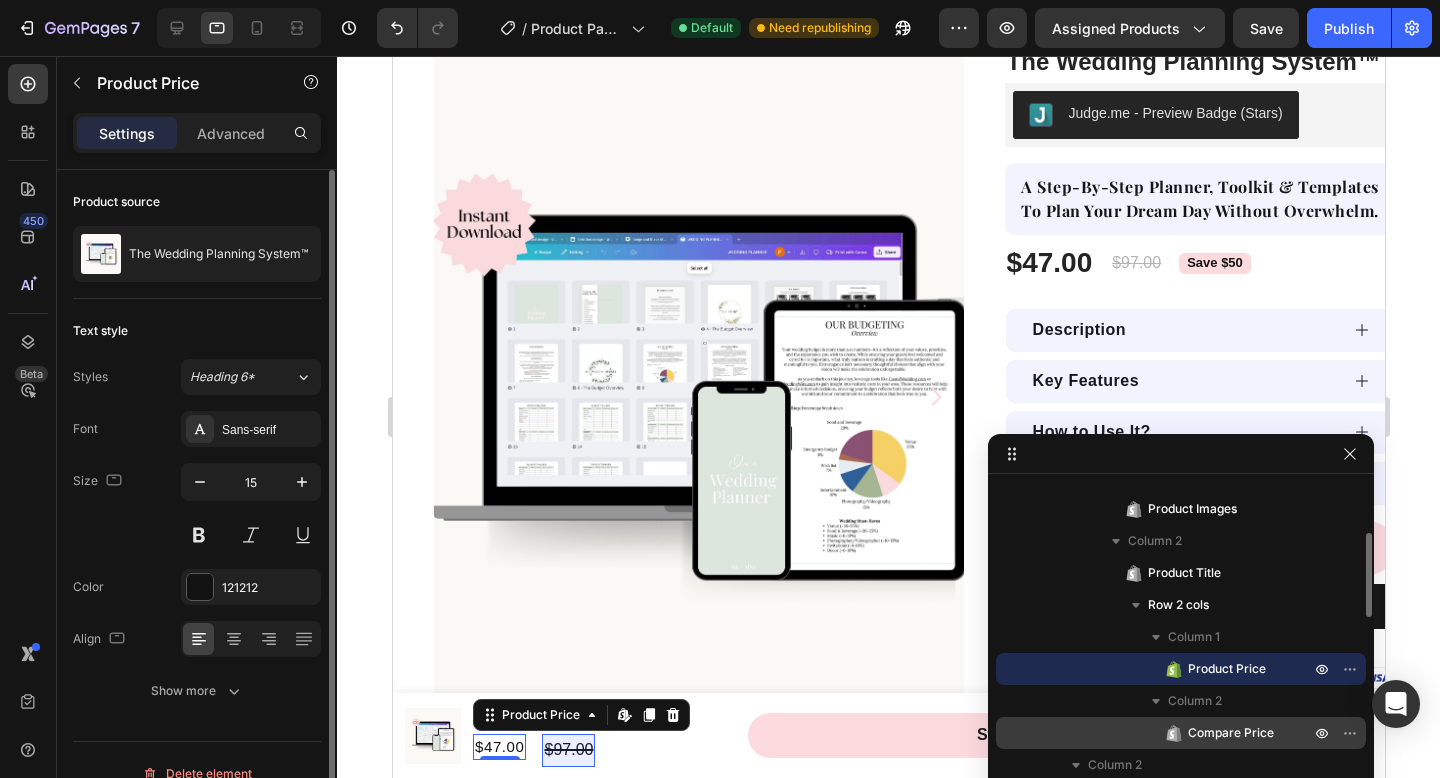 click on "Compare Price" at bounding box center [1231, 733] 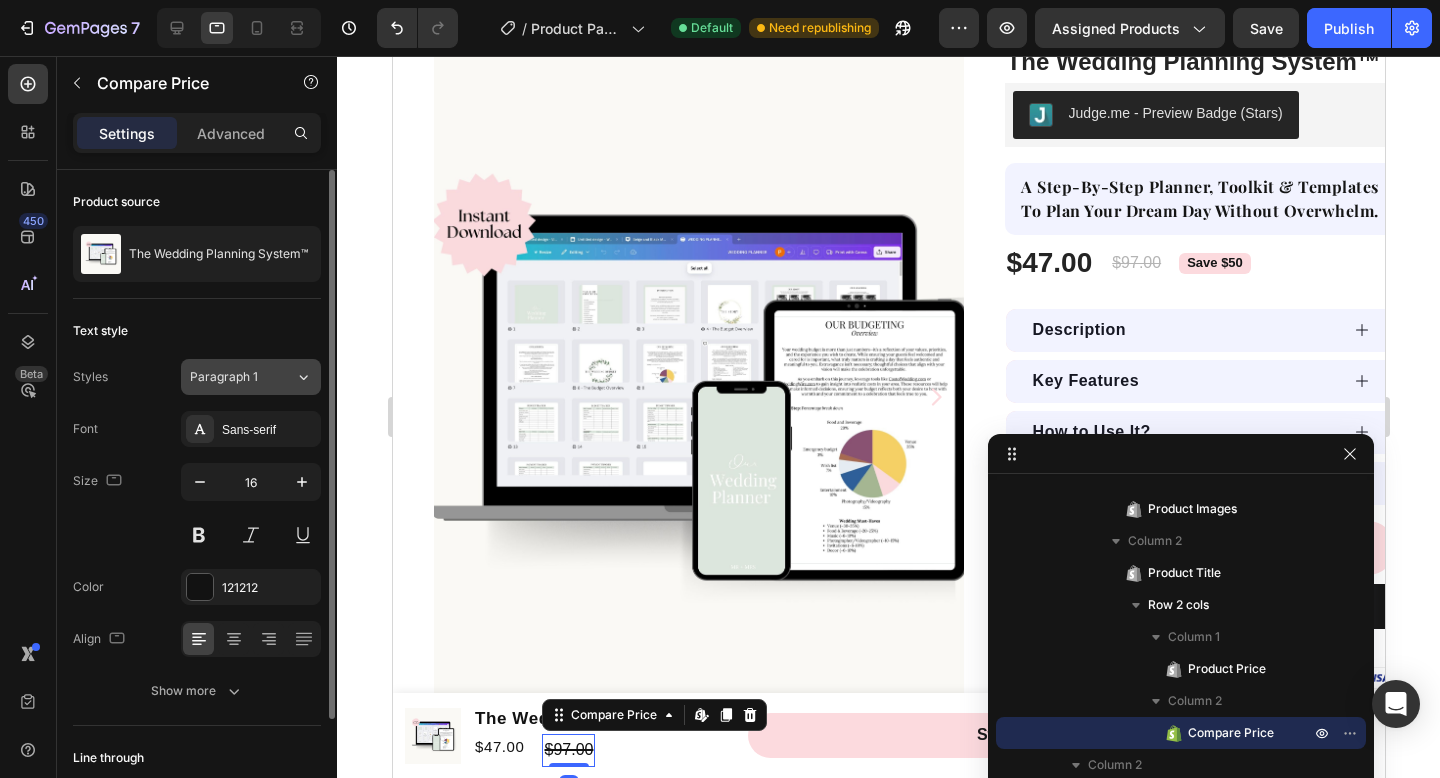 click on "Paragraph 1" 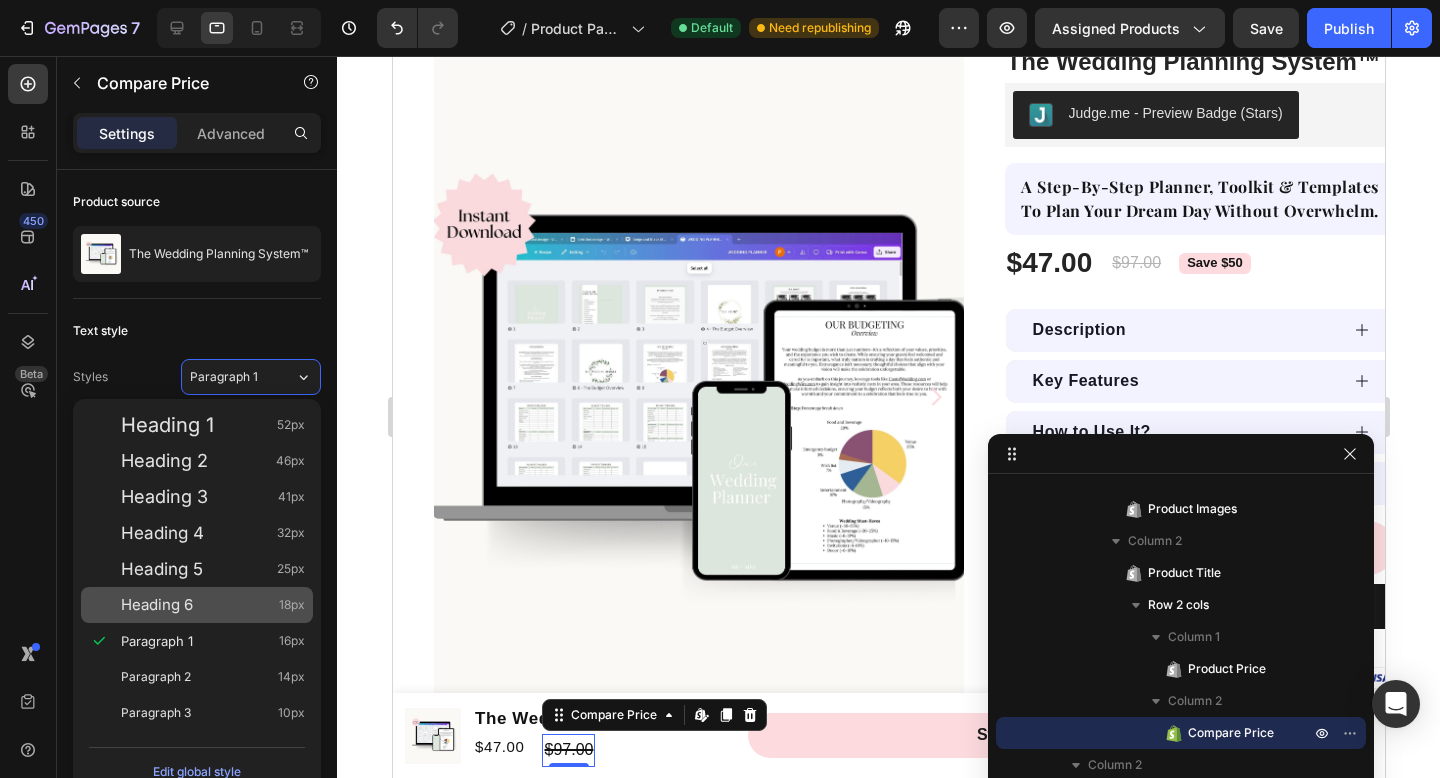 click on "Heading 6 18px" at bounding box center (213, 605) 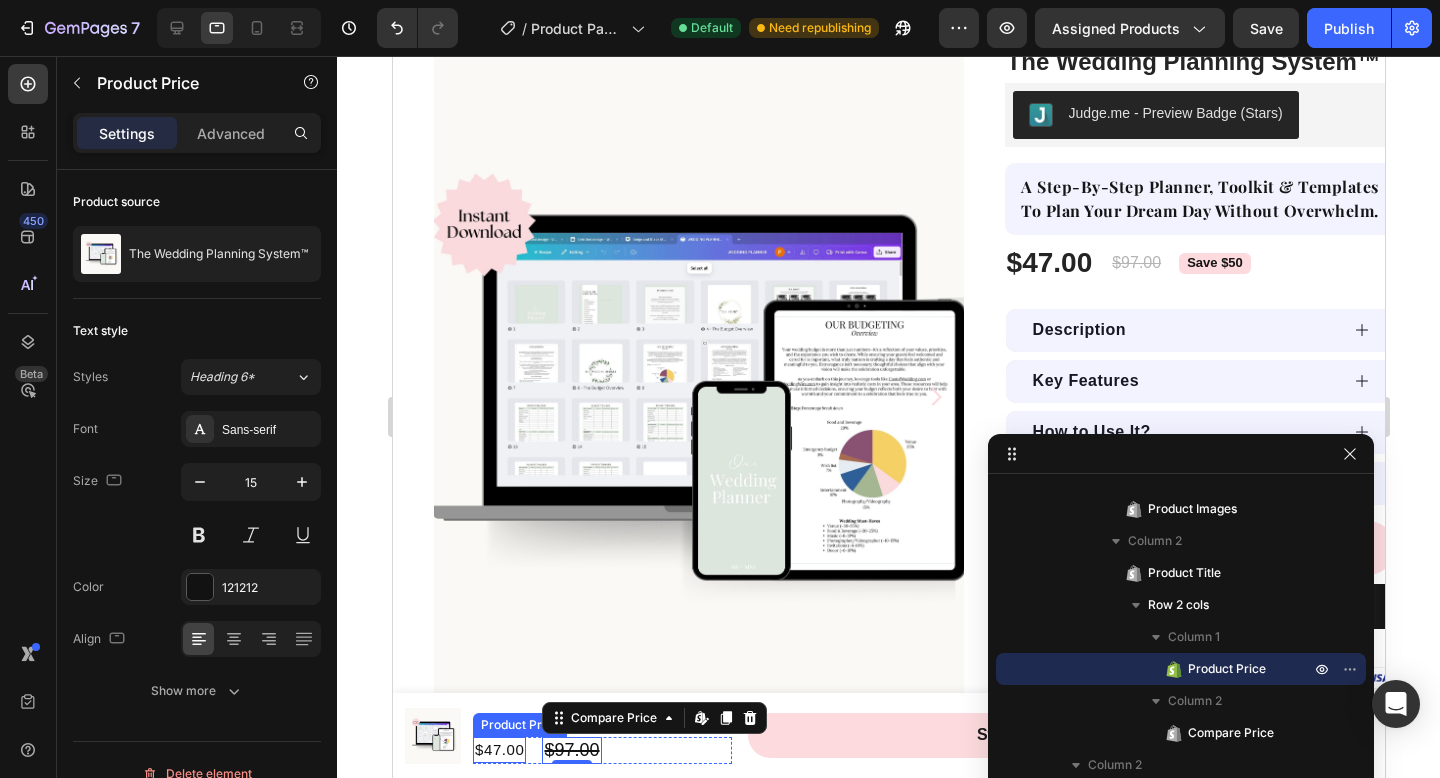 click on "$47.00" at bounding box center [498, 750] 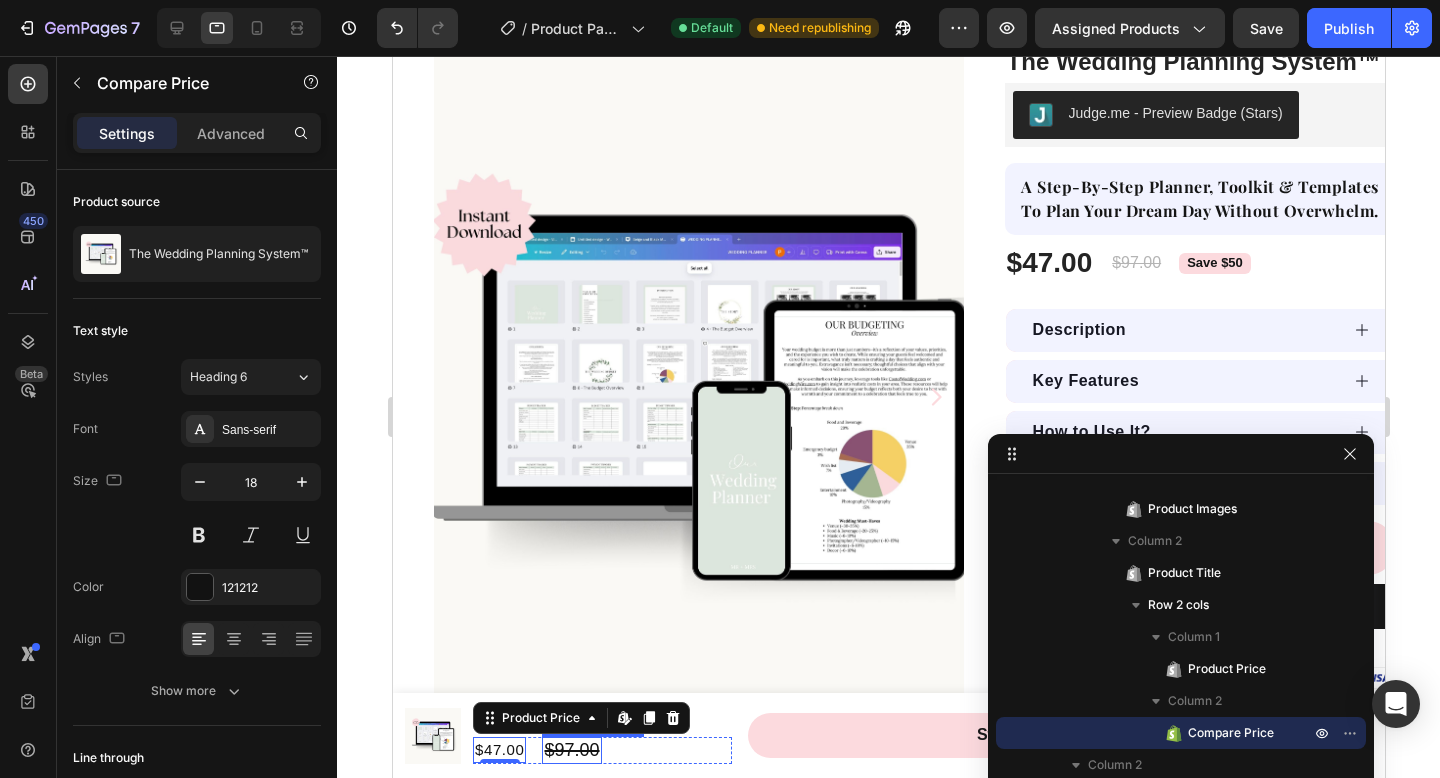 click on "$97.00" at bounding box center (570, 750) 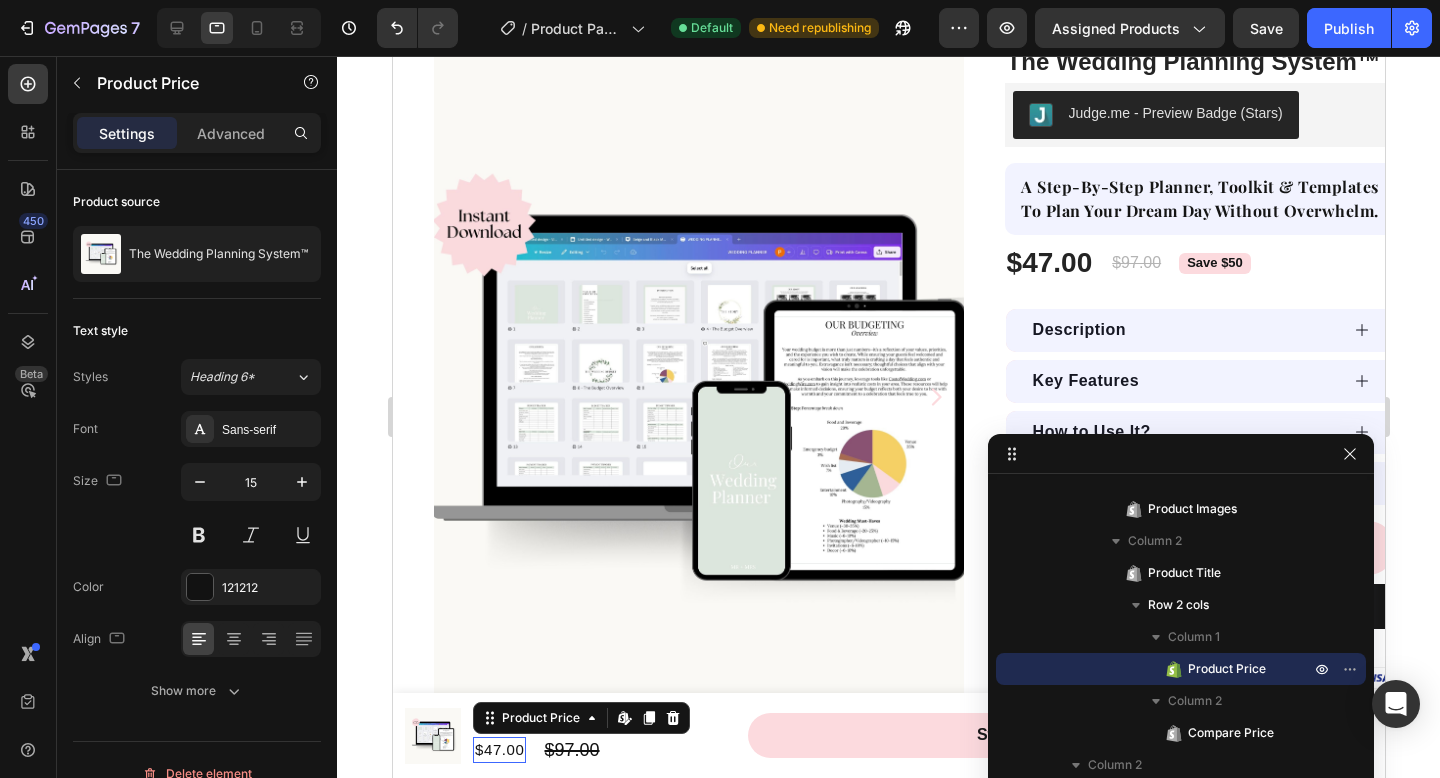 click on "$47.00" at bounding box center [498, 750] 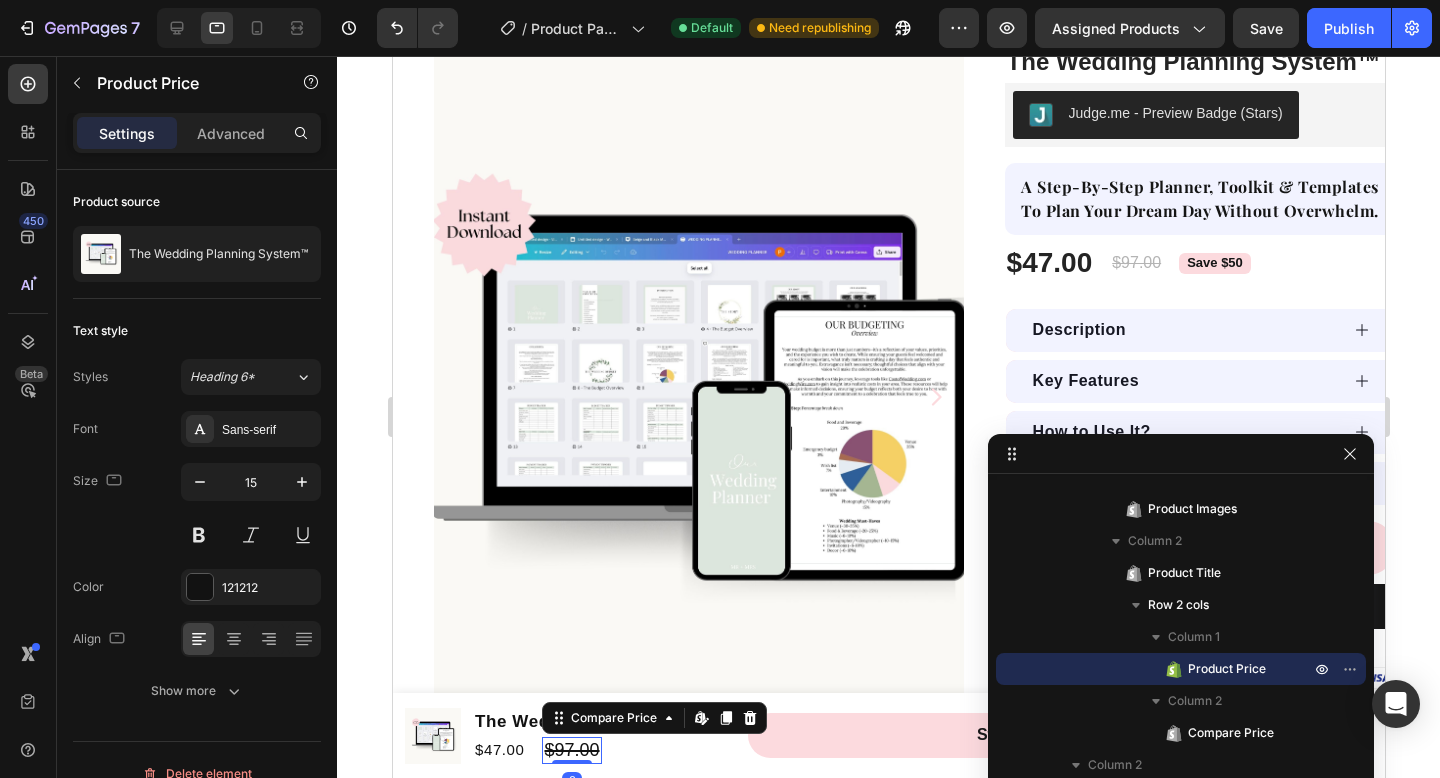 click on "$97.00" at bounding box center (570, 750) 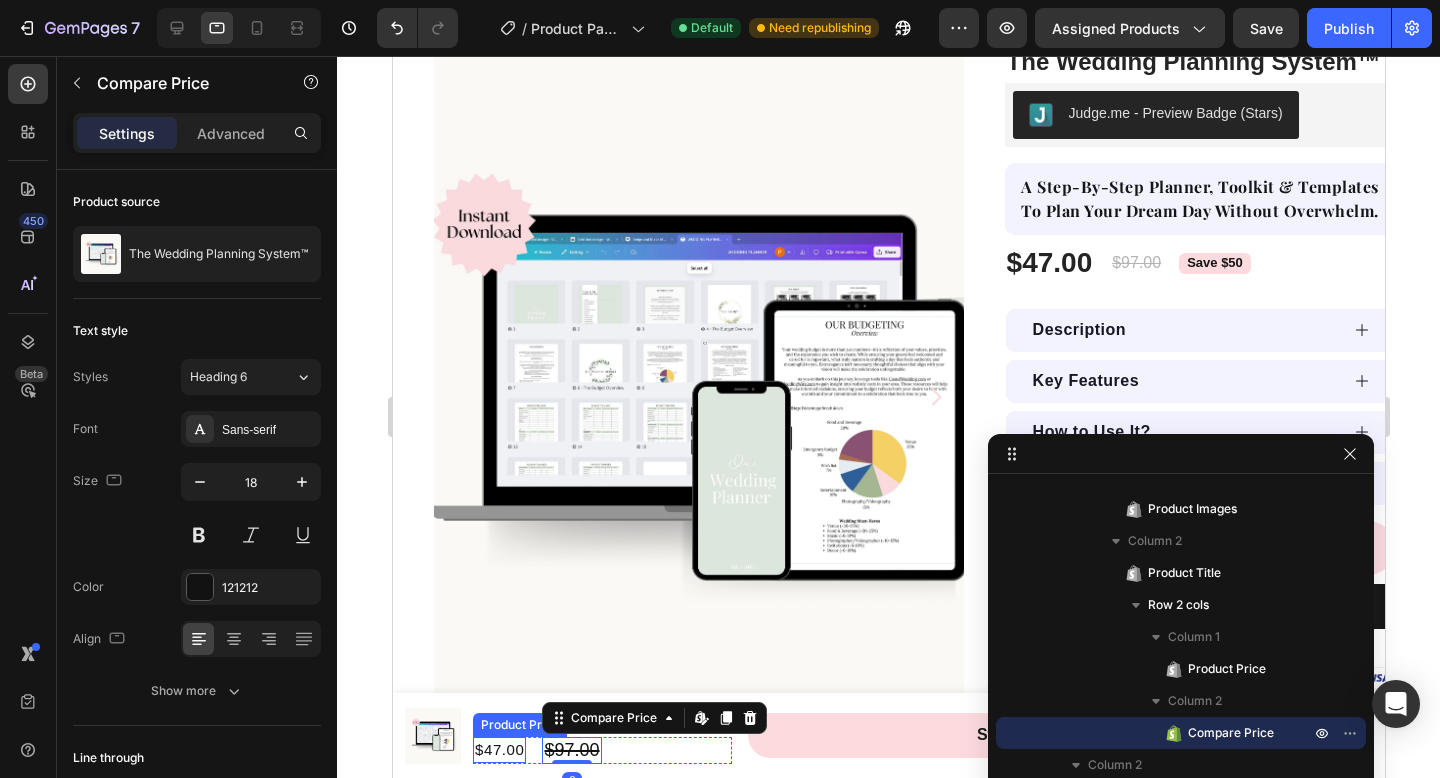 click on "$47.00" at bounding box center (498, 750) 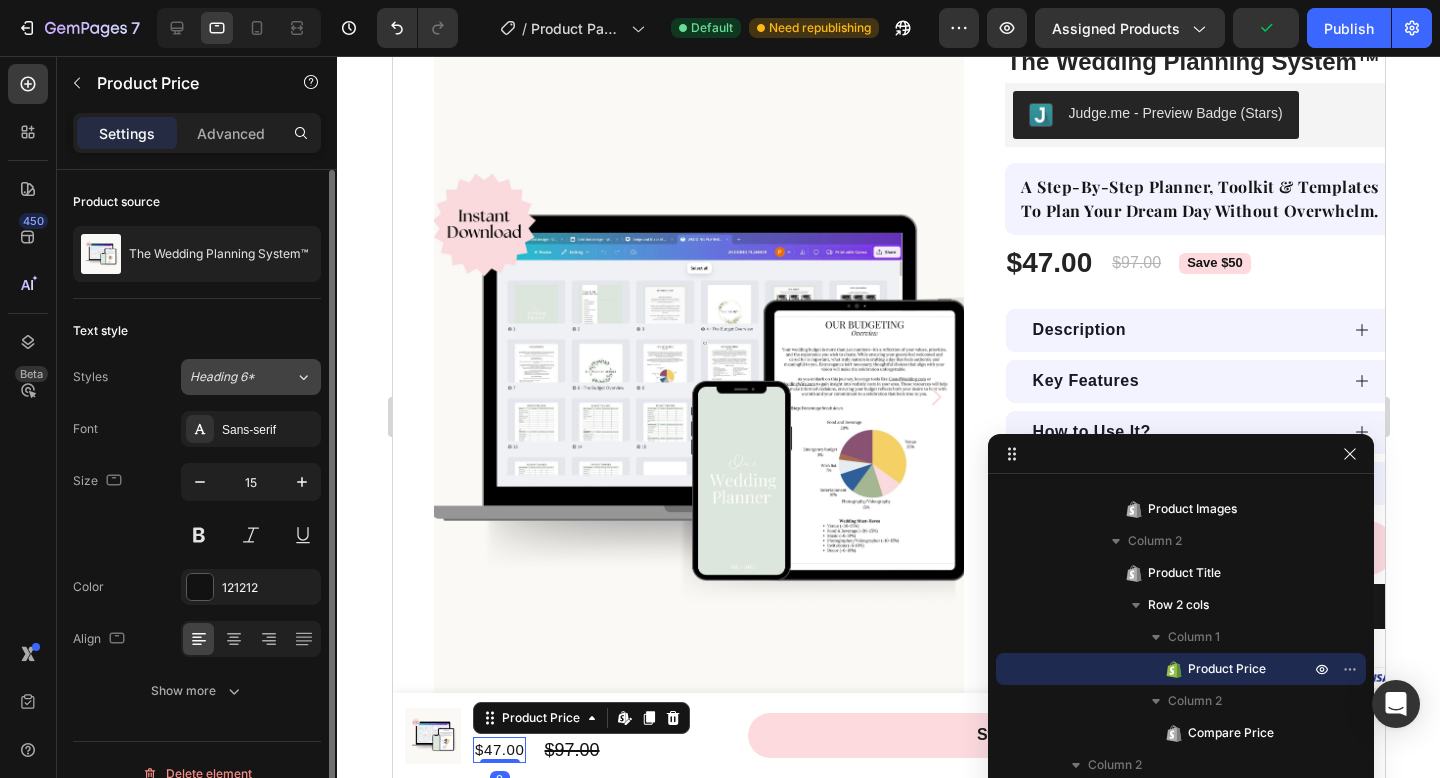 click 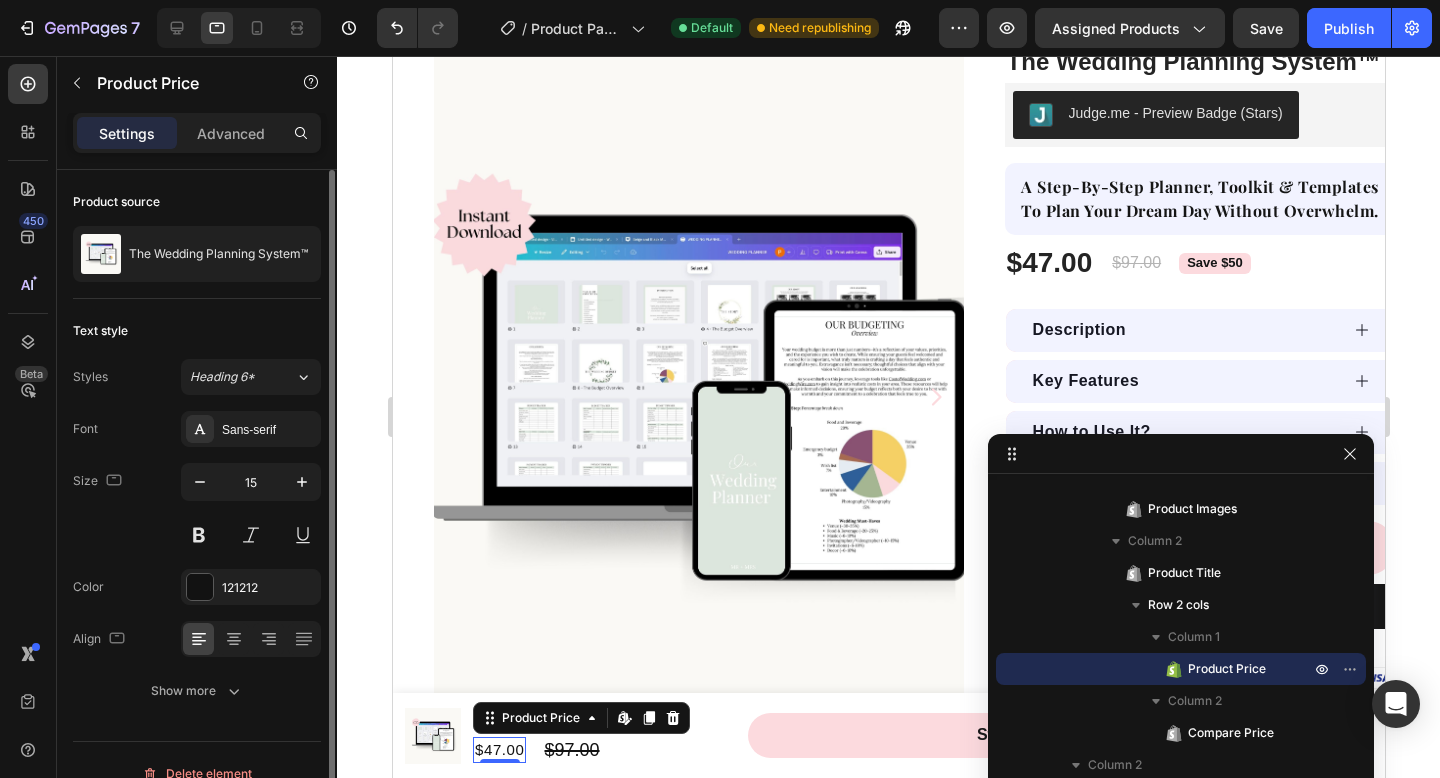 click on "Text style" at bounding box center [197, 331] 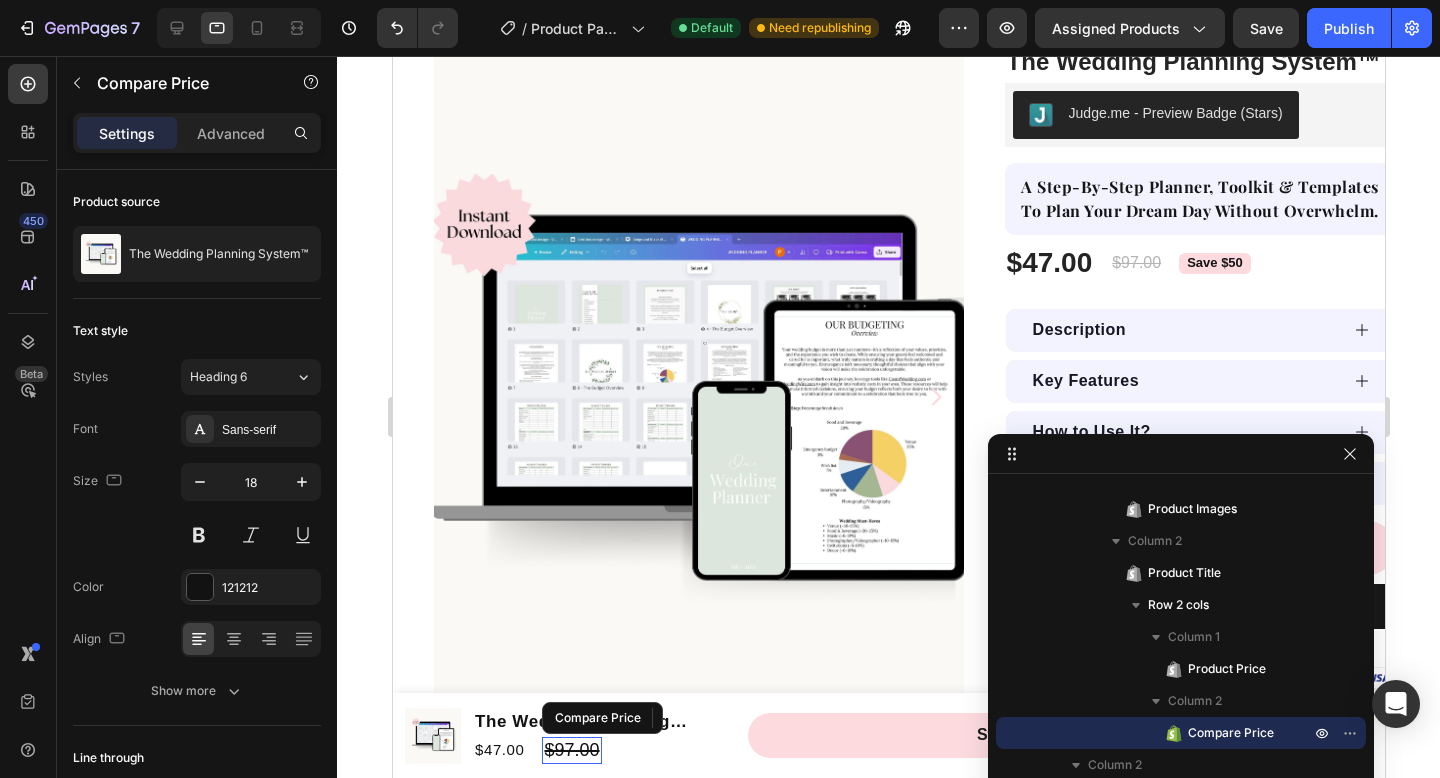 click on "$97.00" at bounding box center [570, 750] 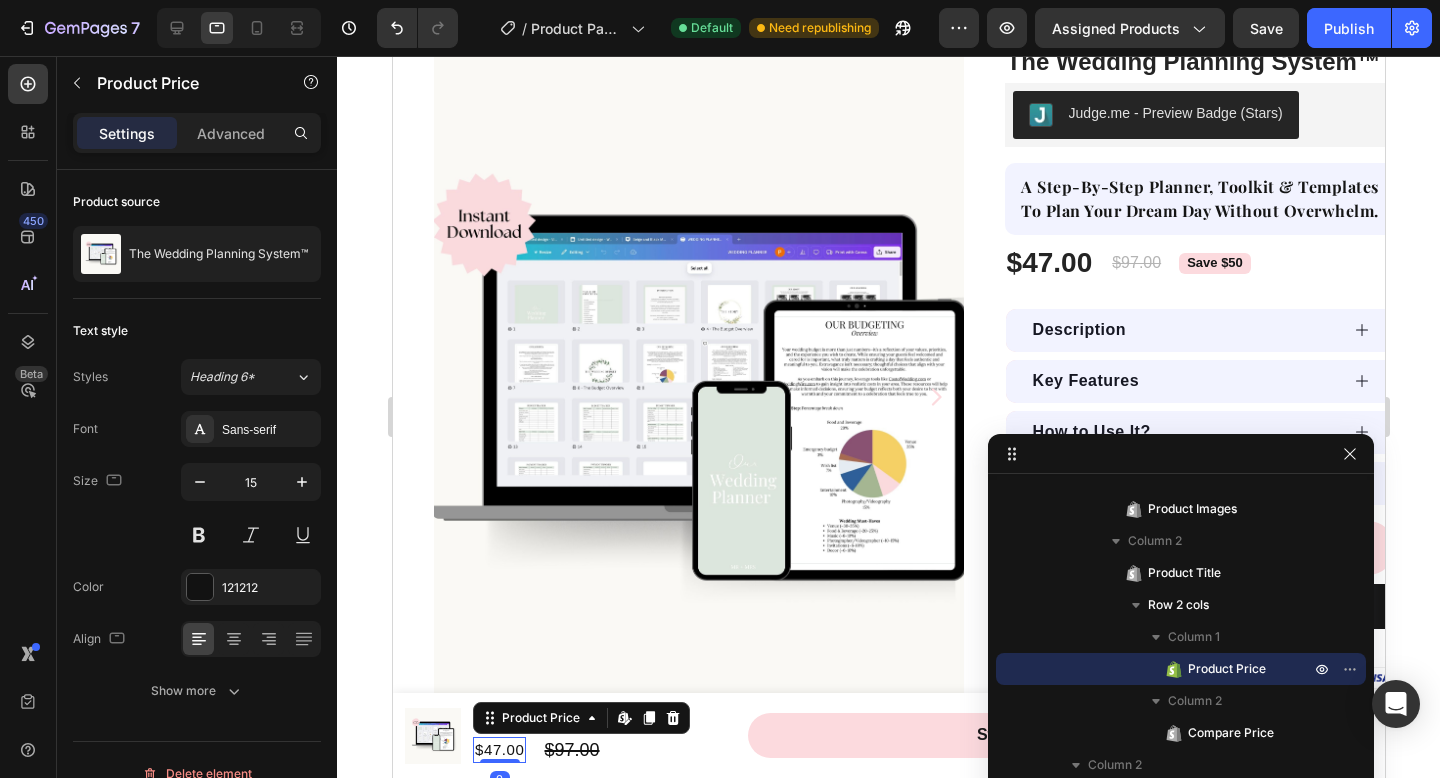 click on "$47.00" at bounding box center [498, 750] 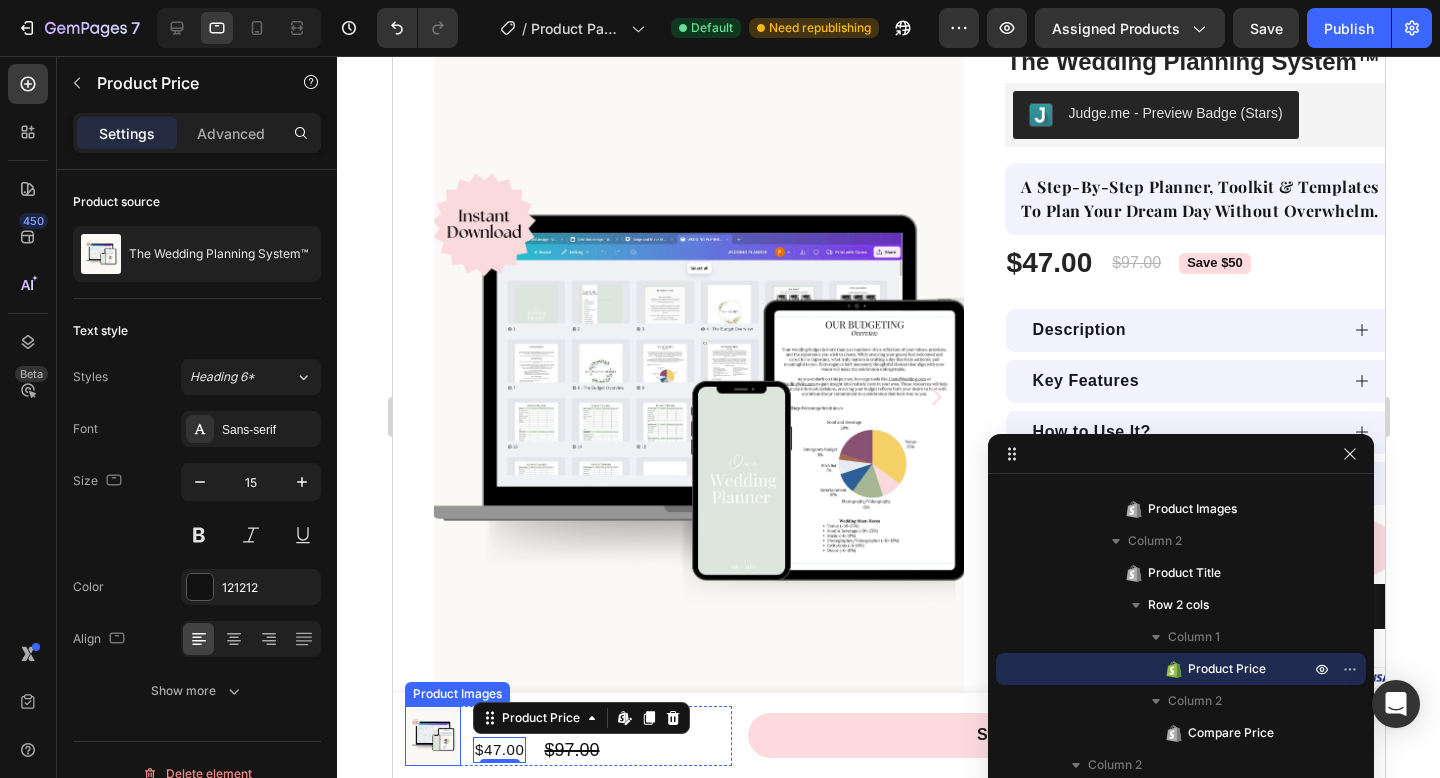 click at bounding box center (432, 736) 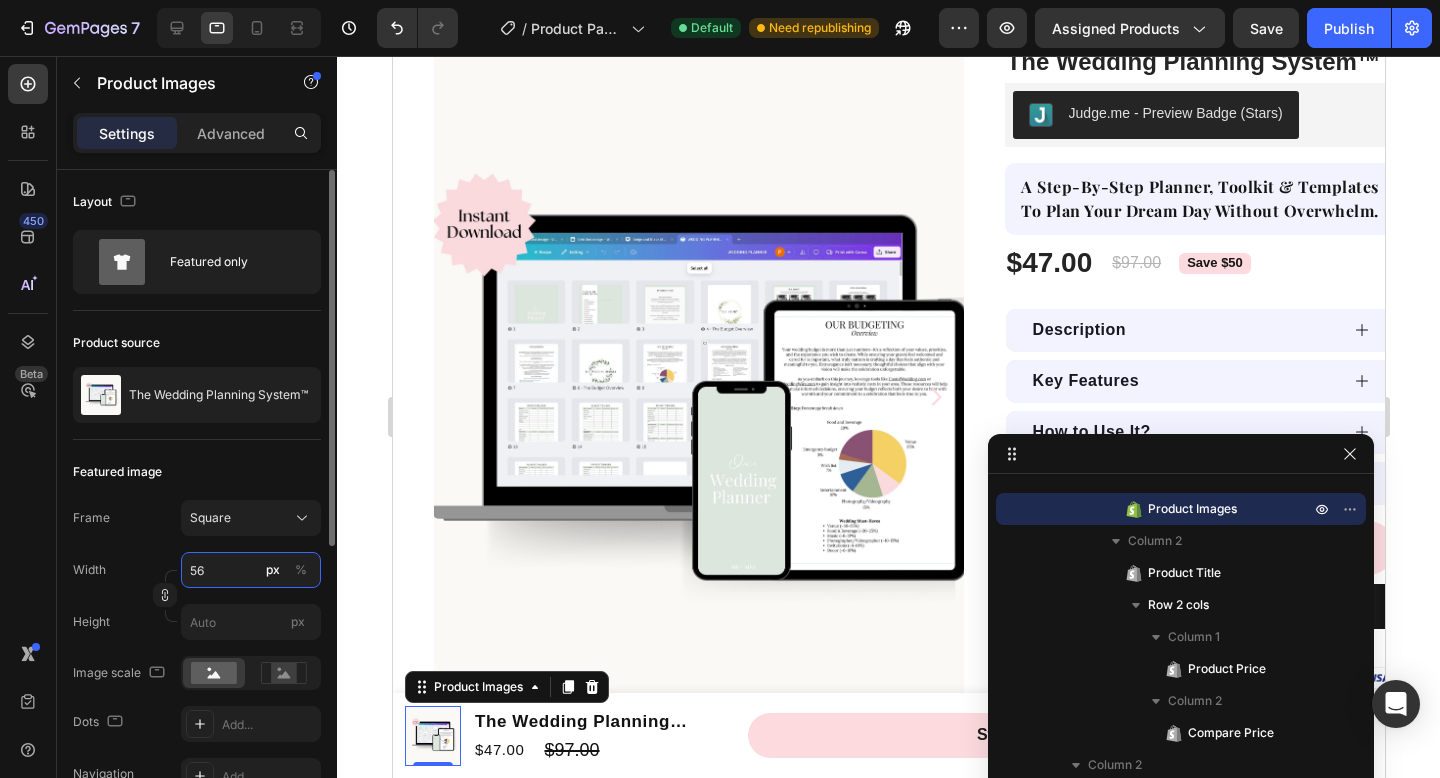 click on "56" at bounding box center (251, 570) 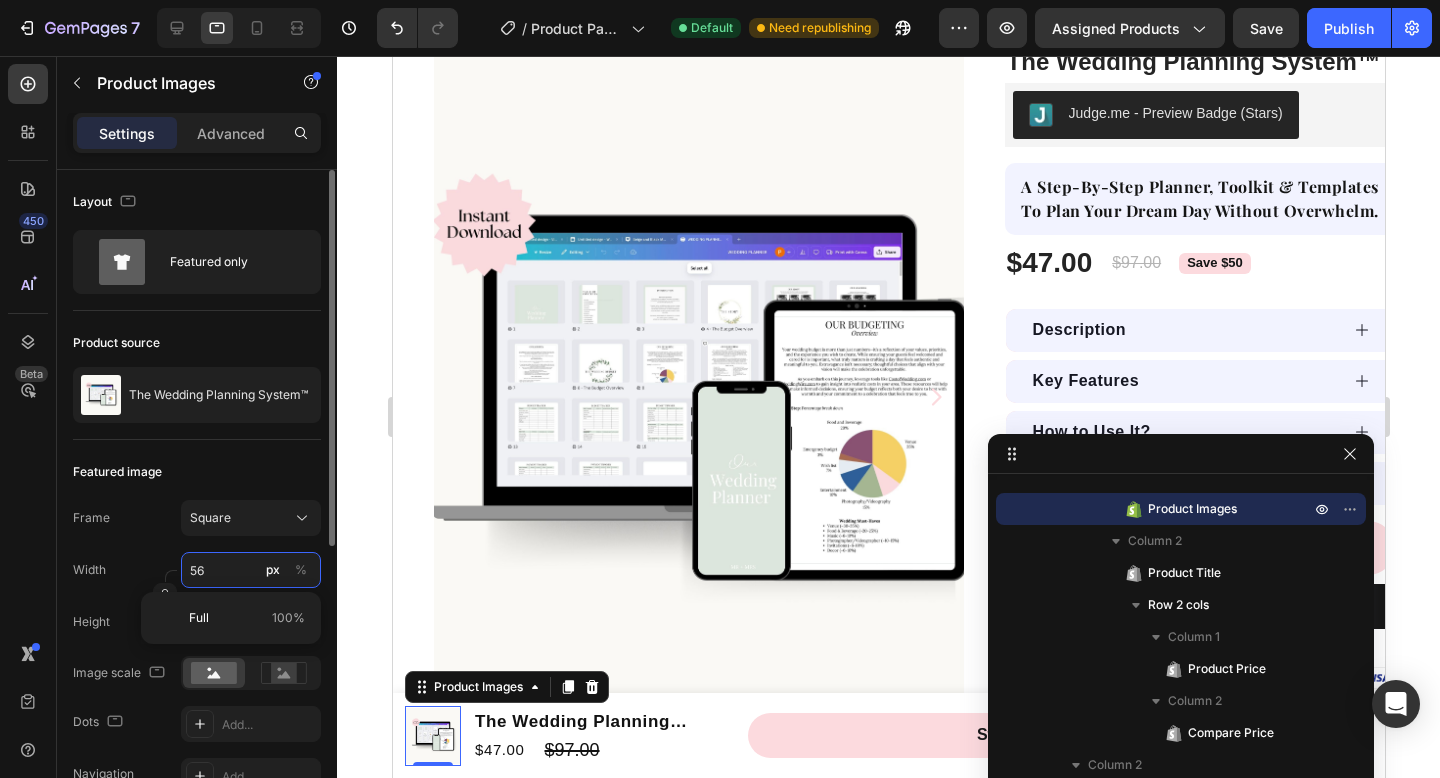 type on "57" 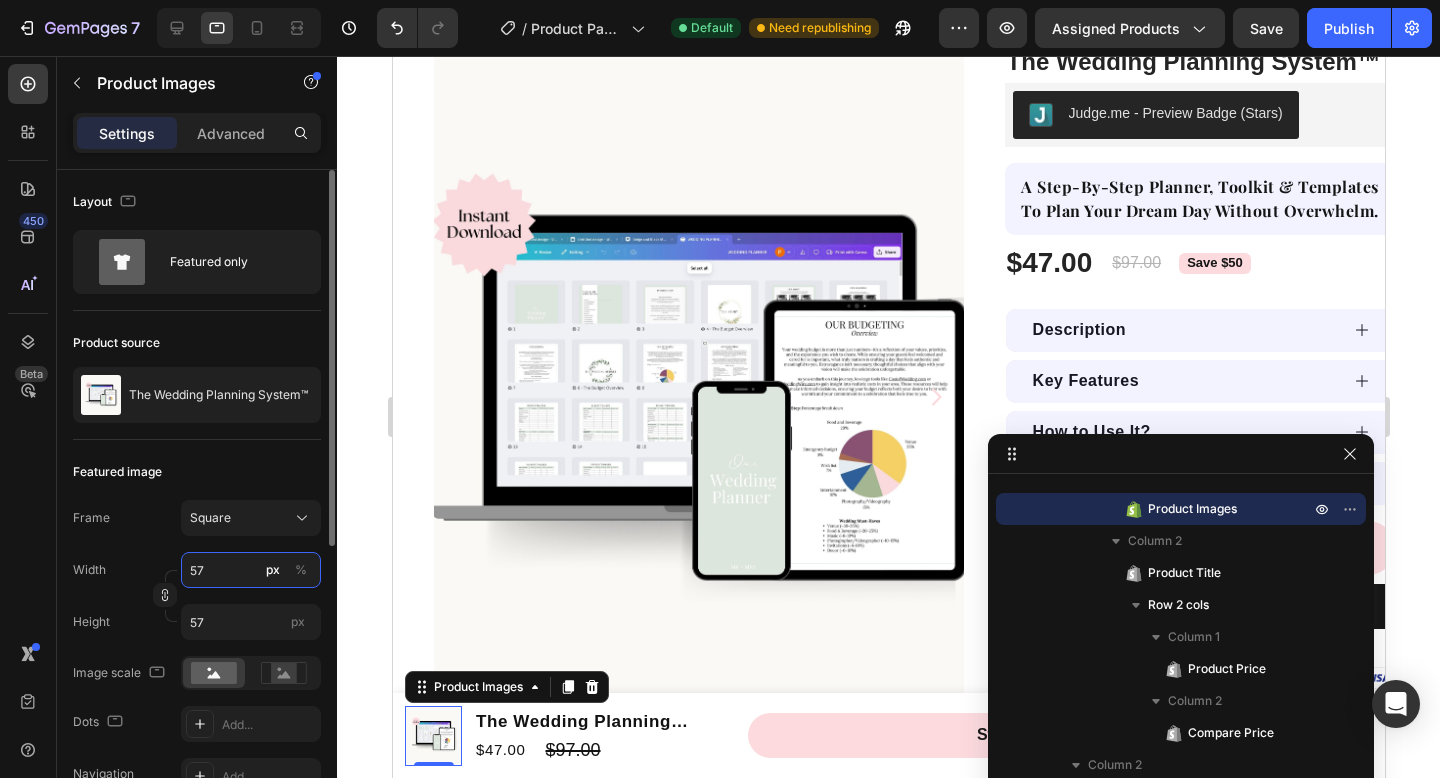 type on "58" 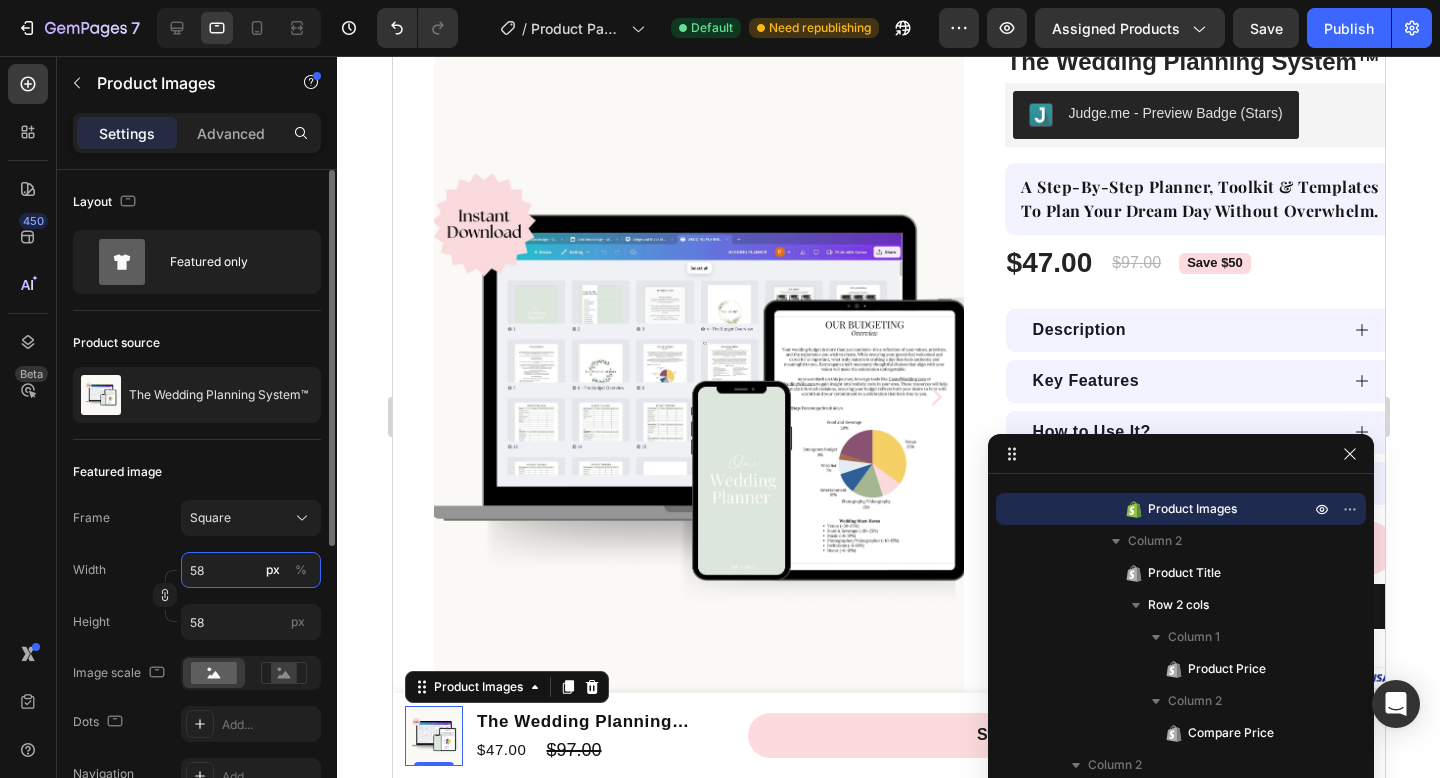 type on "59" 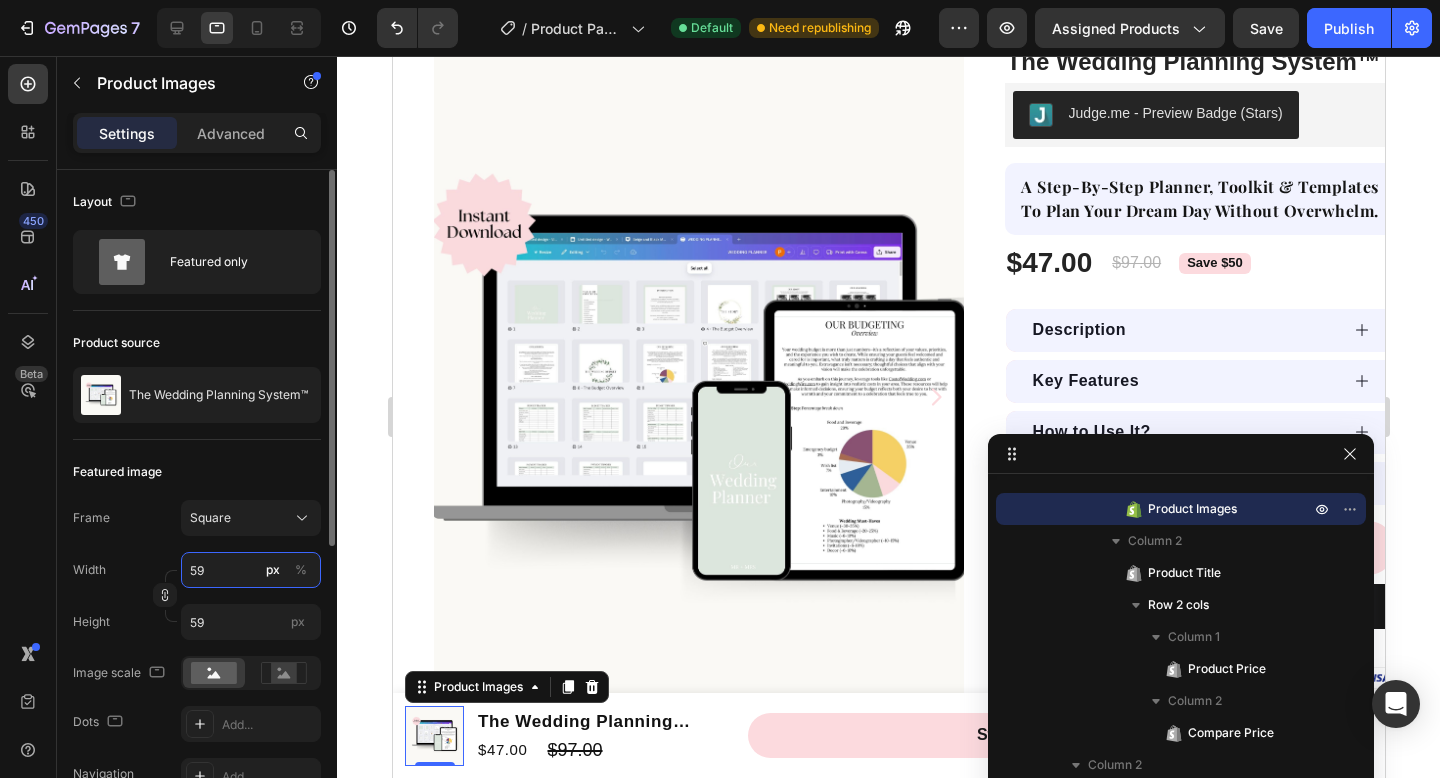 type on "60" 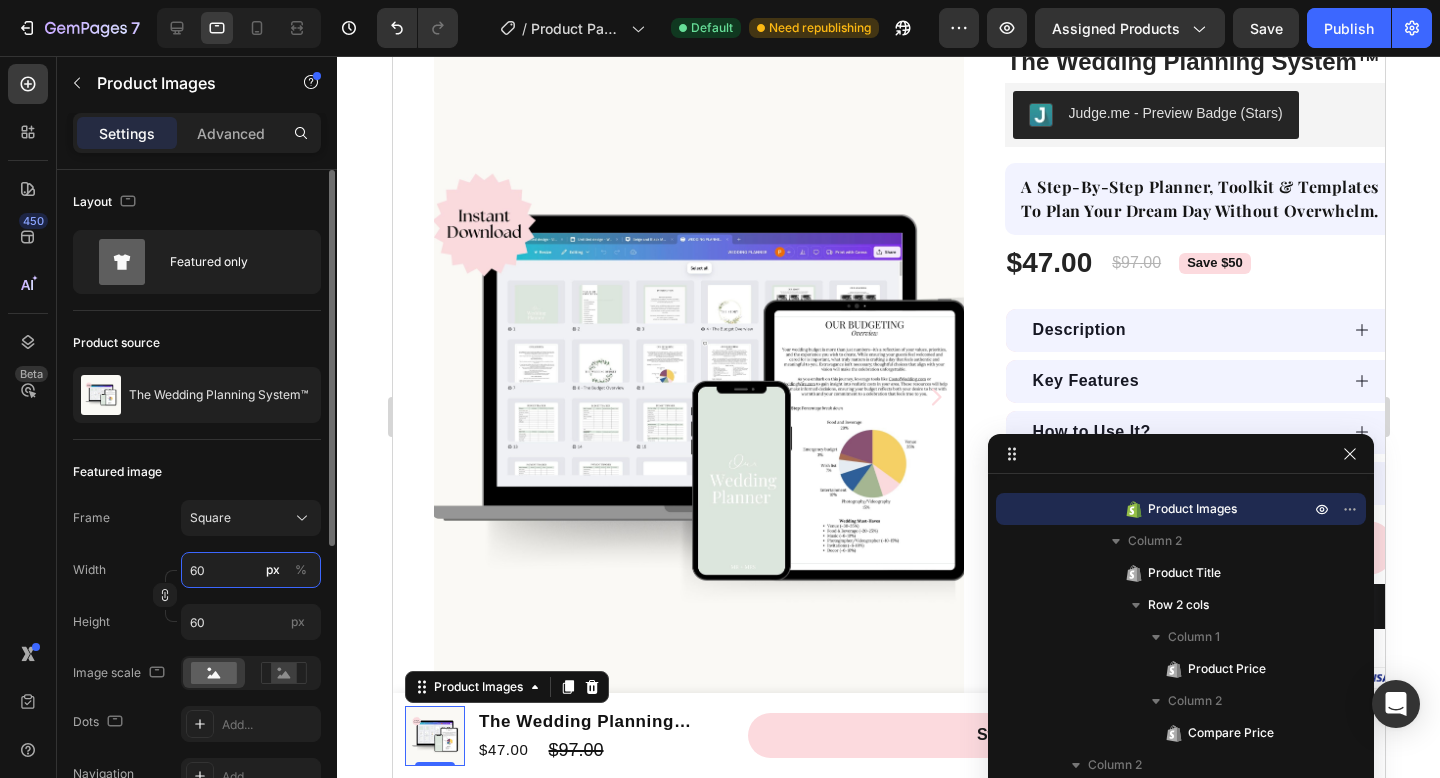 type on "61" 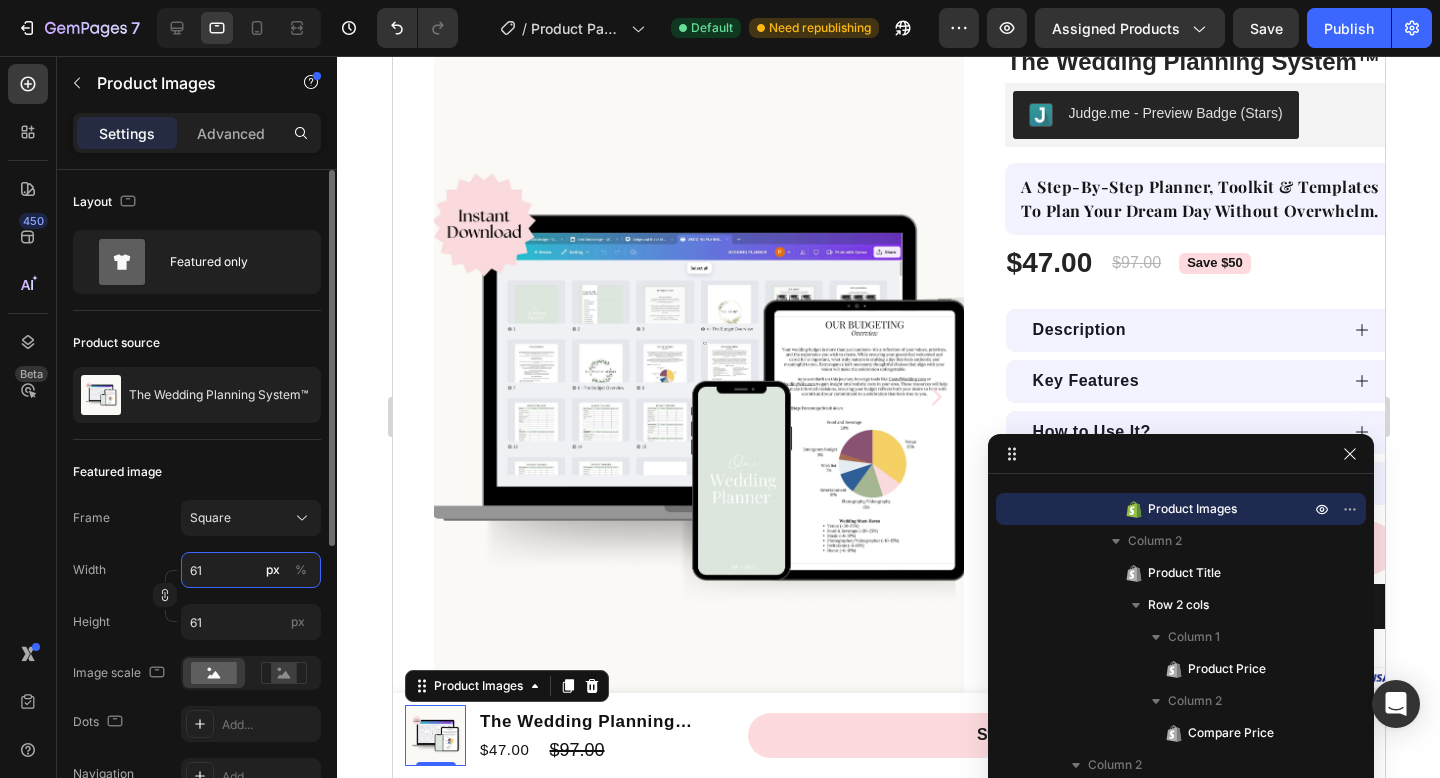 type on "62" 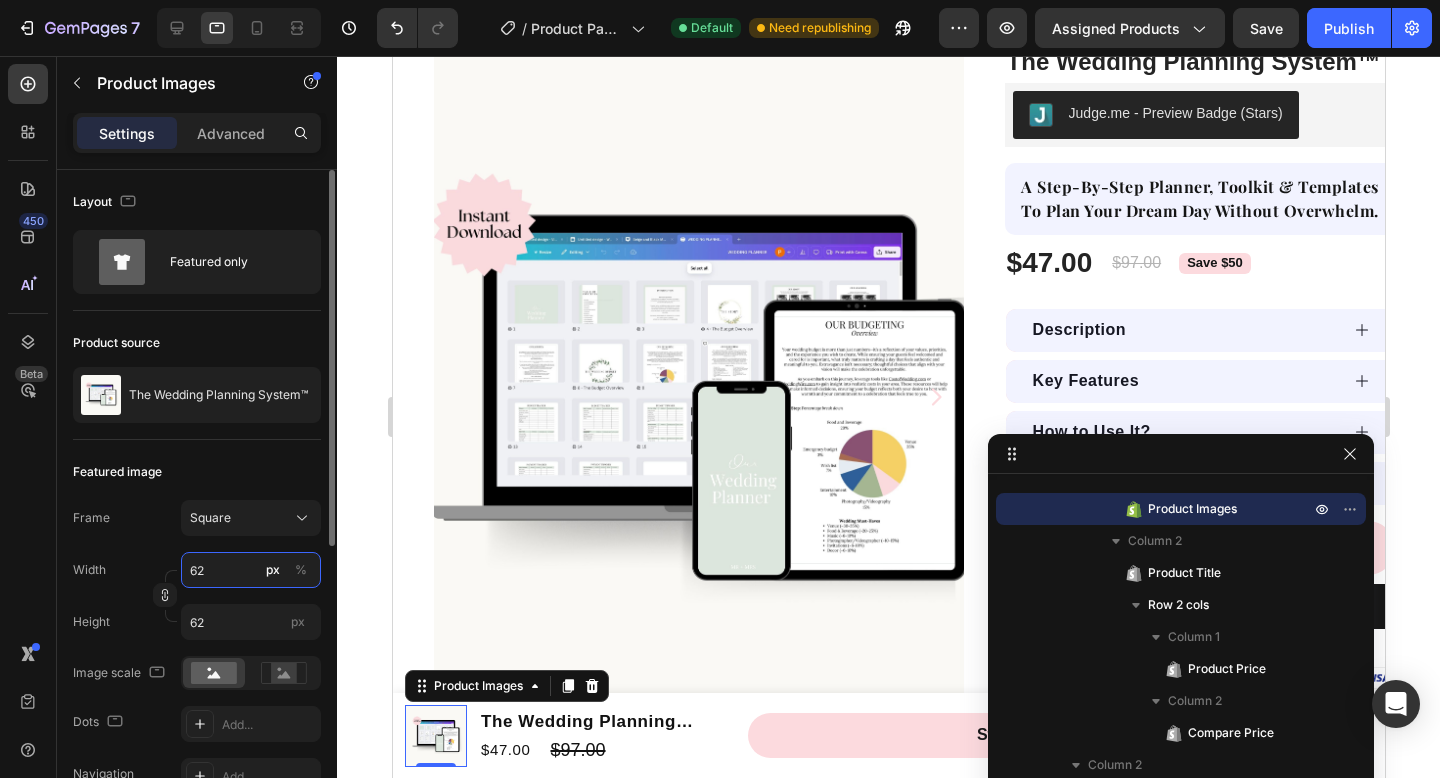 type on "63" 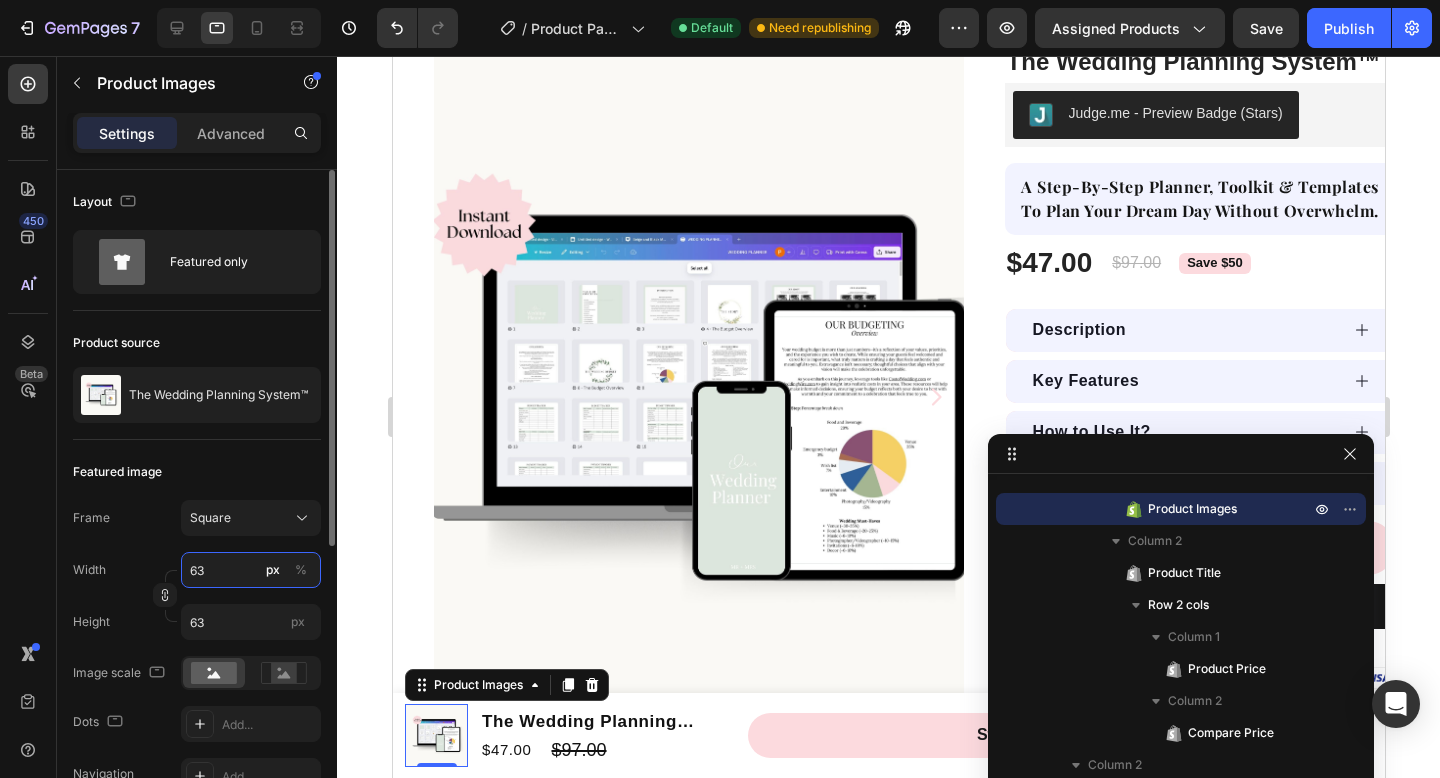 type on "64" 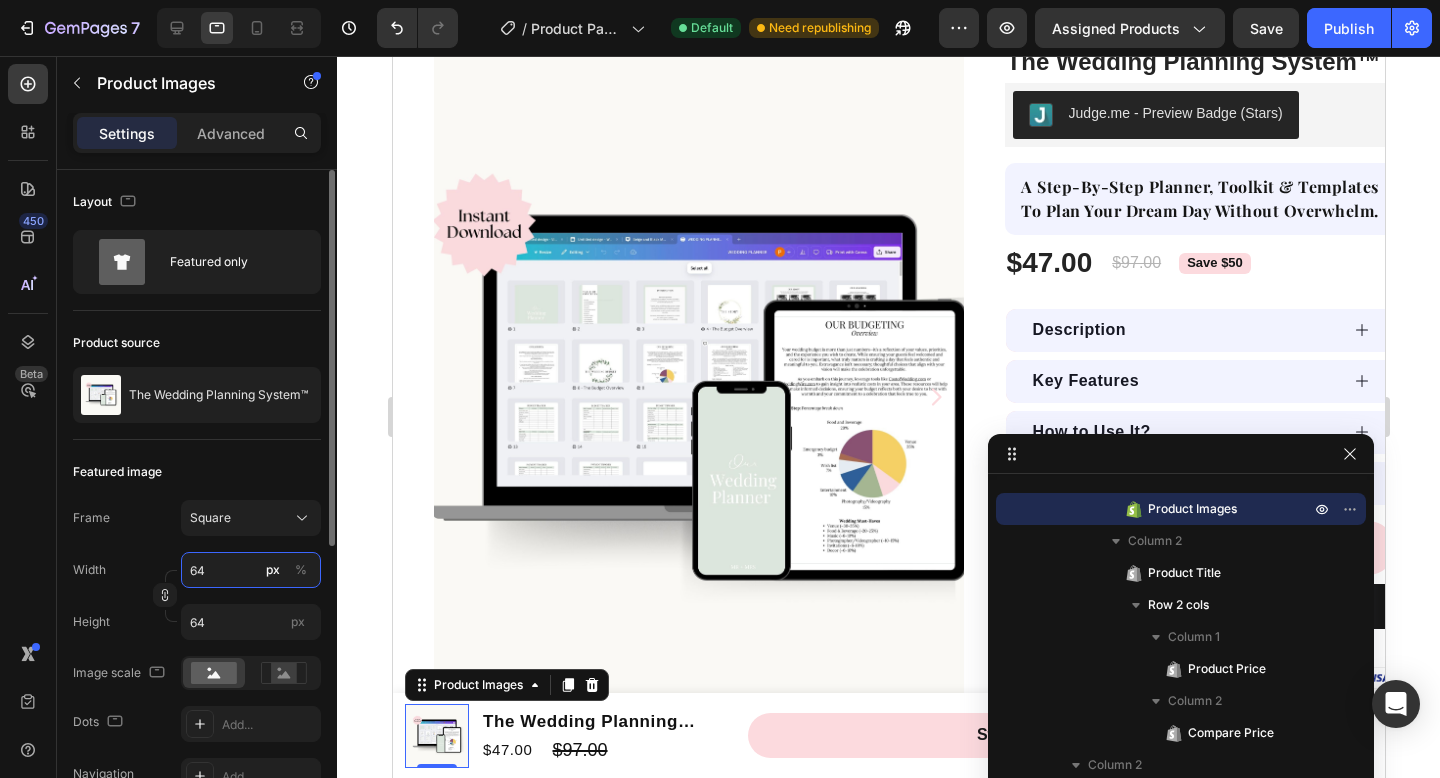 type on "65" 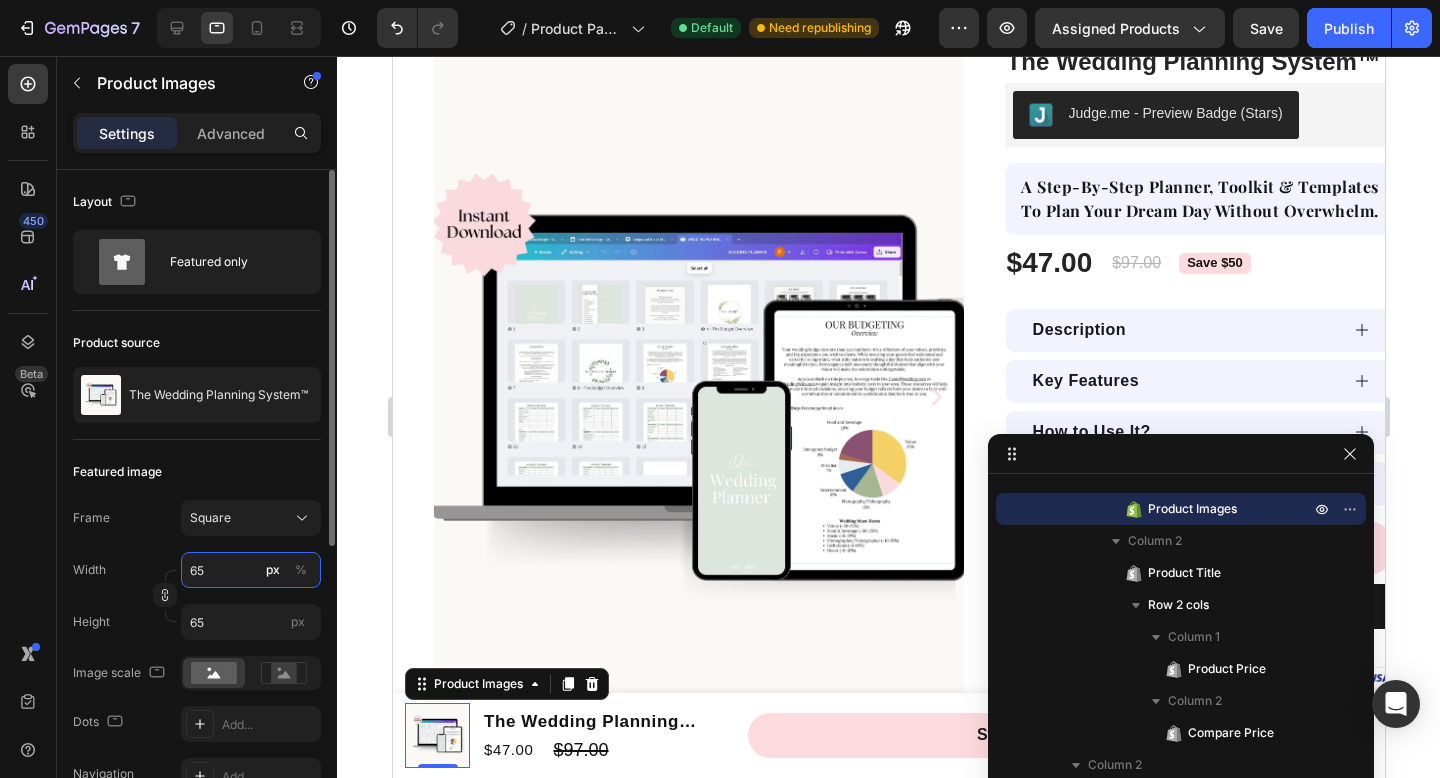 type on "66" 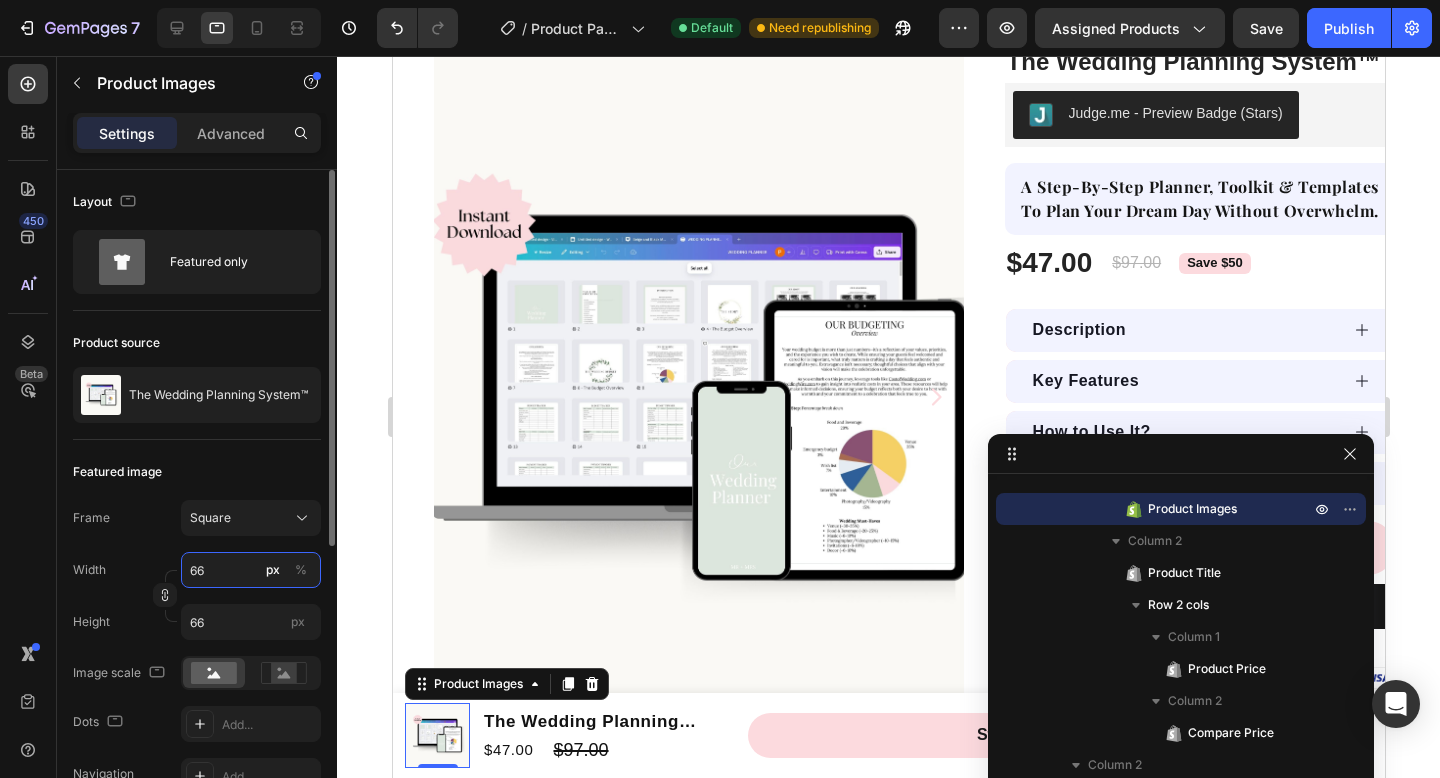 type on "67" 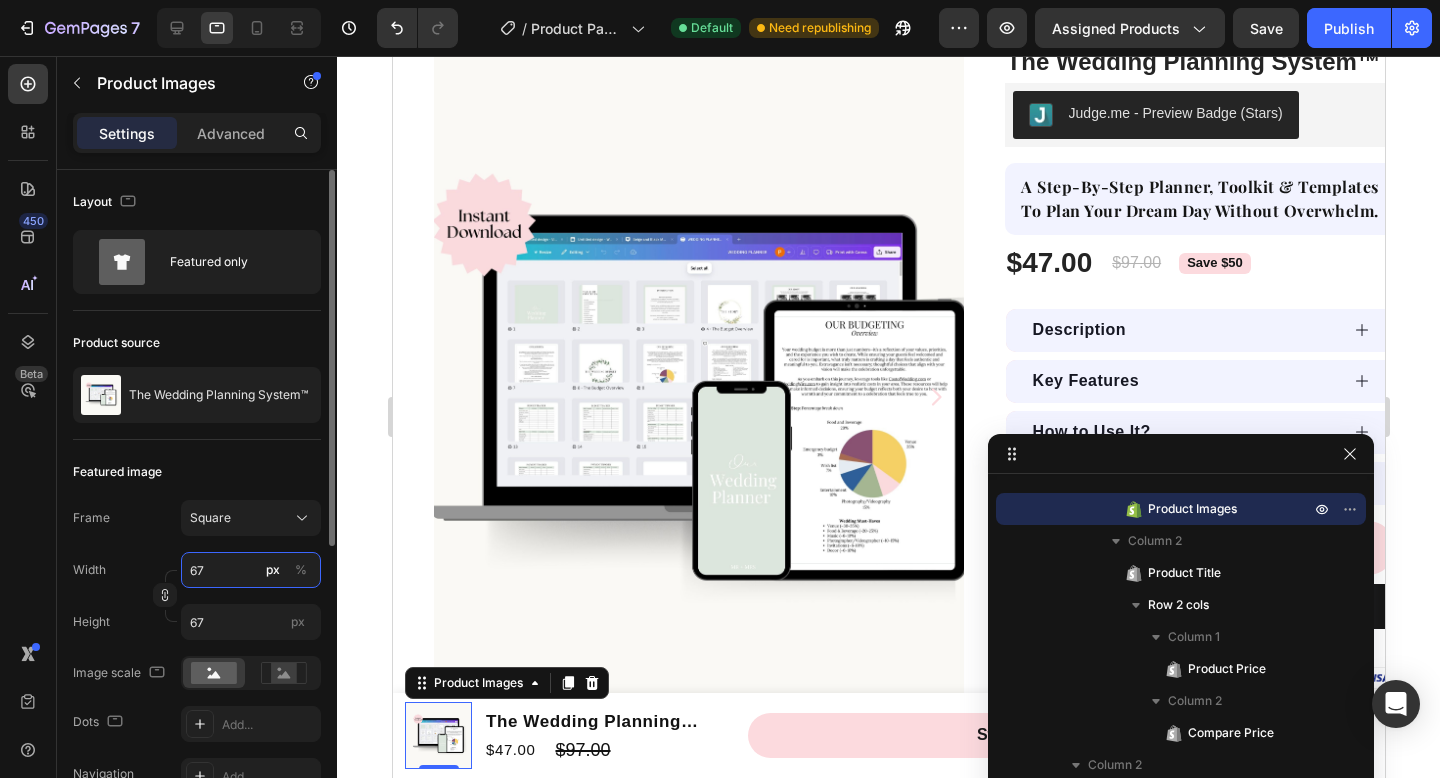 type on "66" 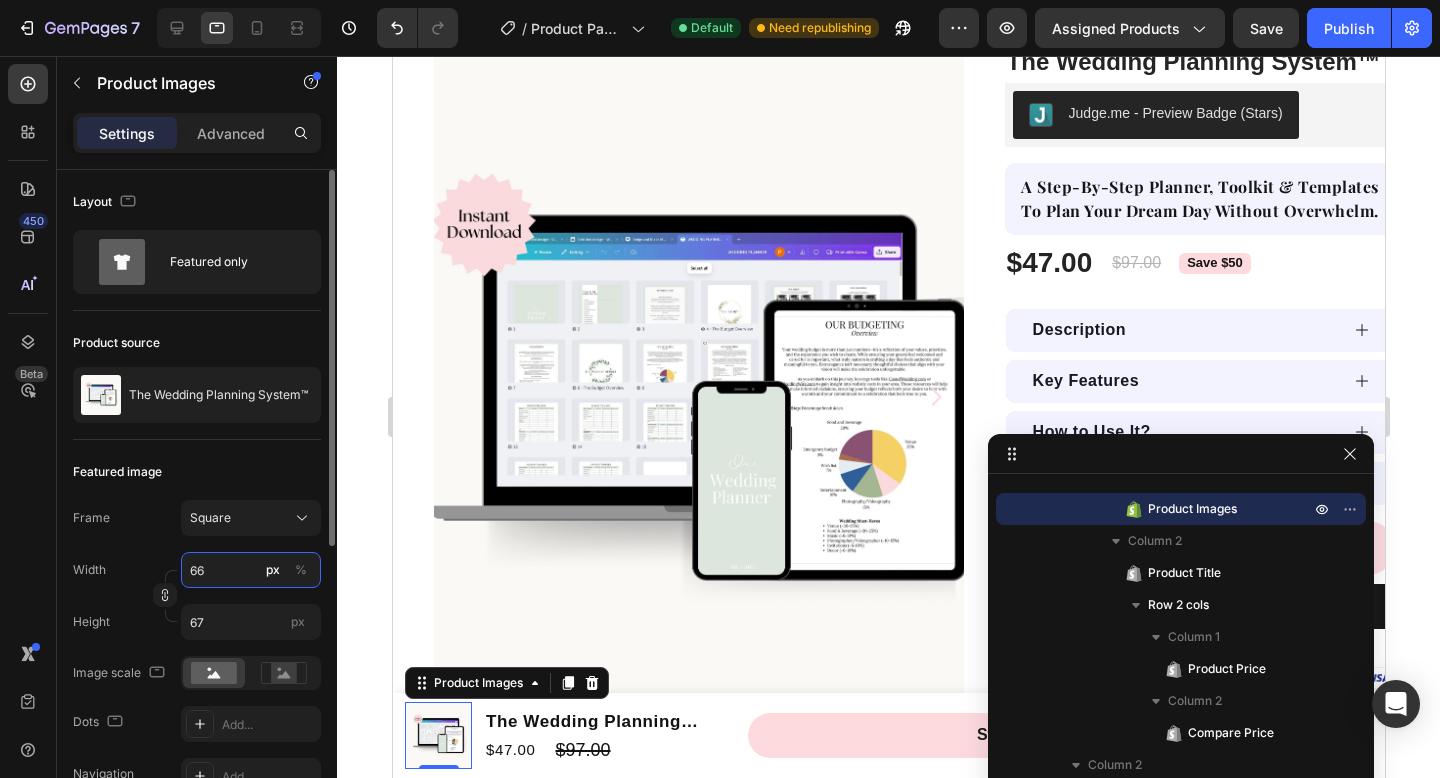 type on "66" 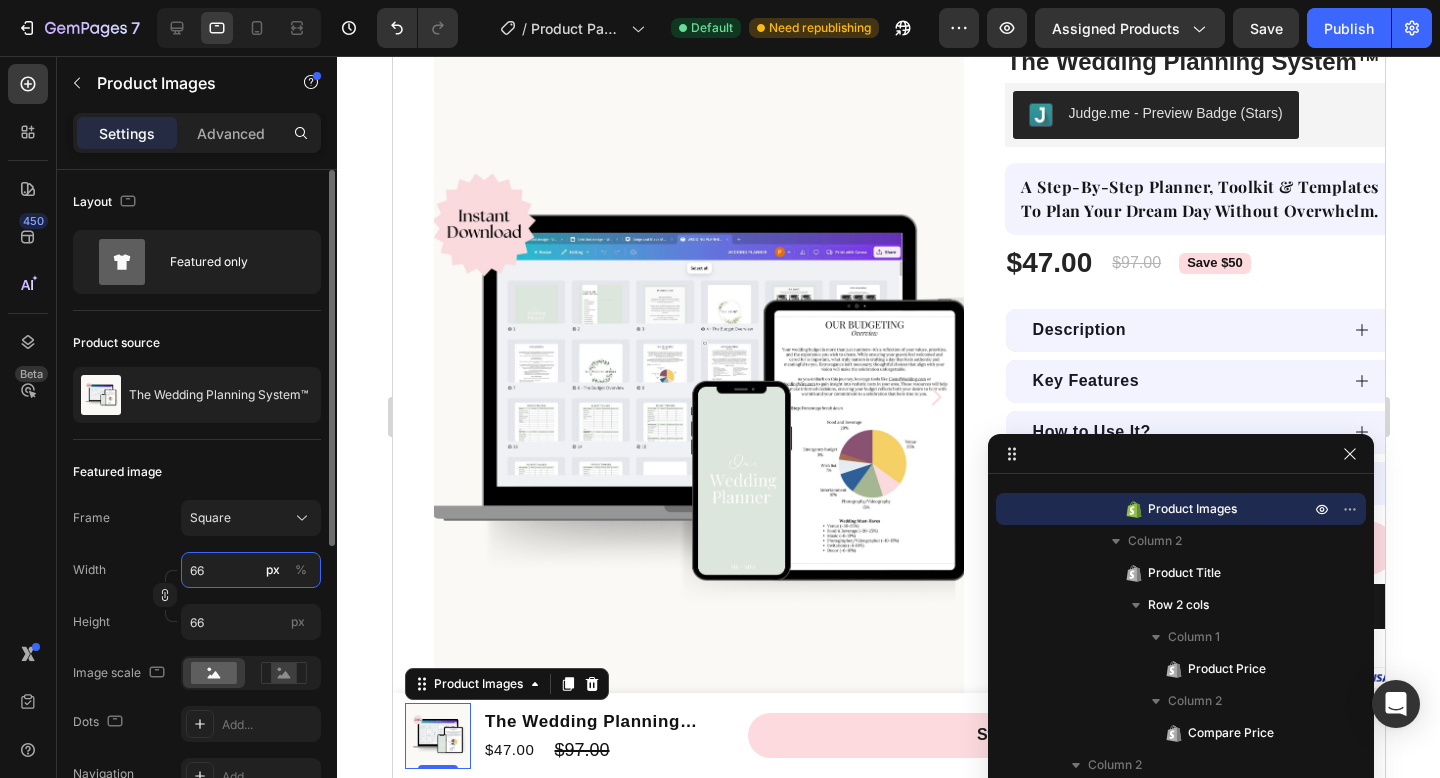 type on "65" 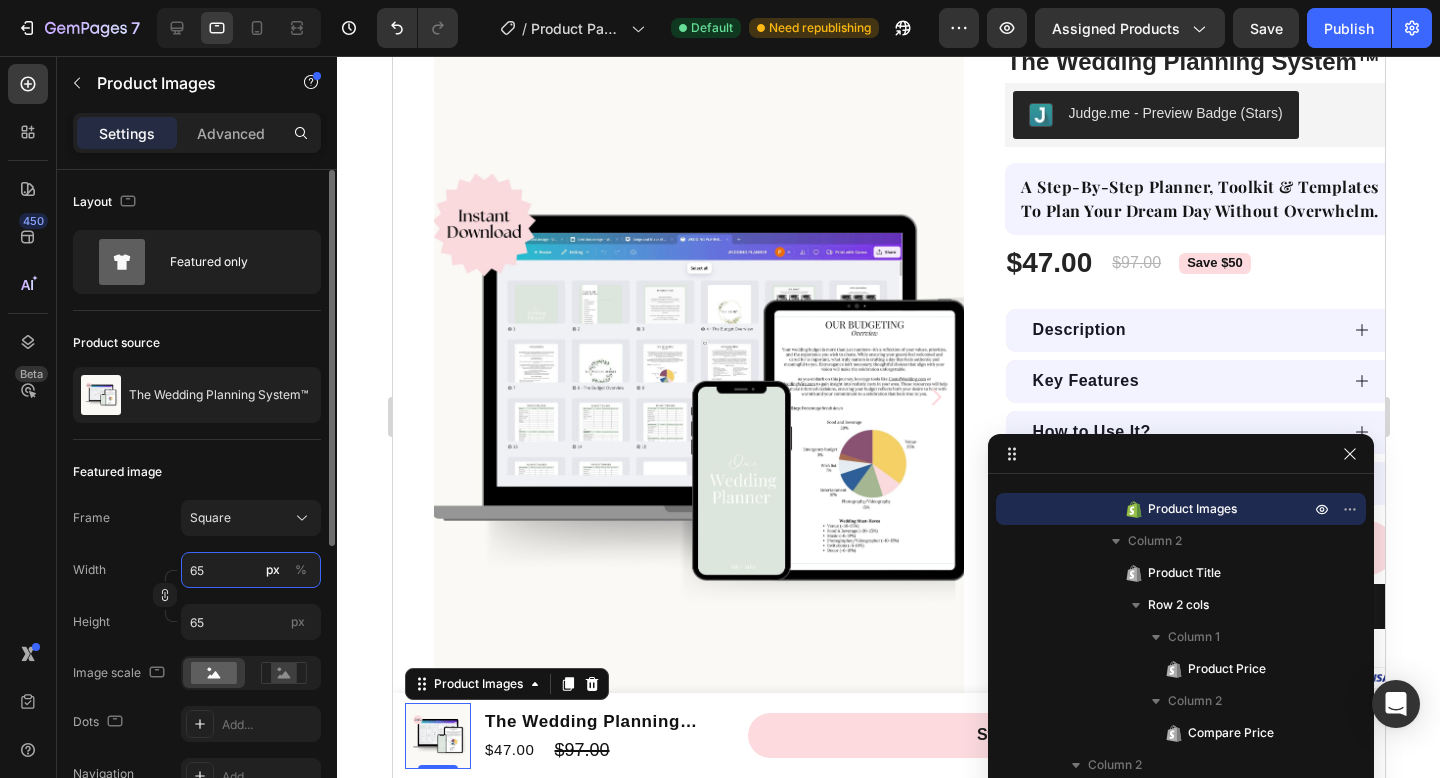 type on "64" 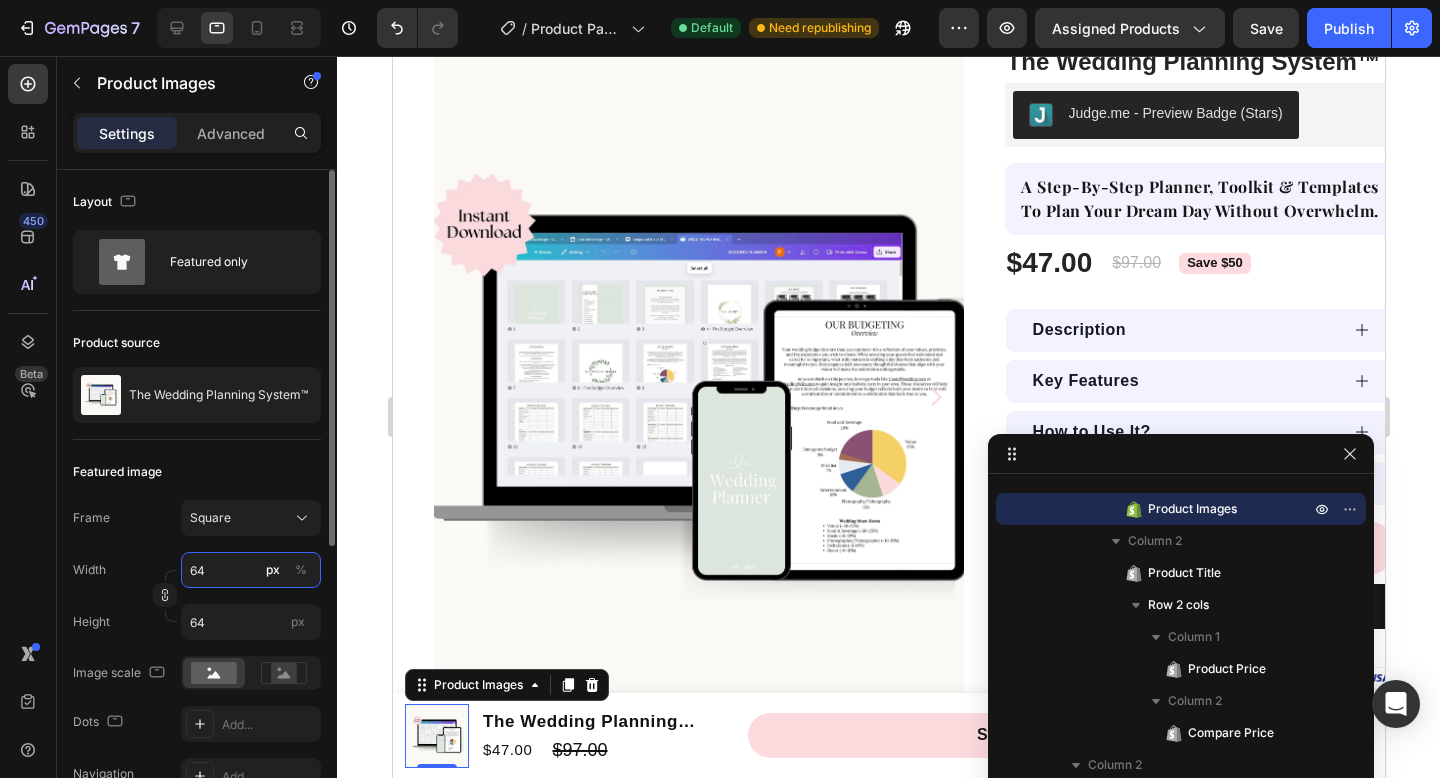 type on "63" 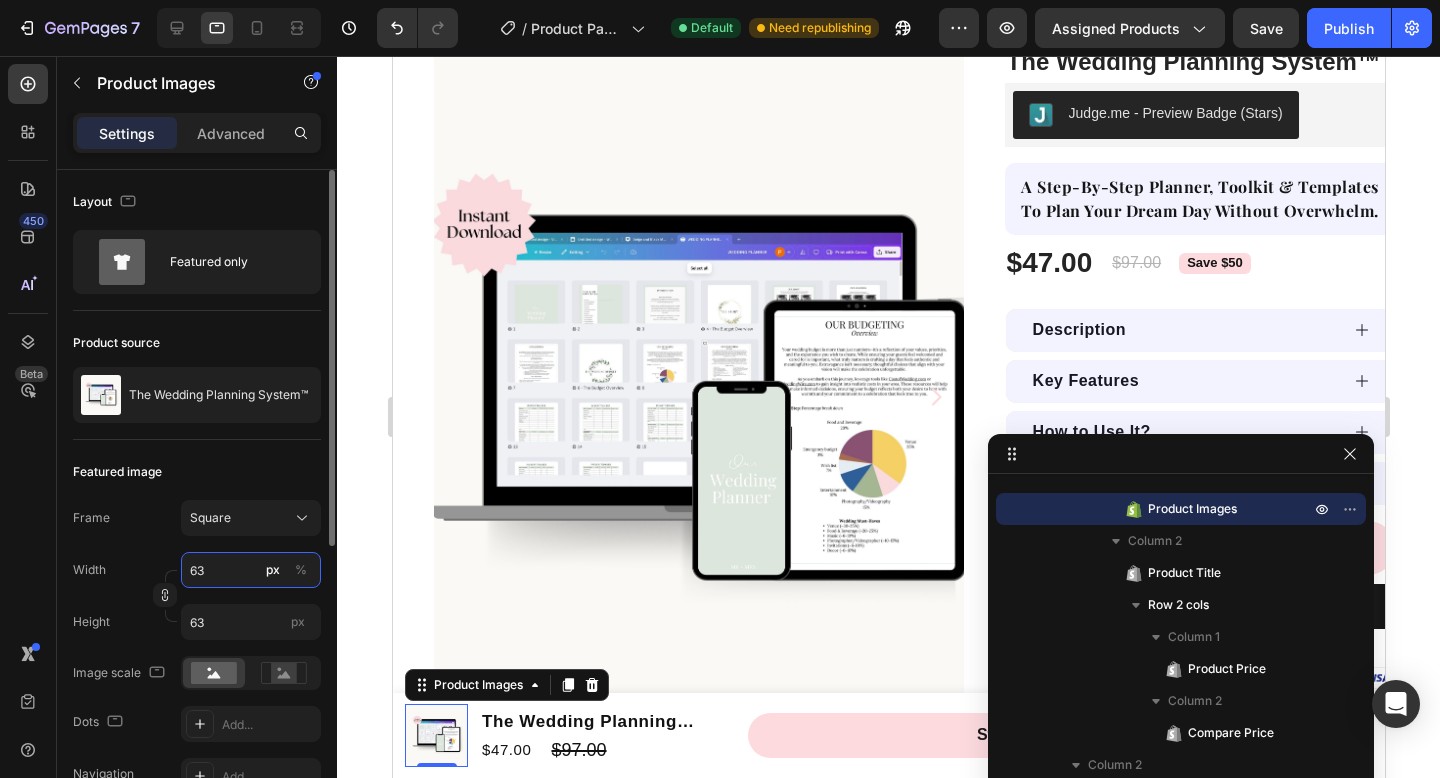 type on "62" 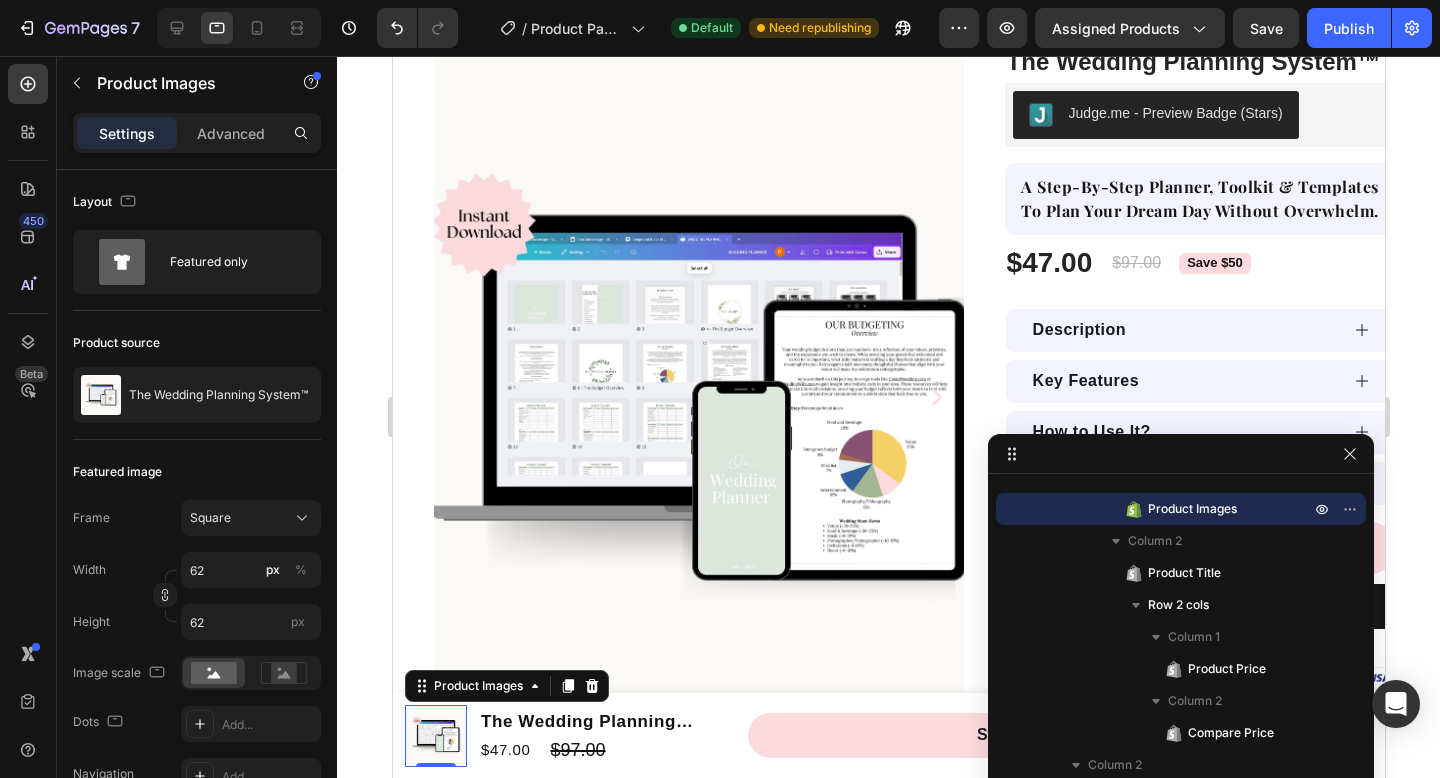 click 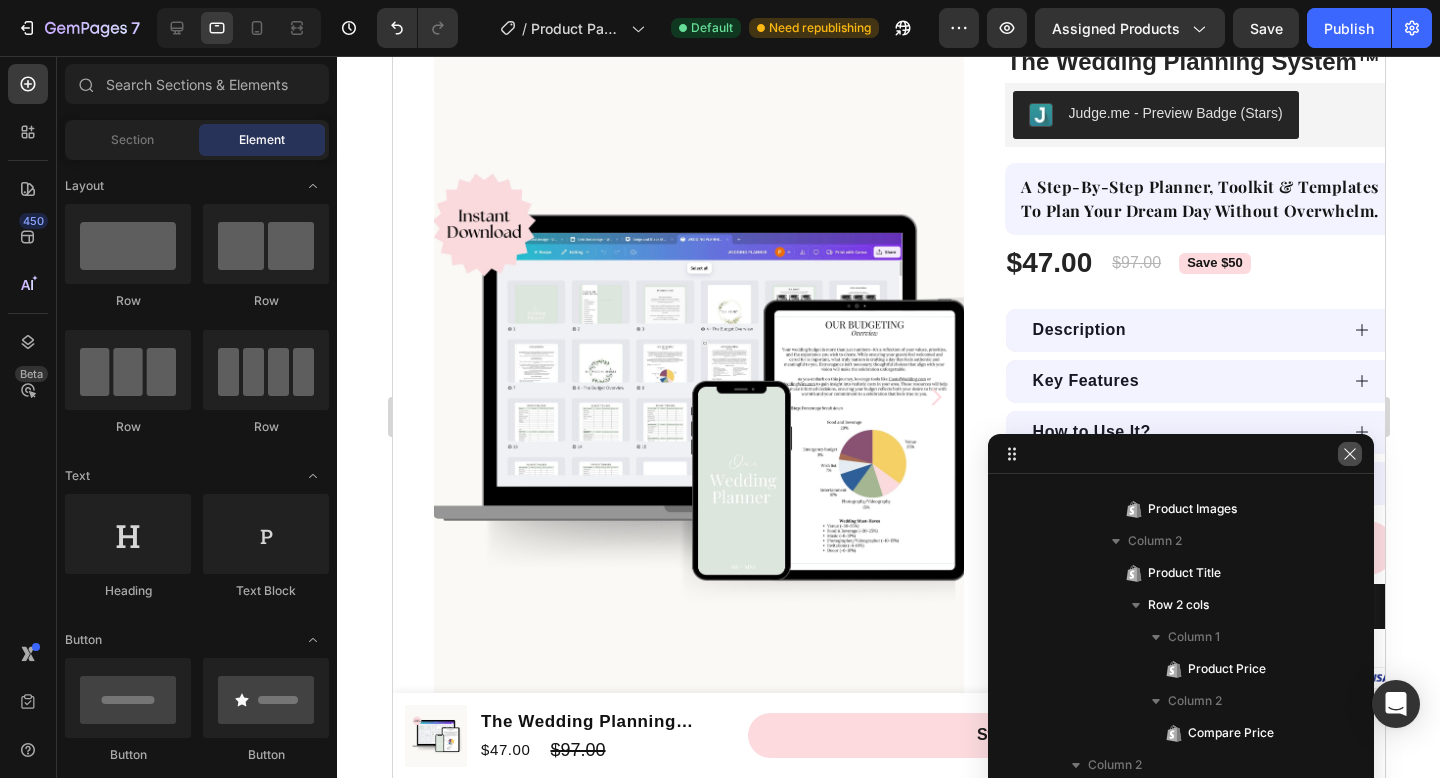 click 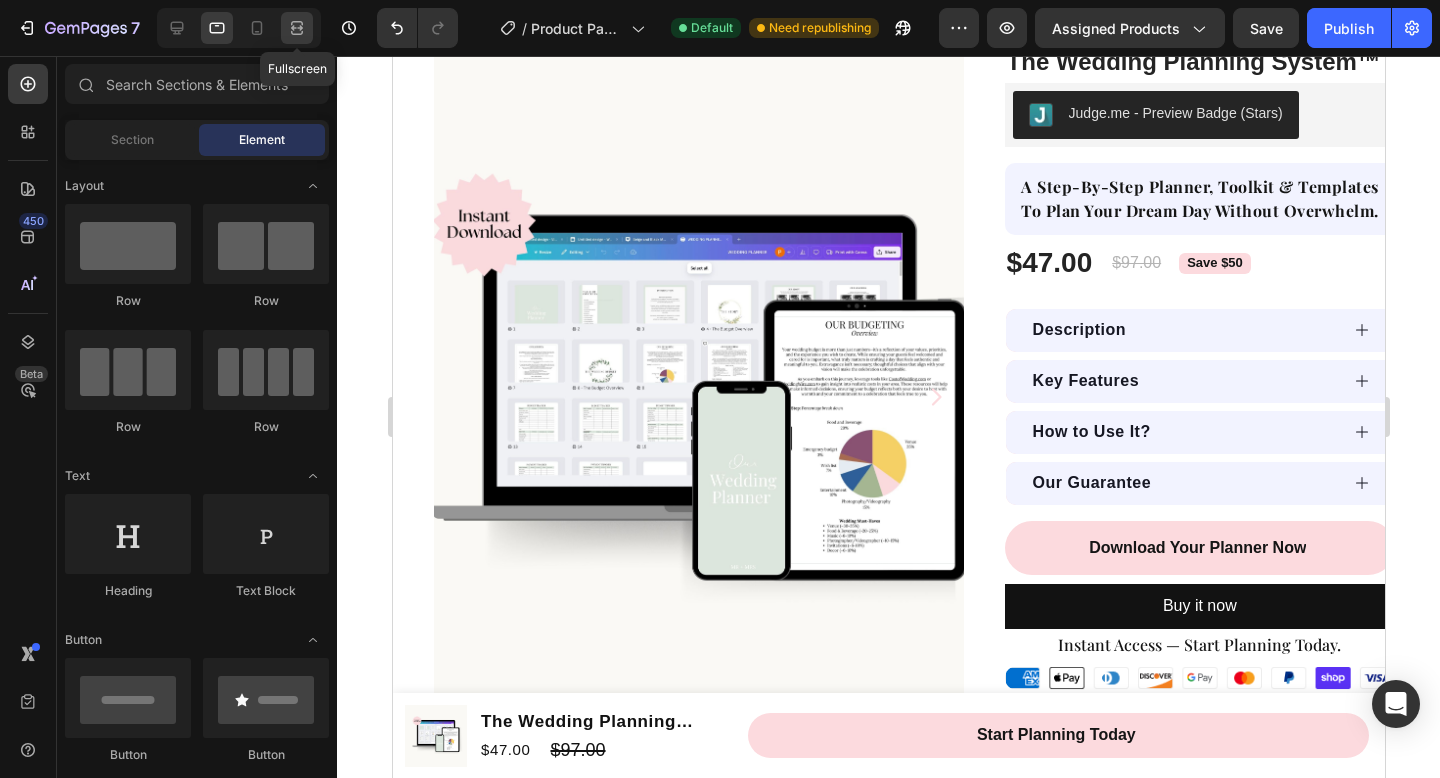 drag, startPoint x: 306, startPoint y: 25, endPoint x: 645, endPoint y: 404, distance: 508.48993 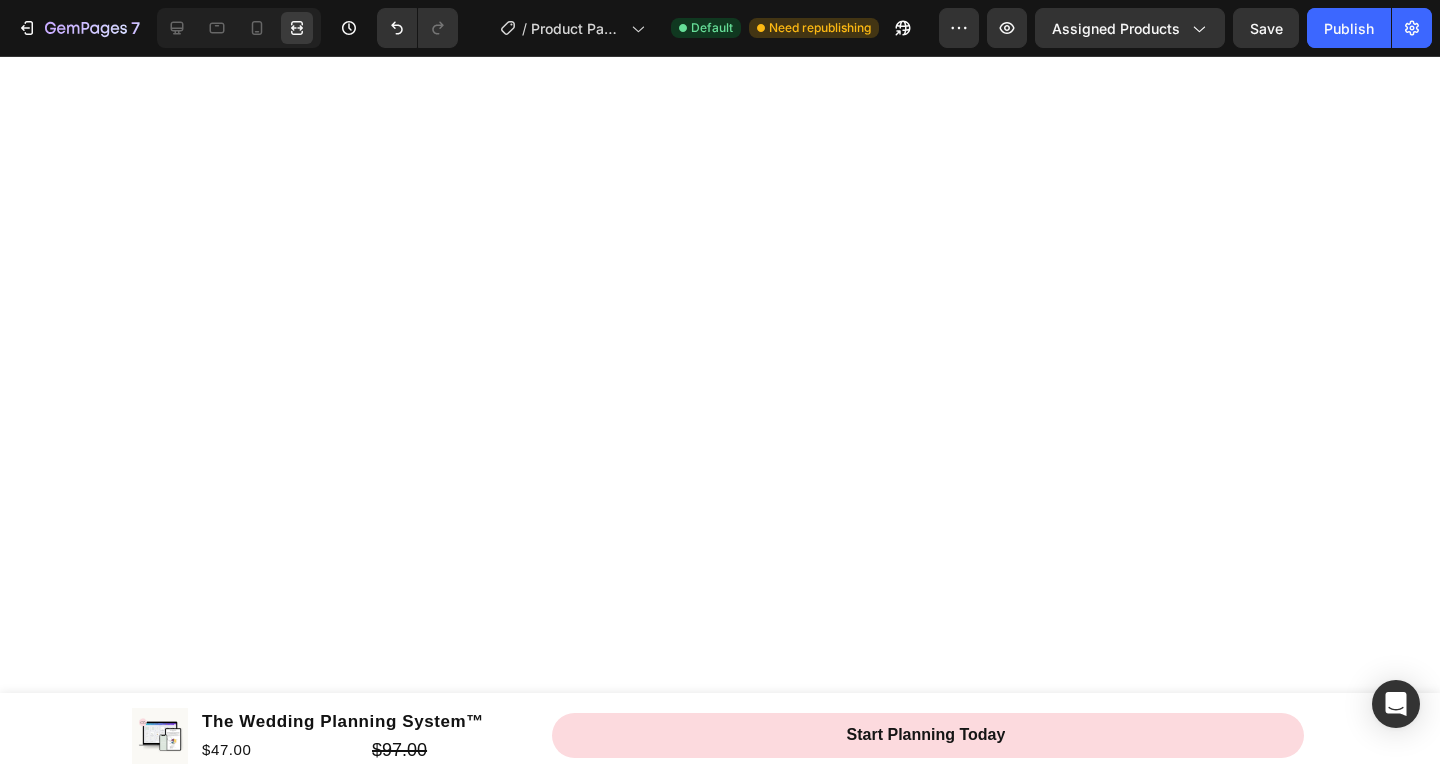 scroll, scrollTop: 1218, scrollLeft: 0, axis: vertical 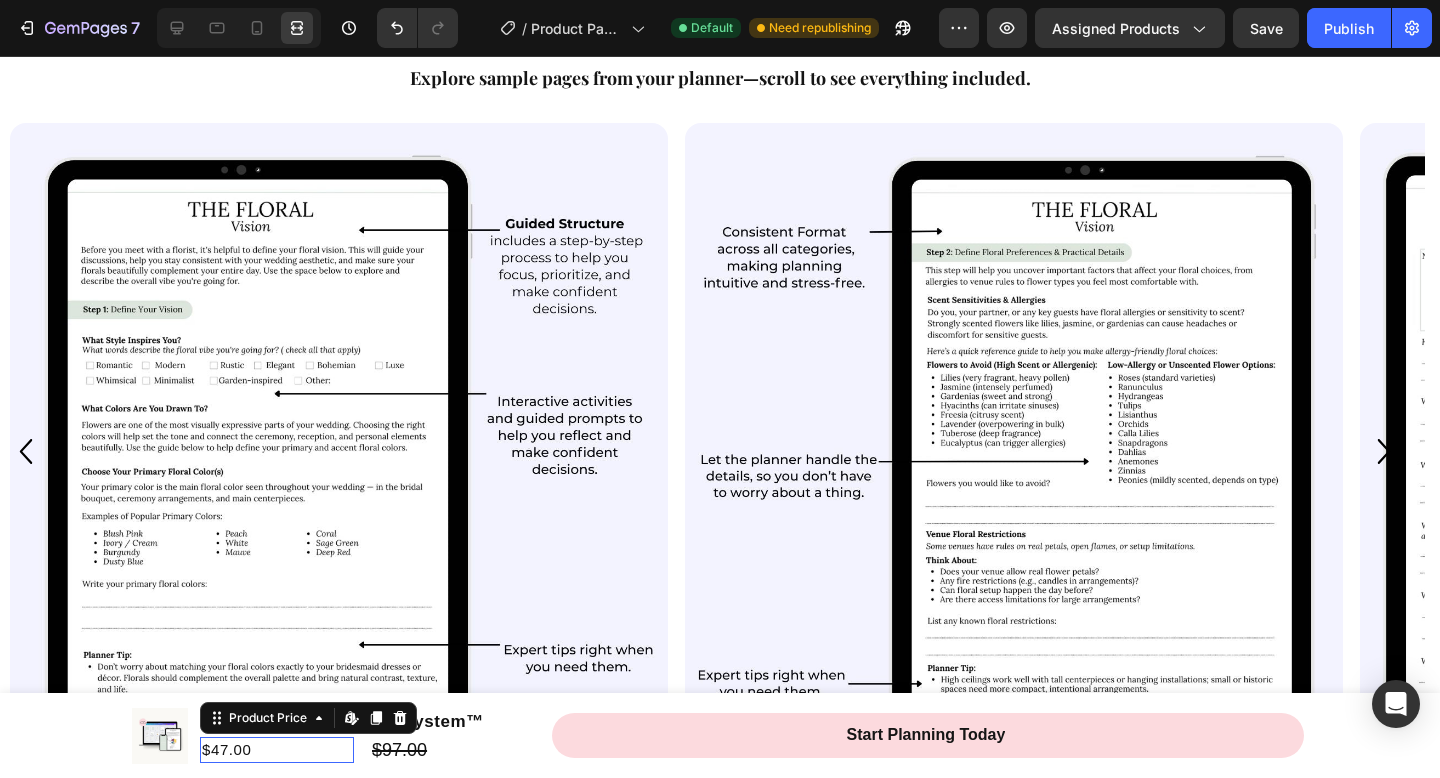 click on "$47.00" at bounding box center [277, 750] 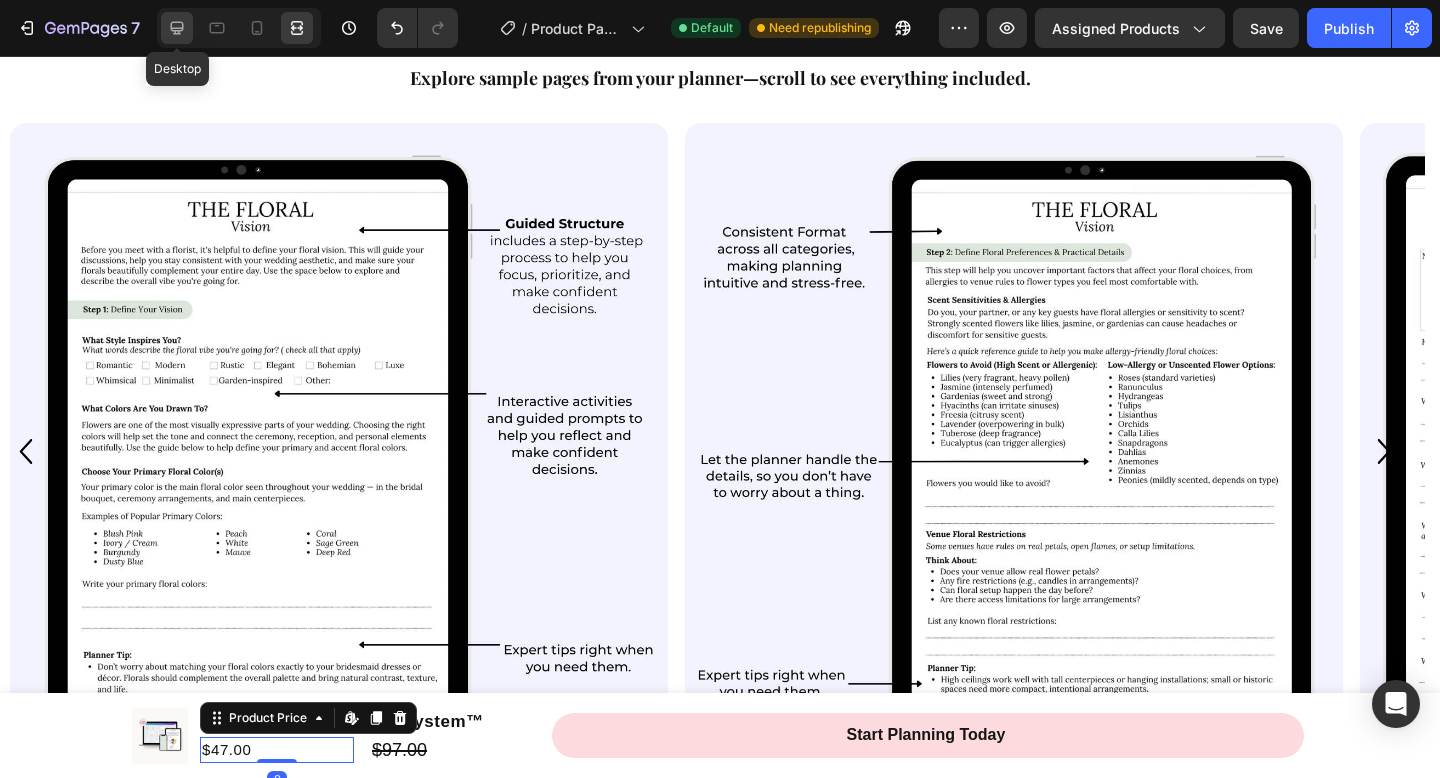 click 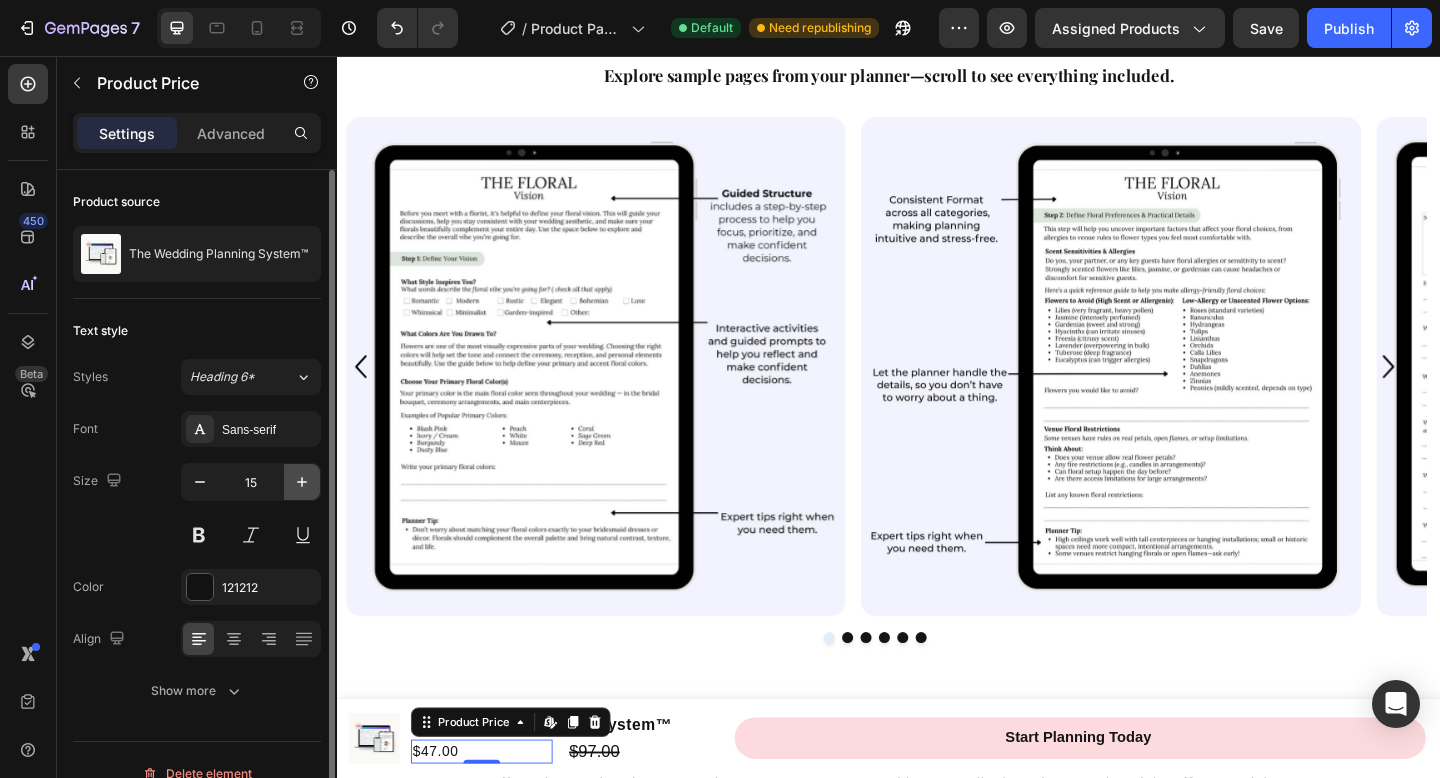 click 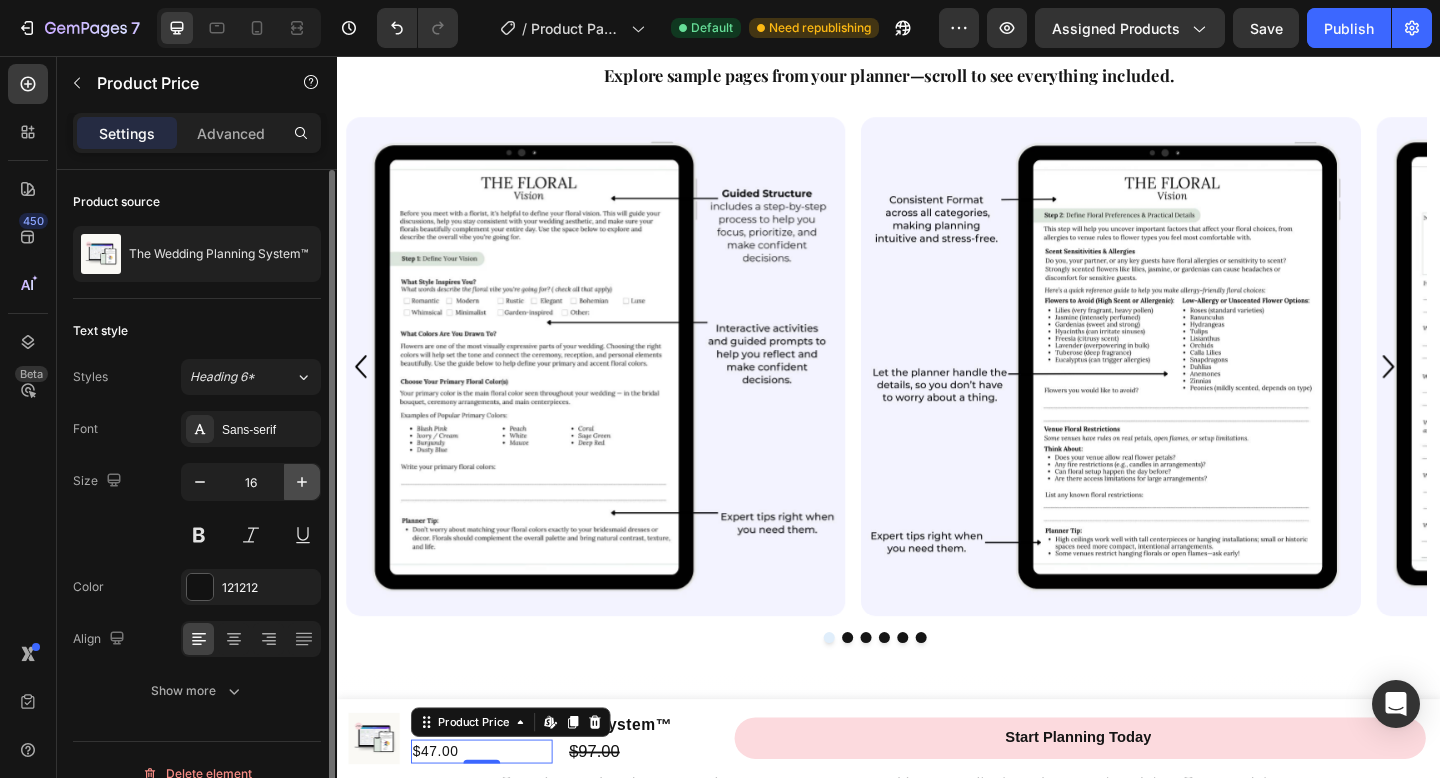 click 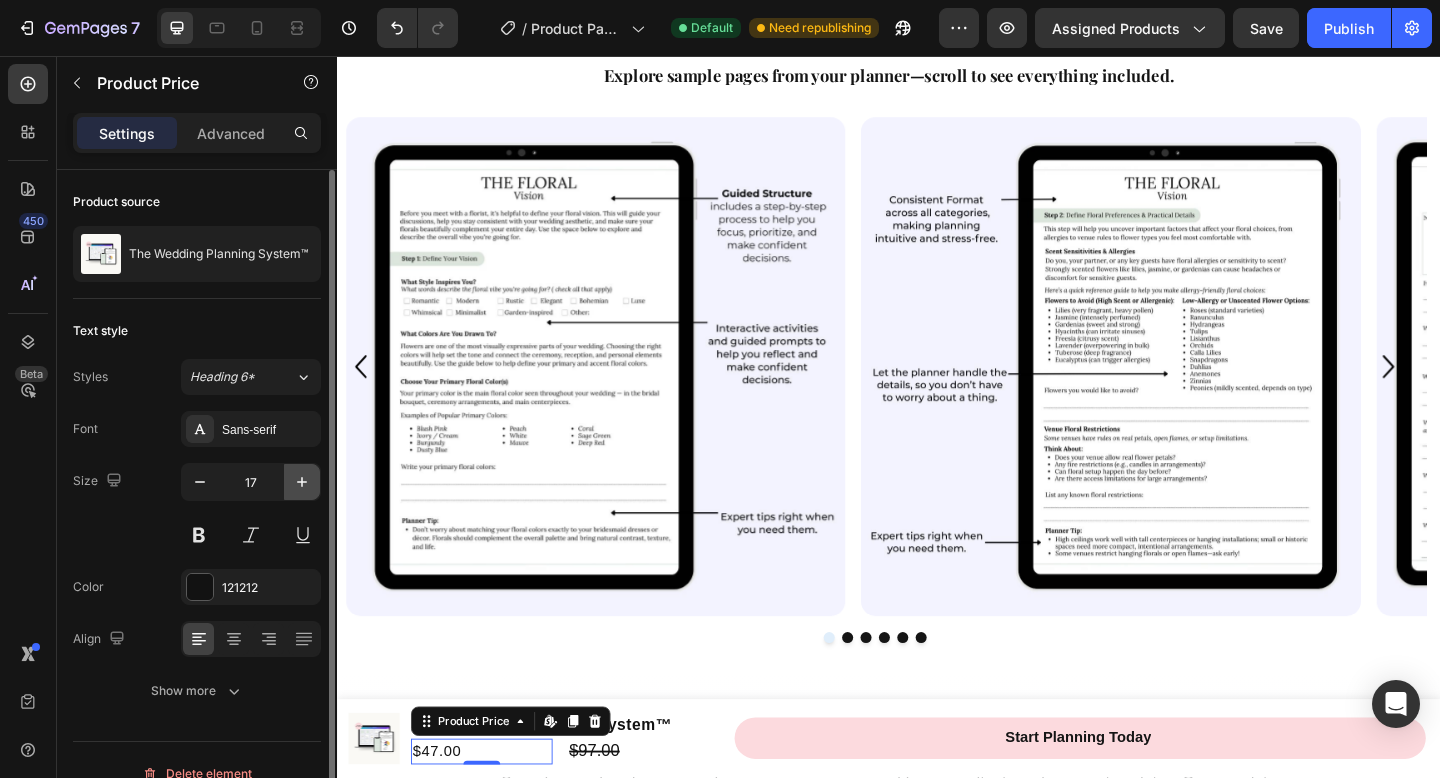 click 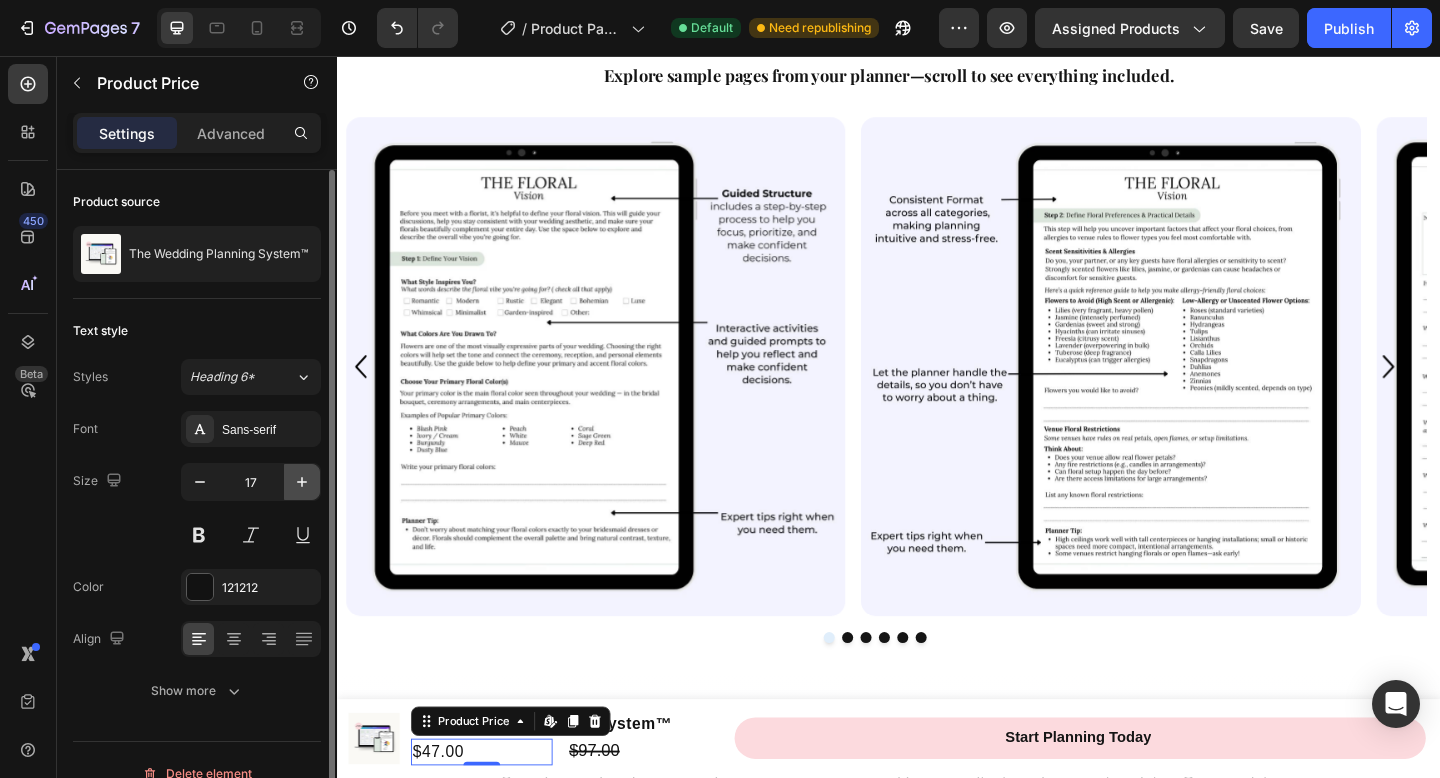 type on "18" 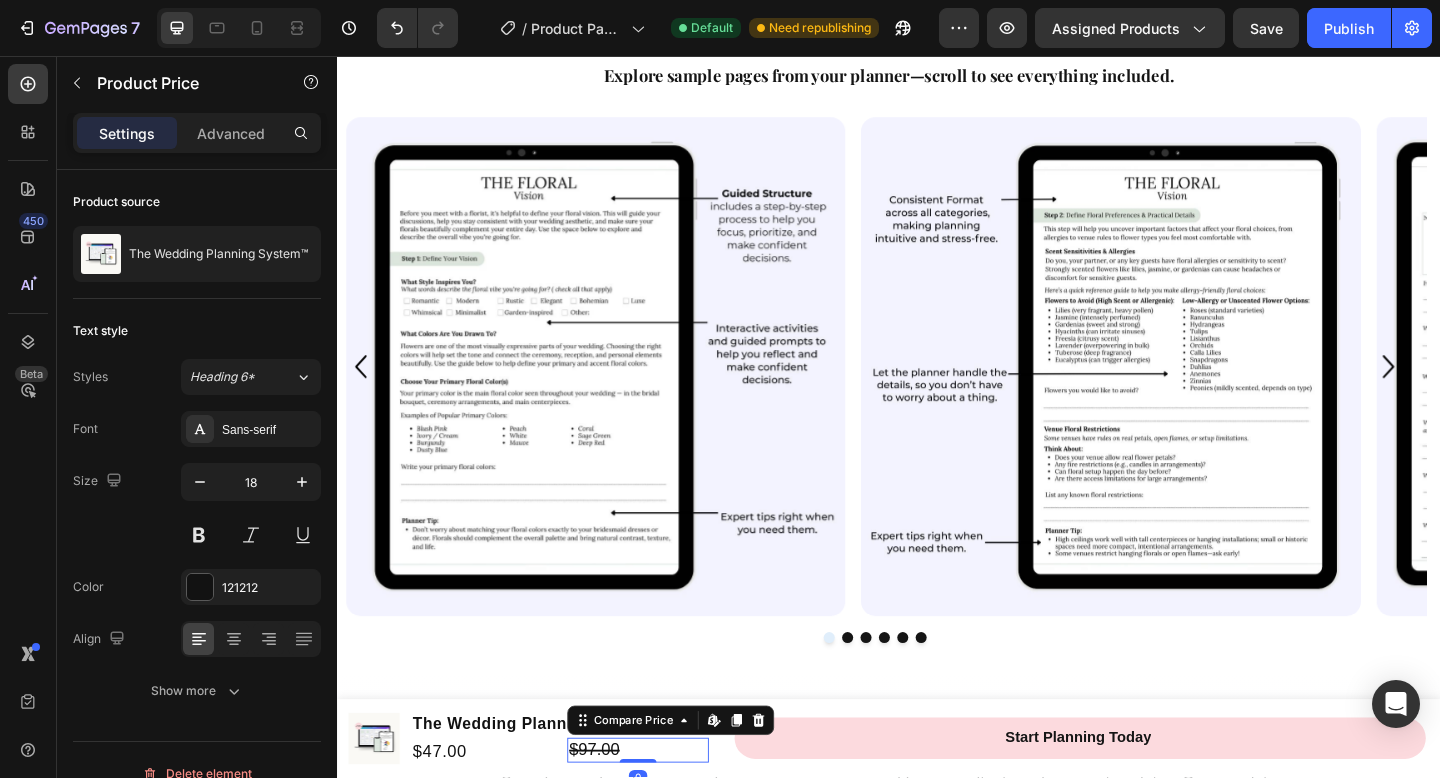 click on "$97.00" at bounding box center [664, 811] 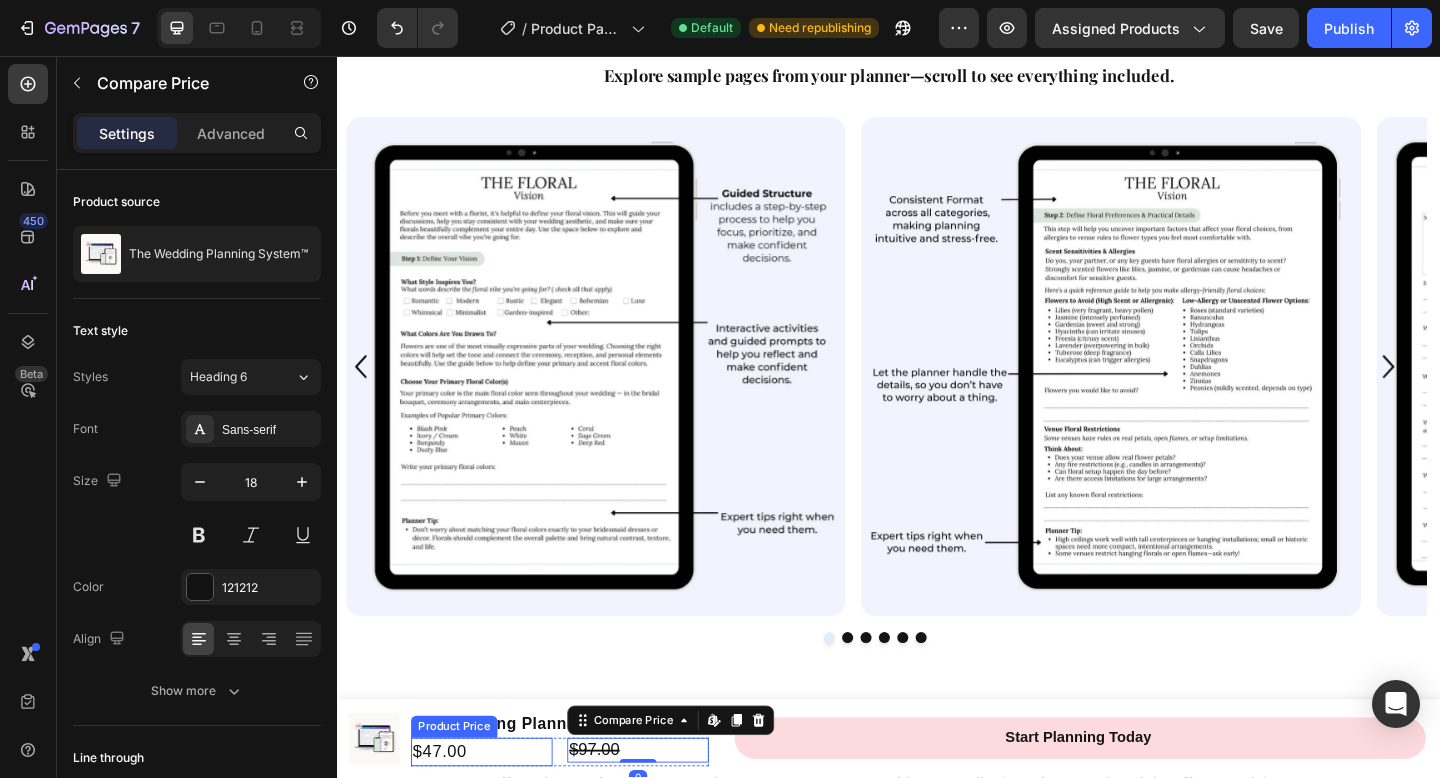 click on "$47.00" at bounding box center (494, 813) 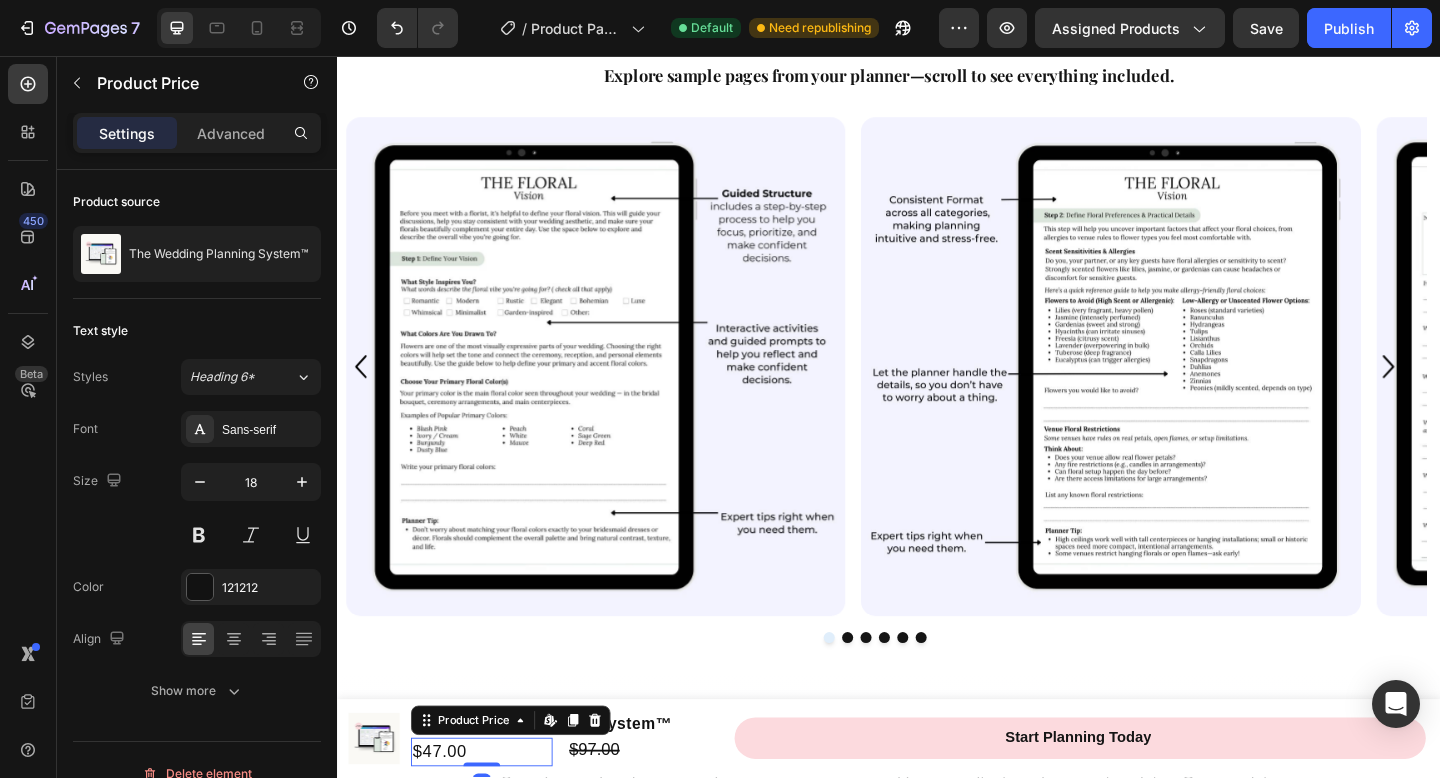 click on "$47.00" at bounding box center (494, 813) 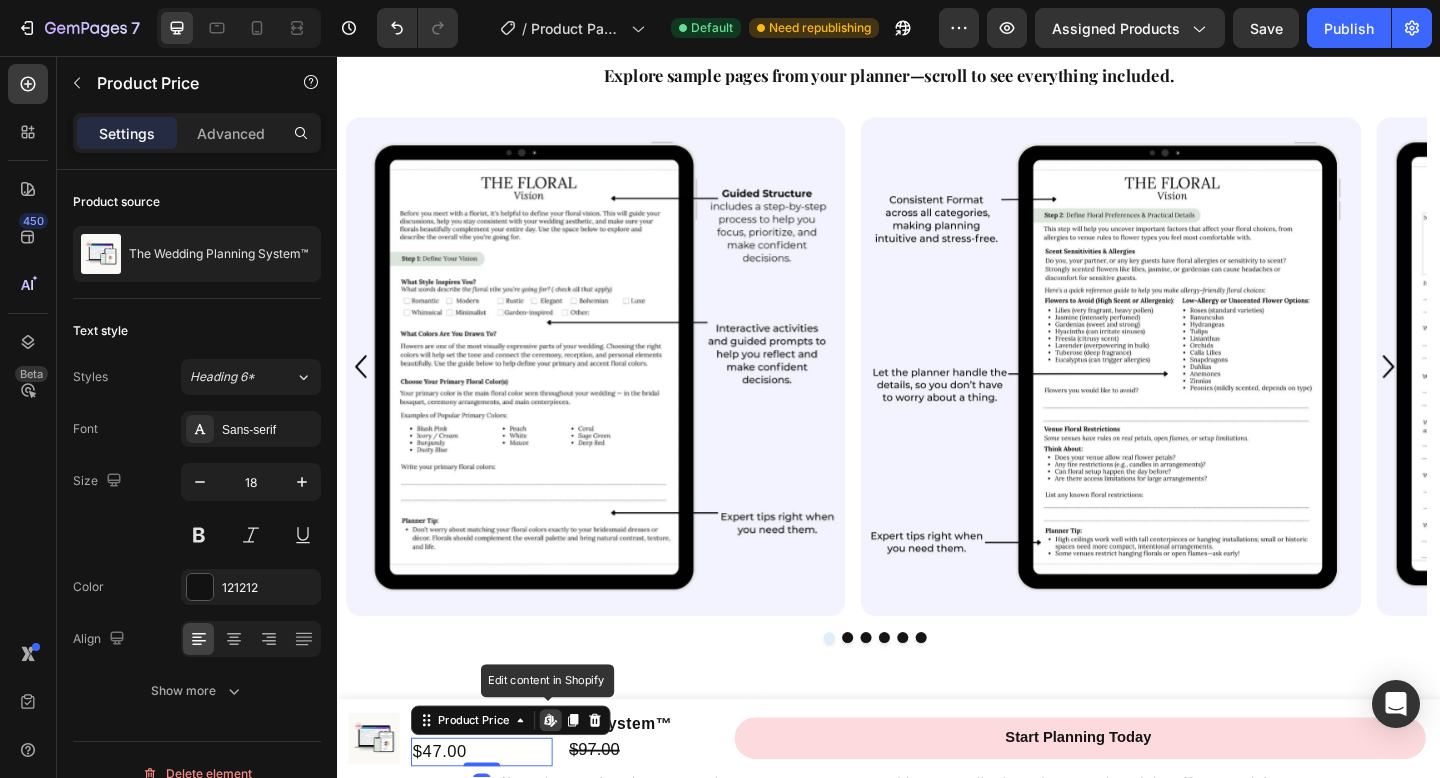 click on "$47.00" at bounding box center [494, 813] 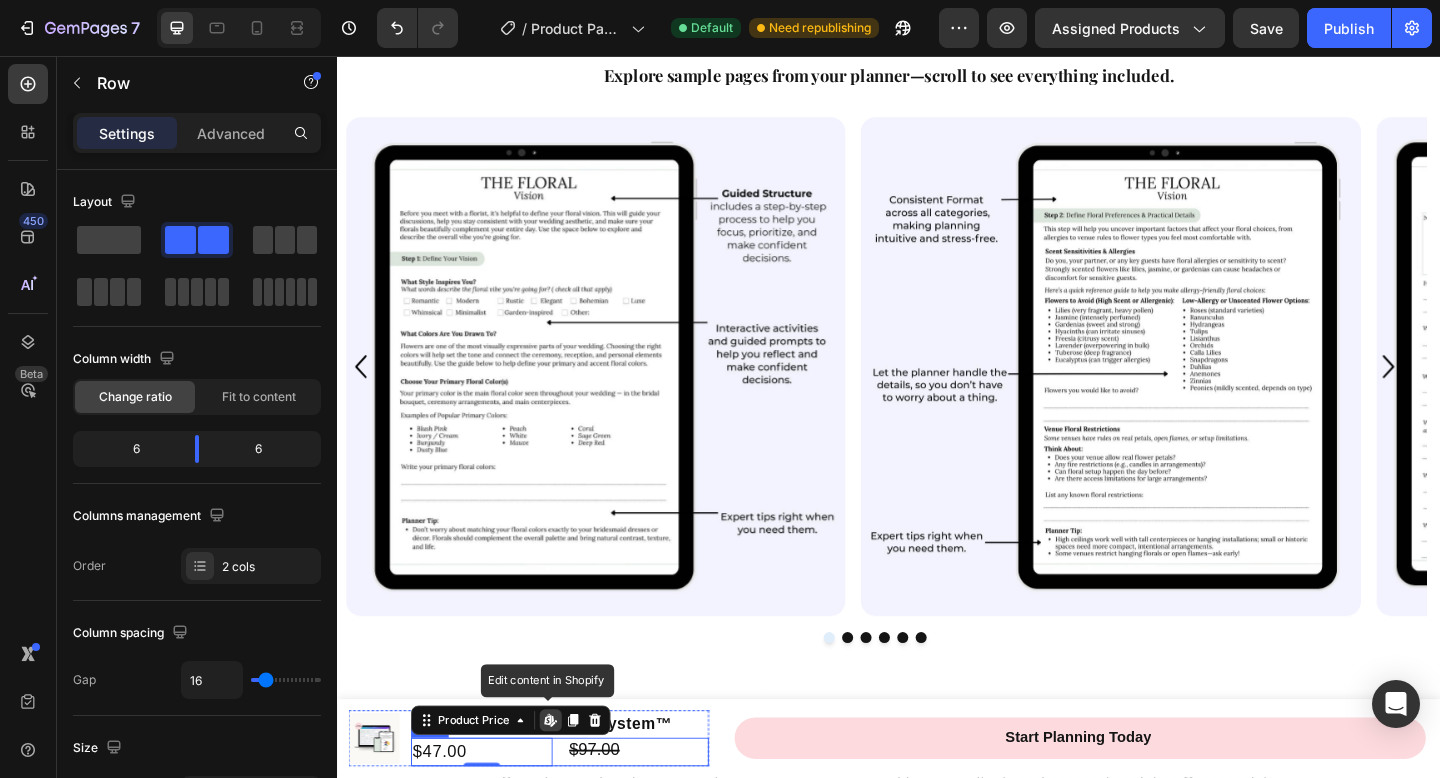 click on "$97.00 Compare Price Compare Price" at bounding box center [664, 813] 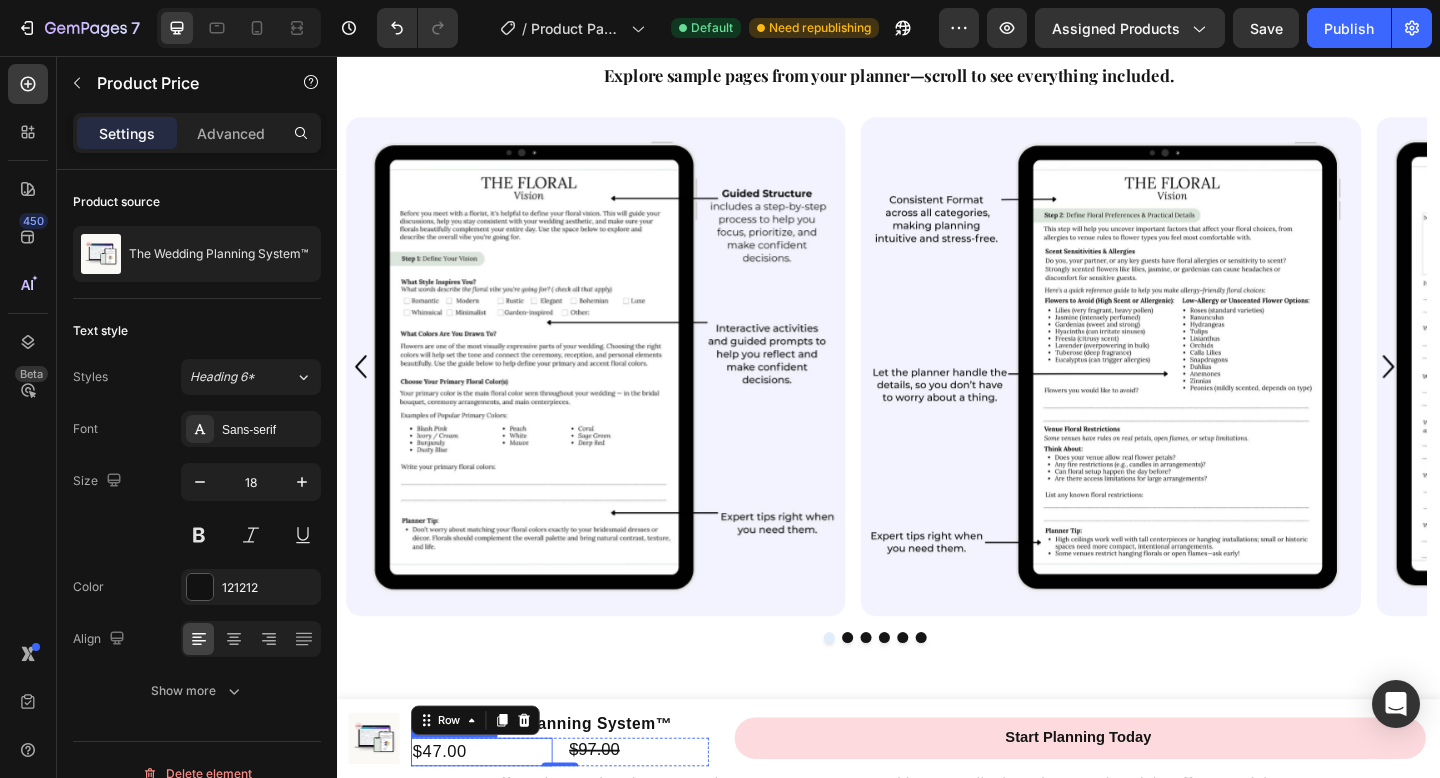 click on "$47.00" at bounding box center [494, 813] 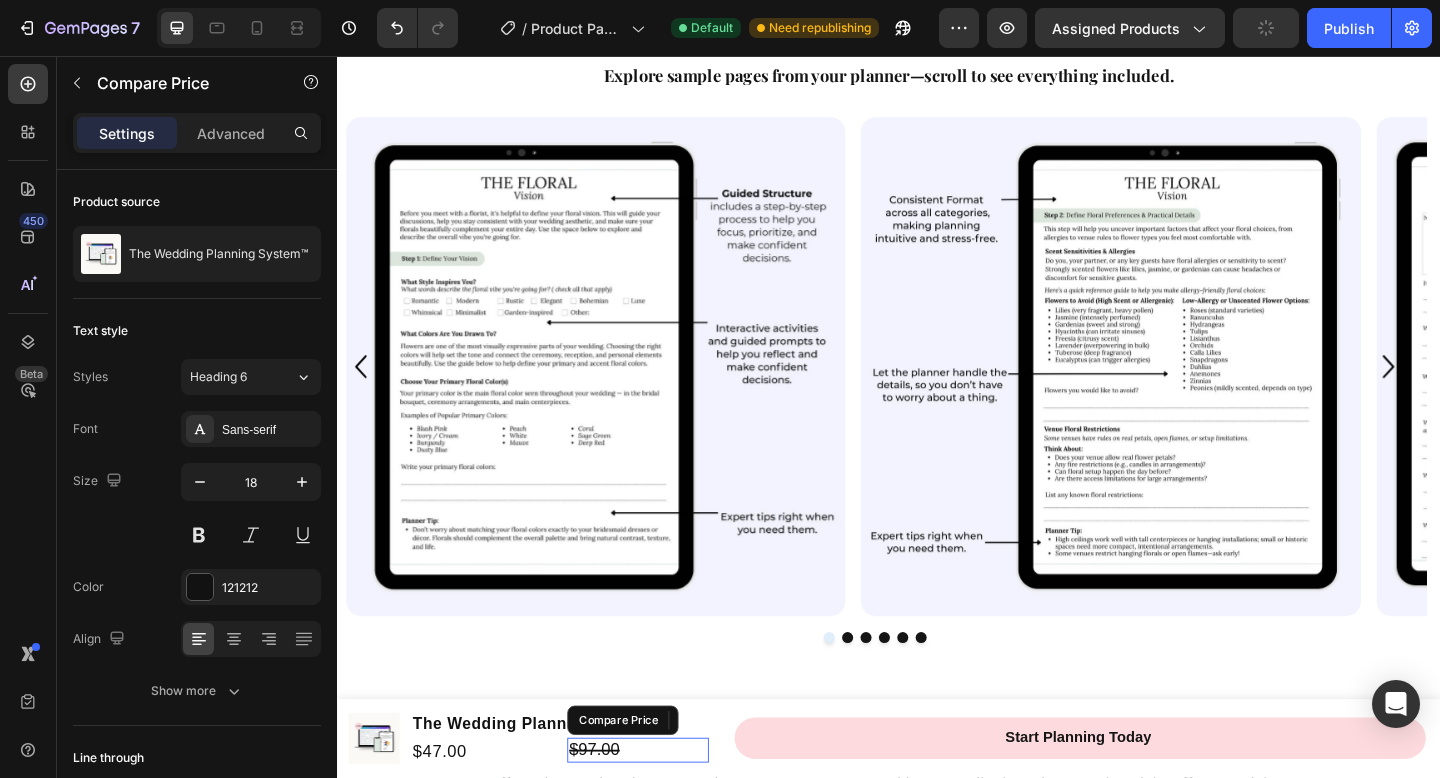 click on "$97.00" at bounding box center [664, 811] 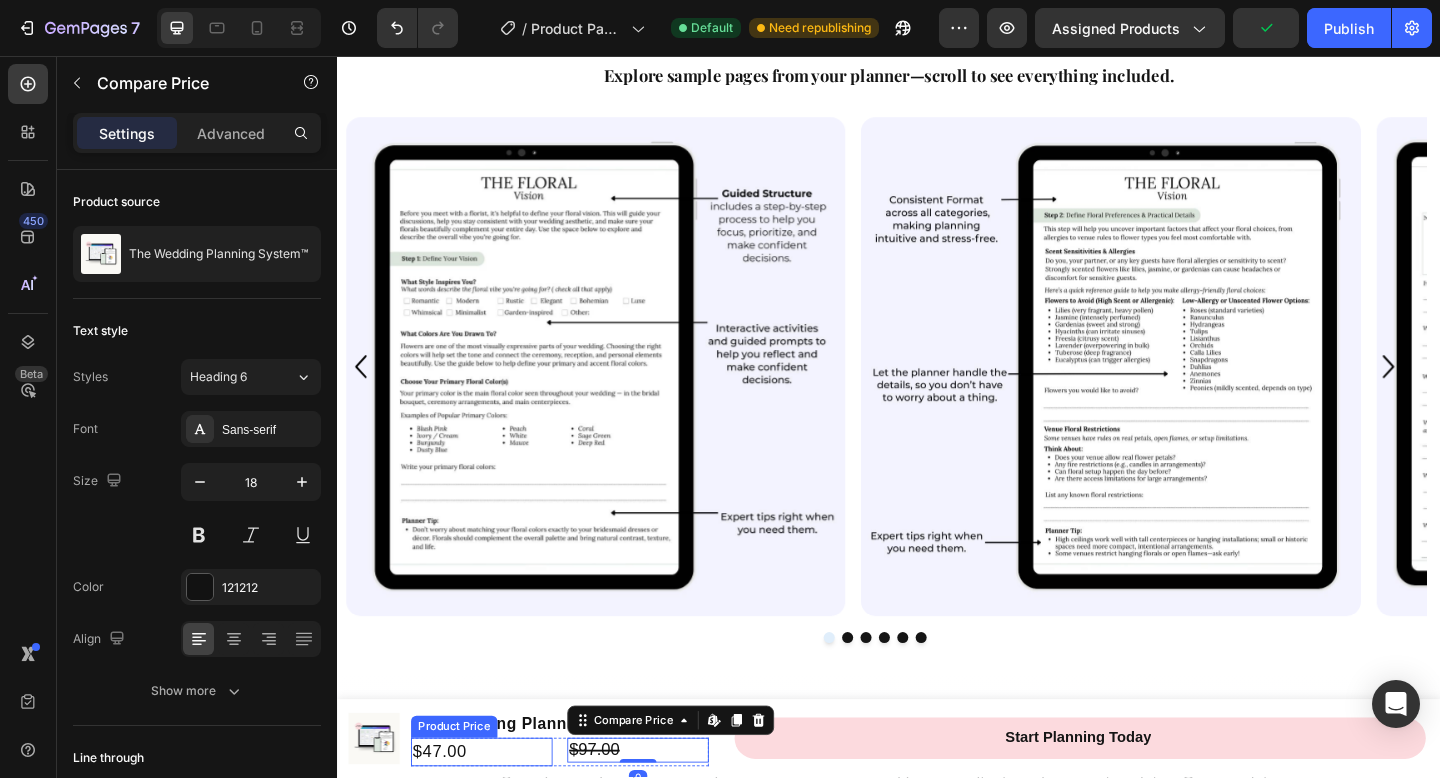 click on "$47.00" at bounding box center (494, 813) 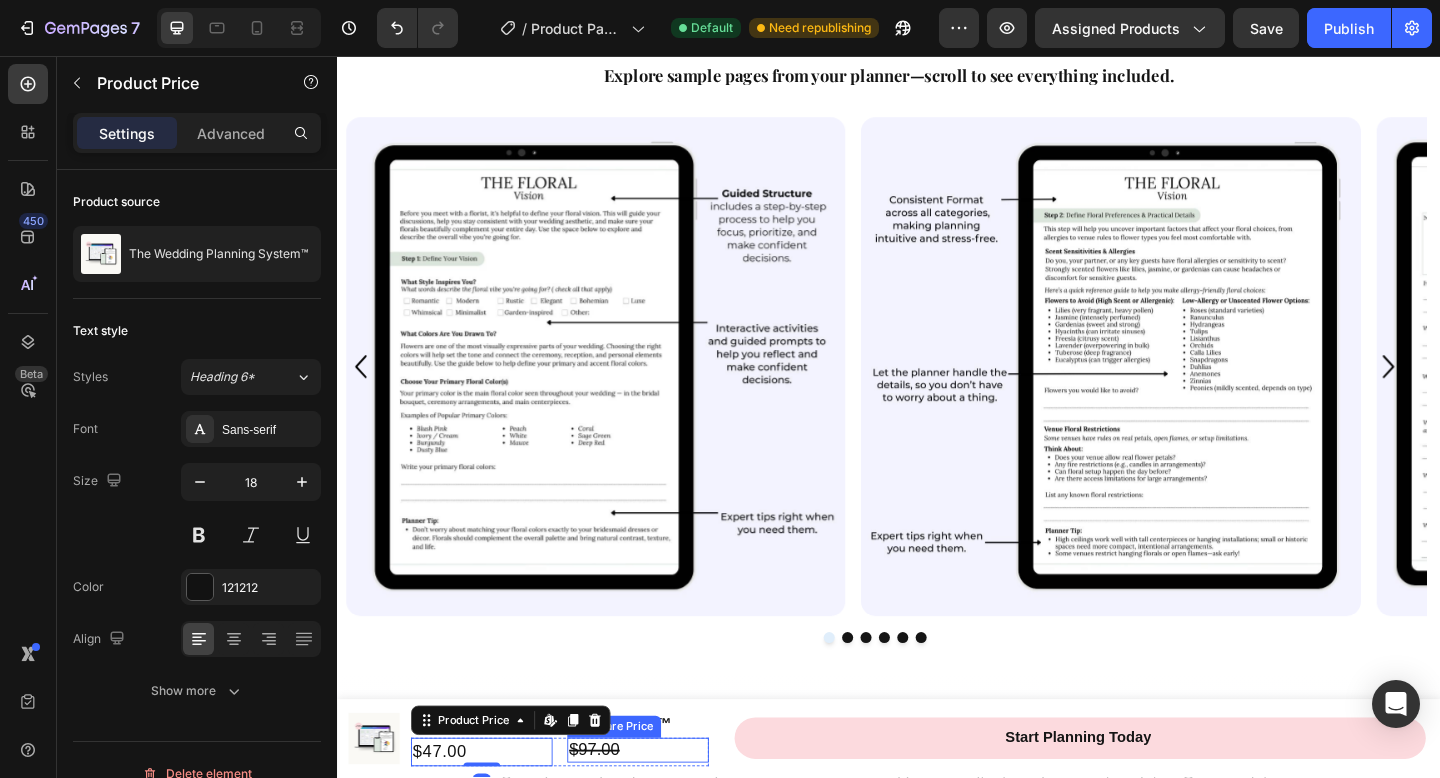 click on "$97.00" at bounding box center [664, 811] 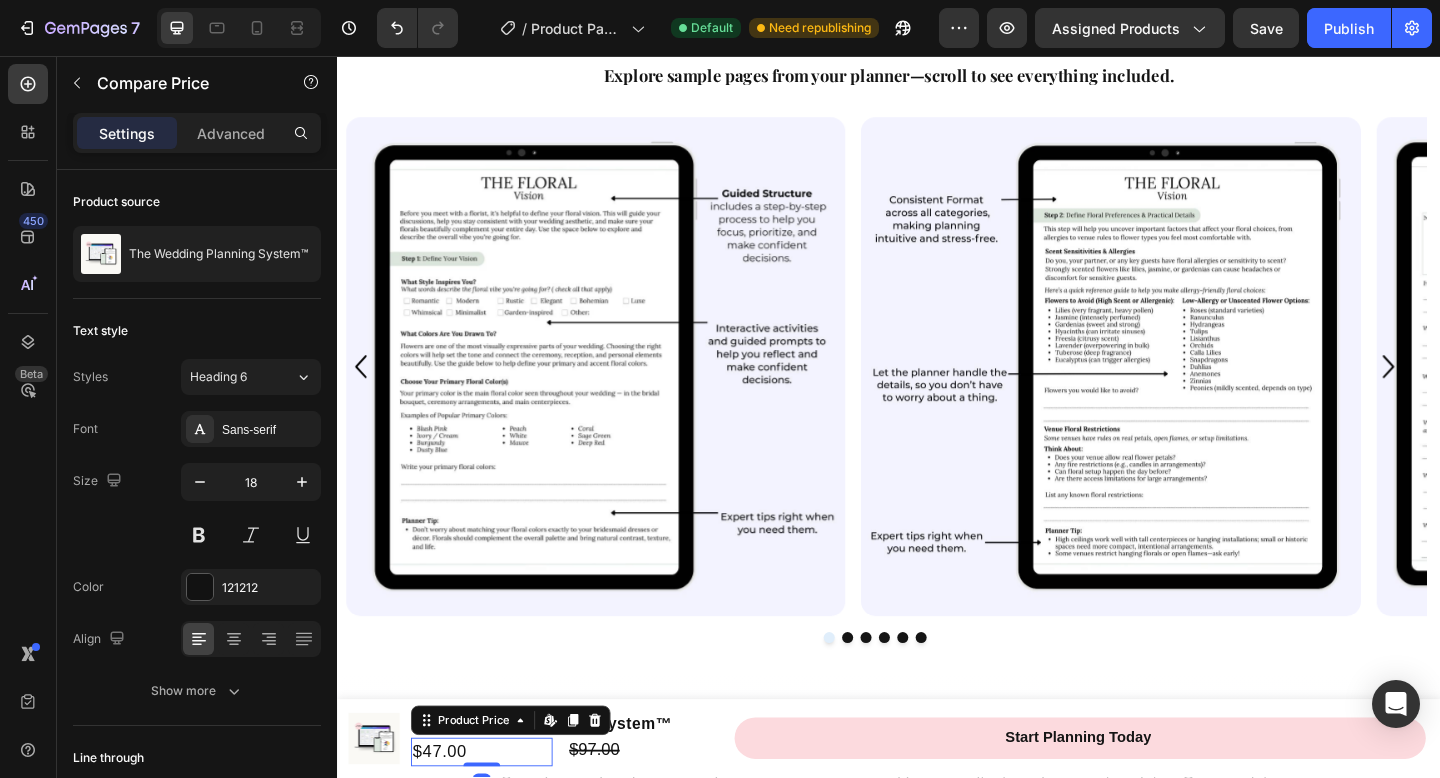 click on "$47.00" at bounding box center [494, 813] 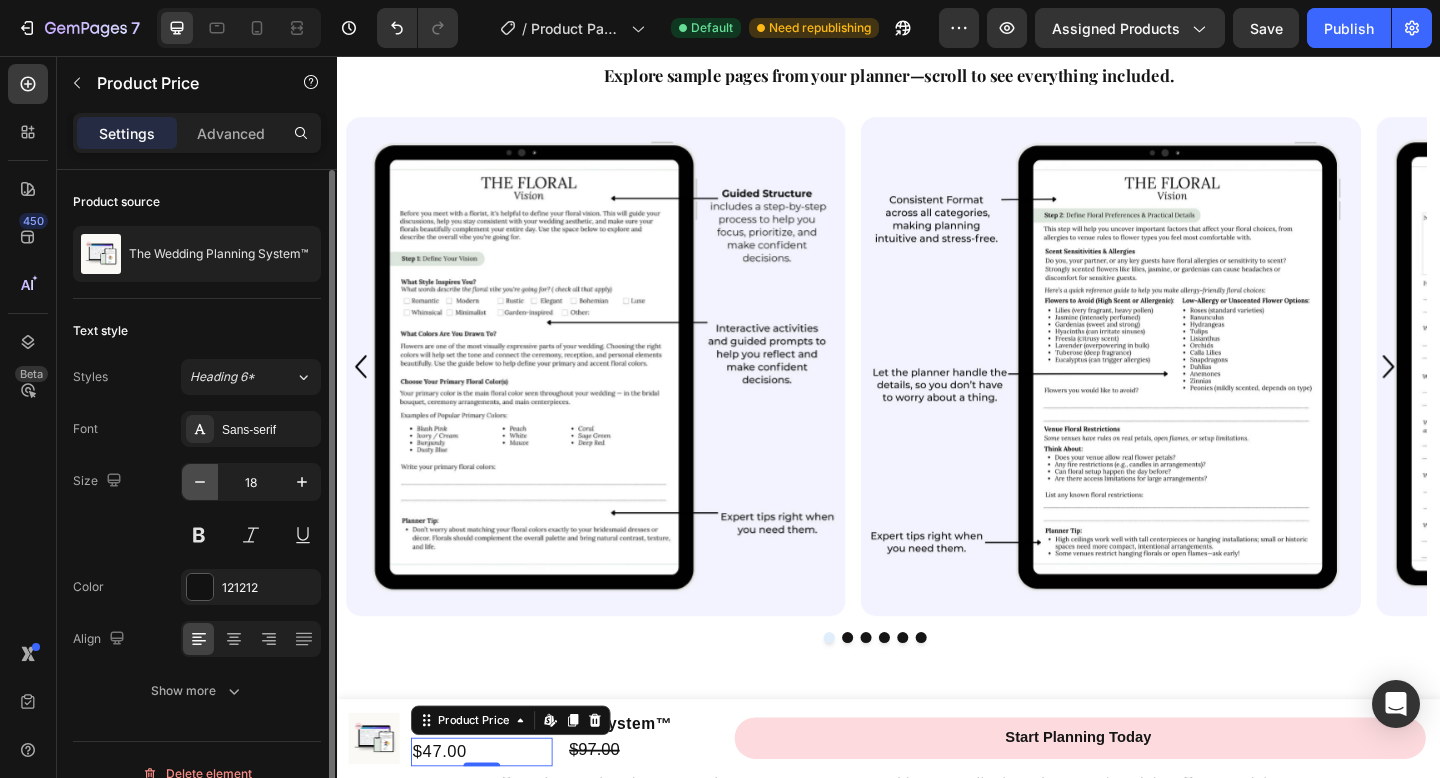 click 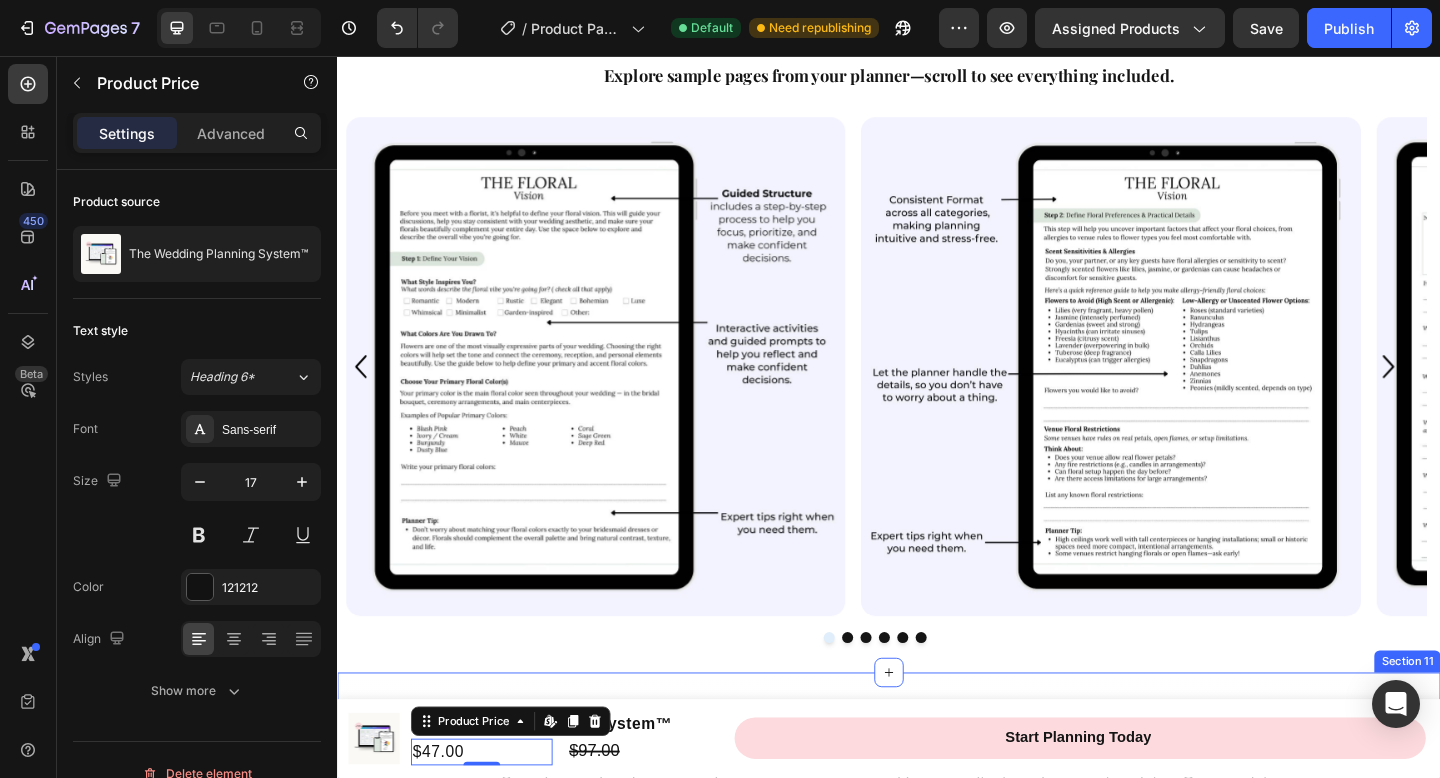 click on "Let's Compare... Heading See why couples choose our planner over expensive wedding consultants and generic templates. Our complete solution saves you time, money, and stress. Text block Row Row
Drop element here Digital Daily Text Block Row Other Digital Planners Text Block Row Hired Wedding Planner Text Block Row Complete Planning Toolkit Text Block
Icon Row
Icon Row
Icon Row Row Detailed Vendor Questionnaires Text Block
Icon Row
Icon Row
Icon Row Row Step-by-Step Expert Guidance Text Block
Icon Row
Icon Row
Icon Row Row Saves 50+ Hours of Research Text Block
Icon Row
Icon Row
Icon Row Row Fully Customizable Templates Text Block
Icon Row
Icon Row
Icon Row Row Instant Access & Start Planning Text Block
Icon Row
Icon Row Icon" at bounding box center (937, 1119) 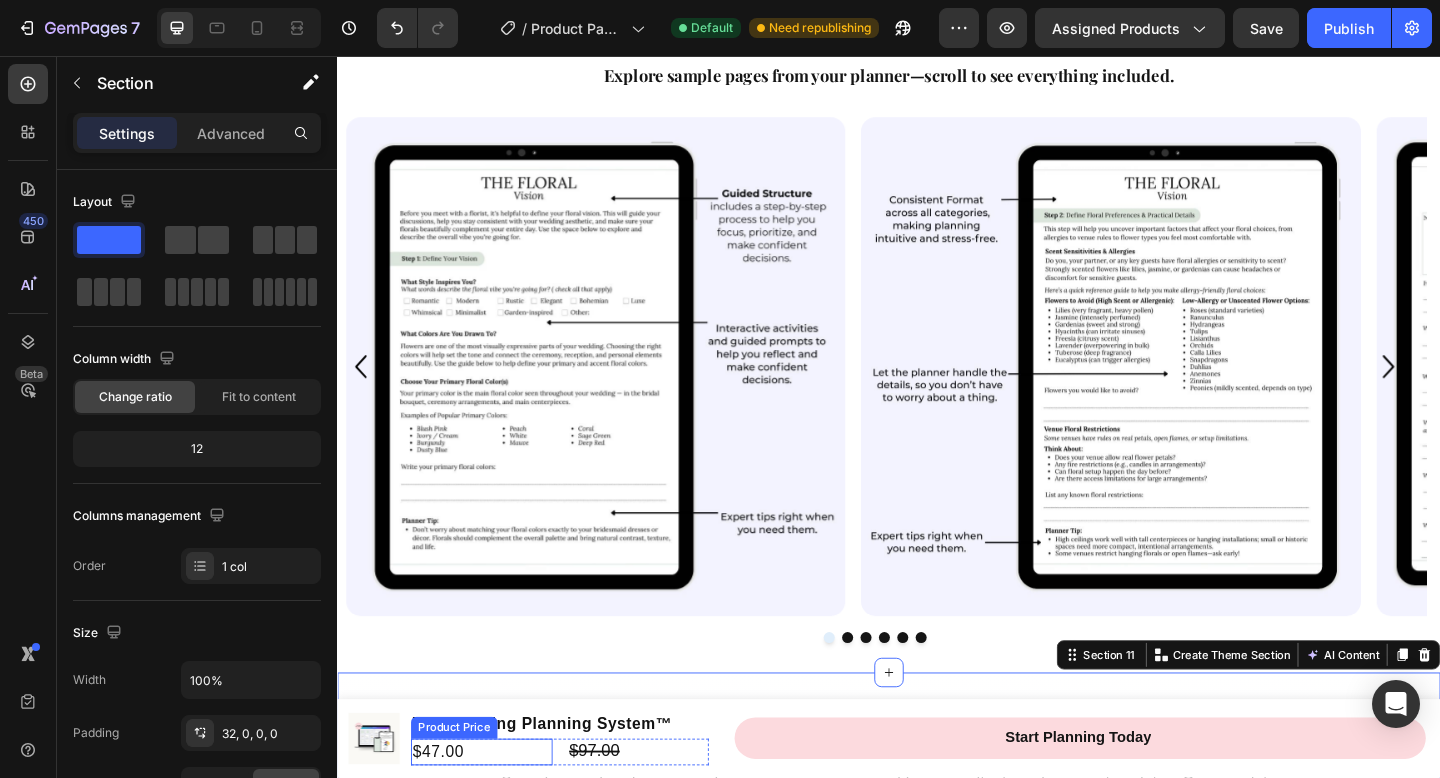 click on "$47.00" at bounding box center (494, 814) 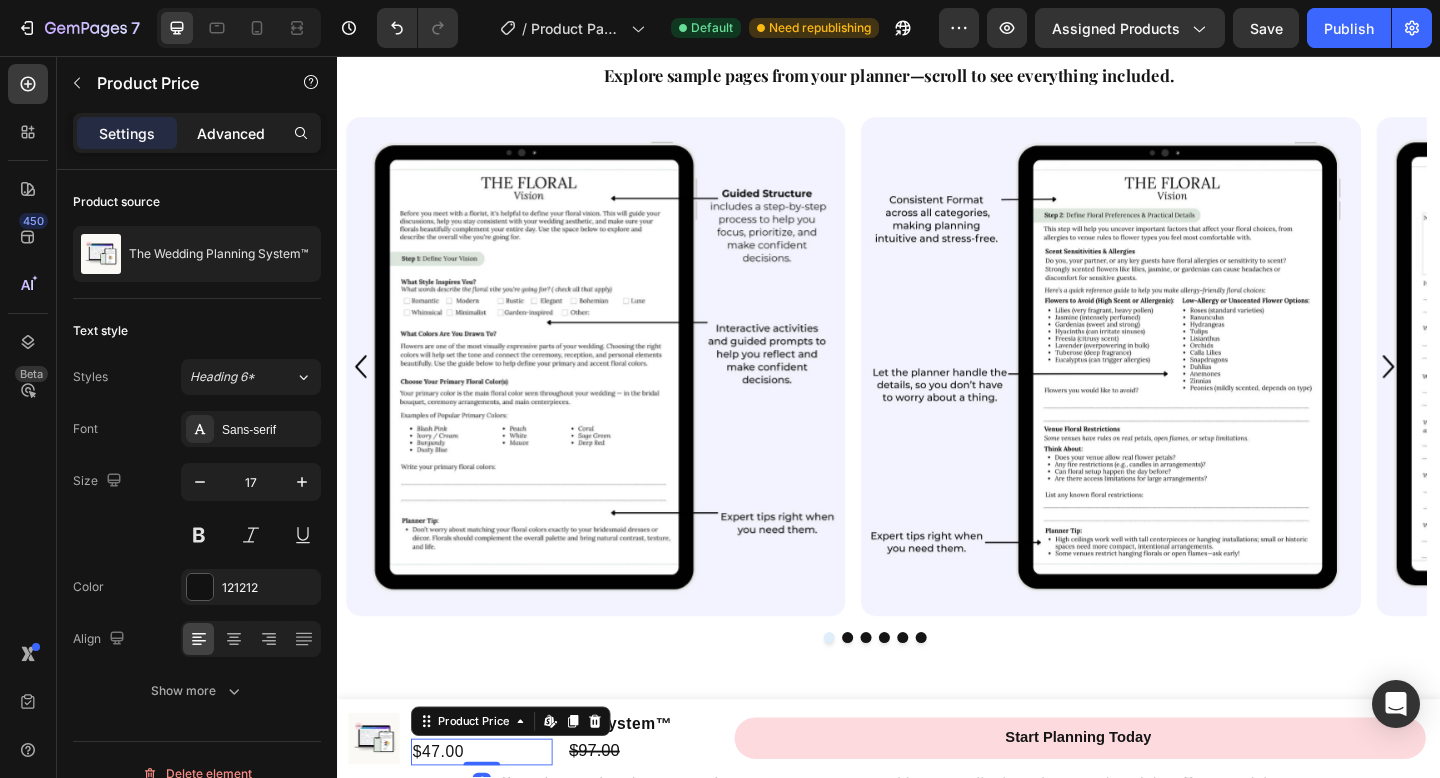 click on "Advanced" at bounding box center [231, 133] 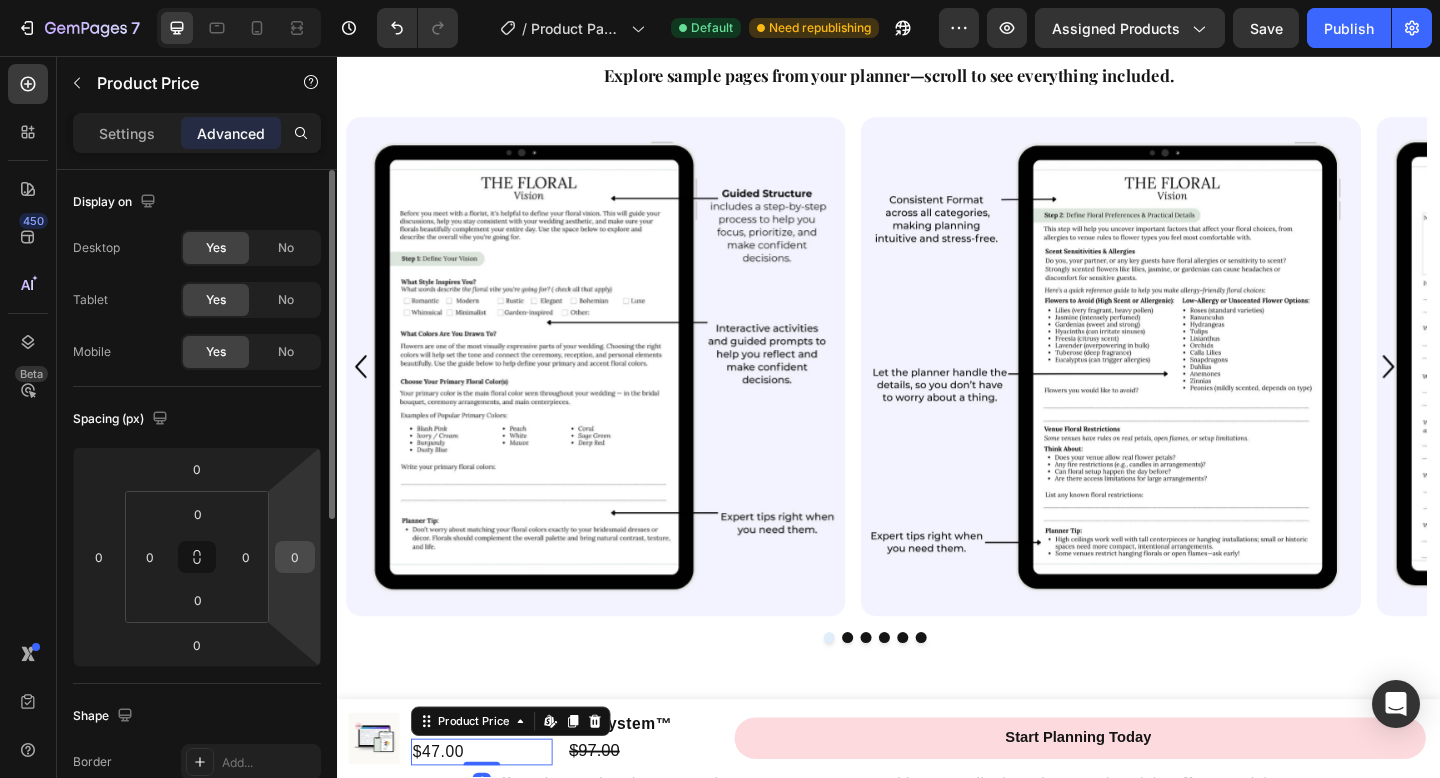 click on "0" at bounding box center (295, 557) 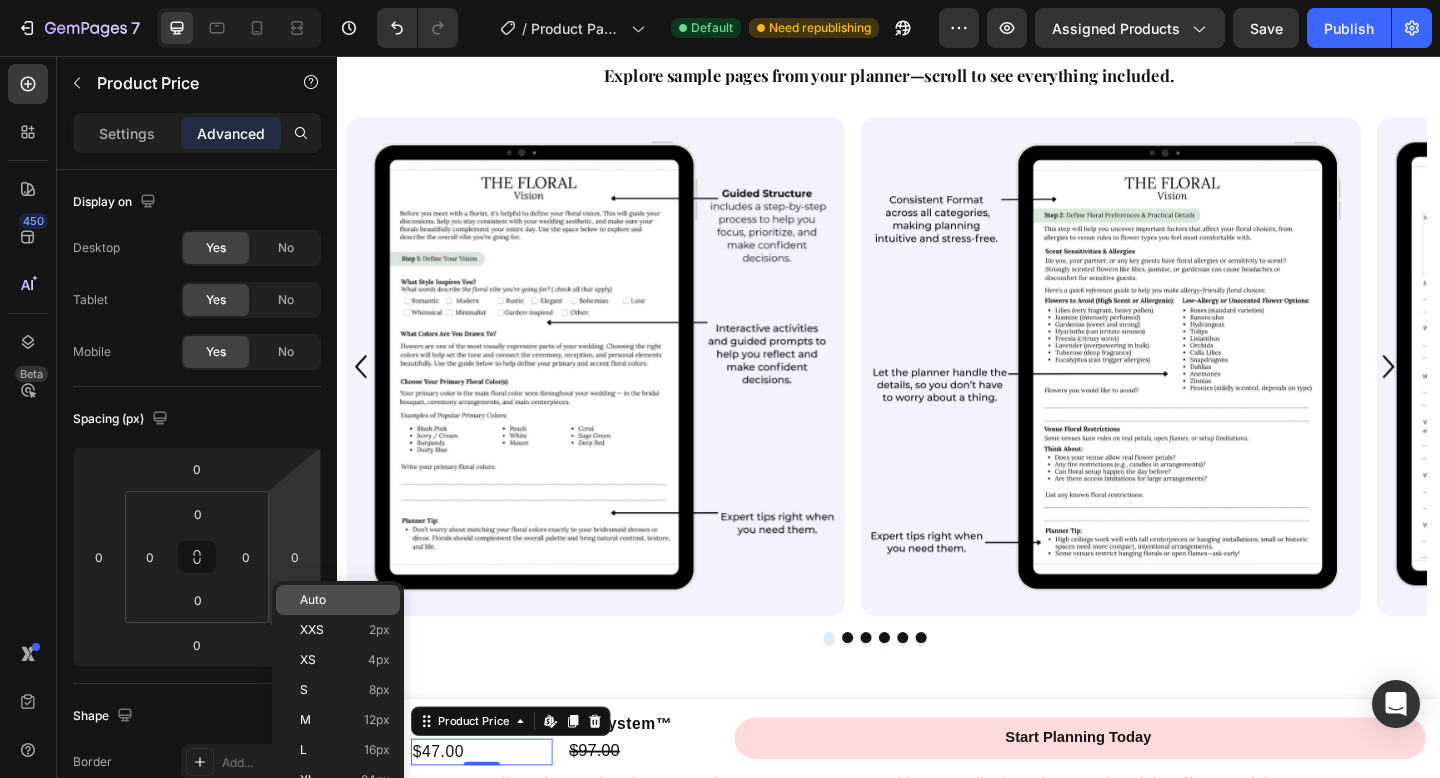 click on "Auto" at bounding box center (313, 600) 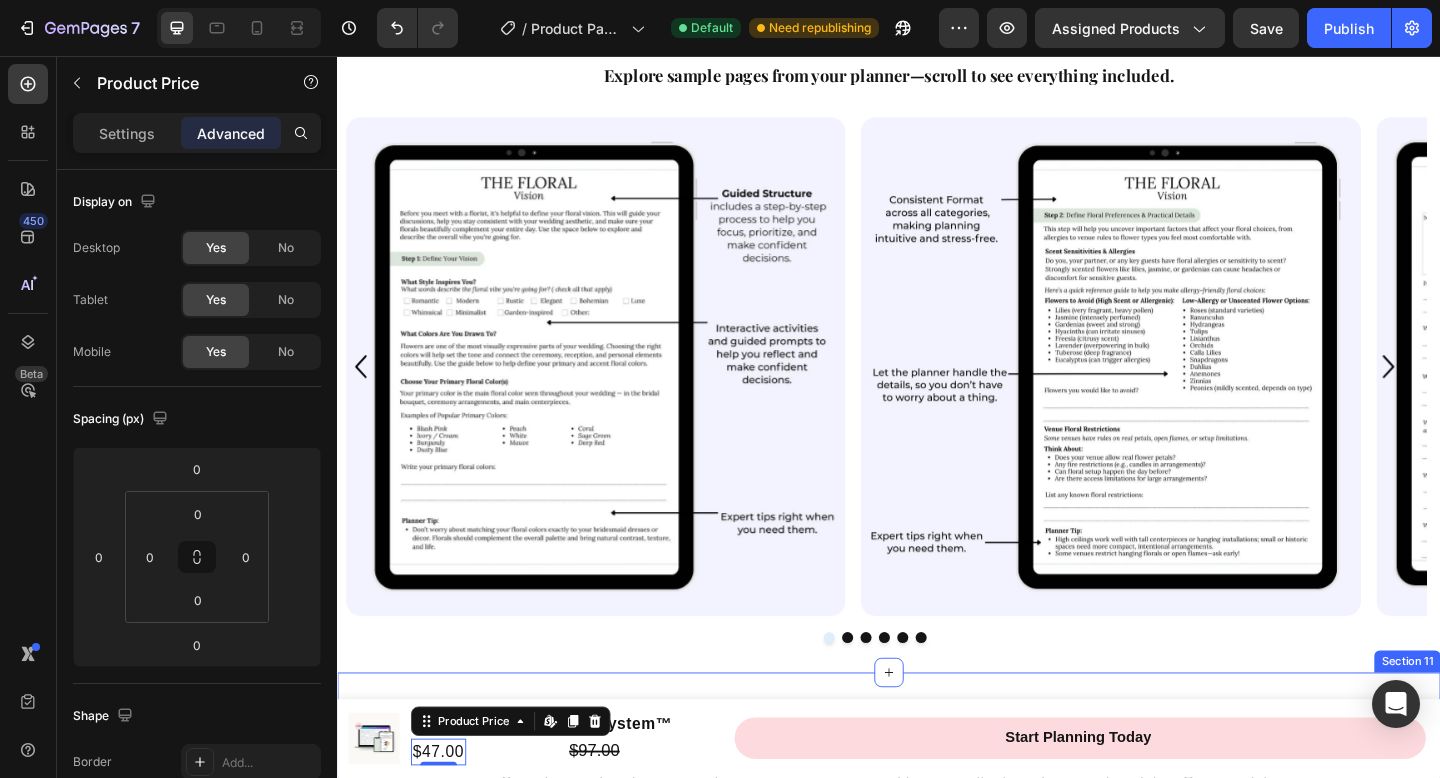 click on "A Sneak Peek at What’s Inside Explore sample pages from your planner—scroll to see everything included. Text Block A Sneak Peek at What’s Inside Explore sample pages from your planner—scroll to see everything included. Text Block Row
Image Row Image Row Image Image Image Image
Carousel Section 10" at bounding box center [937, 360] 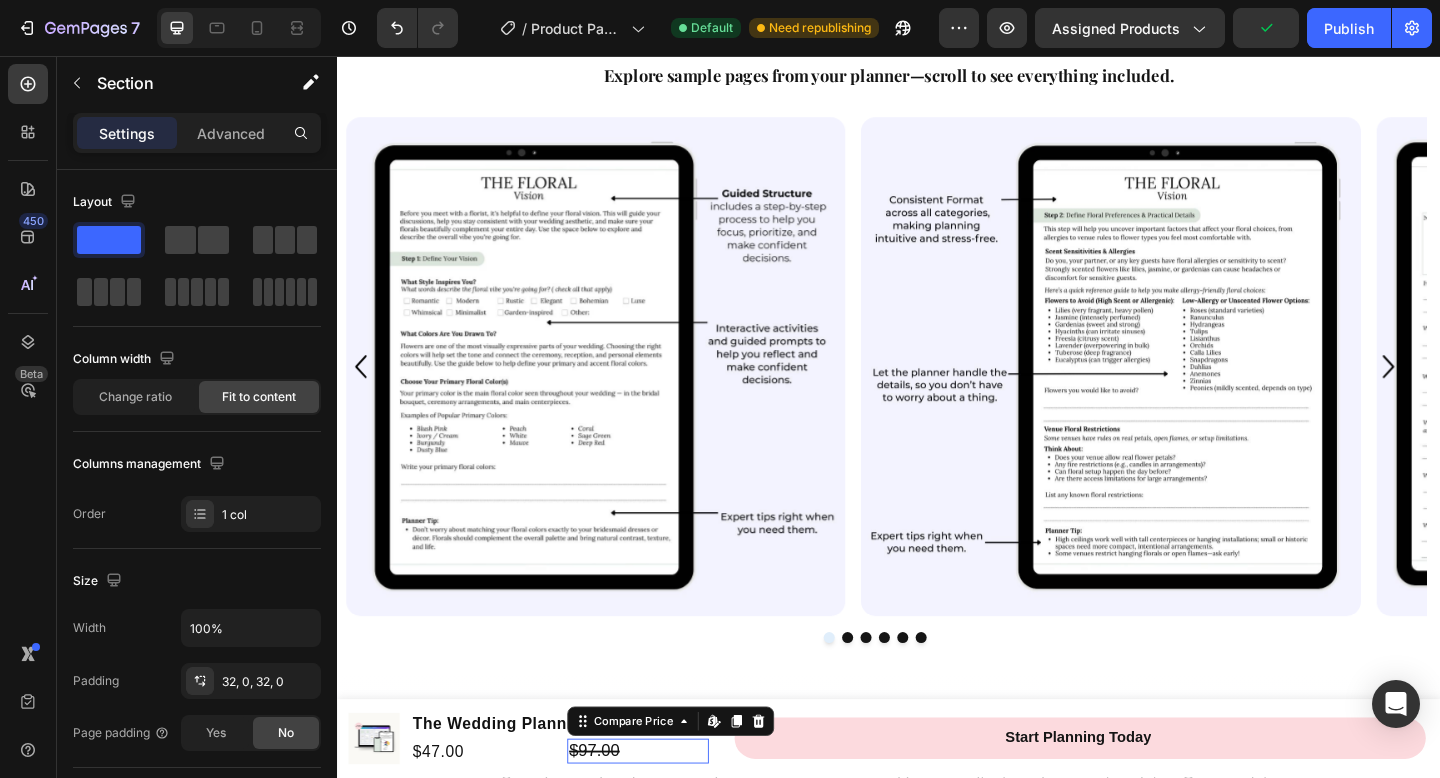 click on "$97.00" at bounding box center (664, 812) 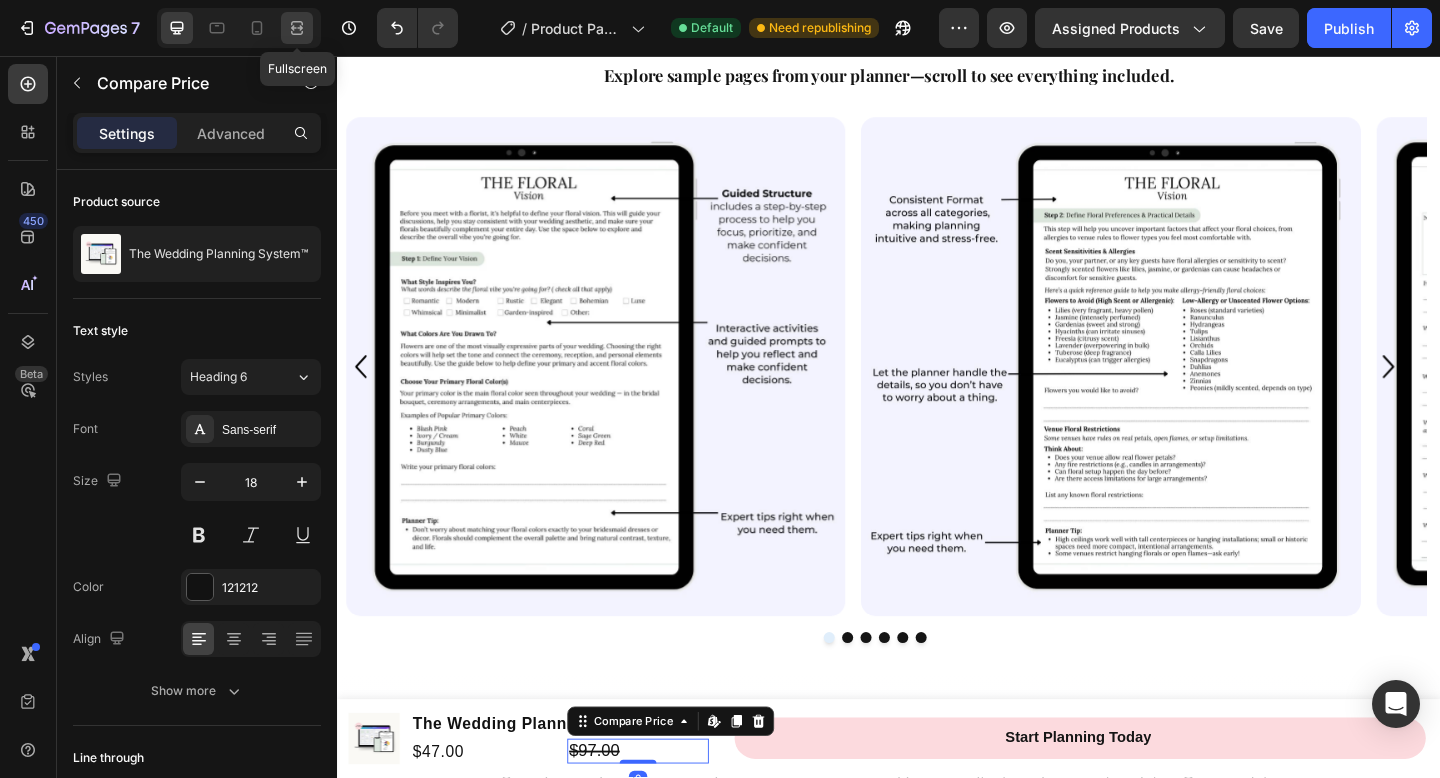 click 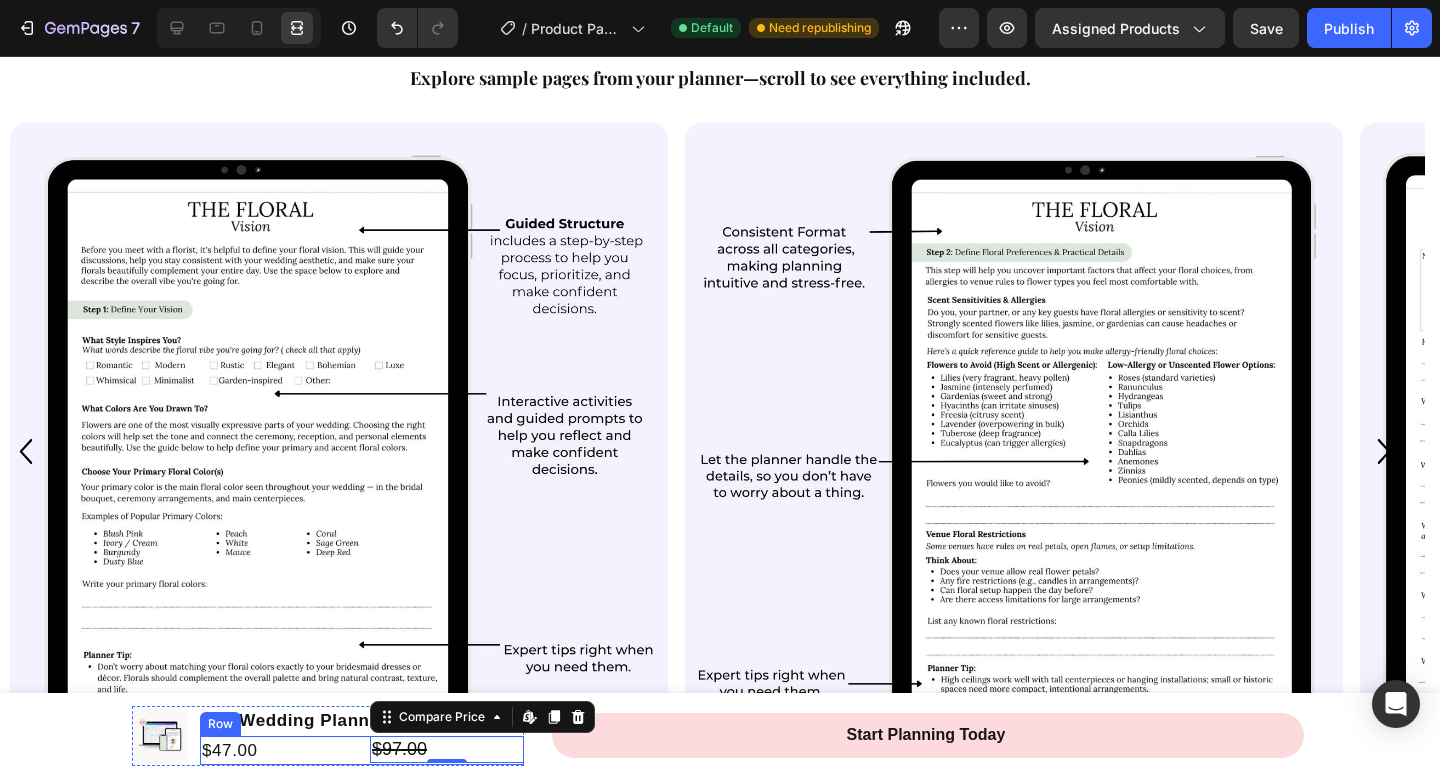 click on "$47.00 Product Price Product Price" at bounding box center (277, 751) 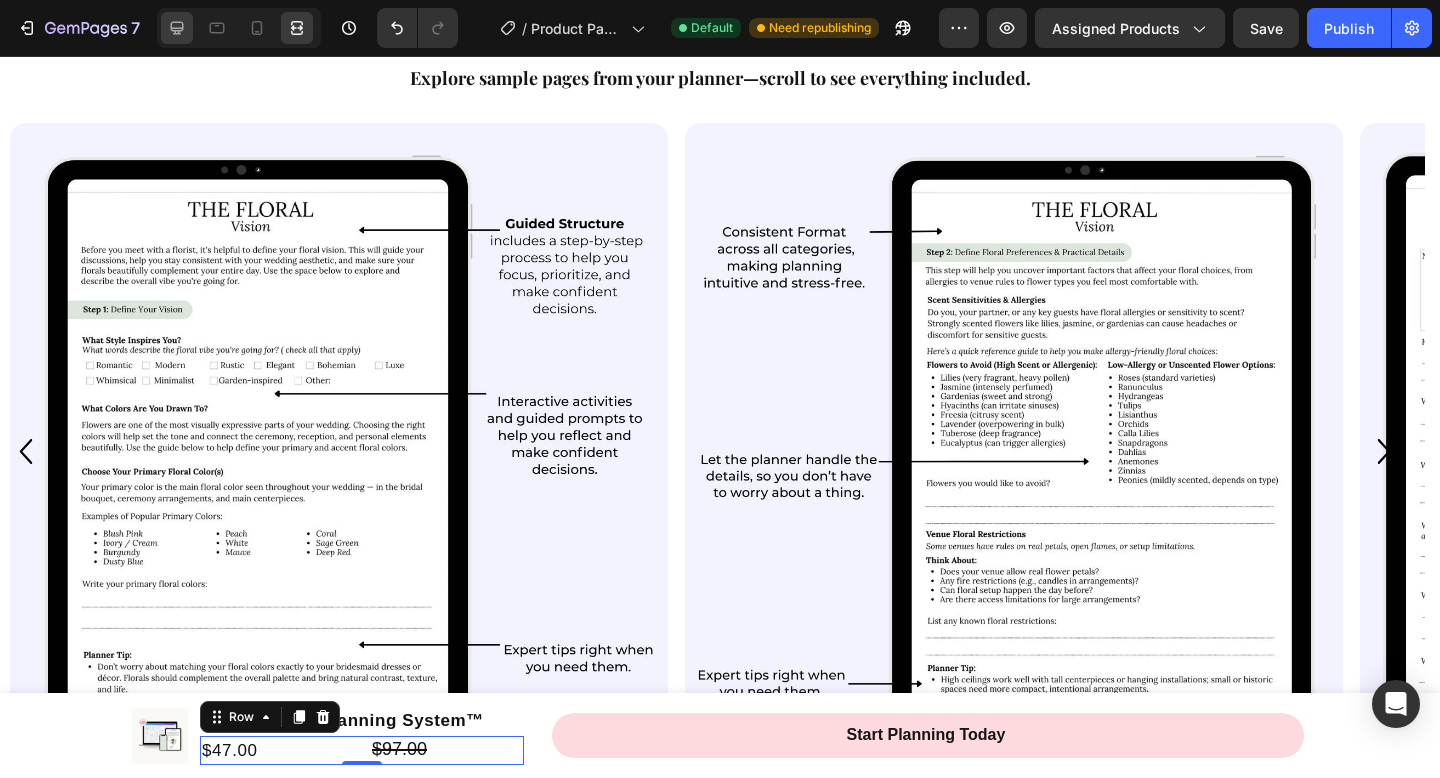 click 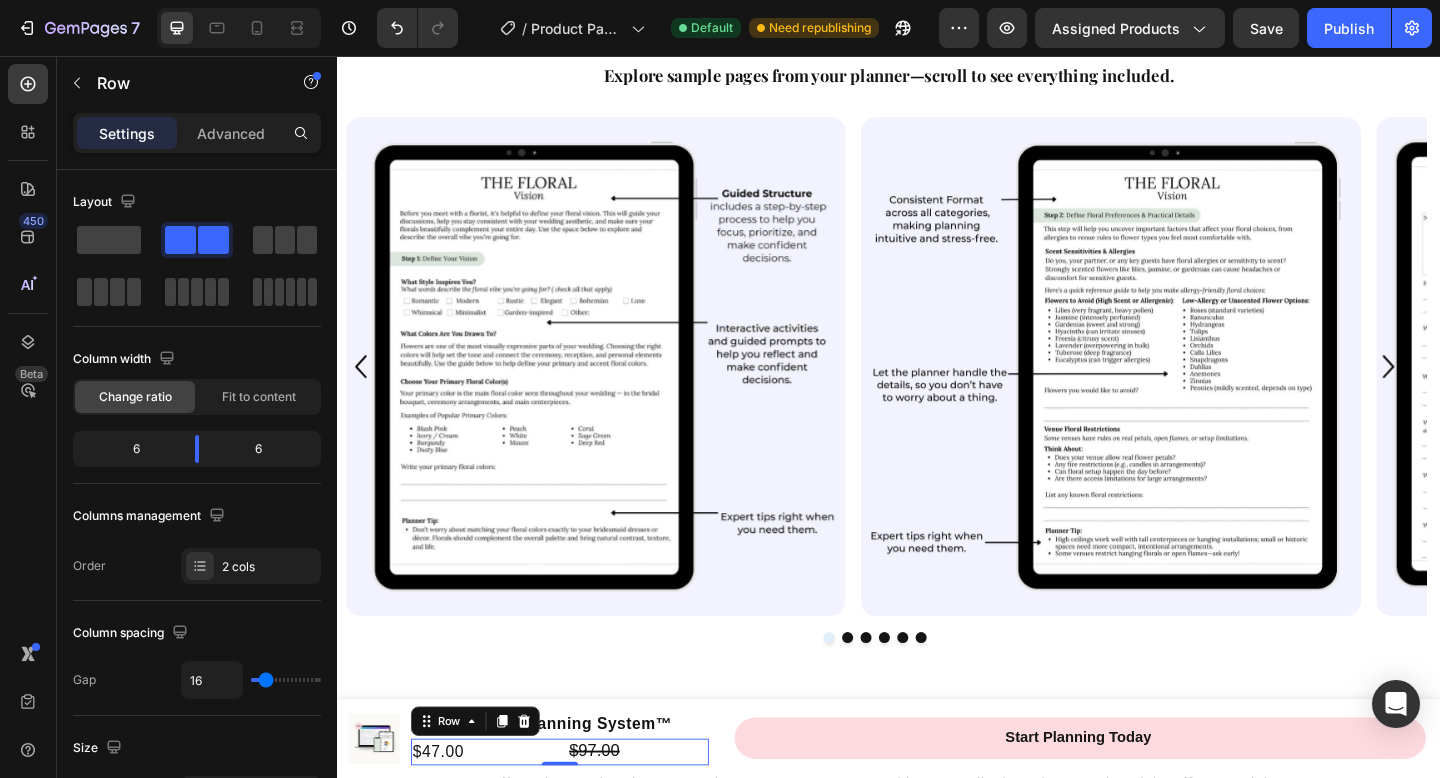 click on "$47.00 Product Price Product Price" at bounding box center [494, 814] 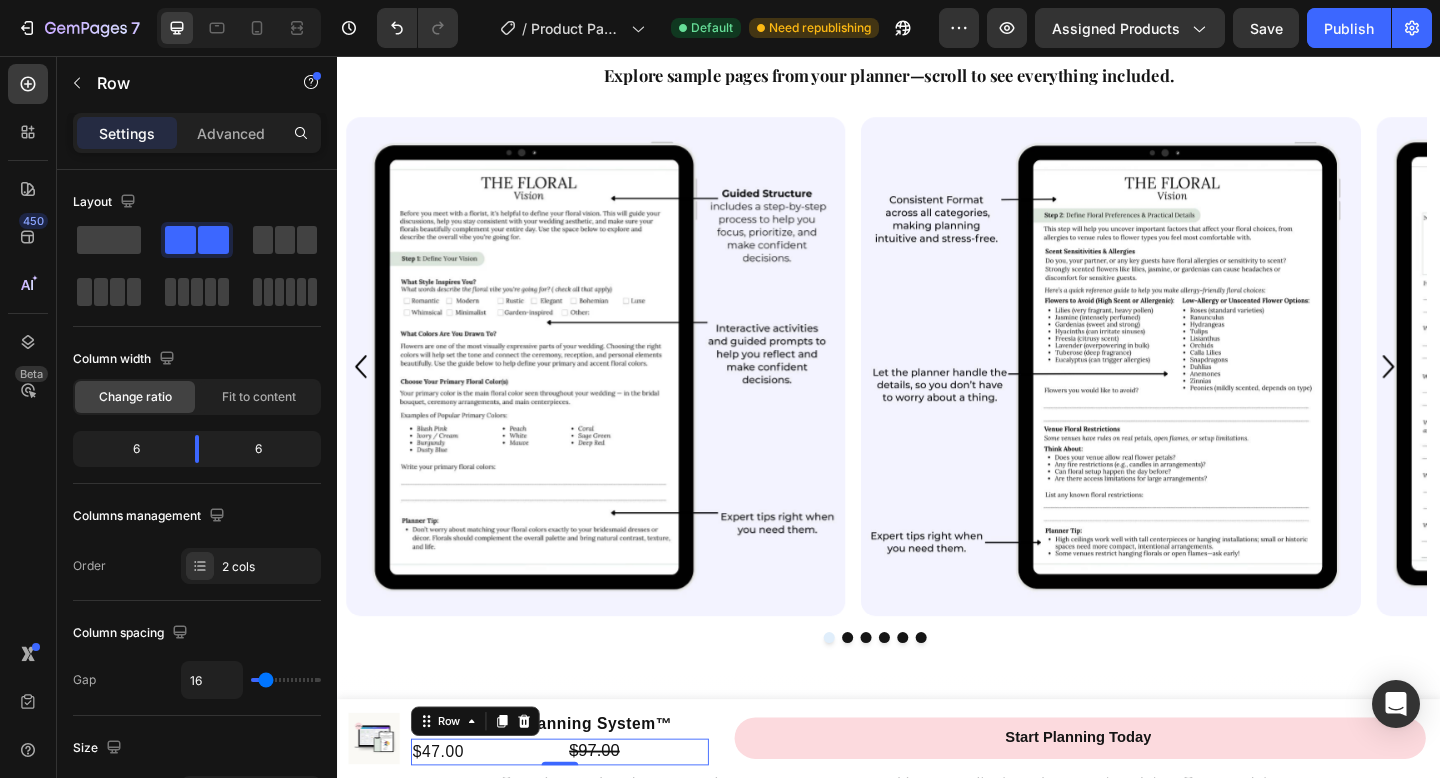 click on "$47.00 Product Price Product Price" at bounding box center (494, 814) 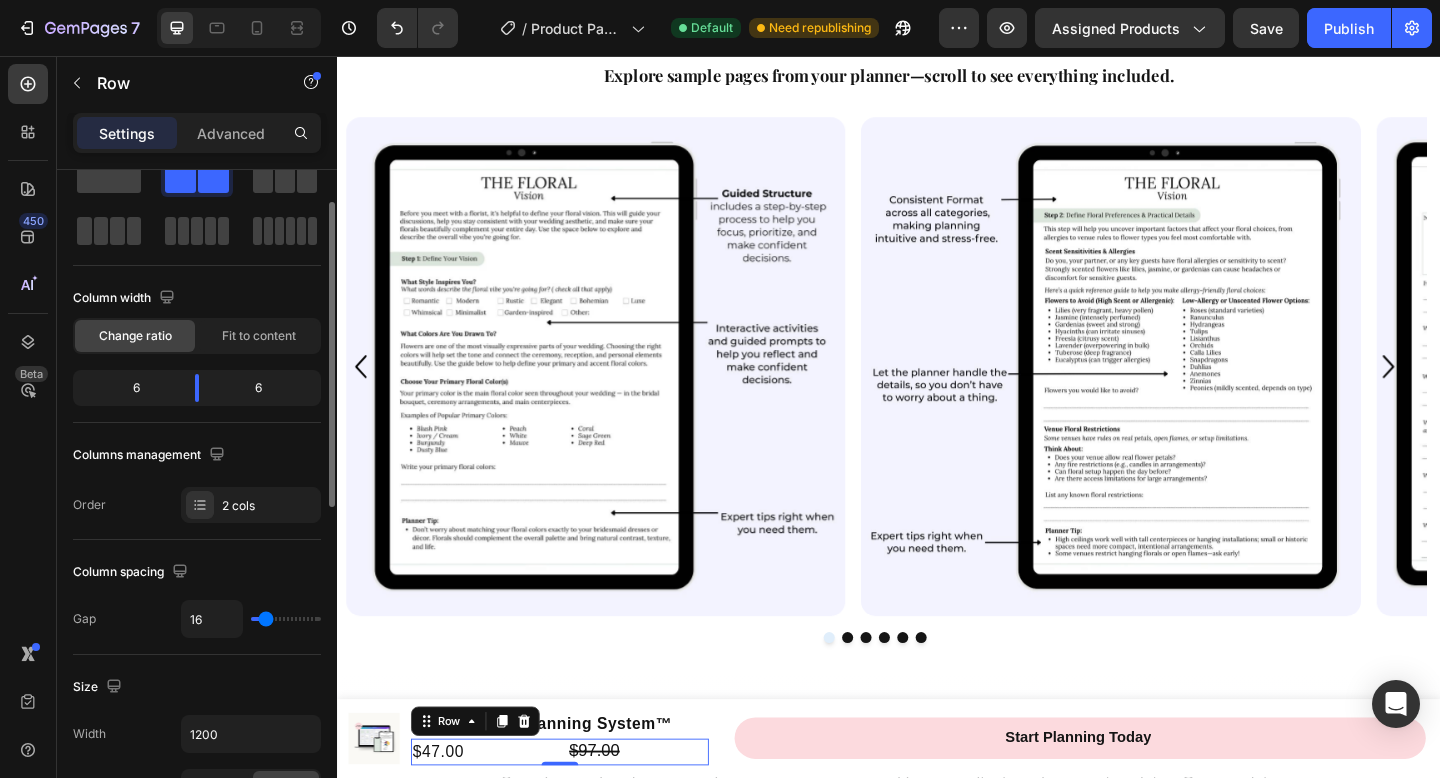 scroll, scrollTop: 64, scrollLeft: 0, axis: vertical 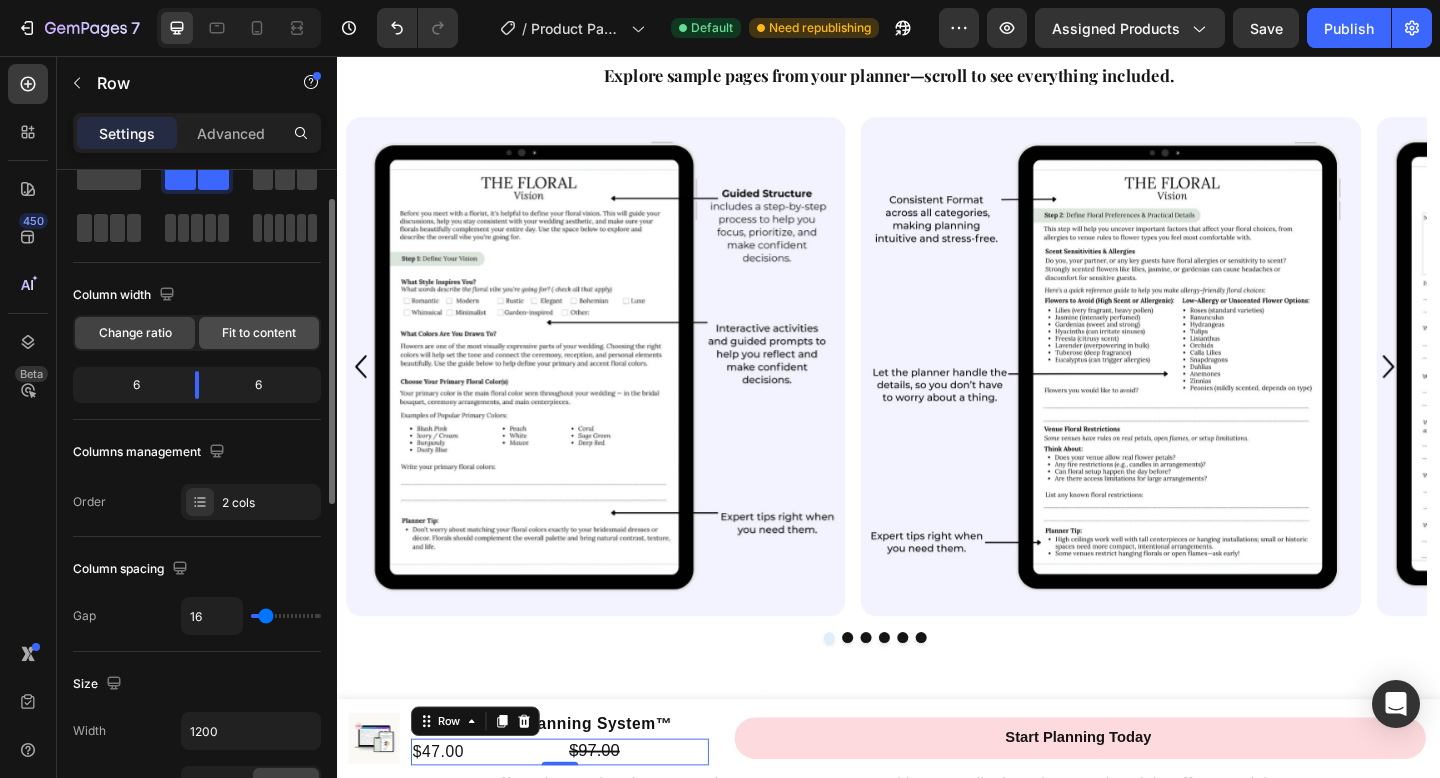 click on "Fit to content" 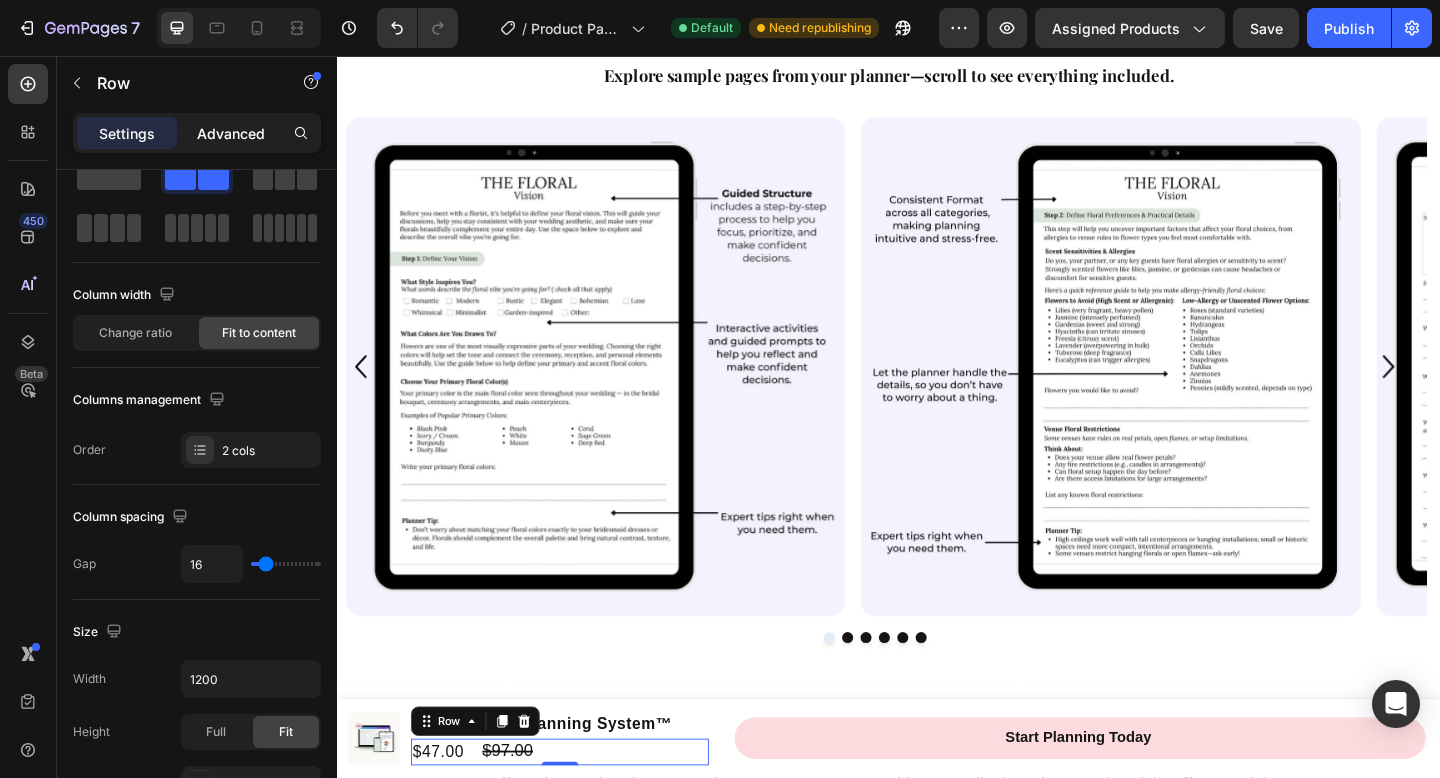 click on "Advanced" at bounding box center [231, 133] 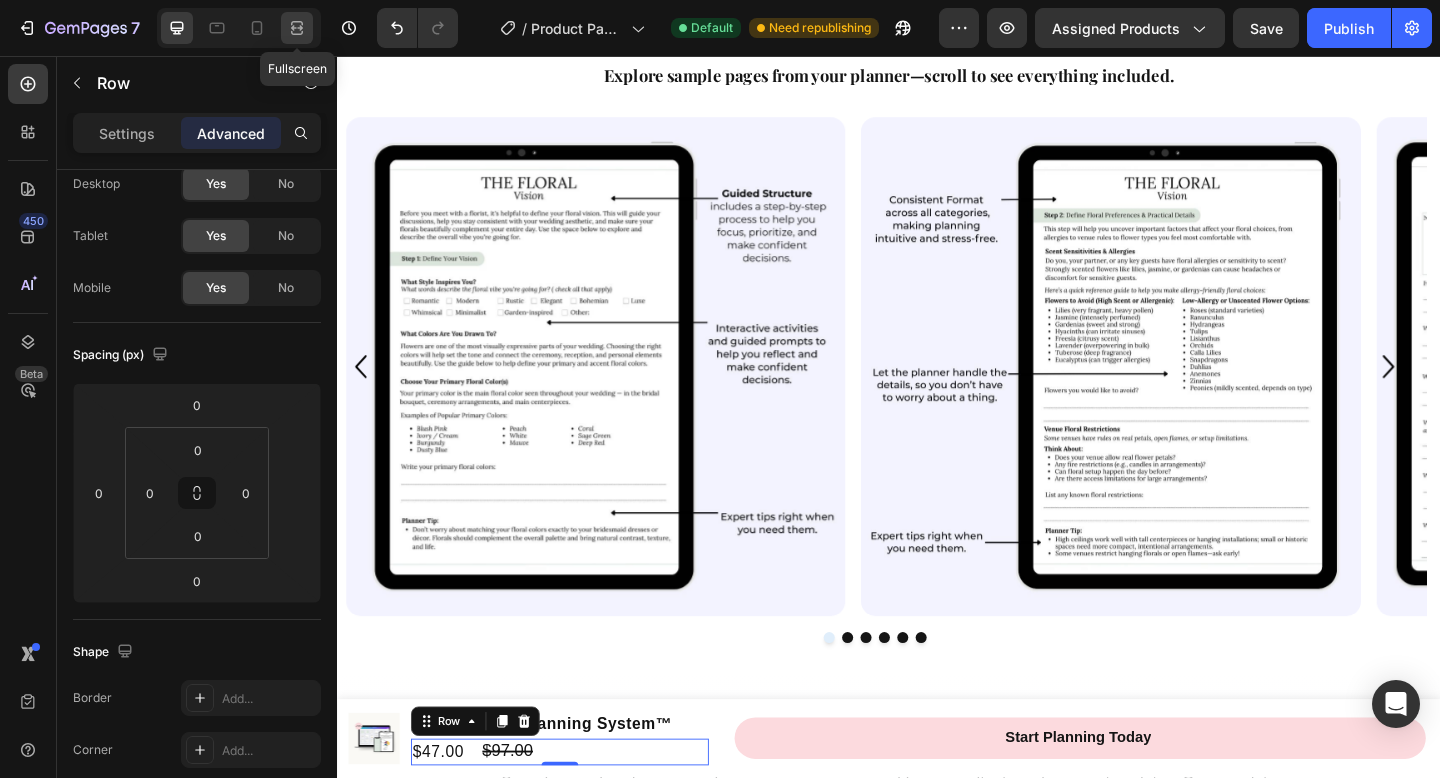 click 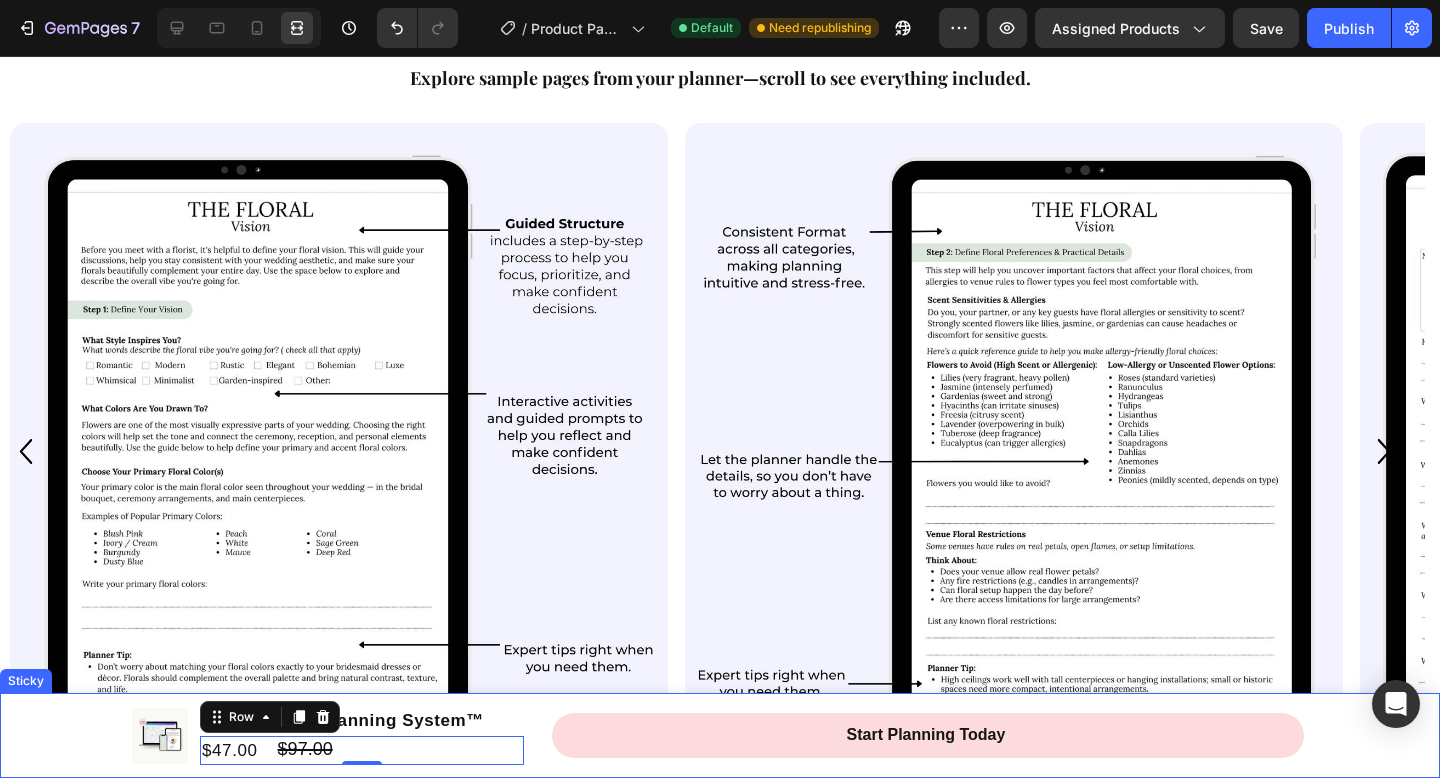 click on "Product Images The Wedding Planning System™ Product Title $47.00 Product Price Product Price $97.00 Compare Price Compare Price Row   0 Row Start Planning Today Product Cart Button Row Product" at bounding box center [720, 735] 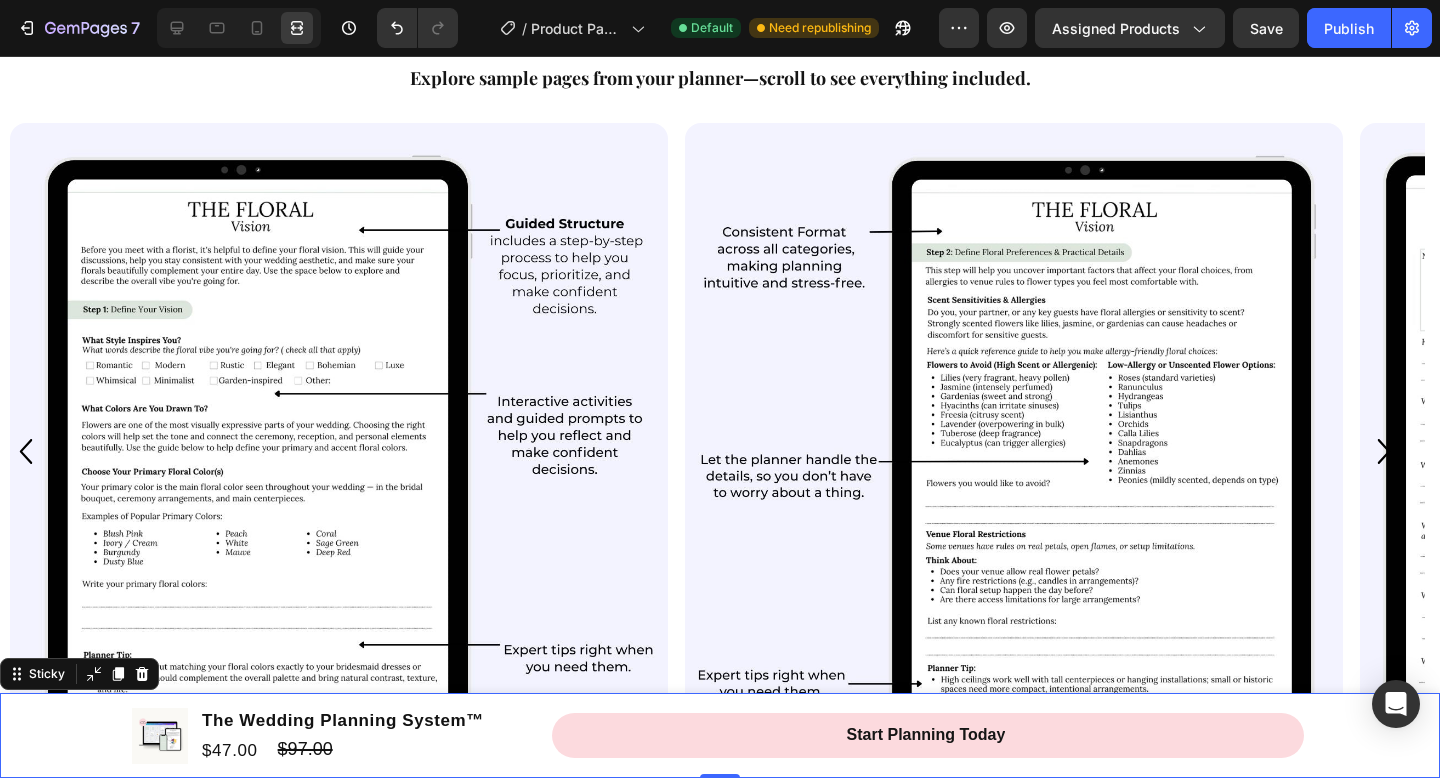 scroll, scrollTop: 0, scrollLeft: 0, axis: both 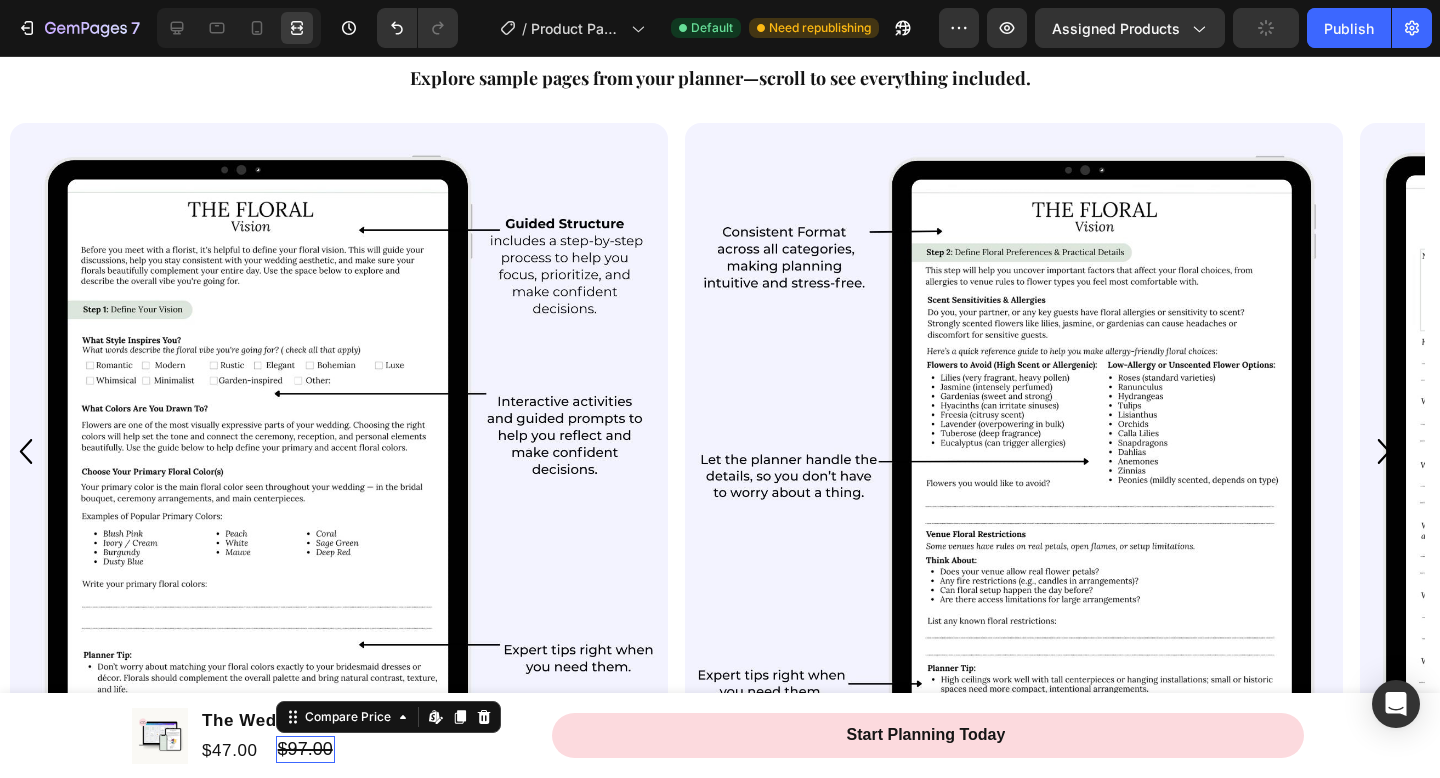 click on "$97.00" at bounding box center [305, 749] 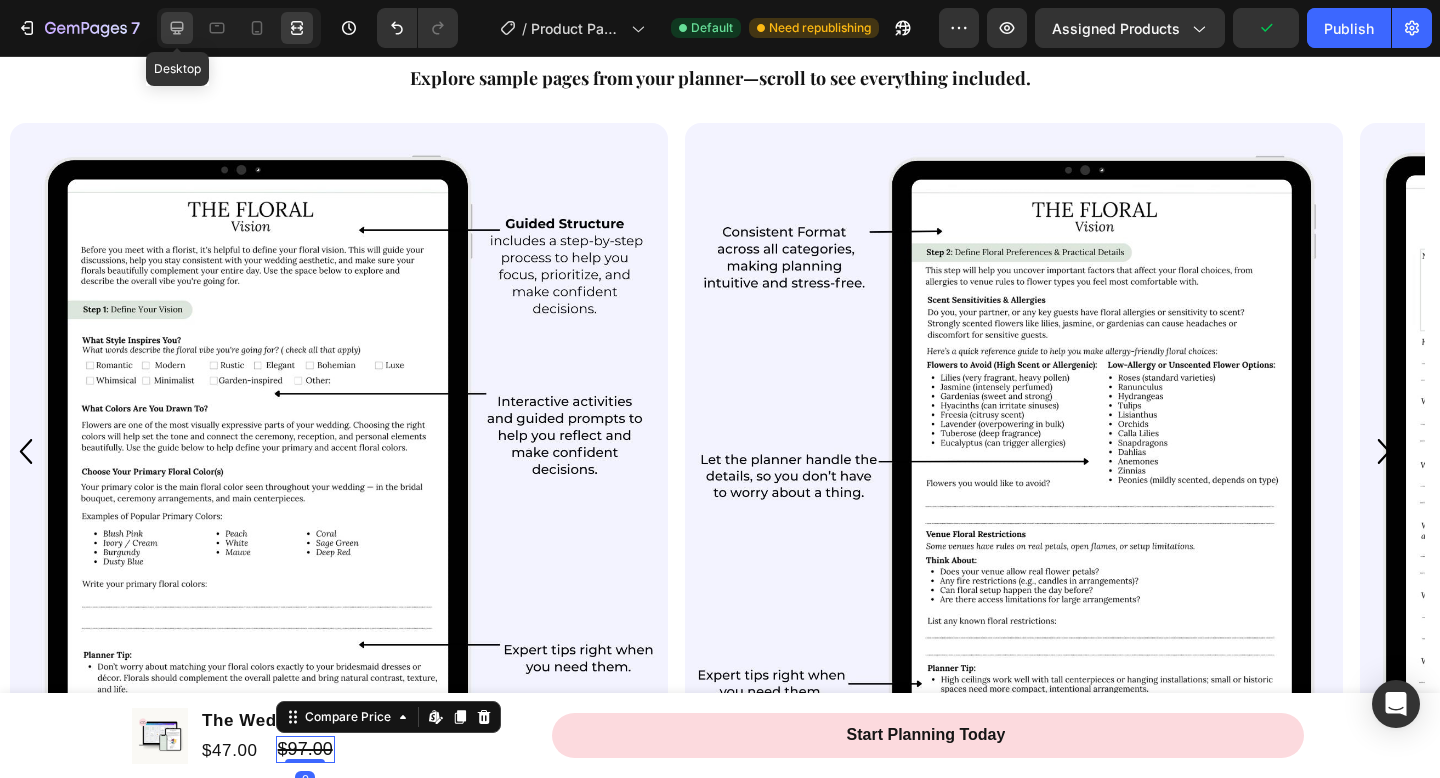click 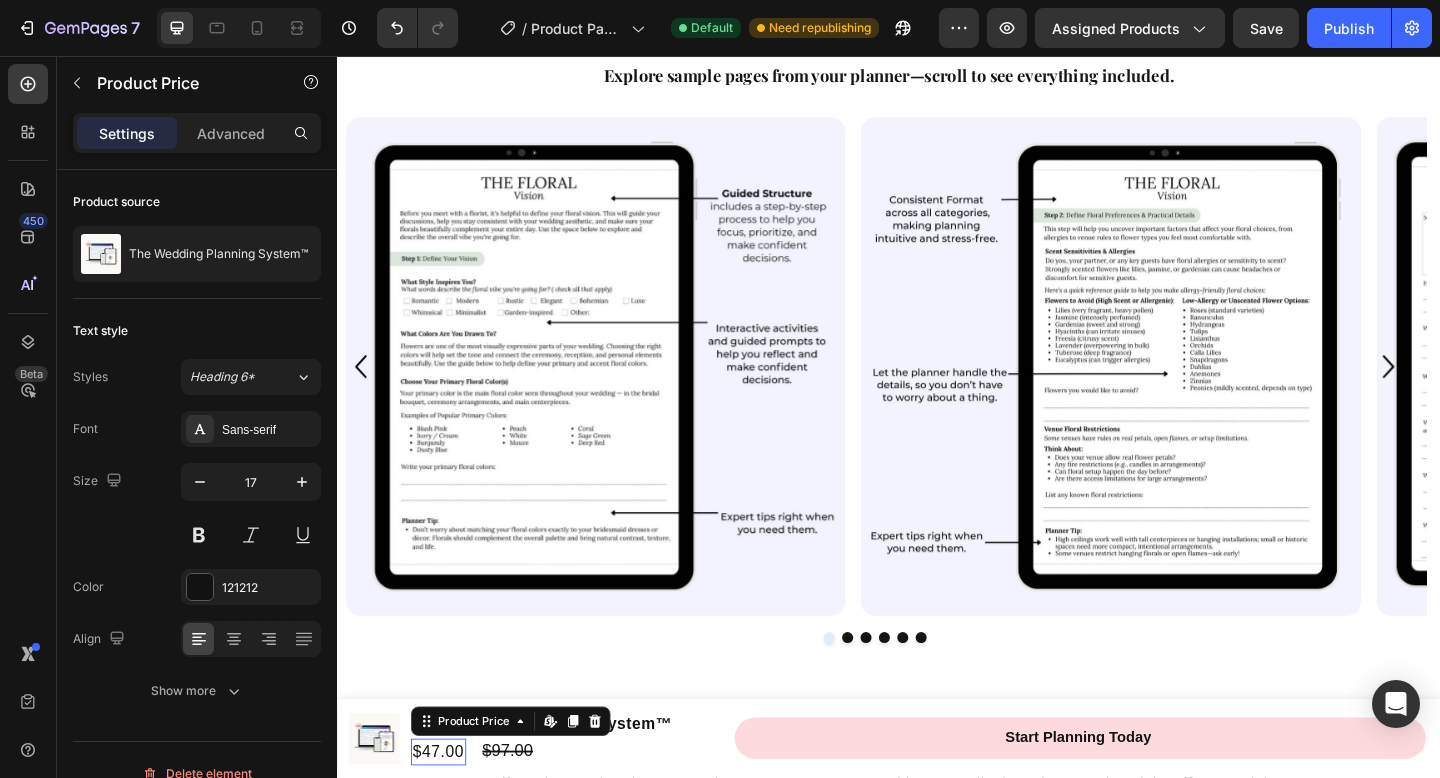 click on "$47.00" at bounding box center (447, 814) 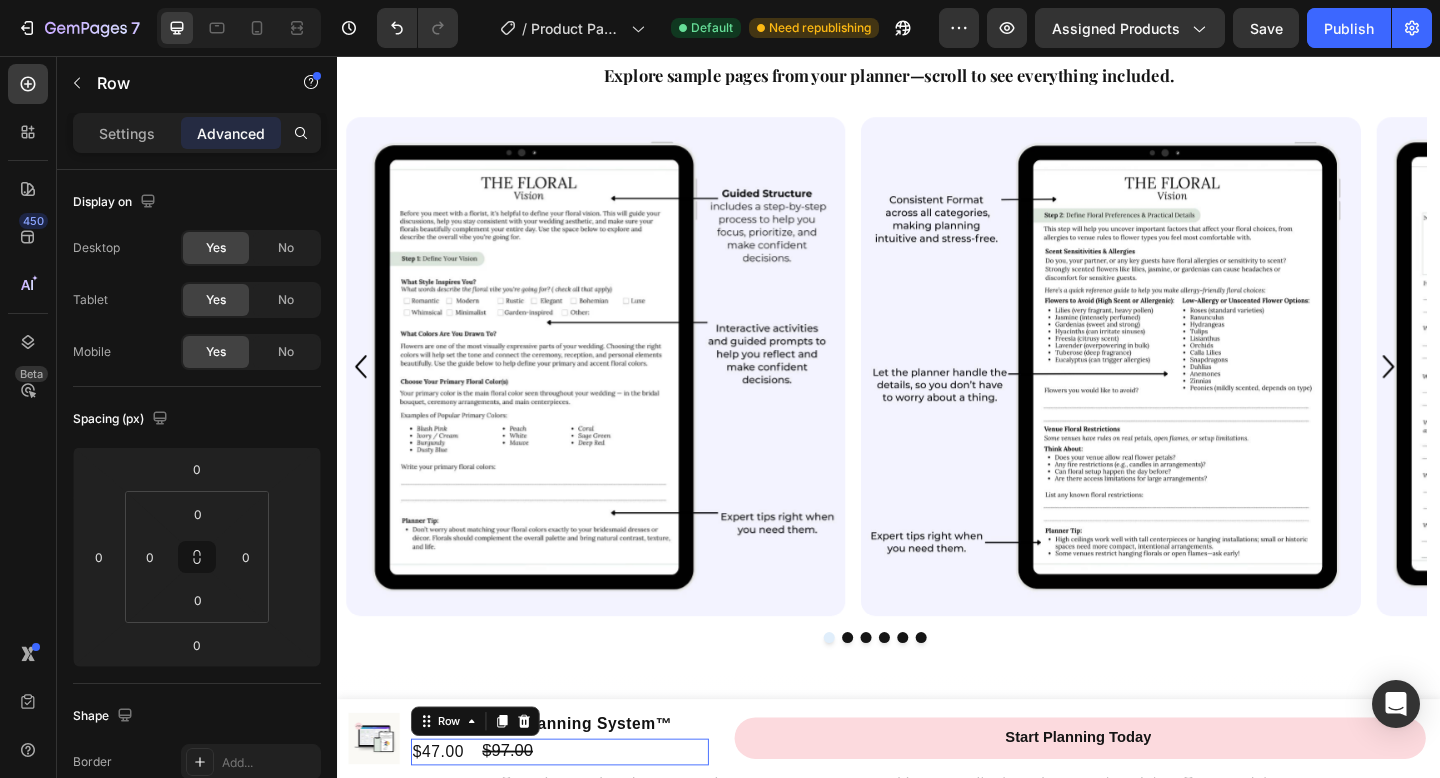 click on "$47.00 Product Price Product Price $97.00 Compare Price Compare Price Row   0" at bounding box center (579, 814) 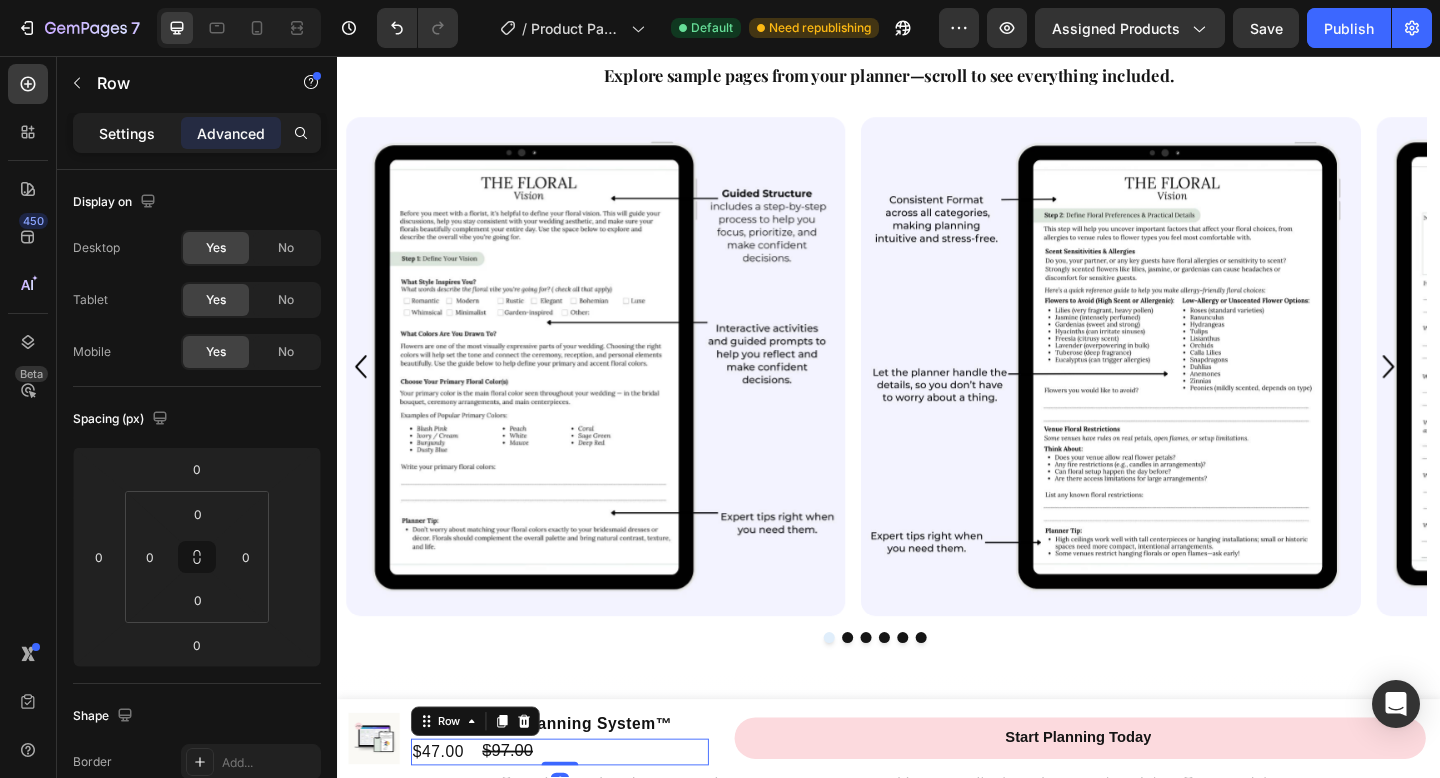 click on "Settings" at bounding box center (127, 133) 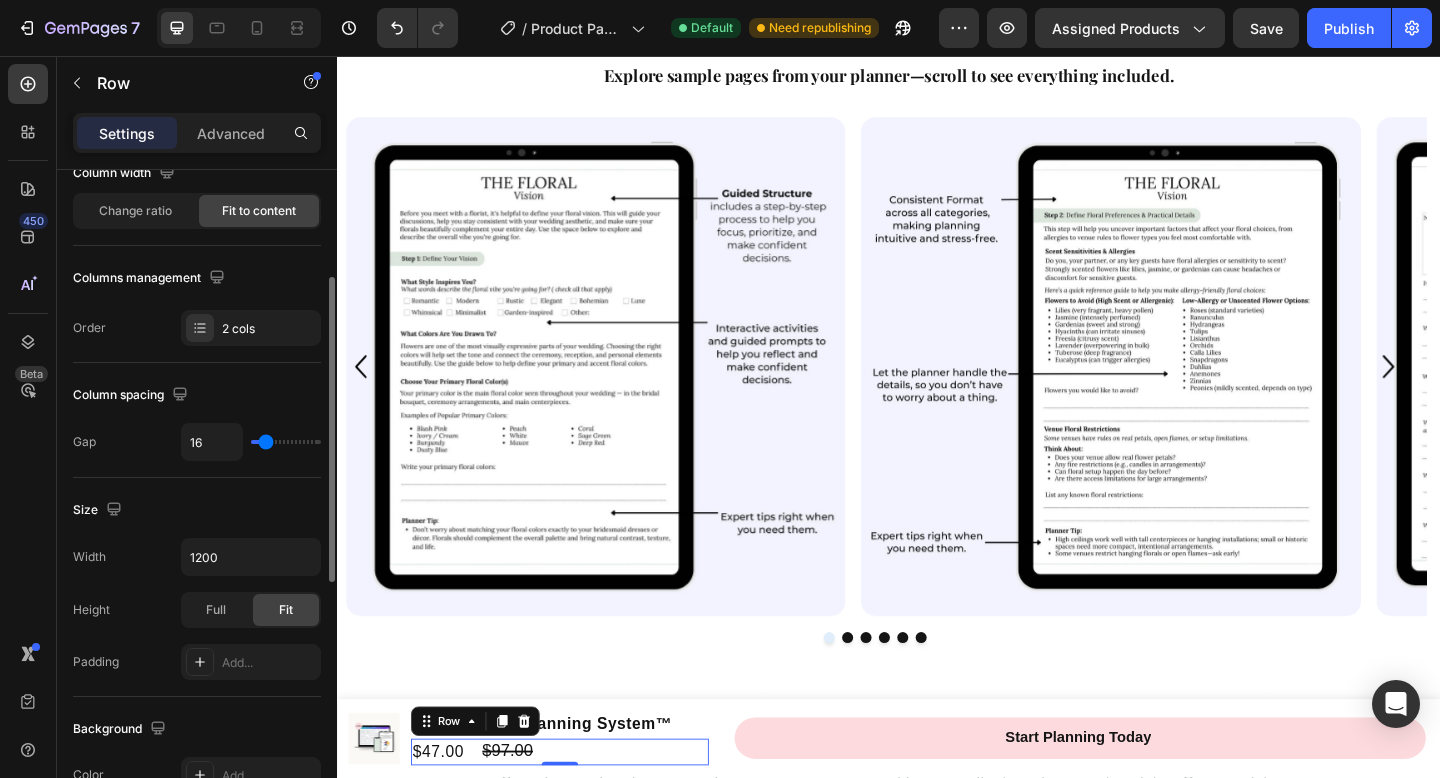 scroll, scrollTop: 205, scrollLeft: 0, axis: vertical 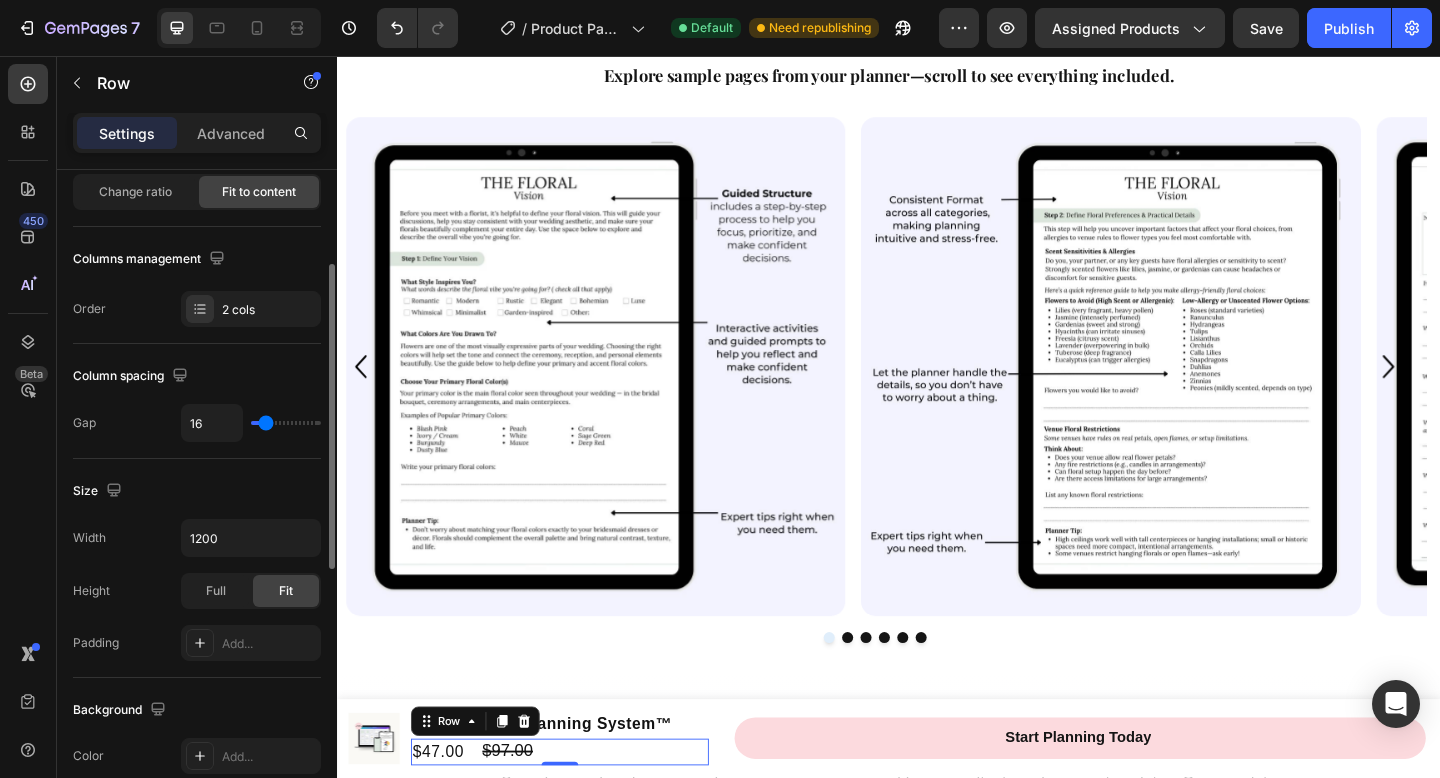 type on "0" 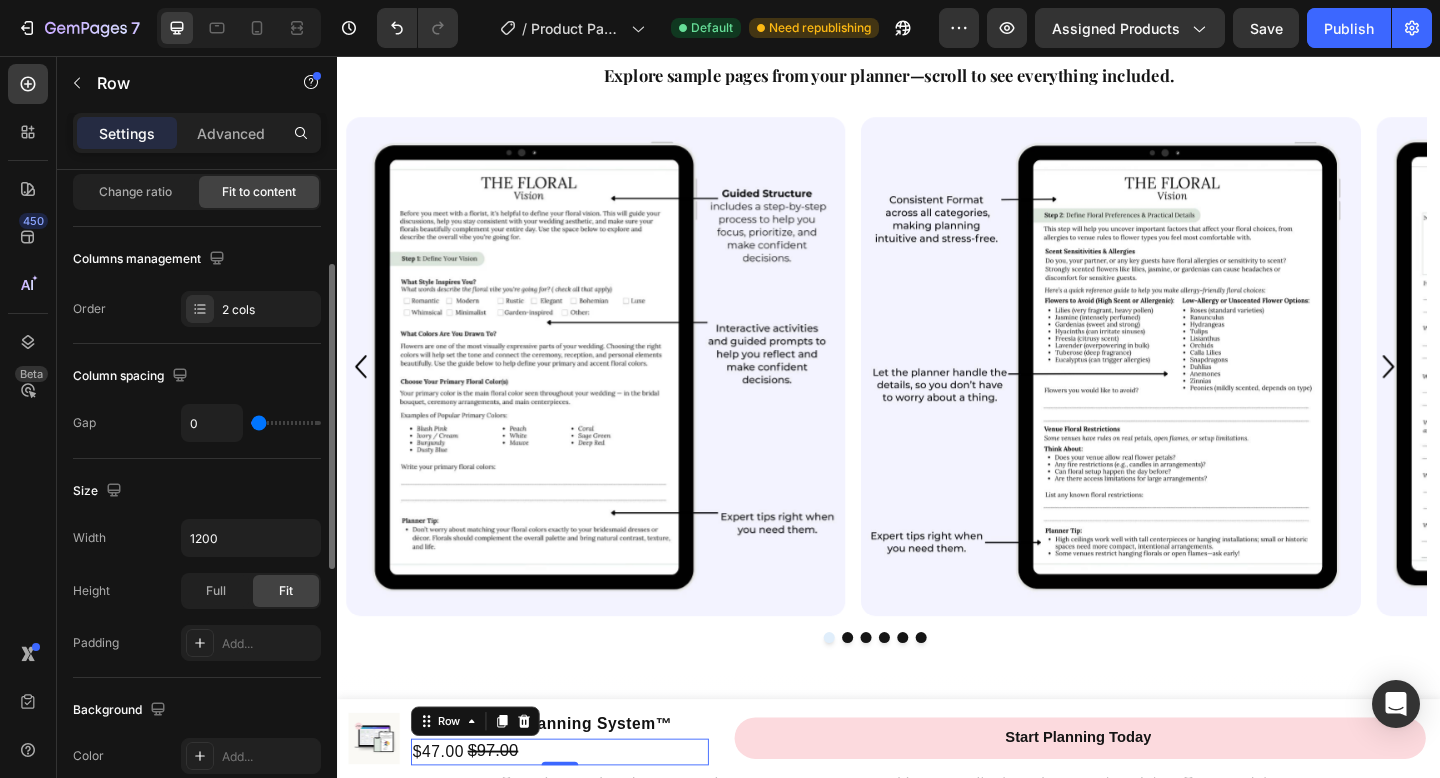 type on "1" 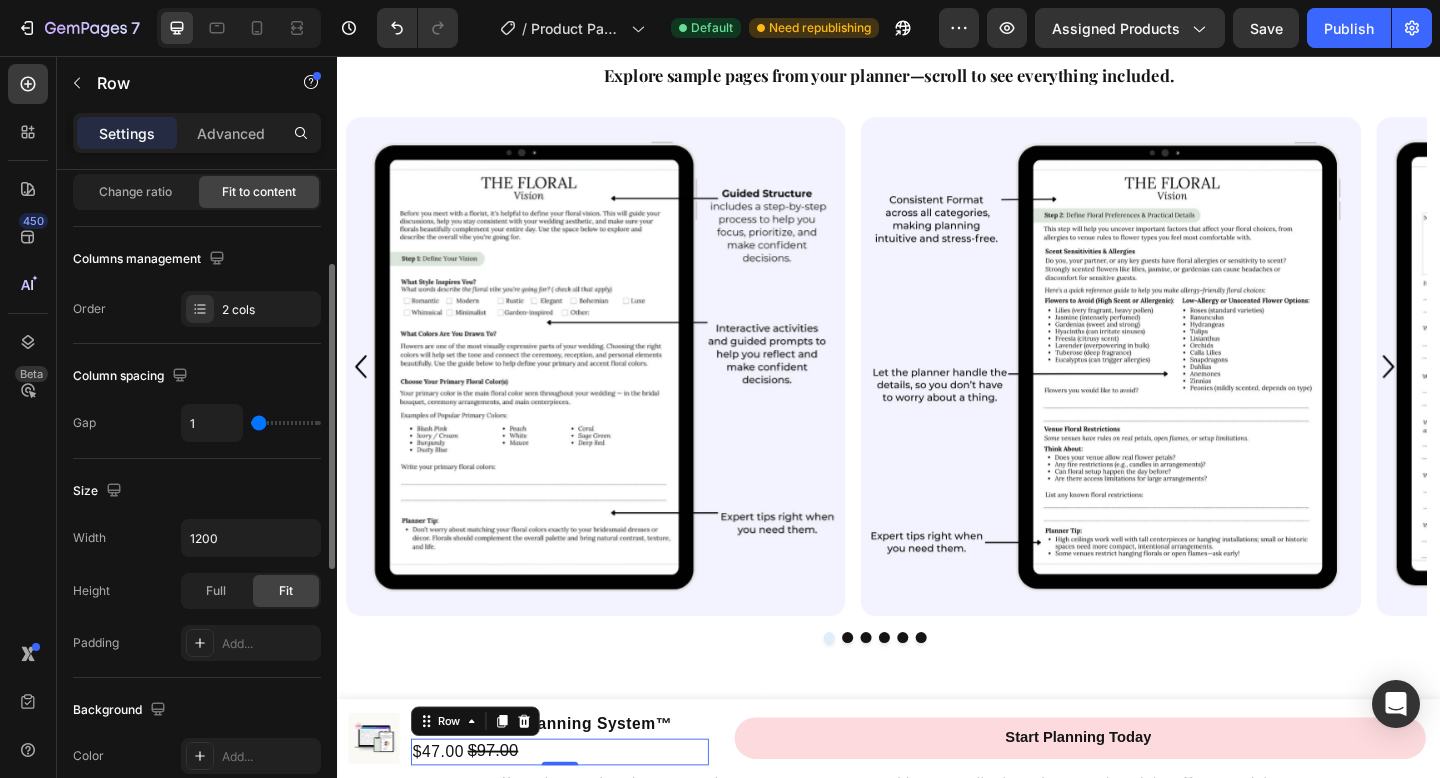 type on "2" 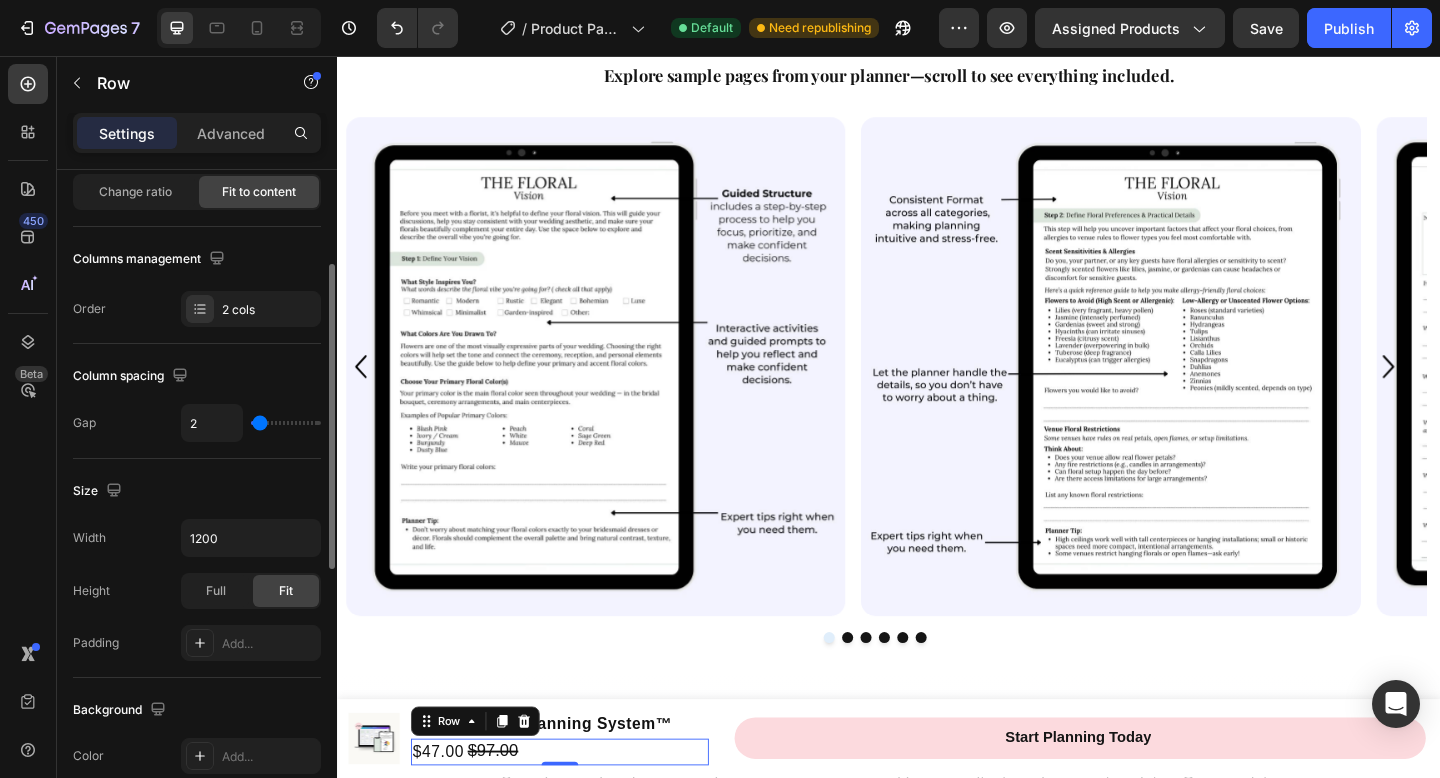 type on "3" 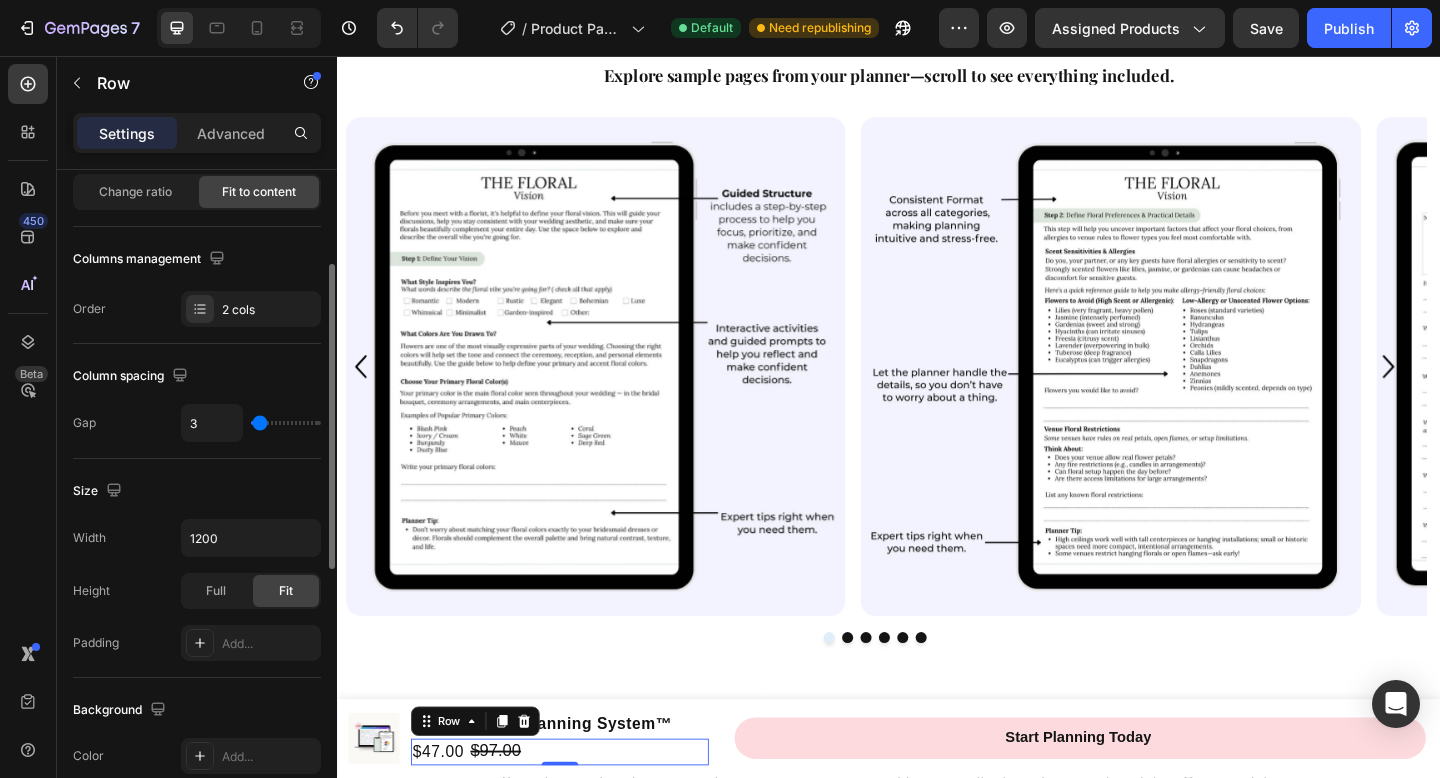 type on "4" 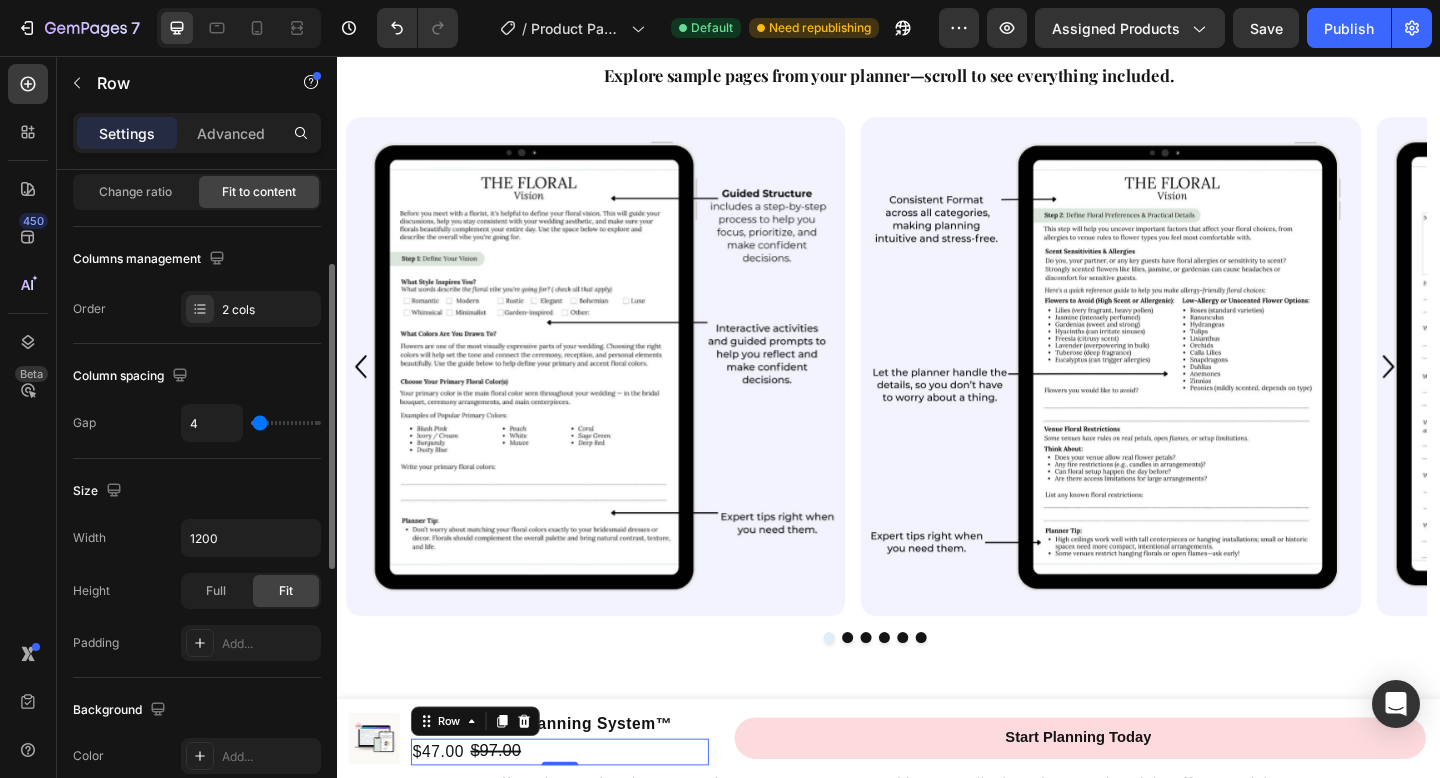 type on "4" 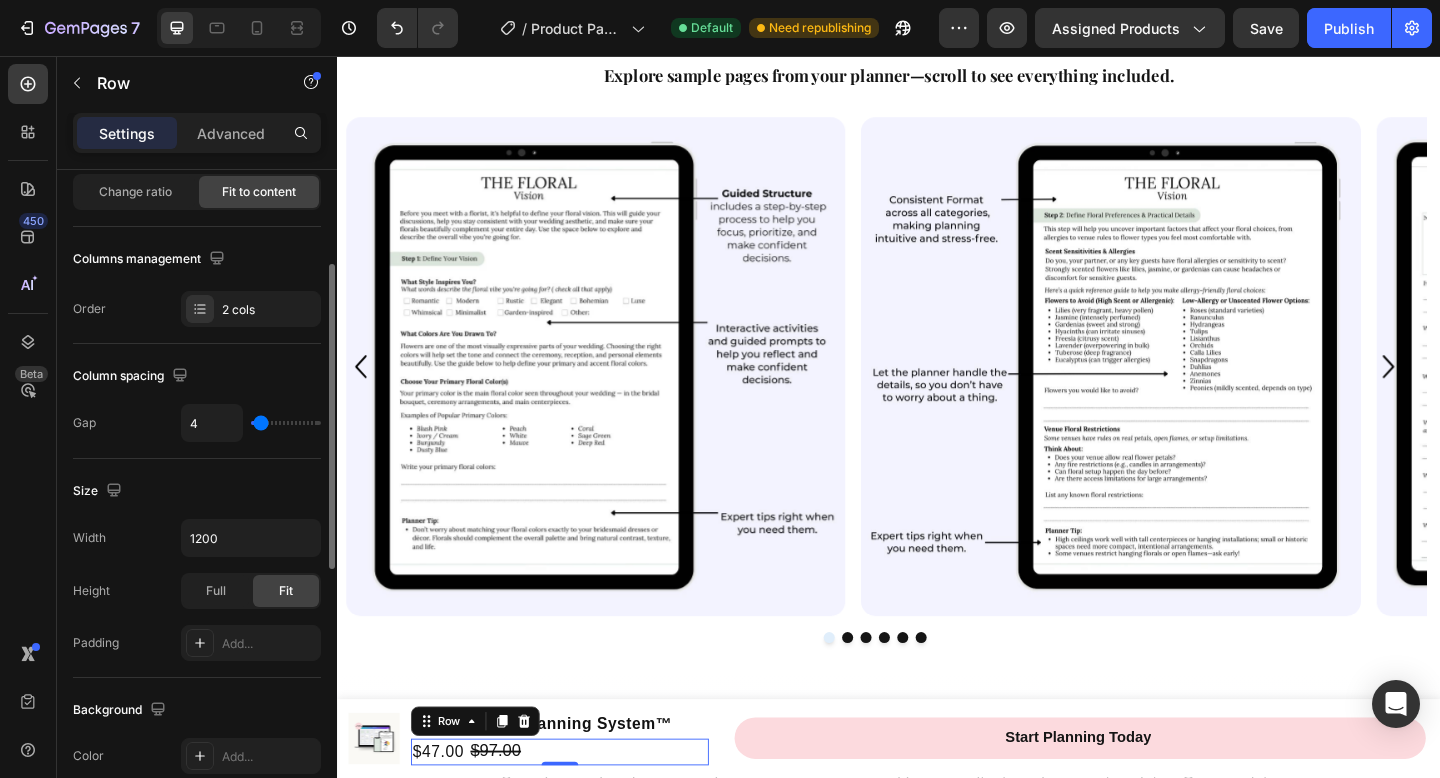type on "5" 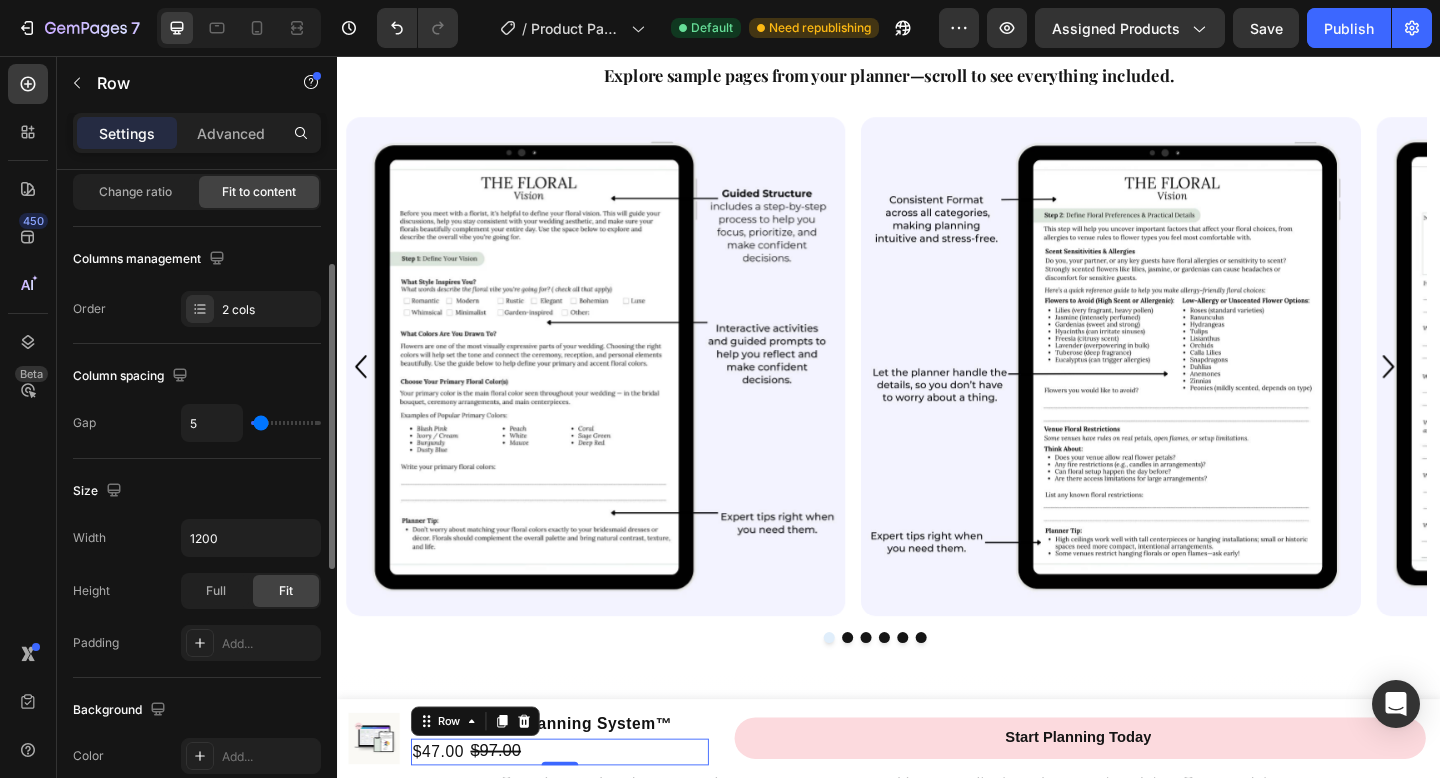 type on "6" 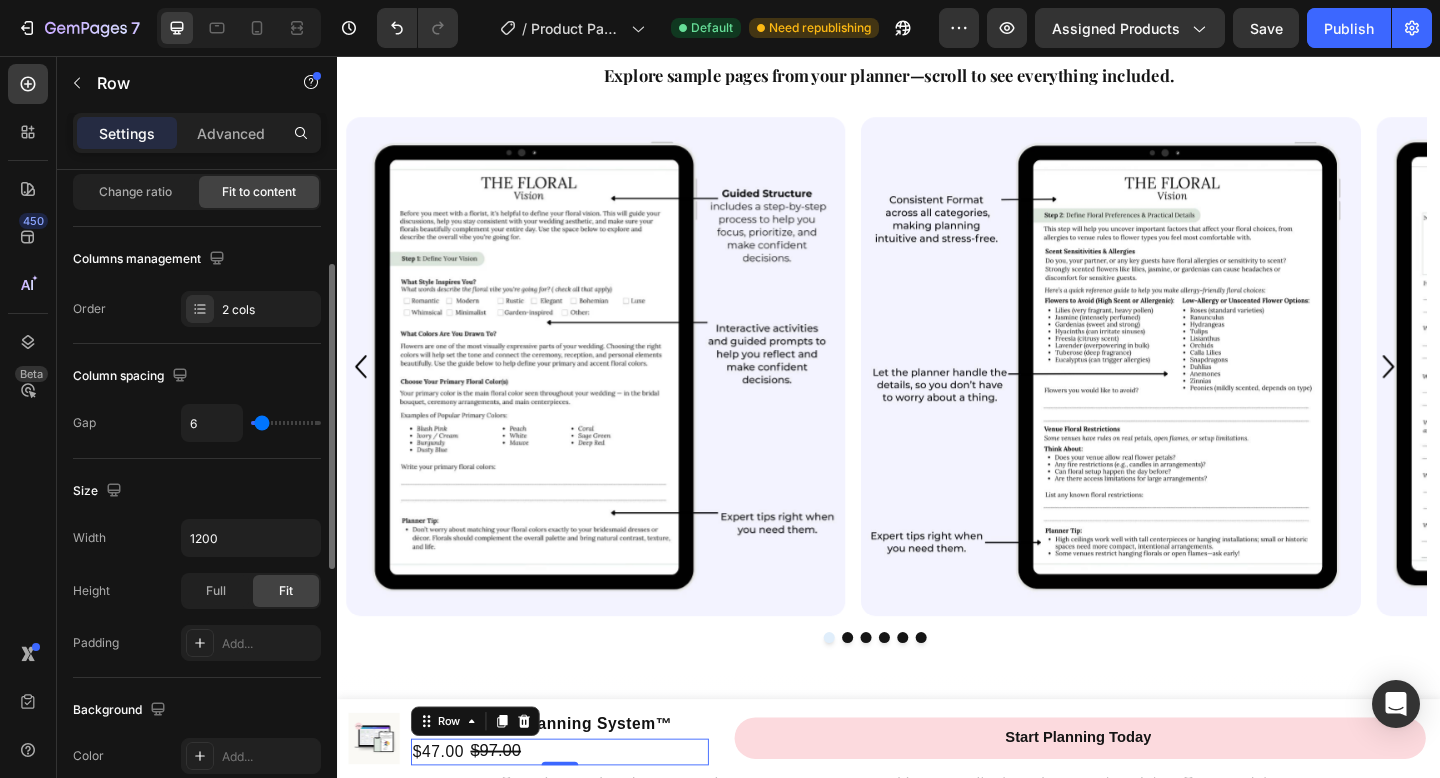 type on "7" 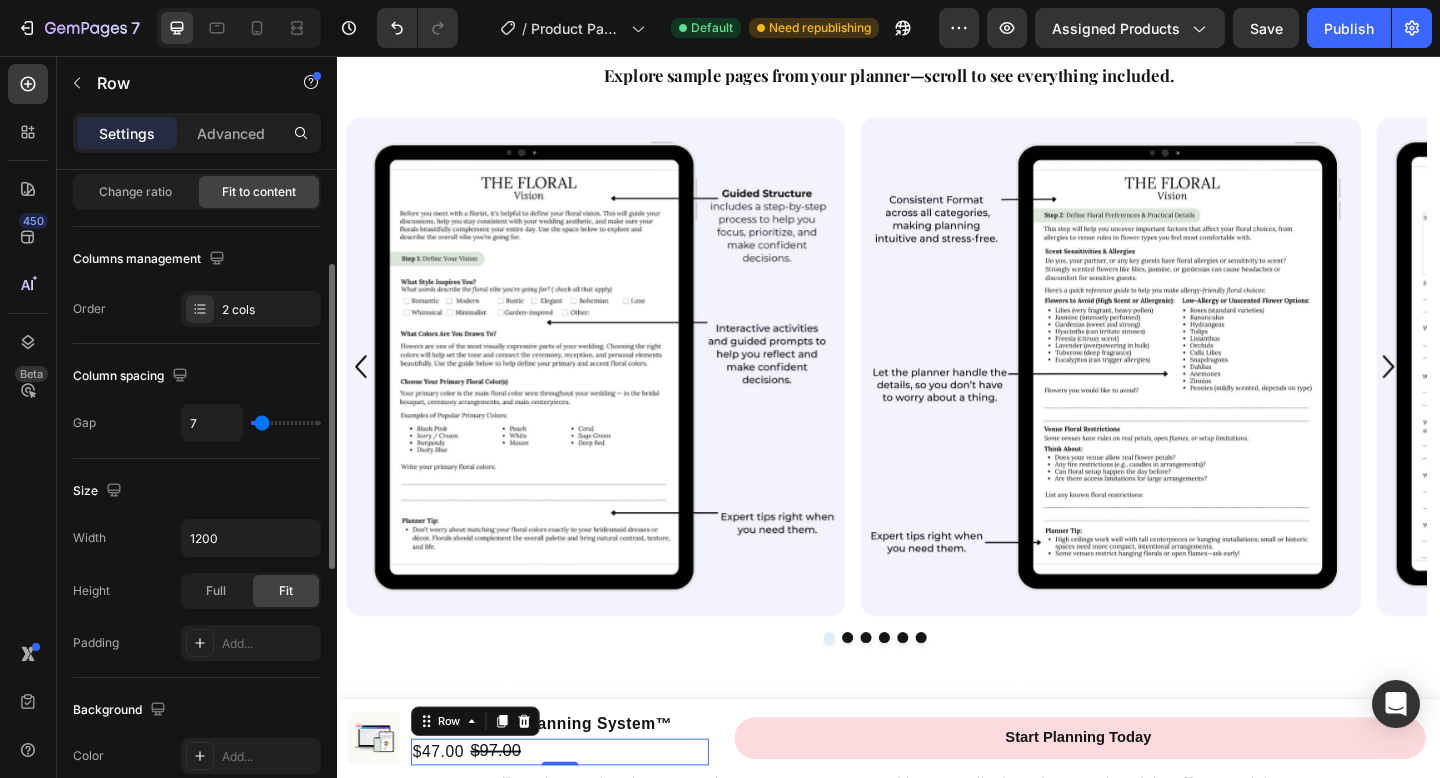 type on "8" 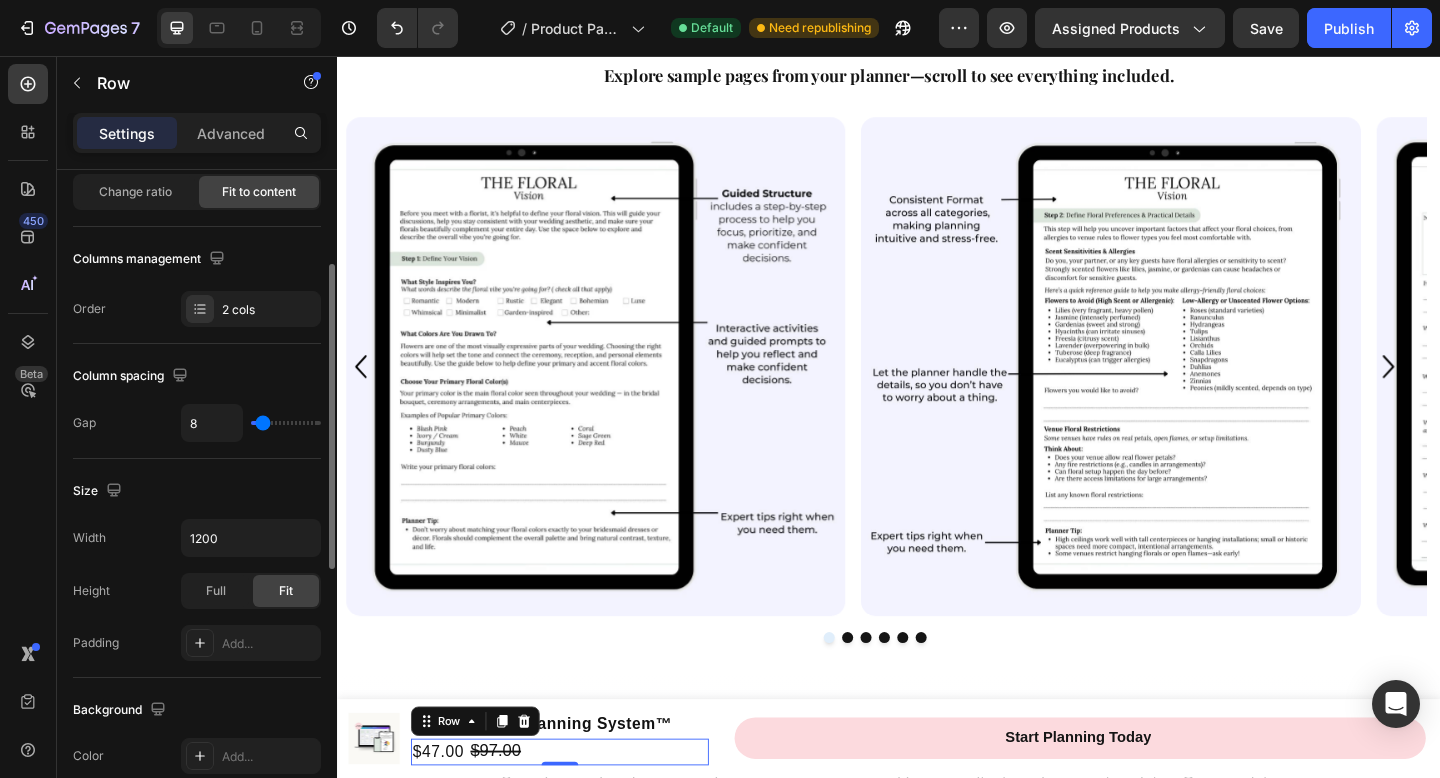 type on "9" 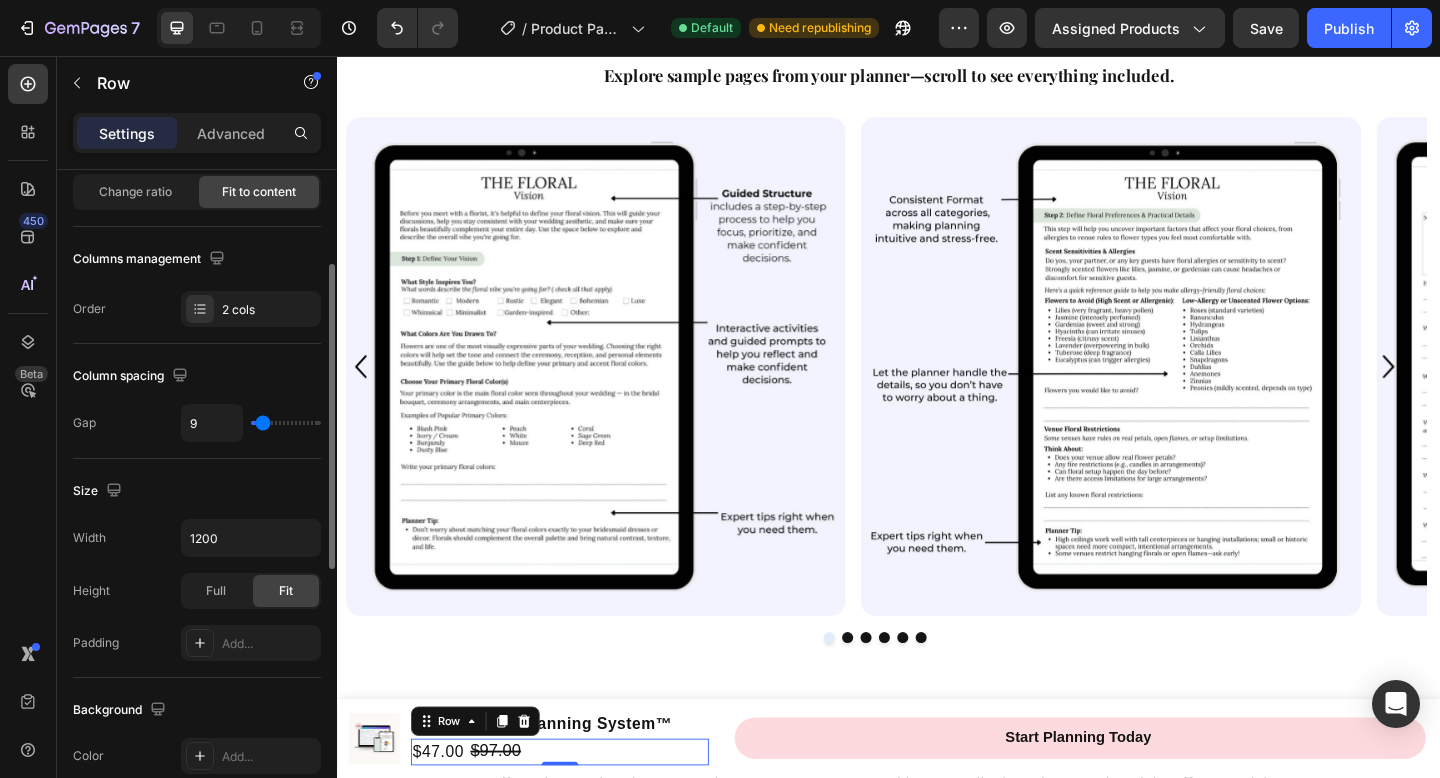 type on "10" 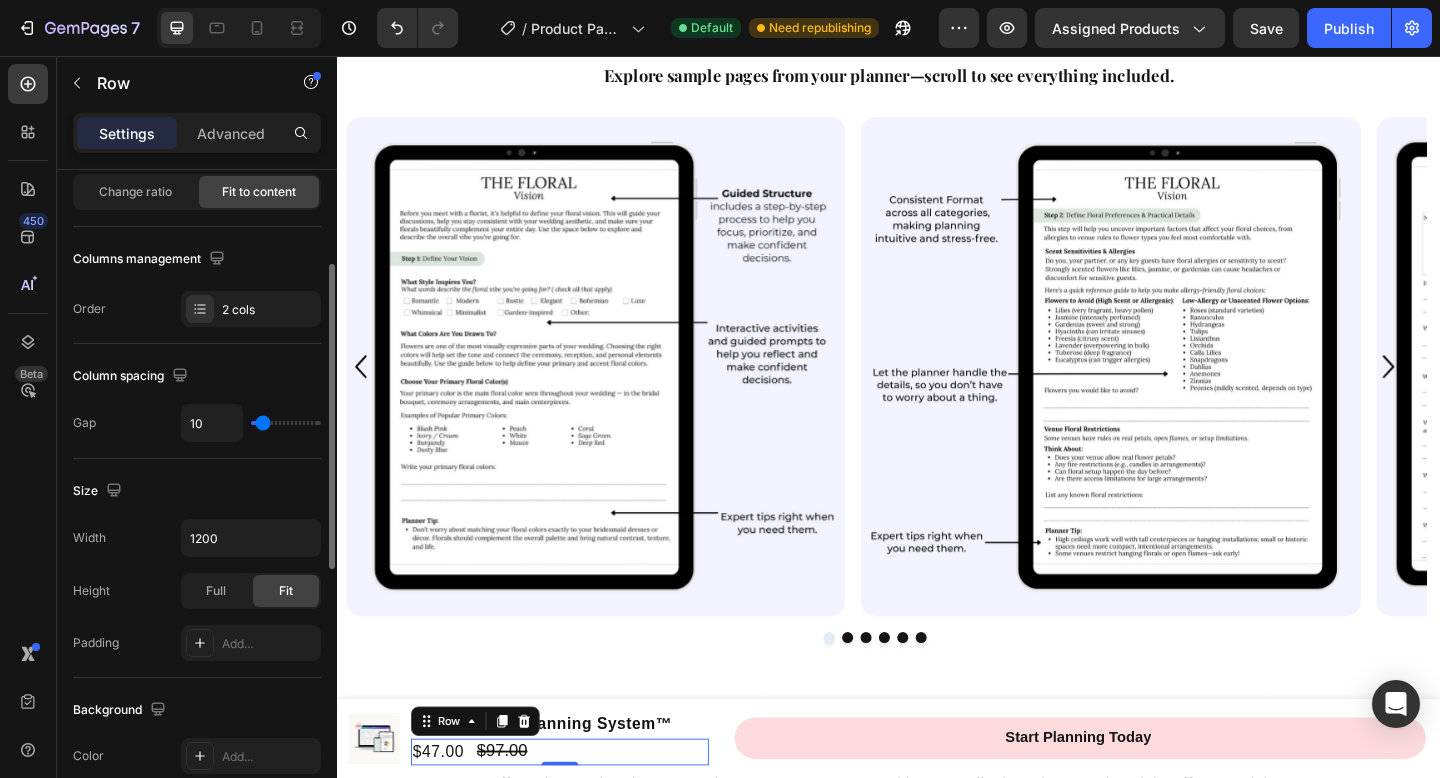 type on "11" 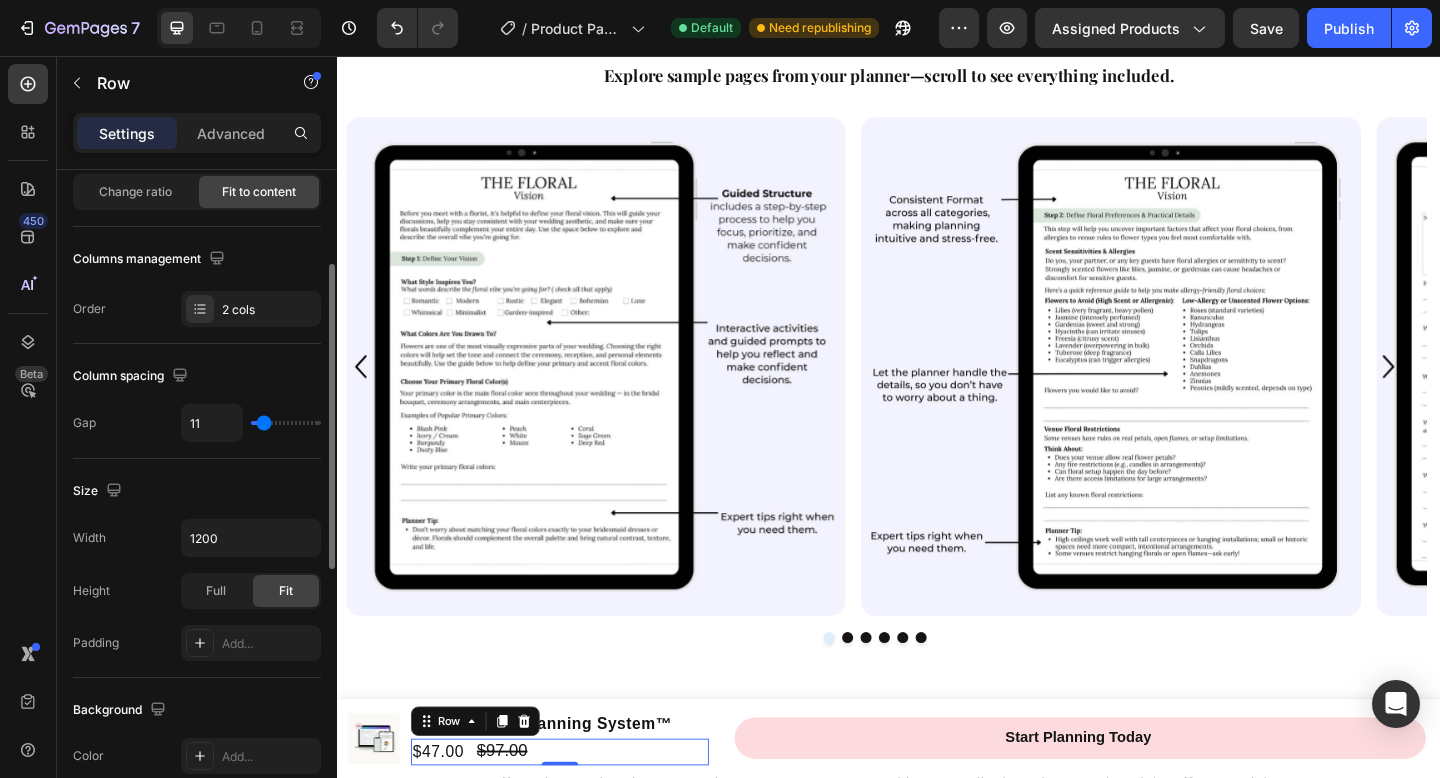 type on "12" 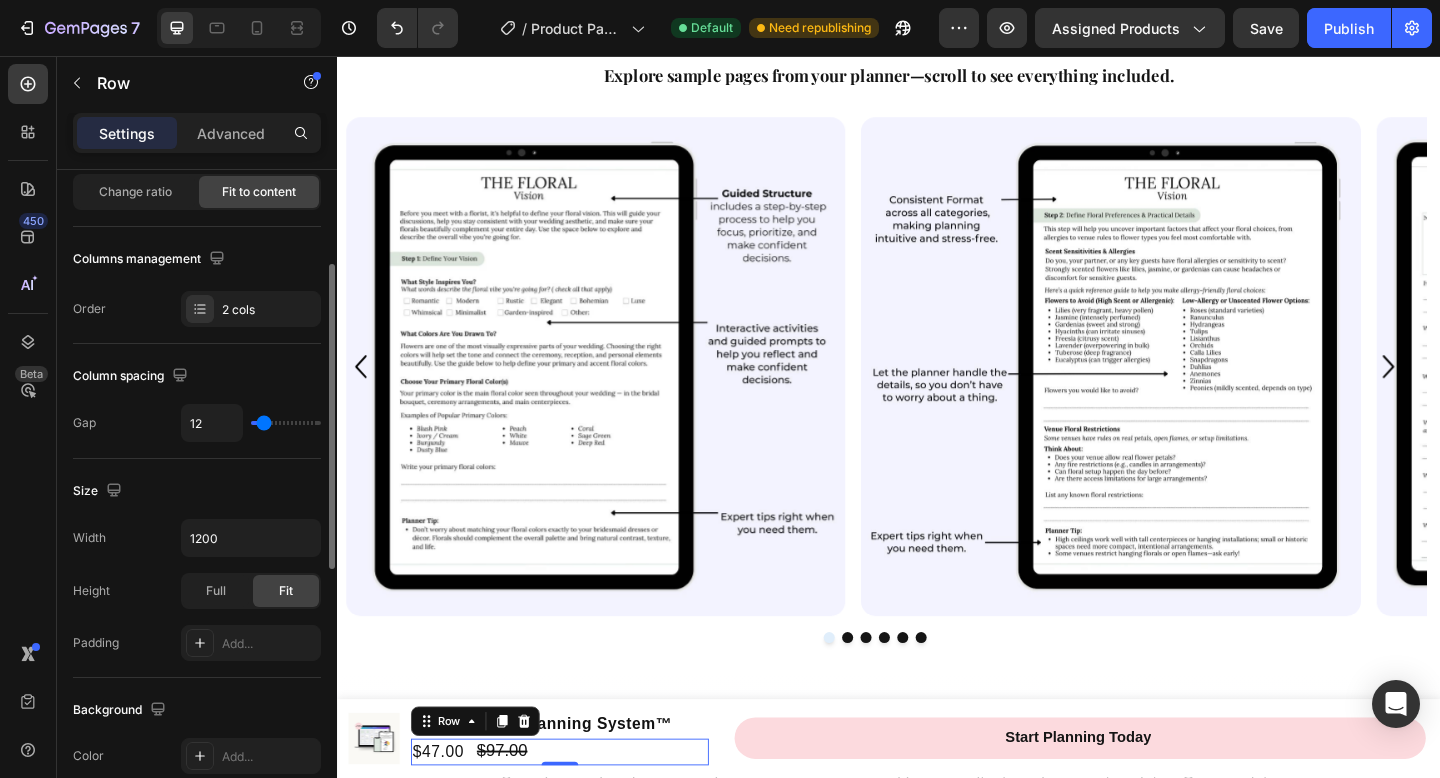 type on "13" 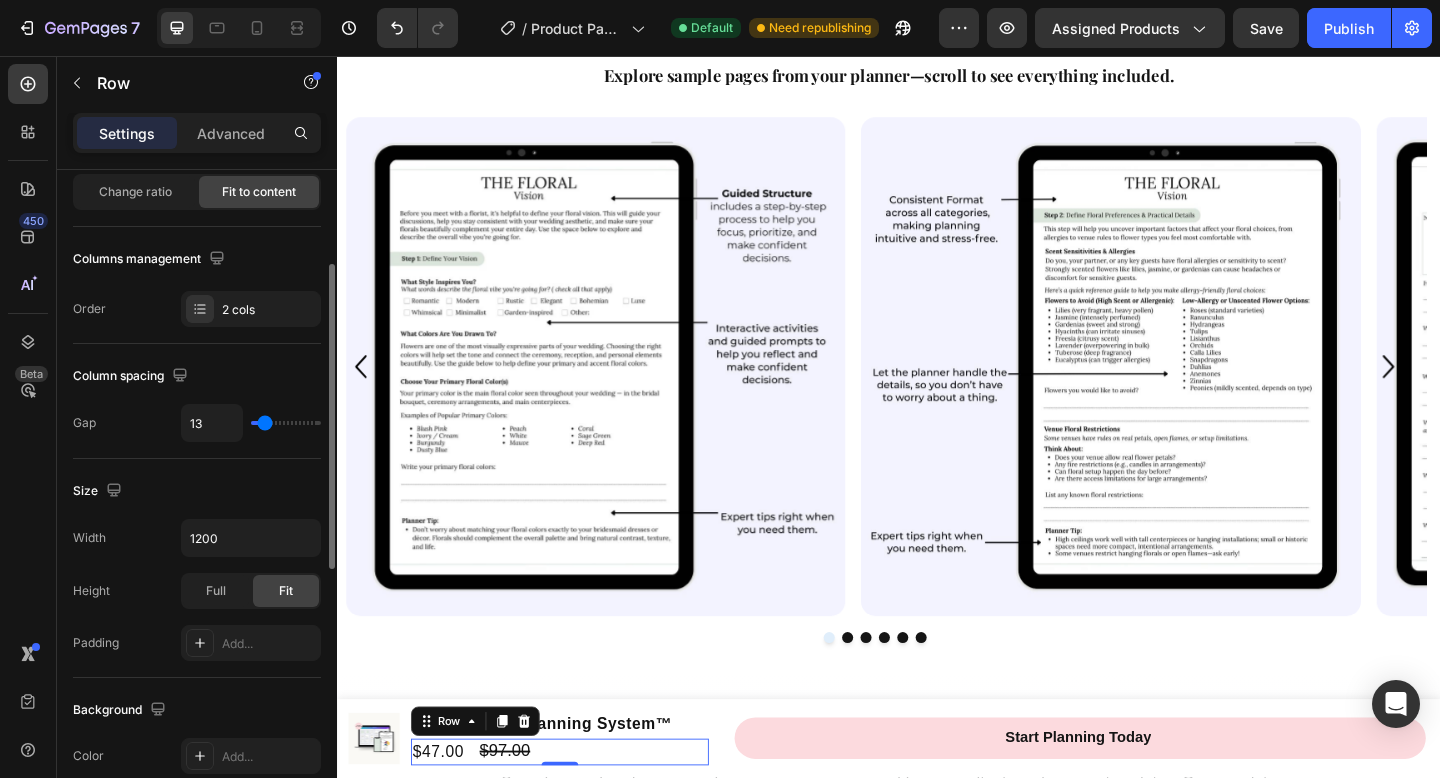type on "12" 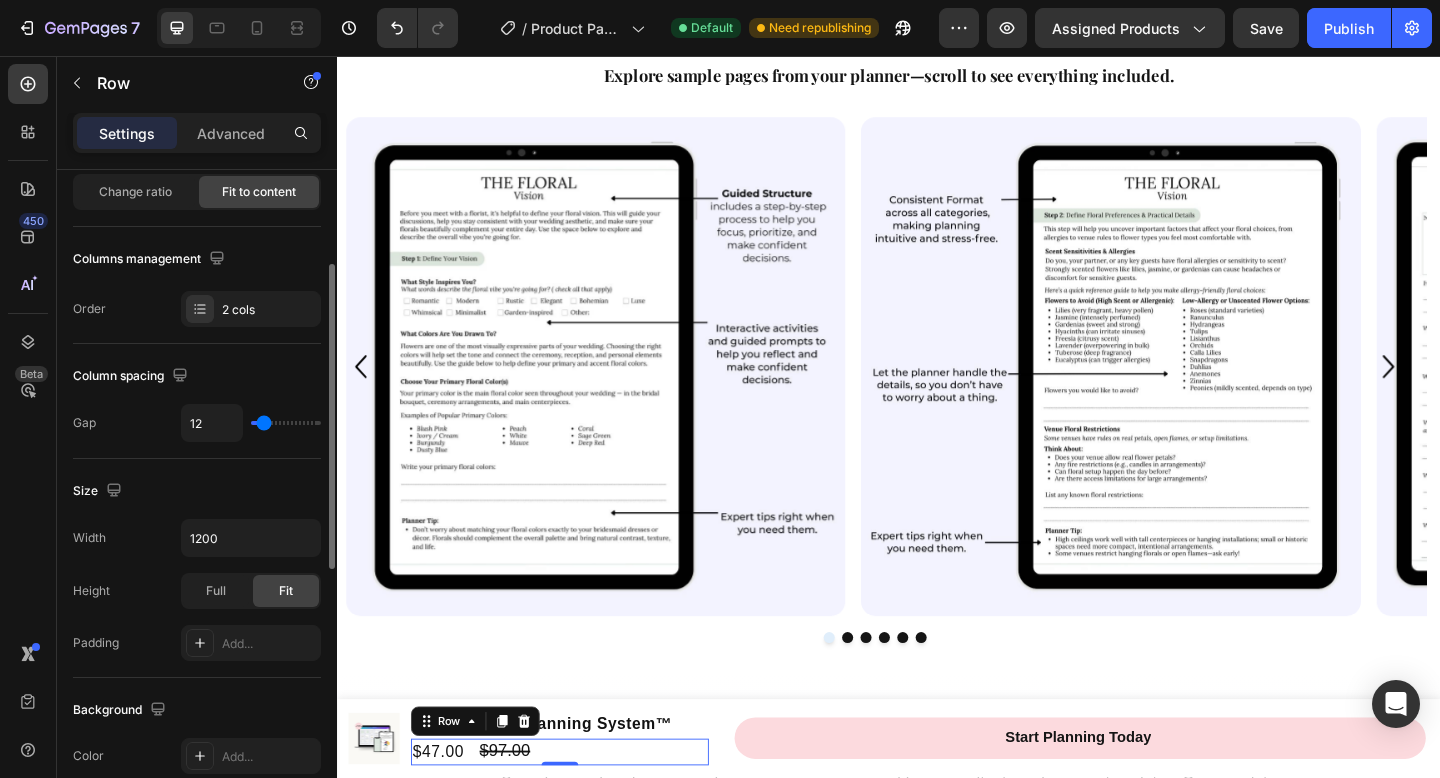 type on "11" 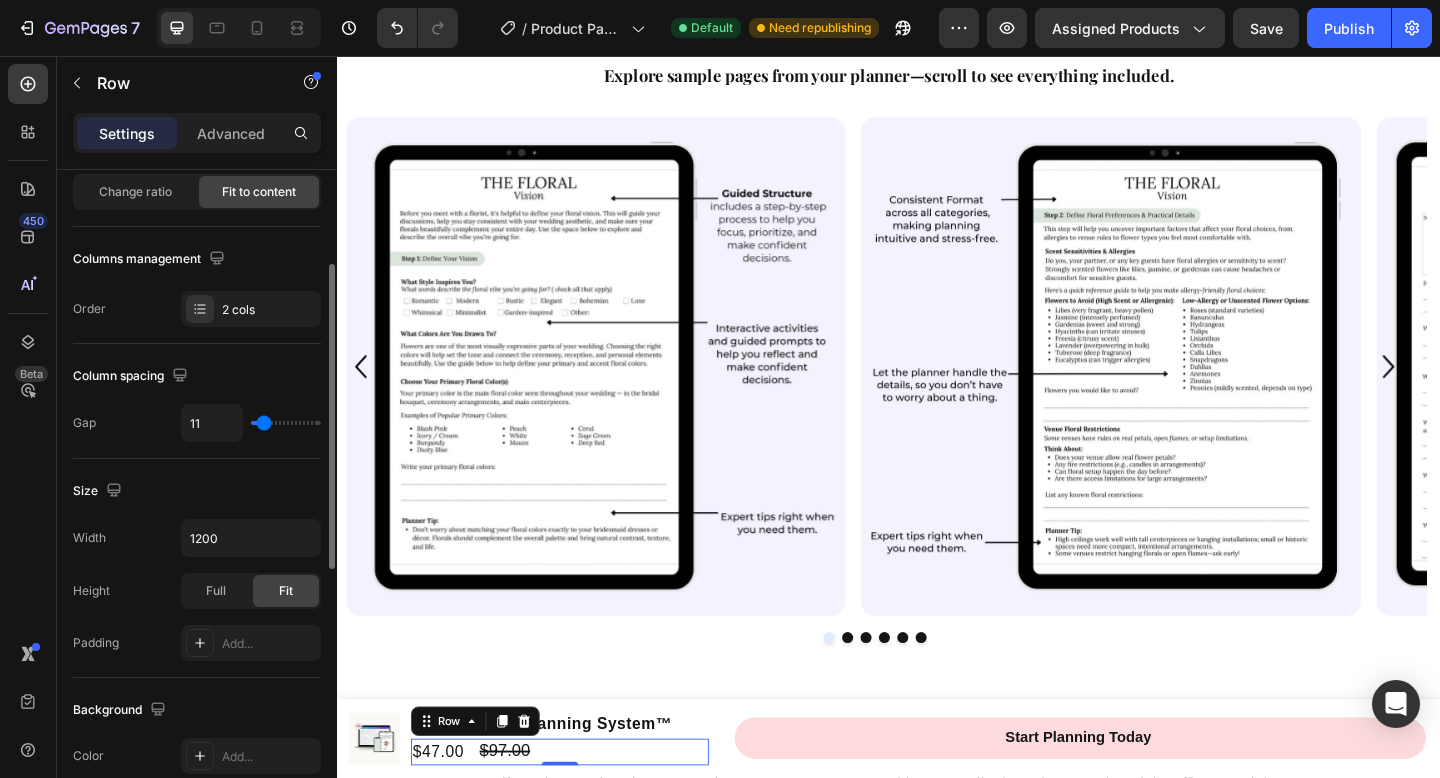 type on "10" 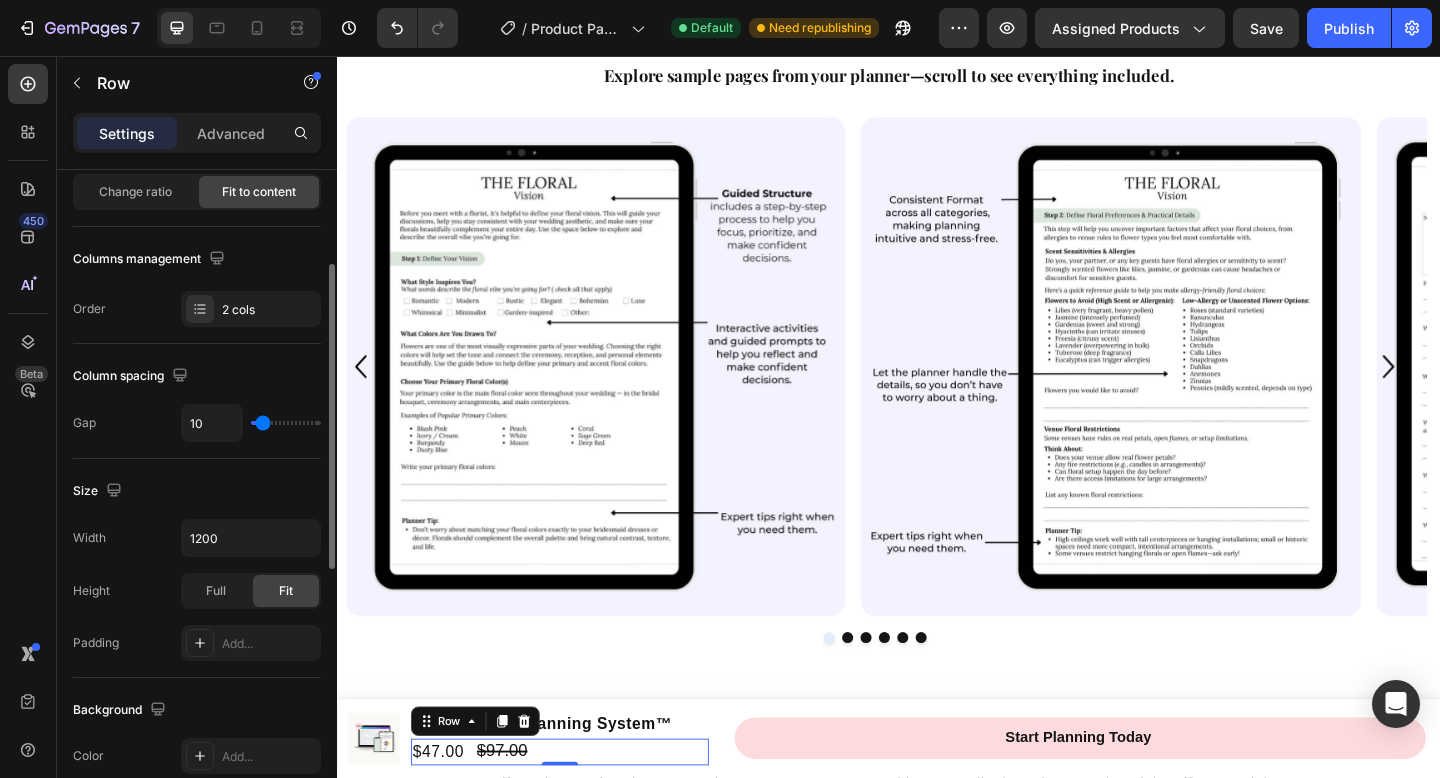 type on "9" 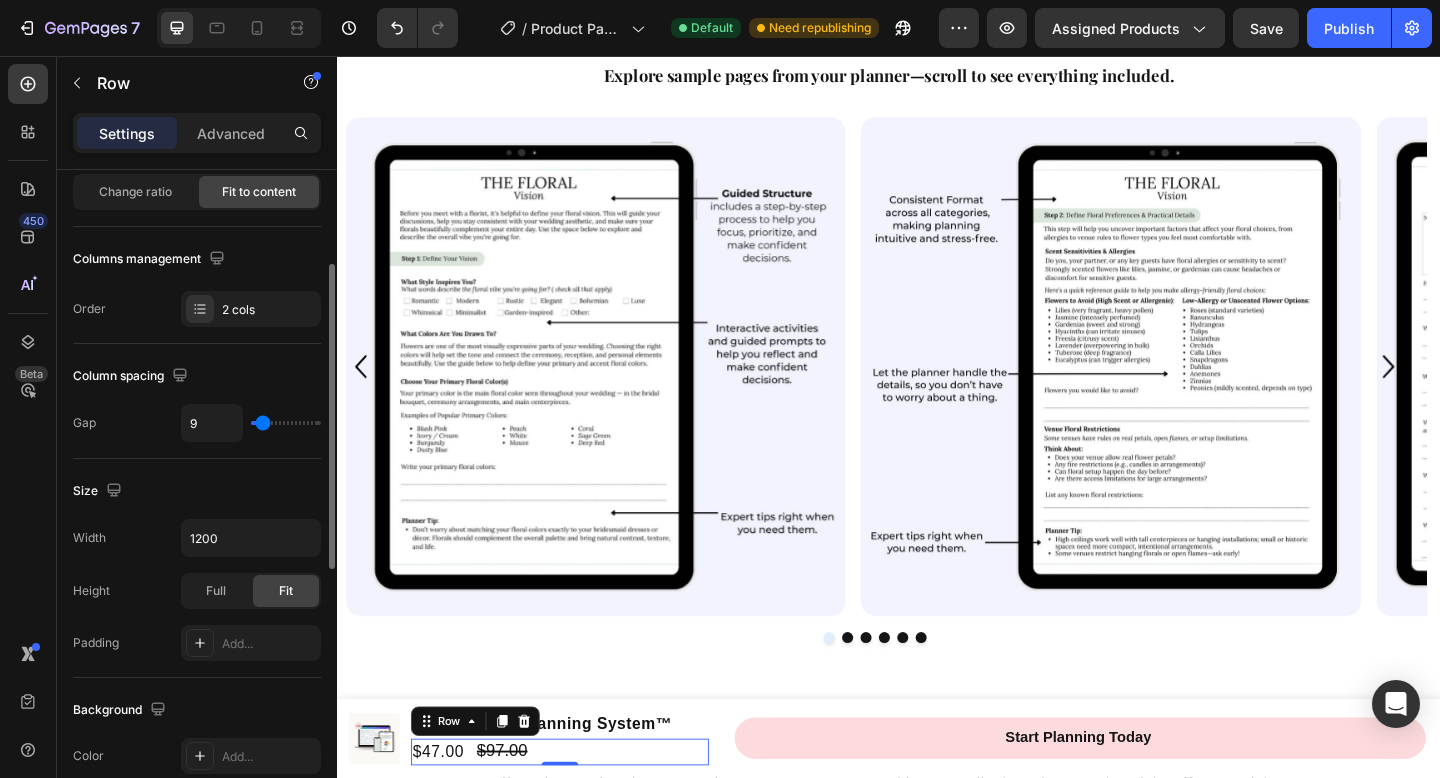 type on "8" 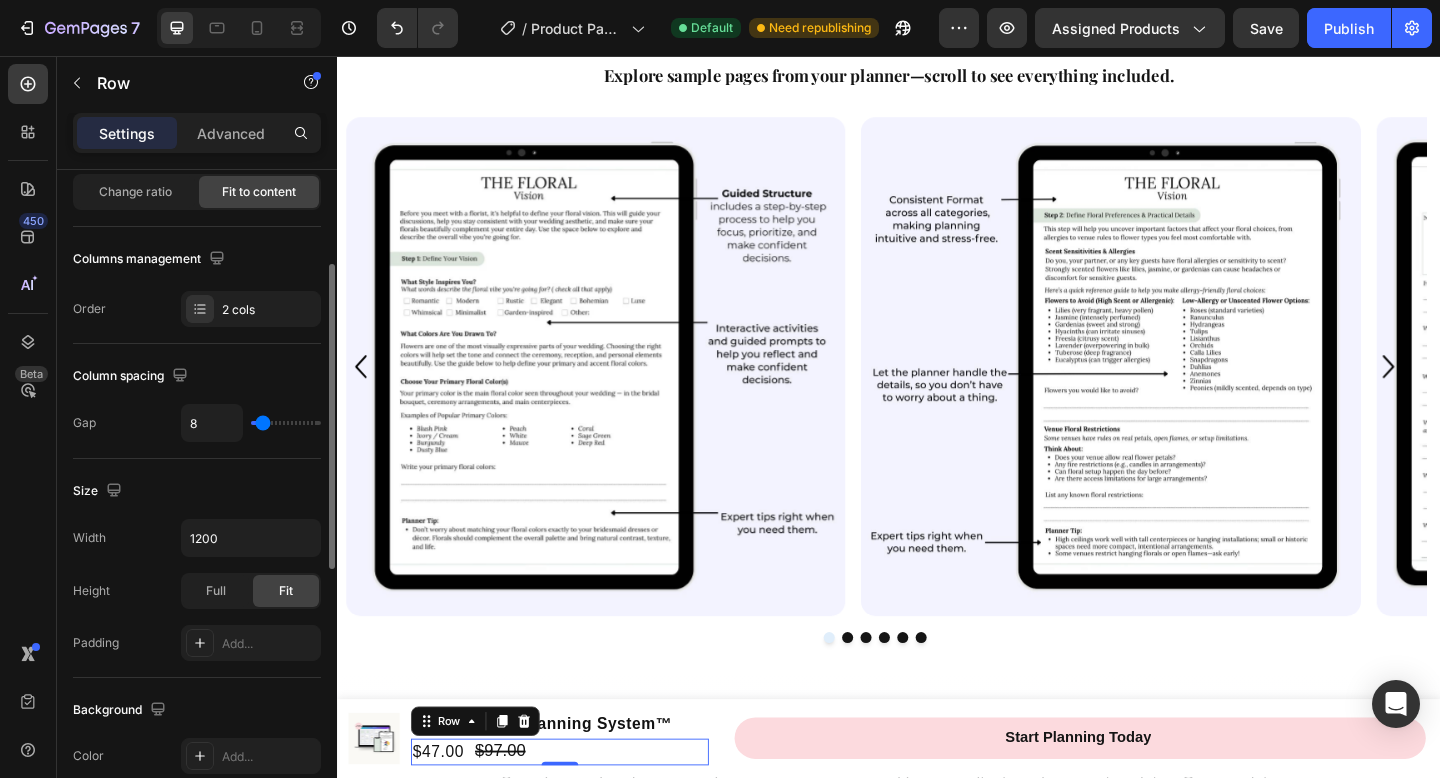 type on "9" 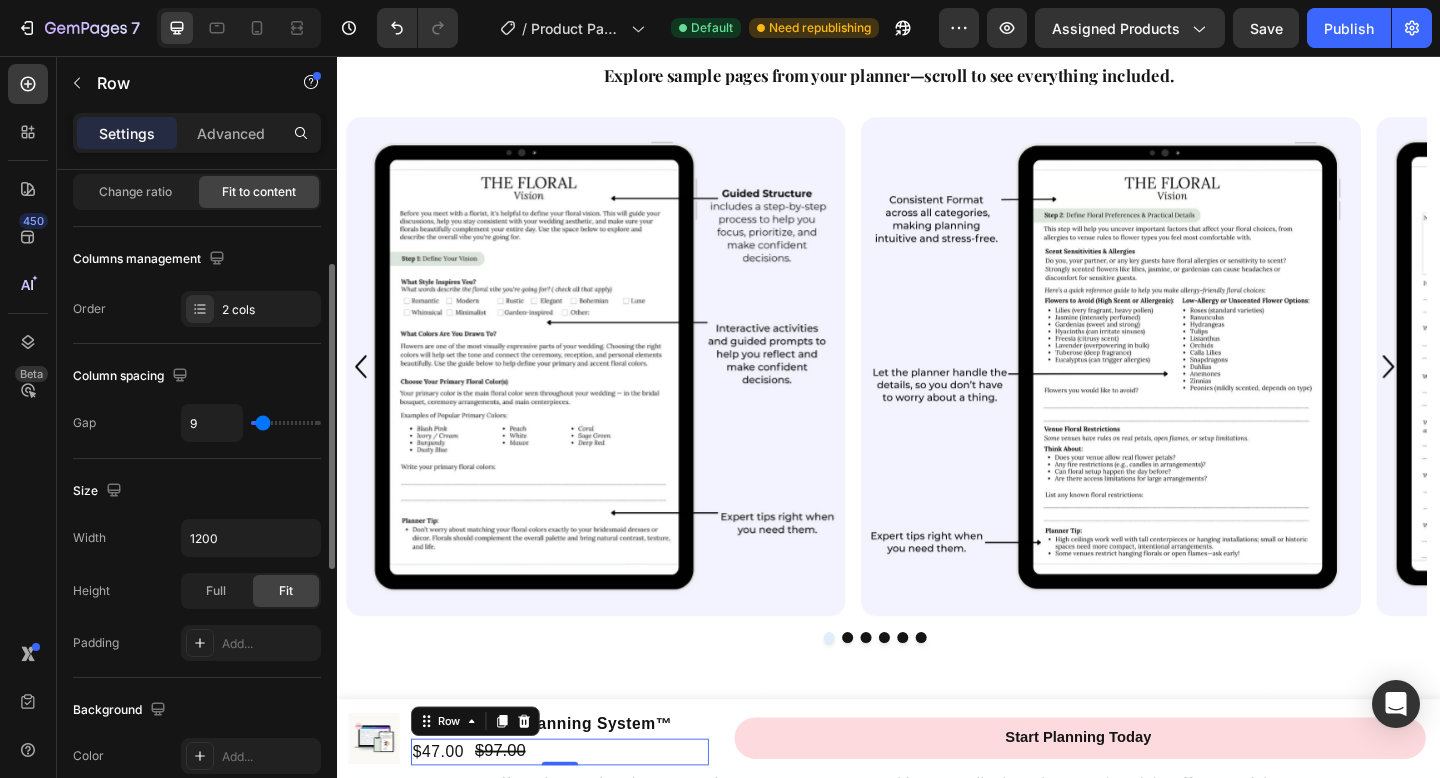 type on "10" 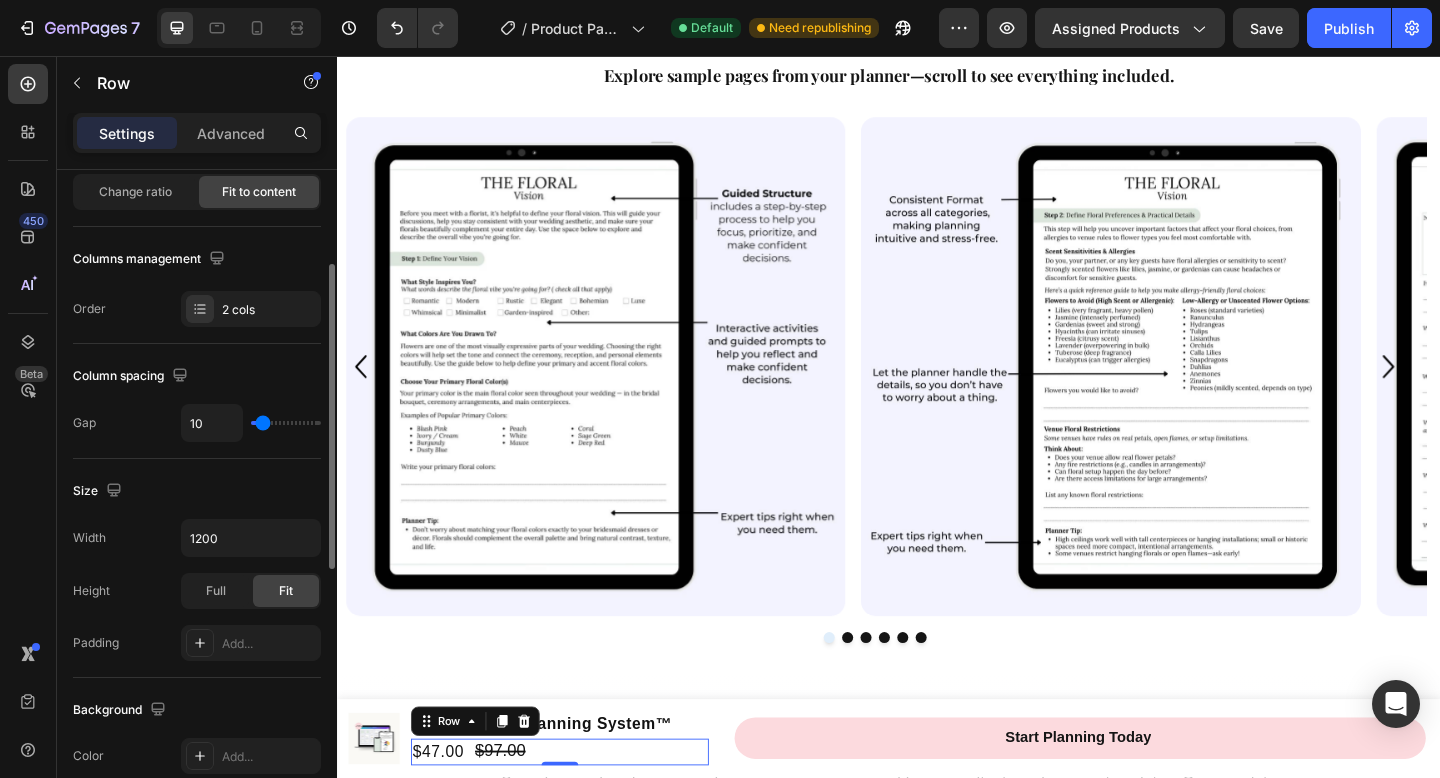 type on "11" 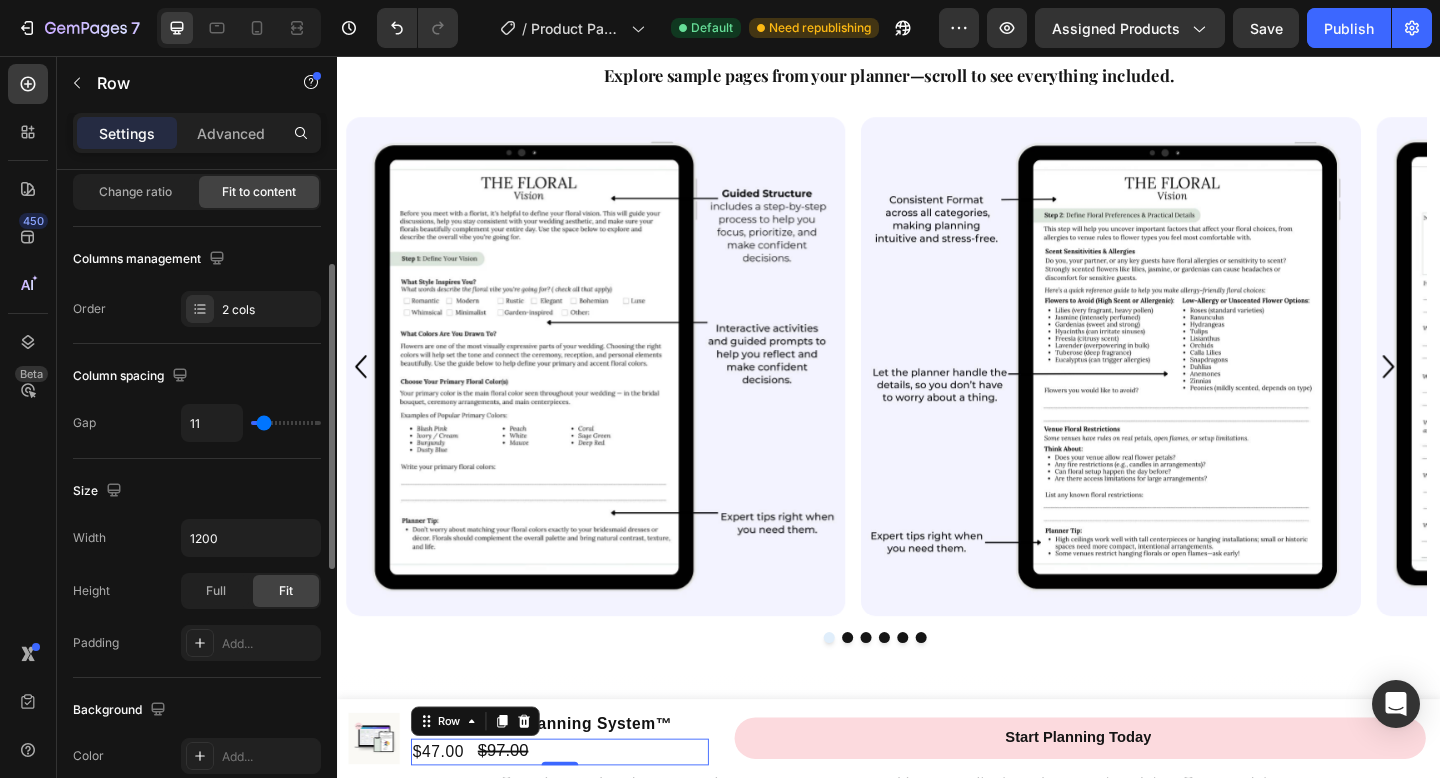 type on "12" 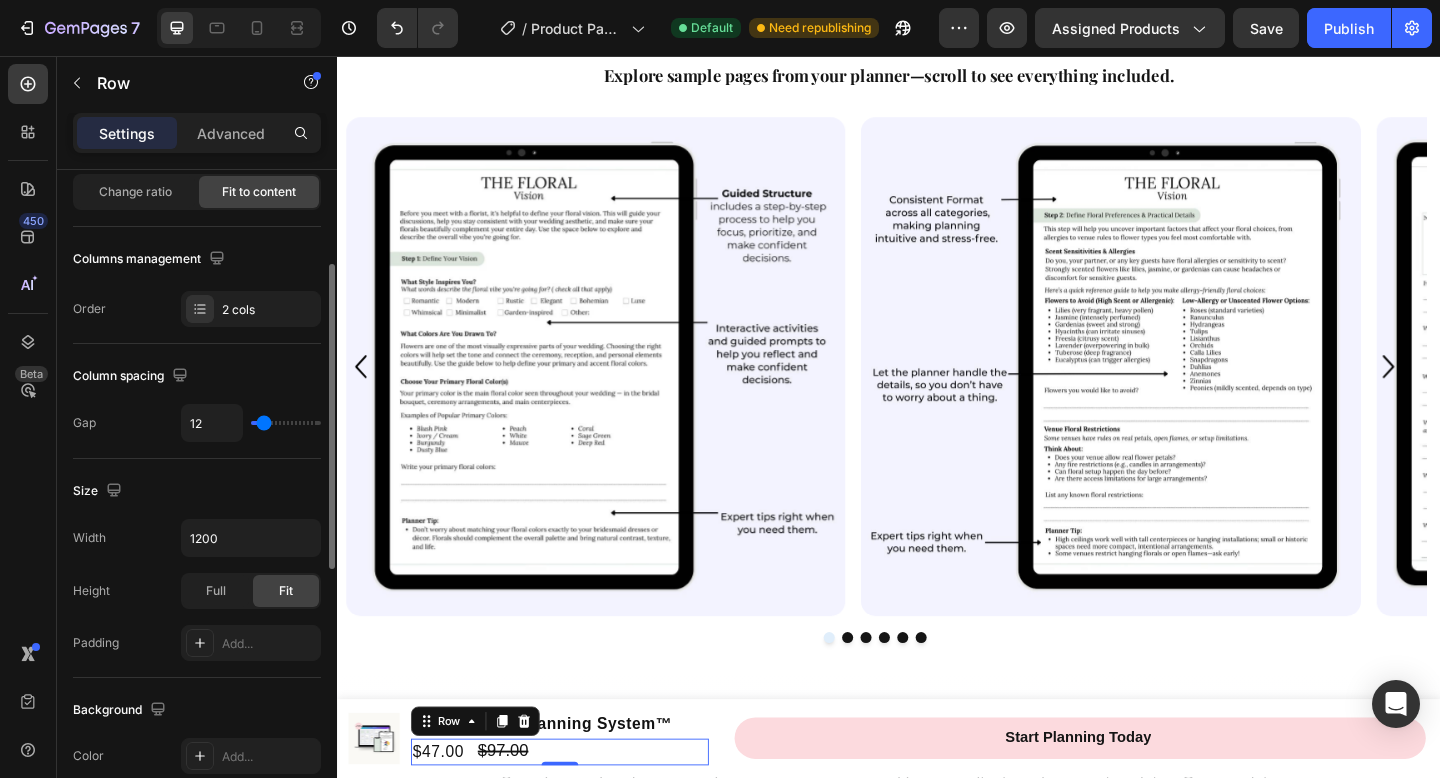 type on "13" 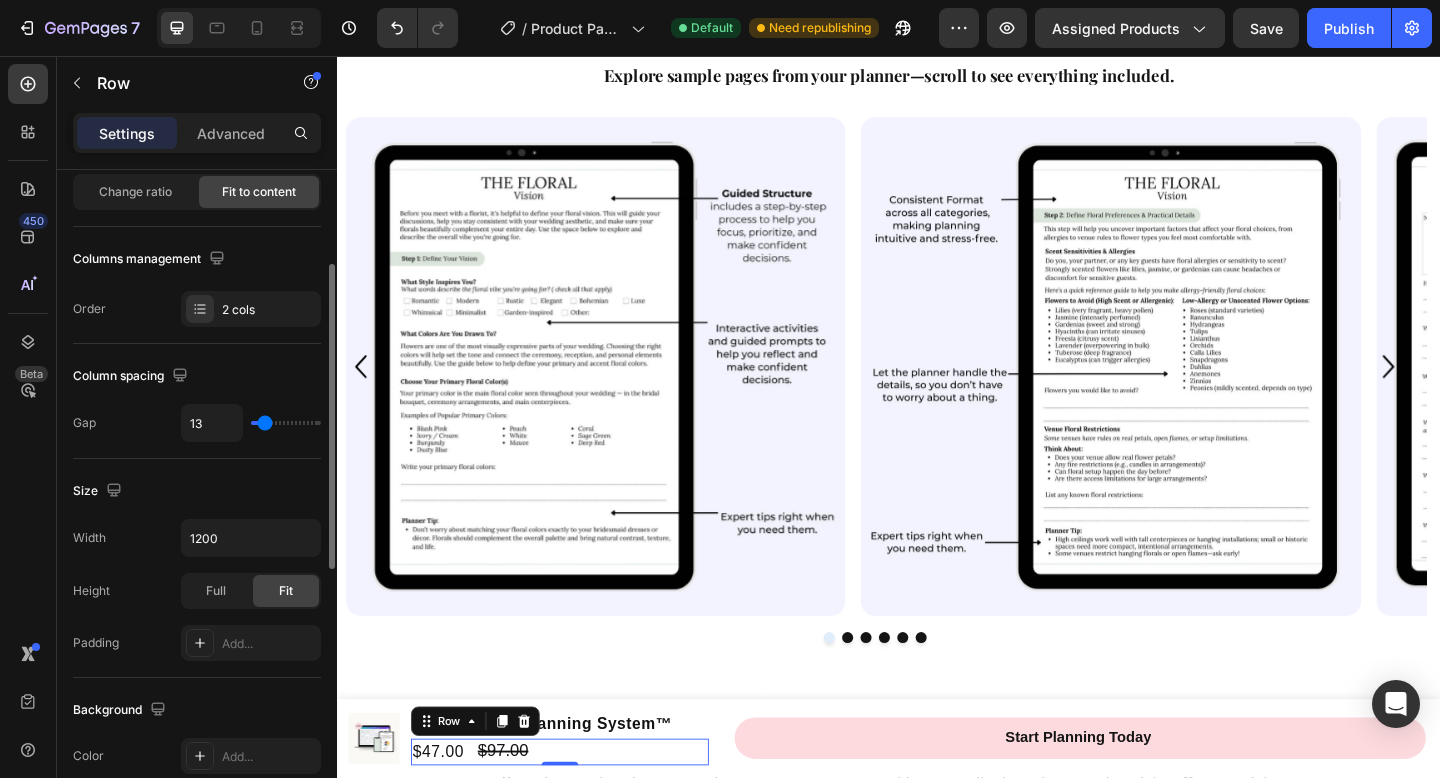 type on "14" 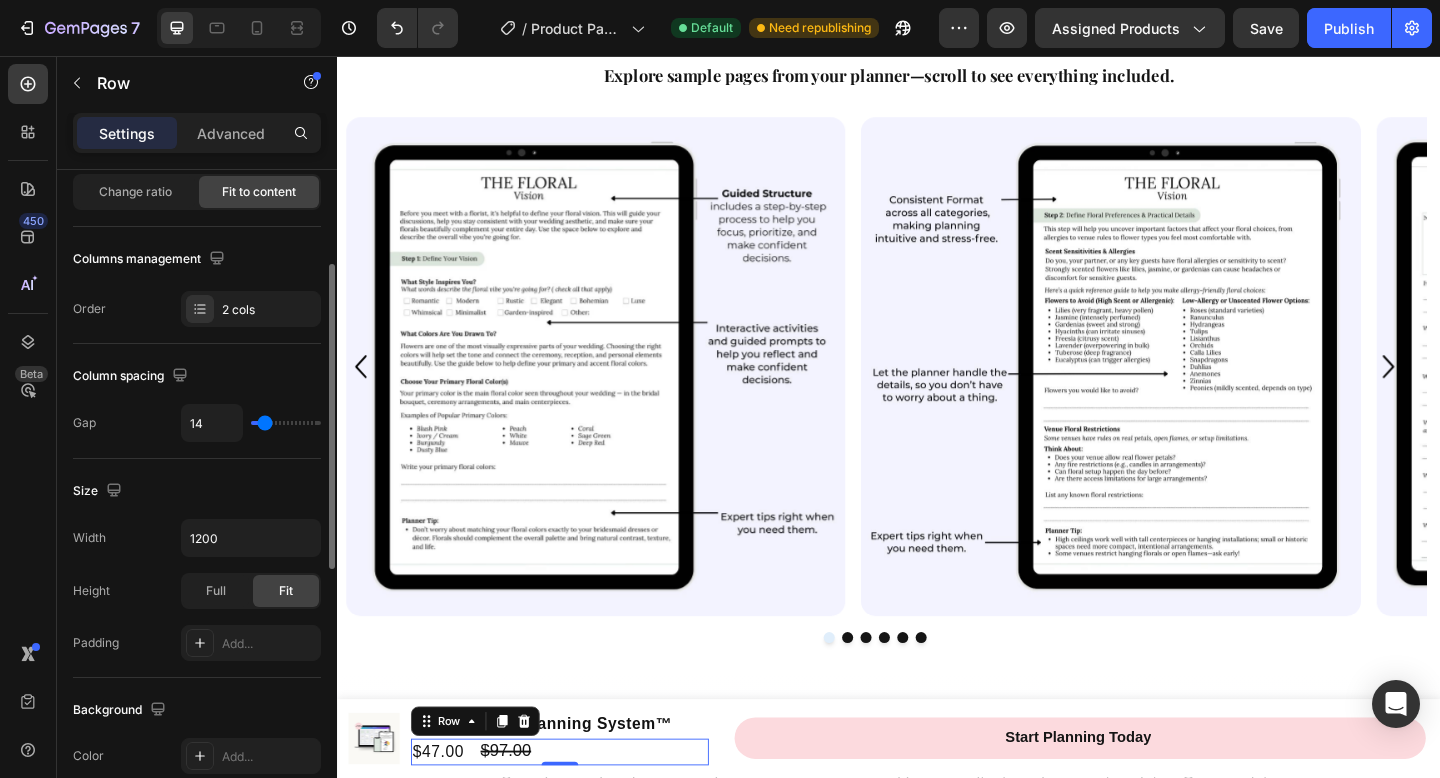 type on "13" 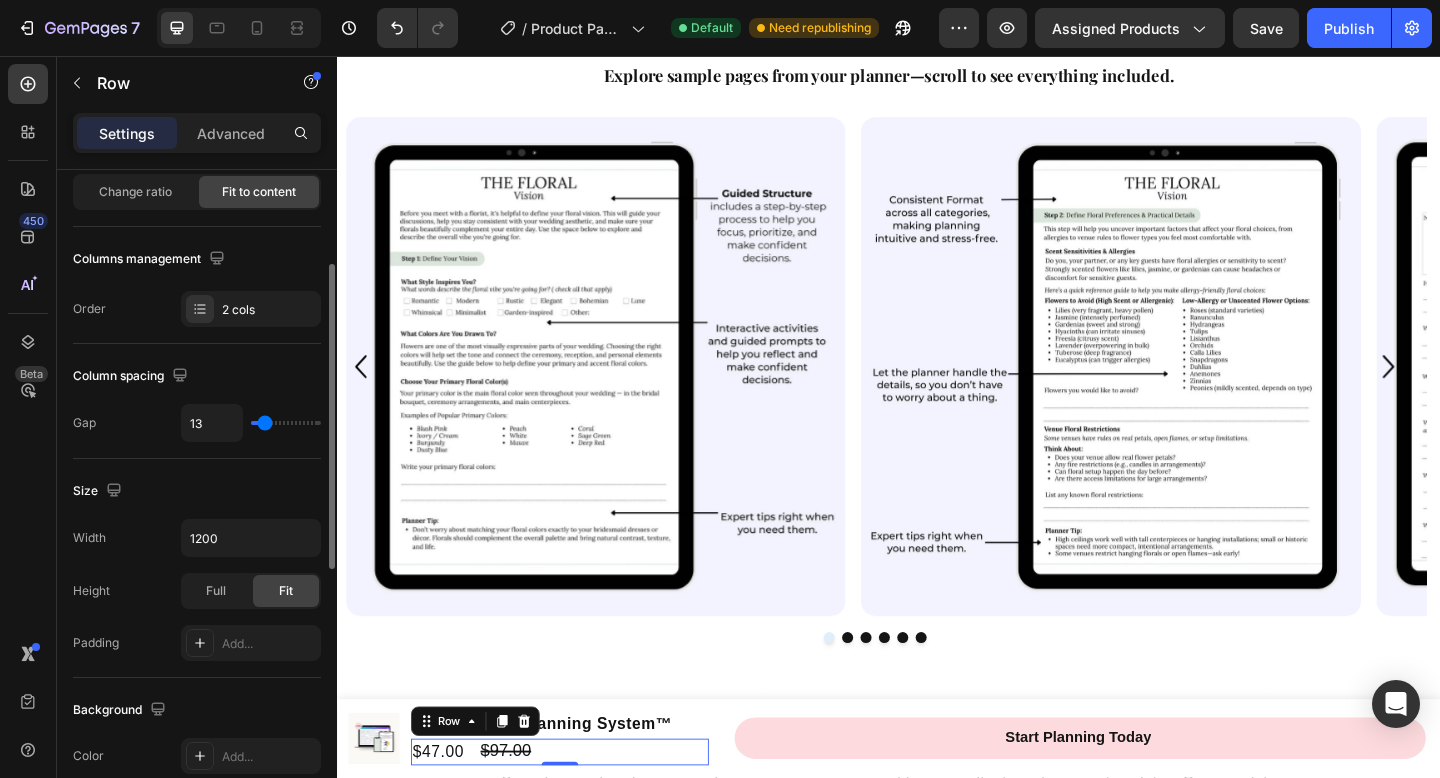 type on "12" 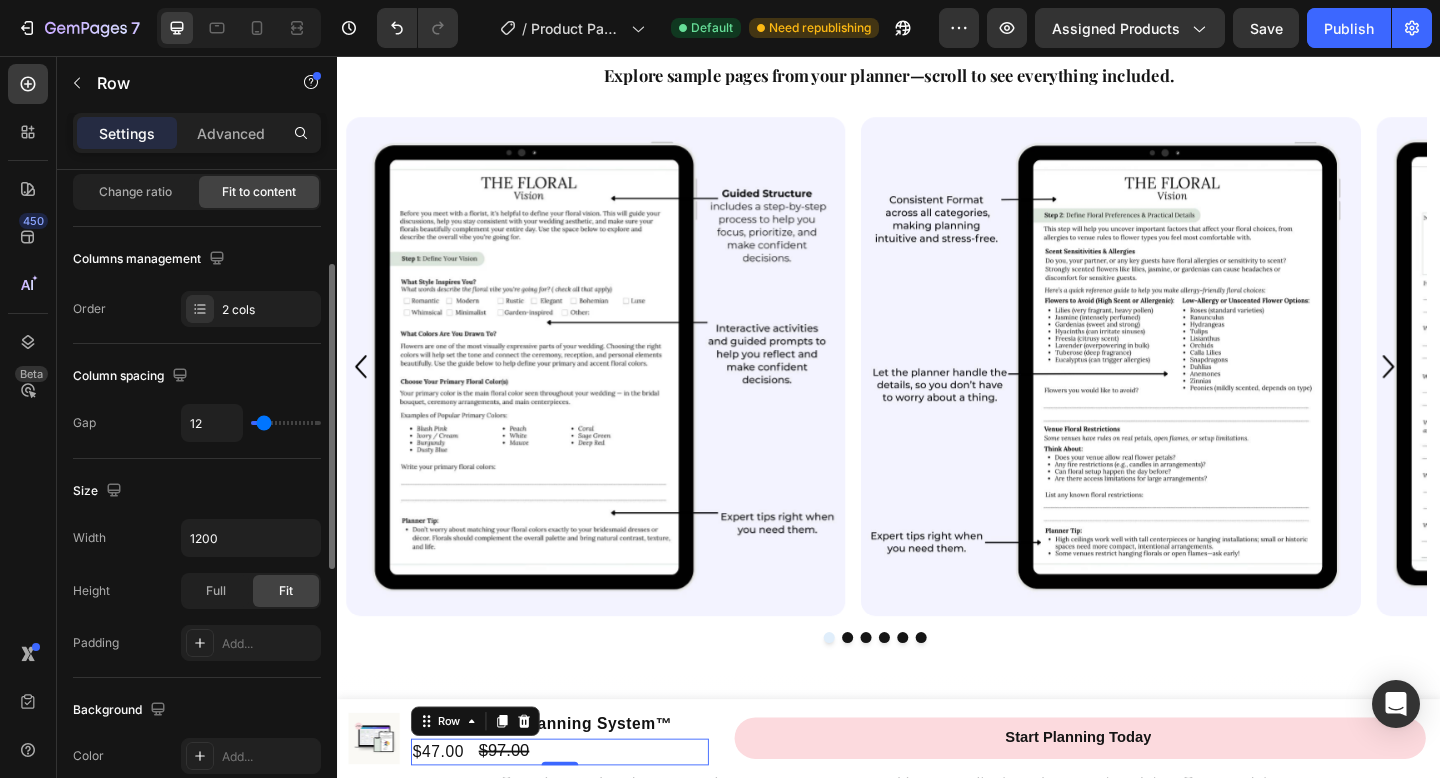 type on "12" 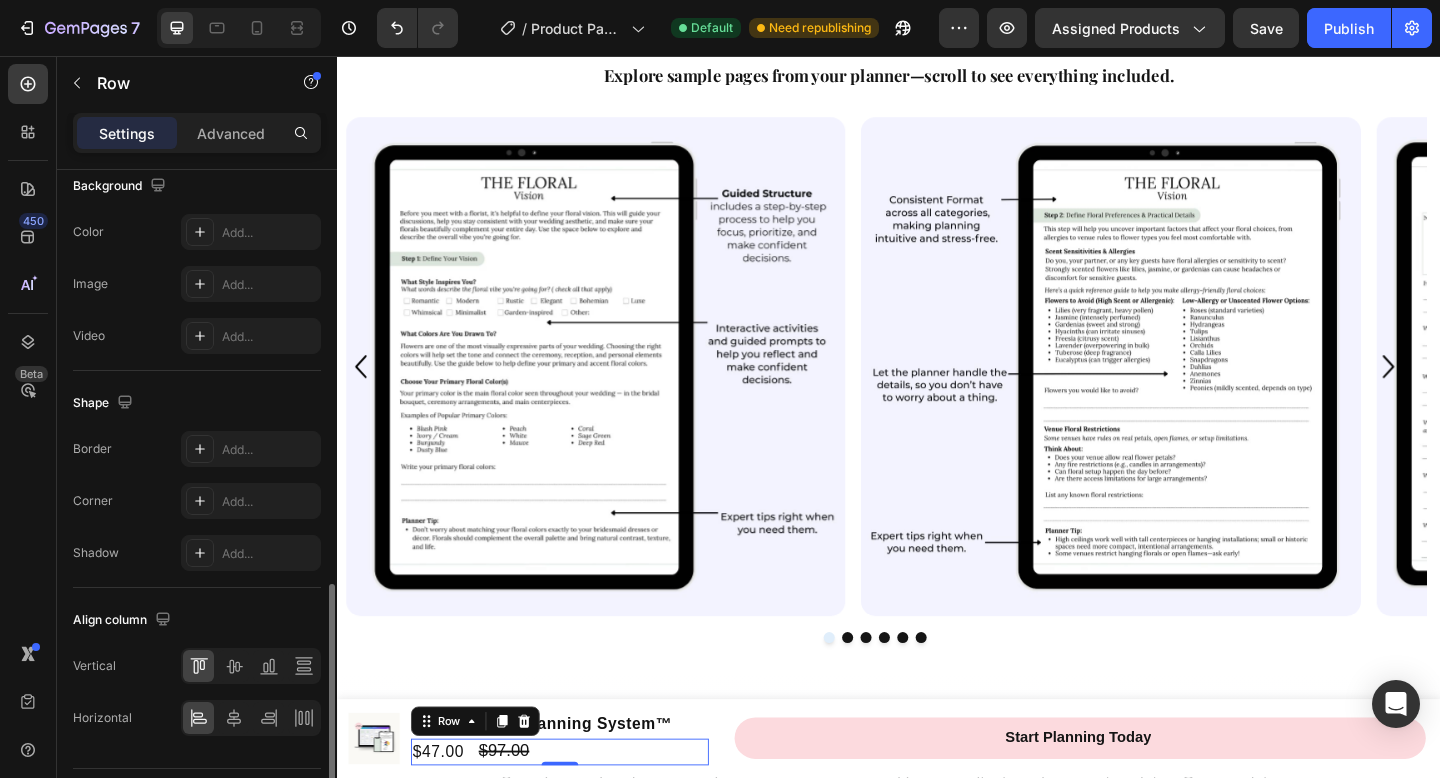 scroll, scrollTop: 783, scrollLeft: 0, axis: vertical 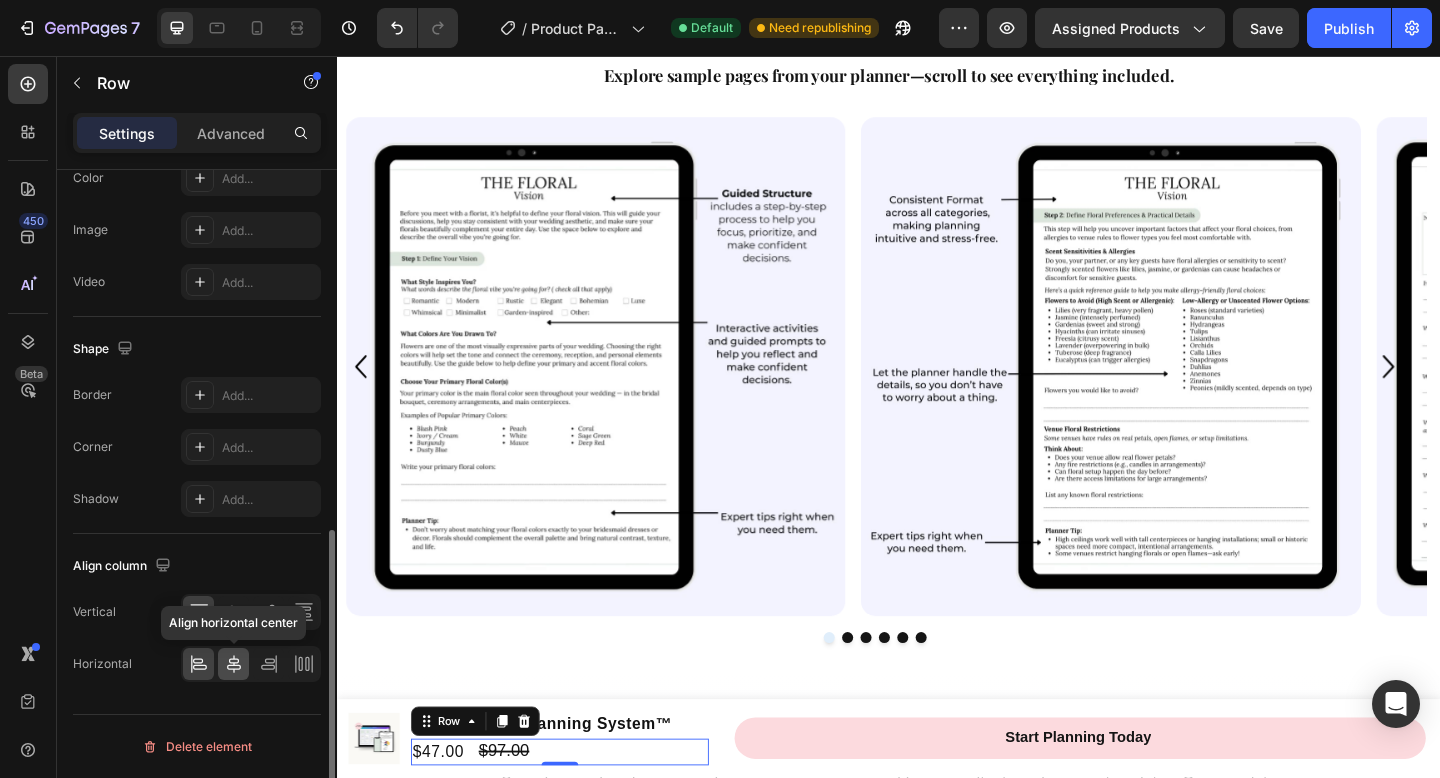 click 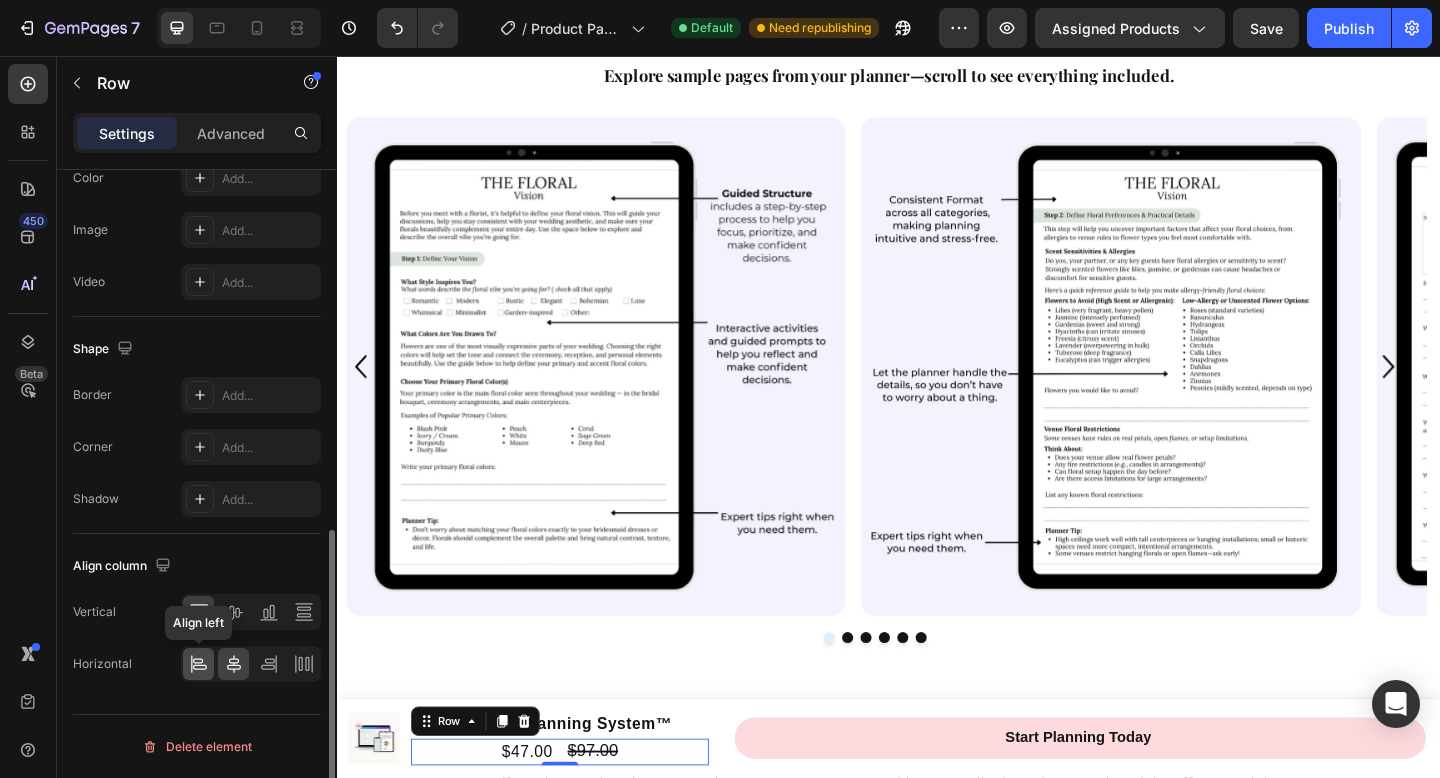 click 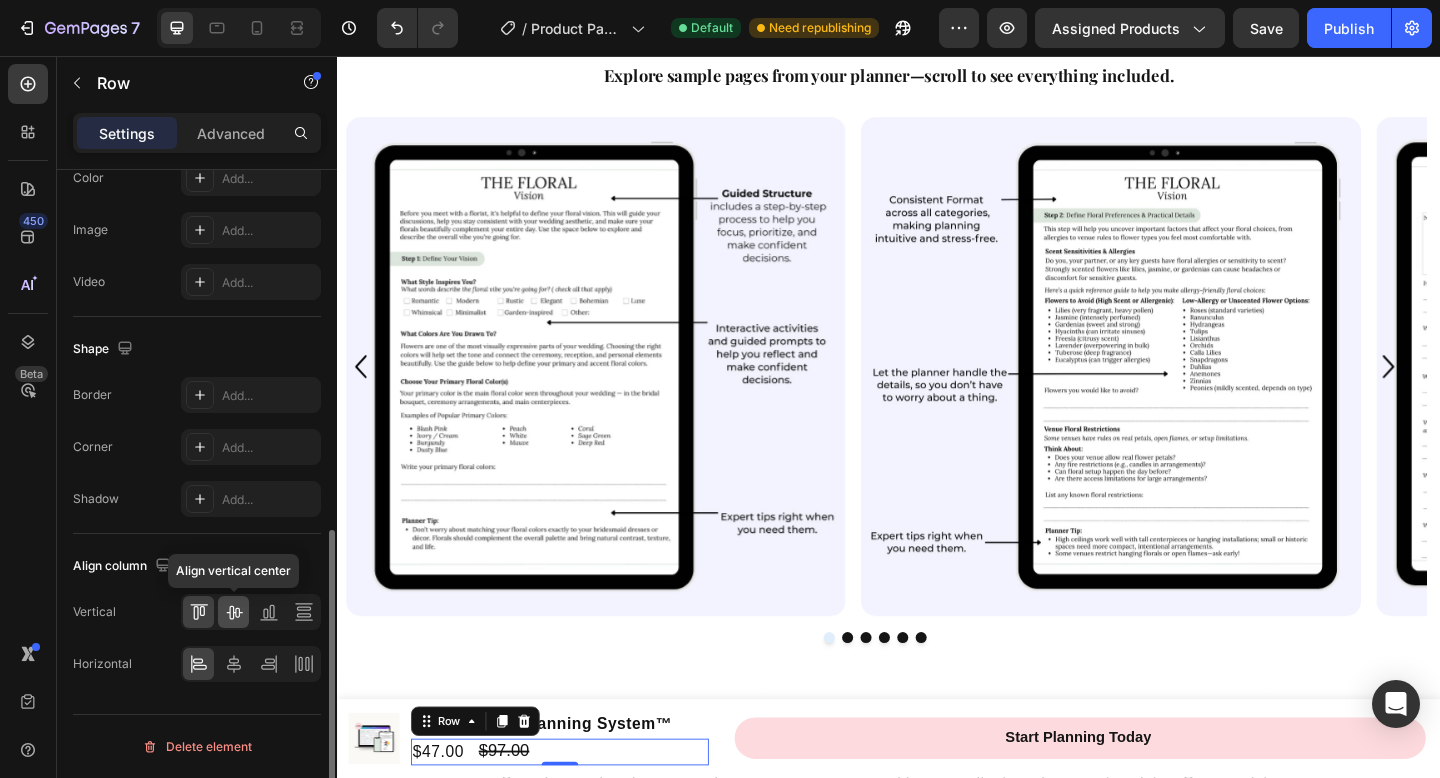 click 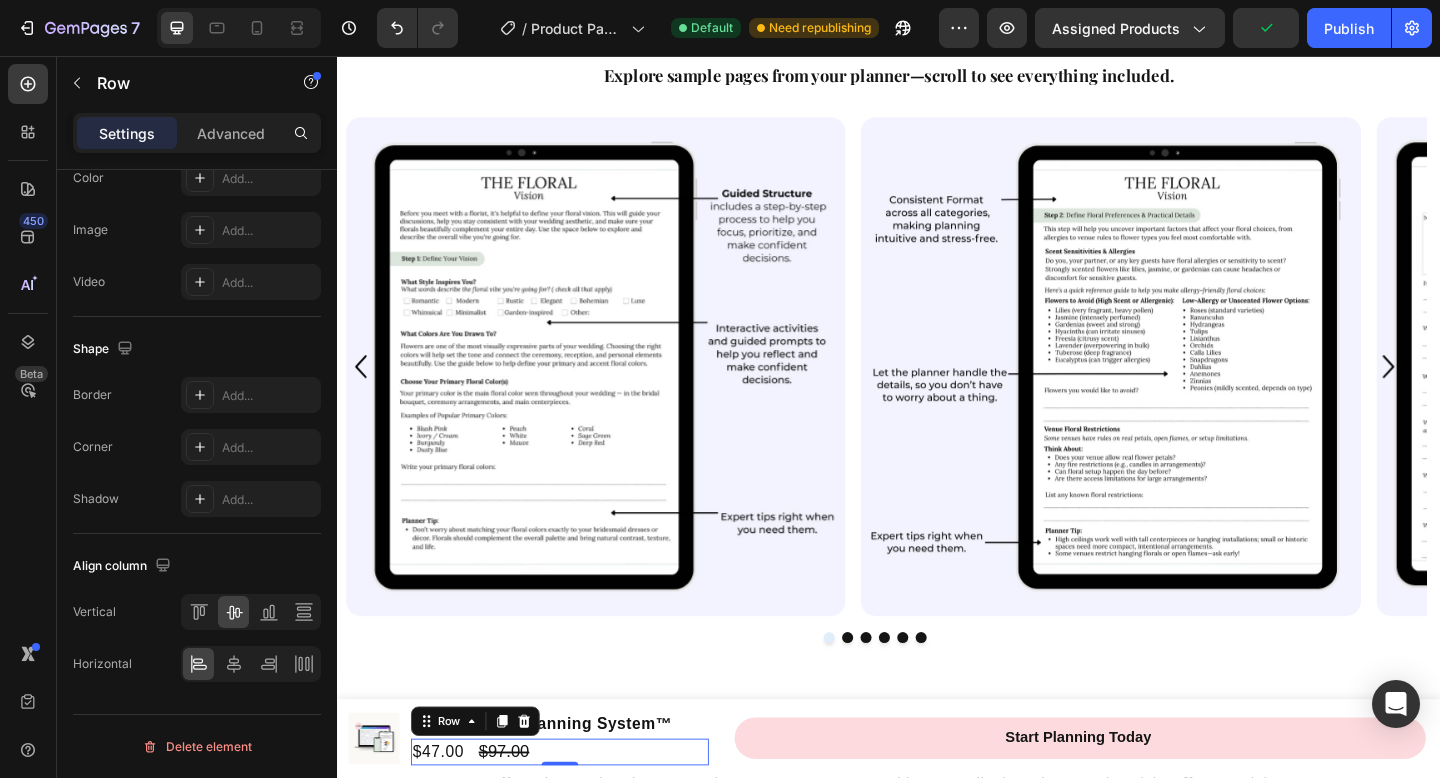 click on "450 Beta" at bounding box center [28, 417] 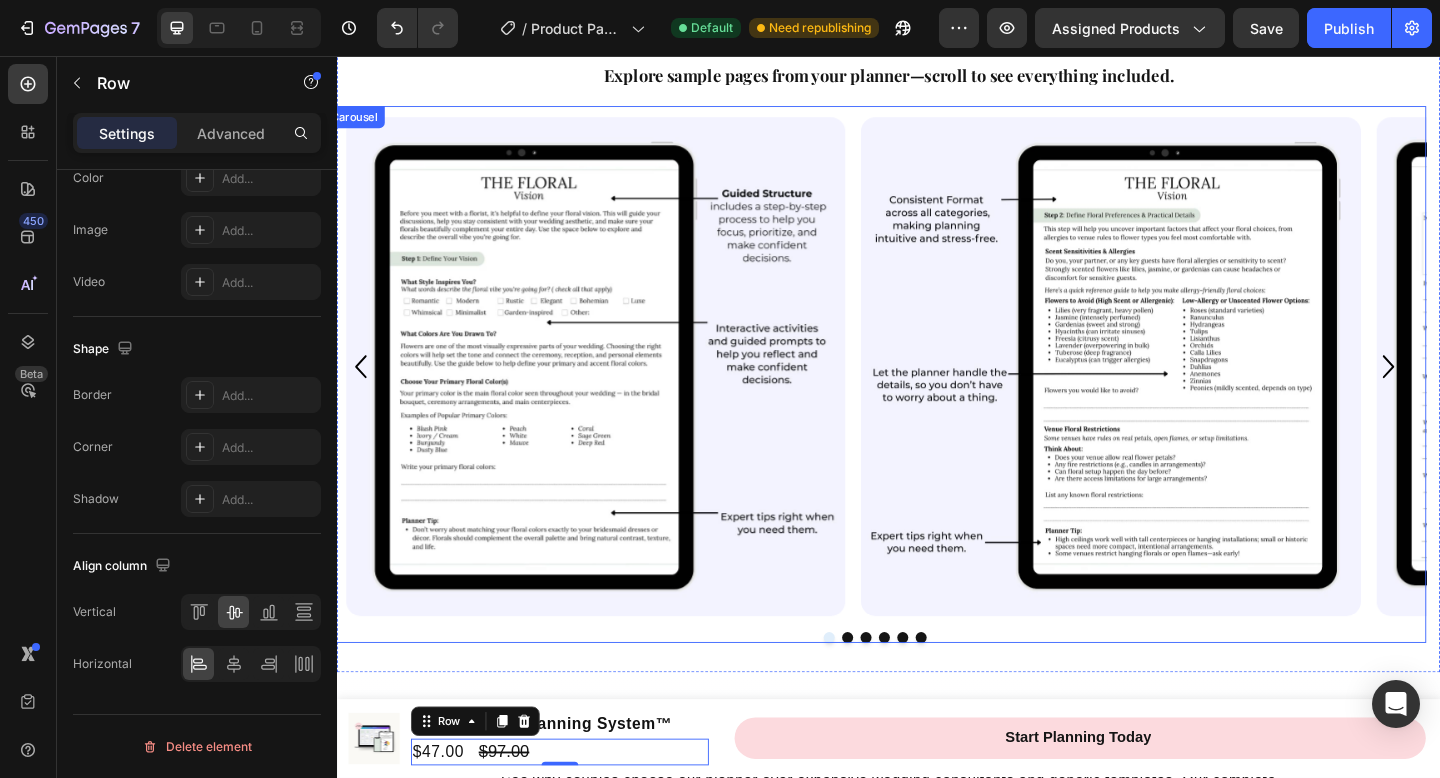 click on "A Sneak Peek at What’s Inside Explore sample pages from your planner—scroll to see everything included. Text Block A Sneak Peek at What’s Inside Explore sample pages from your planner—scroll to see everything included. Text Block Row
Image Row Image Row Image Image Image Image
Carousel Section 10" at bounding box center (937, 360) 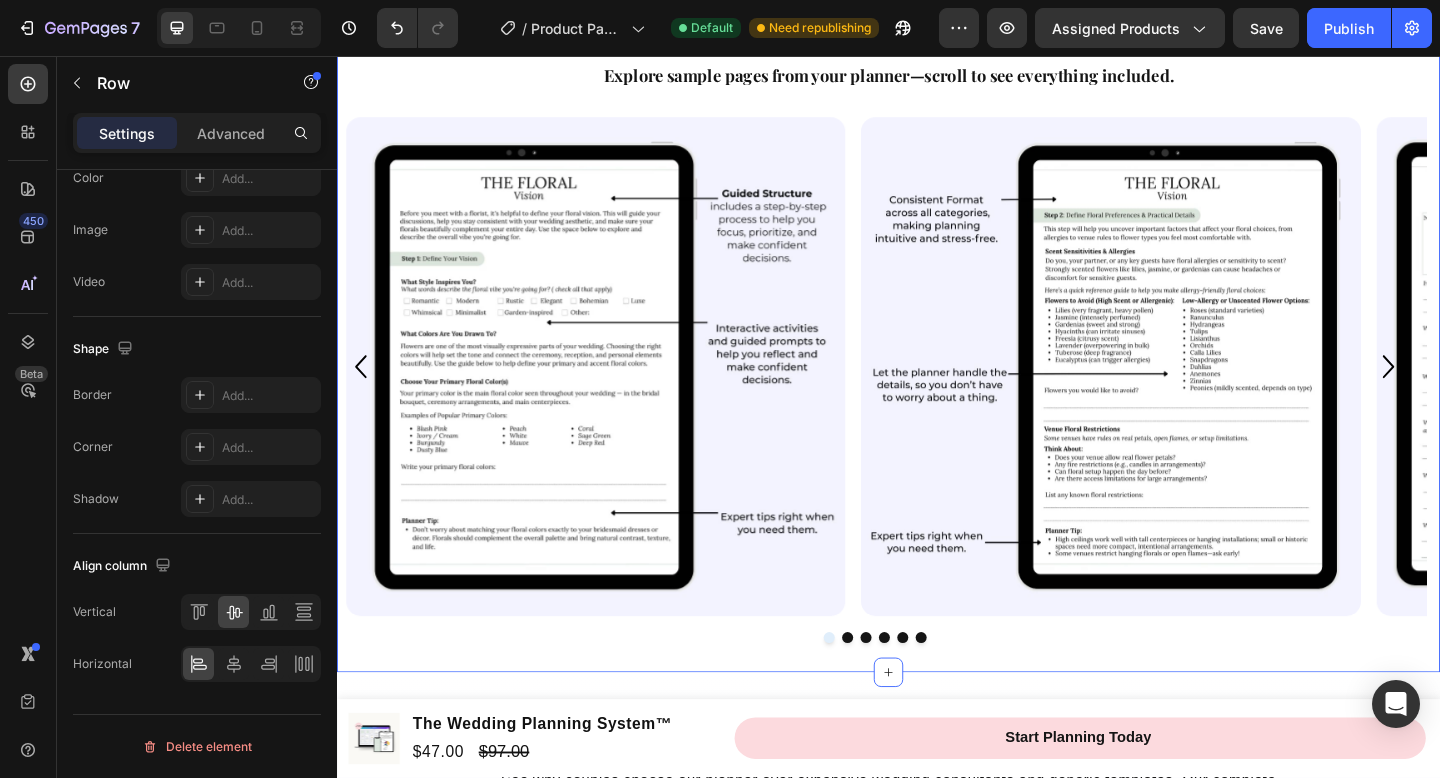 scroll, scrollTop: 0, scrollLeft: 0, axis: both 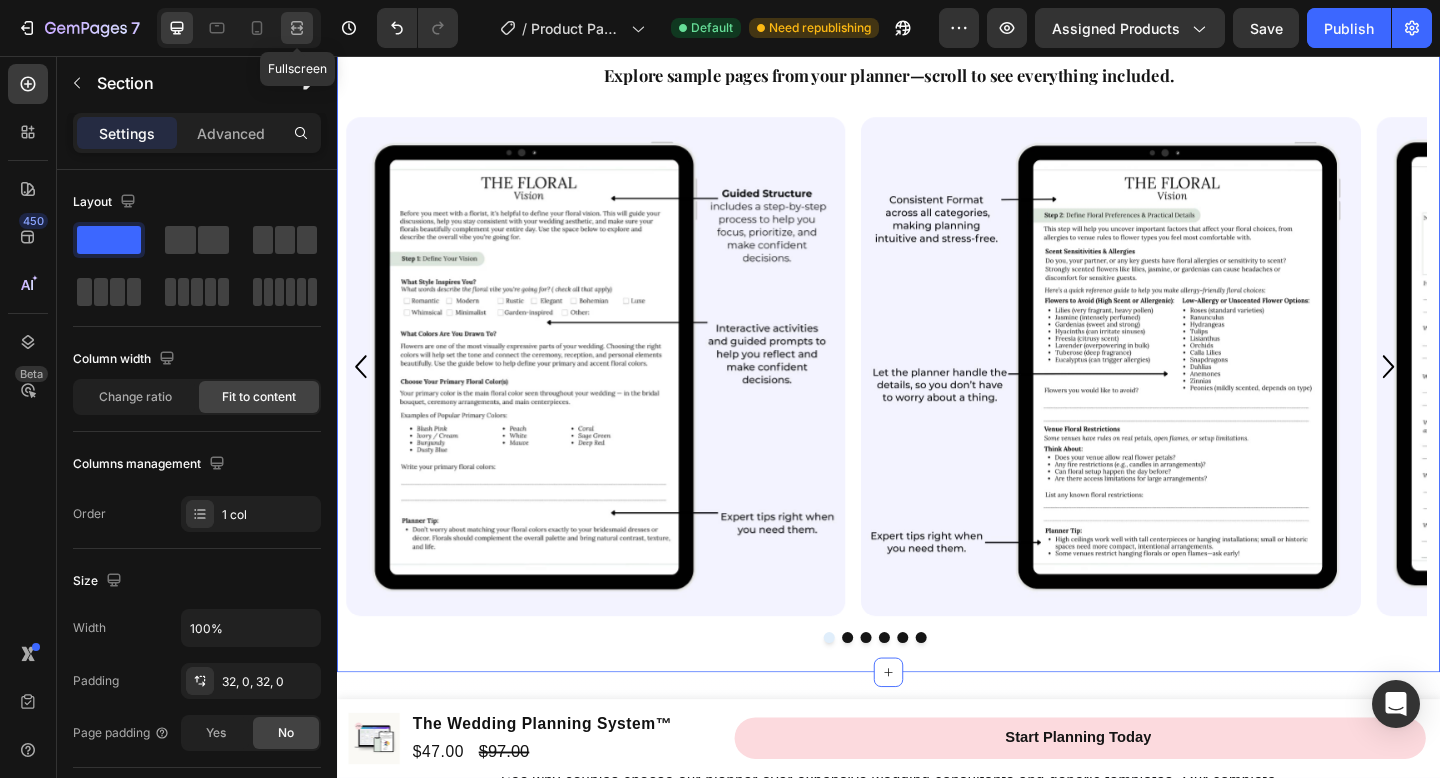 click 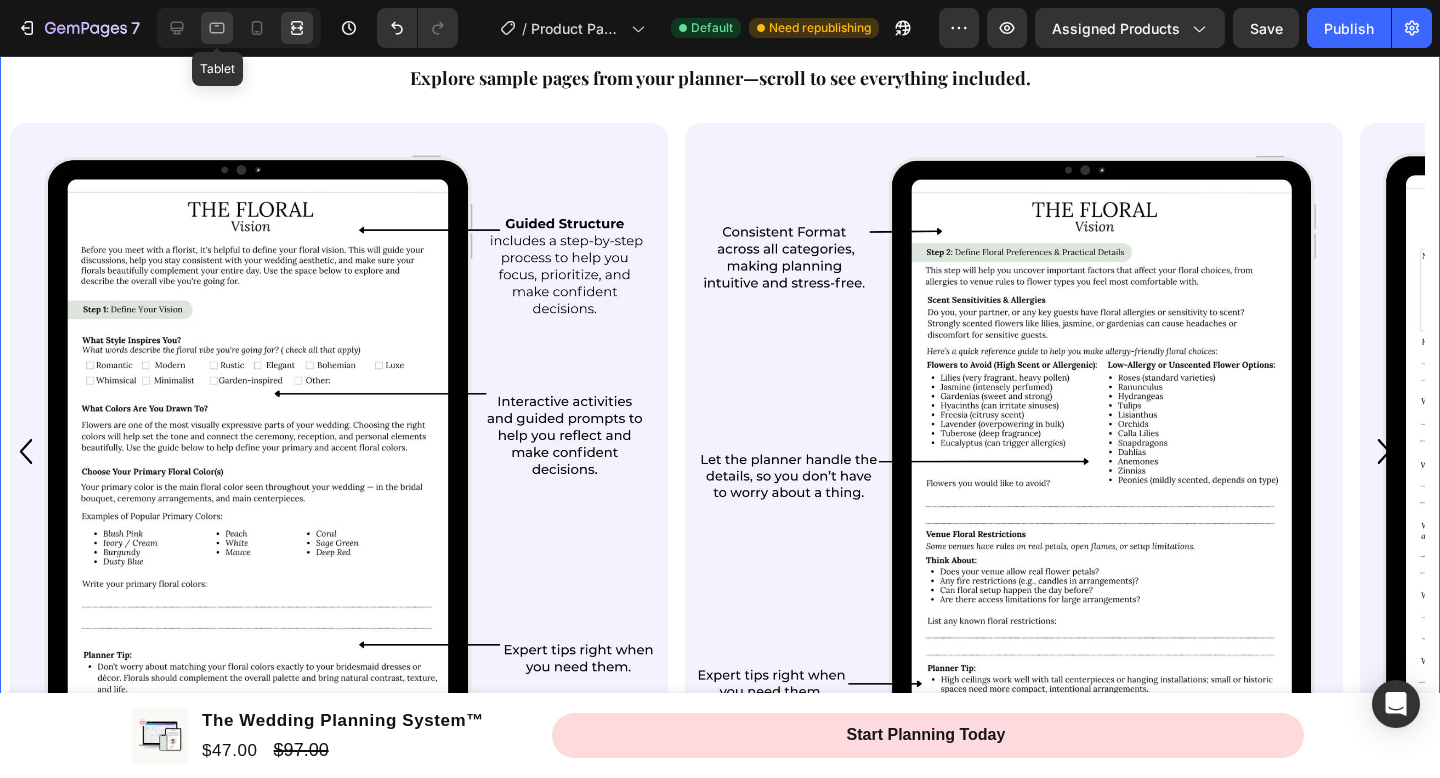 click 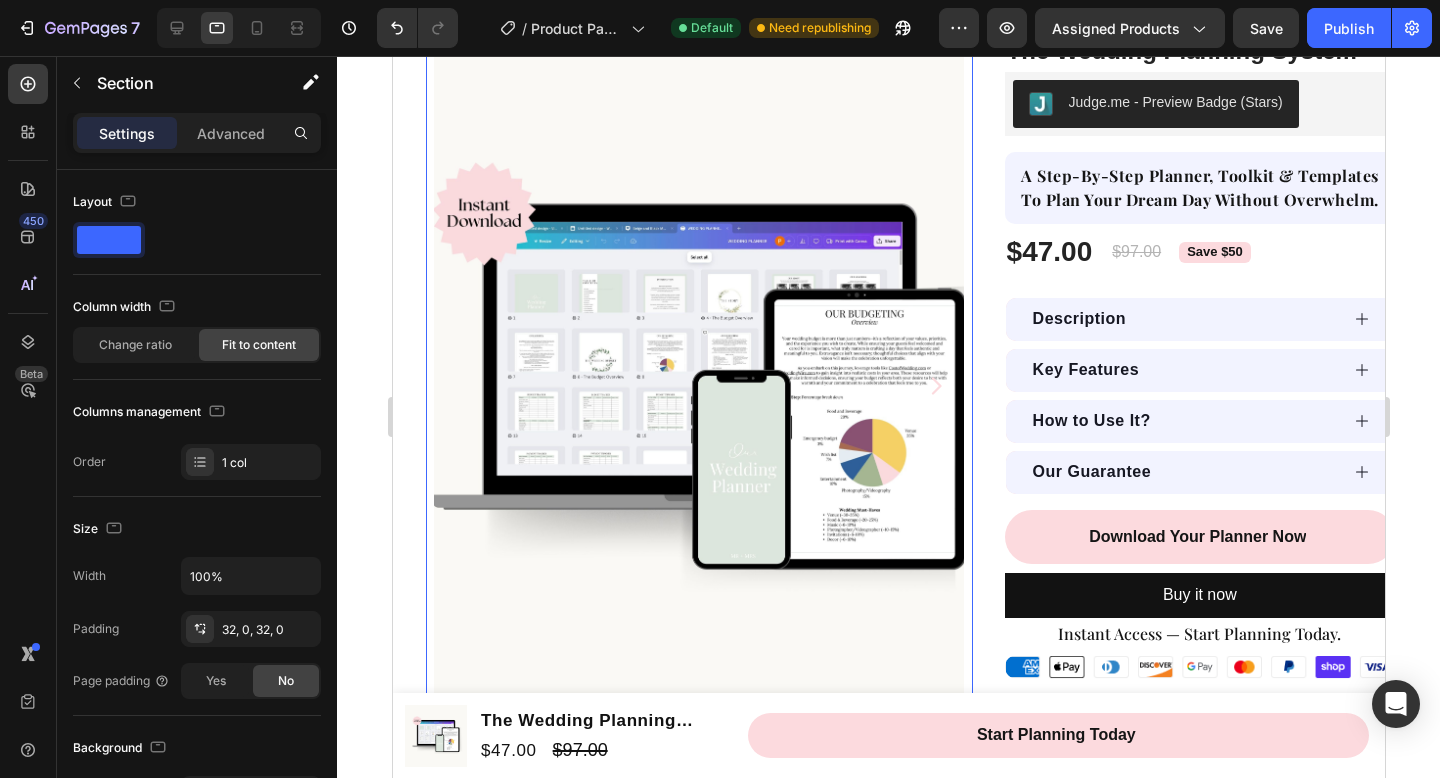 scroll, scrollTop: 34, scrollLeft: 0, axis: vertical 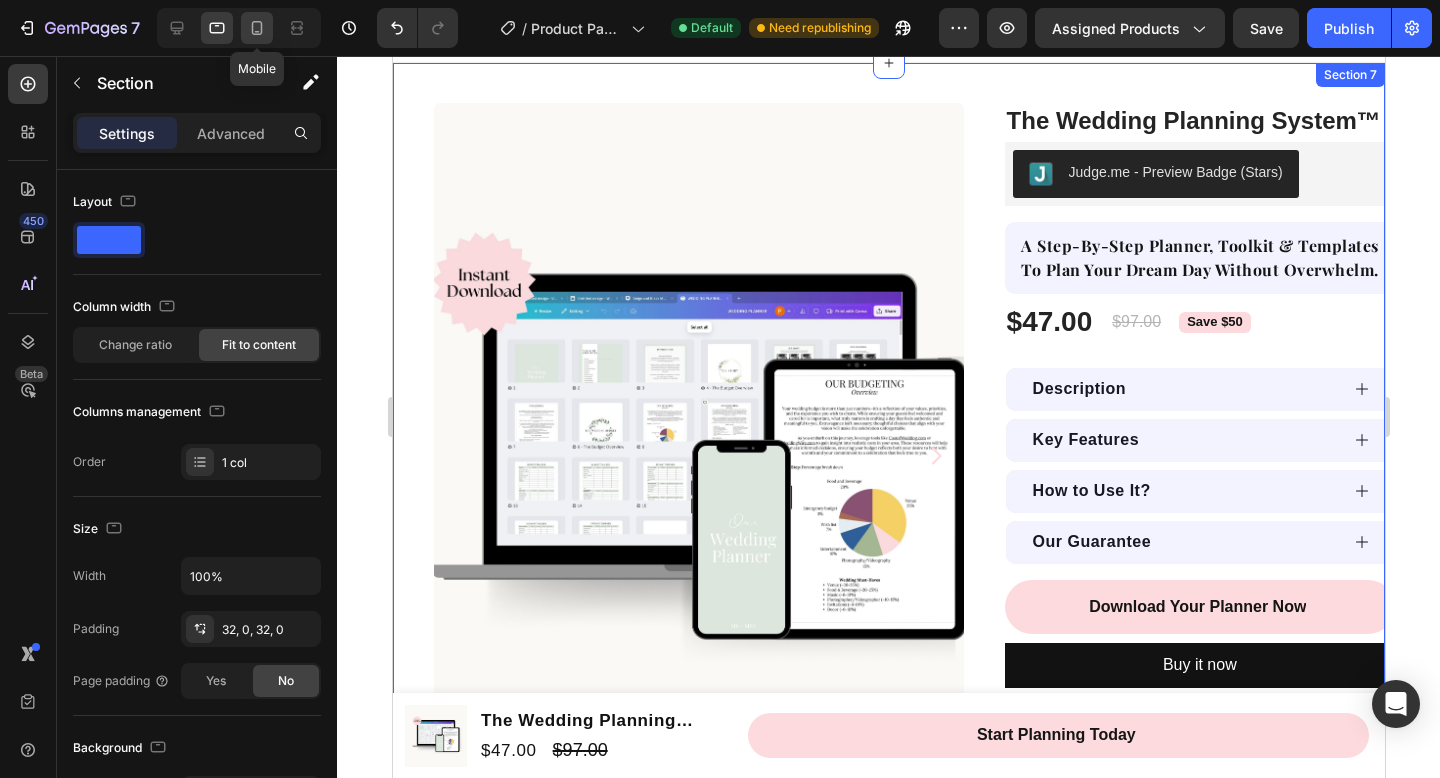 drag, startPoint x: 261, startPoint y: 34, endPoint x: 295, endPoint y: 546, distance: 513.1277 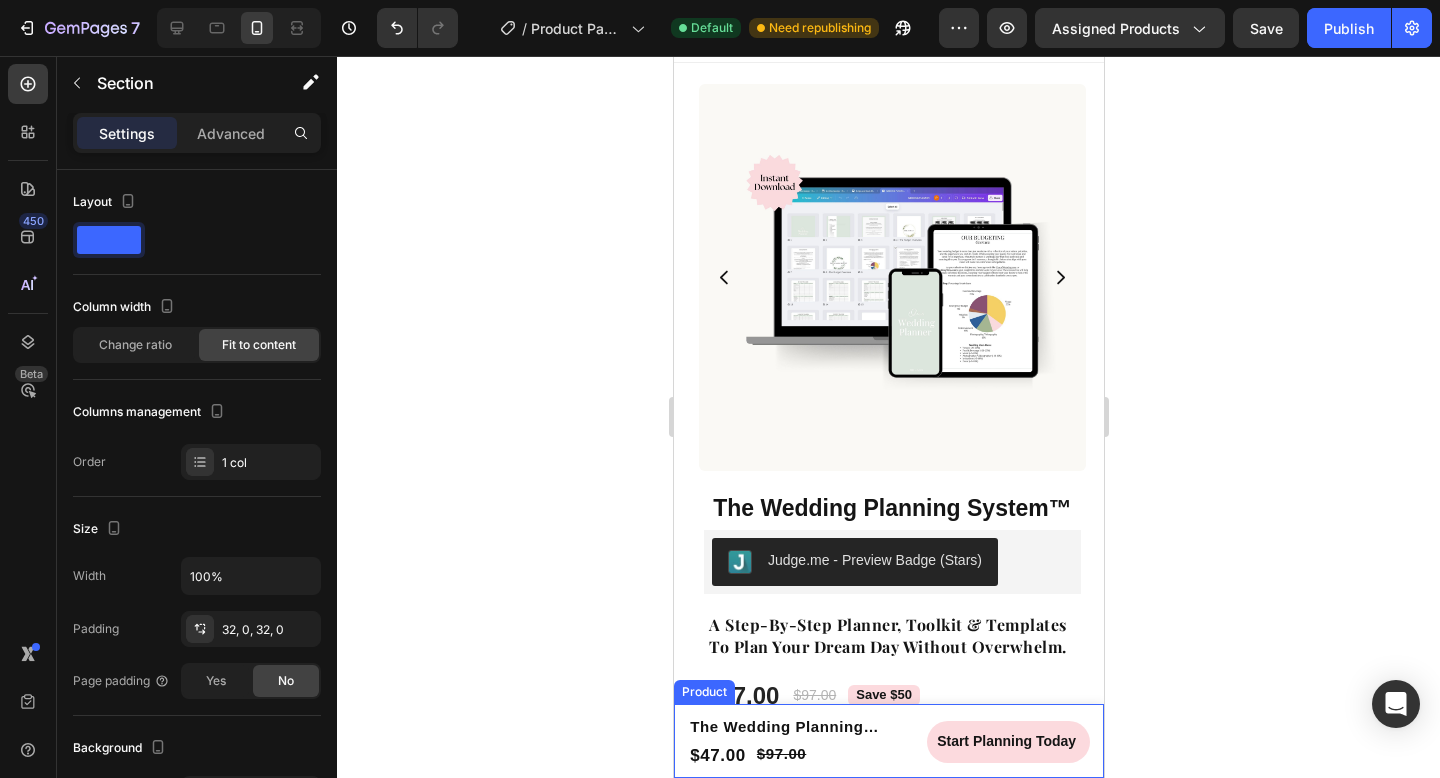 scroll, scrollTop: 0, scrollLeft: 0, axis: both 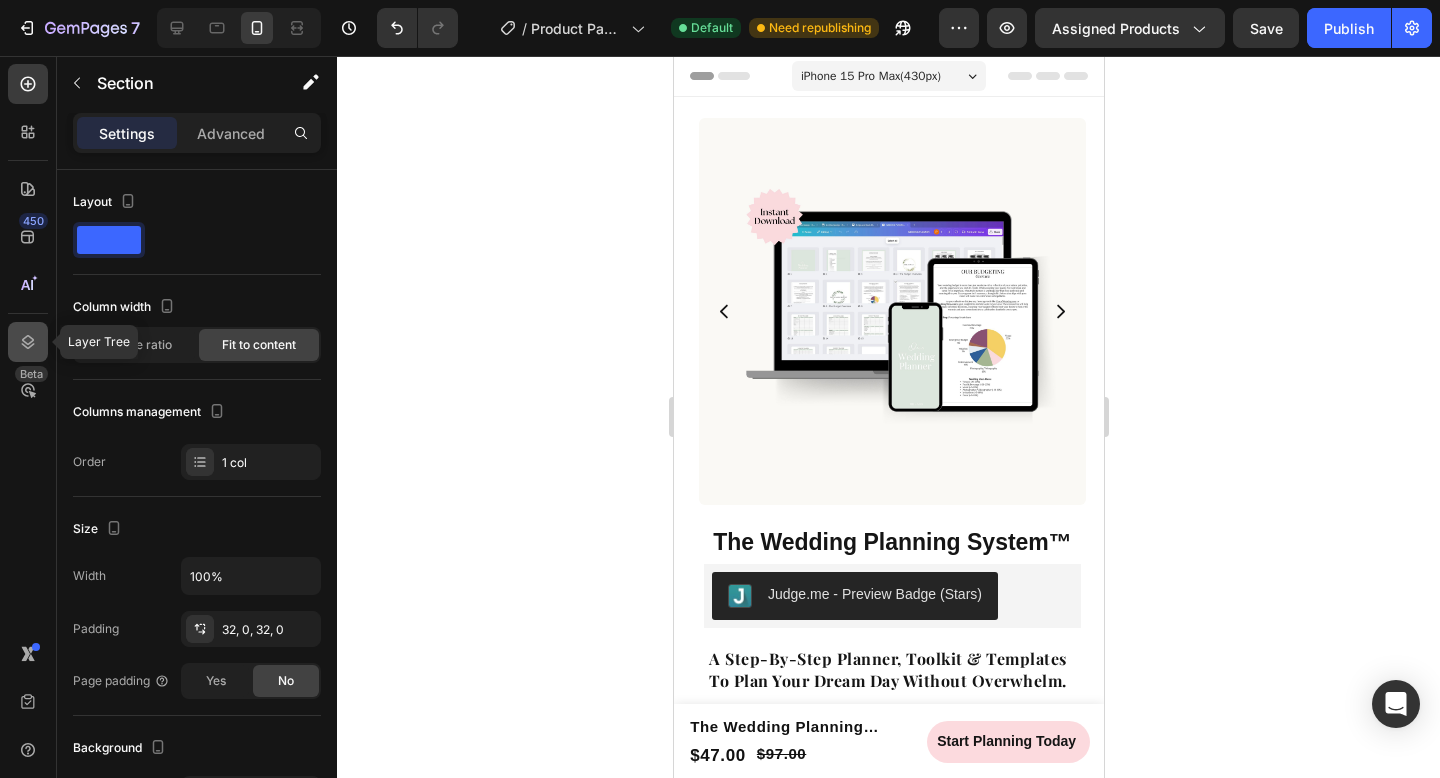 click 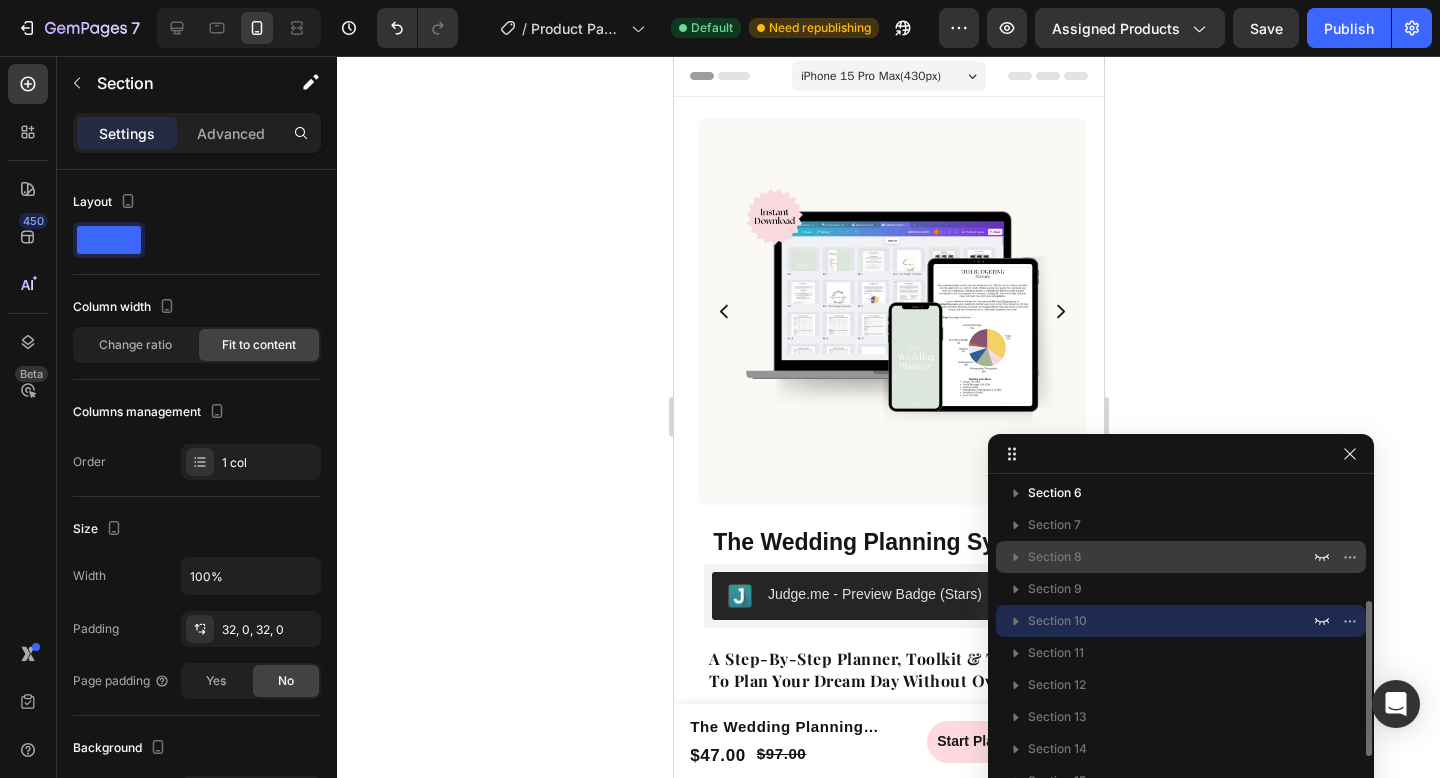 scroll, scrollTop: 0, scrollLeft: 0, axis: both 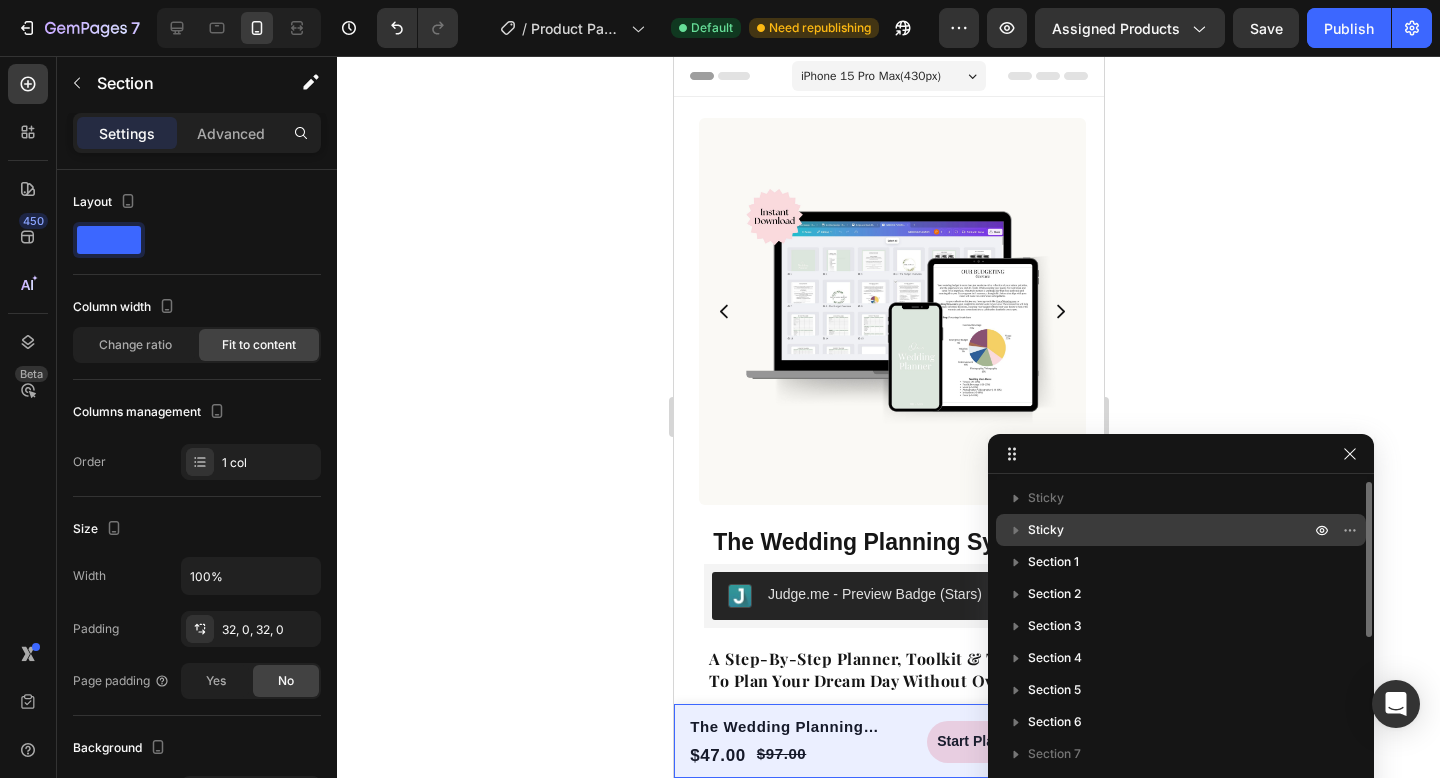click on "Sticky" at bounding box center (1171, 530) 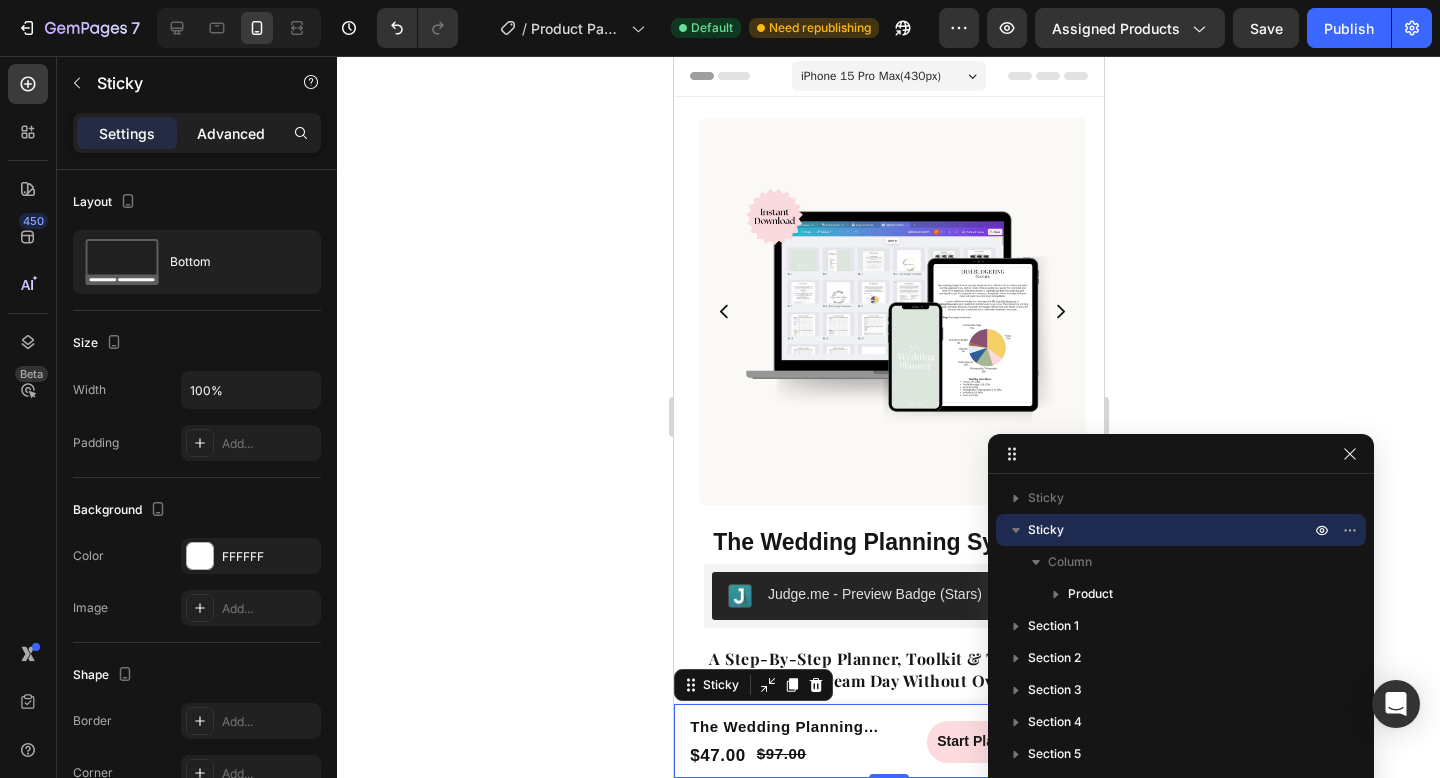 click on "Advanced" at bounding box center (231, 133) 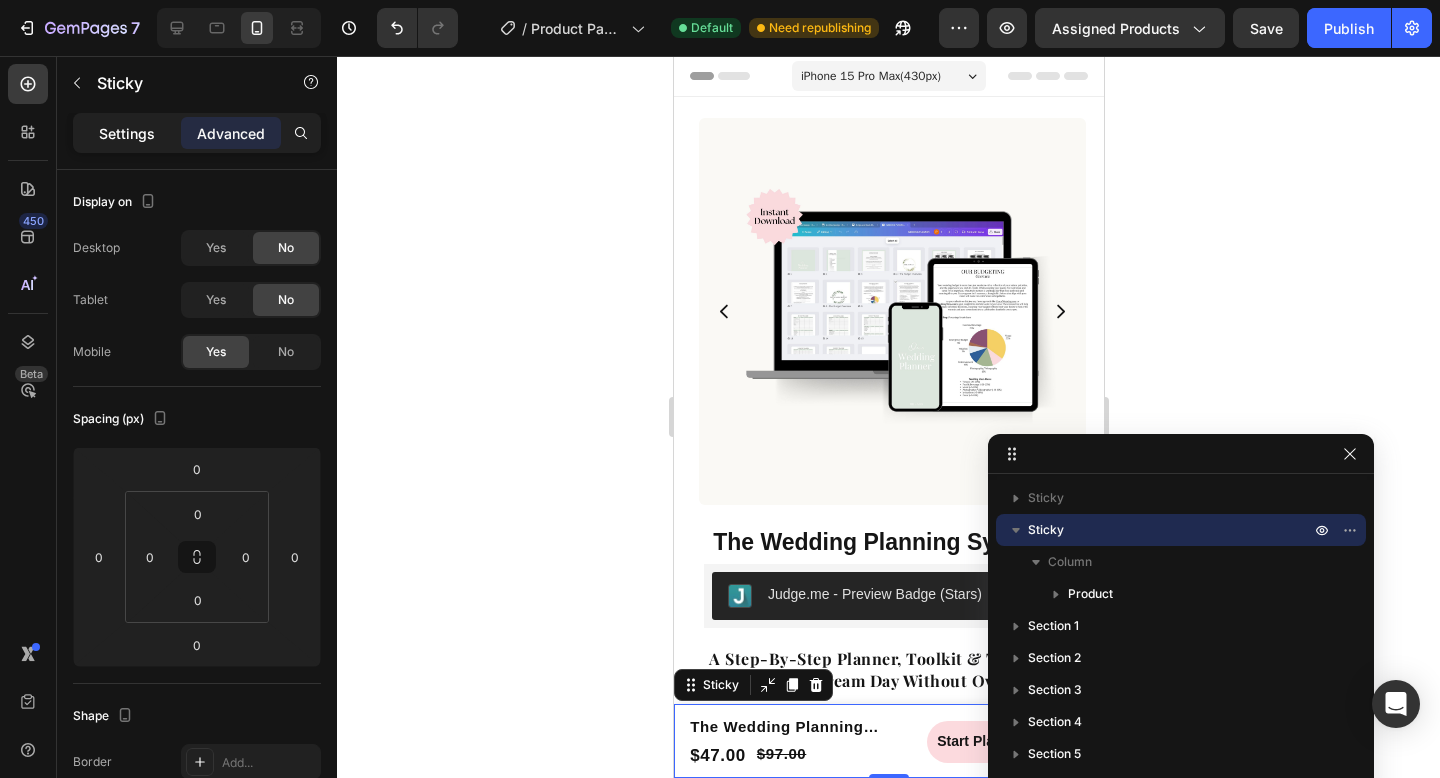 click on "Settings" at bounding box center (127, 133) 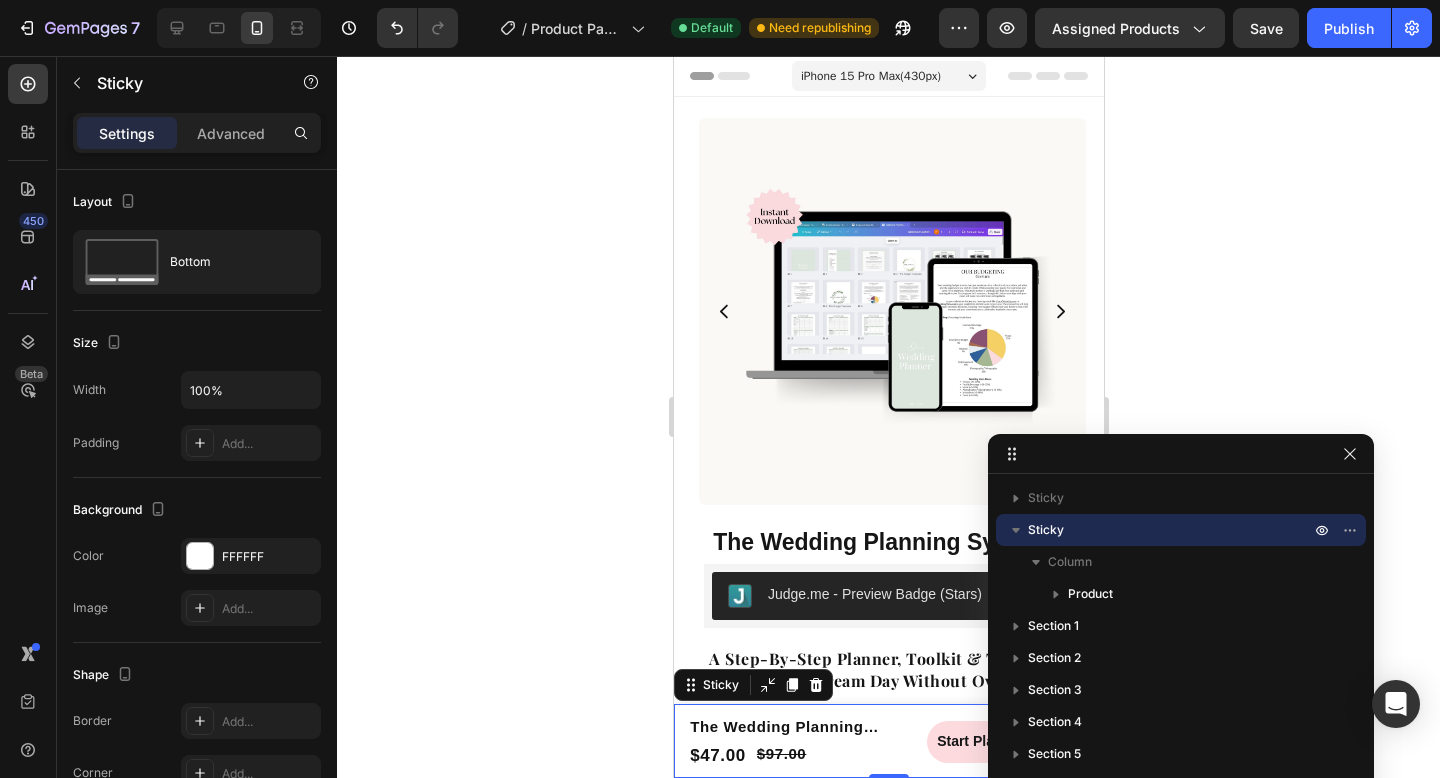click 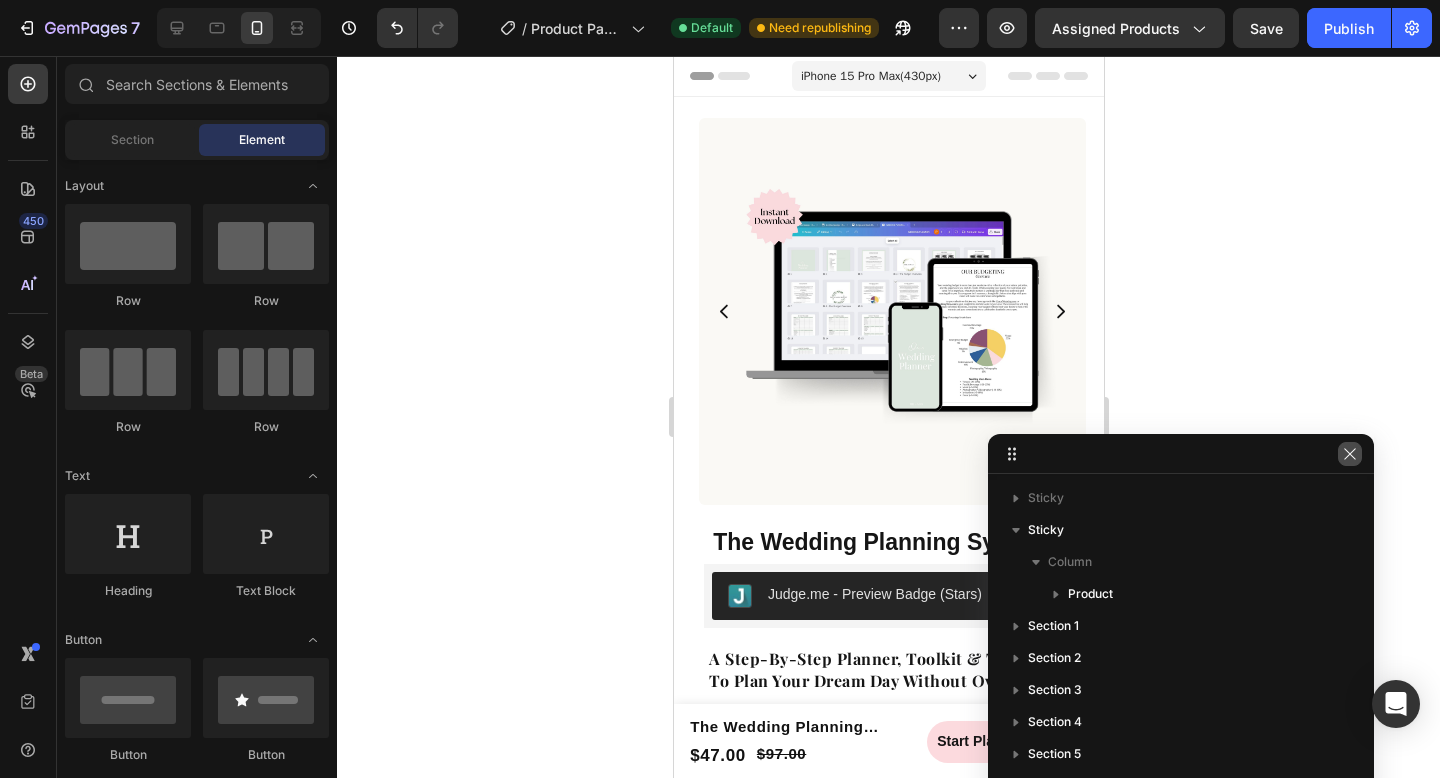 click at bounding box center [1350, 454] 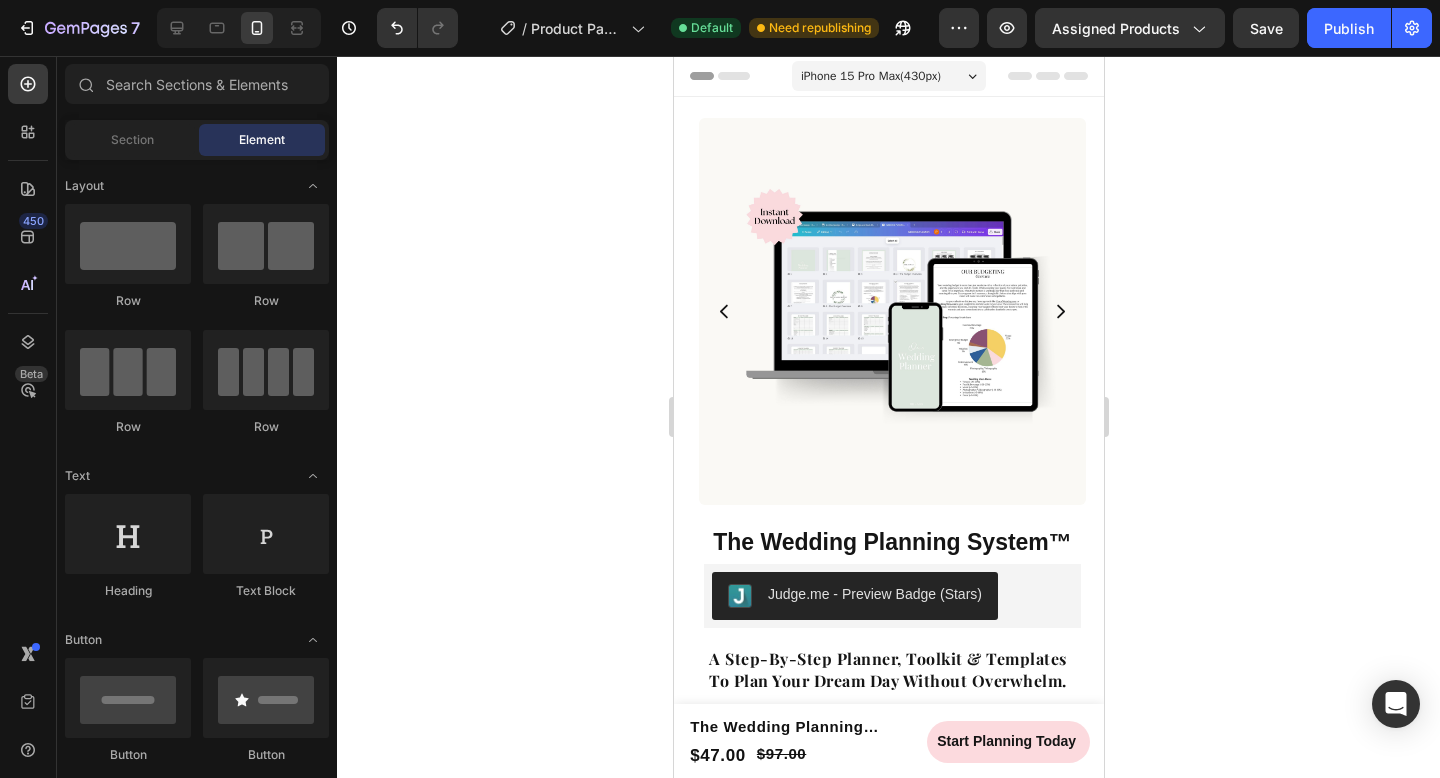 click 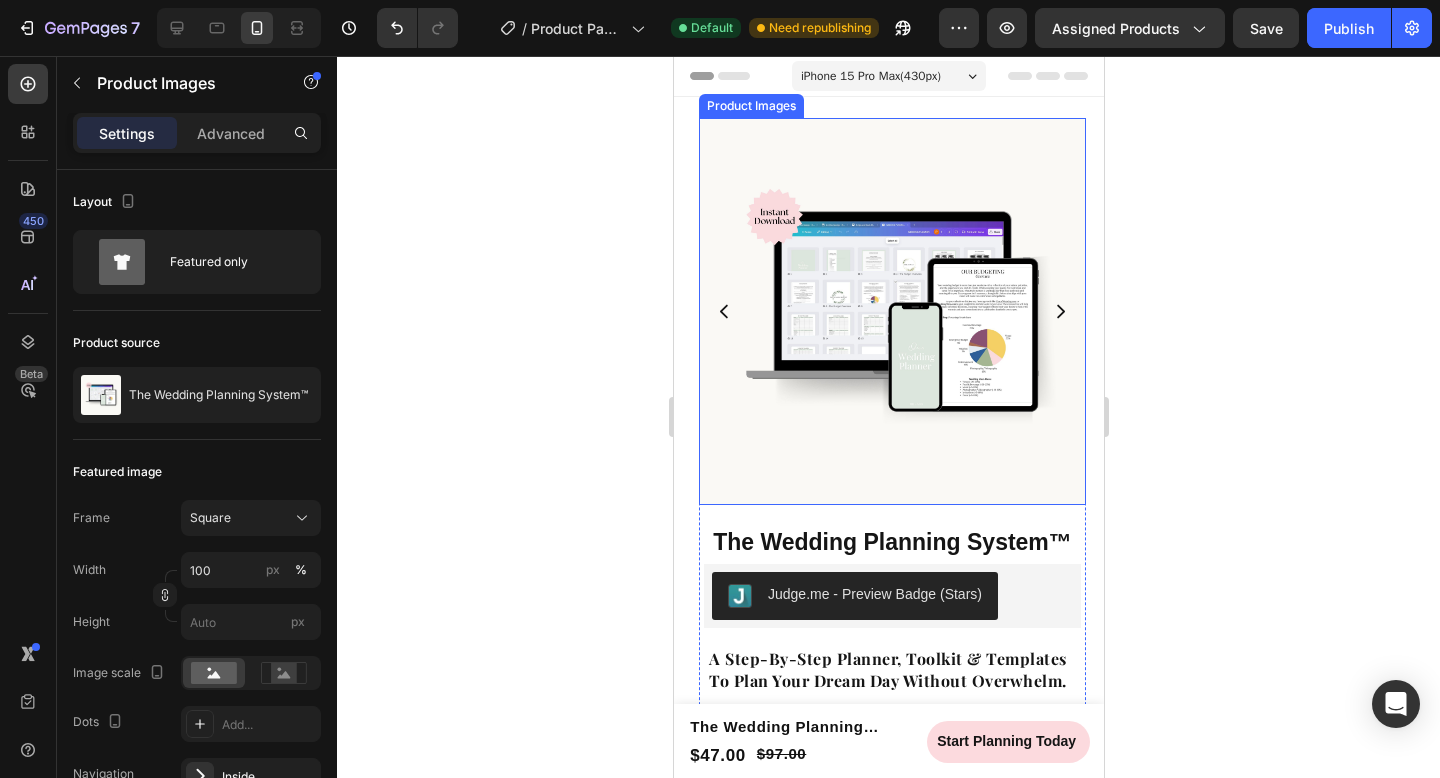 click 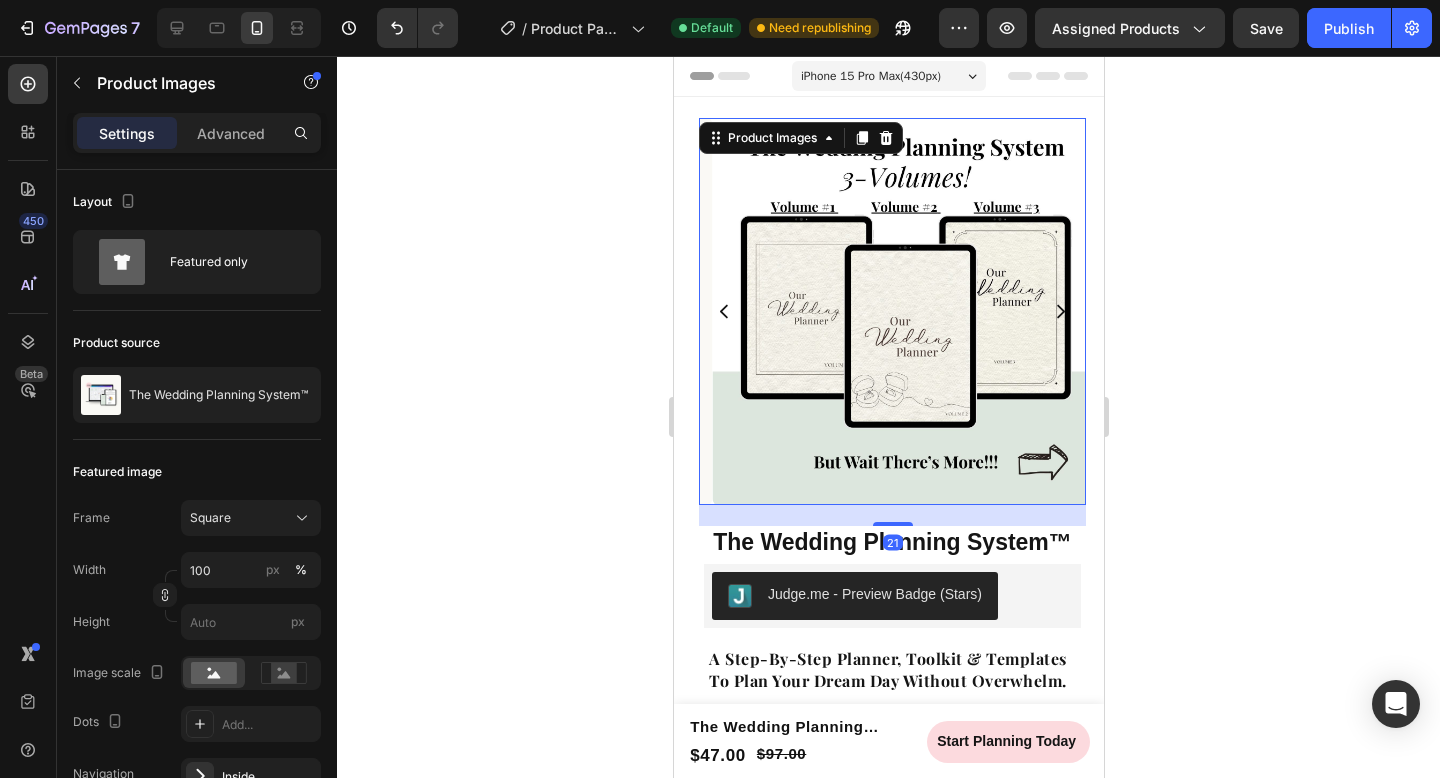 click 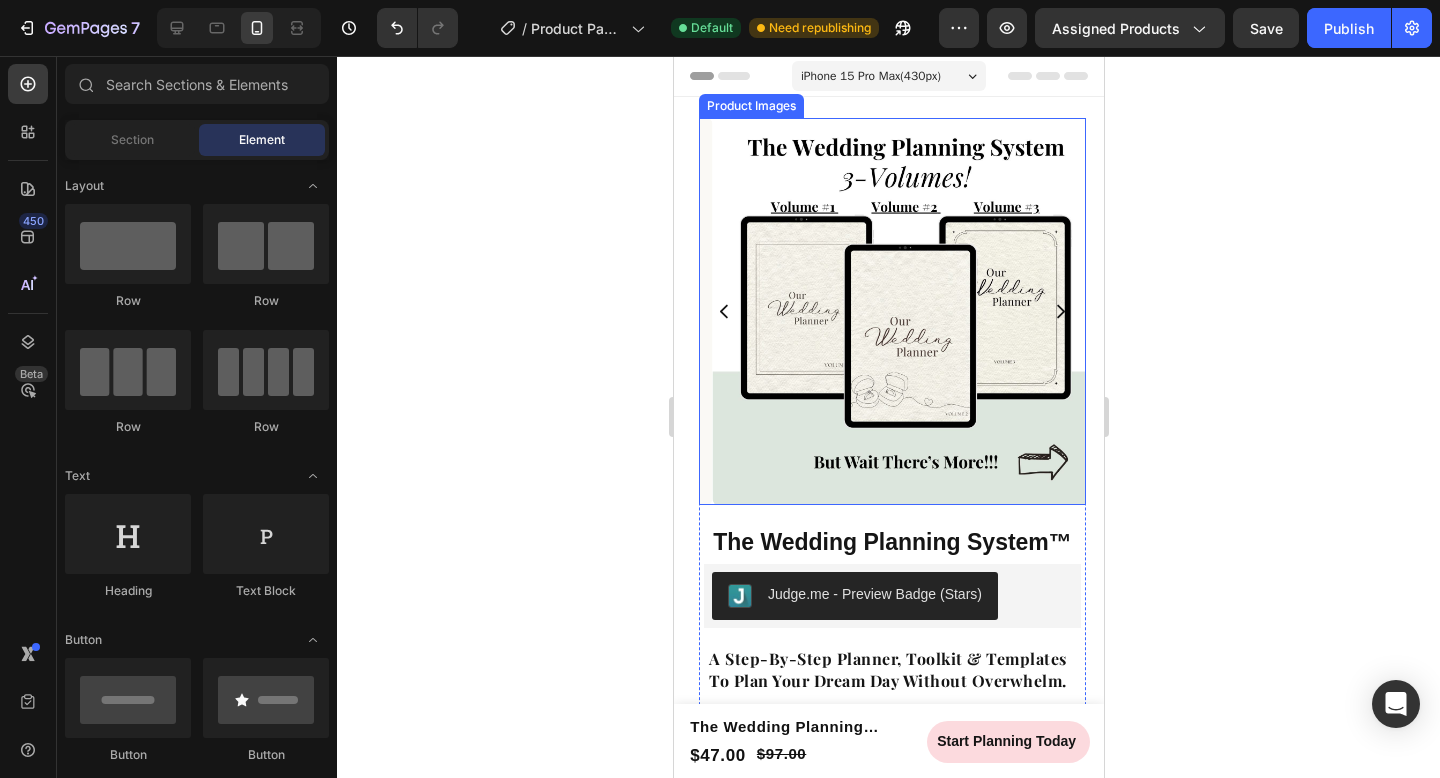 click at bounding box center (905, 311) 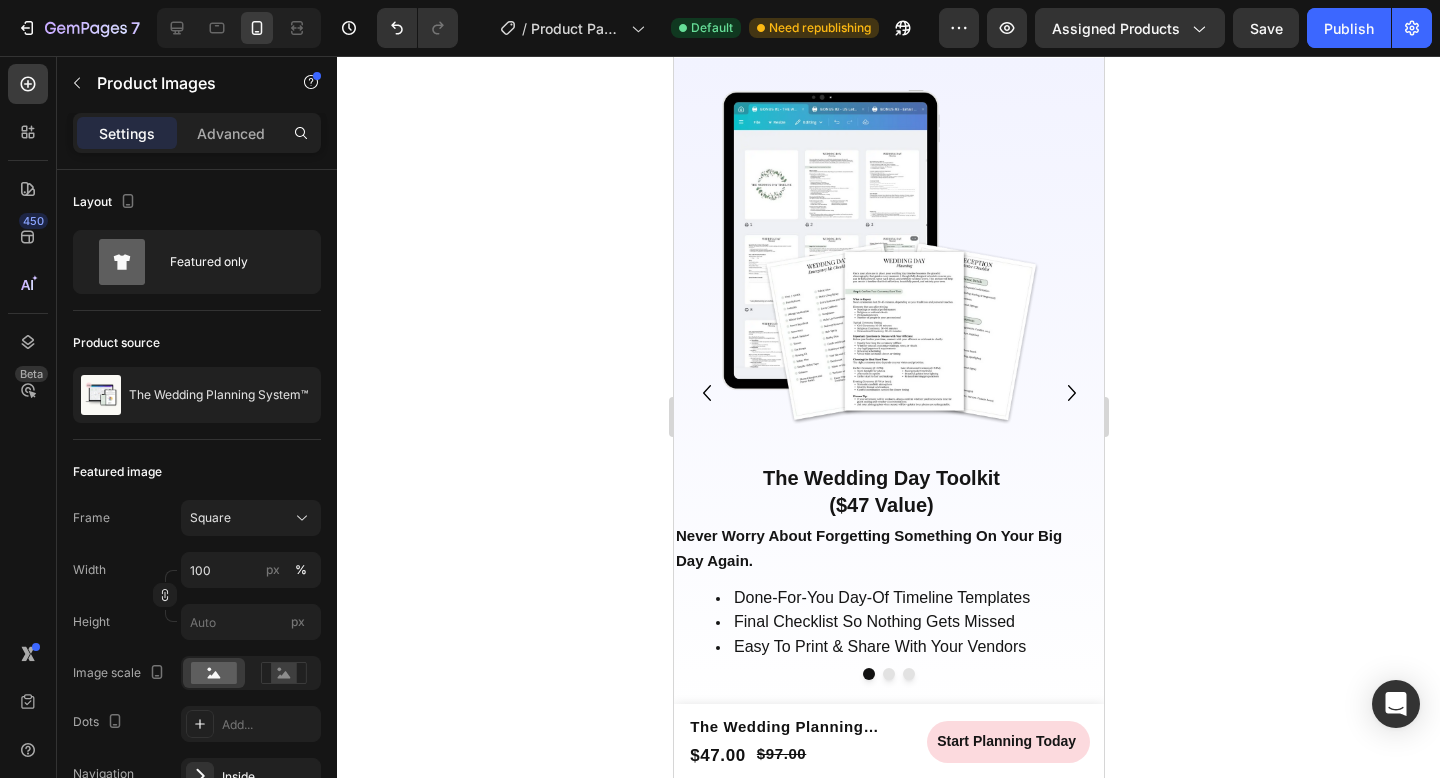 scroll, scrollTop: 2977, scrollLeft: 0, axis: vertical 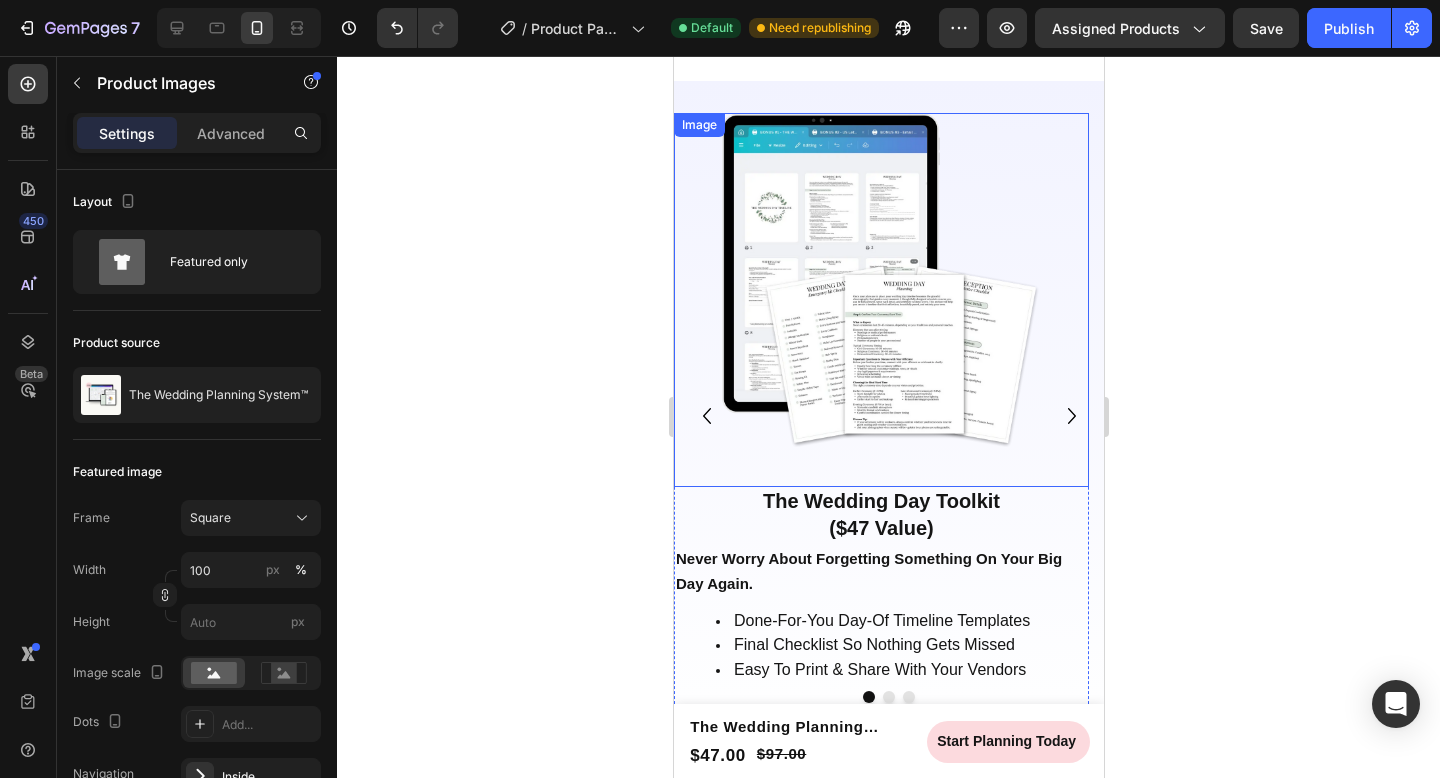 click at bounding box center (881, 281) 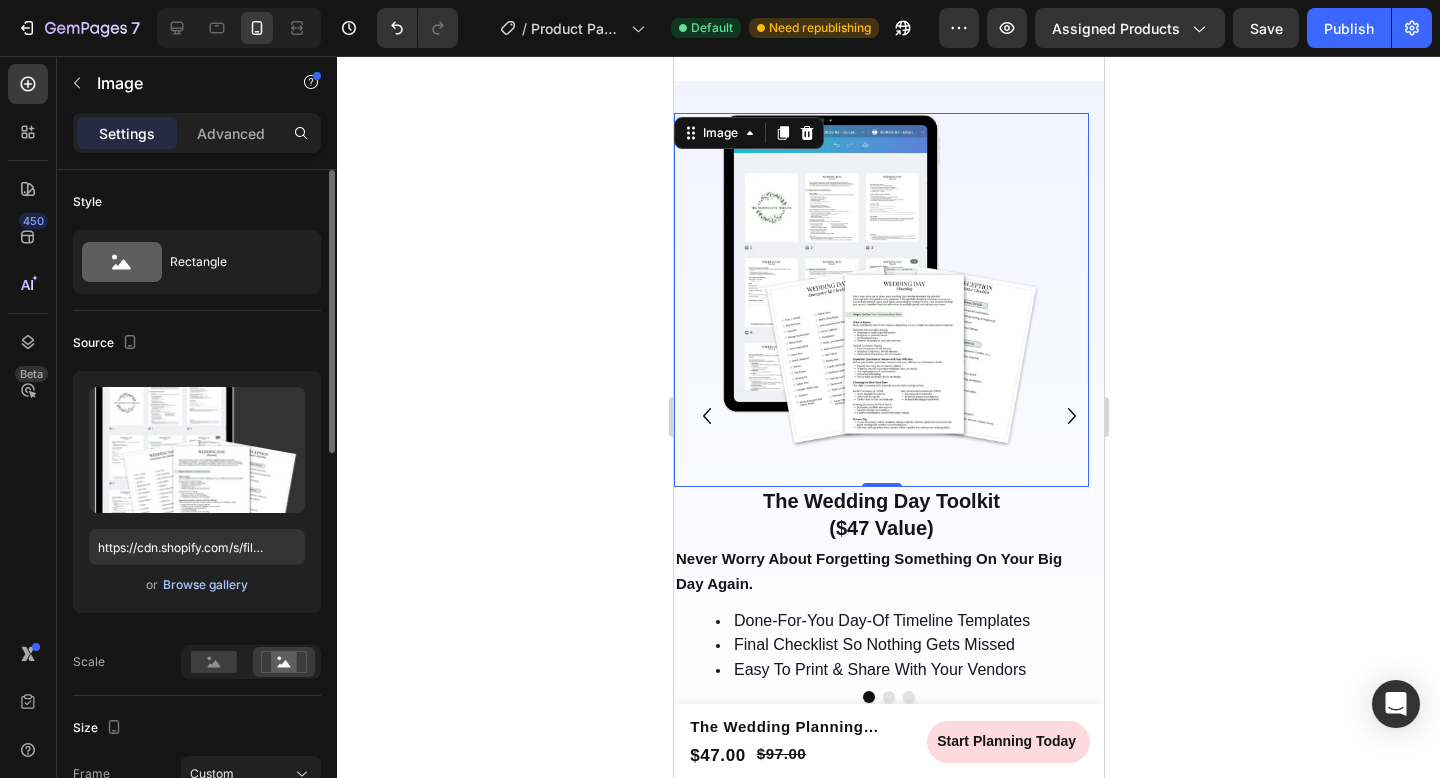 click on "Browse gallery" at bounding box center (205, 585) 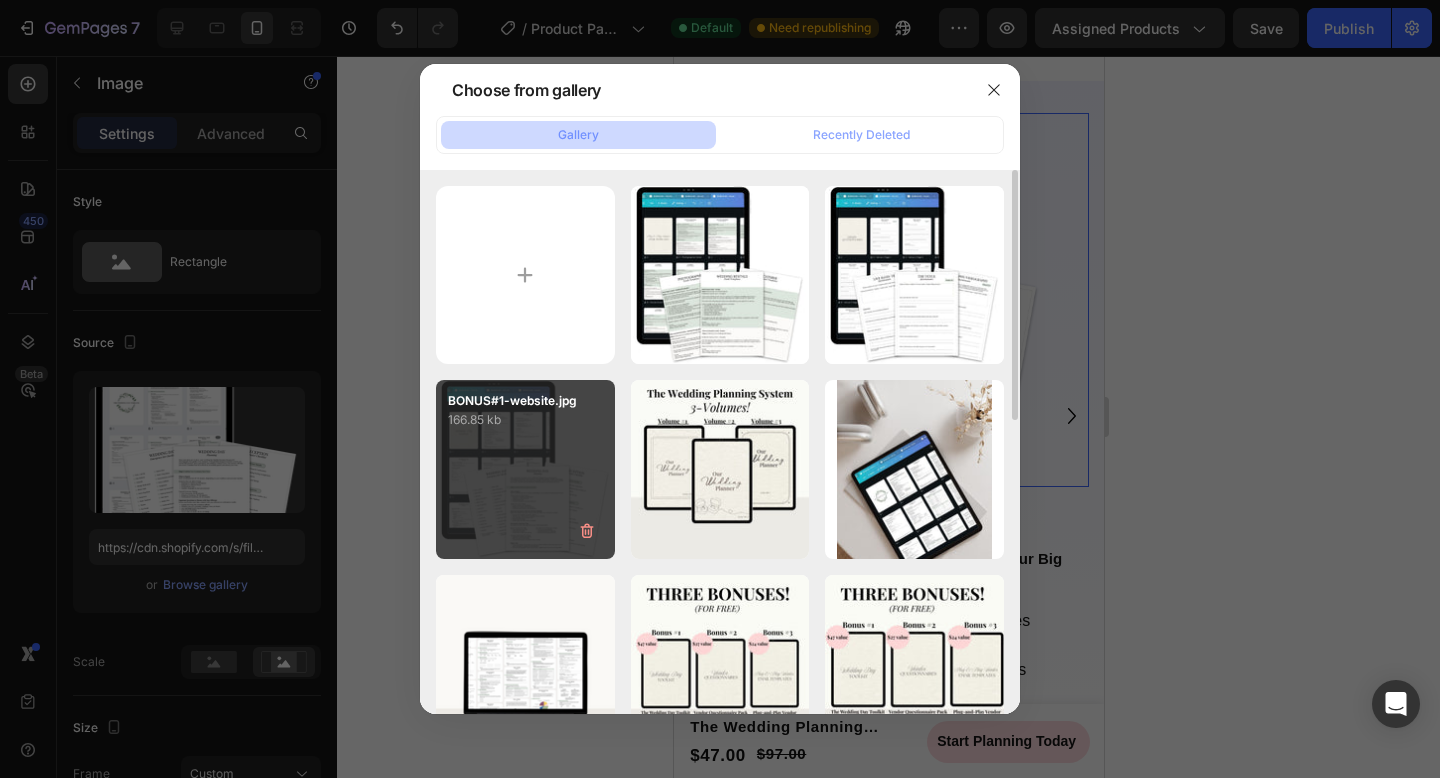click on "BONUS#1-website.jpg 166.85 kb" at bounding box center [525, 469] 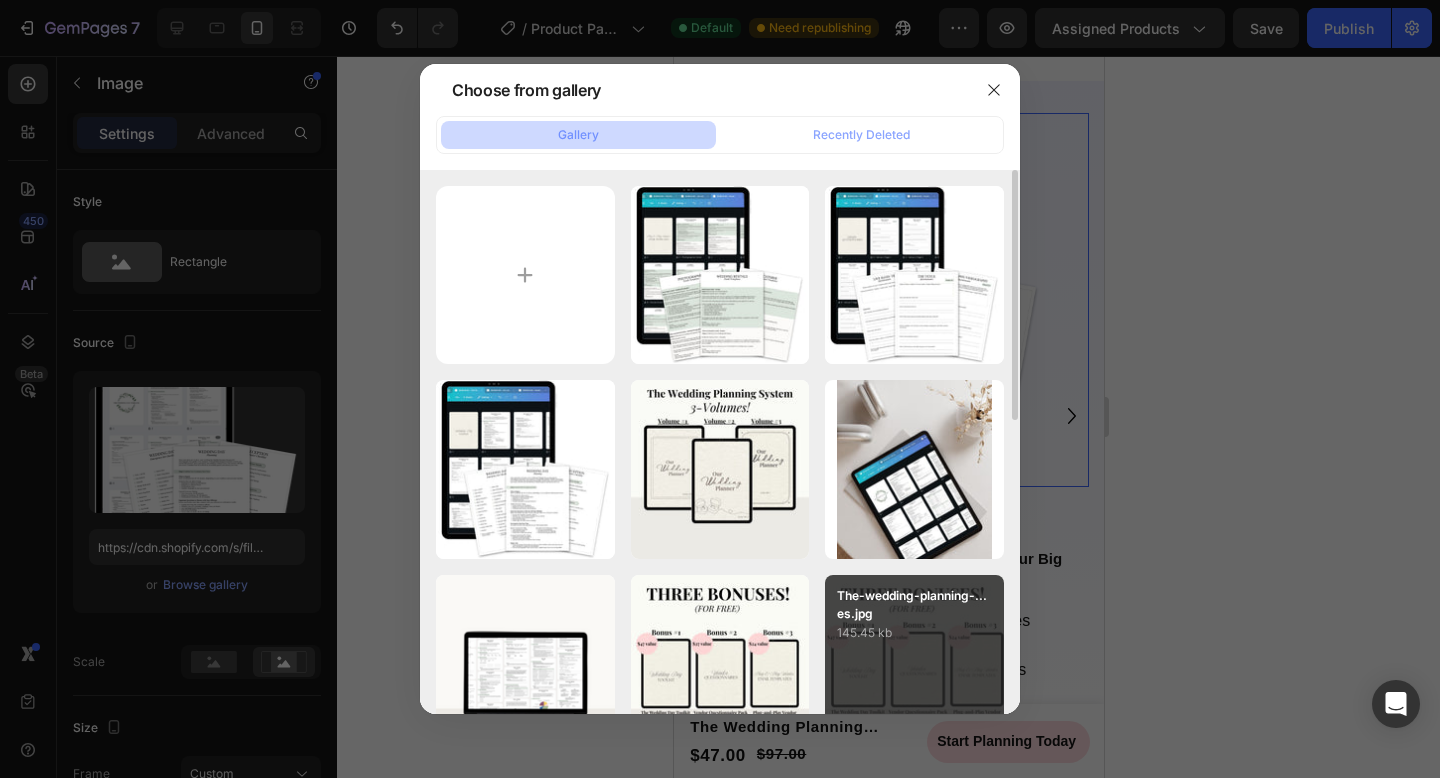 type on "https://cdn.shopify.com/s/files/1/0934/8291/0014/files/gempages_560968813789578096-cb55486b-bce6-4934-b3c7-eda8a17c1485.jpg" 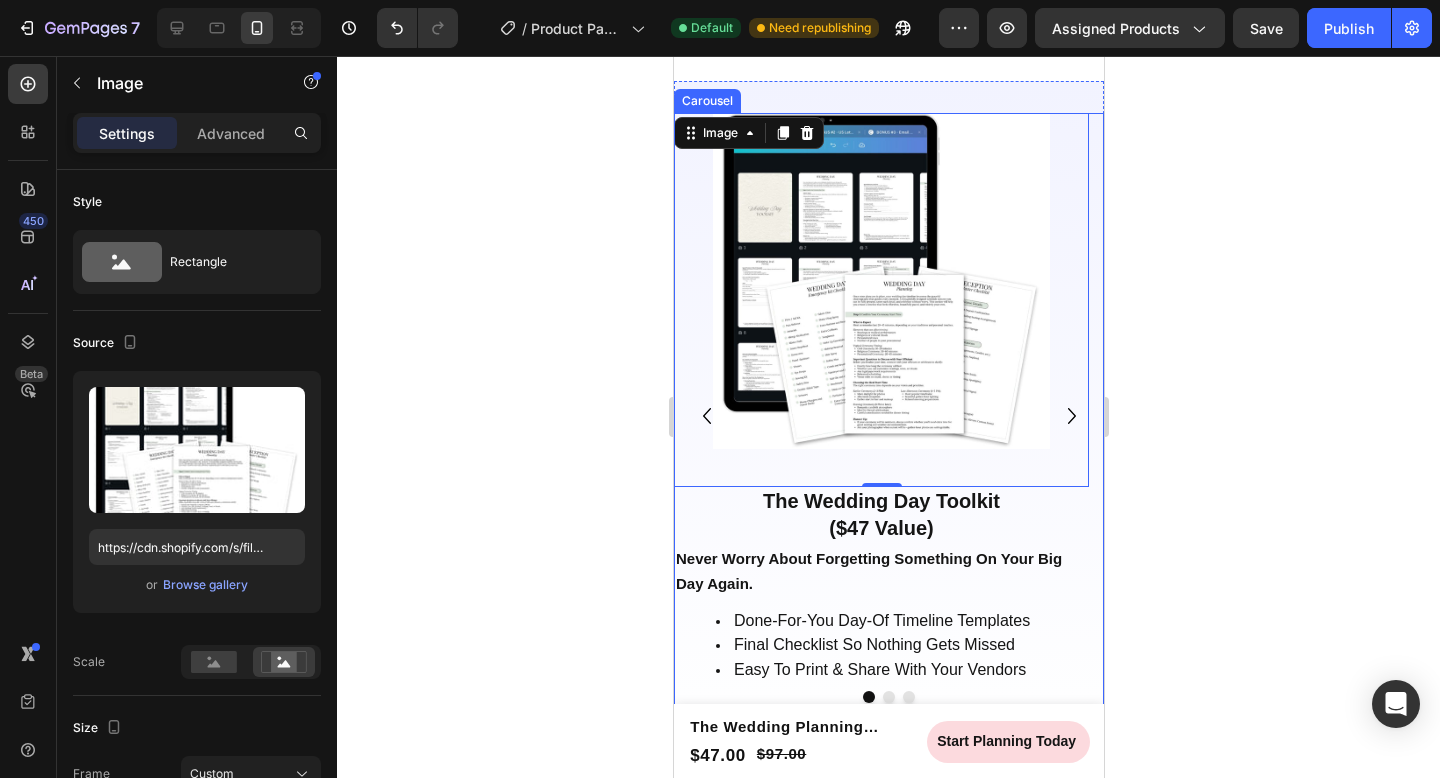 click 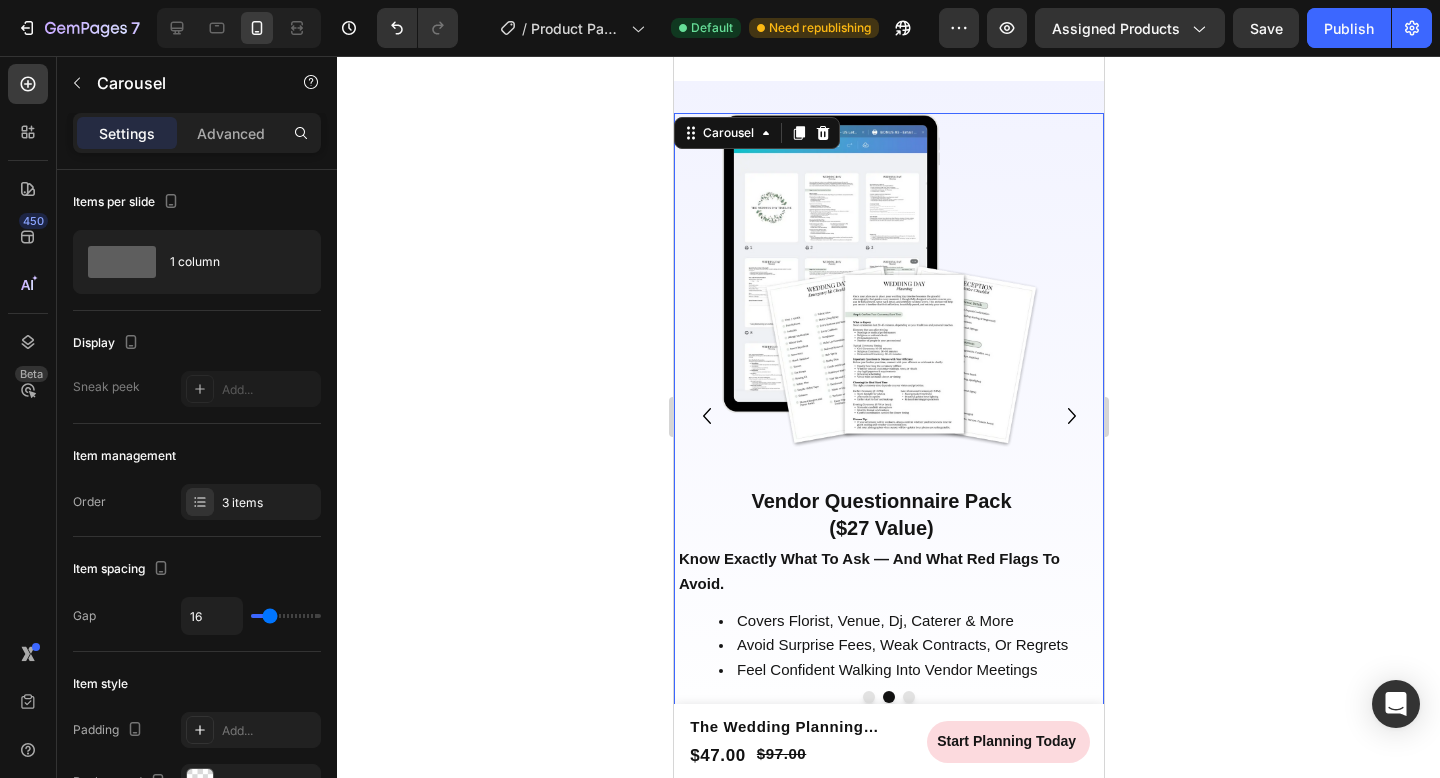 click at bounding box center [881, 281] 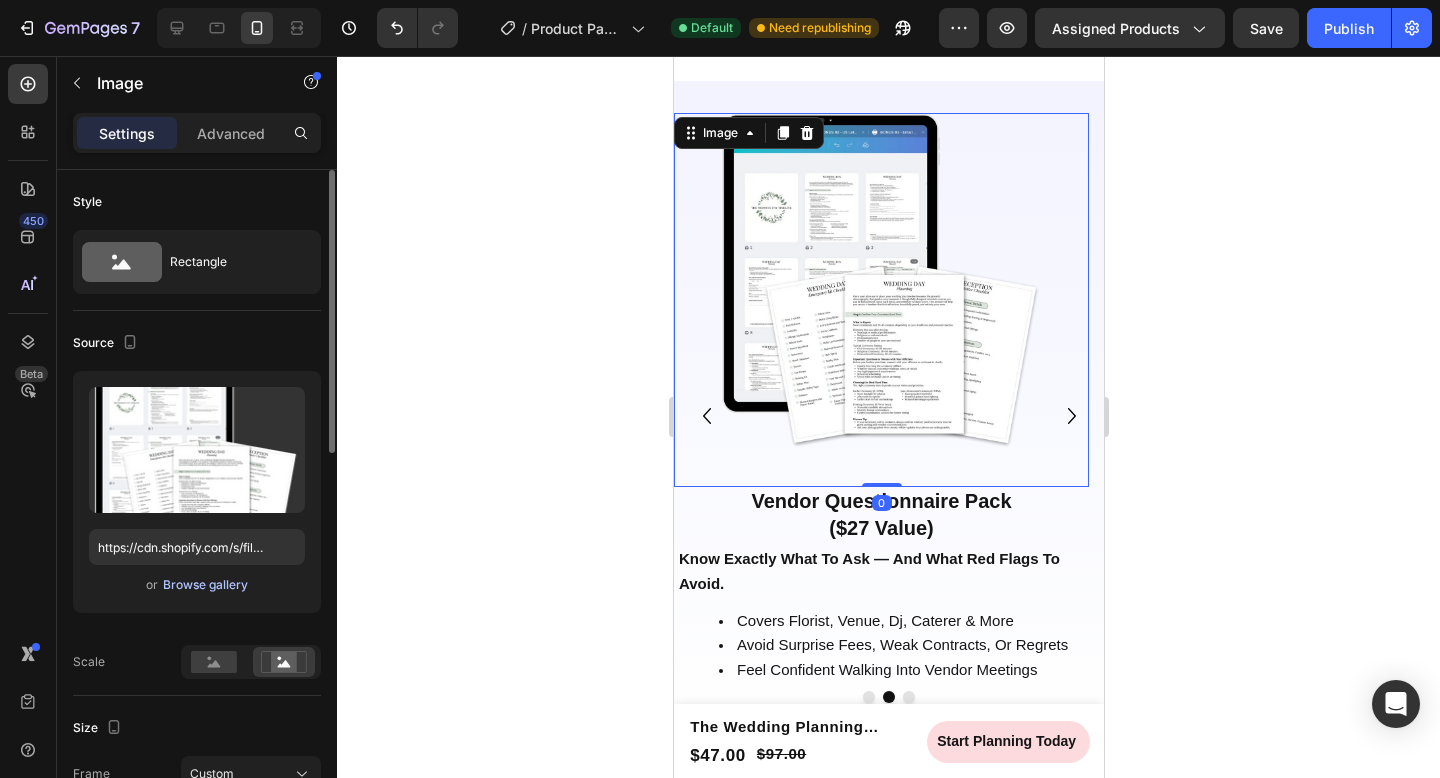 click on "Browse gallery" at bounding box center [205, 585] 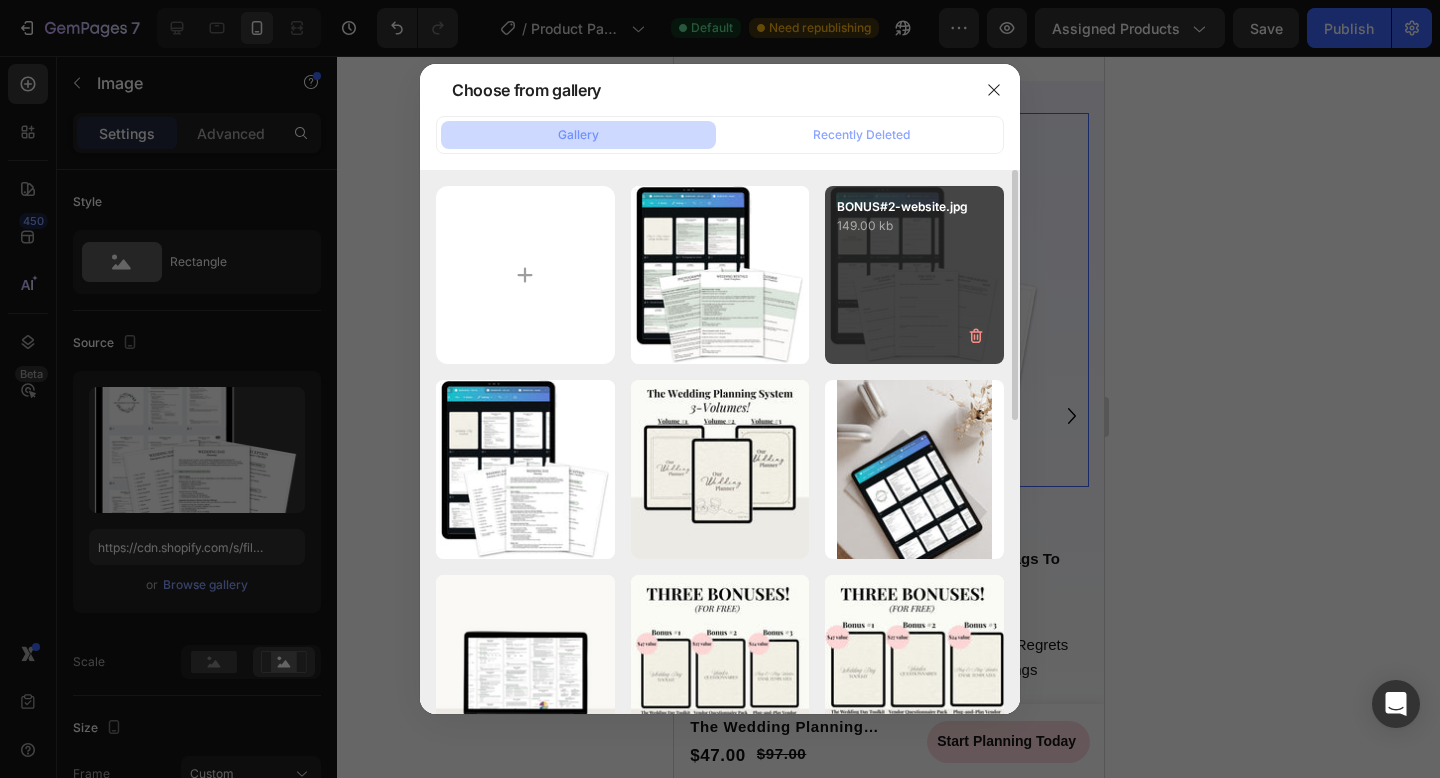 click on "BONUS#2-website.jpg 149.00 kb" at bounding box center [914, 275] 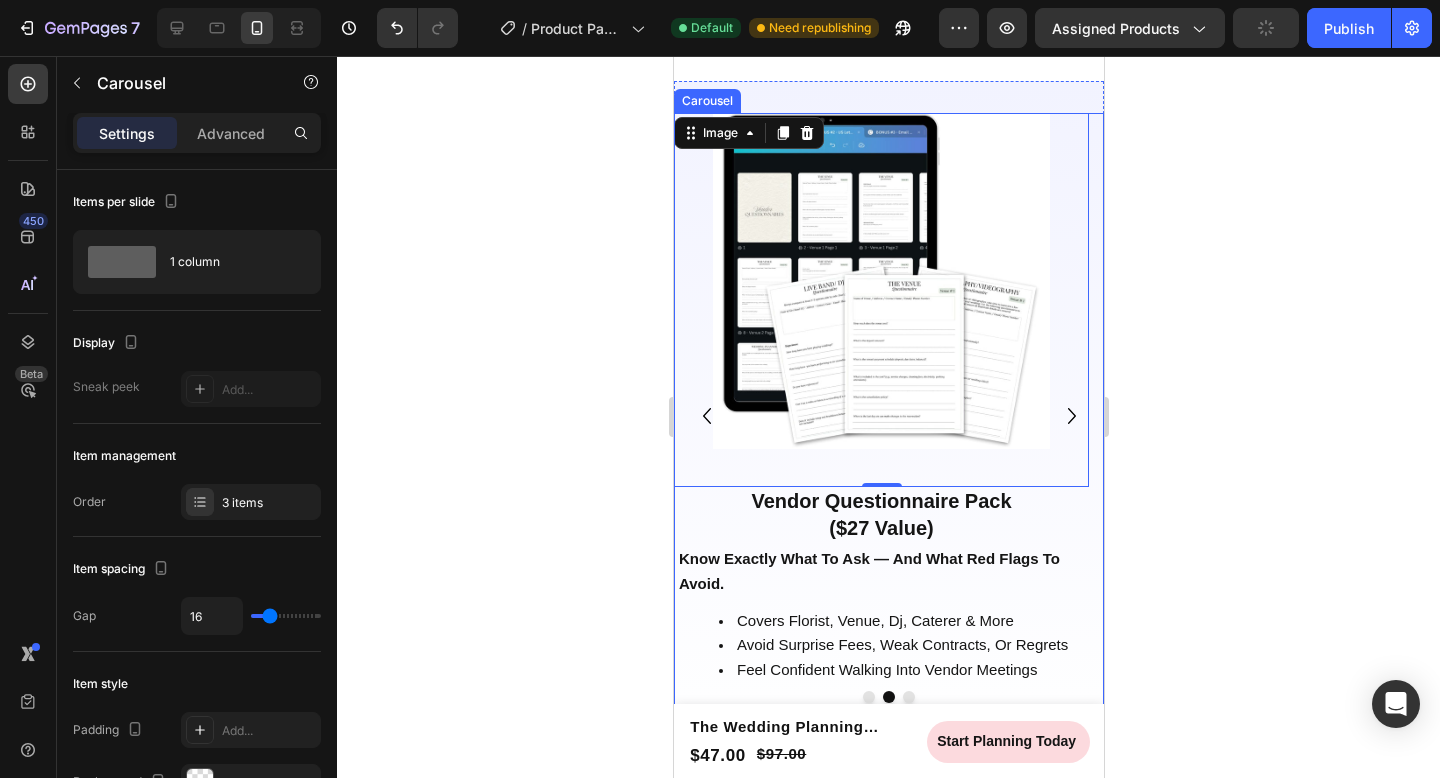 click 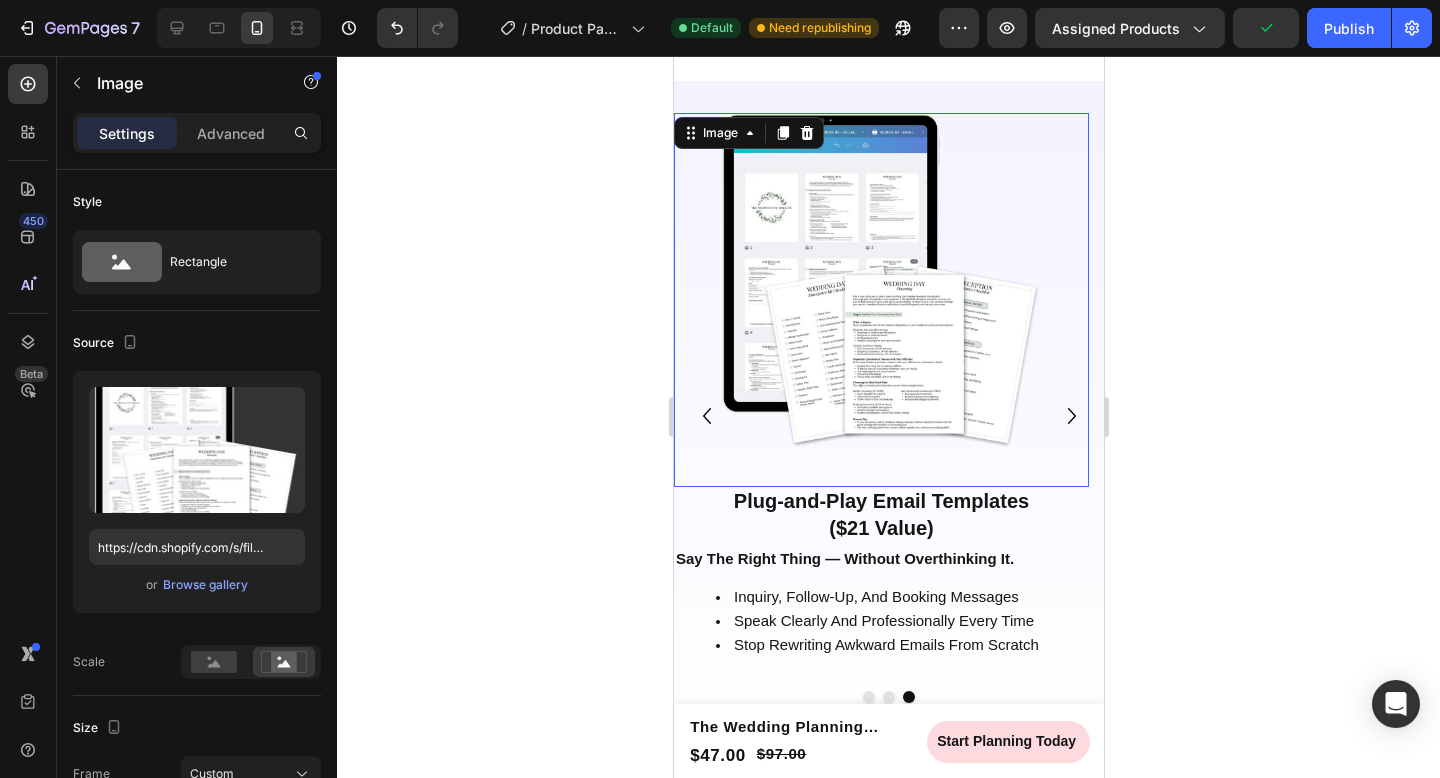 click at bounding box center [881, 281] 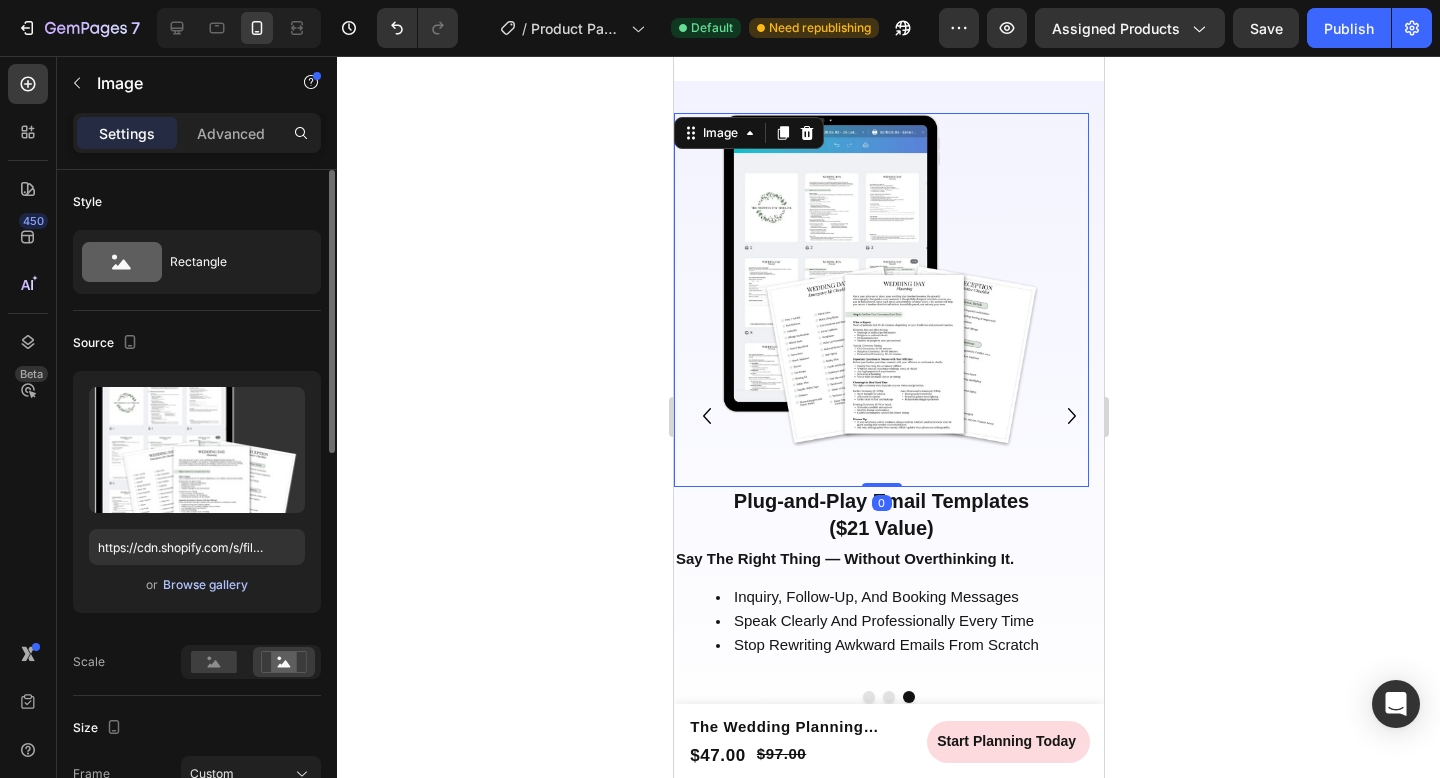 click on "Browse gallery" at bounding box center [205, 585] 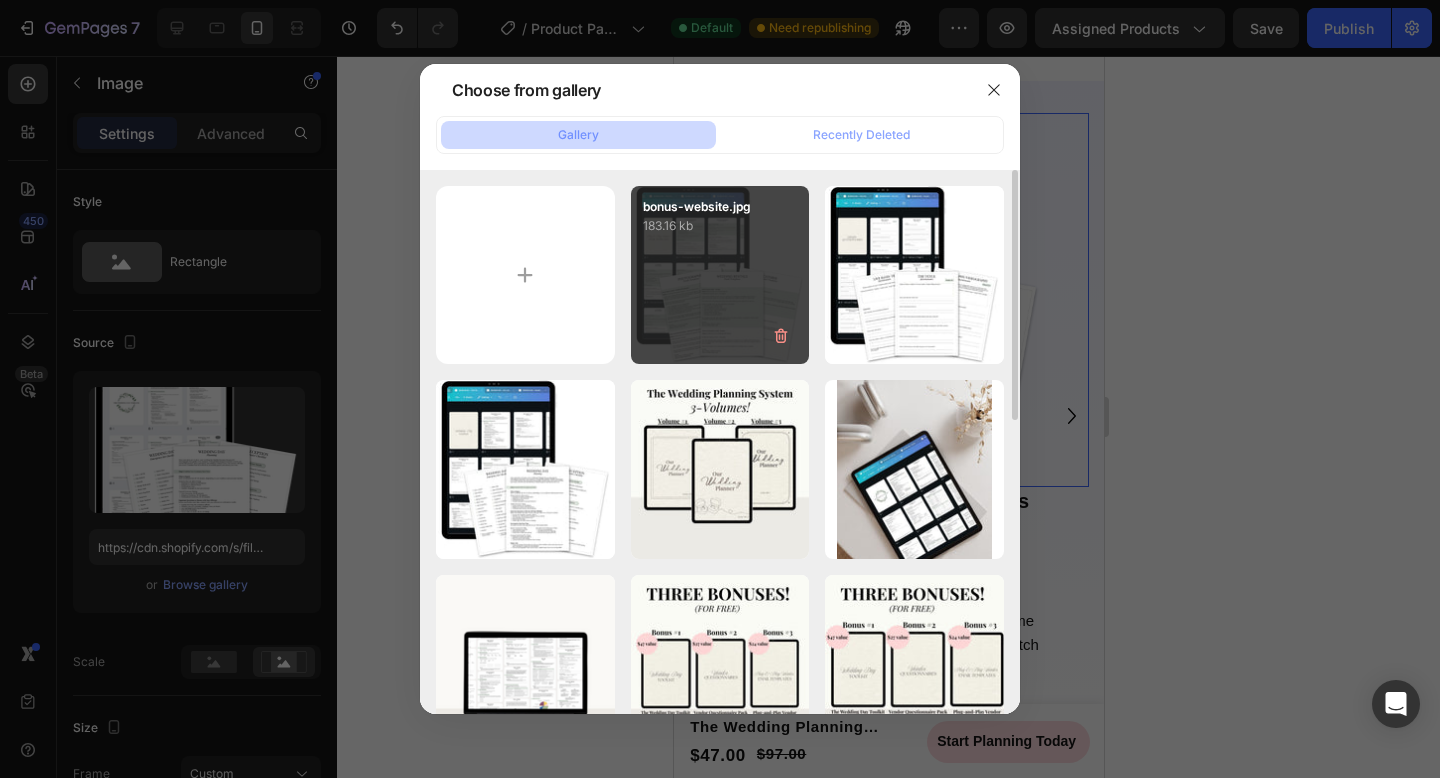 click on "bonus-website.jpg 183.16 kb" at bounding box center (720, 275) 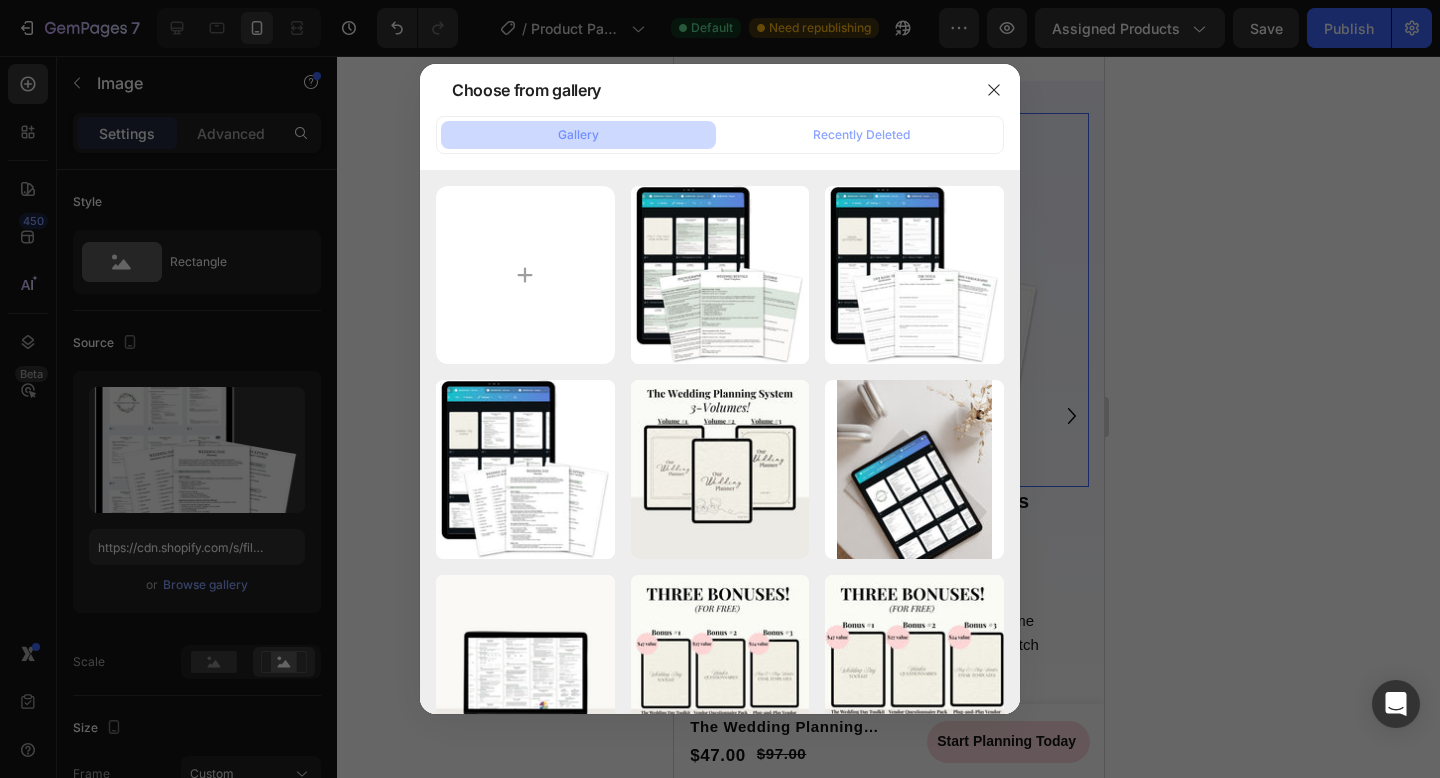 type on "https://cdn.shopify.com/s/files/1/0934/8291/0014/files/gempages_560968813789578096-6843042a-c674-4047-a8f2-141c2c88d57c.jpg" 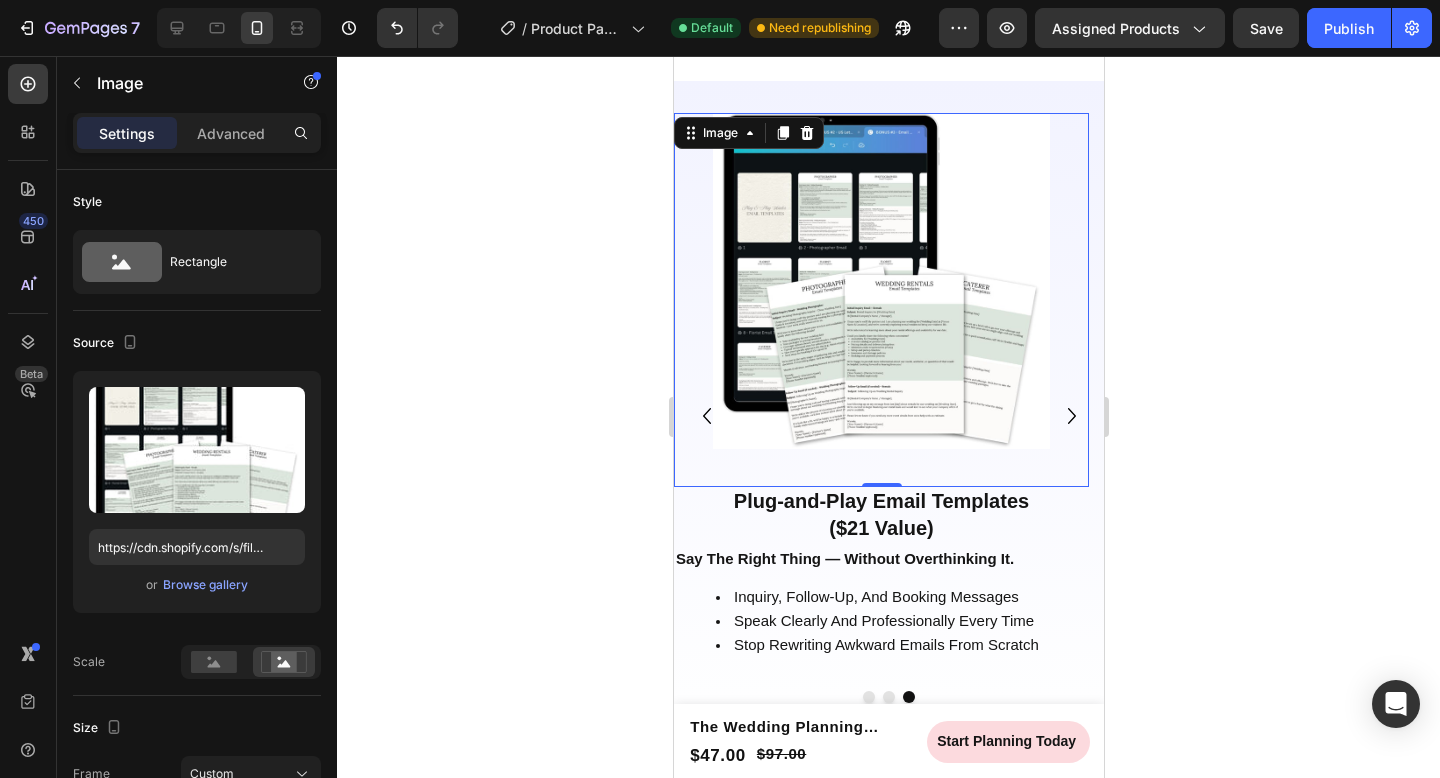 click 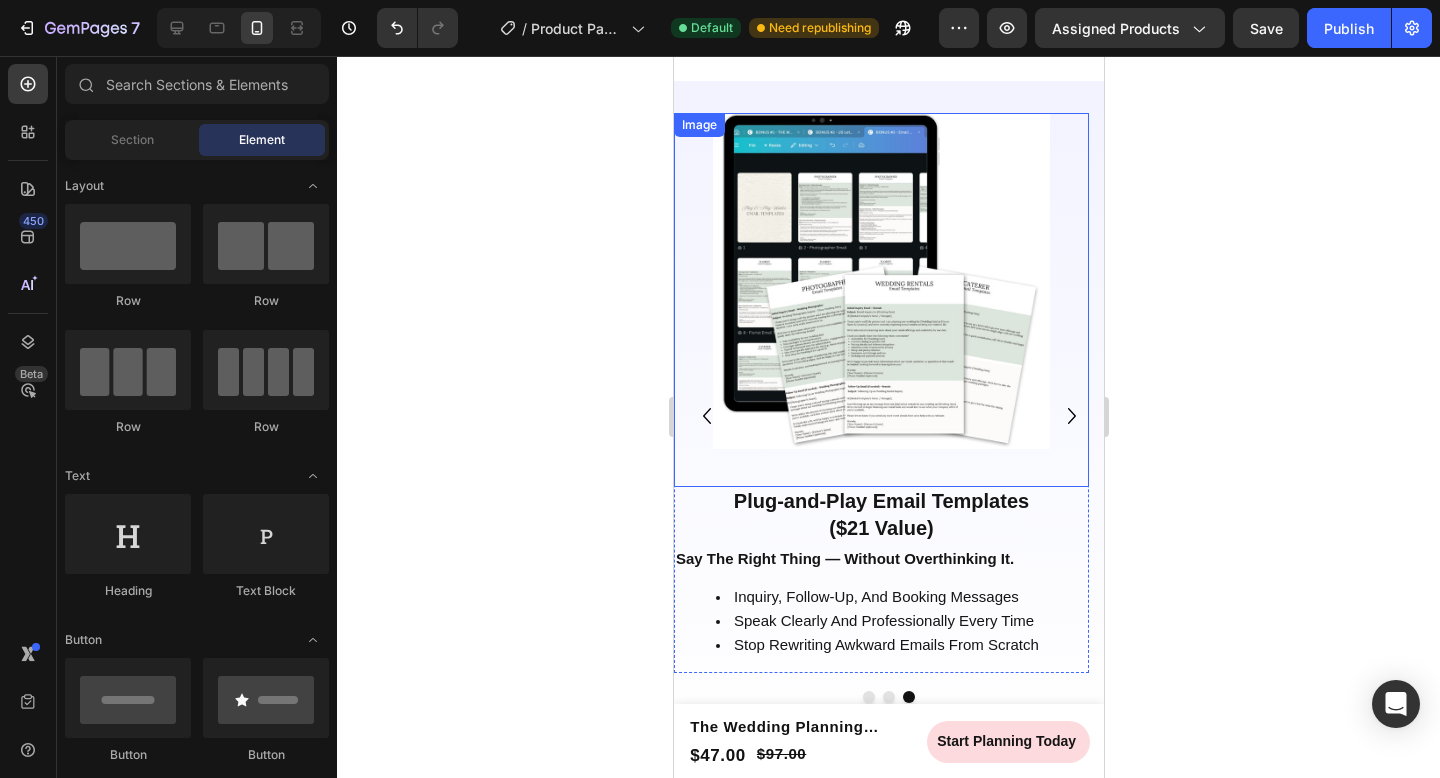 scroll, scrollTop: 3033, scrollLeft: 0, axis: vertical 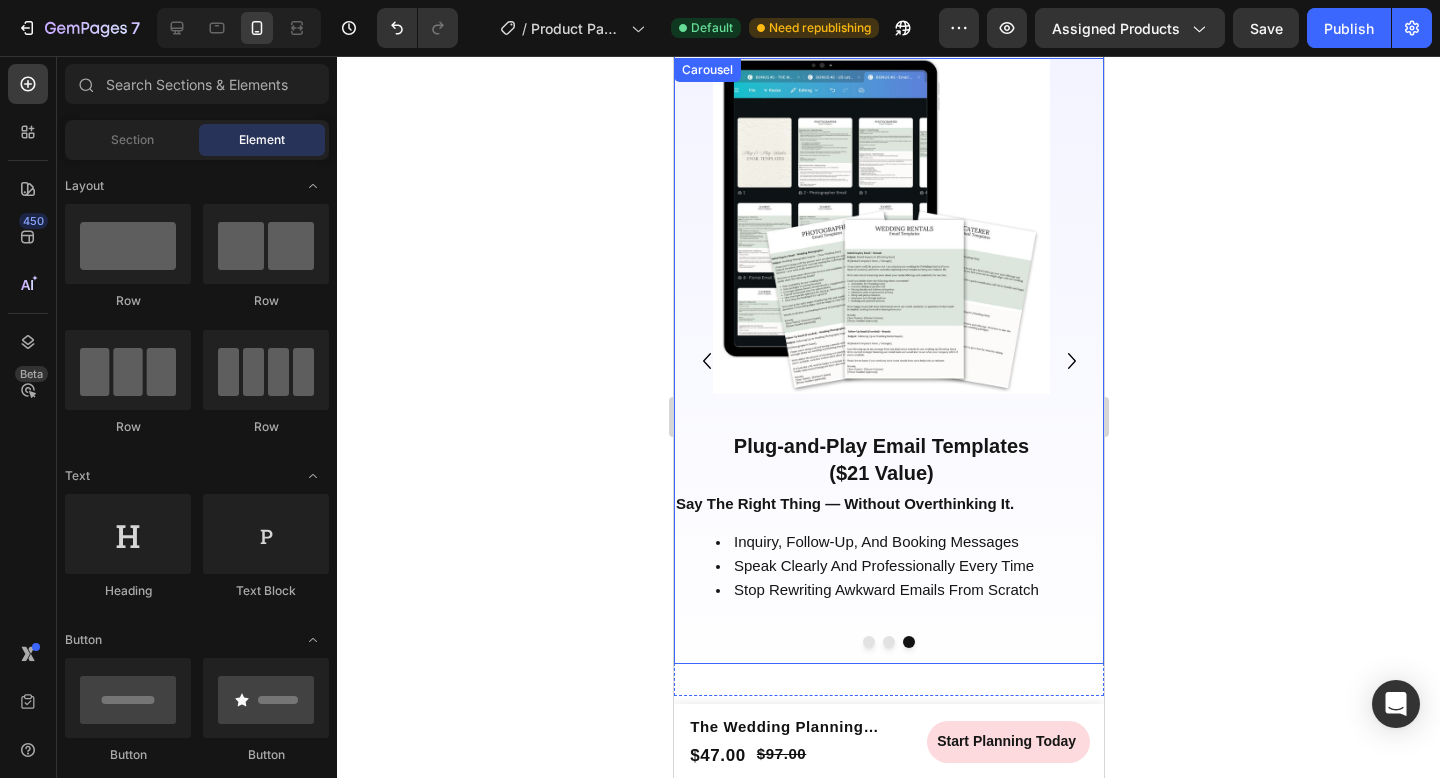 click 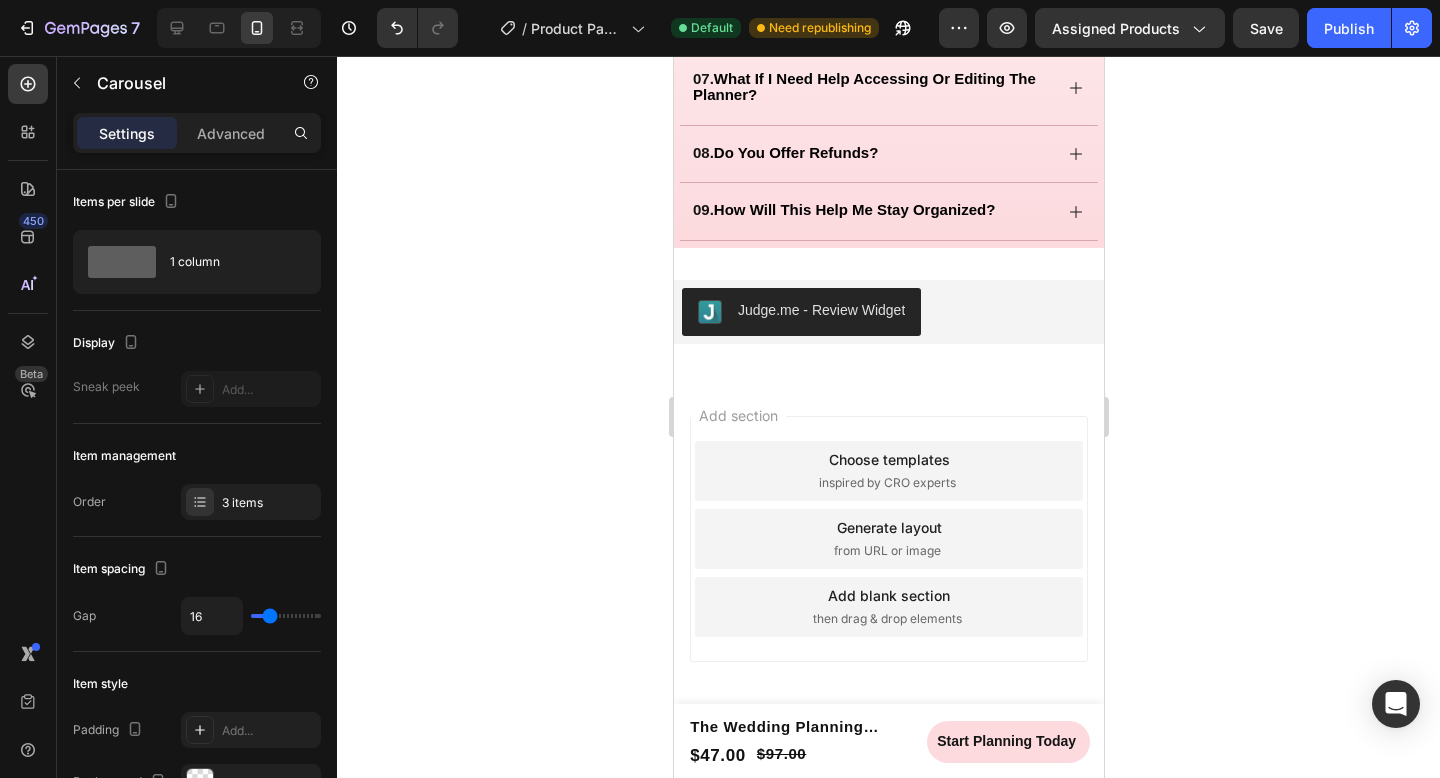 scroll, scrollTop: 4137, scrollLeft: 0, axis: vertical 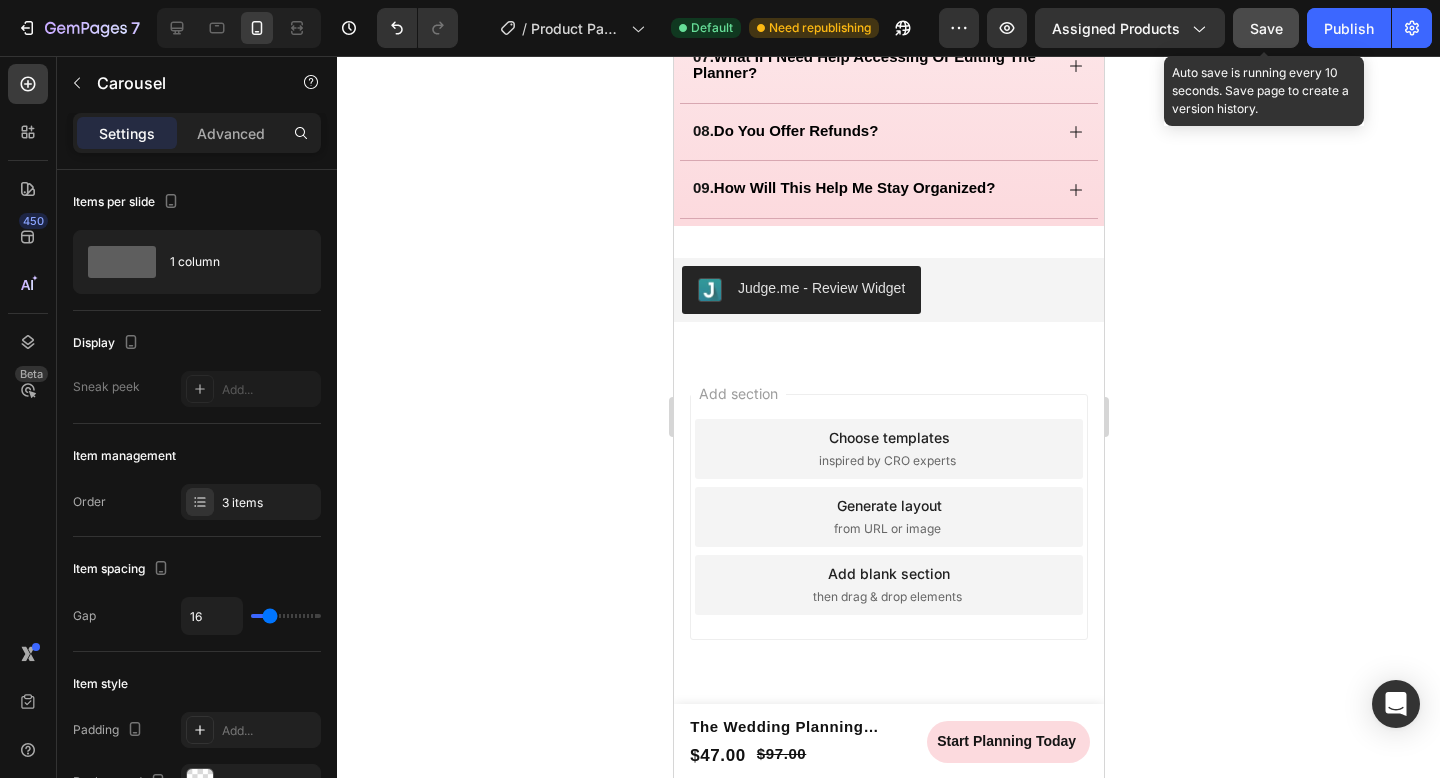 click on "Save" at bounding box center (1266, 28) 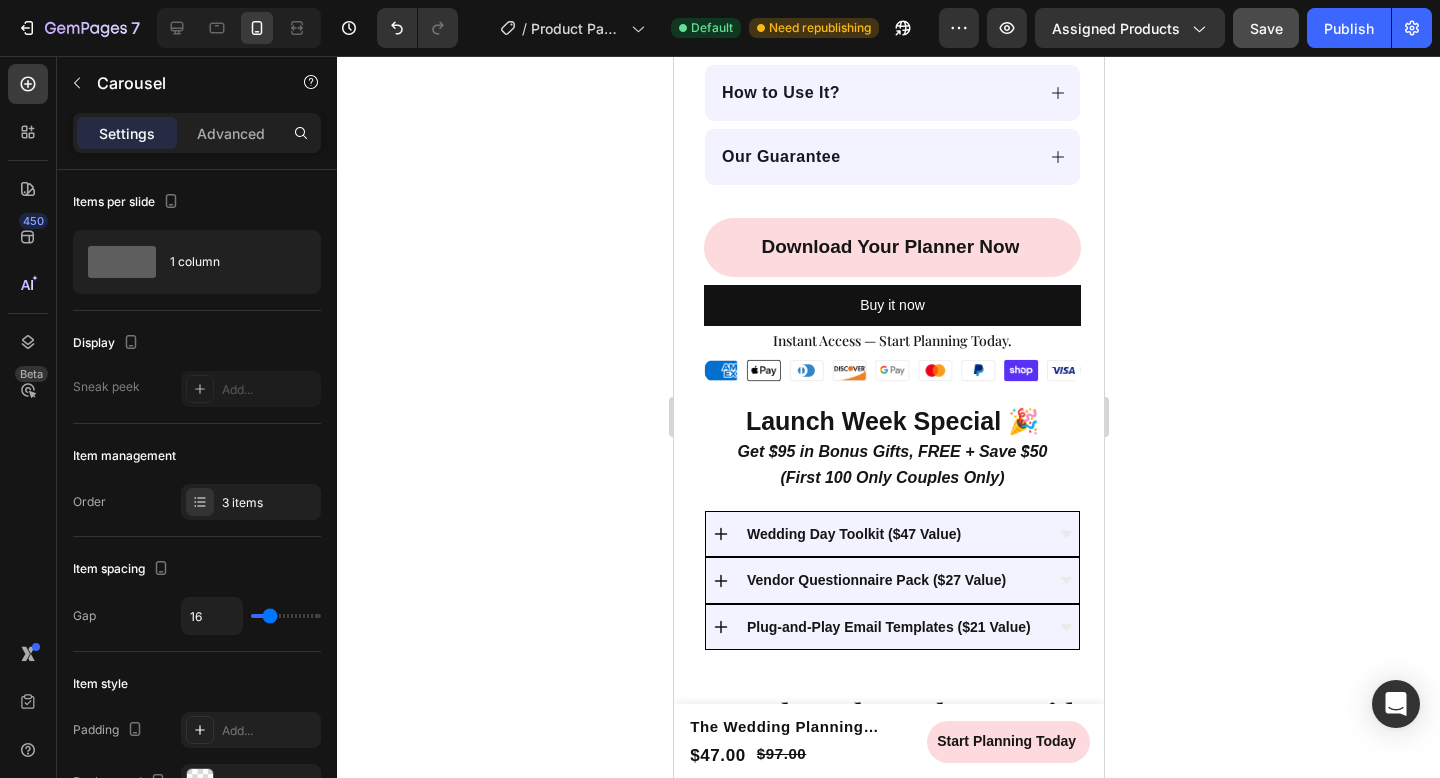 scroll, scrollTop: 833, scrollLeft: 0, axis: vertical 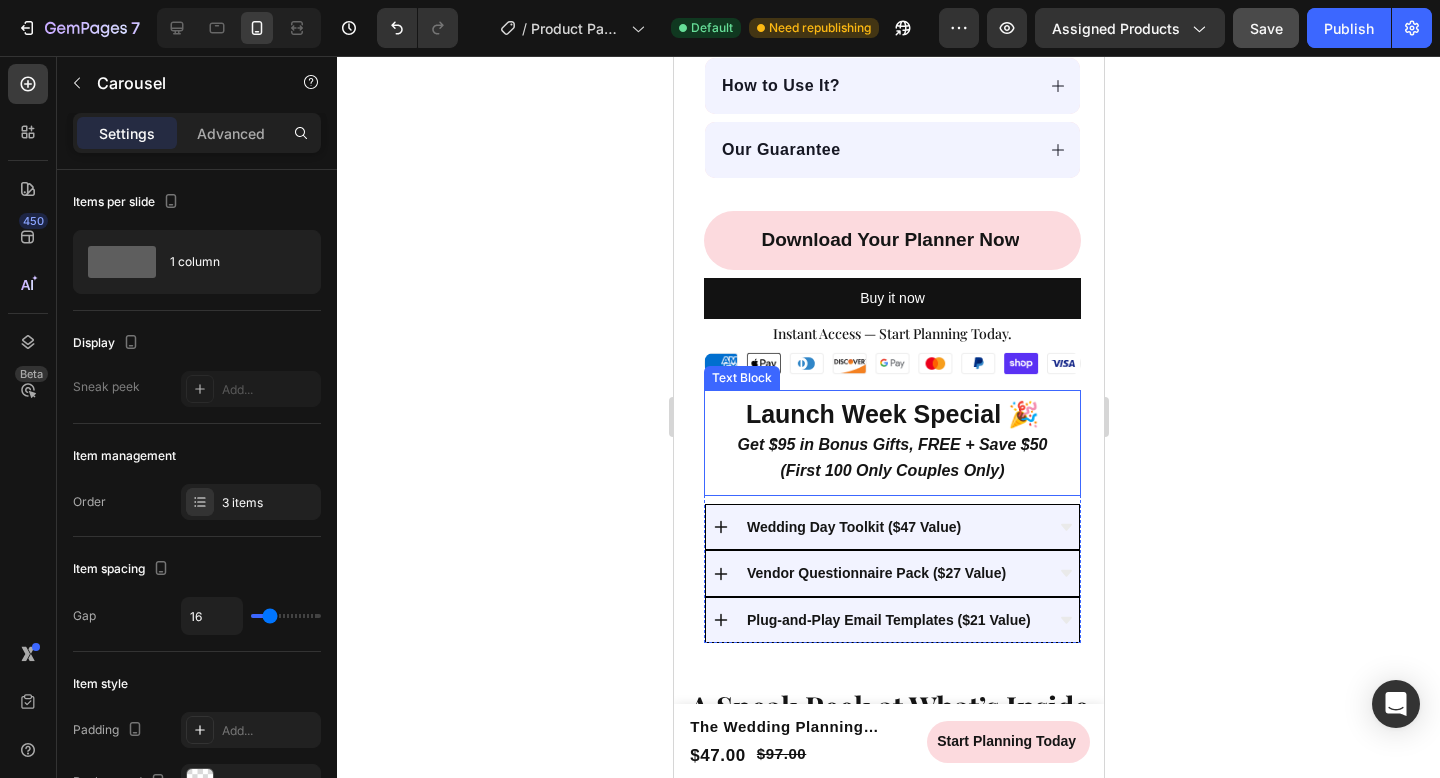 click on "(First 100 Only Couples Only)" at bounding box center [891, 470] 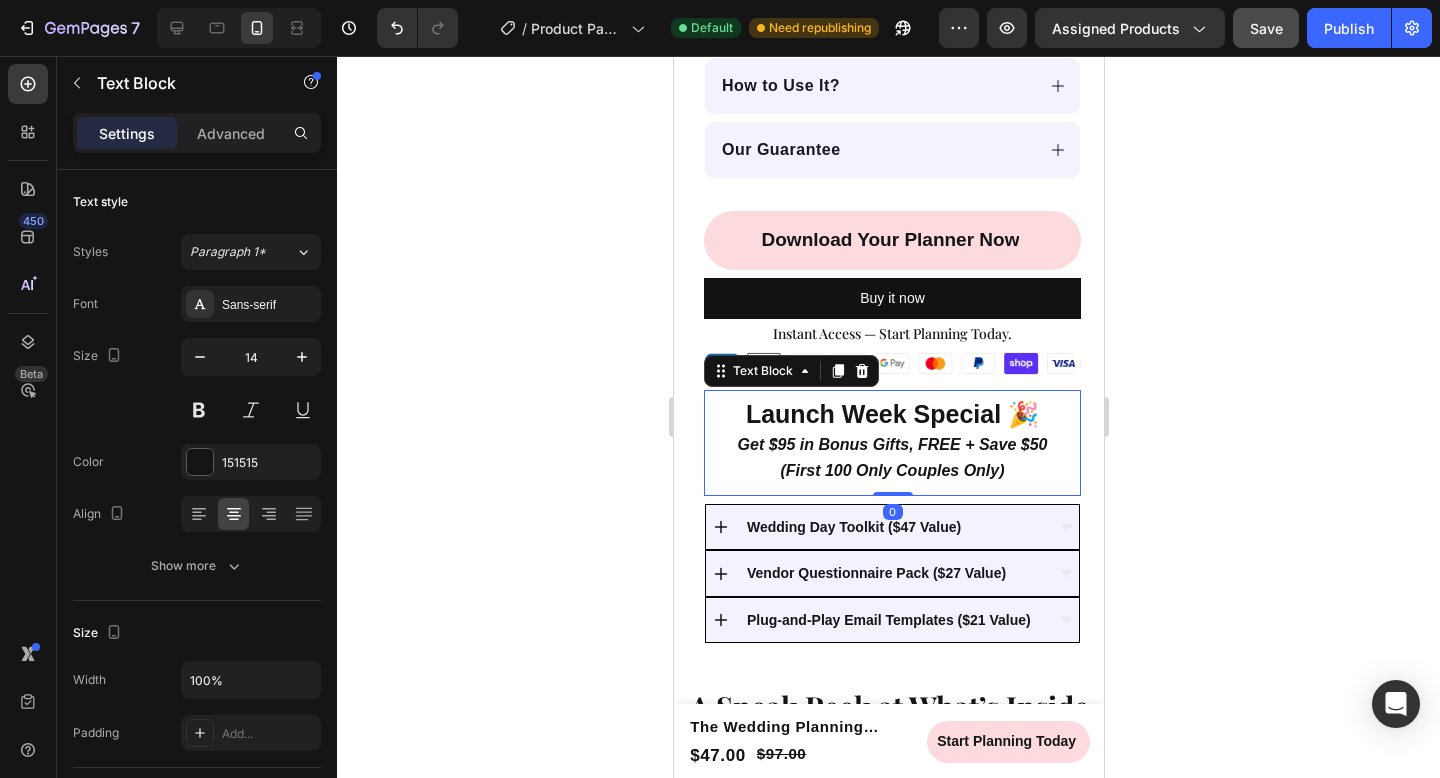 click on "(First 100 Only Couples Only)" at bounding box center (891, 470) 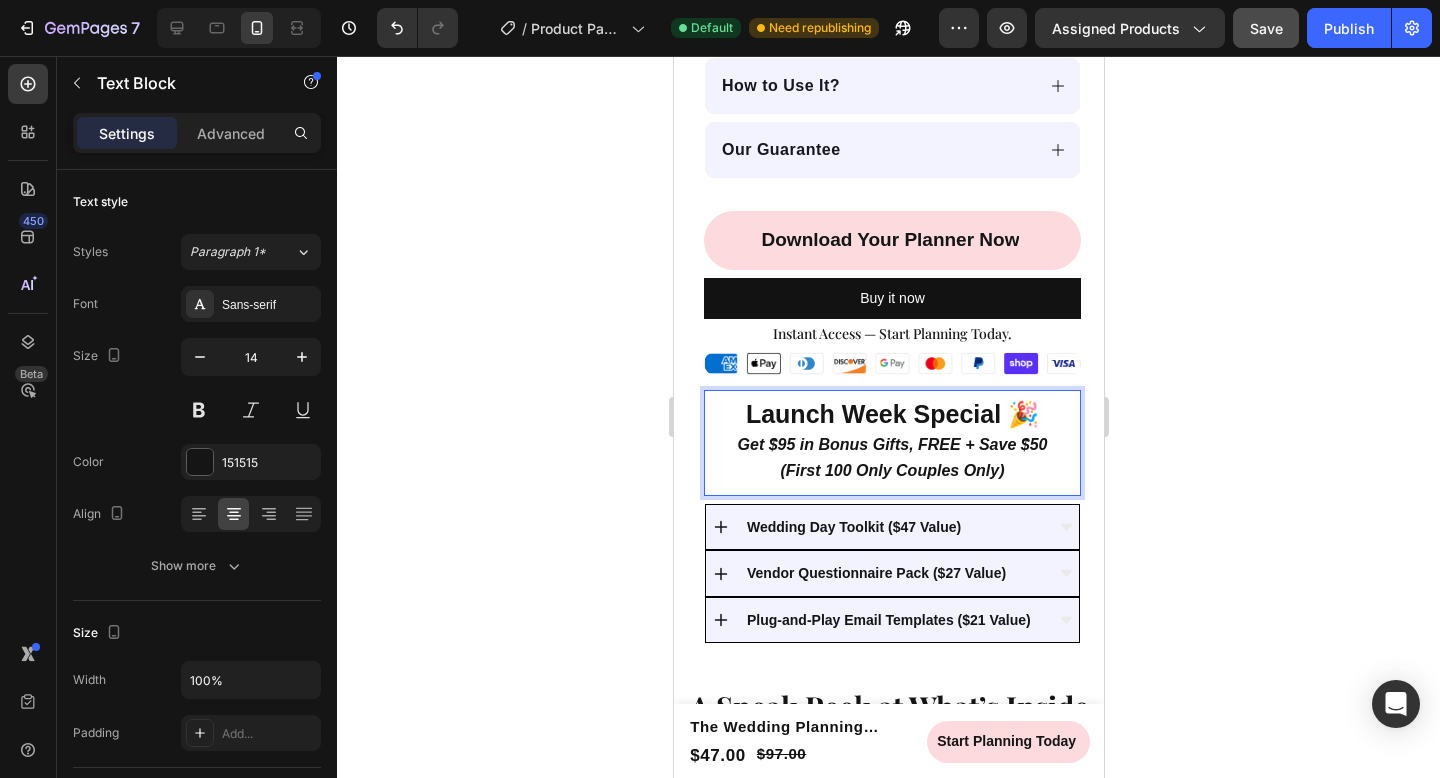 click on "(First 100 Only Couples Only)" at bounding box center (891, 470) 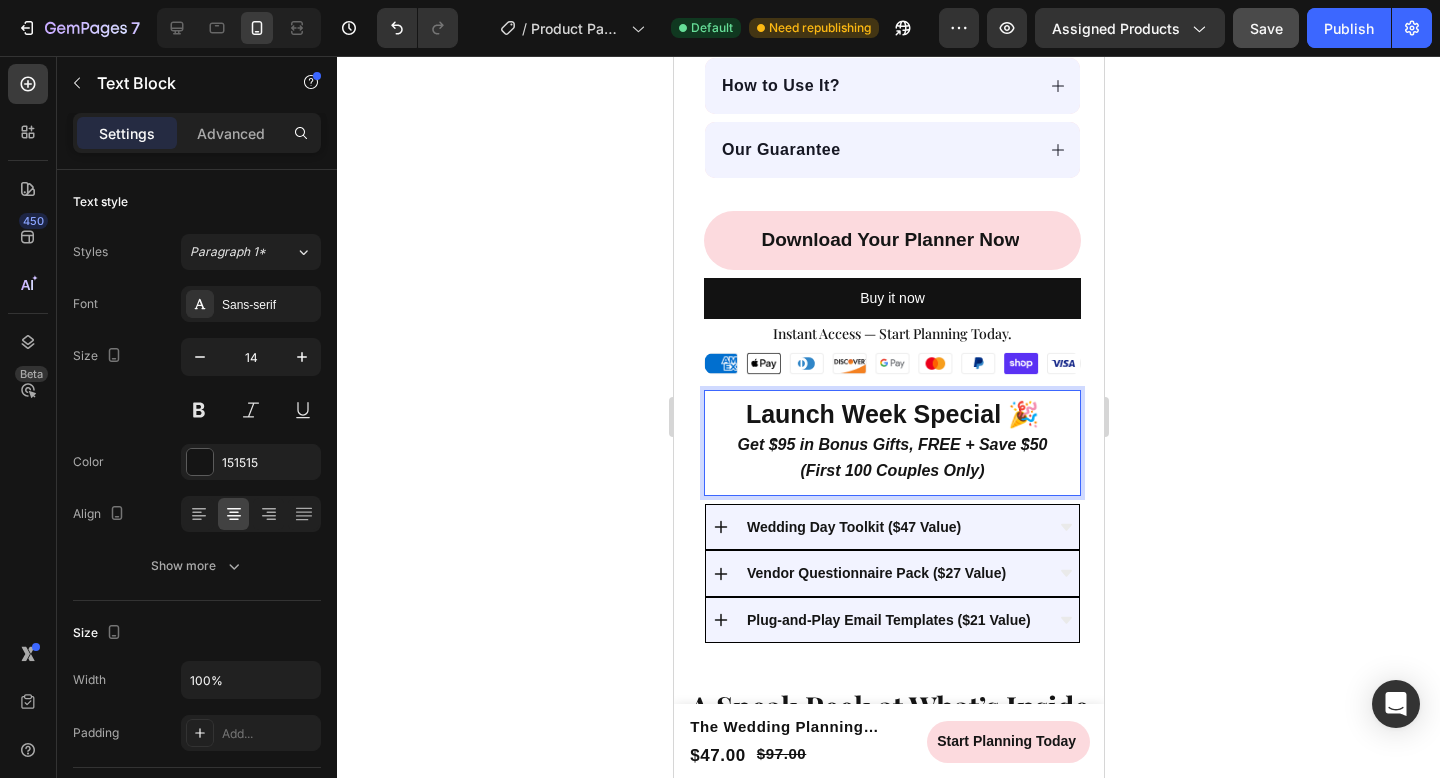 click 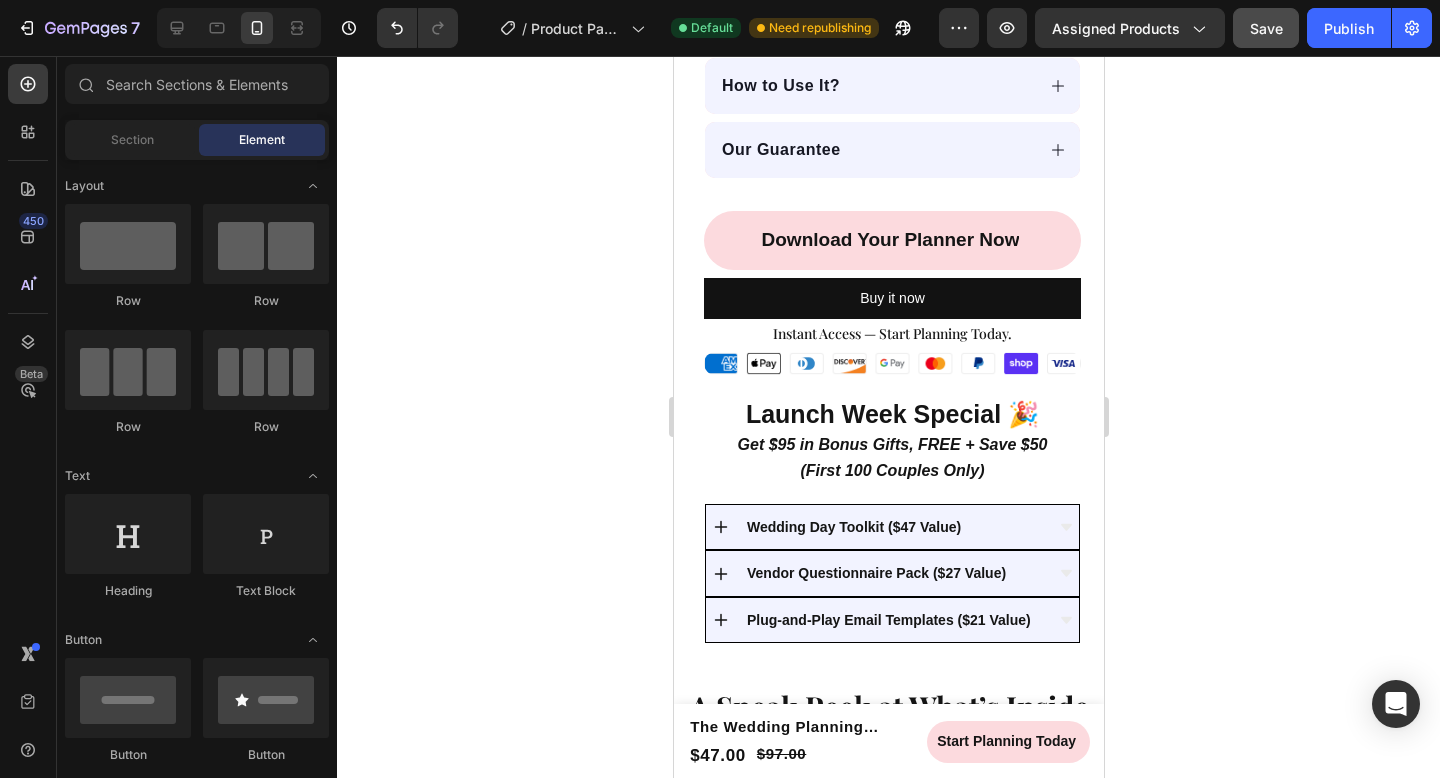 click 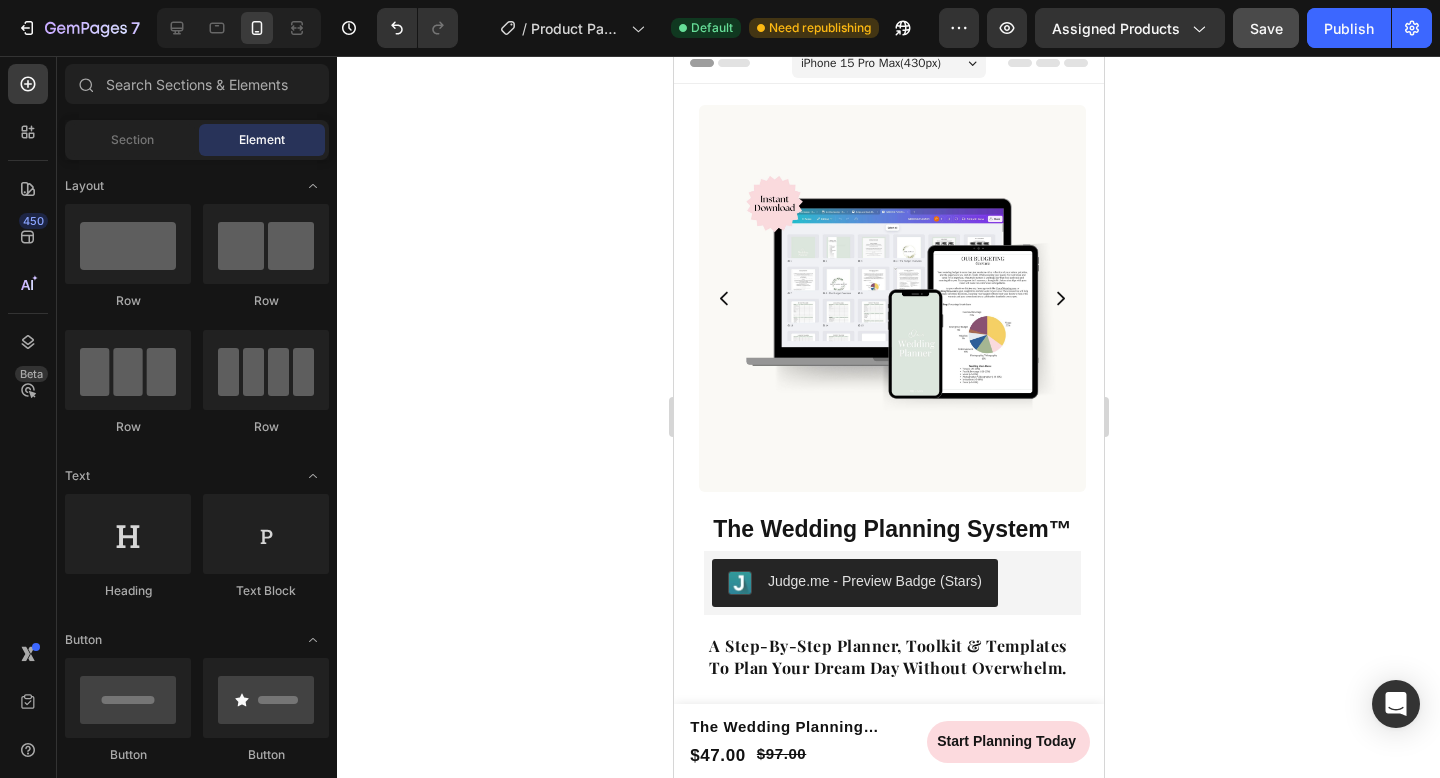 scroll, scrollTop: 0, scrollLeft: 0, axis: both 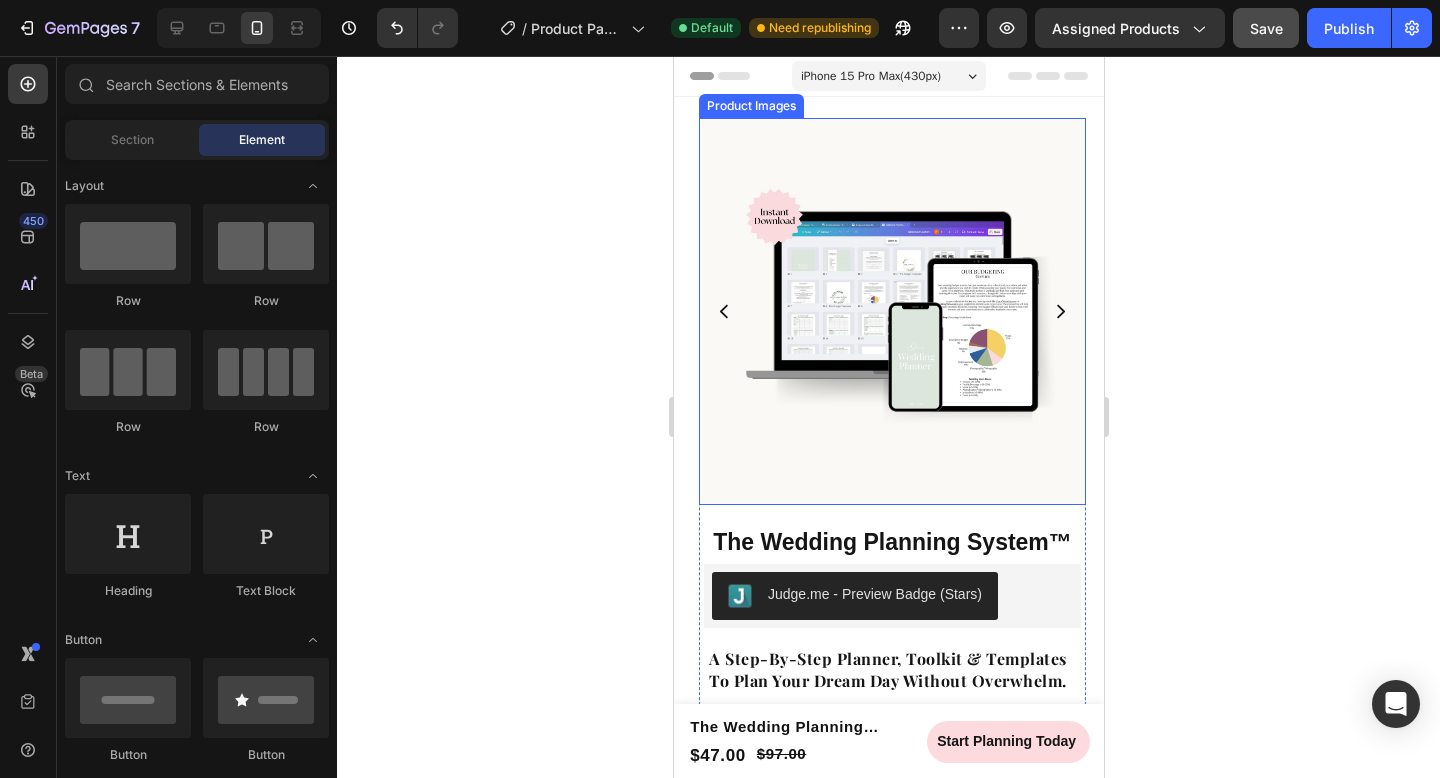click 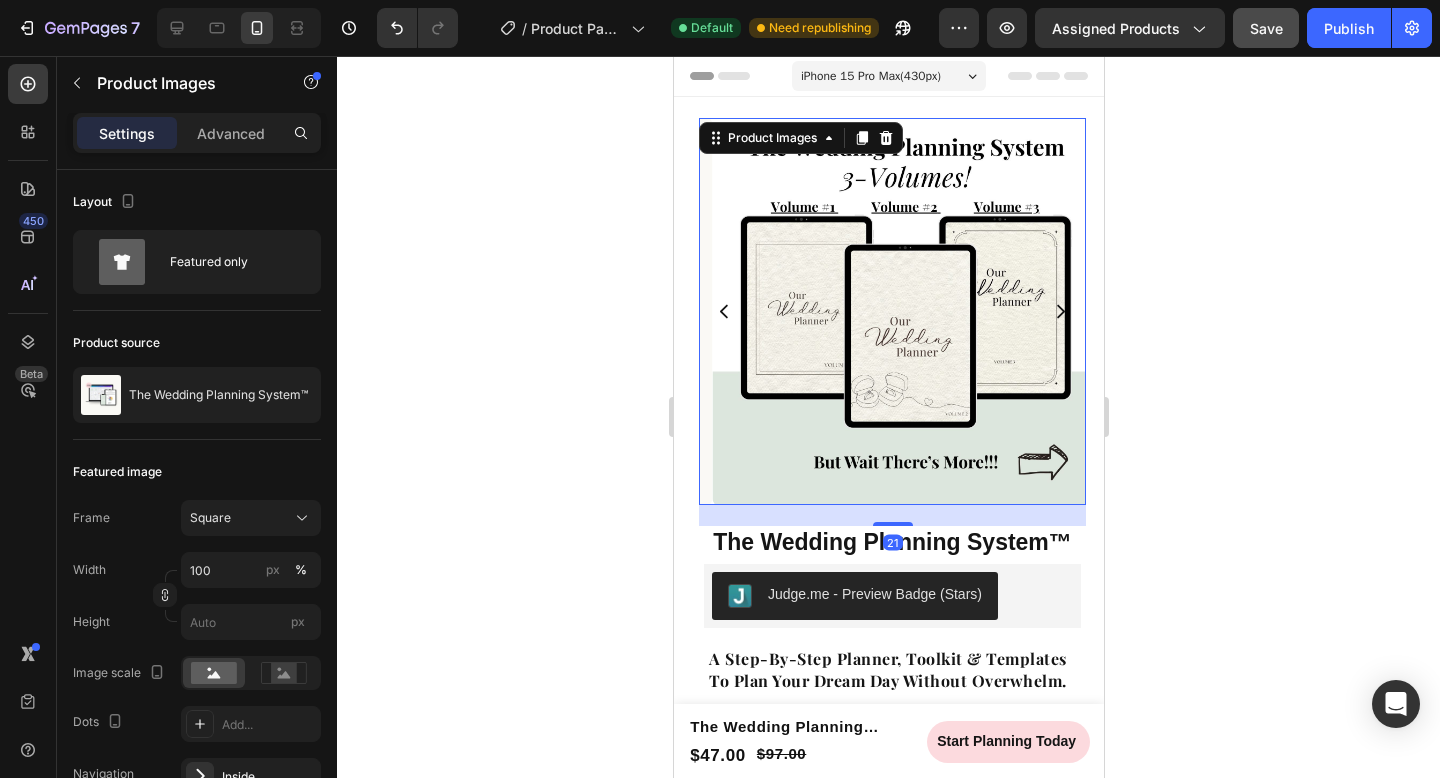 click 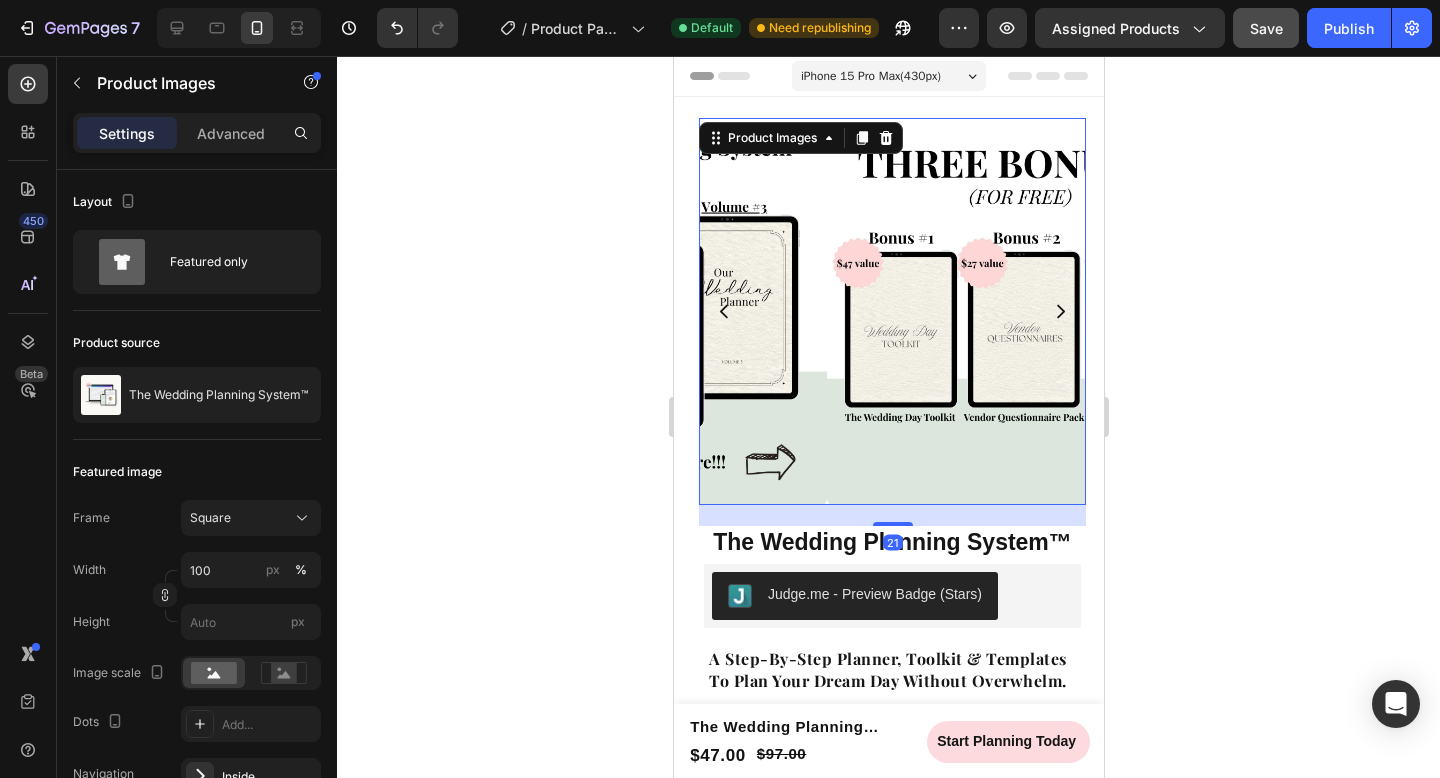 click 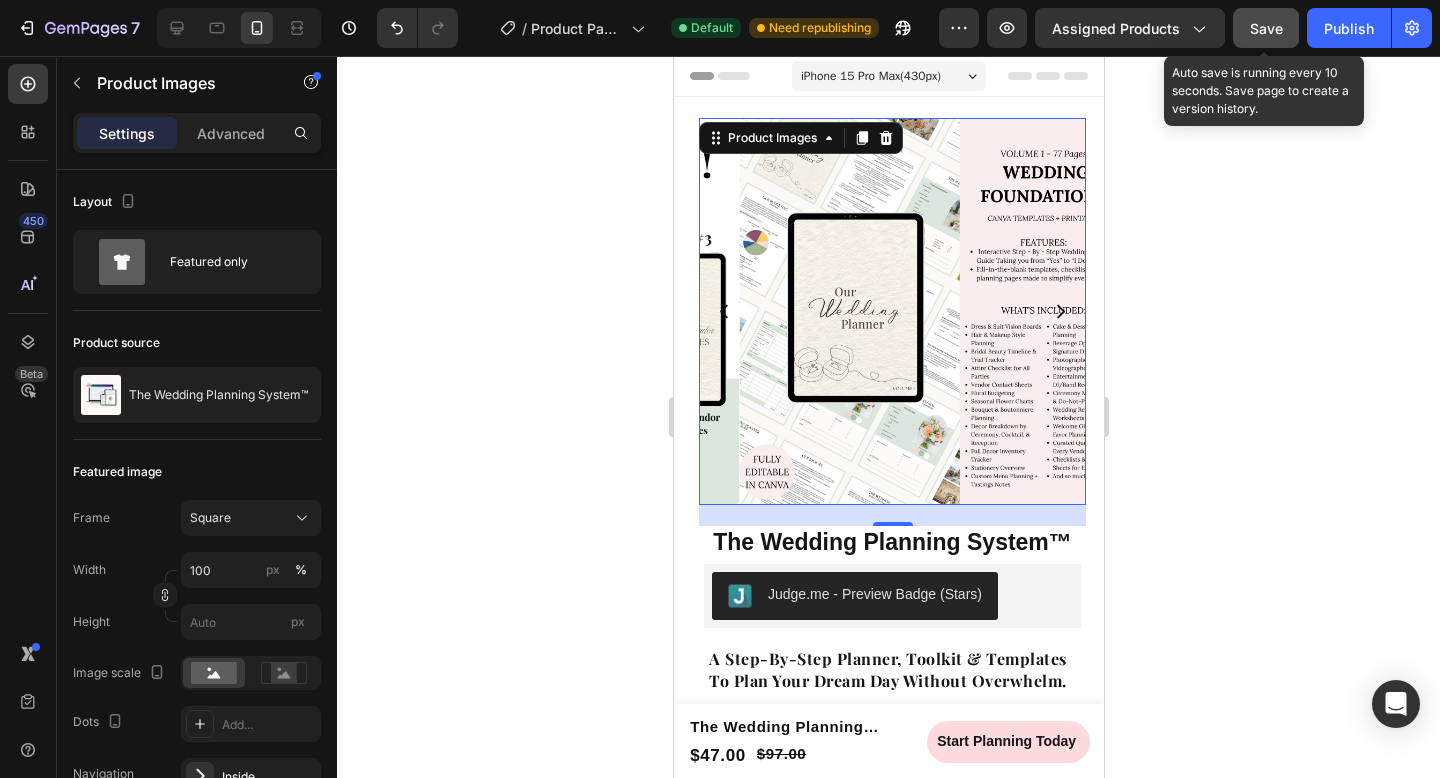 click on "Save" 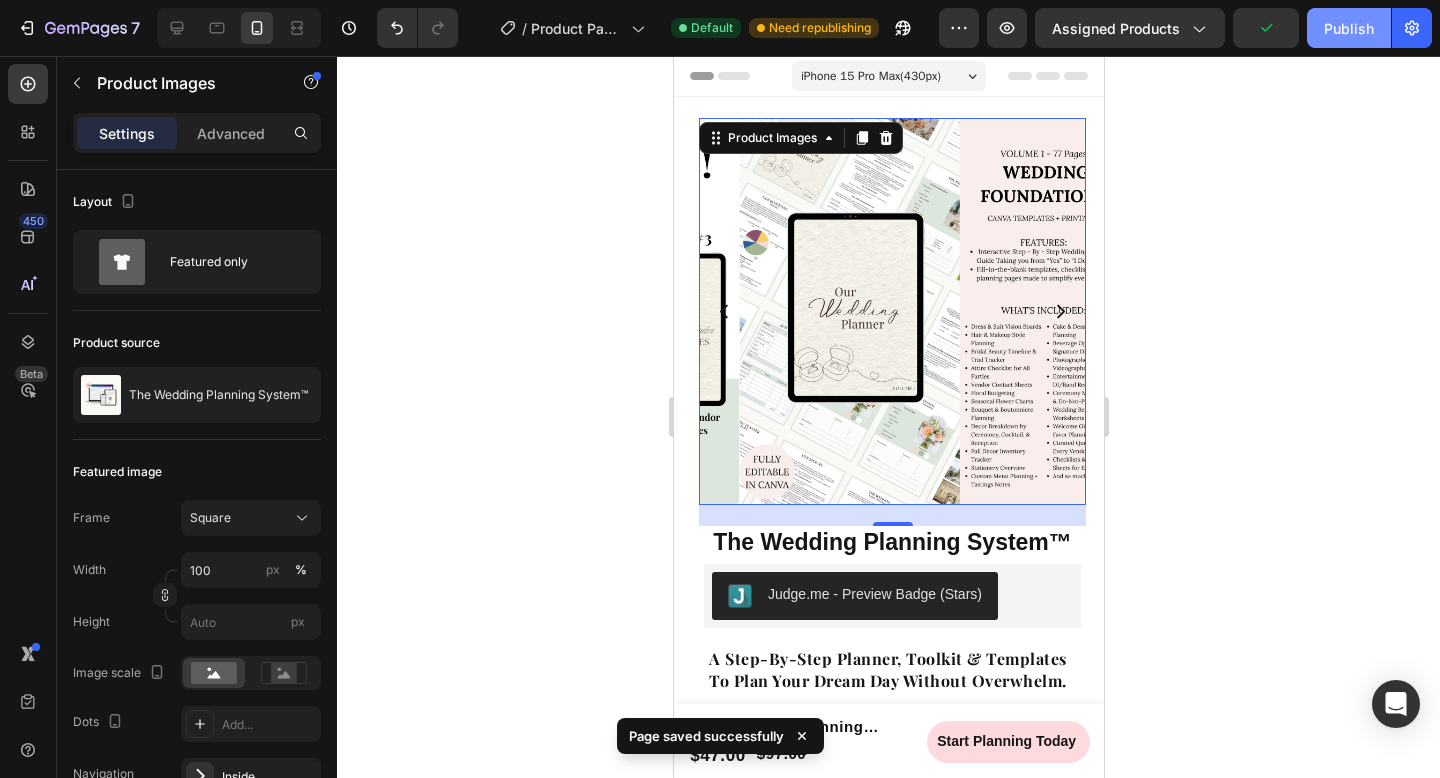 click on "Publish" at bounding box center [1349, 28] 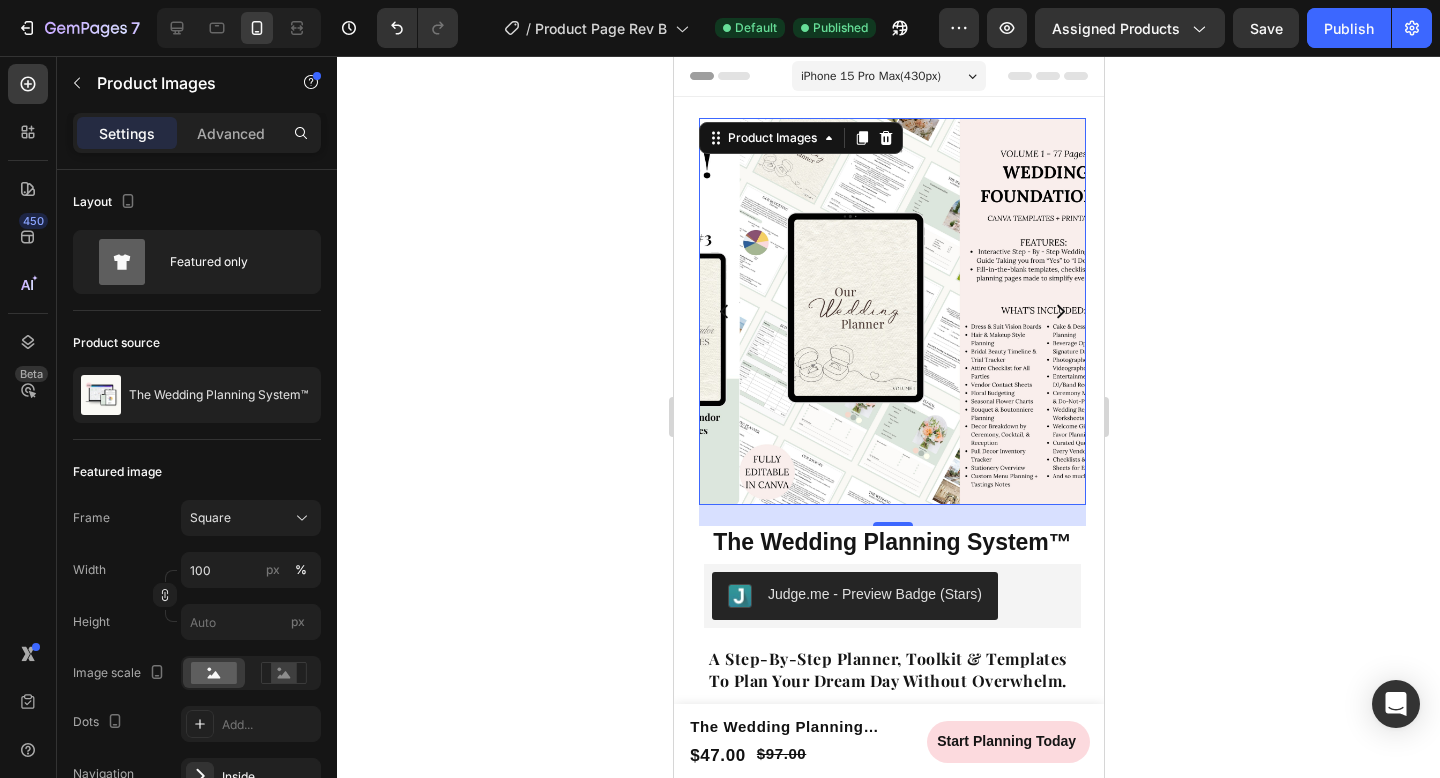 click 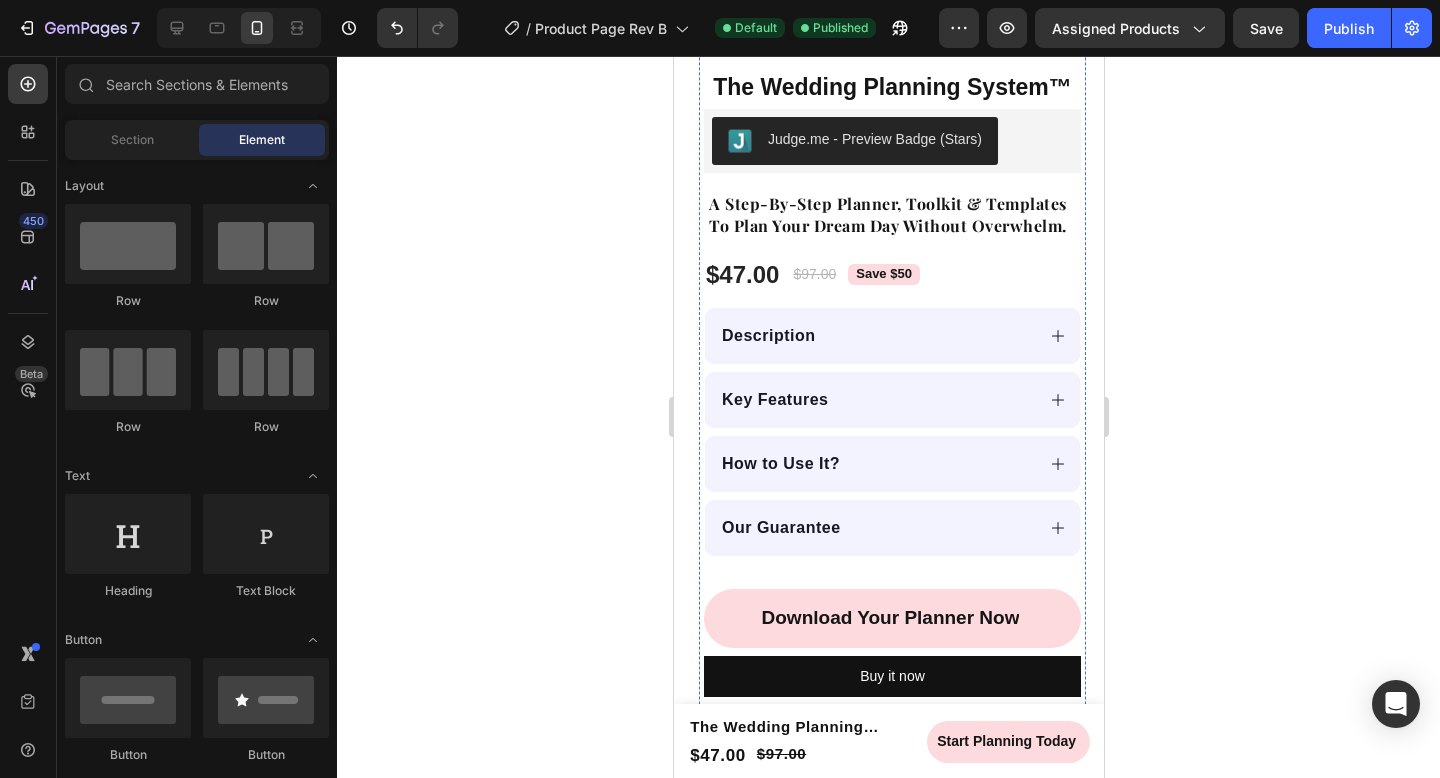 scroll, scrollTop: 457, scrollLeft: 0, axis: vertical 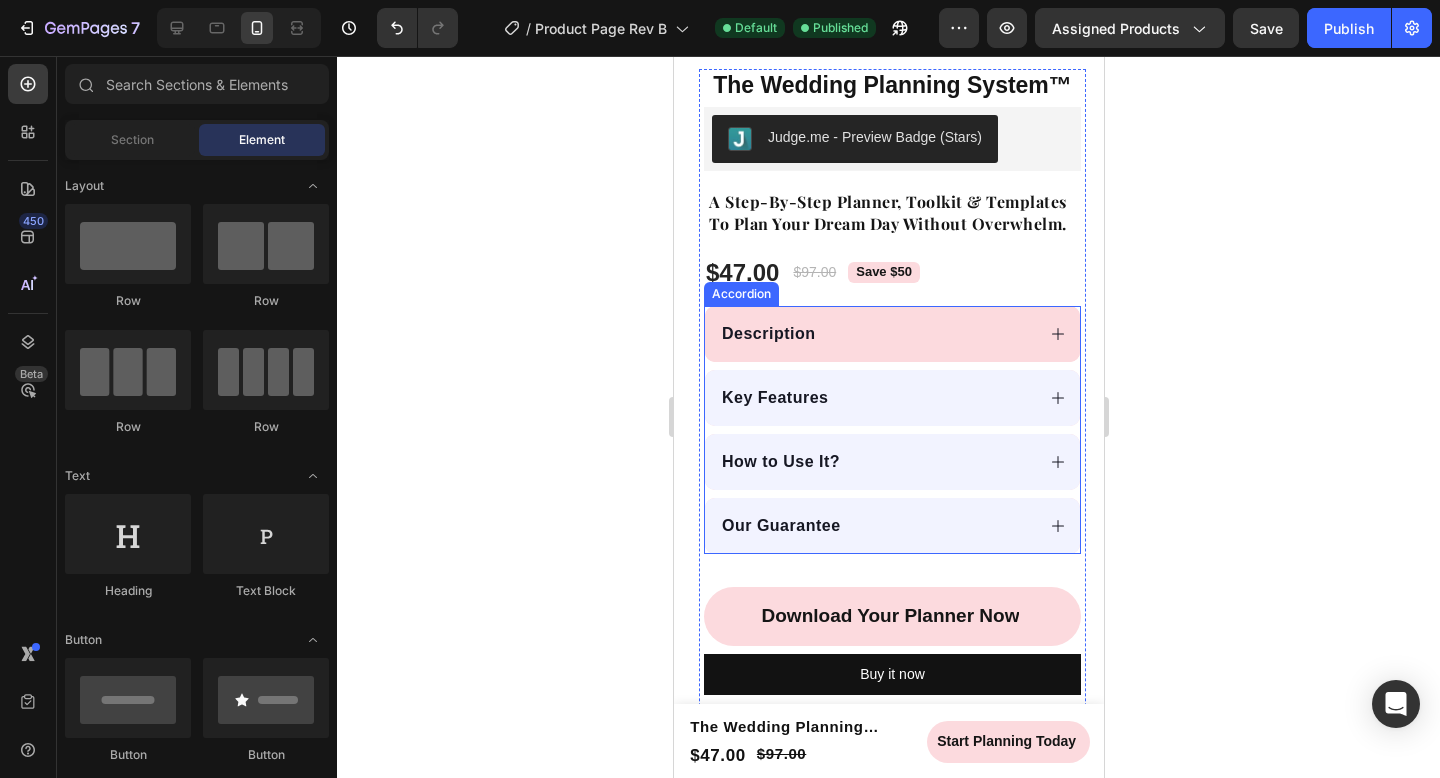 click on "Description" at bounding box center (875, 334) 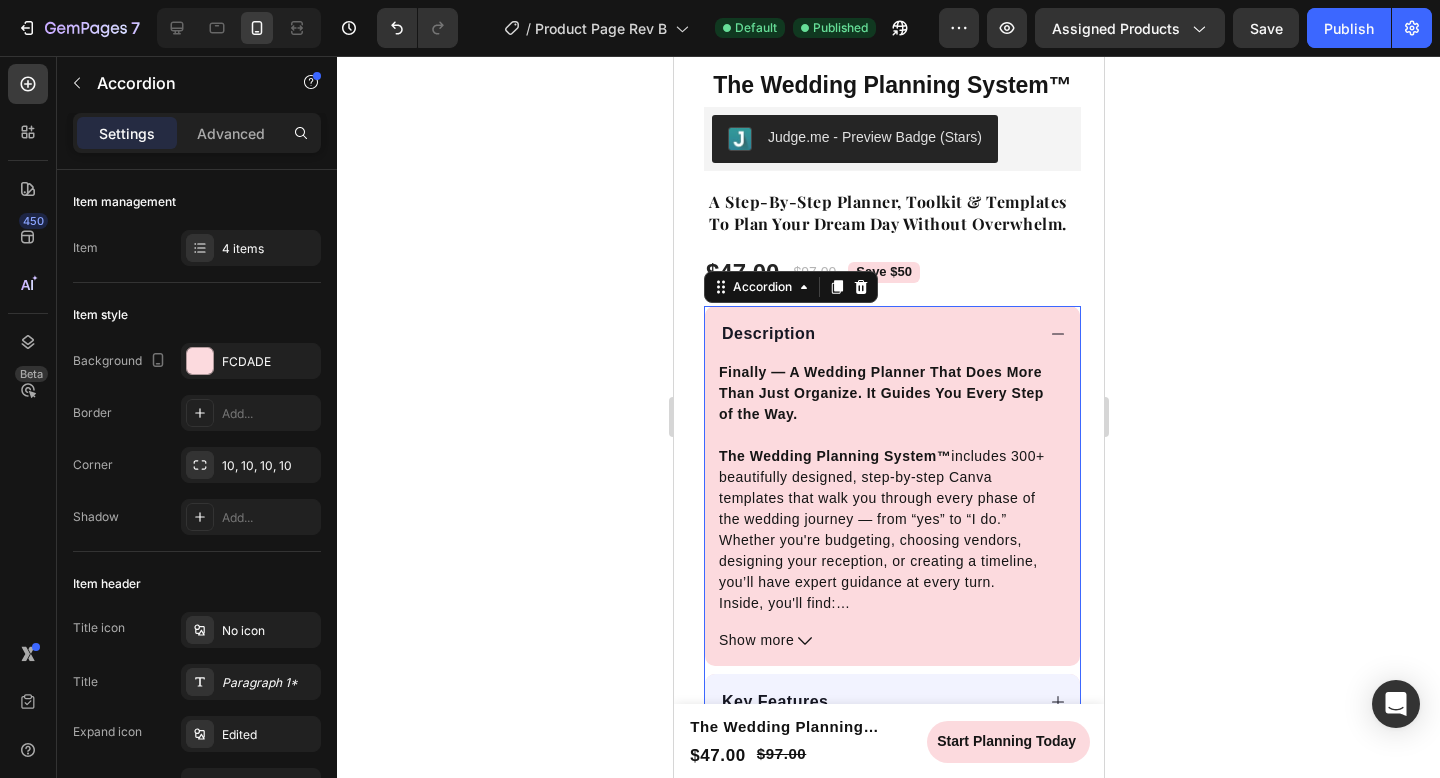 click 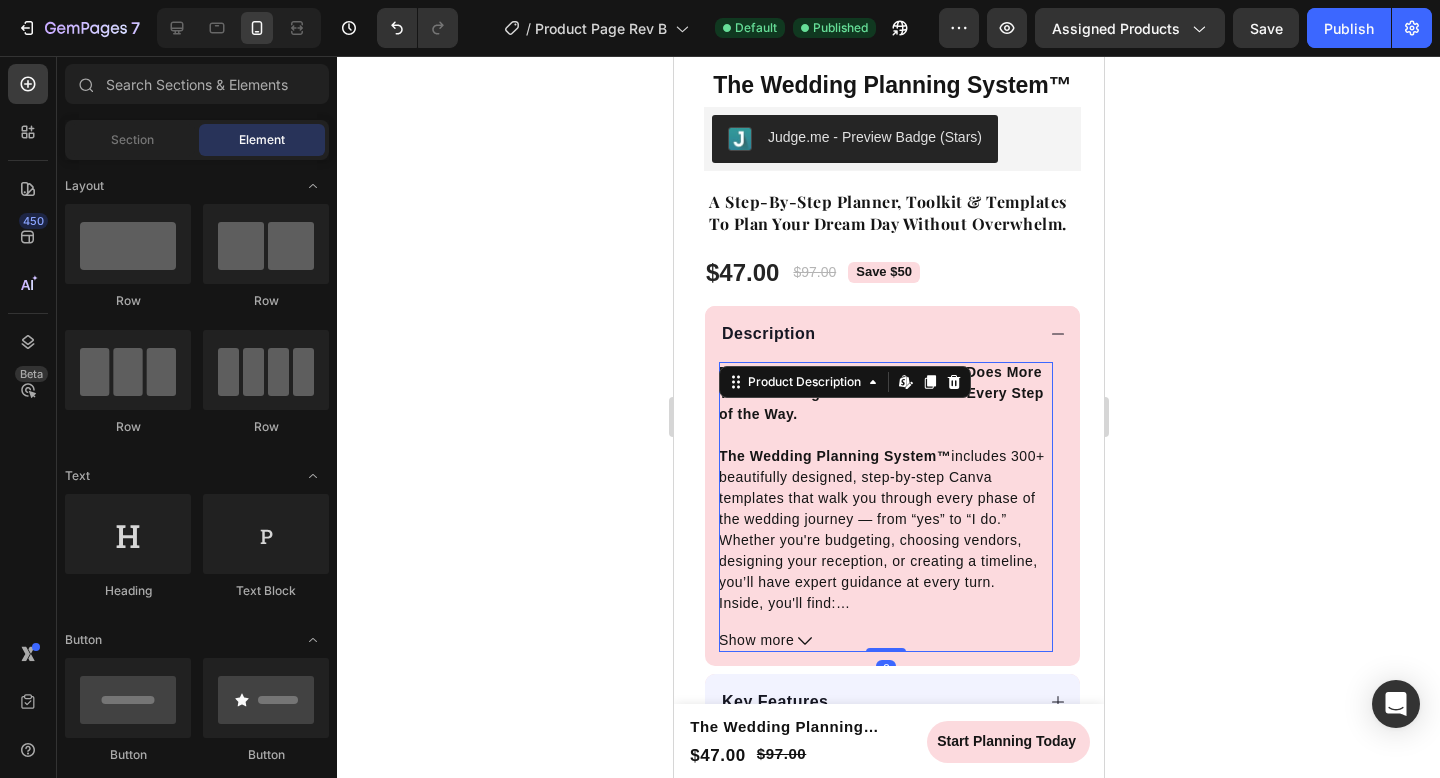 click on "Show more" at bounding box center [755, 640] 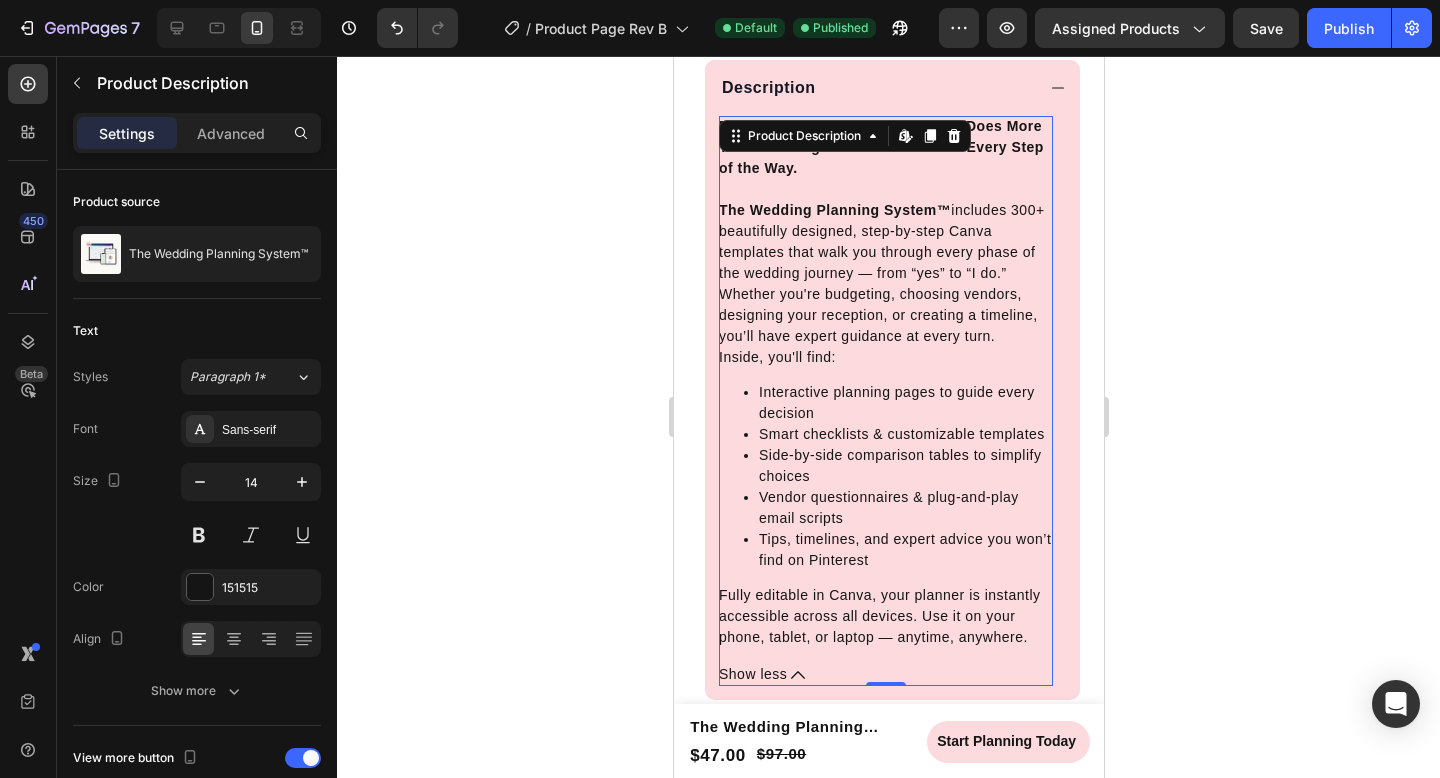scroll, scrollTop: 713, scrollLeft: 0, axis: vertical 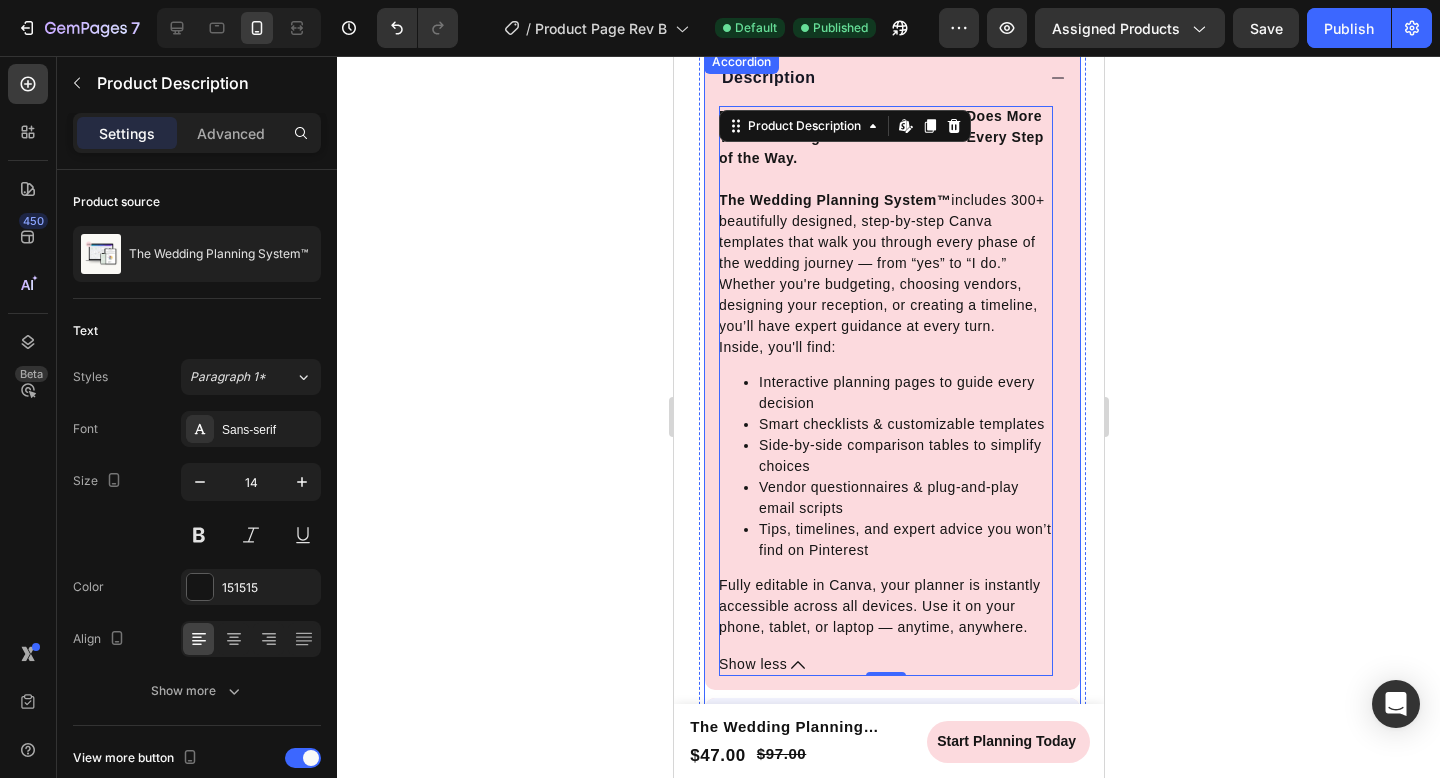 click on "Description" at bounding box center (891, 78) 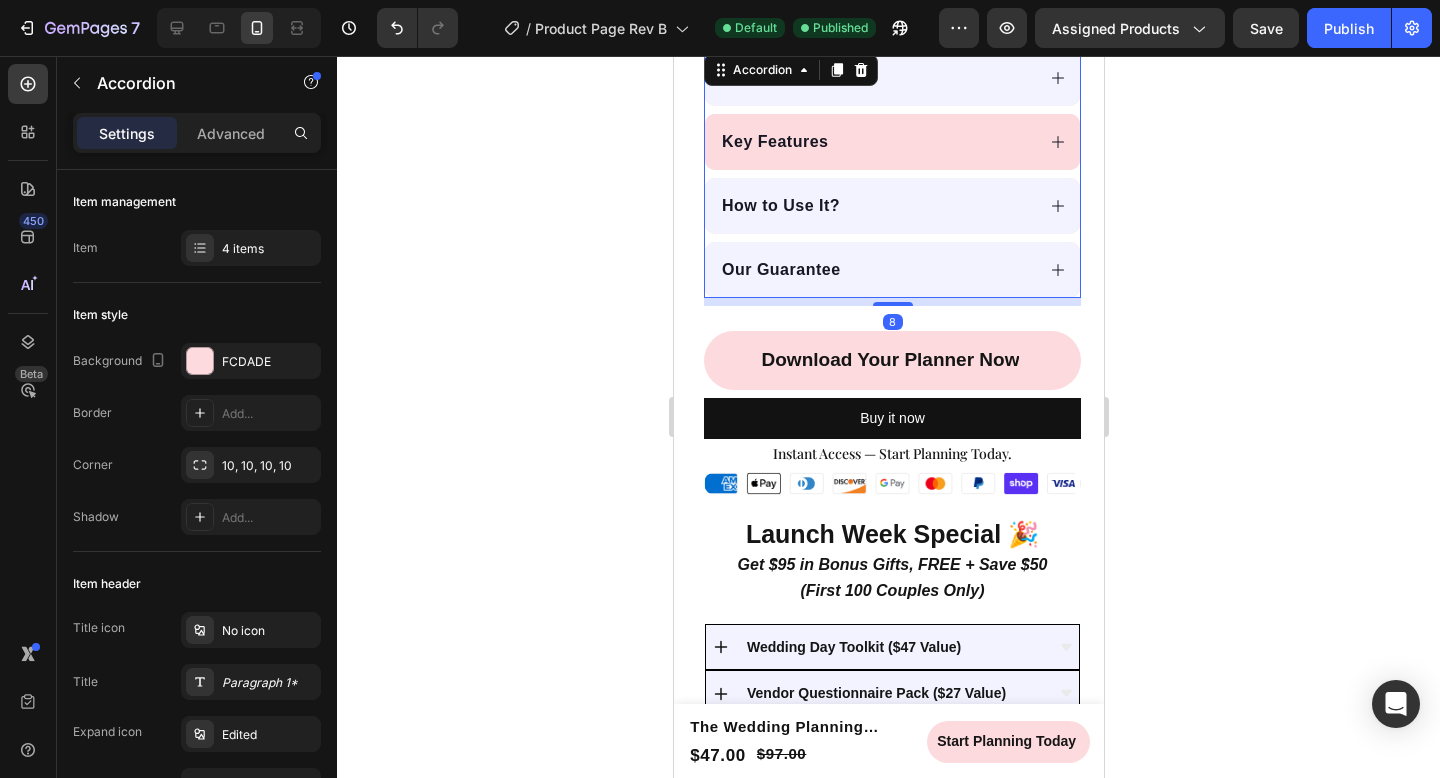 click on "Key Features" at bounding box center [875, 142] 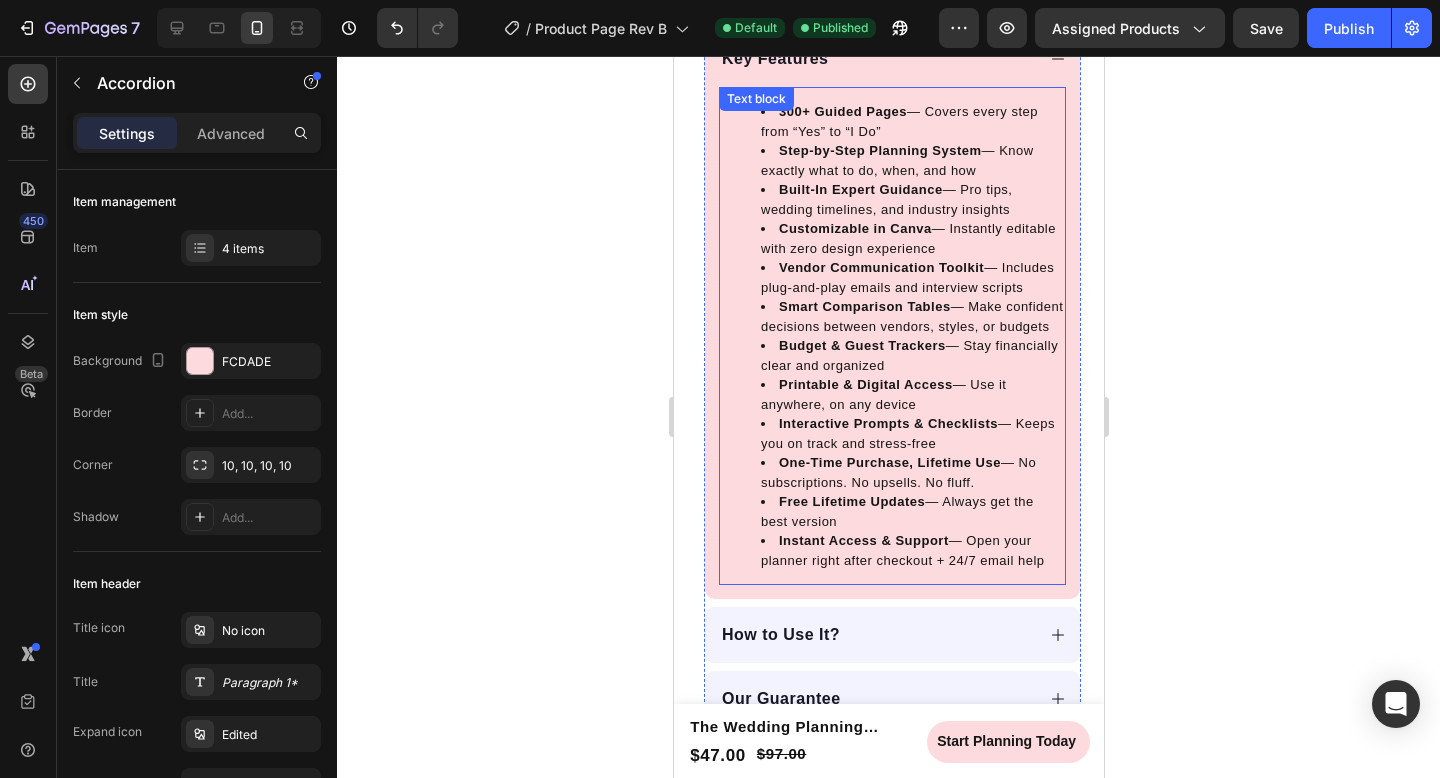 scroll, scrollTop: 729, scrollLeft: 0, axis: vertical 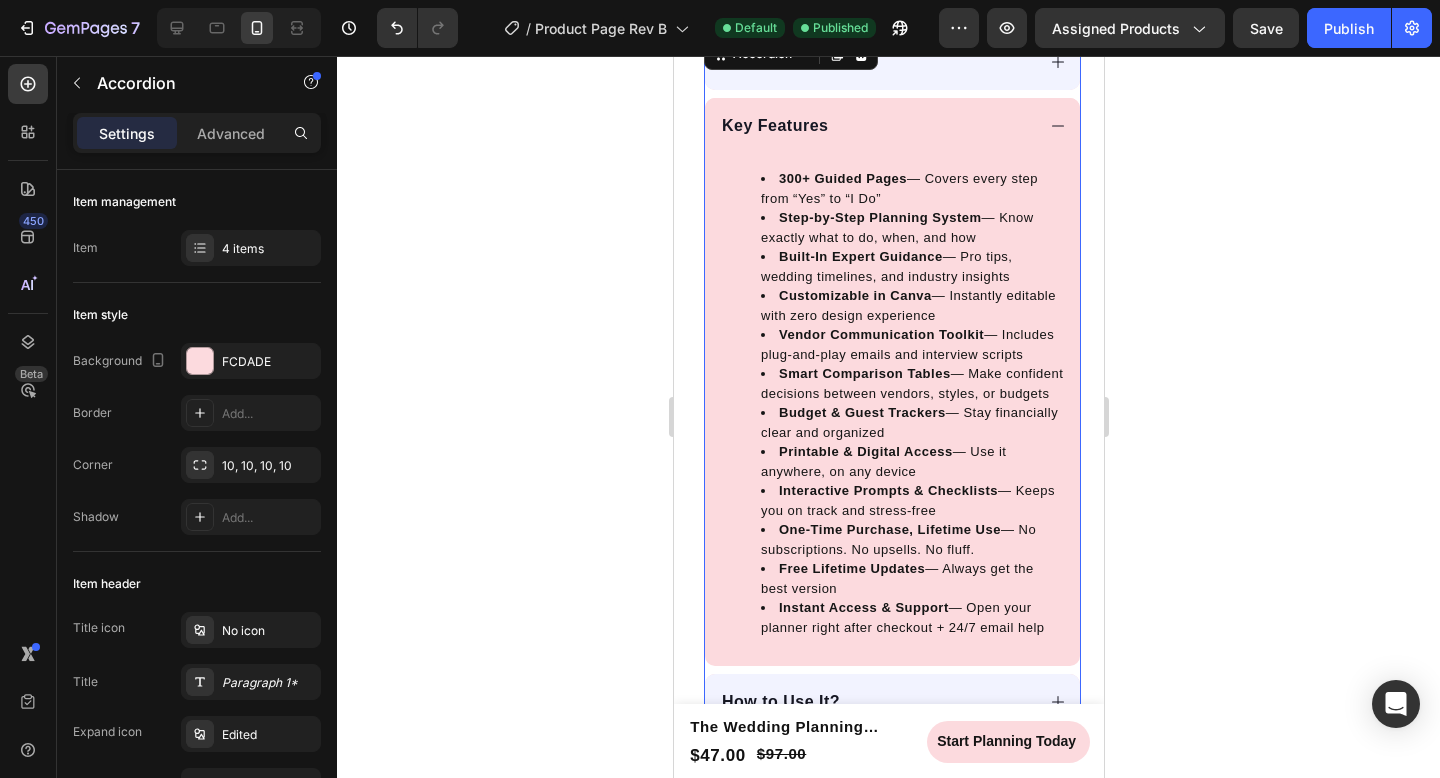 click 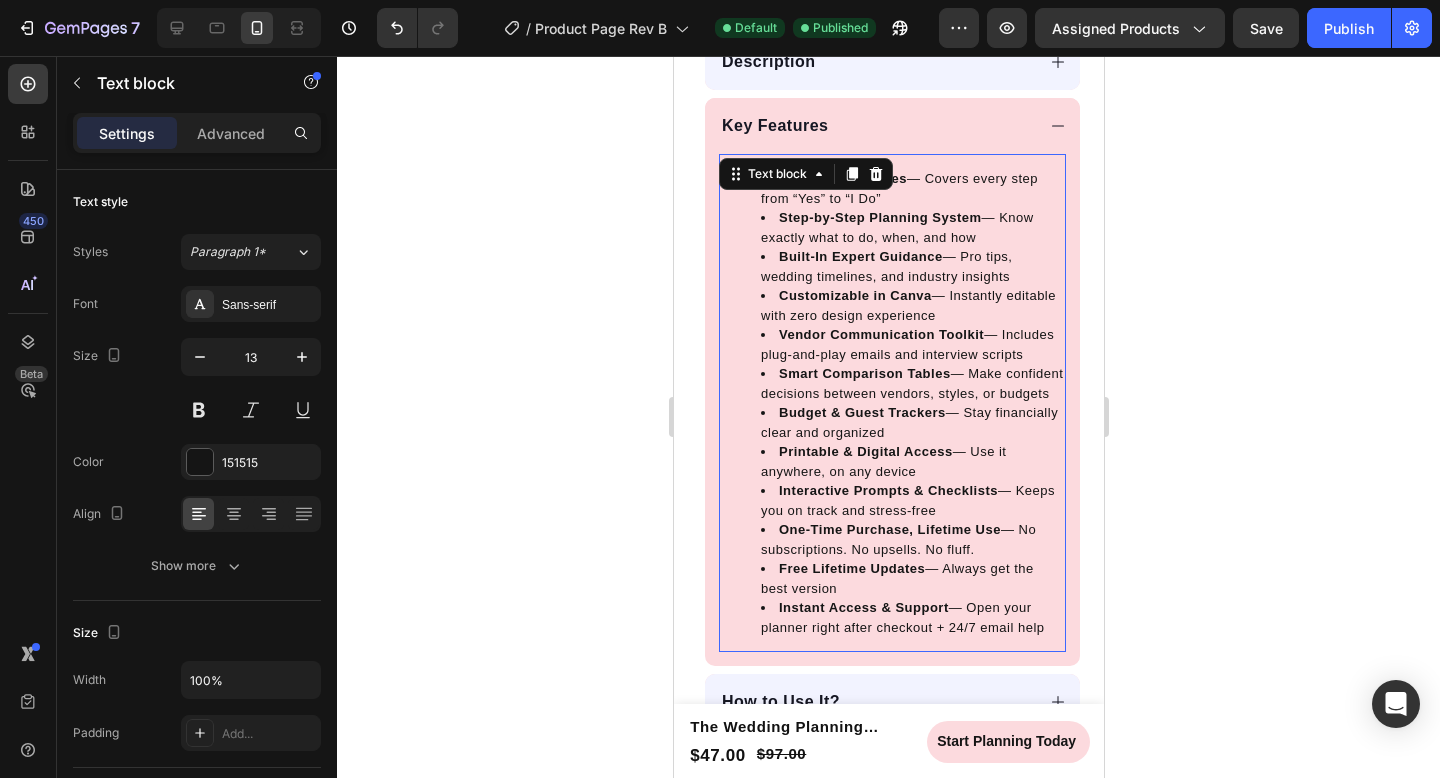 click on "Built-In Expert Guidance" at bounding box center (860, 256) 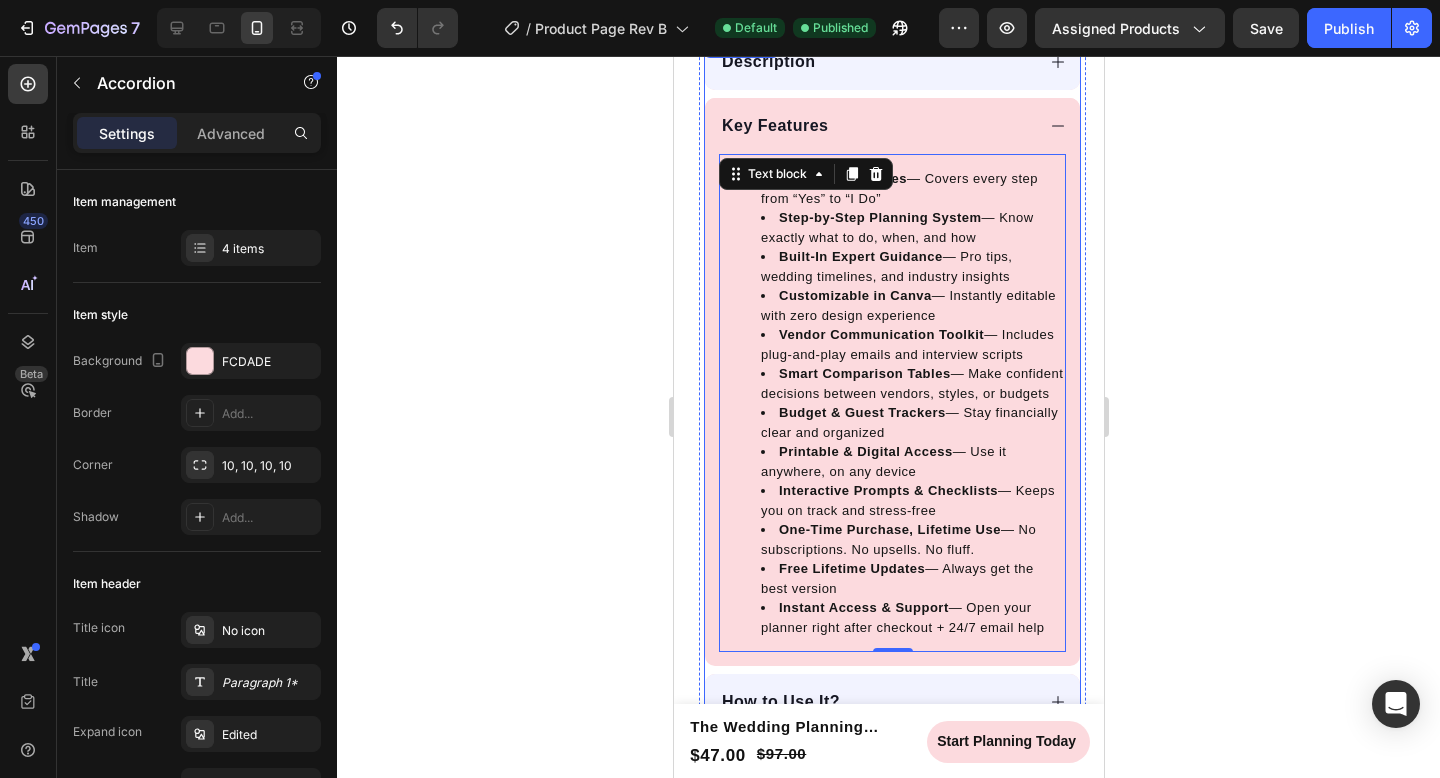 click on "Key Features" at bounding box center [875, 126] 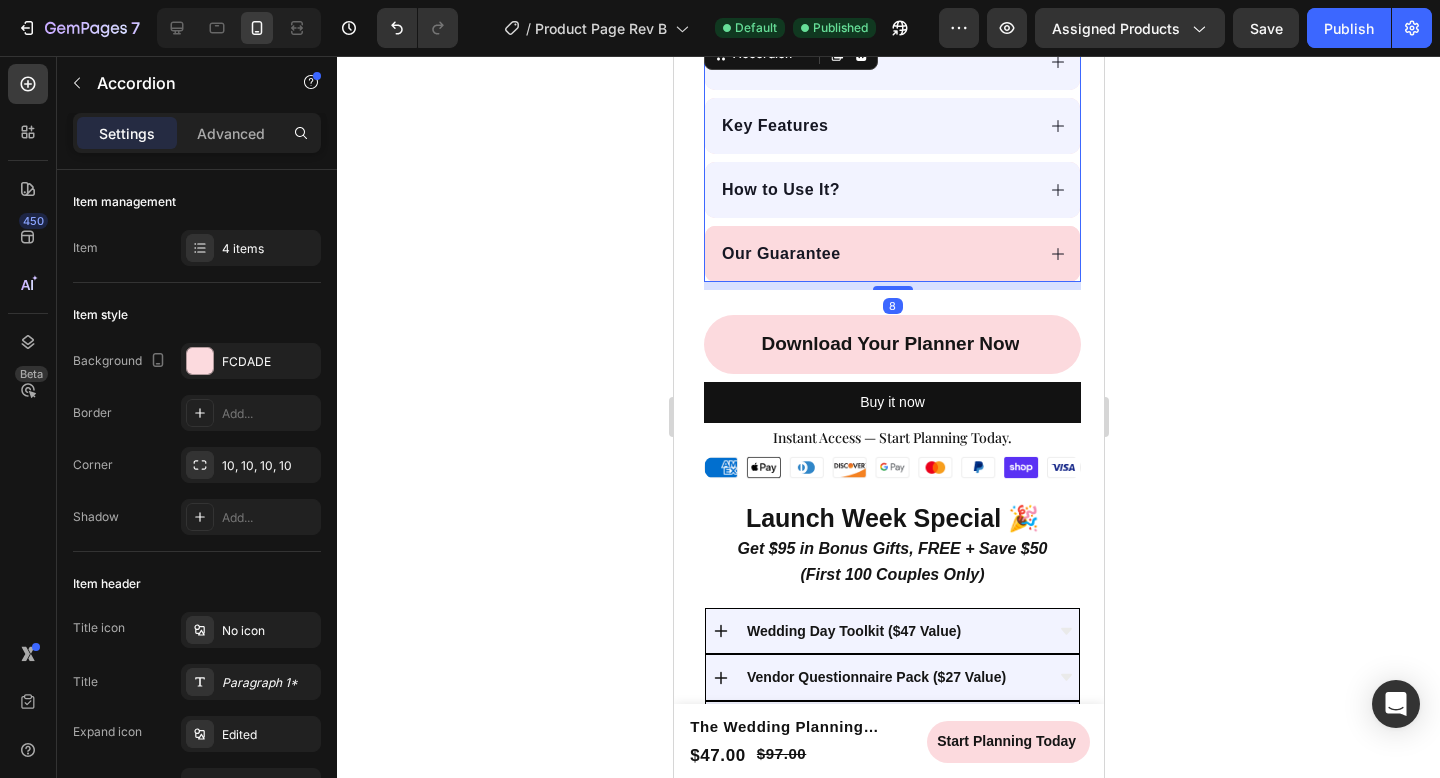 click on "Our Guarantee" at bounding box center (875, 254) 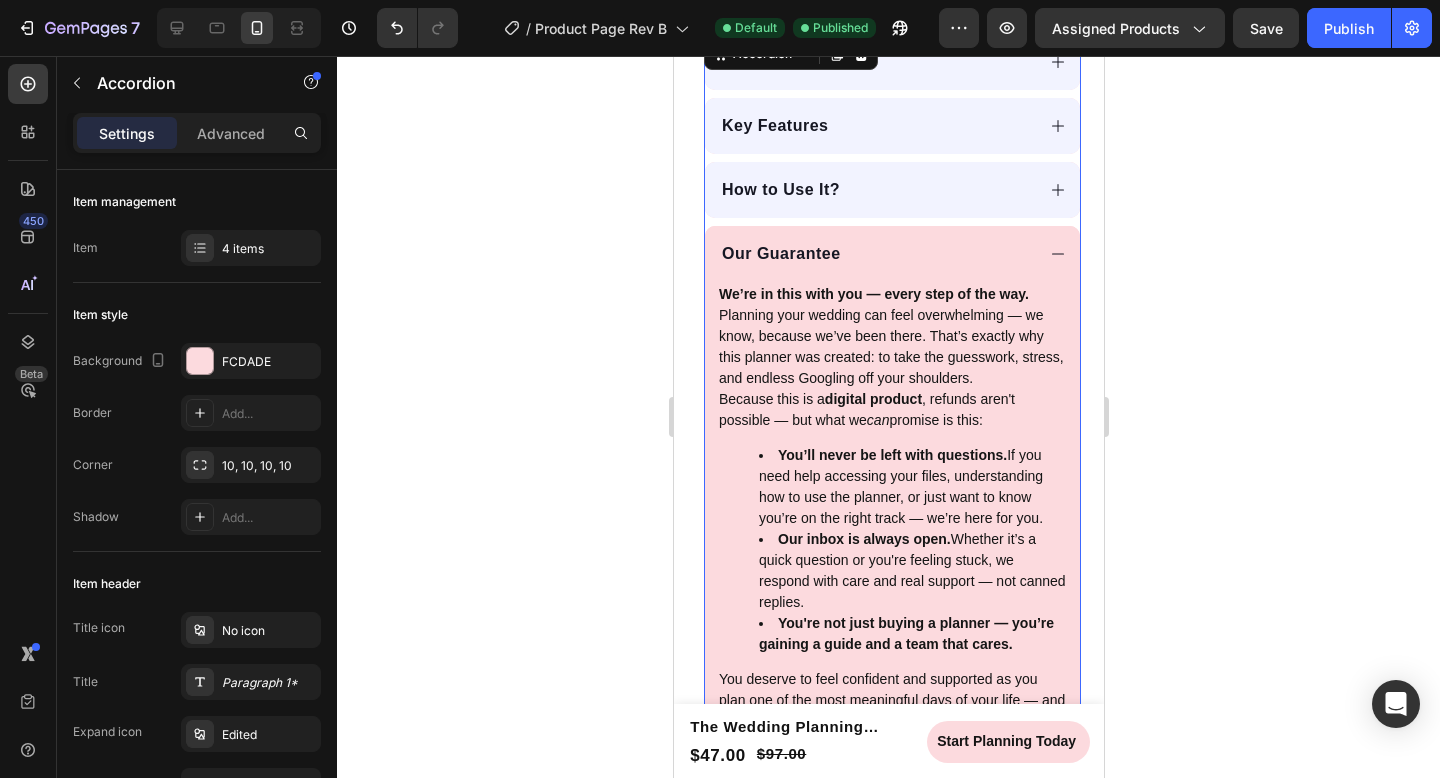 click on "Our Guarantee" at bounding box center (875, 254) 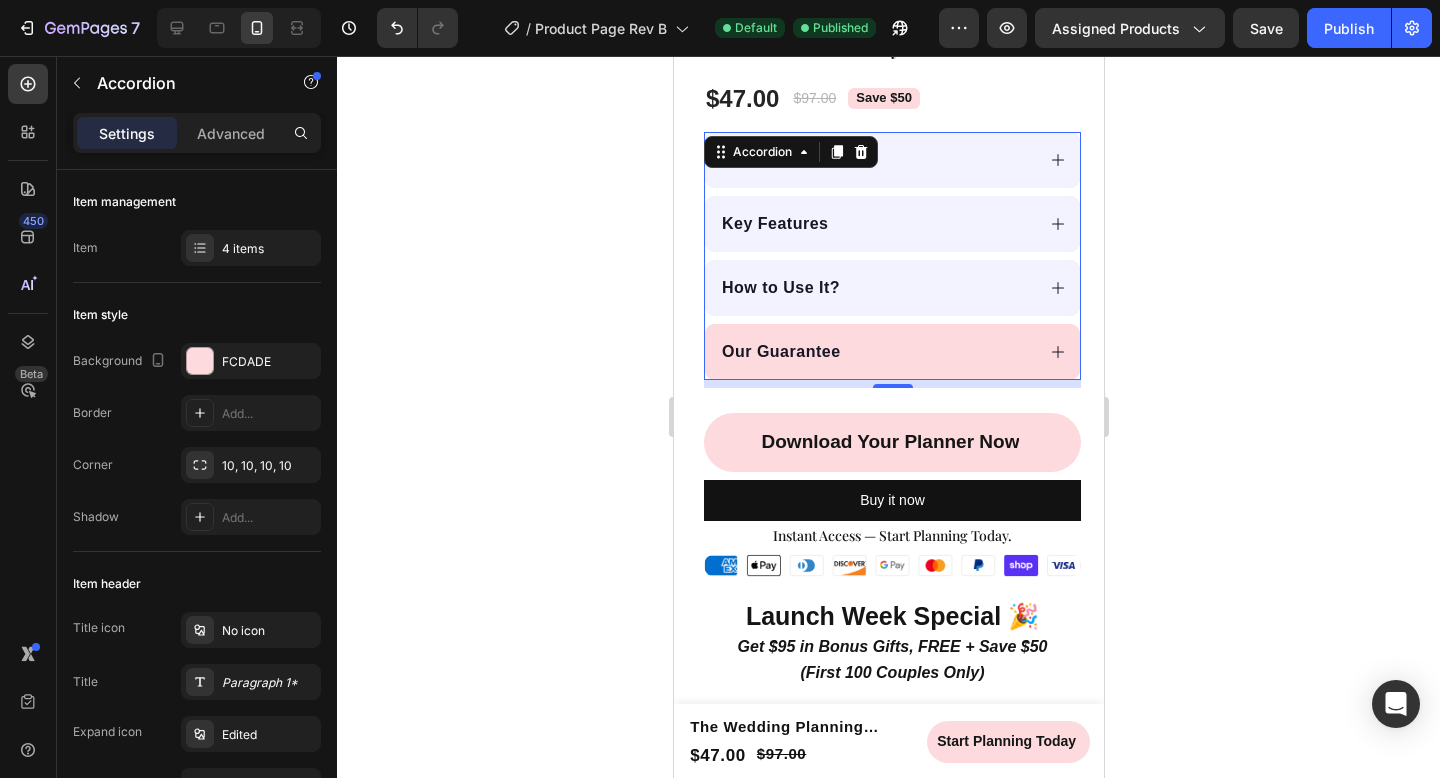 scroll, scrollTop: 612, scrollLeft: 0, axis: vertical 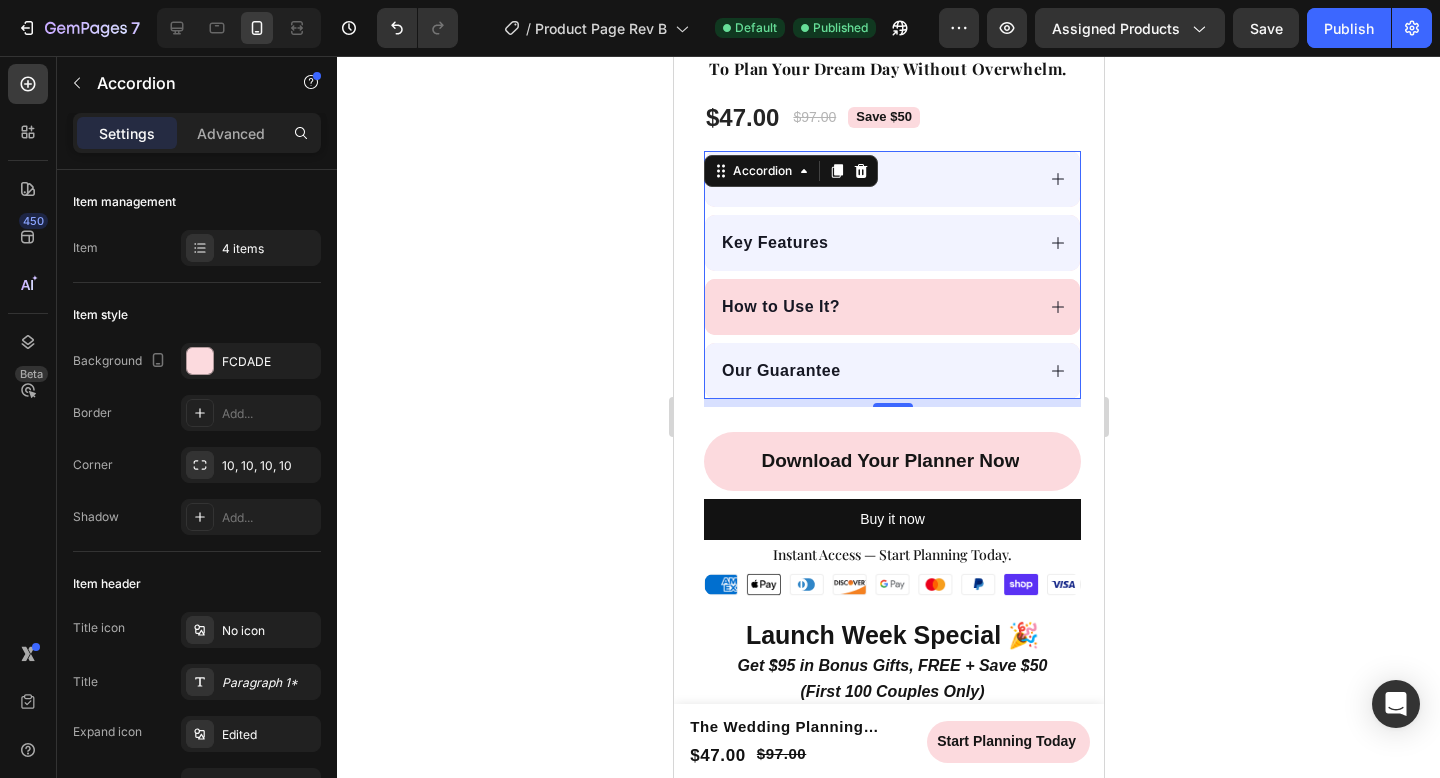 click on "How to Use It?" at bounding box center [875, 307] 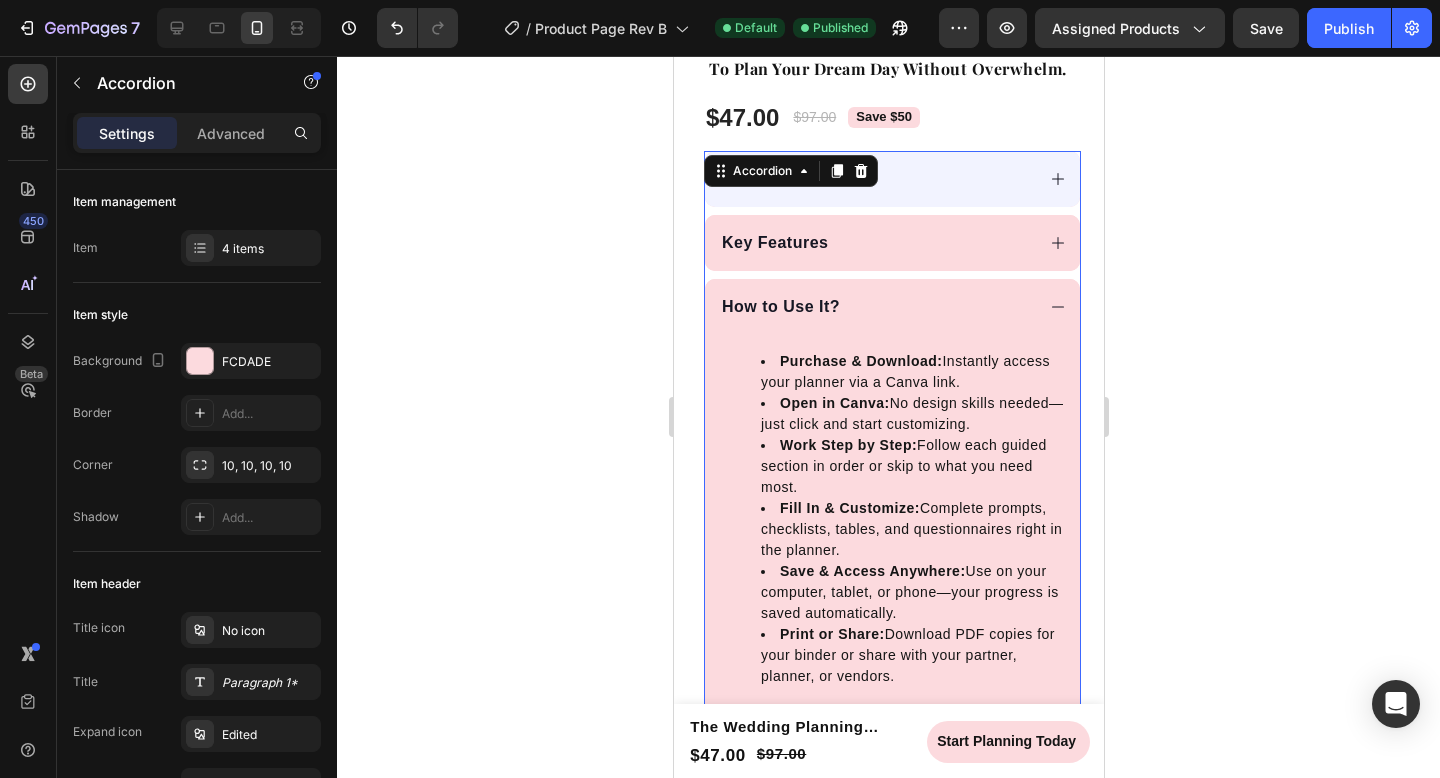 click on "Key Features" at bounding box center [875, 243] 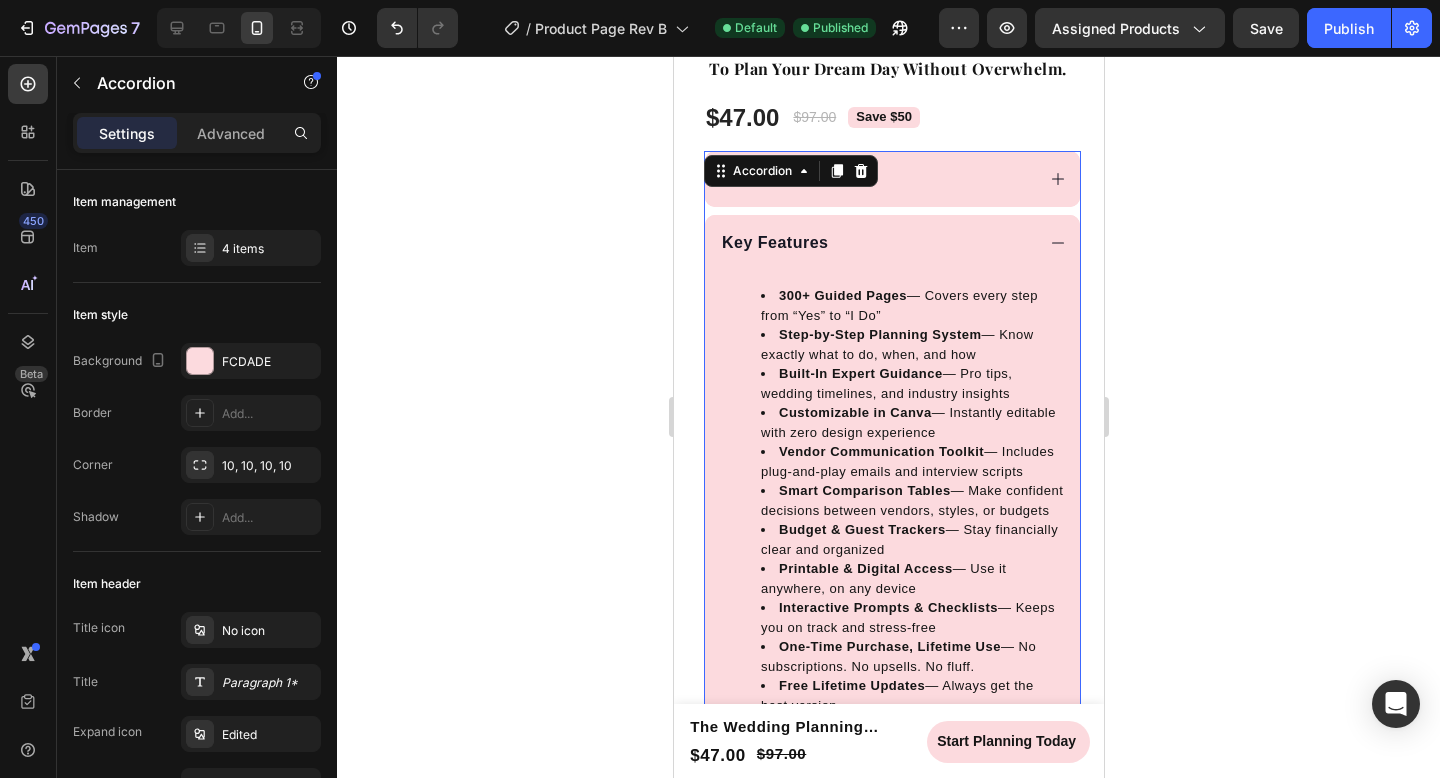 click on "Description" at bounding box center (875, 179) 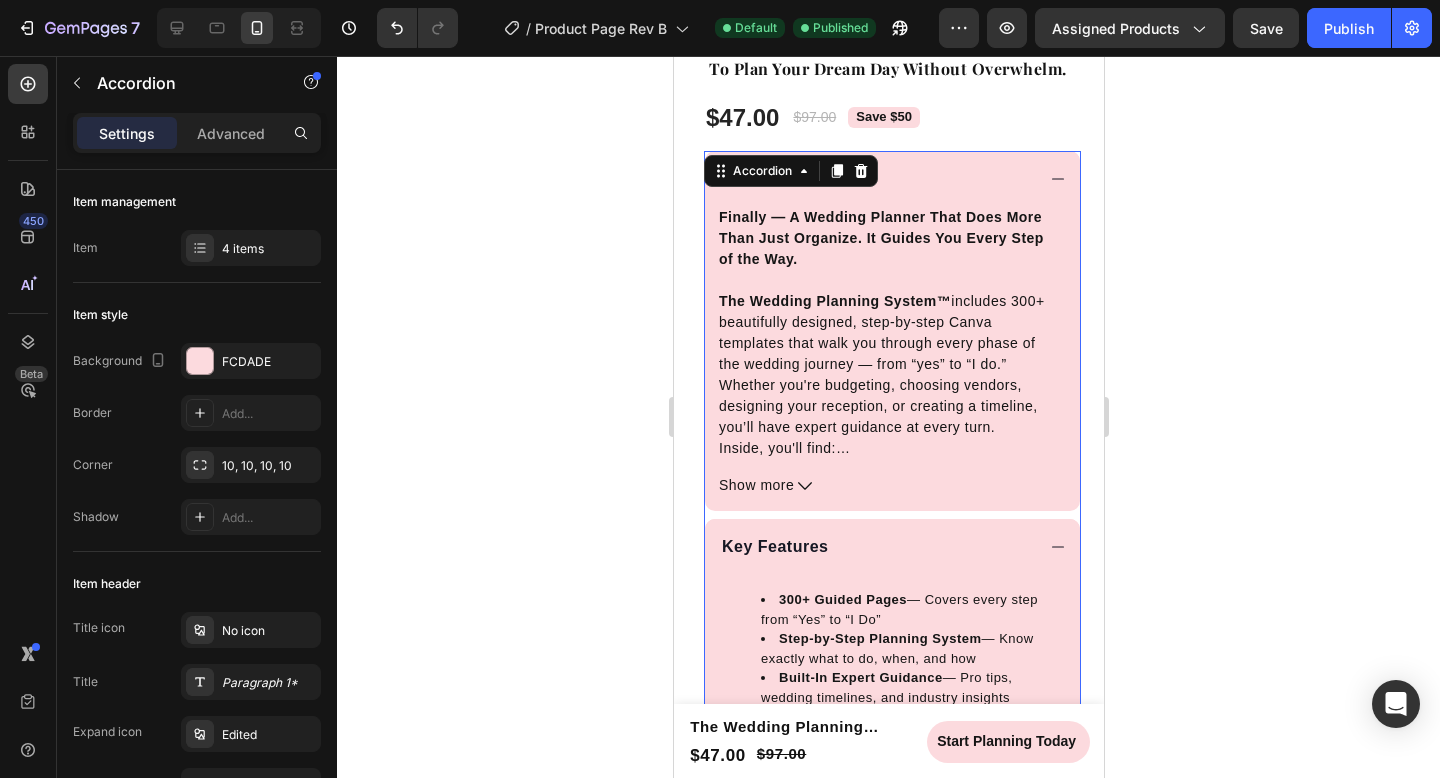 click on "Description" at bounding box center (875, 179) 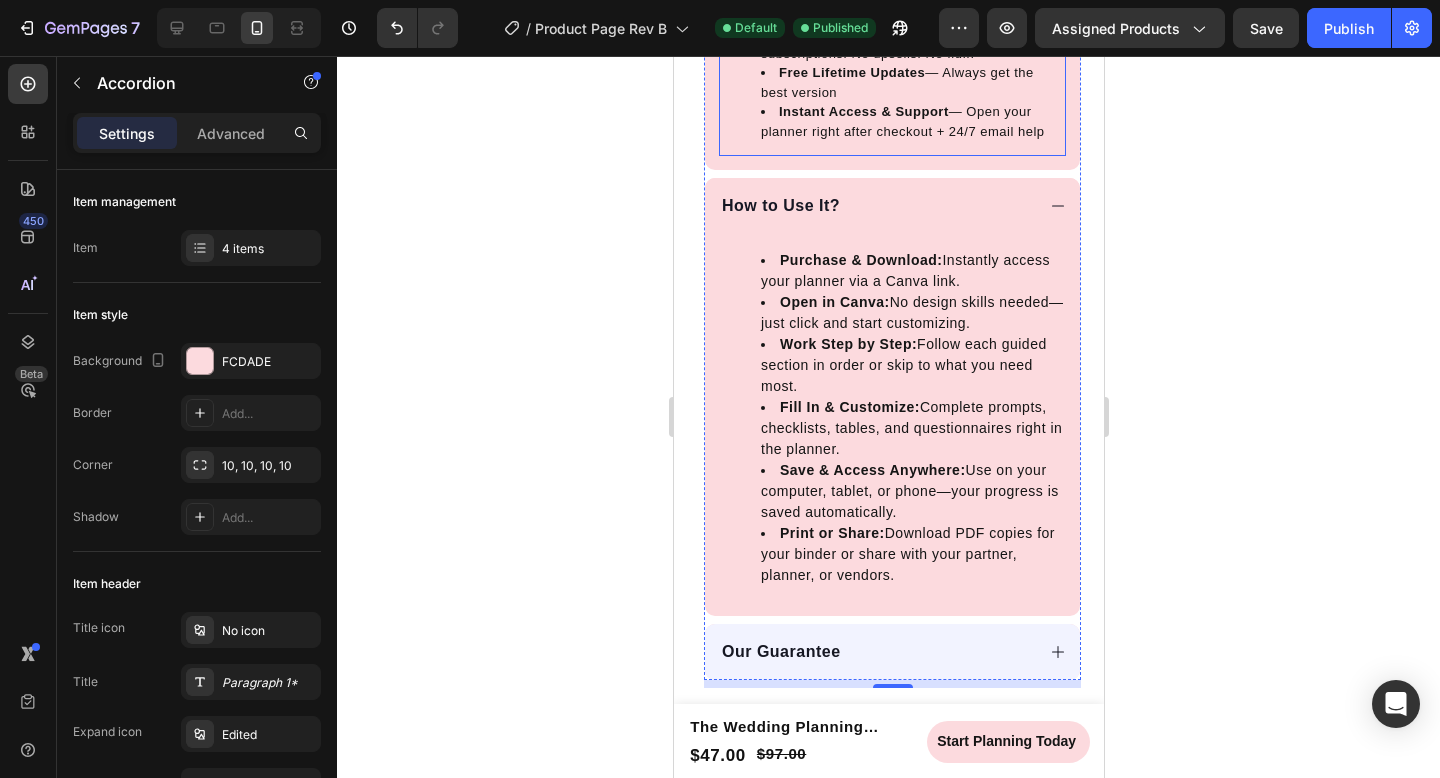 scroll, scrollTop: 1230, scrollLeft: 0, axis: vertical 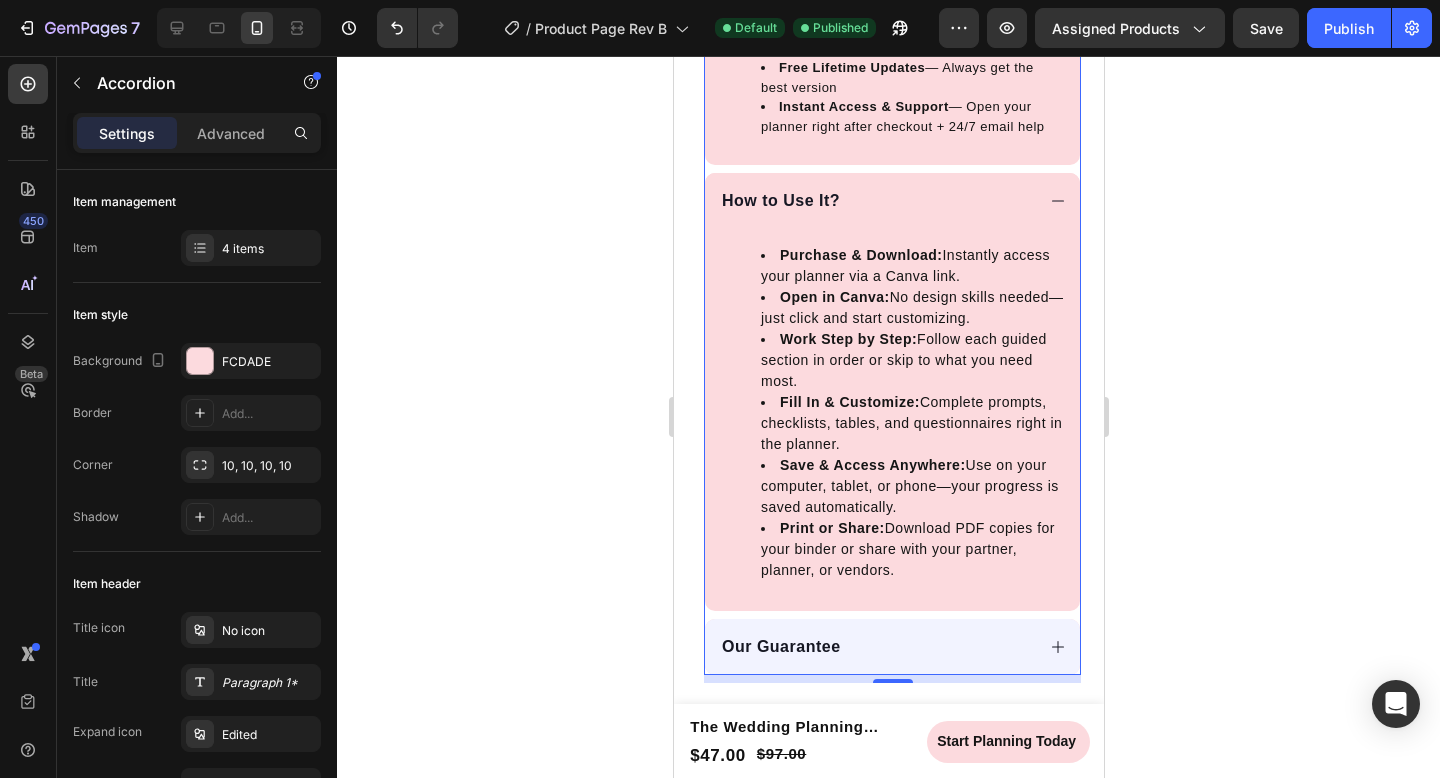 click on "How to Use It?" at bounding box center (875, 201) 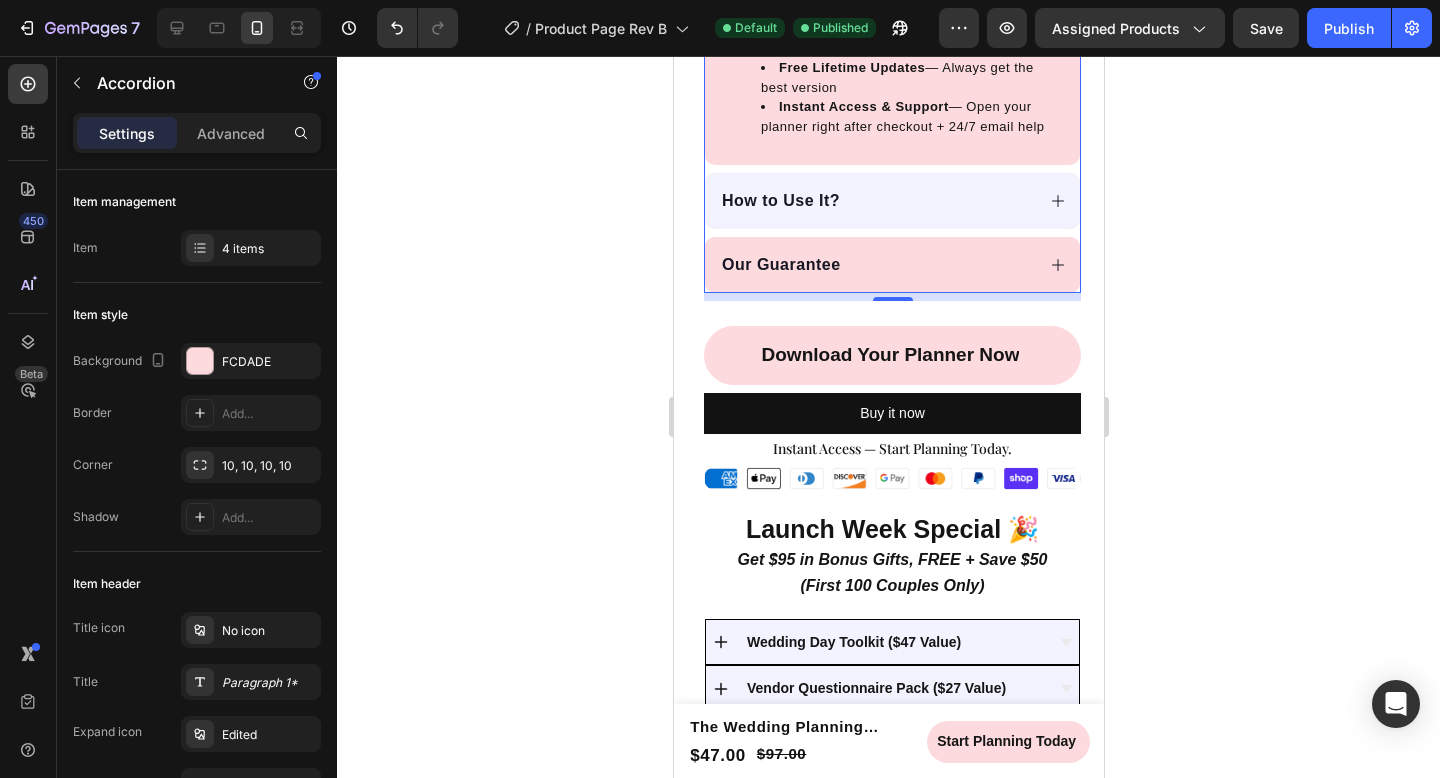 click on "Our Guarantee" at bounding box center [875, 265] 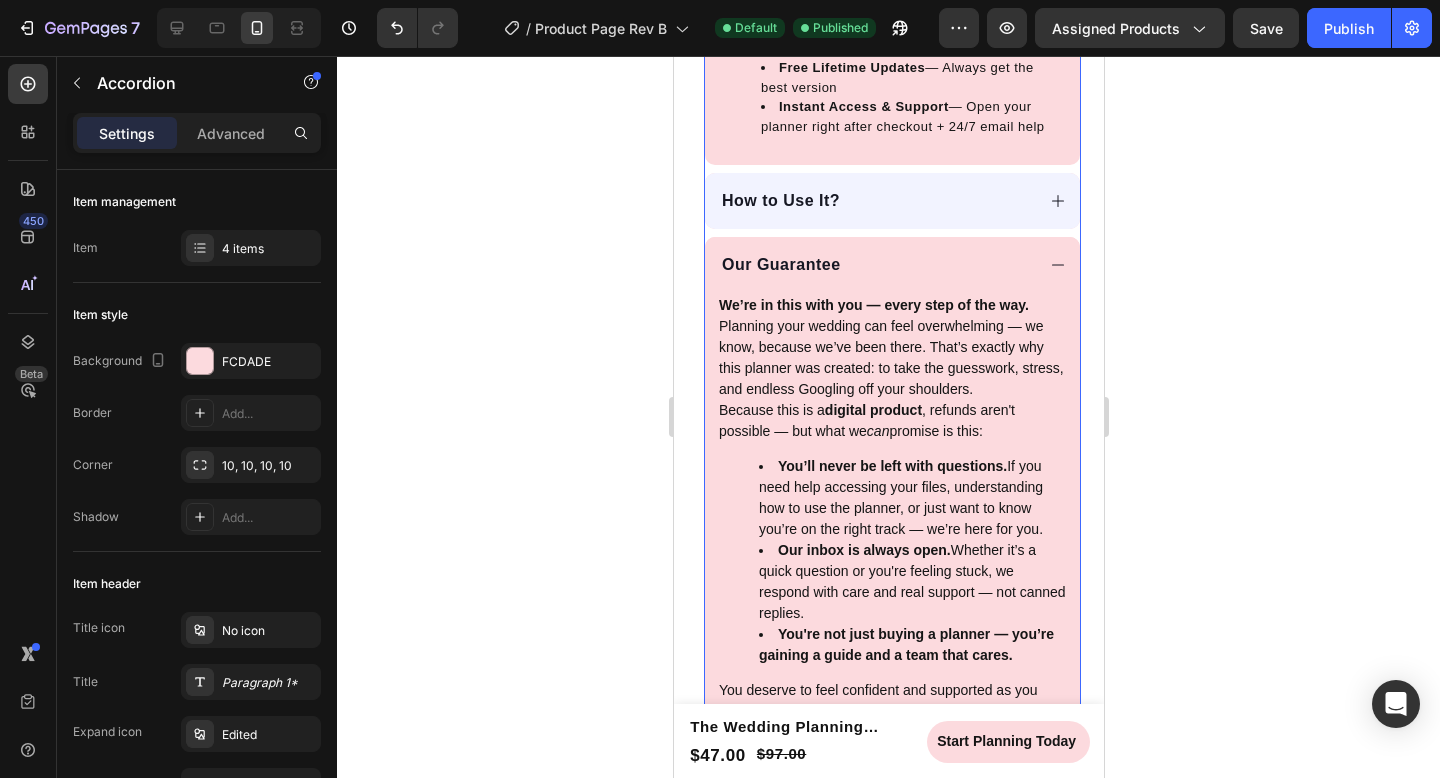 click on "Our Guarantee" at bounding box center (875, 265) 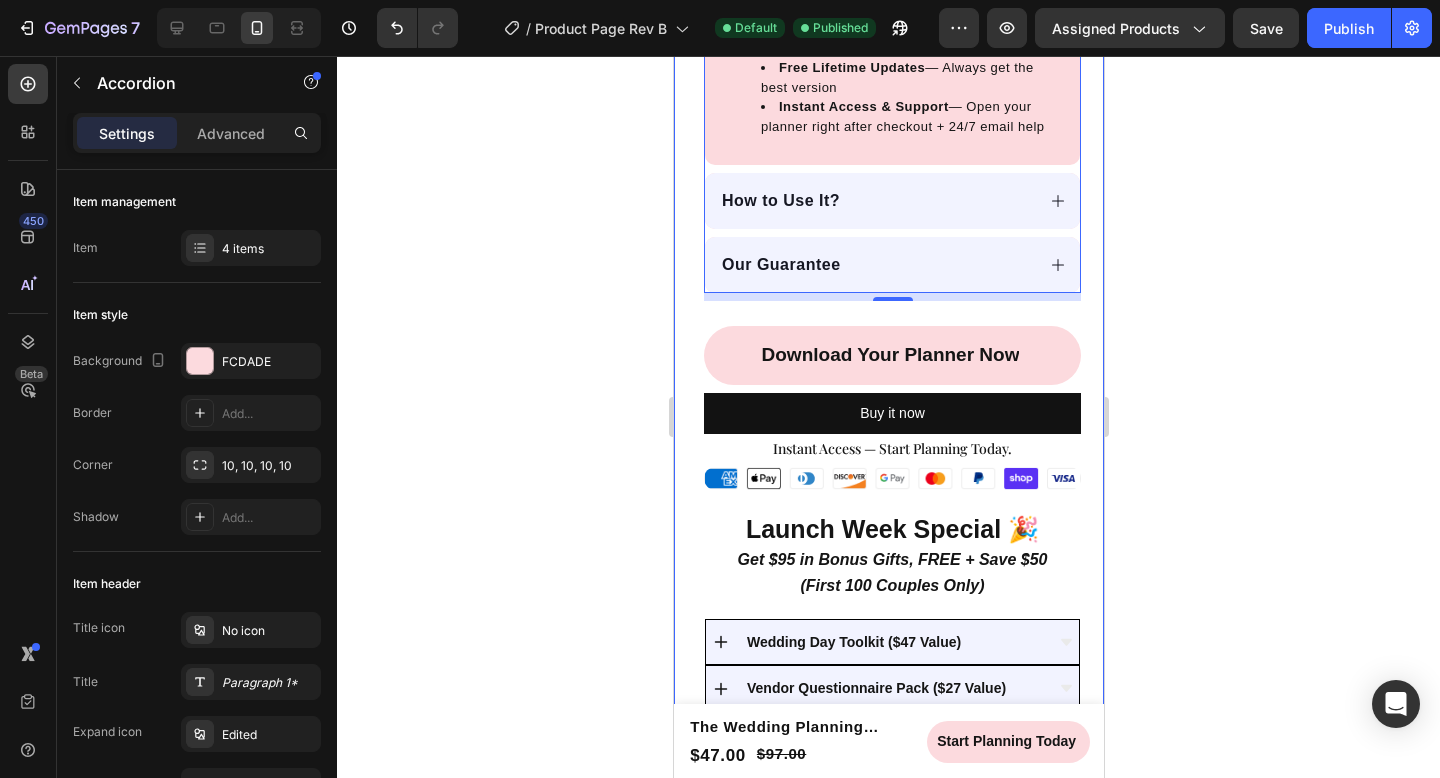 click 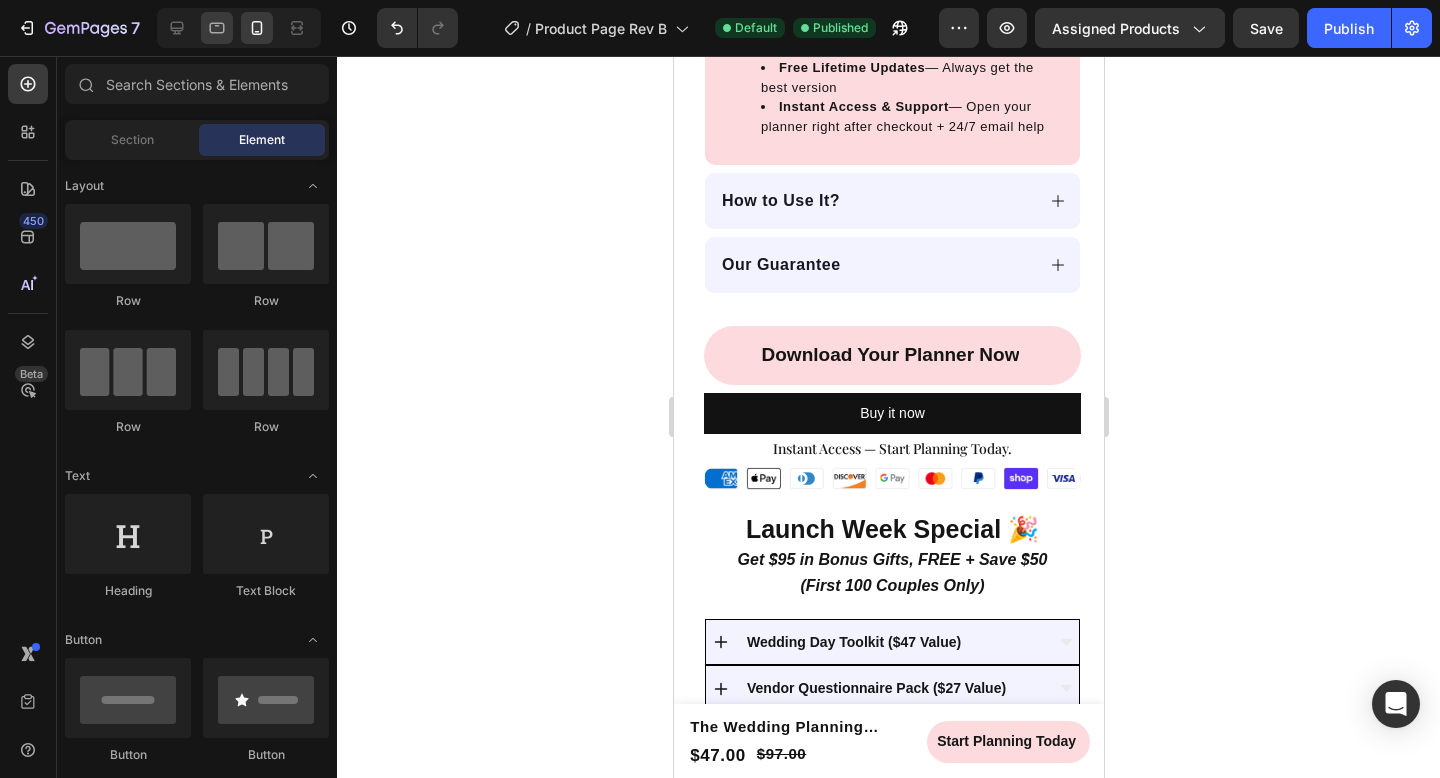 click 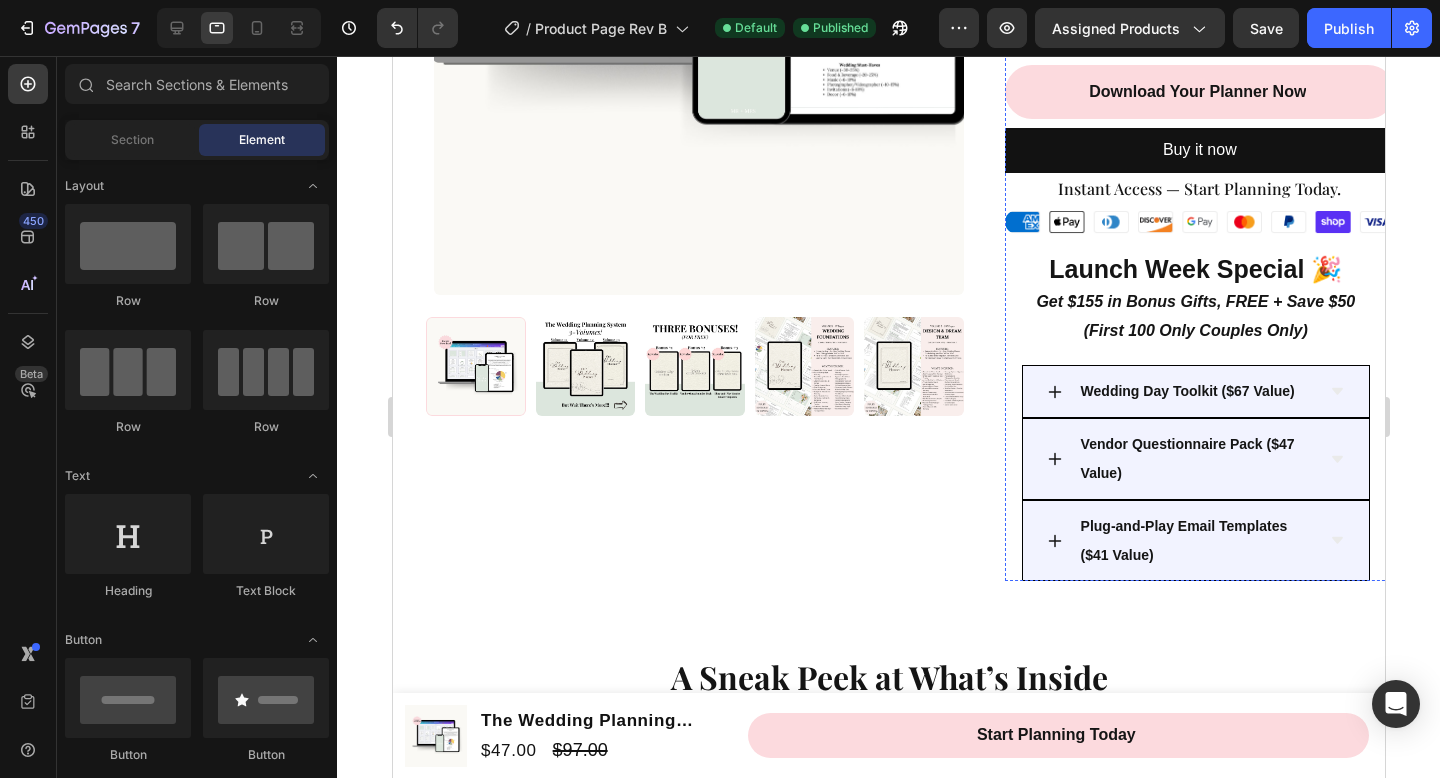 scroll, scrollTop: 547, scrollLeft: 0, axis: vertical 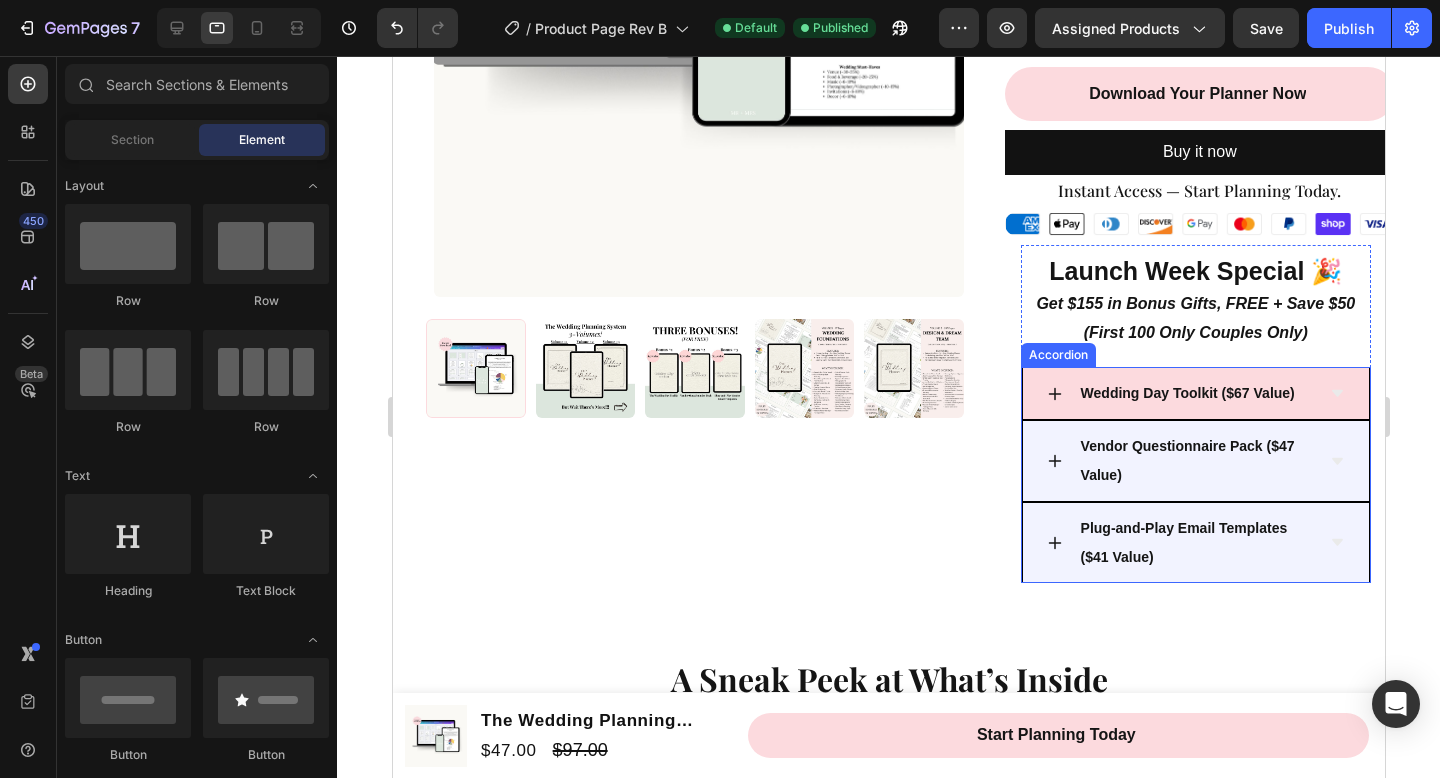 click on "Wedding Day Toolkit ($67 Value)" at bounding box center (1187, 393) 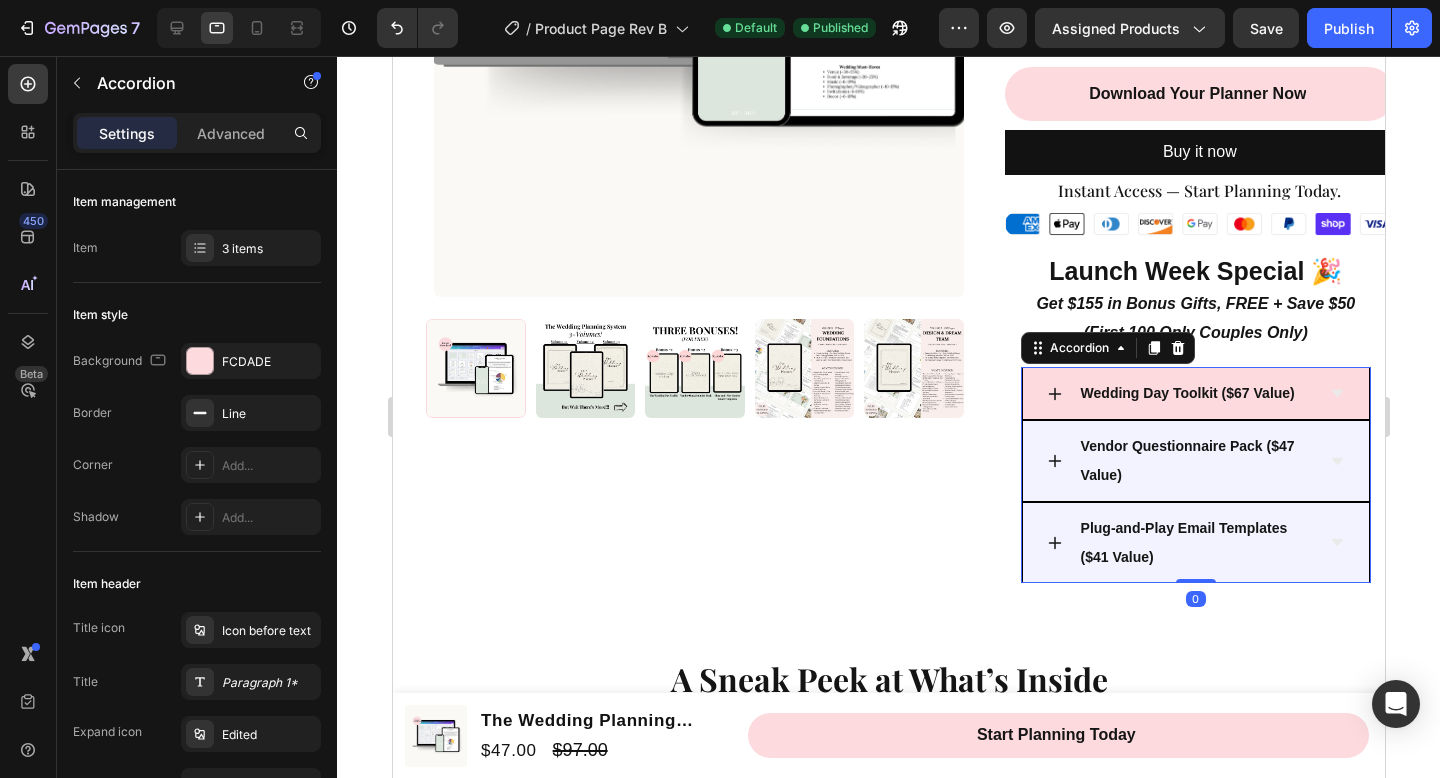 click on "Wedding Day Toolkit ($67 Value)" at bounding box center [1195, 393] 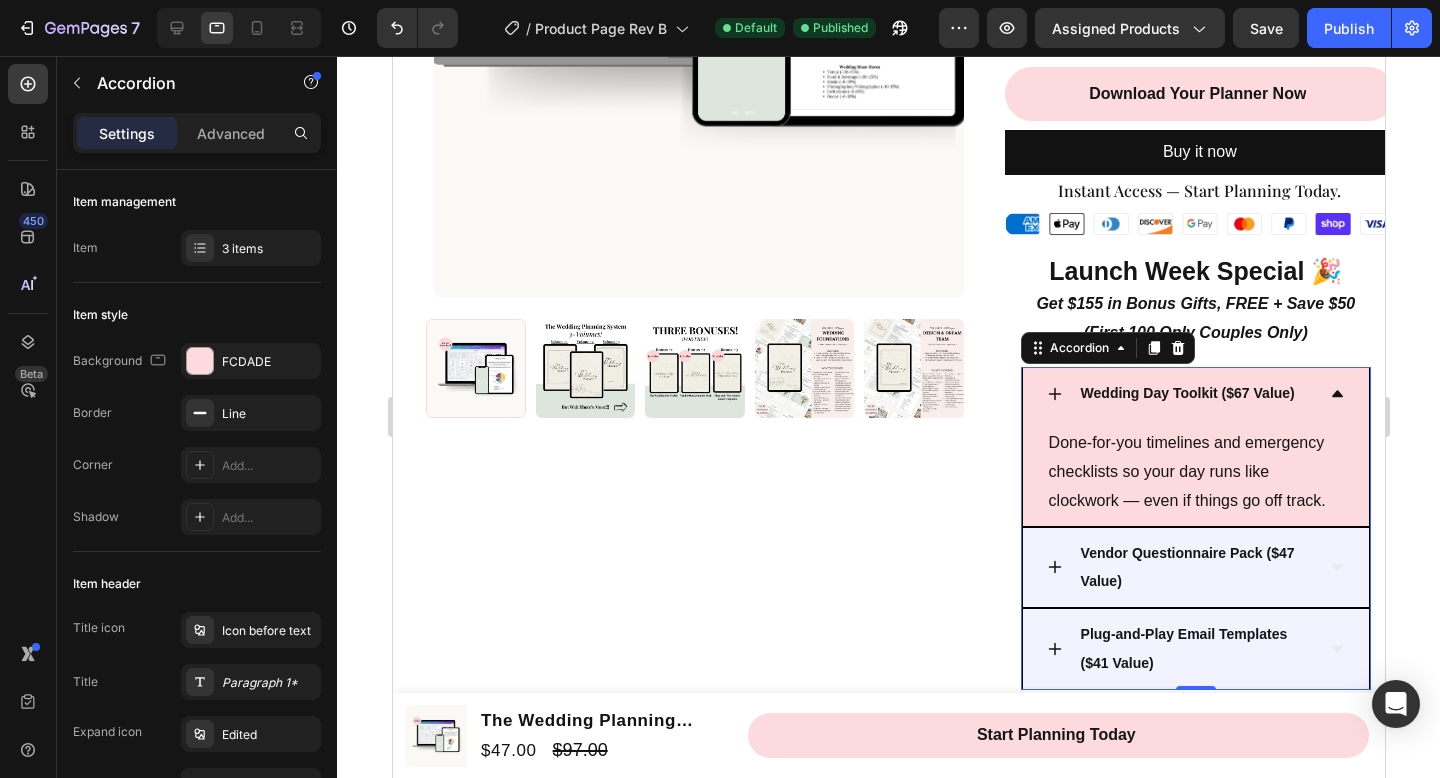 click on "Wedding Day Toolkit ($67 Value)" at bounding box center (1195, 393) 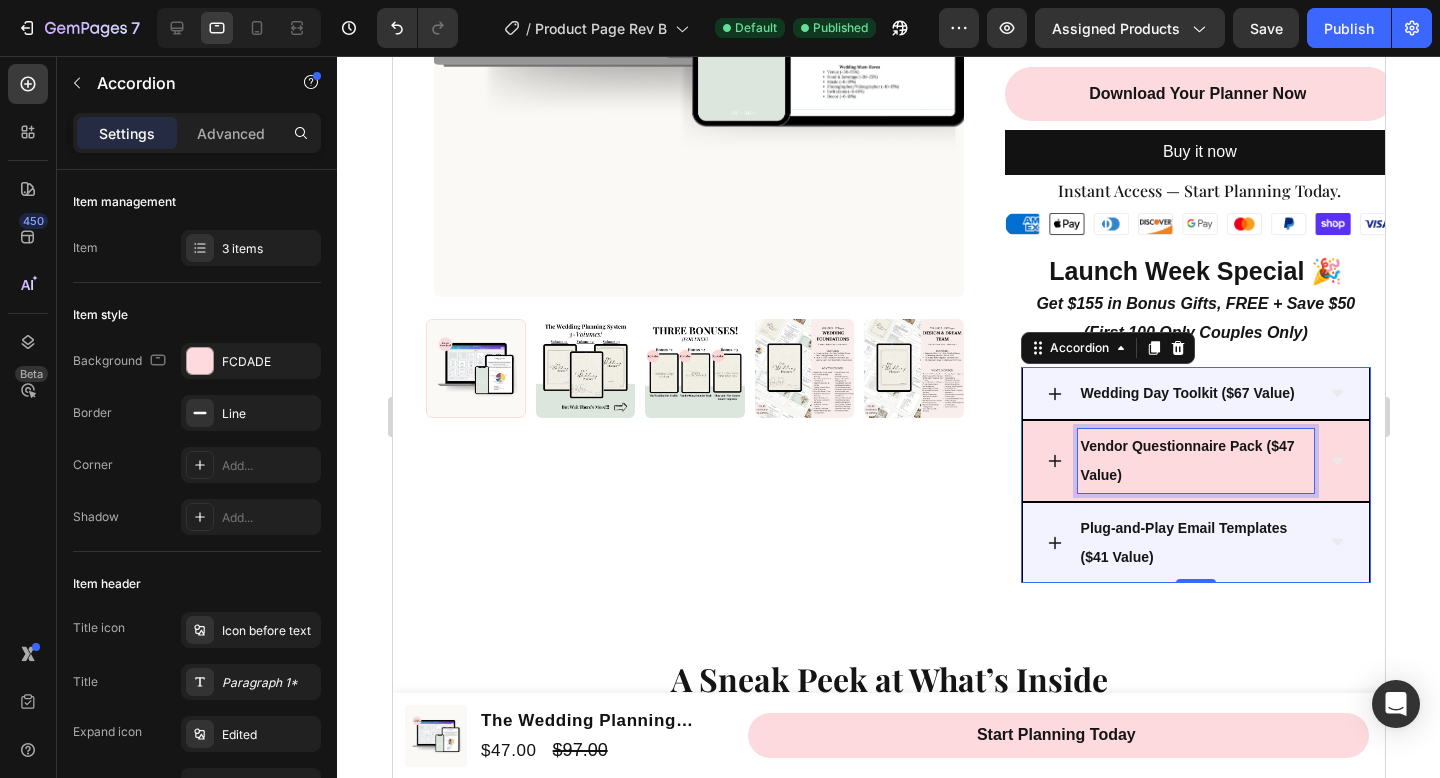 click on "Vendor Questionnaire Pack ($47 Value)" at bounding box center (1195, 461) 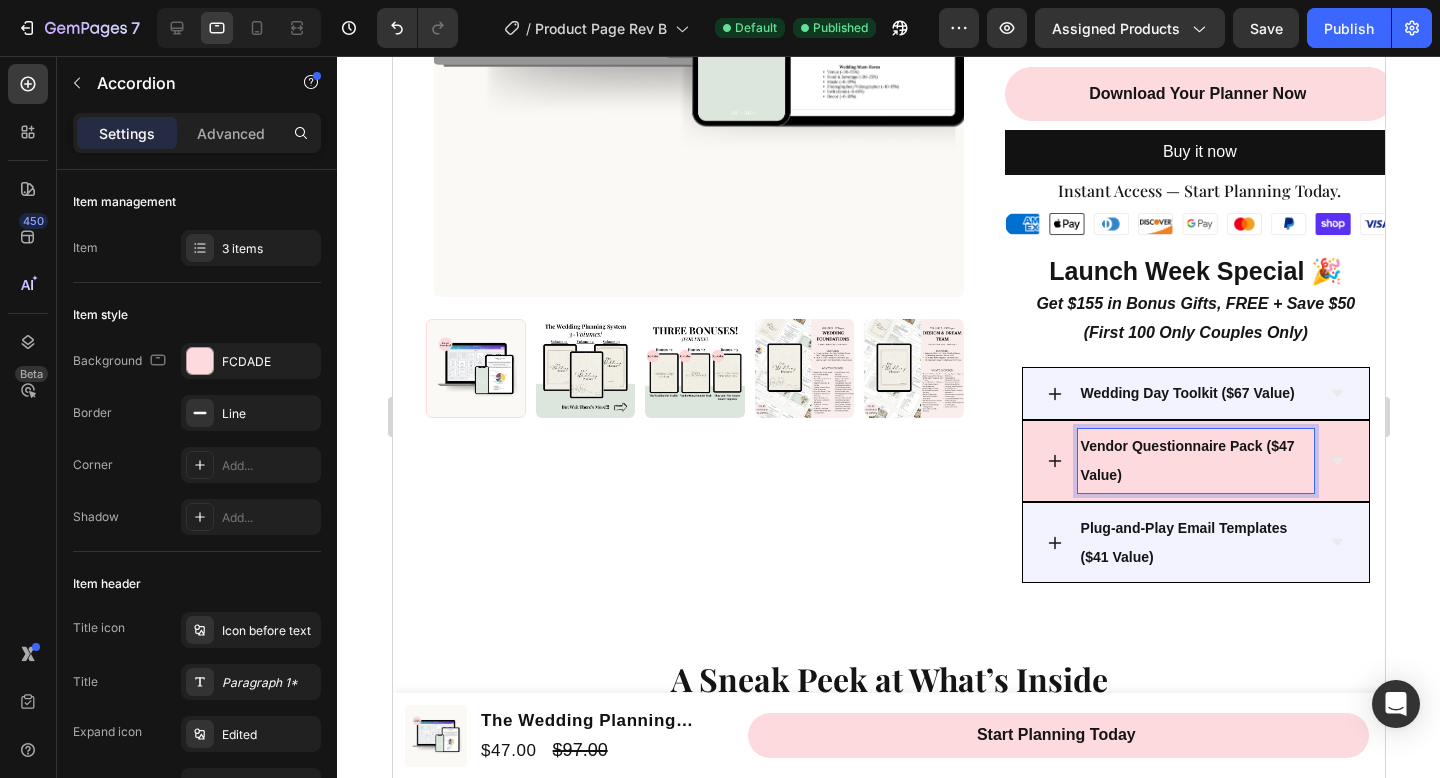 click on "Vendor Questionnaire Pack ($47 Value)" at bounding box center [1195, 461] 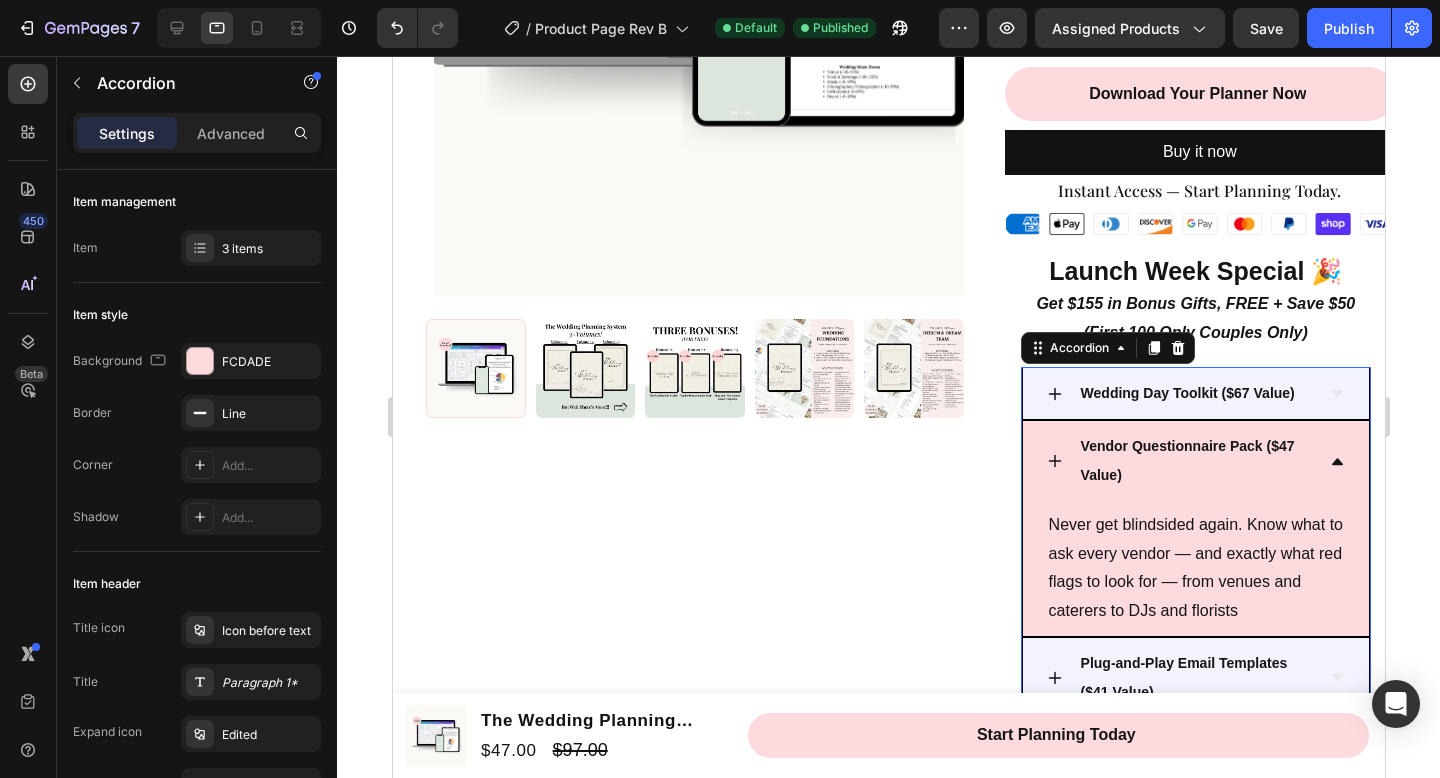 click on "Vendor Questionnaire Pack ($47 Value)" at bounding box center (1195, 461) 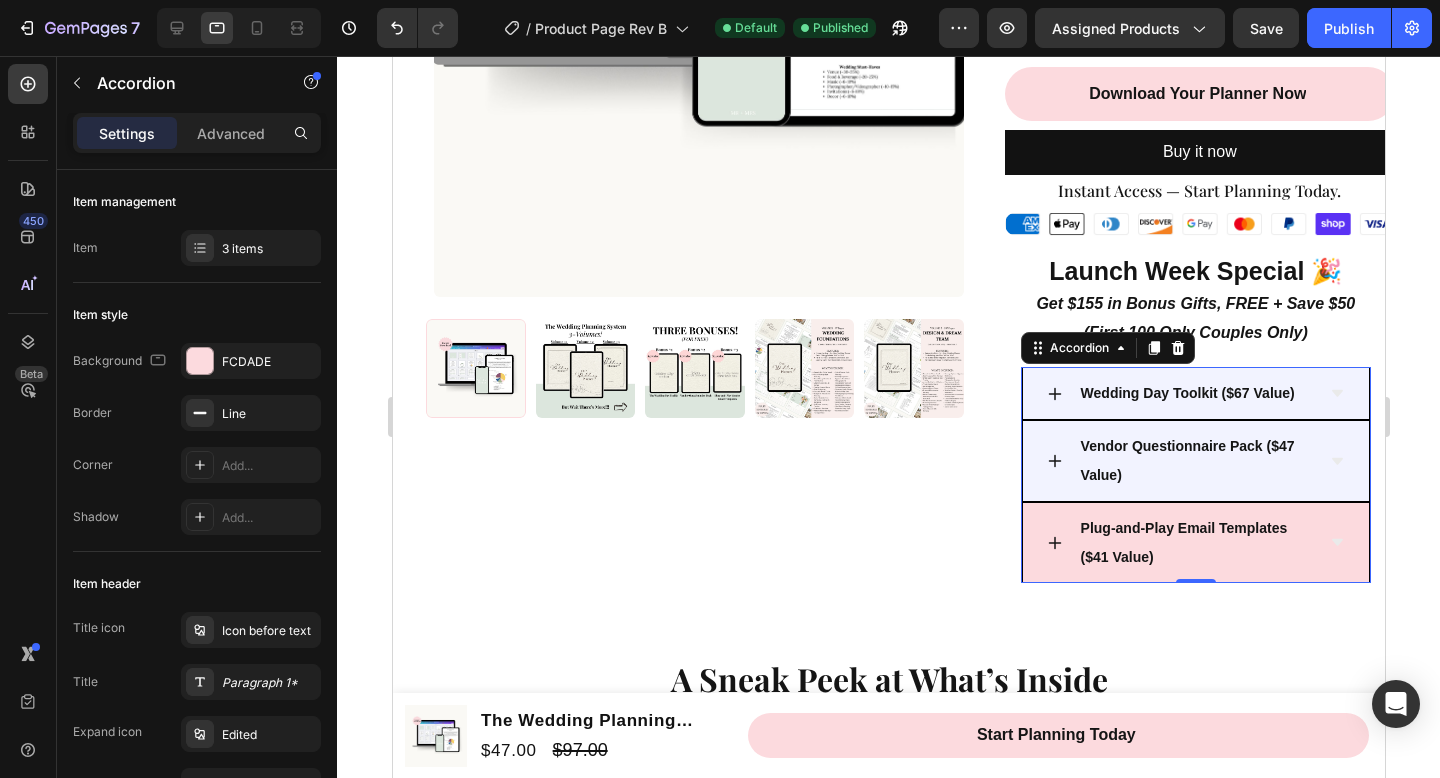 click on "Plug-and-Play Email Templates ($41 Value)" at bounding box center [1195, 543] 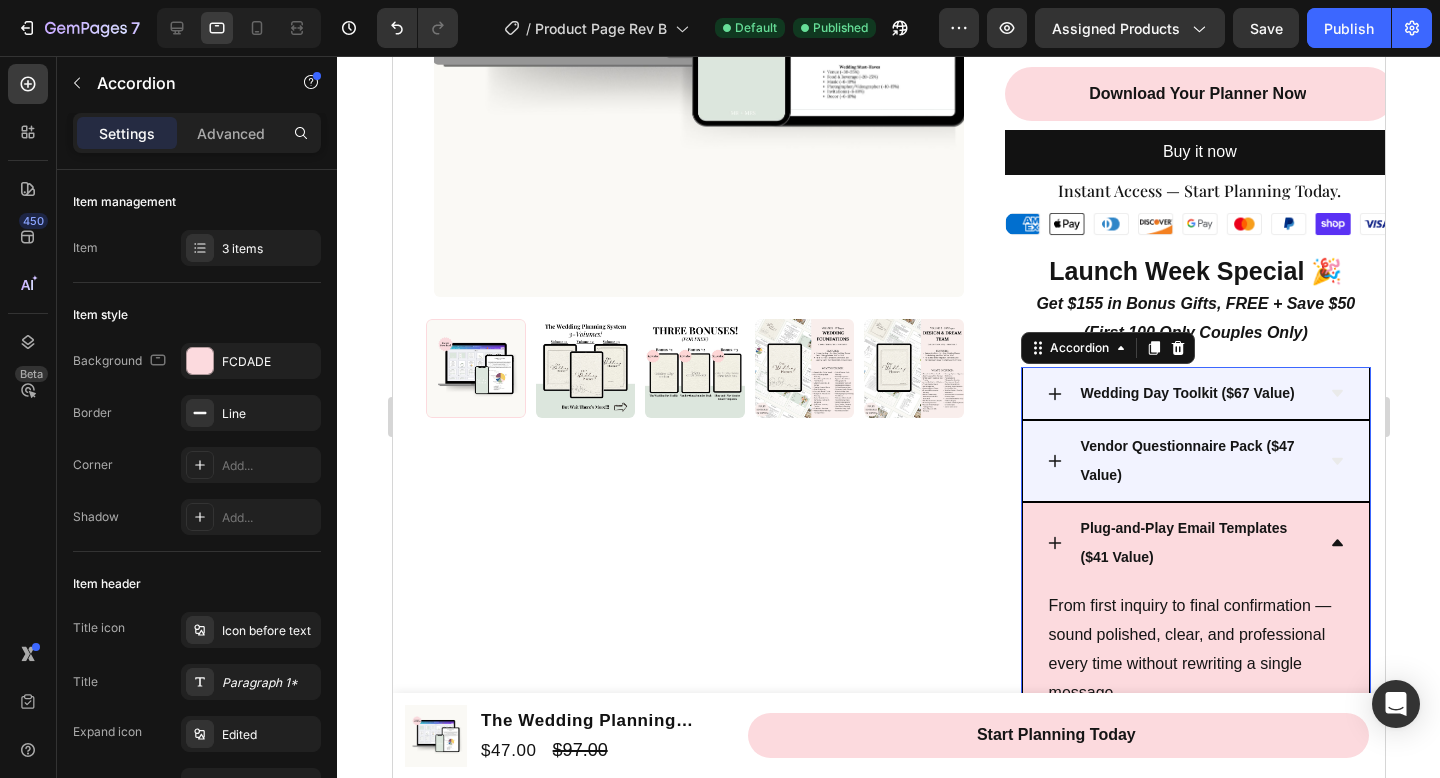 click on "Plug-and-Play Email Templates ($41 Value)" at bounding box center (1195, 543) 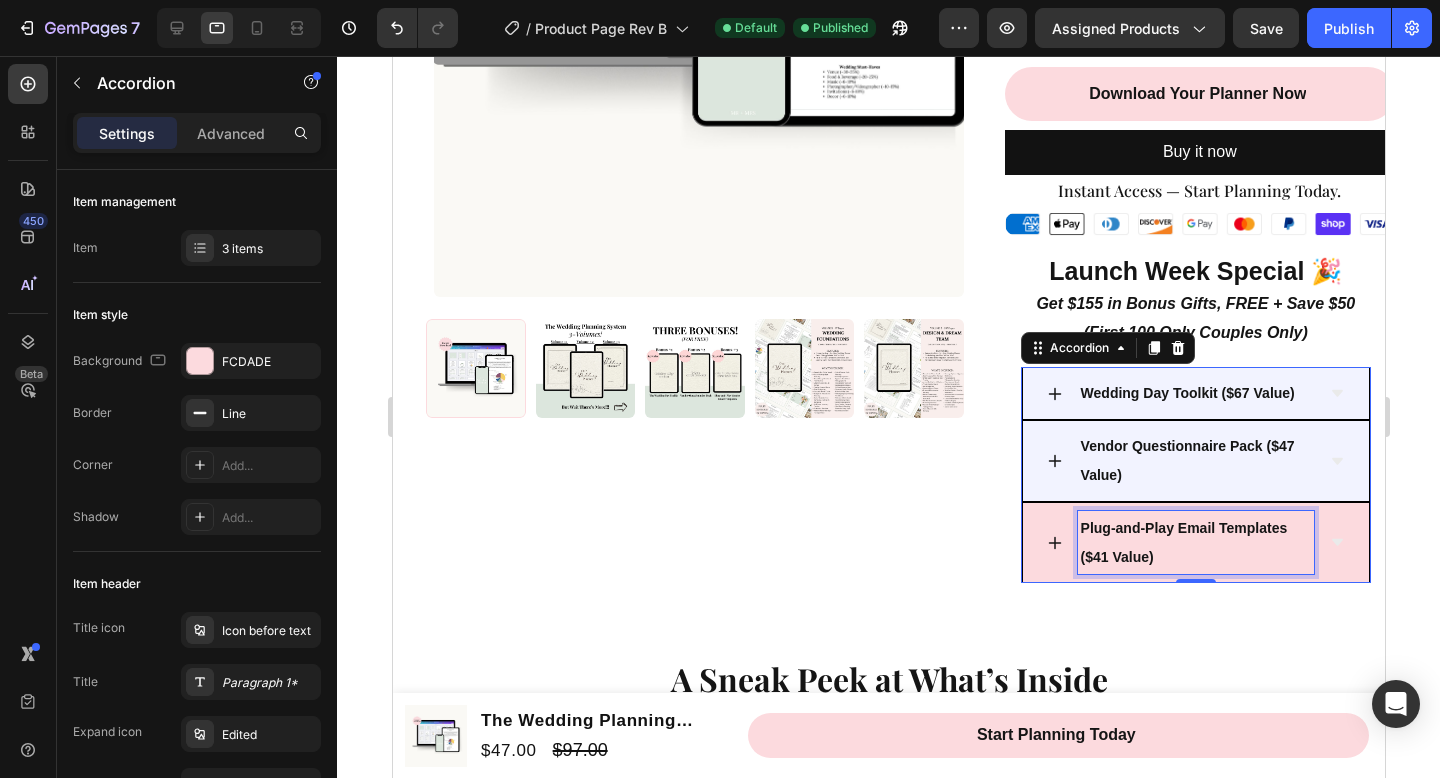 click on "Plug-and-Play Email Templates ($41 Value)" at bounding box center [1195, 543] 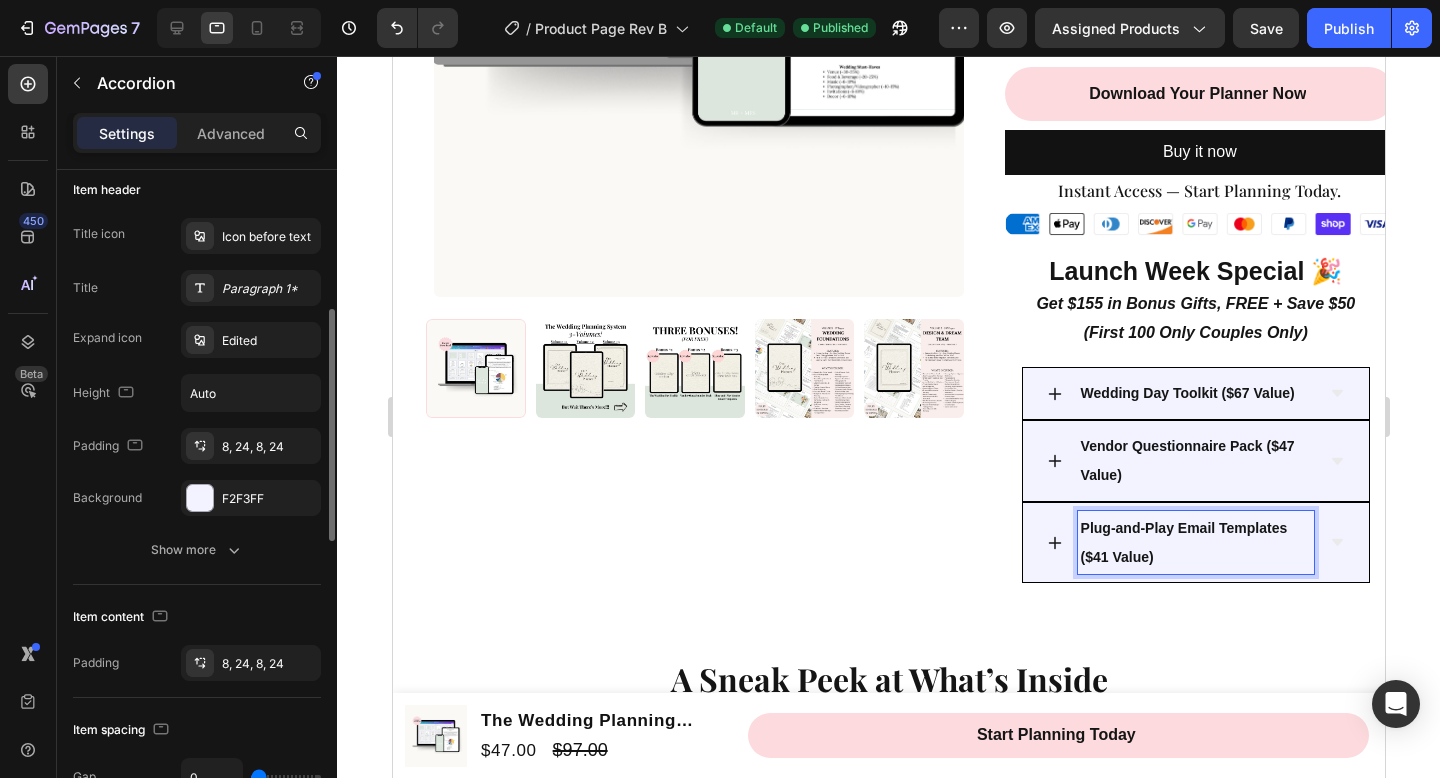 scroll, scrollTop: 395, scrollLeft: 0, axis: vertical 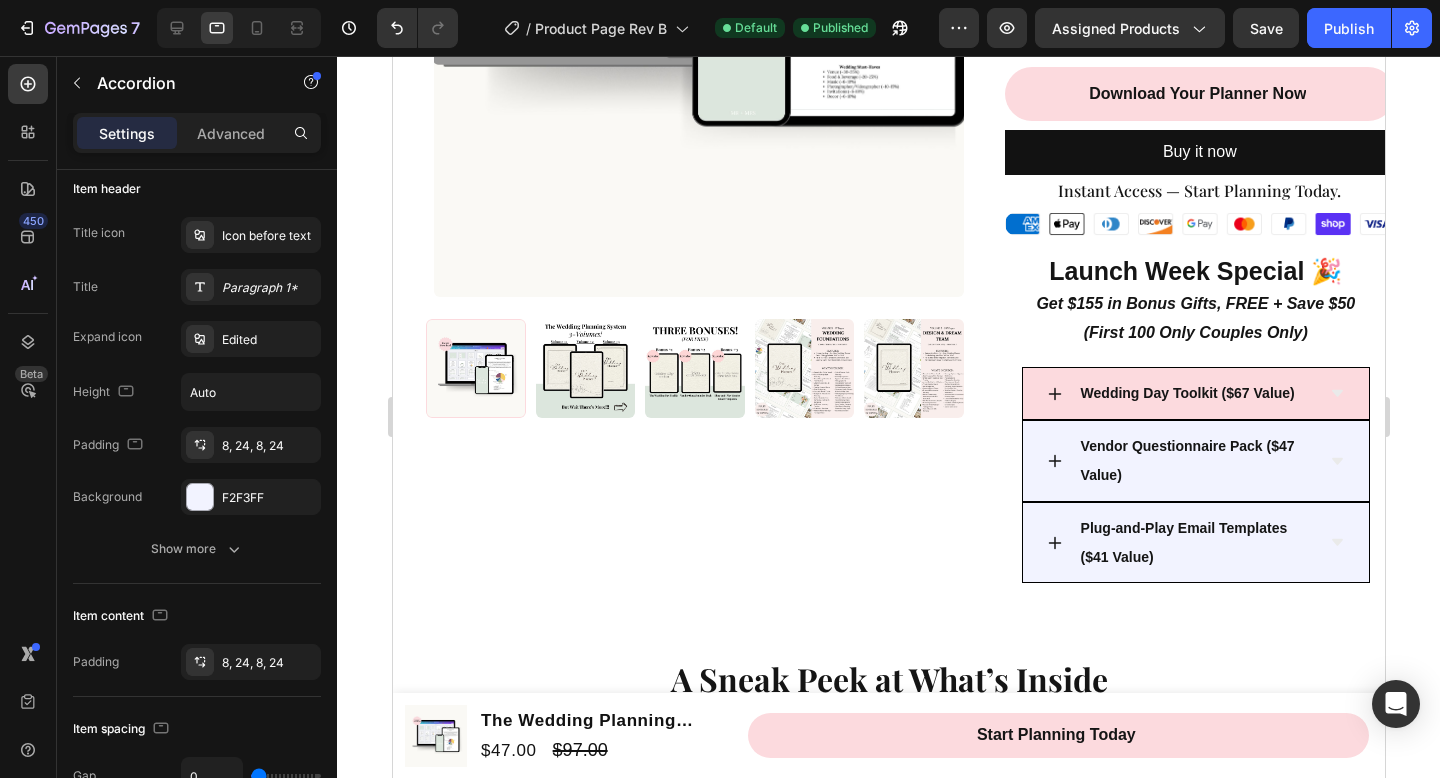 click on "Wedding Day Toolkit ($67 Value)" at bounding box center [1195, 393] 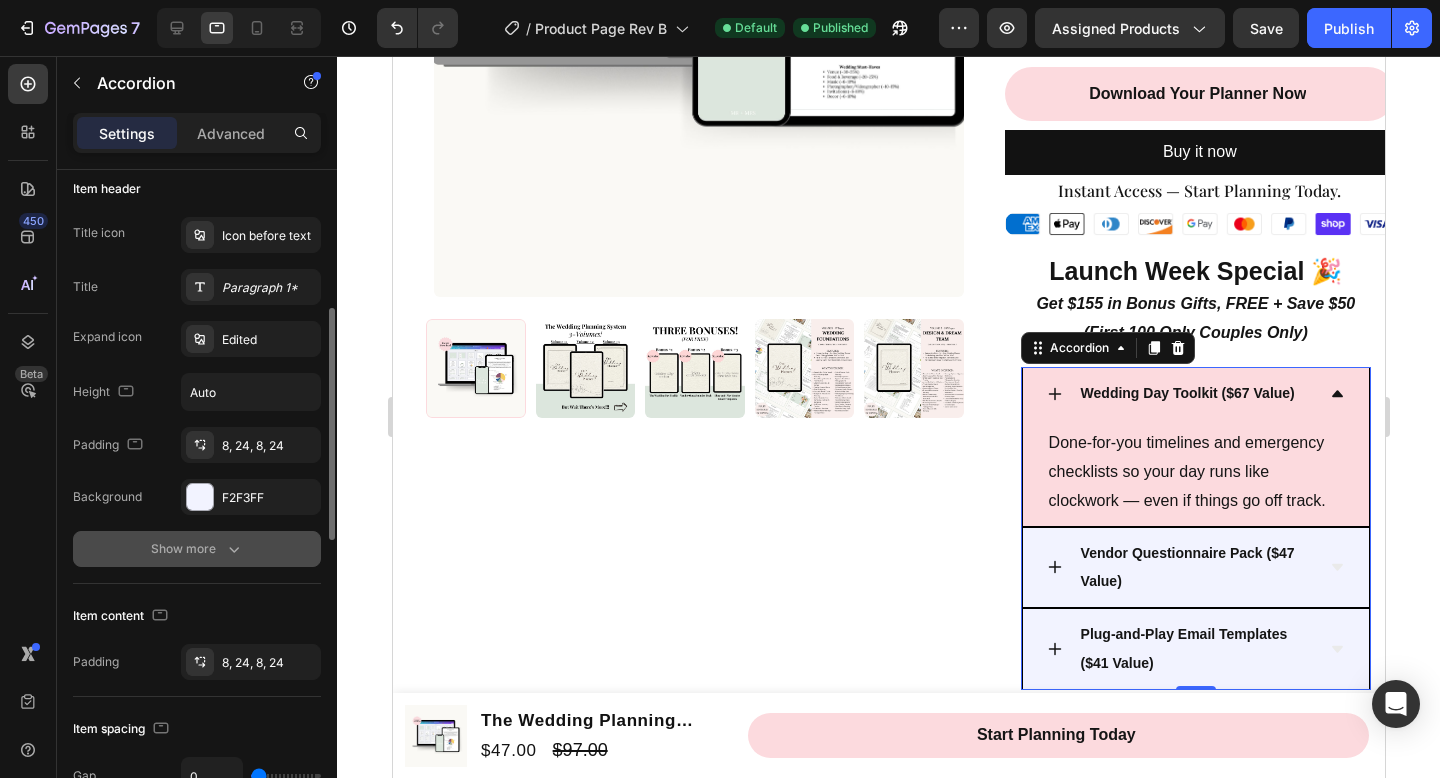 click on "Show more" at bounding box center (197, 549) 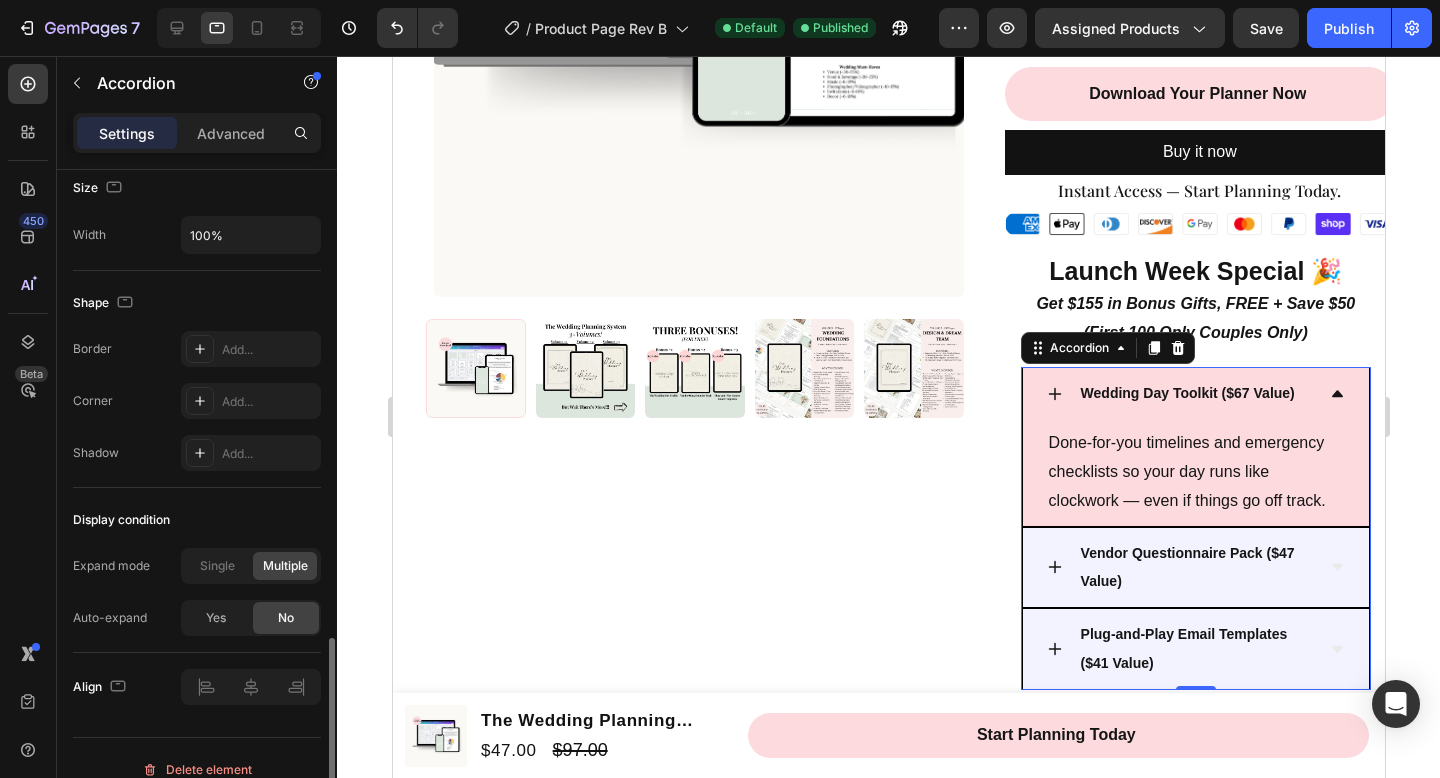 scroll, scrollTop: 1343, scrollLeft: 0, axis: vertical 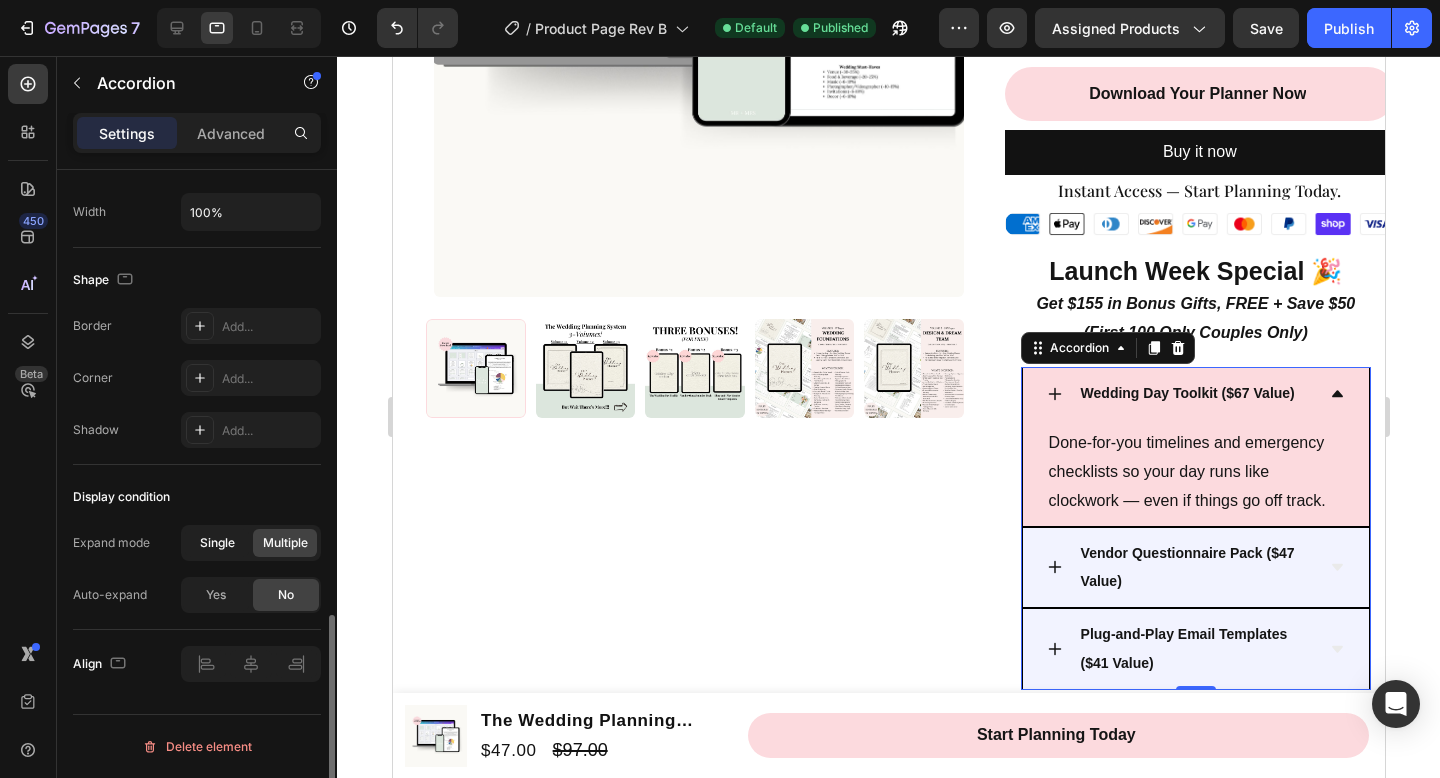 click on "Single" 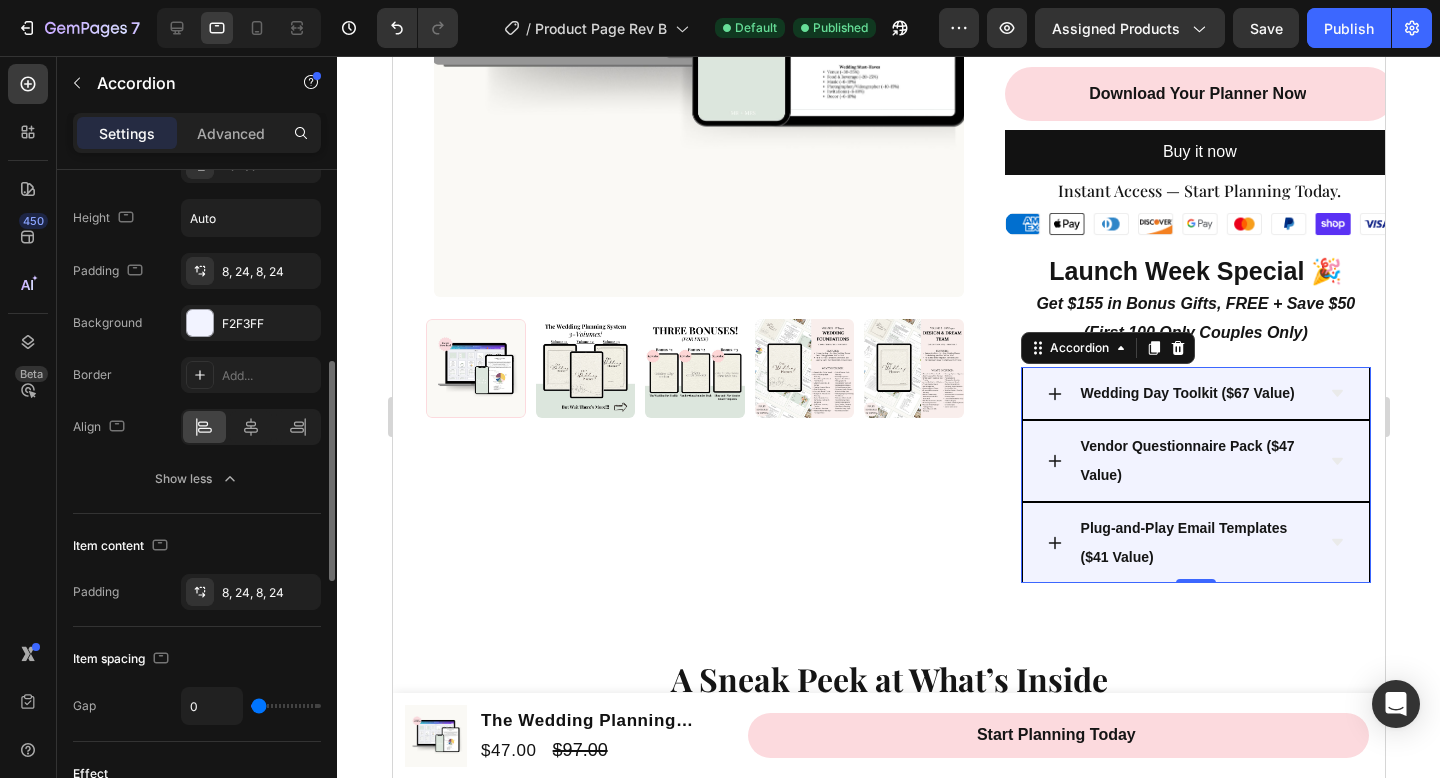scroll, scrollTop: 566, scrollLeft: 0, axis: vertical 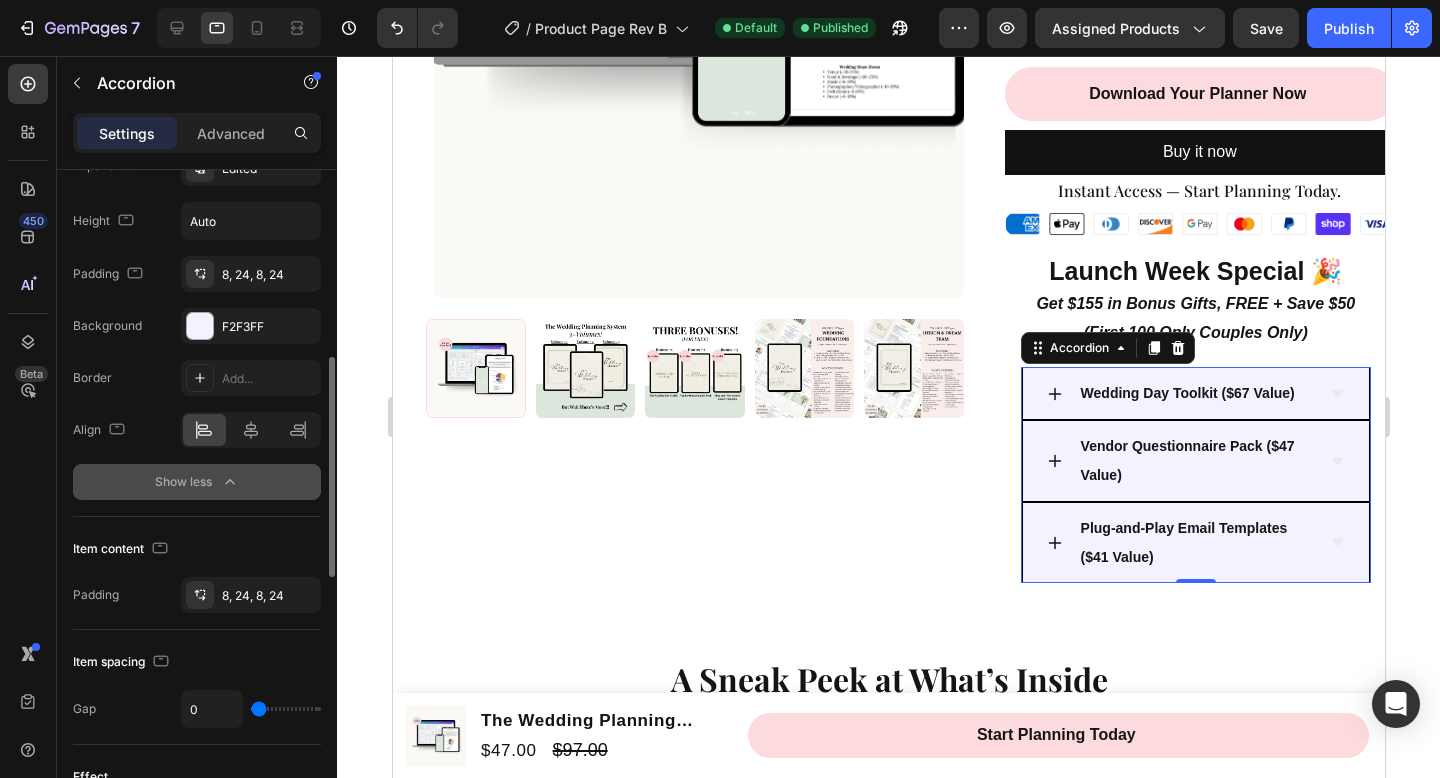 click 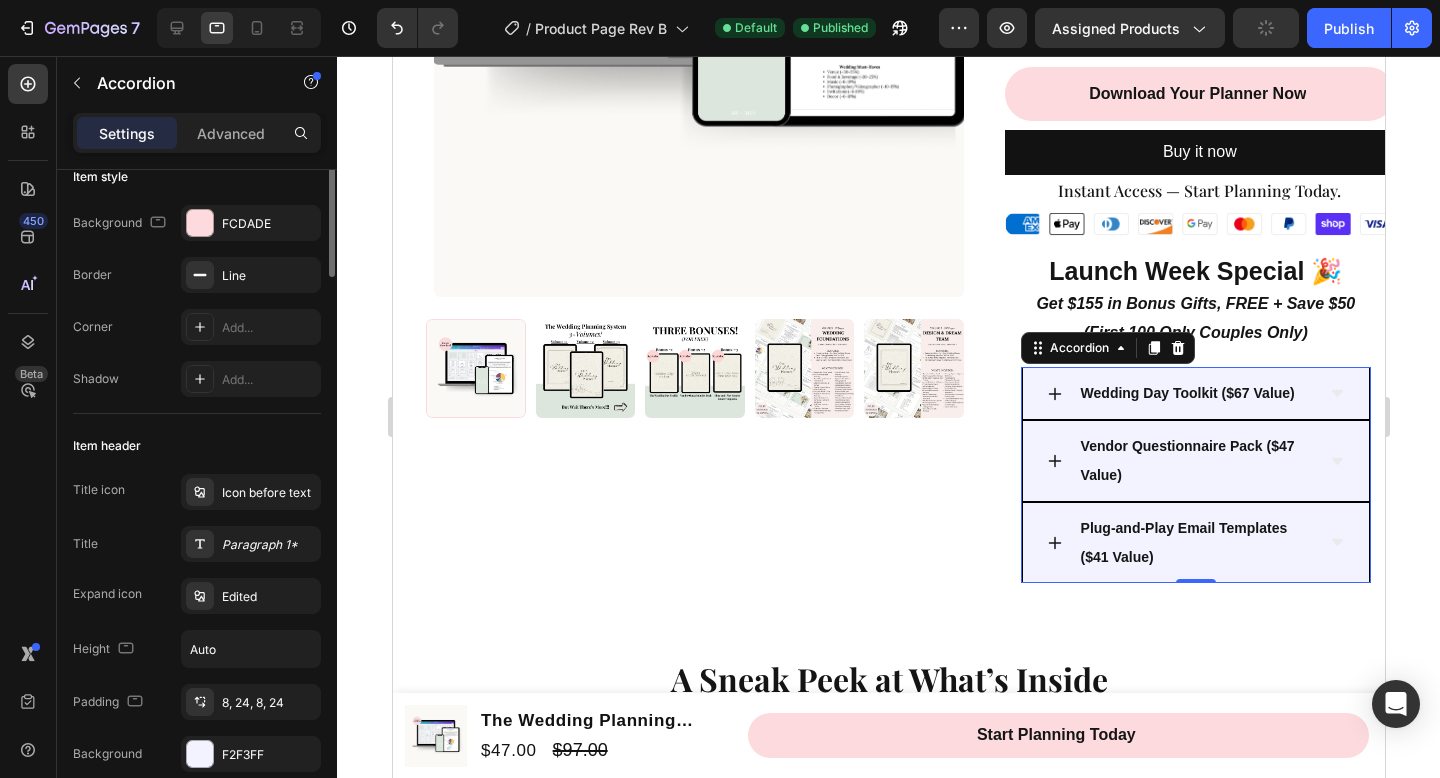 scroll, scrollTop: 0, scrollLeft: 0, axis: both 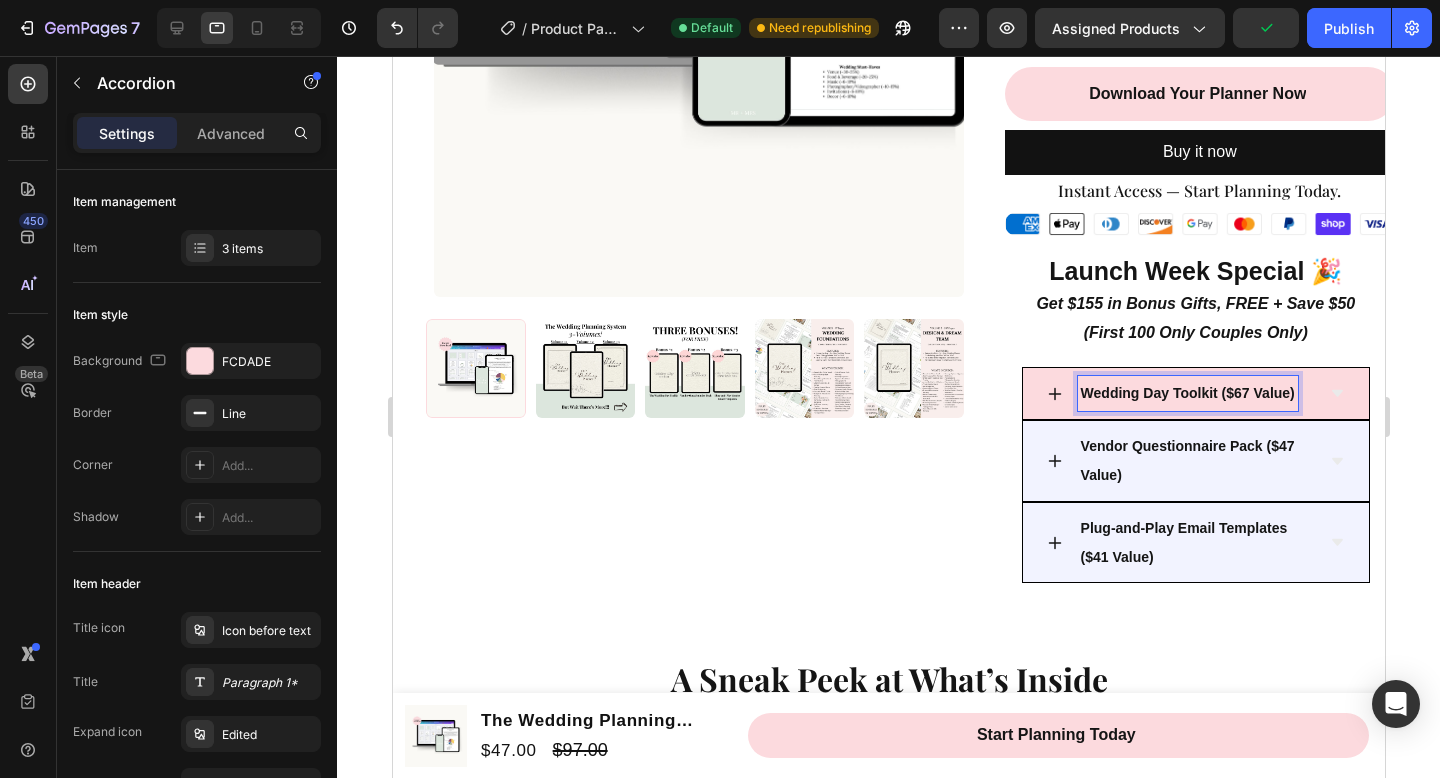 click on "Wedding Day Toolkit ($67 Value)" at bounding box center [1187, 393] 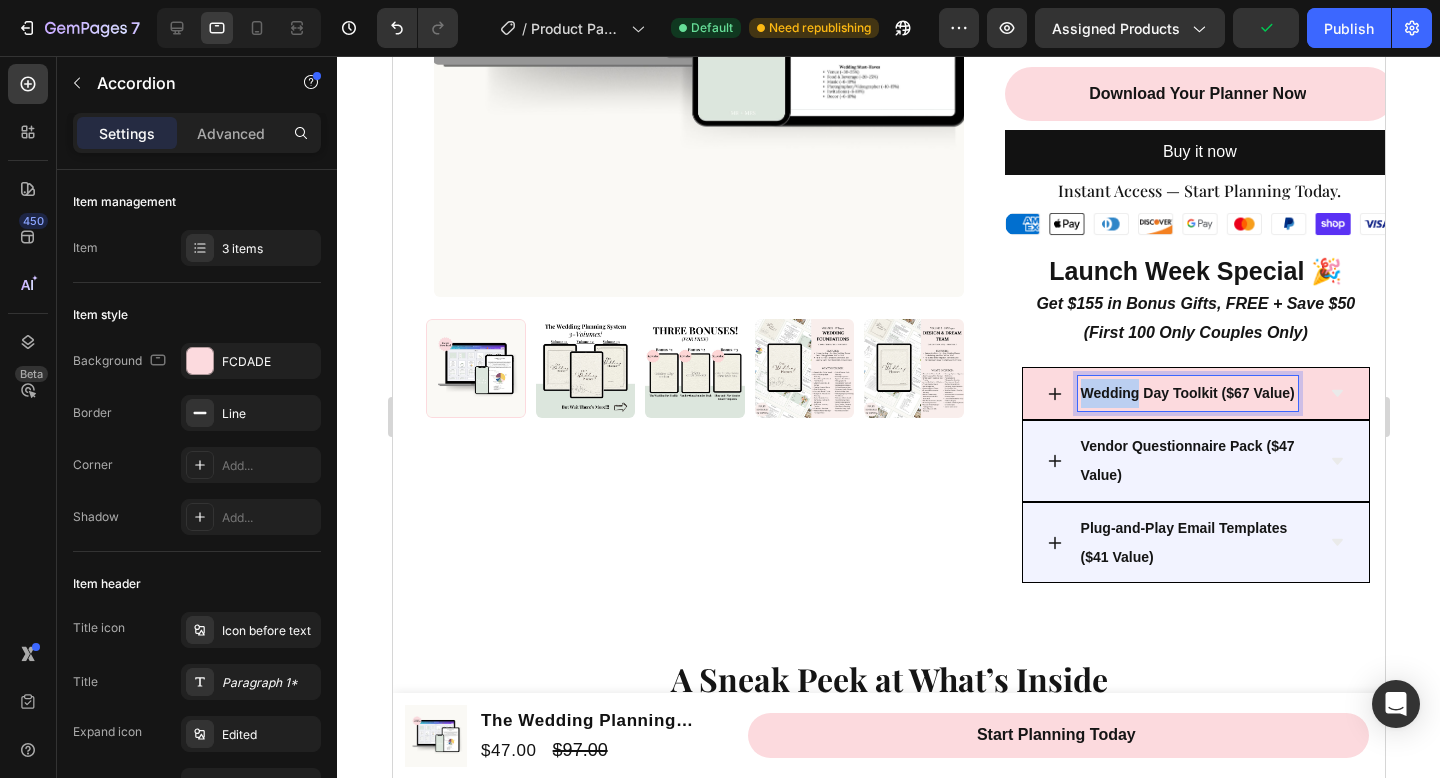 click on "Wedding Day Toolkit ($67 Value)" at bounding box center [1187, 393] 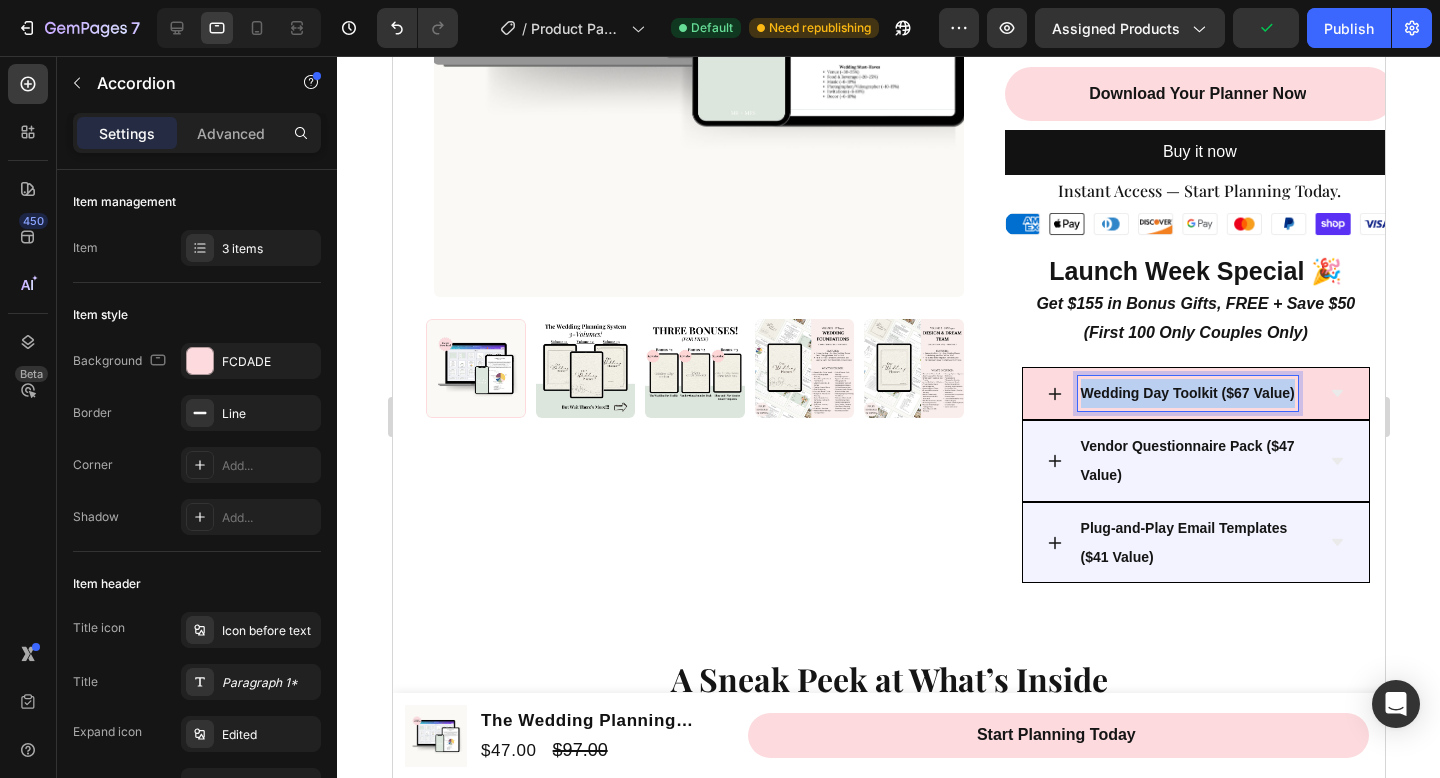 click on "Wedding Day Toolkit ($67 Value)" at bounding box center [1187, 393] 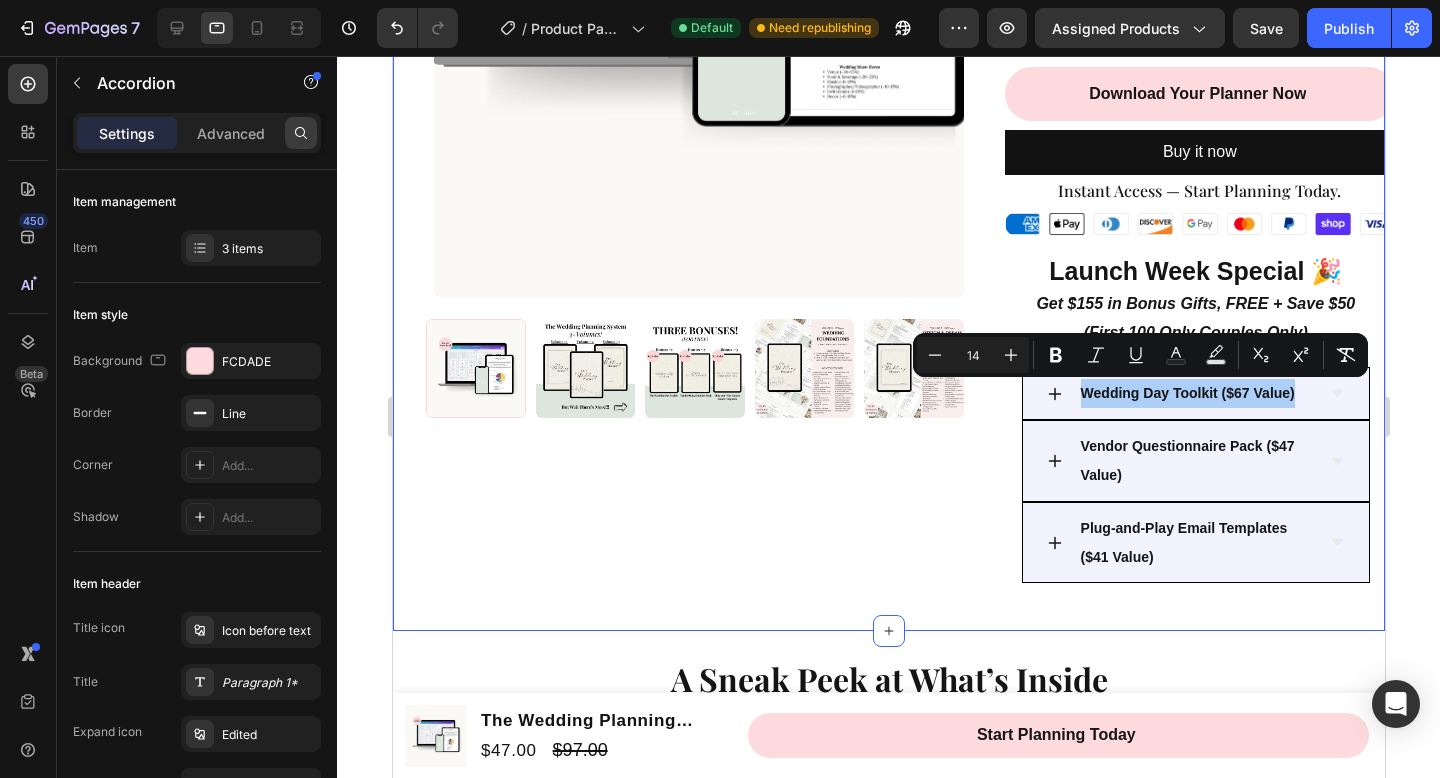 click at bounding box center (301, 133) 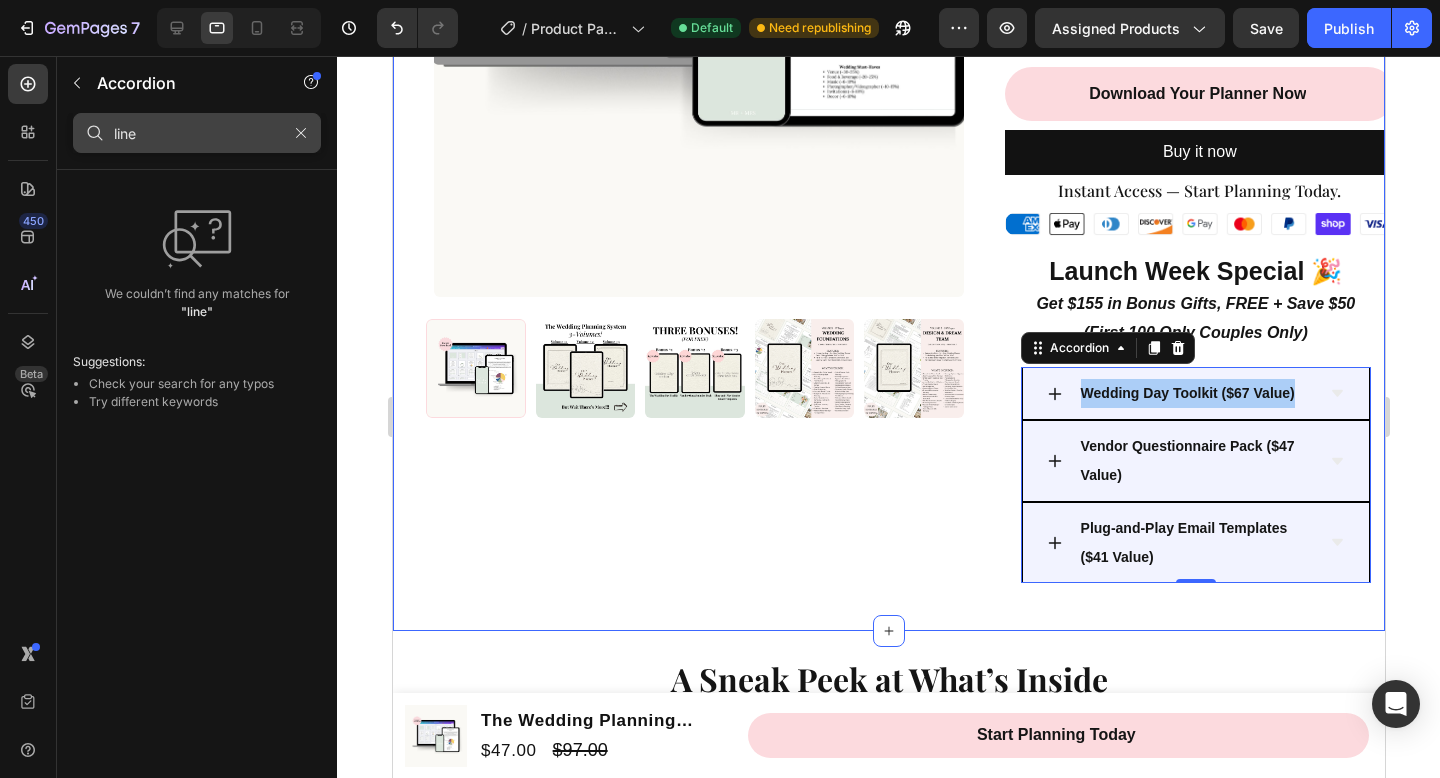 type on "line" 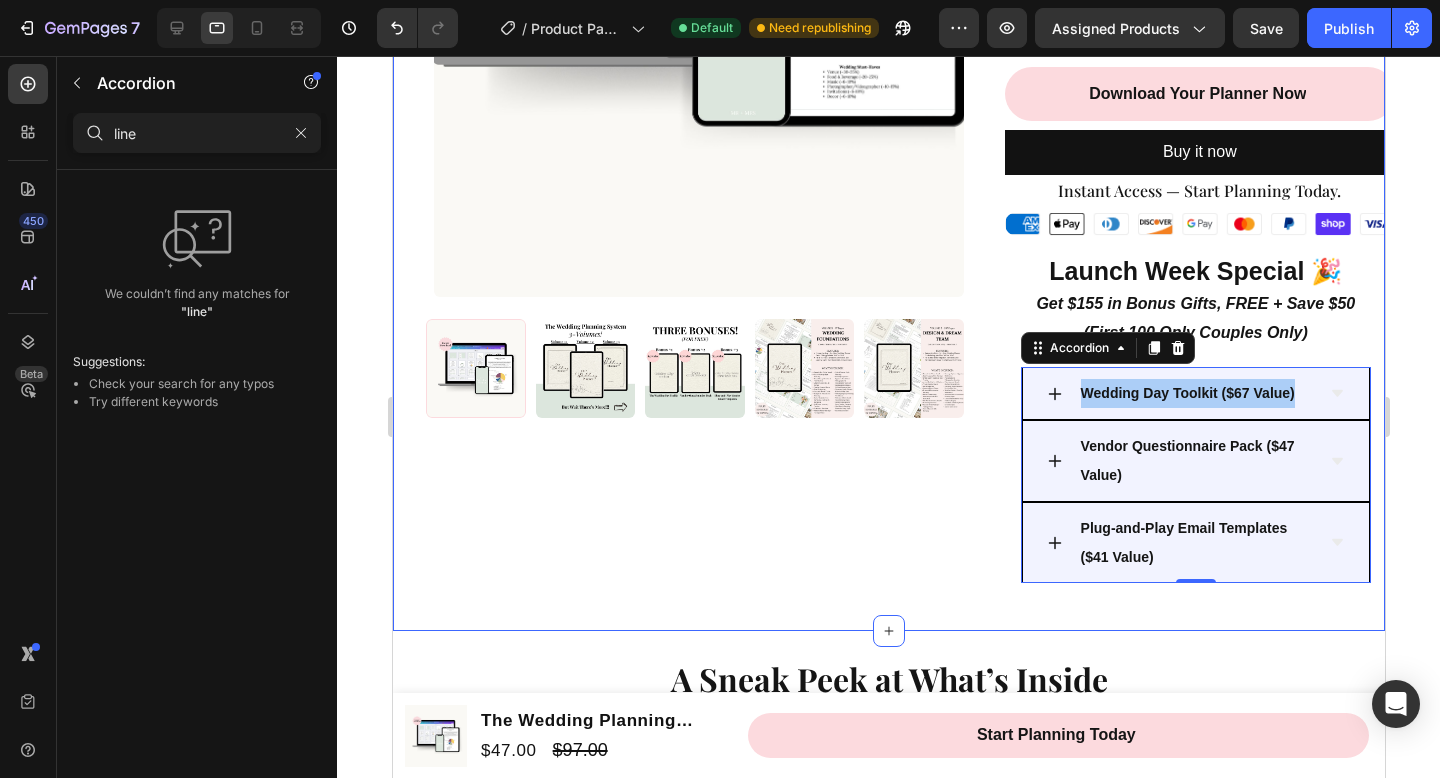 drag, startPoint x: 165, startPoint y: 133, endPoint x: 100, endPoint y: 128, distance: 65.192024 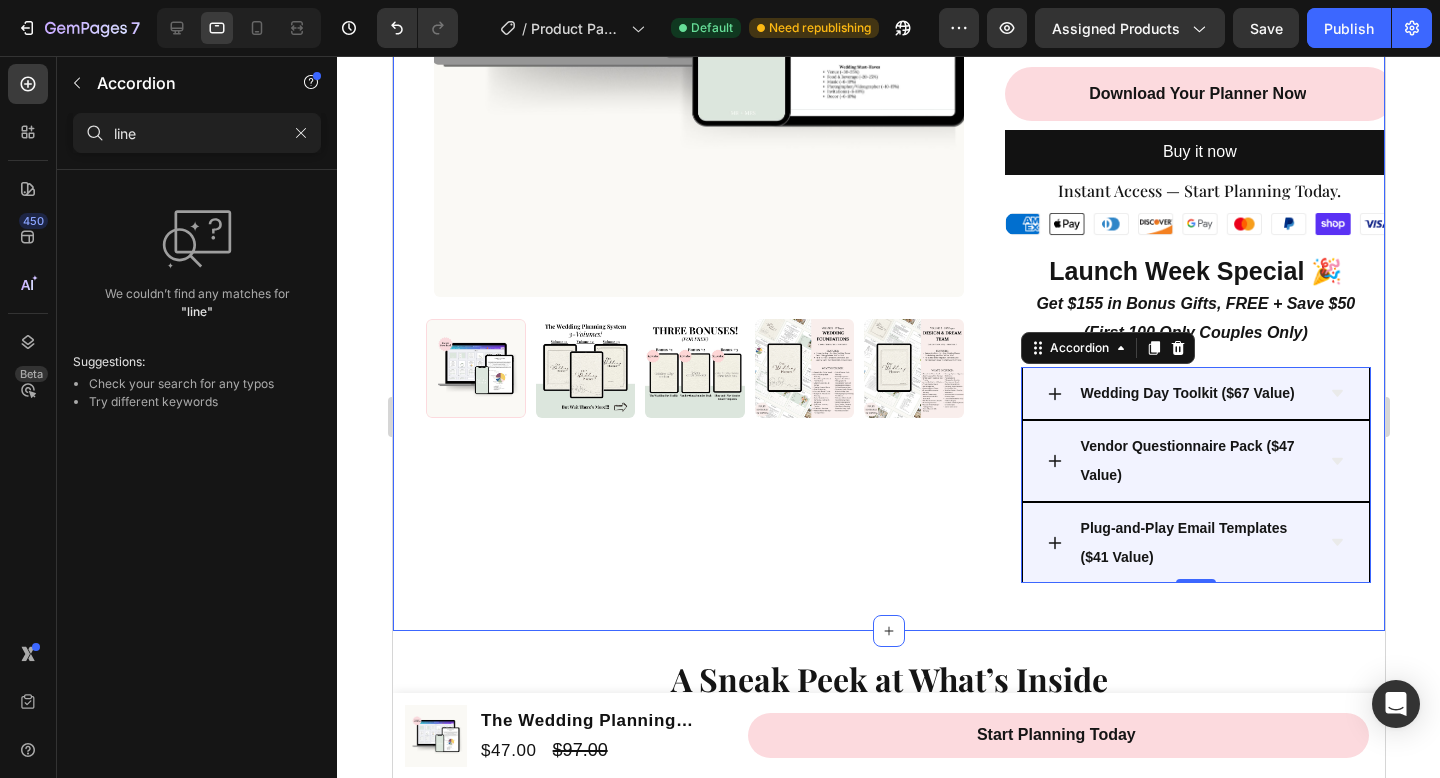 type 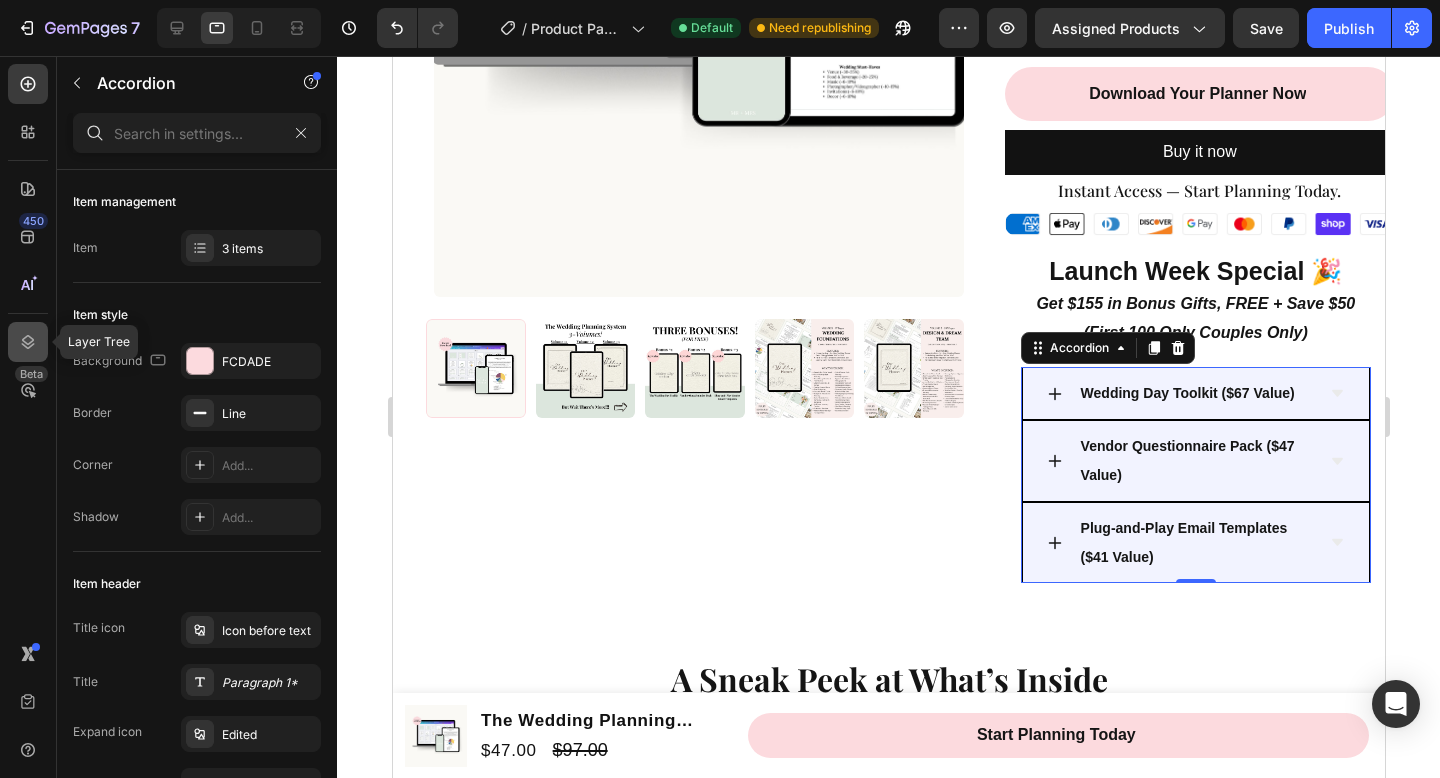 click 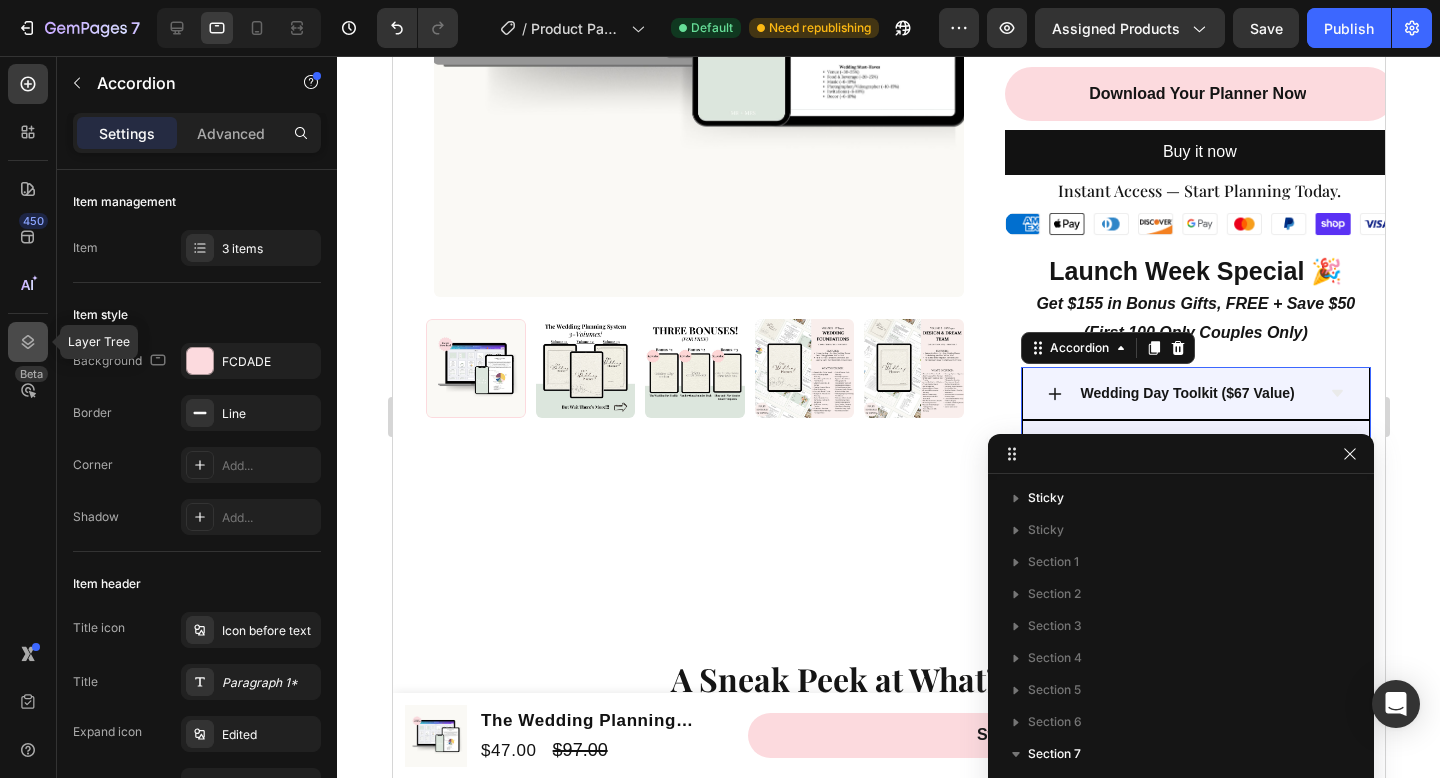 scroll, scrollTop: 1125, scrollLeft: 0, axis: vertical 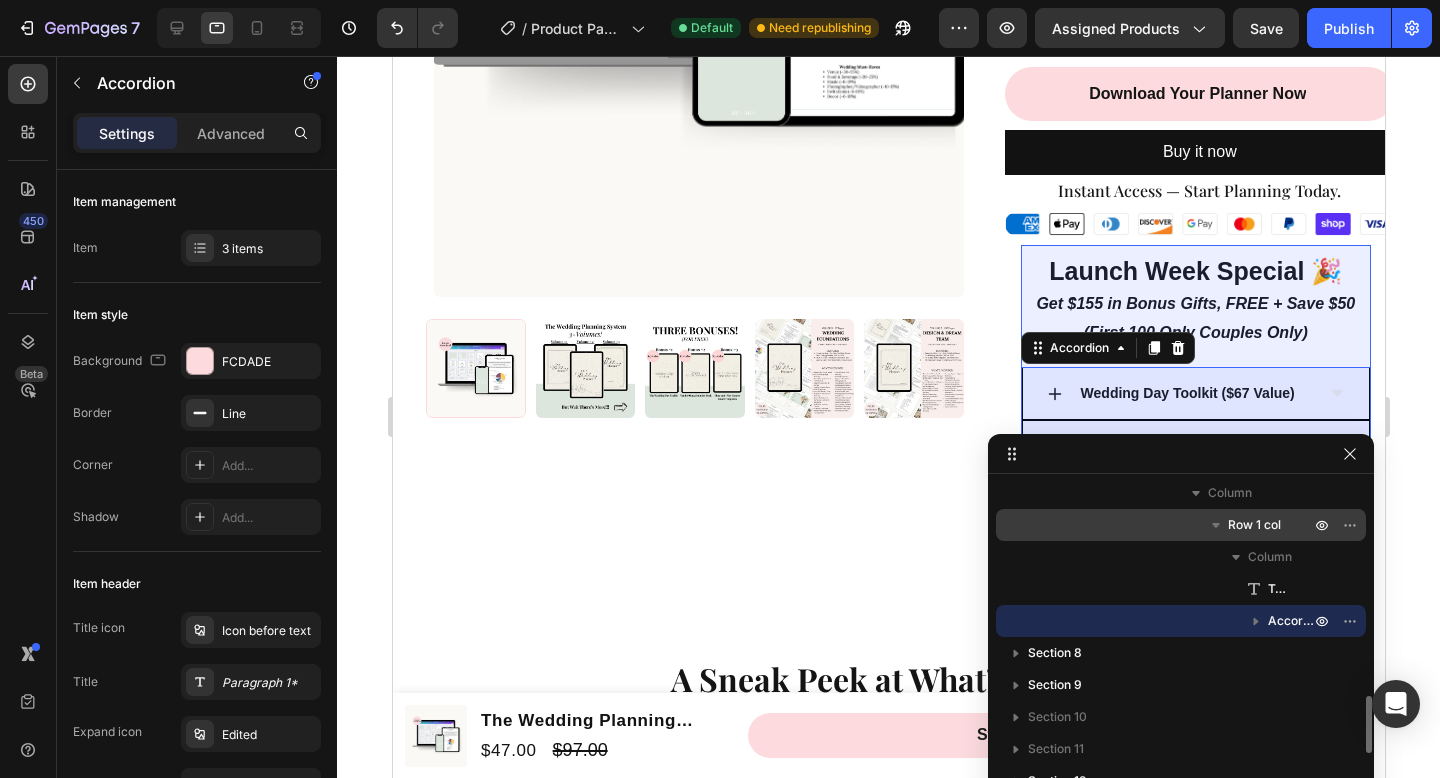 click on "Row 1 col" at bounding box center (1254, 525) 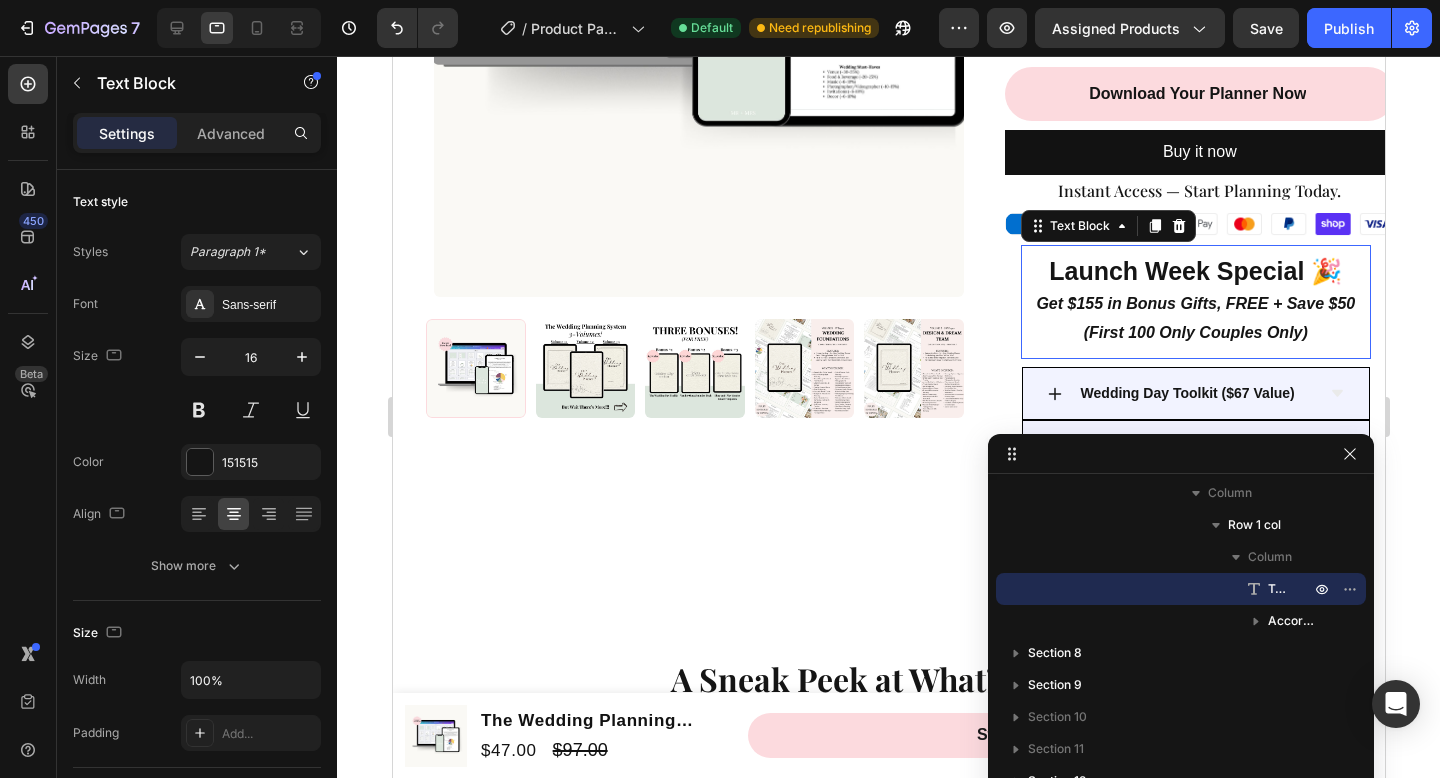click on "(First 100 Only Couples Only)" at bounding box center (1195, 333) 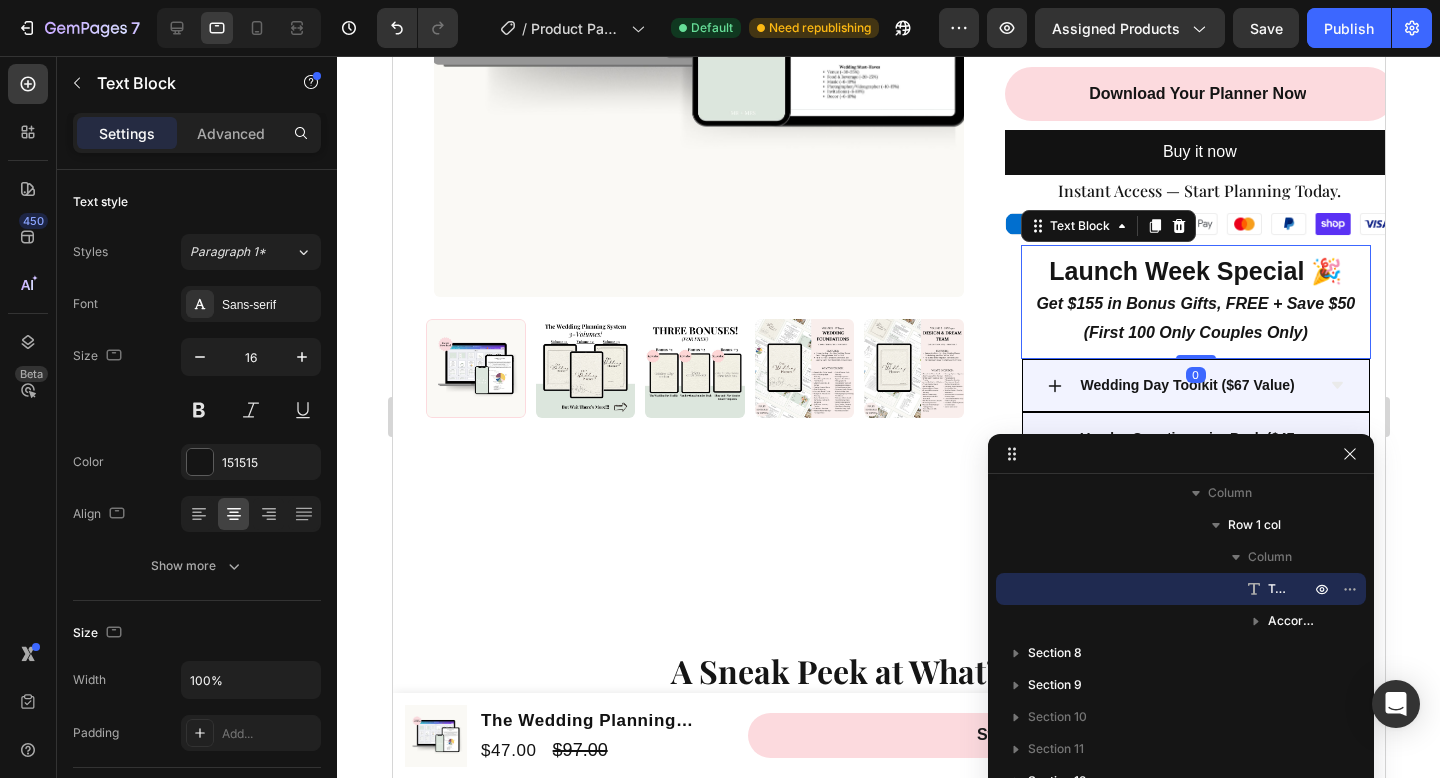 drag, startPoint x: 1191, startPoint y: 362, endPoint x: 1188, endPoint y: 341, distance: 21.213203 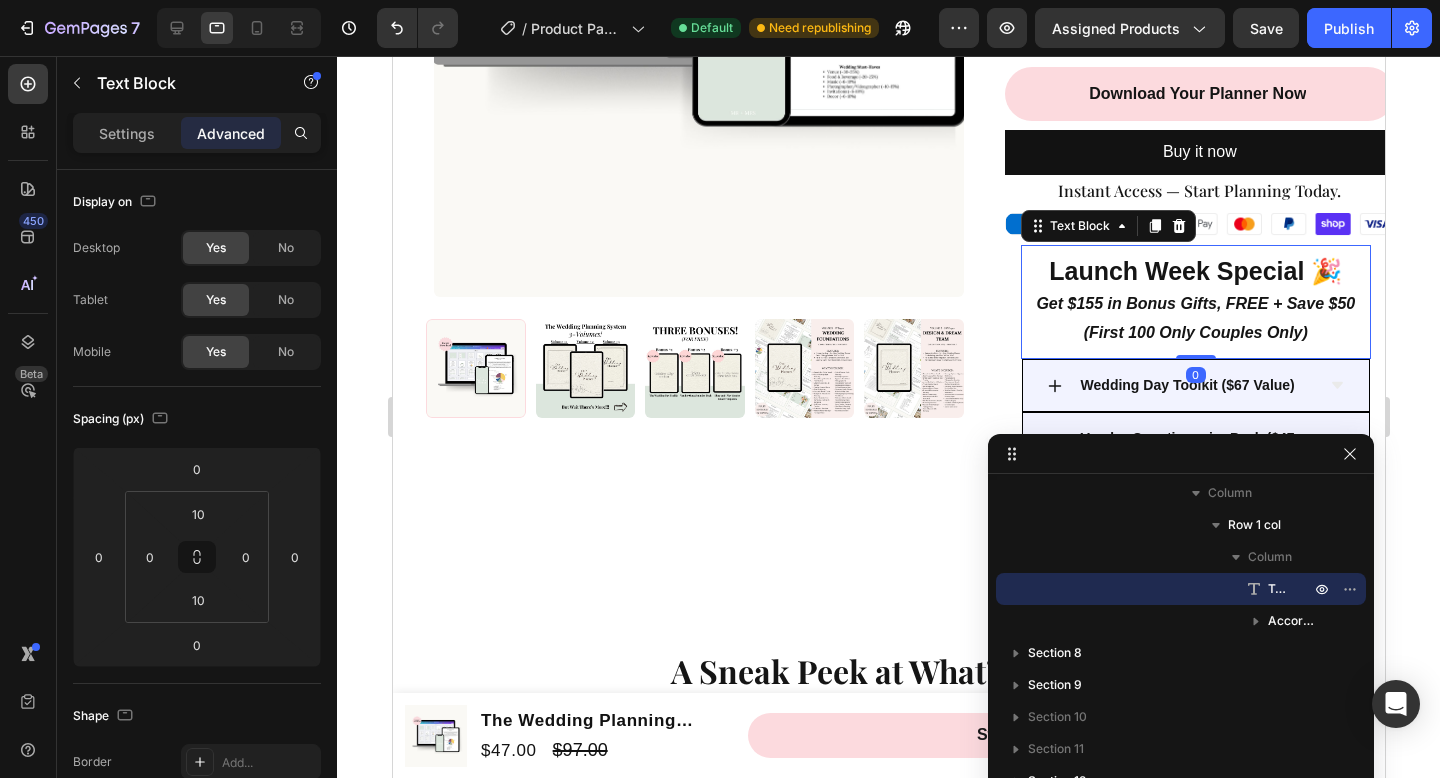 click 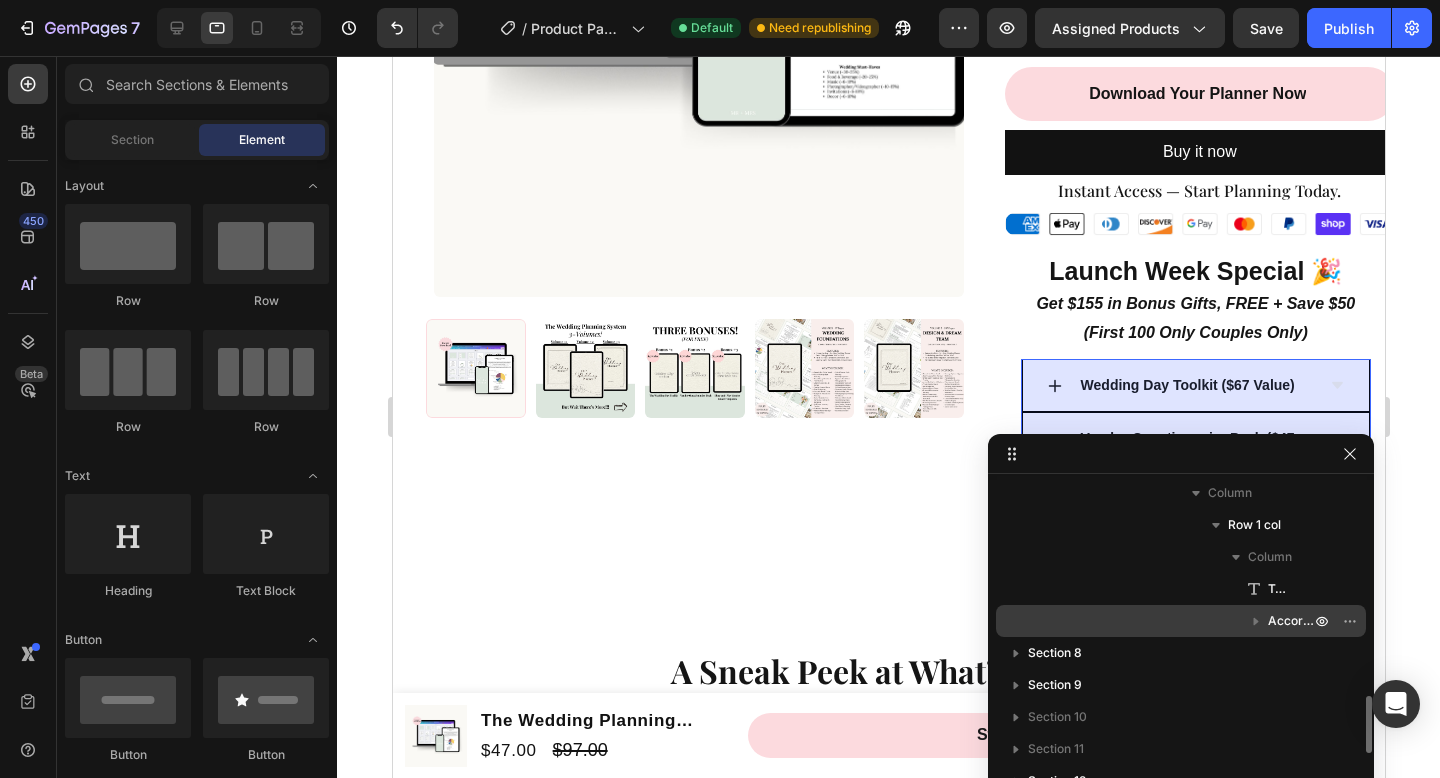click on "Accordion" at bounding box center [1291, 621] 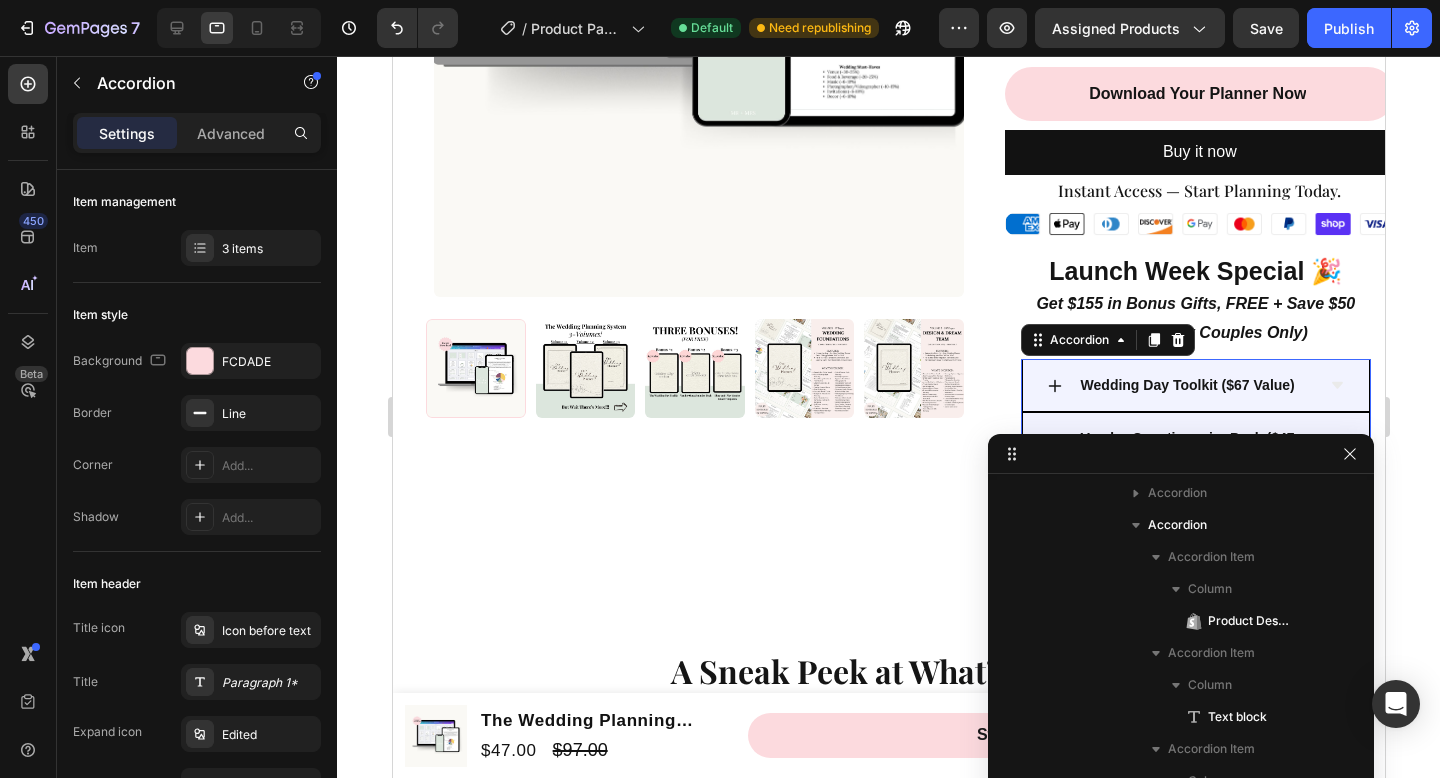scroll, scrollTop: 1829, scrollLeft: 0, axis: vertical 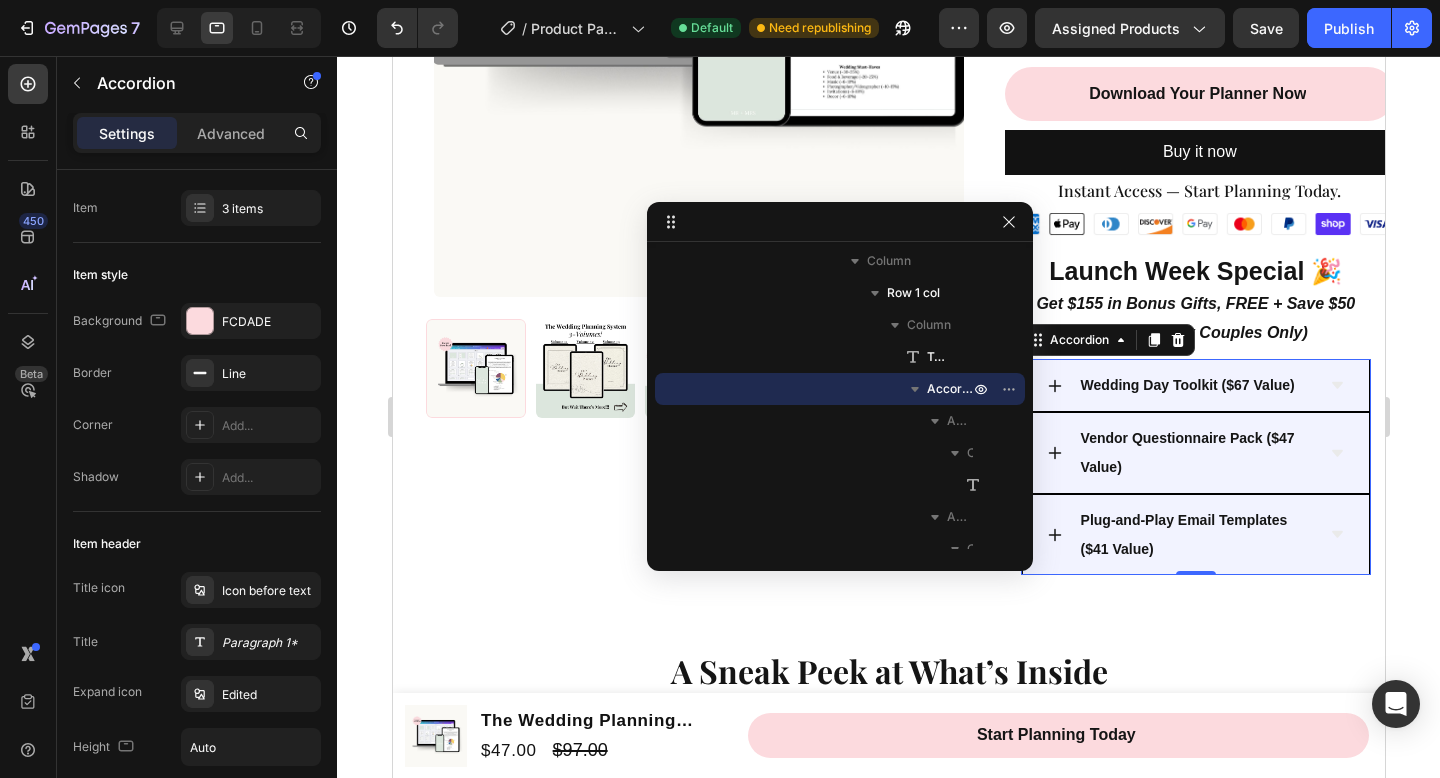 drag, startPoint x: 1018, startPoint y: 455, endPoint x: 663, endPoint y: 187, distance: 444.80222 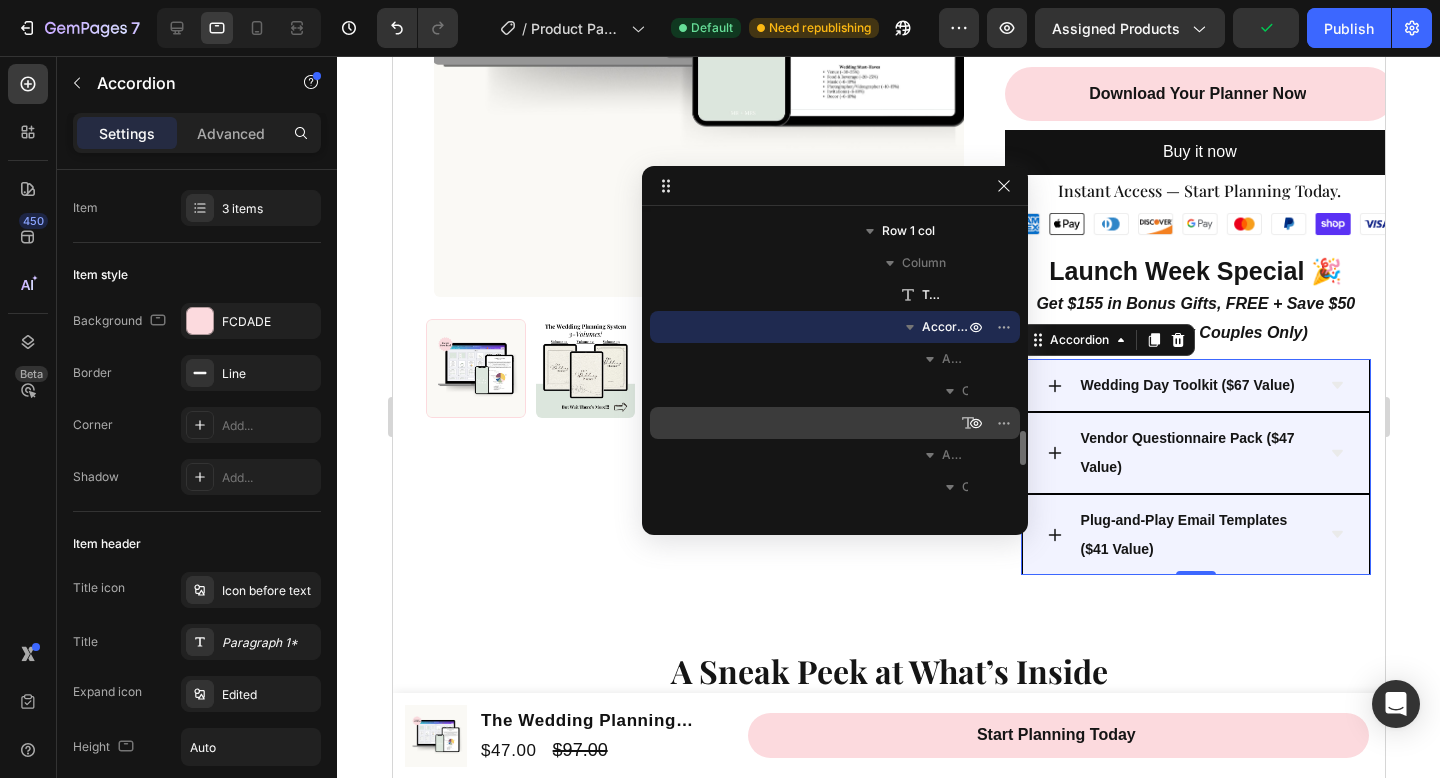 scroll, scrollTop: 1858, scrollLeft: 0, axis: vertical 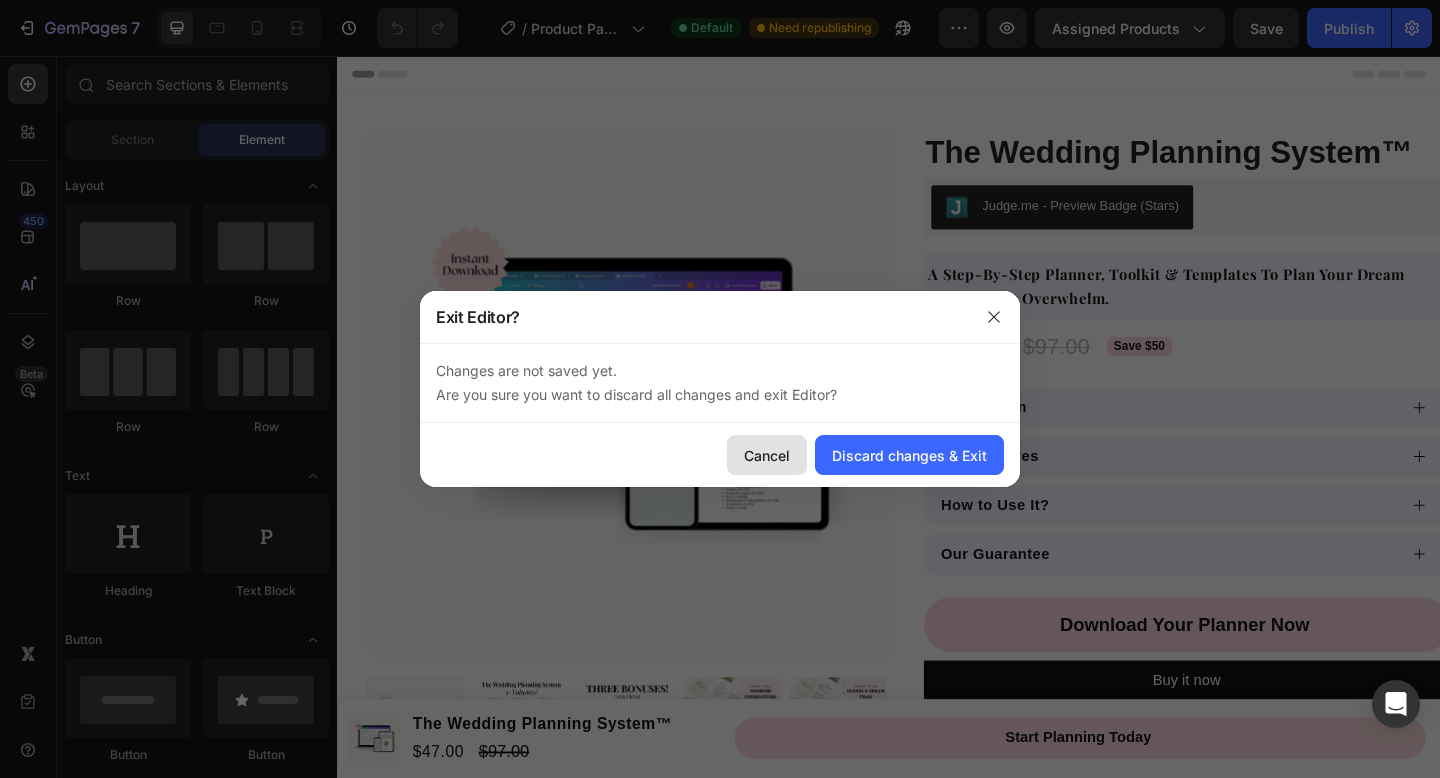 click on "Cancel" at bounding box center [767, 455] 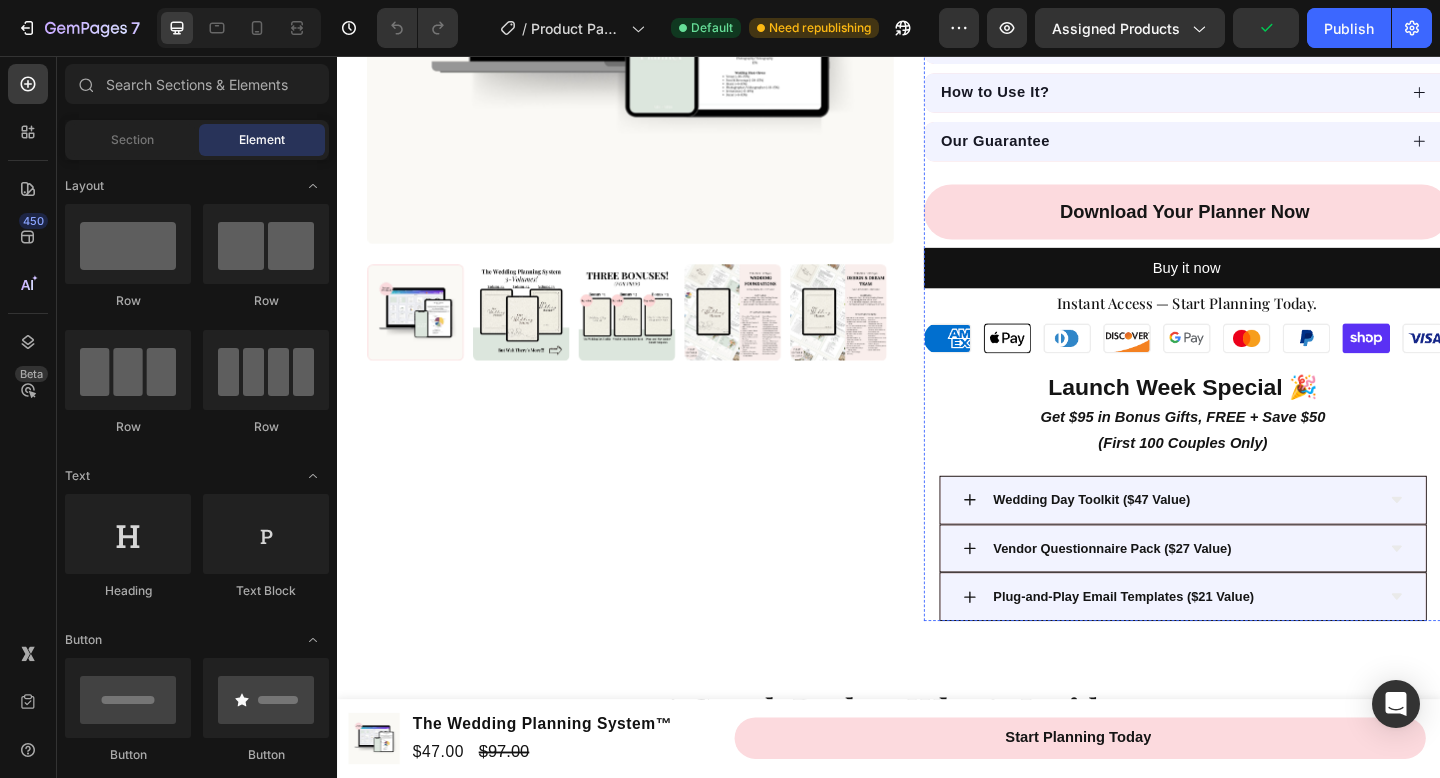 scroll, scrollTop: 453, scrollLeft: 0, axis: vertical 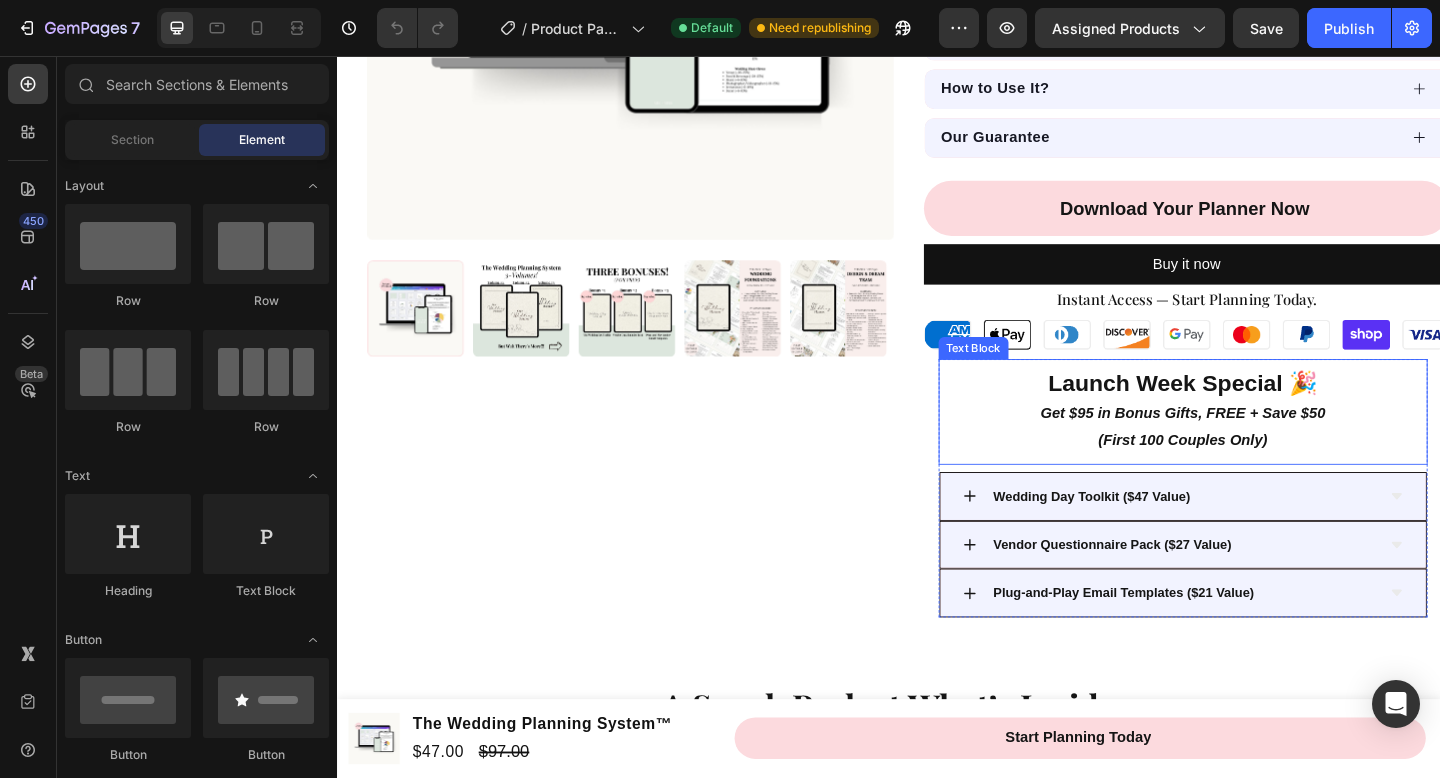click on "(First 100 Couples Only)" at bounding box center [1257, 474] 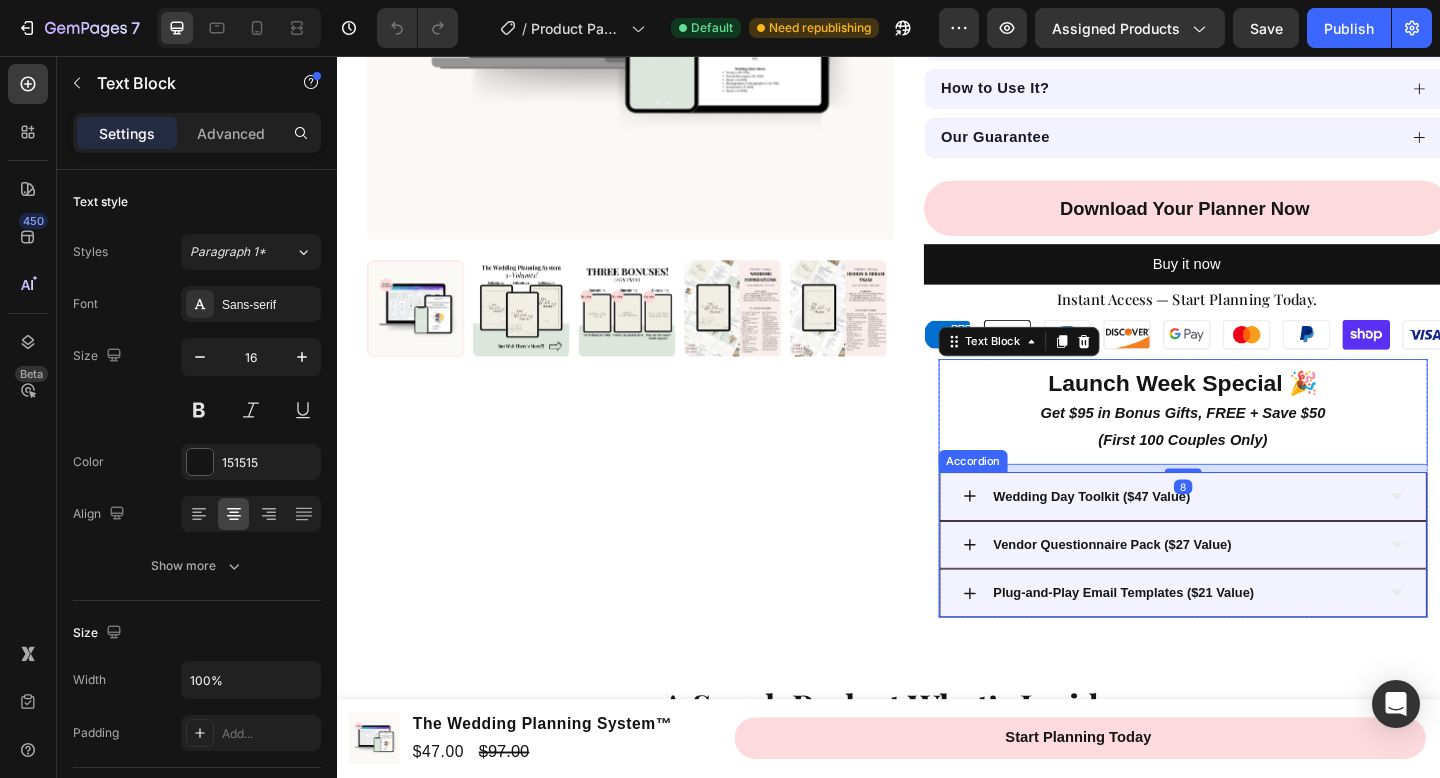 click on "Product Images
Product Images" at bounding box center (656, 175) 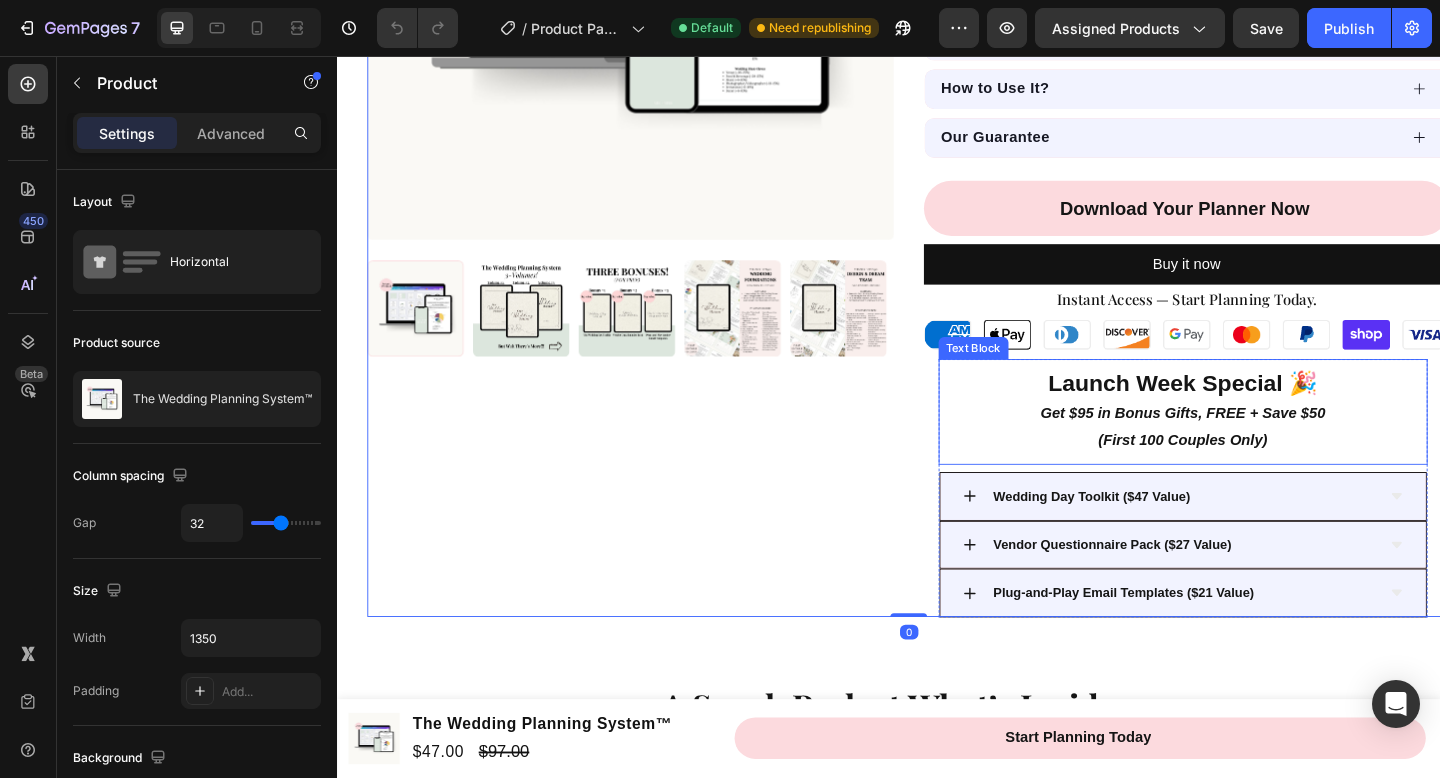 click on "Get $95 in Bonus Gifts, FREE + Save $50" at bounding box center (1257, 444) 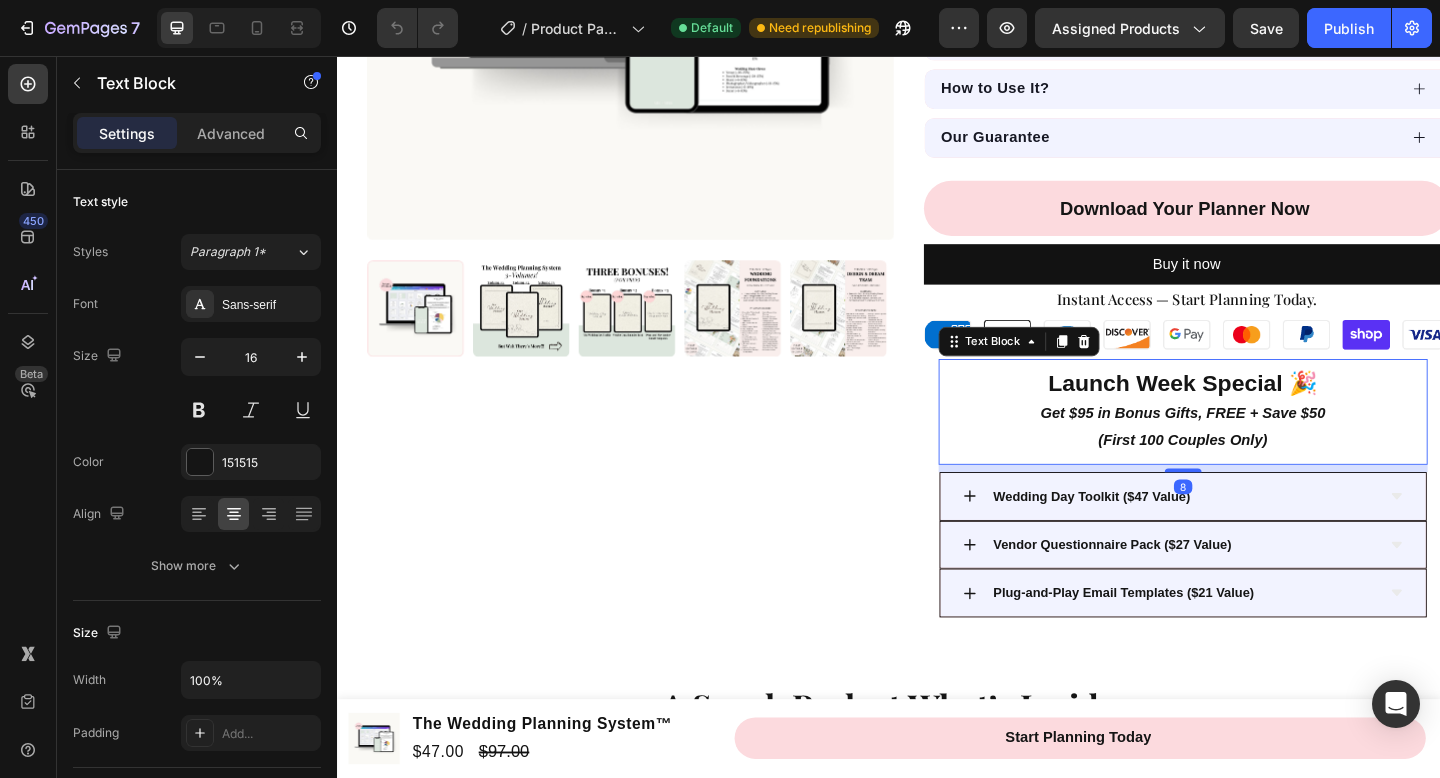 drag, startPoint x: 1248, startPoint y: 503, endPoint x: 1248, endPoint y: 440, distance: 63 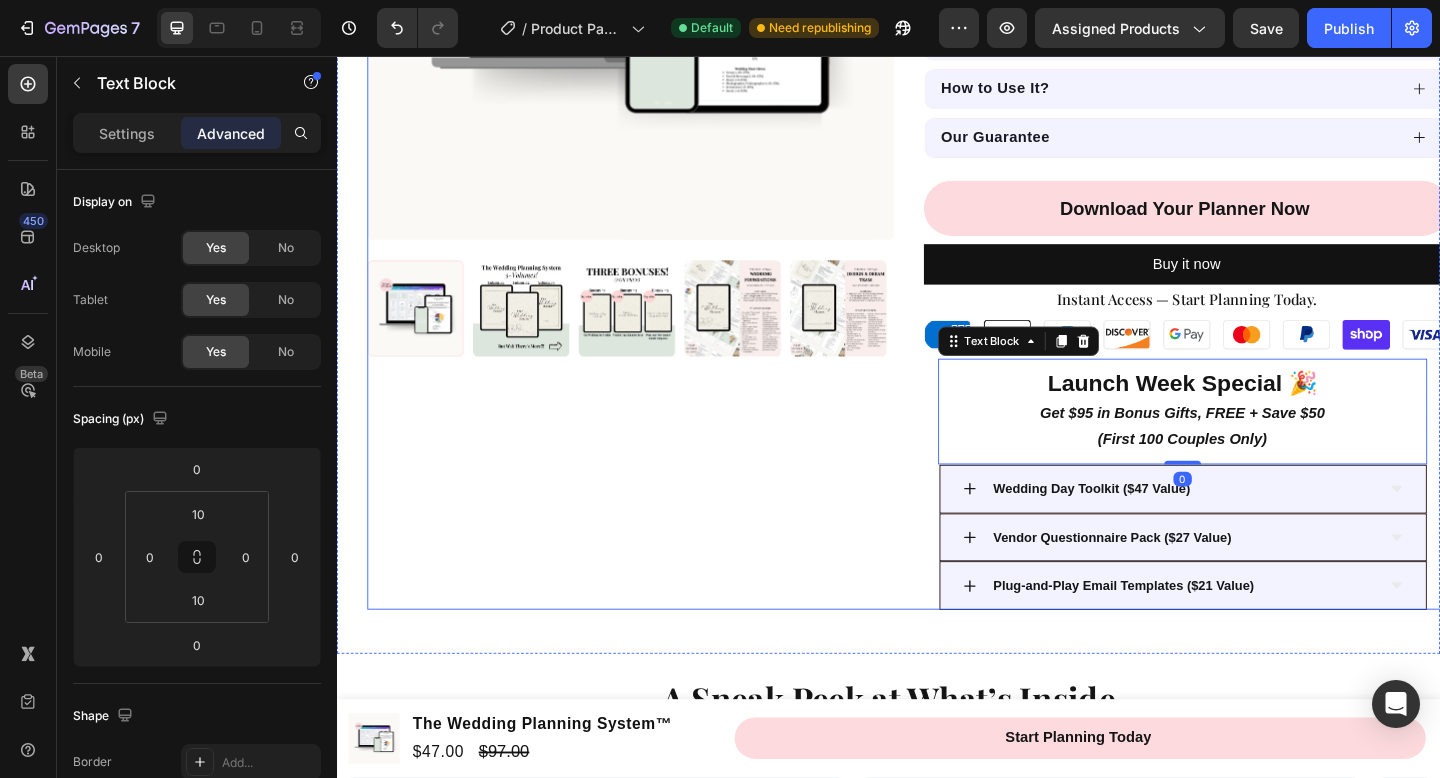 click on "Product Images
Product Images" at bounding box center [656, 171] 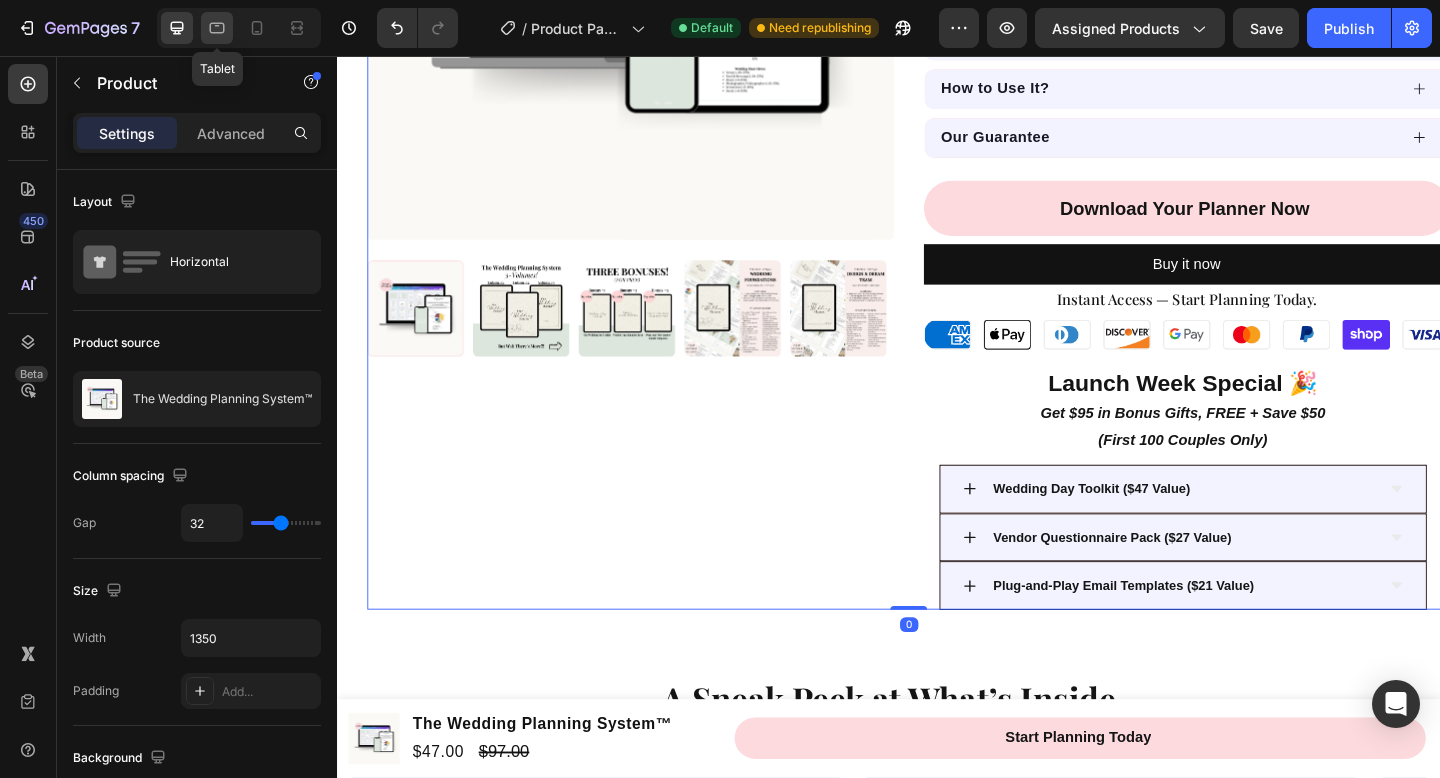 click 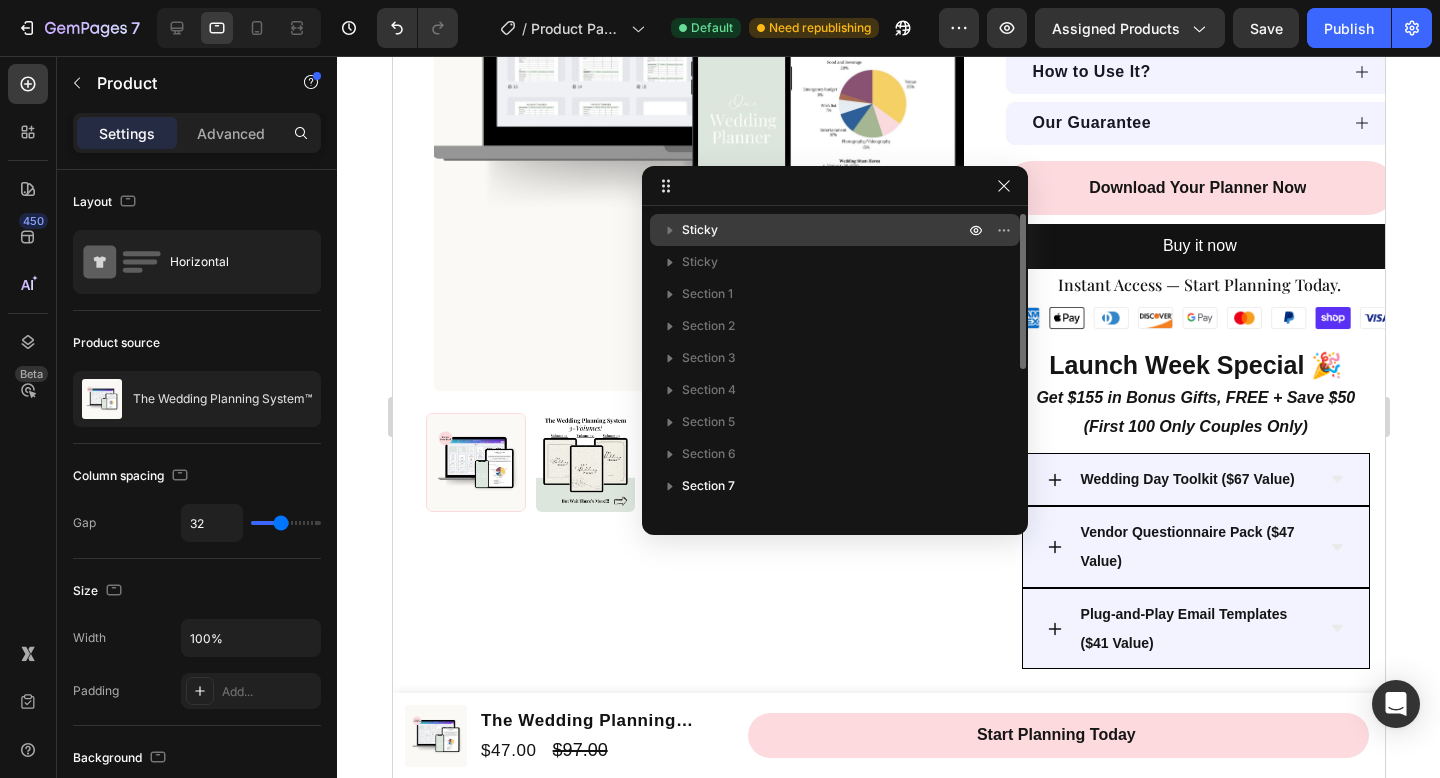 scroll, scrollTop: 383, scrollLeft: 0, axis: vertical 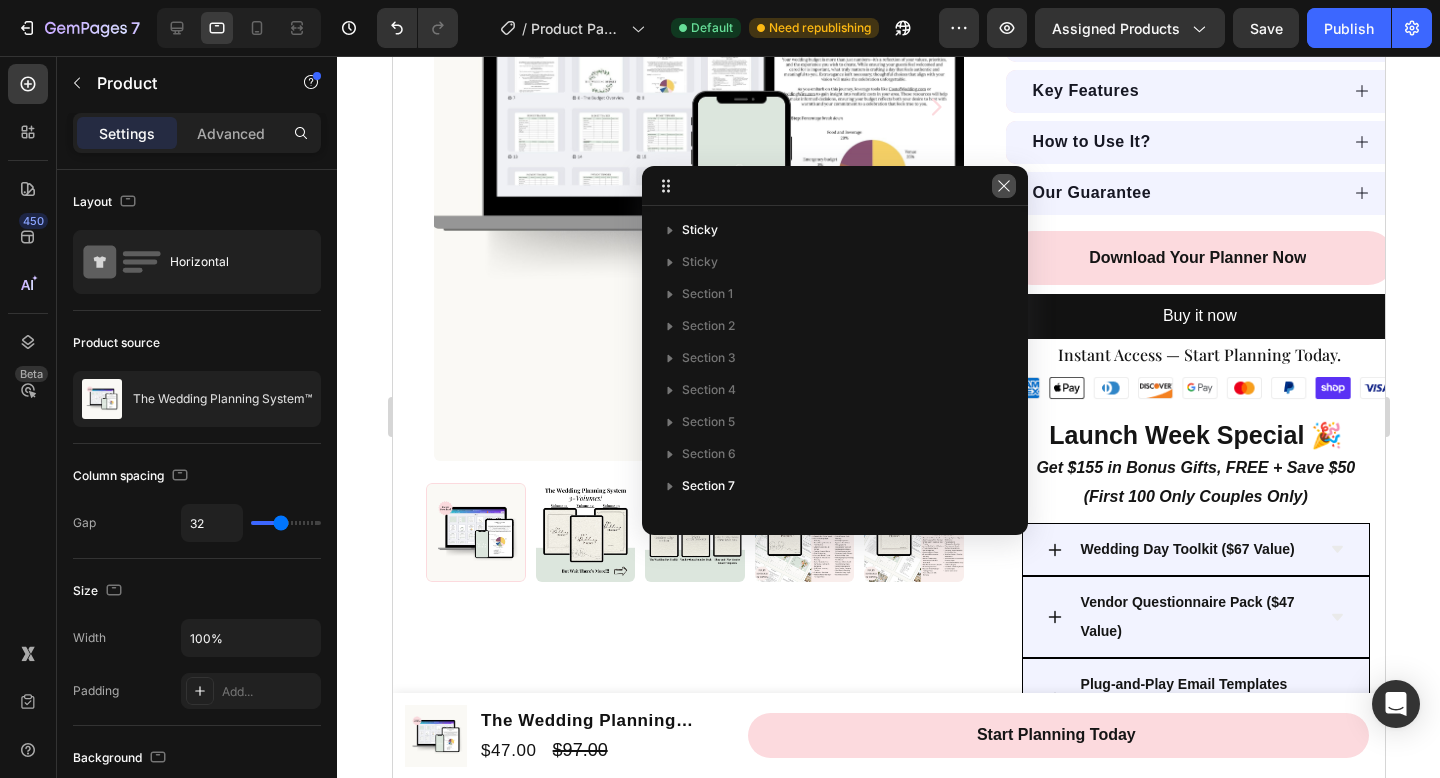 drag, startPoint x: 1007, startPoint y: 189, endPoint x: 614, endPoint y: 133, distance: 396.96976 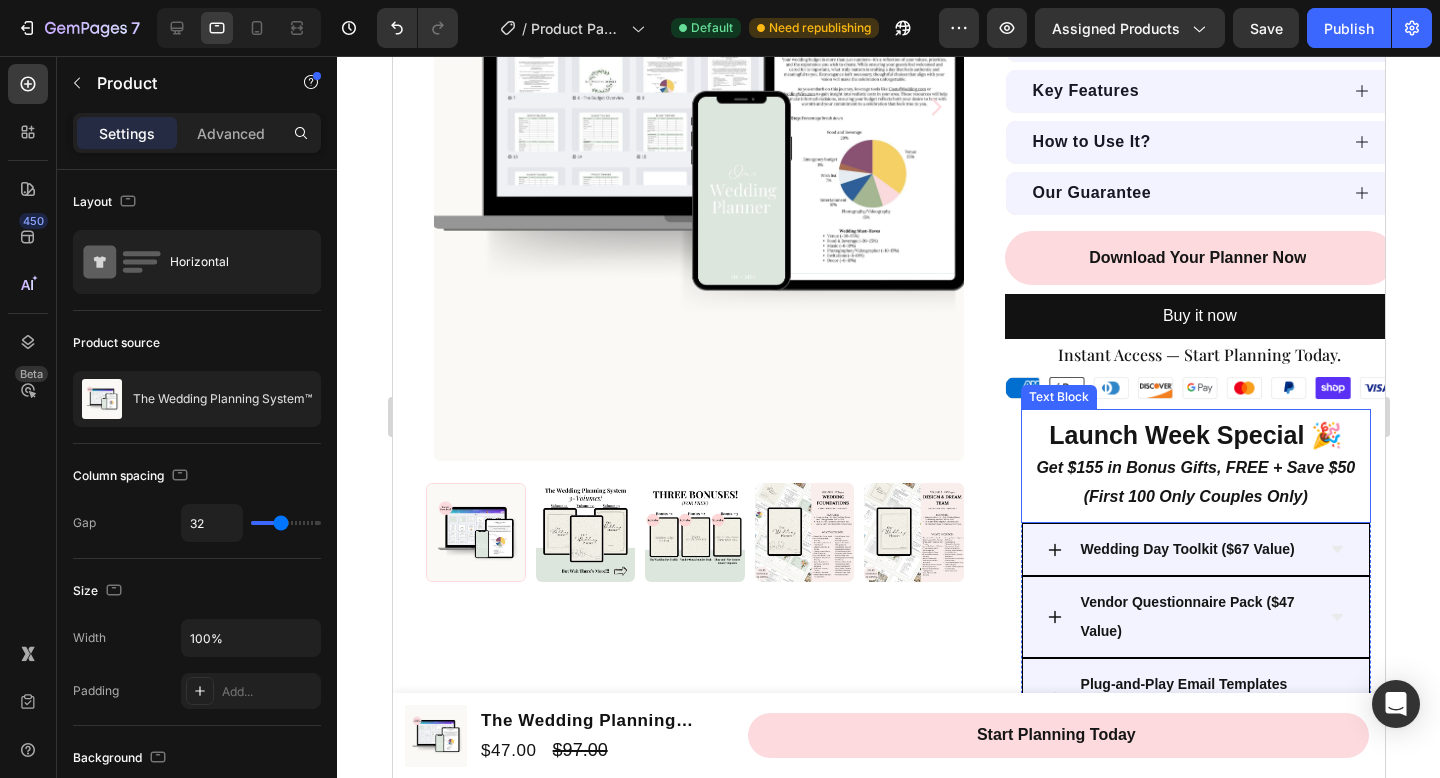scroll, scrollTop: 476, scrollLeft: 0, axis: vertical 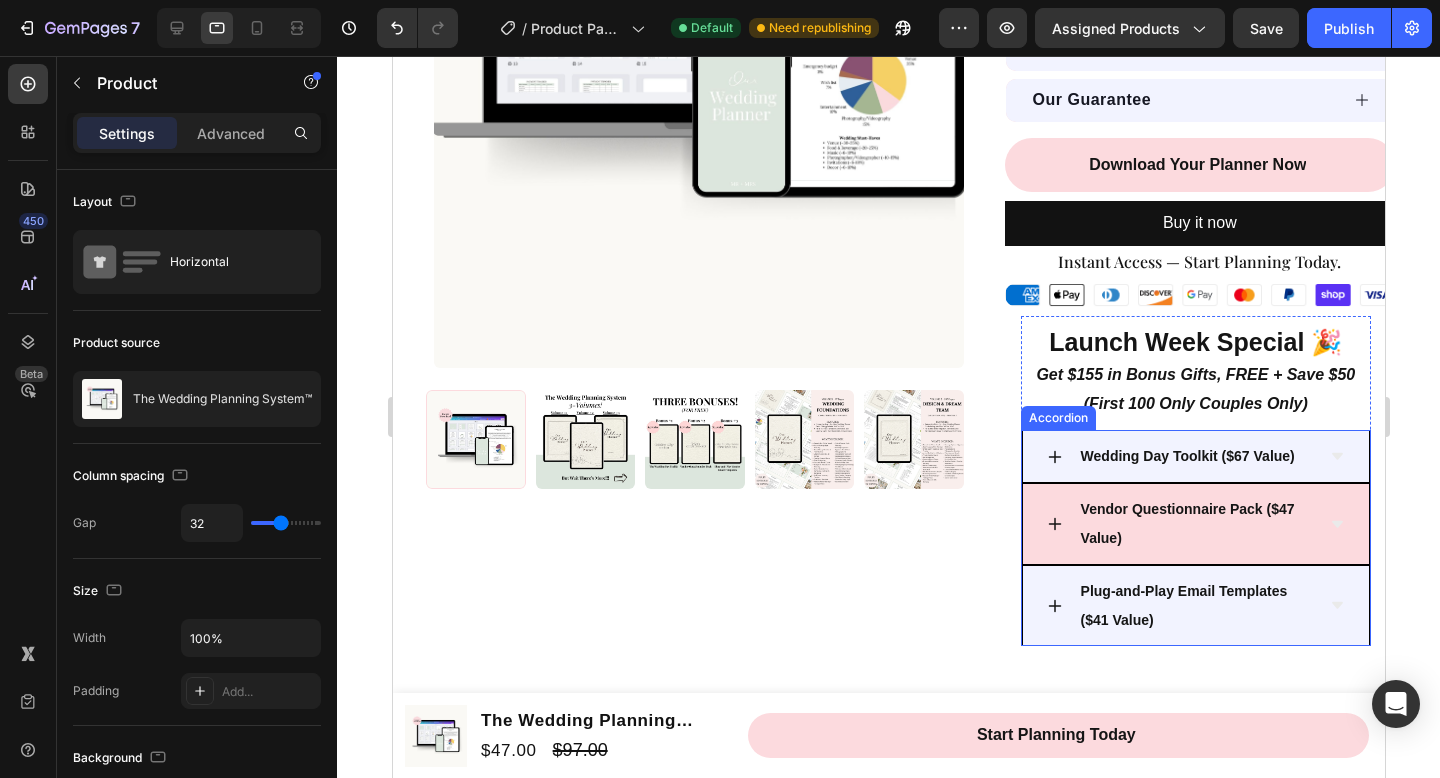click on "Vendor Questionnaire Pack ($47 Value)" at bounding box center (1195, 524) 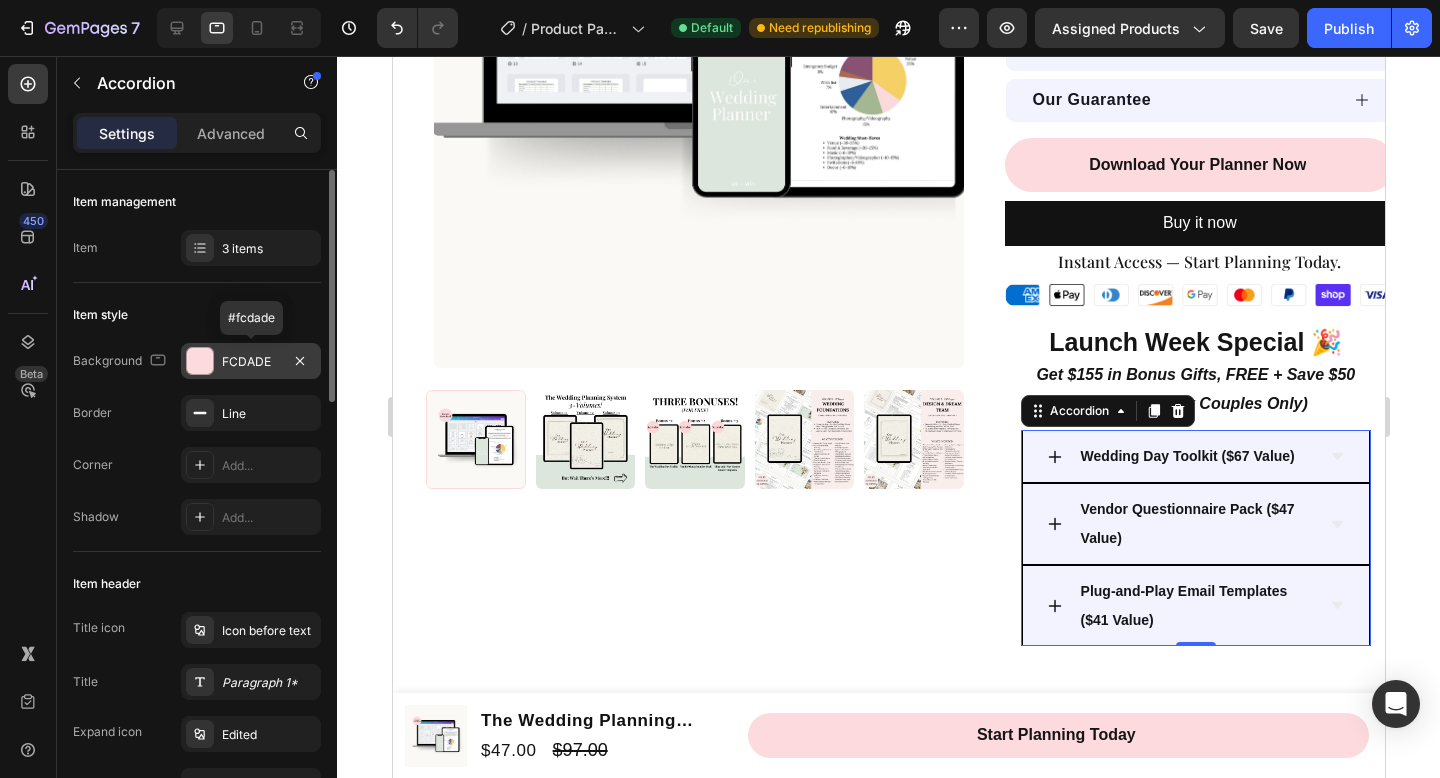 click on "FCDADE" at bounding box center (251, 362) 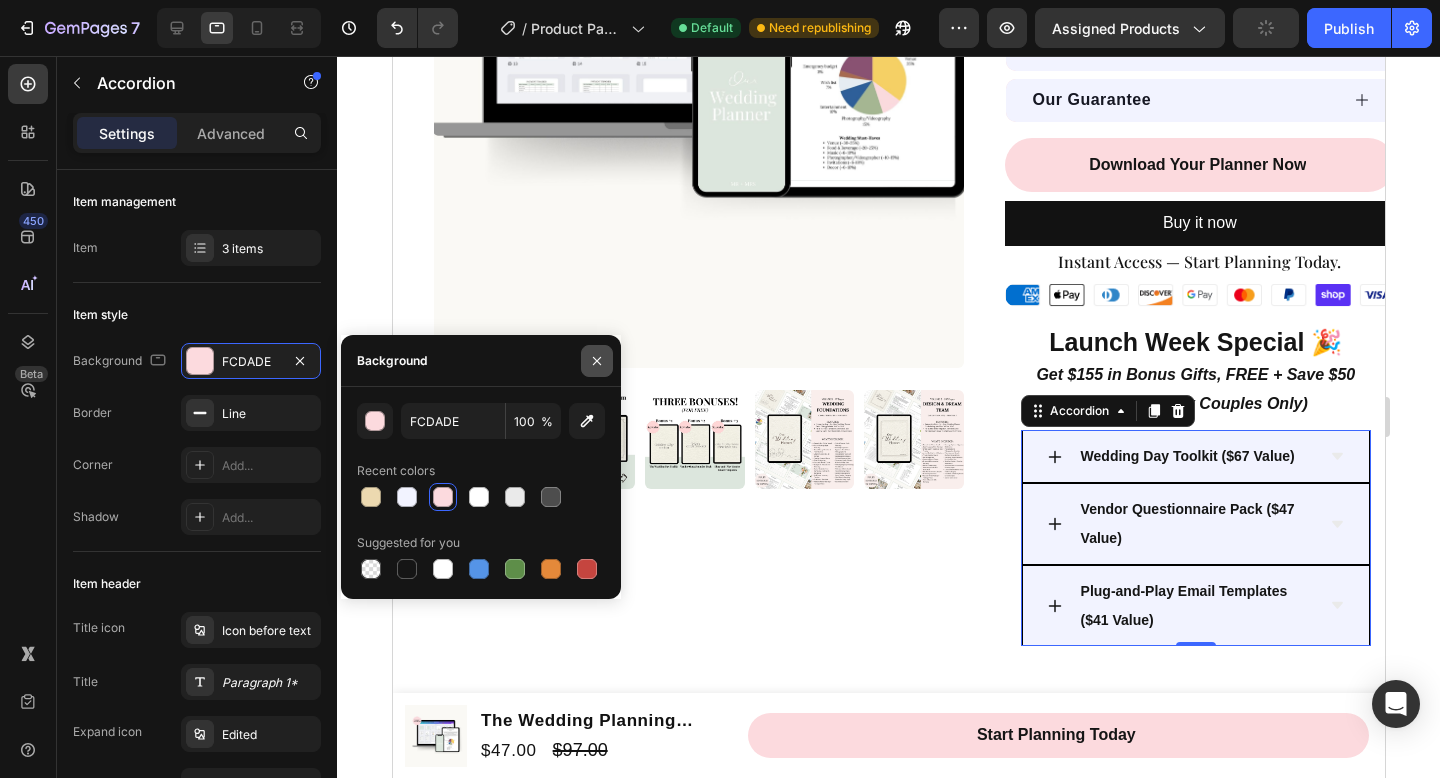 click 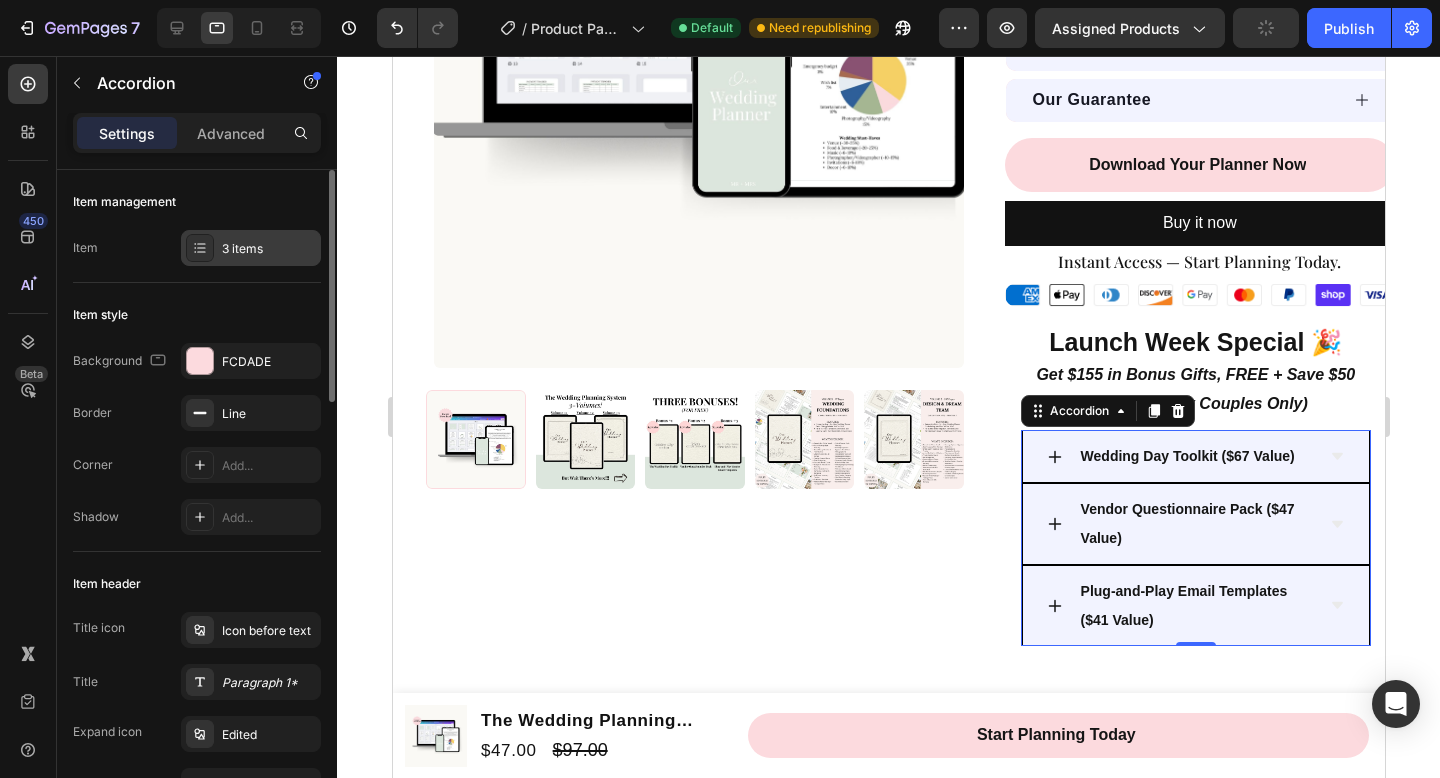 click on "3 items" at bounding box center [251, 248] 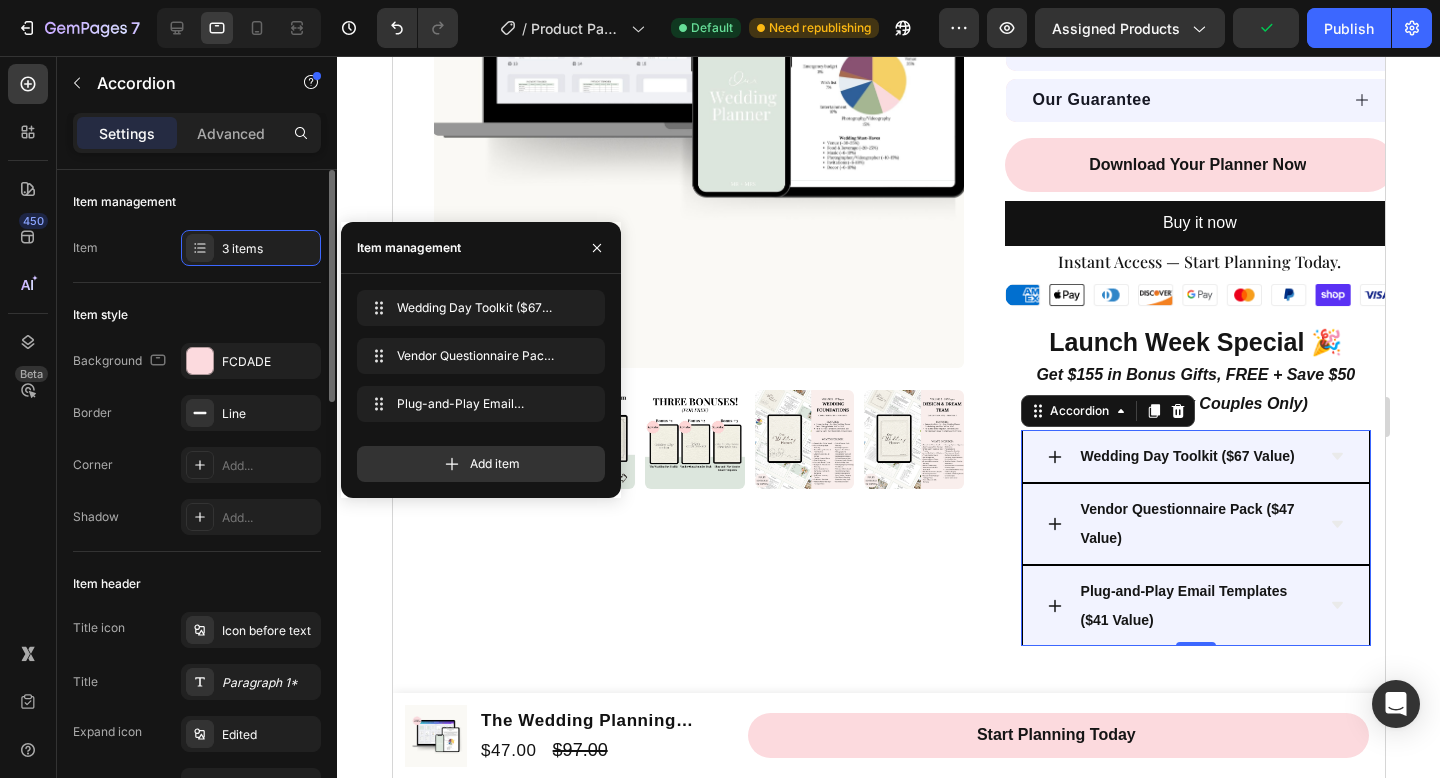 click on "Item style" at bounding box center [197, 315] 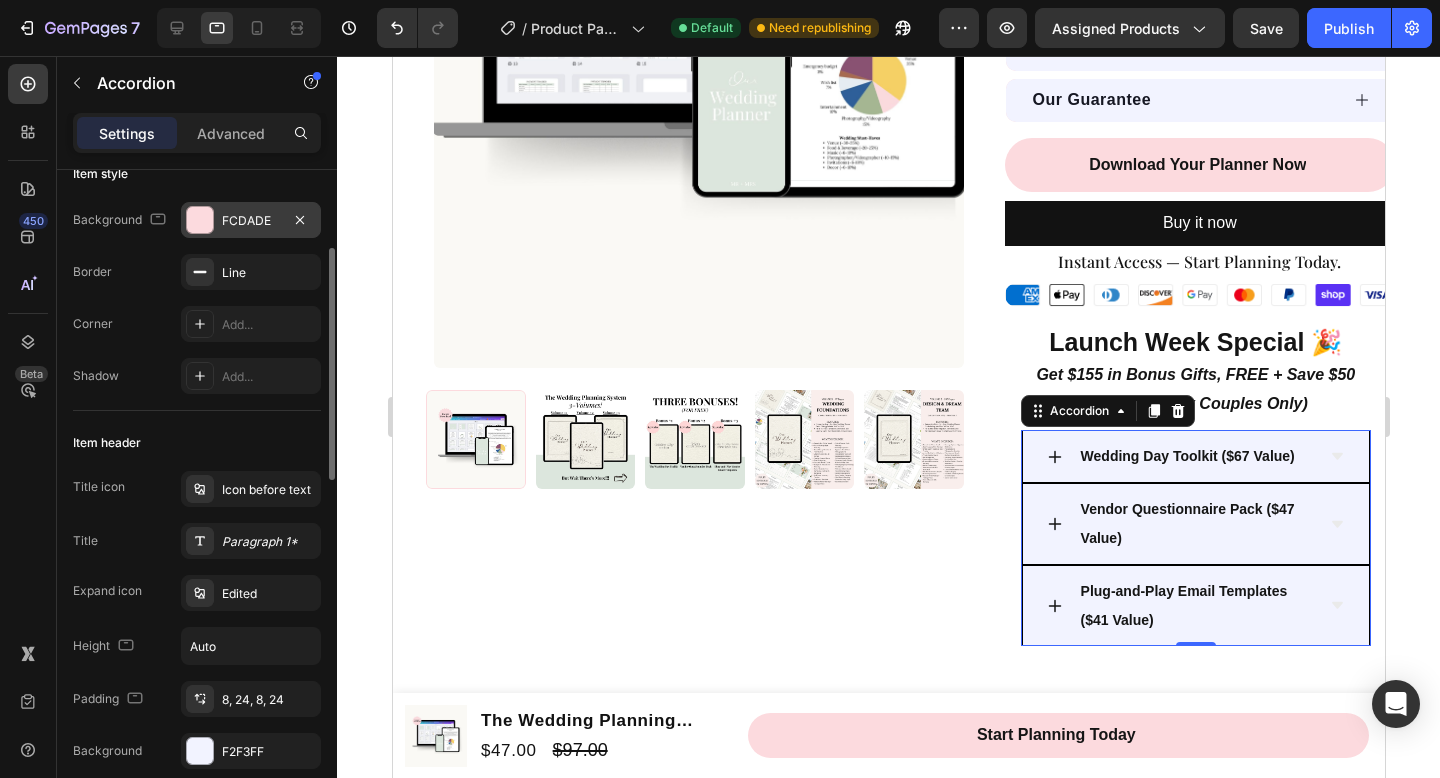 scroll, scrollTop: 173, scrollLeft: 0, axis: vertical 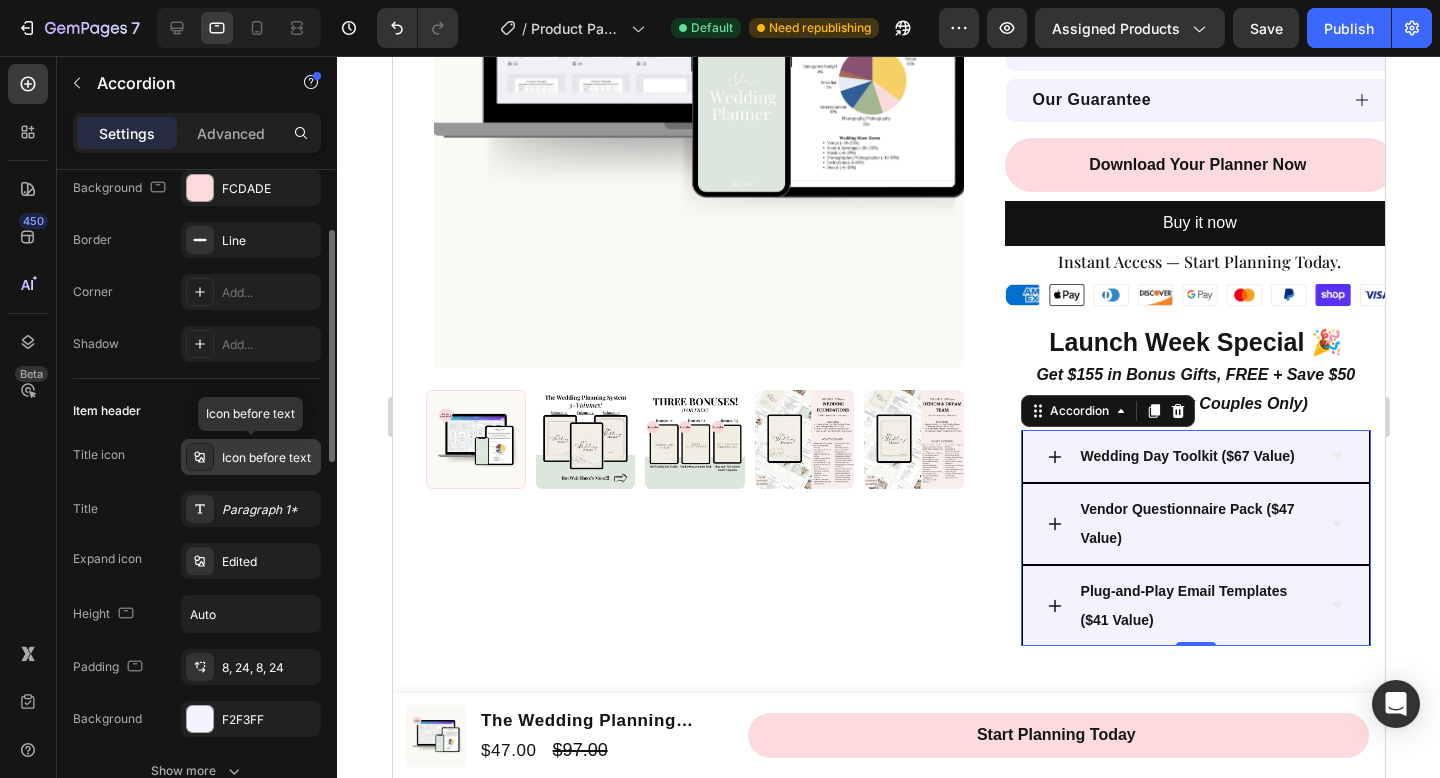 click on "Icon before text" at bounding box center [269, 458] 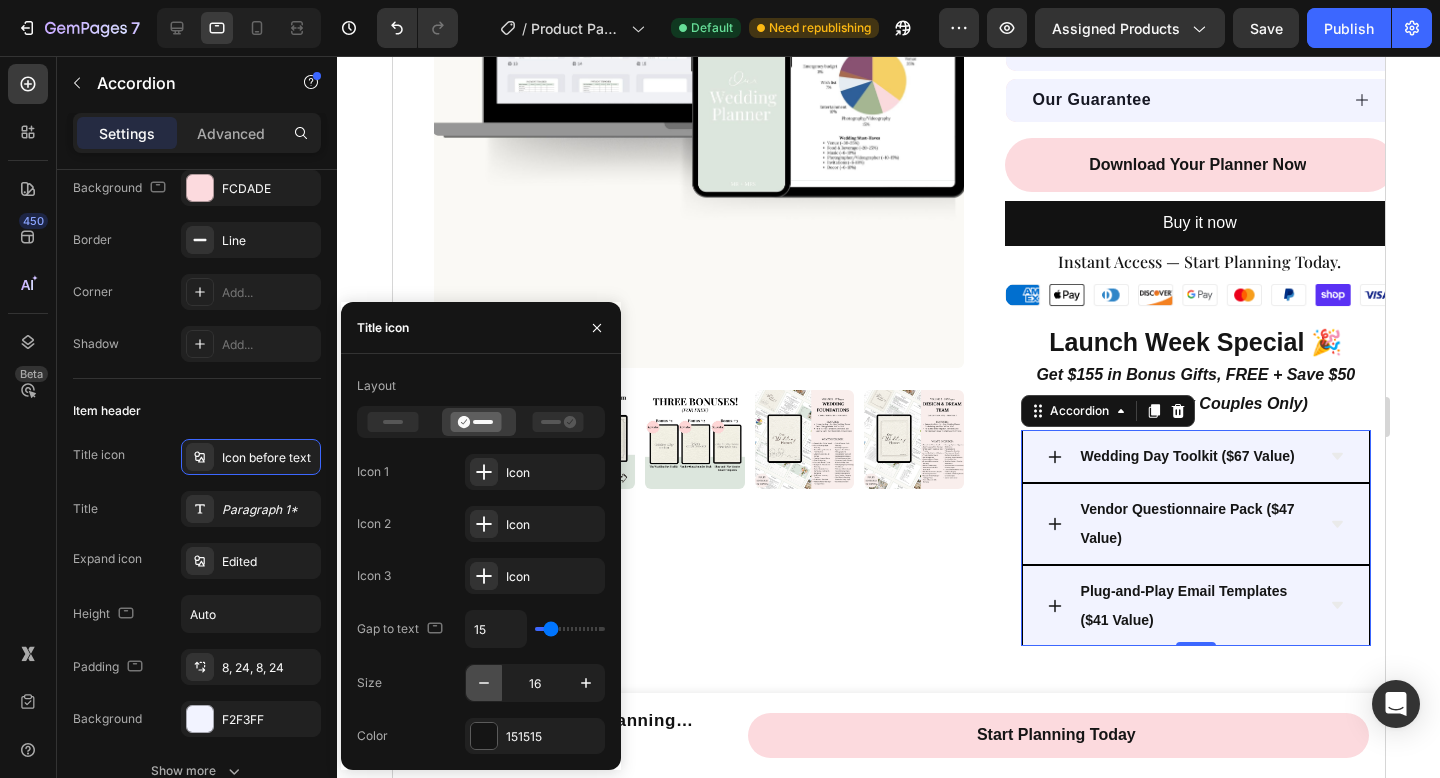 click 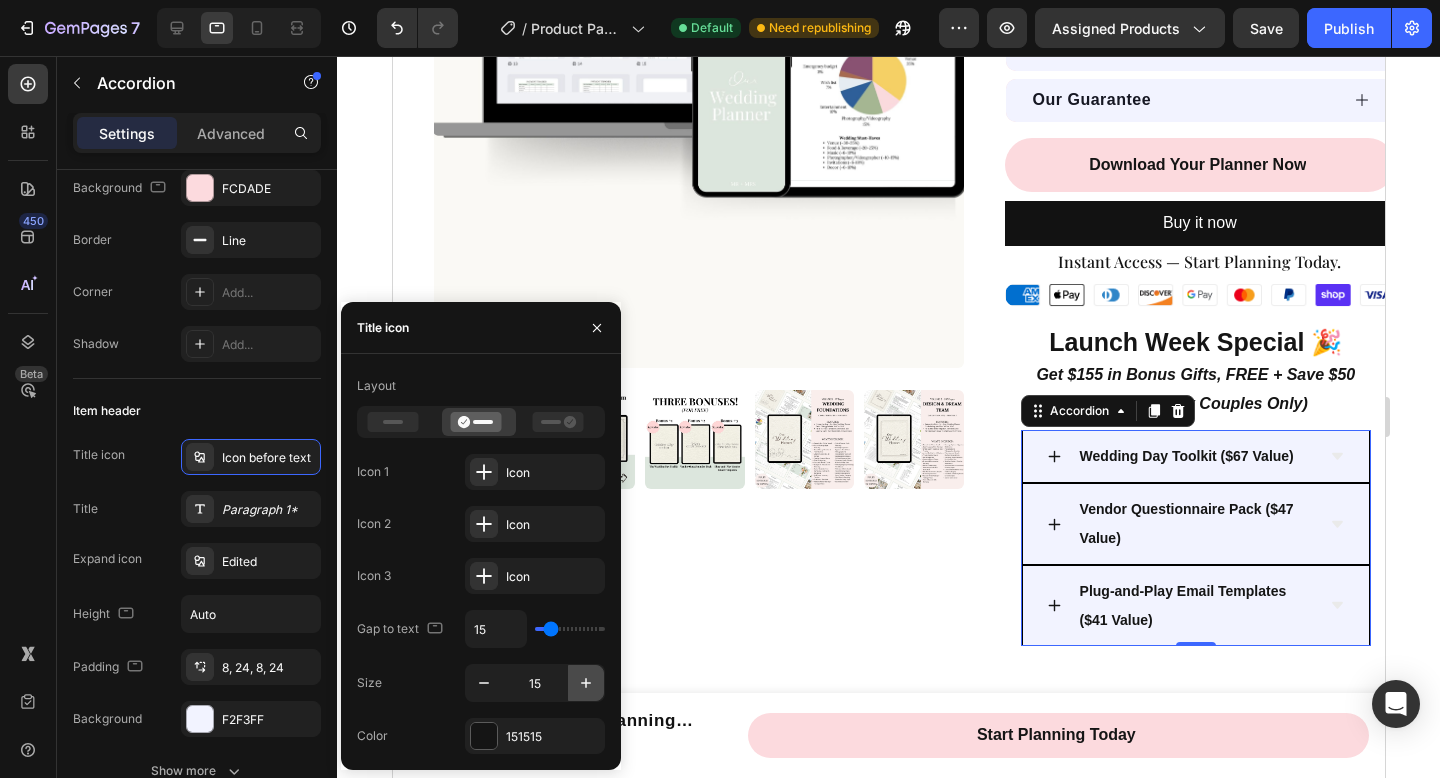 click 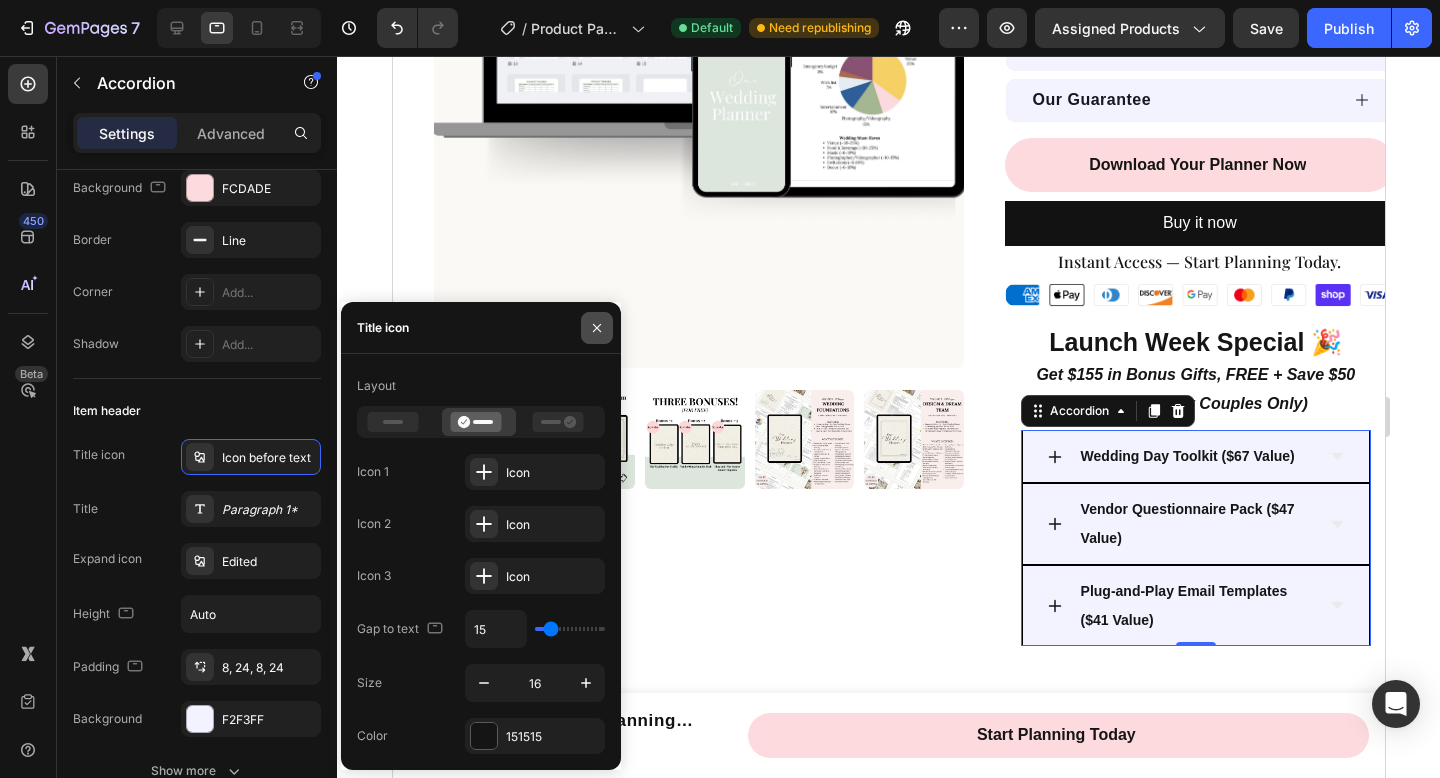 click at bounding box center (597, 328) 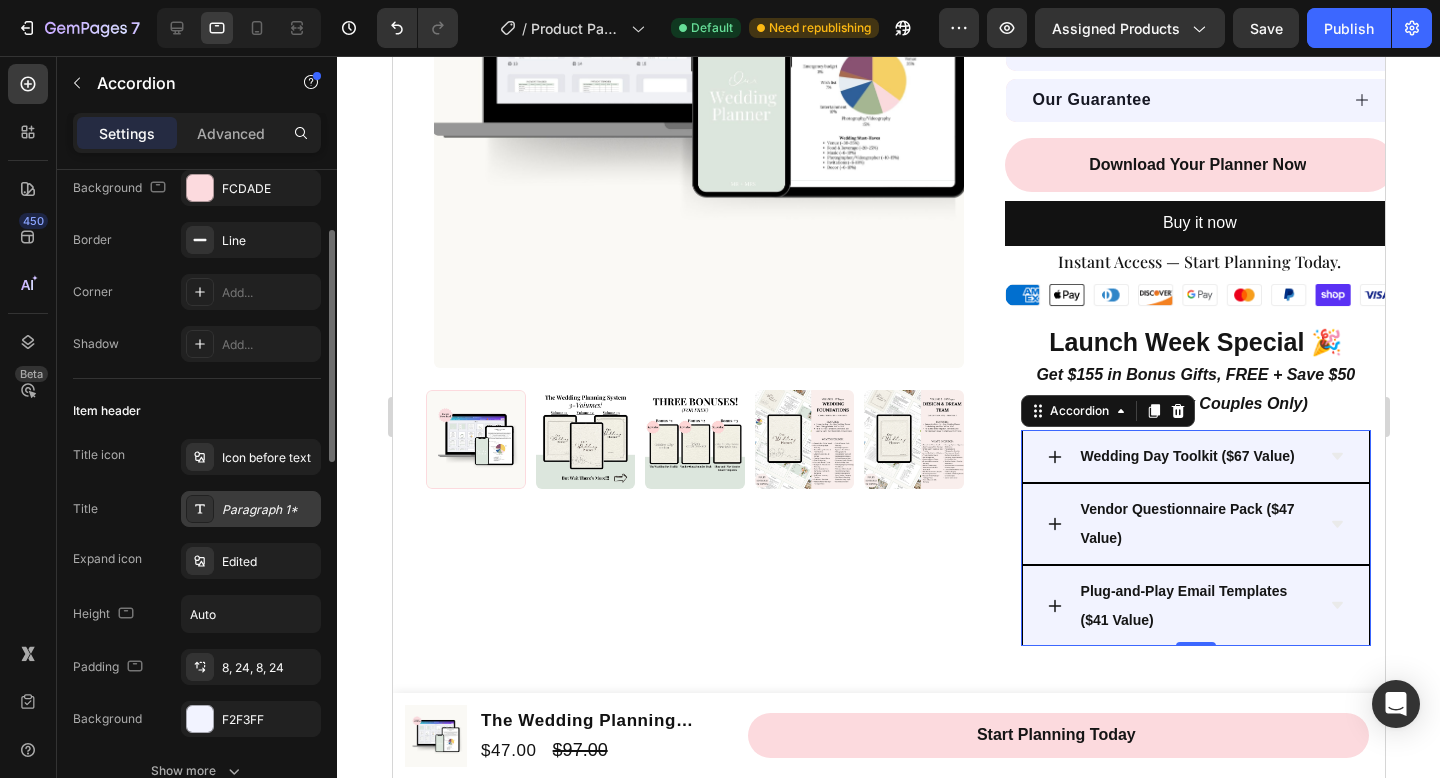 click on "Paragraph 1*" at bounding box center [269, 510] 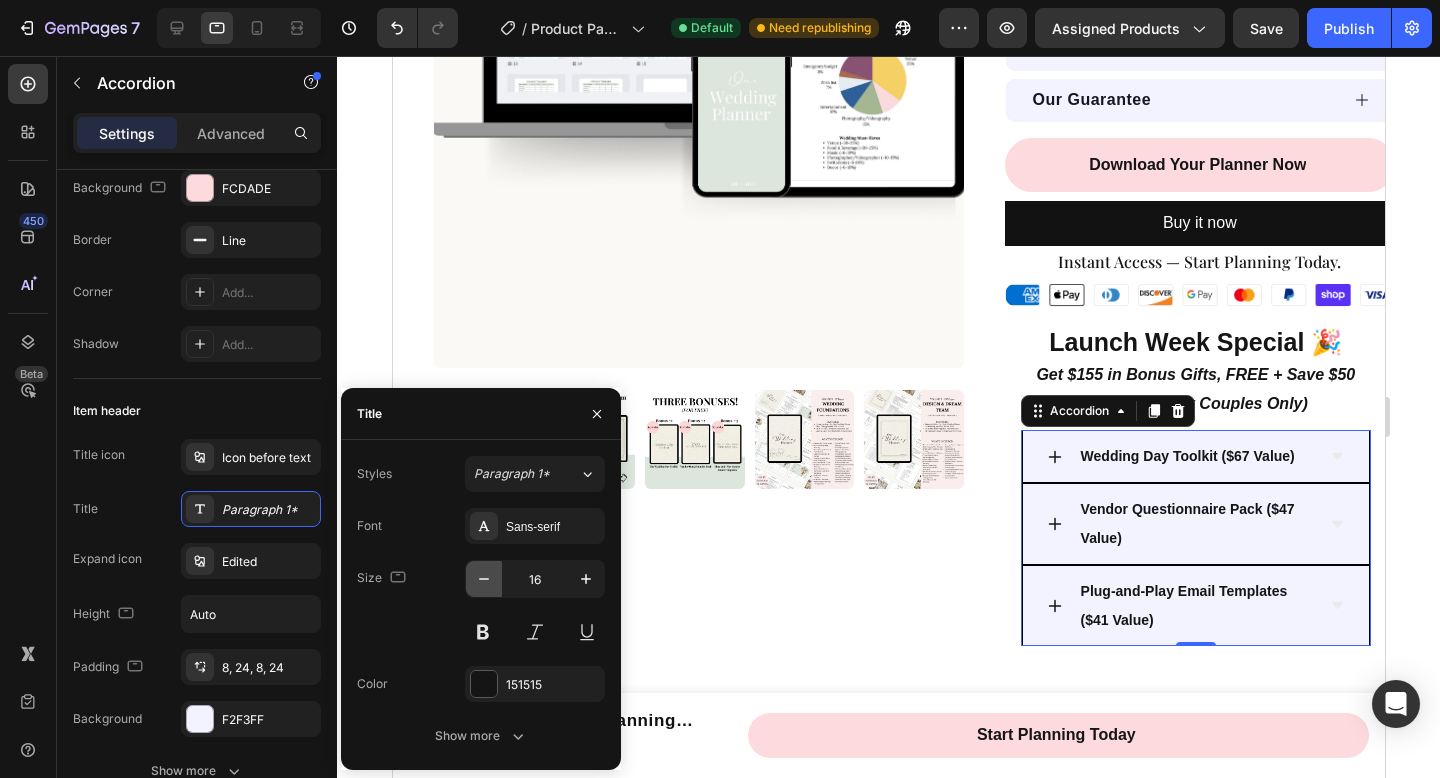 click 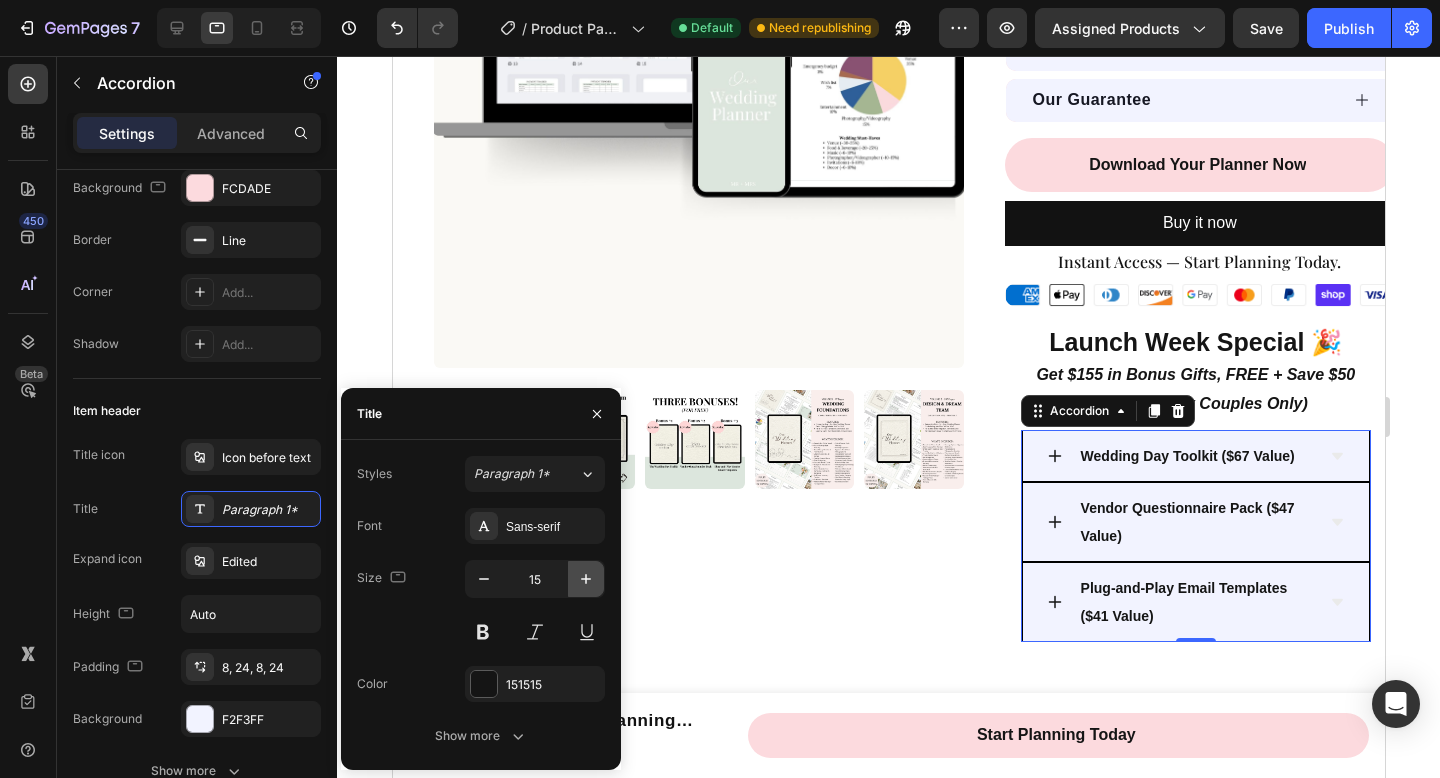 click 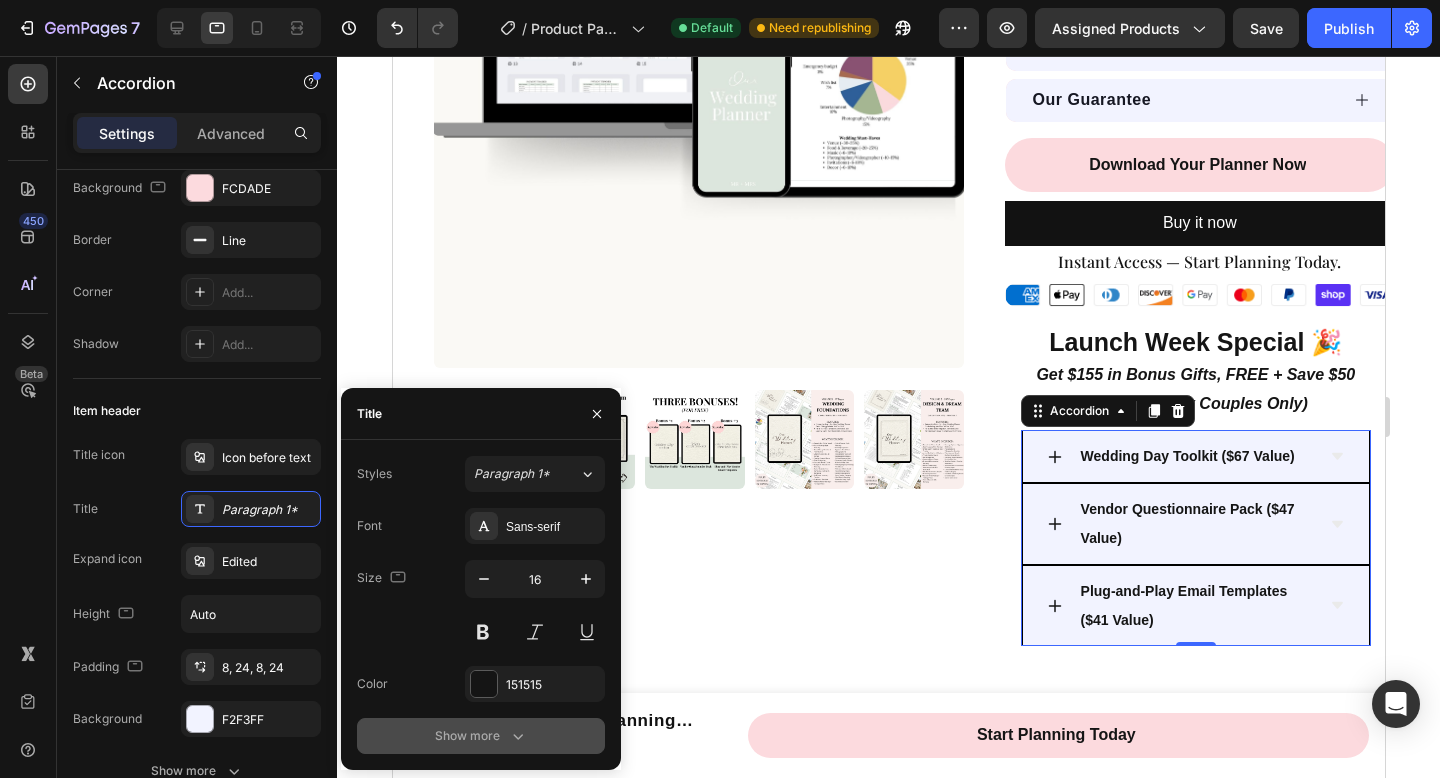 click 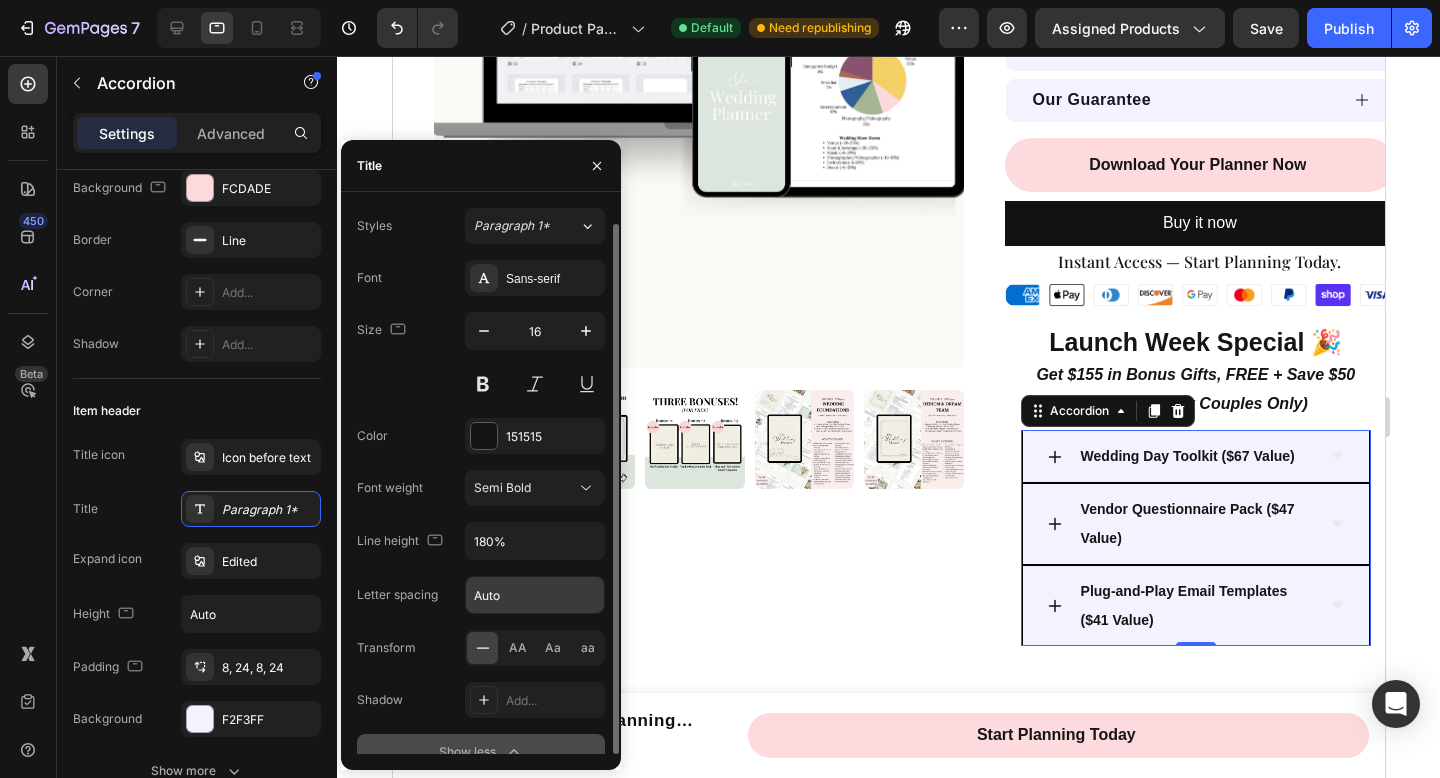 scroll, scrollTop: 16, scrollLeft: 0, axis: vertical 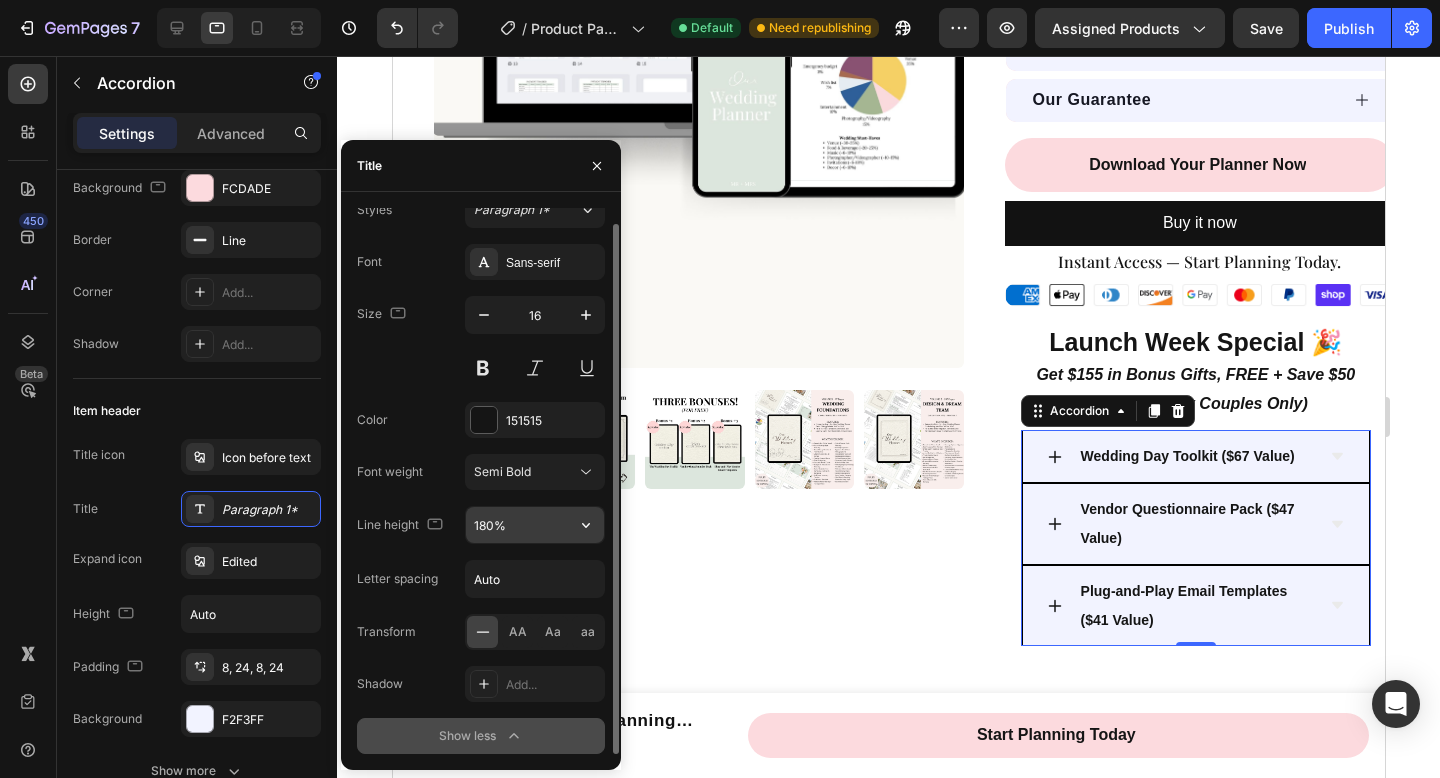 click on "180%" at bounding box center (535, 525) 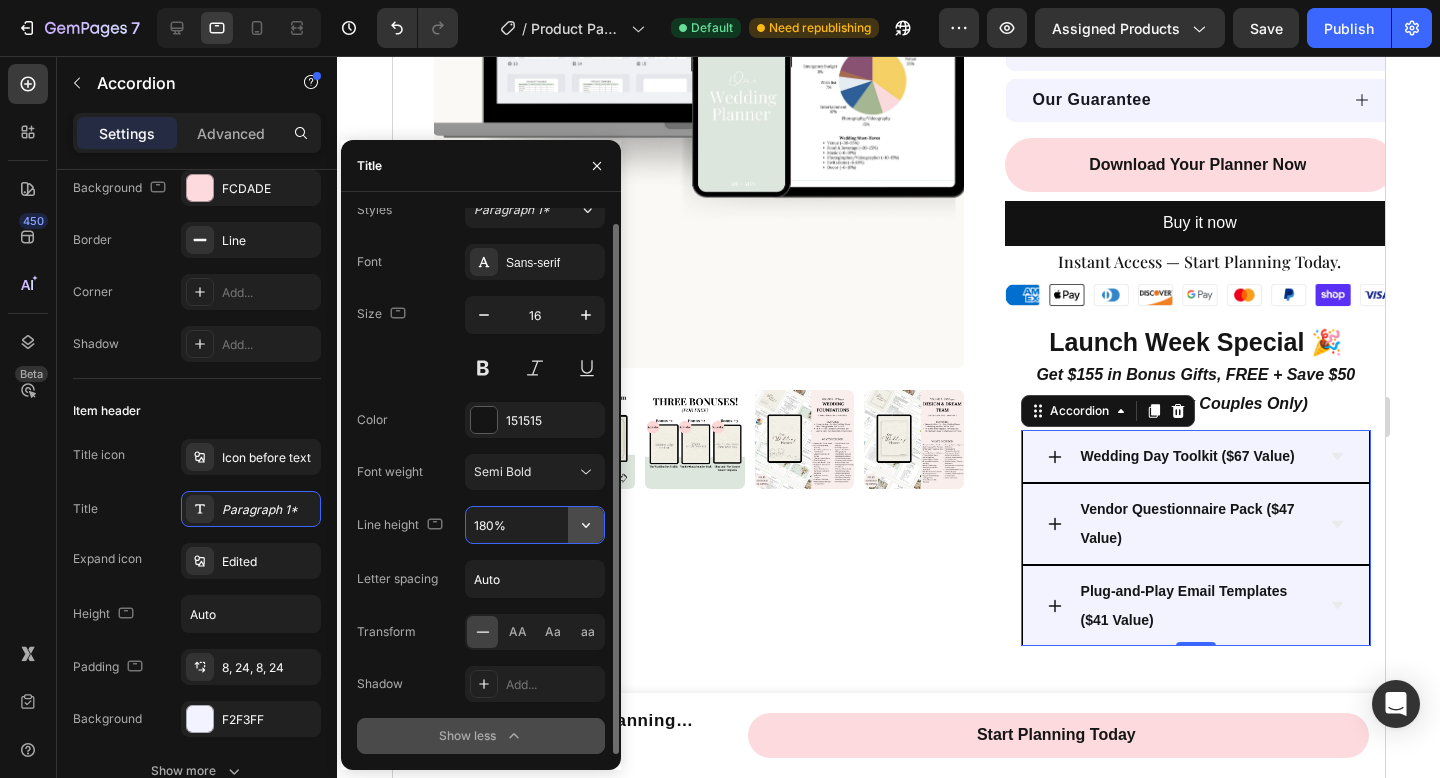 click 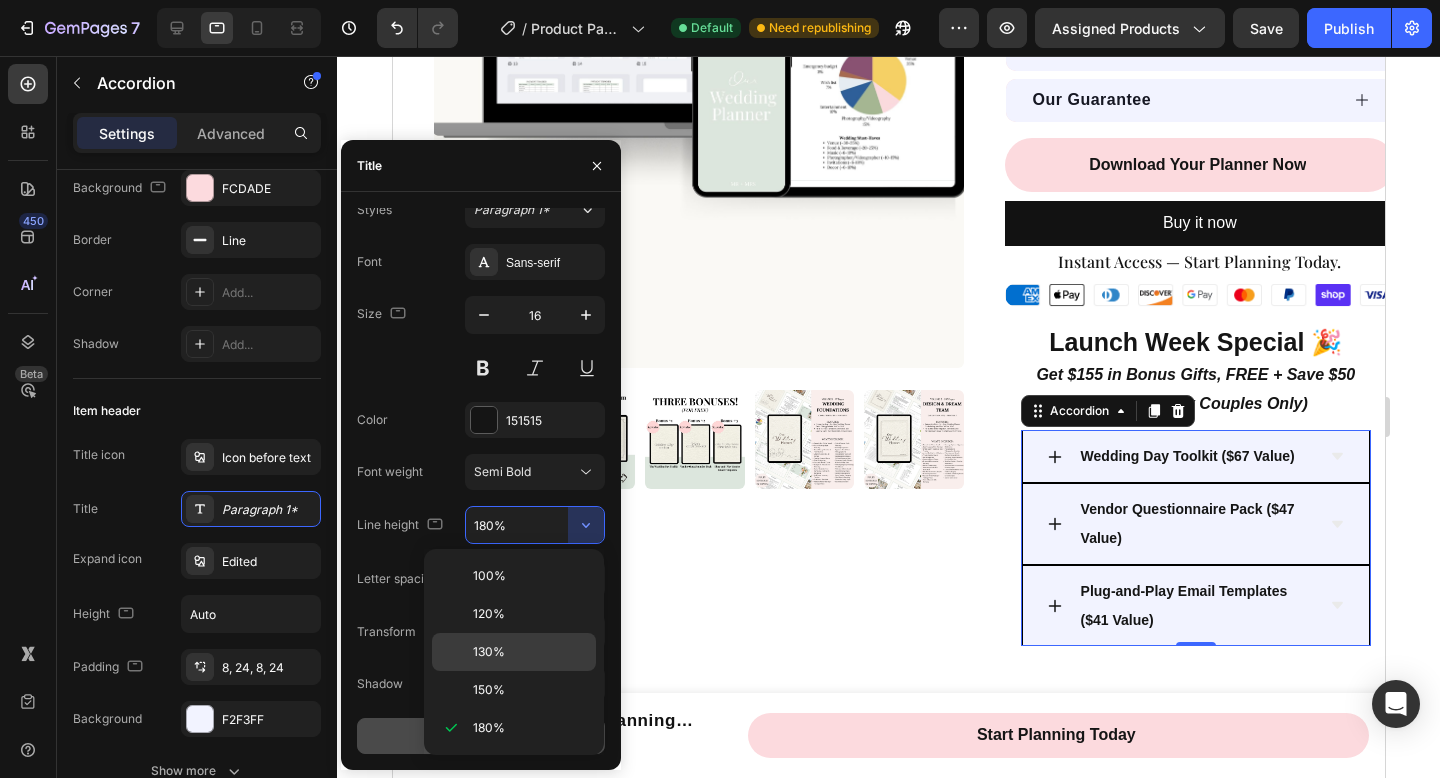click on "130%" at bounding box center (530, 652) 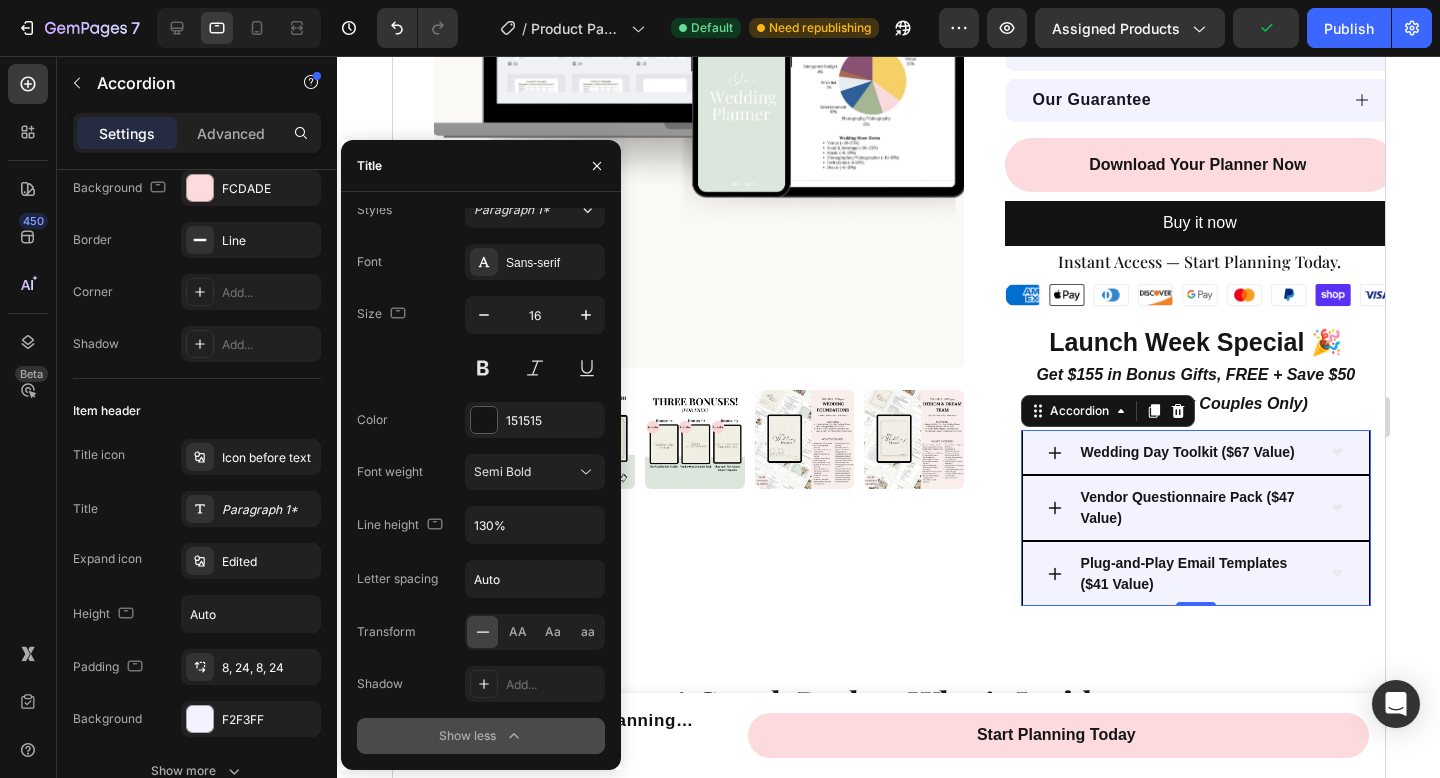 click 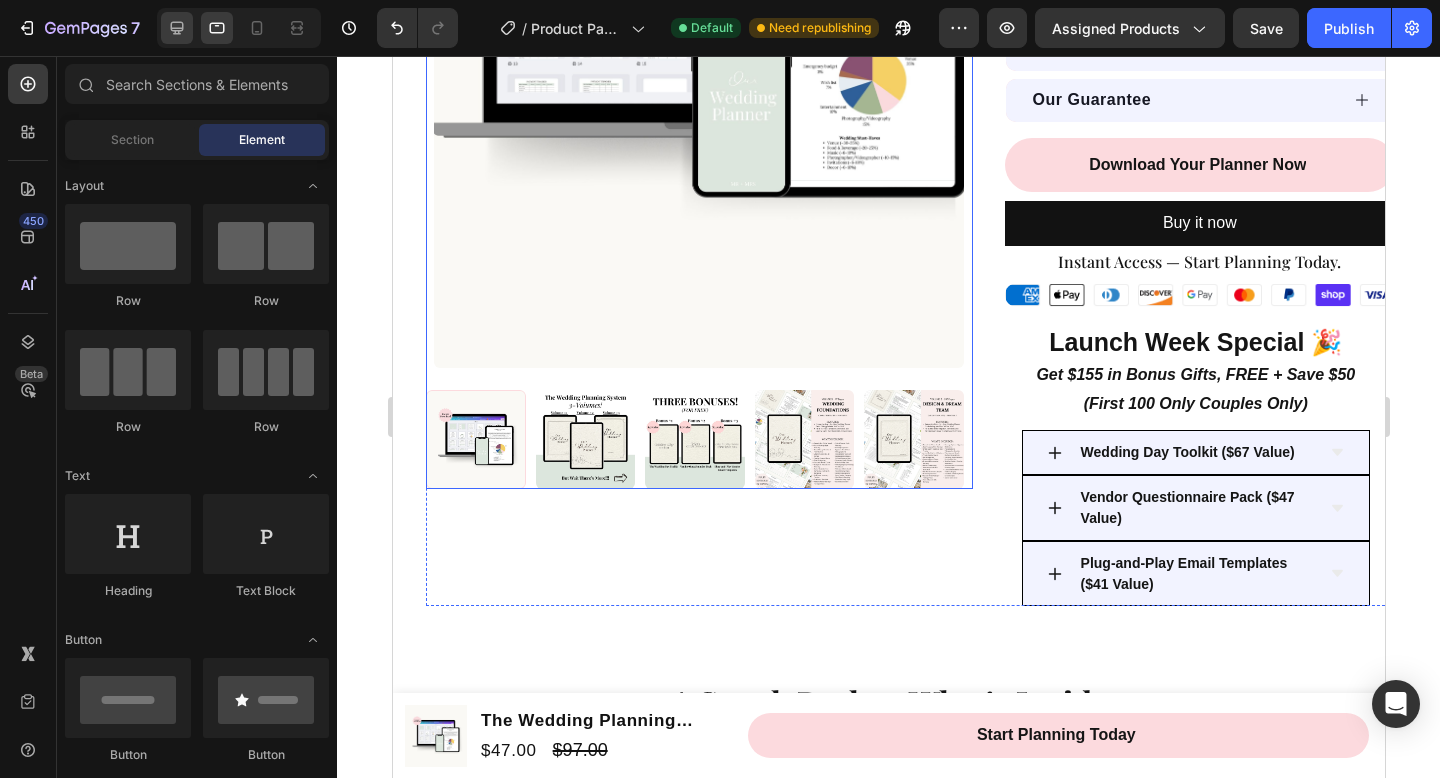 click 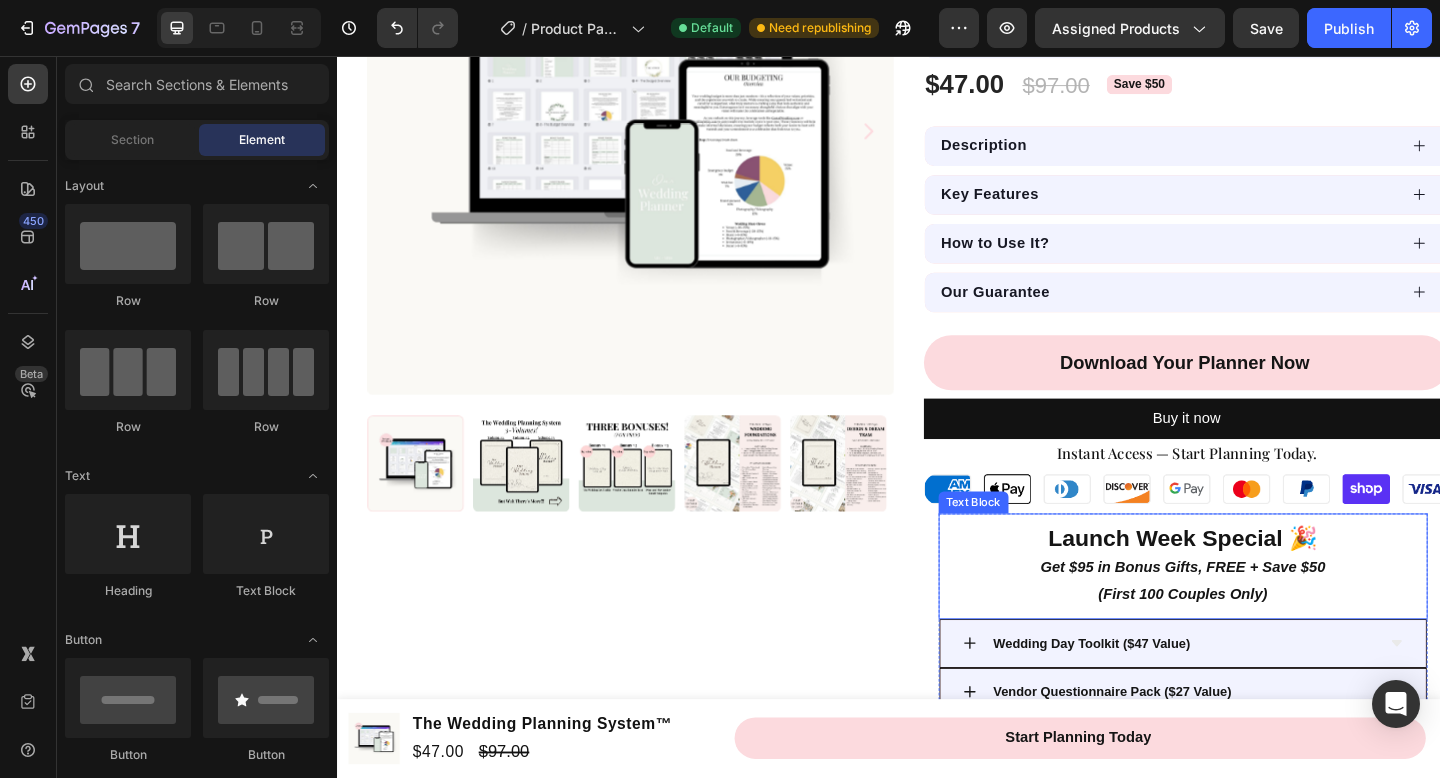 scroll, scrollTop: 513, scrollLeft: 0, axis: vertical 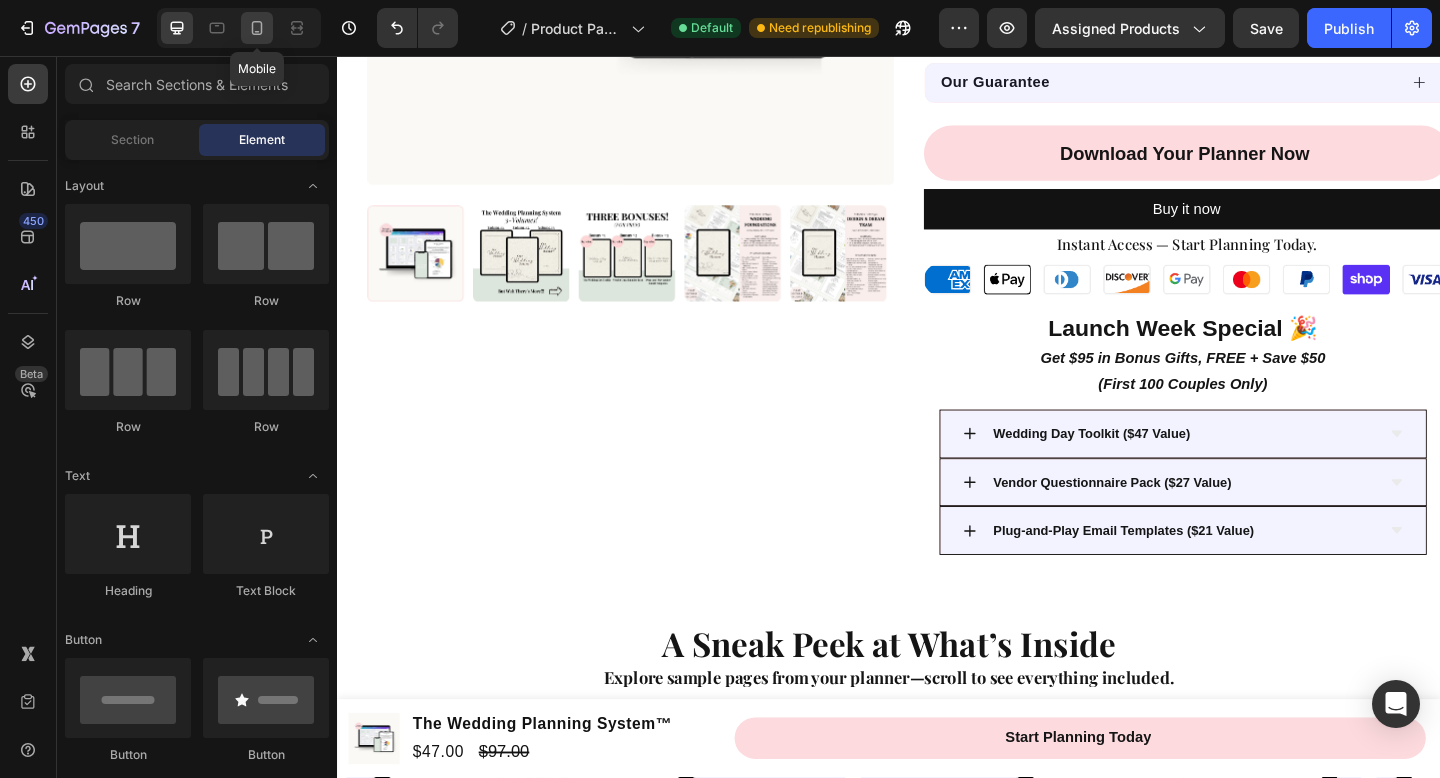 click 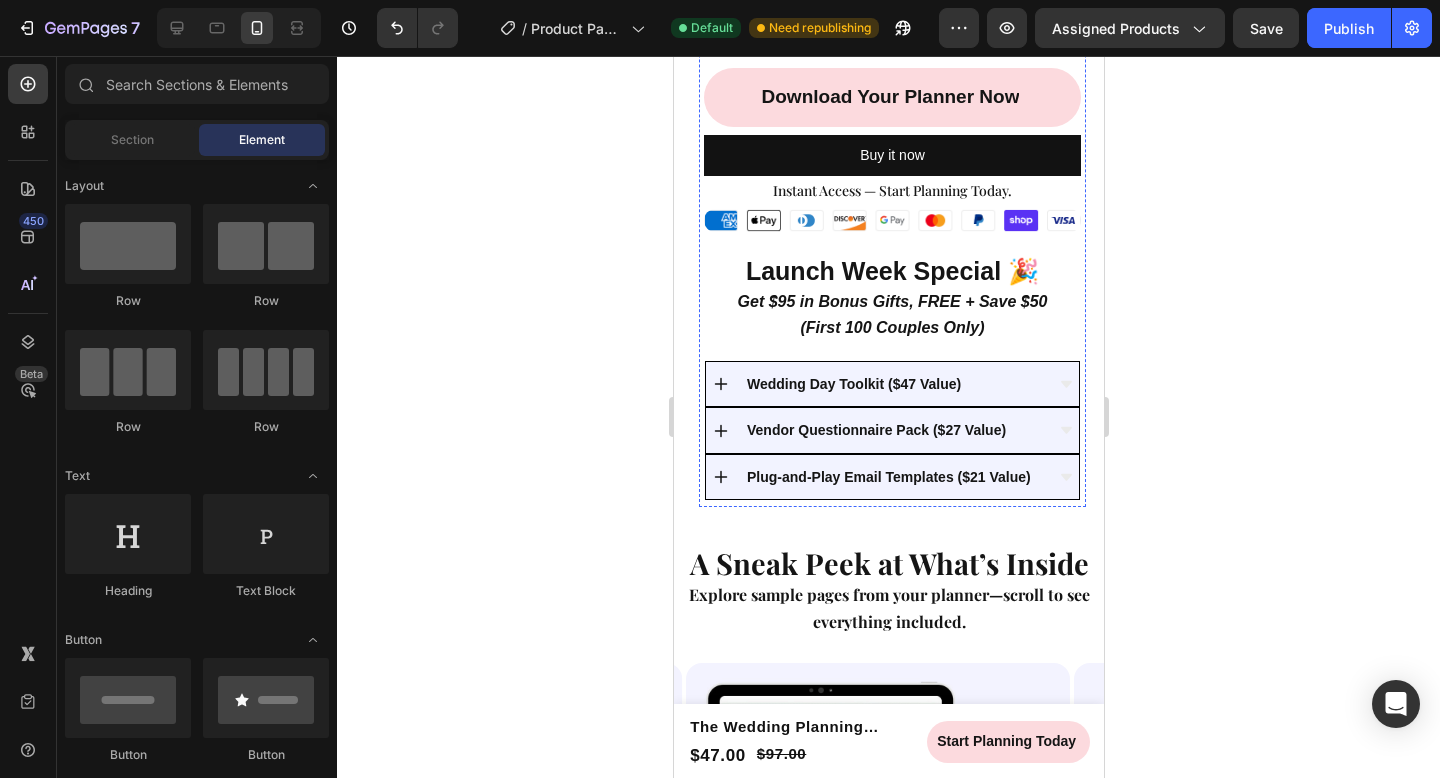 scroll, scrollTop: 992, scrollLeft: 0, axis: vertical 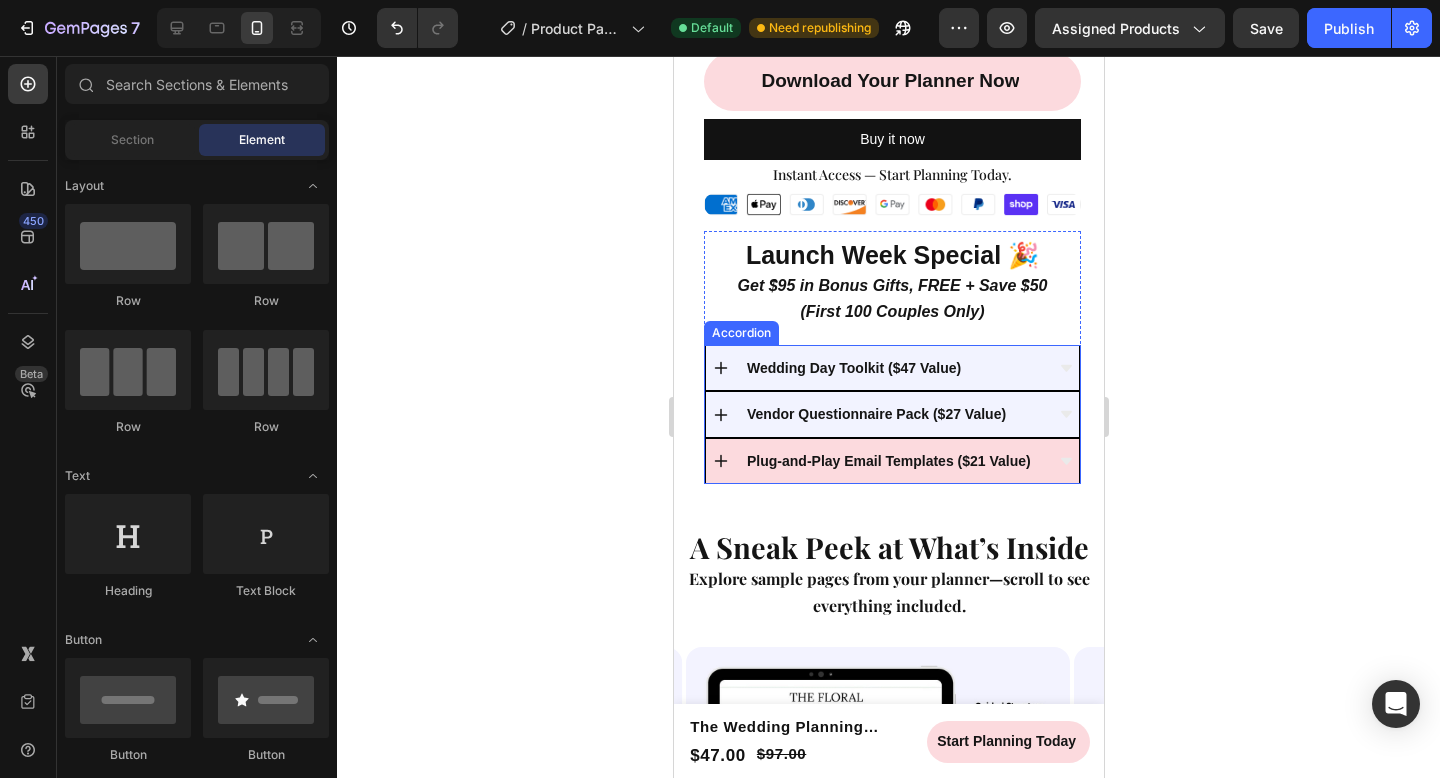 click on "Plug-and-Play Email Templates ($21 Value)" at bounding box center (888, 461) 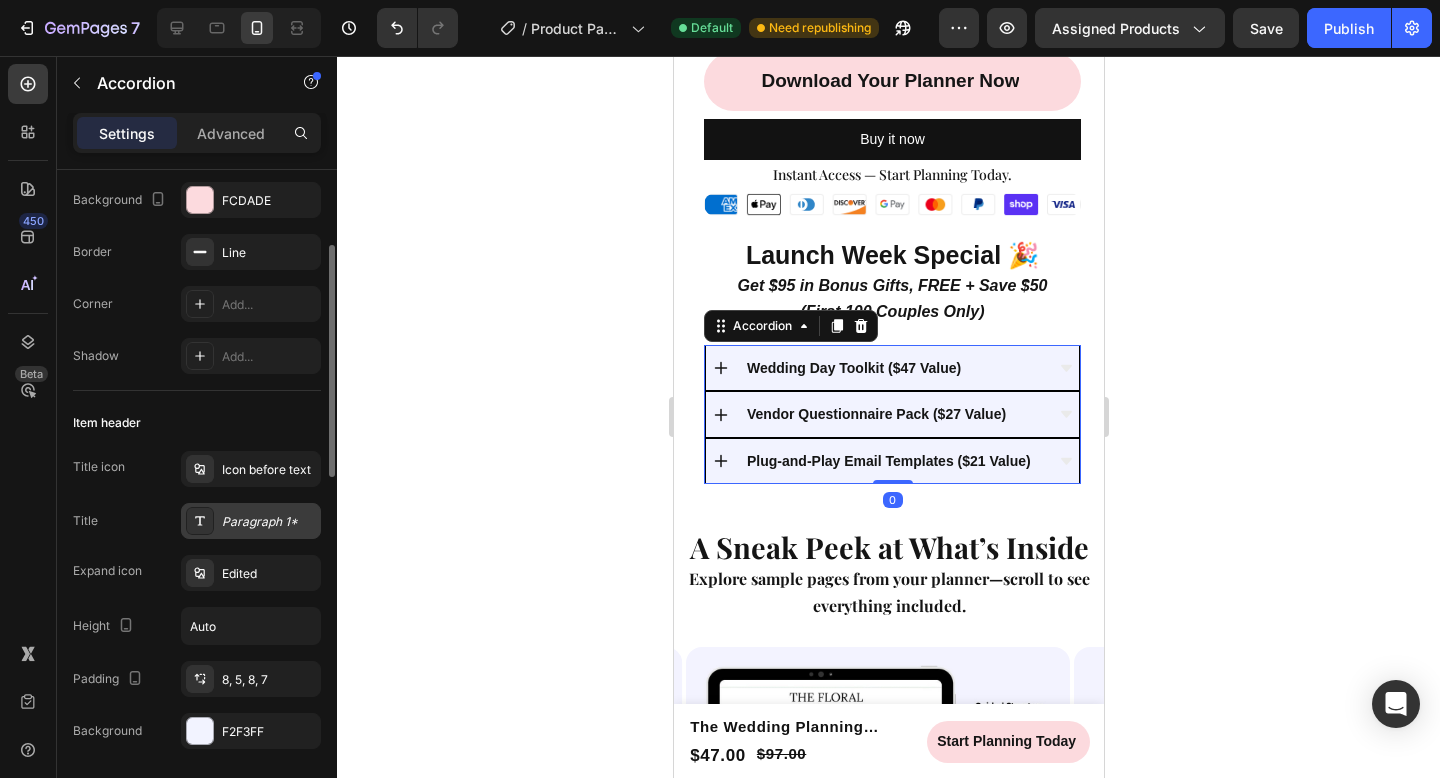 scroll, scrollTop: 207, scrollLeft: 0, axis: vertical 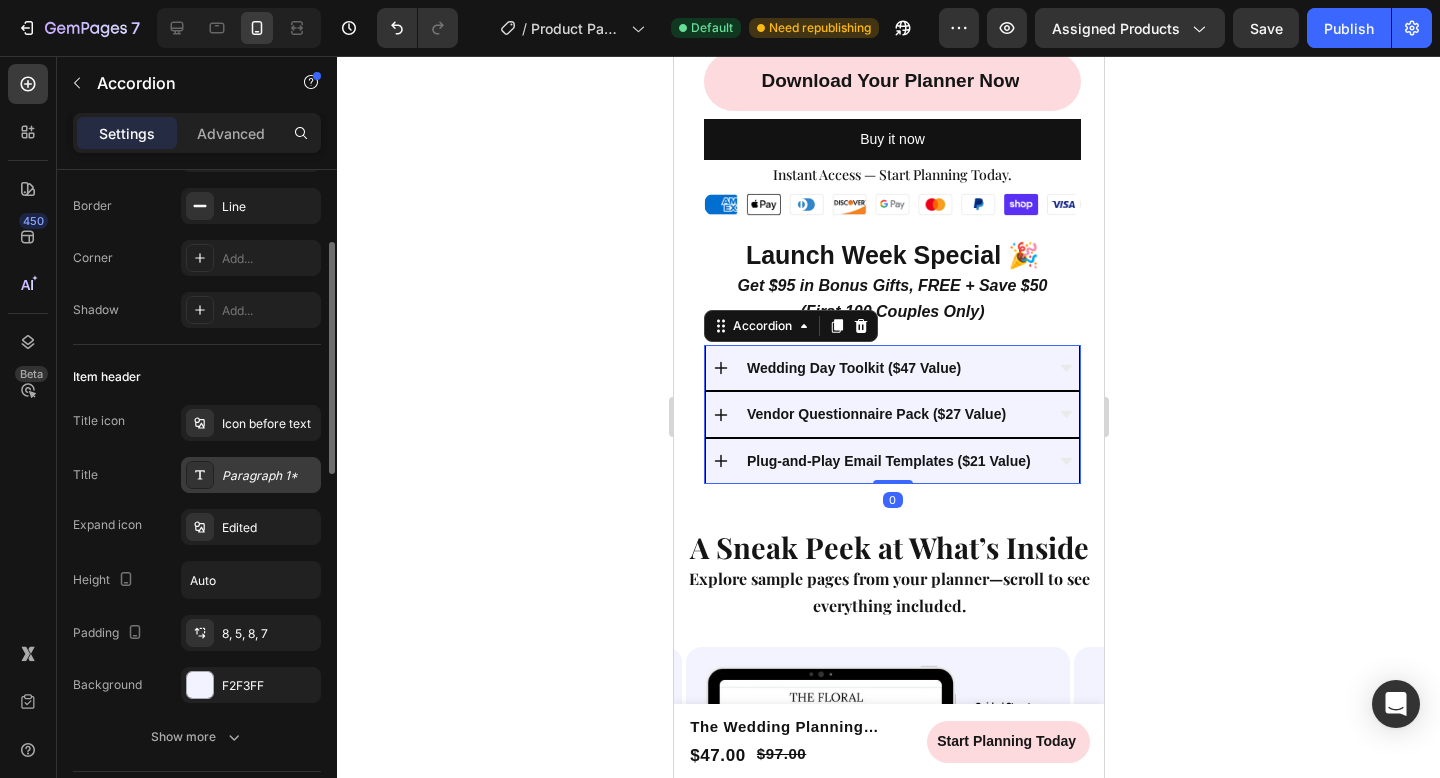 click on "Paragraph 1*" at bounding box center (251, 475) 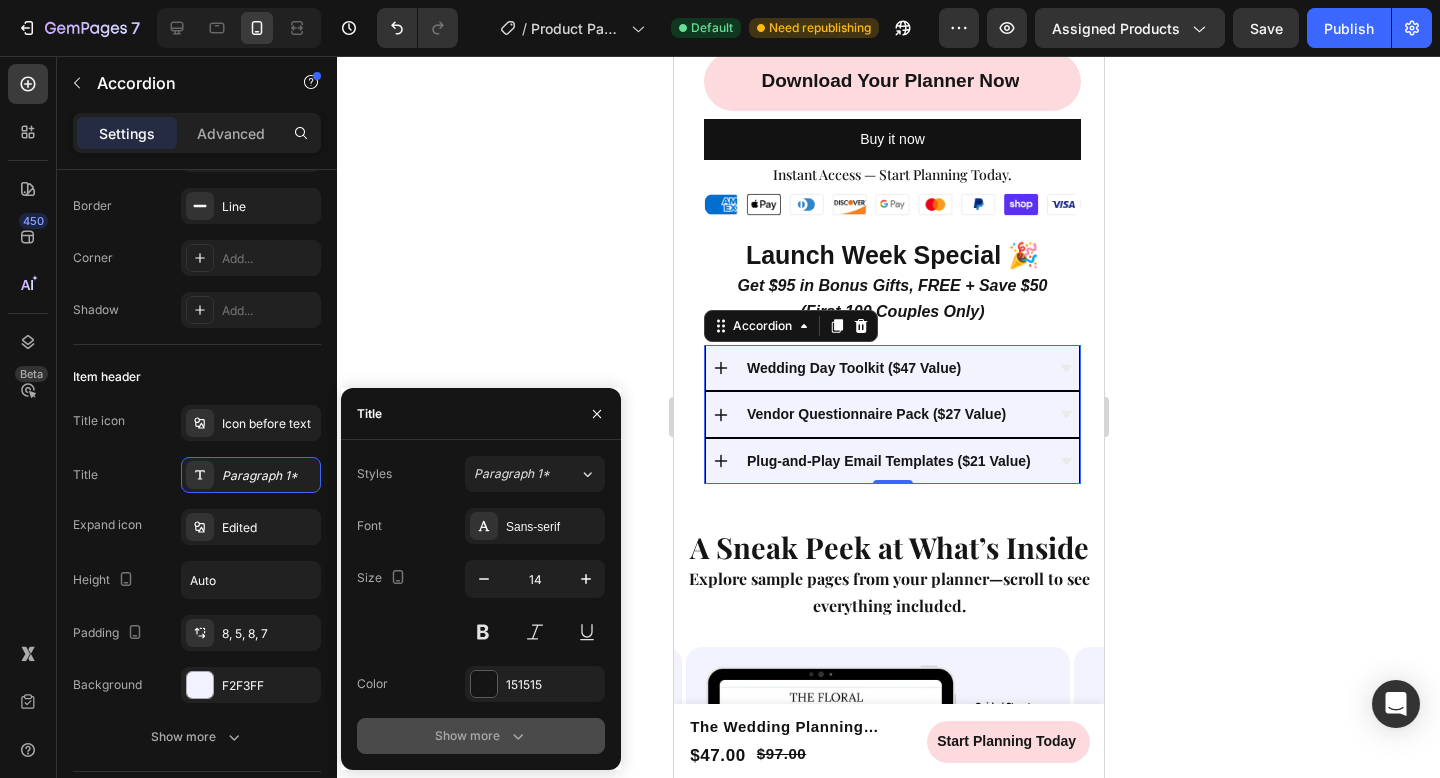 click 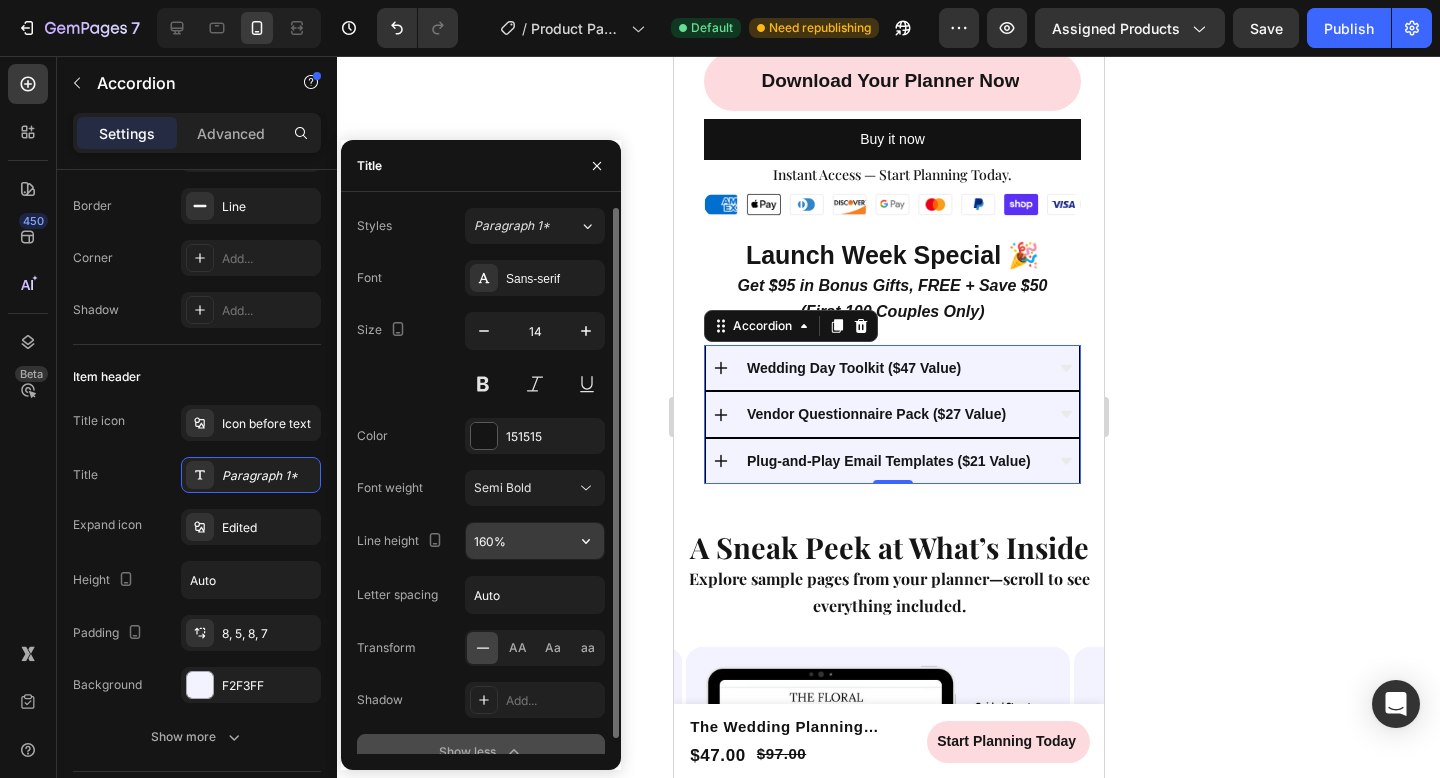 click on "160%" at bounding box center (535, 541) 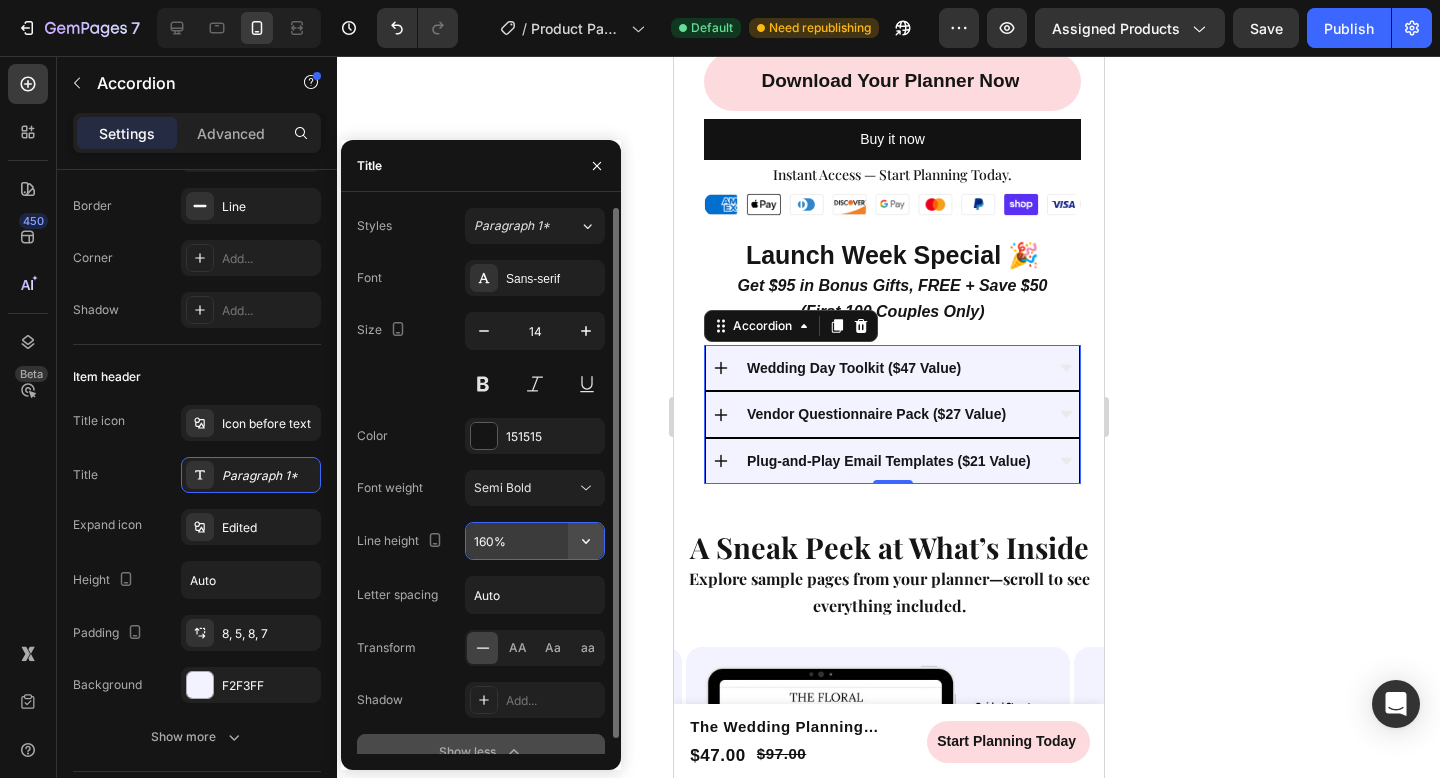 click 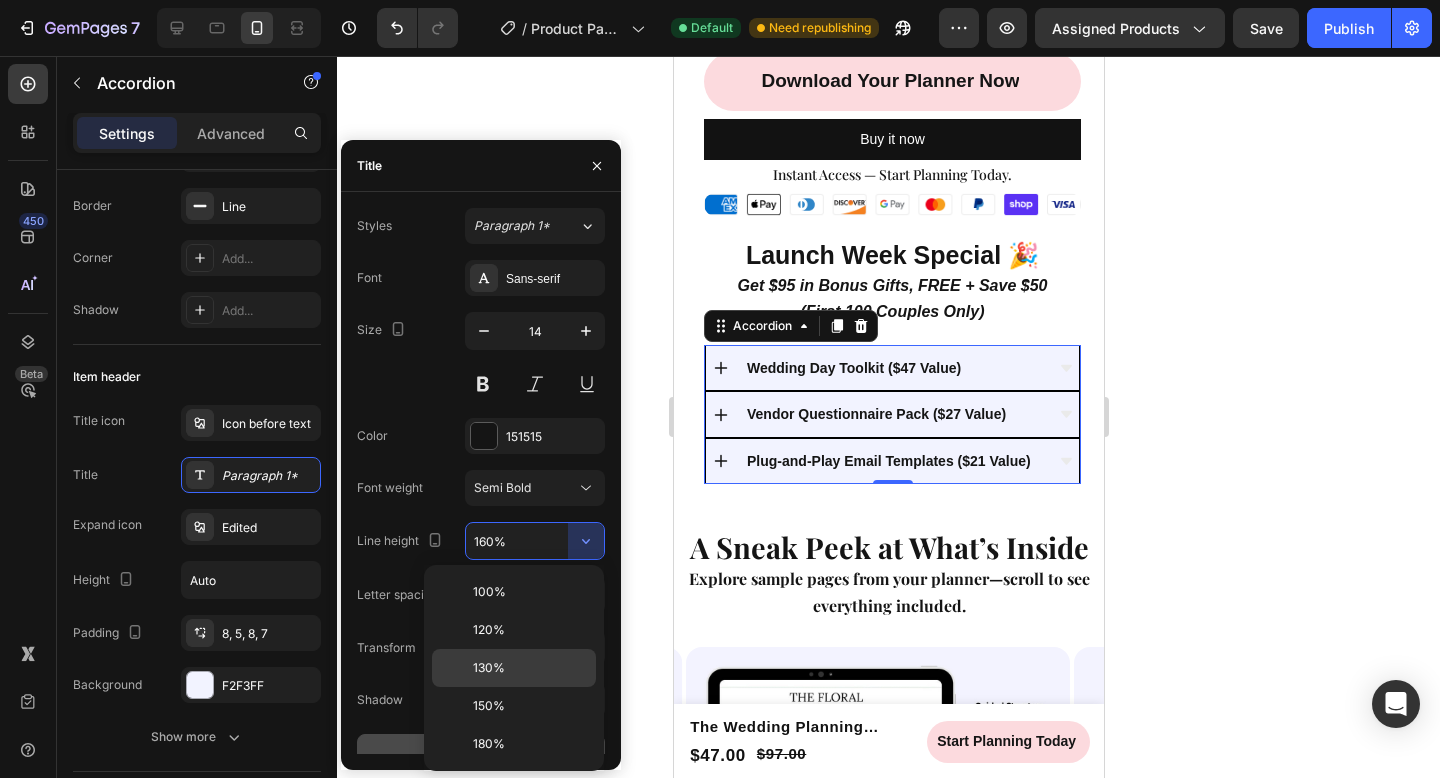 drag, startPoint x: 509, startPoint y: 661, endPoint x: 389, endPoint y: 596, distance: 136.47343 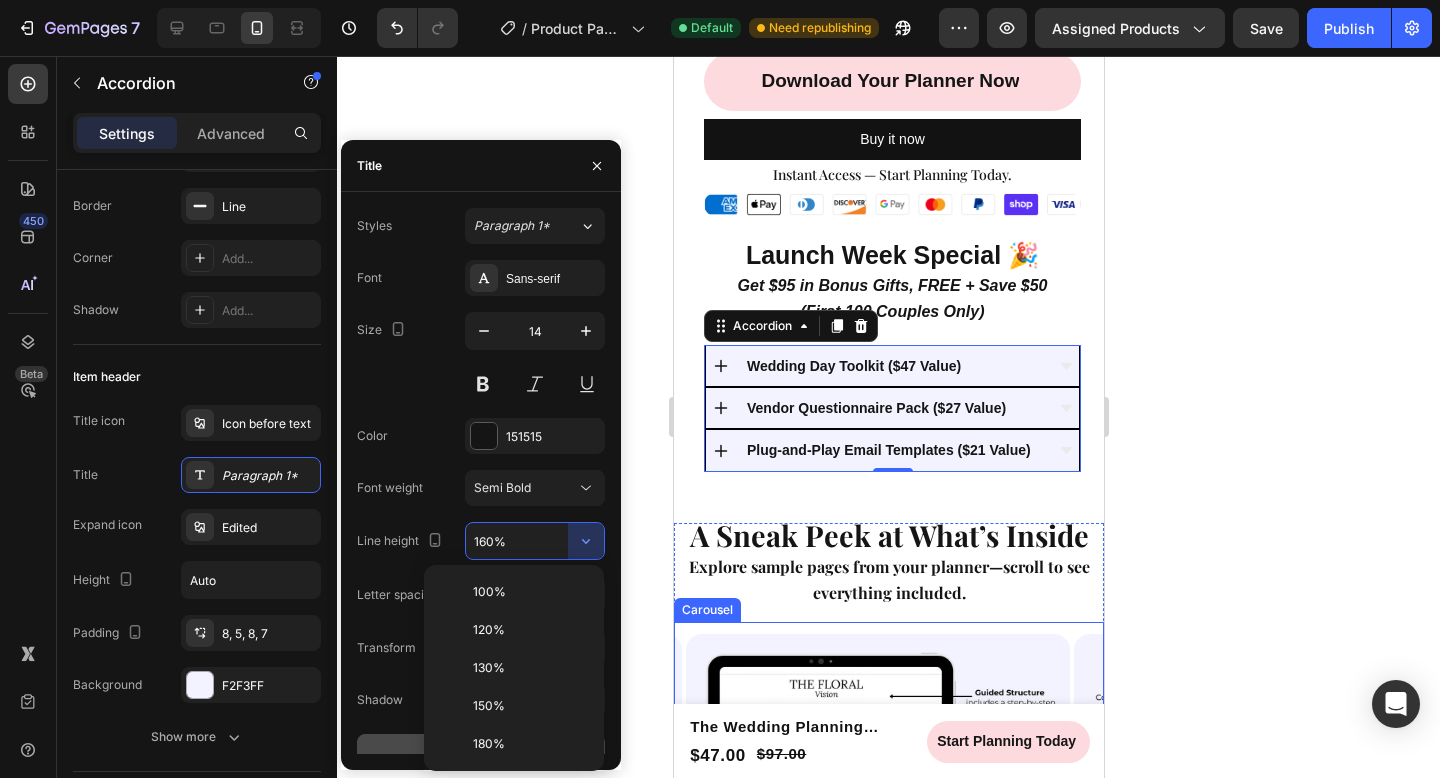 type on "130%" 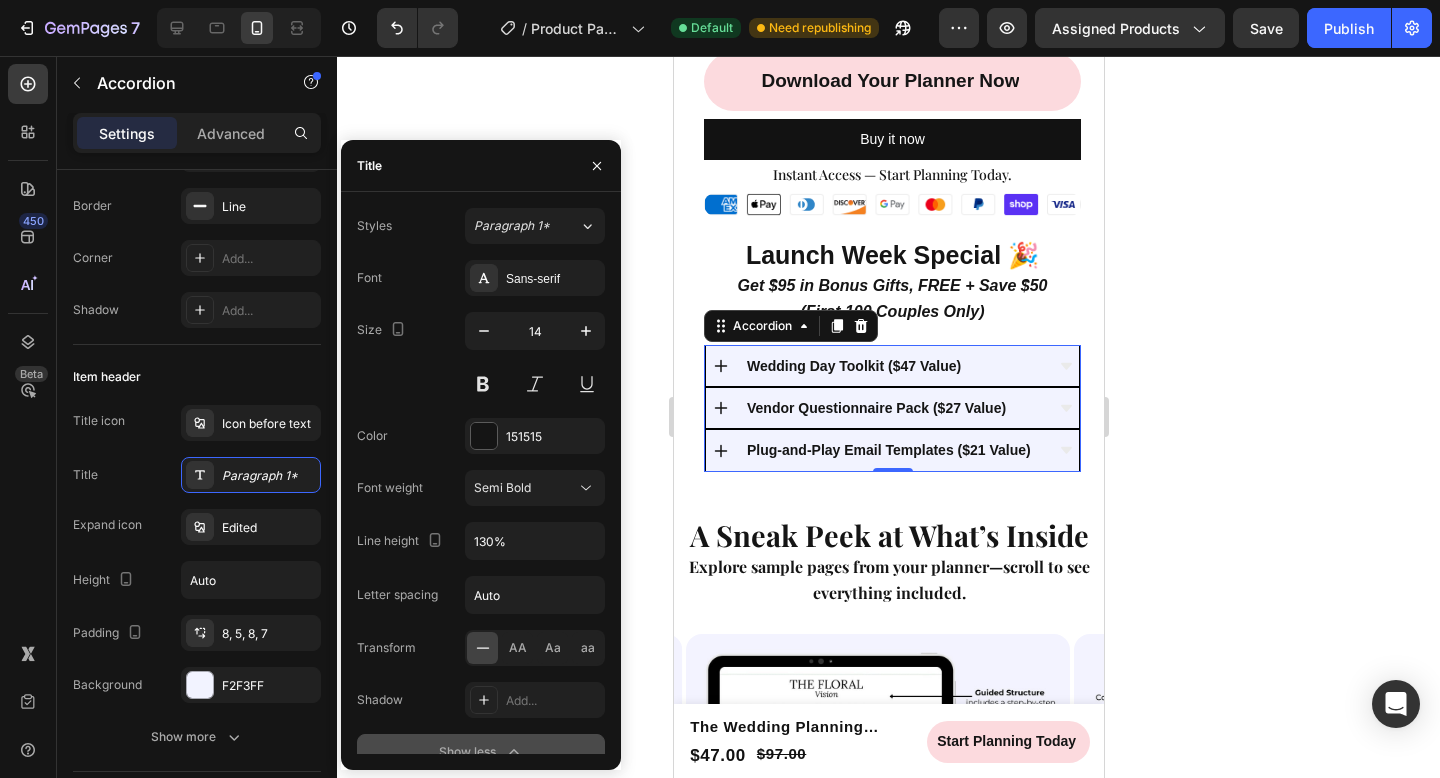 click 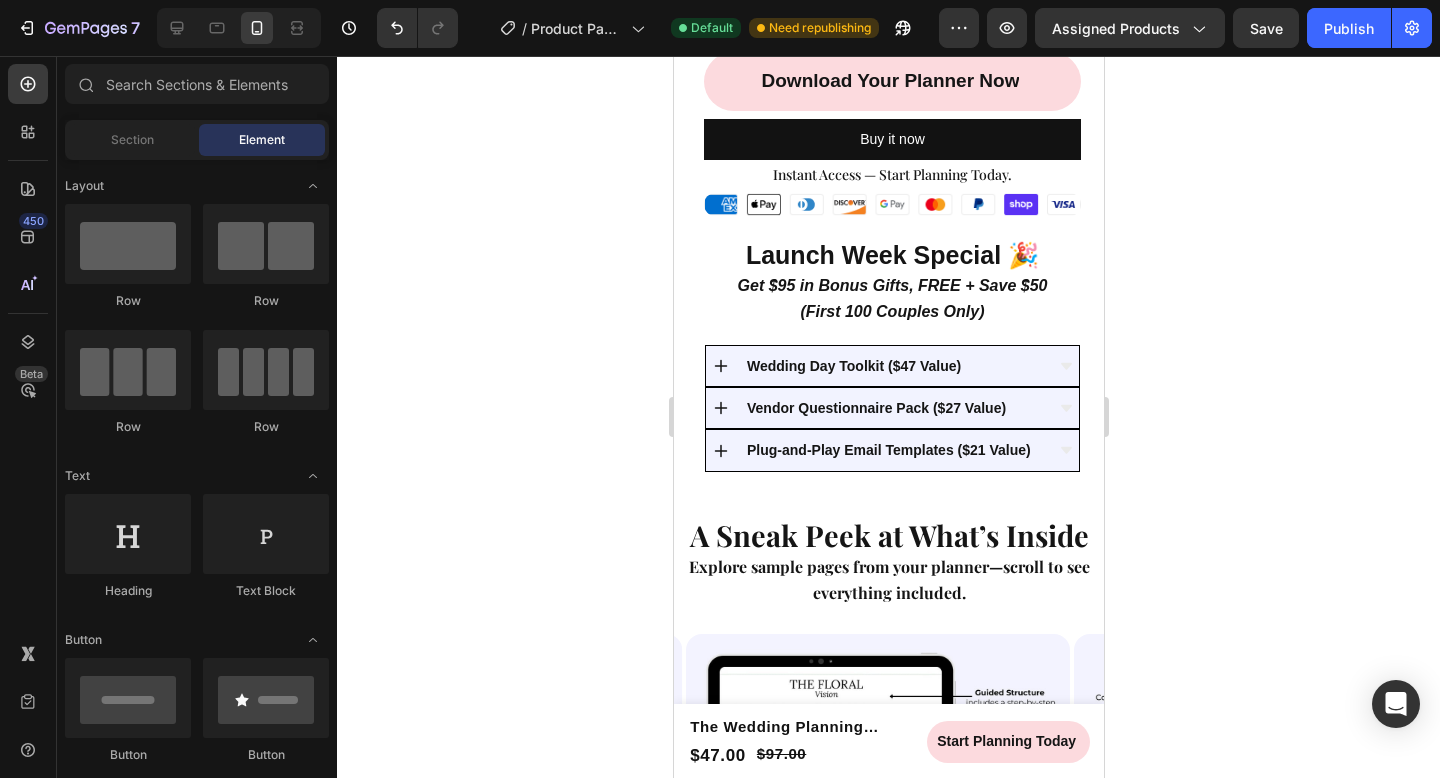 click 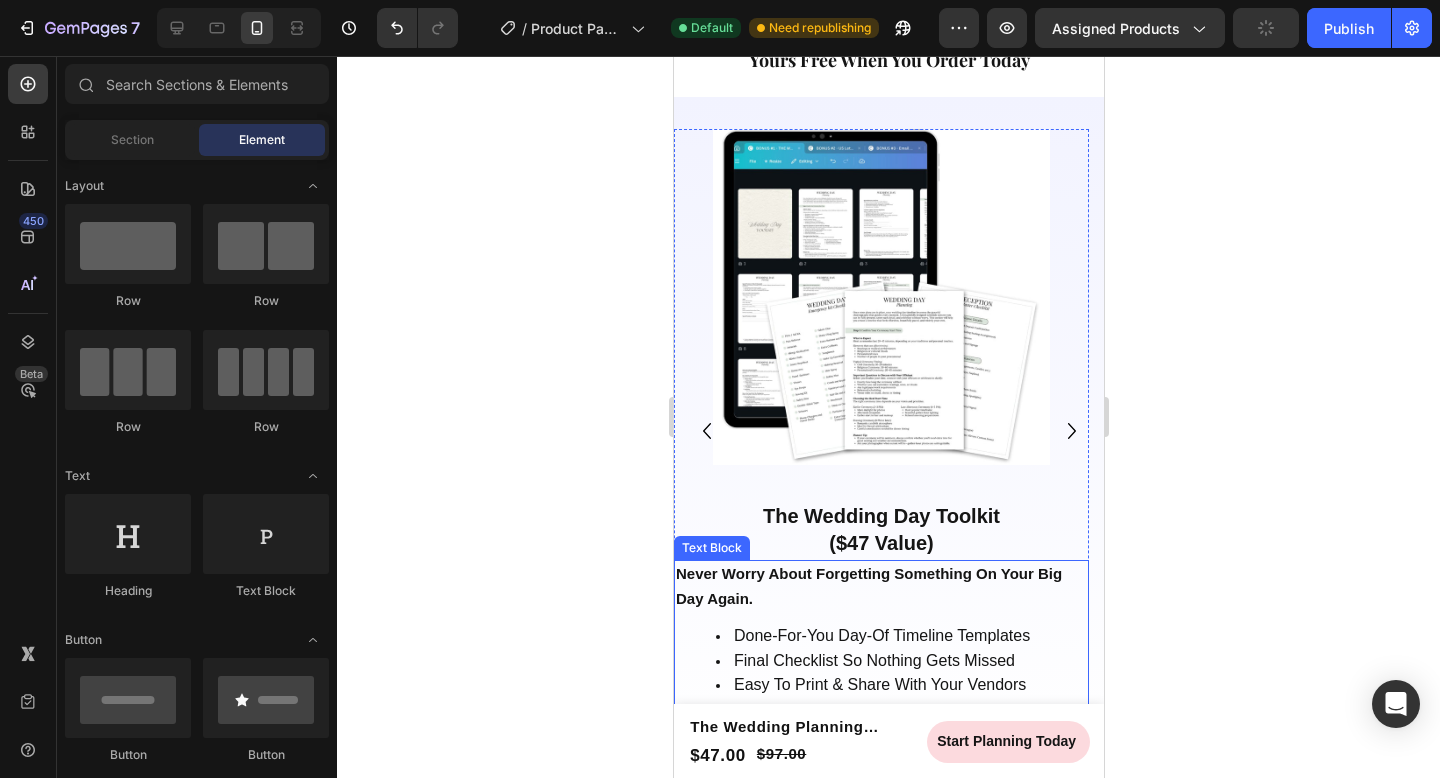 scroll, scrollTop: 2938, scrollLeft: 0, axis: vertical 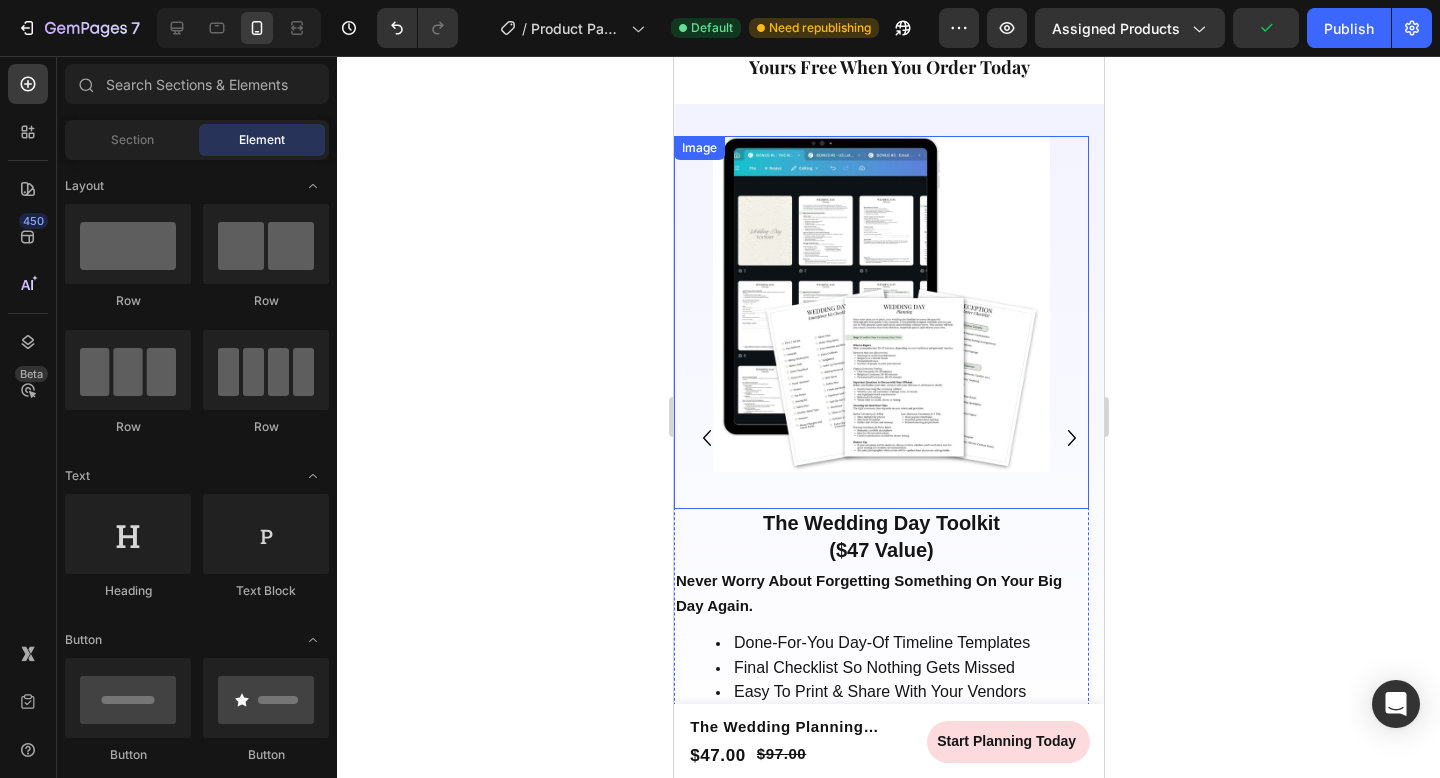 click 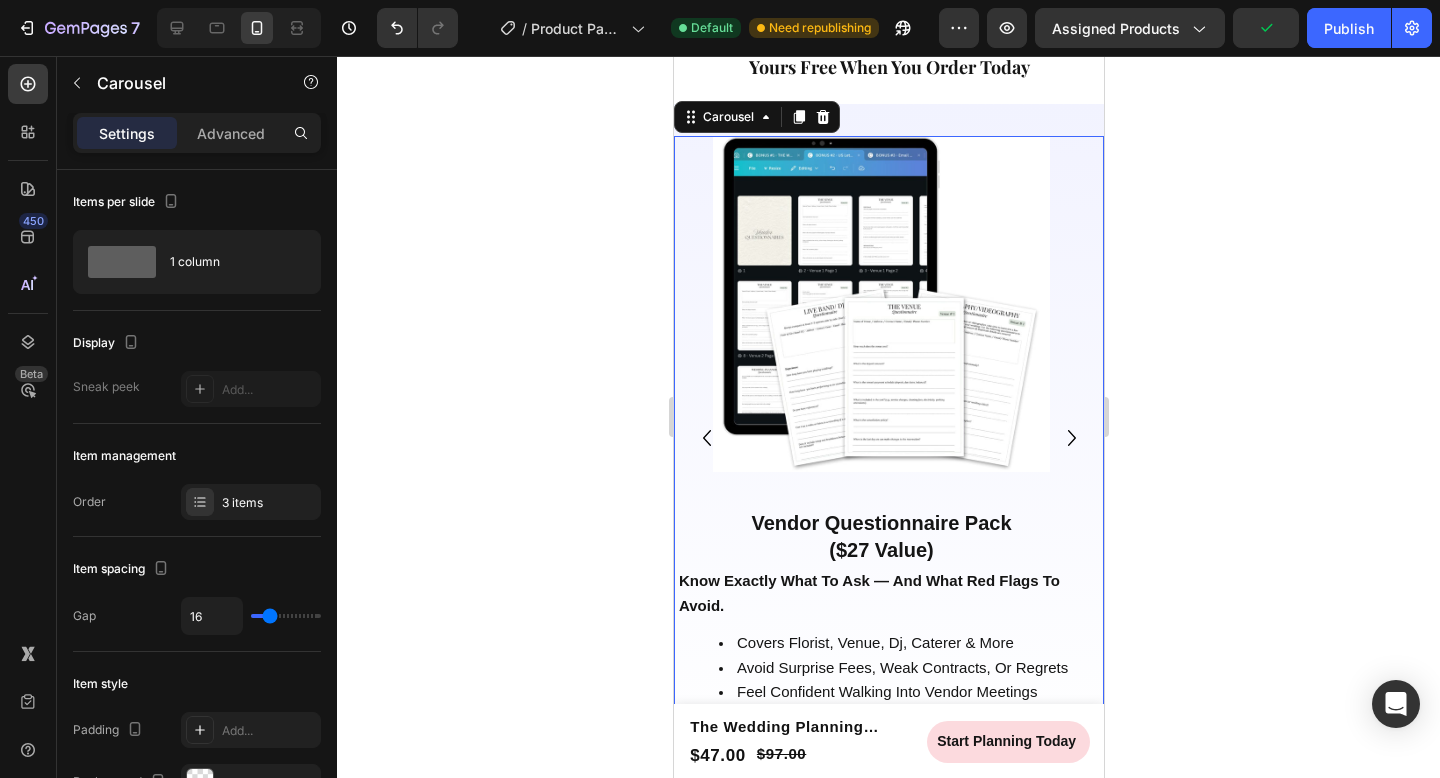 click 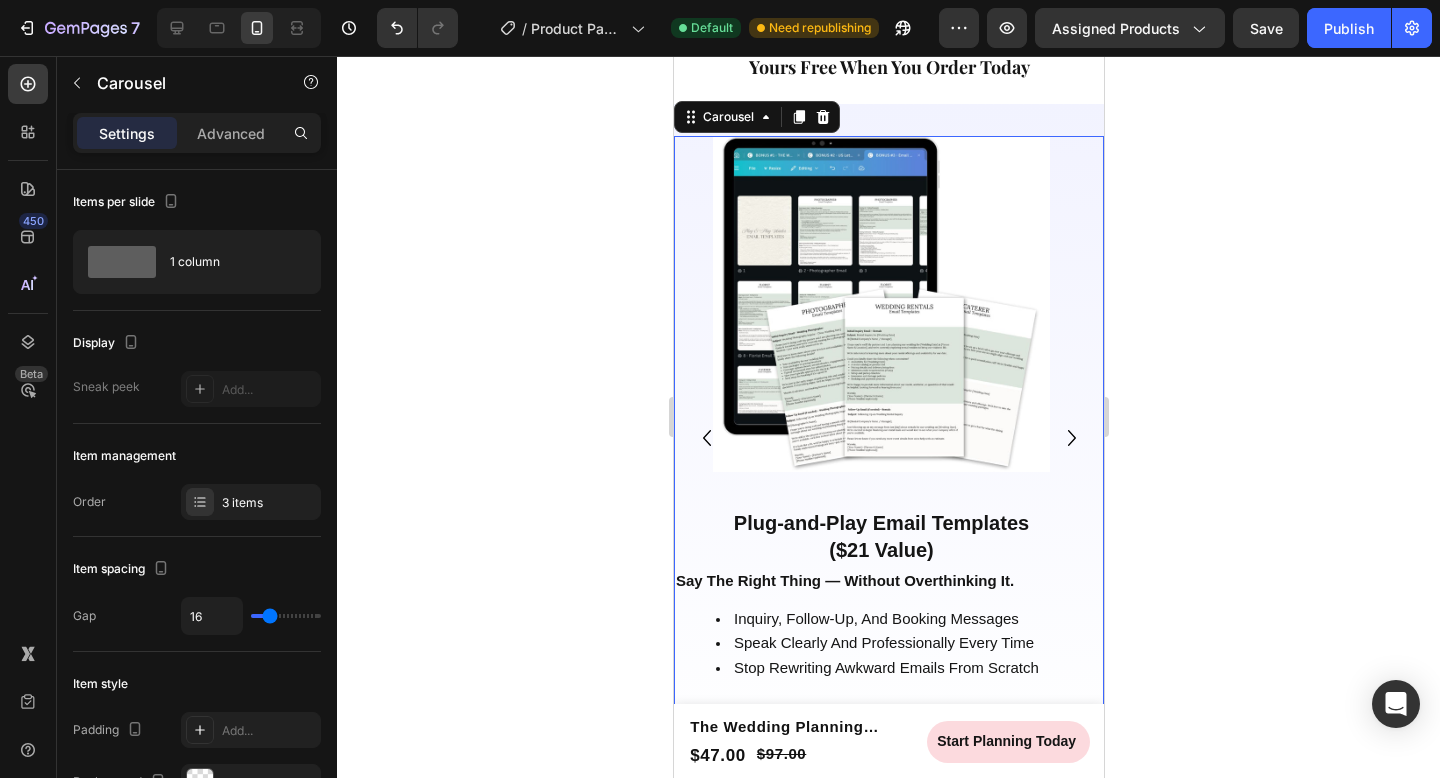 click 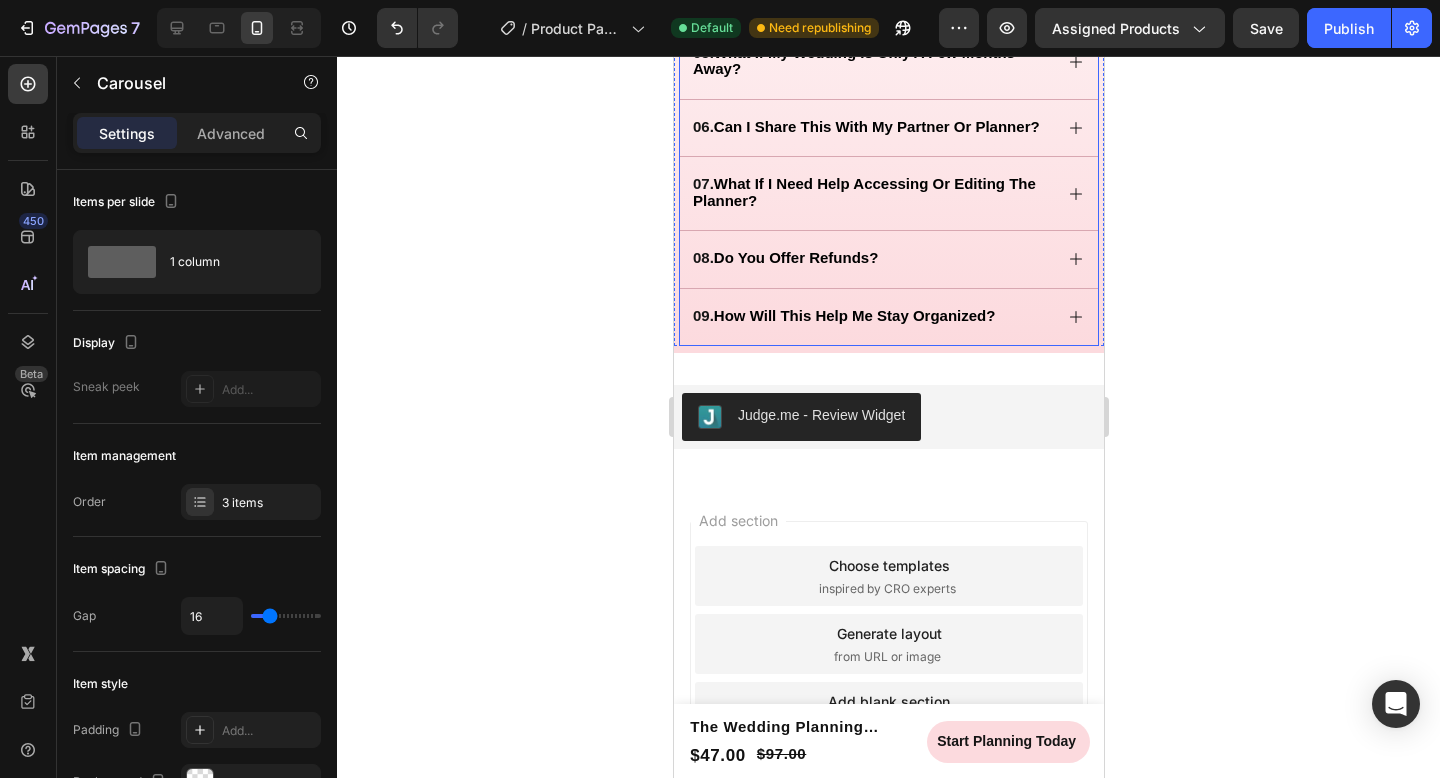 scroll, scrollTop: 4120, scrollLeft: 0, axis: vertical 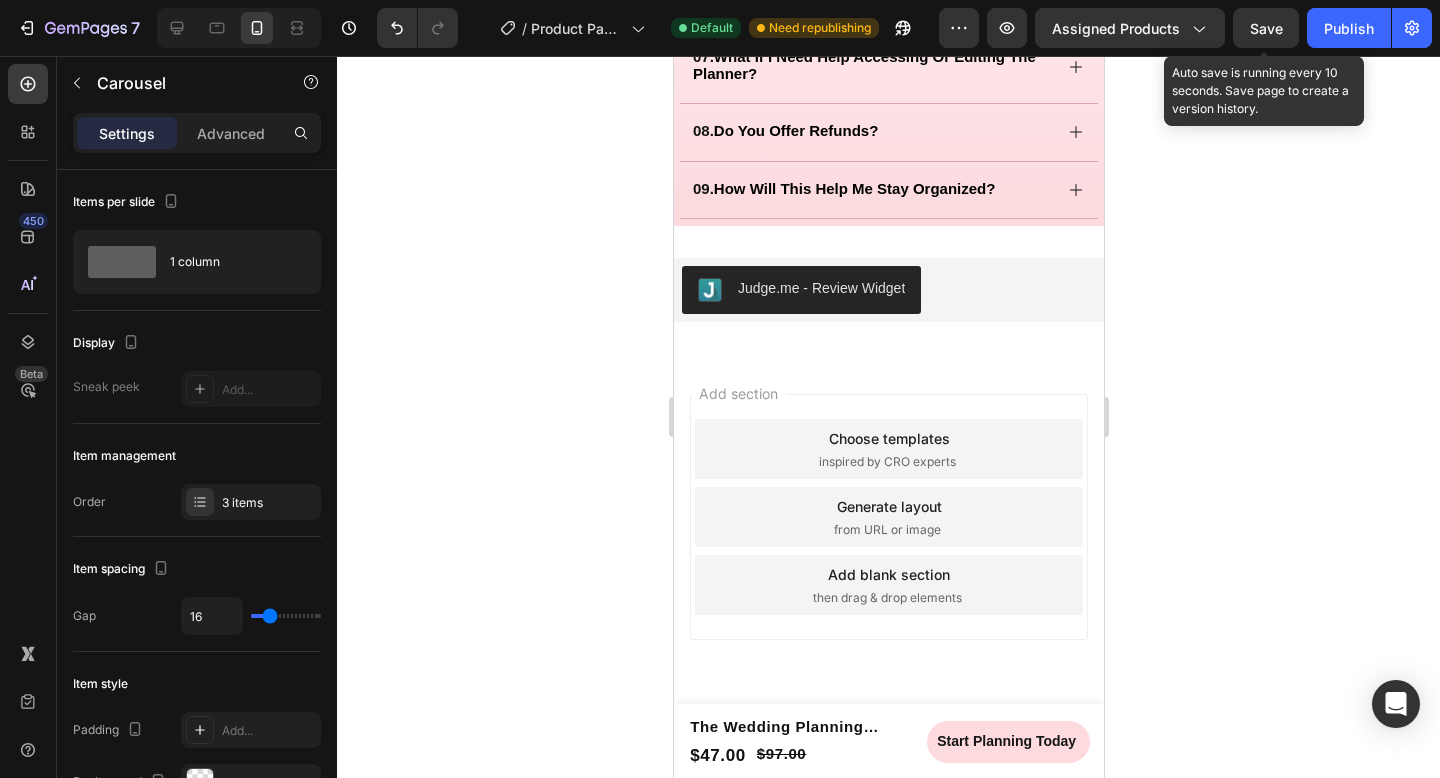 click on "Save" at bounding box center (1266, 28) 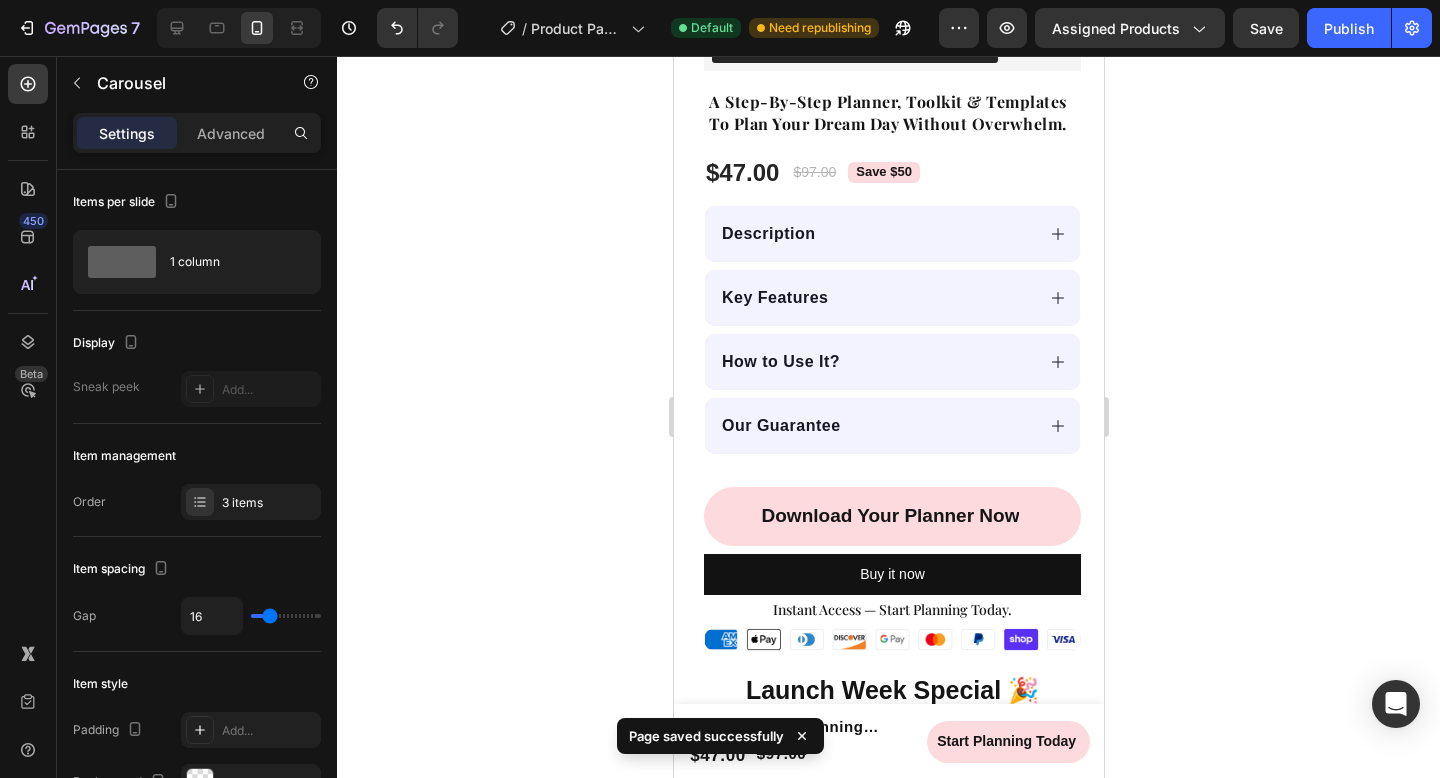 scroll, scrollTop: 563, scrollLeft: 0, axis: vertical 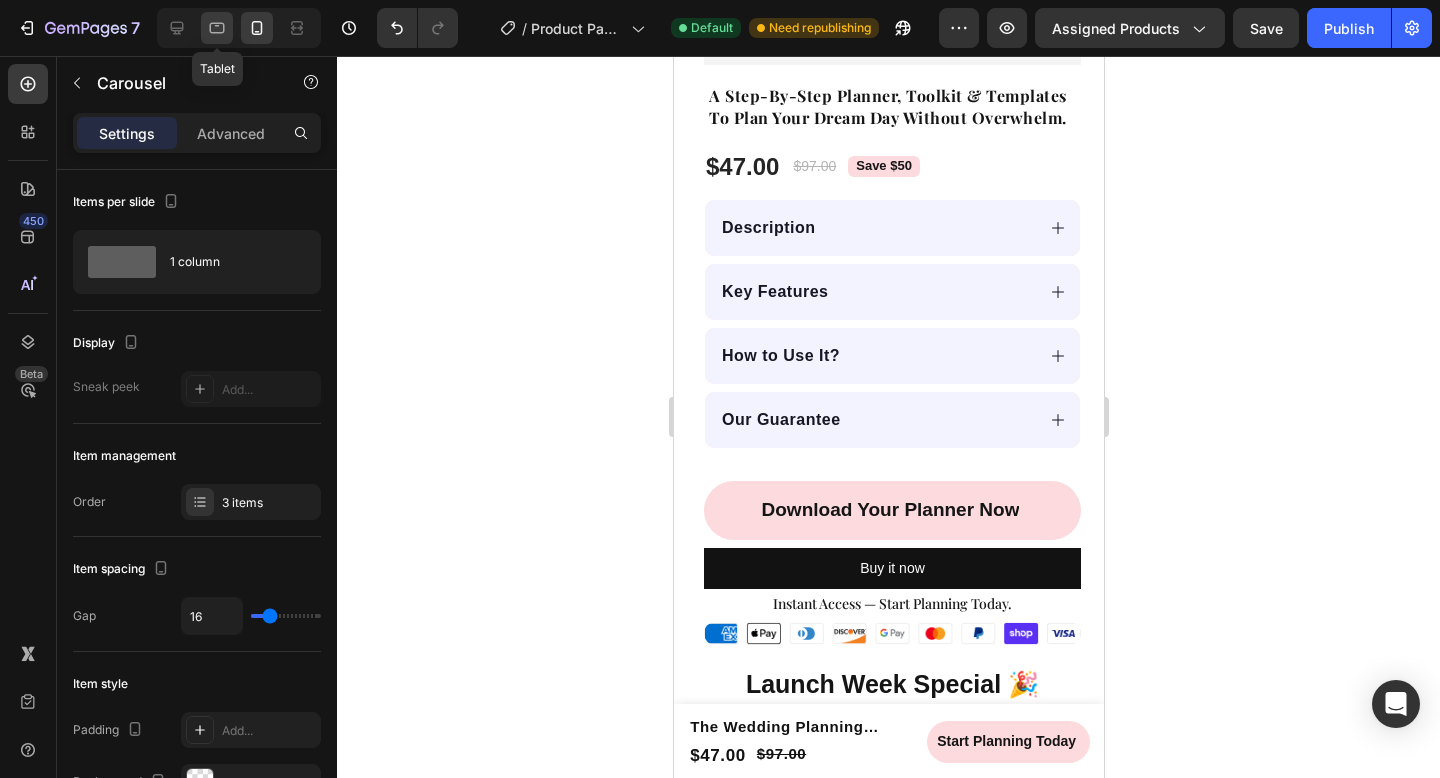 click 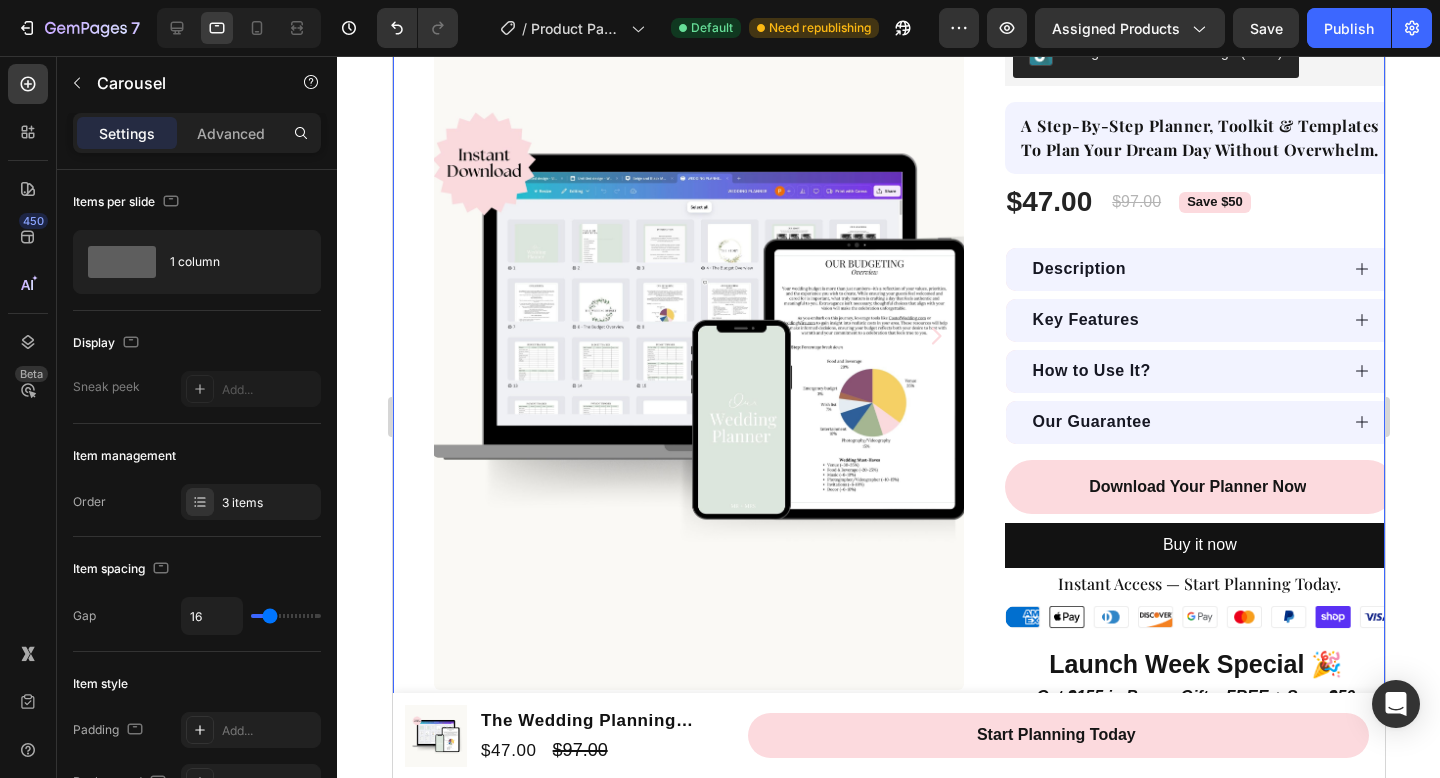 scroll, scrollTop: 83, scrollLeft: 0, axis: vertical 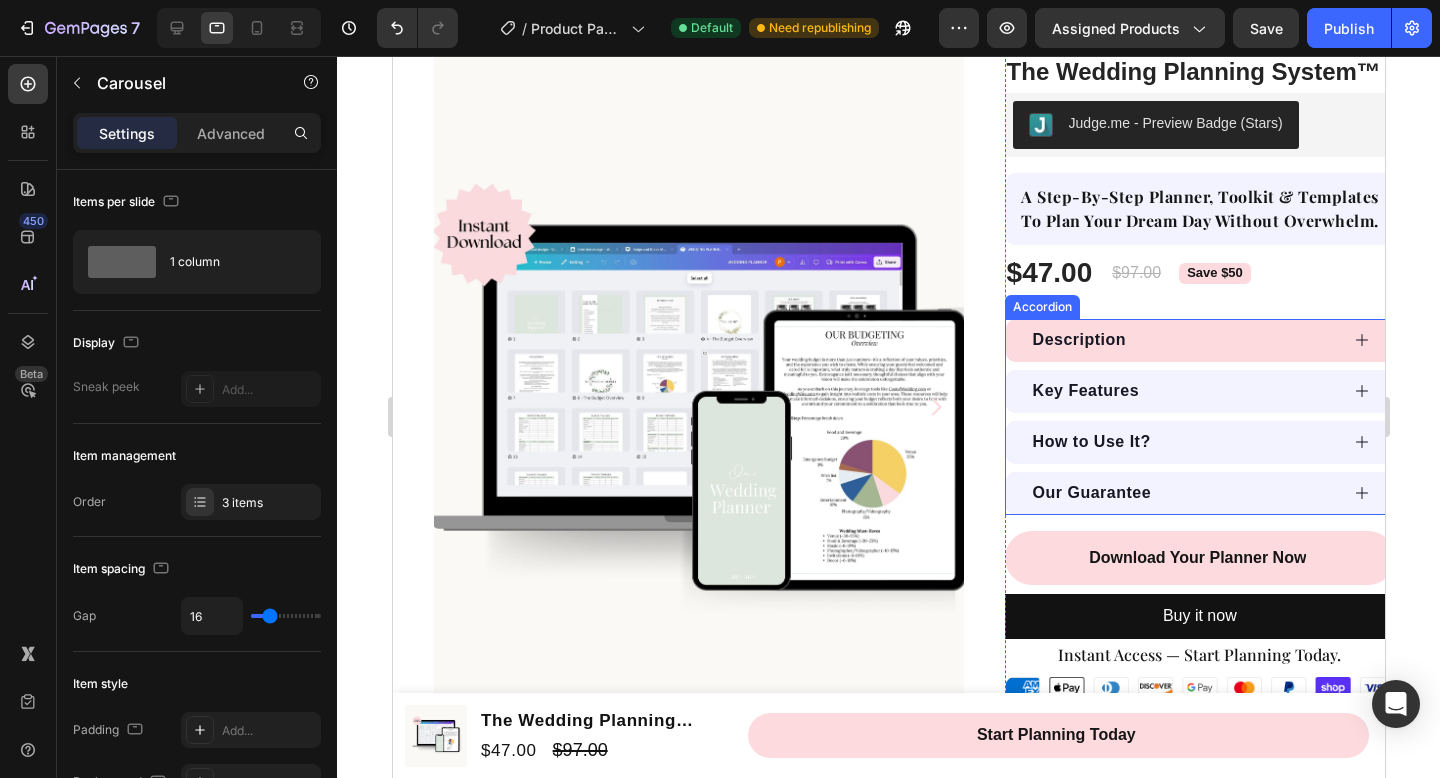 click on "Description" at bounding box center (1199, 340) 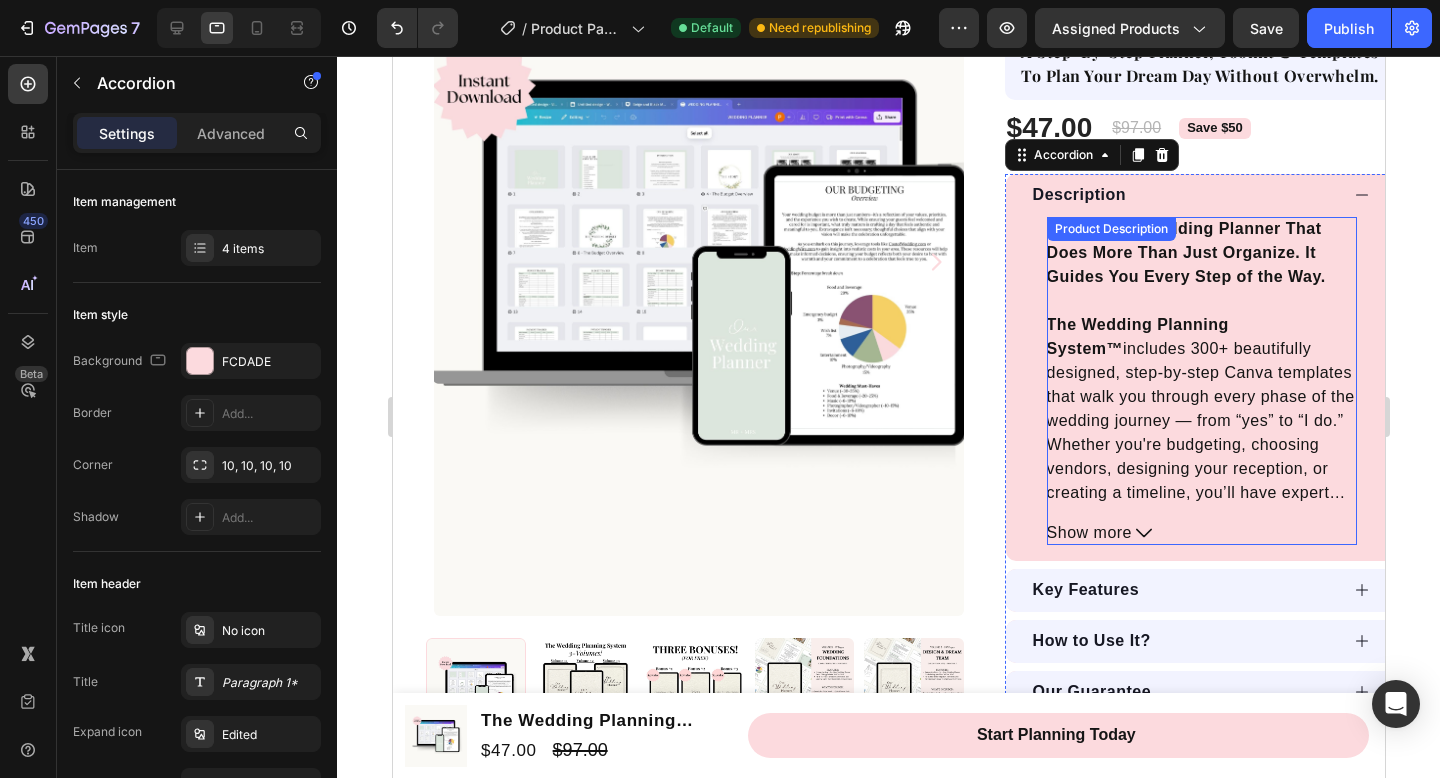 scroll, scrollTop: 227, scrollLeft: 0, axis: vertical 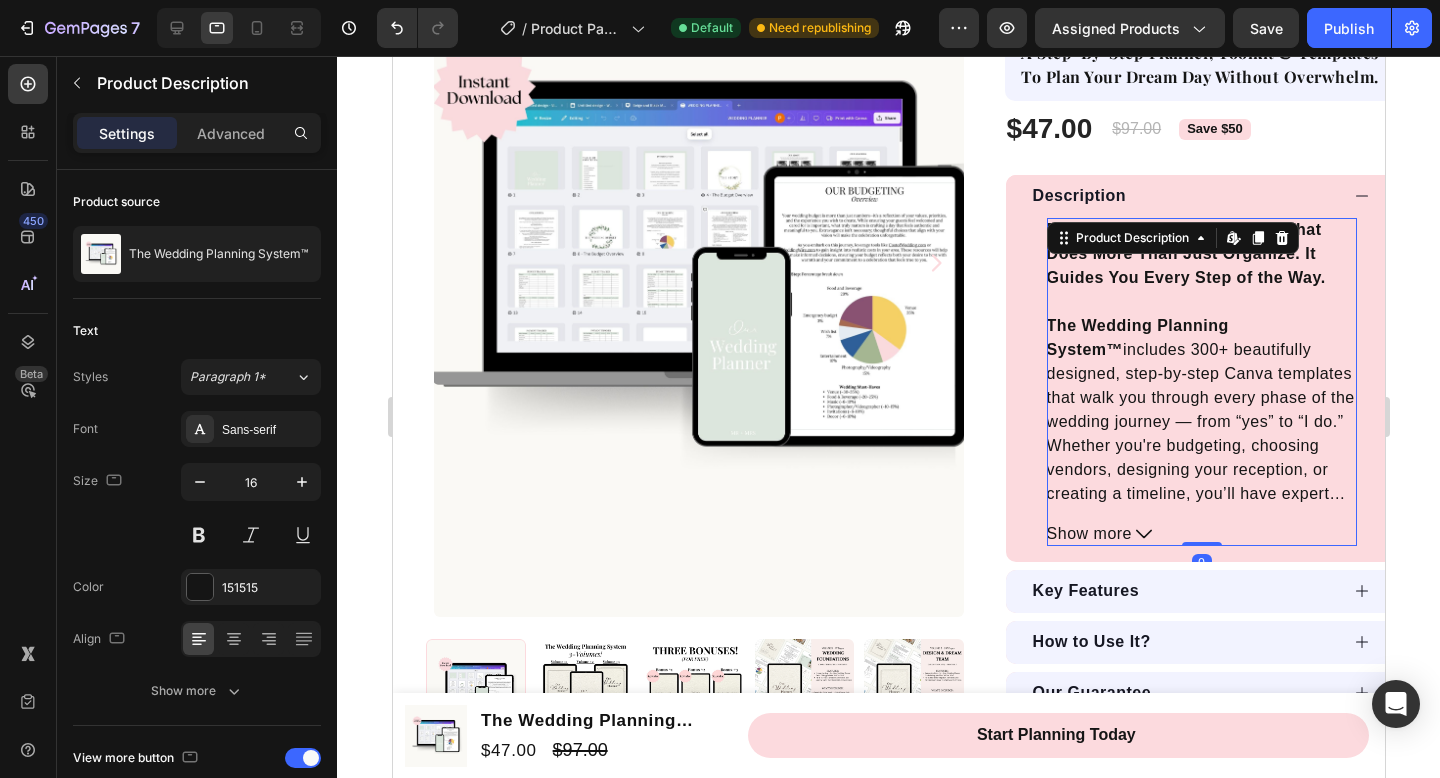 click on "Finally — A Wedding Planner That Does More Than Just Organize. It Guides You Every Step of the Way." at bounding box center (1185, 253) 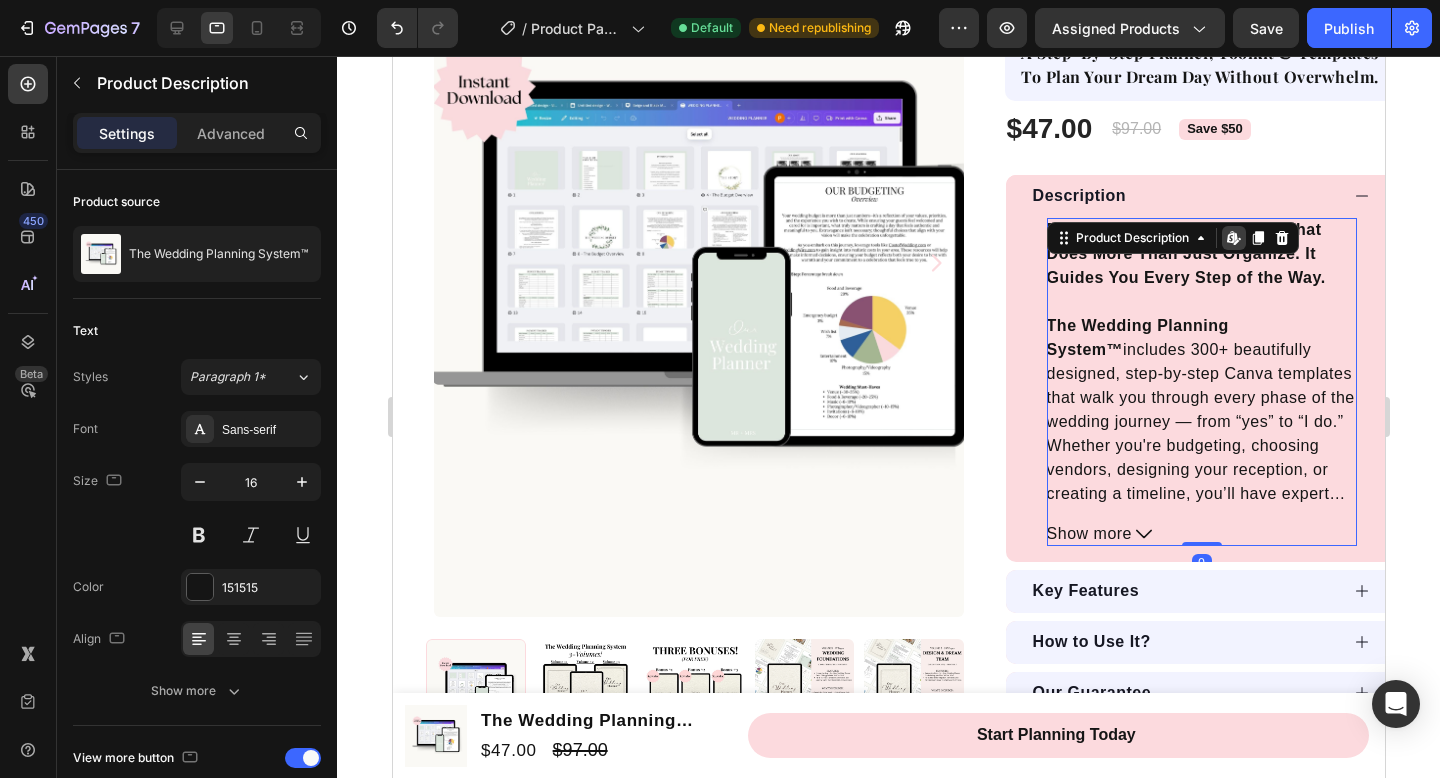click on "Finally — A Wedding Planner That Does More Than Just Organize. It Guides You Every Step of the Way." at bounding box center [1185, 253] 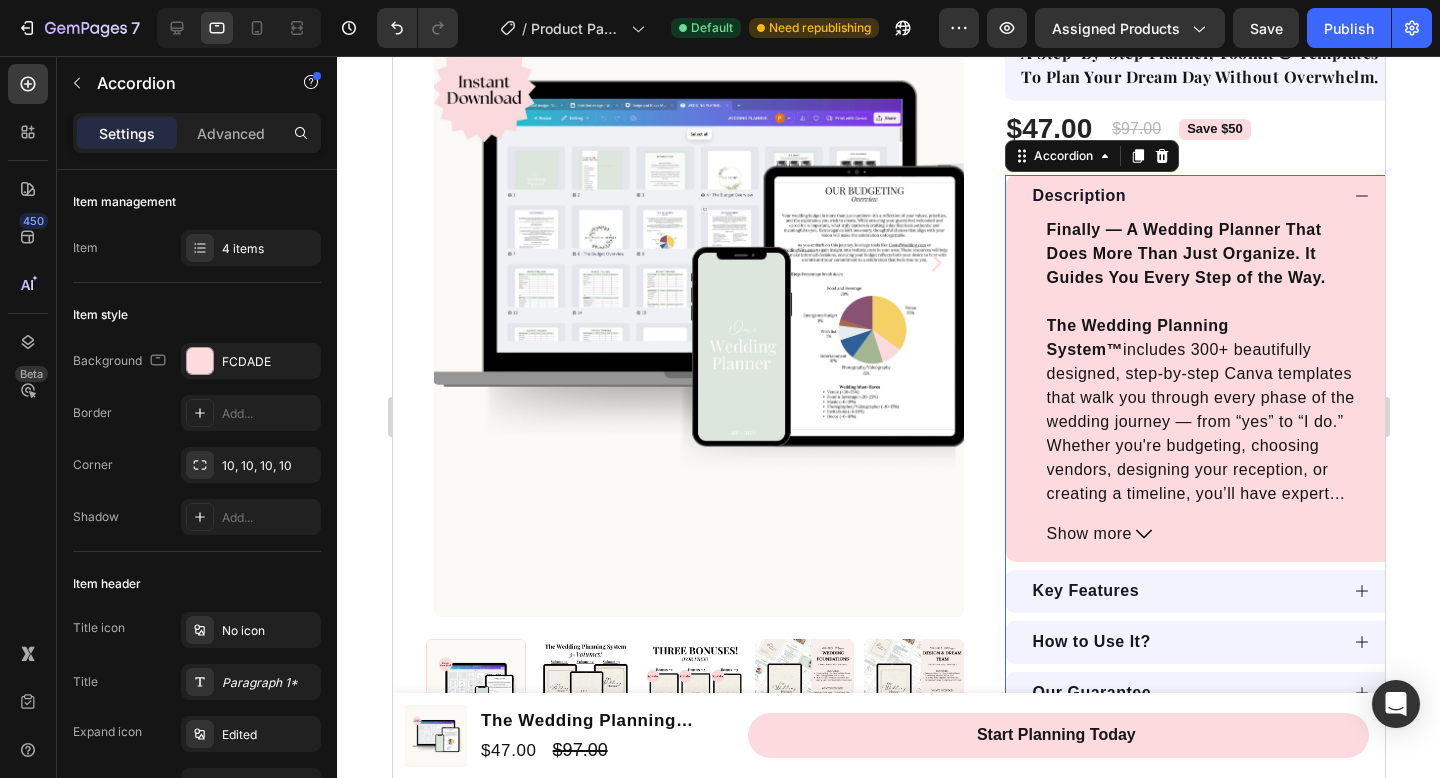click on "Description" at bounding box center (1183, 196) 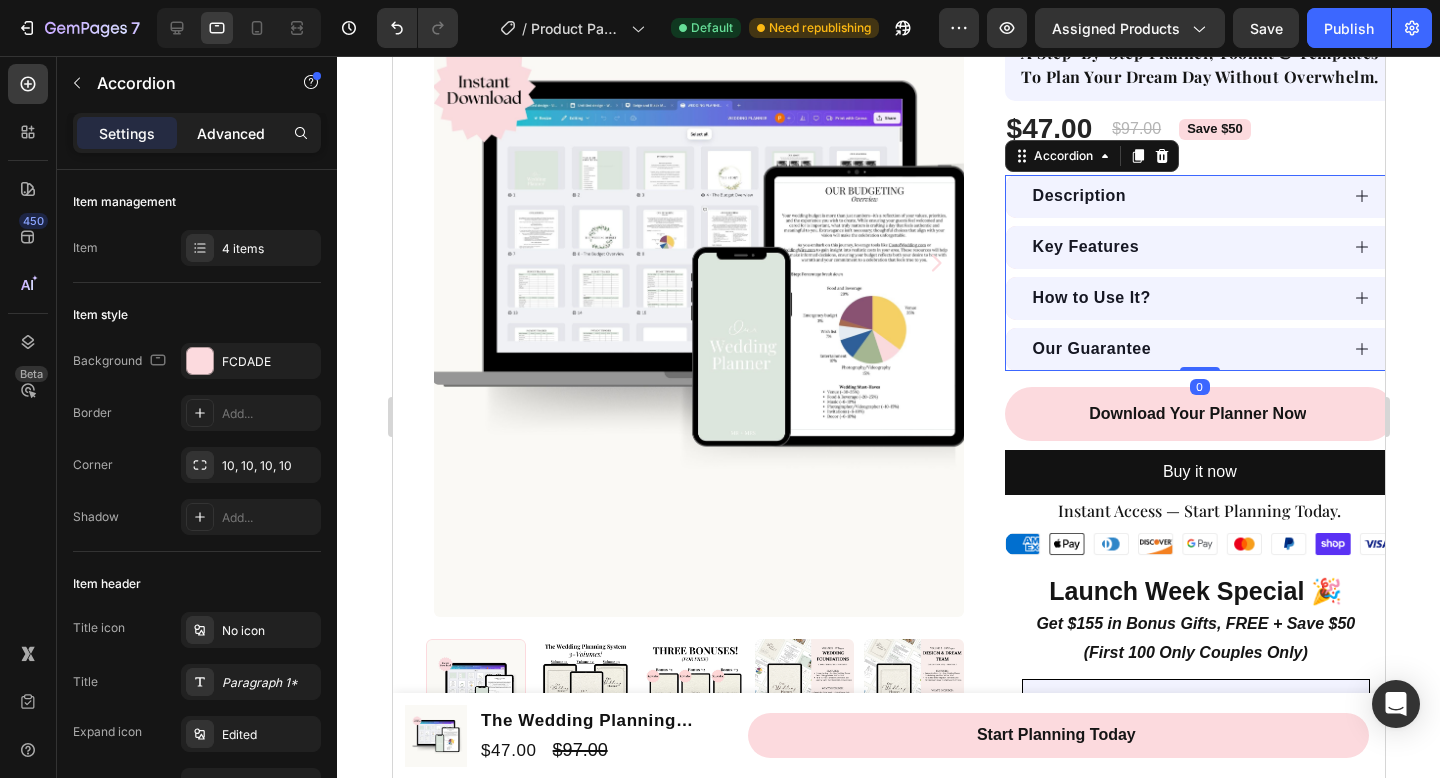 click on "Advanced" at bounding box center [231, 133] 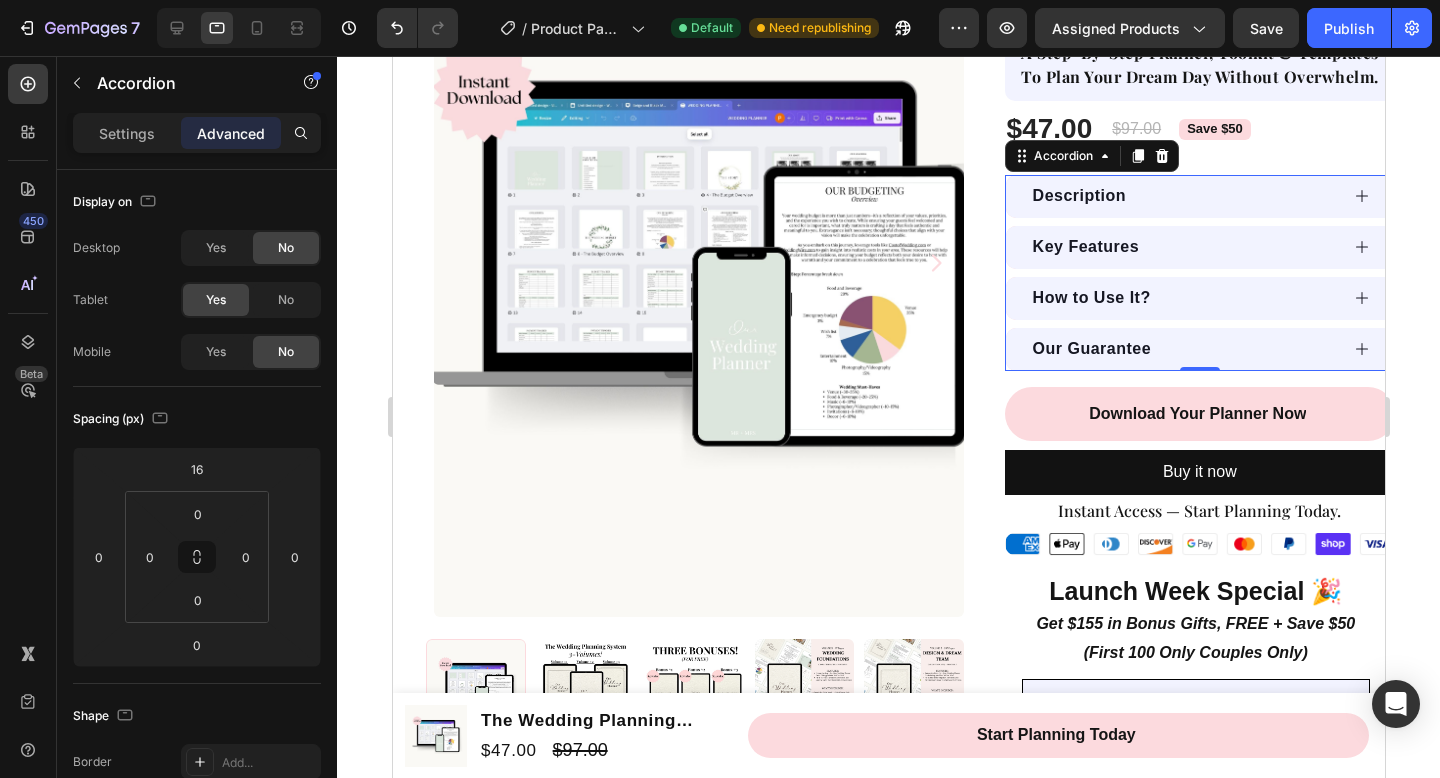 click on "Description
Key Features
How to Use It?
Our Guarantee" at bounding box center [1199, 273] 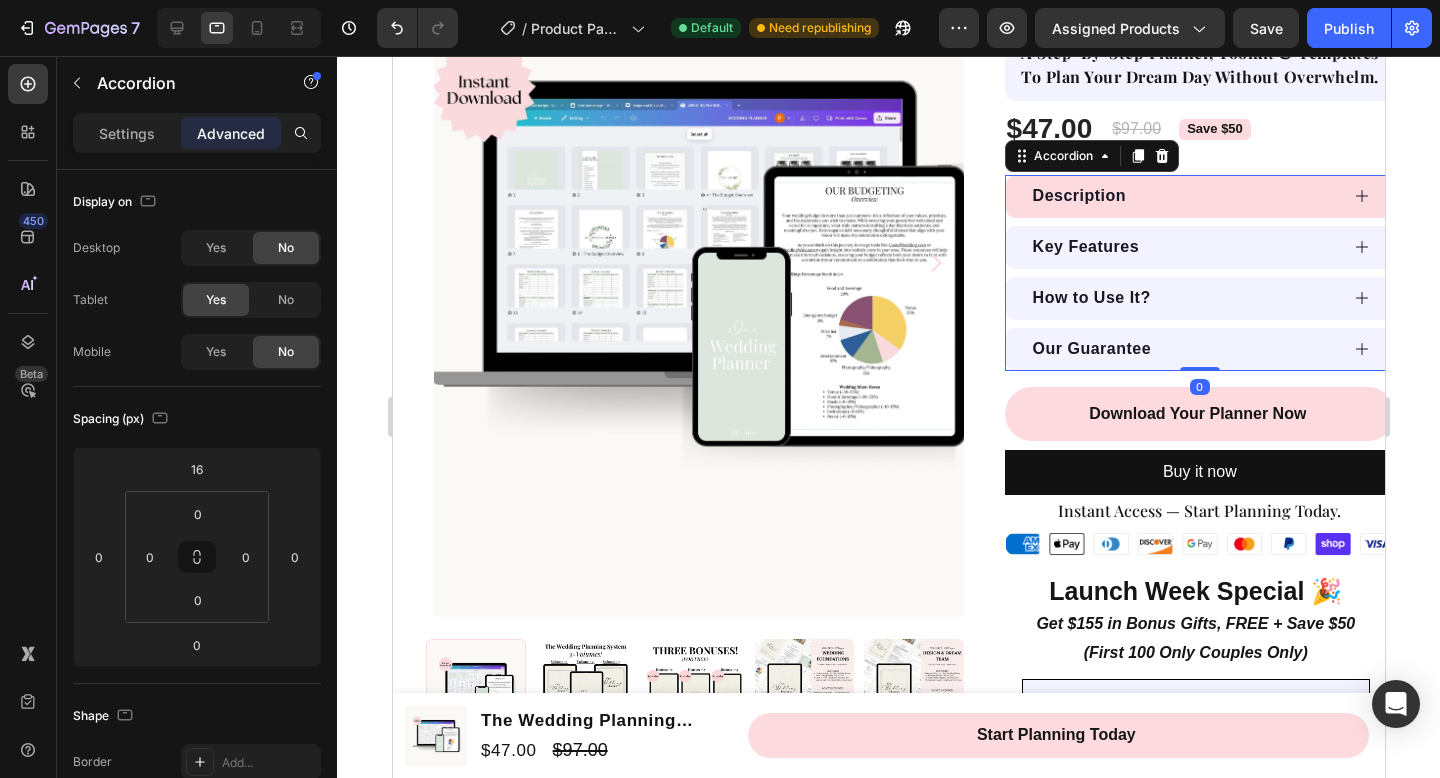 click on "Description" at bounding box center (1183, 196) 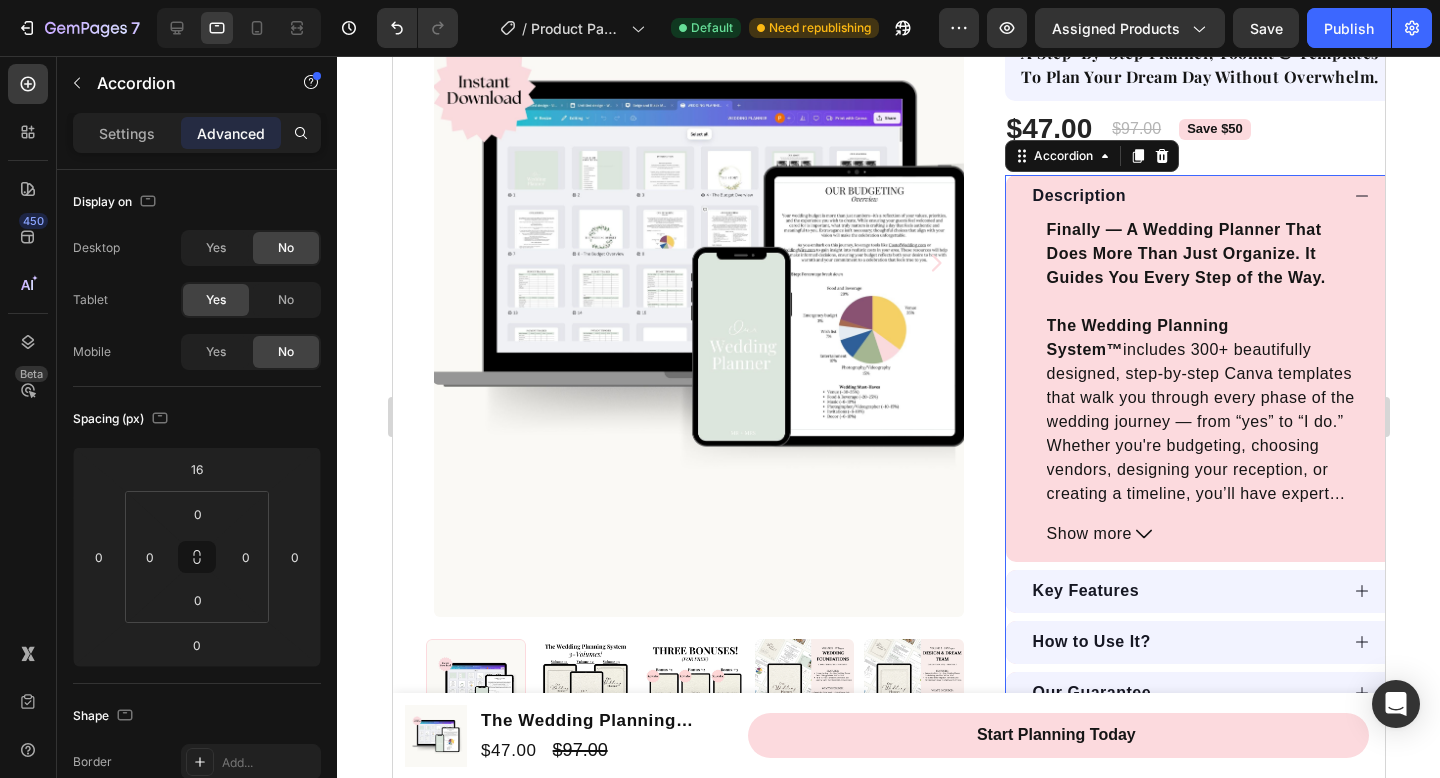 click on "Description" at bounding box center (1183, 196) 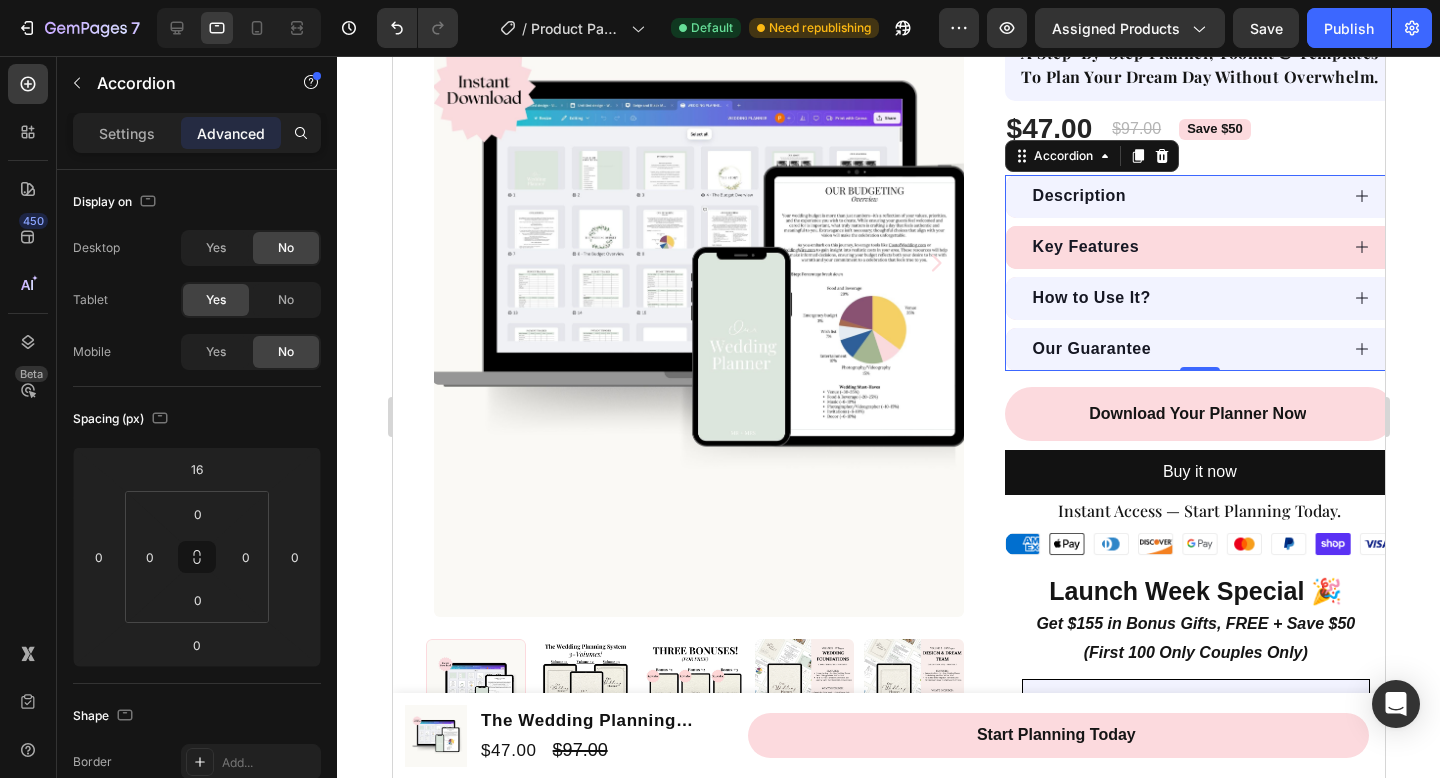 click on "Key Features" at bounding box center (1199, 247) 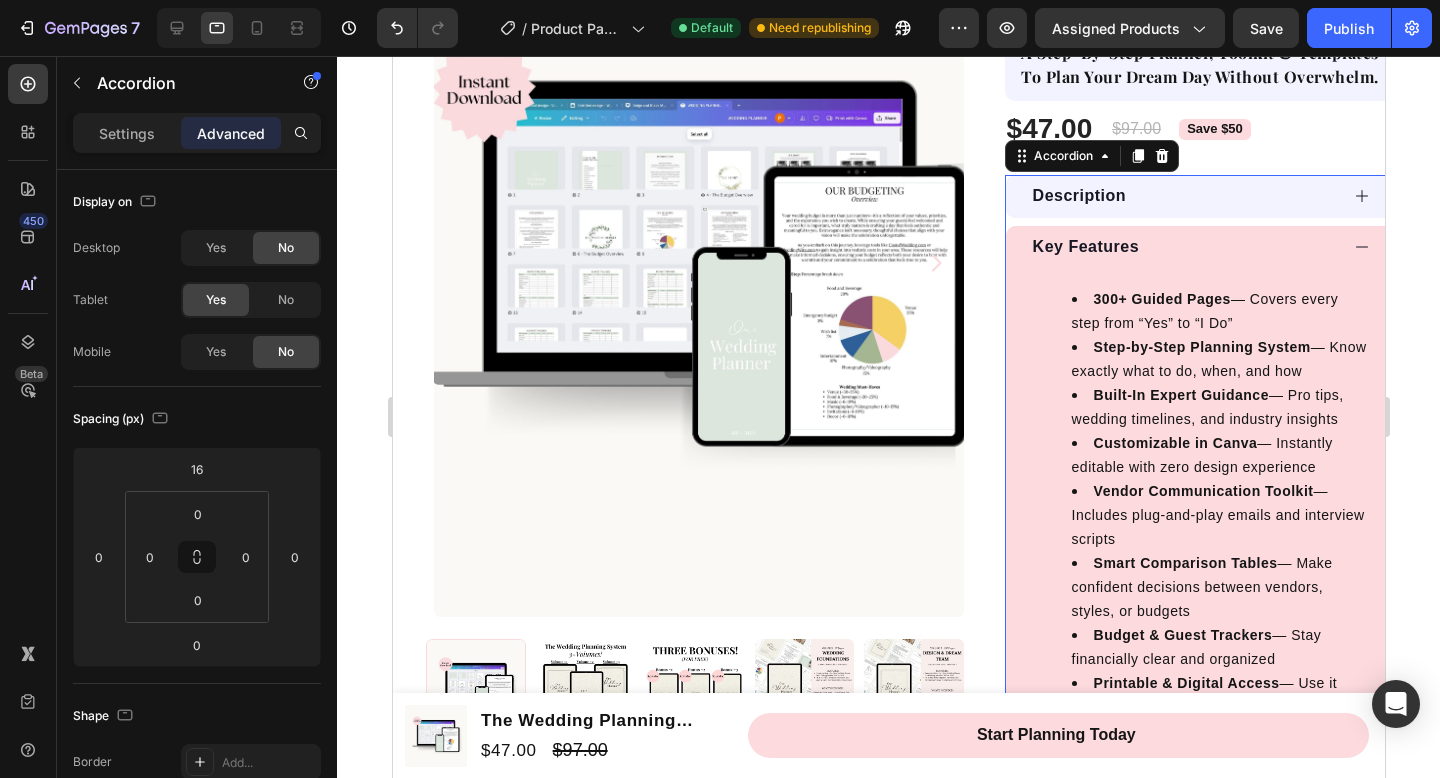click on "Key Features" at bounding box center [1199, 247] 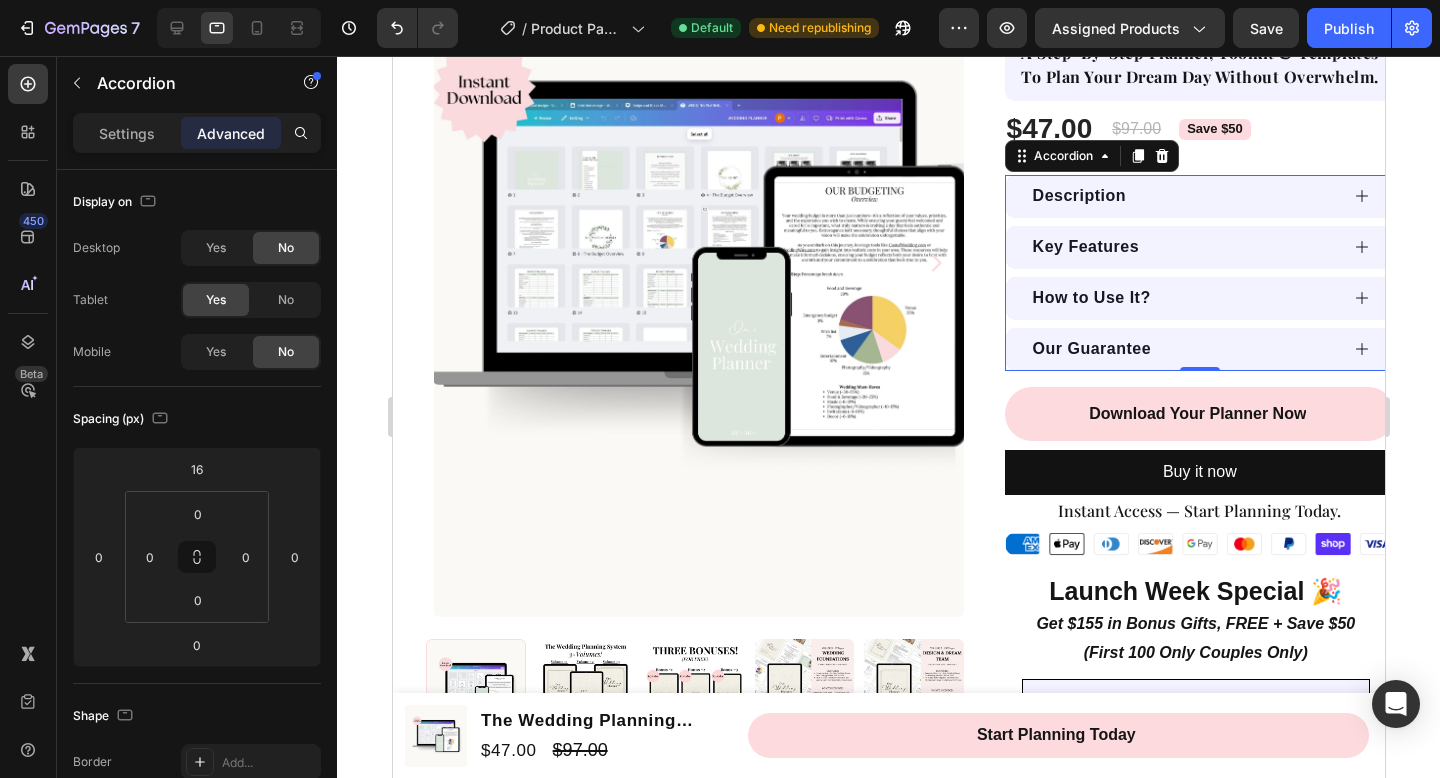 click on "Description
Key Features
How to Use It?
Our Guarantee" at bounding box center [1199, 273] 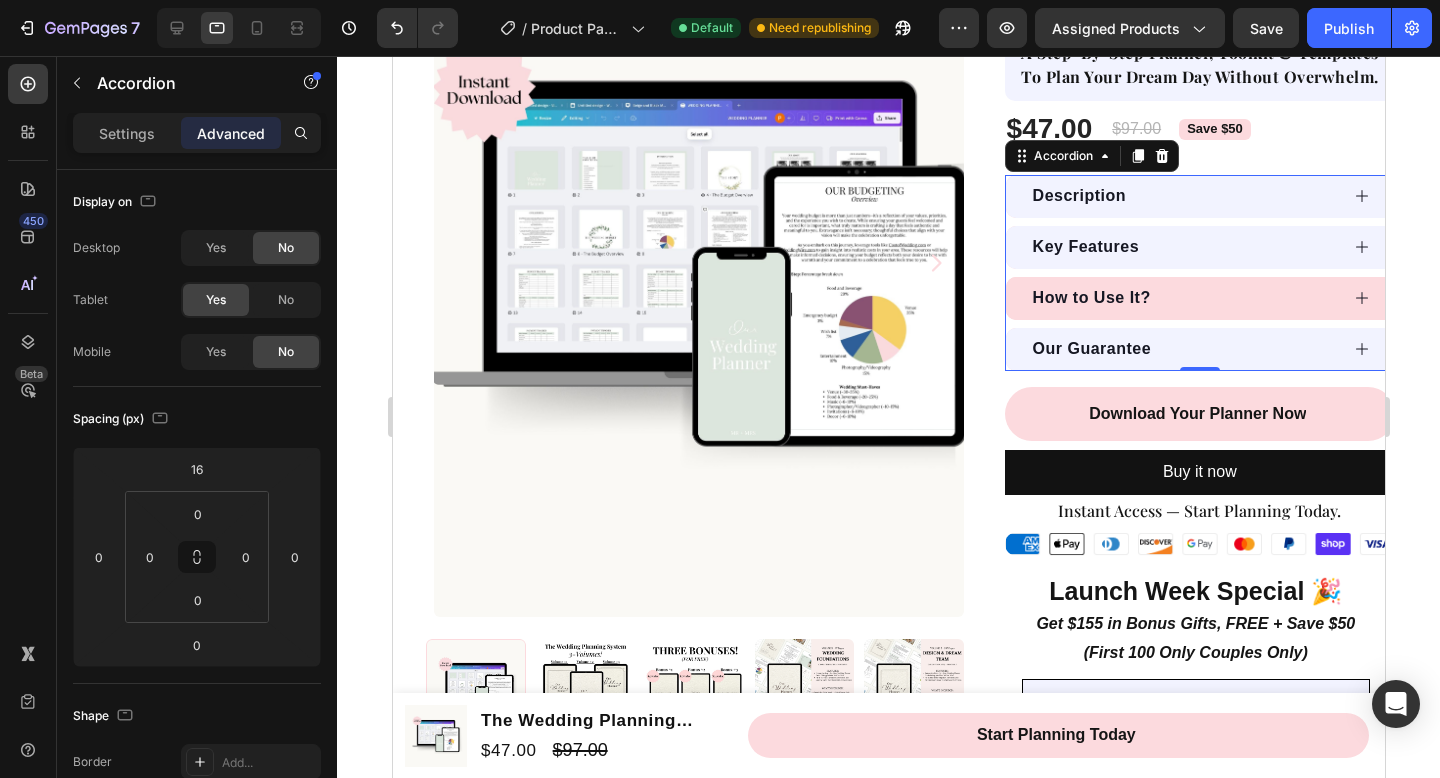 click on "How to Use It?" at bounding box center (1183, 298) 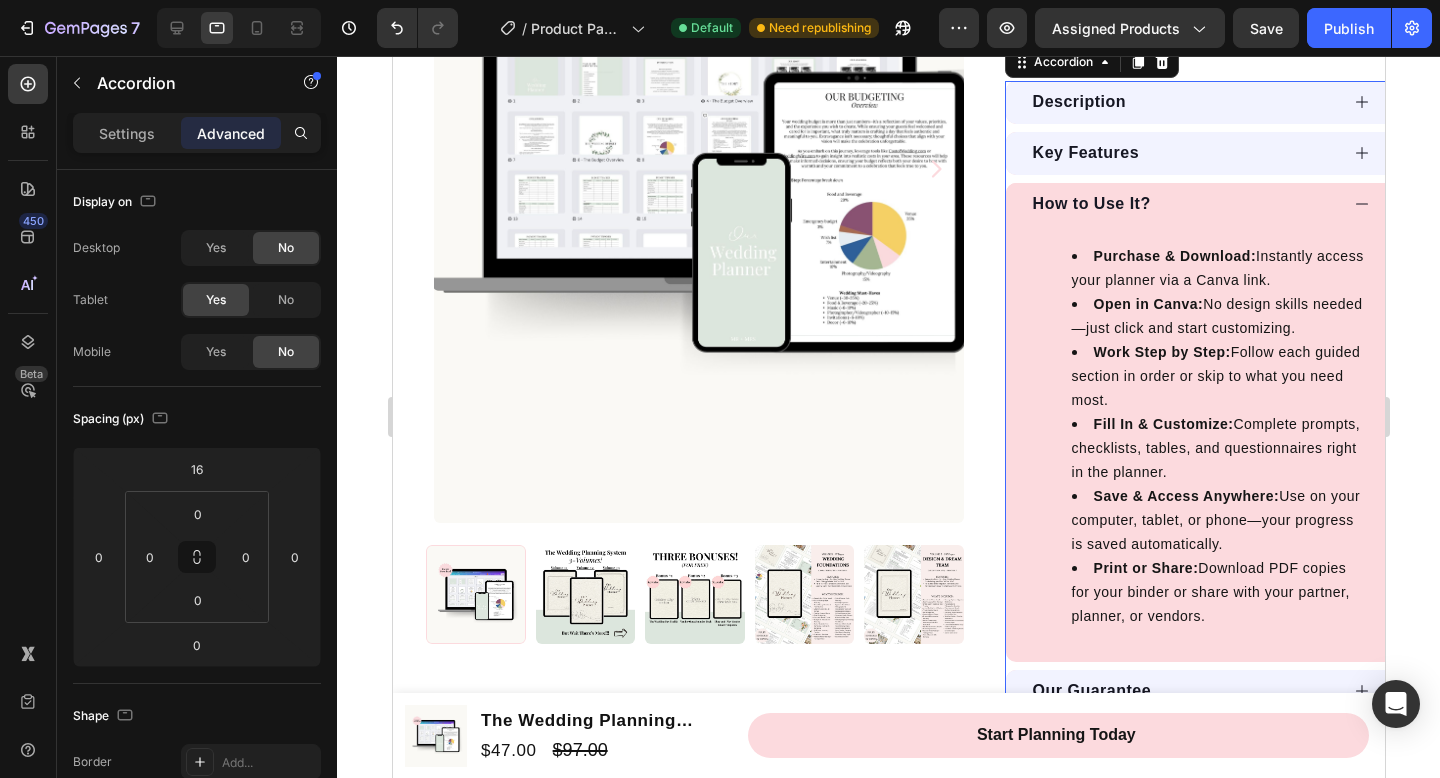 scroll, scrollTop: 339, scrollLeft: 0, axis: vertical 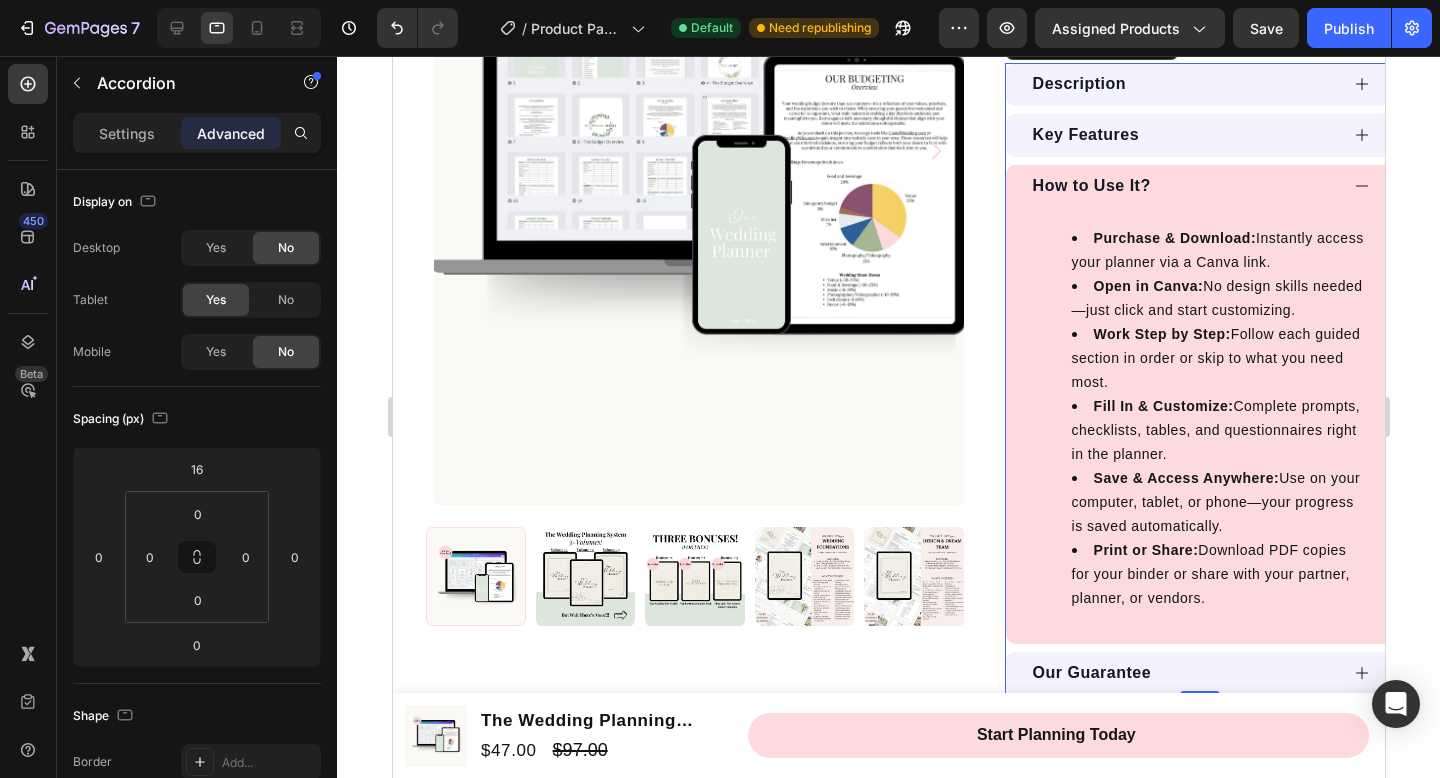 click on "How to Use It?" at bounding box center (1183, 186) 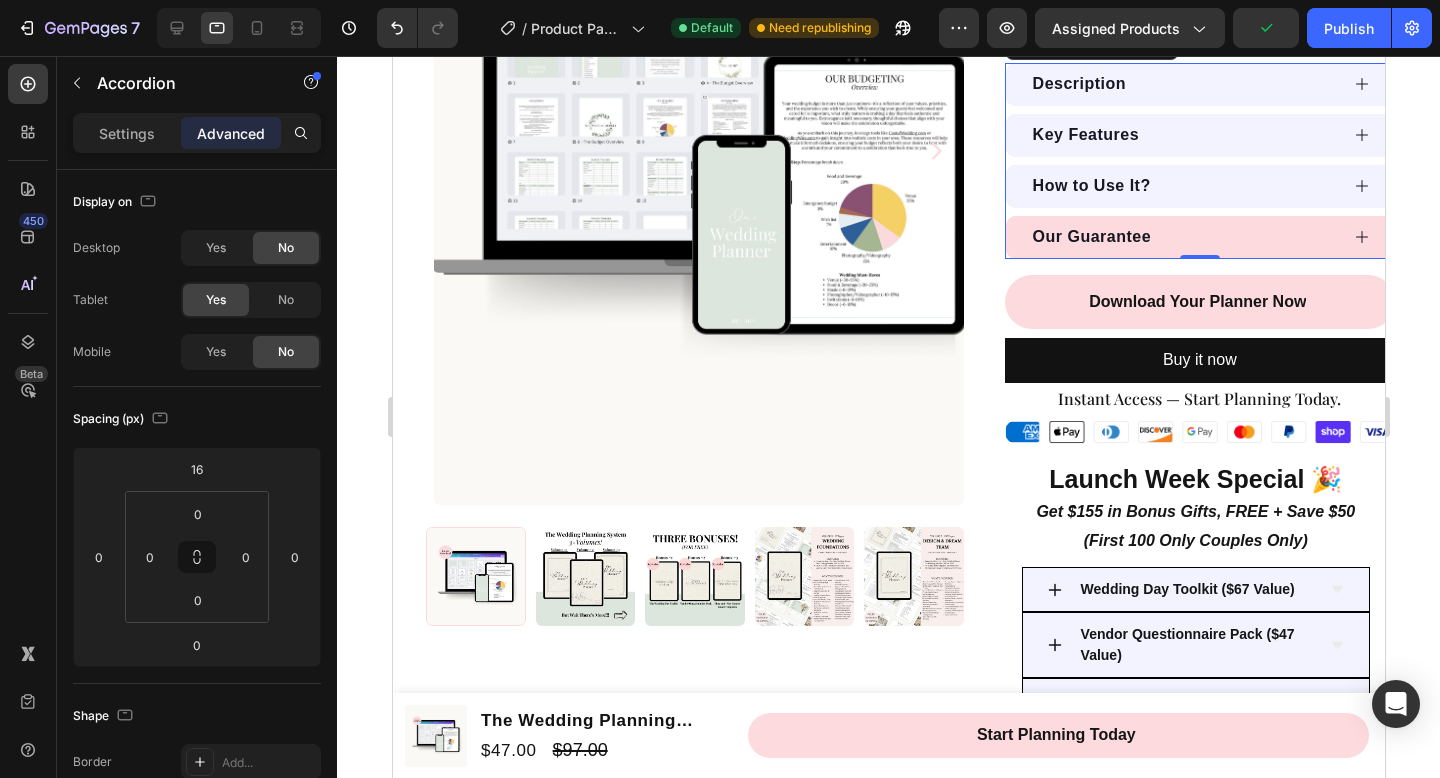 click on "Our Guarantee" at bounding box center [1183, 237] 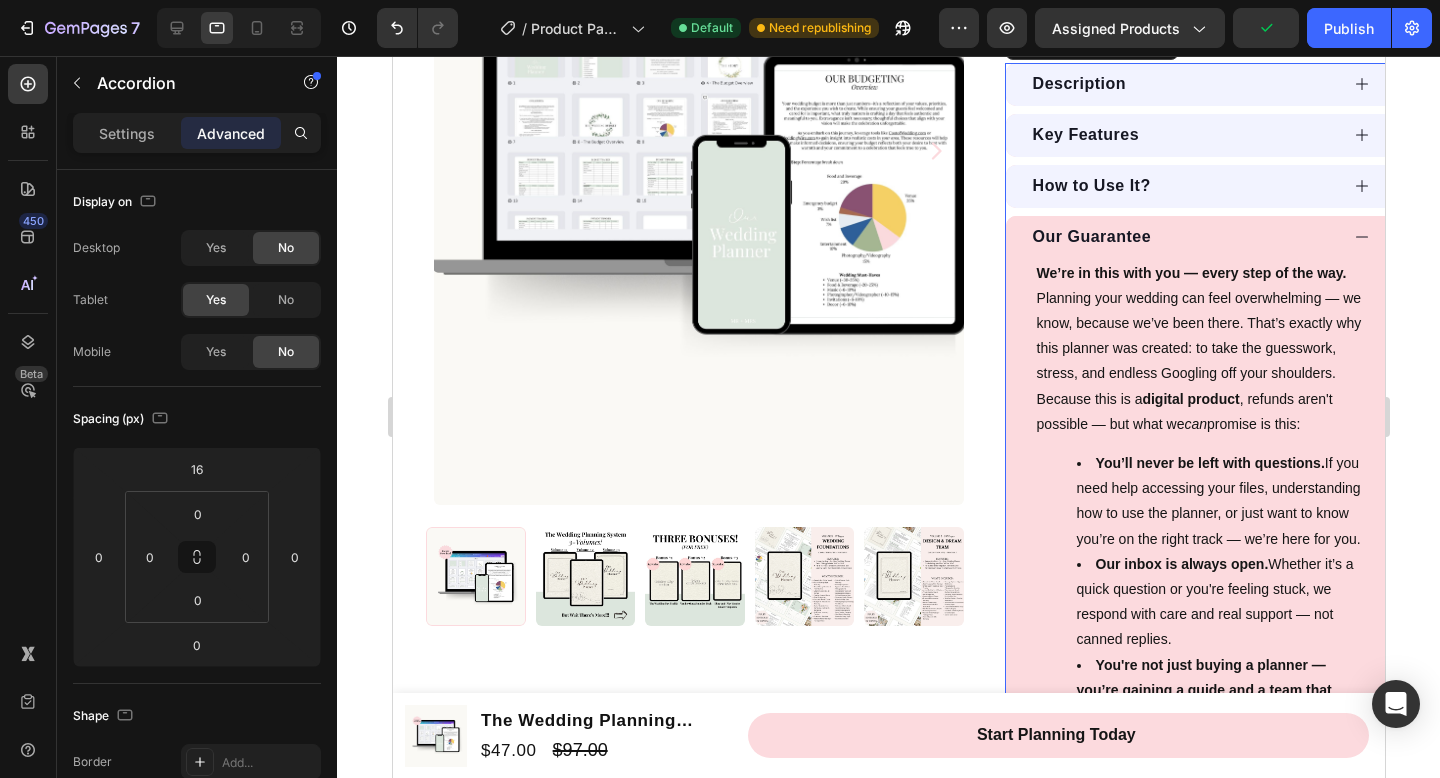 click on "Our Guarantee" at bounding box center (1183, 237) 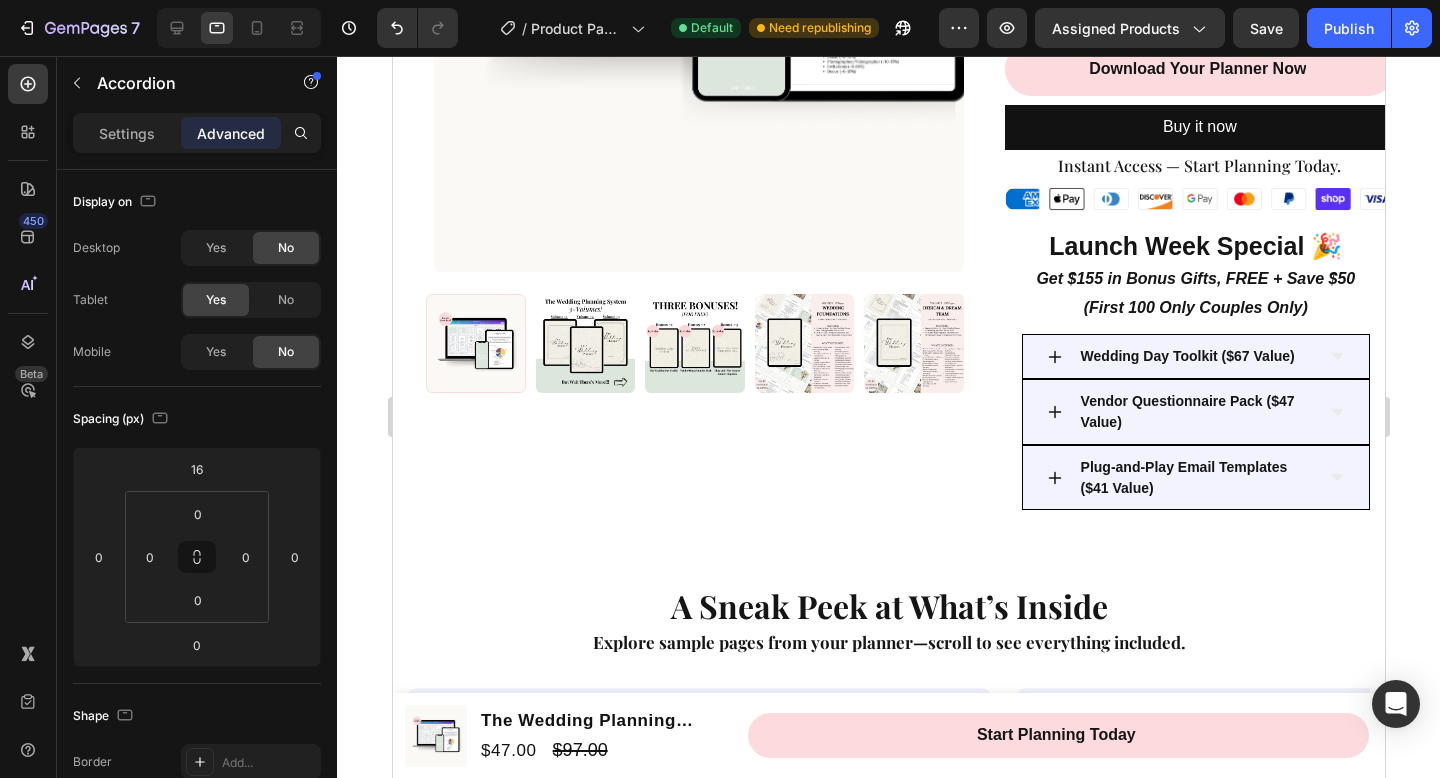 scroll, scrollTop: 578, scrollLeft: 0, axis: vertical 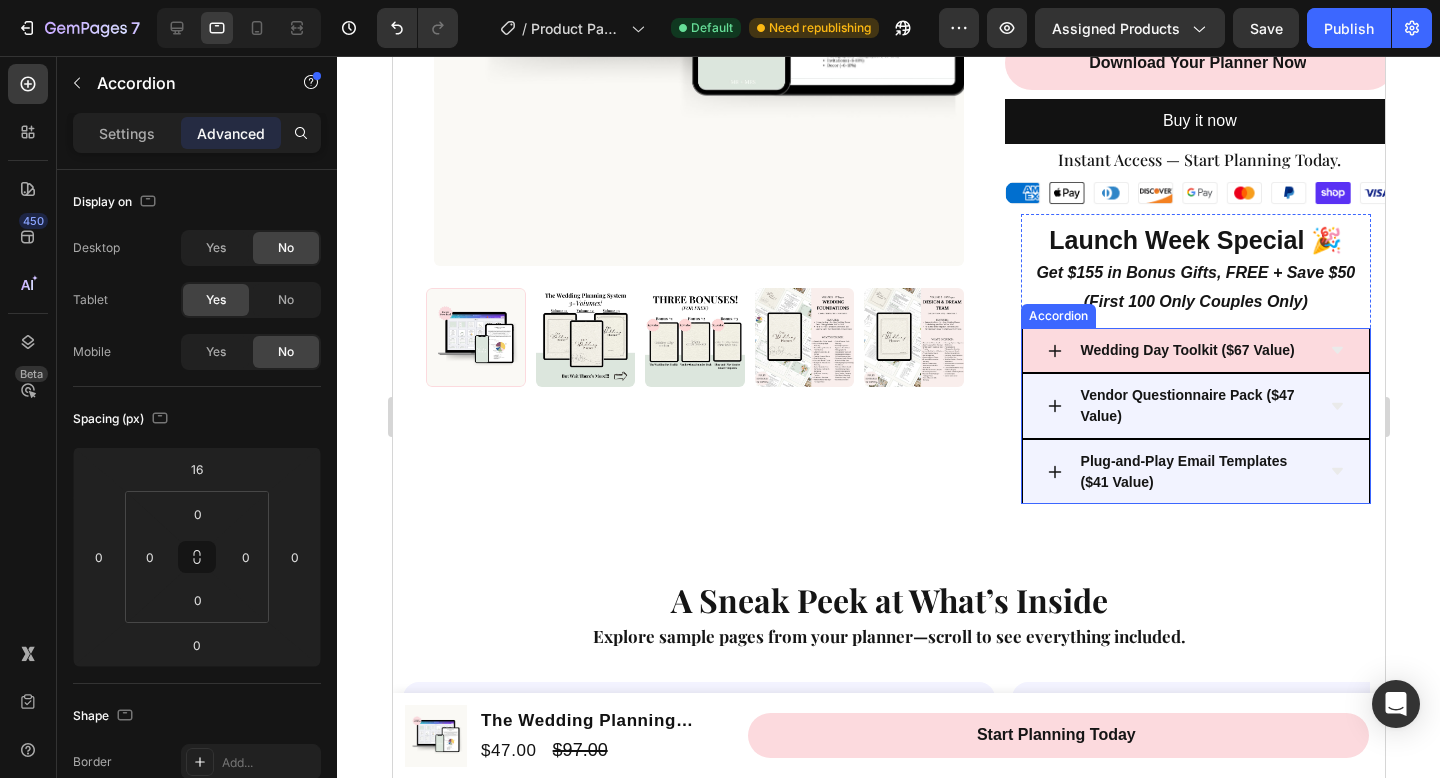 click on "Wedding Day Toolkit ($67 Value)" at bounding box center (1195, 350) 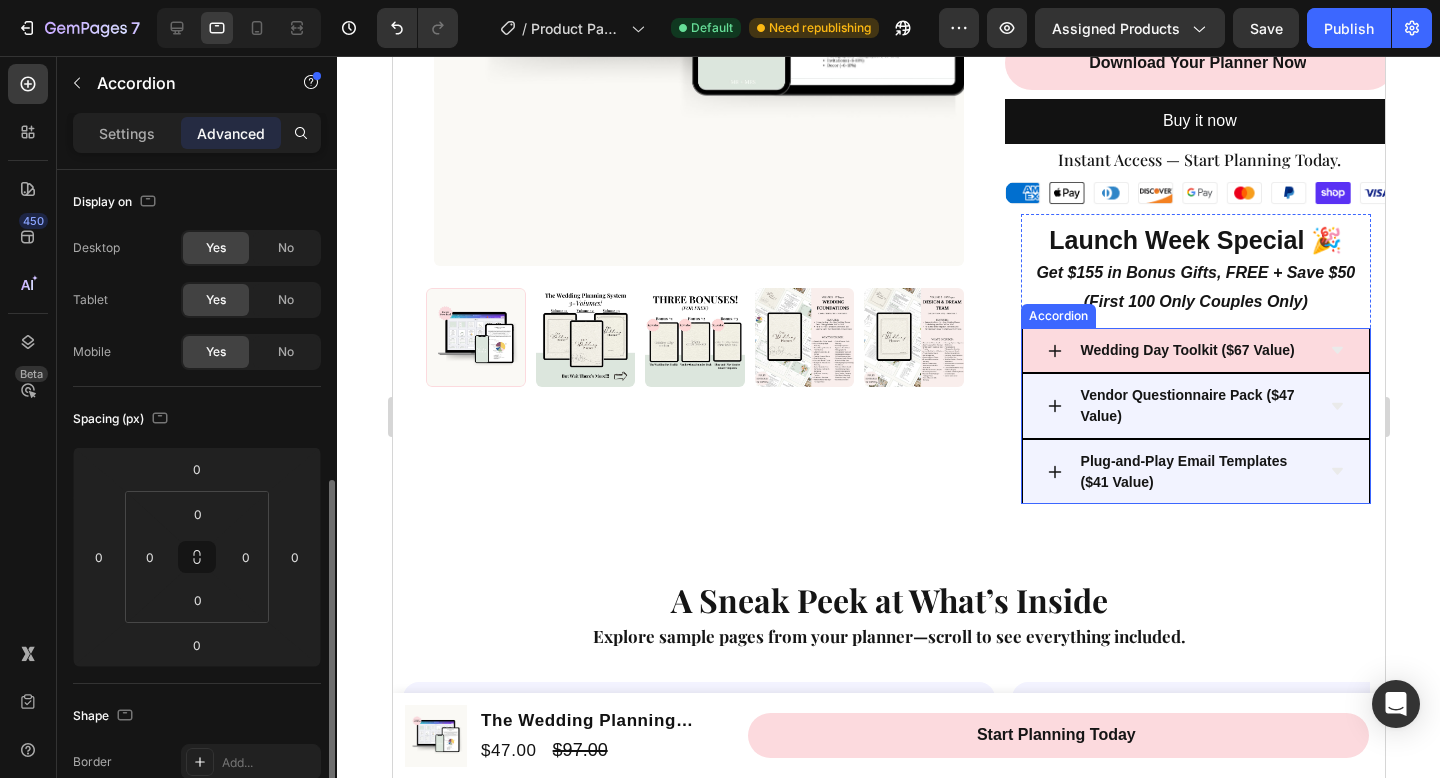 scroll, scrollTop: 207, scrollLeft: 0, axis: vertical 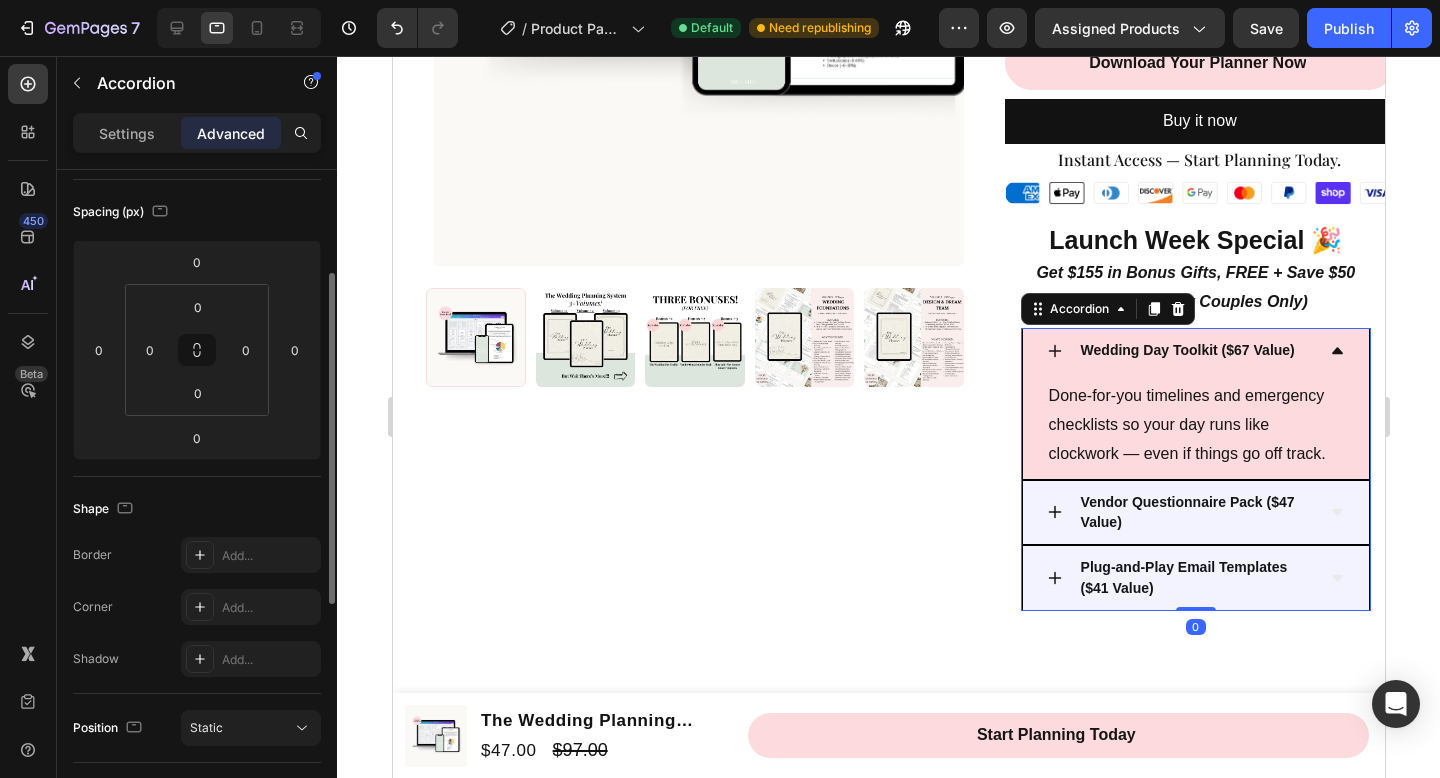 click on "Wedding Day Toolkit ($67 Value)" at bounding box center [1179, 350] 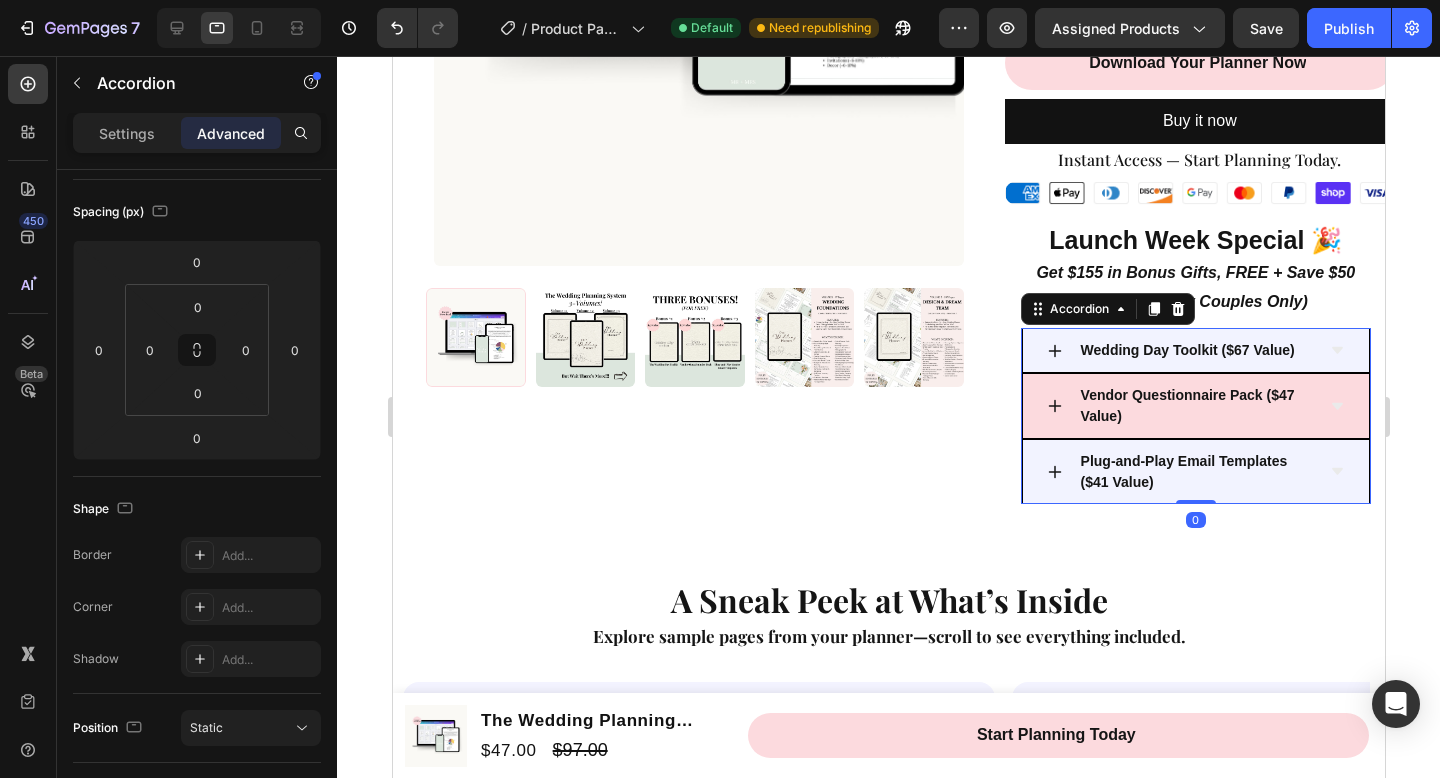 click on "Vendor Questionnaire Pack ($47 Value)" at bounding box center (1195, 406) 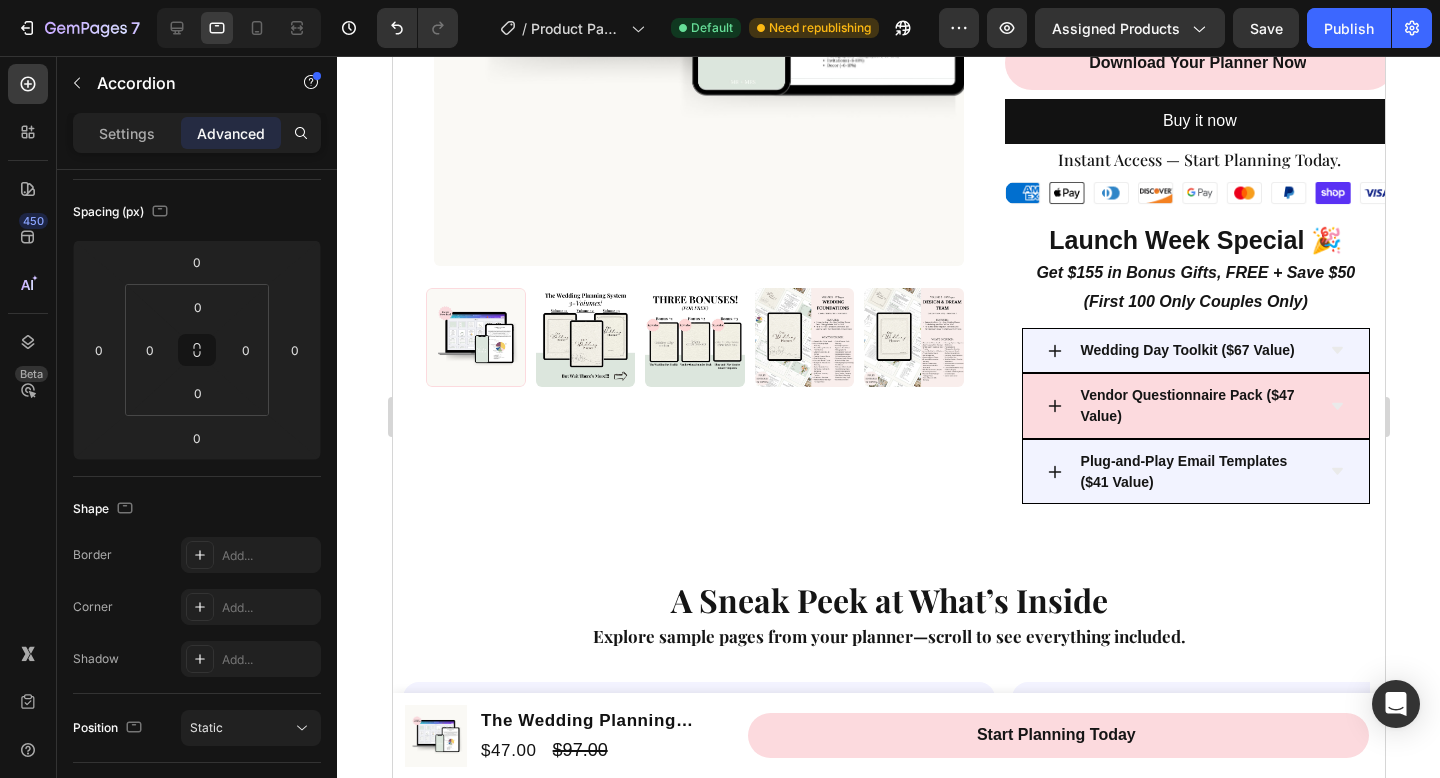 click on "Vendor Questionnaire Pack ($47 Value)" at bounding box center [1195, 406] 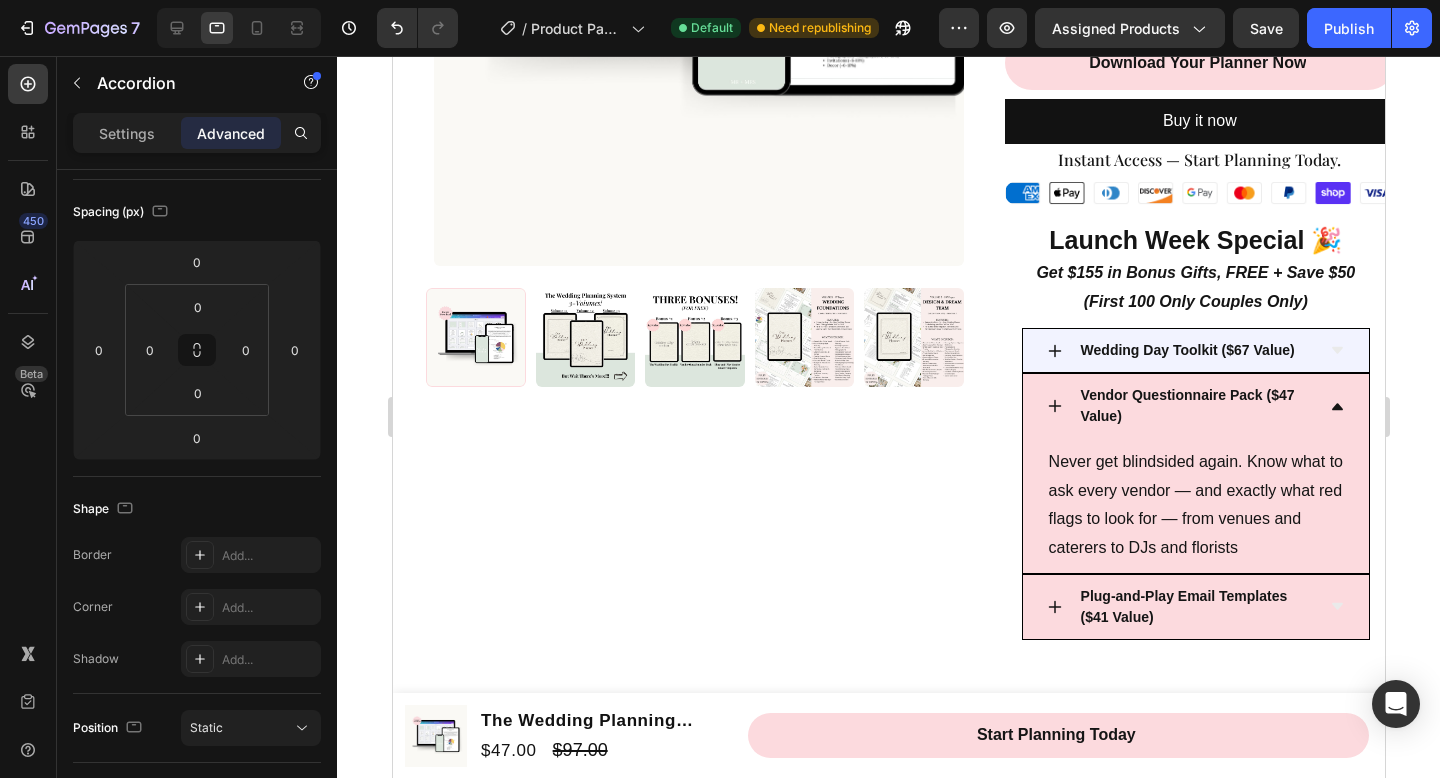 click on "Plug-and-Play Email Templates ($41 Value)" at bounding box center [1195, 607] 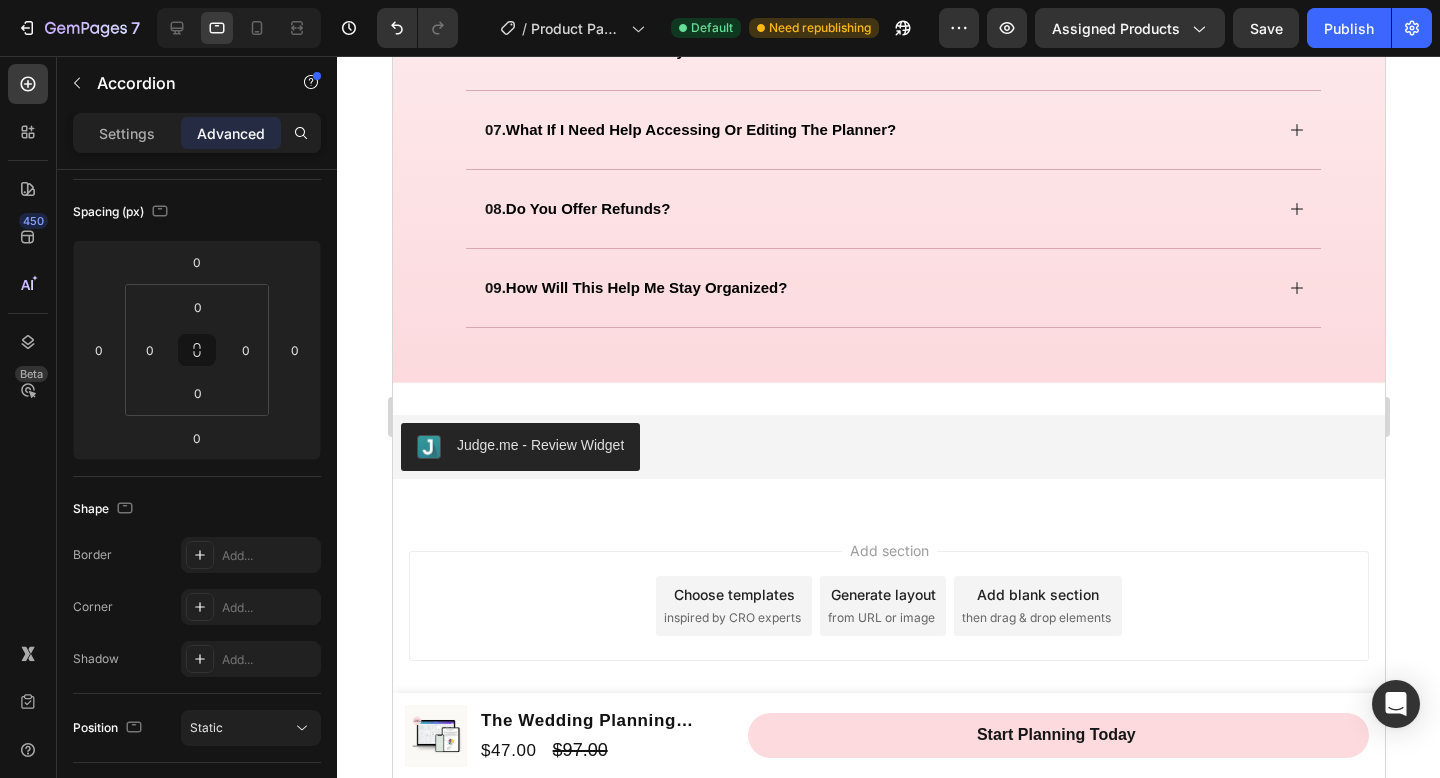 scroll, scrollTop: 4257, scrollLeft: 0, axis: vertical 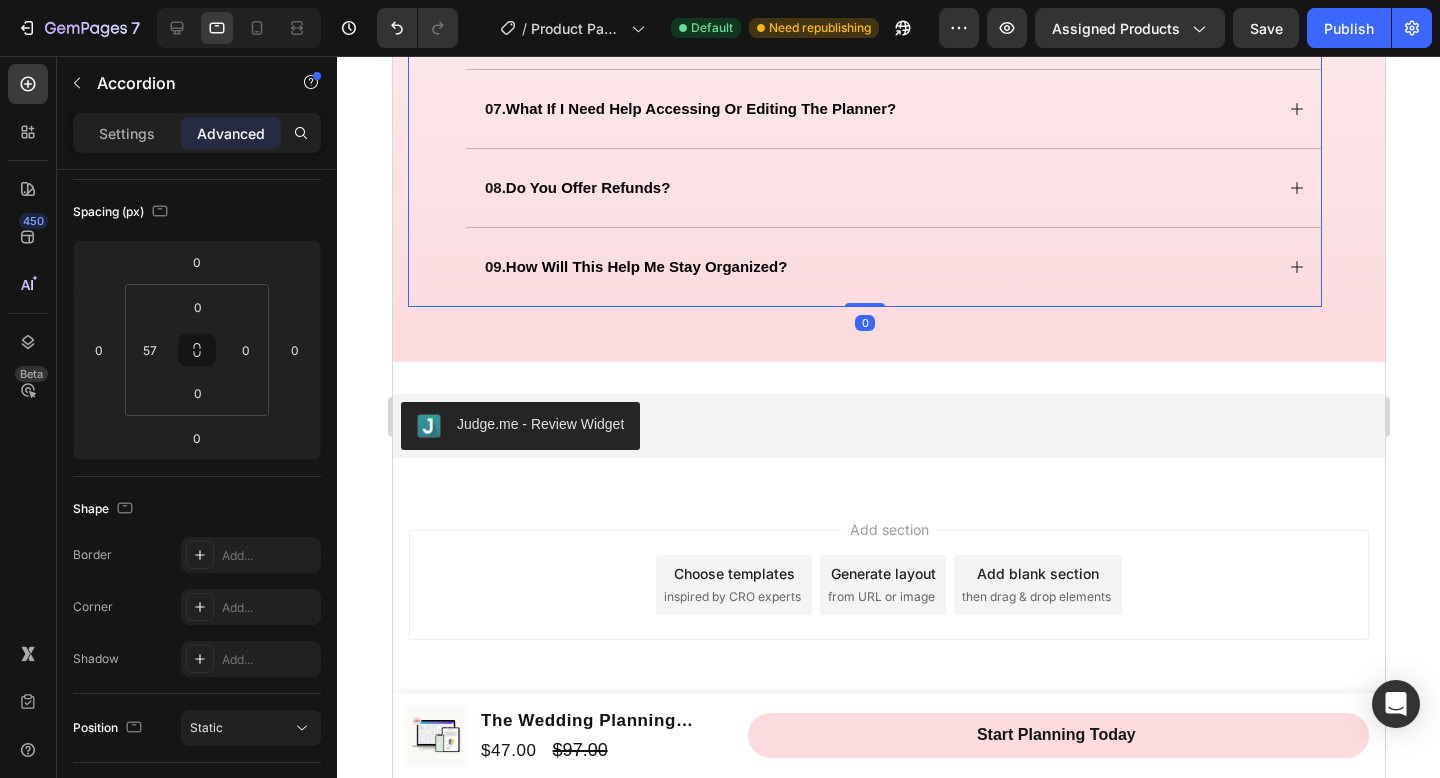 click on "09.   how will this help me stay organized?" at bounding box center (876, 267) 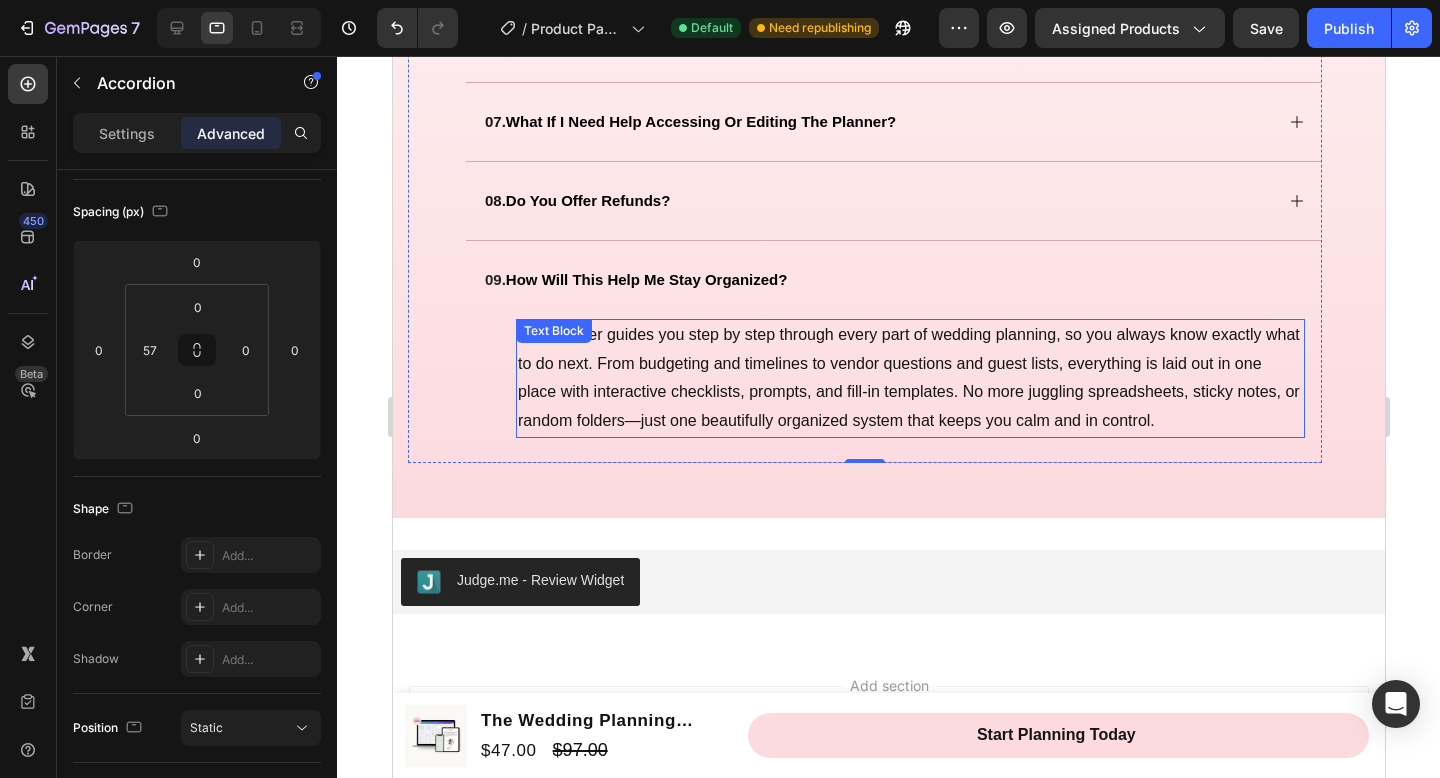 scroll, scrollTop: 4230, scrollLeft: 0, axis: vertical 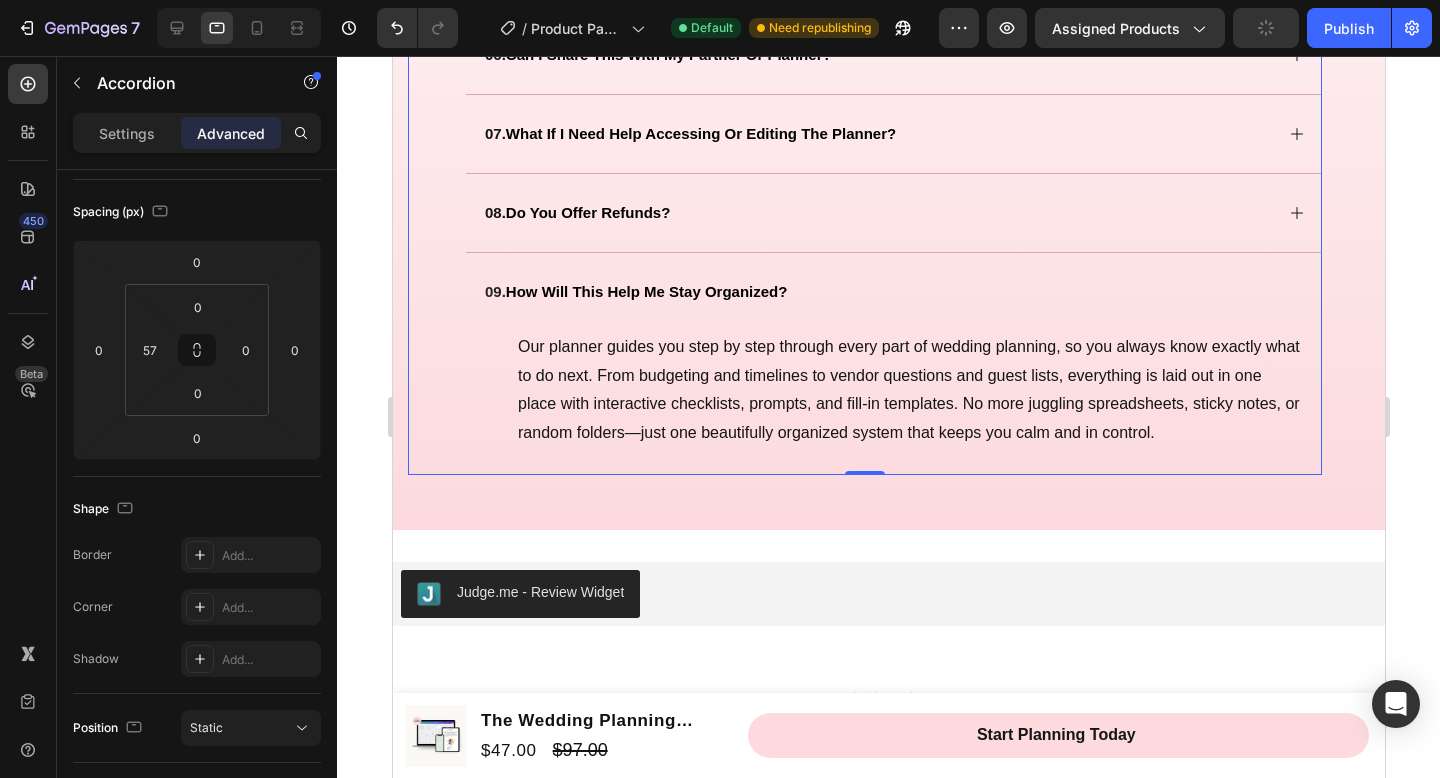 click on "08.   do you offer refunds?" at bounding box center [876, 213] 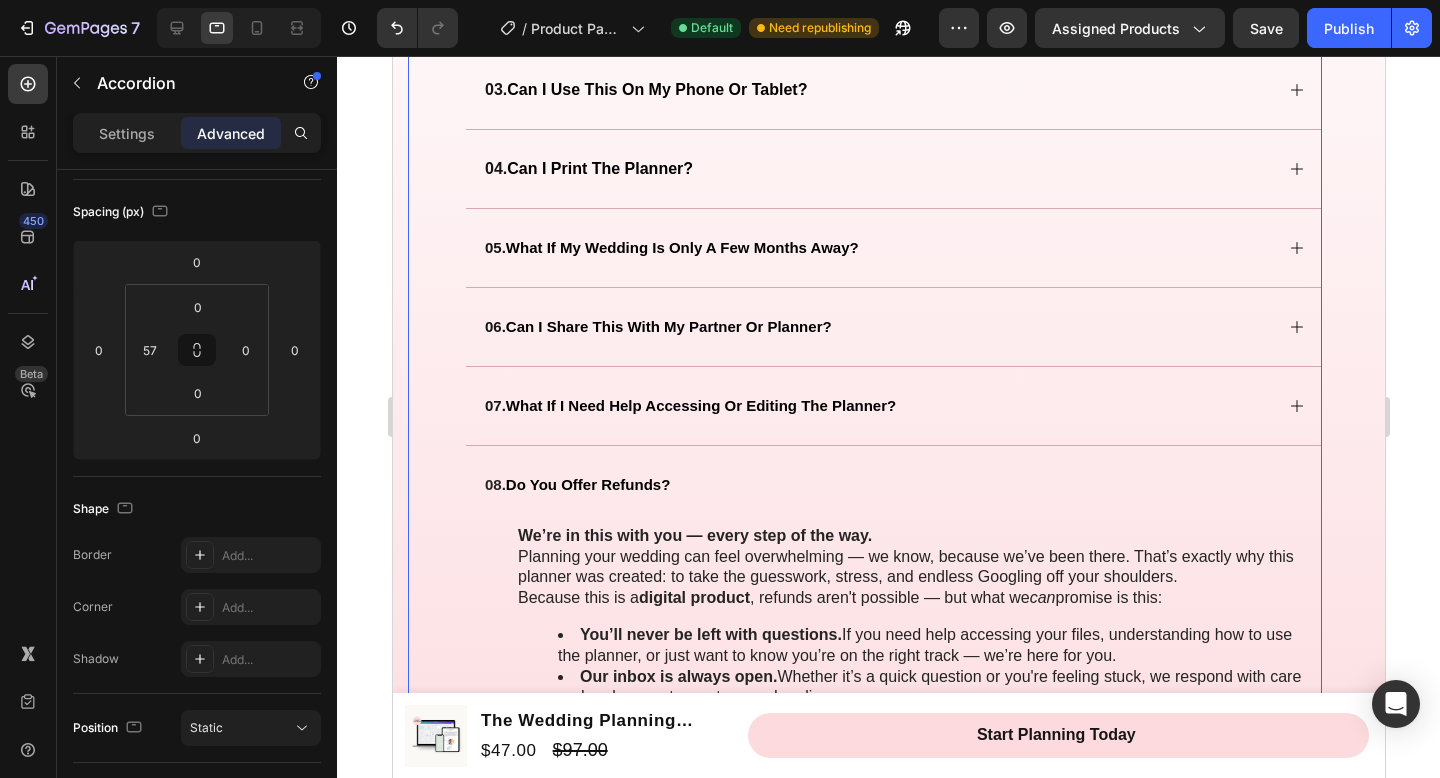 scroll, scrollTop: 3863, scrollLeft: 0, axis: vertical 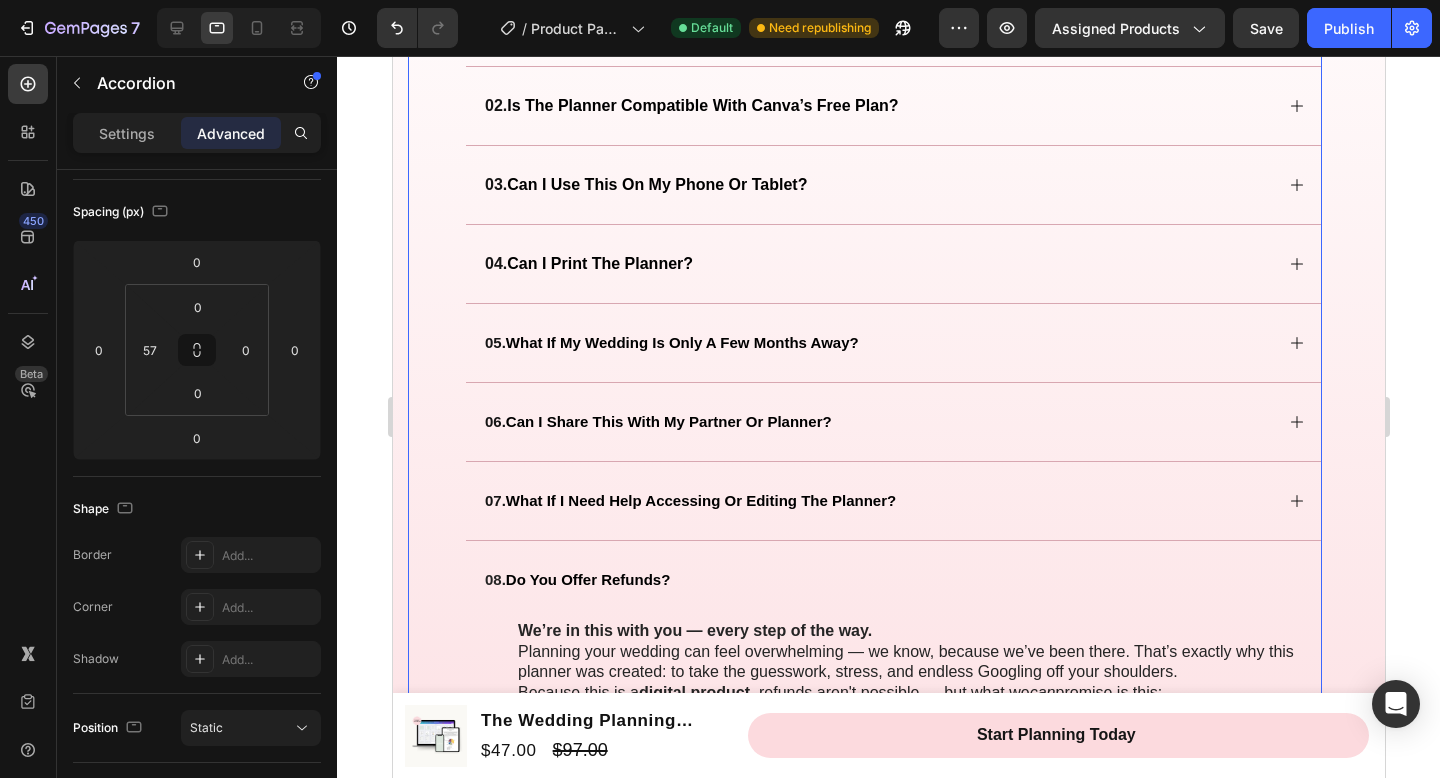 click on "07.   what if i need help accessing or editing the planner?" at bounding box center [876, 501] 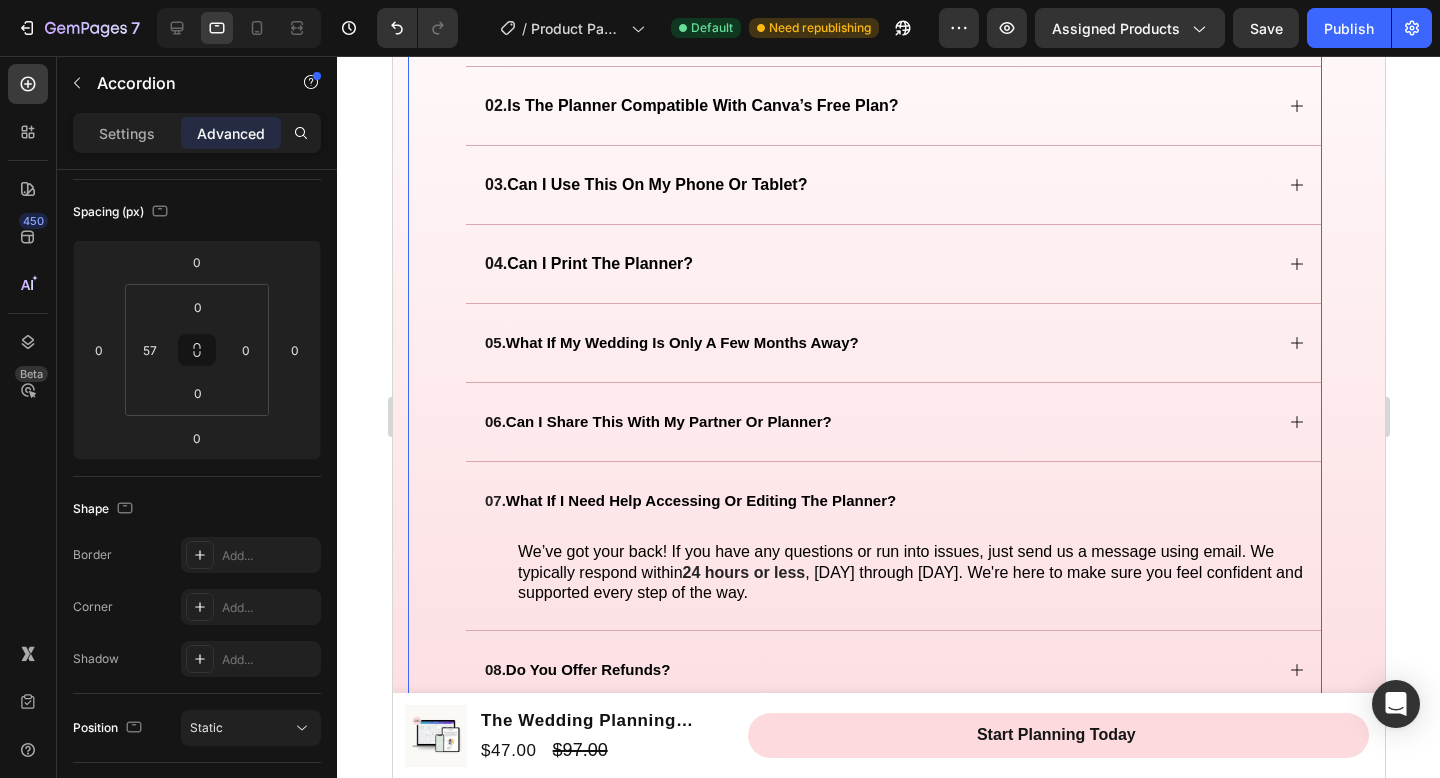 click on "06.   can i share this with my partner or planner?" at bounding box center [876, 422] 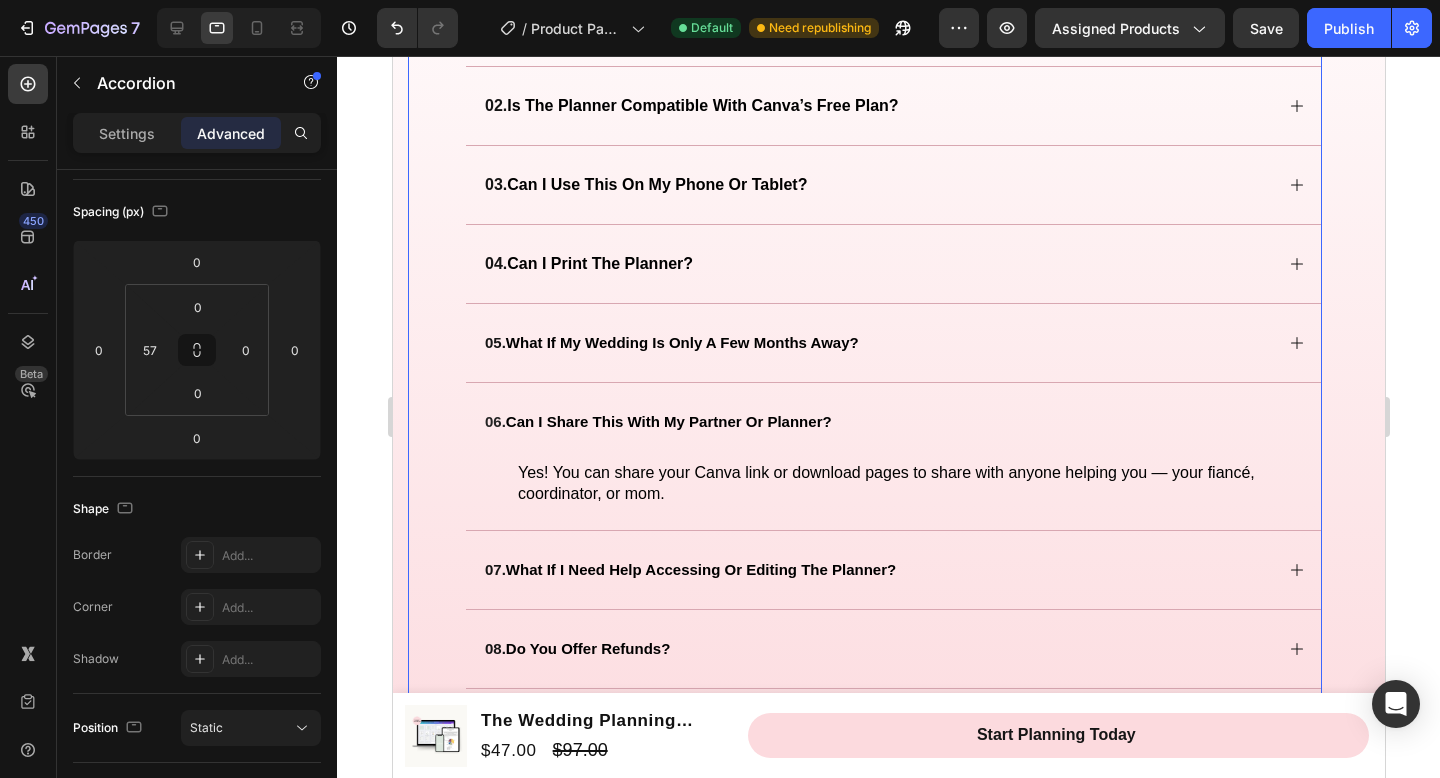 click on "05.   what if my wedding is only a few months away?" at bounding box center (876, 343) 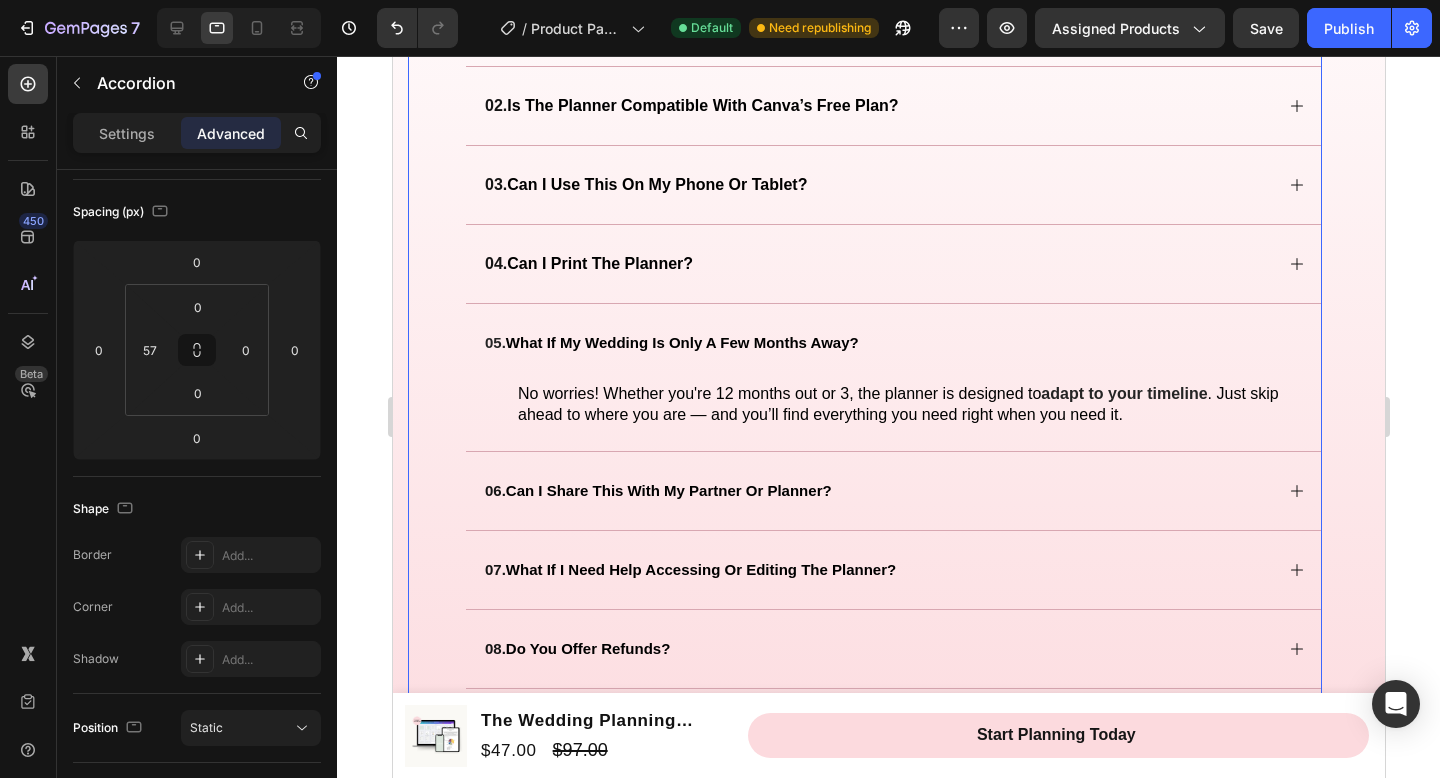 click on "04.   can i print the planner?" at bounding box center [892, 264] 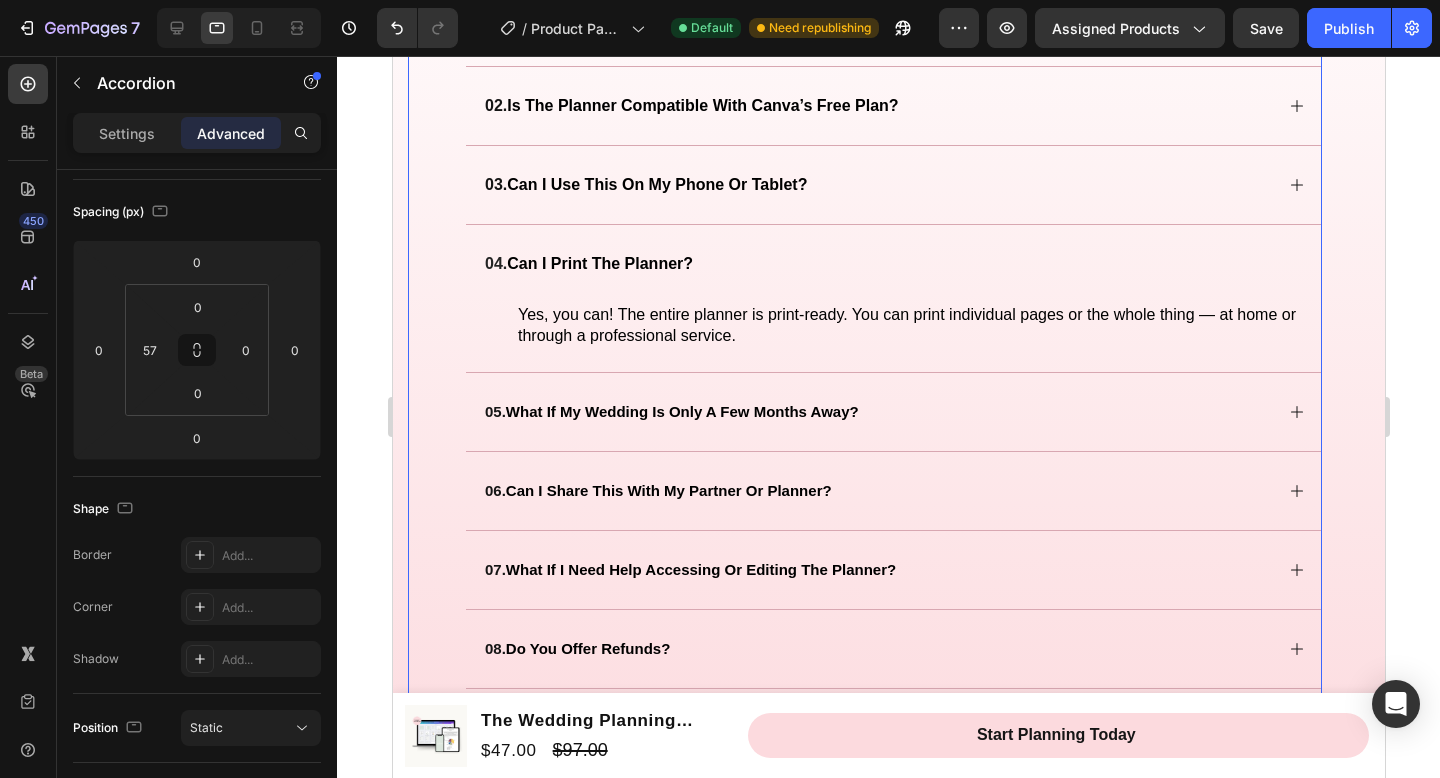 click on "03.   can i use this on my phone or tablet?" at bounding box center (892, 185) 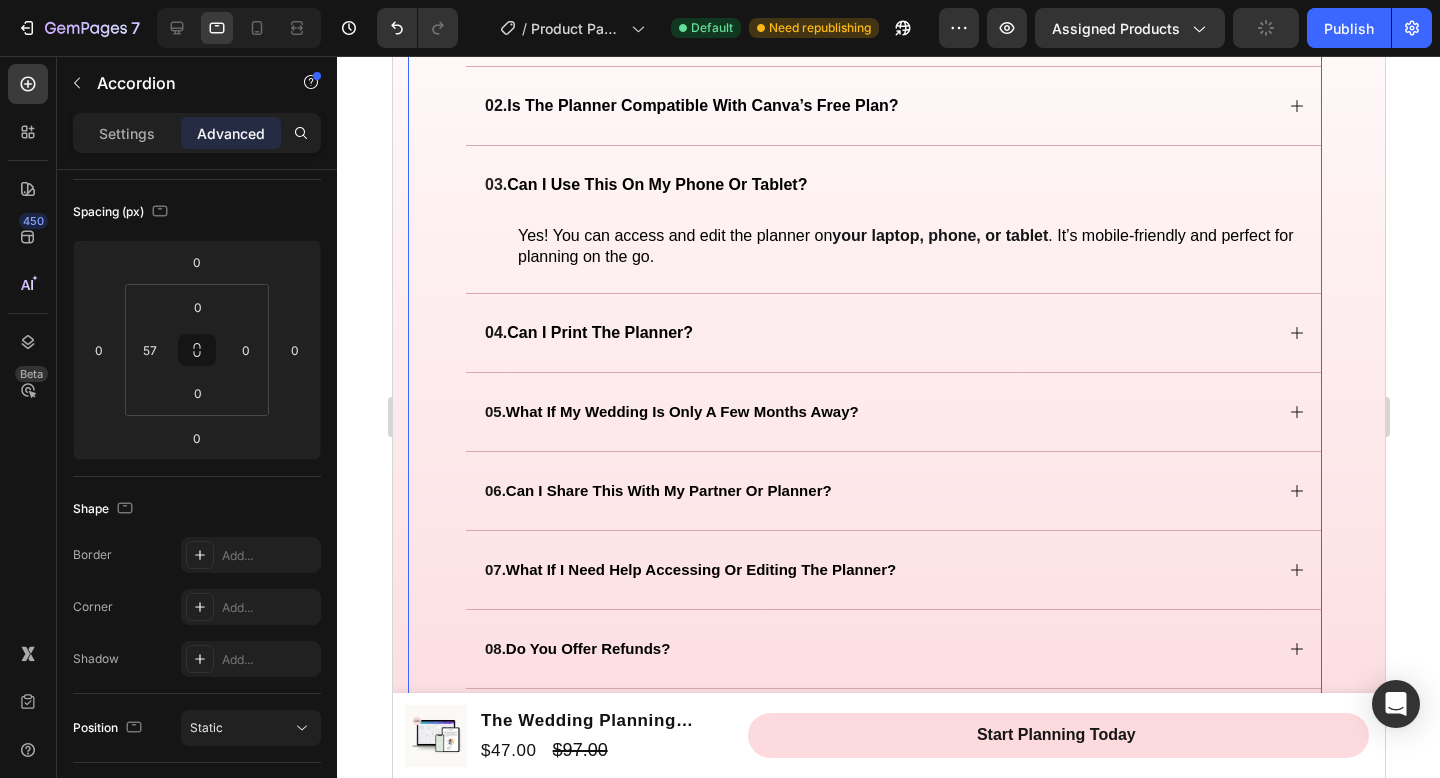 scroll, scrollTop: 3722, scrollLeft: 0, axis: vertical 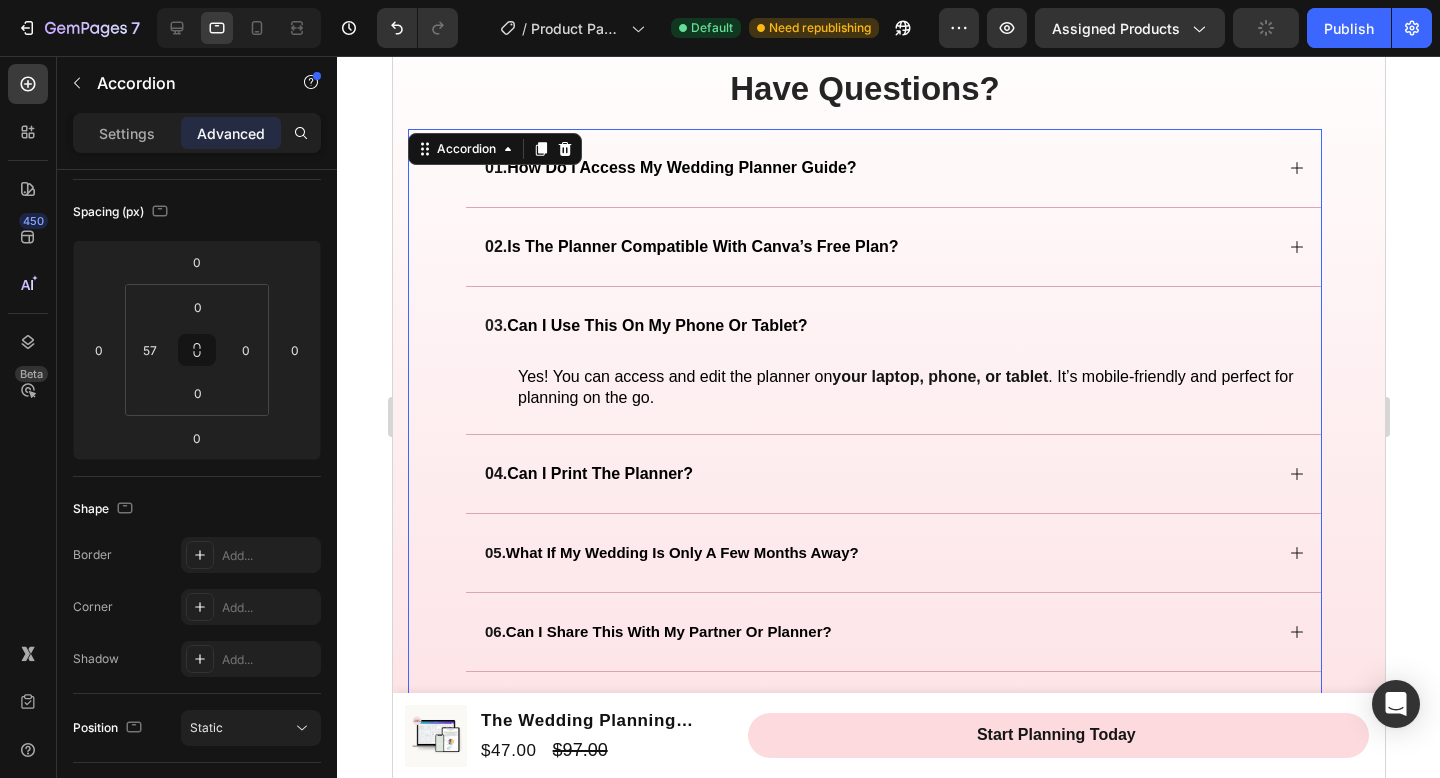 click on "02.   is the planner compatible with canva’s free plan?" at bounding box center [876, 247] 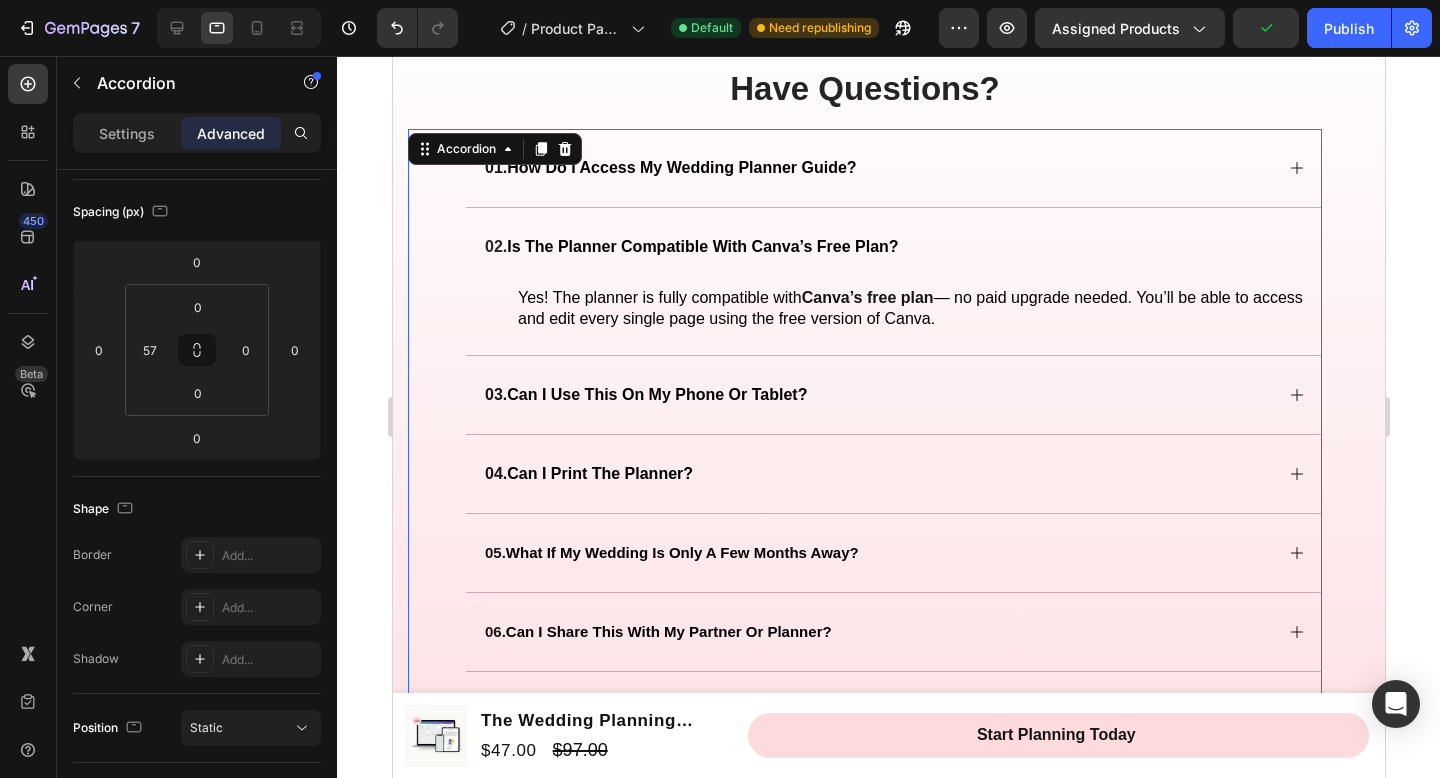 click on "01.   how do i access my wedding planner guide?" at bounding box center [876, 168] 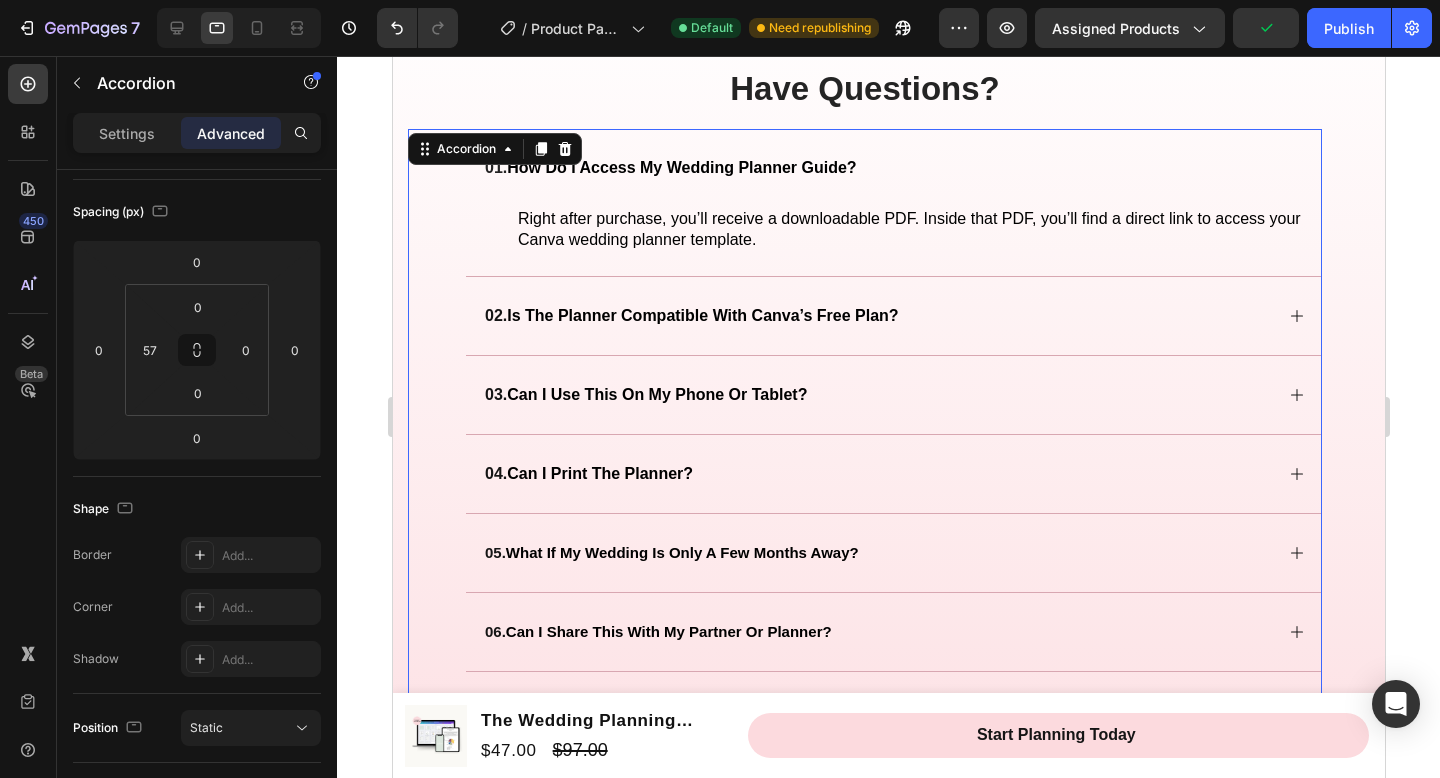 click on "01.   how do i access my wedding planner guide?" at bounding box center (876, 168) 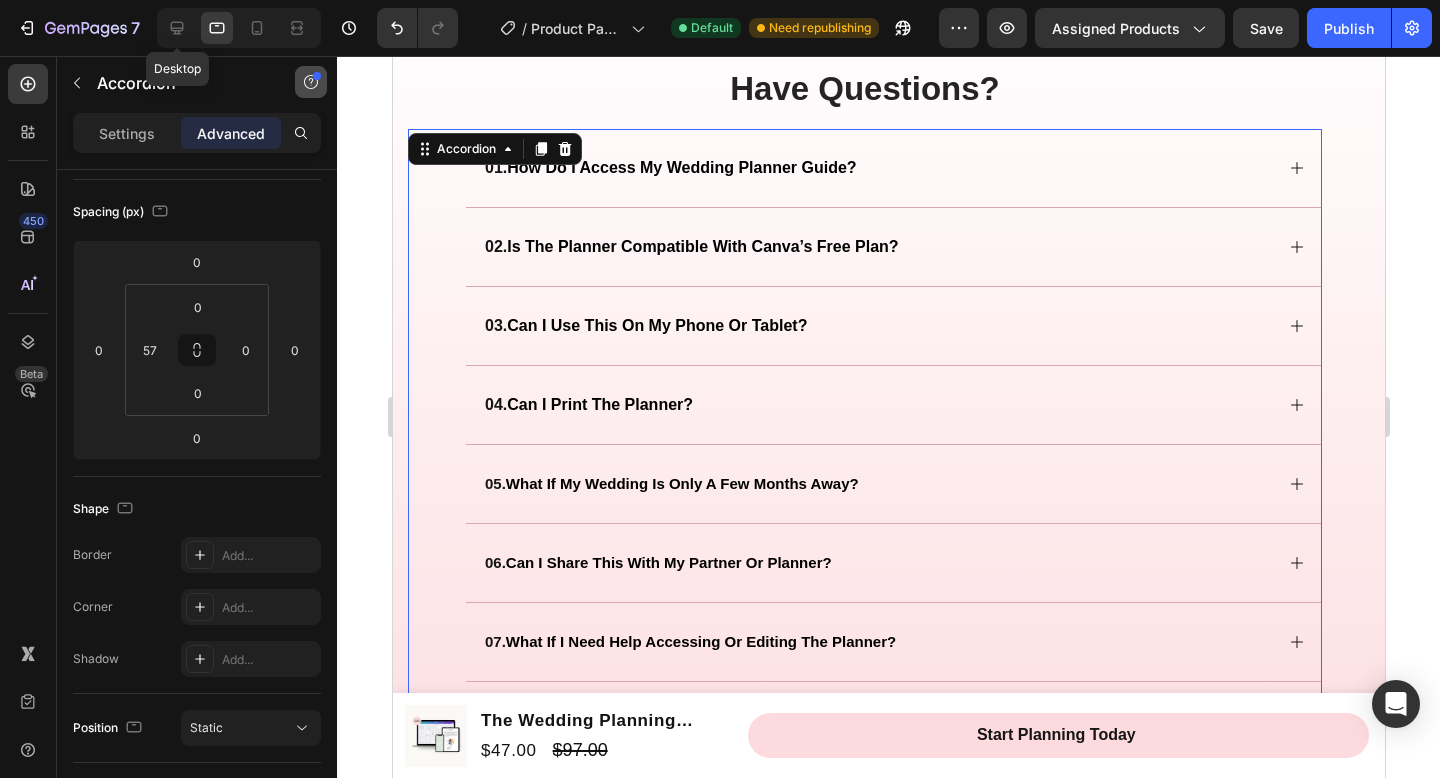 drag, startPoint x: 180, startPoint y: 27, endPoint x: 306, endPoint y: 74, distance: 134.48048 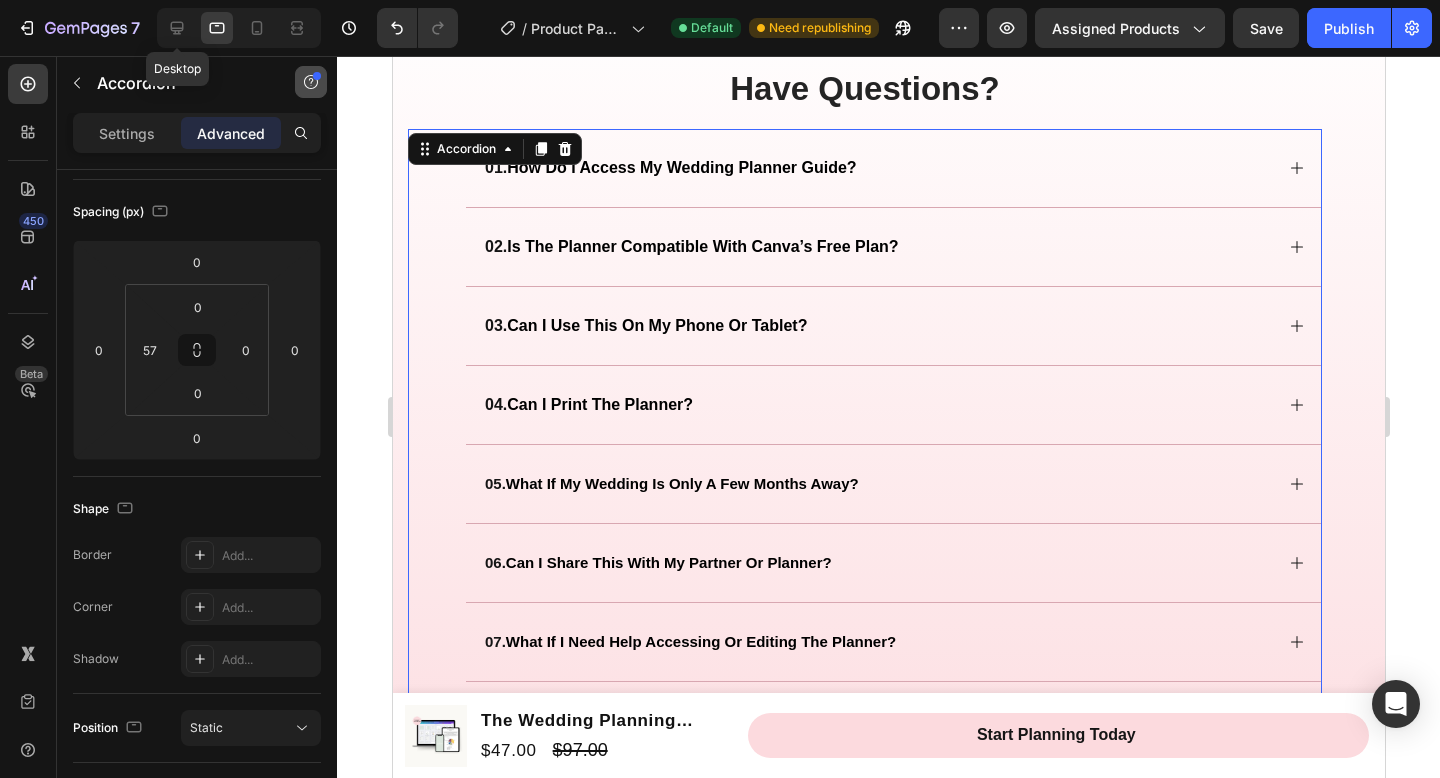 click 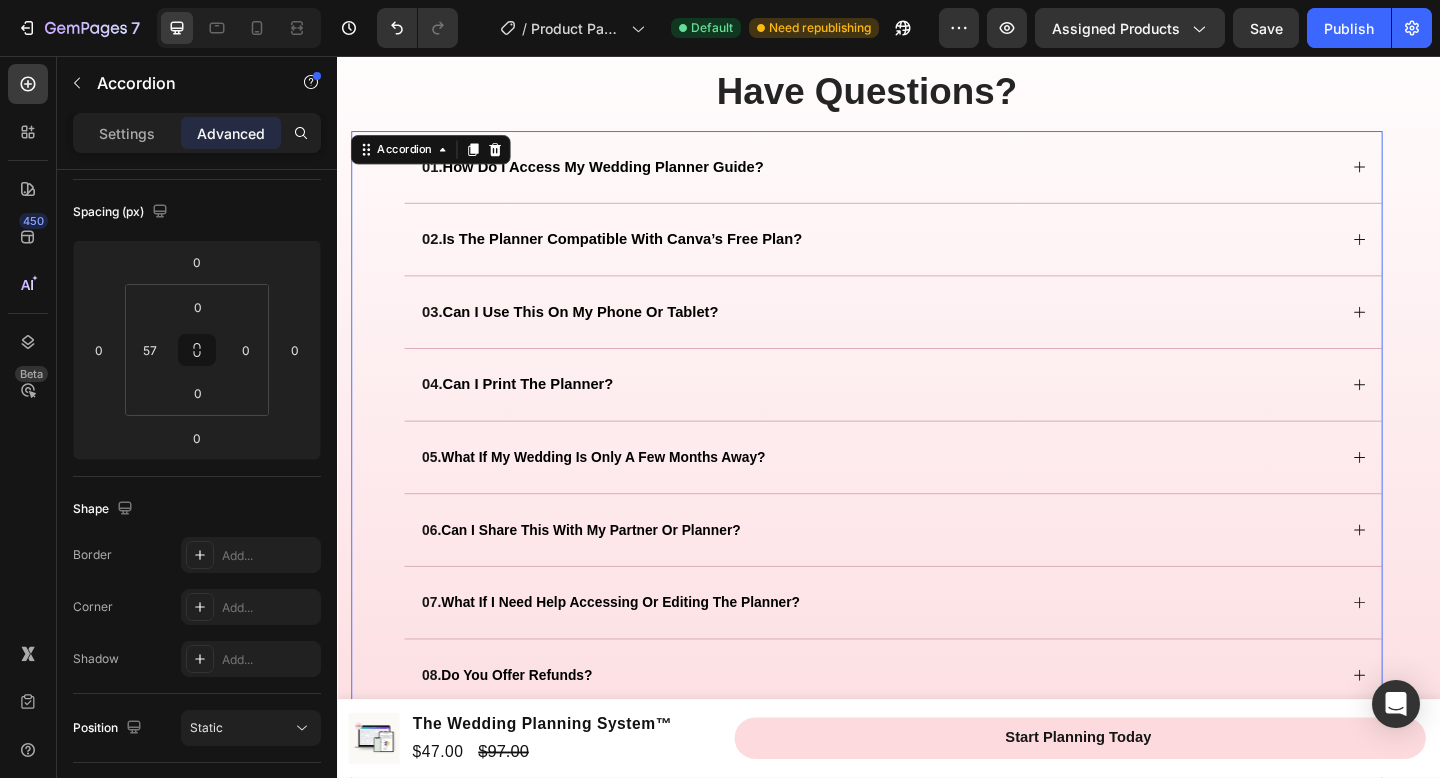 scroll, scrollTop: 3562, scrollLeft: 0, axis: vertical 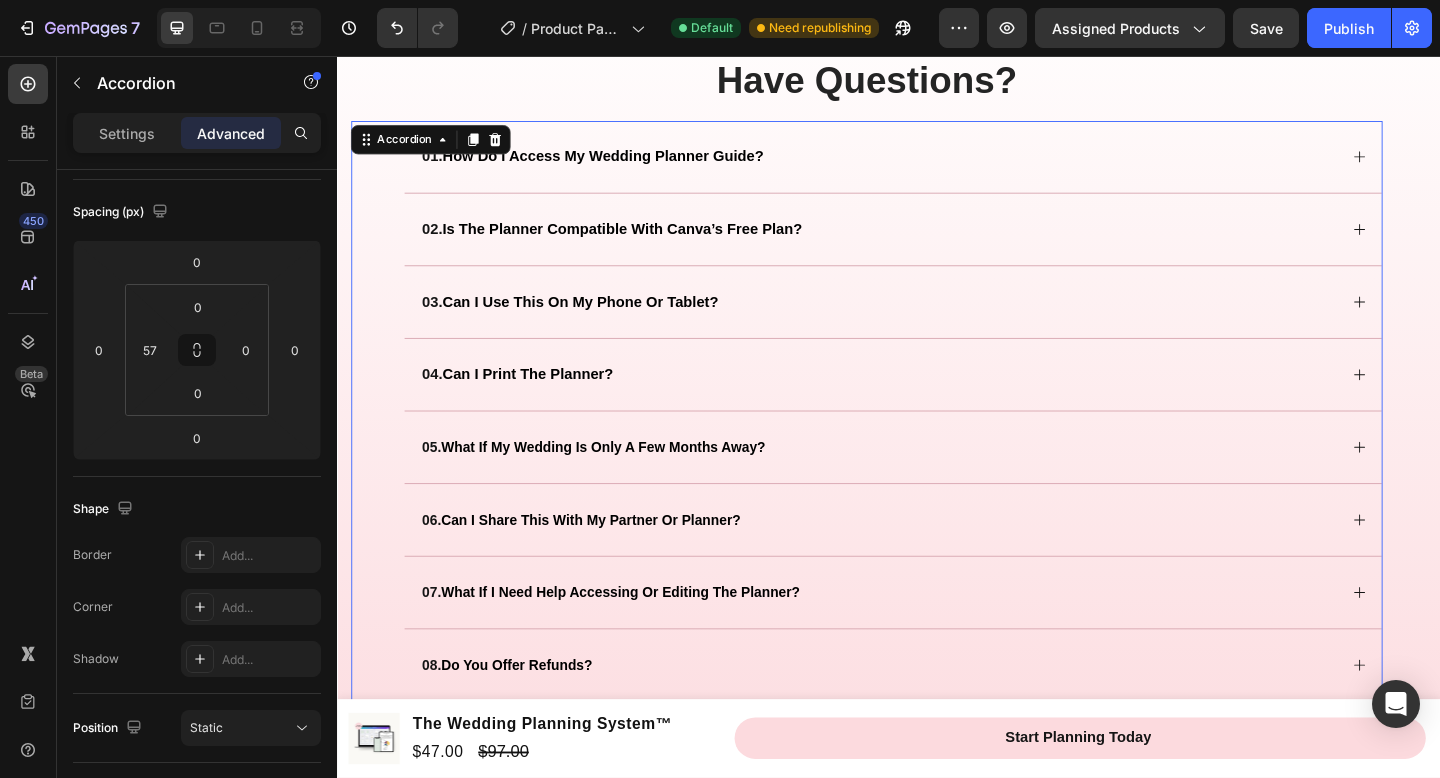 click on "01.   how do i access my wedding planner guide?" at bounding box center (925, 166) 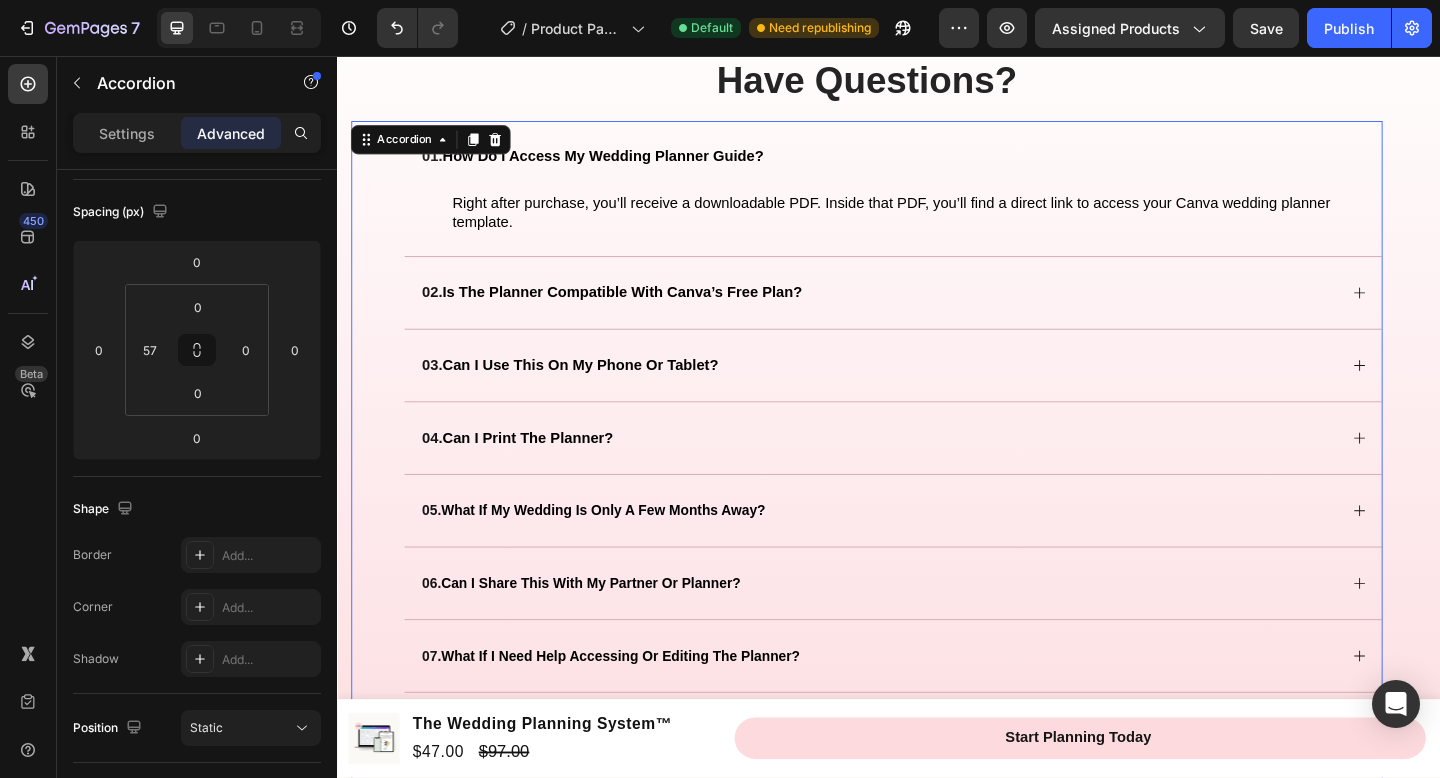 click on "02.   is the planner compatible with canva’s free plan?" at bounding box center (925, 314) 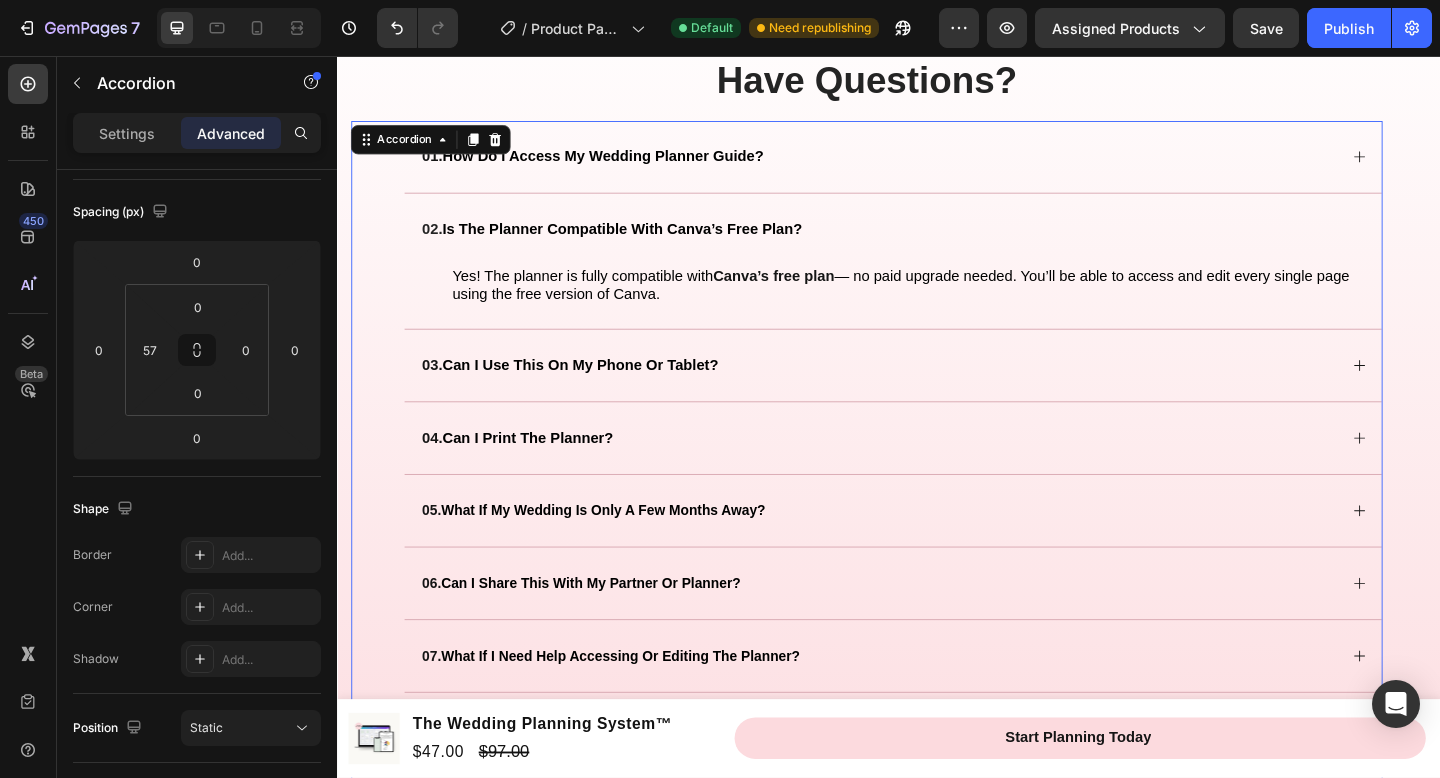 click on "03.   can i use this on my phone or tablet?" at bounding box center (925, 393) 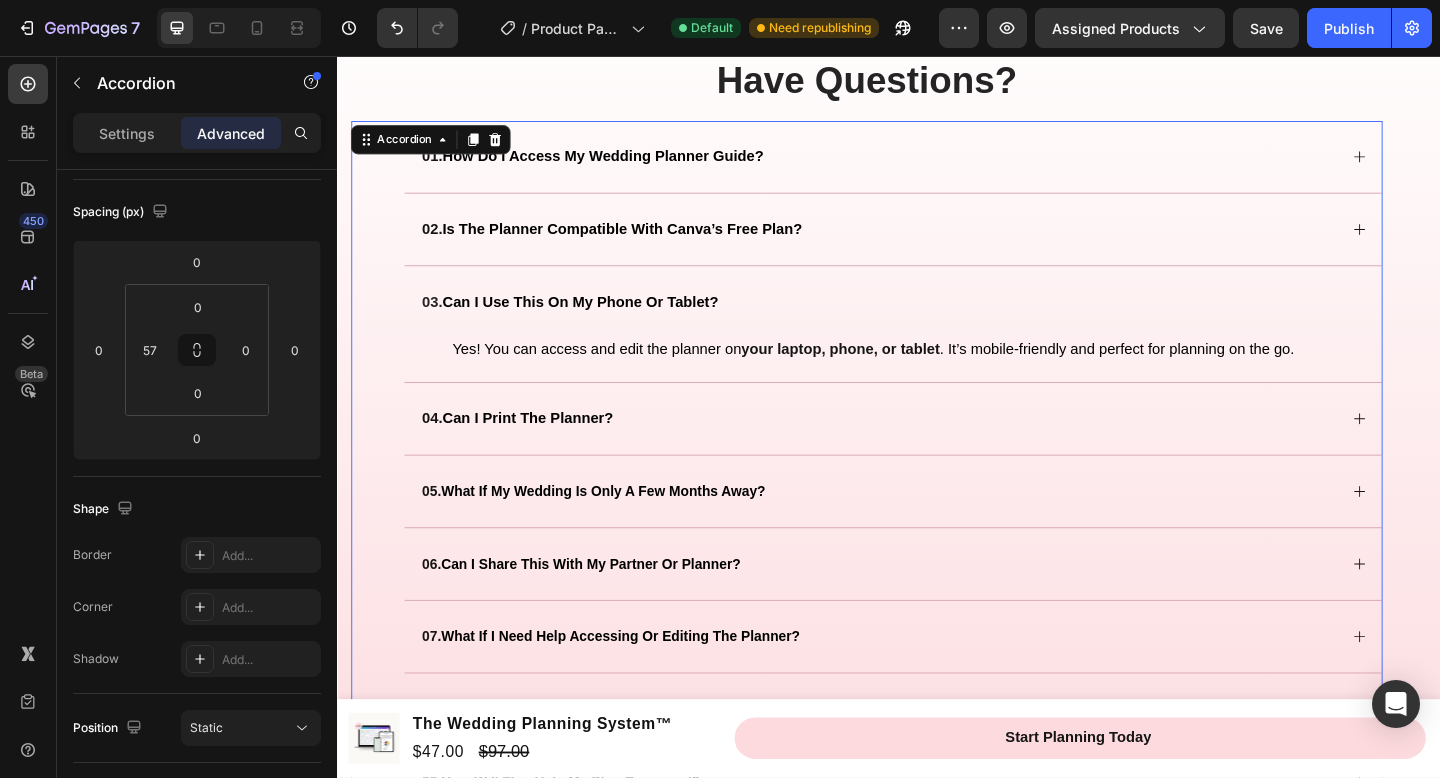 click on "04.   can i print the planner?" at bounding box center [925, 451] 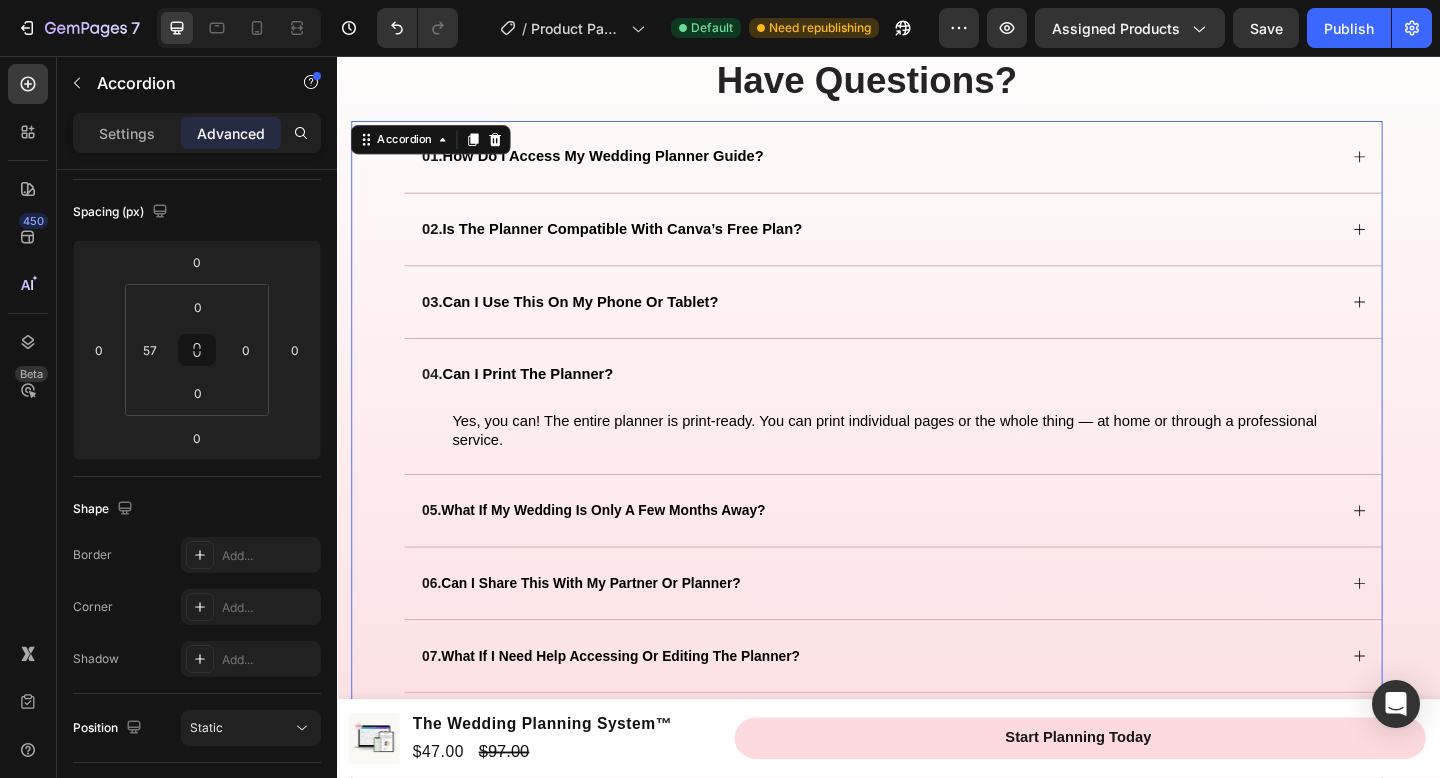 click on "05.   what if my wedding is only a few months away?" at bounding box center (925, 551) 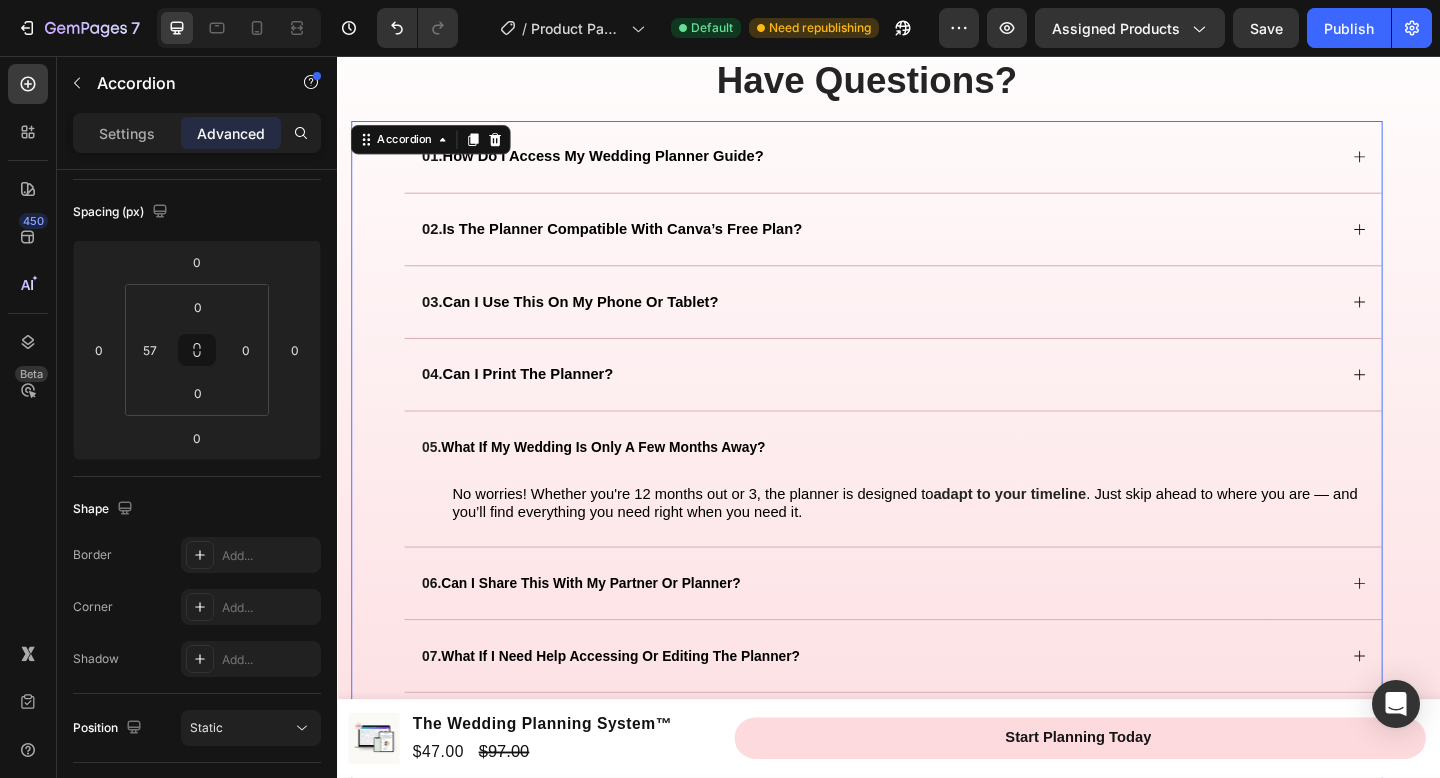 scroll, scrollTop: 3571, scrollLeft: 0, axis: vertical 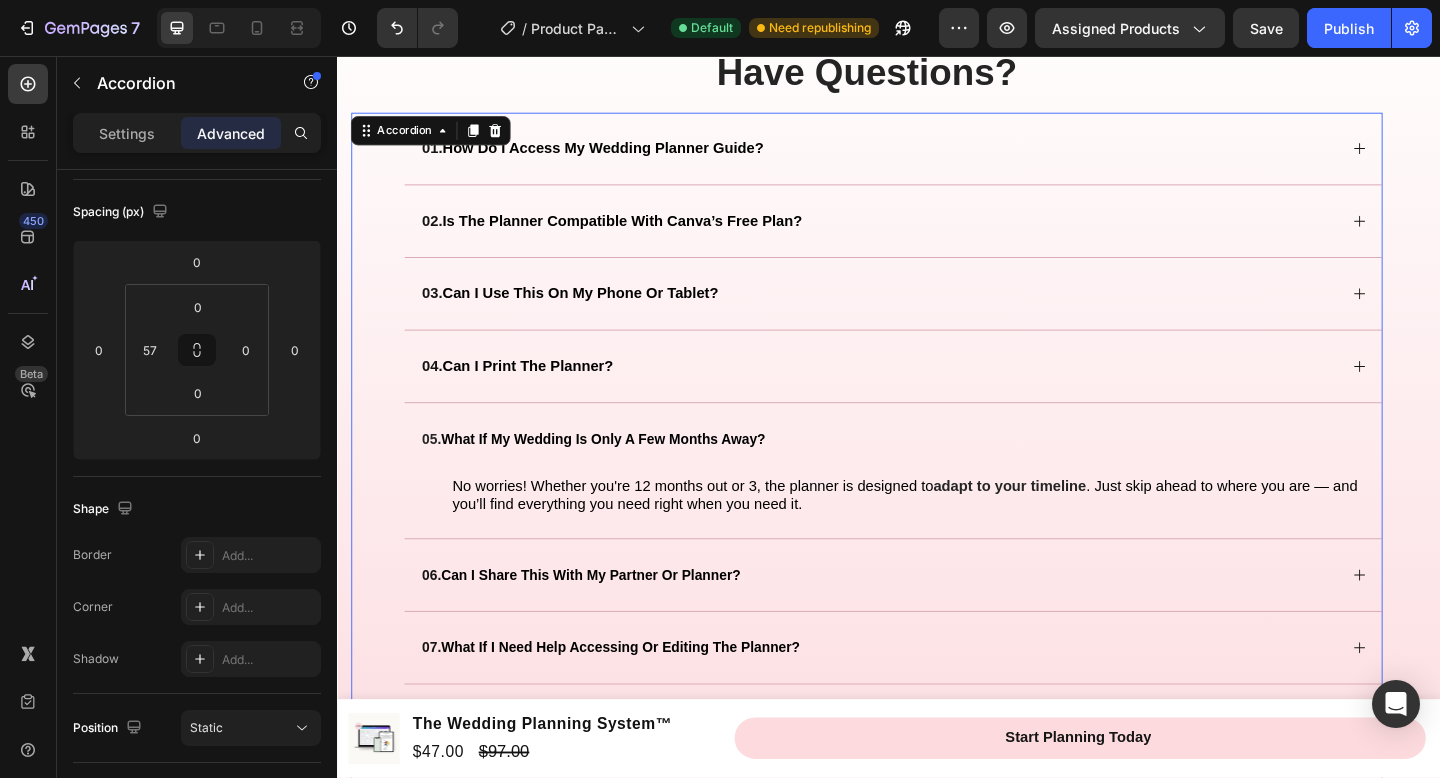 click on "06.   can i share this with my partner or planner?" at bounding box center [925, 621] 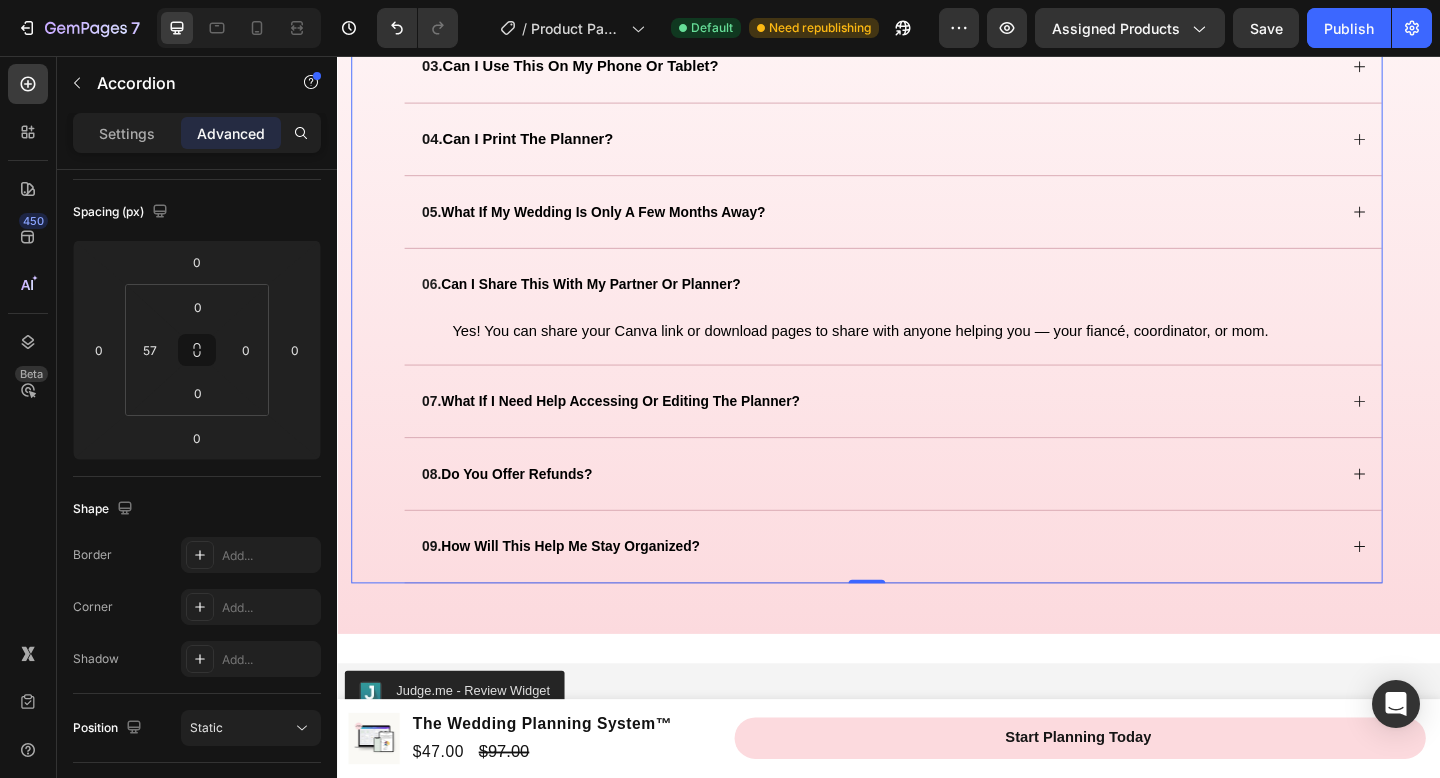 scroll, scrollTop: 3821, scrollLeft: 0, axis: vertical 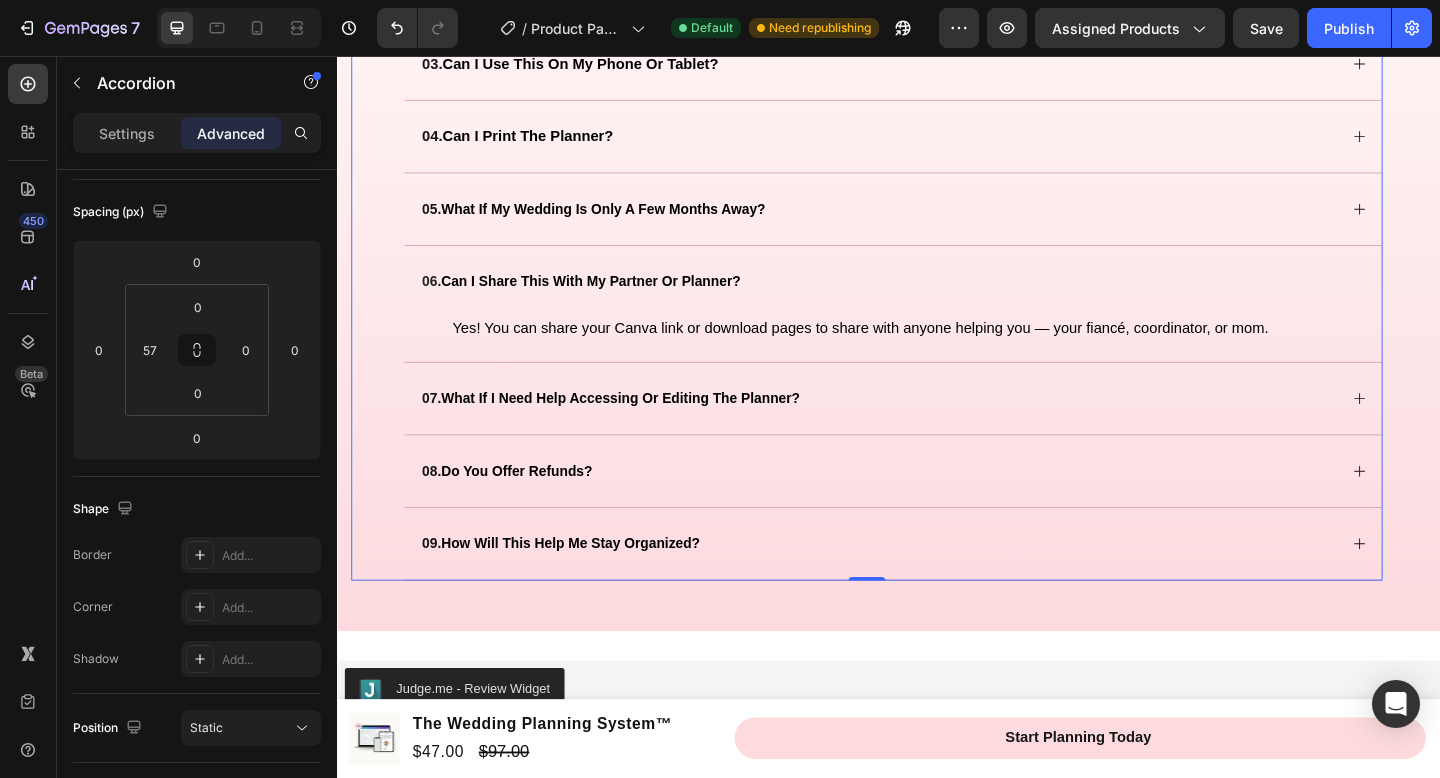 click on "07.   what if i need help accessing or editing the planner?" at bounding box center (925, 429) 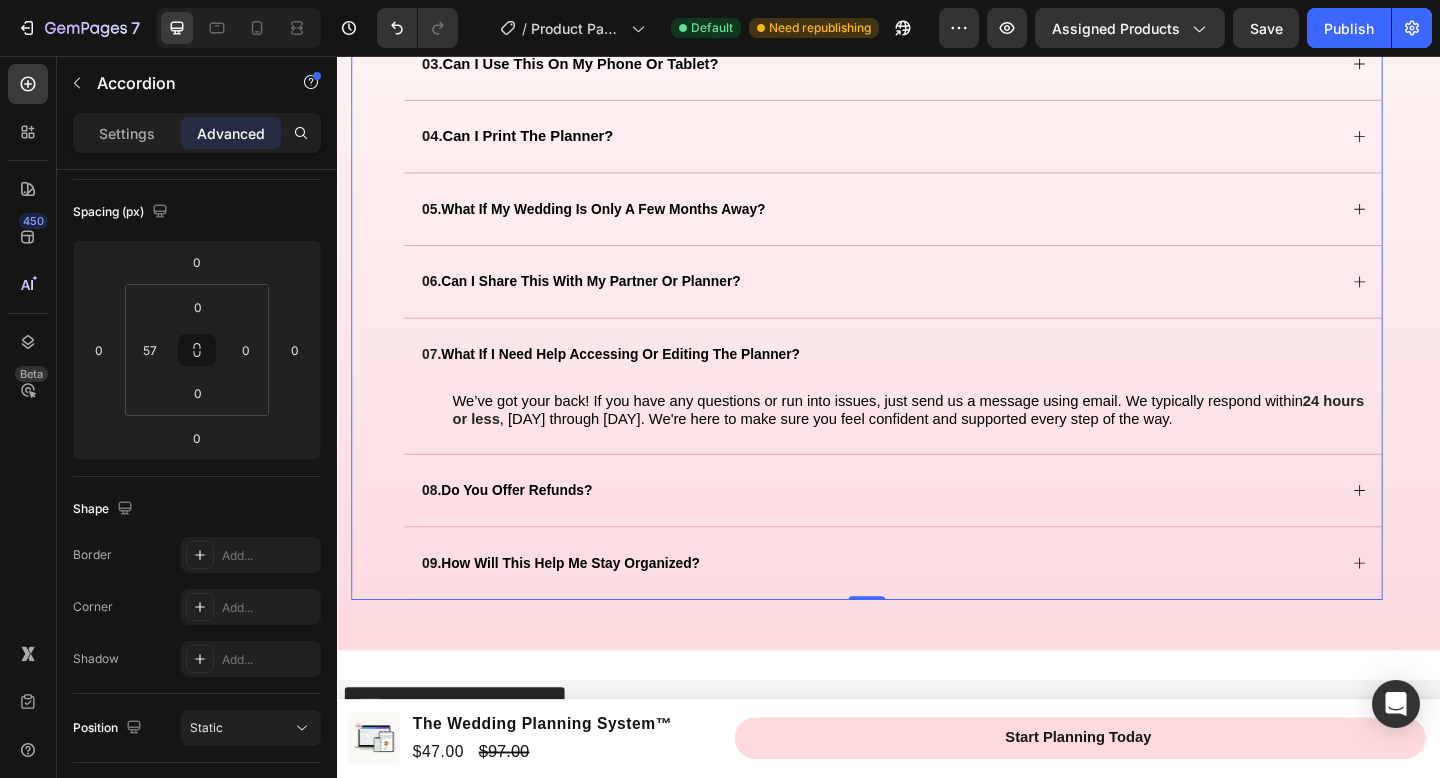 click on "08.   do you offer refunds?" at bounding box center [925, 529] 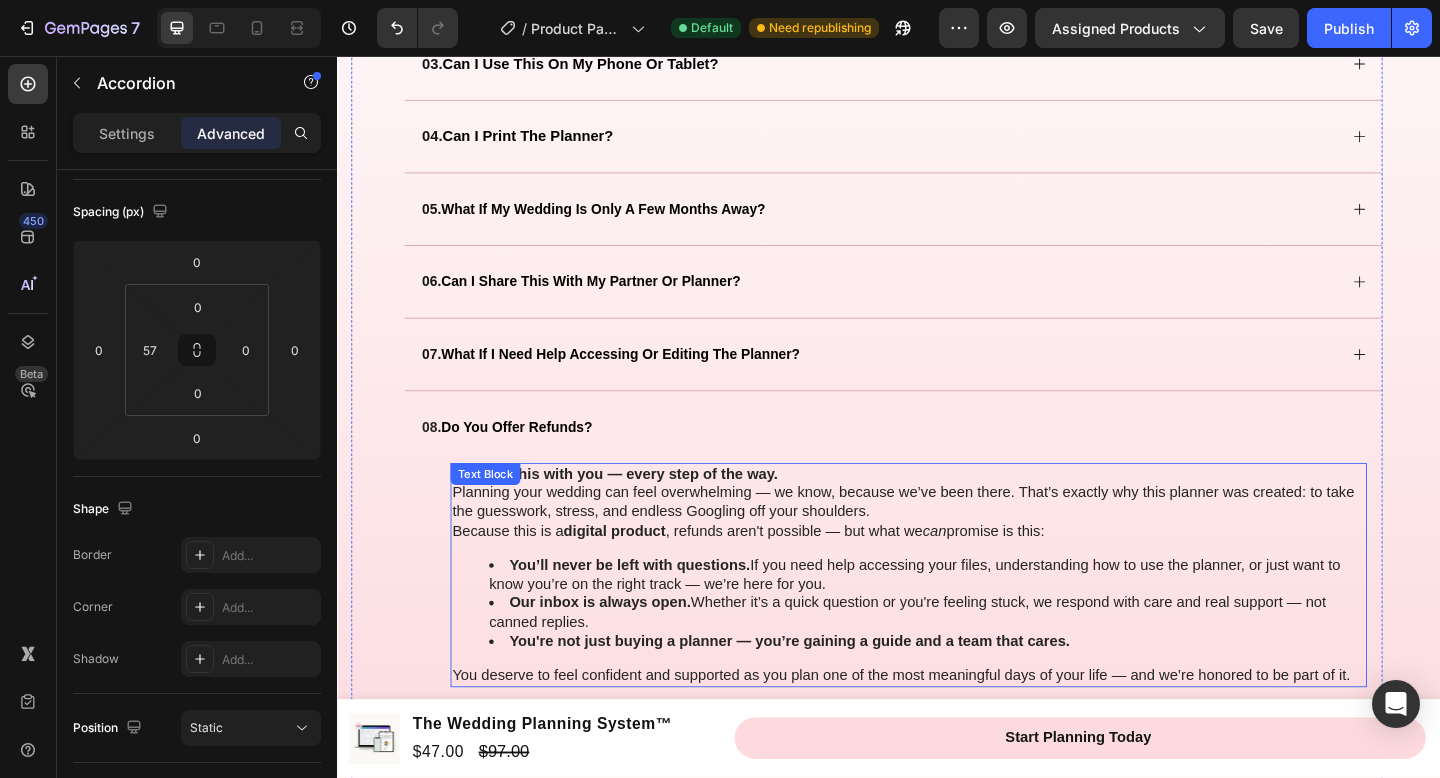 scroll, scrollTop: 3993, scrollLeft: 0, axis: vertical 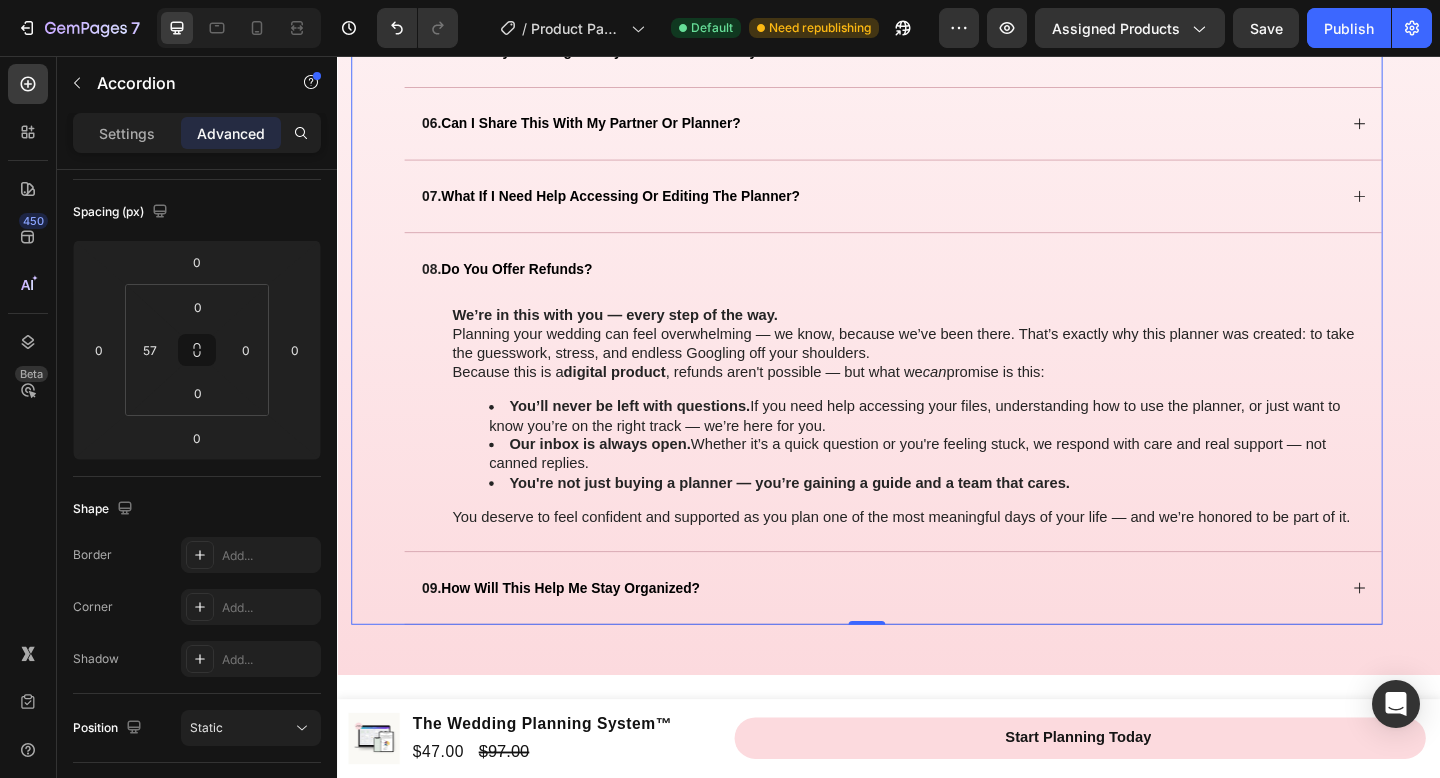 click on "09.   how will this help me stay organized?" at bounding box center (925, 635) 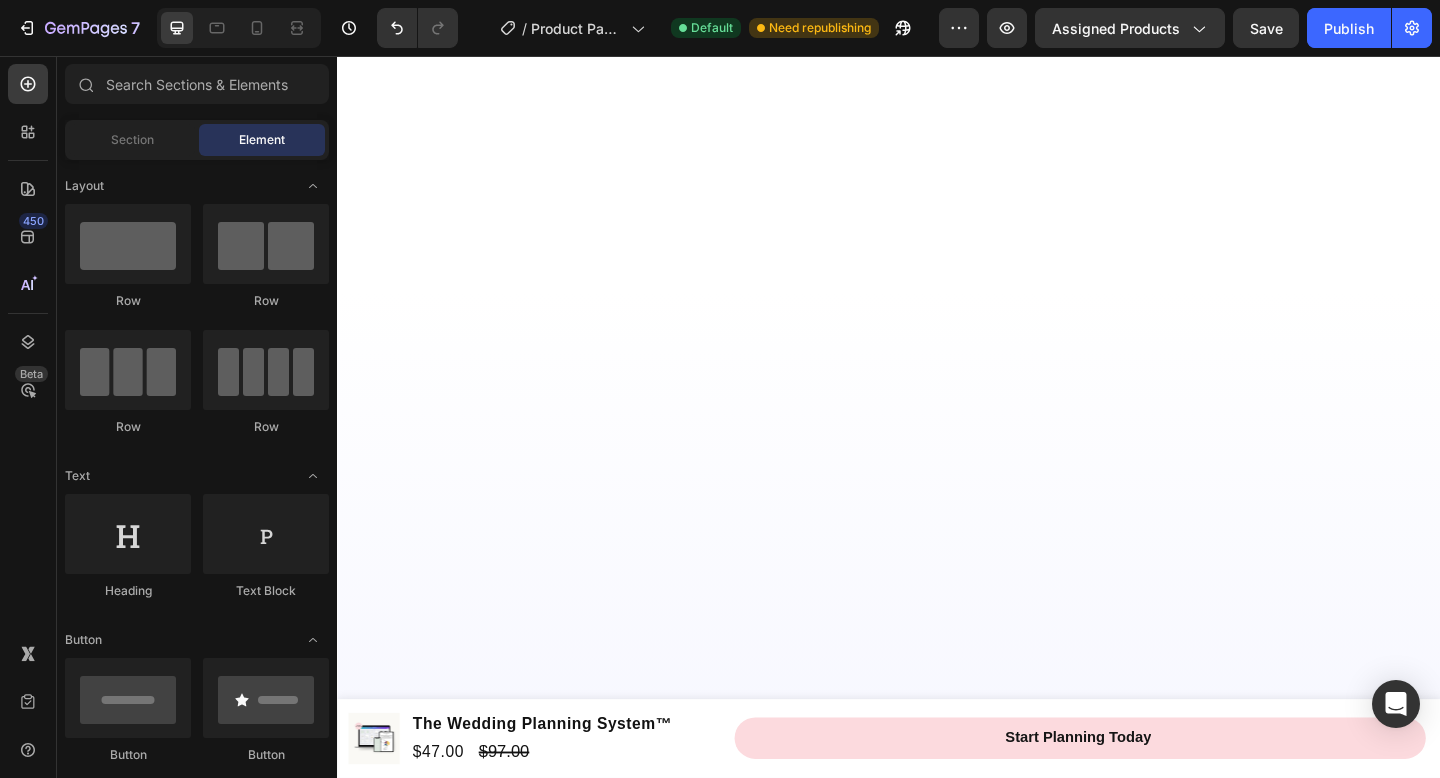 scroll, scrollTop: 0, scrollLeft: 0, axis: both 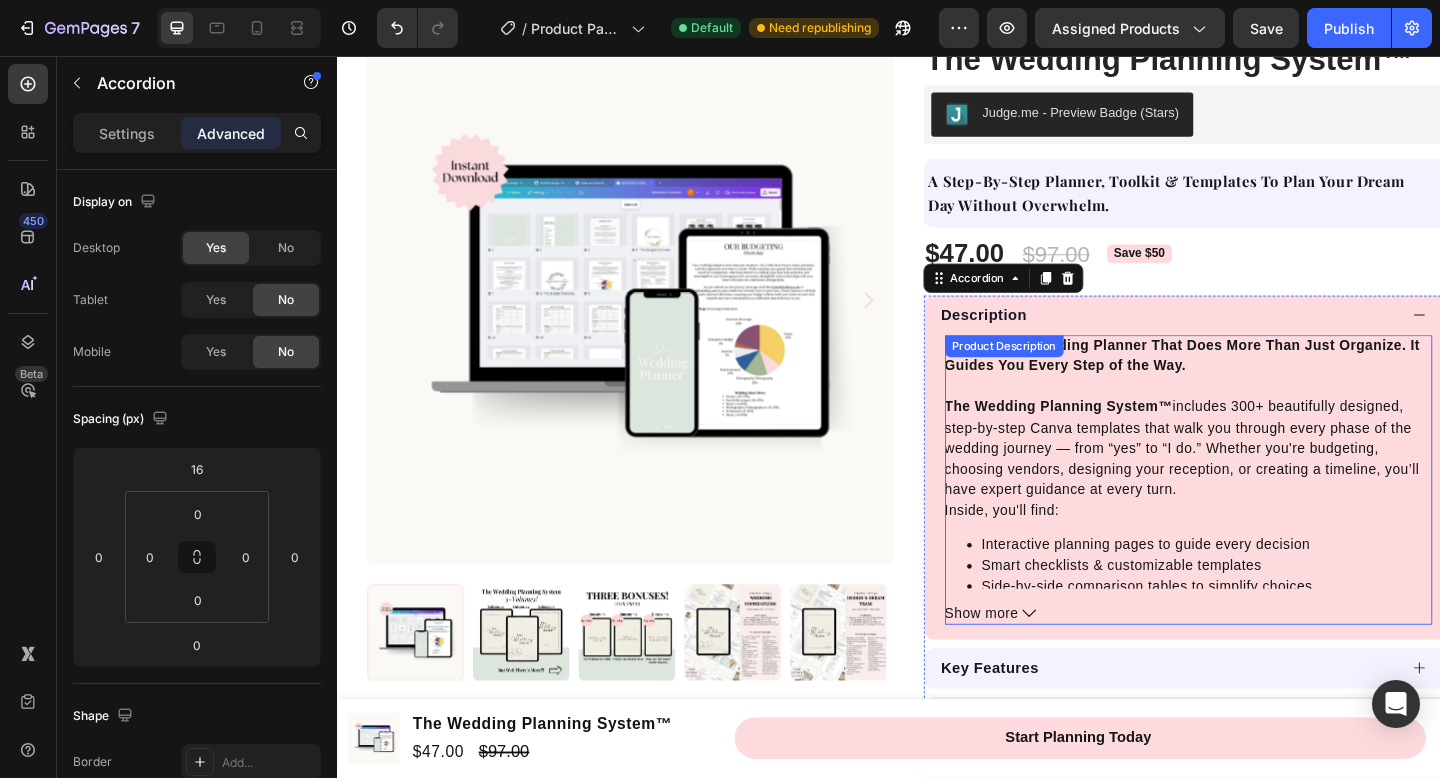 click on "Show more" at bounding box center [1038, 663] 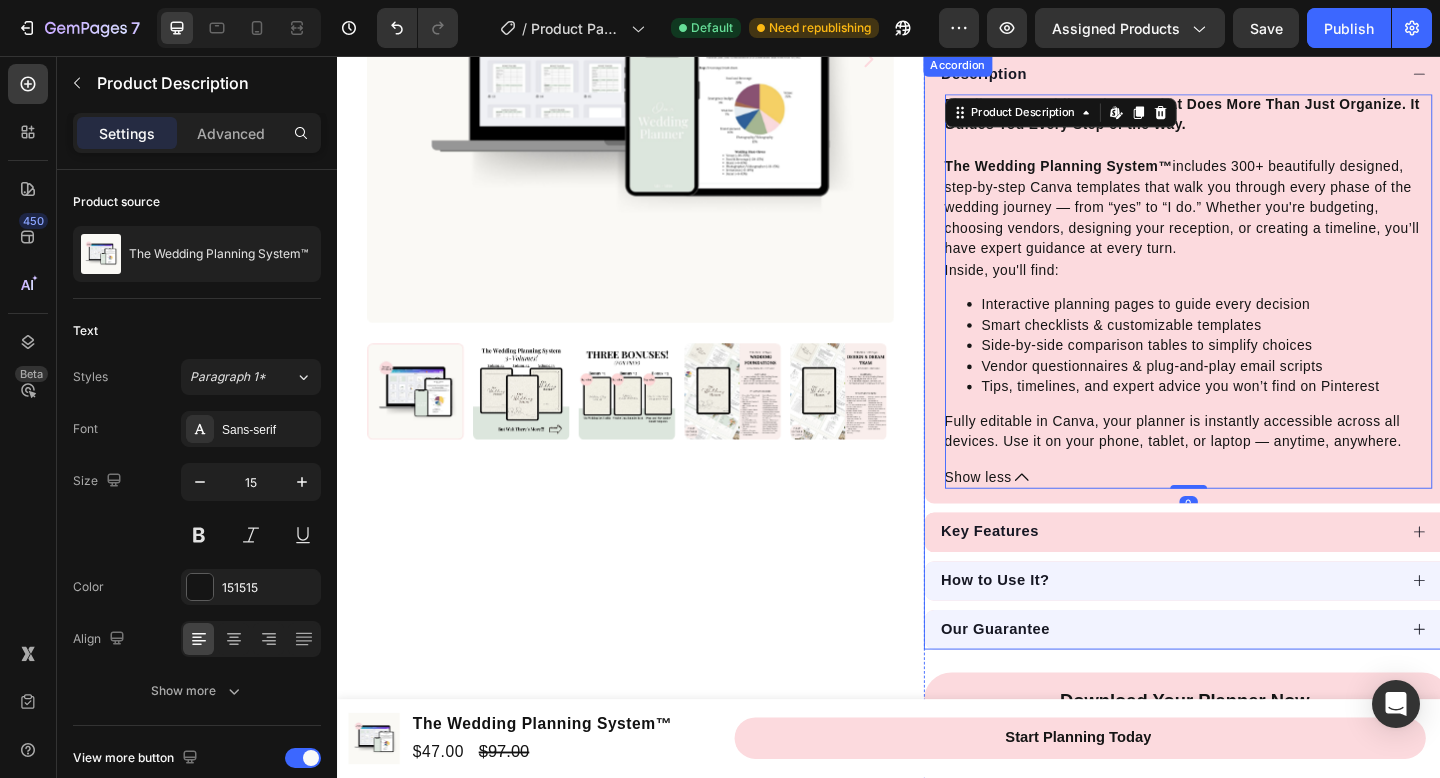 scroll, scrollTop: 365, scrollLeft: 0, axis: vertical 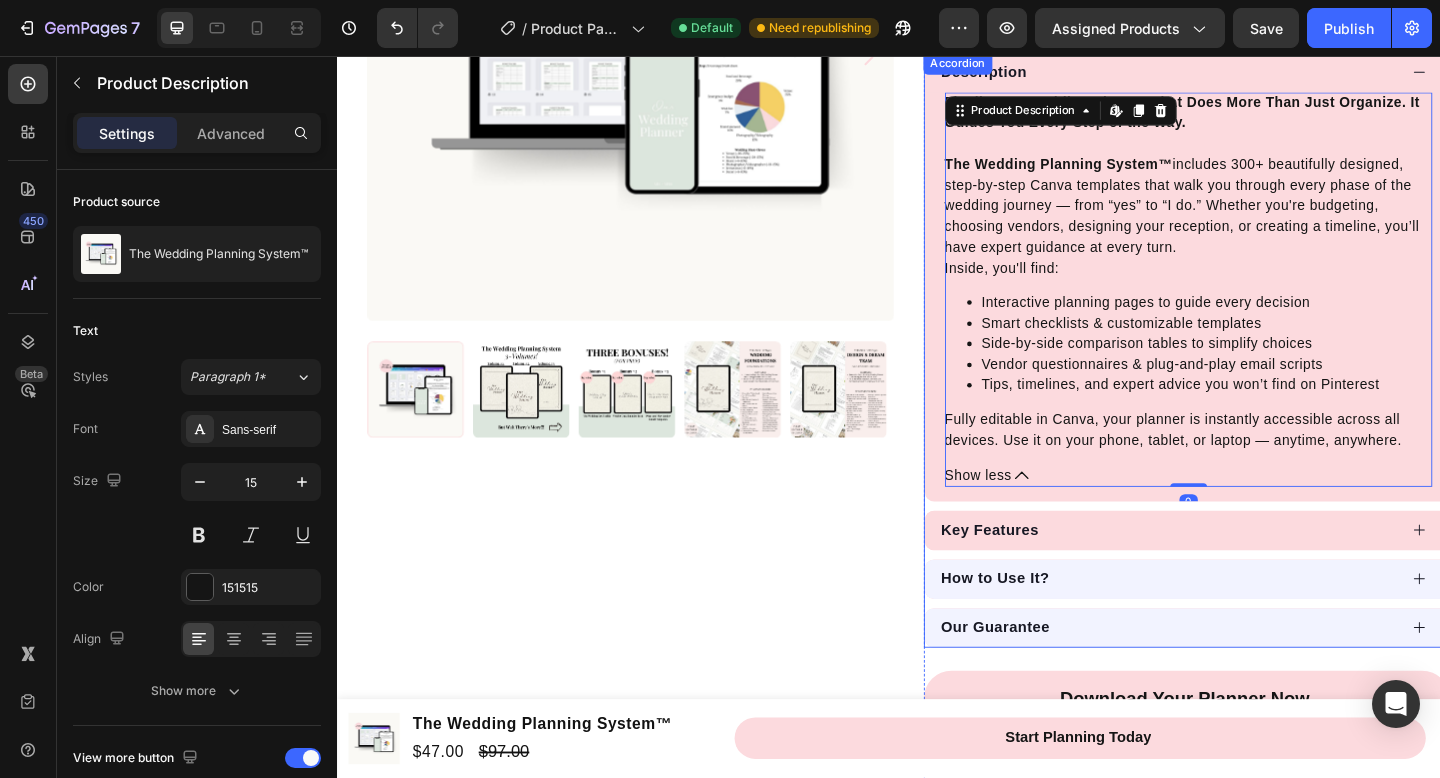 click on "Key Features" at bounding box center [1241, 572] 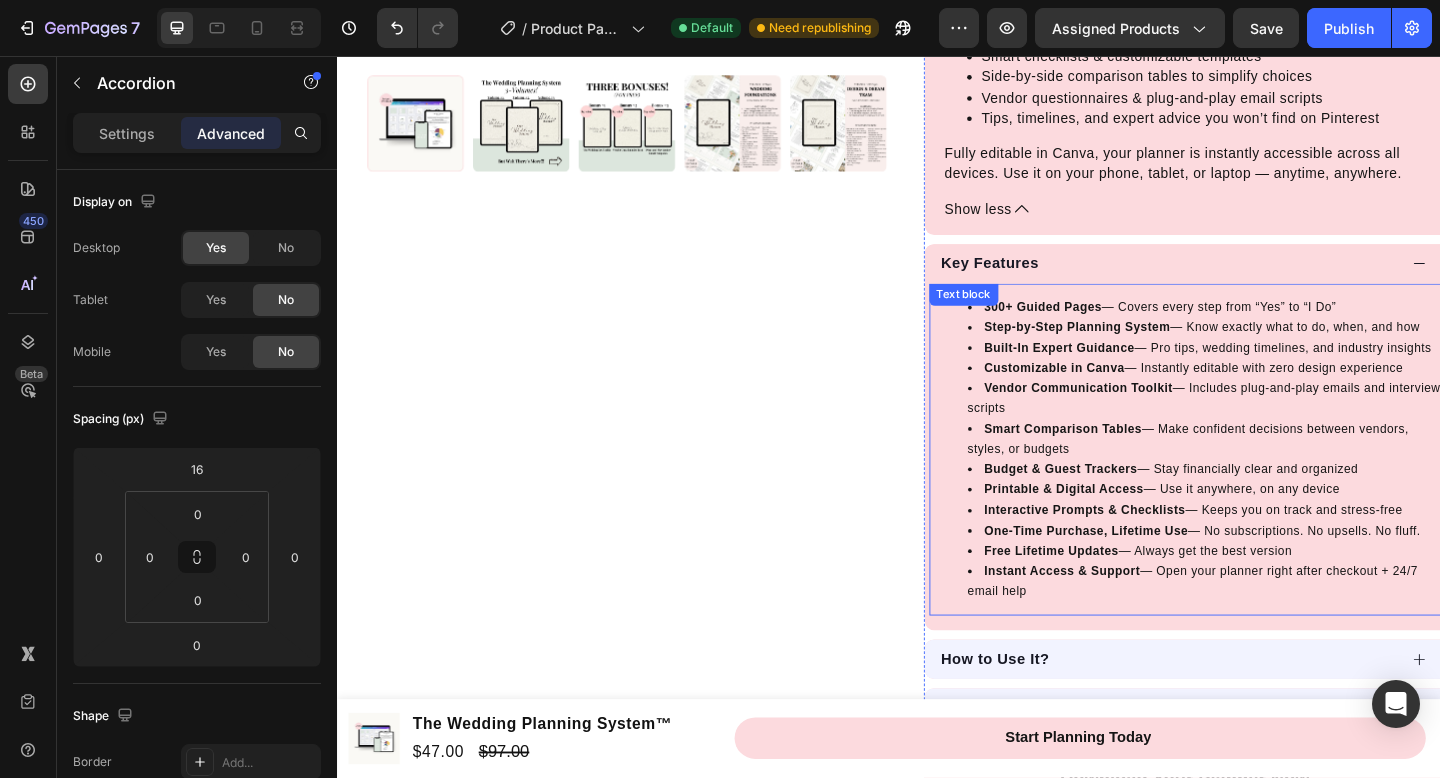 scroll, scrollTop: 660, scrollLeft: 0, axis: vertical 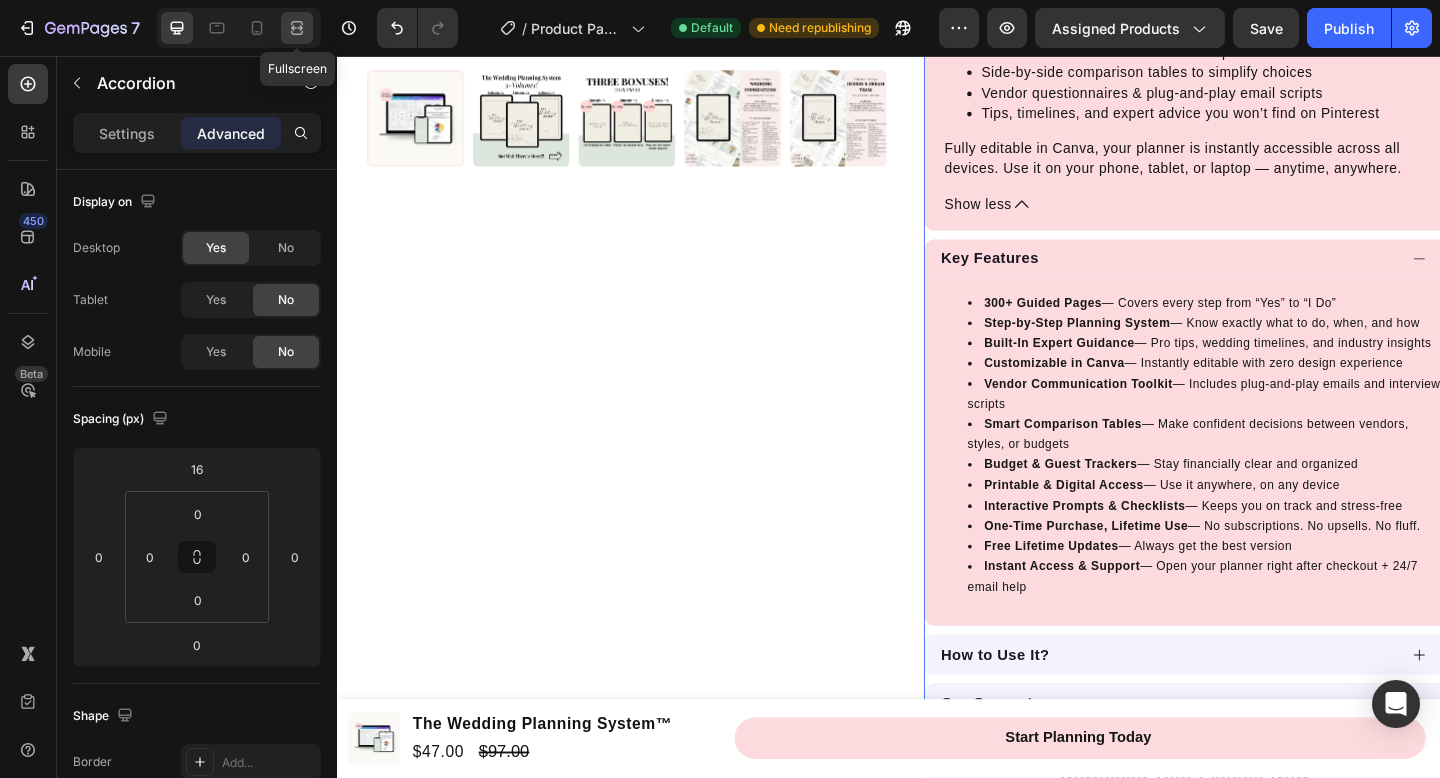 click 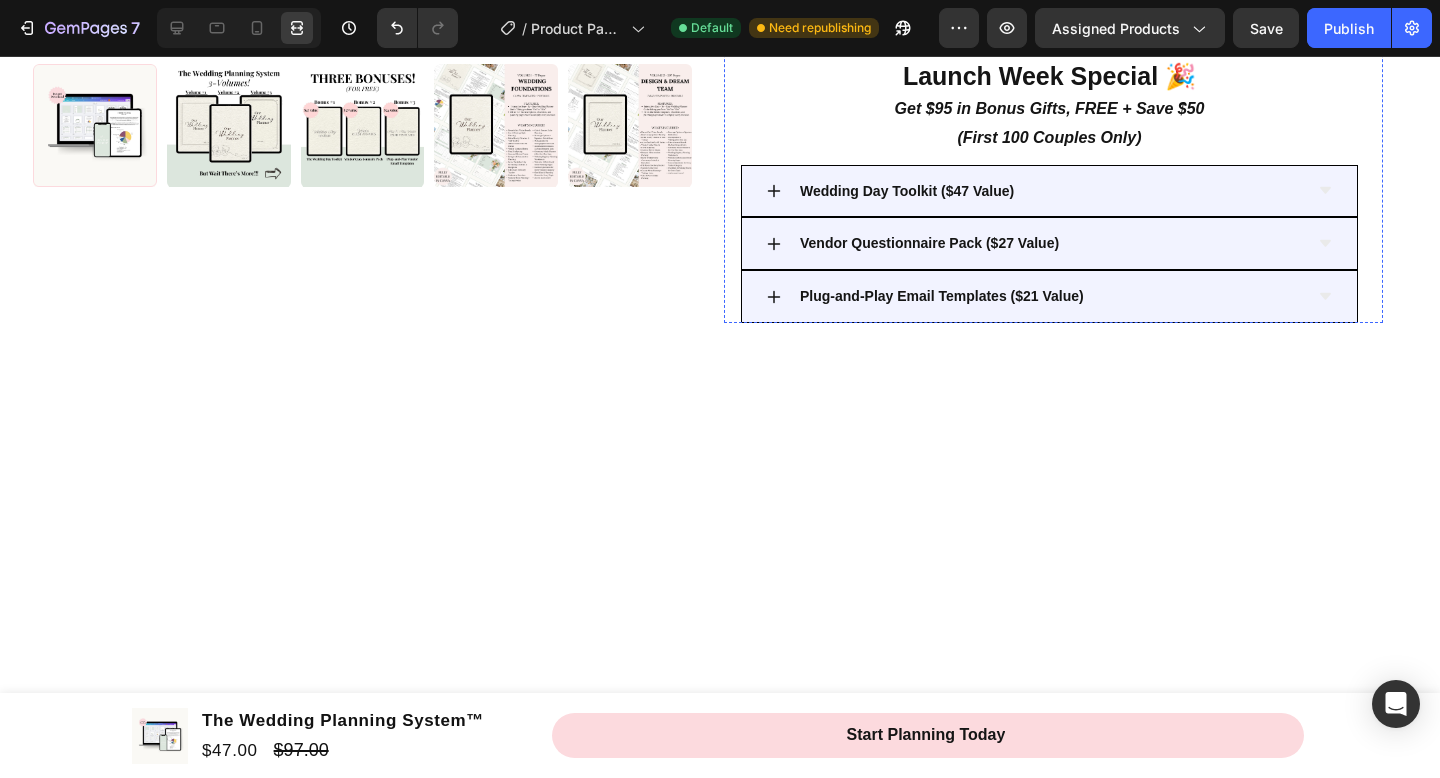 scroll, scrollTop: 333, scrollLeft: 0, axis: vertical 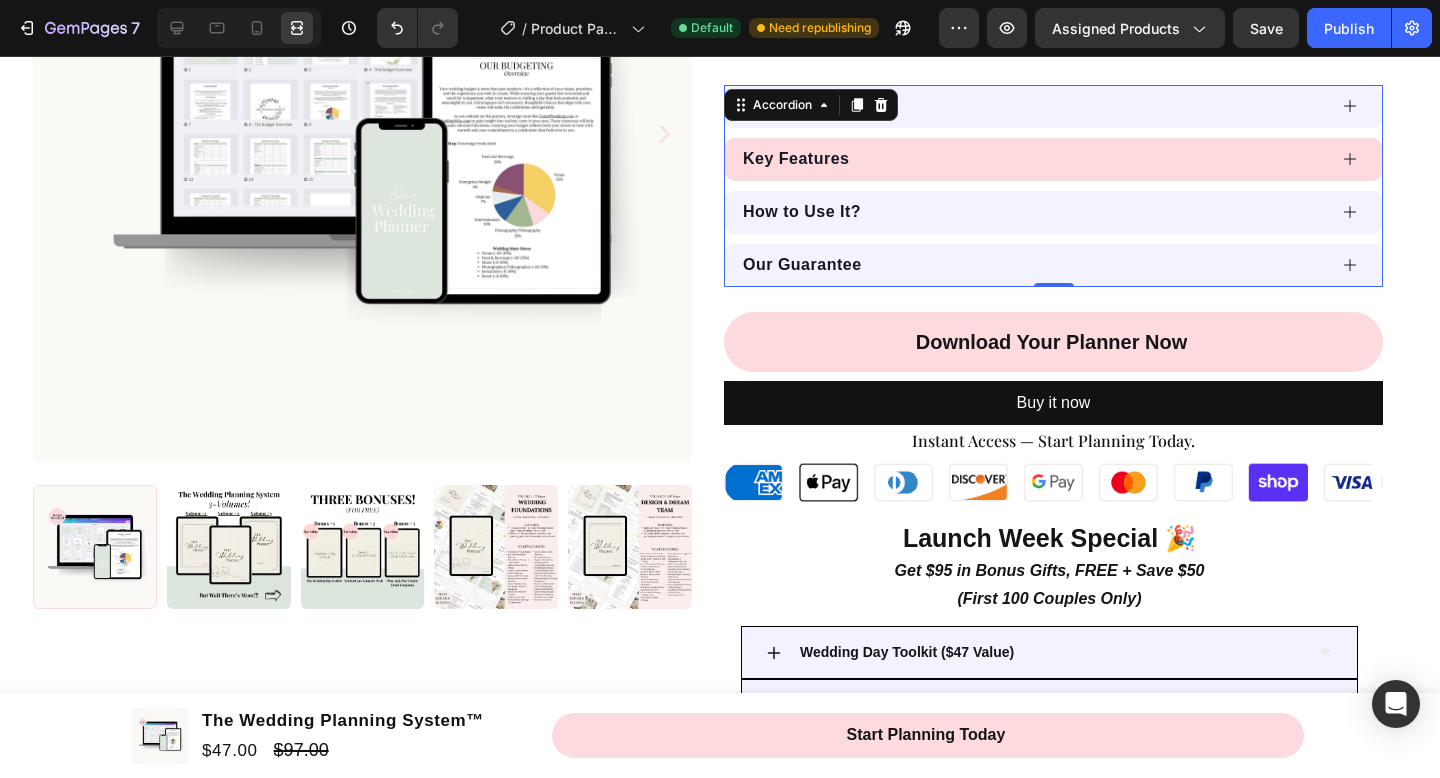 click on "Key Features" at bounding box center [1033, 159] 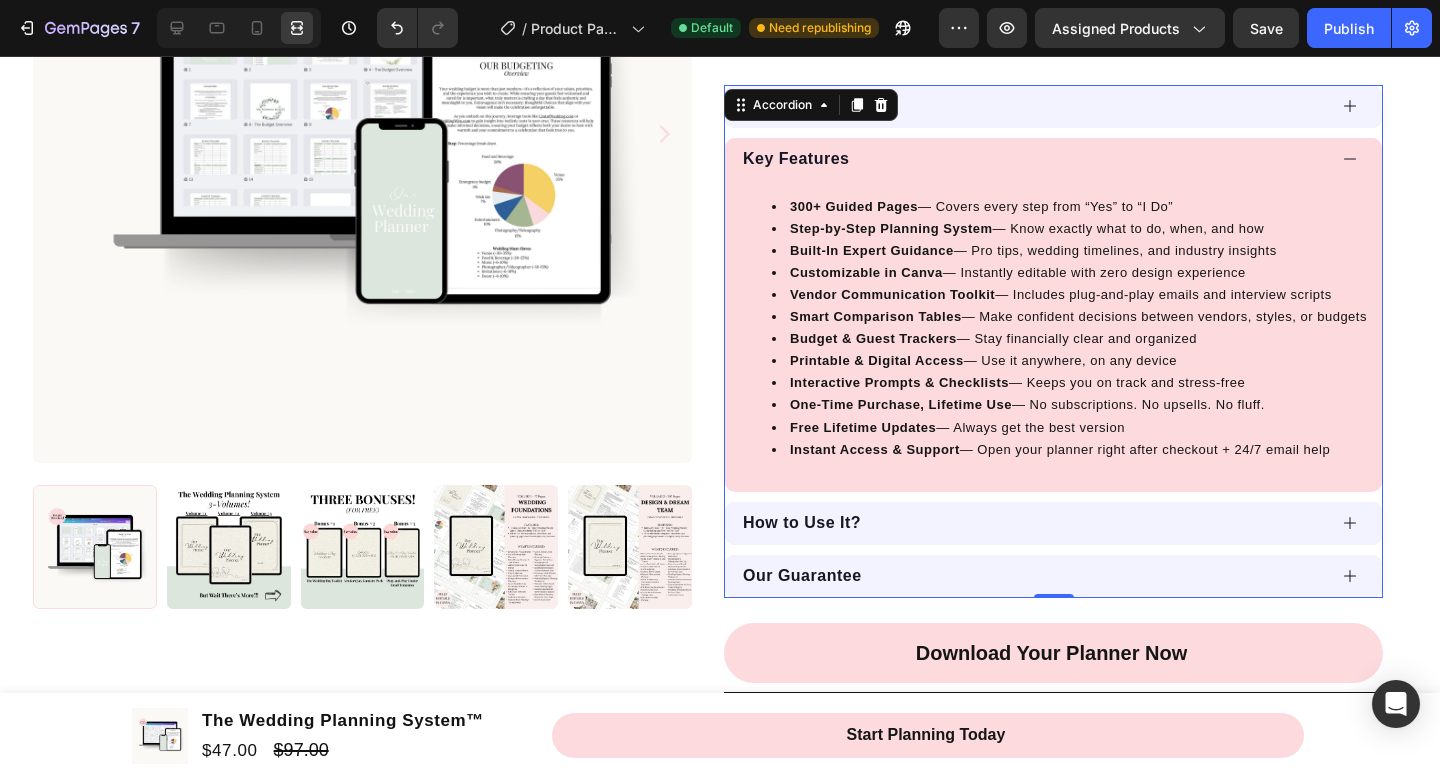 click on "Key Features" at bounding box center [1033, 159] 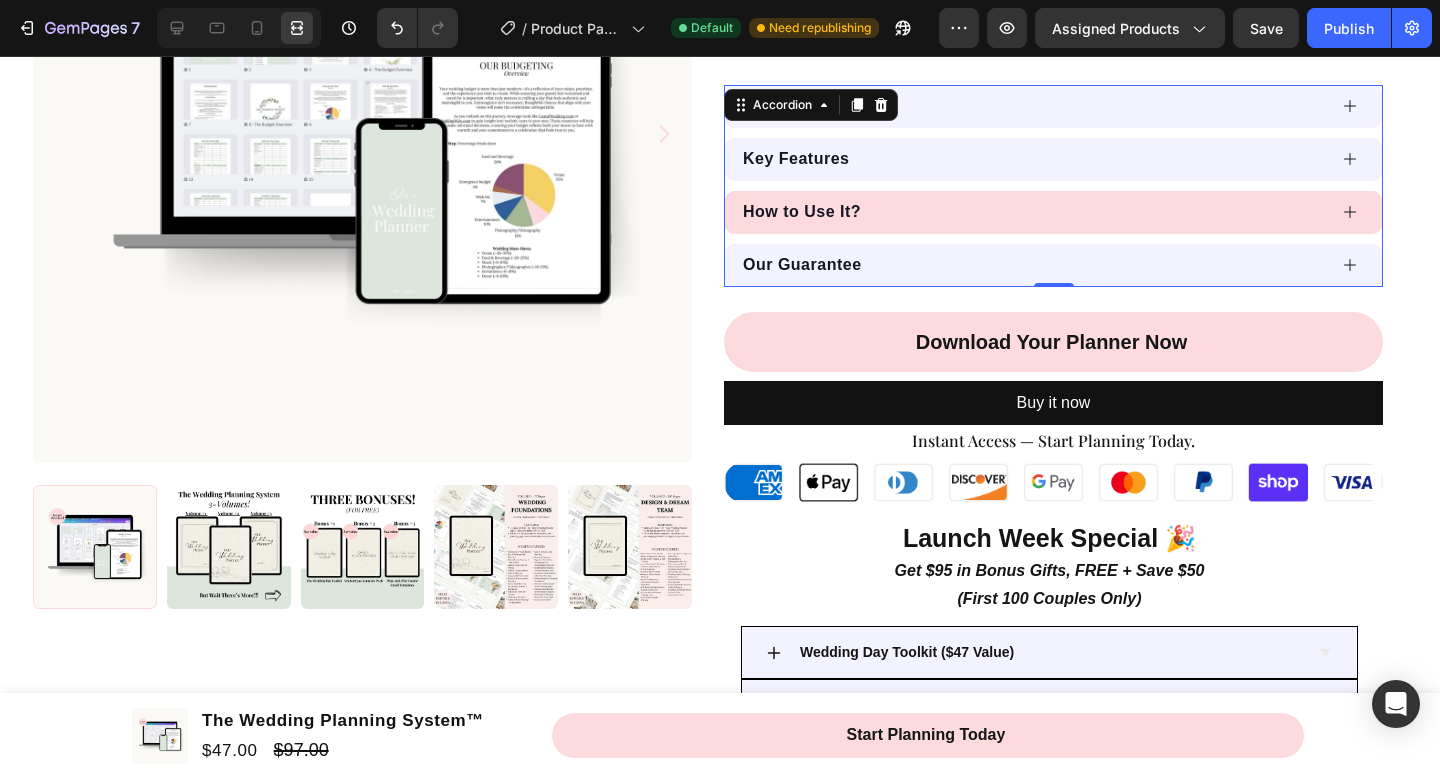 click on "How to Use It?" at bounding box center [1033, 212] 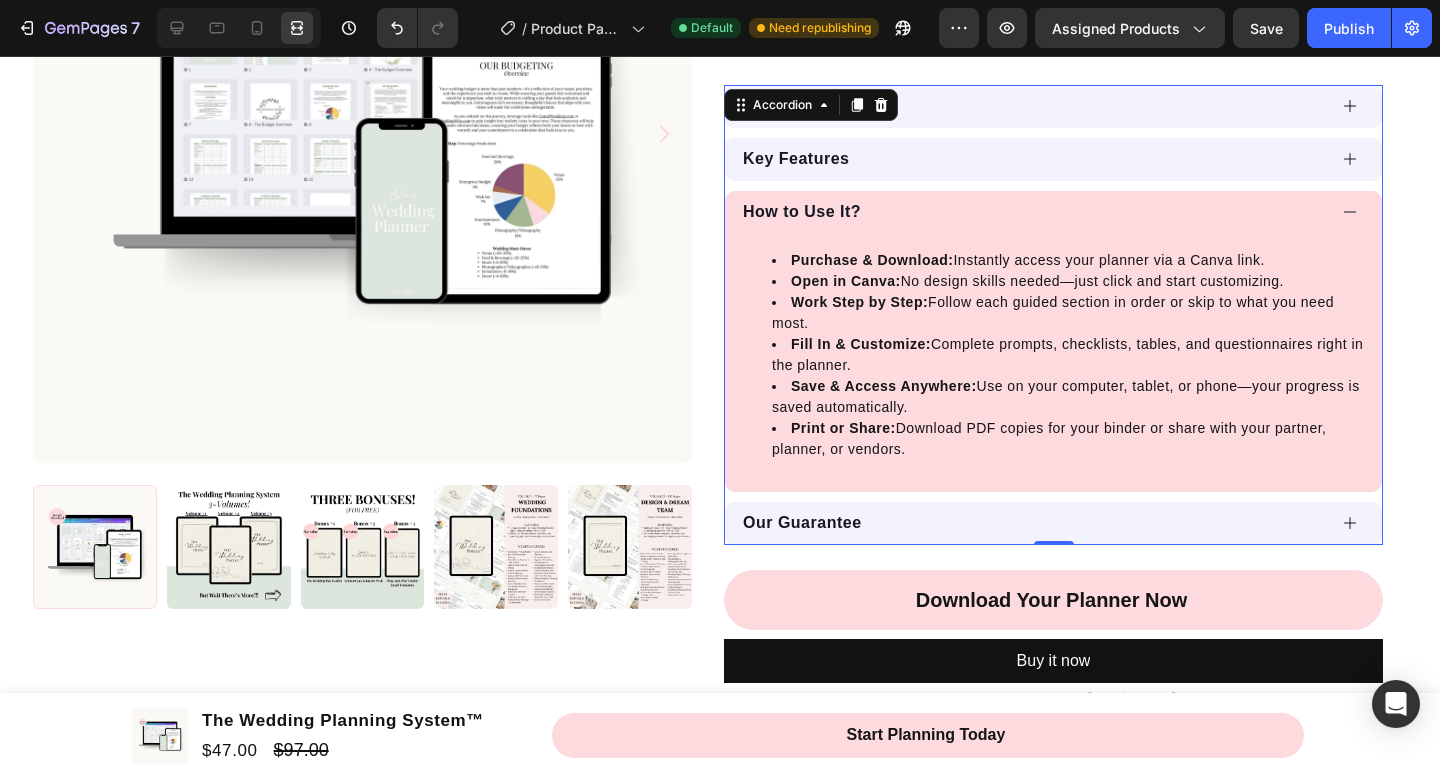 click on "How to Use It?" at bounding box center [1033, 212] 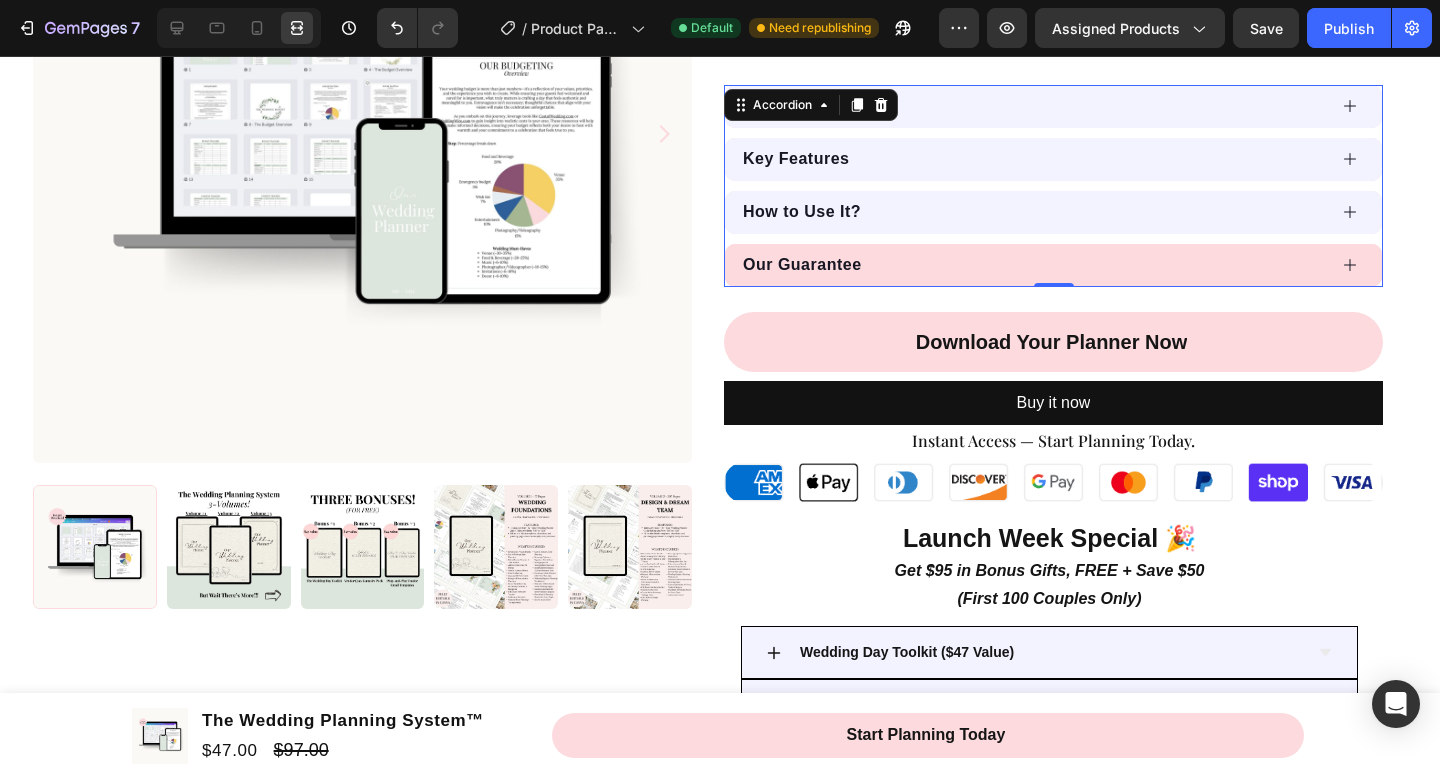 click on "Our Guarantee" at bounding box center (1033, 265) 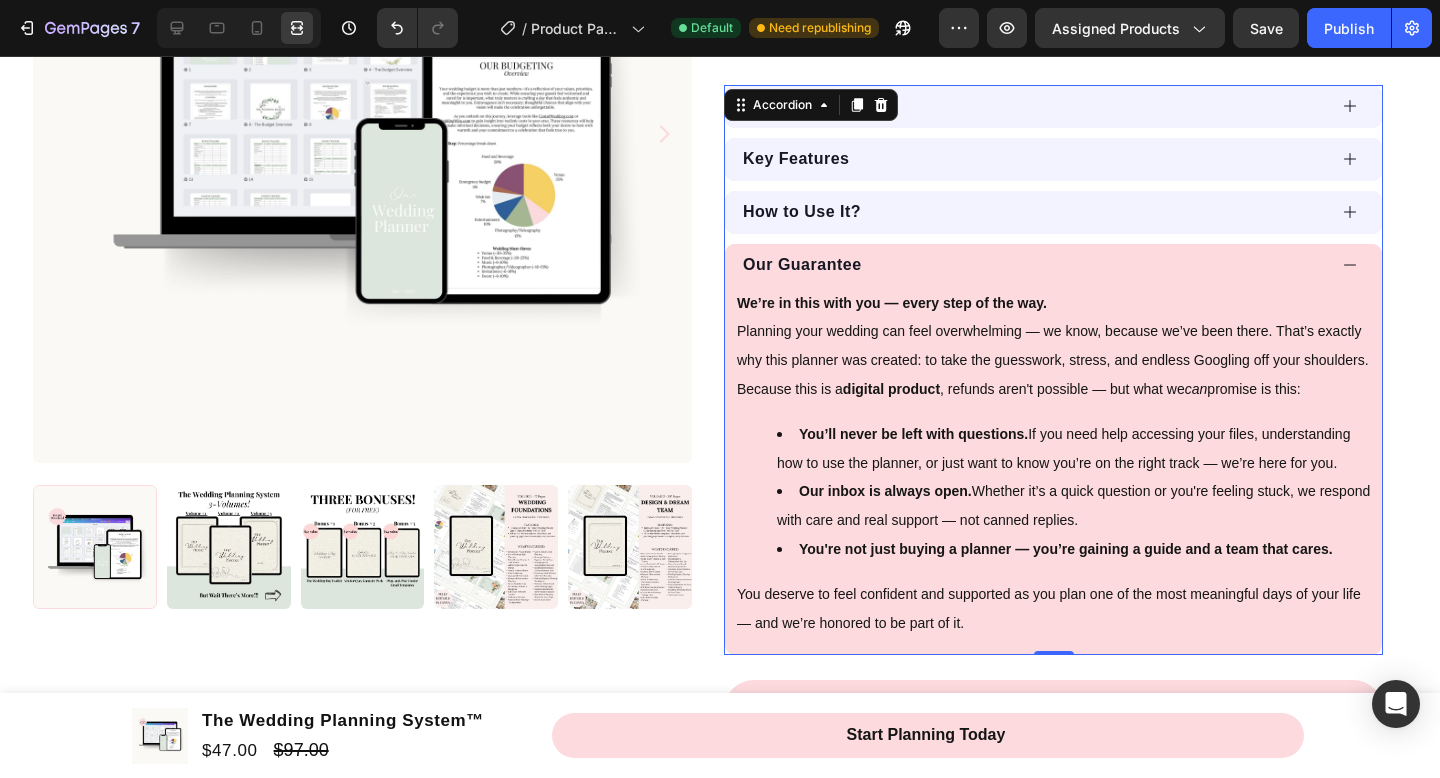 click on "Our Guarantee" at bounding box center [1033, 265] 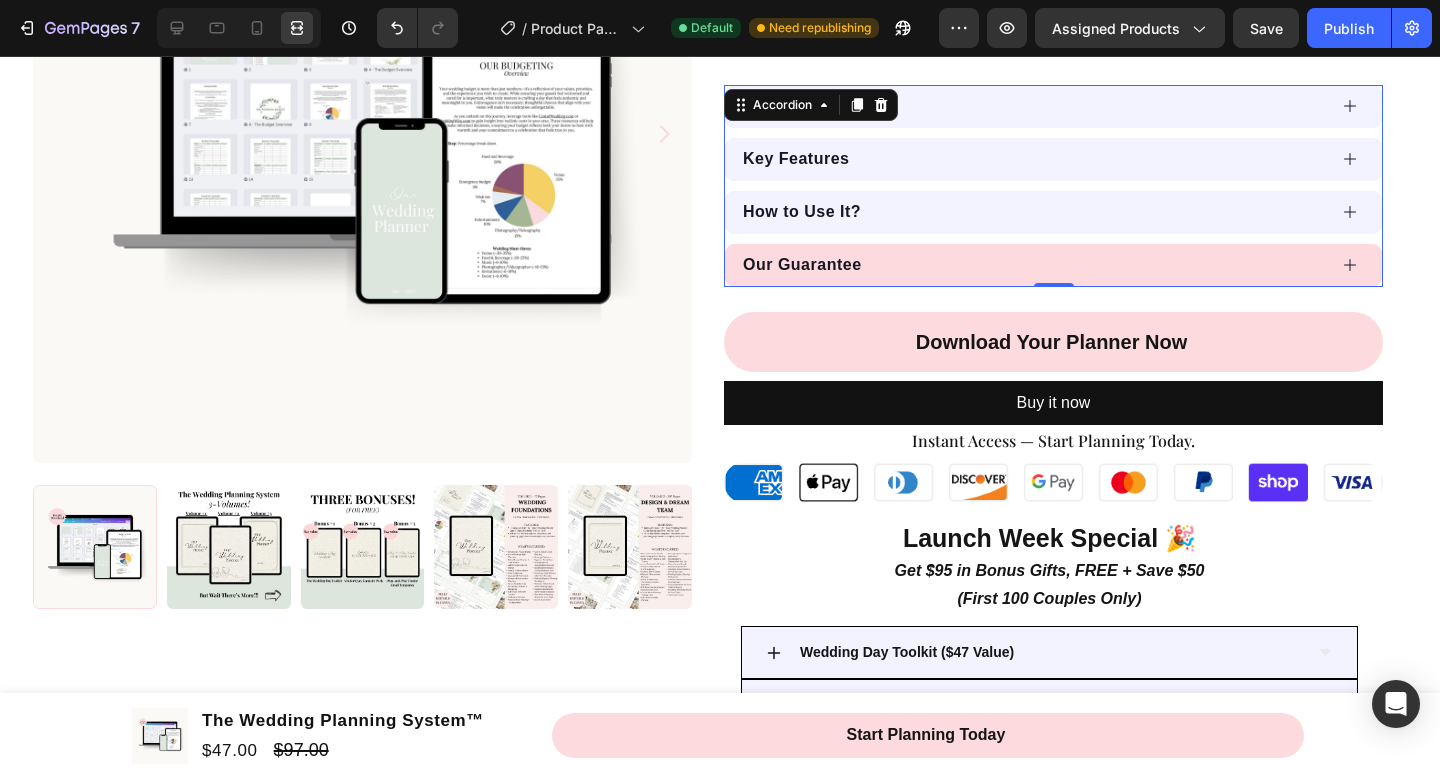 click on "Our Guarantee" at bounding box center [1033, 265] 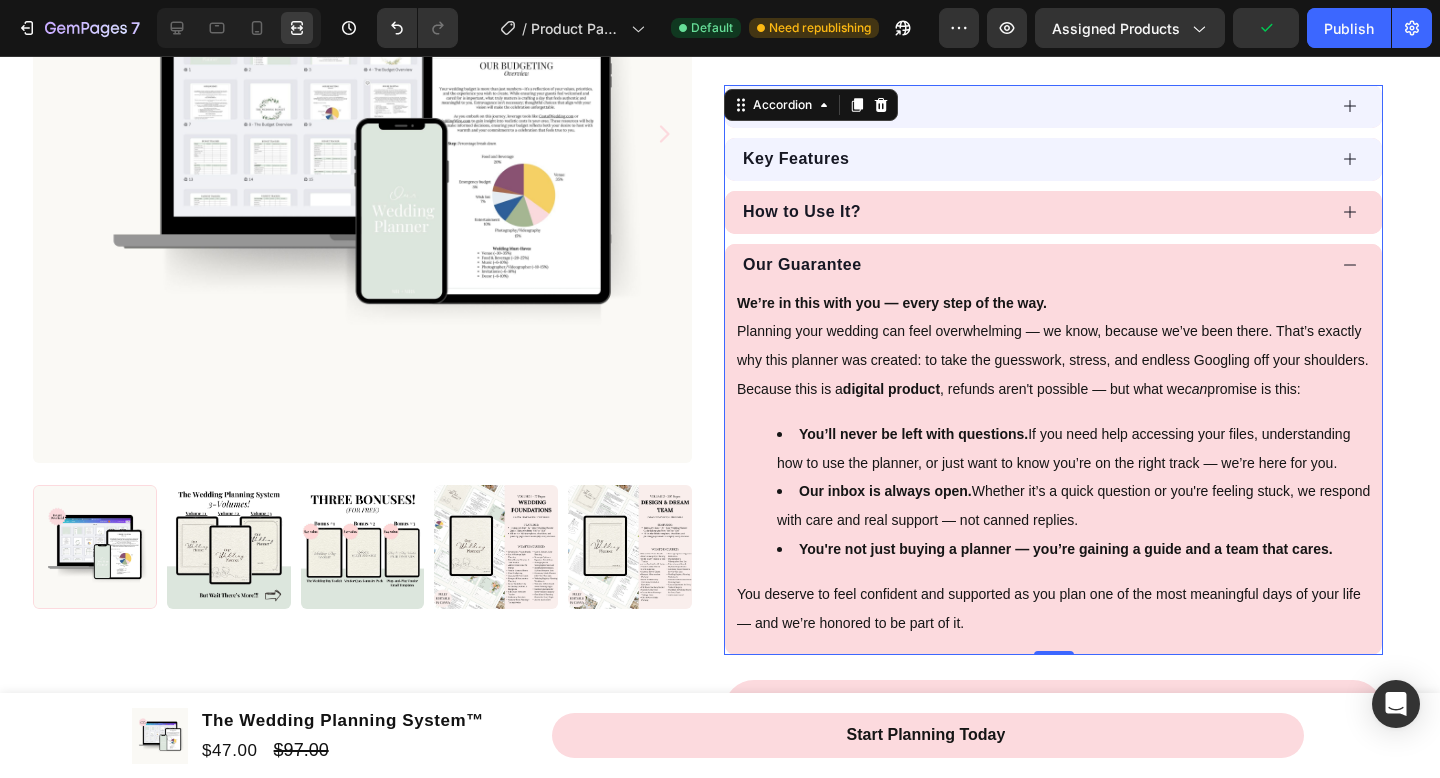 click on "How to Use It?" at bounding box center (1033, 212) 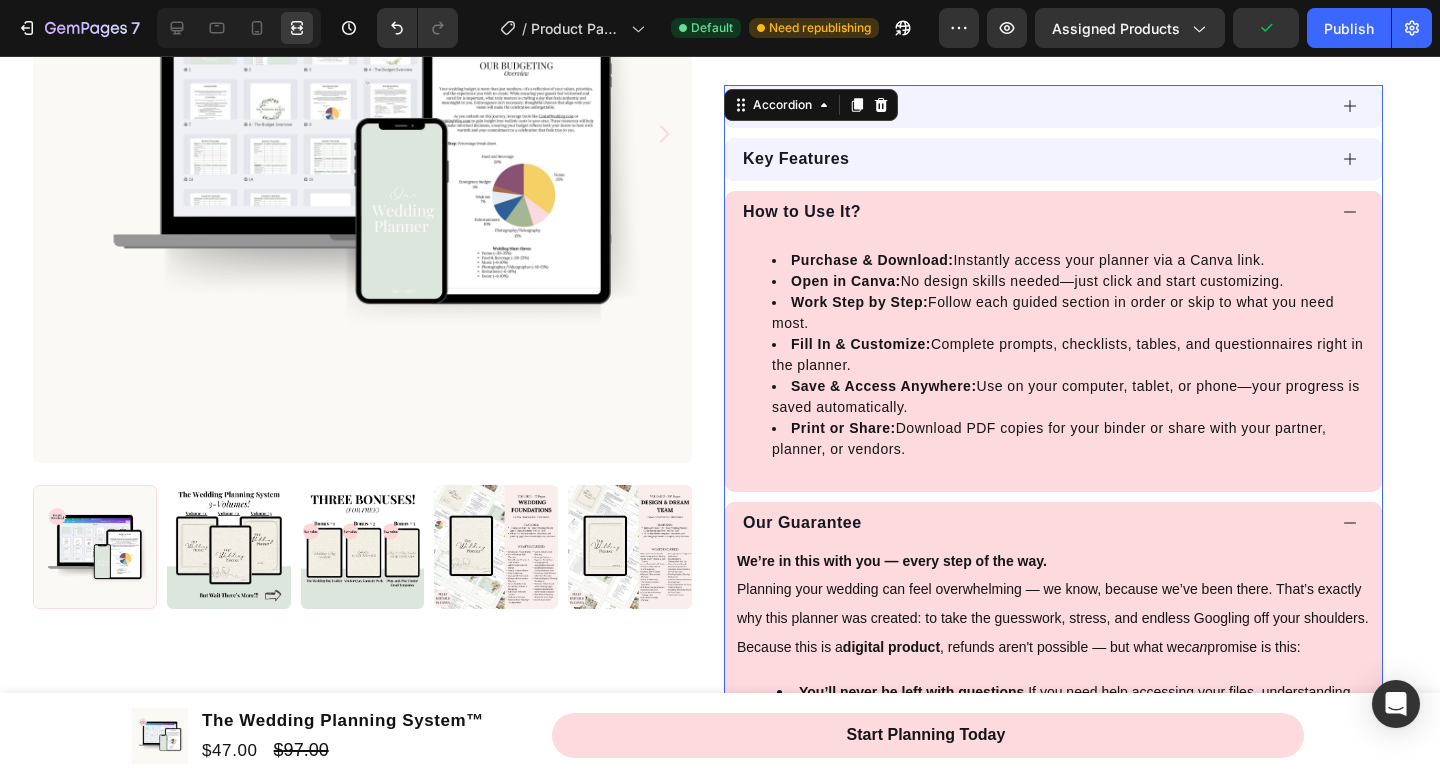 click on "How to Use It?" at bounding box center [1033, 212] 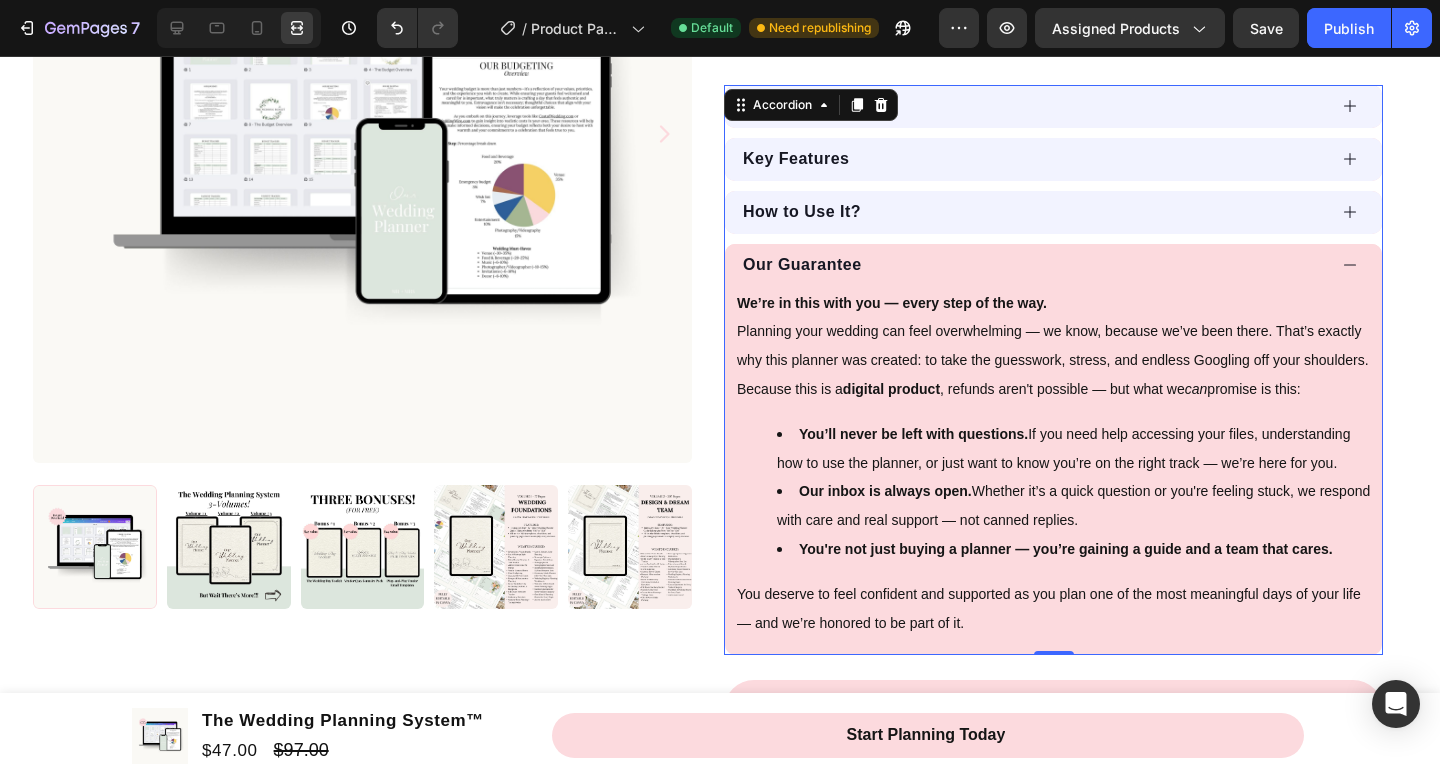 click at bounding box center [239, 28] 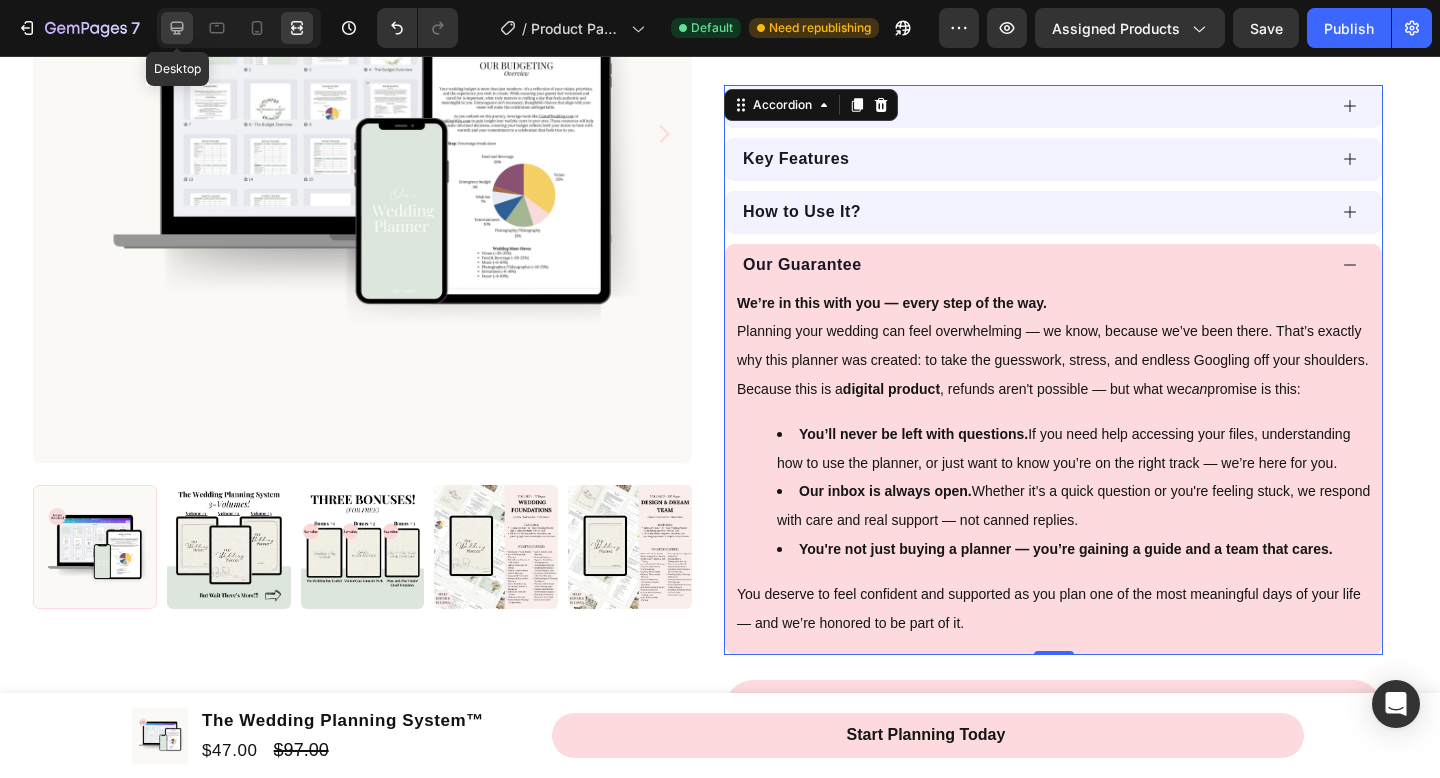 click 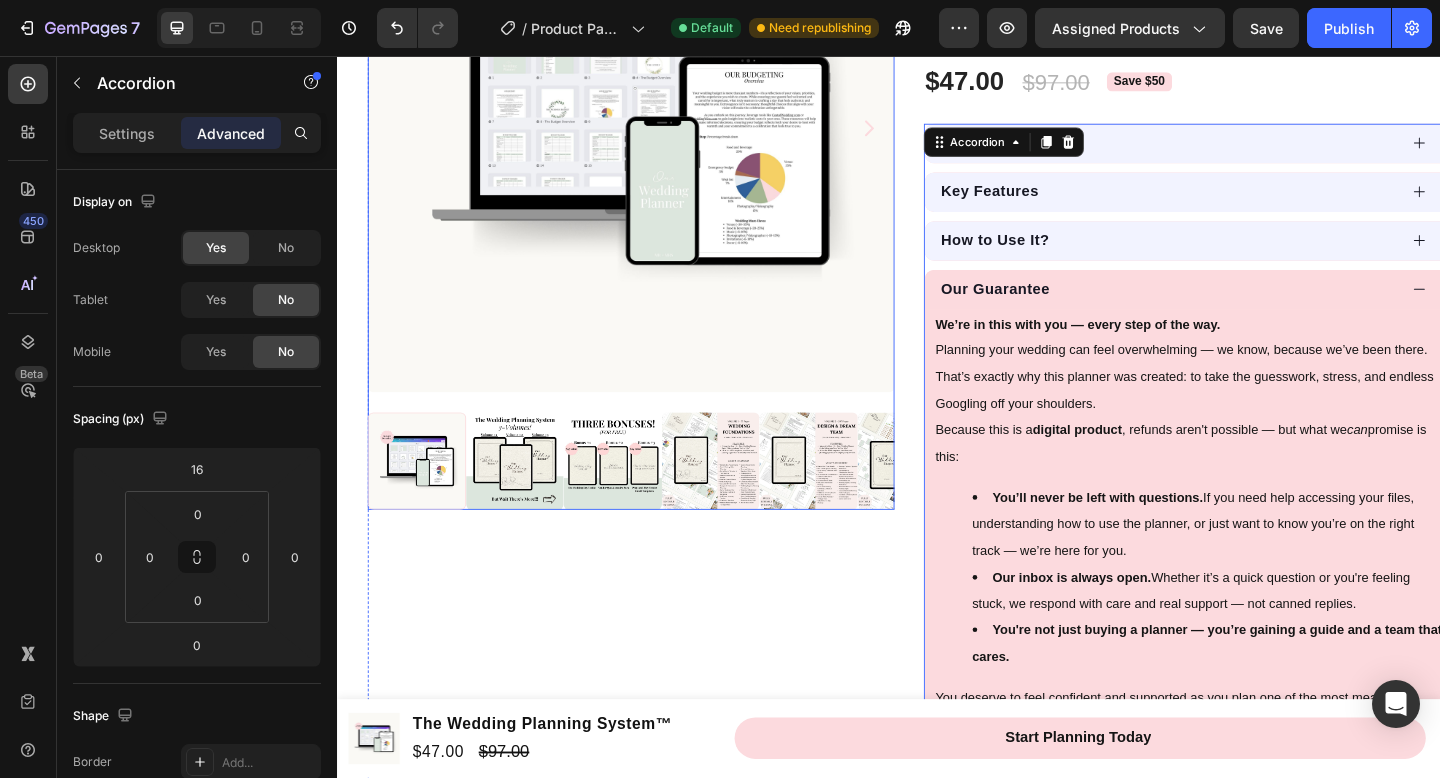 scroll, scrollTop: 286, scrollLeft: 0, axis: vertical 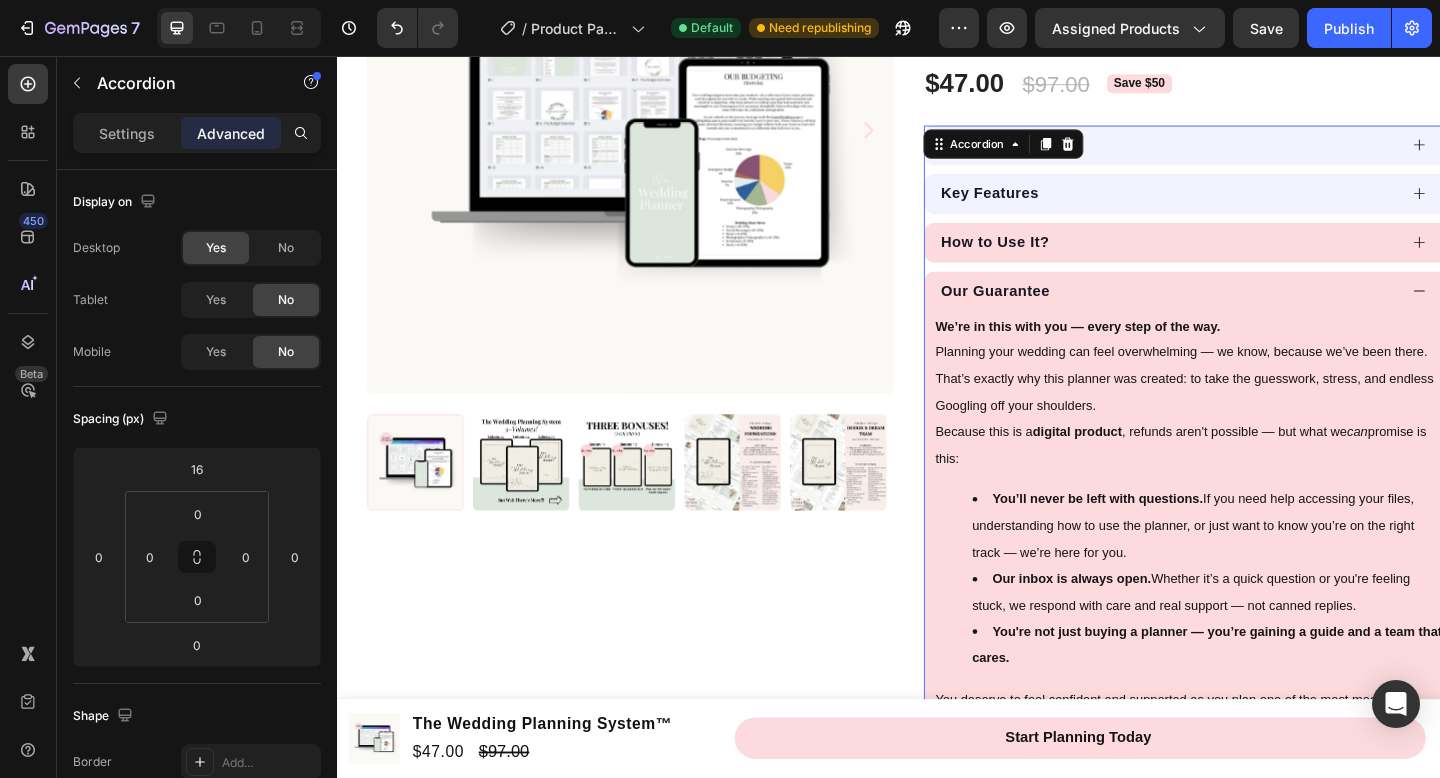 click on "How to Use It?" at bounding box center (1261, 259) 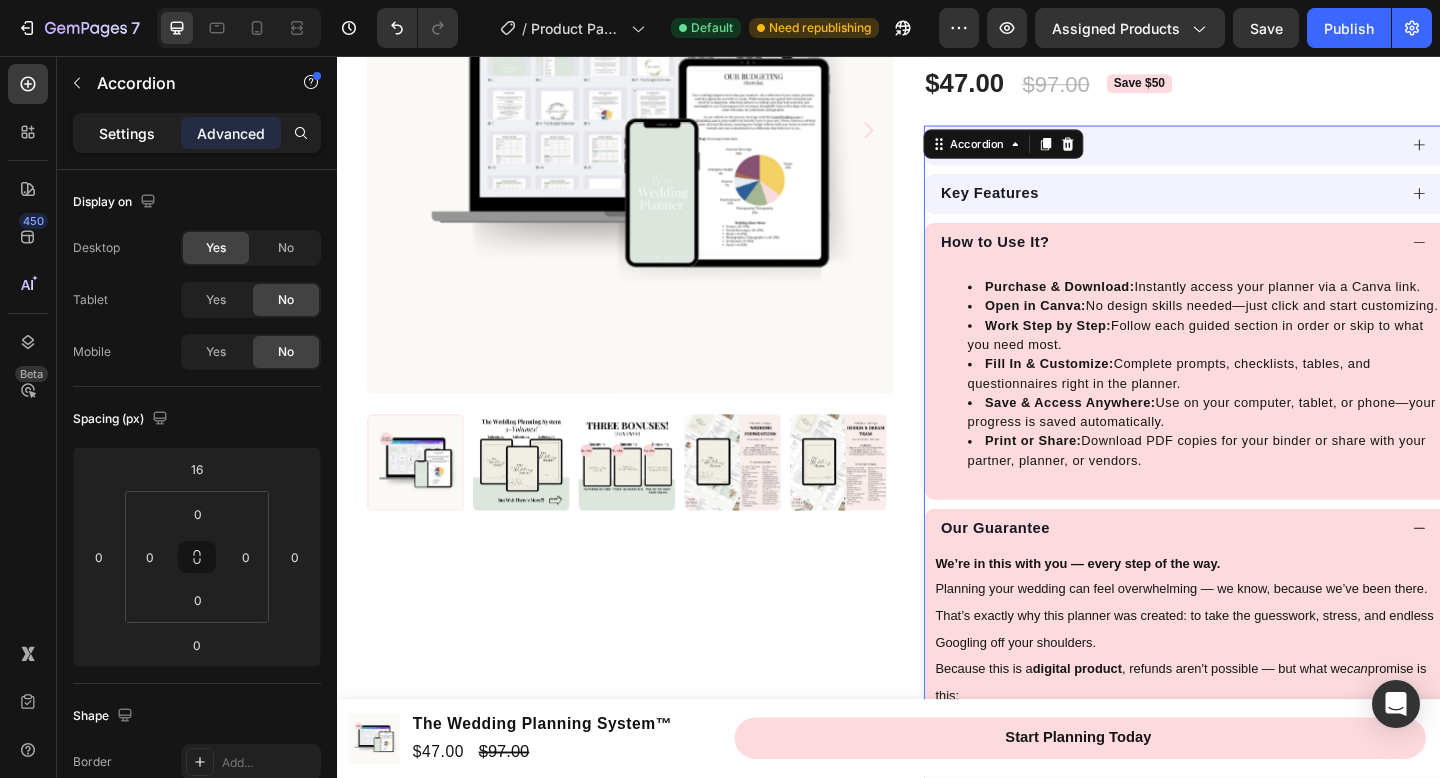 click on "Settings" at bounding box center (127, 133) 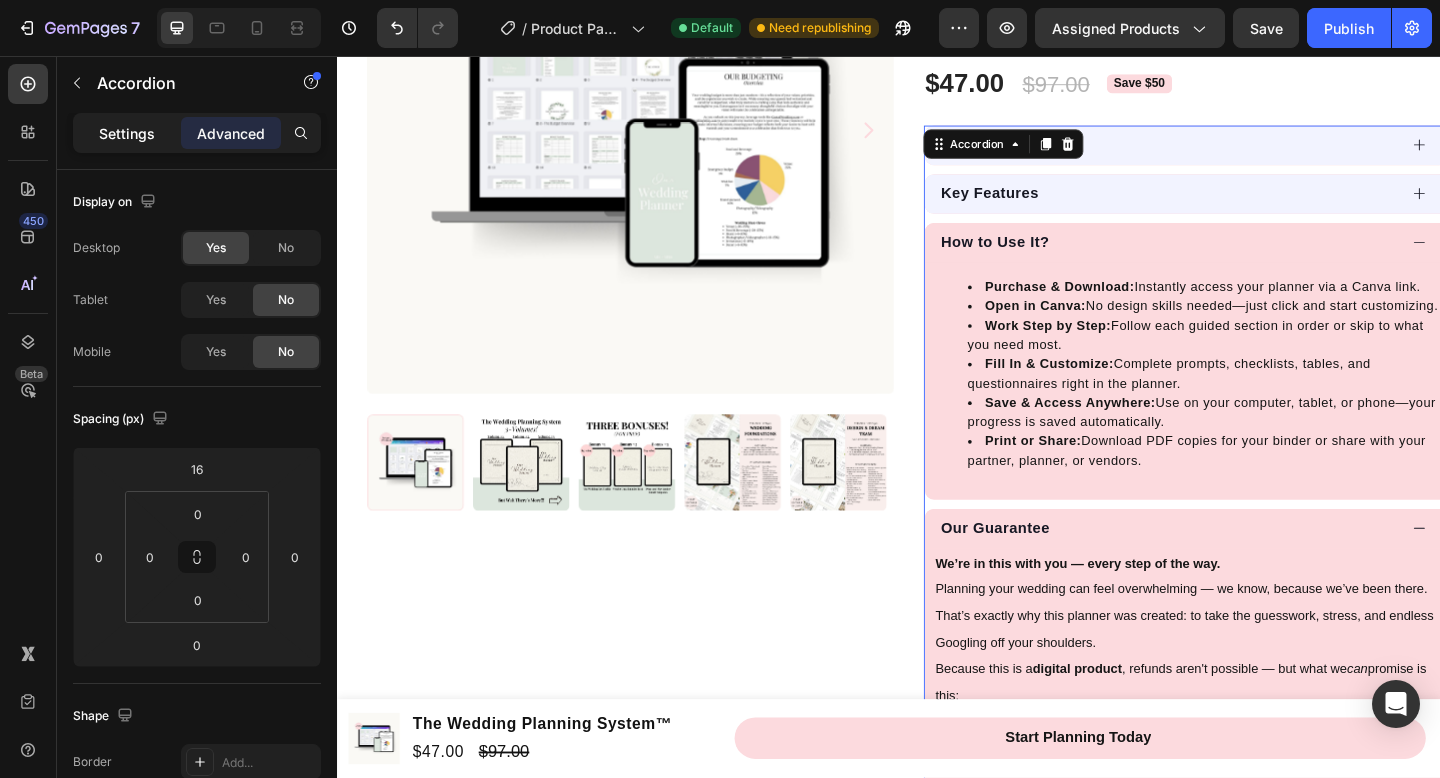 type on "10" 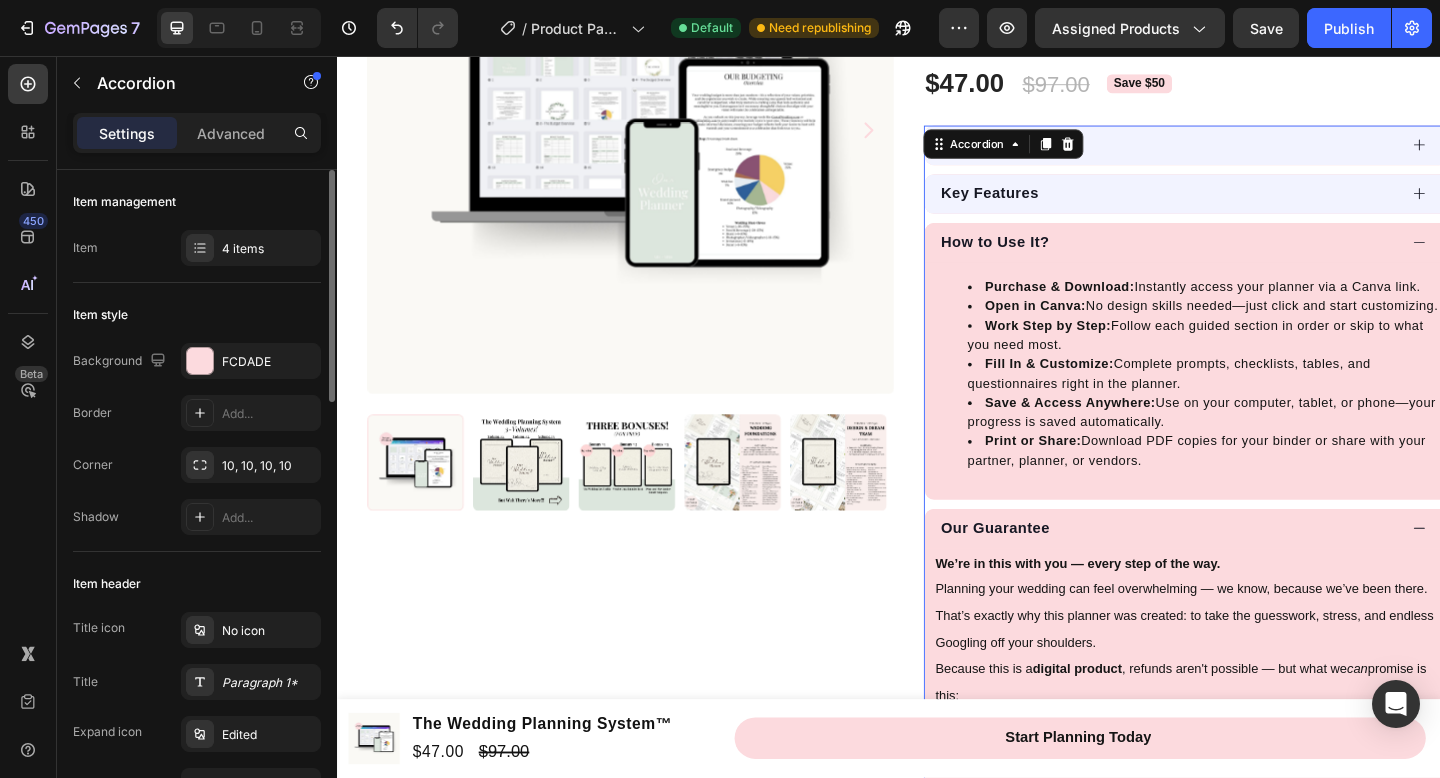 scroll, scrollTop: 141, scrollLeft: 0, axis: vertical 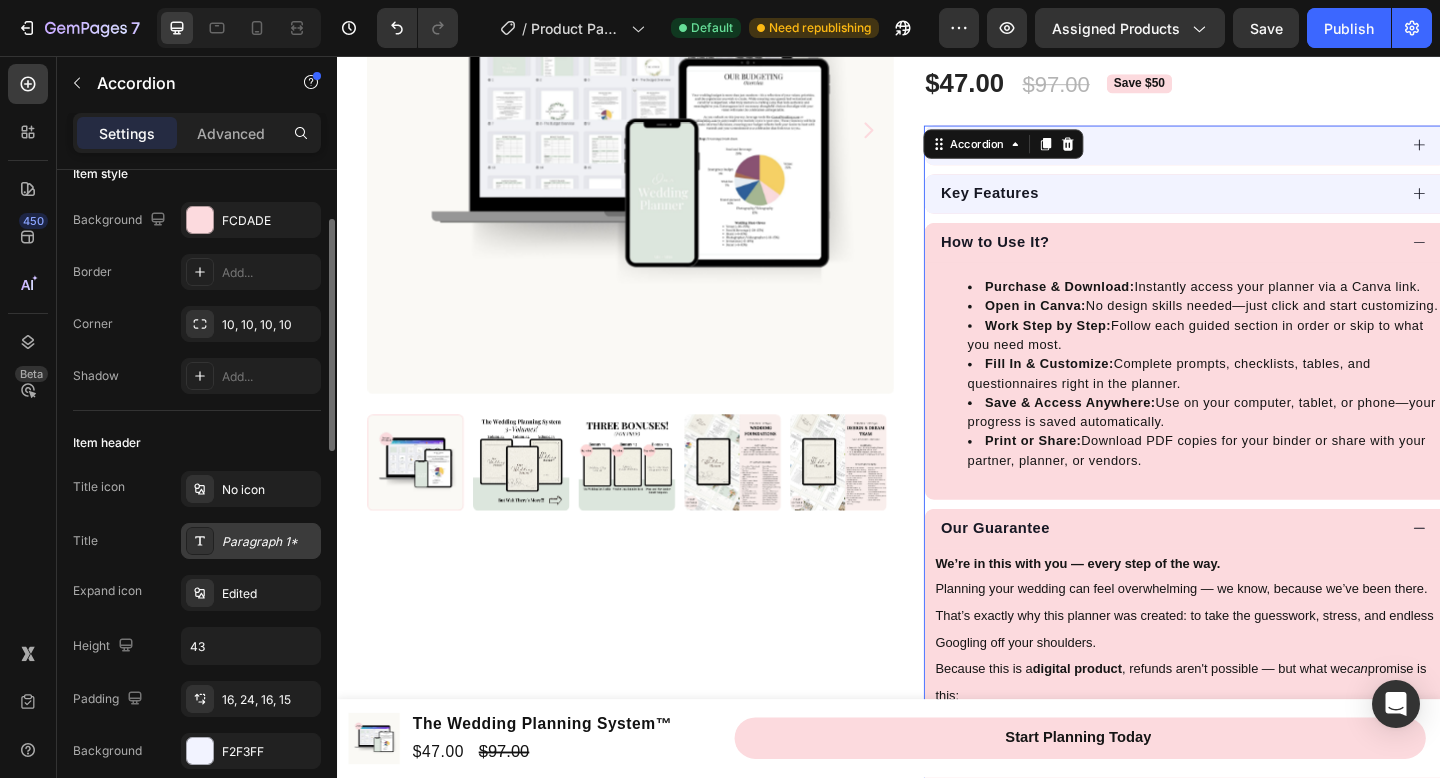 click on "Paragraph 1*" at bounding box center (269, 542) 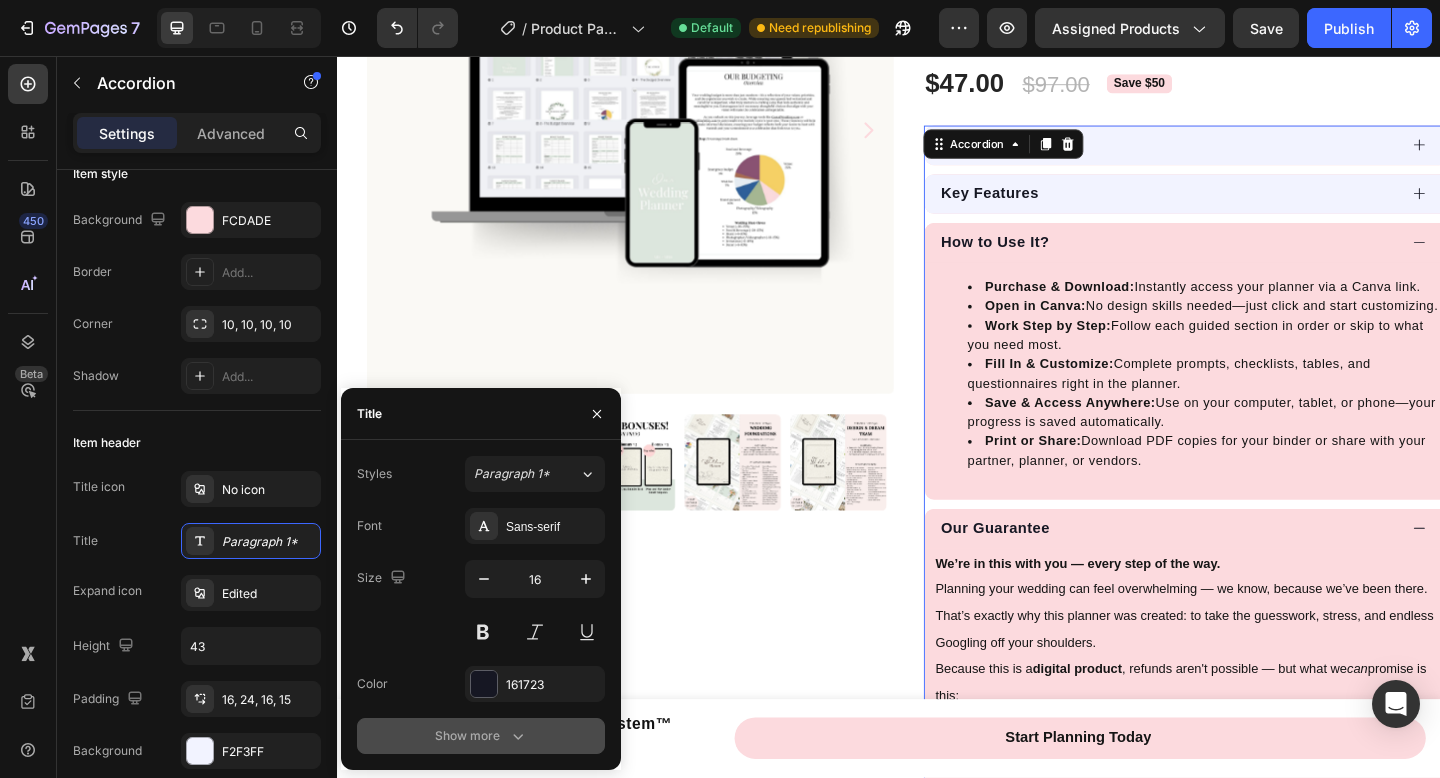 click on "Show more" at bounding box center [481, 736] 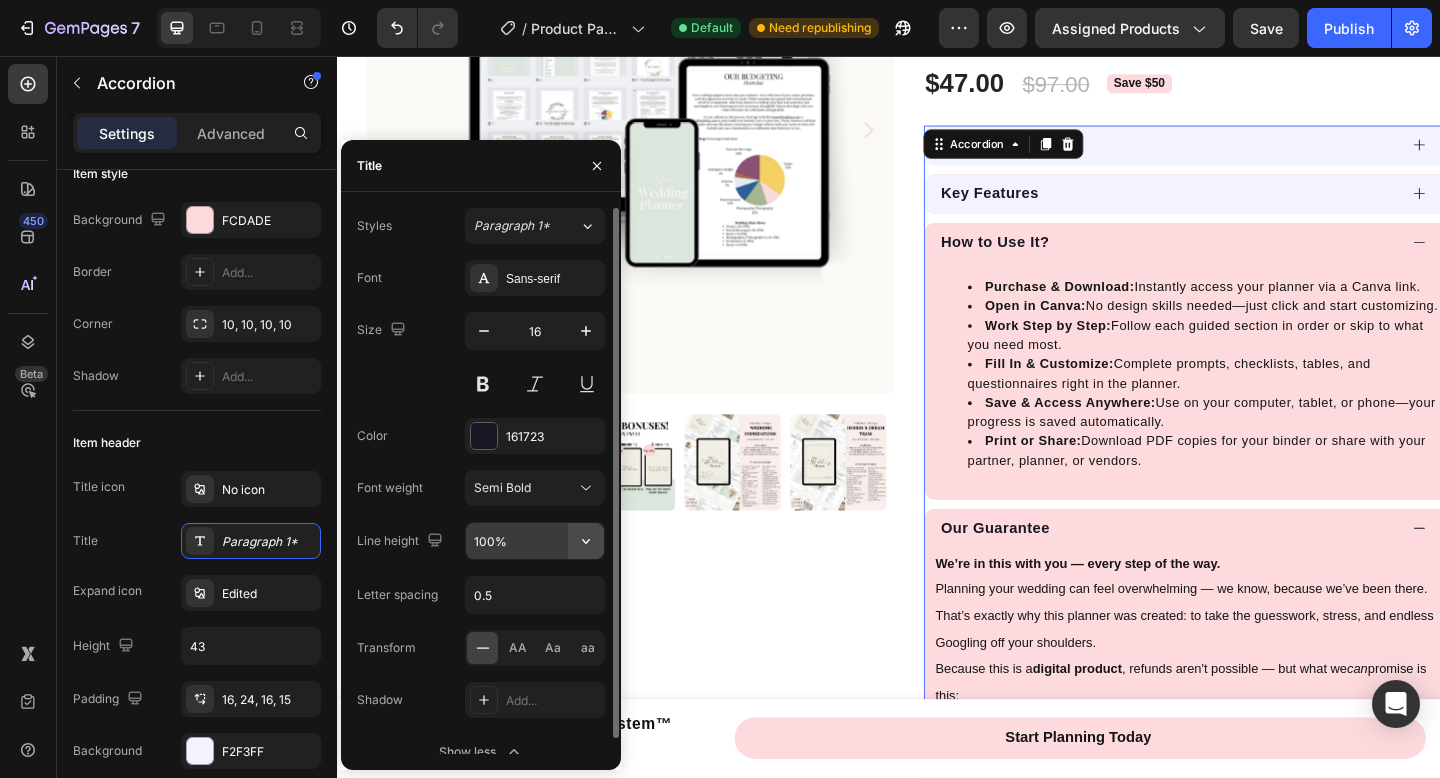 click 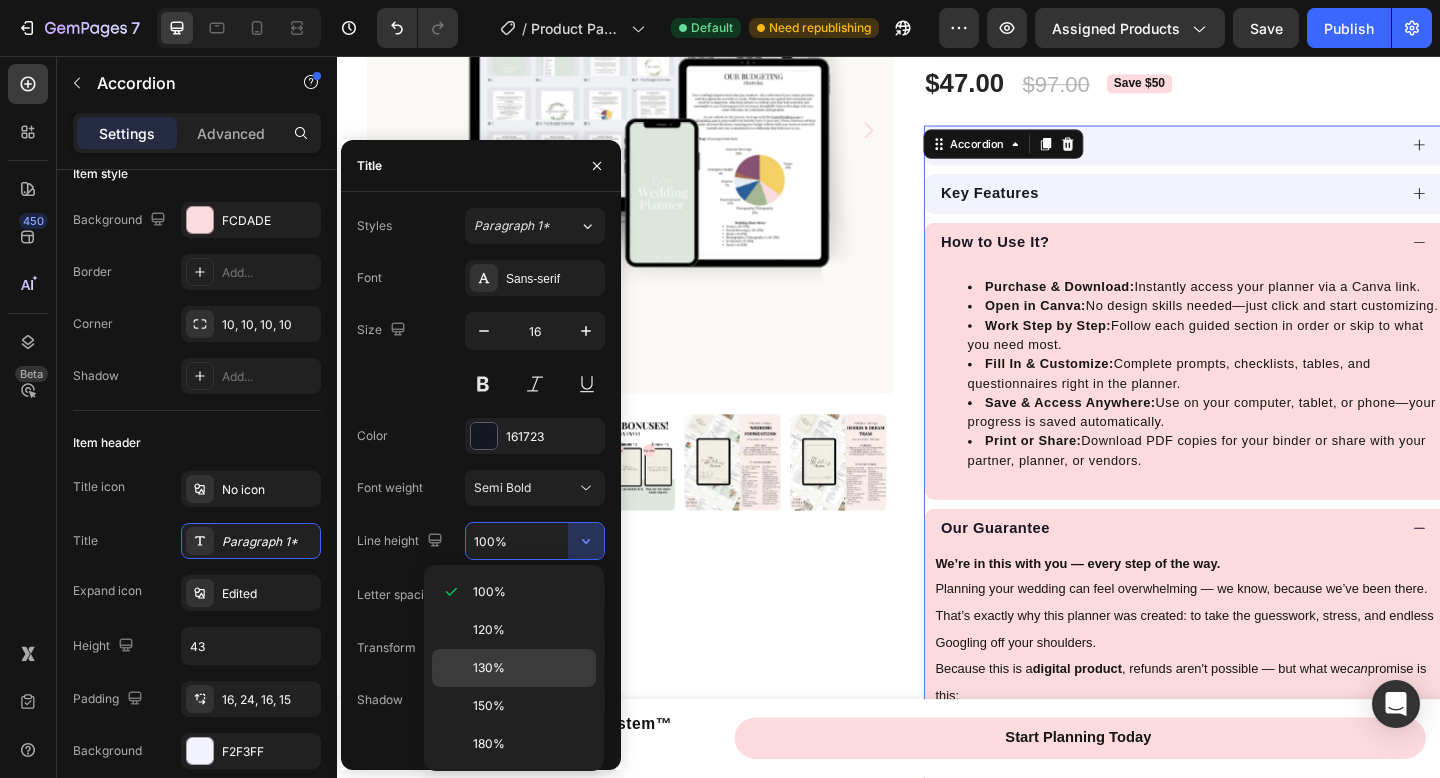 click on "130%" at bounding box center (530, 668) 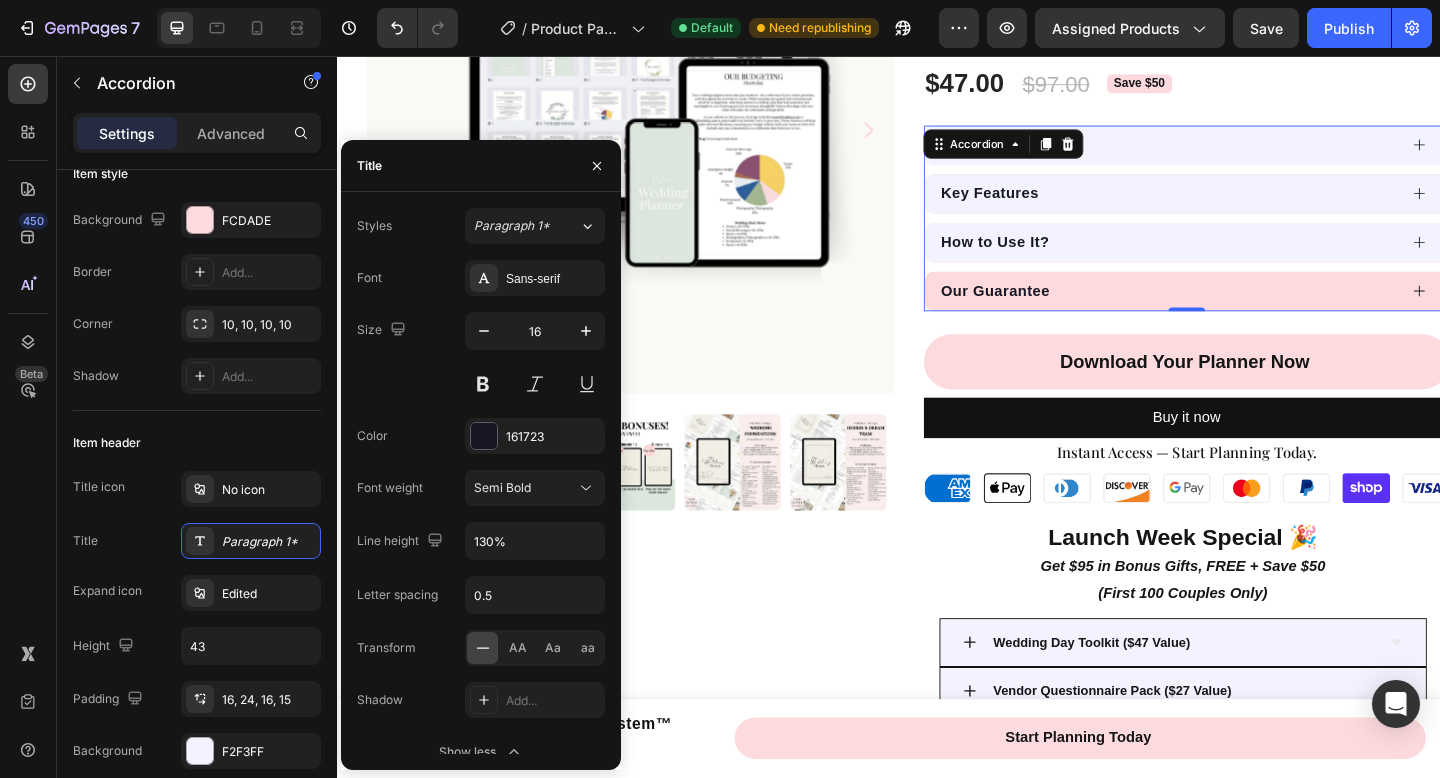 click on "Our Guarantee" at bounding box center (1241, 312) 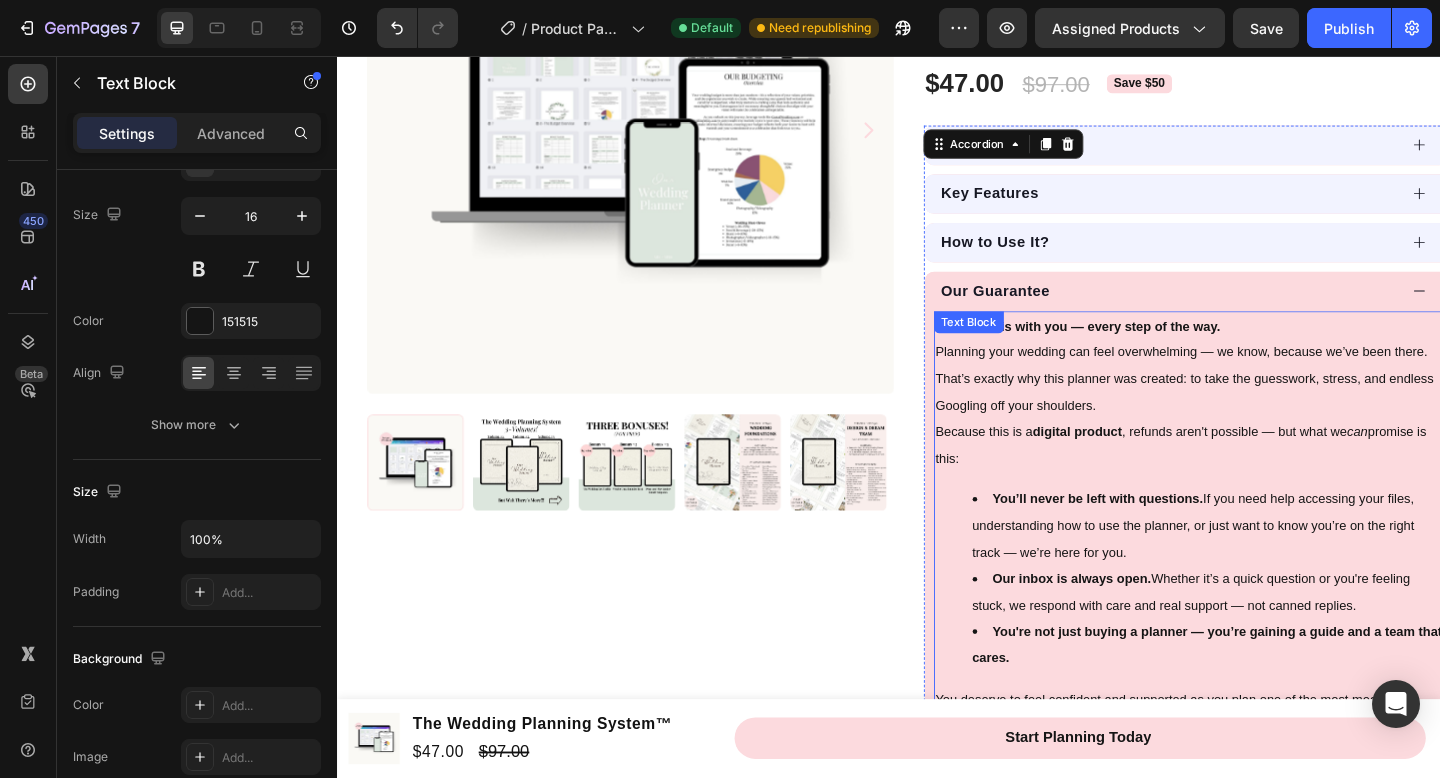 click on "Planning your wedding can feel overwhelming — we know, because we’ve been there. That’s exactly why this planner was created: to take the guesswork, stress, and endless Googling off your shoulders." at bounding box center (1264, 407) 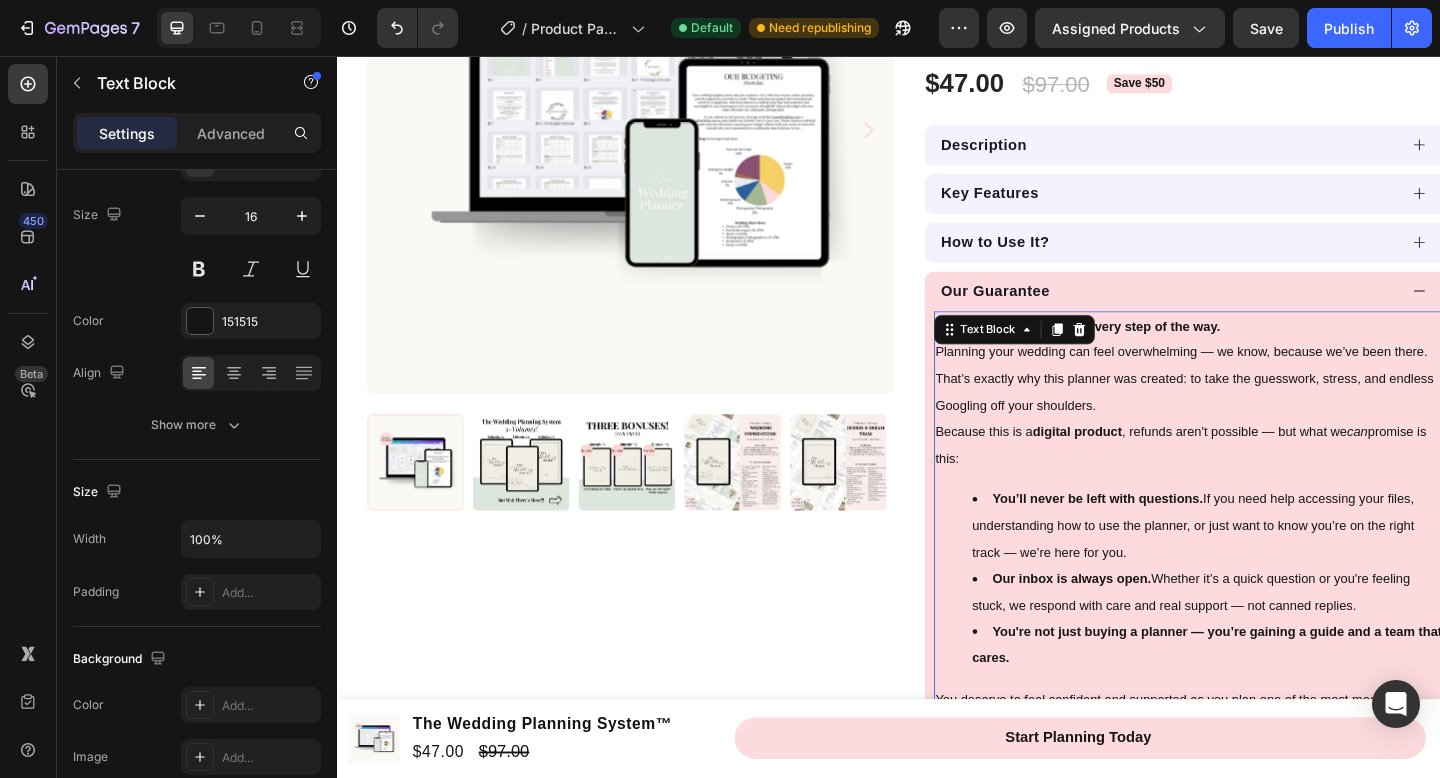 scroll, scrollTop: 0, scrollLeft: 0, axis: both 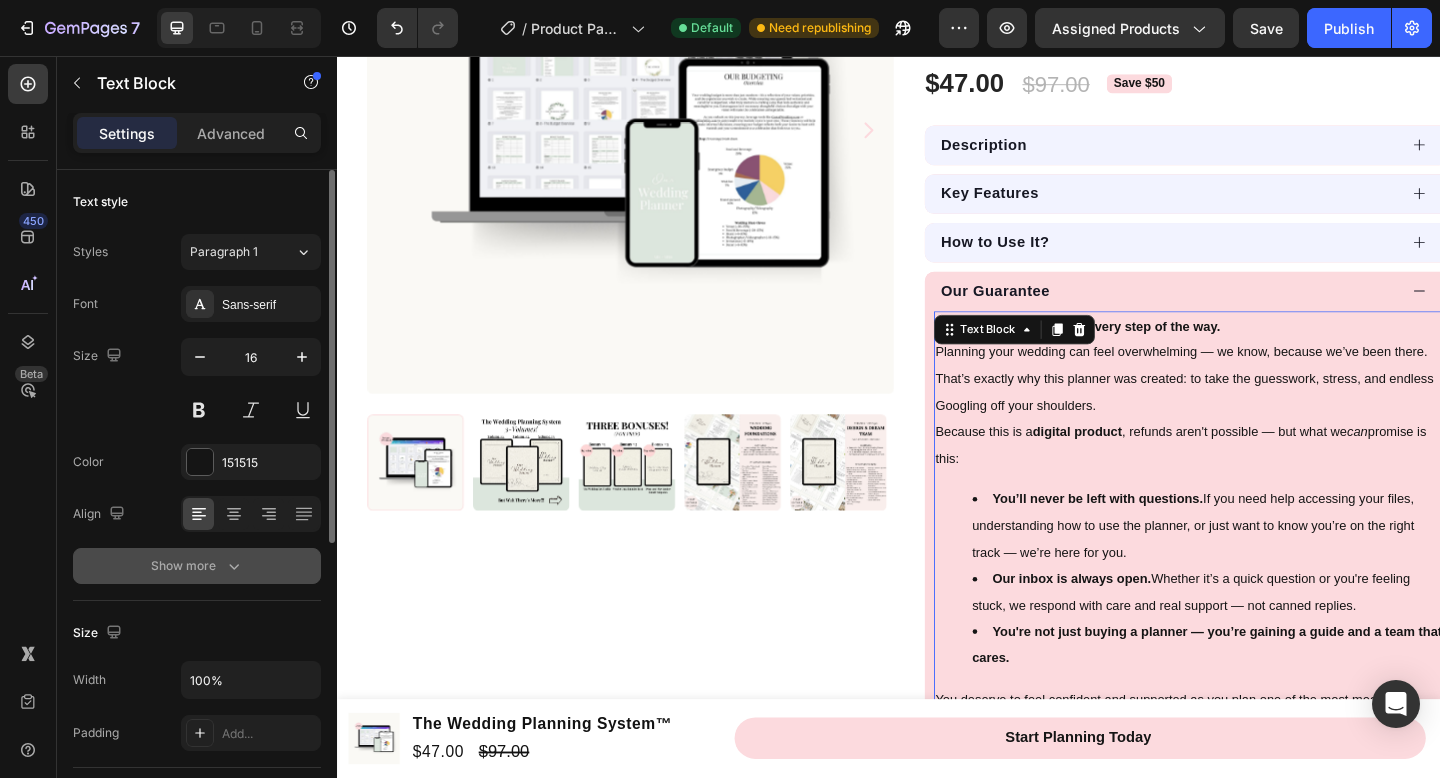 click on "Show more" at bounding box center (197, 566) 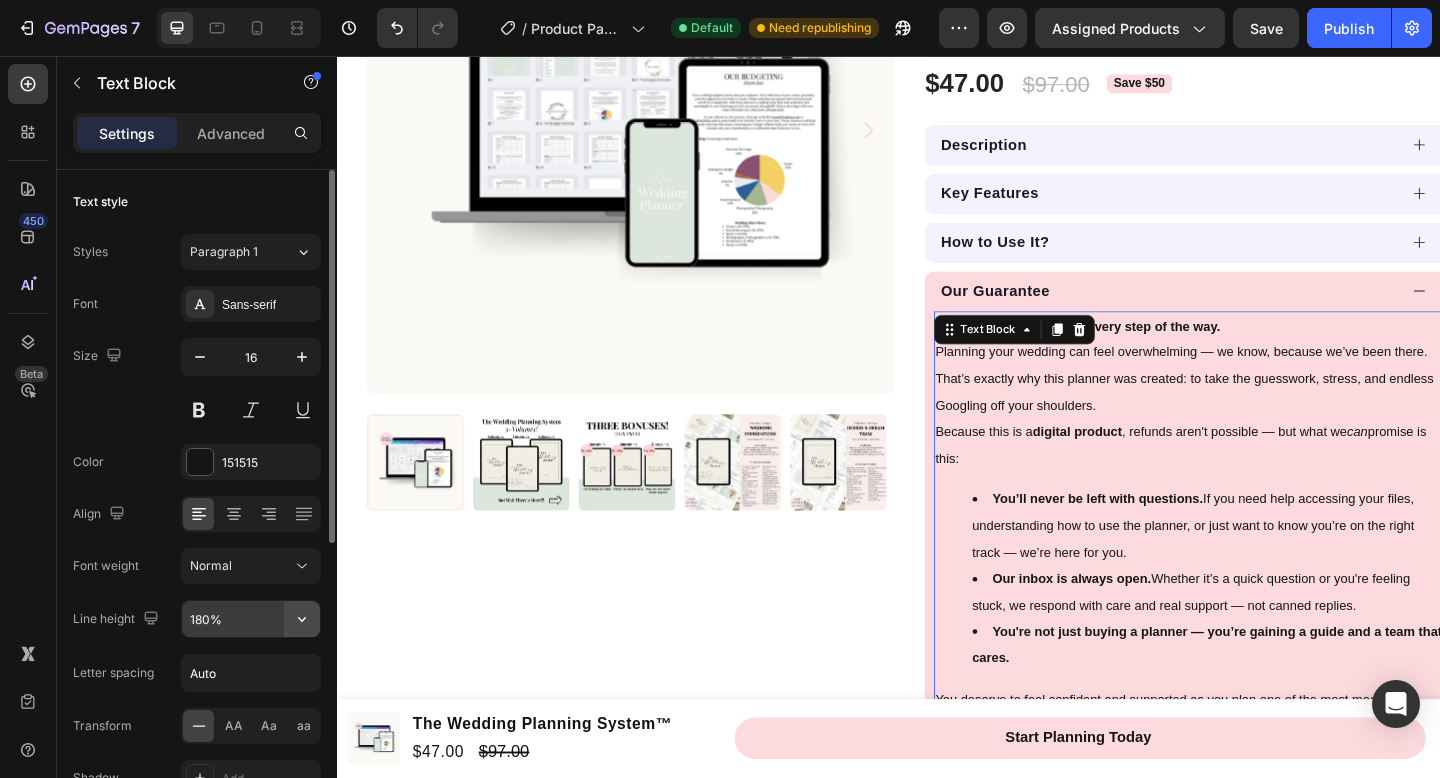 click 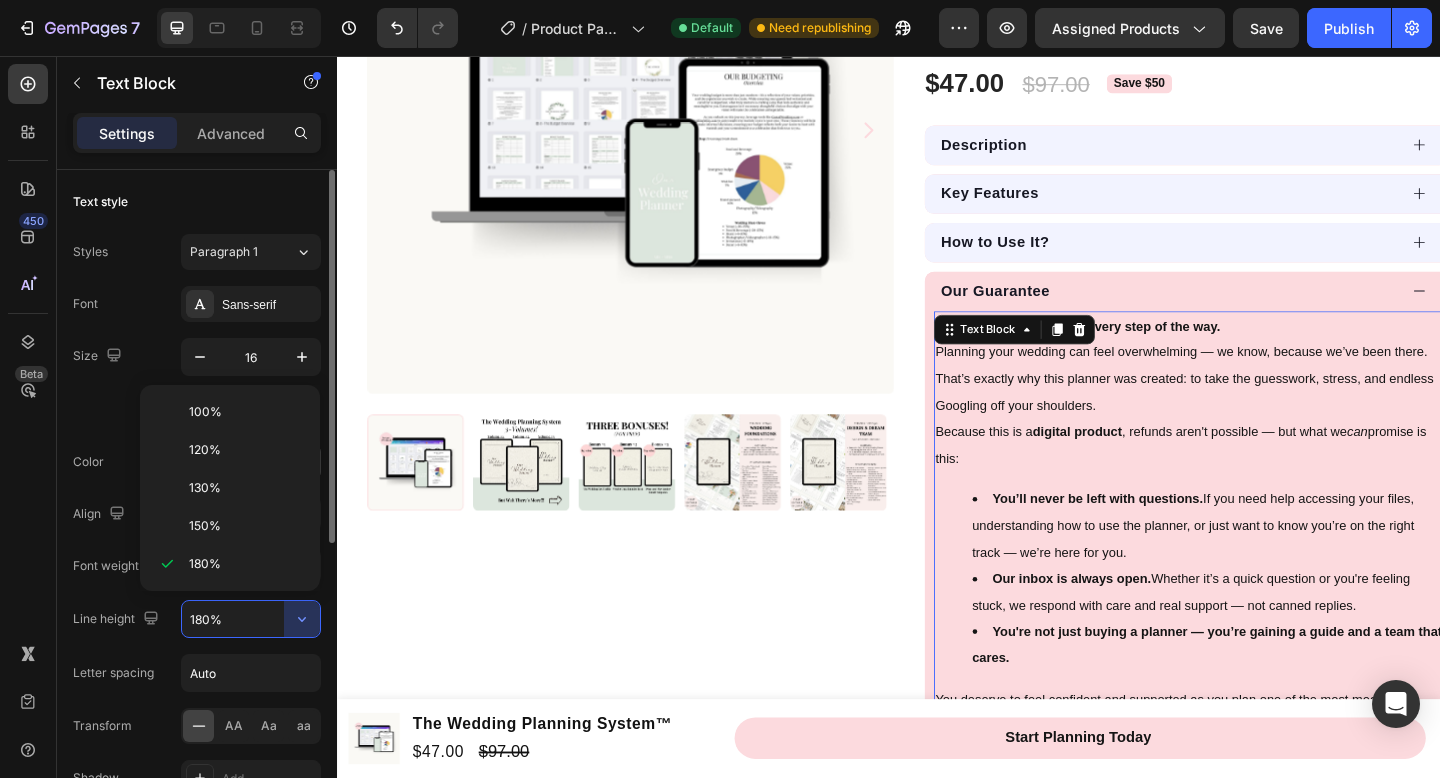 click on "130%" 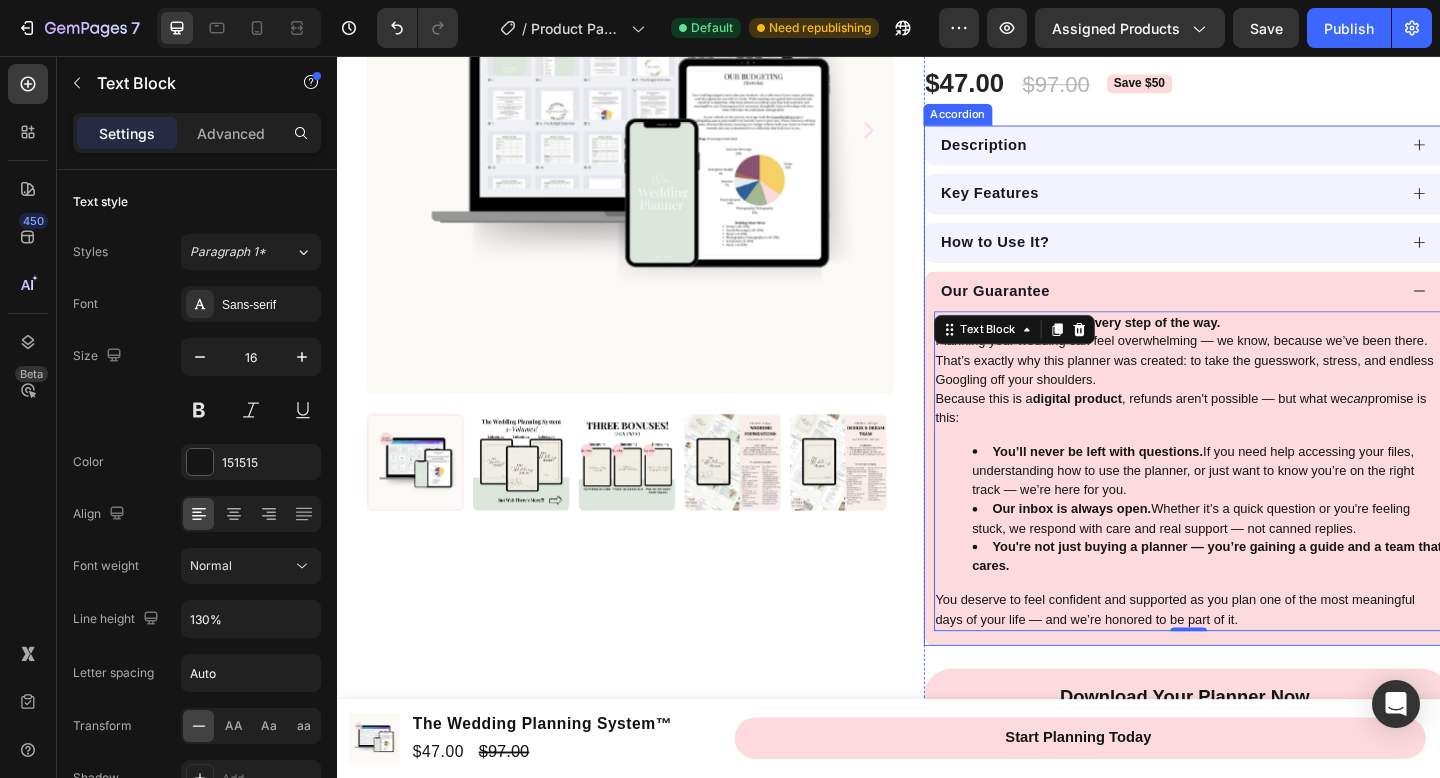 click on "Our Guarantee" at bounding box center (1241, 312) 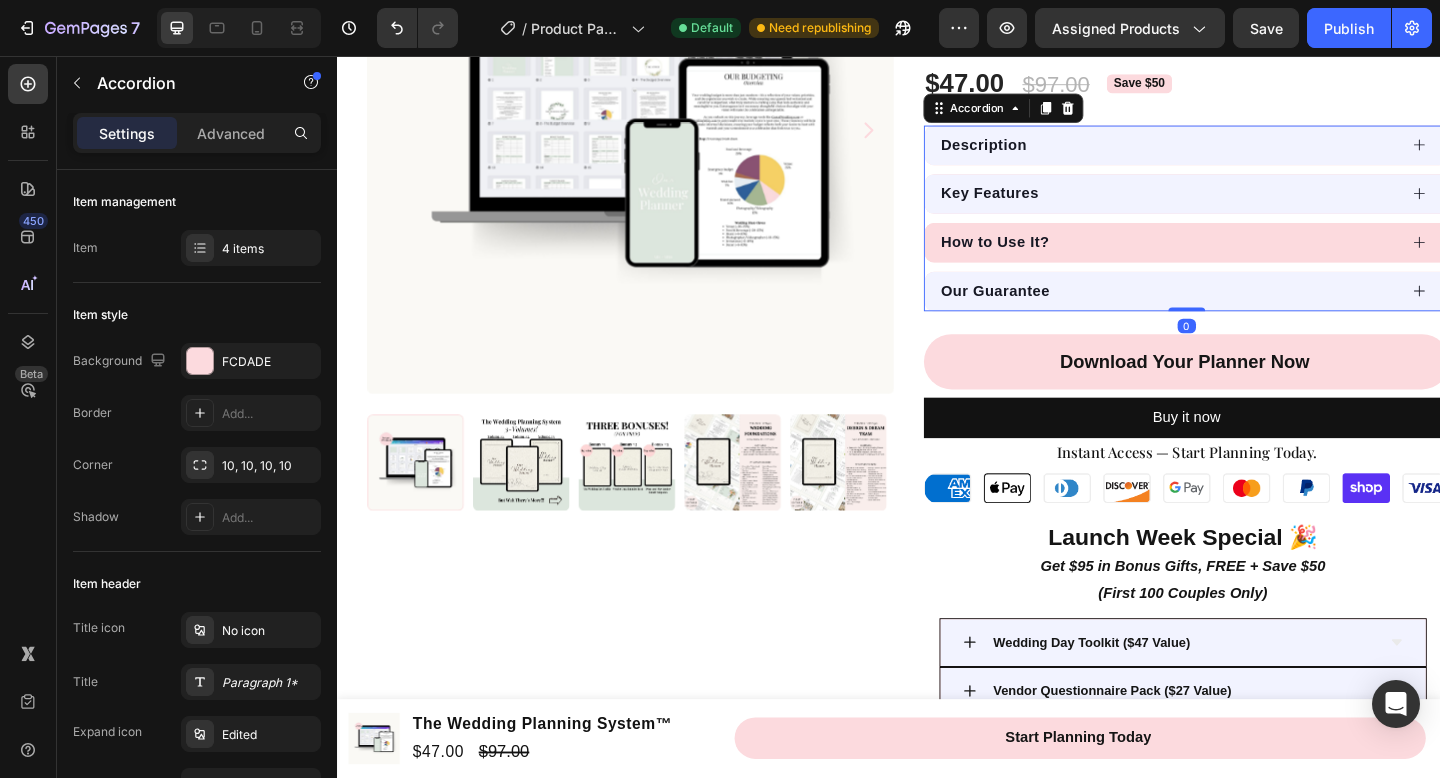 click on "How to Use It?" at bounding box center [1241, 259] 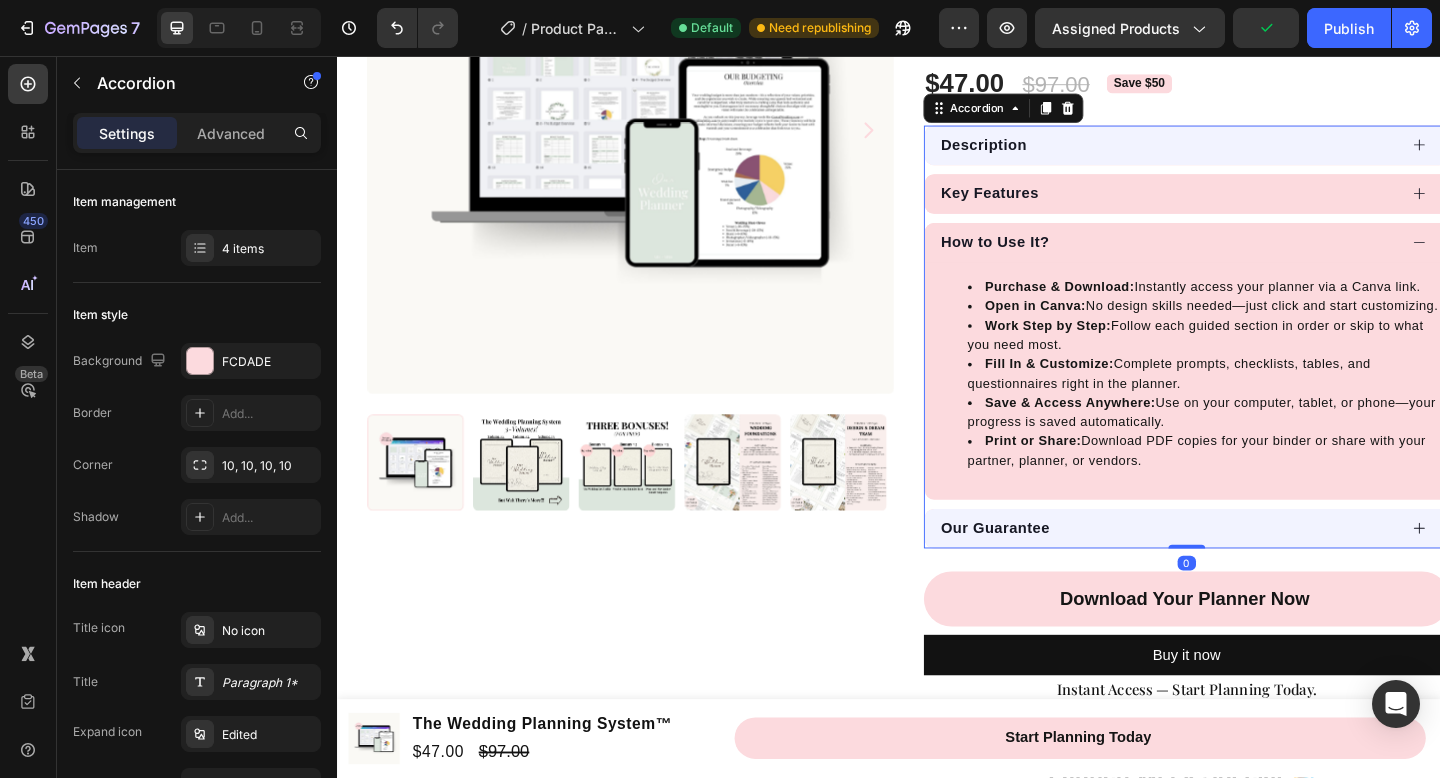 click on "Key Features" at bounding box center (1241, 206) 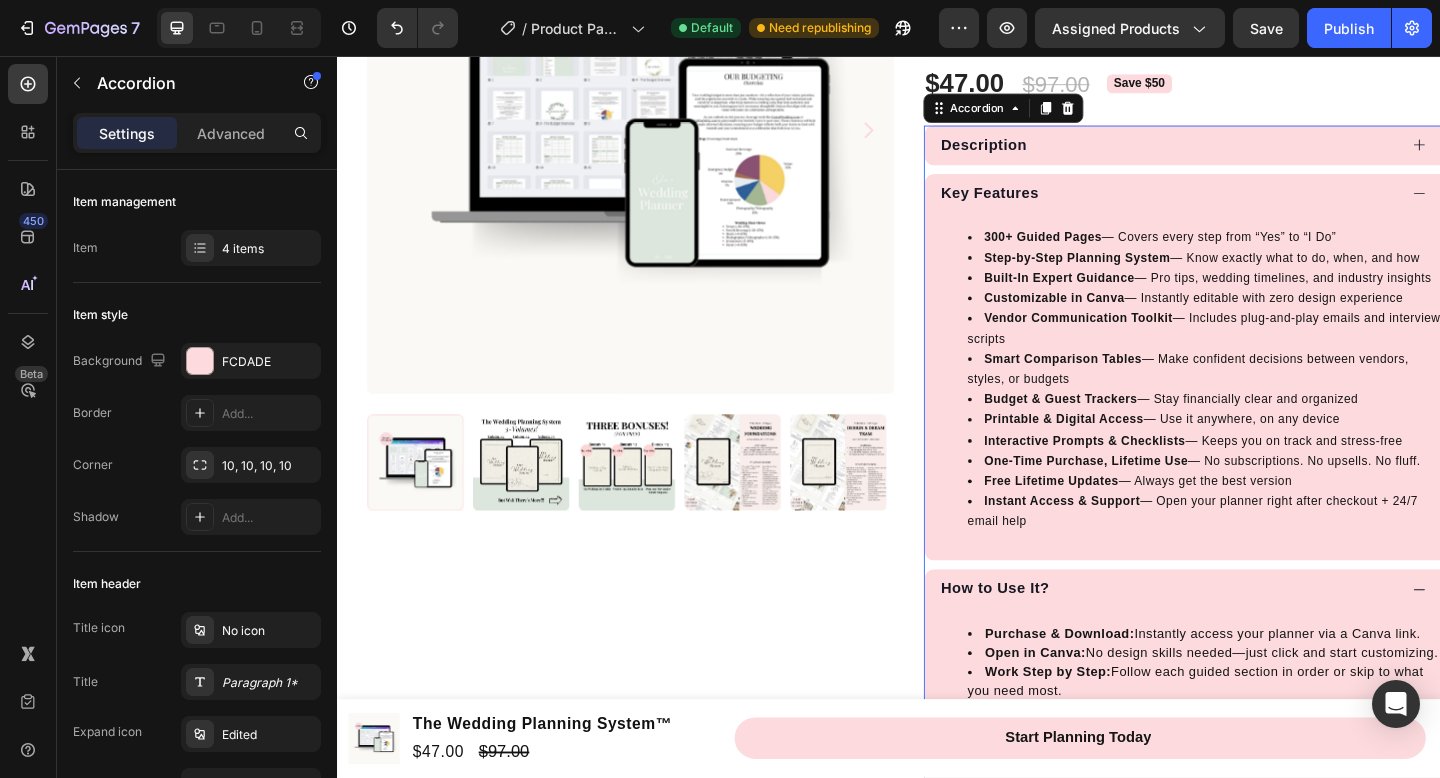click on "Description" at bounding box center [1241, 153] 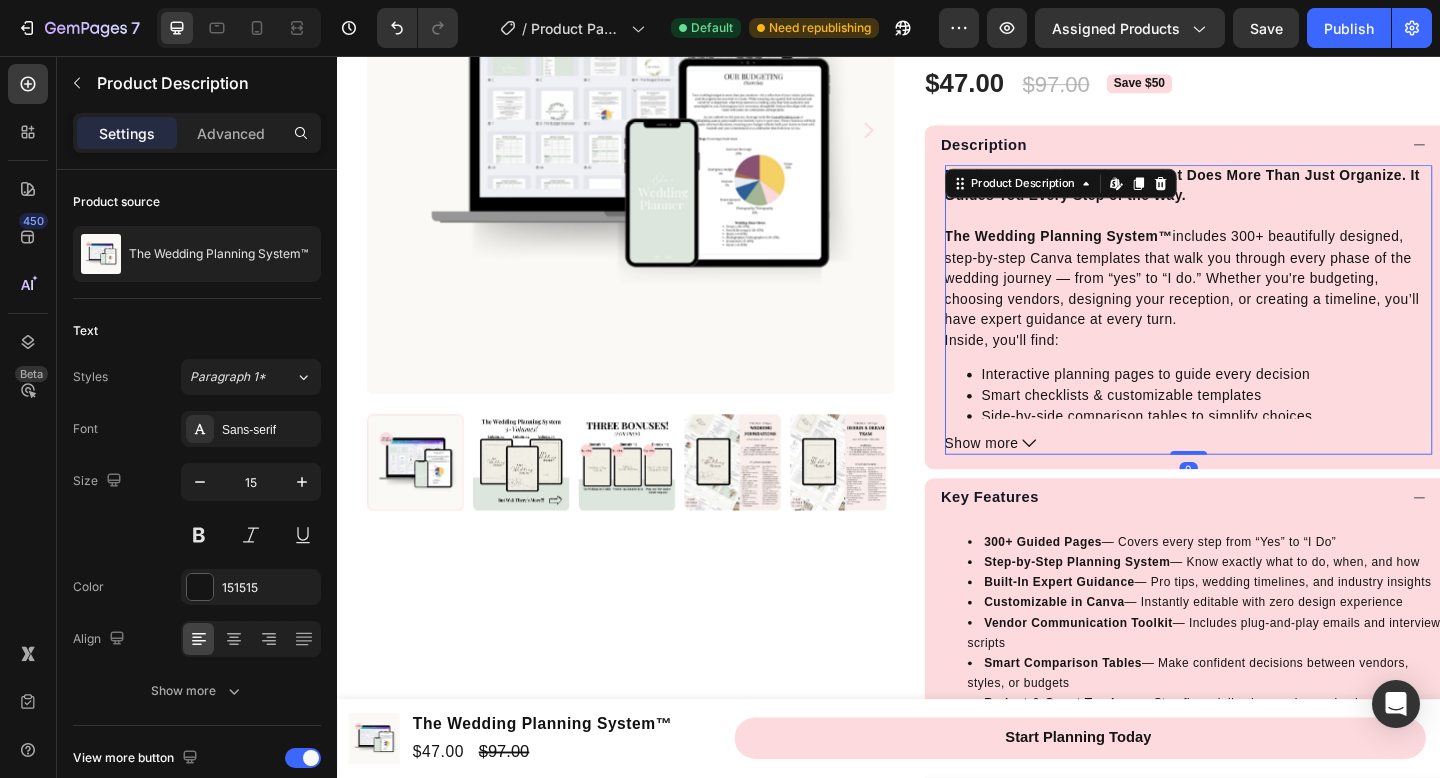 click on "Finally — A Wedding Planner That Does More Than Just Organize. It Guides You Every Step of the Way.
The Wedding Planning System™  includes 300+ beautifully designed, step-by-step Canva templates that walk you through every phase of the wedding journey — from “yes” to “I do.” Whether you're budgeting, choosing vendors, designing your reception, or creating a timeline, you’ll have expert guidance at every turn.
Inside, you'll find:
Interactive planning pages to guide every decision
Smart checklists & customizable templates
Side-by-side comparison tables to simplify choices
Vendor questionnaires & plug-and-play email scripts
Tips, timelines, and expert advice you won’t find on Pinterest
Fully editable in Canva, your planner is instantly accessible across all devices. Use it on your phone, tablet, or laptop — anytime, anywhere." at bounding box center [1263, 313] 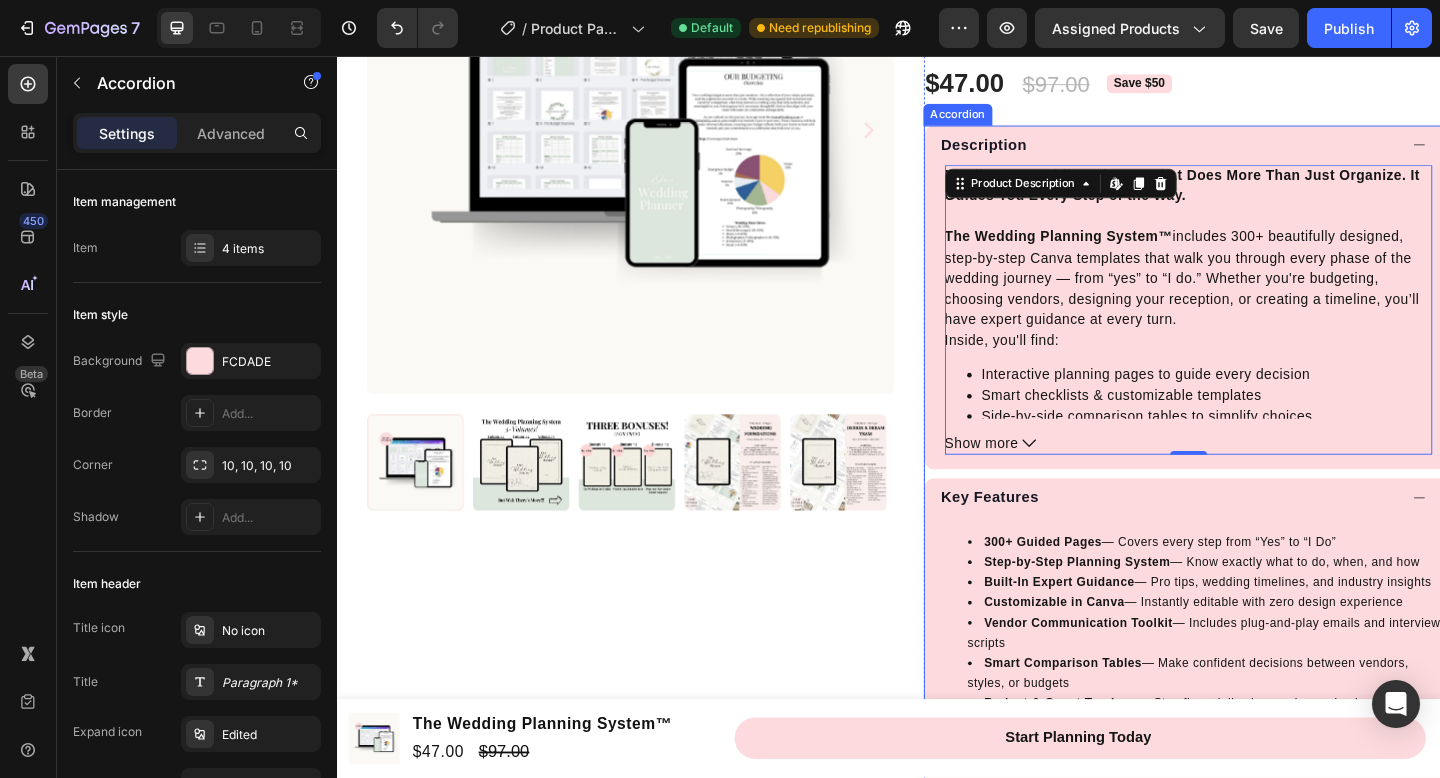 click on "Description" at bounding box center (1241, 153) 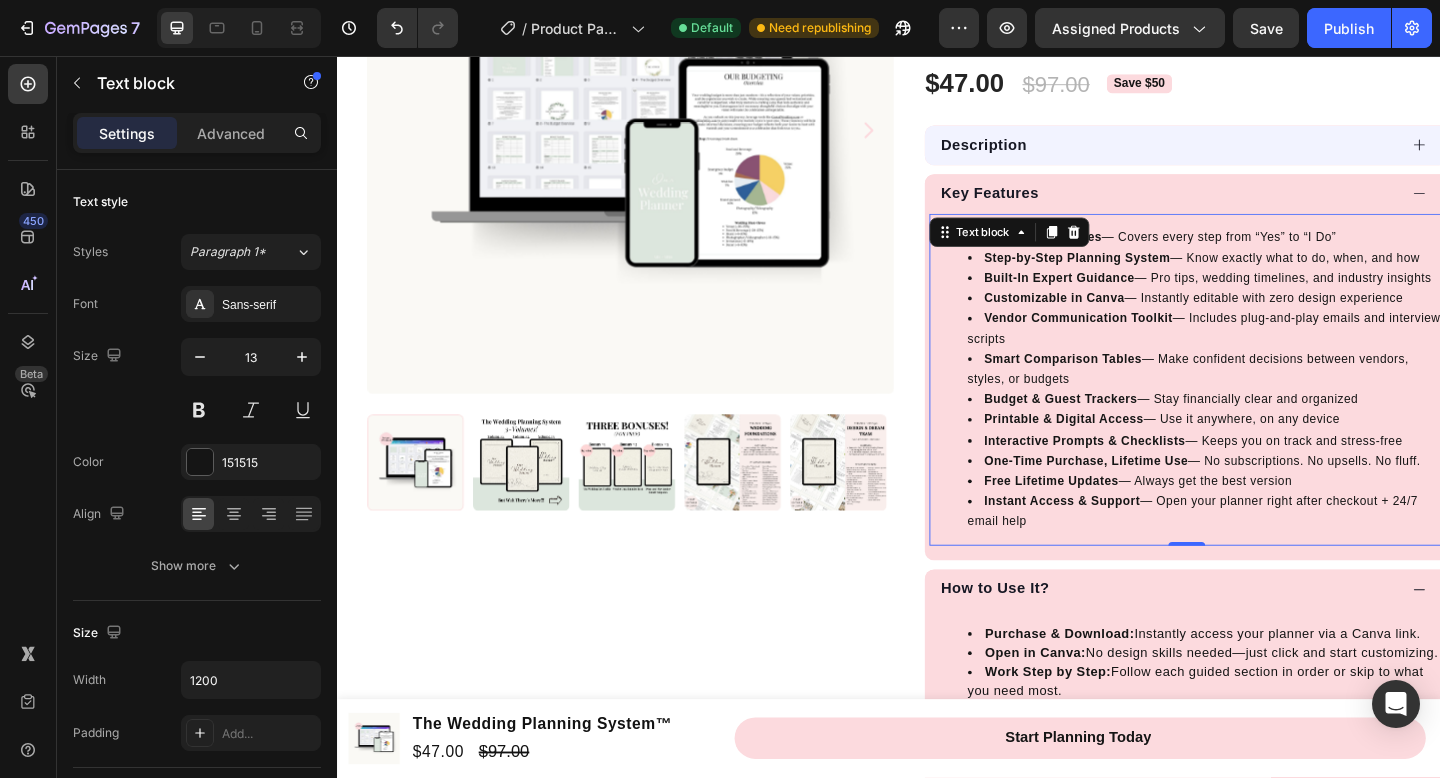click on "300+ Guided Pages" at bounding box center [1105, 253] 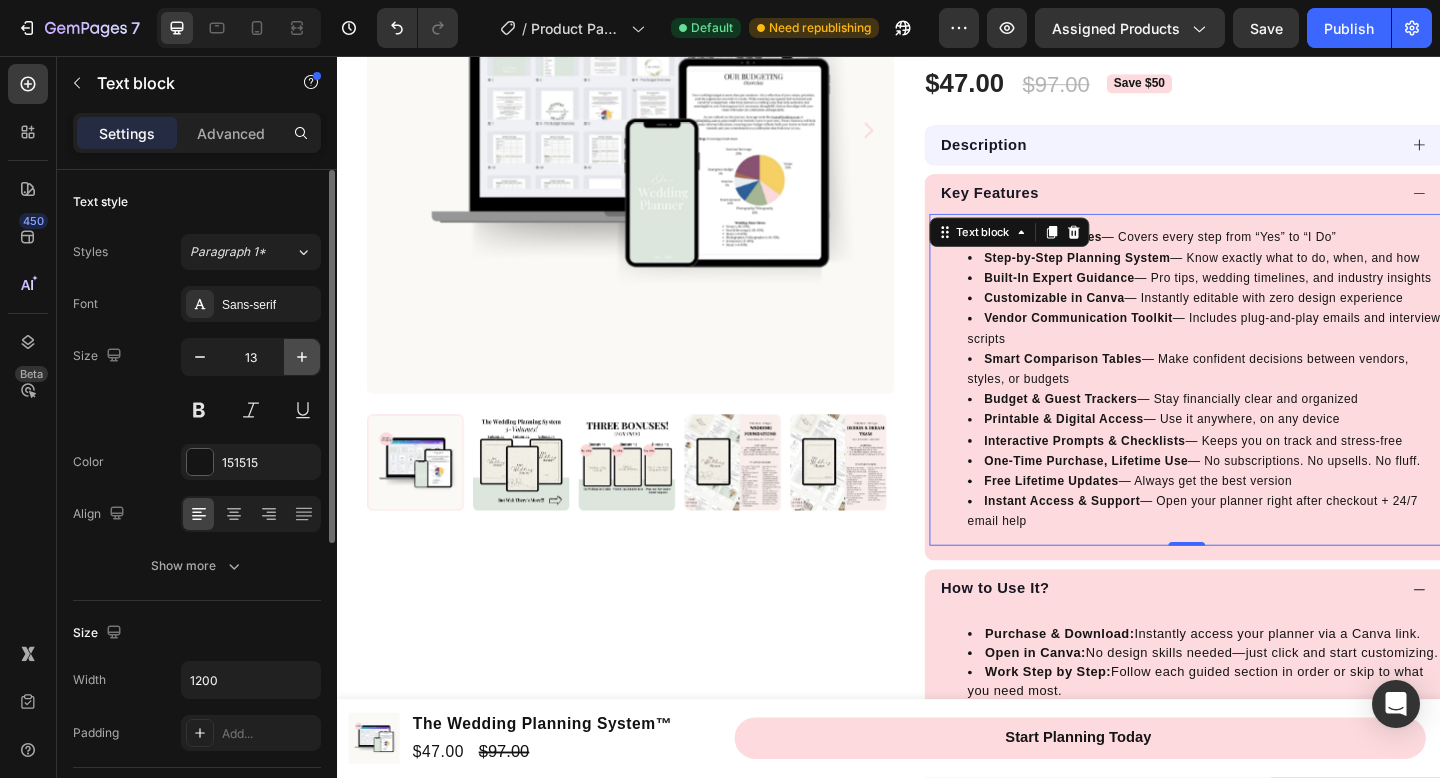click 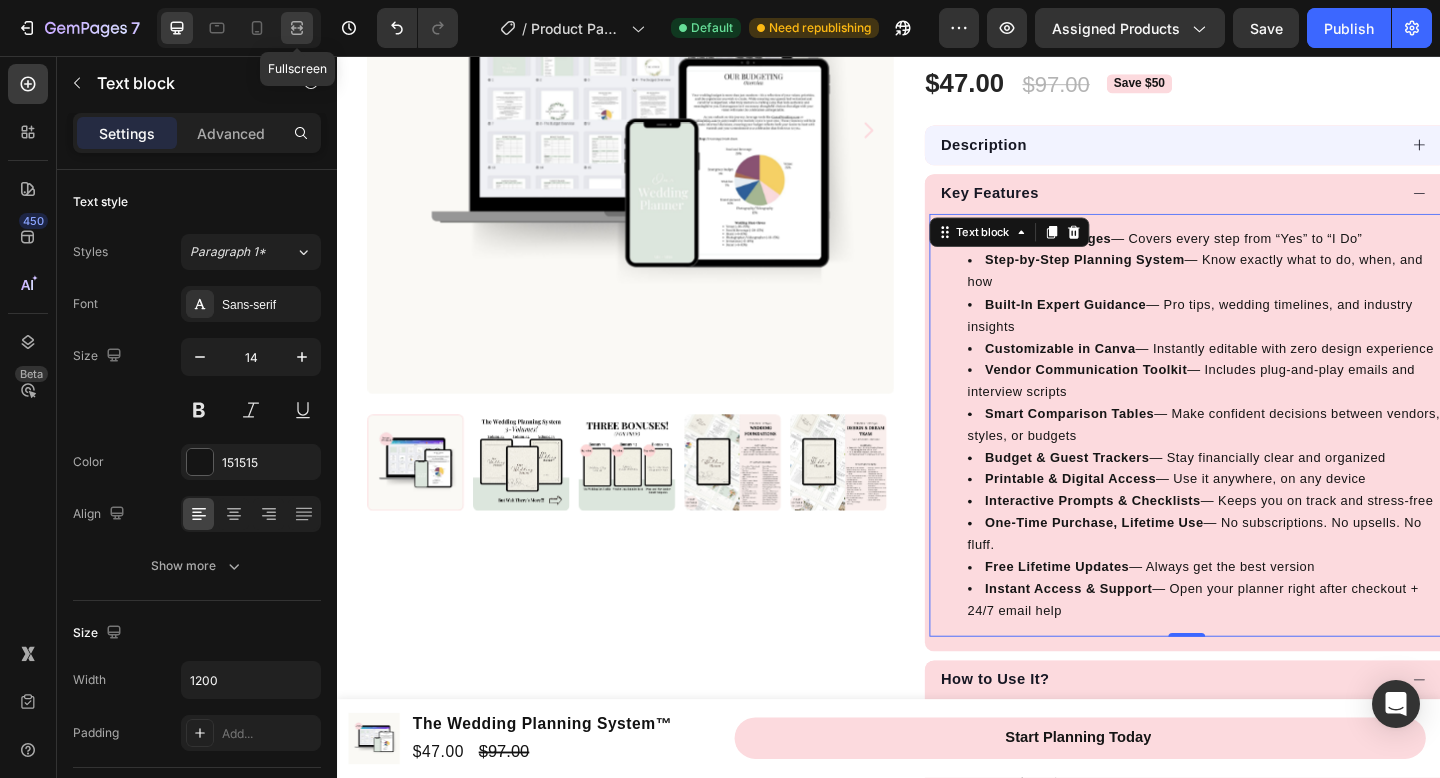 click 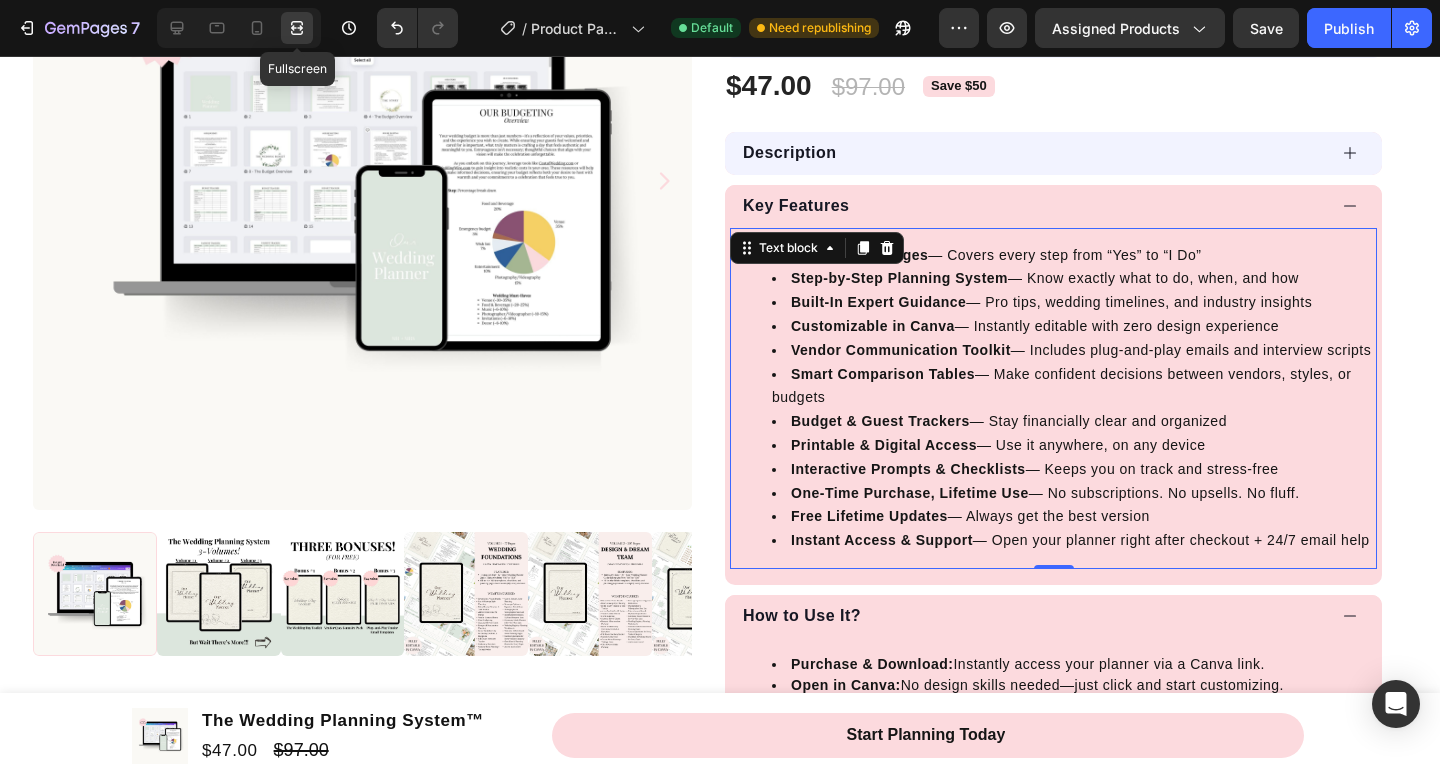 scroll, scrollTop: 333, scrollLeft: 0, axis: vertical 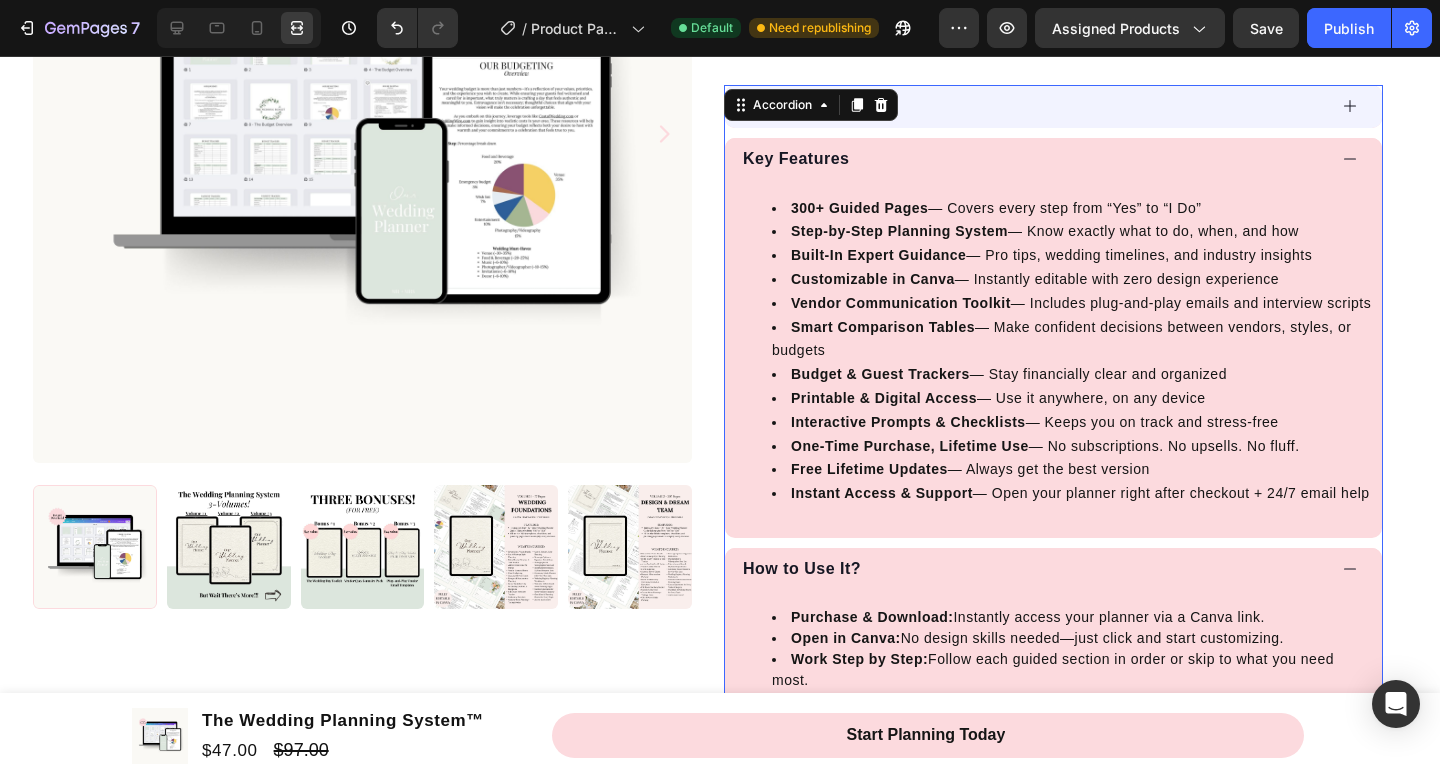 click on "Key Features" at bounding box center (1033, 159) 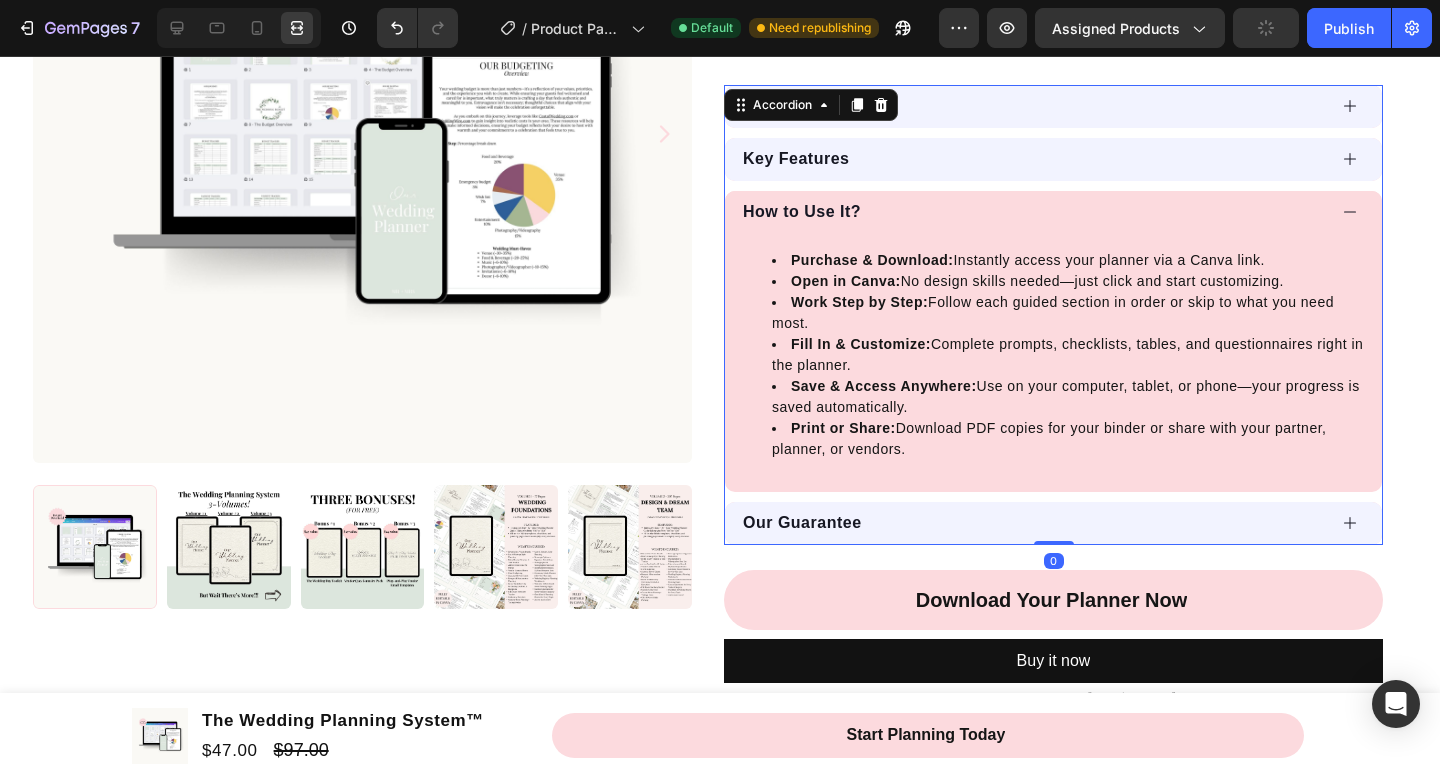 click on "How to Use It?" at bounding box center (1033, 212) 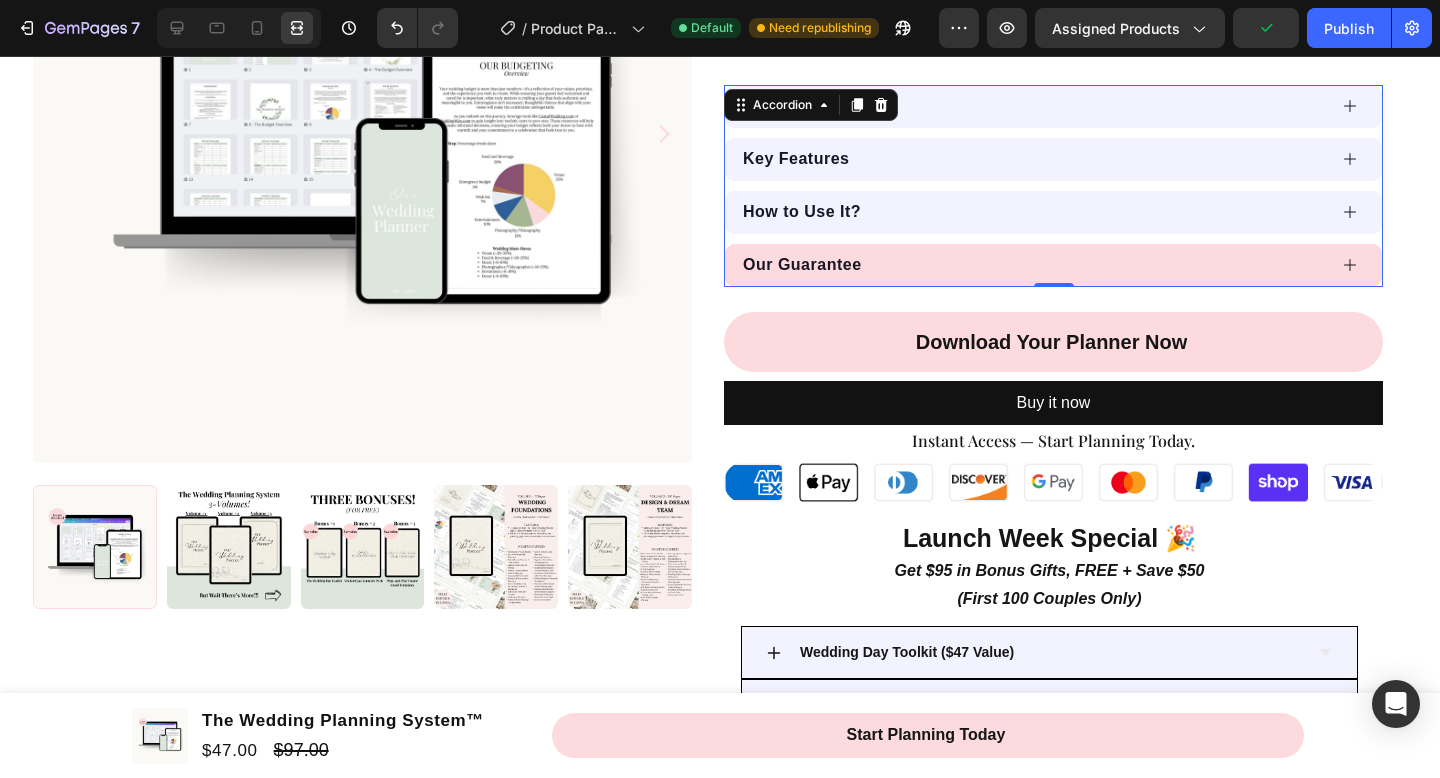 click on "Our Guarantee" at bounding box center (1053, 265) 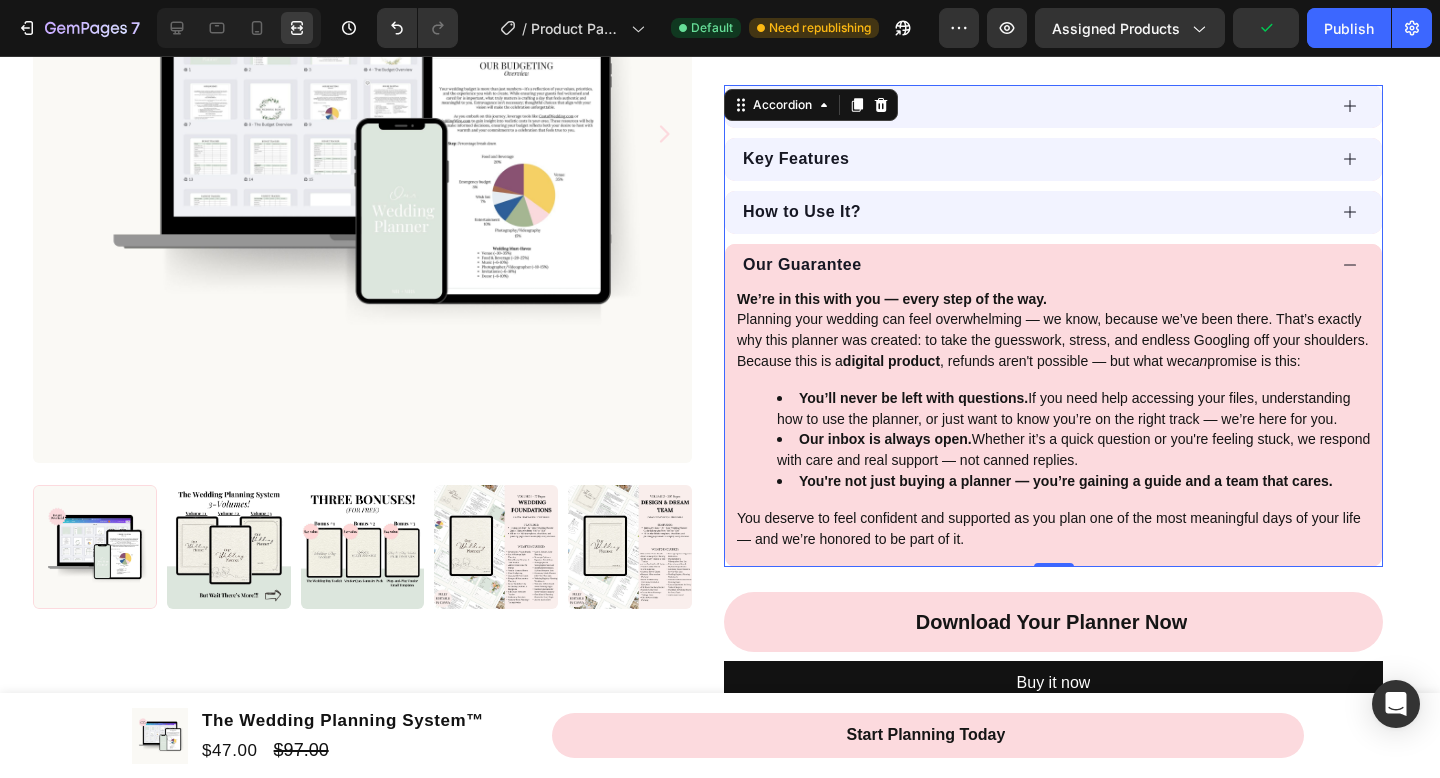 click on "Our Guarantee" at bounding box center [1053, 265] 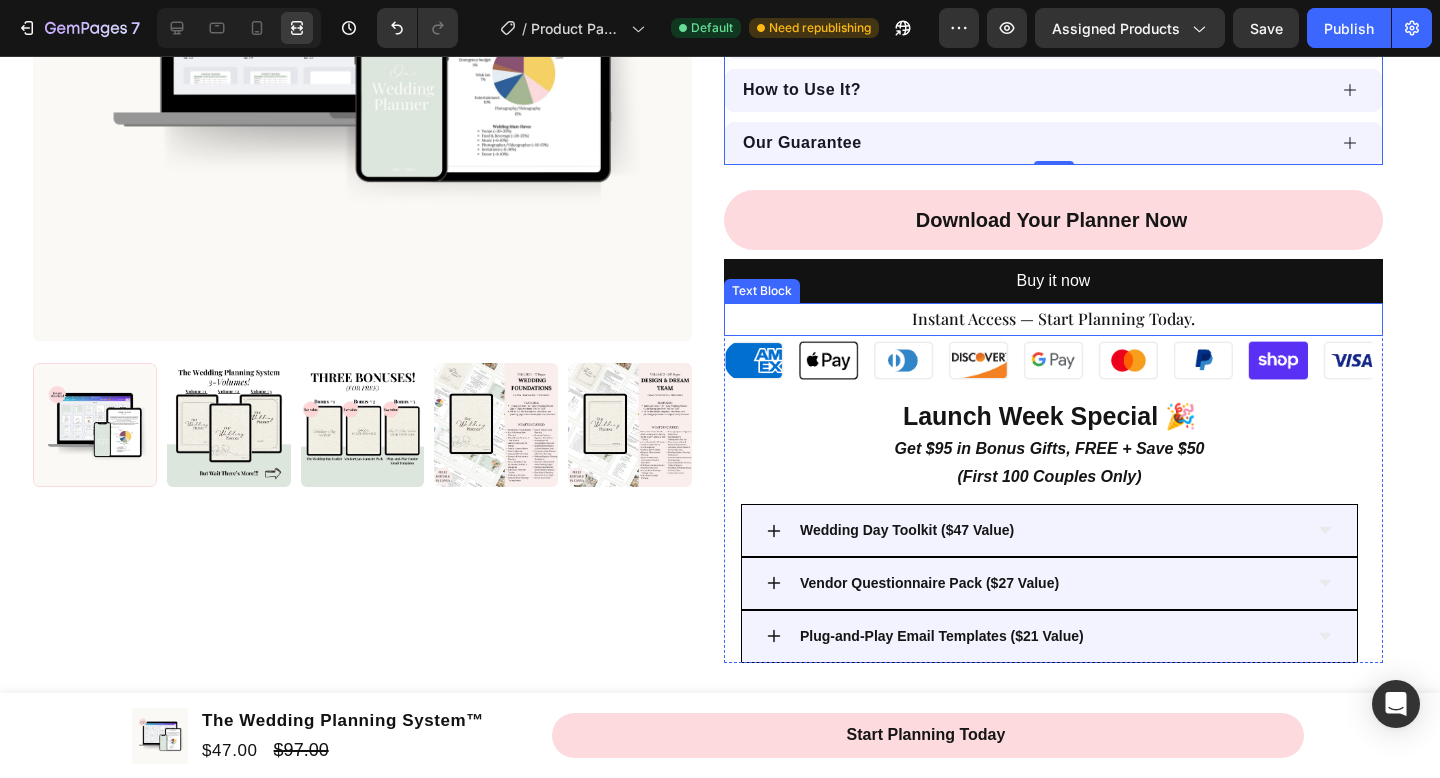scroll, scrollTop: 763, scrollLeft: 0, axis: vertical 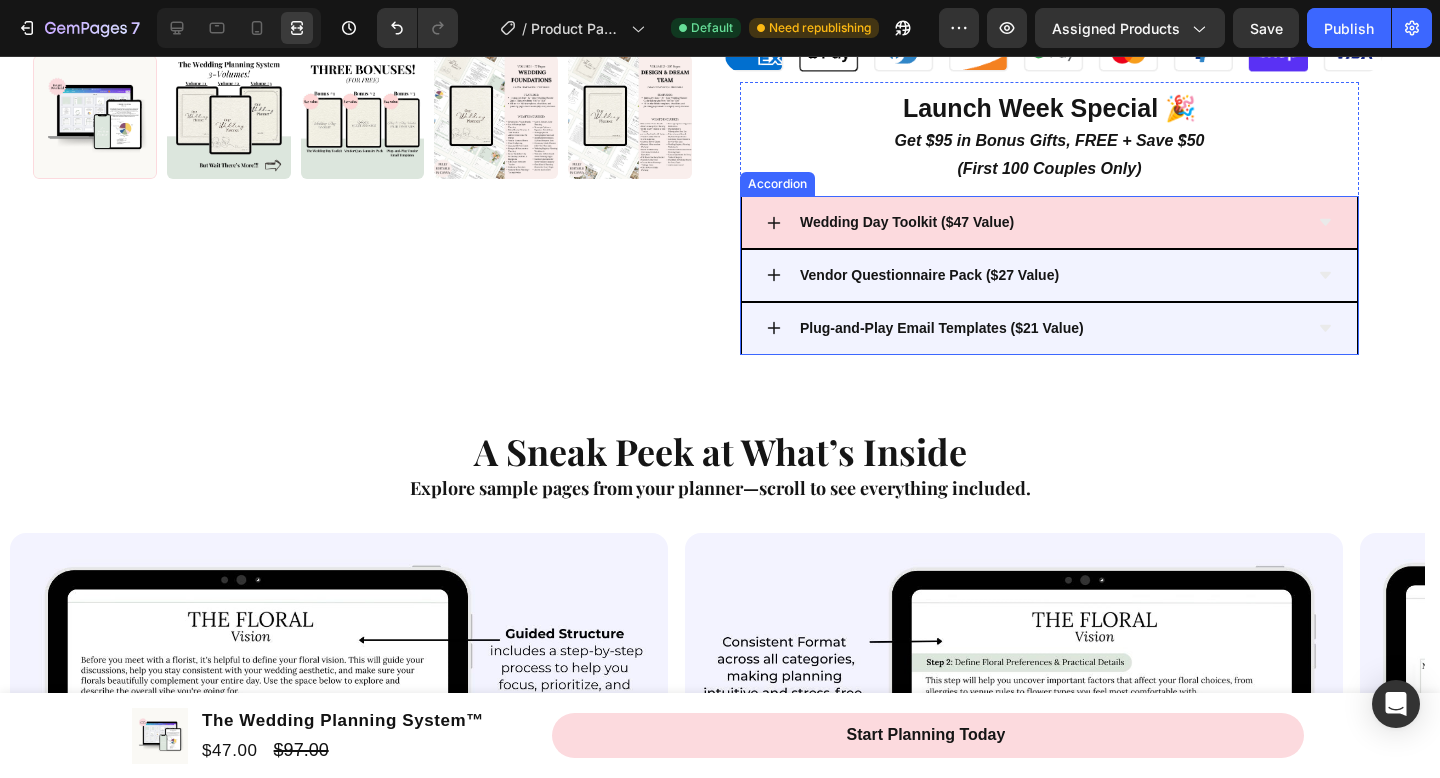 click on "Wedding Day Toolkit ($47 Value)" at bounding box center [1034, 222] 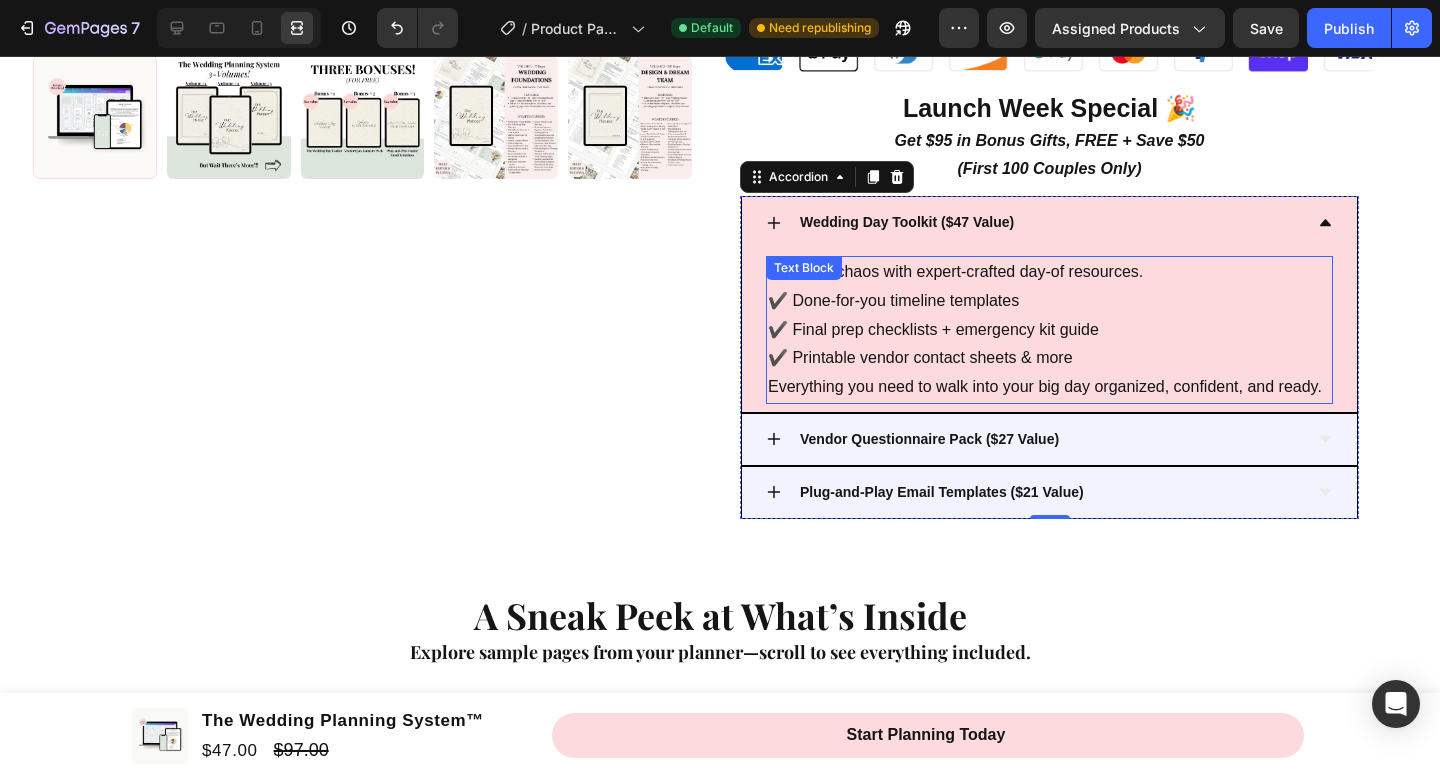 click on "✔️ Done-for-you timeline templates   ✔️ Final prep checklists + emergency kit guide   ✔️ Printable vendor contact sheets & more" at bounding box center [1049, 330] 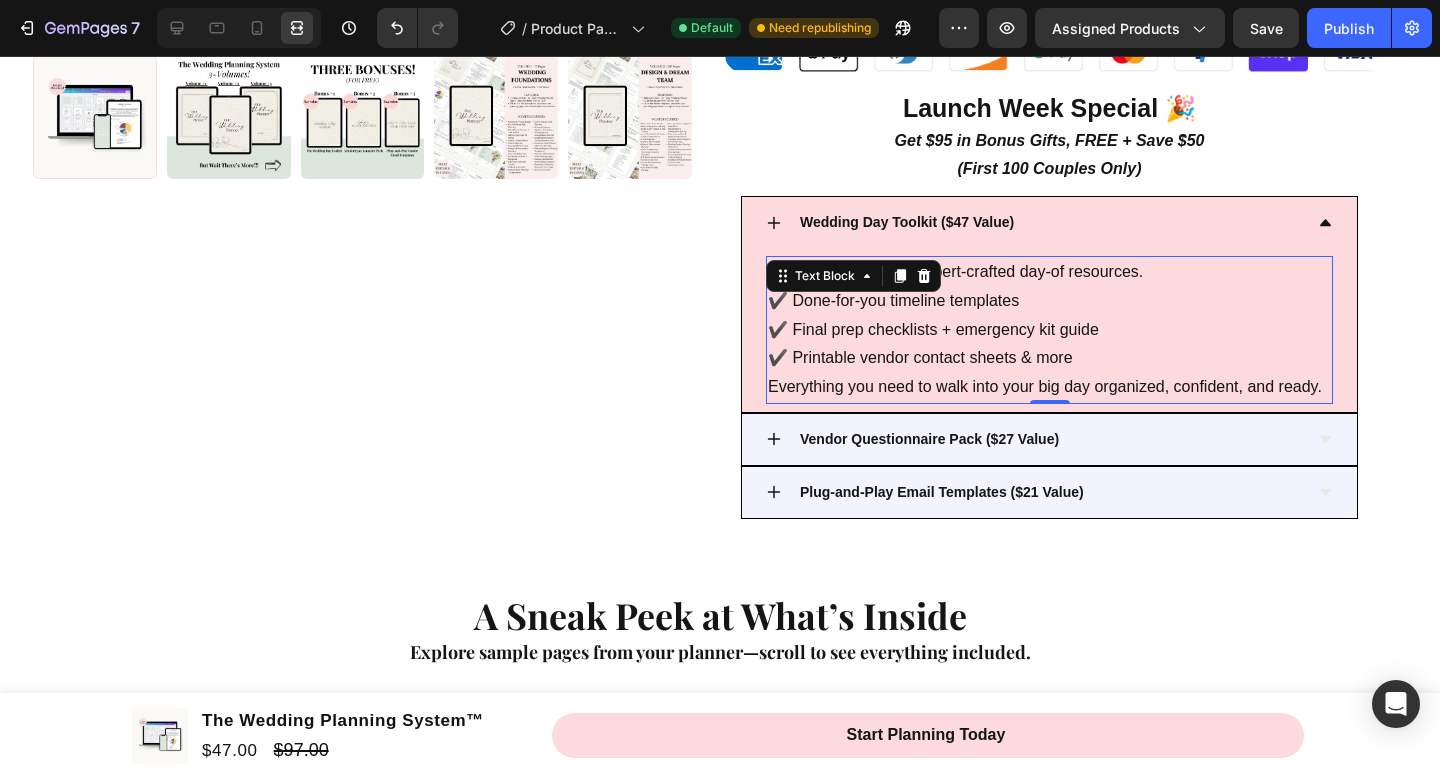 click on "✔️ Done-for-you timeline templates   ✔️ Final prep checklists + emergency kit guide   ✔️ Printable vendor contact sheets & more" at bounding box center [1049, 330] 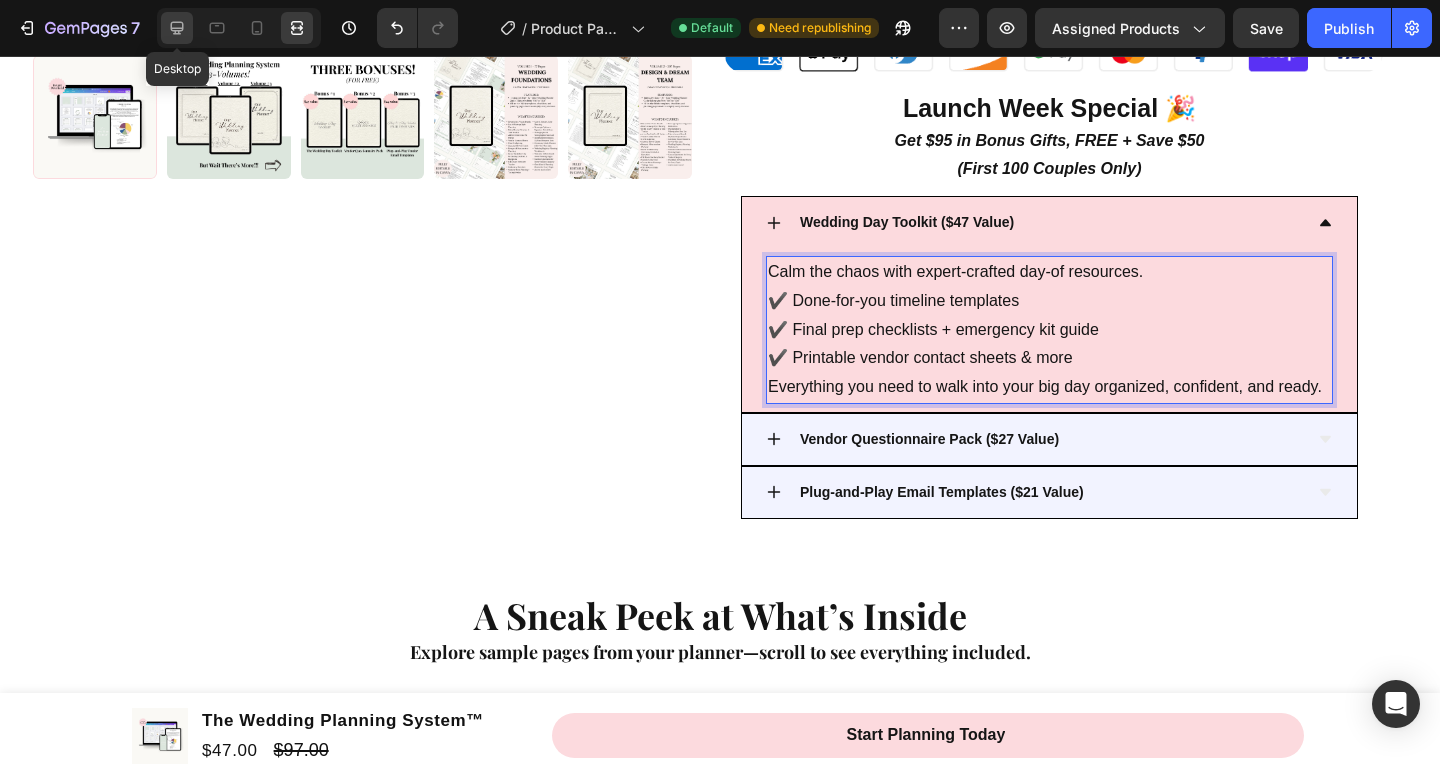 click 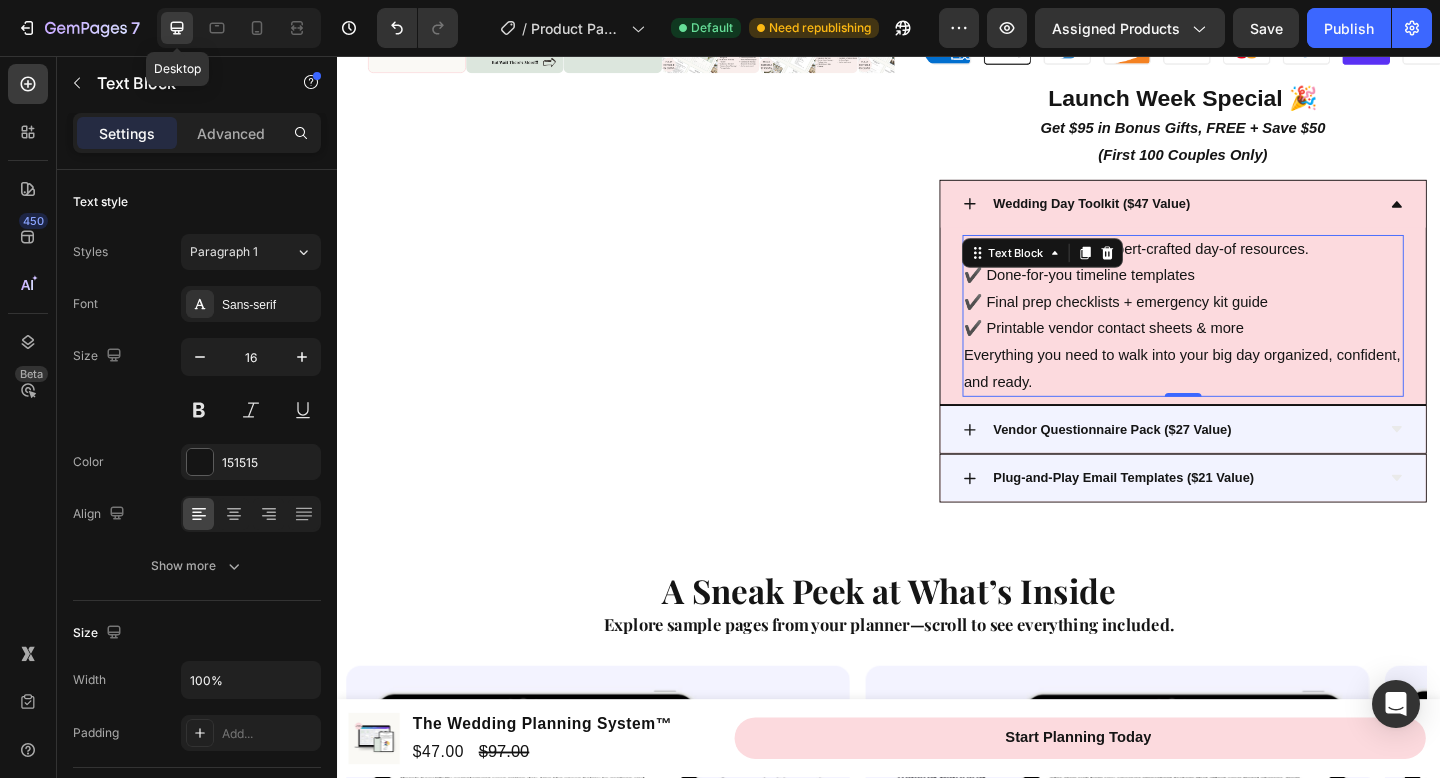 scroll, scrollTop: 669, scrollLeft: 0, axis: vertical 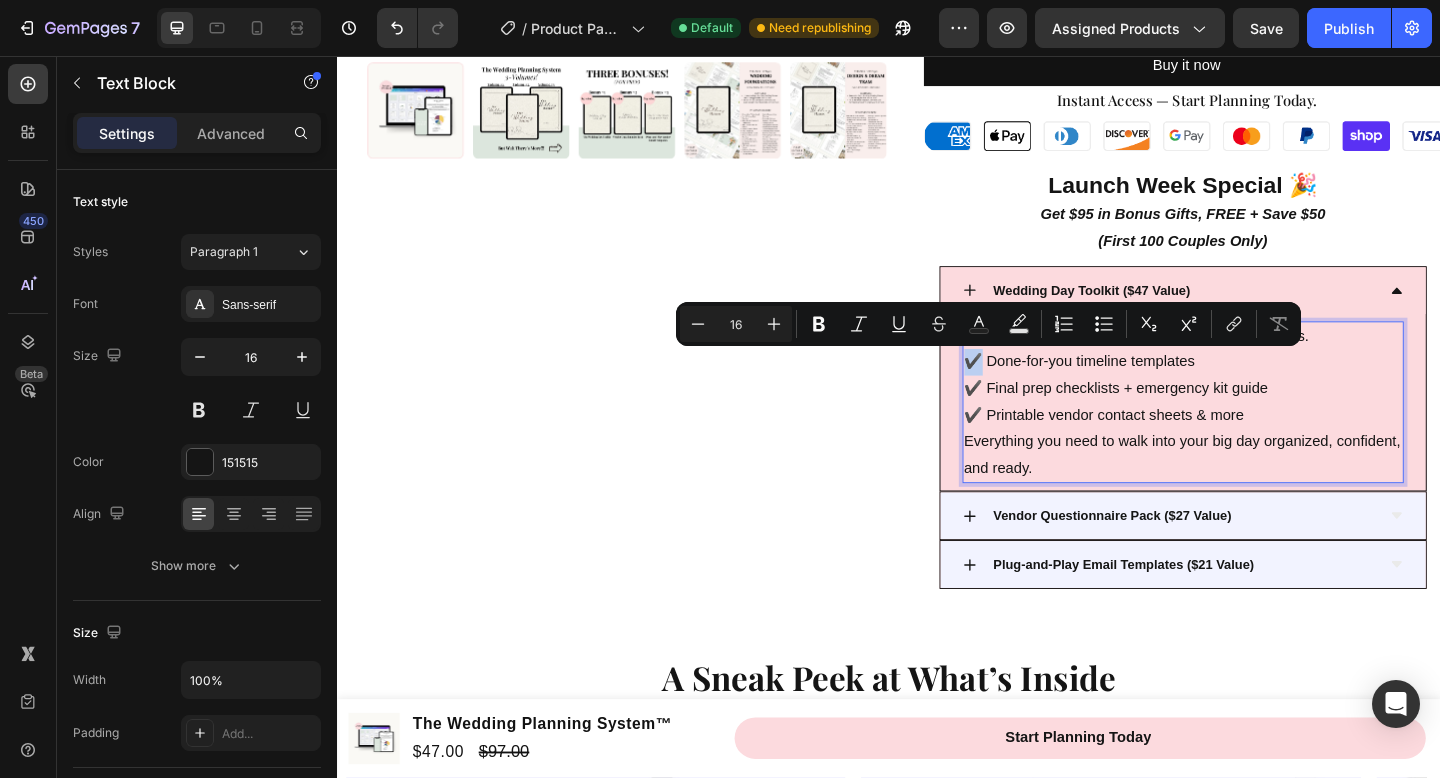 click on "✔️ Done-for-you timeline templates   ✔️ Final prep checklists + emergency kit guide   ✔️ Printable vendor contact sheets & more" at bounding box center [1257, 418] 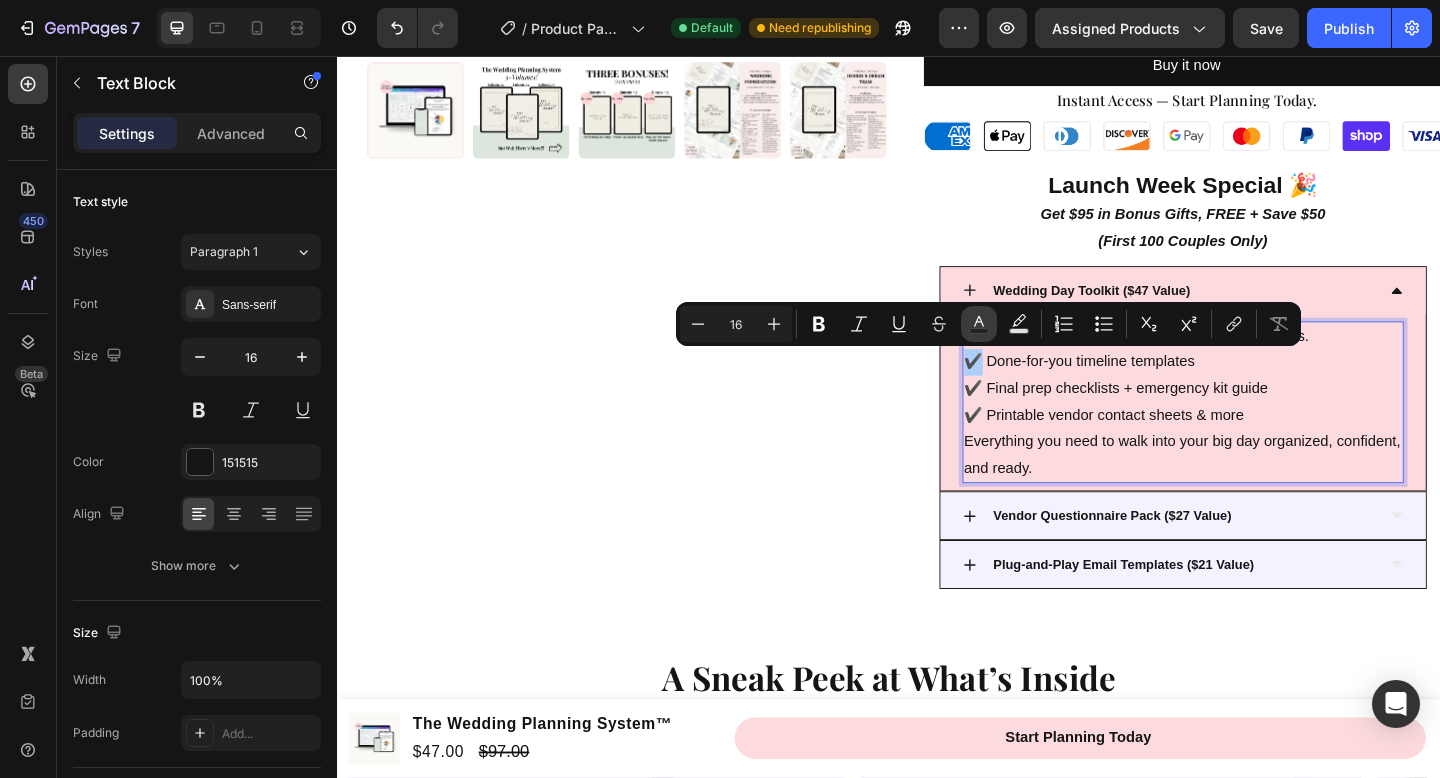click on "Text Color" at bounding box center [979, 324] 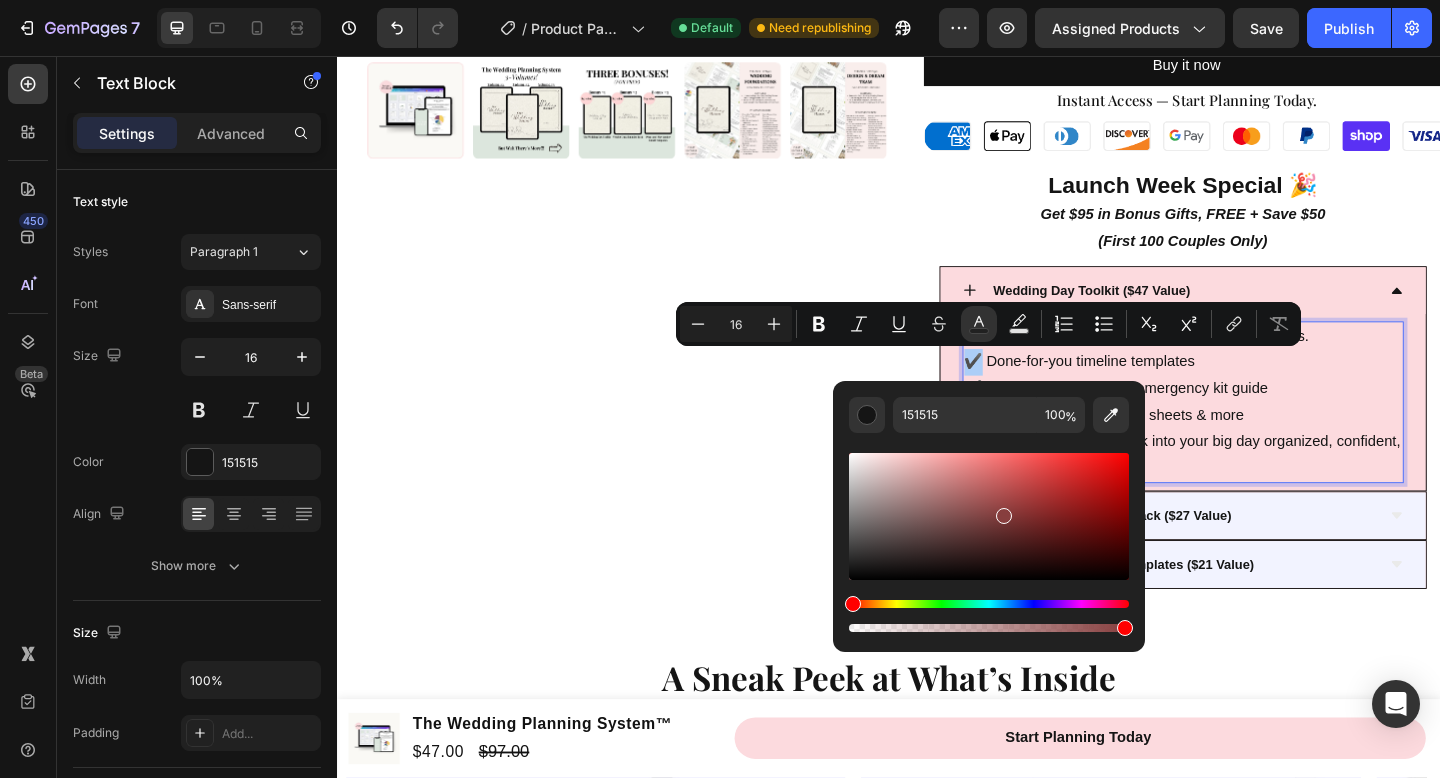 drag, startPoint x: 855, startPoint y: 564, endPoint x: 1003, endPoint y: 511, distance: 157.20369 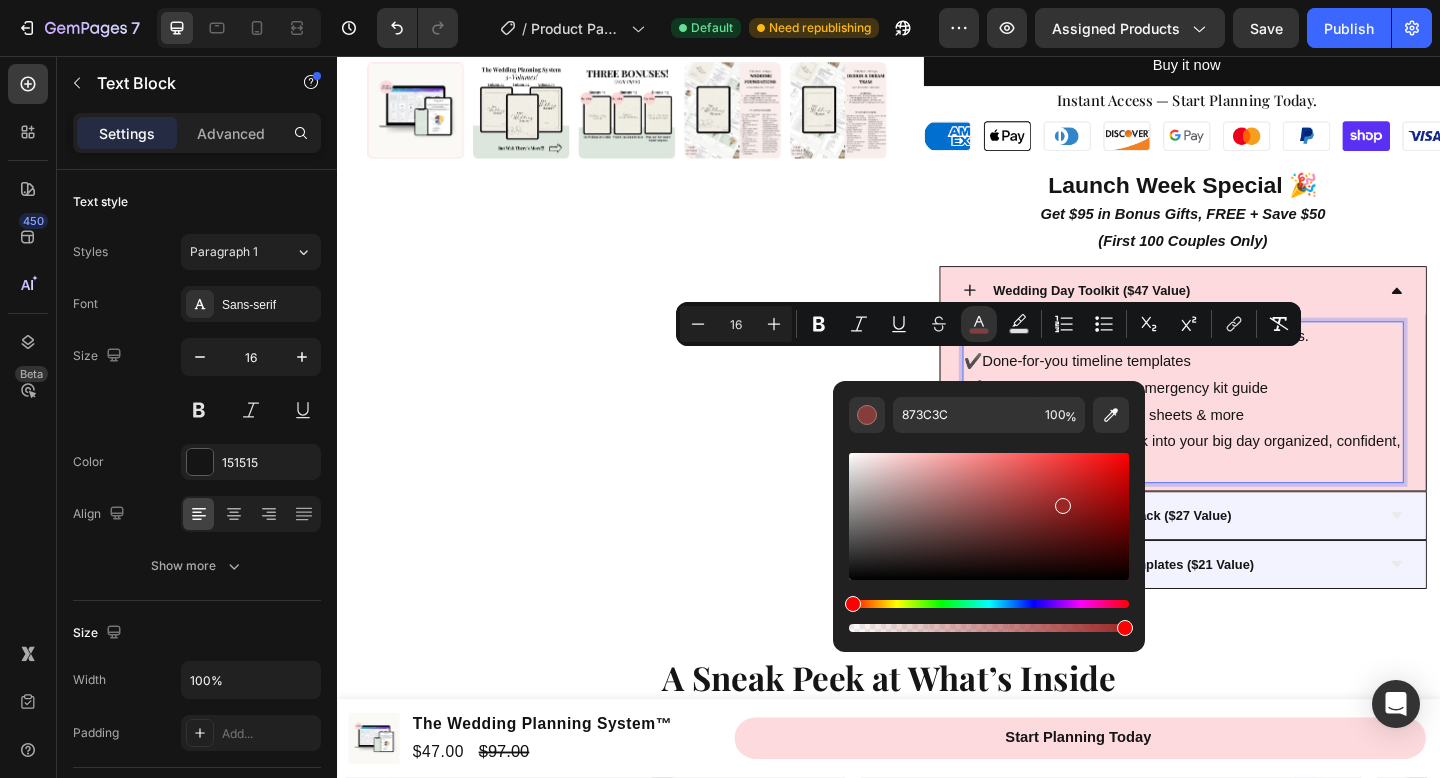 click at bounding box center (989, 516) 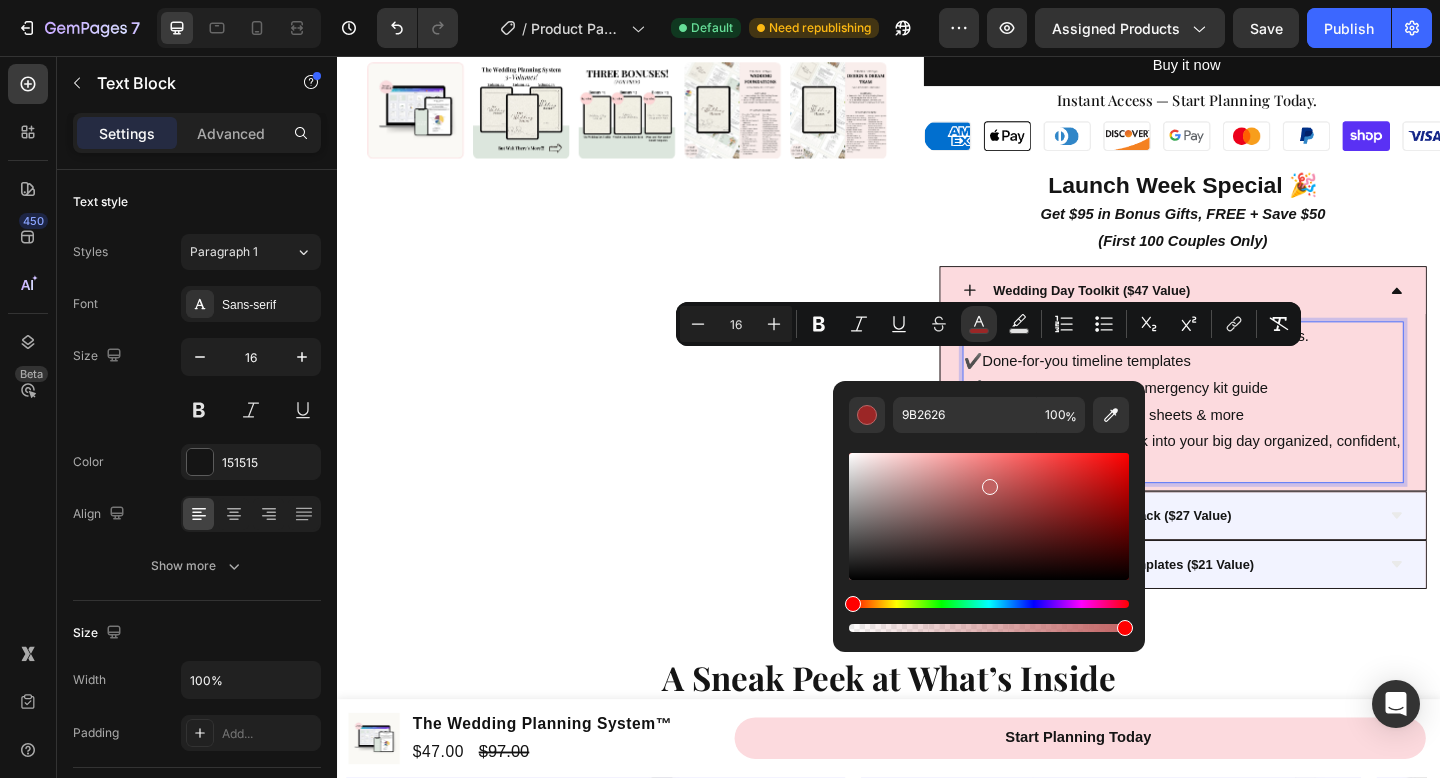 click at bounding box center [989, 516] 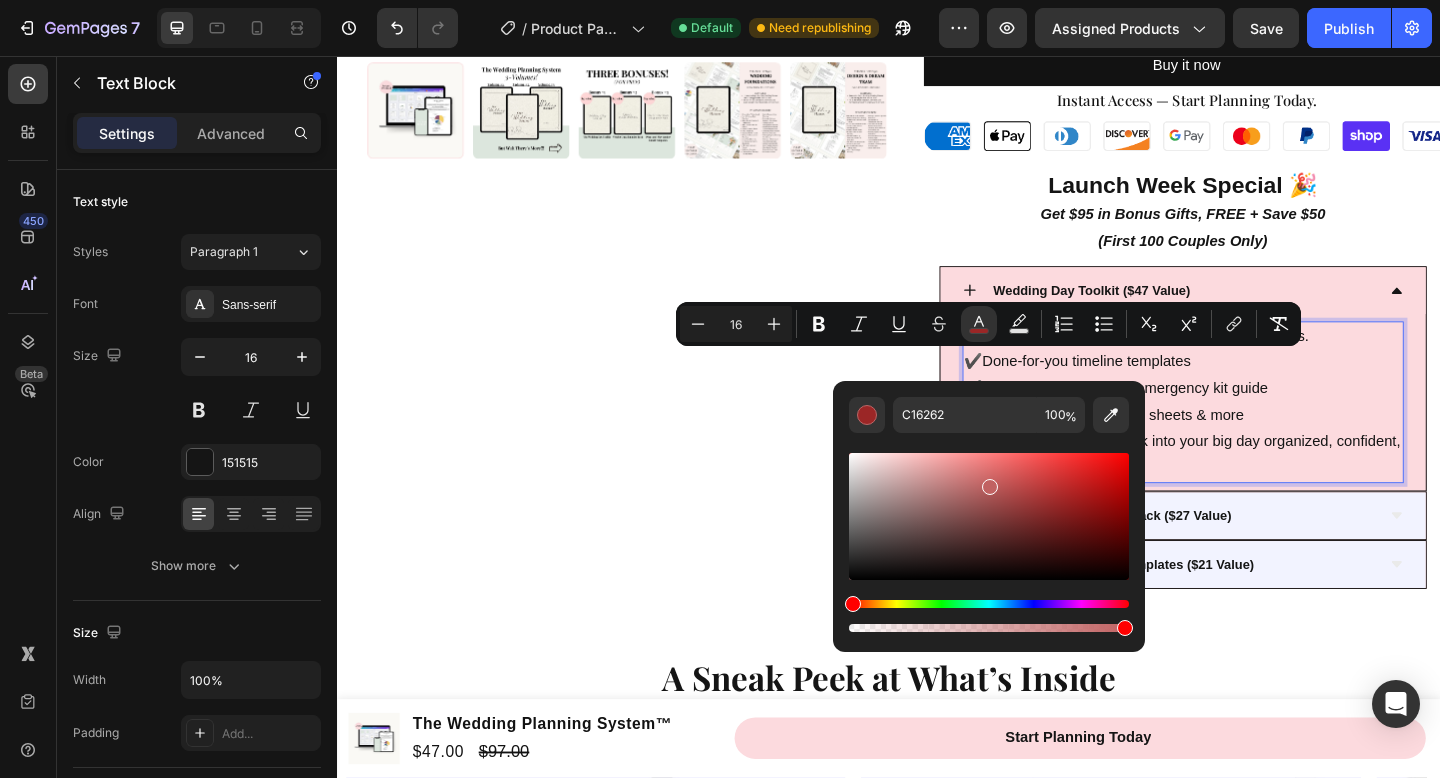 drag, startPoint x: 969, startPoint y: 494, endPoint x: 962, endPoint y: 503, distance: 11.401754 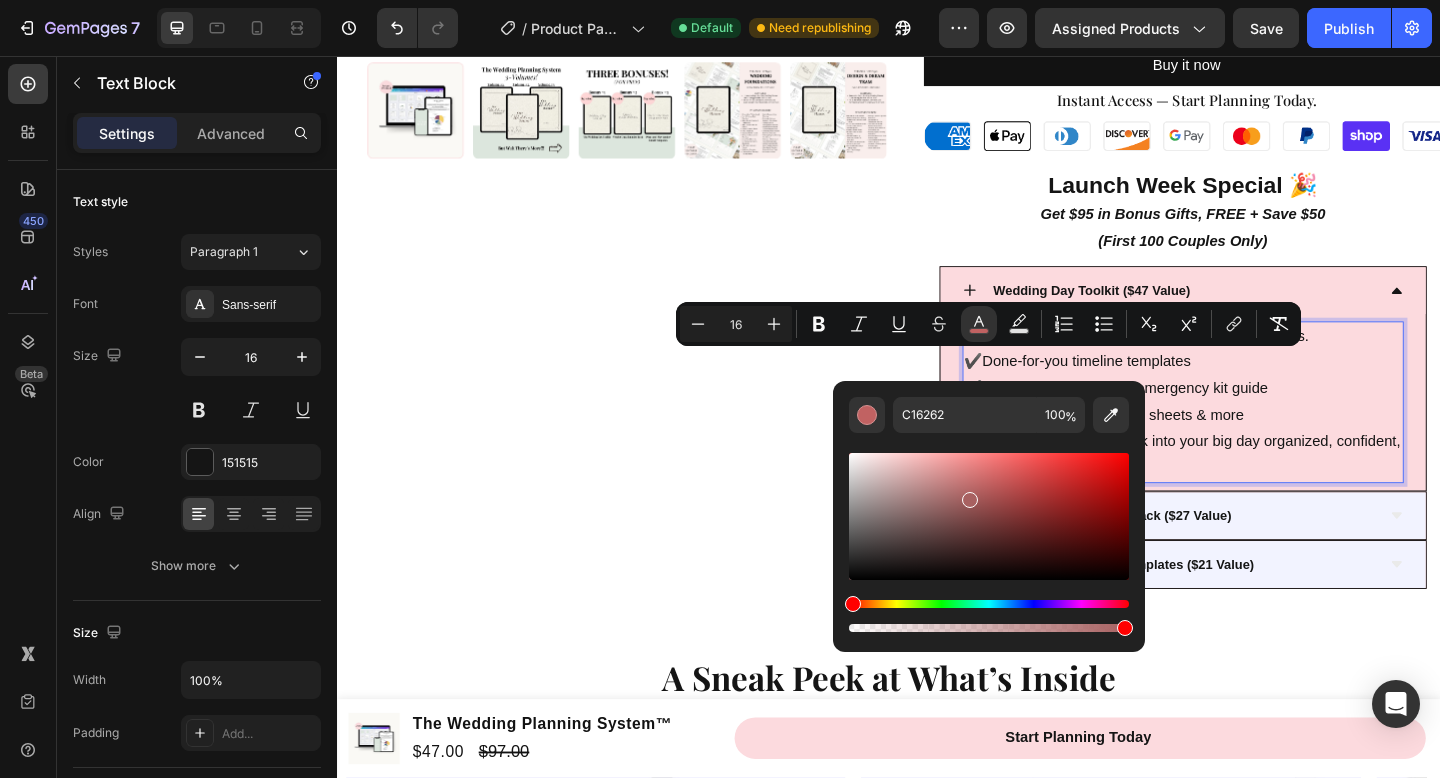 click at bounding box center [989, 516] 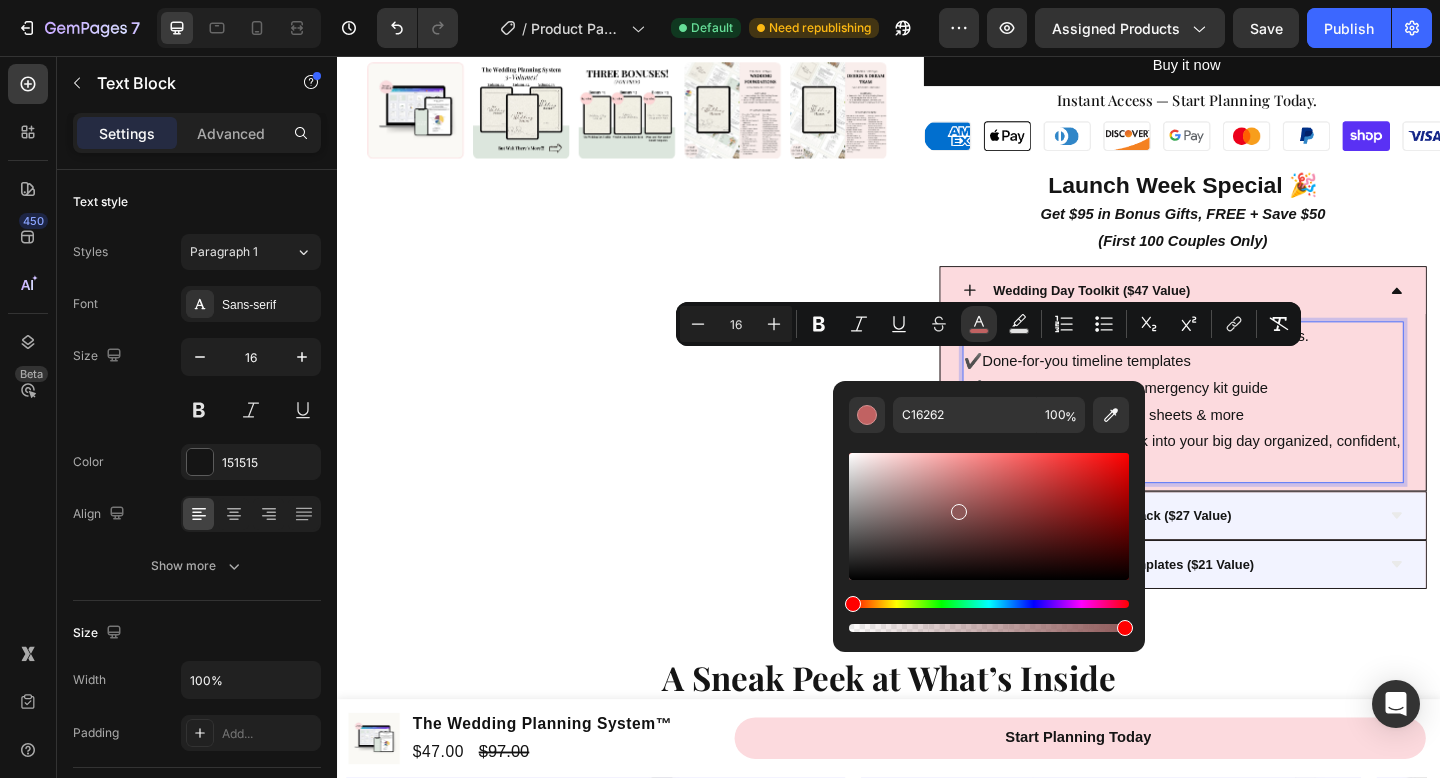 click at bounding box center [989, 516] 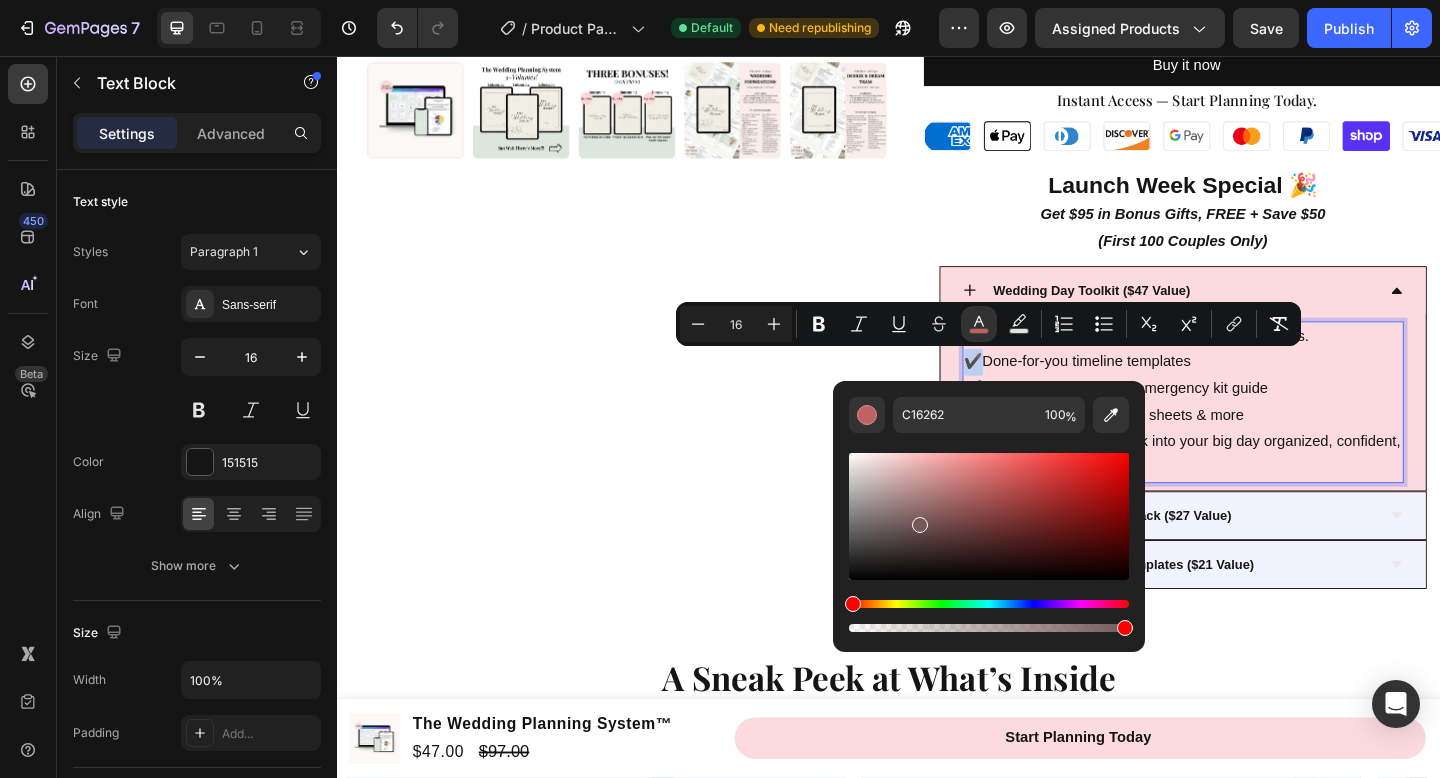 click at bounding box center [989, 516] 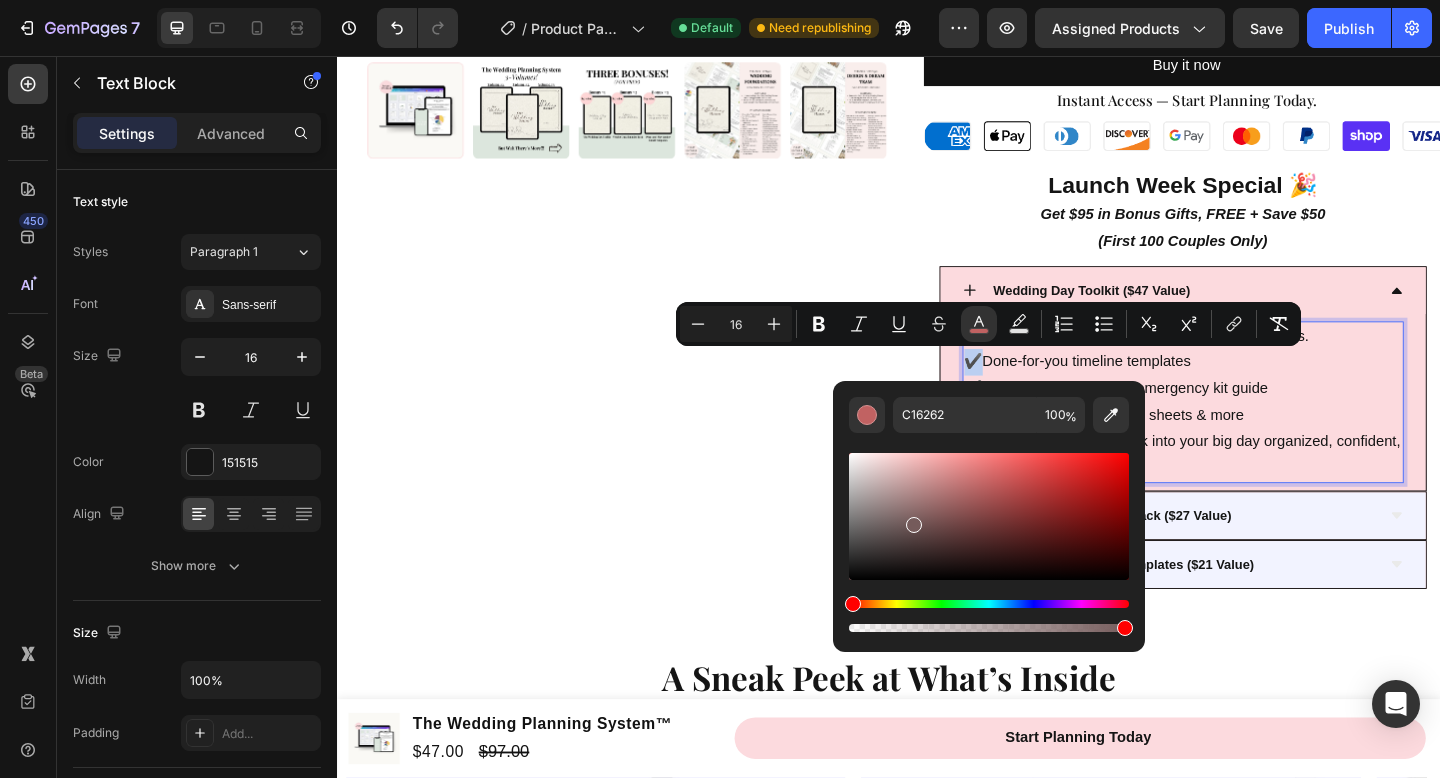 drag, startPoint x: 912, startPoint y: 520, endPoint x: 899, endPoint y: 489, distance: 33.61547 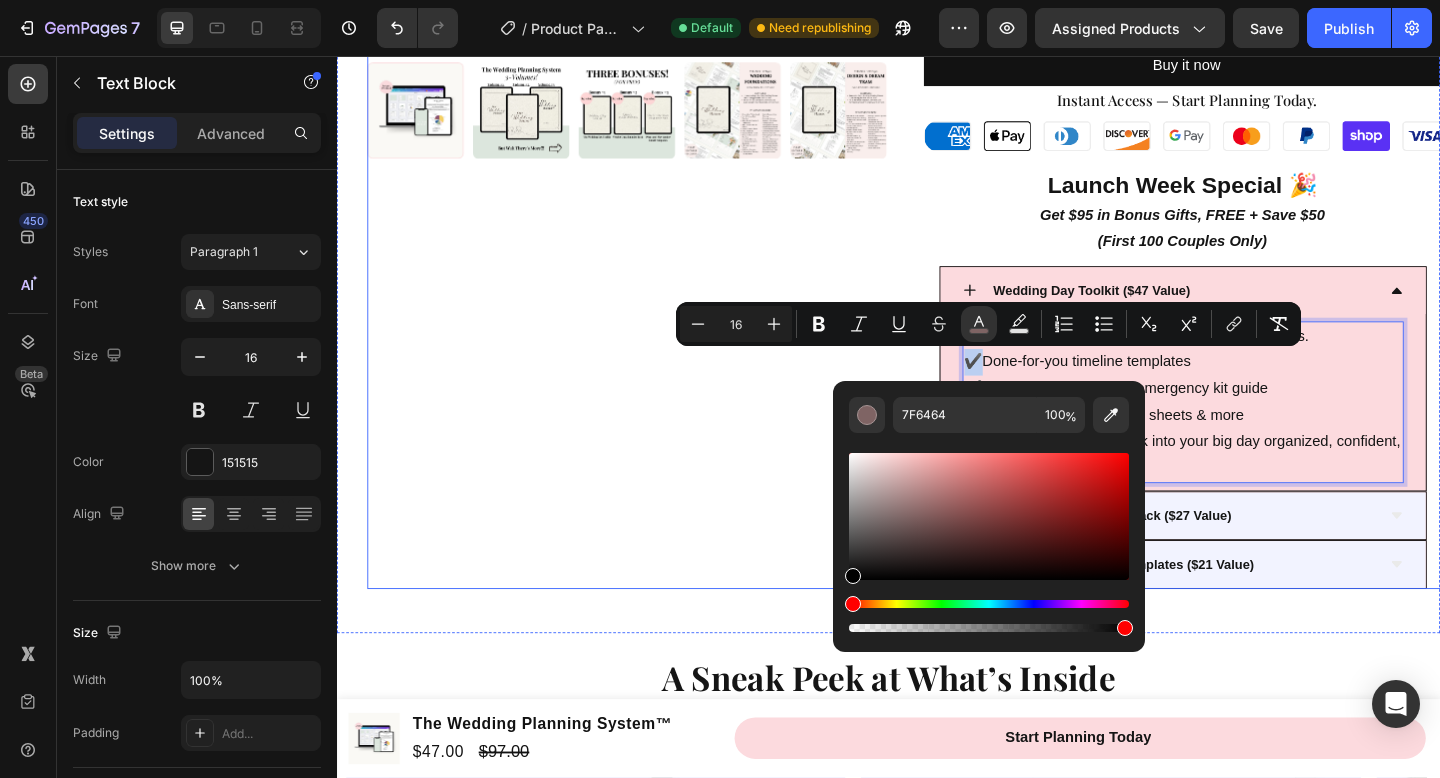 type on "000000" 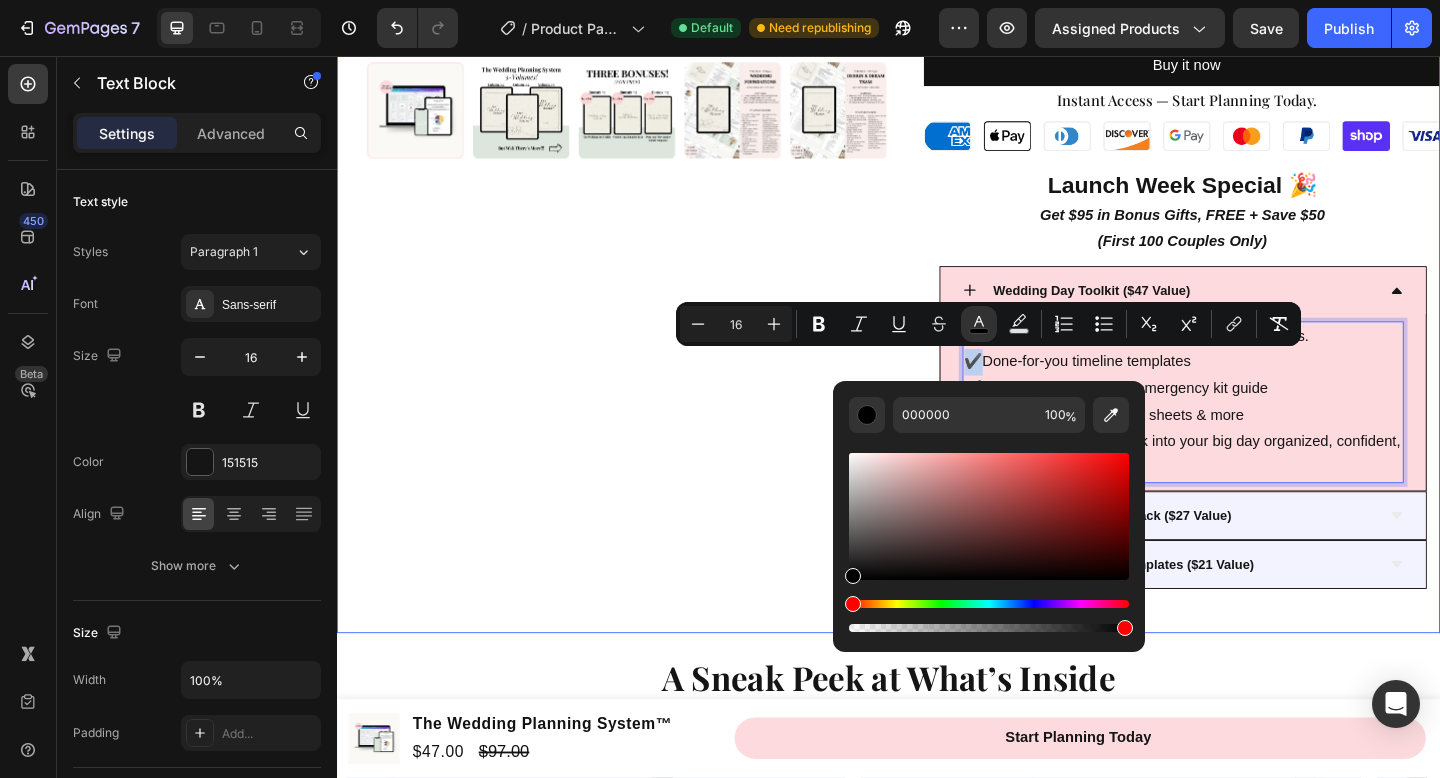 drag, startPoint x: 1244, startPoint y: 584, endPoint x: 823, endPoint y: 575, distance: 421.0962 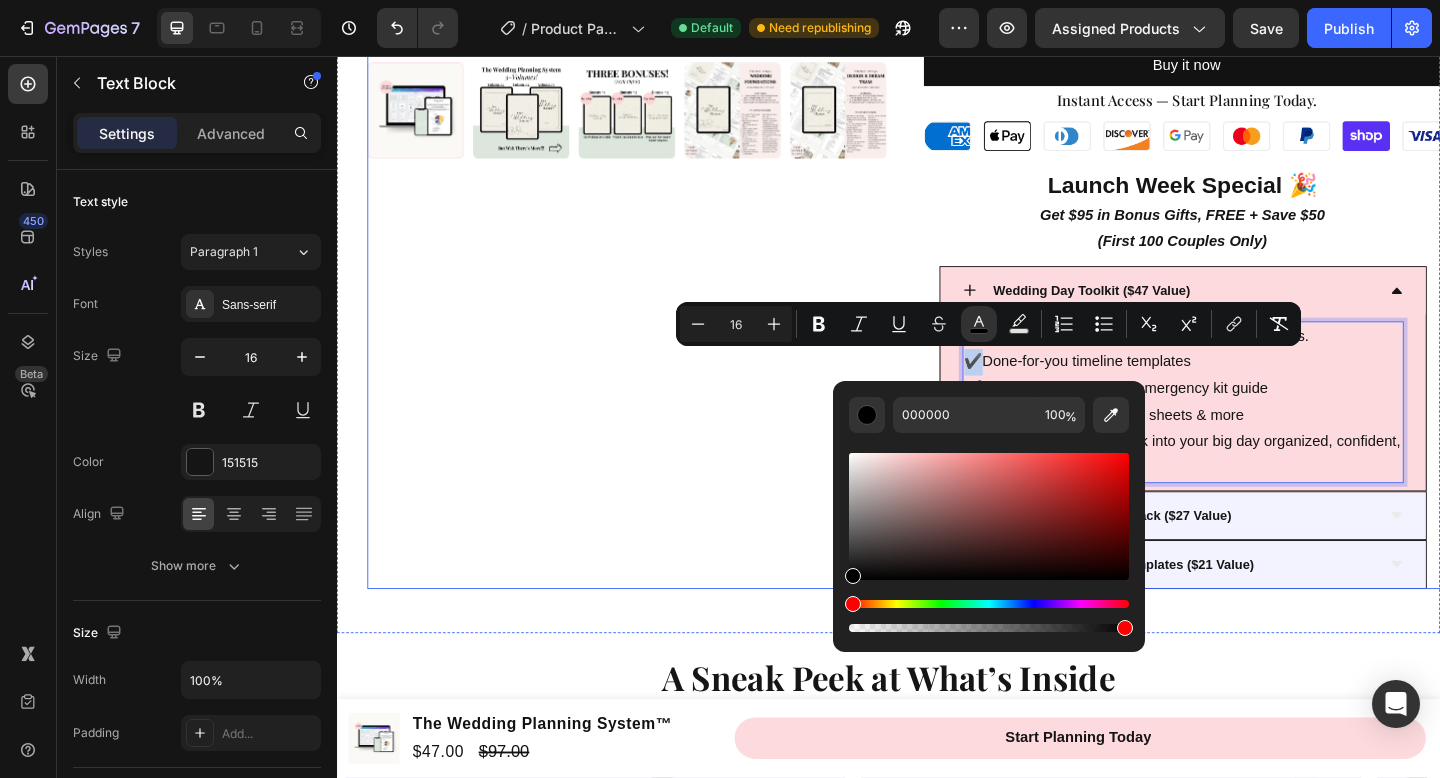 click on "Product Images
Product Images" at bounding box center [656, 52] 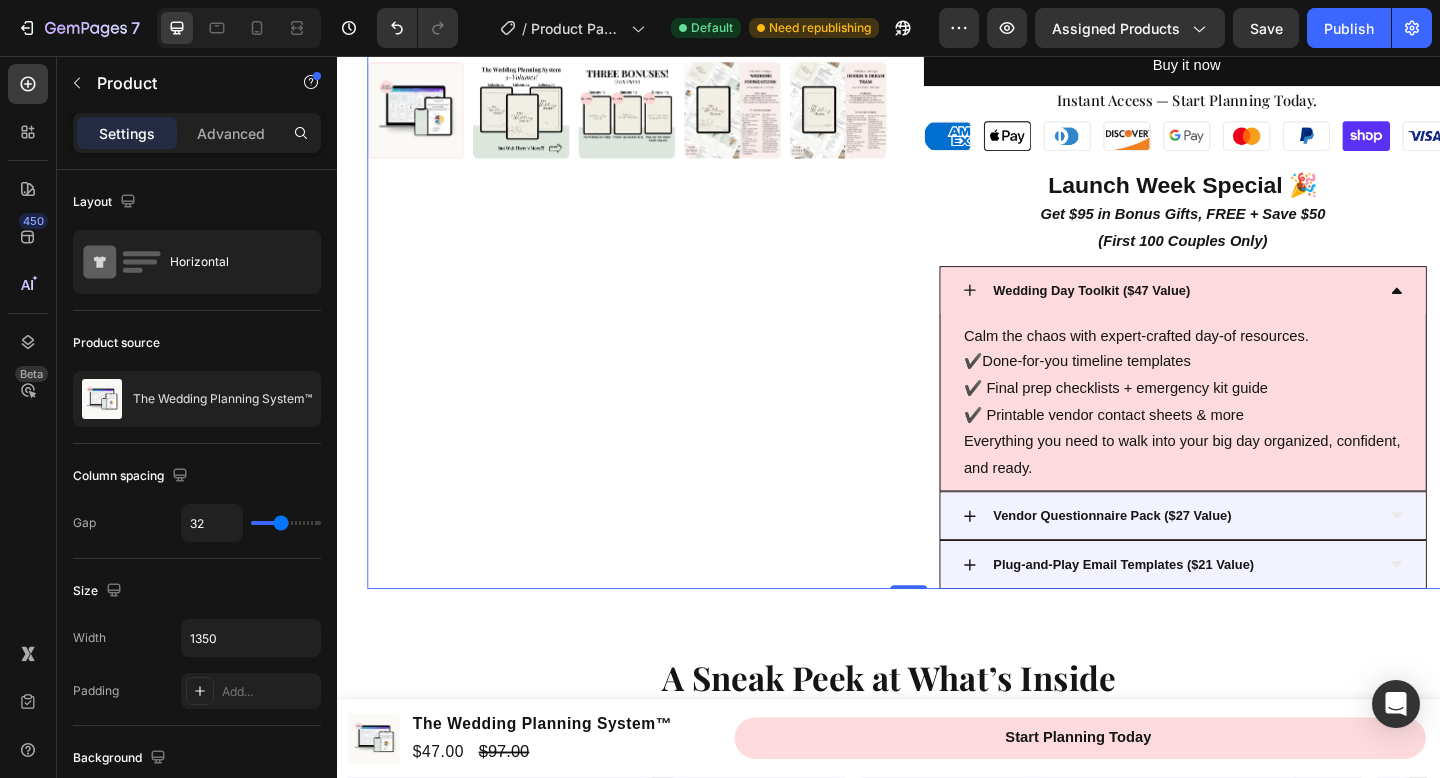 click on "Product Images
Product Images" at bounding box center (656, 52) 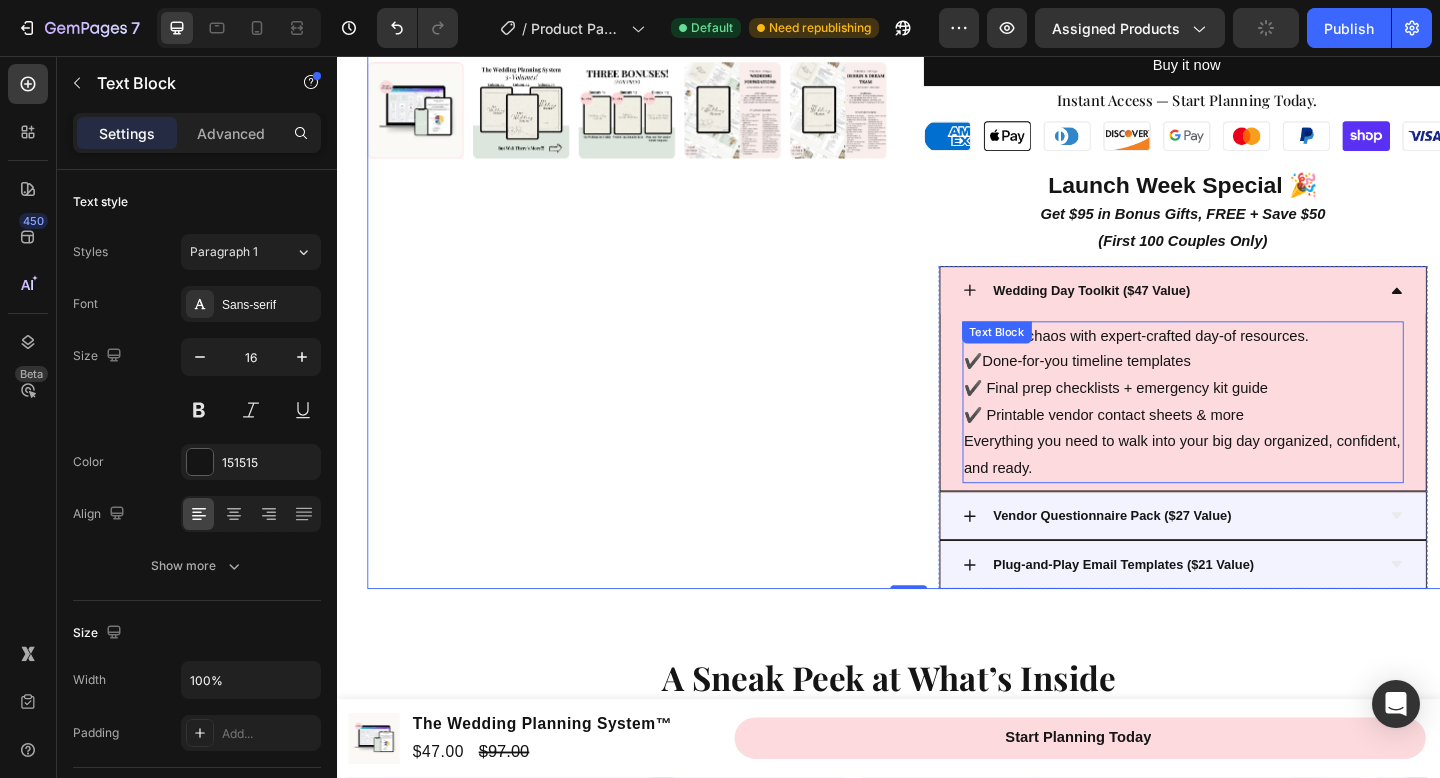 click on "✔️" at bounding box center [1029, 388] 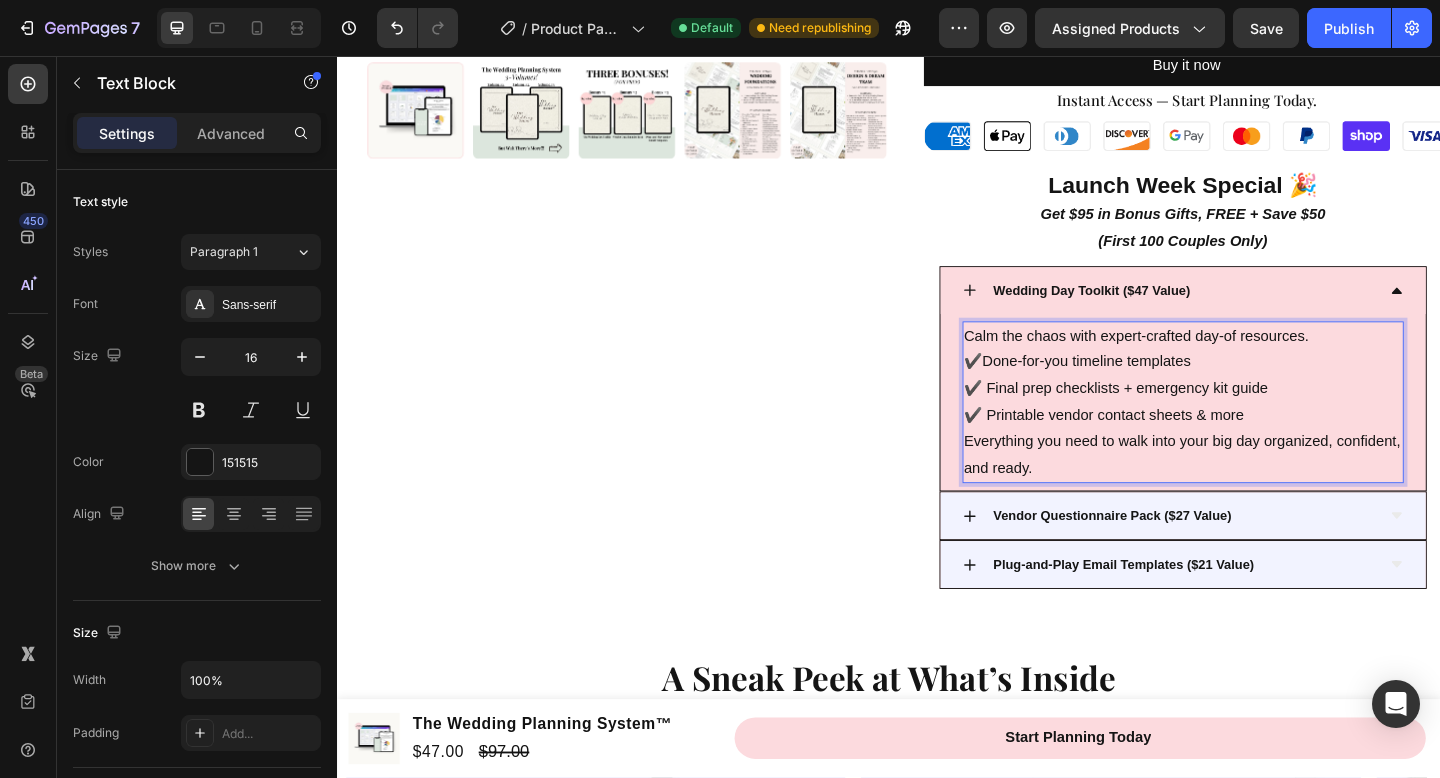 click on "Calm the chaos with expert-crafted day-of resources." at bounding box center [1257, 361] 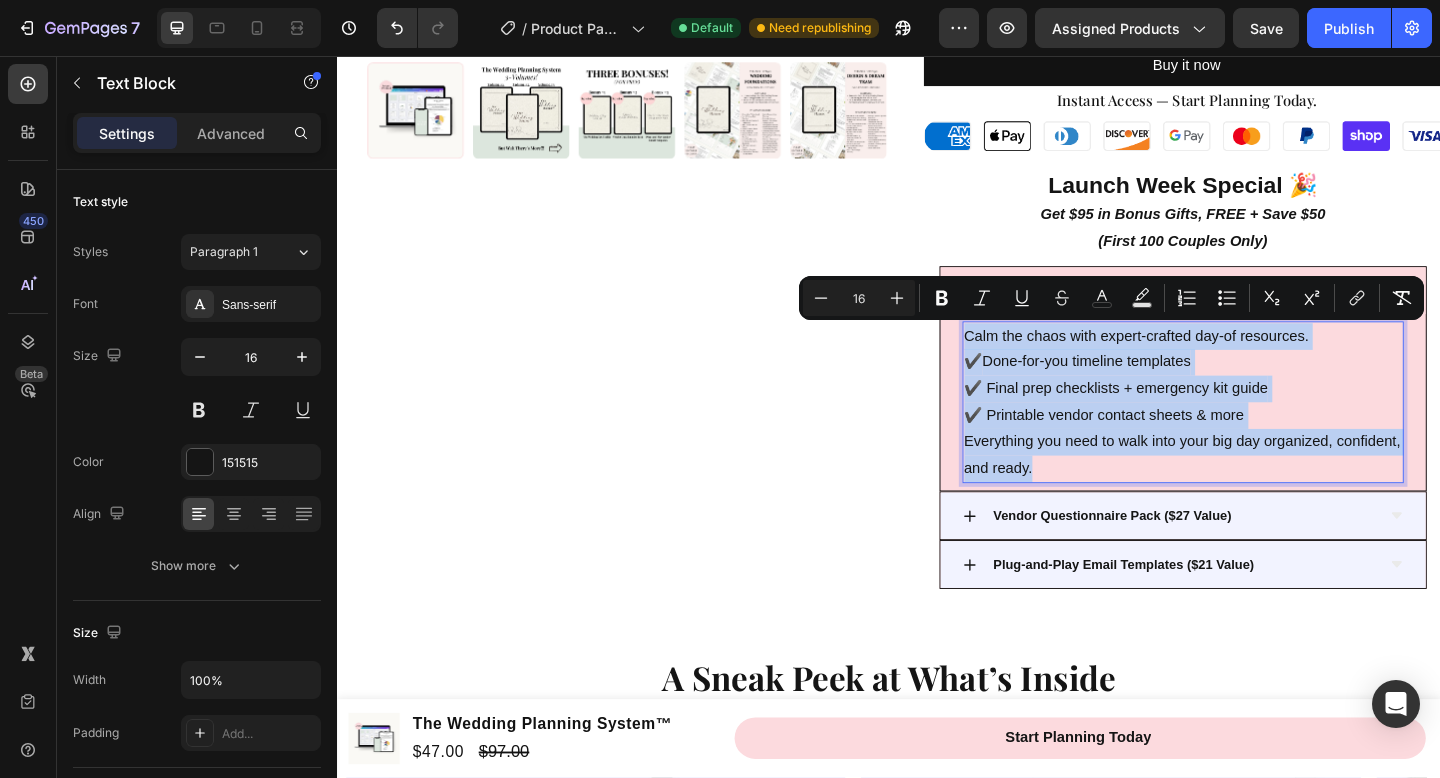 drag, startPoint x: 1012, startPoint y: 360, endPoint x: 1183, endPoint y: 497, distance: 219.11185 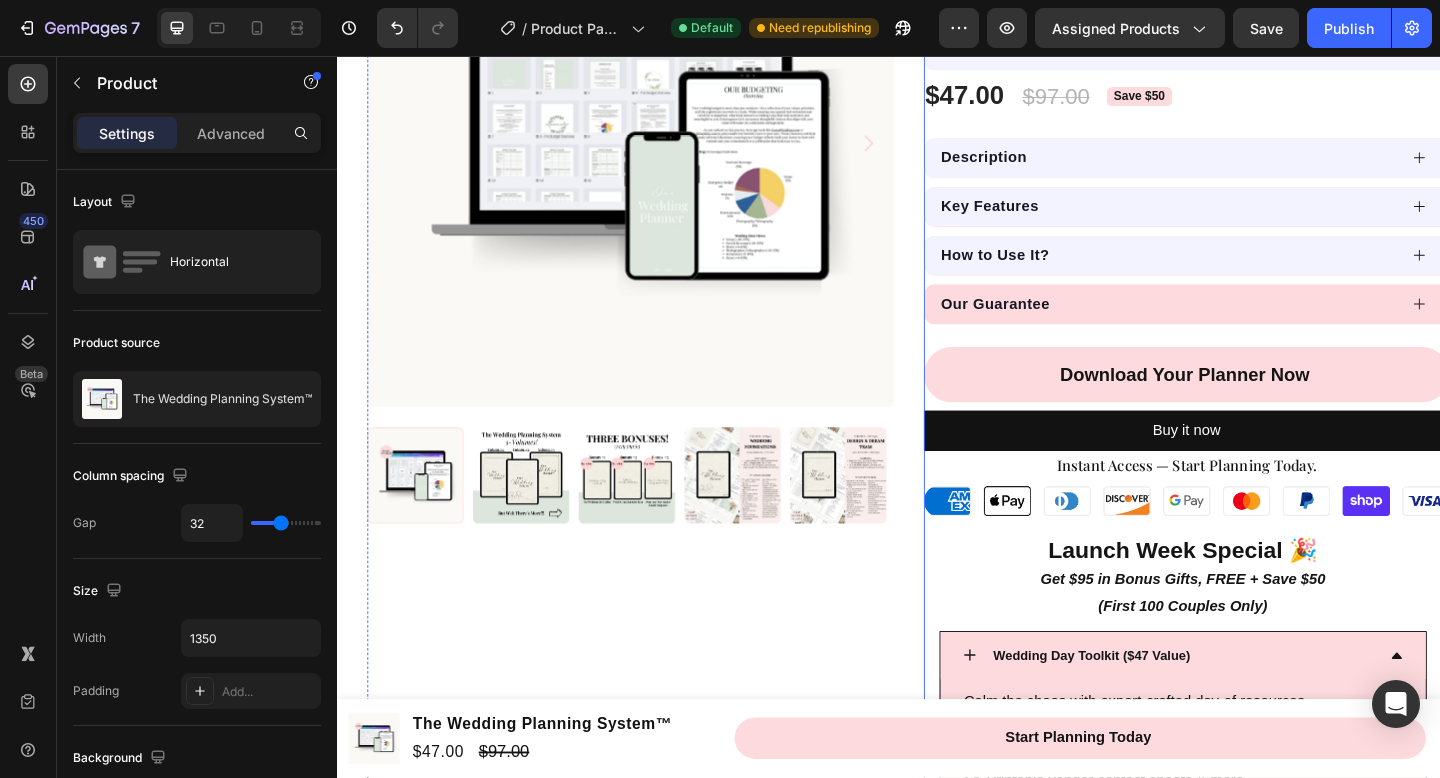 scroll, scrollTop: 262, scrollLeft: 0, axis: vertical 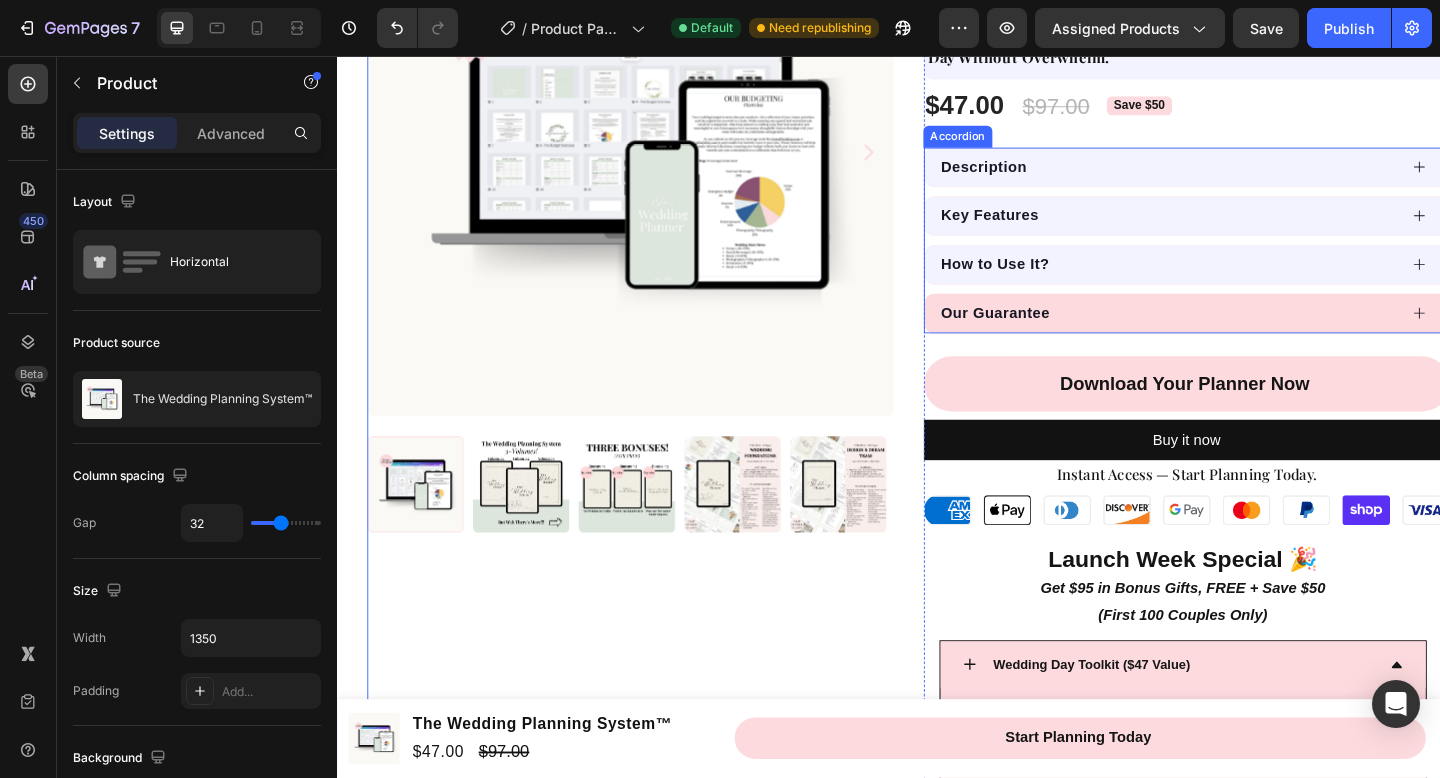 click on "Our Guarantee" at bounding box center (1241, 336) 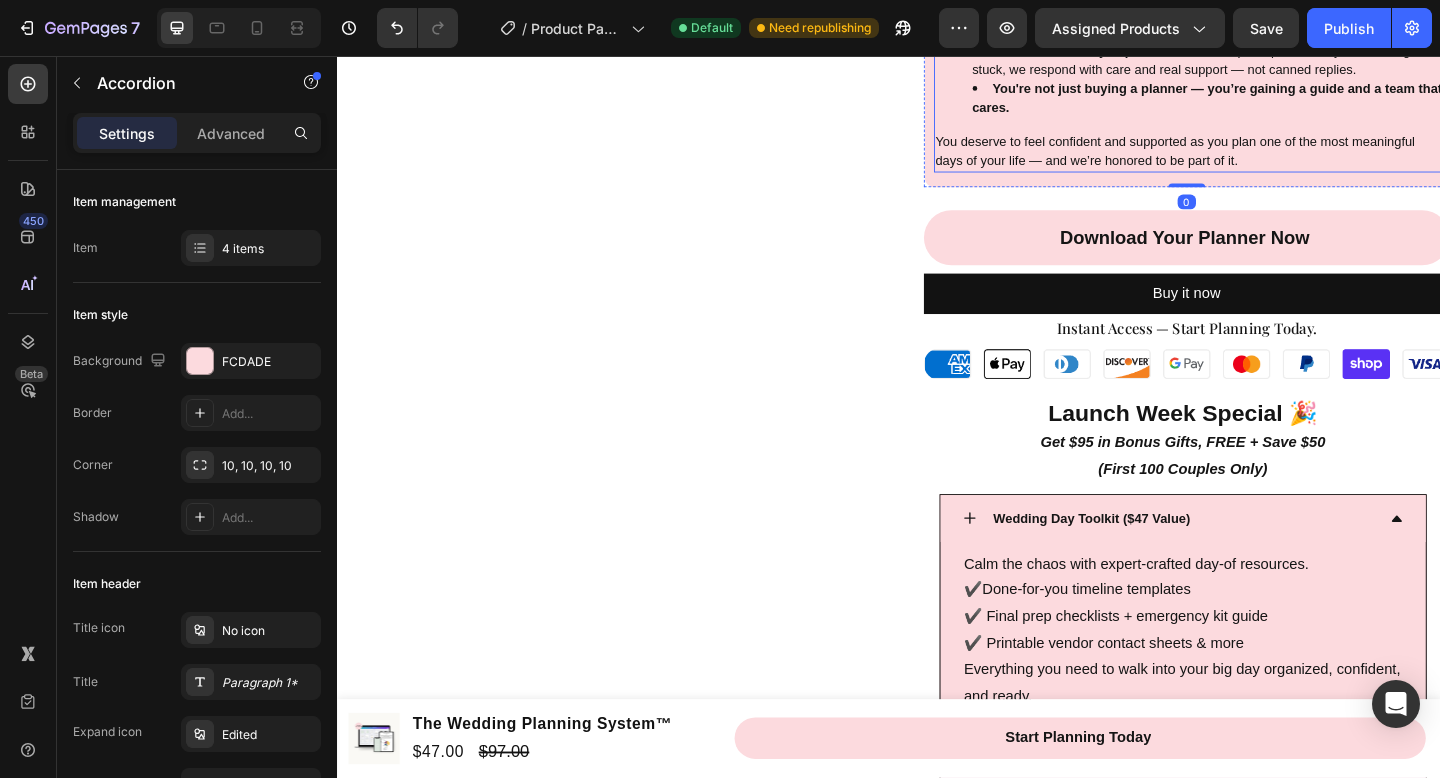 scroll, scrollTop: 822, scrollLeft: 0, axis: vertical 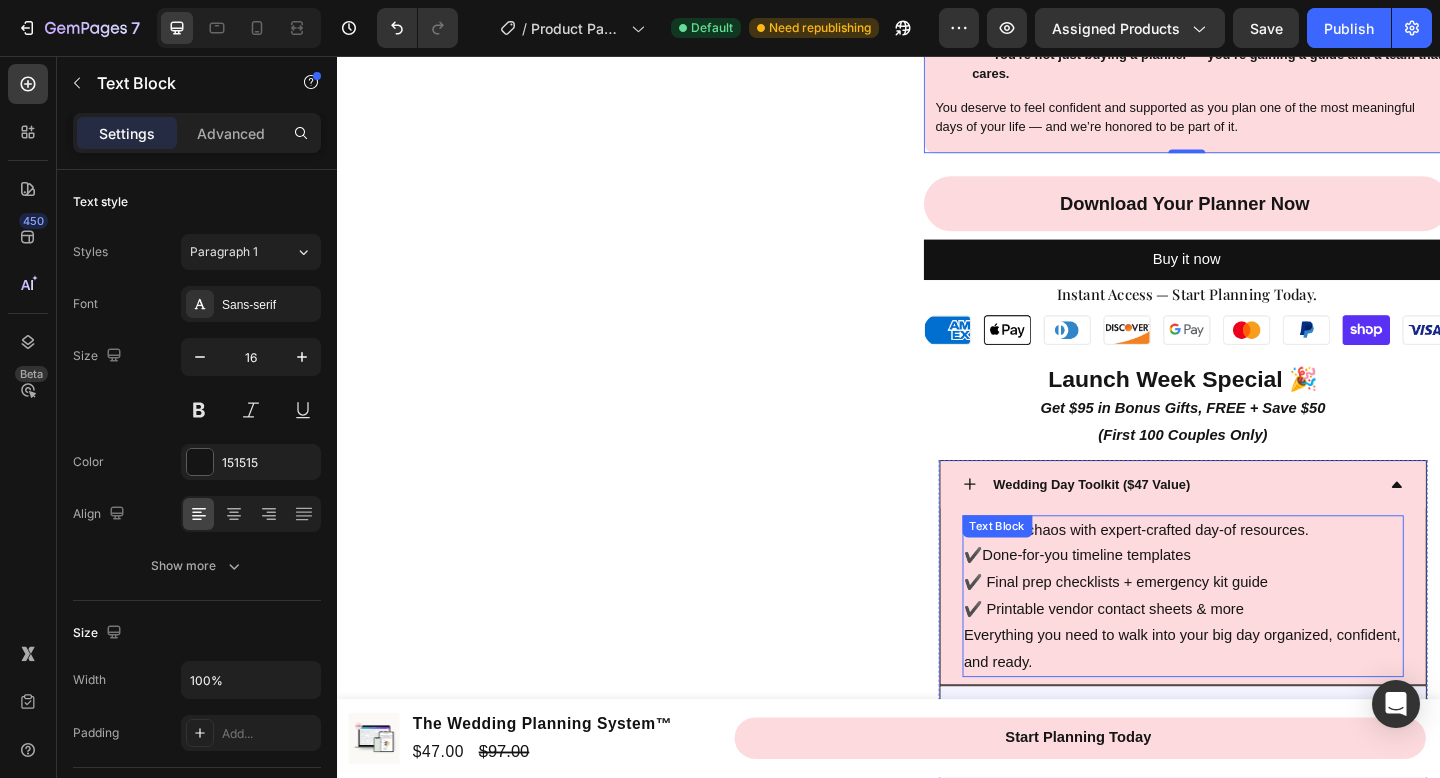 click on "Calm the chaos with expert-crafted day-of resources." at bounding box center (1257, 572) 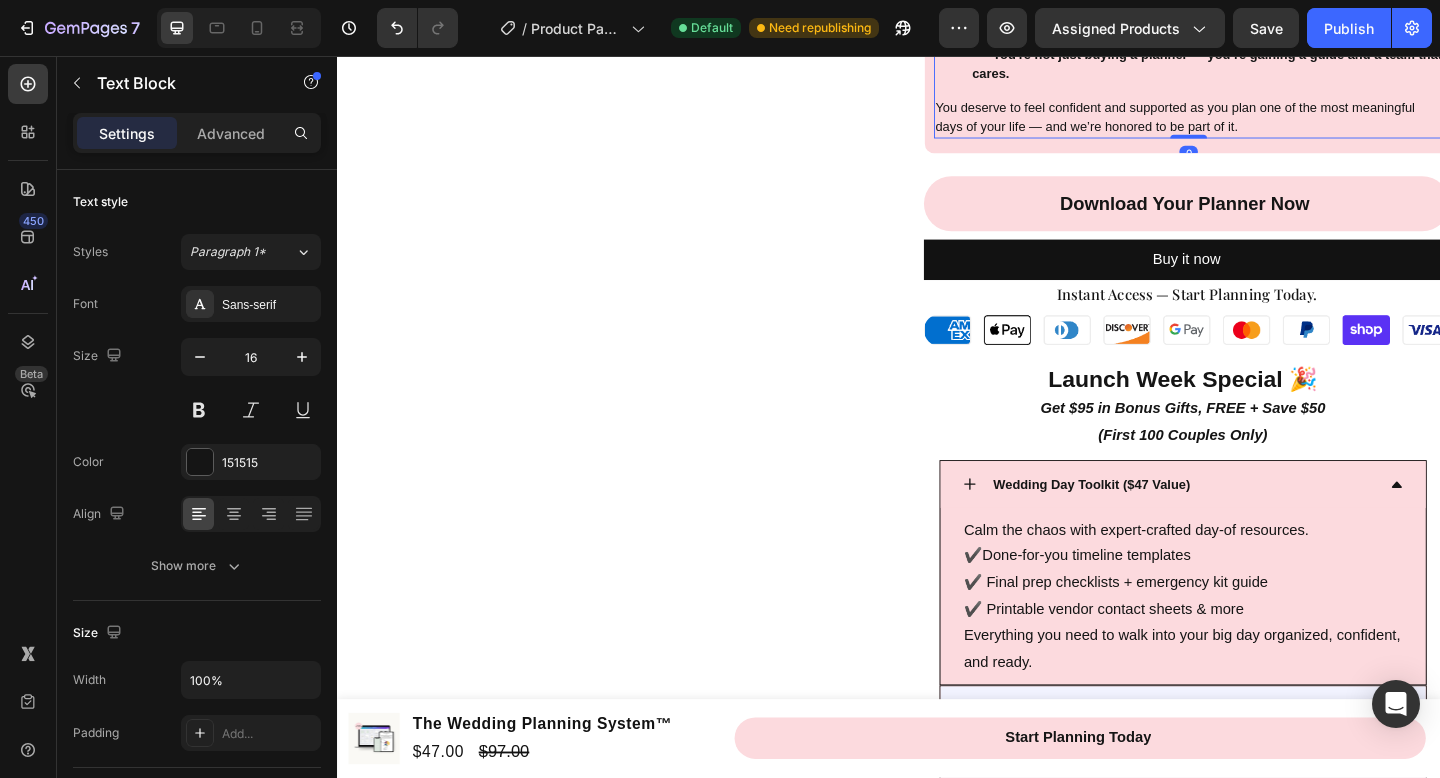 click on "You deserve to feel confident and supported as you plan one of the most meaningful days of your life — and we’re honored to be part of it." at bounding box center [1249, 122] 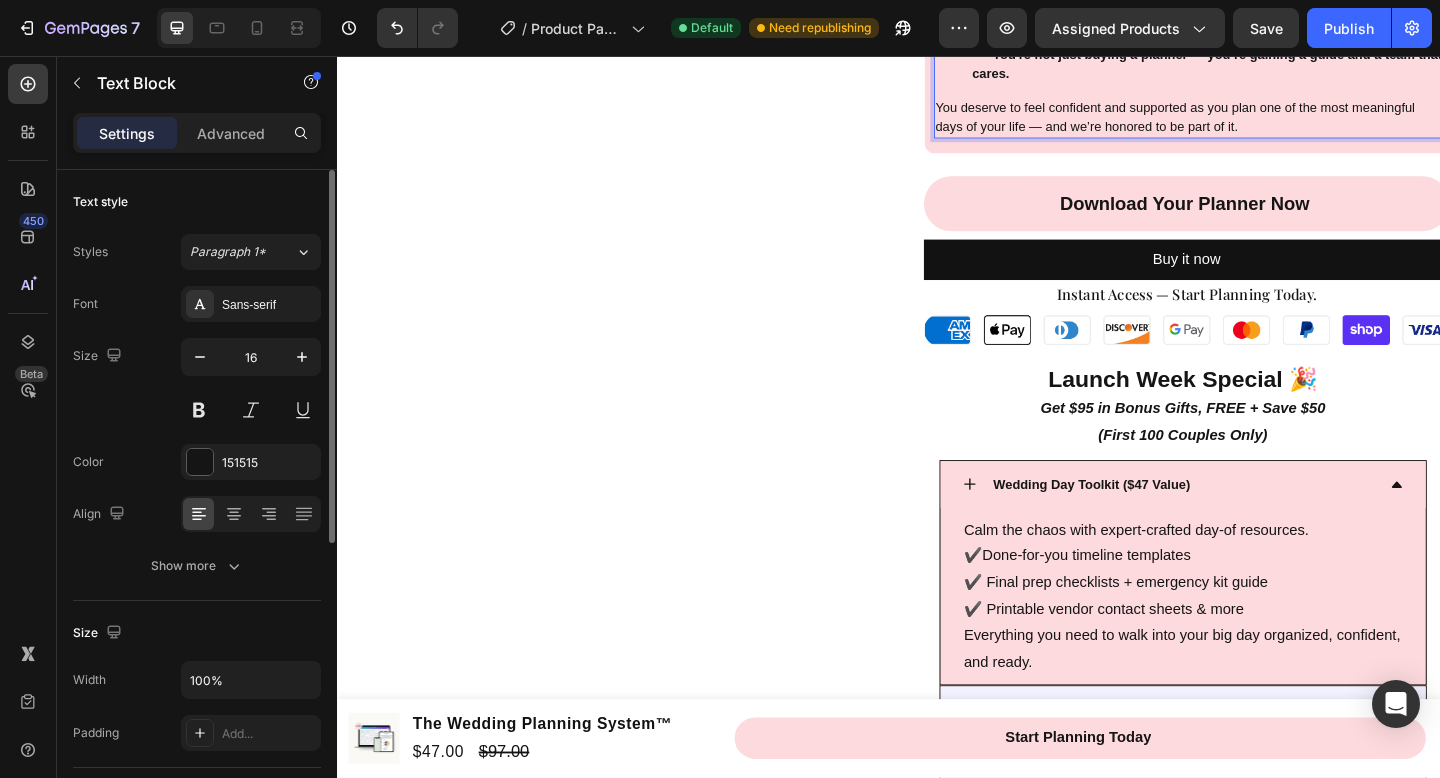 click on "Text style Styles Paragraph 1* Font Sans-serif Size 16 Color 151515 Align Show more" 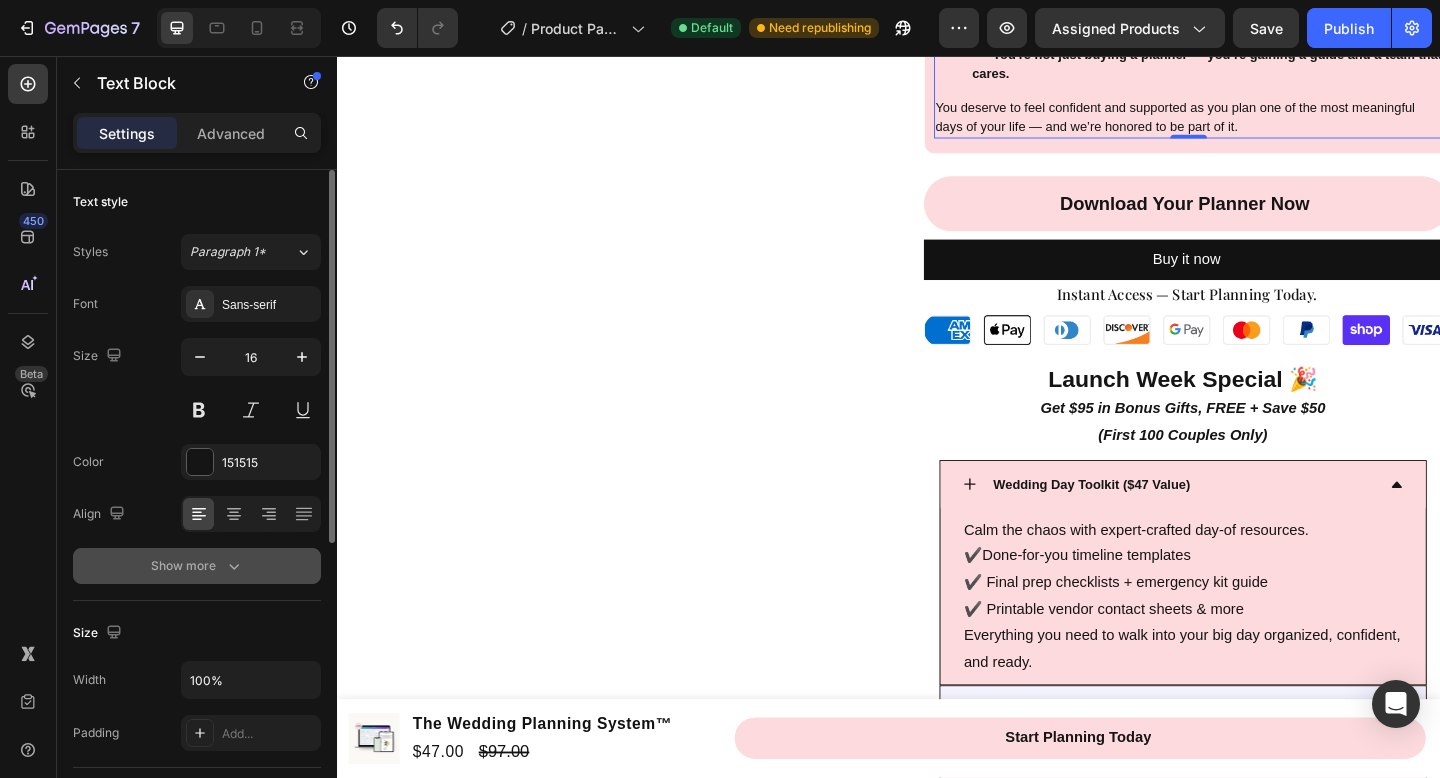 click on "Show more" at bounding box center (197, 566) 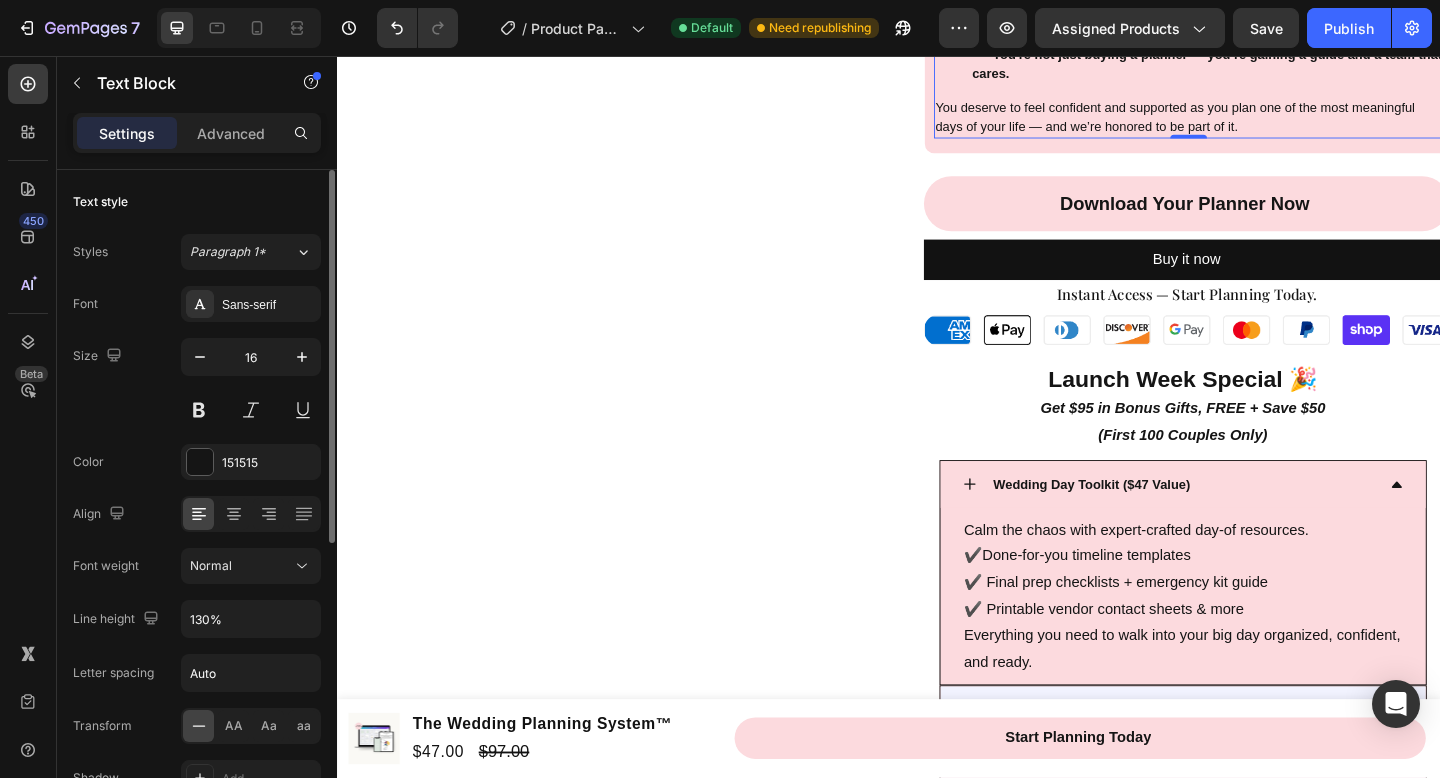 scroll, scrollTop: 17, scrollLeft: 0, axis: vertical 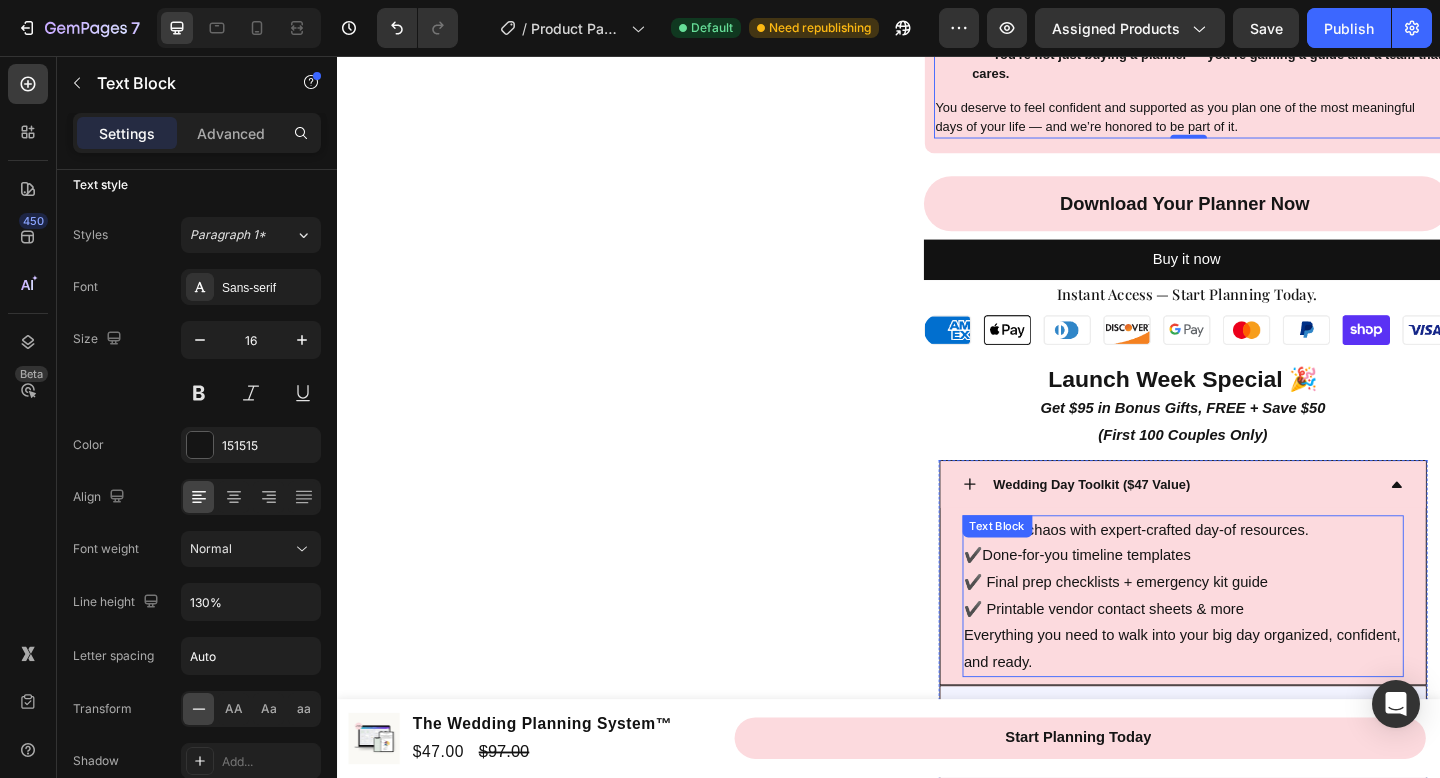 click on "✔️  Done-for-you timeline templates   ✔️ Final prep checklists + emergency kit guide   ✔️ Printable vendor contact sheets & more" at bounding box center [1257, 629] 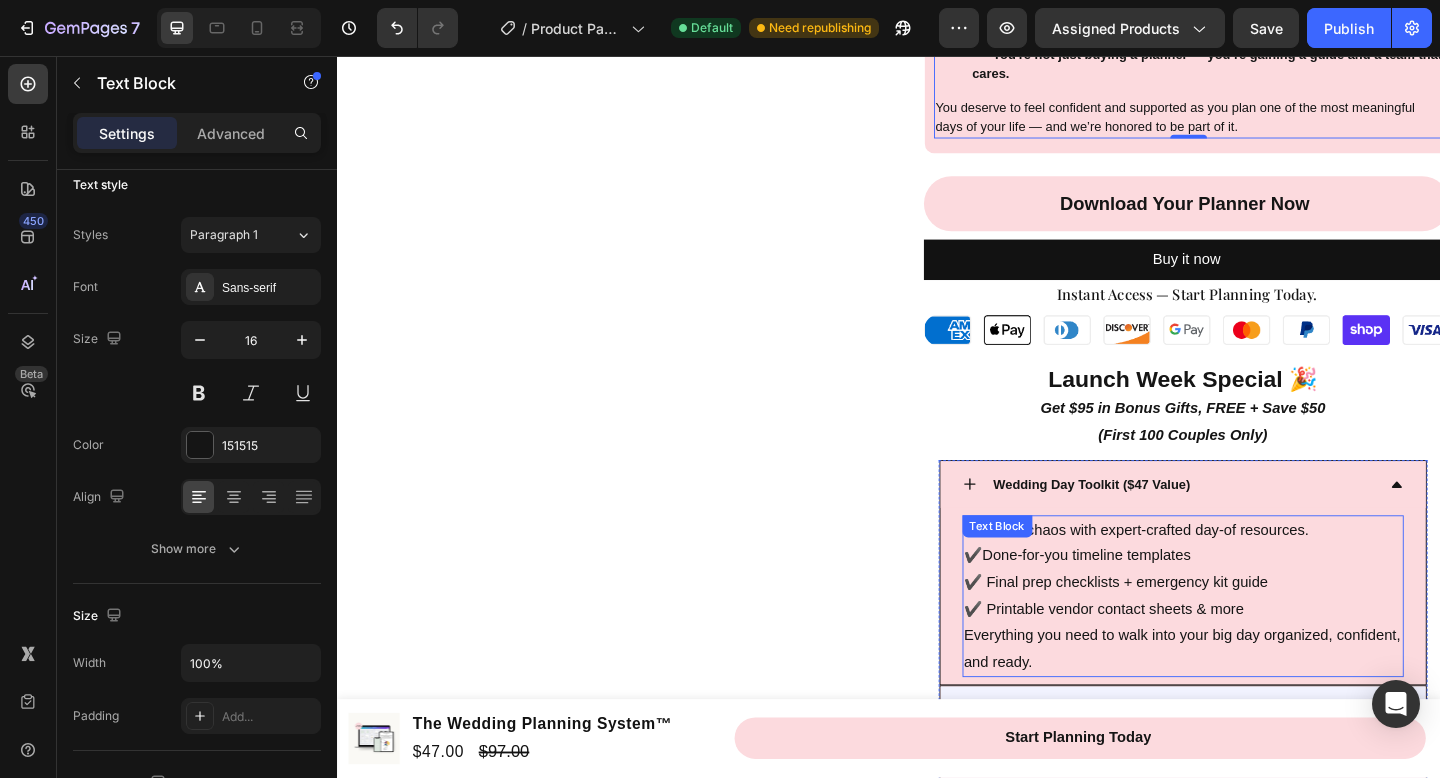 scroll, scrollTop: 17, scrollLeft: 0, axis: vertical 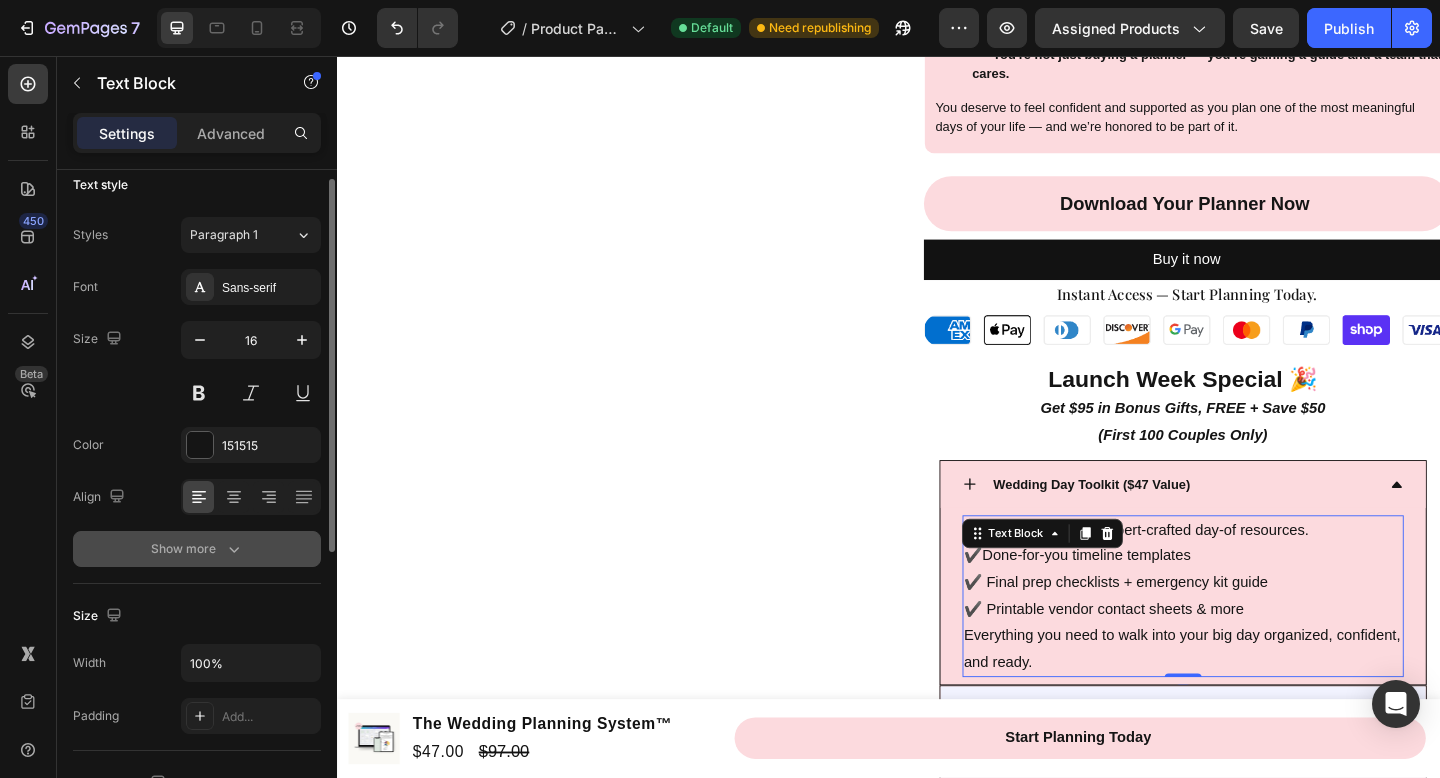 click 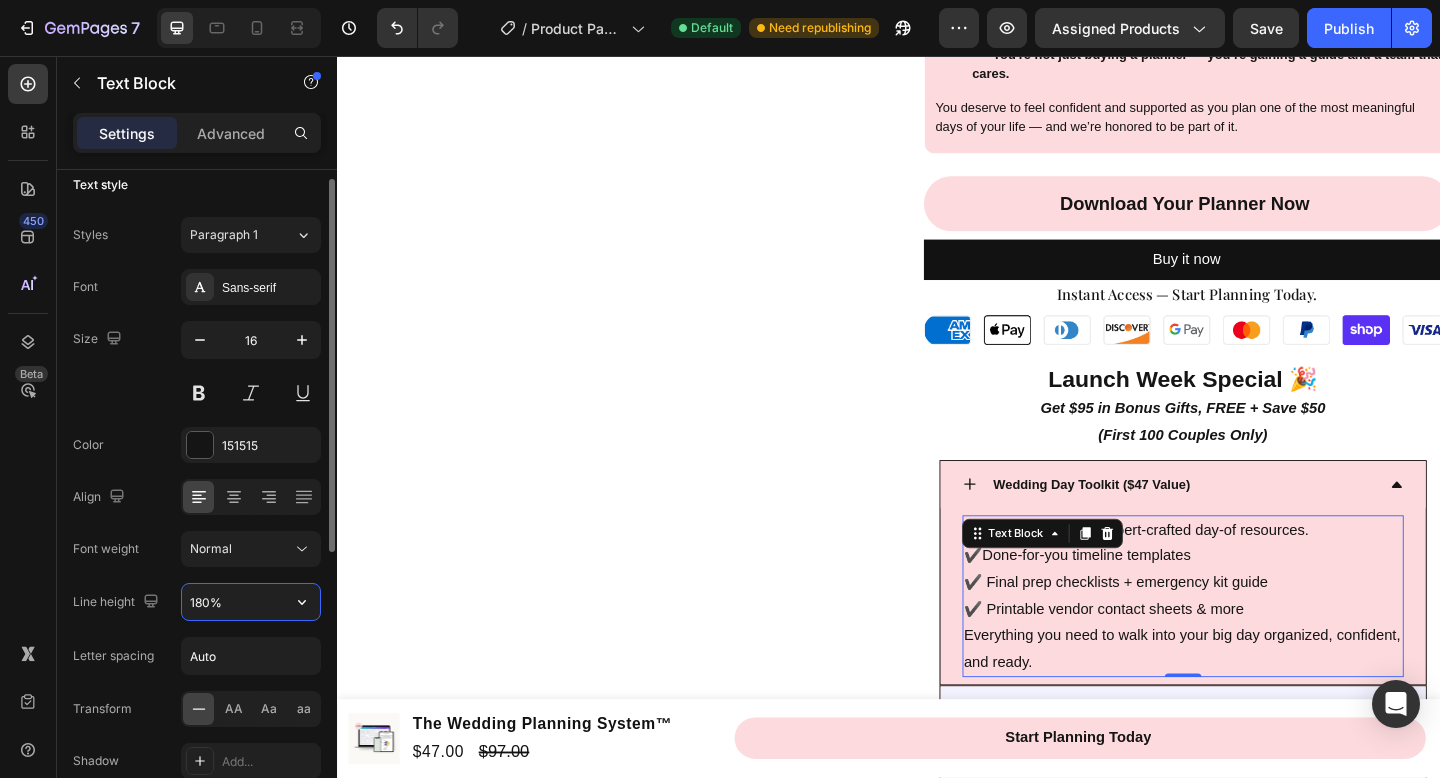 click on "180%" at bounding box center (251, 602) 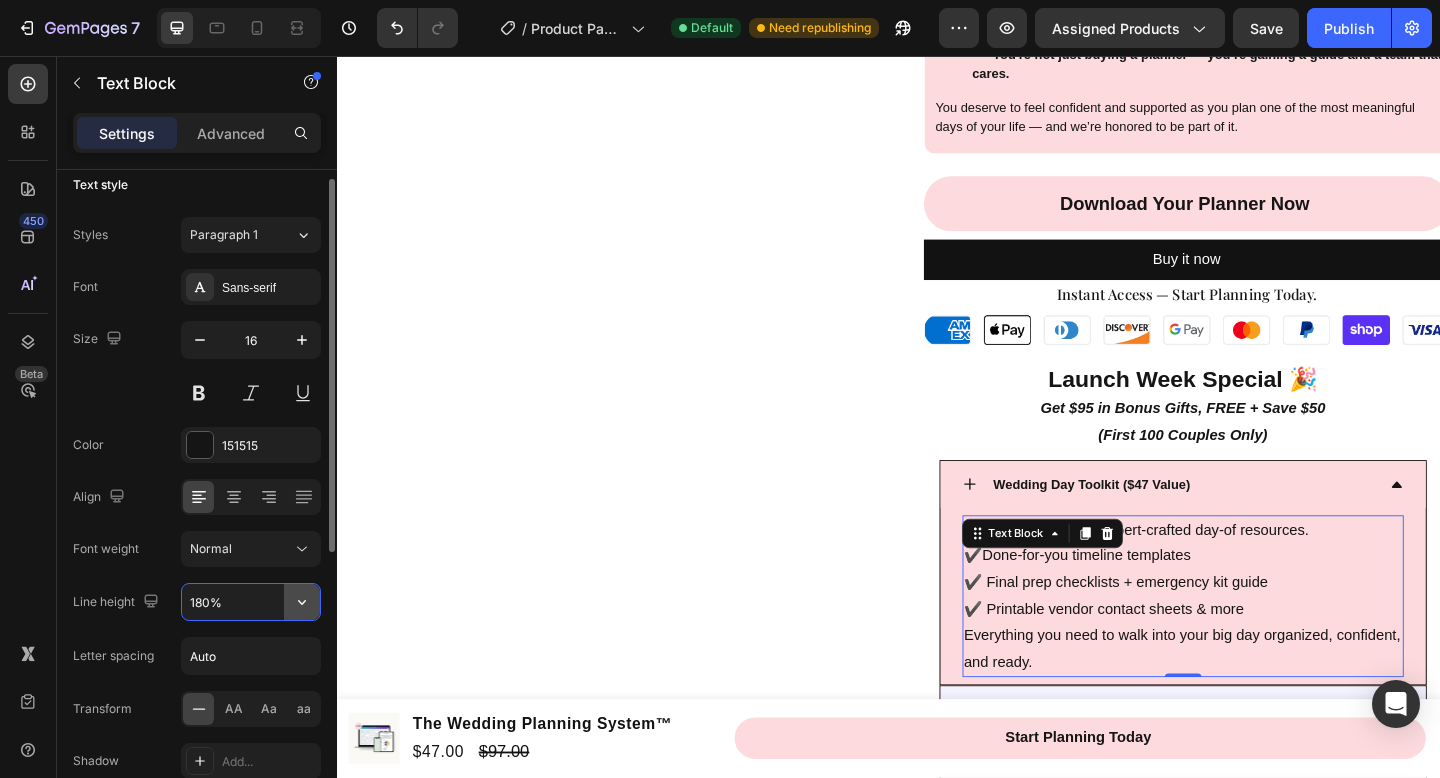 click 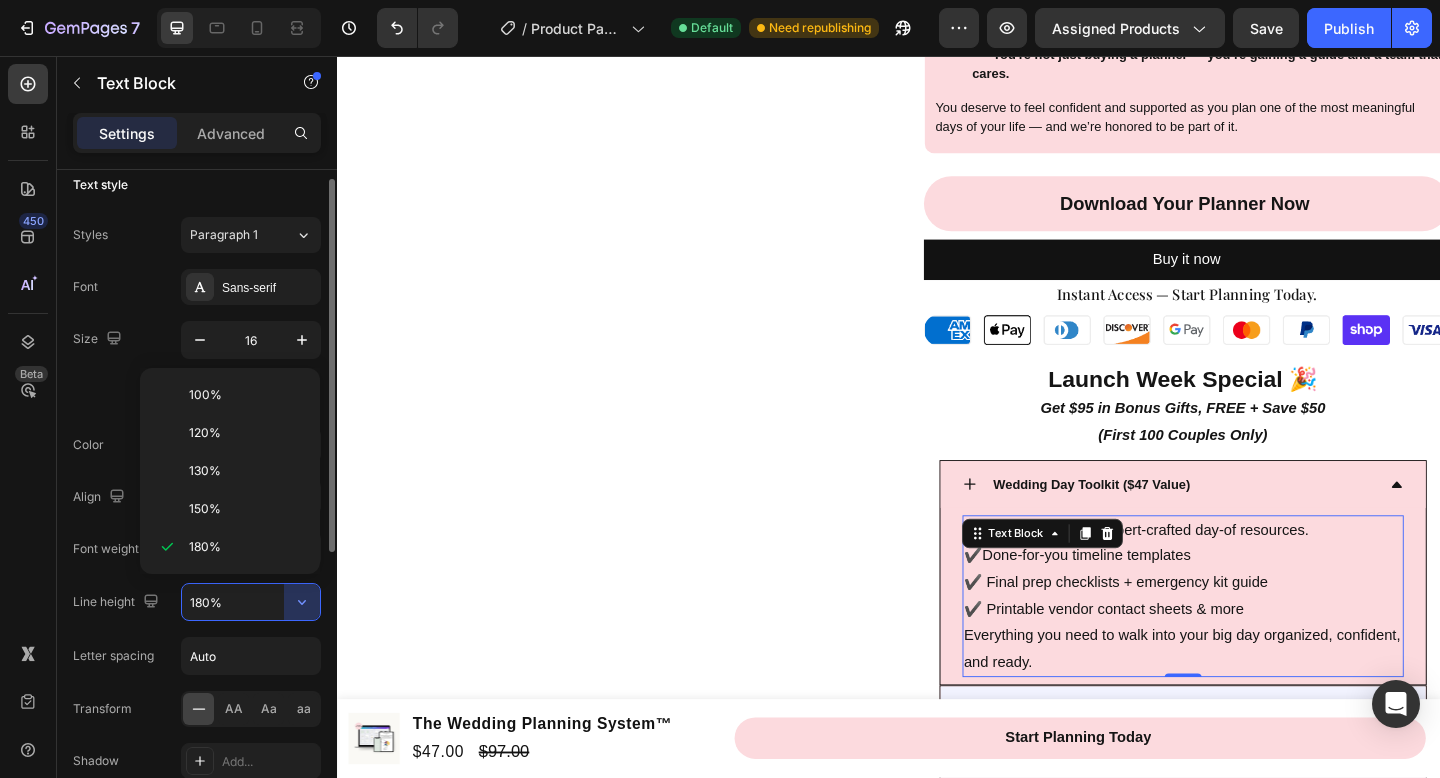 click on "150%" at bounding box center [246, 509] 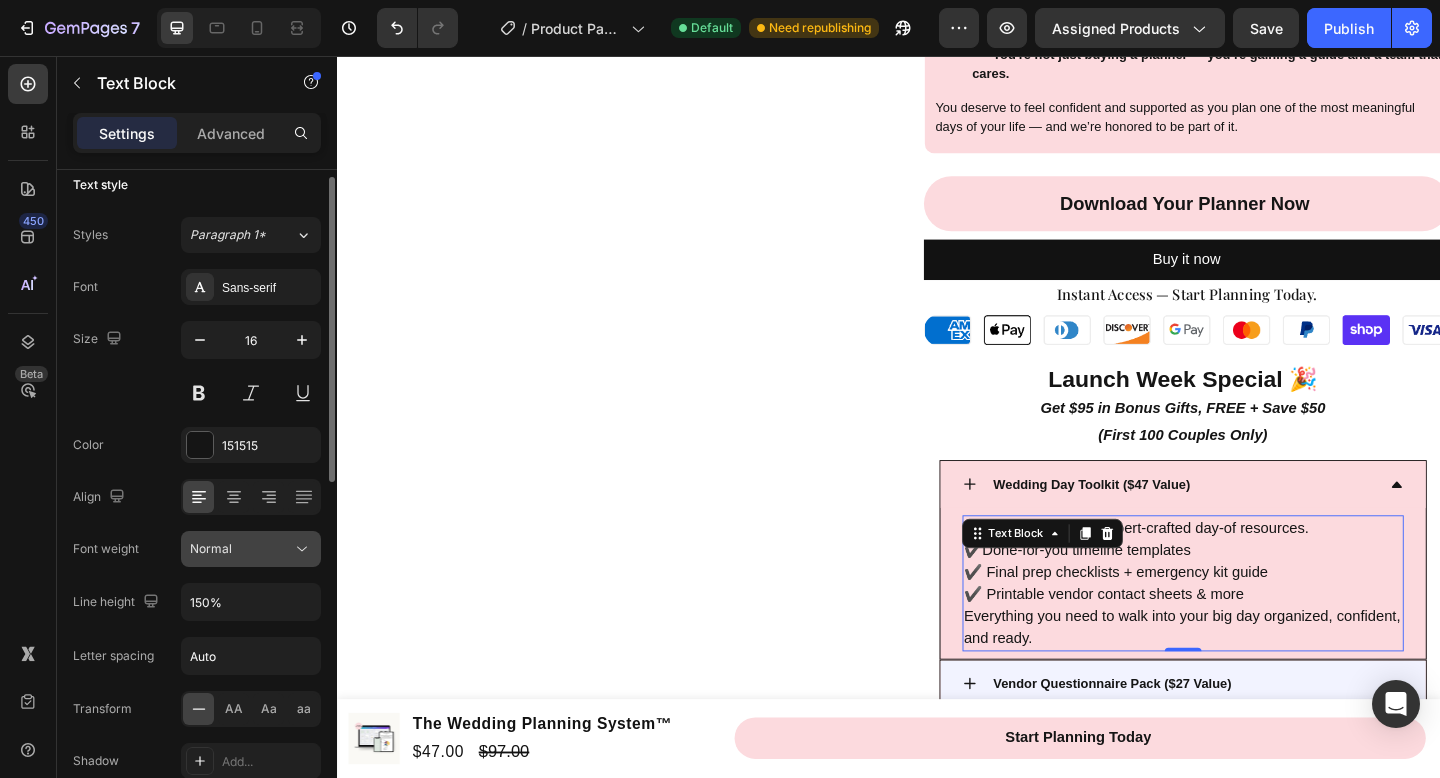 click on "Normal" 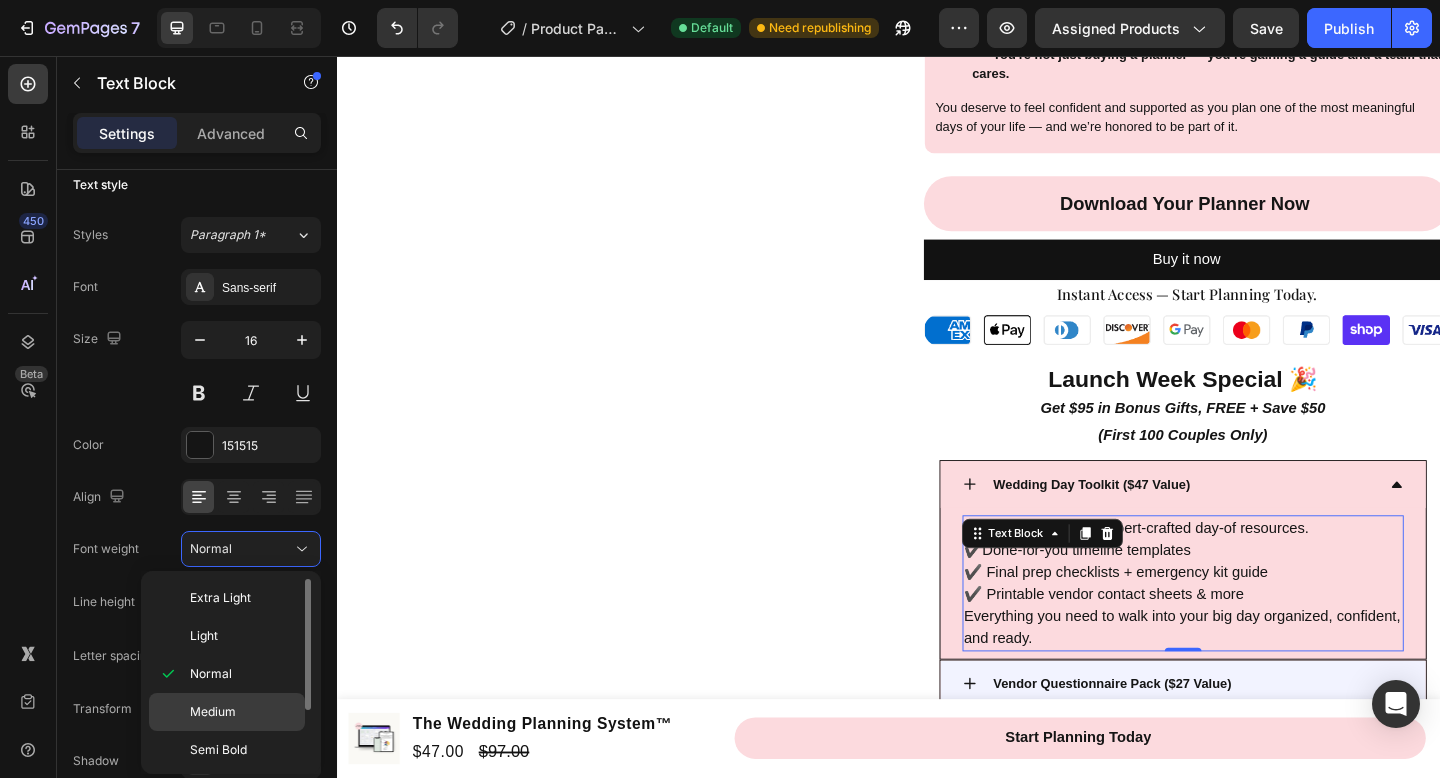 click on "Medium" at bounding box center (243, 712) 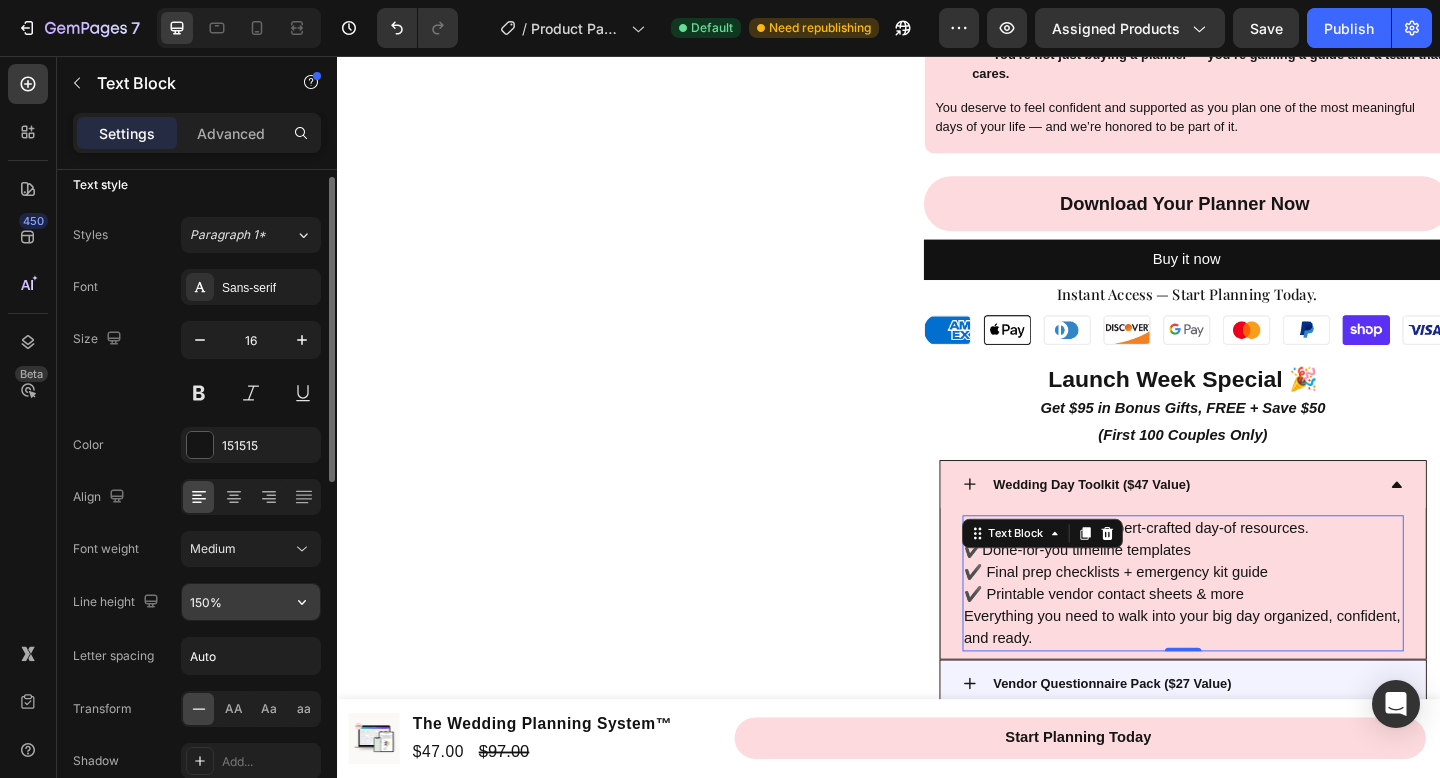 click on "150%" at bounding box center (251, 602) 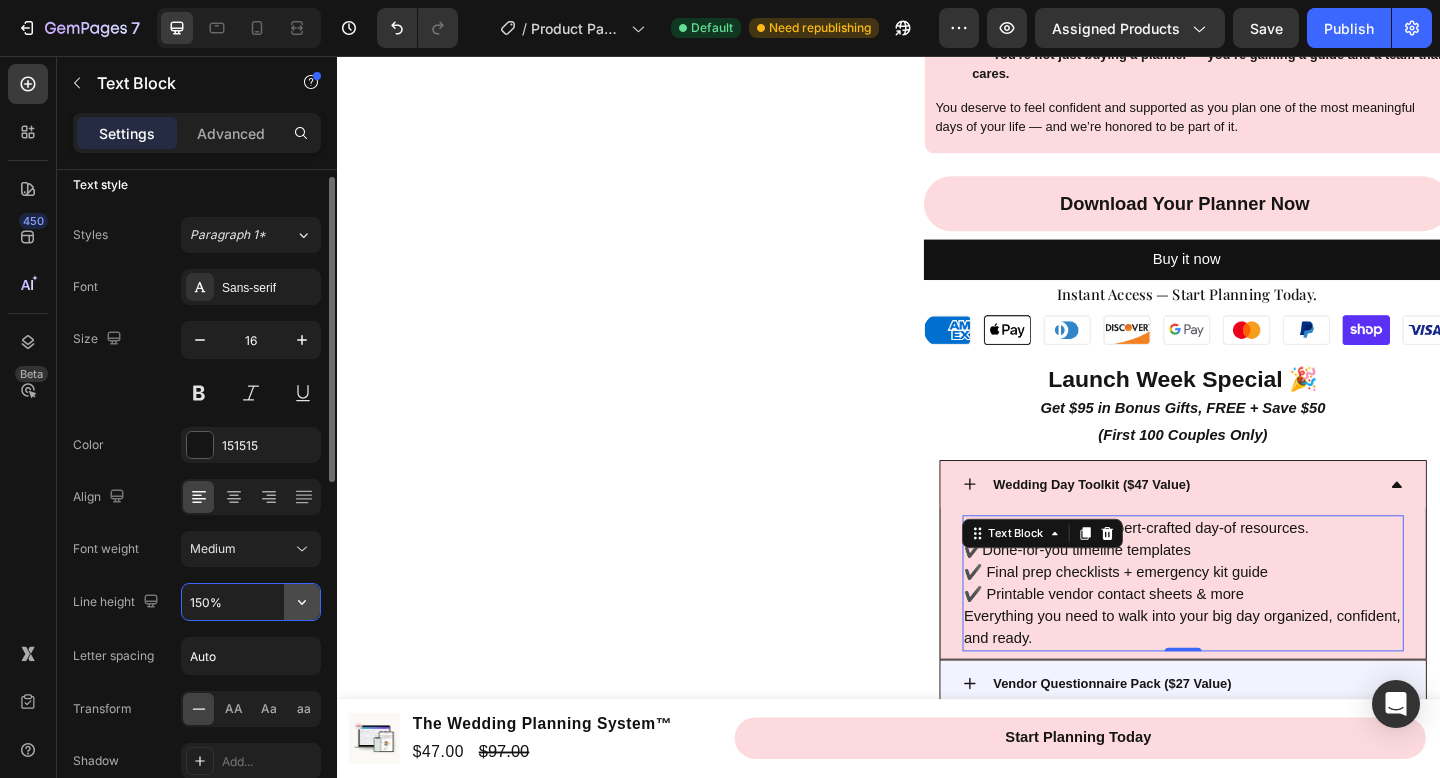 click 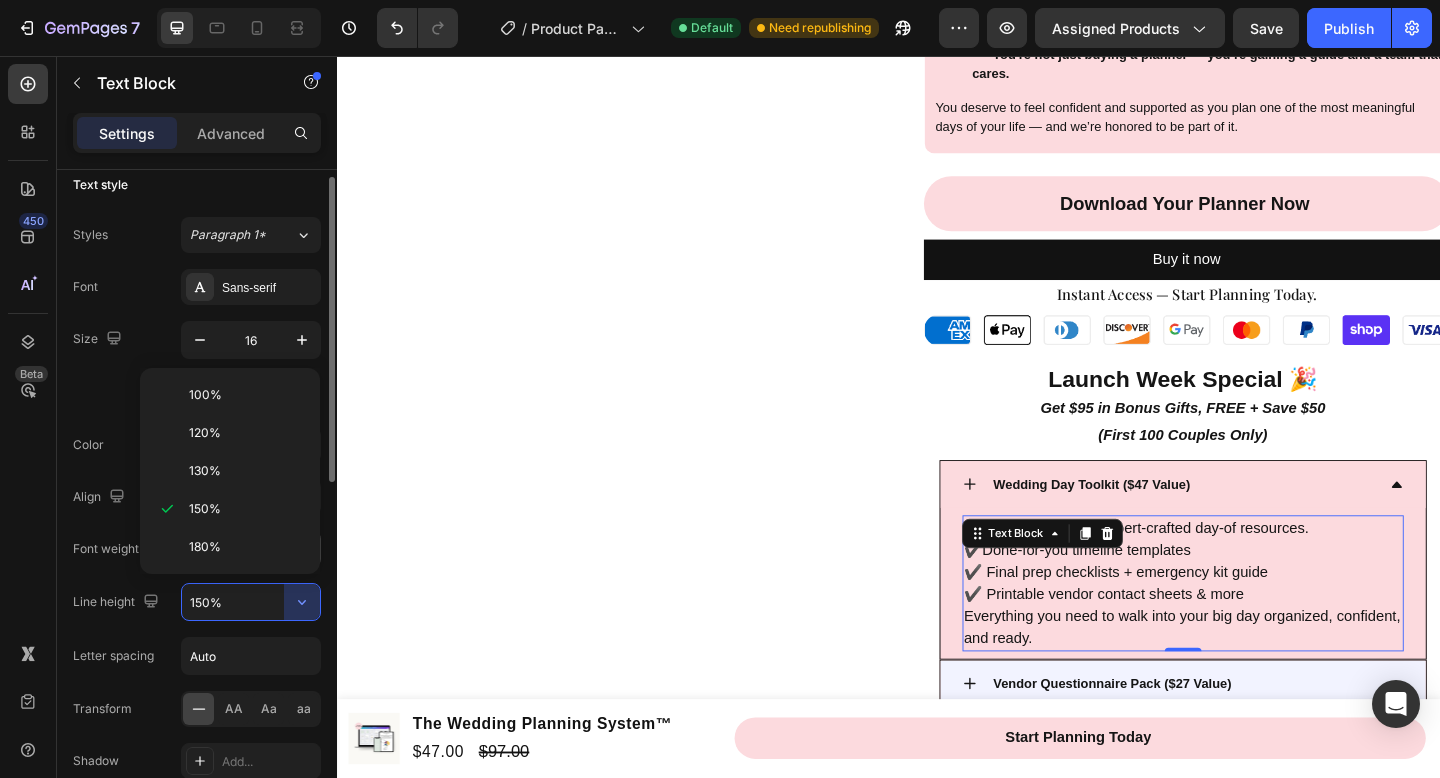 drag, startPoint x: 246, startPoint y: 561, endPoint x: 270, endPoint y: 562, distance: 24.020824 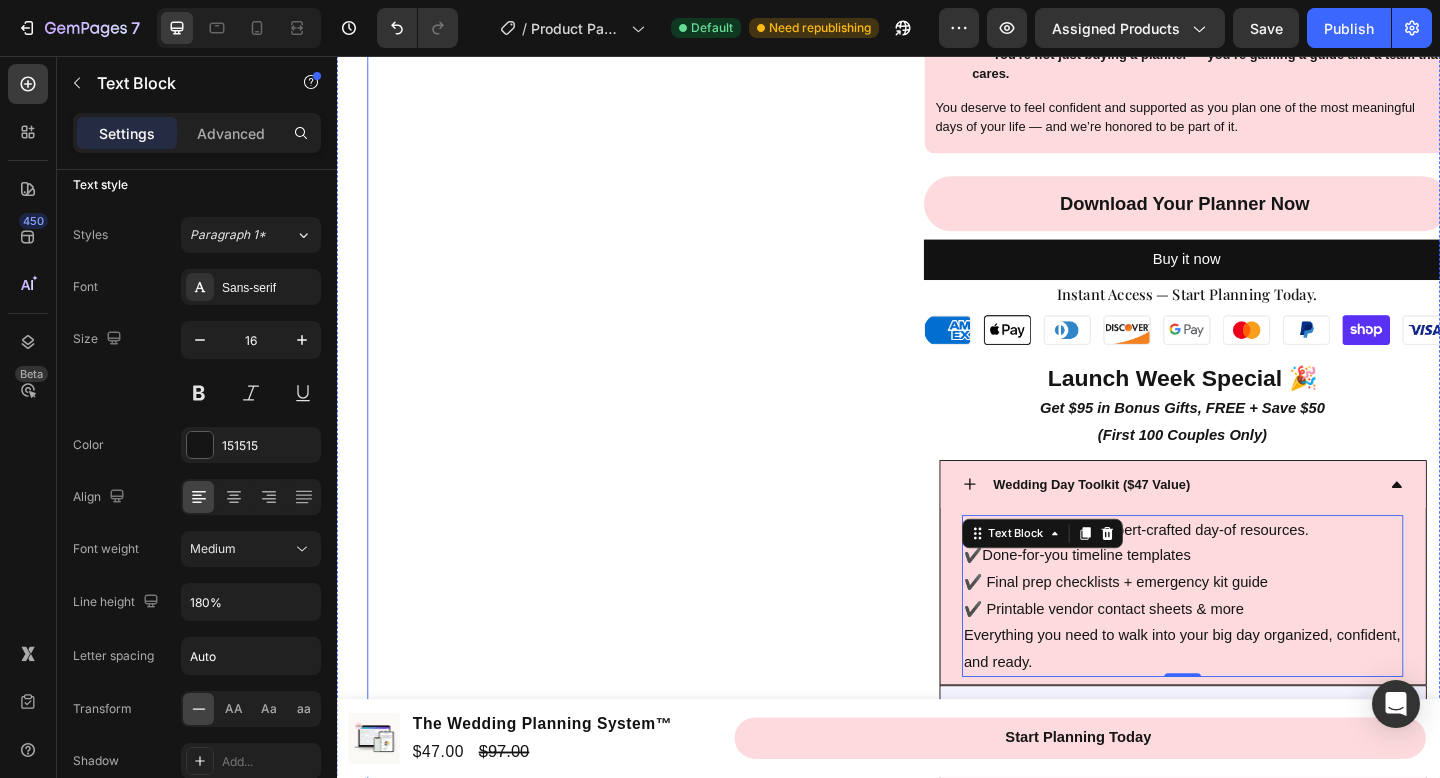 click on "Product Images
Product Images" at bounding box center (656, 81) 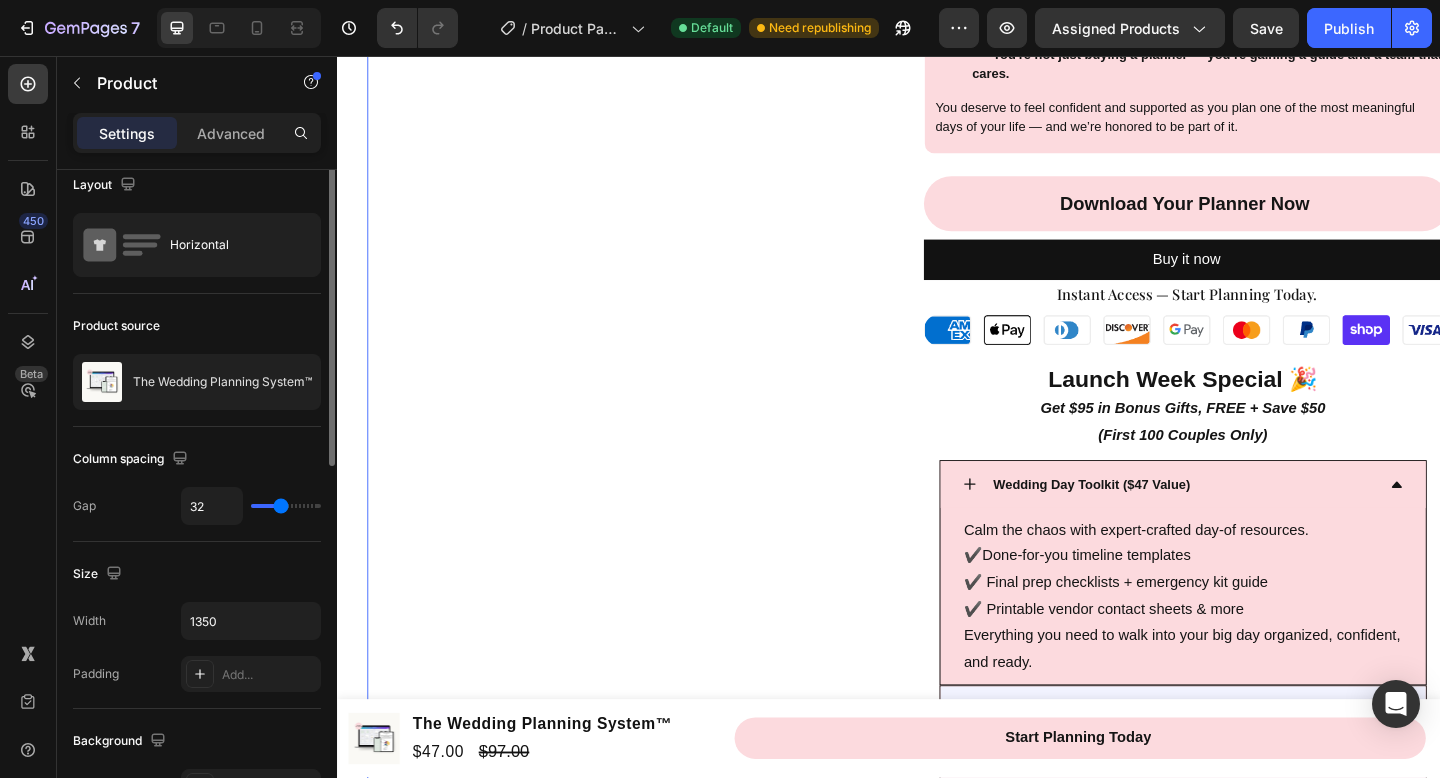 scroll, scrollTop: 0, scrollLeft: 0, axis: both 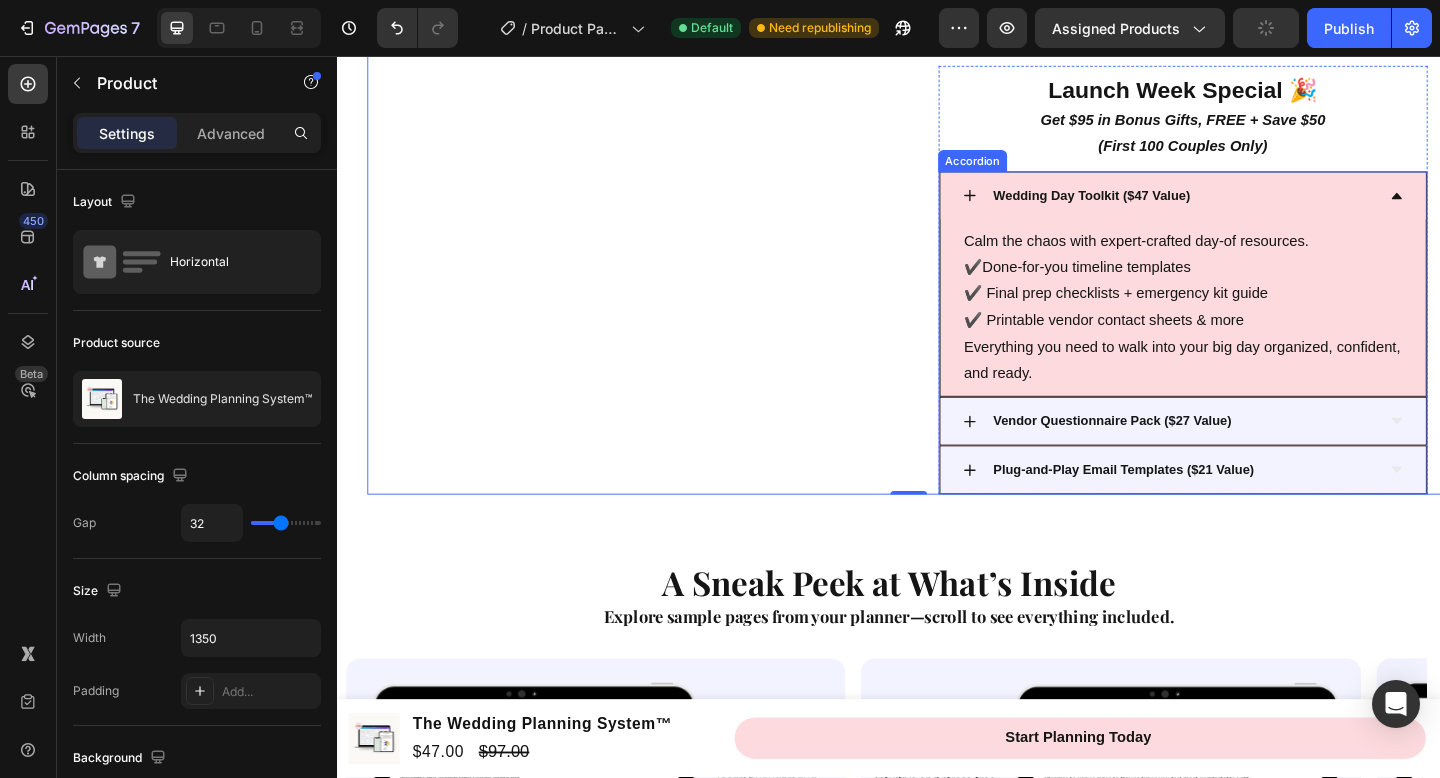 click on "Wedding Day Toolkit ($47 Value)" at bounding box center (1242, 208) 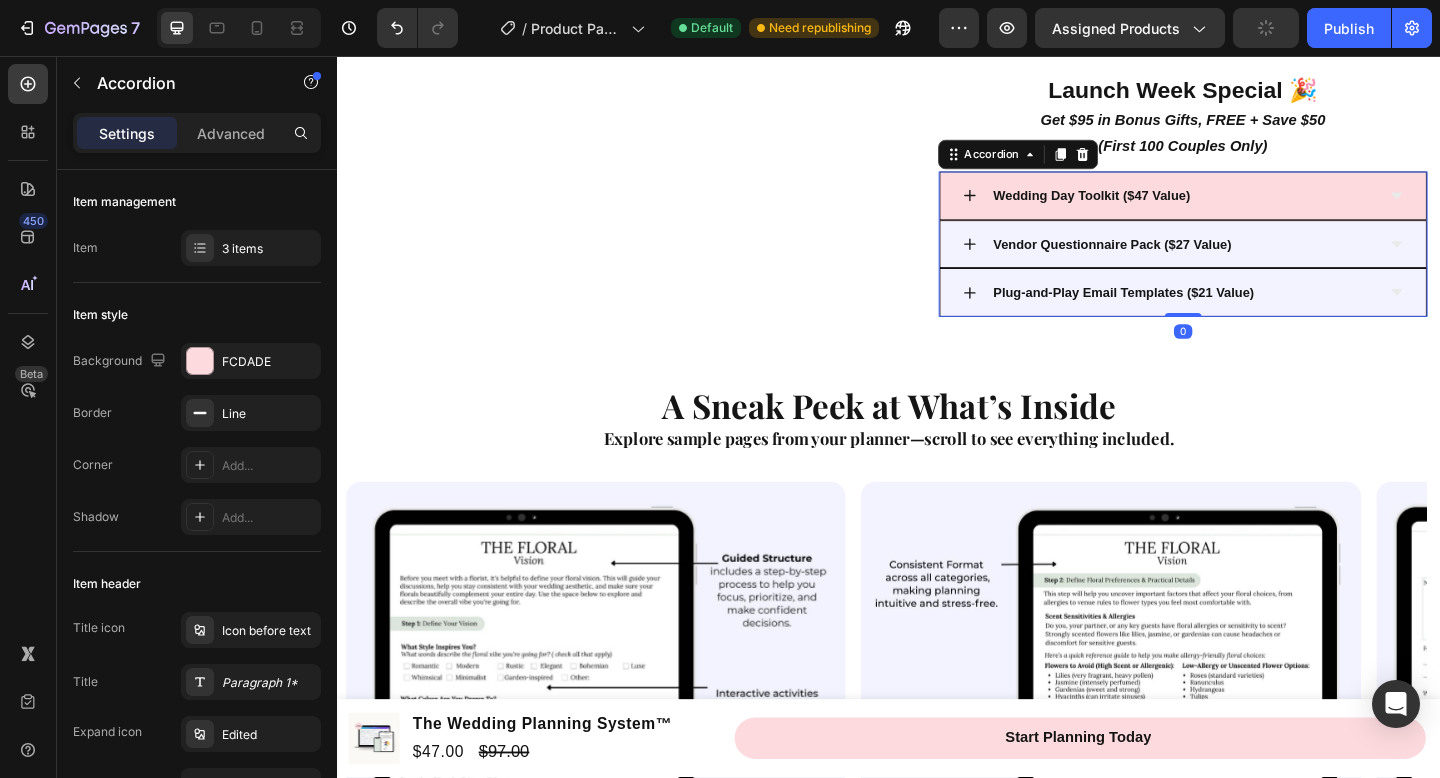 click on "Wedding Day Toolkit ($47 Value)" at bounding box center [1242, 208] 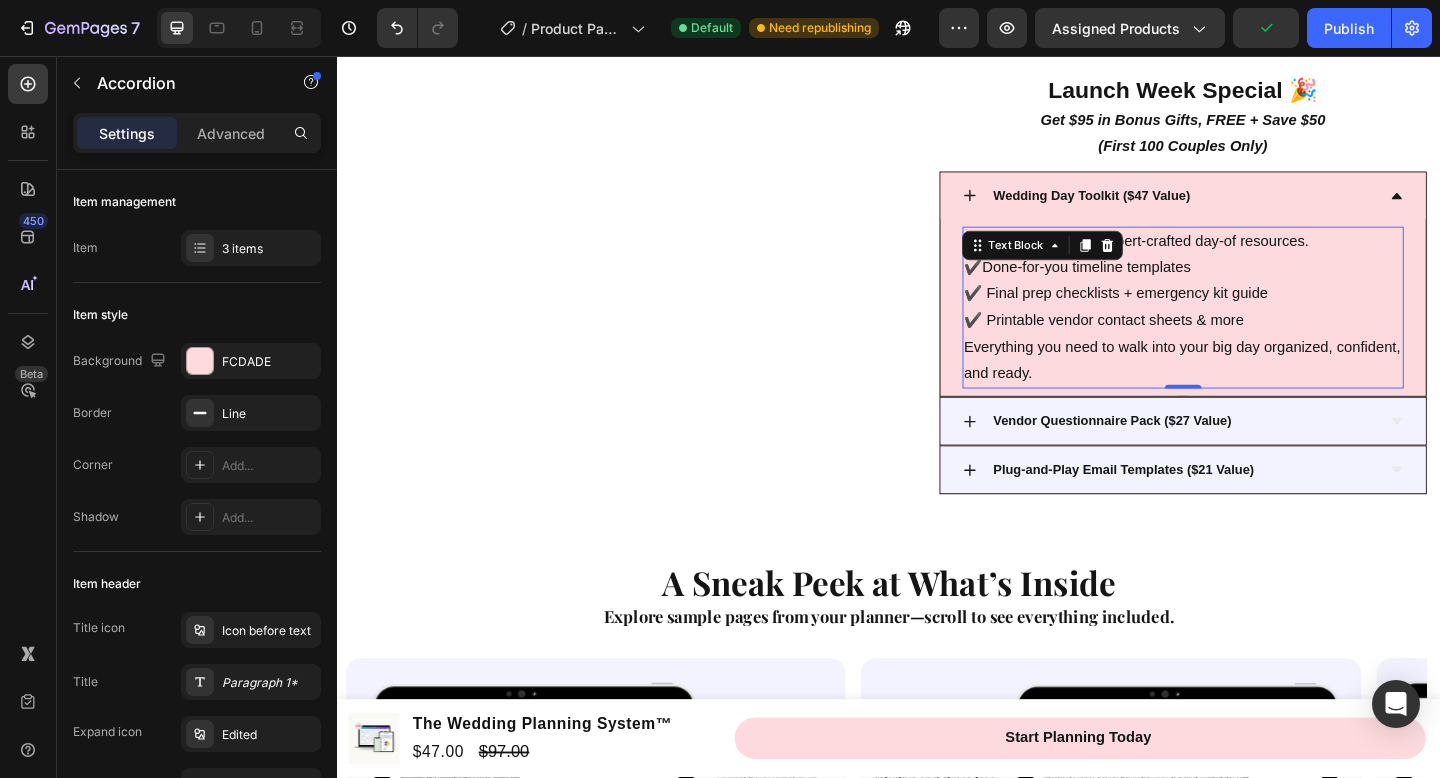 click on "Everything you need to walk into your big day organized, confident, and ready." at bounding box center [1257, 388] 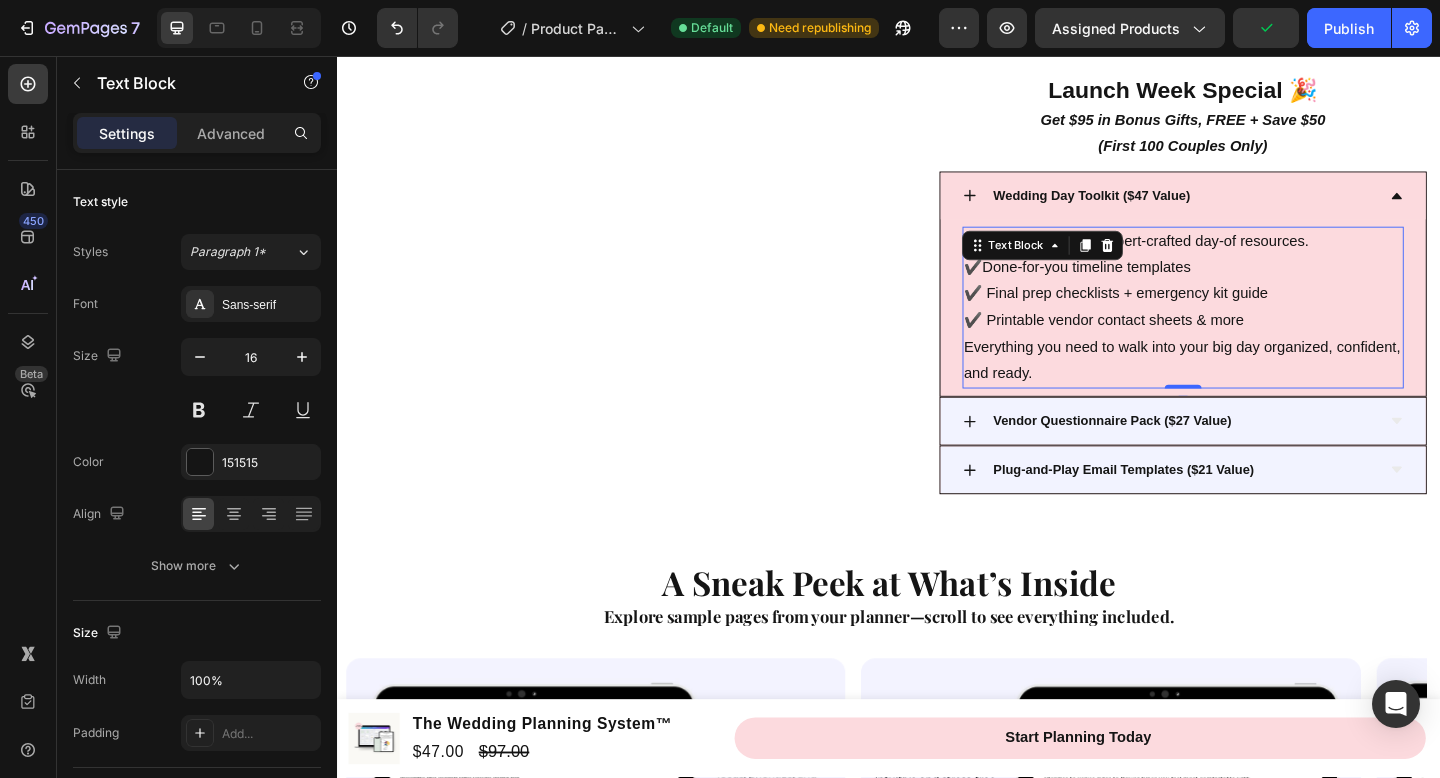 click on "Everything you need to walk into your big day organized, confident, and ready." at bounding box center [1257, 388] 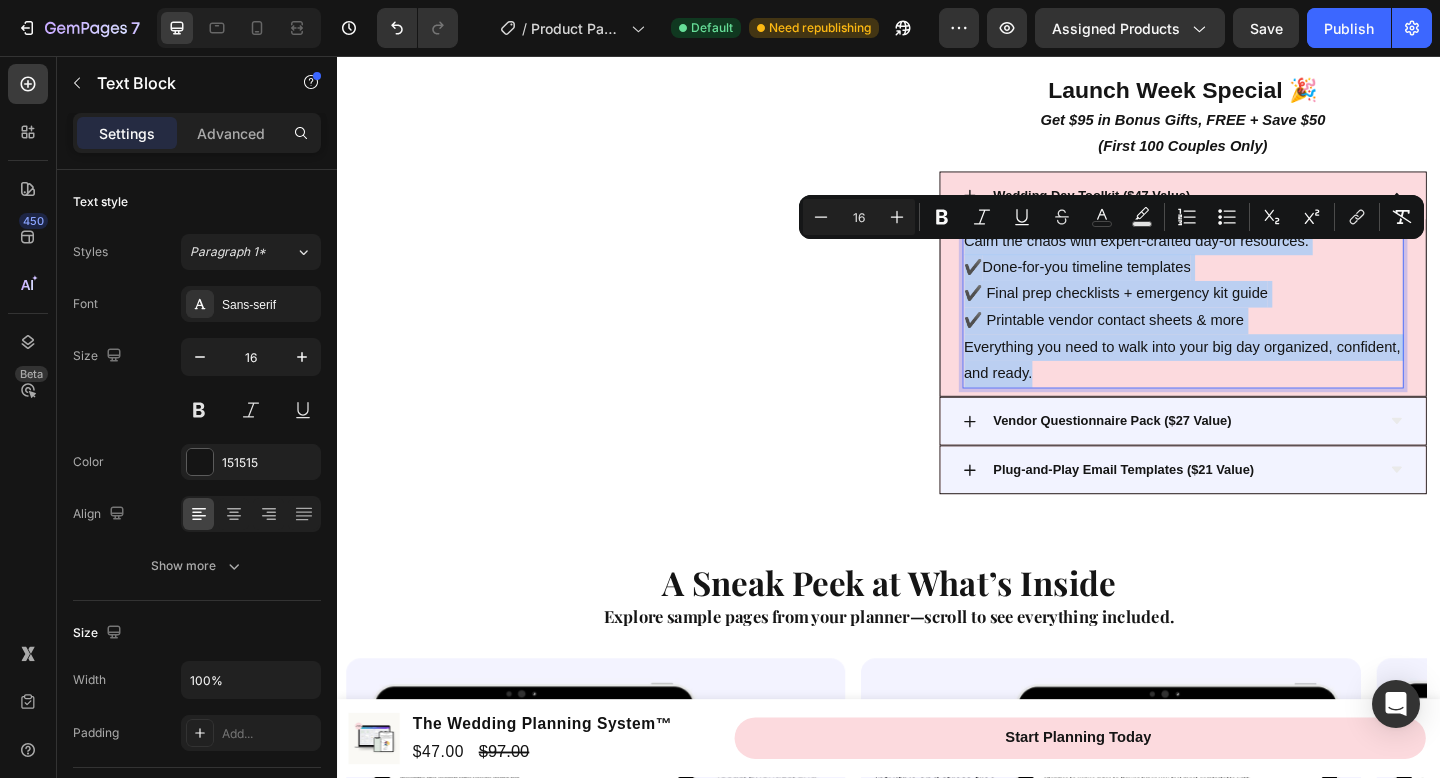 drag, startPoint x: 1167, startPoint y: 416, endPoint x: 1010, endPoint y: 280, distance: 207.71375 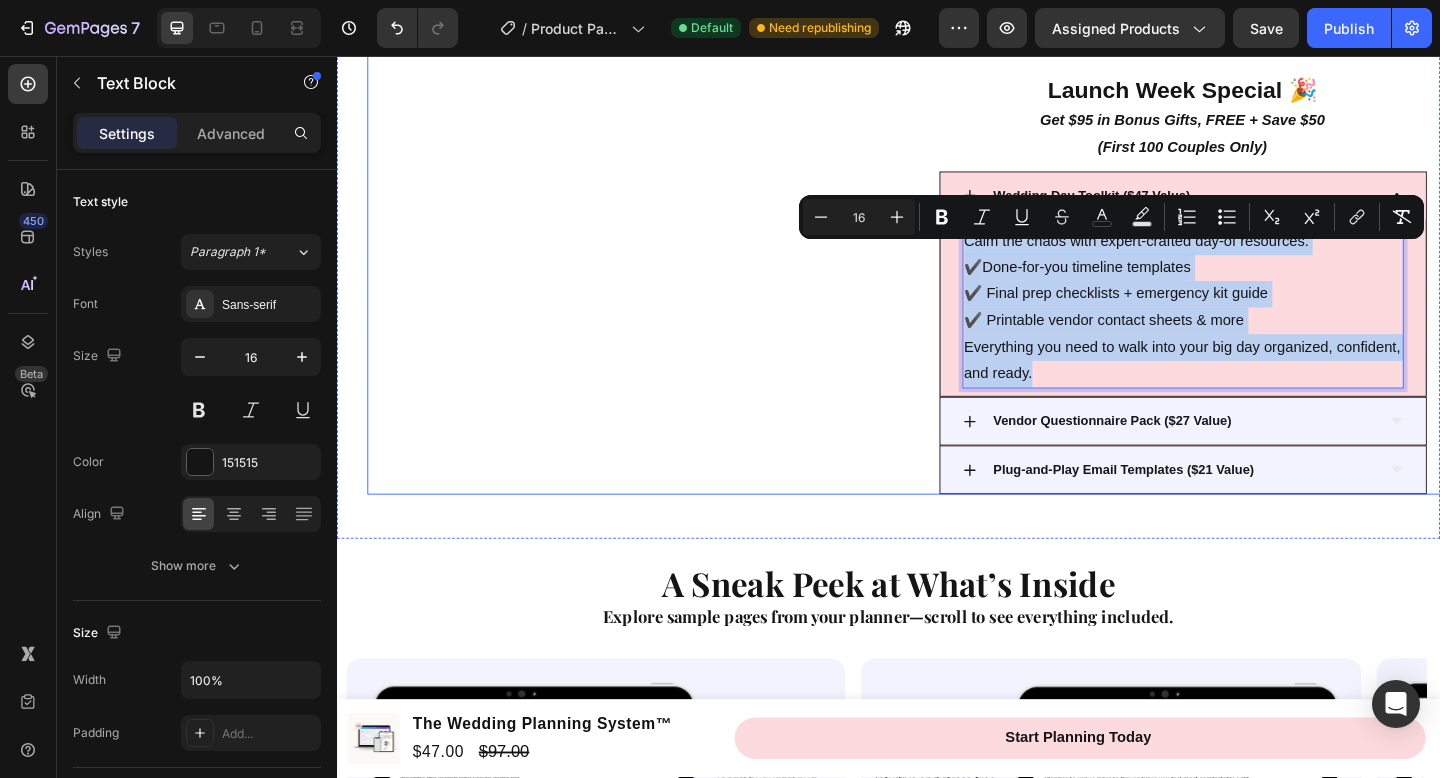 click on "Product Images
Product Images" at bounding box center [656, -233] 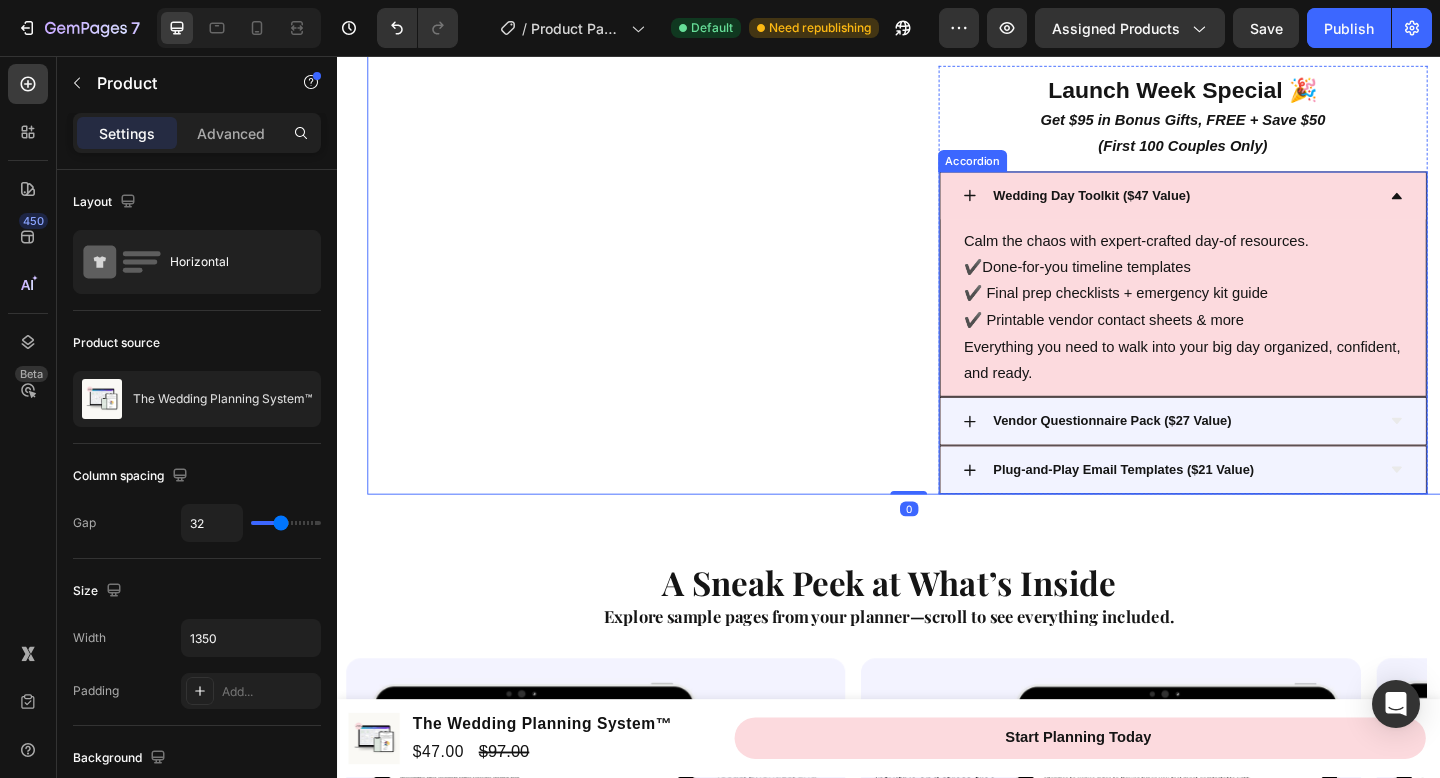 click on "Wedding Day Toolkit ($47 Value)" at bounding box center (1242, 208) 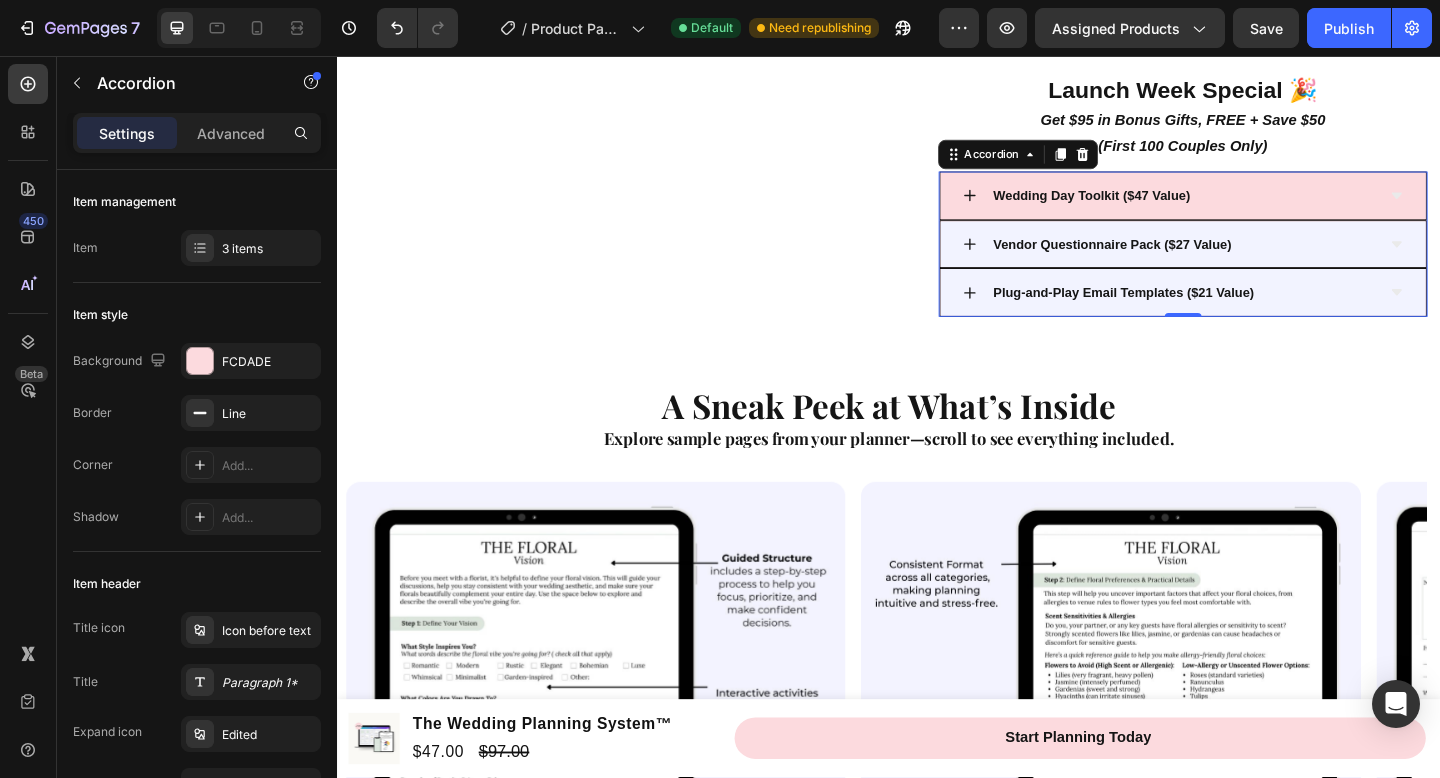 click on "Wedding Day Toolkit ($47 Value)" at bounding box center [1158, 208] 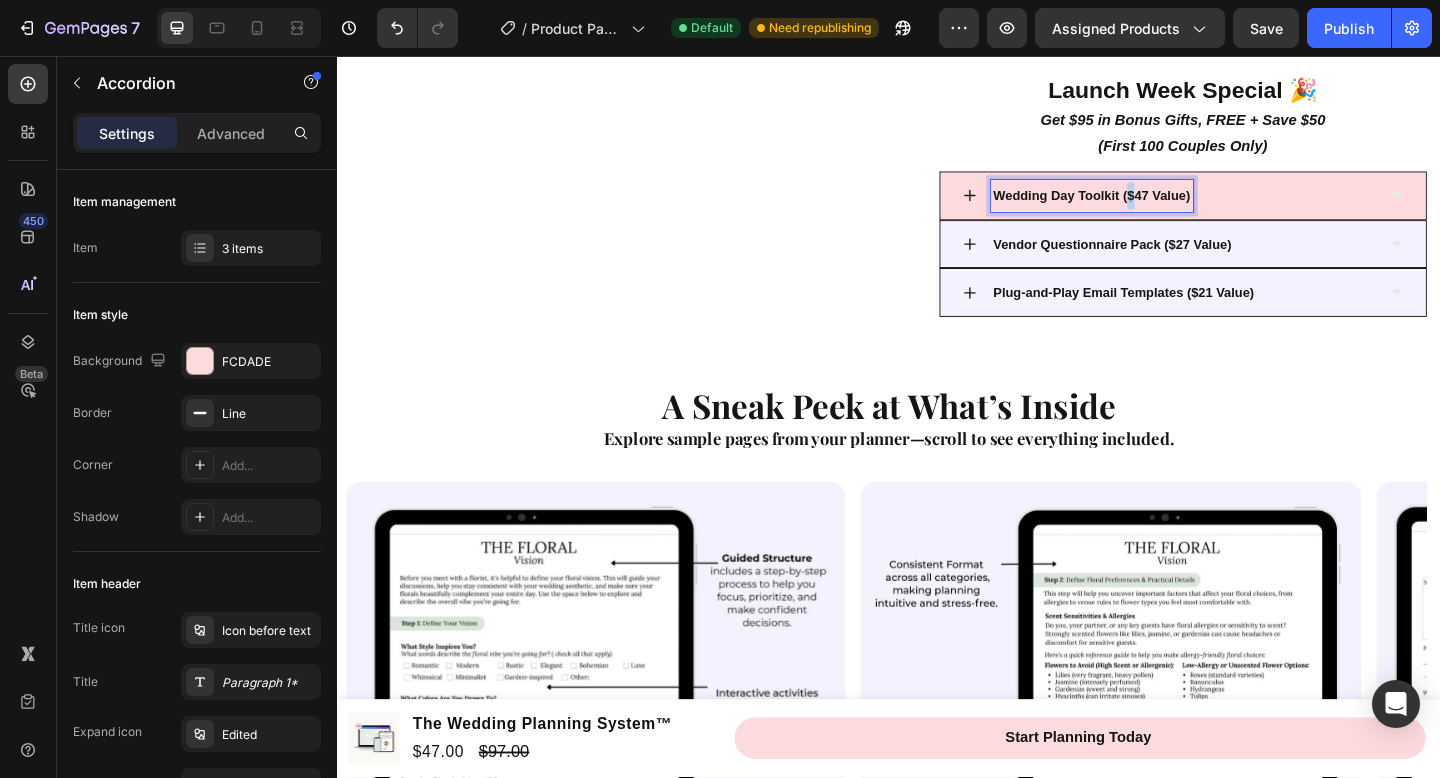 click on "Wedding Day Toolkit ($47 Value)" at bounding box center (1158, 208) 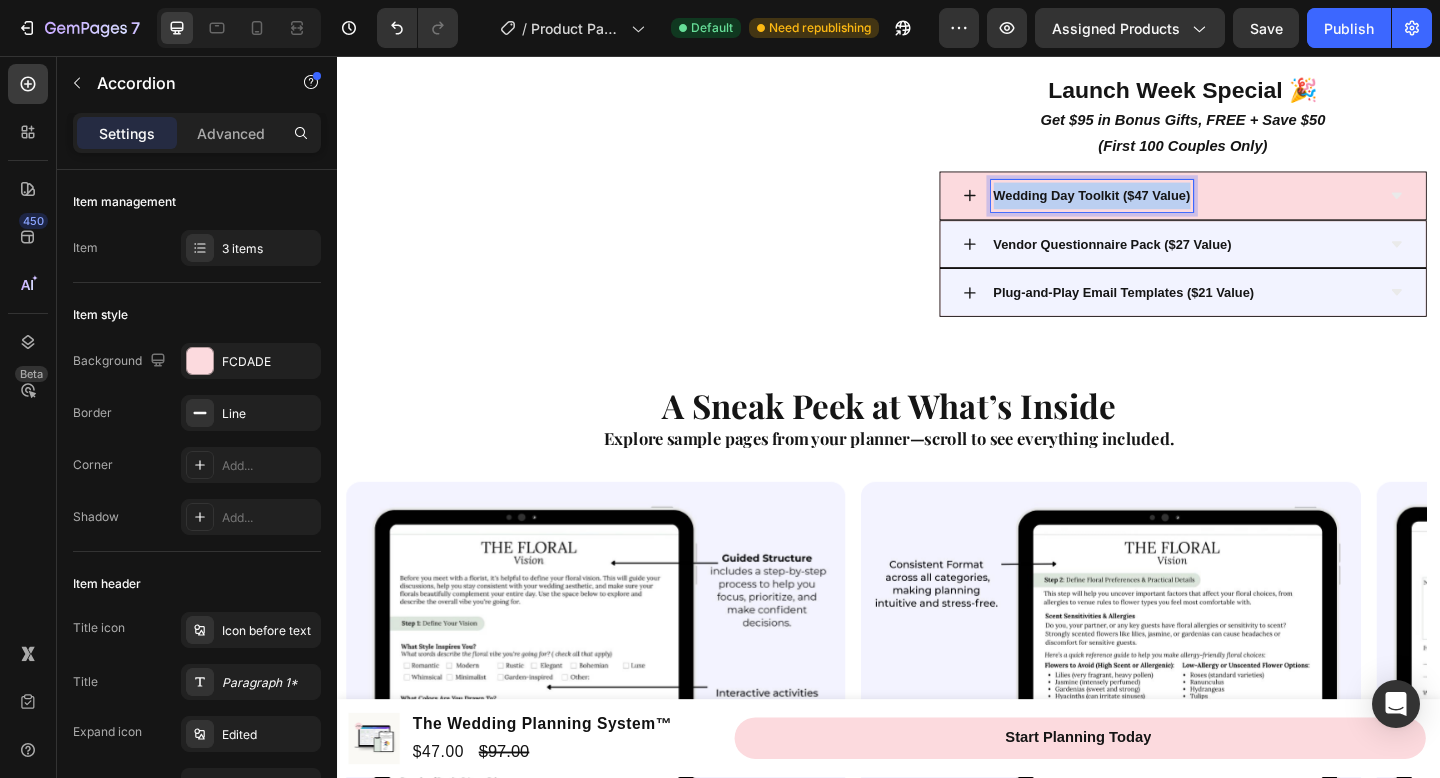click on "Wedding Day Toolkit ($47 Value)" at bounding box center (1158, 208) 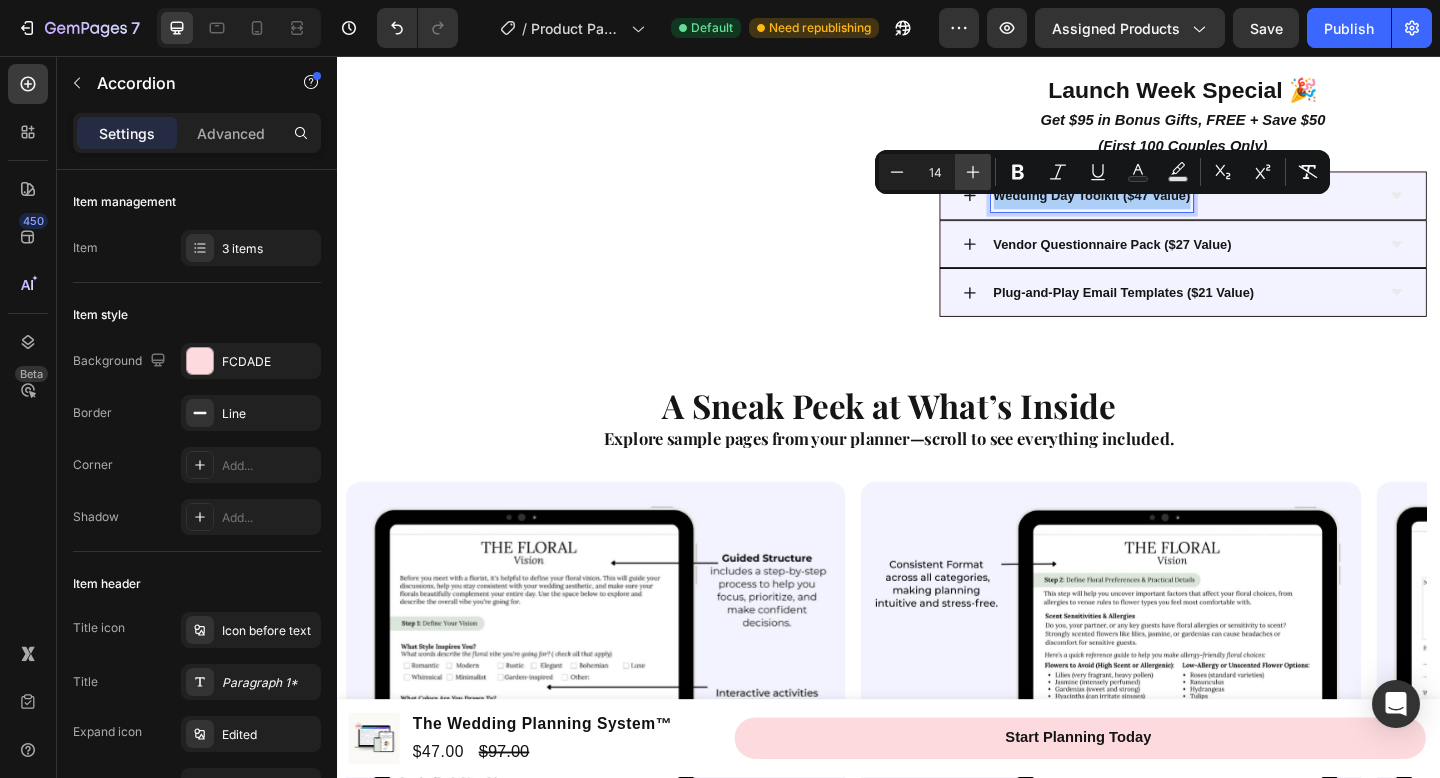 click 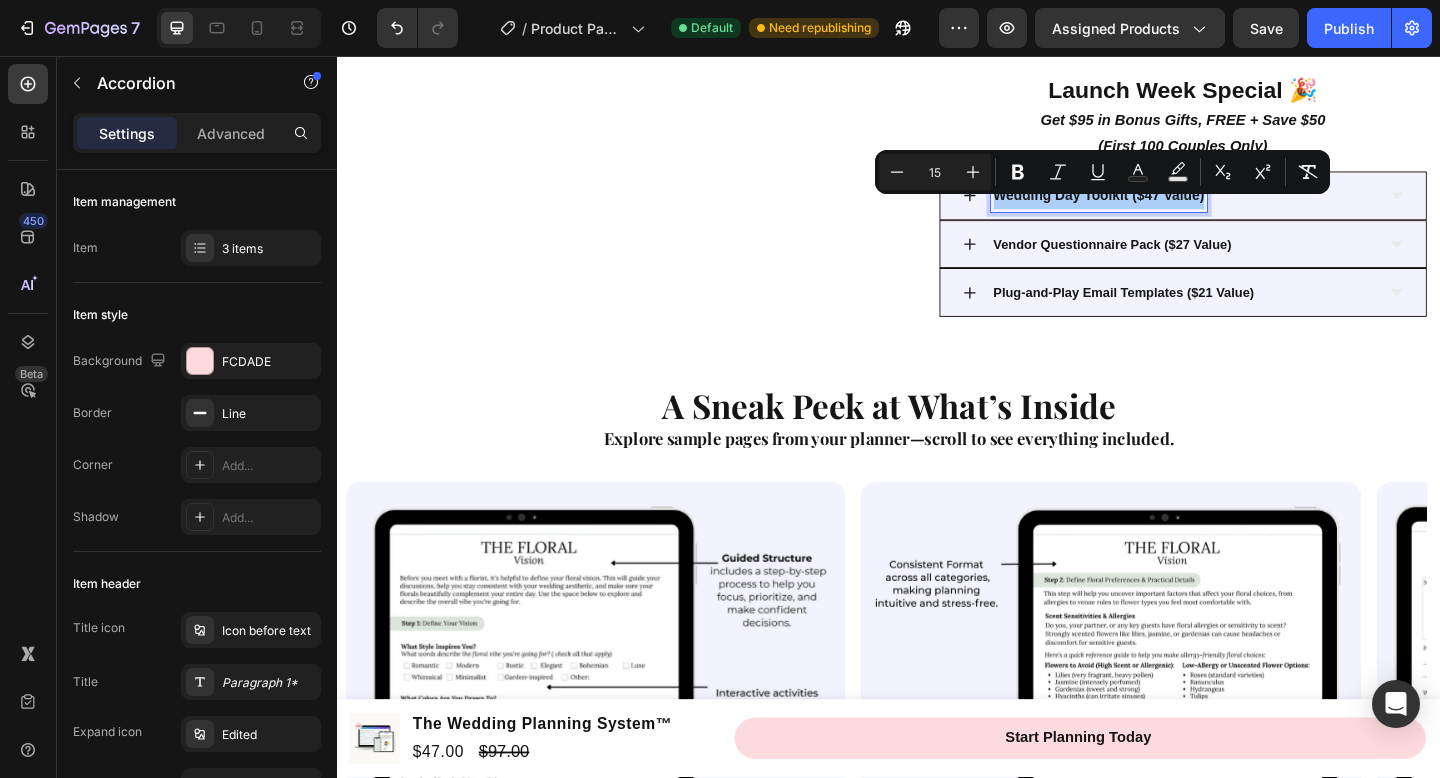 drag, startPoint x: 982, startPoint y: 179, endPoint x: 991, endPoint y: 191, distance: 15 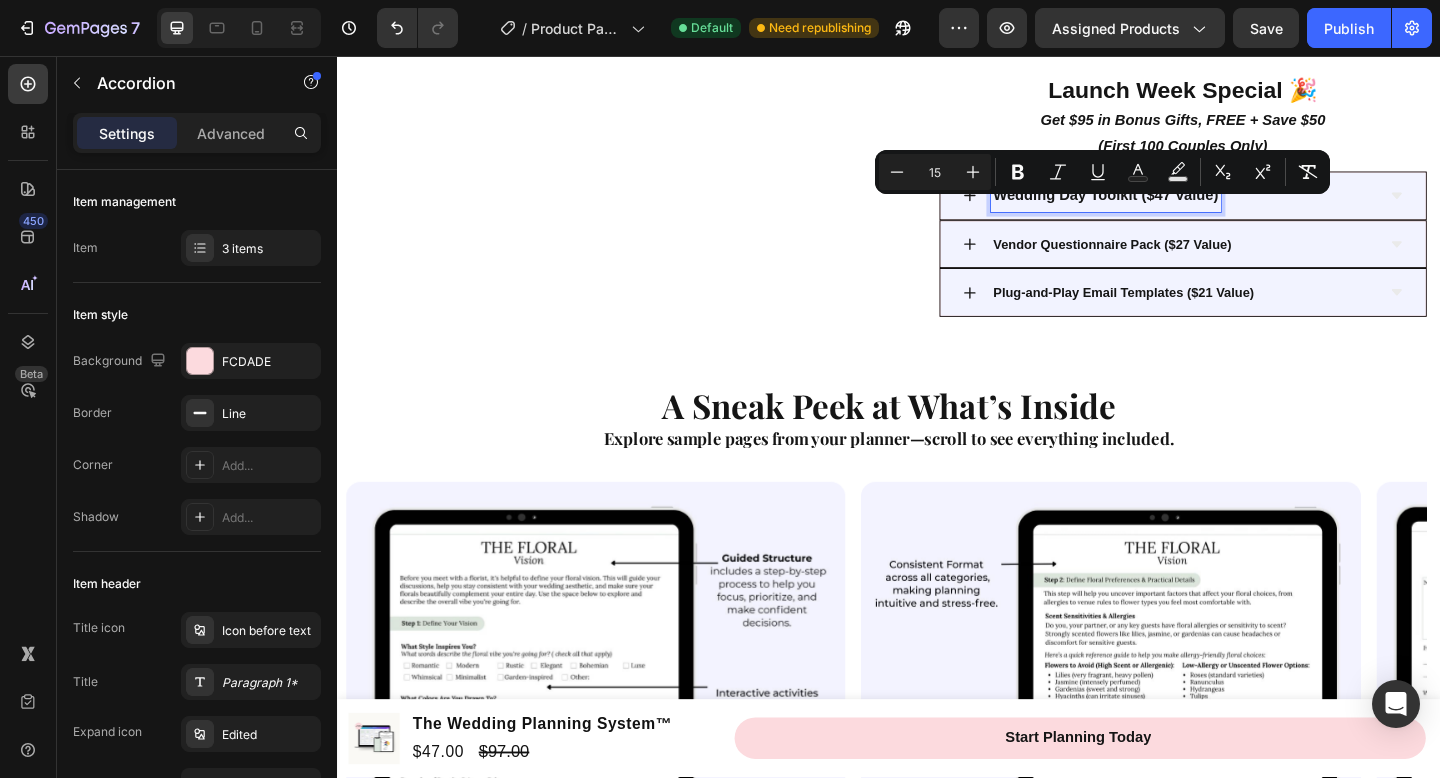 type on "16" 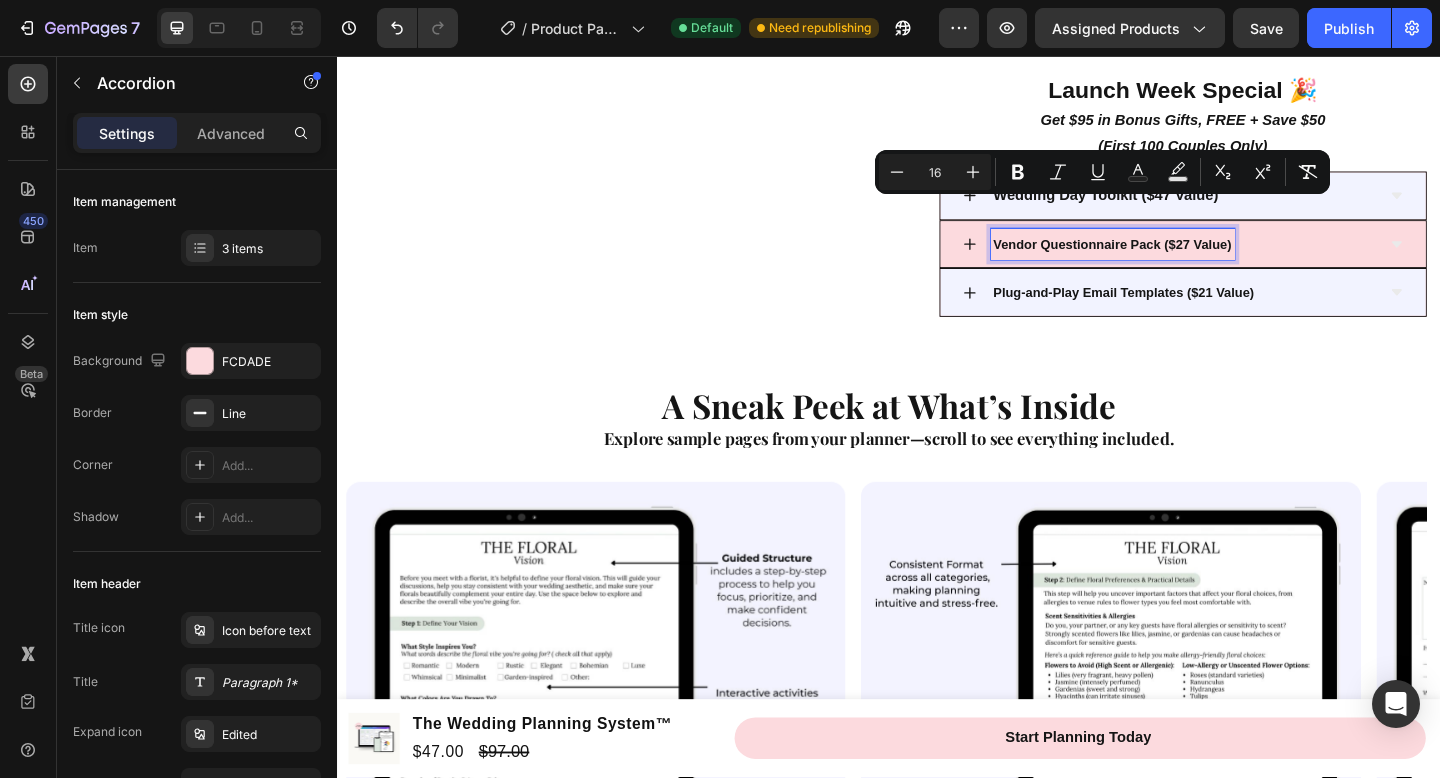 click on "Vendor Questionnaire Pack ($27 Value)" at bounding box center [1180, 261] 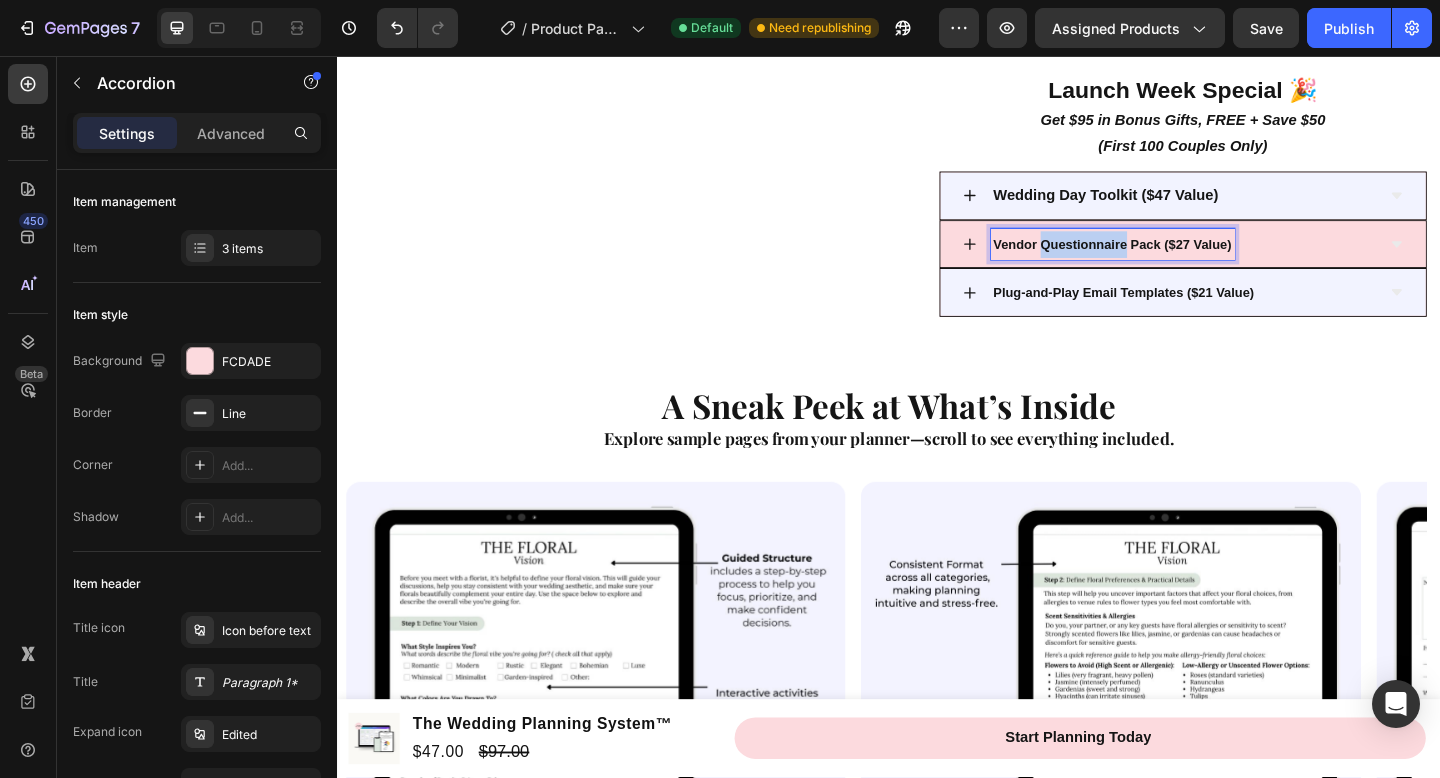click on "Vendor Questionnaire Pack ($27 Value)" at bounding box center (1180, 261) 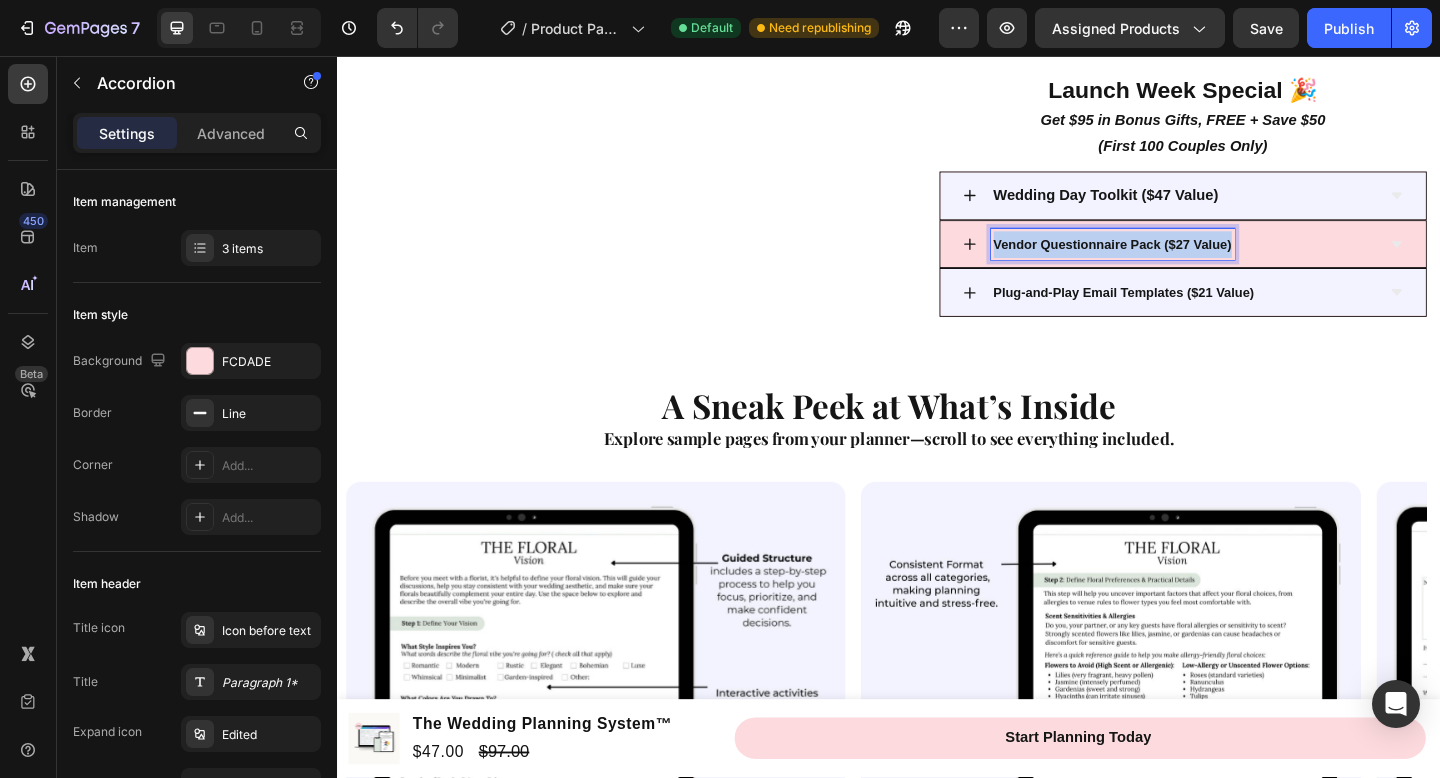 click on "Vendor Questionnaire Pack ($27 Value)" at bounding box center (1180, 261) 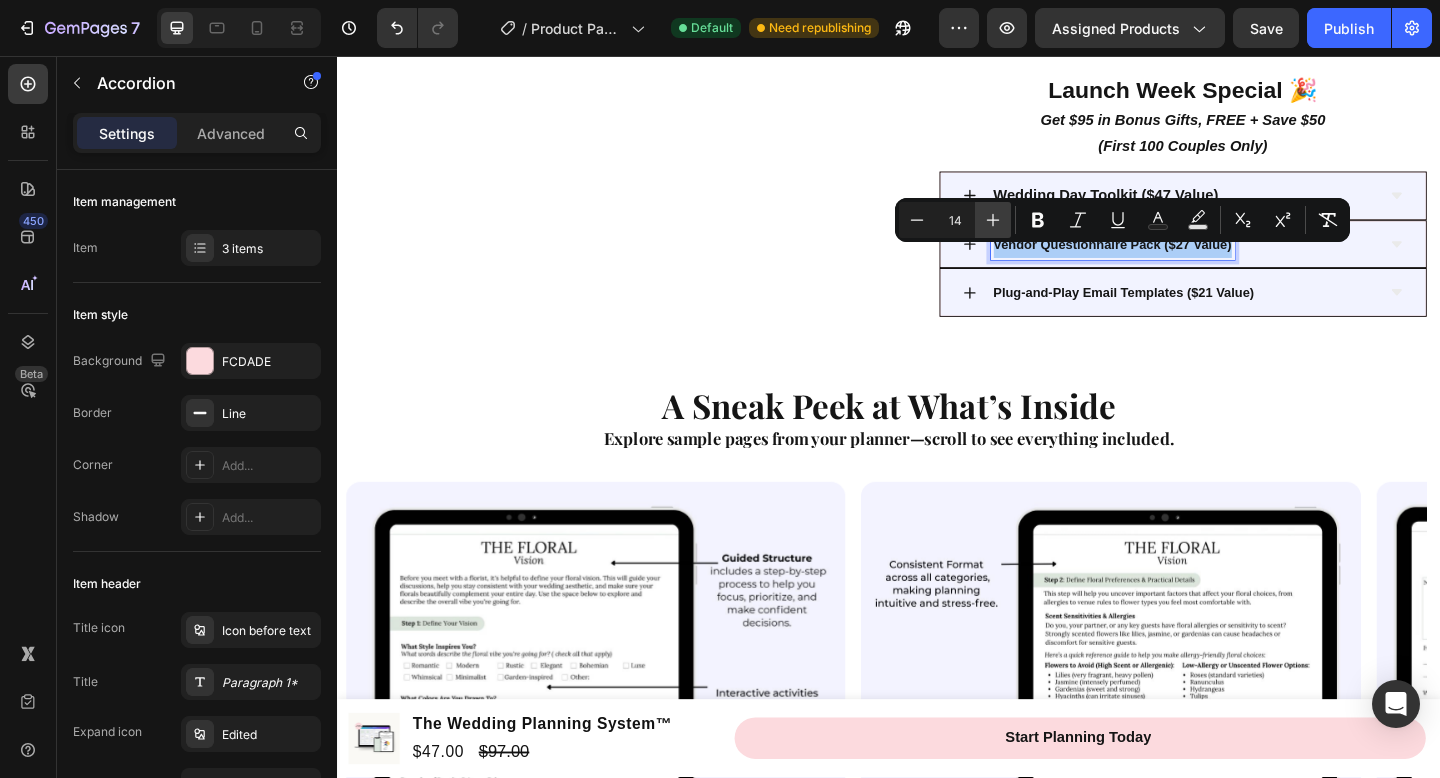 click 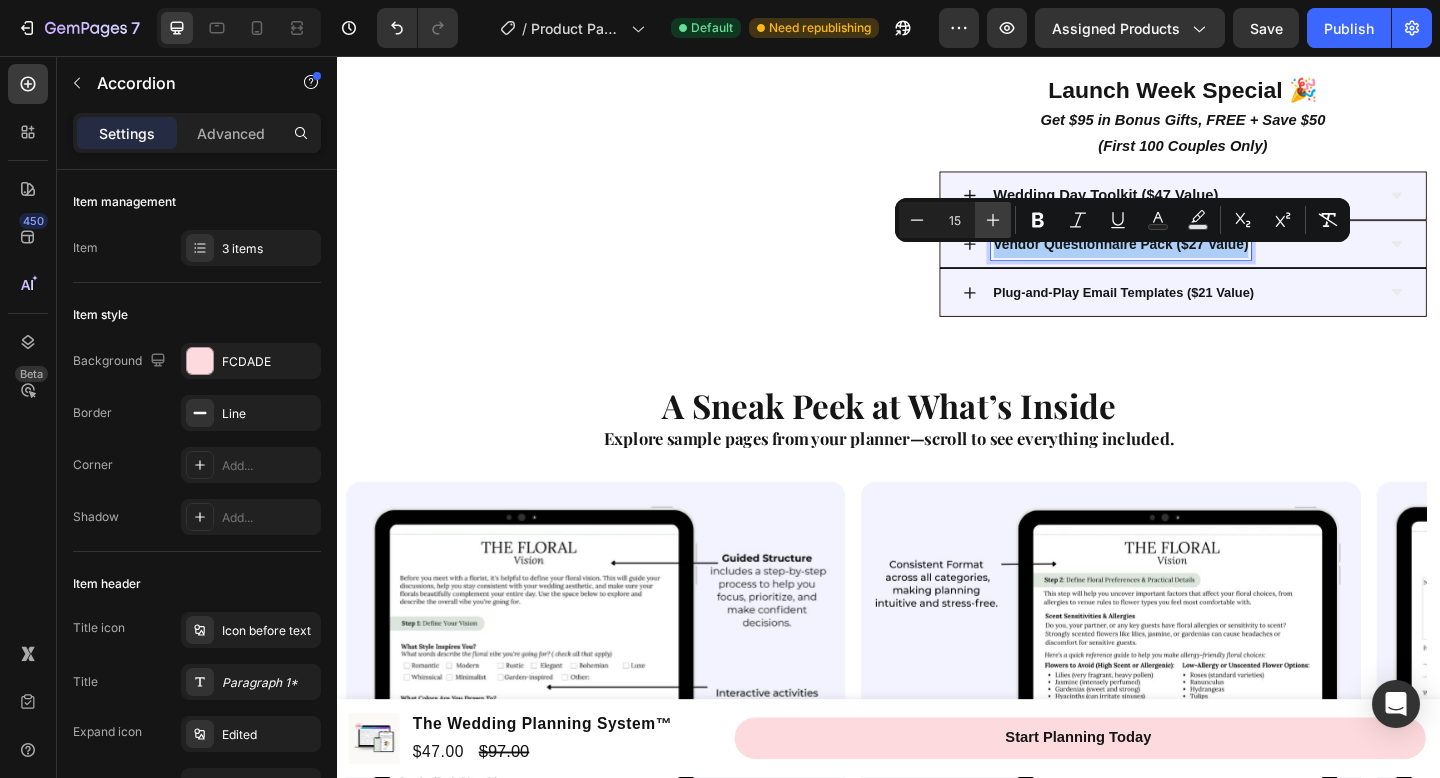 click 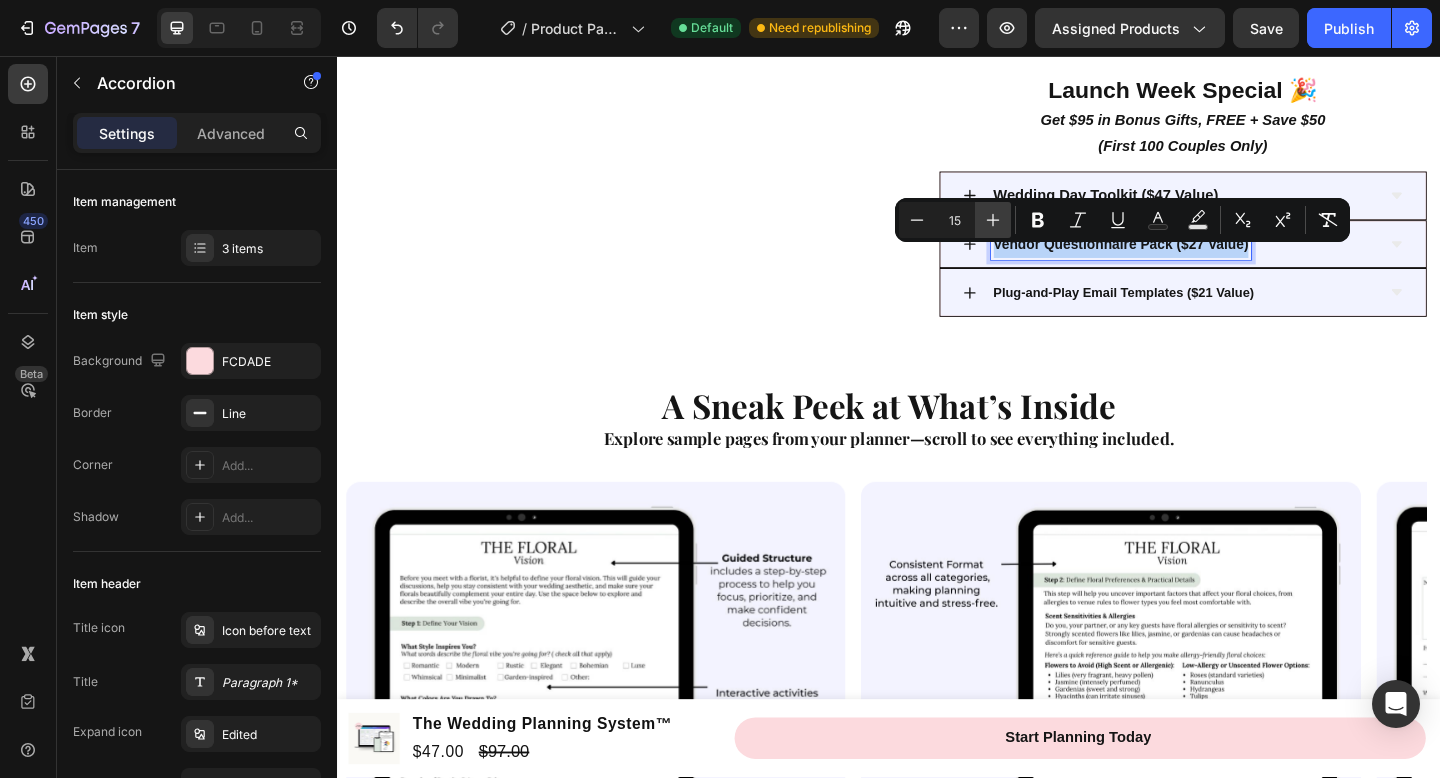 type on "16" 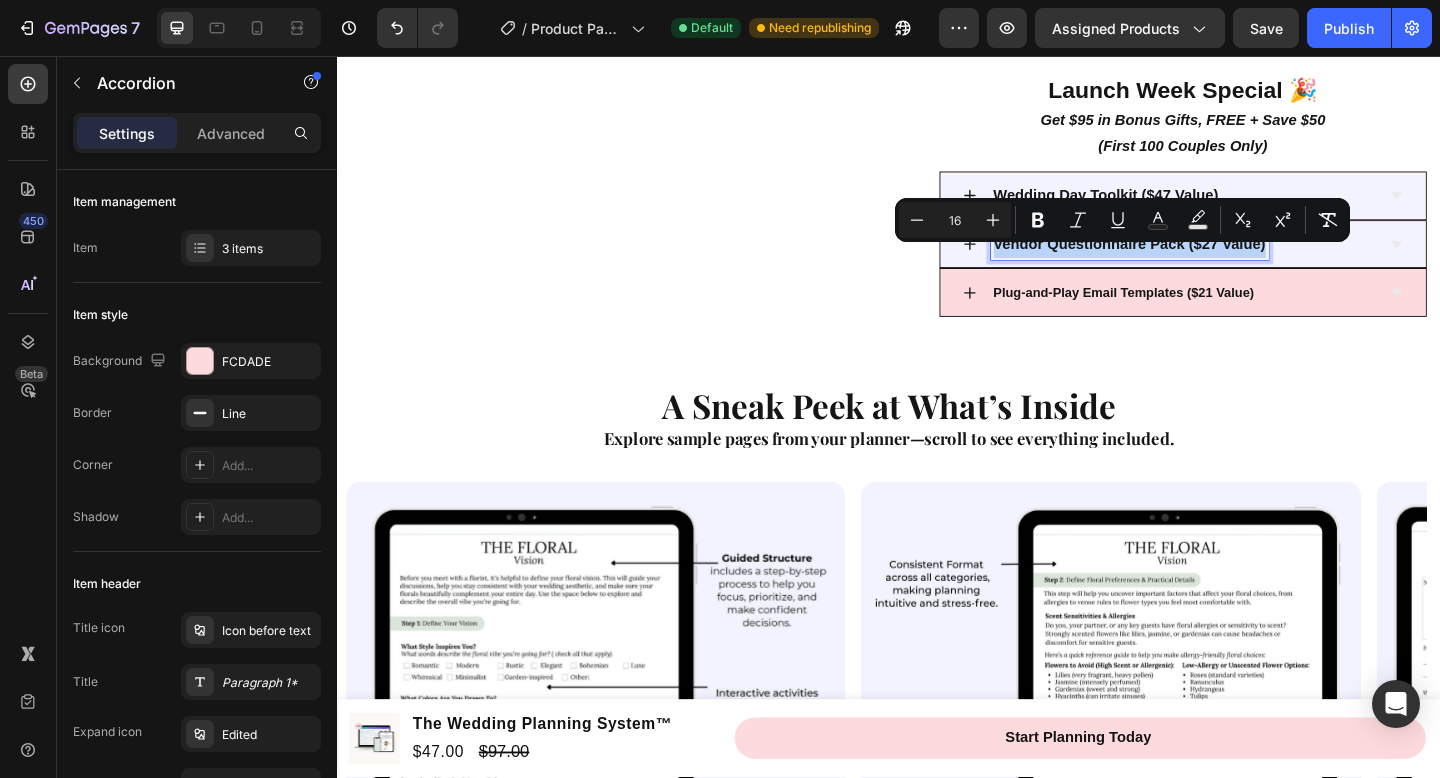 click on "Plug-and-Play Email Templates ($21 Value)" at bounding box center [1193, 313] 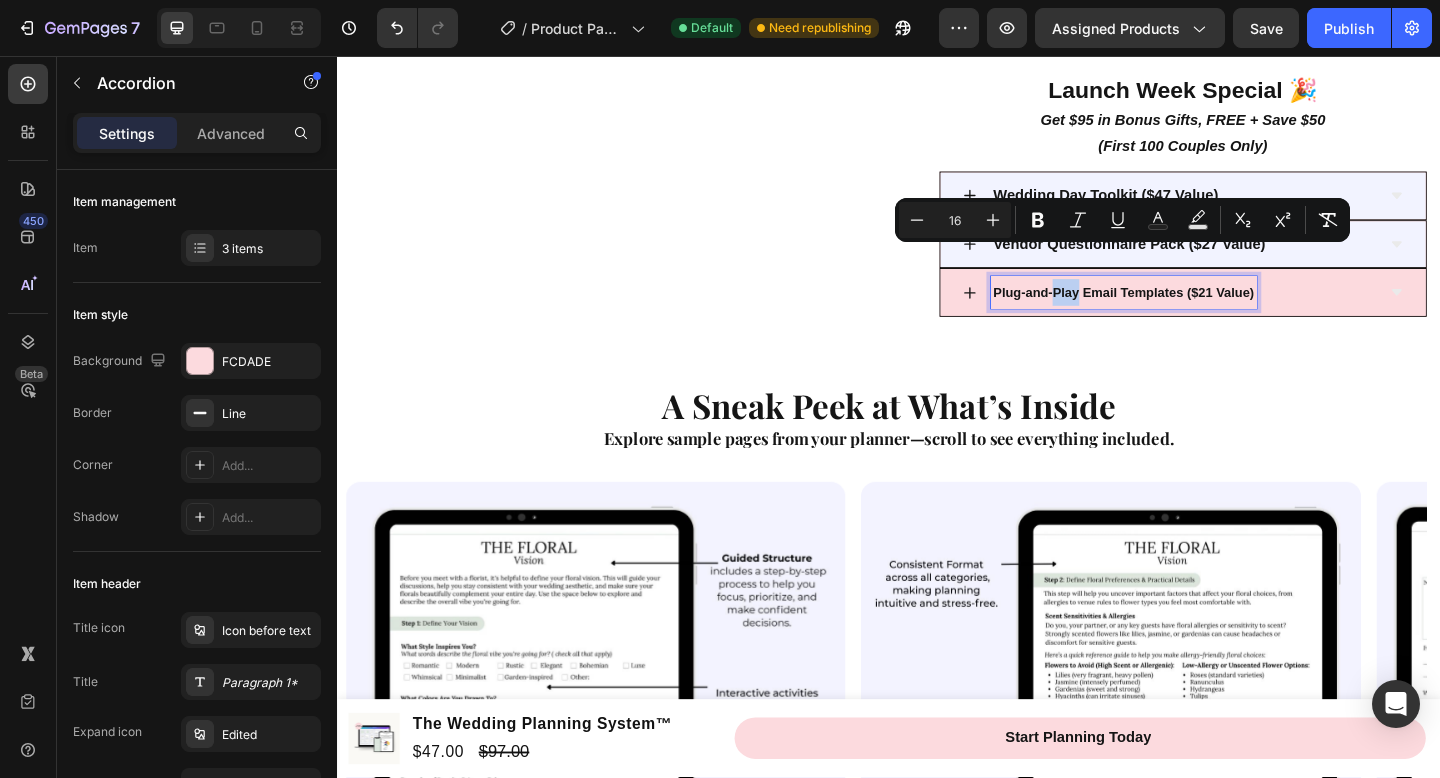 click on "Plug-and-Play Email Templates ($21 Value)" at bounding box center [1193, 313] 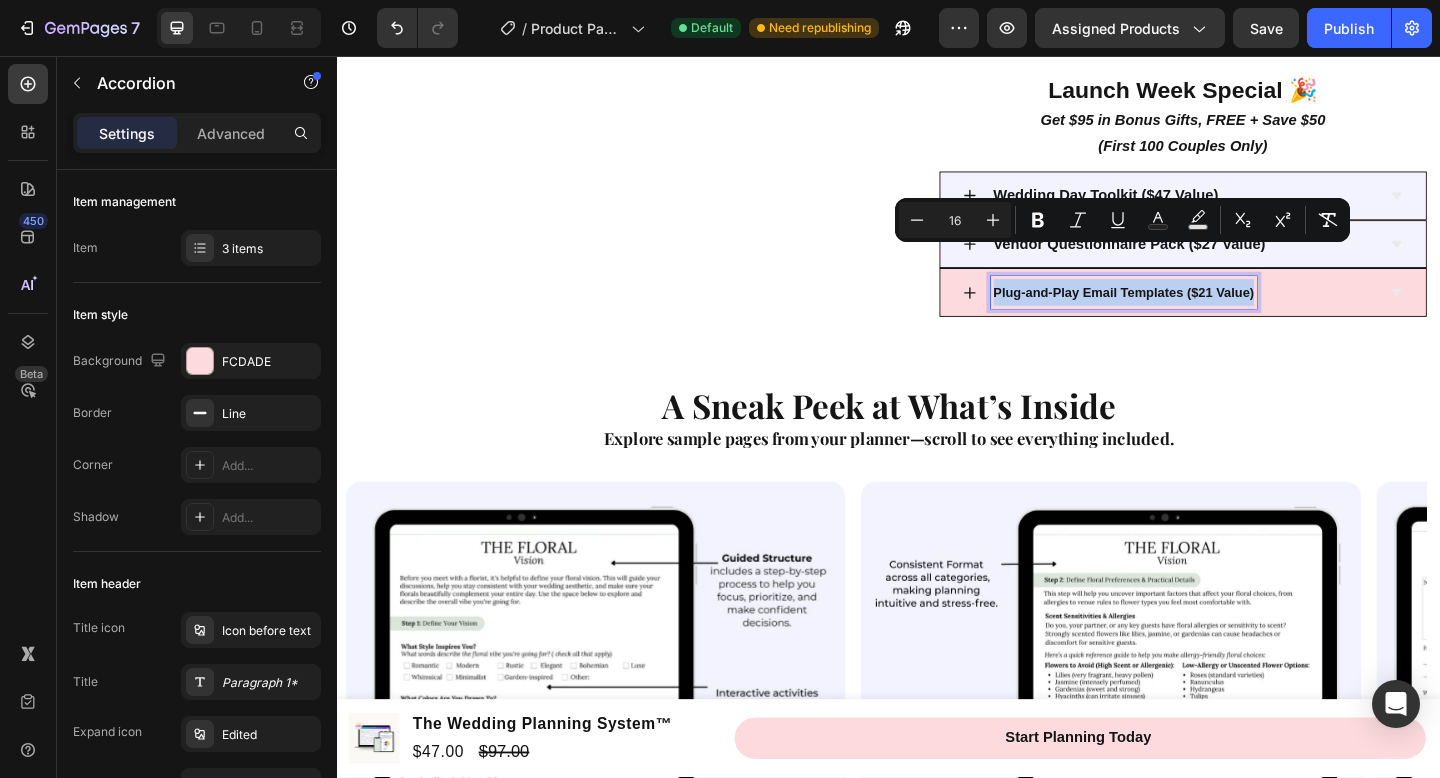 click on "Plug-and-Play Email Templates ($21 Value)" at bounding box center [1193, 313] 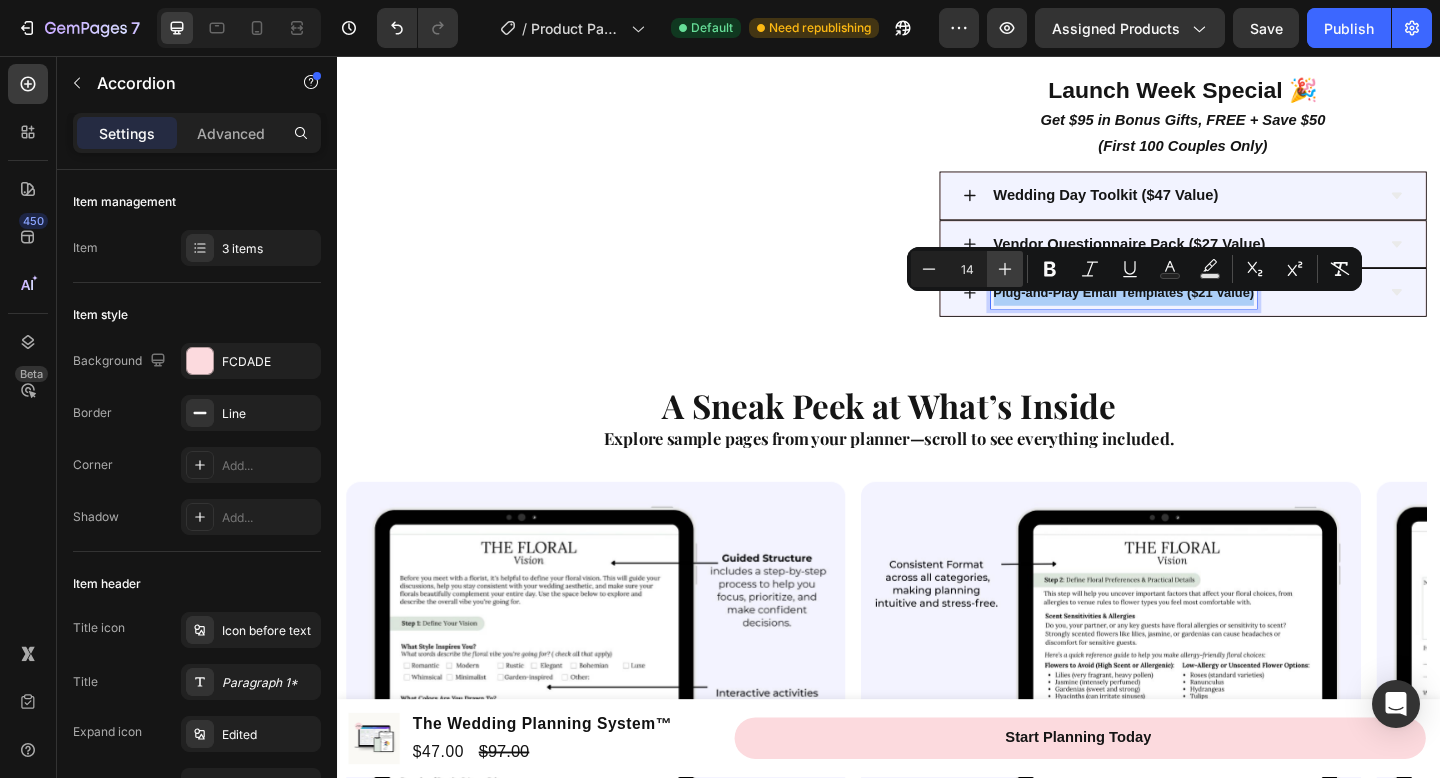 click 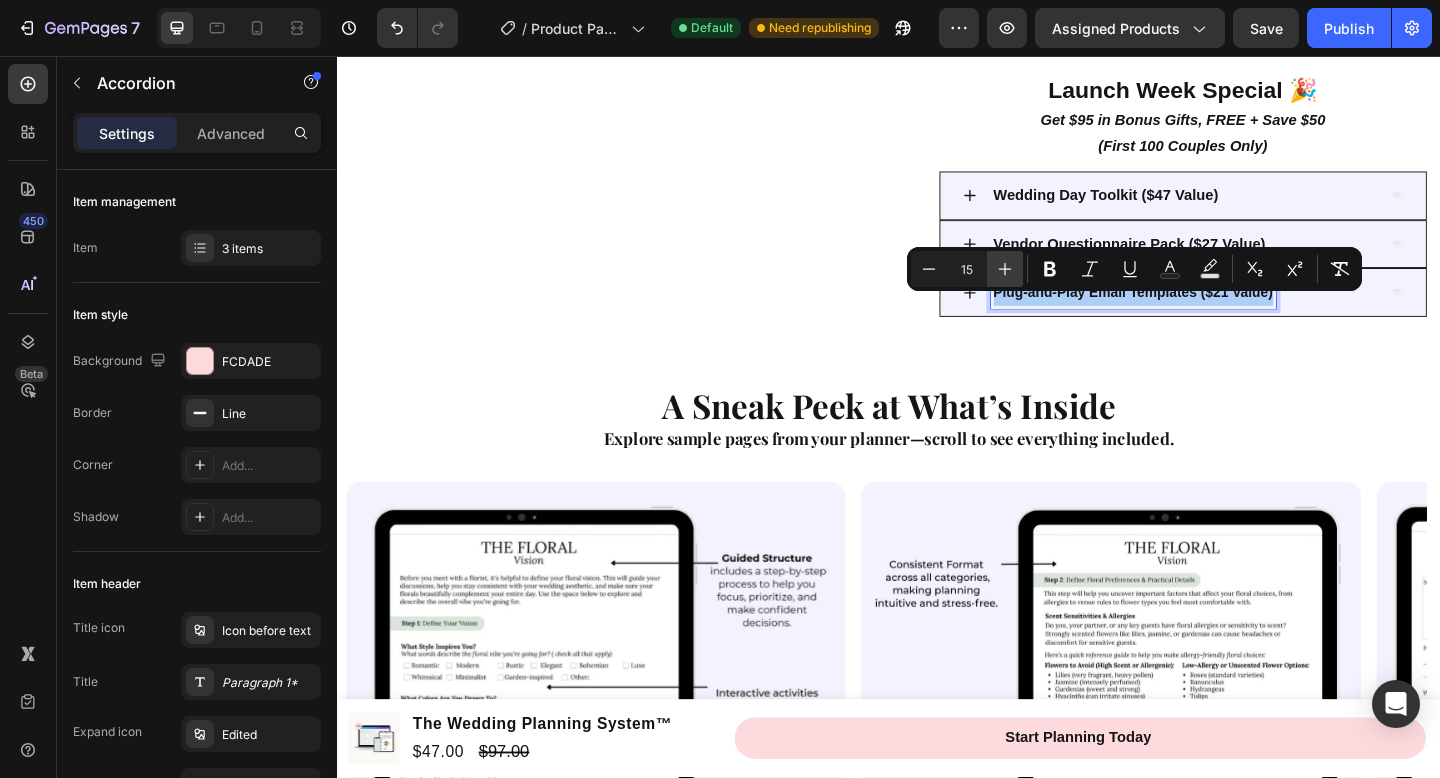 click 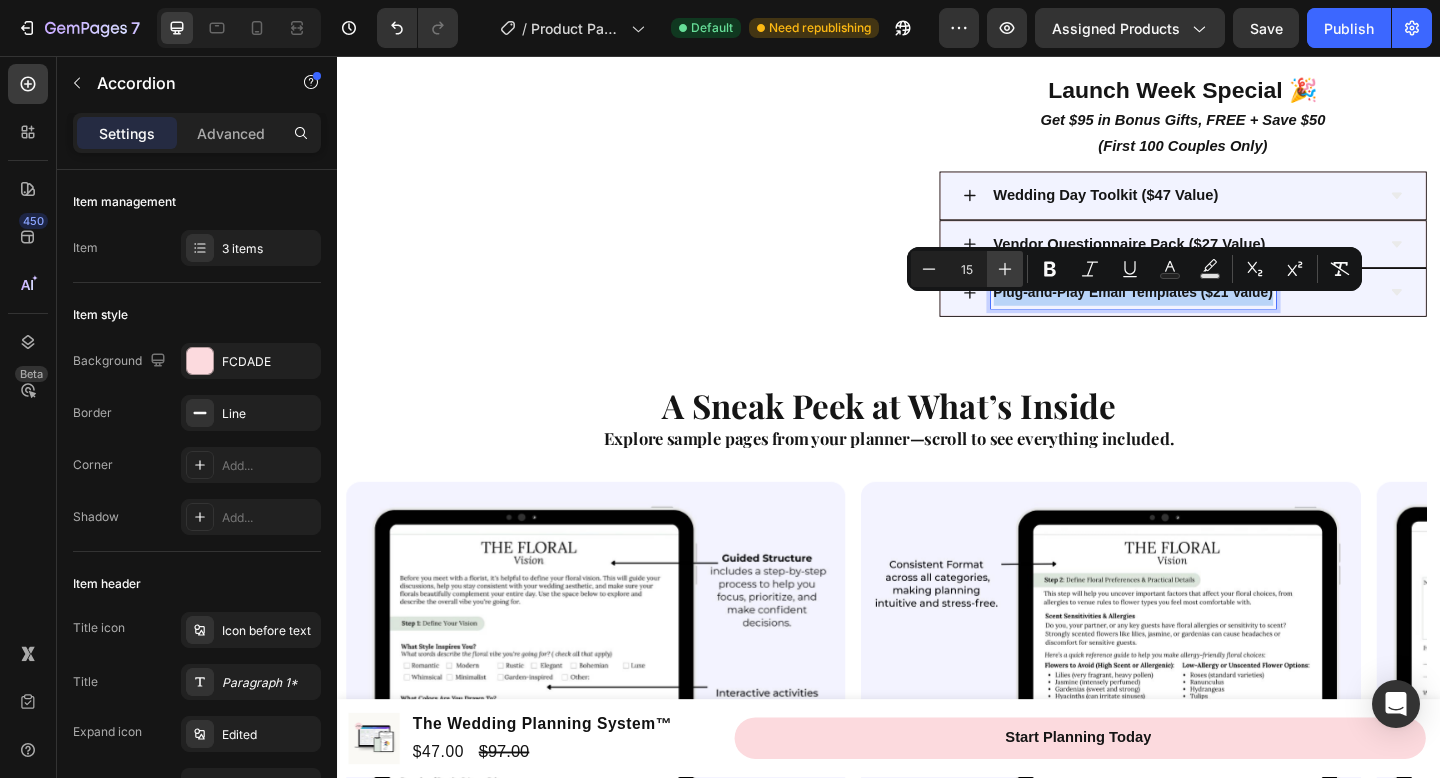 type on "16" 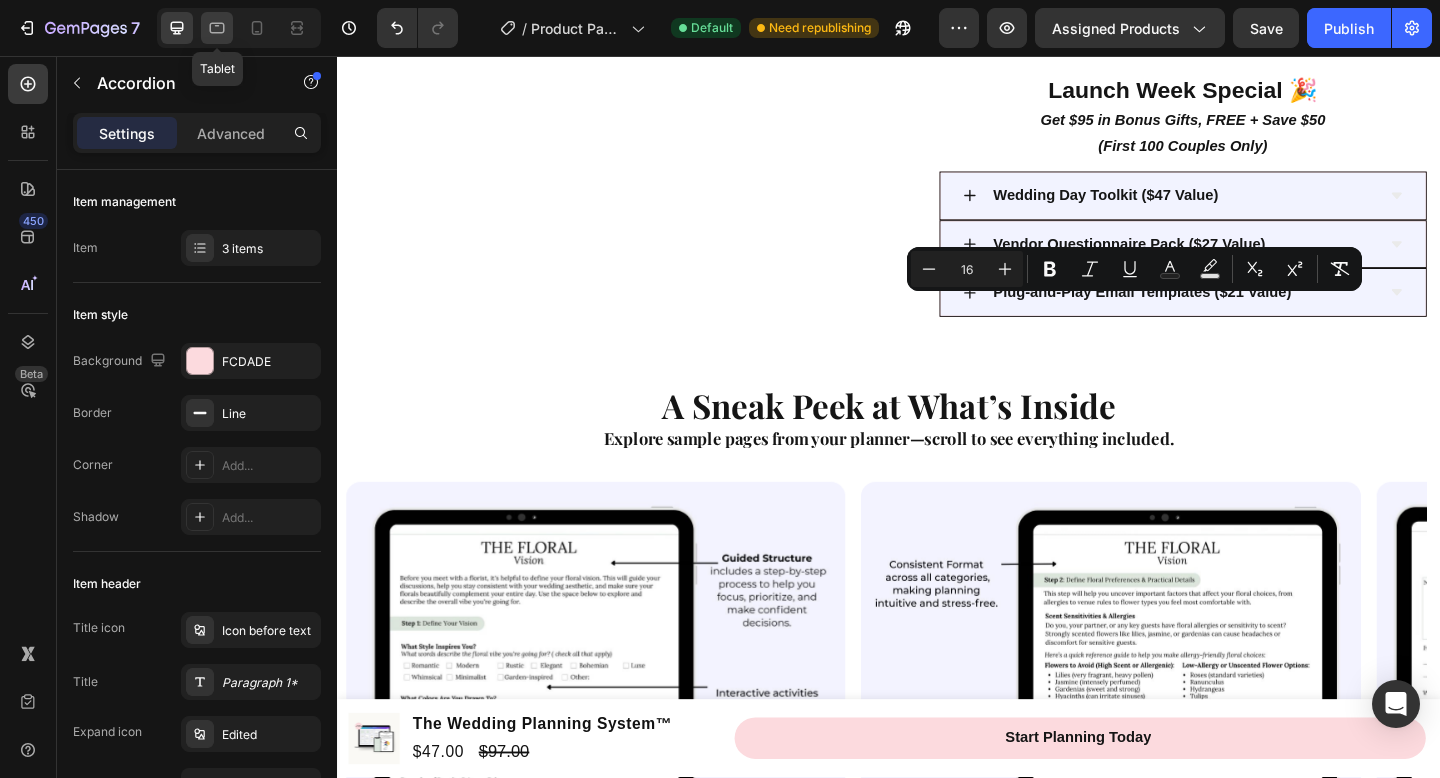 click 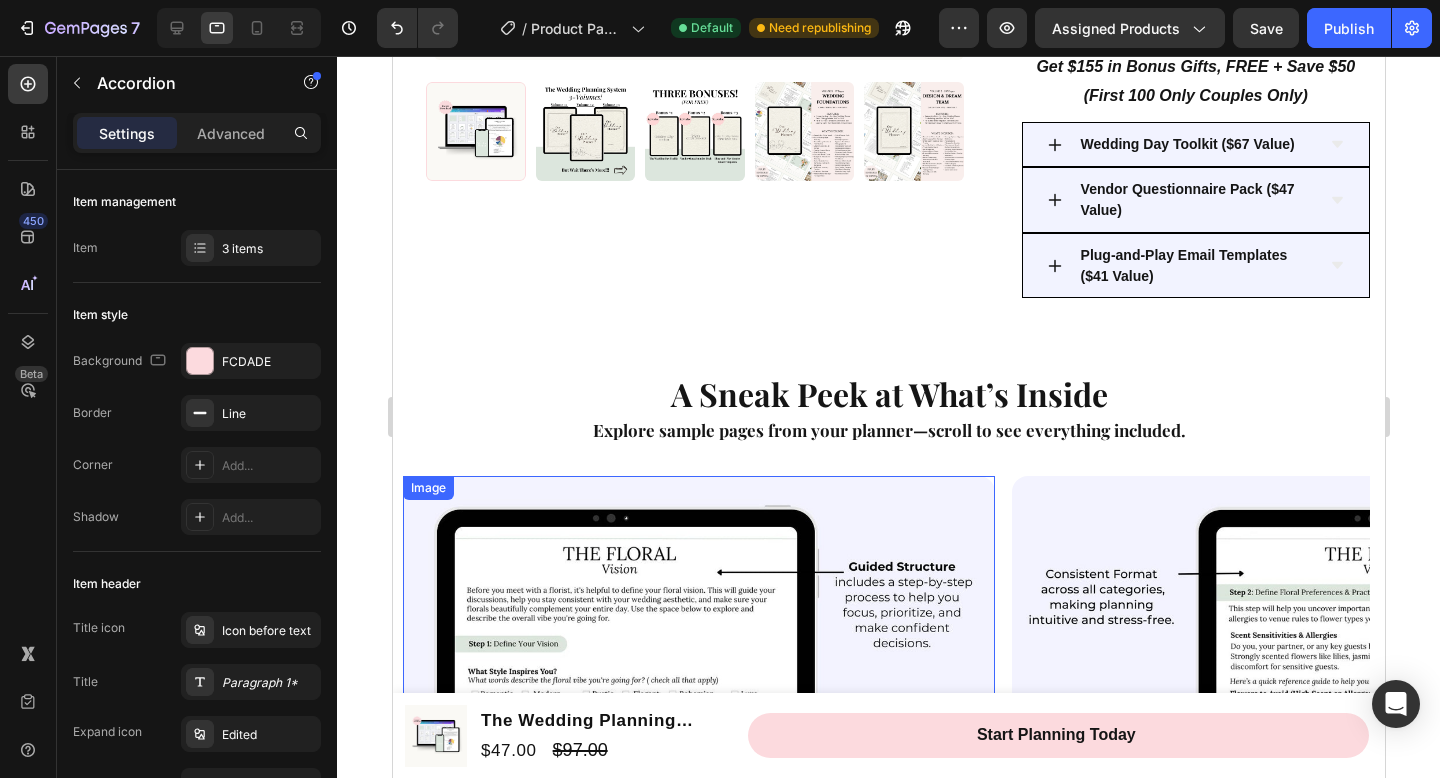 scroll, scrollTop: 635, scrollLeft: 0, axis: vertical 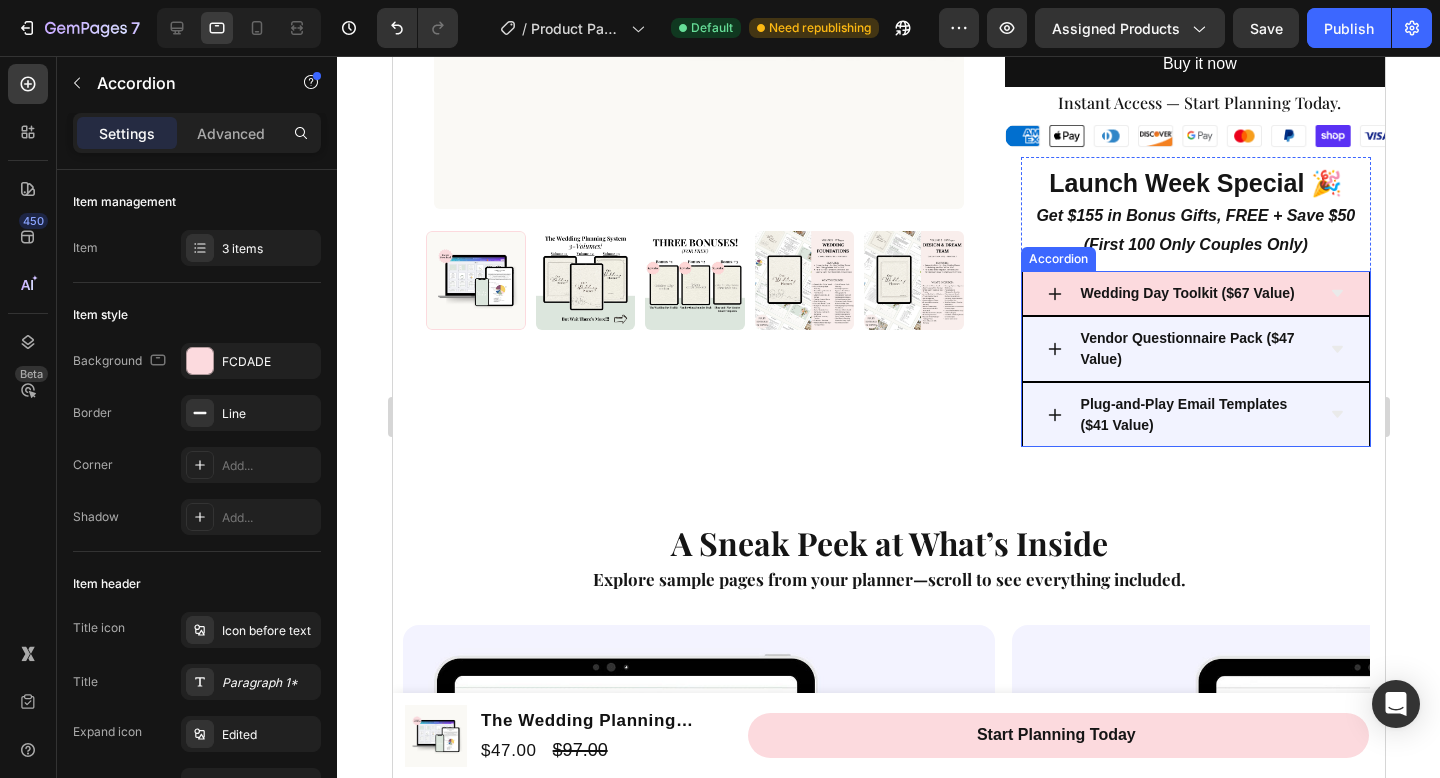 click on "Wedding Day Toolkit ($67 Value)" at bounding box center [1179, 293] 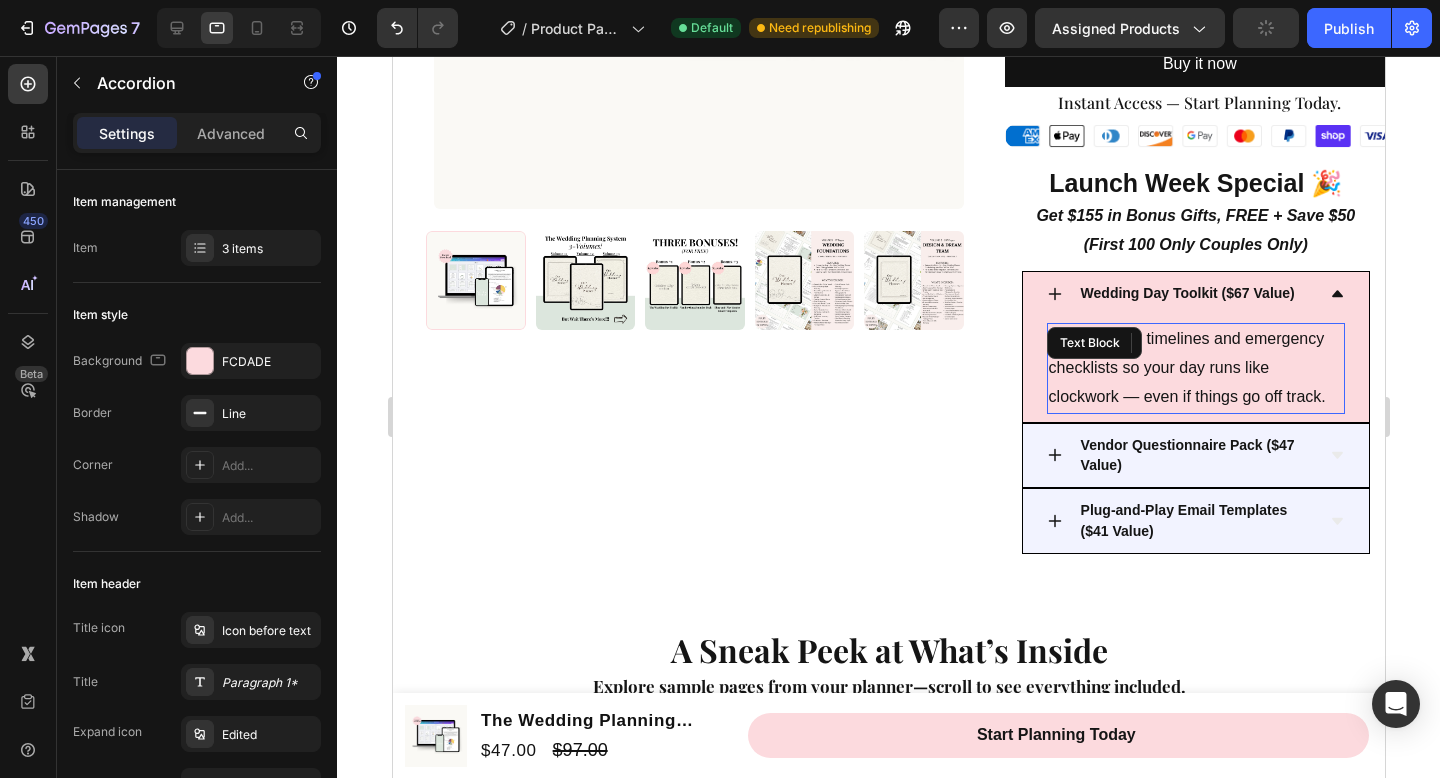 click on "Done-for-you timelines and emergency checklists so your day runs like clockwork — even if things go off track." at bounding box center [1195, 368] 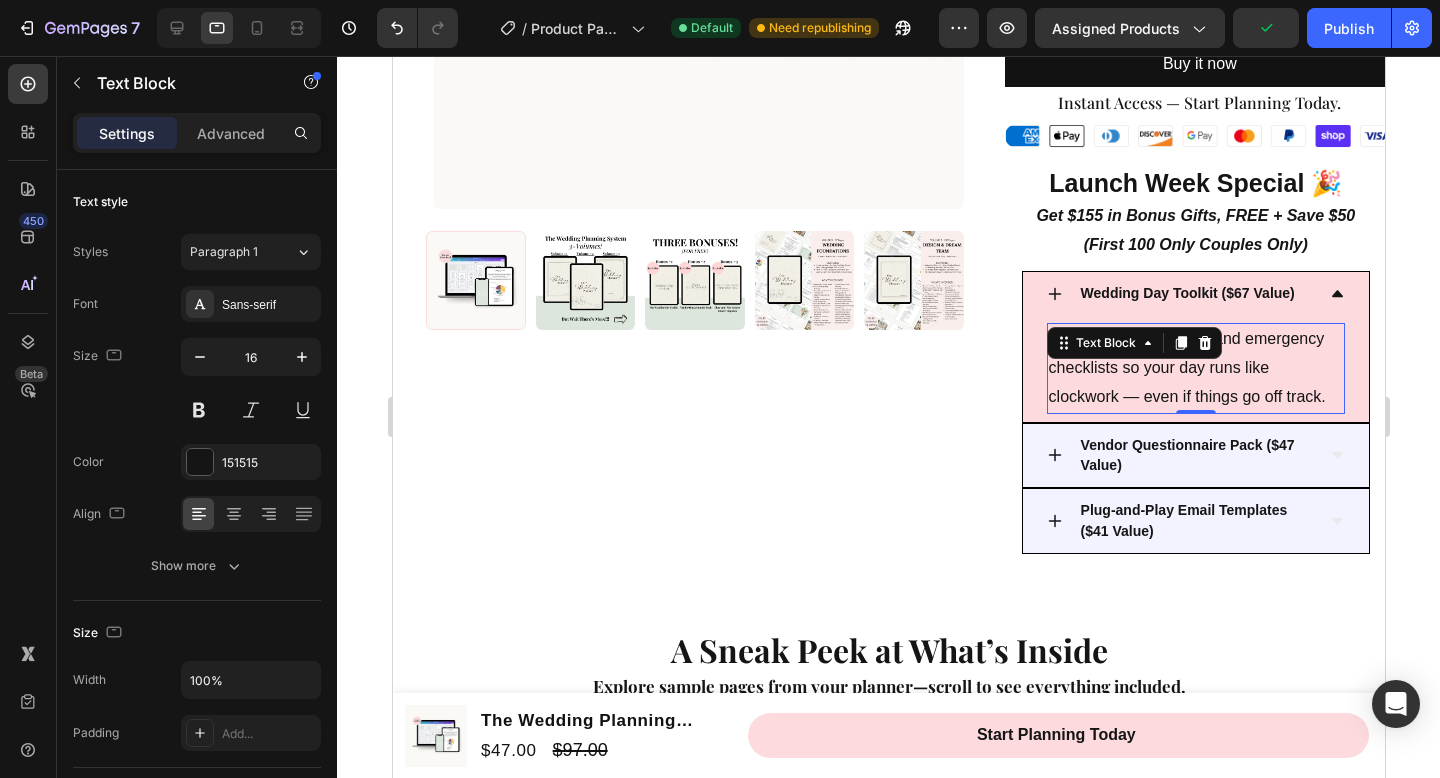 click on "Done-for-you timelines and emergency checklists so your day runs like clockwork — even if things go off track." at bounding box center [1195, 368] 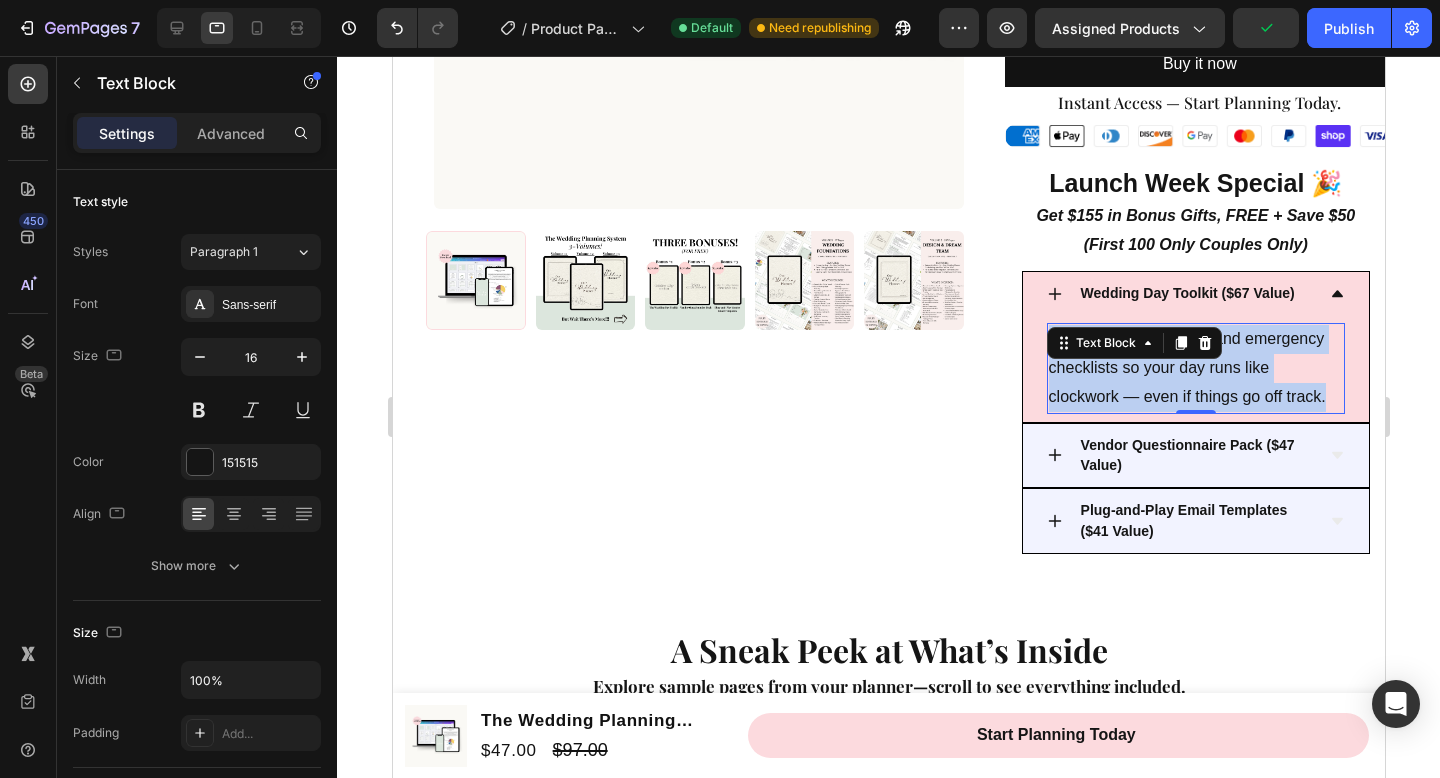 click on "Done-for-you timelines and emergency checklists so your day runs like clockwork — even if things go off track." at bounding box center [1195, 368] 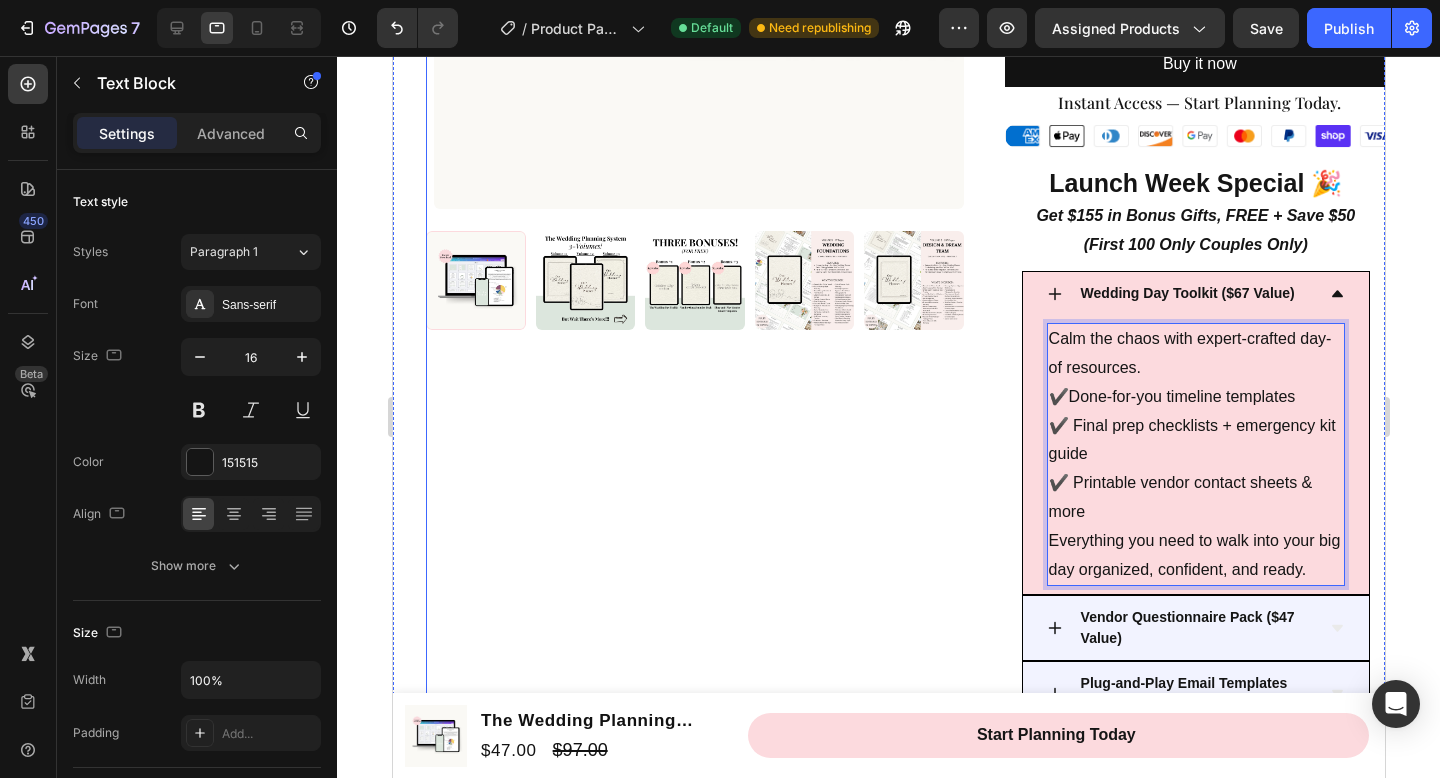 click on "Product Images
Product Images" at bounding box center [698, 114] 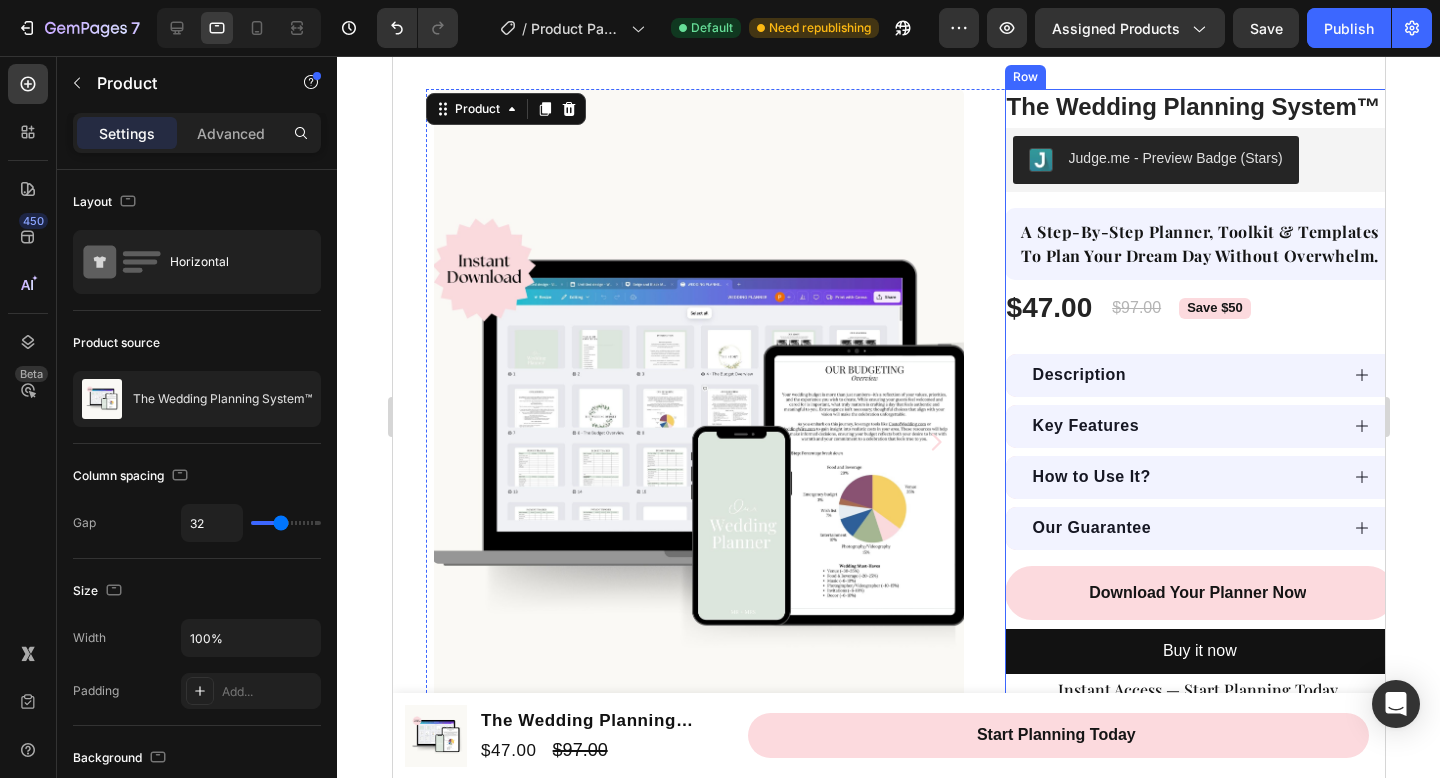 scroll, scrollTop: 0, scrollLeft: 0, axis: both 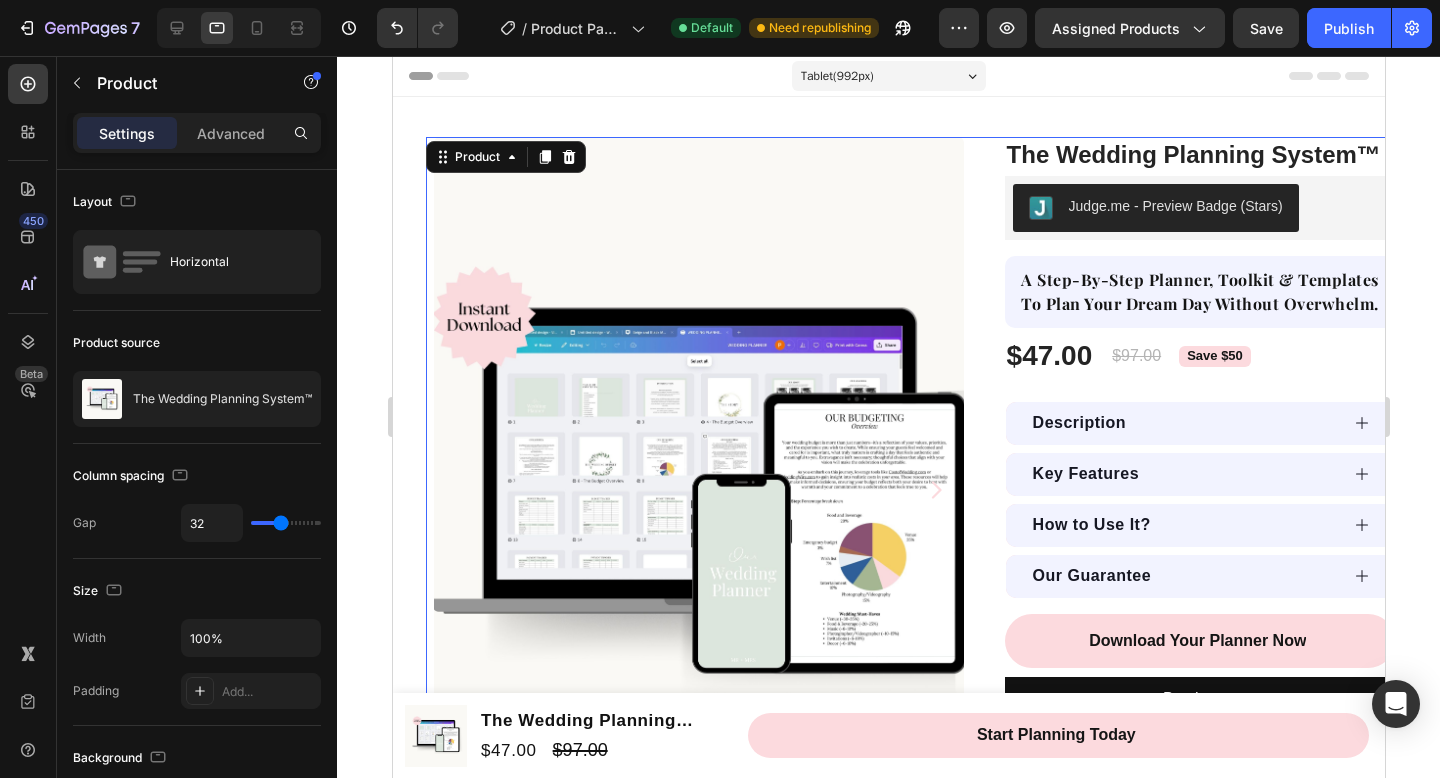 click on "Product Images
Product Images The Wedding Planning System™ Product Title The Wedding Planning System™ Product Title The Wedding Planning System™ Product Title Judge.me - Preview Badge (Stars) Judge.me a step-by-step planner, toolkit & templates to plan your dream day without overwhelm. Text block Row a step-by-step planner, toolkit & templates to plan your dream day without overwhelm. Text block Row $47.00 Product Price Product Price $97.00 Product Price Product Price Save $50 Product Badge Row
Description
Key Features
How to Use It?
Our Guarantee Accordion
Description
Key Features
How to Use It?
Our Guarantee Accordion
Description
Key Features
How to Use It?
Our Guarantee Accordion Download Your Planner Now Add to Cart Buy it now Dynamic Checkout Row" at bounding box center (909, 749) 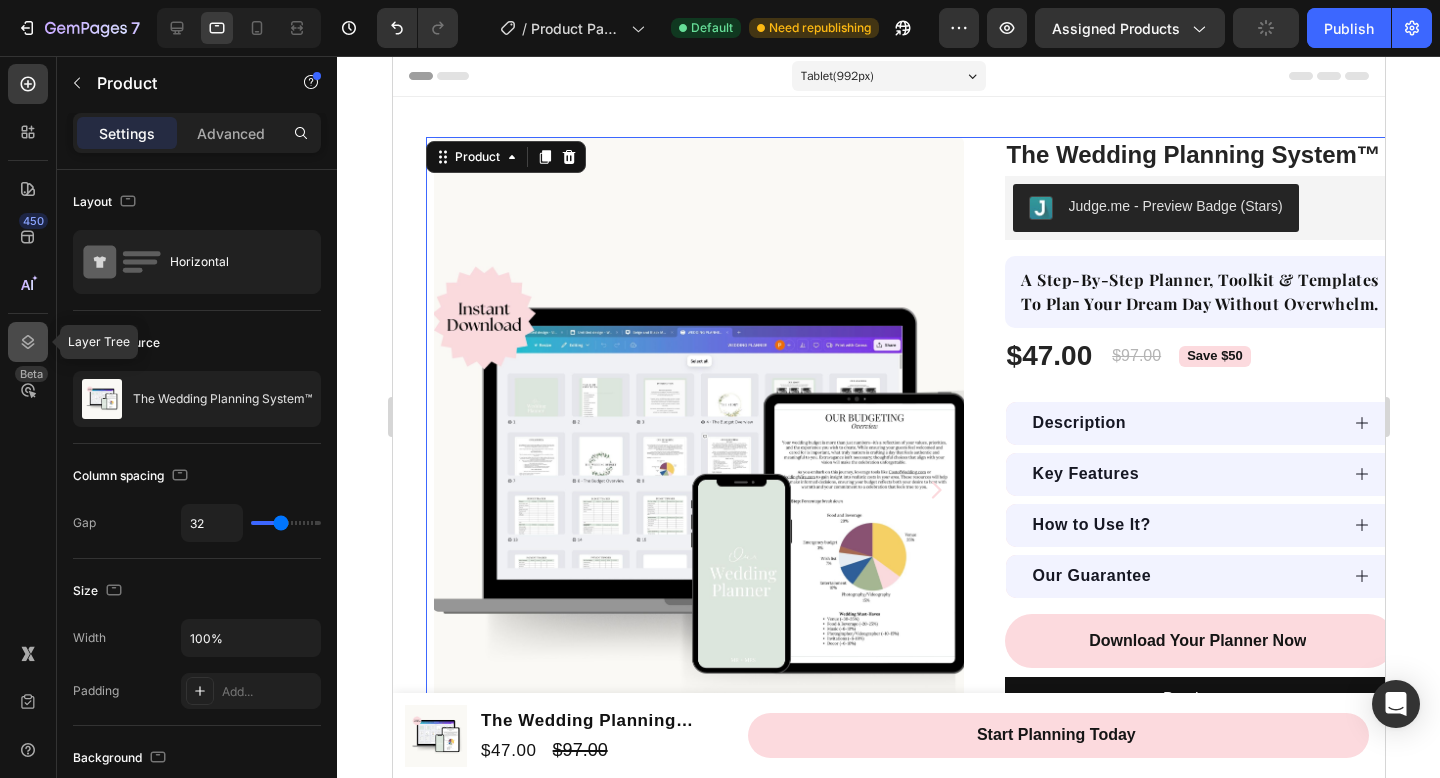 click 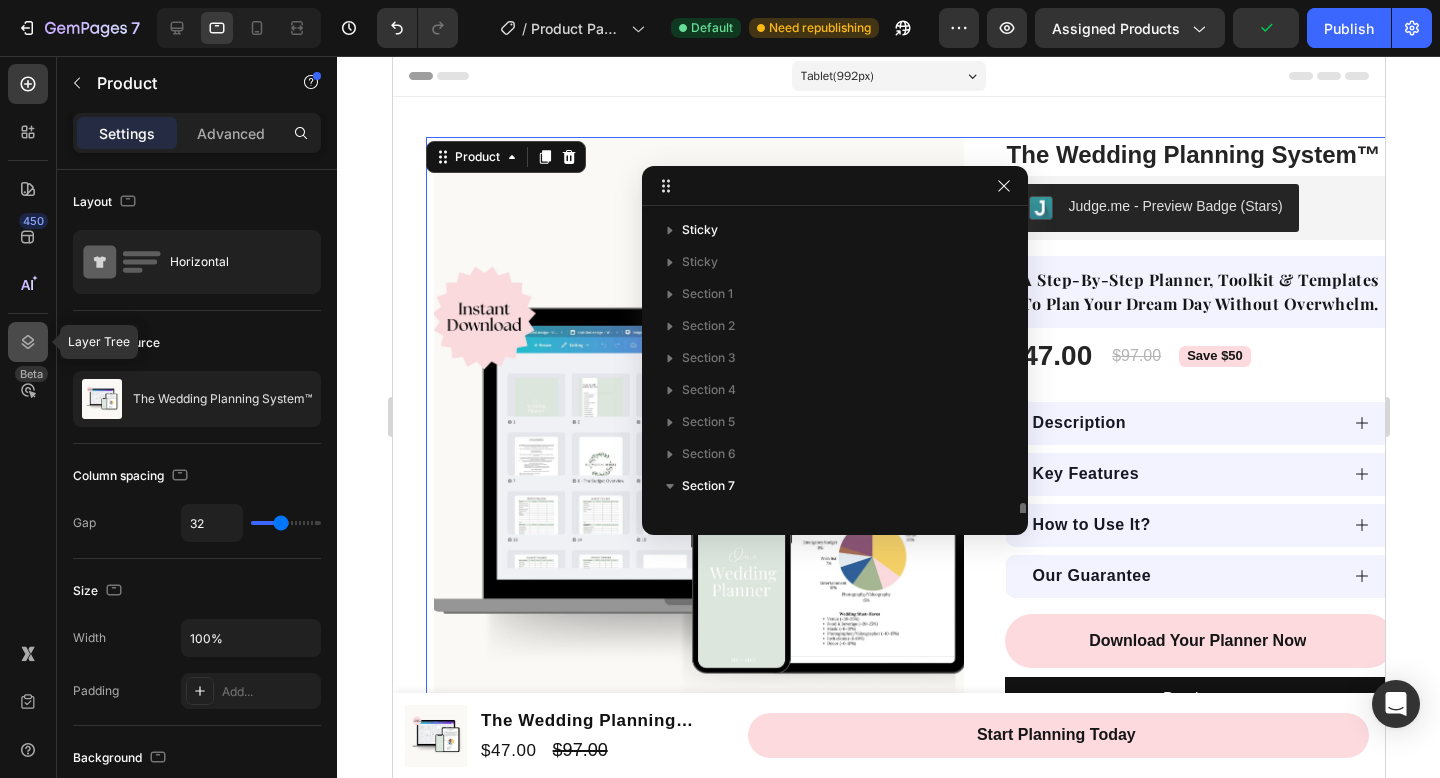 scroll, scrollTop: 197, scrollLeft: 0, axis: vertical 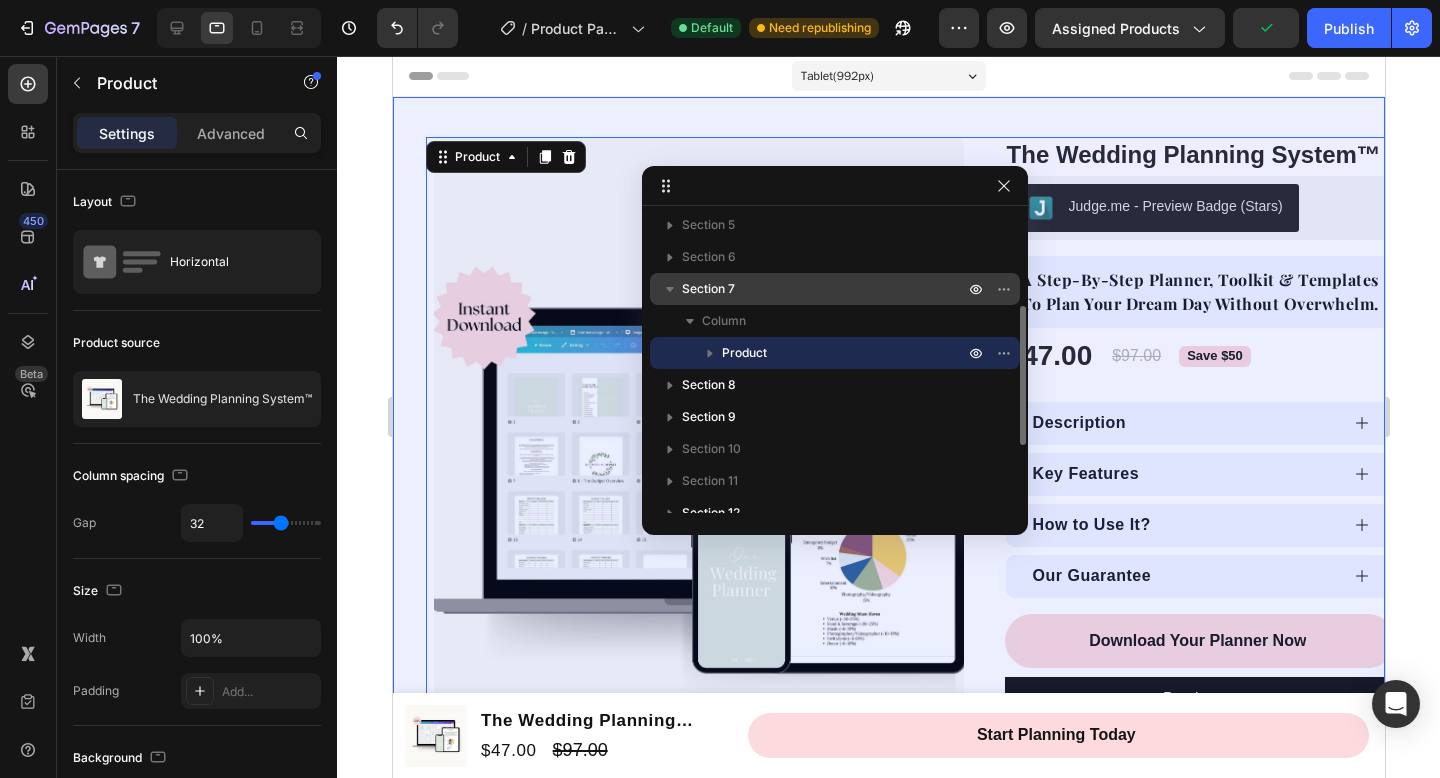 click on "Section 7" at bounding box center (825, 289) 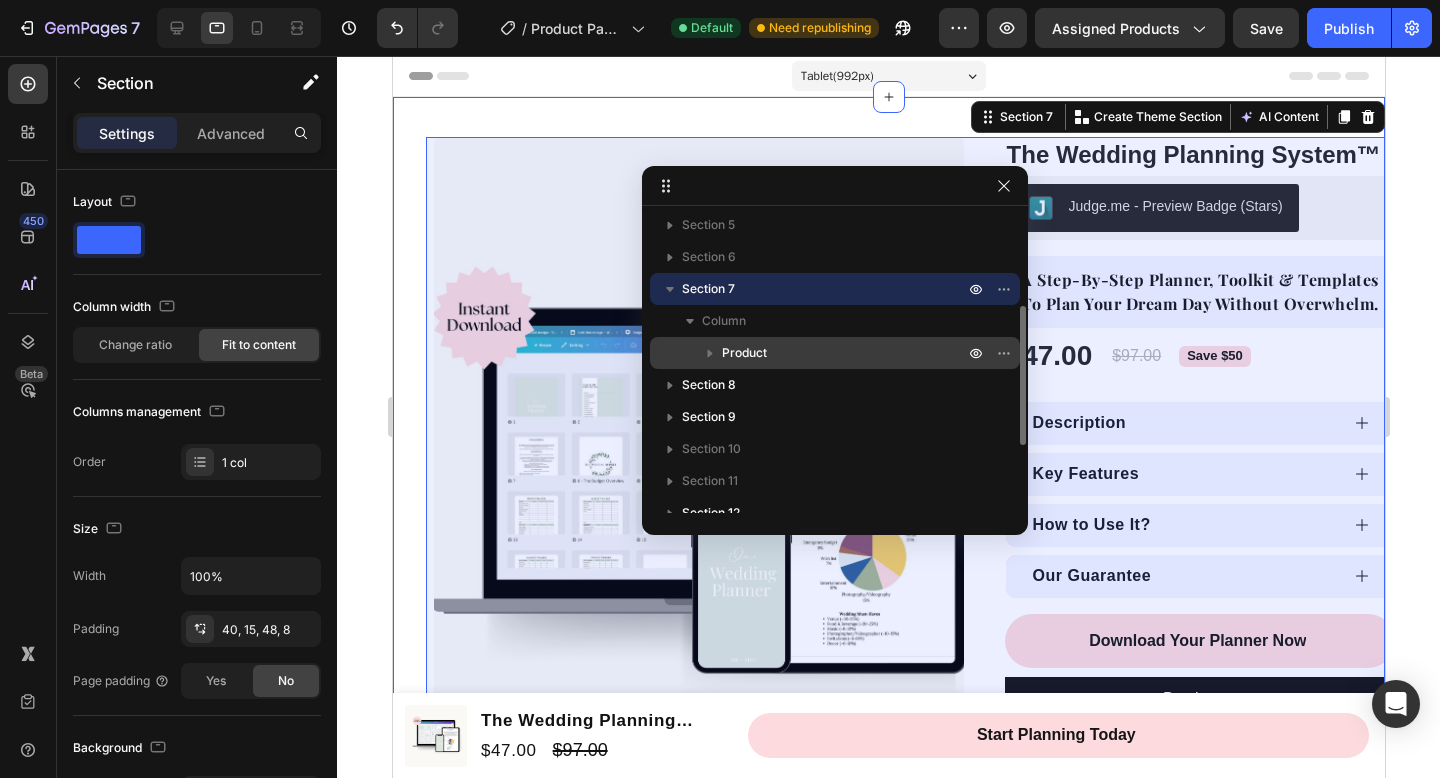 click on "Product" at bounding box center [845, 353] 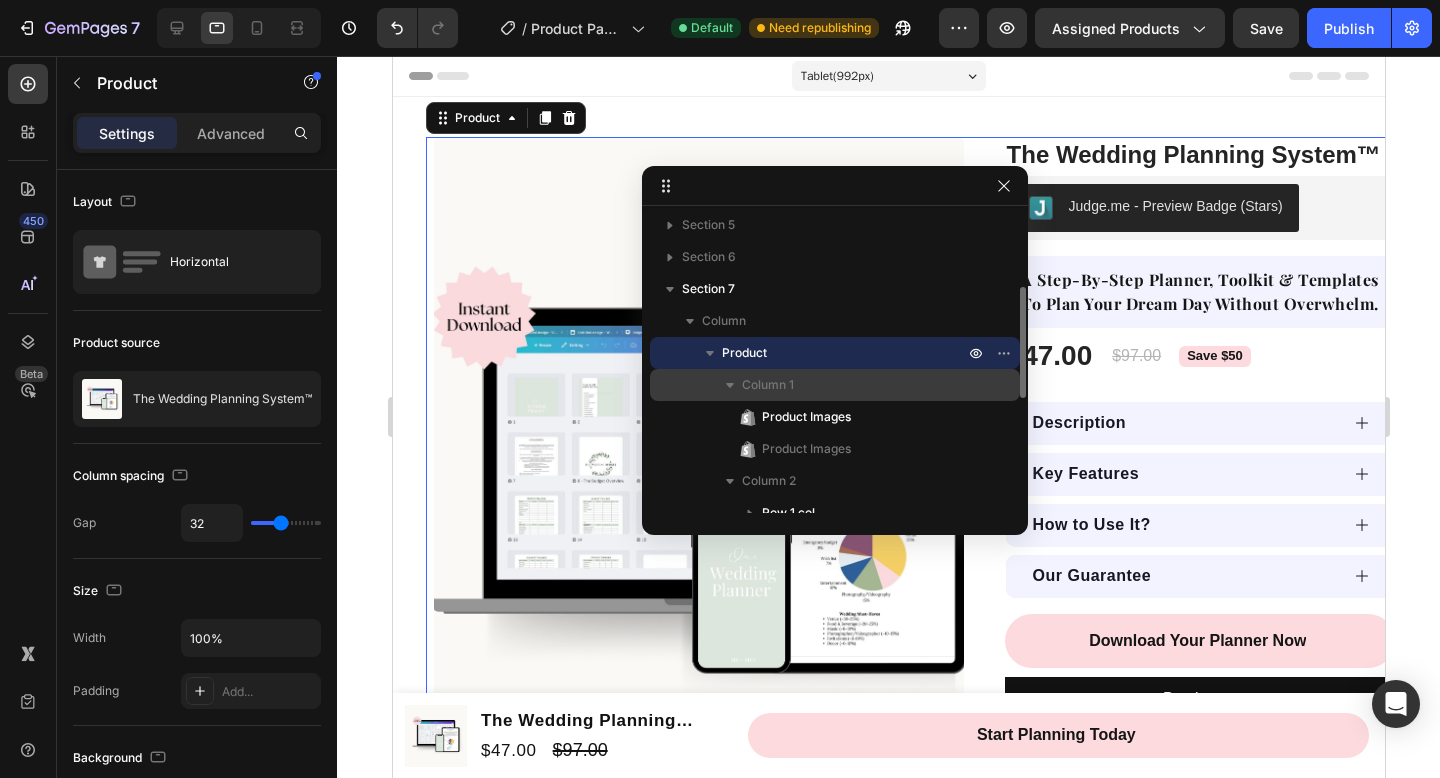 scroll, scrollTop: 11, scrollLeft: 0, axis: vertical 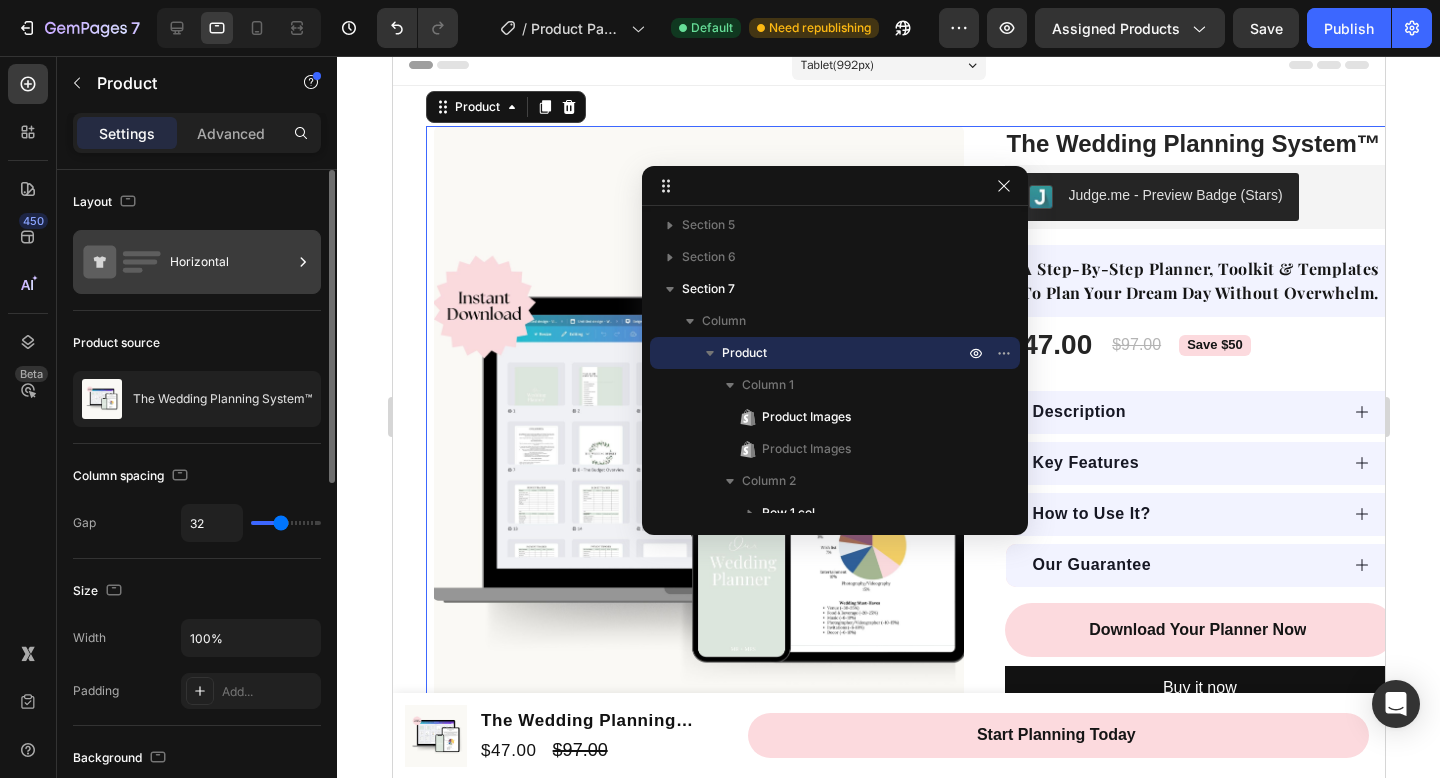 click on "Horizontal" at bounding box center (231, 262) 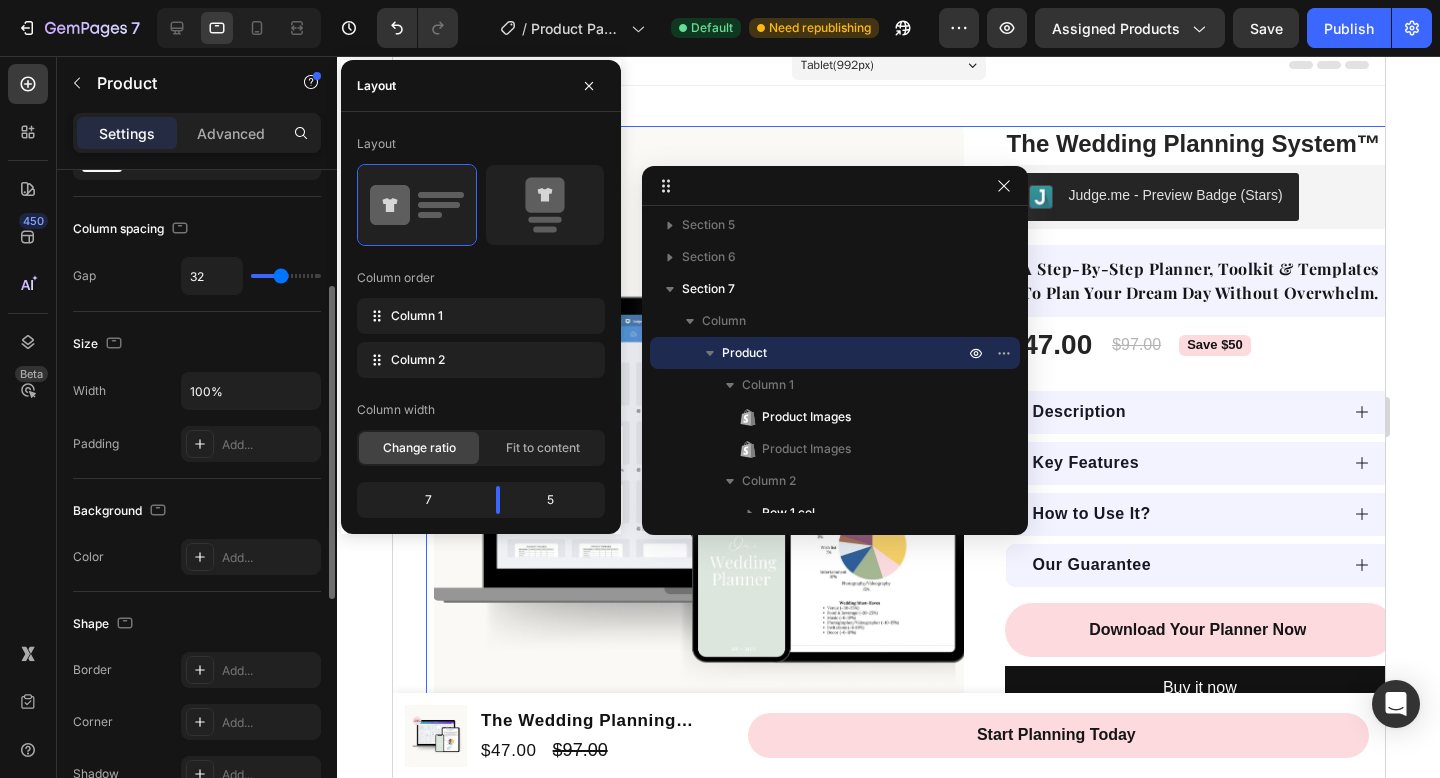 scroll, scrollTop: 0, scrollLeft: 0, axis: both 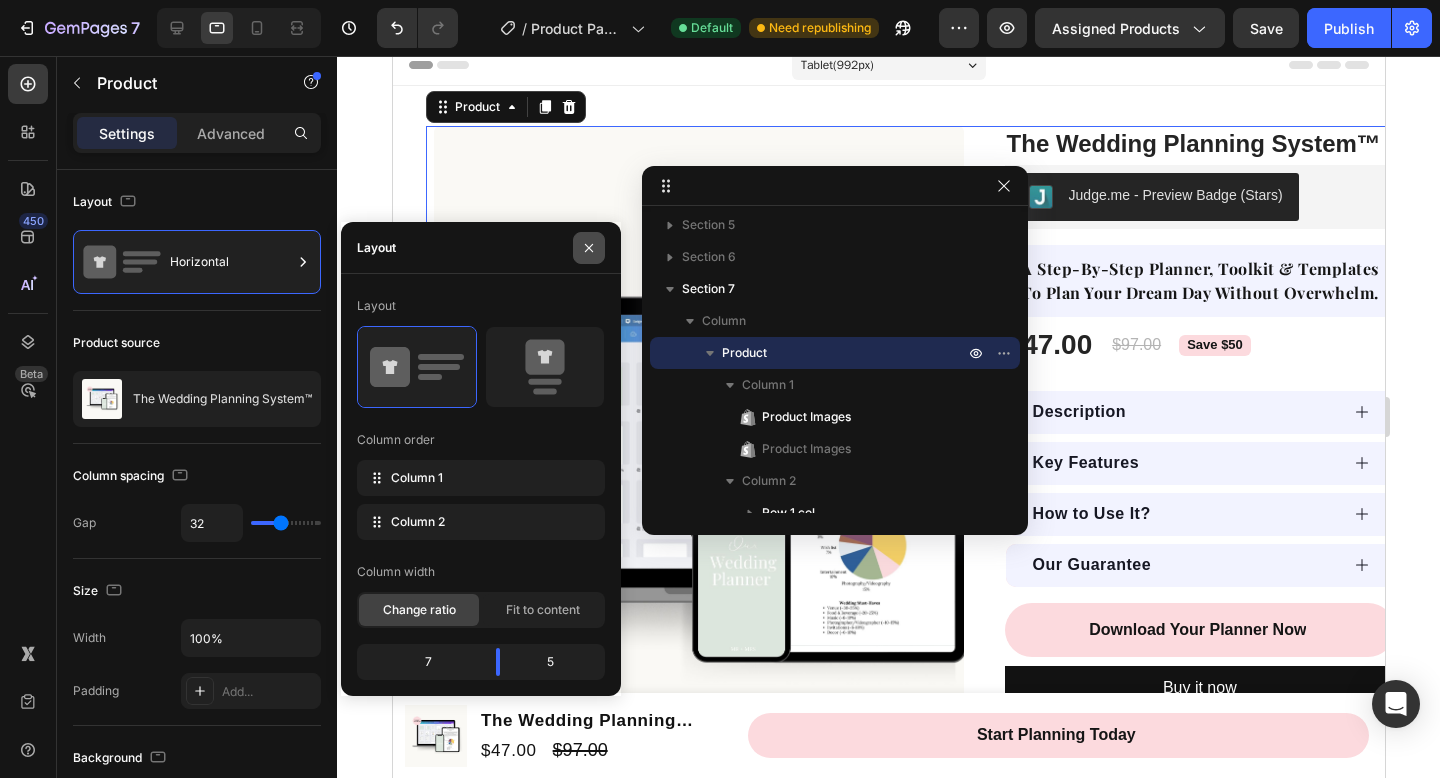 click 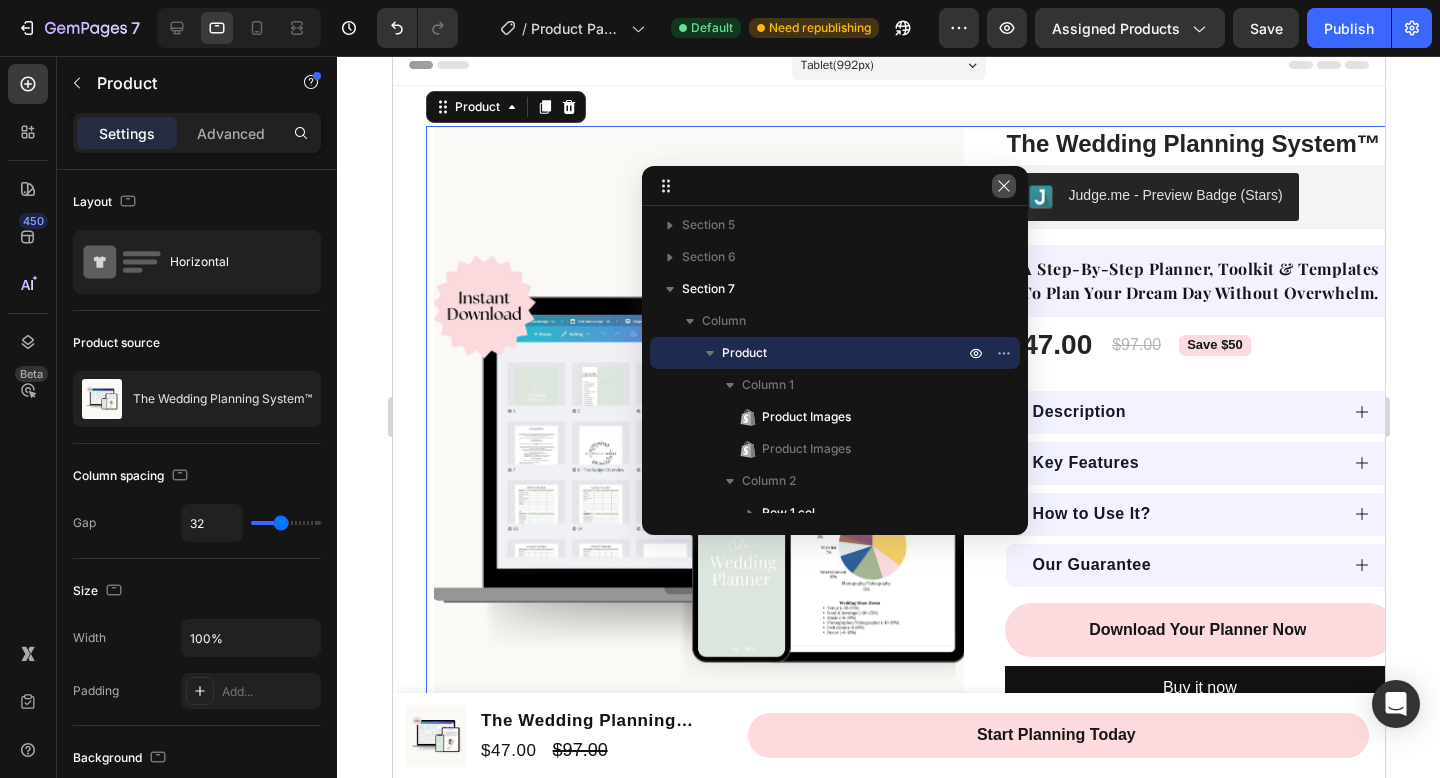 click at bounding box center (1004, 186) 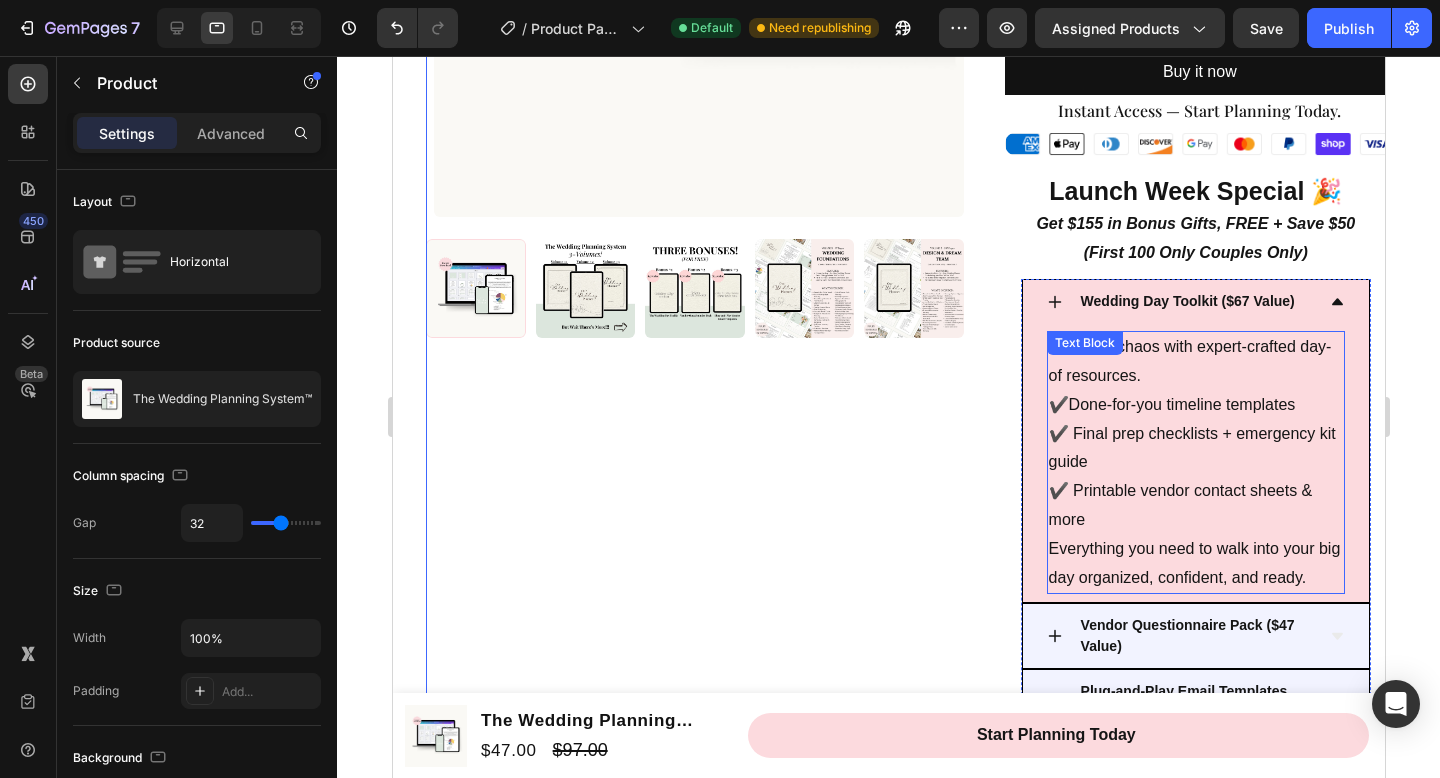 scroll, scrollTop: 675, scrollLeft: 0, axis: vertical 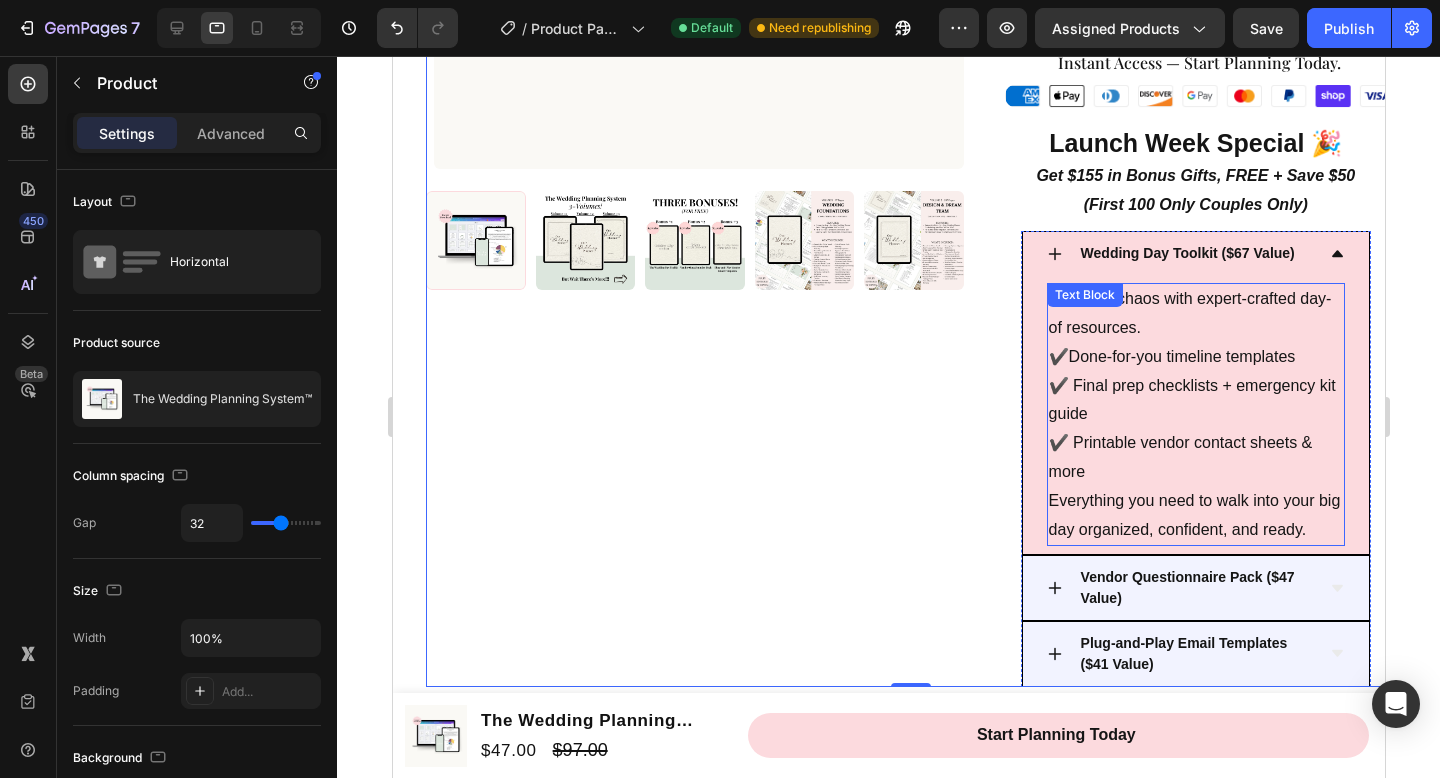 click on "Calm the chaos with expert-crafted day-of resources." at bounding box center (1195, 314) 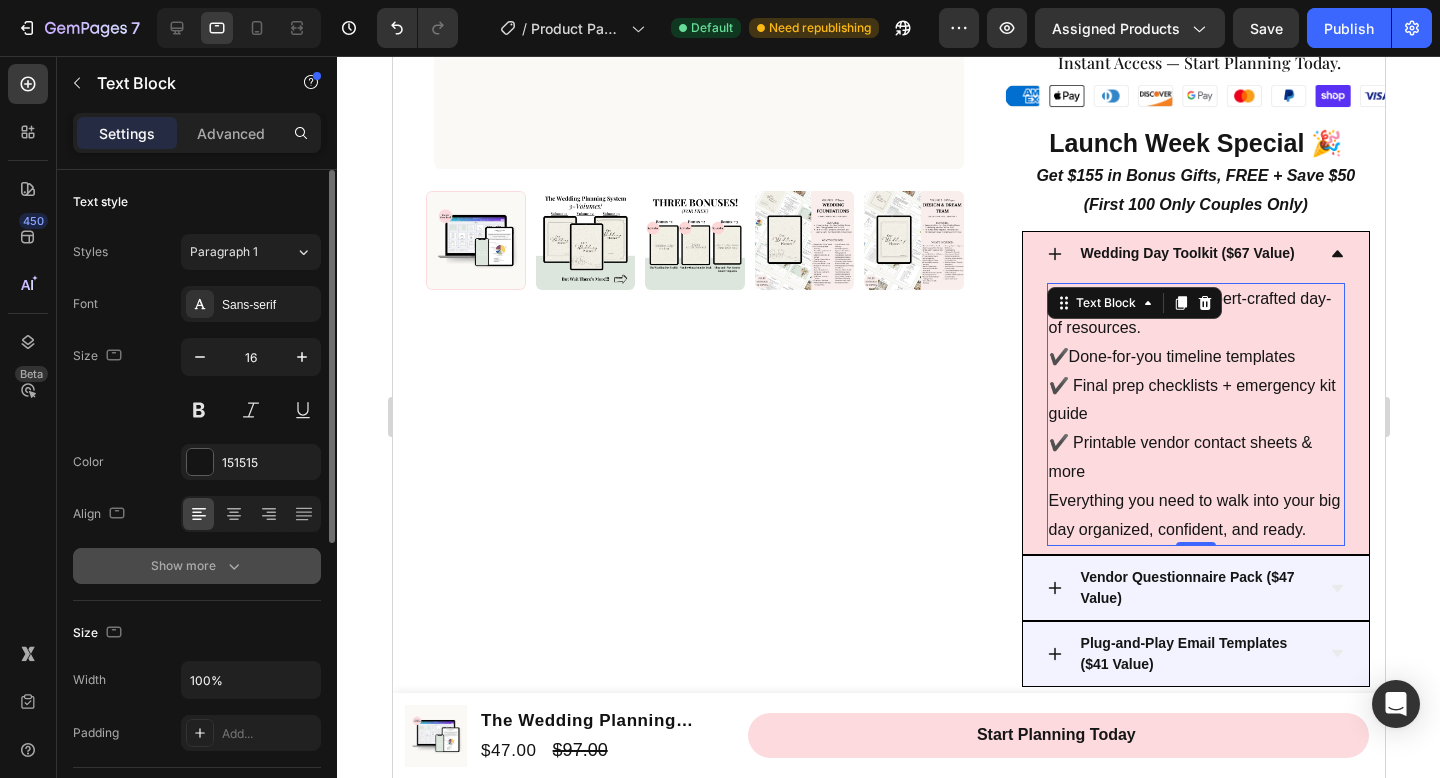 click on "Show more" at bounding box center [197, 566] 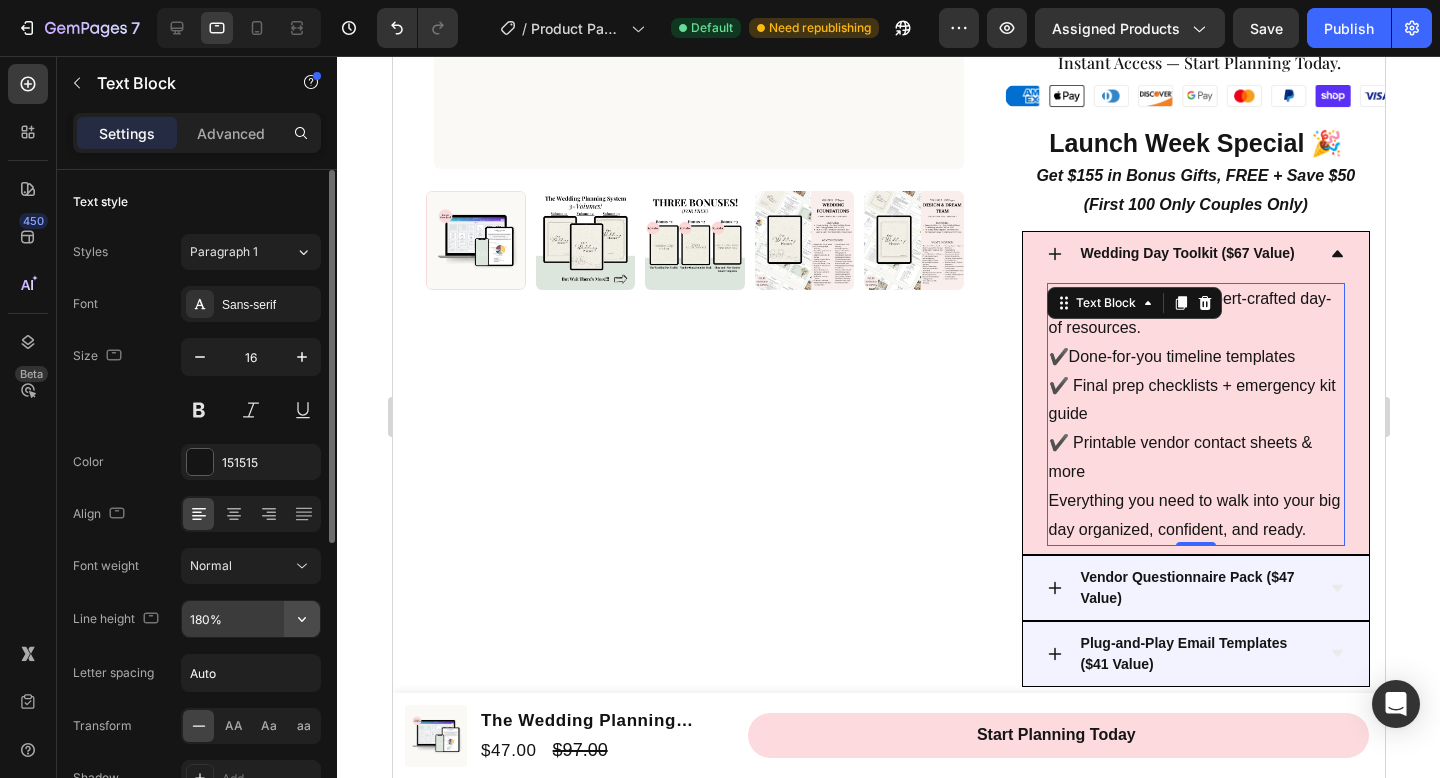click 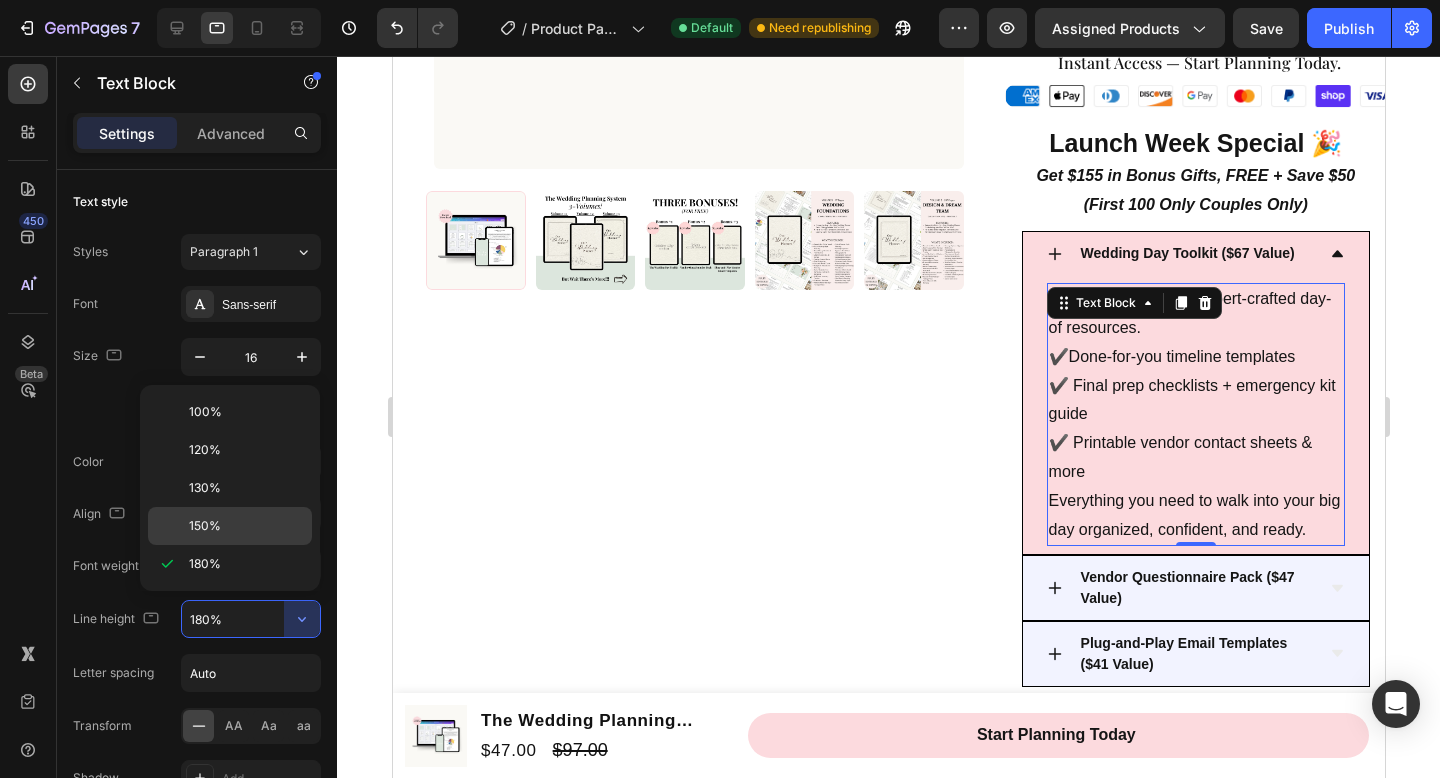 click on "150%" at bounding box center [246, 526] 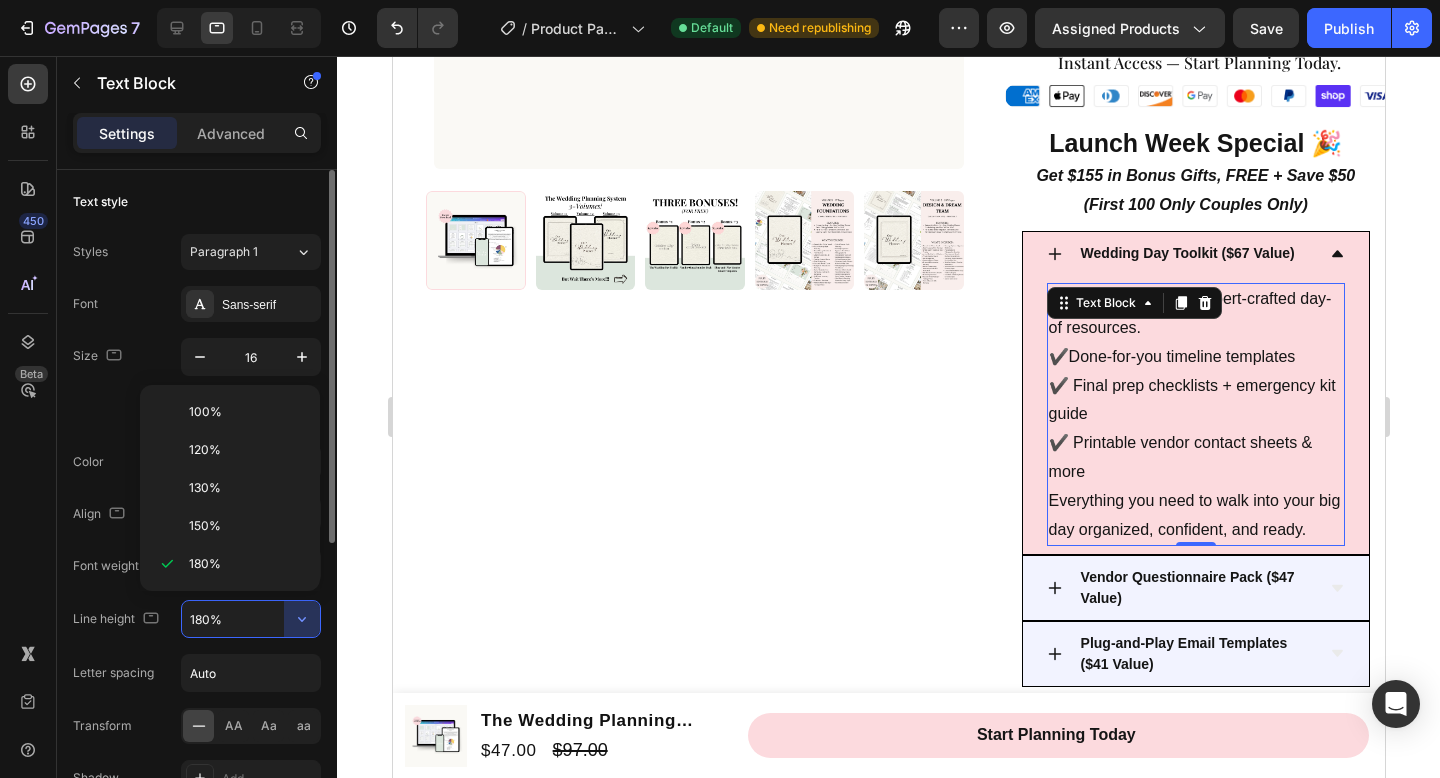 type on "150%" 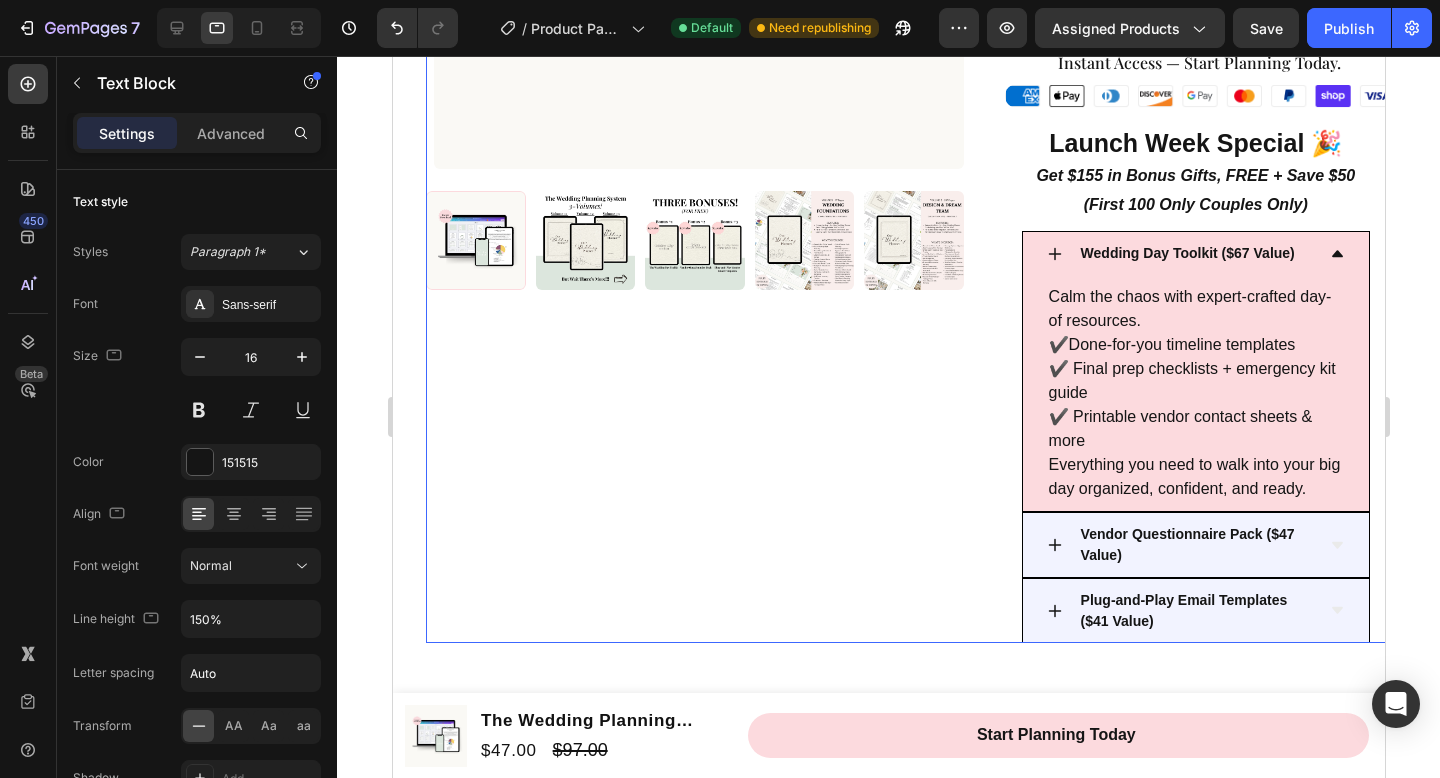click on "Product Images
Product Images" at bounding box center (698, 52) 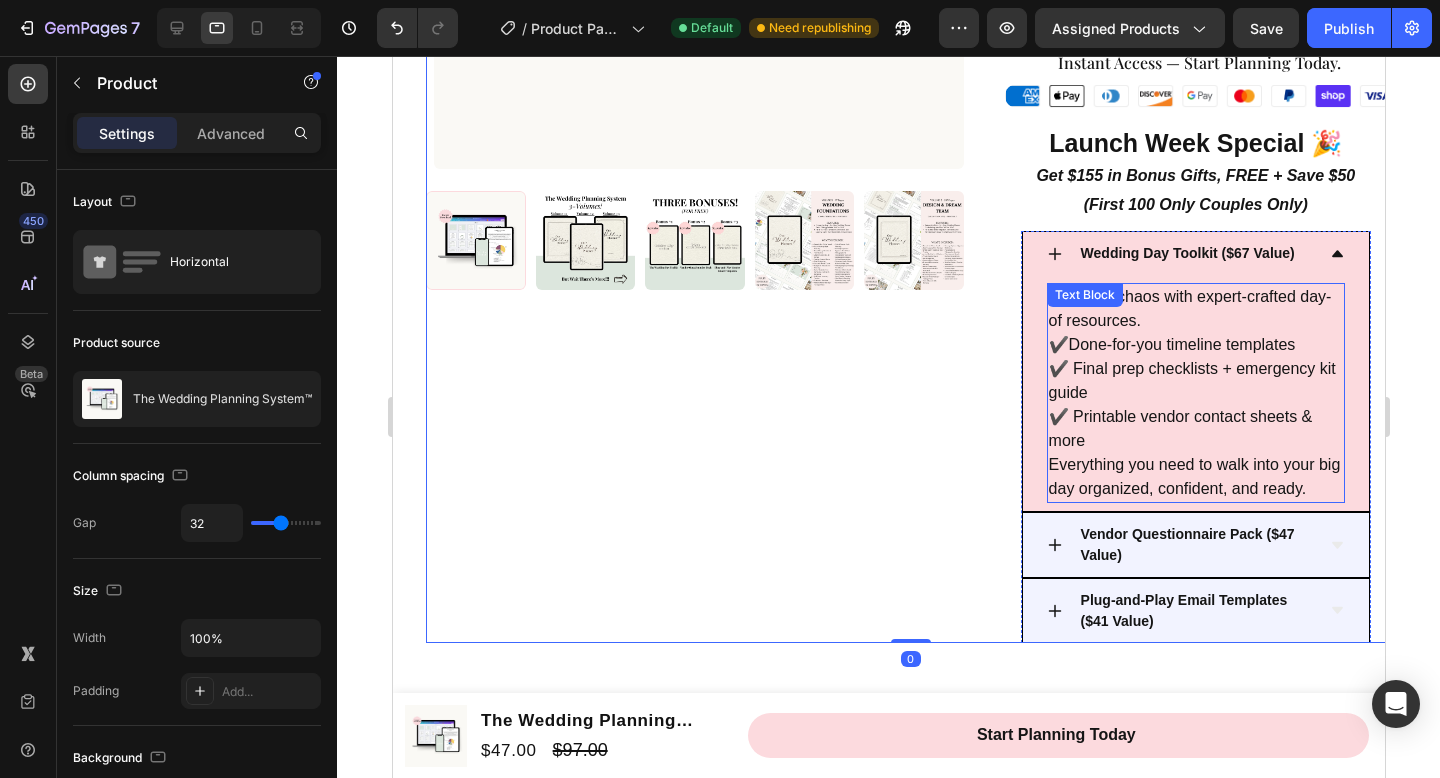 click on "Calm the chaos with expert-crafted day-of resources. ✔️  Done-for-you timeline templates   ✔️ Final prep checklists + emergency kit guide   ✔️ Printable vendor contact sheets & more Everything you need to walk into your big day organized, confident, and ready. Text Block" at bounding box center [1195, 393] 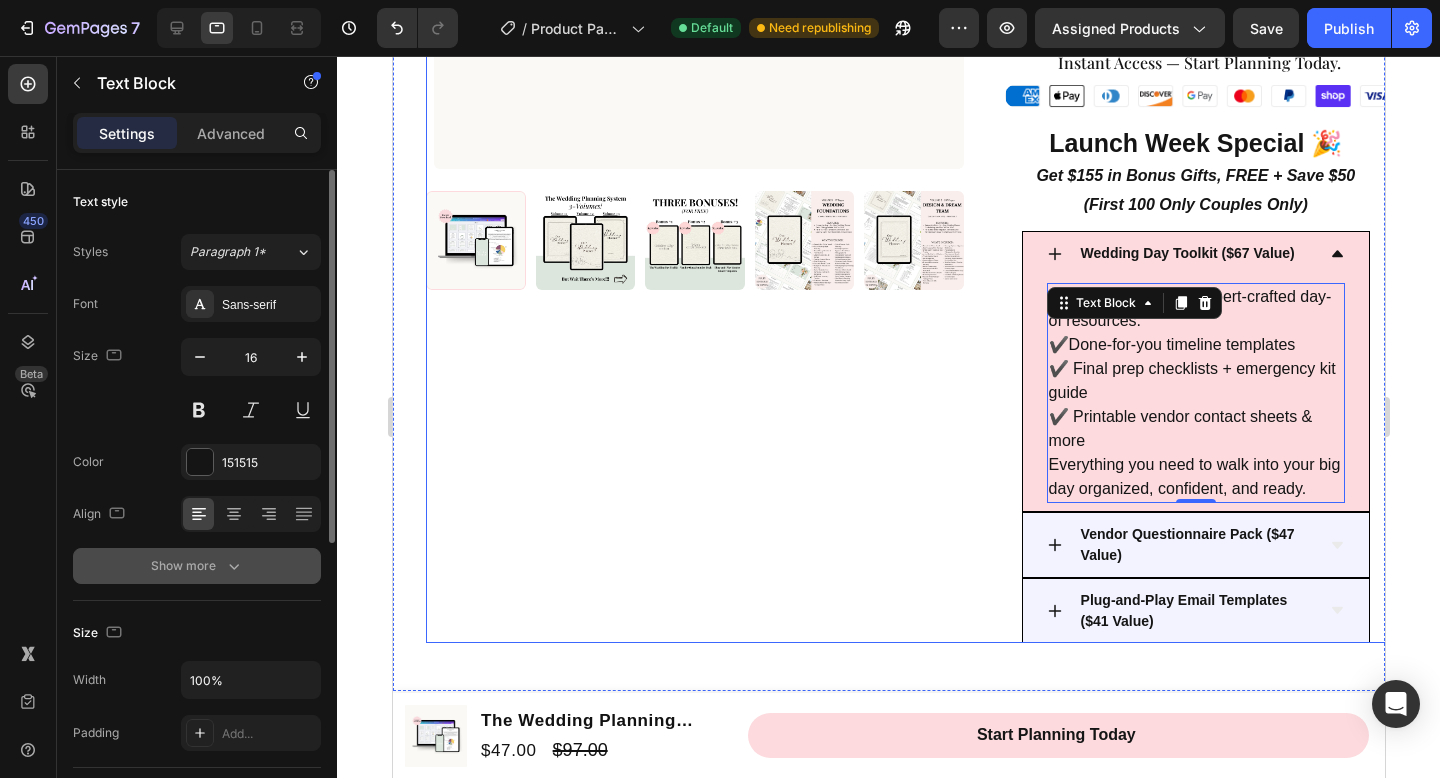 click on "Show more" at bounding box center (197, 566) 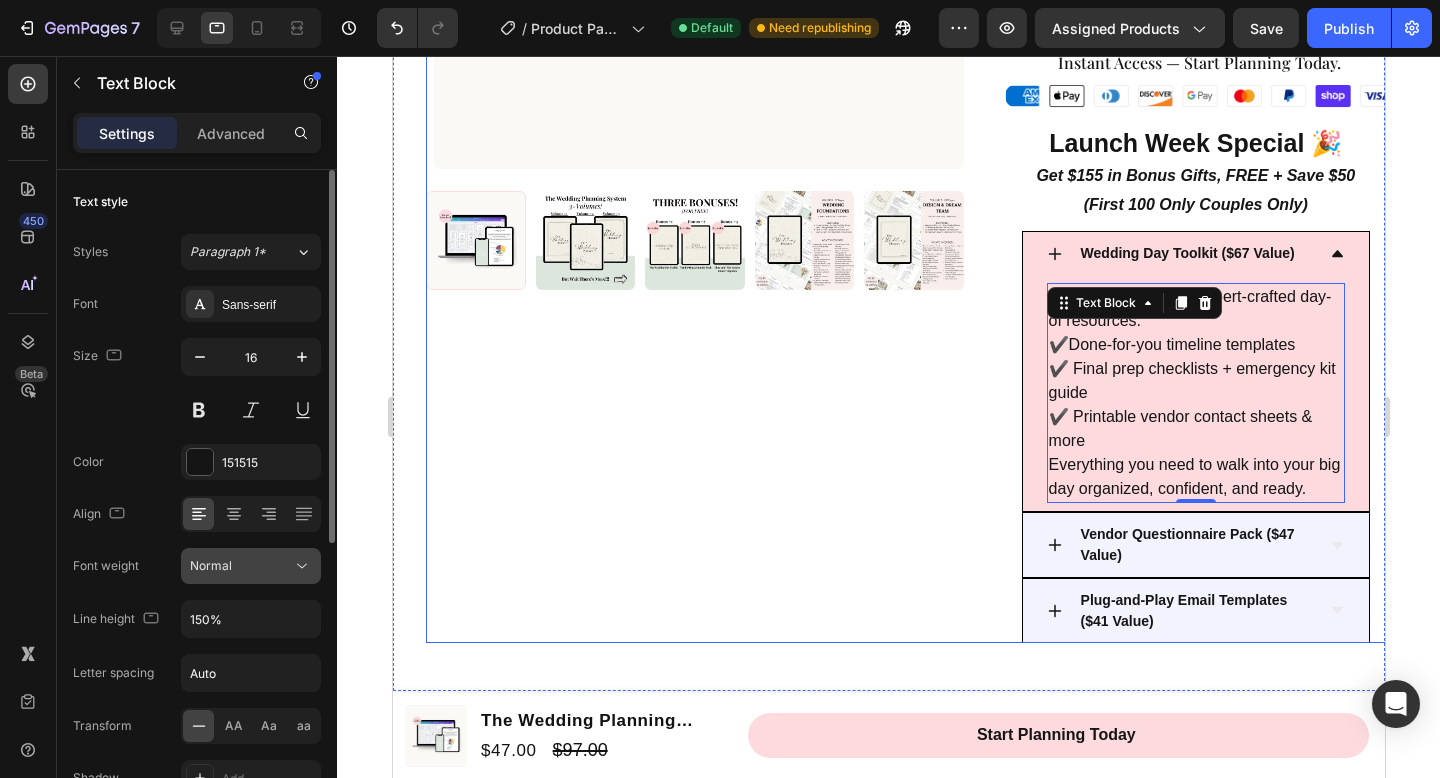 click on "Normal" at bounding box center [241, 566] 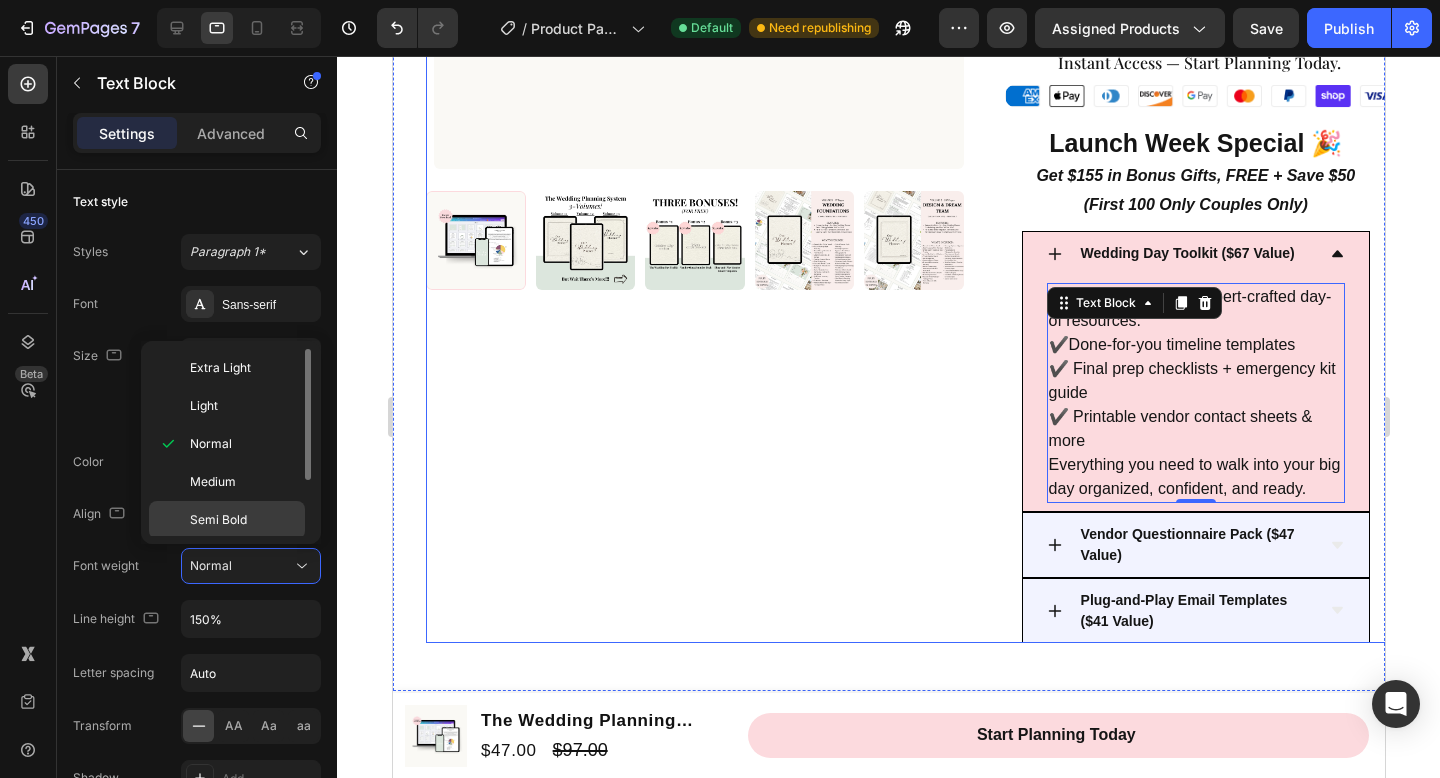 click on "Semi Bold" at bounding box center [243, 520] 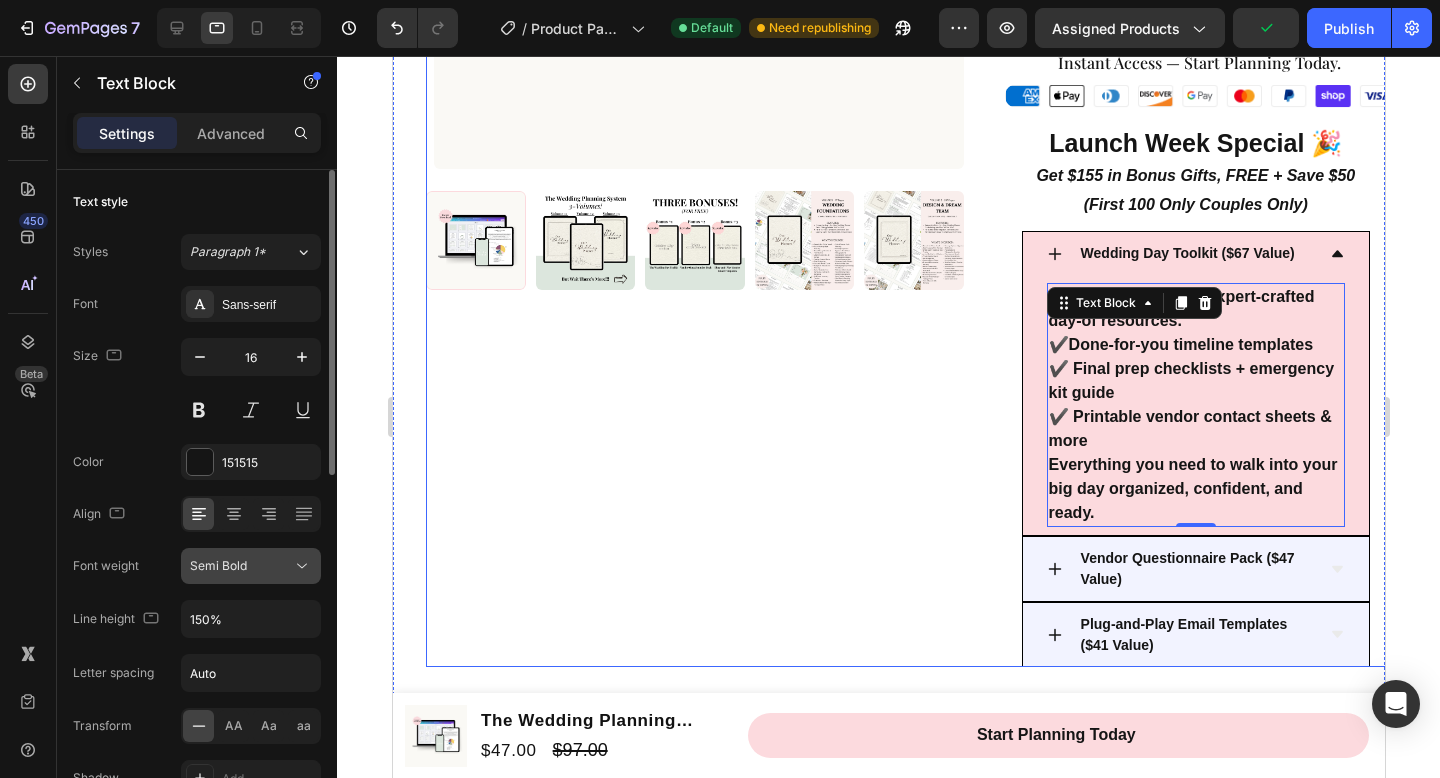 click on "Semi Bold" at bounding box center (241, 566) 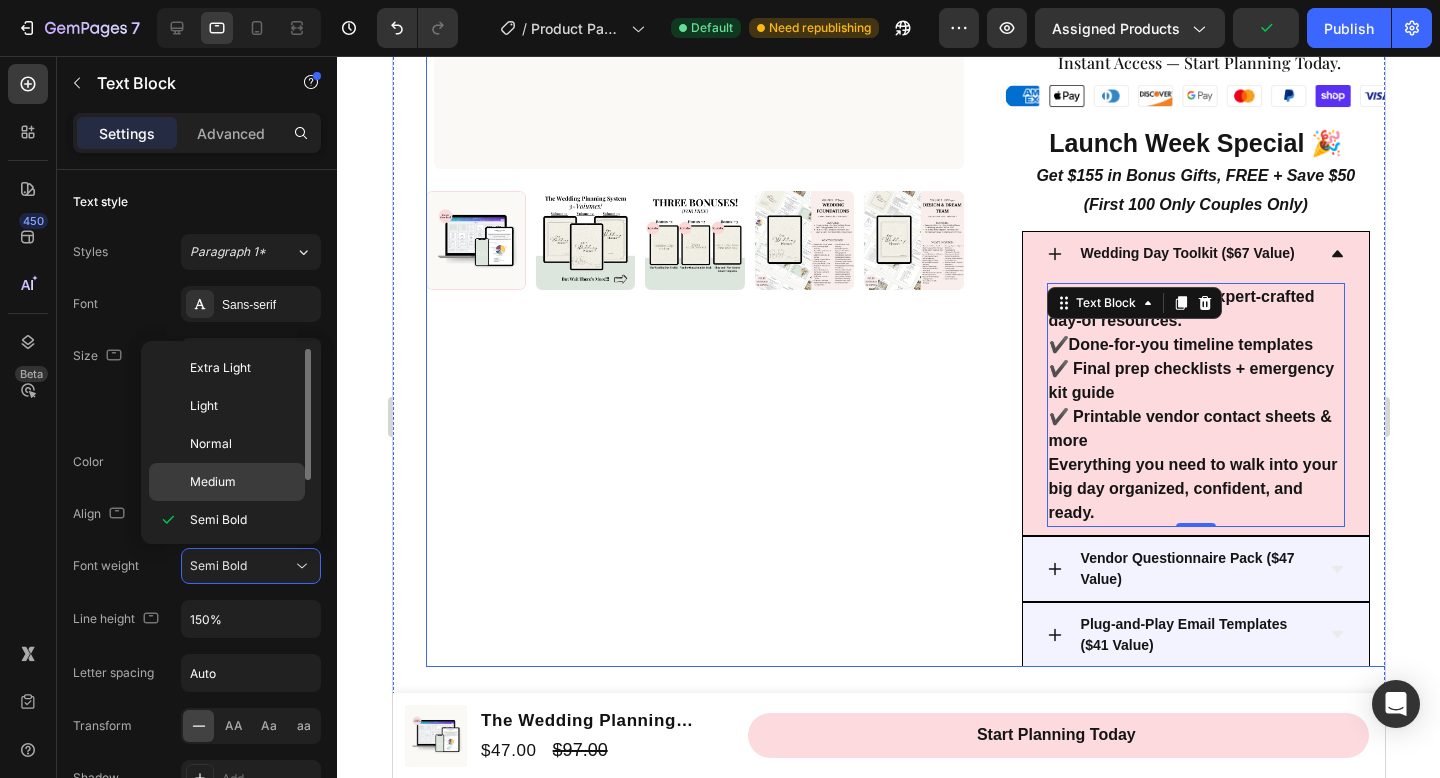click on "Medium" at bounding box center (243, 482) 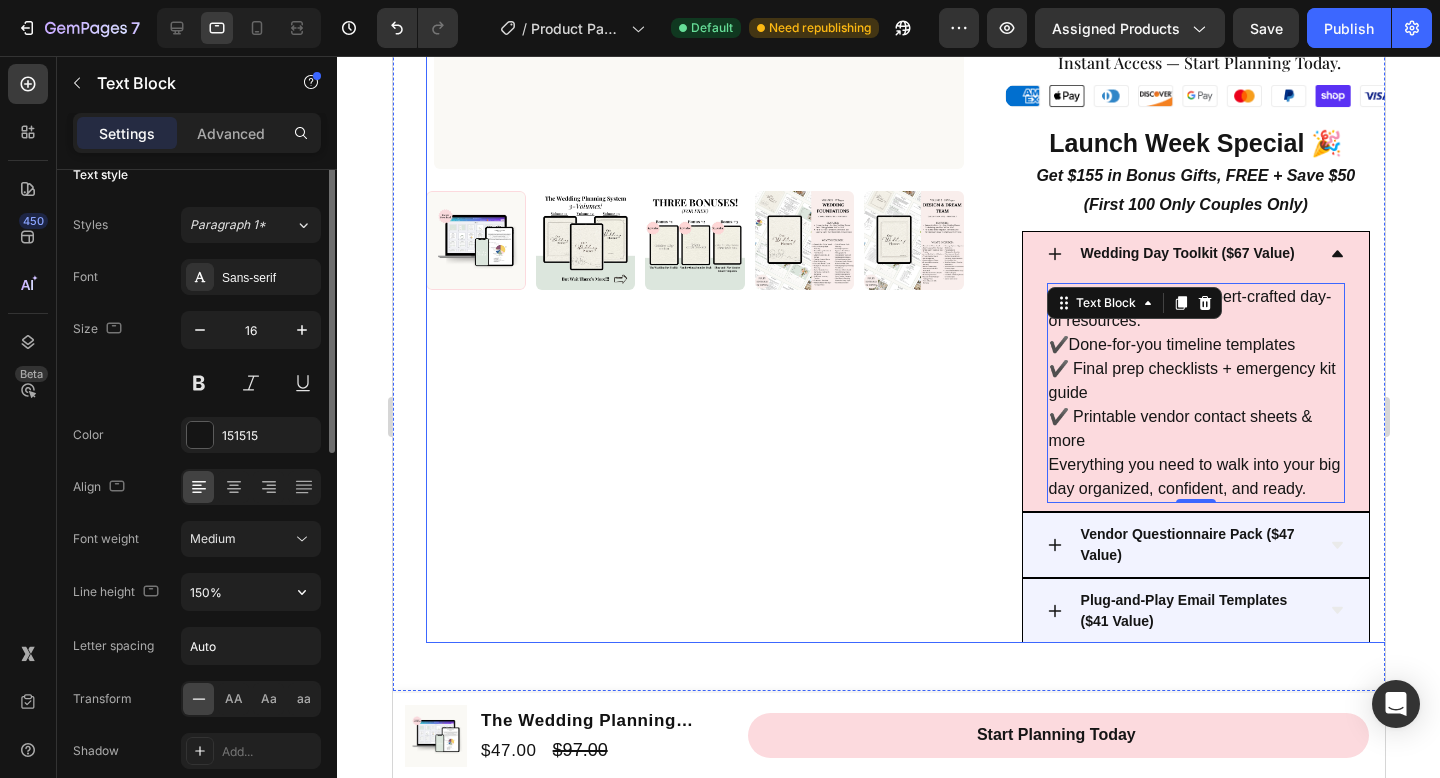 scroll, scrollTop: 103, scrollLeft: 0, axis: vertical 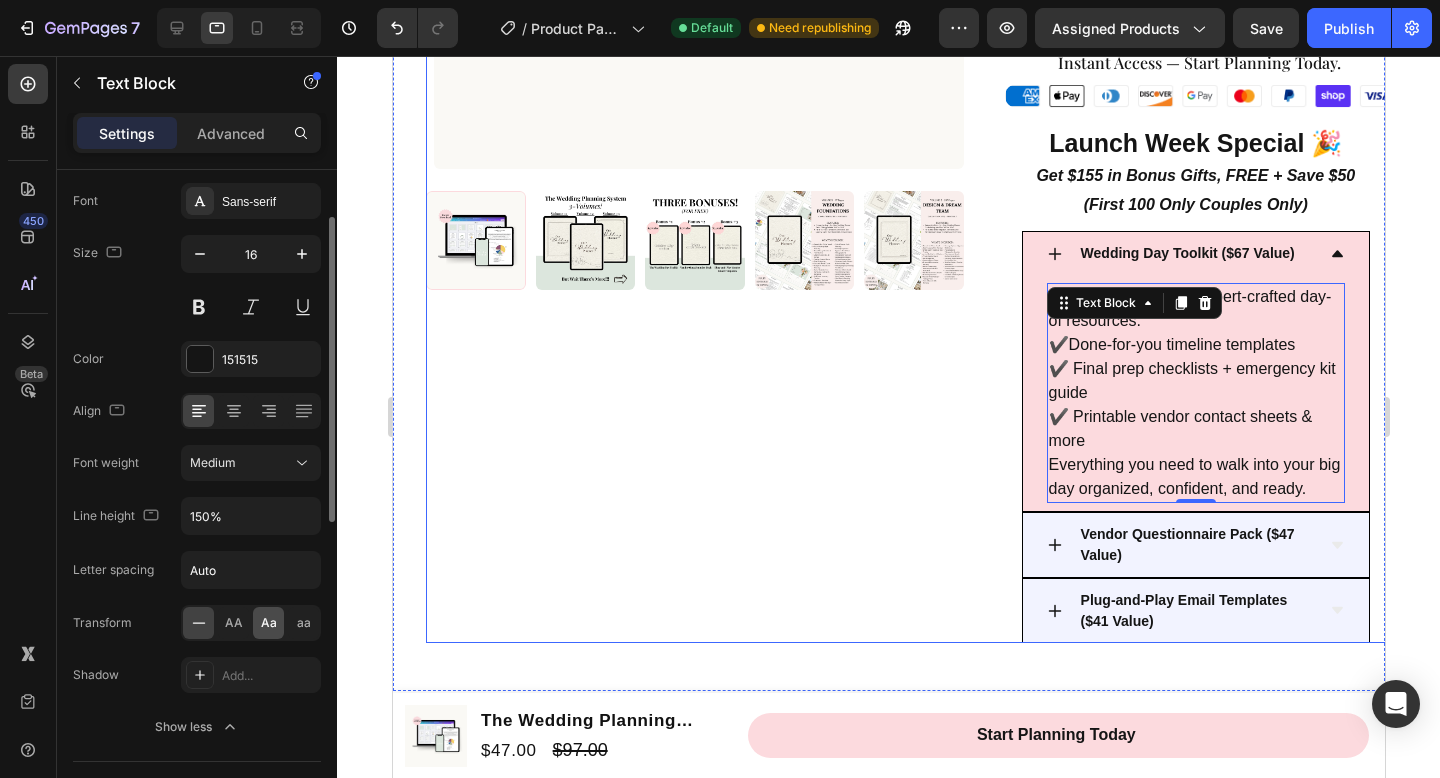 click on "Aa" 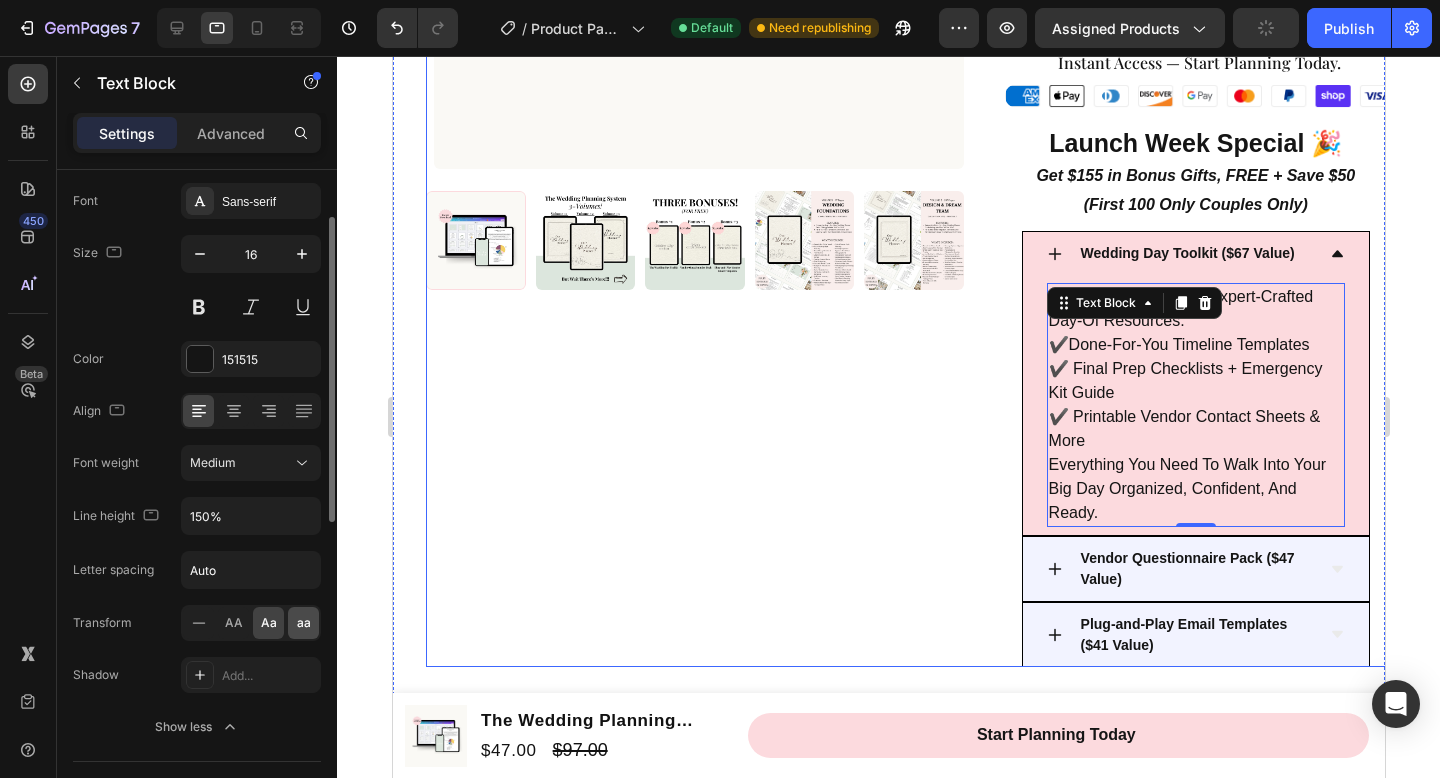 click on "aa" 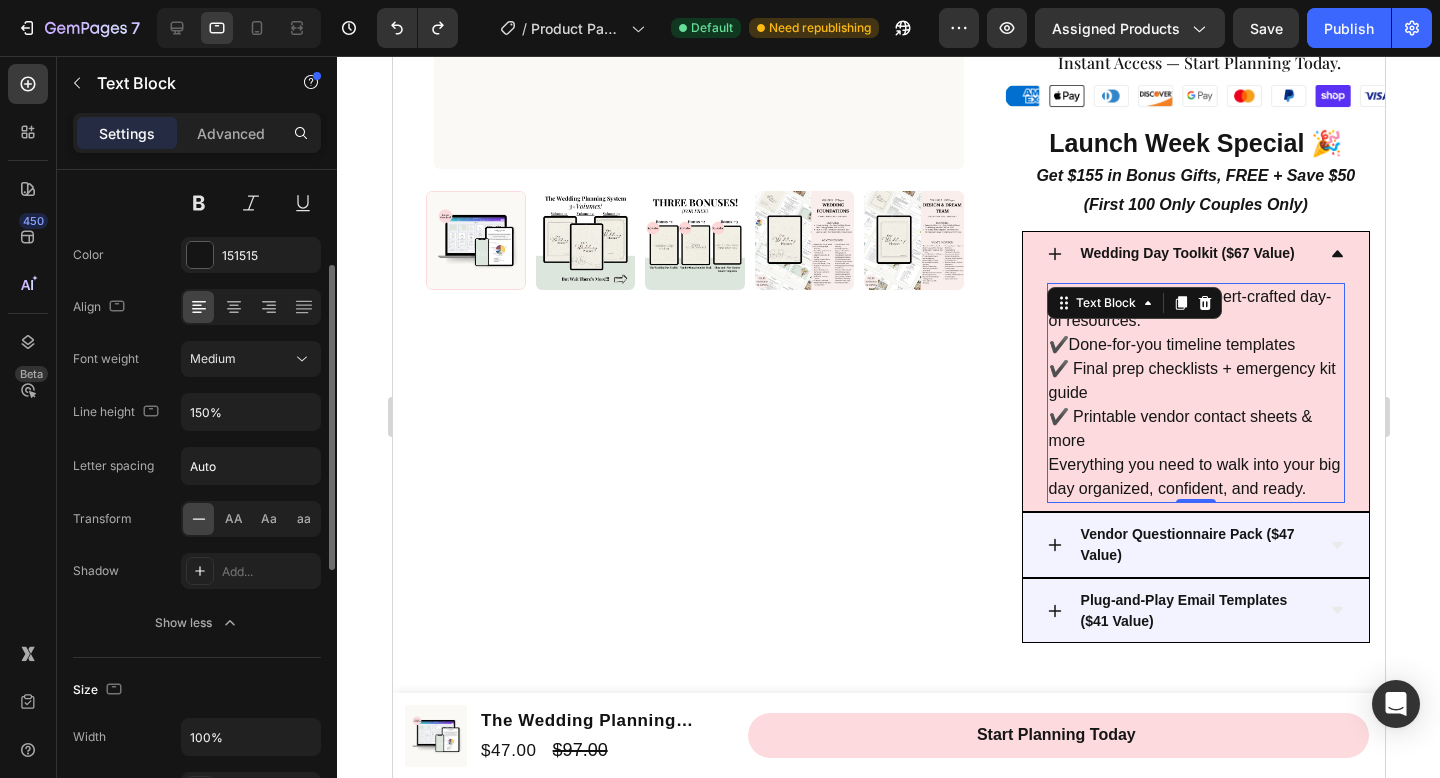 scroll, scrollTop: 347, scrollLeft: 0, axis: vertical 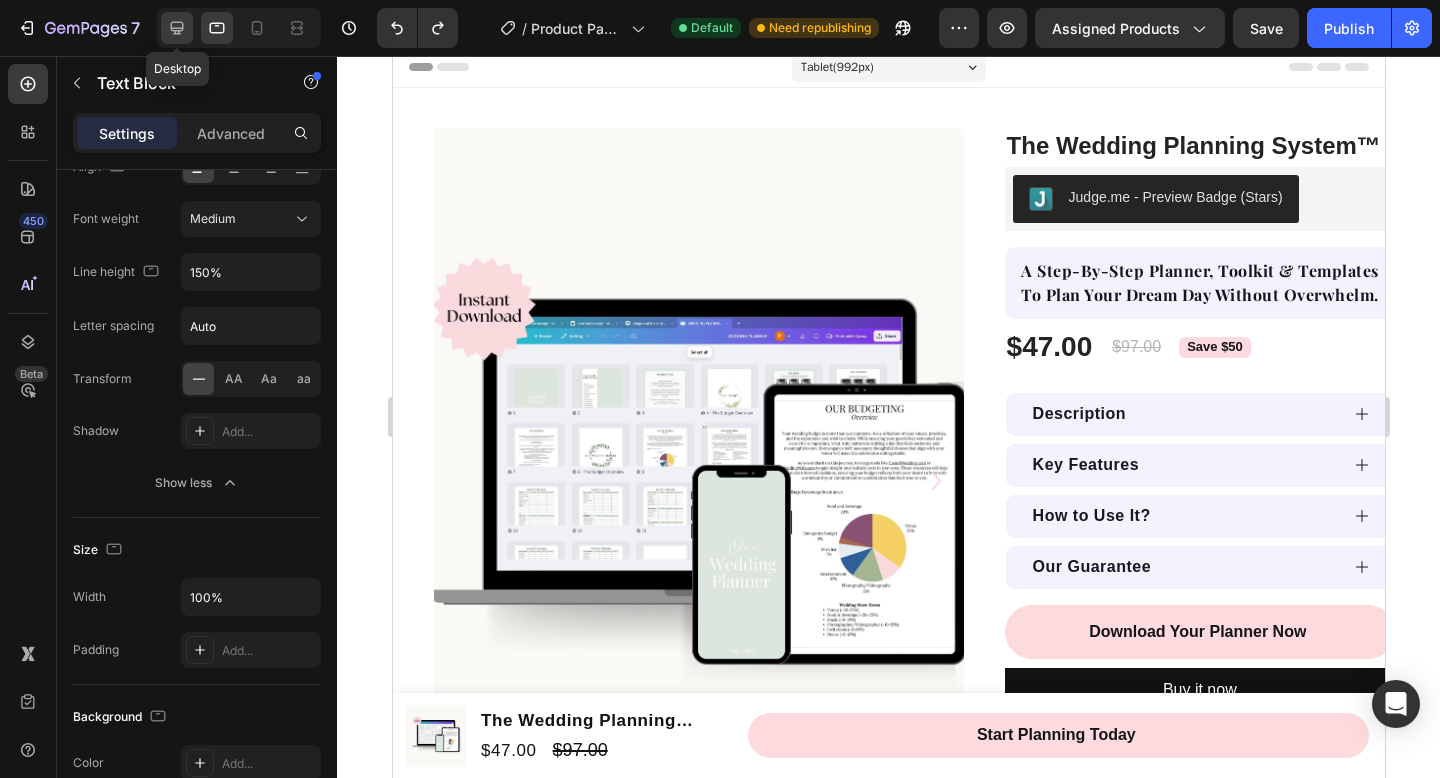 click 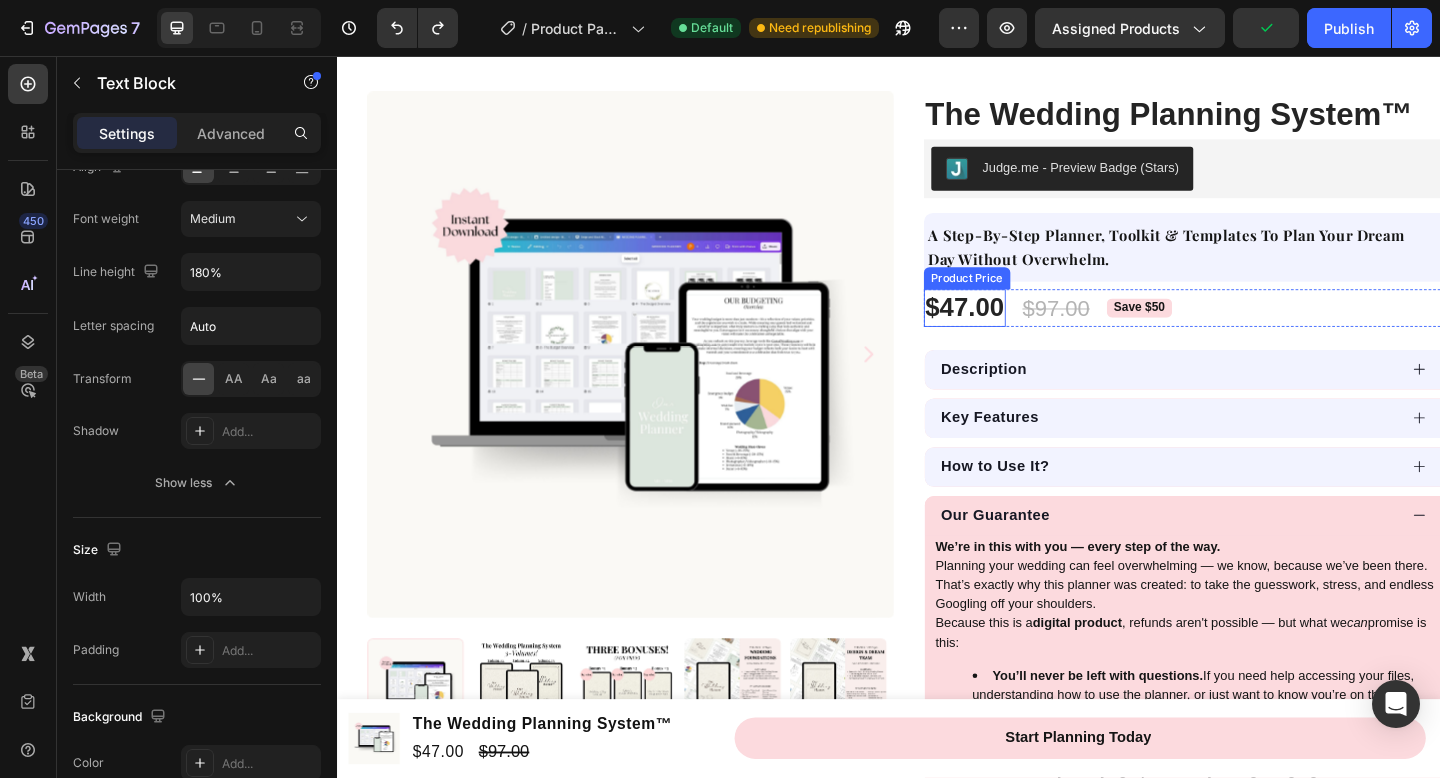 scroll, scrollTop: 221, scrollLeft: 0, axis: vertical 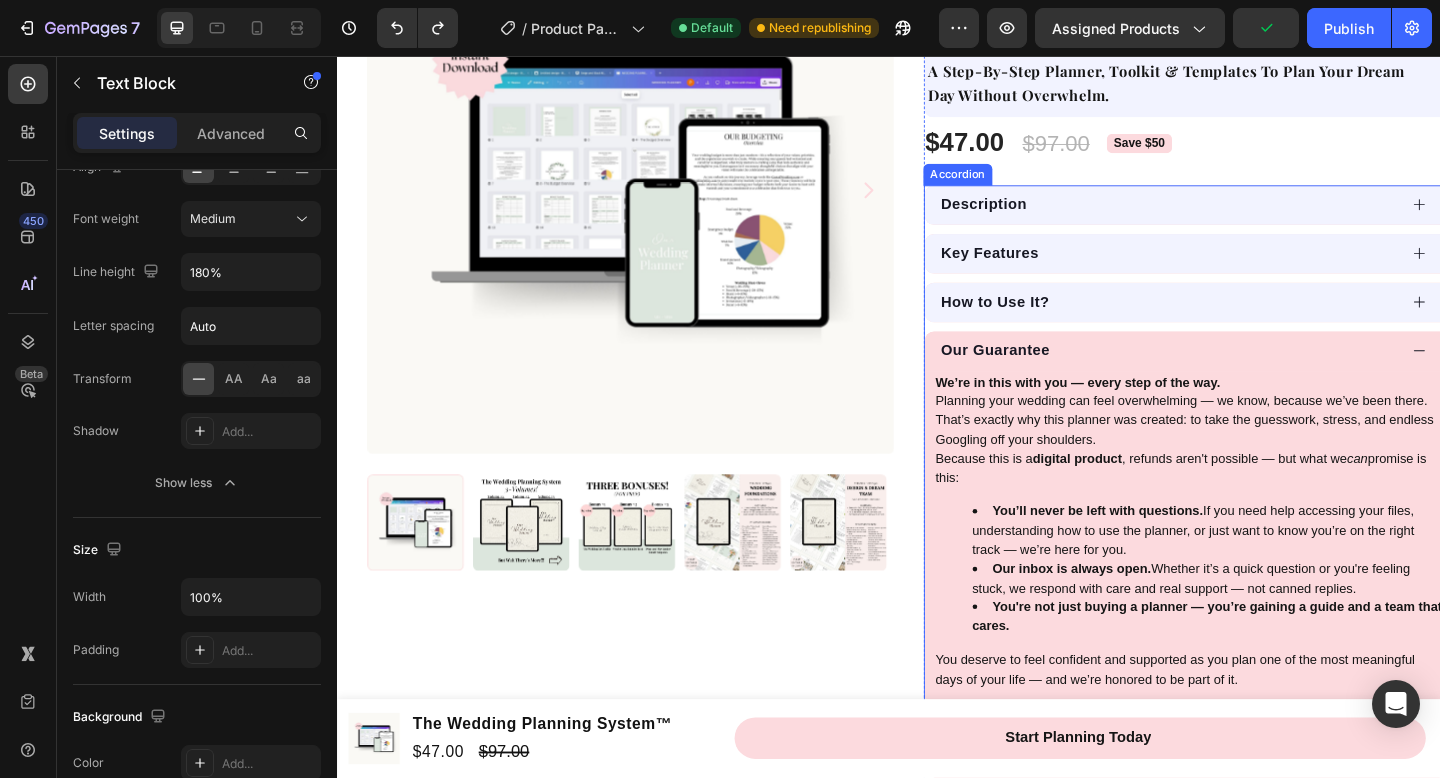 click on "Our Guarantee" at bounding box center (1241, 377) 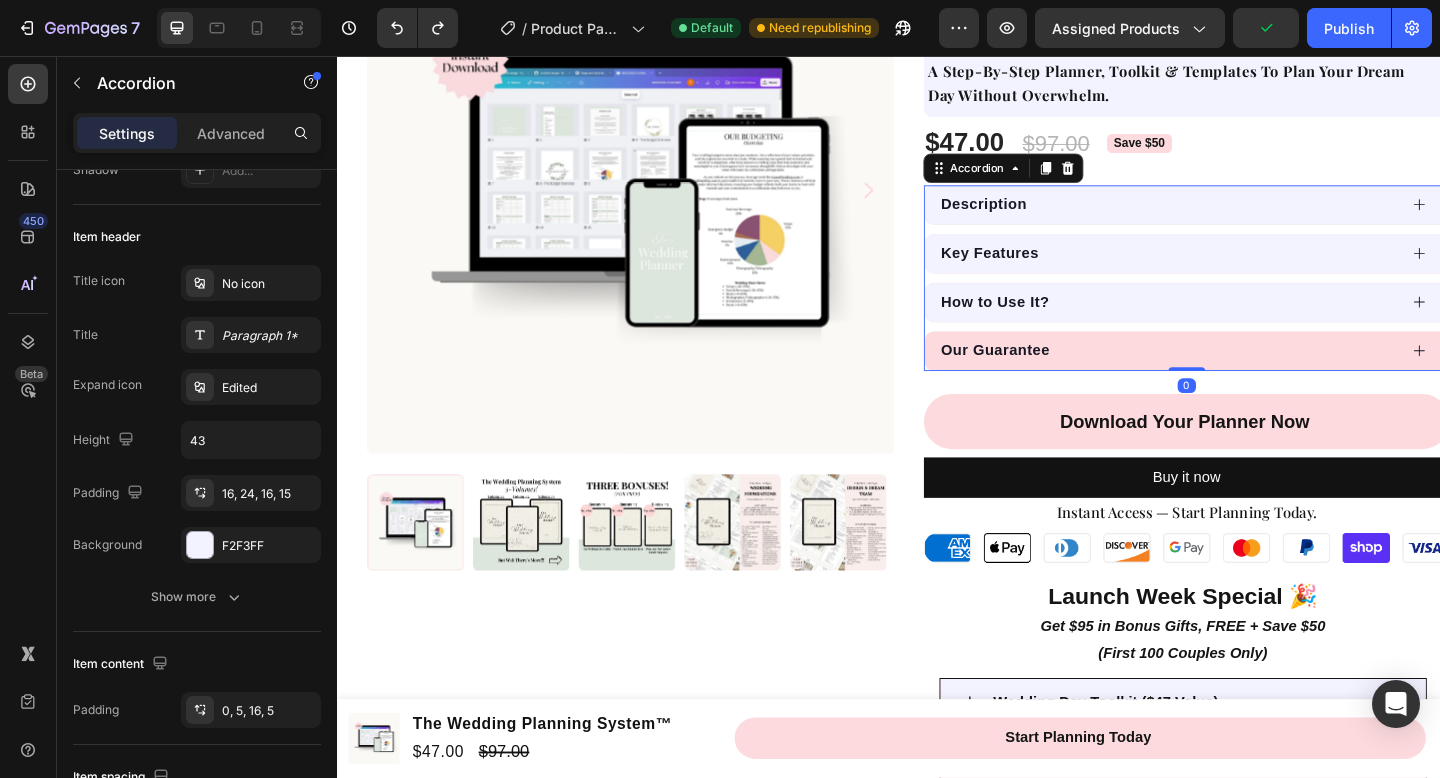 scroll, scrollTop: 0, scrollLeft: 0, axis: both 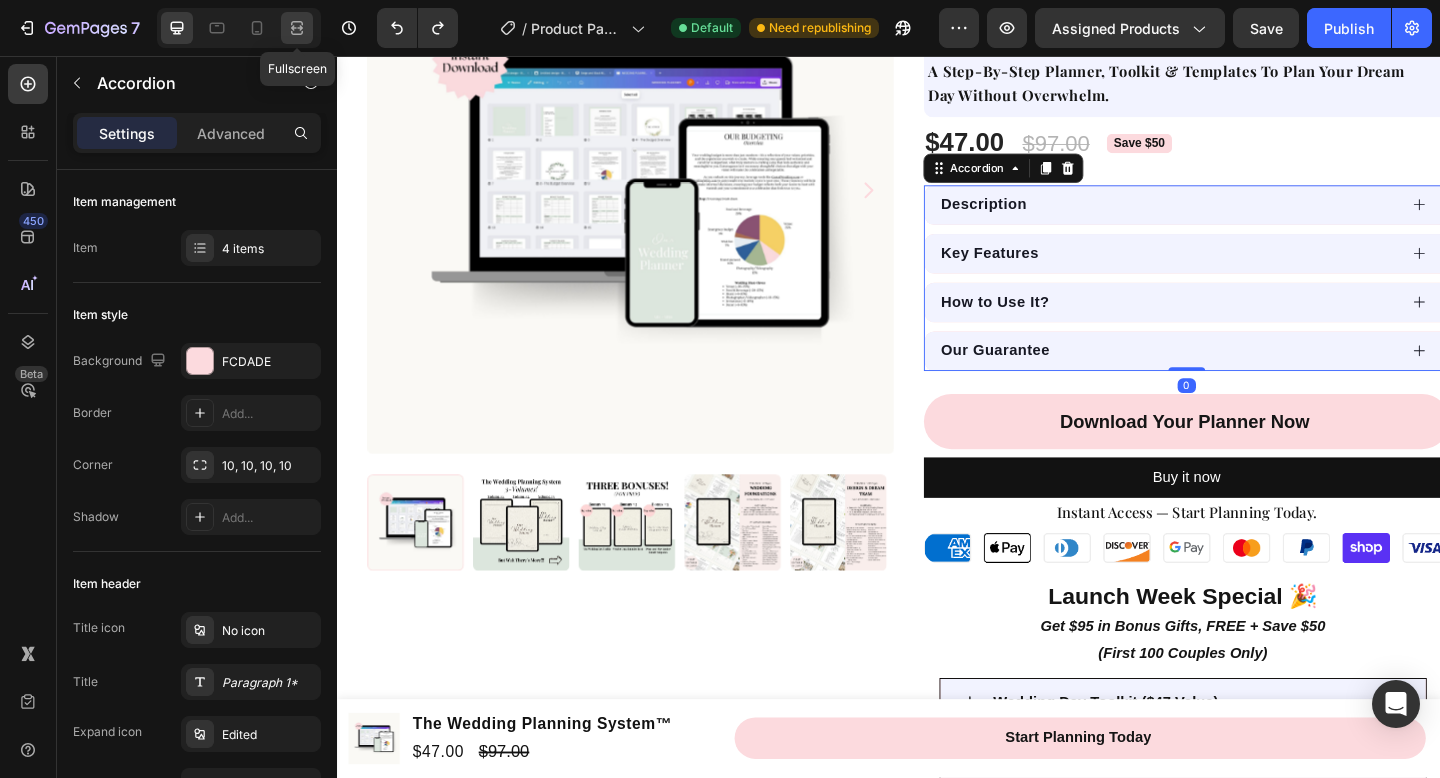 click 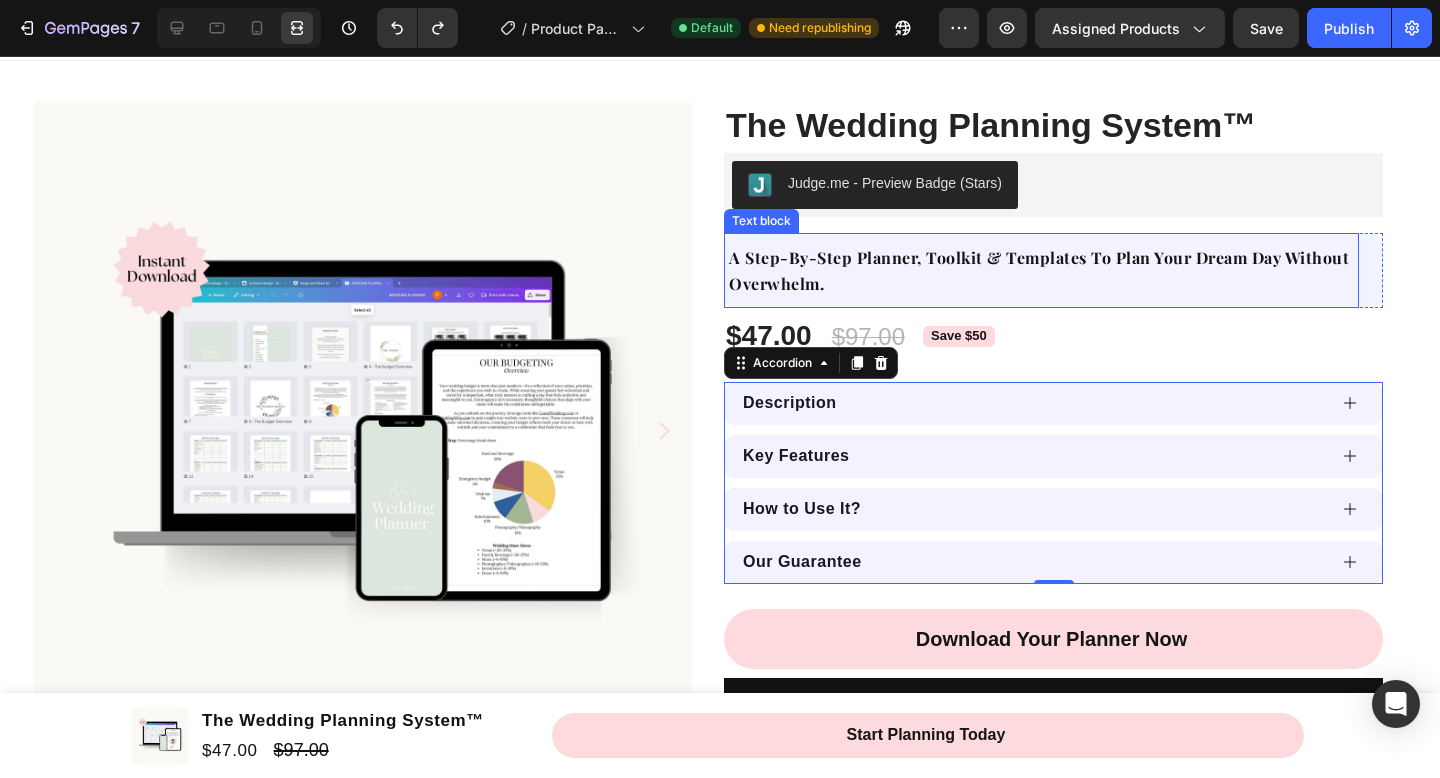 scroll, scrollTop: 0, scrollLeft: 0, axis: both 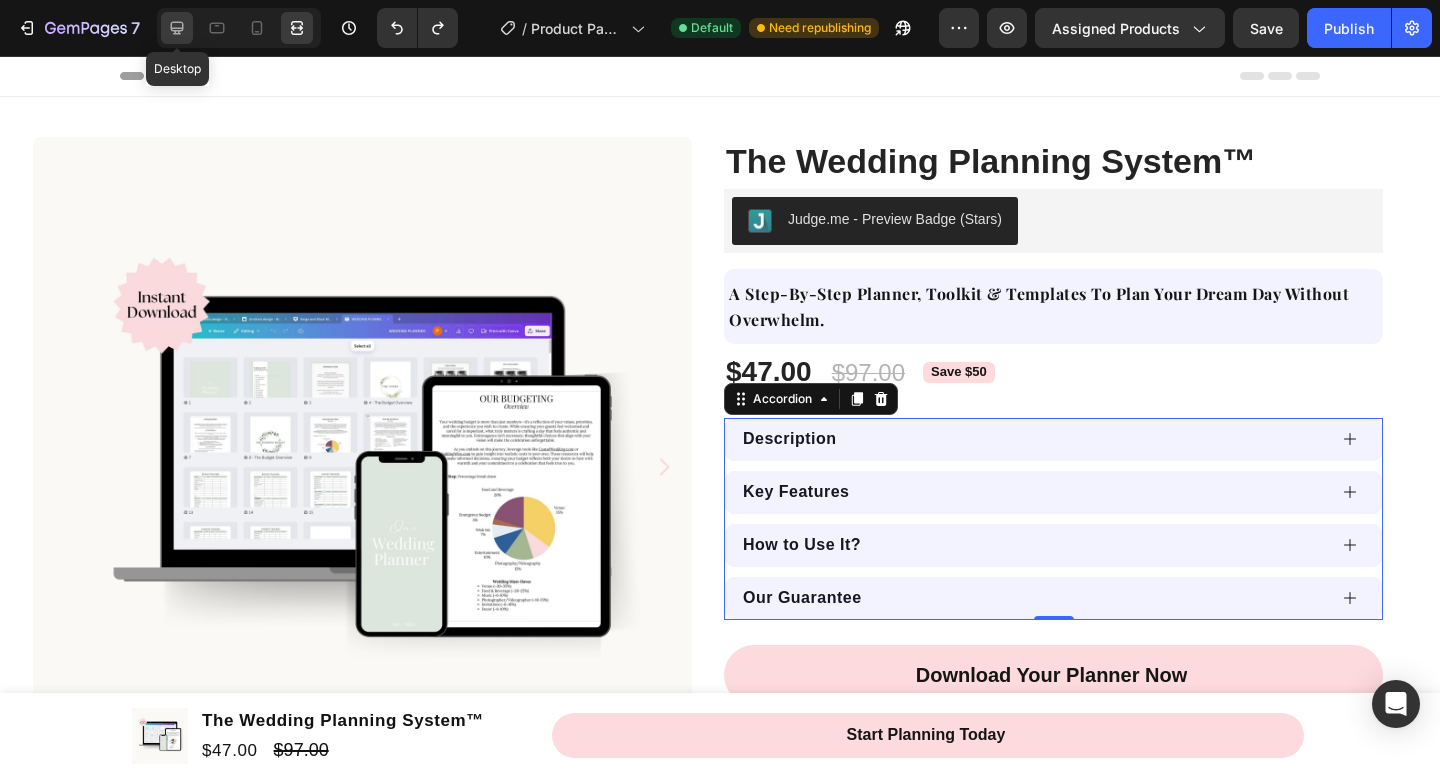click 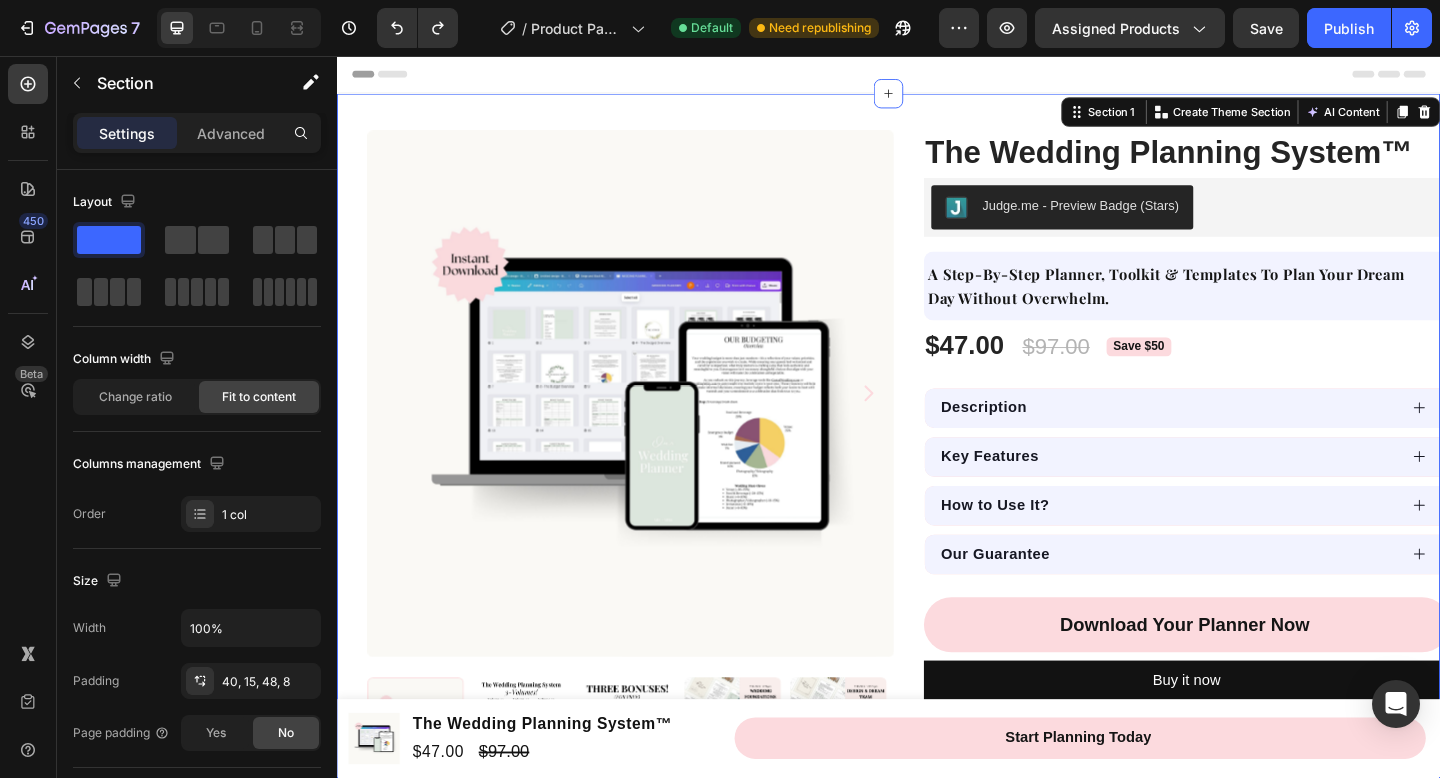 click on "Product Images
Product Images The Wedding Planning System™ Product Title The Wedding Planning System™ Product Title The Wedding Planning System™ Product Title Judge.me - Preview Badge (Stars) Judge.me a step-by-step planner, toolkit & templates to plan your dream day without overwhelm. Text block Row a step-by-step planner, toolkit & templates to plan your dream day without overwhelm. Text block Row $47.00 Product Price Product Price $97.00 Product Price Product Price Save $50 Product Badge Row
Description
Key Features
How to Use It?
Our Guarantee Accordion
Description
Key Features
How to Use It?
Our Guarantee Accordion
Description
Key Features
How to Use It?
Our Guarantee Accordion Download Your Planner Now Add to Cart Buy it now Dynamic Checkout Row" at bounding box center [937, 628] 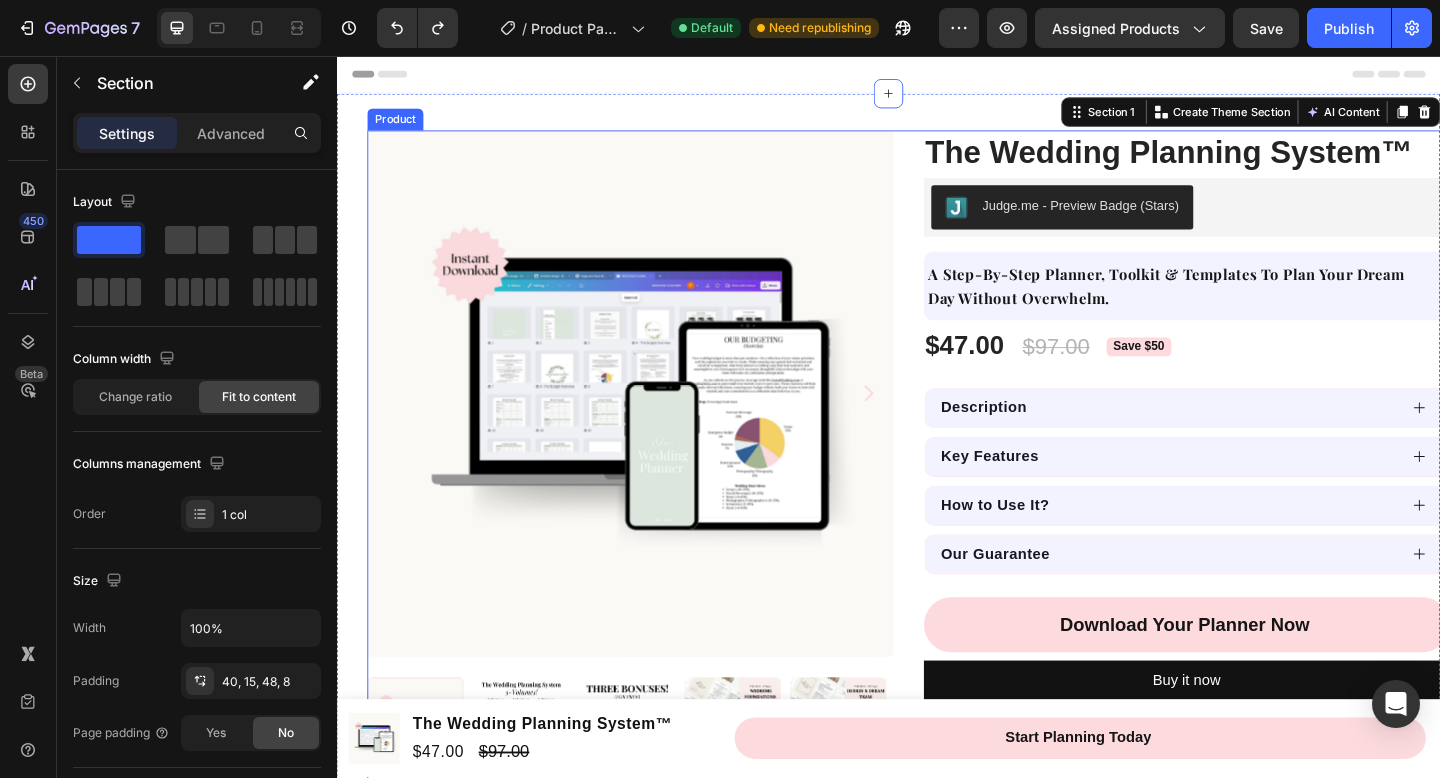 click on "Product Images
Product Images The Wedding Planning System™ Product Title The Wedding Planning System™ Product Title The Wedding Planning System™ Product Title Judge.me - Preview Badge (Stars) Judge.me a step-by-step planner, toolkit & templates to plan your dream day without overwhelm. Text block Row a step-by-step planner, toolkit & templates to plan your dream day without overwhelm. Text block Row $47.00 Product Price Product Price $97.00 Product Price Product Price Save $50 Product Badge Row
Description
Key Features
How to Use It?
Our Guarantee Accordion
Description
Key Features
How to Use It?
Our Guarantee Accordion
Description
Key Features
How to Use It?
Our Guarantee Accordion Download Your Planner Now Add to Cart Buy it now Dynamic Checkout Row" at bounding box center (958, 624) 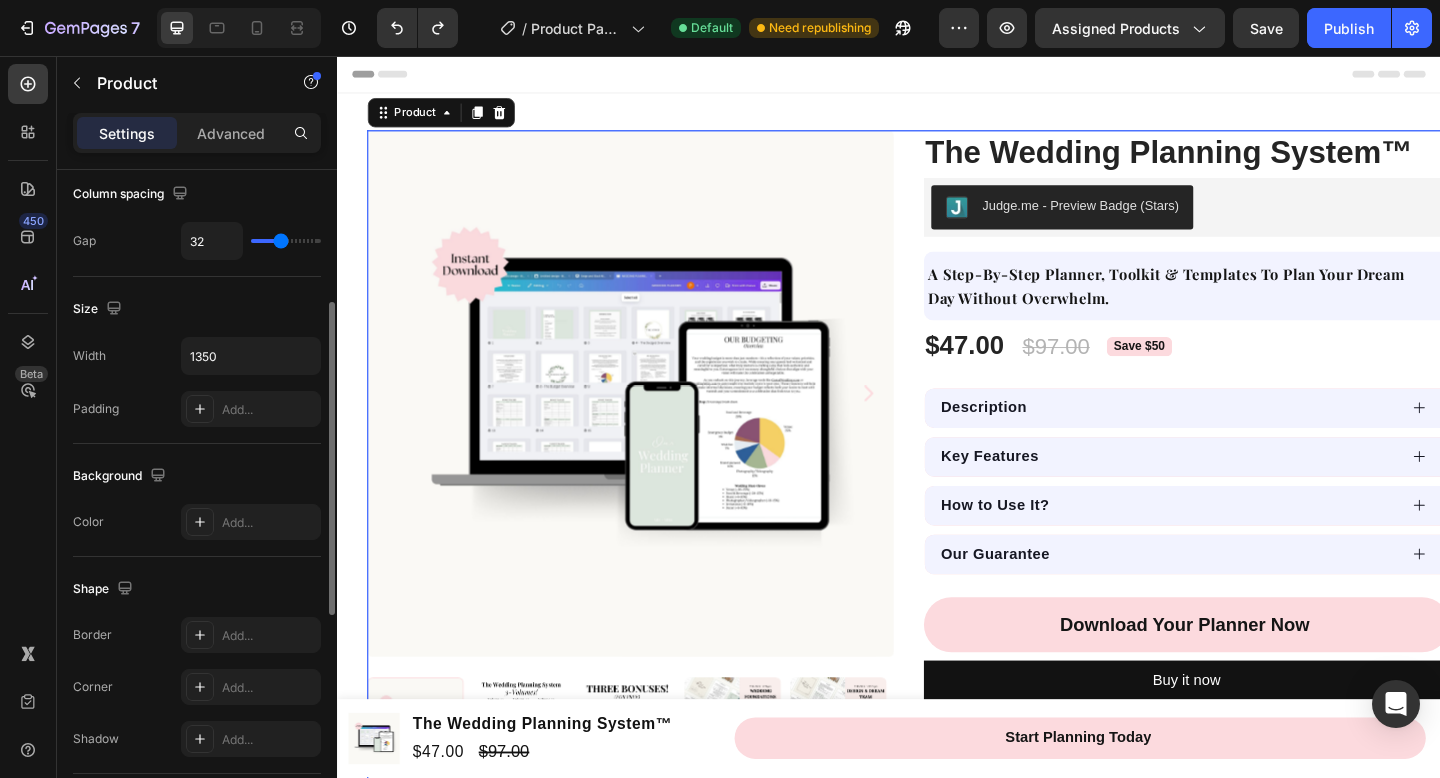 scroll, scrollTop: 0, scrollLeft: 0, axis: both 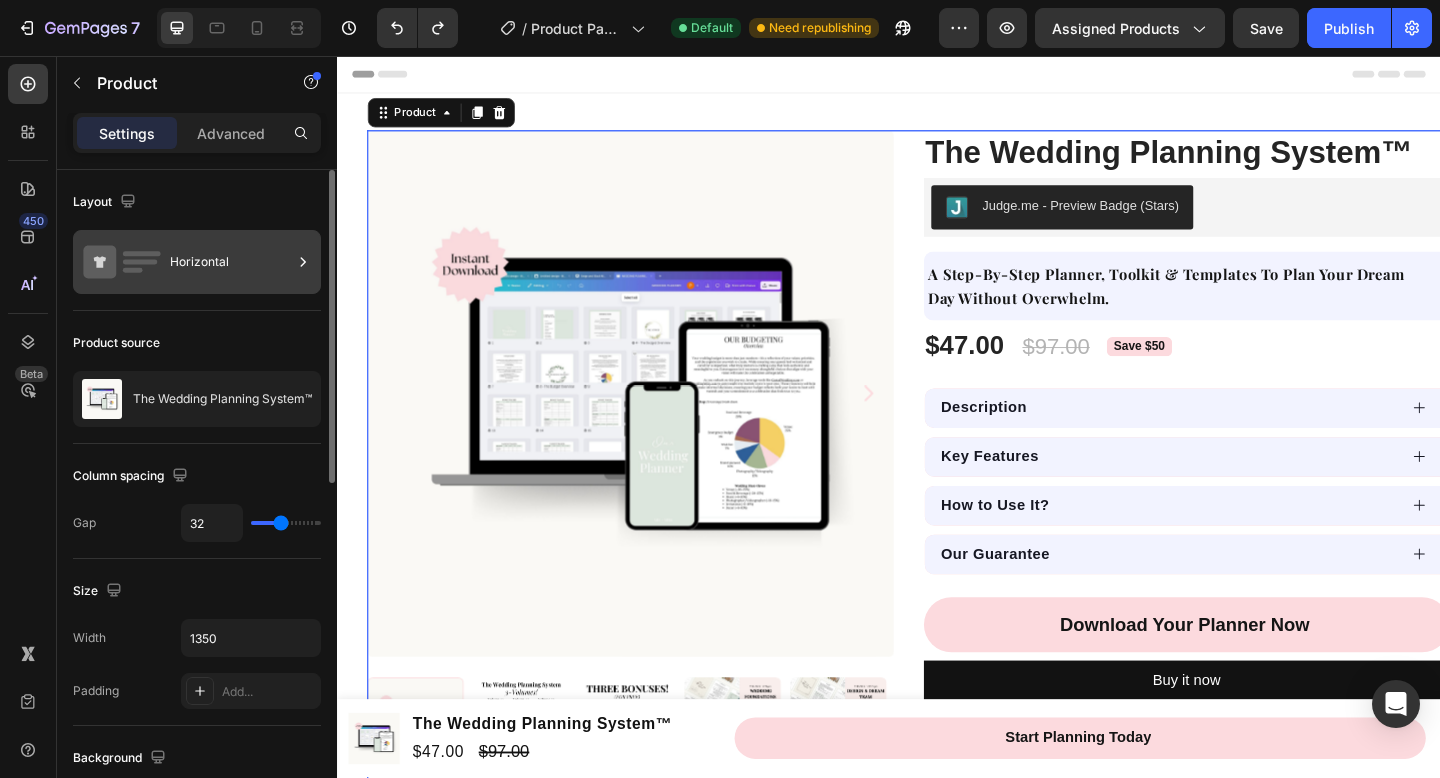 click on "Horizontal" at bounding box center [231, 262] 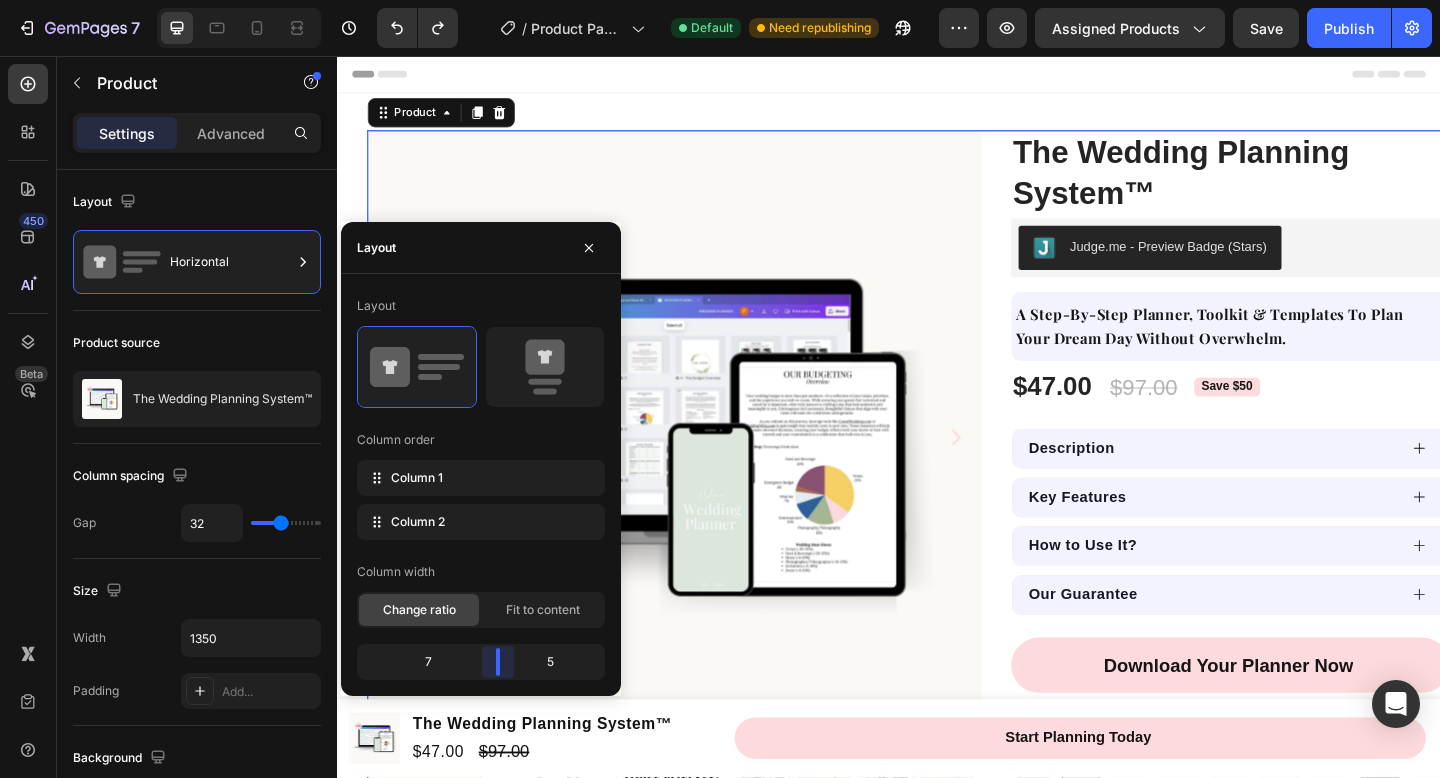 drag, startPoint x: 480, startPoint y: 668, endPoint x: 497, endPoint y: 673, distance: 17.720045 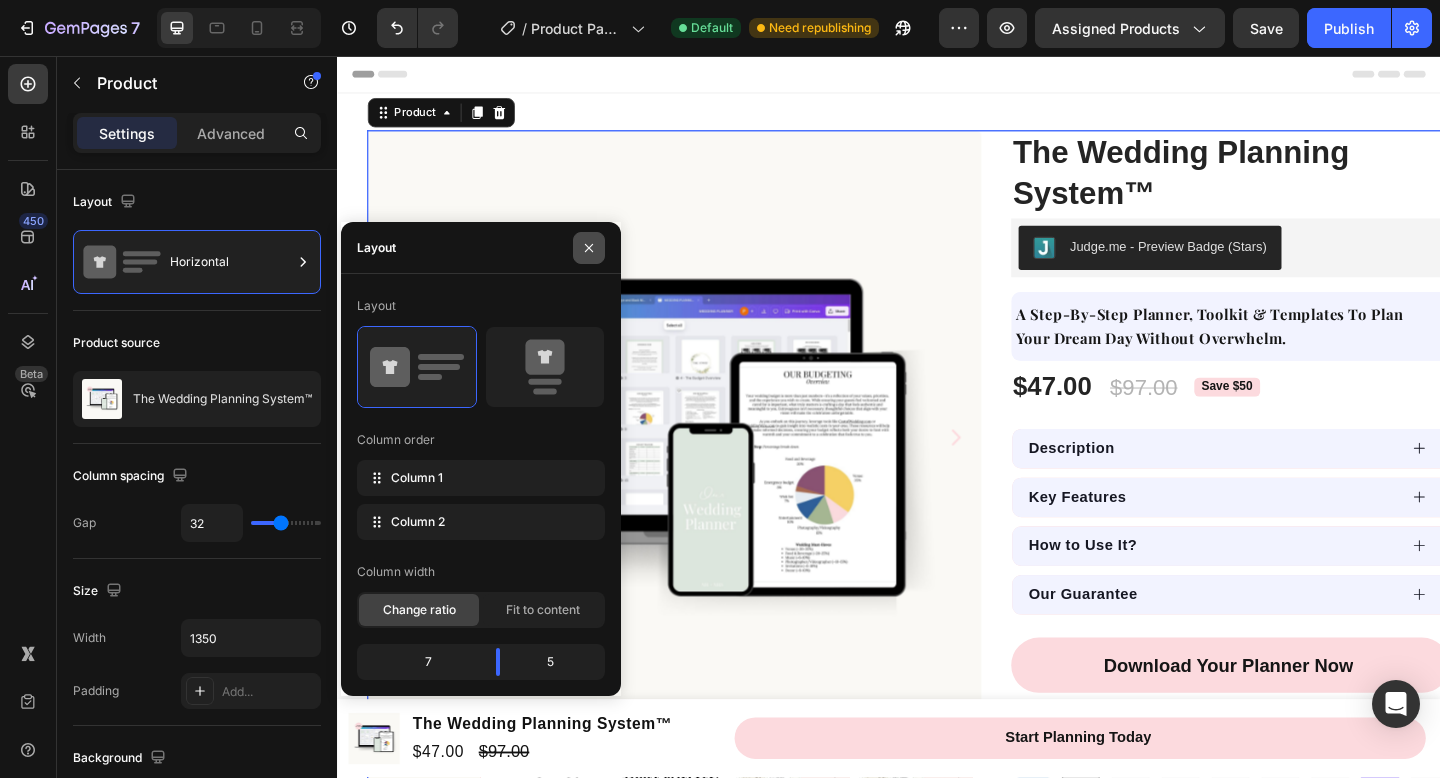 click 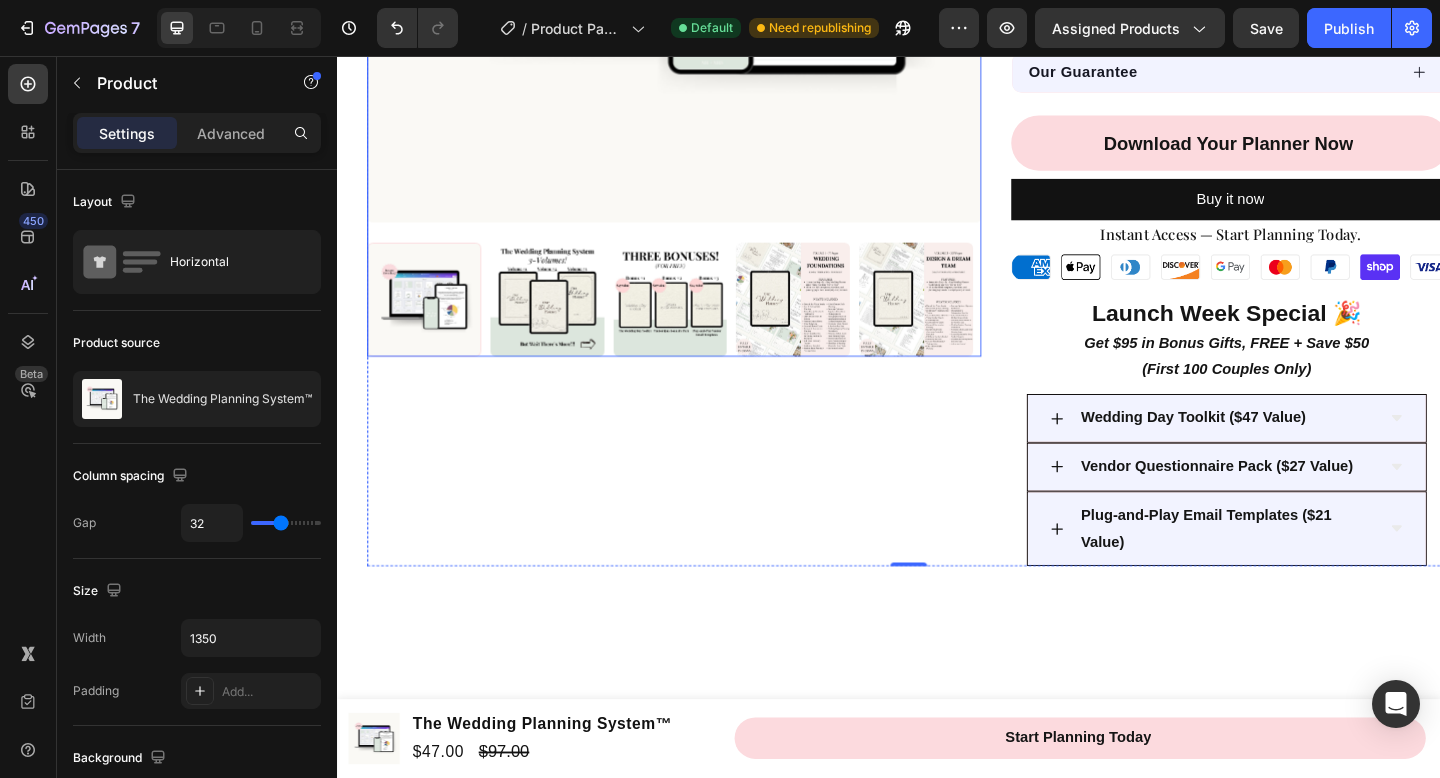 scroll, scrollTop: 0, scrollLeft: 0, axis: both 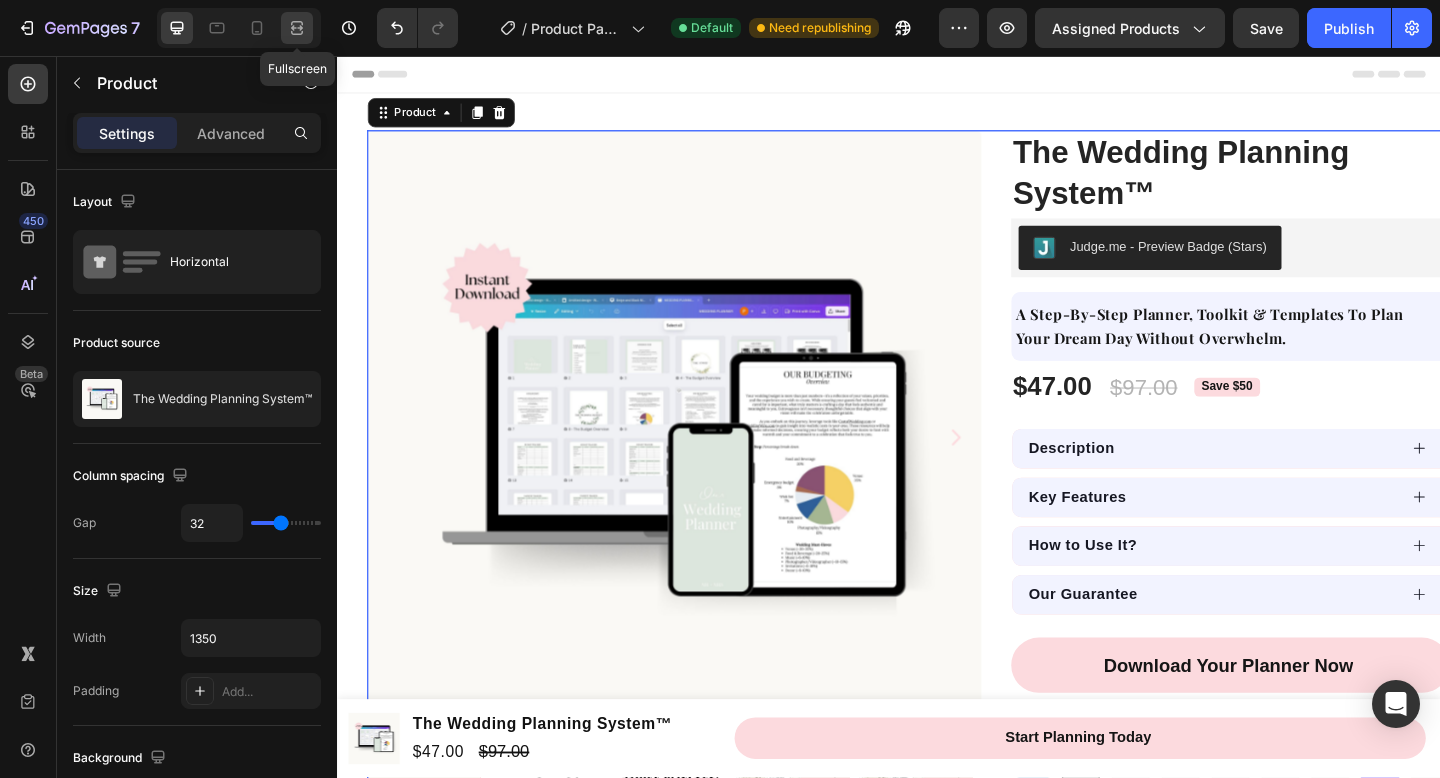 click 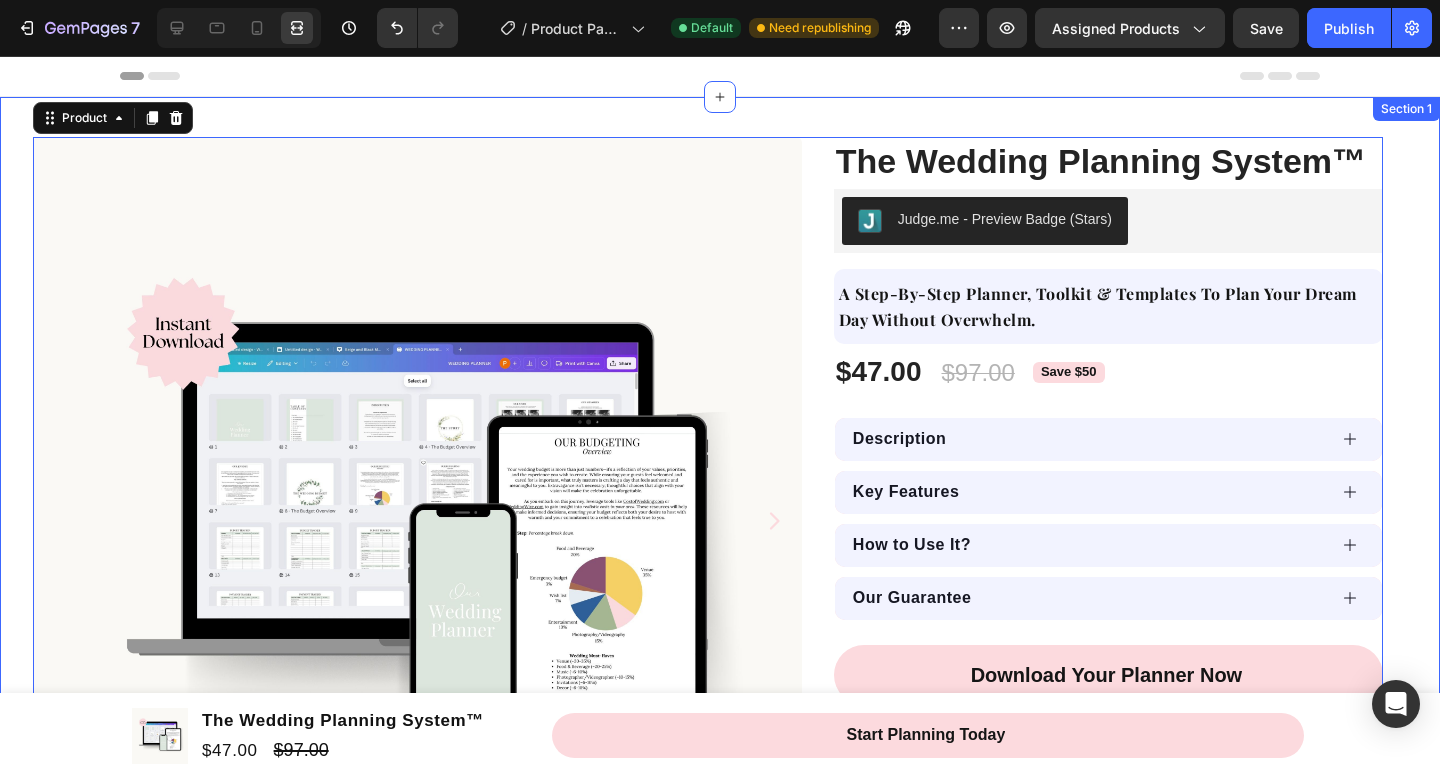 click on "Product Images
Product Images The Wedding Planning System™ Product Title The Wedding Planning System™ Product Title The Wedding Planning System™ Product Title Judge.me - Preview Badge (Stars) Judge.me a step-by-step planner, toolkit & templates to plan your dream day without overwhelm. Text block Row a step-by-step planner, toolkit & templates to plan your dream day without overwhelm. Text block Row $47.00 Product Price Product Price $97.00 Product Price Product Price Save $50 Product Badge Row
Description
Key Features
How to Use It?
Our Guarantee Accordion
Description
Key Features
How to Use It?
Our Guarantee Accordion
Description
Key Features
How to Use It?
Our Guarantee Accordion Download Your Planner Now Add to Cart Buy it now Dynamic Checkout Row" at bounding box center (720, 628) 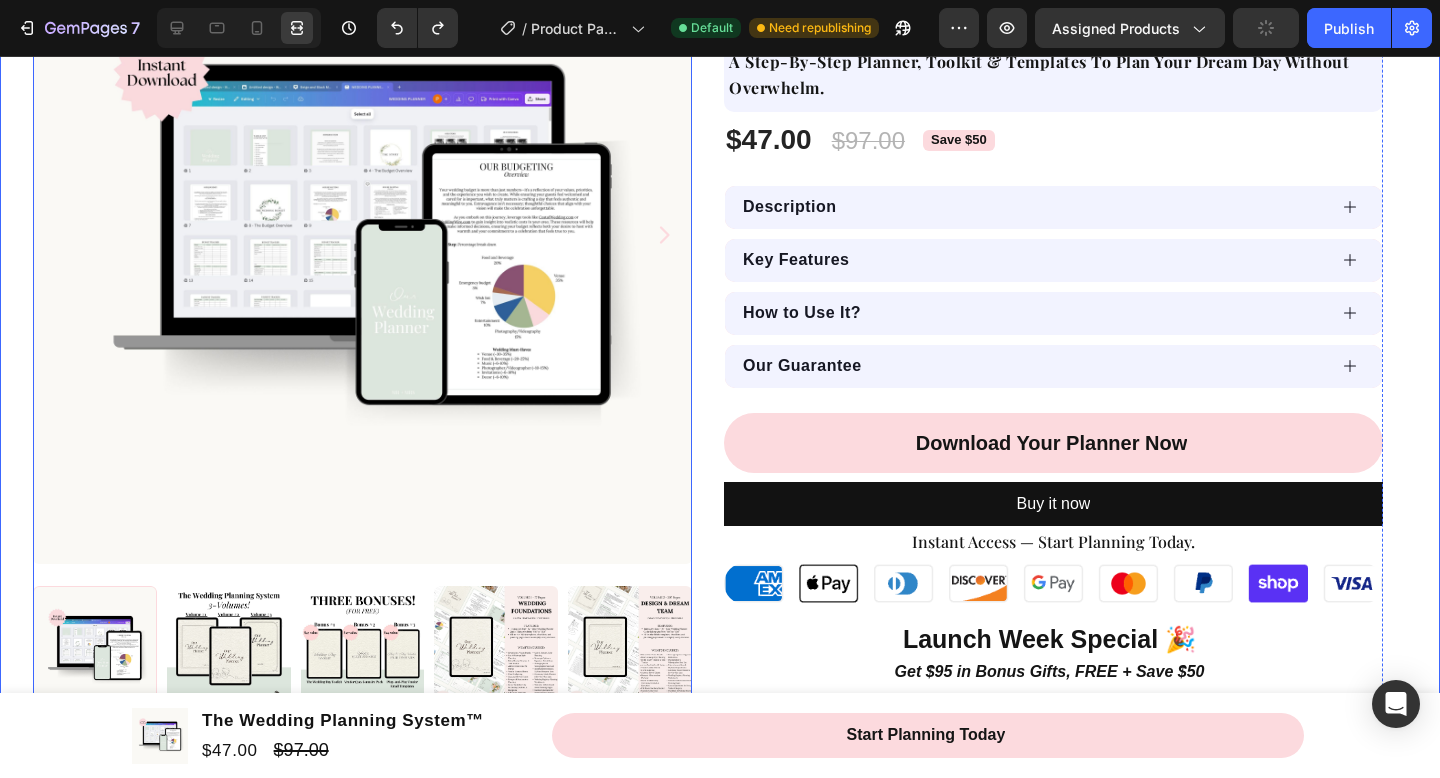 scroll, scrollTop: 300, scrollLeft: 0, axis: vertical 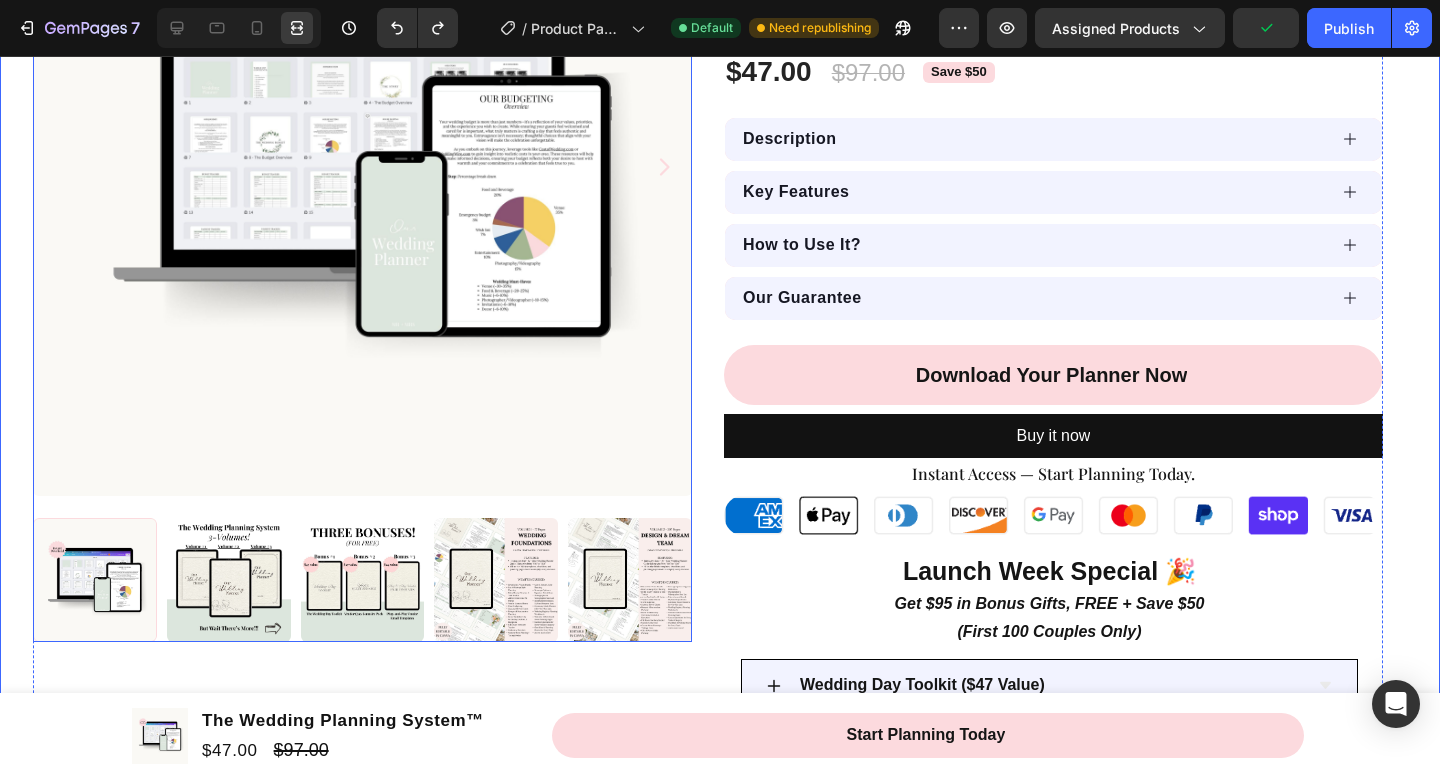 click at bounding box center (496, 580) 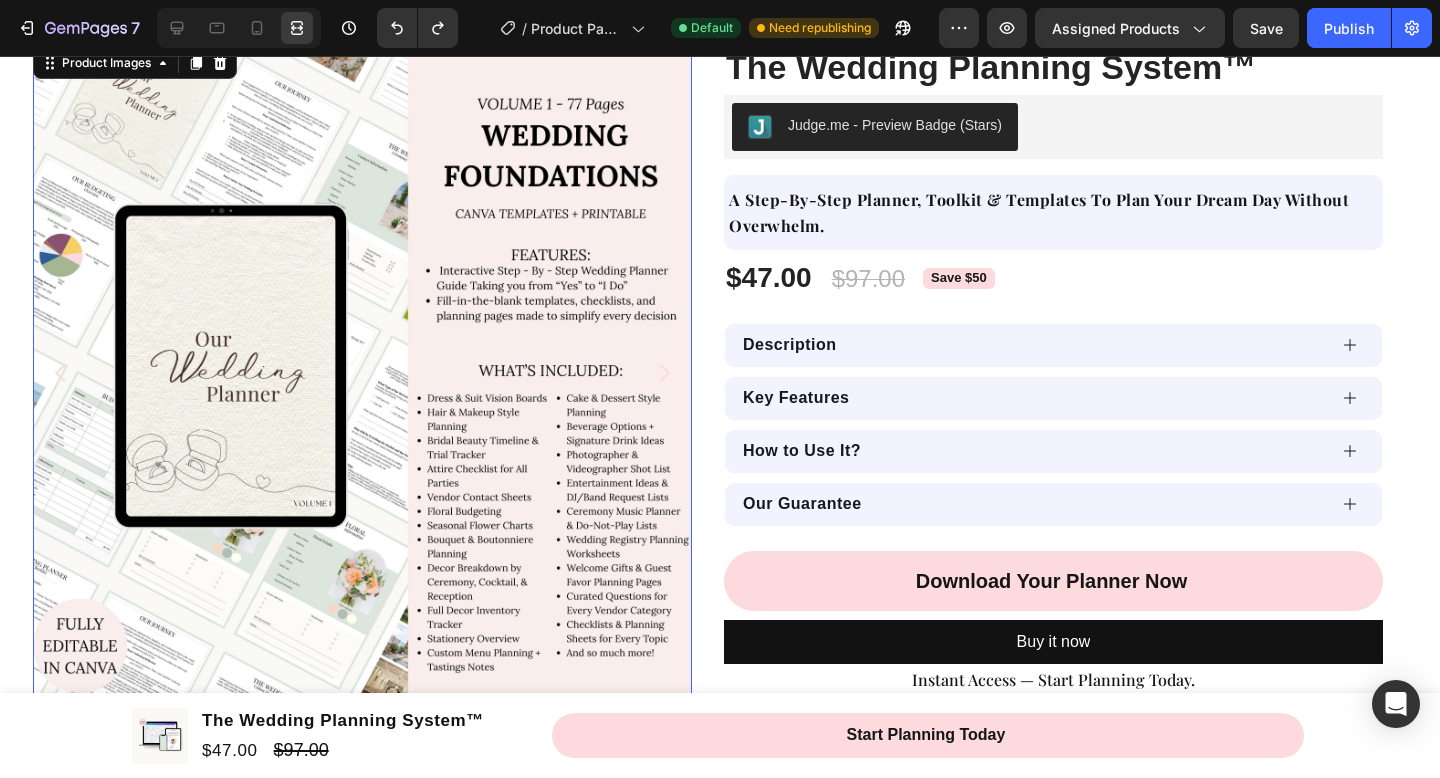 scroll, scrollTop: 626, scrollLeft: 0, axis: vertical 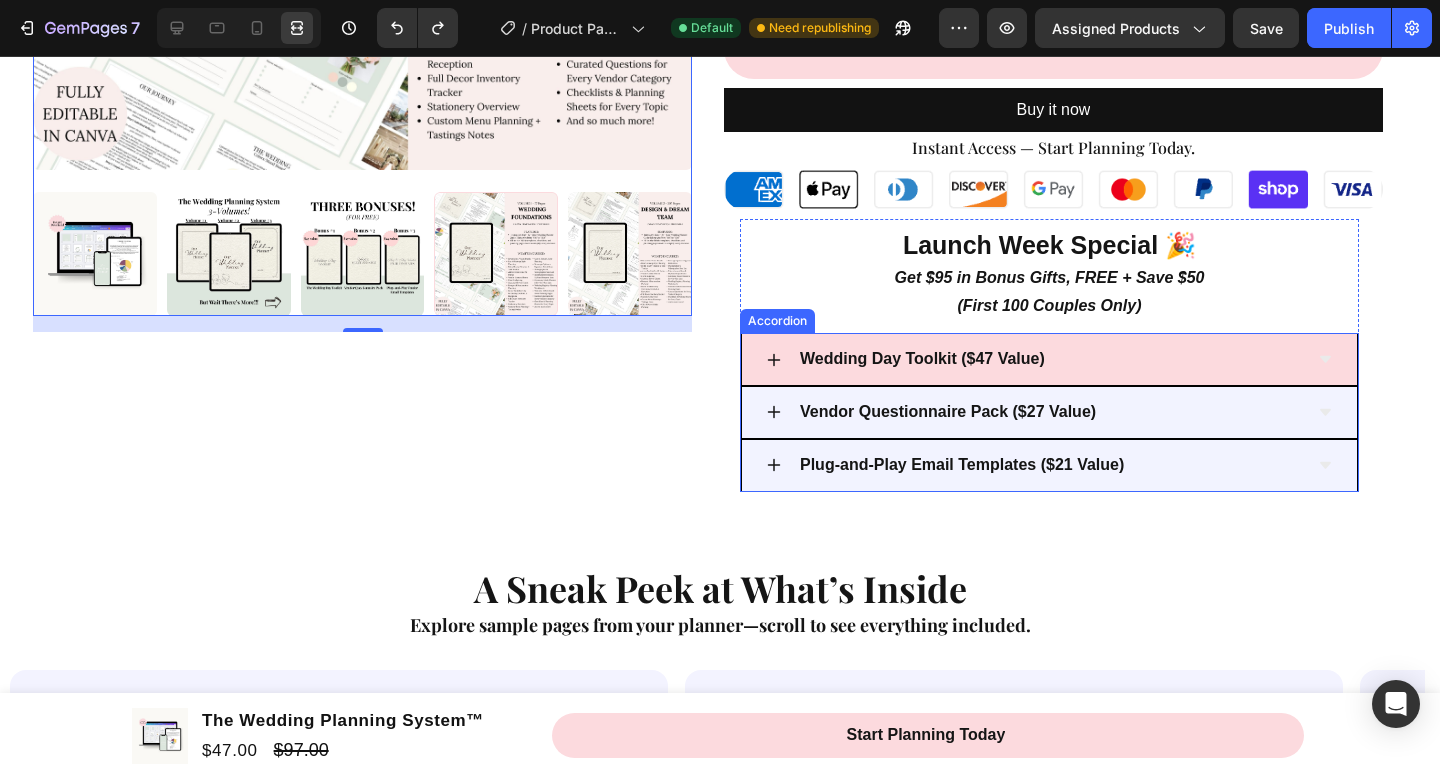 click on "Wedding Day Toolkit ($47 Value)" at bounding box center [1034, 359] 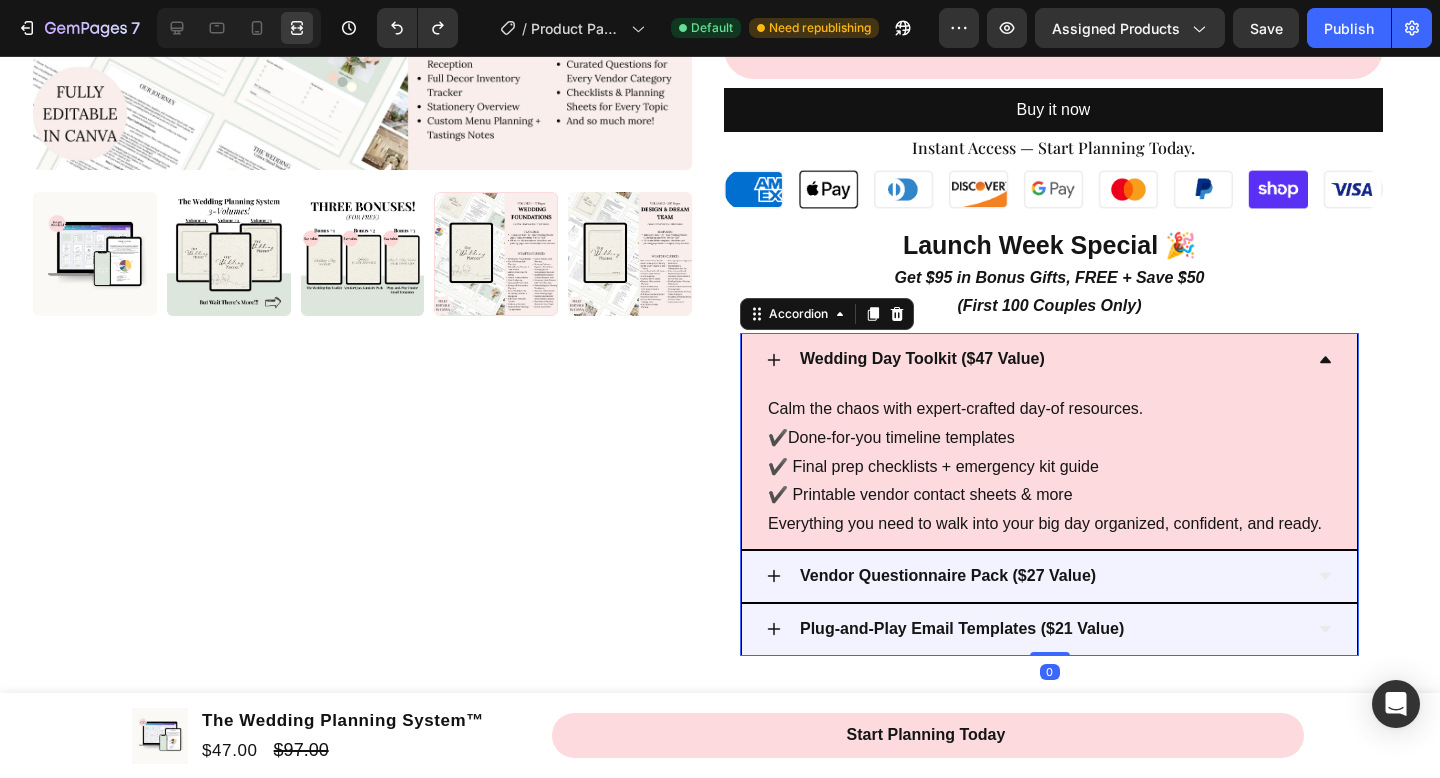 click on "Wedding Day Toolkit ($47 Value)" at bounding box center (1034, 359) 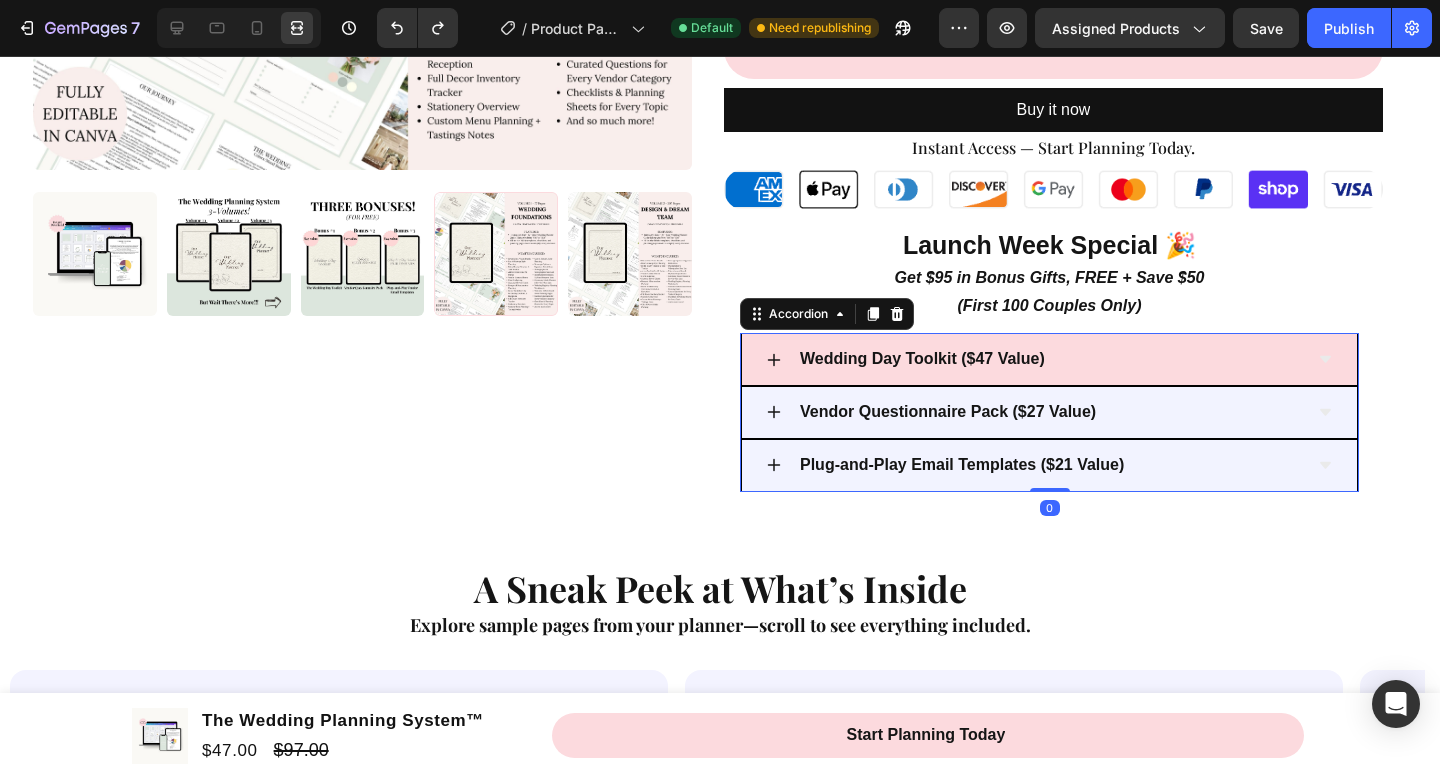 click on "Wedding Day Toolkit ($47 Value)" at bounding box center (1034, 359) 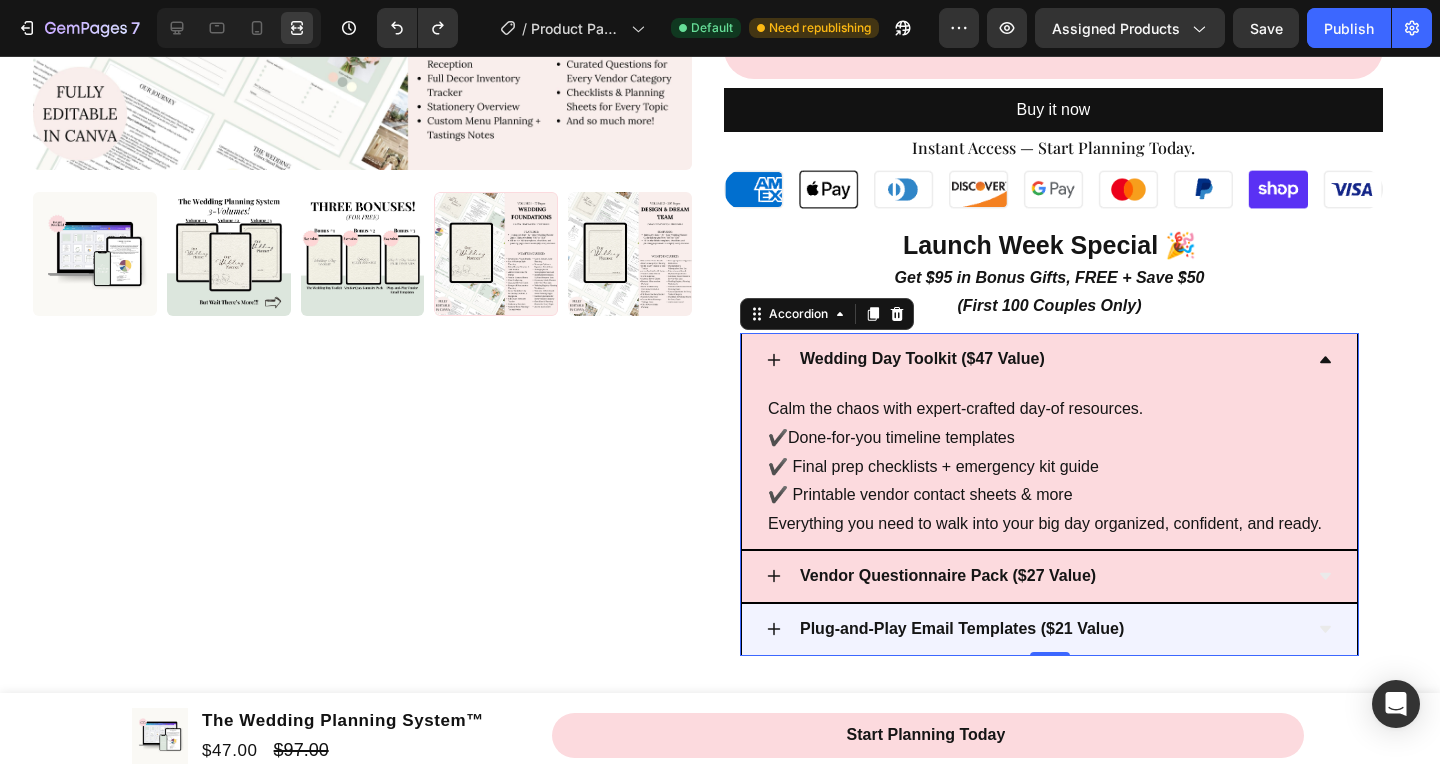click on "Vendor Questionnaire Pack ($27 Value)" at bounding box center [1034, 576] 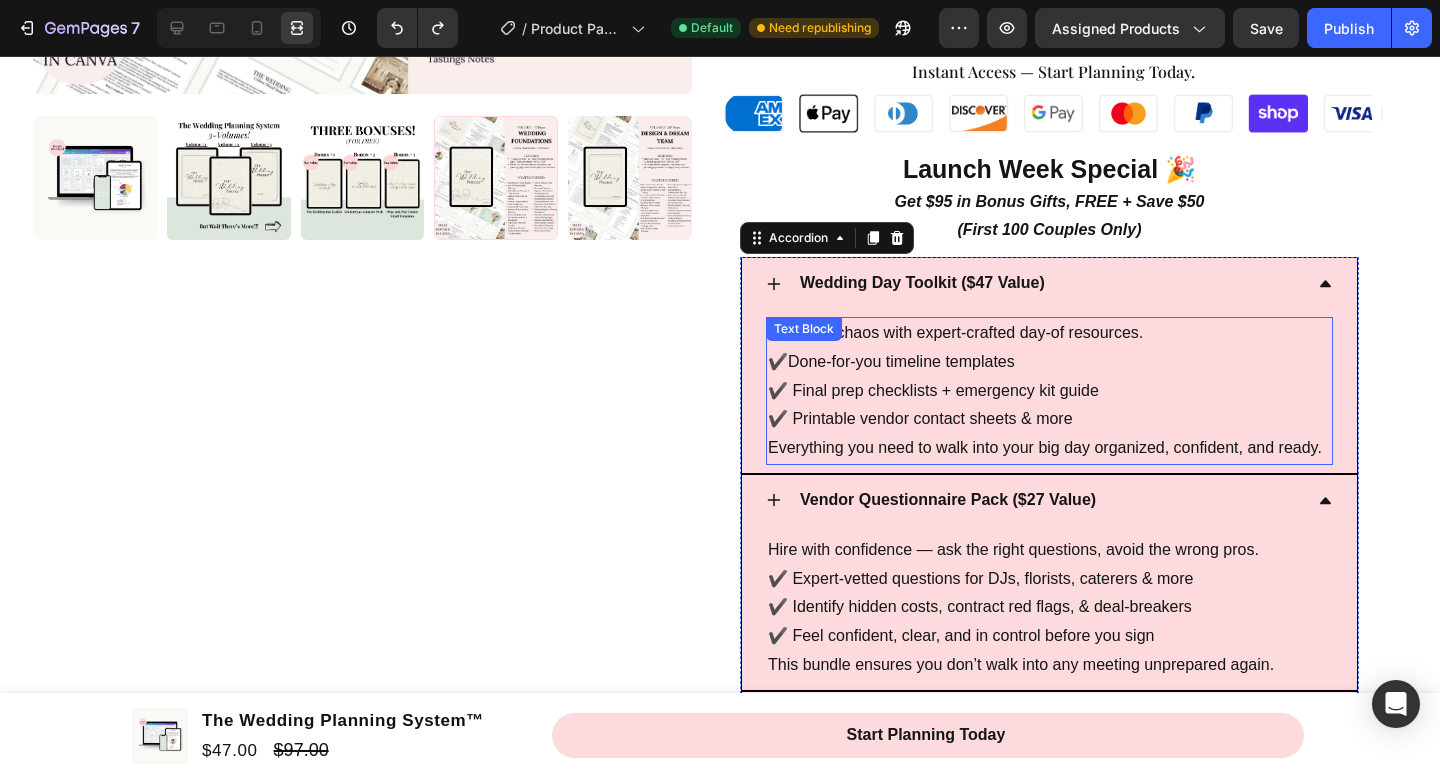 scroll, scrollTop: 880, scrollLeft: 0, axis: vertical 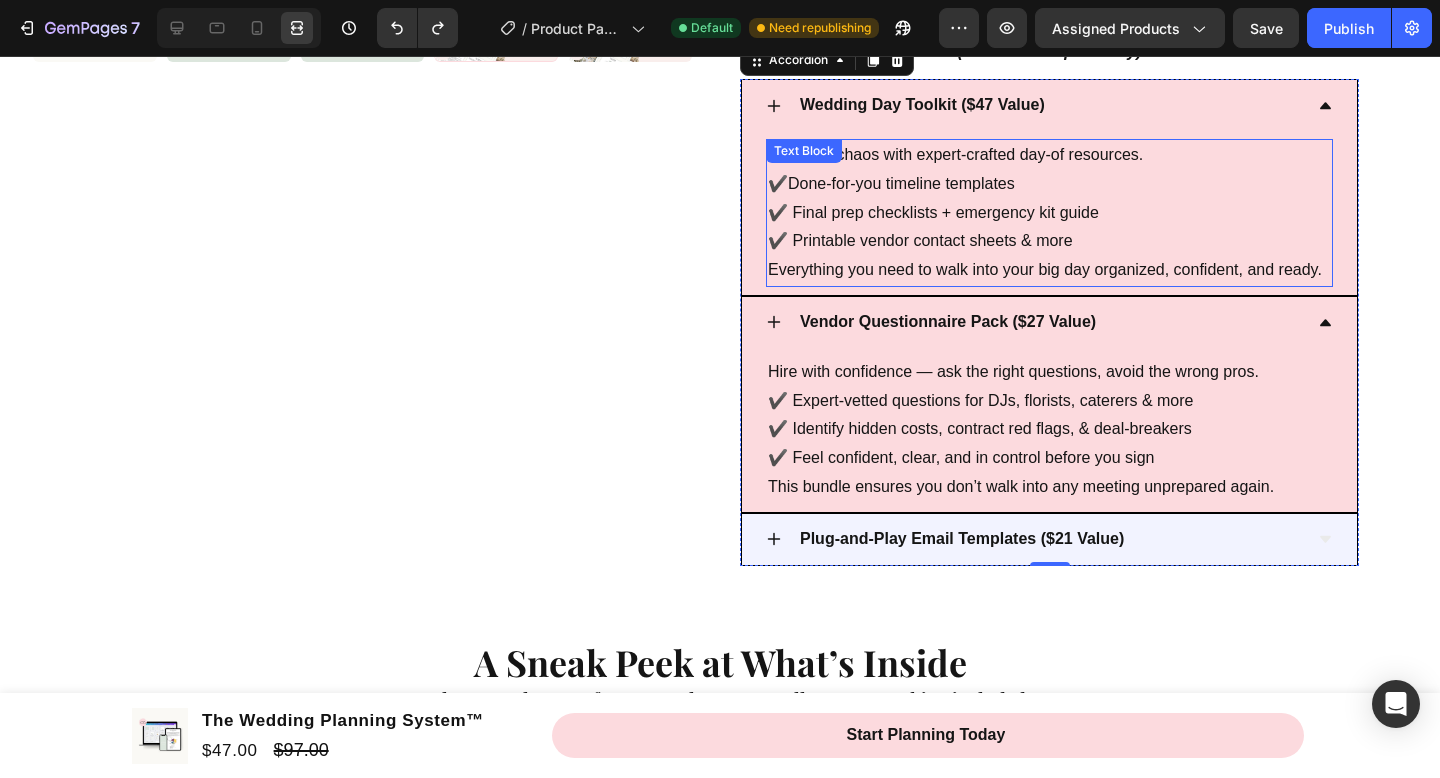 click on "✔️  Done-for-you timeline templates   ✔️ Final prep checklists + emergency kit guide   ✔️ Printable vendor contact sheets & more" at bounding box center [1049, 213] 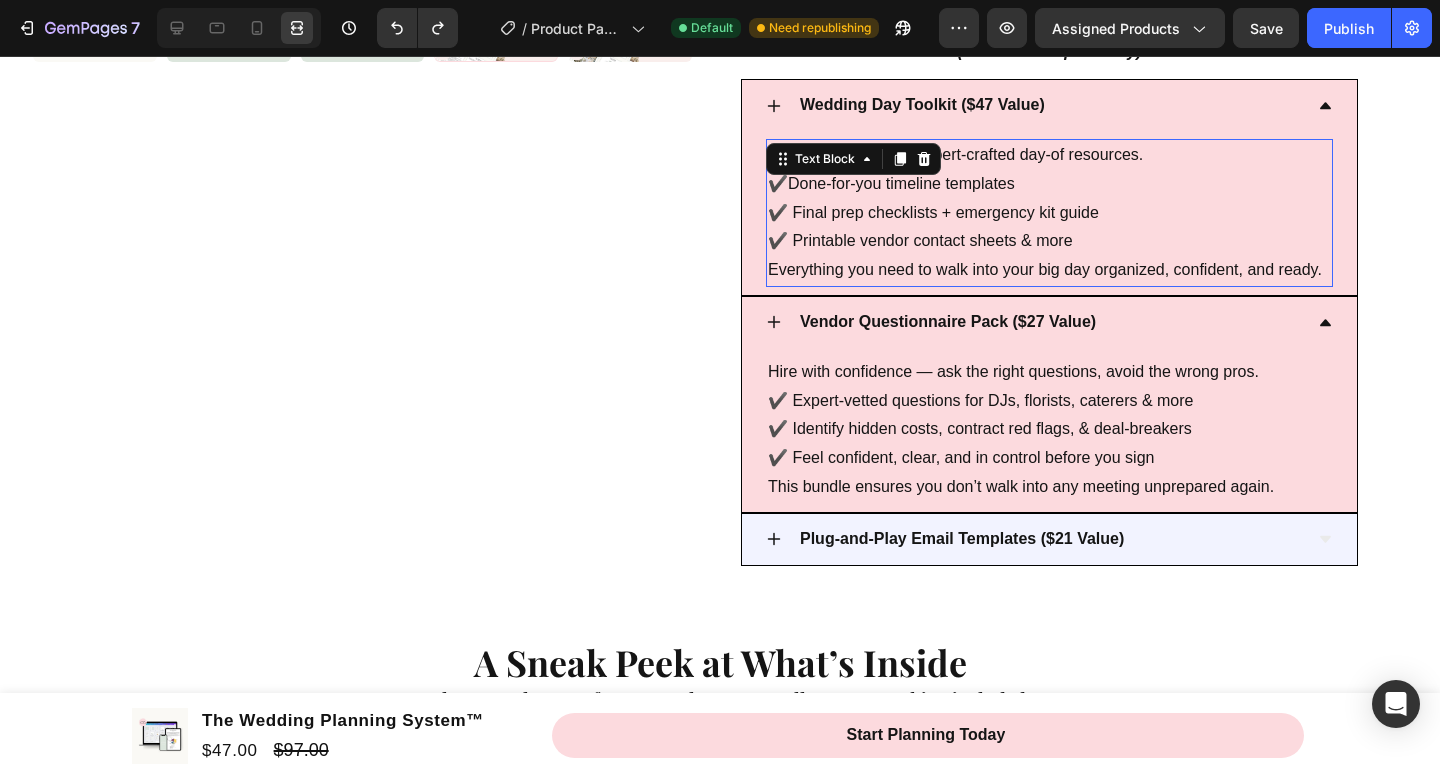 click on "✔️  Done-for-you timeline templates   ✔️ Final prep checklists + emergency kit guide   ✔️ Printable vendor contact sheets & more" at bounding box center [1049, 213] 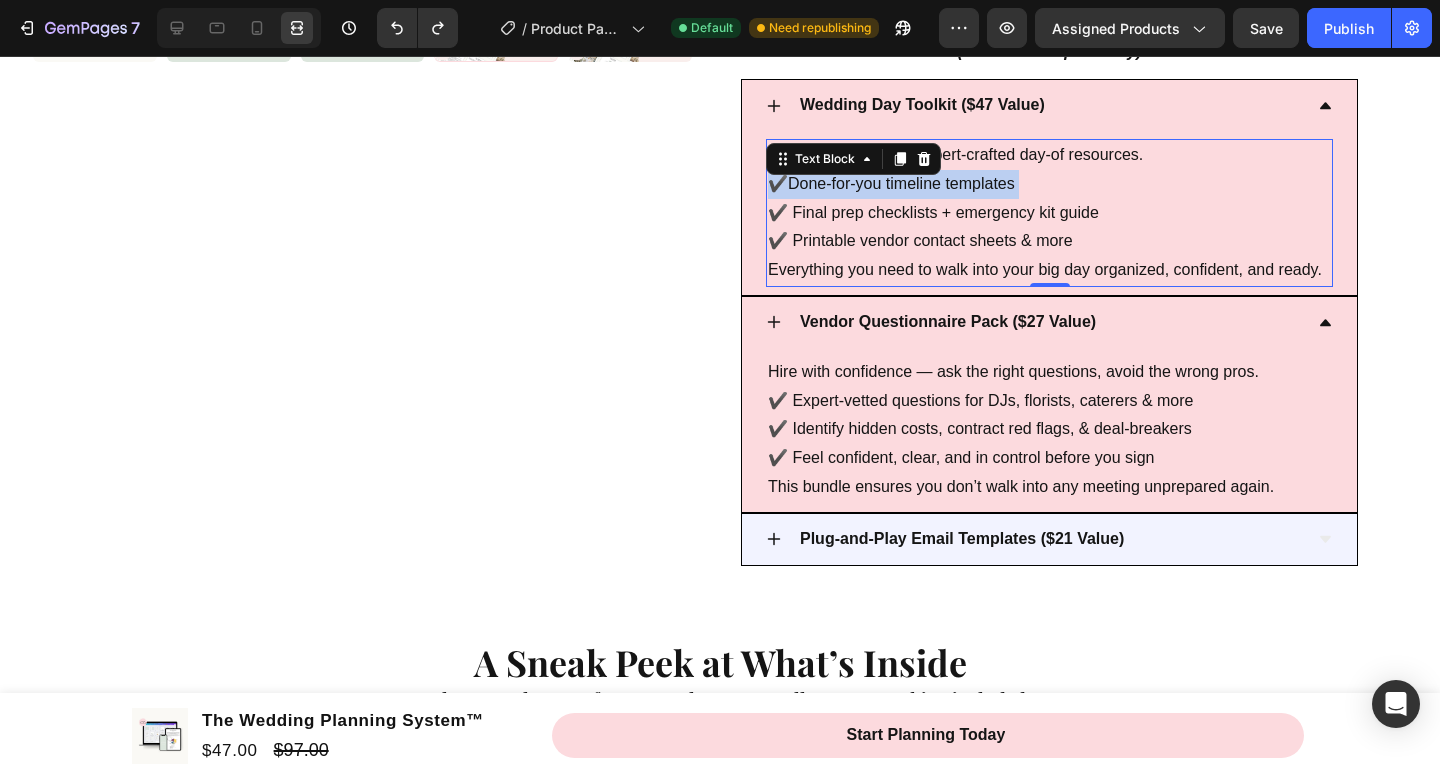 click on "✔️  Done-for-you timeline templates   ✔️ Final prep checklists + emergency kit guide   ✔️ Printable vendor contact sheets & more" at bounding box center (1049, 213) 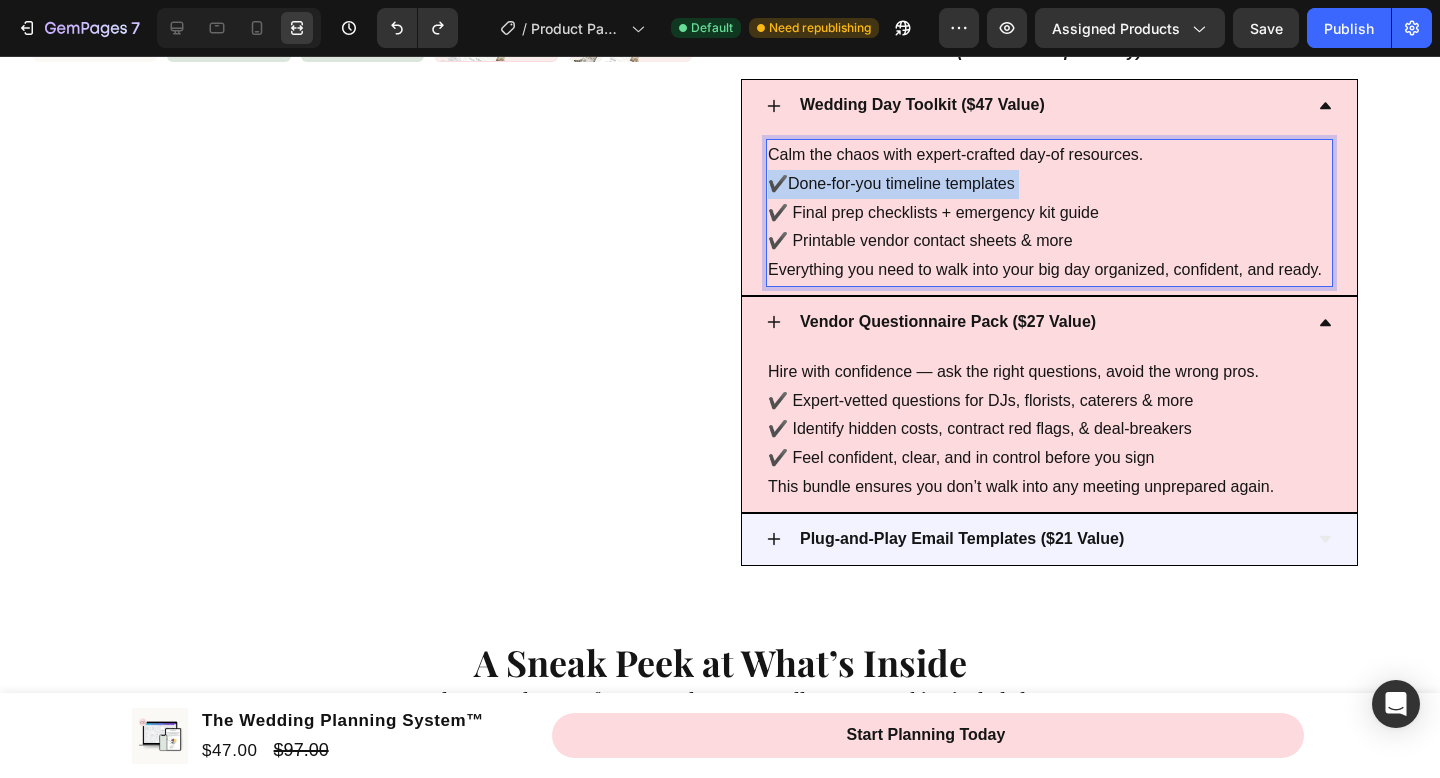click on "✔️  Done-for-you timeline templates   ✔️ Final prep checklists + emergency kit guide   ✔️ Printable vendor contact sheets & more" at bounding box center [1049, 213] 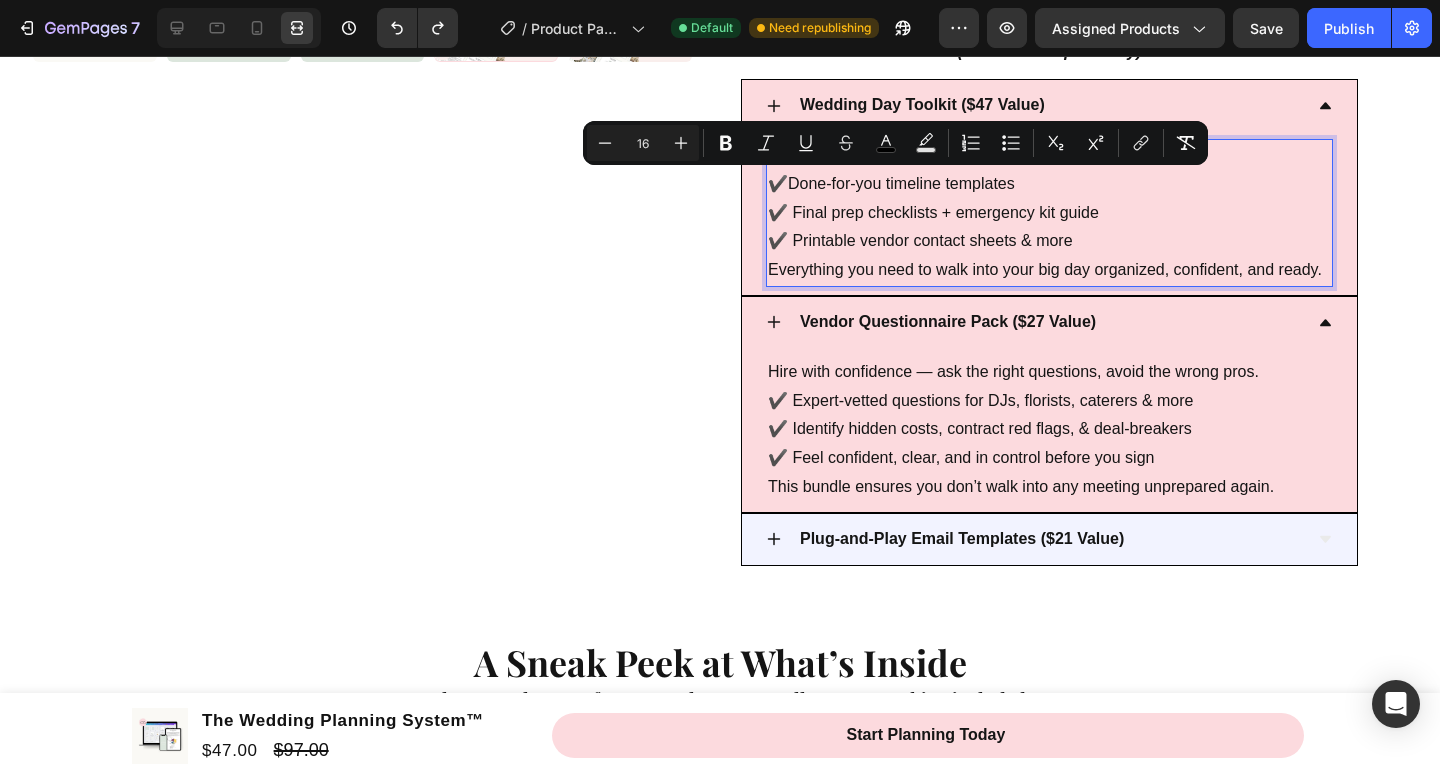 click on "✔️  Done-for-you timeline templates   ✔️ Final prep checklists + emergency kit guide   ✔️ Printable vendor contact sheets & more" at bounding box center (1049, 213) 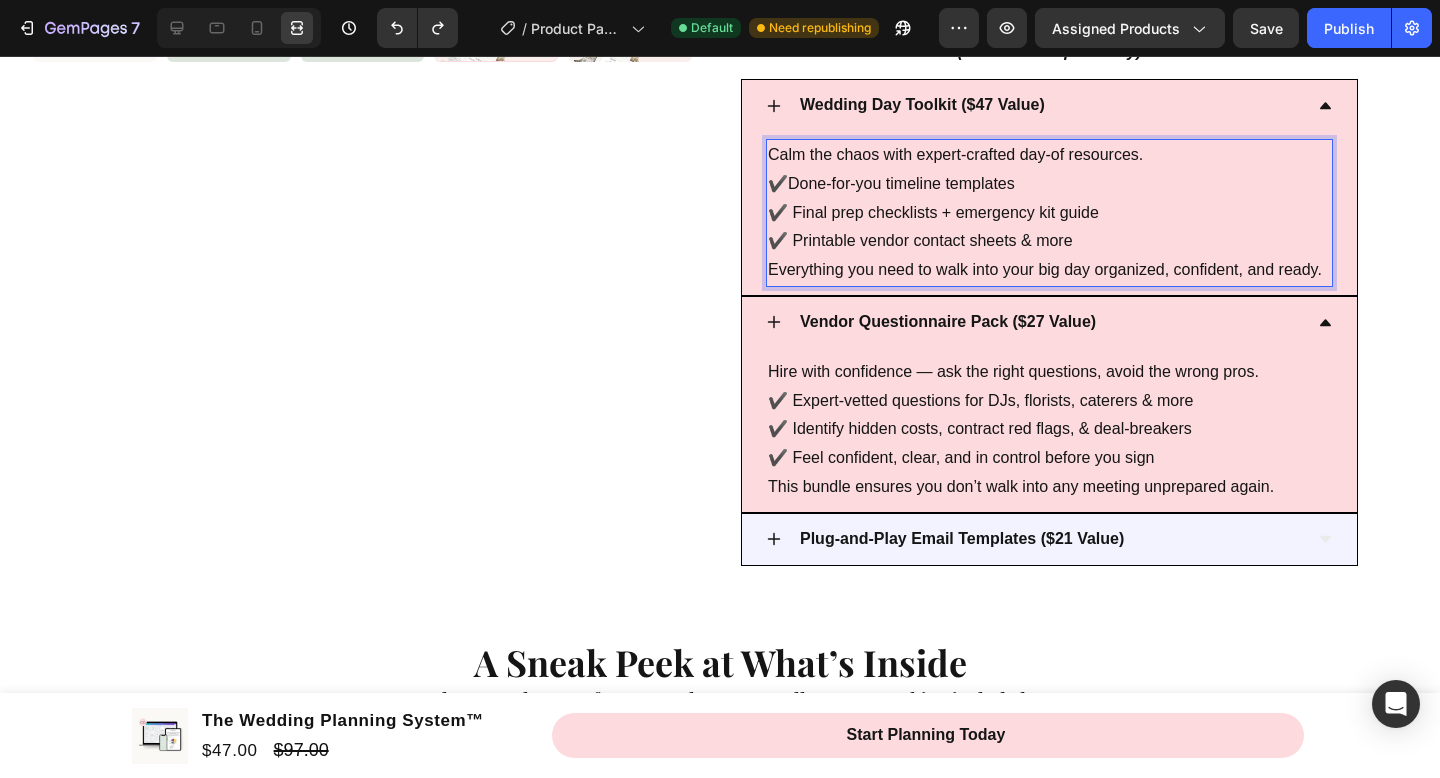click on "Calm the chaos with expert-crafted day-of resources." at bounding box center [1049, 155] 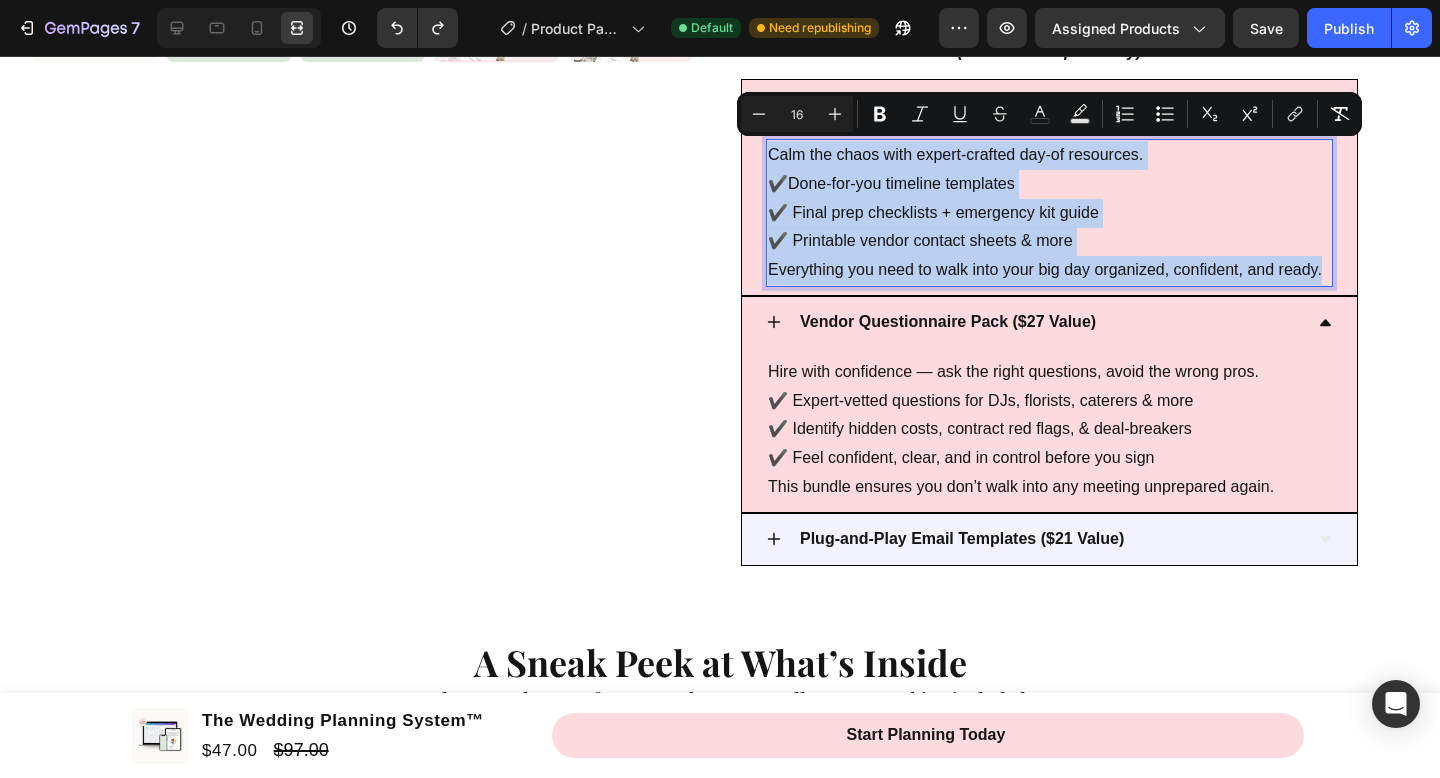 drag, startPoint x: 770, startPoint y: 150, endPoint x: 1322, endPoint y: 268, distance: 564.47144 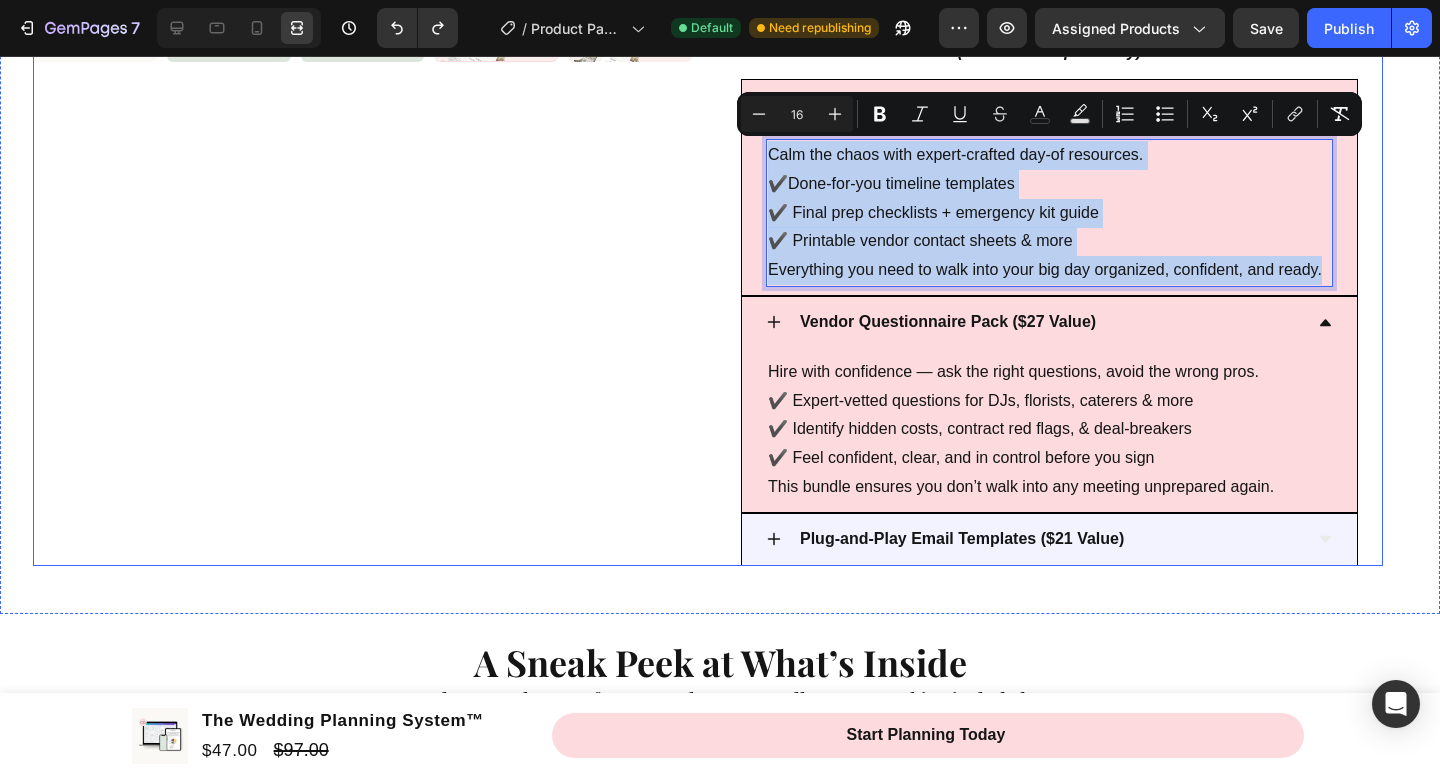click on "Product Images
Product Images" at bounding box center [362, -89] 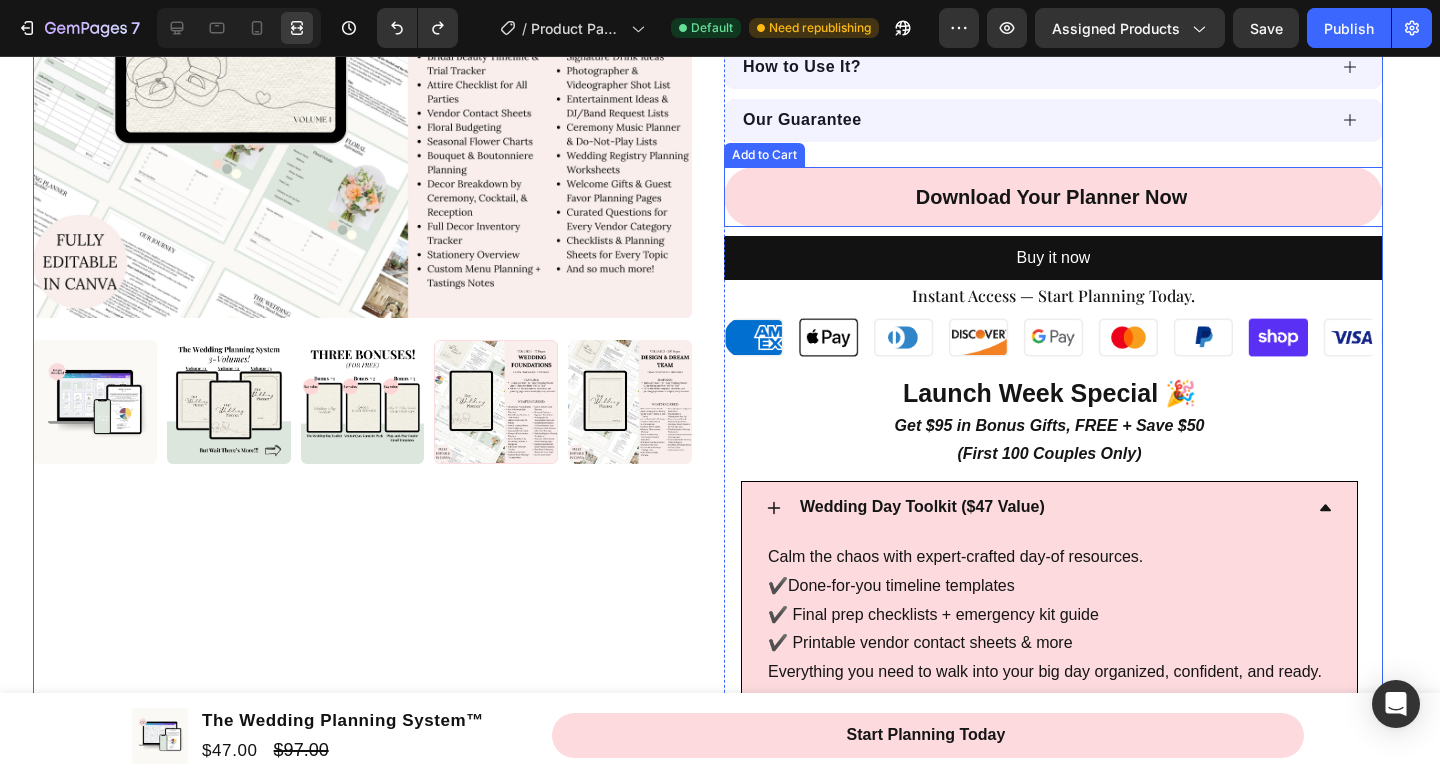 scroll, scrollTop: 400, scrollLeft: 0, axis: vertical 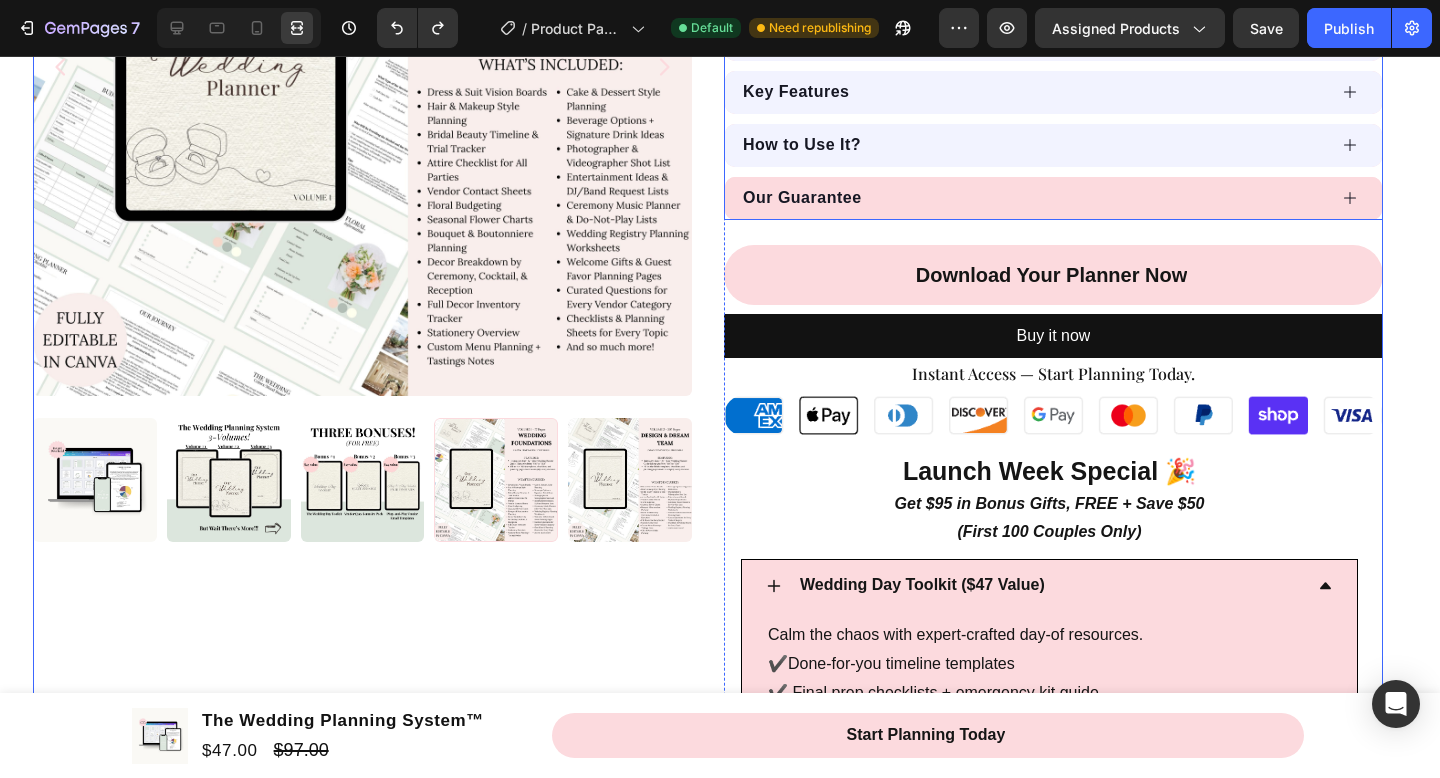 click on "Our Guarantee" at bounding box center [1033, 198] 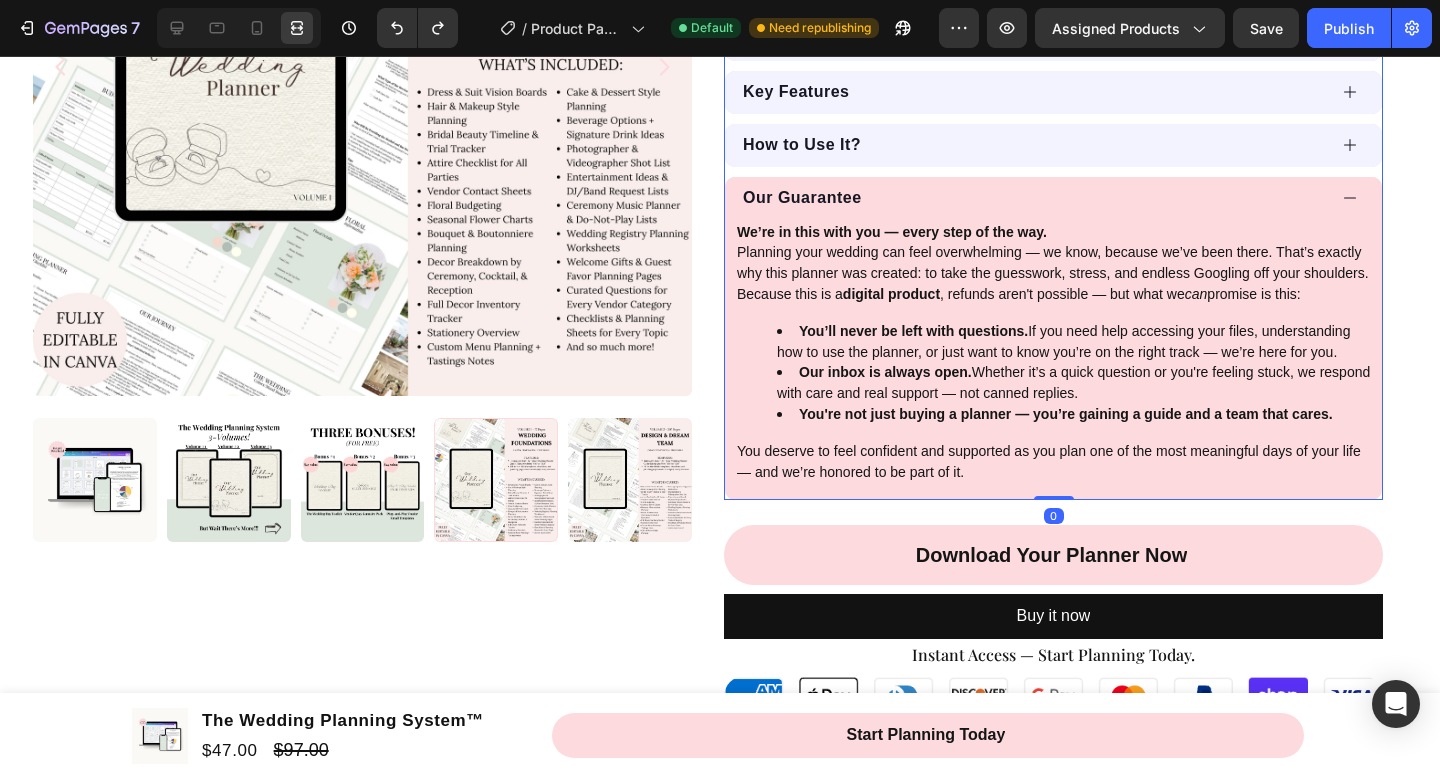 click on "Our Guarantee" at bounding box center [1033, 198] 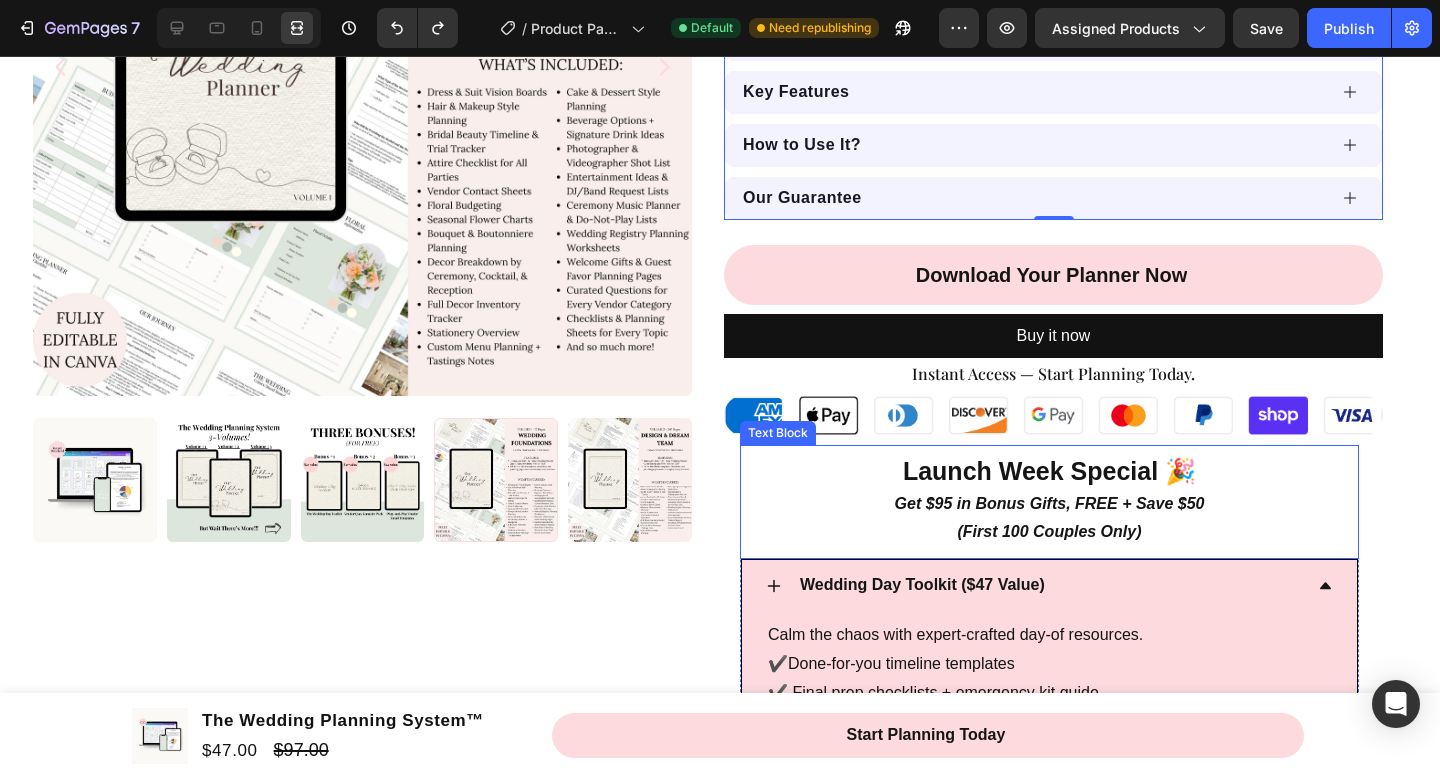 click on "(First 100 Couples Only)" at bounding box center [1049, 532] 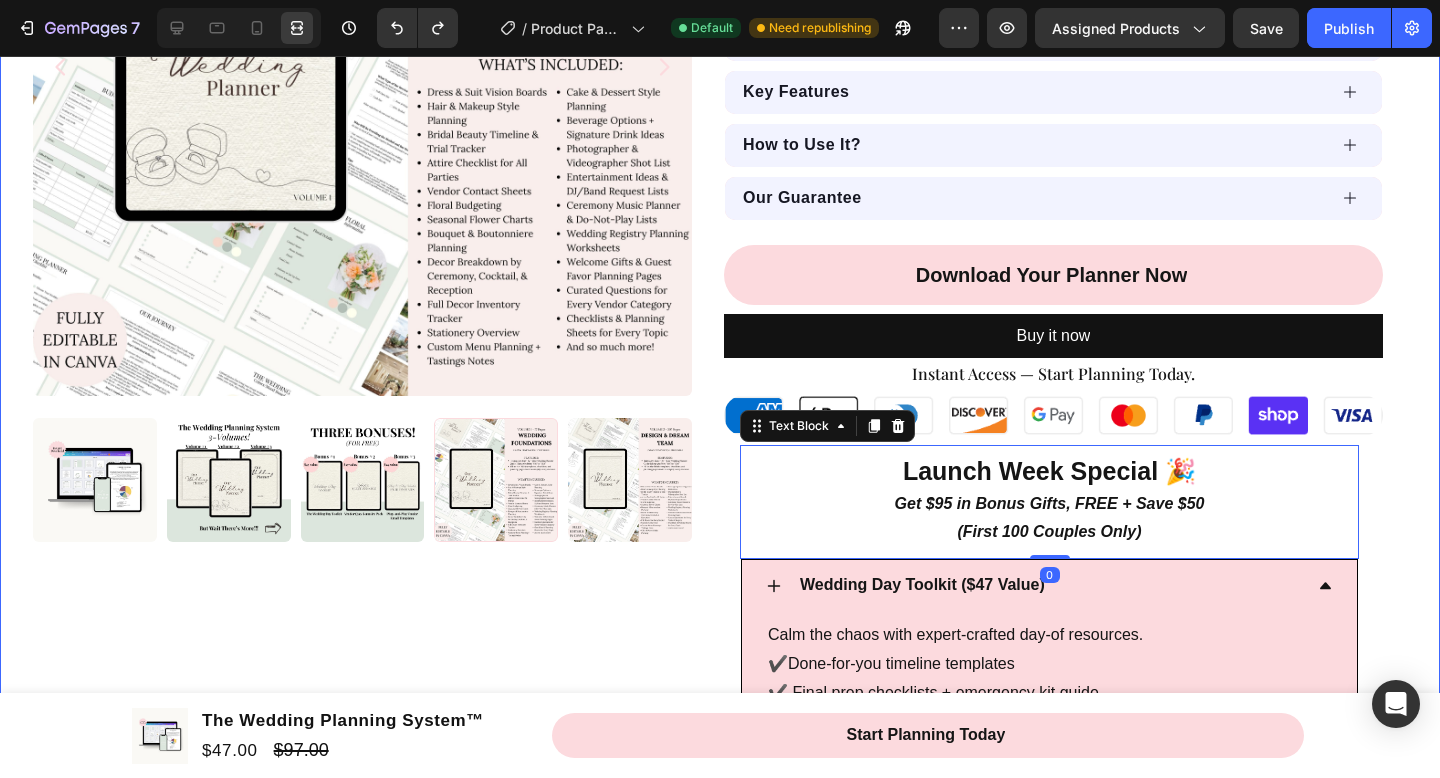 click on "Product Images
Product Images The Wedding Planning System™ Product Title The Wedding Planning System™ Product Title The Wedding Planning System™ Product Title Judge.me - Preview Badge (Stars) Judge.me a step-by-step planner, toolkit & templates to plan your dream day without overwhelm. Text block Row a step-by-step planner, toolkit & templates to plan your dream day without overwhelm. Text block Row $47.00 Product Price Product Price $97.00 Product Price Product Price Save $50 Product Badge Row
Description
Key Features
How to Use It?
Our Guarantee Accordion
Description
Key Features
How to Use It?
Our Guarantee Accordion
Description
Key Features
How to Use It?
Our Guarantee Accordion Download Your Planner Now Add to Cart Buy it now Dynamic Checkout   0" at bounding box center [720, 395] 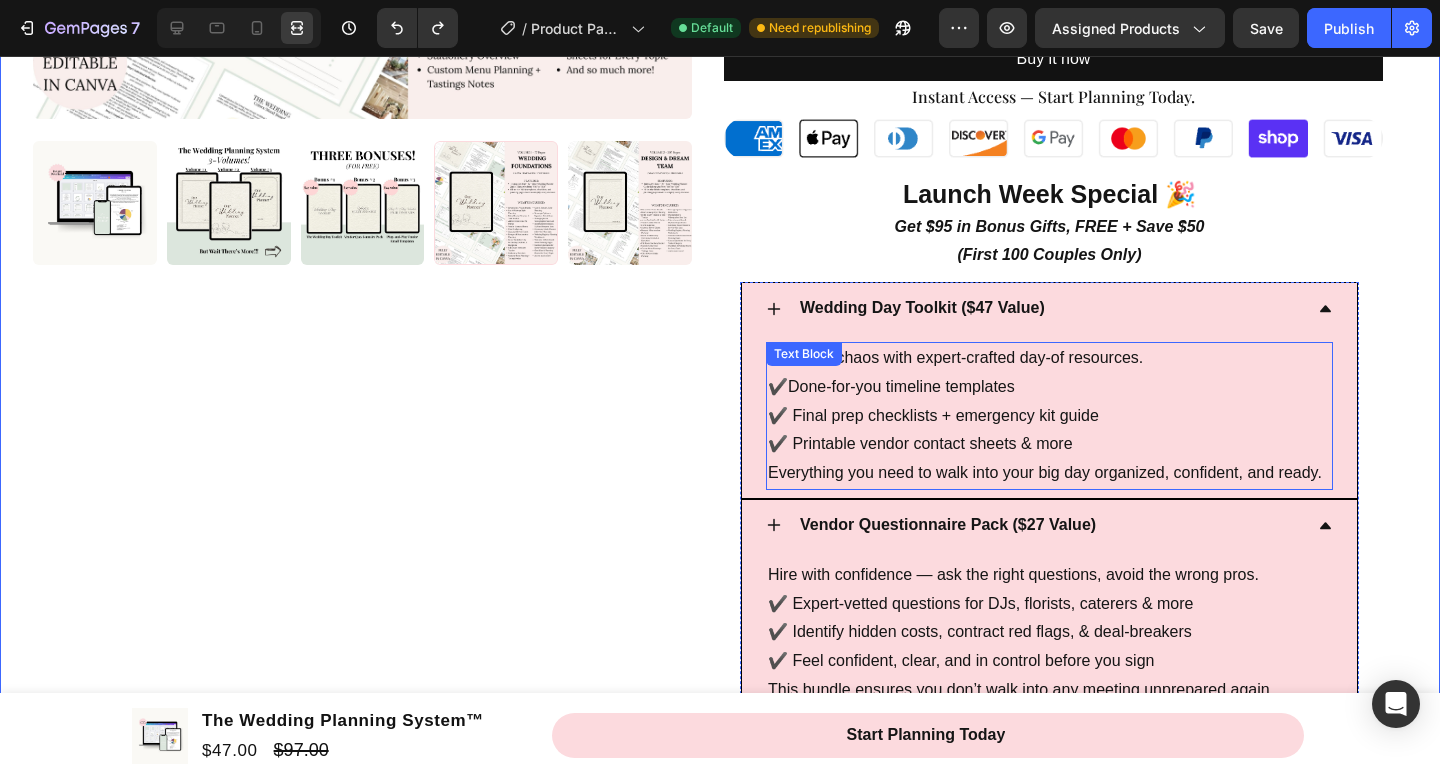 scroll, scrollTop: 1069, scrollLeft: 0, axis: vertical 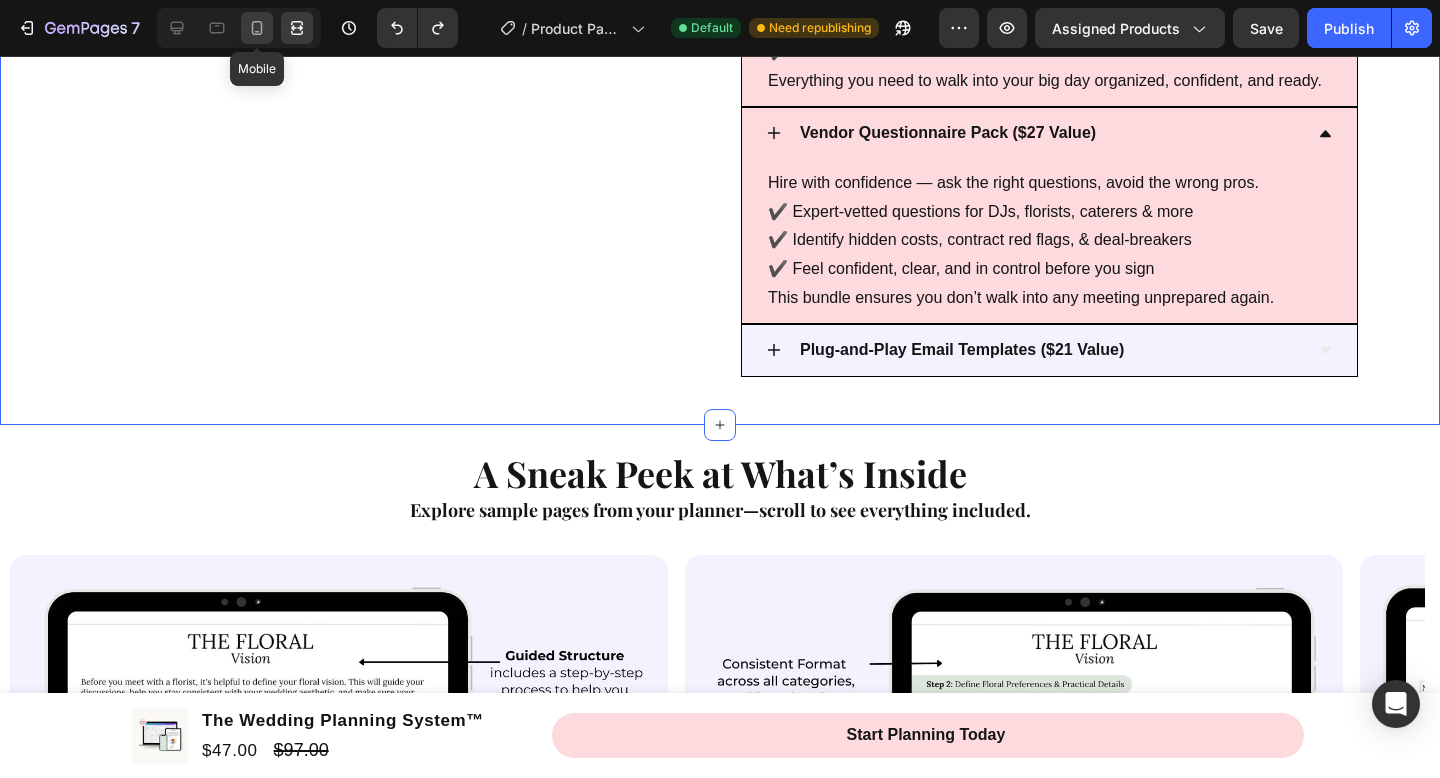 drag, startPoint x: 249, startPoint y: 29, endPoint x: 546, endPoint y: 372, distance: 453.71576 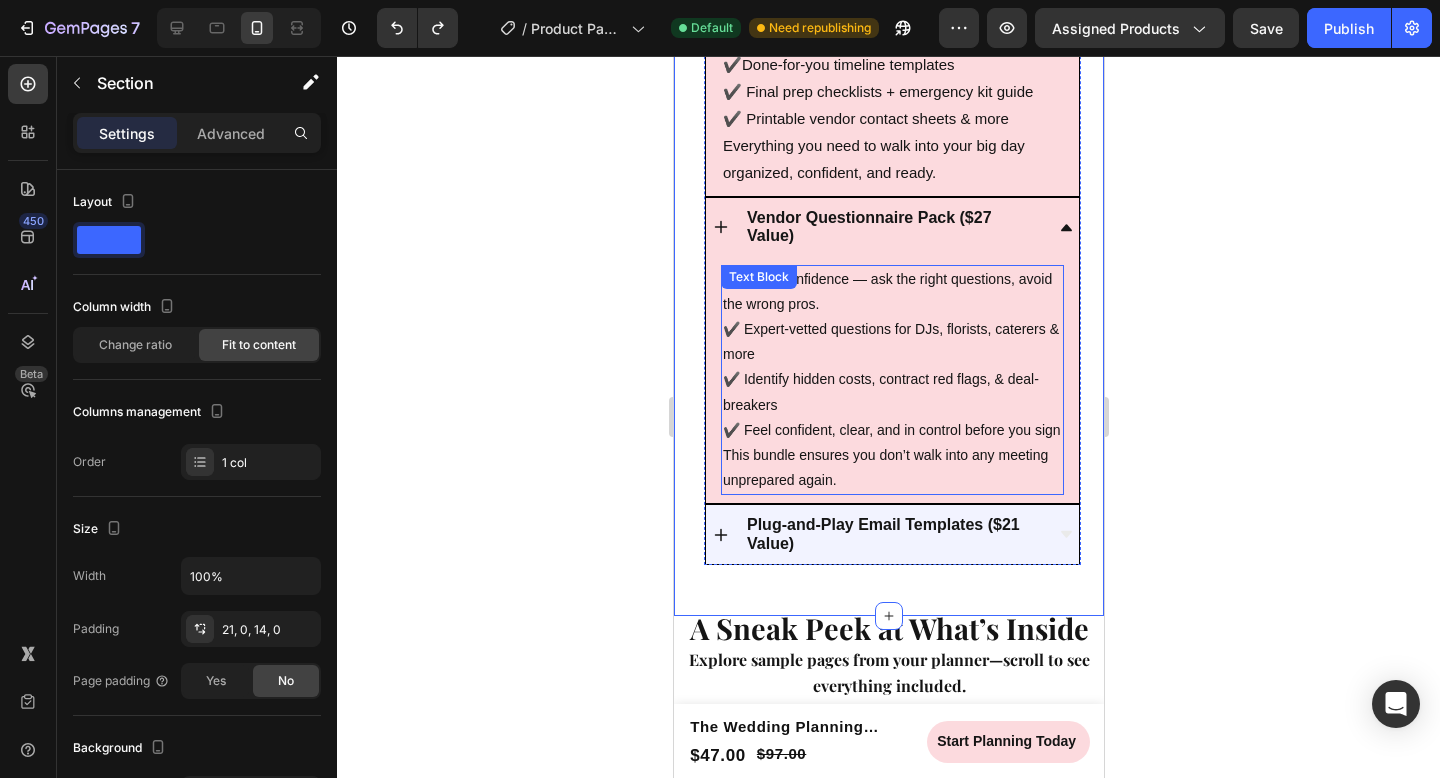 scroll, scrollTop: 1423, scrollLeft: 0, axis: vertical 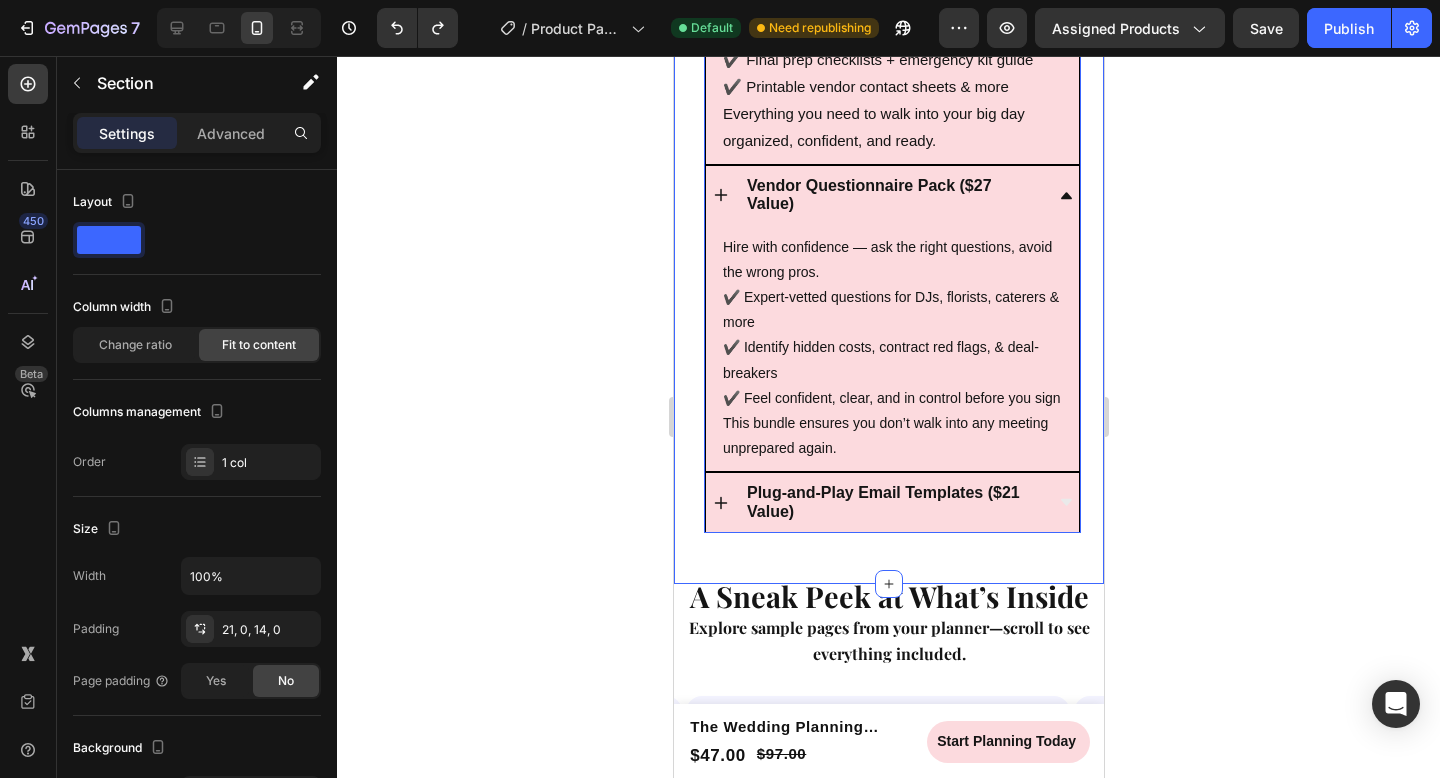 click on "Plug-and-Play Email Templates ($21 Value)" at bounding box center (891, 502) 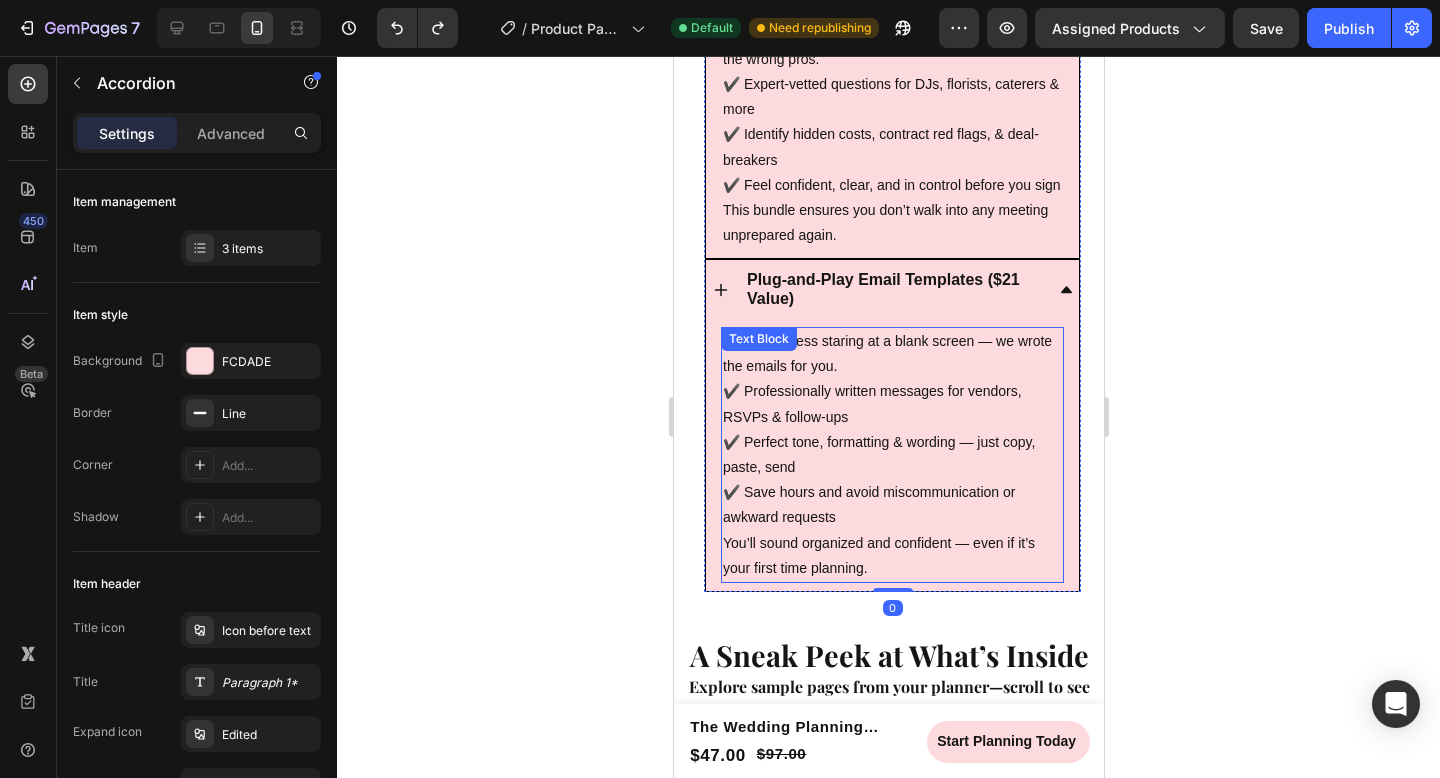 scroll, scrollTop: 1682, scrollLeft: 0, axis: vertical 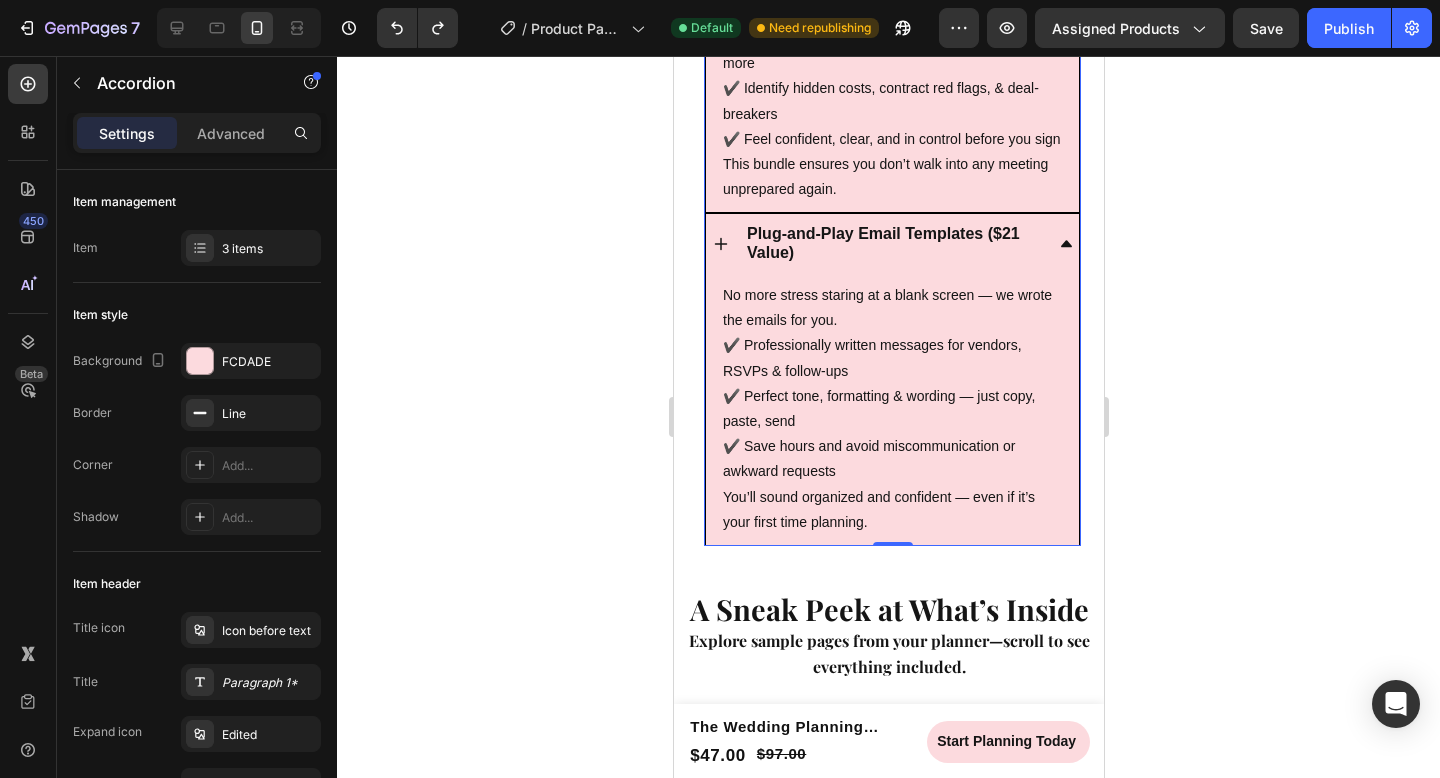 click on "Plug-and-Play Email Templates ($21 Value)" at bounding box center (891, 243) 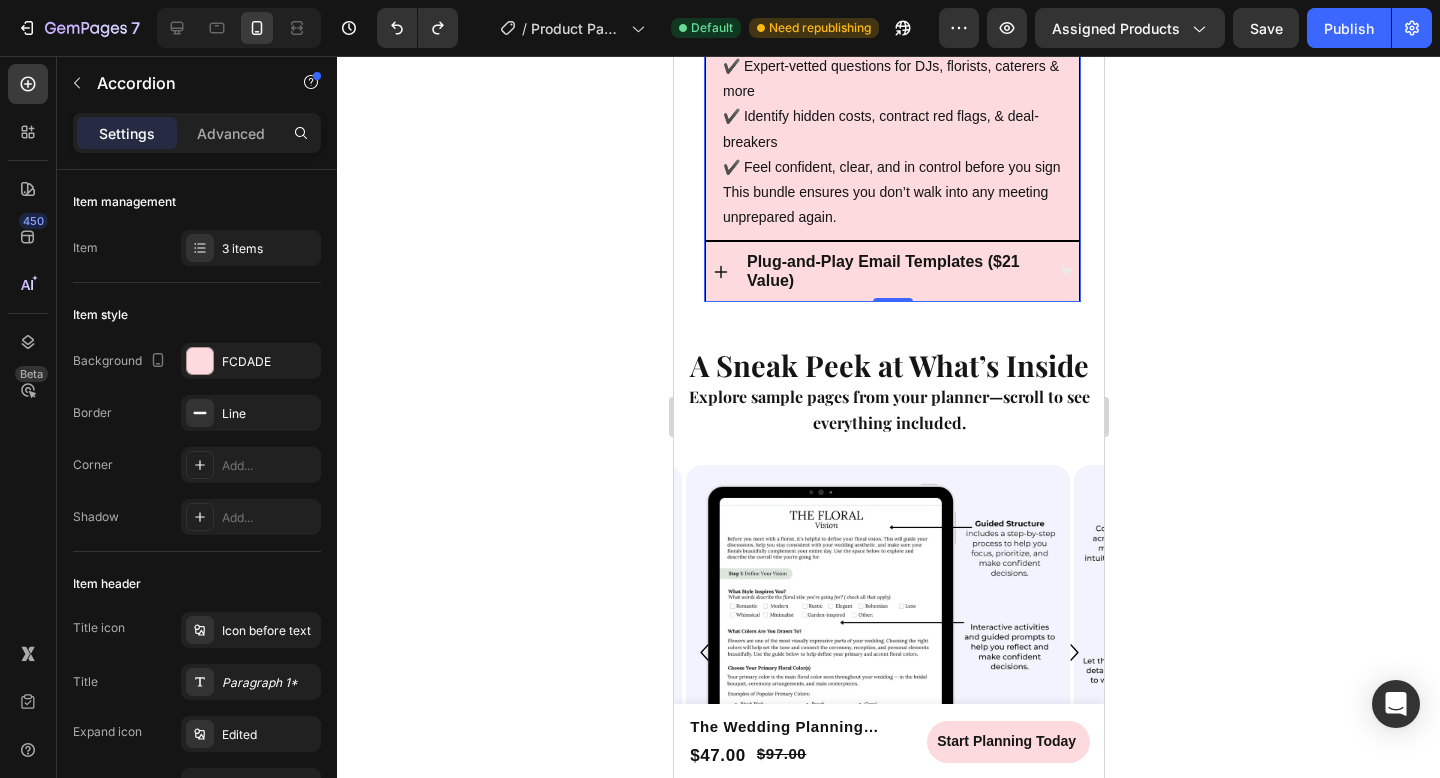 scroll, scrollTop: 1367, scrollLeft: 0, axis: vertical 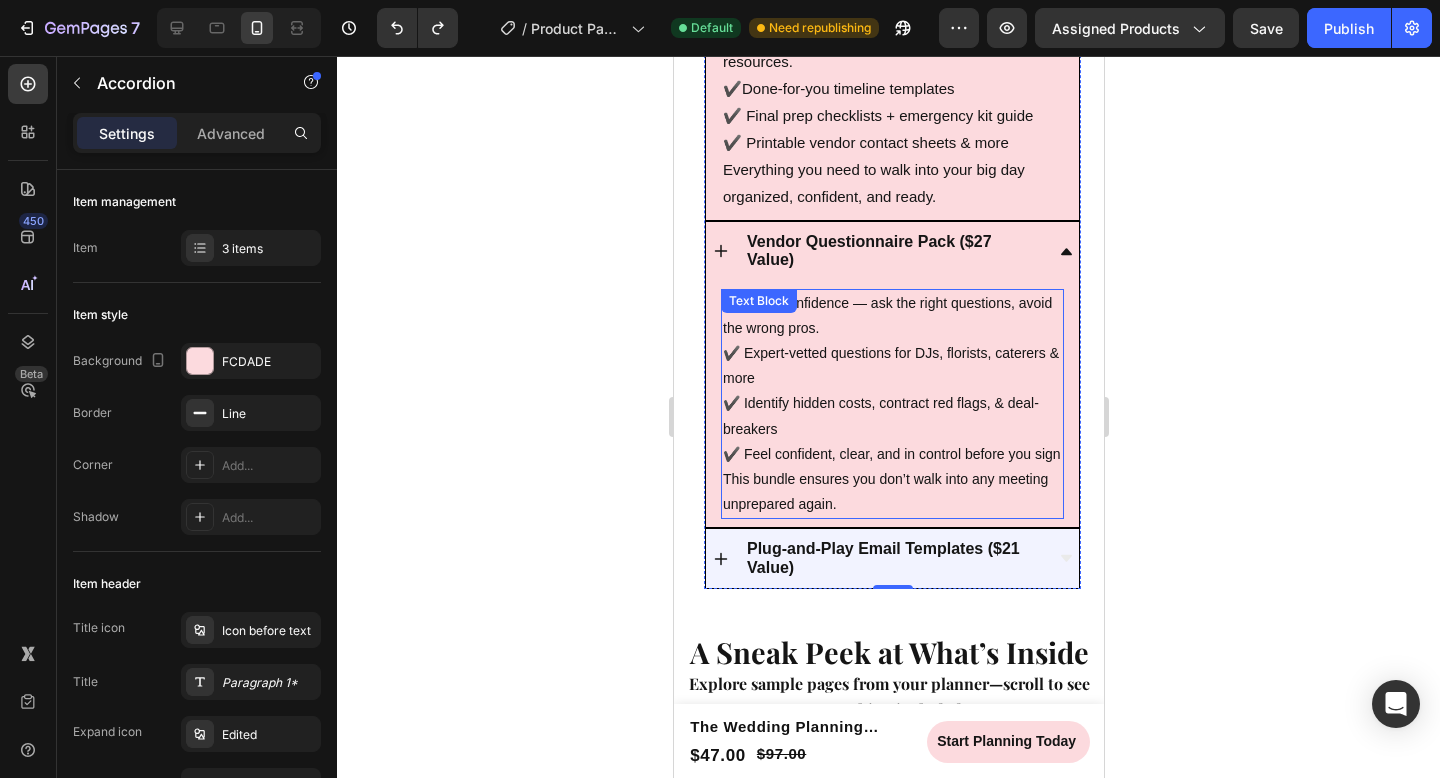 click on "✔️ Expert-vetted questions for DJs, florists, caterers & more ✔️ Identify hidden costs, contract red flags, & deal-breakers ✔️ Feel confident, clear, and in control before you sign" at bounding box center (891, 404) 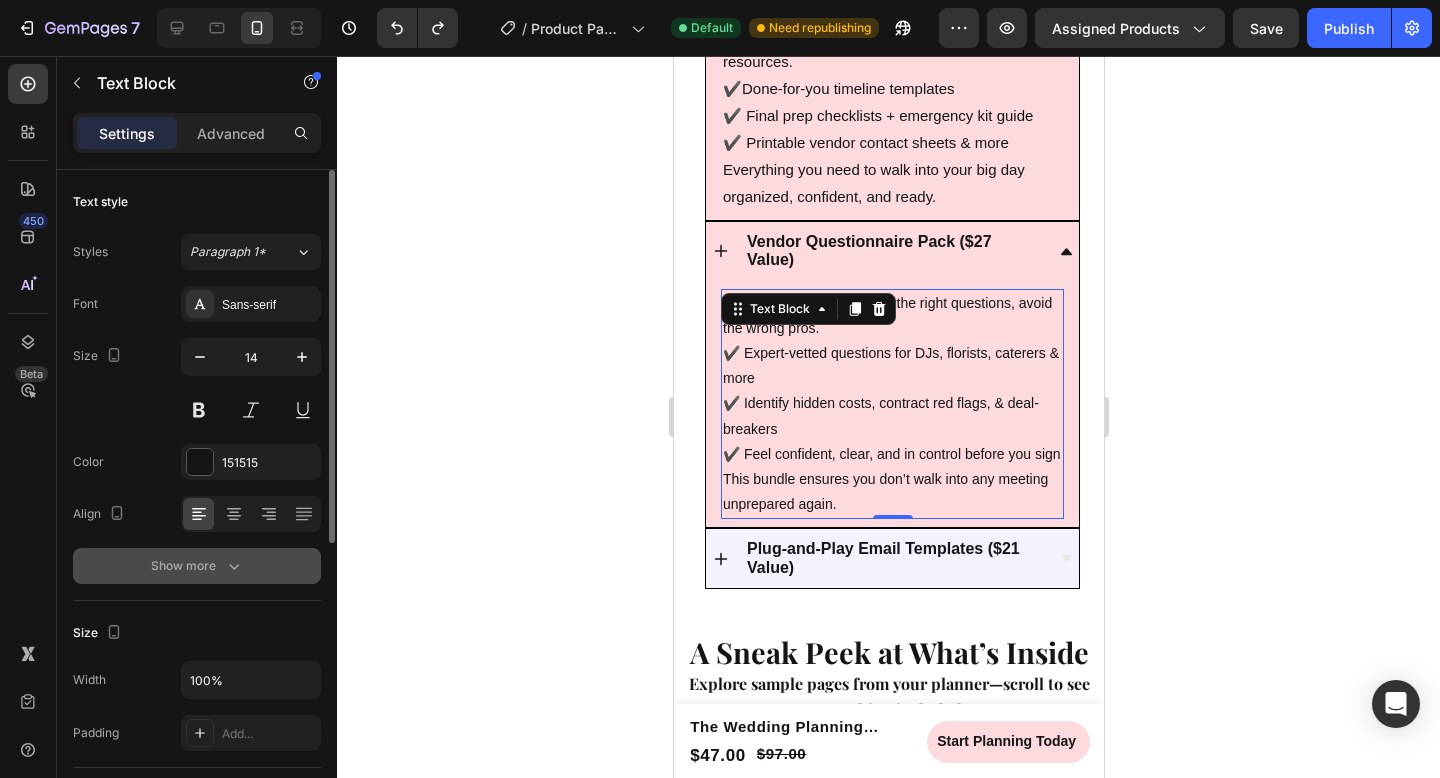 click 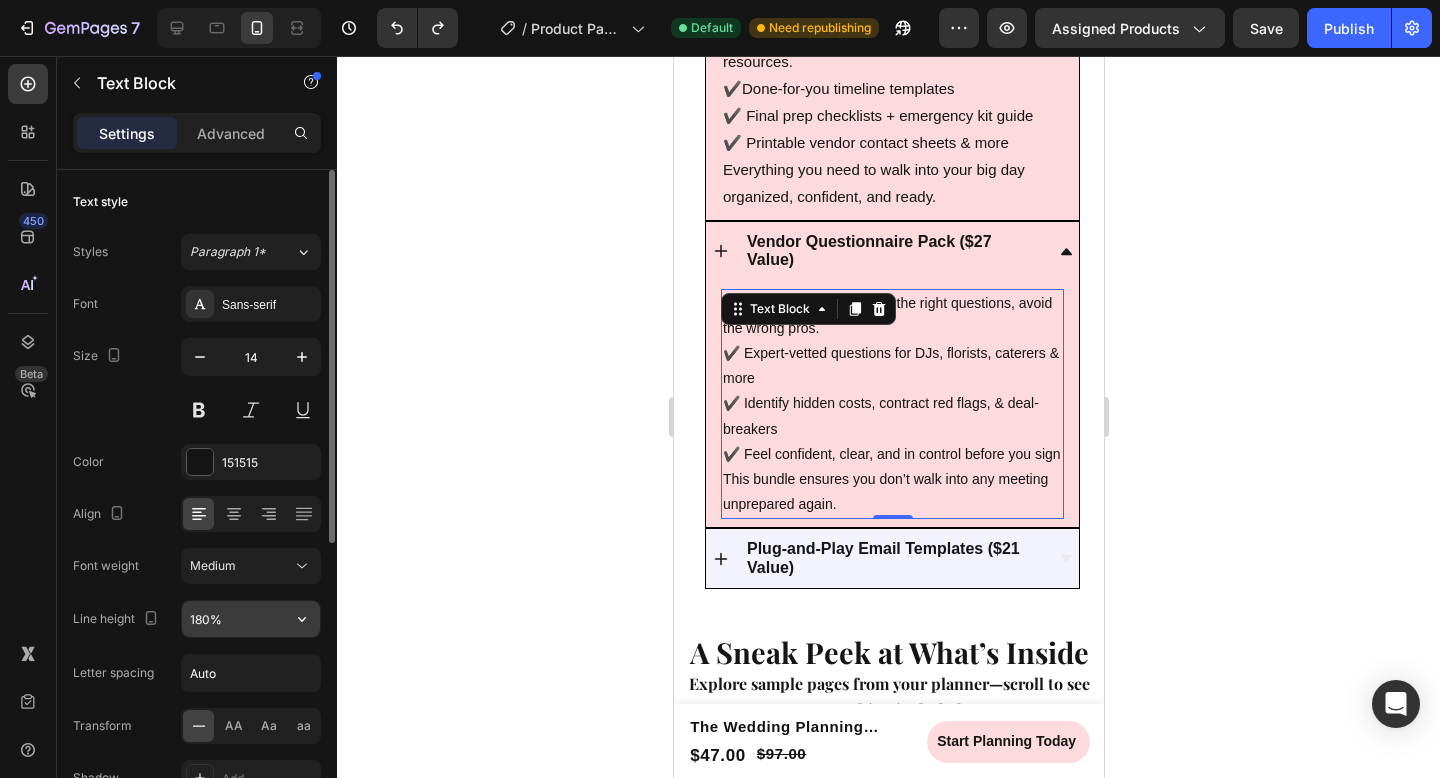 click on "180%" at bounding box center [251, 619] 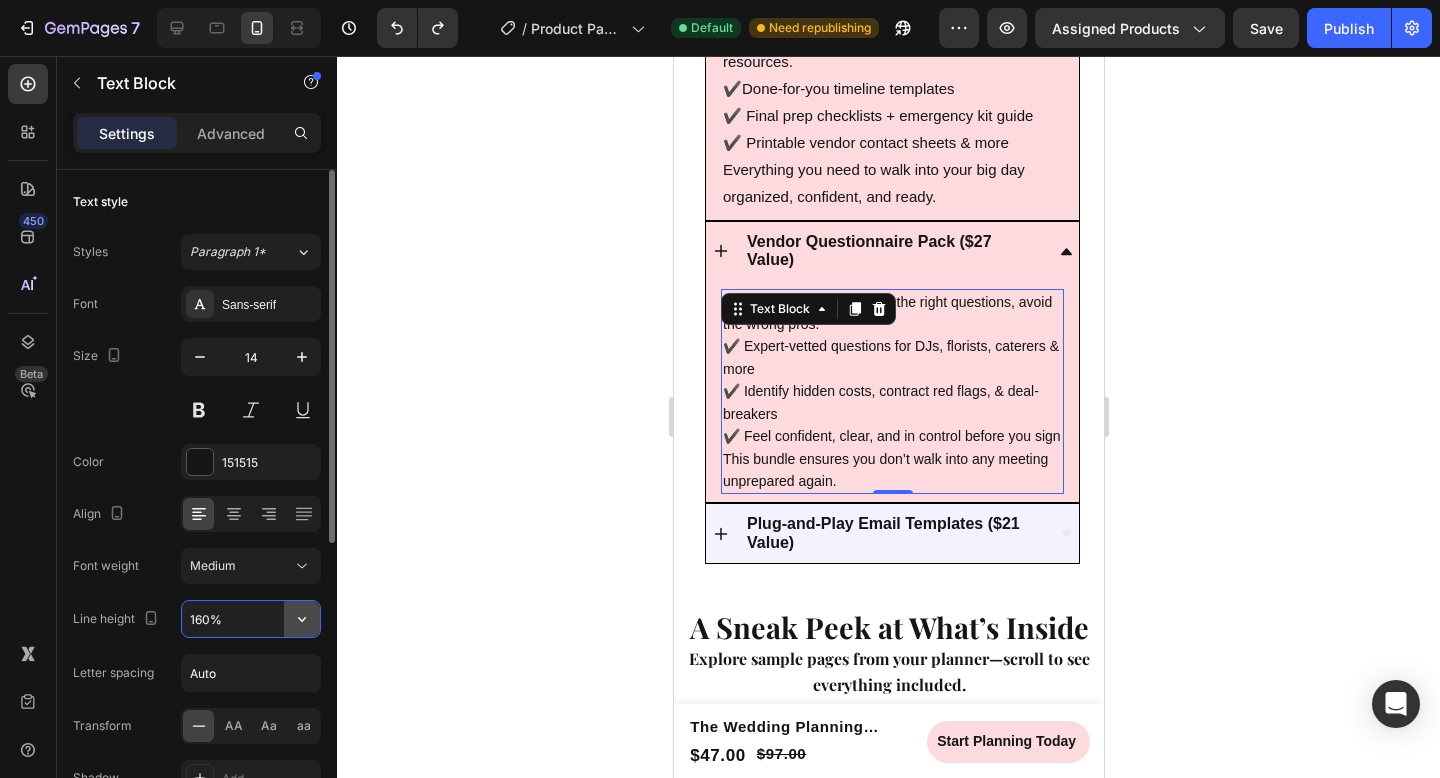 click 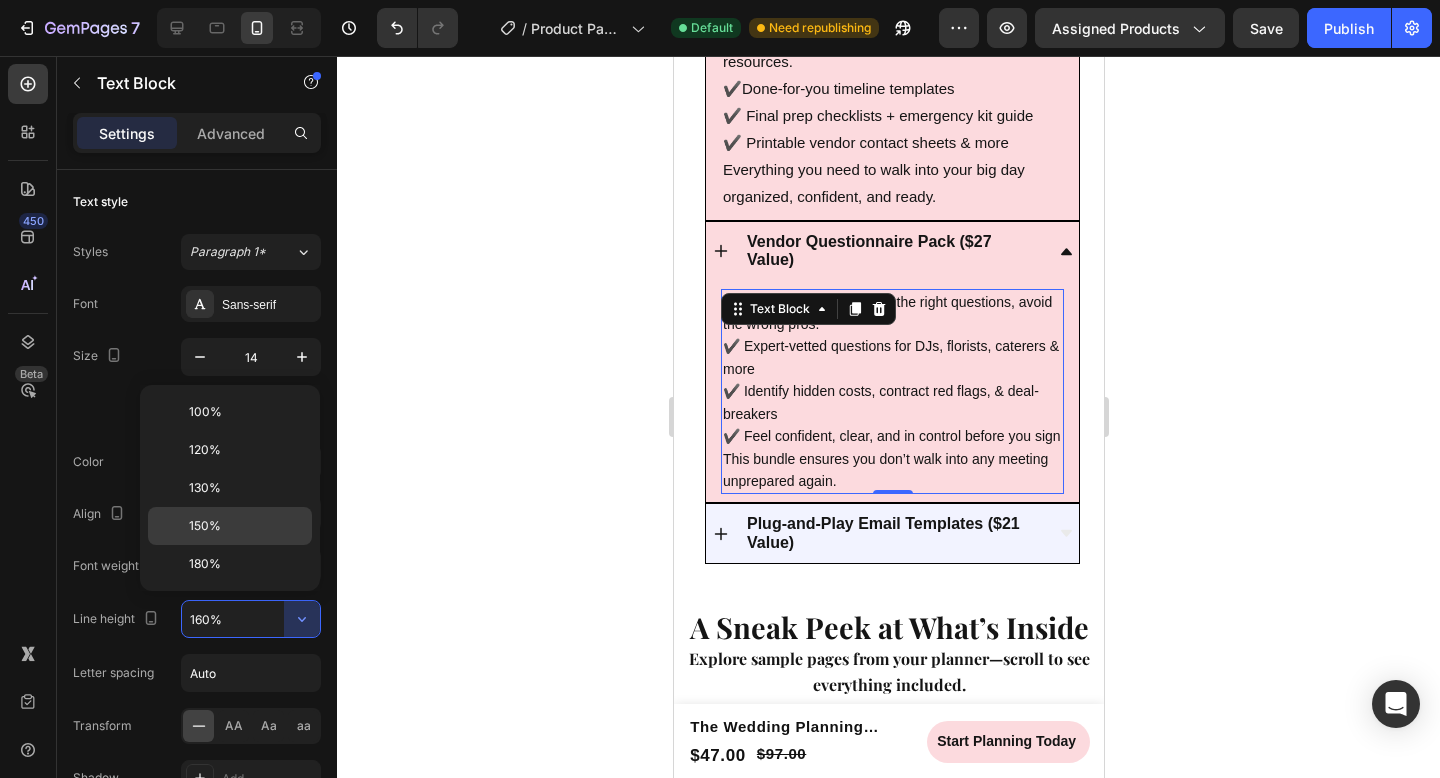 click on "150%" at bounding box center (246, 526) 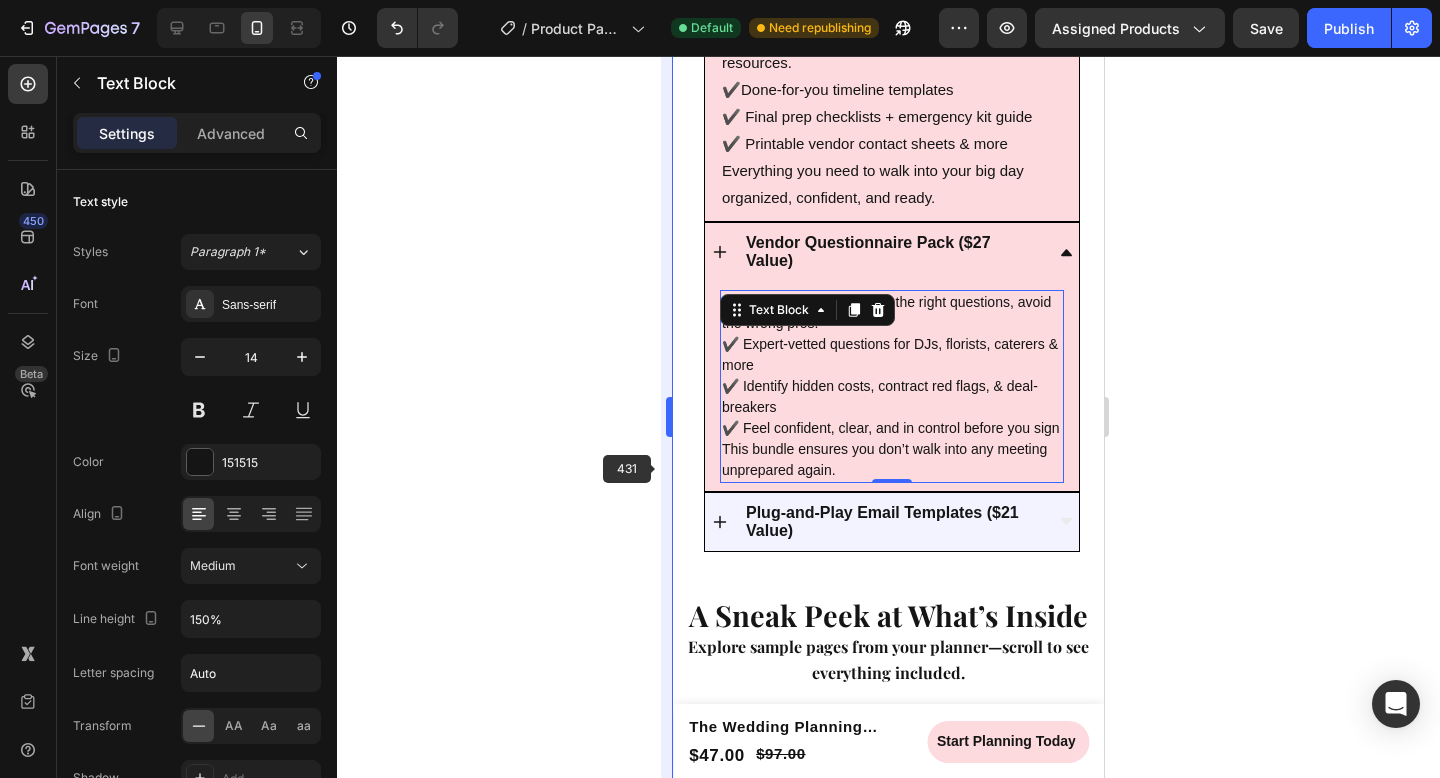 scroll, scrollTop: 1346, scrollLeft: 0, axis: vertical 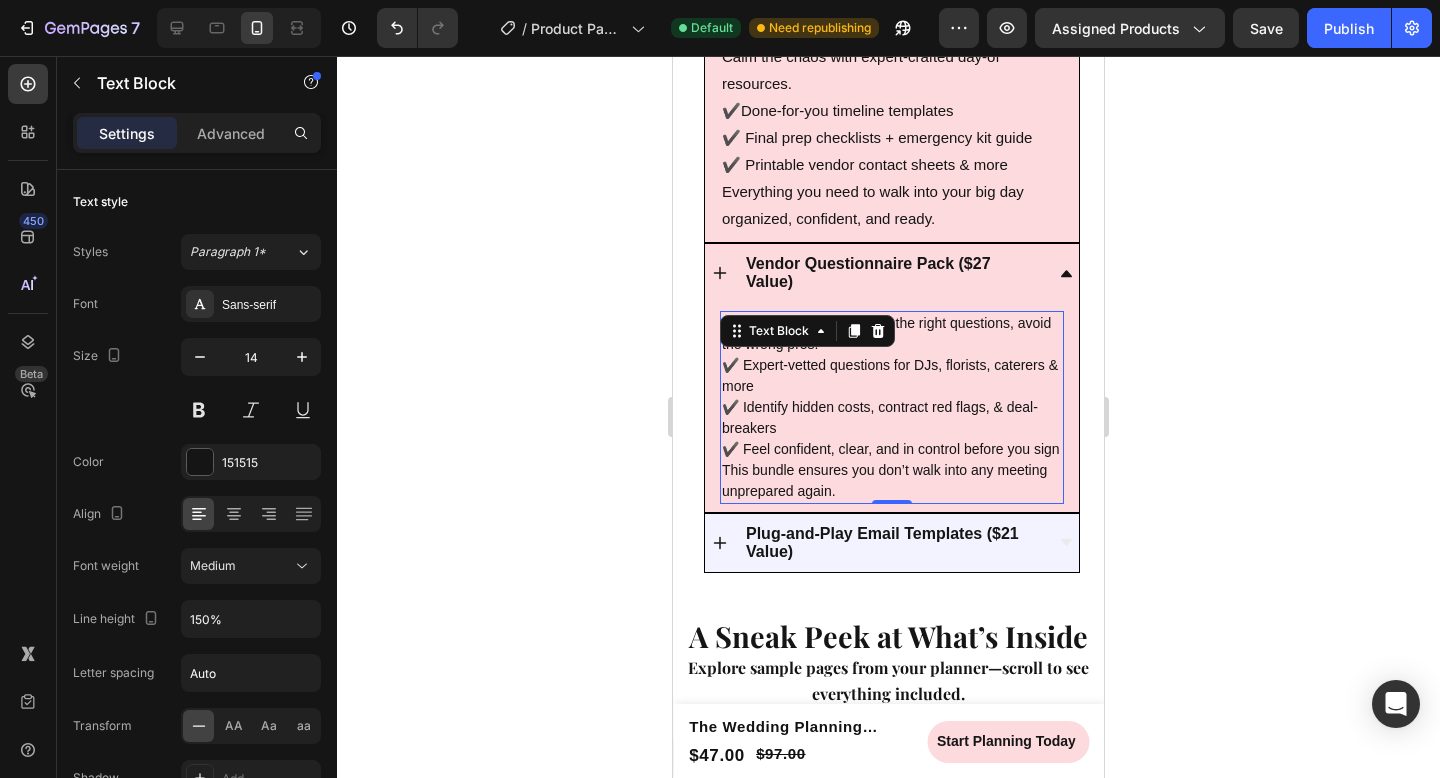 click 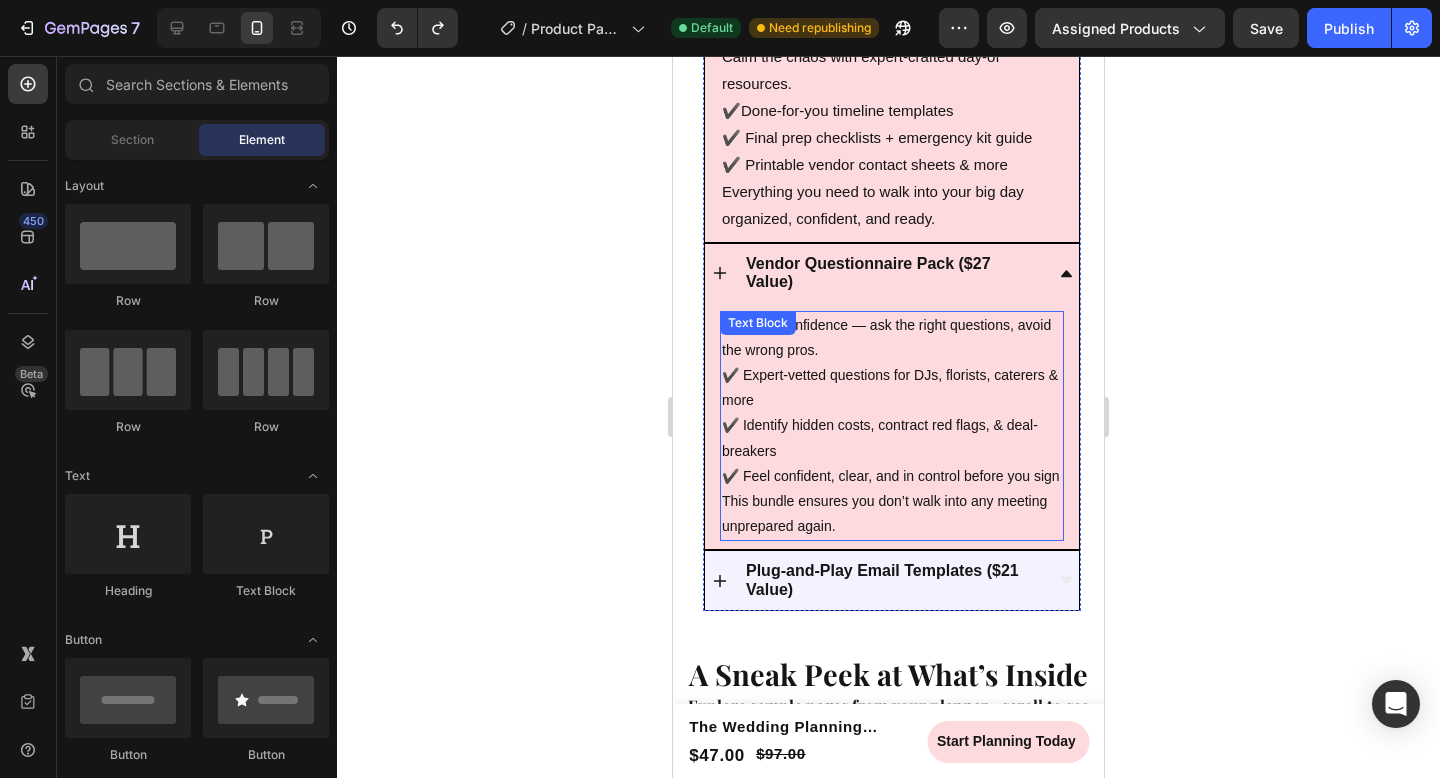 click on "✔️ Expert-vetted questions for DJs, florists, caterers & more ✔️ Identify hidden costs, contract red flags, & deal-breakers ✔️ Feel confident, clear, and in control before you sign" at bounding box center (892, 426) 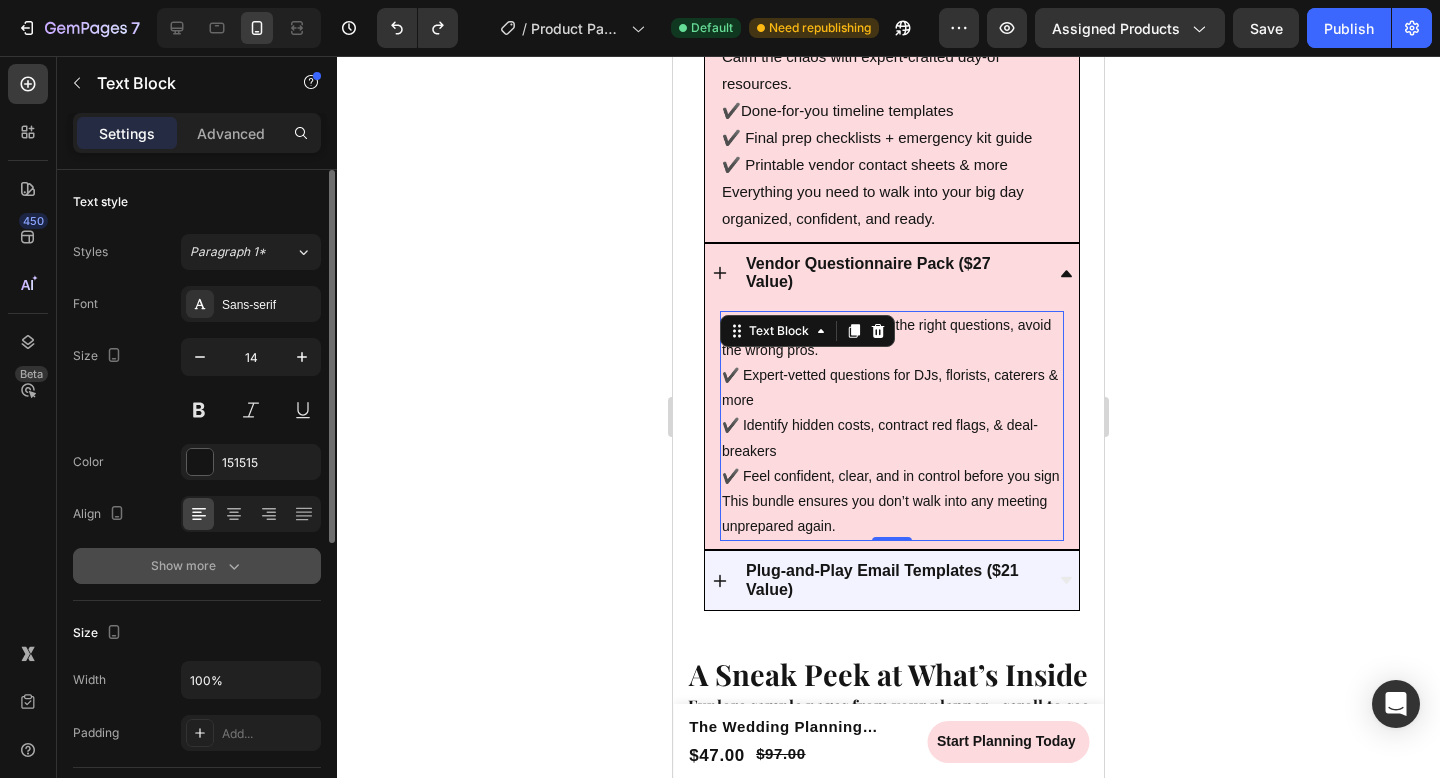 click on "Show more" at bounding box center [197, 566] 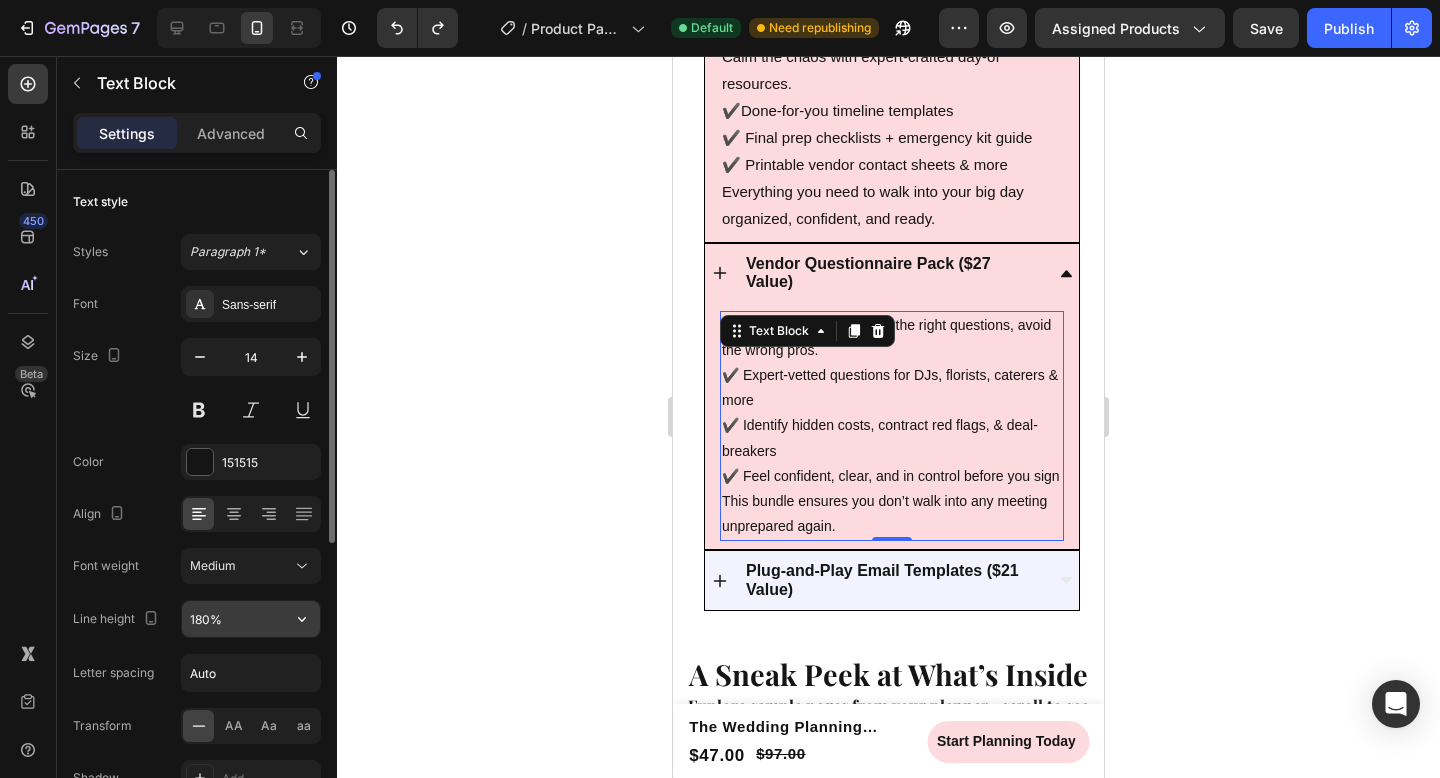 click on "180%" at bounding box center (251, 619) 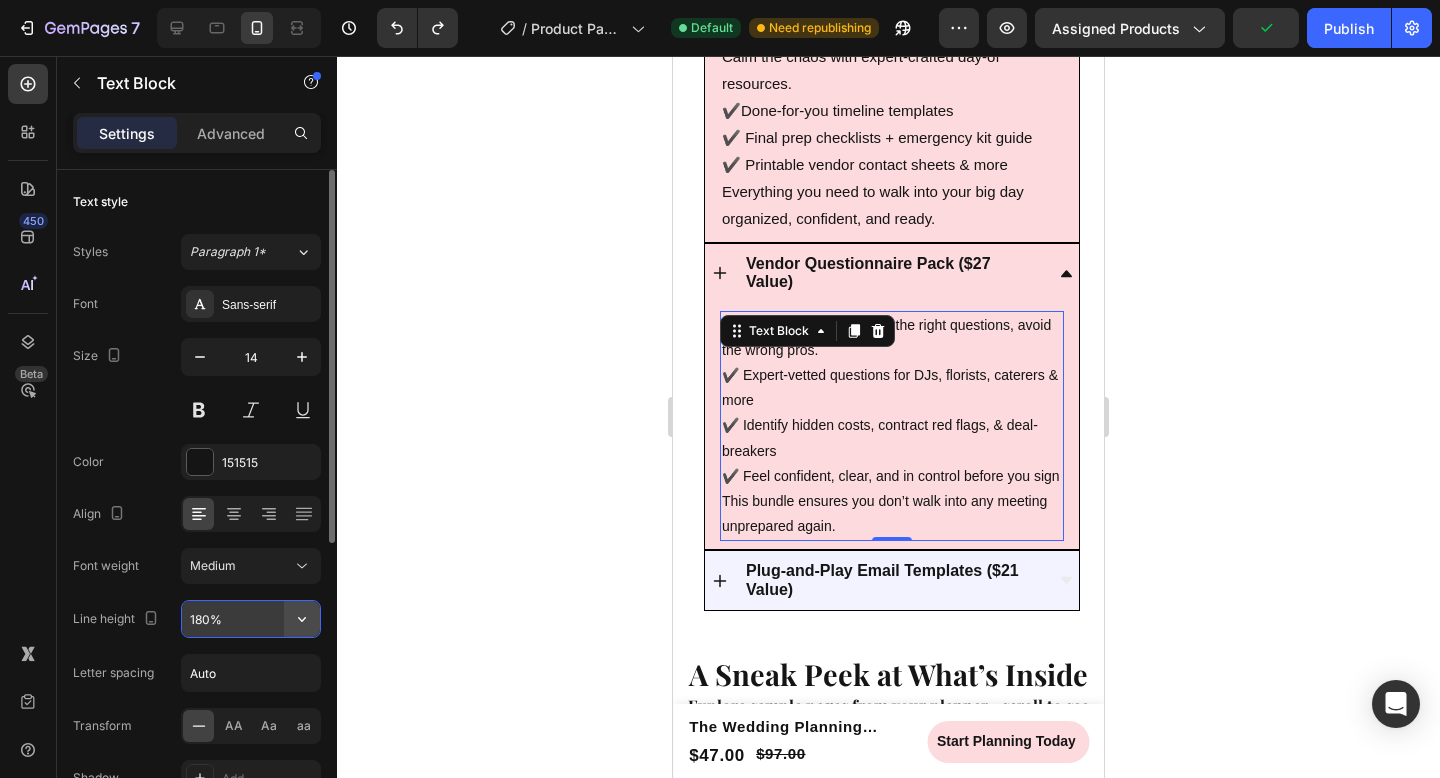 click 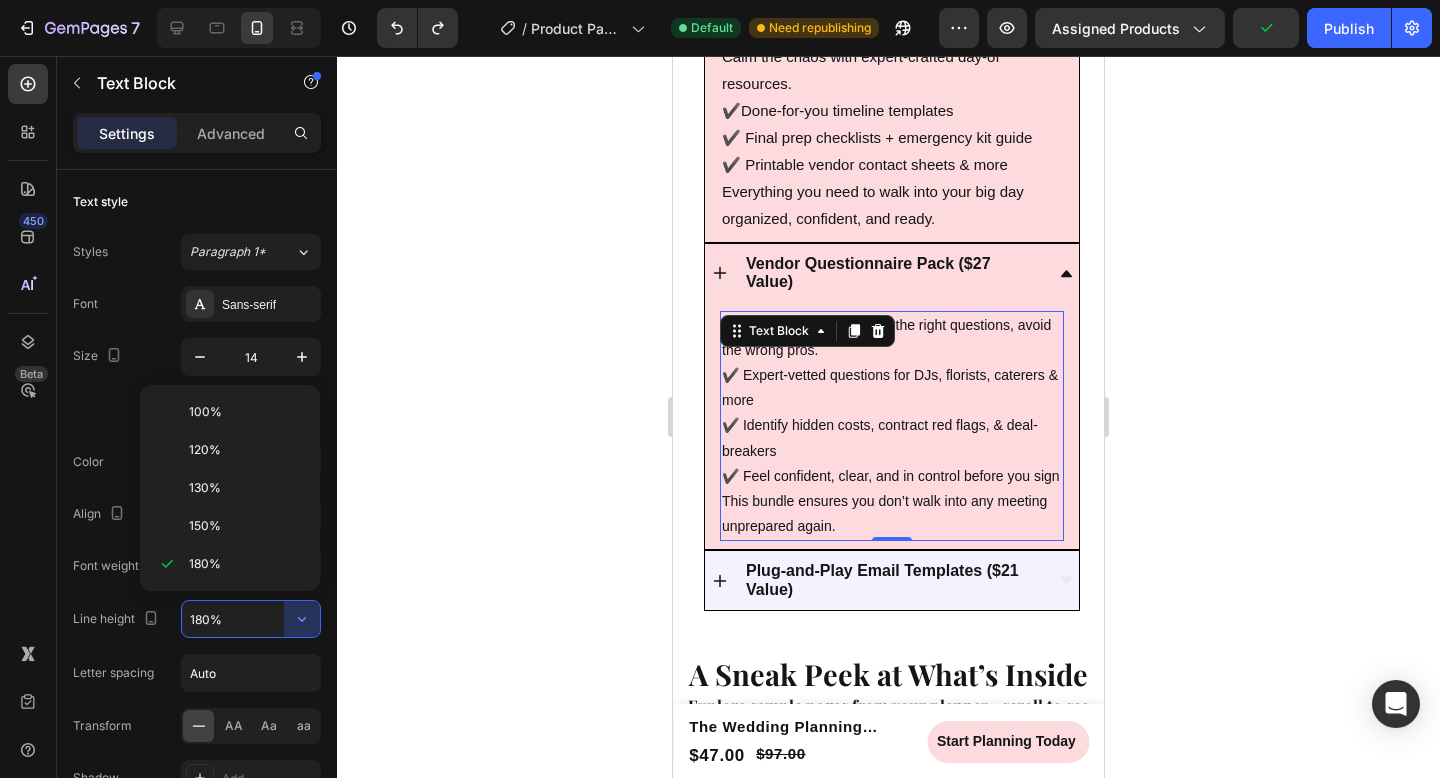 drag, startPoint x: 264, startPoint y: 520, endPoint x: 473, endPoint y: 468, distance: 215.37177 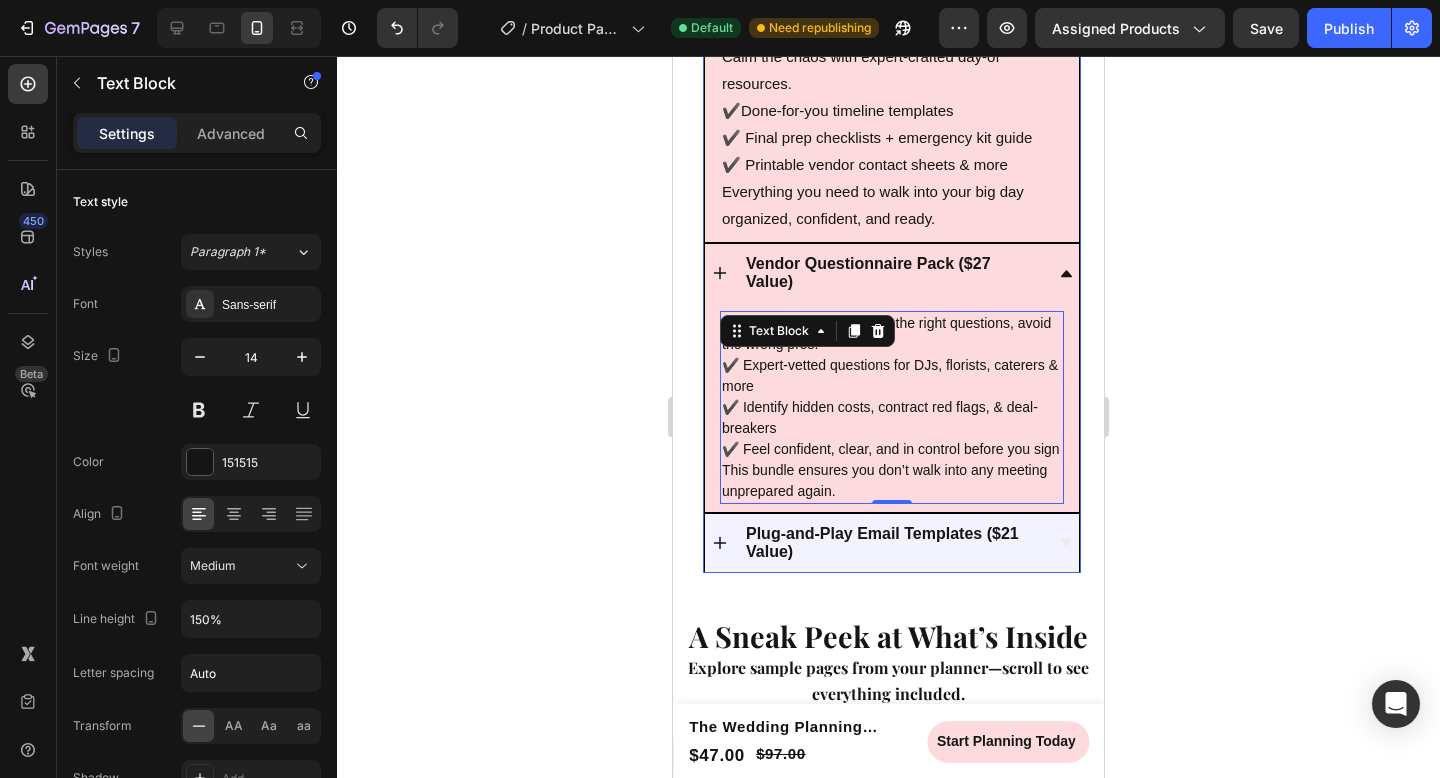 scroll, scrollTop: 1205, scrollLeft: 0, axis: vertical 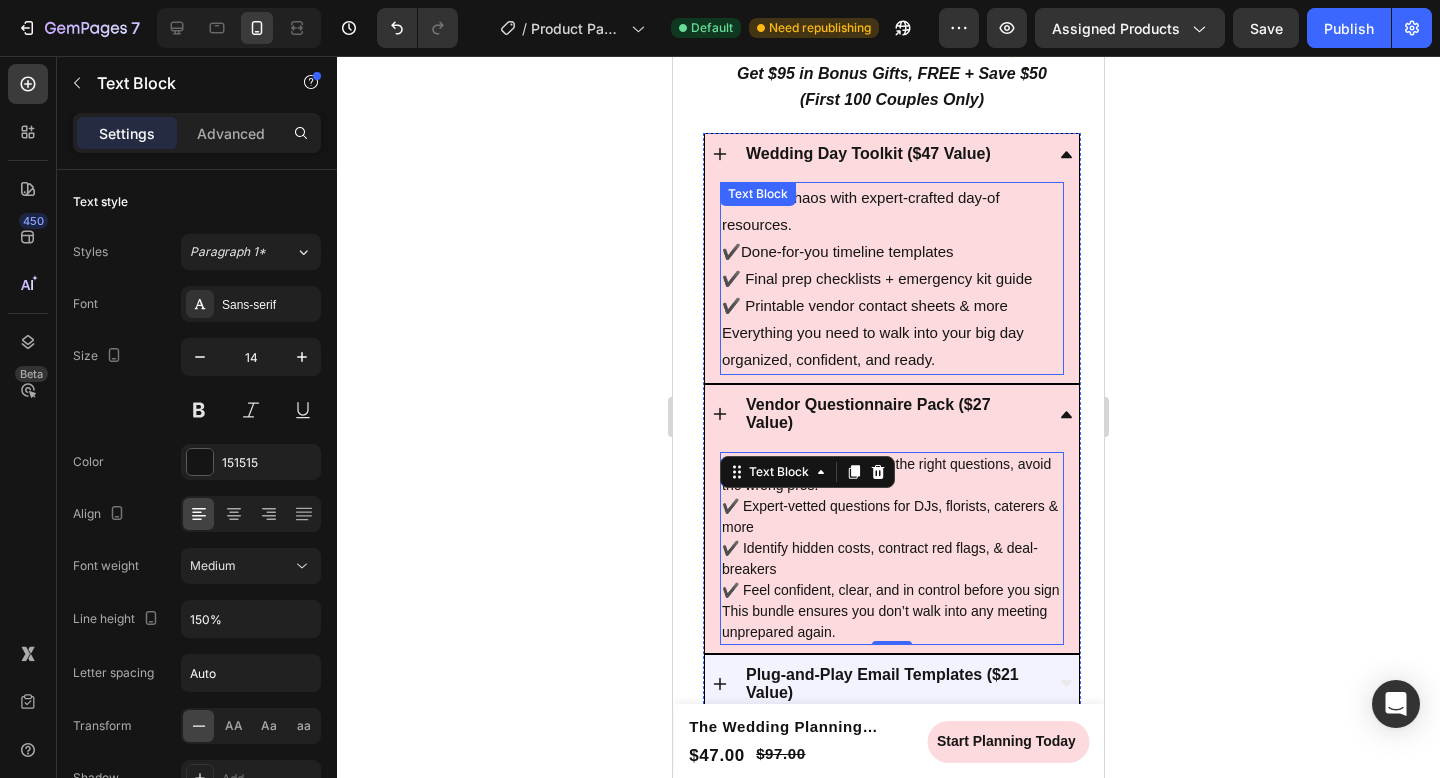 click on "✔️  Done-for-you timeline templates   ✔️ Final prep checklists + emergency kit guide   ✔️ Printable vendor contact sheets & more" at bounding box center [892, 278] 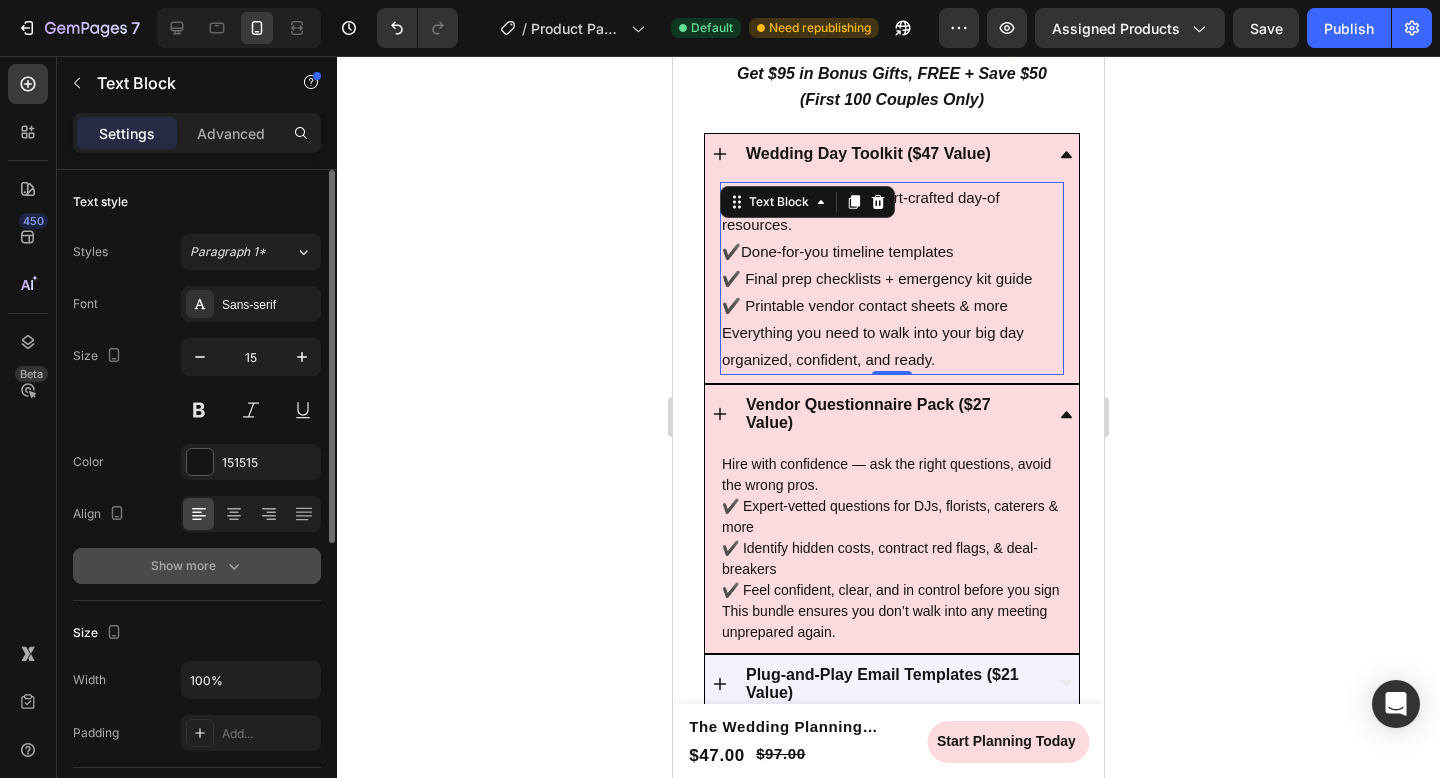 click on "Show more" at bounding box center [197, 566] 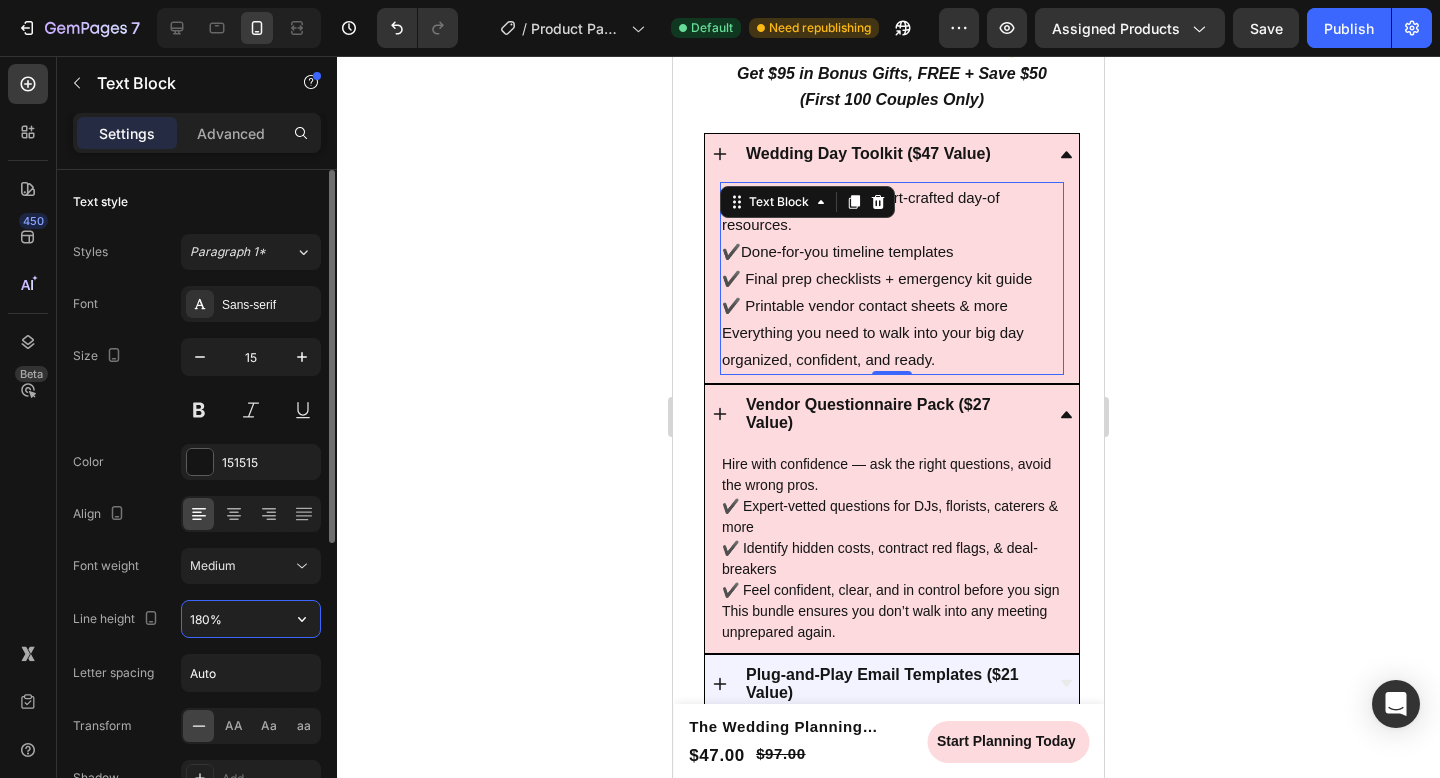 drag, startPoint x: 244, startPoint y: 633, endPoint x: 255, endPoint y: 619, distance: 17.804493 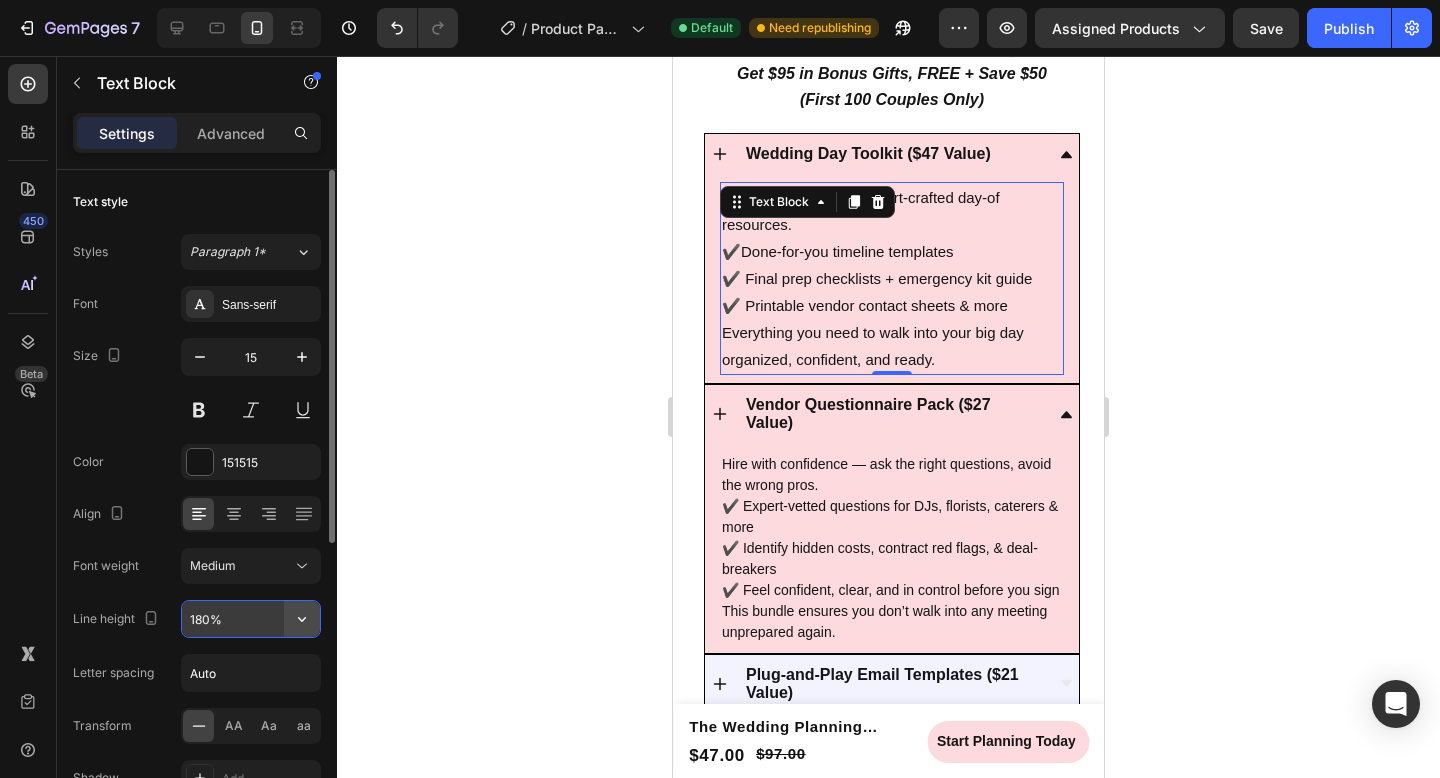 click 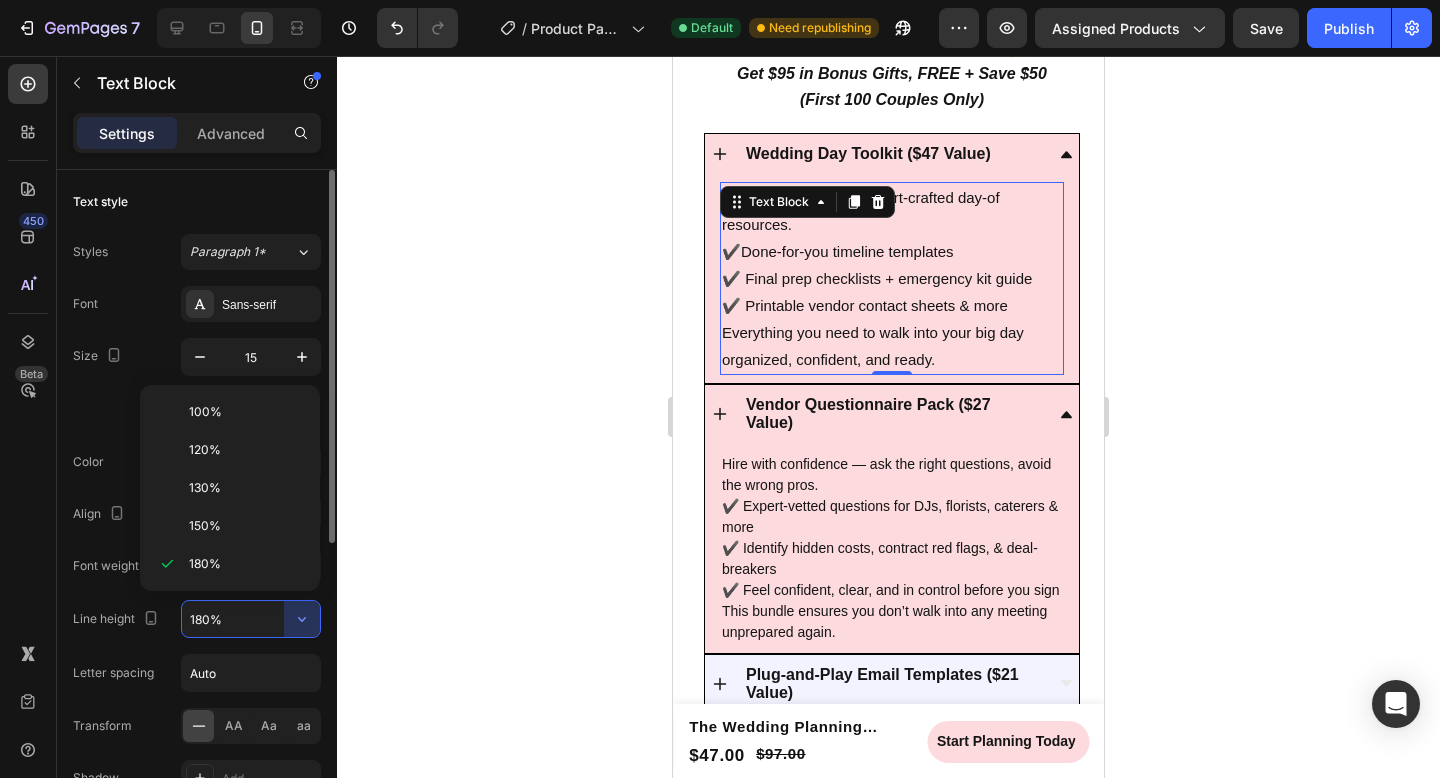 drag, startPoint x: 247, startPoint y: 529, endPoint x: 261, endPoint y: 528, distance: 14.035668 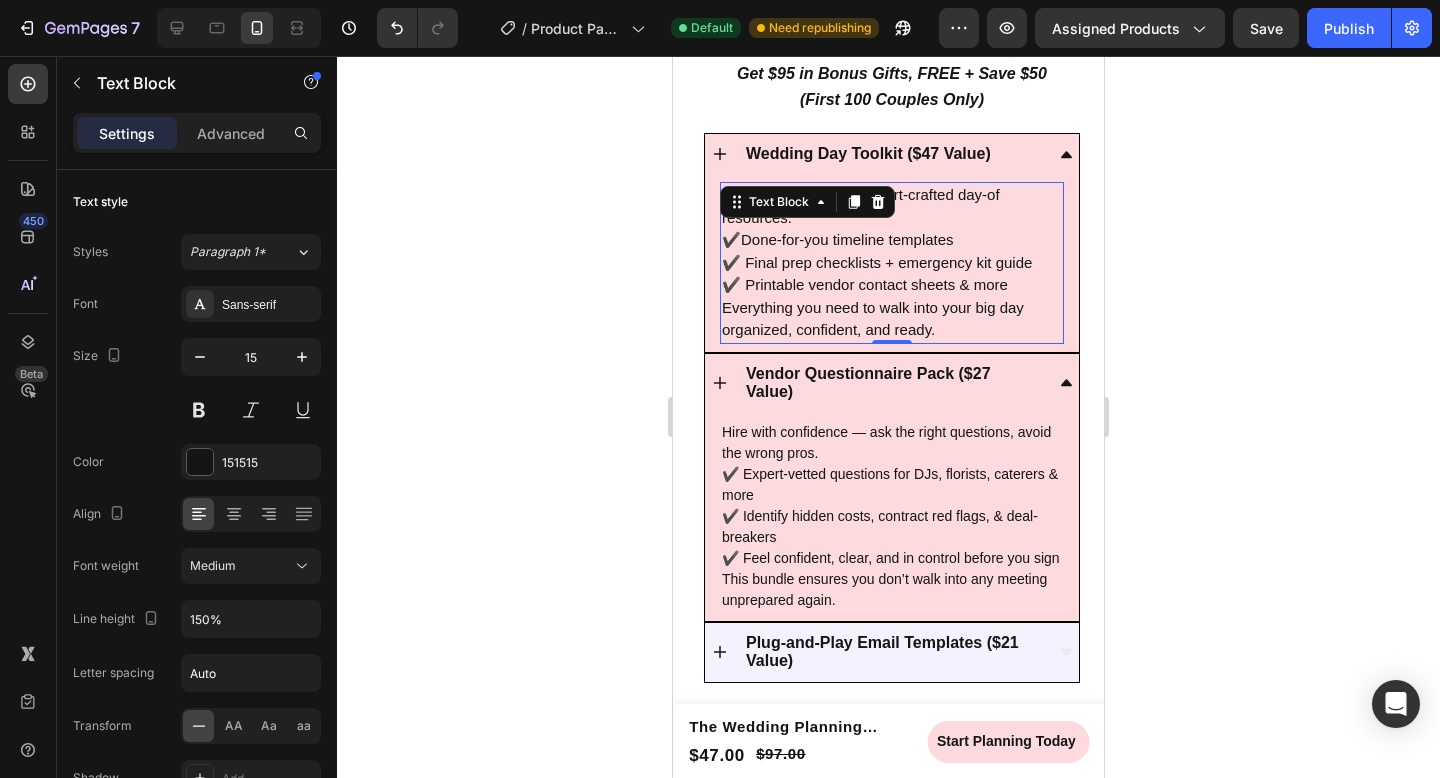click 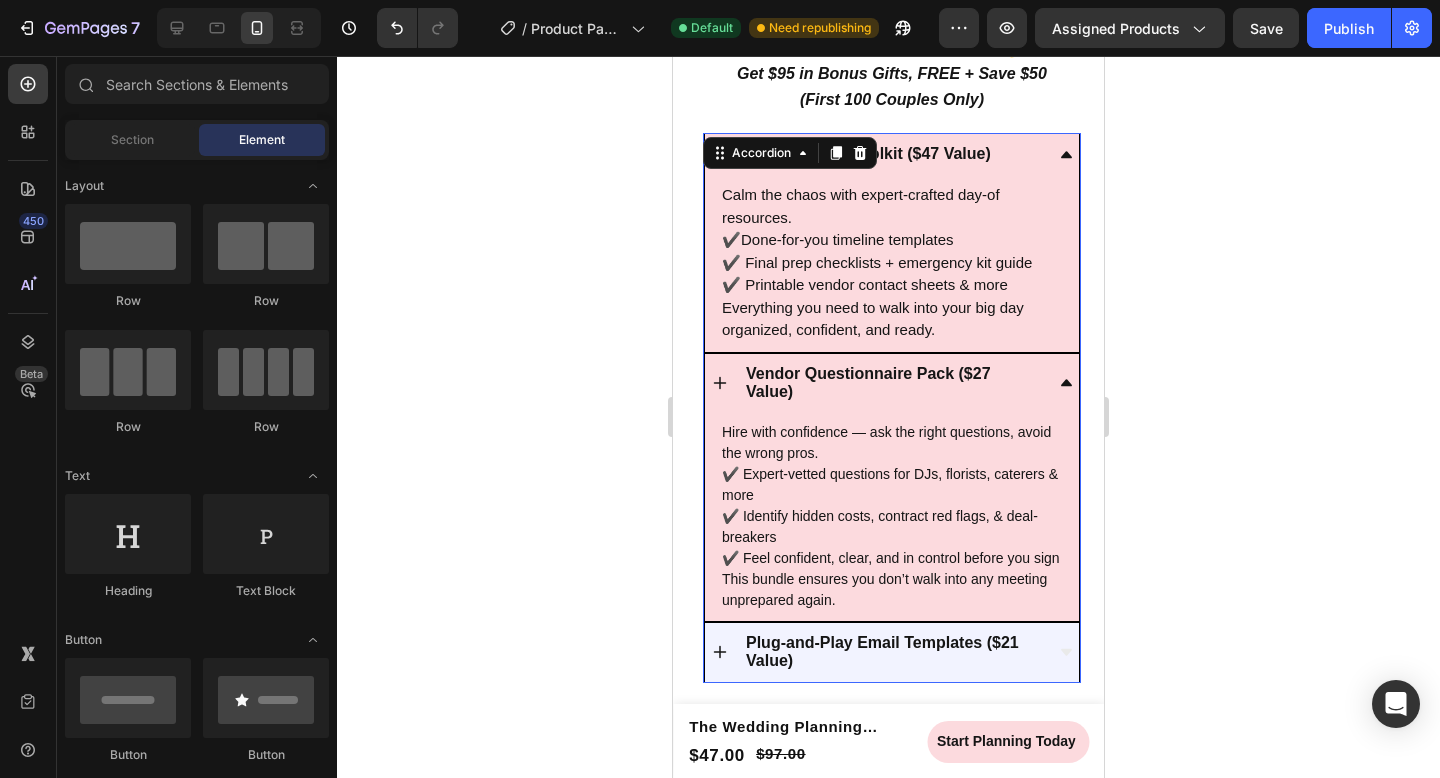 click on "Wedding Day Toolkit ($47 Value)" at bounding box center (877, 154) 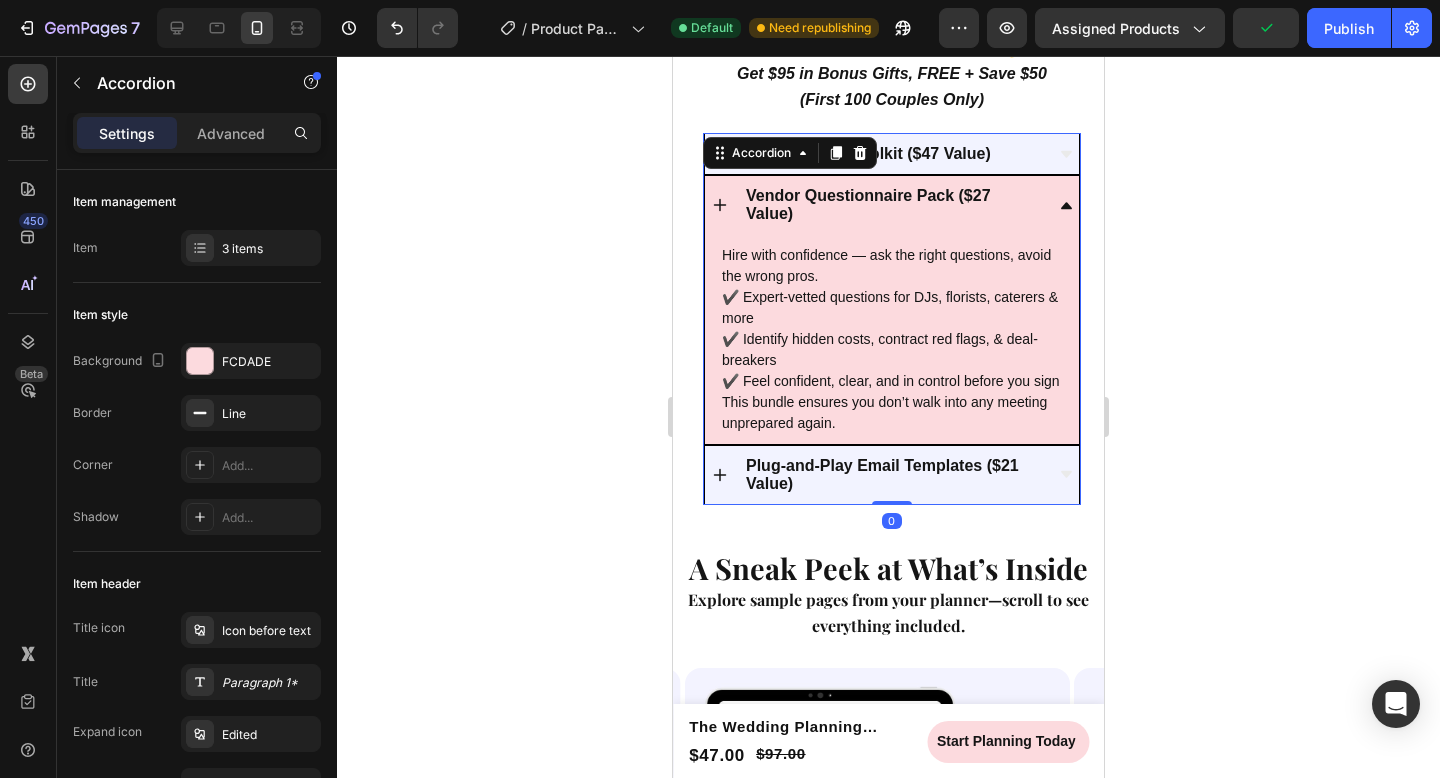 click on "Vendor Questionnaire Pack ($27 Value)" at bounding box center [892, 205] 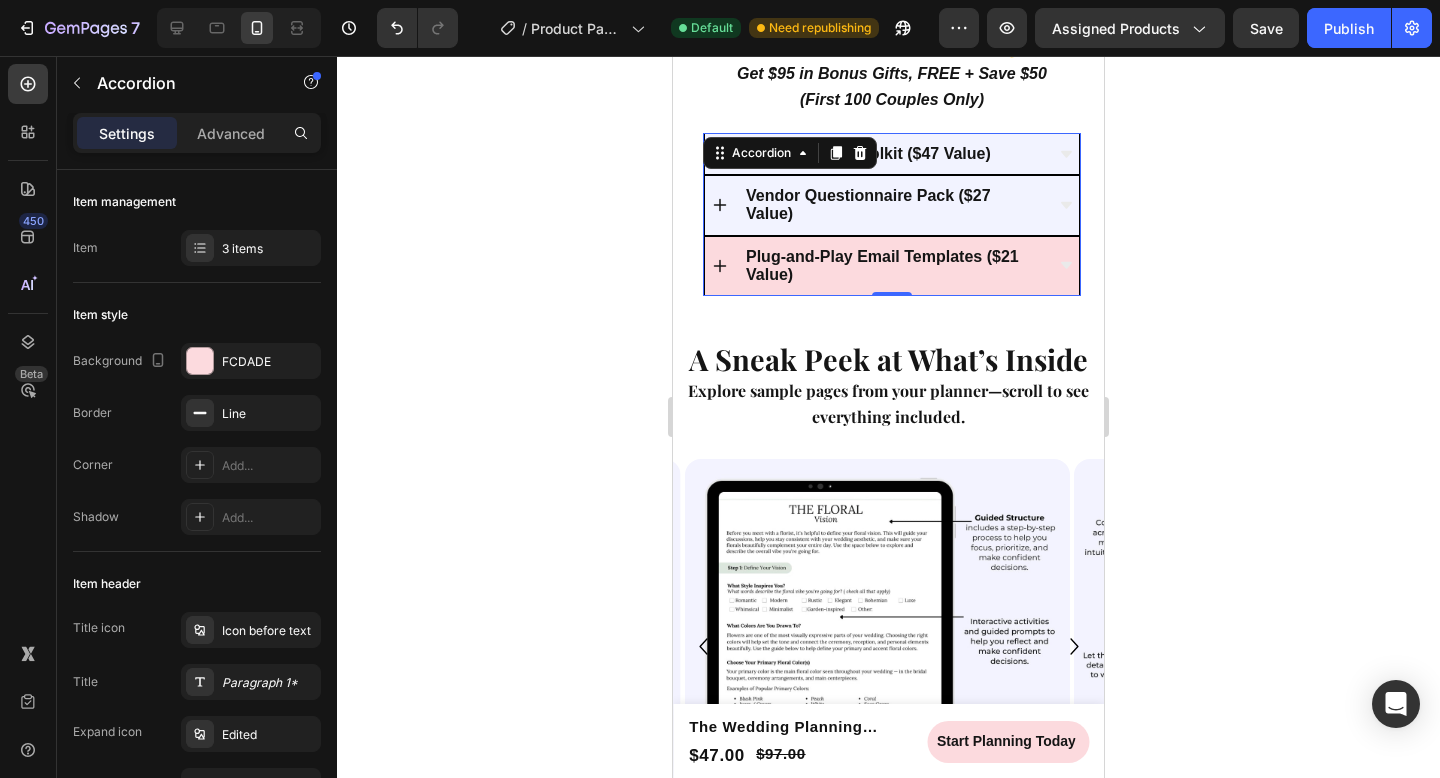 click on "Plug-and-Play Email Templates ($21 Value)" at bounding box center [892, 266] 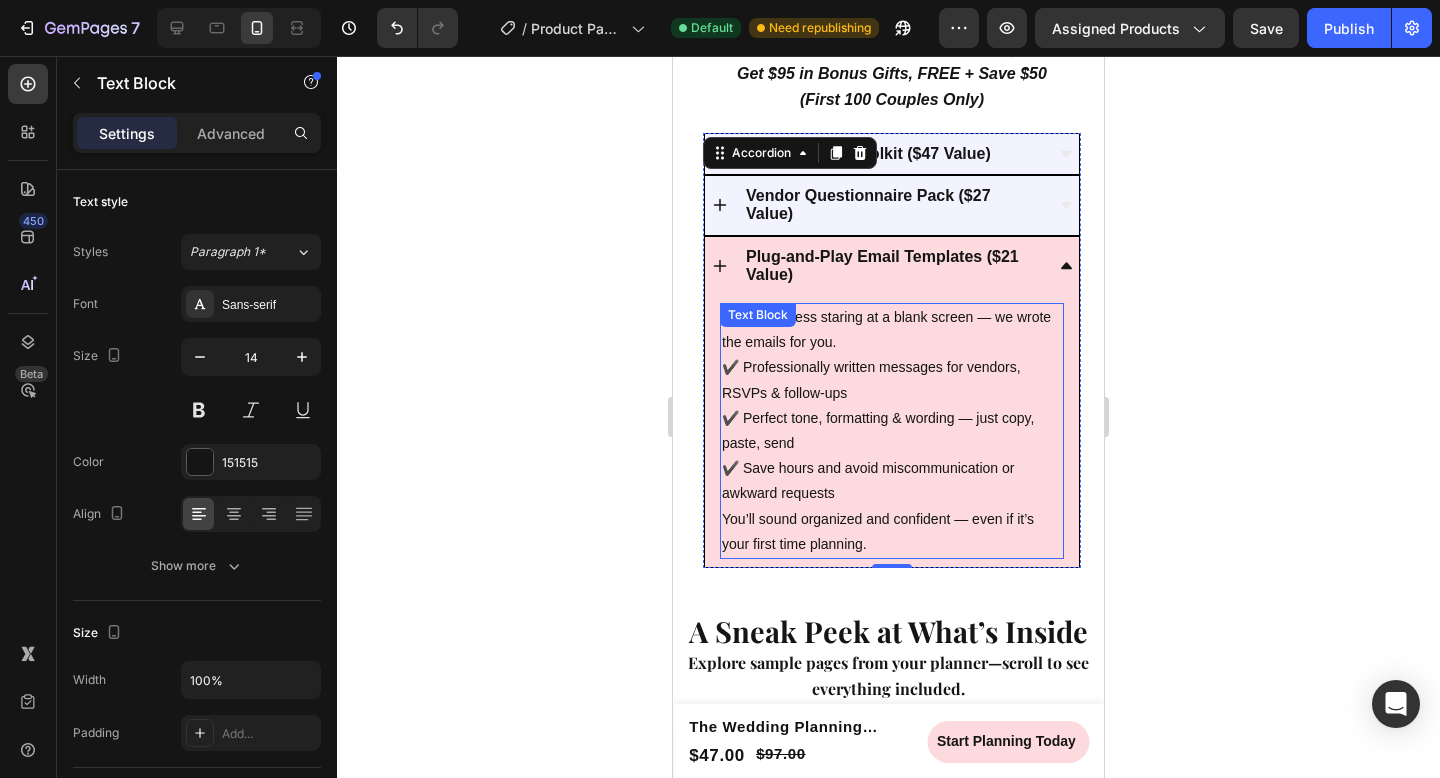 click on "✔️ Professionally written messages for vendors, RSVPs & follow-ups ✔️ Perfect tone, formatting & wording — just copy, paste, send ✔️ Save hours and avoid miscommunication or awkward requests" at bounding box center (892, 430) 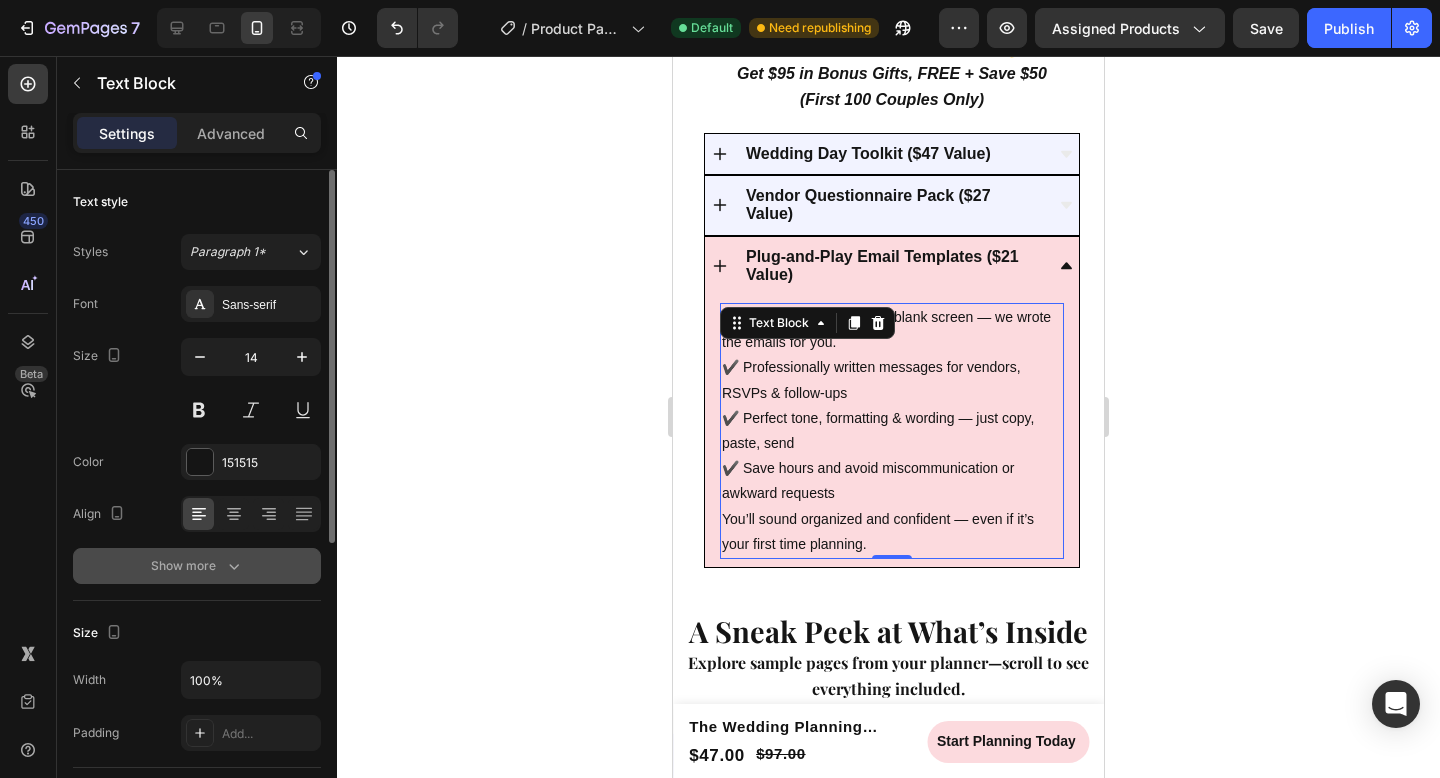 click on "Show more" at bounding box center (197, 566) 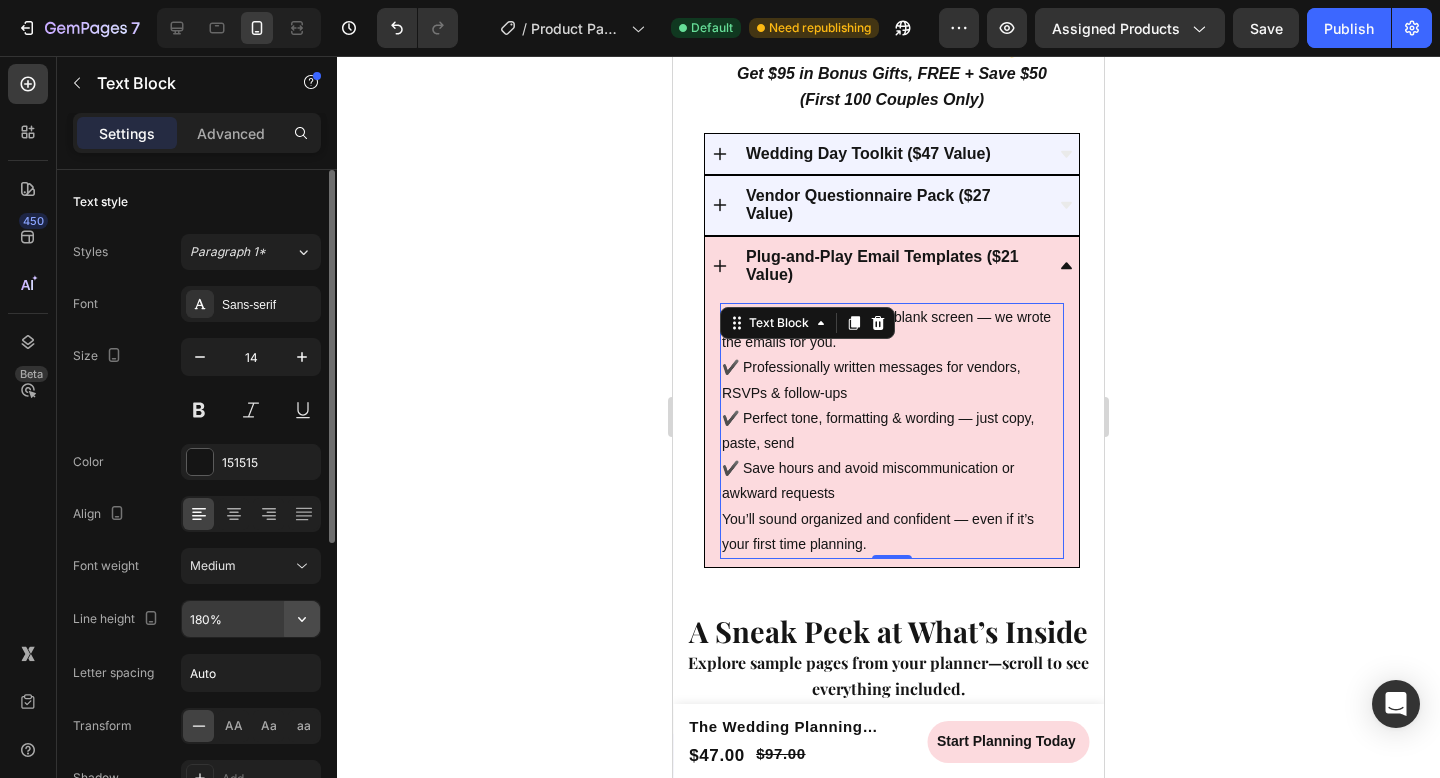 click 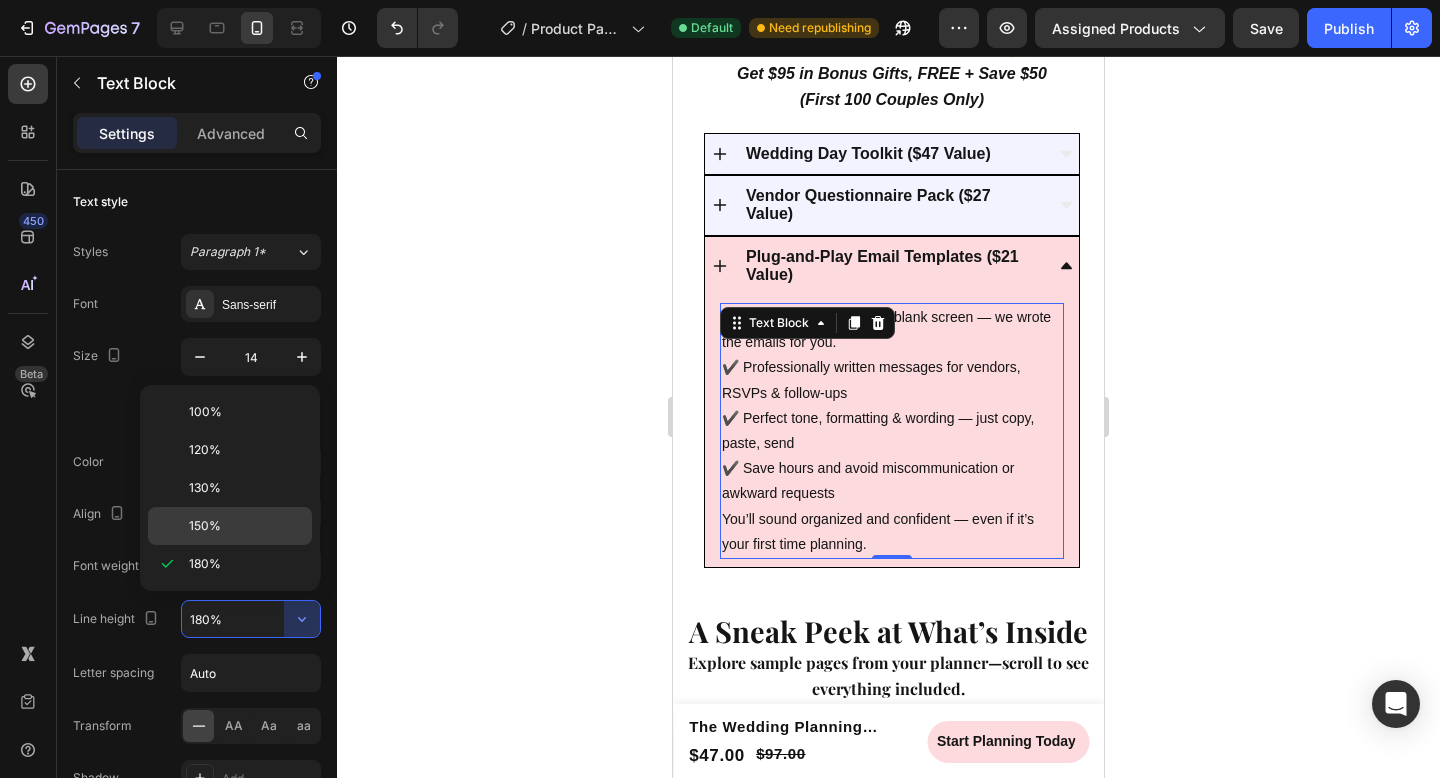 click on "150%" 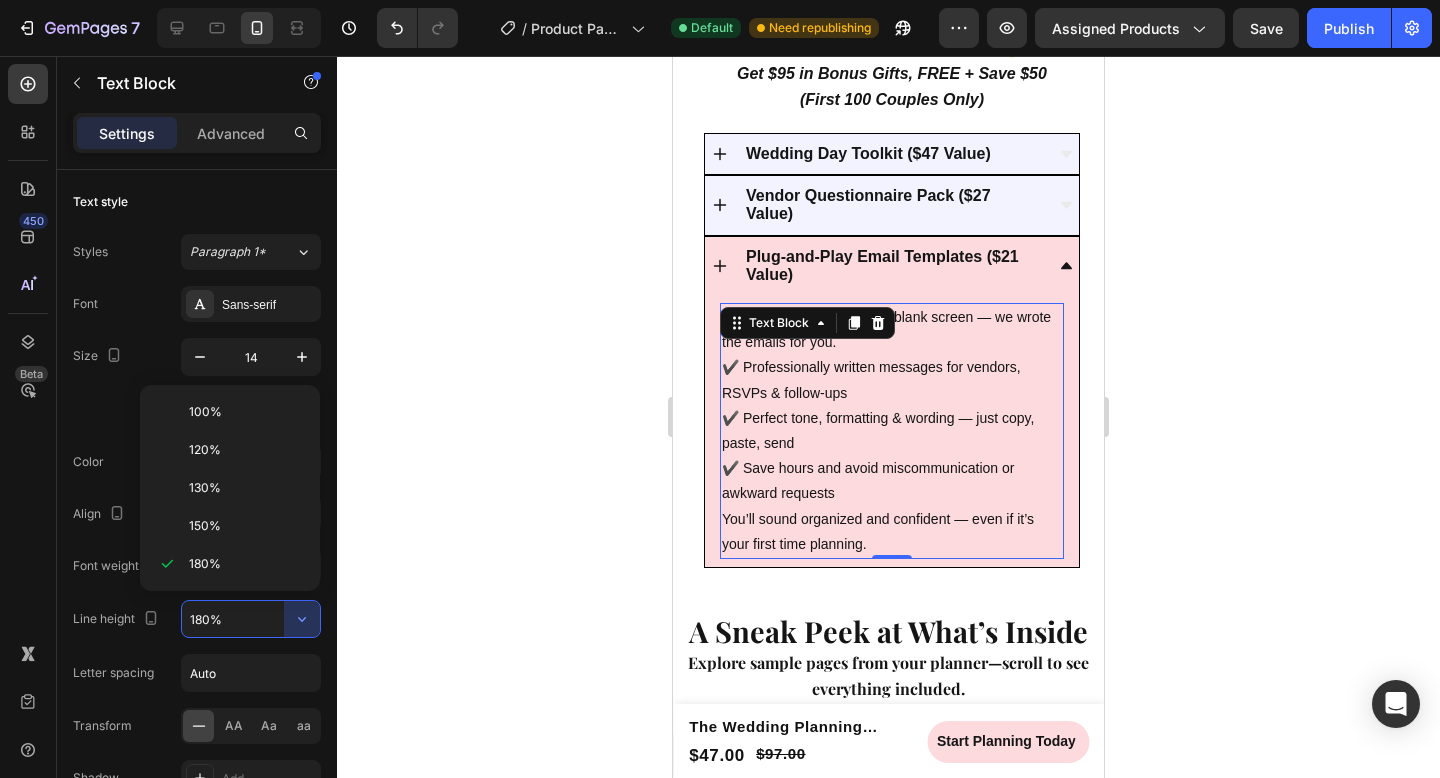 type on "150%" 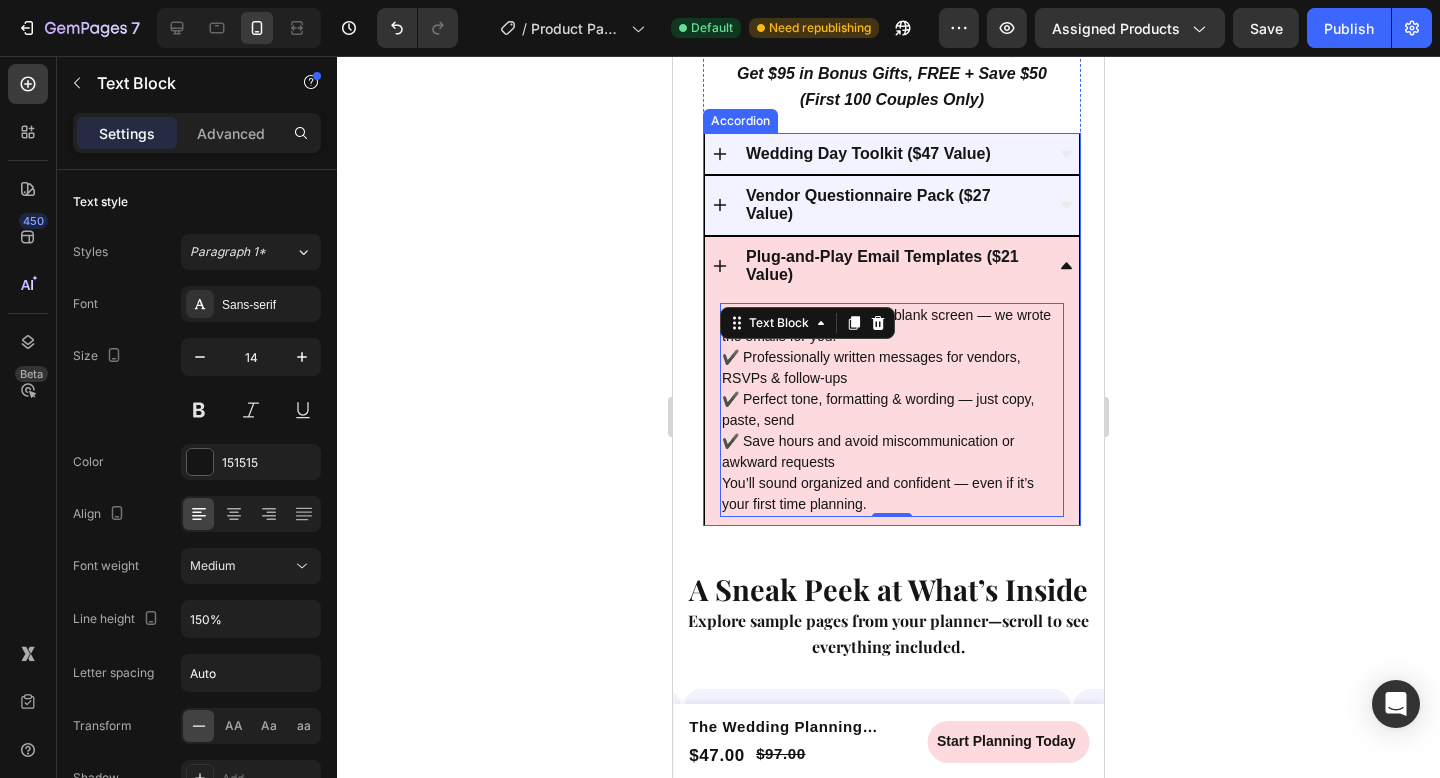 click 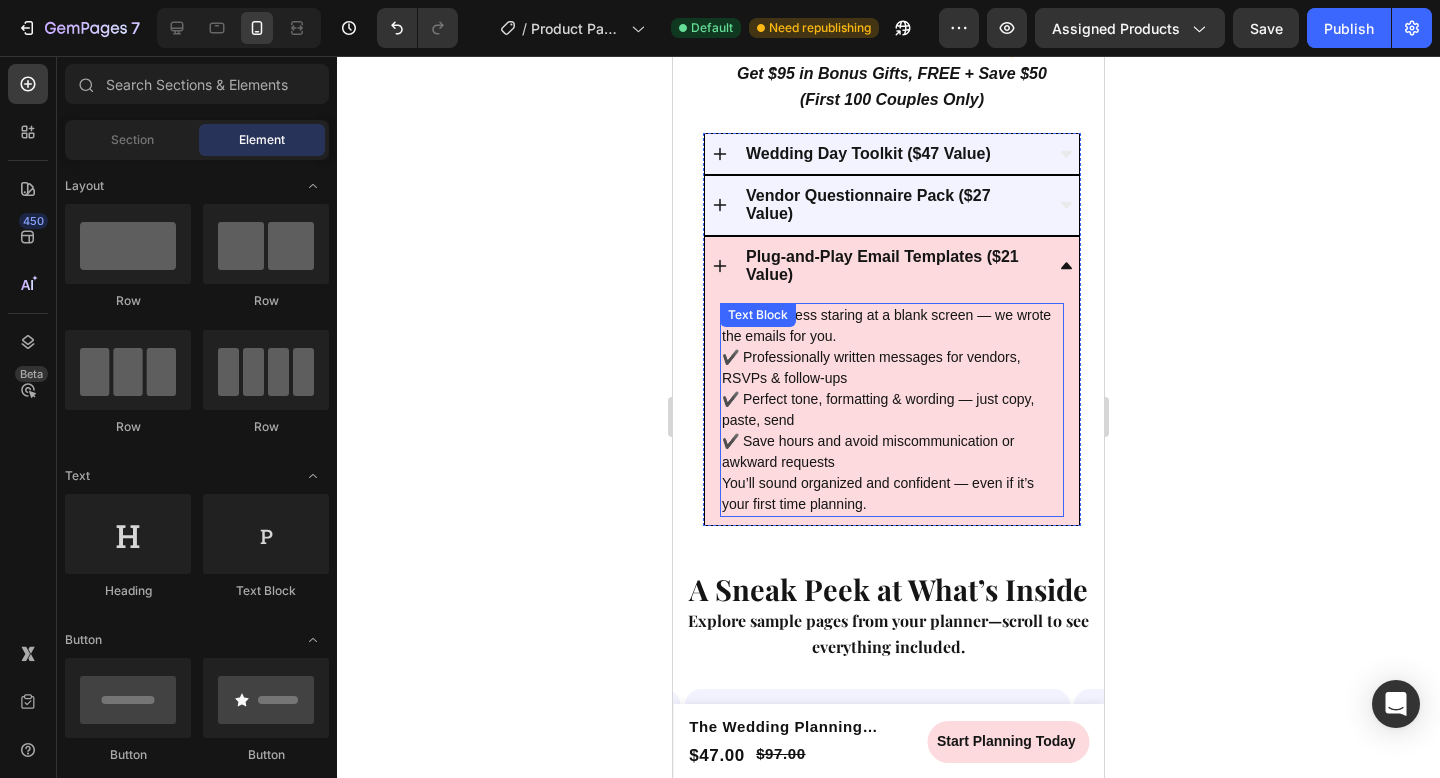 click on "✔️ Professionally written messages for vendors, RSVPs & follow-ups ✔️ Perfect tone, formatting & wording — just copy, paste, send ✔️ Save hours and avoid miscommunication or awkward requests" at bounding box center (892, 410) 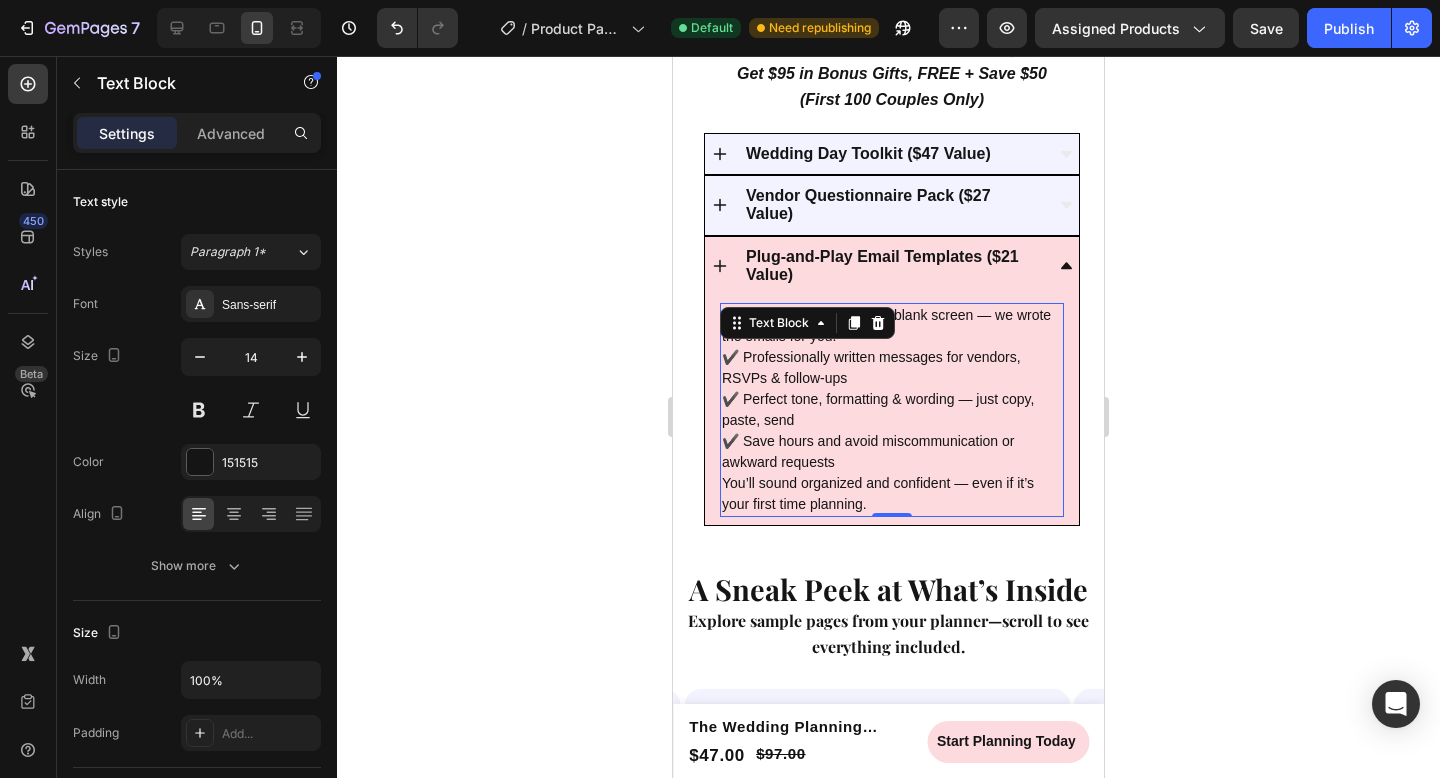 click on "✔️ Professionally written messages for vendors, RSVPs & follow-ups ✔️ Perfect tone, formatting & wording — just copy, paste, send ✔️ Save hours and avoid miscommunication or awkward requests" at bounding box center [892, 410] 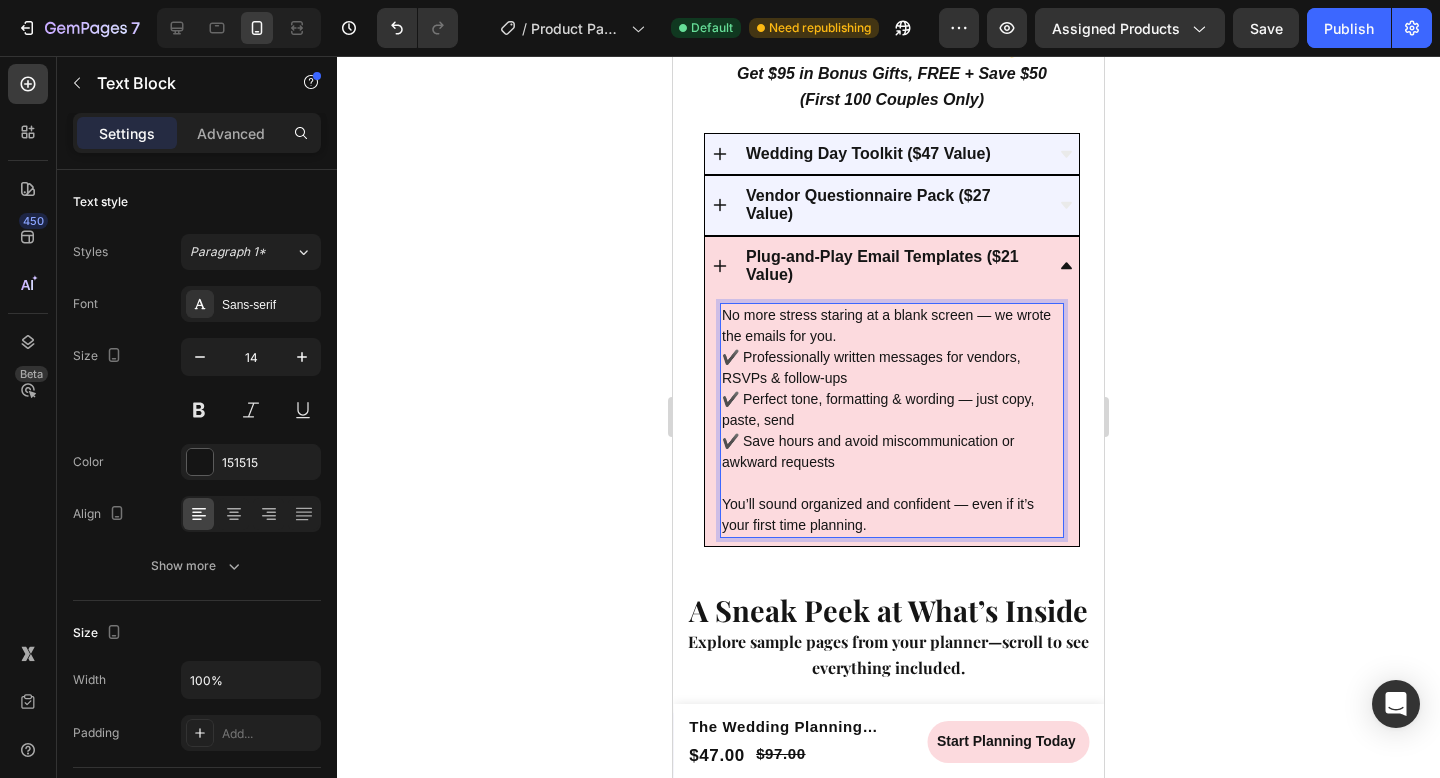 click 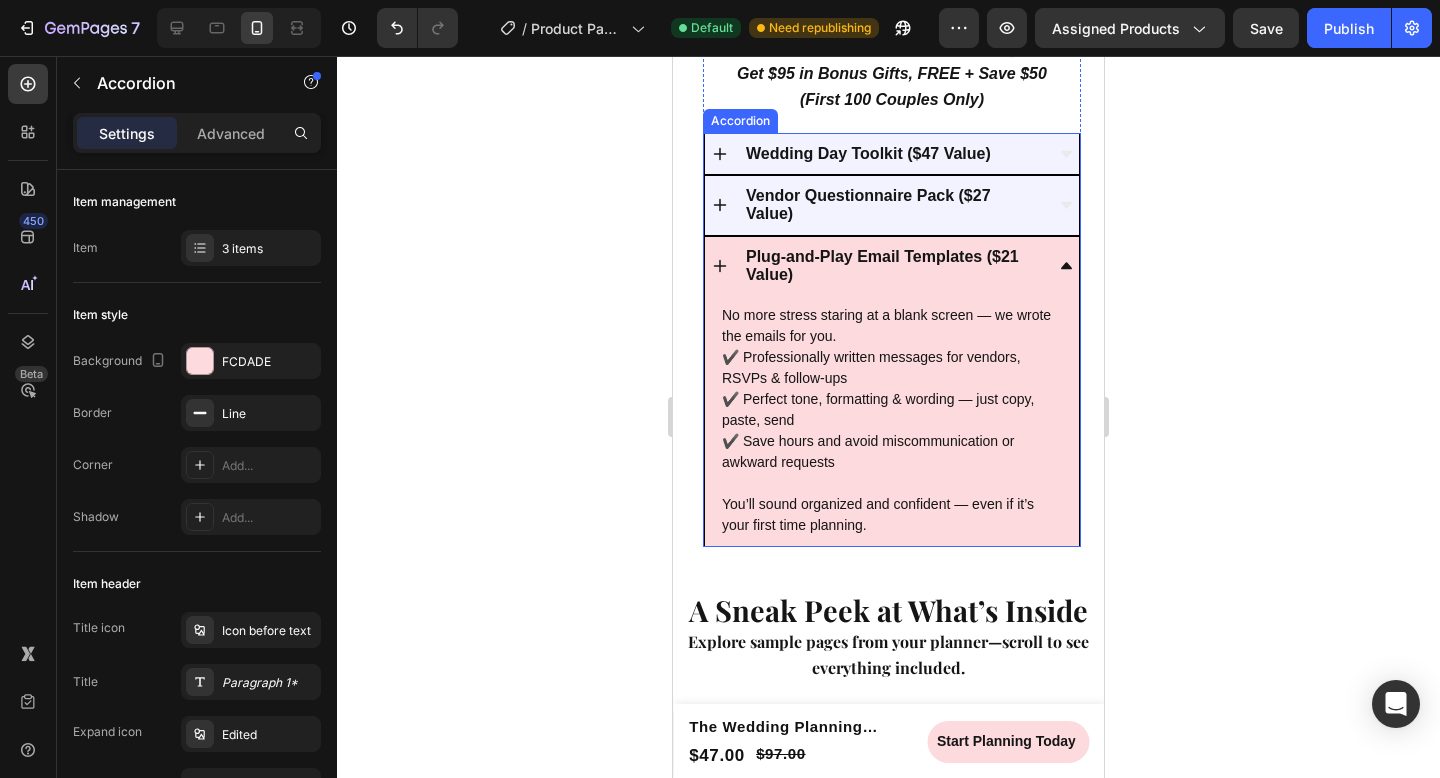 click on "Plug-and-Play Email Templates ($21 Value)" at bounding box center (892, 266) 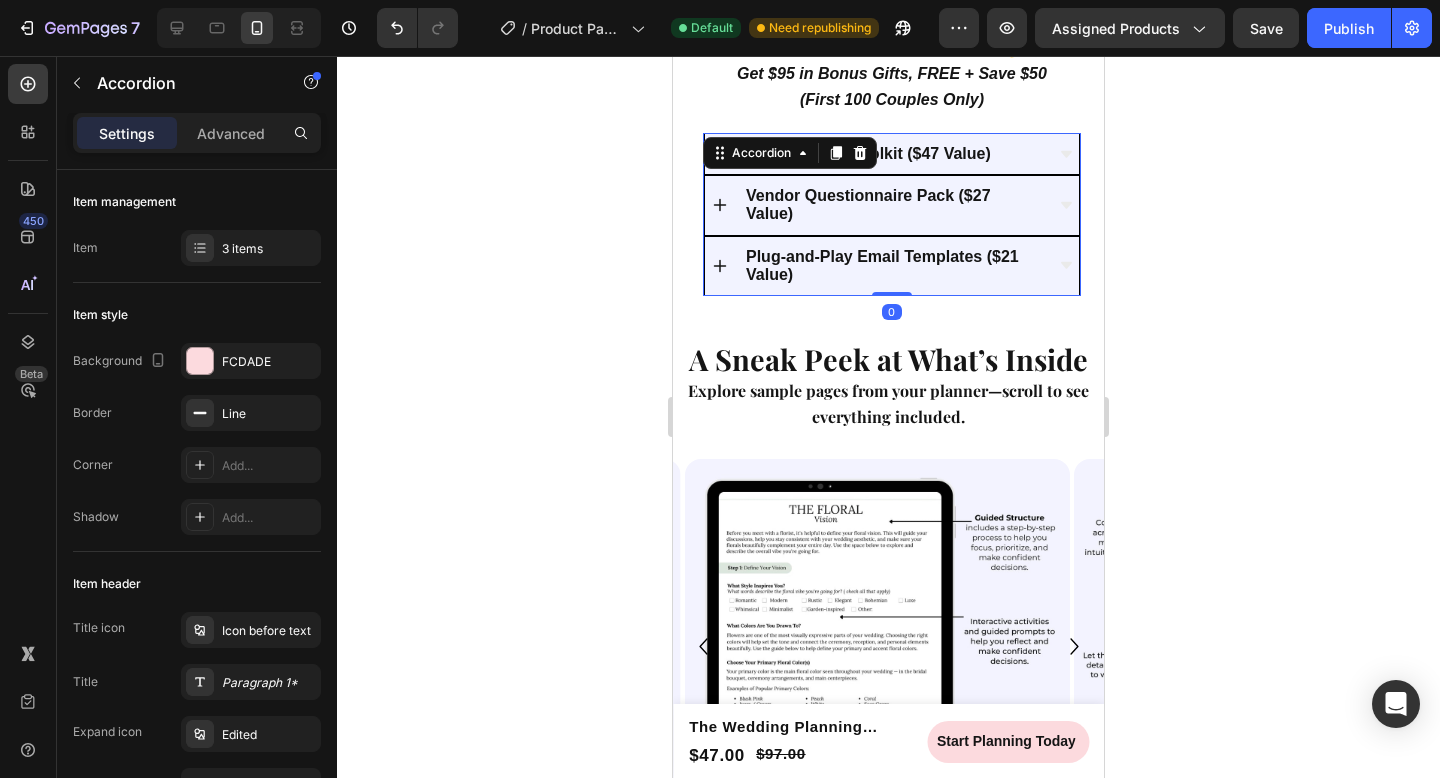 click 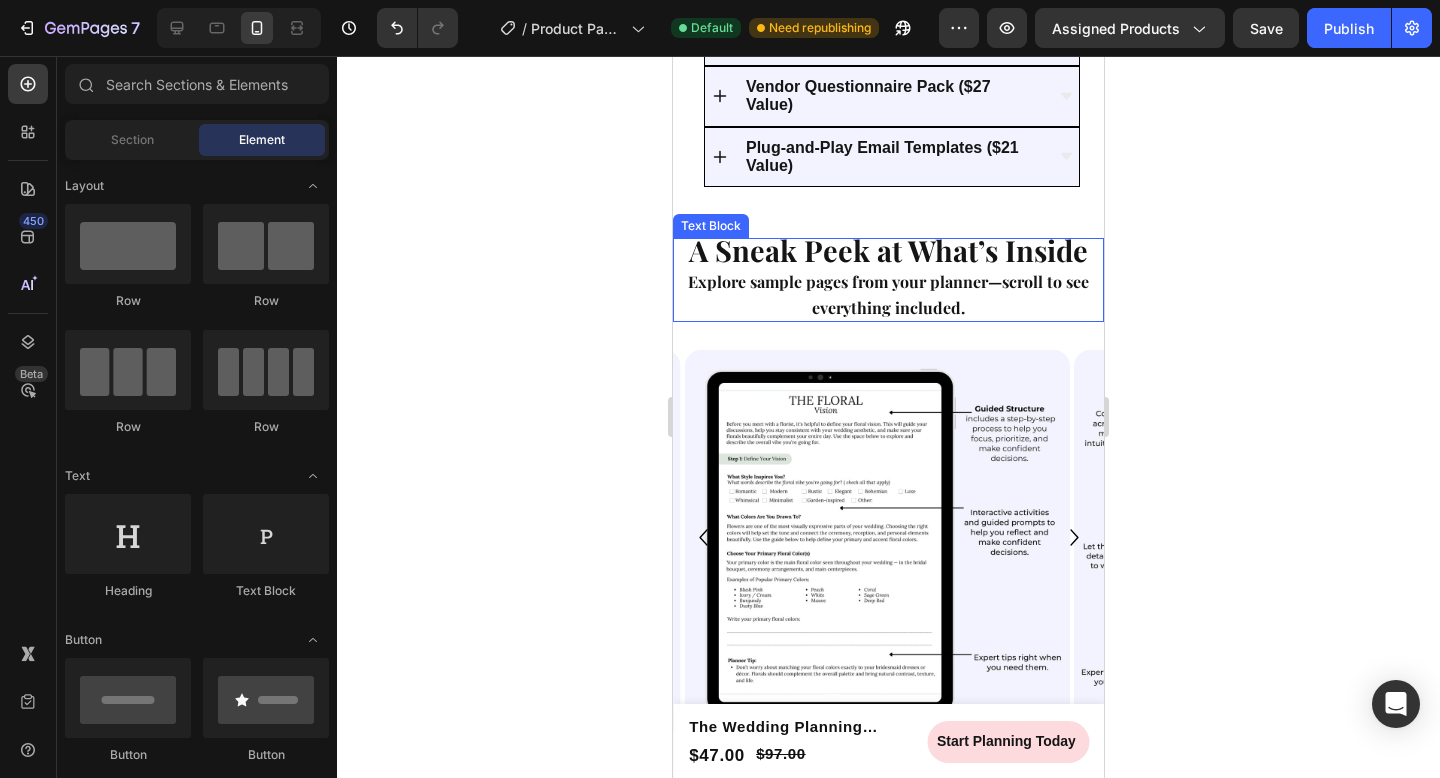 scroll, scrollTop: 1316, scrollLeft: 0, axis: vertical 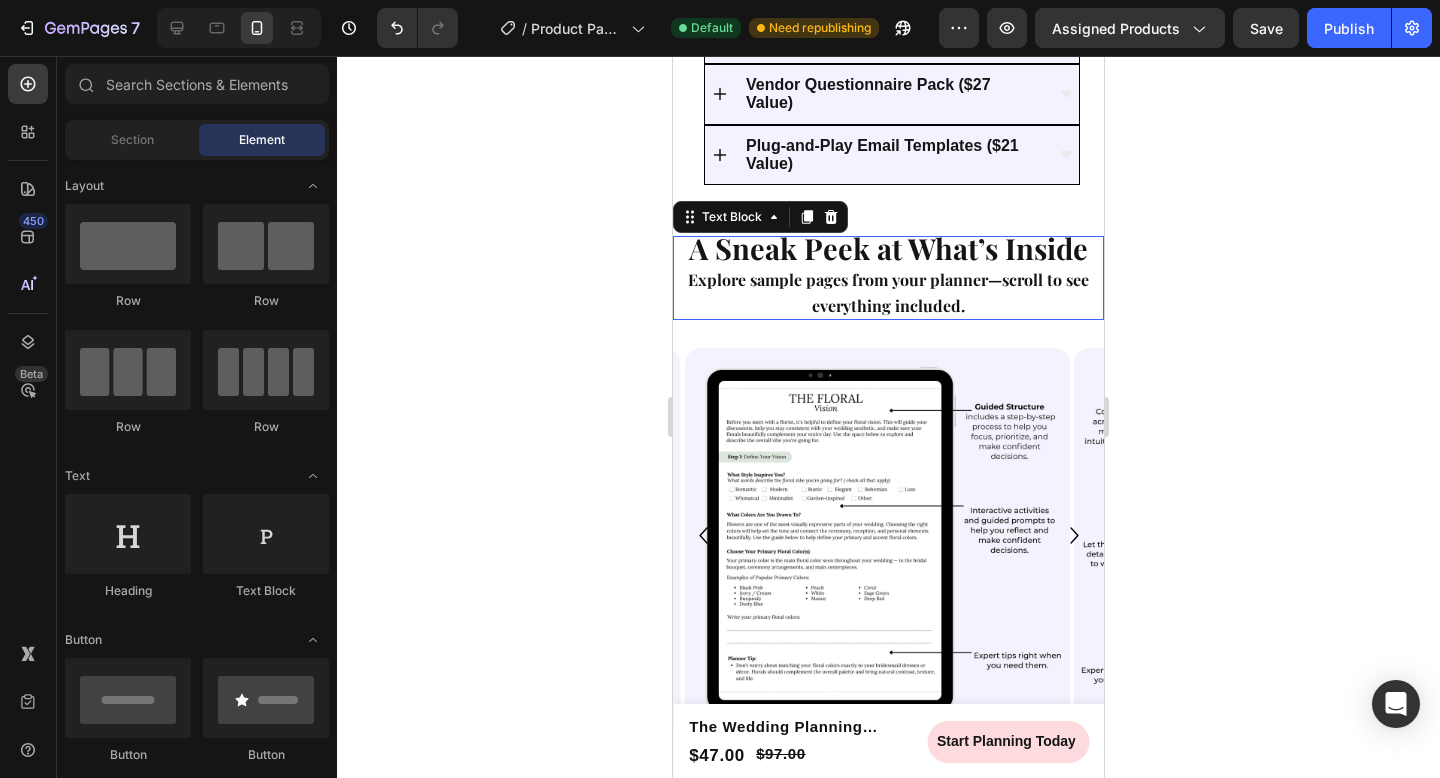 click on "A Sneak Peek at What’s Inside" at bounding box center [888, 248] 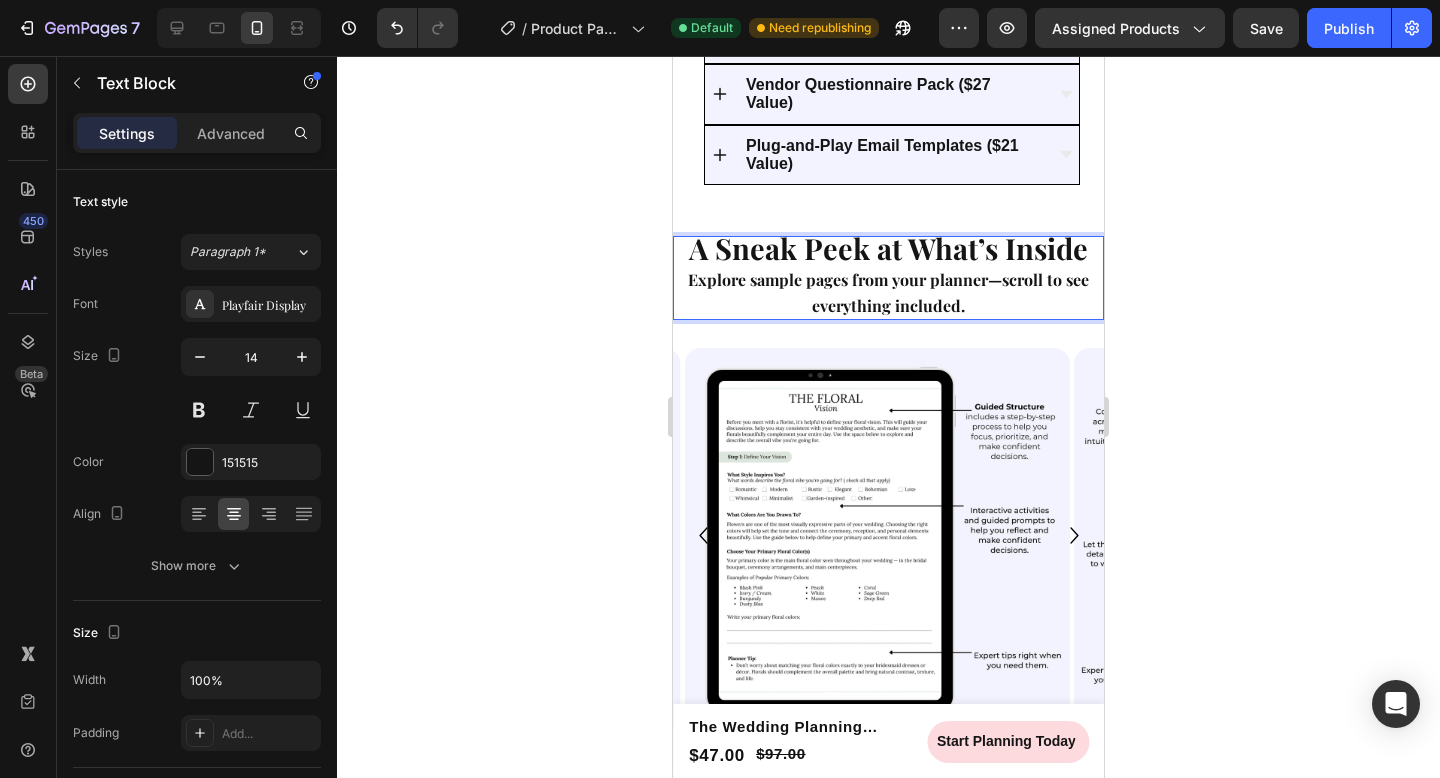 click on "Explore sample pages from your planner—scroll to see everything included." at bounding box center (888, 293) 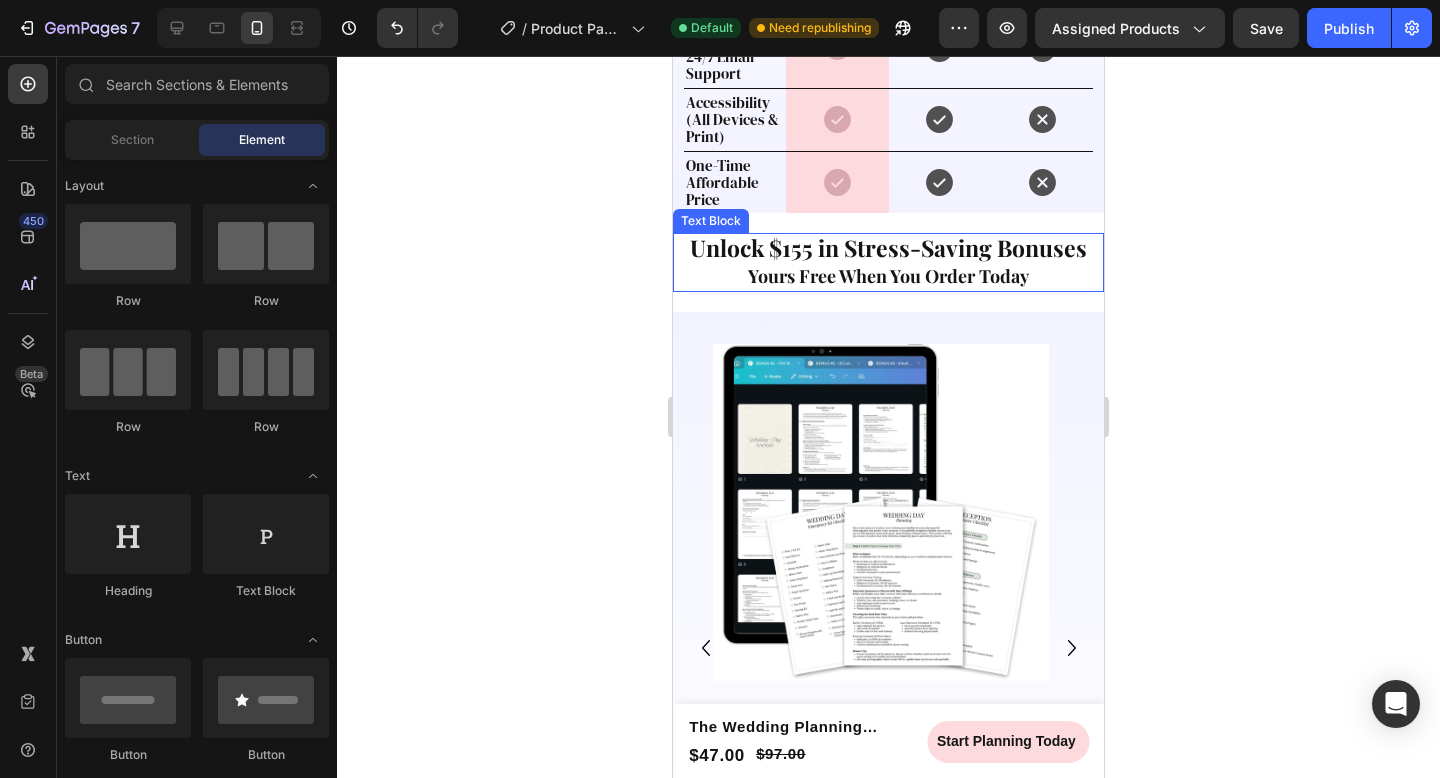 scroll, scrollTop: 2831, scrollLeft: 0, axis: vertical 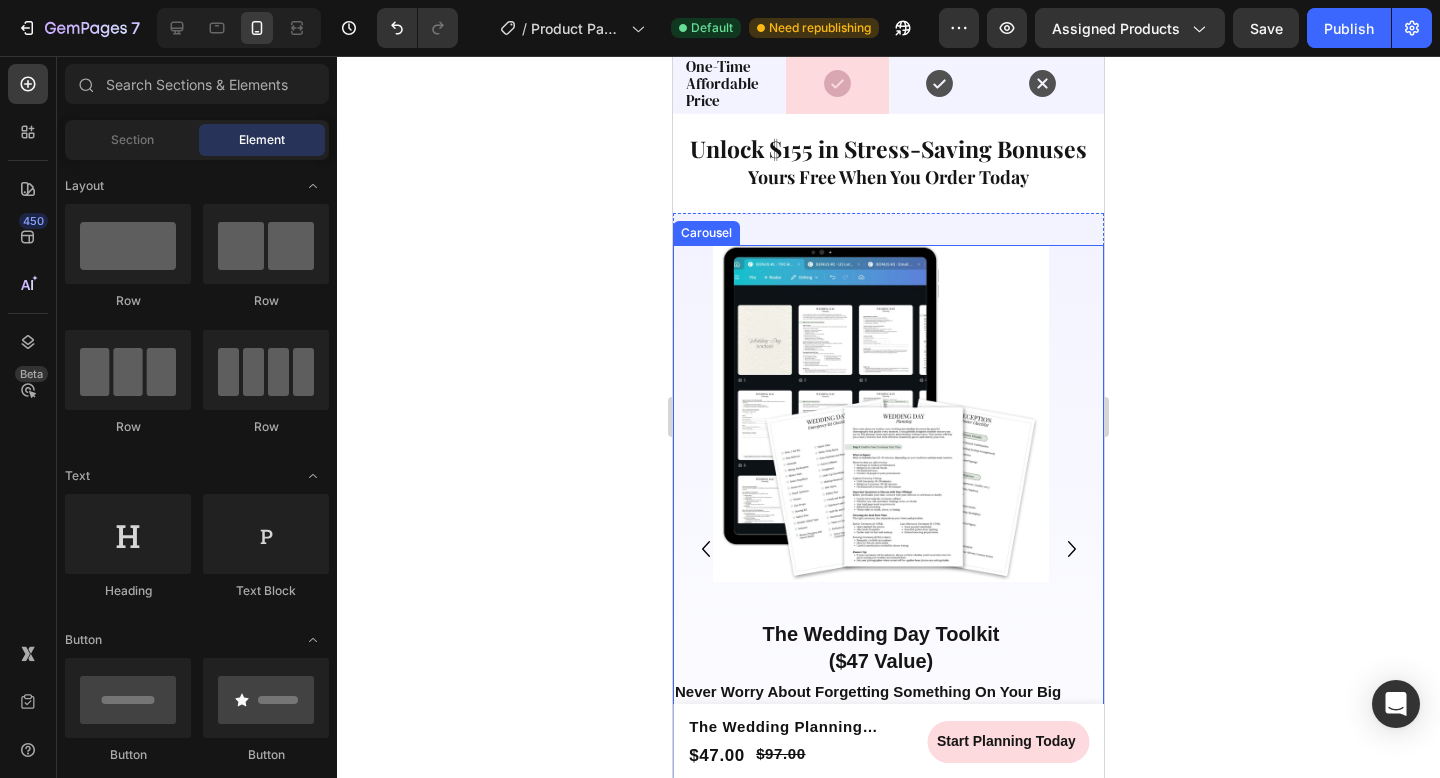 click 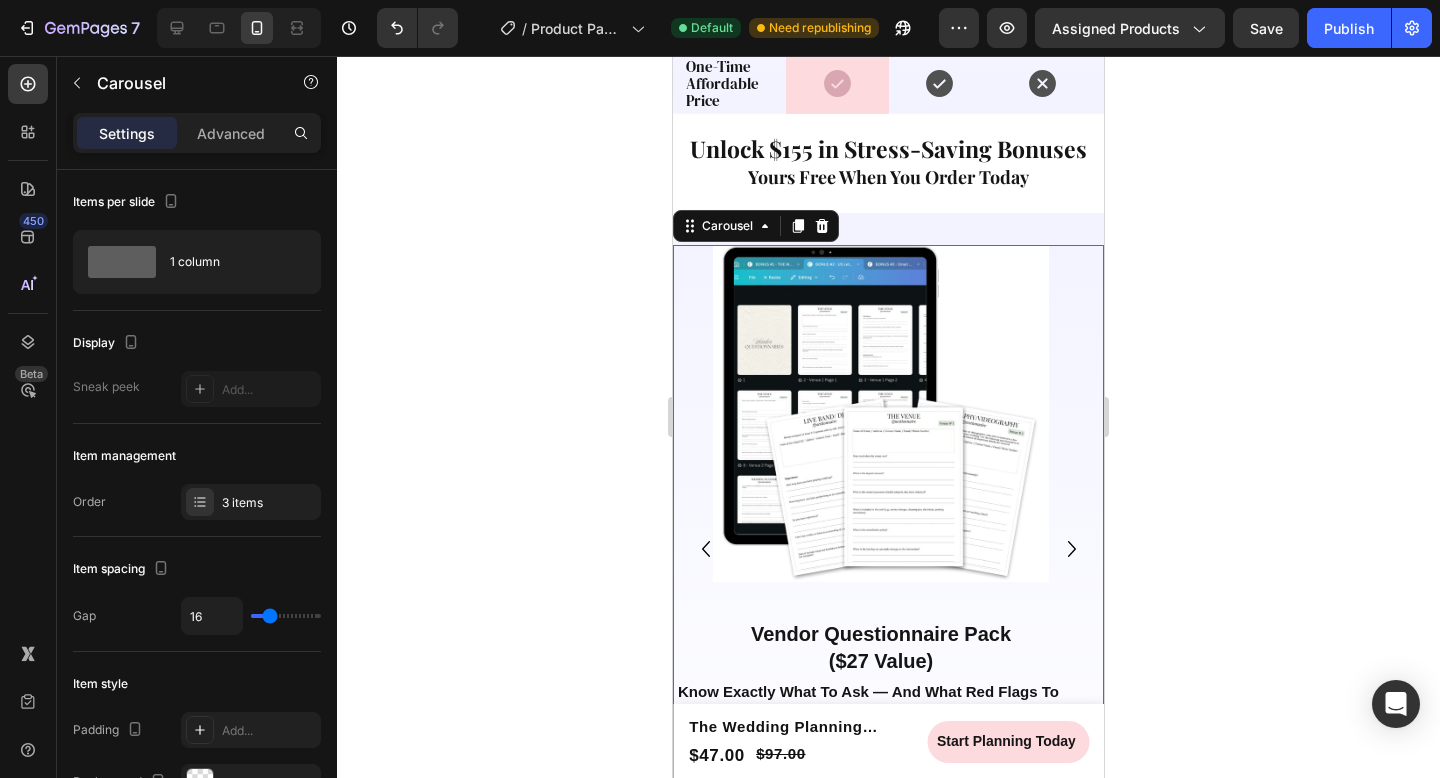 click 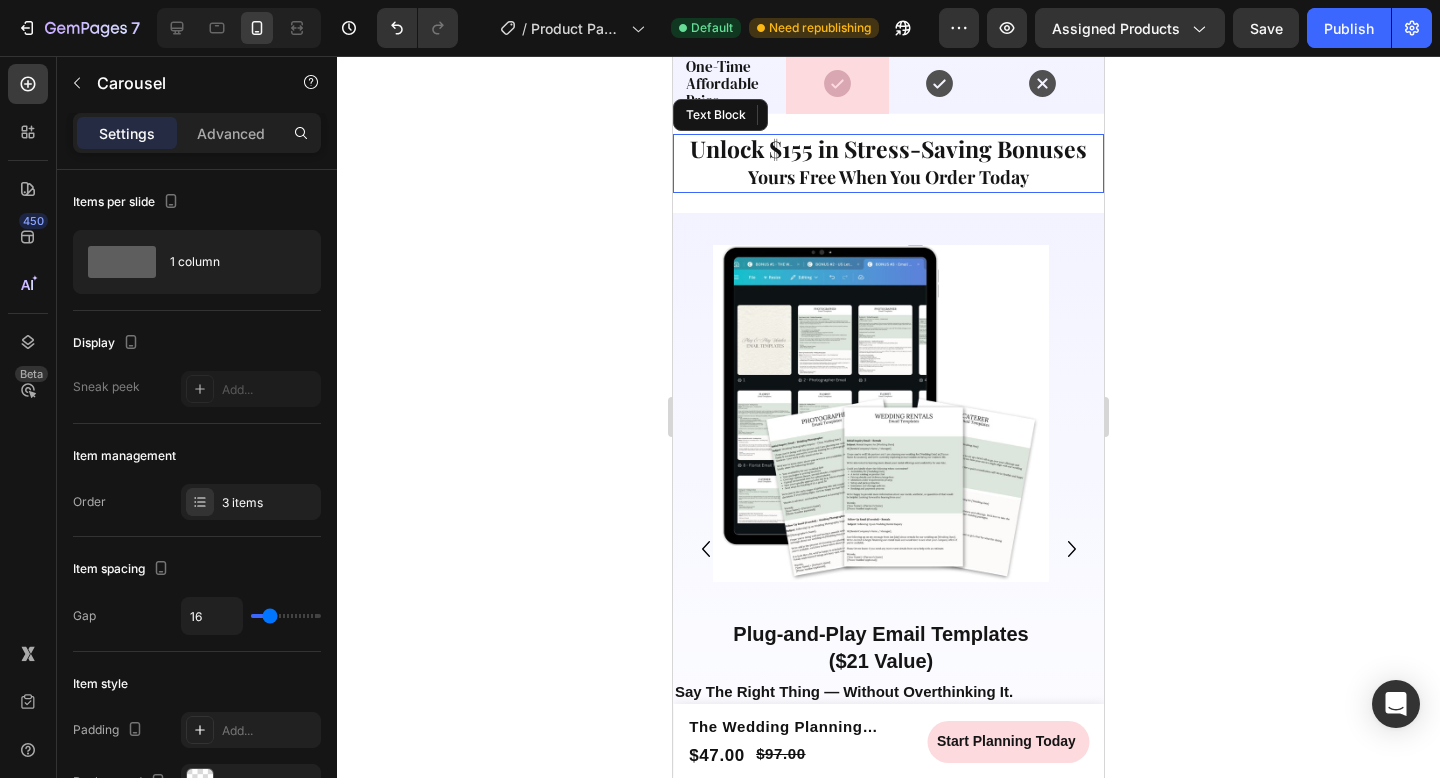 click on "Unlock $155 in Stress-Saving Bonuses" at bounding box center [888, 148] 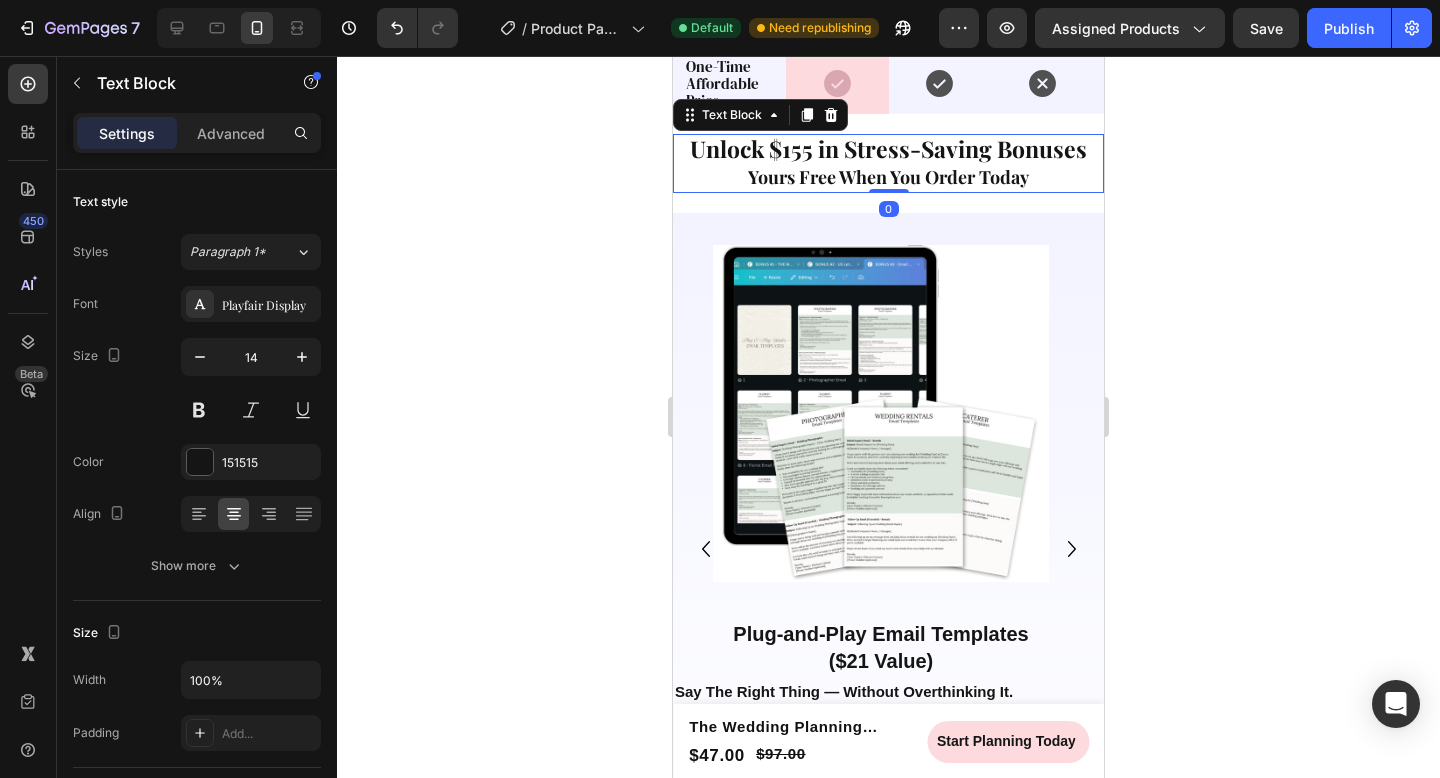 click on "Unlock $155 in Stress-Saving Bonuses" at bounding box center [888, 148] 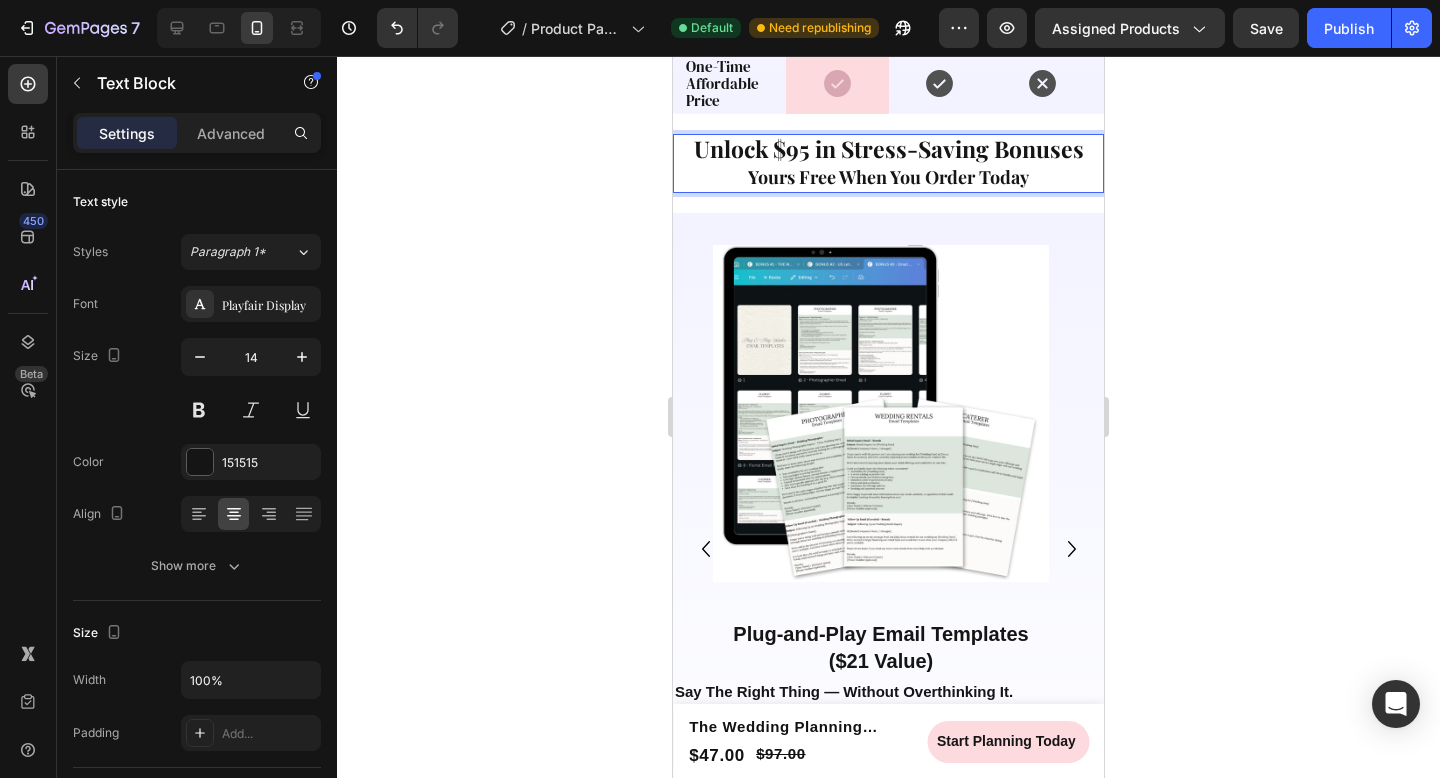 click 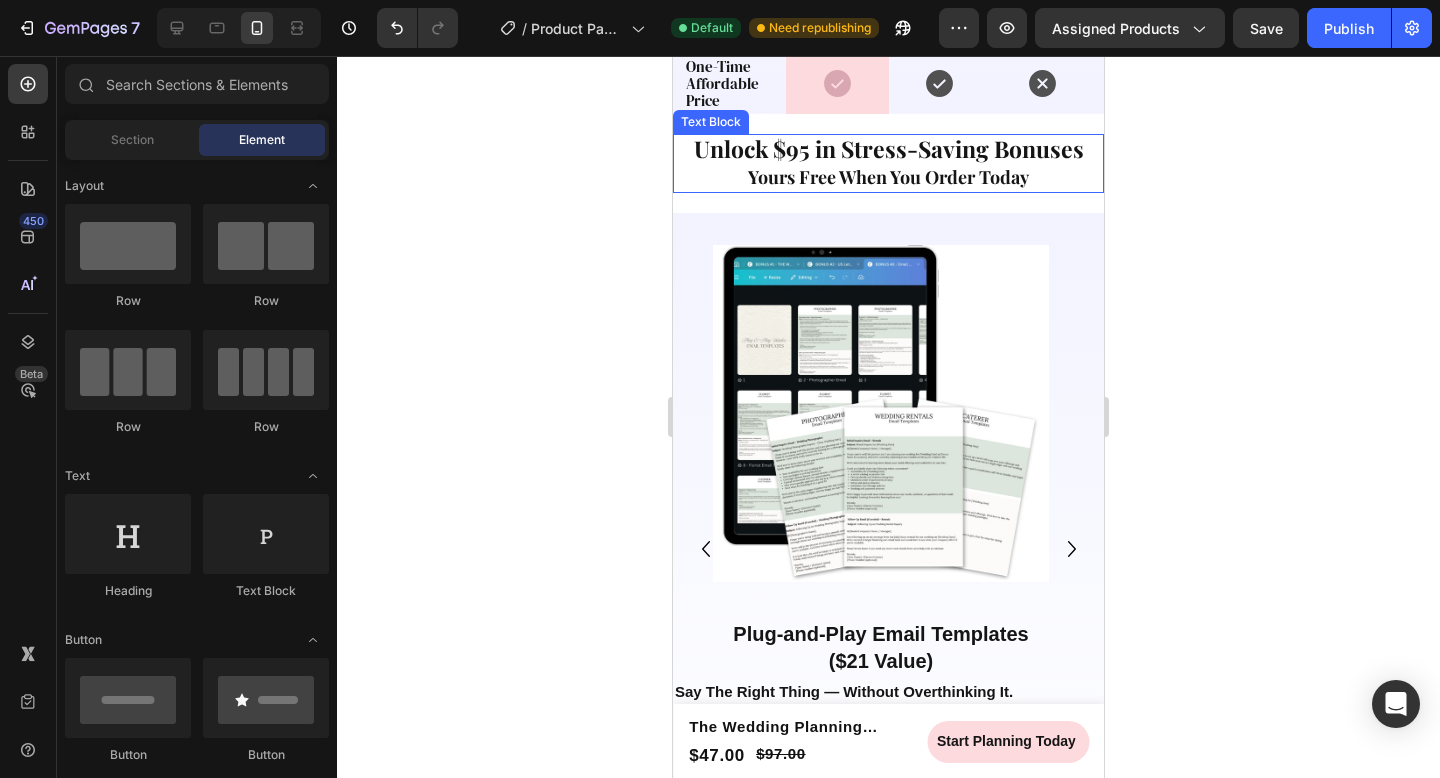 click on "Yours Free When You Order Today" at bounding box center (888, 177) 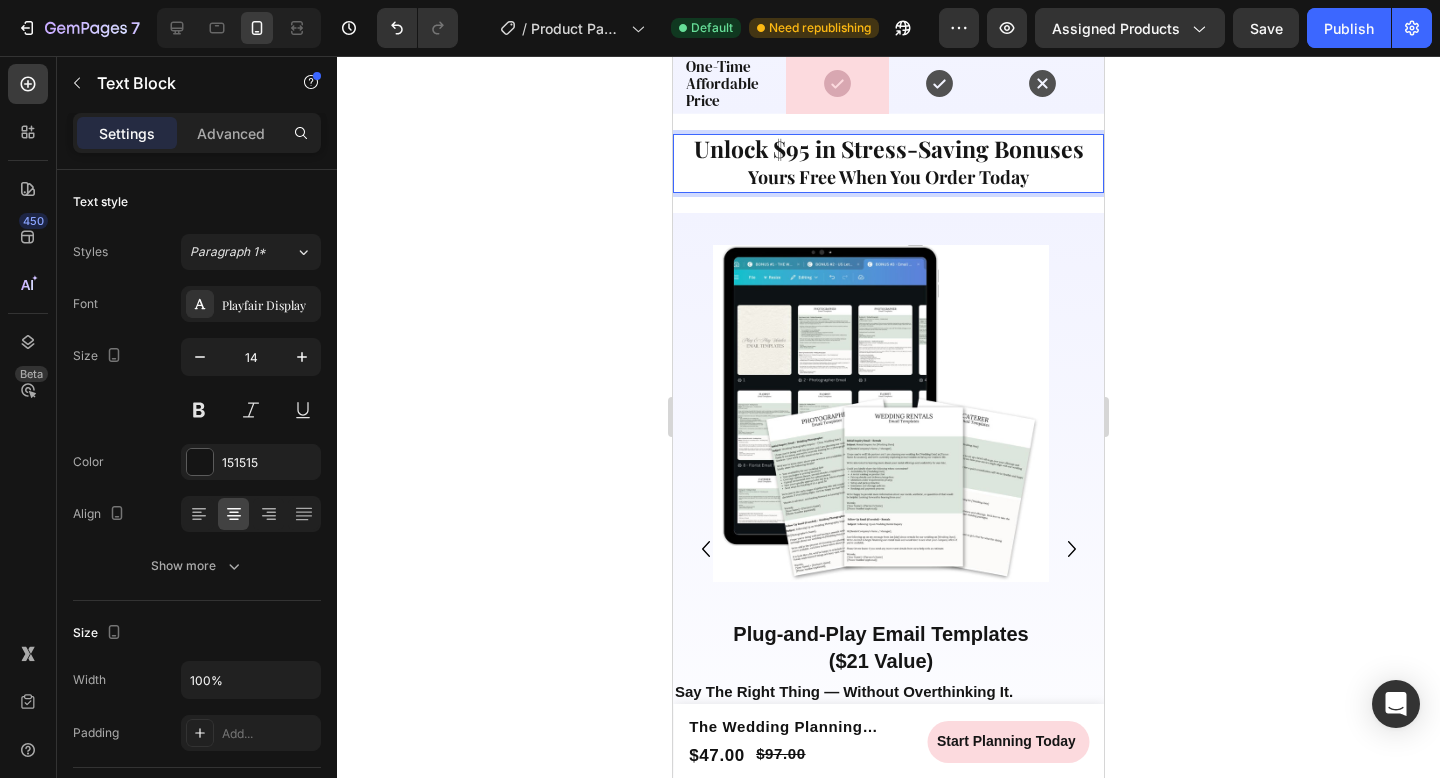 click on "Yours Free When You Order Today" at bounding box center [888, 177] 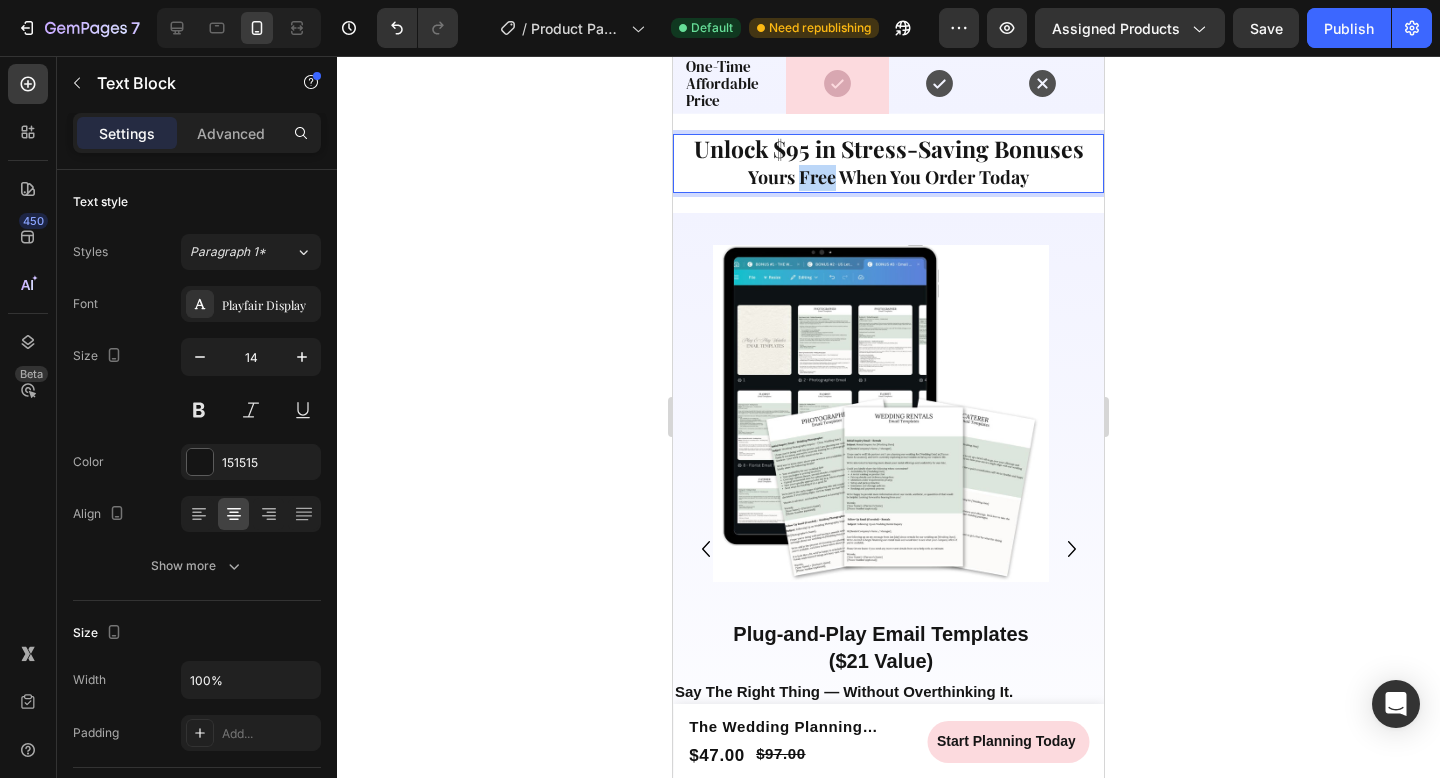 drag, startPoint x: 792, startPoint y: 176, endPoint x: 828, endPoint y: 180, distance: 36.221542 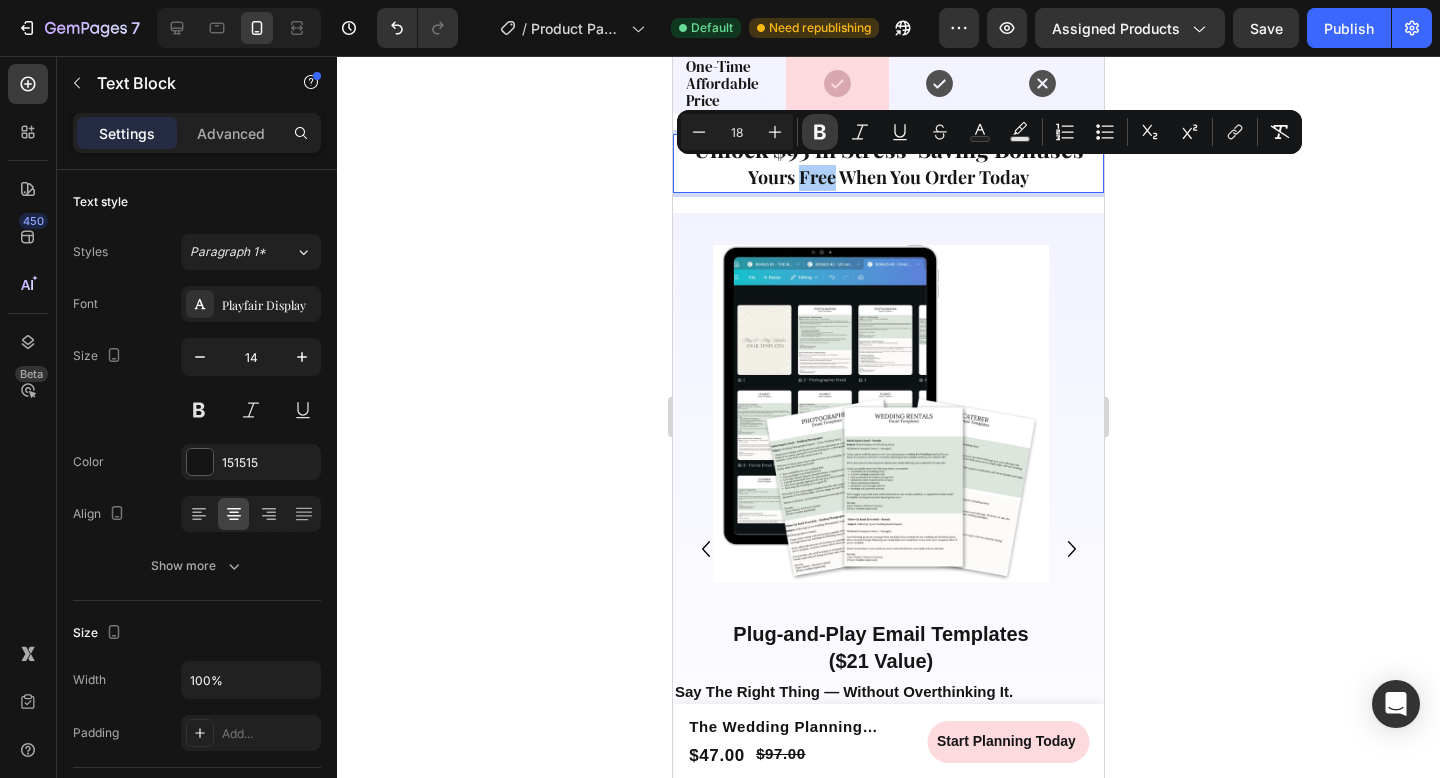 click 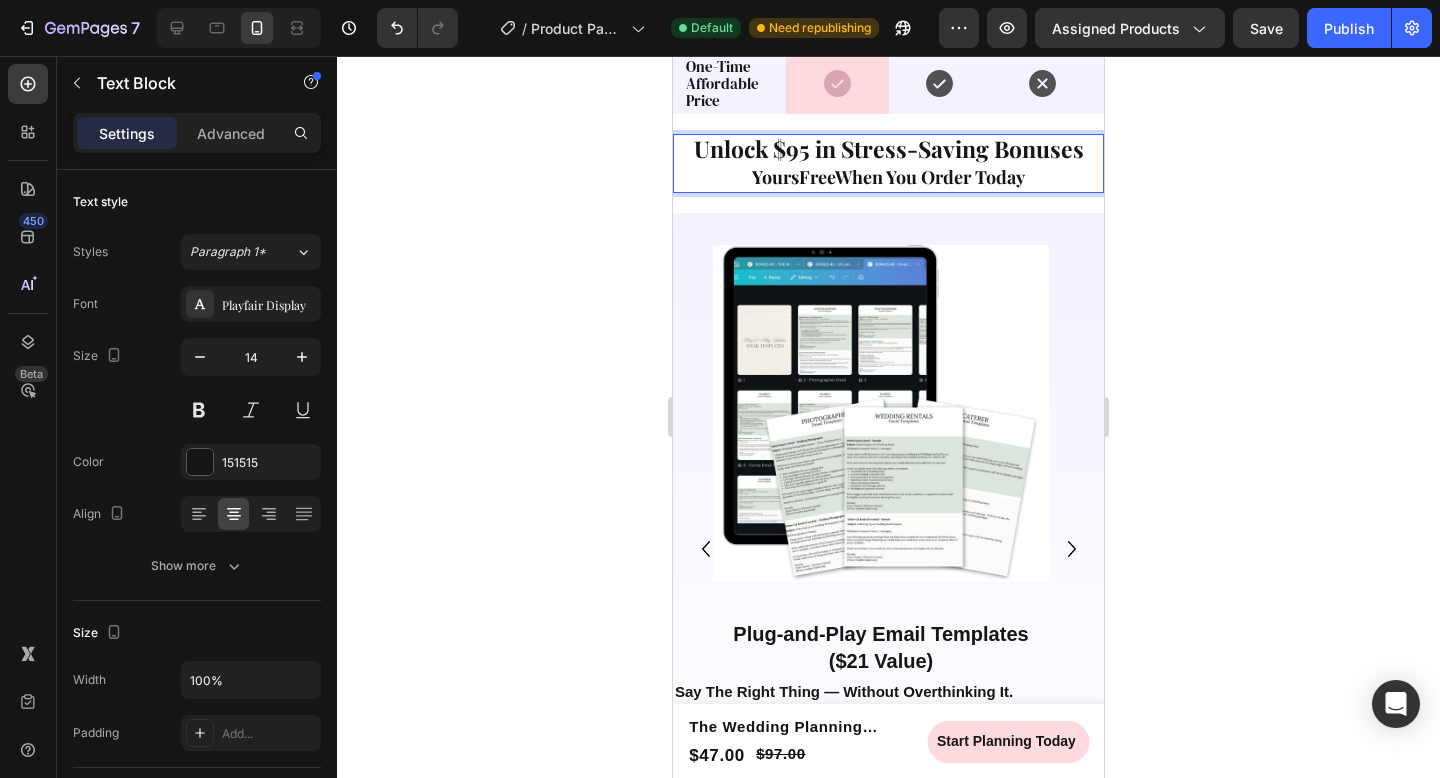 click on "Free" at bounding box center (817, 177) 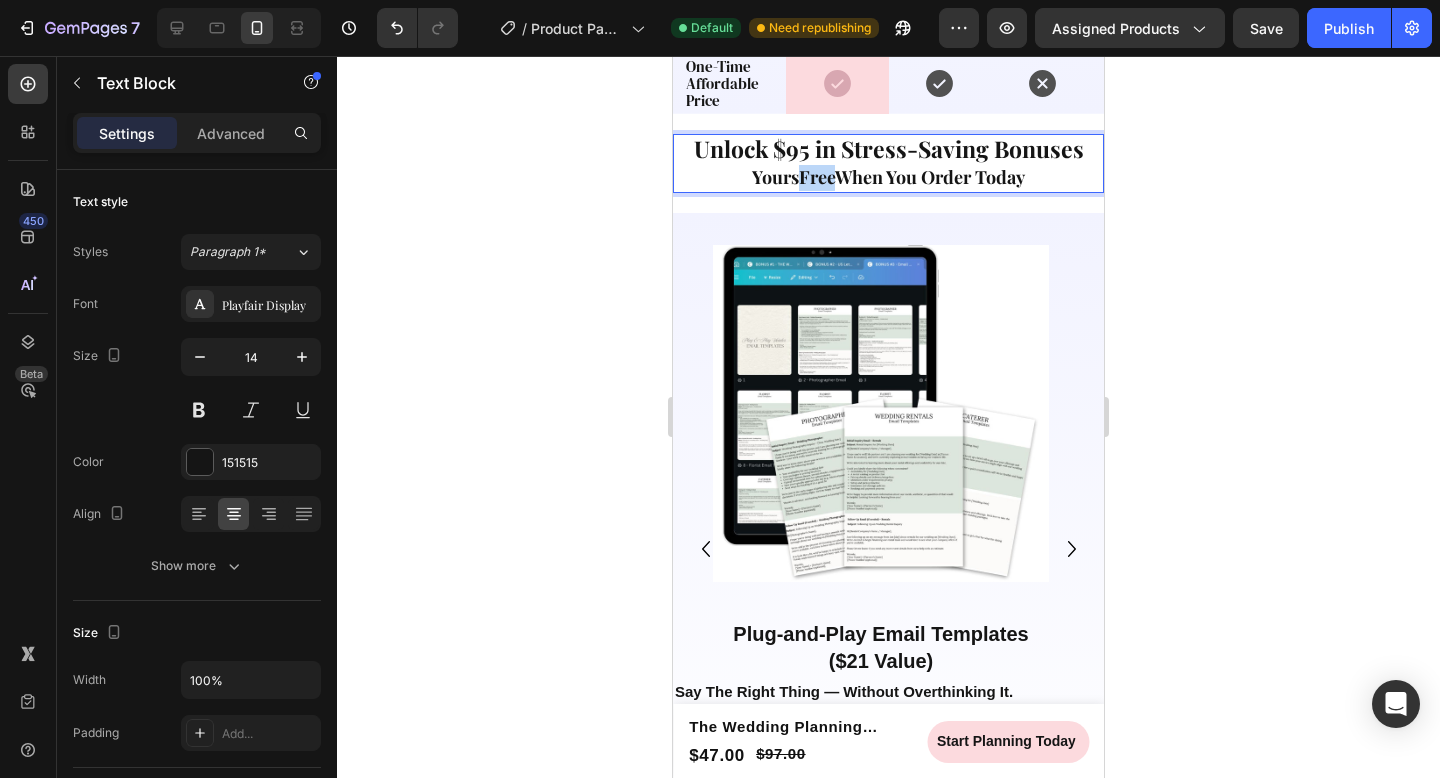 drag, startPoint x: 793, startPoint y: 176, endPoint x: 826, endPoint y: 178, distance: 33.06055 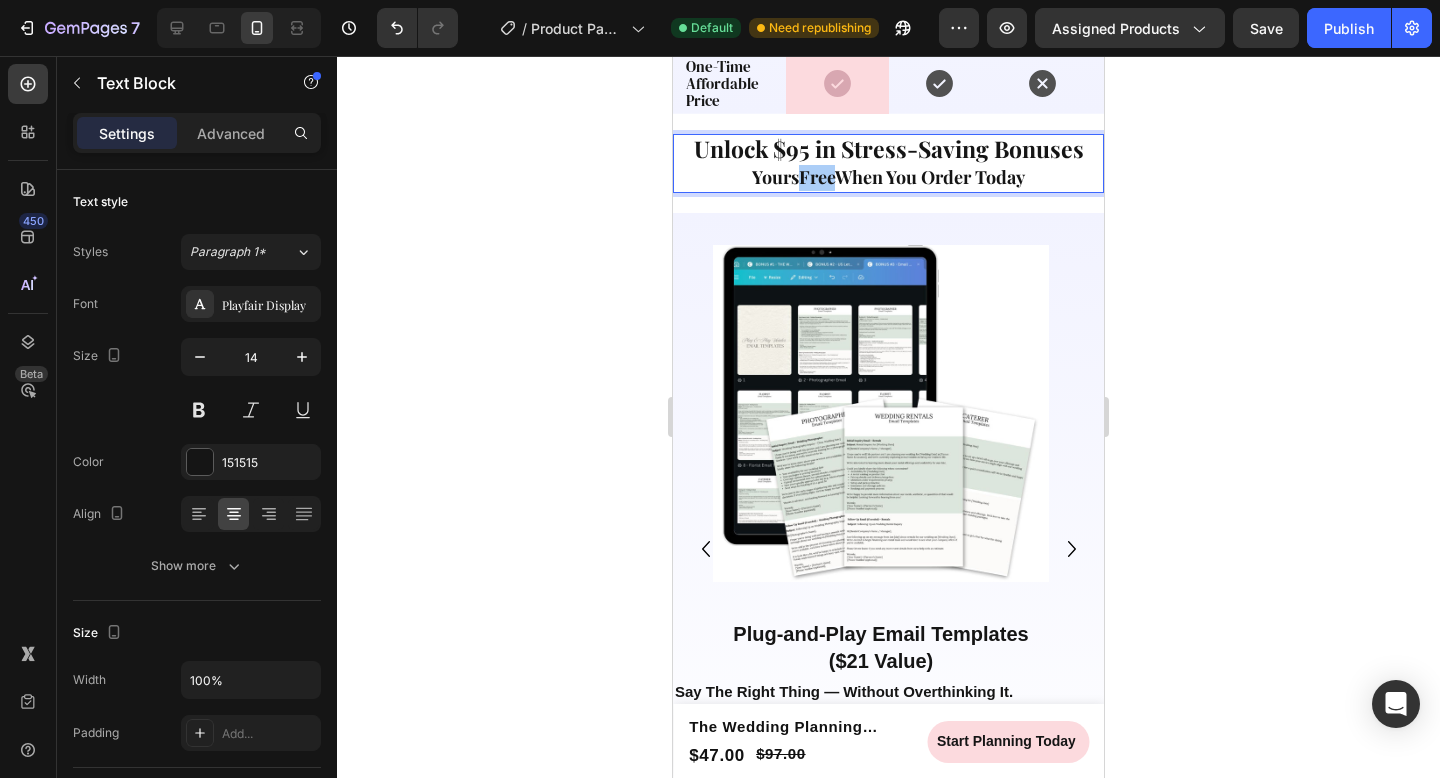 click 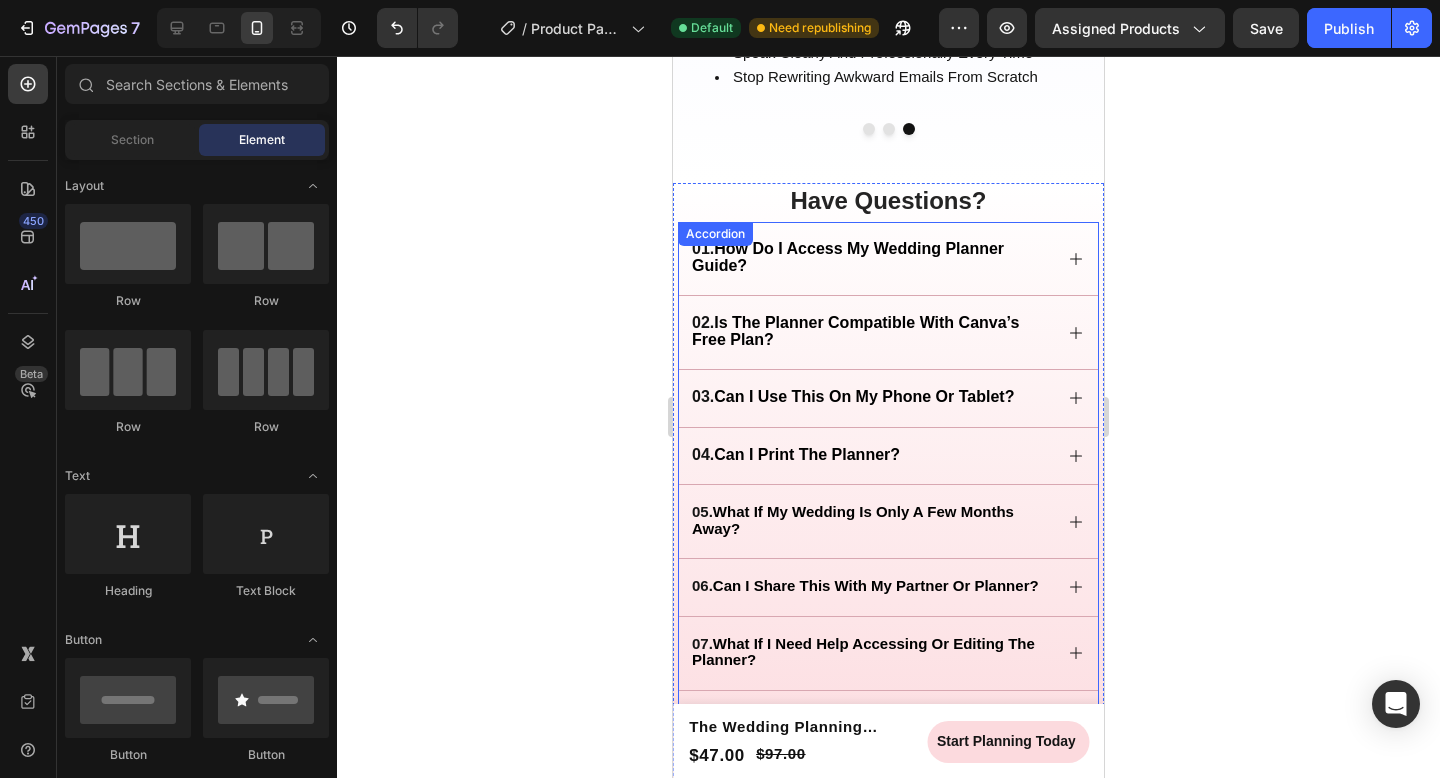 scroll, scrollTop: 3536, scrollLeft: 0, axis: vertical 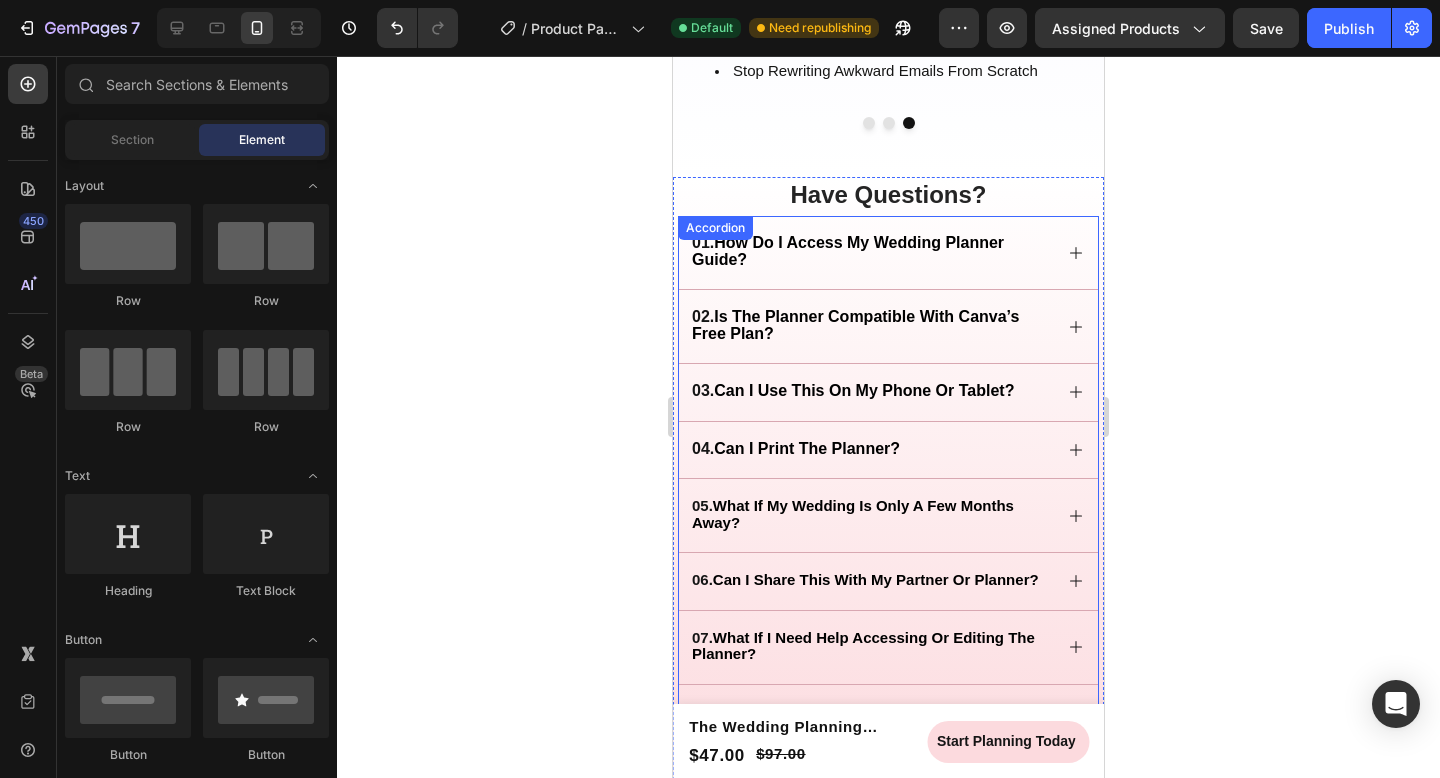 click on "01.   how do i access my wedding planner guide?" at bounding box center (888, 252) 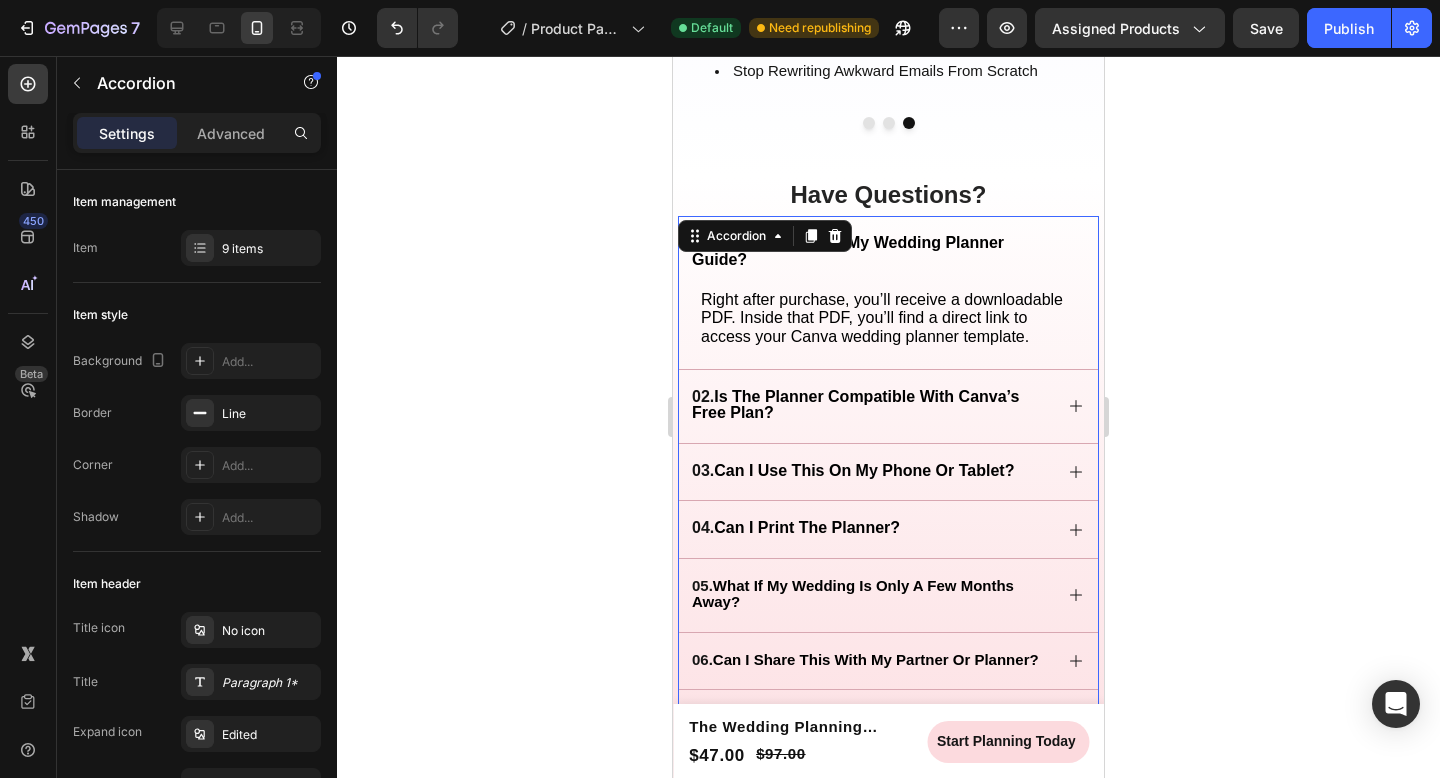 click on "01.   how do i access my wedding planner guide?" at bounding box center (888, 252) 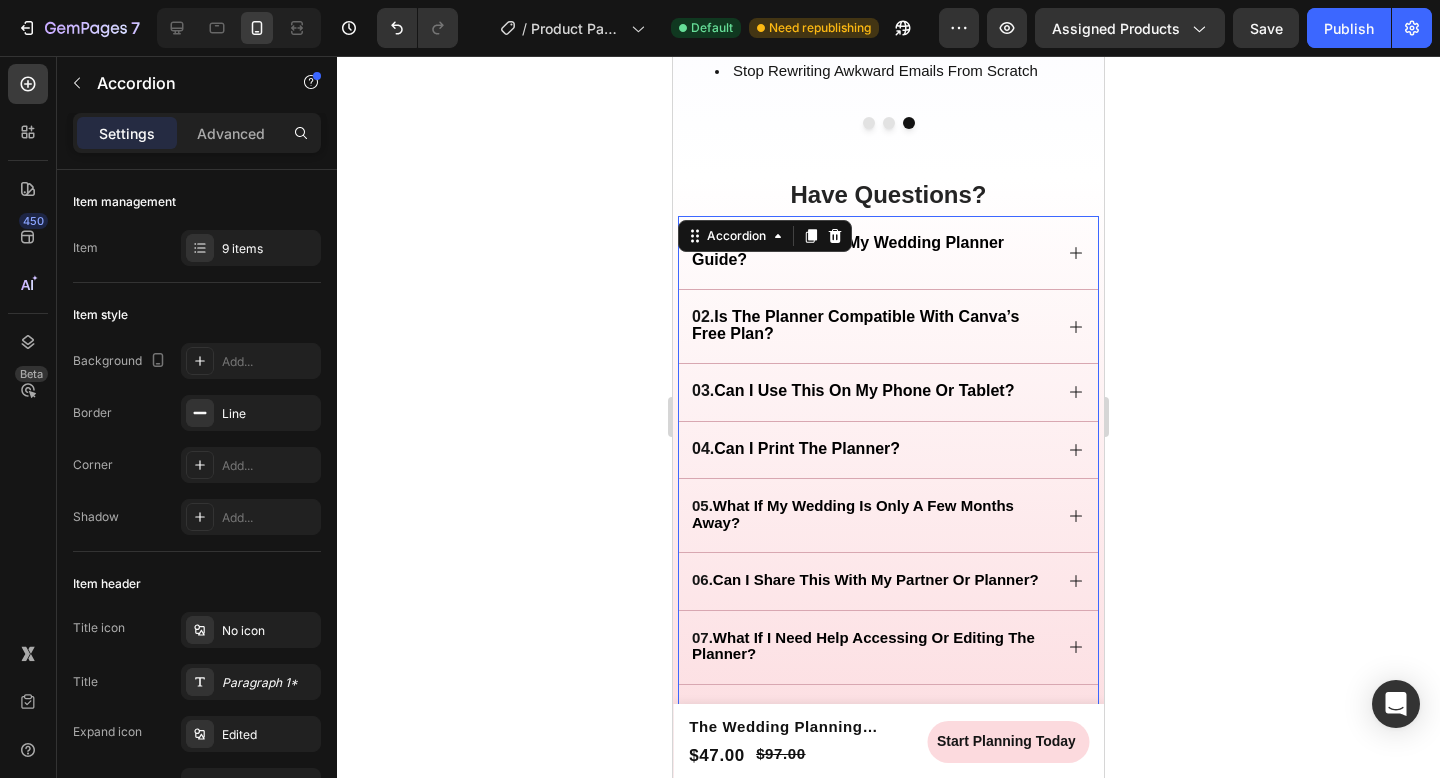 click on "01.   how do i access my wedding planner guide?" at bounding box center [888, 252] 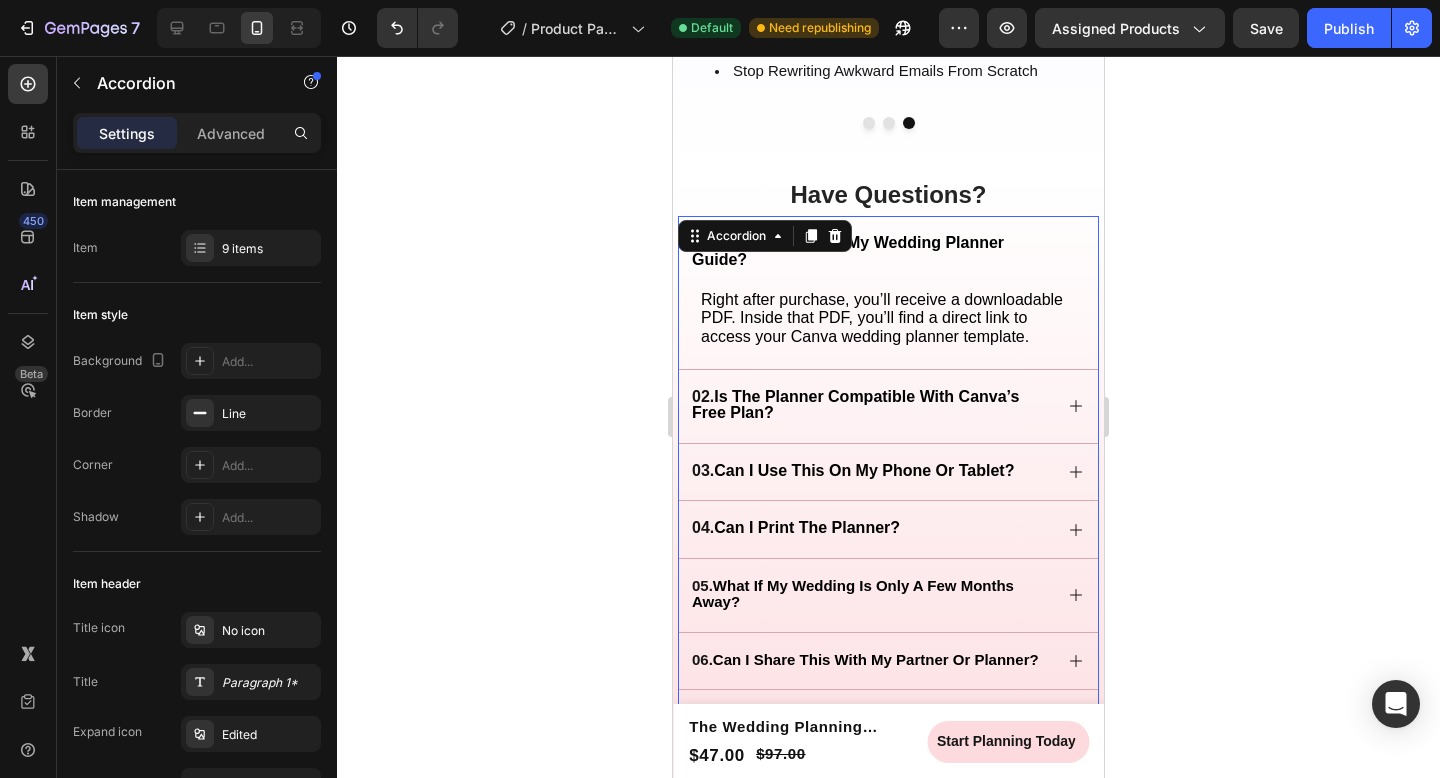 click on "01.   how do i access my wedding planner guide?" at bounding box center [888, 252] 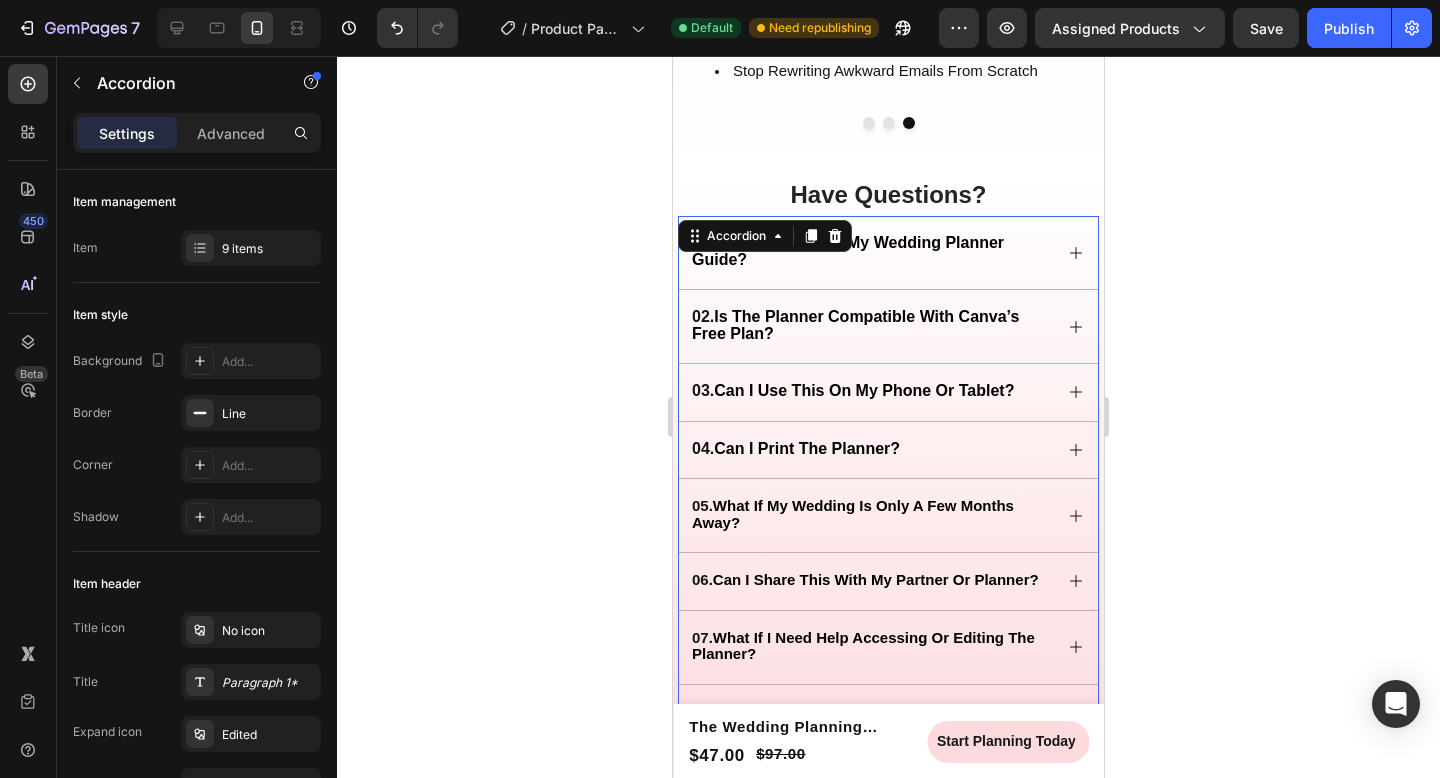 click on "02.   is the planner compatible with canva’s free plan?" at bounding box center (888, 326) 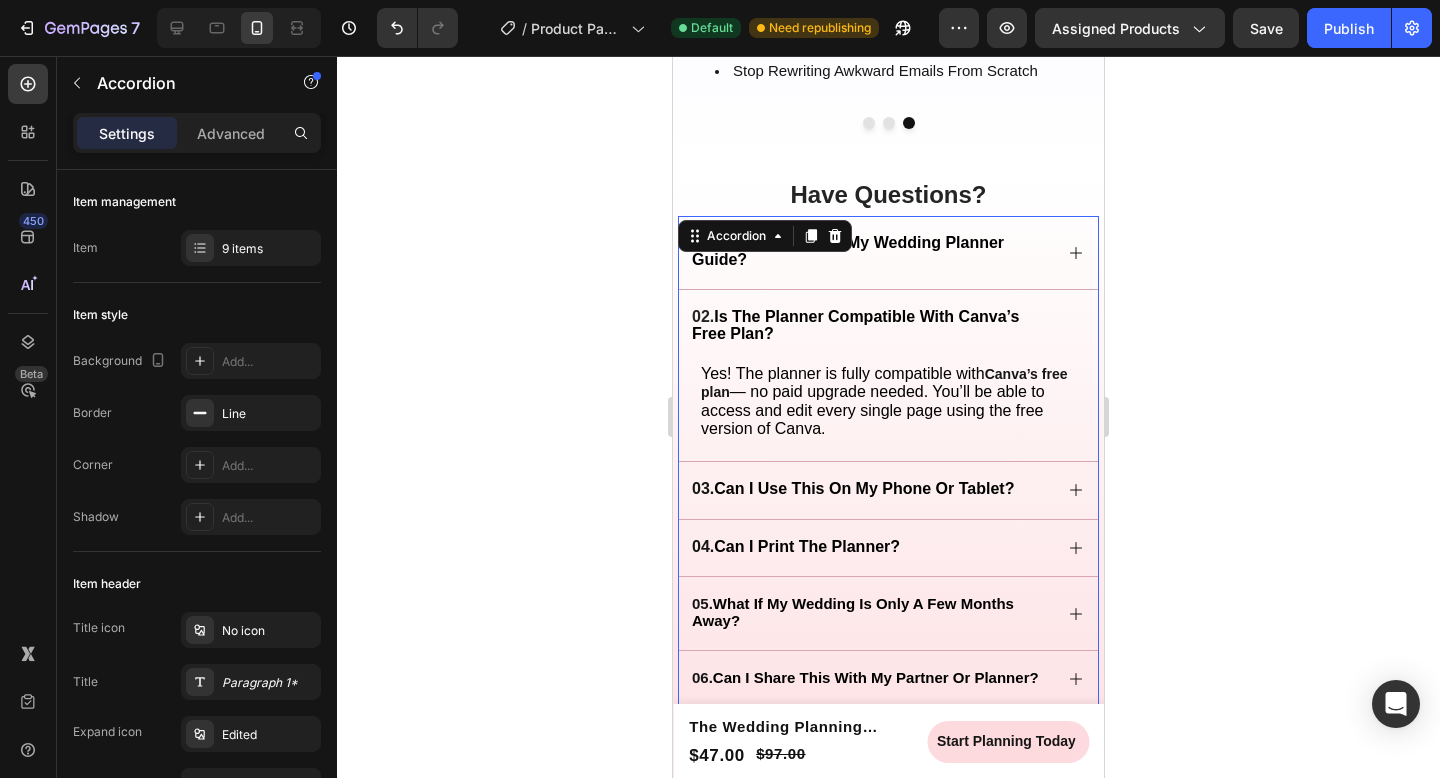 click on "02.   is the planner compatible with canva’s free plan?" at bounding box center (888, 326) 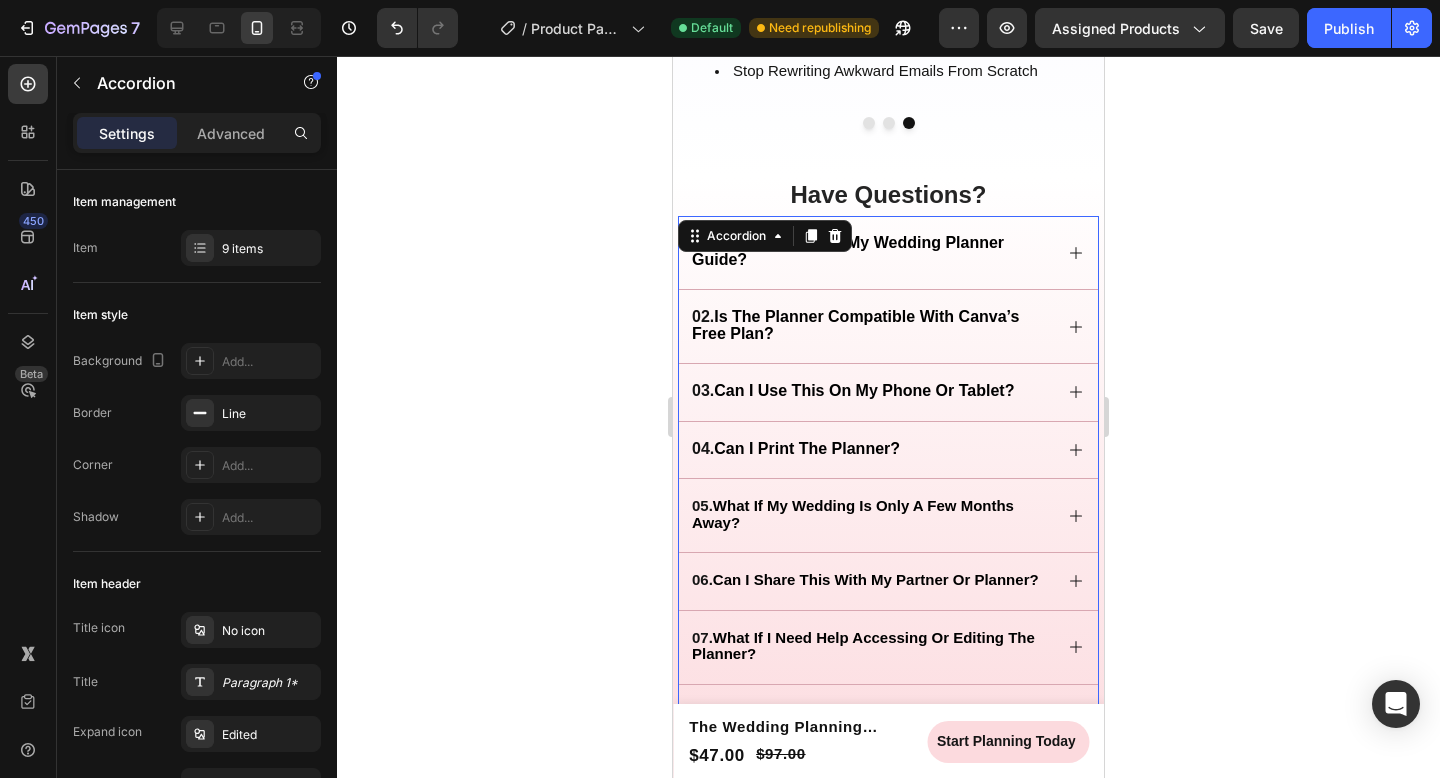 click on "03.   can i use this on my phone or tablet?" at bounding box center (888, 392) 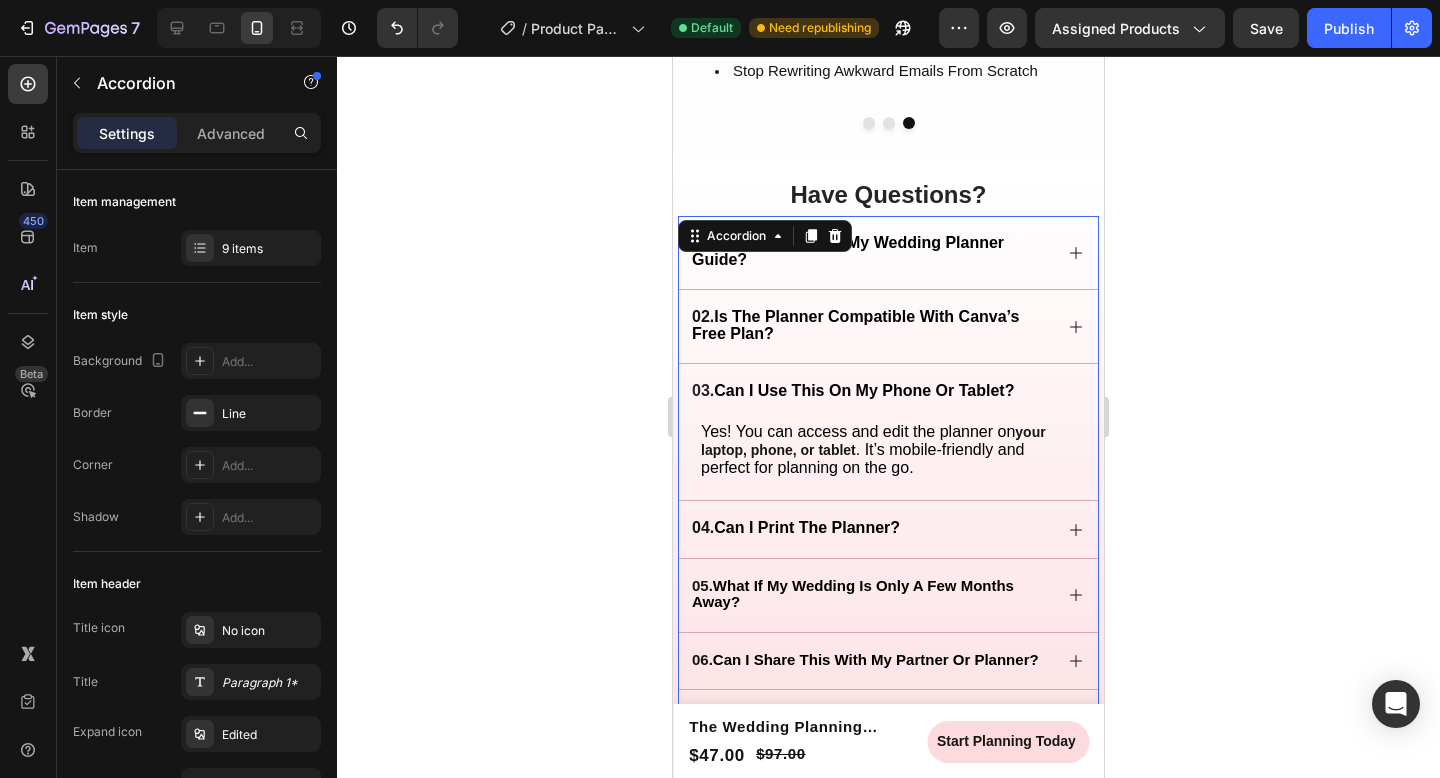 click on "03.   can i use this on my phone or tablet?" at bounding box center (888, 392) 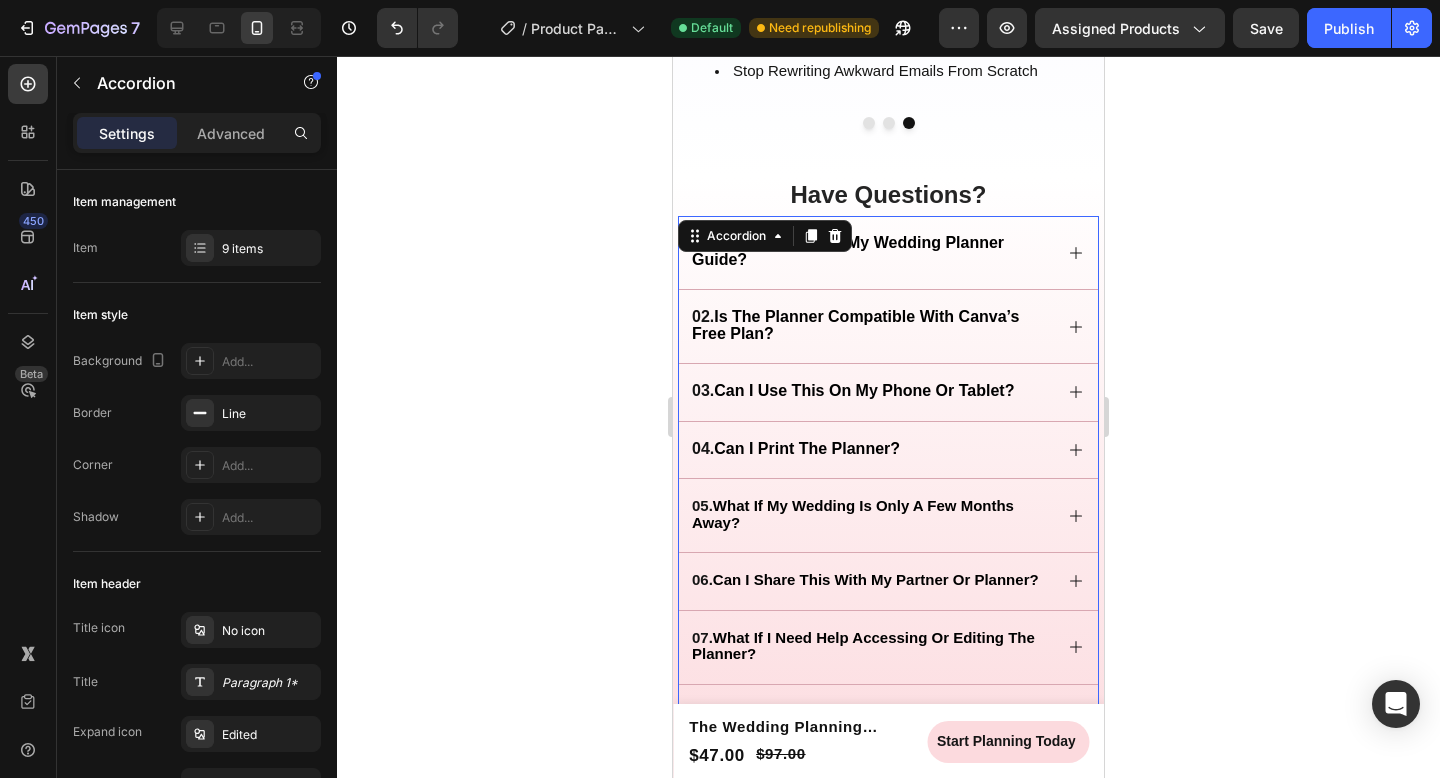 click on "04.   can i print the planner?" at bounding box center (870, 450) 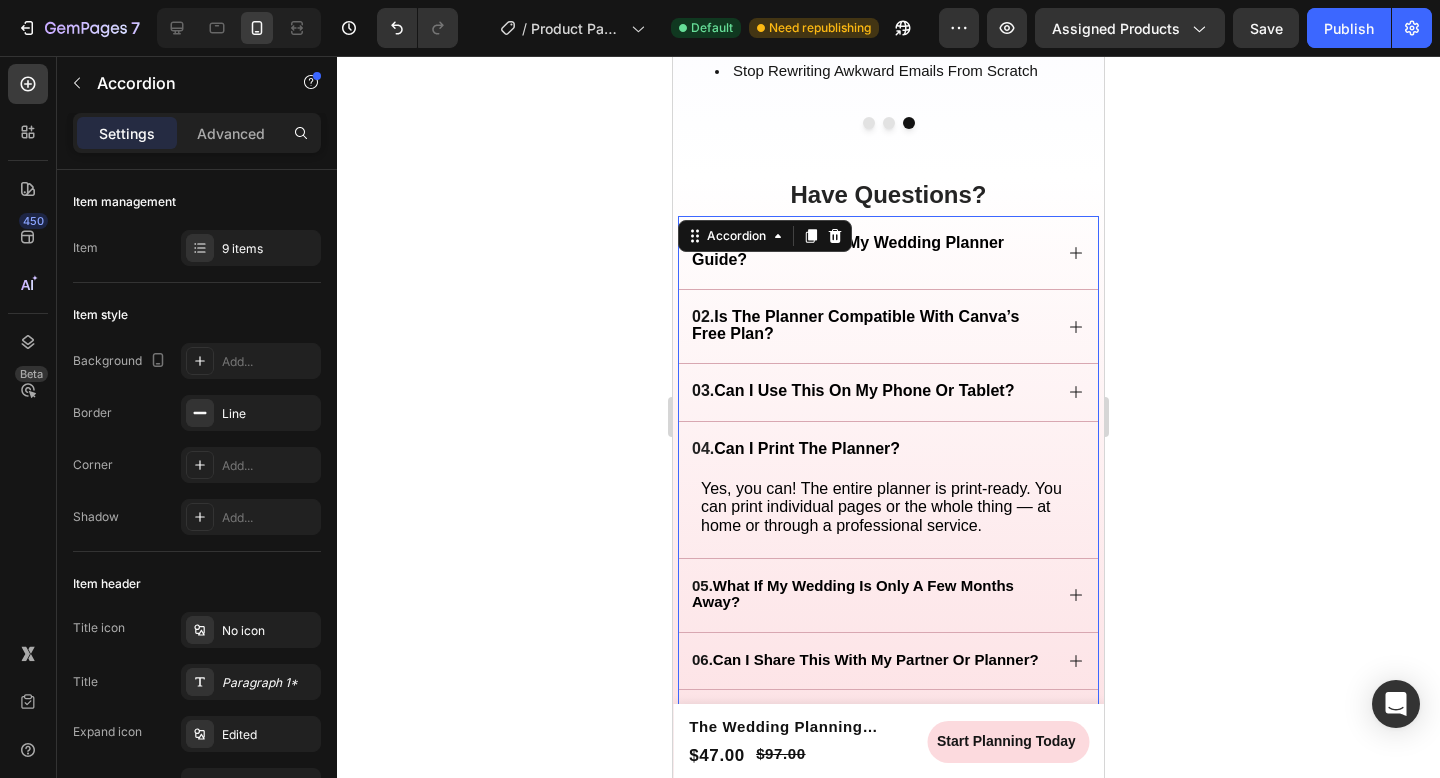 click on "04.   can i print the planner?" at bounding box center [870, 450] 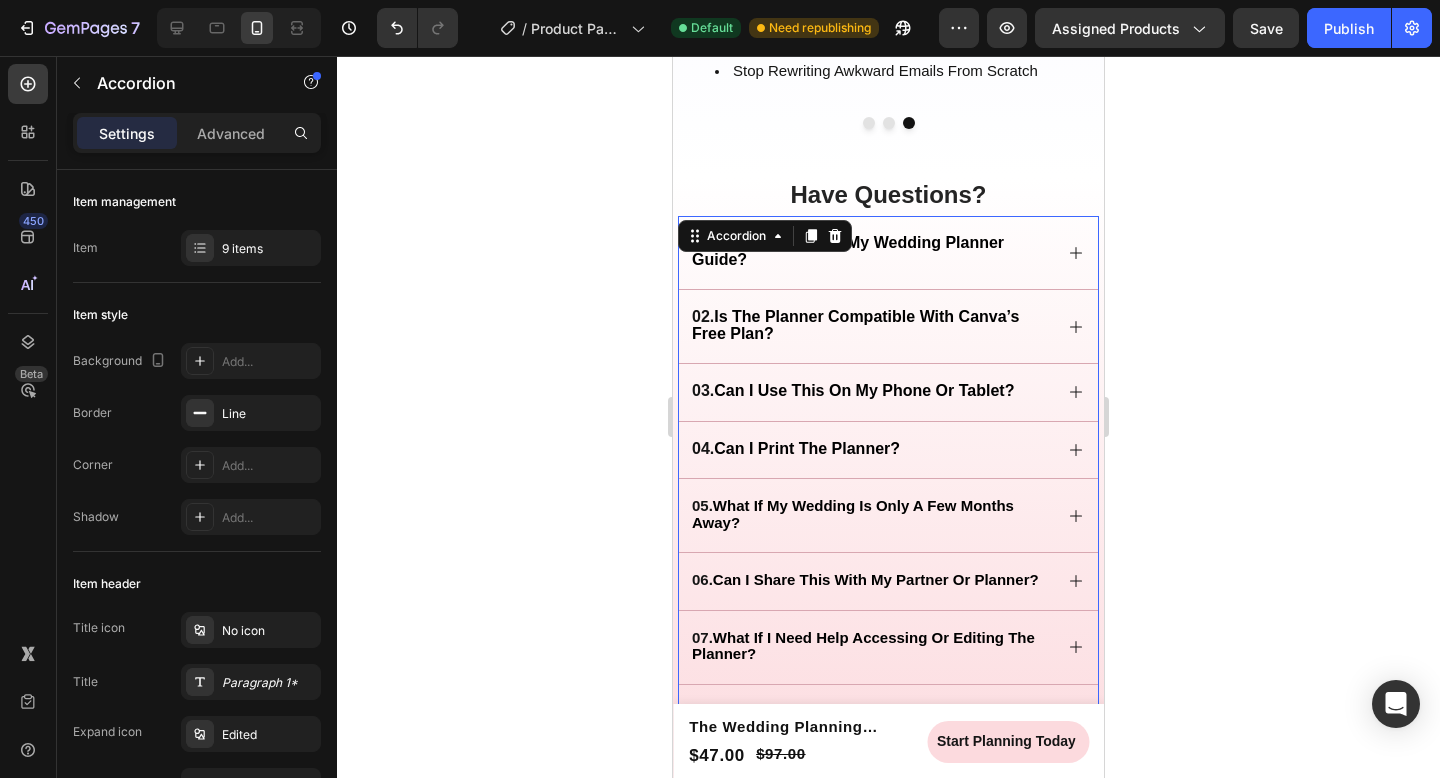 click on "05.   what if my wedding is only a few months away?" at bounding box center (870, 515) 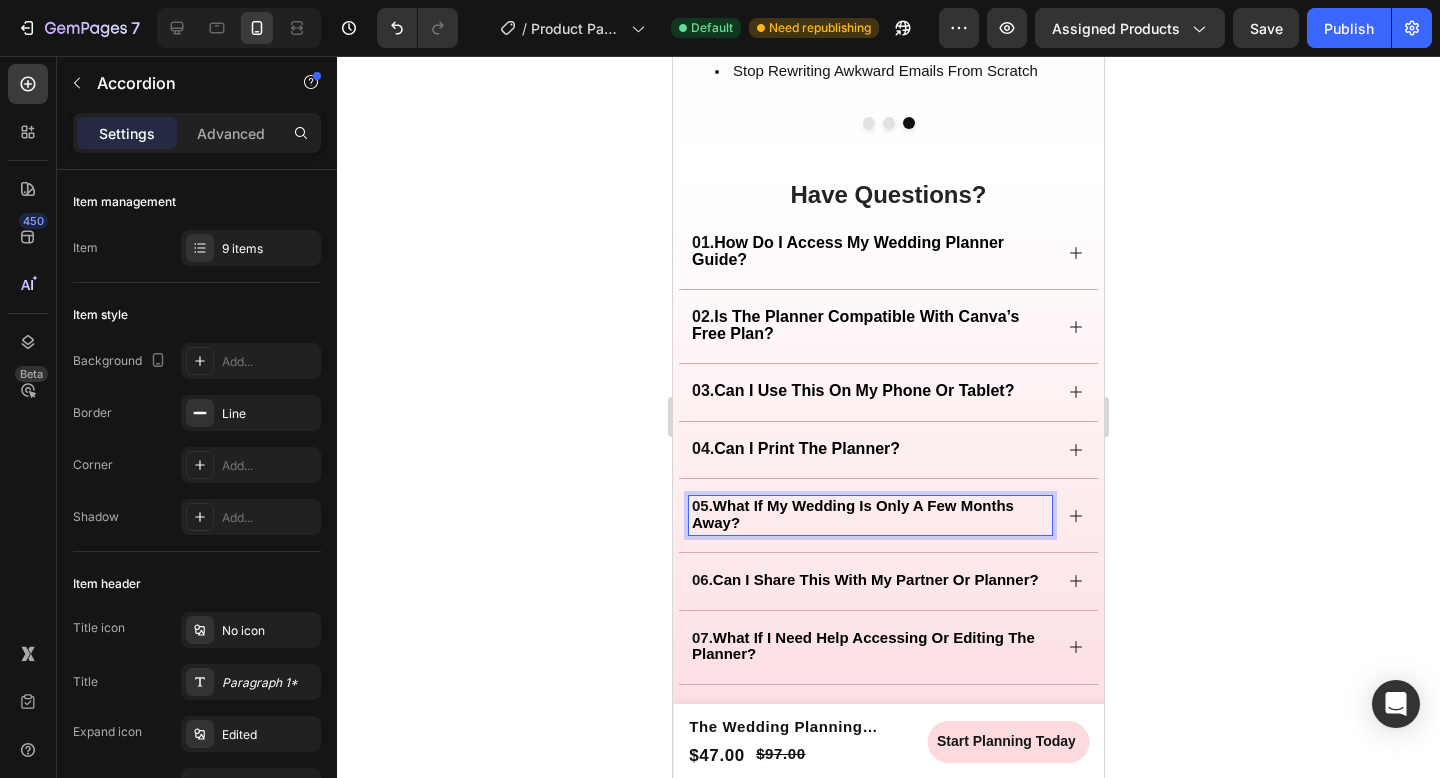 click on "05.   what if my wedding is only a few months away?" at bounding box center (888, 515) 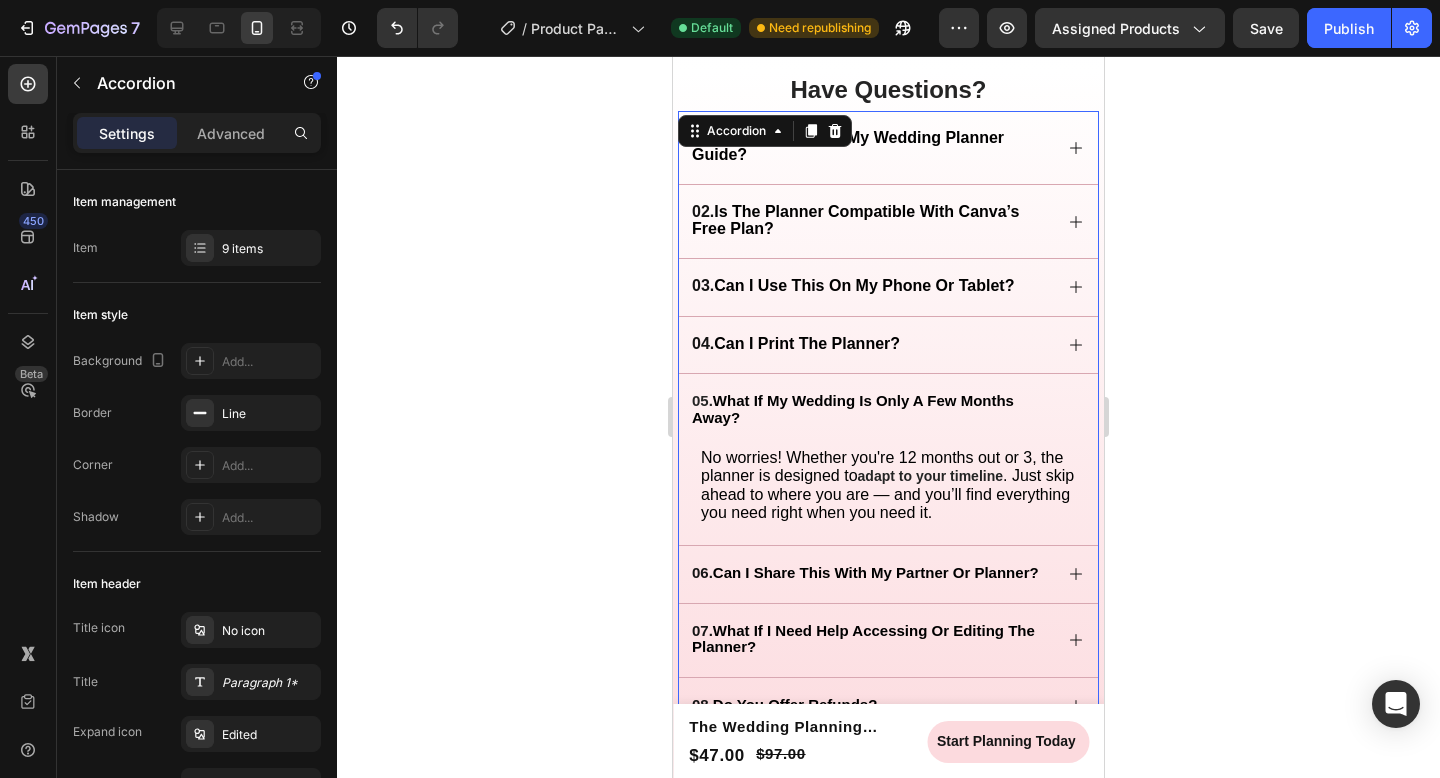 scroll, scrollTop: 3717, scrollLeft: 0, axis: vertical 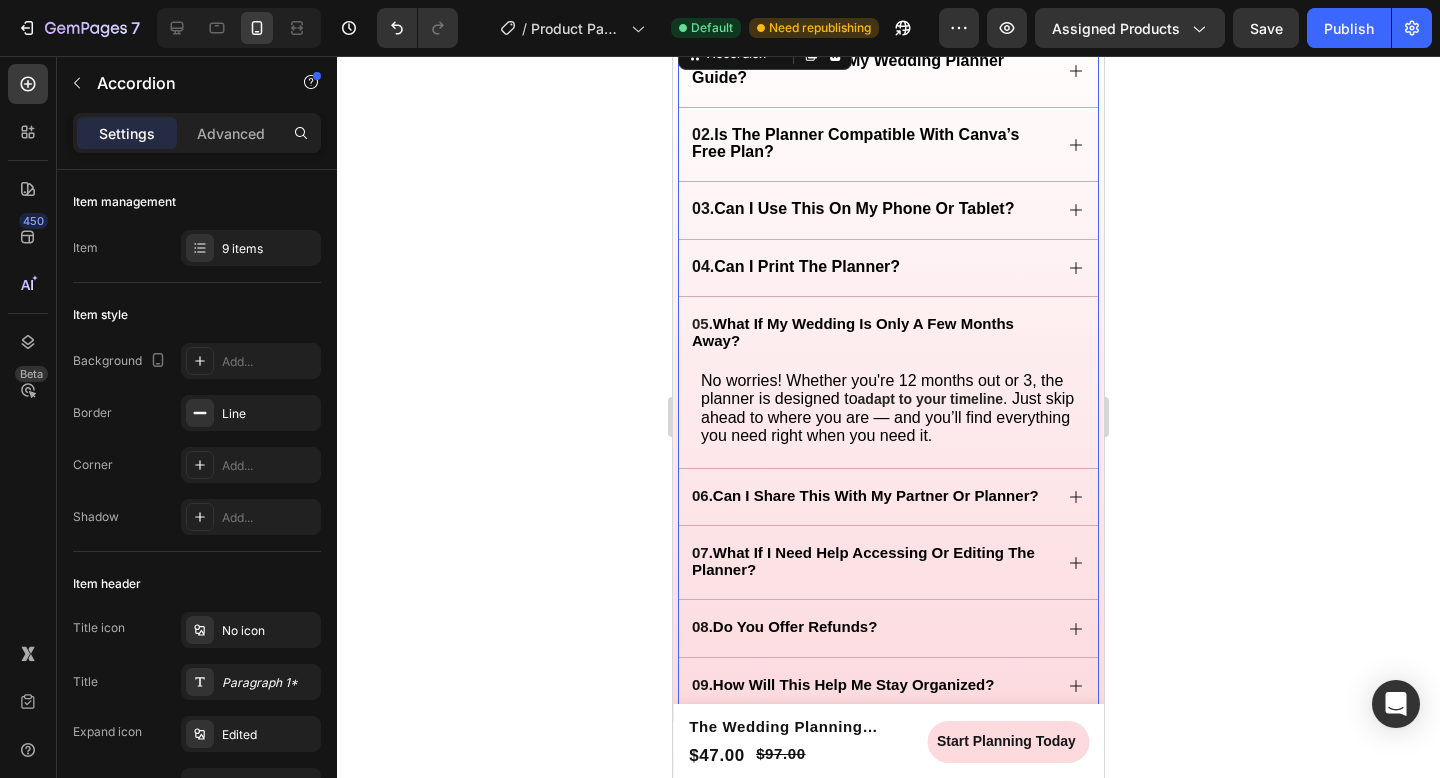 click on "06.   can i share this with my partner or planner?" at bounding box center (888, 497) 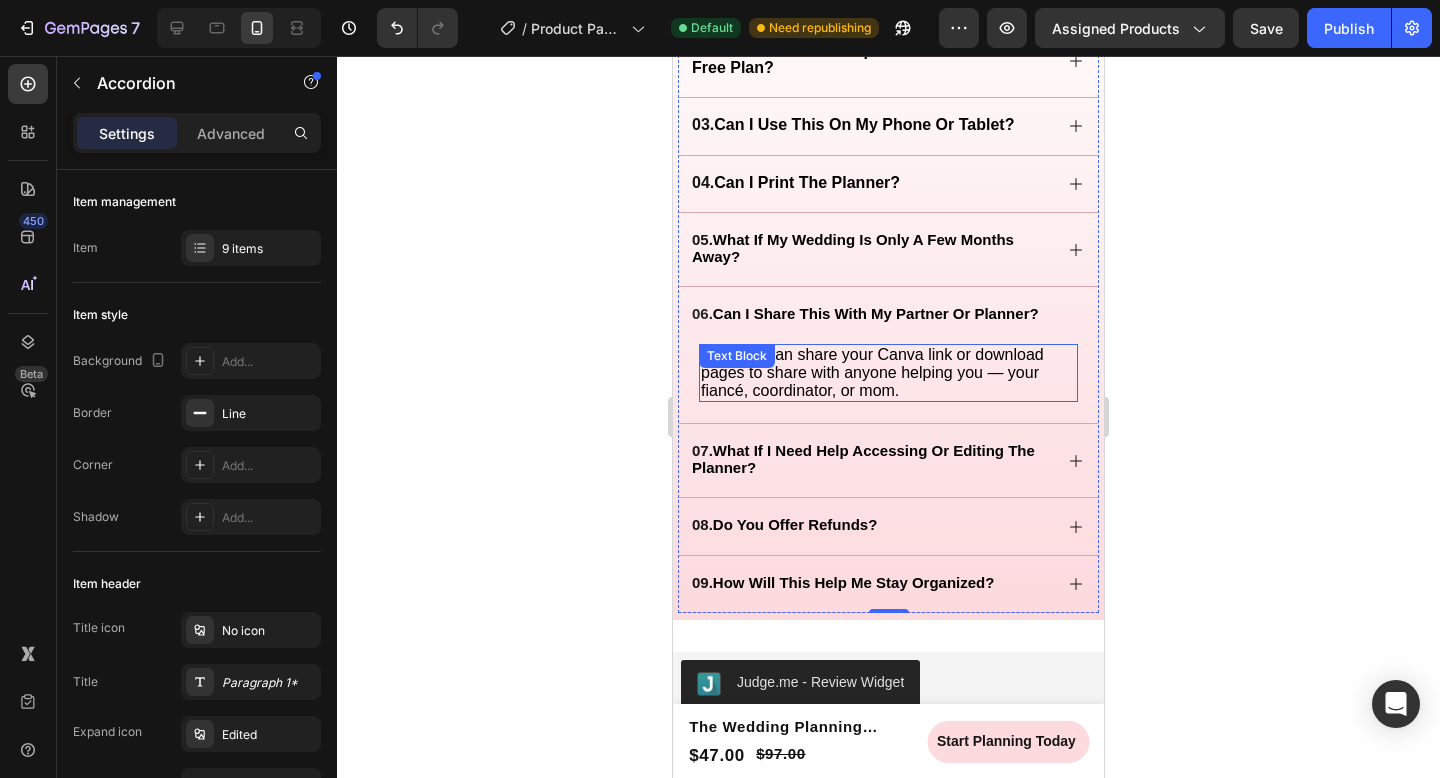 scroll, scrollTop: 3820, scrollLeft: 0, axis: vertical 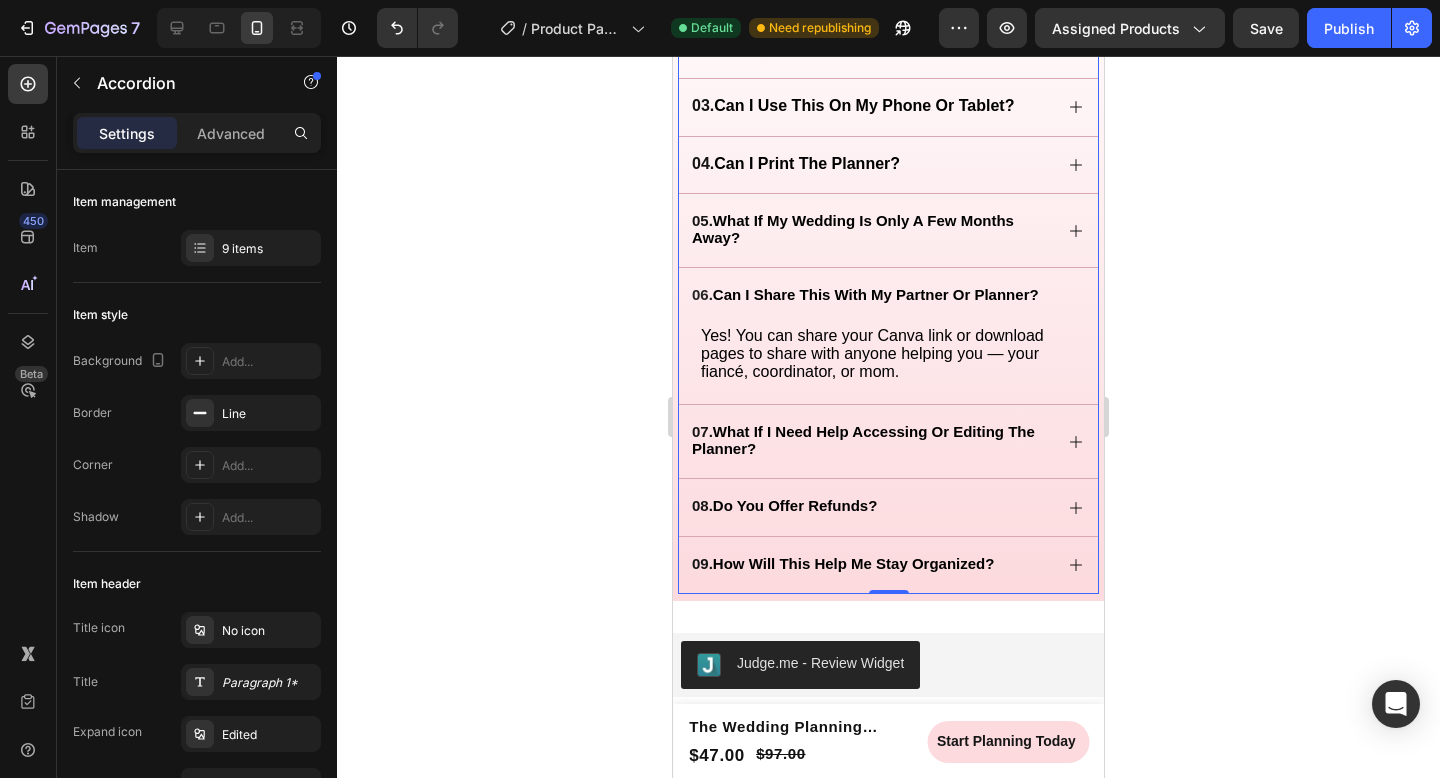 click on "07.   what if i need help accessing or editing the planner?" at bounding box center (888, 441) 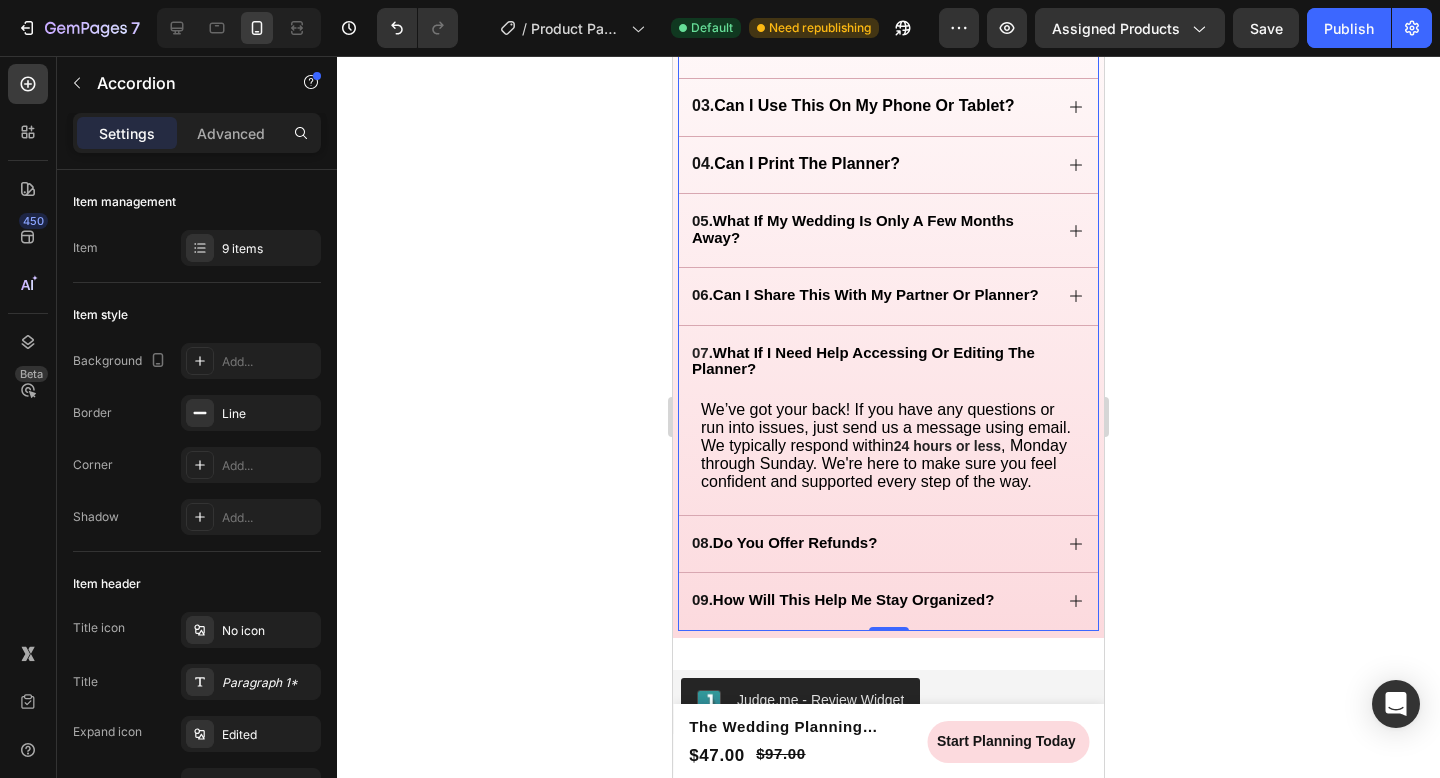 click on "07.   what if i need help accessing or editing the planner?" at bounding box center (888, 362) 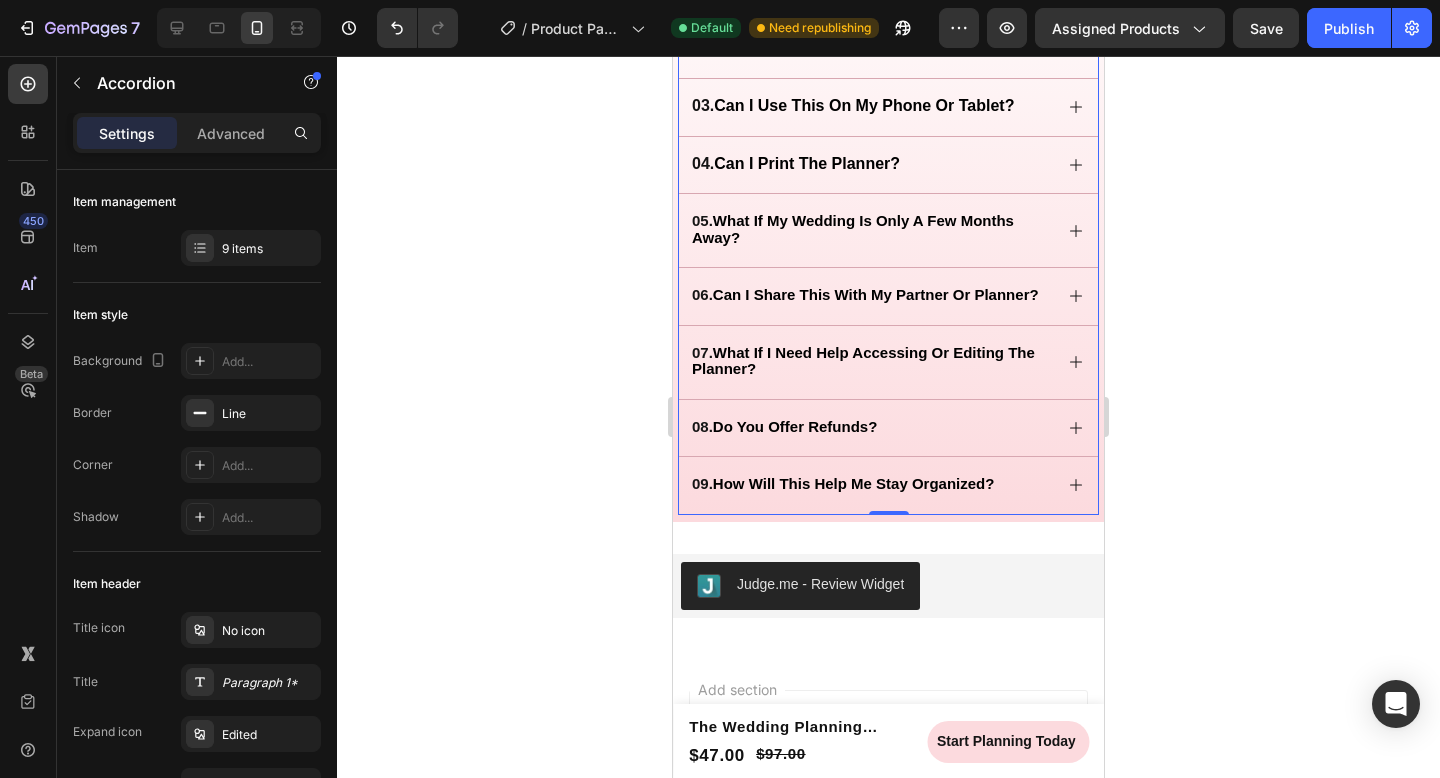 click on "08.   do you offer refunds?" at bounding box center [888, 428] 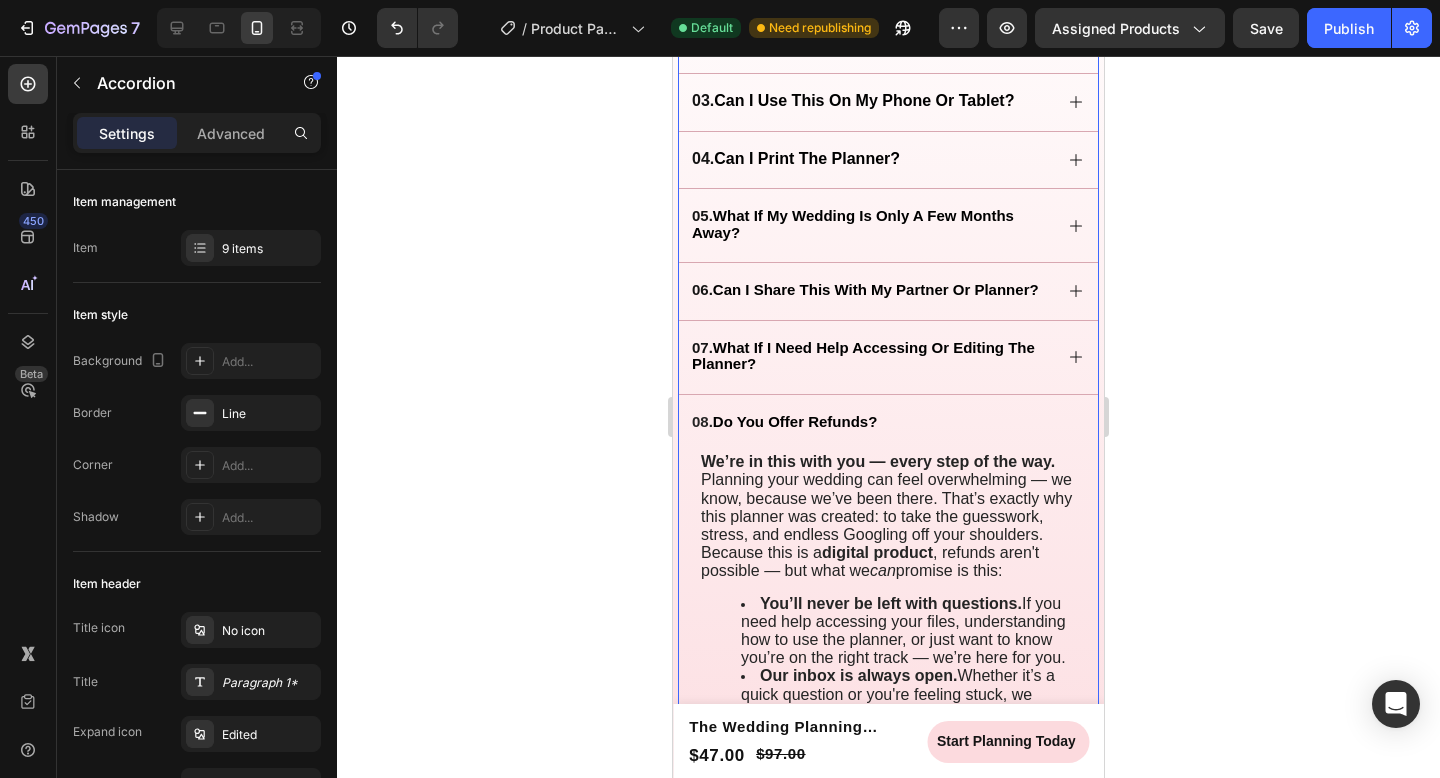 scroll, scrollTop: 3828, scrollLeft: 0, axis: vertical 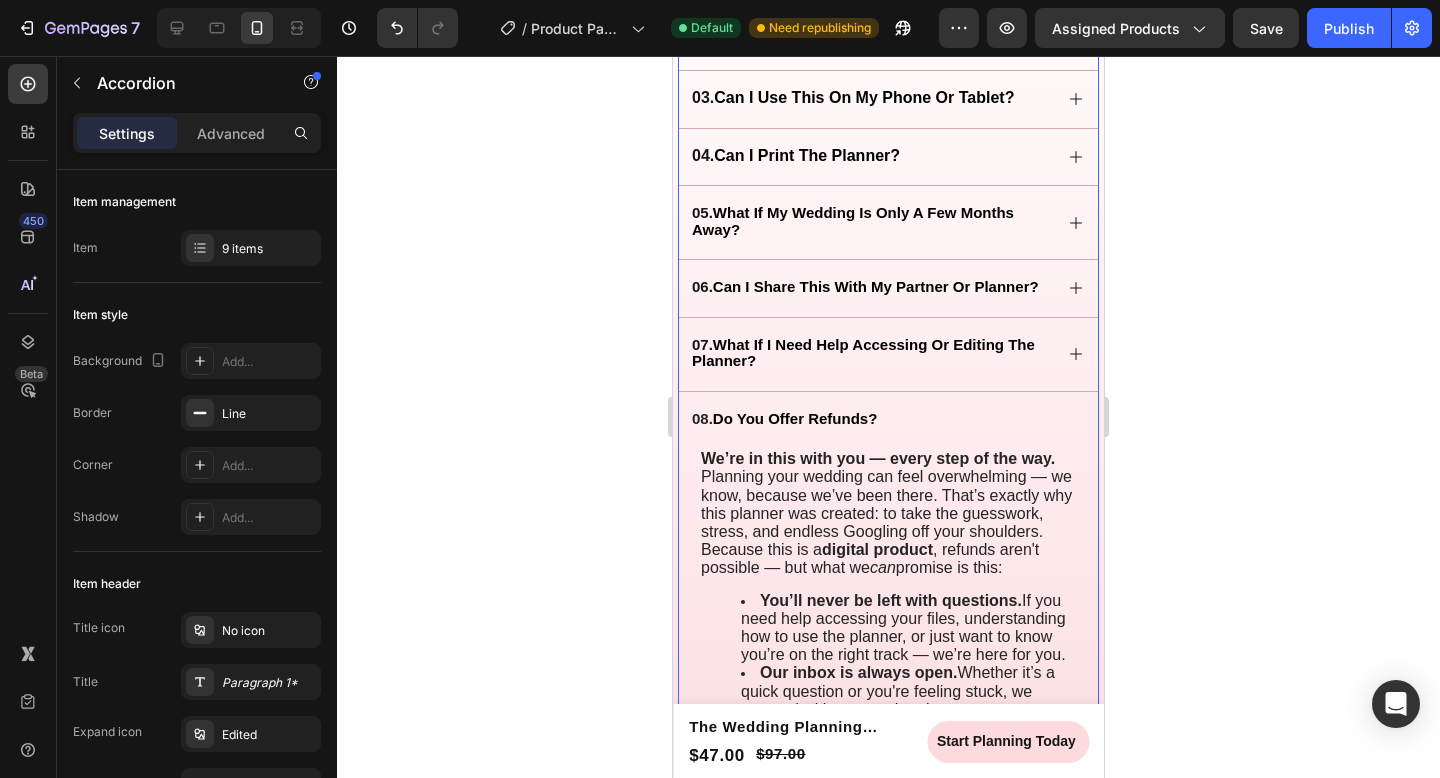 click on "08.   do you offer refunds?" at bounding box center (870, 420) 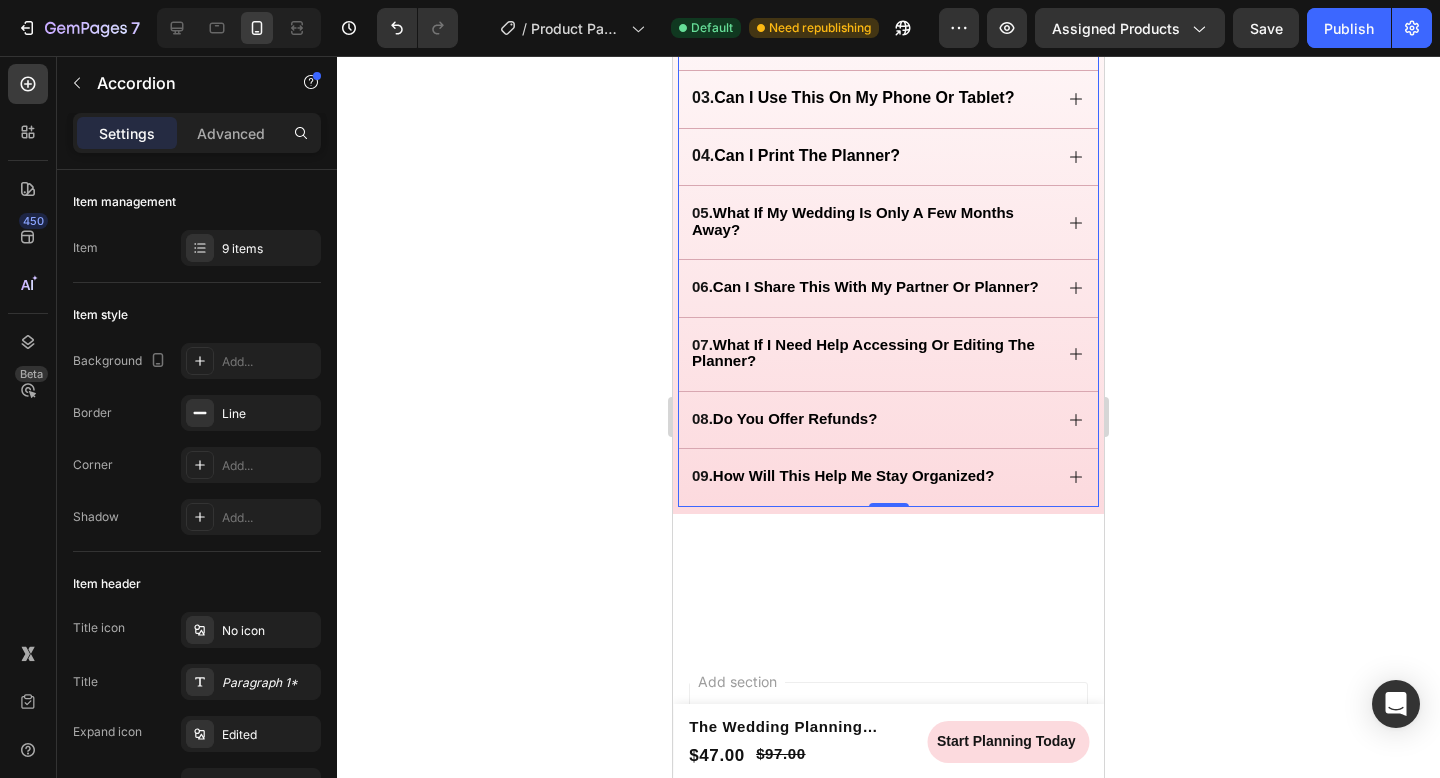 click on "09.   how will this help me stay organized?" at bounding box center (888, 477) 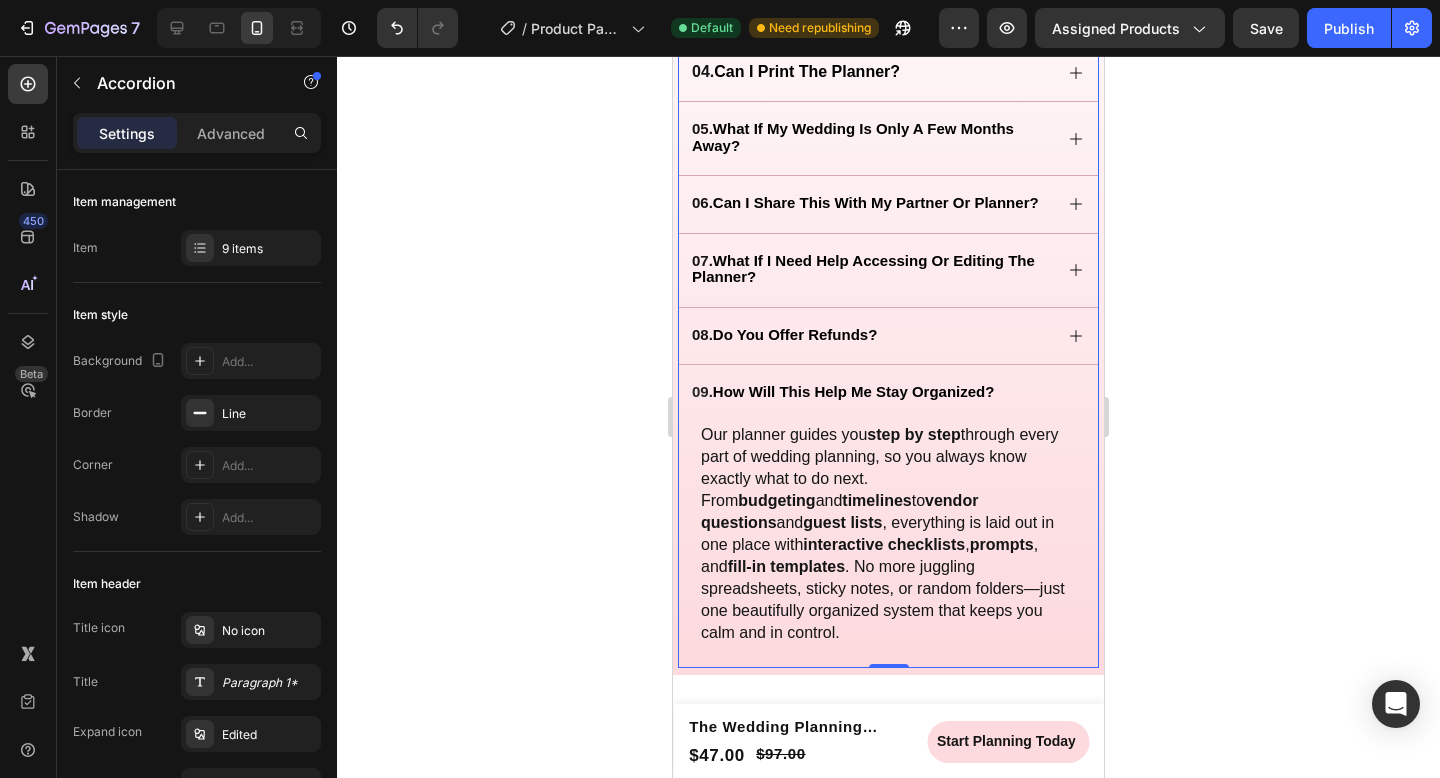 scroll, scrollTop: 4006, scrollLeft: 0, axis: vertical 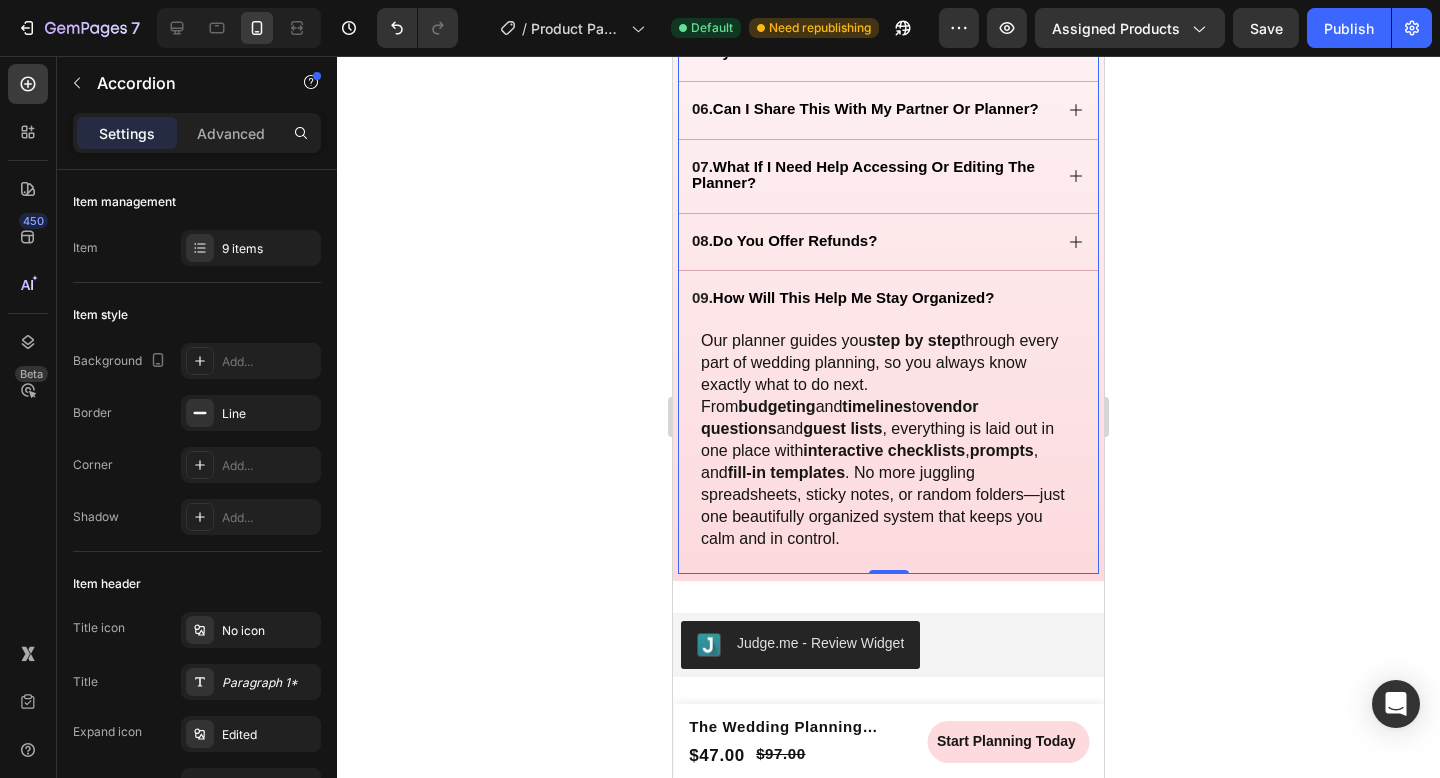 click on "09.   how will this help me stay organized?" at bounding box center [870, 299] 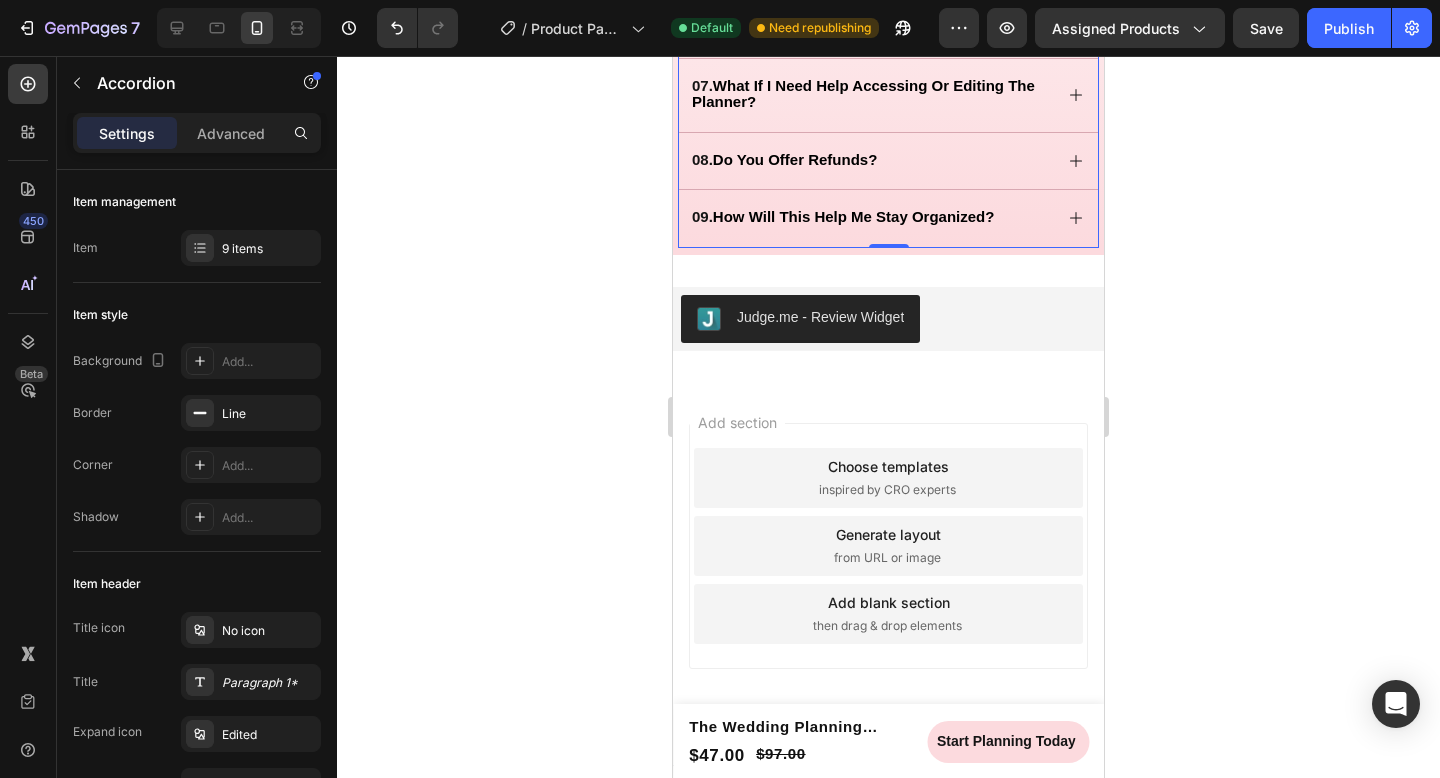 scroll, scrollTop: 4121, scrollLeft: 0, axis: vertical 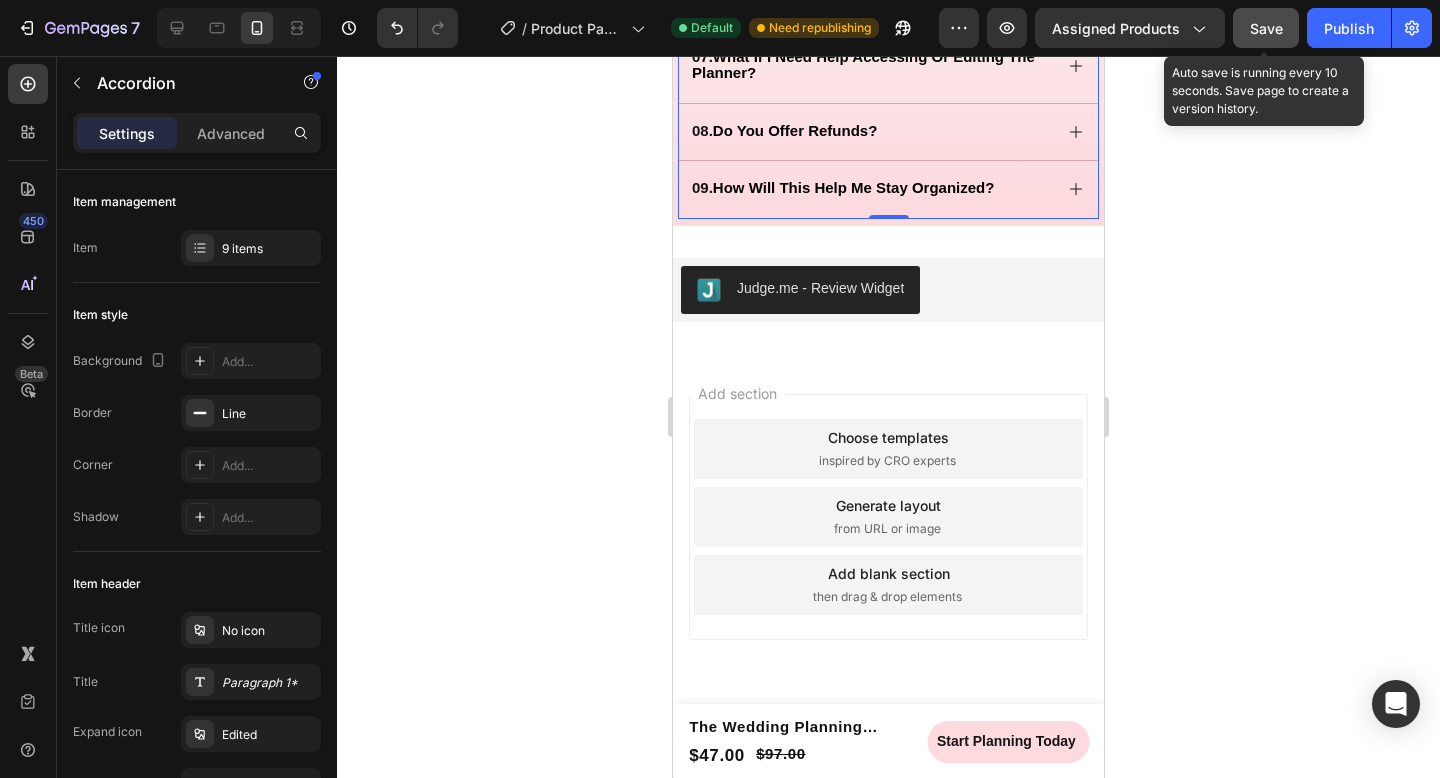 click on "Save" at bounding box center (1266, 28) 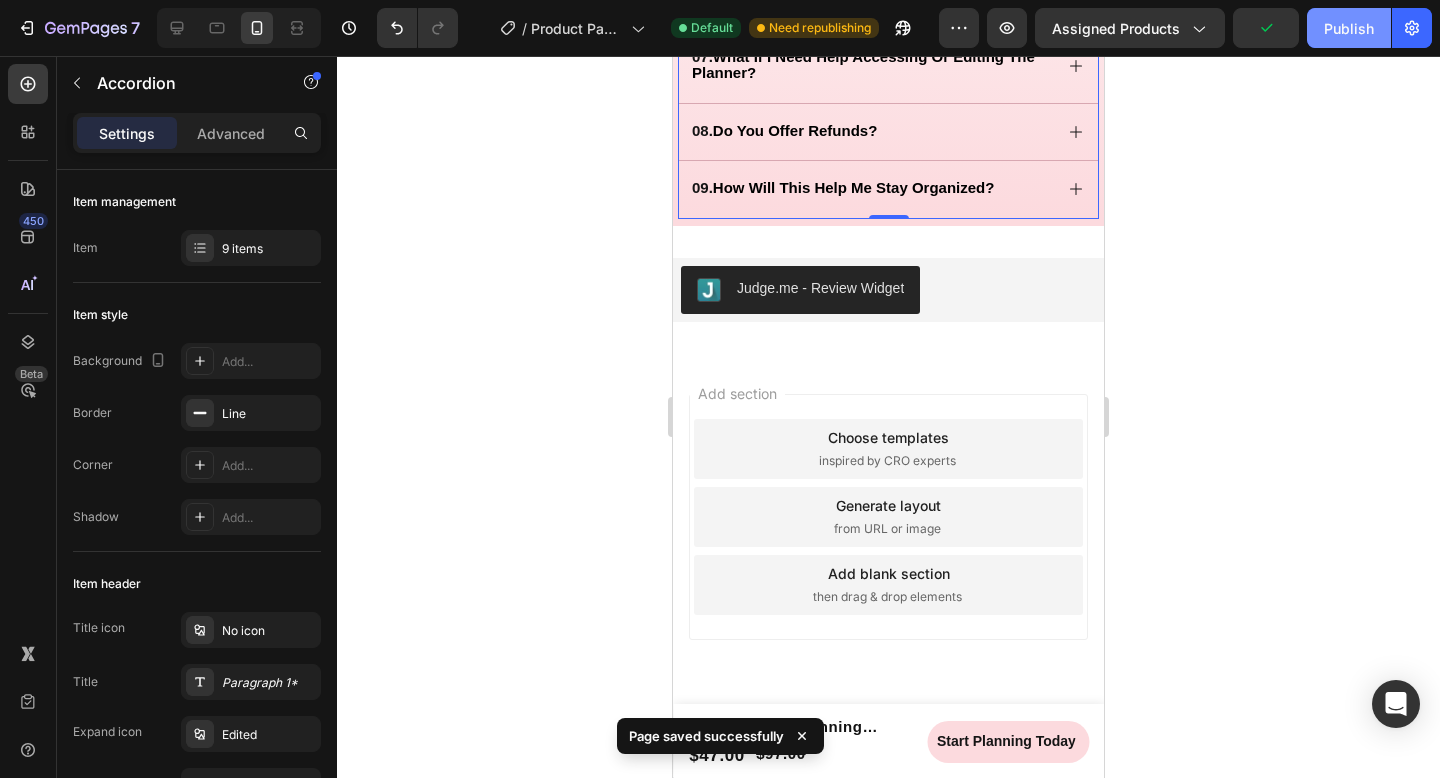 click on "Publish" at bounding box center (1349, 28) 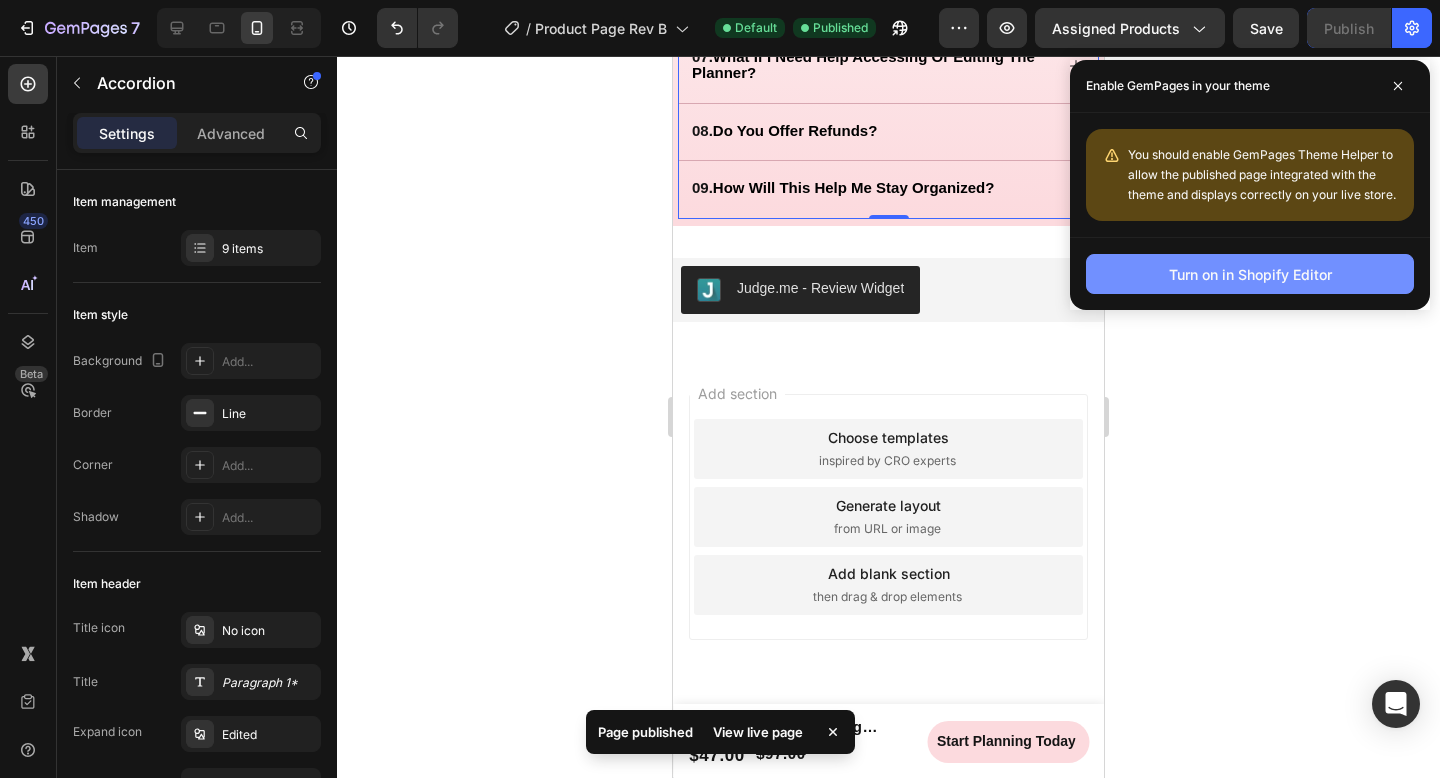 click on "Turn on in Shopify Editor" at bounding box center (1250, 274) 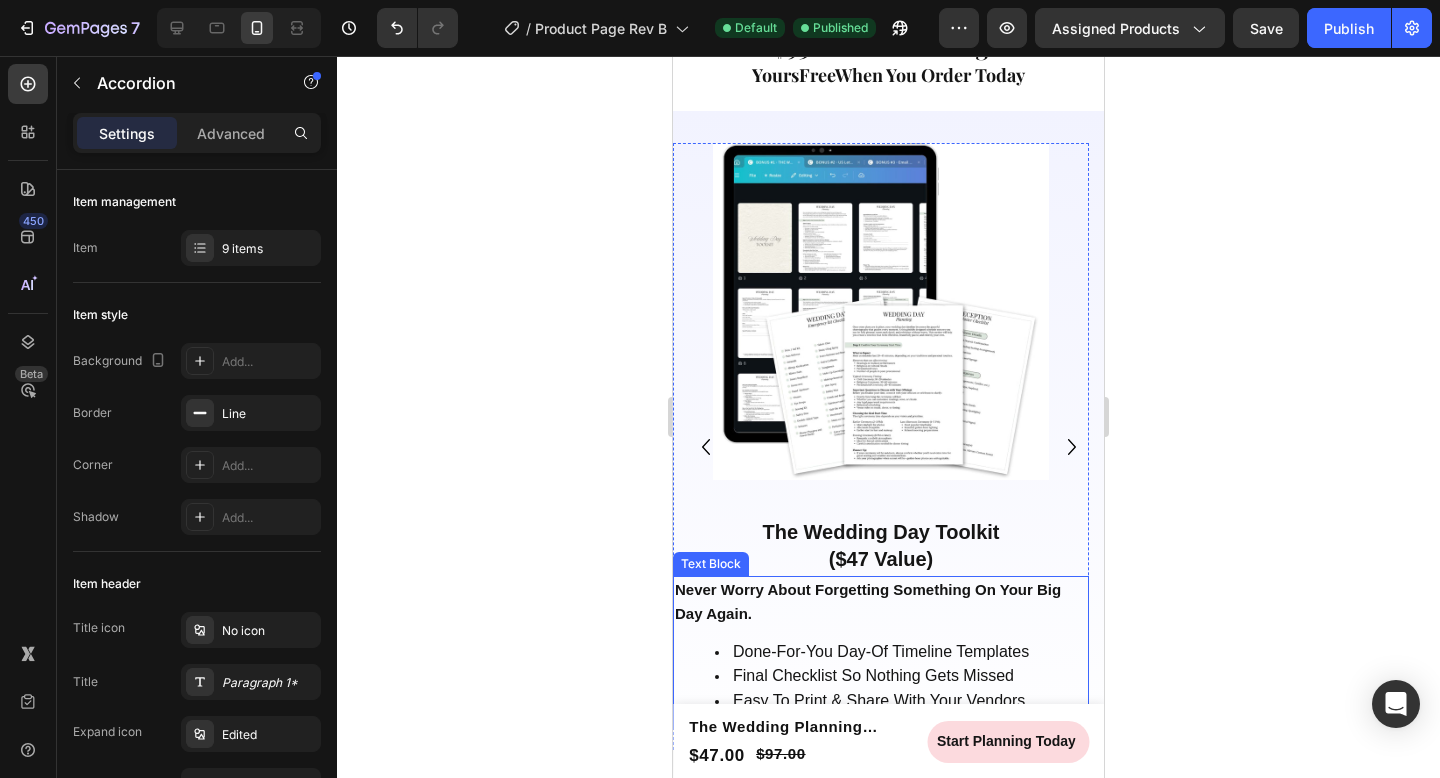 scroll, scrollTop: 3237, scrollLeft: 0, axis: vertical 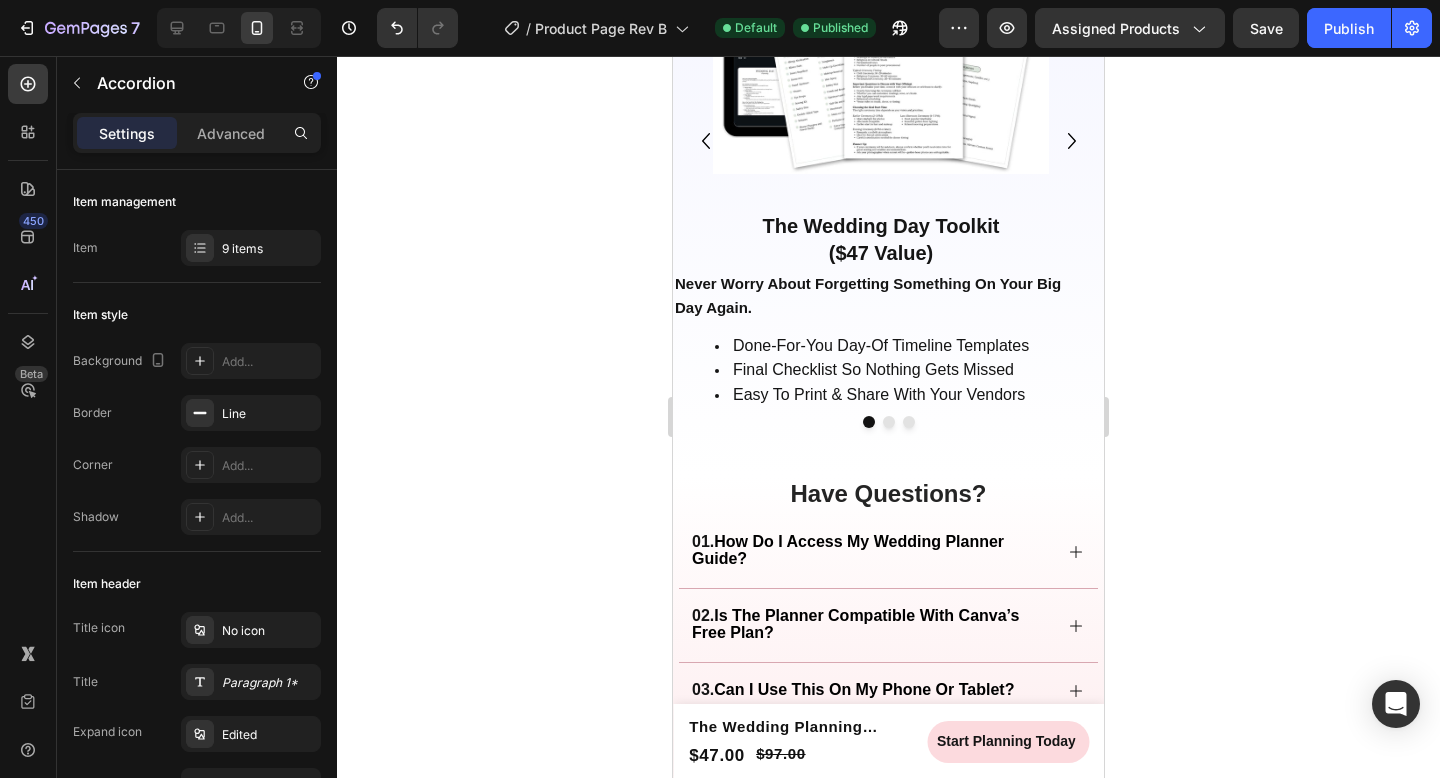 click 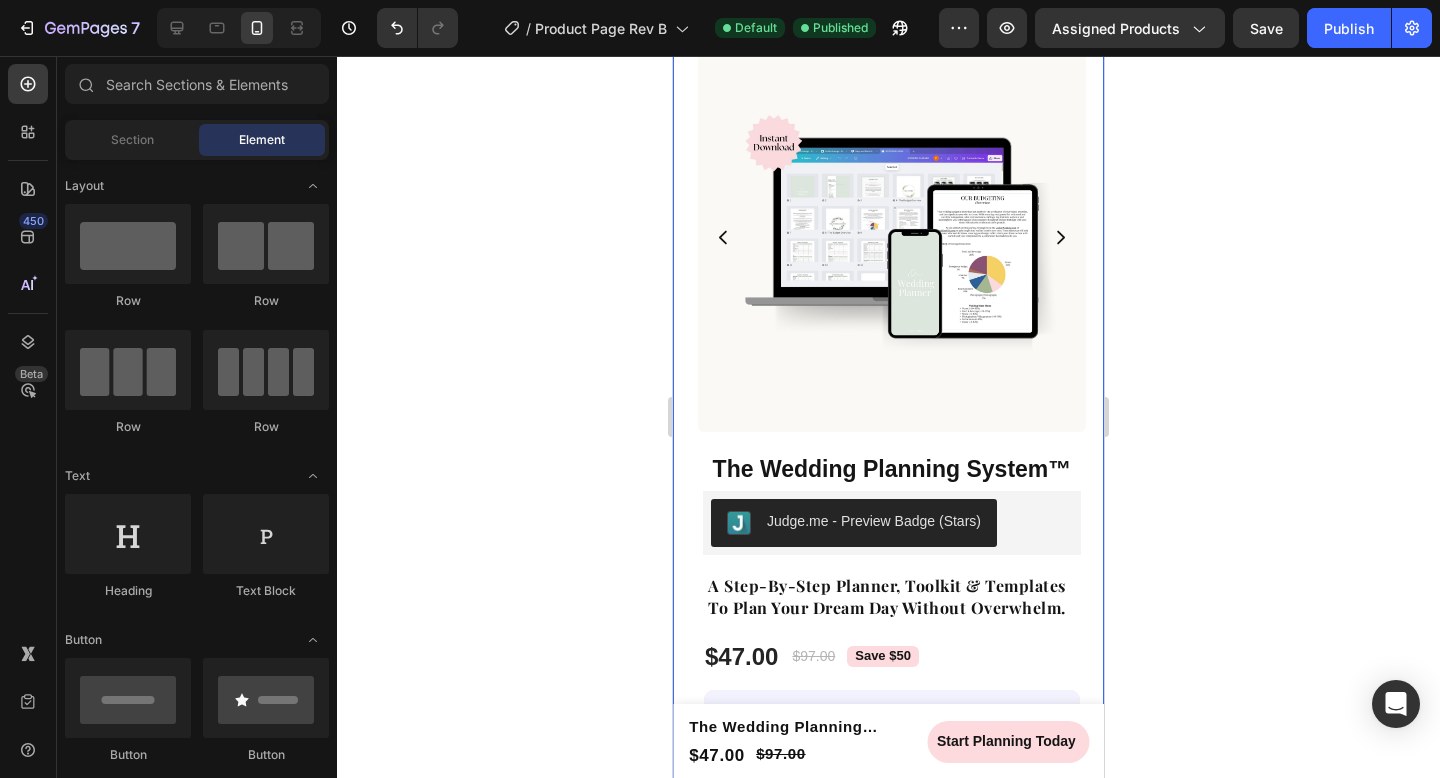 scroll, scrollTop: 211, scrollLeft: 0, axis: vertical 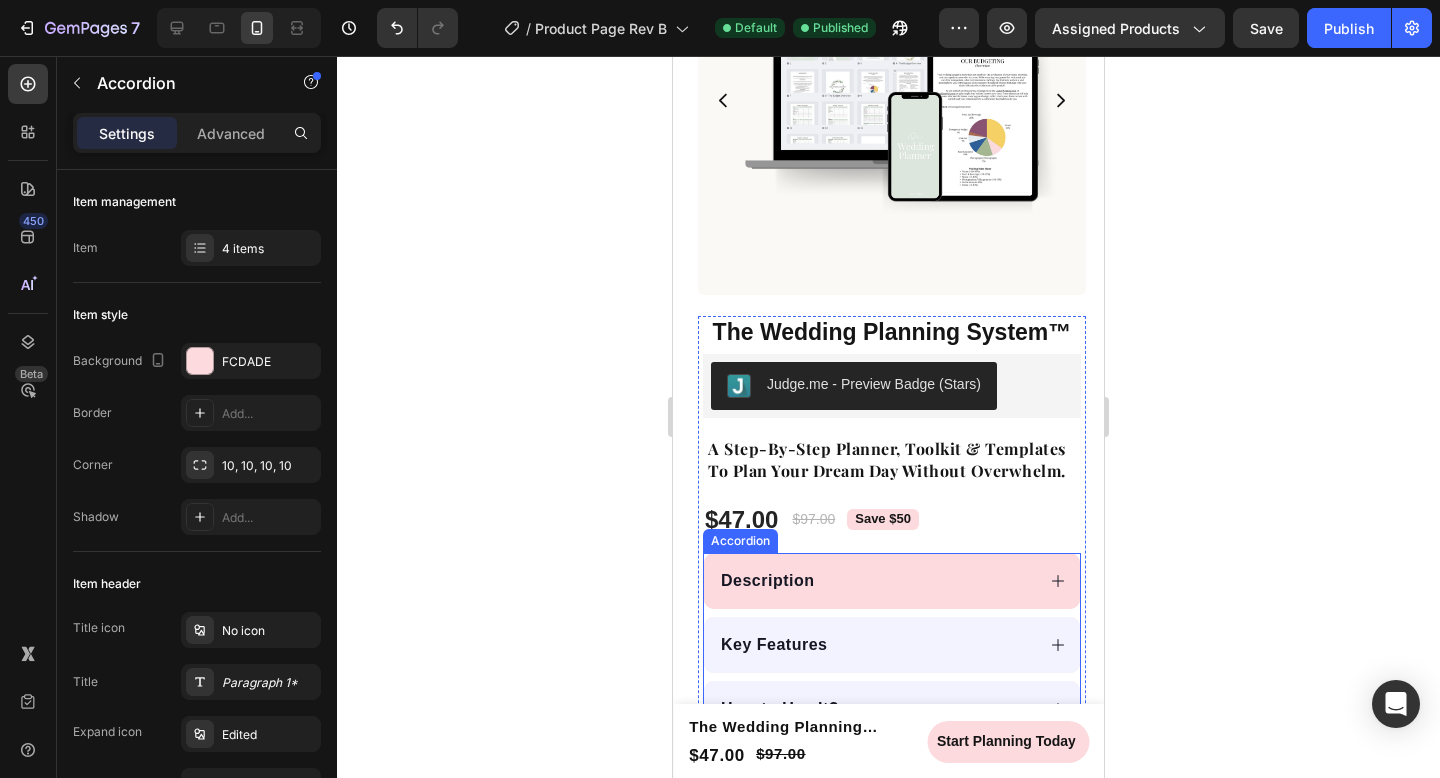 click on "Description" at bounding box center (892, 581) 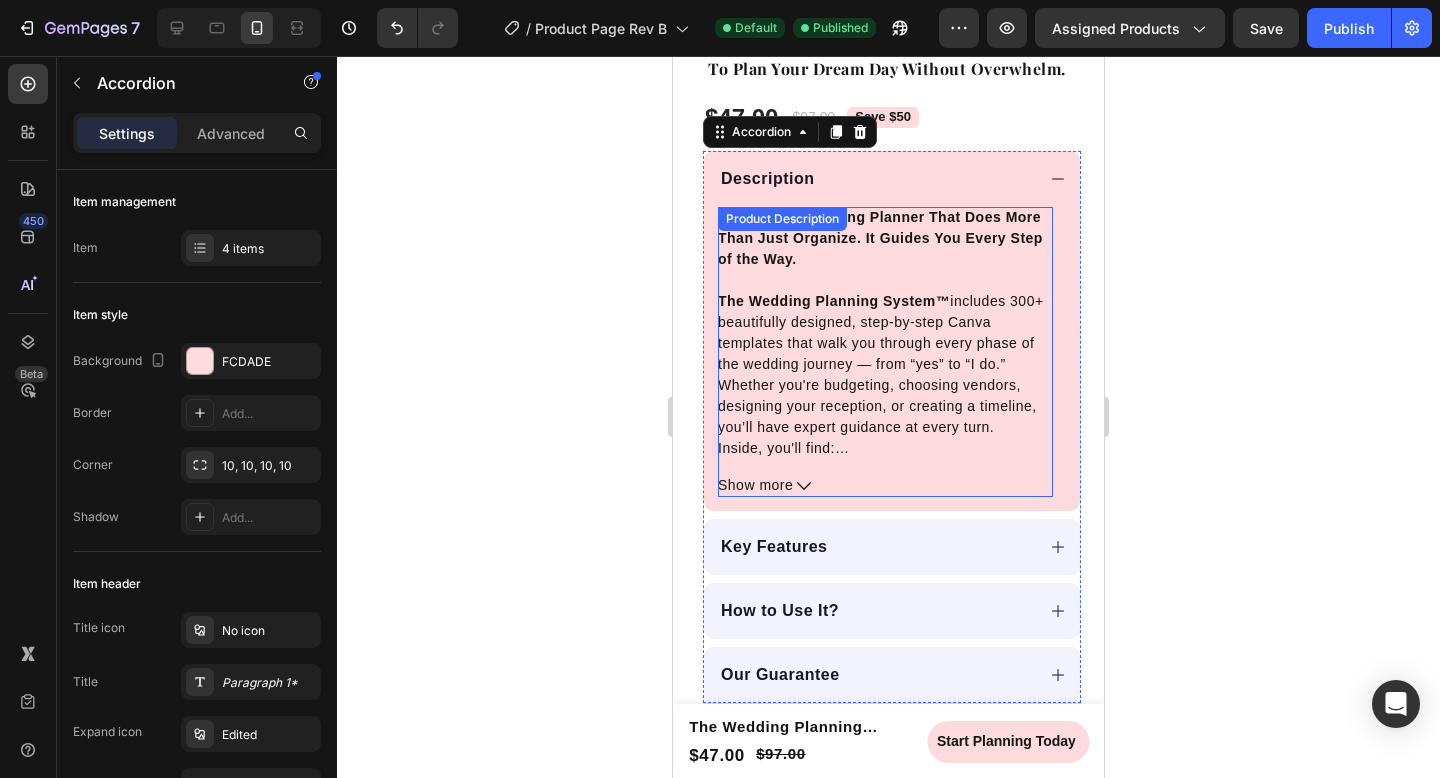 scroll, scrollTop: 617, scrollLeft: 0, axis: vertical 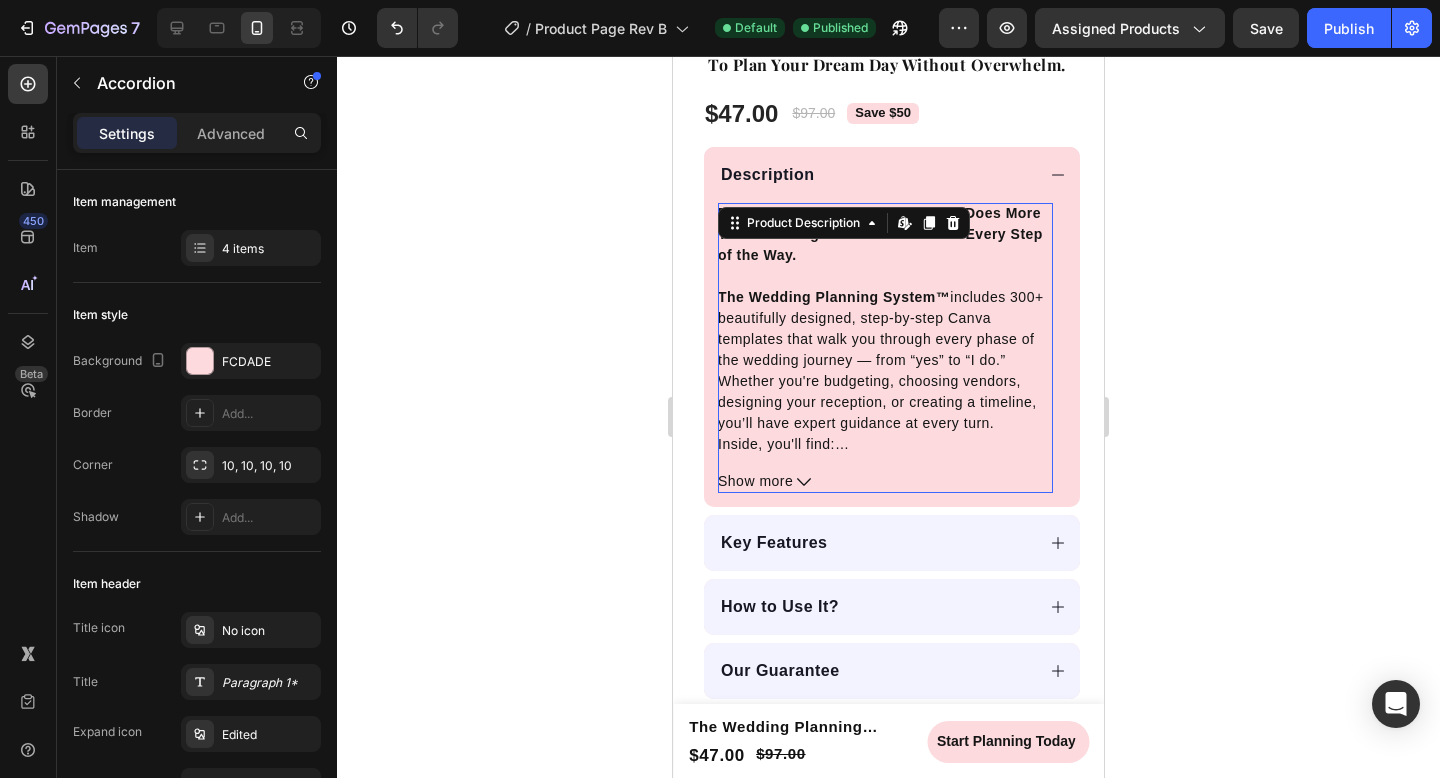 click 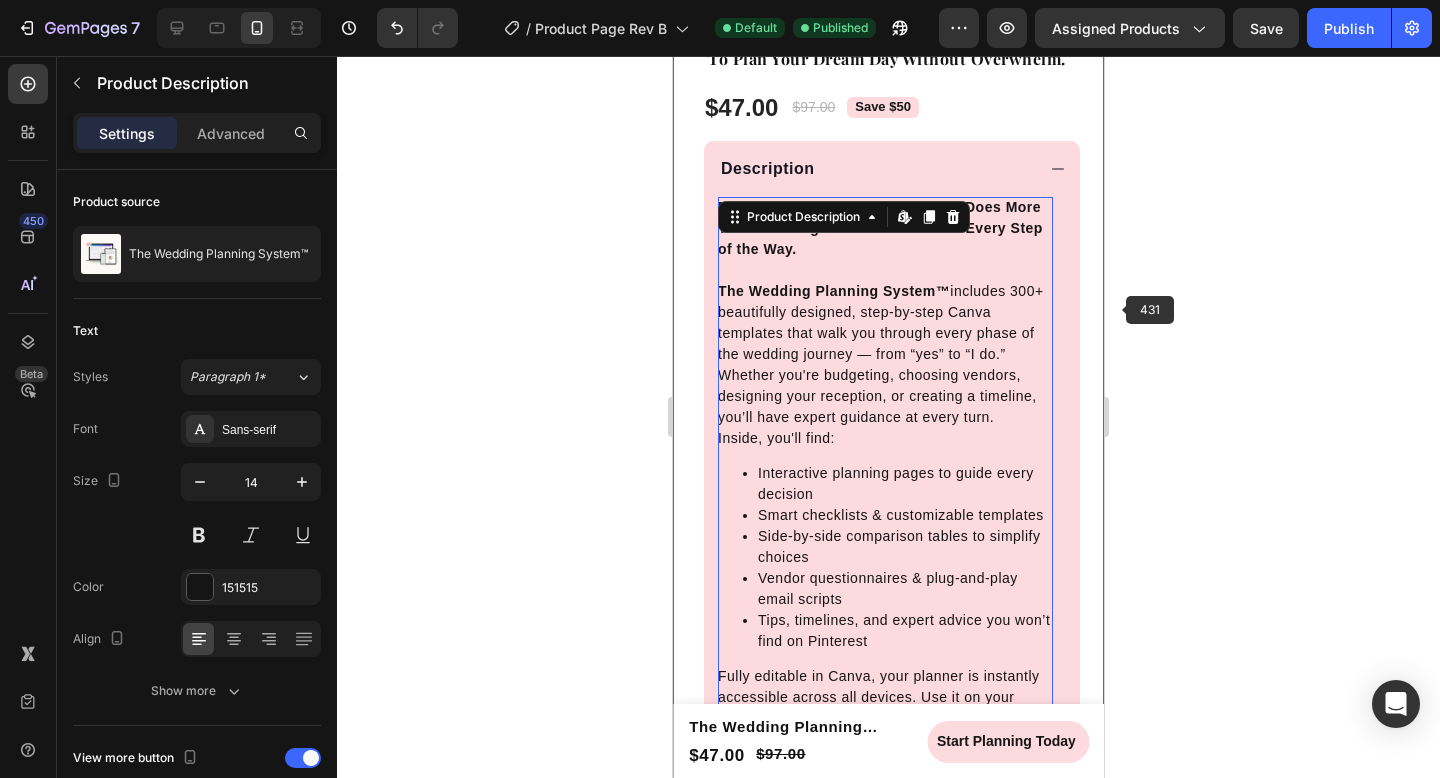 scroll, scrollTop: 897, scrollLeft: 0, axis: vertical 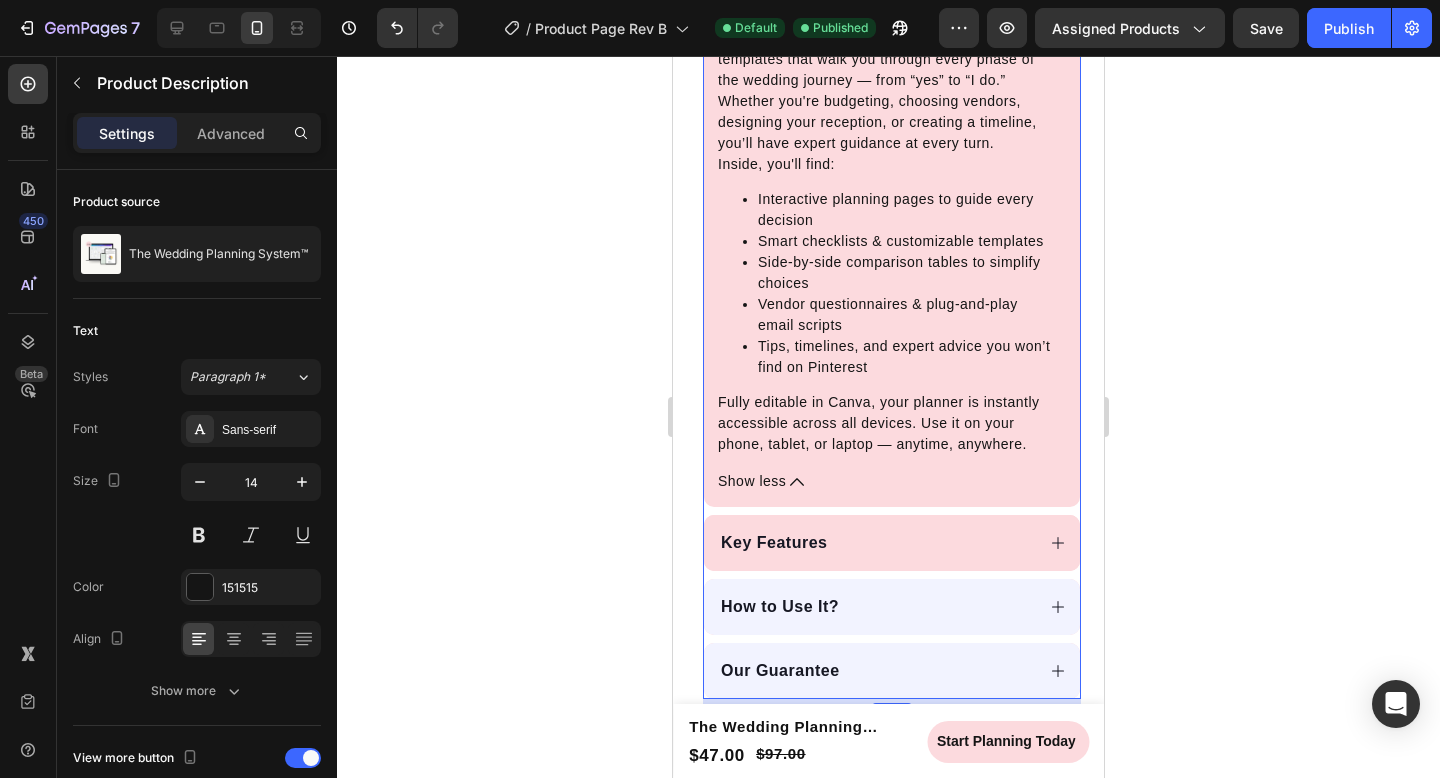 click on "Key Features" at bounding box center [876, 543] 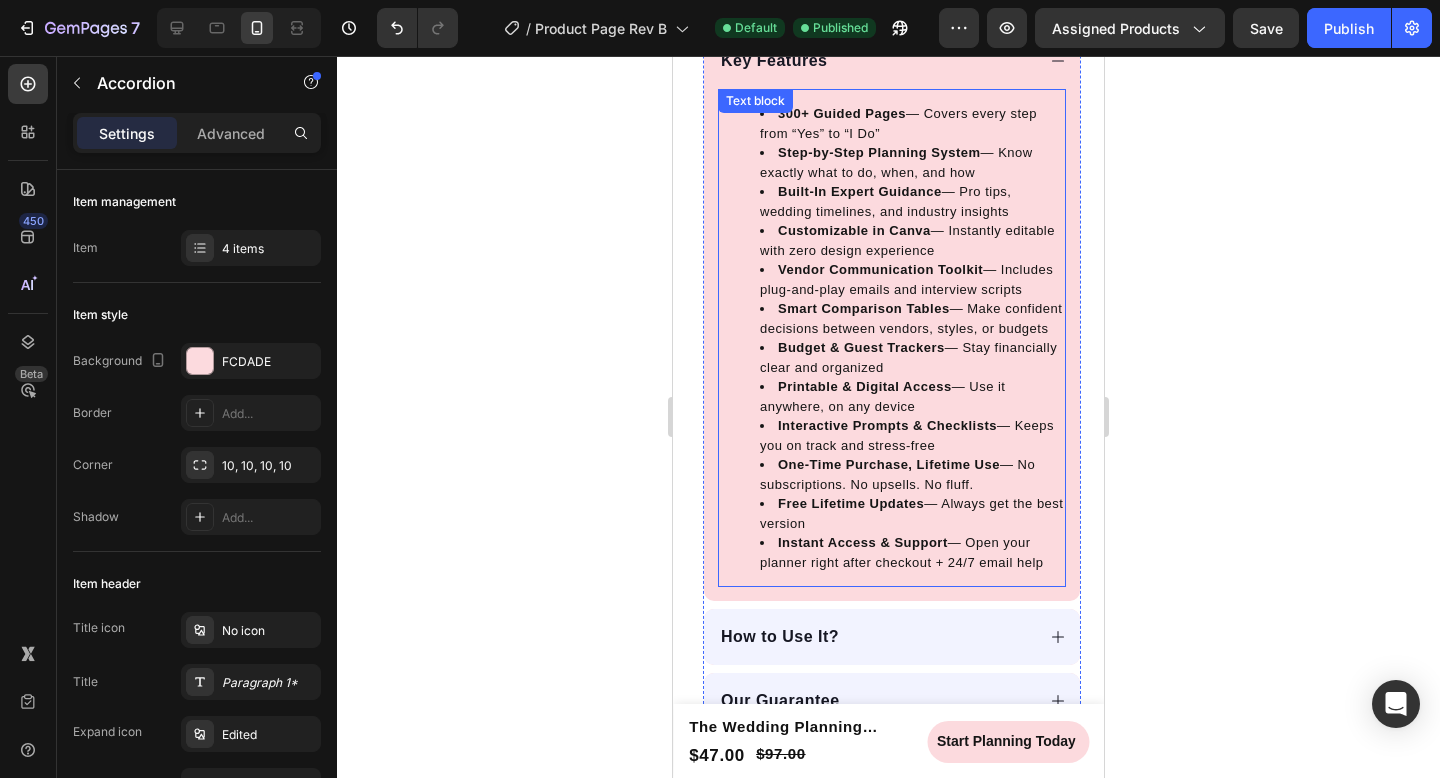 scroll, scrollTop: 1391, scrollLeft: 0, axis: vertical 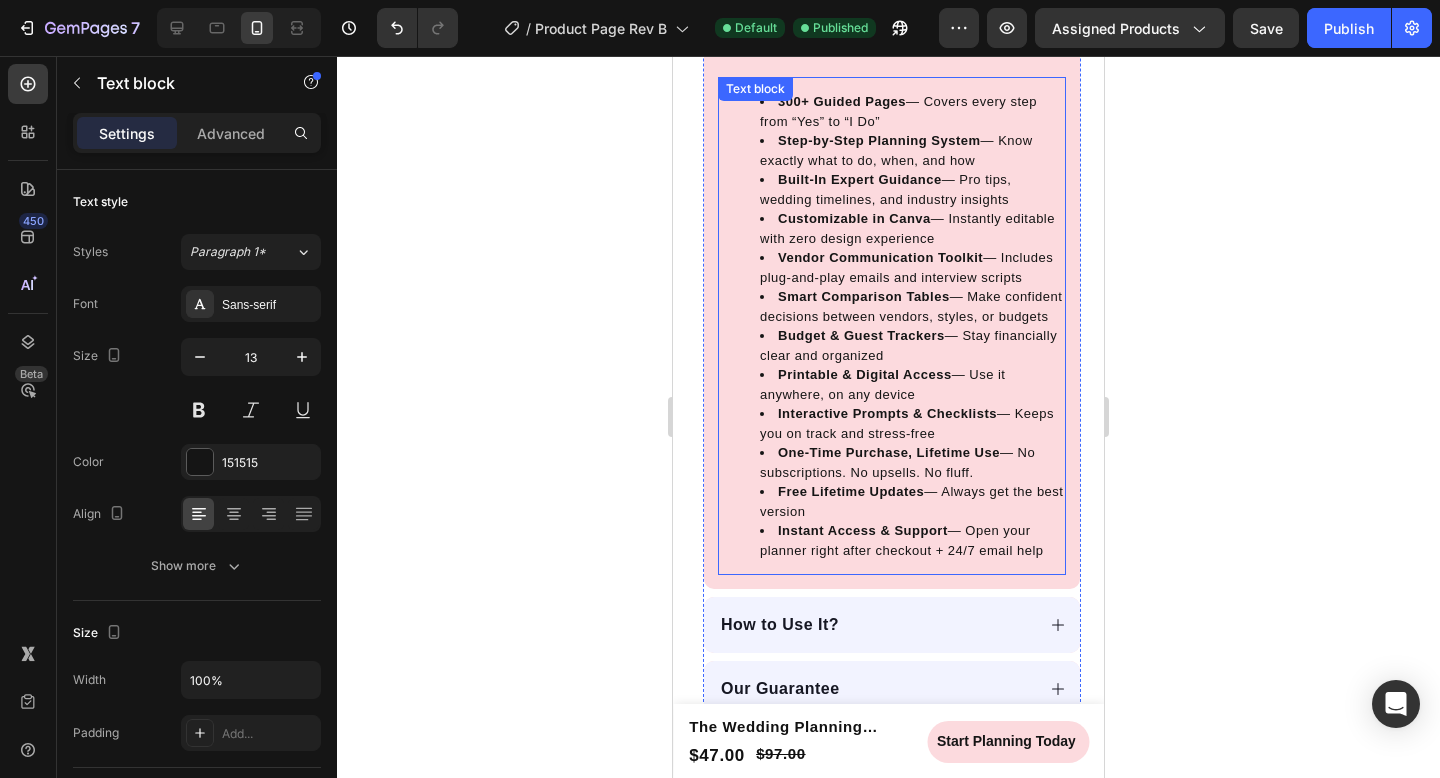 click on "300+ Guided Pages  — Covers every step from “Yes” to “I Do” Step-by-Step Planning System  — Know exactly what to do, when, and how Built-In Expert Guidance  — Pro tips, wedding timelines, and industry insights Customizable in Canva  — Instantly editable with zero design experience Vendor Communication Toolkit  — Includes plug-and-play emails and interview scripts Smart Comparison Tables  — Make confident decisions between vendors, styles, or budgets Budget & Guest Trackers  — Stay financially clear and organized Printable & Digital Access  — Use it anywhere, on any device Interactive Prompts & Checklists  — Keeps you on track and stress-free One-Time Purchase, Lifetime Use  — No subscriptions. No upsells. No fluff. Free Lifetime Updates  — Always get the best version Instant Access & Support  — Open your planner right after checkout + 24/7 email help" at bounding box center (892, 326) 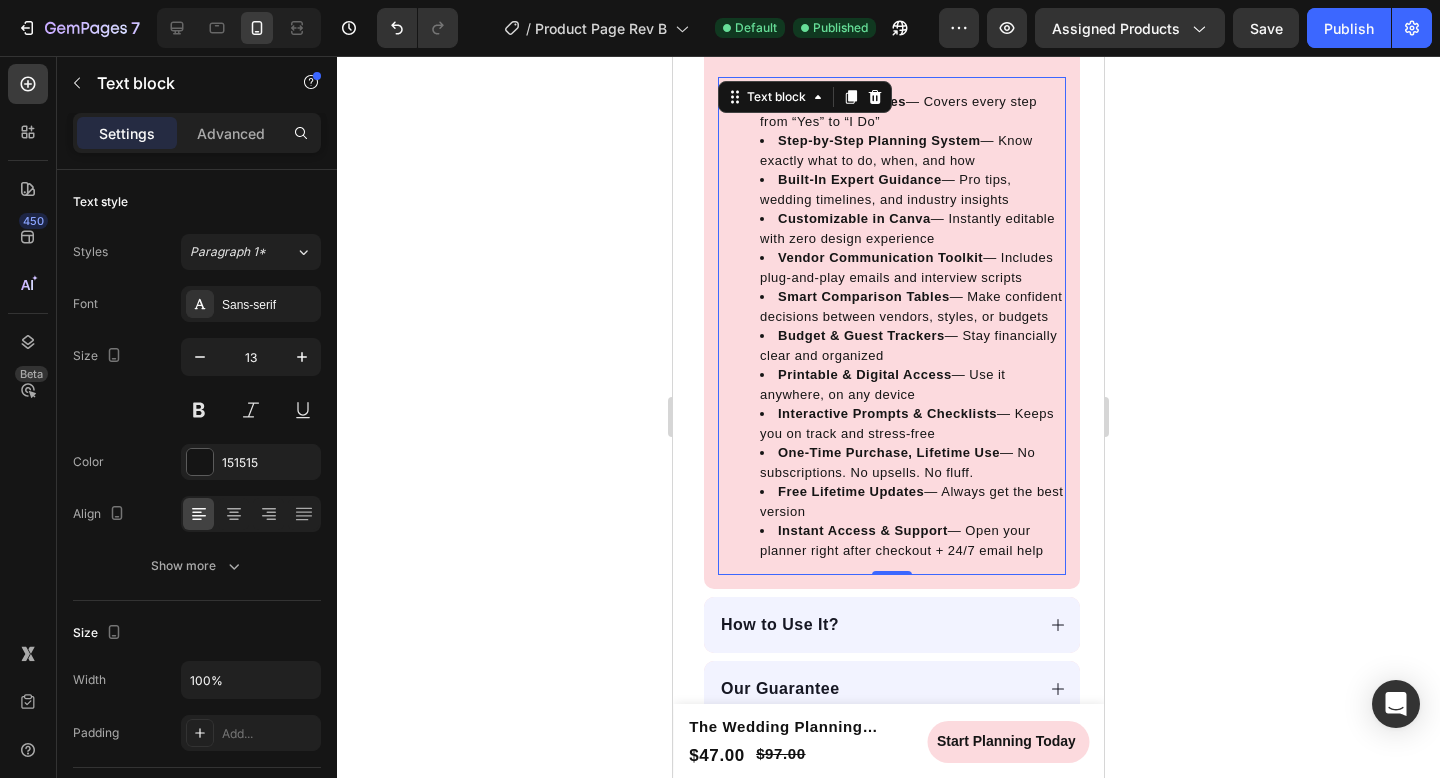 click 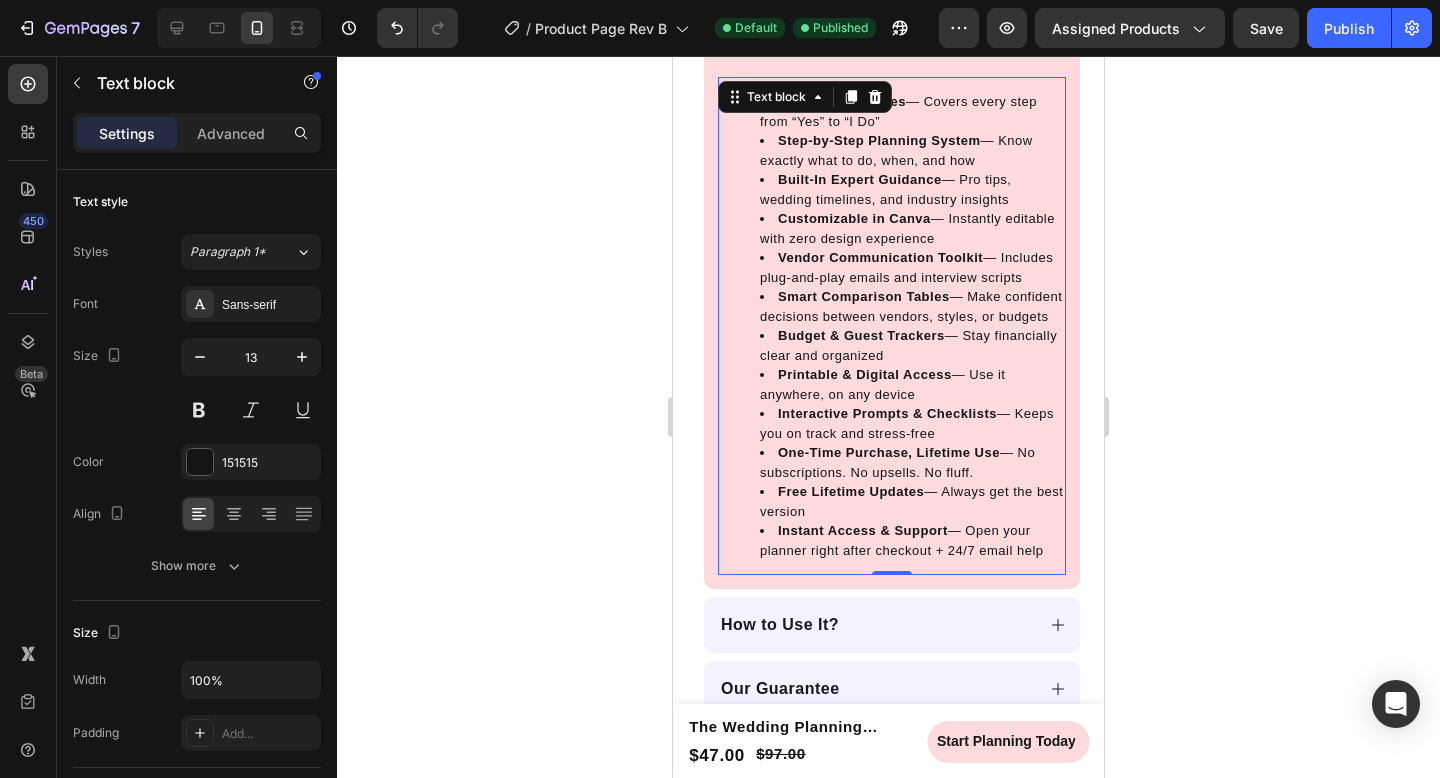 click on "300+ Guided Pages  — Covers every step from “Yes” to “I Do” Step-by-Step Planning System  — Know exactly what to do, when, and how Built-In Expert Guidance  — Pro tips, wedding timelines, and industry insights Customizable in Canva  — Instantly editable with zero design experience Vendor Communication Toolkit  — Includes plug-and-play emails and interview scripts Smart Comparison Tables  — Make confident decisions between vendors, styles, or budgets Budget & Guest Trackers  — Stay financially clear and organized Printable & Digital Access  — Use it anywhere, on any device Interactive Prompts & Checklists  — Keeps you on track and stress-free One-Time Purchase, Lifetime Use  — No subscriptions. No upsells. No fluff. Free Lifetime Updates  — Always get the best version Instant Access & Support  — Open your planner right after checkout + 24/7 email help" at bounding box center (892, 326) 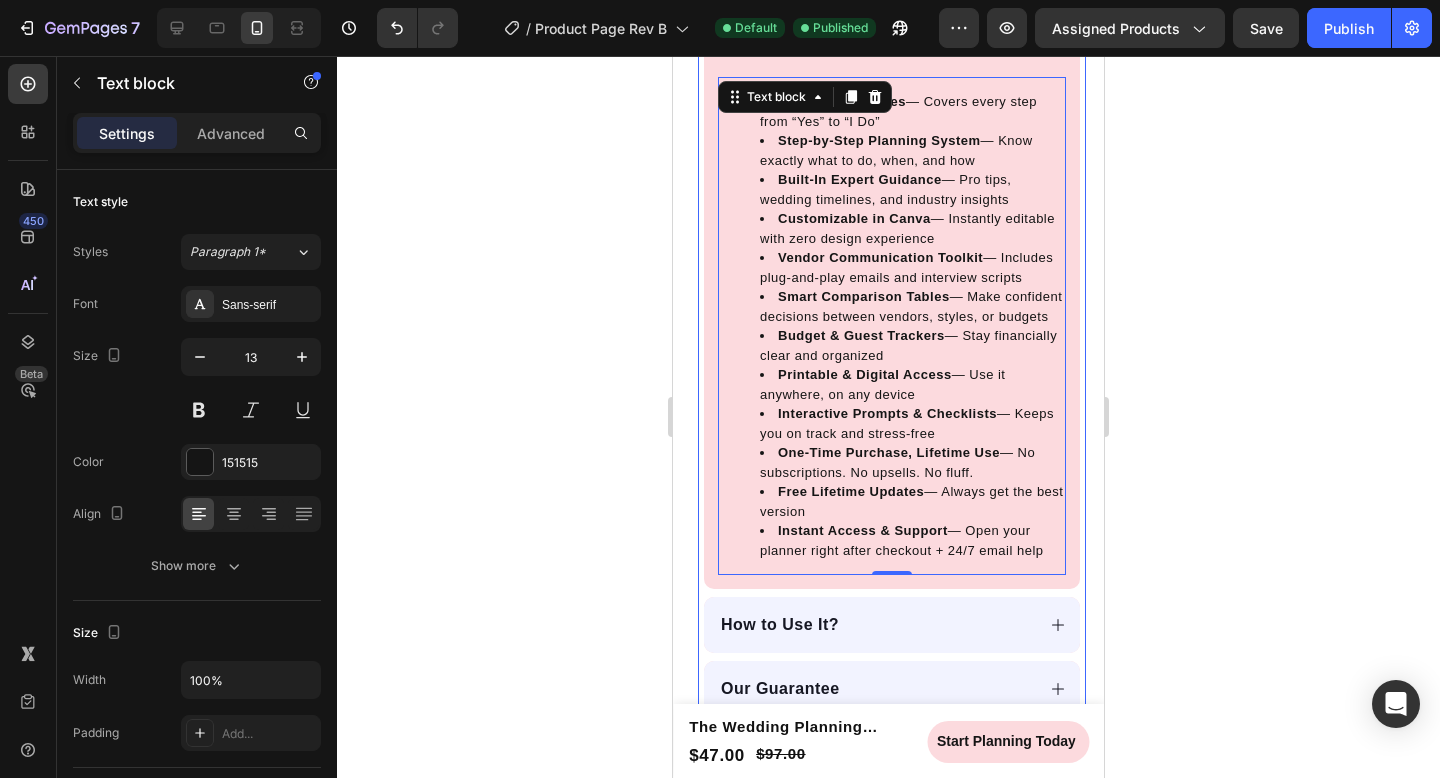 click 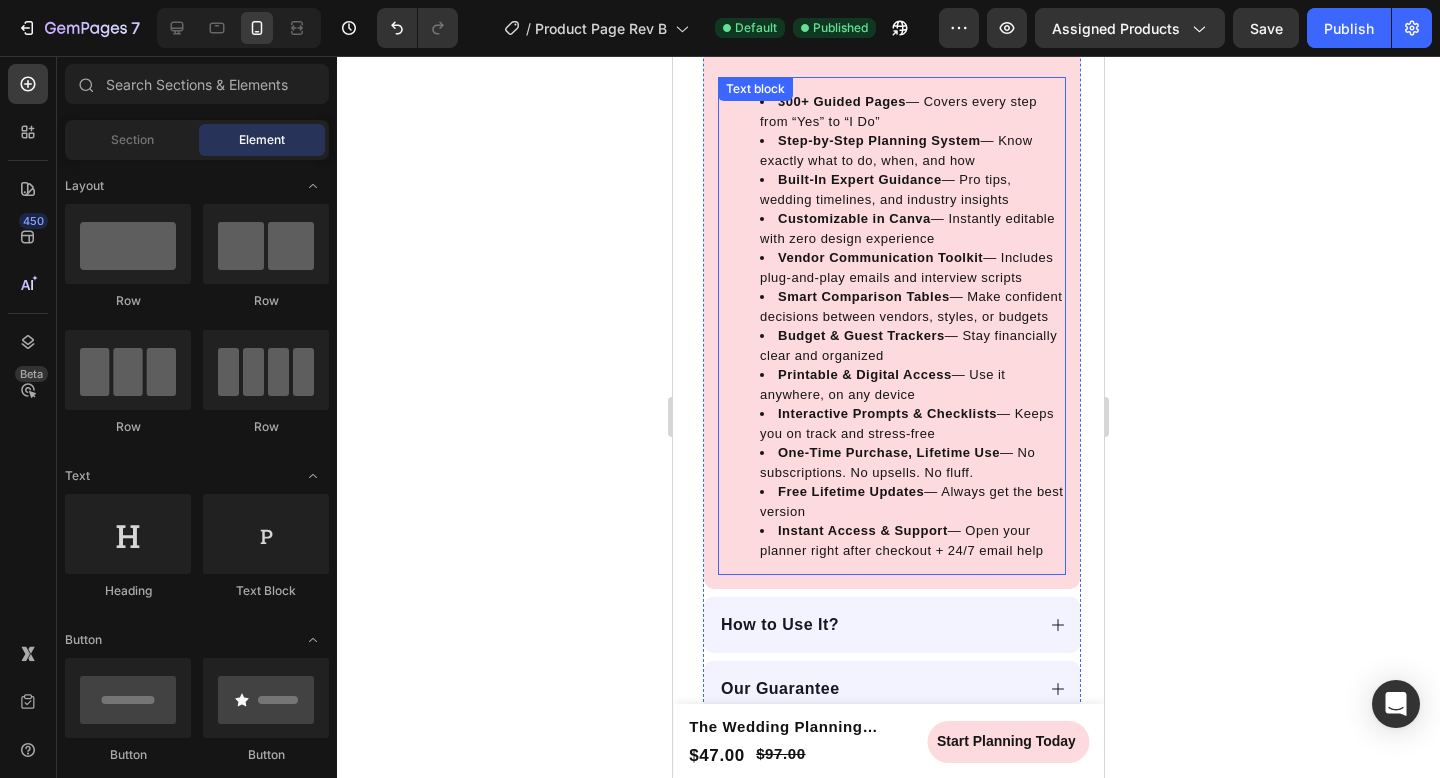 scroll, scrollTop: 1352, scrollLeft: 0, axis: vertical 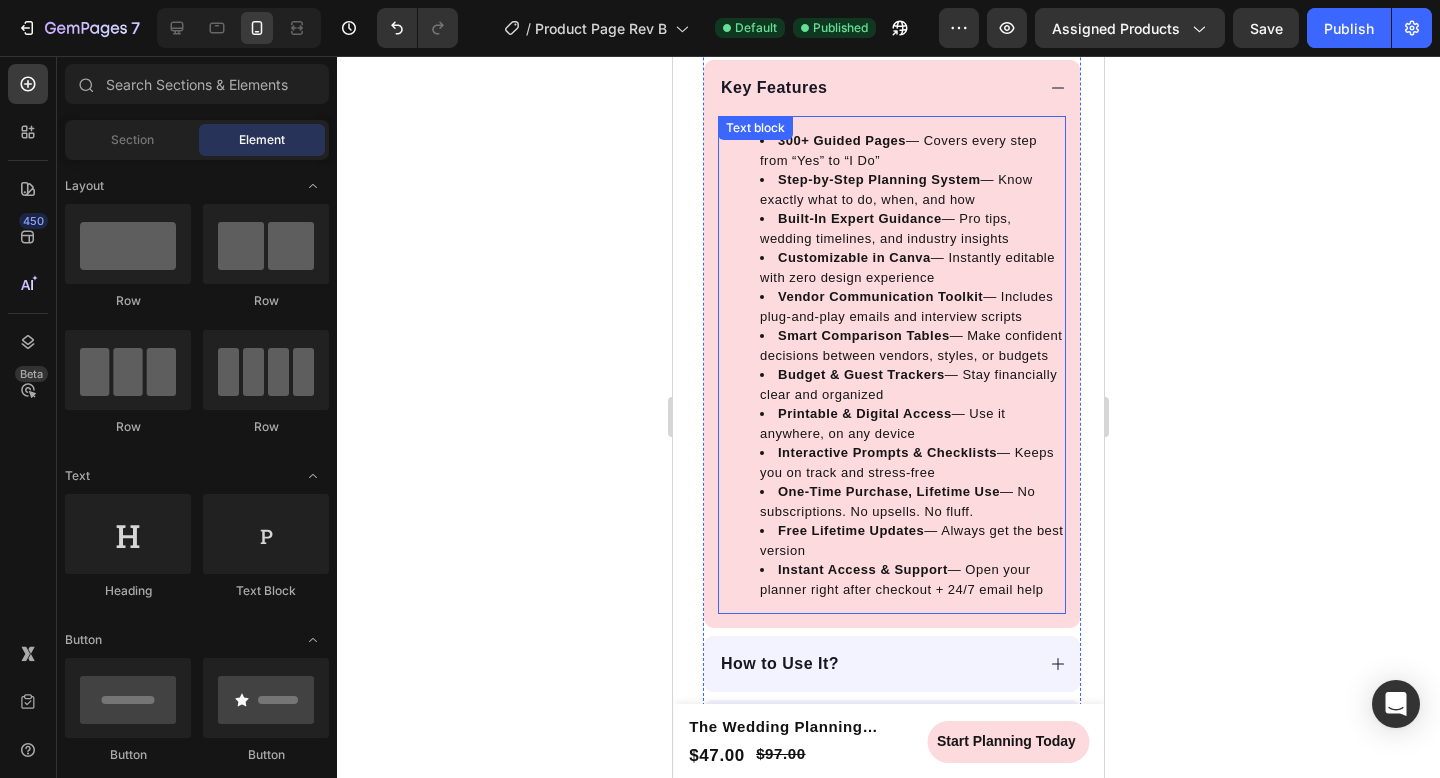 click on "Built-In Expert Guidance" at bounding box center [860, 218] 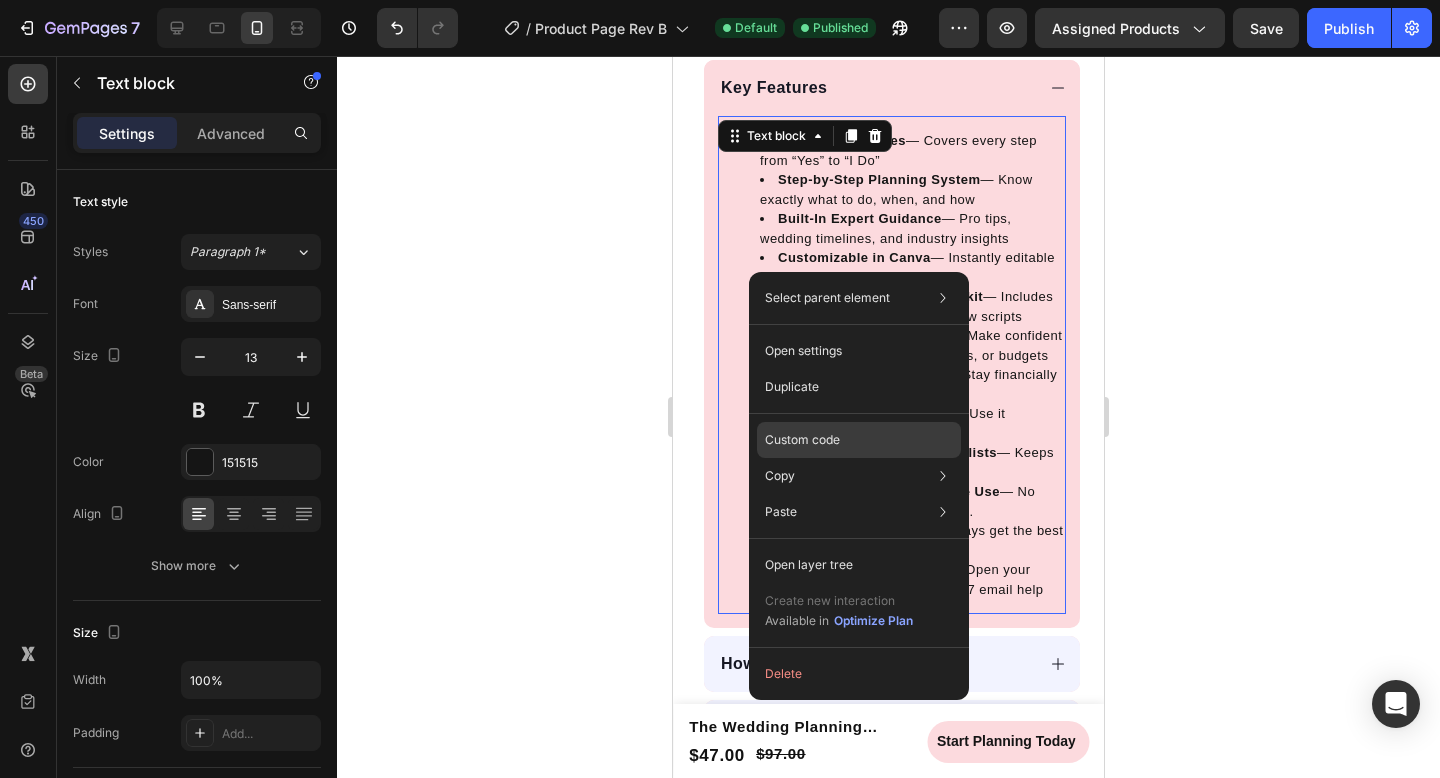 click on "Custom code" at bounding box center (802, 440) 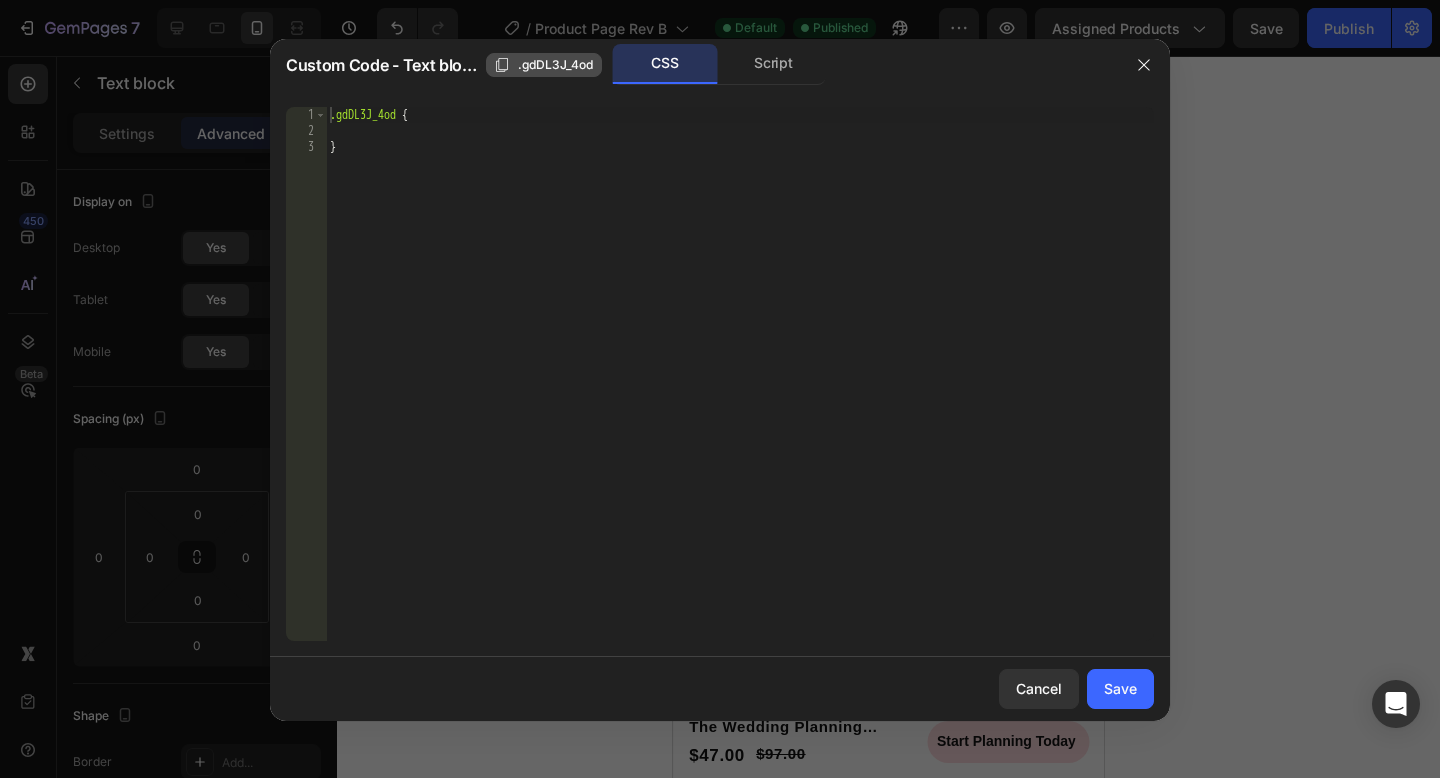 drag, startPoint x: 543, startPoint y: 64, endPoint x: 587, endPoint y: 213, distance: 155.36087 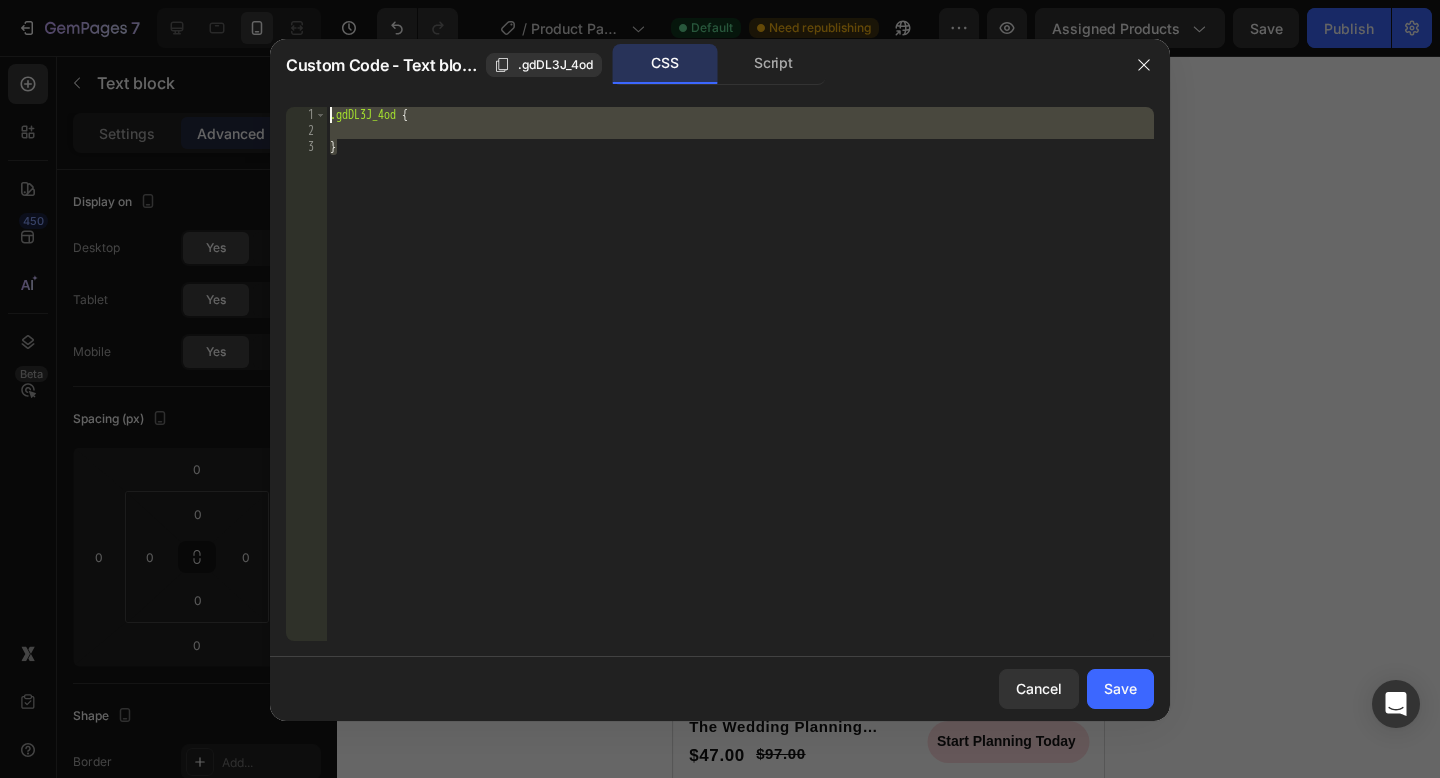 drag, startPoint x: 351, startPoint y: 153, endPoint x: 325, endPoint y: 105, distance: 54.589375 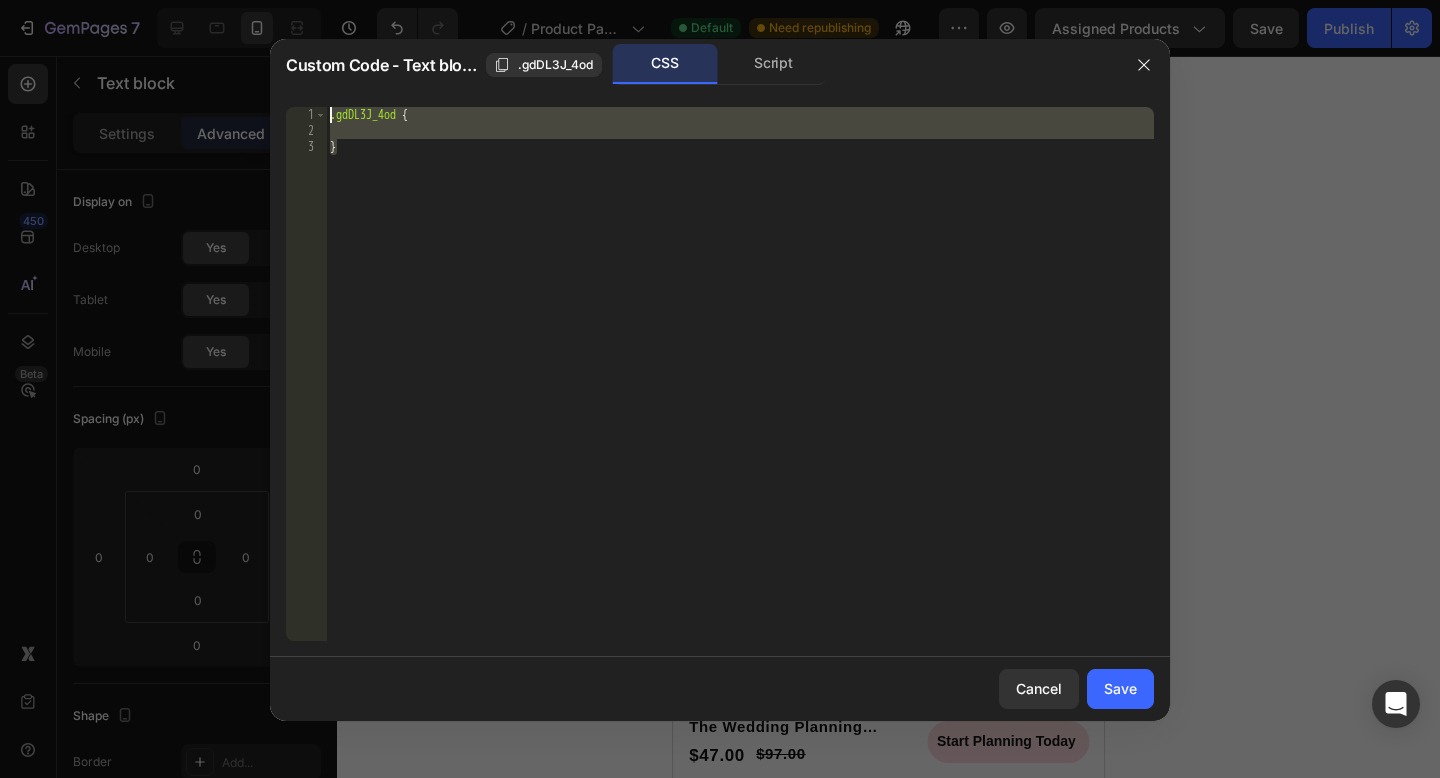 paste 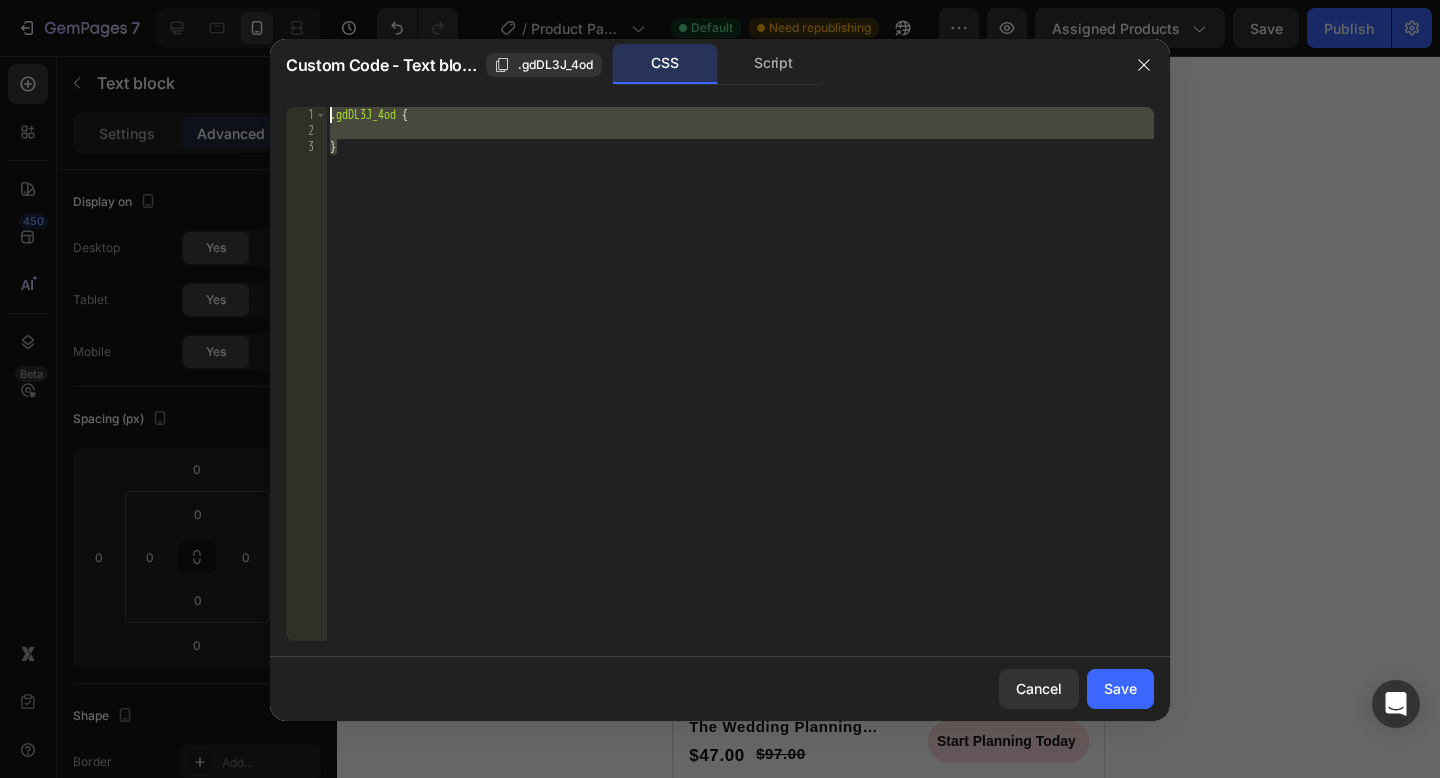 type 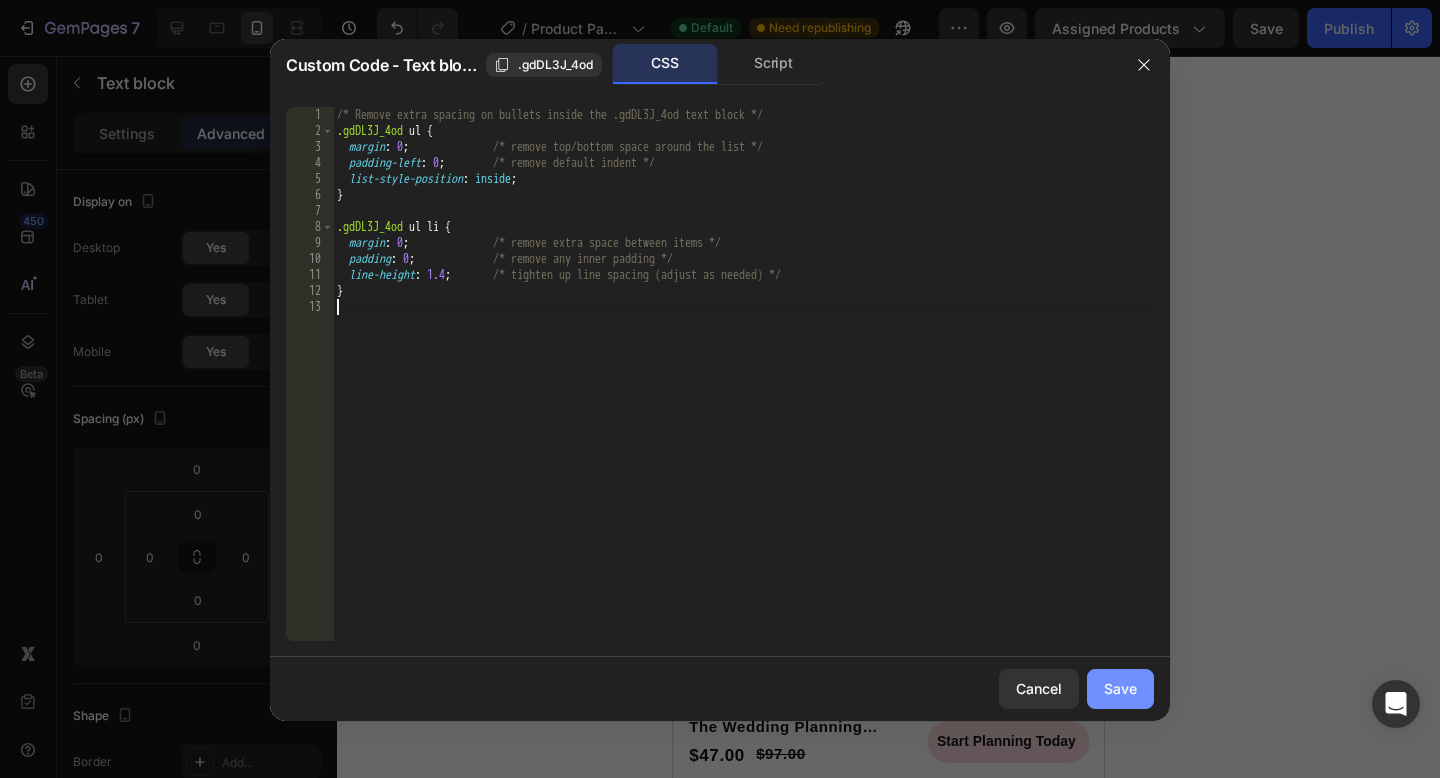 click on "Save" at bounding box center (1120, 688) 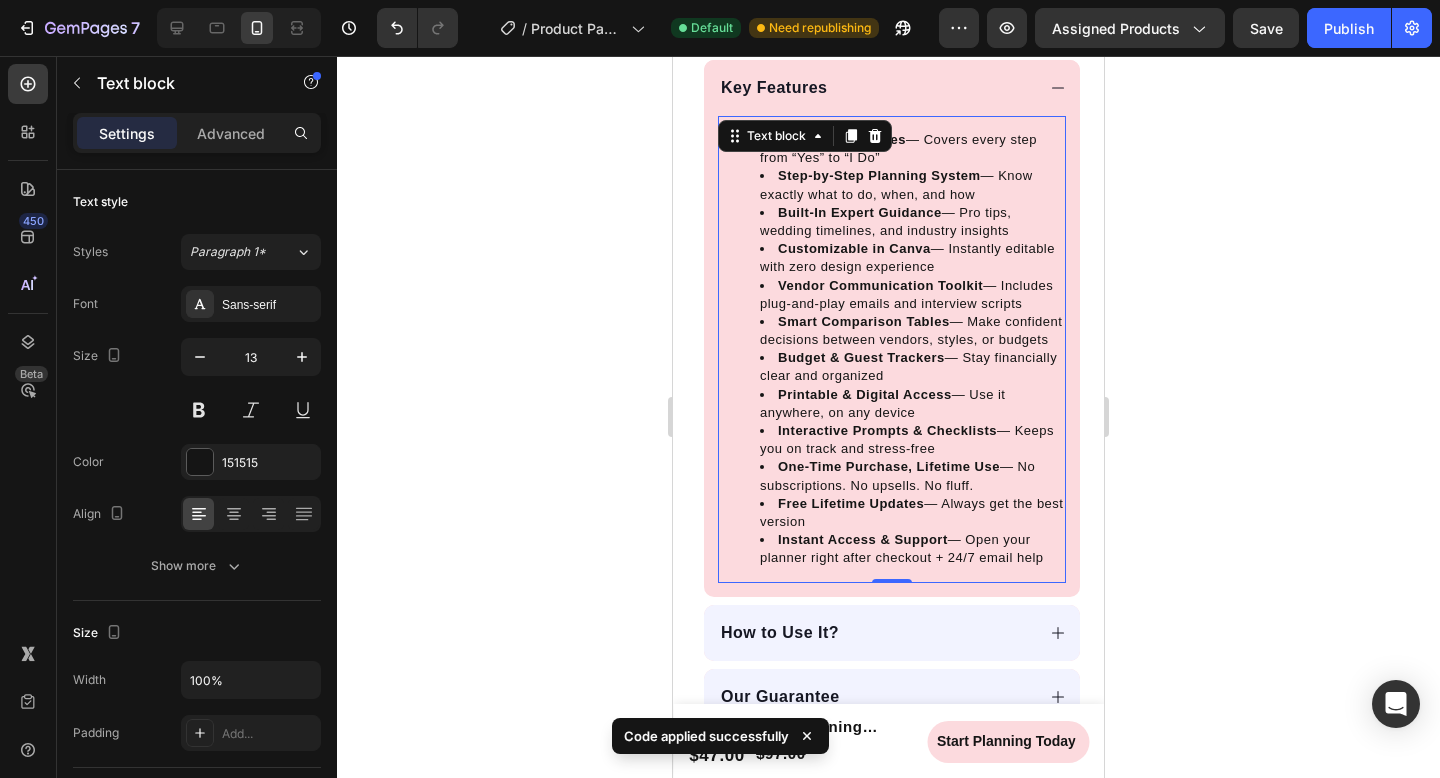 click on "300+ Guided Pages  — Covers every step from “Yes” to “I Do” Step-by-Step Planning System  — Know exactly what to do, when, and how Built-In Expert Guidance  — Pro tips, wedding timelines, and industry insights Customizable in Canva  — Instantly editable with zero design experience Vendor Communication Toolkit  — Includes plug-and-play emails and interview scripts Smart Comparison Tables  — Make confident decisions between vendors, styles, or budgets Budget & Guest Trackers  — Stay financially clear and organized Printable & Digital Access  — Use it anywhere, on any device Interactive Prompts & Checklists  — Keeps you on track and stress-free One-Time Purchase, Lifetime Use  — No subscriptions. No upsells. No fluff. Free Lifetime Updates  — Always get the best version Instant Access & Support  — Open your planner right after checkout + 24/7 email help" at bounding box center (892, 349) 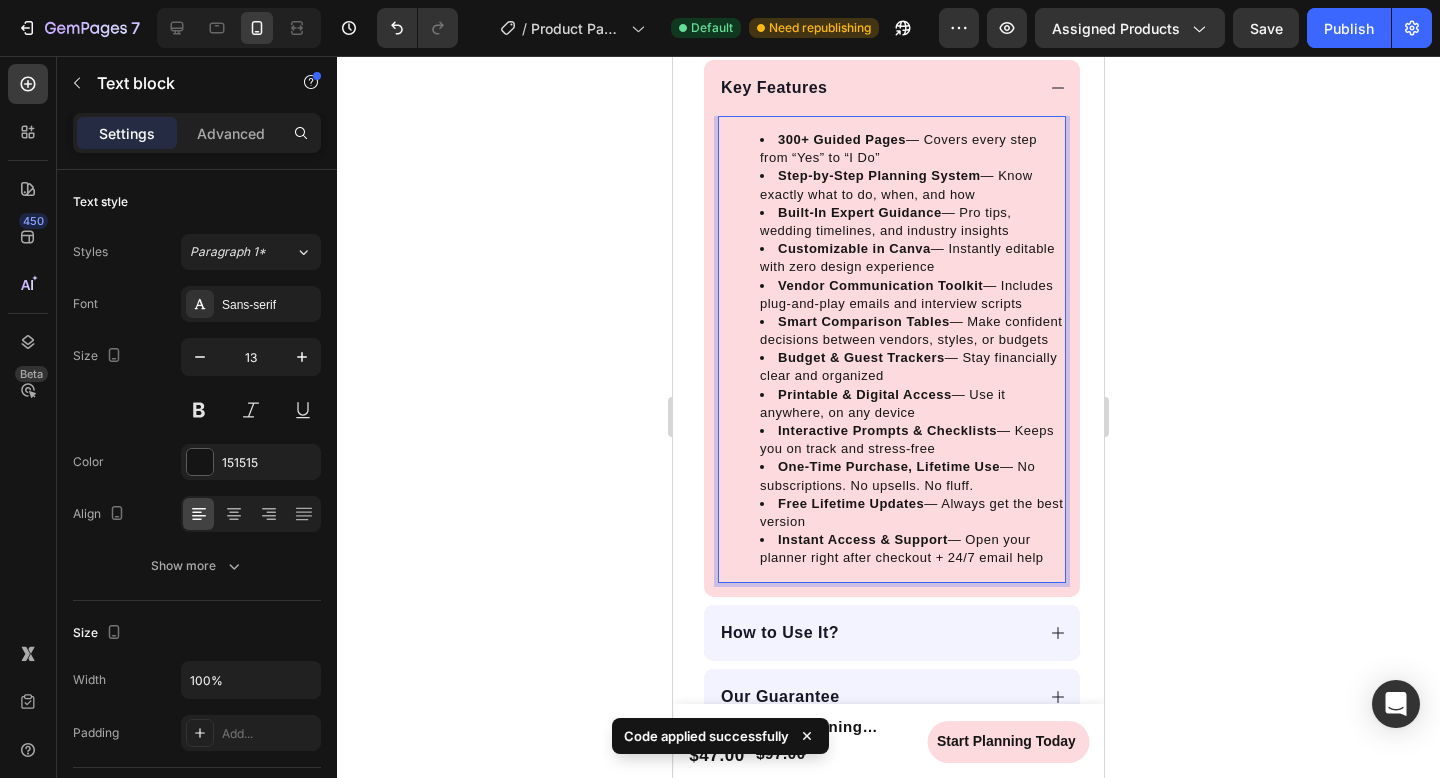 click on "Customizable in Canva" at bounding box center [854, 248] 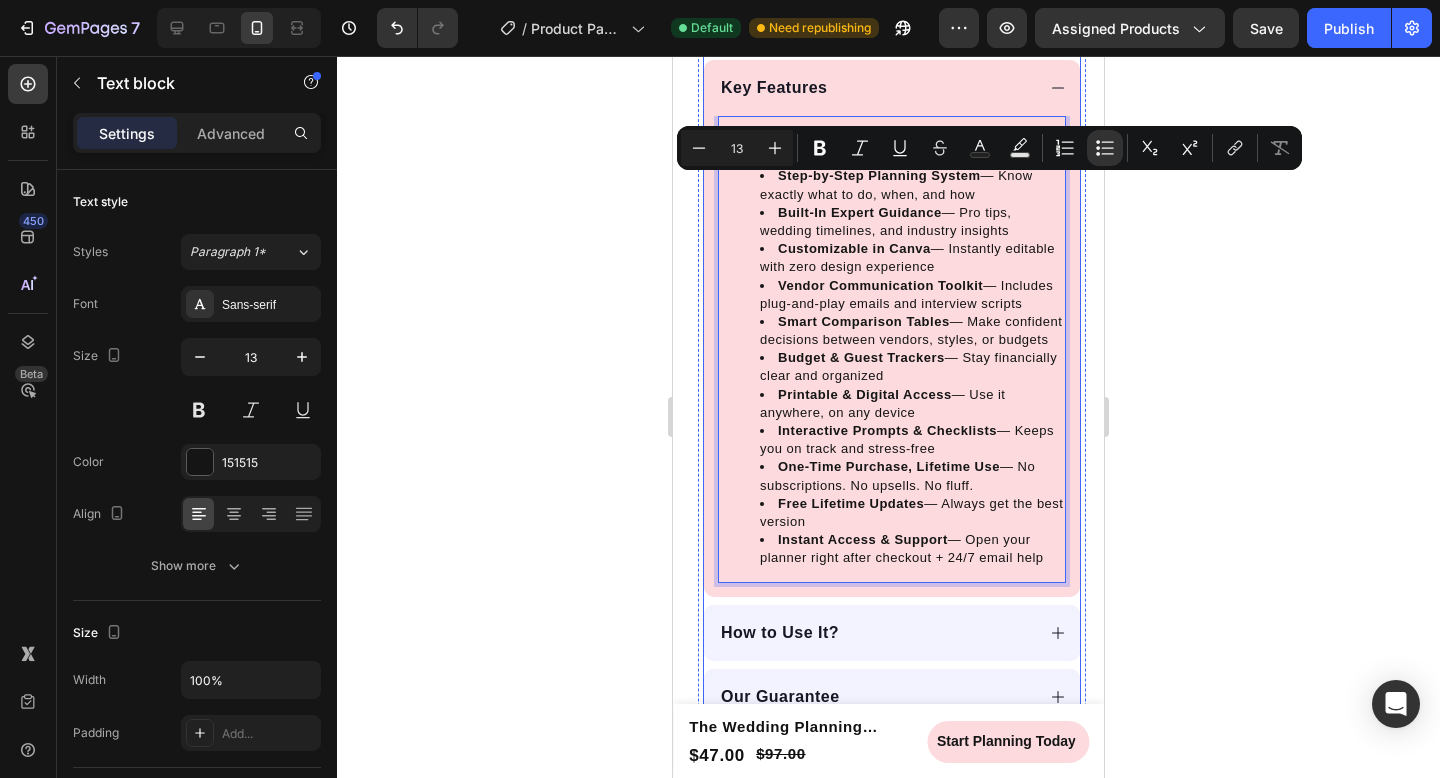 click on "Key Features" at bounding box center (876, 88) 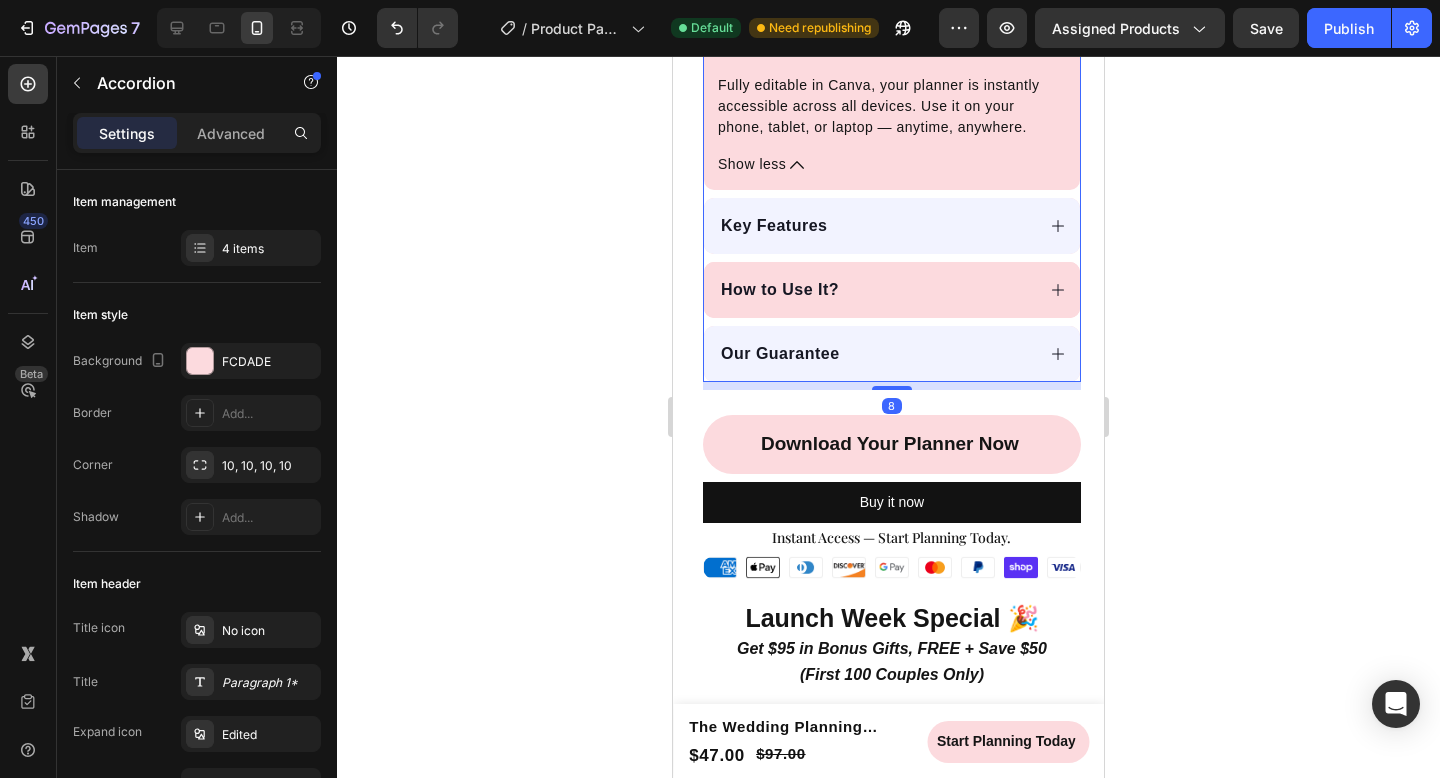 scroll, scrollTop: 1102, scrollLeft: 0, axis: vertical 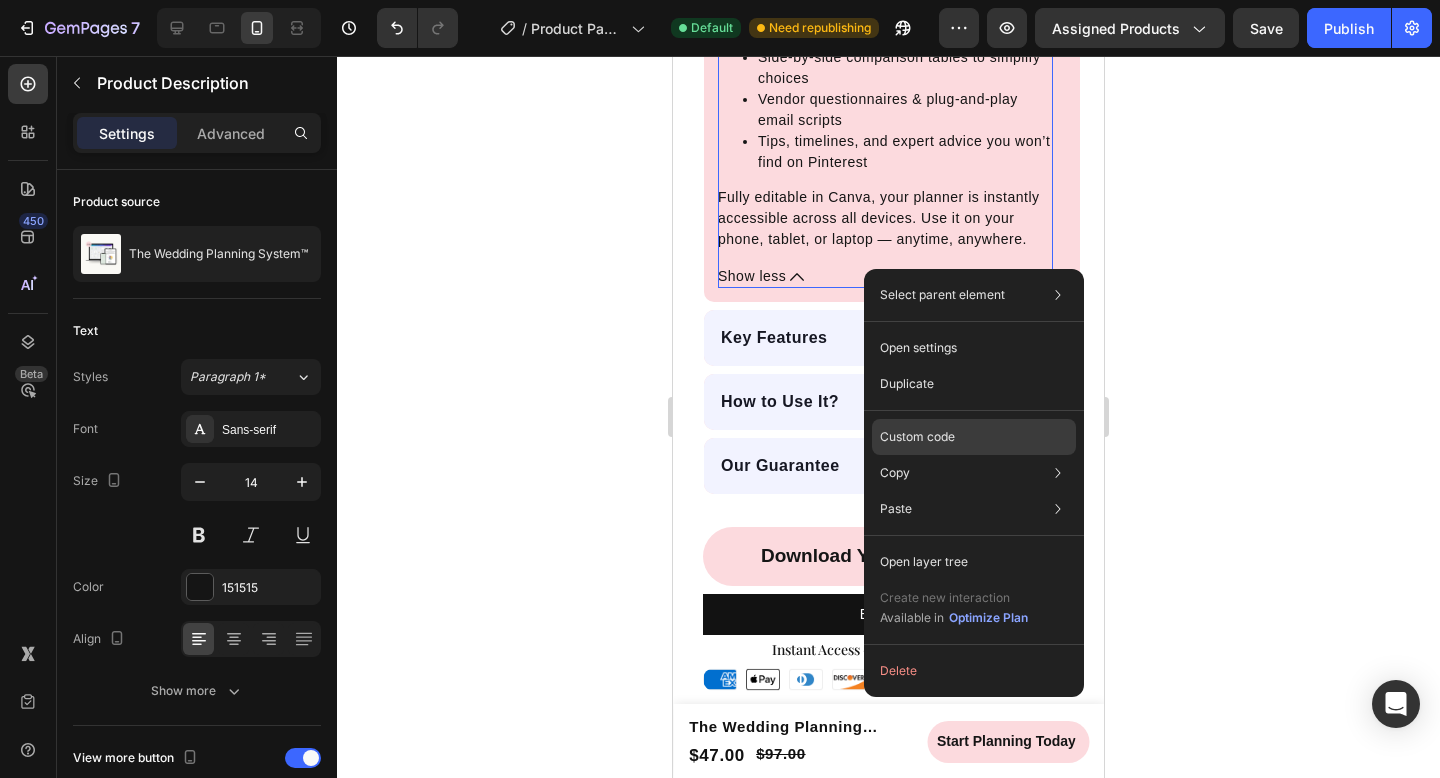 click on "Custom code" at bounding box center (917, 437) 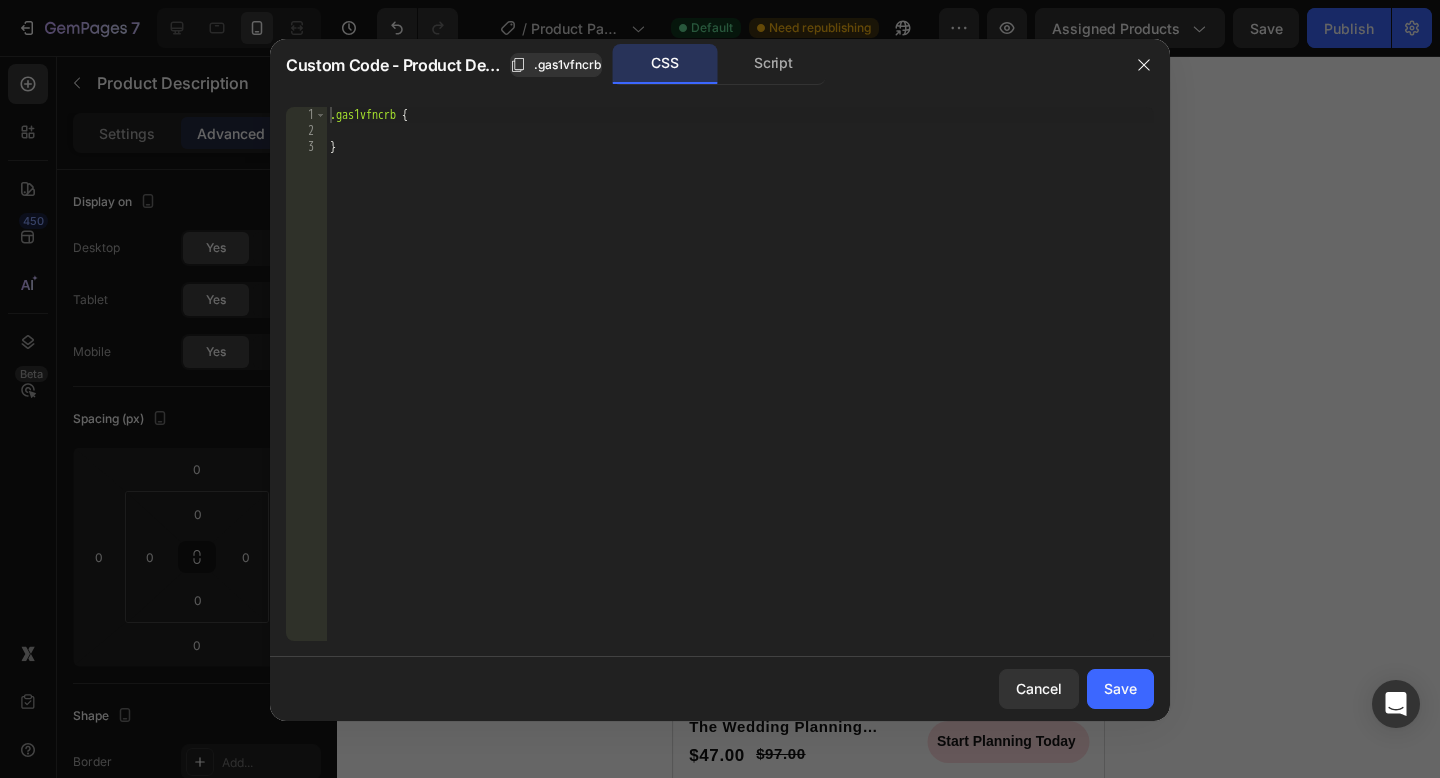 click 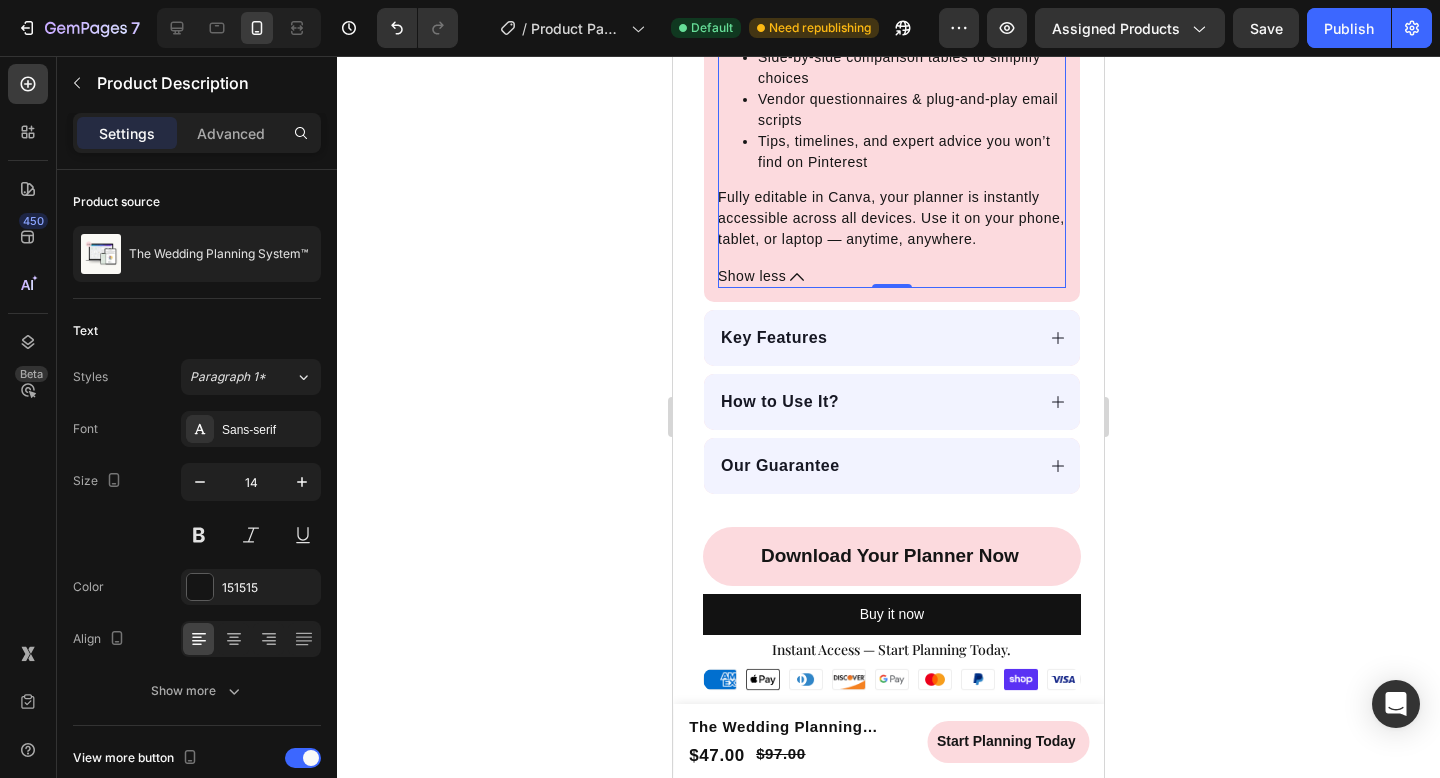 click 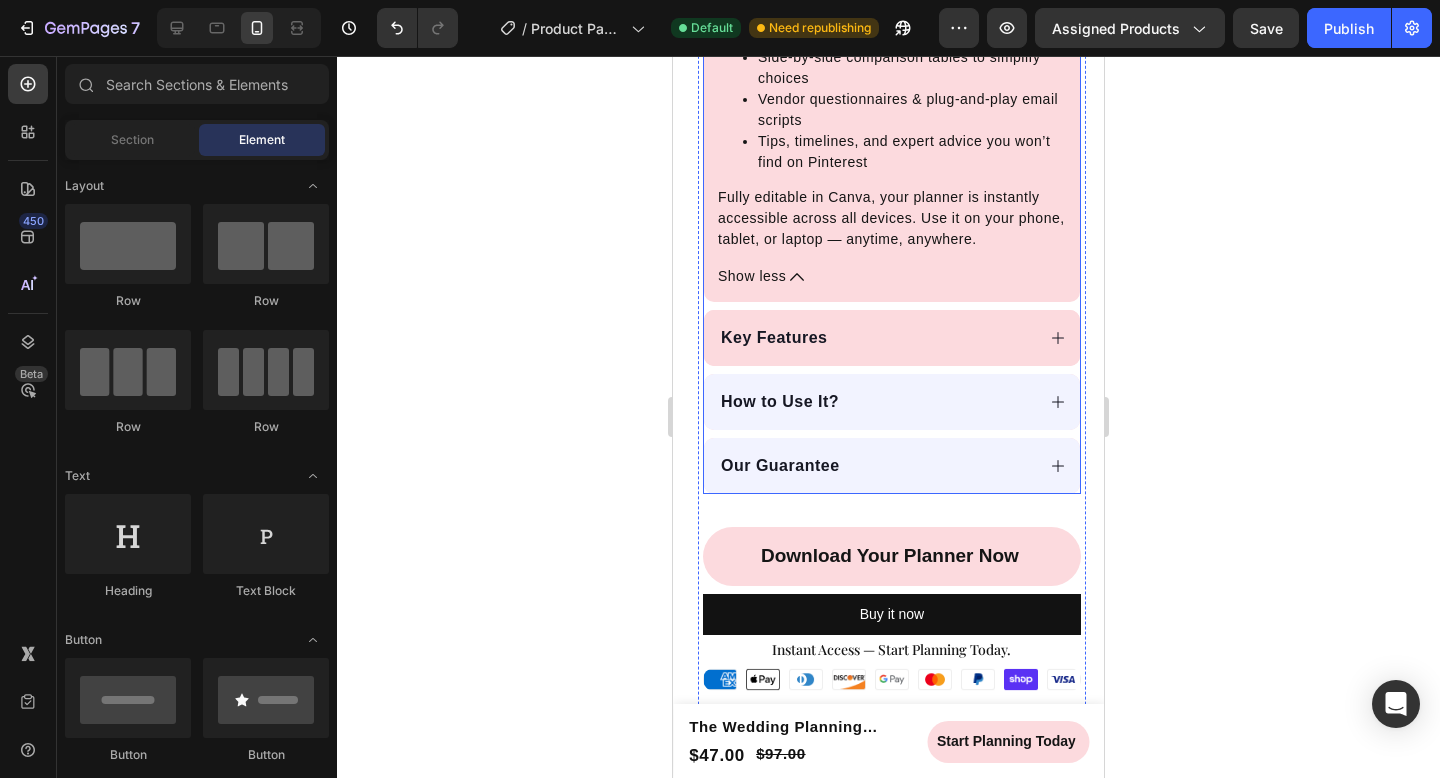 click on "Key Features" at bounding box center (876, 338) 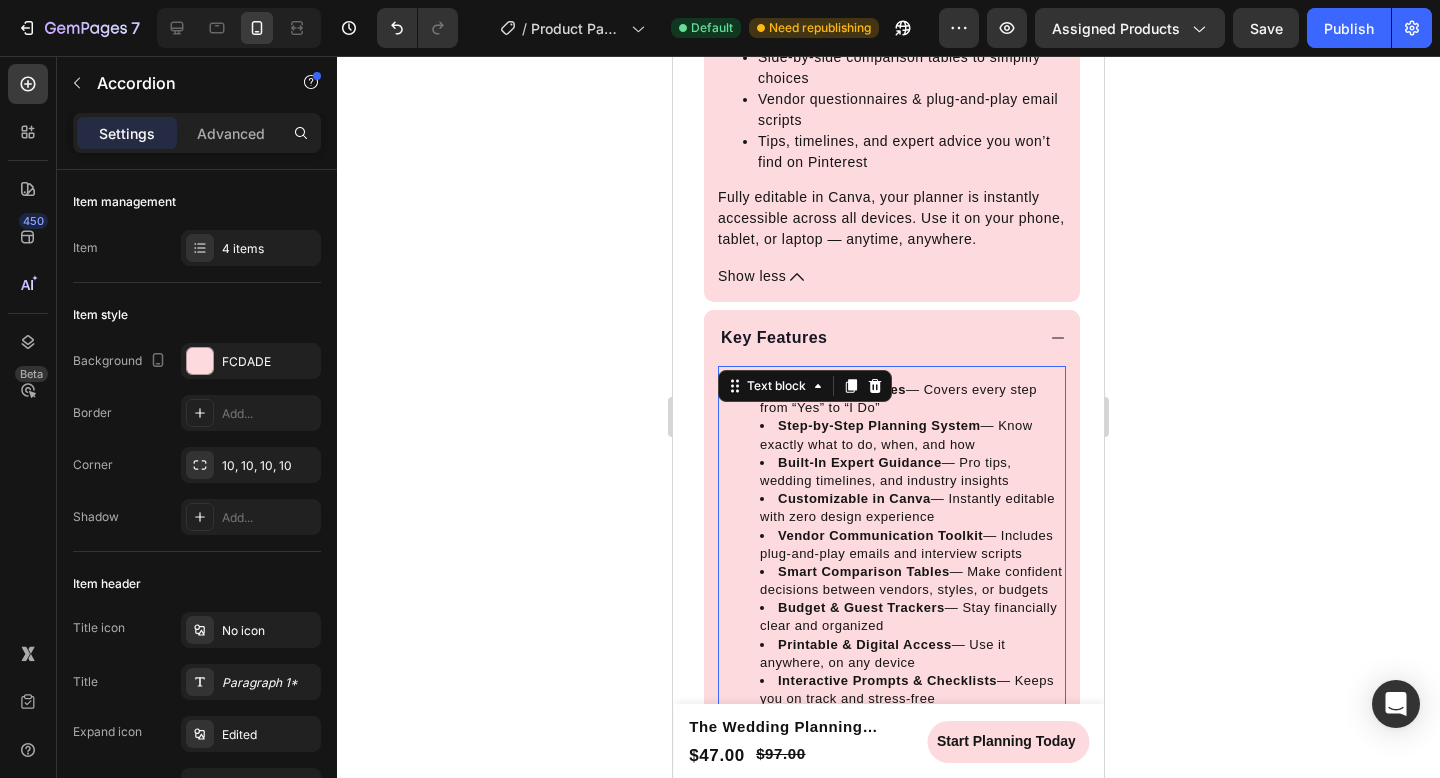 click on "300+ Guided Pages  — Covers every step from “Yes” to “I Do” Step-by-Step Planning System  — Know exactly what to do, when, and how Built-In Expert Guidance  — Pro tips, wedding timelines, and industry insights Customizable in Canva  — Instantly editable with zero design experience Vendor Communication Toolkit  — Includes plug-and-play emails and interview scripts Smart Comparison Tables  — Make confident decisions between vendors, styles, or budgets Budget & Guest Trackers  — Stay financially clear and organized Printable & Digital Access  — Use it anywhere, on any device Interactive Prompts & Checklists  — Keeps you on track and stress-free One-Time Purchase, Lifetime Use  — No subscriptions. No upsells. No fluff. Free Lifetime Updates  — Always get the best version Instant Access & Support  — Open your planner right after checkout + 24/7 email help" at bounding box center [892, 599] 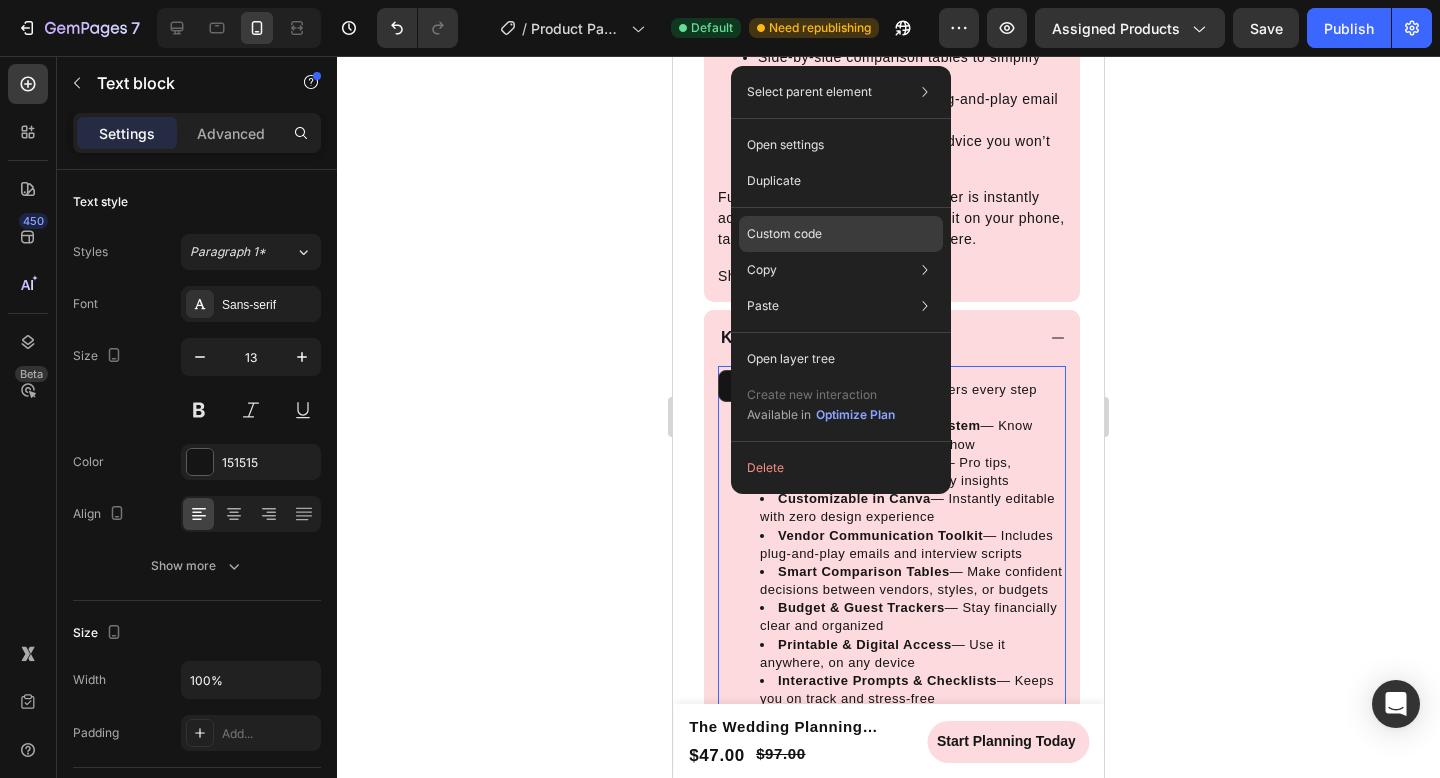 click on "Custom code" 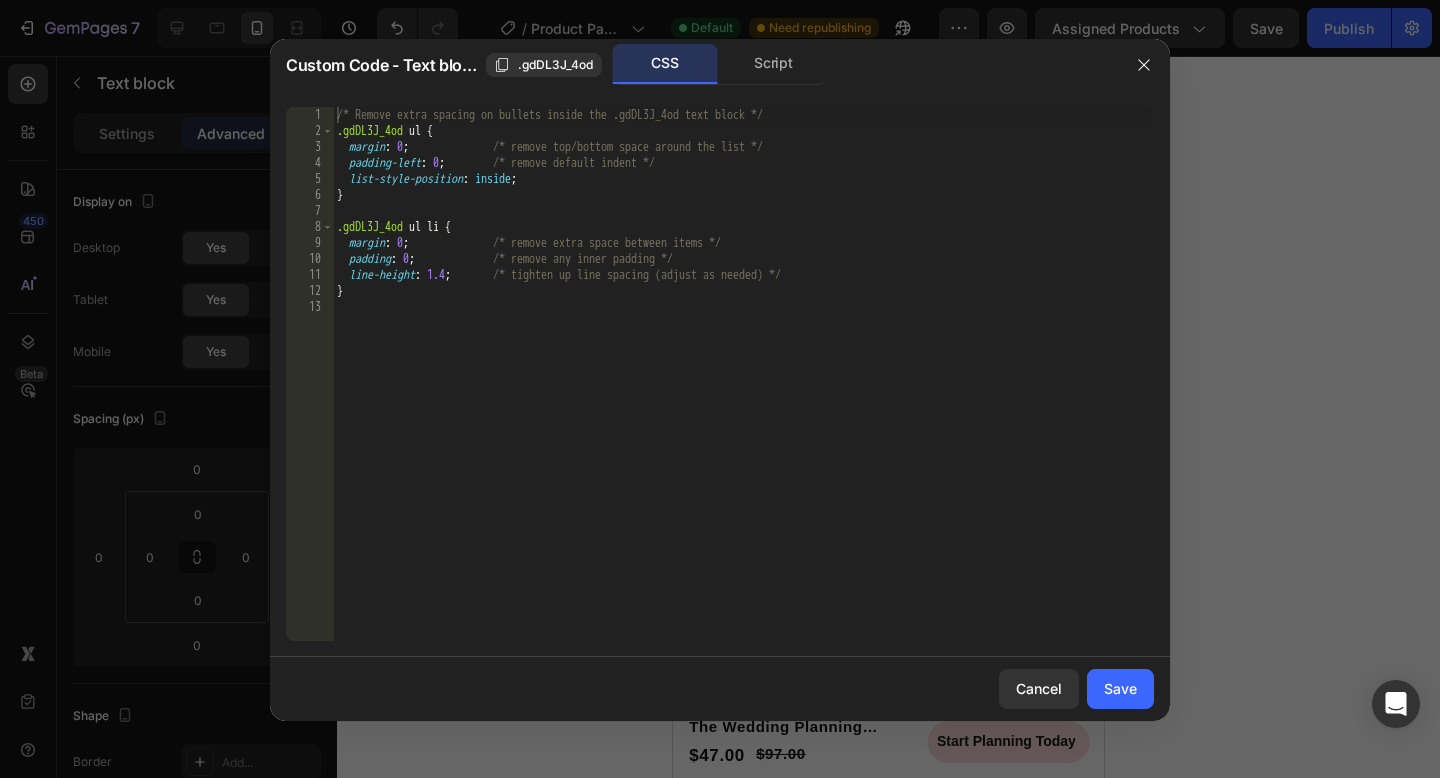 scroll, scrollTop: 0, scrollLeft: 0, axis: both 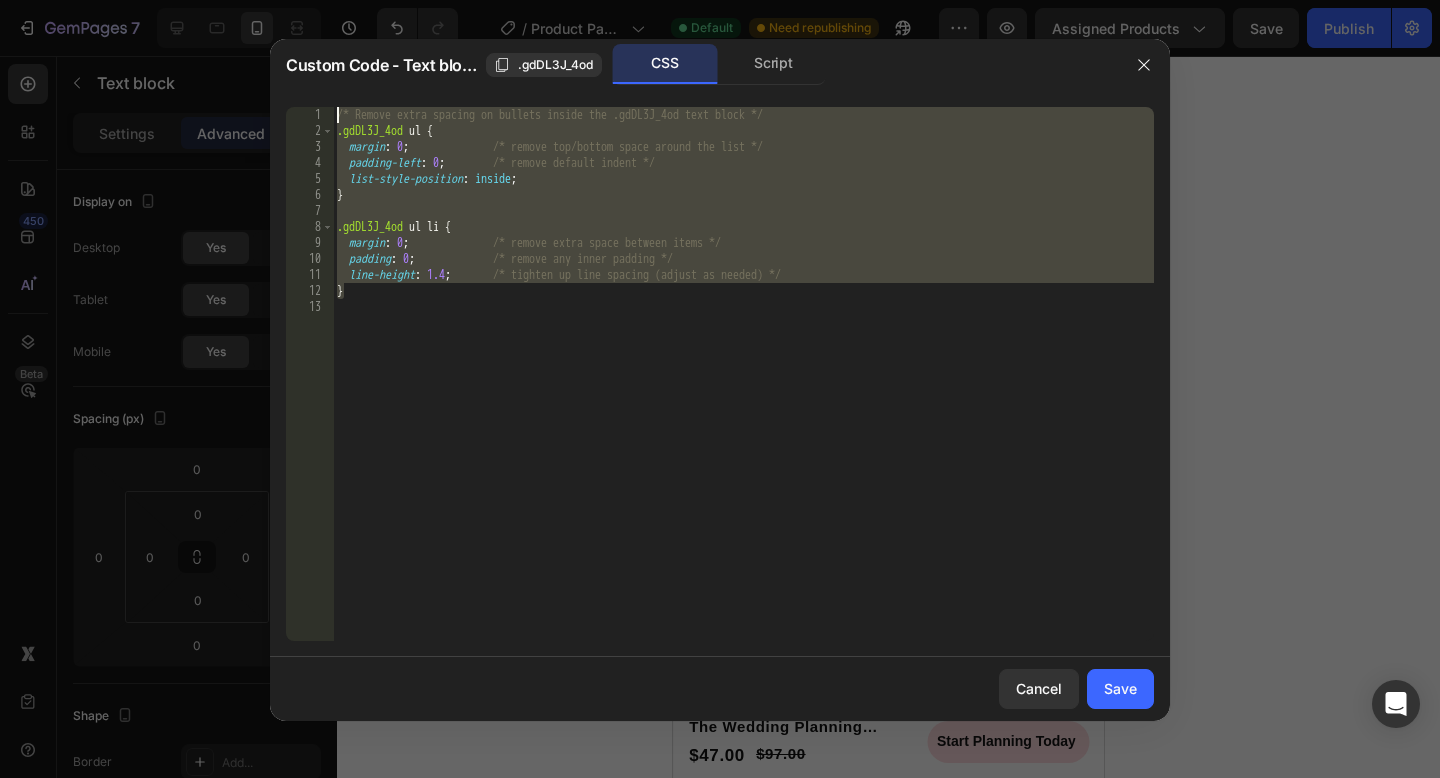 drag, startPoint x: 352, startPoint y: 297, endPoint x: 338, endPoint y: 96, distance: 201.48697 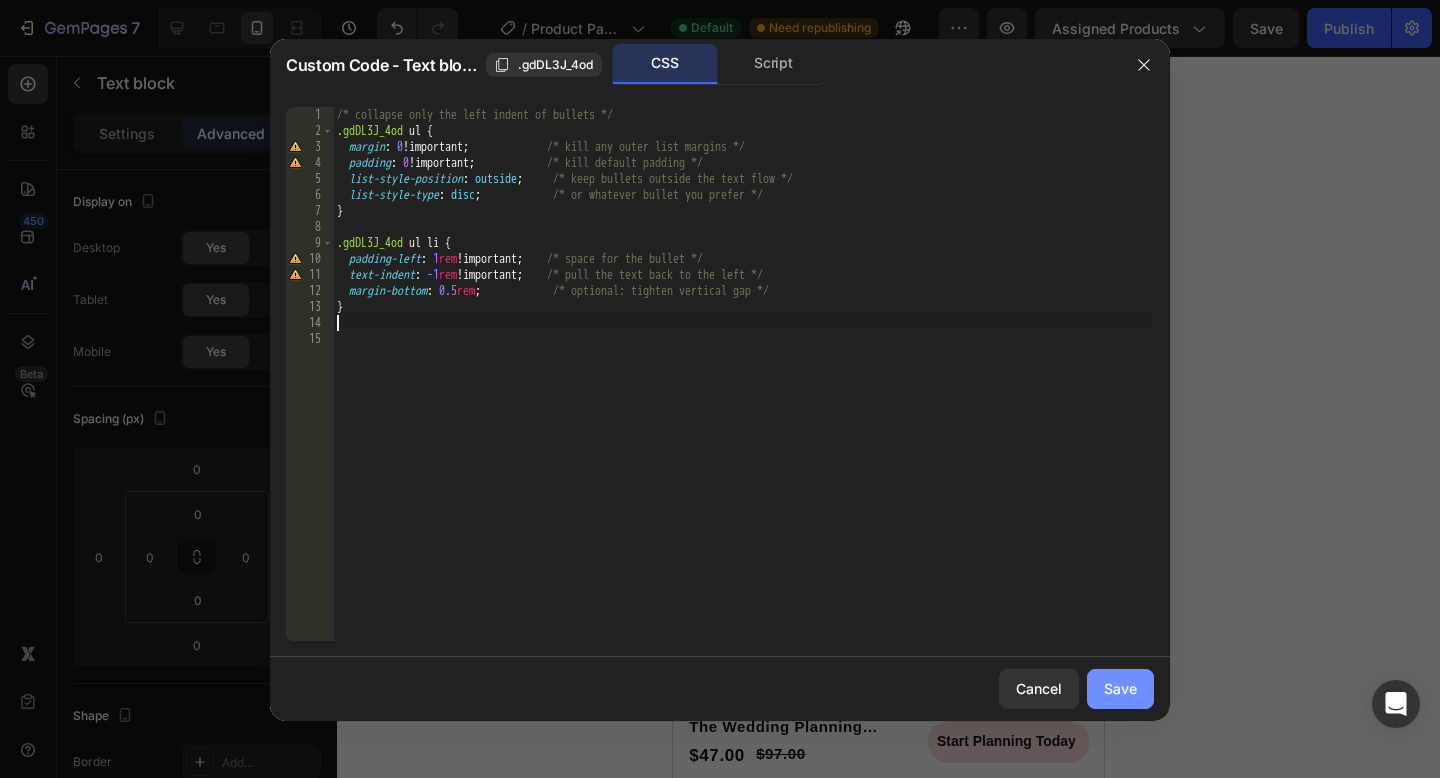 click on "Save" at bounding box center [1120, 688] 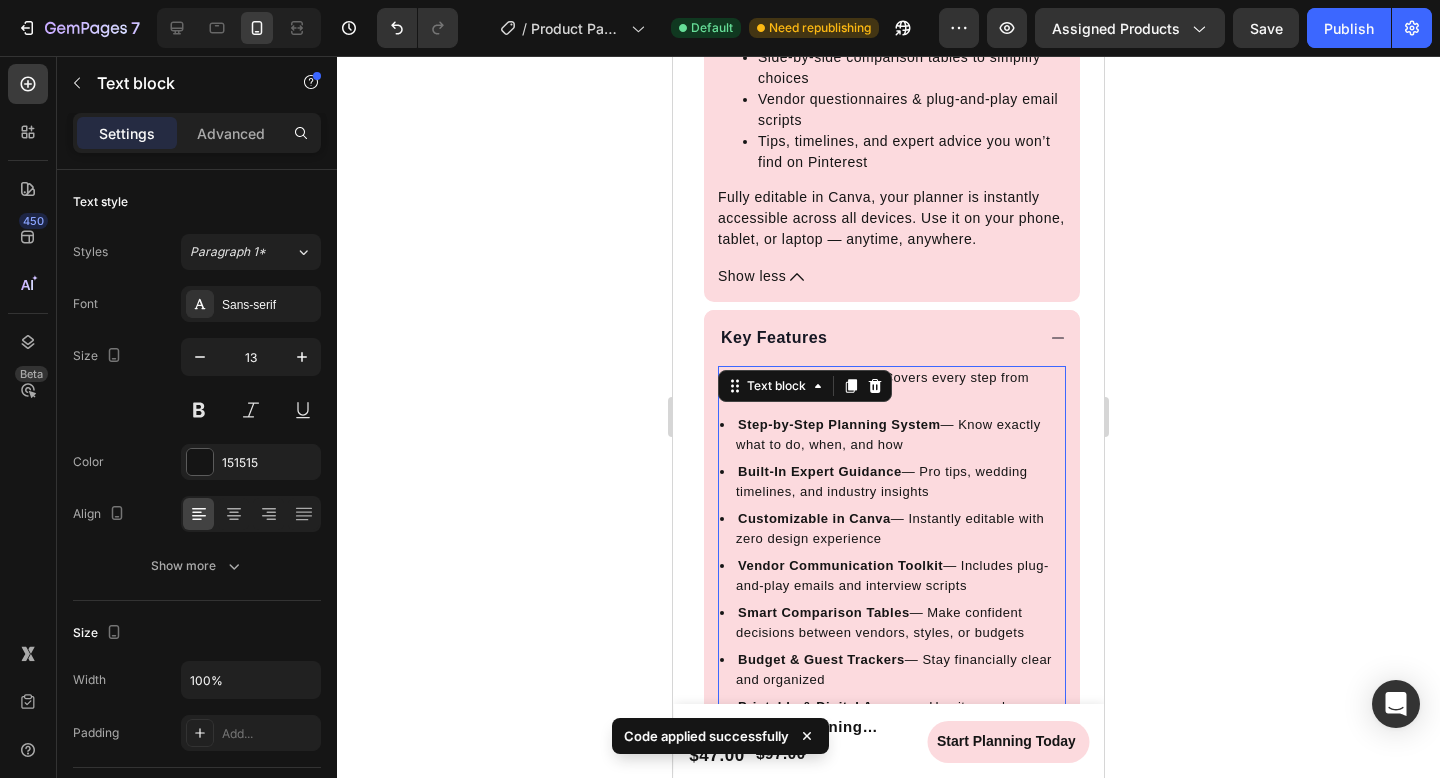 click 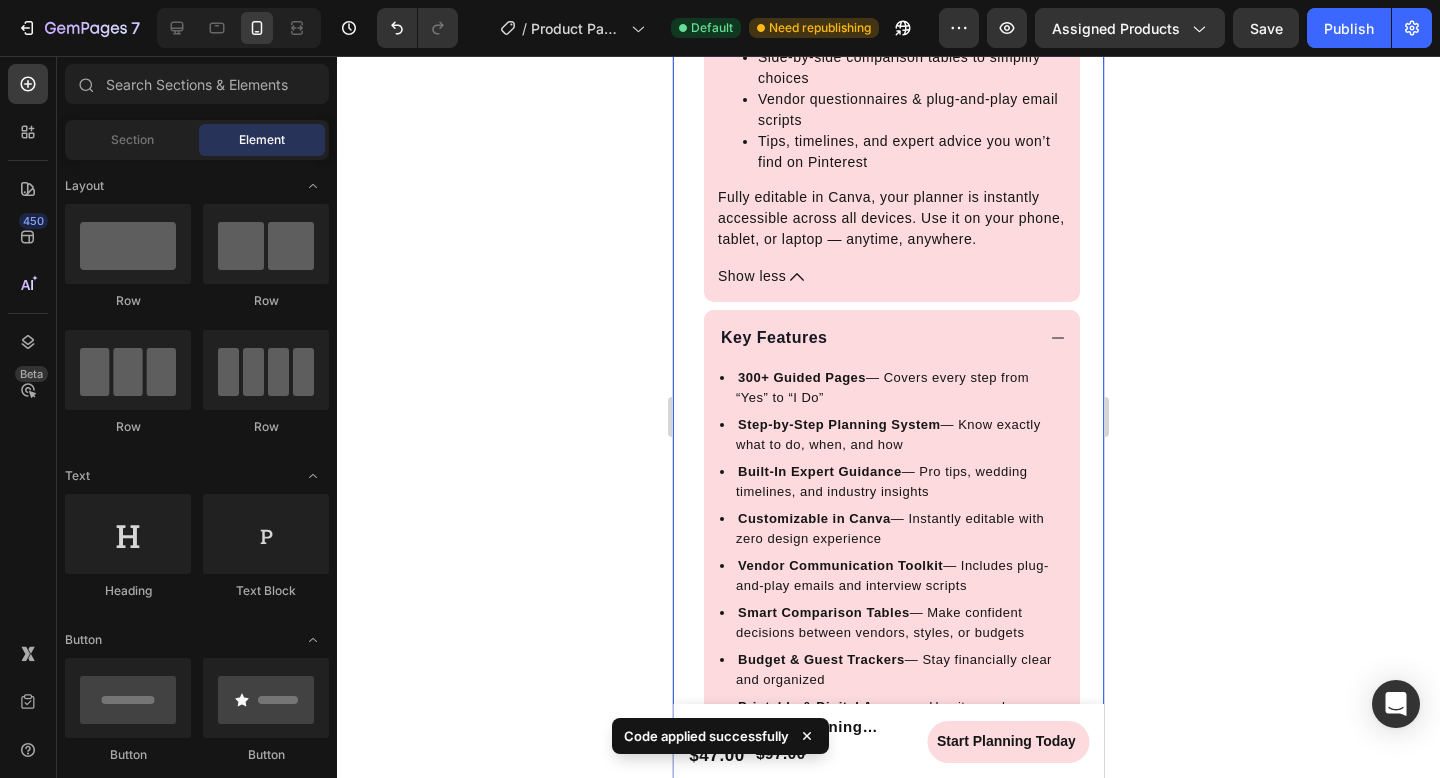 click 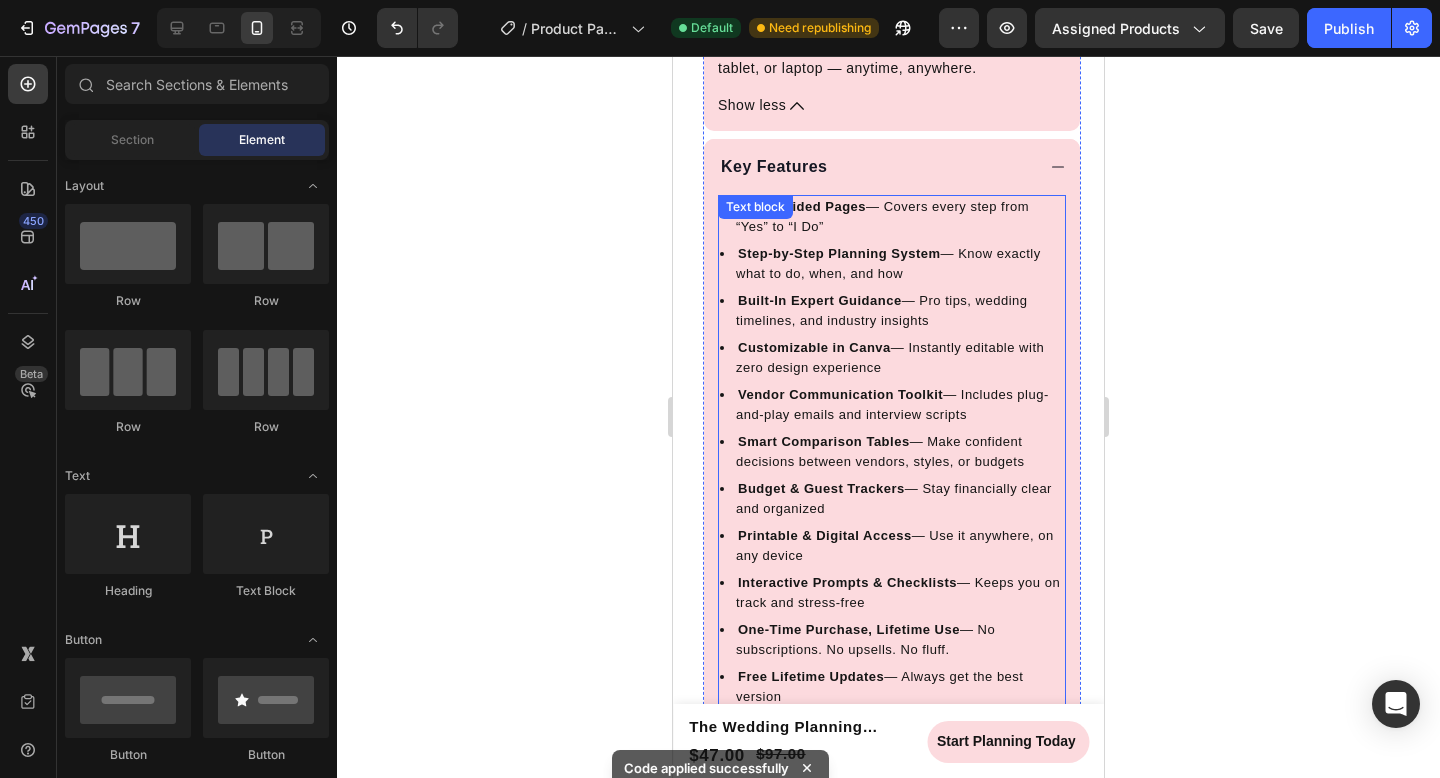 scroll, scrollTop: 1274, scrollLeft: 0, axis: vertical 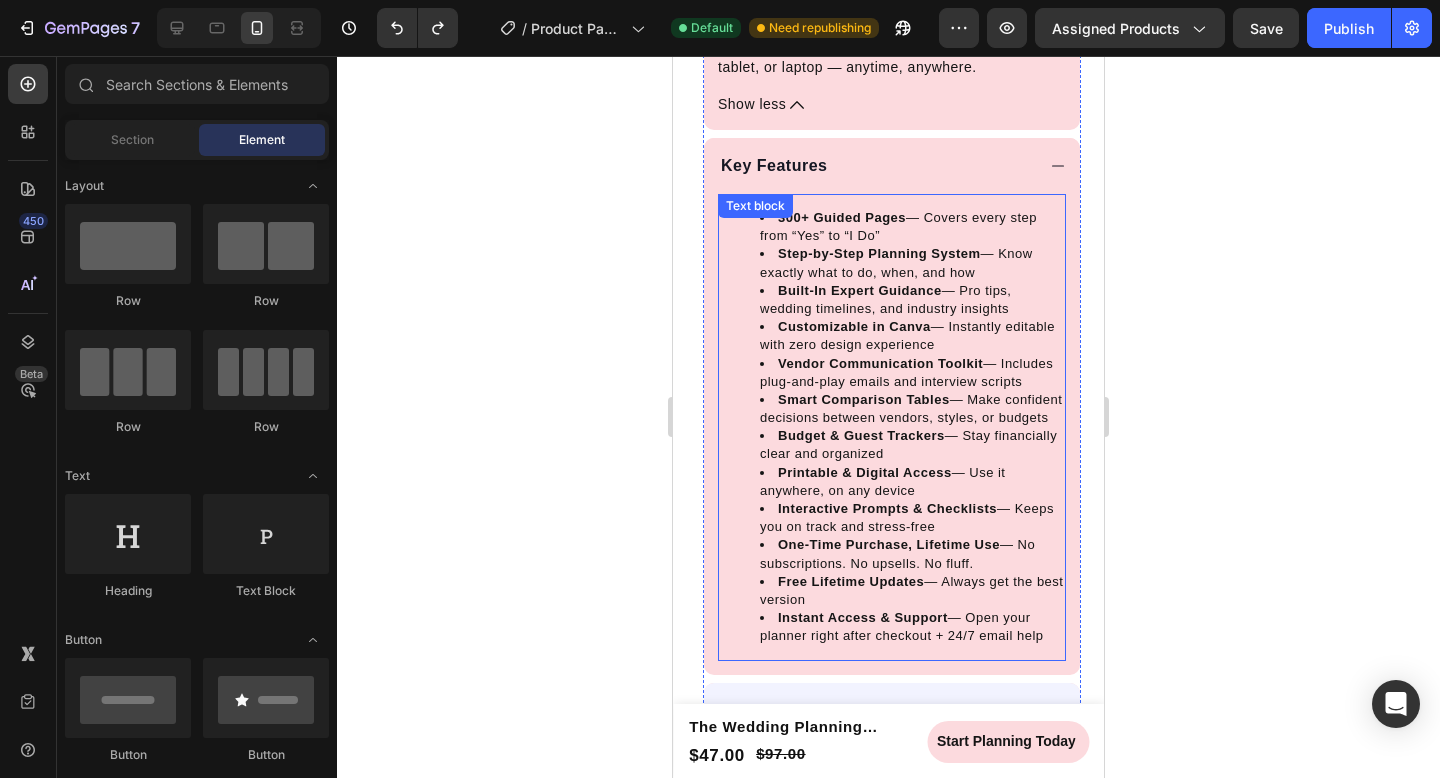 click on "Built-In Expert Guidance" at bounding box center [860, 290] 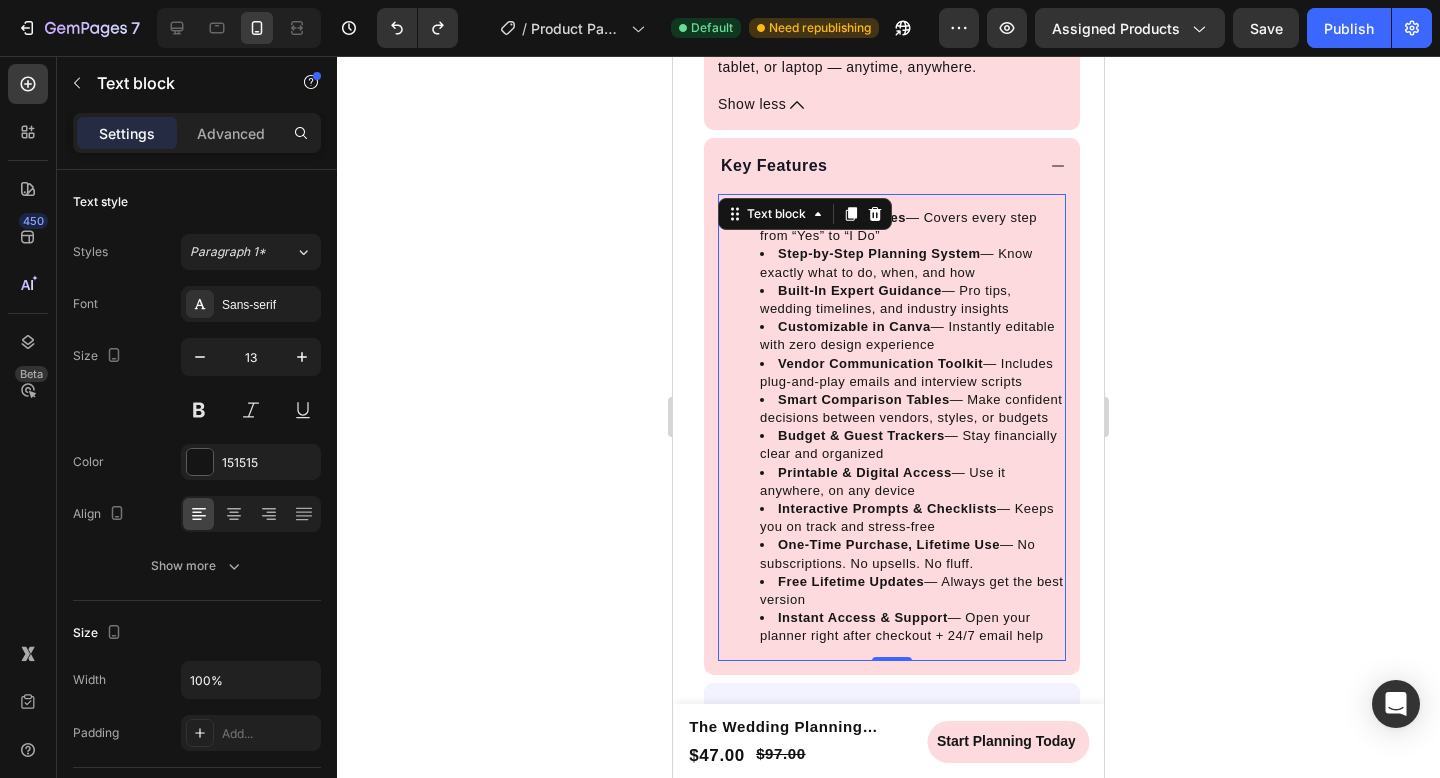 click on "300+ Guided Pages  — Covers every step from “Yes” to “I Do” Step-by-Step Planning System  — Know exactly what to do, when, and how Built-In Expert Guidance  — Pro tips, wedding timelines, and industry insights Customizable in Canva  — Instantly editable with zero design experience Vendor Communication Toolkit  — Includes plug-and-play emails and interview scripts Smart Comparison Tables  — Make confident decisions between vendors, styles, or budgets Budget & Guest Trackers  — Stay financially clear and organized Printable & Digital Access  — Use it anywhere, on any device Interactive Prompts & Checklists  — Keeps you on track and stress-free One-Time Purchase, Lifetime Use  — No subscriptions. No upsells. No fluff. Free Lifetime Updates  — Always get the best version Instant Access & Support  — Open your planner right after checkout + 24/7 email help" at bounding box center (892, 427) 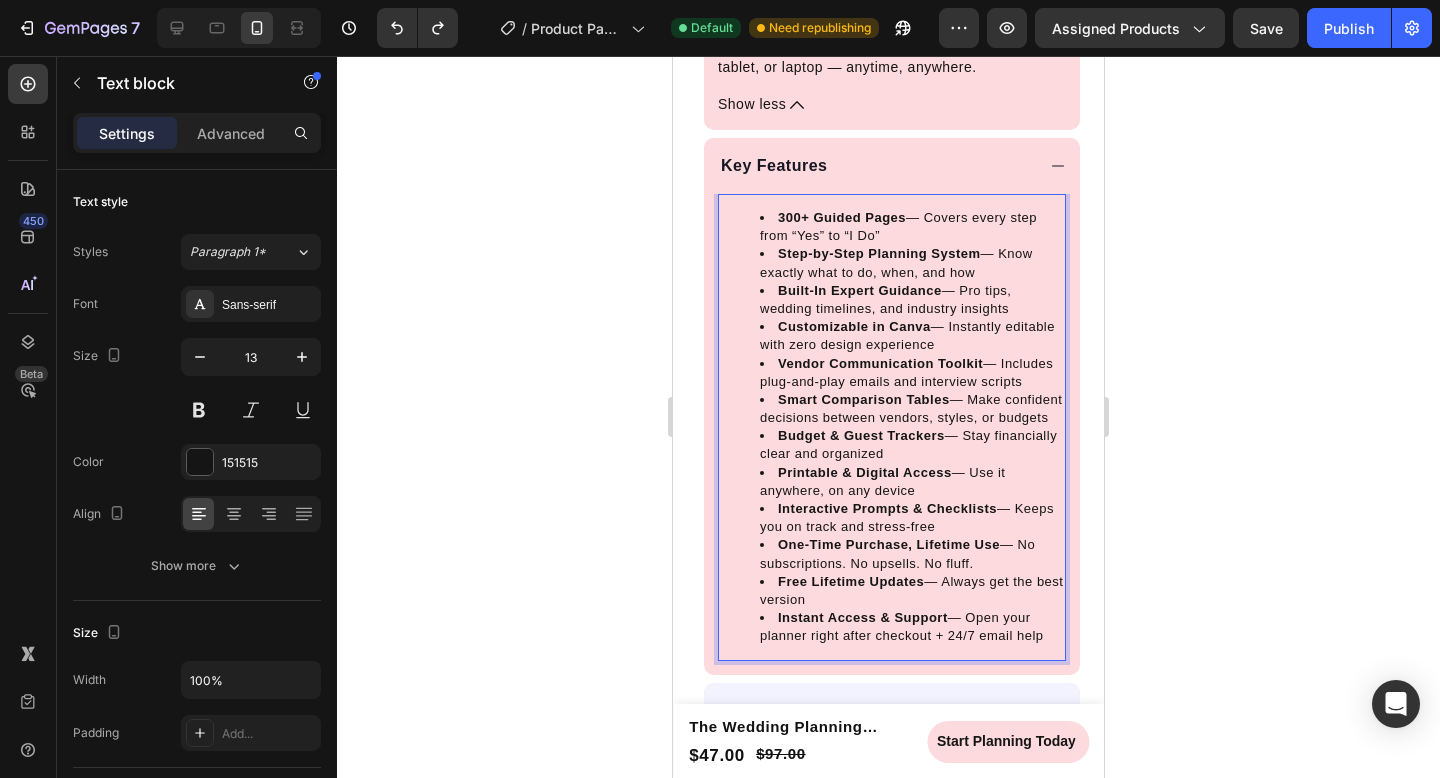 click on "300+ Guided Pages  — Covers every step from “Yes” to “I Do” Step-by-Step Planning System  — Know exactly what to do, when, and how Built-In Expert Guidance  — Pro tips, wedding timelines, and industry insights Customizable in Canva  — Instantly editable with zero design experience Vendor Communication Toolkit  — Includes plug-and-play emails and interview scripts Smart Comparison Tables  — Make confident decisions between vendors, styles, or budgets Budget & Guest Trackers  — Stay financially clear and organized Printable & Digital Access  — Use it anywhere, on any device Interactive Prompts & Checklists  — Keeps you on track and stress-free One-Time Purchase, Lifetime Use  — No subscriptions. No upsells. No fluff. Free Lifetime Updates  — Always get the best version Instant Access & Support  — Open your planner right after checkout + 24/7 email help" at bounding box center [892, 427] 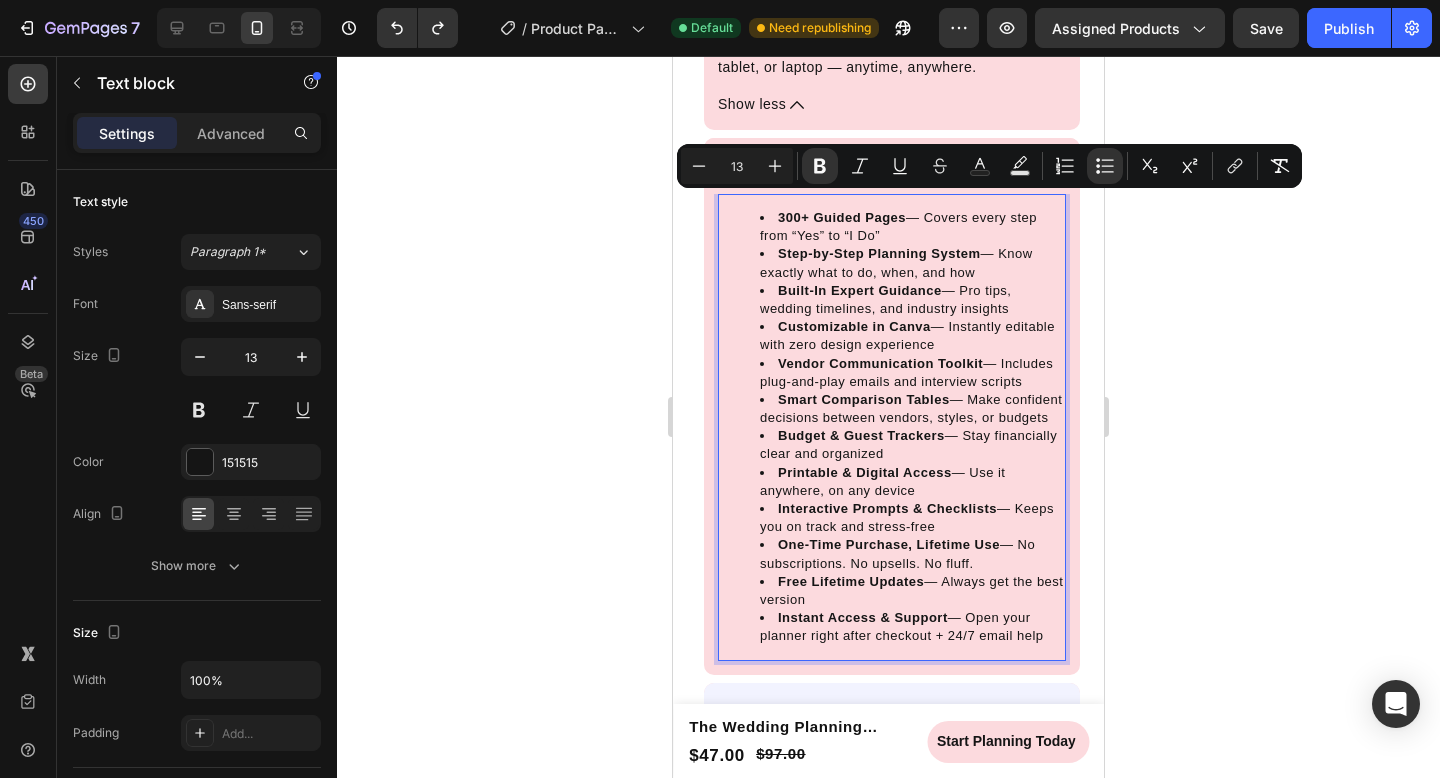 click on "Customizable in Canva  — Instantly editable with zero design experience" at bounding box center [912, 336] 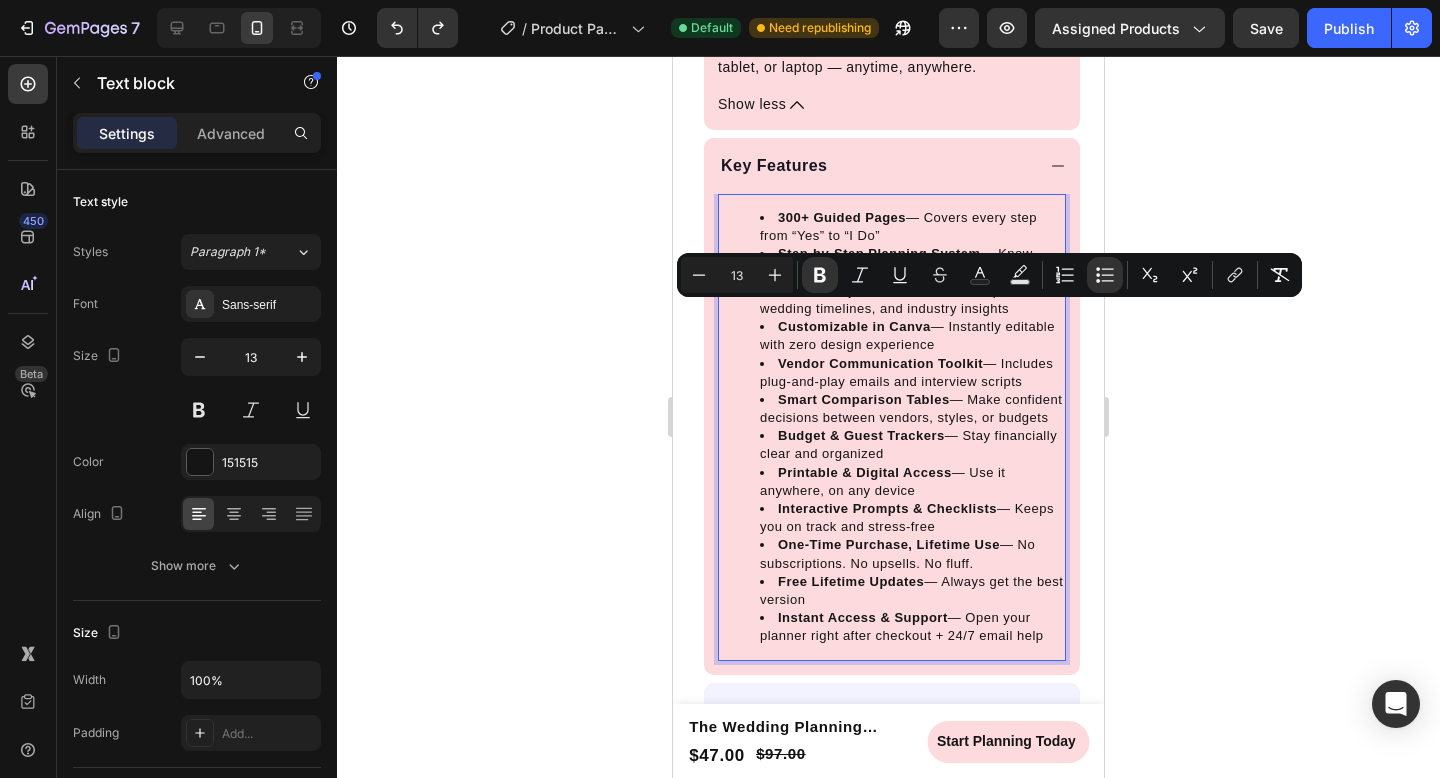 click on "Vendor Communication Toolkit" at bounding box center [880, 363] 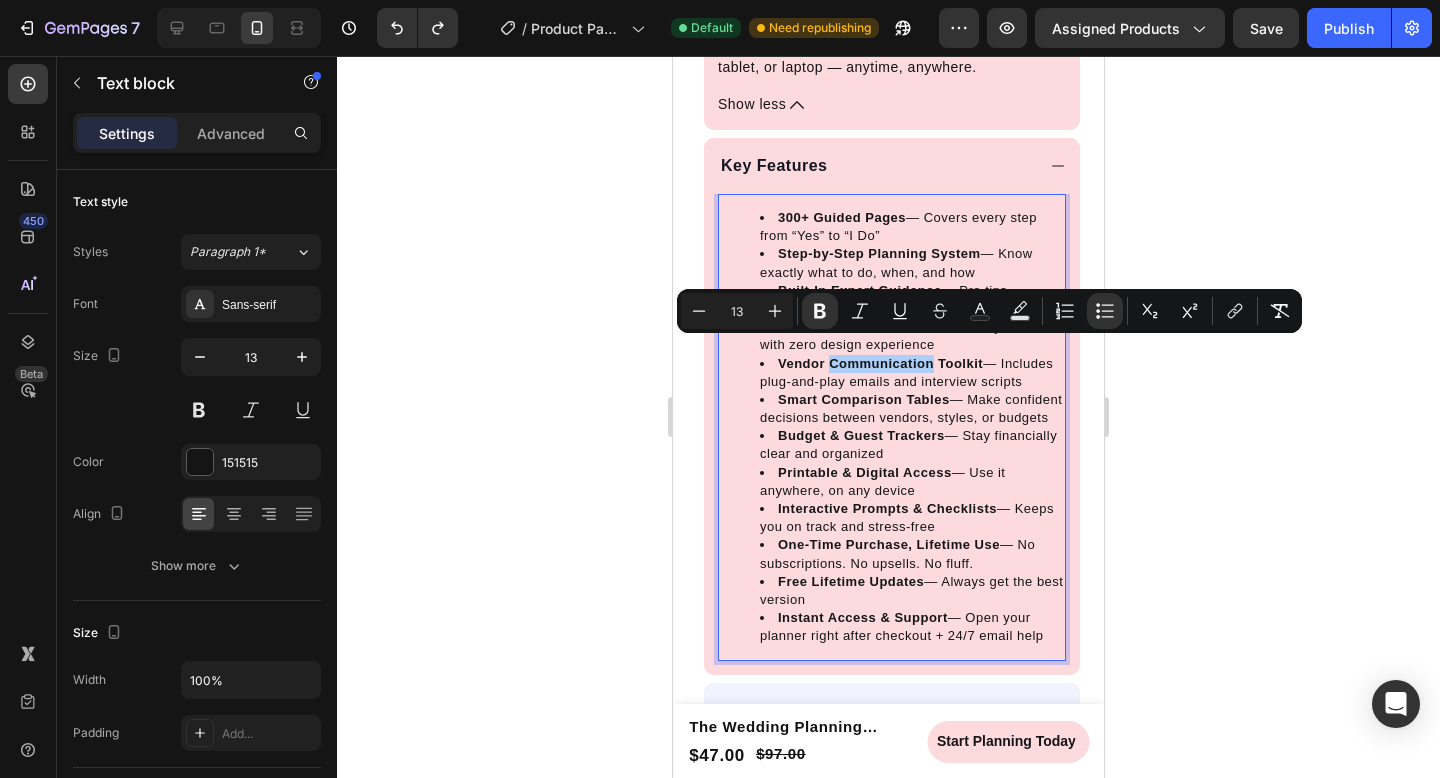 click 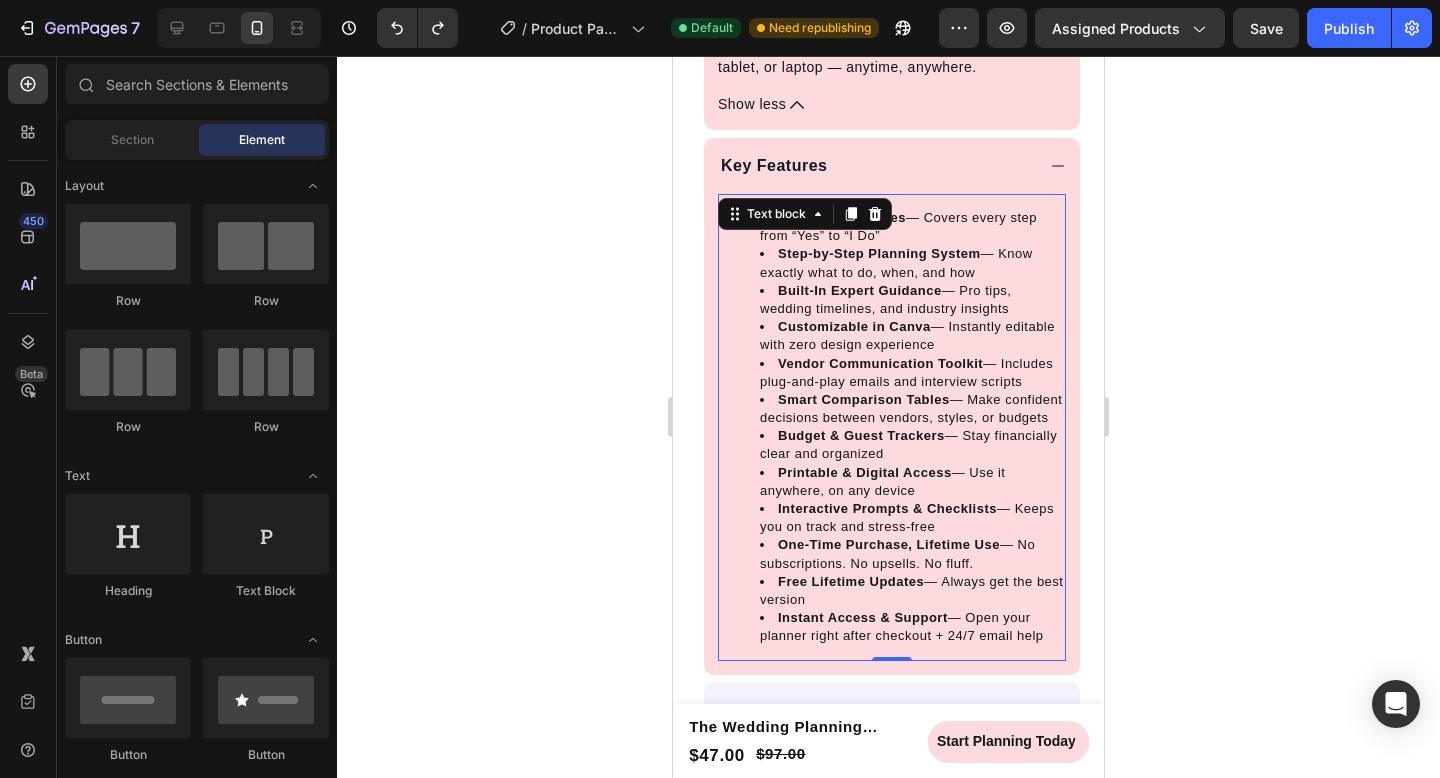 click on "300+ Guided Pages  — Covers every step from “Yes” to “I Do” Step-by-Step Planning System  — Know exactly what to do, when, and how Built-In Expert Guidance  — Pro tips, wedding timelines, and industry insights Customizable in Canva  — Instantly editable with zero design experience Vendor Communication Toolkit  — Includes plug-and-play emails and interview scripts Smart Comparison Tables  — Make confident decisions between vendors, styles, or budgets Budget & Guest Trackers  — Stay financially clear and organized Printable & Digital Access  — Use it anywhere, on any device Interactive Prompts & Checklists  — Keeps you on track and stress-free One-Time Purchase, Lifetime Use  — No subscriptions. No upsells. No fluff. Free Lifetime Updates  — Always get the best version Instant Access & Support  — Open your planner right after checkout + 24/7 email help Text block   0" at bounding box center [892, 427] 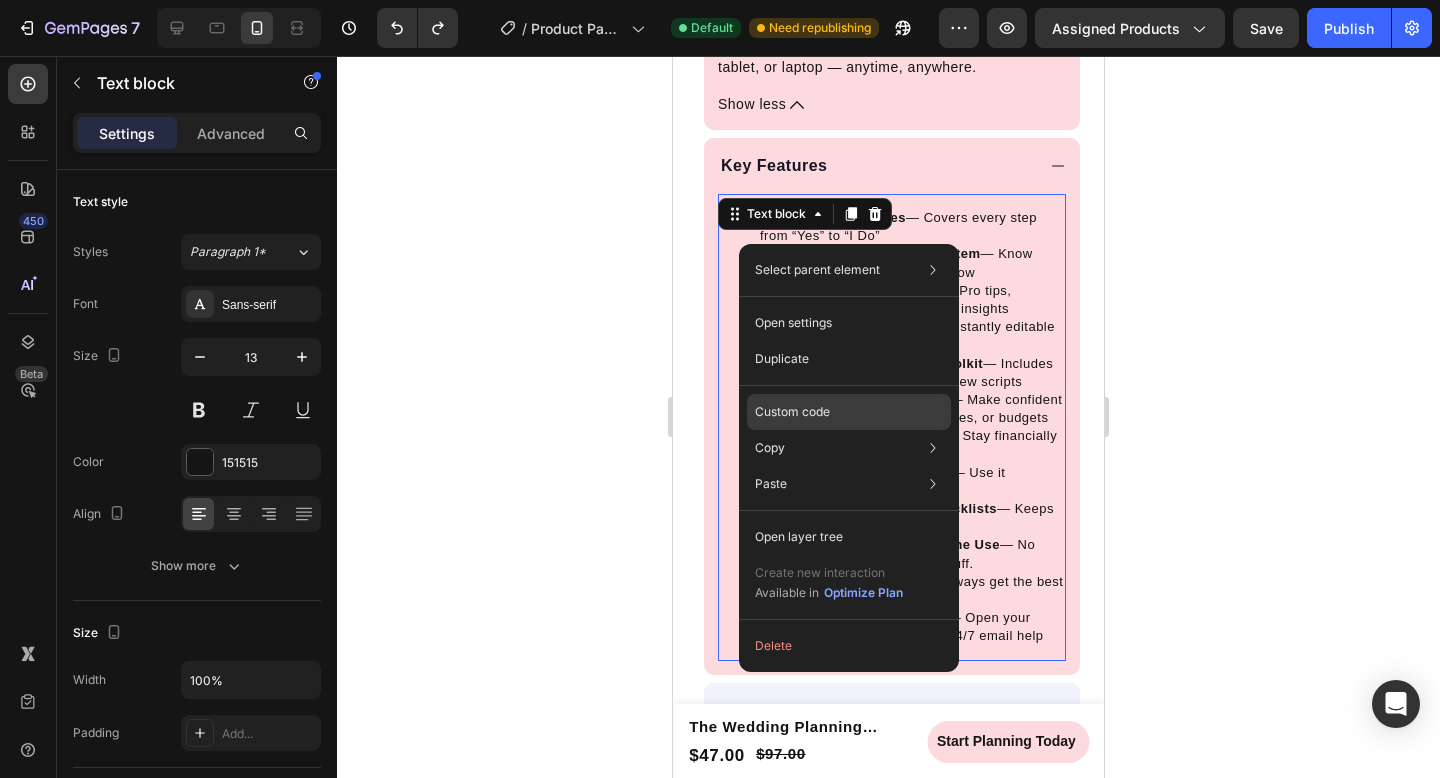 click on "Custom code" 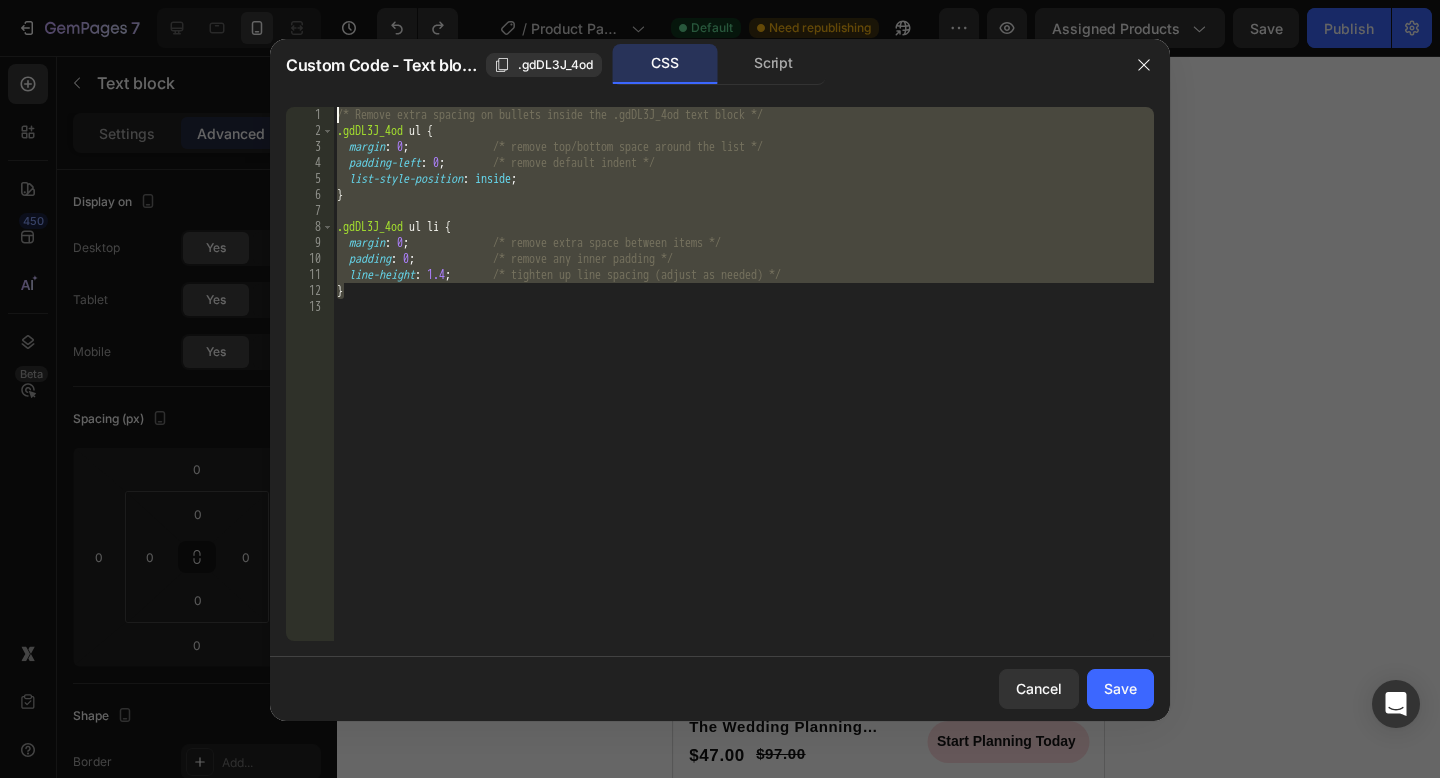 drag, startPoint x: 362, startPoint y: 296, endPoint x: 317, endPoint y: 95, distance: 205.97572 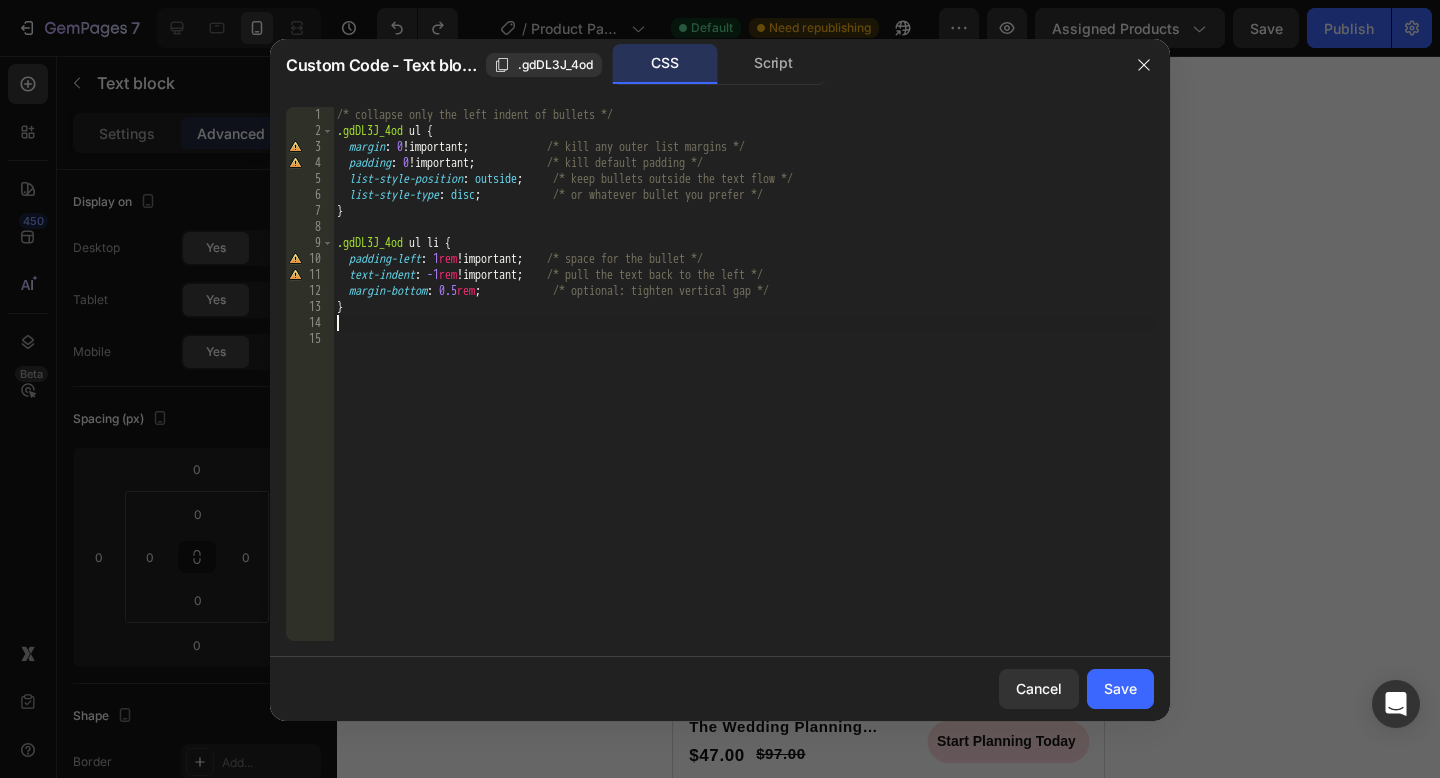 click on "/* collapse only the left indent of bullets */ .gdDL3J_4od   ul   {    margin :   0  !important ;               /* kill any outer list margins */    padding :   0  !important ;              /* kill default padding */    list-style-position :   outside ;       /* keep bullets outside the text flow */    list-style-type :   disc ;              /* or whatever bullet you prefer */ } .gdDL3J_4od   ul   li   {    padding-left :   1 rem  !important ;      /* space for the bullet */    text-indent :   -1 rem  !important ;      /* pull the text back to the left */    margin-bottom :   0.5 rem ;              /* optional: tighten vertical gap */ }" at bounding box center (743, 390) 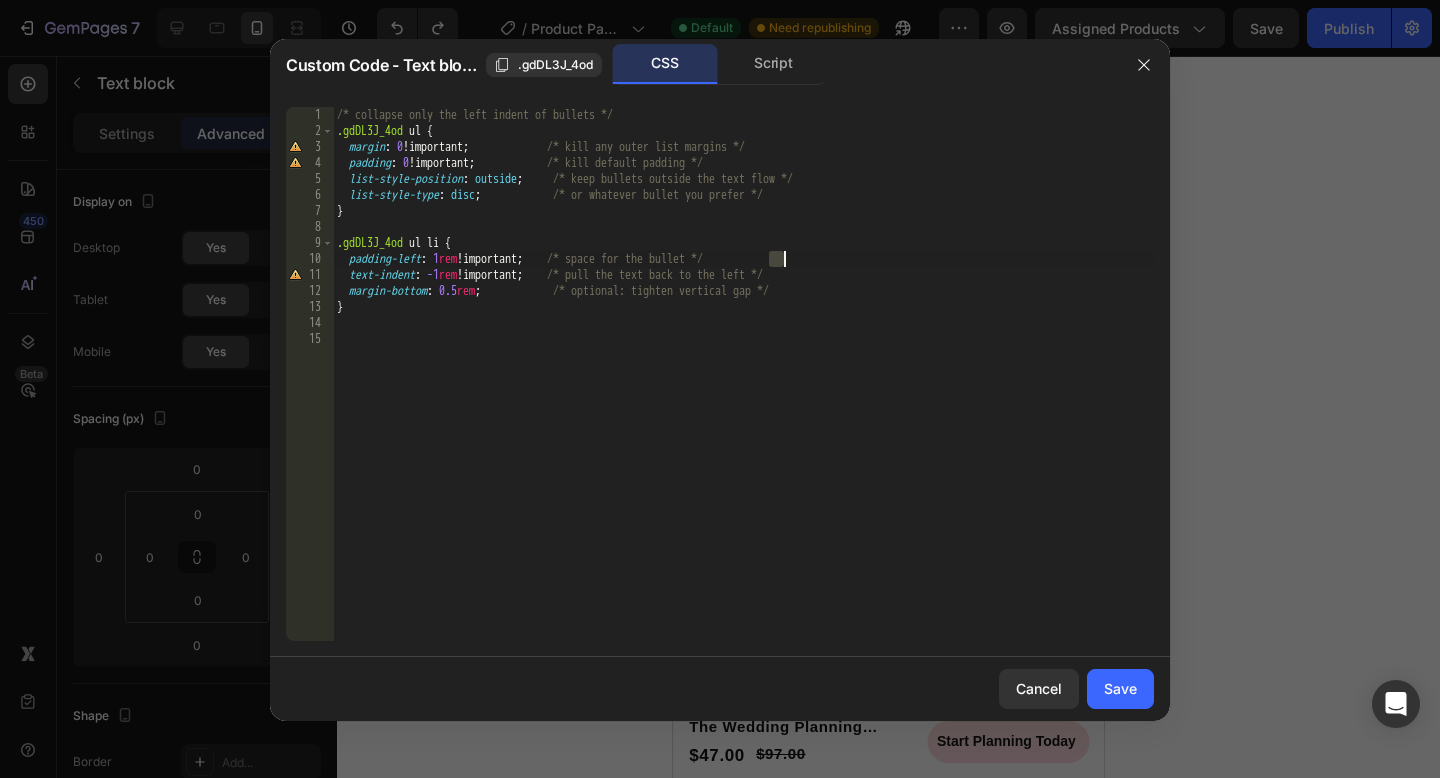 click on "/* collapse only the left indent of bullets */ .gdDL3J_4od   ul   {    margin :   0  !important ;               /* kill any outer list margins */    padding :   0  !important ;              /* kill default padding */    list-style-position :   outside ;       /* keep bullets outside the text flow */    list-style-type :   disc ;              /* or whatever bullet you prefer */ } .gdDL3J_4od   ul   li   {    padding-left :   1 rem  !important ;      /* space for the bullet */    text-indent :   -1 rem  !important ;      /* pull the text back to the left */    margin-bottom :   0.5 rem ;              /* optional: tighten vertical gap */ }" at bounding box center (743, 390) 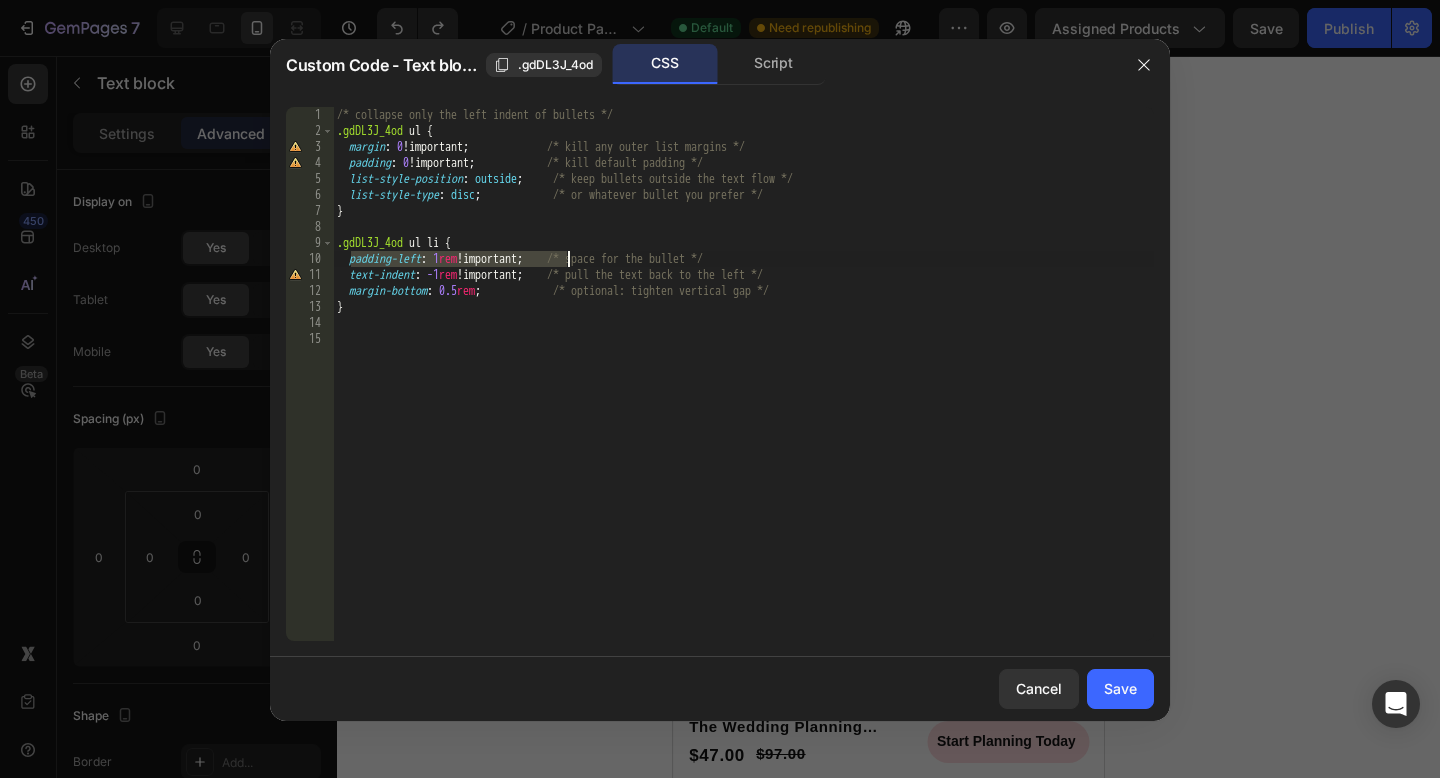 drag, startPoint x: 355, startPoint y: 255, endPoint x: 567, endPoint y: 254, distance: 212.00237 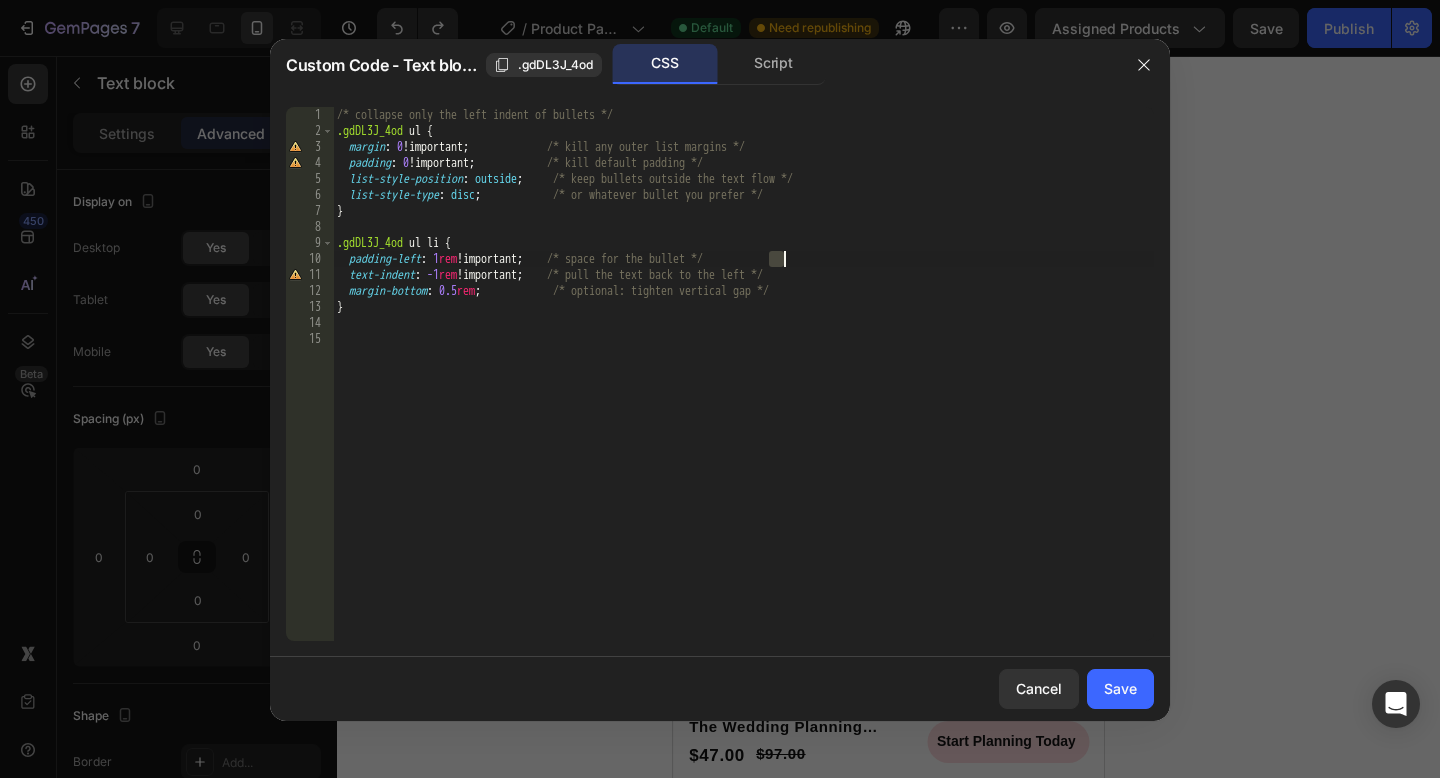 click on "/* collapse only the left indent of bullets */ .gdDL3J_4od   ul   {    margin :   0  !important ;               /* kill any outer list margins */    padding :   0  !important ;              /* kill default padding */    list-style-position :   outside ;       /* keep bullets outside the text flow */    list-style-type :   disc ;              /* or whatever bullet you prefer */ } .gdDL3J_4od   ul   li   {    padding-left :   1 rem  !important ;      /* space for the bullet */    text-indent :   -1 rem  !important ;      /* pull the text back to the left */    margin-bottom :   0.5 rem ;              /* optional: tighten vertical gap */ }" at bounding box center (743, 390) 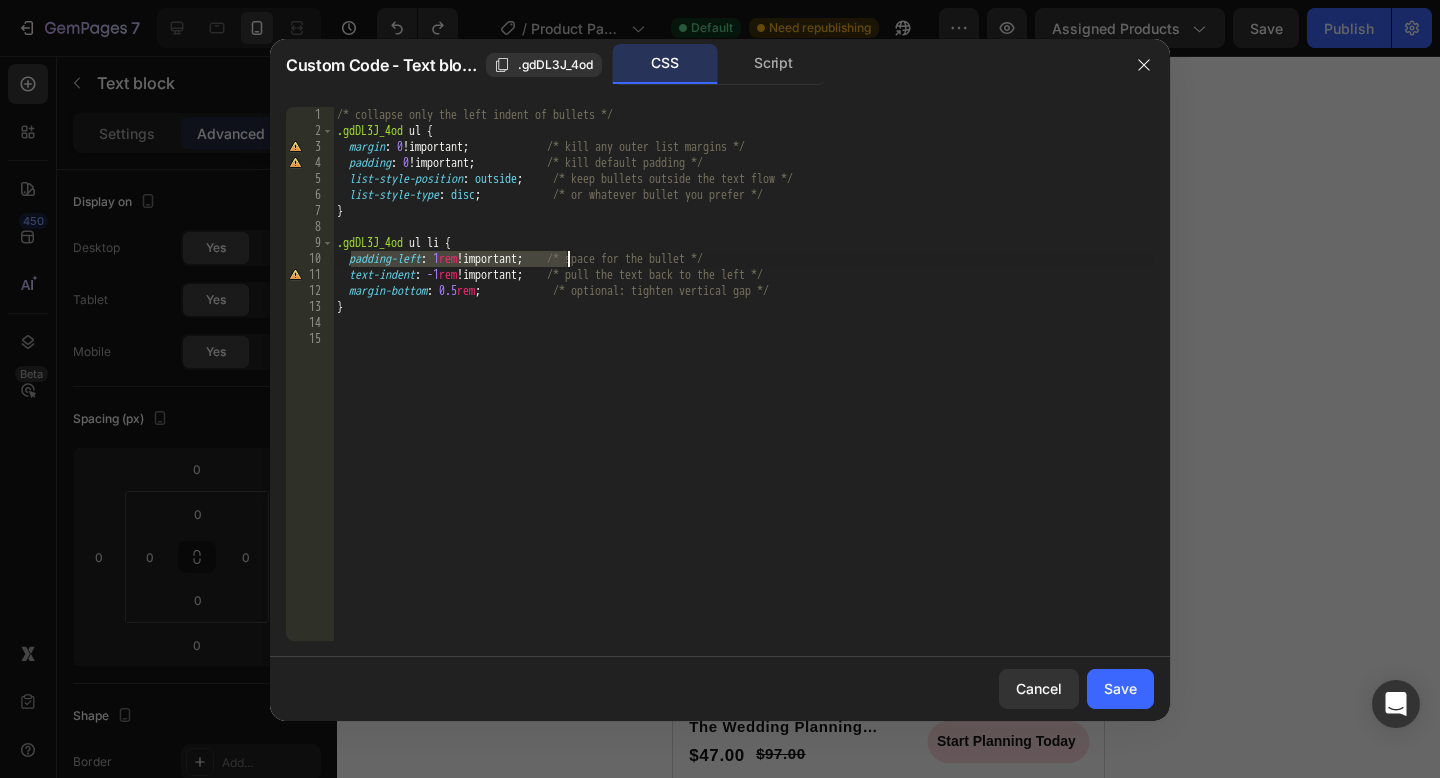 drag, startPoint x: 350, startPoint y: 256, endPoint x: 566, endPoint y: 260, distance: 216.03703 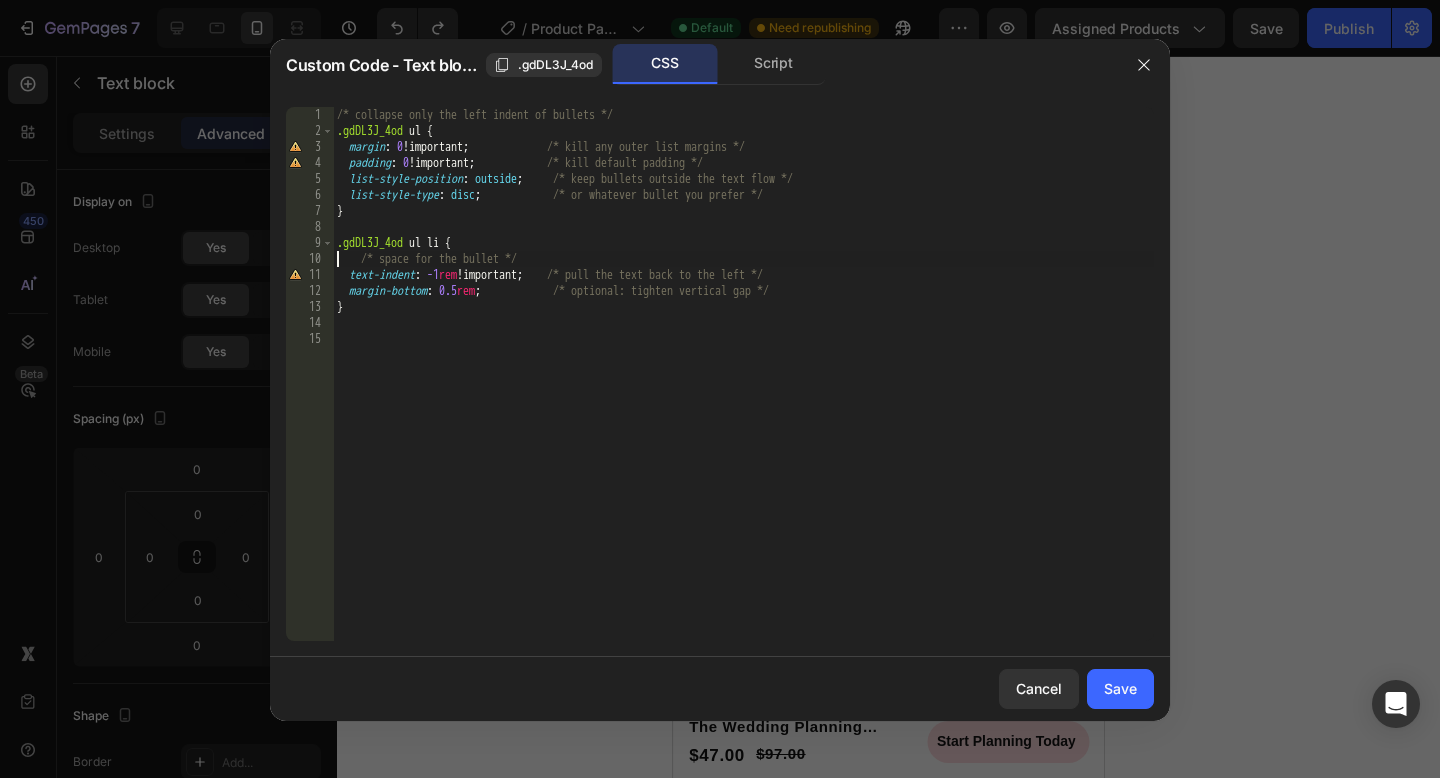 type on ".gdDL3J_4od ul li {    /* space for the bullet */" 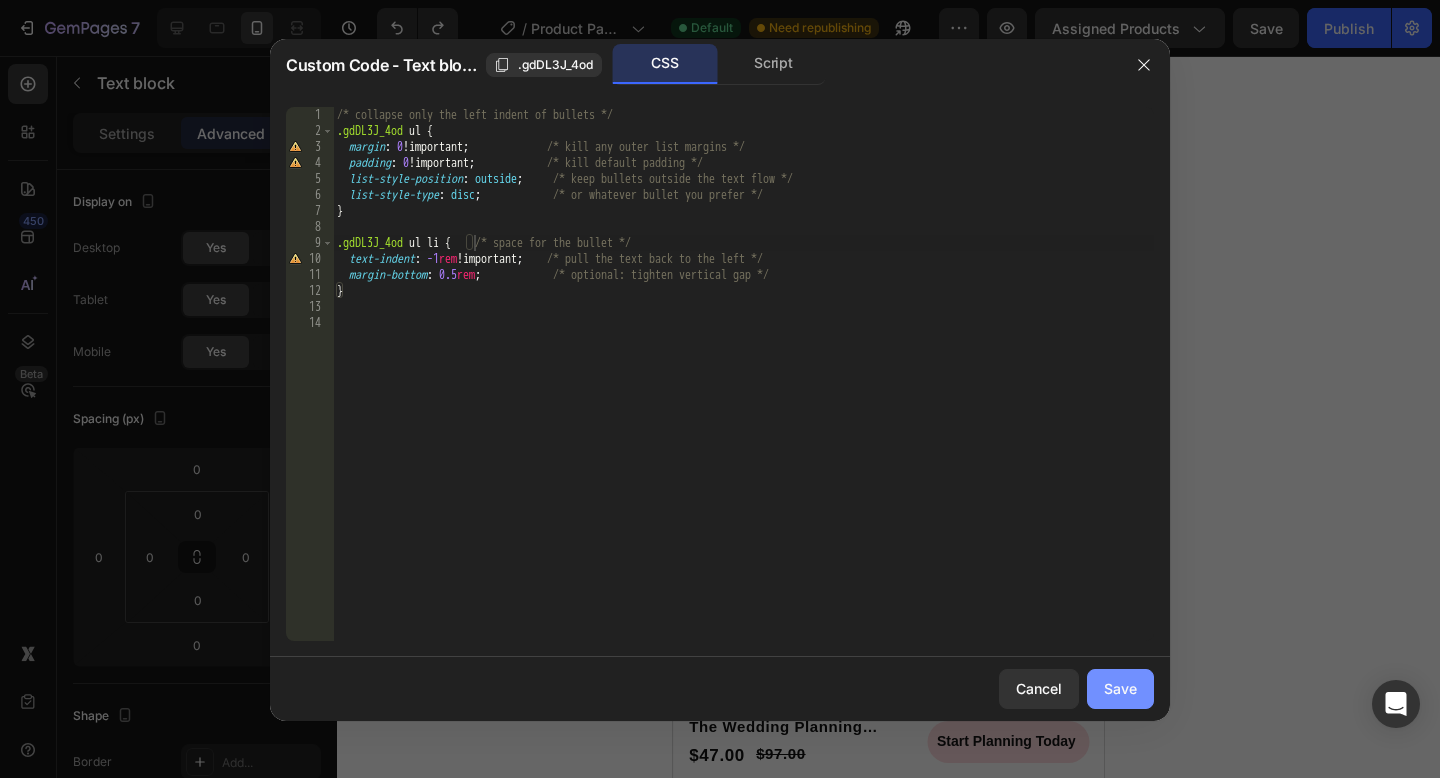 click on "Save" at bounding box center (1120, 688) 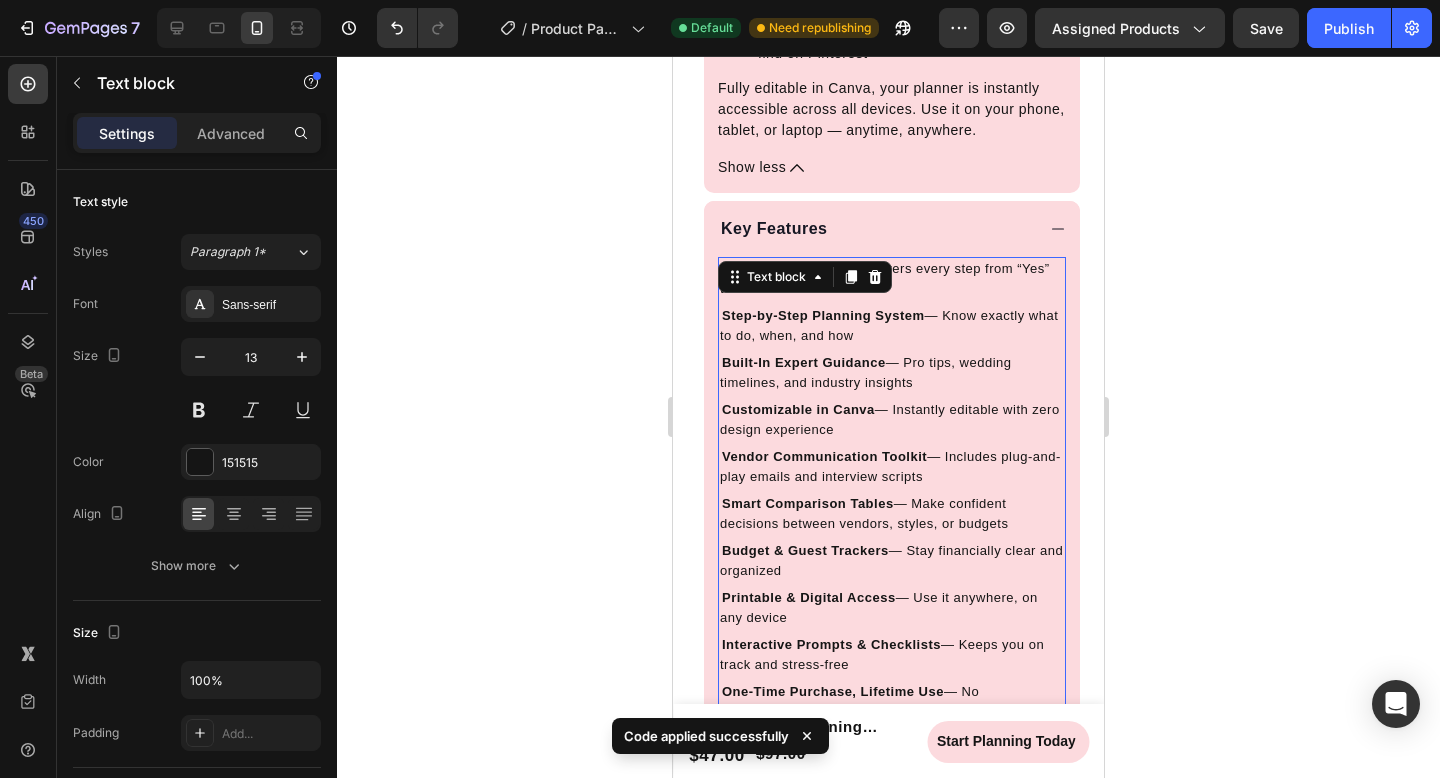 scroll, scrollTop: 1246, scrollLeft: 0, axis: vertical 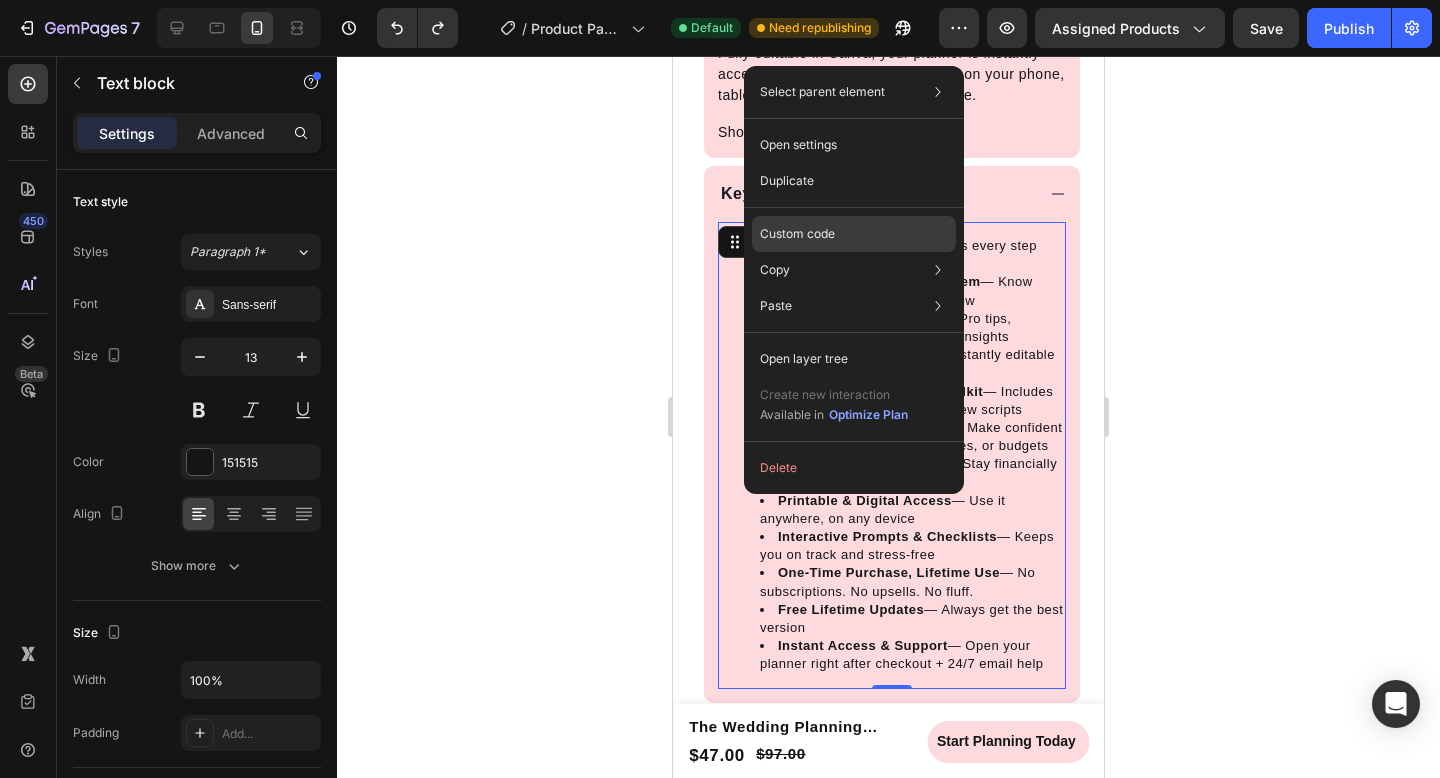 click on "Custom code" 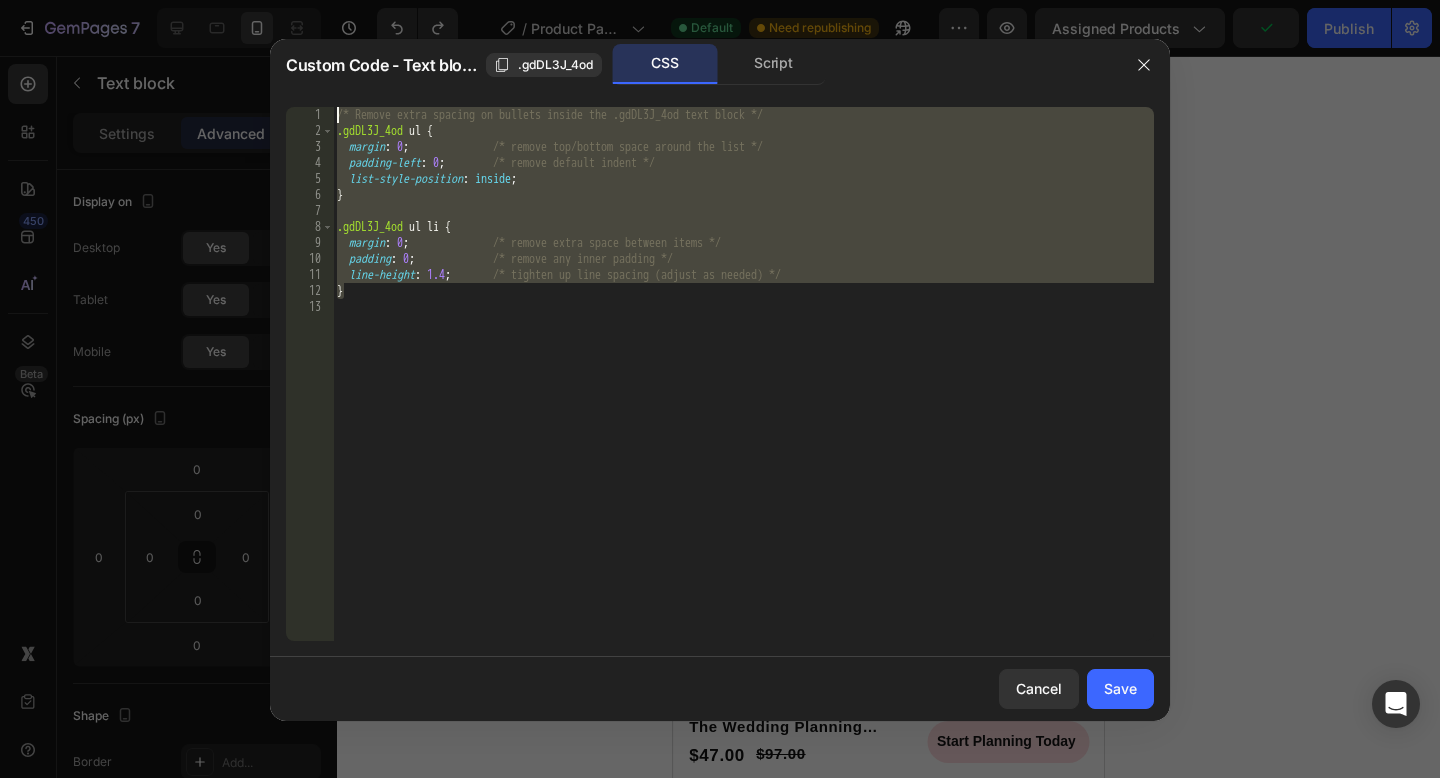 drag, startPoint x: 360, startPoint y: 295, endPoint x: 328, endPoint y: 105, distance: 192.67589 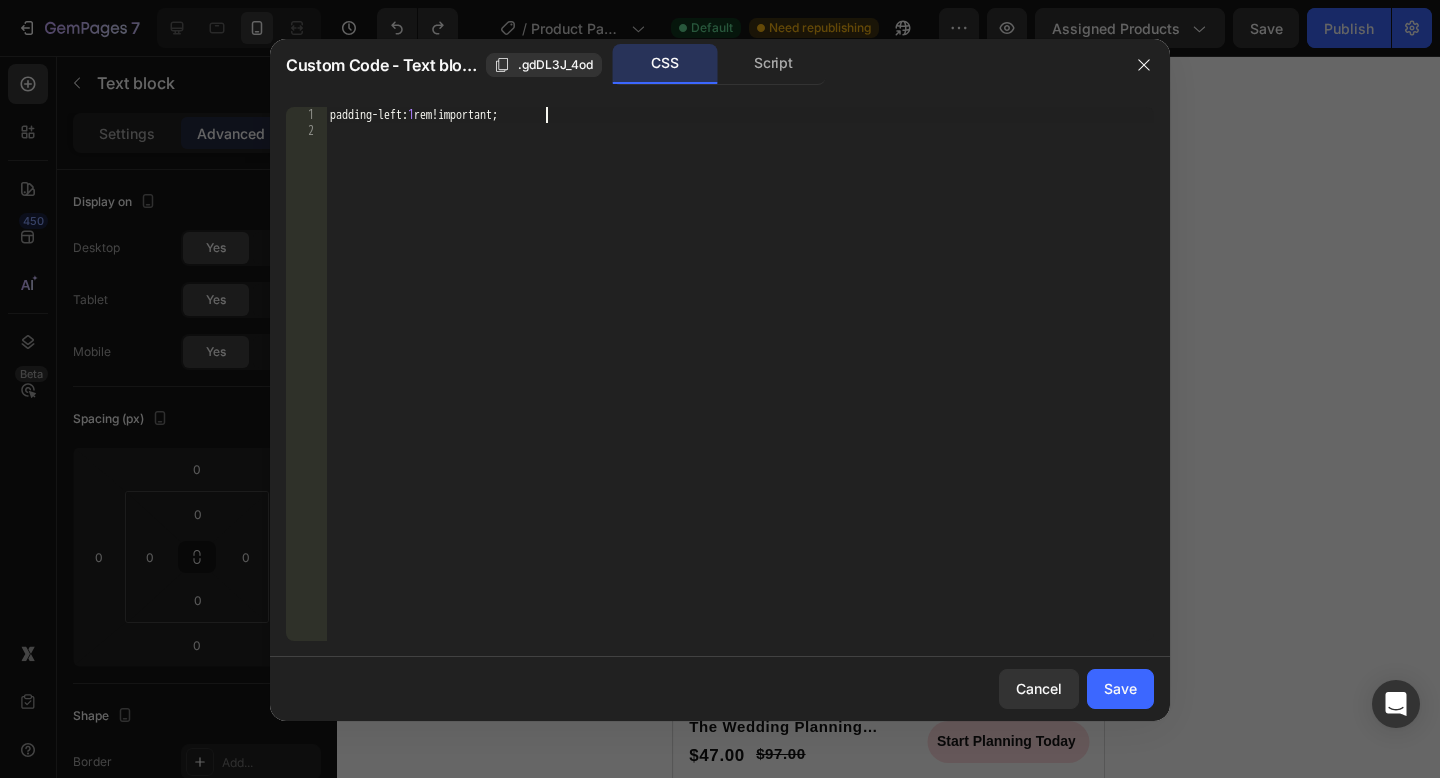 click on "padding-left :  1 rem  ! important ;" at bounding box center (740, 390) 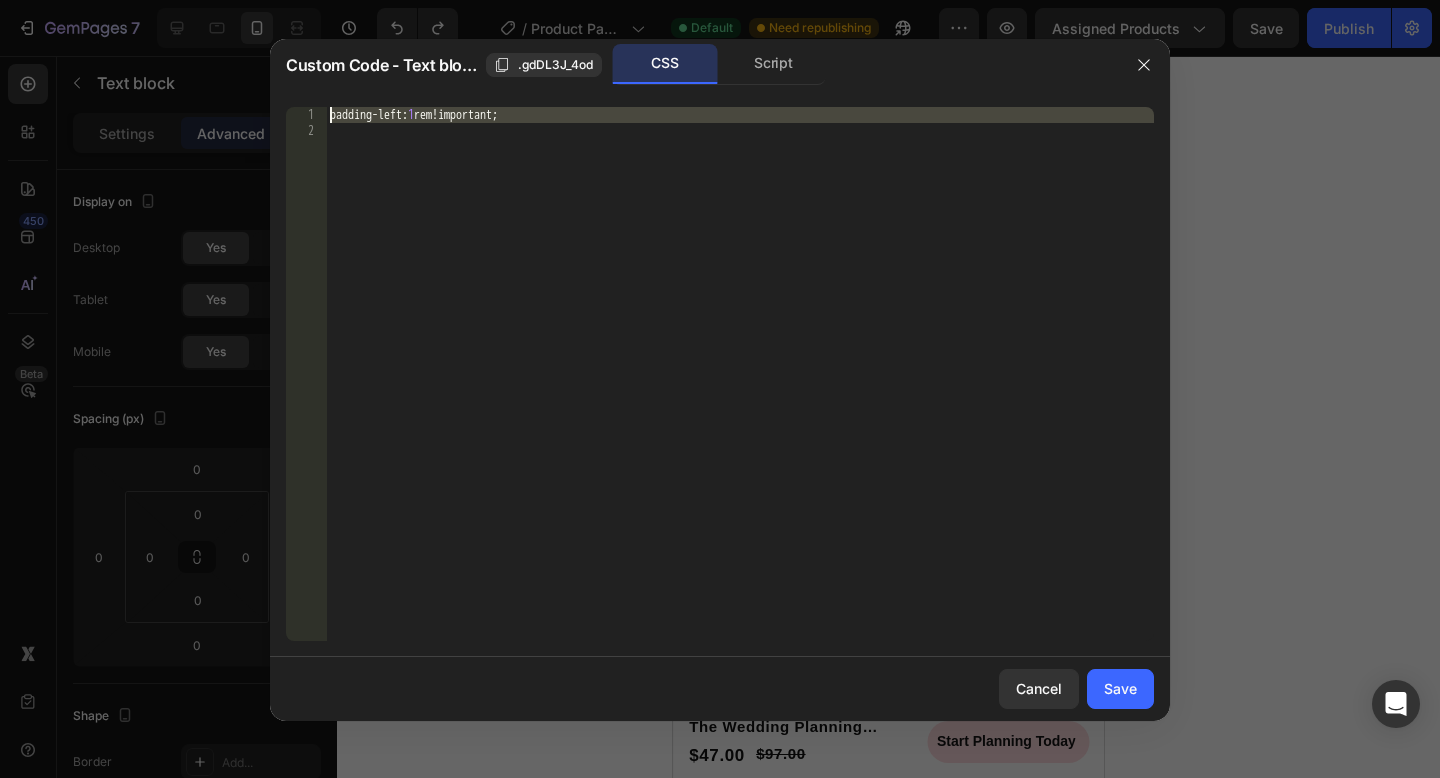 drag, startPoint x: 603, startPoint y: 124, endPoint x: 330, endPoint y: 113, distance: 273.22153 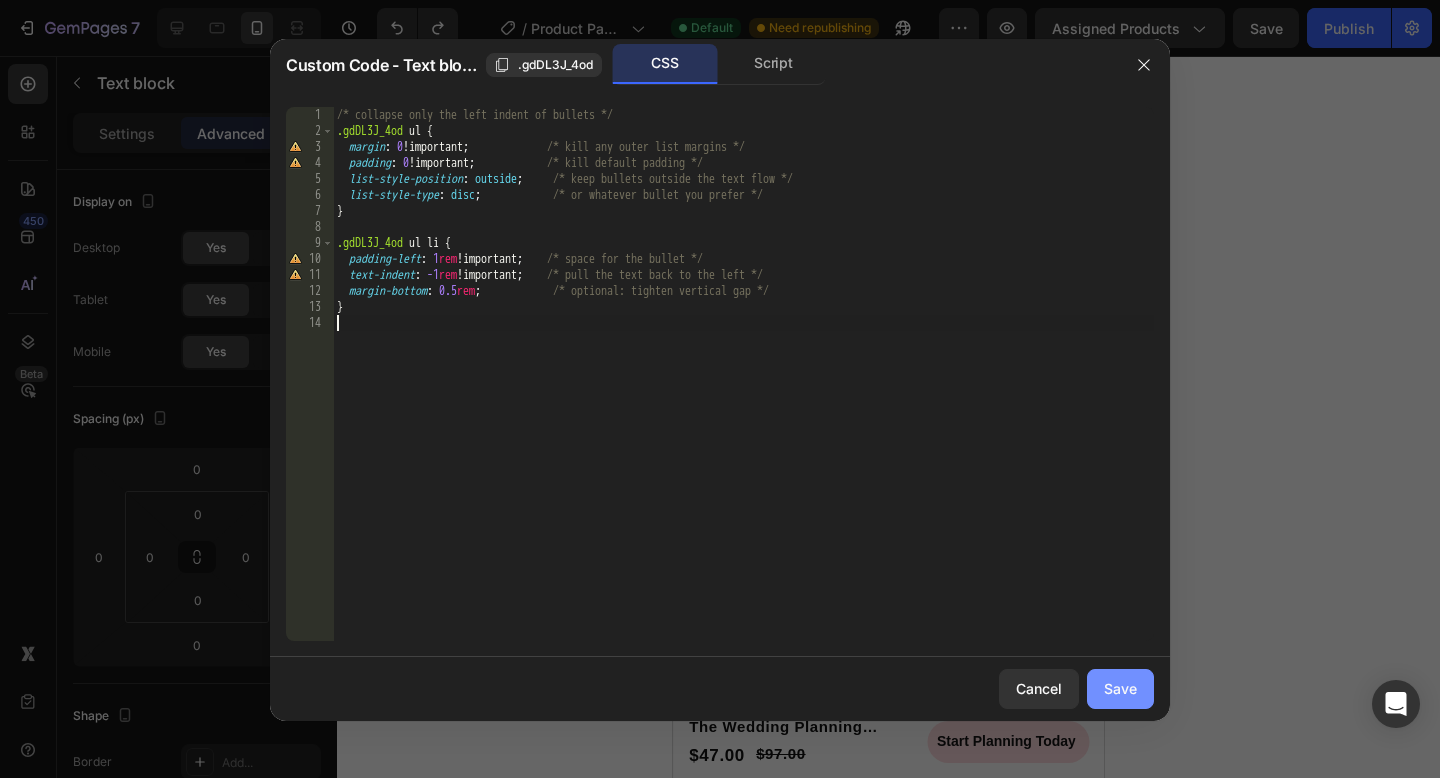click on "Save" at bounding box center (1120, 688) 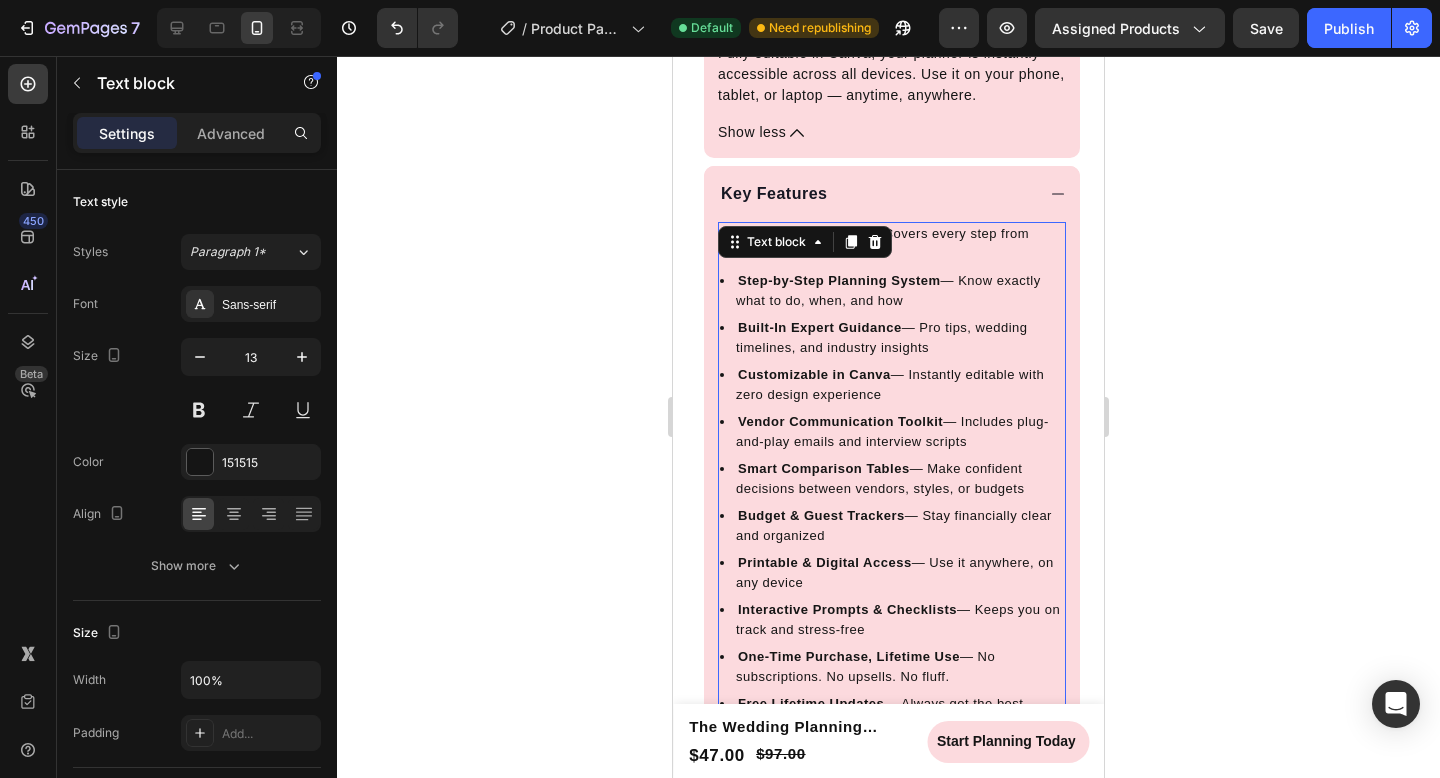 click 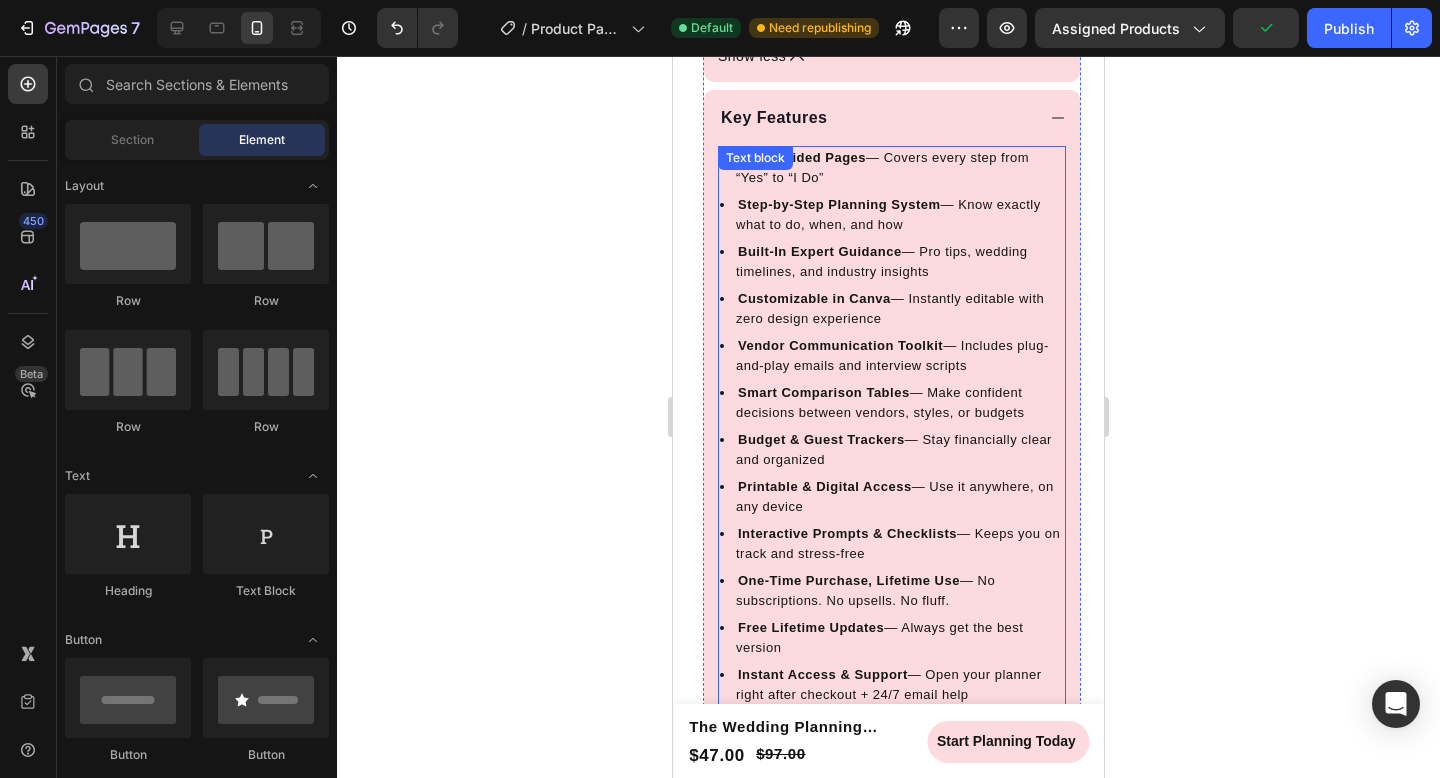 scroll, scrollTop: 1315, scrollLeft: 0, axis: vertical 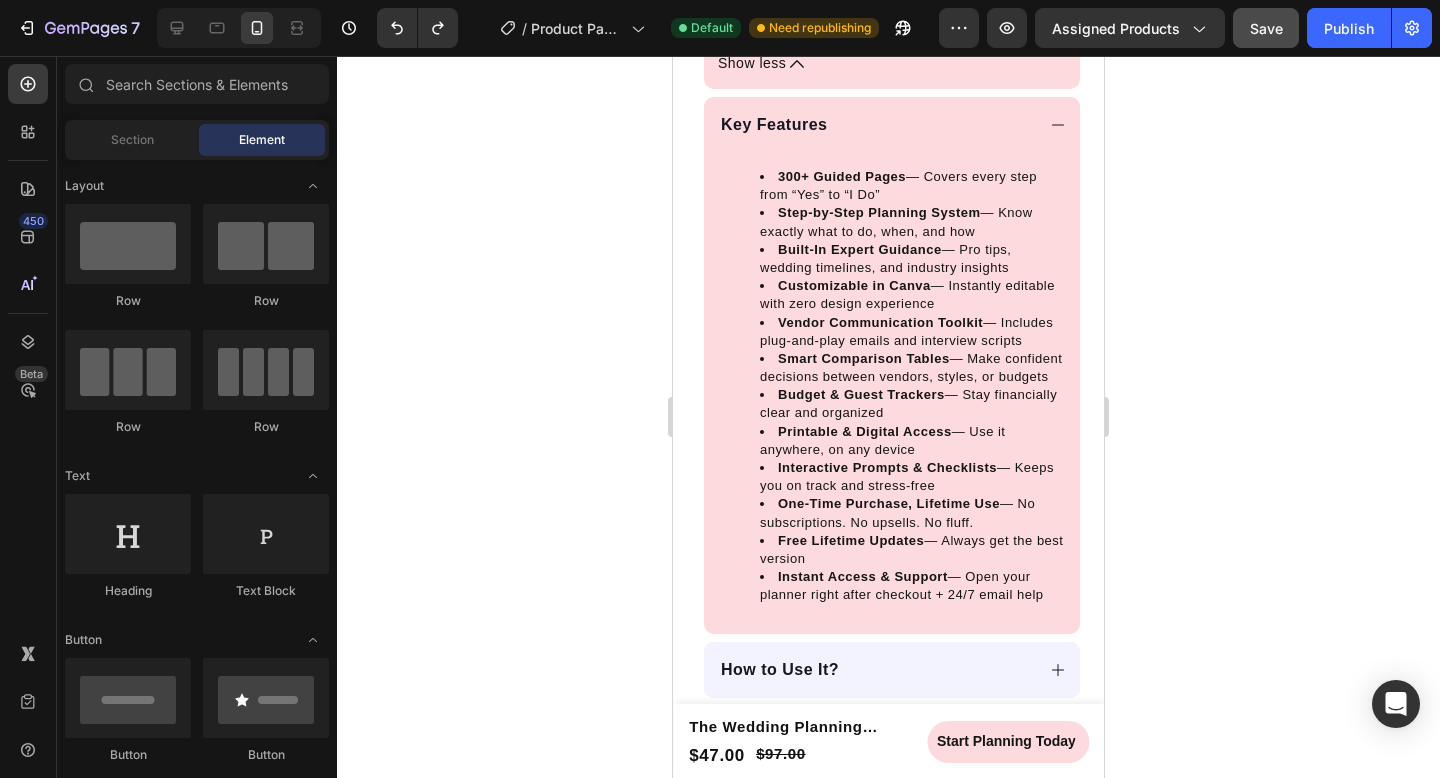 click on "Save" 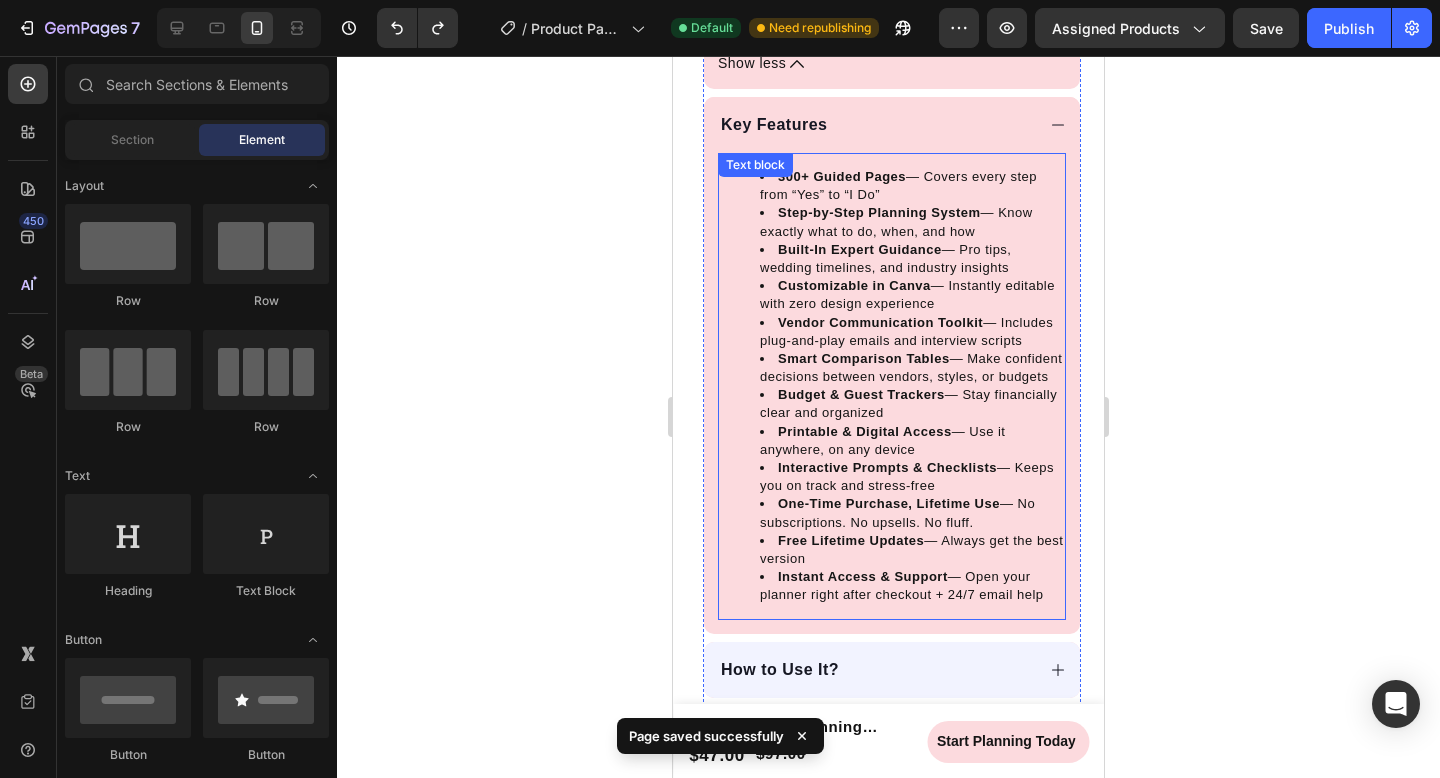 click on "300+ Guided Pages  — Covers every step from “Yes” to “I Do” Step-by-Step Planning System  — Know exactly what to do, when, and how Built-In Expert Guidance  — Pro tips, wedding timelines, and industry insights Customizable in Canva  — Instantly editable with zero design experience Vendor Communication Toolkit  — Includes plug-and-play emails and interview scripts Smart Comparison Tables  — Make confident decisions between vendors, styles, or budgets Budget & Guest Trackers  — Stay financially clear and organized Printable & Digital Access  — Use it anywhere, on any device Interactive Prompts & Checklists  — Keeps you on track and stress-free One-Time Purchase, Lifetime Use  — No subscriptions. No upsells. No fluff. Free Lifetime Updates  — Always get the best version Instant Access & Support  — Open your planner right after checkout + 24/7 email help" at bounding box center [892, 386] 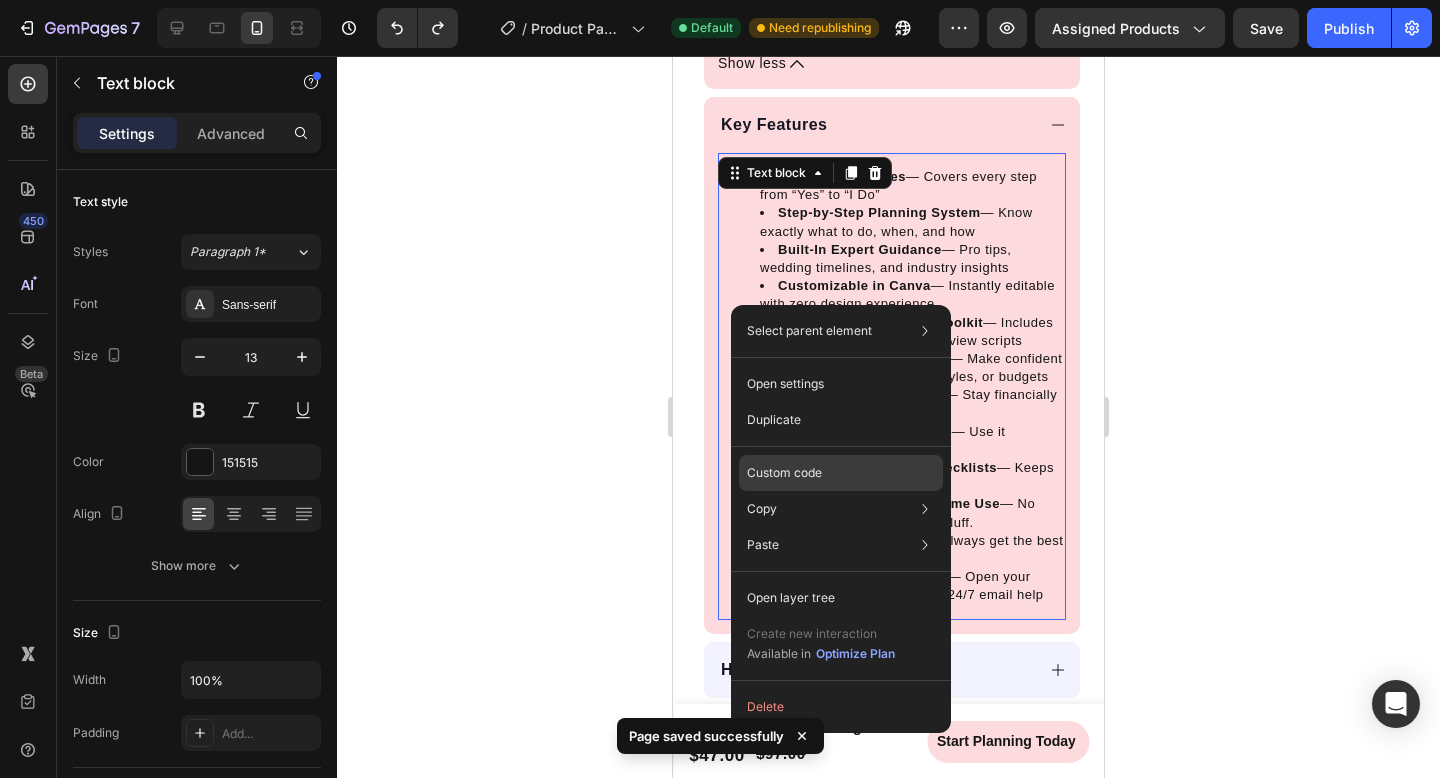click on "Custom code" at bounding box center [784, 473] 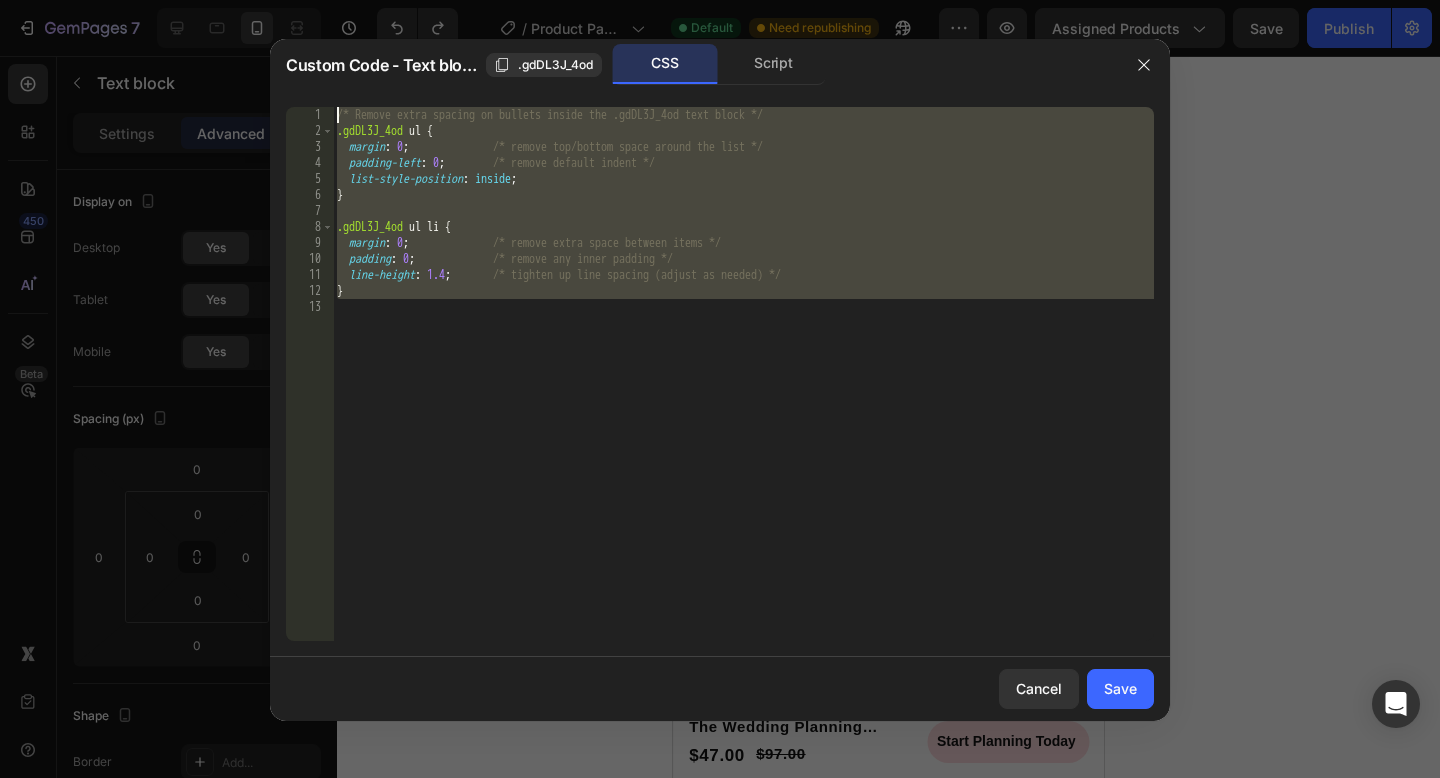 drag, startPoint x: 379, startPoint y: 310, endPoint x: 327, endPoint y: 83, distance: 232.87979 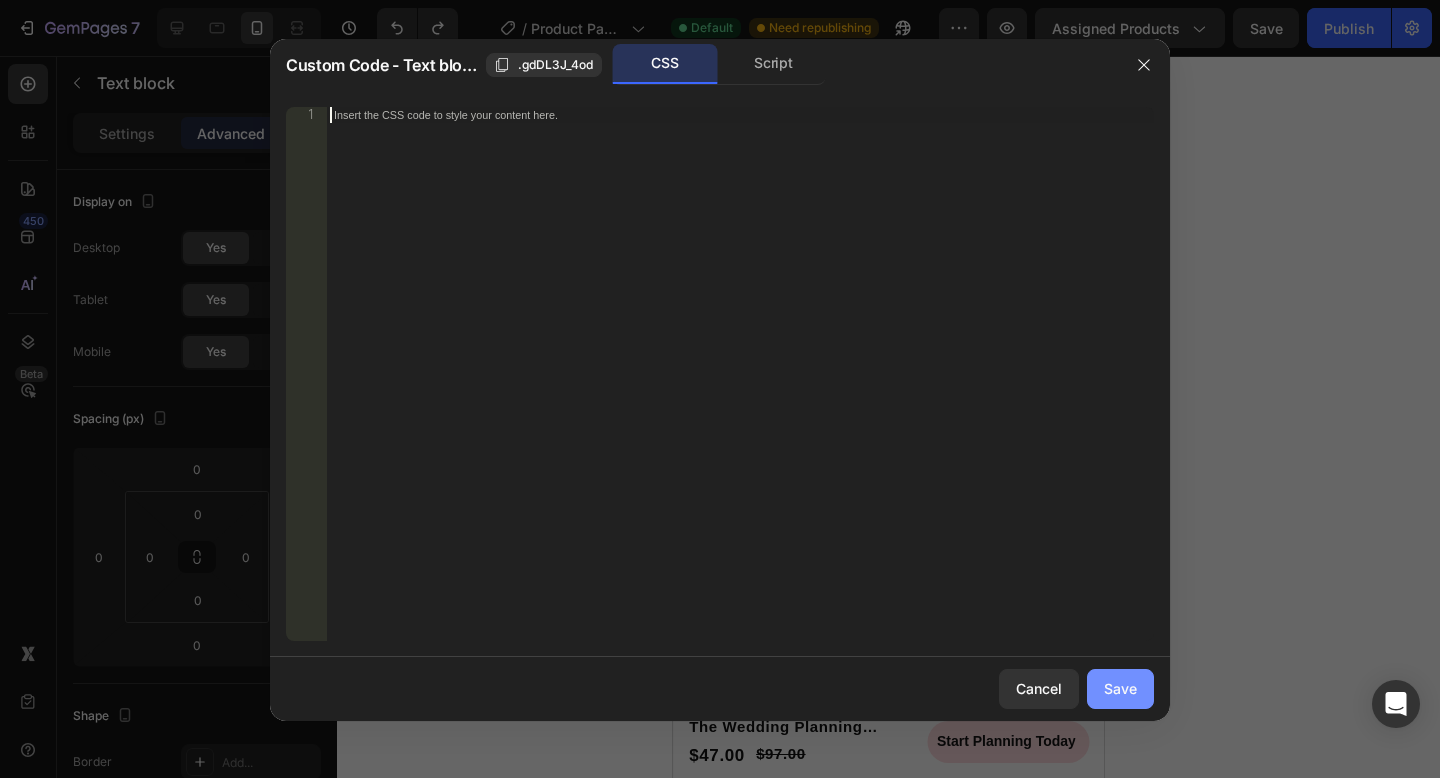 click on "Save" at bounding box center (1120, 688) 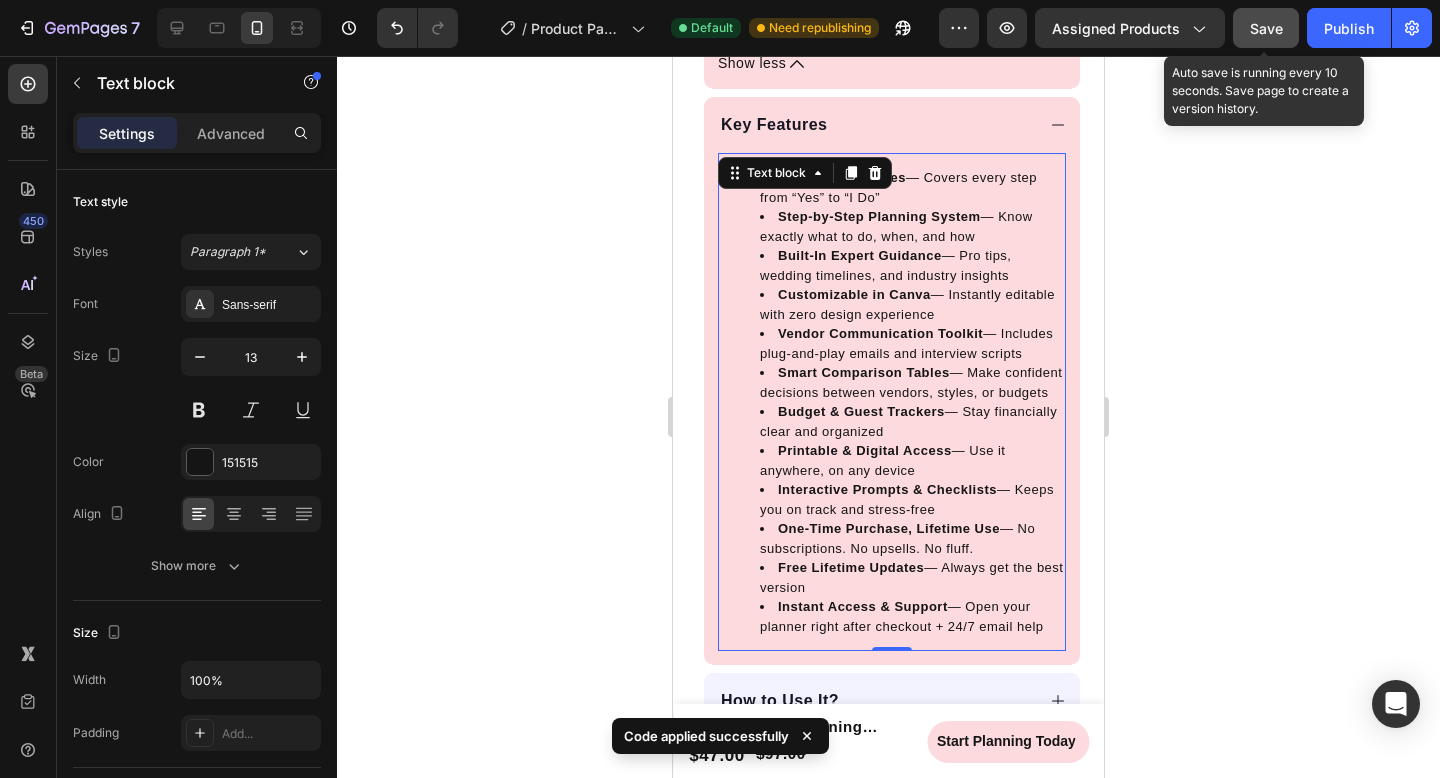 click on "Save" 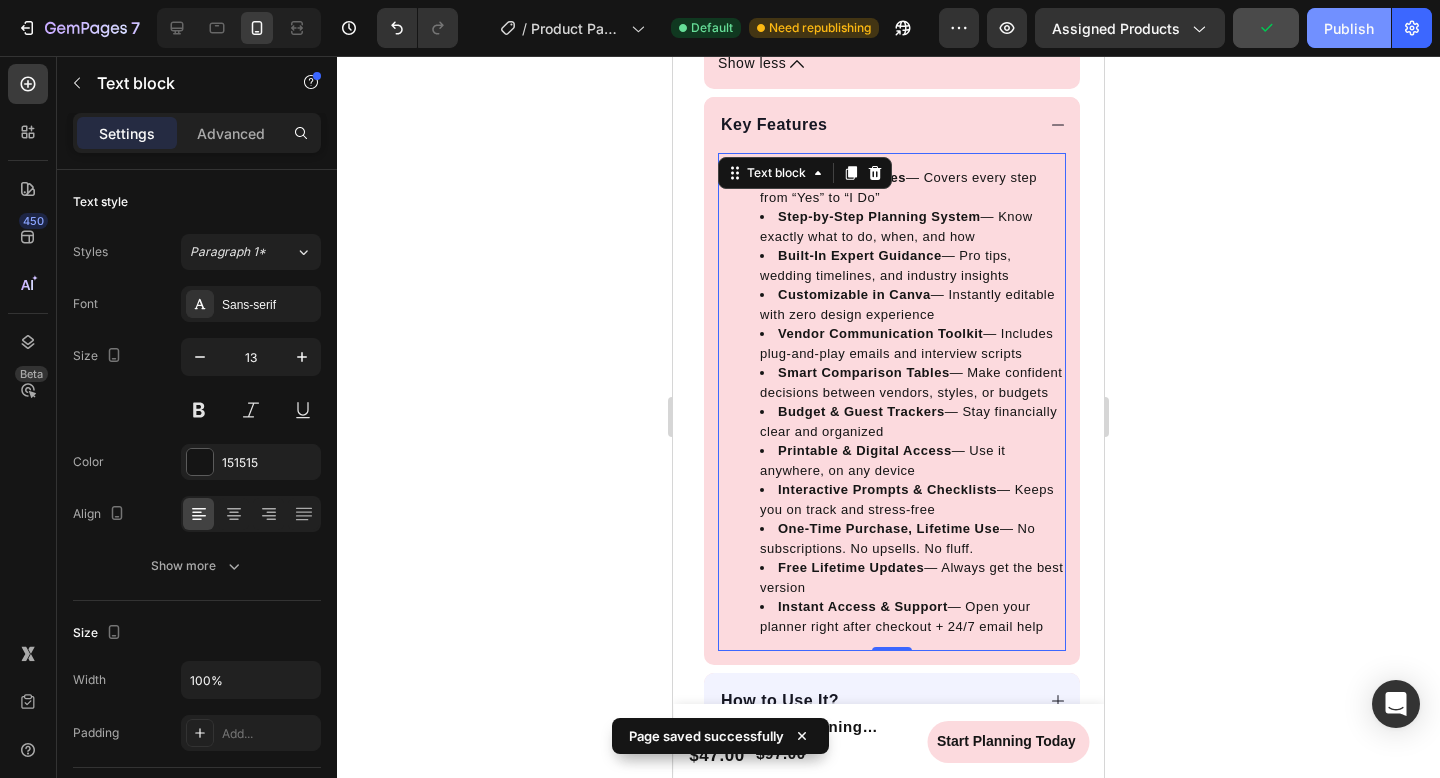 click on "Publish" 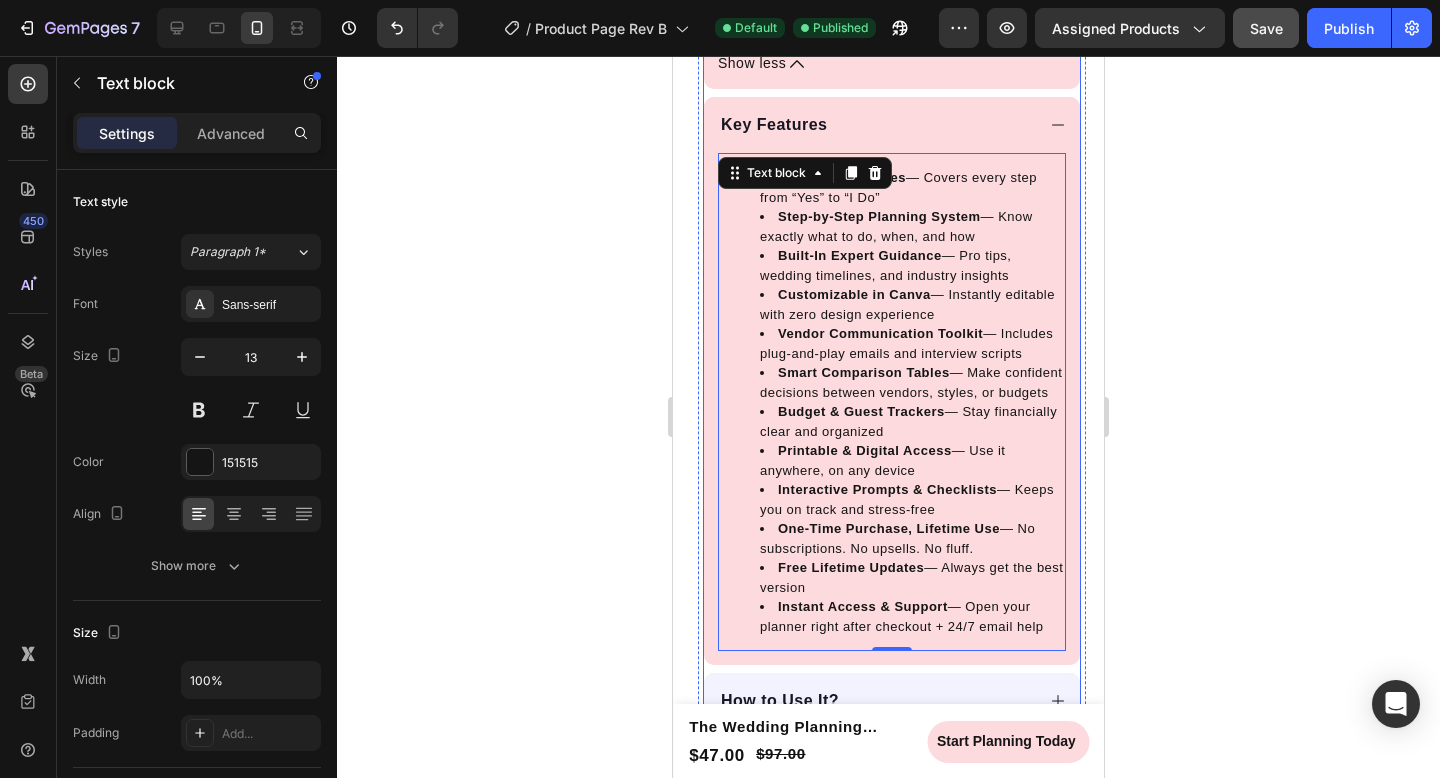click on "Key Features" at bounding box center (876, 125) 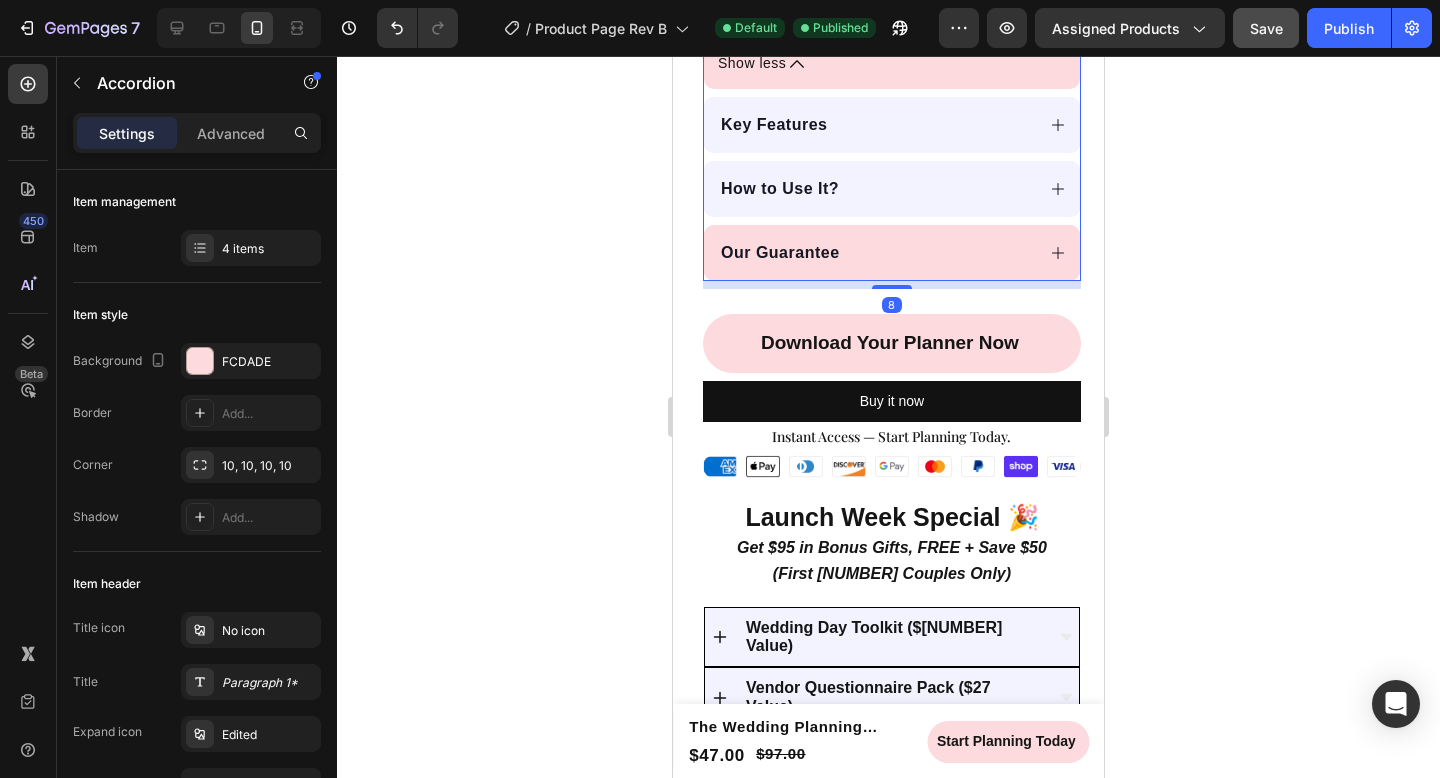 click on "Our Guarantee" at bounding box center [892, 253] 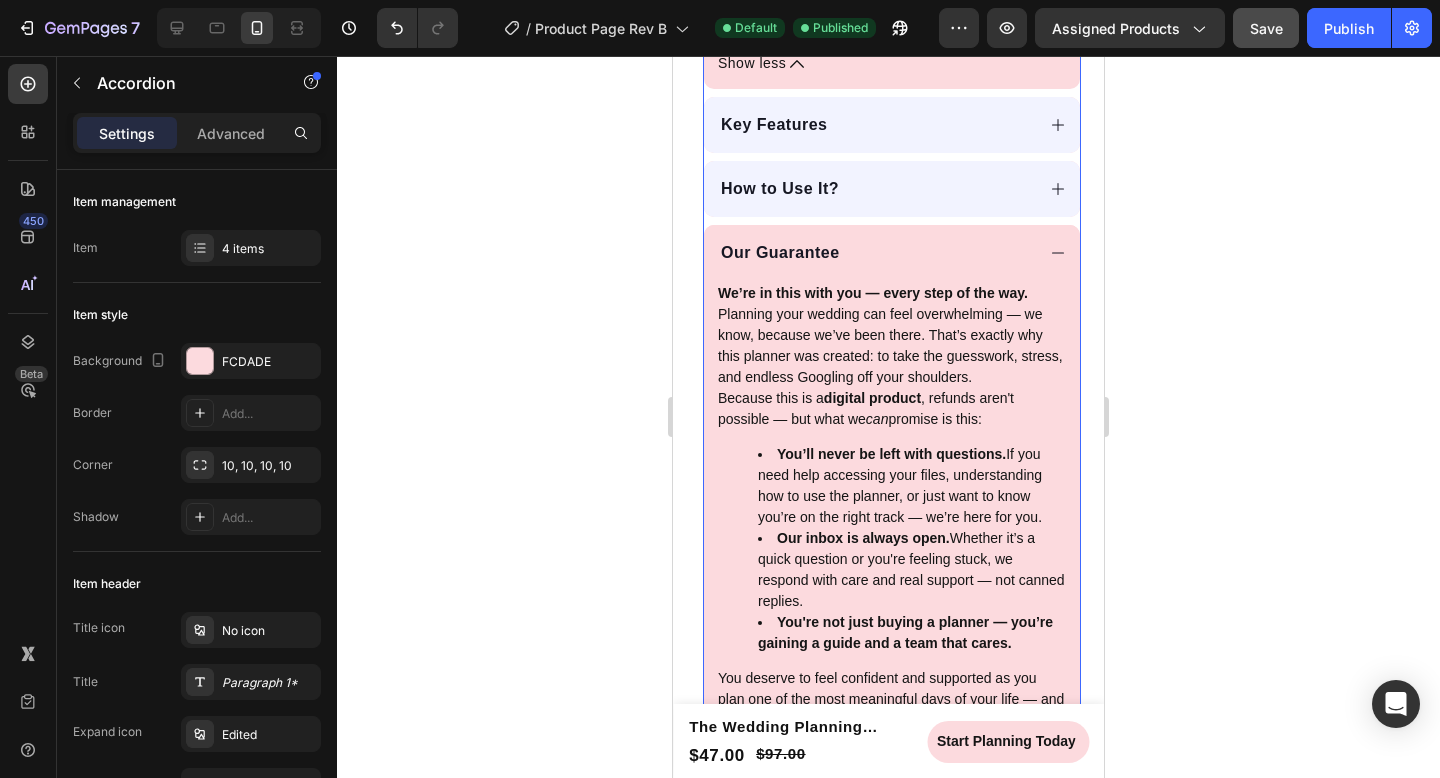click on "Our Guarantee" at bounding box center (892, 253) 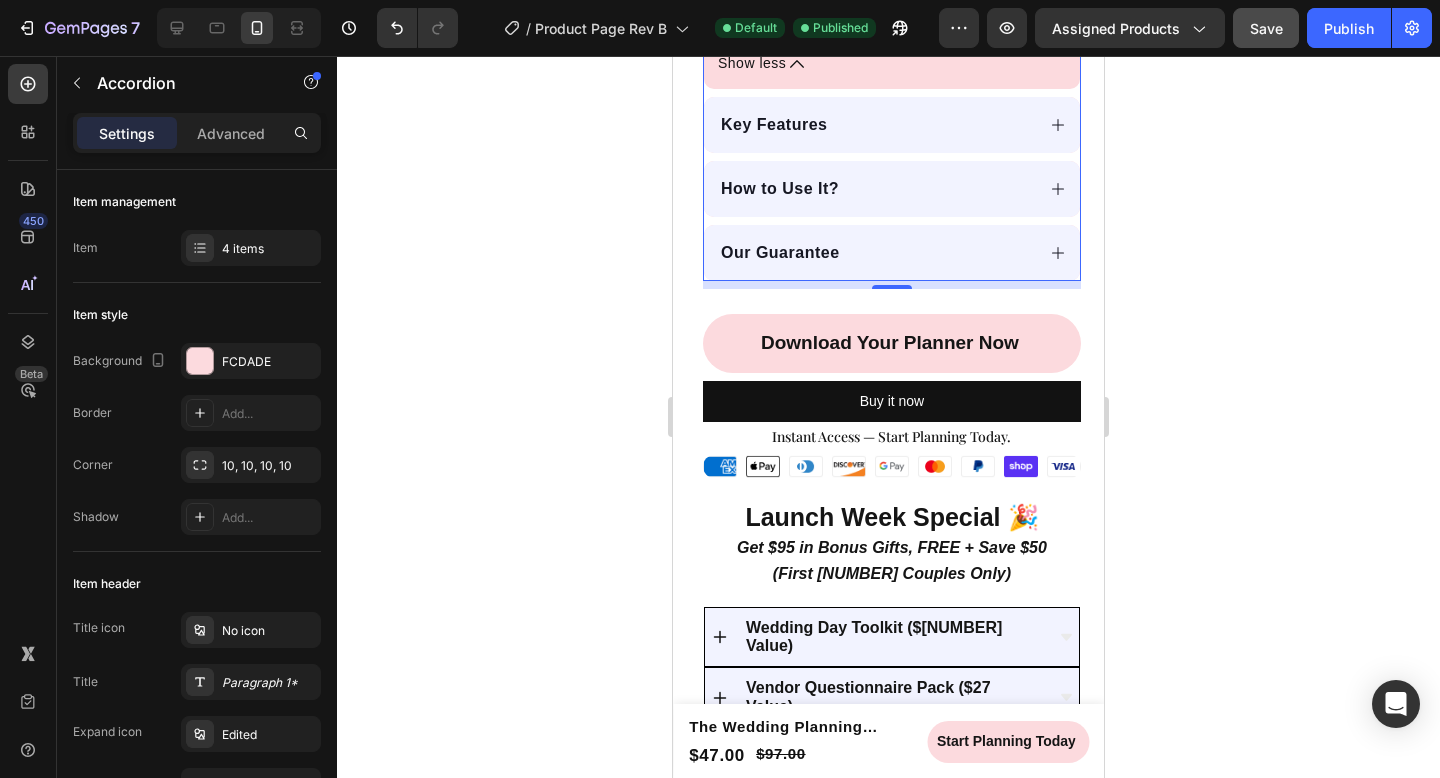 click 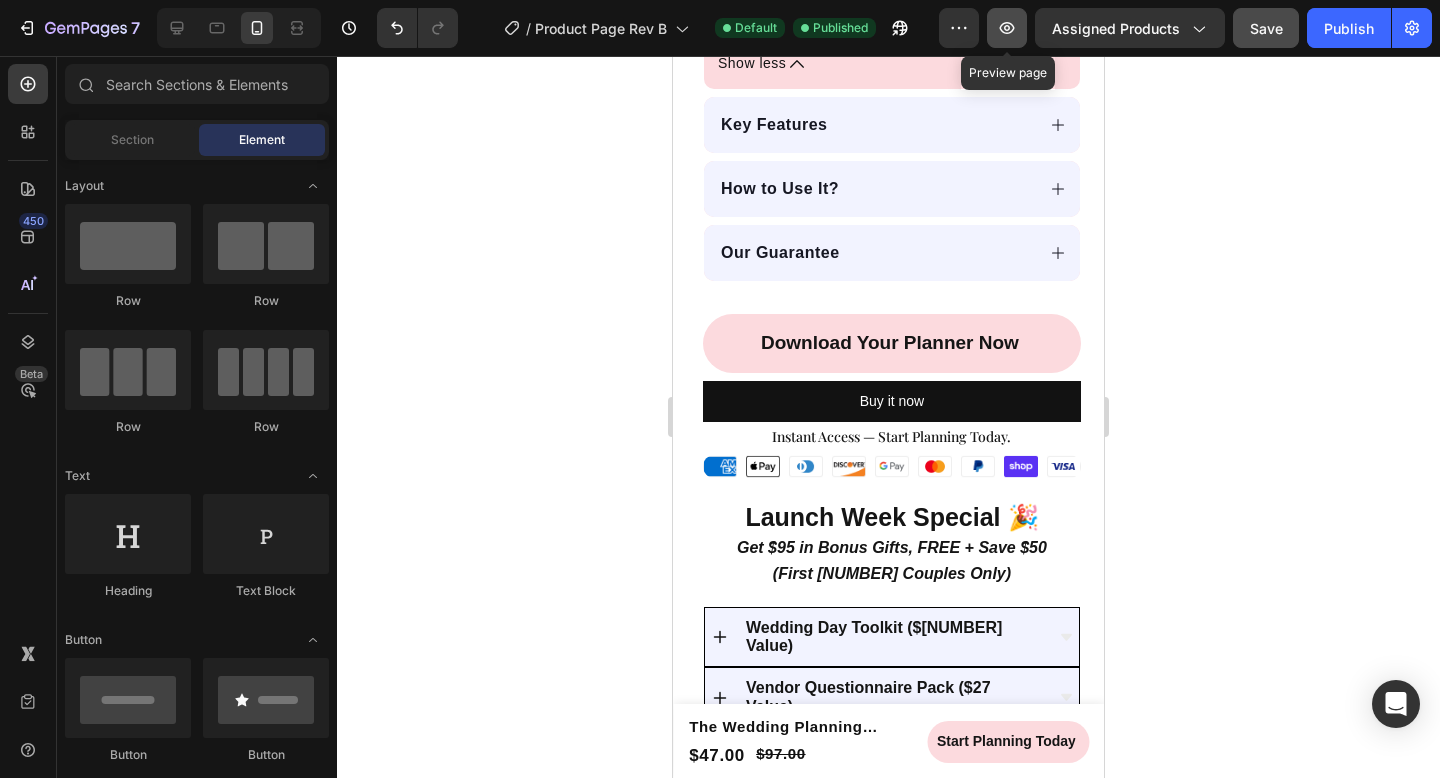 click 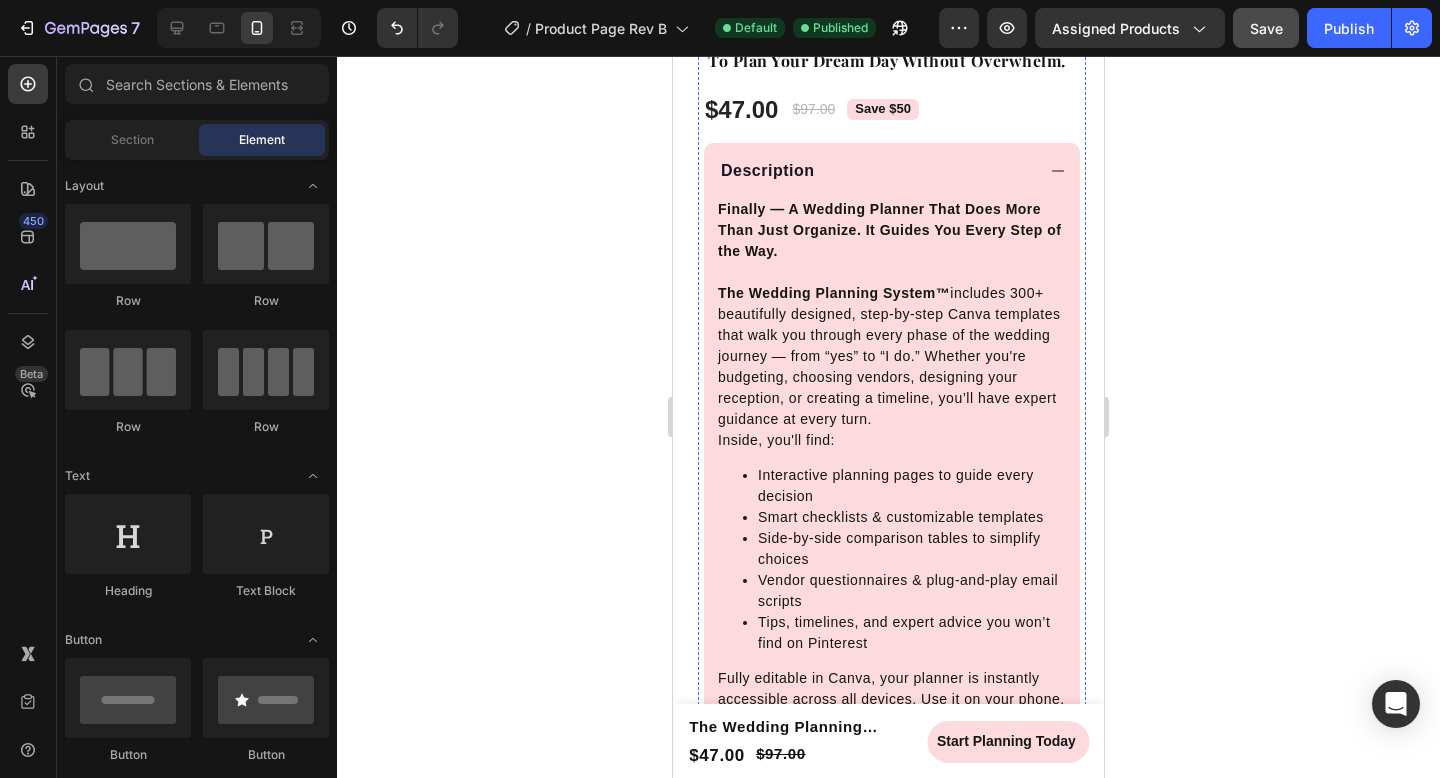 scroll, scrollTop: 629, scrollLeft: 0, axis: vertical 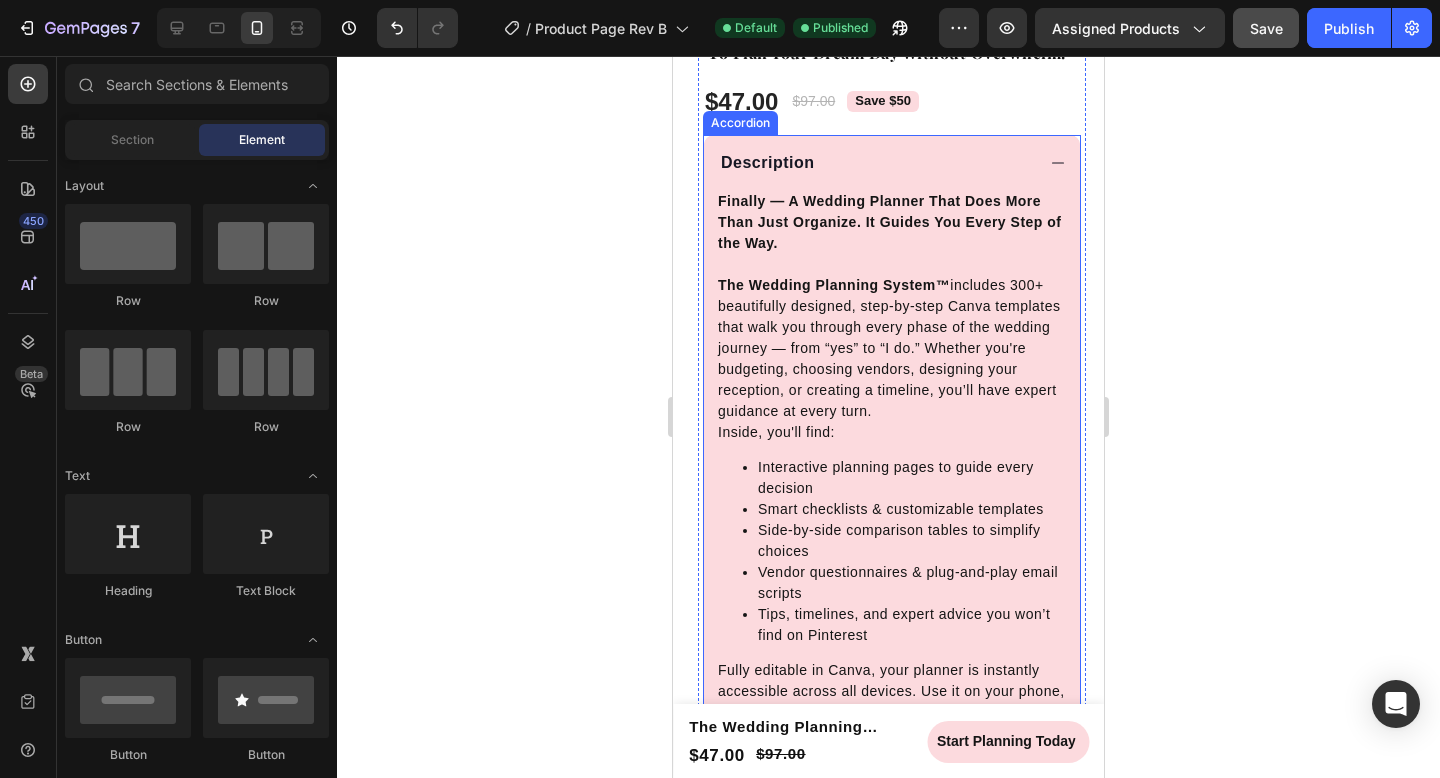 click on "Description" at bounding box center (876, 163) 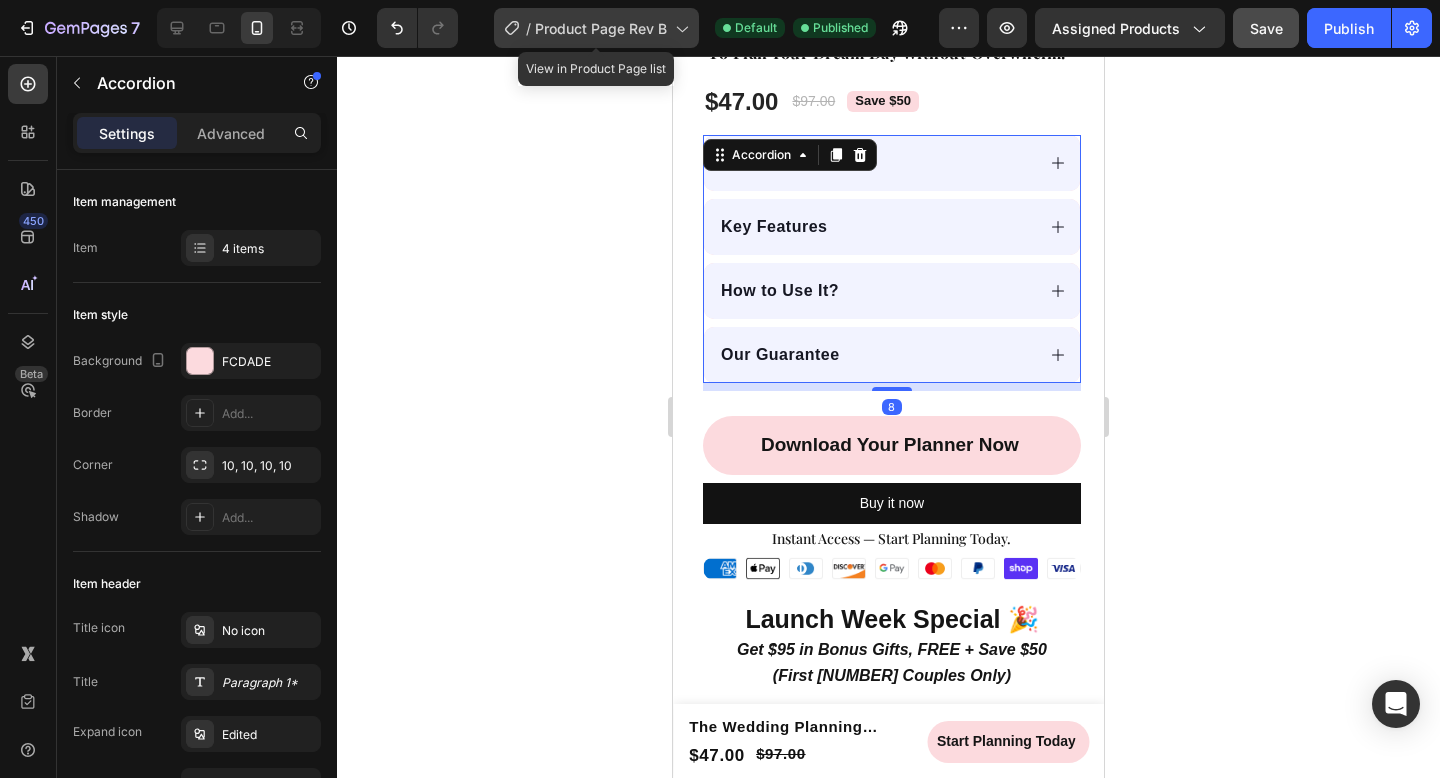 click on "/  Product Page Rev B" 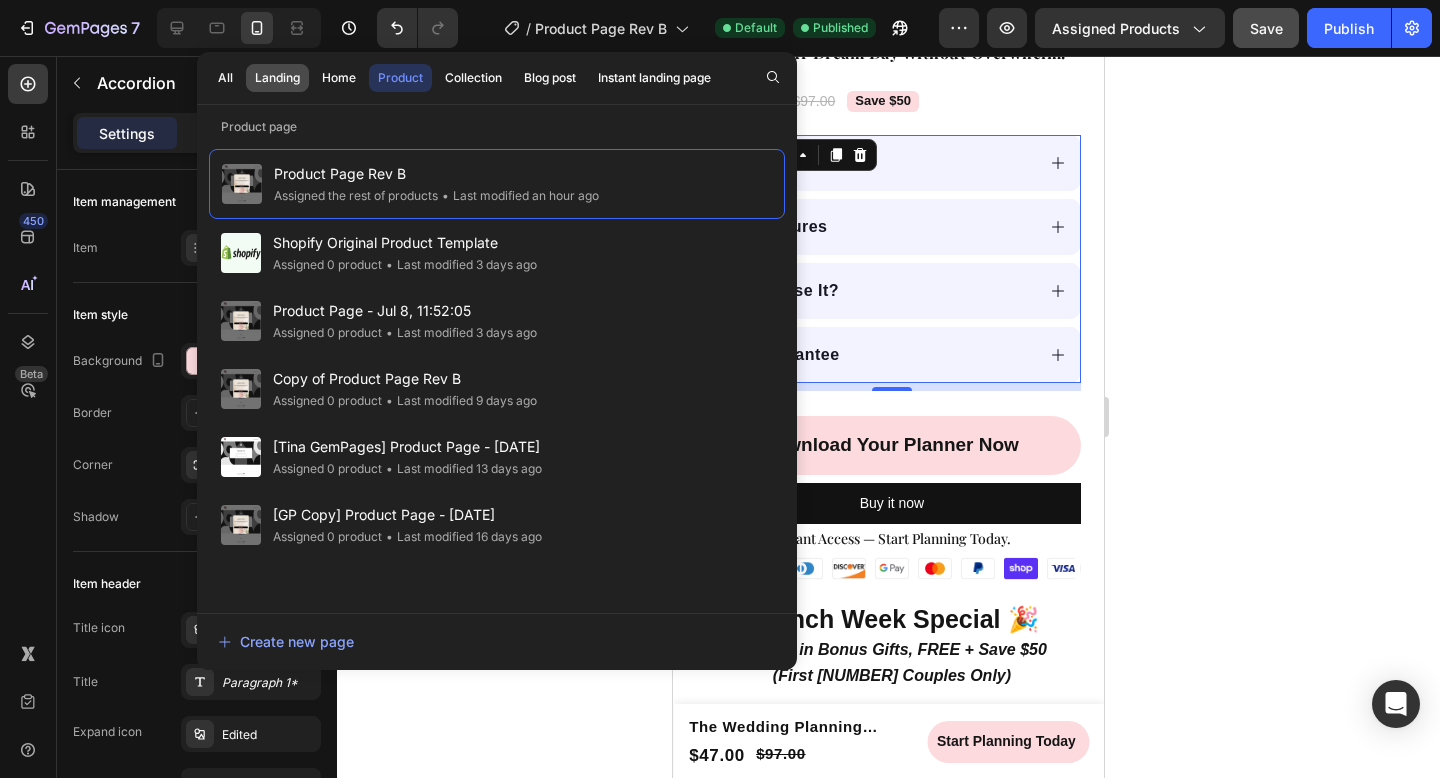 click on "Landing" at bounding box center (277, 78) 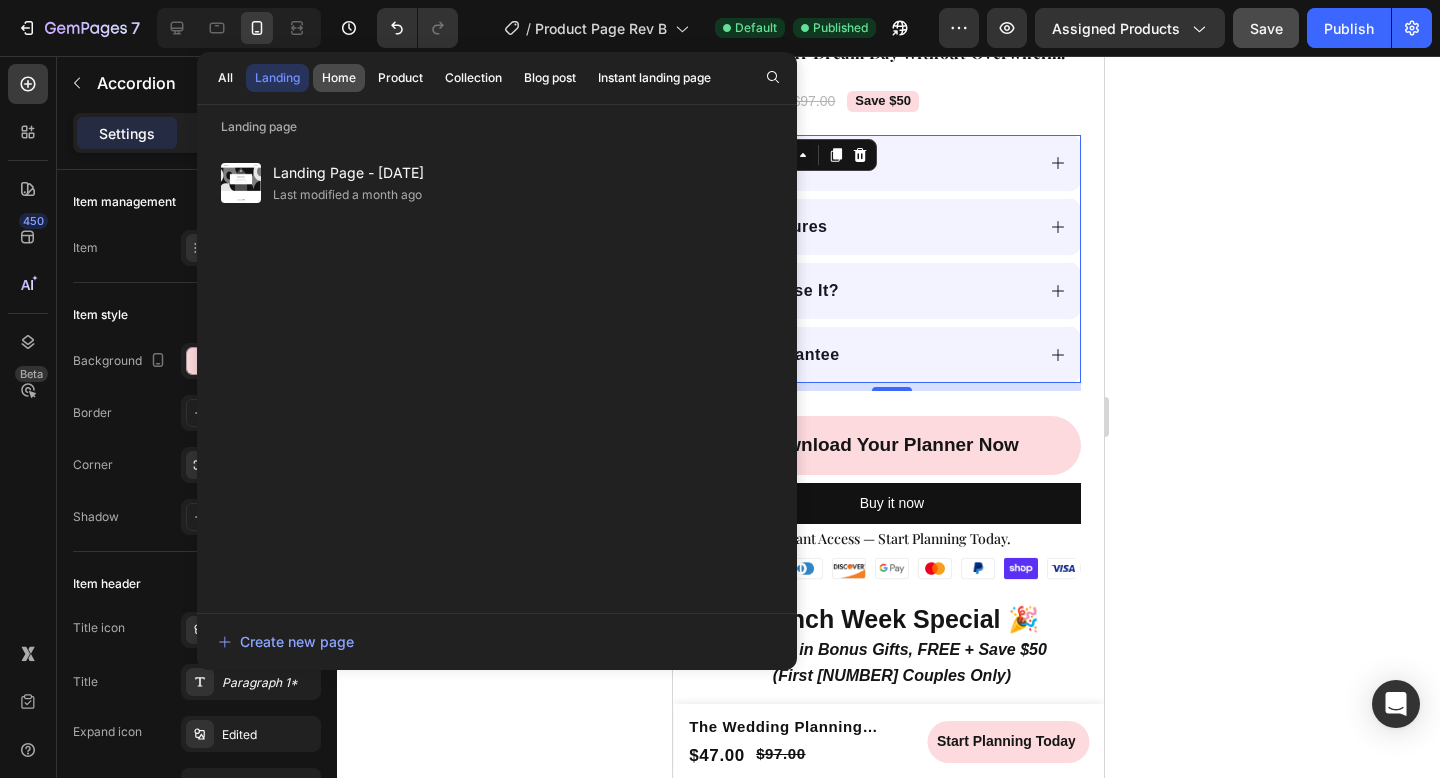 click on "Home" 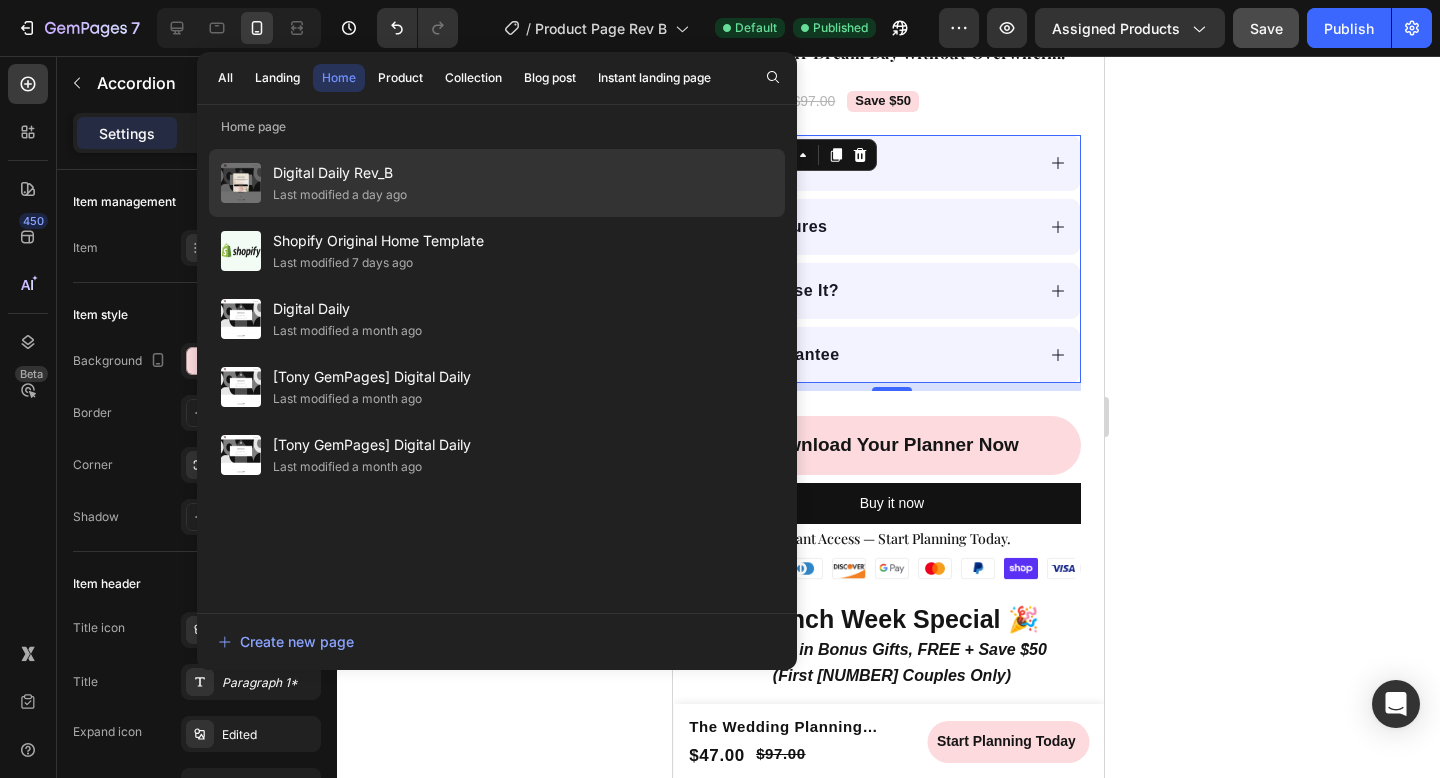 click on "Digital Daily Rev_B Last modified a day ago" 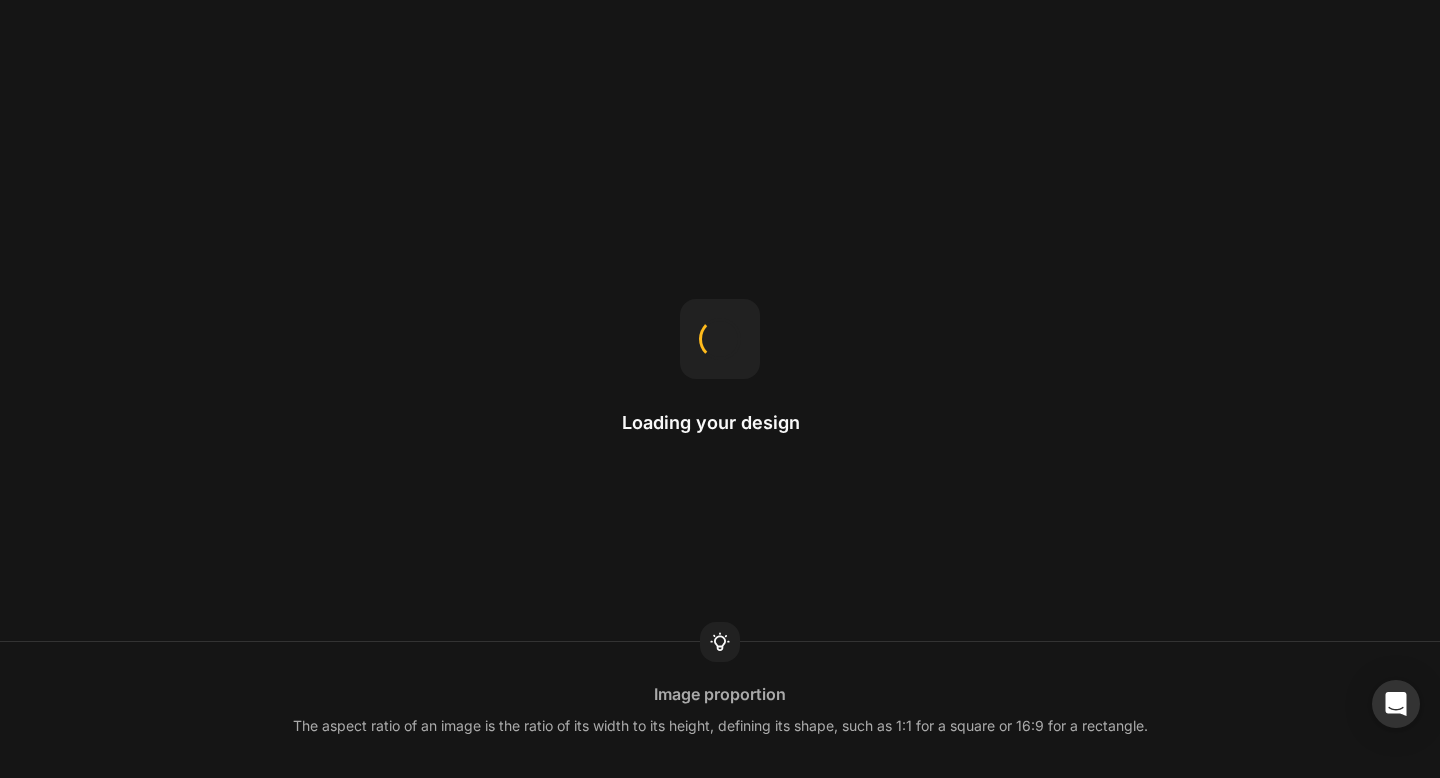 scroll, scrollTop: 0, scrollLeft: 0, axis: both 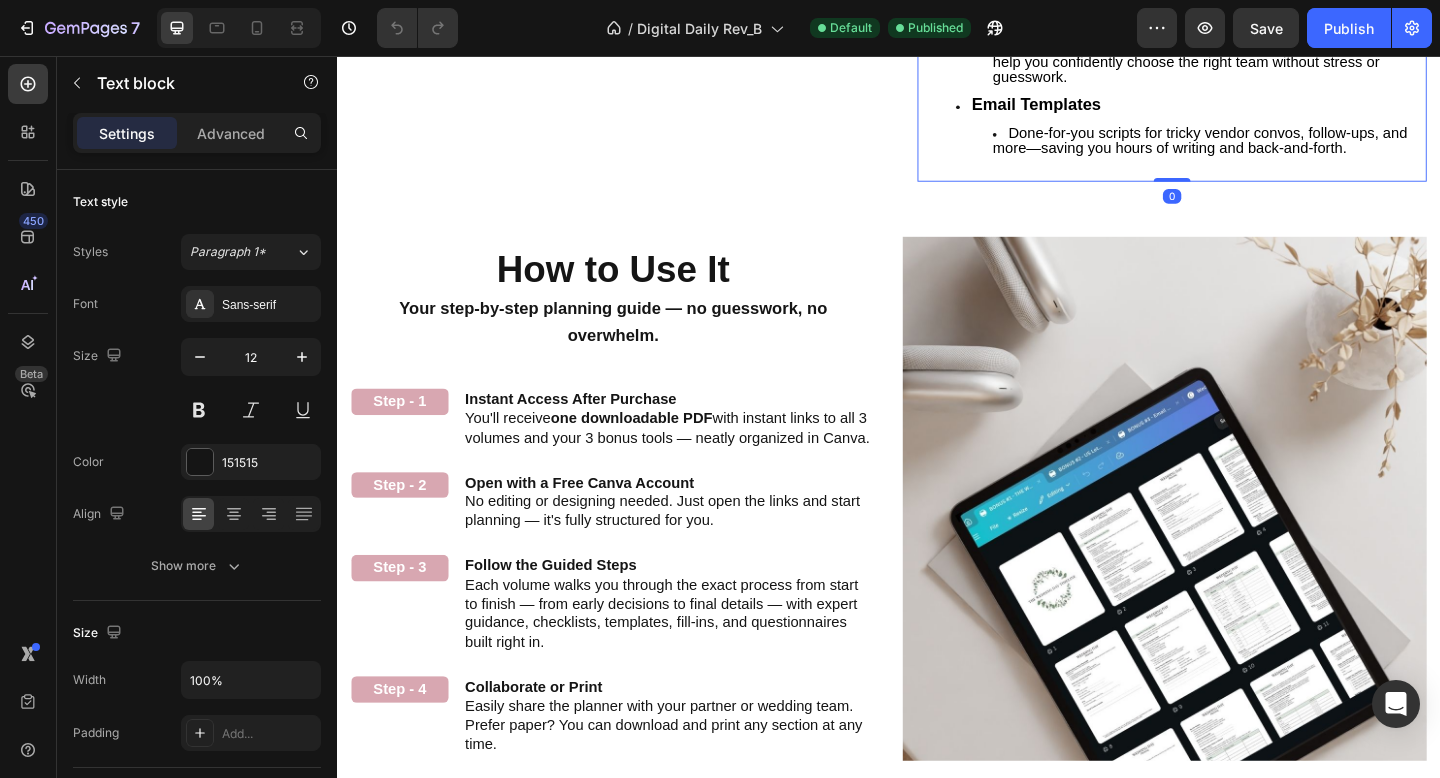 click on "Wedding Day Toolkit Everything you need at your fingertips—from contact lists to timelines and packing lists—so your big day runs like clockwork." at bounding box center (1265, -37) 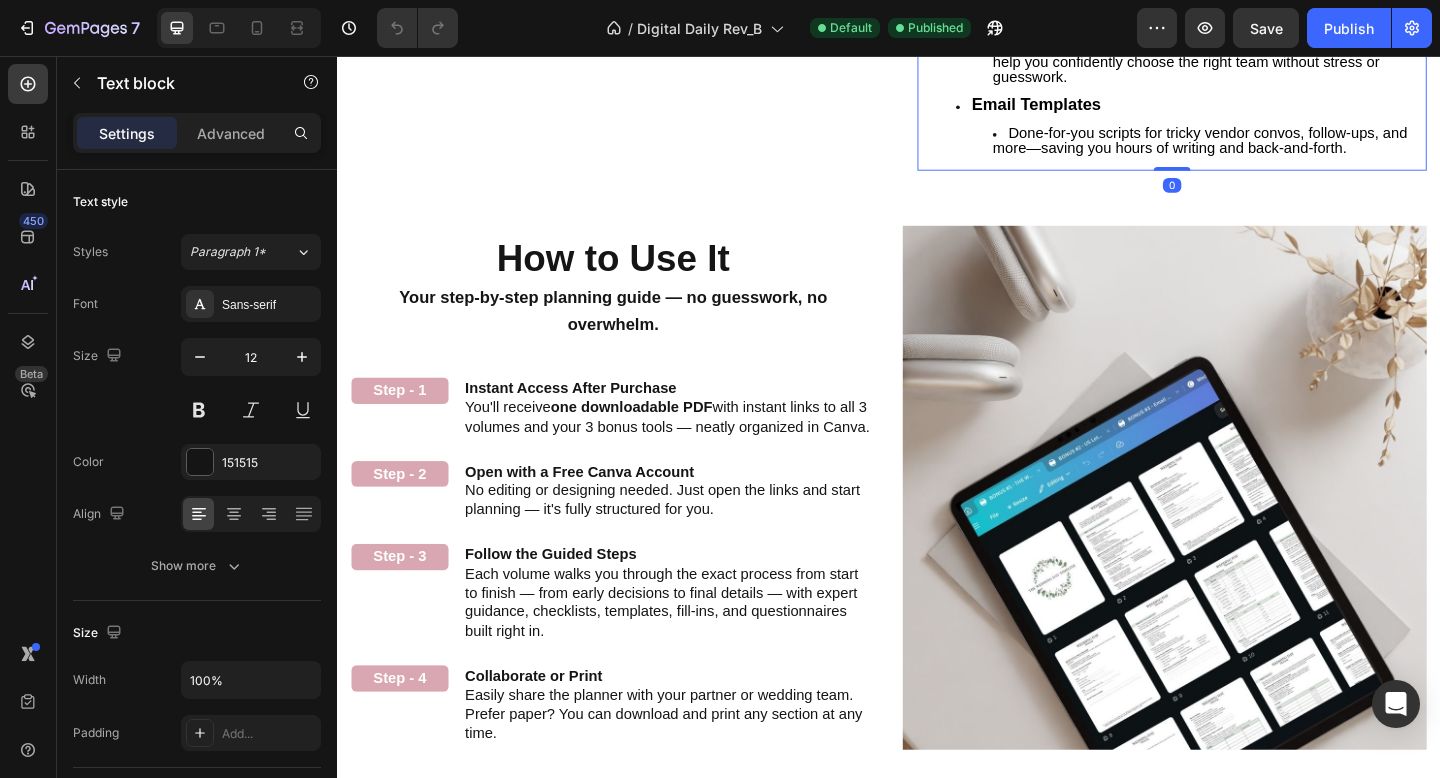 click on "Wedding Day Toolkit" at bounding box center (1115, -62) 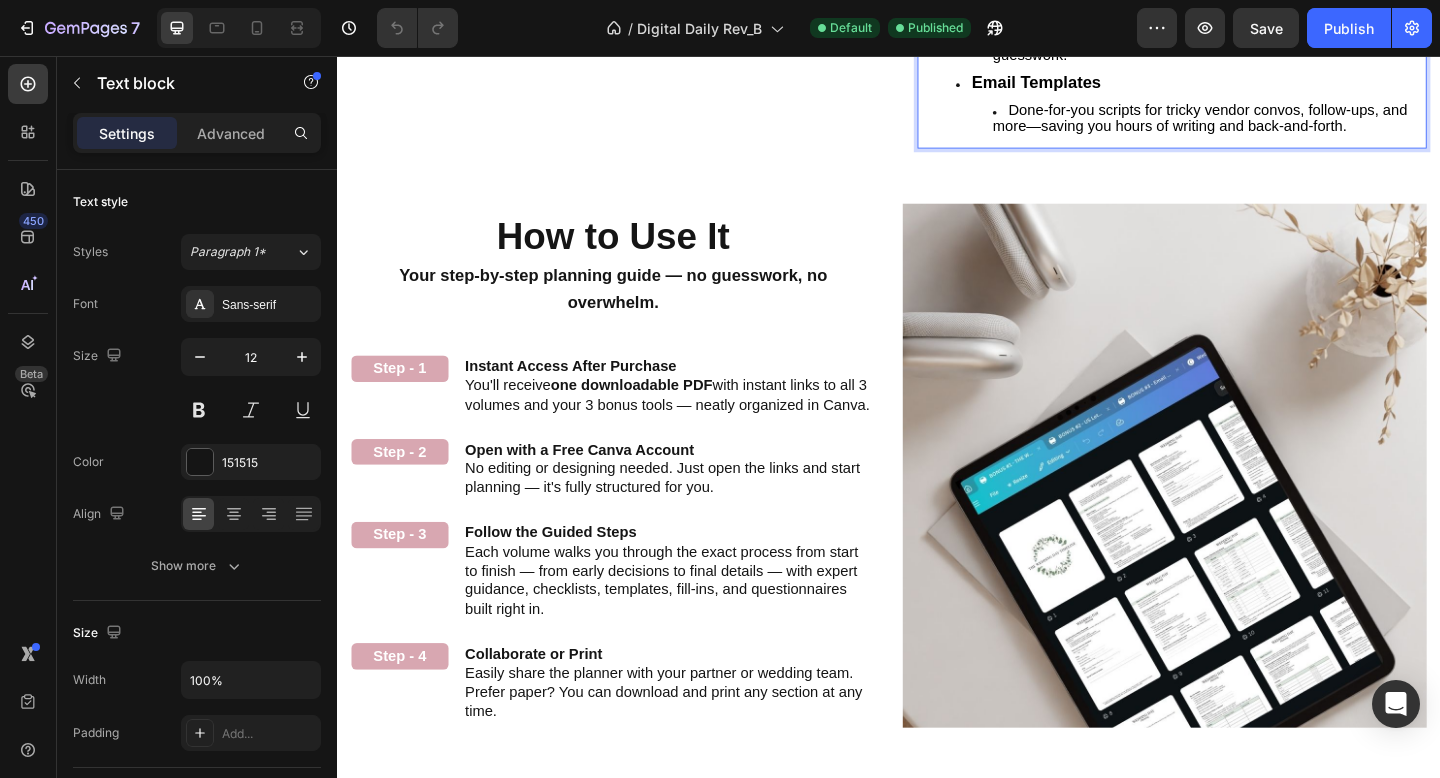 scroll, scrollTop: 1898, scrollLeft: 0, axis: vertical 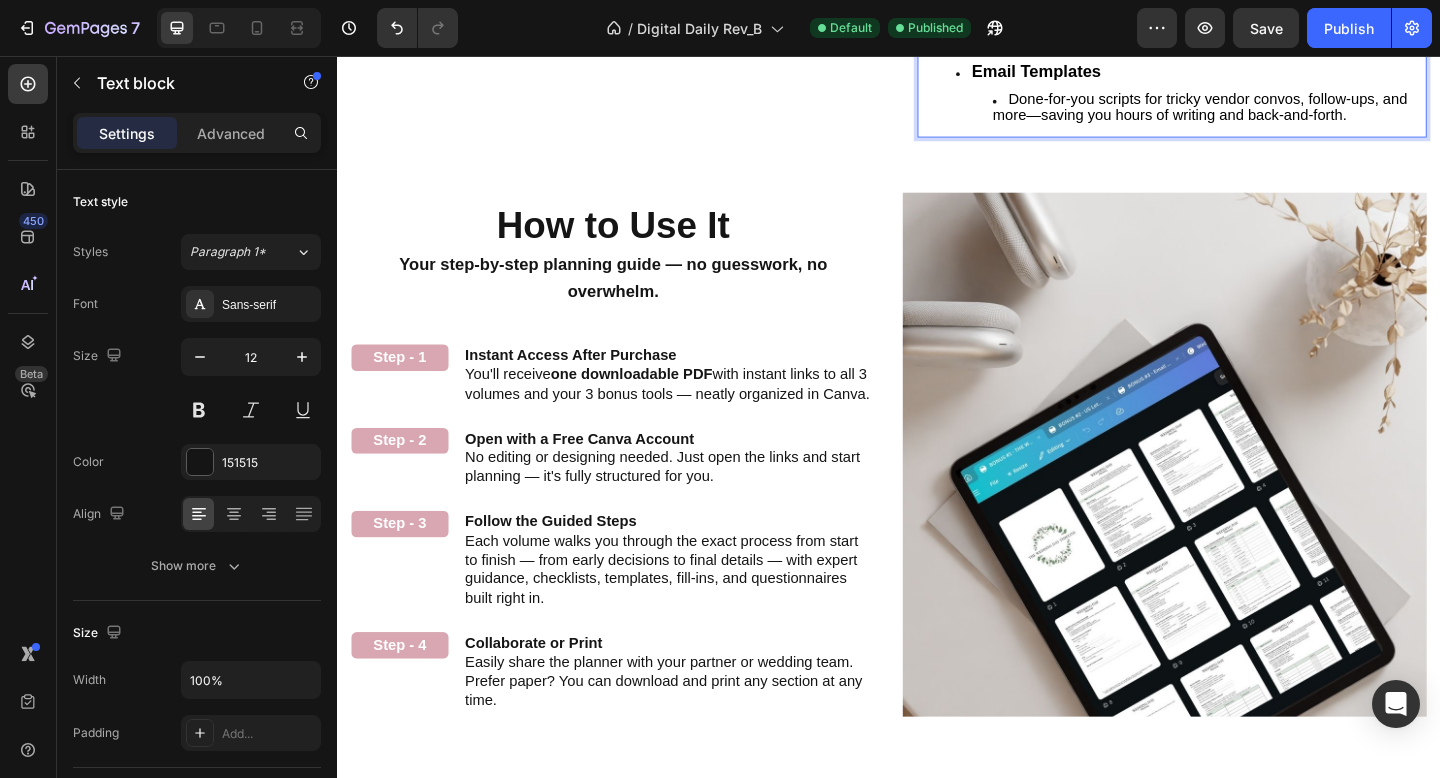 click on "Vendor Questionnaire Sheets" at bounding box center (1152, -21) 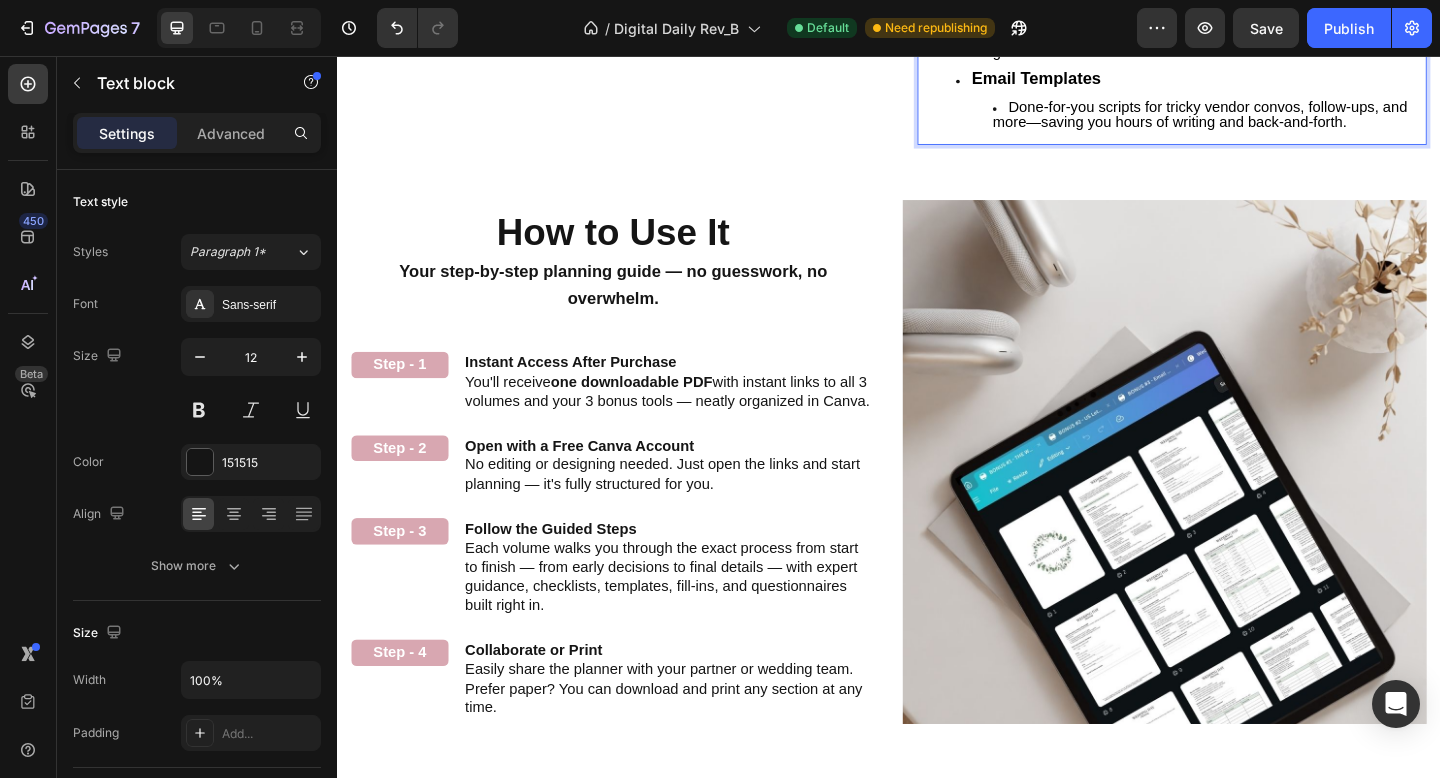 scroll, scrollTop: 1898, scrollLeft: 0, axis: vertical 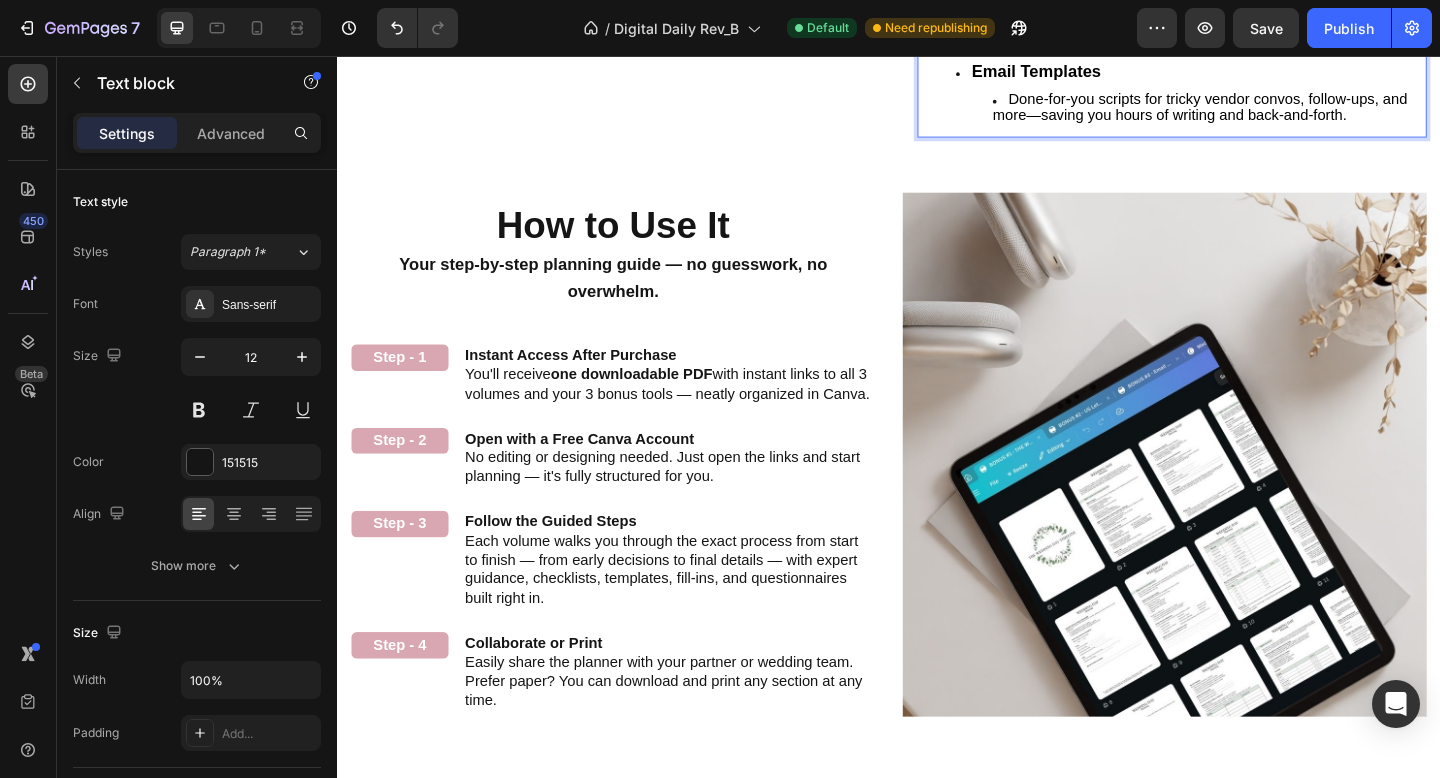 click on "Wedding Day Toolkit Everything you need at your fingertips—from contact lists to timelines and packing lists—so your big day runs like clockwork. Vendor Questionnaire Sheets 12+ printable interview guides (with 100+ curated questions) to help you confidently choose the right team without stress or guesswork. Email Templates Done-for-you scripts for tricky vendor convos, follow-ups, and more—saving you hours of writing and back-and-forth." at bounding box center [1245, 25] 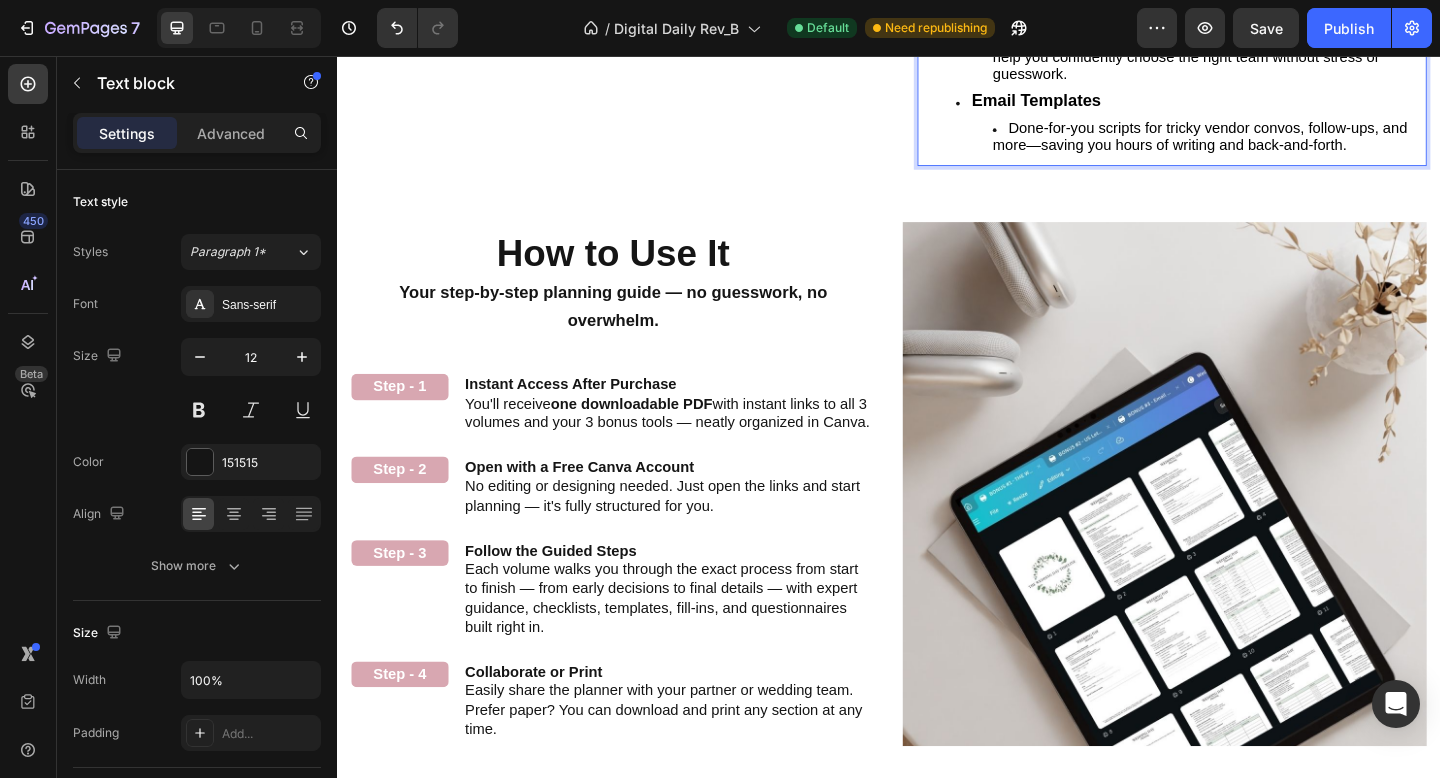 scroll, scrollTop: 1890, scrollLeft: 0, axis: vertical 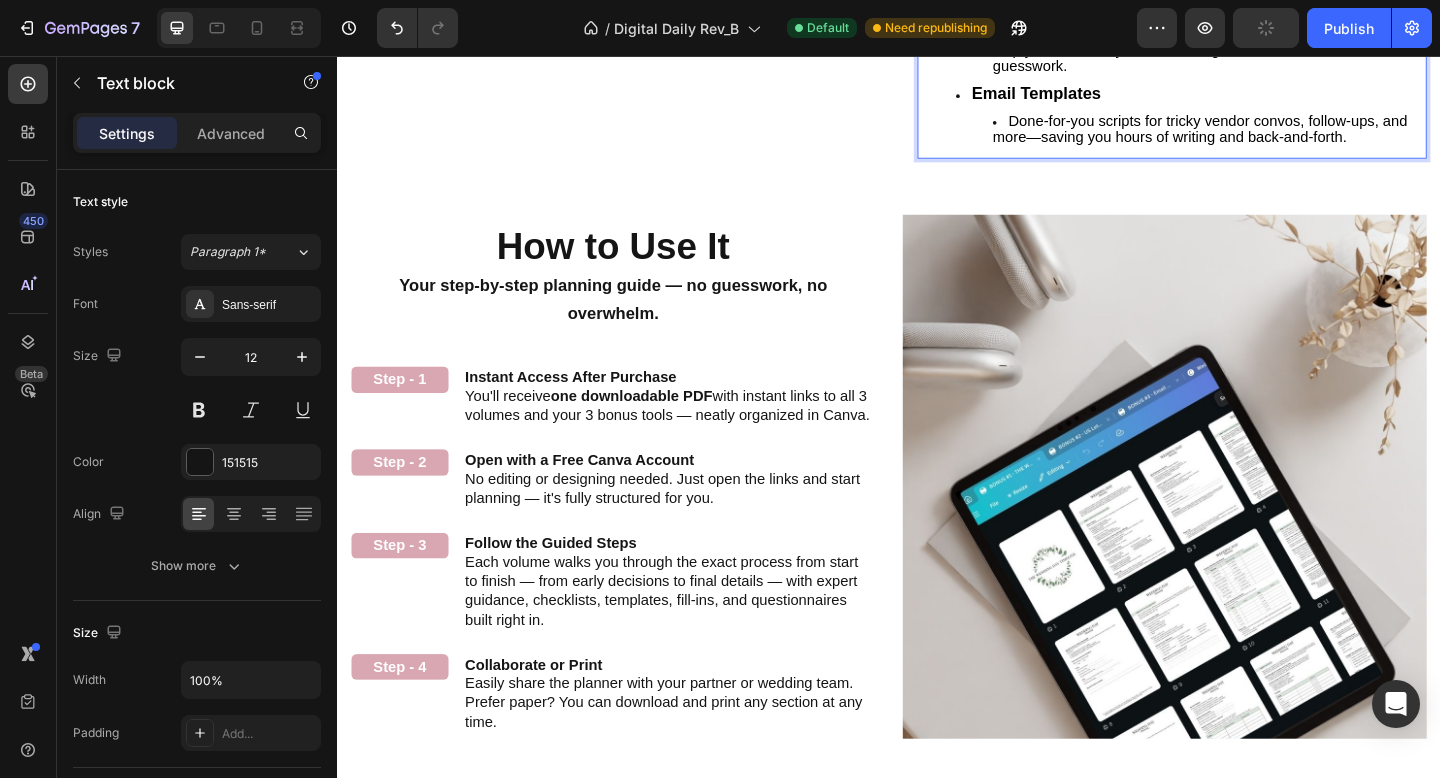 drag, startPoint x: 1280, startPoint y: 391, endPoint x: 1014, endPoint y: 396, distance: 266.047 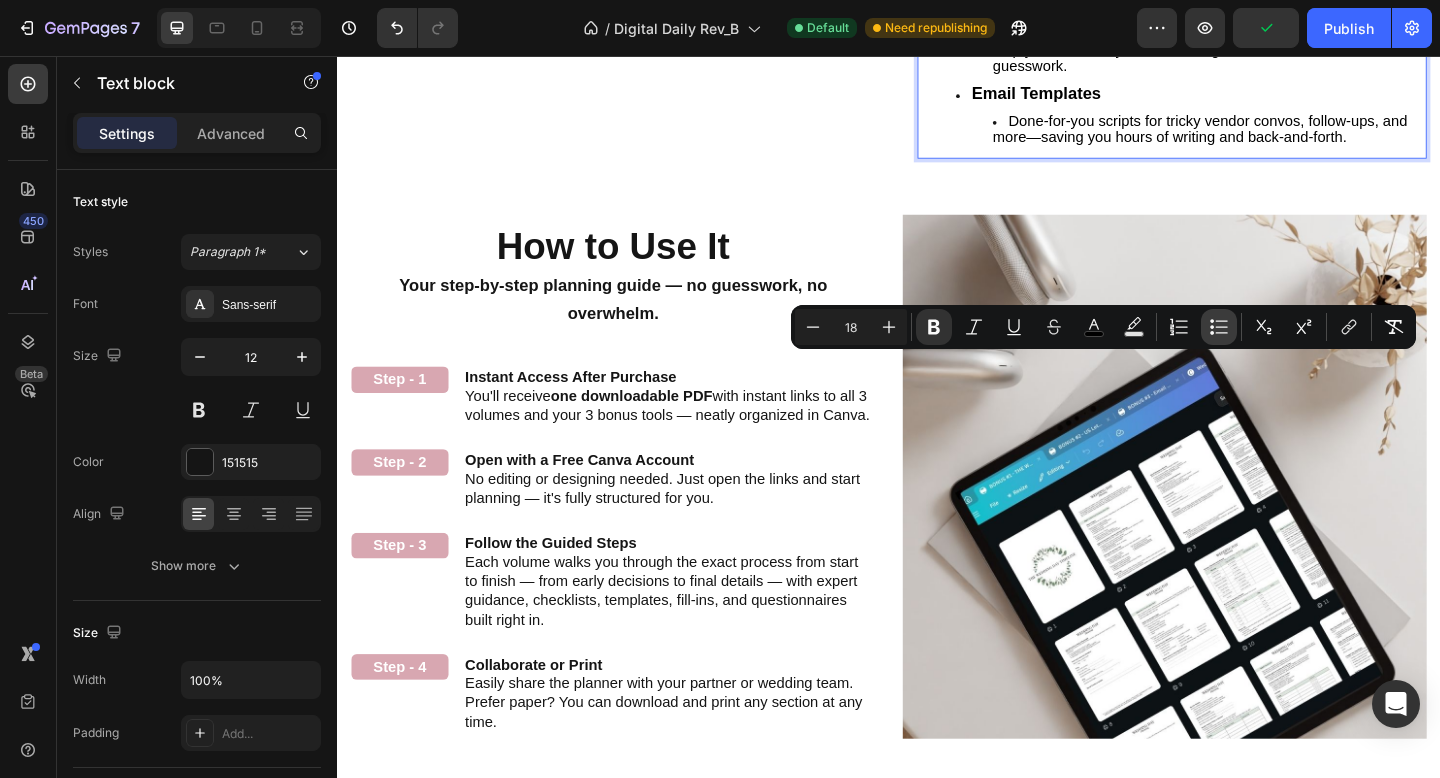 click 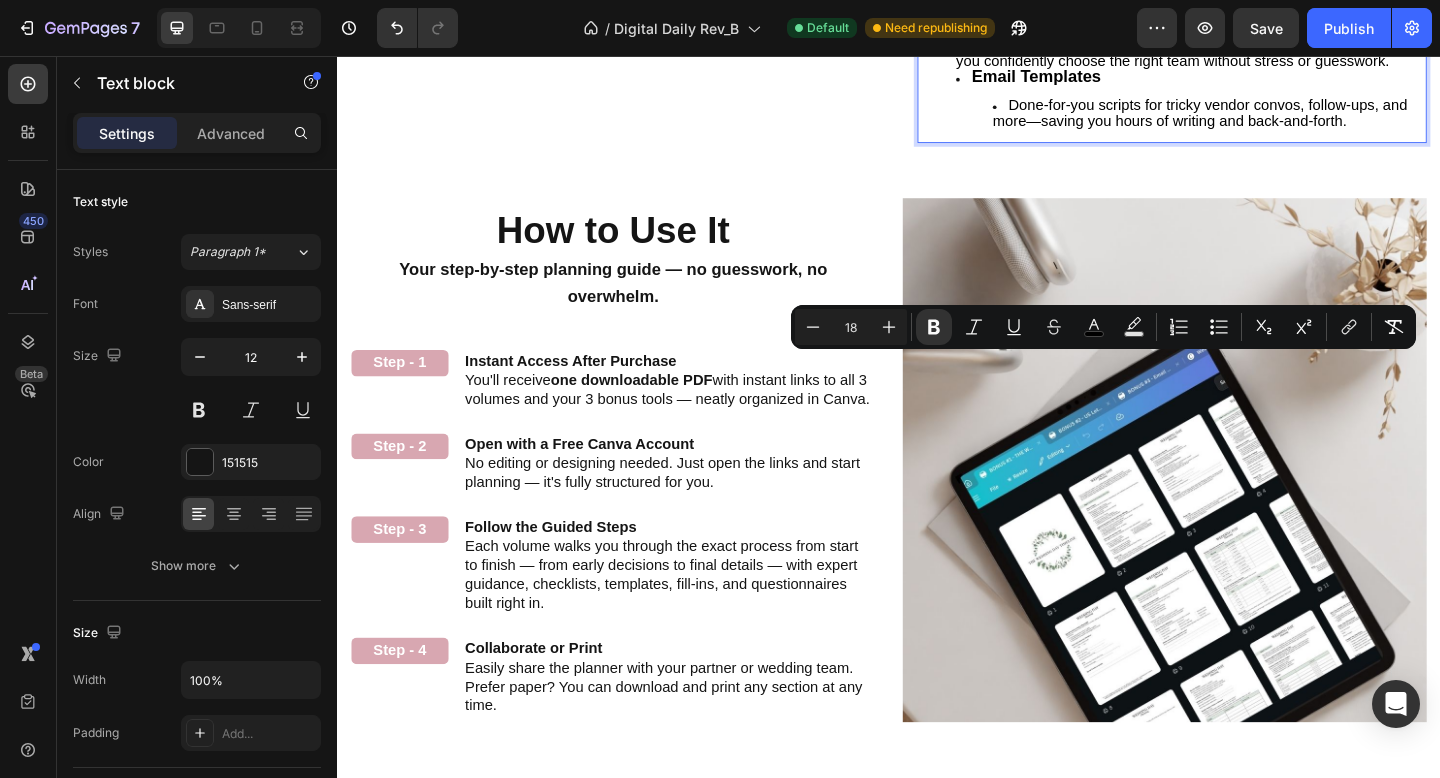 click on "Wedding Day Toolkit Everything you need at your fingertips—from contact lists to timelines and packing lists—so your big day runs like clockwork. Vendor Questionnaire Sheets 12+ printable interview guides (with 100+ curated questions) to help you confidently choose the right team without stress or guesswork. Email Templates Done-for-you scripts for tricky vendor convos, follow-ups, and more—saving you hours of writing and back-and-forth." at bounding box center (1245, 32) 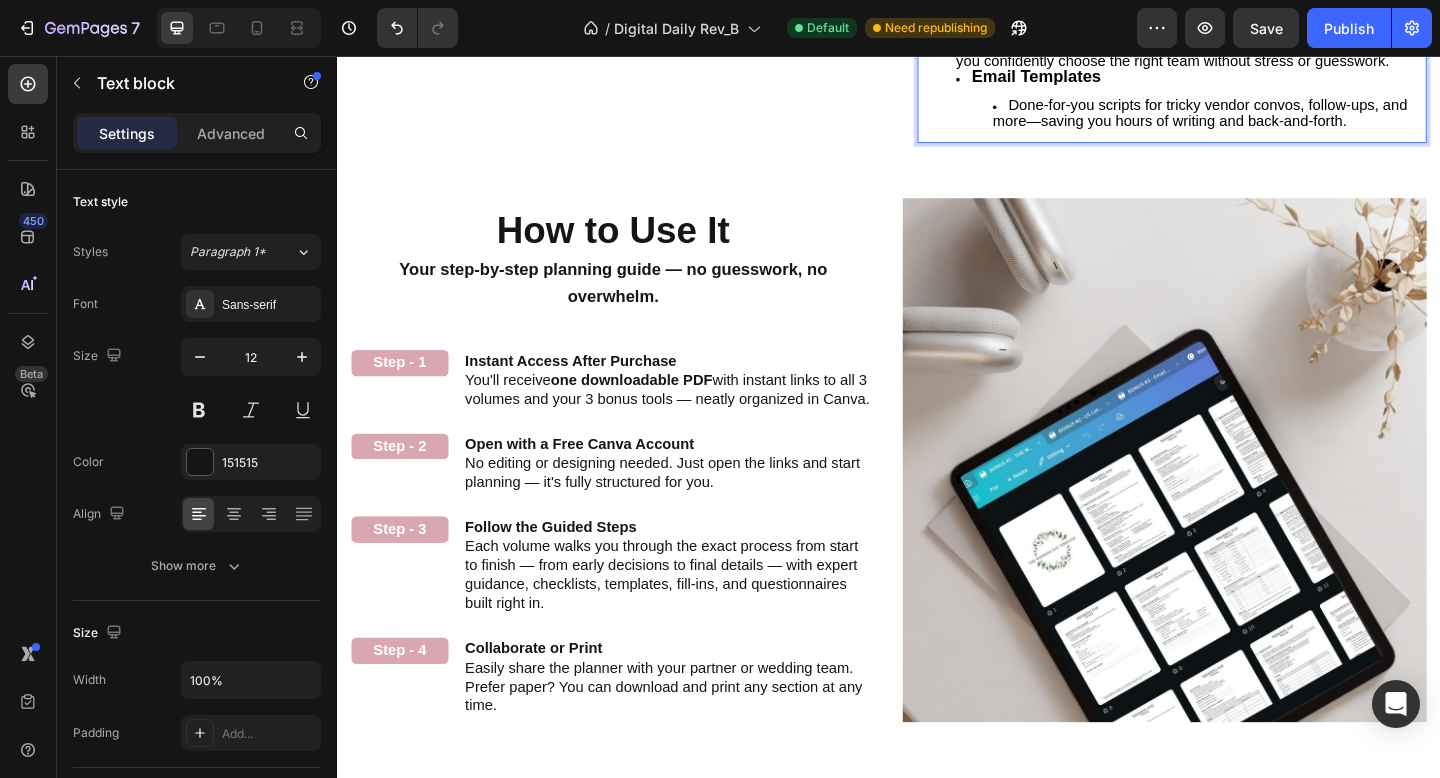 click on "Everything you need at your fingertips—from contact lists to timelines and packing lists—so your big day runs like clockwork." at bounding box center (1245, -31) 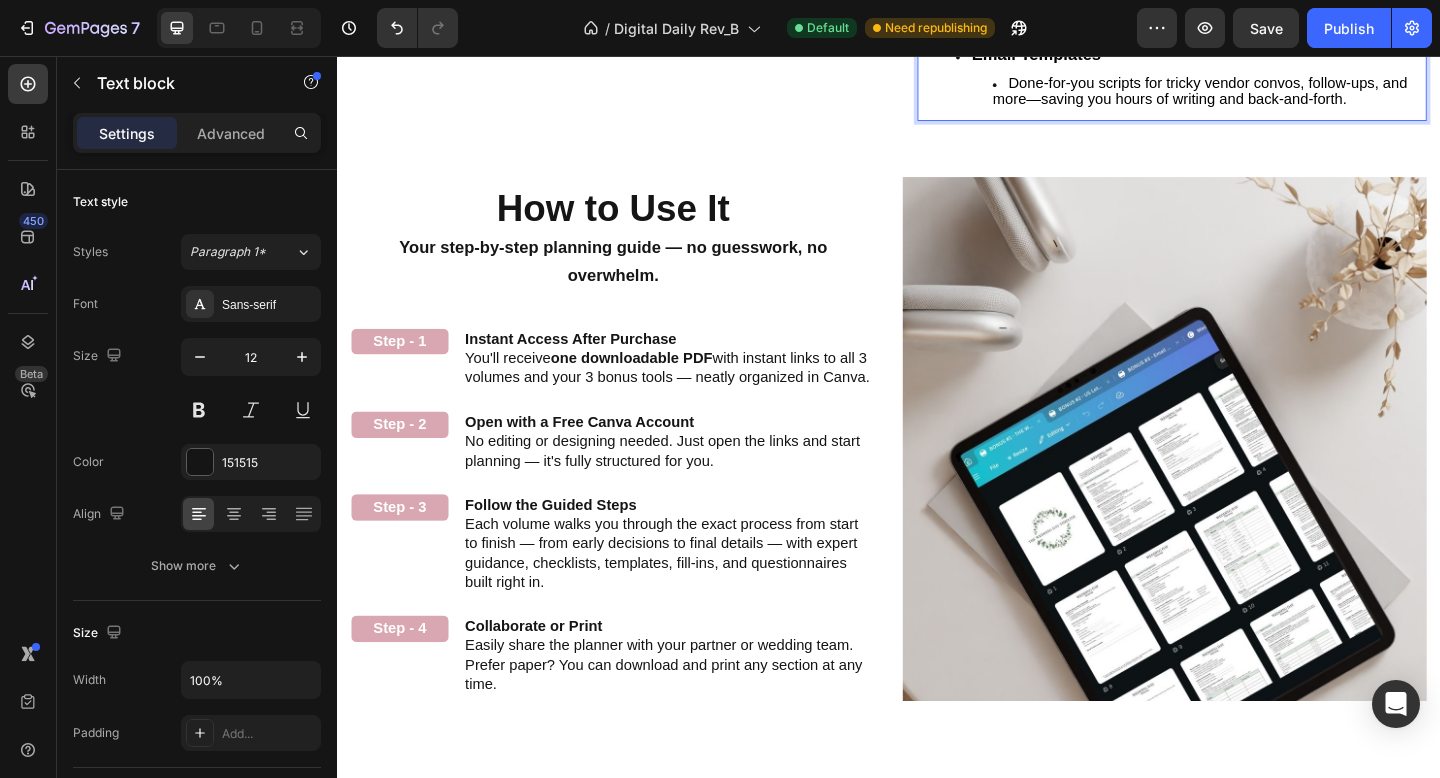 drag, startPoint x: 1002, startPoint y: 357, endPoint x: 1450, endPoint y: 375, distance: 448.36145 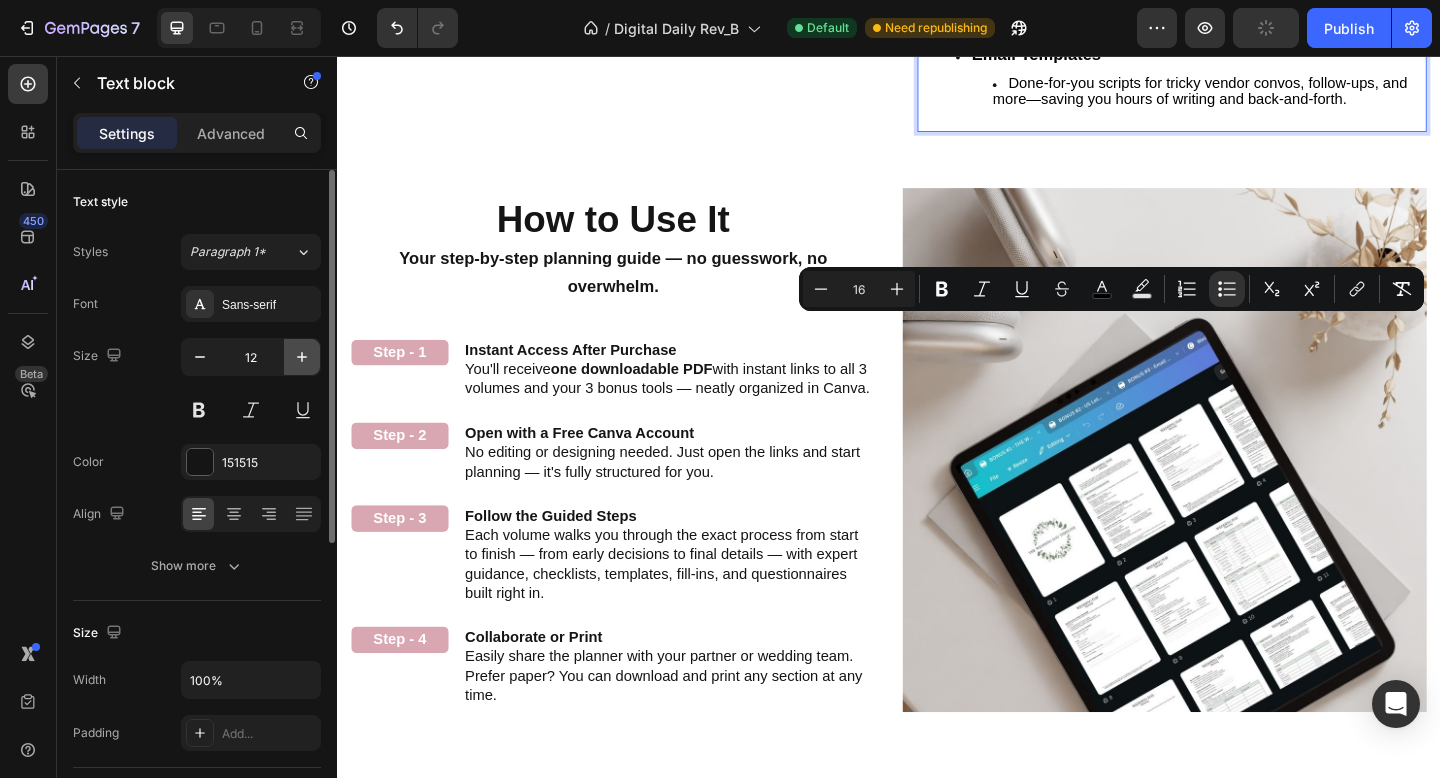 click 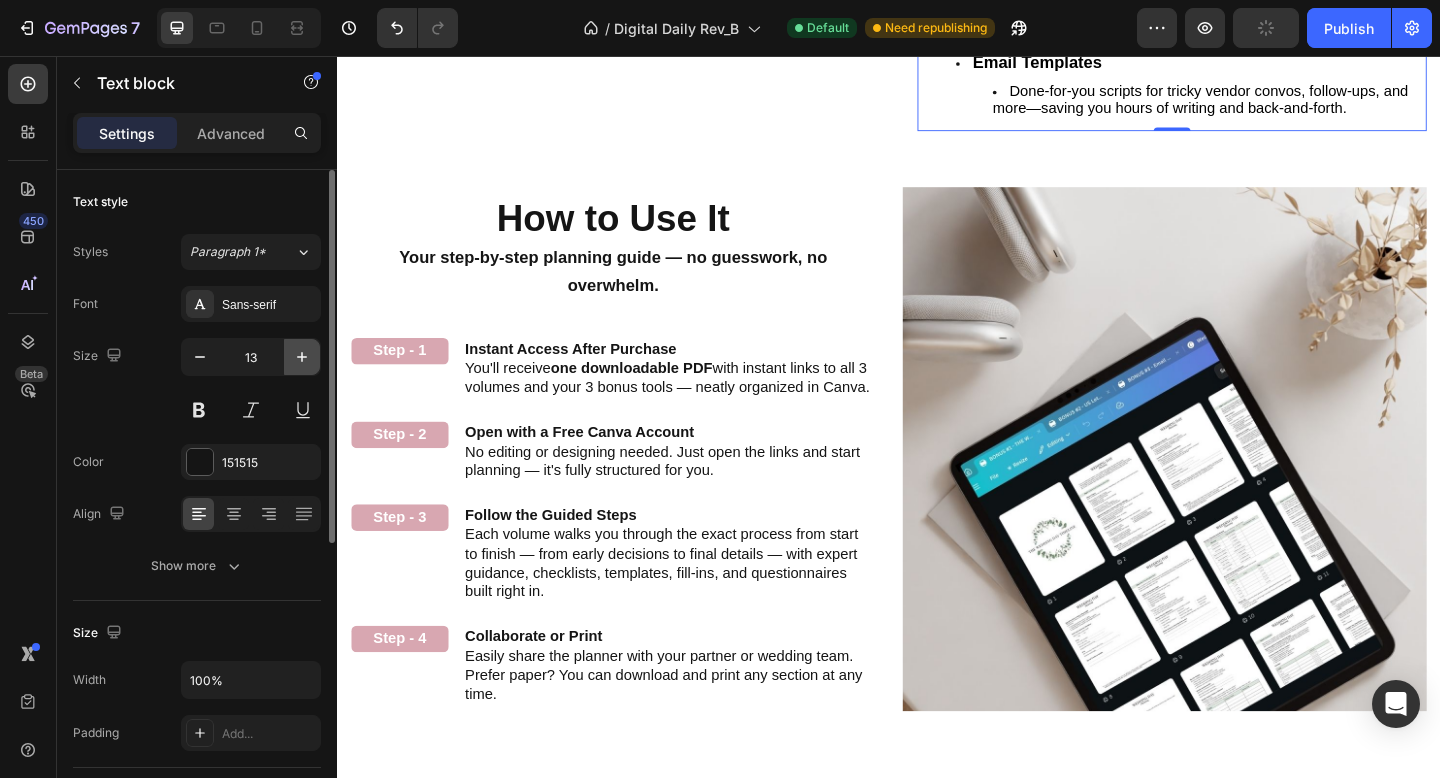click 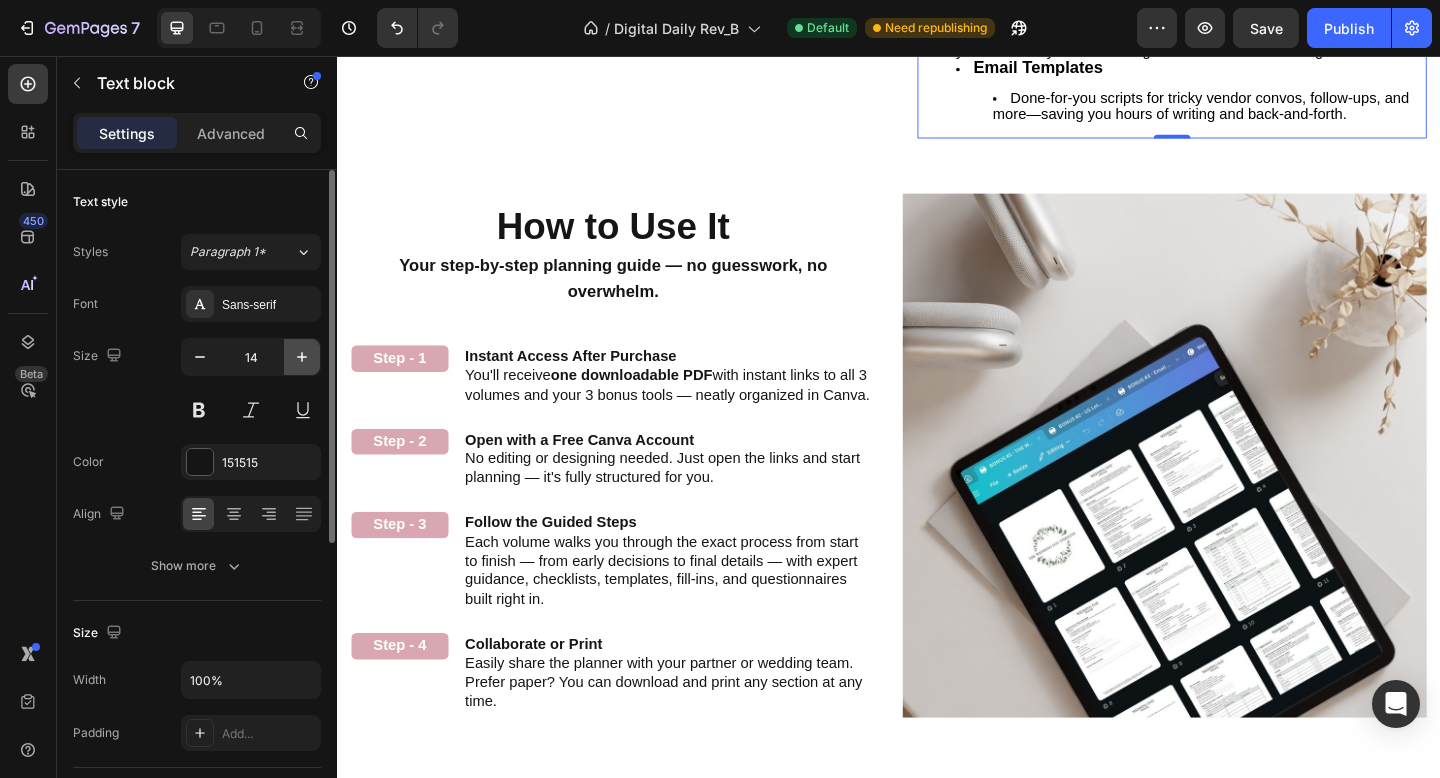 click 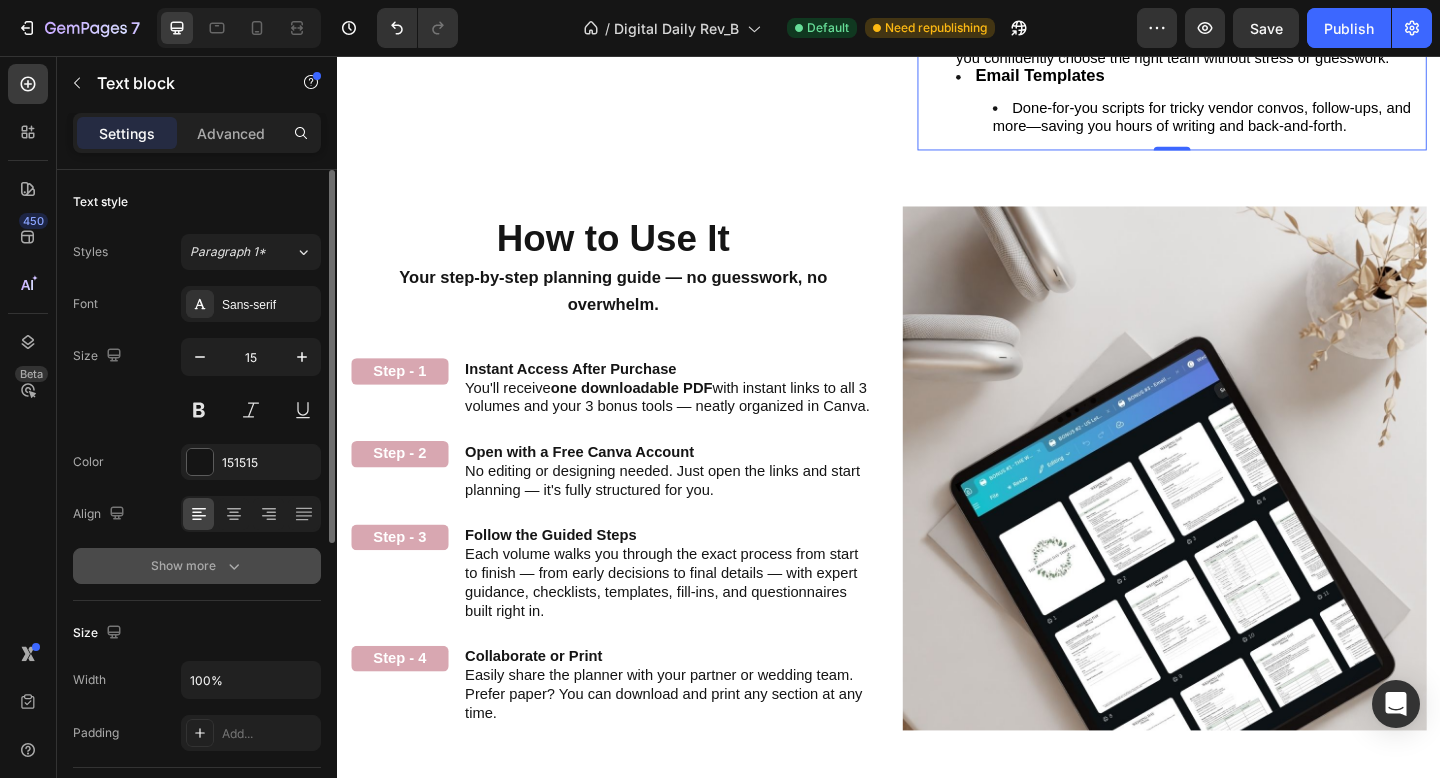 click on "Show more" at bounding box center (197, 566) 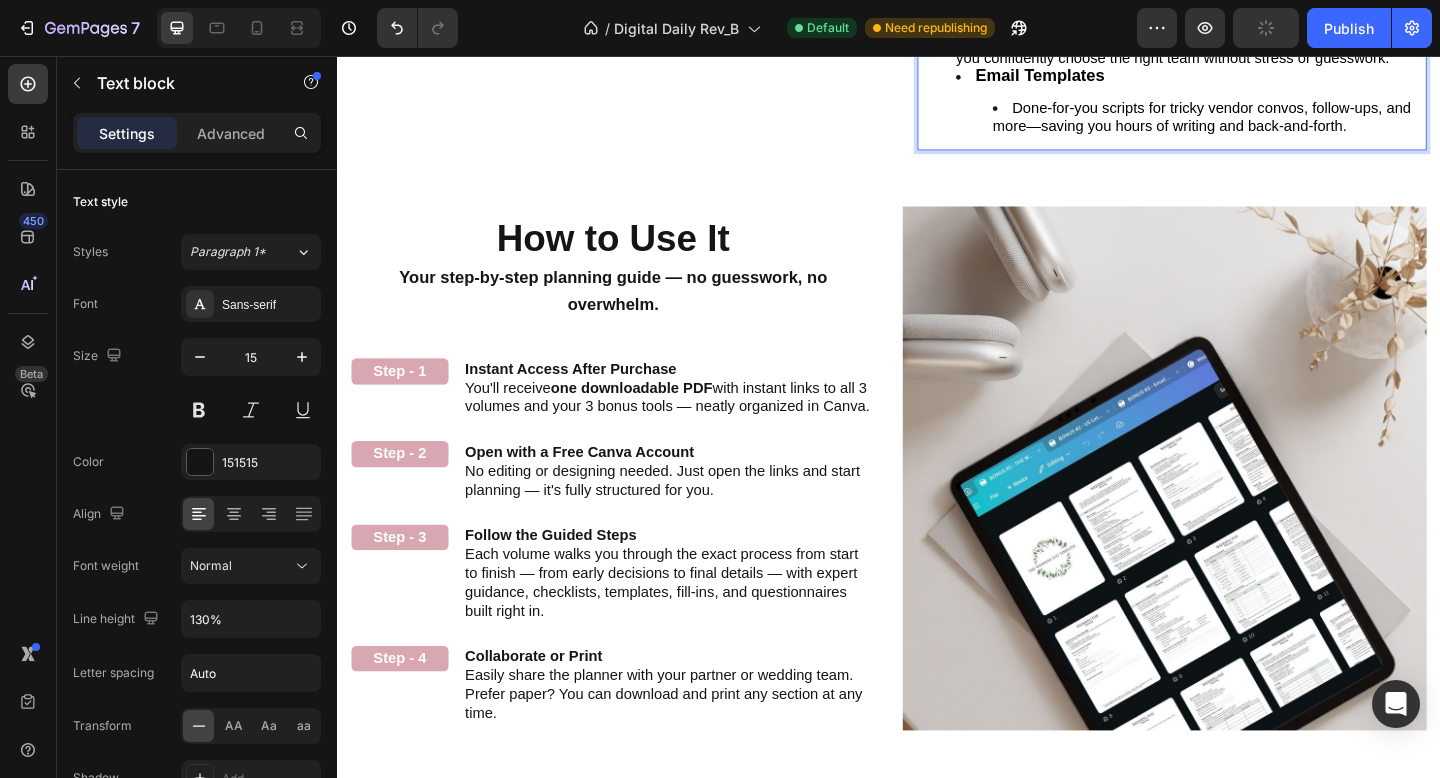 click on "Wedding Day Toolkit Everything you need at your fingertips—from contact lists to timelines and packing lists—so your big day runs like clockwork. Vendor Questionnaire Sheets 12+ printable interview guides (with 100+ curated questions) to help you confidently choose the right team without stress or guesswork. Email Templates Done-for-you scripts for tricky vendor convos, follow-ups, and more—saving you hours of writing and back-and-forth." at bounding box center (1245, 32) 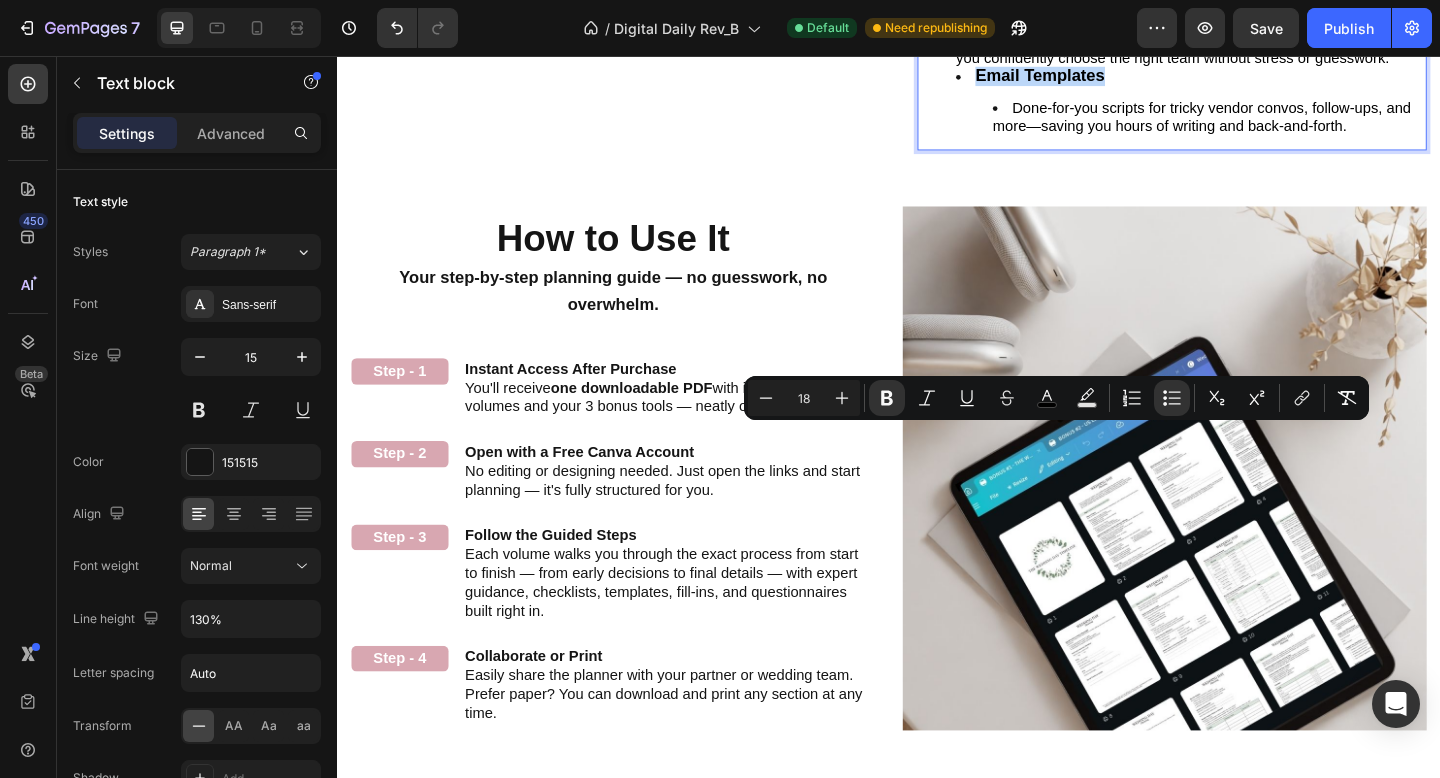 drag, startPoint x: 1022, startPoint y: 470, endPoint x: 1175, endPoint y: 470, distance: 153 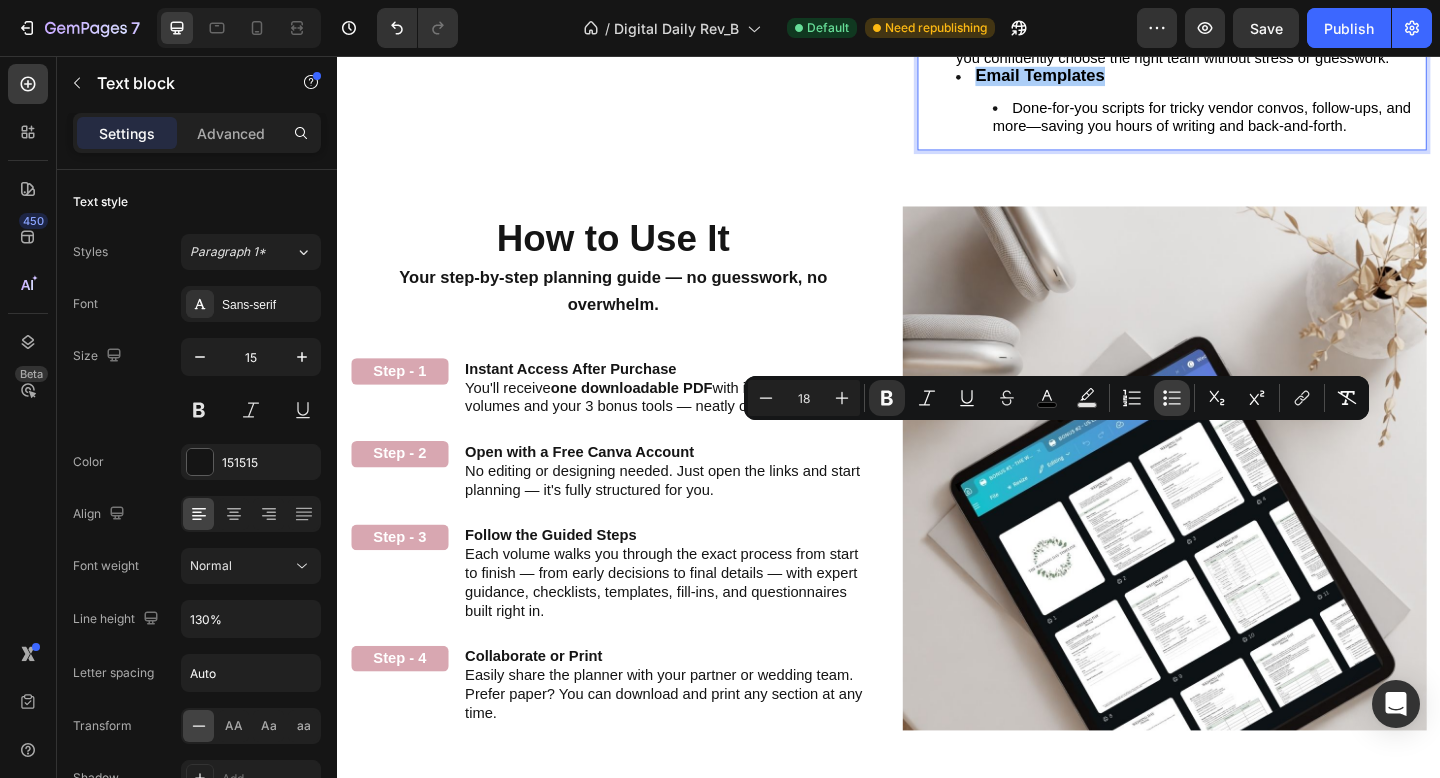 click on "Bulleted List" at bounding box center [1172, 398] 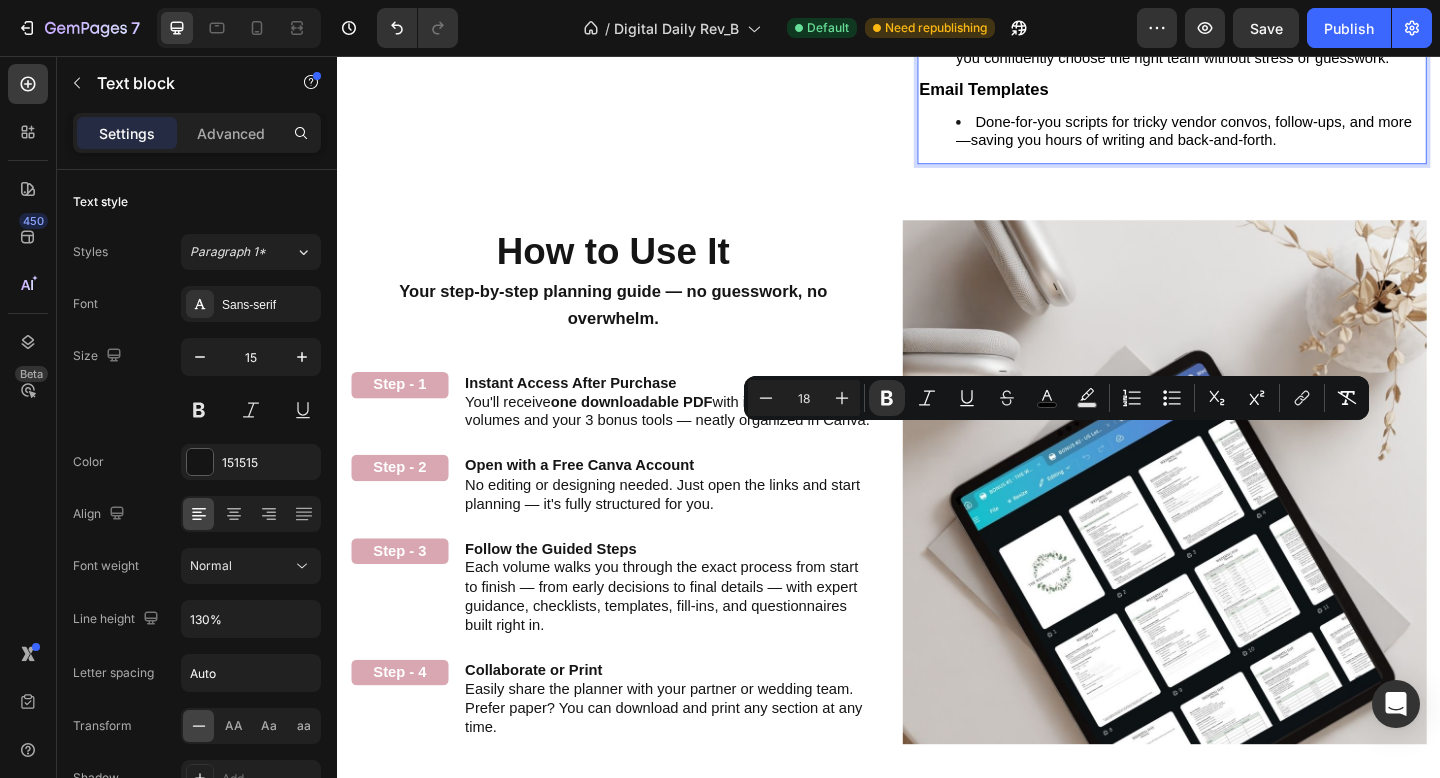 click on "Email Templates" at bounding box center (1245, 94) 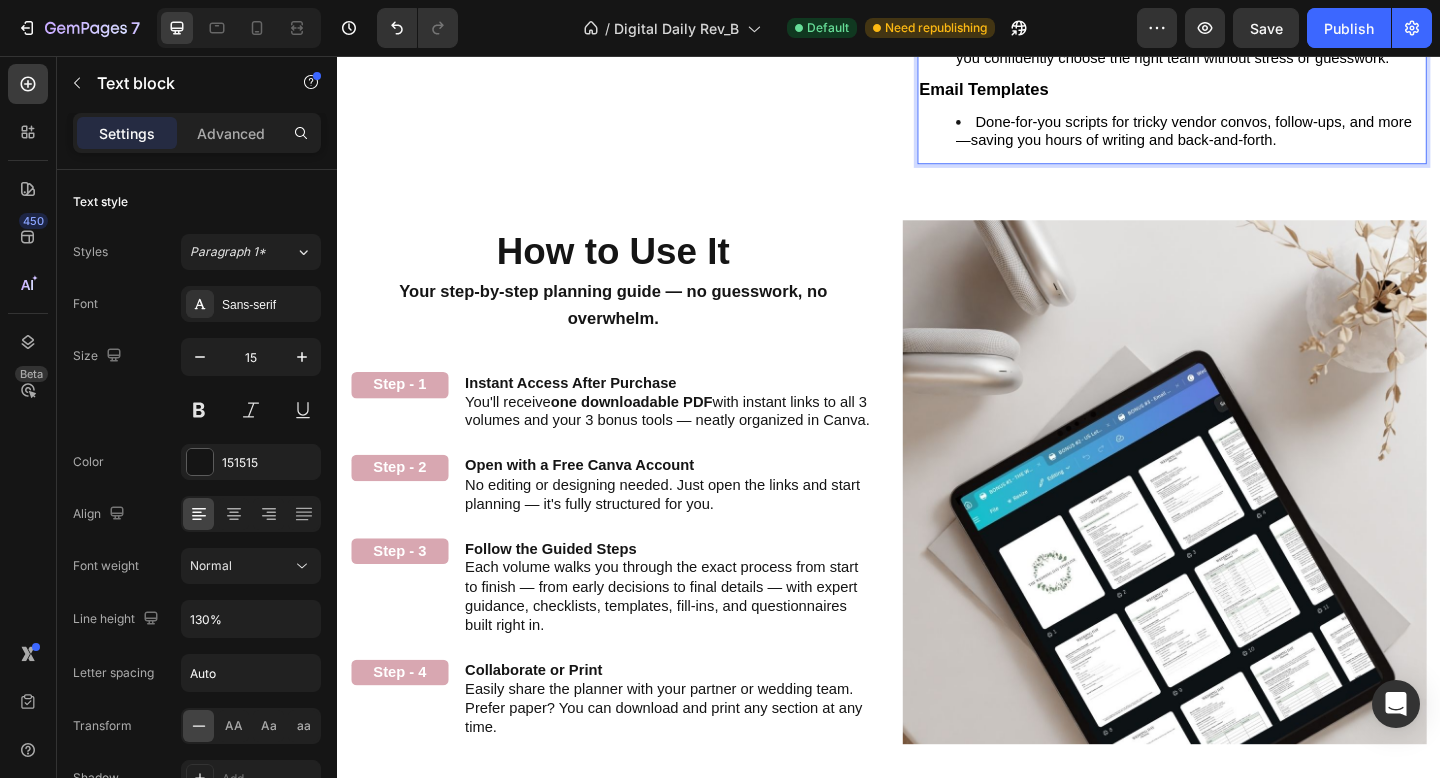 click on "Wedding Day Toolkit" at bounding box center [1058, -84] 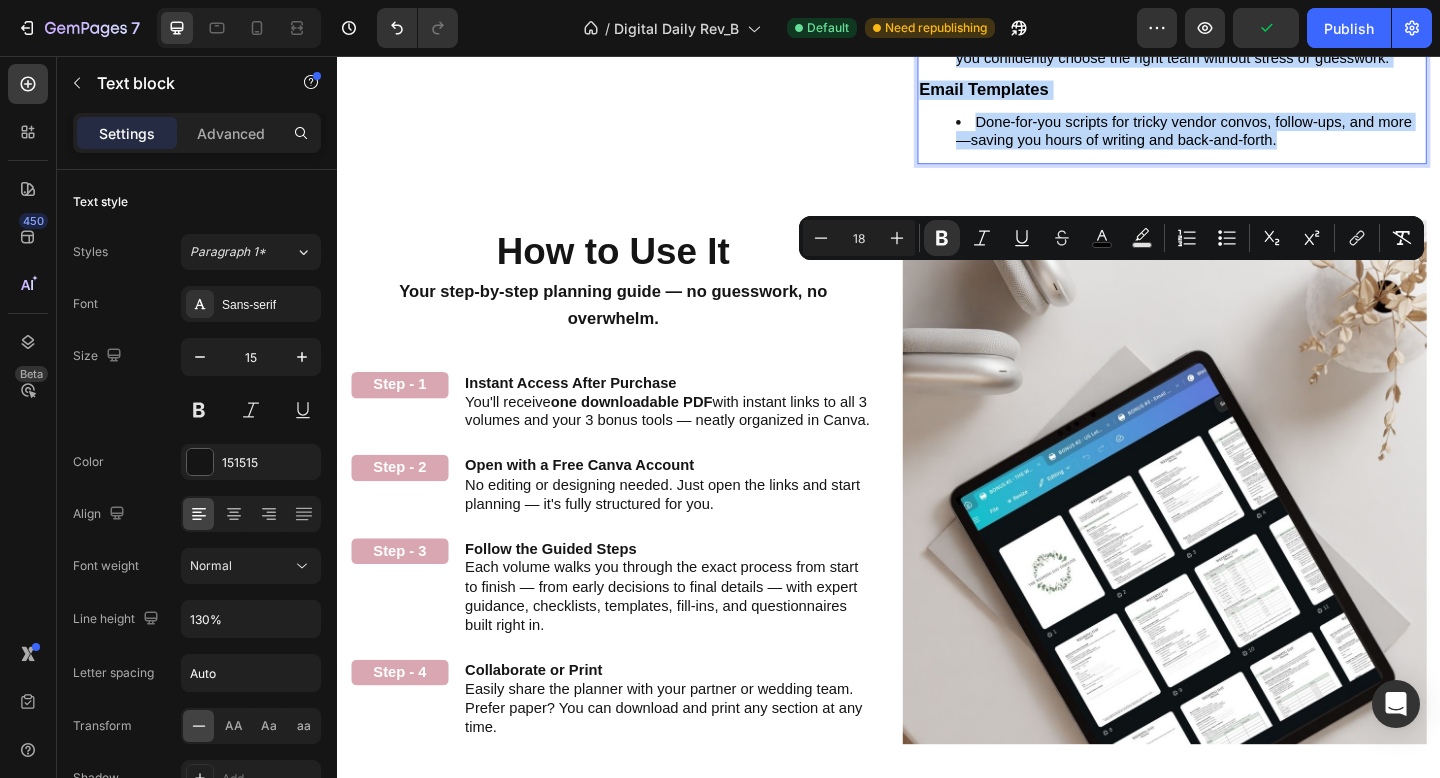 drag, startPoint x: 1364, startPoint y: 535, endPoint x: 969, endPoint y: 292, distance: 463.7607 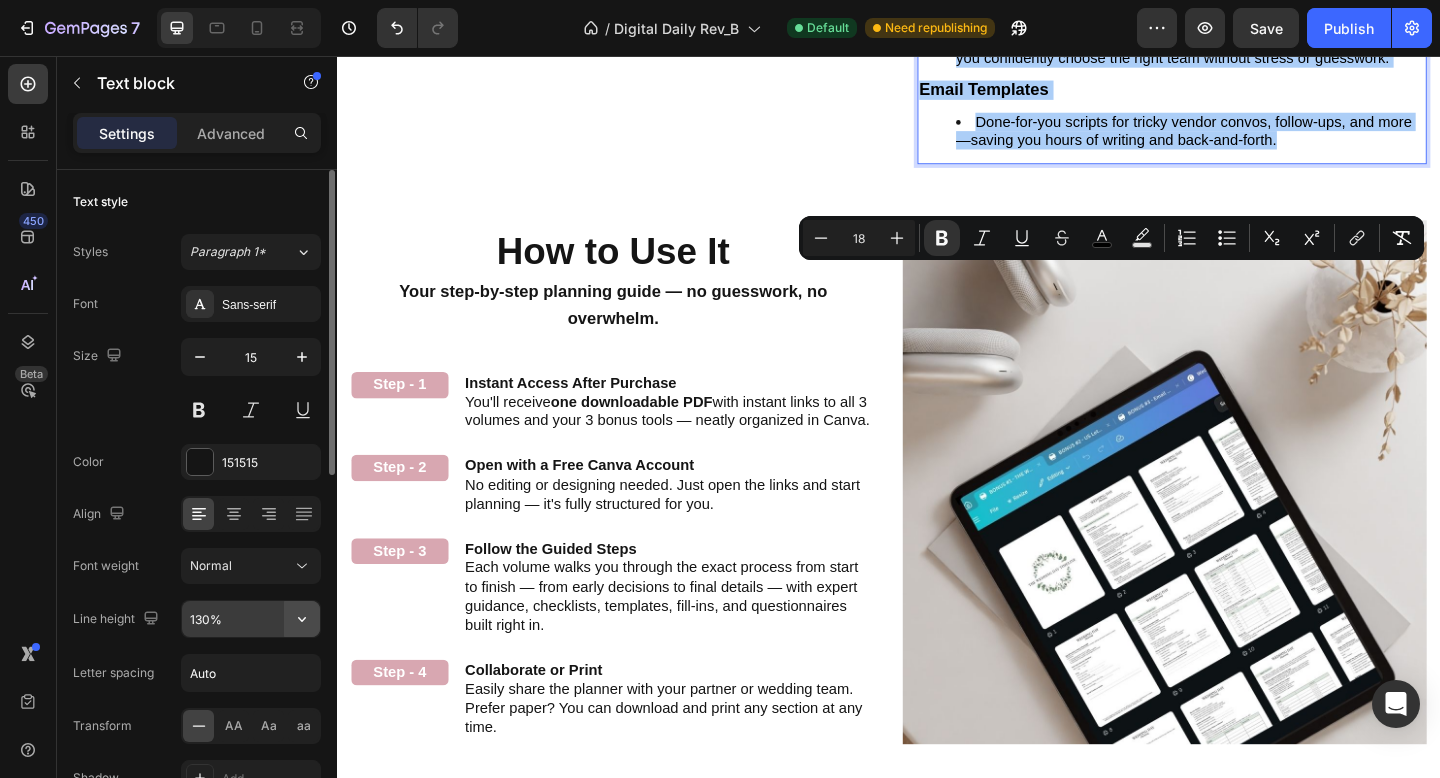 click 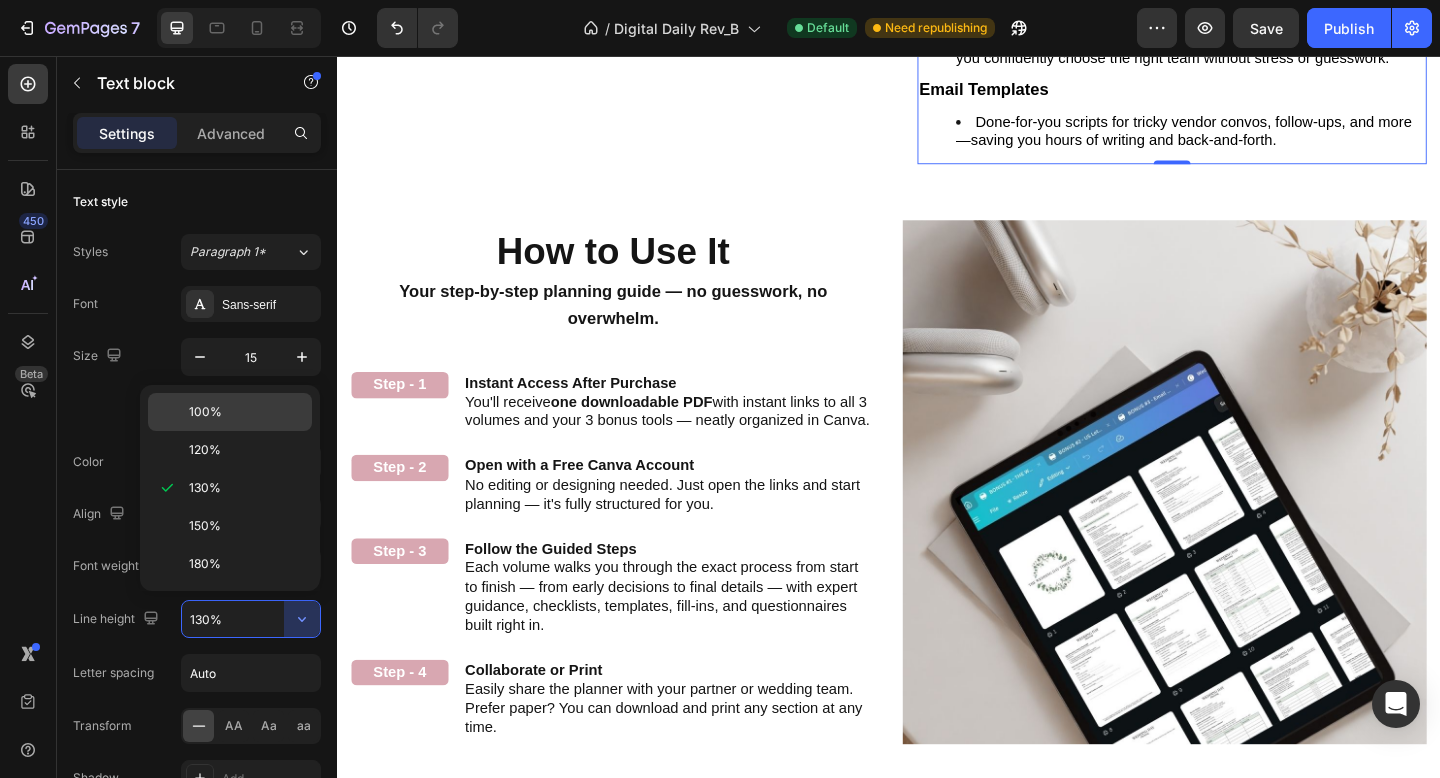 click on "100%" at bounding box center [246, 412] 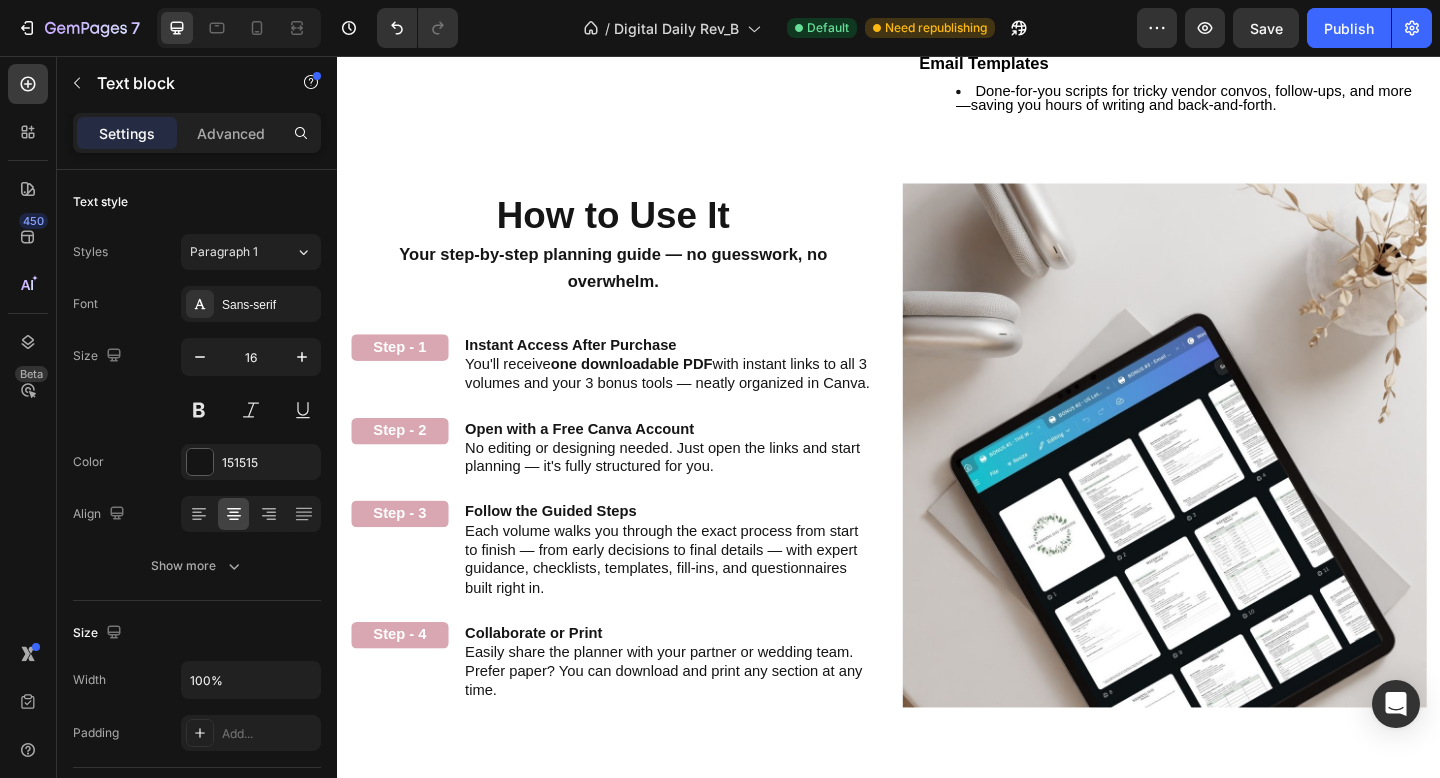 click on "We didn’t stop at the planner. You’ll also get 3 time-saving tools designed to take the stress out of the process and help you plan with total confidence. Text block 24" at bounding box center (1245, -144) 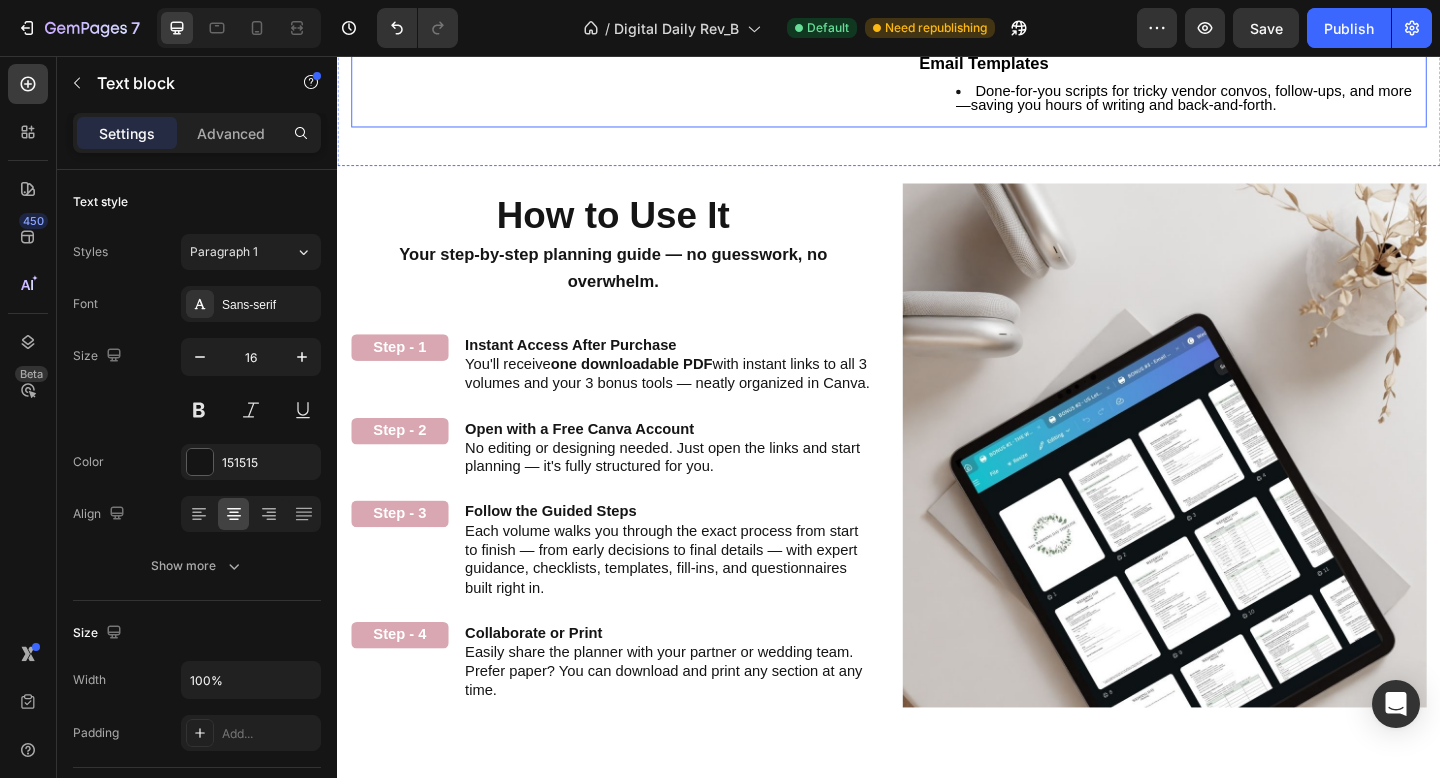 click on "3 Exclusive Bonuses That Make Planning Easier Heading We didn’t stop at the planner. You’ll also get 3 time-saving tools designed to take the stress out of the process and help you plan with total confidence. Text block 24 Wedding Day Toolkit Everything you need at your fingertips—from contact lists to timelines and packing lists—so your big day runs like clockwork. Vendor Questionnaire Sheets 12+ printable interview guides (with 100+ curated questions) to help you confidently choose the right team without stress or guesswork. Email Templates Done-for-you scripts for tricky vendor convos, follow-ups, and more—saving you hours of writing and back-and-forth. Text block Booking a vendor can be nerve-wracking — especially when you’re not sure what to ask. That’s why we include professional interview sheets for every major vendor: photographers, florists, caterers, and more. You’ll show up confident and totally prepared. Text block 12+ printable vendor questionnaires Over 100 curated questions" at bounding box center (1245, -73) 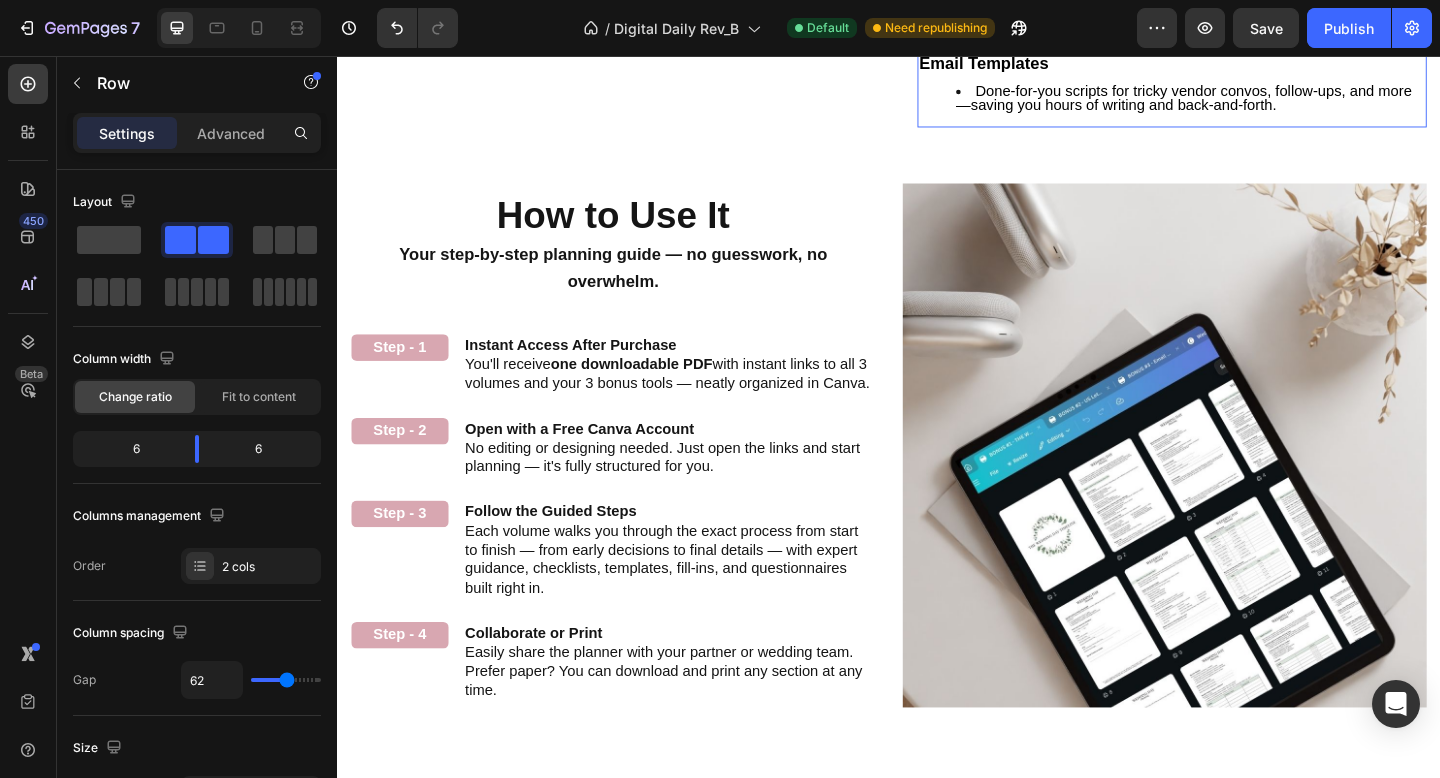 click on "Email Templates" at bounding box center [1040, 64] 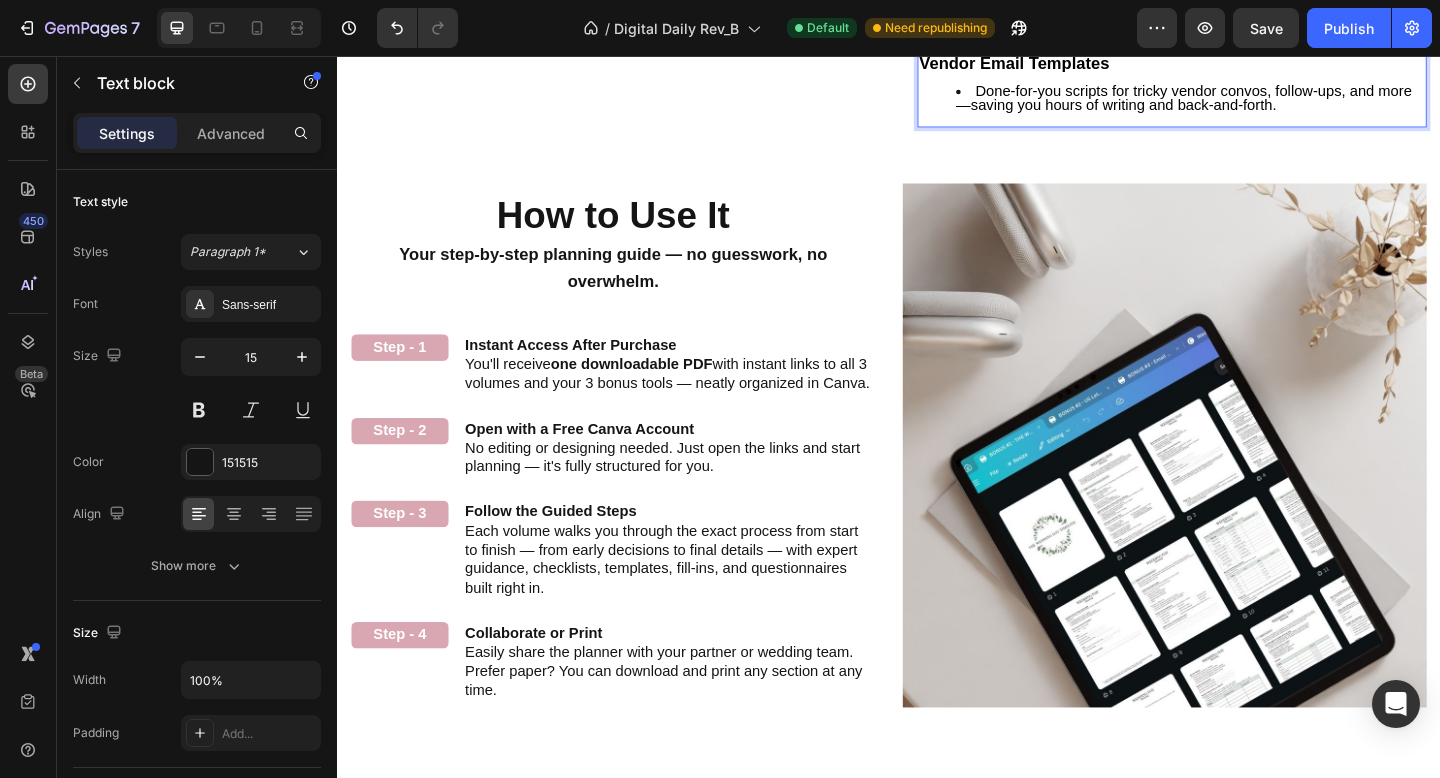 click on "Vendor Email Templates" at bounding box center [1245, 64] 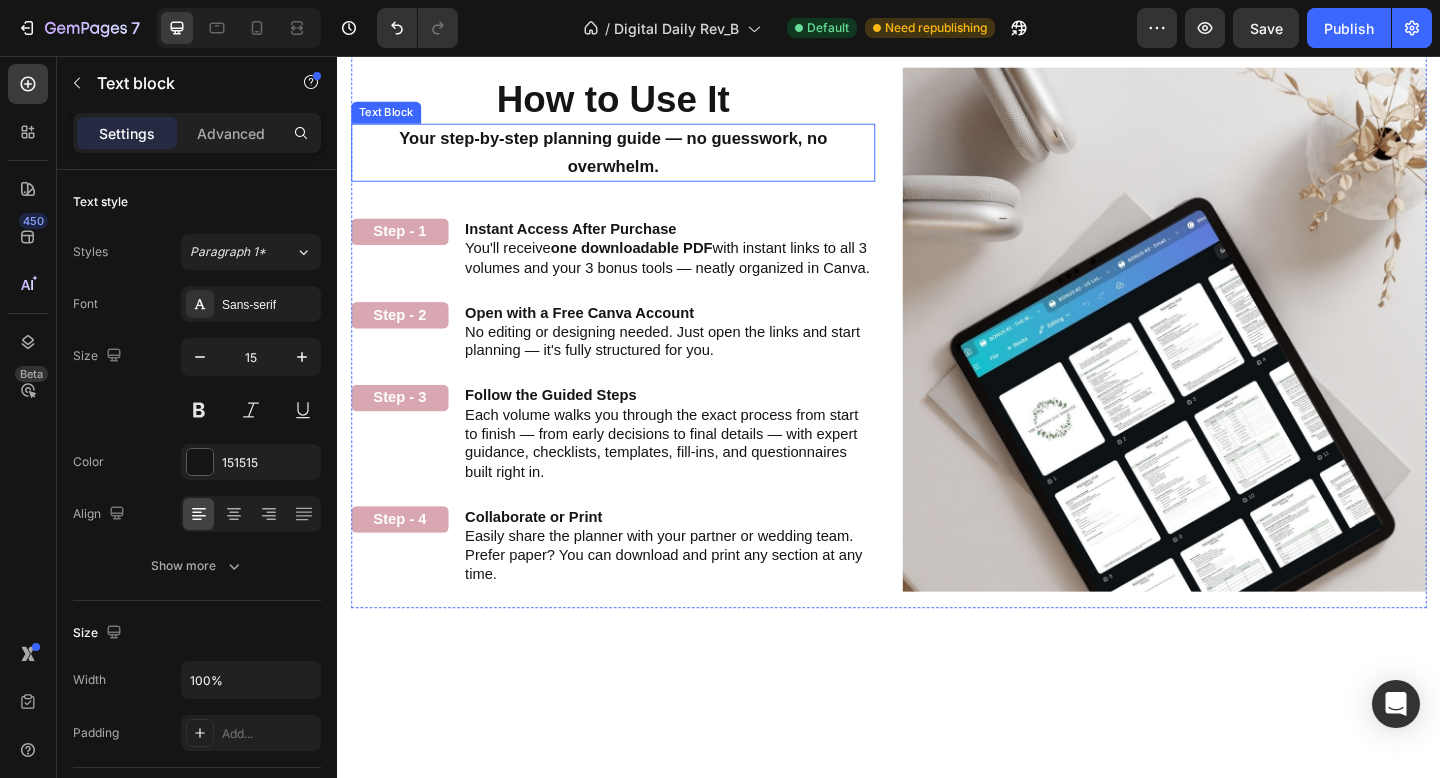 scroll, scrollTop: 2021, scrollLeft: 0, axis: vertical 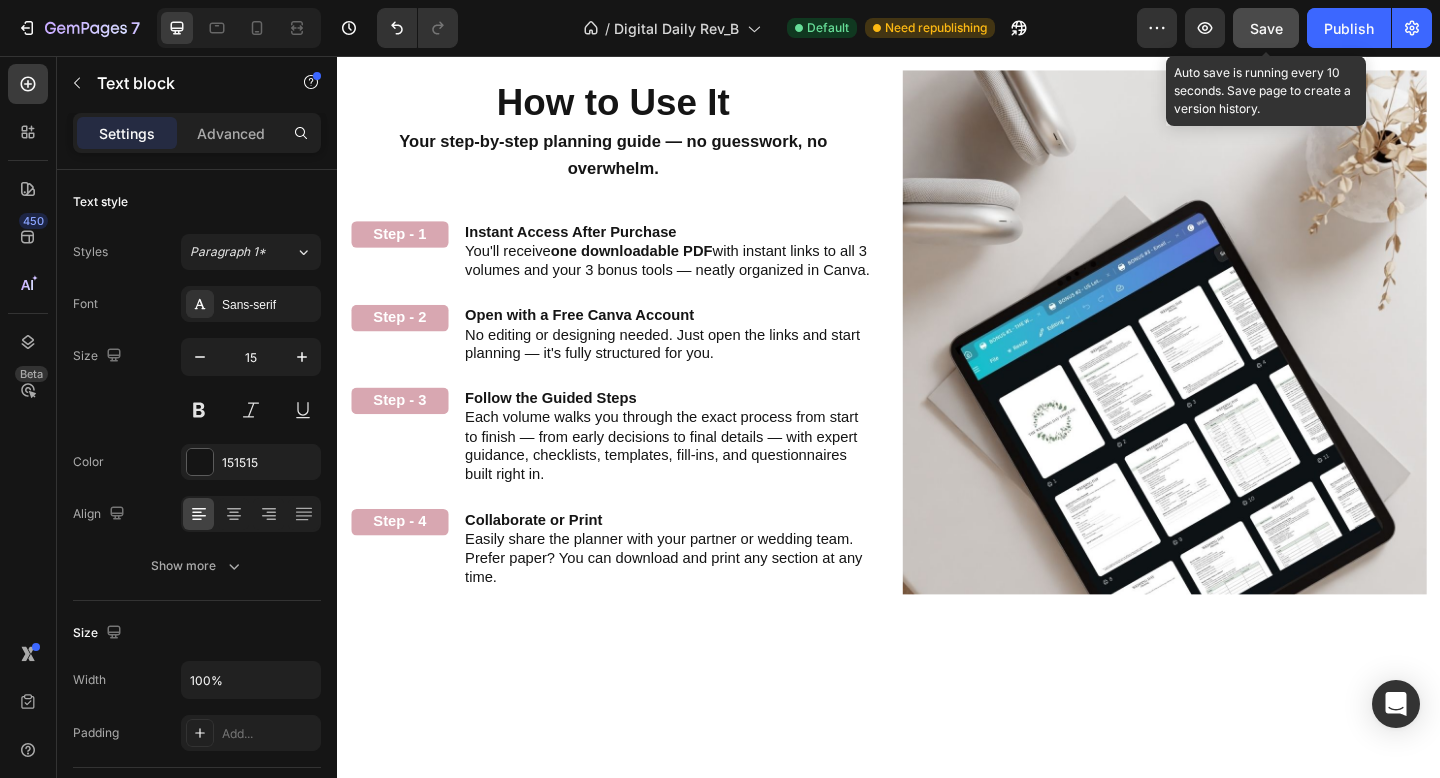 click on "Save" at bounding box center [1266, 28] 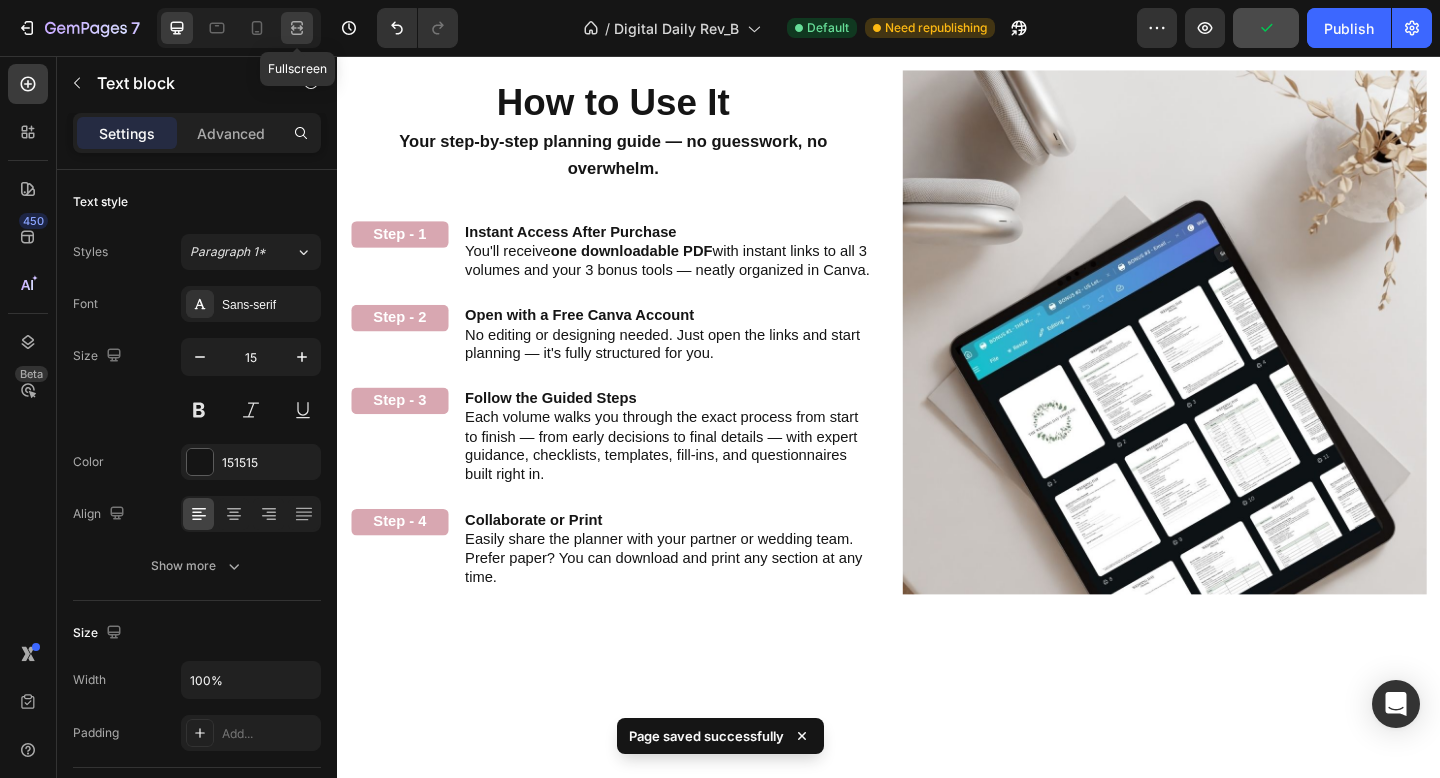 click 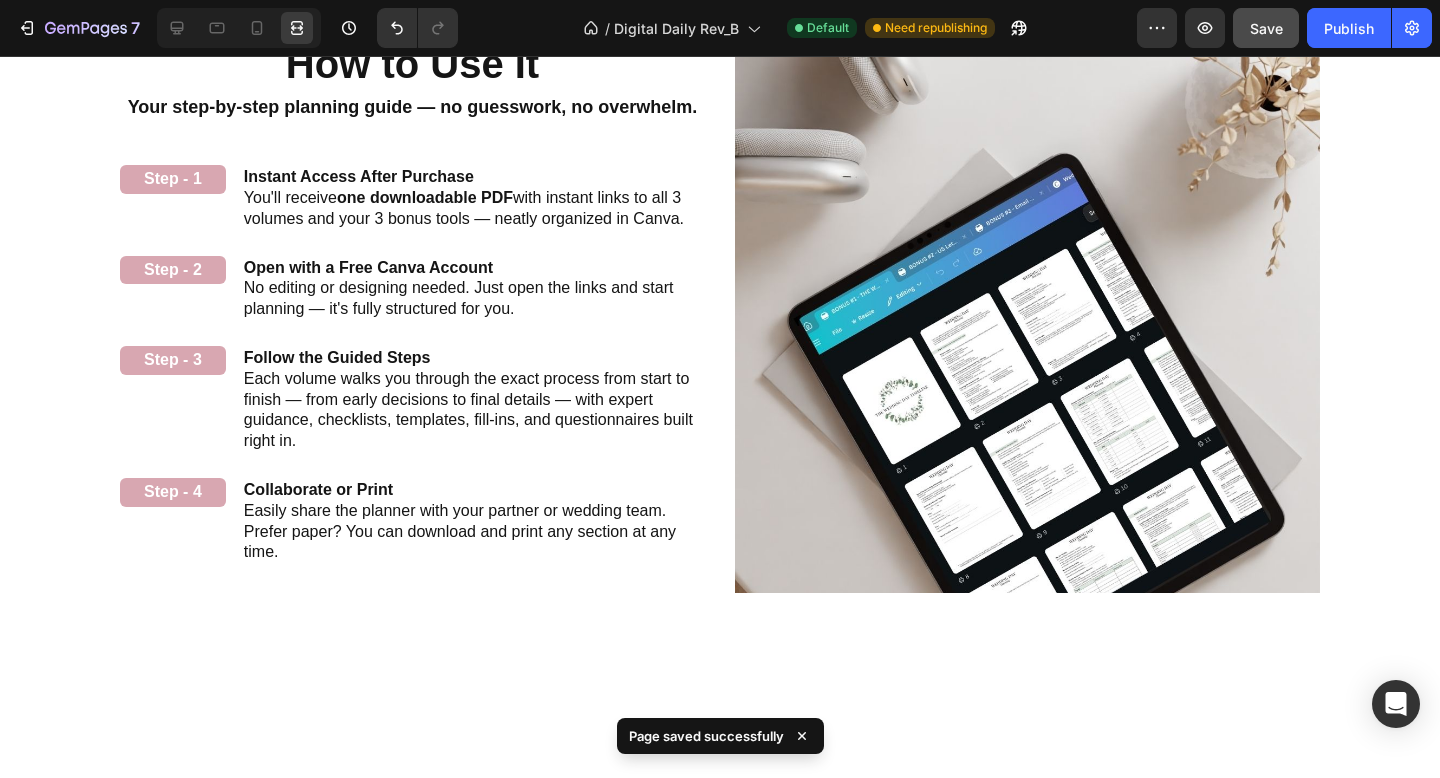 click on "Image Image Don't Know Where to Start? This Planner Does It All for You Heading Don't Know Where to Start? This Planner Does It All for You Heading With over 350 thoughtfully designed pages across 3 volumes, this planner simplifies every step of your wedding journey — from budgeting and timelines to décor inspiration and must-ask vendor questions. It’s your personal guide, creative workspace, and planning expert all in one. Text block Volume 1:  The Foundation Text Block Volume 2:  The Celebration Text Block Volume 3:  The Execution Text Block Row Volume 1:  The Foundation Text Block Volume 2:  The Celebration Text Block Volume 3:  The Execution Text Block Row Our Story The Wedding Planning Wedding Budget Venue Attire Marriage Documents Florals Decor Food & Drinks Photographer Videographer Text Block Wedding Music Hair & Makeup Transportation Floor Plan Seating Stationery Send- Off Vendor Contracts Wedding Day Timeline Vendor Questionnaire And so Much More!! Text Block Row Row Our Story Text Block" at bounding box center (720, -671) 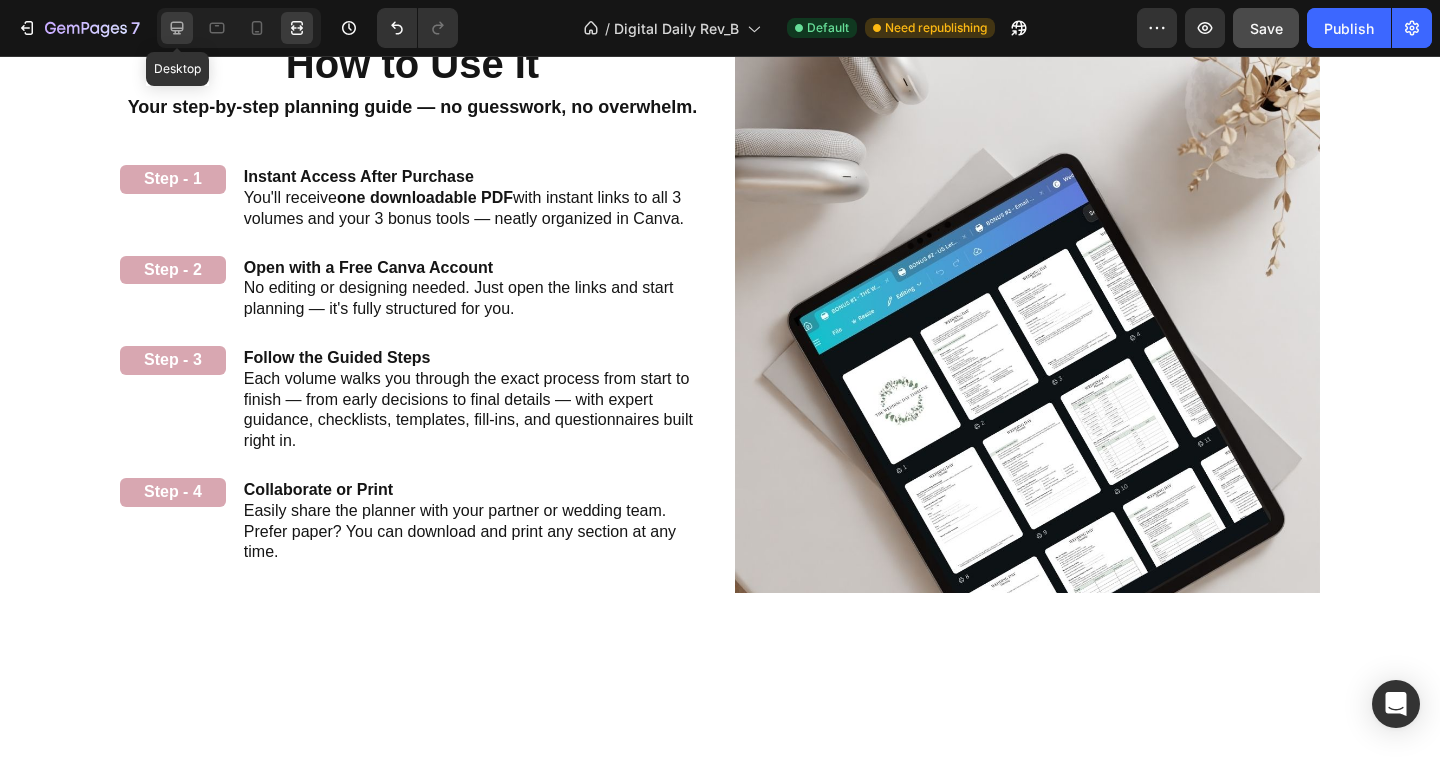 click 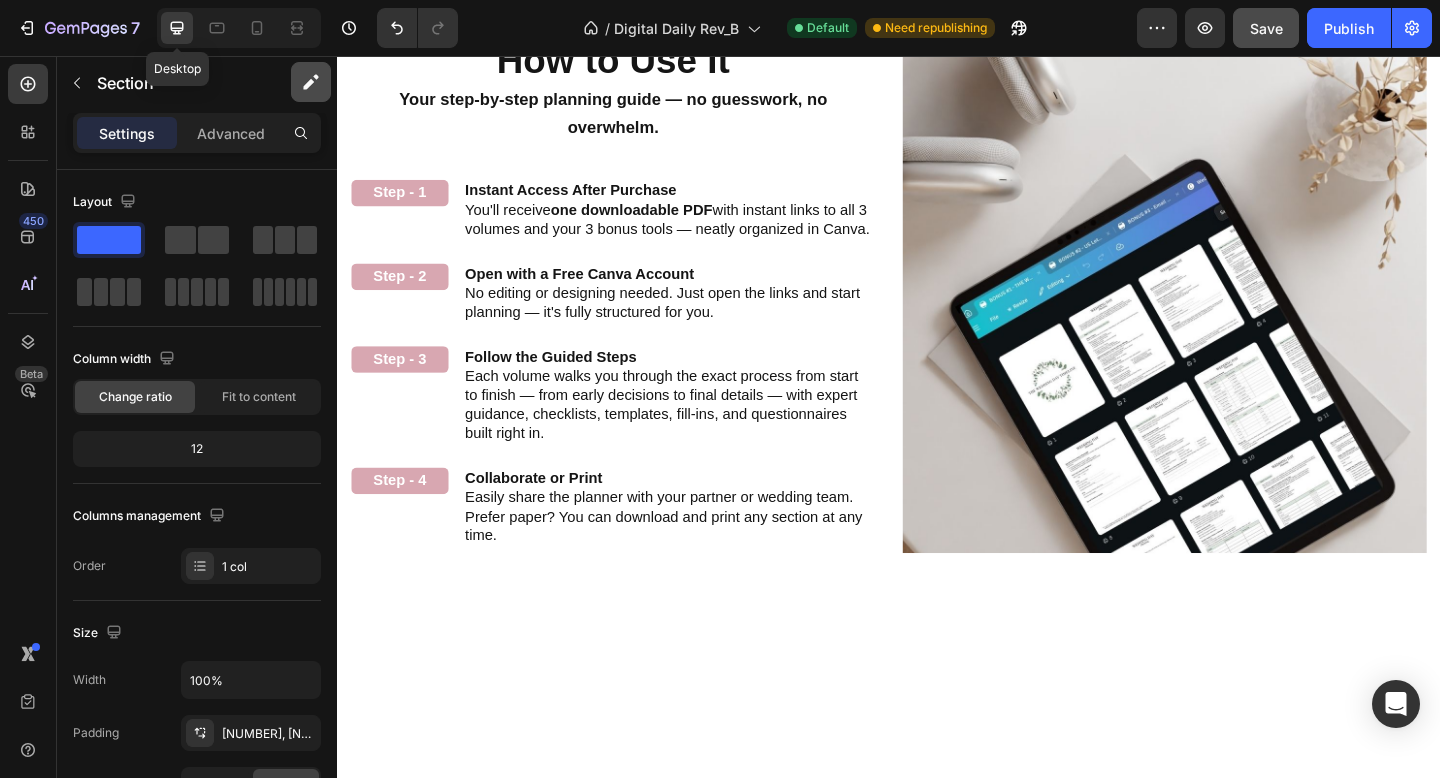 scroll, scrollTop: 2021, scrollLeft: 0, axis: vertical 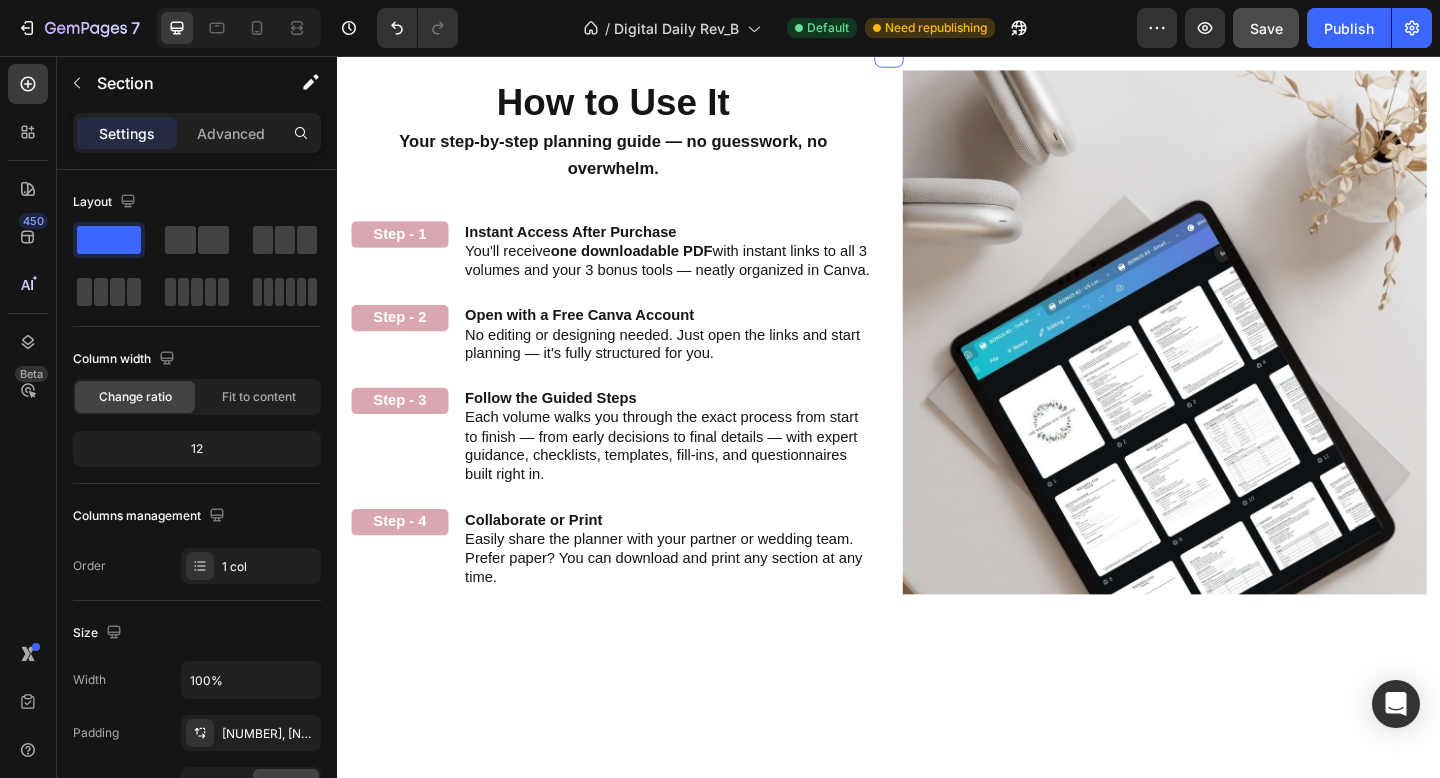 click on "Wedding Day Toolkit" at bounding box center [1058, -209] 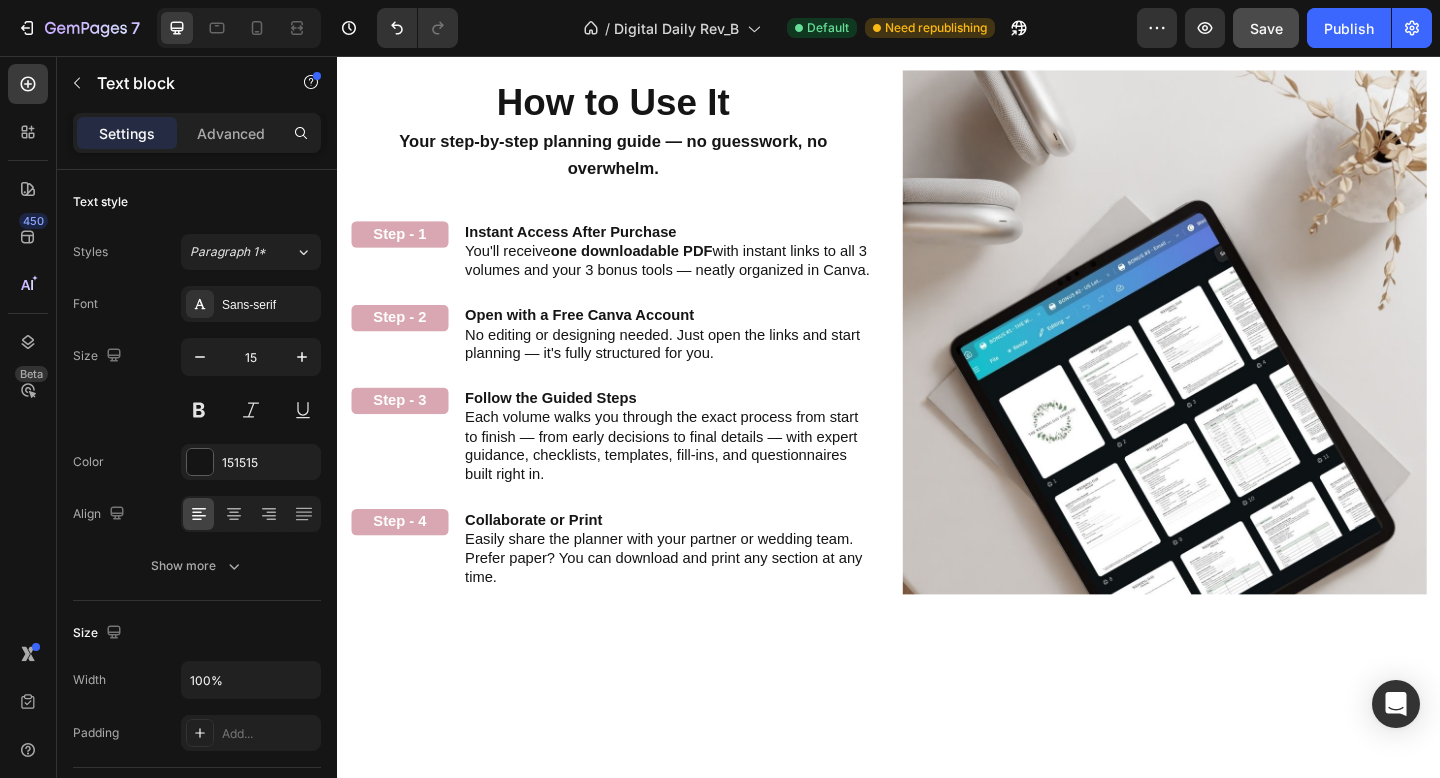 click on "Wedding Day Toolkit" at bounding box center [1058, -209] 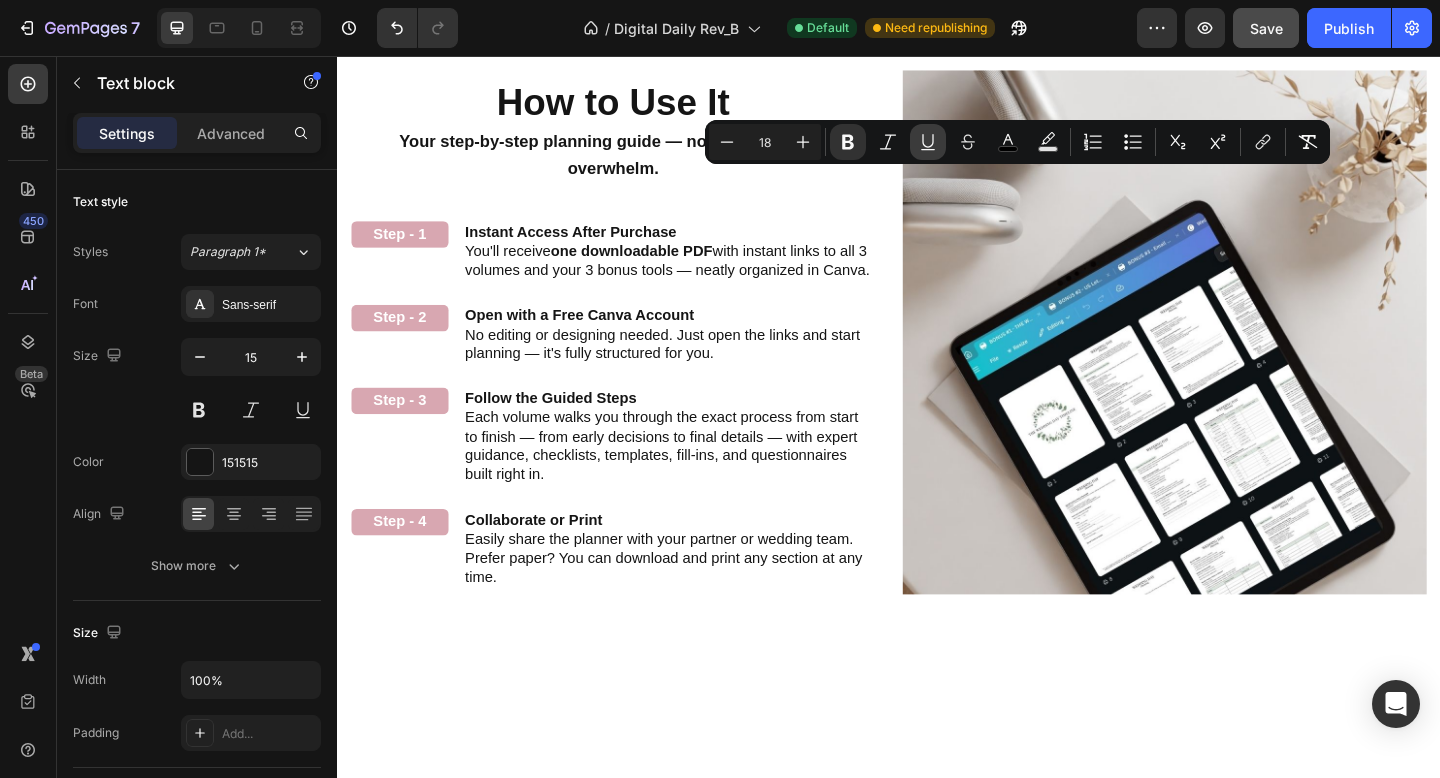 click 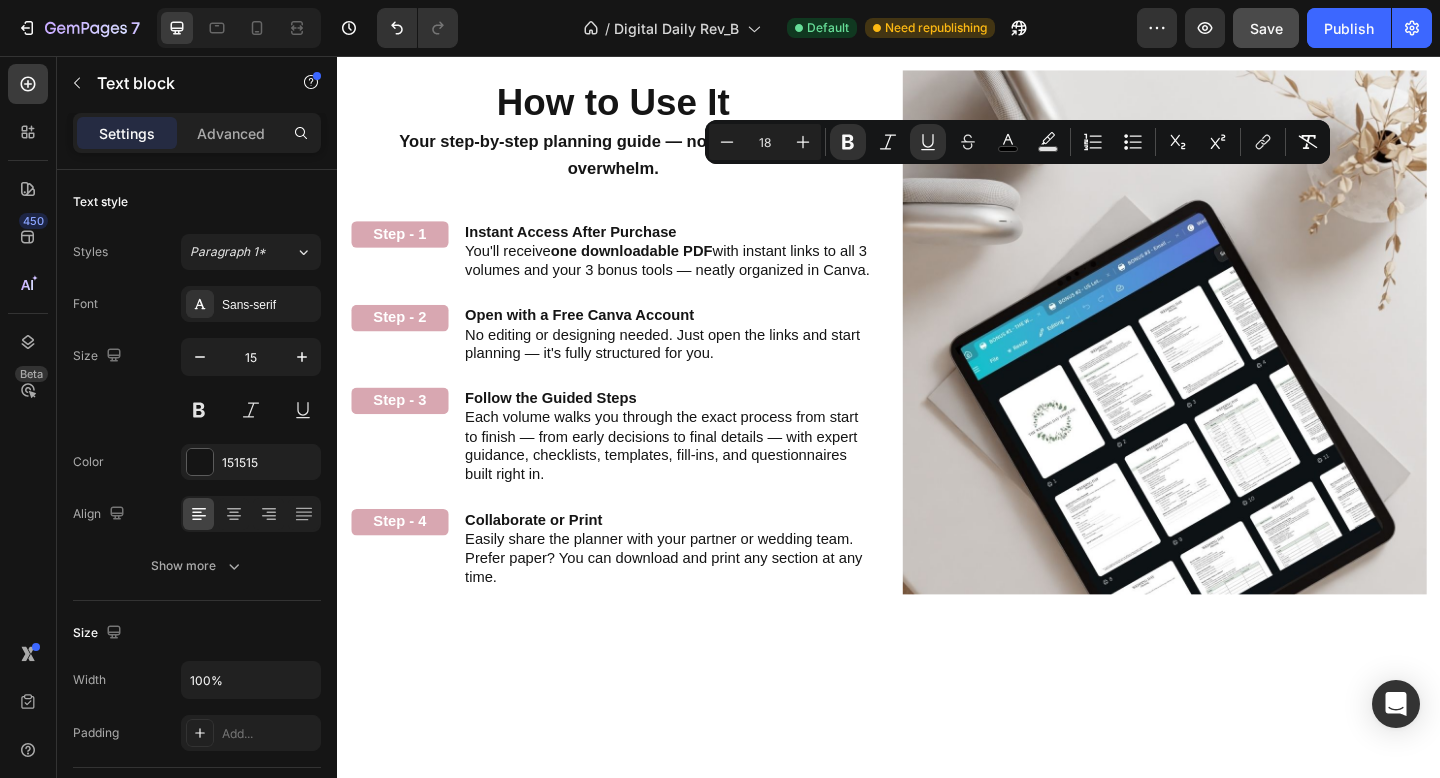 click on "Wedding Day Toolkit" at bounding box center [1245, -209] 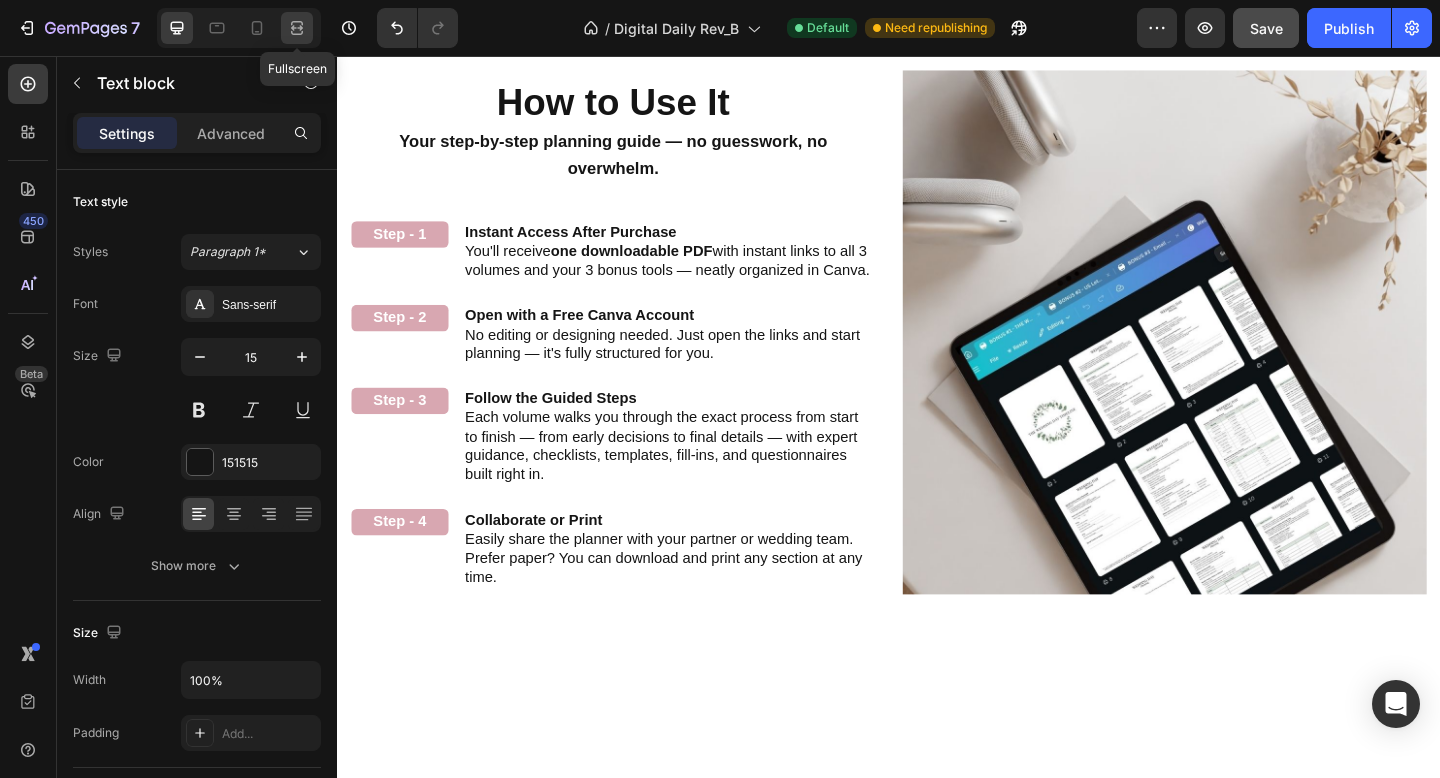 click 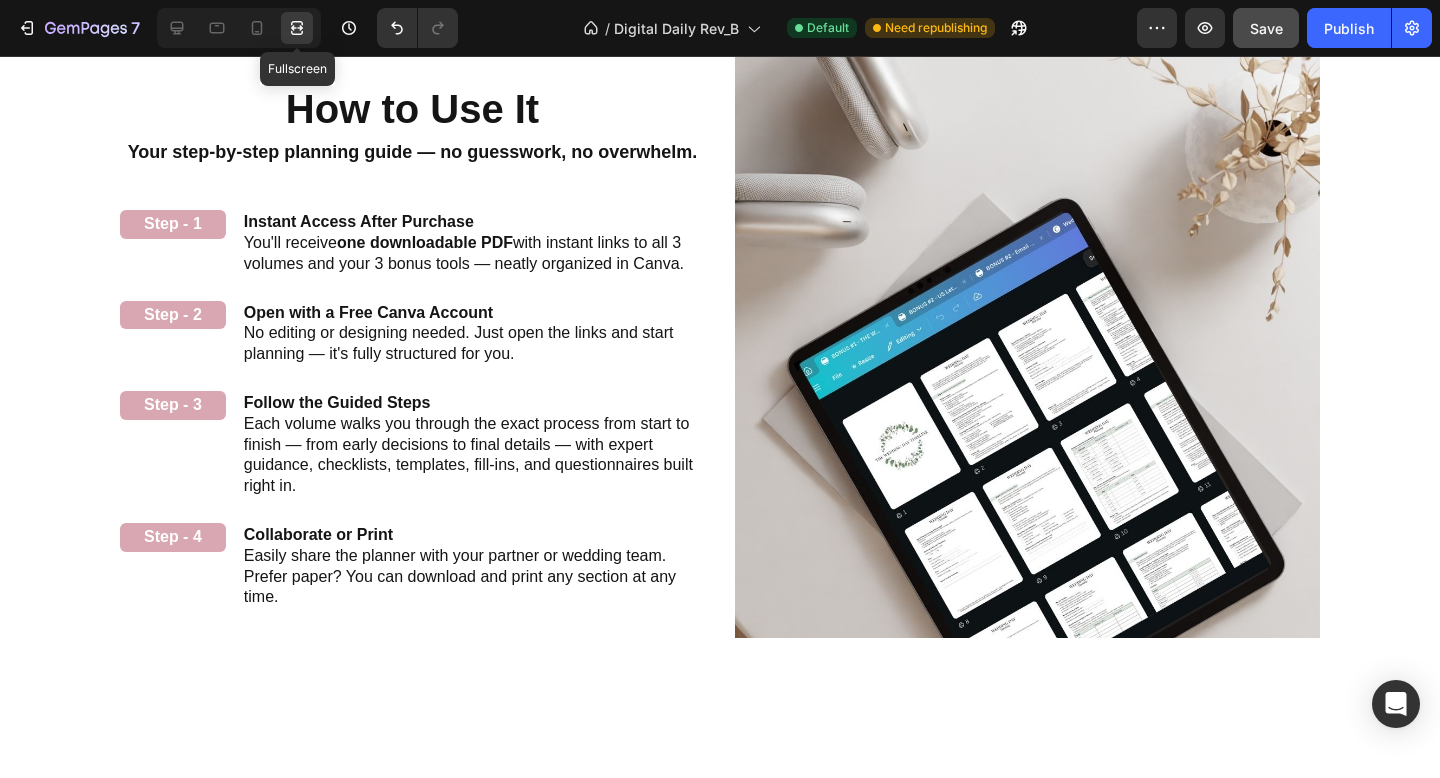 scroll, scrollTop: 2066, scrollLeft: 0, axis: vertical 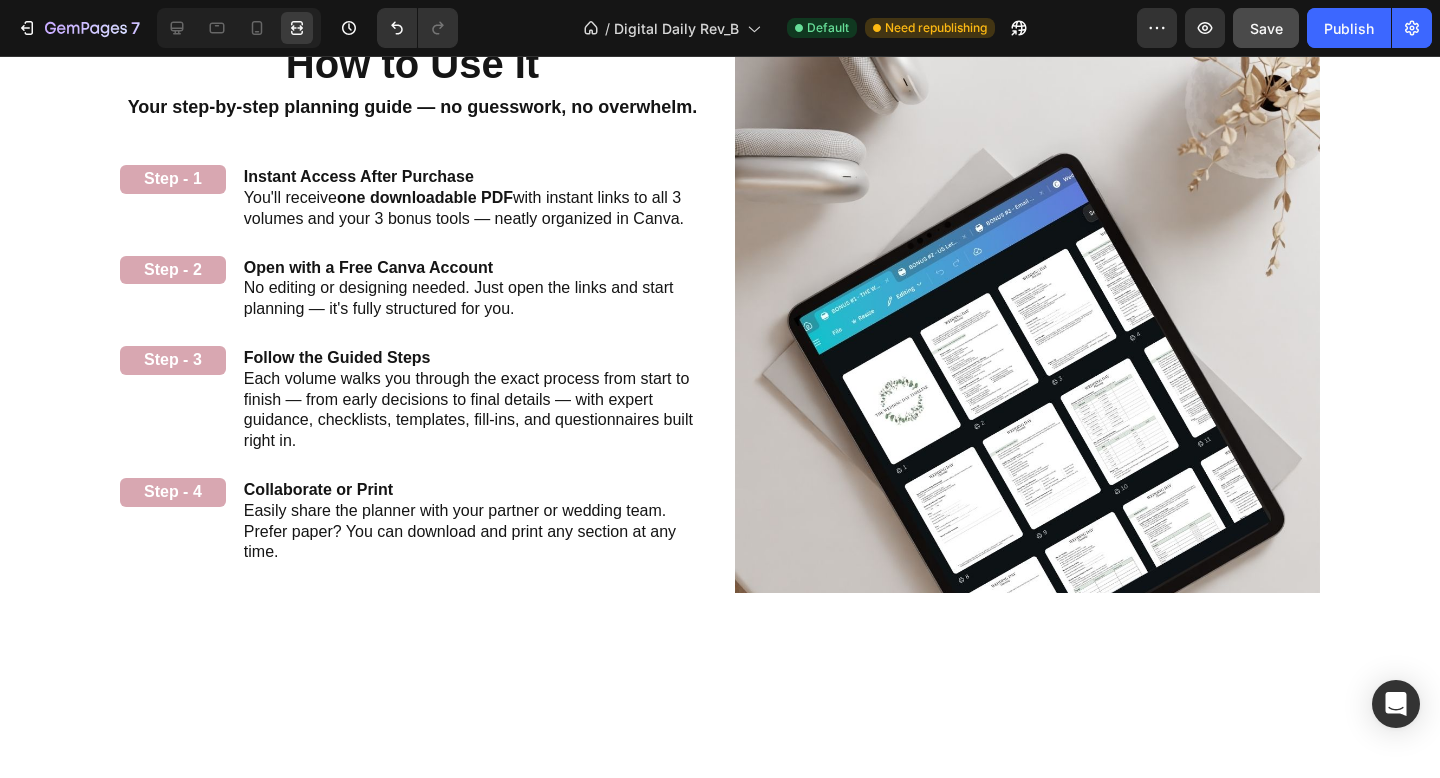 click on "Image Image Don't Know Where to Start? This Planner Does It All for You Heading Don't Know Where to Start? This Planner Does It All for You Heading With over 350 thoughtfully designed pages across 3 volumes, this planner simplifies every step of your wedding journey — from budgeting and timelines to décor inspiration and must-ask vendor questions. It’s your personal guide, creative workspace, and planning expert all in one. Text block Volume 1:  The Foundation Text Block Volume 2:  The Celebration Text Block Volume 3:  The Execution Text Block Row Volume 1:  The Foundation Text Block Volume 2:  The Celebration Text Block Volume 3:  The Execution Text Block Row Our Story The Wedding Planning Wedding Budget Venue Attire Marriage Documents Florals Decor Food & Drinks Photographer Videographer Text Block Wedding Music Hair & Makeup Transportation Floor Plan Seating Stationery Send- Off Vendor Contracts Wedding Day Timeline Vendor Questionnaire And so Much More!! Text Block Row Row Our Story Text Block" at bounding box center [720, -671] 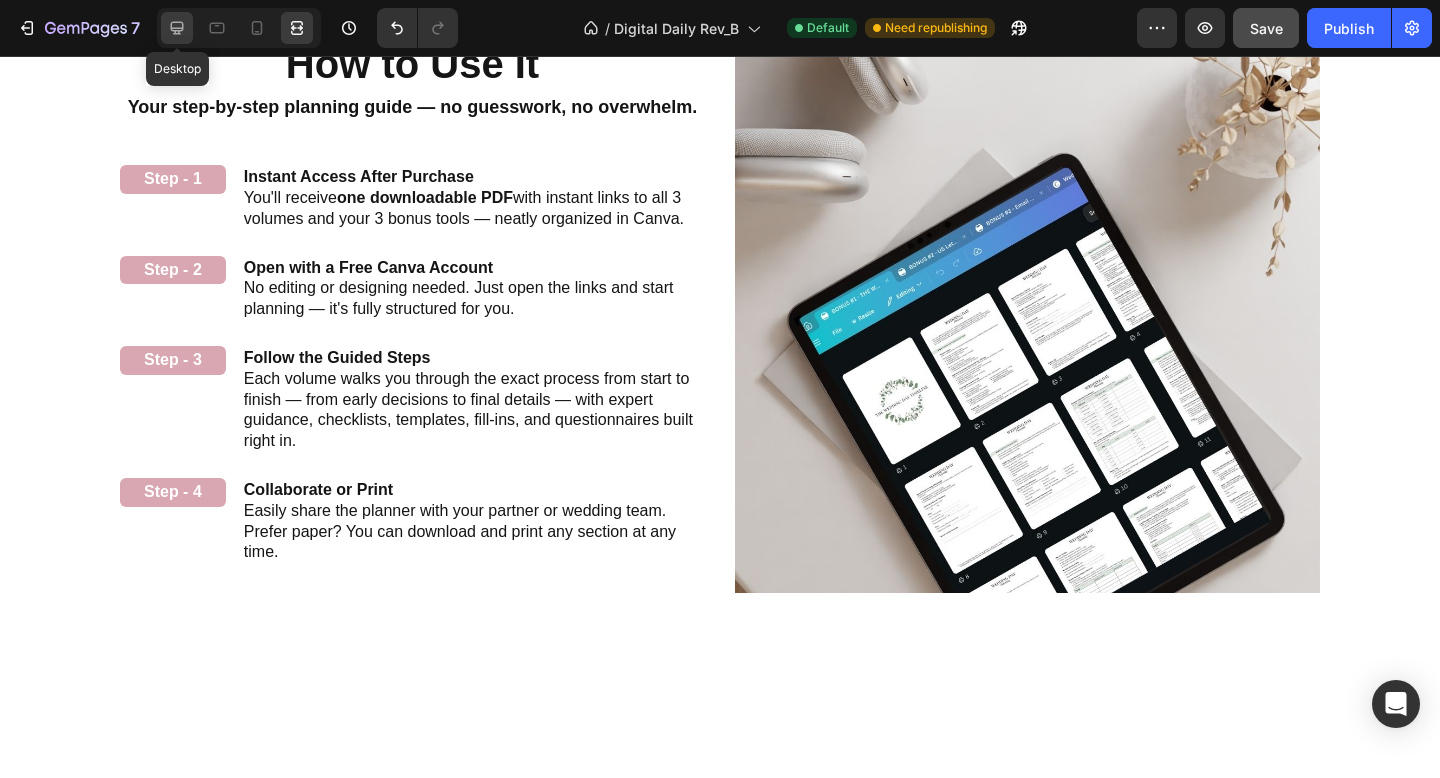 click 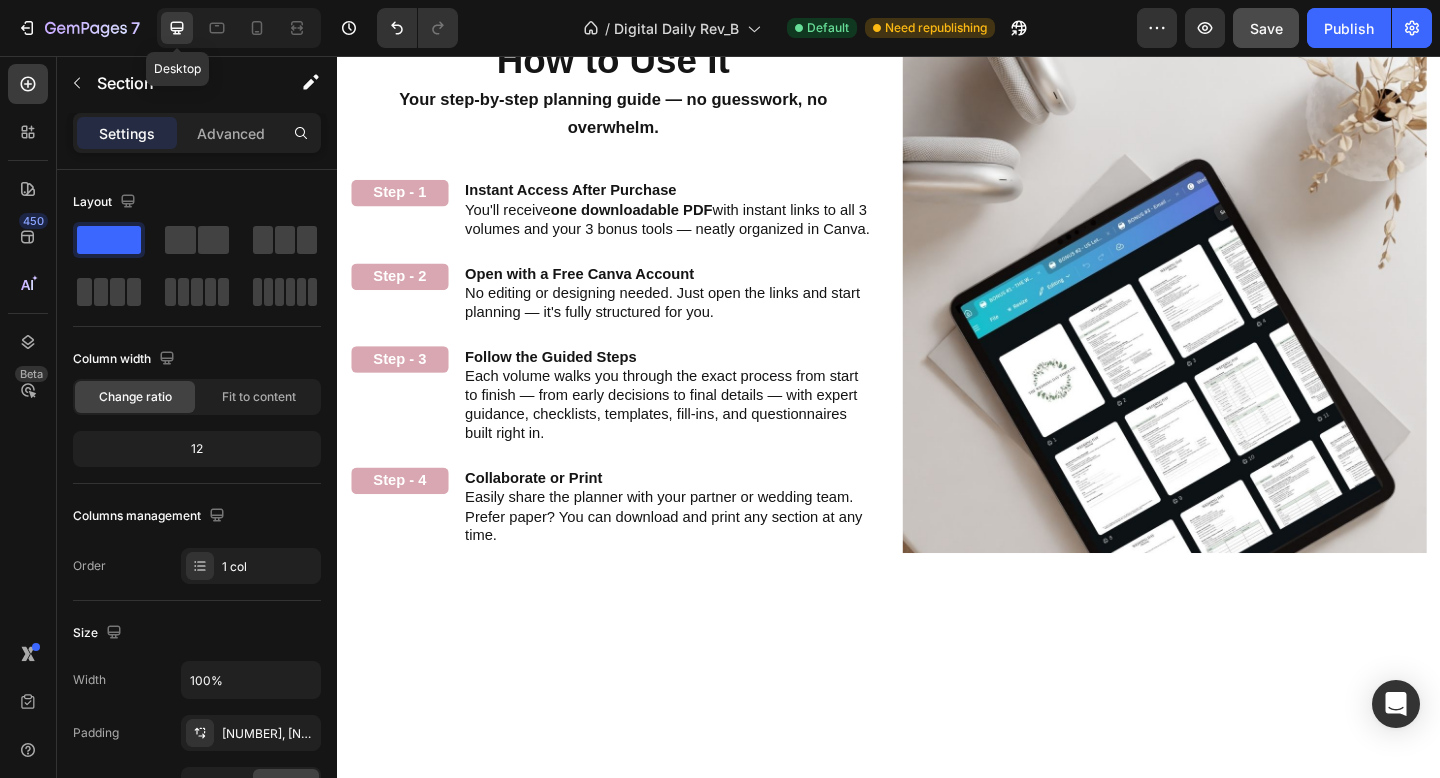 scroll, scrollTop: 2021, scrollLeft: 0, axis: vertical 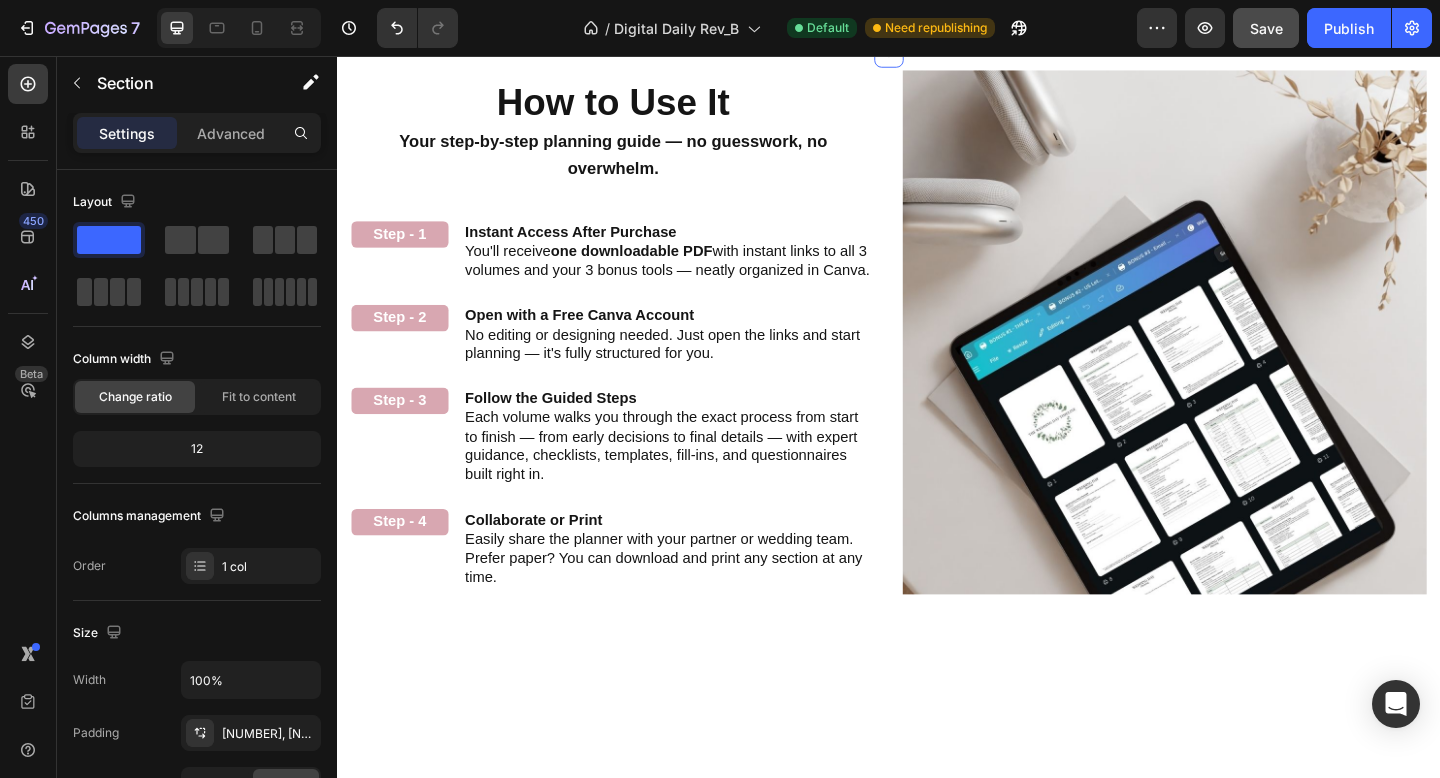 click on "Vendor Questionnaire Sheets" at bounding box center [1095, -134] 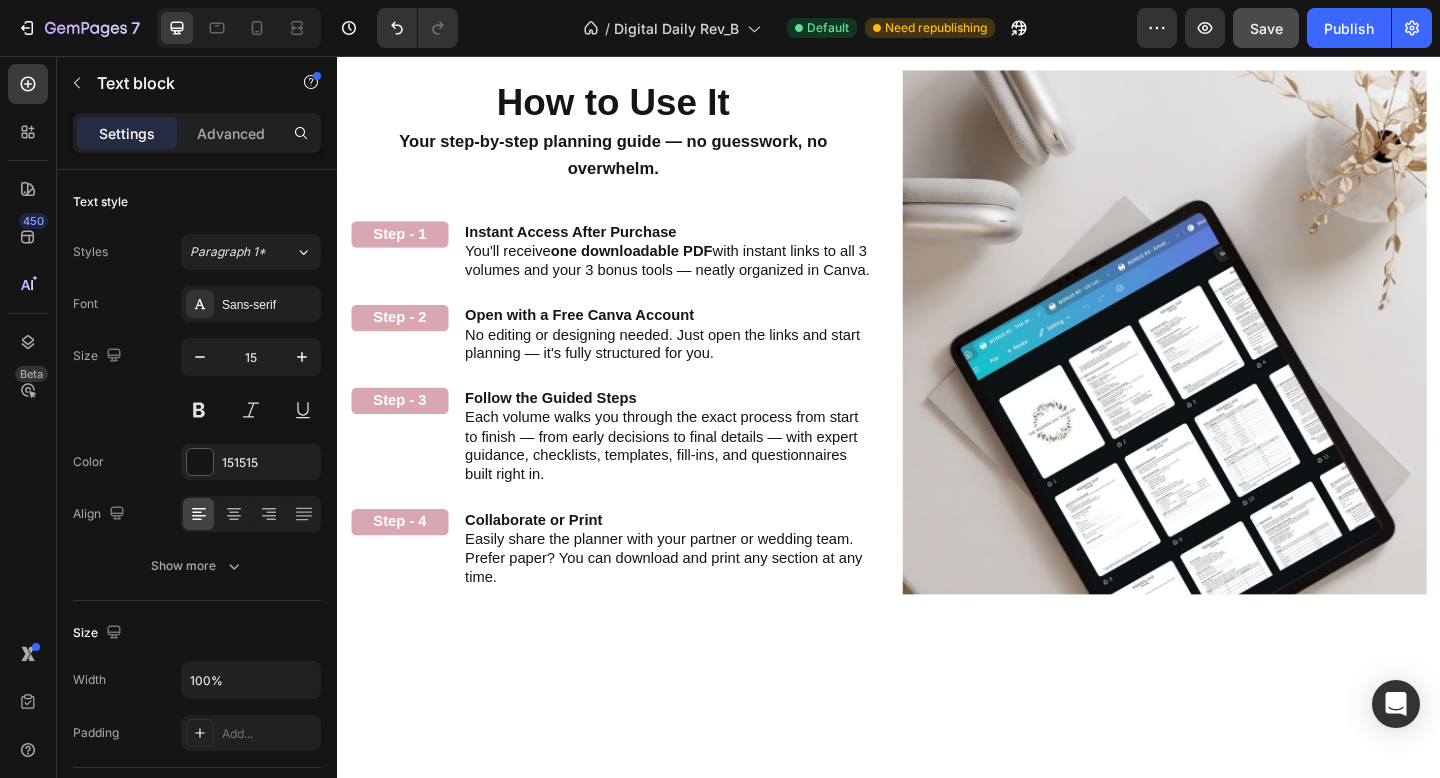 click on "Vendor Questionnaire Sheets" at bounding box center [1095, -134] 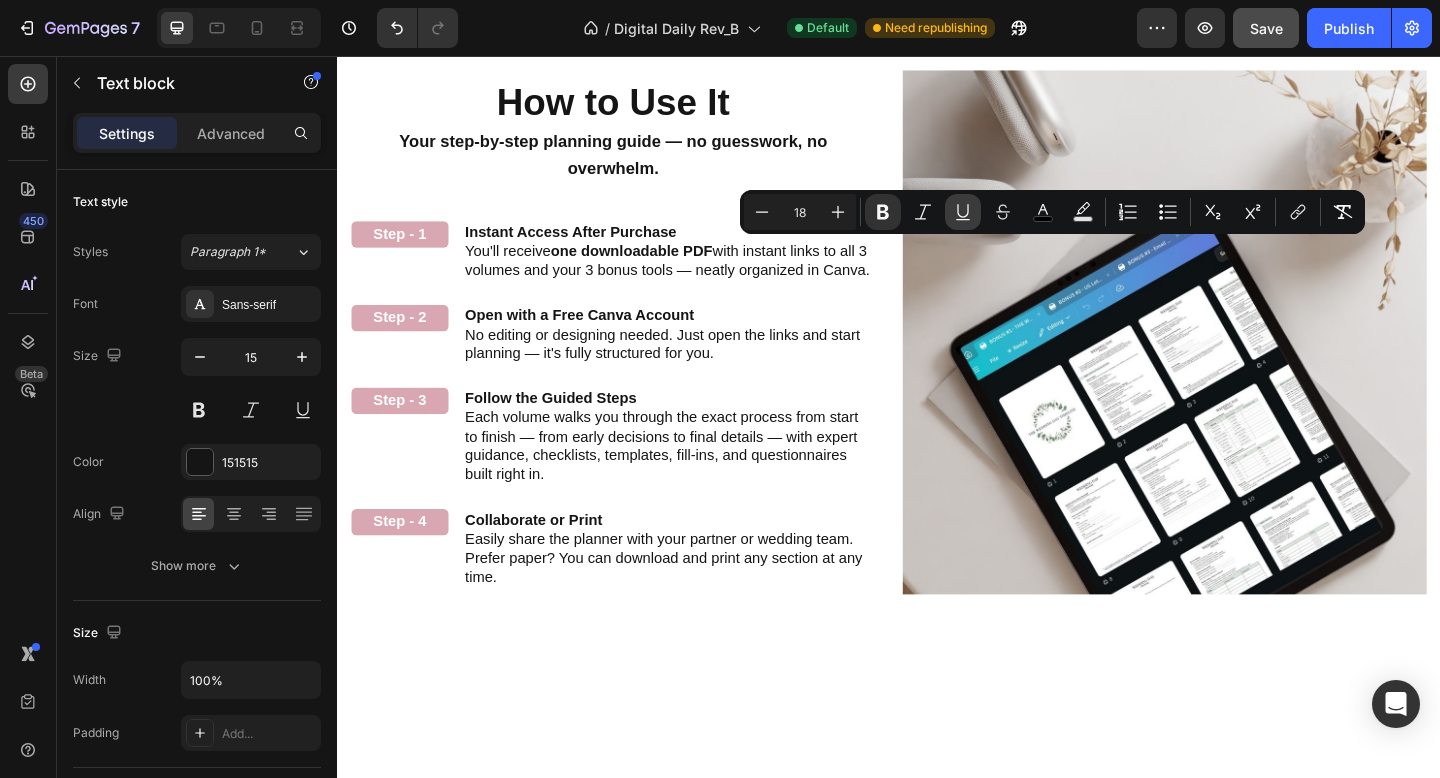 click 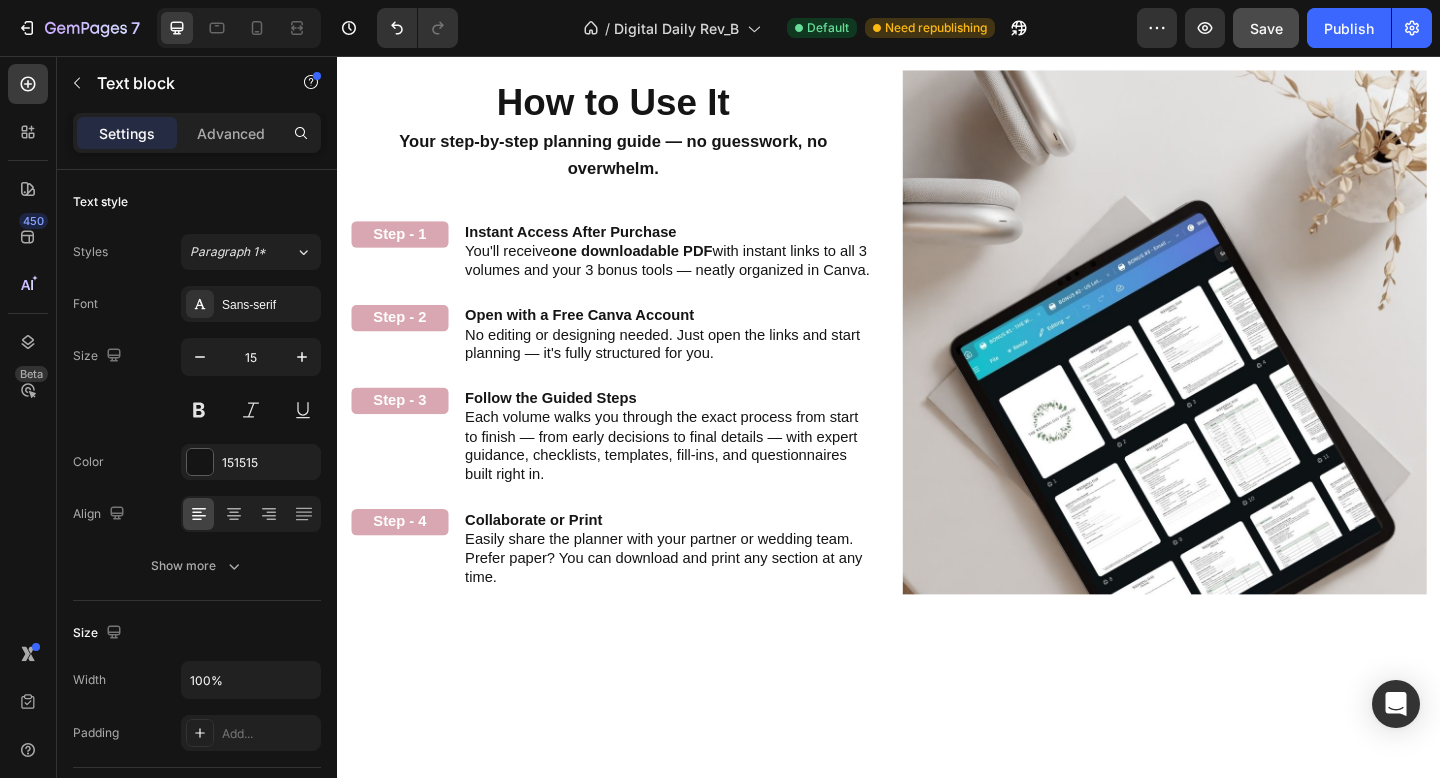 click on "Vendor Email Templates" at bounding box center [1073, -59] 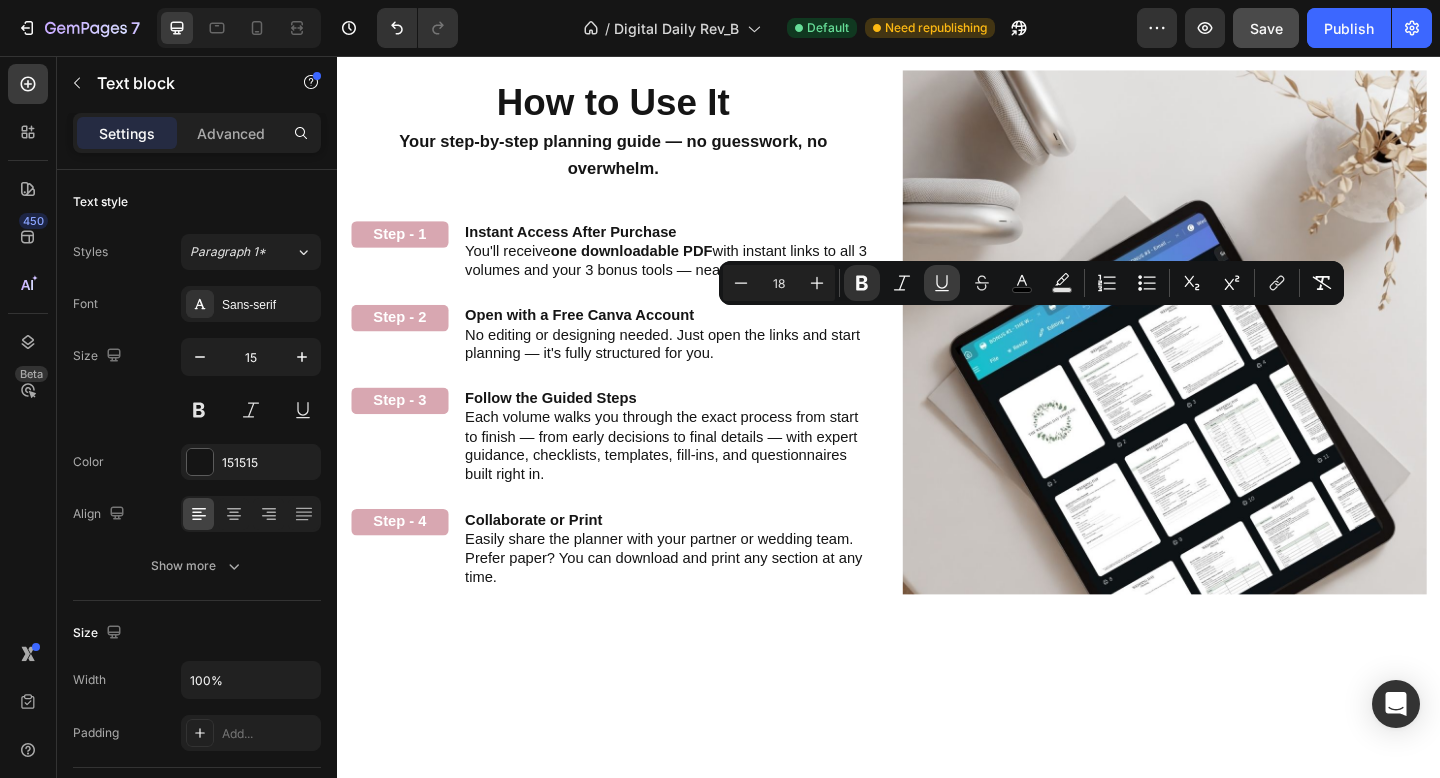 click 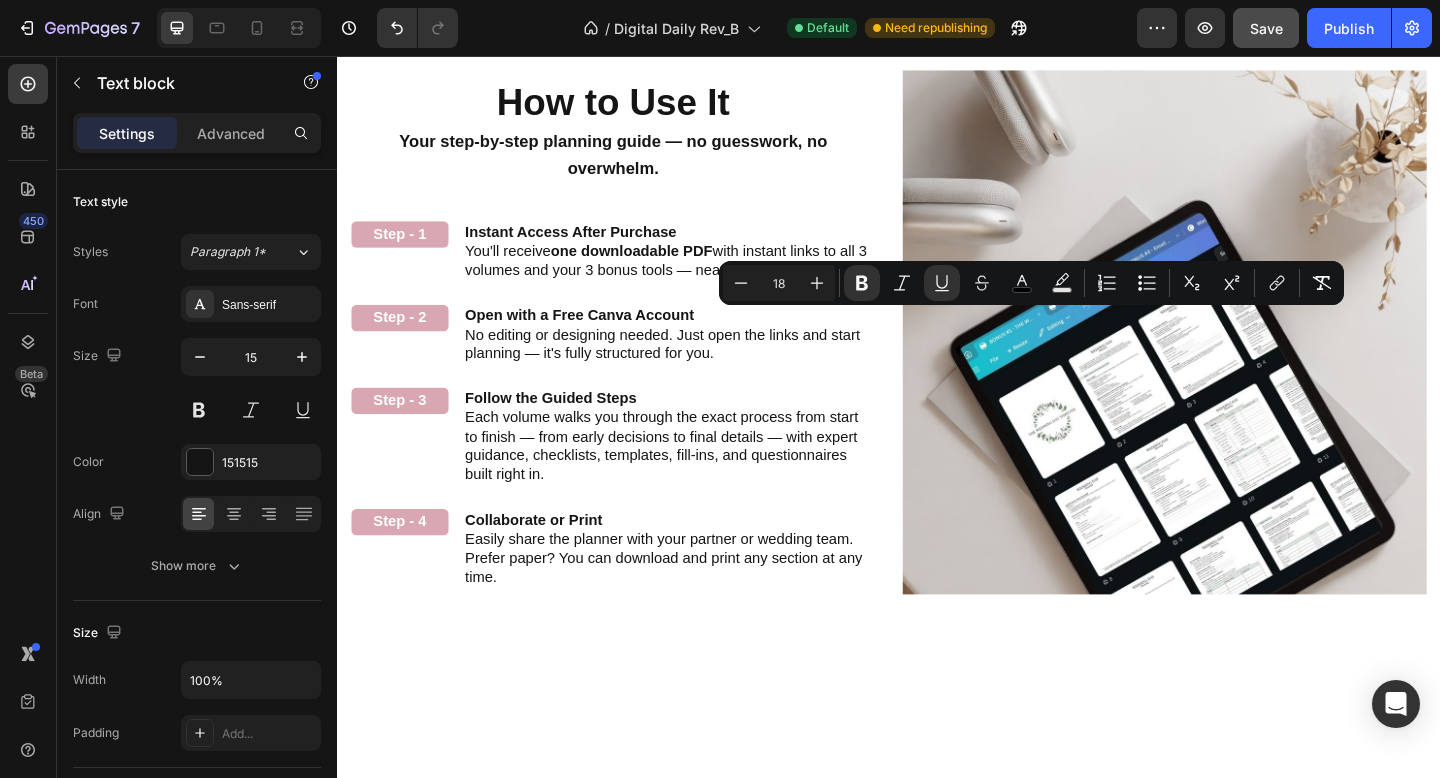 click on "3 Exclusive Bonuses That Make Planning Easier Heading We didn’t stop at the planner. You’ll also get 3 time-saving tools designed to take the stress out of the process and help you plan with total confidence. Text block Wedding Day Toolkit Everything you need at your fingertips—from contact lists to timelines and packing lists—so your big day runs like clockwork. Vendor Questionnaire Sheets 12+ printable interview guides (with 100+ curated questions) to help you confidently choose the right team without stress or guesswork. Vendor Email Templates Done-for-you scripts for tricky vendor convos, follow-ups, and more—saving you hours of writing and back-and-forth. Text block 0 Booking a vendor can be nerve-wracking — especially when you’re not sure what to ask. That’s why we include professional interview sheets for every major vendor: photographers, florists, caterers, and more. You’ll show up confident and totally prepared. Text block 12+ printable vendor questionnaires Text block" at bounding box center (1245, -196) 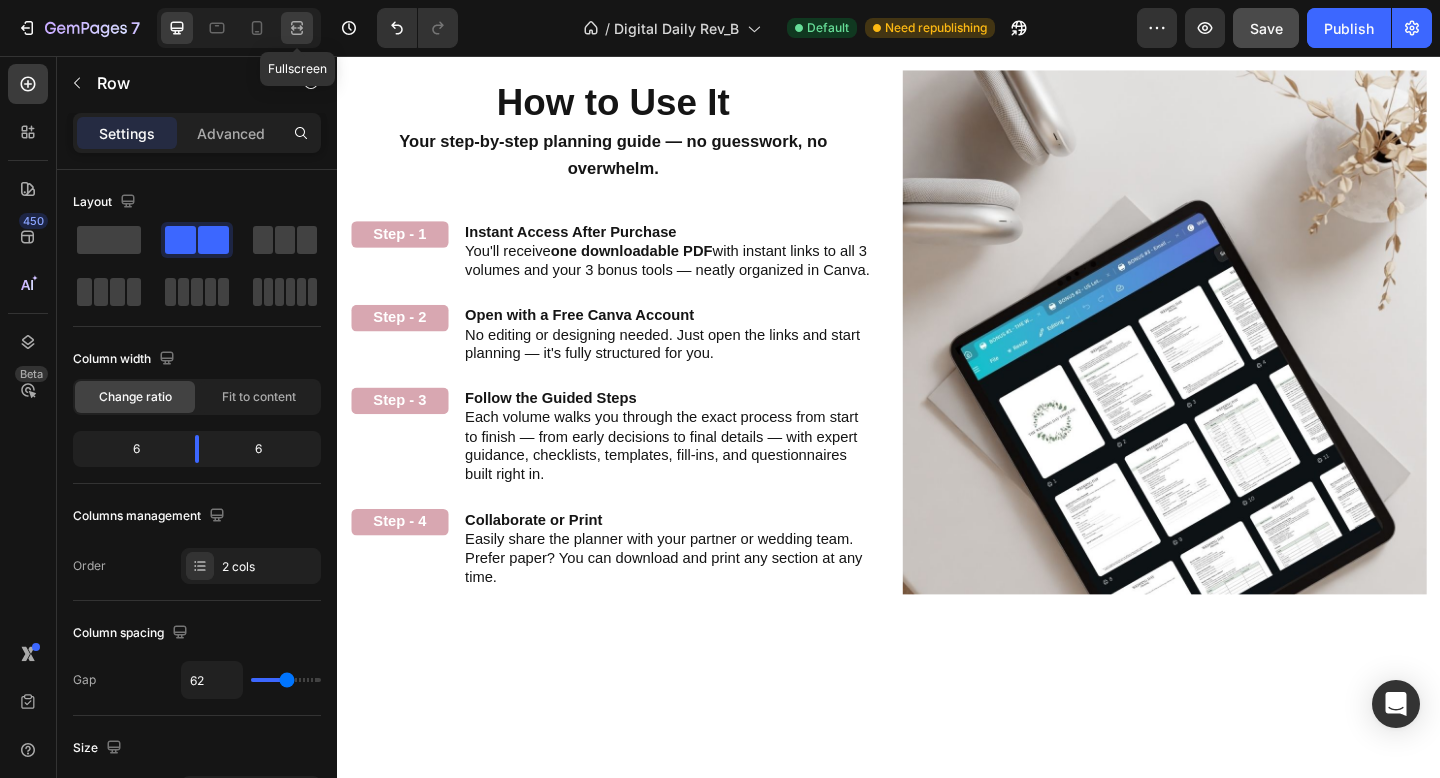 click 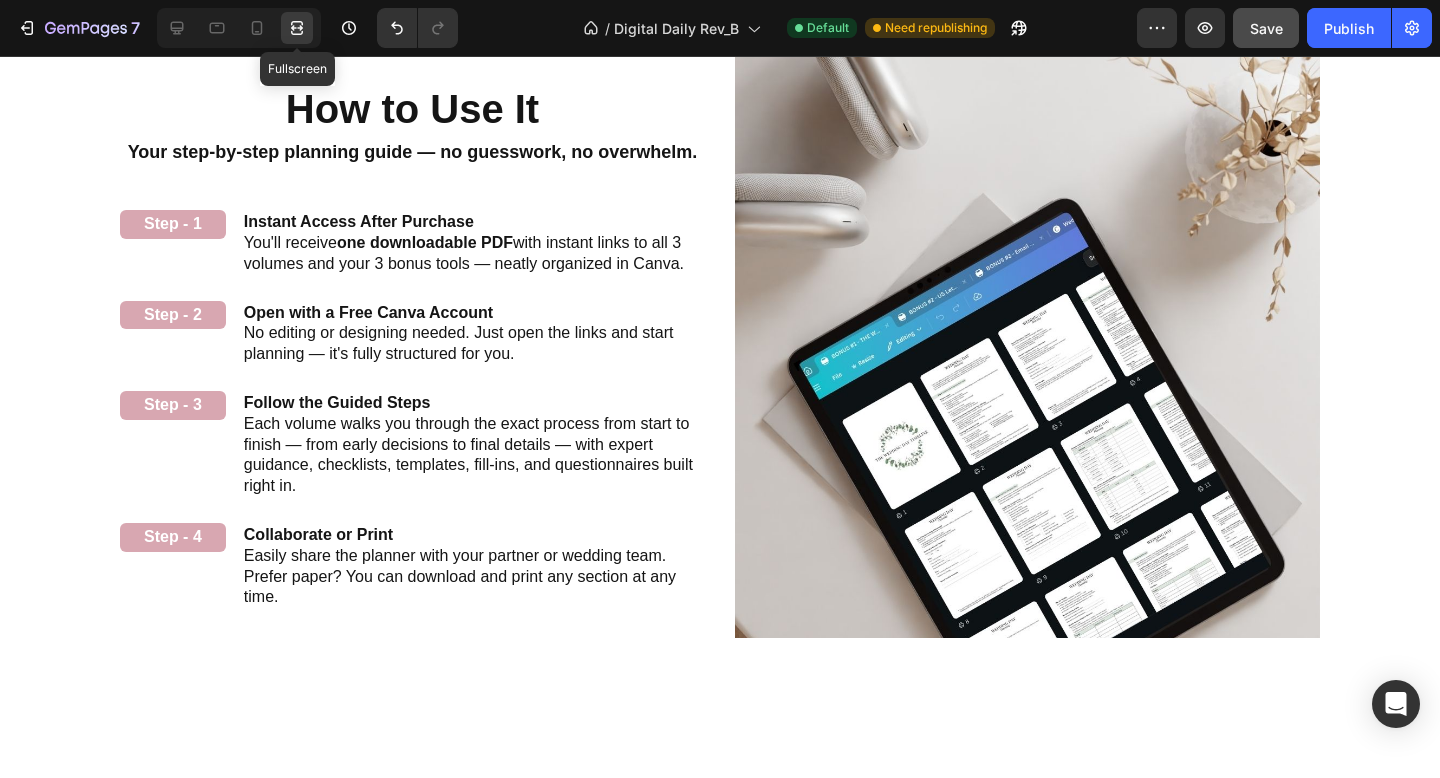 scroll, scrollTop: 2066, scrollLeft: 0, axis: vertical 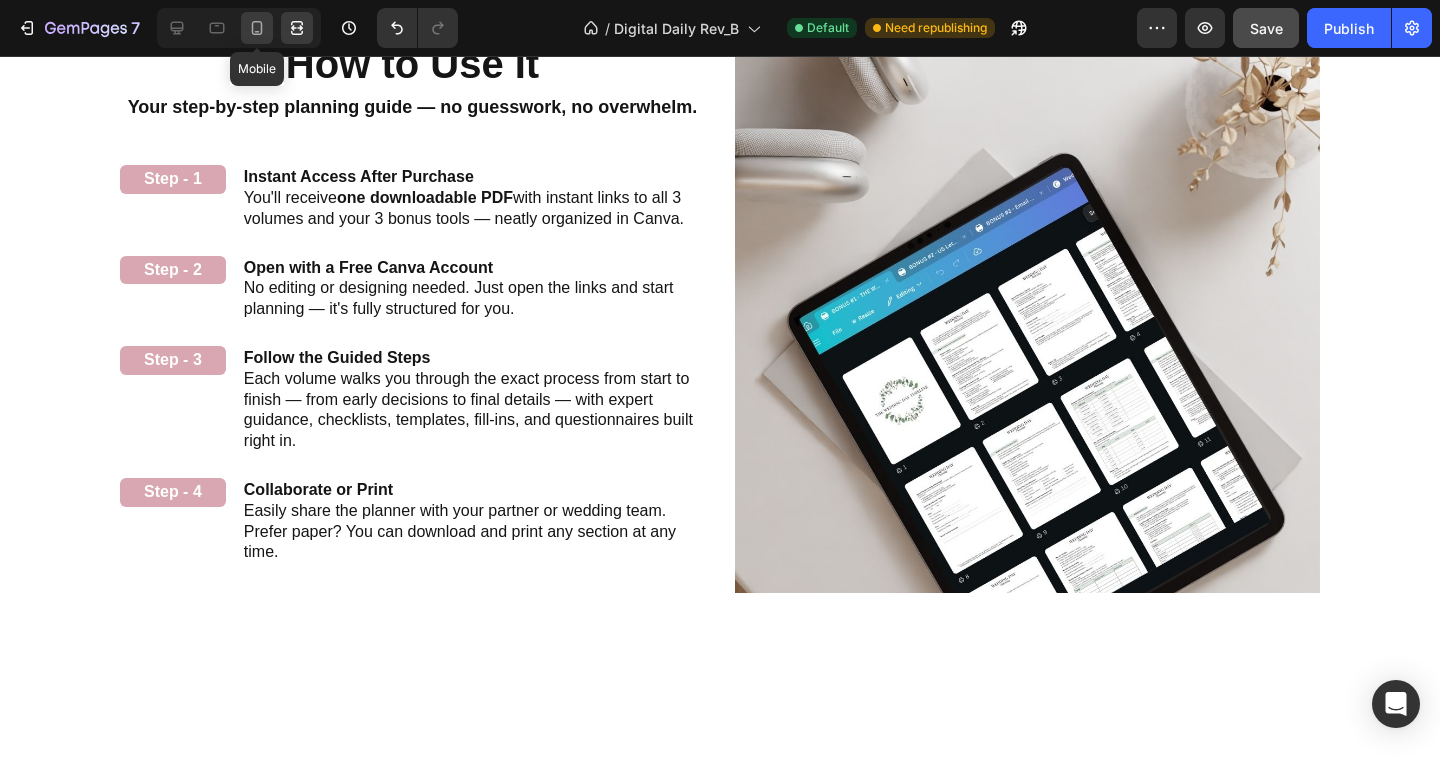 click 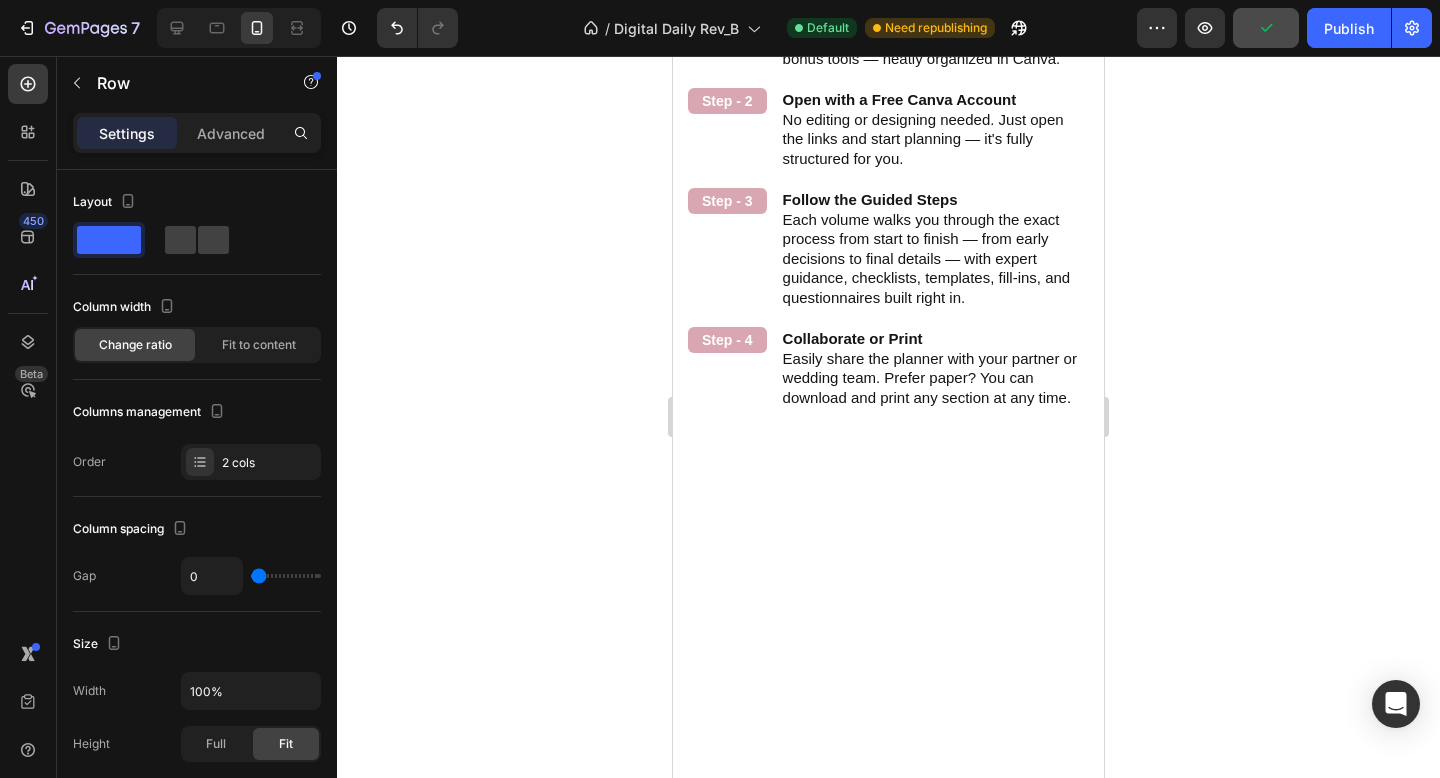 scroll, scrollTop: 2866, scrollLeft: 0, axis: vertical 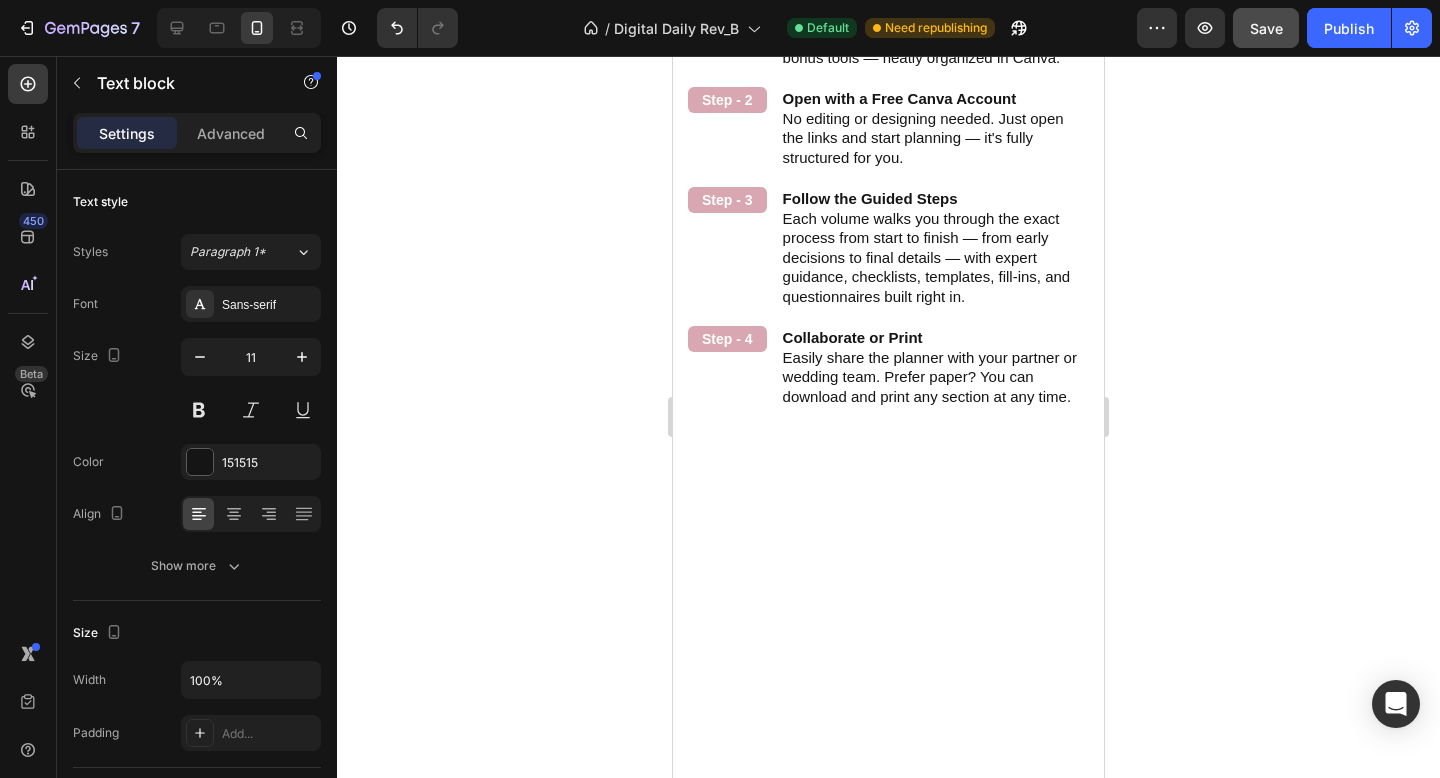 click on "Wedding Day Toolkit Everything you need at your fingertips—from contact lists to timelines and packing lists—so your big day runs like clockwork." at bounding box center (904, -920) 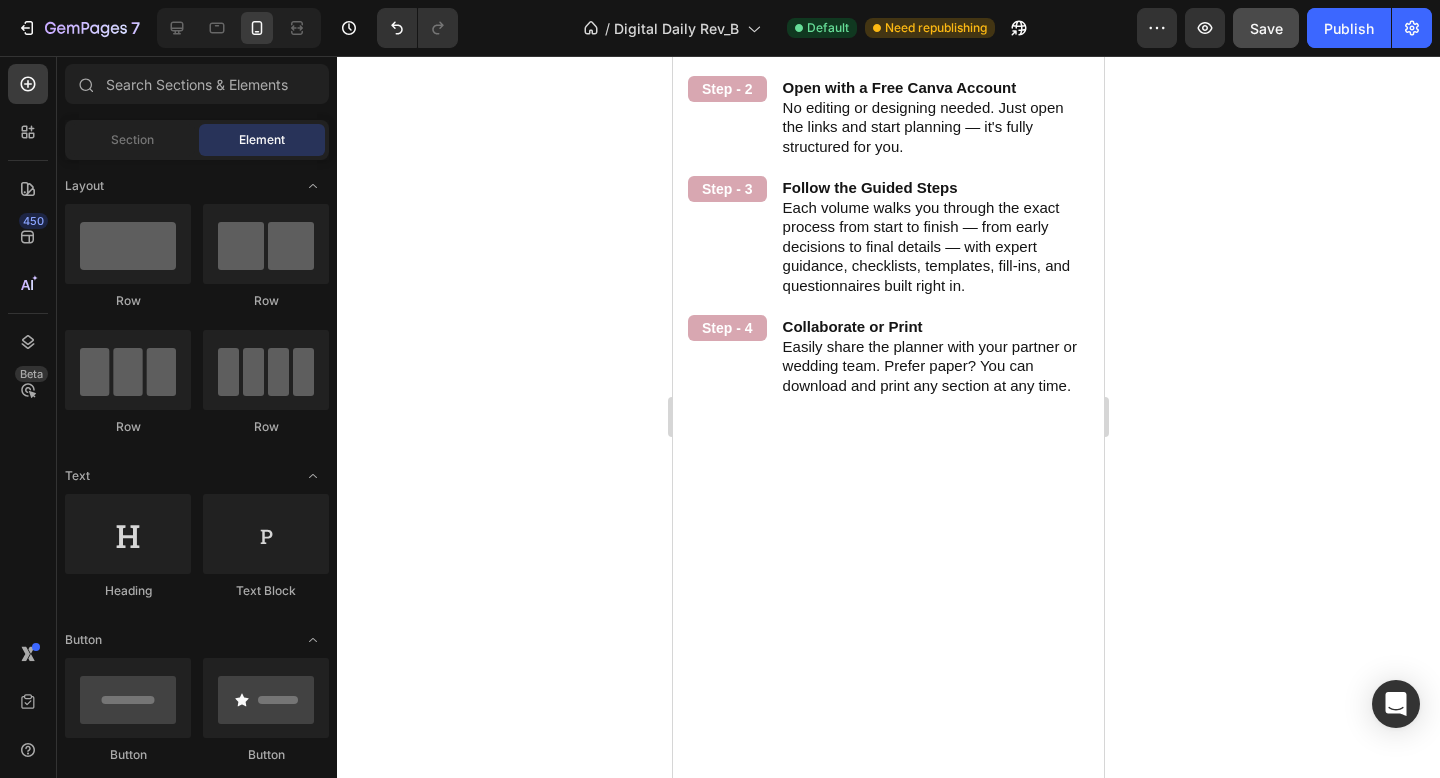 click on "Wedding Day Toolkit" at bounding box center (824, -960) 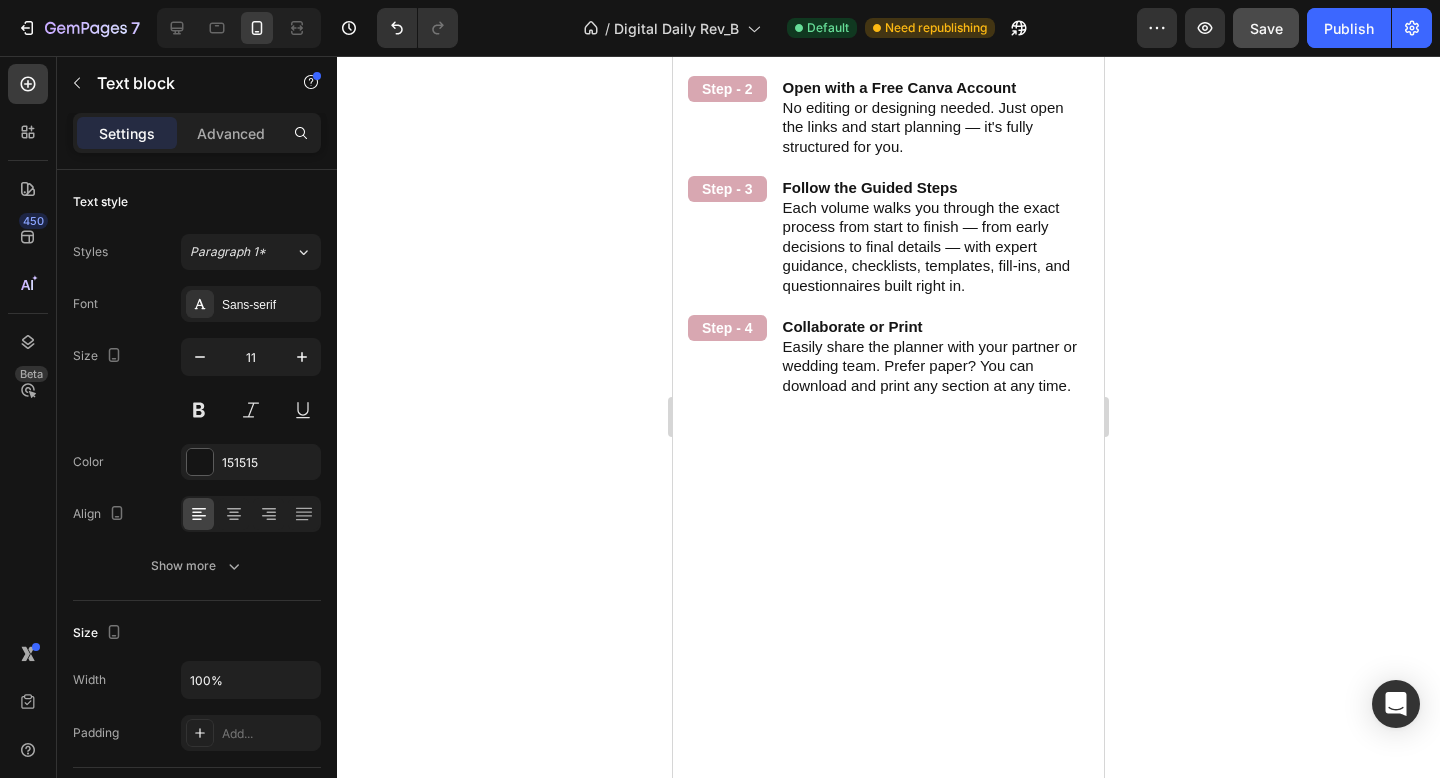 click on "Wedding Day Toolkit" at bounding box center (824, -960) 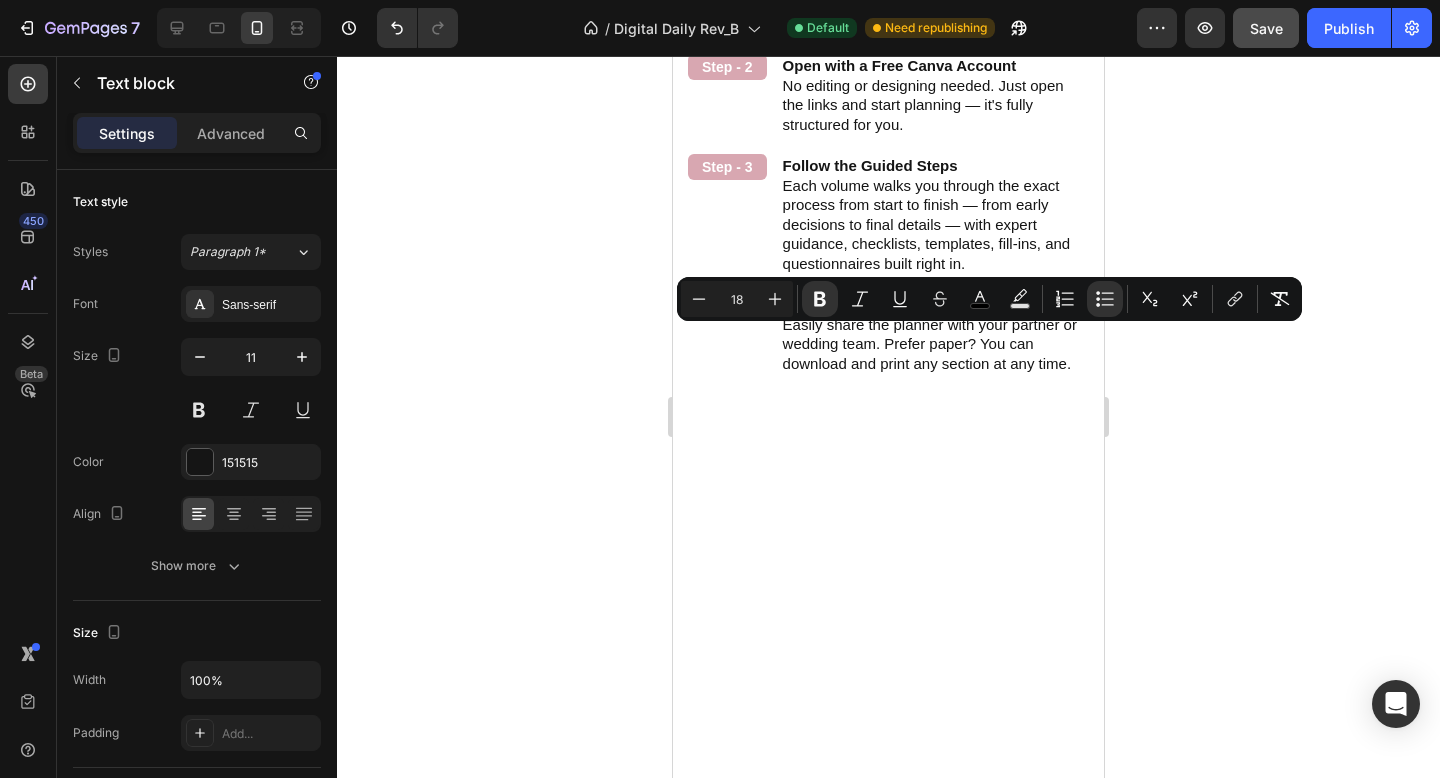 drag, startPoint x: 736, startPoint y: 341, endPoint x: 988, endPoint y: 342, distance: 252.00198 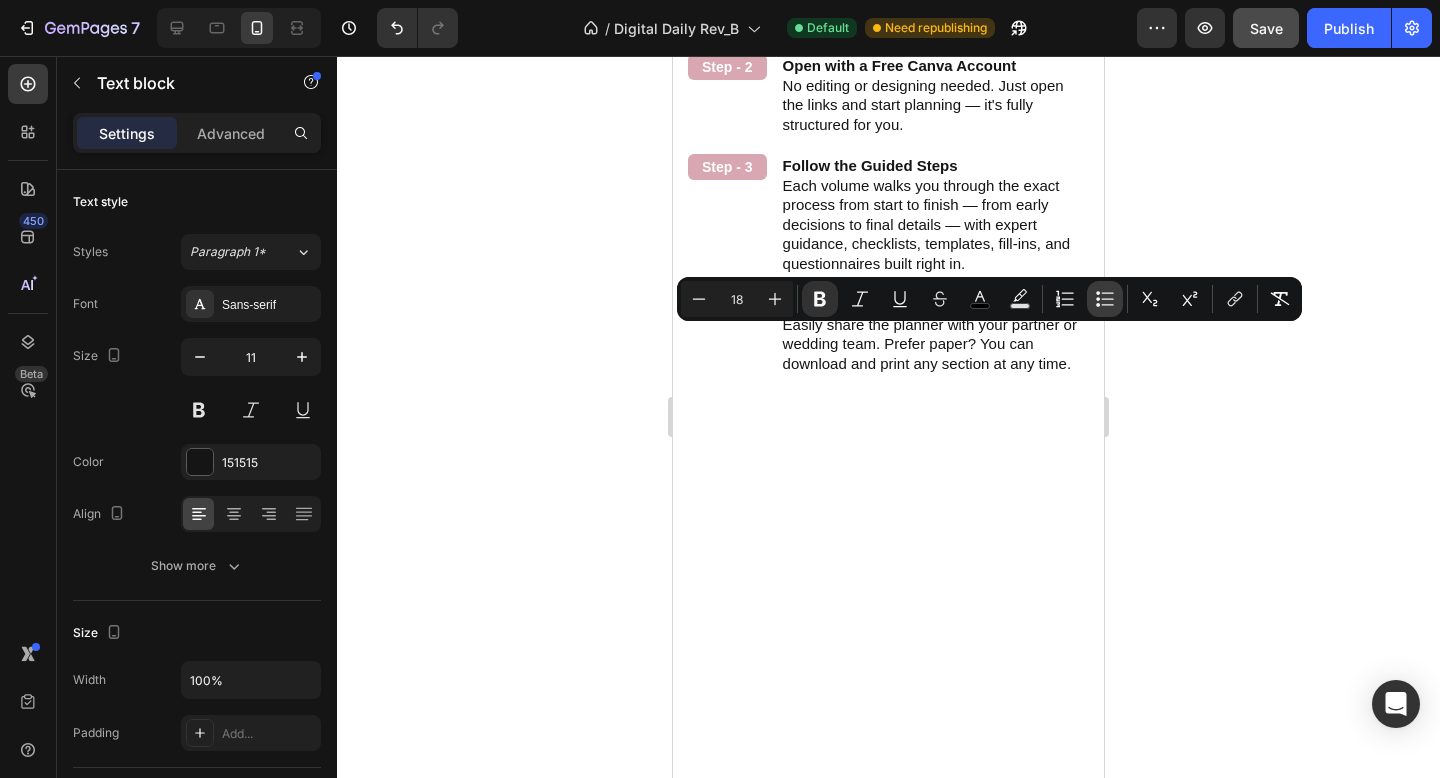 click 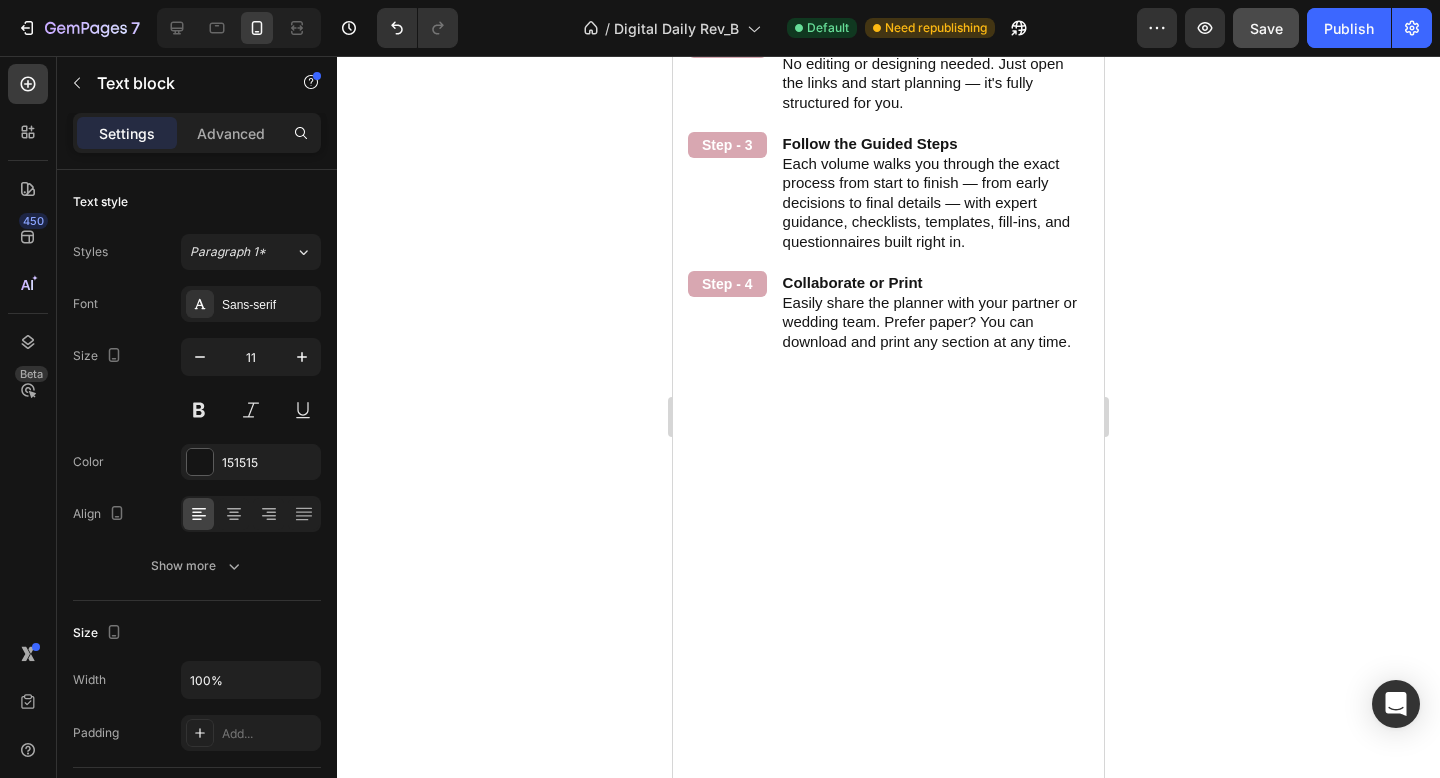 drag, startPoint x: 734, startPoint y: 450, endPoint x: 891, endPoint y: 453, distance: 157.02866 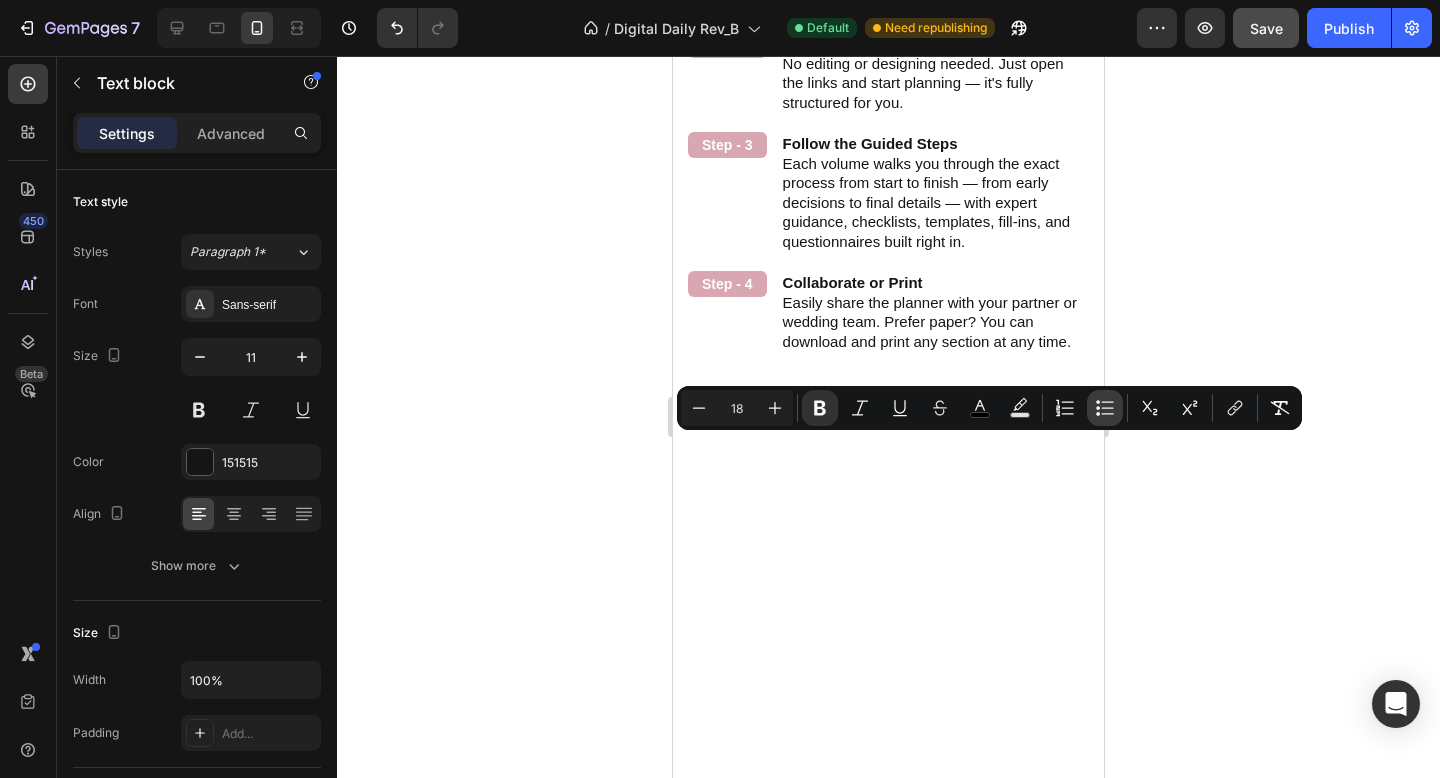 click 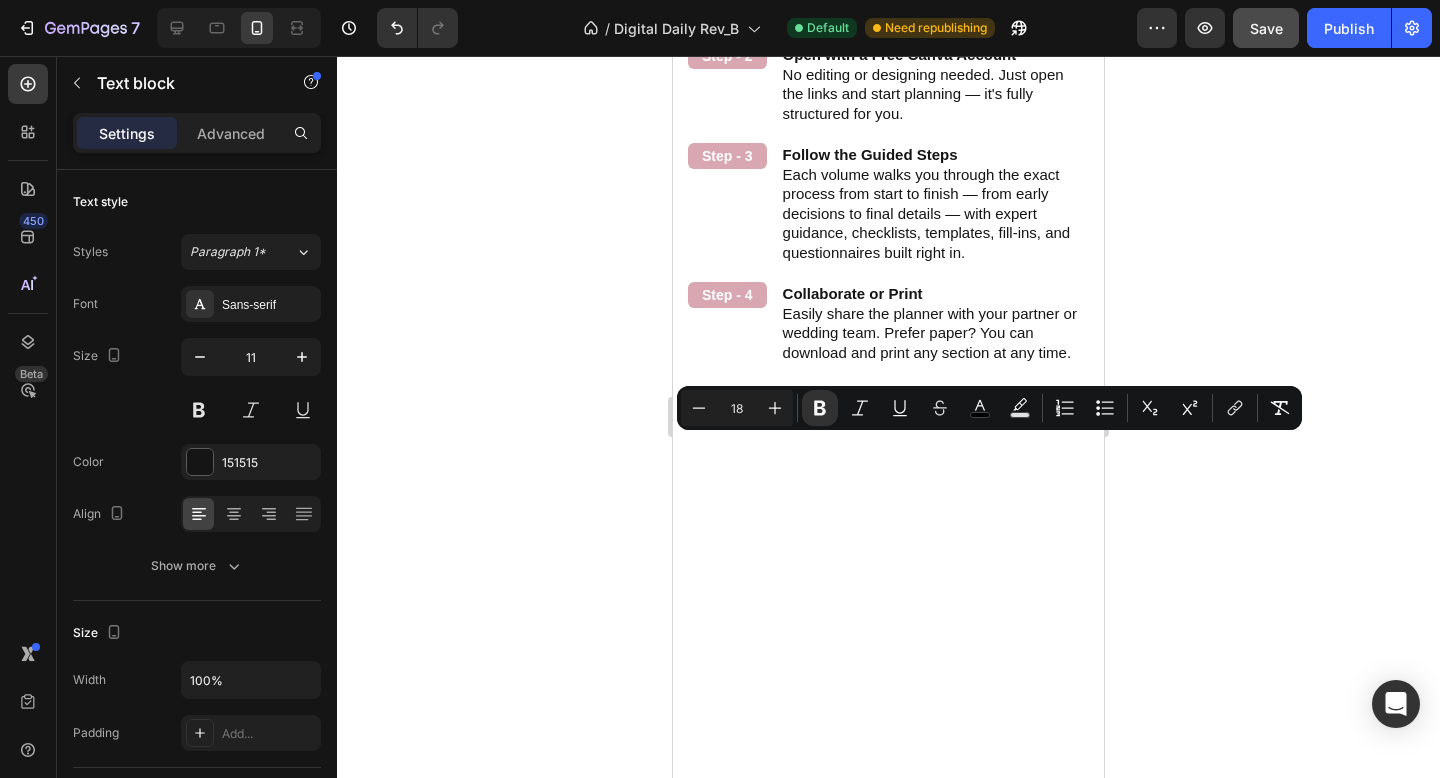 click on "Email Templates" at bounding box center [884, -751] 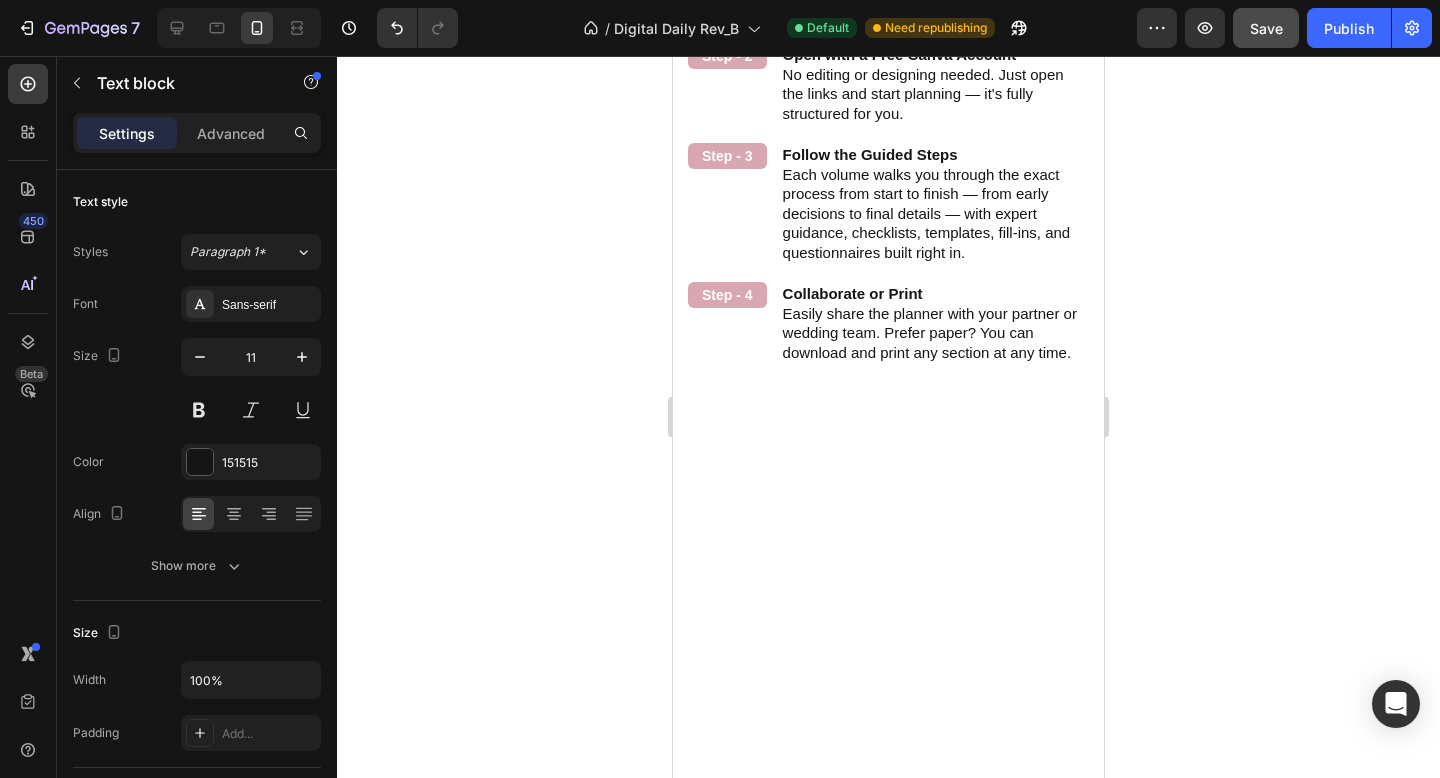 click 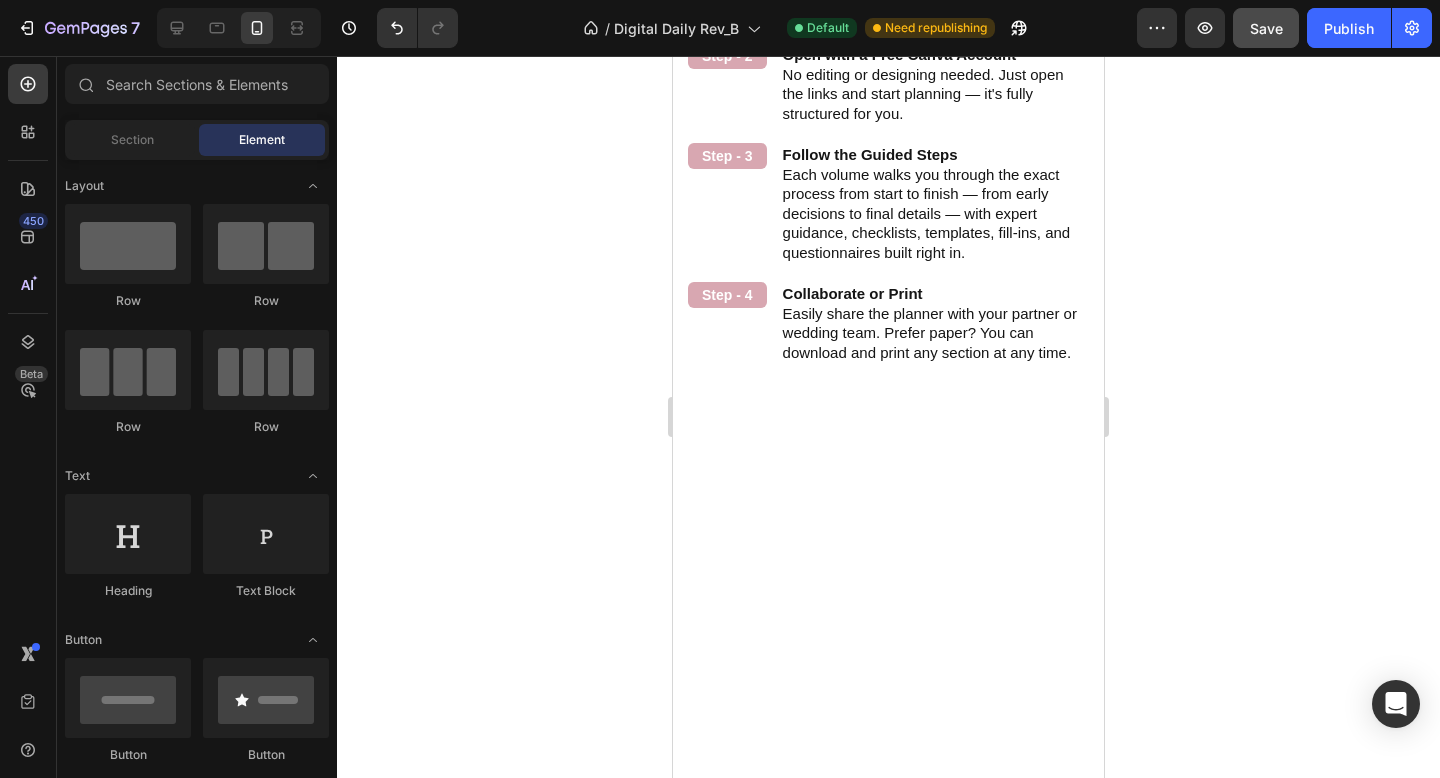 click on "Done-for-you scripts for tricky vendor convos, follow-ups, and more—saving you hours of writing and back-and-forth." at bounding box center (904, -697) 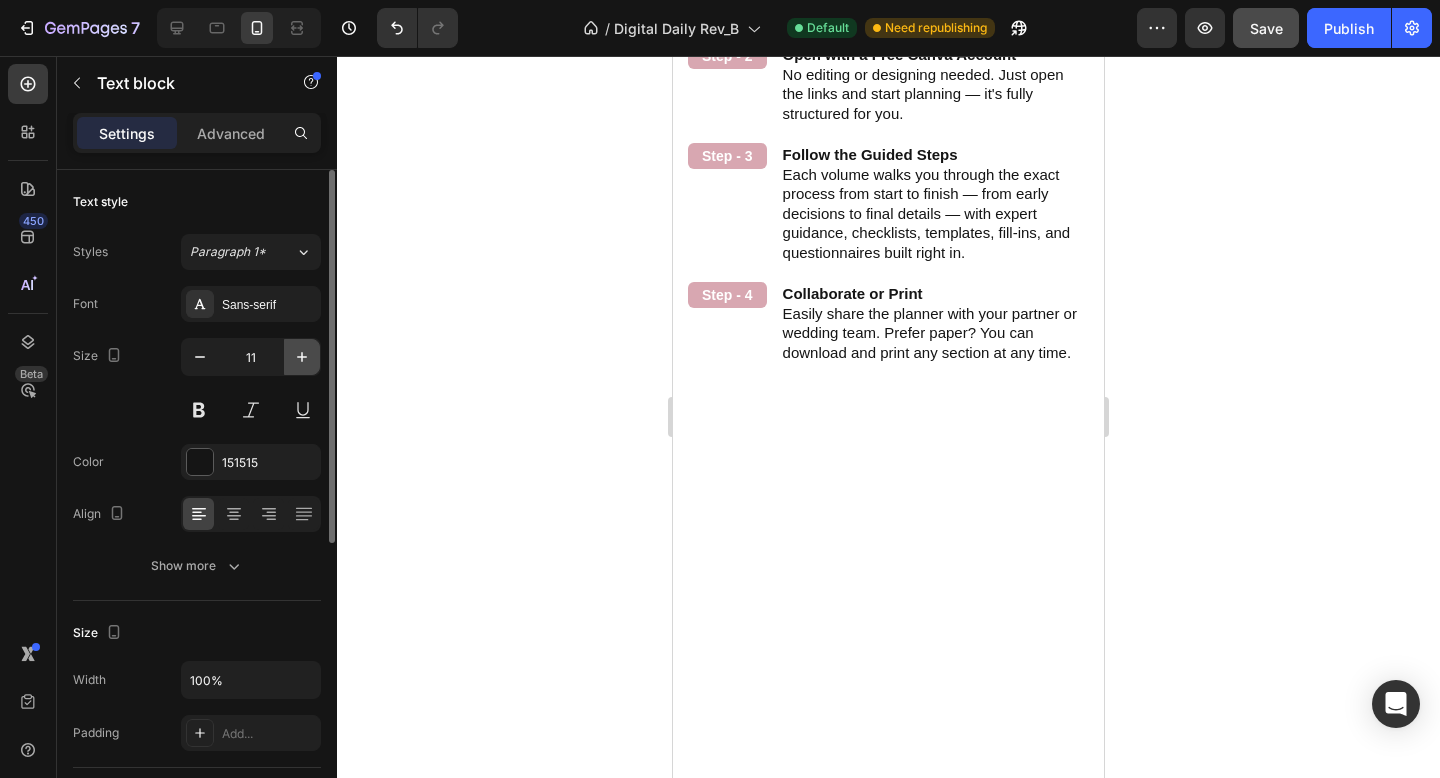 click 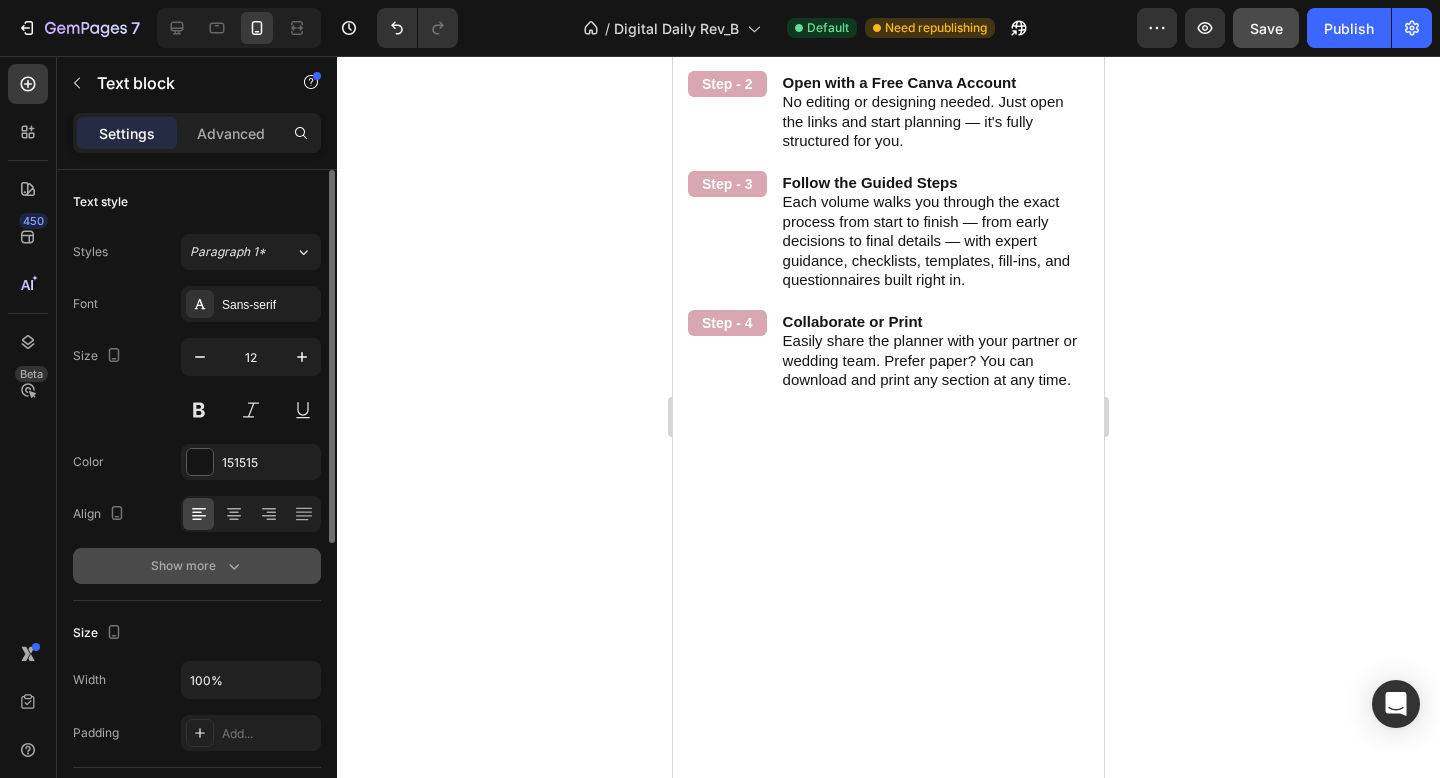 click 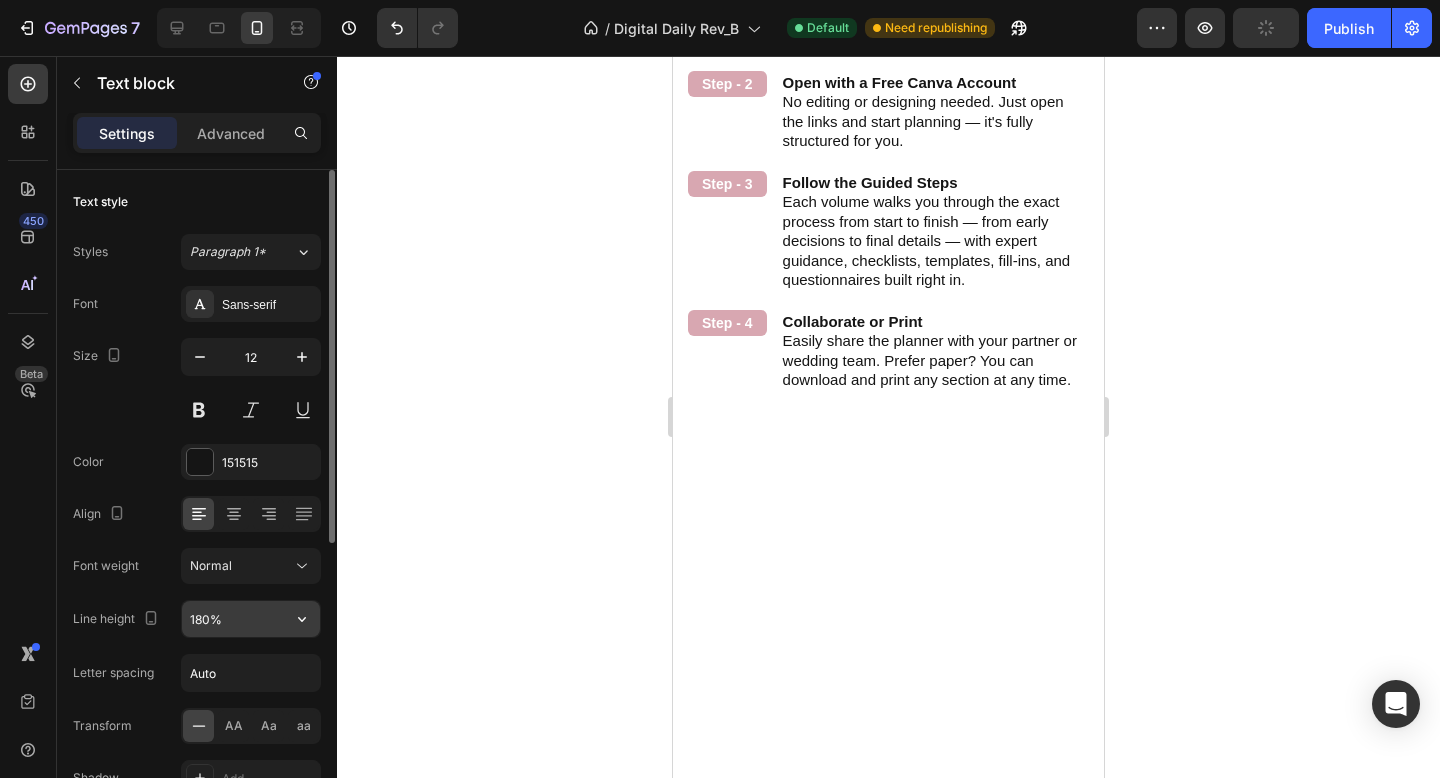 click on "180%" at bounding box center (251, 619) 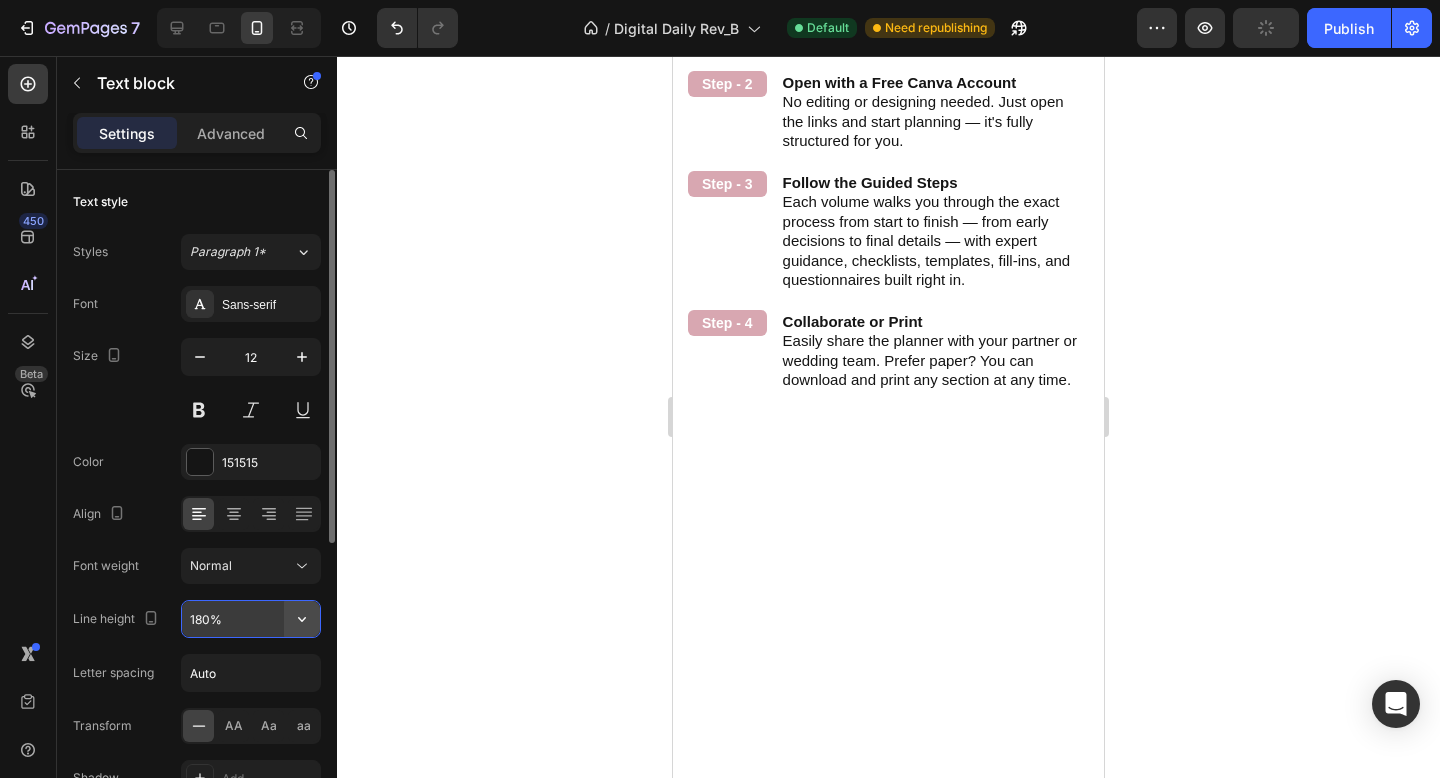 click 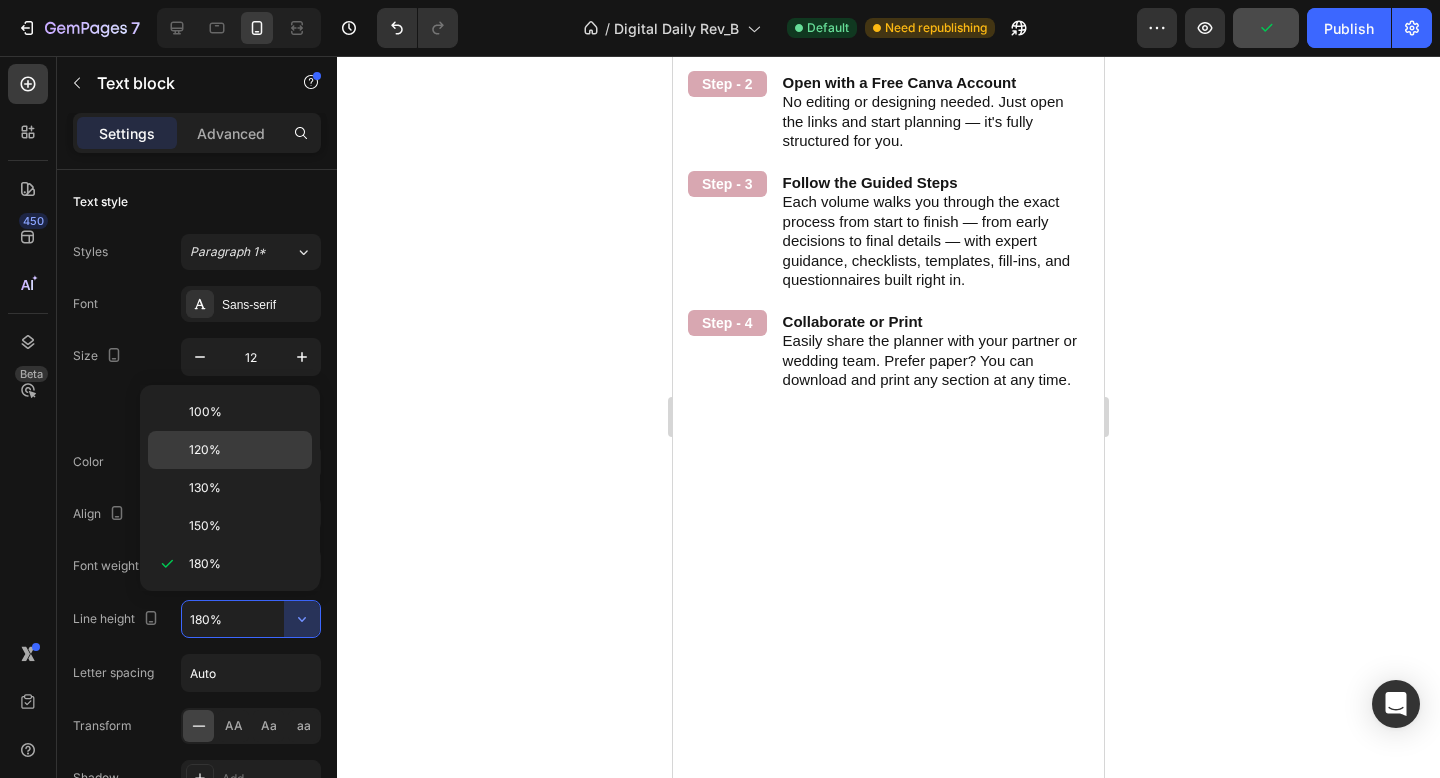 click on "120%" at bounding box center (246, 450) 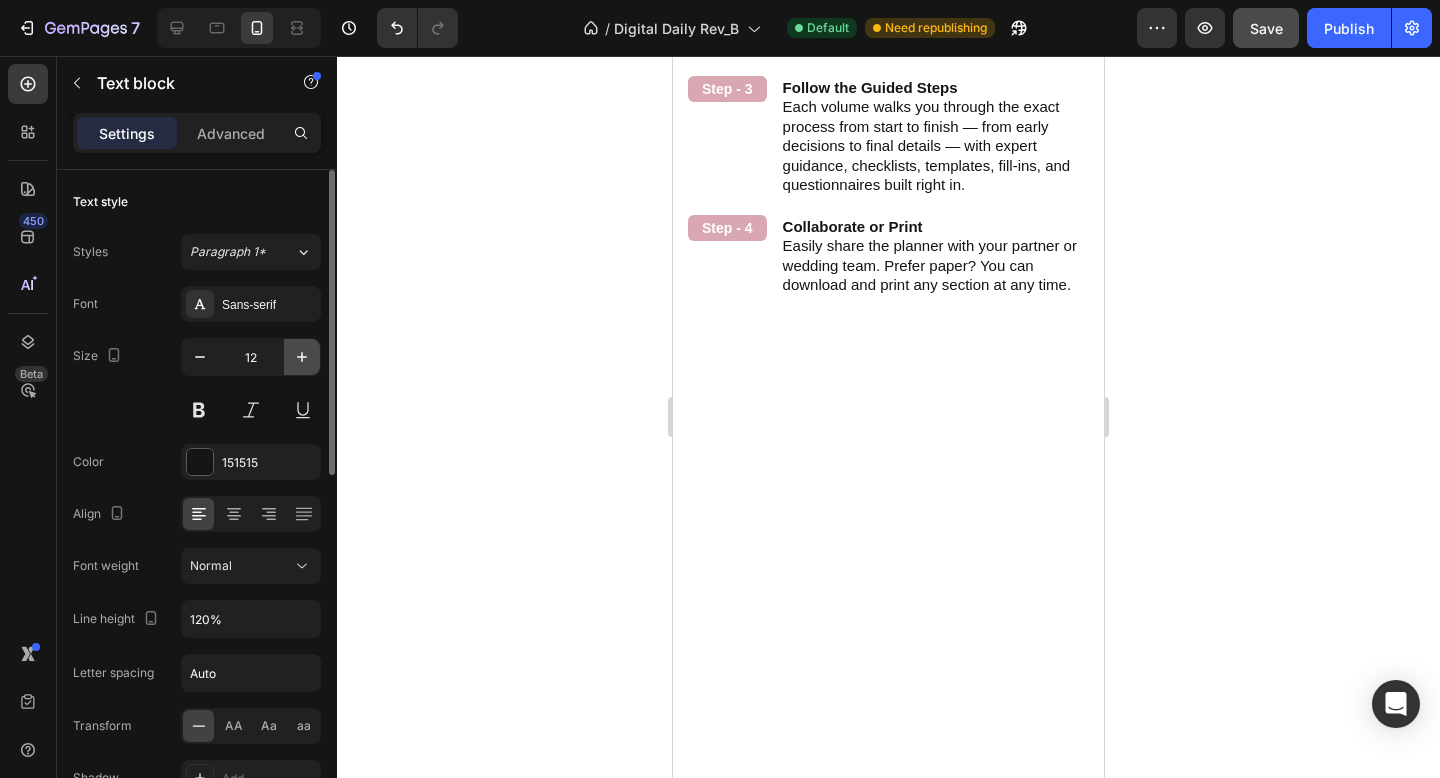 click 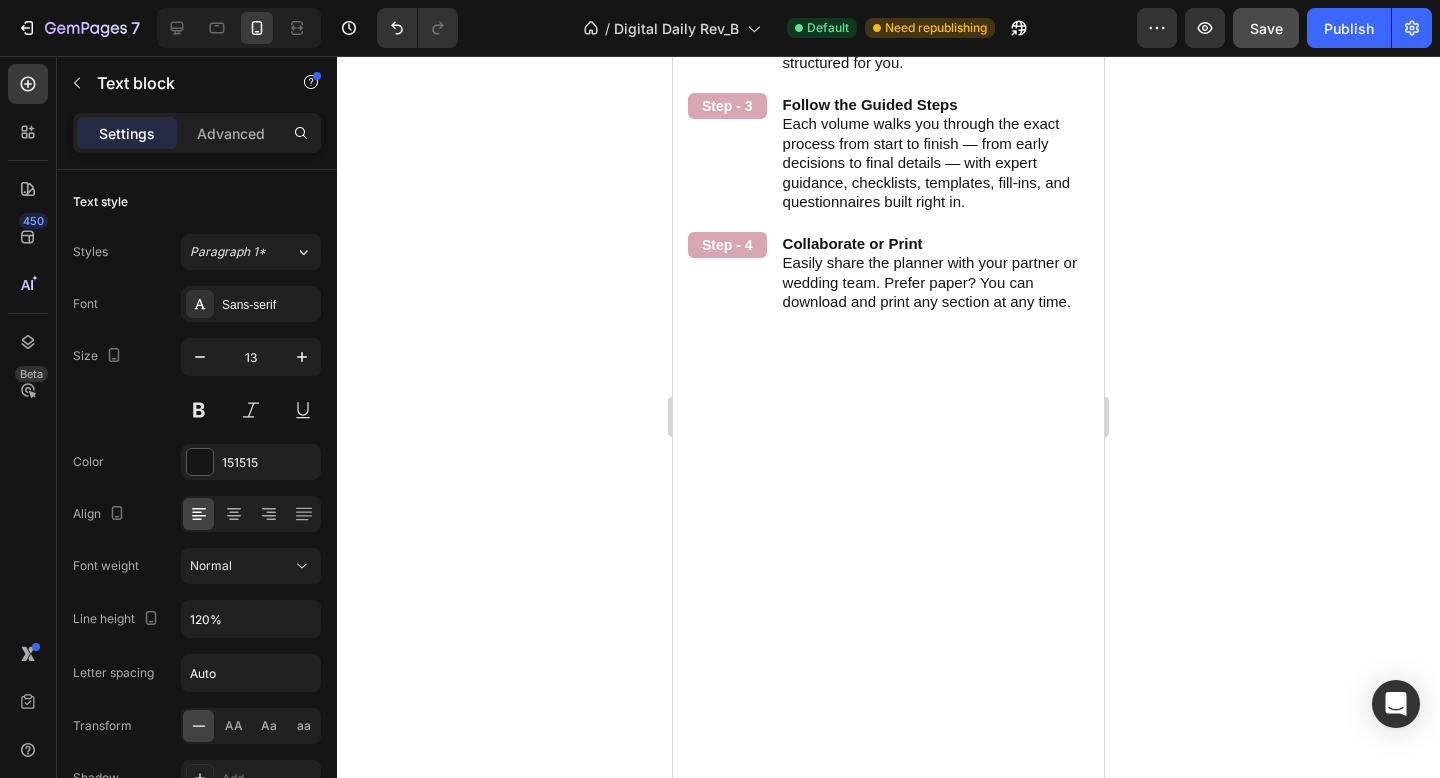 click 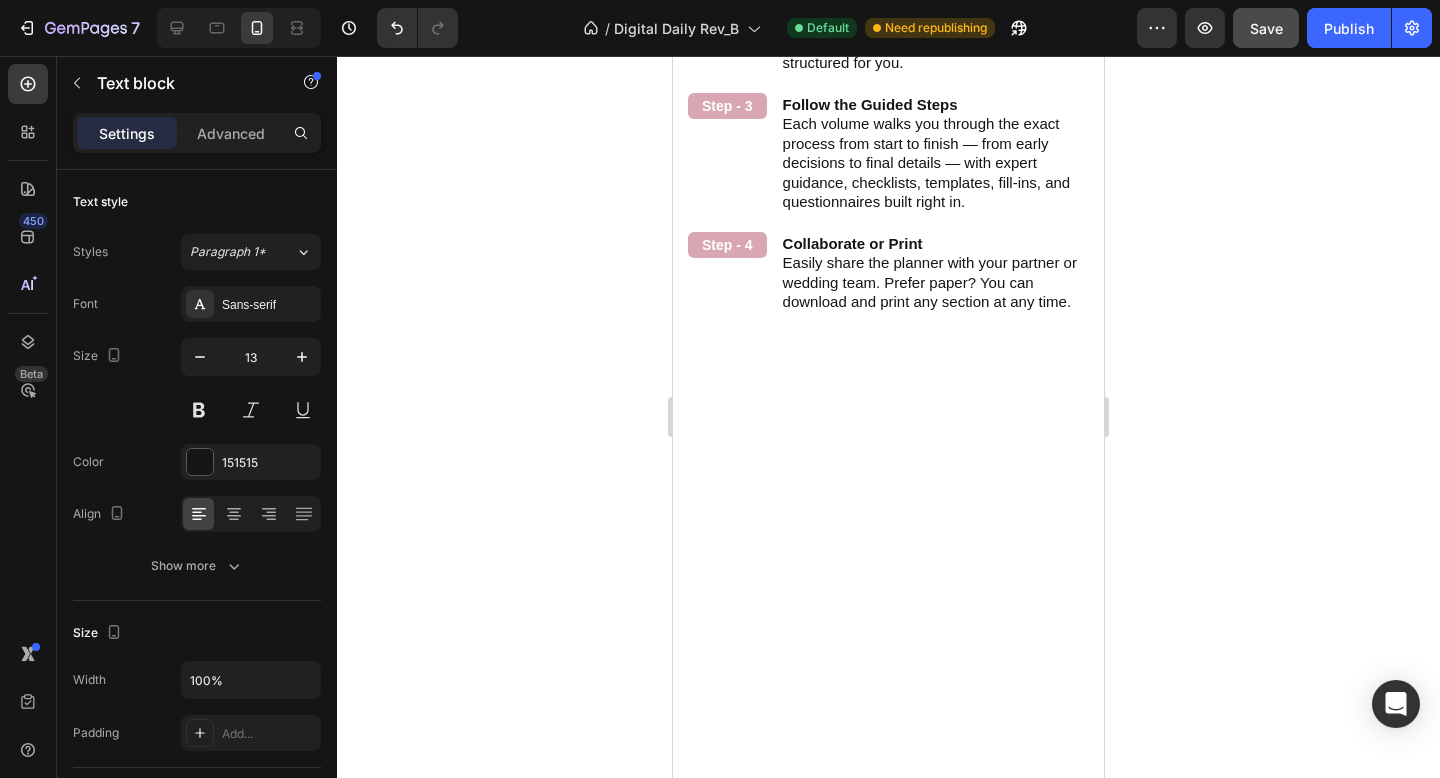 click on "Wedding Day Toolkit" at bounding box center [769, -973] 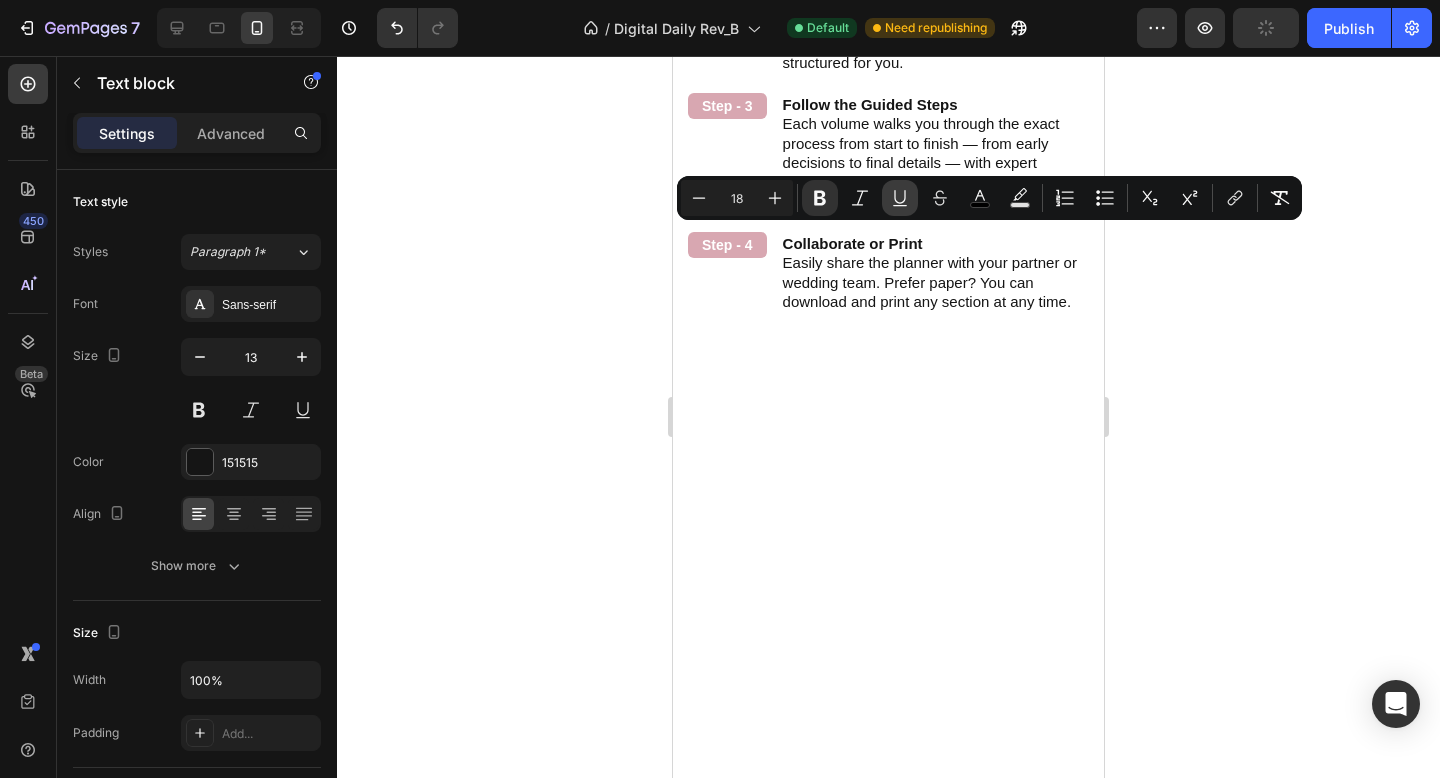 click 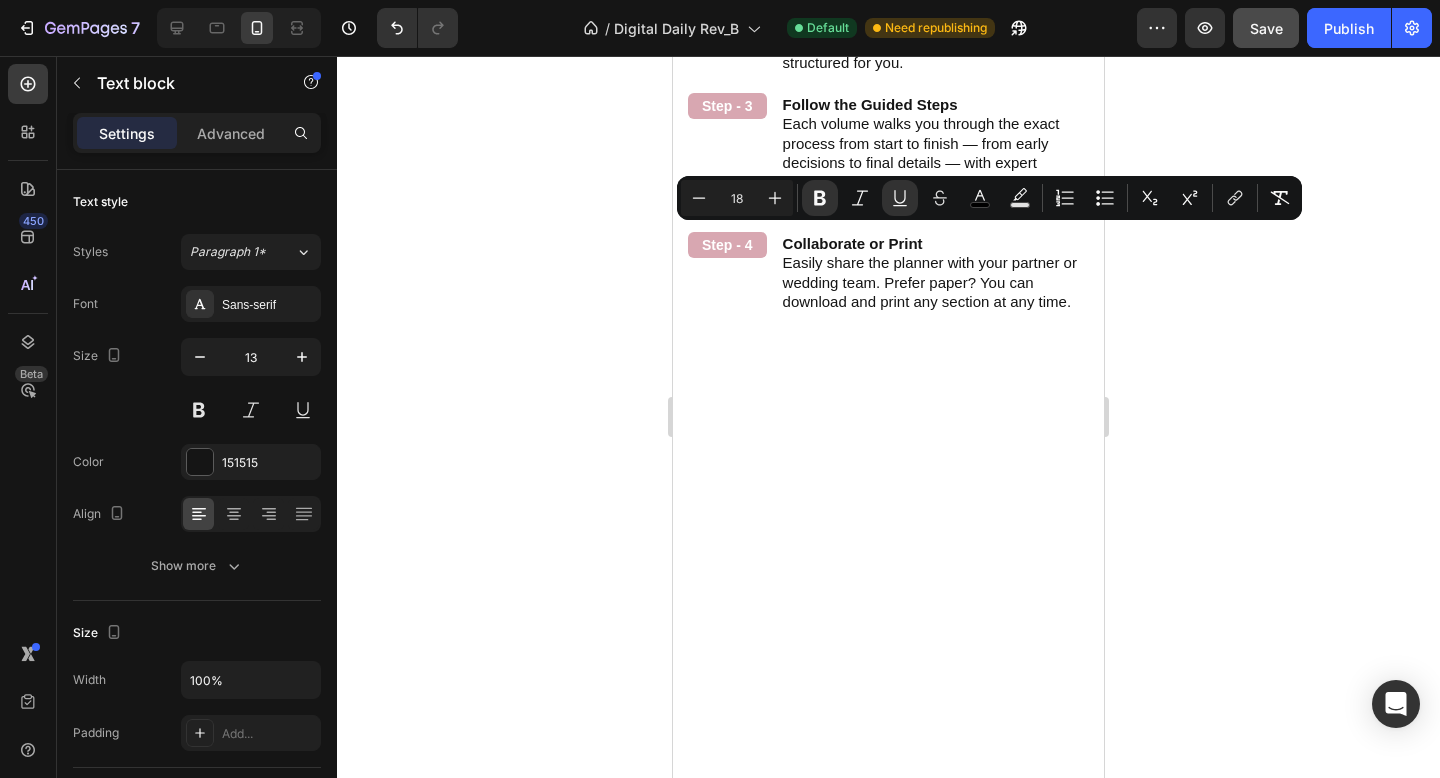 click on "Vendor Questionnaire Sheets" at bounding box center [806, -881] 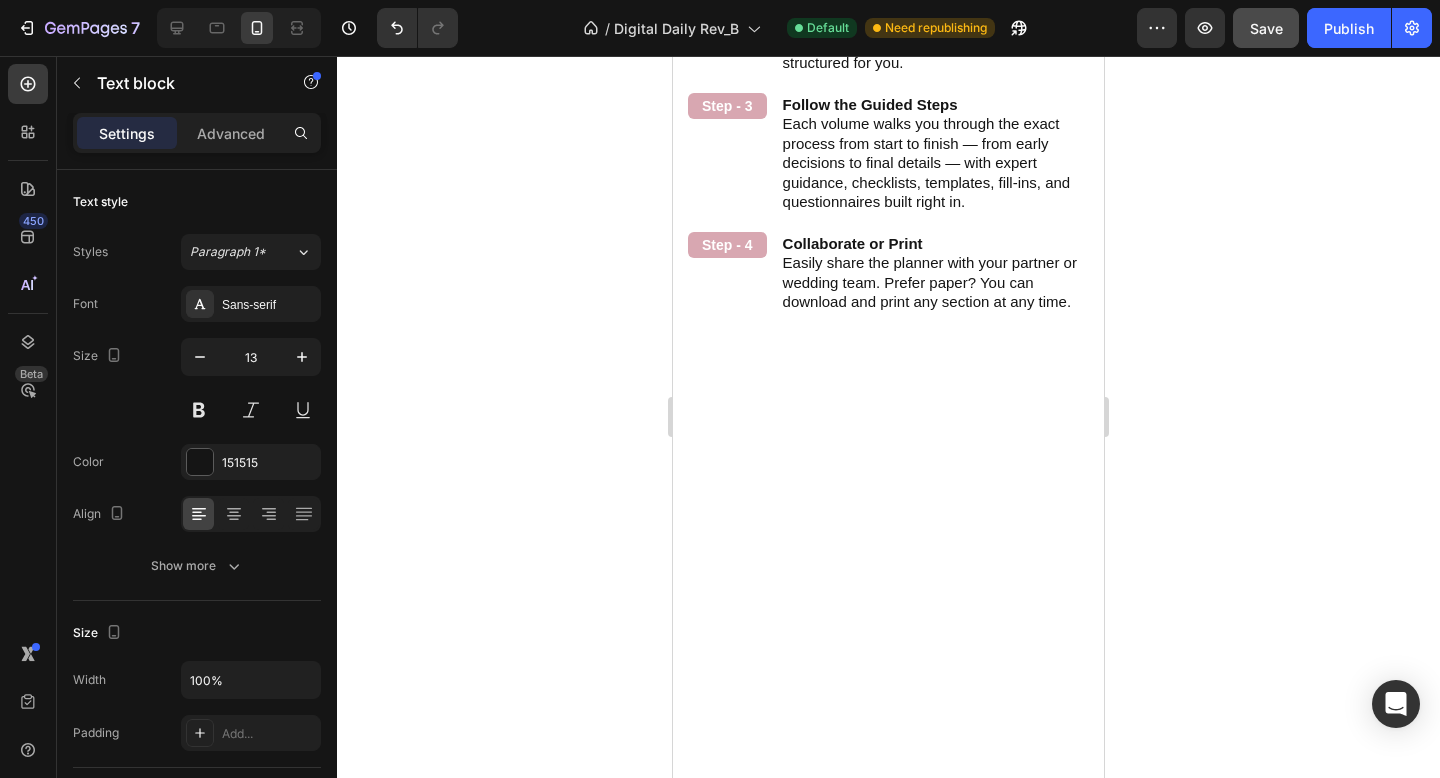 click on "Vendor Questionnaire Sheets" at bounding box center (806, -881) 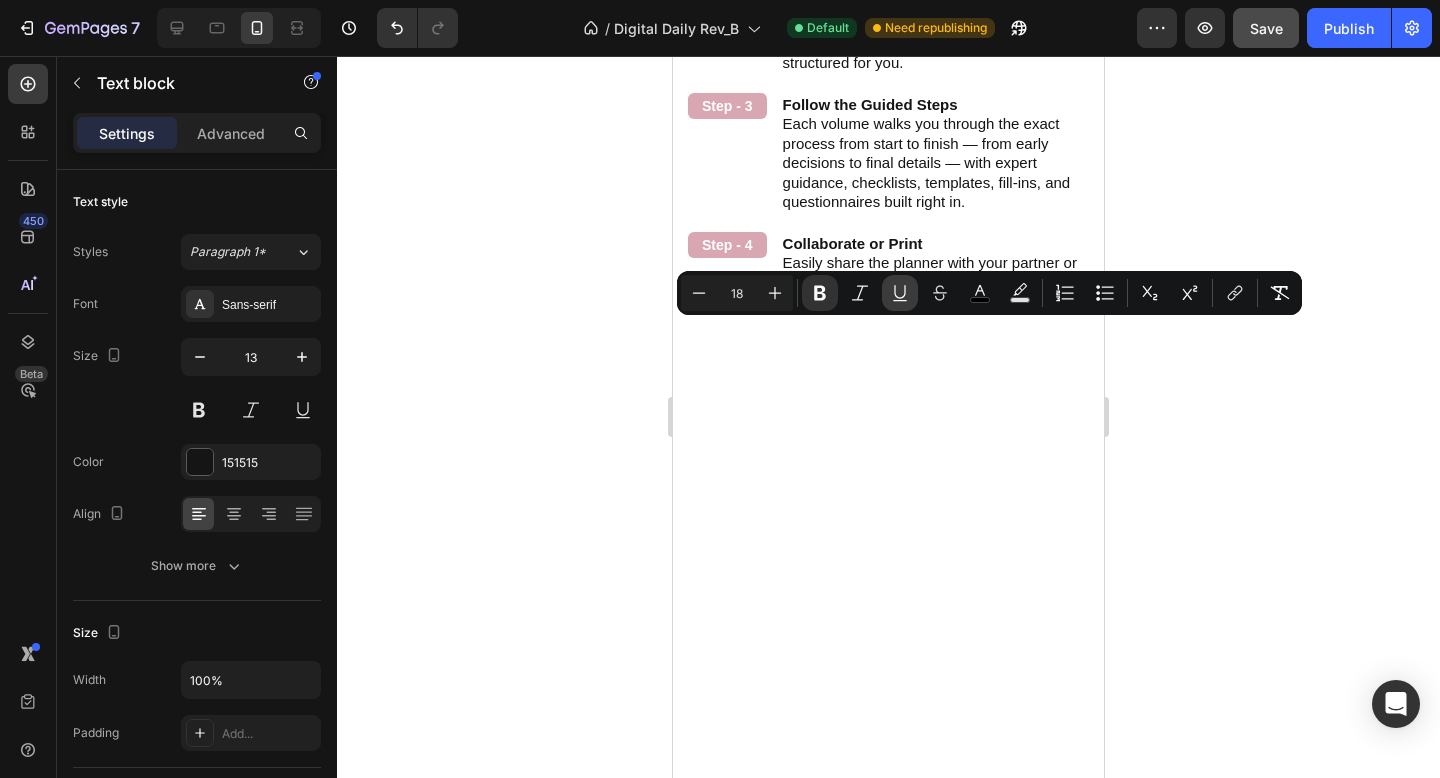 click 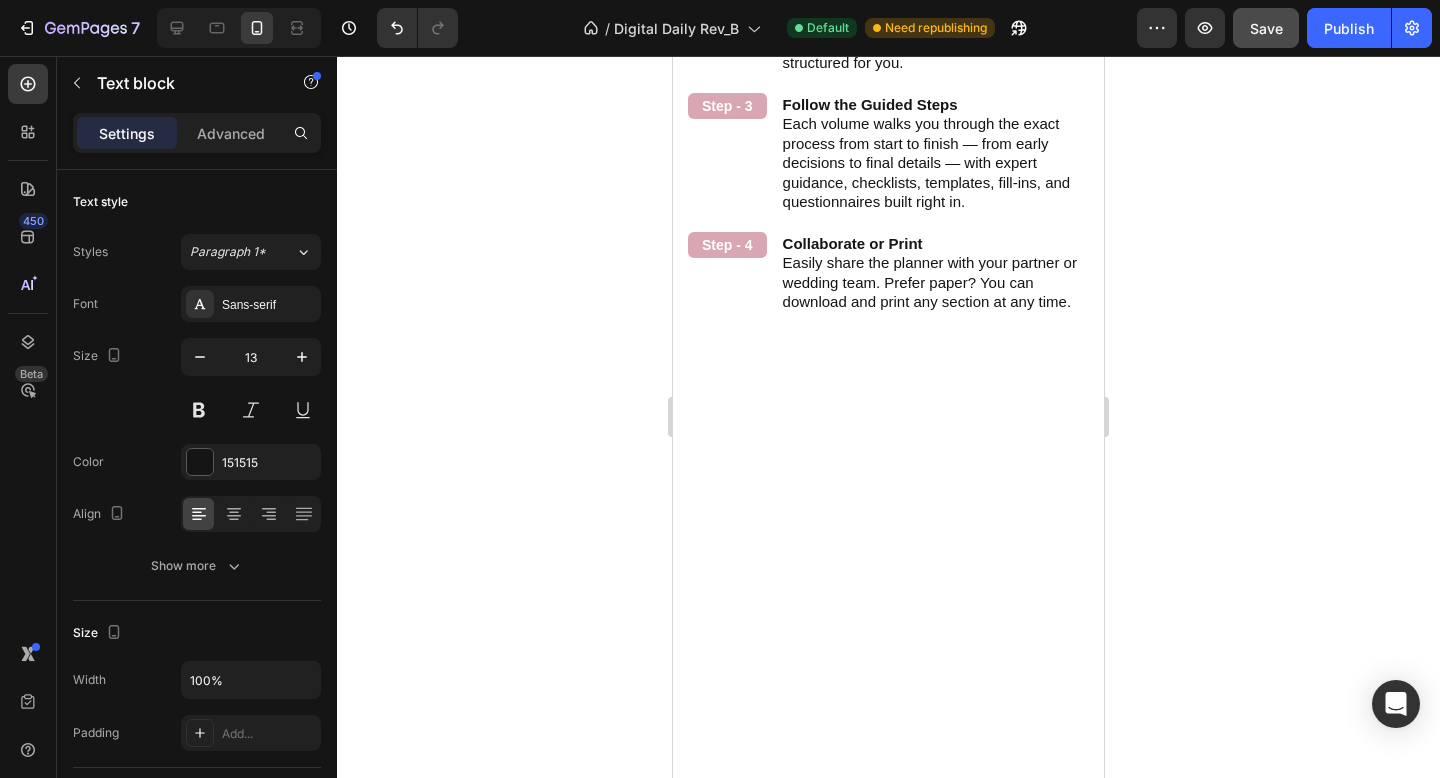 click on "Vendor Email Templates" at bounding box center [784, -788] 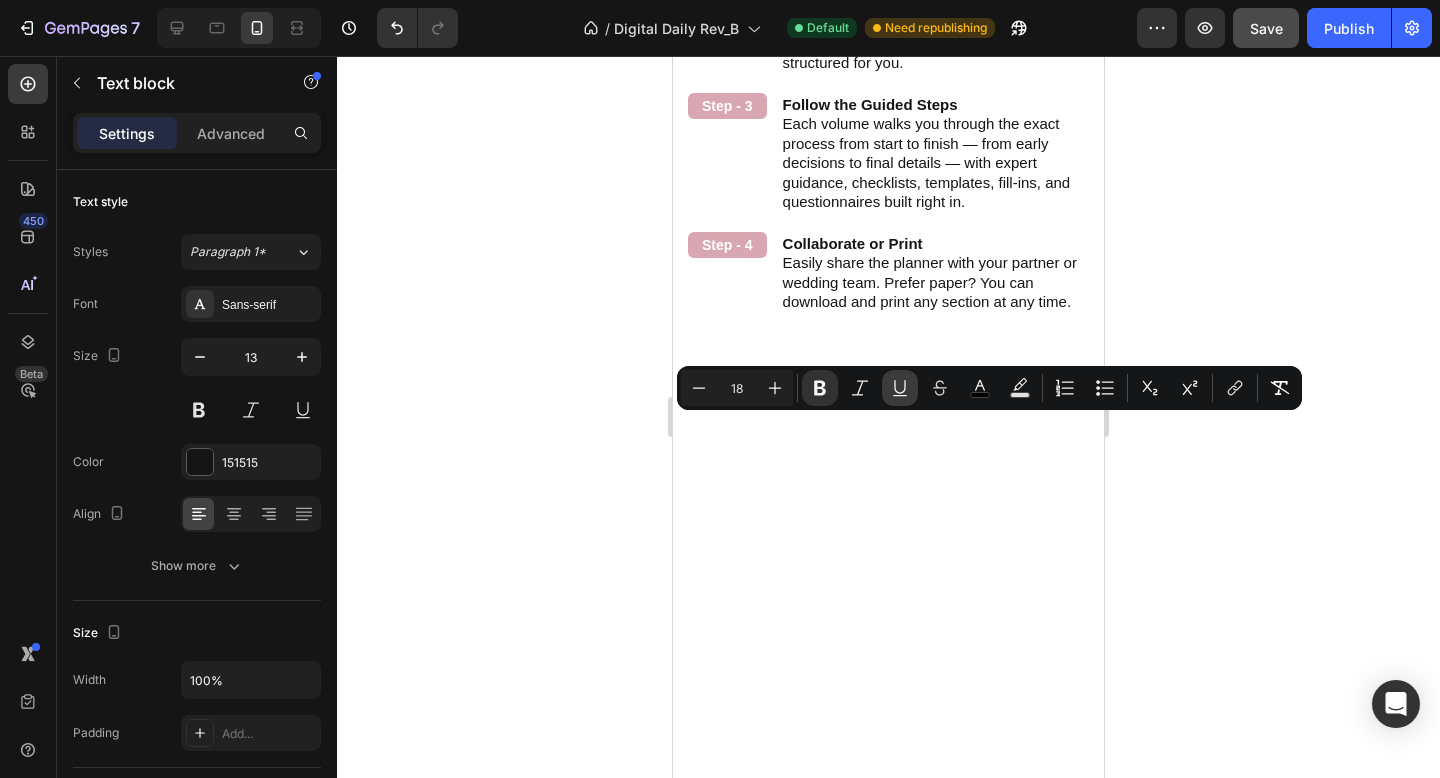 click 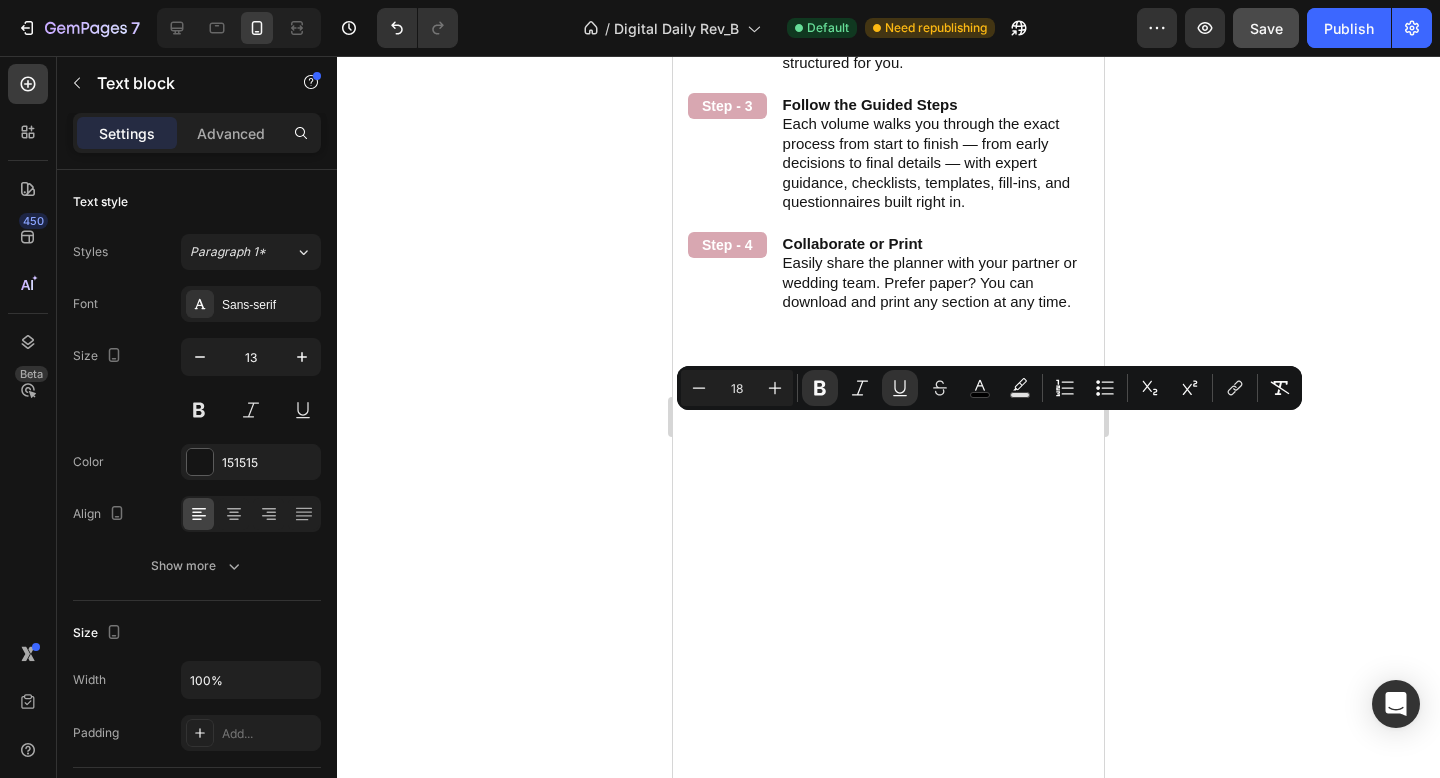 click 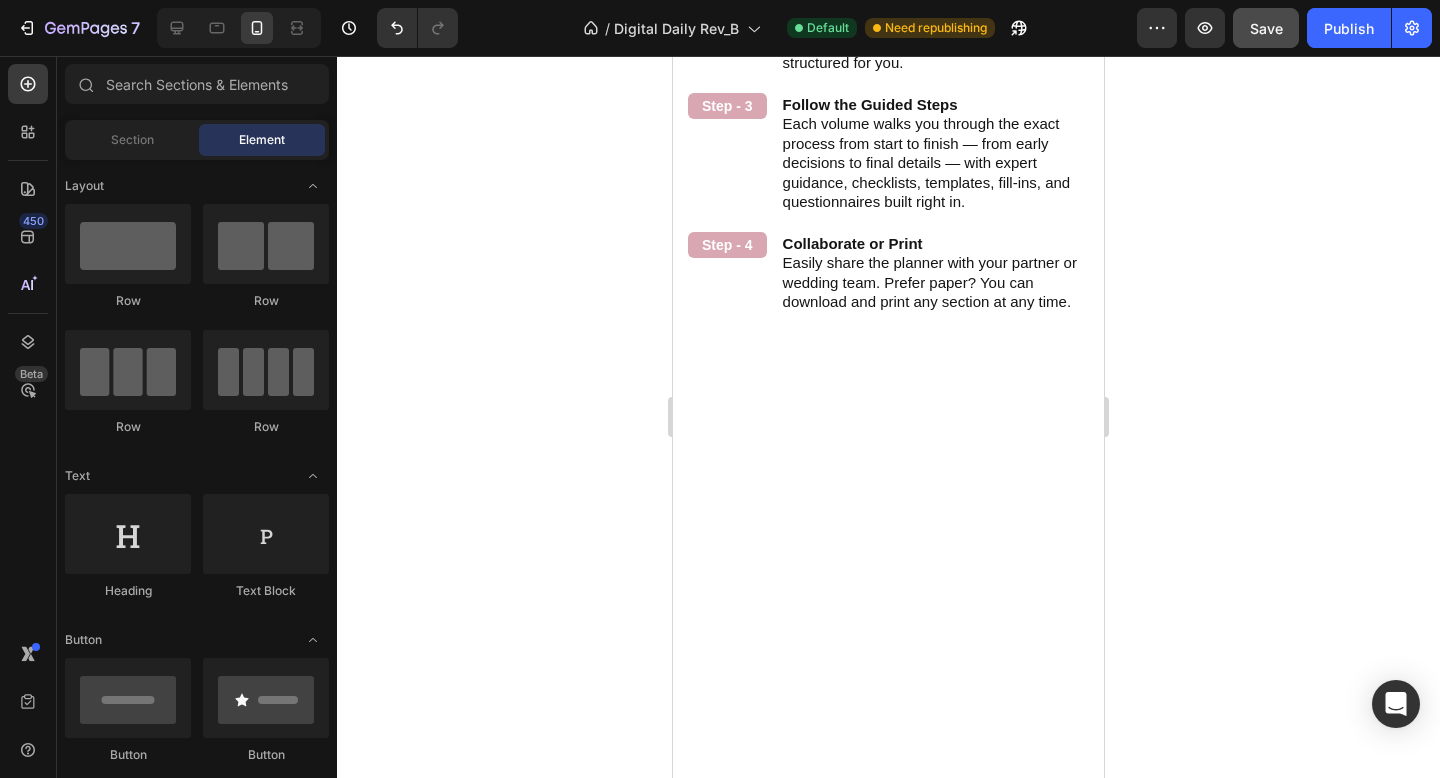 click on "Wedding Day Toolkit Everything you need at your fingertips—from contact lists to timelines and packing lists—so your big day runs like clockwork. Vendor Questionnaire Sheets 12+ printable interview guides (with 100+ curated questions) to help you confidently choose the right team without stress or guesswork. Vendor Email Templates Done-for-you scripts for tricky vendor convos, follow-ups, and more—saving you hours of writing and back-and-forth." at bounding box center (884, -842) 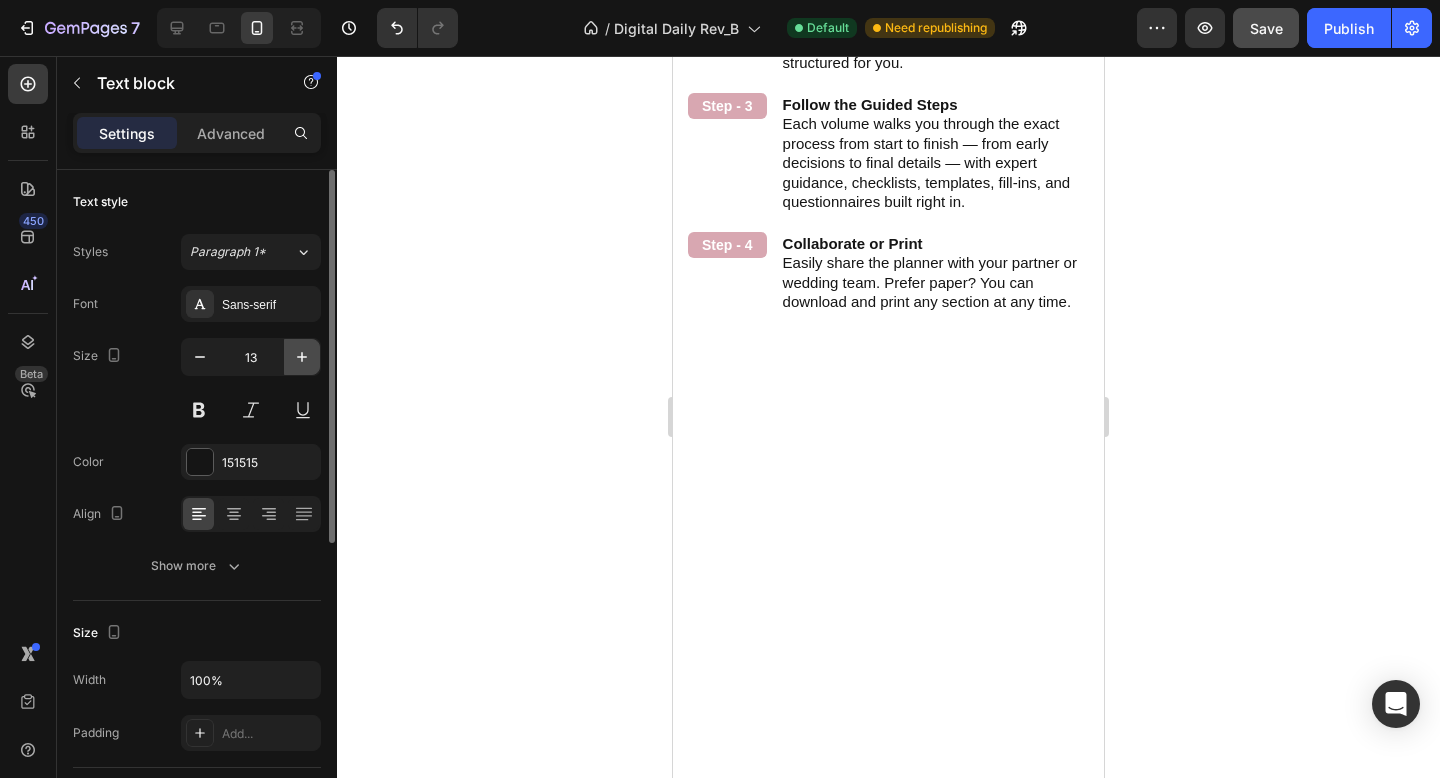 click 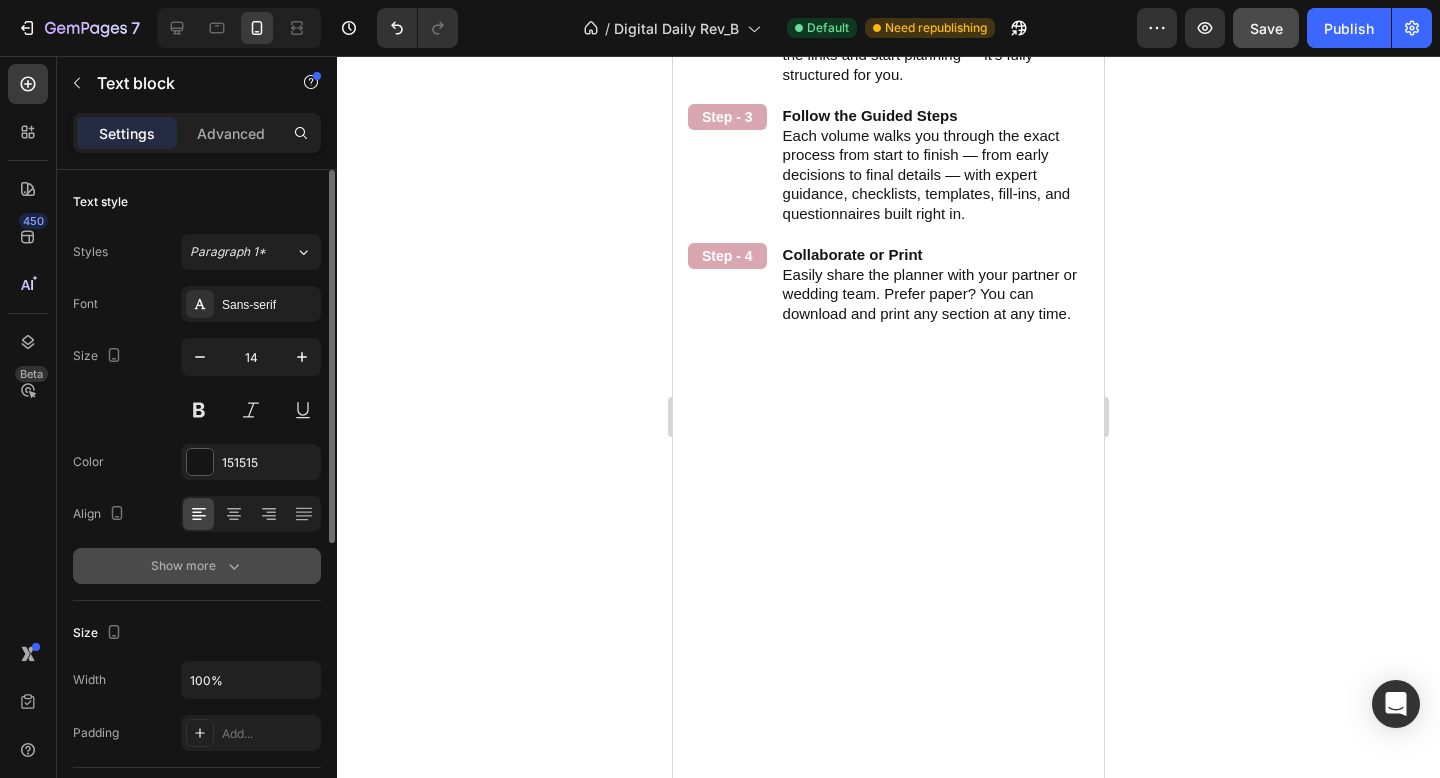 click on "Show more" at bounding box center [197, 566] 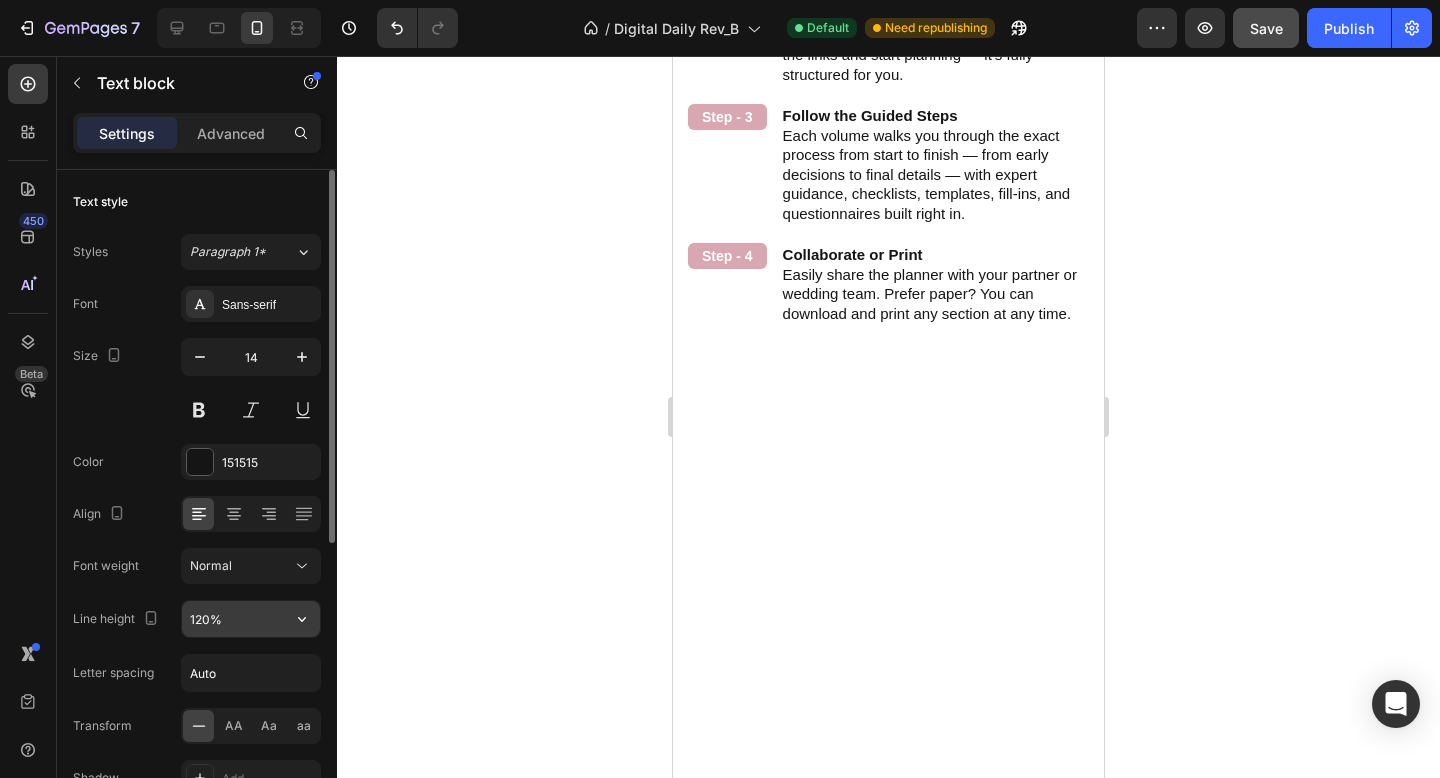 click on "120%" at bounding box center (251, 619) 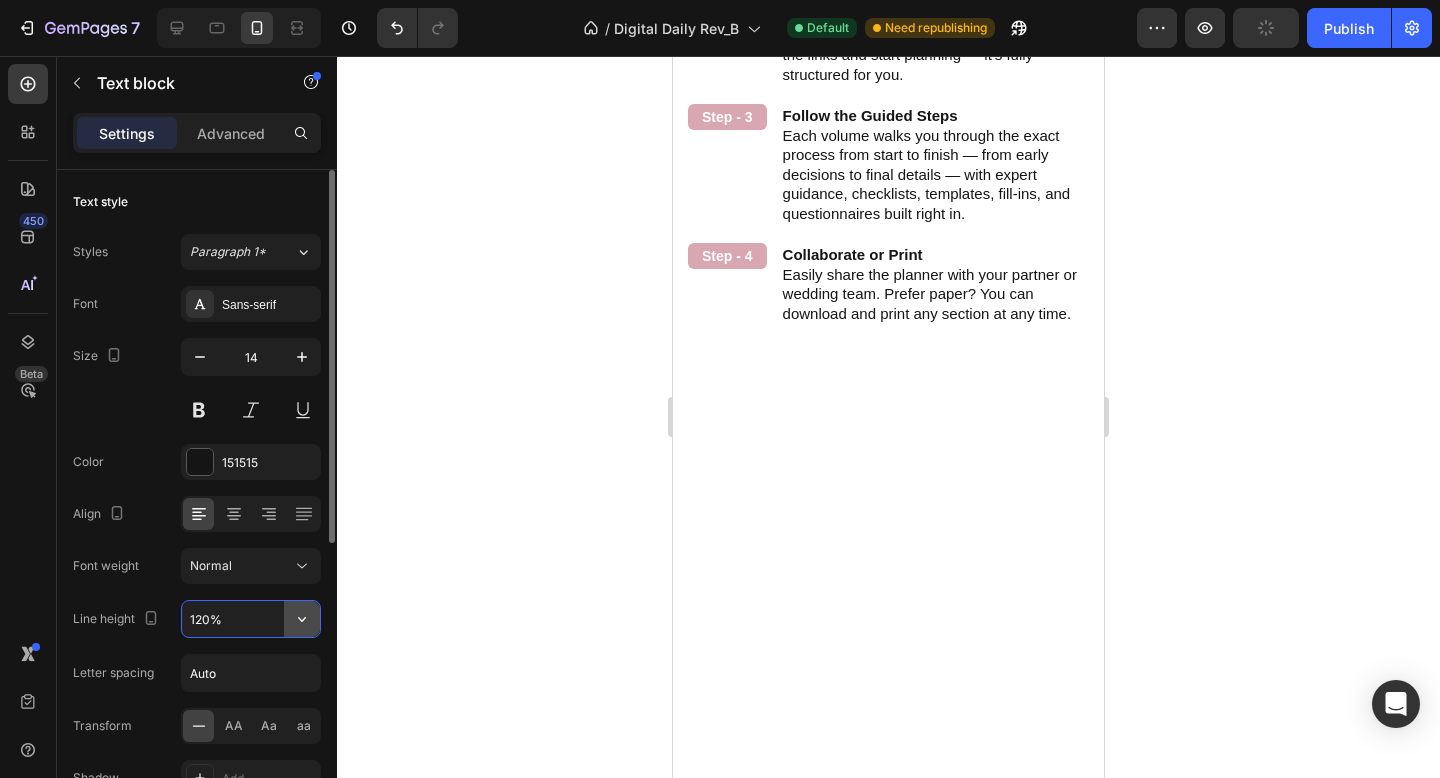 click 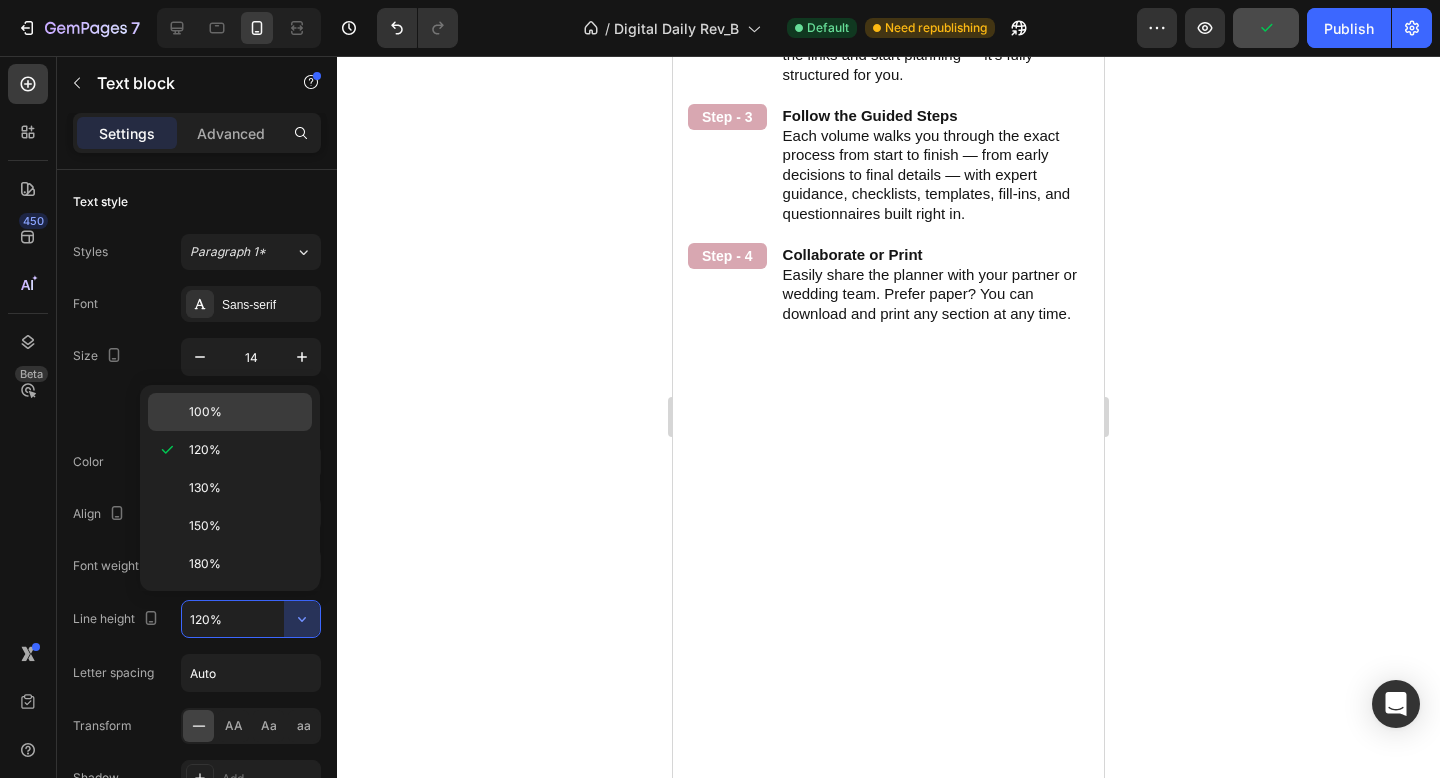click on "100%" 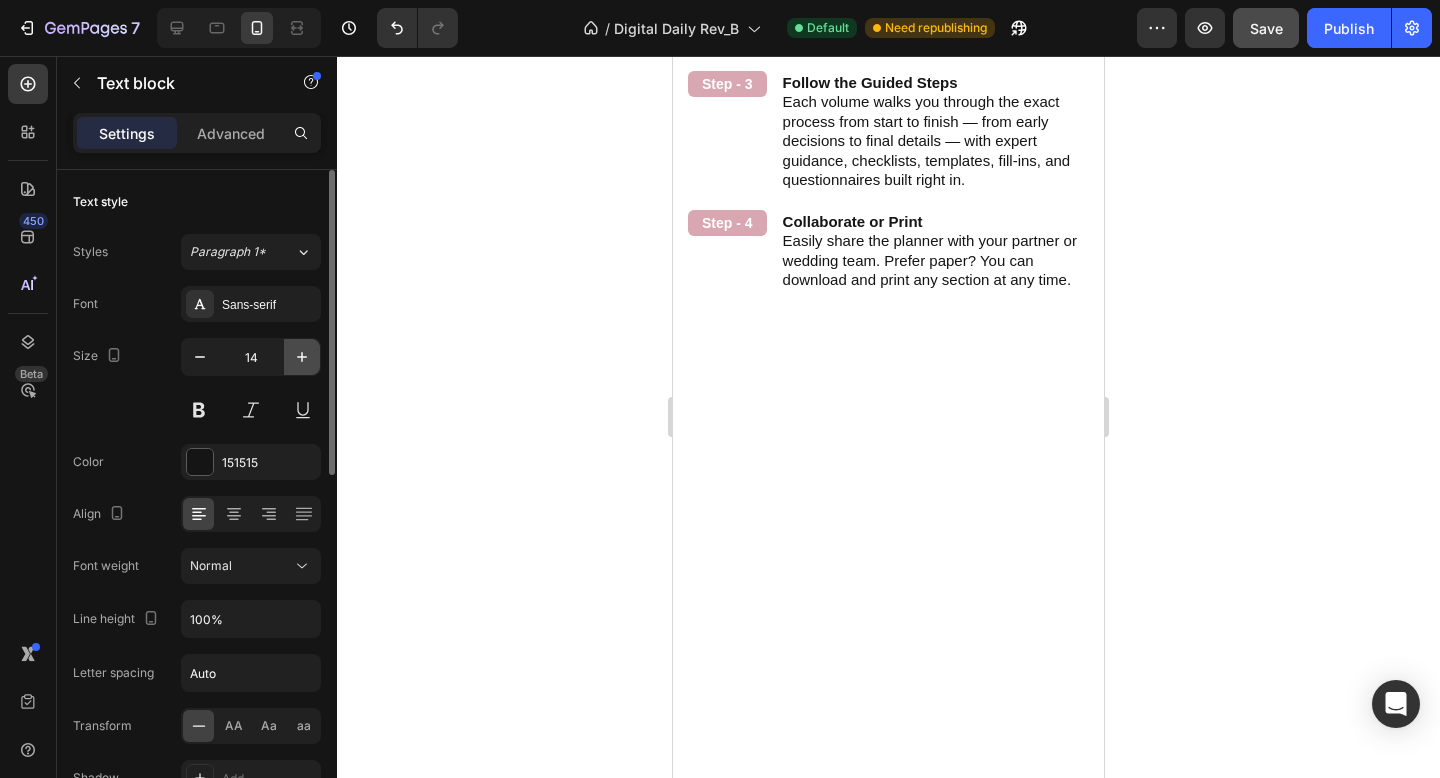 click 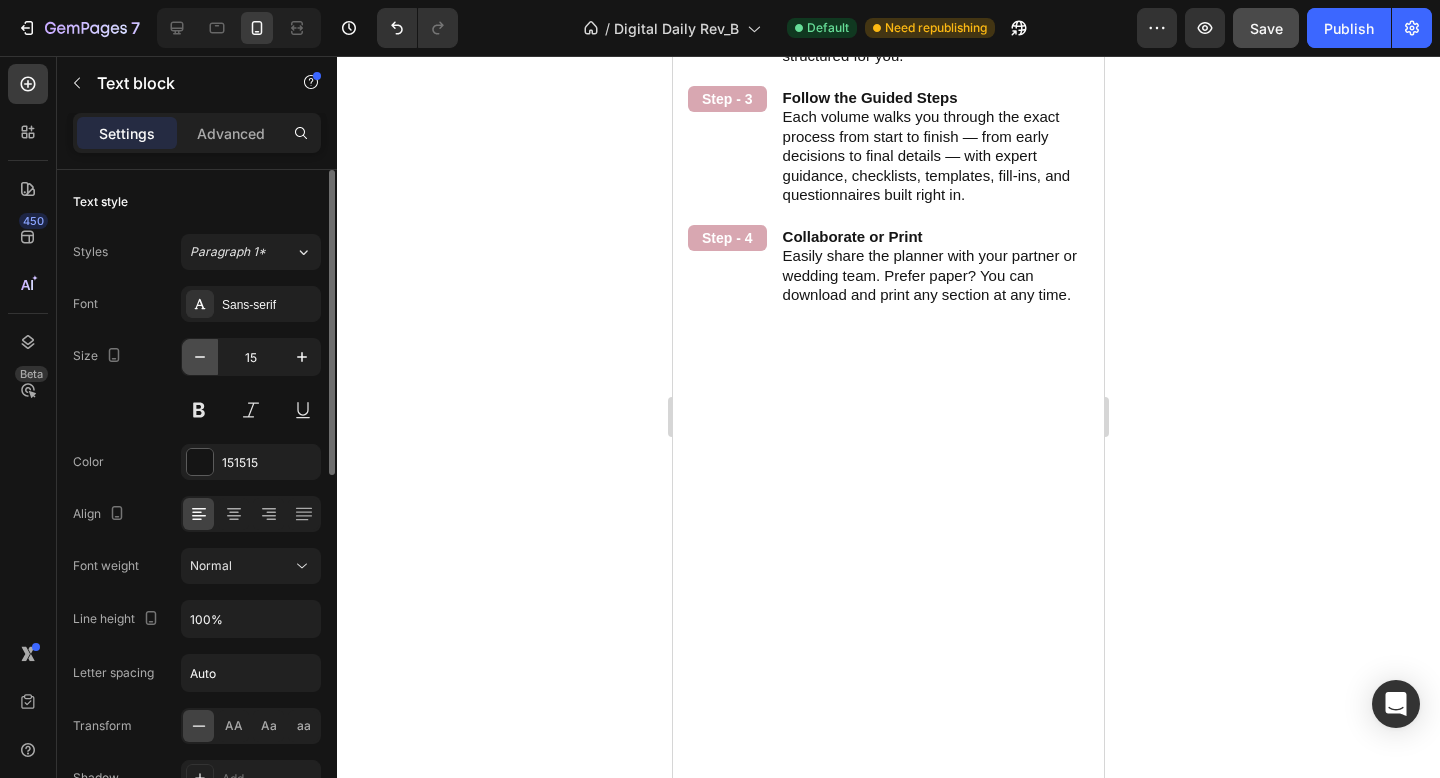 click at bounding box center [200, 357] 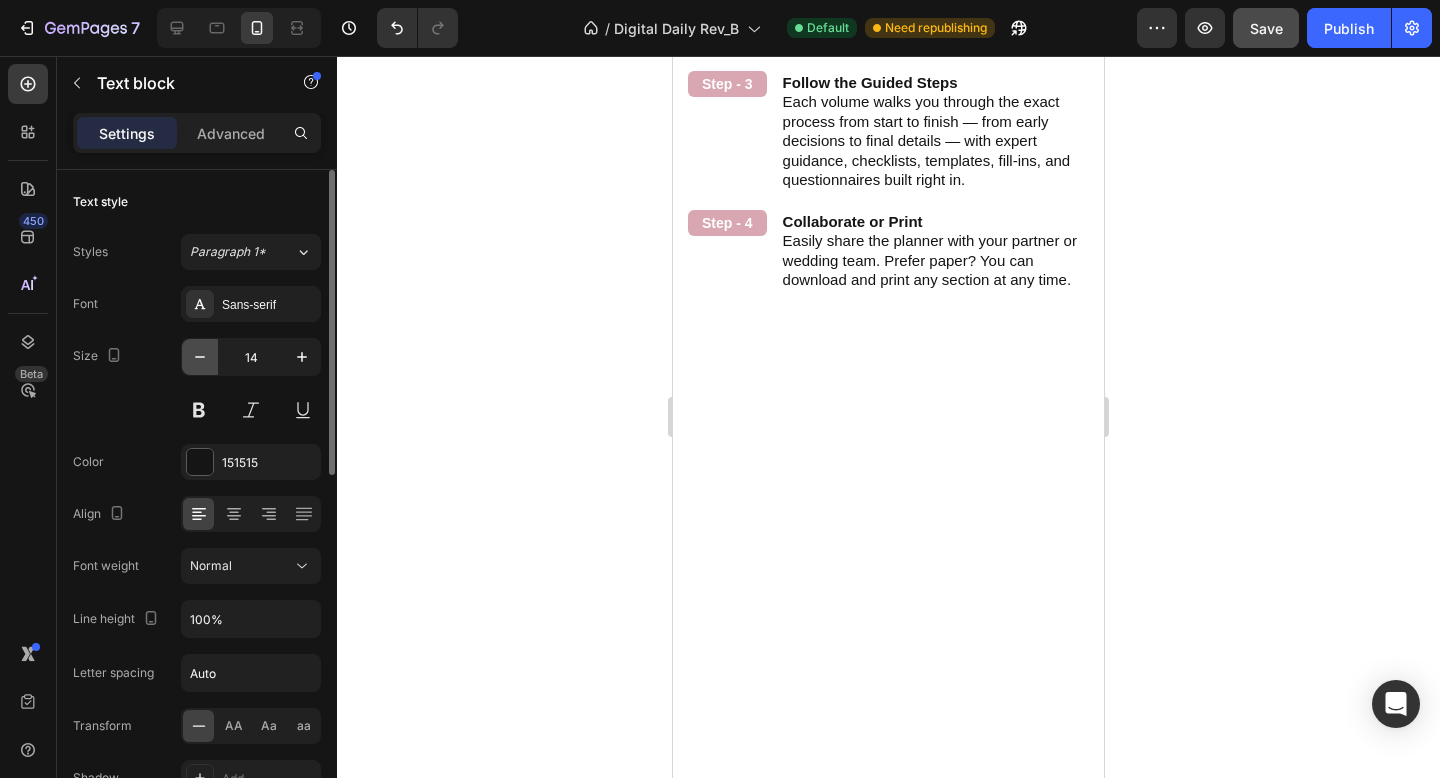 click 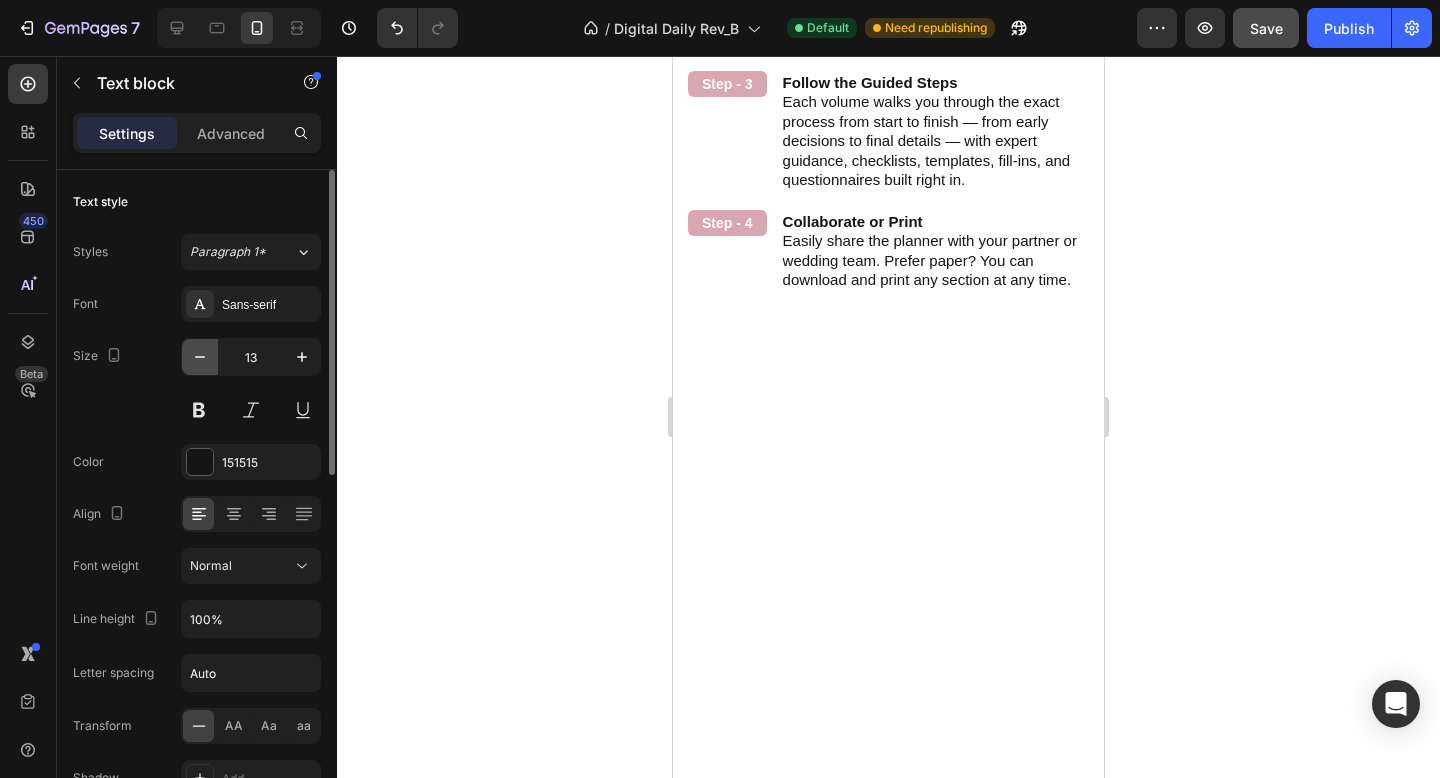 click 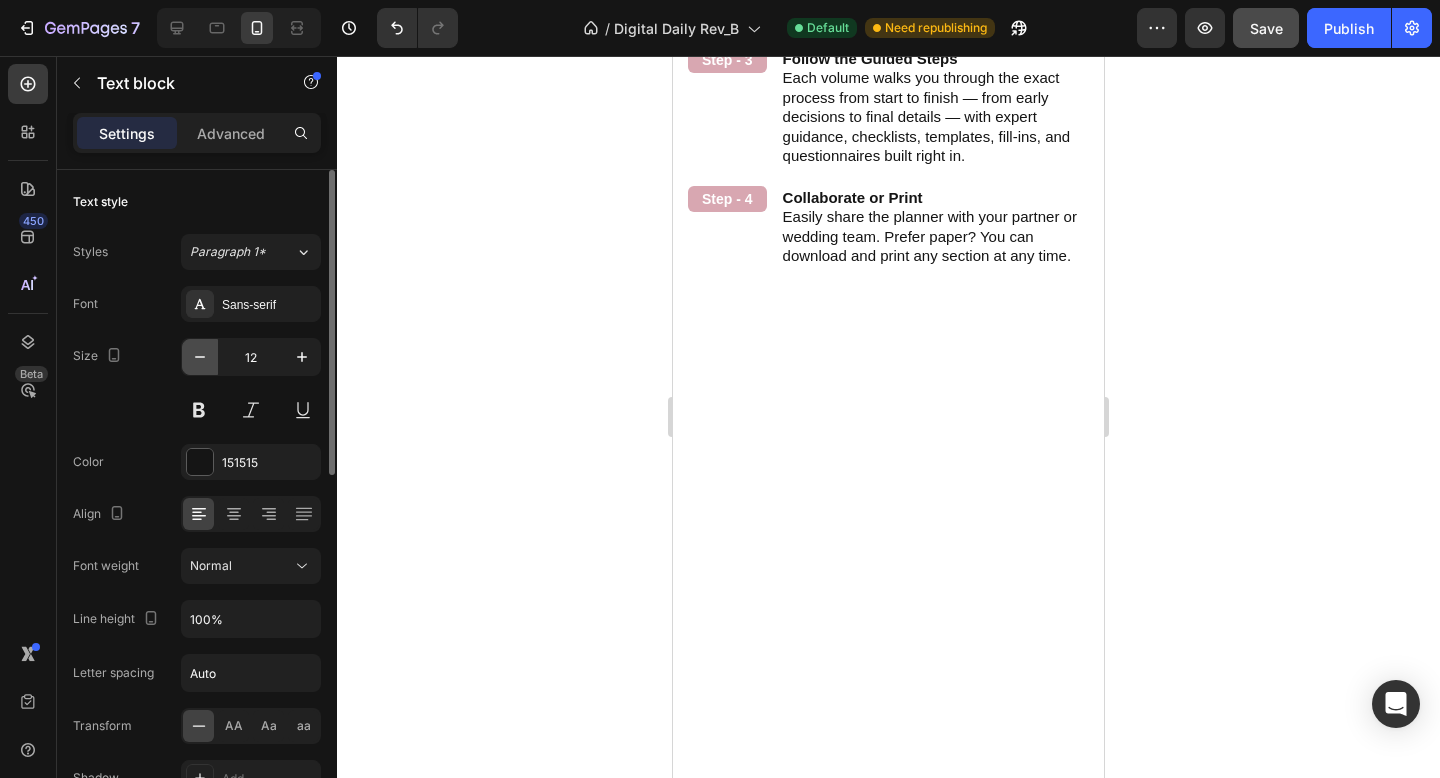 click 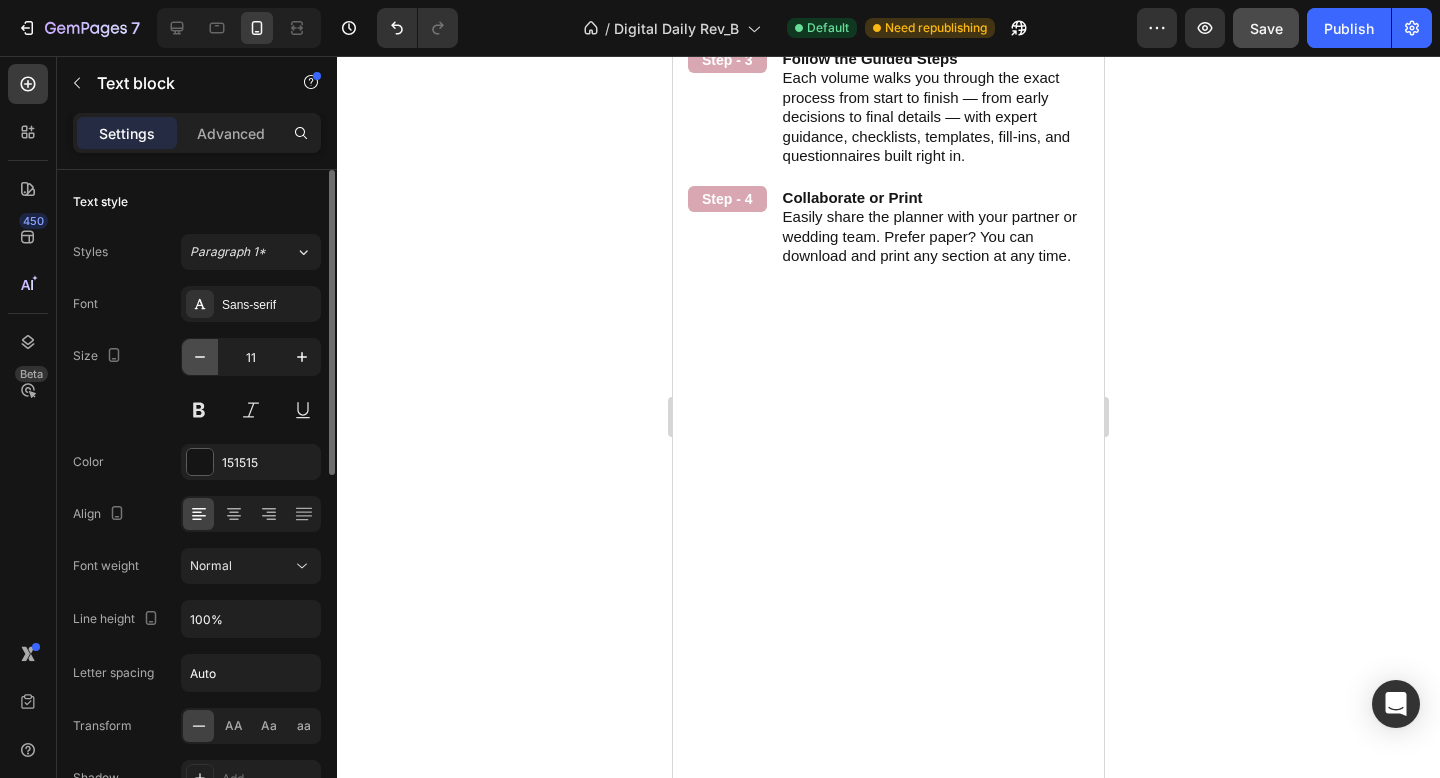 click 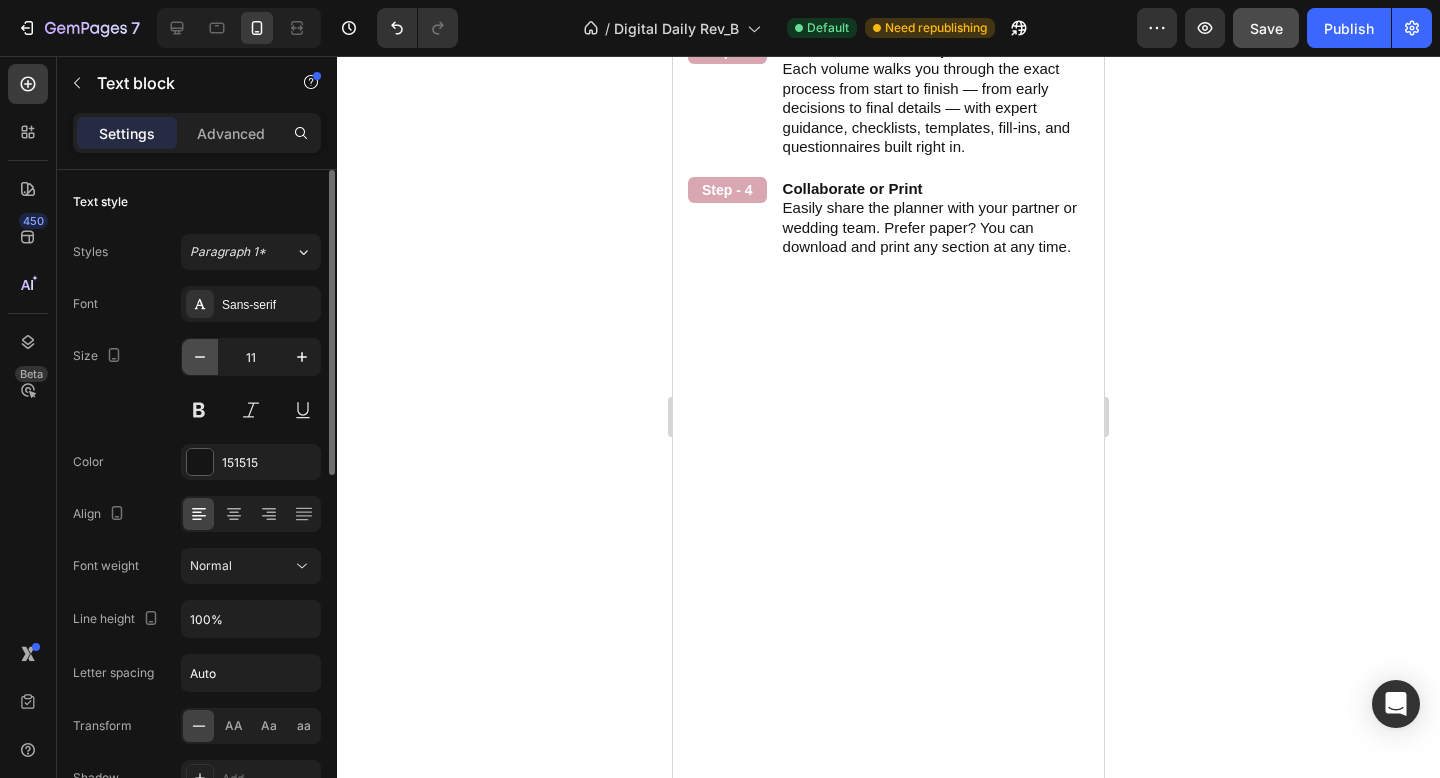 type on "10" 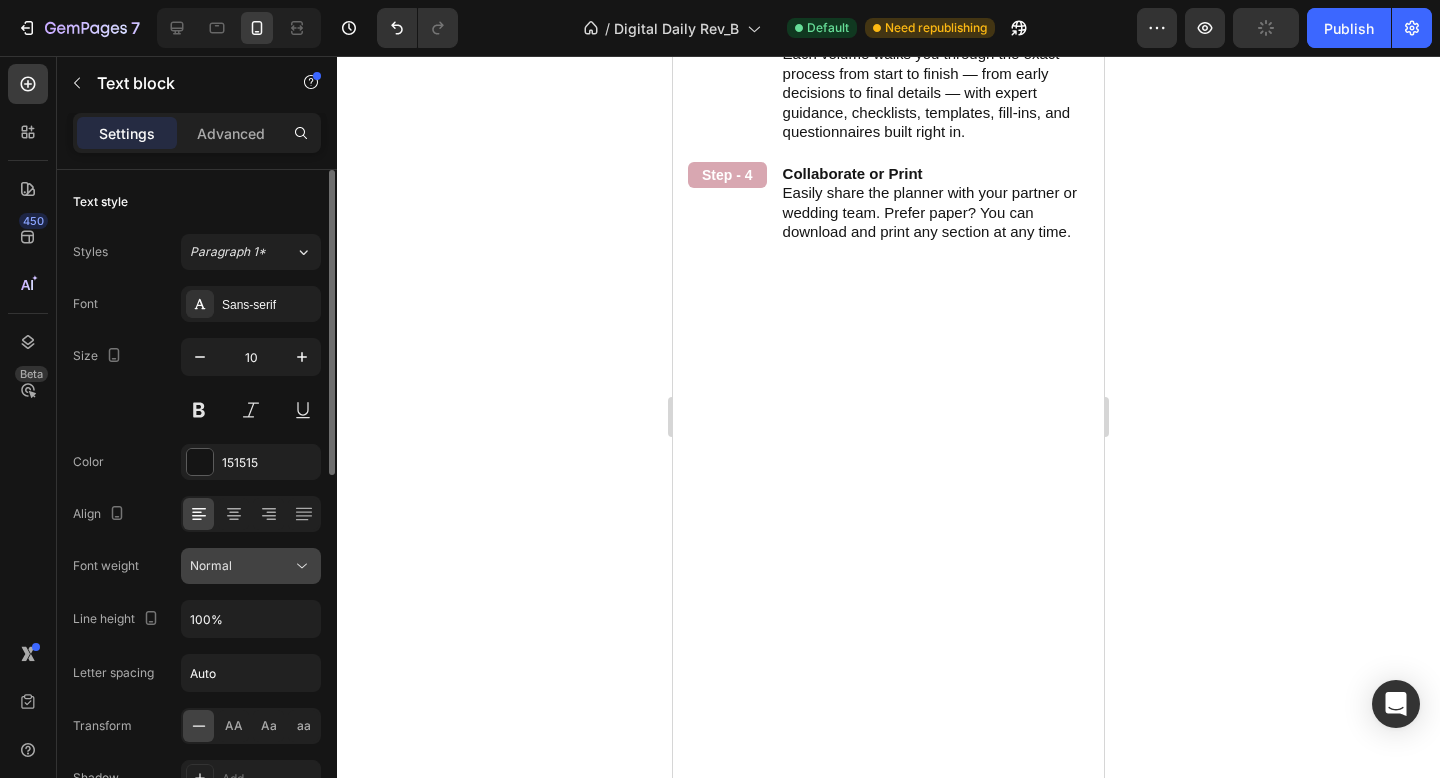 click on "Normal" at bounding box center [241, 566] 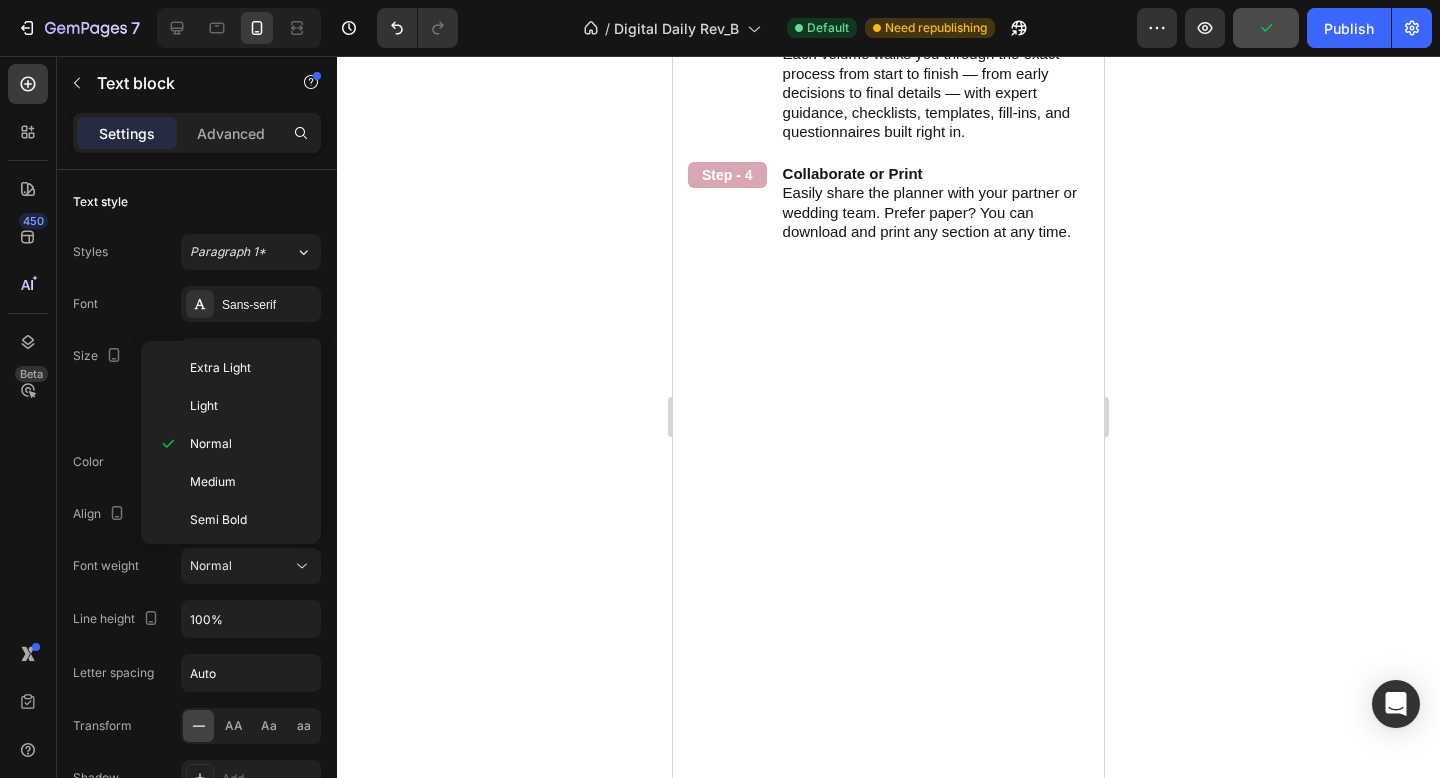 click 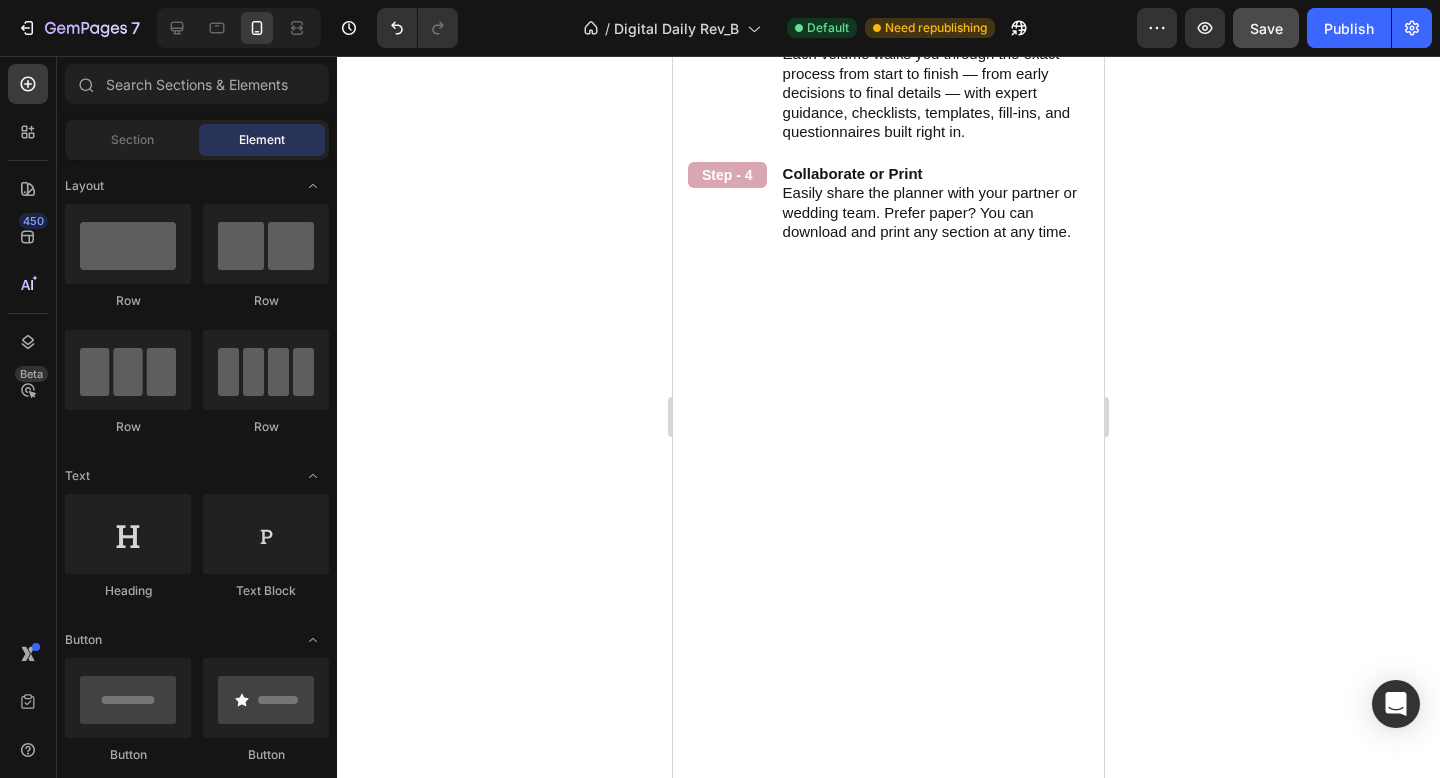 click on "12+ printable interview guides (with 100+ curated questions) to help you confidently choose the right team without stress or guesswork." at bounding box center [884, -870] 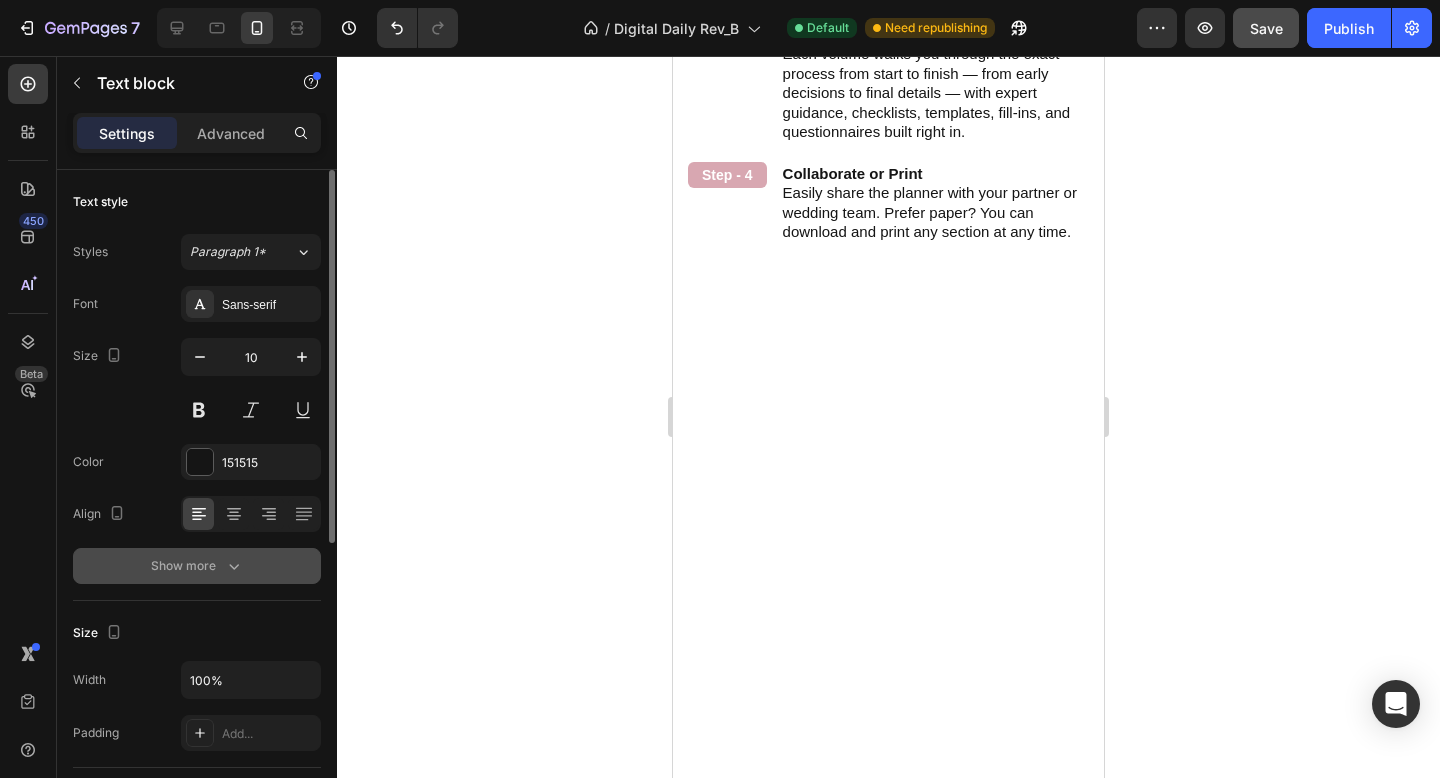 click on "Show more" at bounding box center [197, 566] 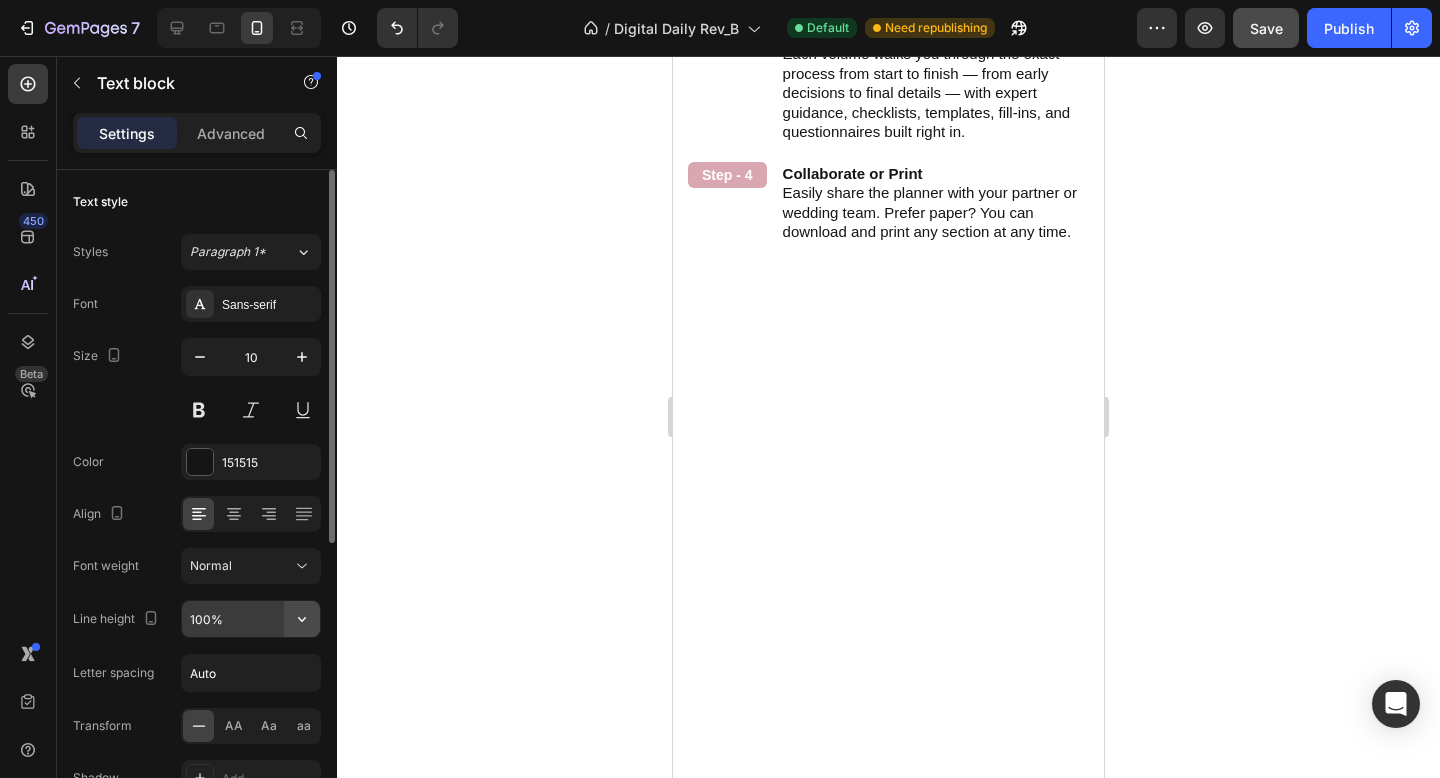 click 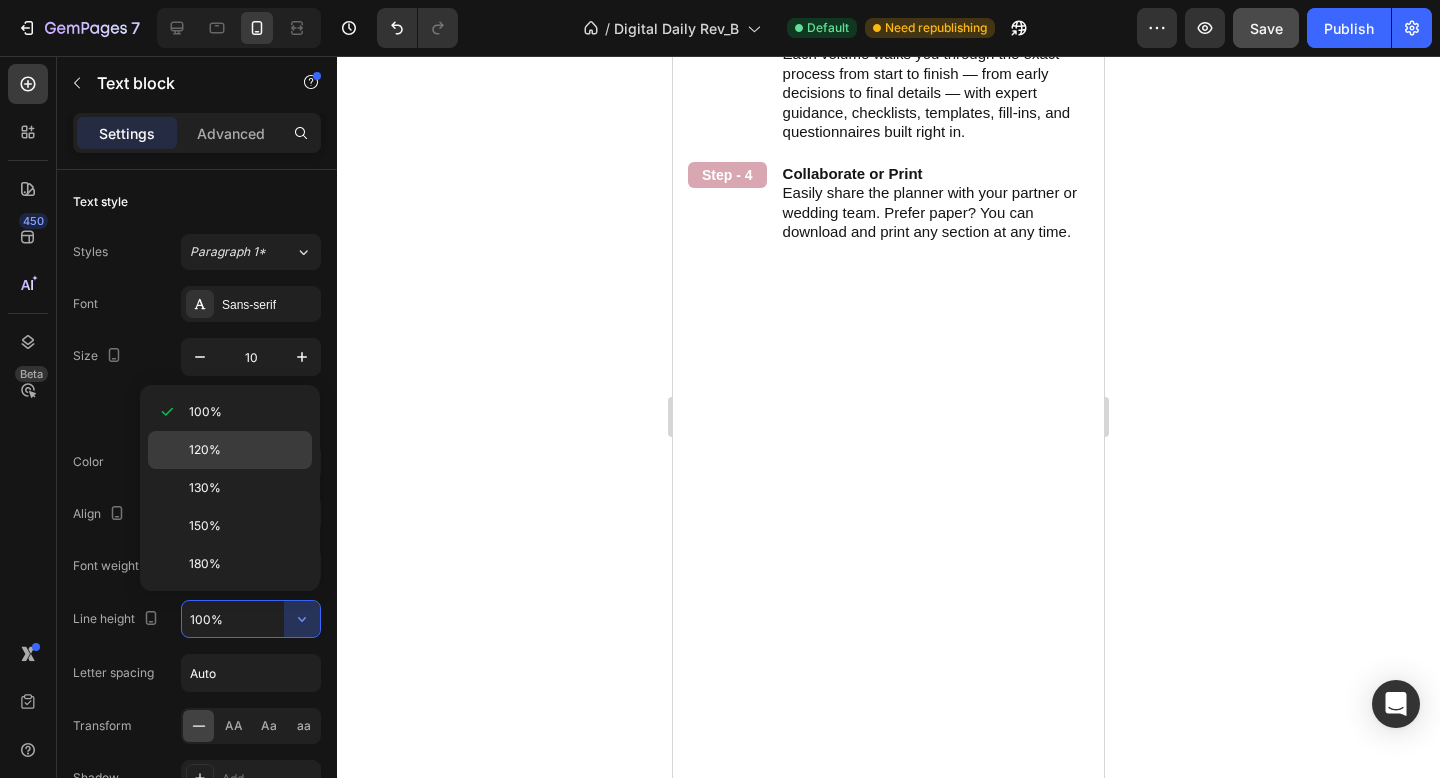 click on "120%" at bounding box center [246, 450] 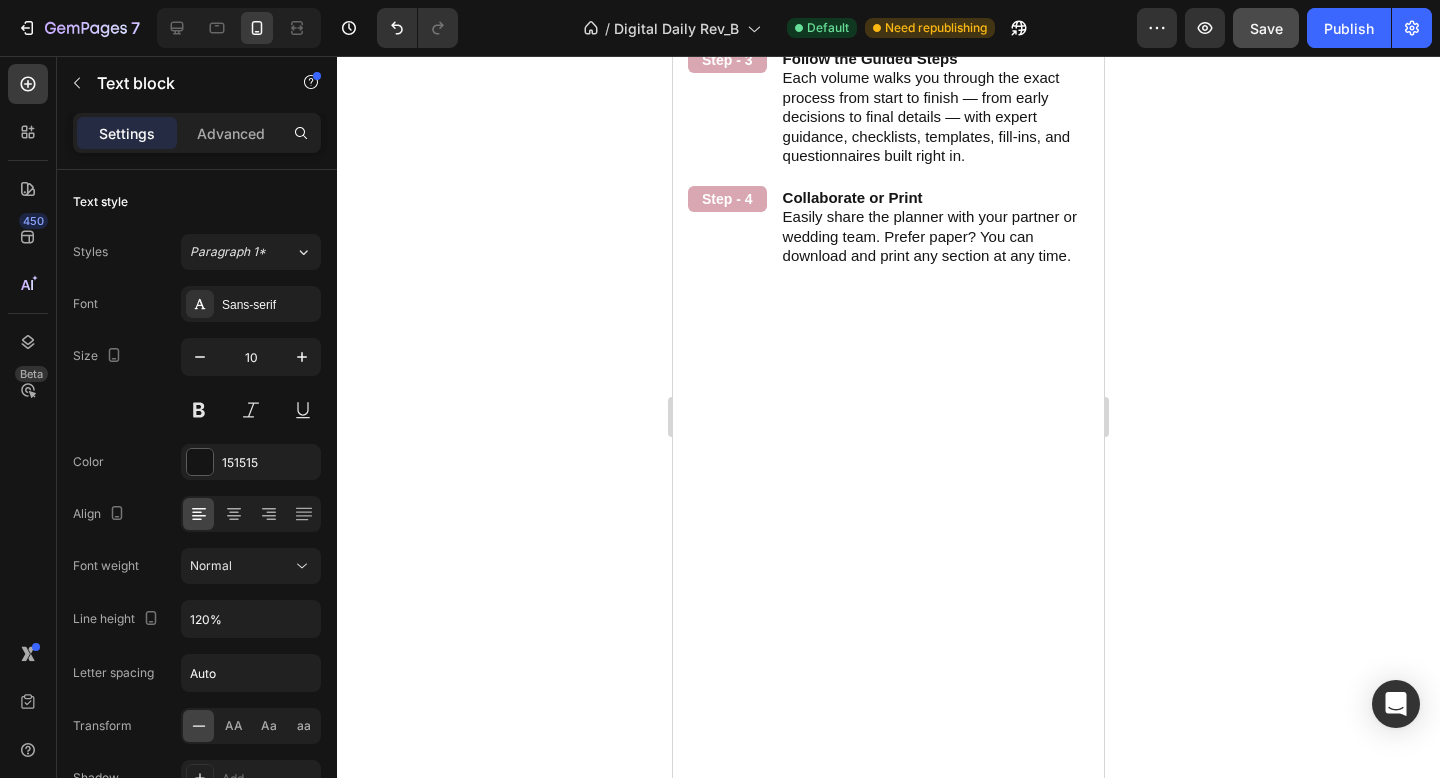 click 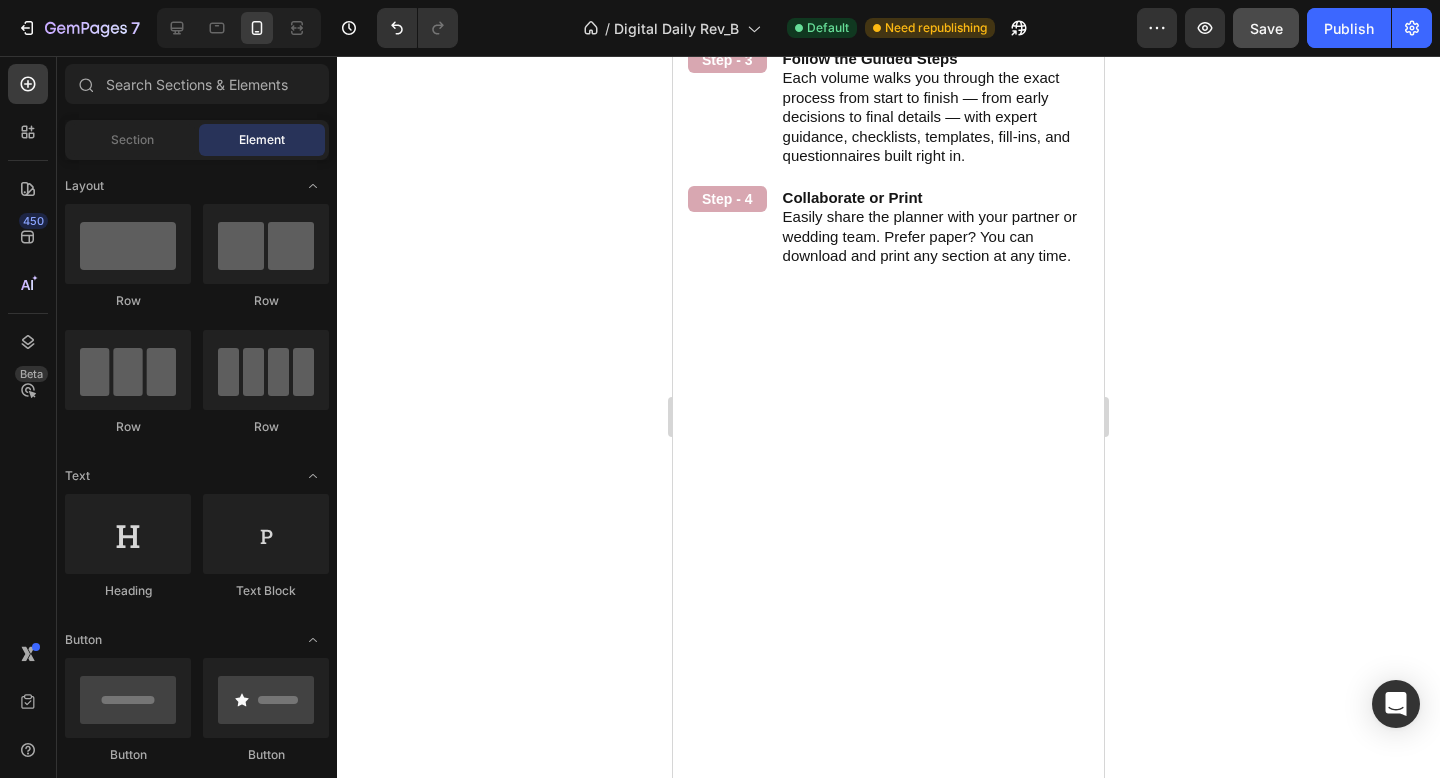 click on "12+ printable interview guides (with 100+ curated questions) to help you confidently choose the right team without stress or guesswork." at bounding box center [884, -857] 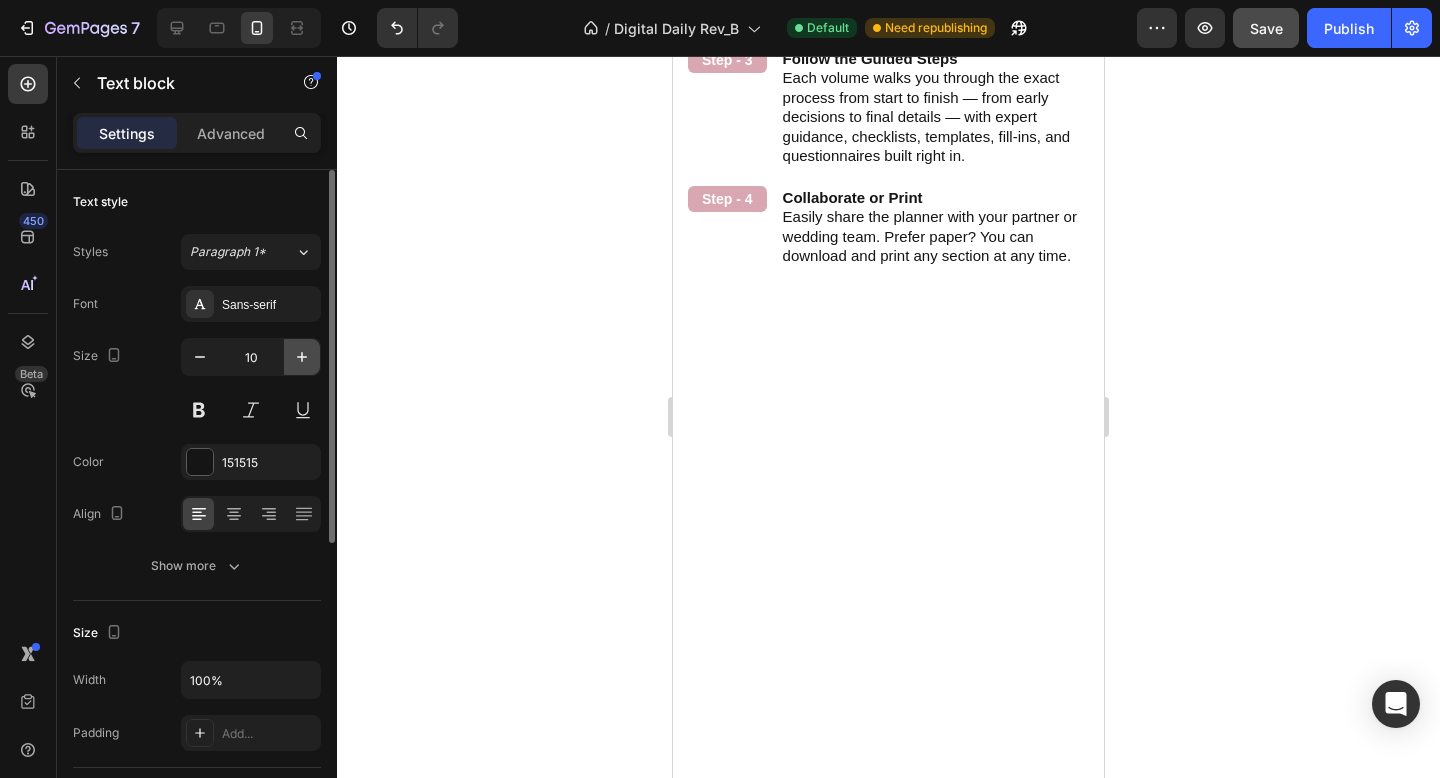 click at bounding box center [302, 357] 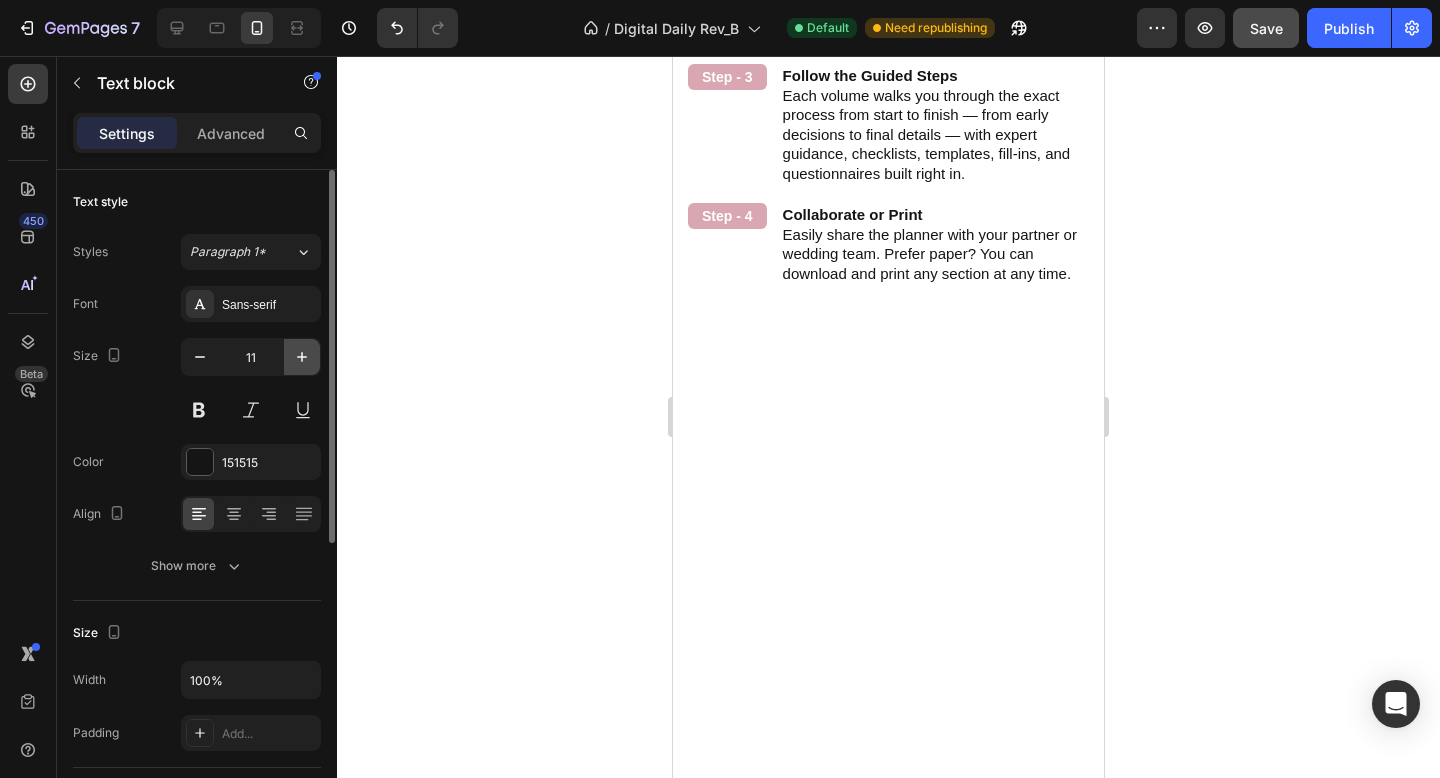 click 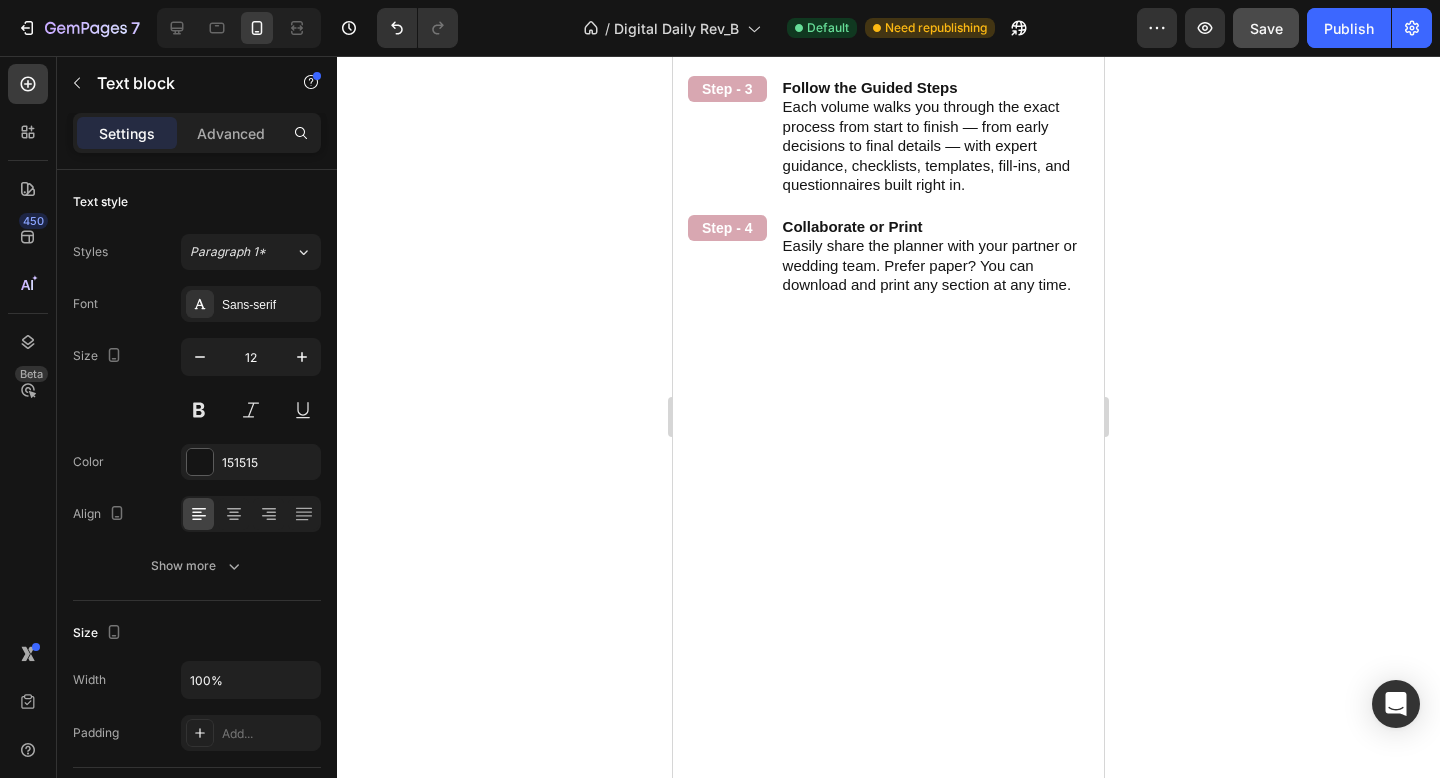 click 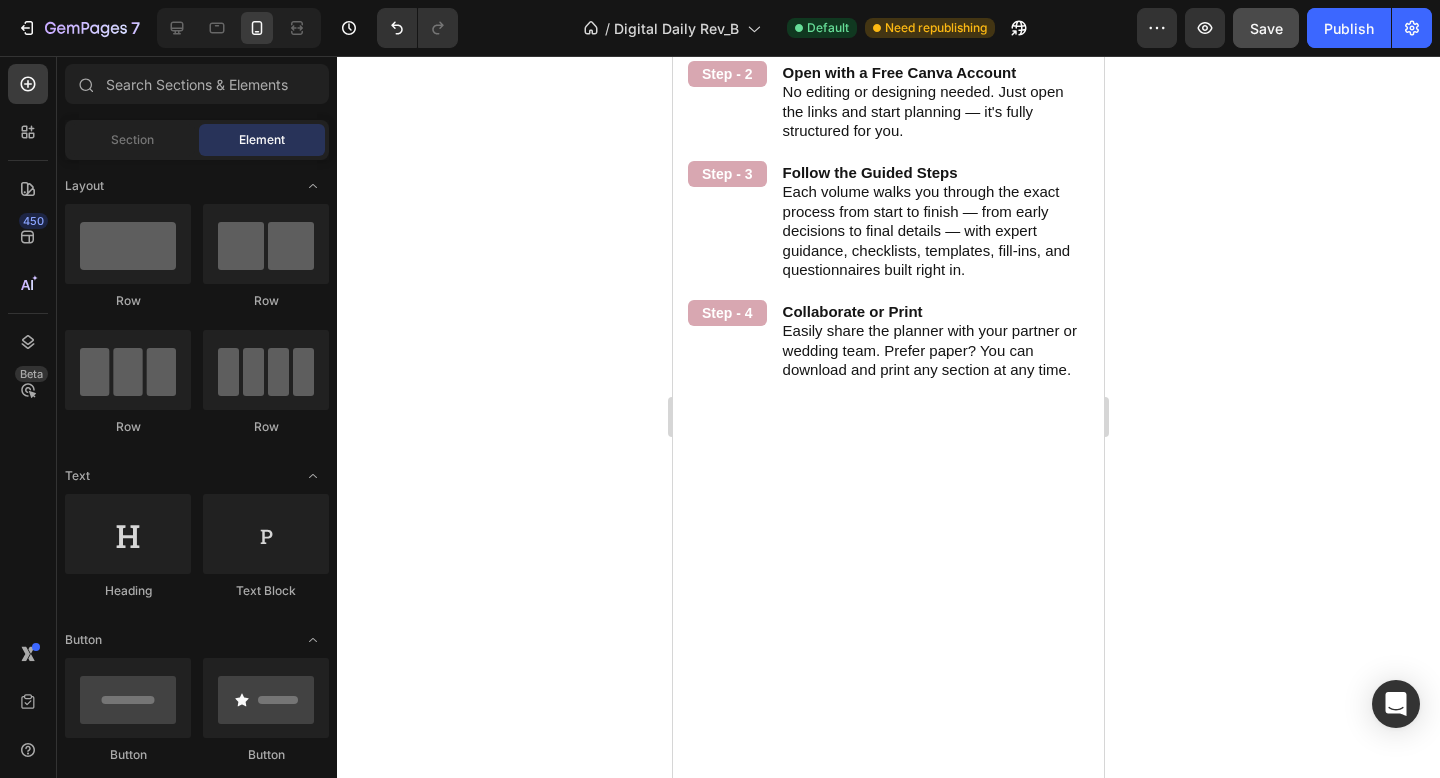 scroll, scrollTop: 2769, scrollLeft: 0, axis: vertical 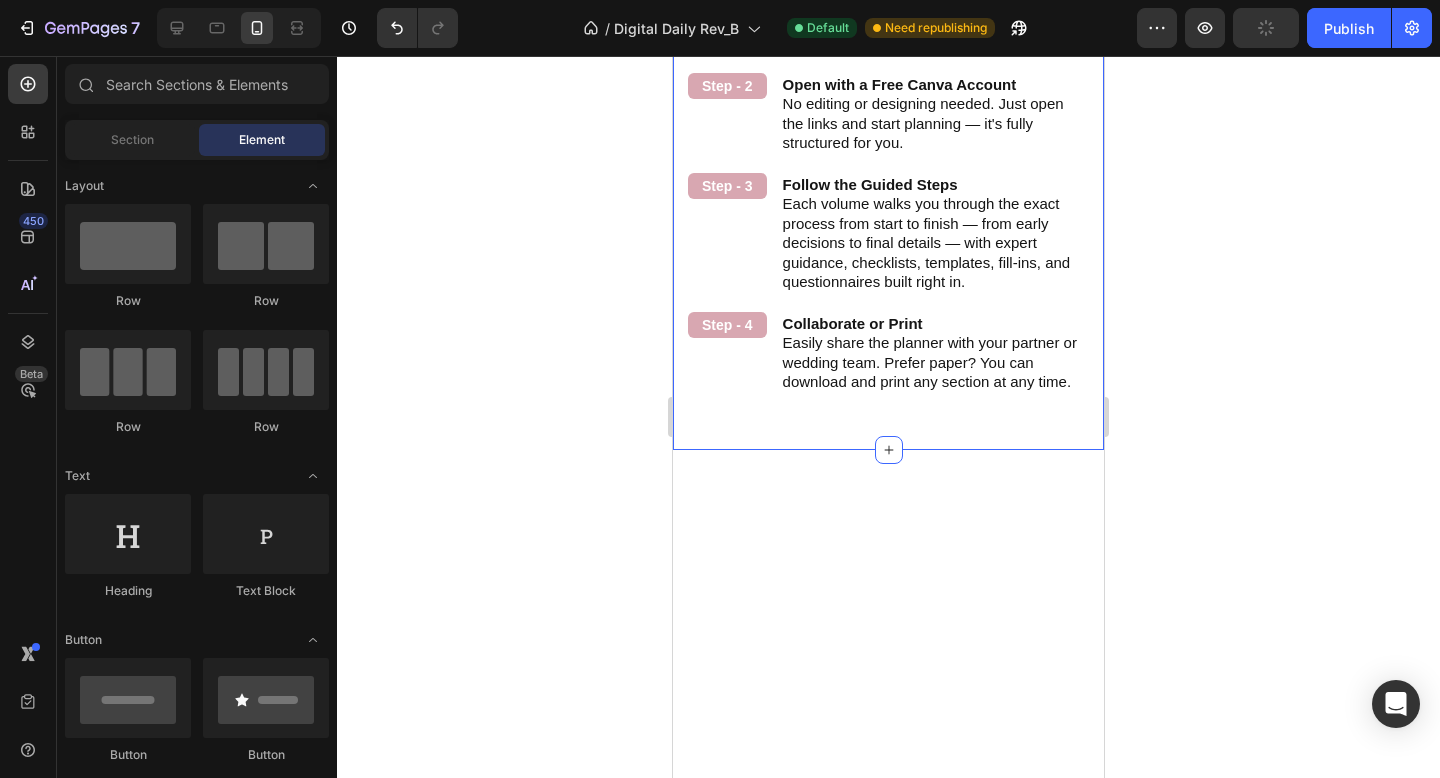 click on "How to Use It Heading Your step-by-step planning guide — no guesswork, no overwhelm. Text Block Step - 1 Text Block Instant Access After Purchase You'll receive one downloadable PDF with instant links to all 3 volumes and your 3 bonus tools — neatly organized in Canva. Text Block Row Step - 2 Text Block Open with a Free Canva Account No editing or designing needed. Just open the links and start planning — it's fully structured for you. Text Block Row Step - 3 Text Block Follow the Guided Steps Each volume walks you through the exact process from start to finish — from early decisions to final details — with expert guidance, checklists, templates, fill-ins, and questionnaires built right in. Text Block Row Step - 4 Text Block Collaborate or Print Easily share the planner with your partner or wedding team. Prefer paper? You can download and print any section at any time. Text Block Row Image How it Works Heading Row Section 7" at bounding box center [888, -86] 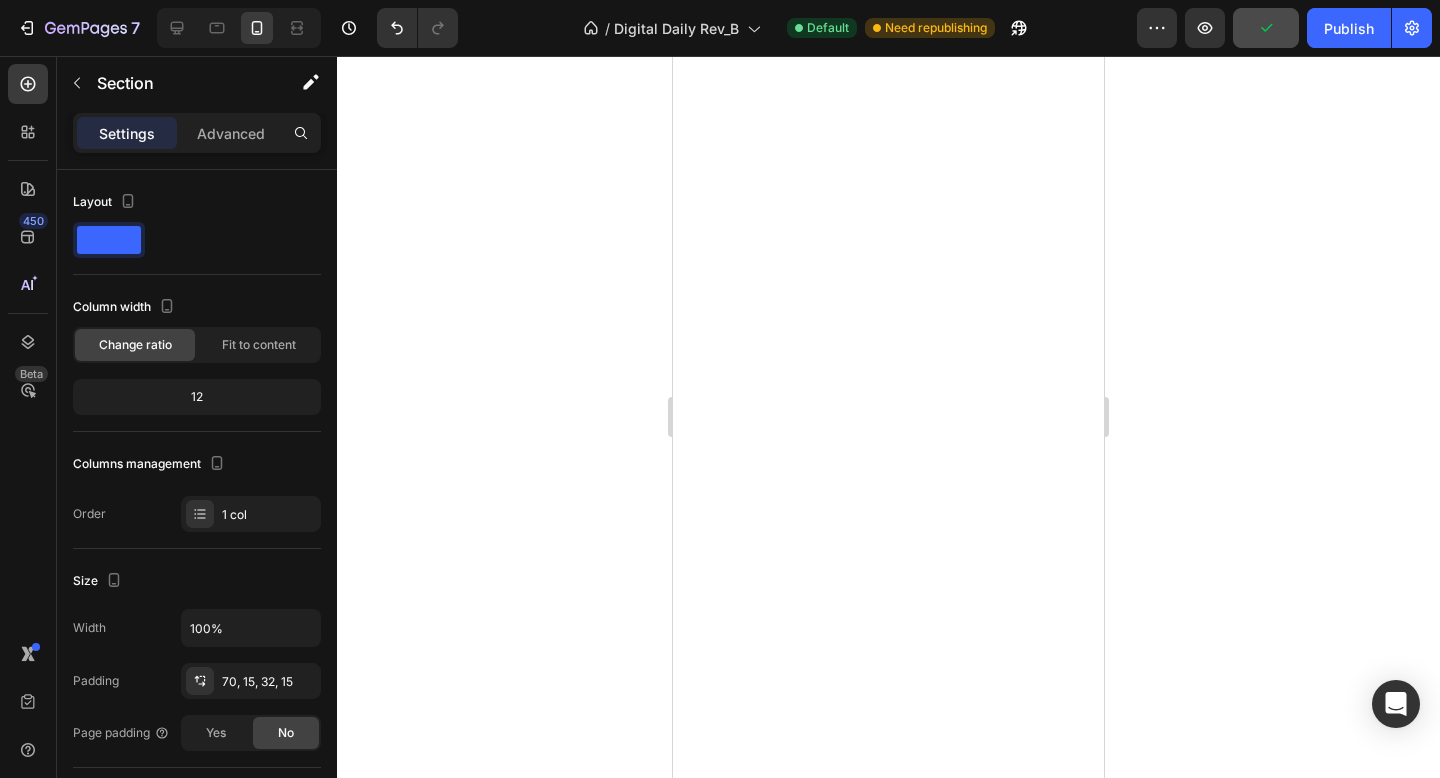 scroll, scrollTop: 3199, scrollLeft: 0, axis: vertical 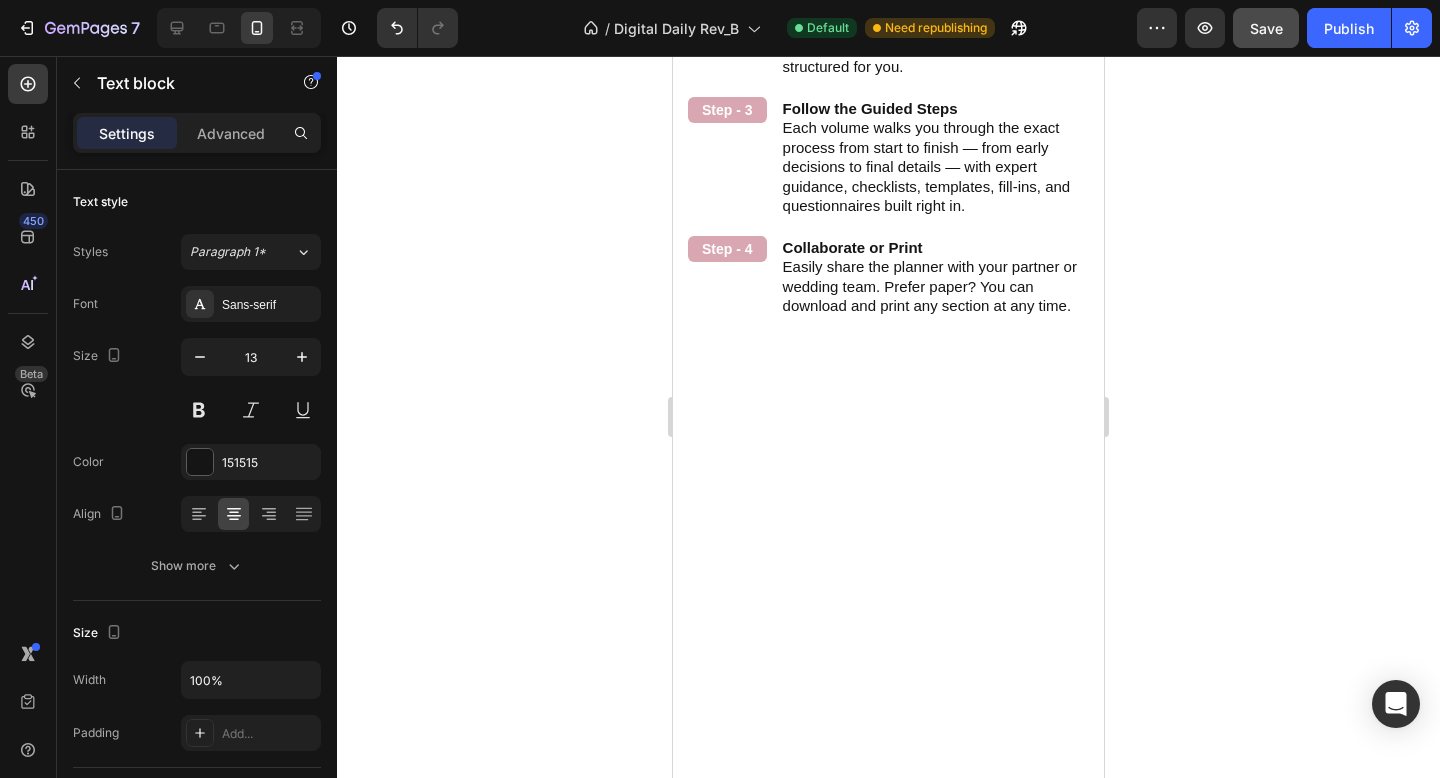click on "We didn’t stop at the planner. You’ll also get 3 time-saving tools designed to take the stress out of the process and help you plan with total confidence." at bounding box center (888, -1000) 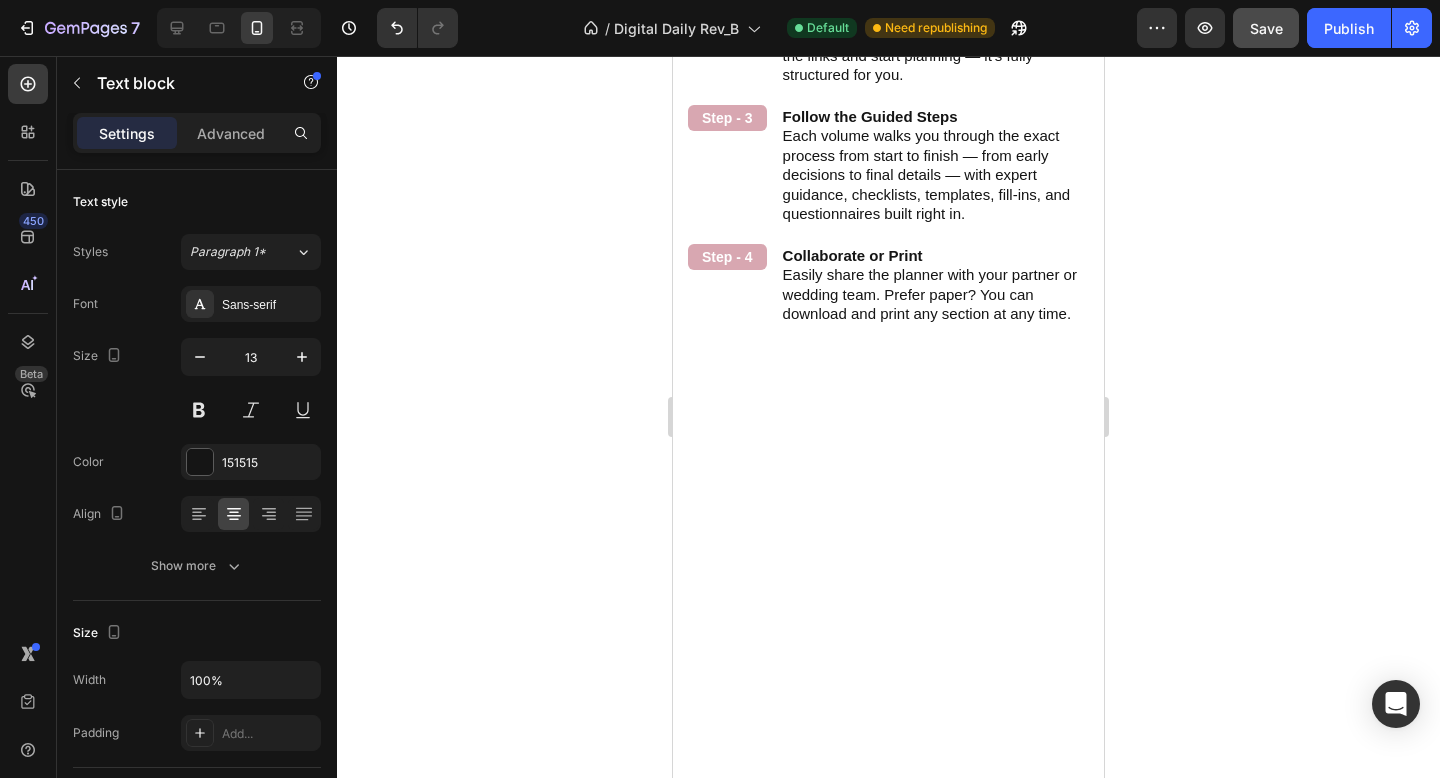 click at bounding box center (889, -956) 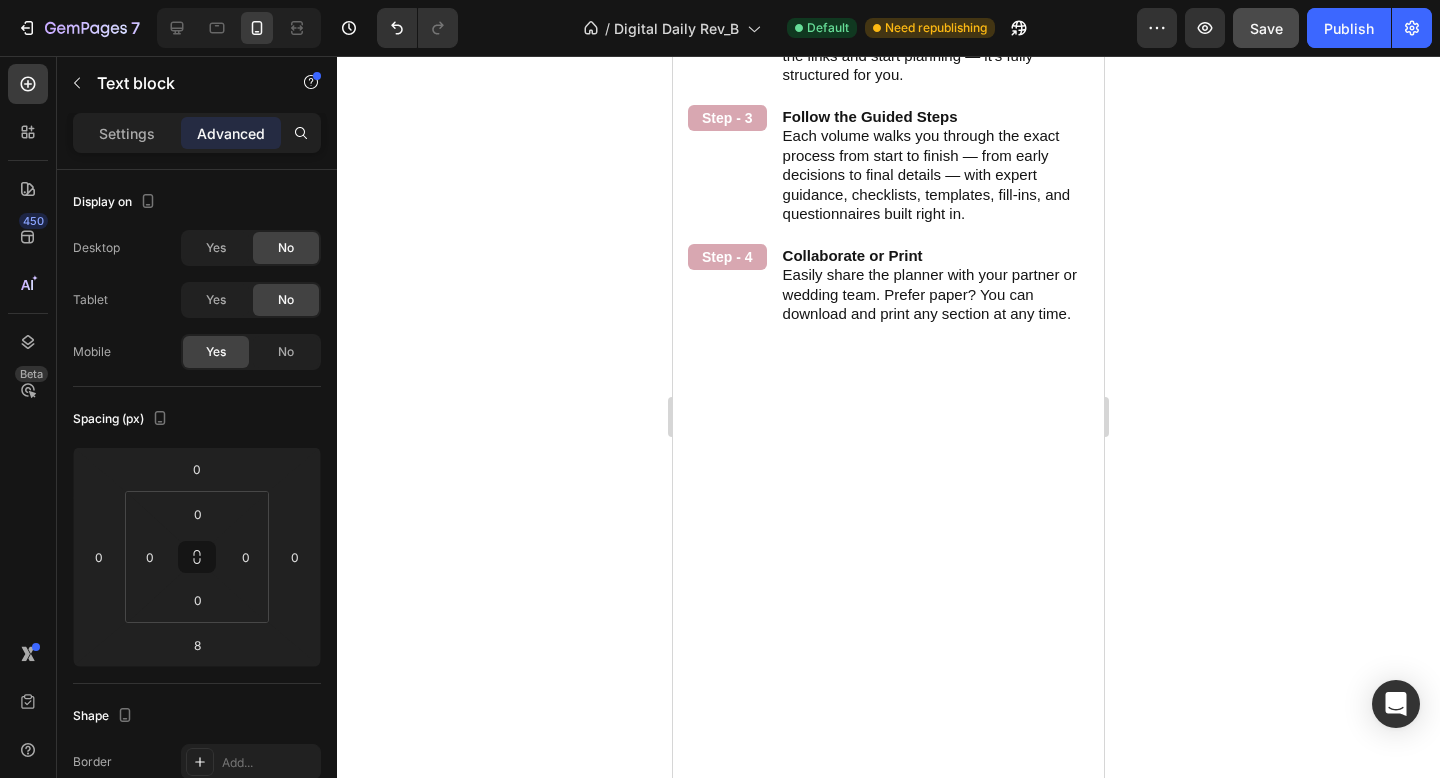 click 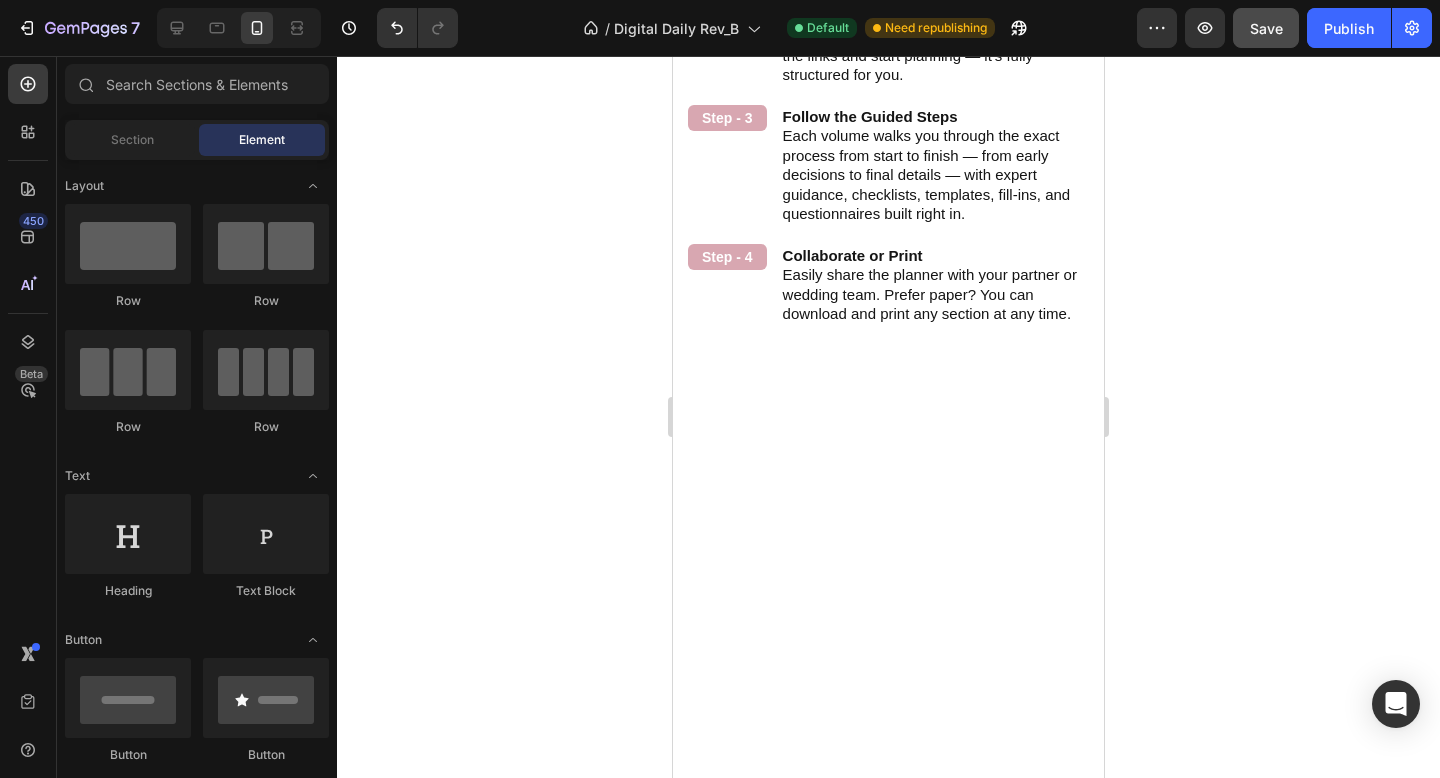 click on "3 Exclusive Bonuses That Make Planning Easier" at bounding box center (888, -1091) 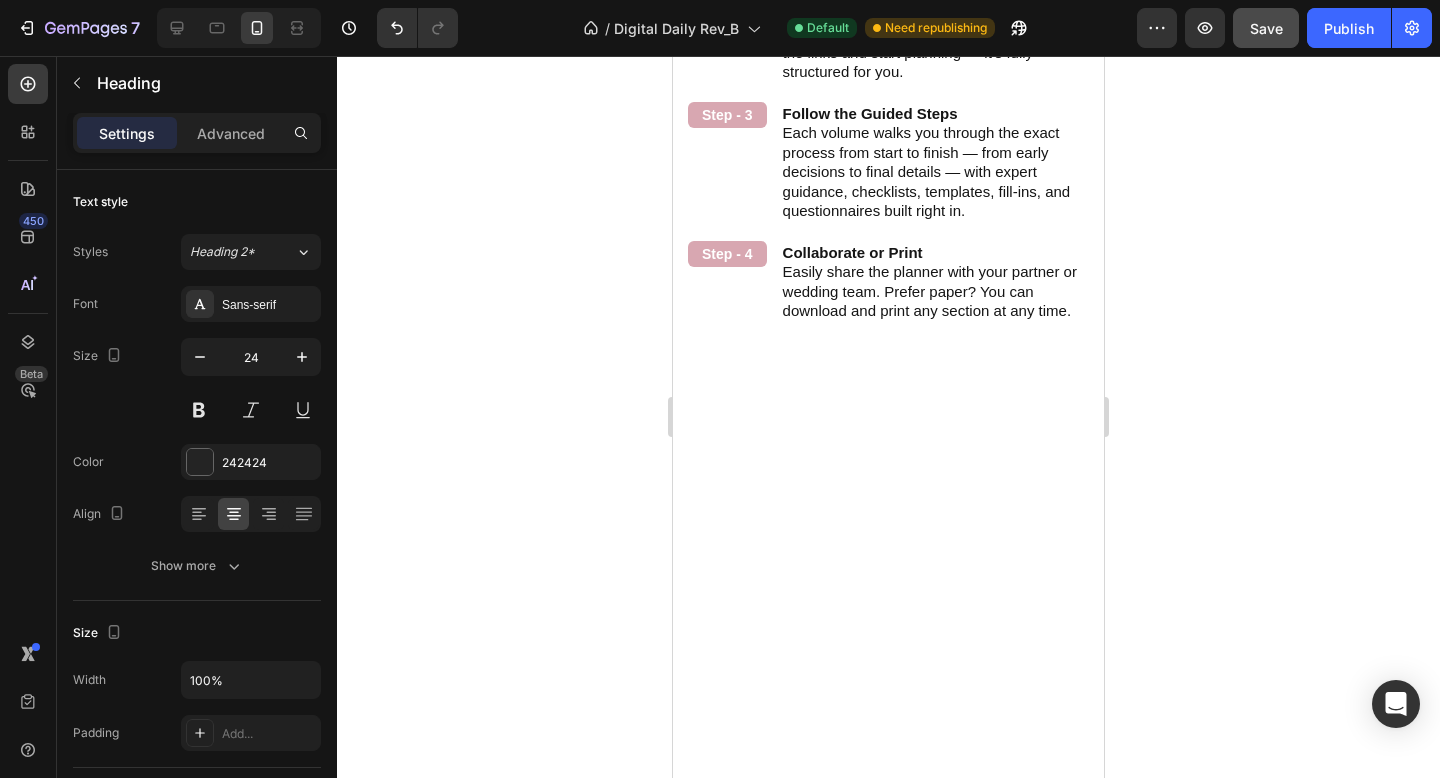 click at bounding box center (889, -1044) 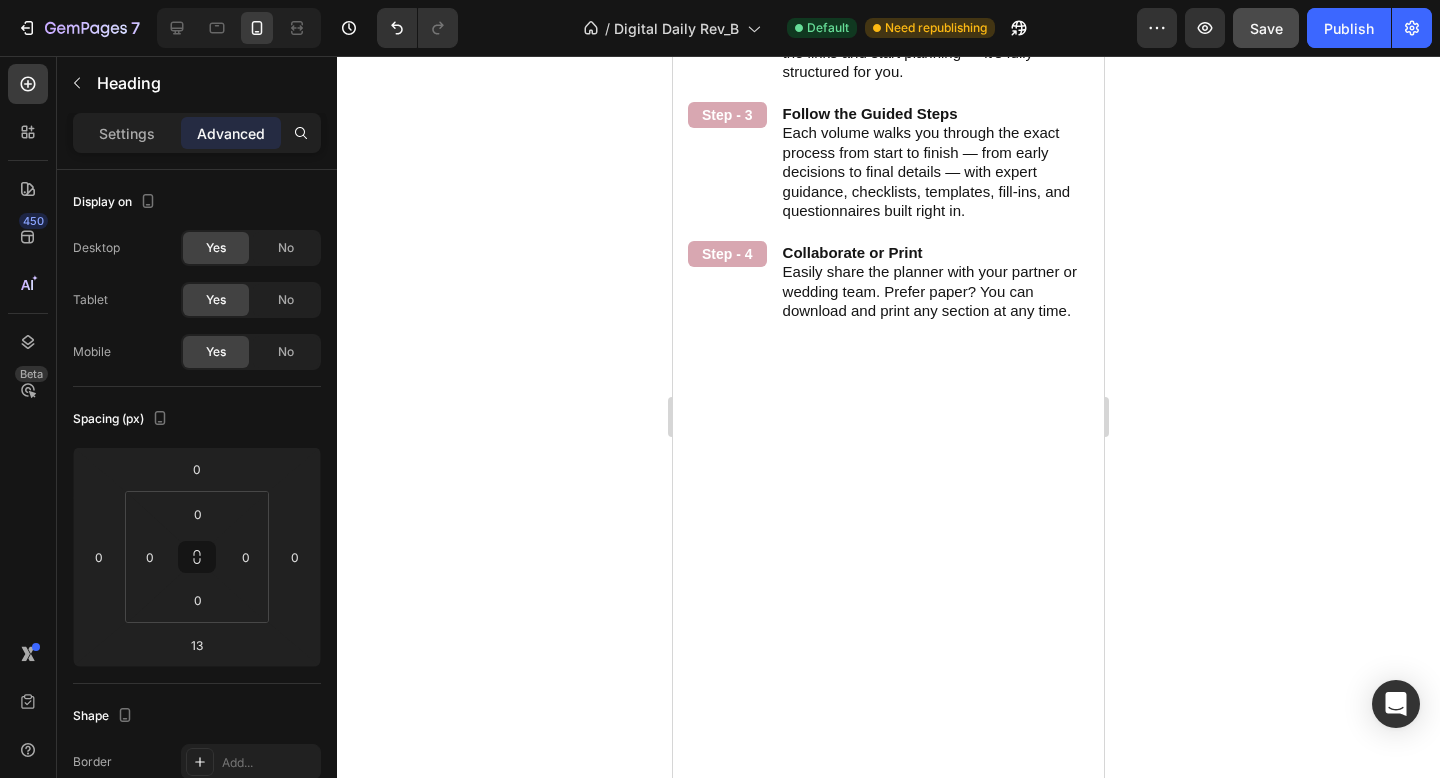 click 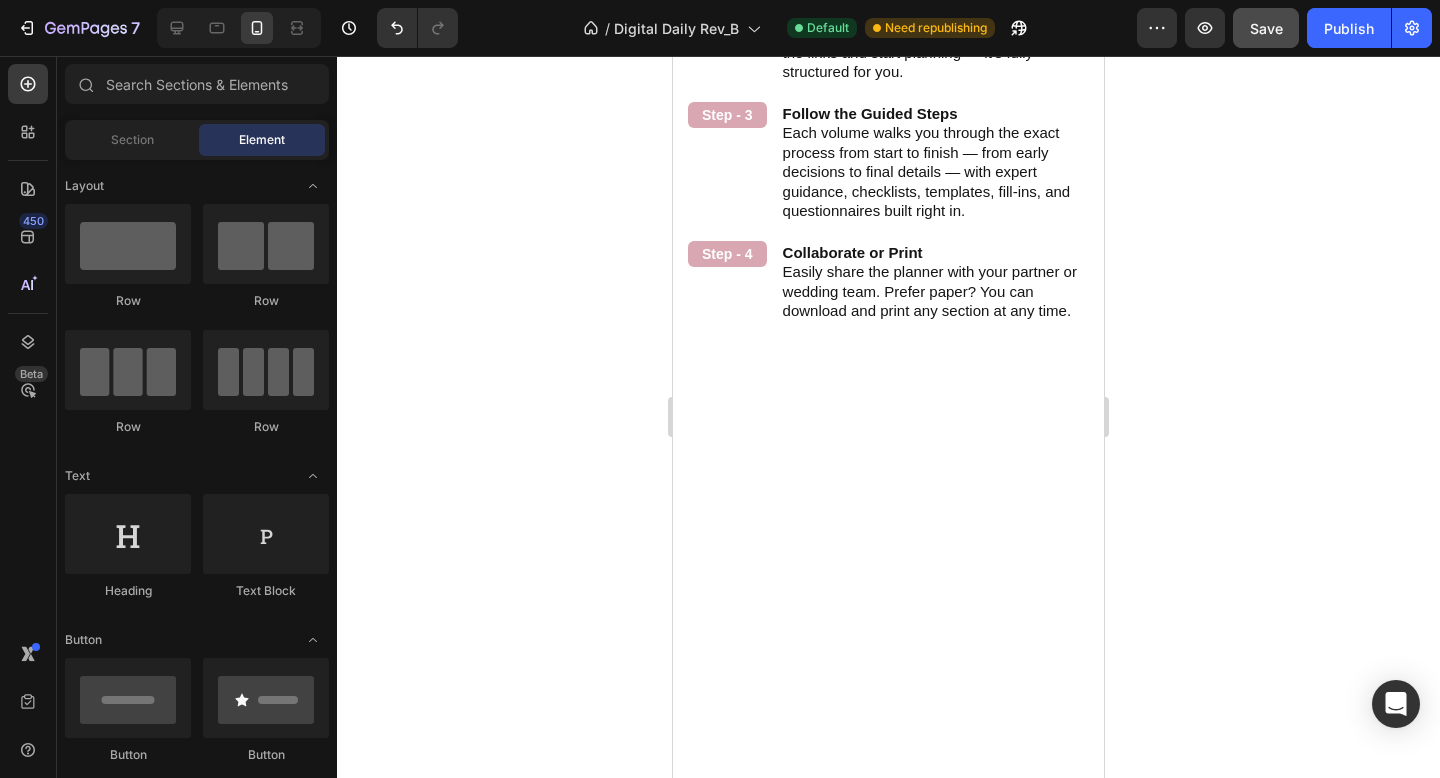 click 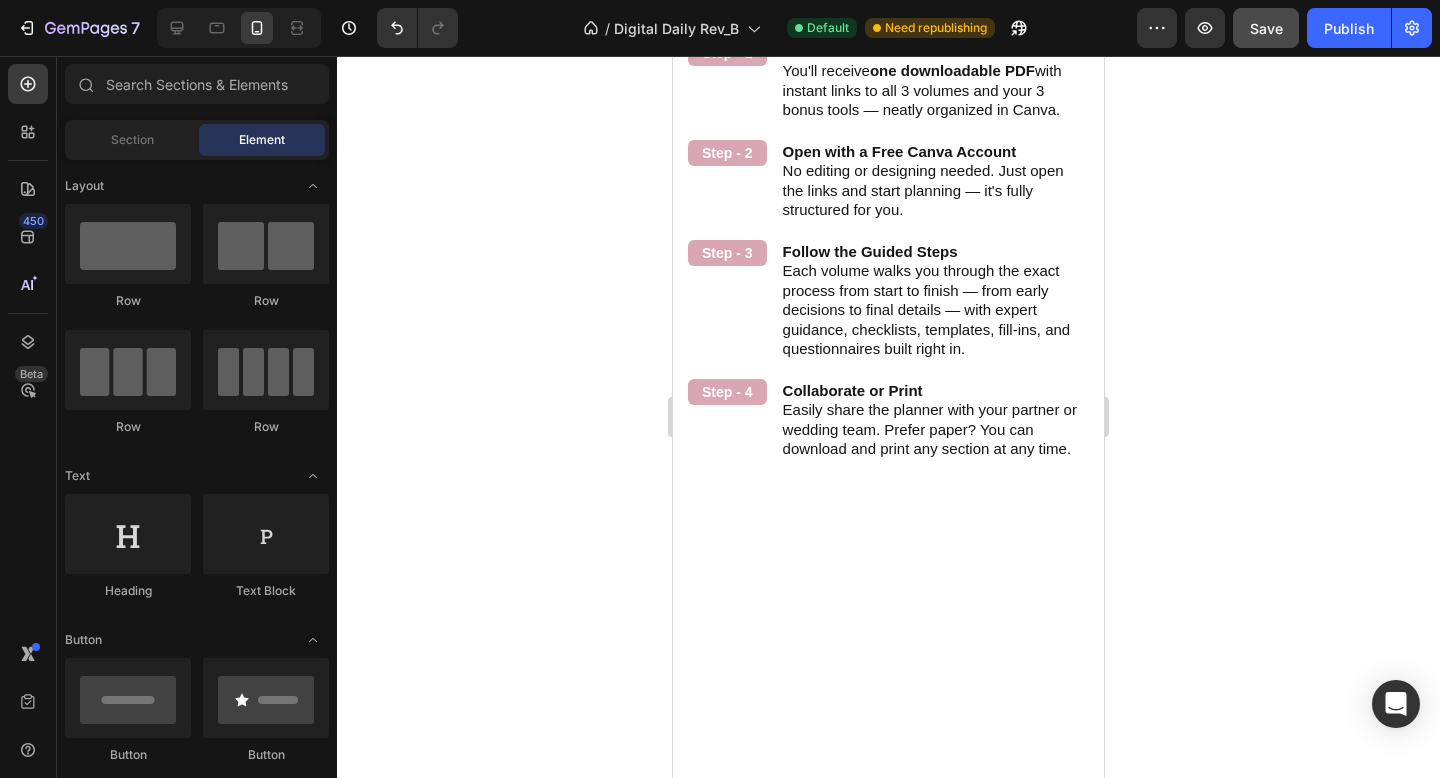 scroll, scrollTop: 2706, scrollLeft: 0, axis: vertical 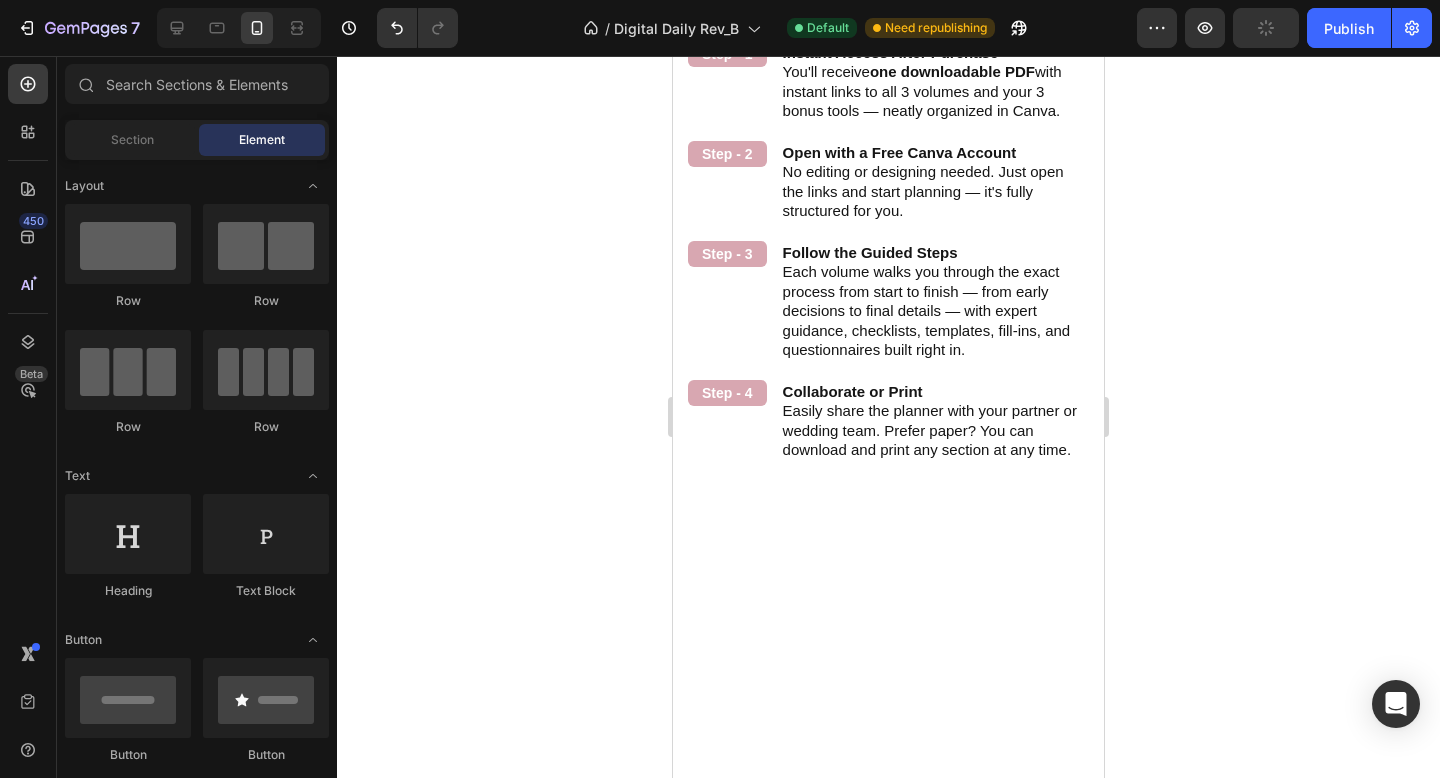 click on "We didn’t stop at the planner. You’ll also get 3 time-saving tools designed to take the stress out of the process and help you plan with total confidence." at bounding box center (888, -864) 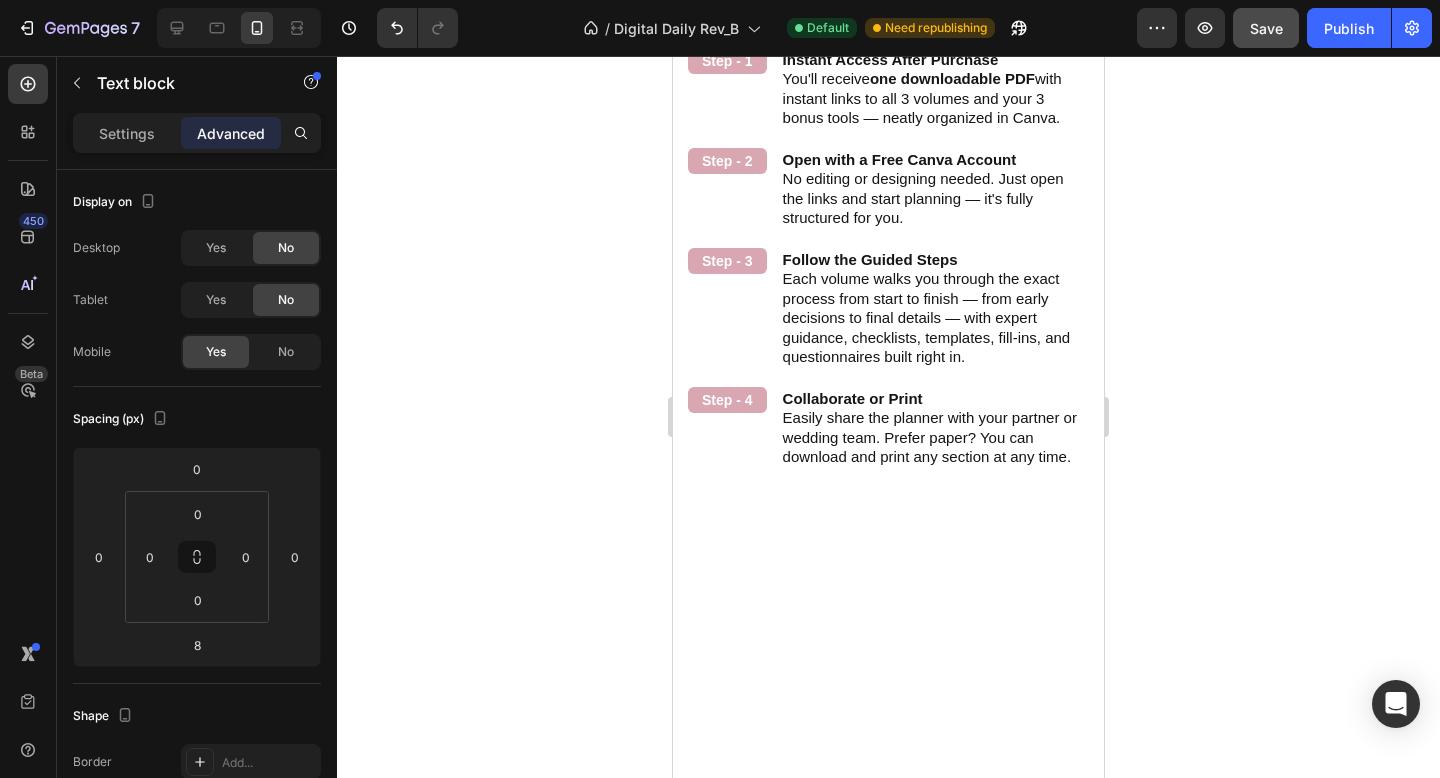 click at bounding box center (889, -813) 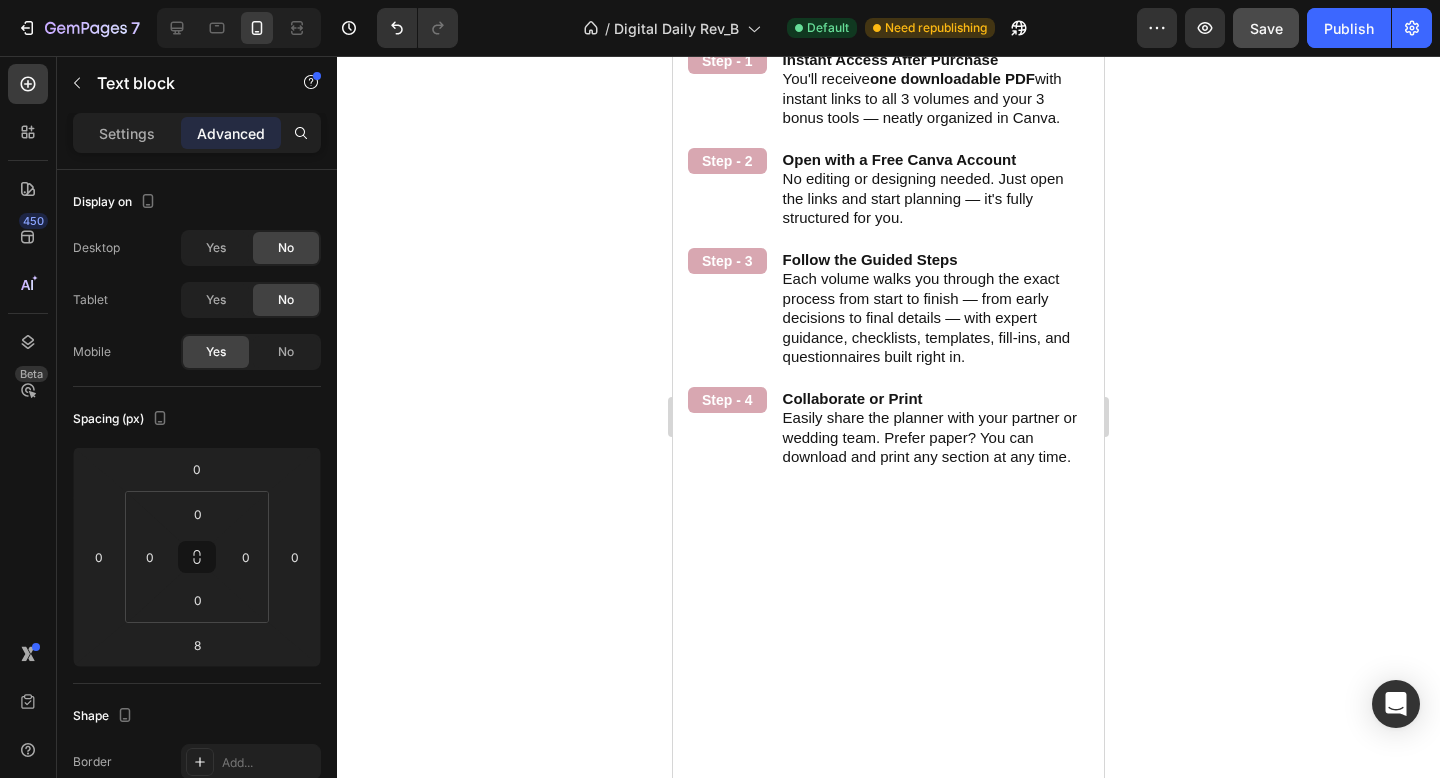 type on "16" 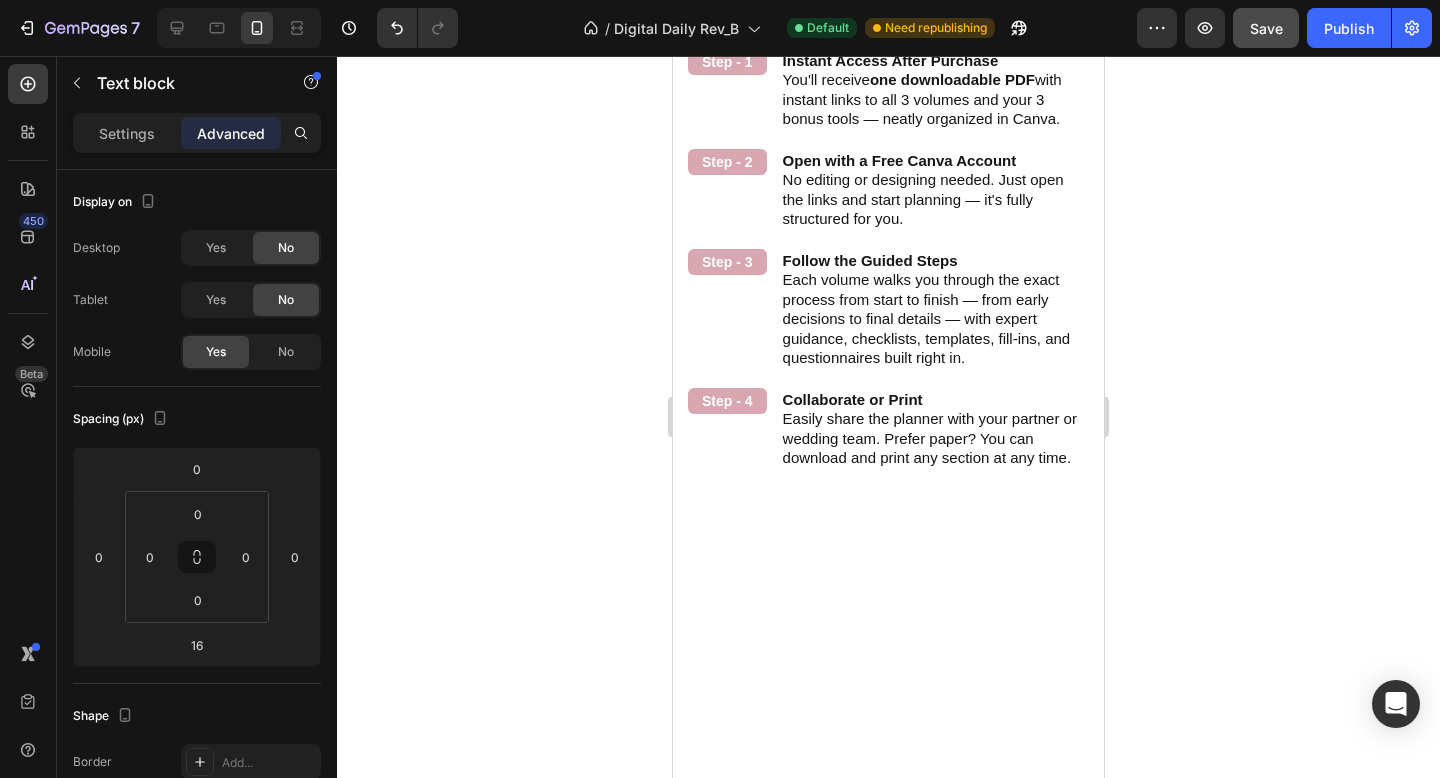 click 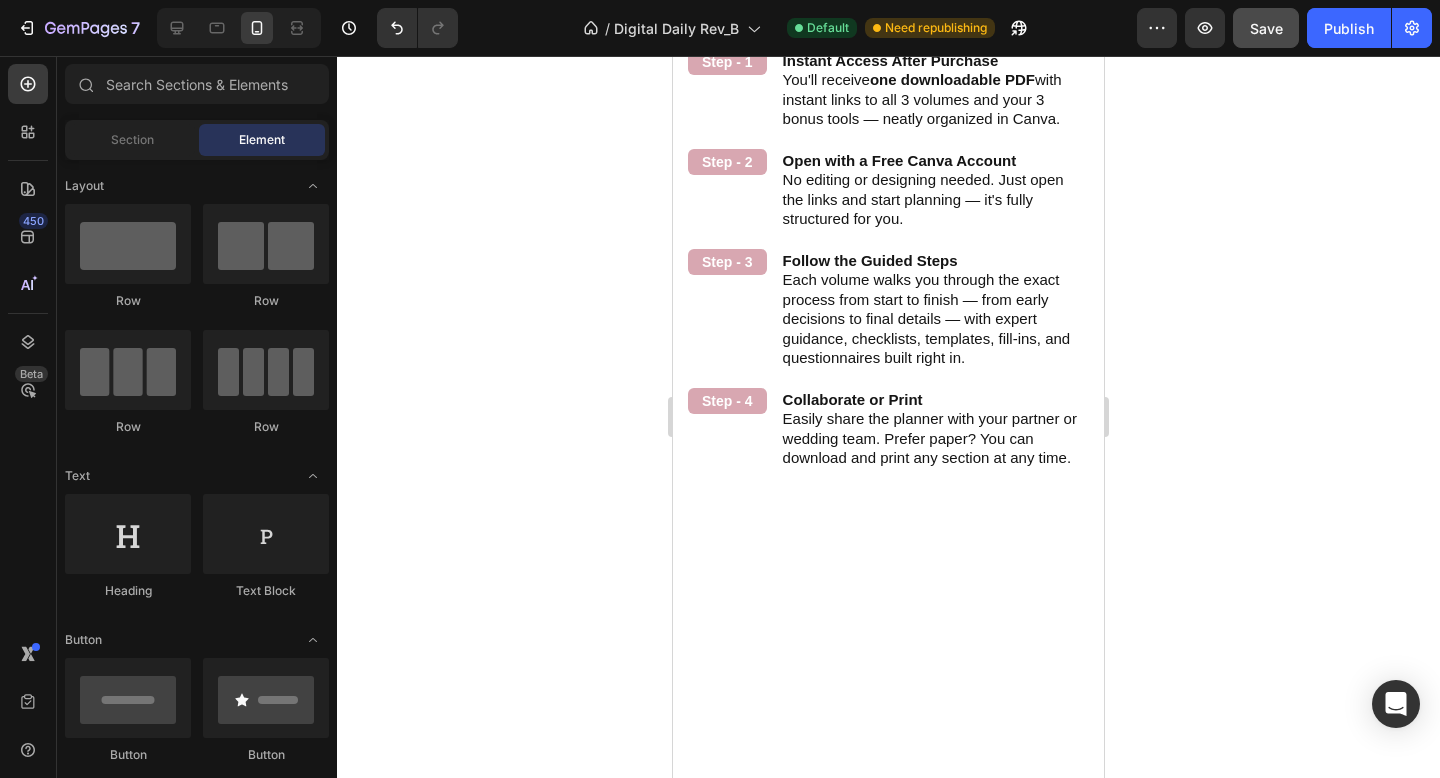 click 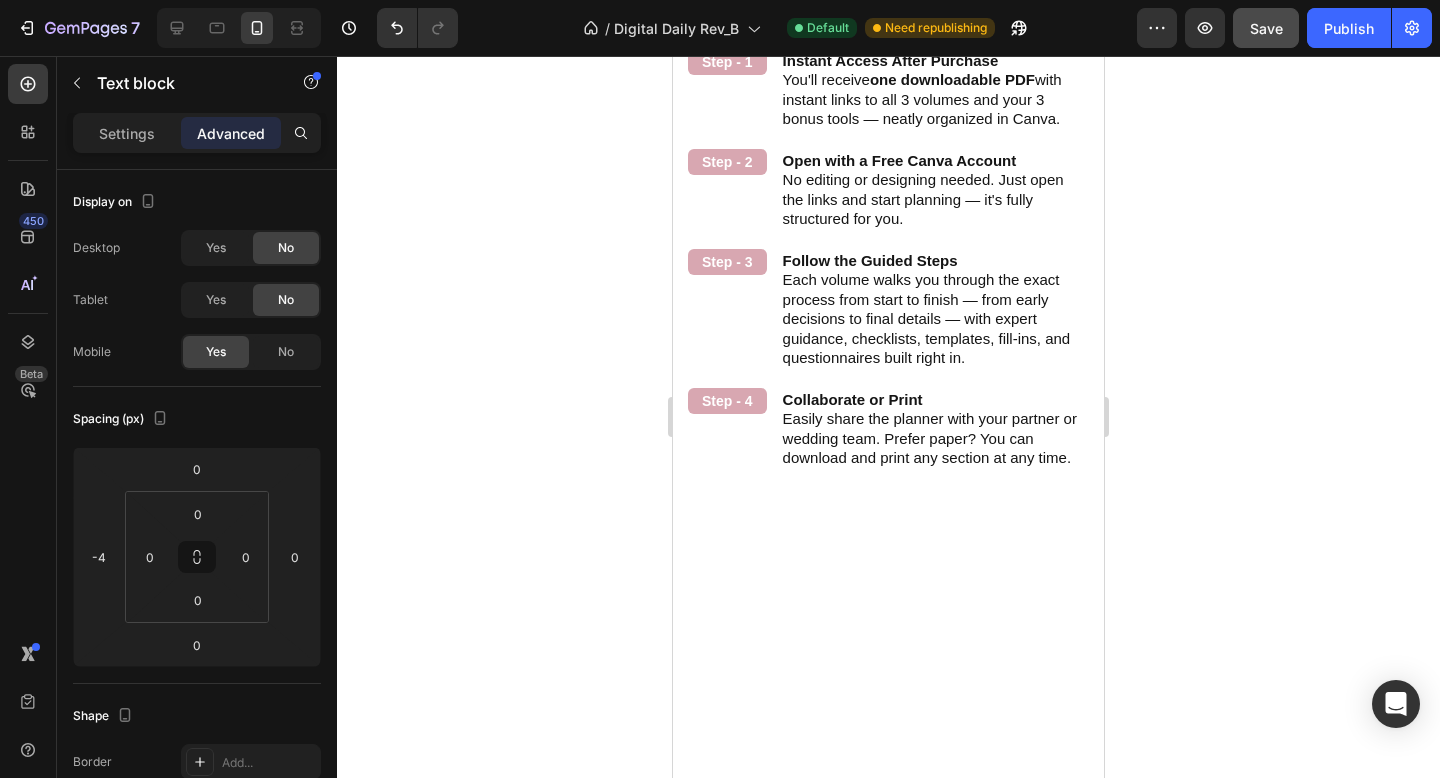 click on "Everything you need at your fingertips—from contact lists to timelines and packing lists—so your big day runs like clockwork." at bounding box center [904, -756] 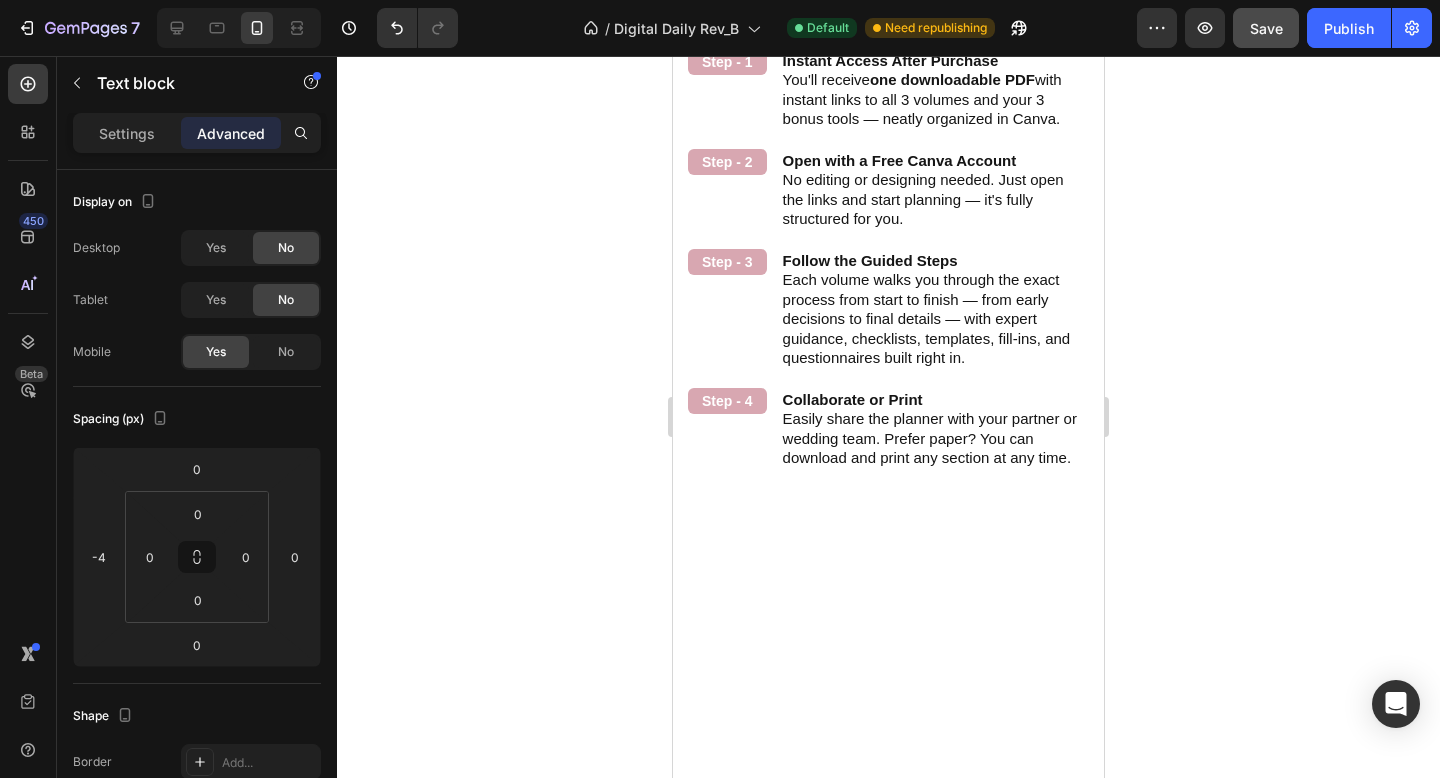 click on "Everything you need at your fingertips—from contact lists to timelines and packing lists—so your big day runs like clockwork." at bounding box center (884, -756) 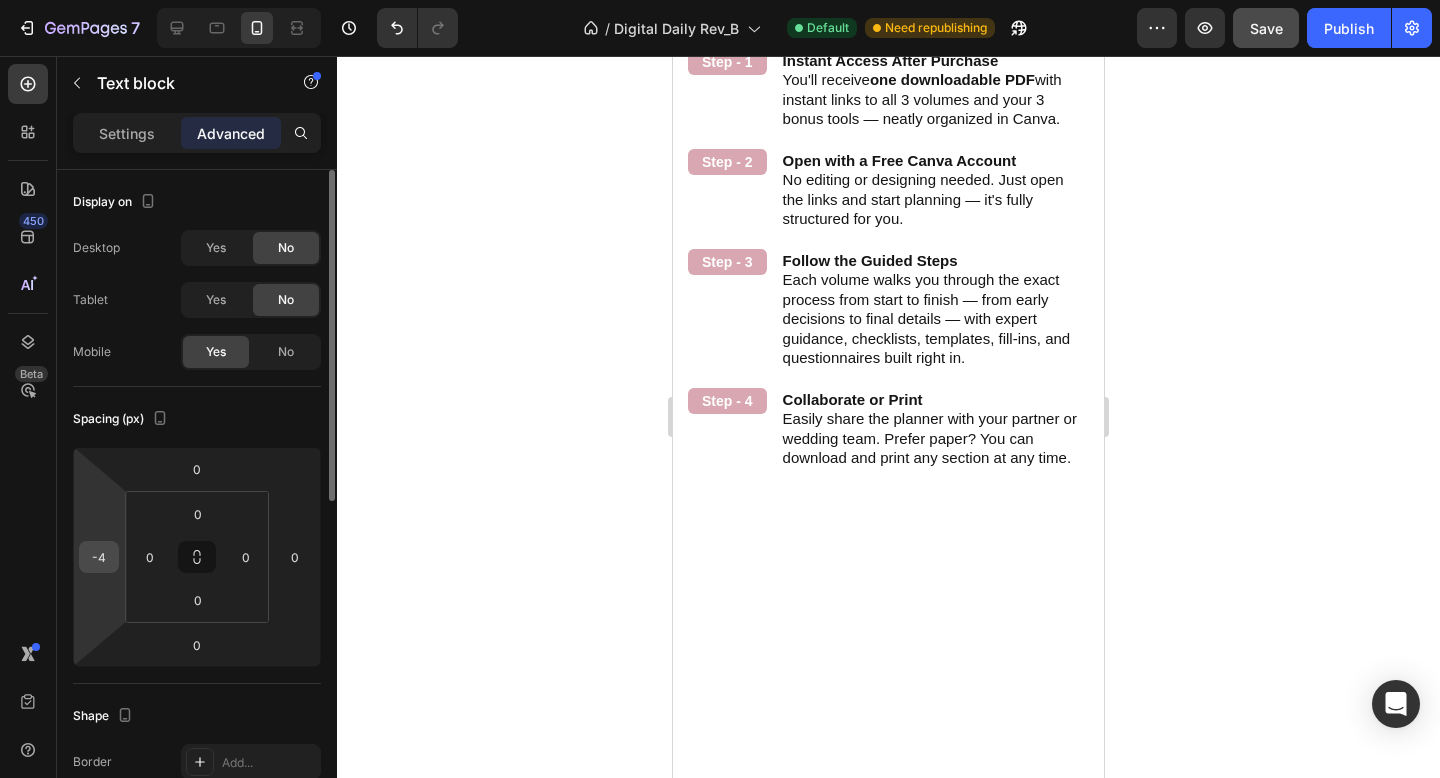 click on "-4" at bounding box center [99, 557] 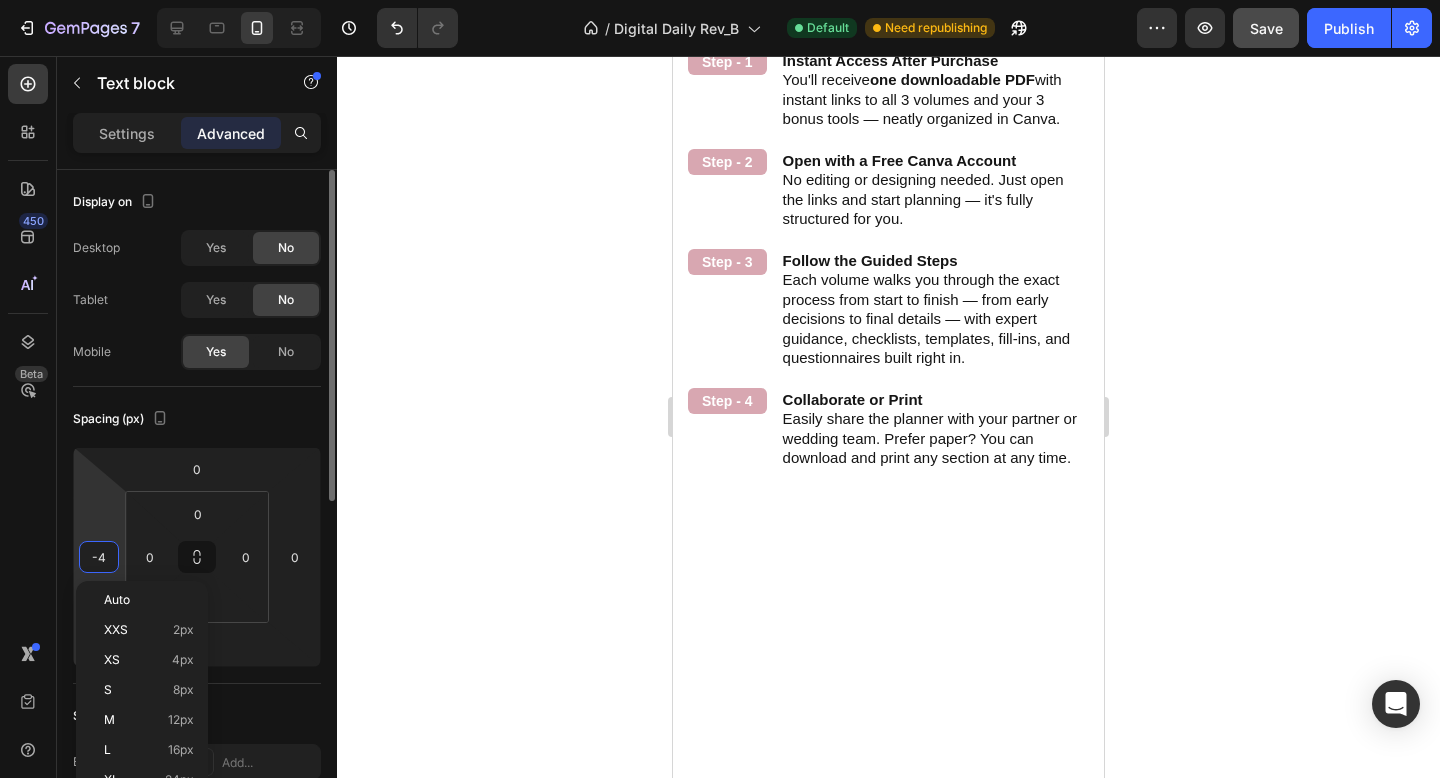 type on "0" 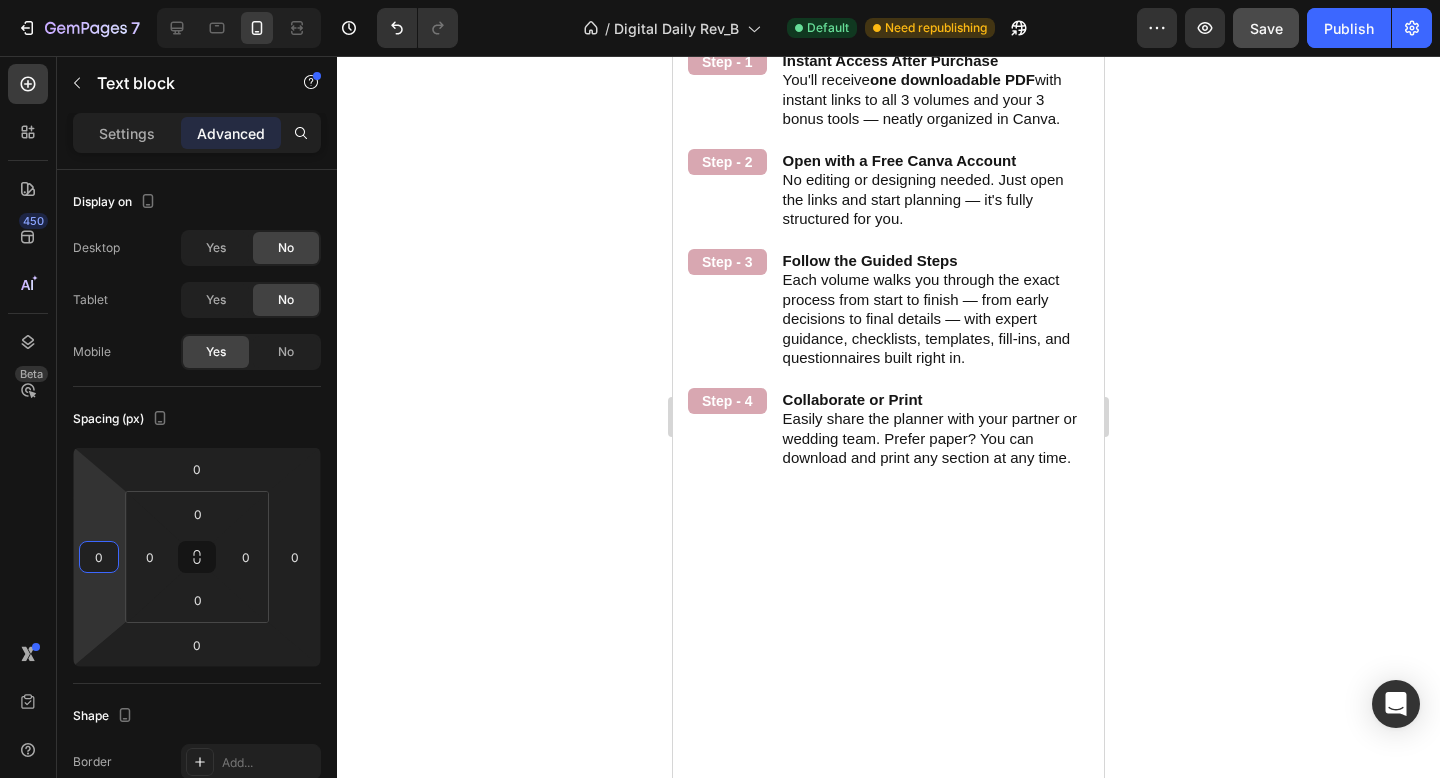 click 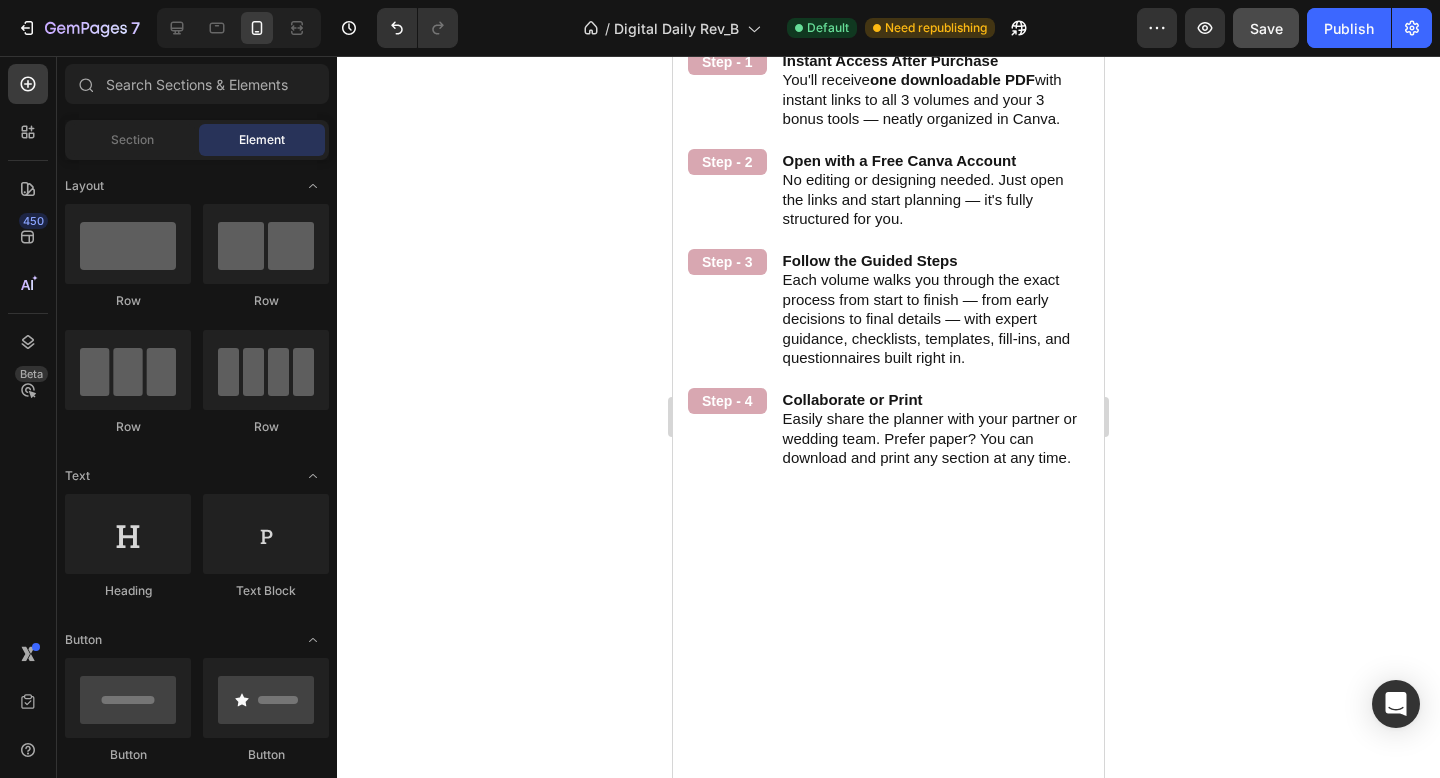 click on "Done-for-you scripts for tricky vendor convos, follow-ups, and more—saving you hours of writing and back-and-forth." at bounding box center [888, -583] 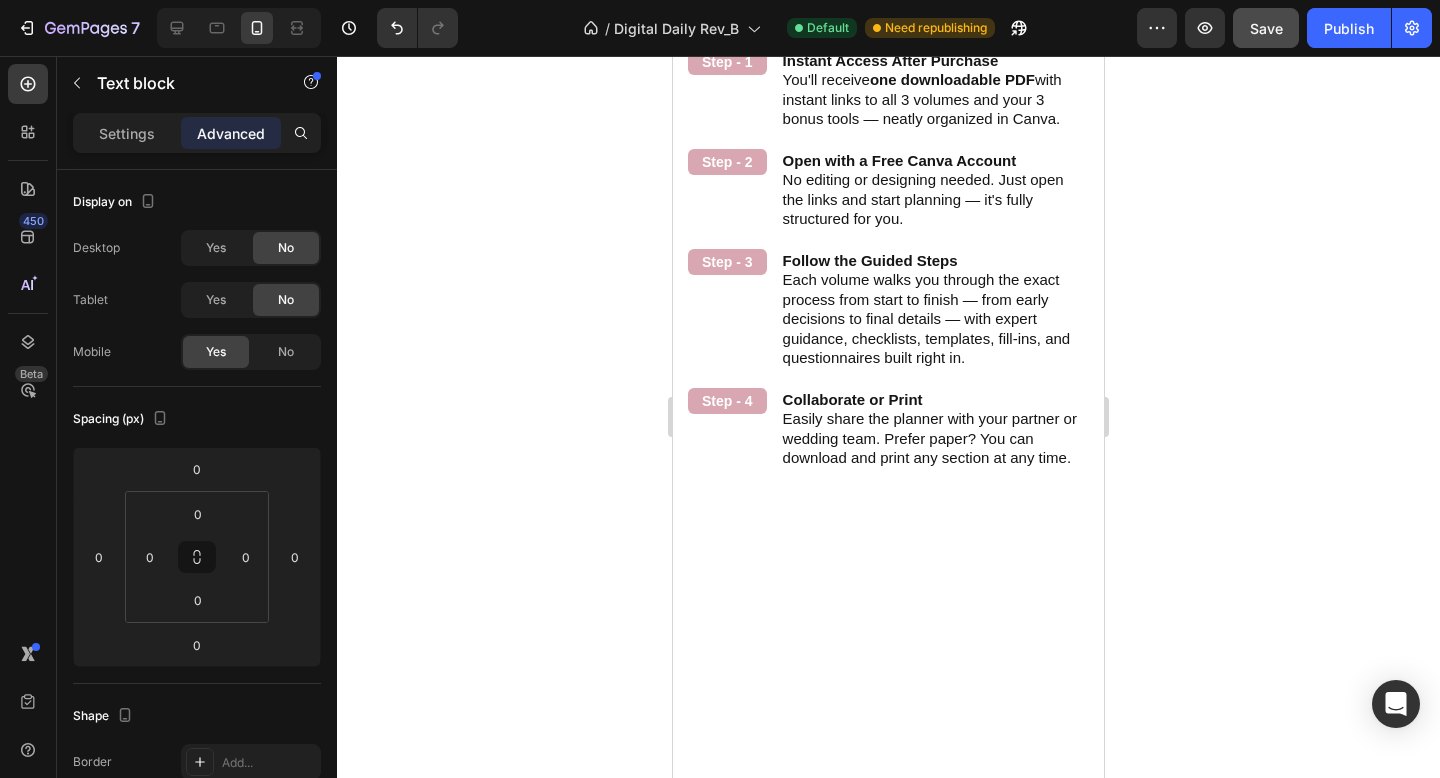 click on "Done-for-you scripts for tricky vendor convos, follow-ups, and more—saving you hours of writing and back-and-forth." at bounding box center (908, -583) 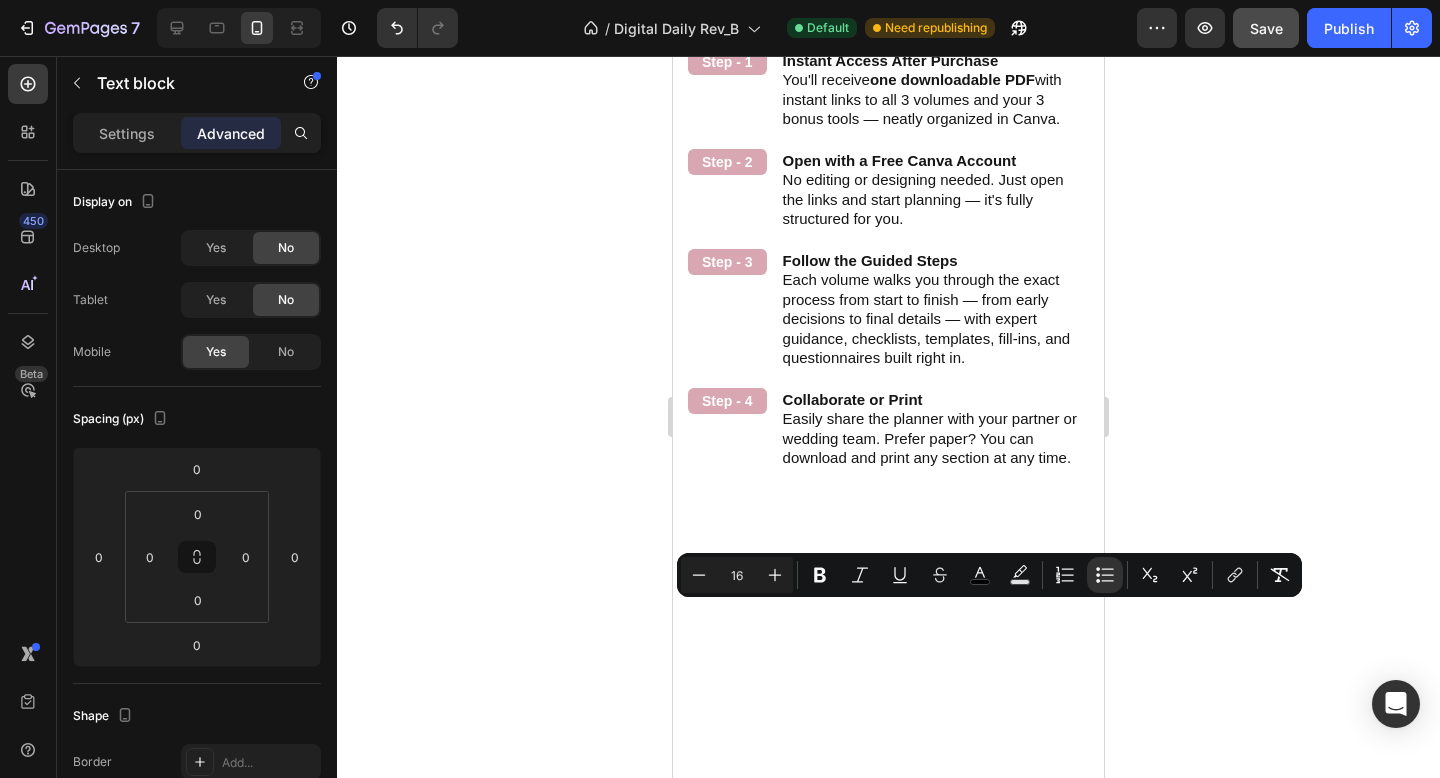 click on "Done-for-you scripts for tricky vendor convos, follow-ups, and more—saving you hours of writing and back-and-forth." at bounding box center (908, -583) 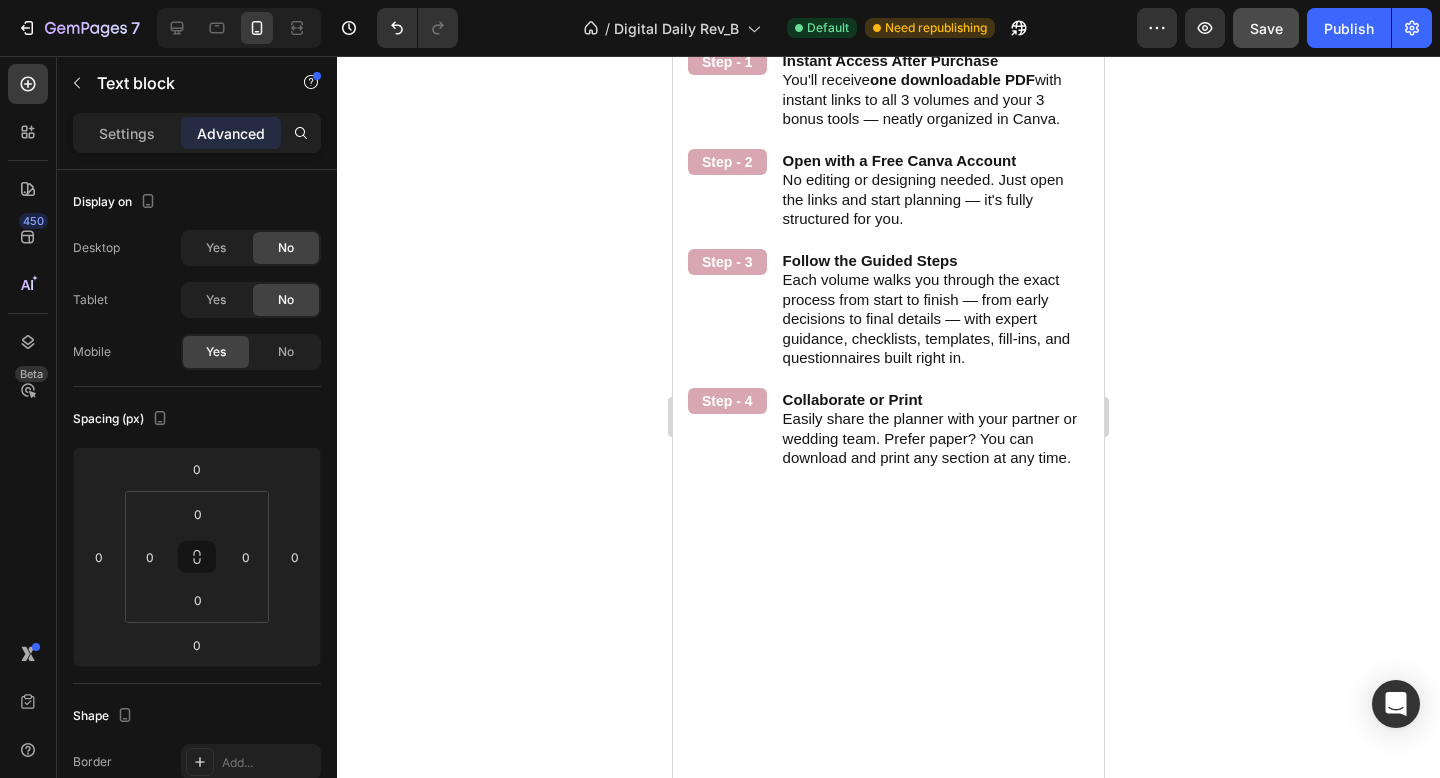 click on "Done-for-you scripts for tricky vendor convos, follow-ups, and more—saving you hours of writing and back-and-forth." at bounding box center (908, -583) 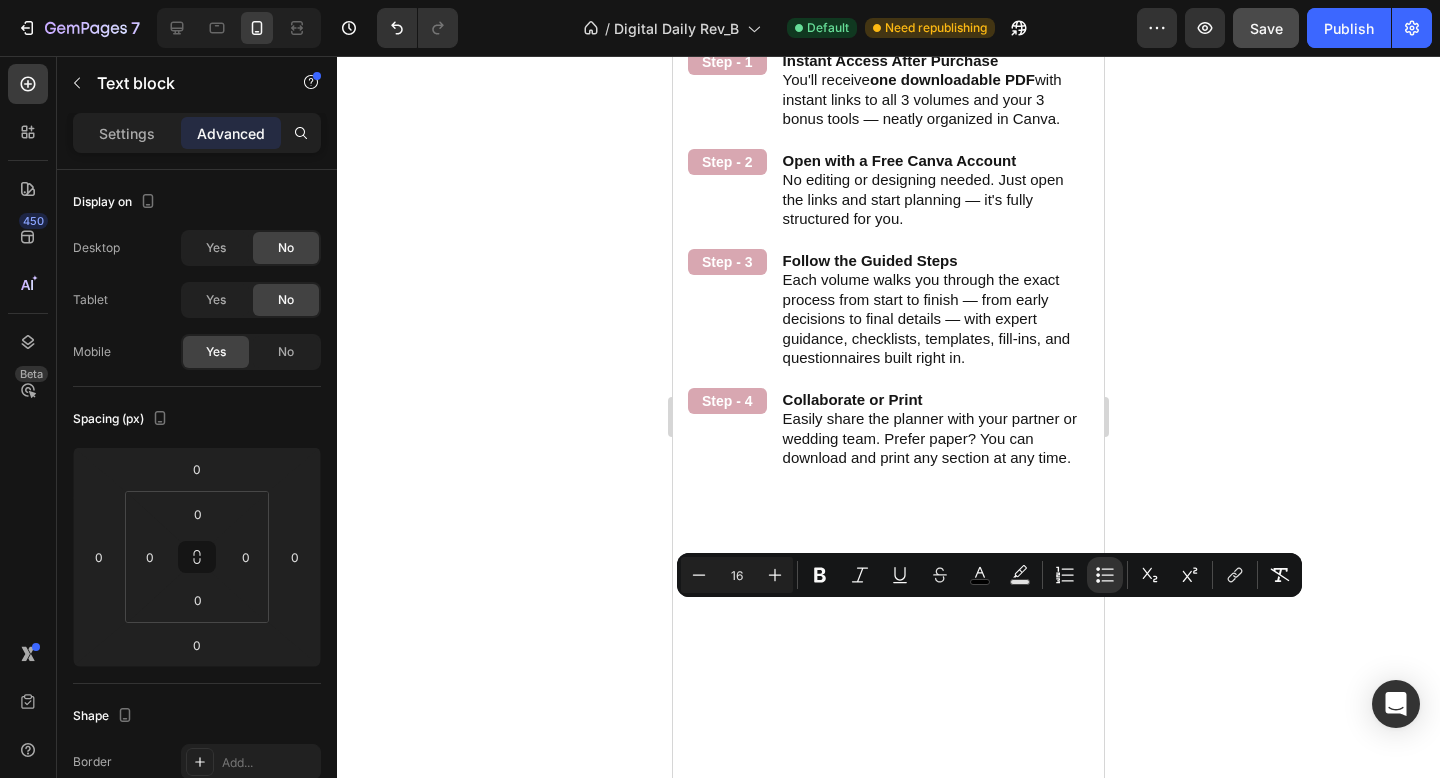 drag, startPoint x: 739, startPoint y: 611, endPoint x: 939, endPoint y: 652, distance: 204.15926 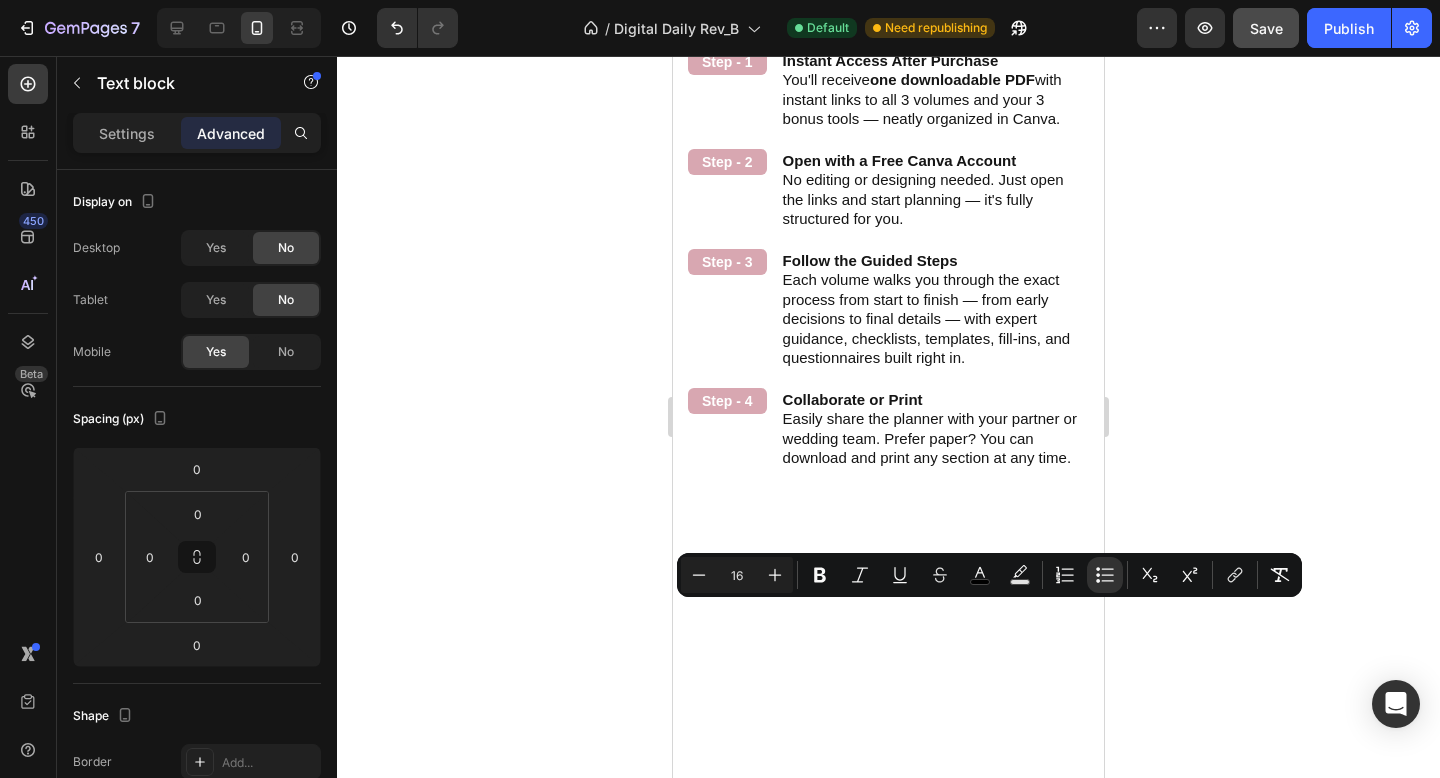click on "Done-for-you scripts for tricky vendor convos, follow-ups, and more—saving you hours of writing and back-and-forth." at bounding box center [908, -583] 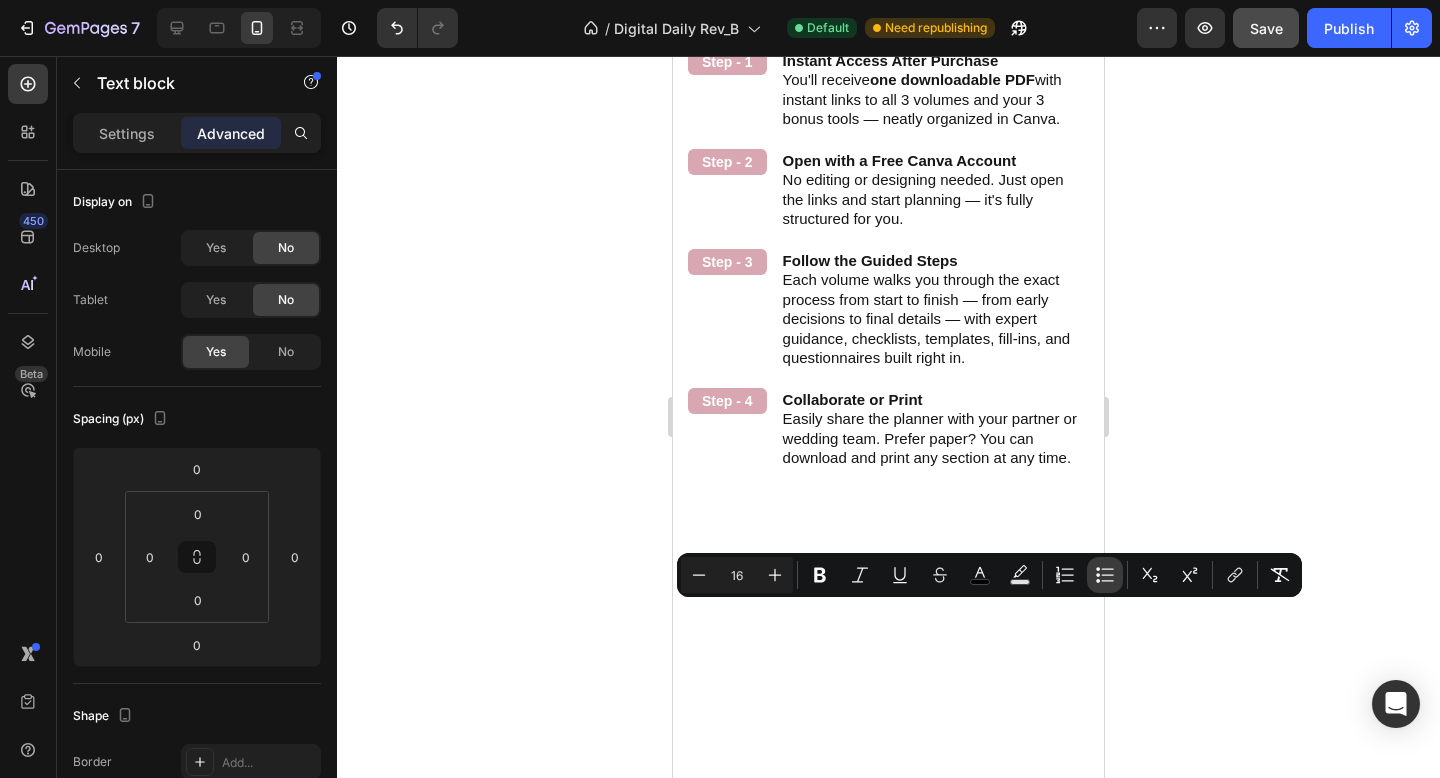 click 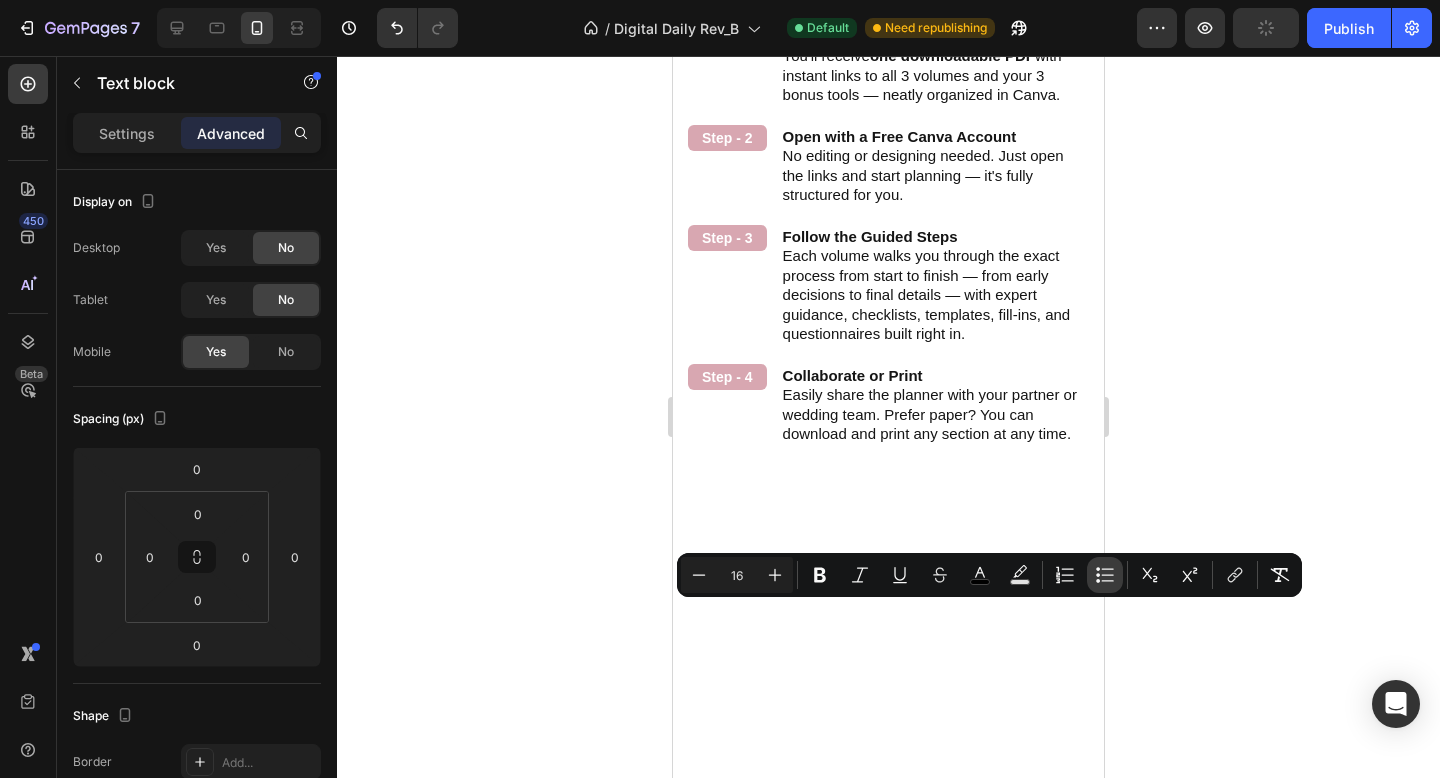click 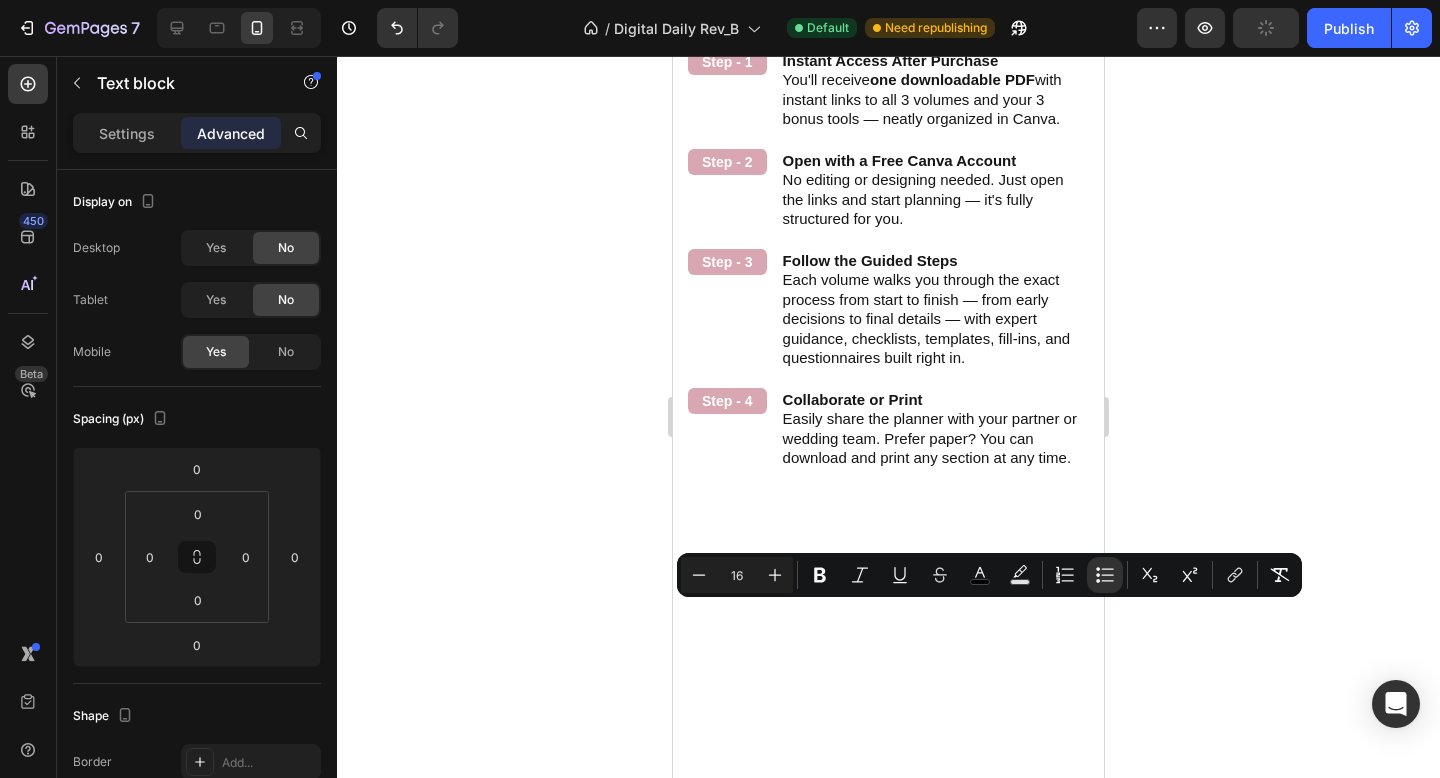 click 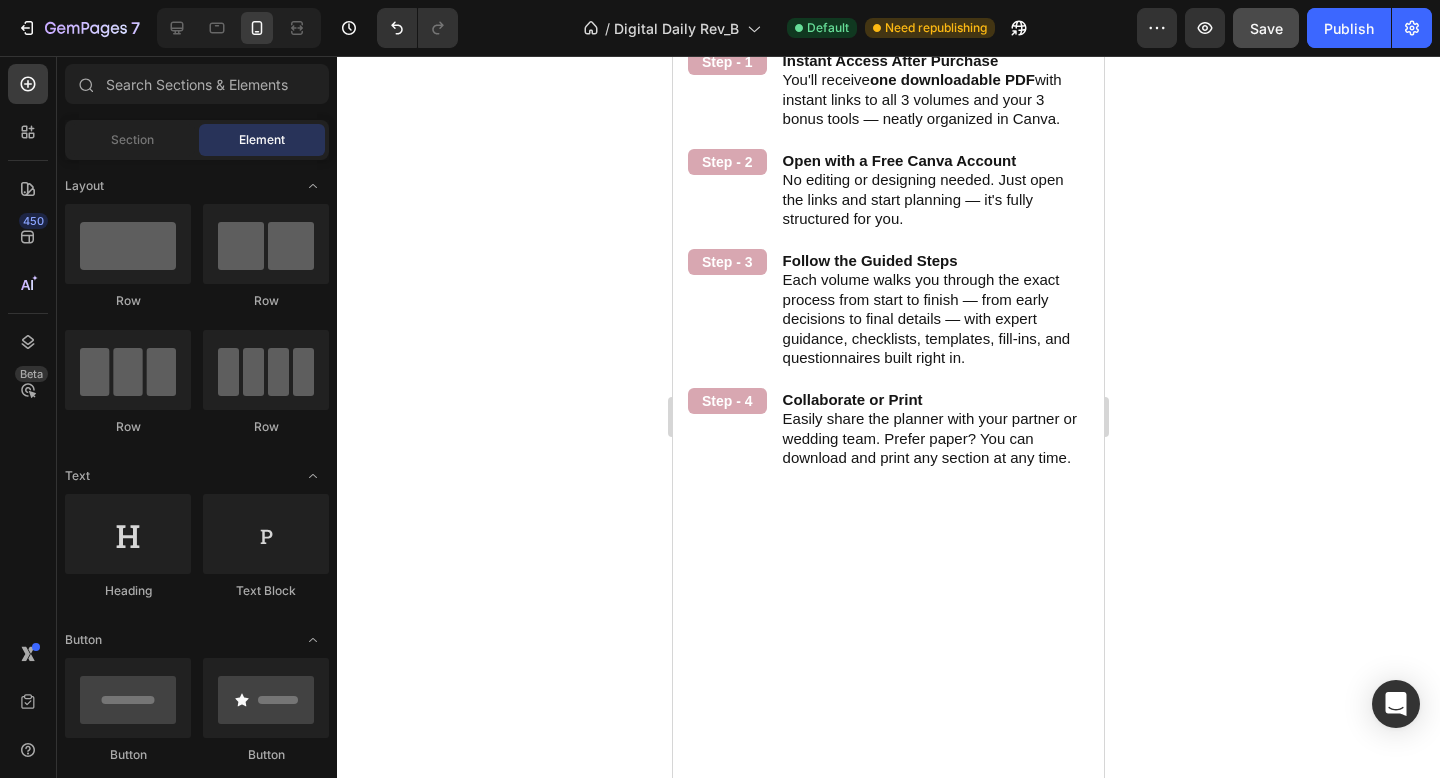 click on "Done-for-you scripts for tricky vendor convos, follow-ups, and more—saving you hours of writing and back-and-forth." at bounding box center [888, -583] 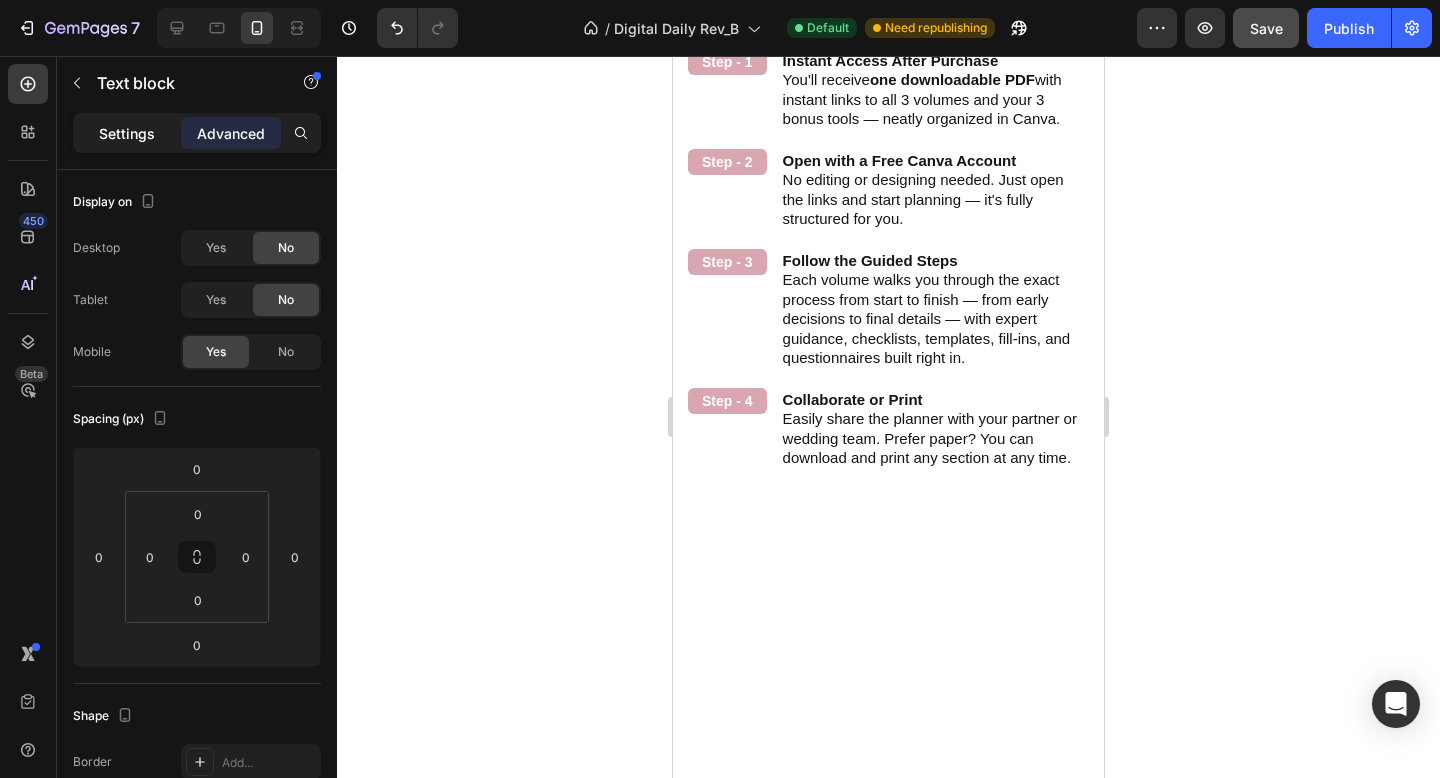 click on "Settings" at bounding box center (127, 133) 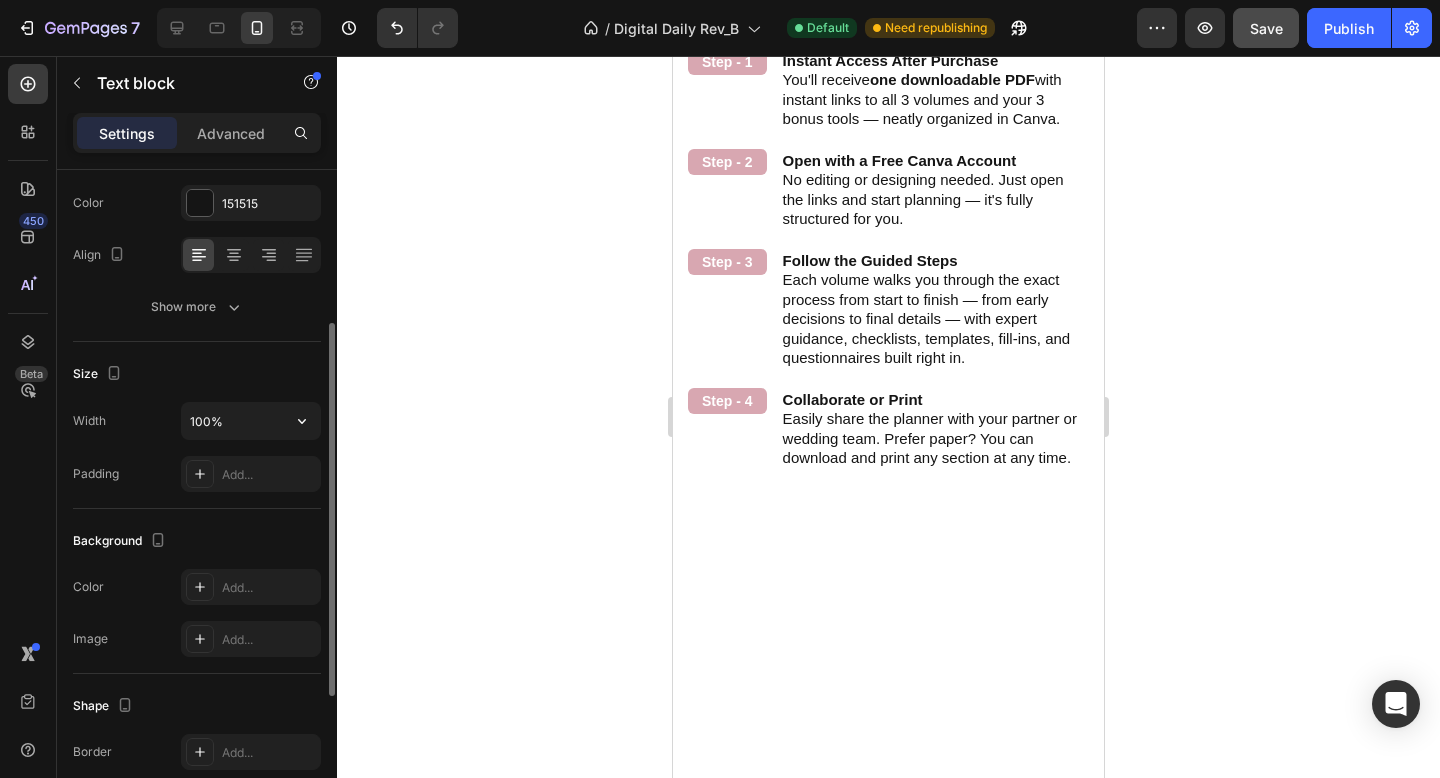 scroll, scrollTop: 258, scrollLeft: 0, axis: vertical 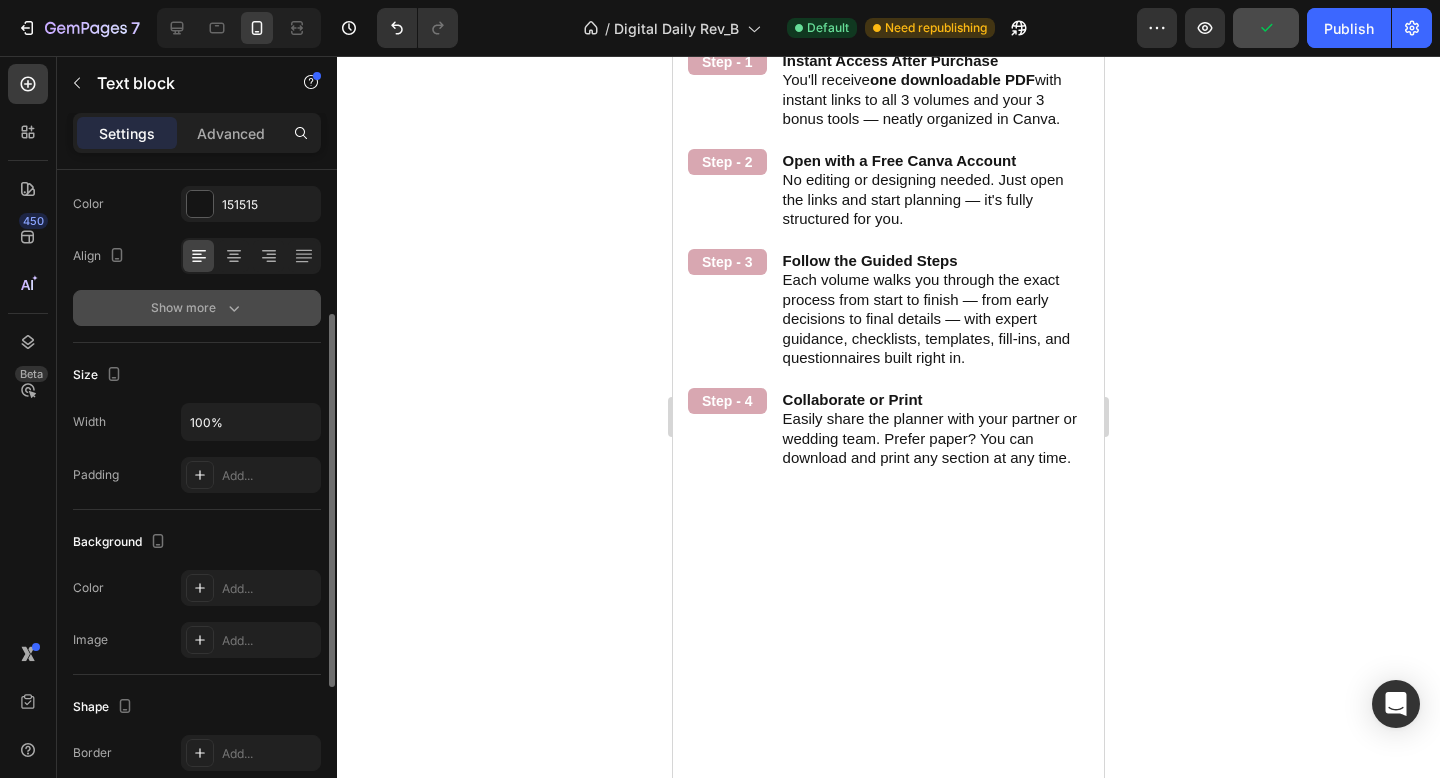 click on "Show more" at bounding box center [197, 308] 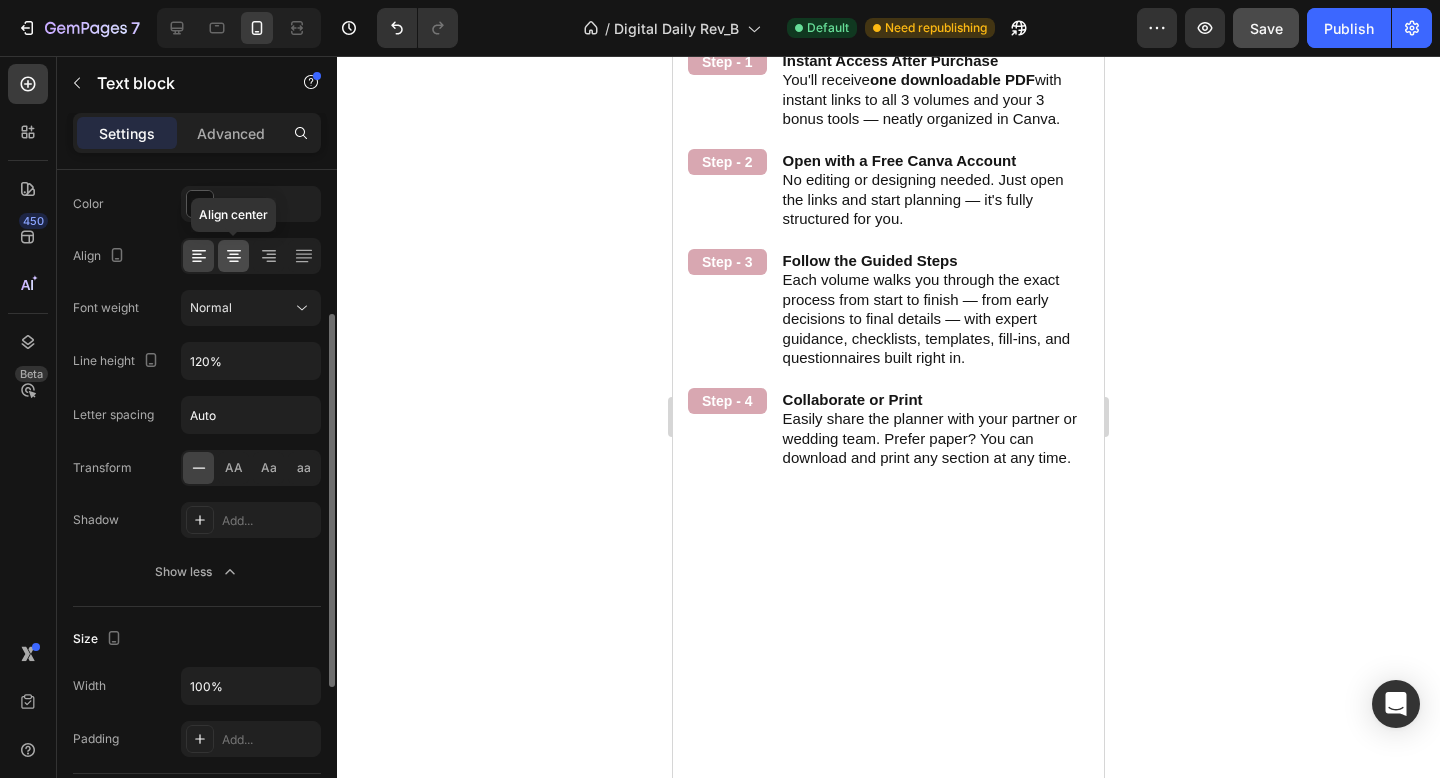 click 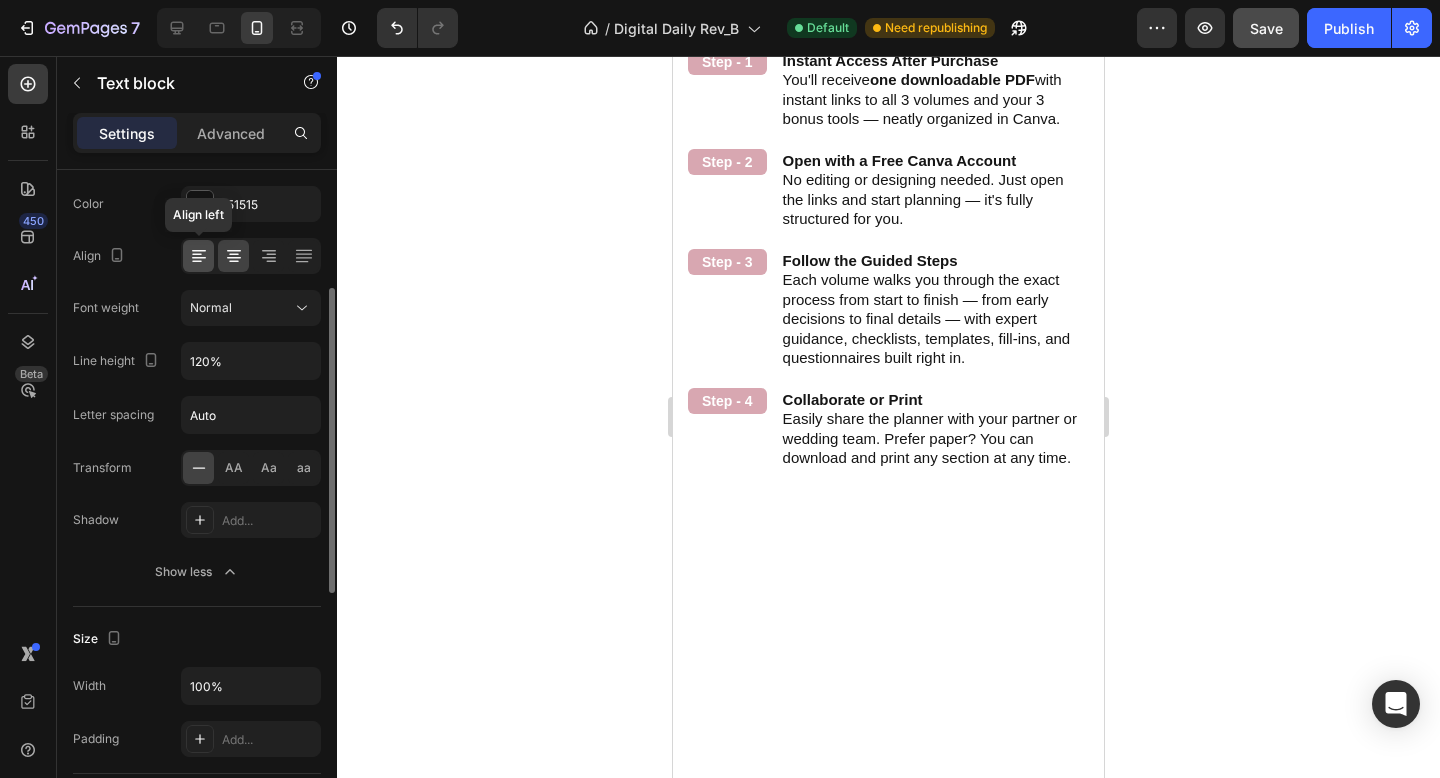 click 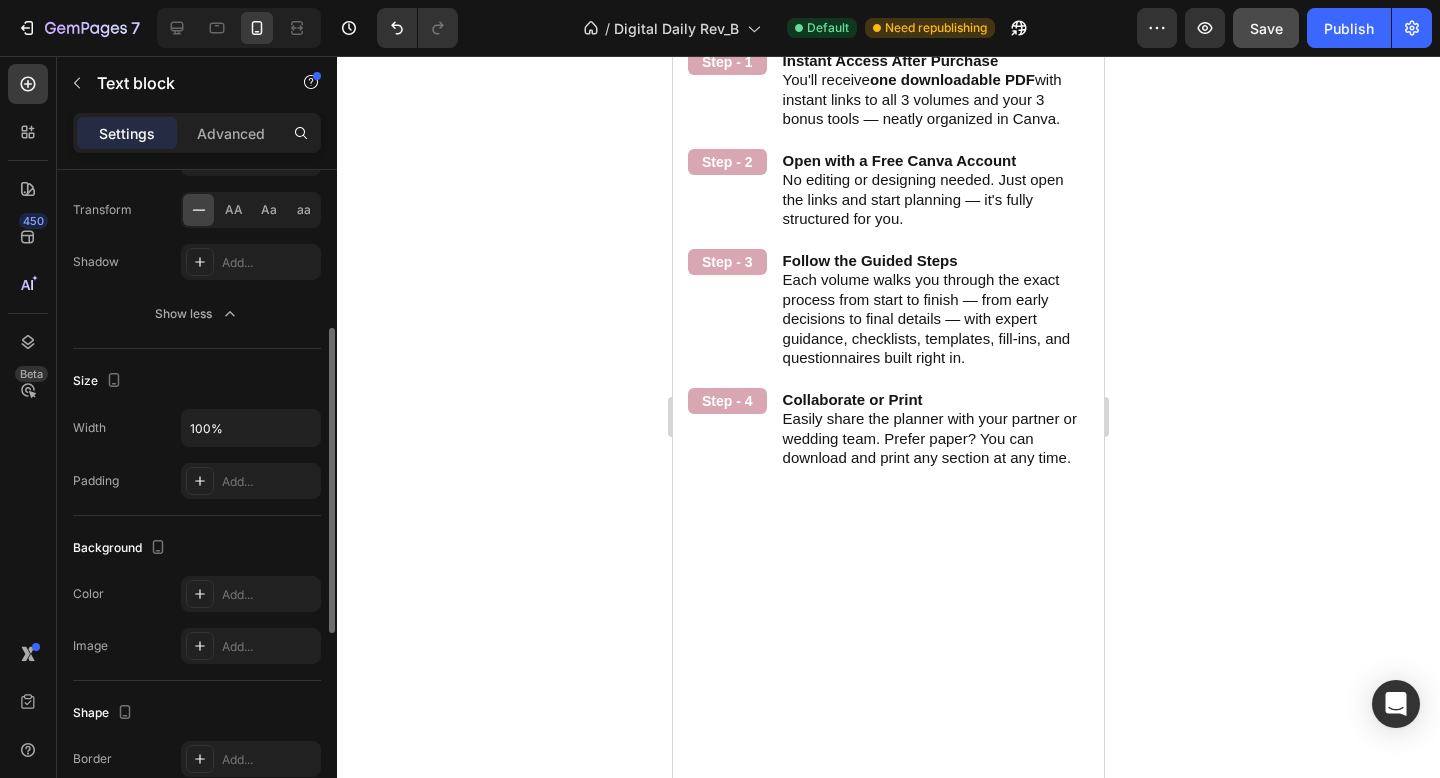 scroll, scrollTop: 535, scrollLeft: 0, axis: vertical 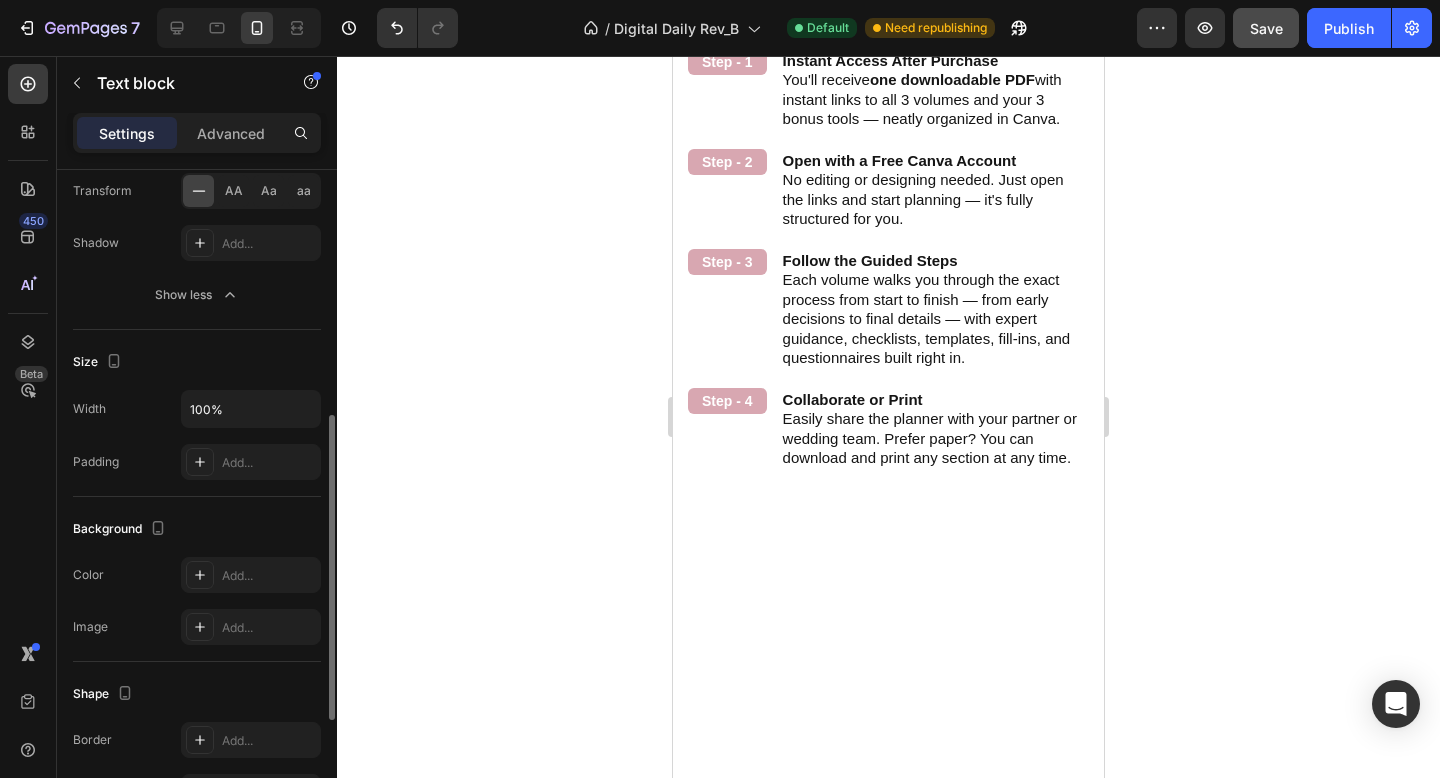 click 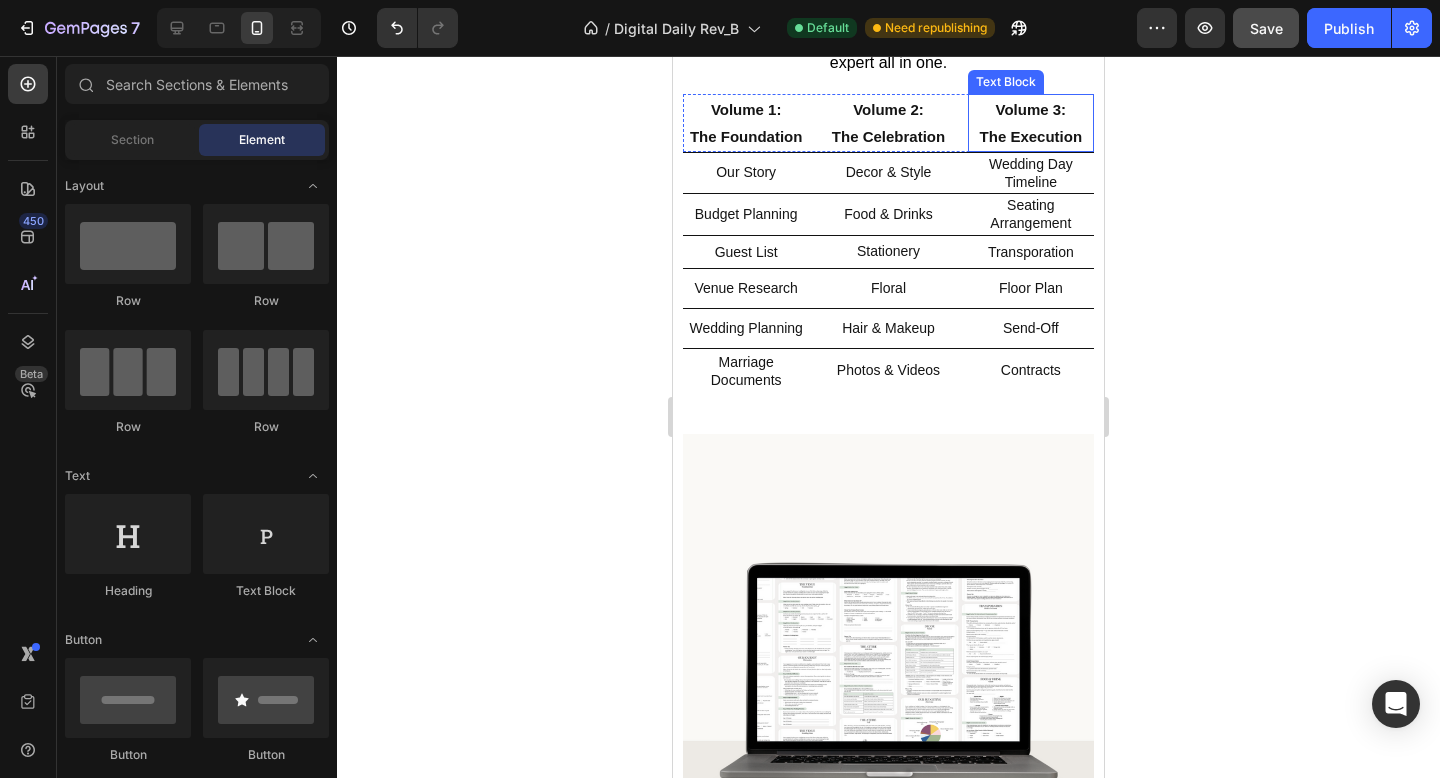 scroll, scrollTop: 892, scrollLeft: 0, axis: vertical 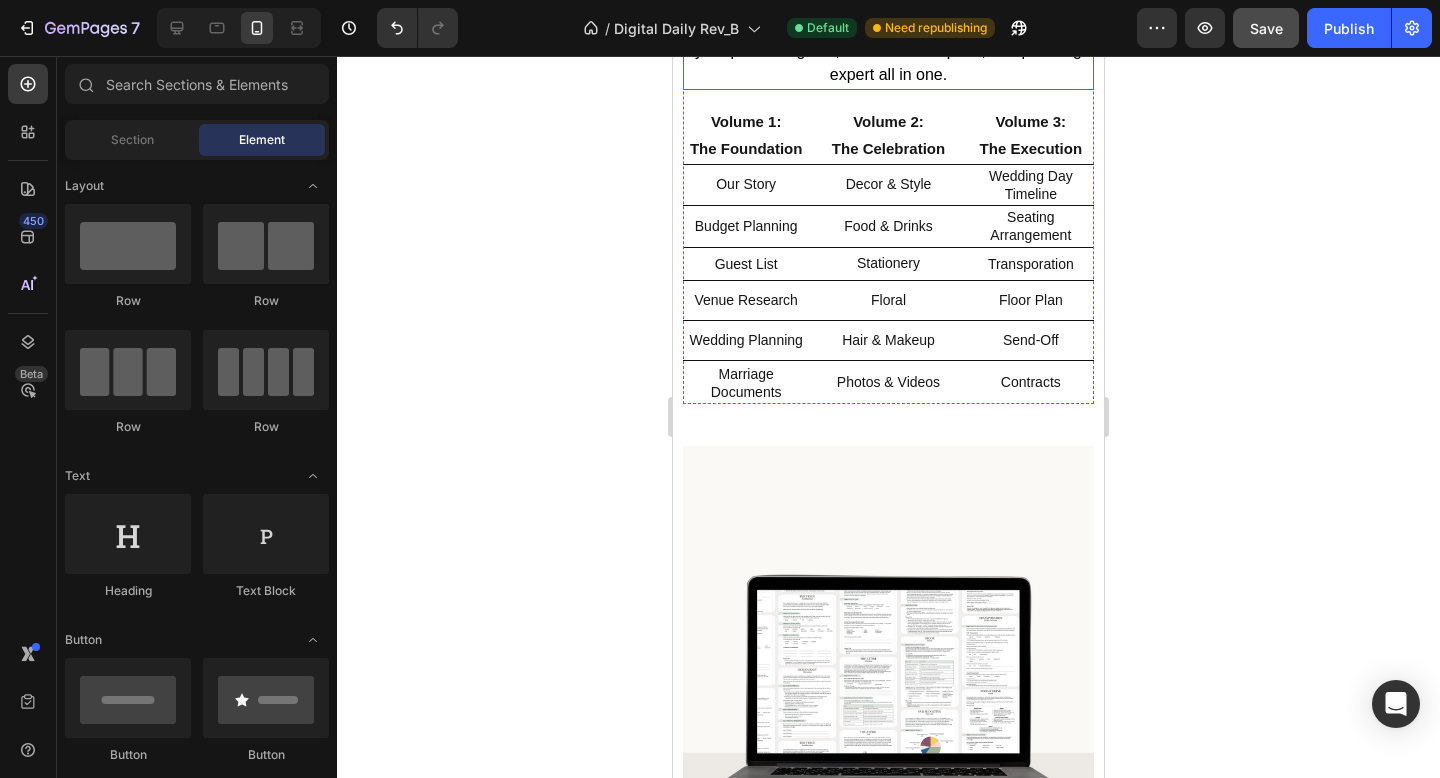 click on "With over 350 thoughtfully designed pages across 3 volumes, this planner simplifies every step of your wedding journey — from budgeting and timelines to décor inspiration and must-ask vendor questions. It’s your personal guide, creative workspace, and planning expert all in one." at bounding box center [888, 13] 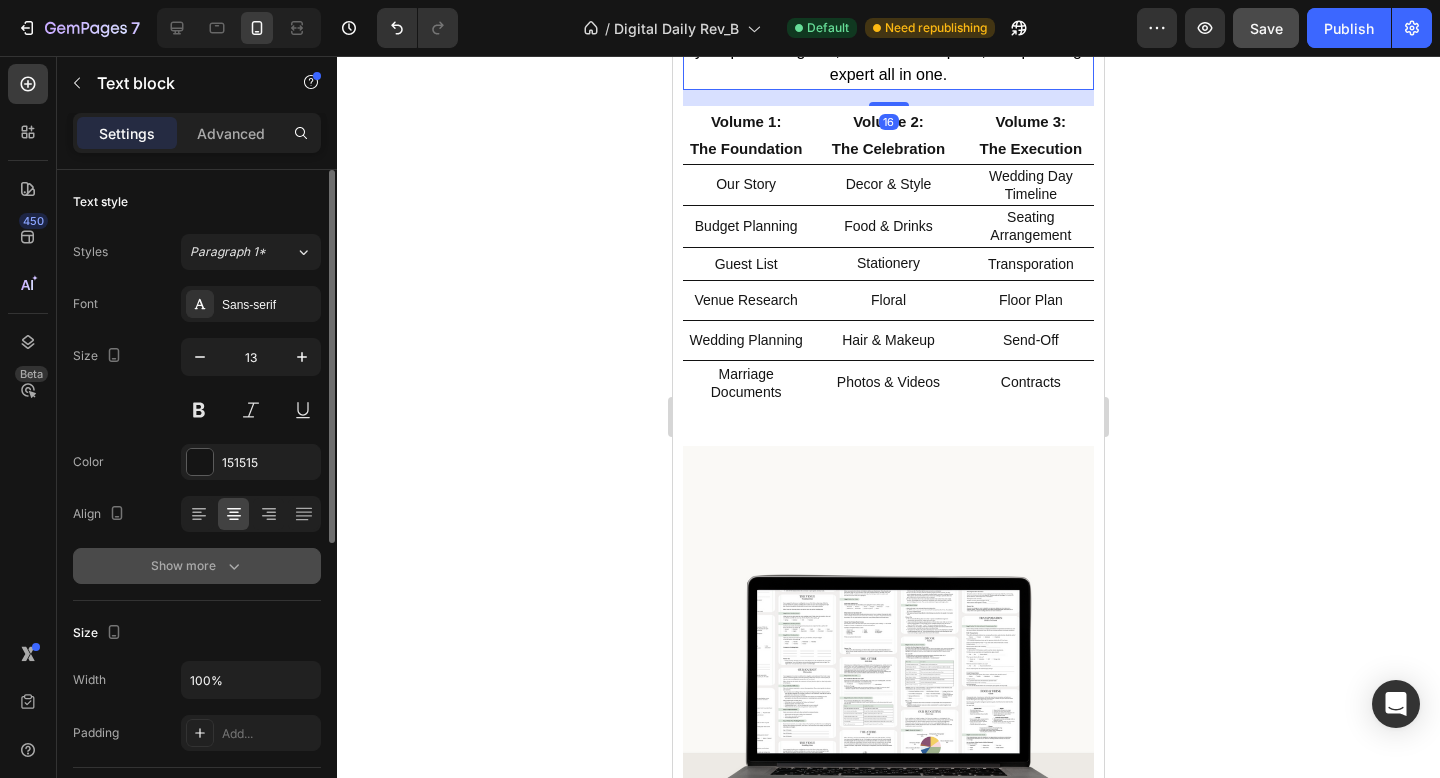click on "Show more" at bounding box center (197, 566) 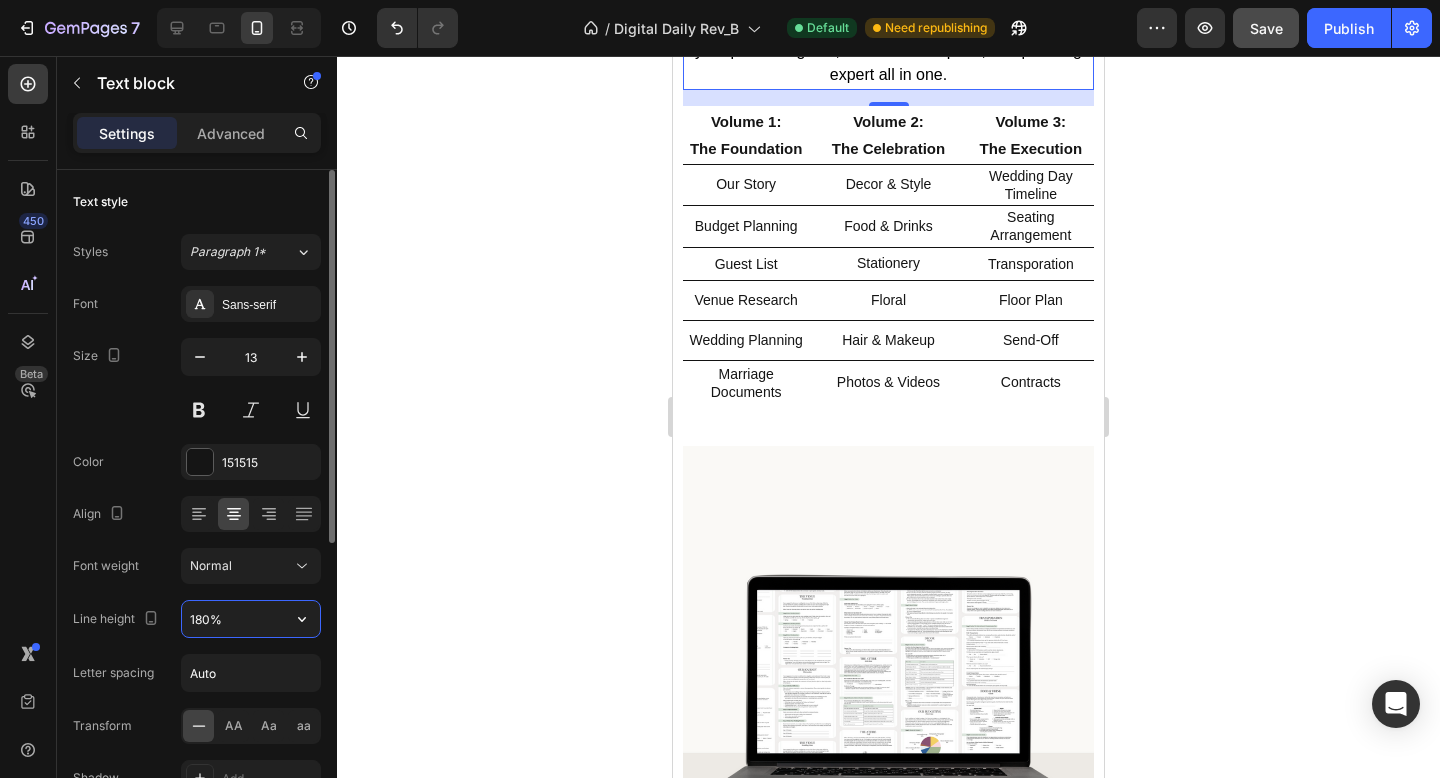 click on "180%" at bounding box center [251, 619] 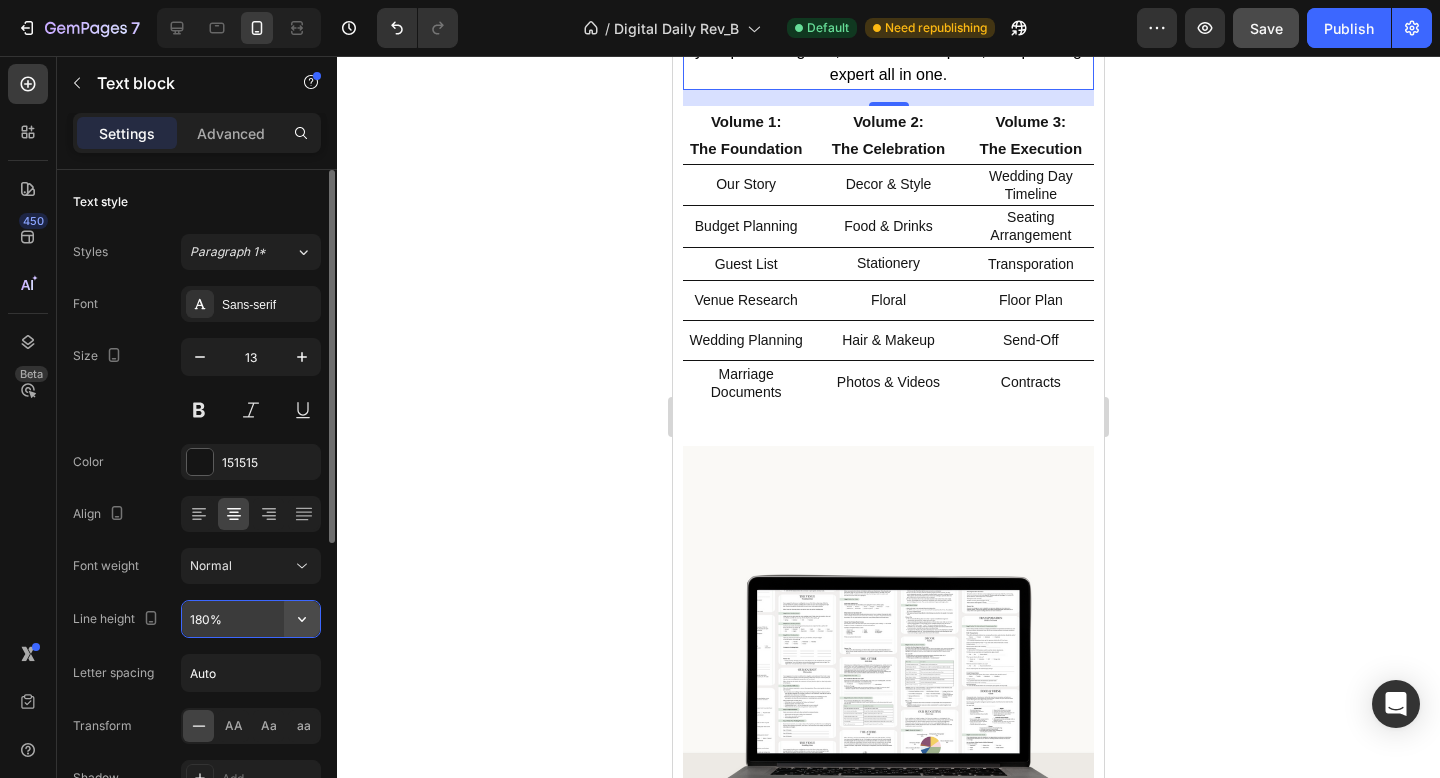 click 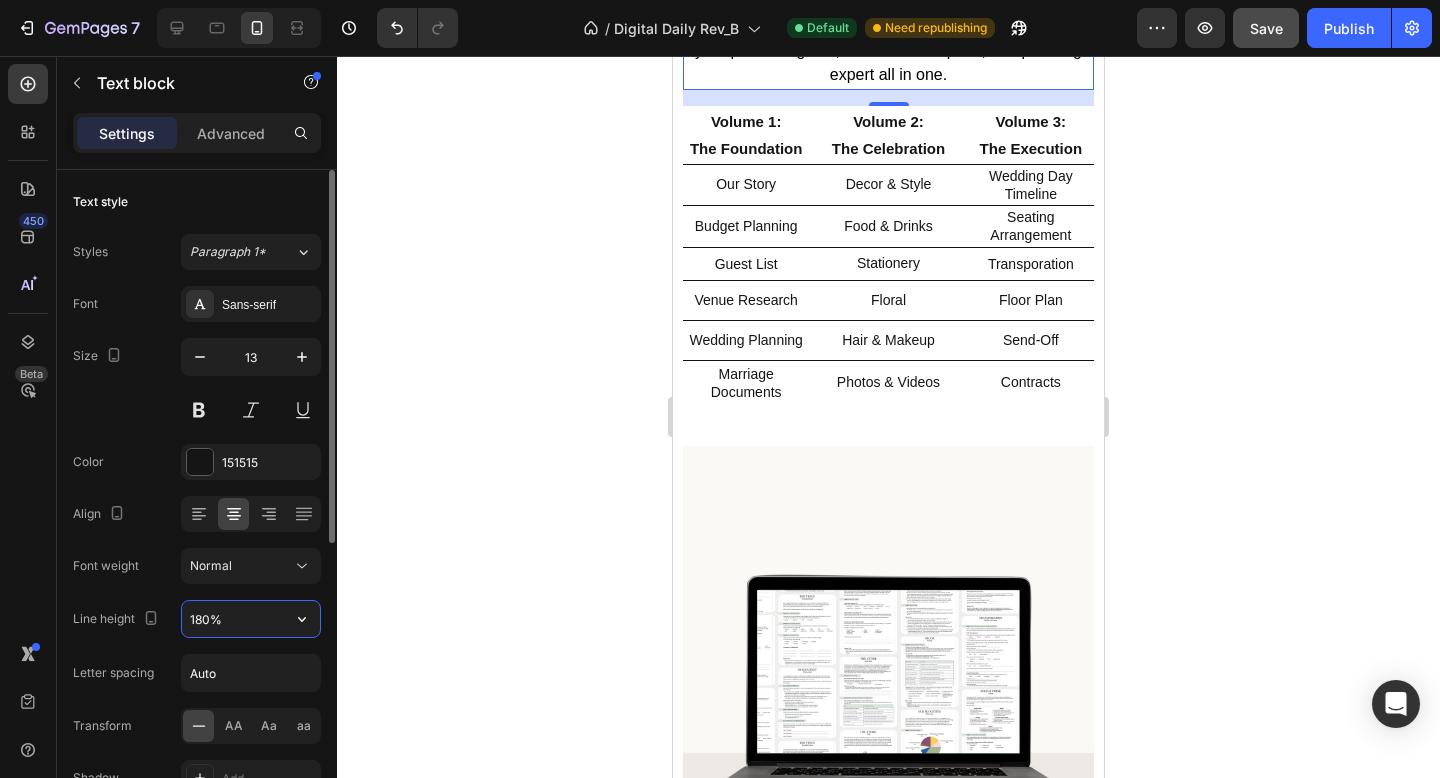 drag, startPoint x: 225, startPoint y: 614, endPoint x: 176, endPoint y: 617, distance: 49.09175 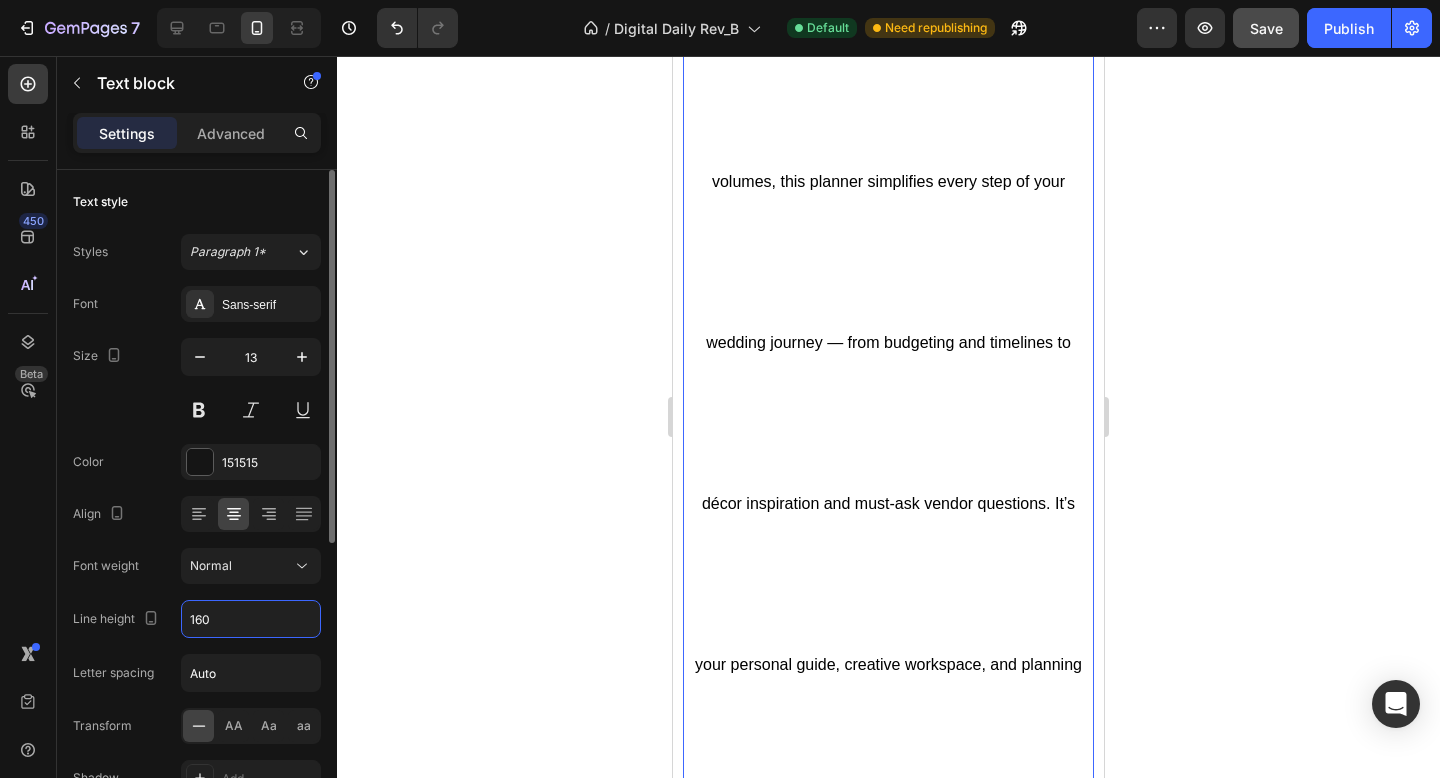 type on "160%" 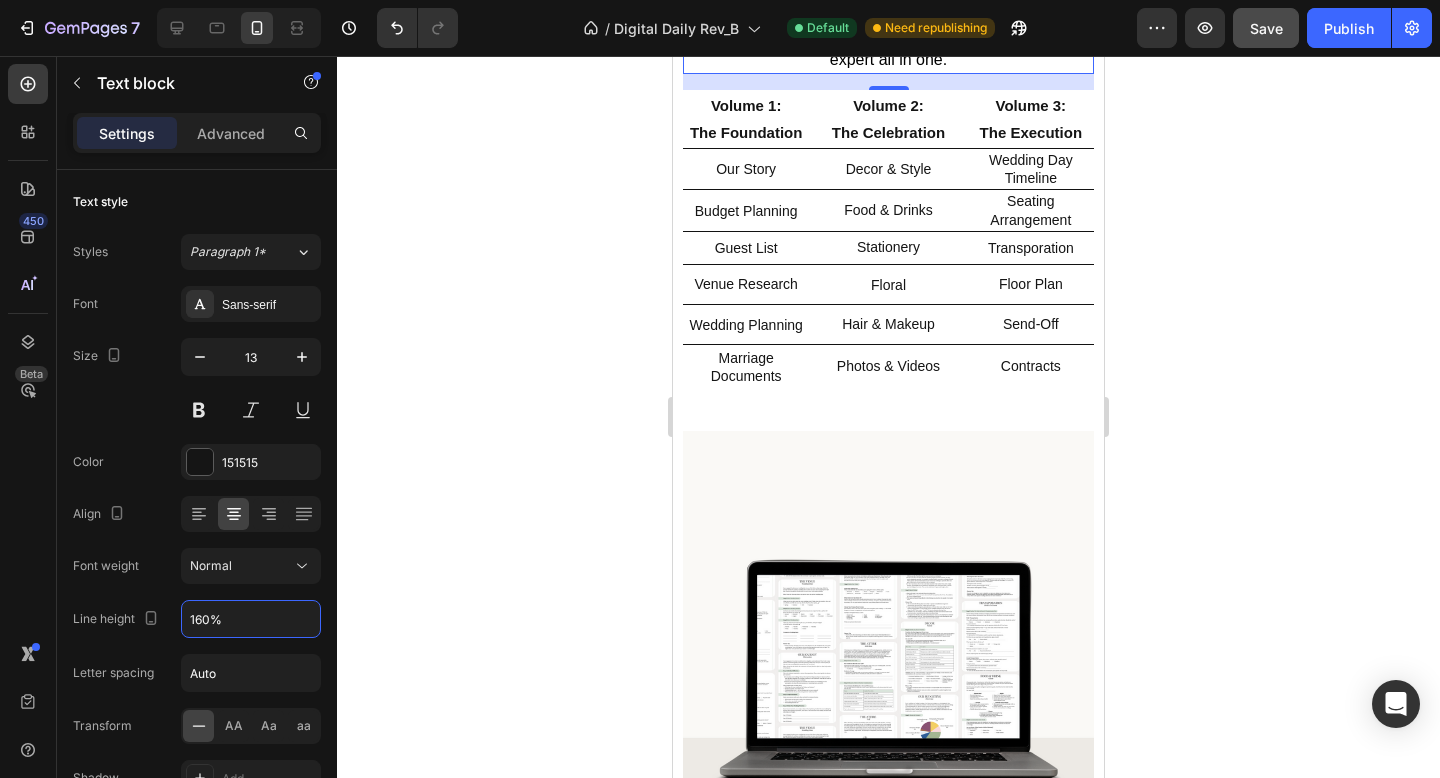 click 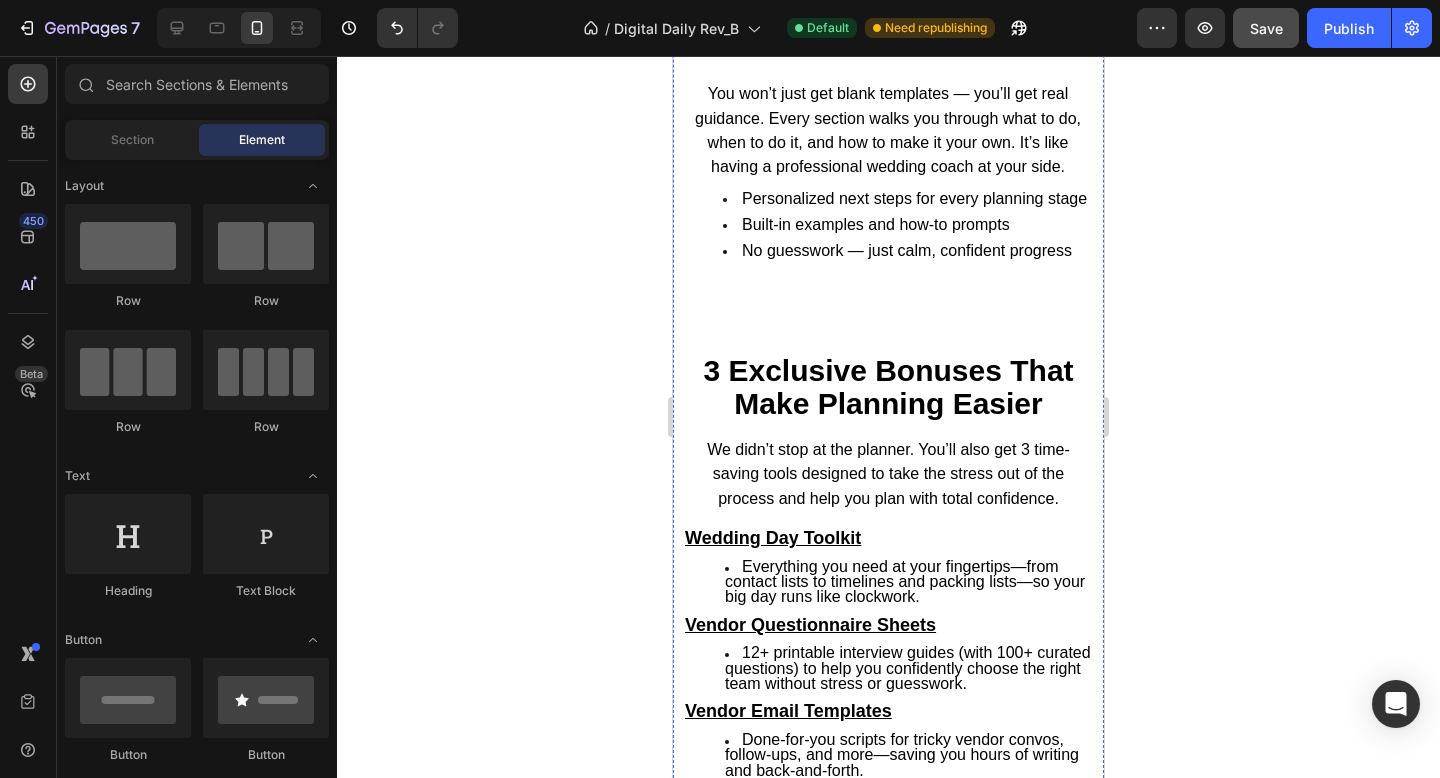 scroll, scrollTop: 1771, scrollLeft: 0, axis: vertical 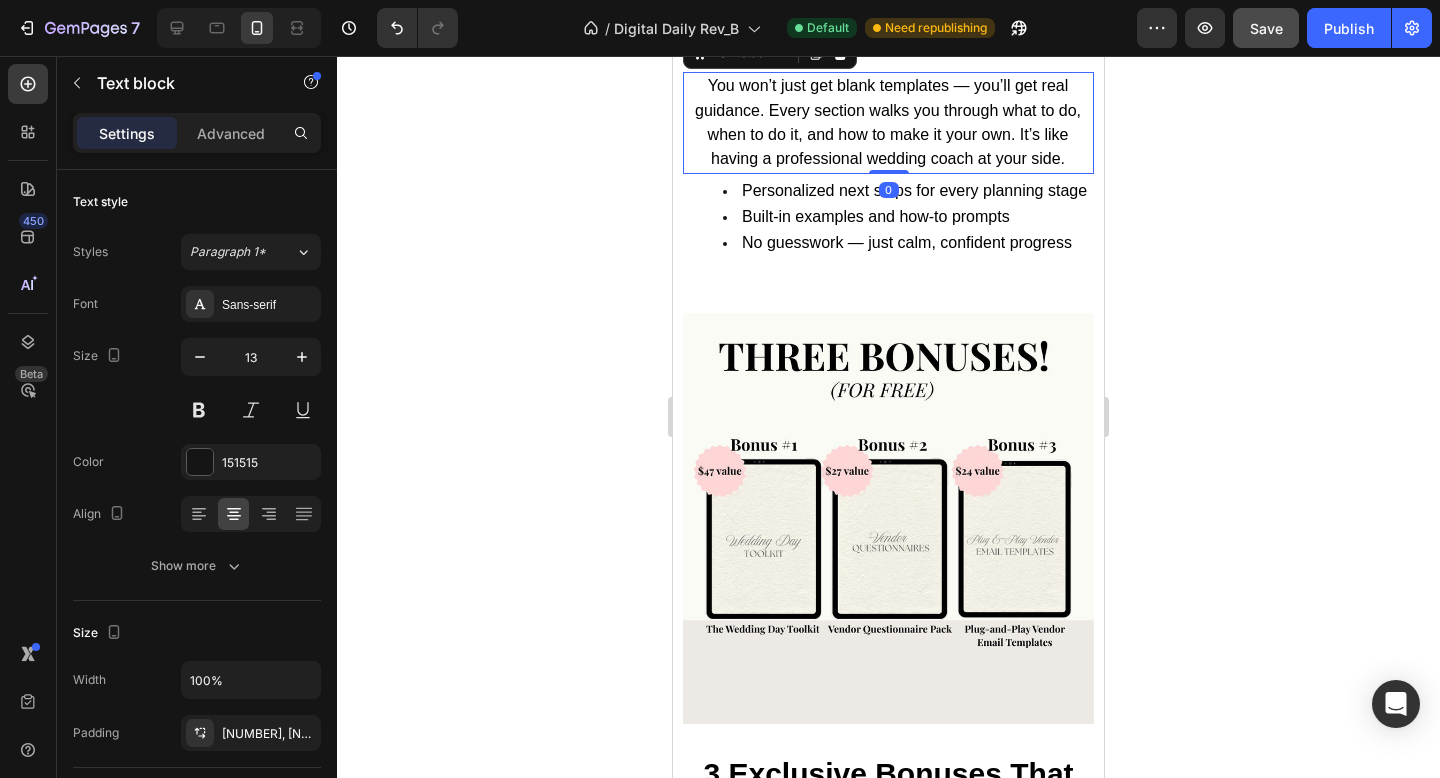 click on "You won’t just get blank templates — you’ll get real guidance. Every section walks you through what to do, when to do it, and how to make it your own. It’s like having a professional wedding coach at your side." at bounding box center [888, 122] 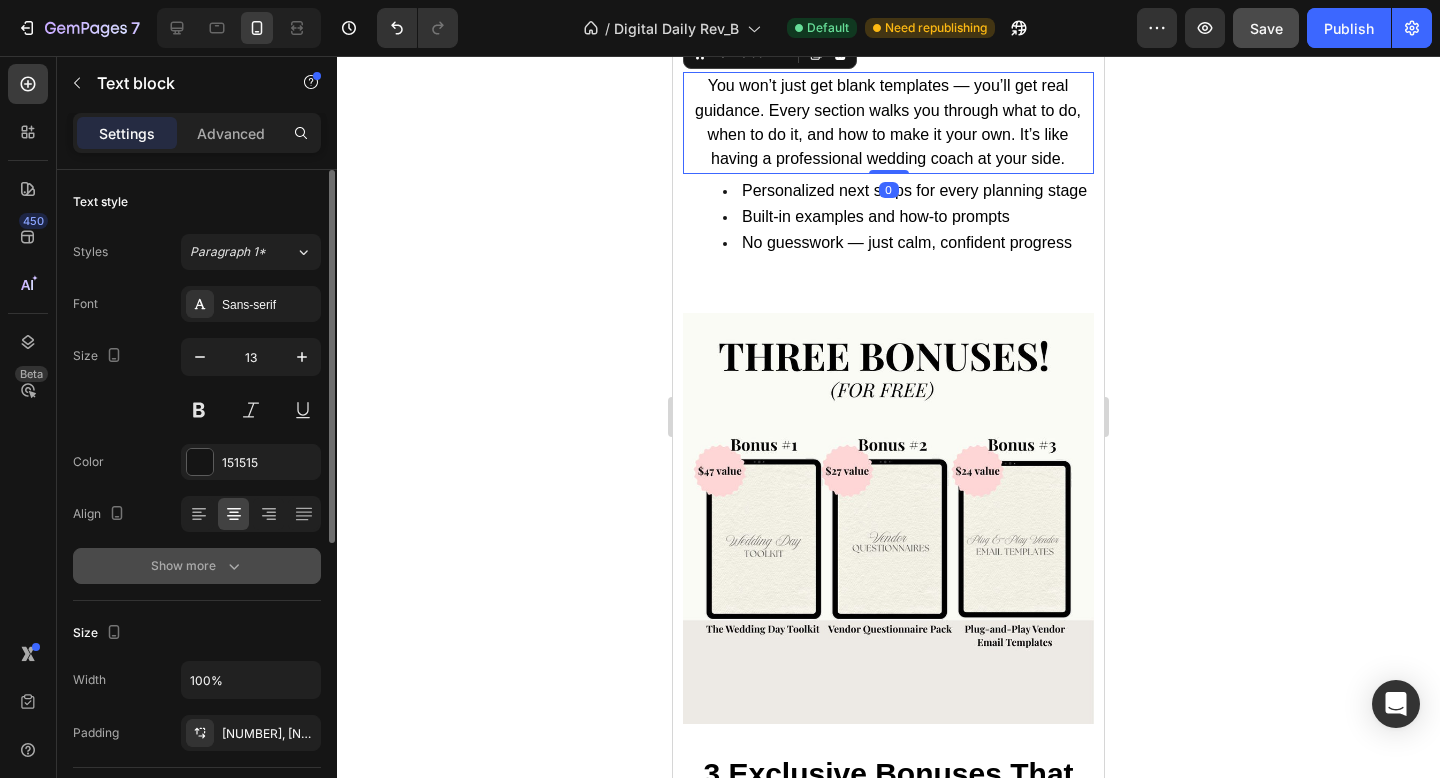 click on "Show more" at bounding box center [197, 566] 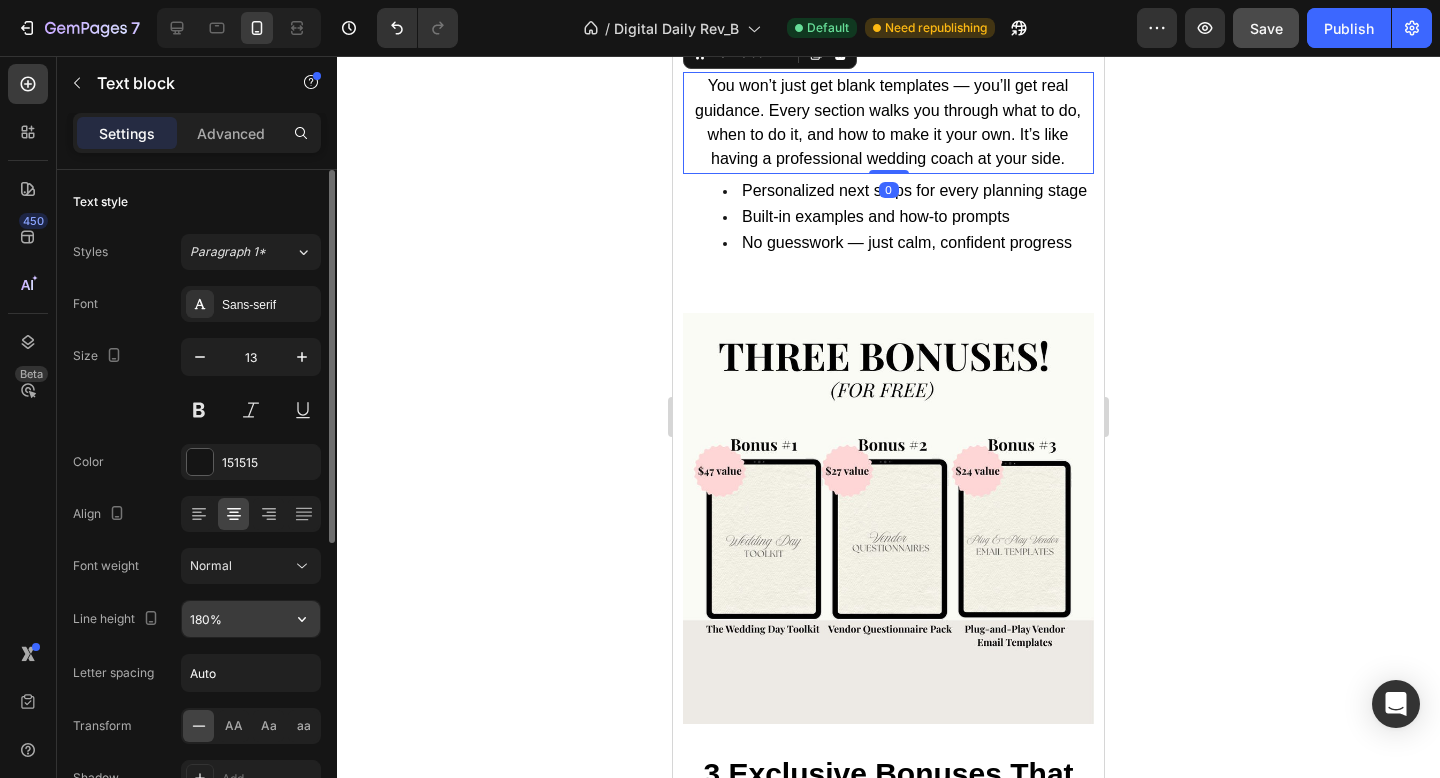 click on "180%" at bounding box center (251, 619) 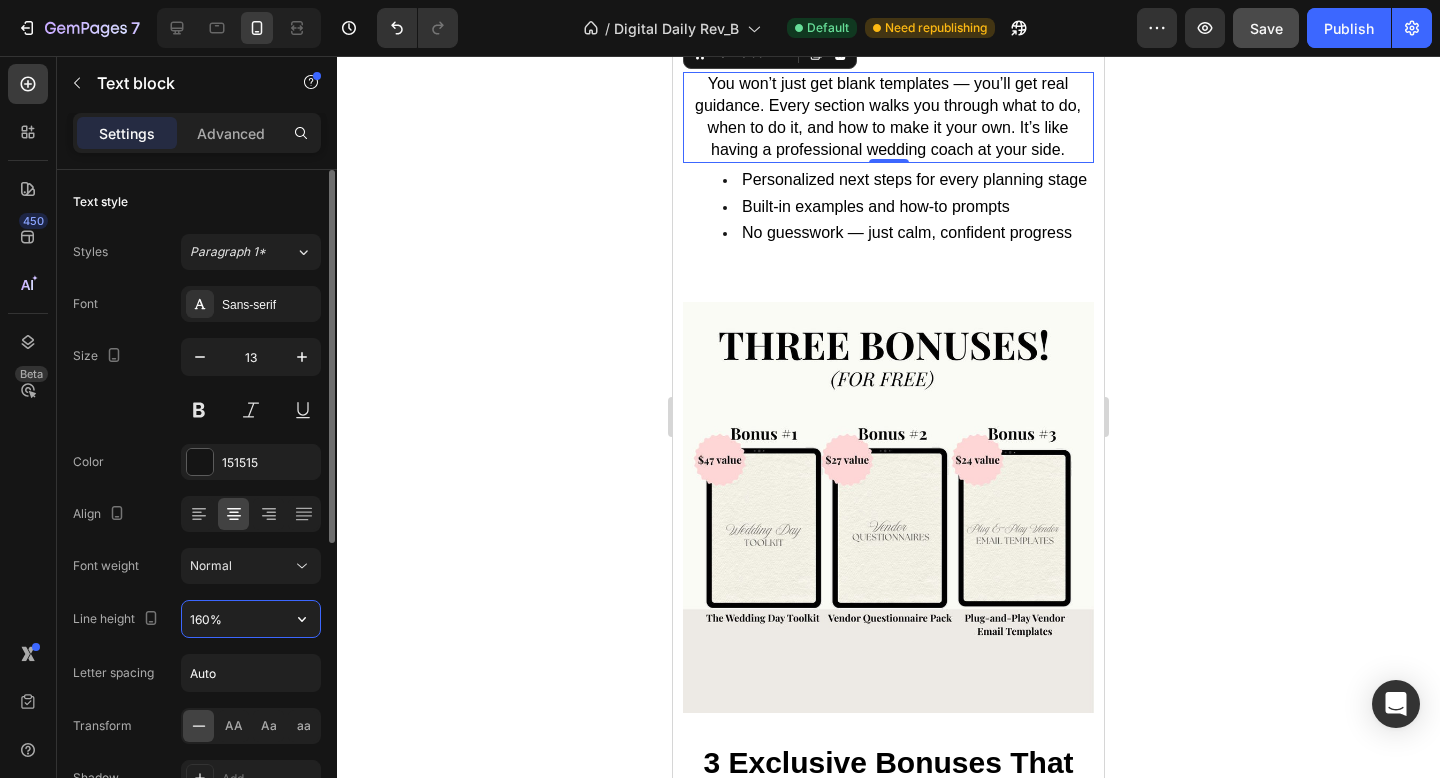 type on "160%" 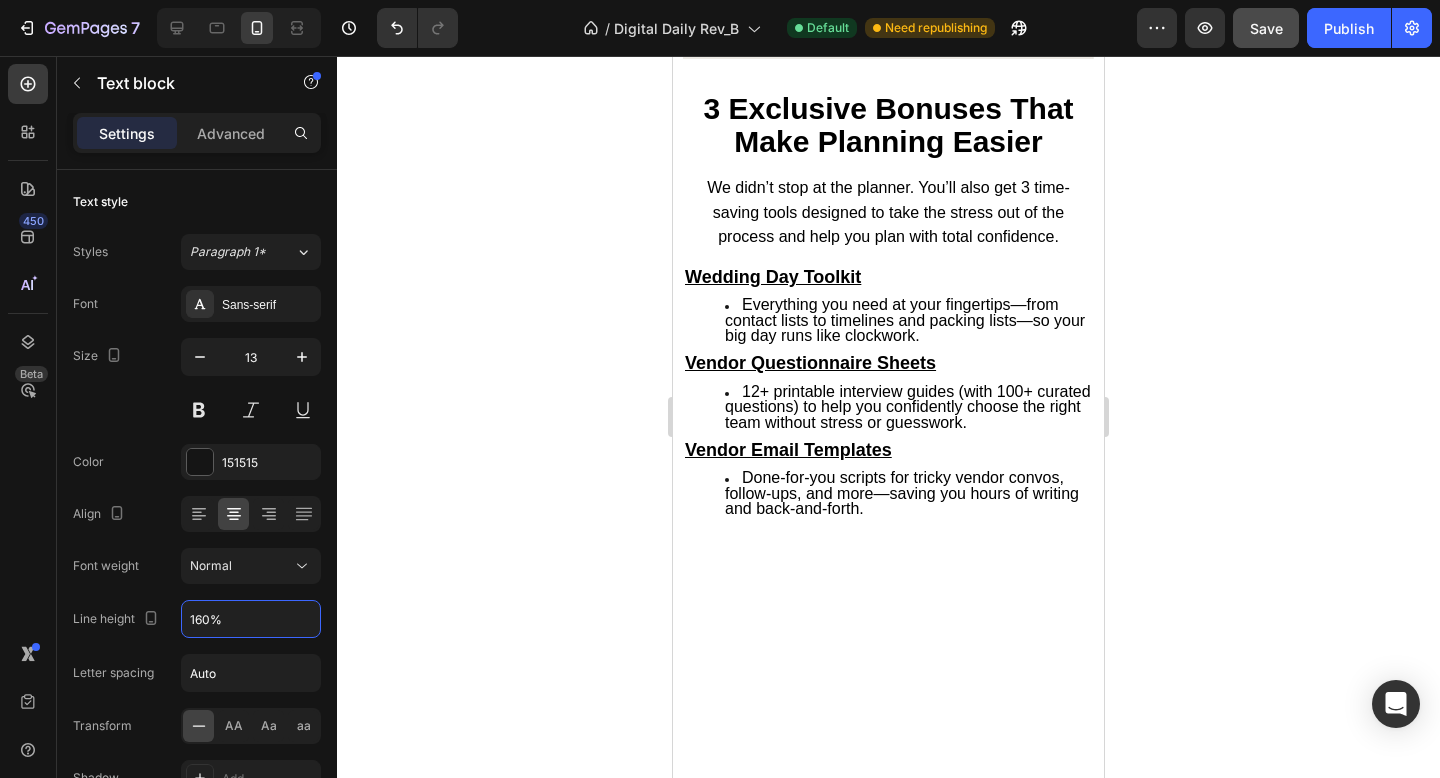 scroll, scrollTop: 2528, scrollLeft: 0, axis: vertical 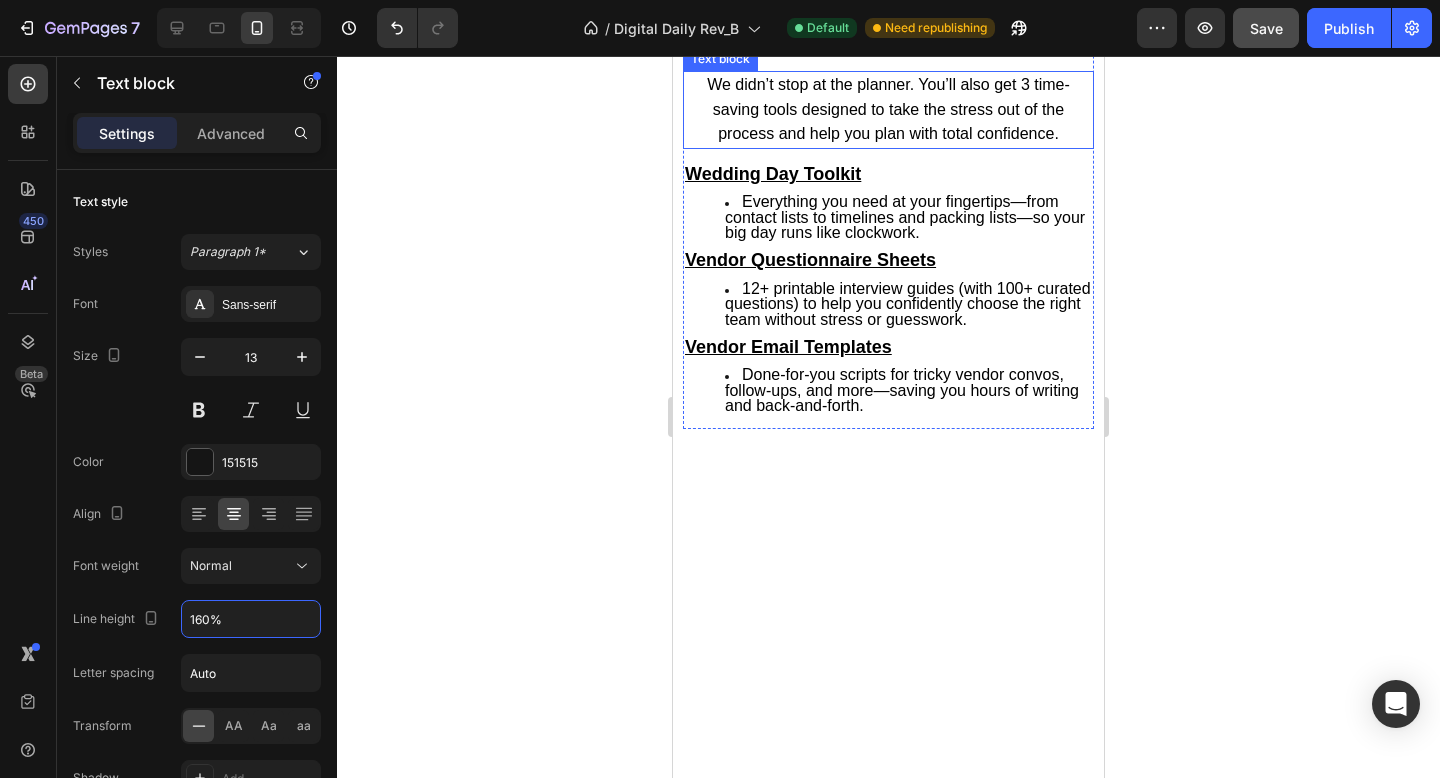 click on "We didn’t stop at the planner. You’ll also get 3 time-saving tools designed to take the stress out of the process and help you plan with total confidence." at bounding box center [888, 109] 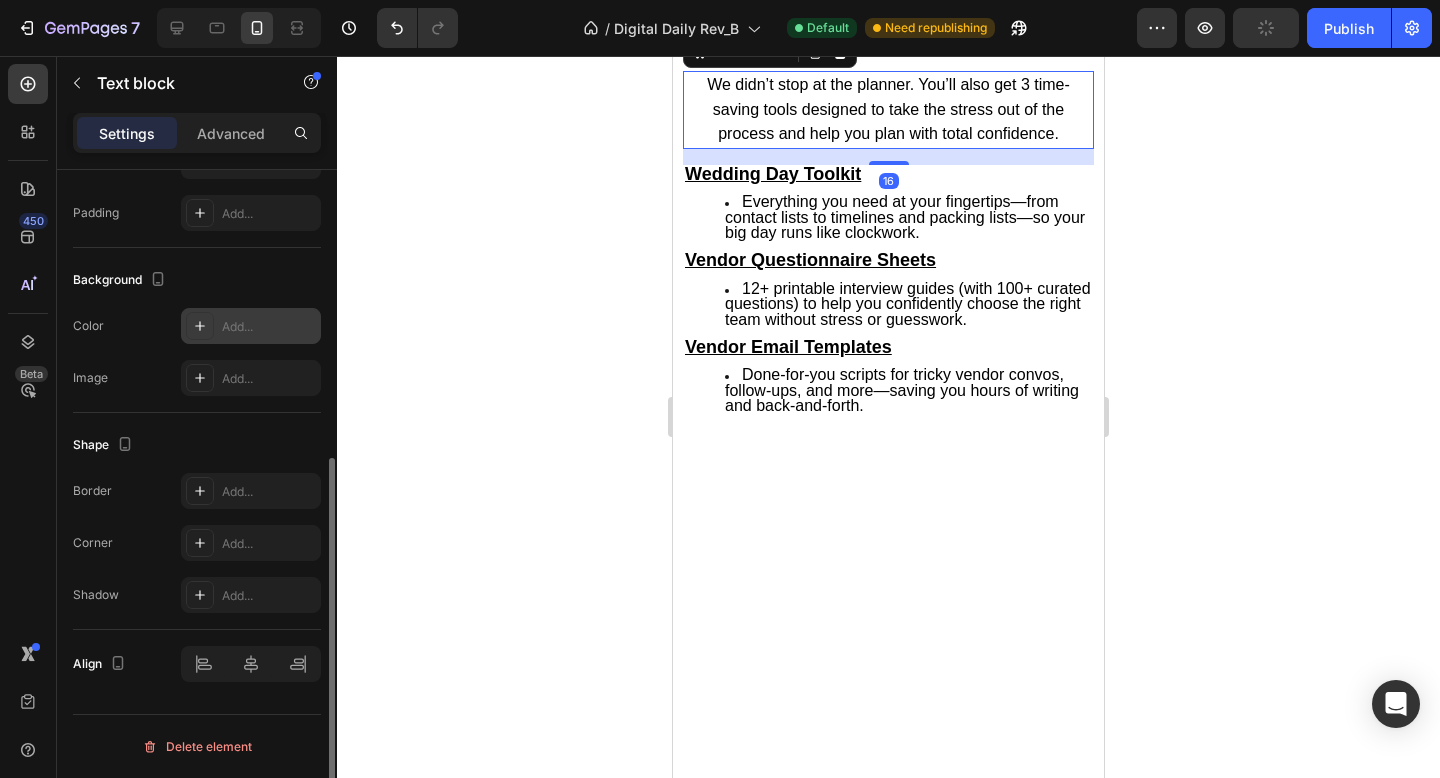 scroll, scrollTop: 0, scrollLeft: 0, axis: both 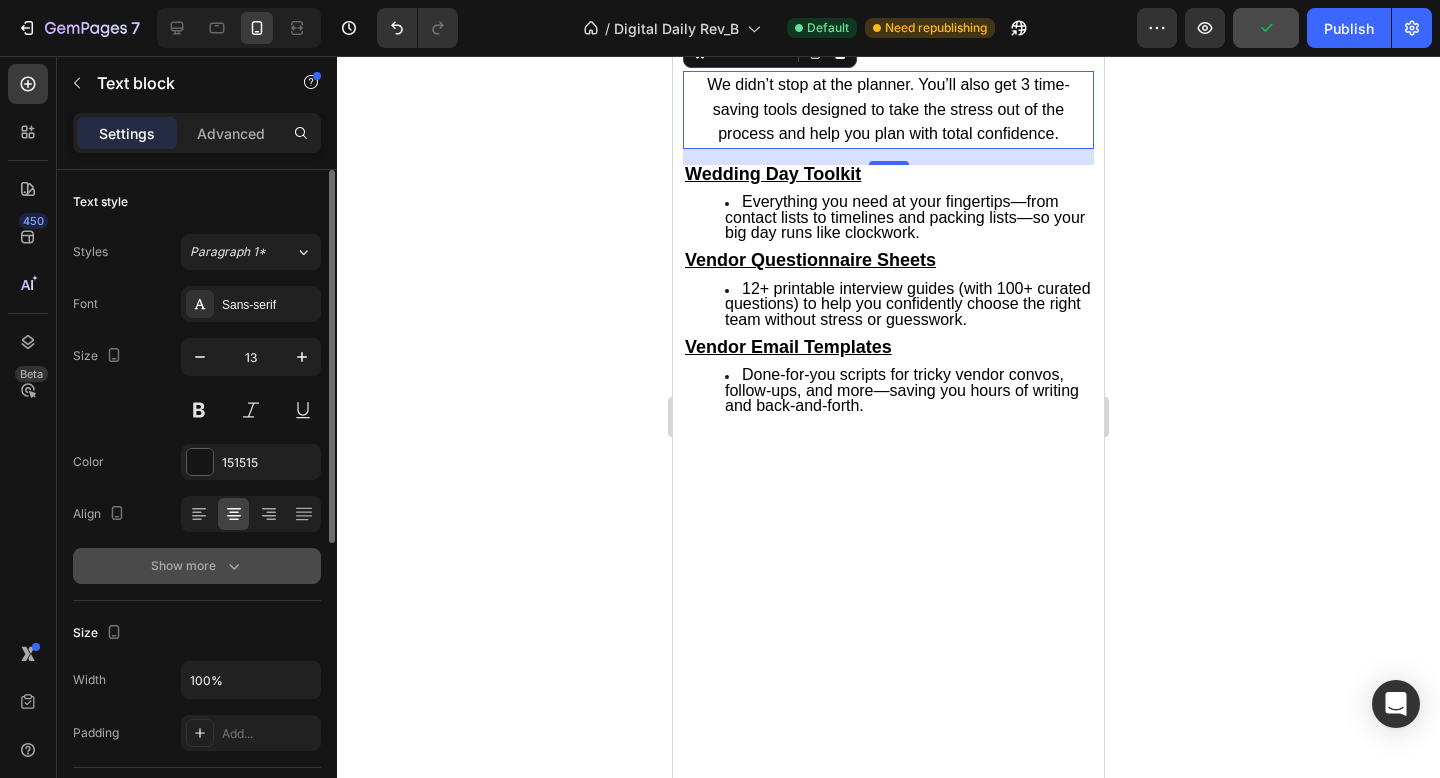 click on "Show more" at bounding box center (197, 566) 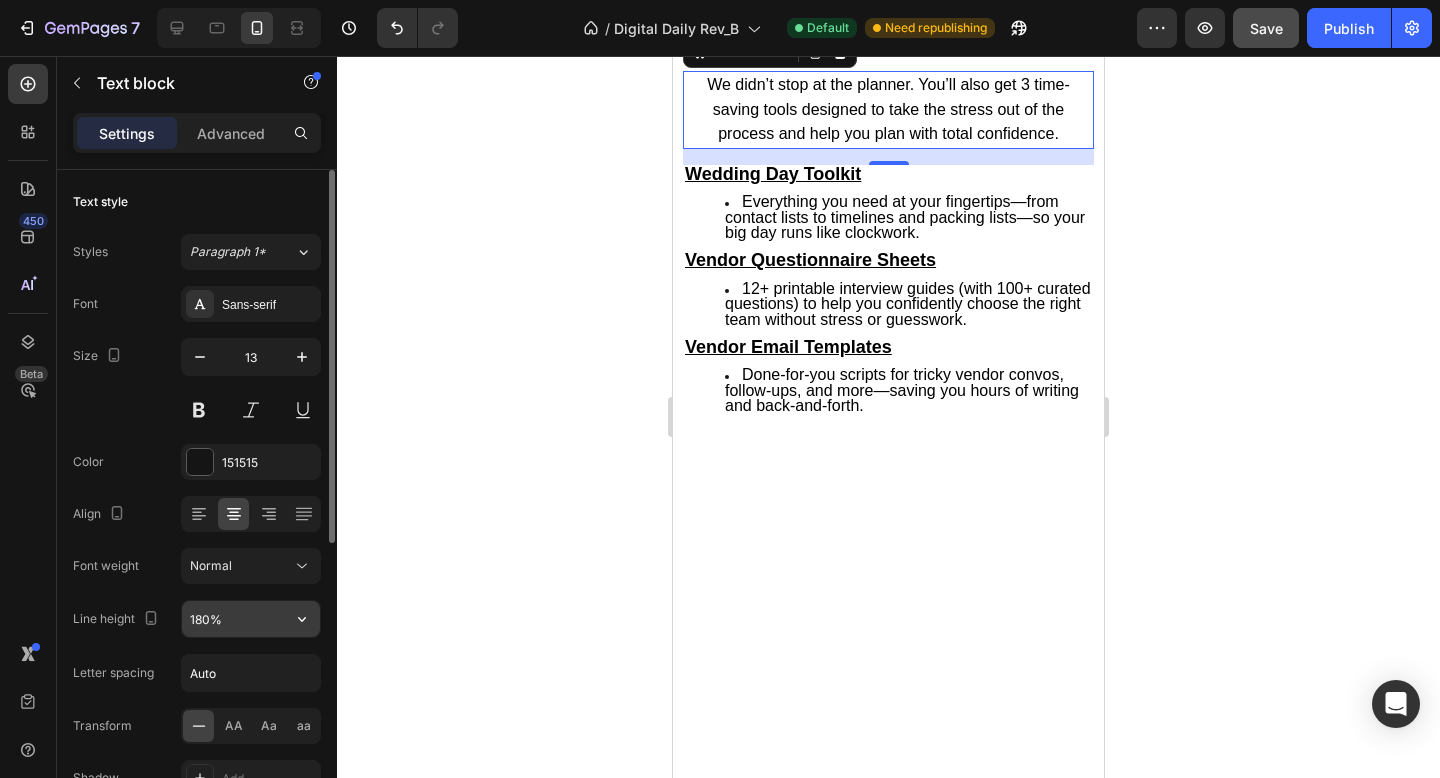 click on "180%" at bounding box center [251, 619] 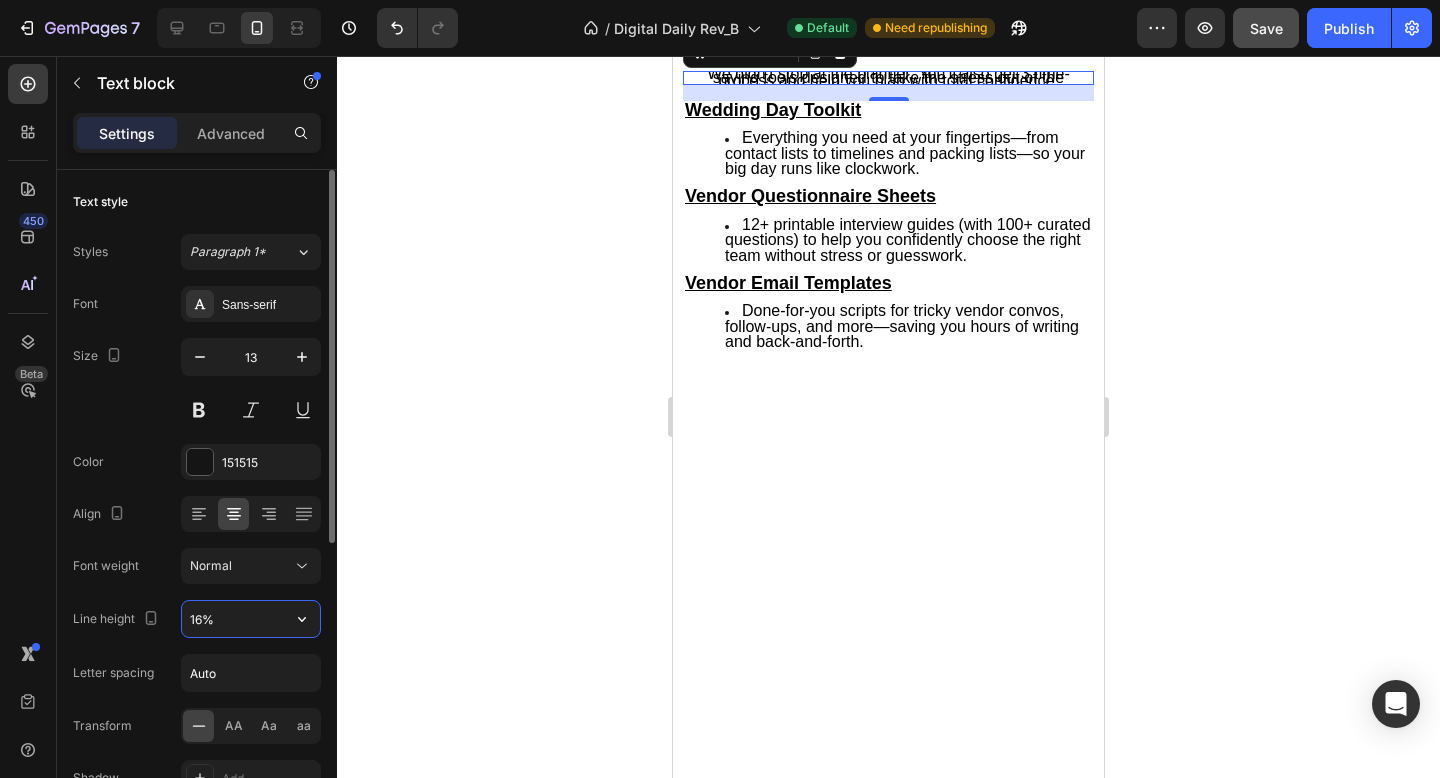type on "160%" 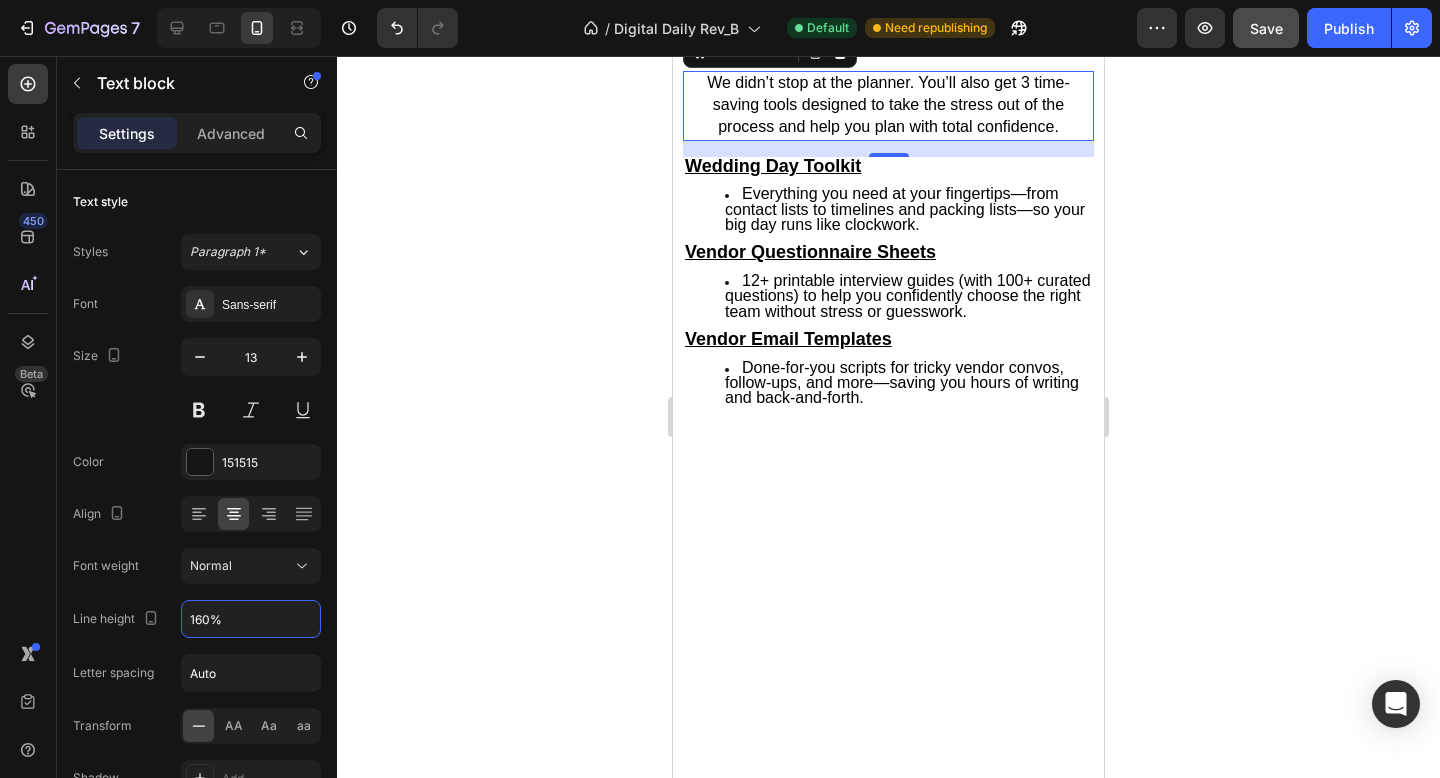 click 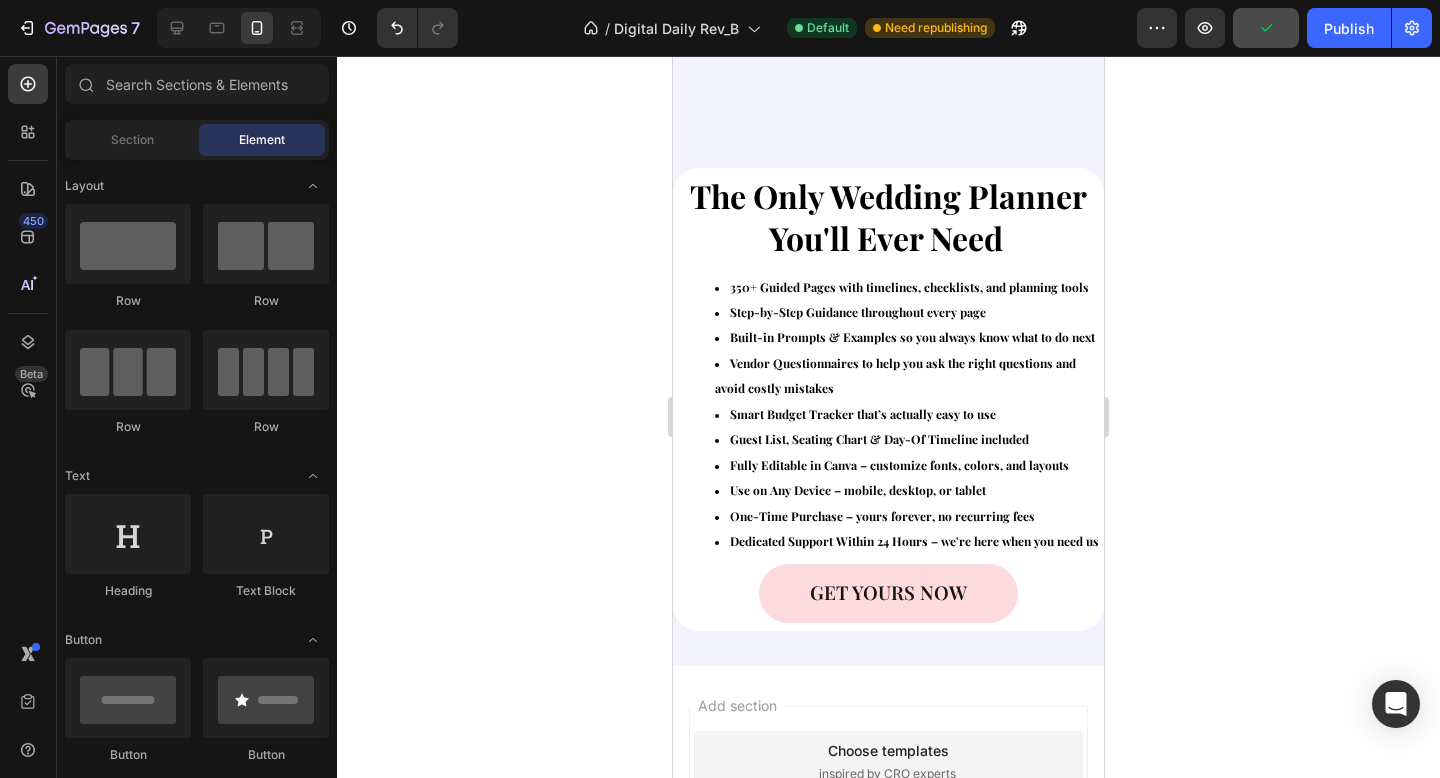 scroll, scrollTop: 5481, scrollLeft: 0, axis: vertical 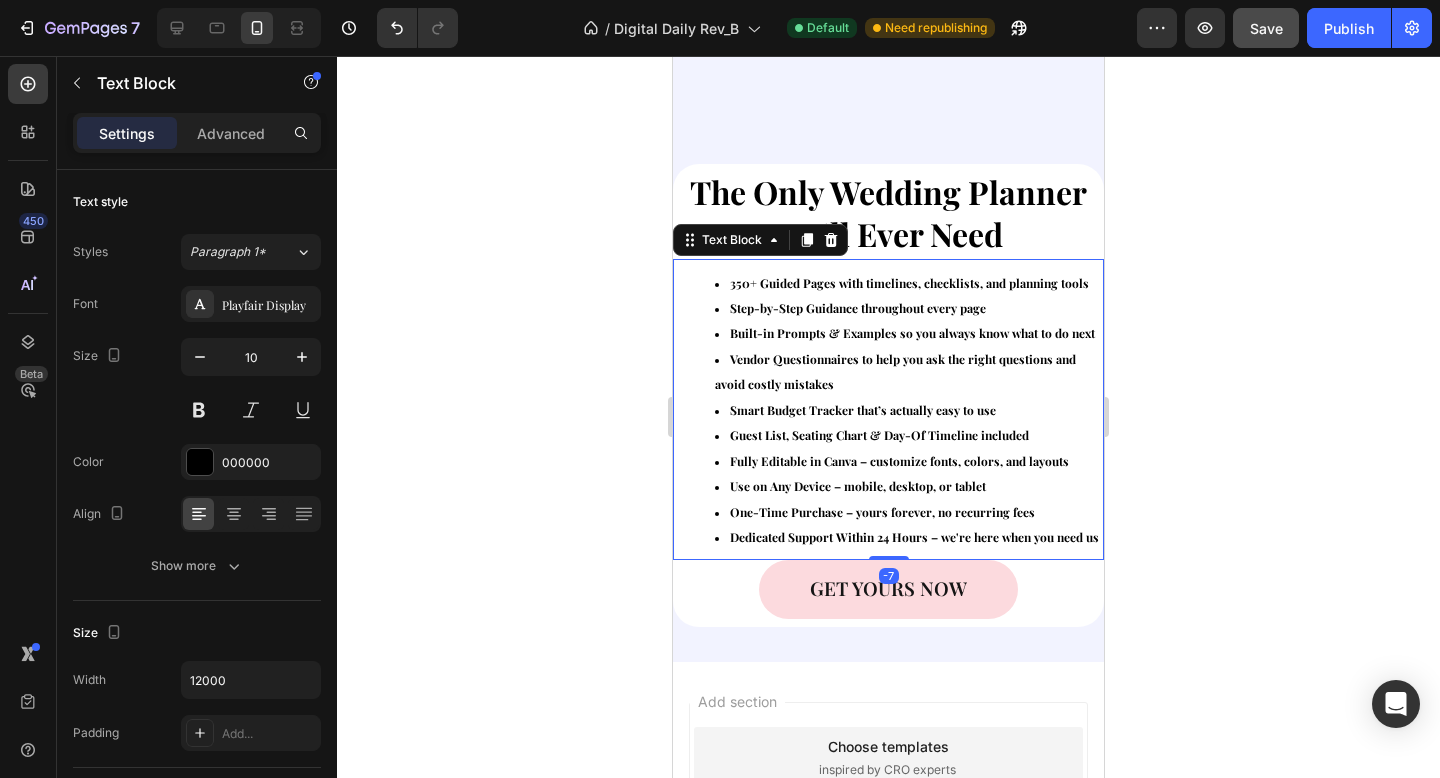click on "Guest List, Seating Chart & Day-Of Timeline included" at bounding box center (909, 435) 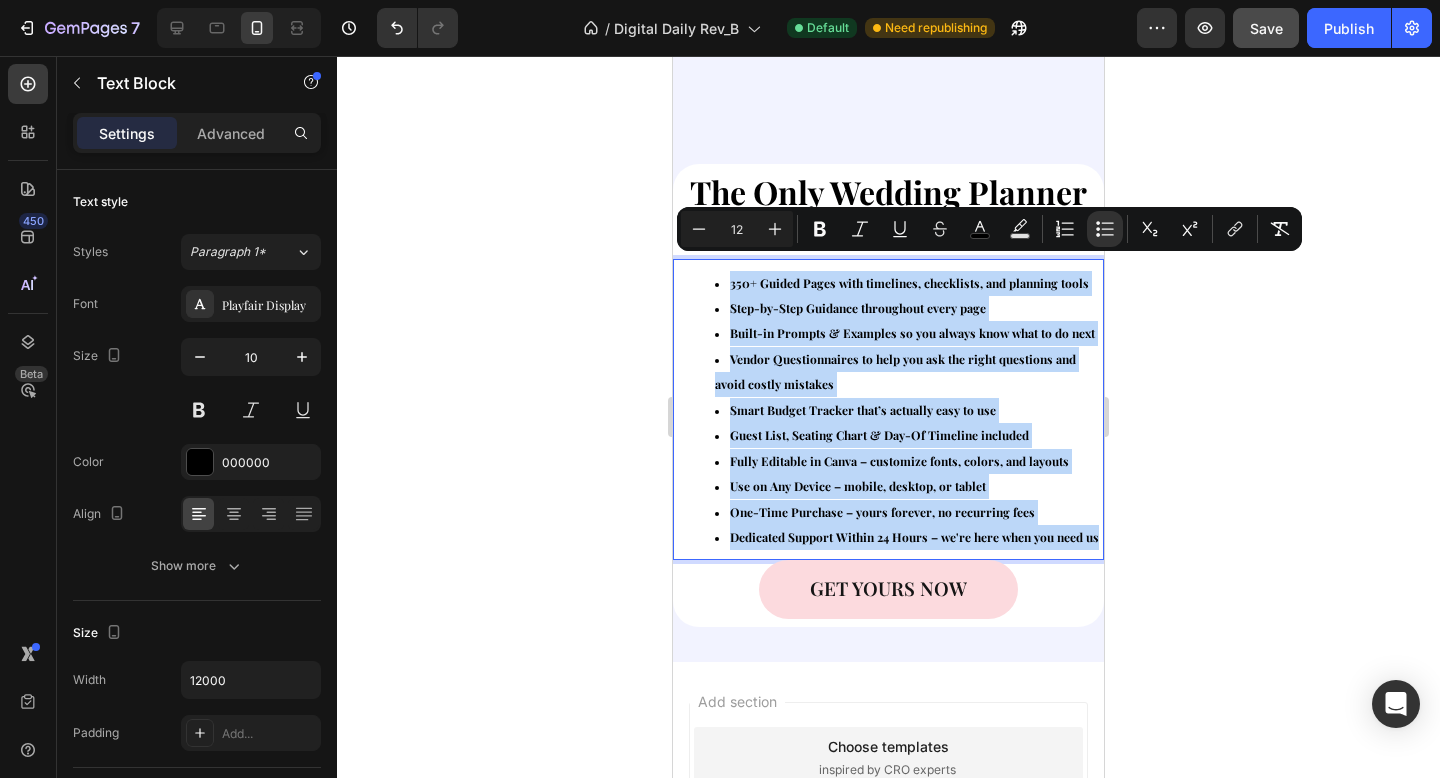 drag, startPoint x: 744, startPoint y: 576, endPoint x: 715, endPoint y: 270, distance: 307.37112 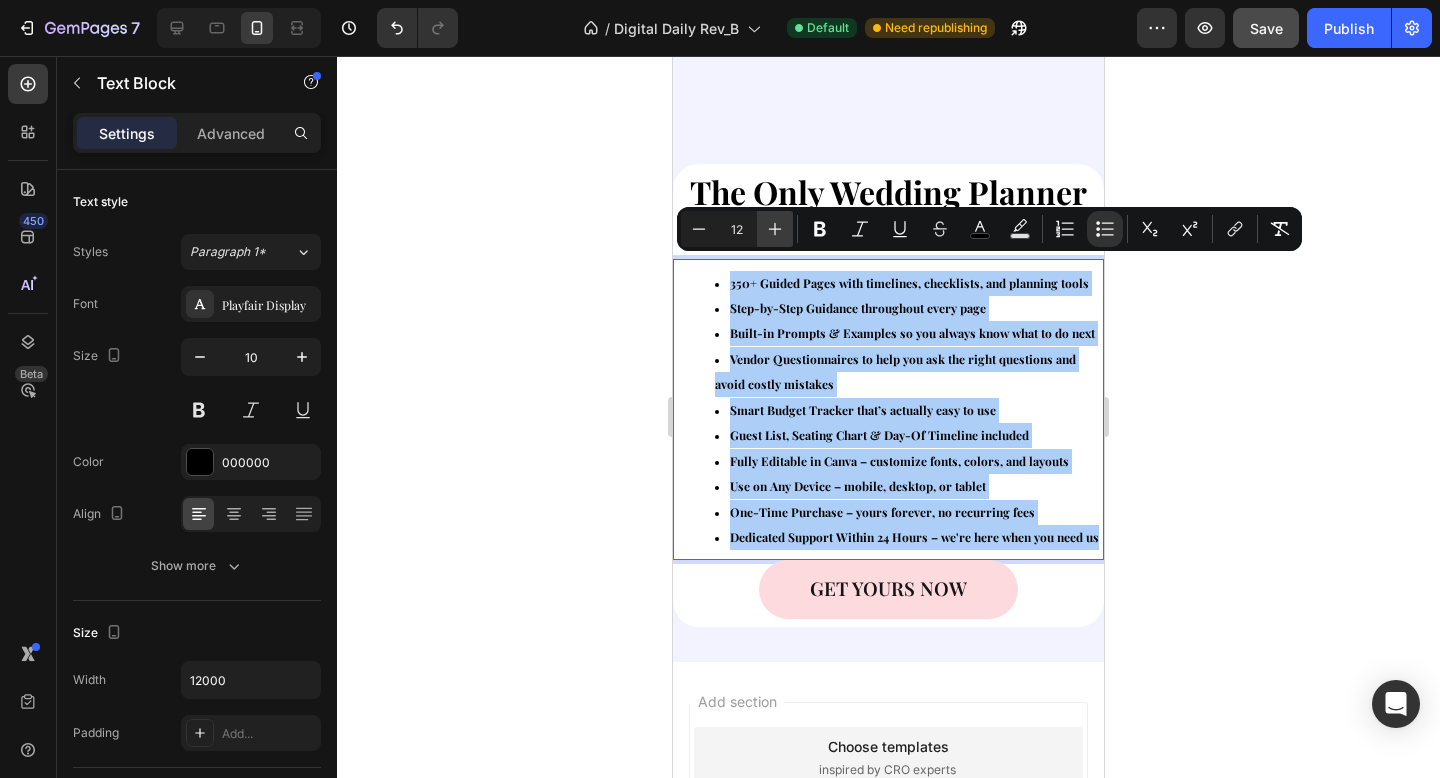 click 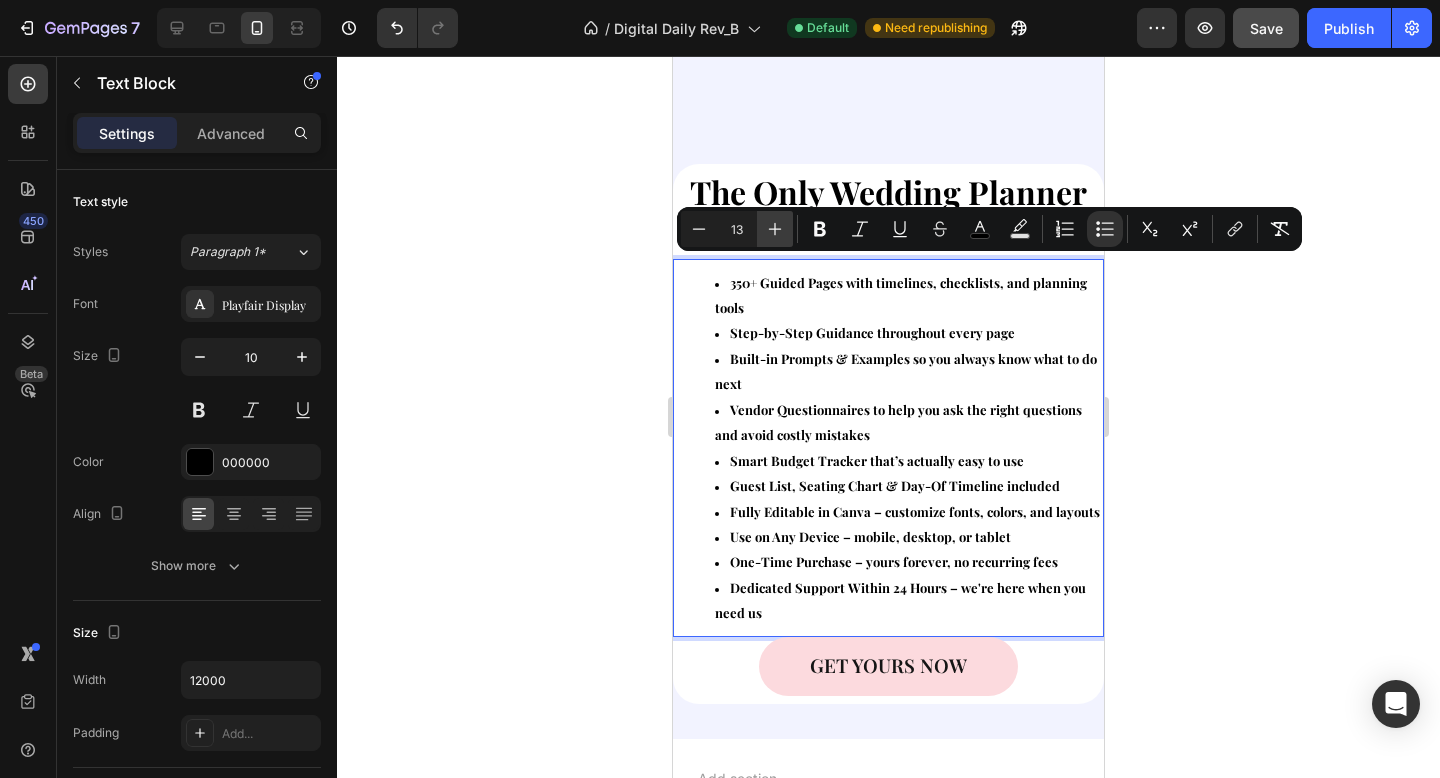 click 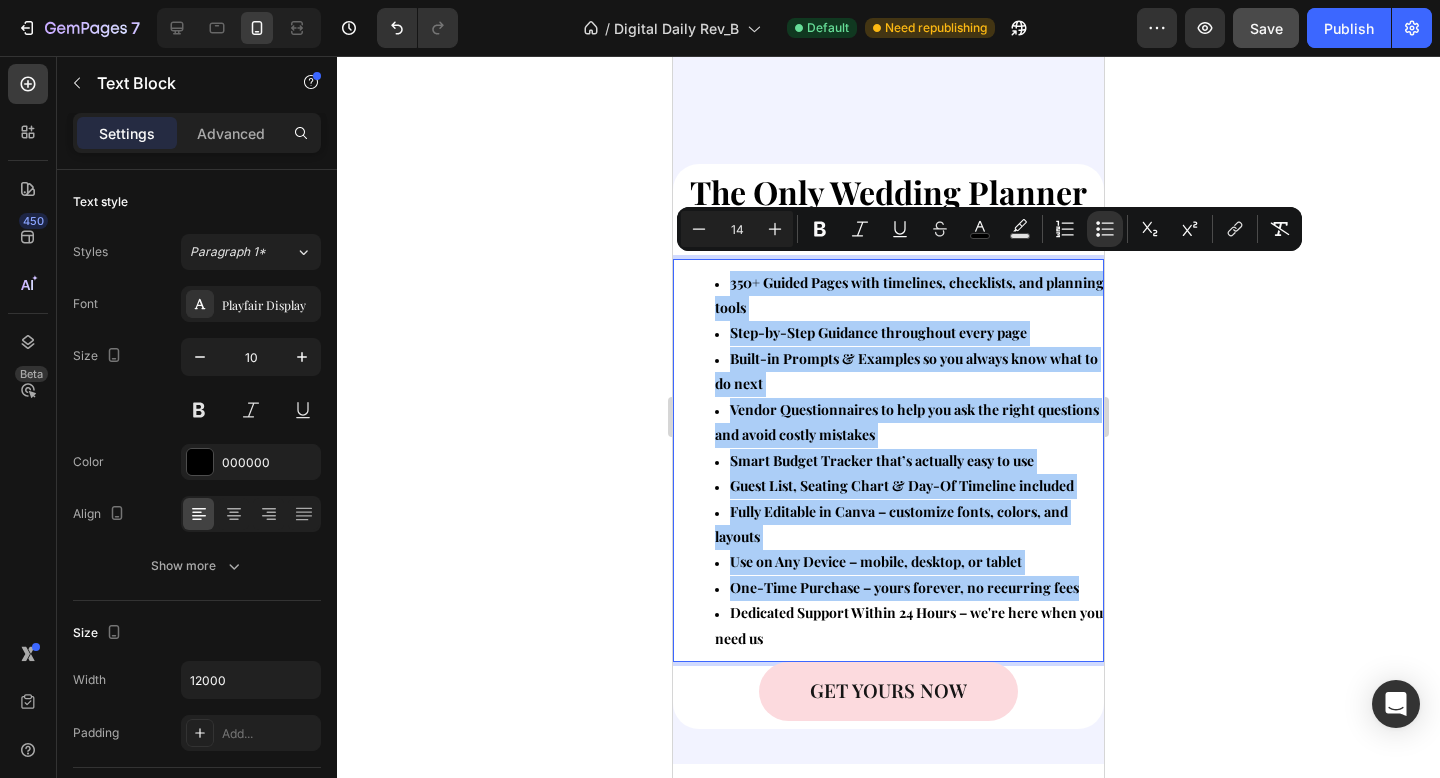 click 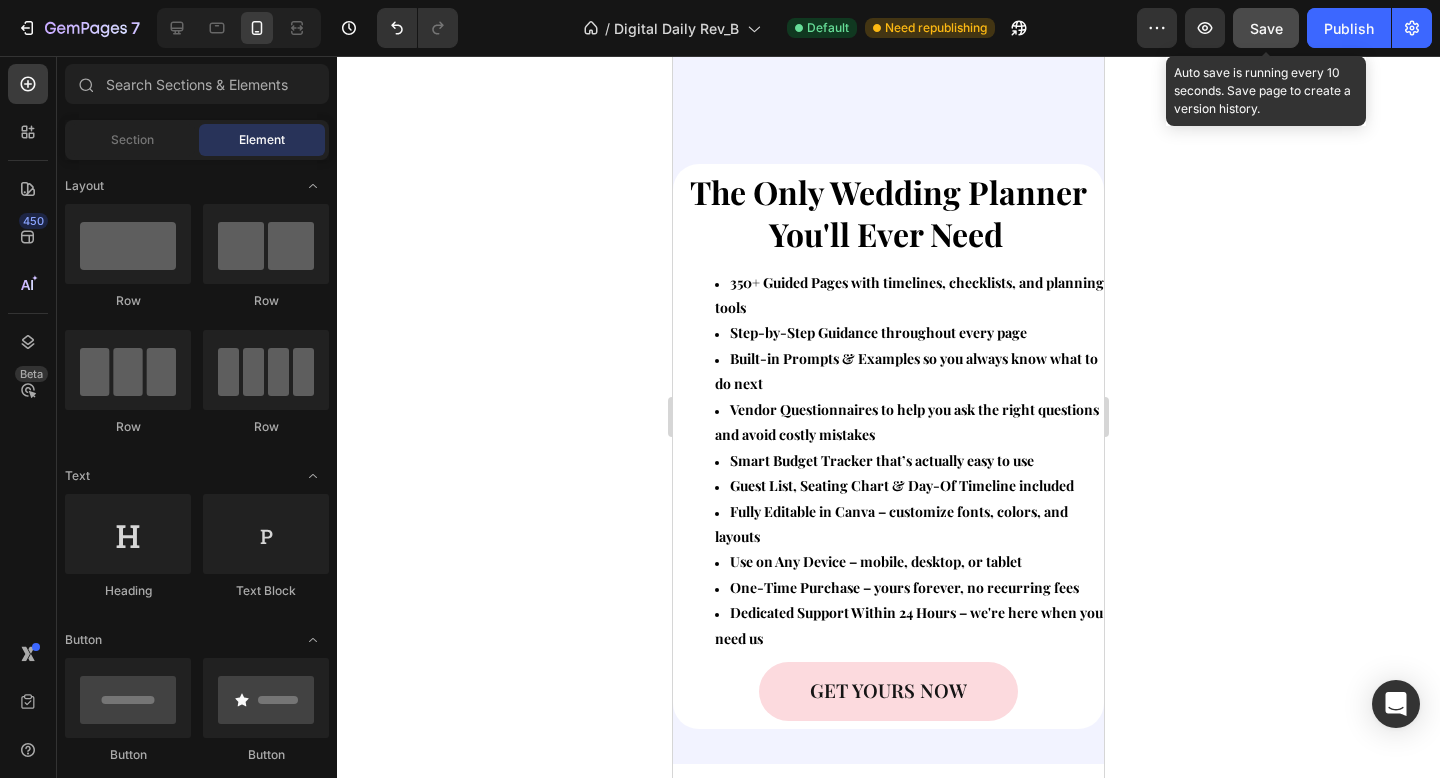 click on "Save" 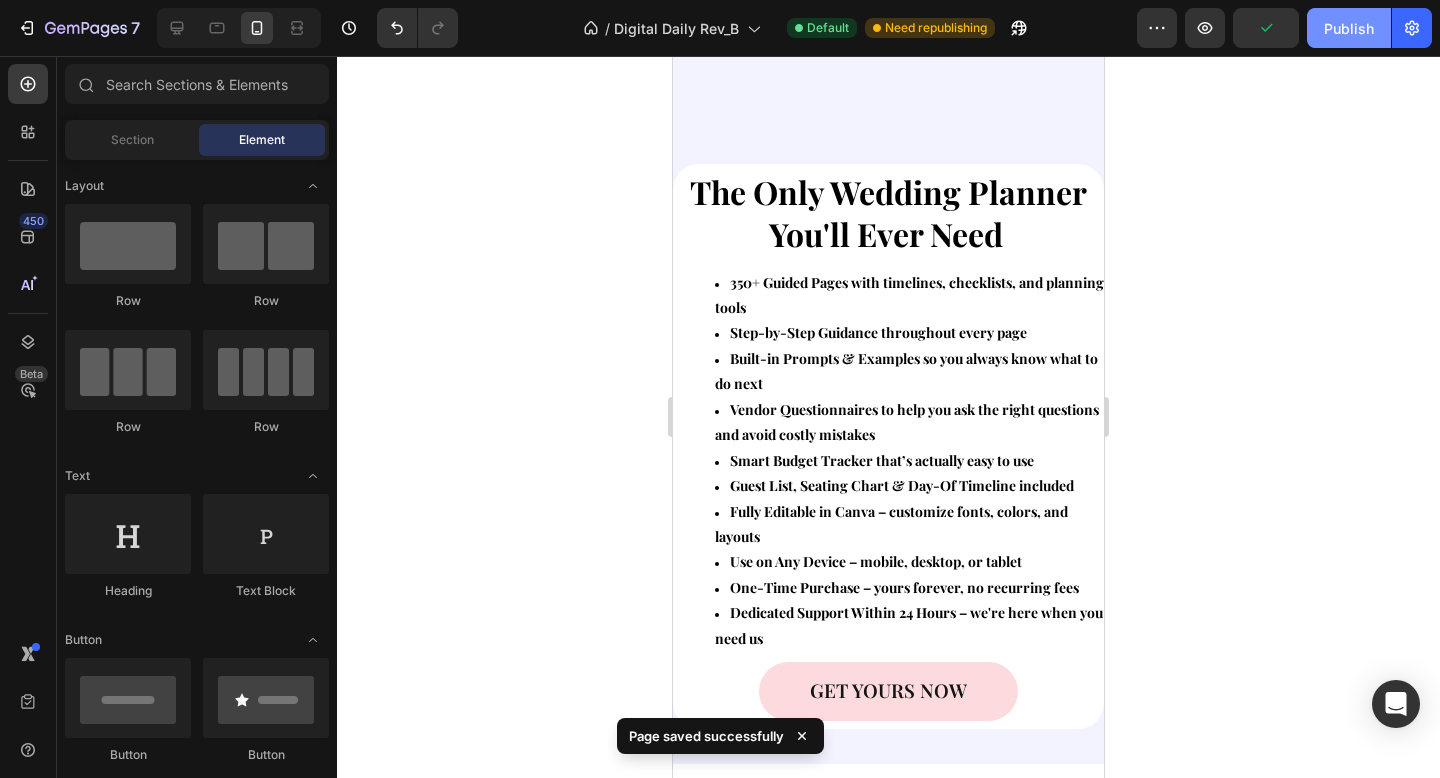 click on "Publish" at bounding box center (1349, 28) 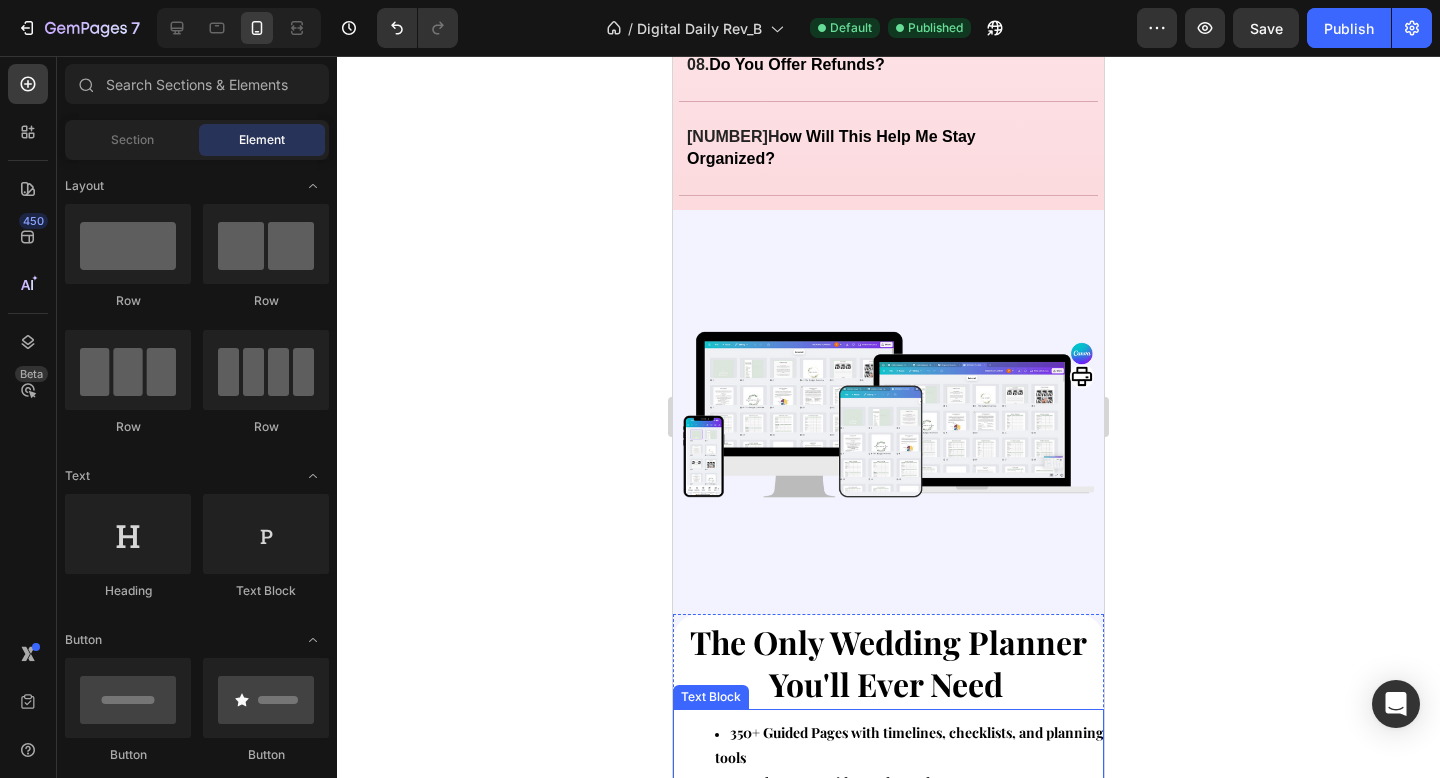 scroll, scrollTop: 4997, scrollLeft: 0, axis: vertical 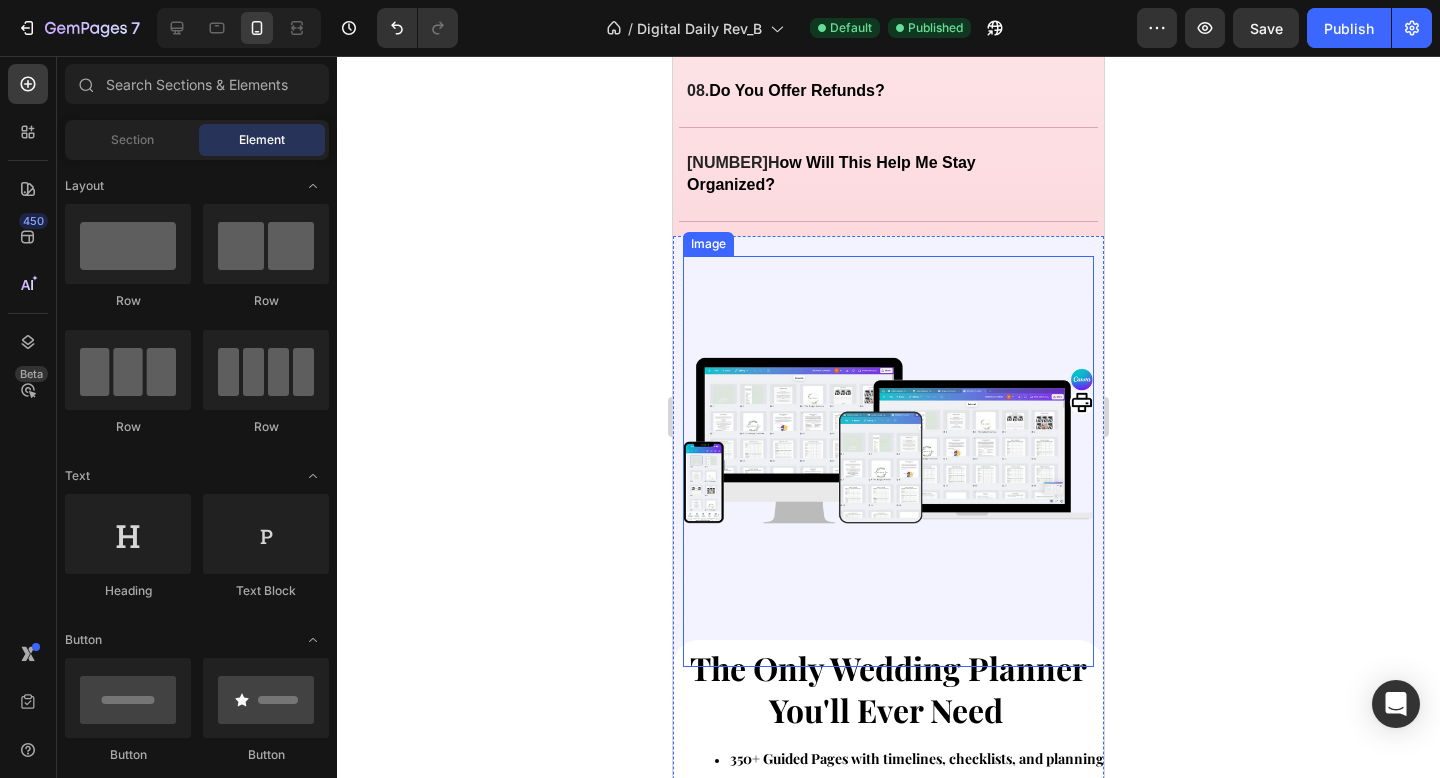 click at bounding box center (888, 461) 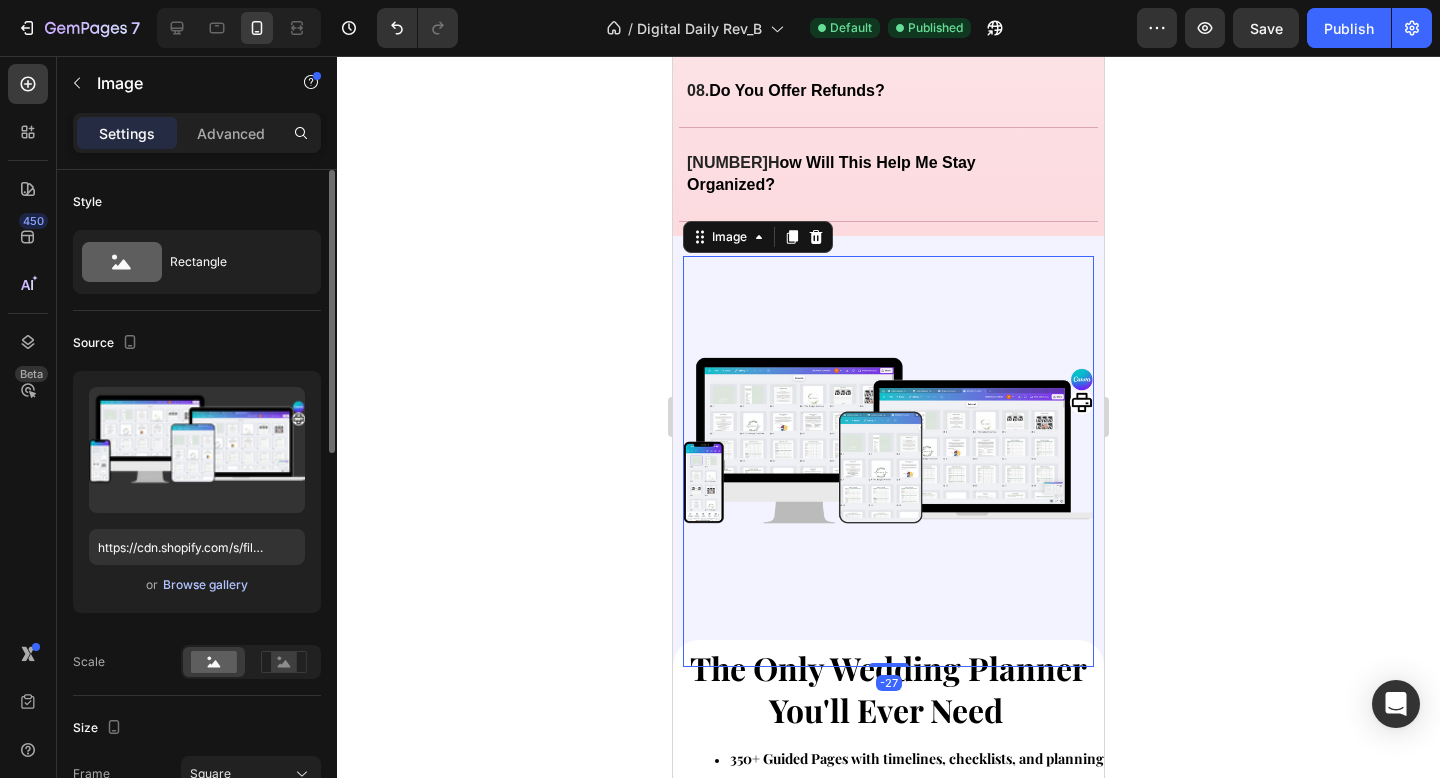 click on "Browse gallery" at bounding box center [205, 585] 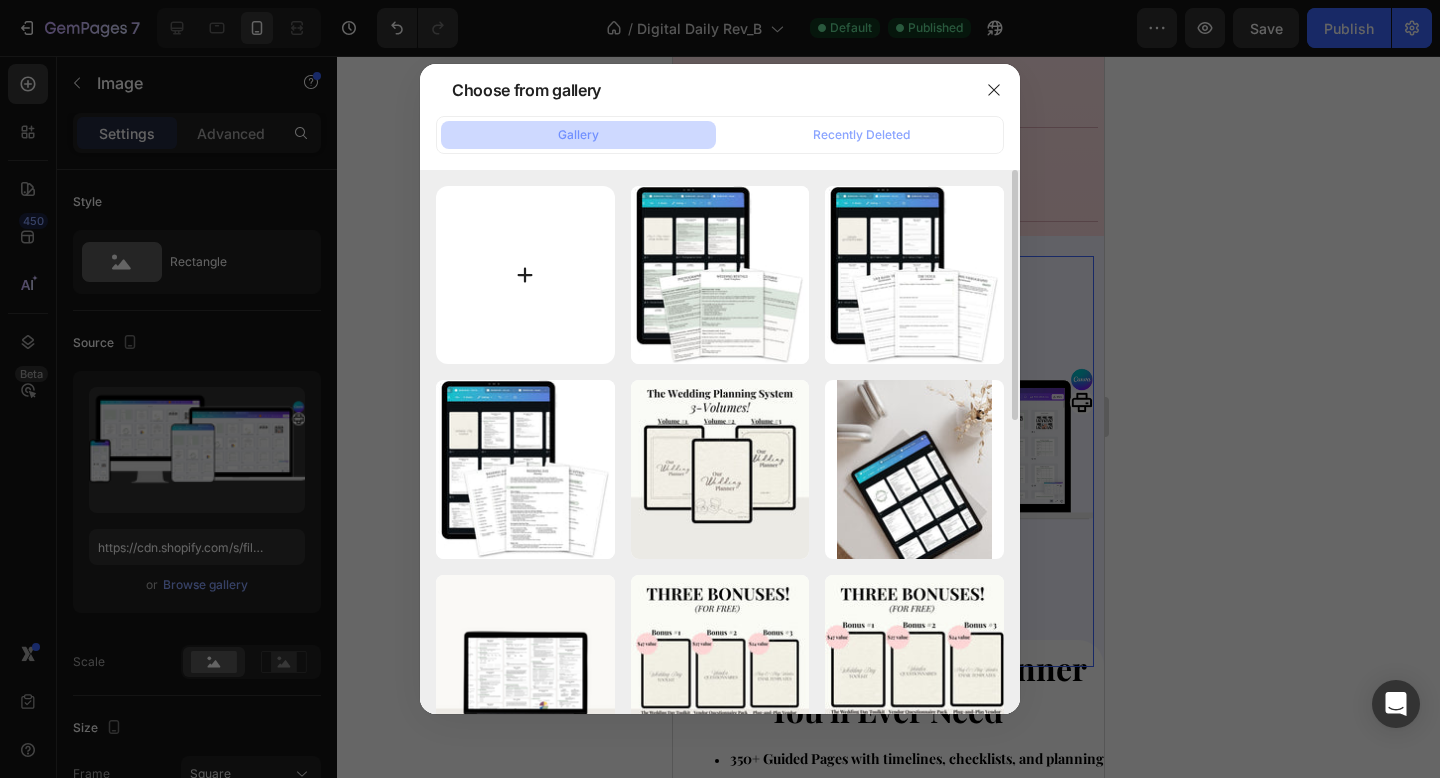 click at bounding box center (525, 275) 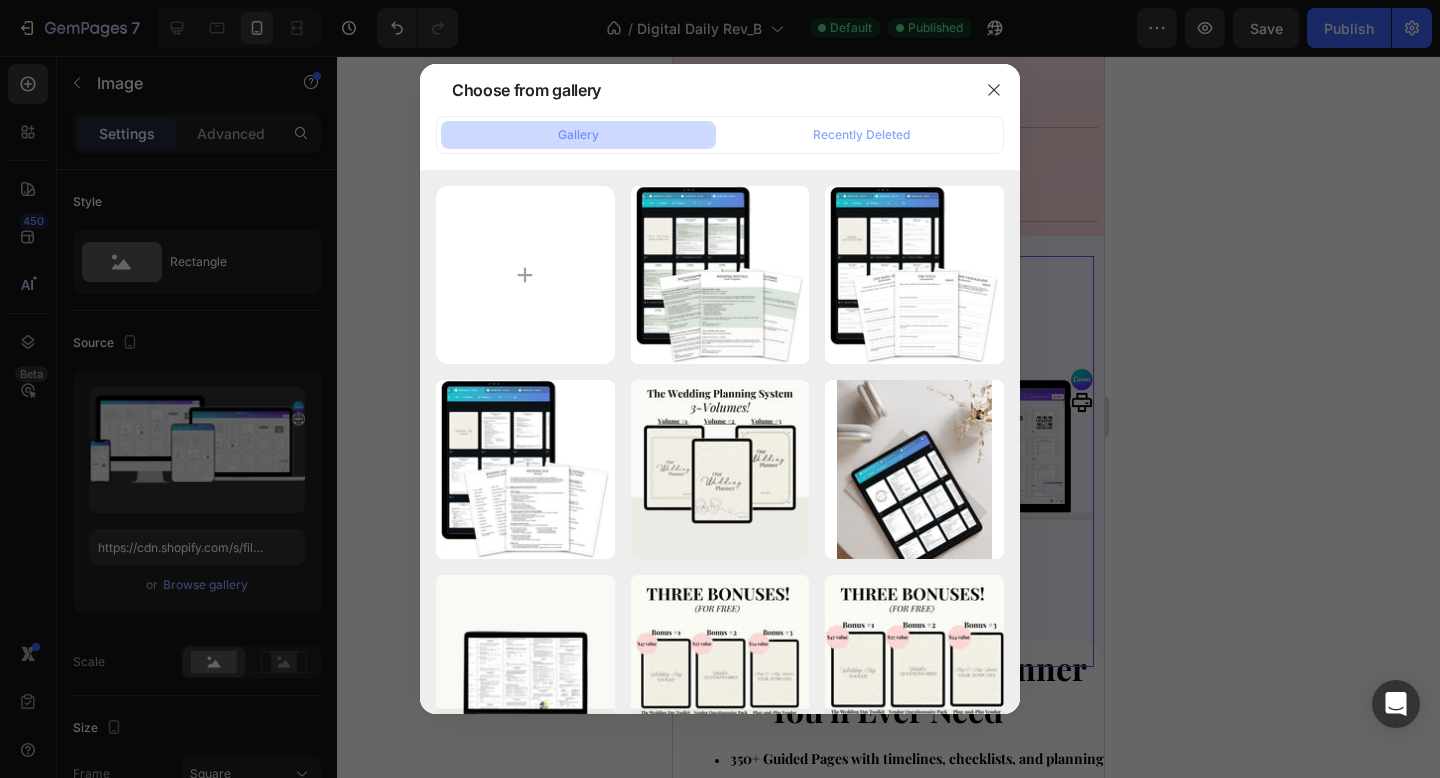 type on "C:\fakepath\cta.jpg" 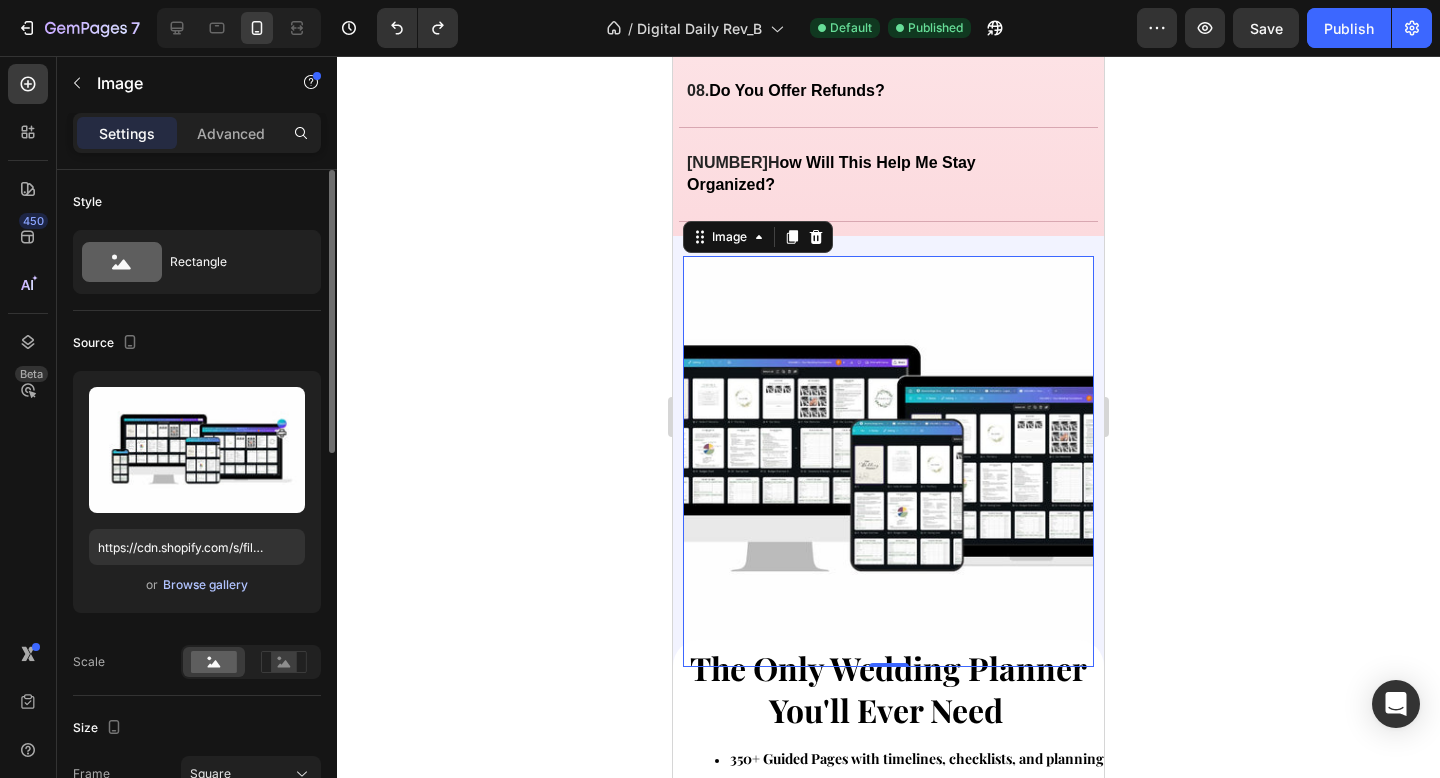type on "https://cdn.shopify.com/s/files/1/0934/8291/0014/files/gempages_560968813789578096-5300cc24-e36b-47ad-8bda-eb5e19973ce9.png" 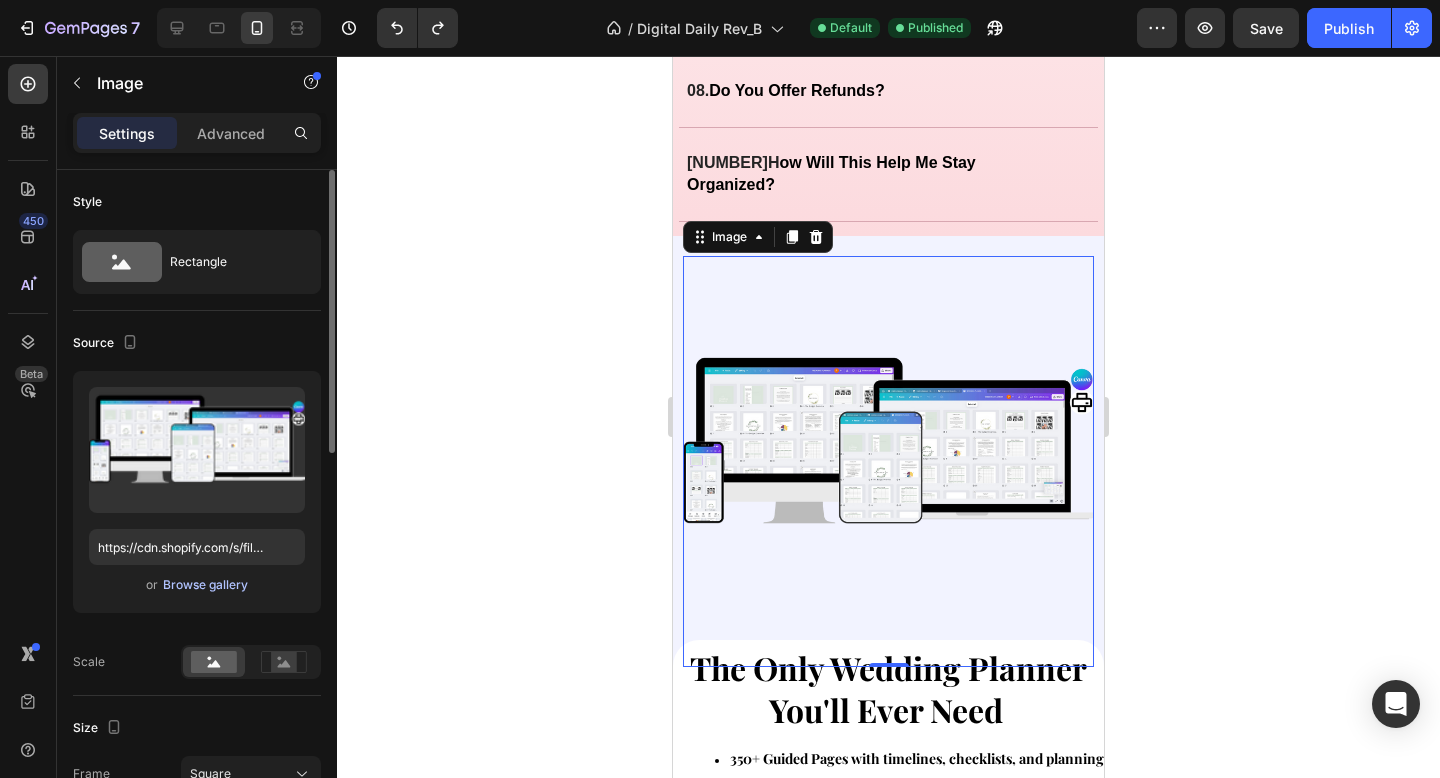 click on "Browse gallery" at bounding box center [205, 585] 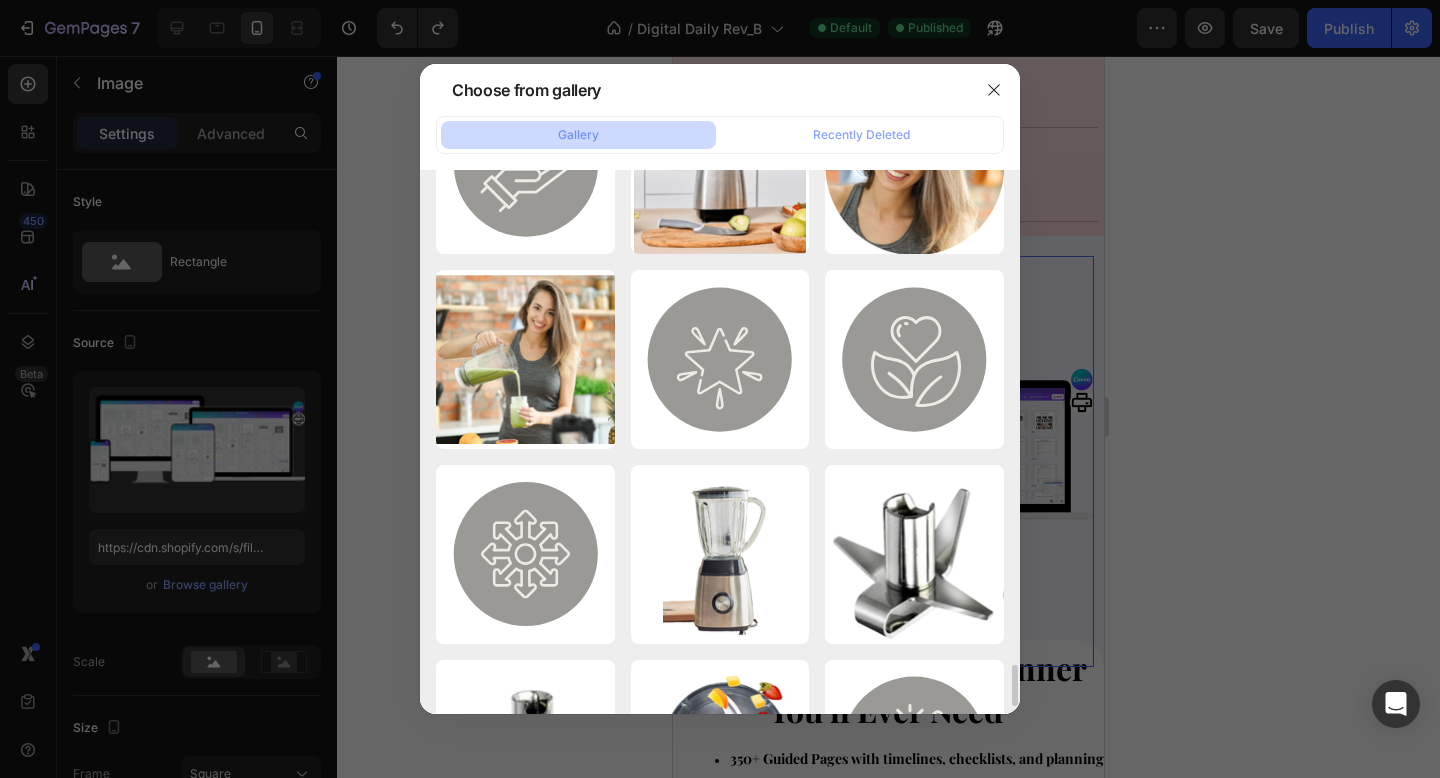 scroll, scrollTop: 6674, scrollLeft: 0, axis: vertical 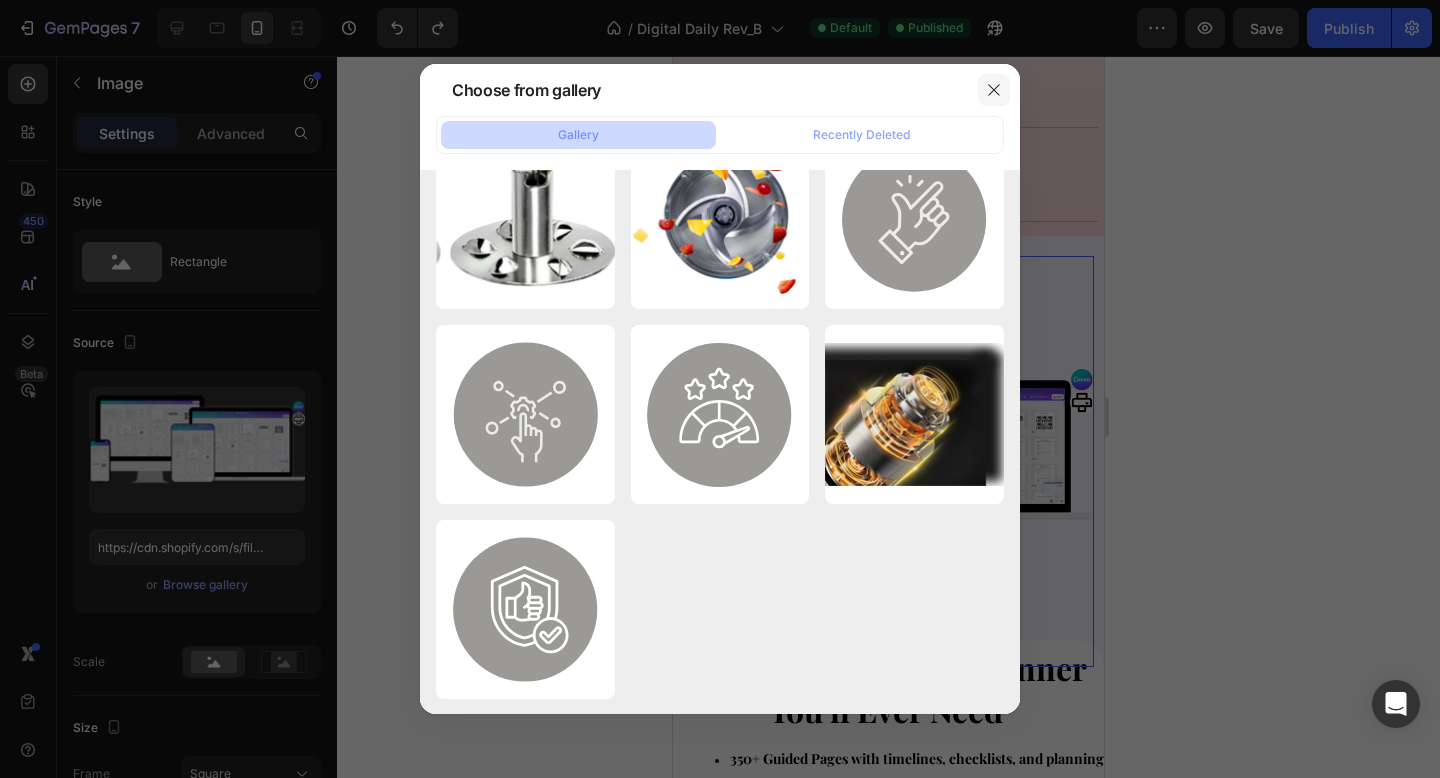 click 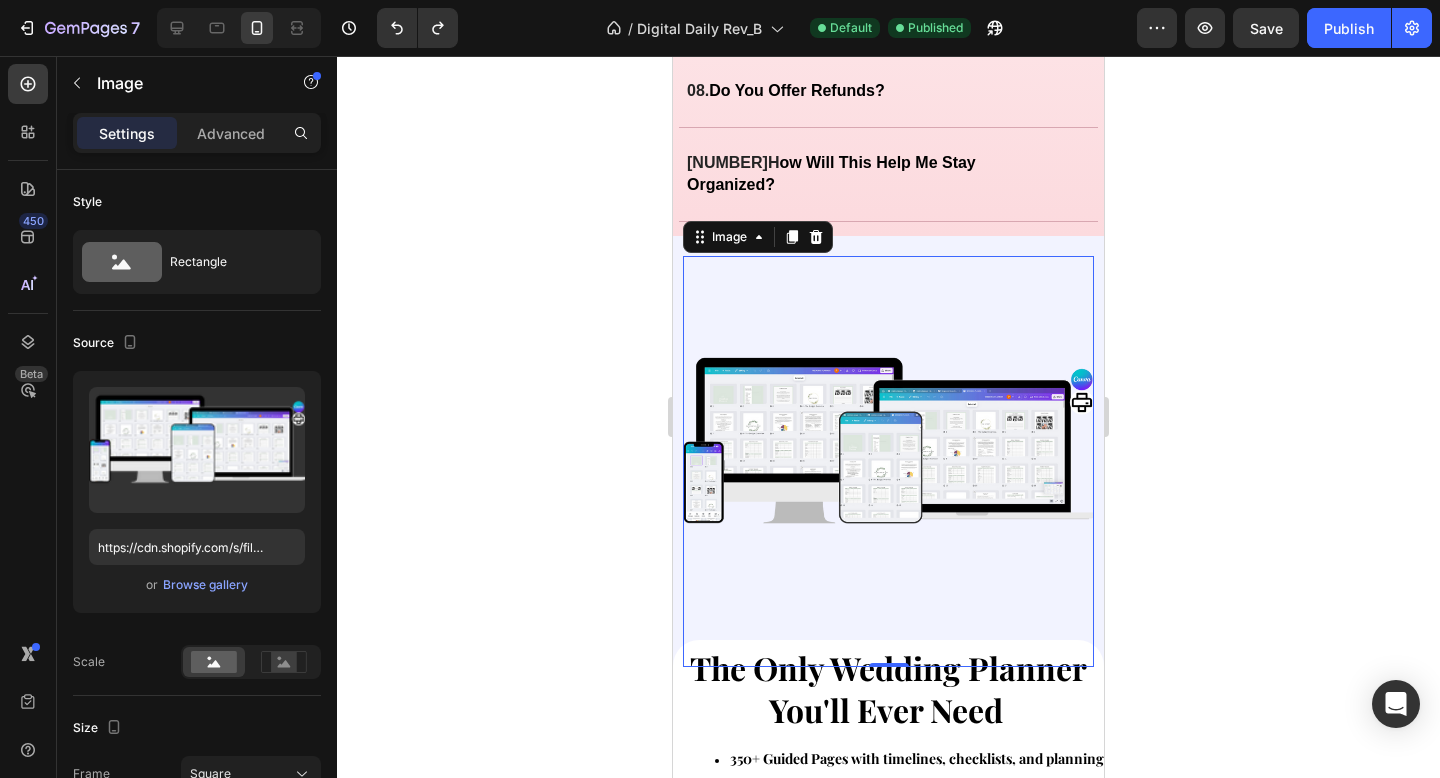 click at bounding box center [888, 461] 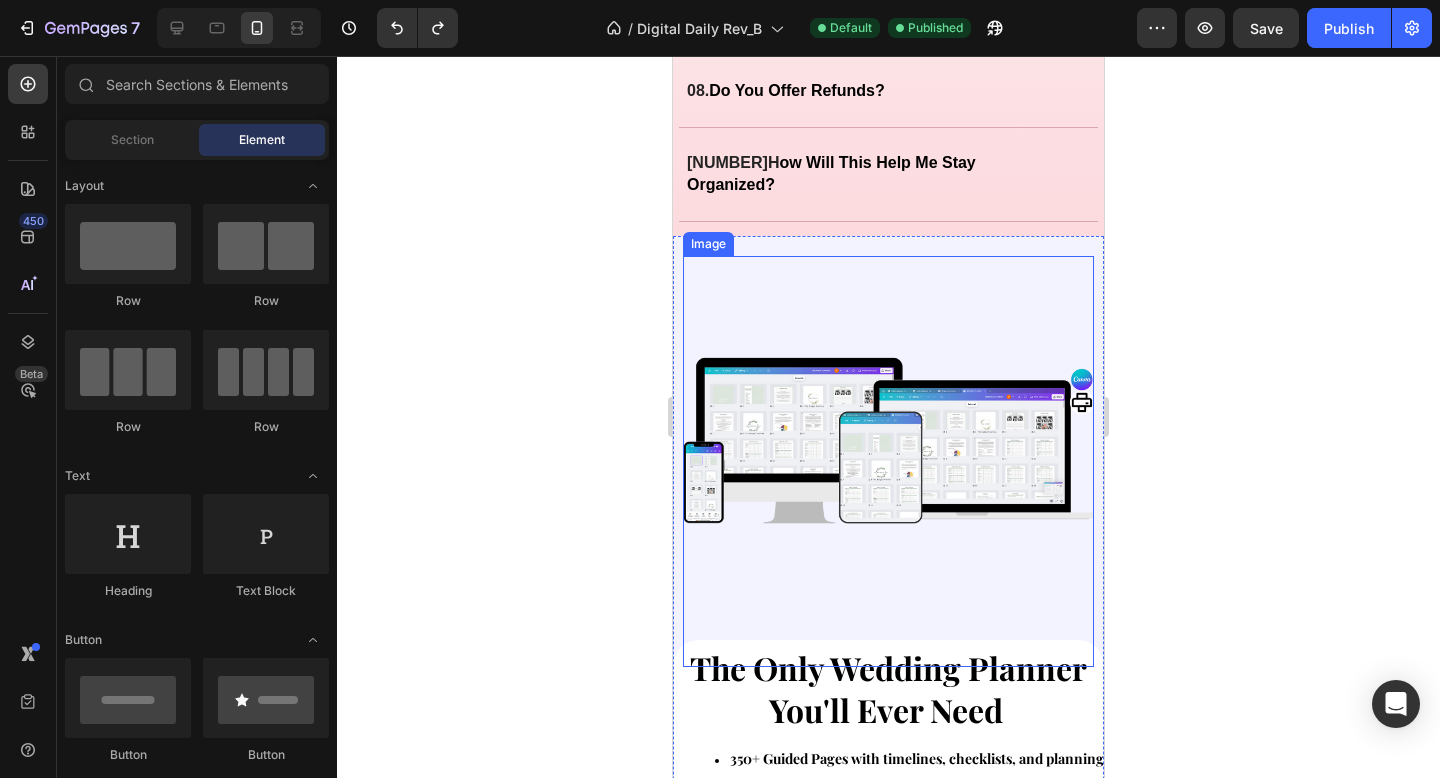 click at bounding box center [888, 461] 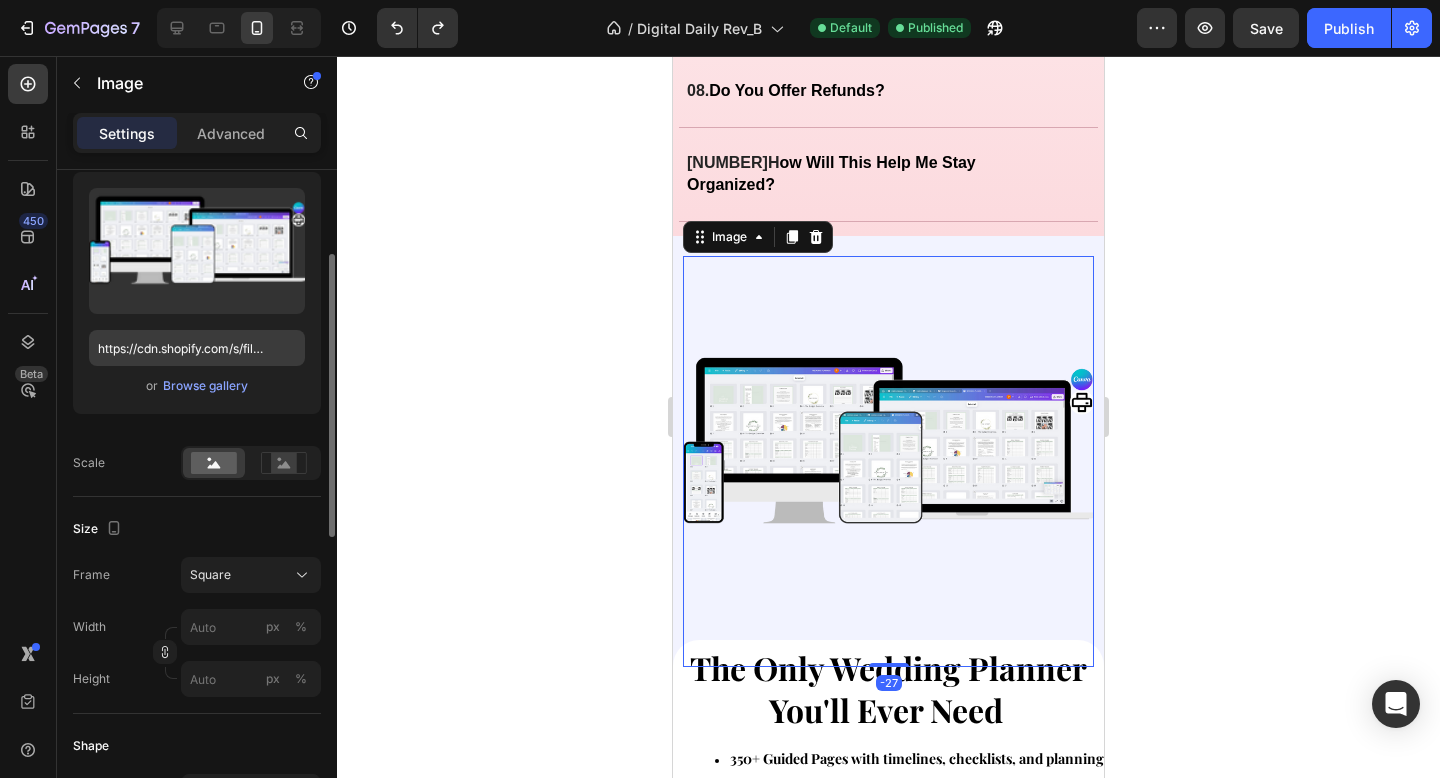 scroll, scrollTop: 219, scrollLeft: 0, axis: vertical 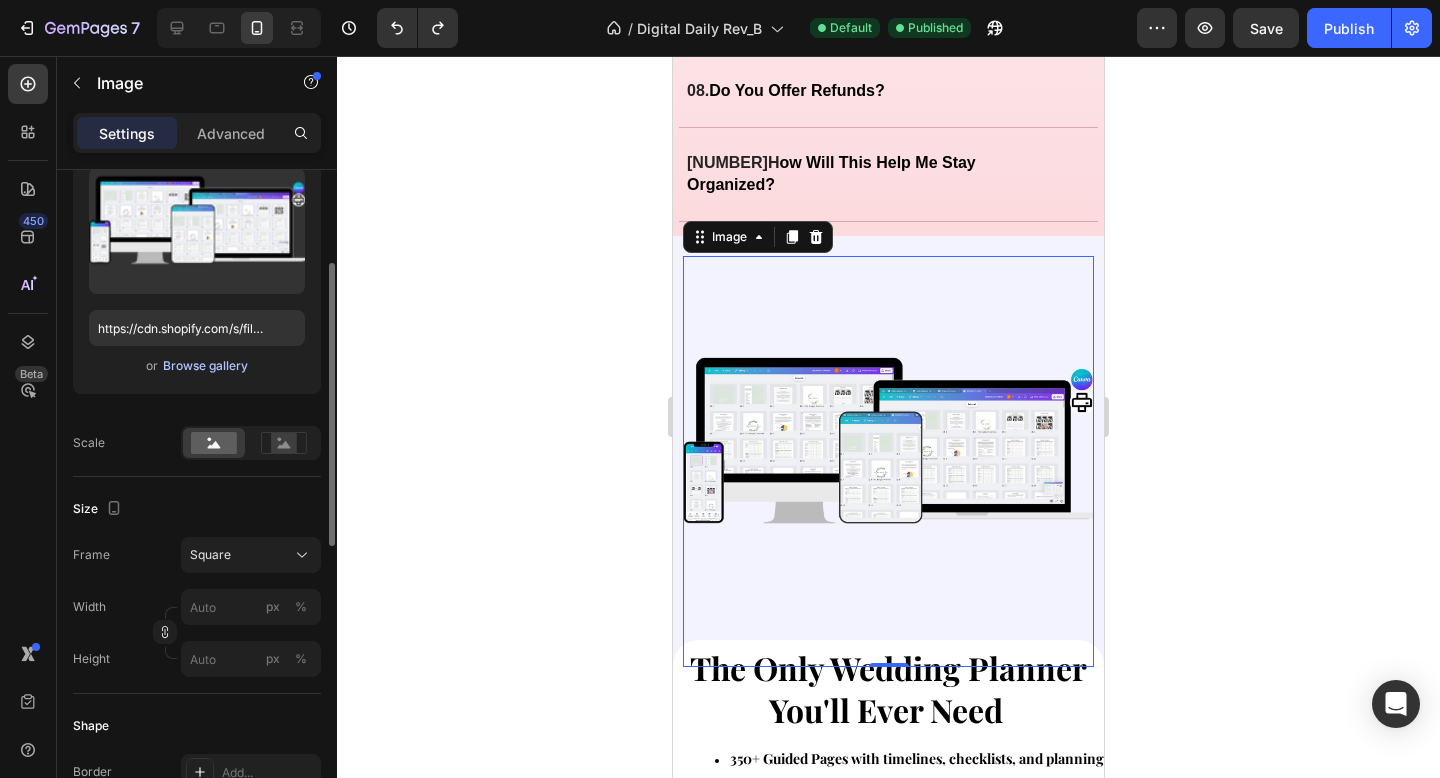 click on "Browse gallery" at bounding box center (205, 366) 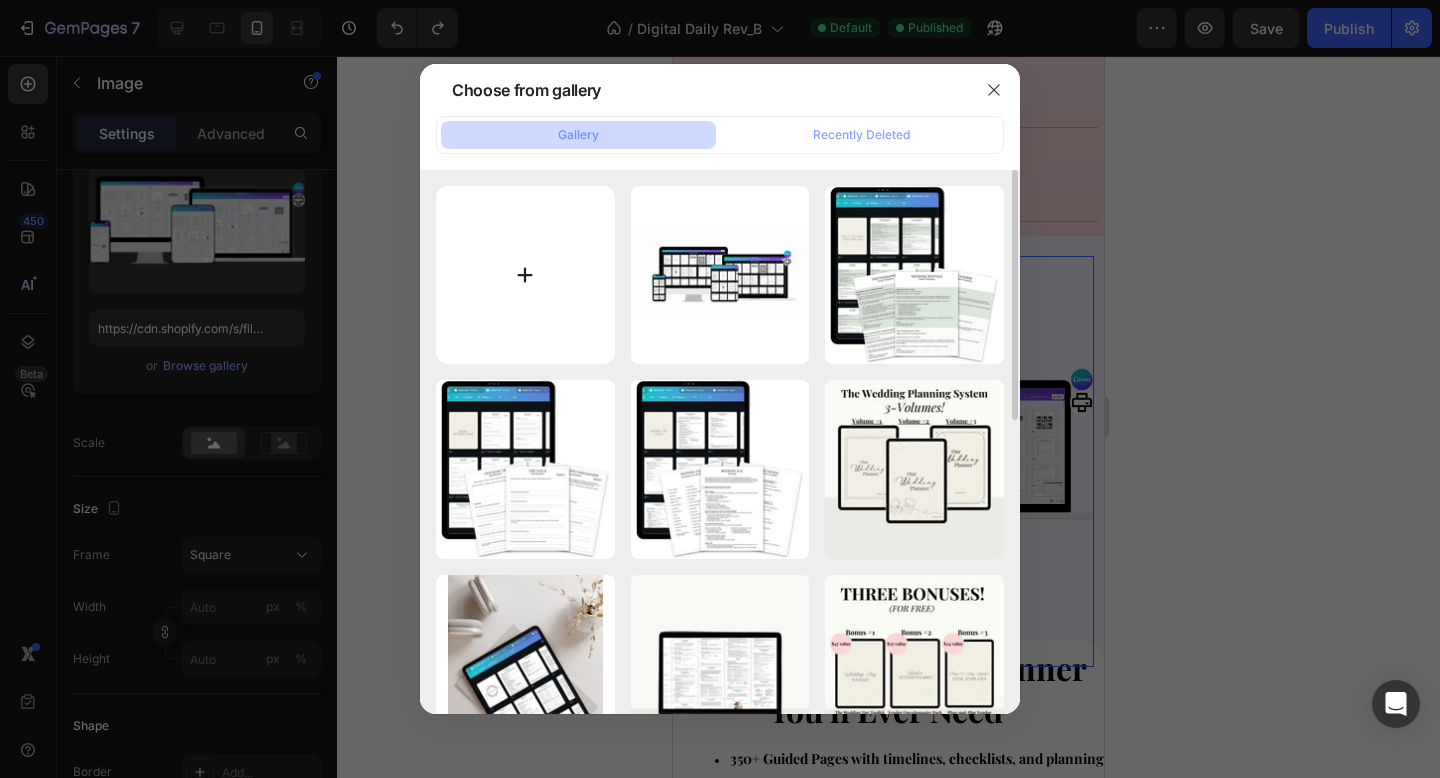 click at bounding box center [525, 275] 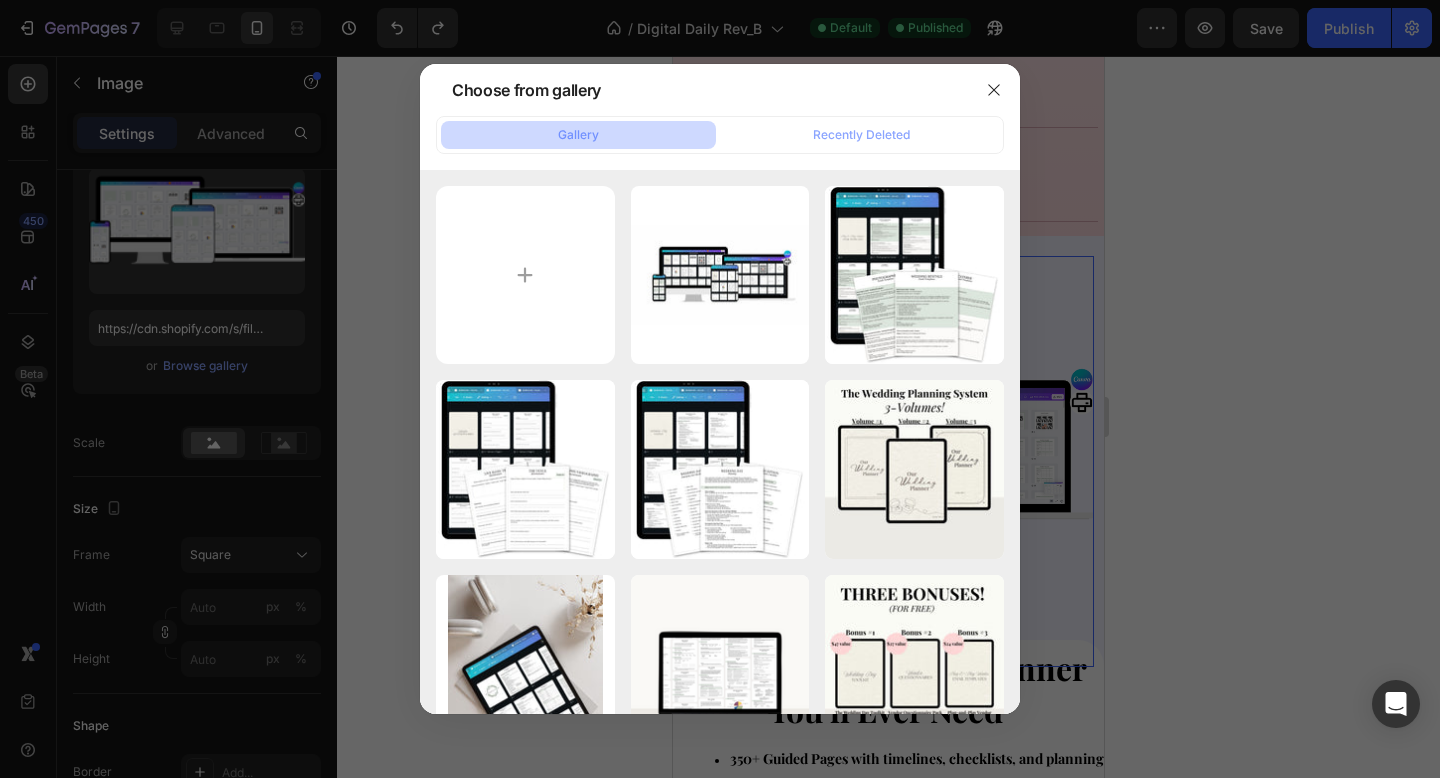 type on "C:\fakepath\cta.png" 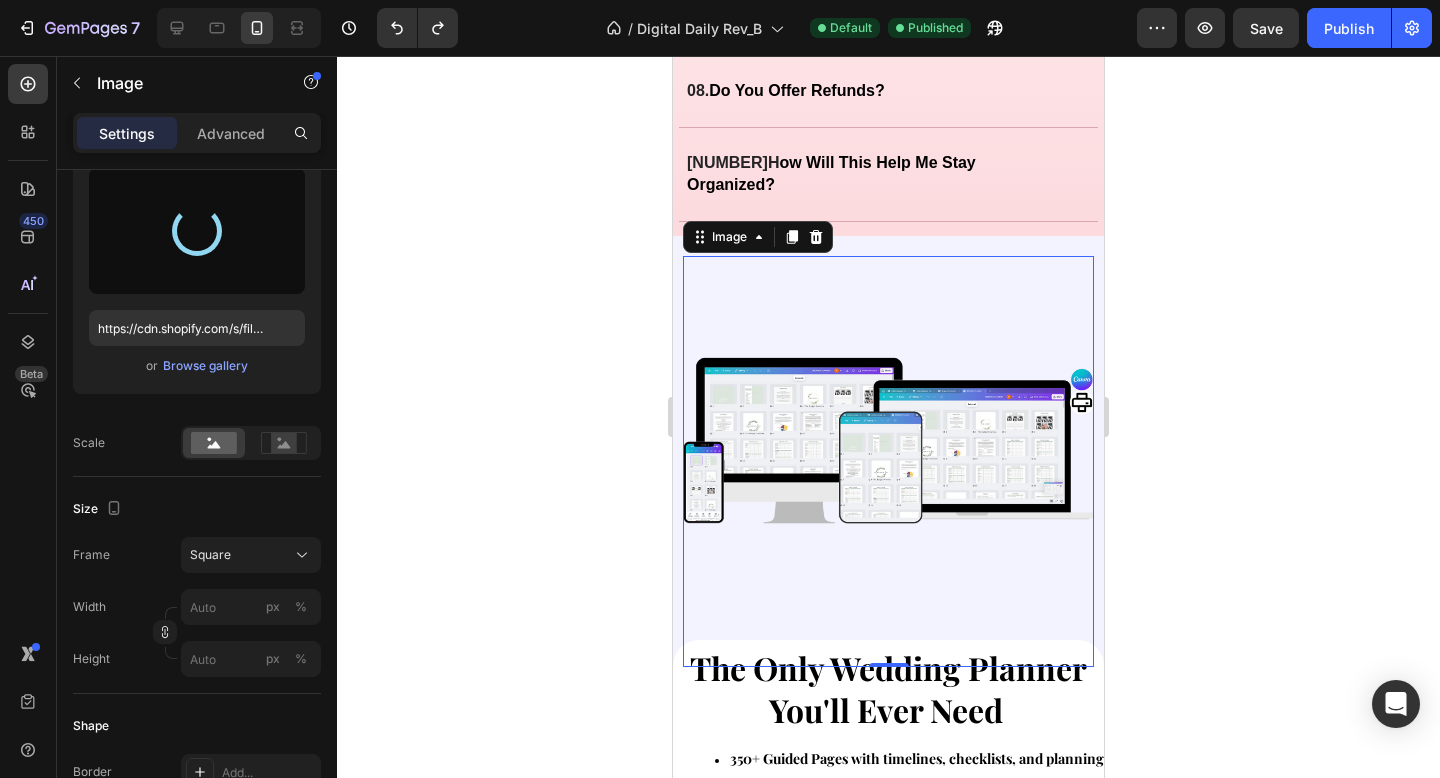 type on "https://cdn.shopify.com/s/files/1/0934/8291/0014/files/gempages_560968813789578096-b712e5b1-2637-4af8-be98-7379c1141c0b.png" 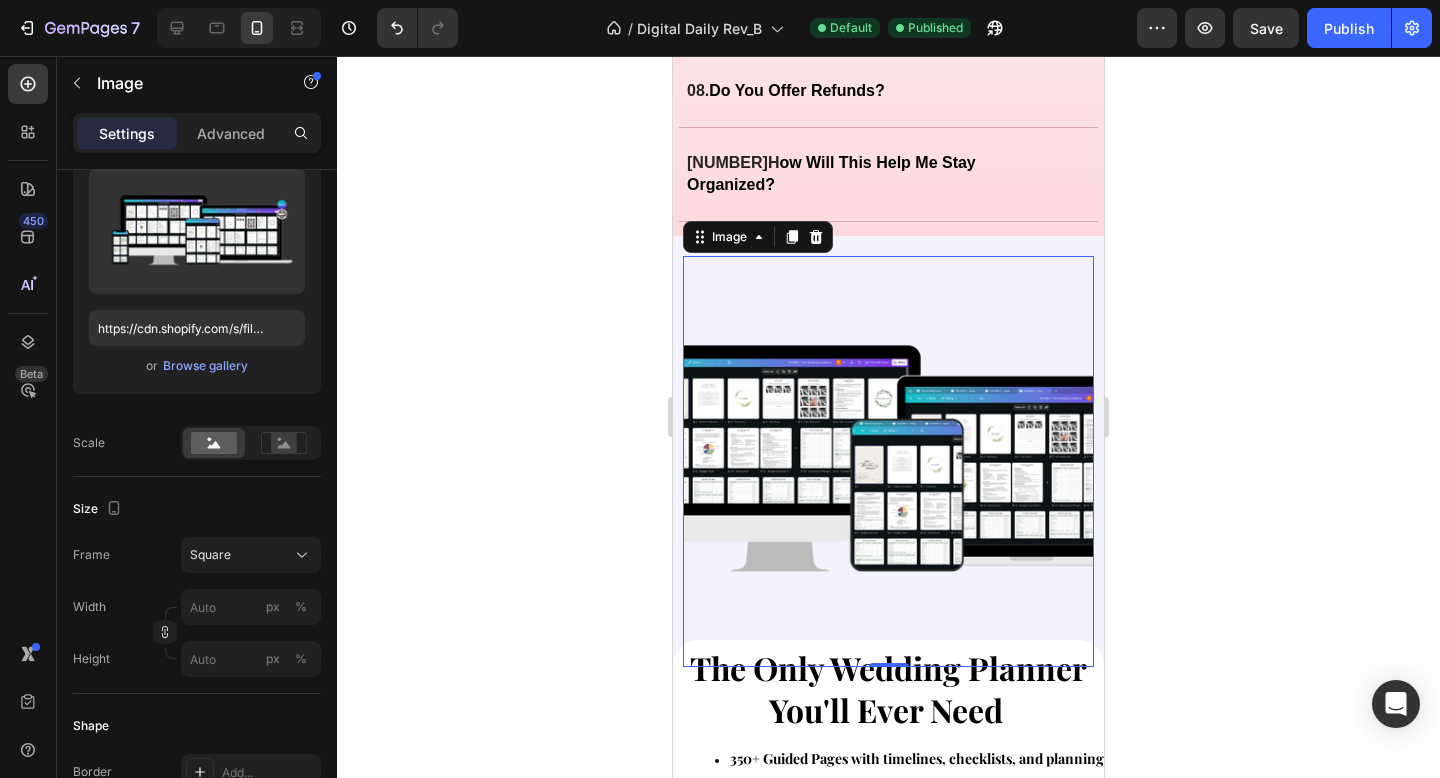 click at bounding box center (888, 461) 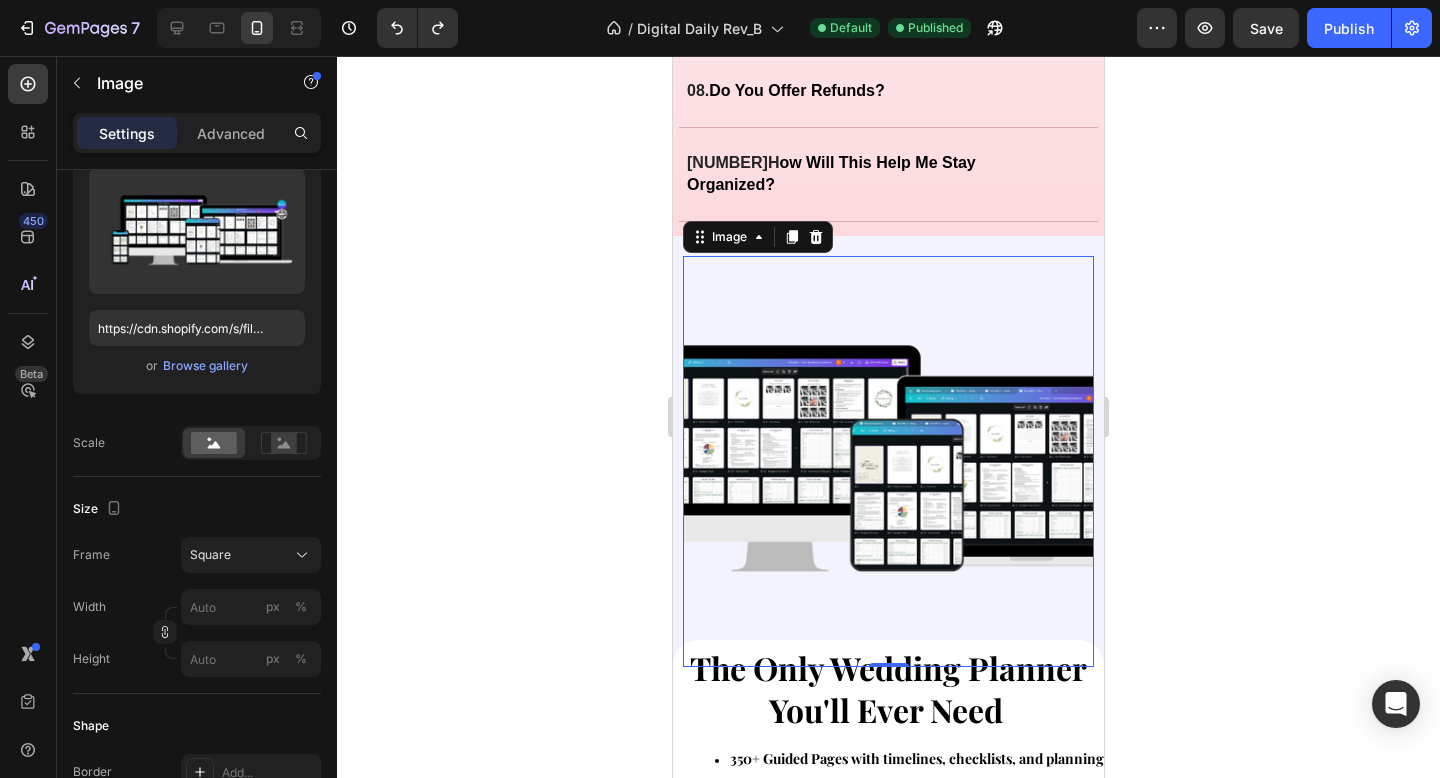 click 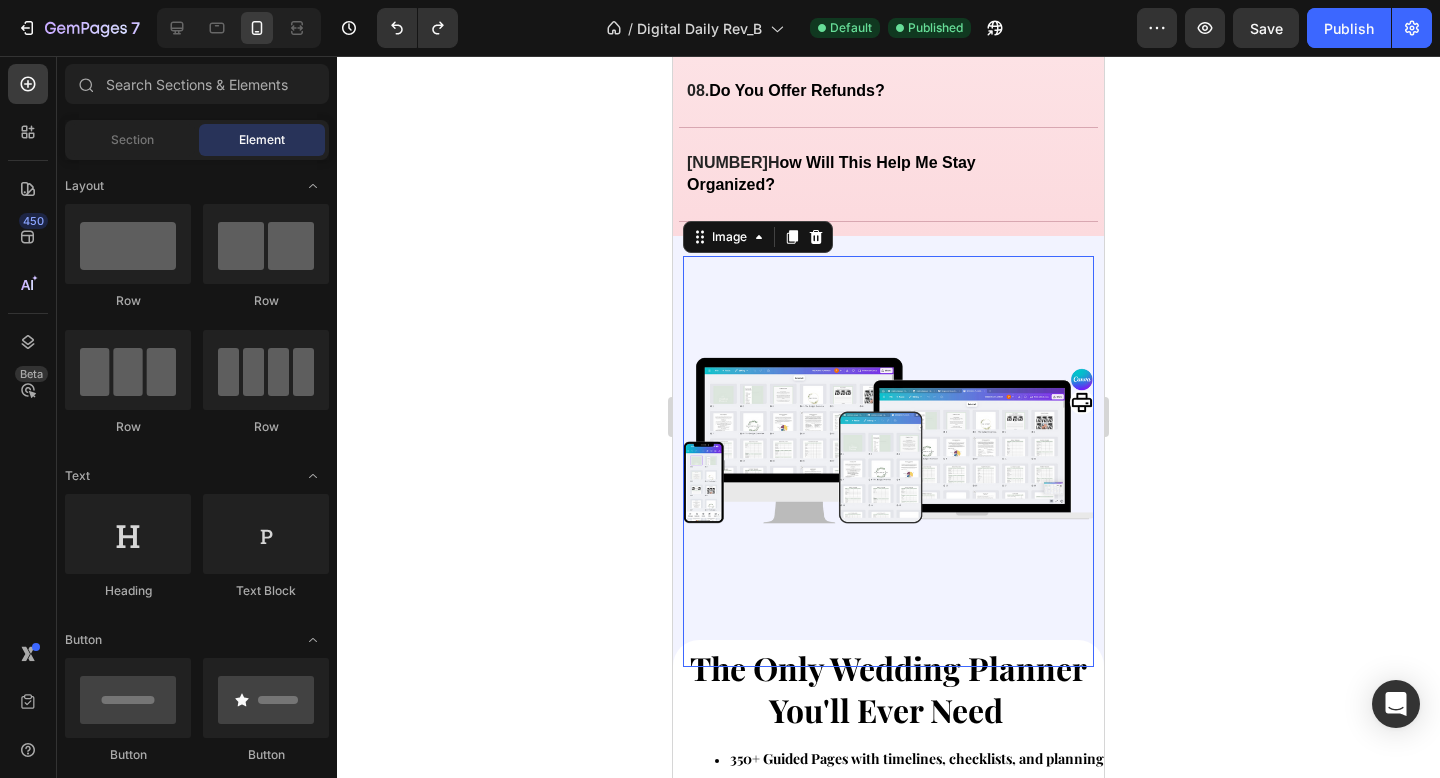 click at bounding box center [888, 461] 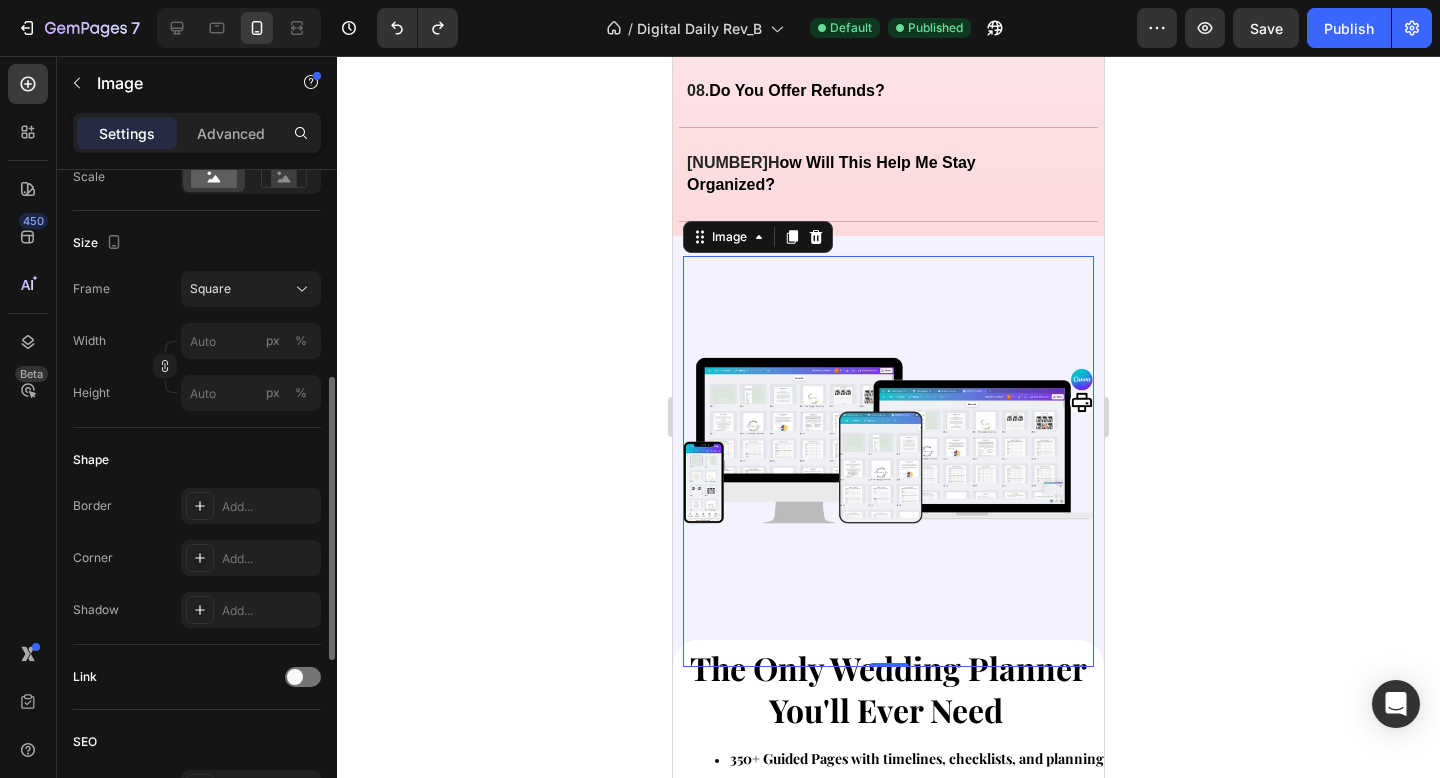 scroll, scrollTop: 495, scrollLeft: 0, axis: vertical 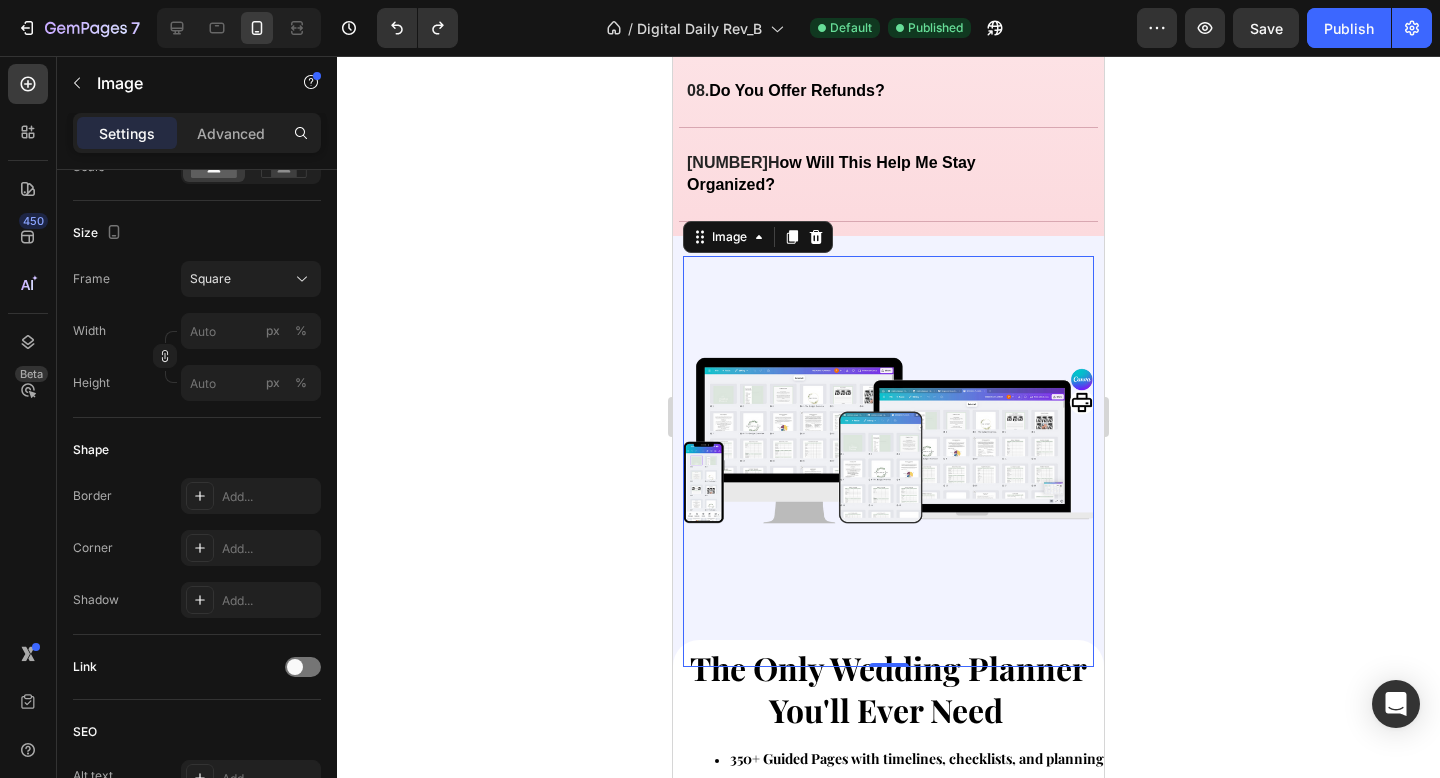 click at bounding box center (888, 461) 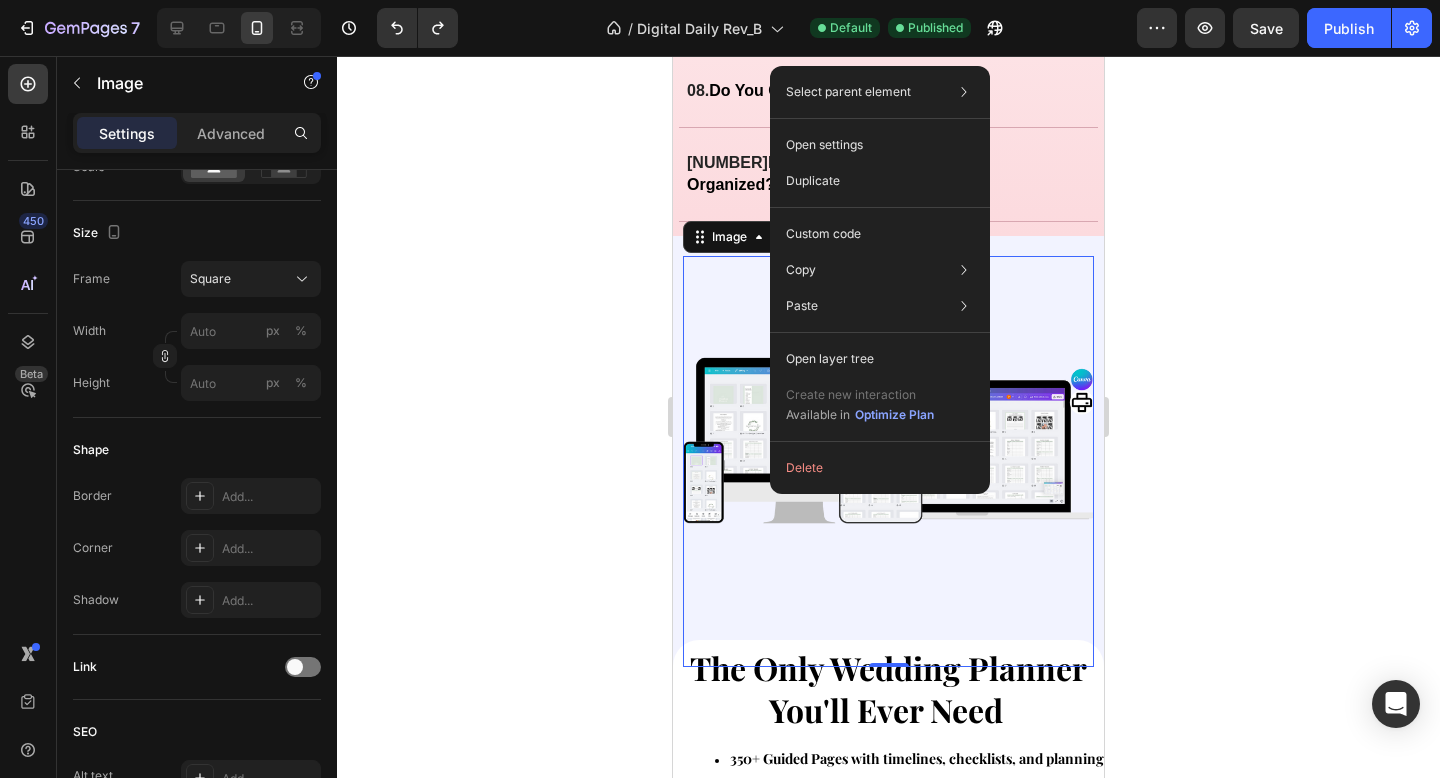 click at bounding box center [888, 461] 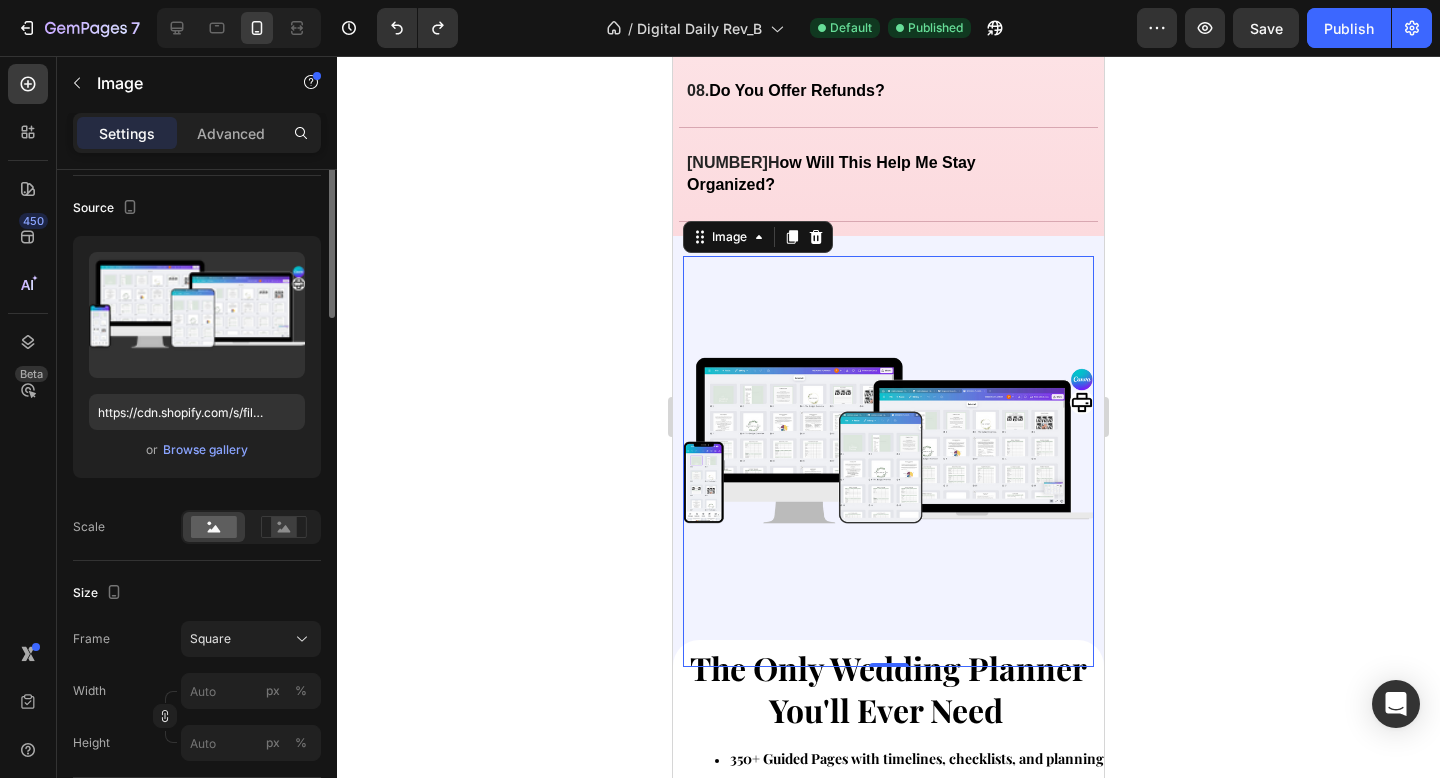 scroll, scrollTop: 0, scrollLeft: 0, axis: both 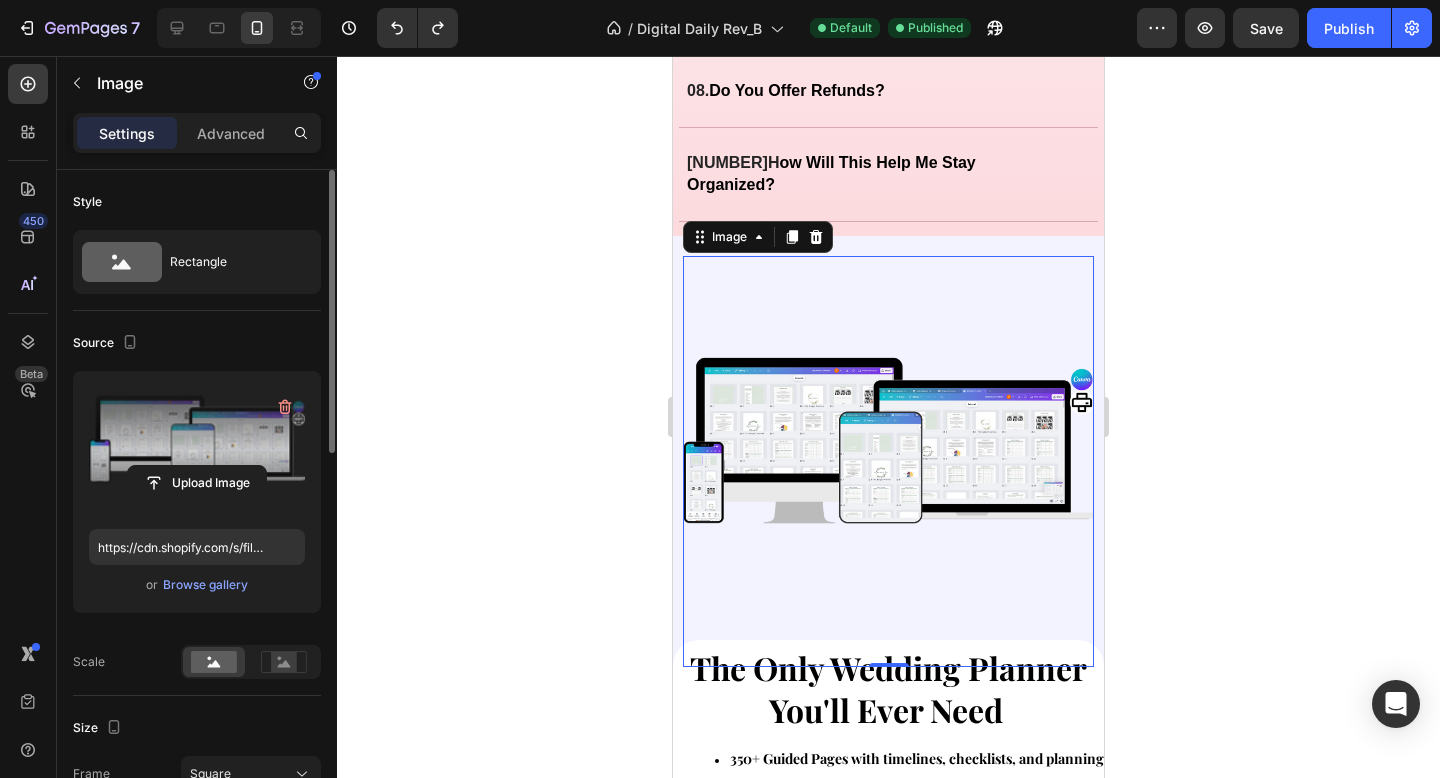 click at bounding box center (197, 450) 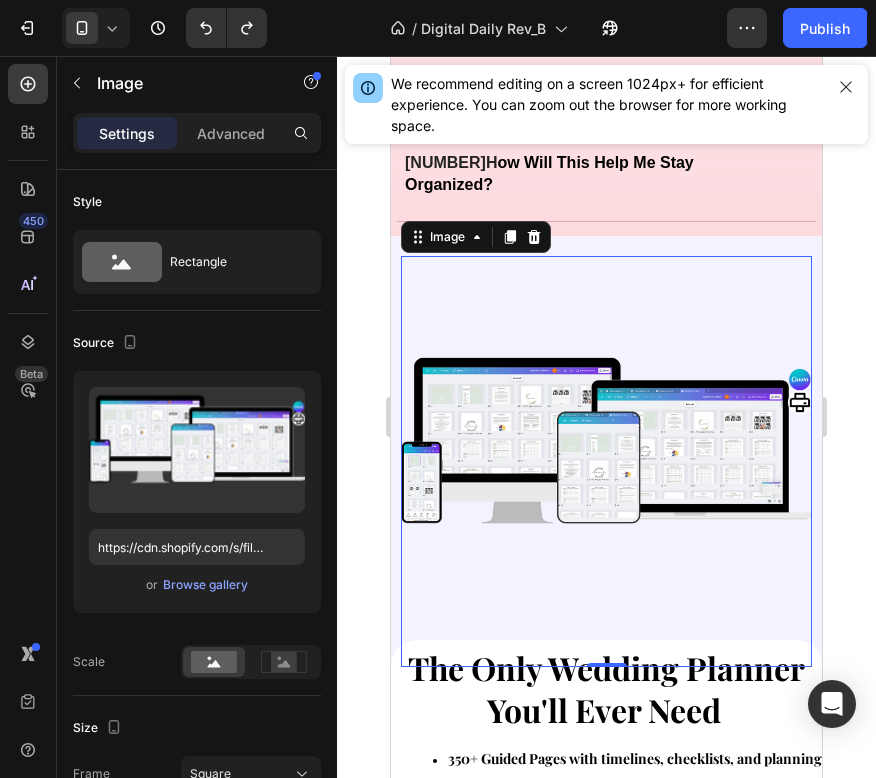 click at bounding box center (606, 461) 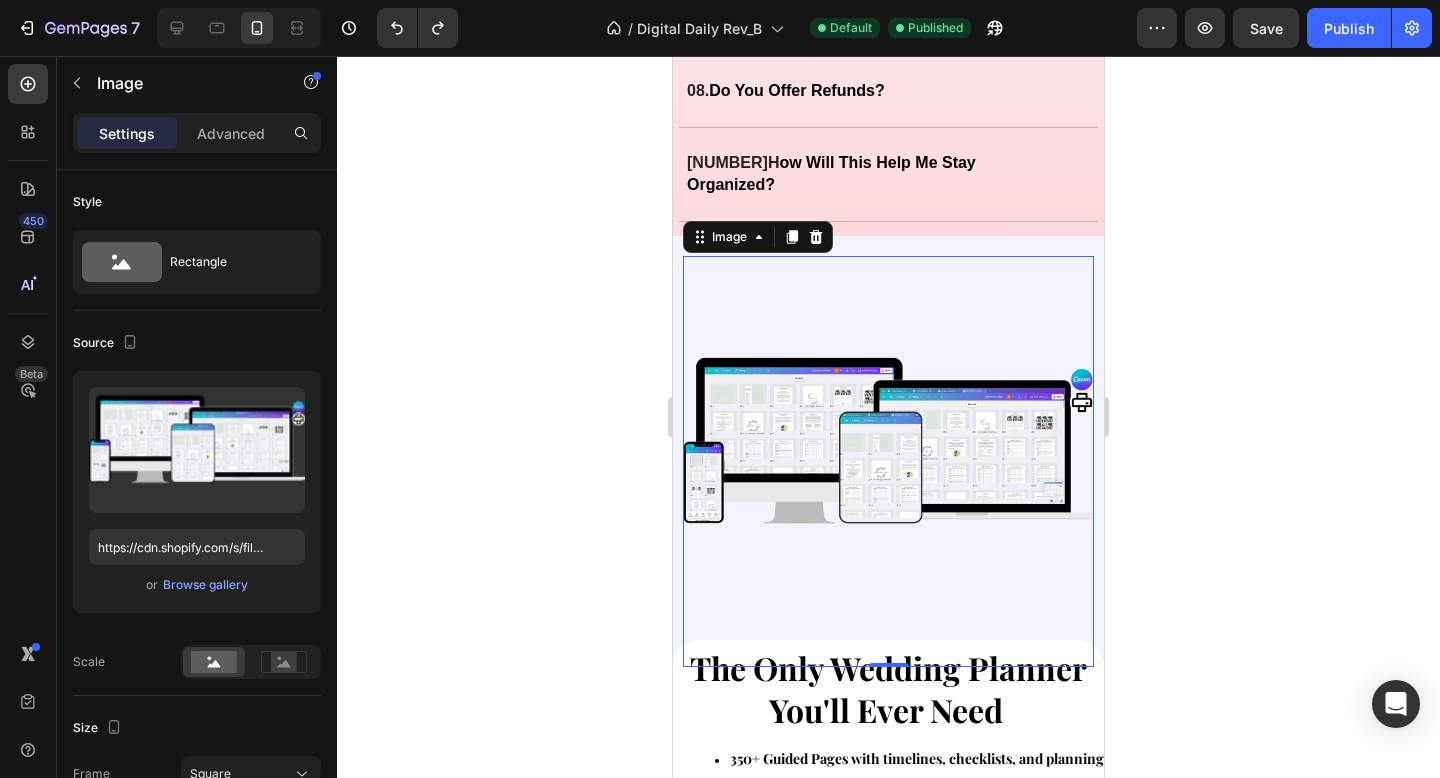 click at bounding box center (888, 461) 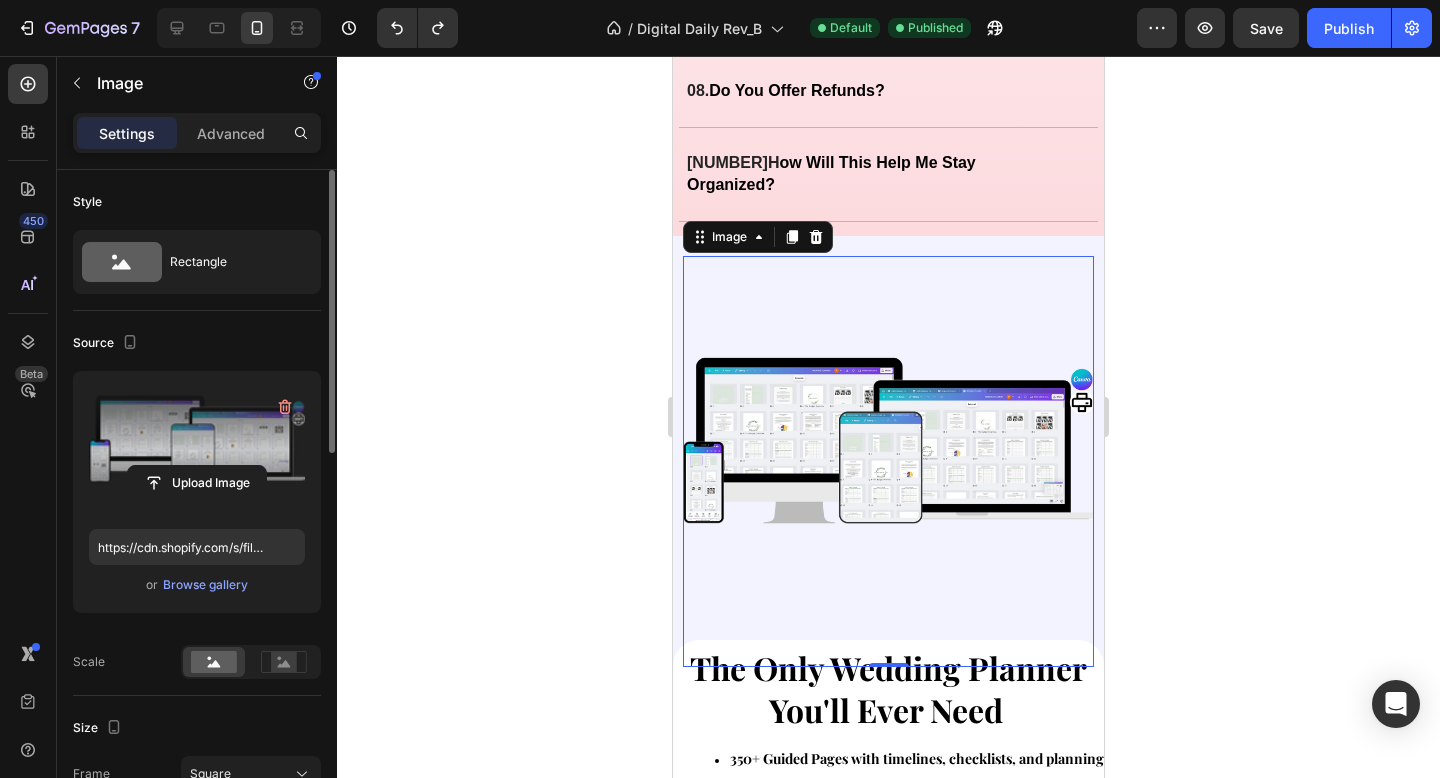 click at bounding box center (197, 450) 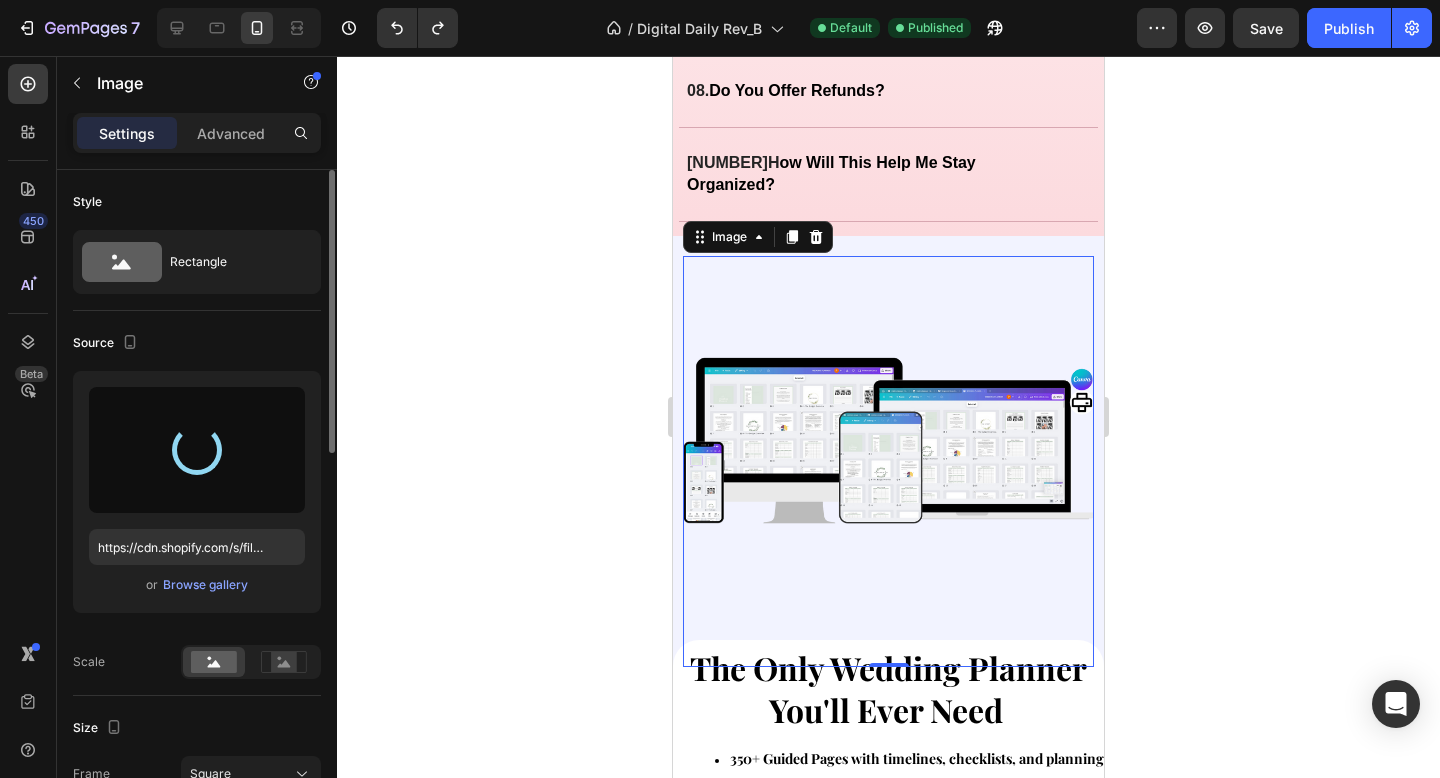 type on "https://cdn.shopify.com/s/files/1/0934/8291/0014/files/gempages_560968813789578096-2853cbe5-7287-4329-bc7a-f394983dea43.png" 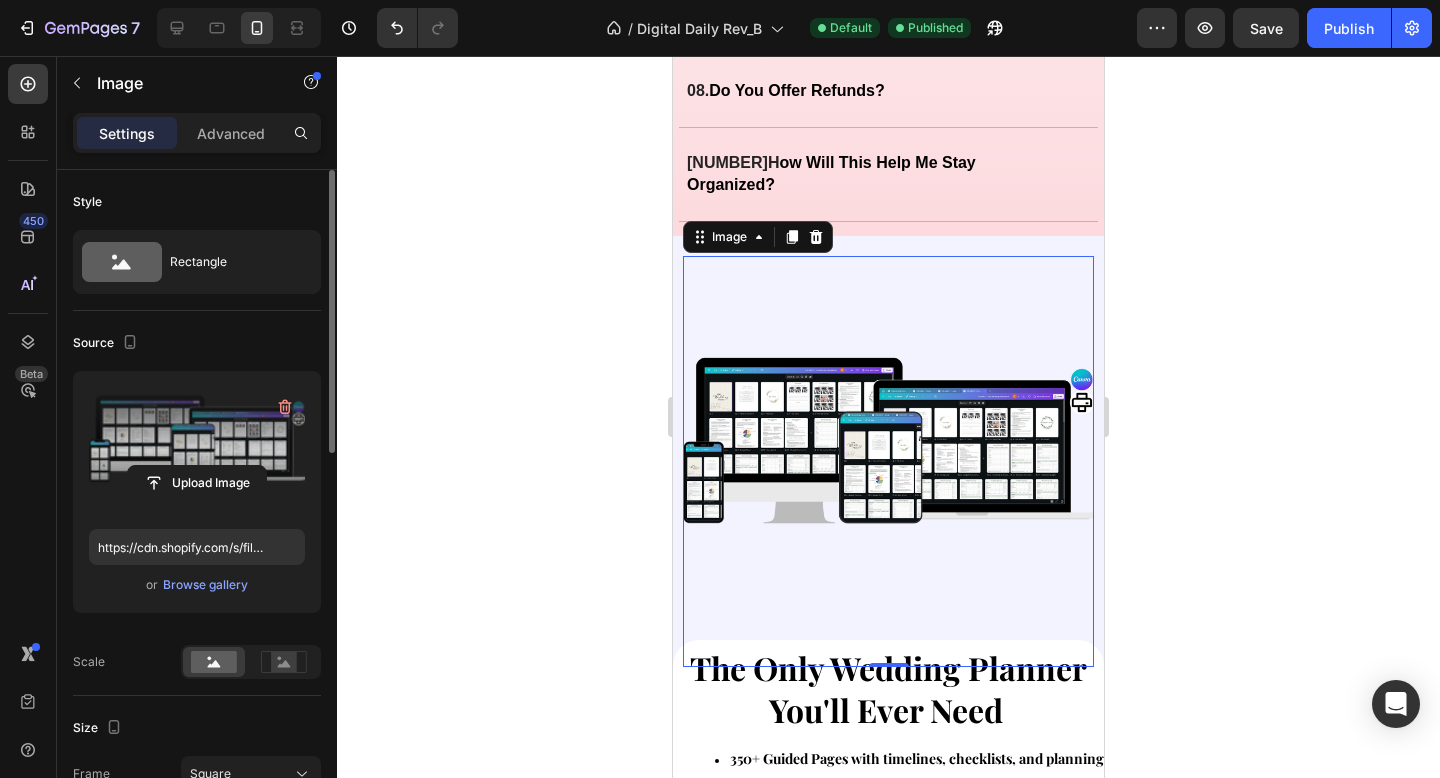 click 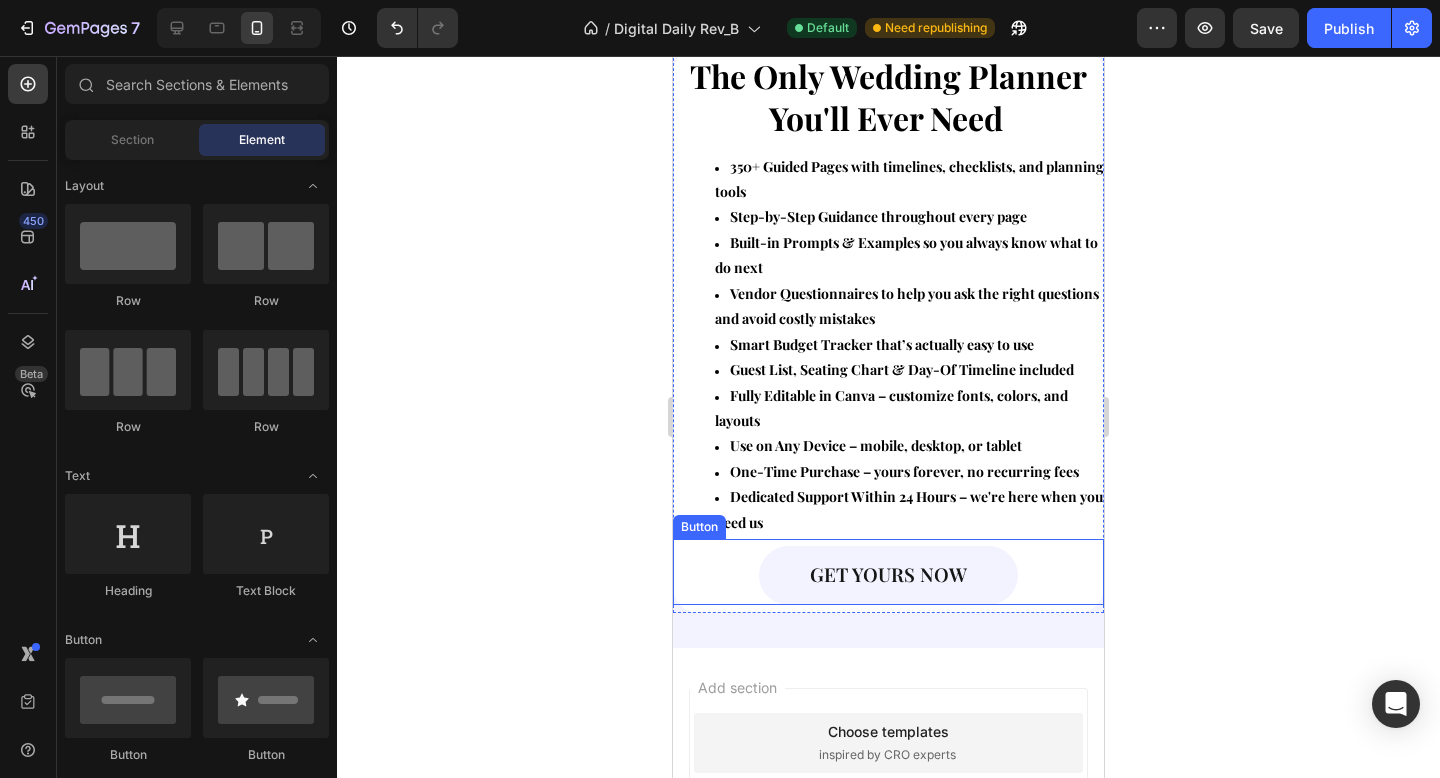 scroll, scrollTop: 5333, scrollLeft: 0, axis: vertical 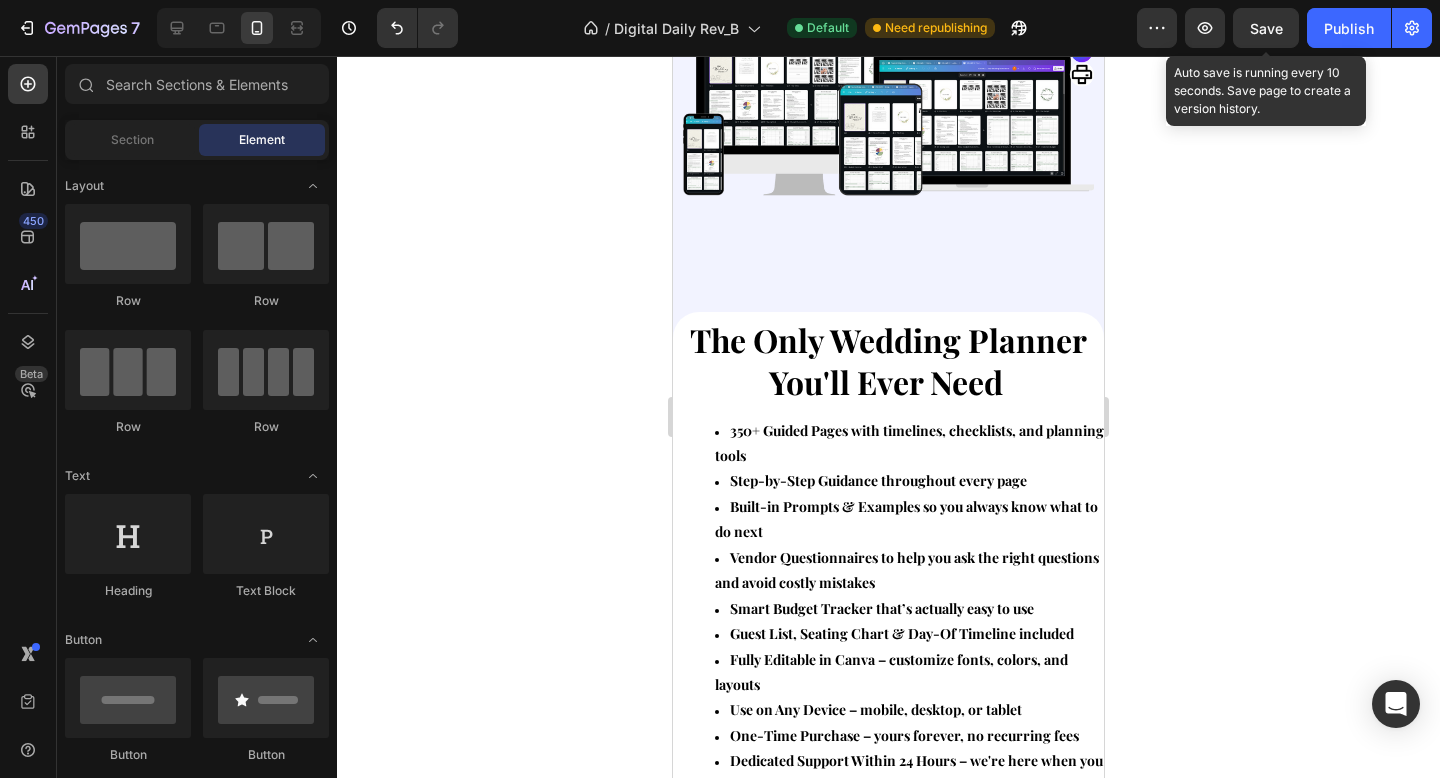 click on "Save" at bounding box center (1266, 28) 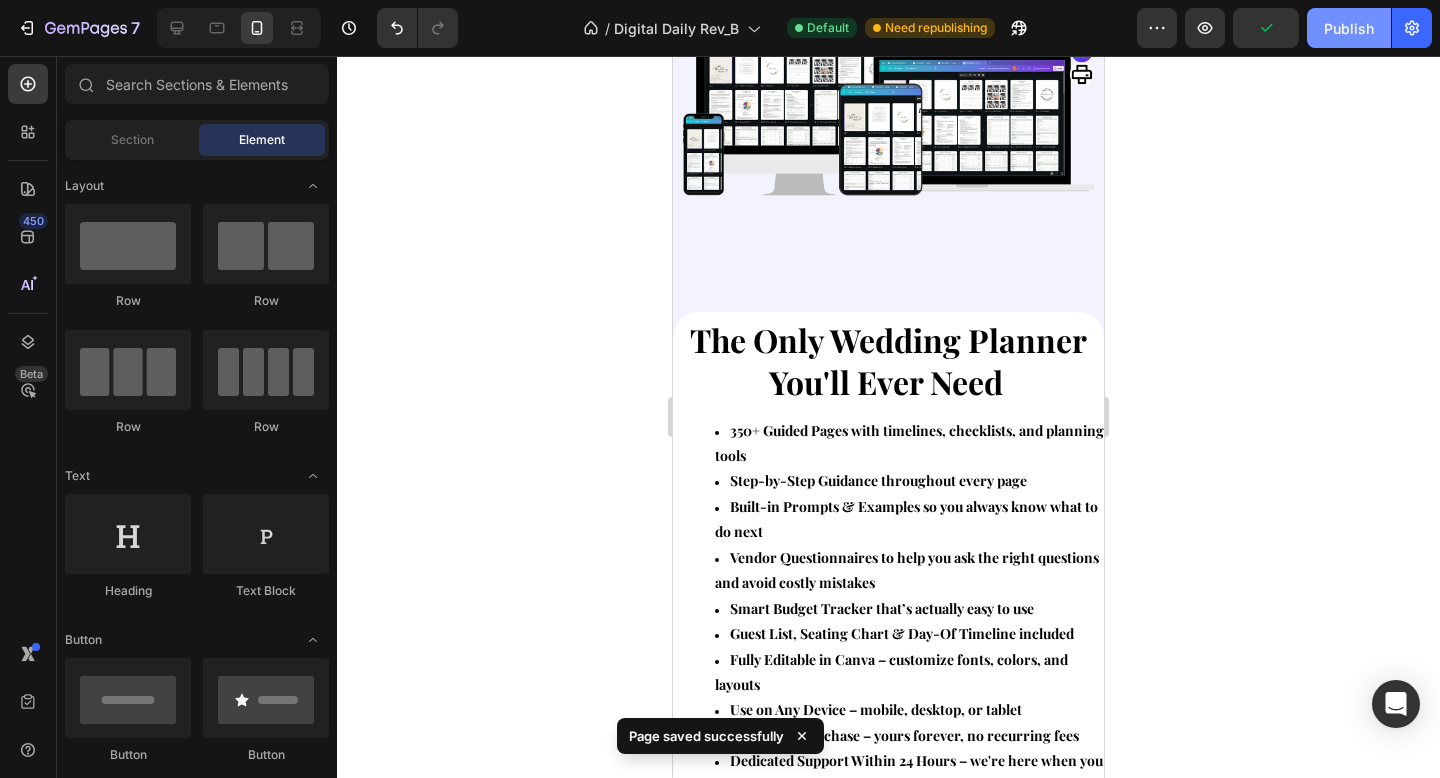 click on "Publish" at bounding box center [1349, 28] 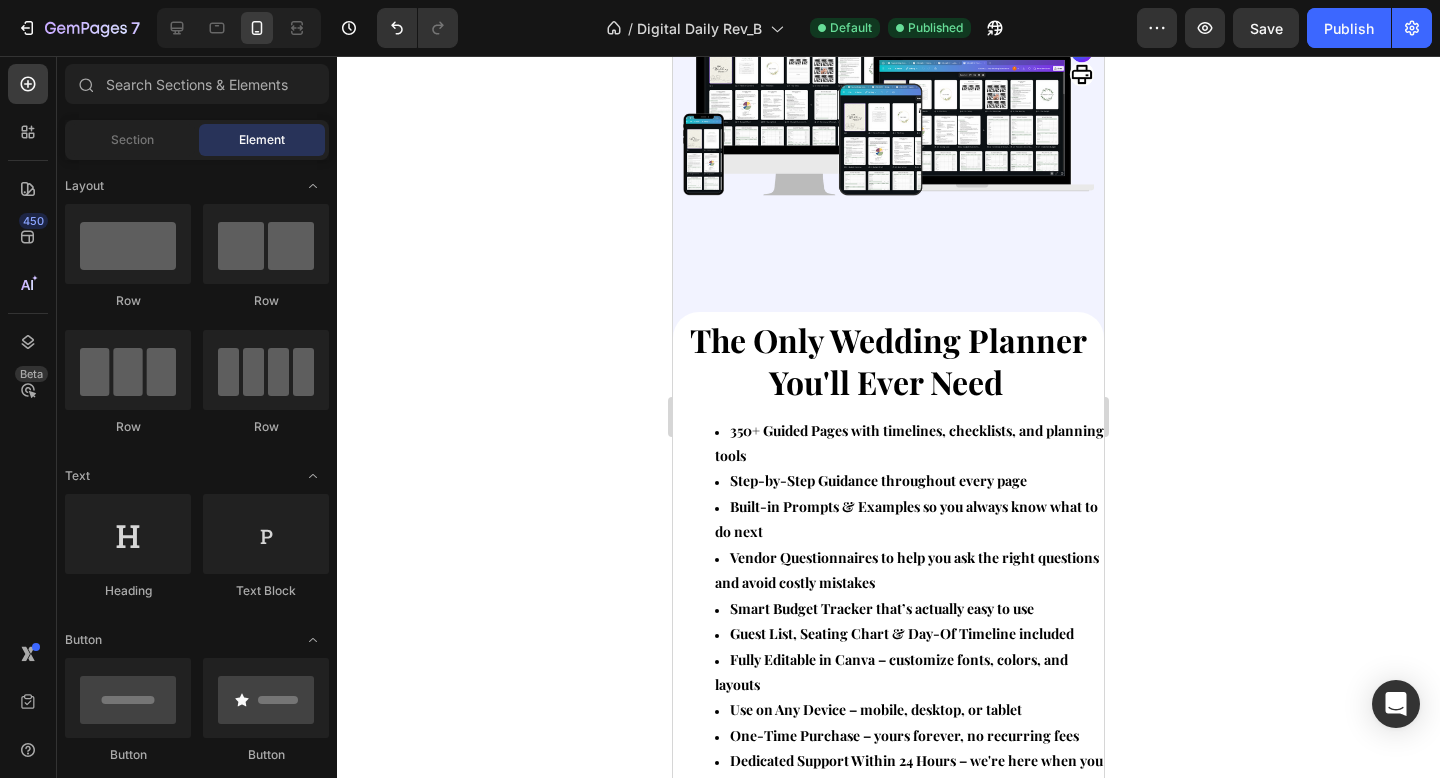 click 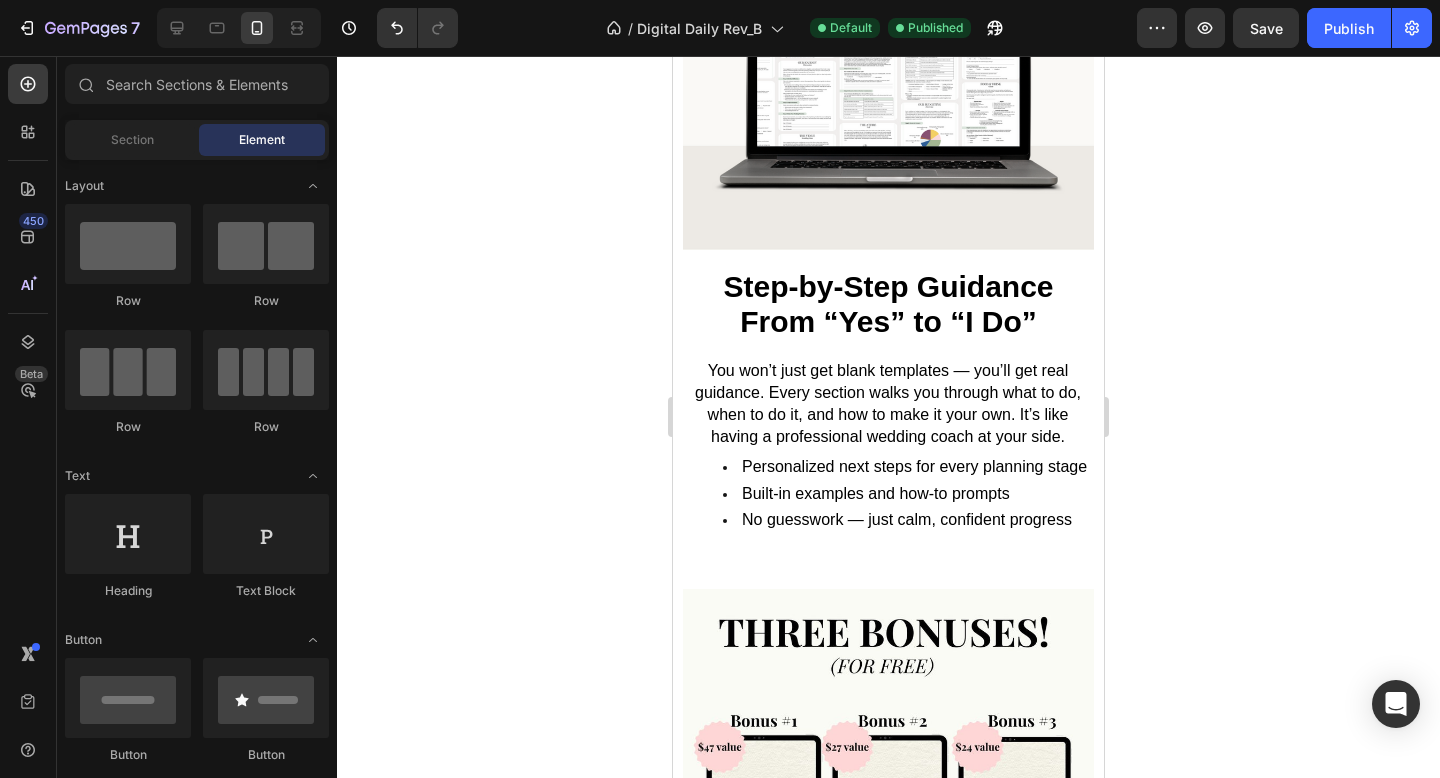 scroll, scrollTop: 1752, scrollLeft: 0, axis: vertical 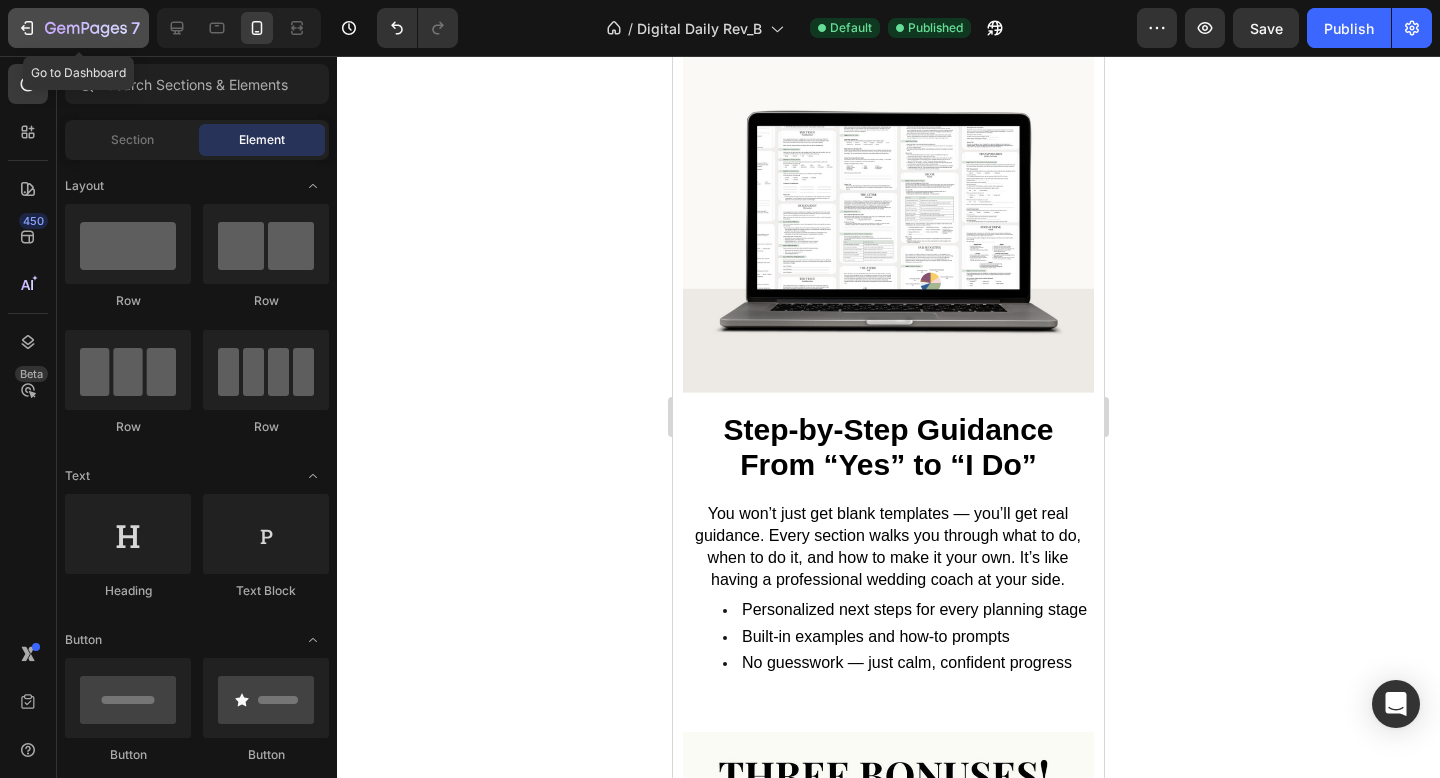 click 